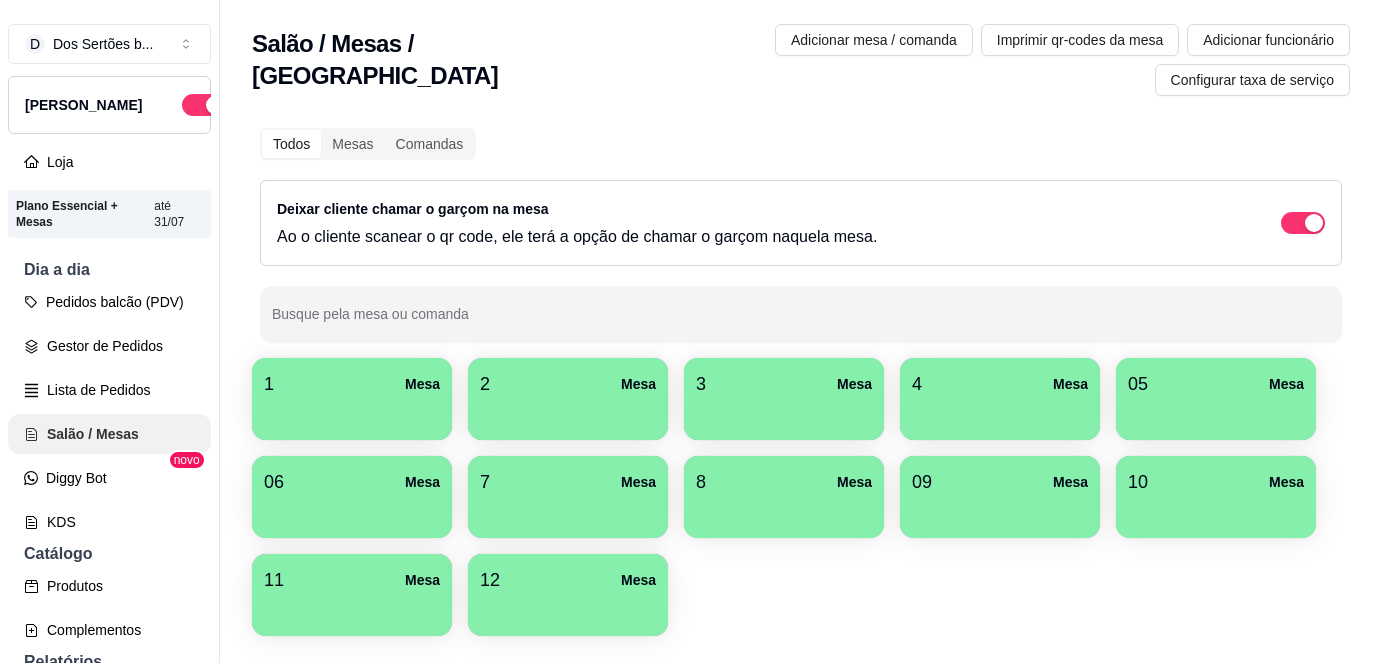 scroll, scrollTop: 0, scrollLeft: 0, axis: both 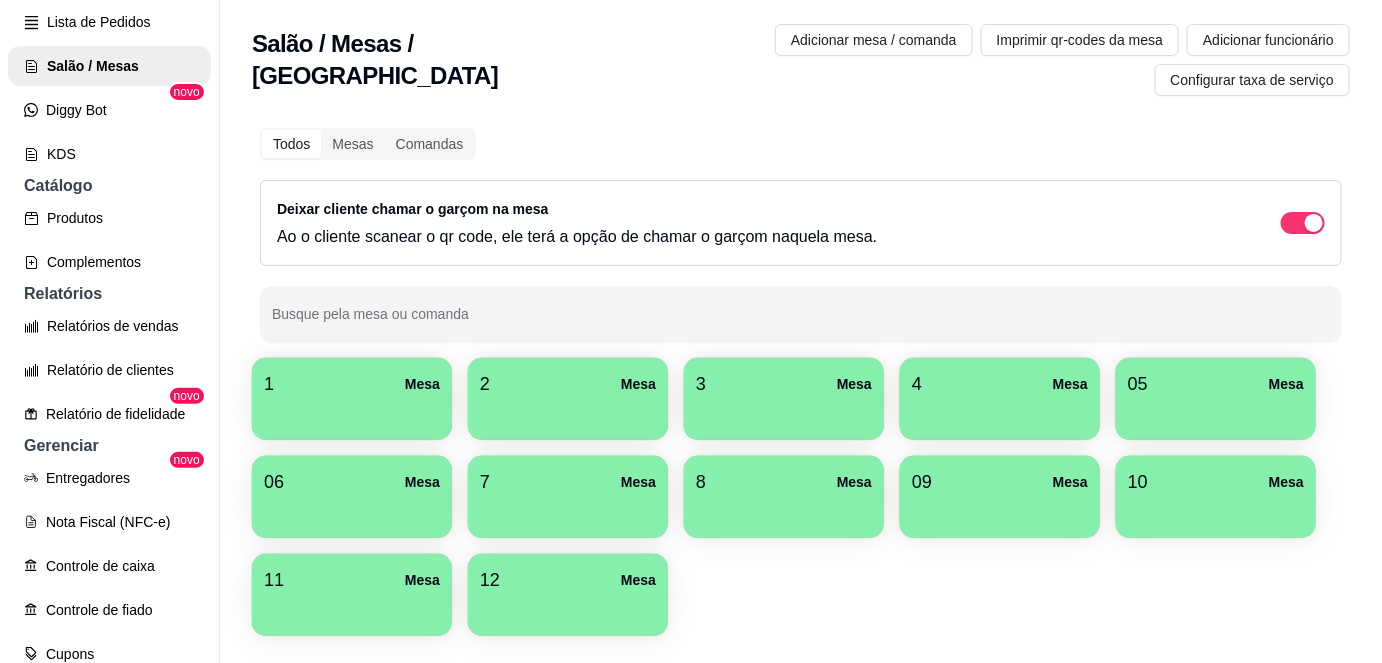 click on "06 Mesa" at bounding box center [352, 482] 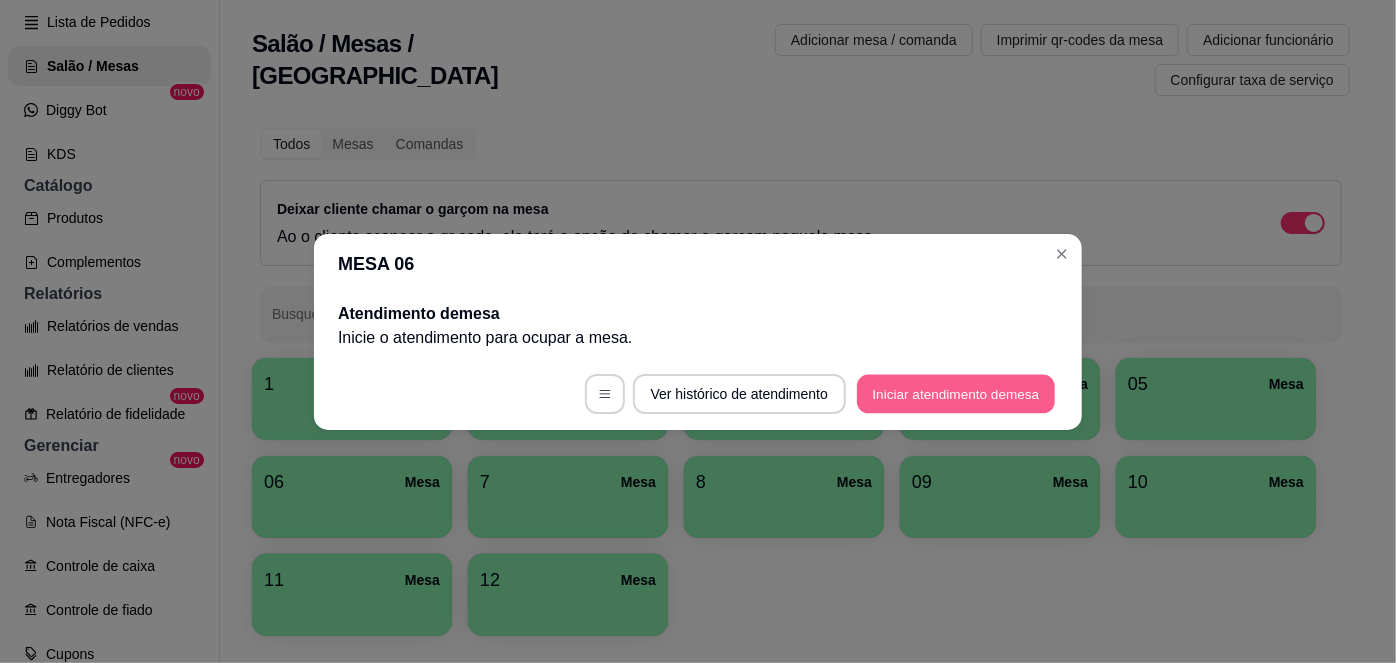 click on "Iniciar atendimento de  mesa" at bounding box center [956, 393] 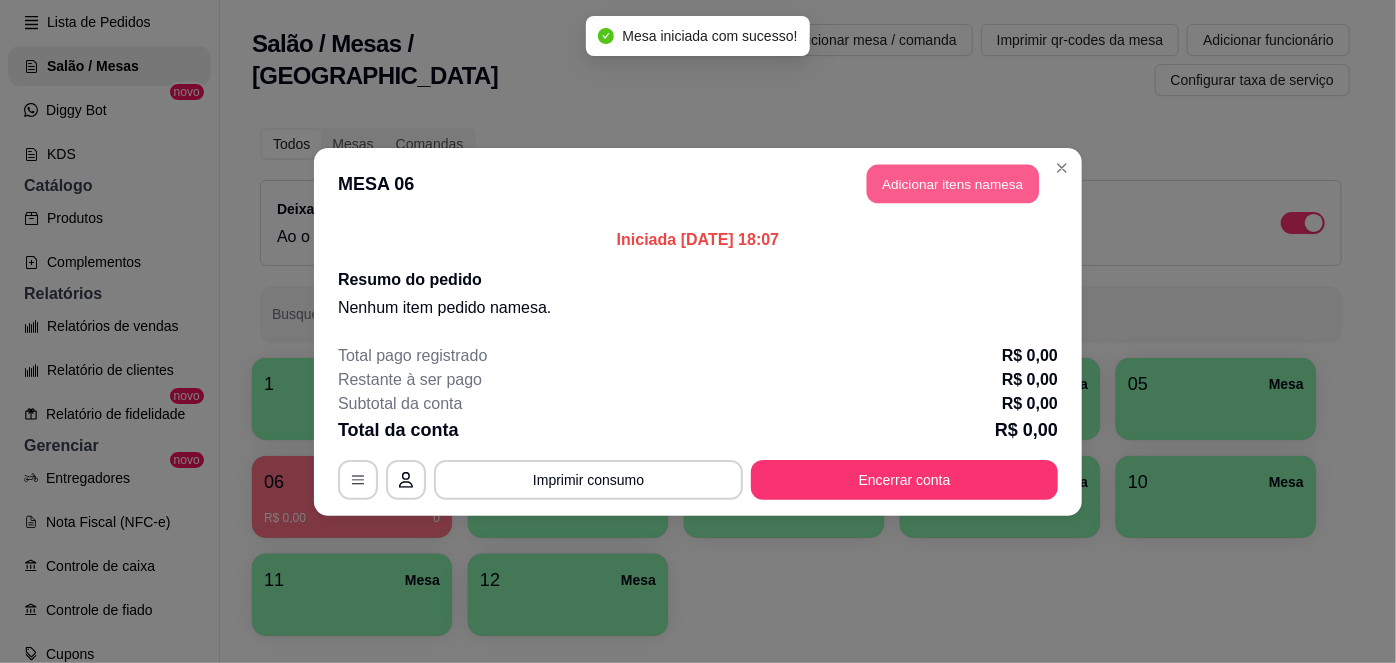 click on "Adicionar itens na  mesa" at bounding box center [953, 183] 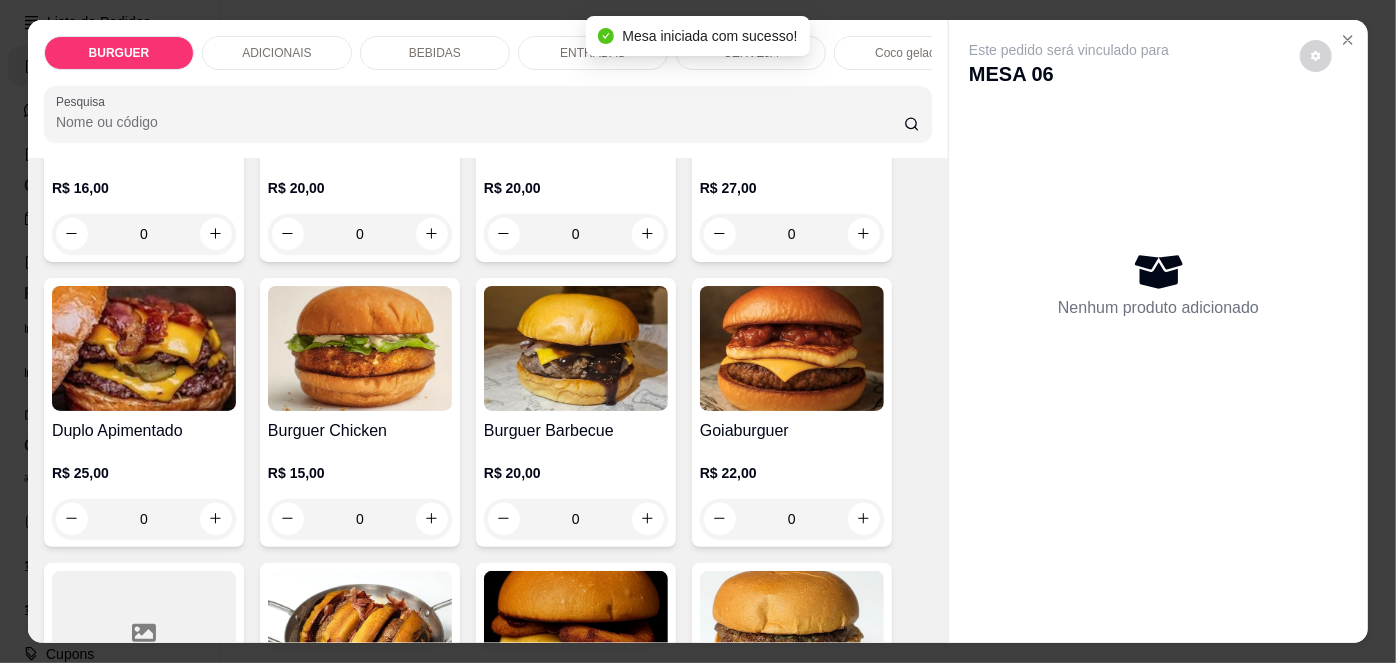 scroll, scrollTop: 317, scrollLeft: 0, axis: vertical 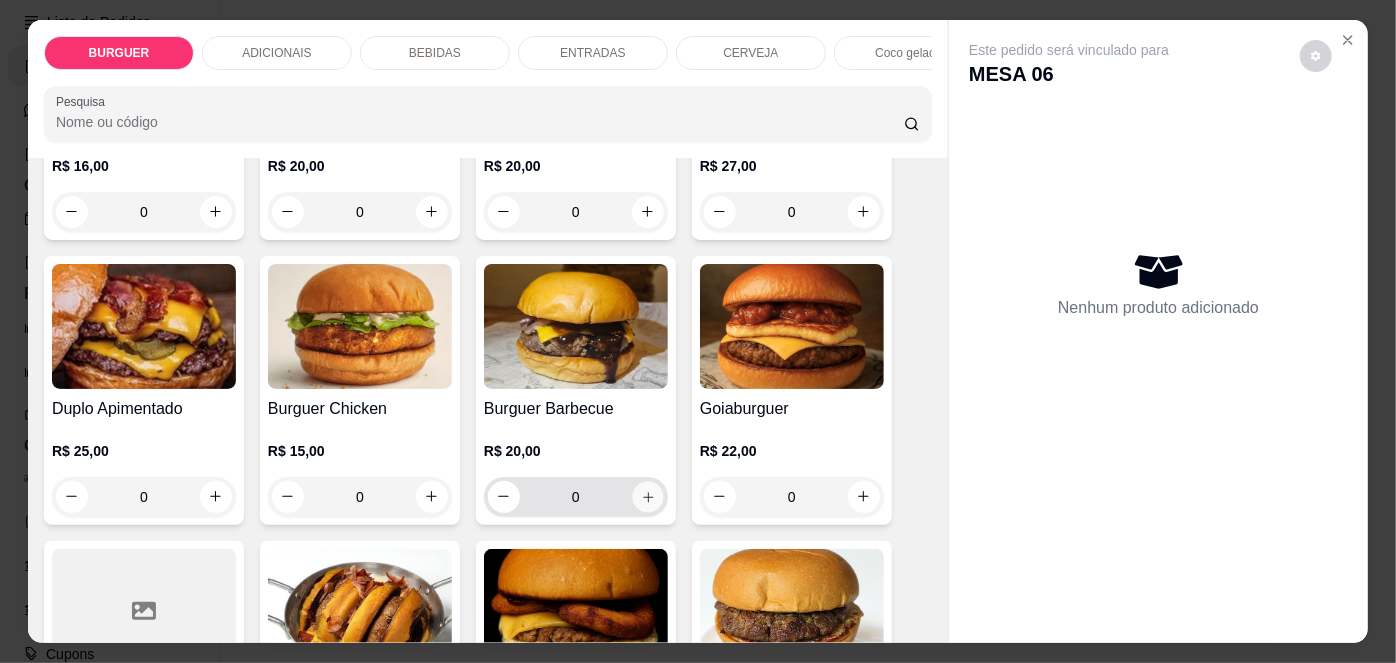 click at bounding box center [647, 496] 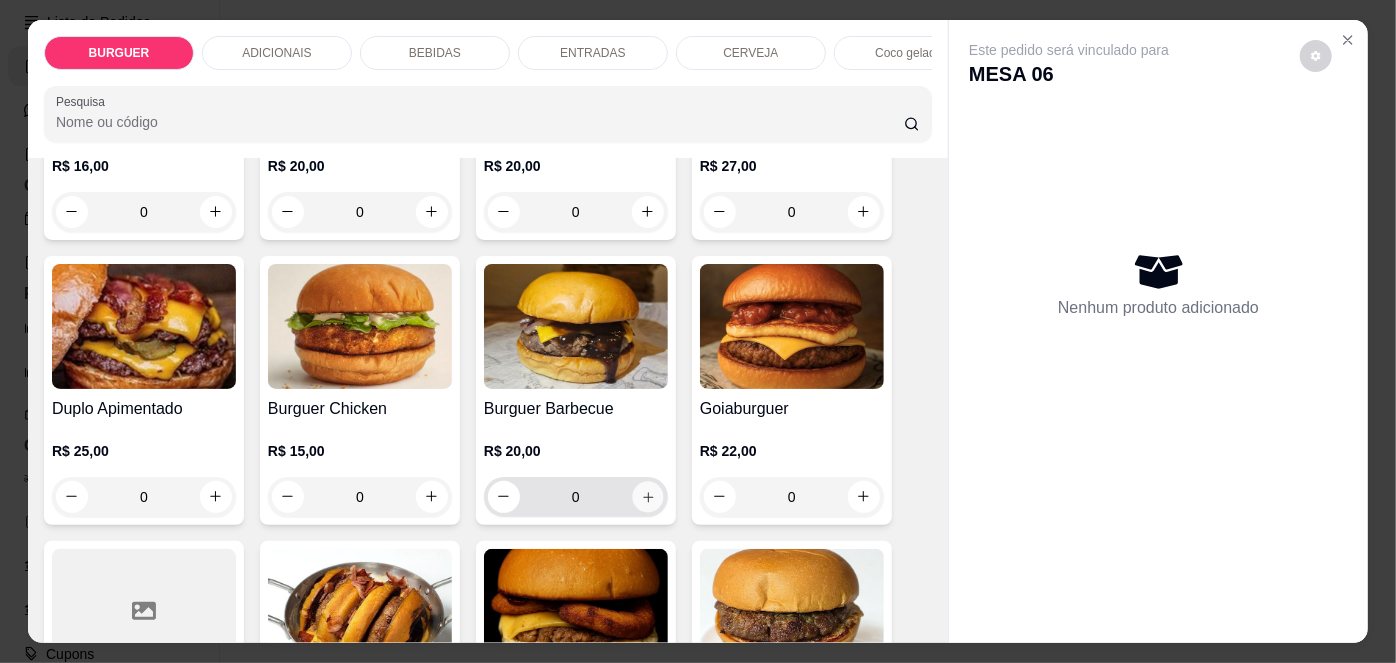type on "1" 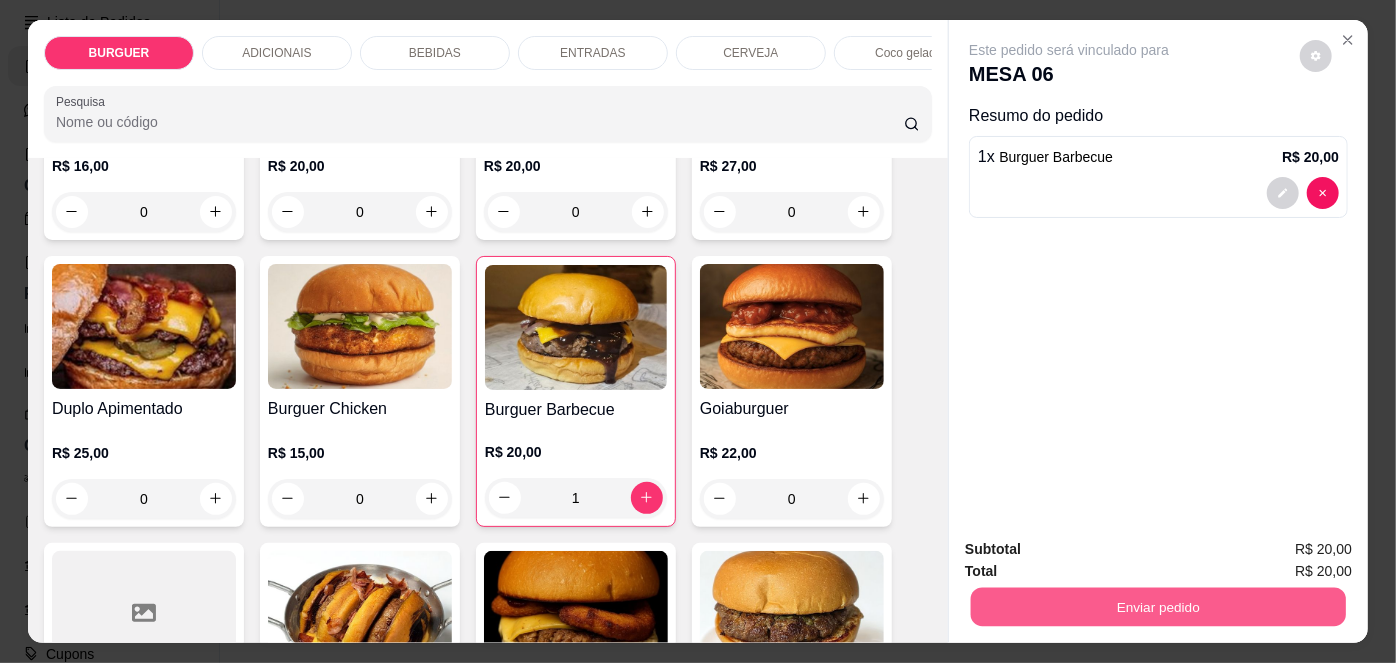 click on "Enviar pedido" at bounding box center [1158, 607] 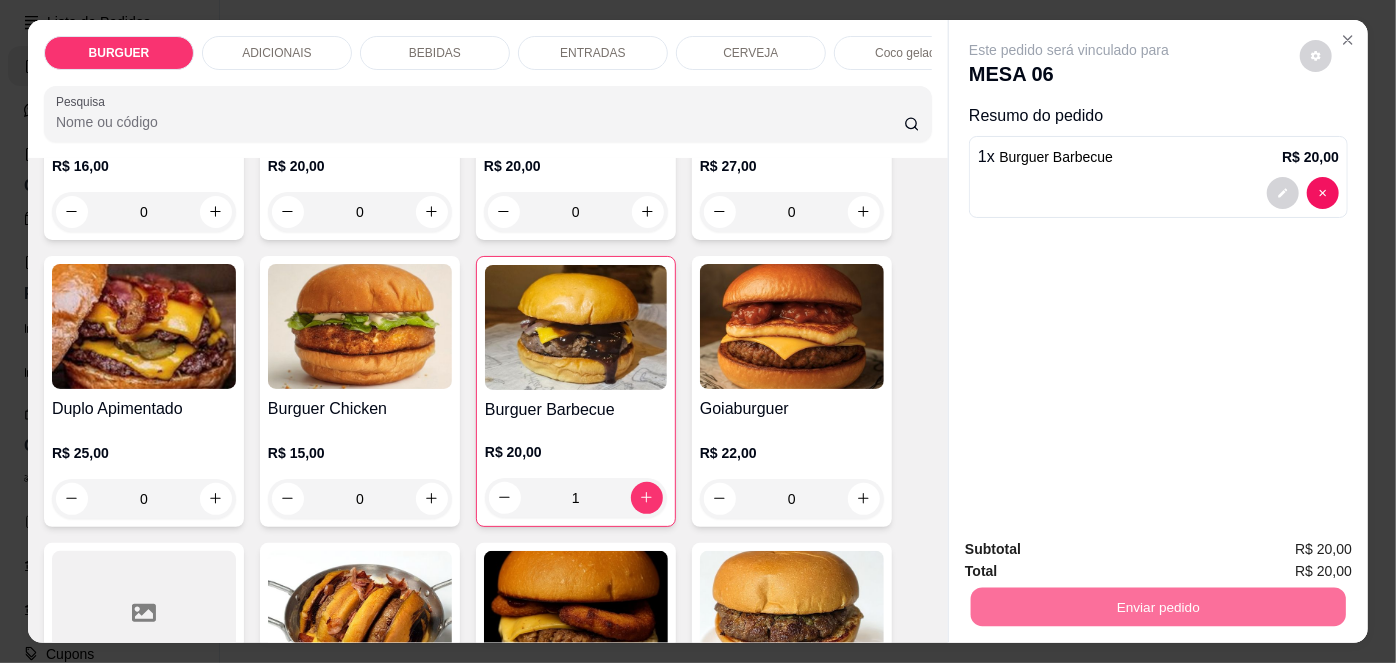 click on "Não registrar e enviar pedido" at bounding box center (1093, 551) 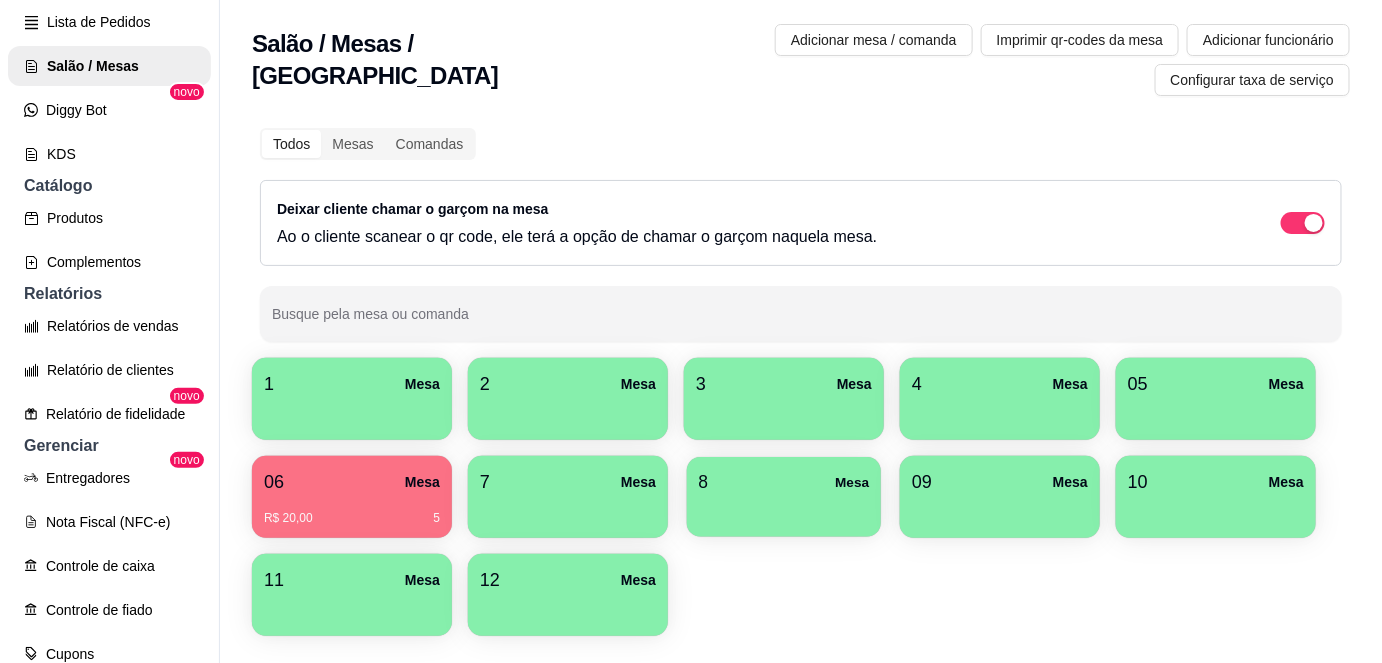 click on "8 Mesa" at bounding box center (784, 482) 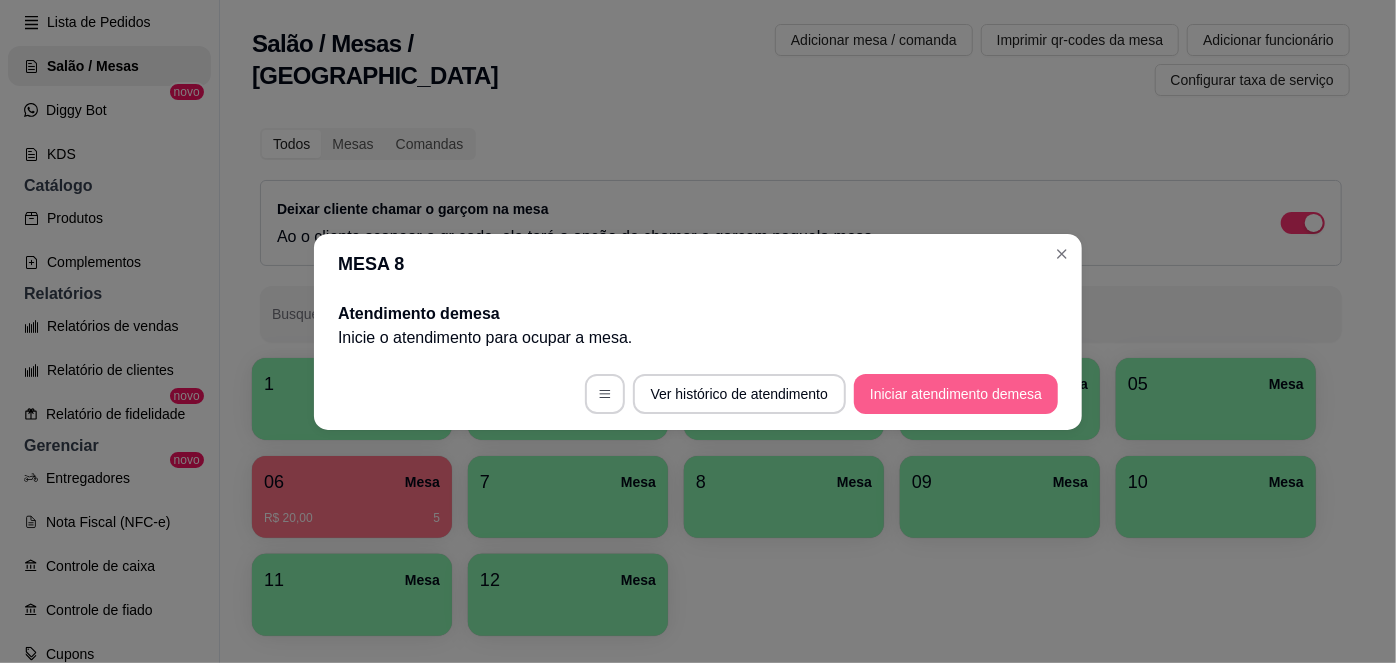 click on "Iniciar atendimento de  mesa" at bounding box center [956, 394] 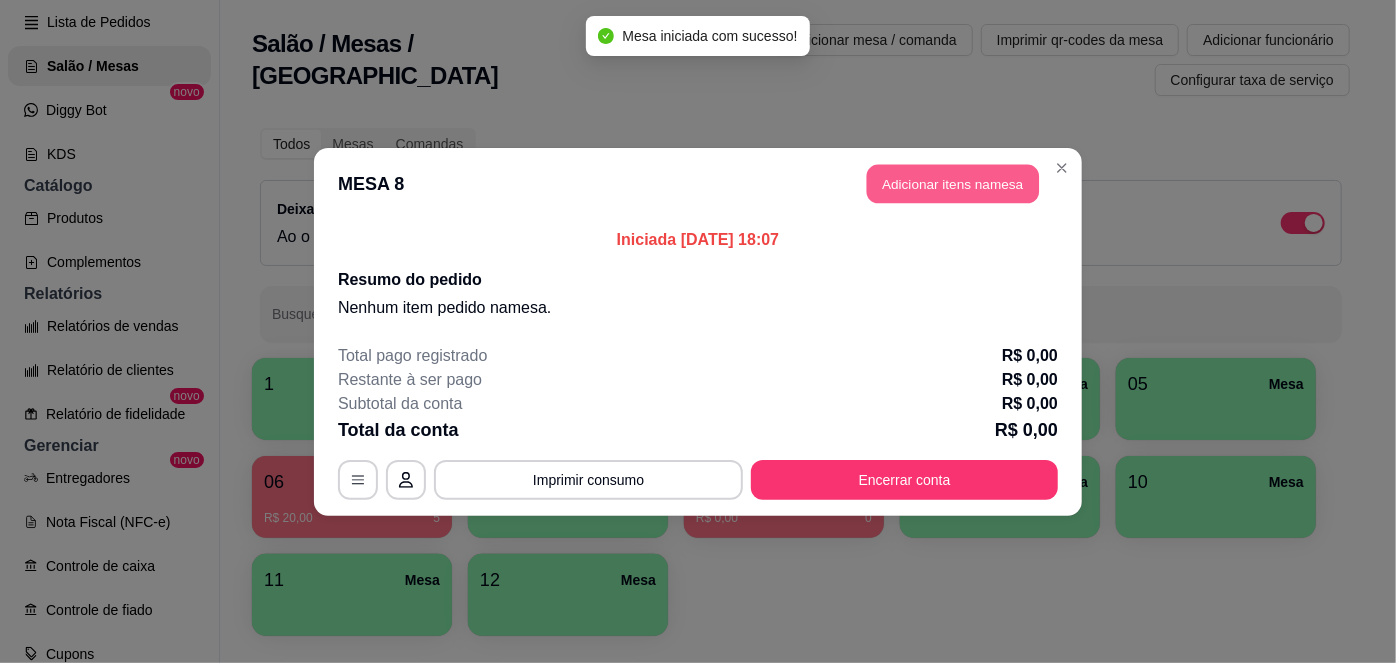 click on "Adicionar itens na  mesa" at bounding box center (953, 183) 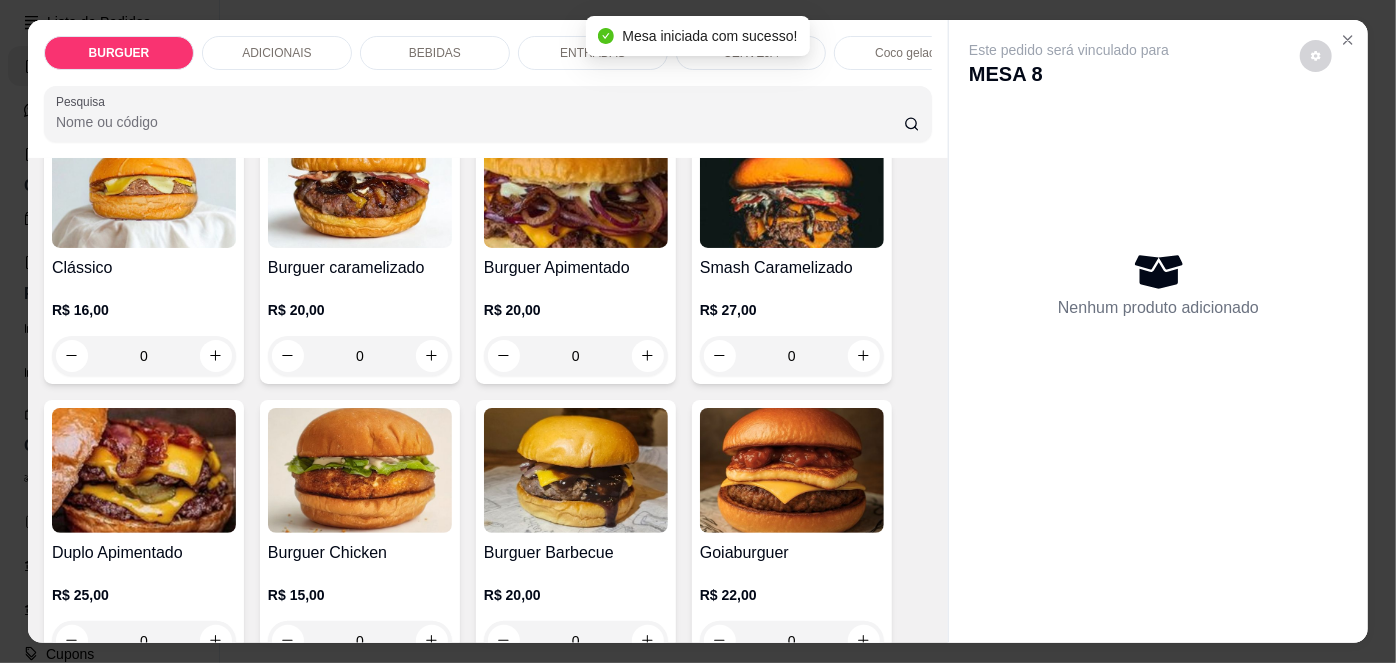 scroll, scrollTop: 174, scrollLeft: 0, axis: vertical 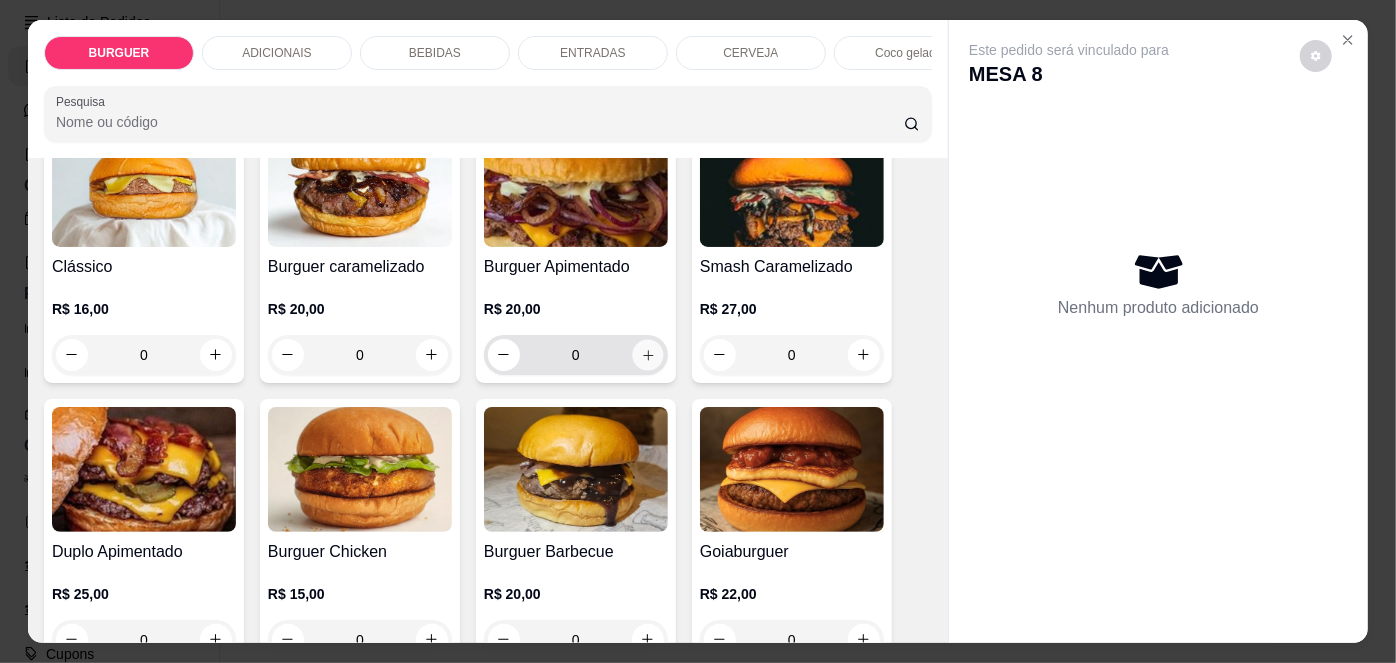 click at bounding box center [647, 354] 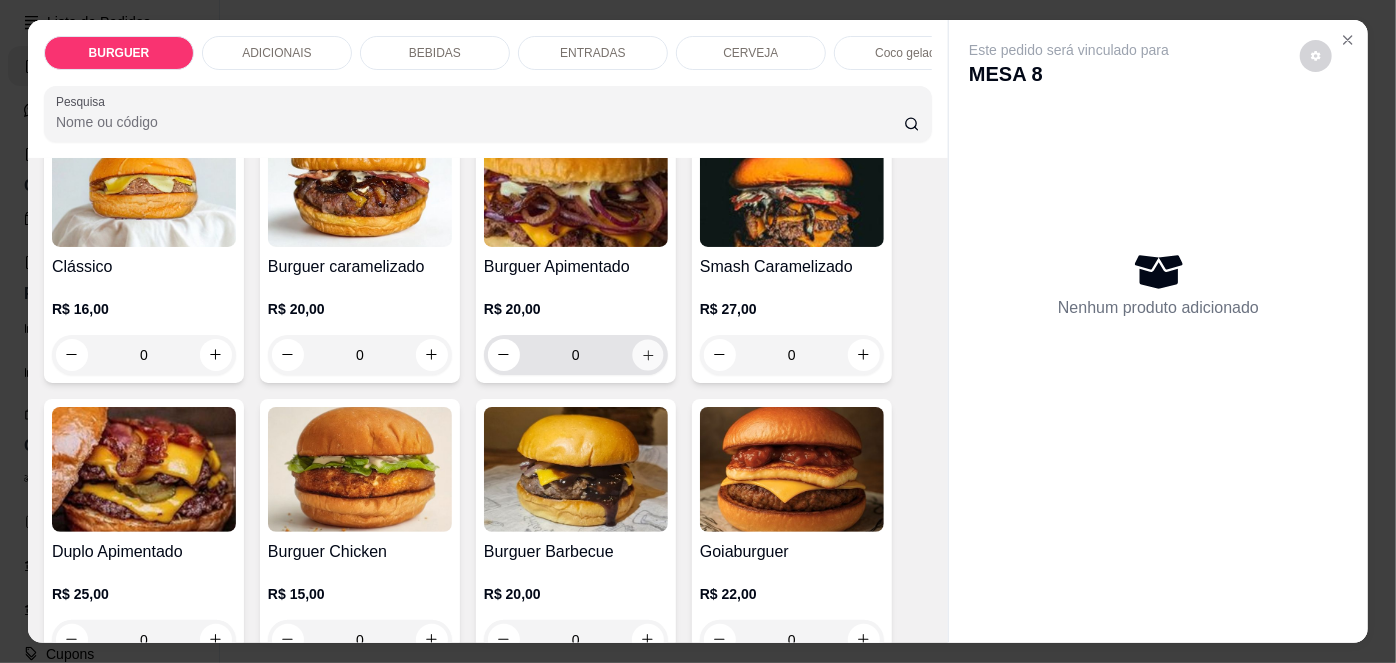 type on "1" 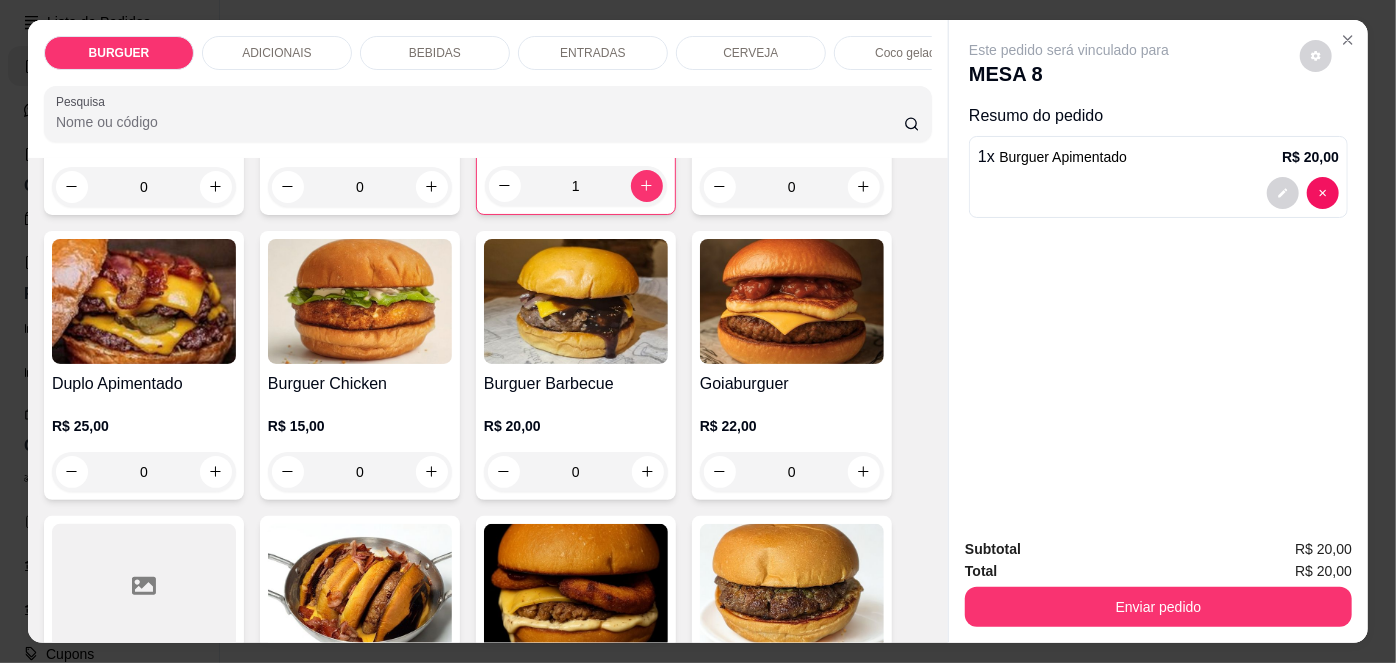 scroll, scrollTop: 348, scrollLeft: 0, axis: vertical 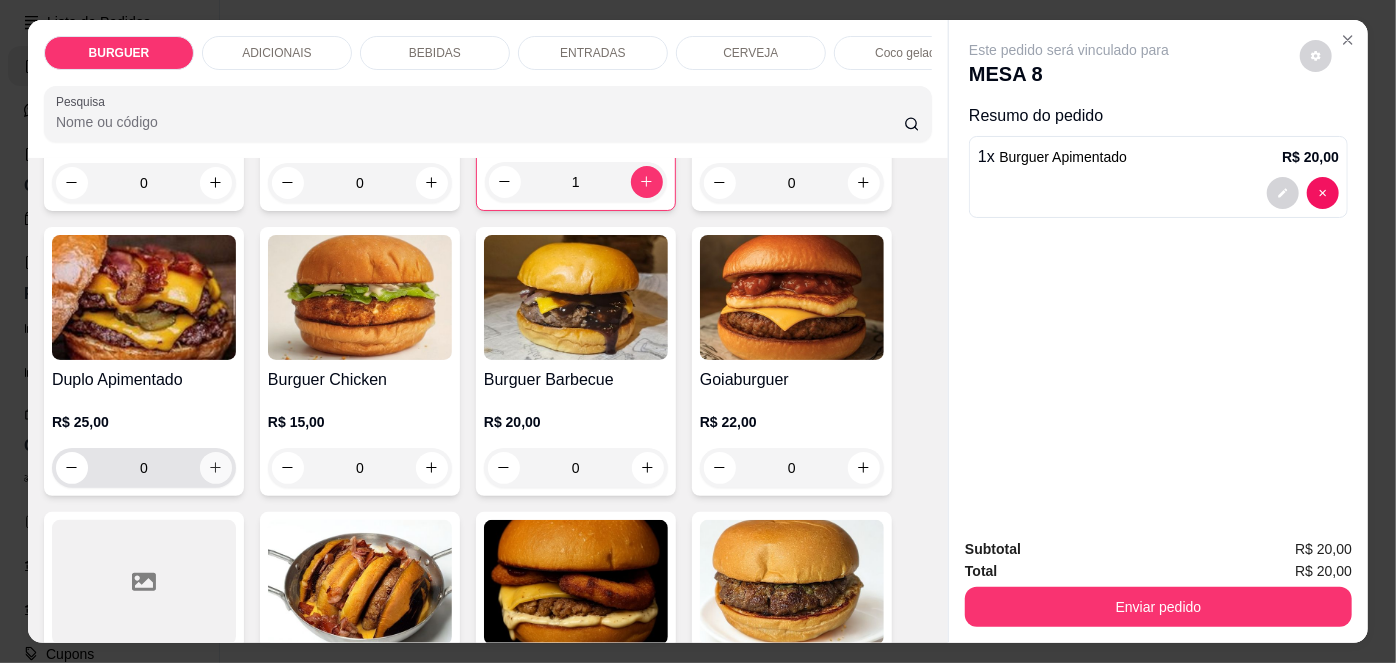 click 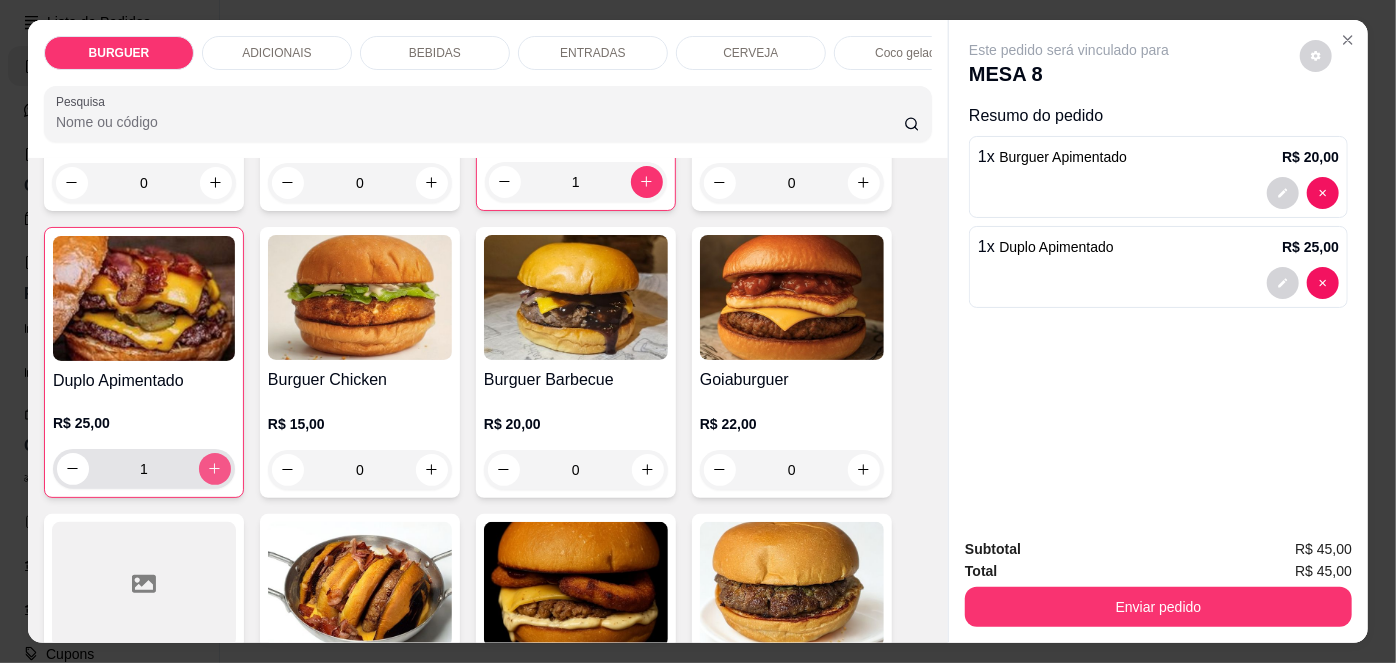 type on "1" 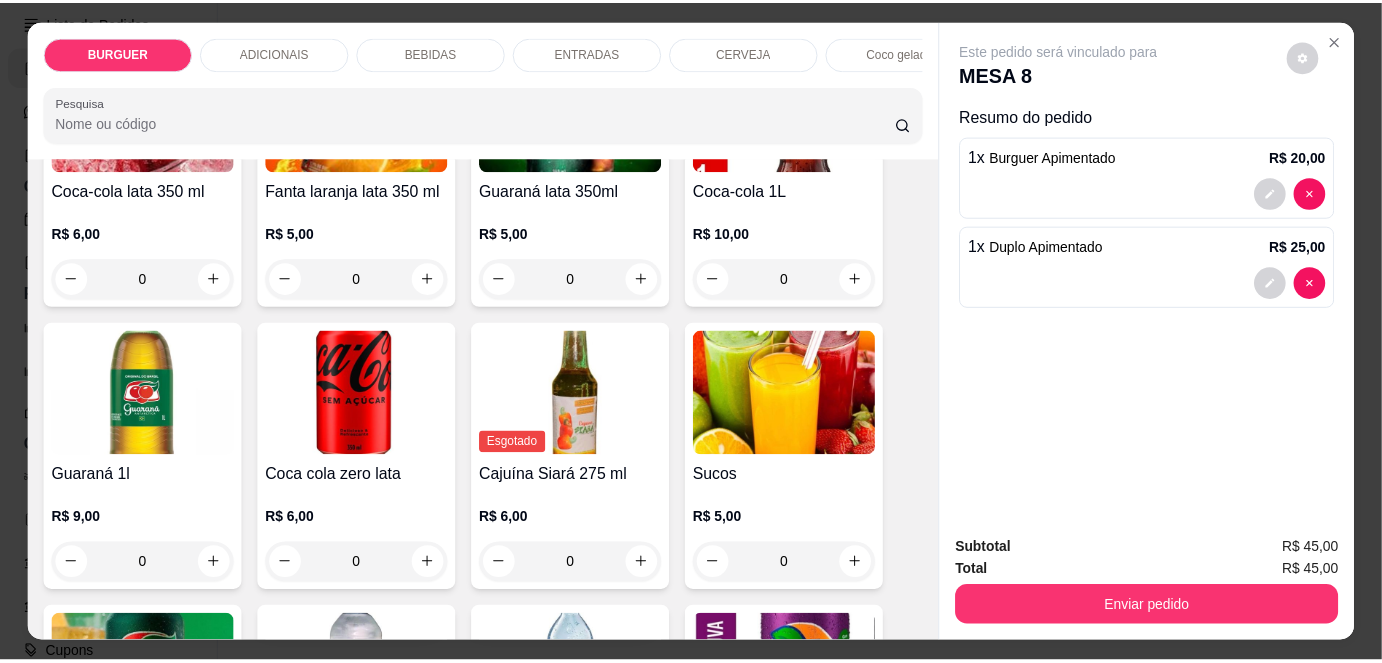 scroll, scrollTop: 1770, scrollLeft: 0, axis: vertical 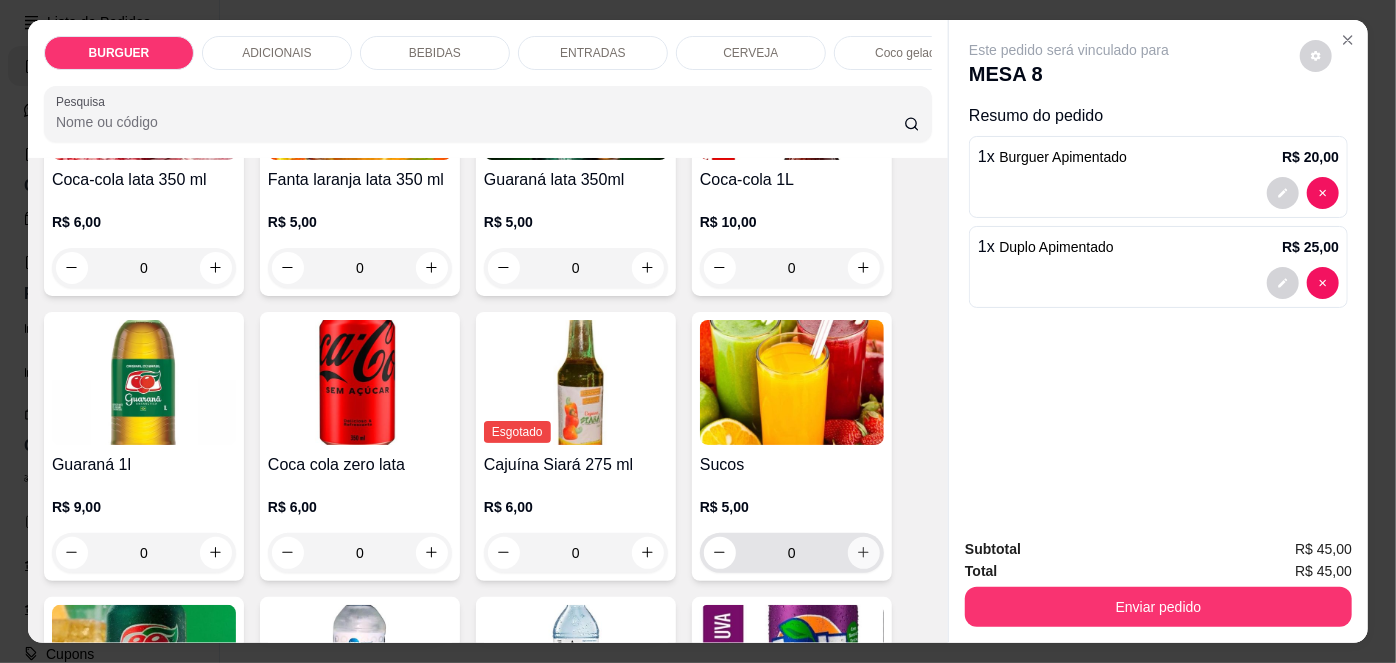 click at bounding box center [864, 553] 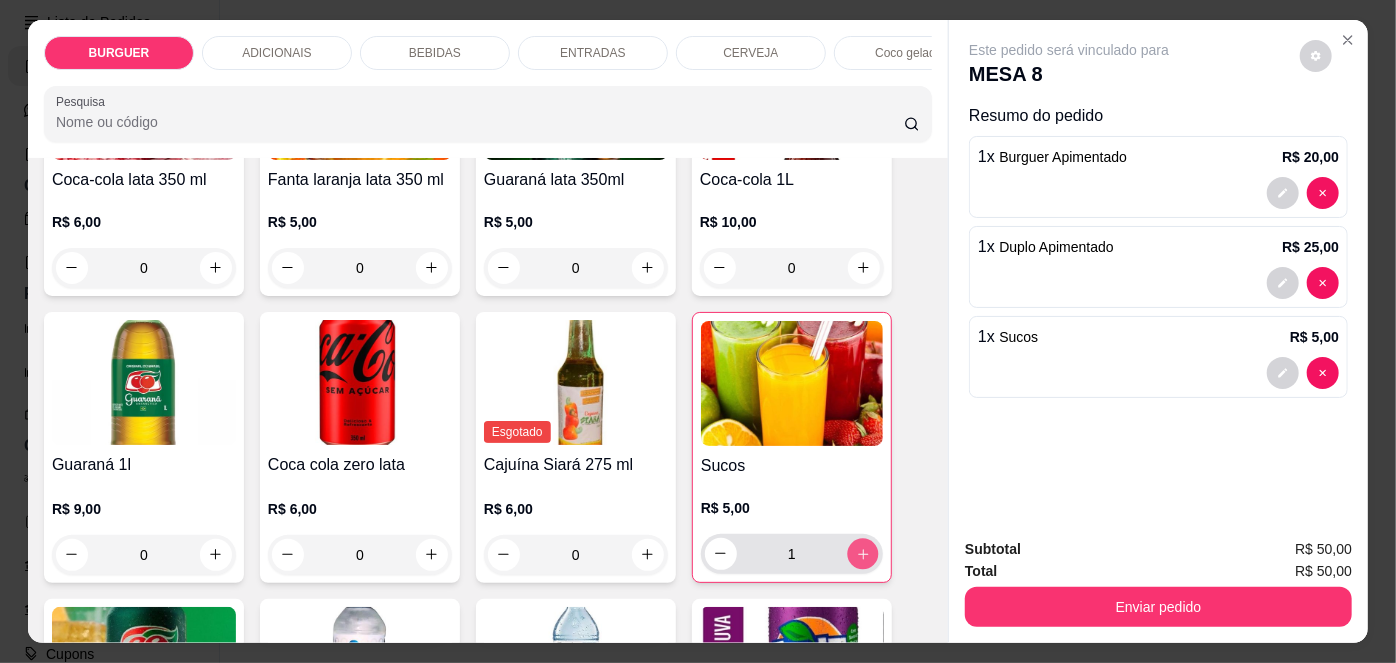 click at bounding box center [862, 553] 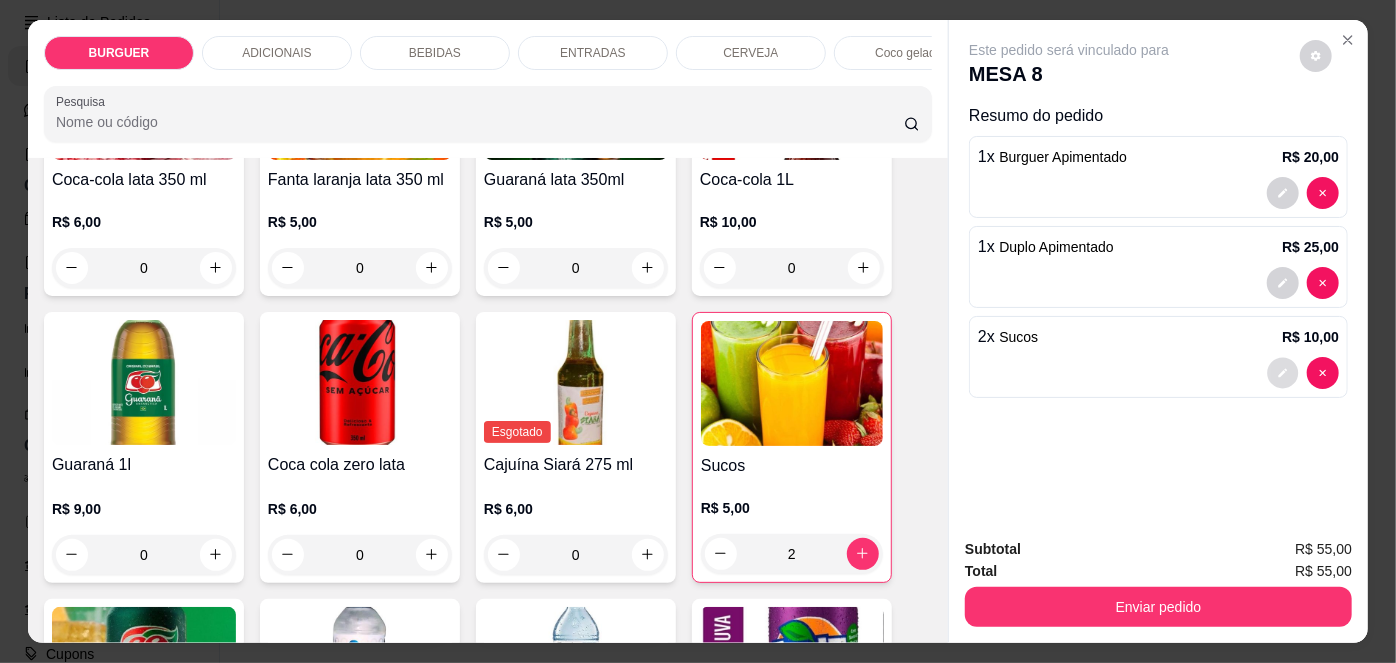 click 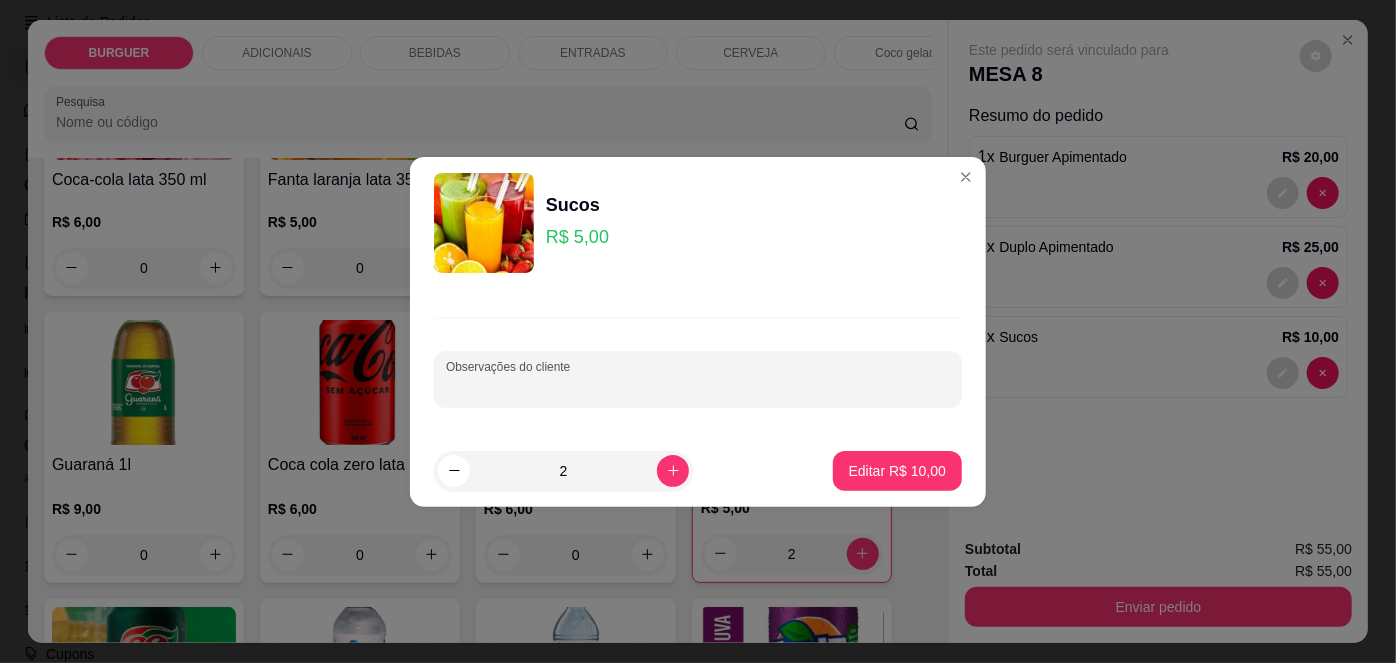 click on "Observações do cliente" at bounding box center (698, 387) 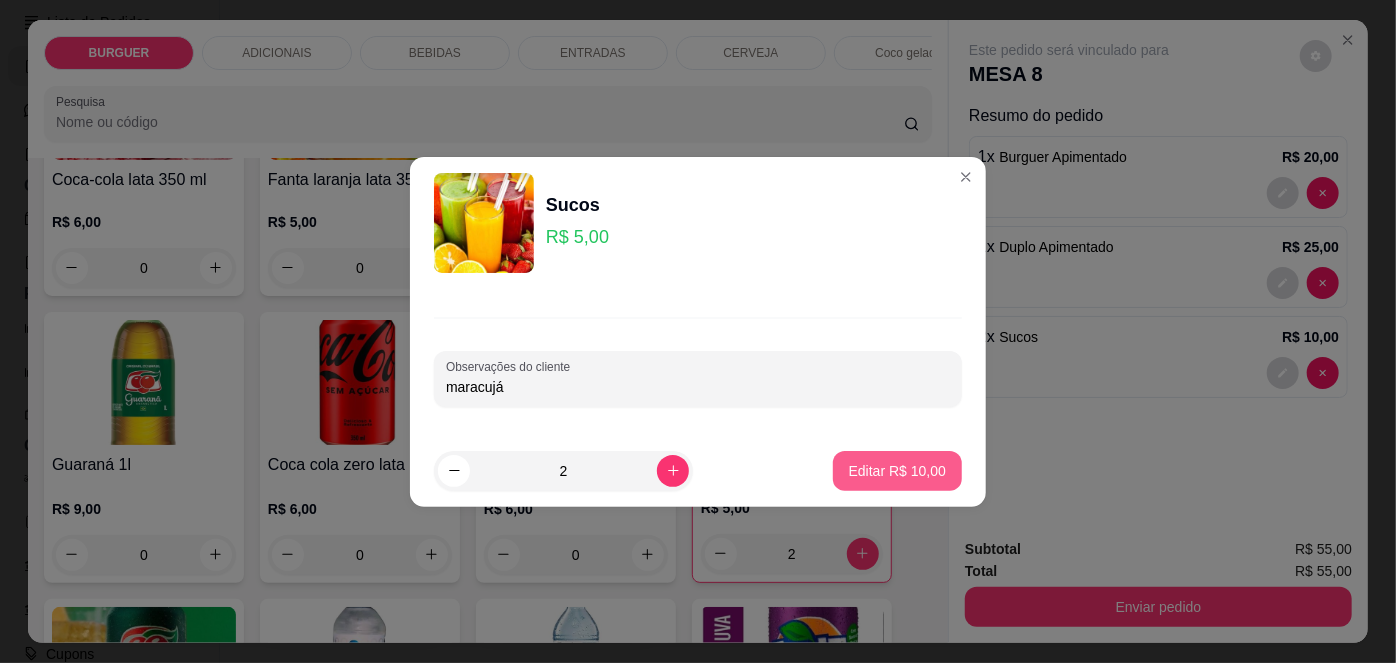type on "maracujá" 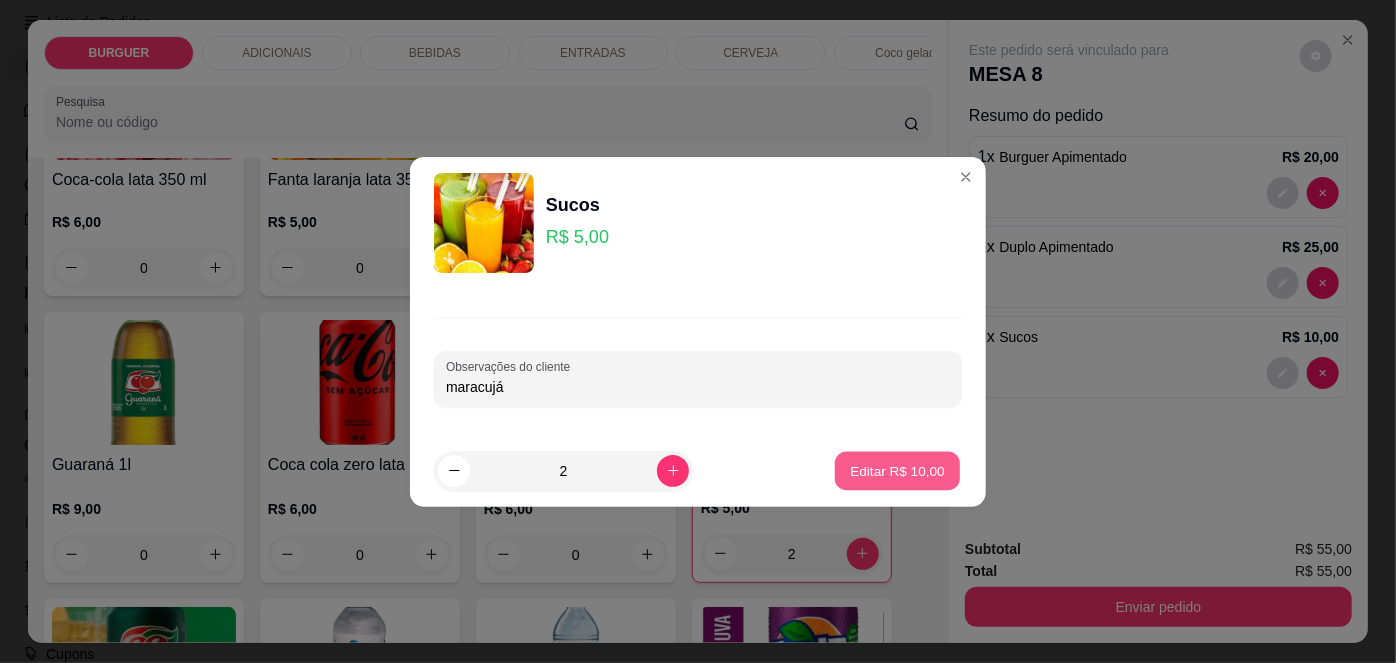 click on "Editar   R$ 10,00" at bounding box center [897, 470] 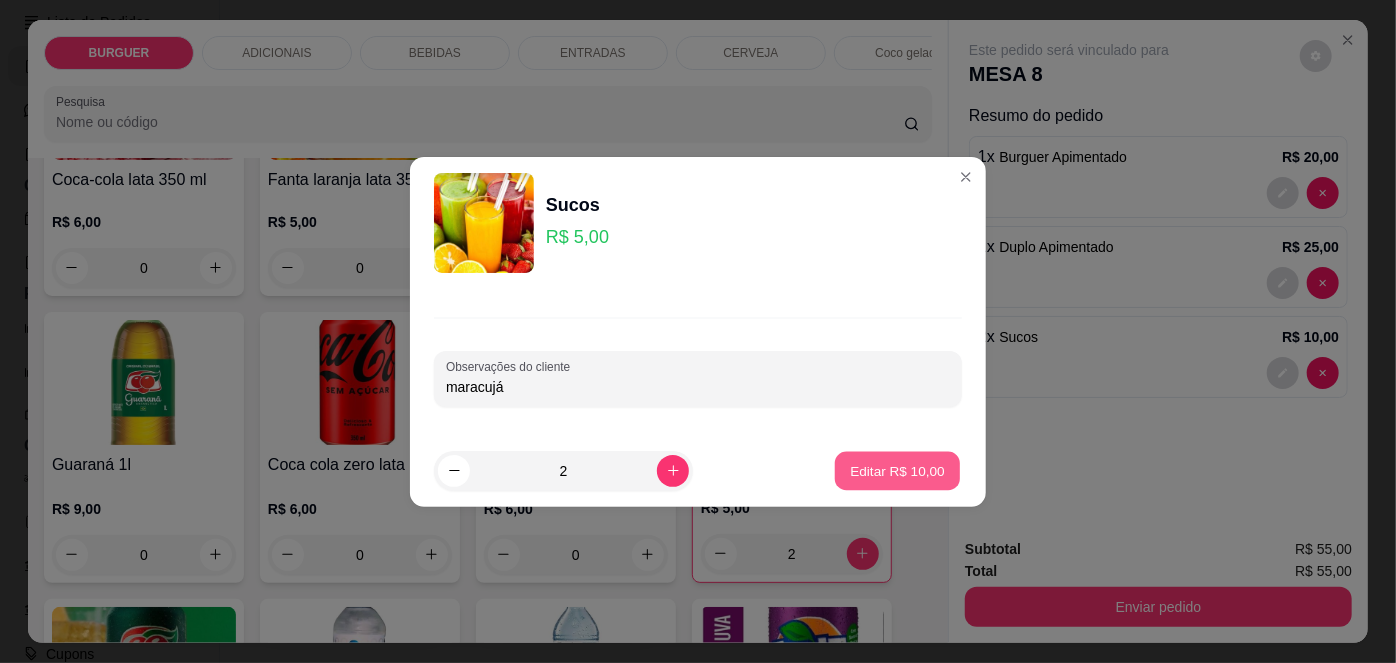 type on "0" 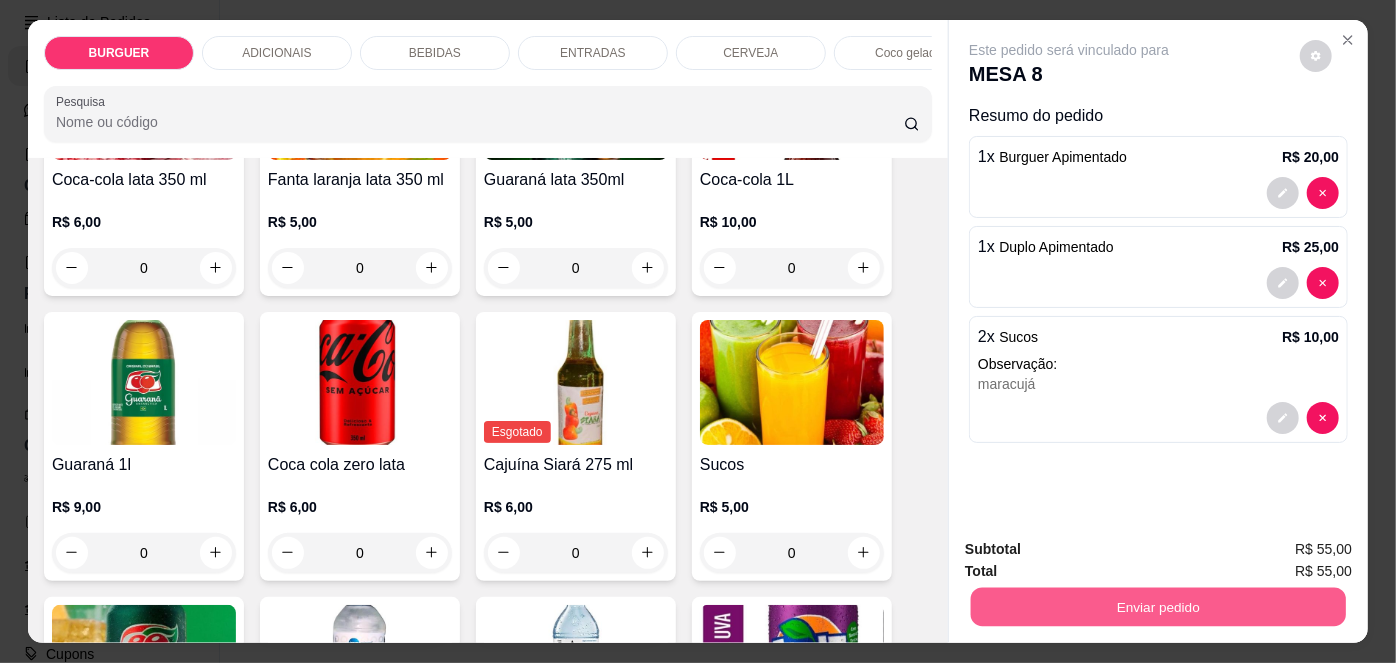 click on "Enviar pedido" at bounding box center [1158, 607] 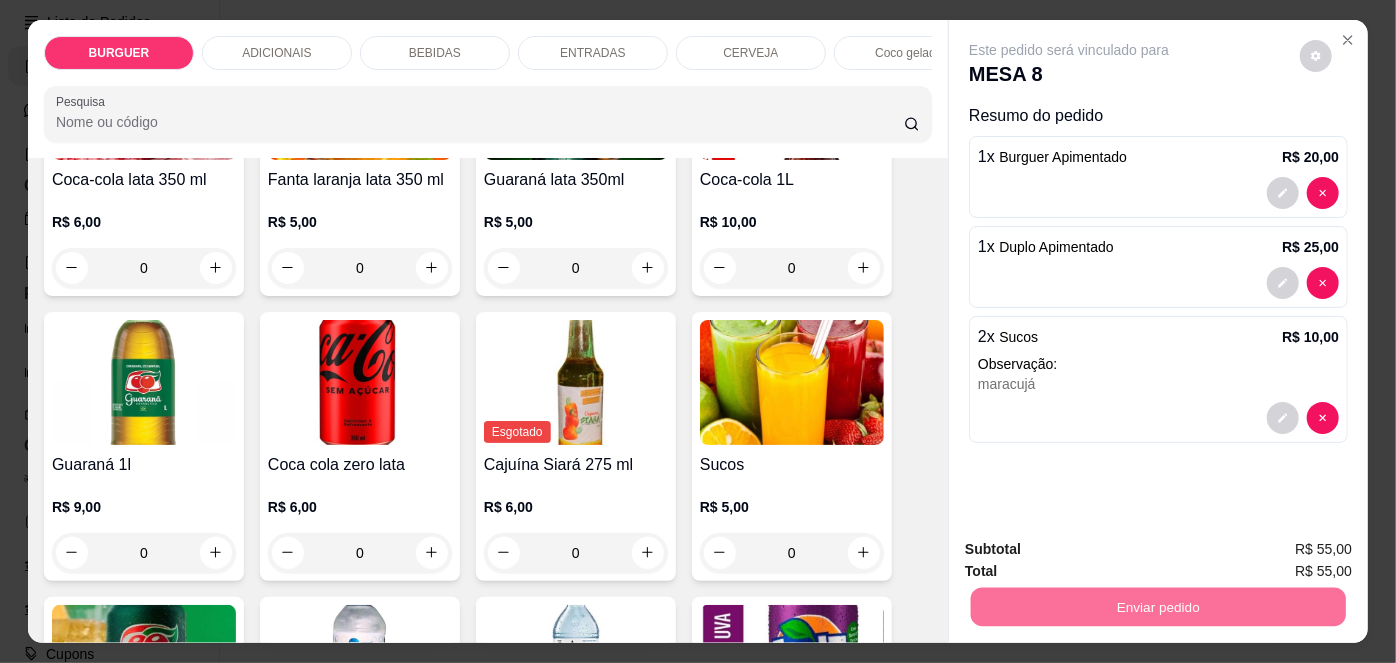 click on "Não registrar e enviar pedido" at bounding box center [1093, 551] 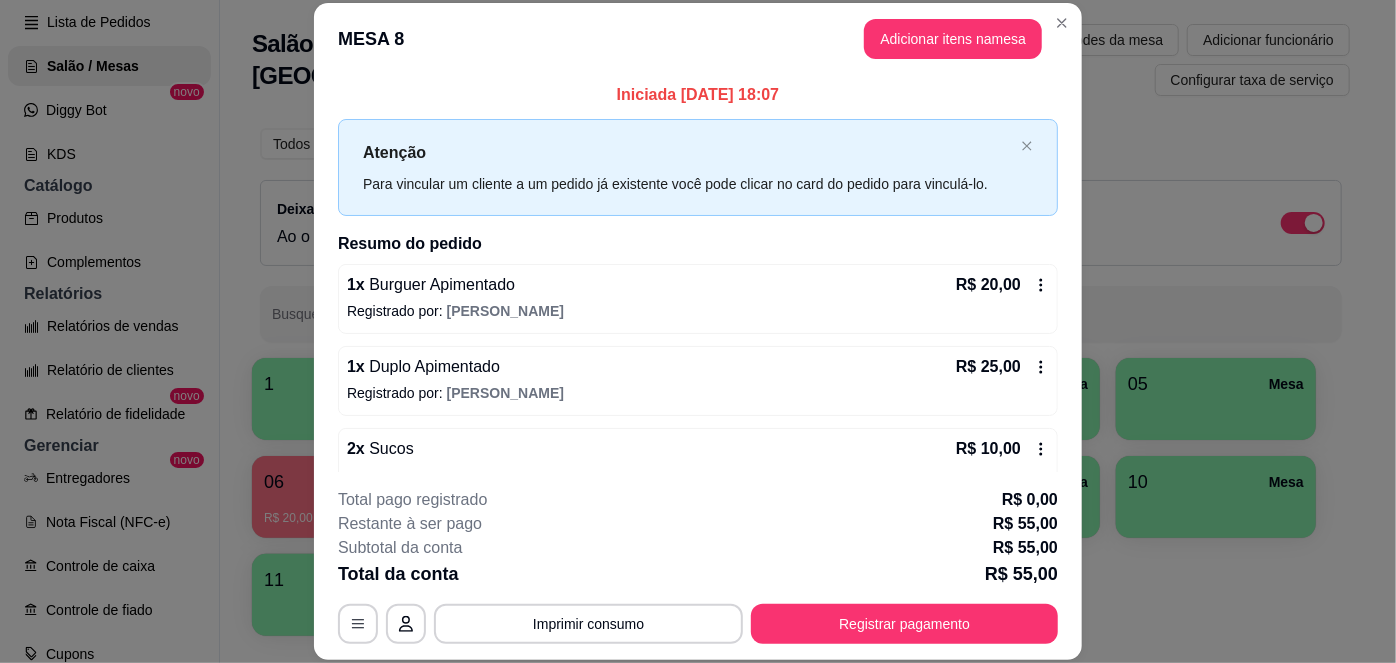 click on "R$ 55,00" at bounding box center (1025, 548) 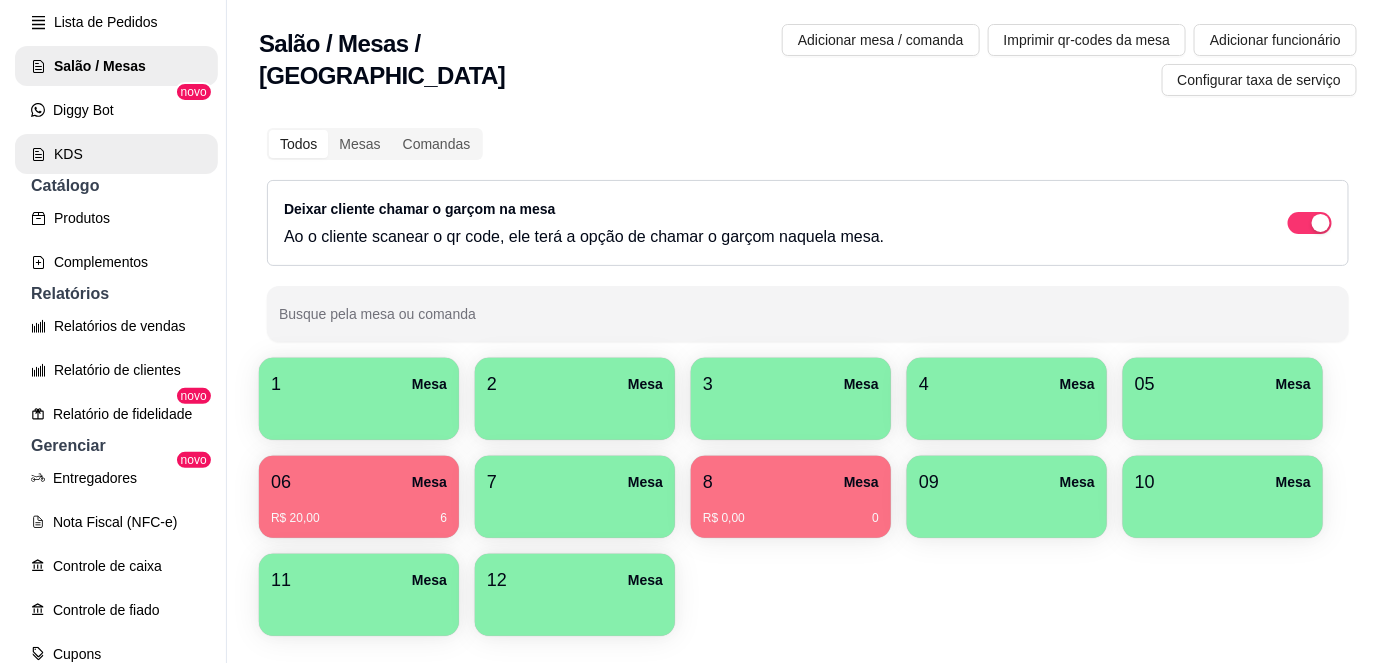 scroll, scrollTop: 0, scrollLeft: 0, axis: both 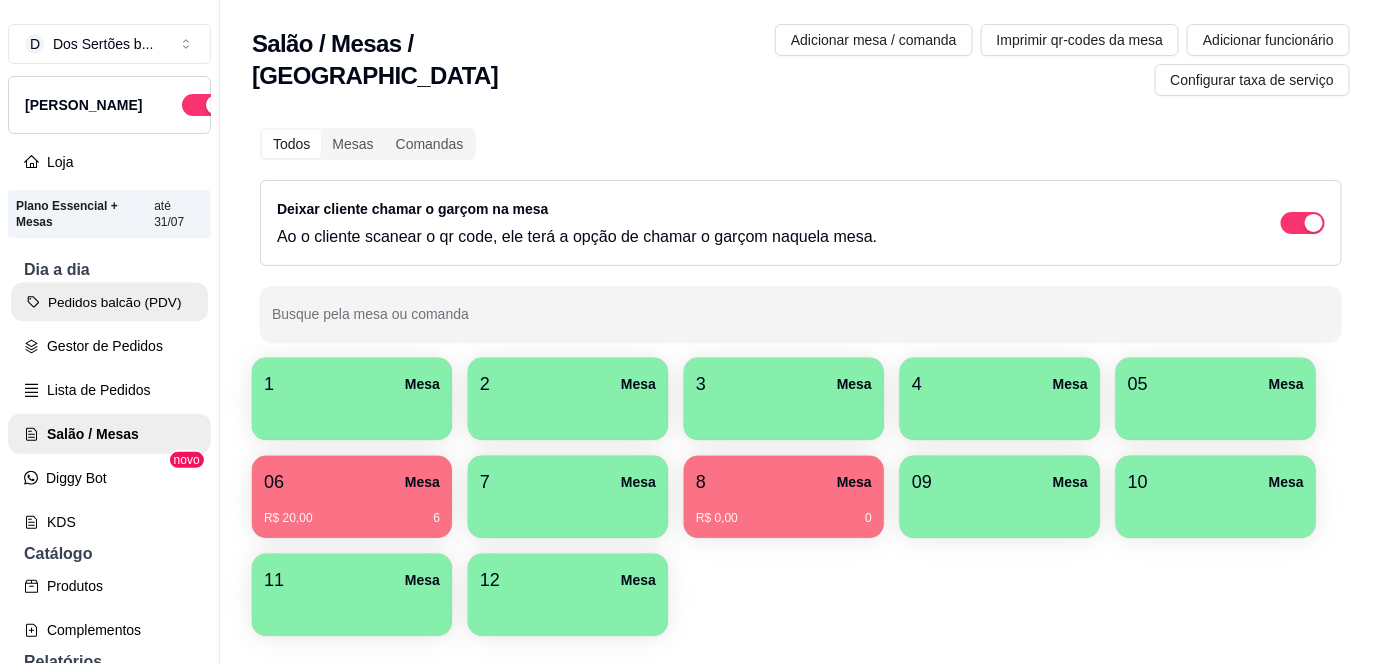 click on "Pedidos balcão (PDV)" at bounding box center (109, 302) 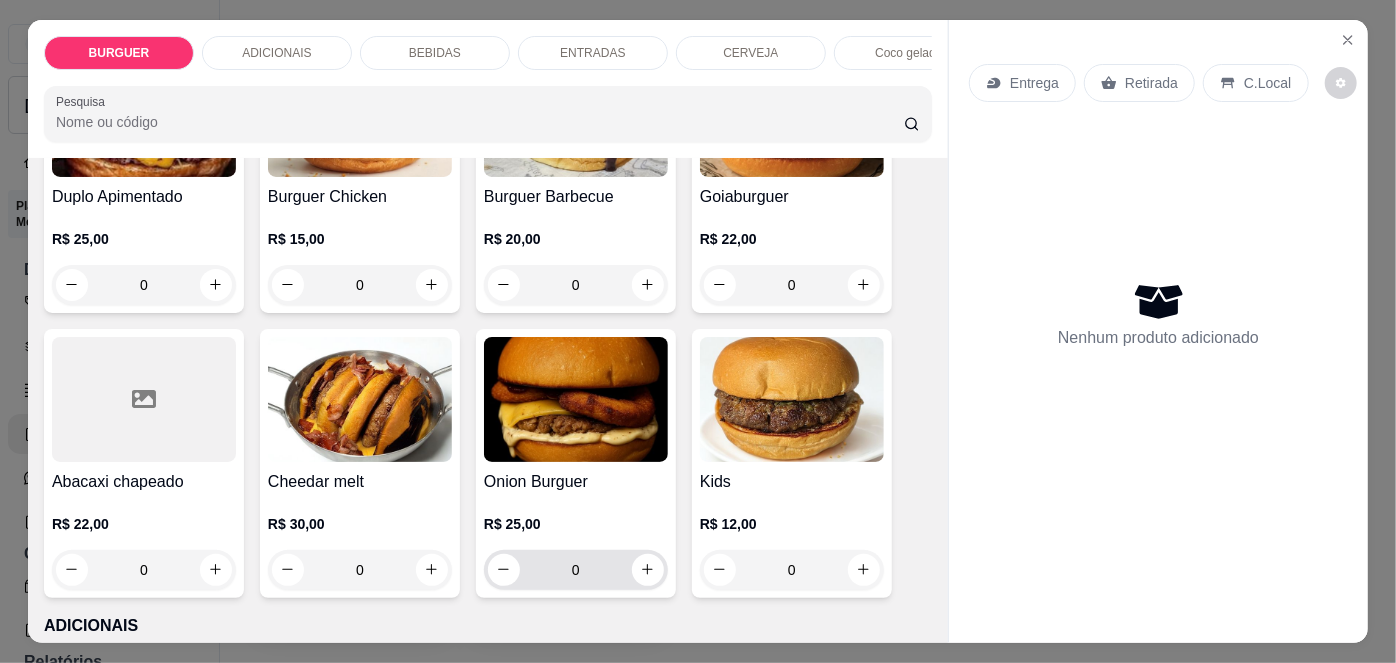 scroll, scrollTop: 528, scrollLeft: 0, axis: vertical 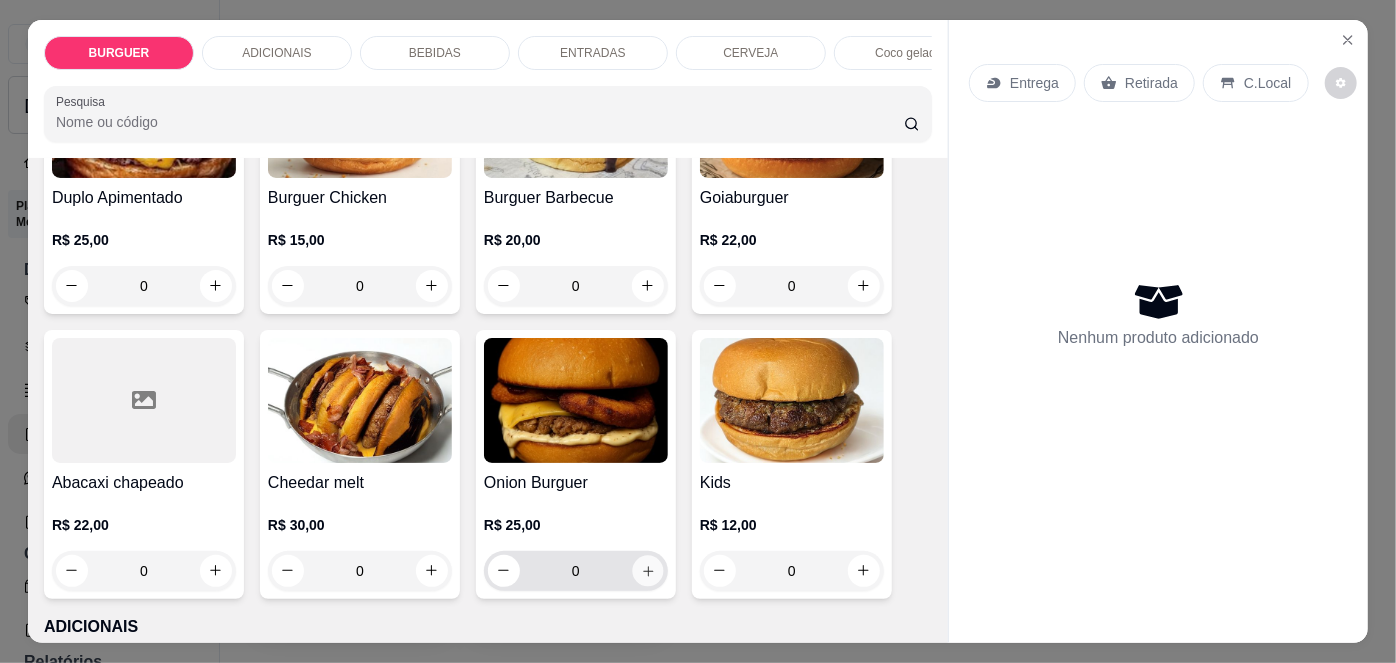 click at bounding box center [647, 570] 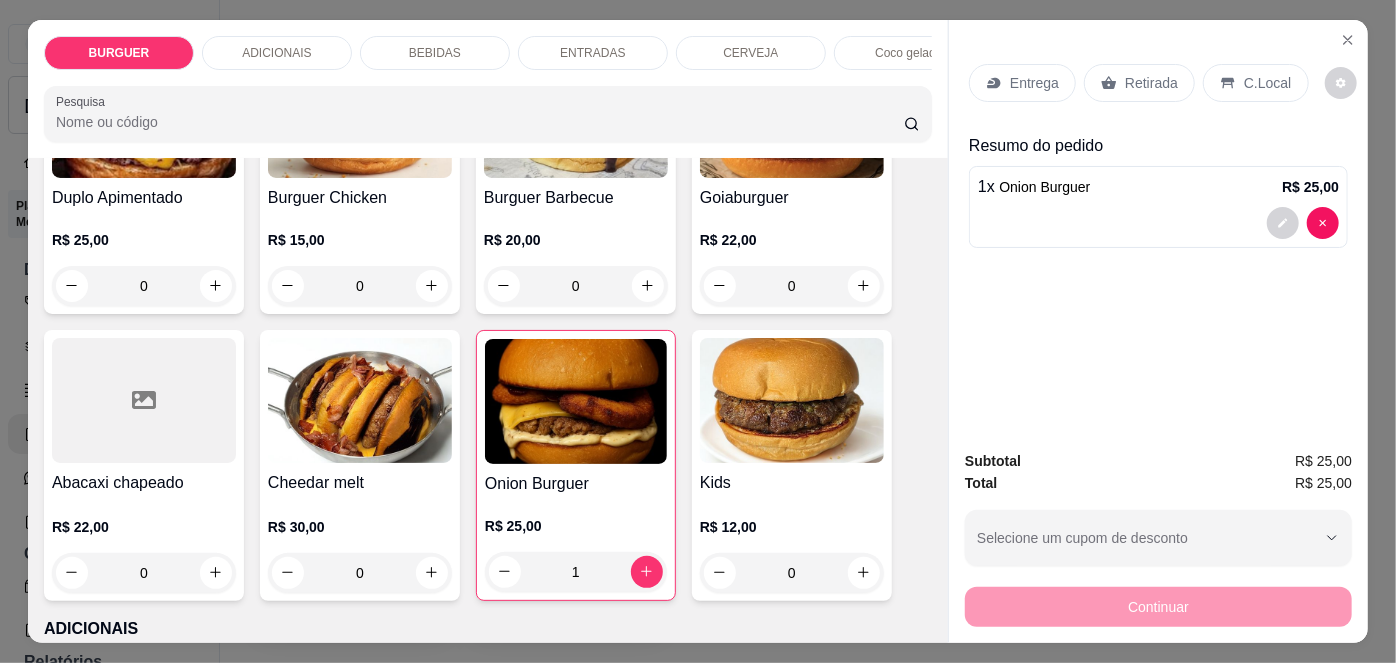 click on "Entrega" at bounding box center (1022, 83) 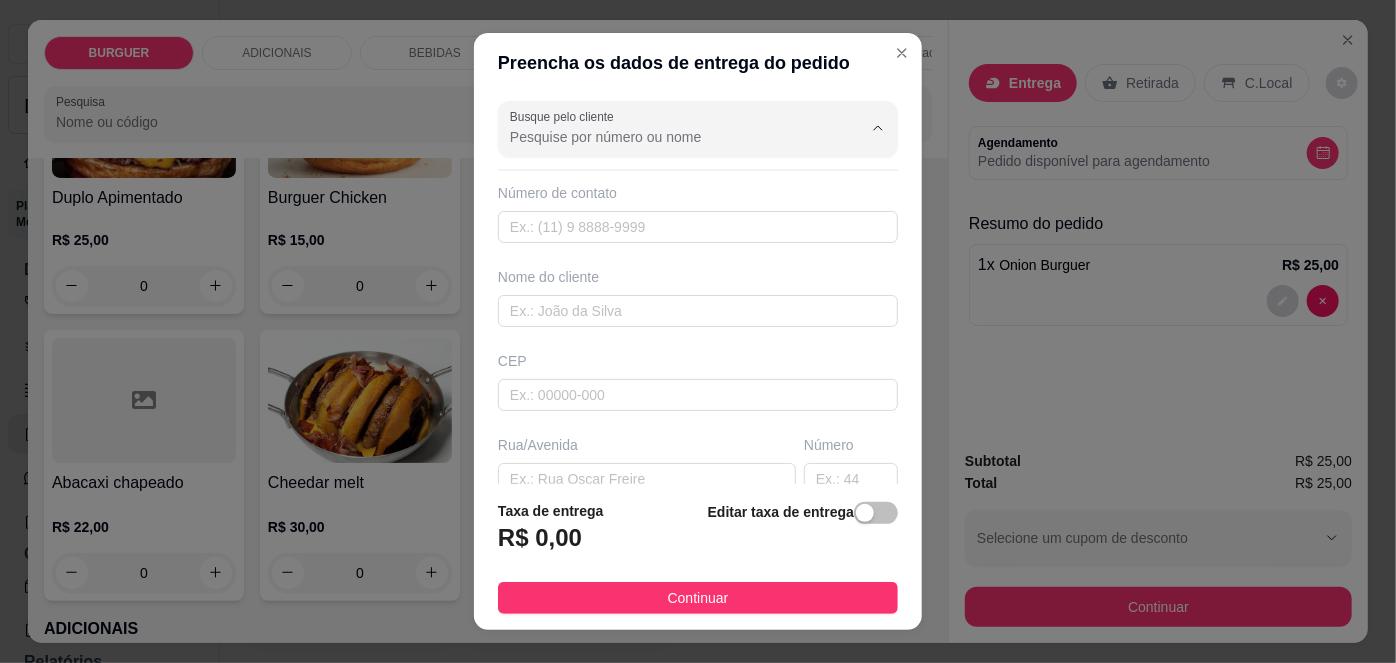 click on "Busque pelo cliente" at bounding box center (670, 137) 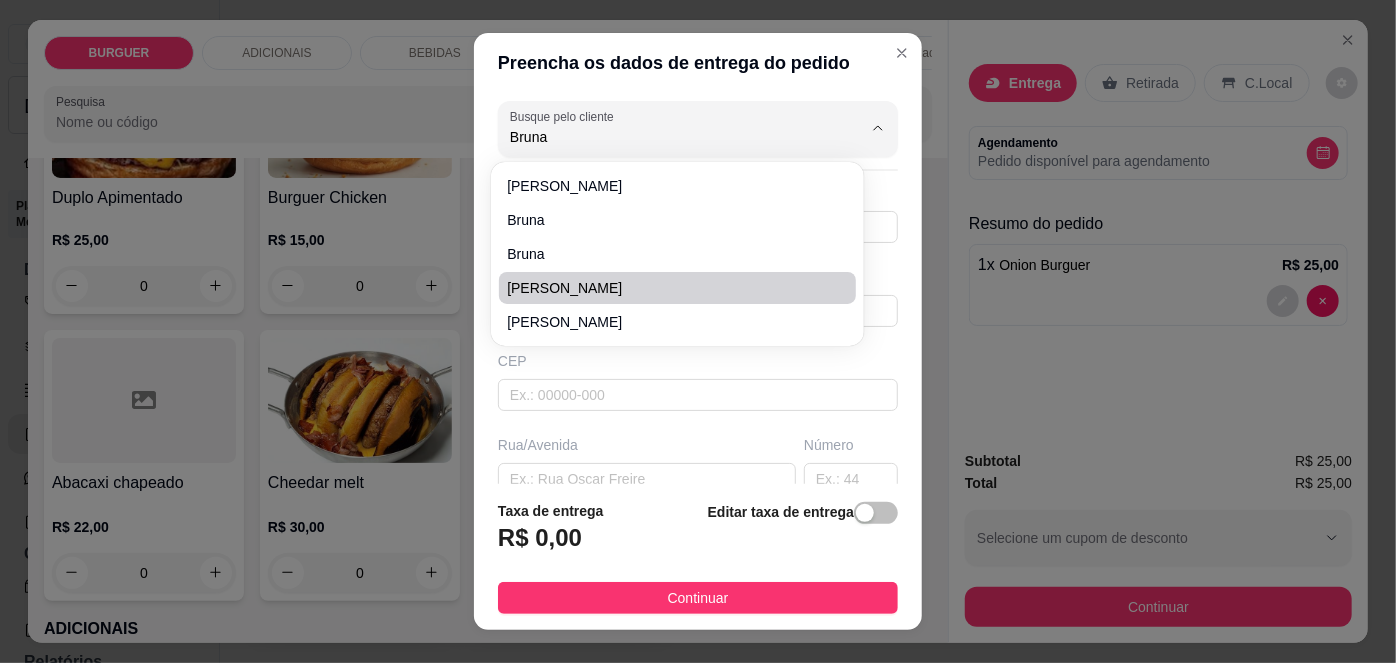 click on "[PERSON_NAME]" at bounding box center (667, 288) 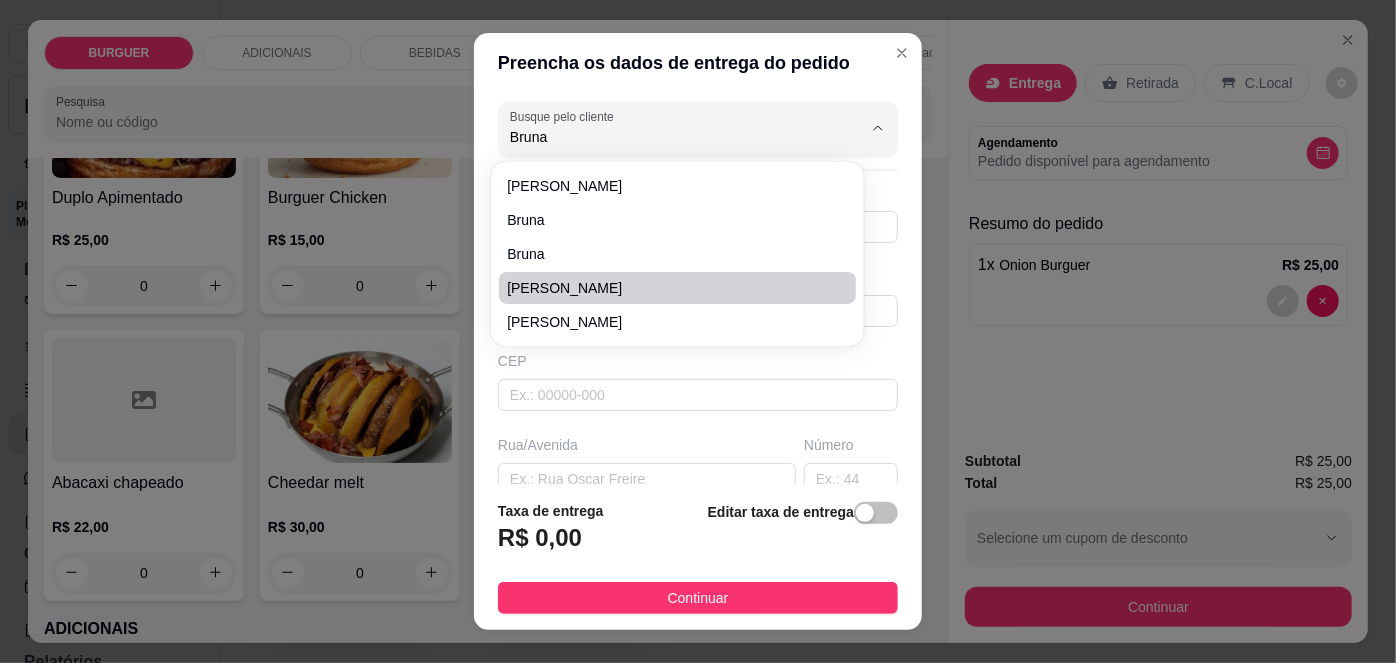 type on "[PERSON_NAME]" 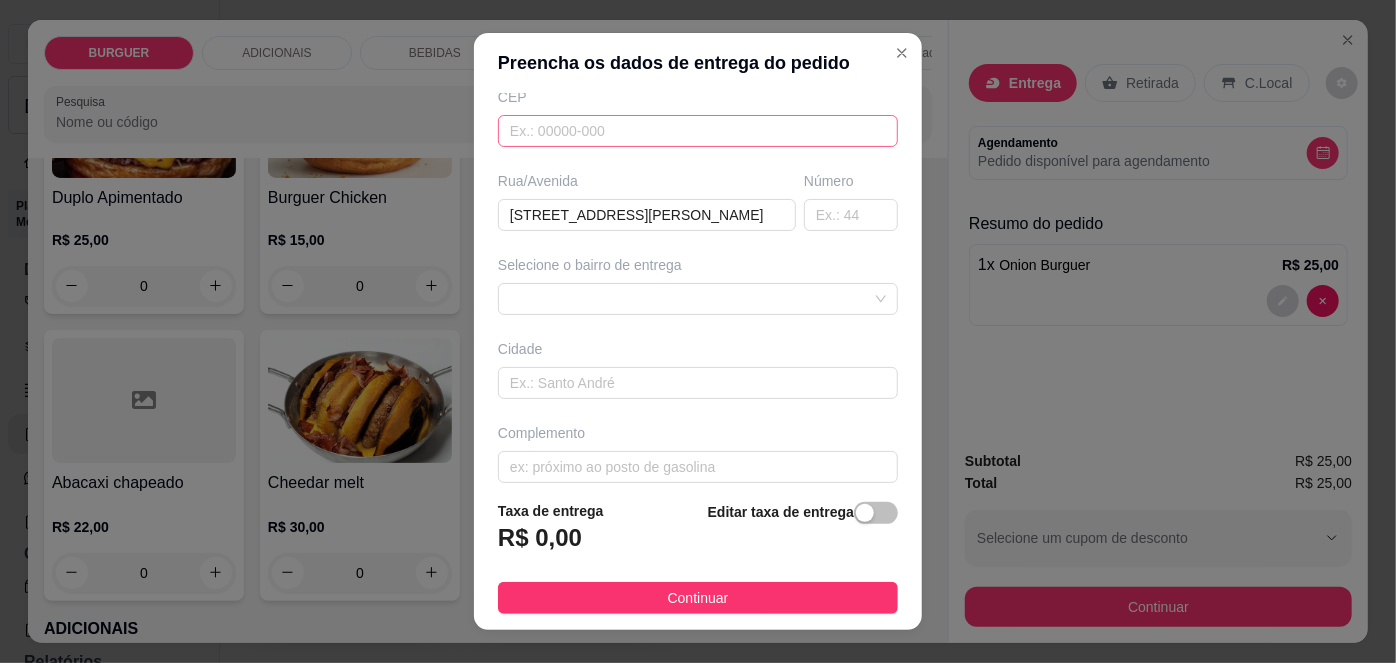 scroll, scrollTop: 267, scrollLeft: 0, axis: vertical 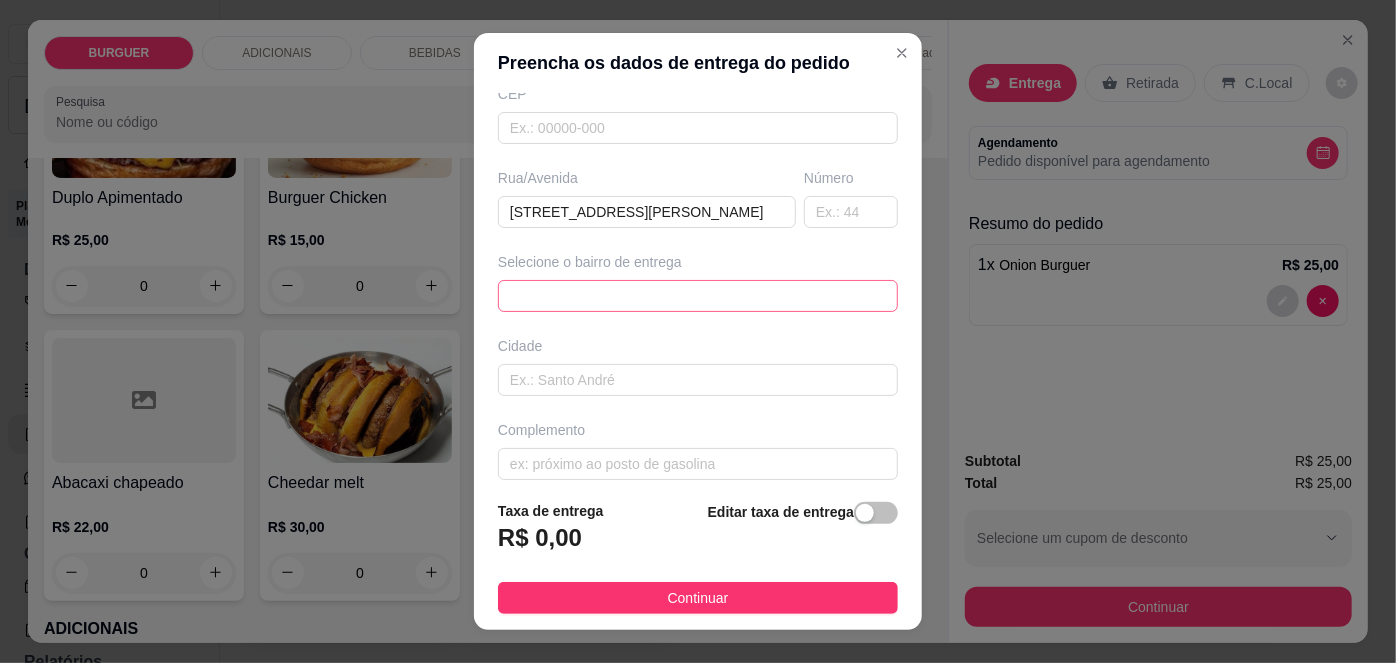 click on "67d0a9f2ac621123795caa57 67d0aa4c10a7c36e1d729bd0 [PERSON_NAME] - ESPERANTINA -  R$ 5,00 Chapadinha sul - ESPERANTINA -  R$ 4,00 [GEOGRAPHIC_DATA] - [GEOGRAPHIC_DATA] -  R$ 4,00 Centro - Esperantina -  R$ 3,00 Bezerrão - Esperantina -  R$ 4,00 [GEOGRAPHIC_DATA]  - [GEOGRAPHIC_DATA]  -  R$ 5,00 Bela vista - Batalha  -  R$ 5,00 [GEOGRAPHIC_DATA]  - [GEOGRAPHIC_DATA]  -  R$ 4,00 Varjota - Esperantina  -  R$ 6,00 Novo milênio - Esperantina -  R$ 4,00" at bounding box center (698, 296) 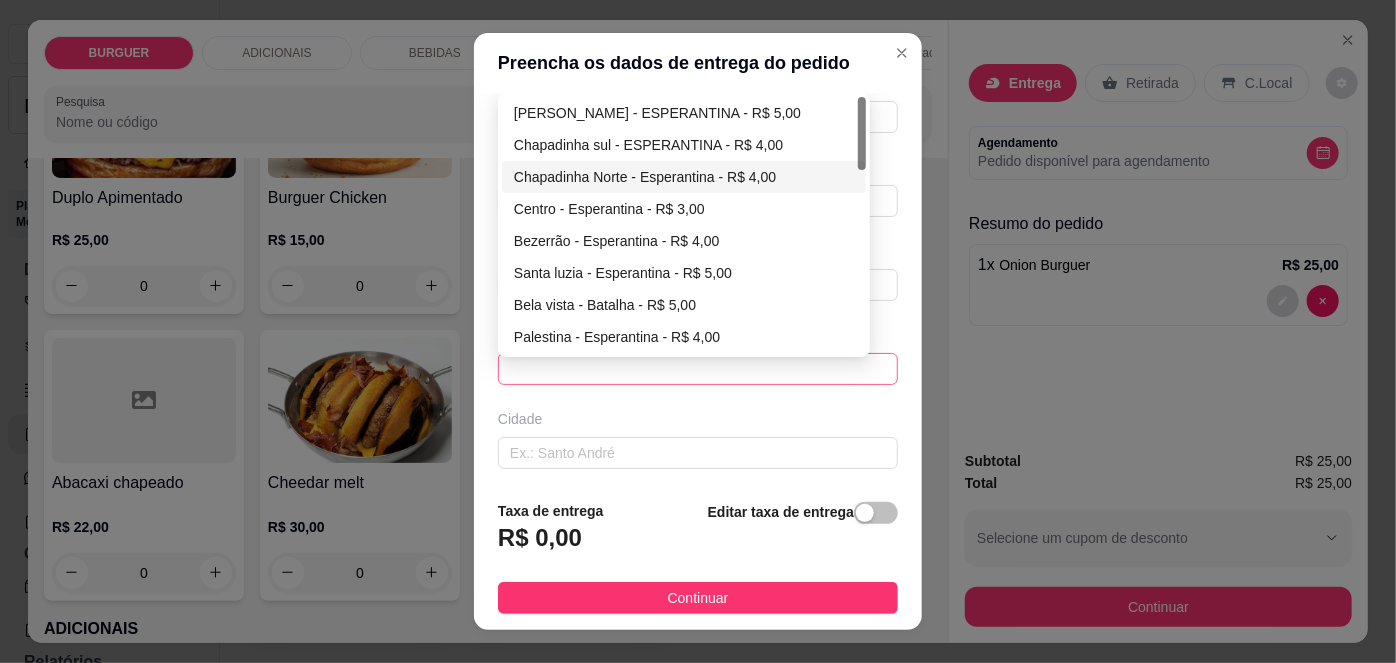 scroll, scrollTop: 196, scrollLeft: 0, axis: vertical 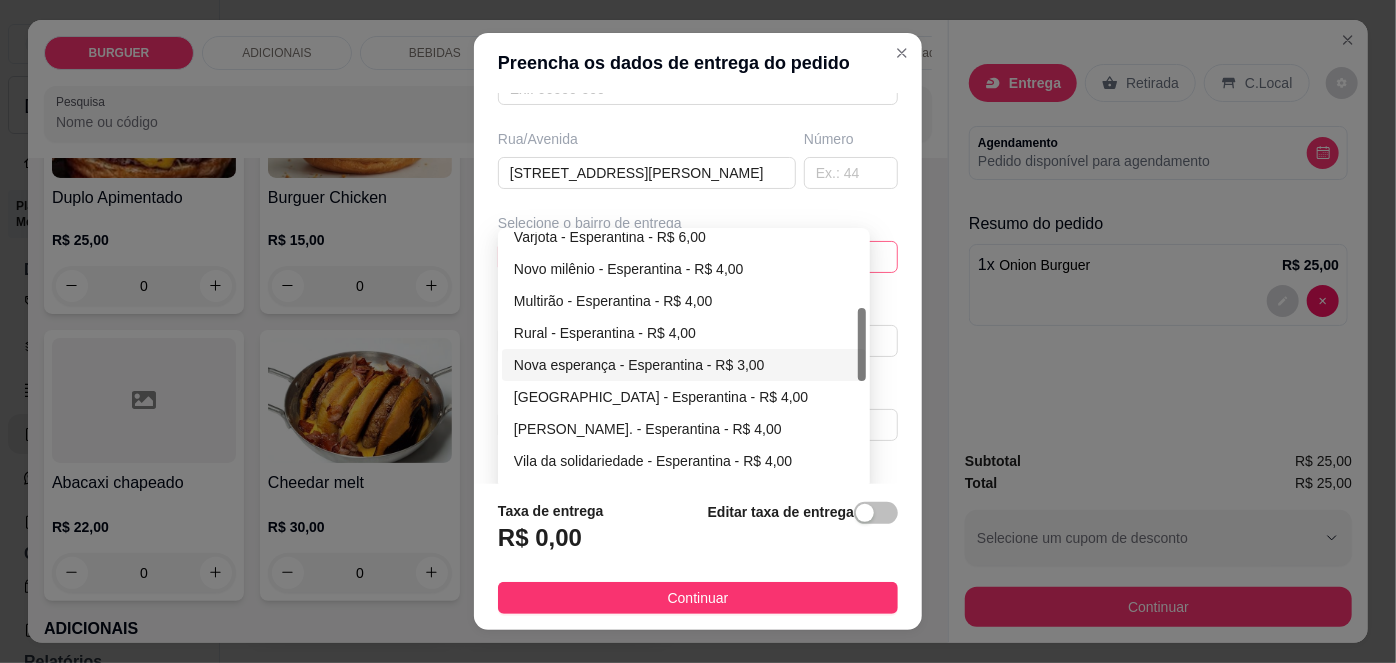 type on "[PERSON_NAME]" 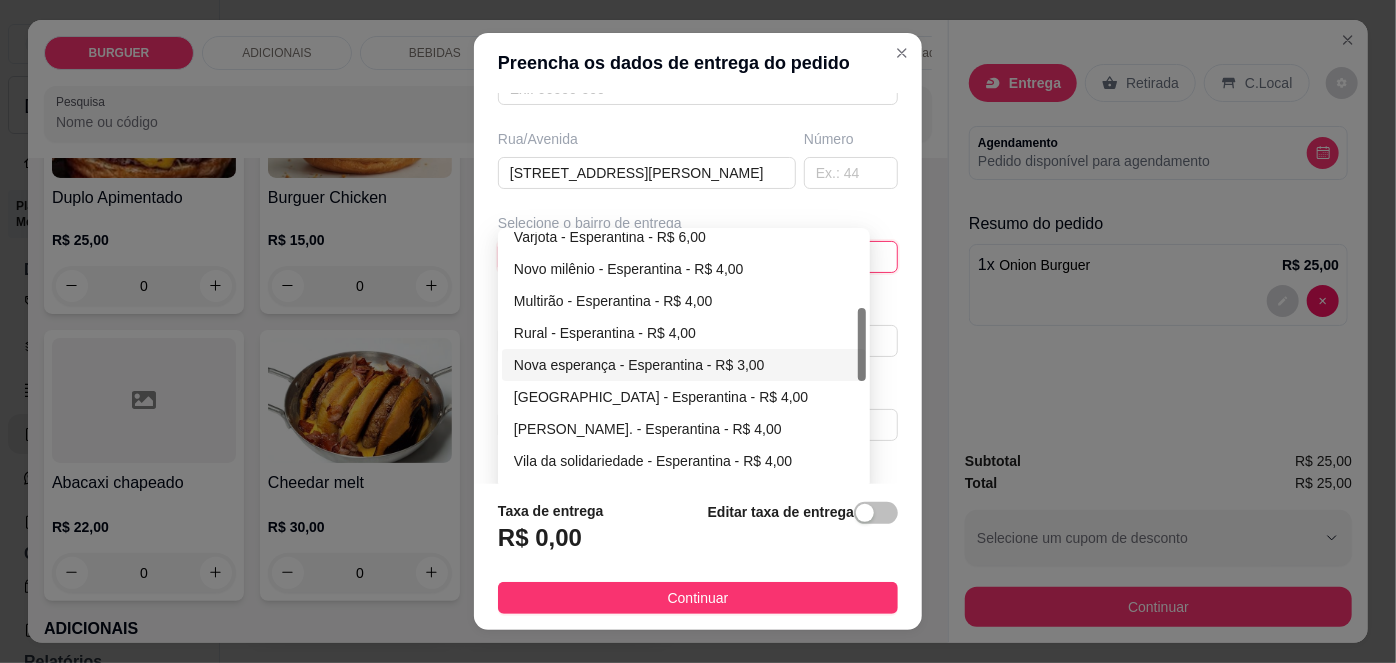 click on "Nova esperança  - Esperantina  -  R$ 3,00" at bounding box center (684, 365) 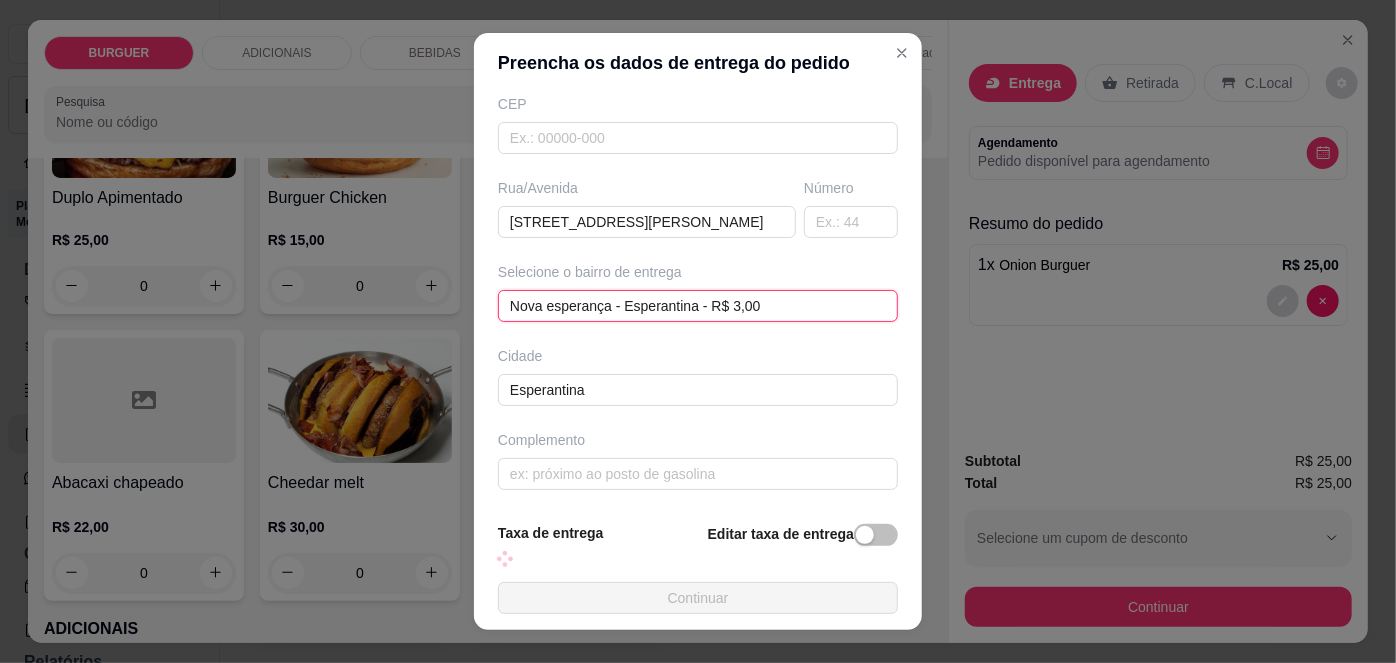 scroll, scrollTop: 306, scrollLeft: 0, axis: vertical 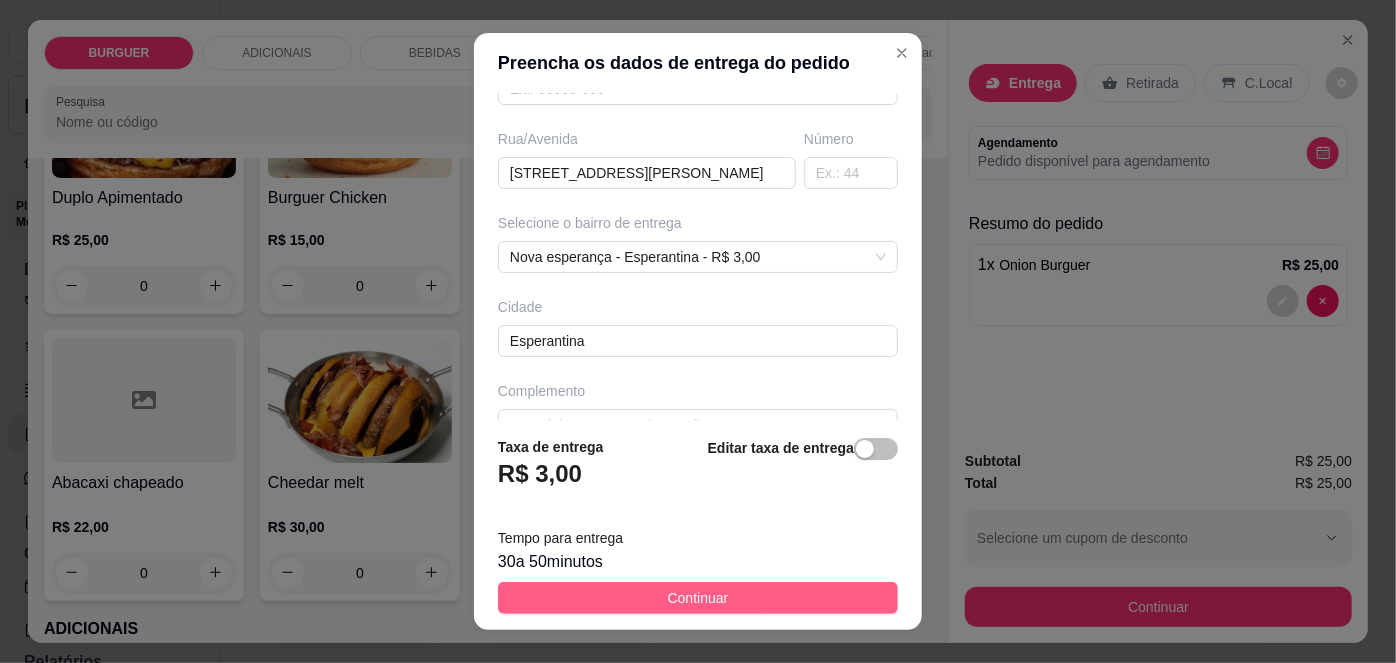 click on "Continuar" at bounding box center (698, 598) 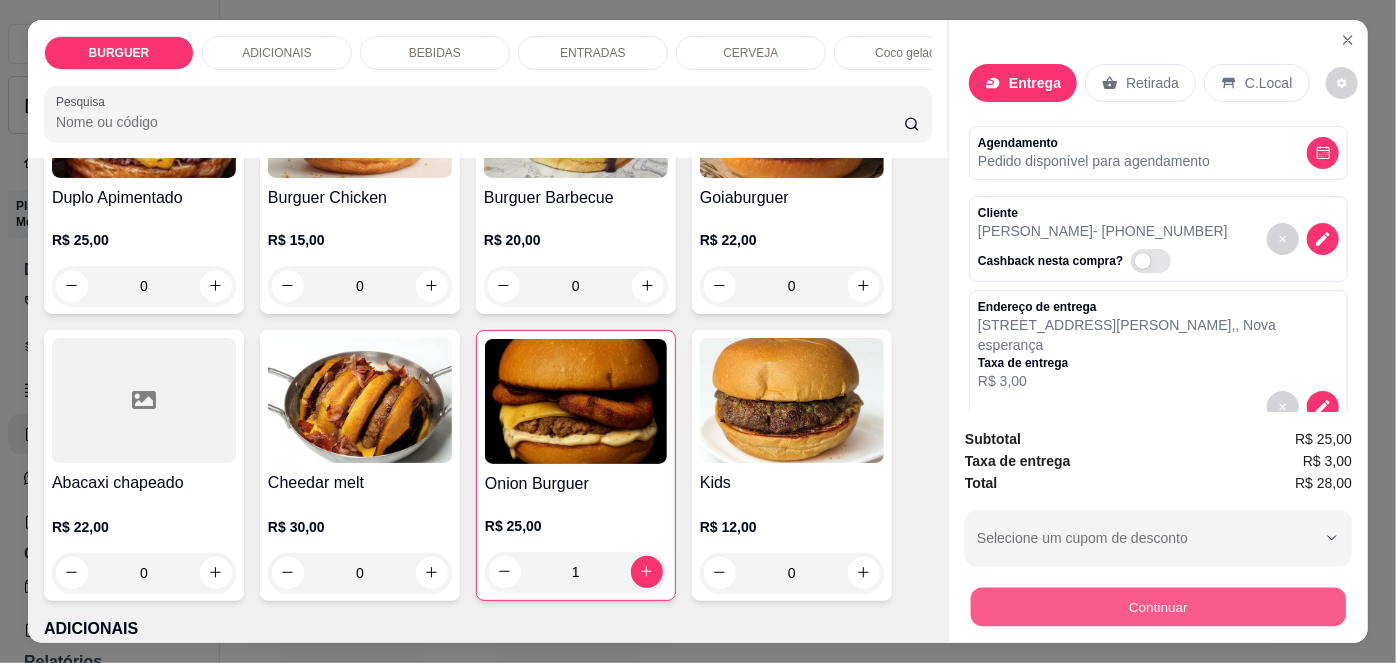 click on "Continuar" at bounding box center [1158, 607] 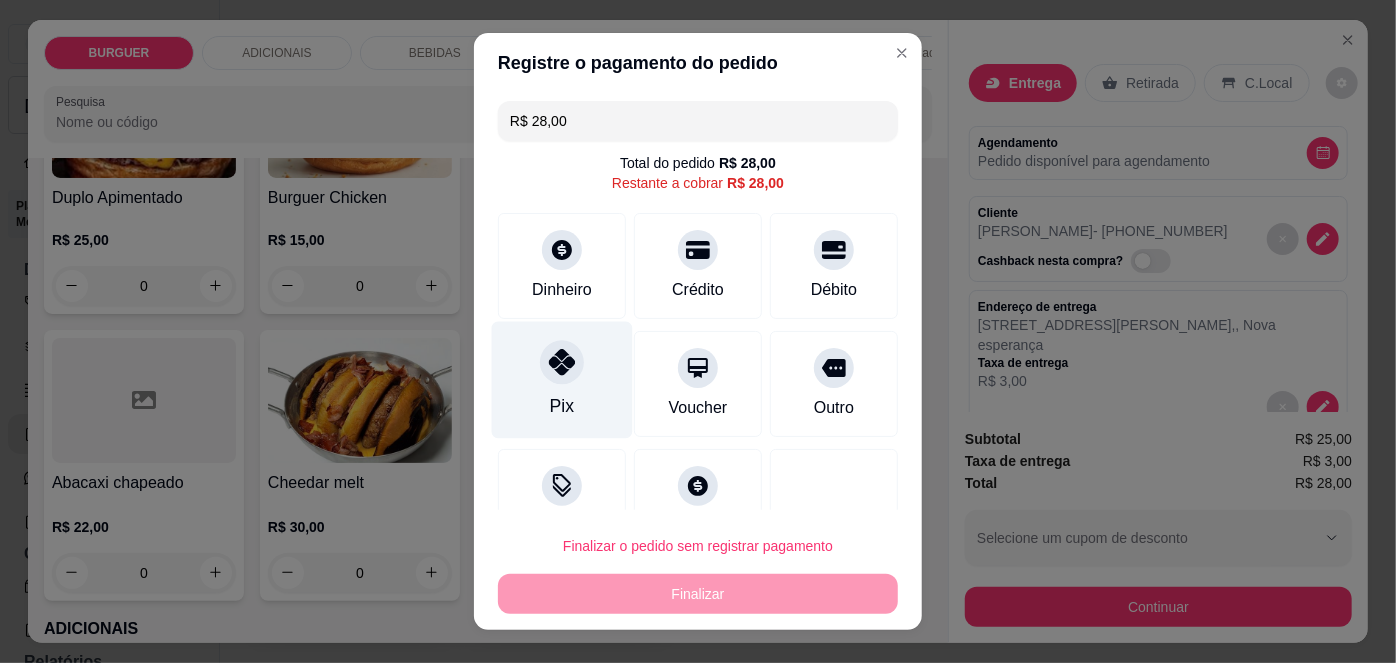 click on "Pix" at bounding box center [562, 380] 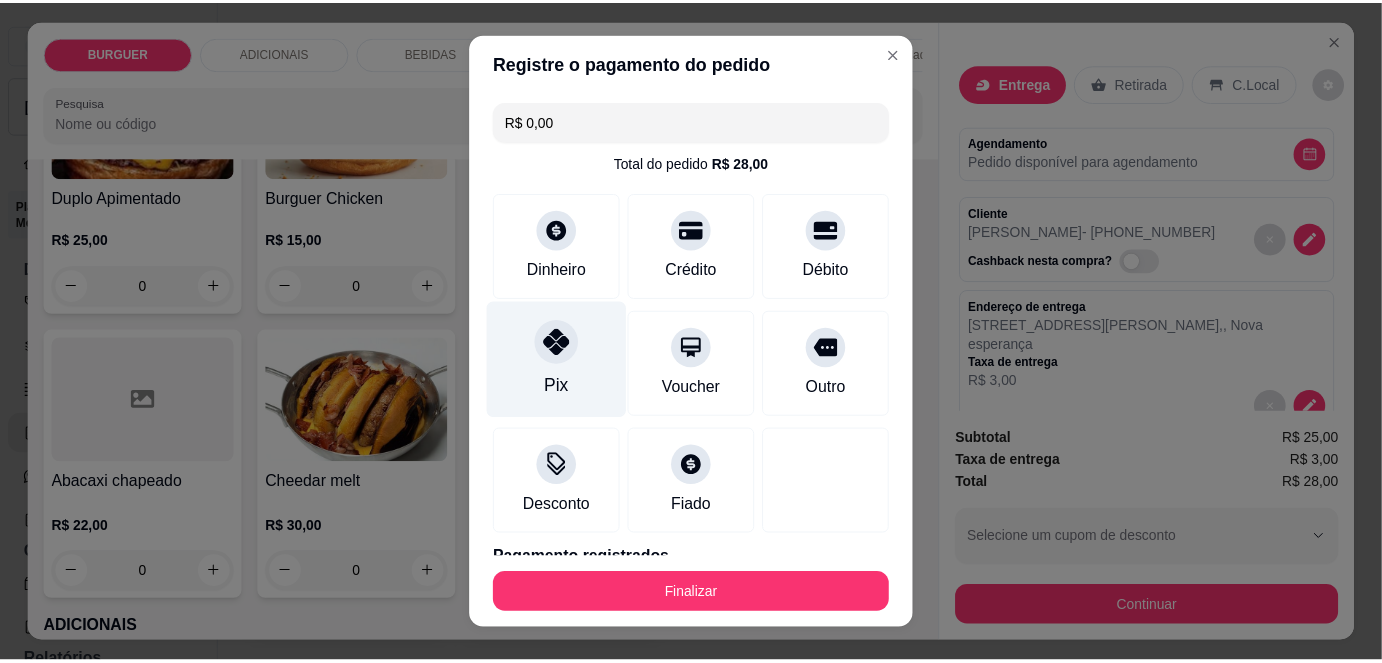 scroll, scrollTop: 88, scrollLeft: 0, axis: vertical 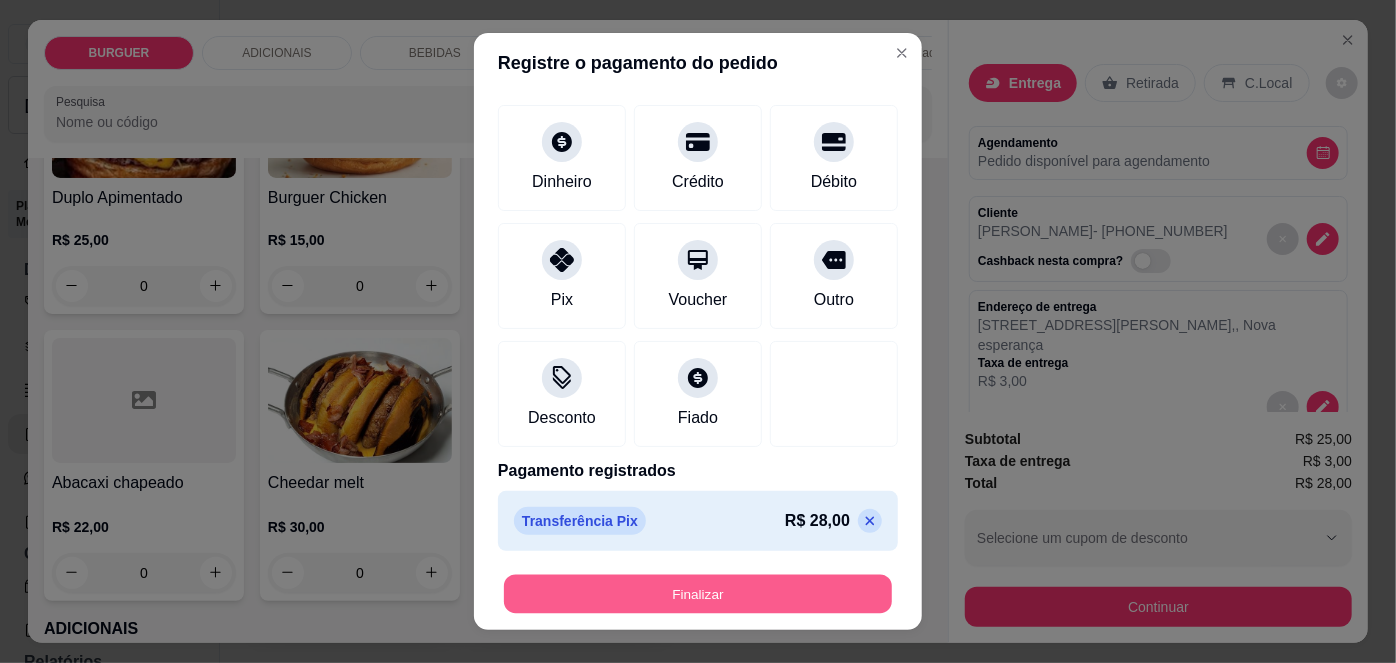 click on "Finalizar" at bounding box center (698, 593) 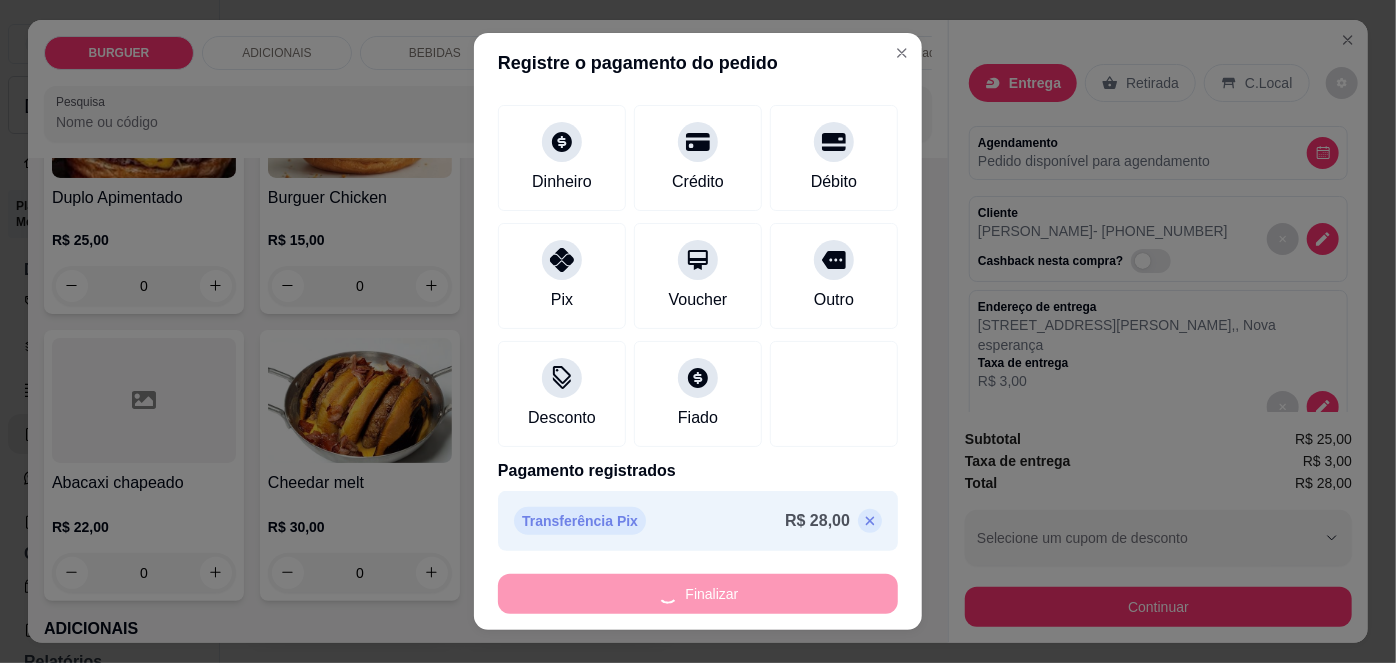 type on "0" 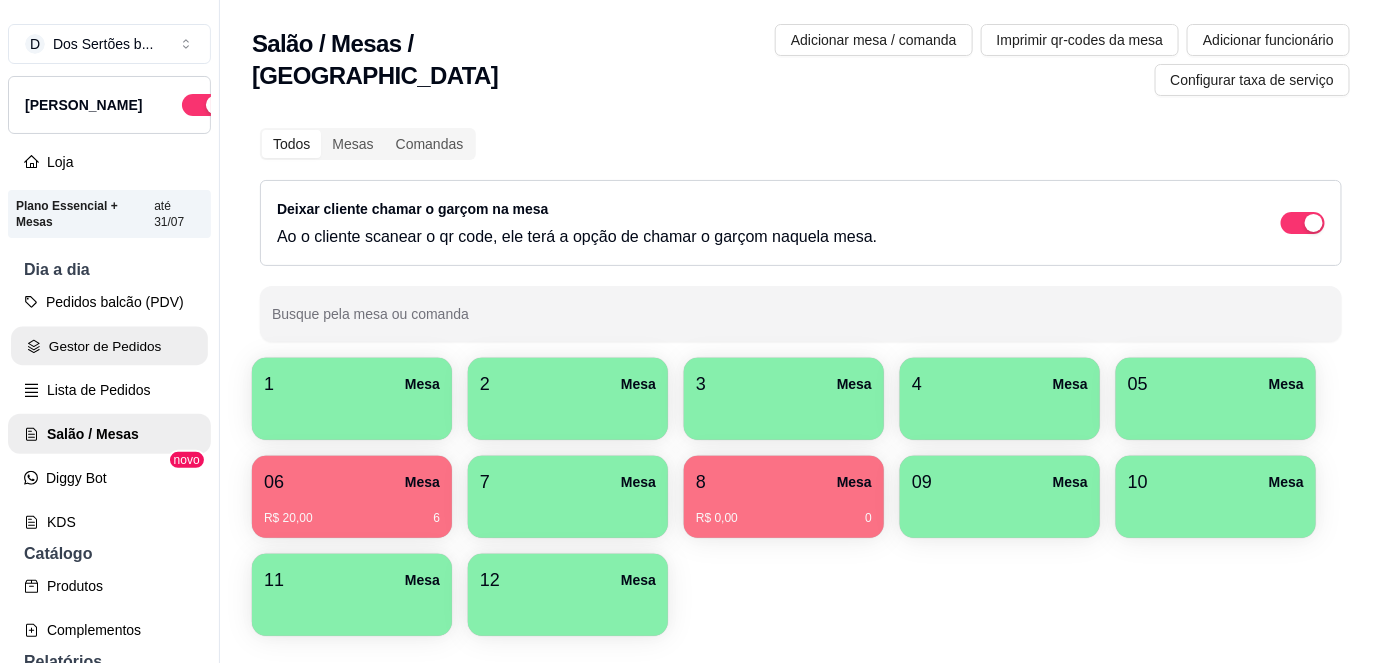 click on "Gestor de Pedidos" at bounding box center [109, 346] 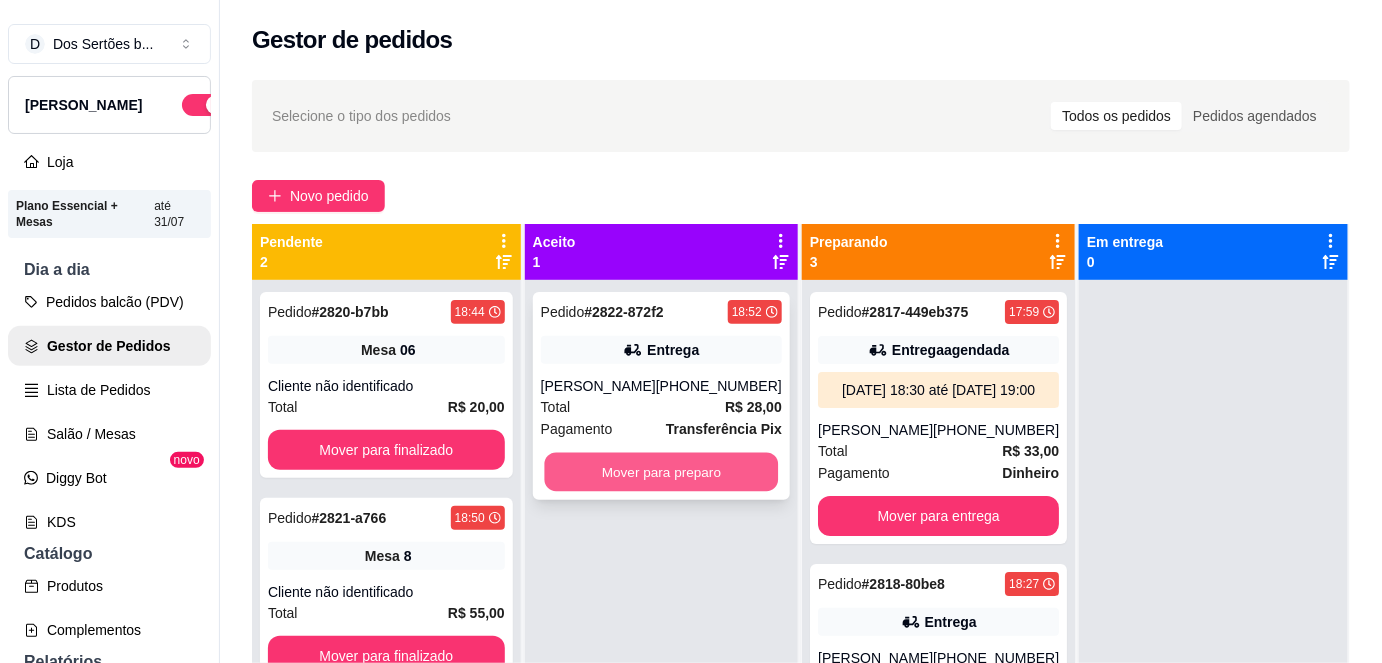 click on "Mover para preparo" at bounding box center (661, 472) 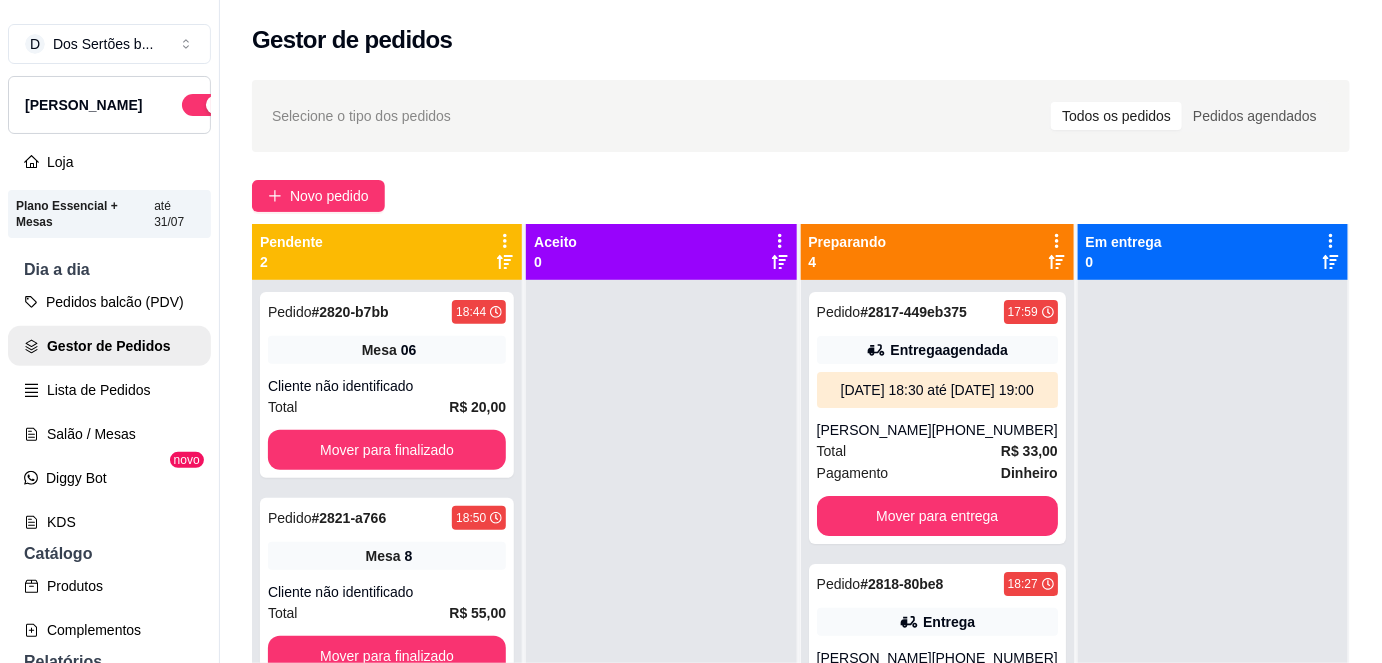 scroll, scrollTop: 56, scrollLeft: 0, axis: vertical 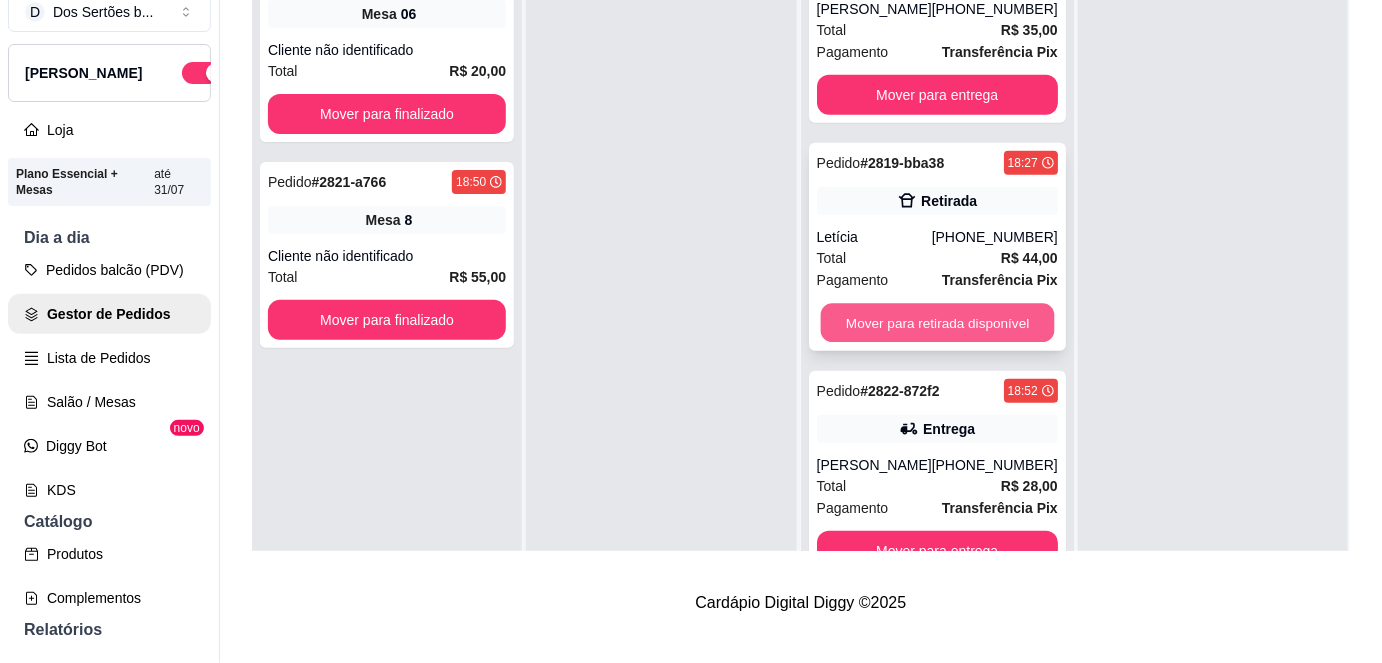 click on "Mover para retirada disponível" at bounding box center [937, 323] 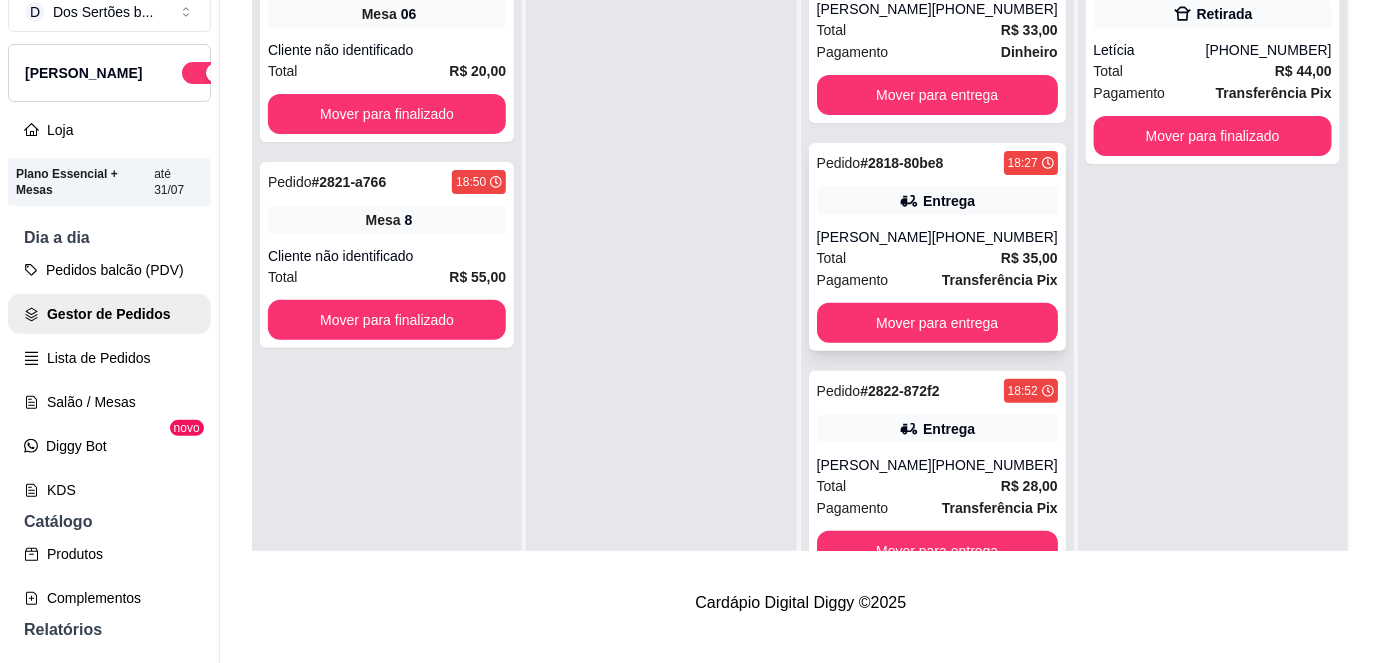 scroll, scrollTop: 0, scrollLeft: 0, axis: both 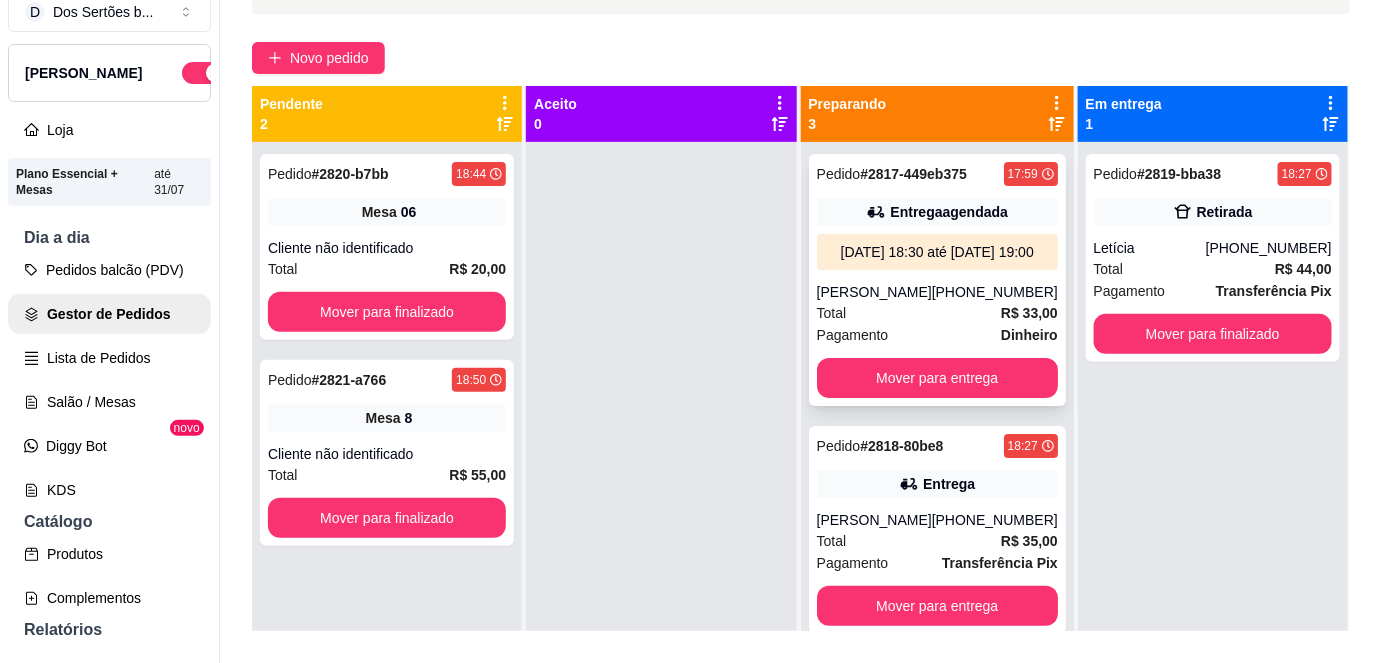 click on "[DATE] 18:30 até [DATE] 19:00" at bounding box center [937, 252] 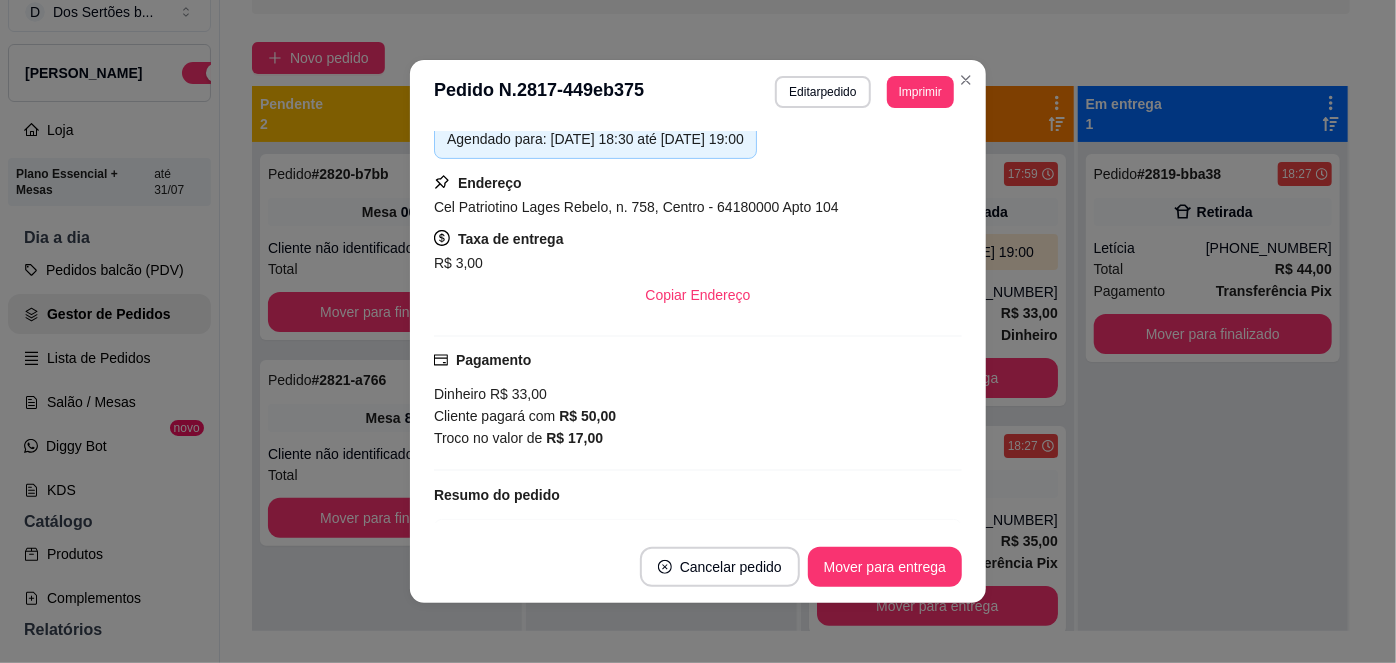 scroll, scrollTop: 473, scrollLeft: 0, axis: vertical 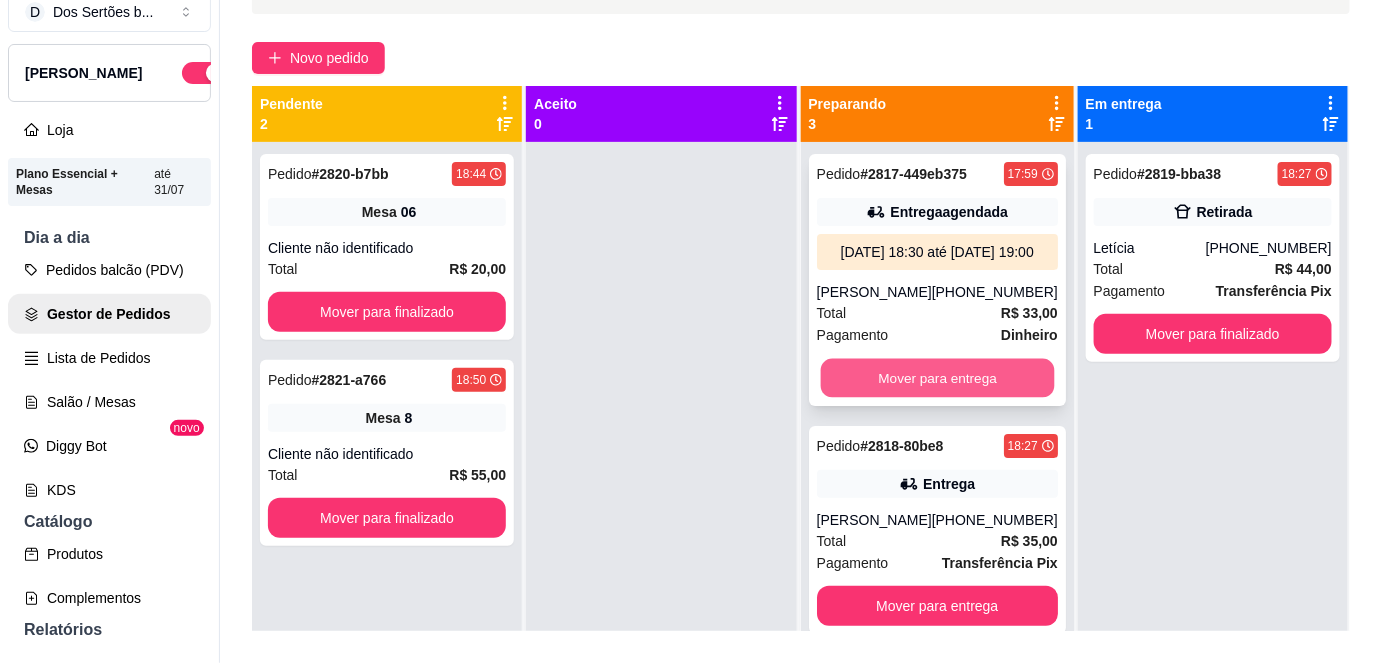 click on "Mover para entrega" at bounding box center [937, 378] 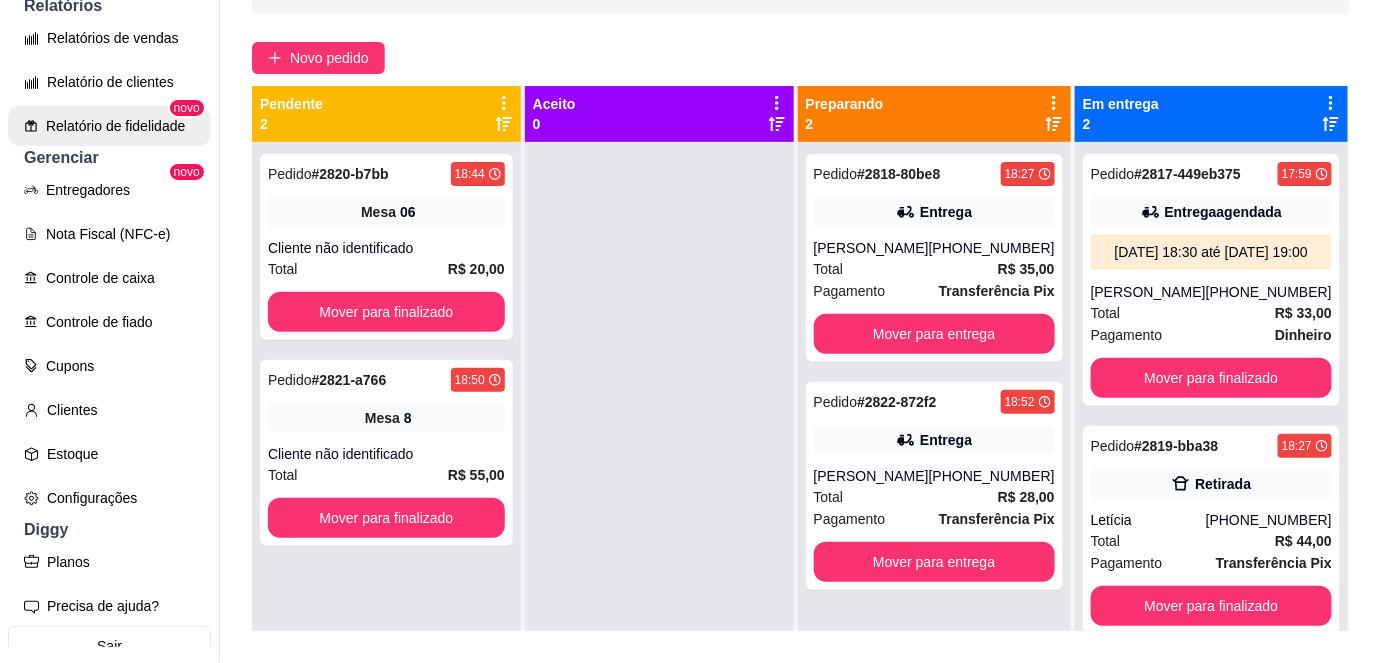 scroll, scrollTop: 629, scrollLeft: 0, axis: vertical 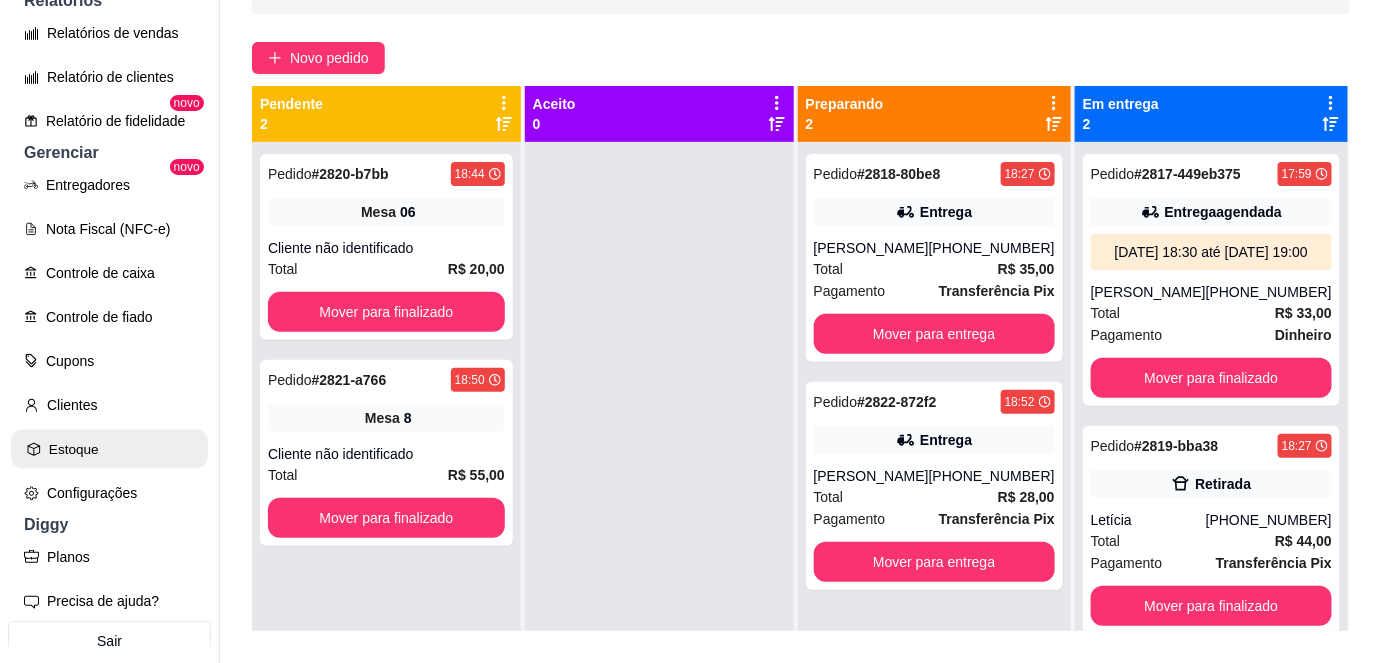 click on "Estoque" at bounding box center (109, 449) 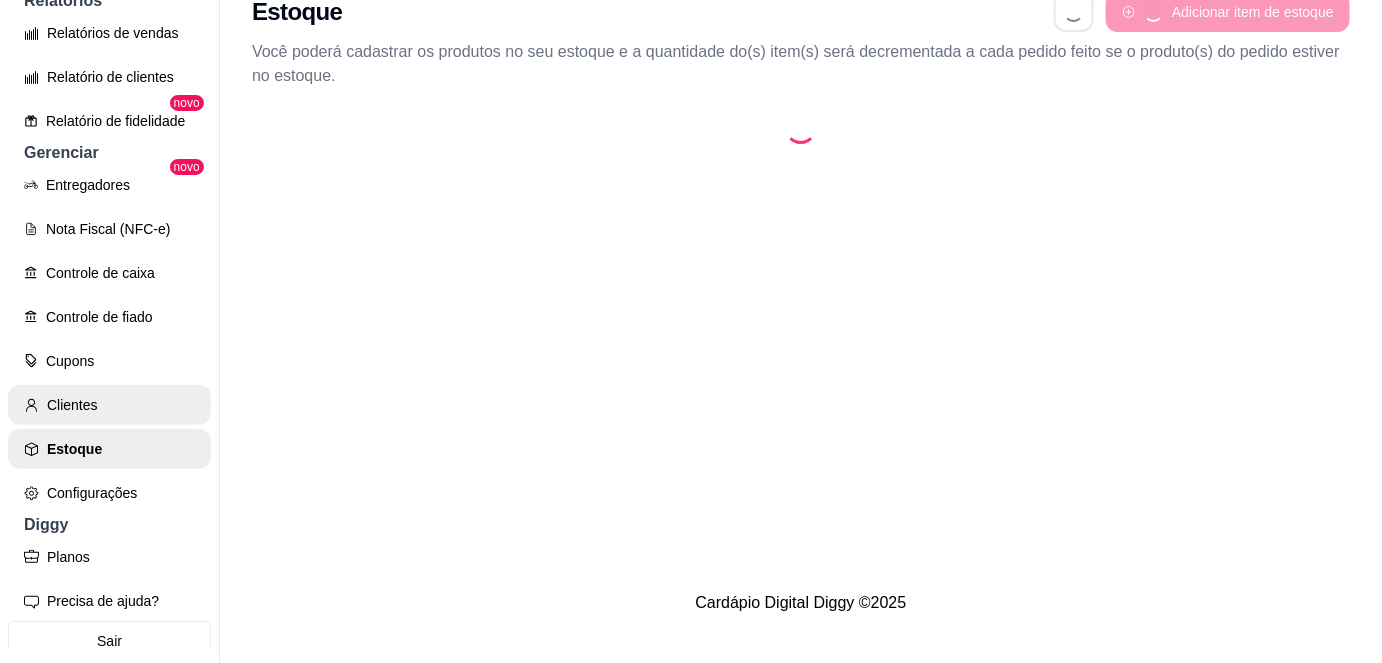 scroll, scrollTop: 0, scrollLeft: 0, axis: both 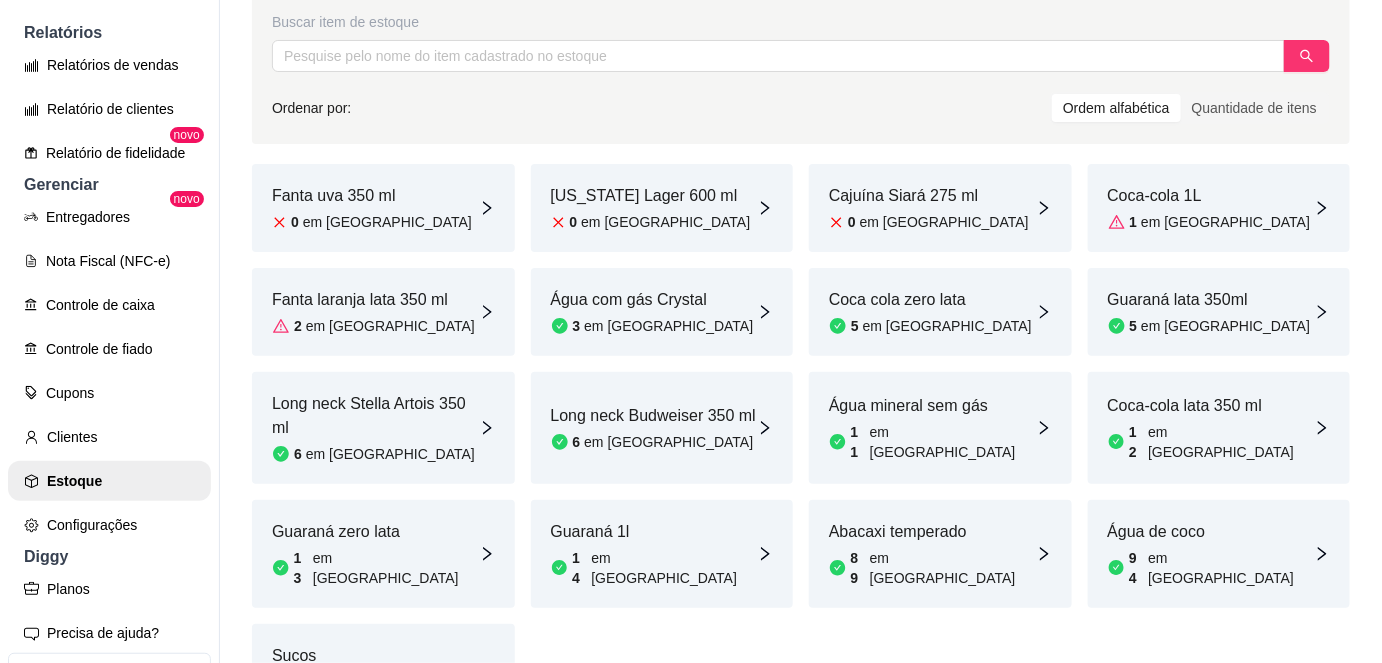 click on "[US_STATE] Lager 600 ml 0 em [GEOGRAPHIC_DATA]" at bounding box center [662, 208] 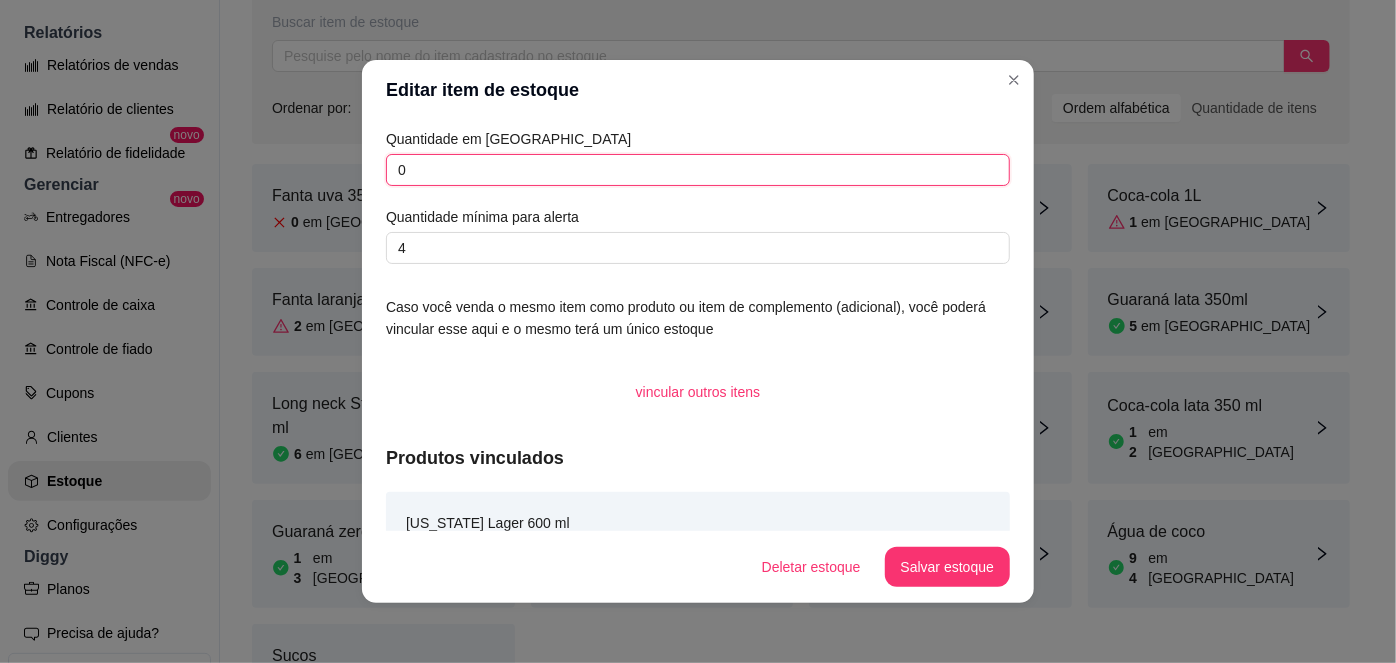 click on "0" at bounding box center (698, 170) 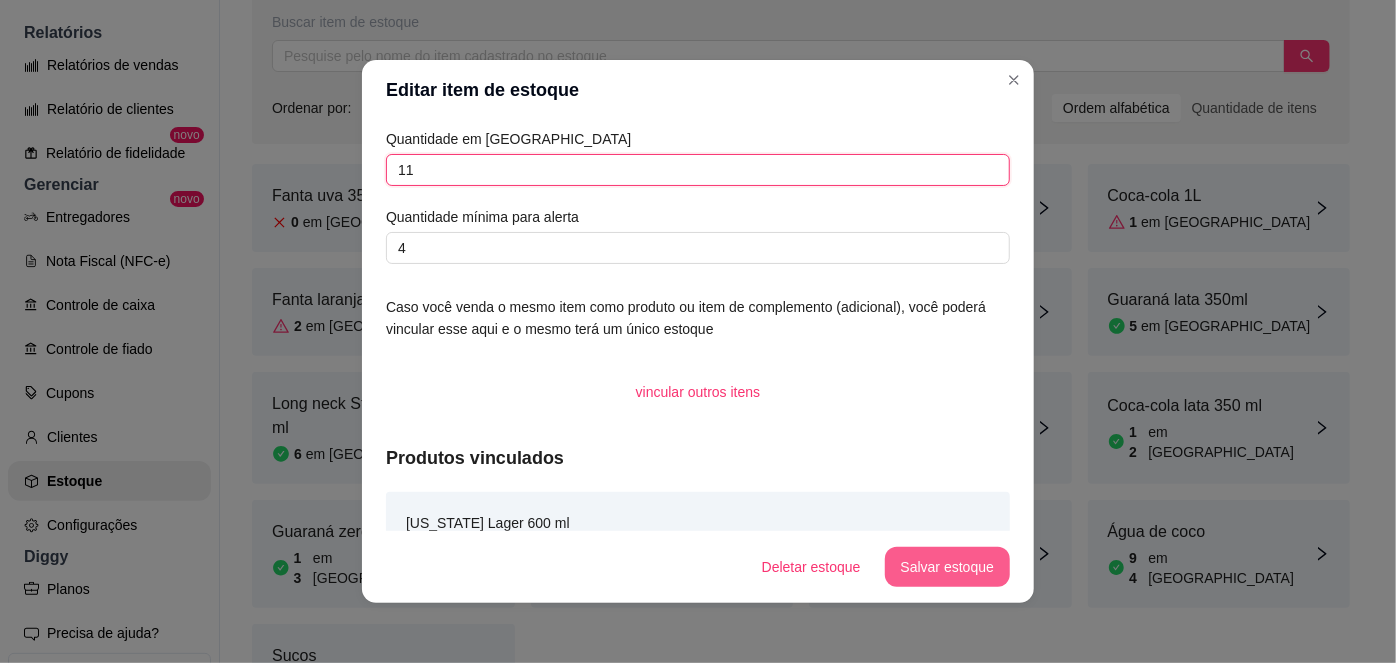 type on "11" 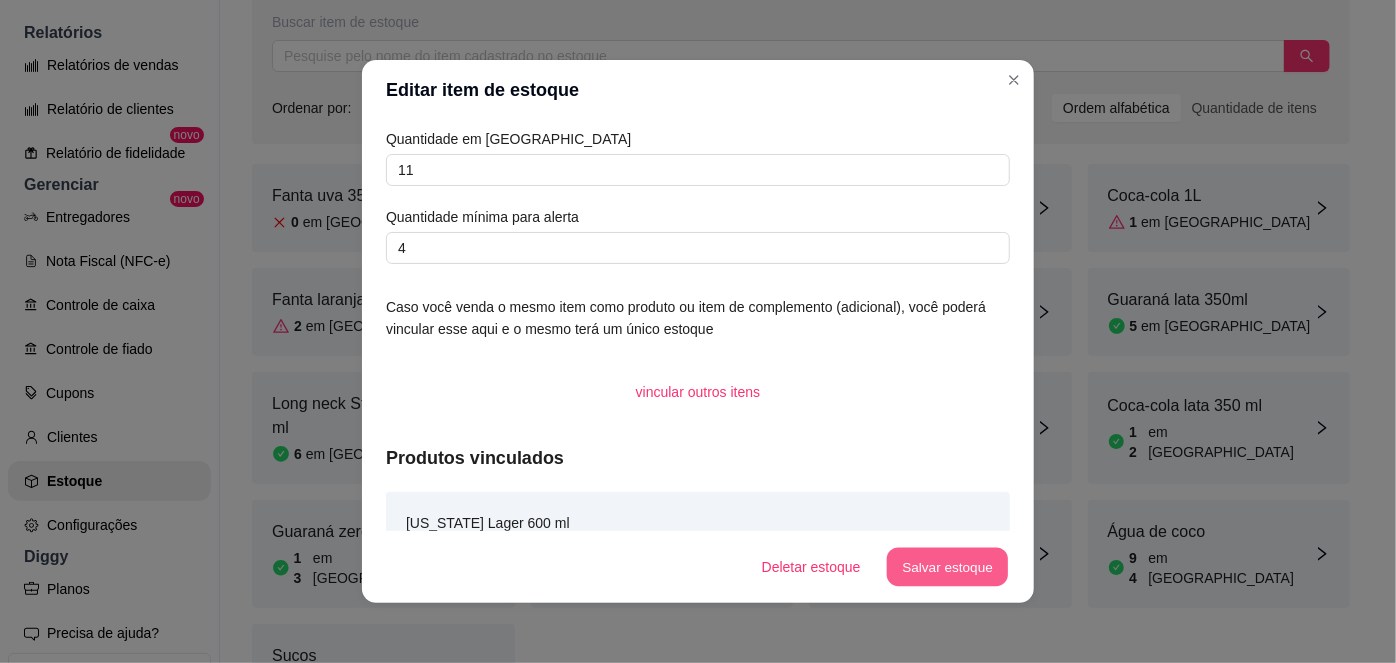 click on "Salvar estoque" at bounding box center [947, 567] 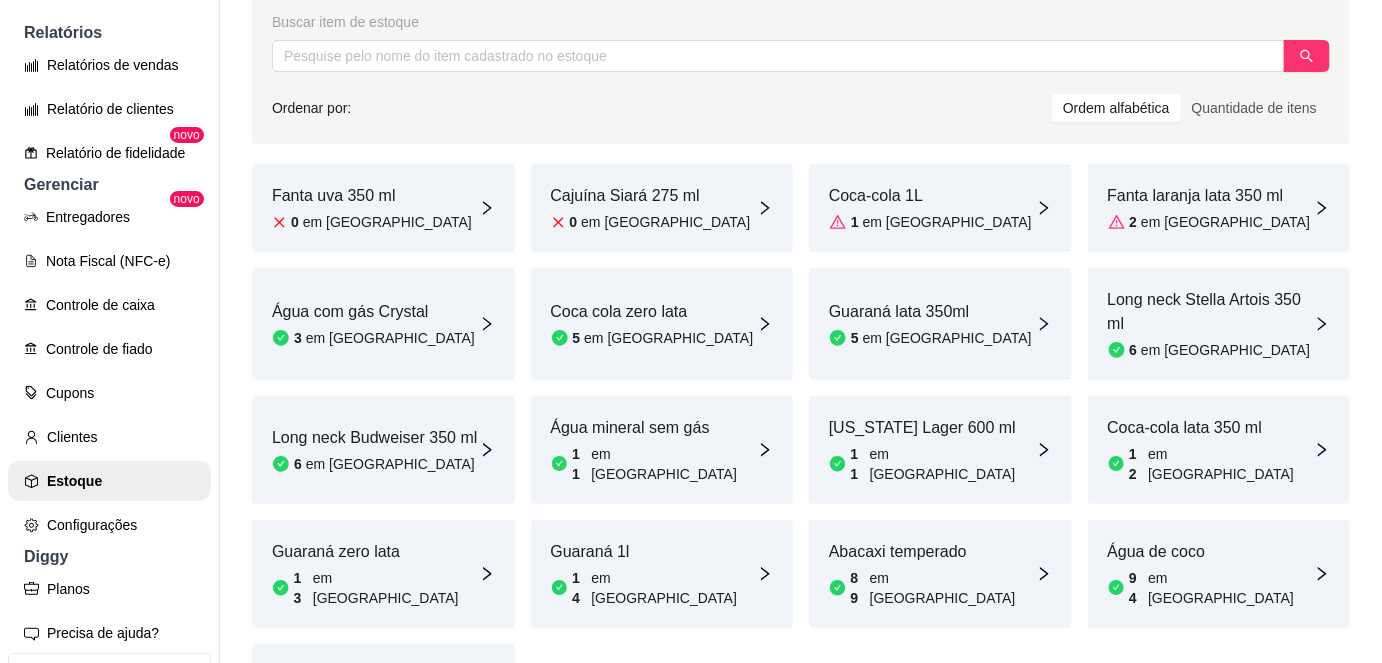 click on "em [GEOGRAPHIC_DATA]" at bounding box center [947, 222] 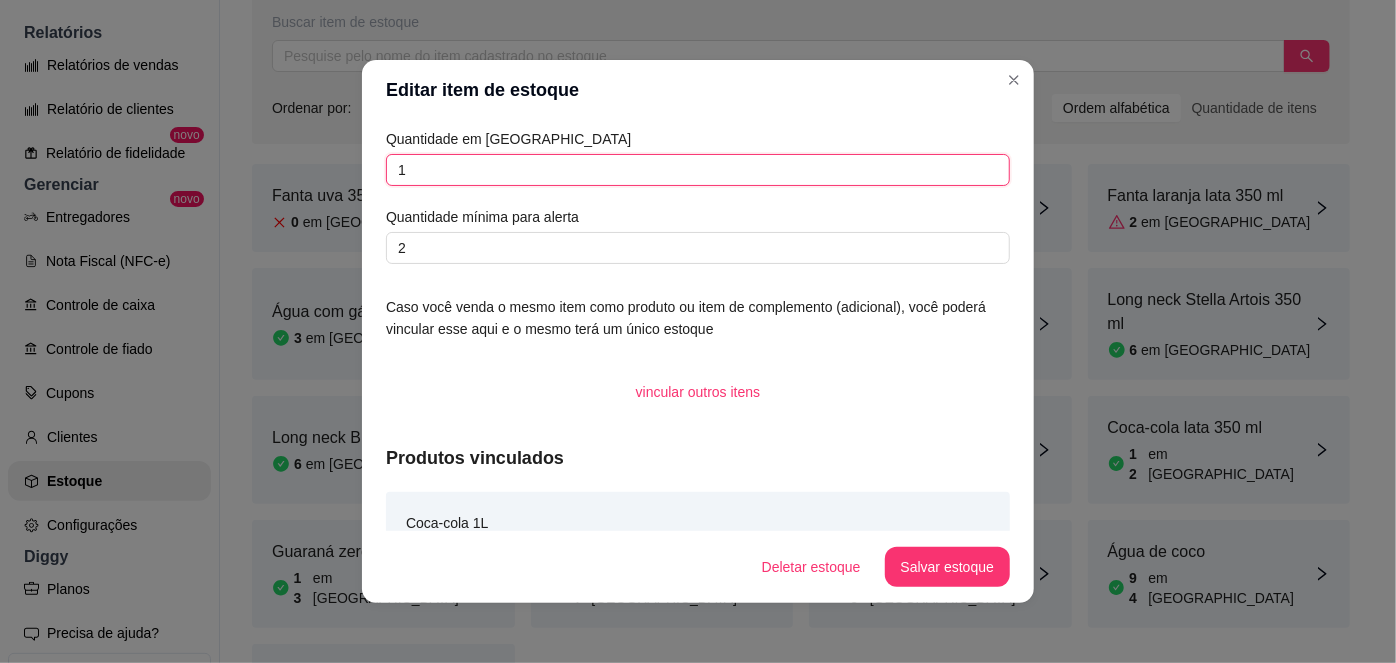 click on "1" at bounding box center [698, 170] 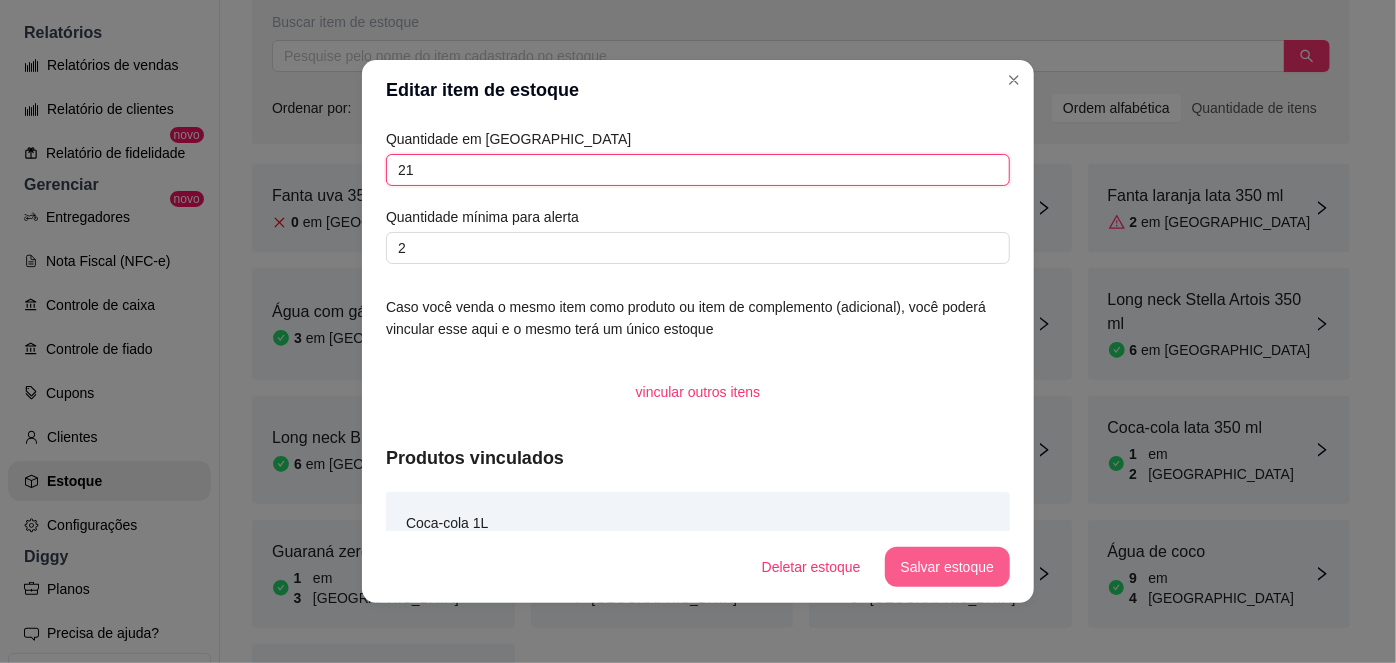 type on "21" 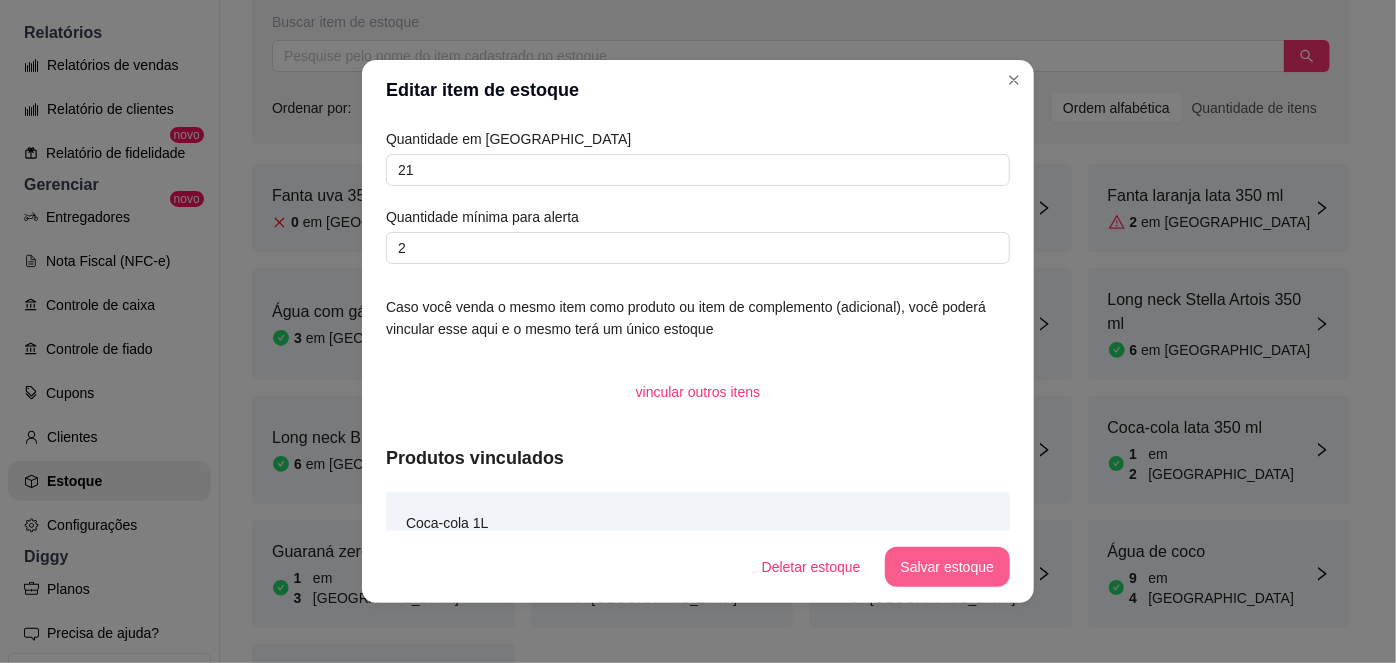 click on "Salvar estoque" at bounding box center (947, 567) 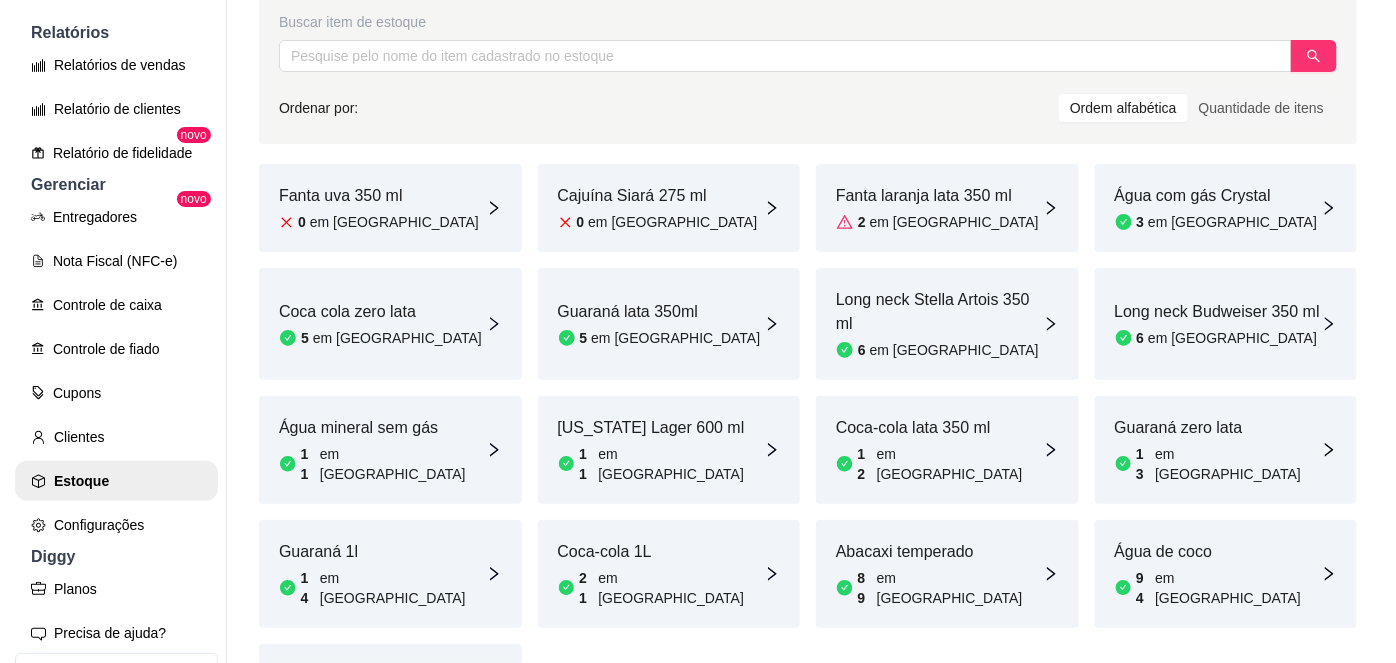 scroll, scrollTop: 0, scrollLeft: 0, axis: both 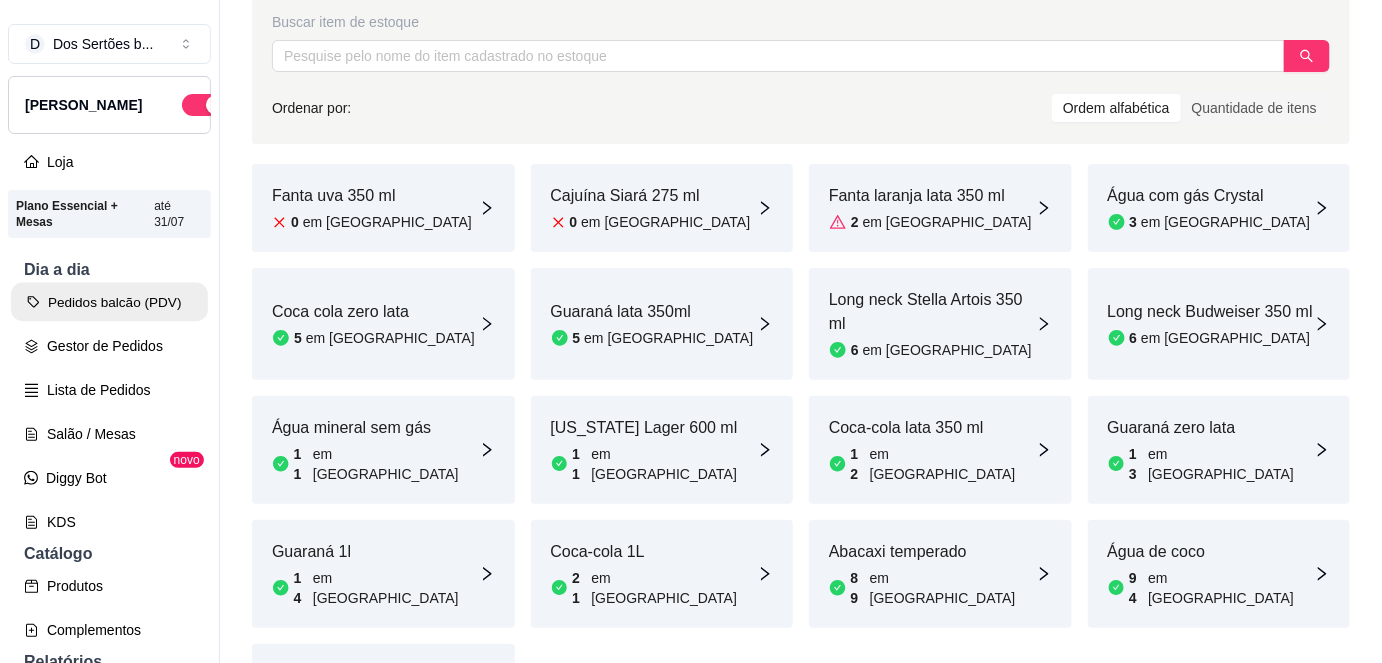 click on "Pedidos balcão (PDV)" at bounding box center (109, 302) 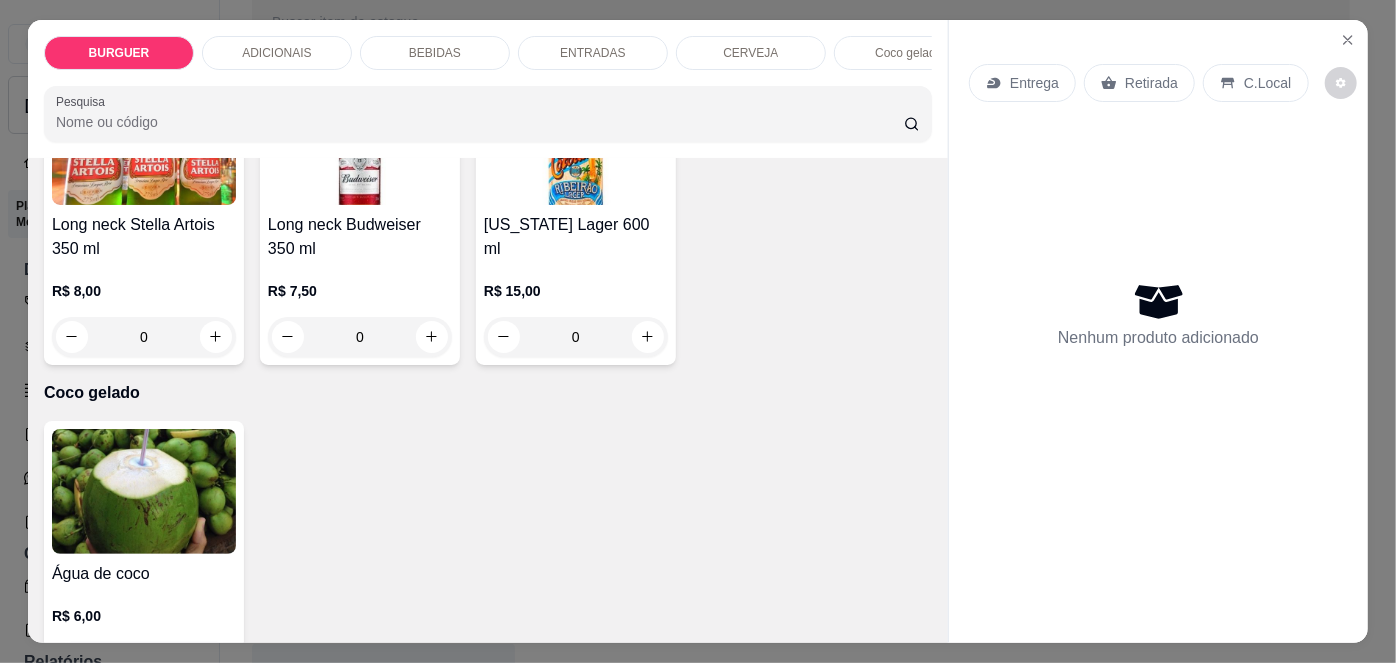 scroll, scrollTop: 3650, scrollLeft: 0, axis: vertical 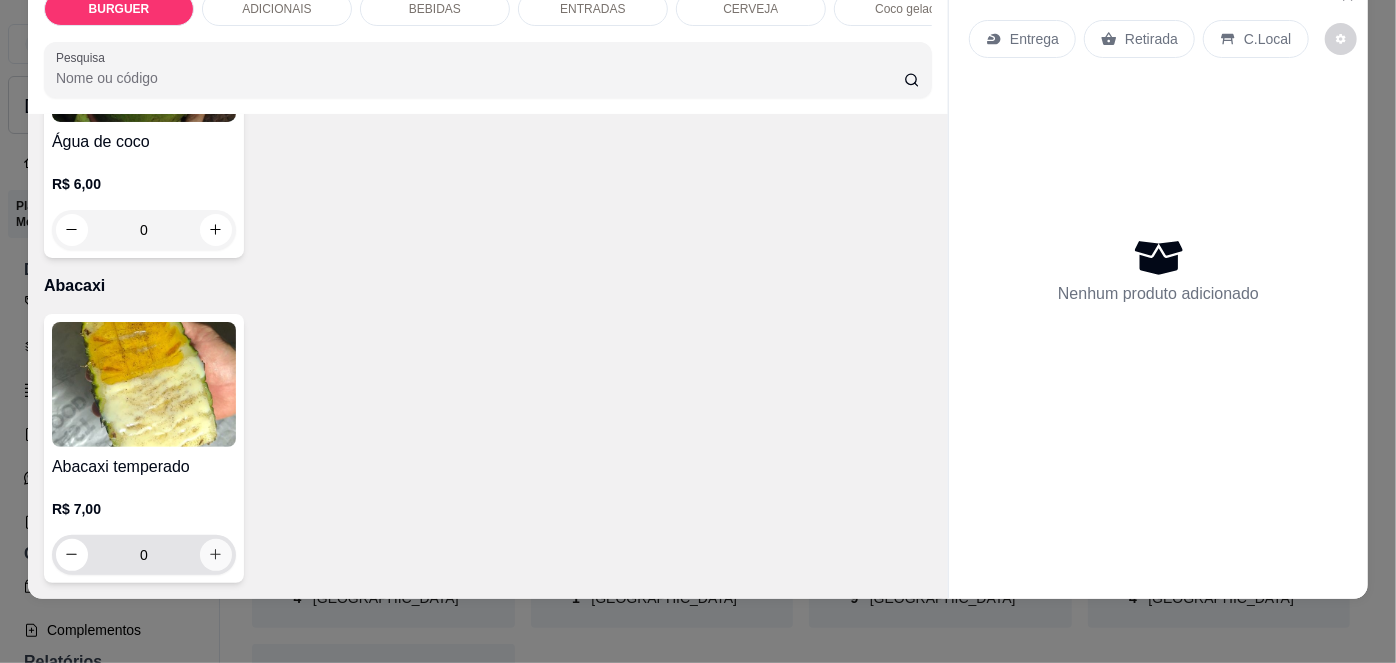 click 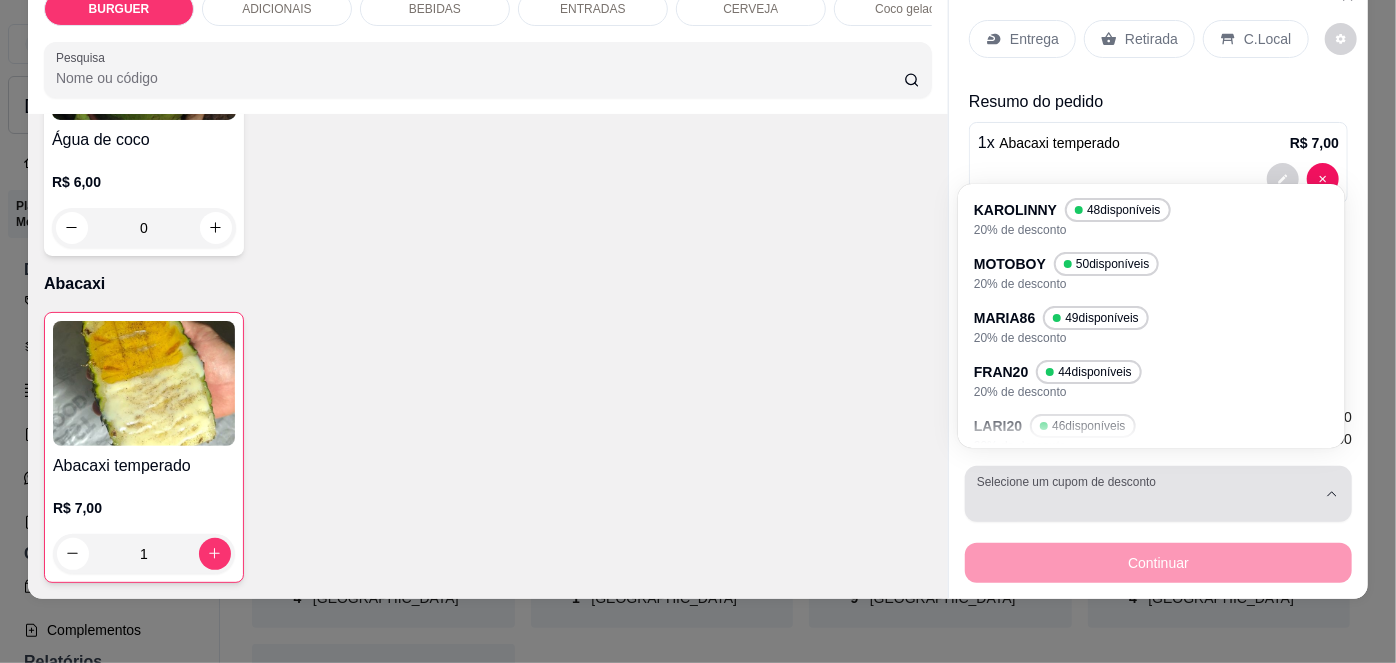click on "Selecione um cupom de desconto" at bounding box center (1158, 494) 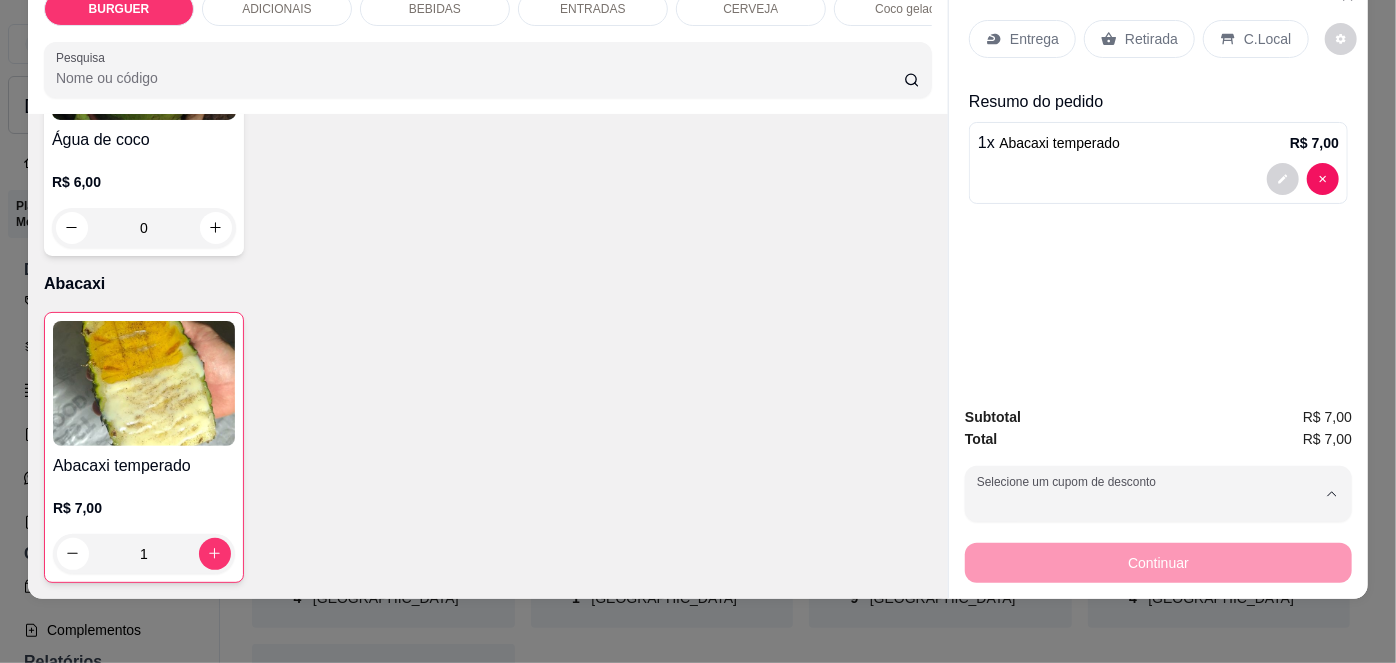 click on "FRAN20 44  disponíveis" at bounding box center [1061, 375] 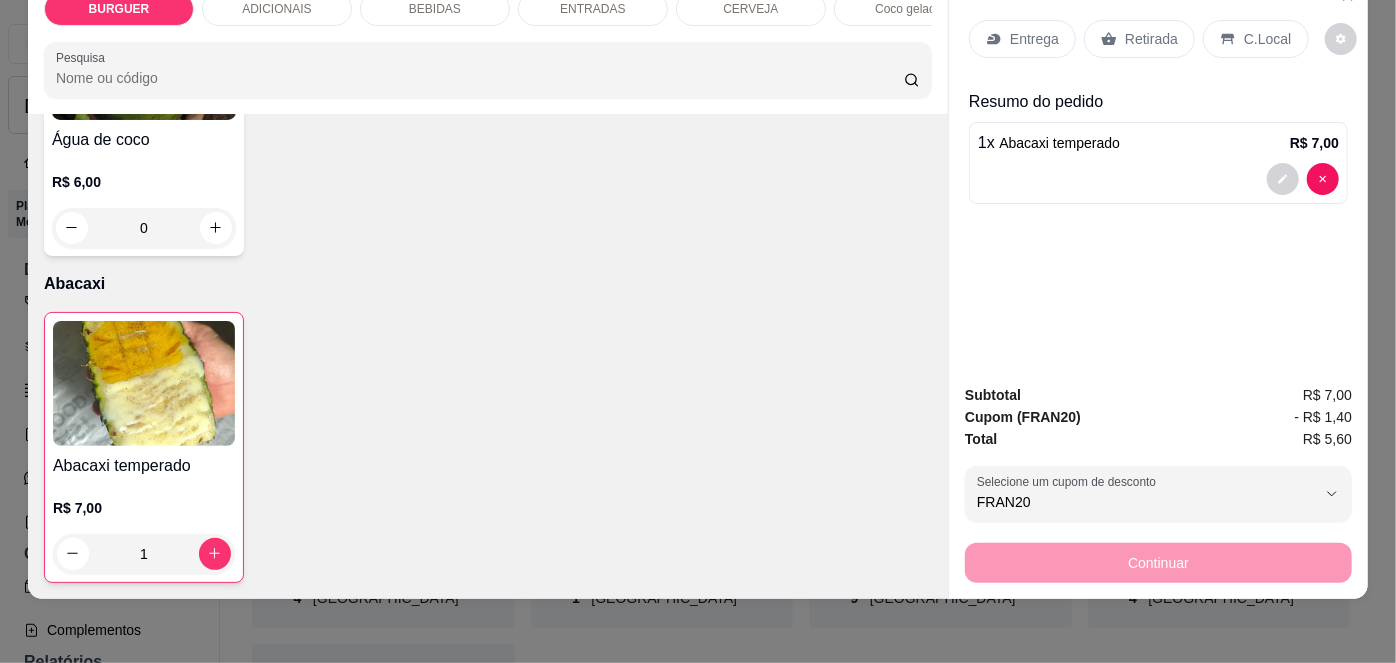 click on "C.Local" at bounding box center (1267, 39) 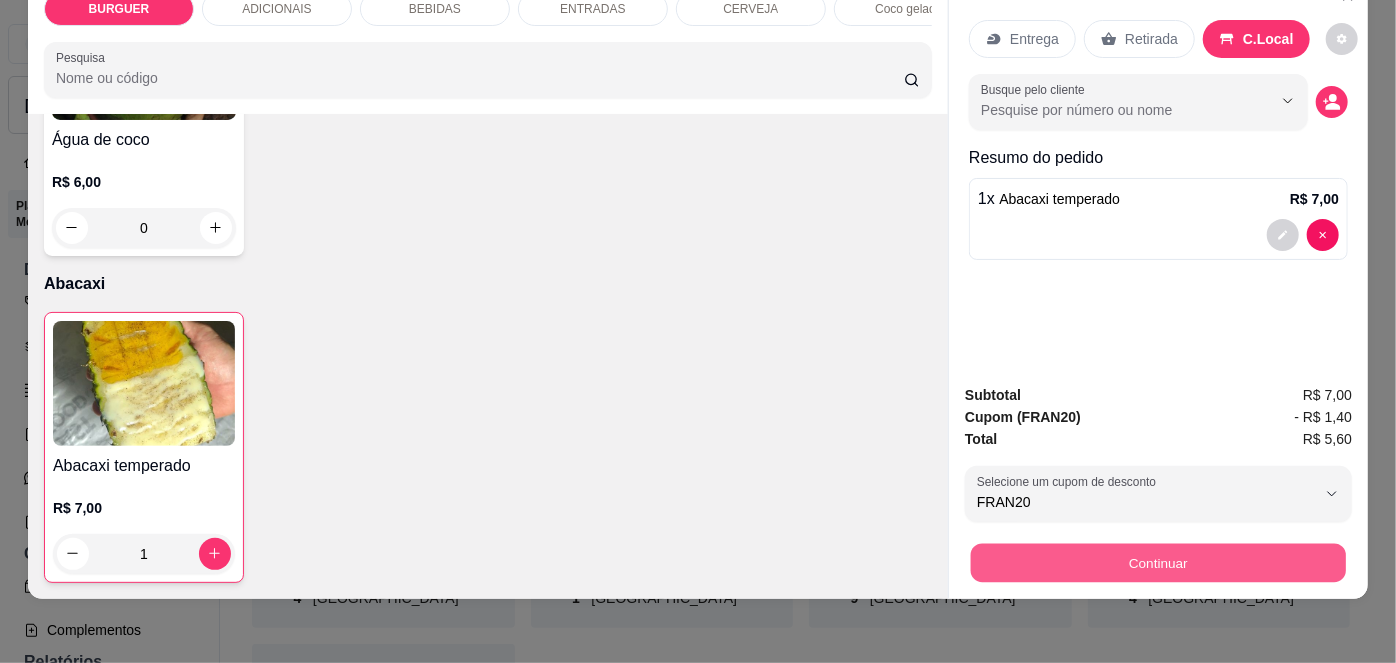 click on "Continuar" at bounding box center (1158, 563) 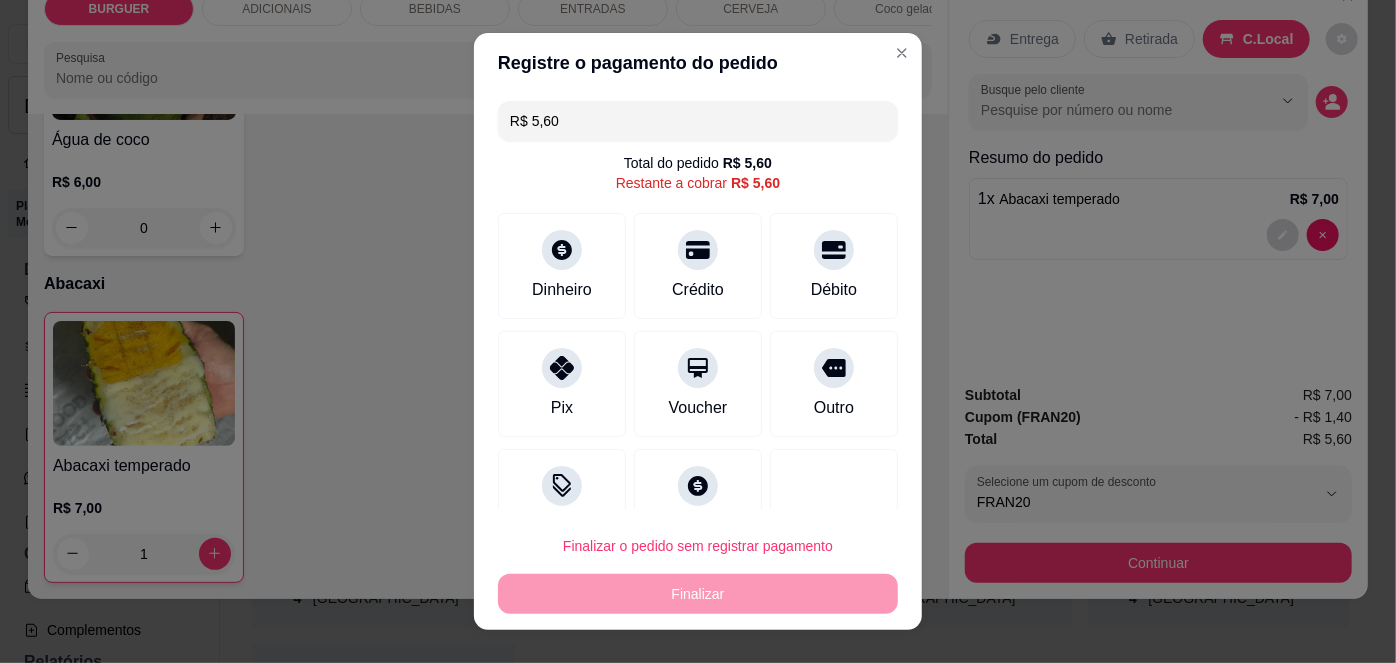 click on "R$ 5,60" at bounding box center [698, 121] 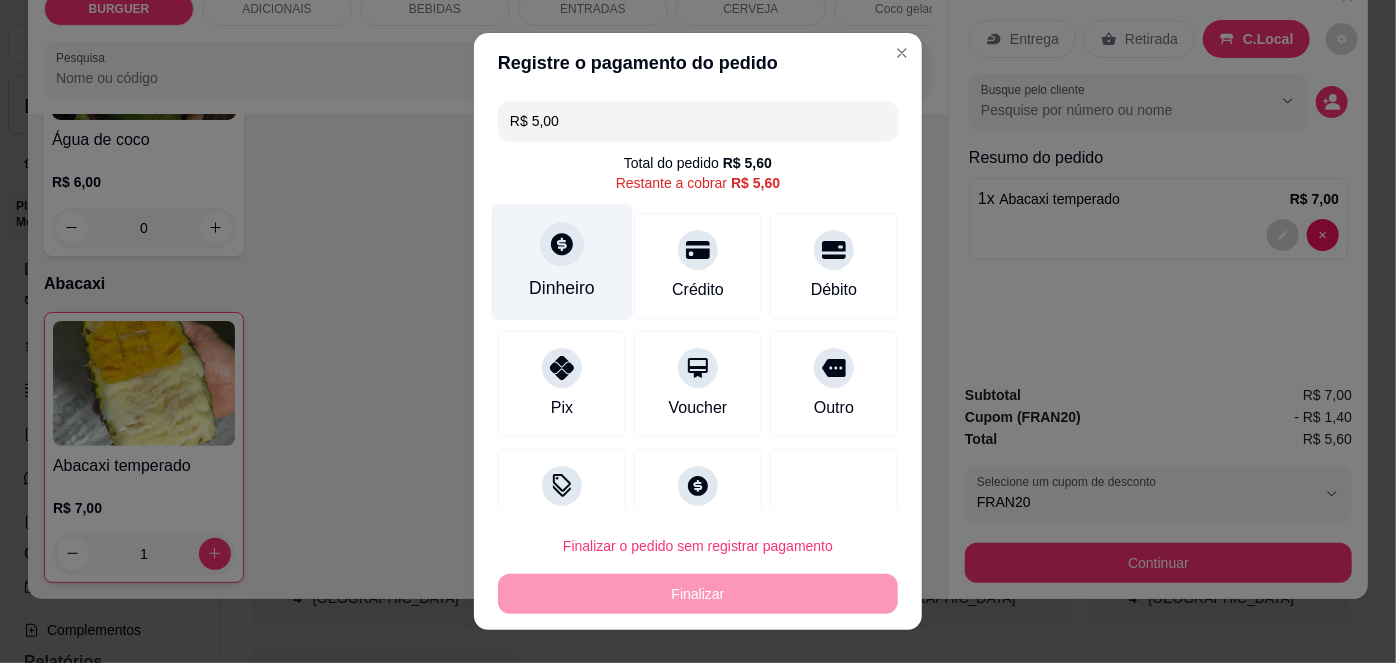 click on "Dinheiro" at bounding box center (562, 262) 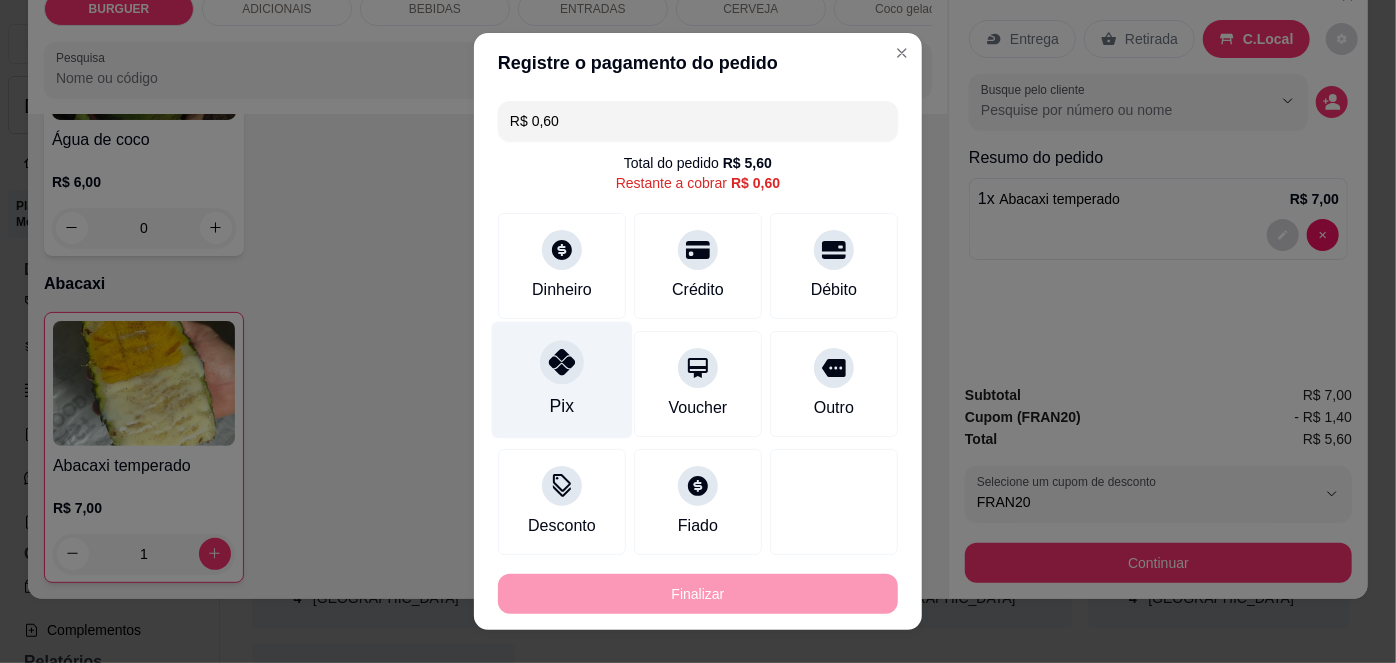 click on "Pix" at bounding box center (562, 380) 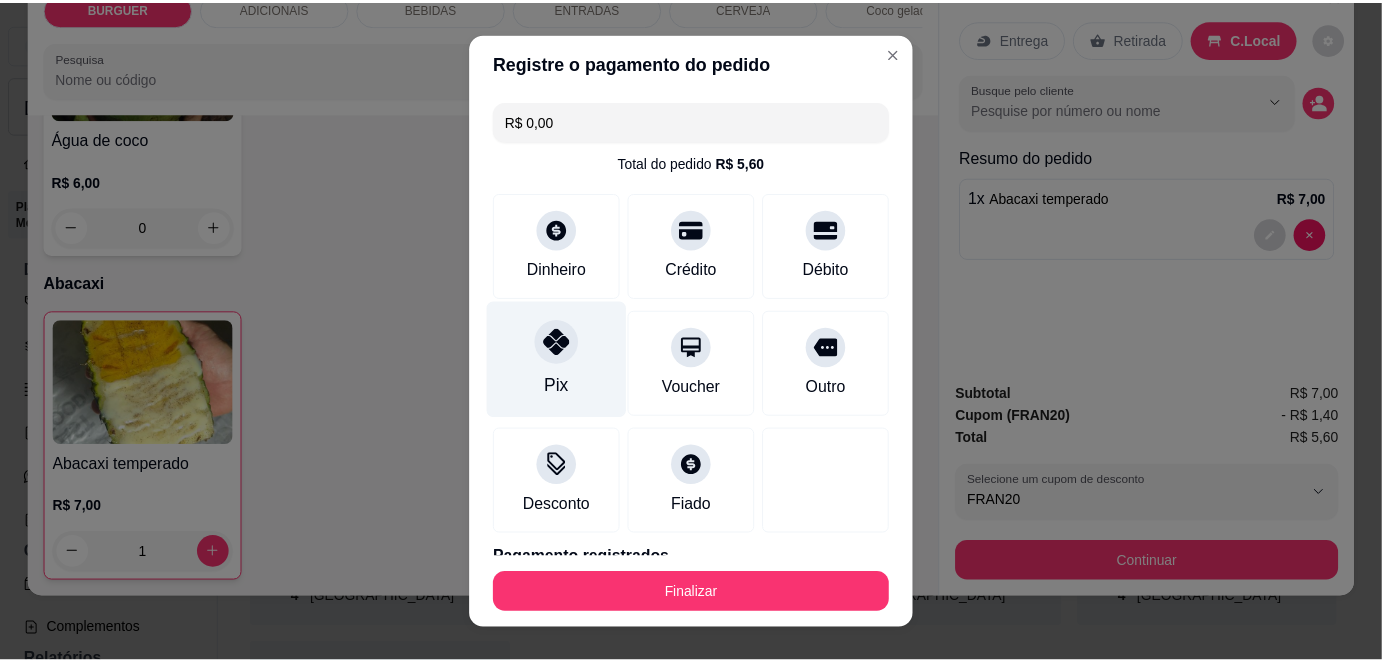 scroll, scrollTop: 163, scrollLeft: 0, axis: vertical 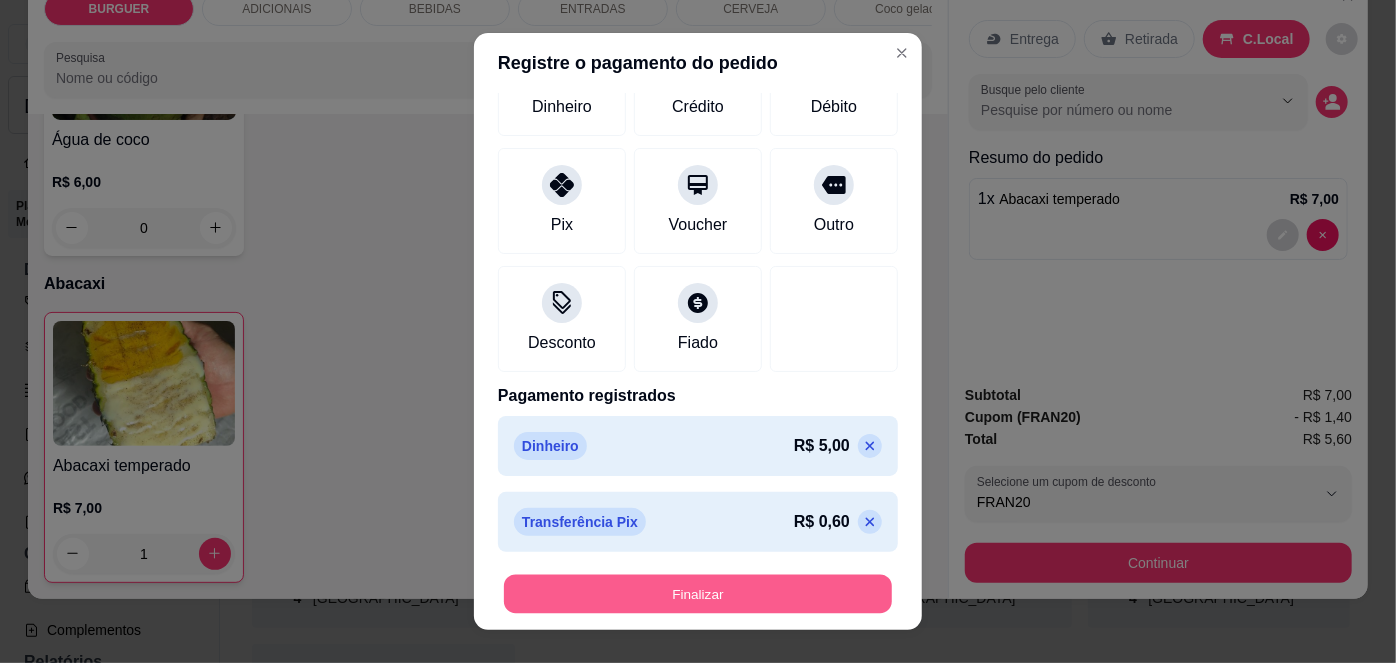 click on "Finalizar" at bounding box center (698, 593) 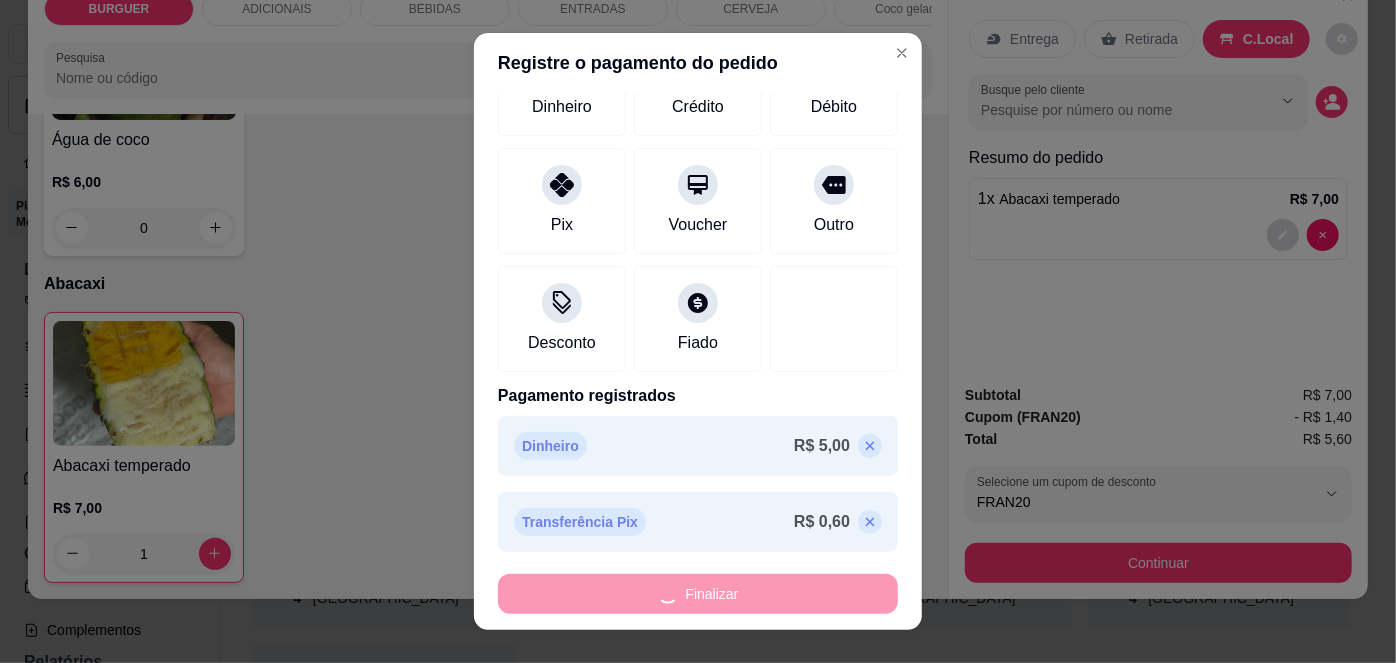 type on "0" 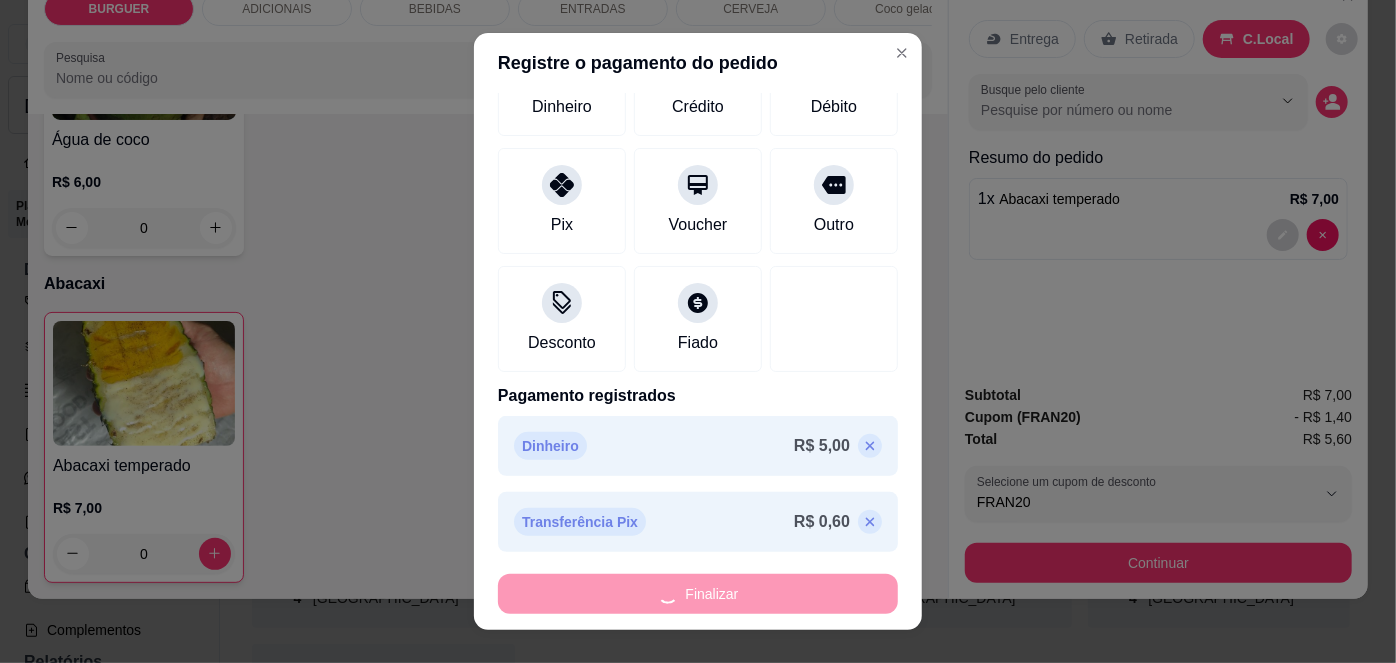 type on "-R$ 5,60" 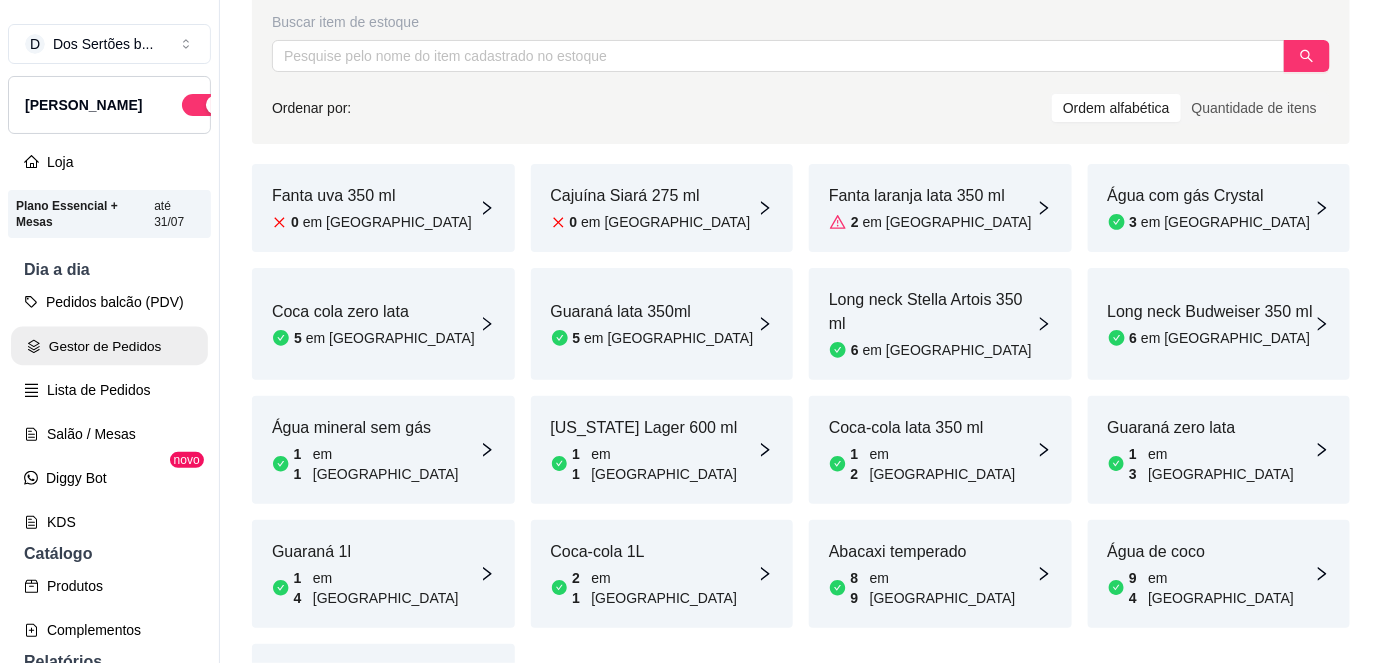click on "Gestor de Pedidos" at bounding box center [109, 346] 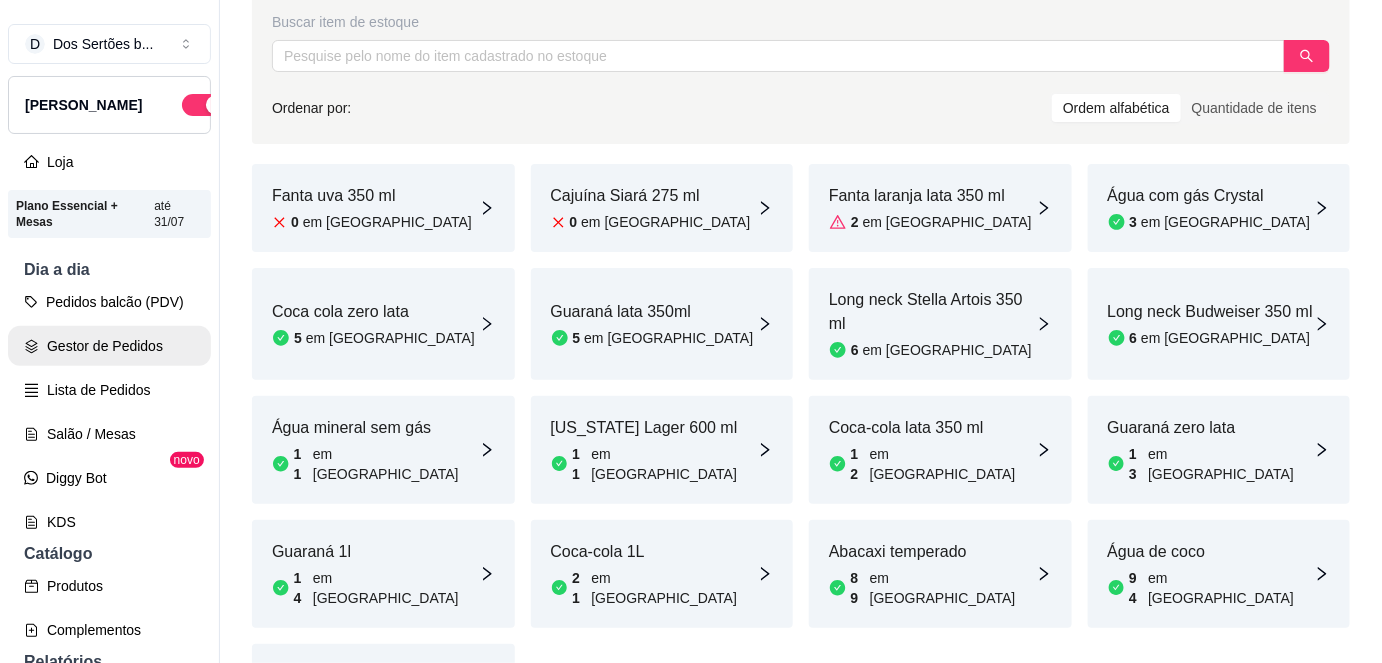 scroll, scrollTop: 0, scrollLeft: 0, axis: both 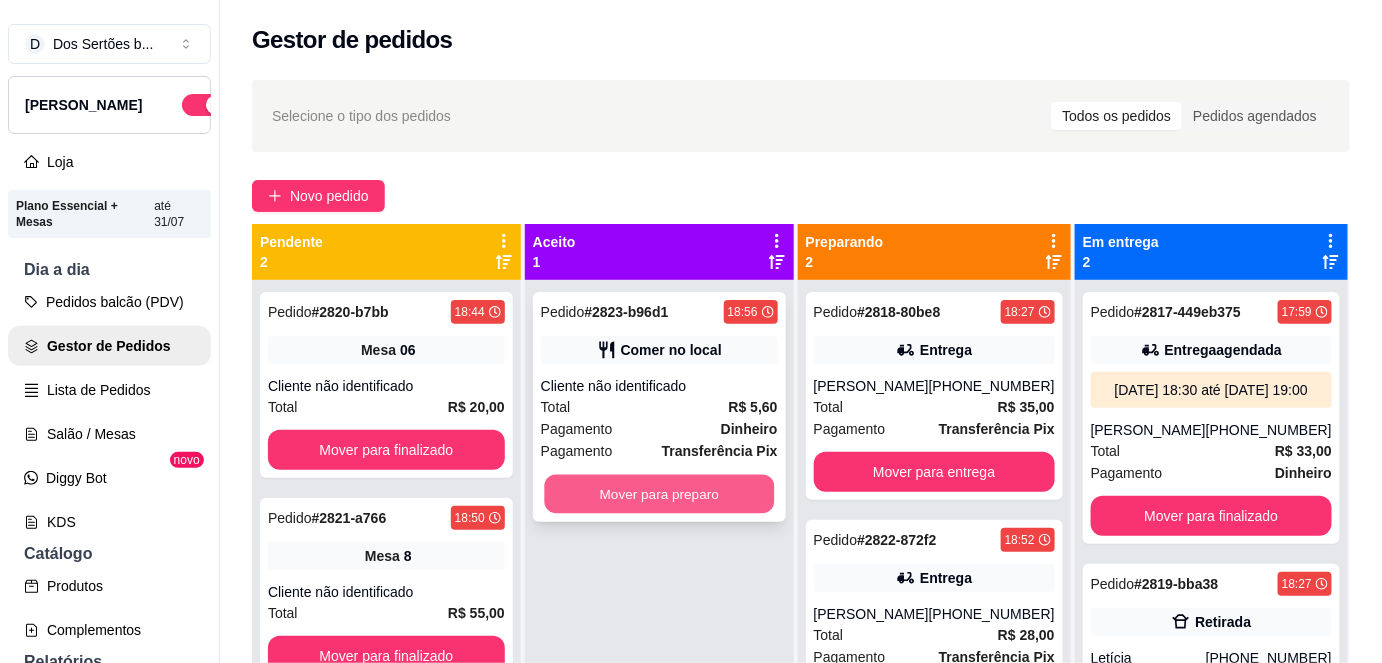 click on "Mover para preparo" at bounding box center [659, 494] 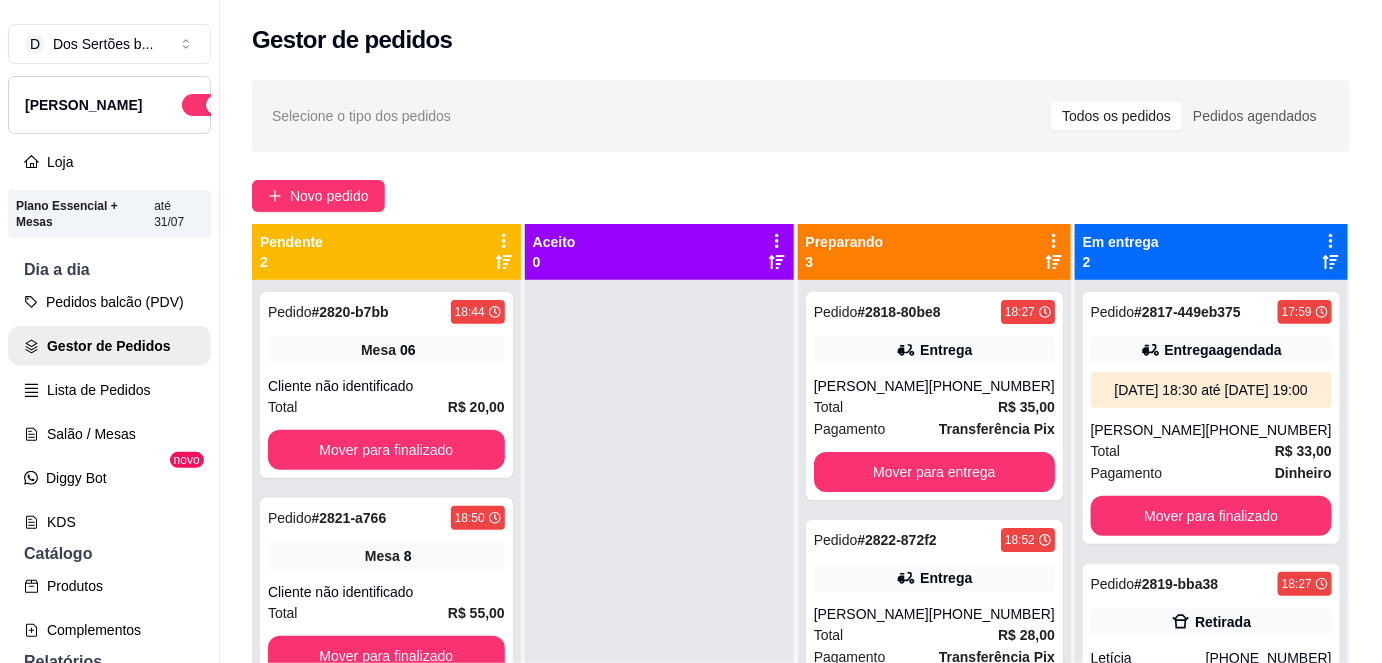 scroll, scrollTop: 56, scrollLeft: 0, axis: vertical 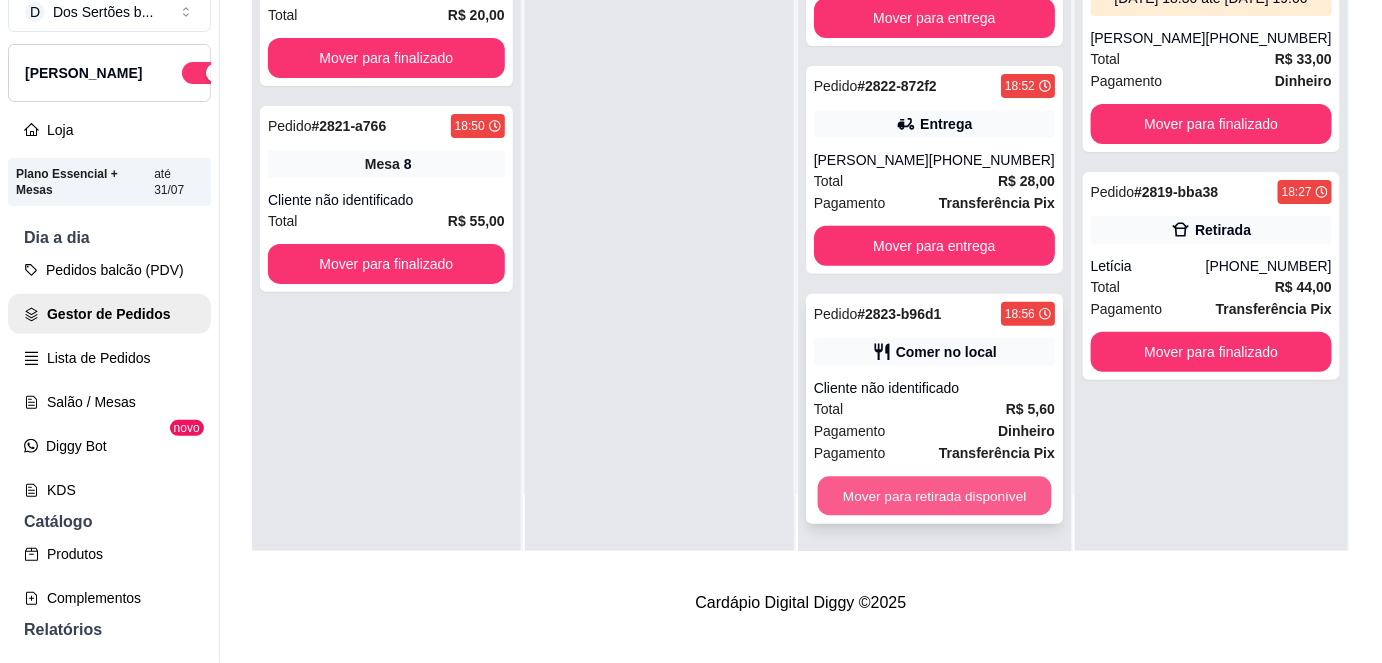 click on "Mover para retirada disponível" at bounding box center (934, 496) 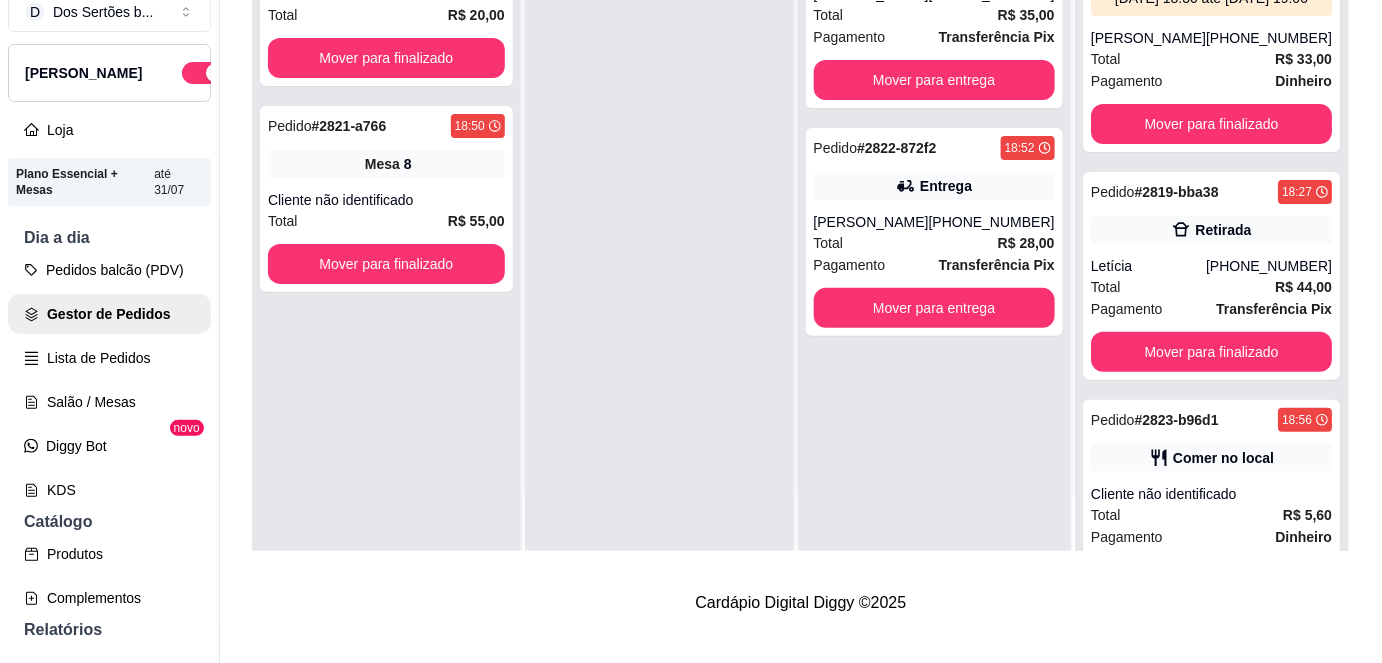 scroll, scrollTop: 0, scrollLeft: 0, axis: both 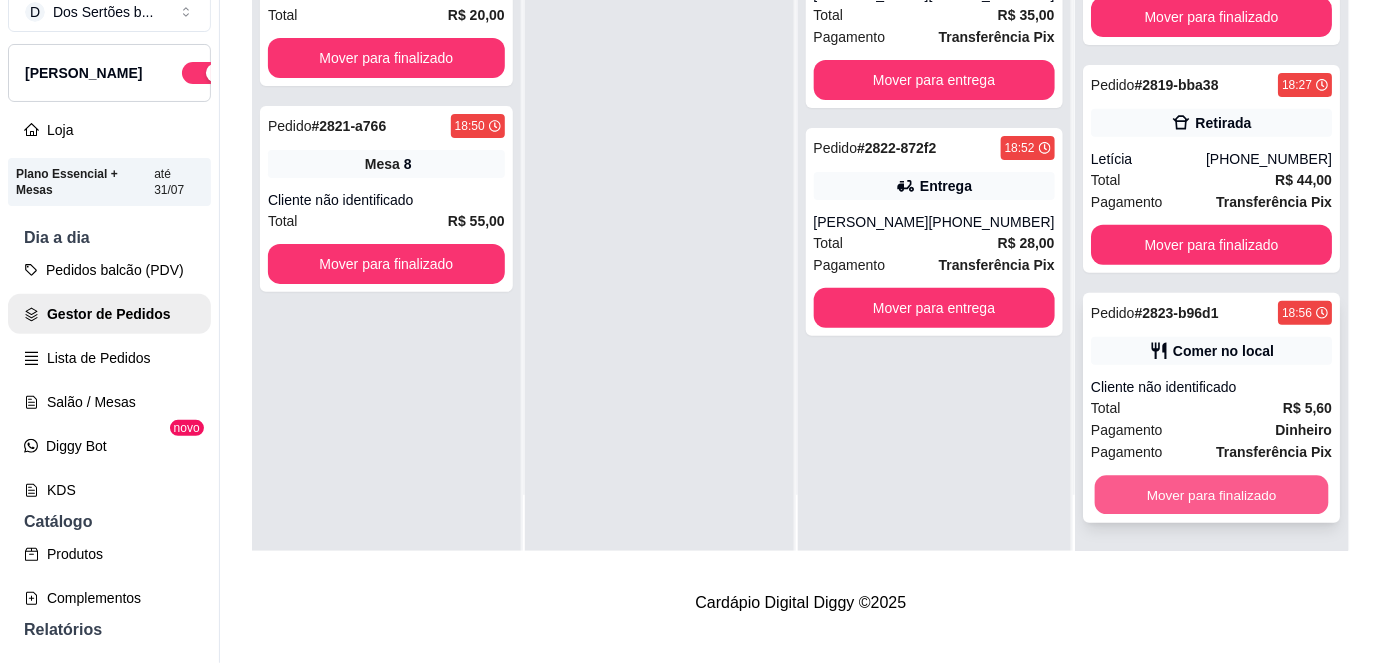 click on "Mover para finalizado" at bounding box center (1211, 495) 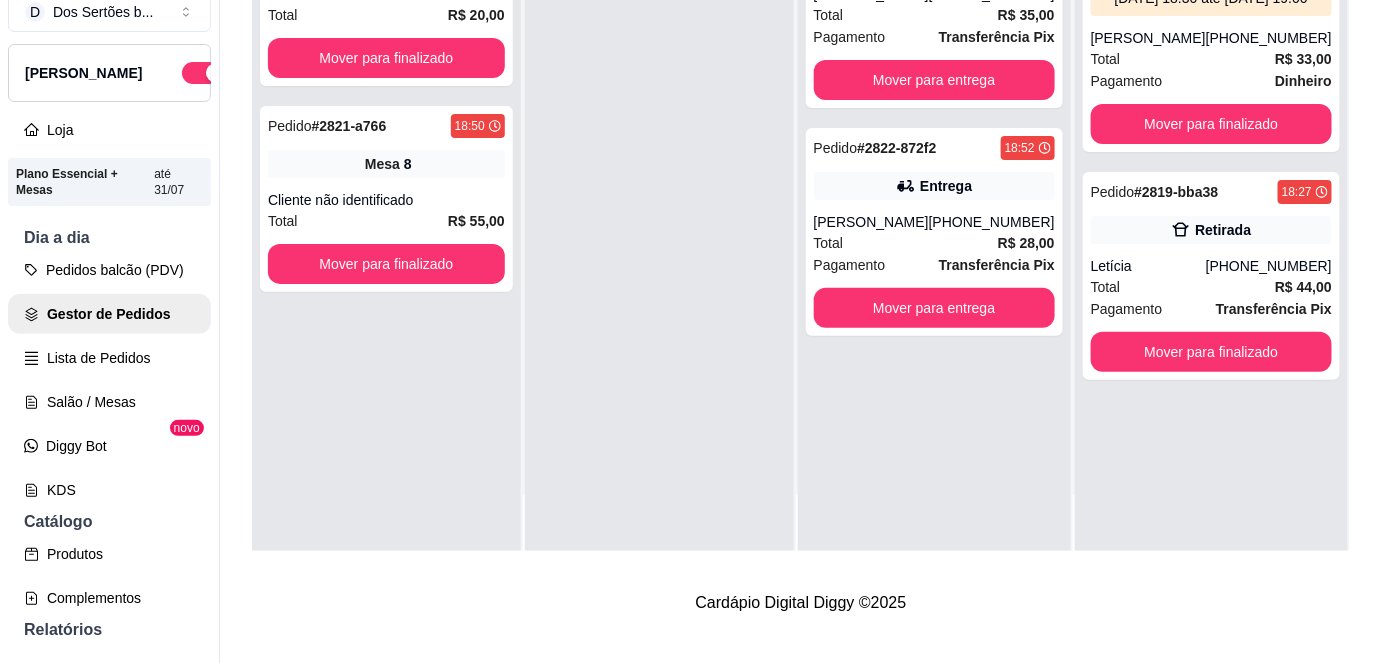 scroll, scrollTop: 0, scrollLeft: 0, axis: both 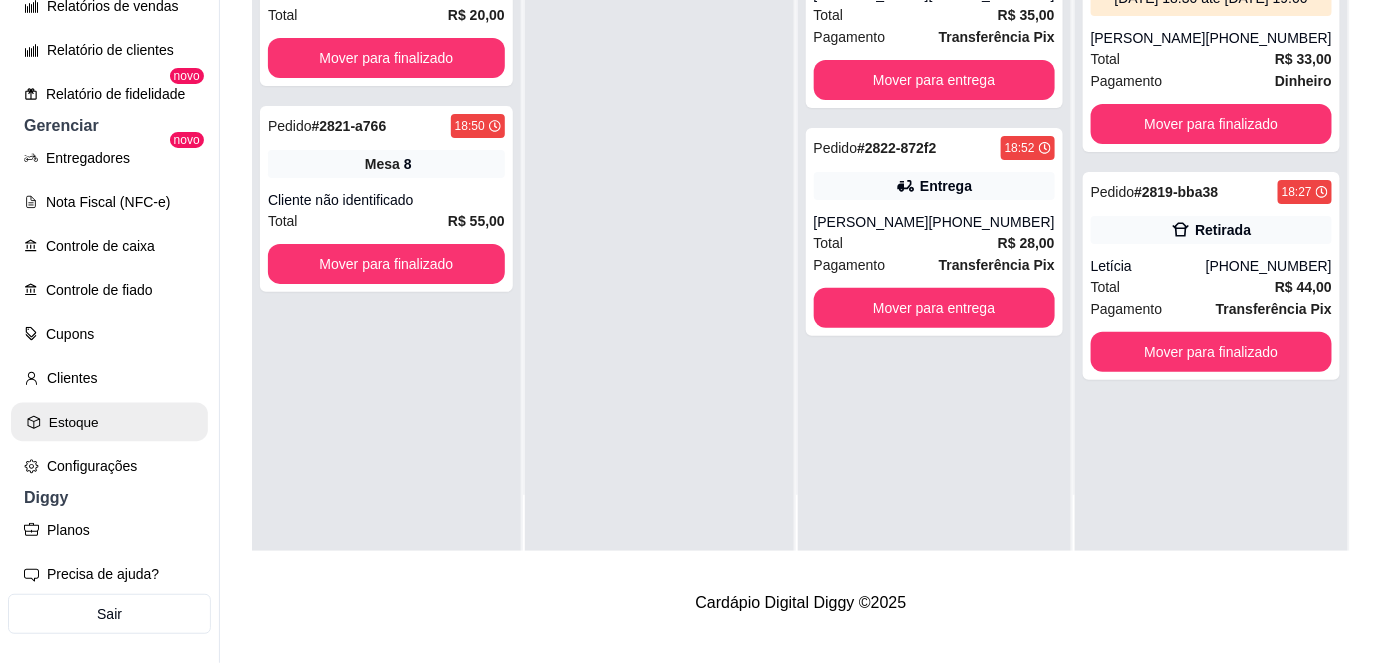 click on "Estoque" at bounding box center (109, 422) 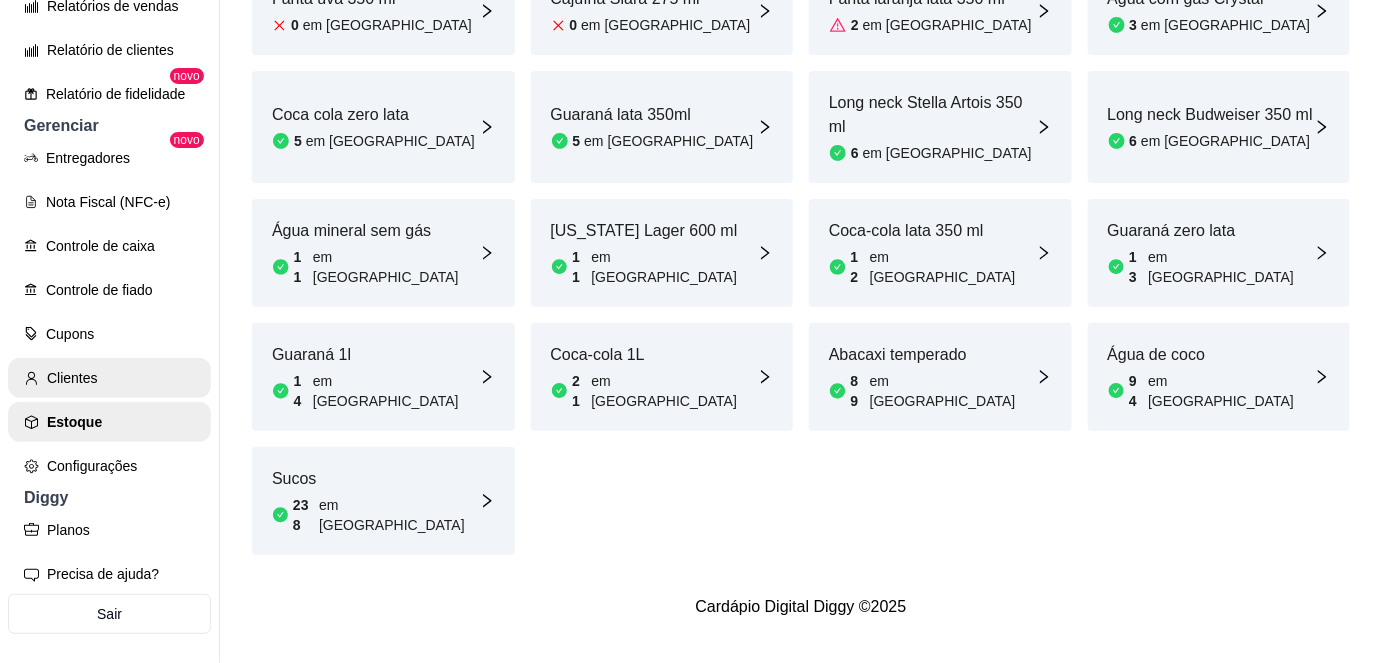 scroll, scrollTop: 0, scrollLeft: 0, axis: both 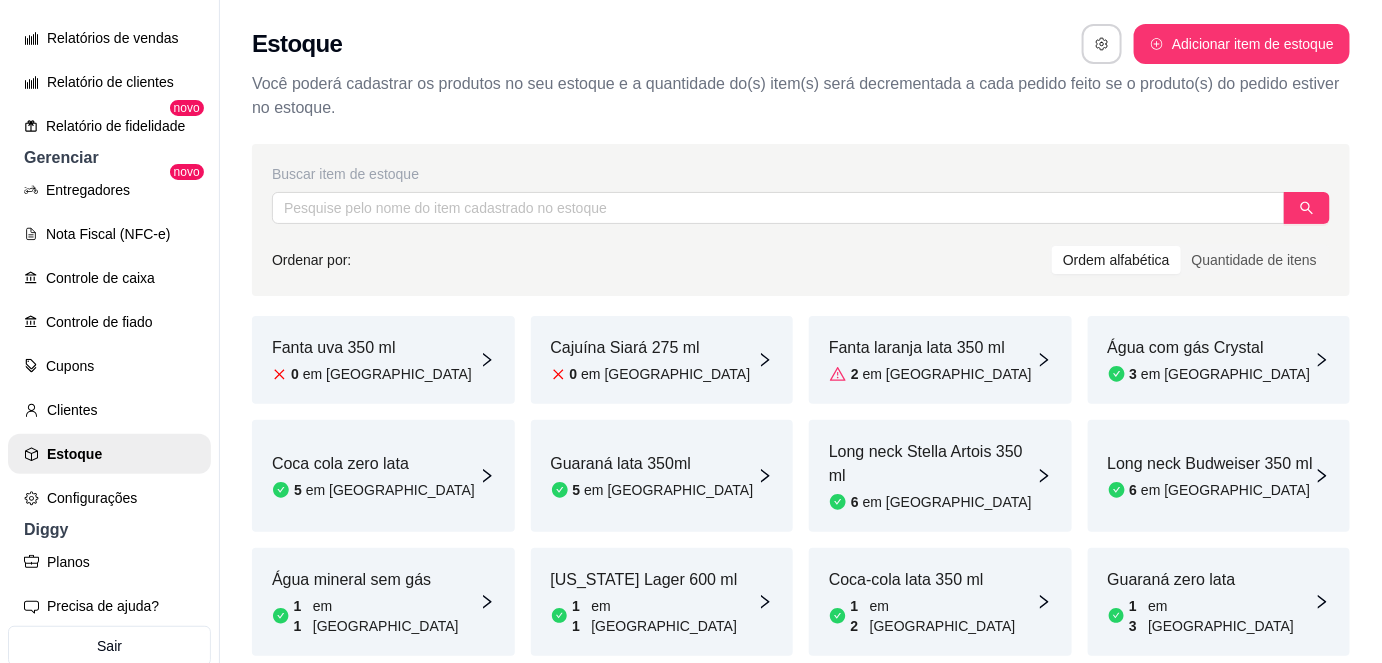 click on "Fanta laranja lata 350 ml  2 em [GEOGRAPHIC_DATA]" at bounding box center (930, 360) 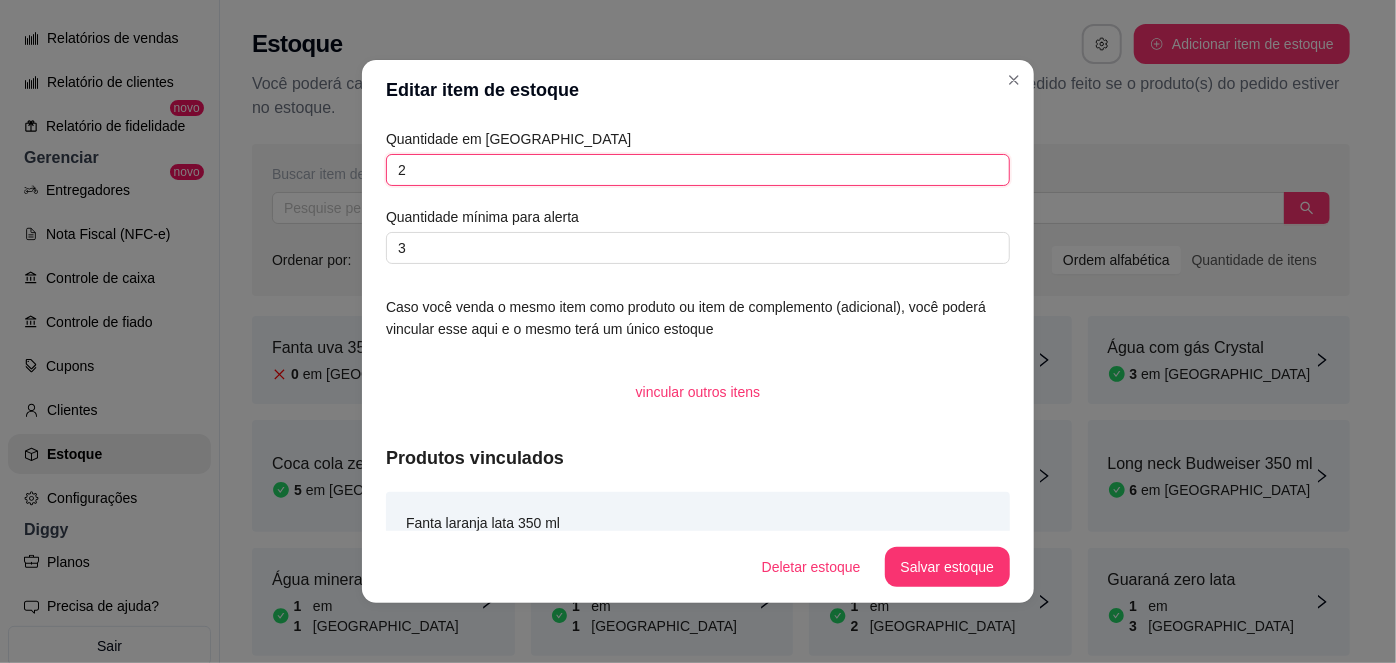 click on "2" at bounding box center (698, 170) 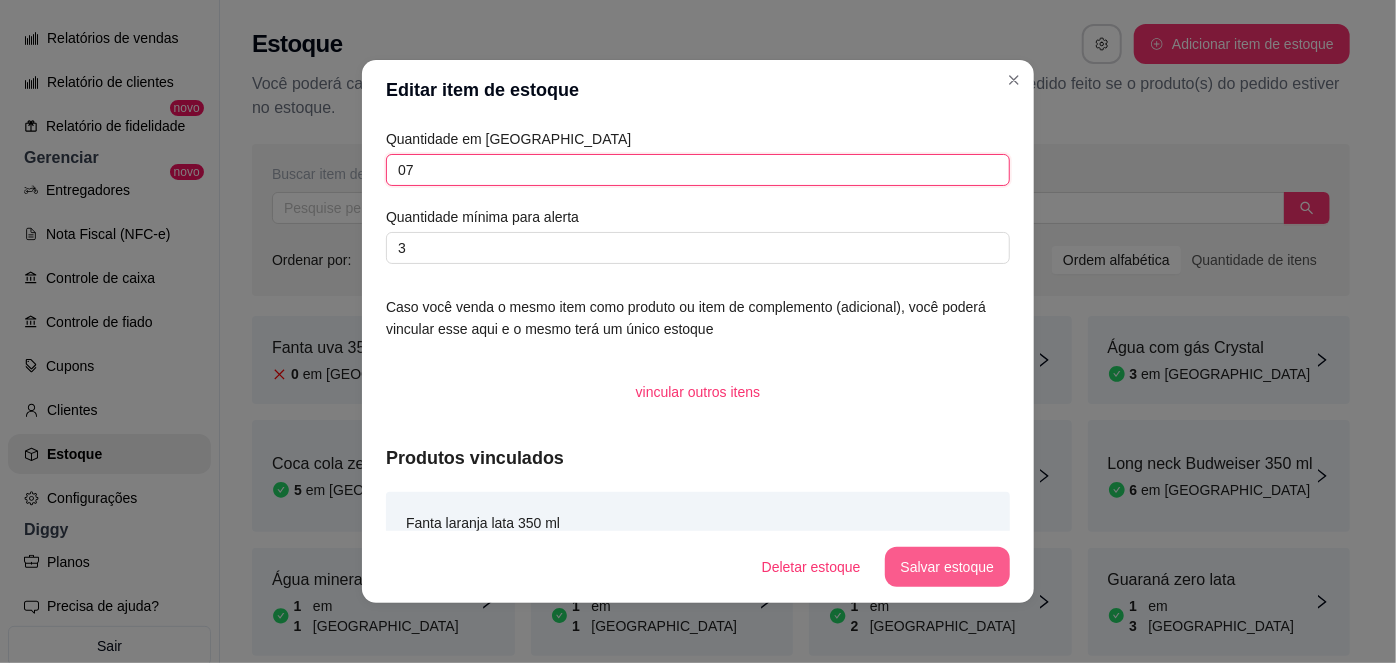 type on "07" 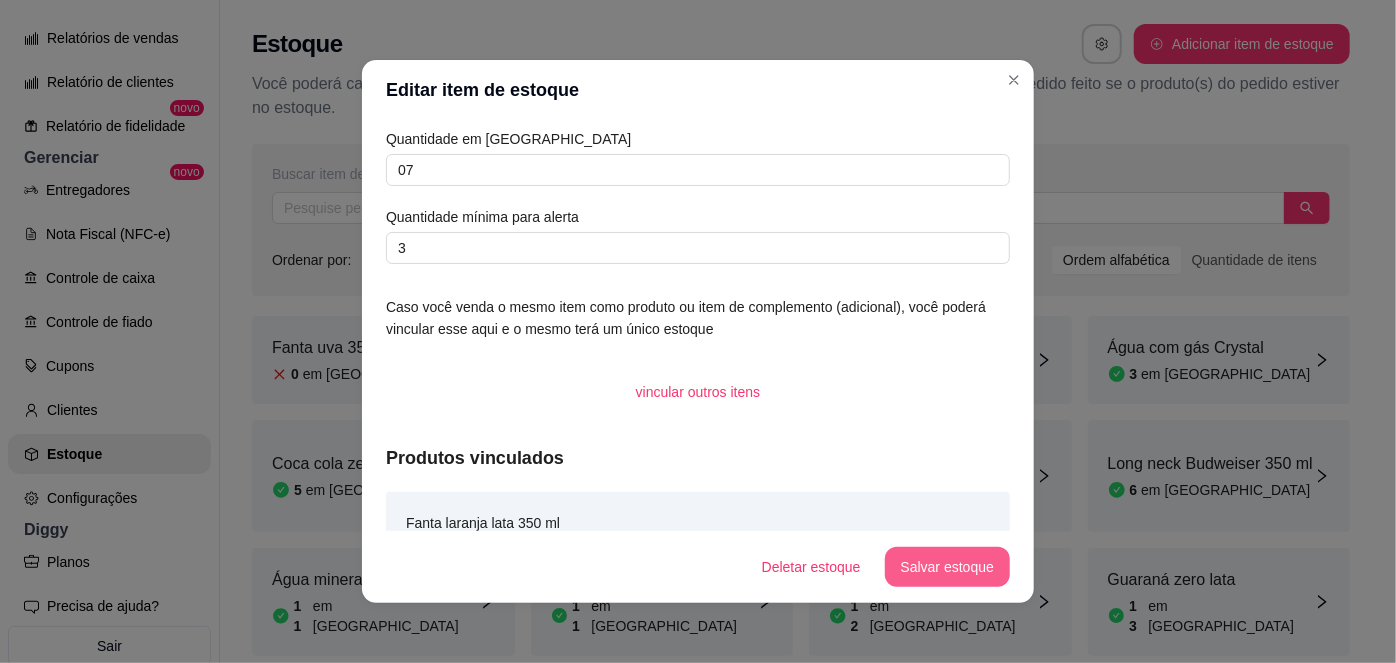 click on "Salvar estoque" at bounding box center (947, 567) 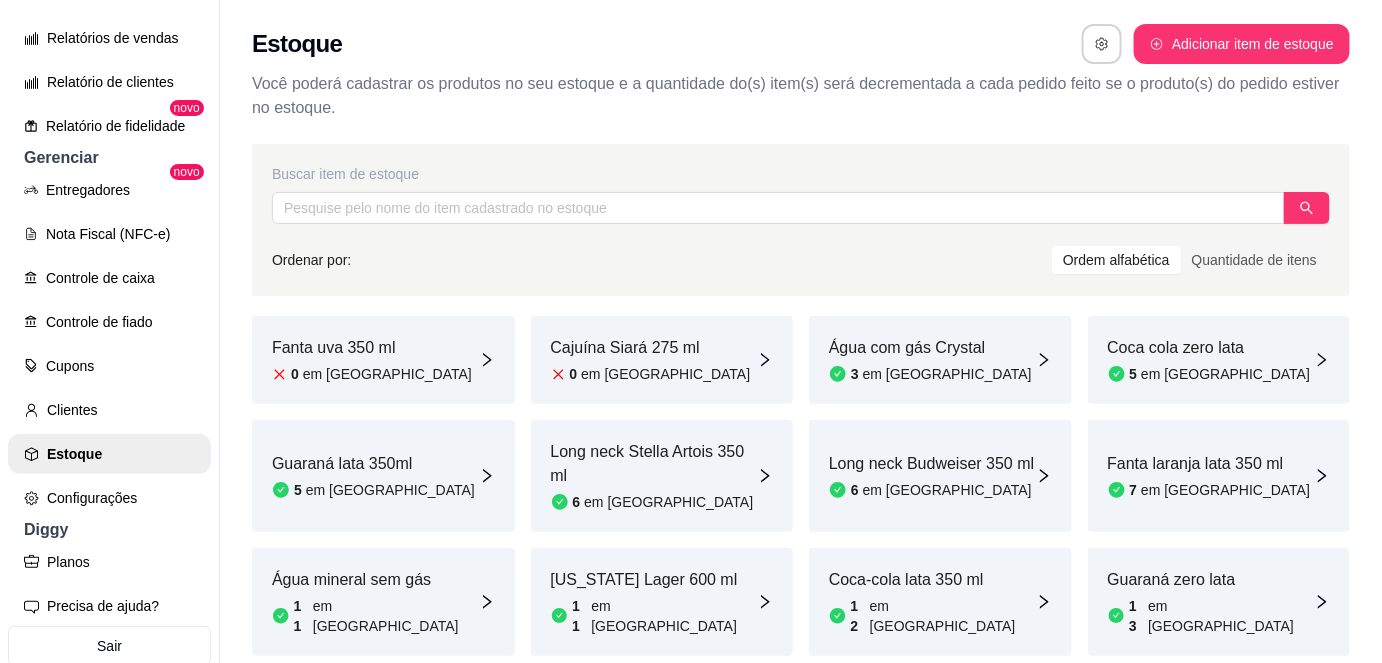 click on "Água com gás Crystal" at bounding box center (930, 348) 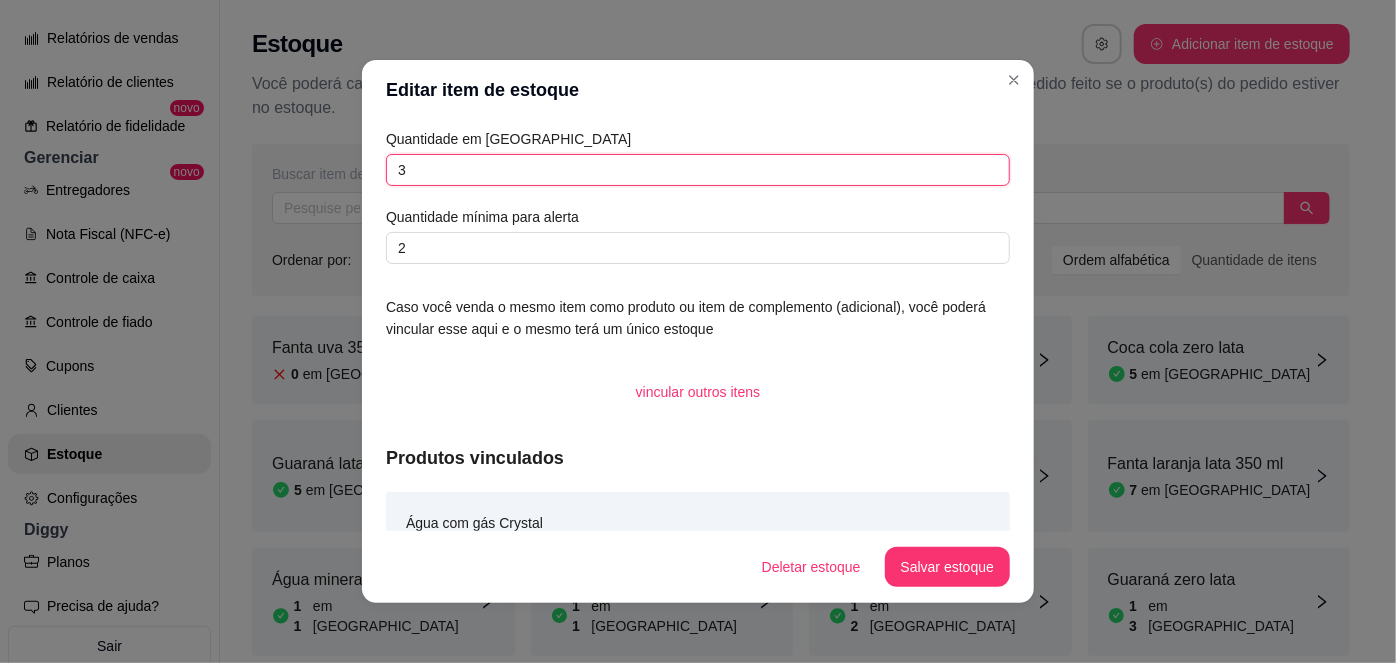 click on "3" at bounding box center (698, 170) 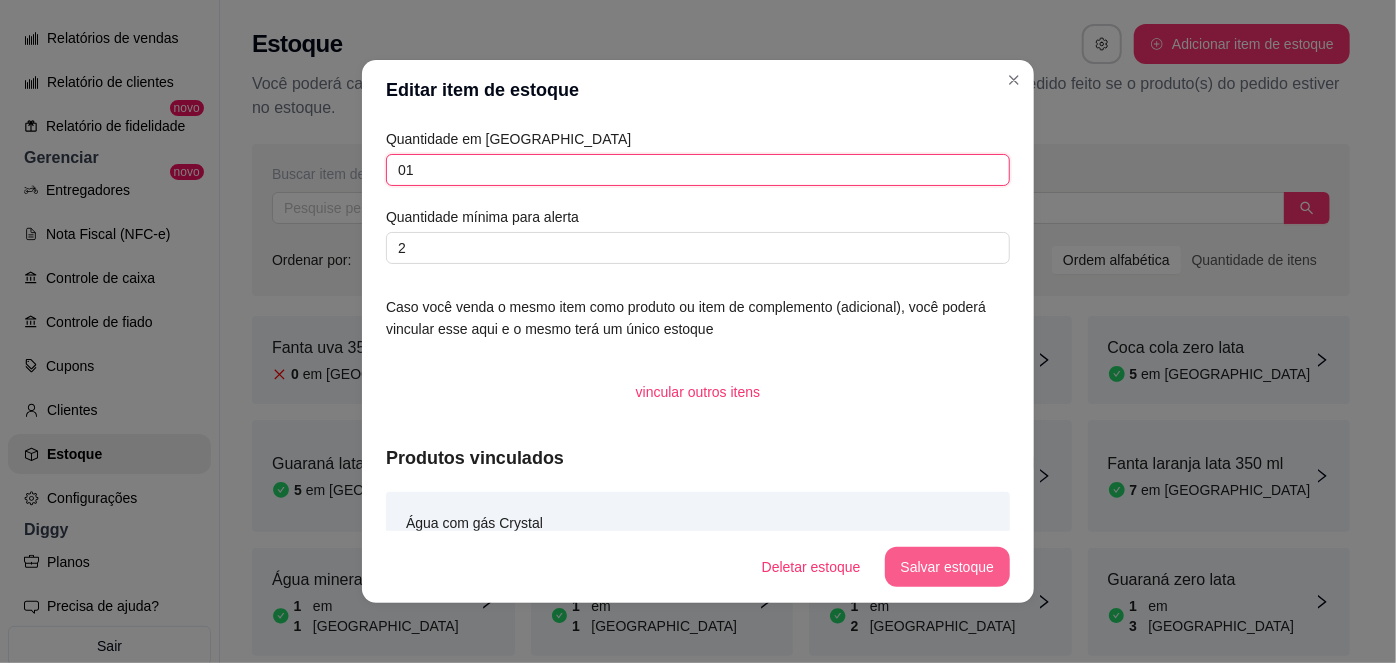 type on "01" 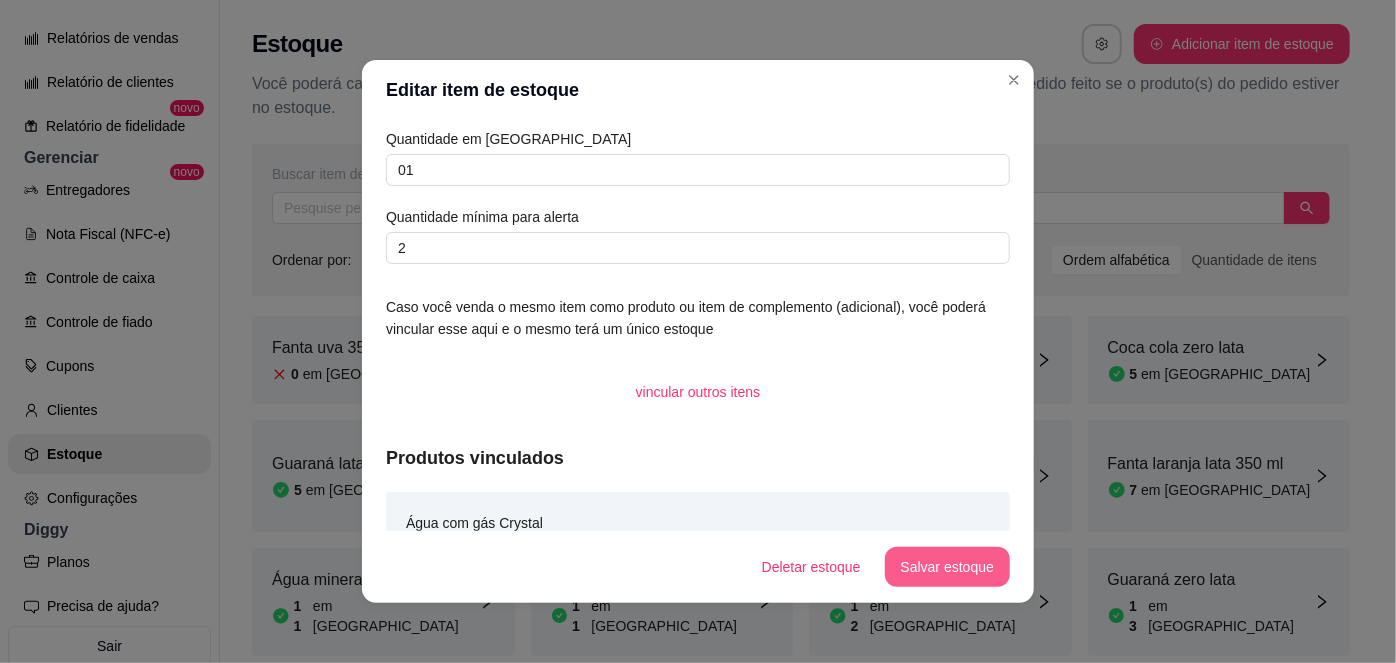 click on "Salvar estoque" at bounding box center (947, 567) 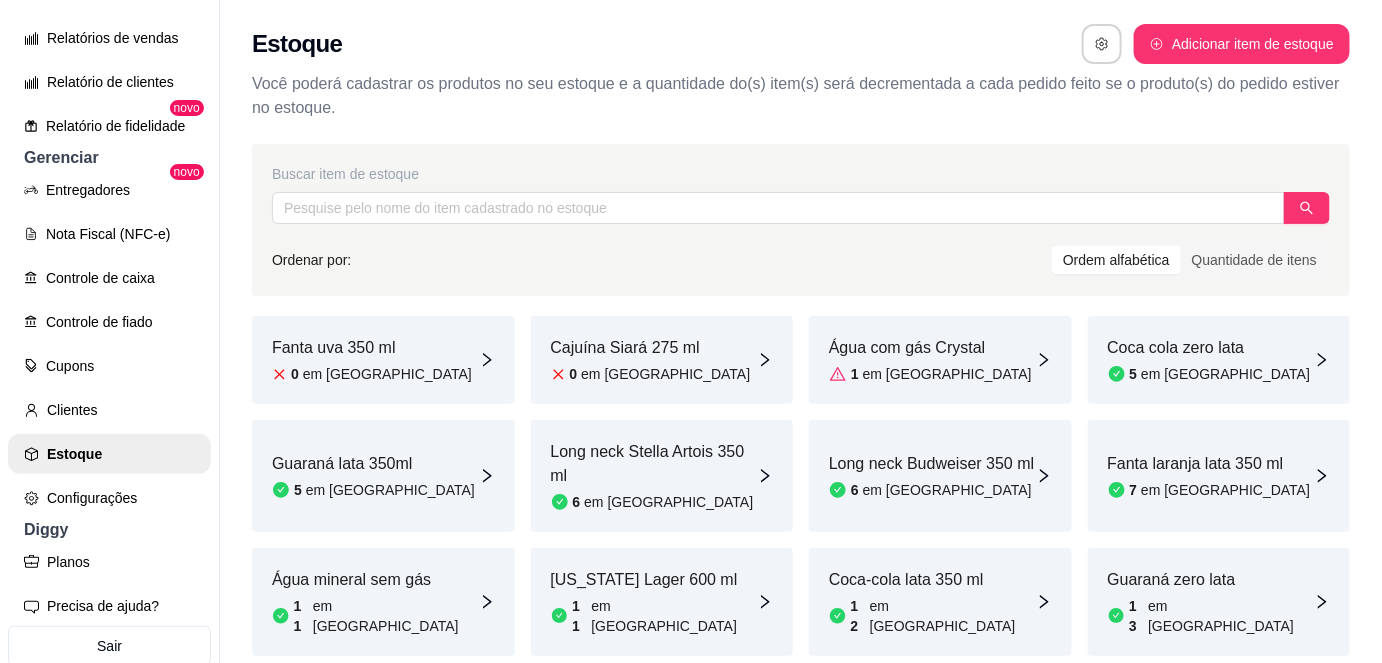 click on "em [GEOGRAPHIC_DATA]" at bounding box center (1225, 374) 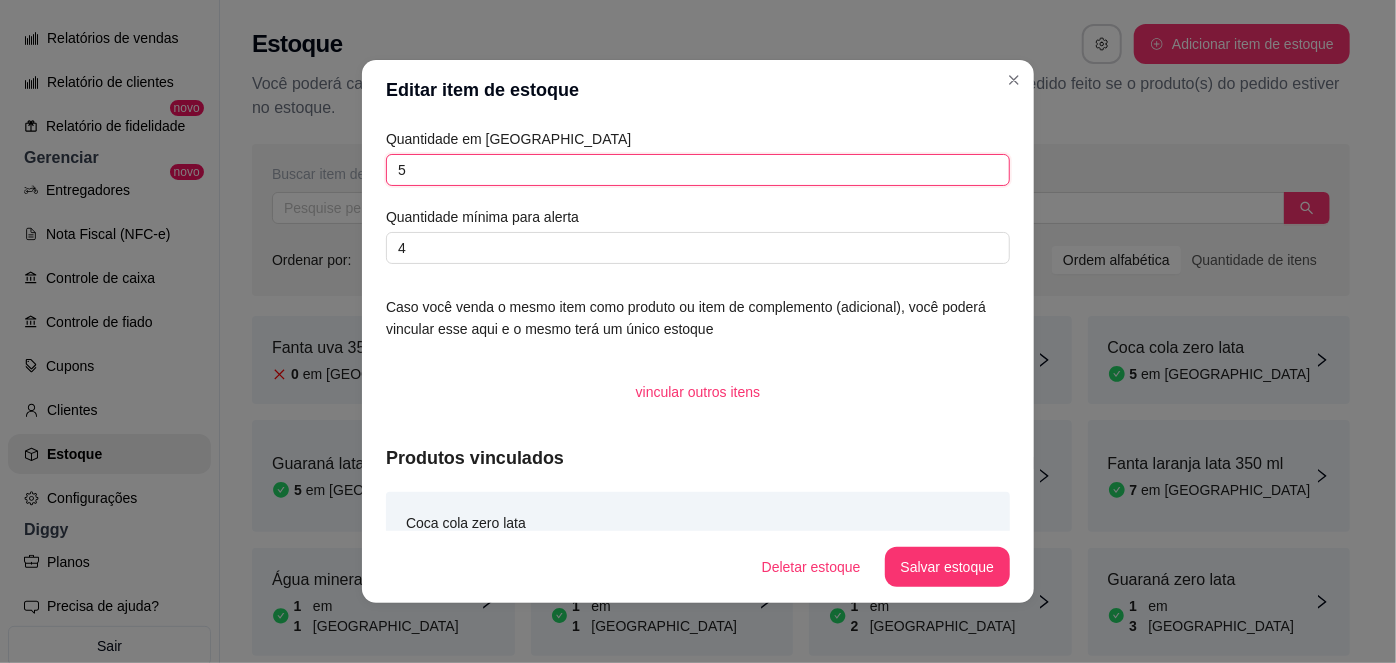click on "5" at bounding box center (698, 170) 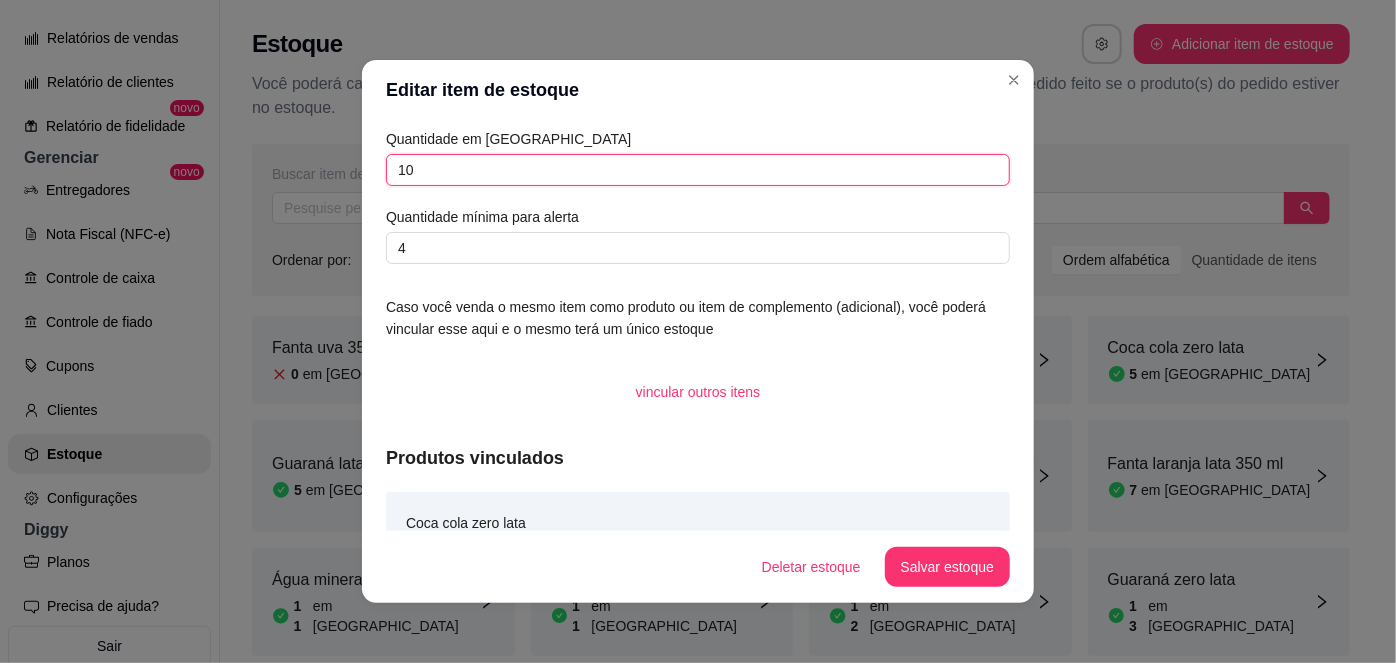type on "10" 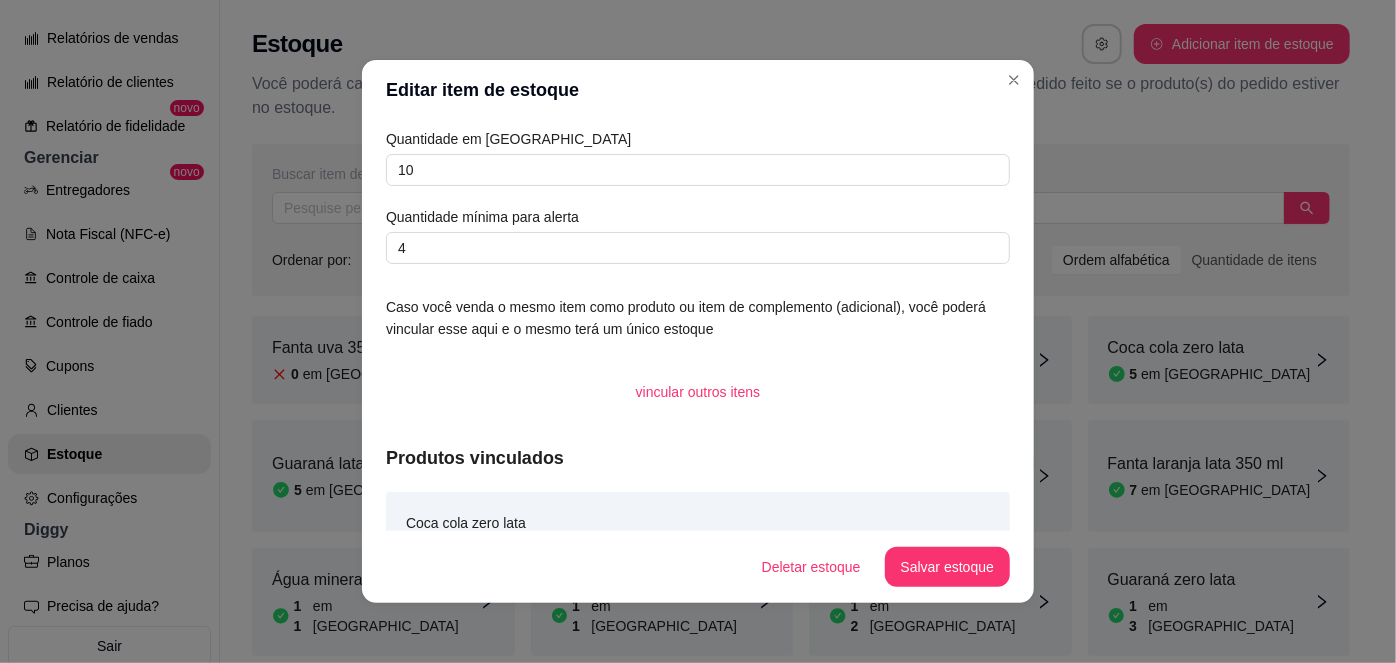 click on "Deletar estoque Salvar estoque" at bounding box center [698, 567] 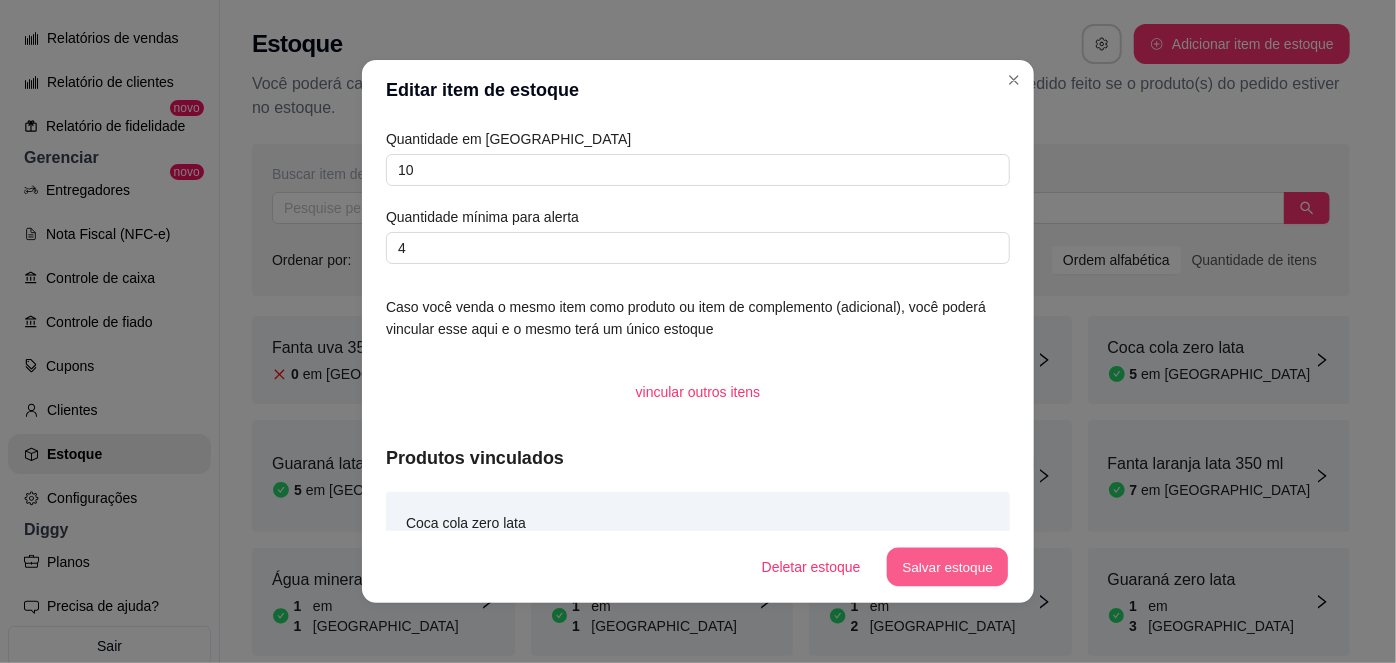 click on "Salvar estoque" at bounding box center (947, 567) 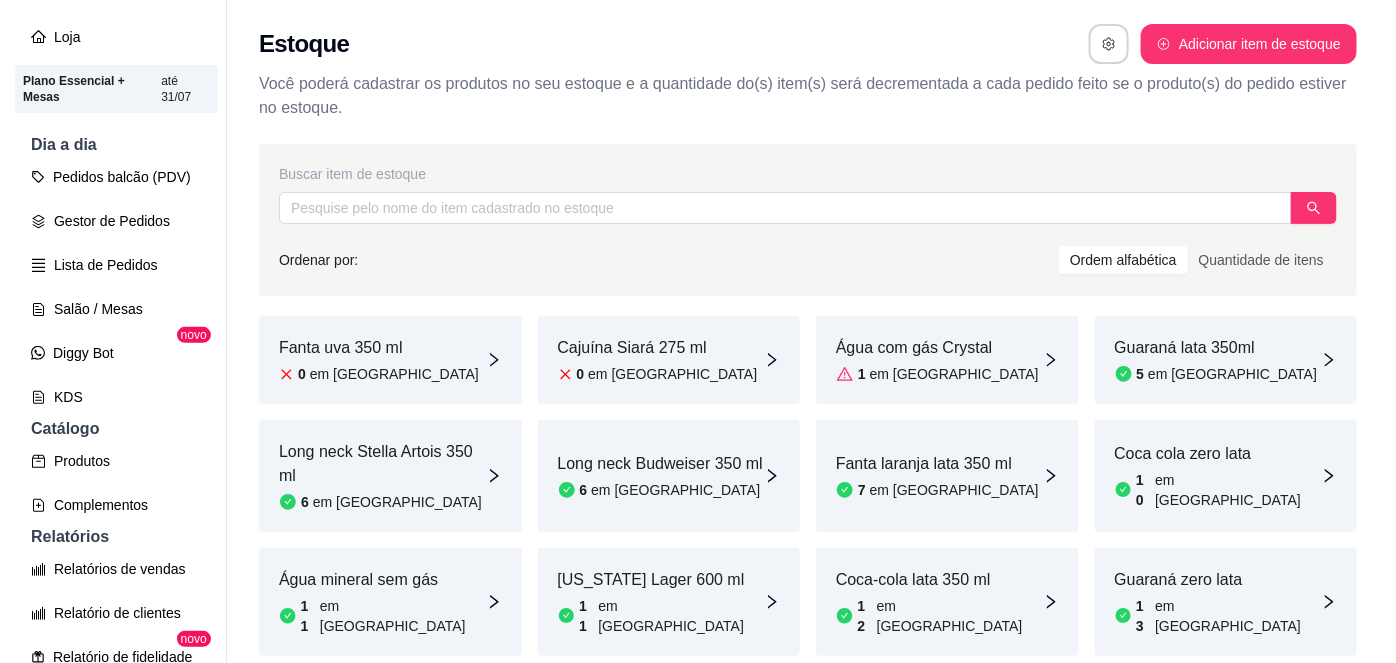 scroll, scrollTop: 0, scrollLeft: 0, axis: both 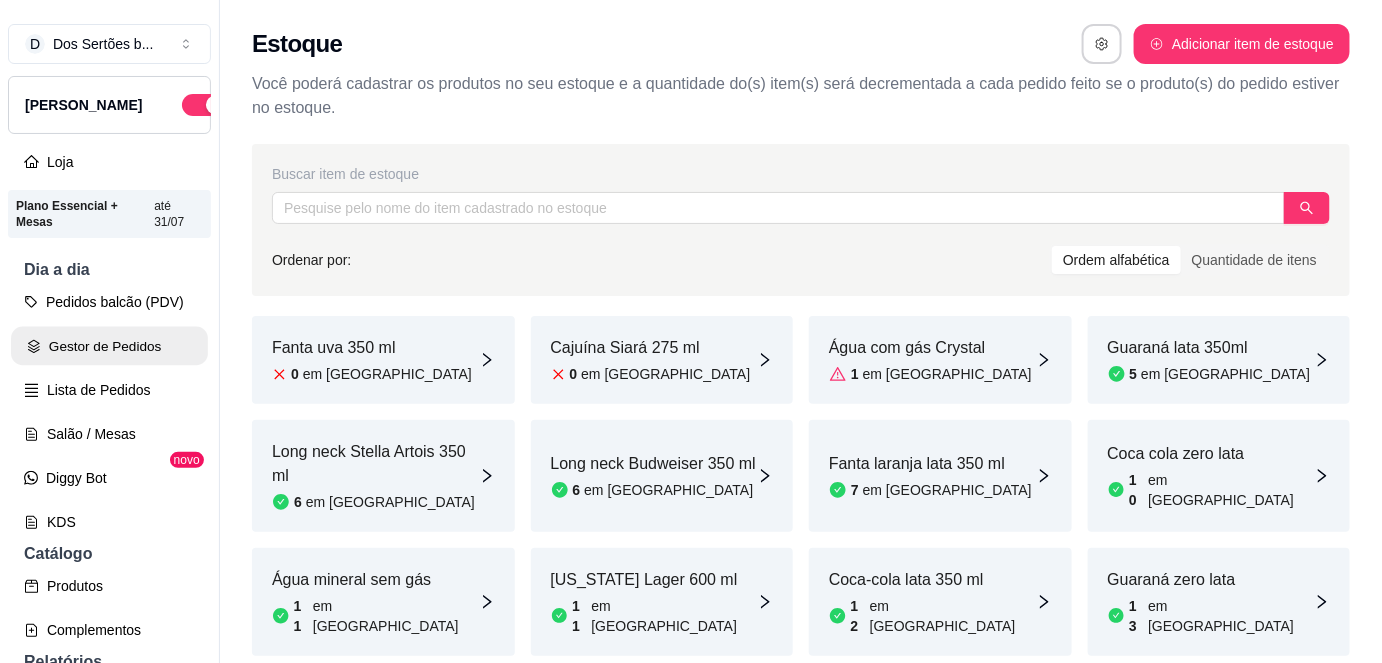 click on "Gestor de Pedidos" at bounding box center (109, 346) 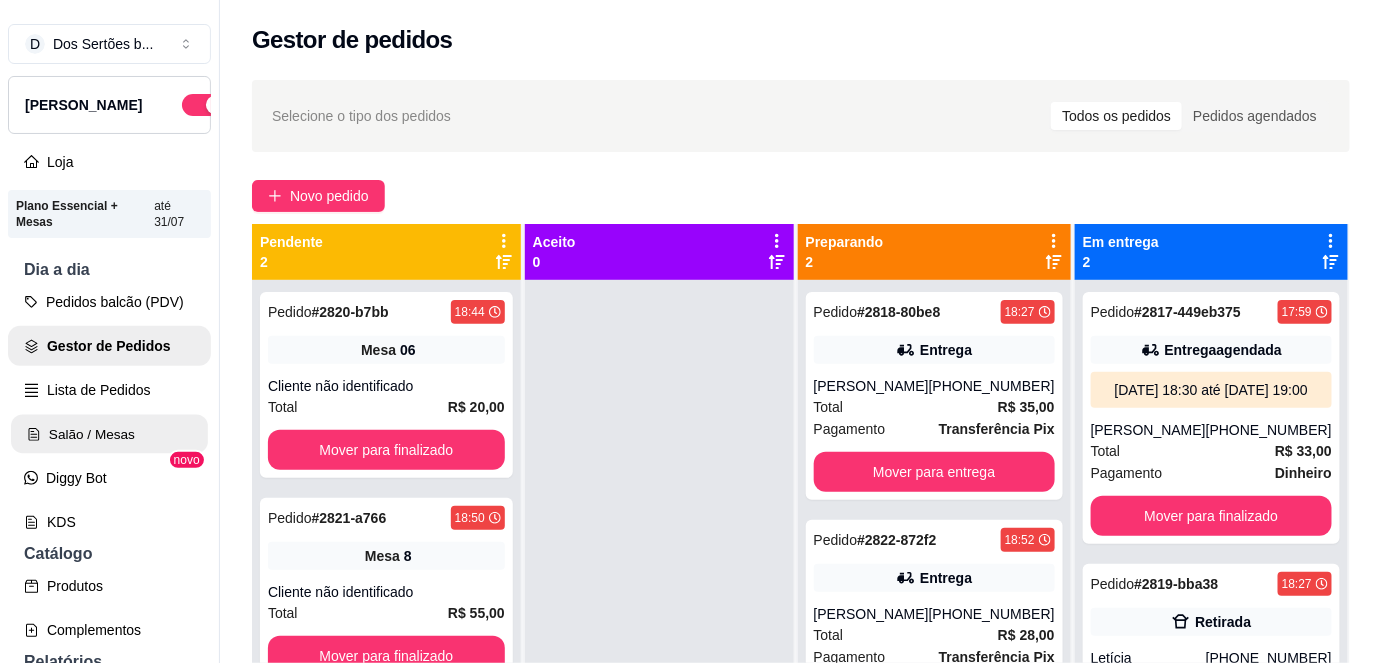 click on "Salão / Mesas" at bounding box center (109, 434) 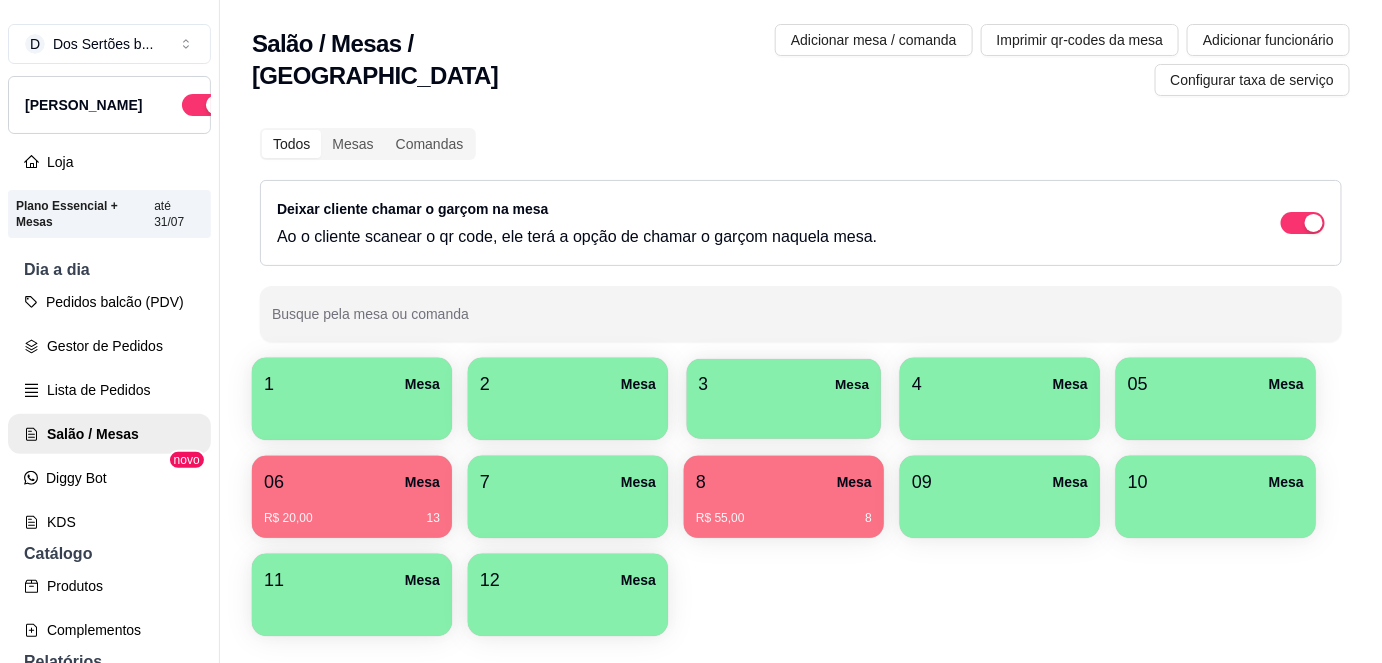 click on "3 Mesa" at bounding box center (784, 384) 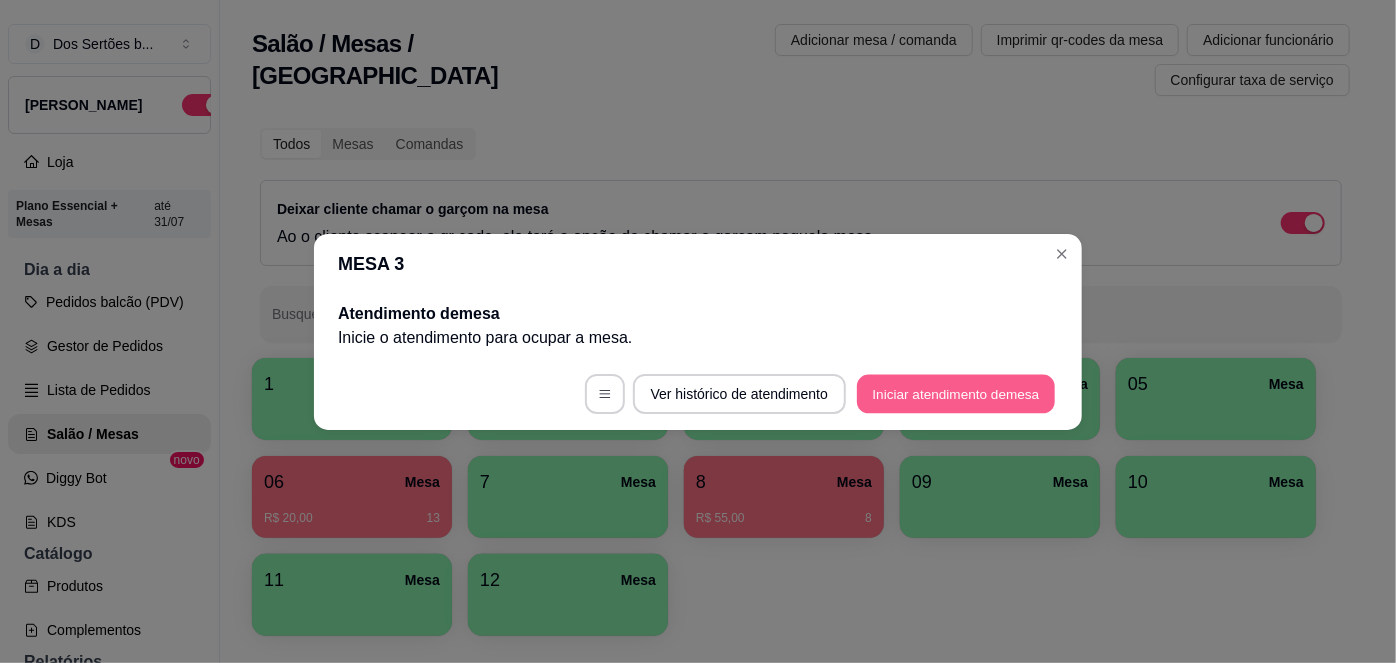 click on "Iniciar atendimento de  mesa" at bounding box center [956, 393] 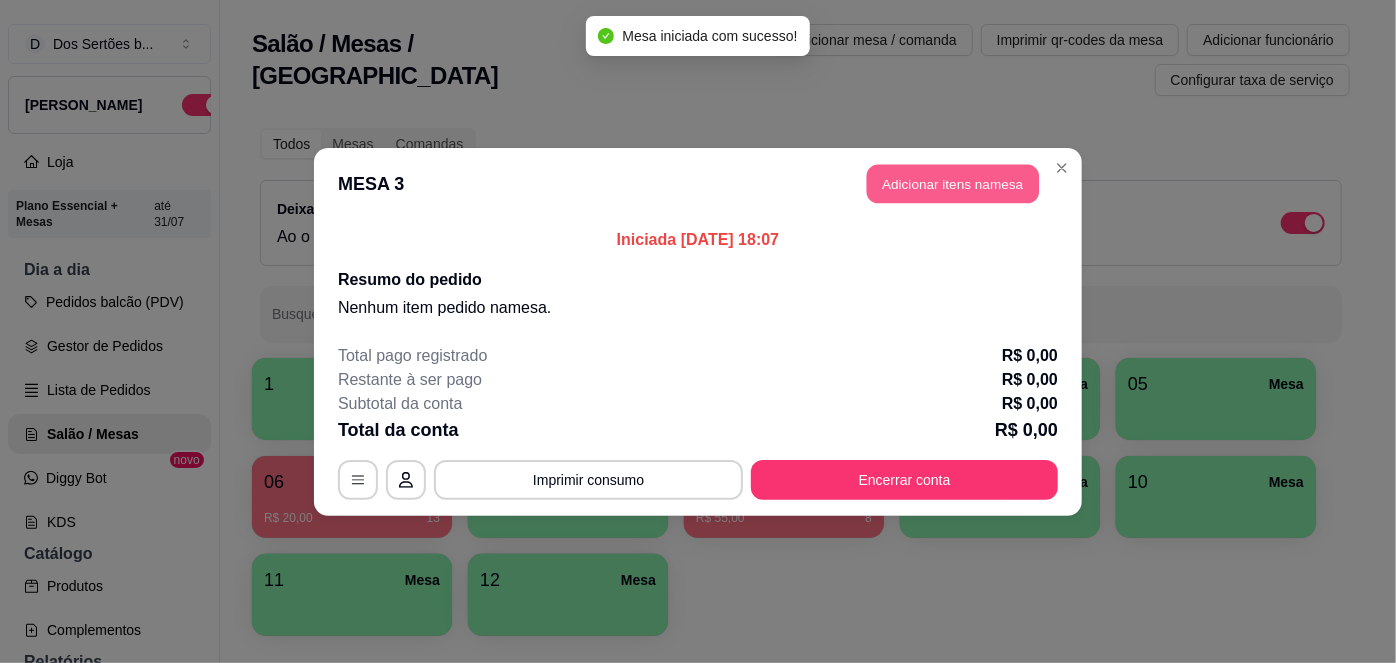 click on "Adicionar itens na  mesa" at bounding box center [953, 183] 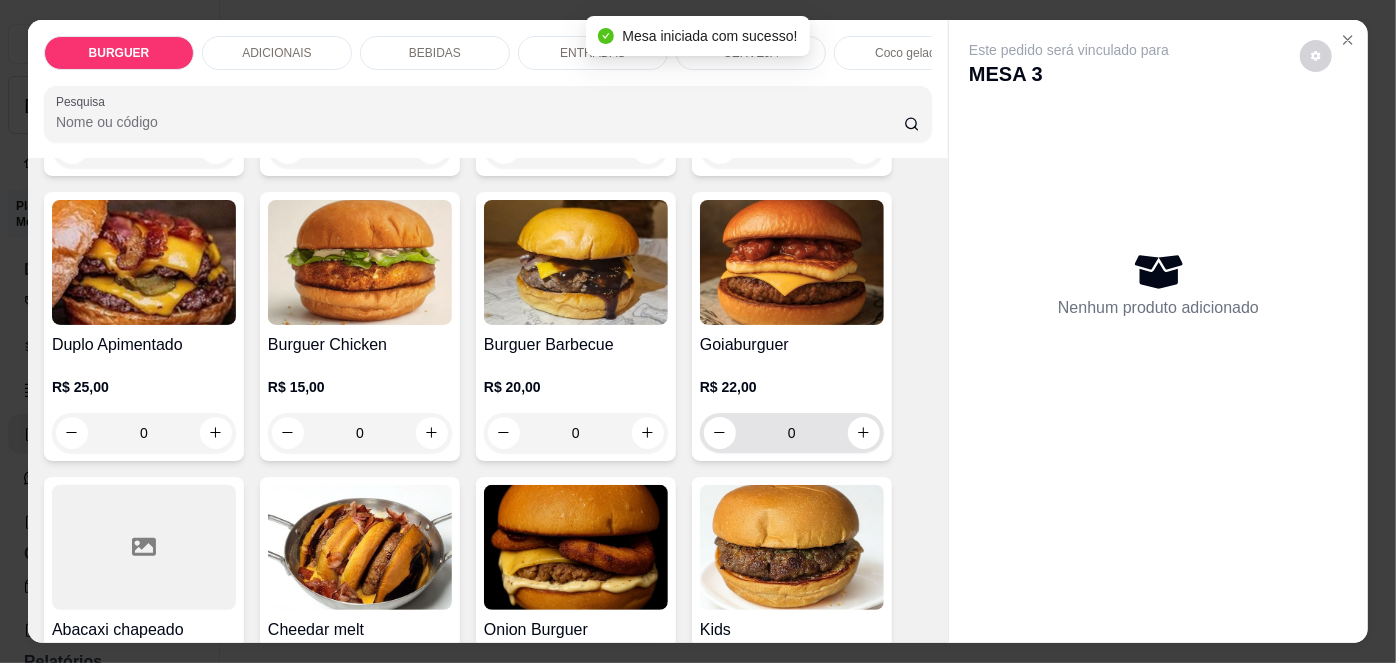 scroll, scrollTop: 432, scrollLeft: 0, axis: vertical 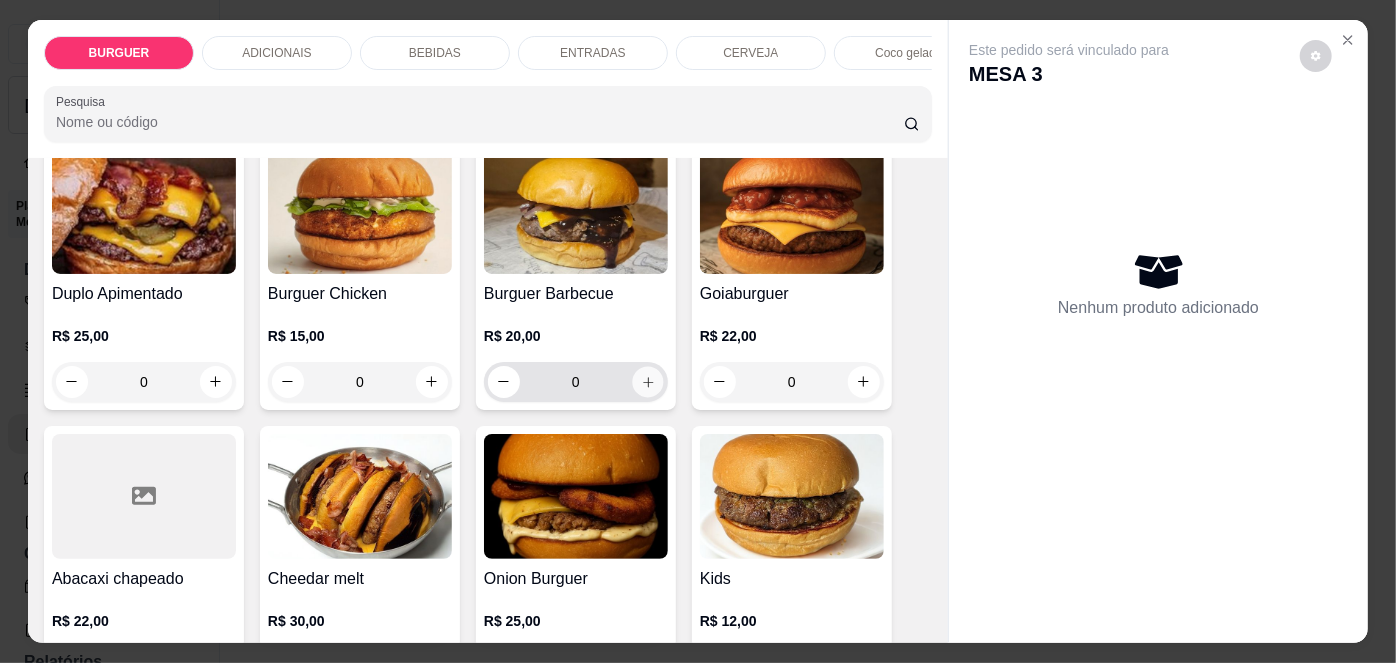 click 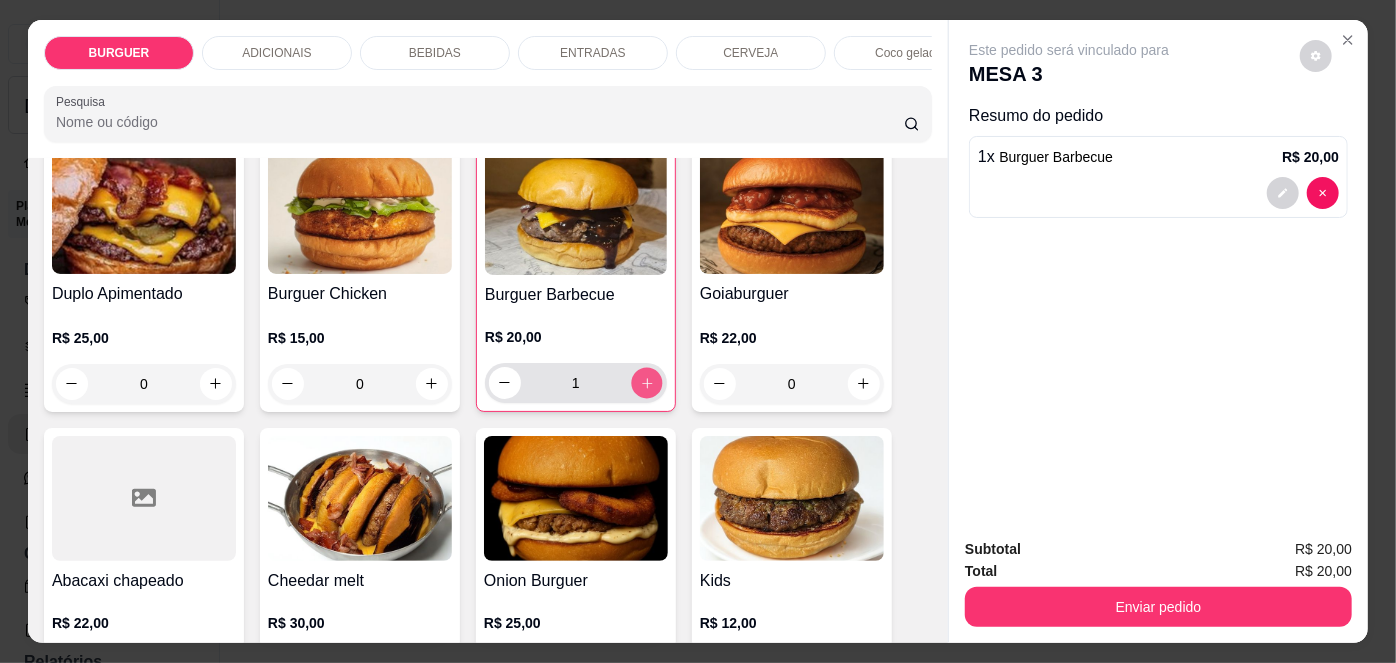 click 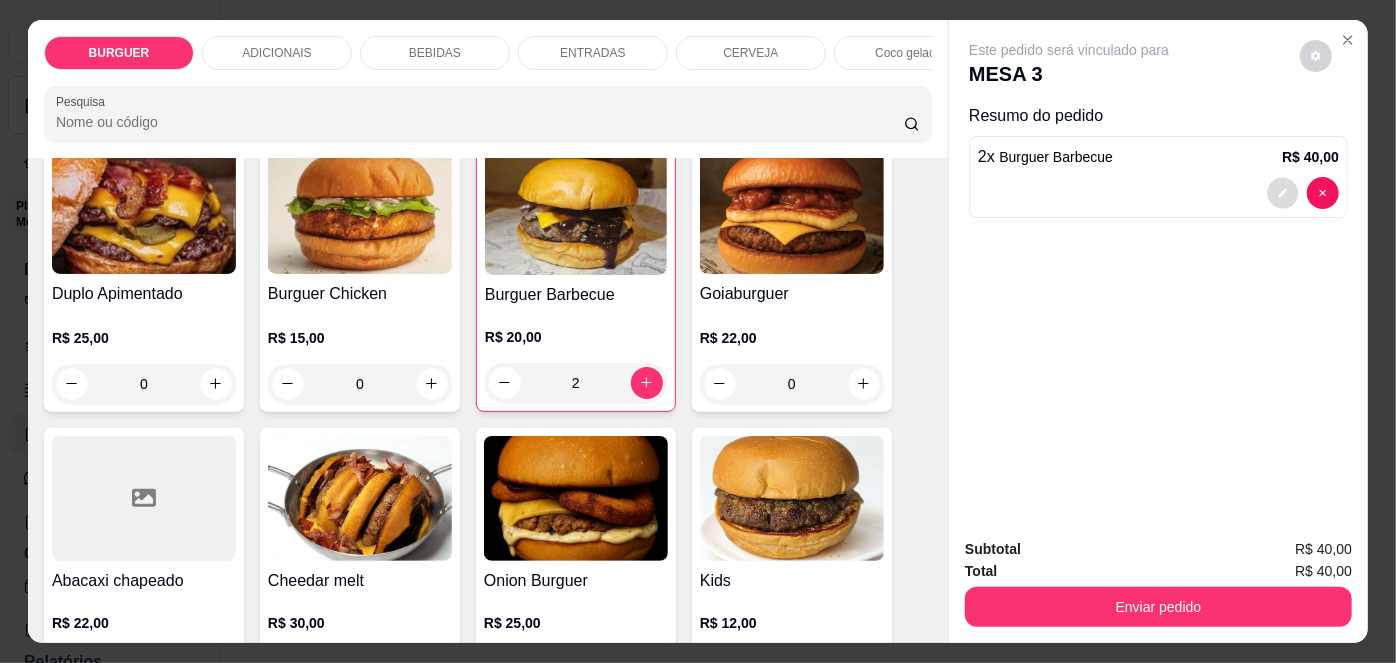 click 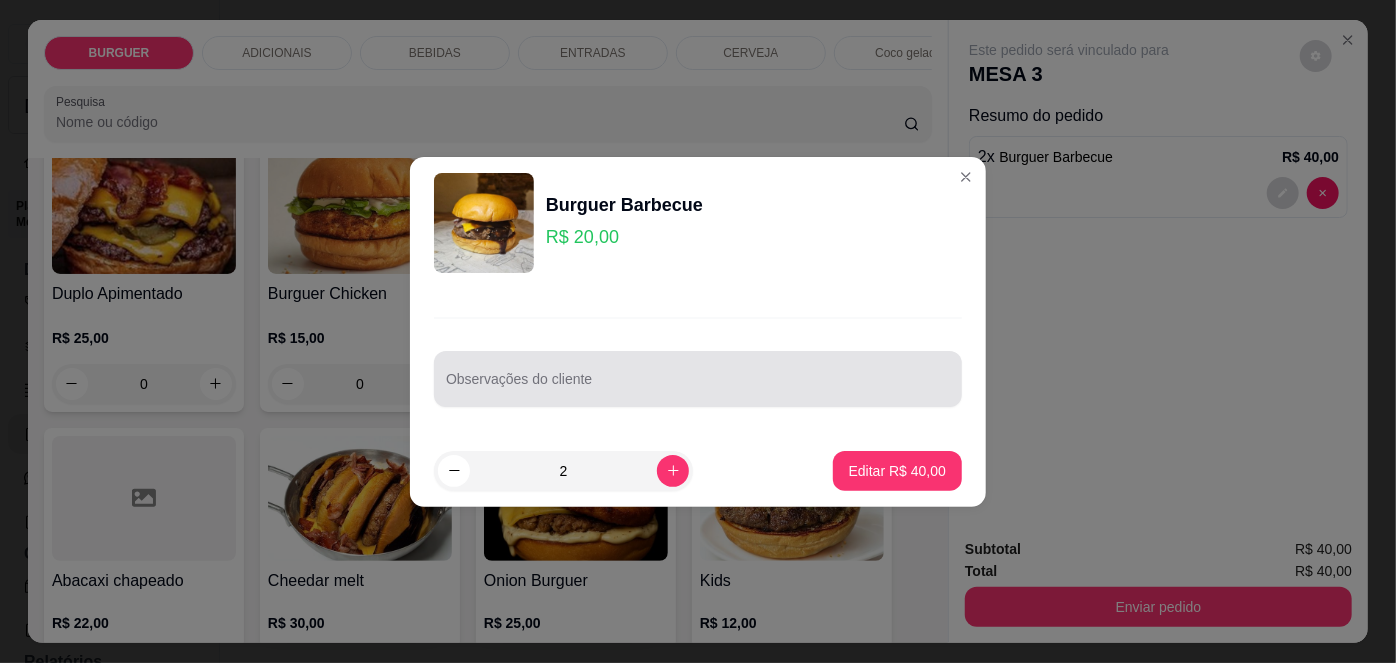 click on "Observações do cliente" at bounding box center [698, 379] 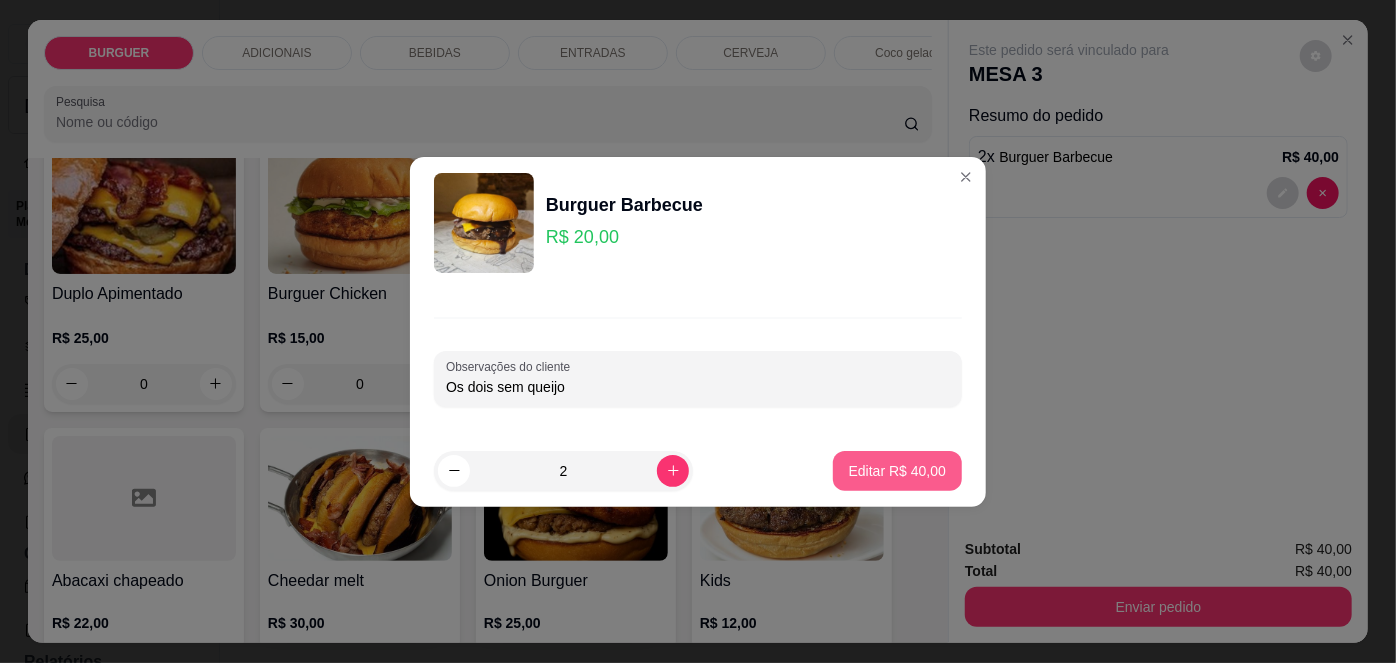 type on "Os dois sem queijo" 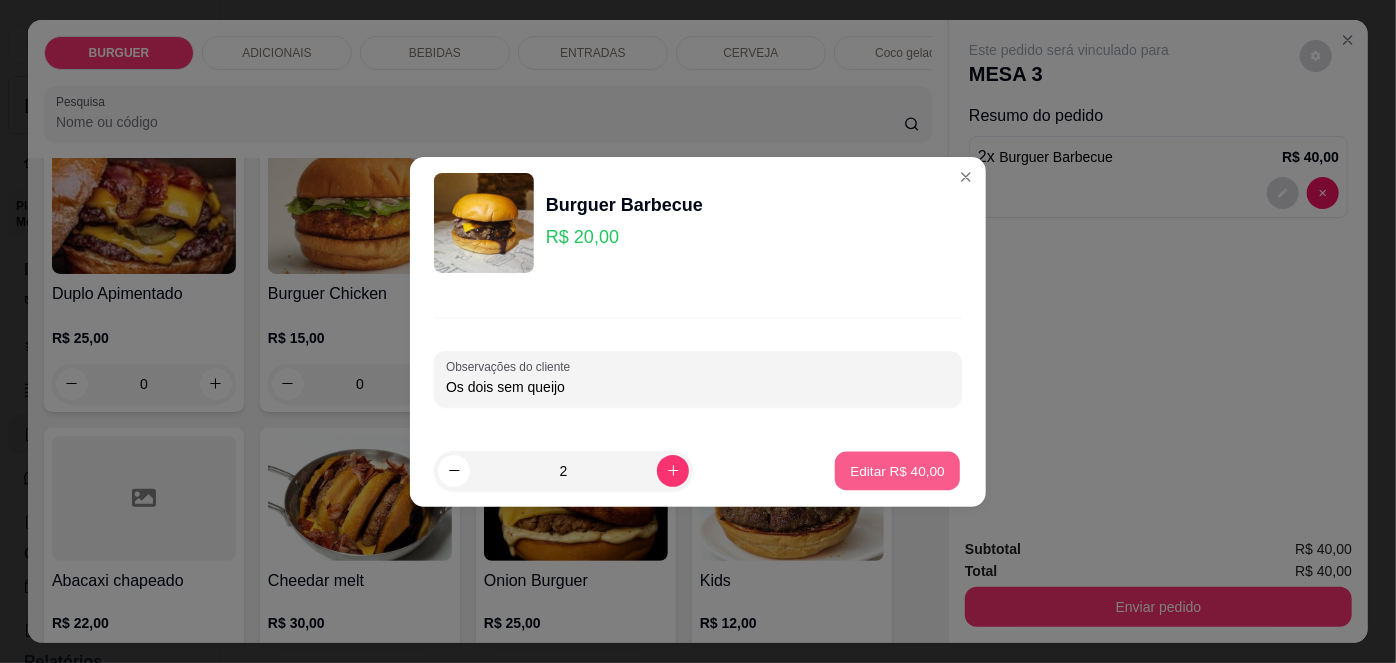 click on "Editar   R$ 40,00" at bounding box center [897, 470] 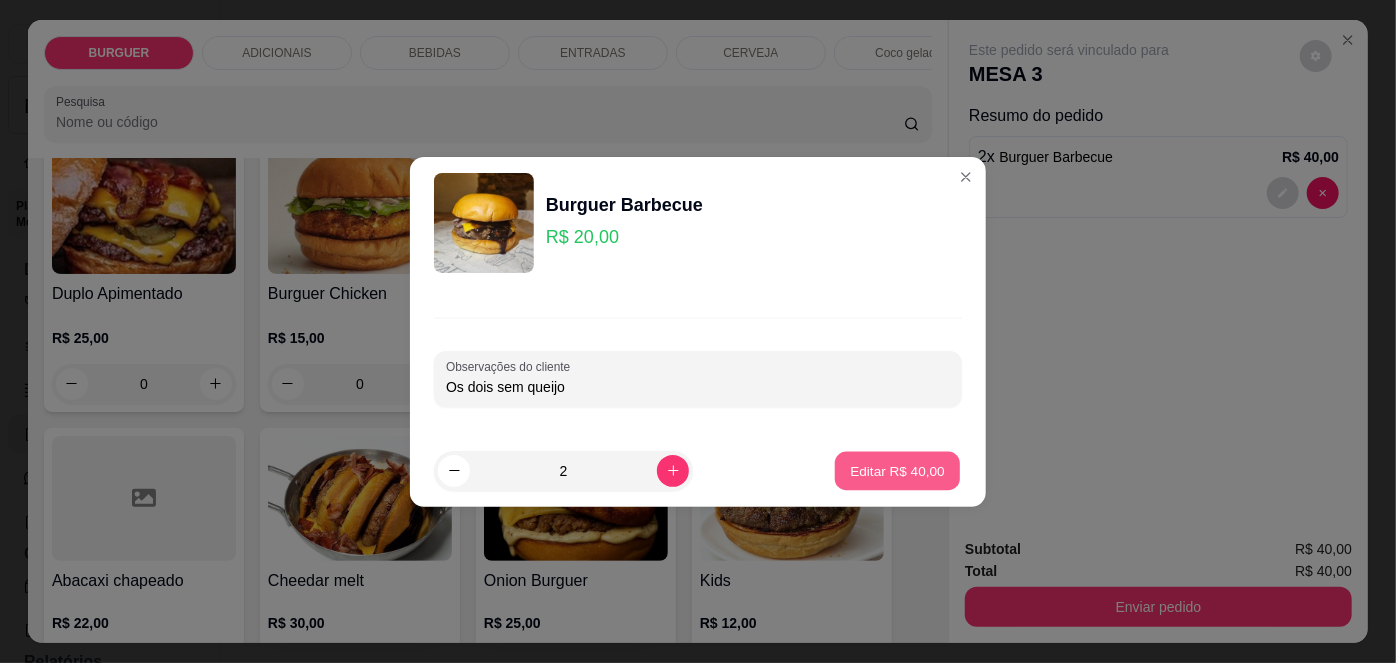 type on "0" 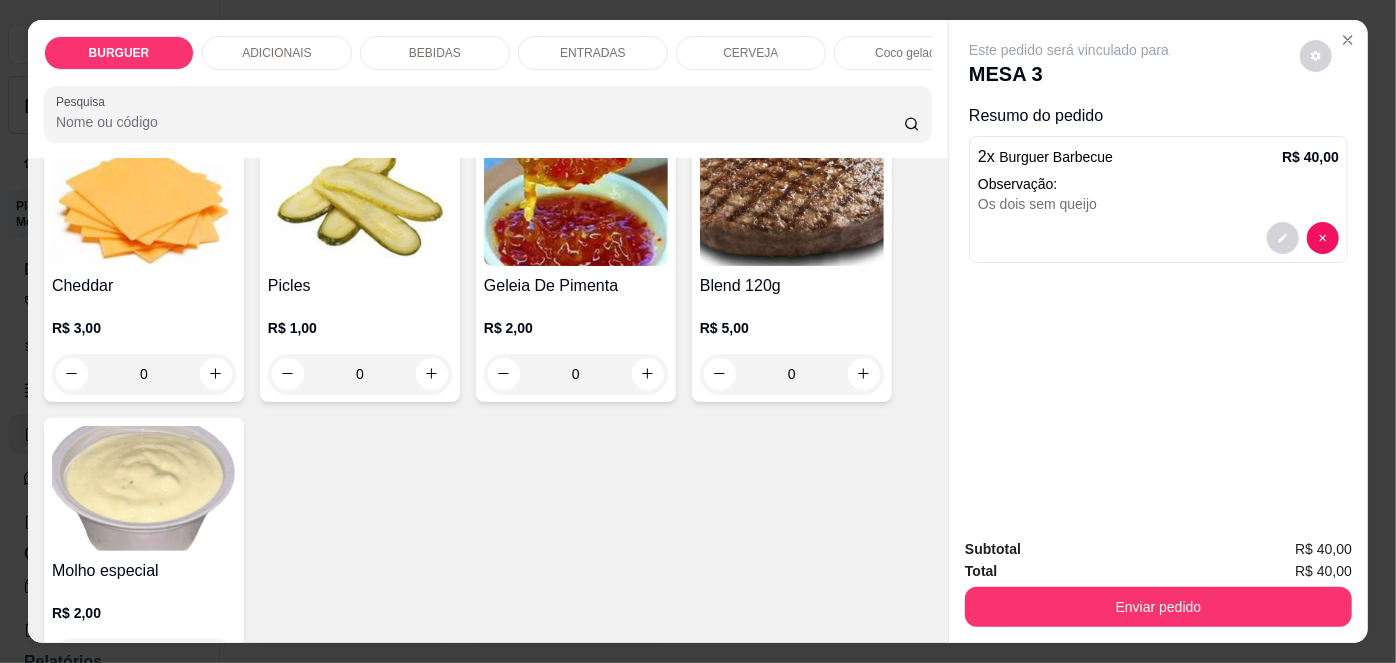 scroll, scrollTop: 1010, scrollLeft: 0, axis: vertical 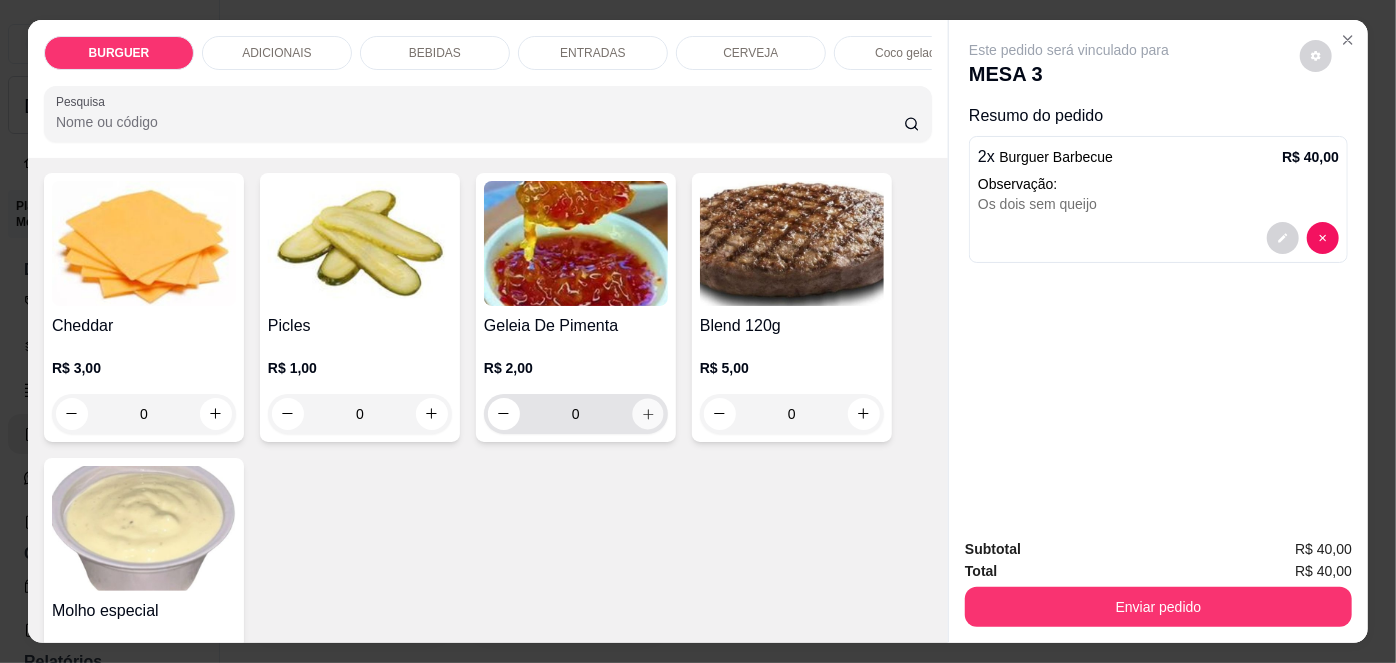 click 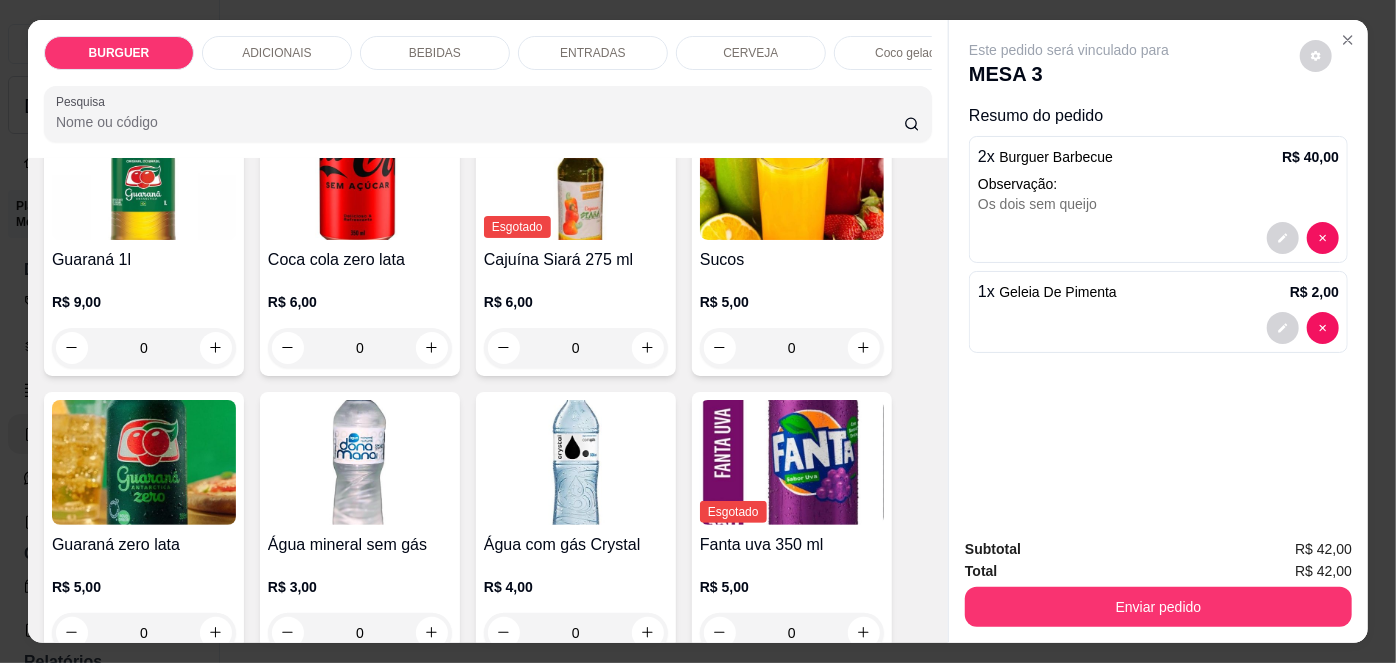 scroll, scrollTop: 1947, scrollLeft: 0, axis: vertical 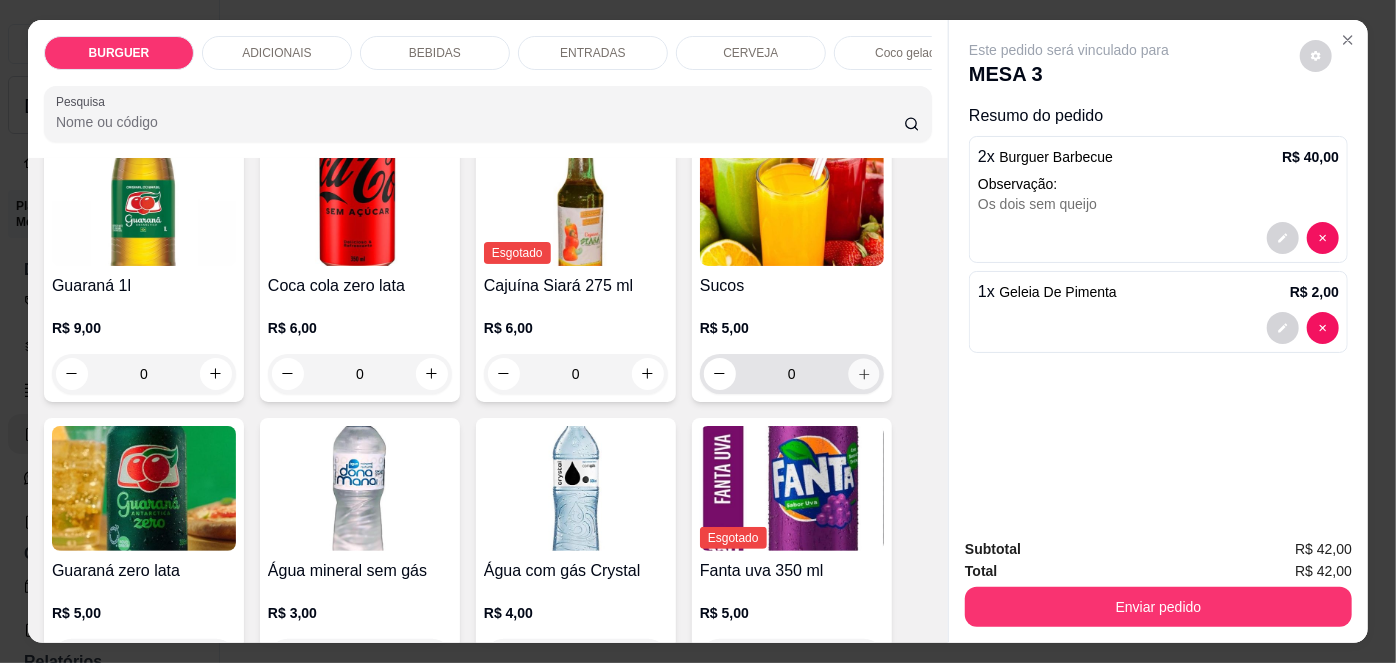 click at bounding box center [863, 373] 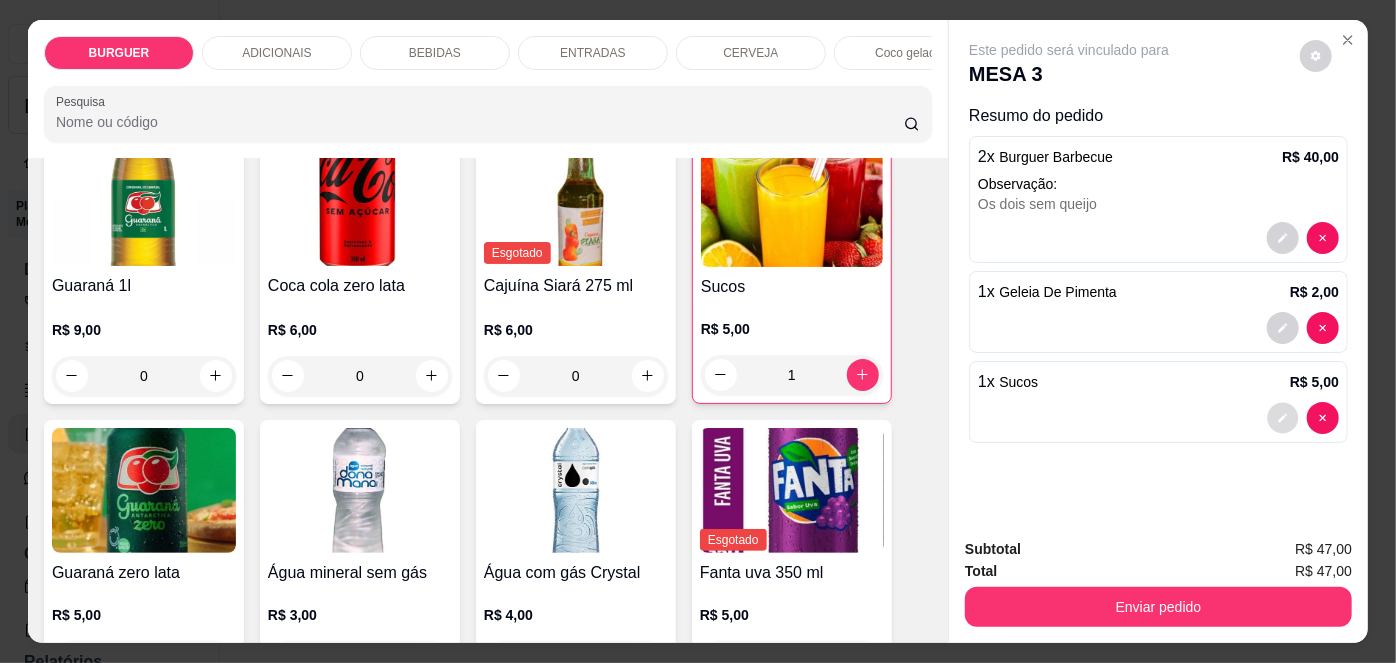 click 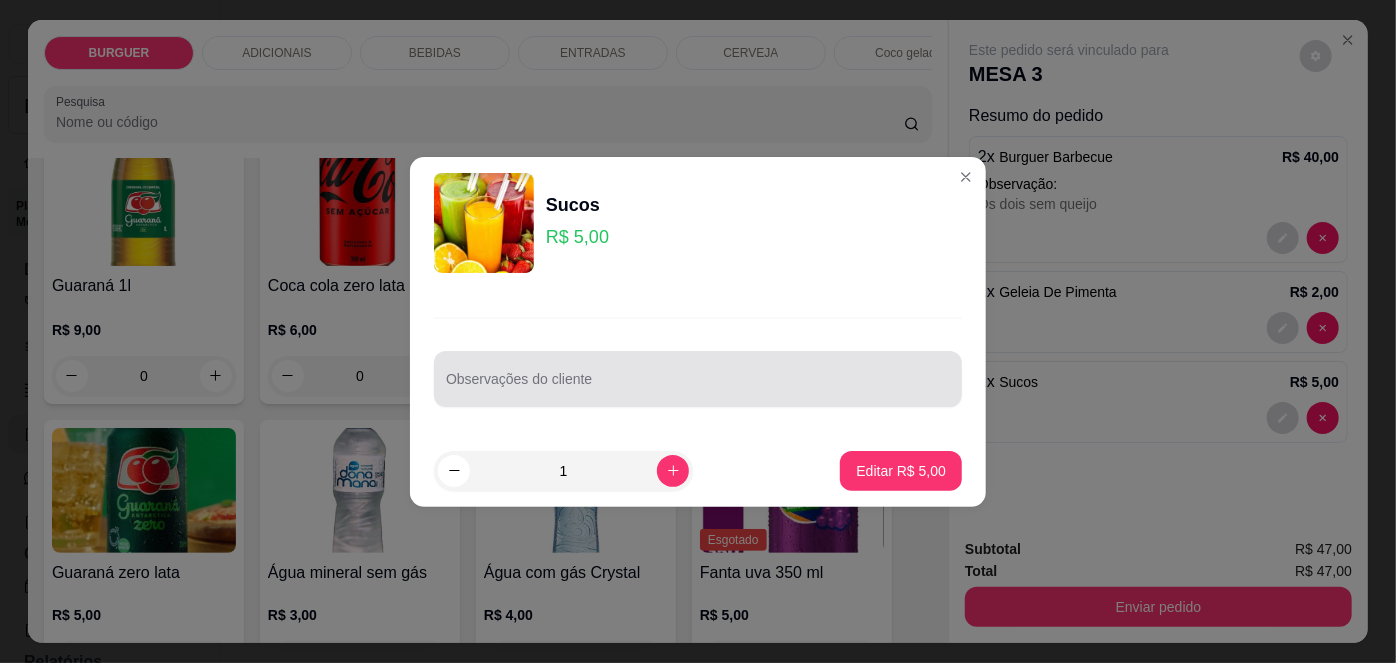 click at bounding box center (698, 379) 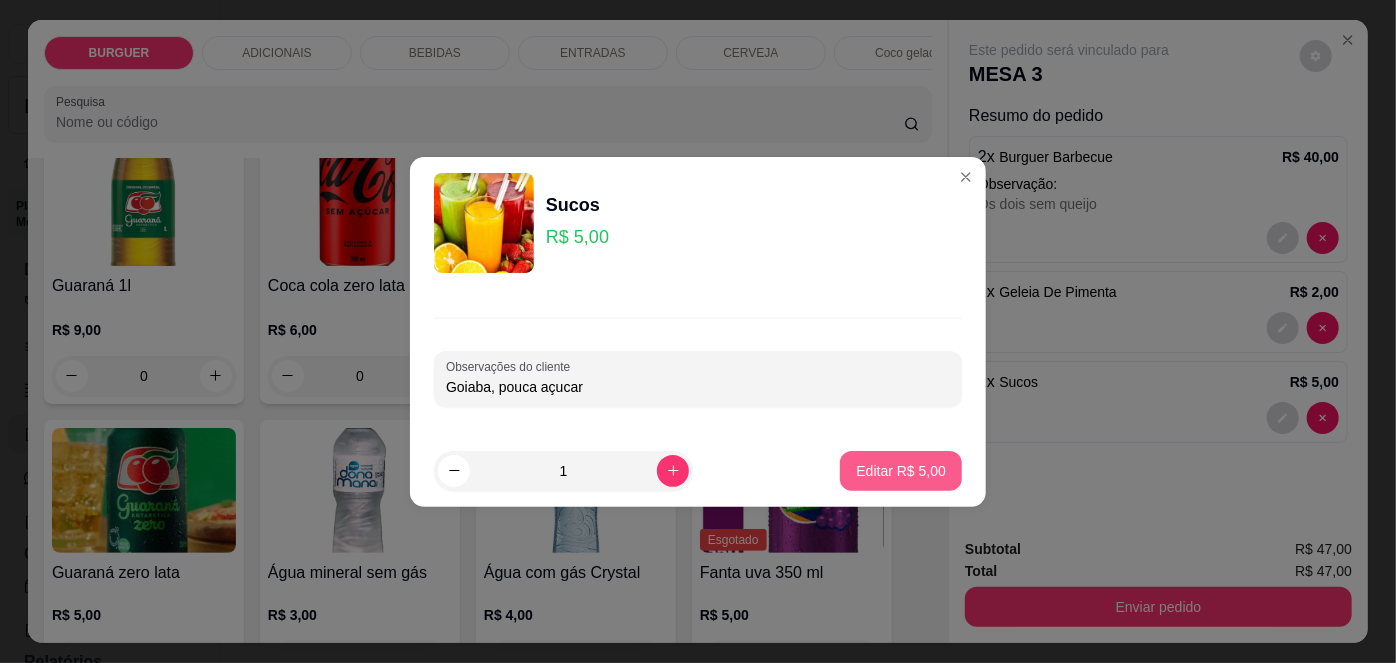 type on "Goiaba, pouca açucar" 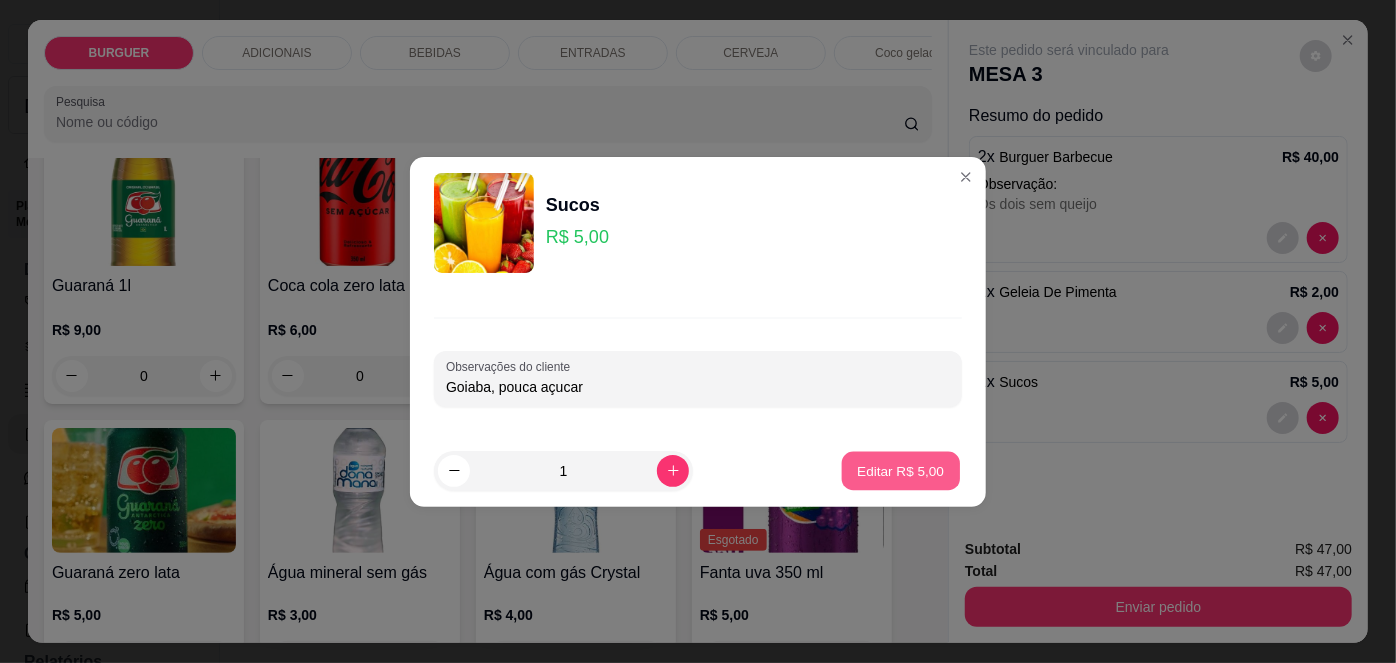 click on "Editar   R$ 5,00" at bounding box center [901, 470] 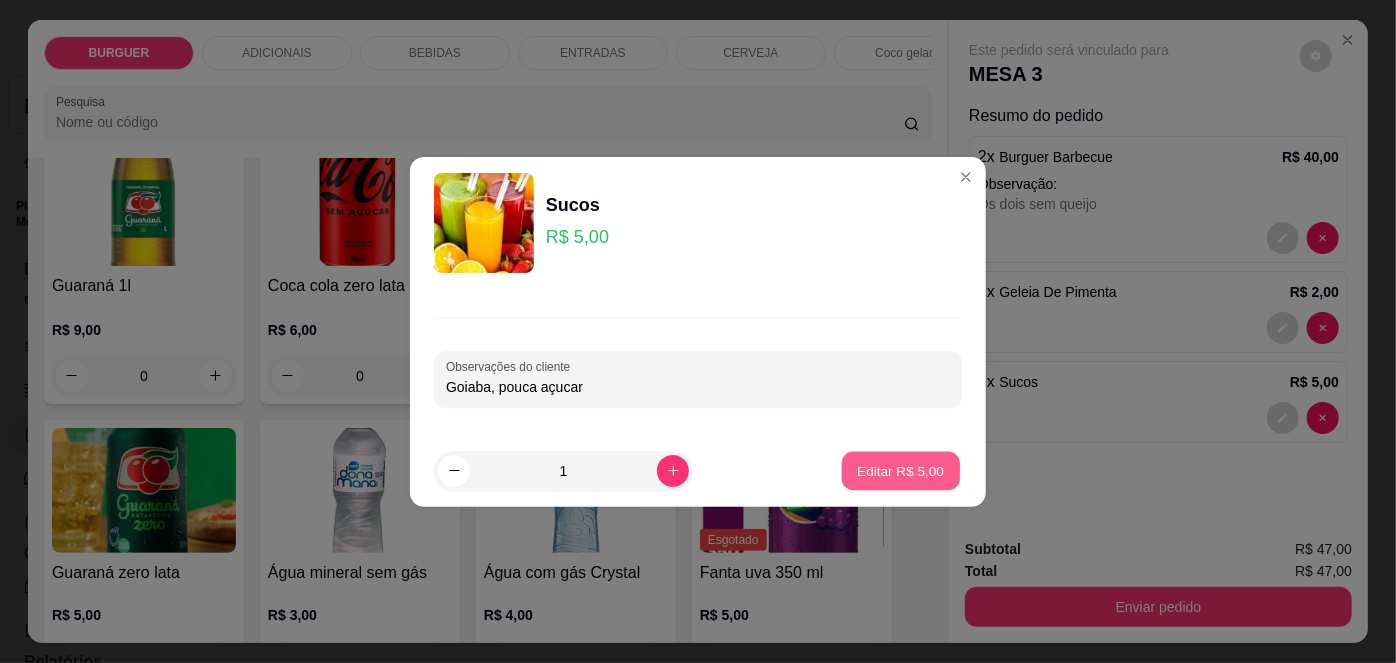 type on "0" 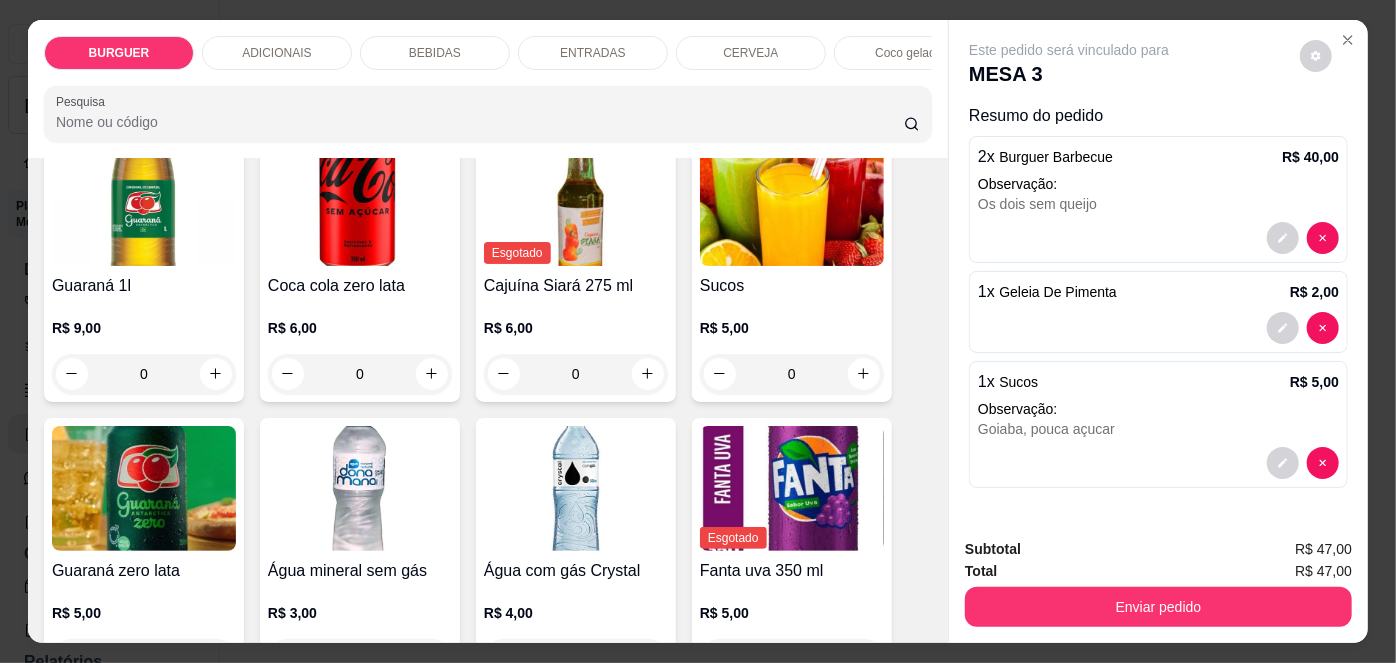 scroll, scrollTop: 50, scrollLeft: 0, axis: vertical 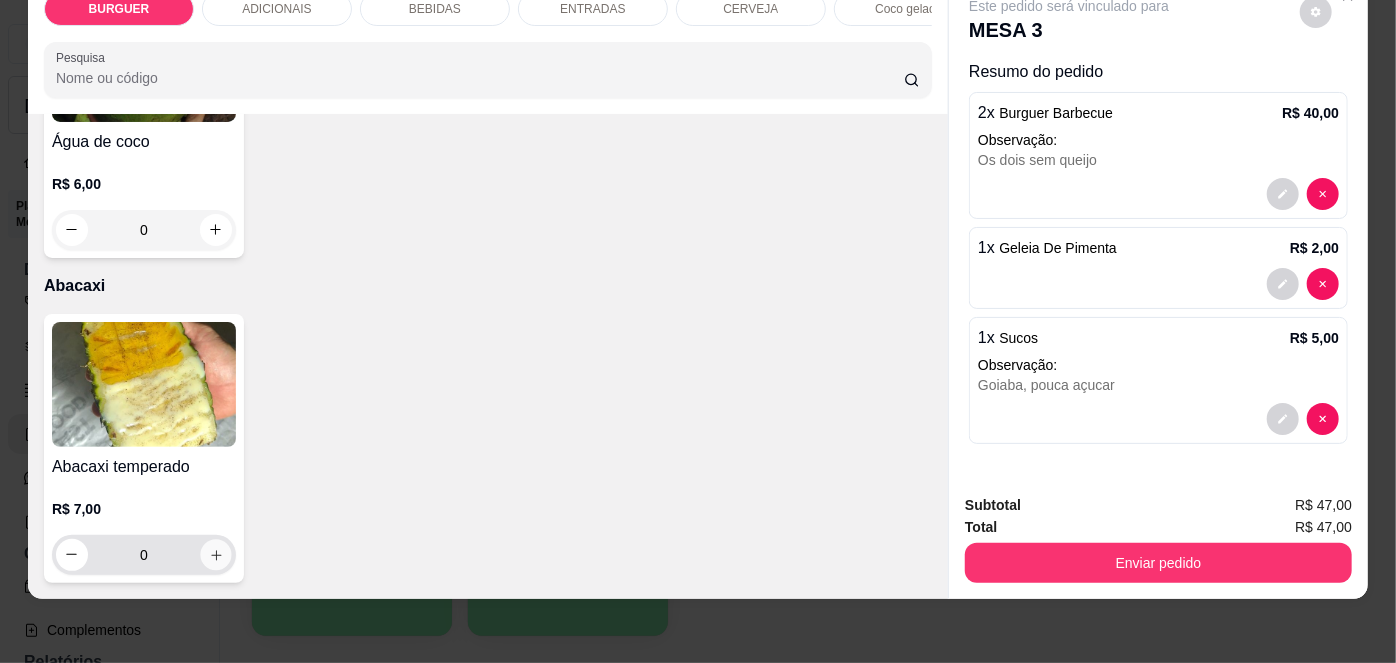 click 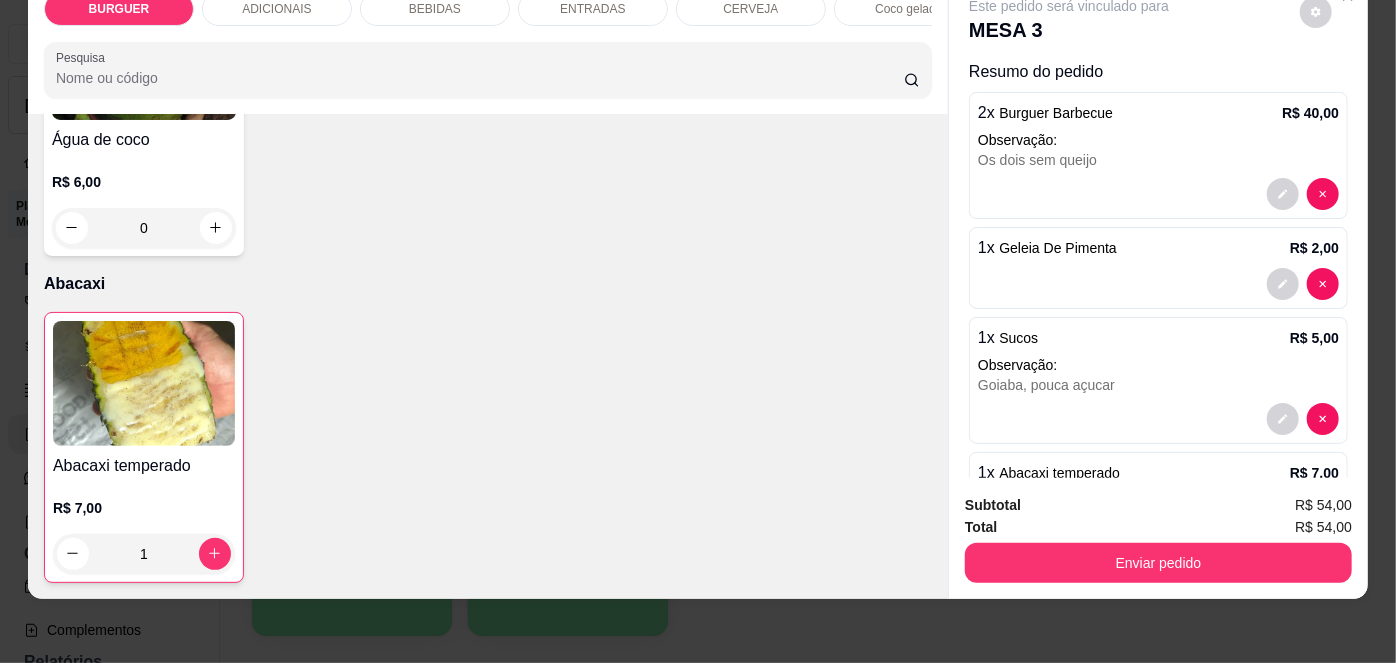 scroll, scrollTop: 81, scrollLeft: 0, axis: vertical 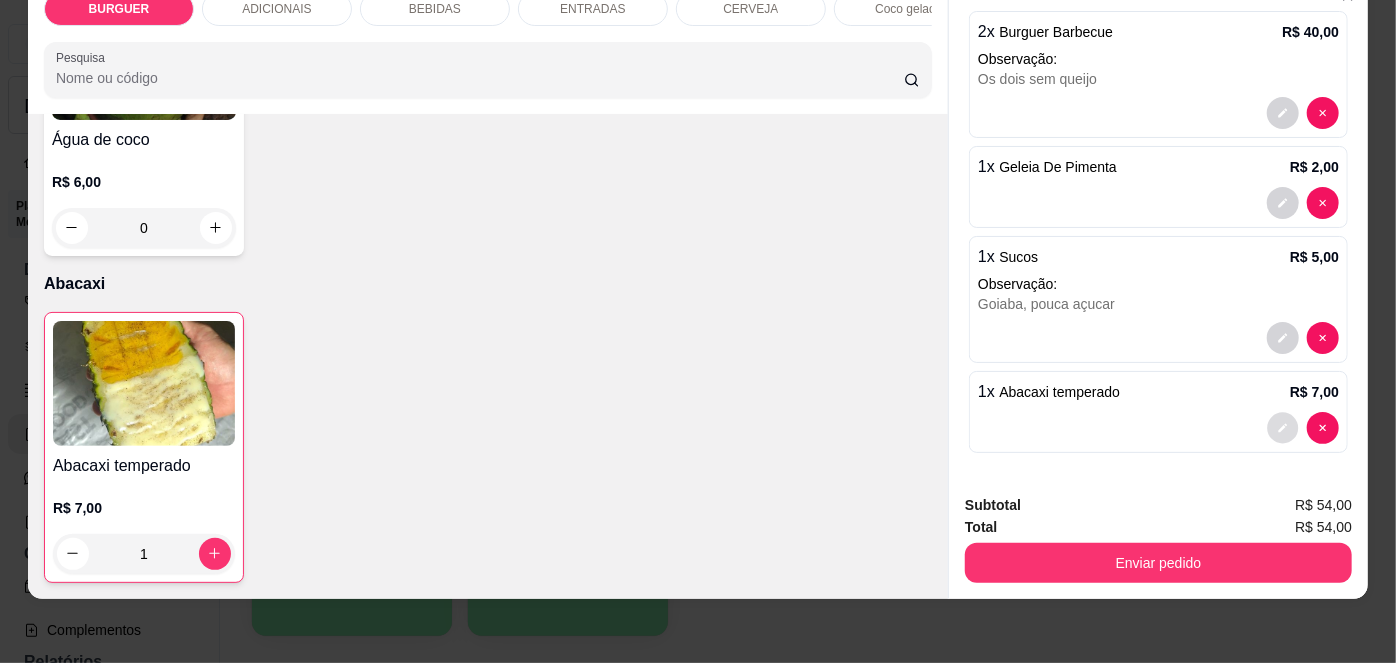 click at bounding box center [1283, 427] 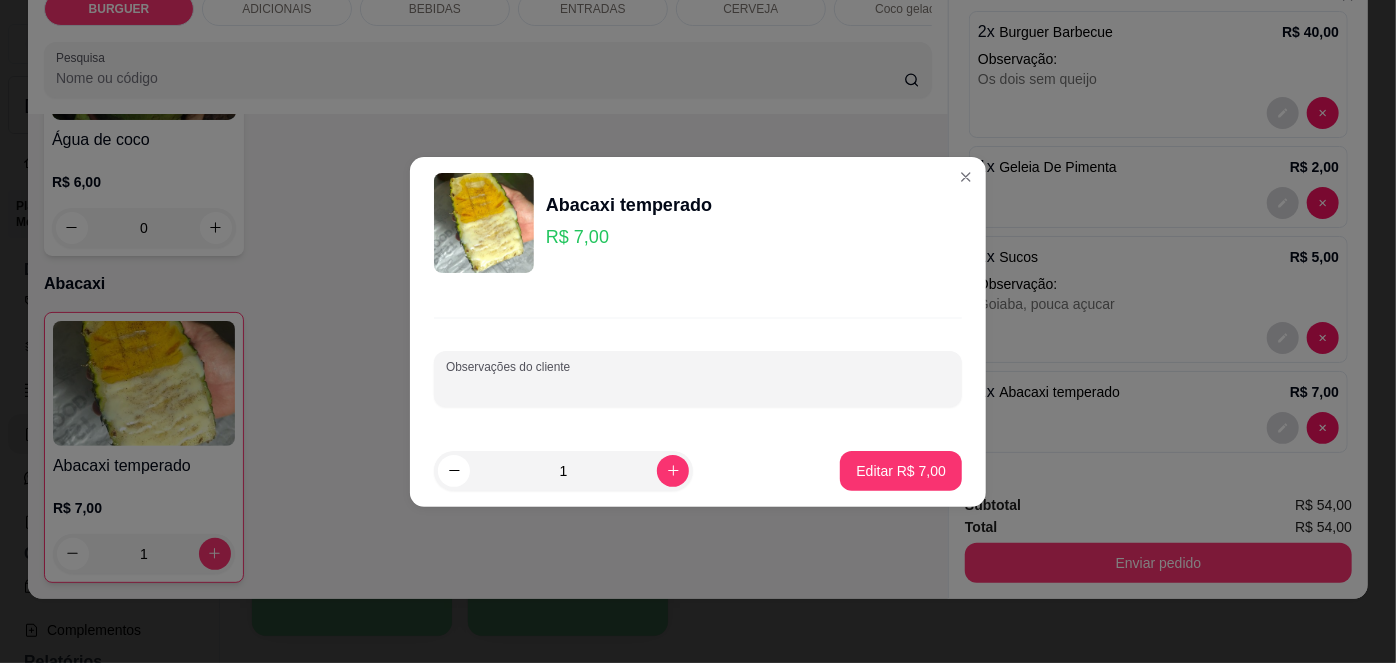 click on "Observações do cliente" at bounding box center (698, 387) 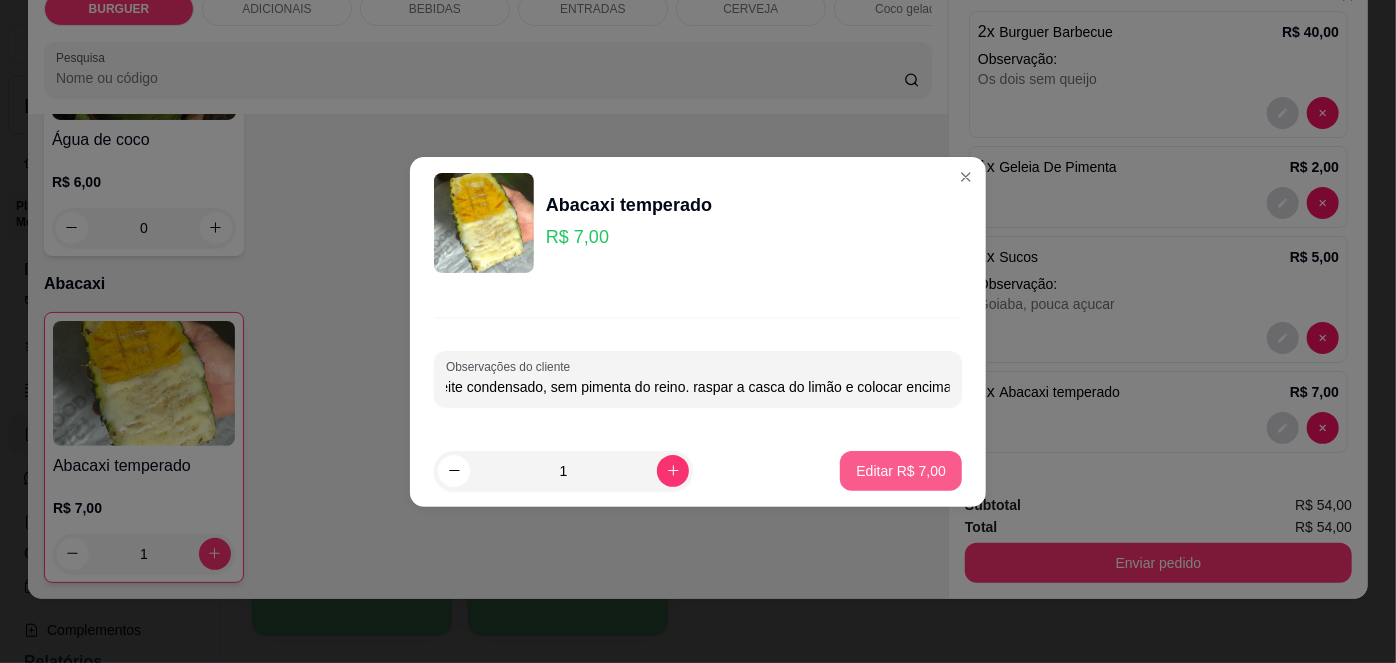 scroll, scrollTop: 0, scrollLeft: 46, axis: horizontal 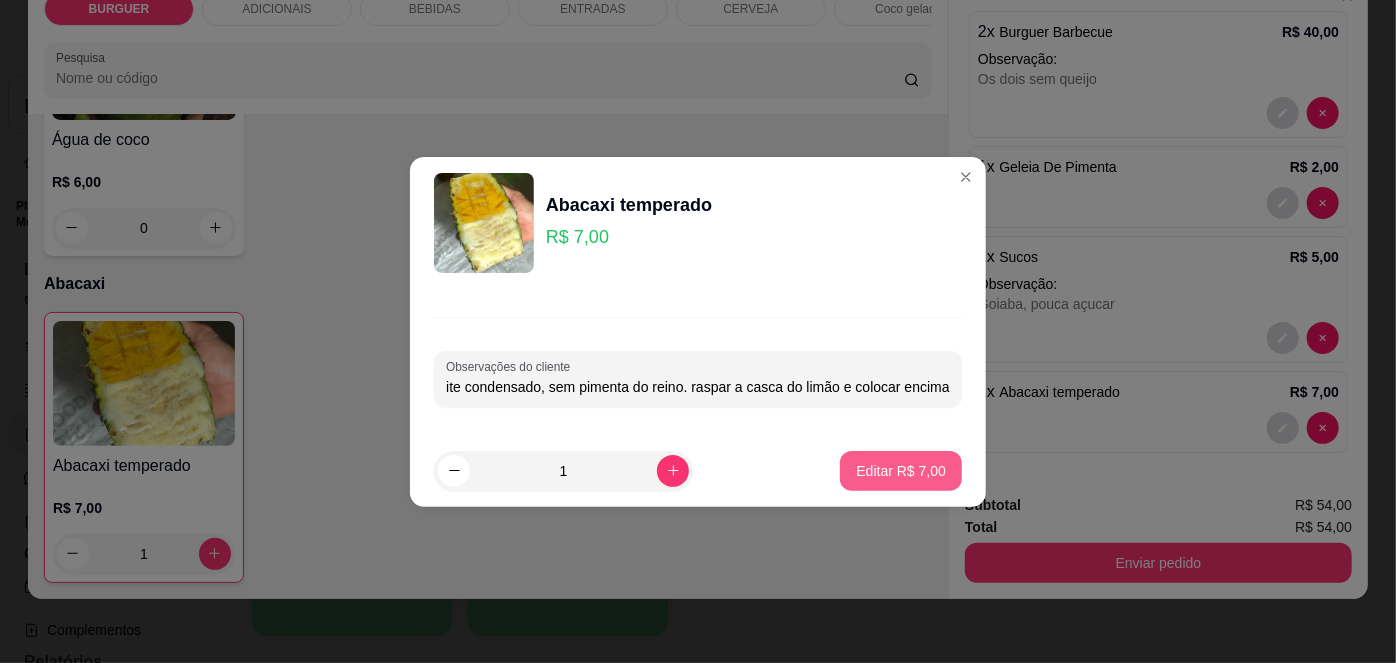 type on "sem leite condensado, sem pimenta do reino. raspar a casca do limão e colocar encima" 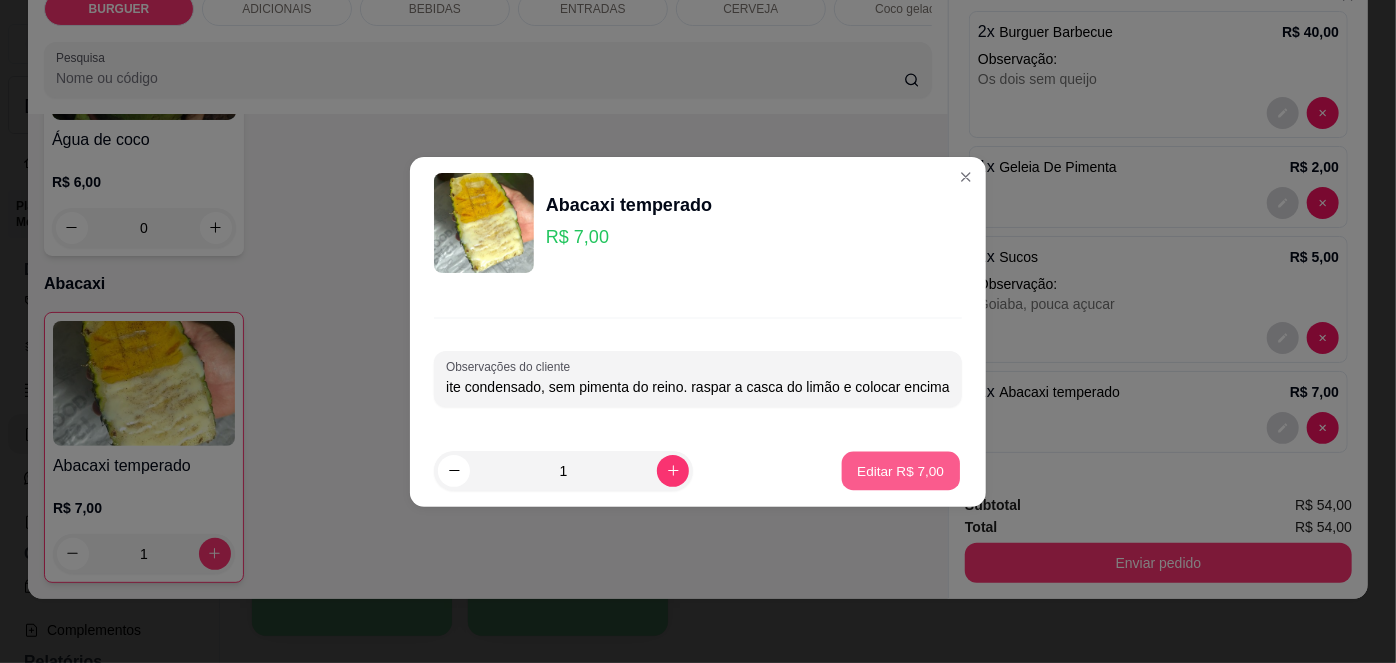 scroll, scrollTop: 0, scrollLeft: 0, axis: both 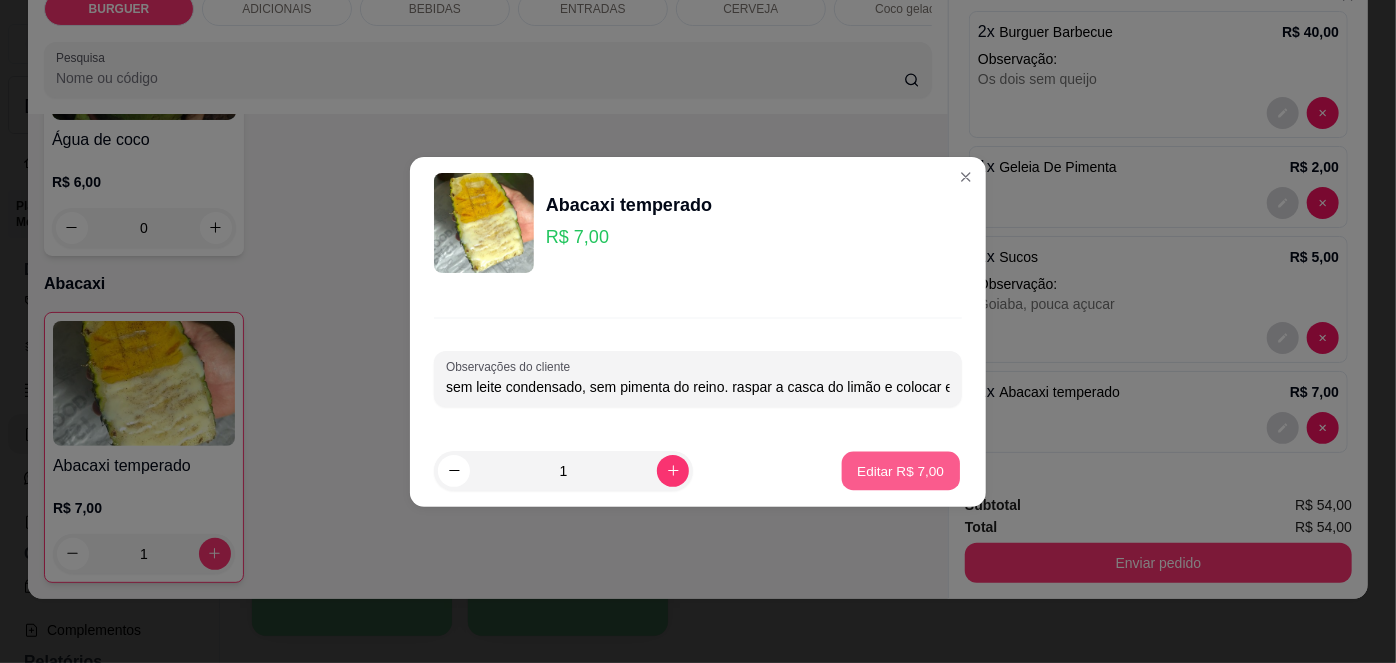 click on "Editar   R$ 7,00" at bounding box center [901, 470] 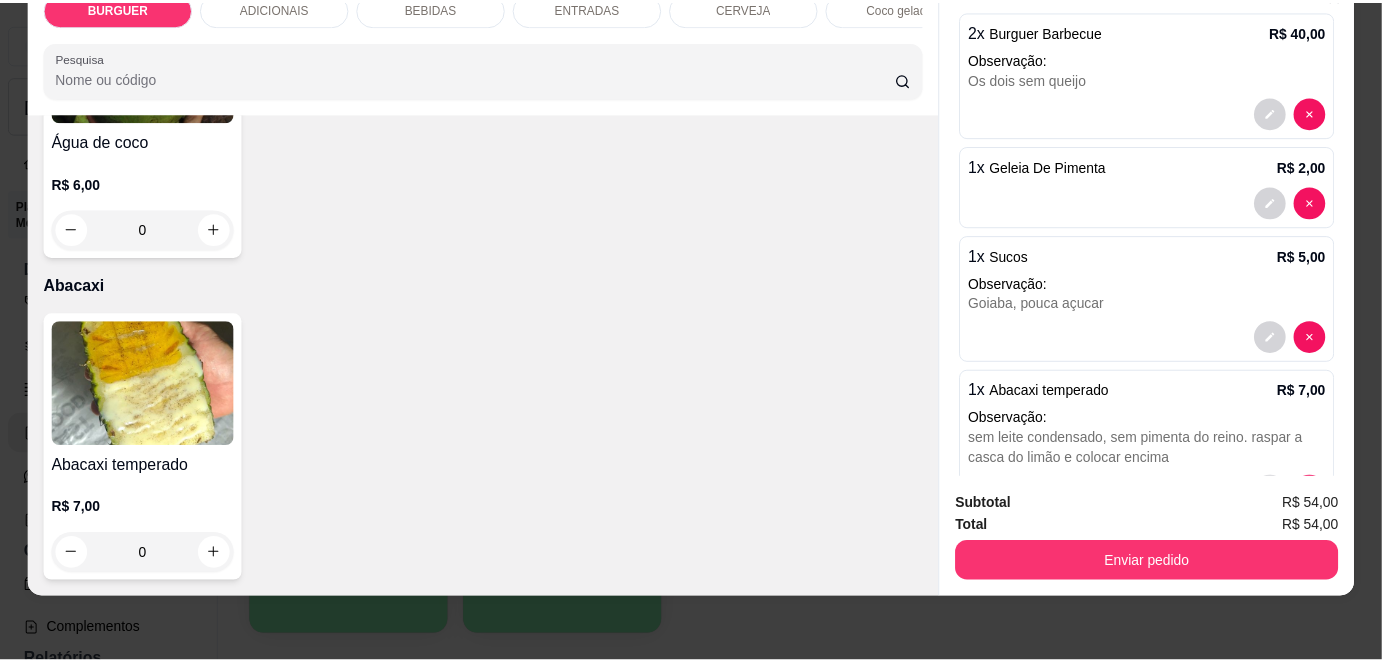 scroll, scrollTop: 146, scrollLeft: 0, axis: vertical 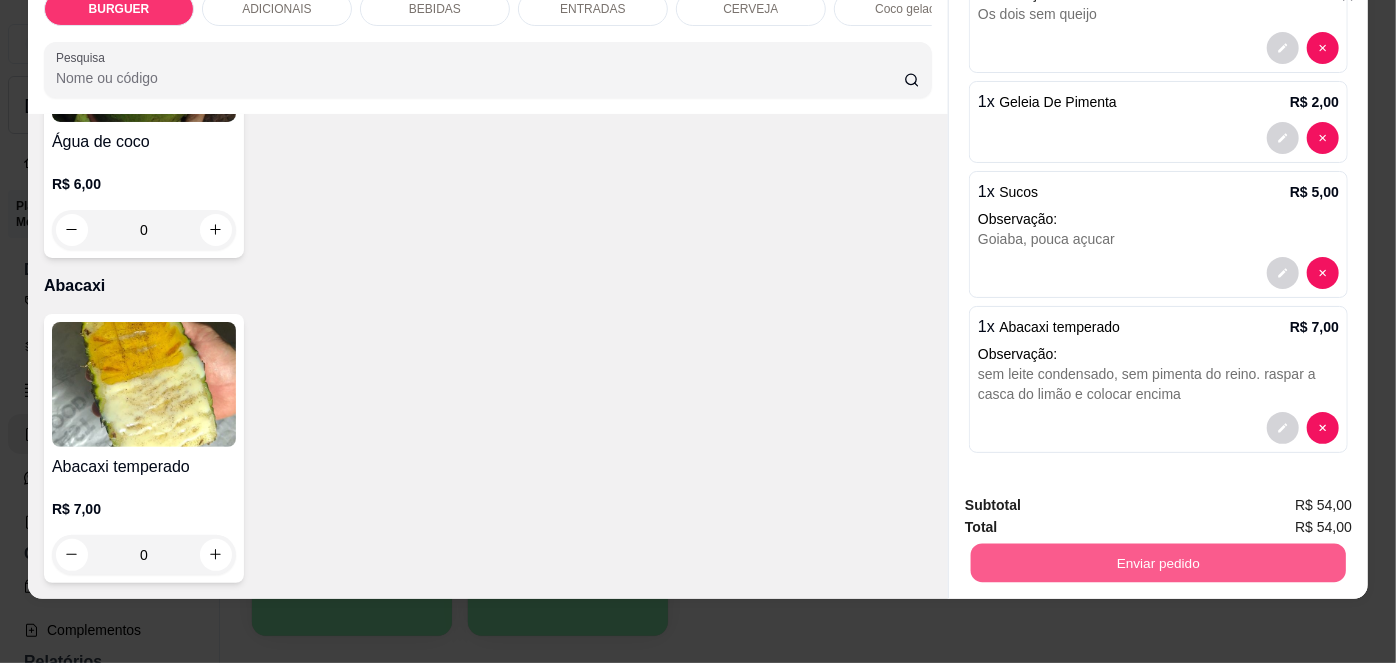 click on "Enviar pedido" at bounding box center [1158, 563] 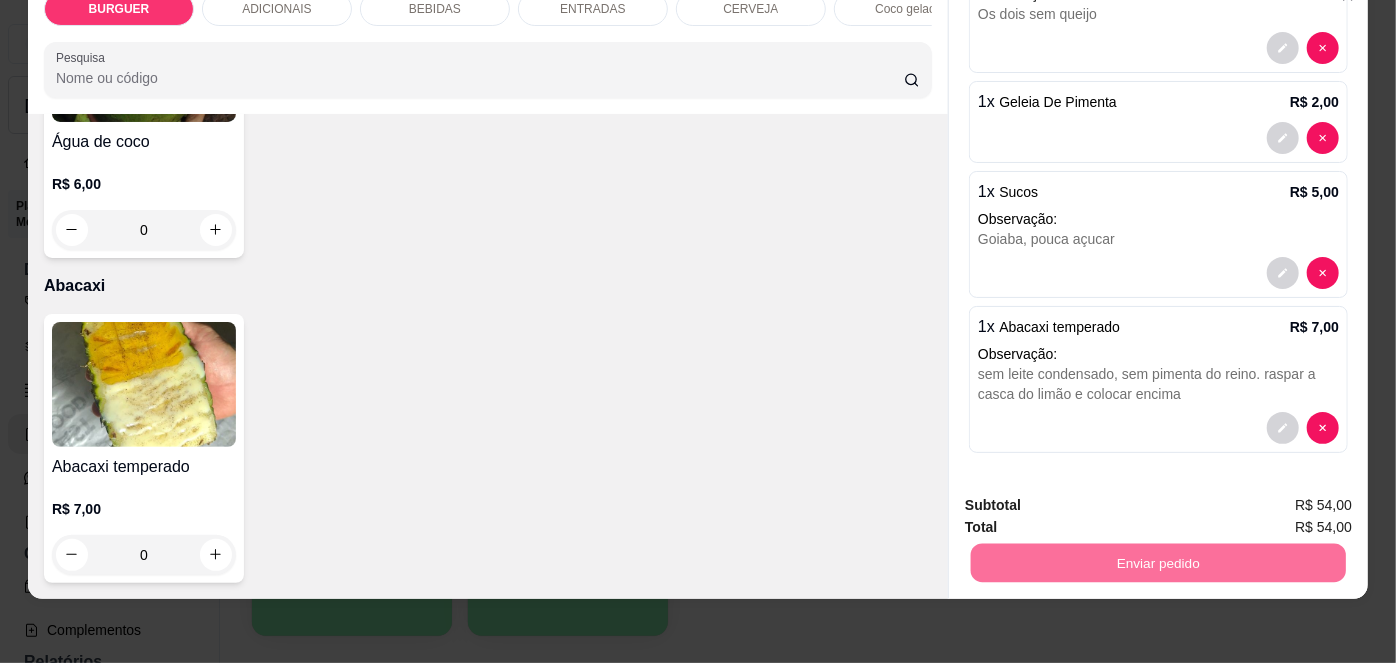 click on "Não registrar e enviar pedido" at bounding box center [1093, 500] 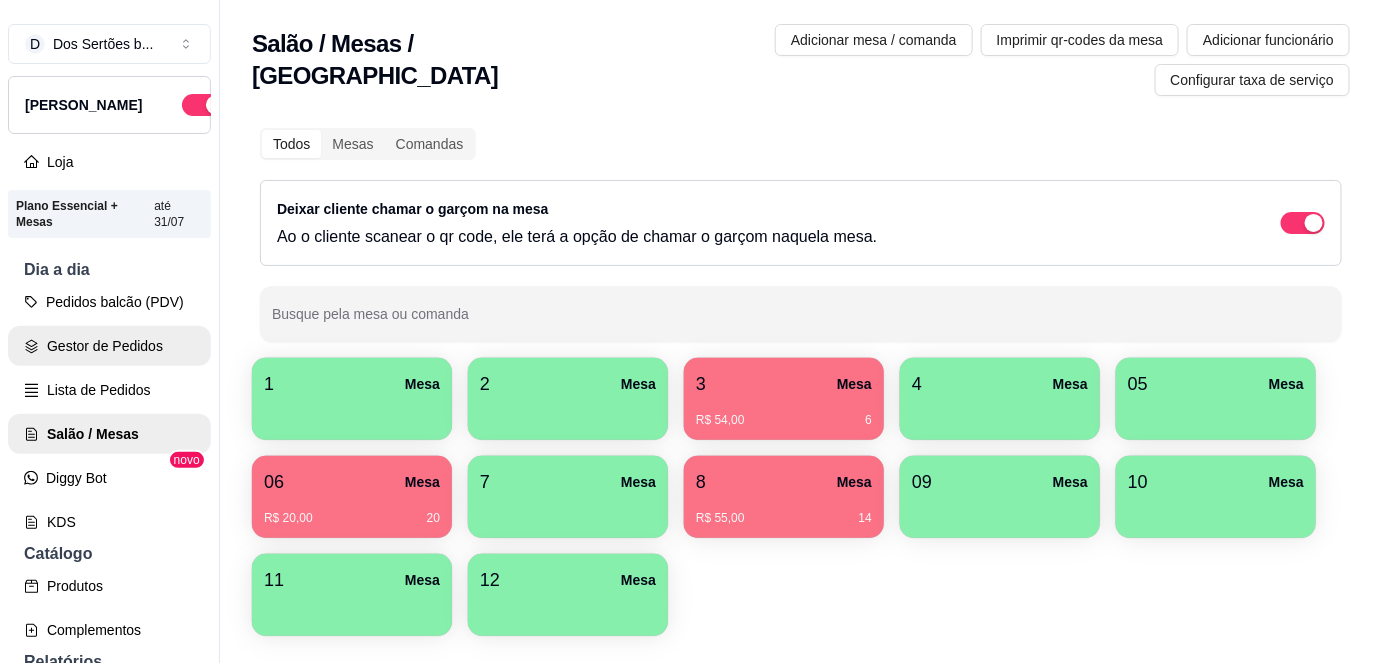 click on "Gestor de Pedidos" at bounding box center (109, 346) 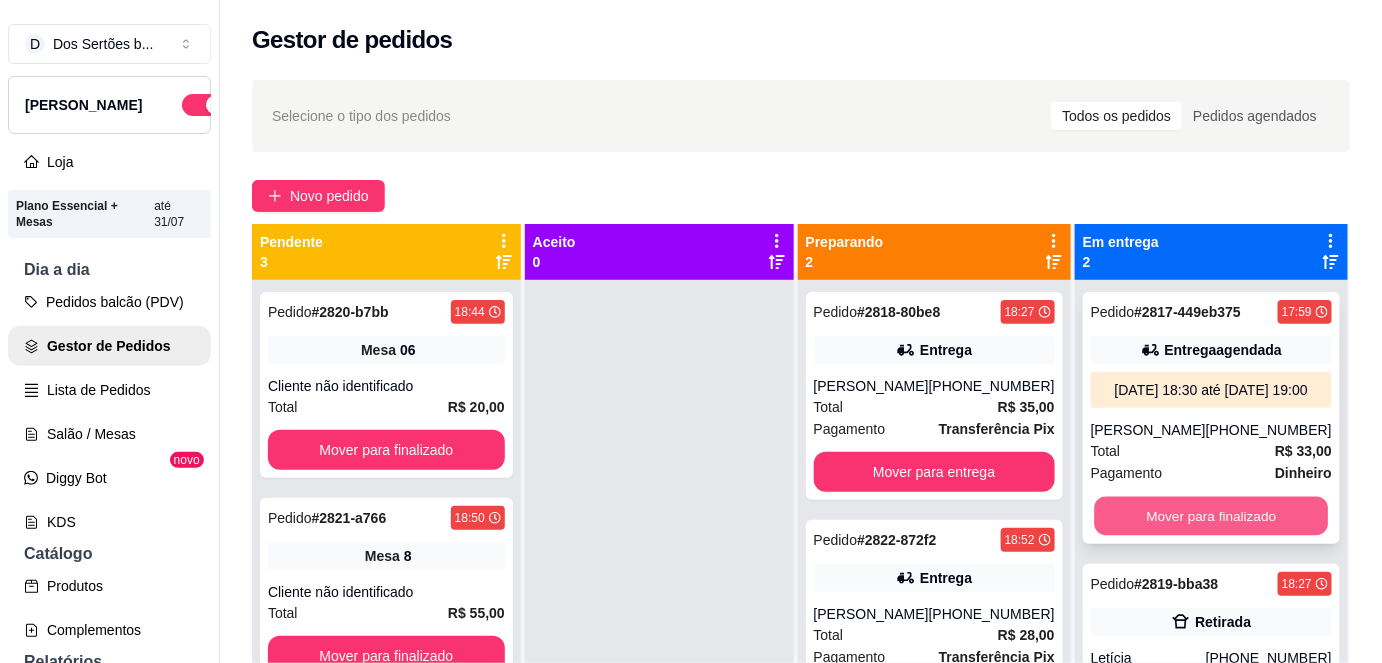 click on "Mover para finalizado" at bounding box center [1211, 516] 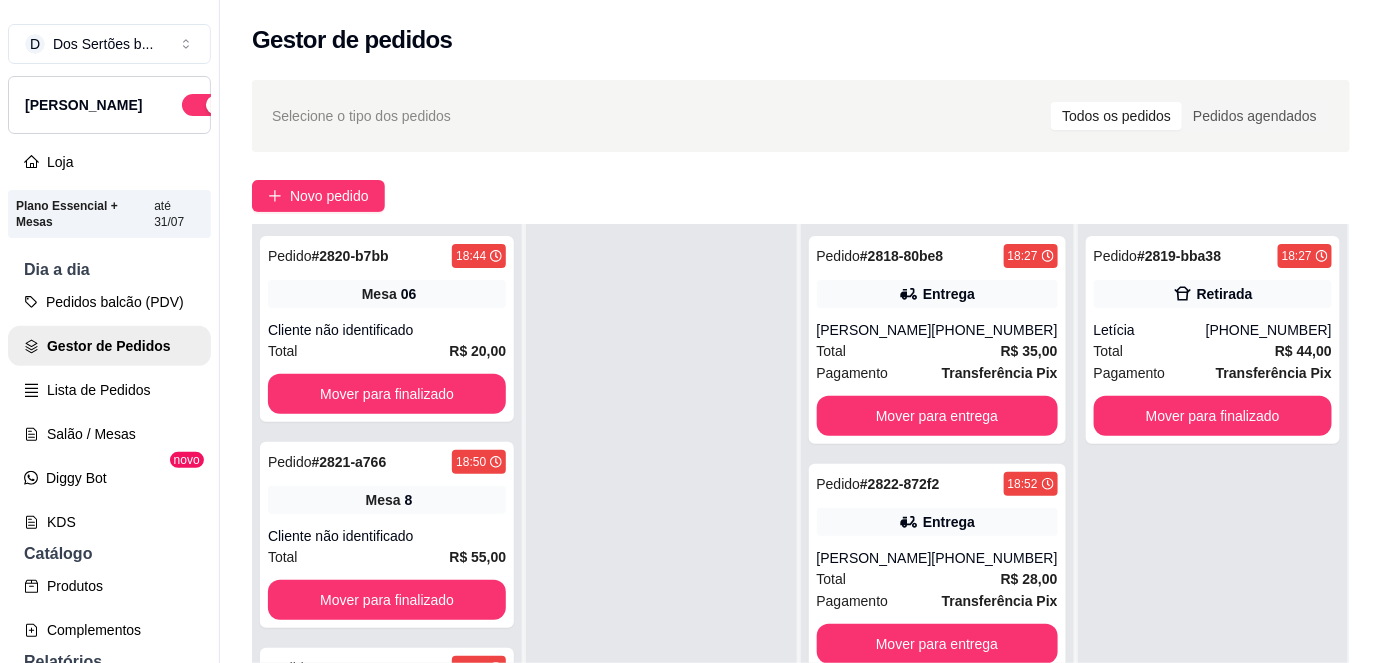 scroll, scrollTop: 56, scrollLeft: 0, axis: vertical 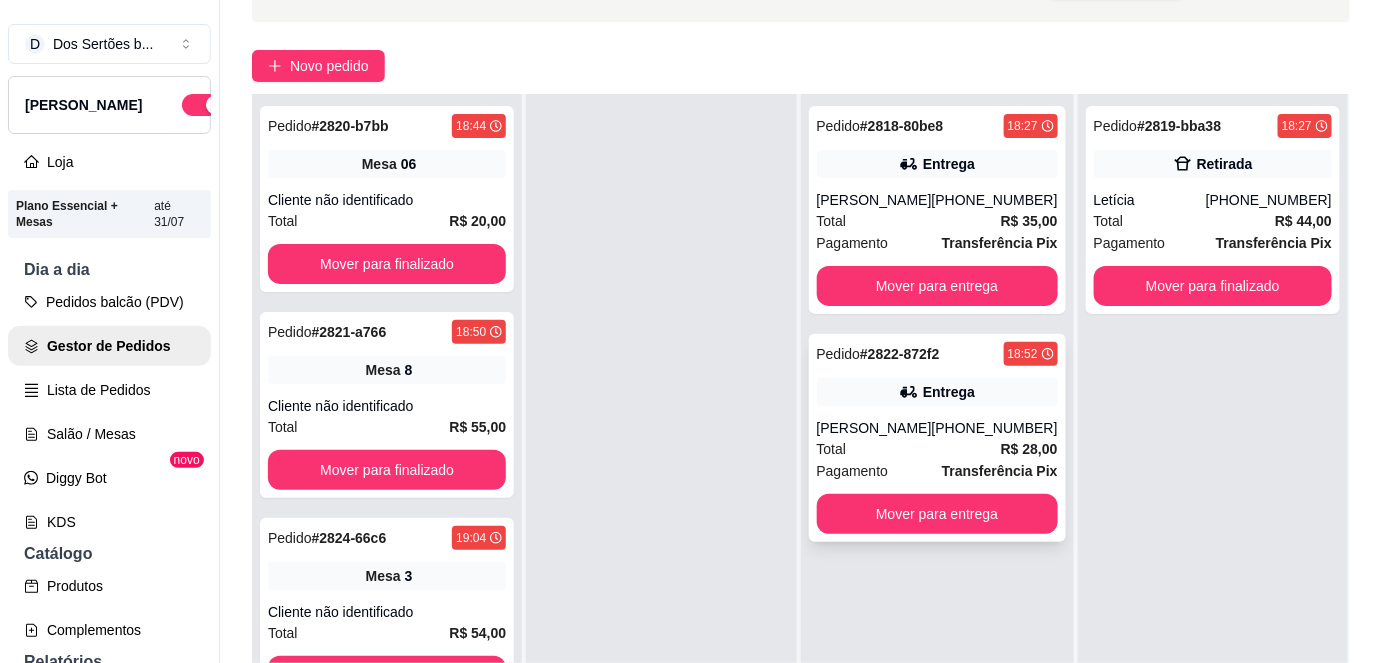 click on "Pagamento Transferência Pix" at bounding box center (937, 471) 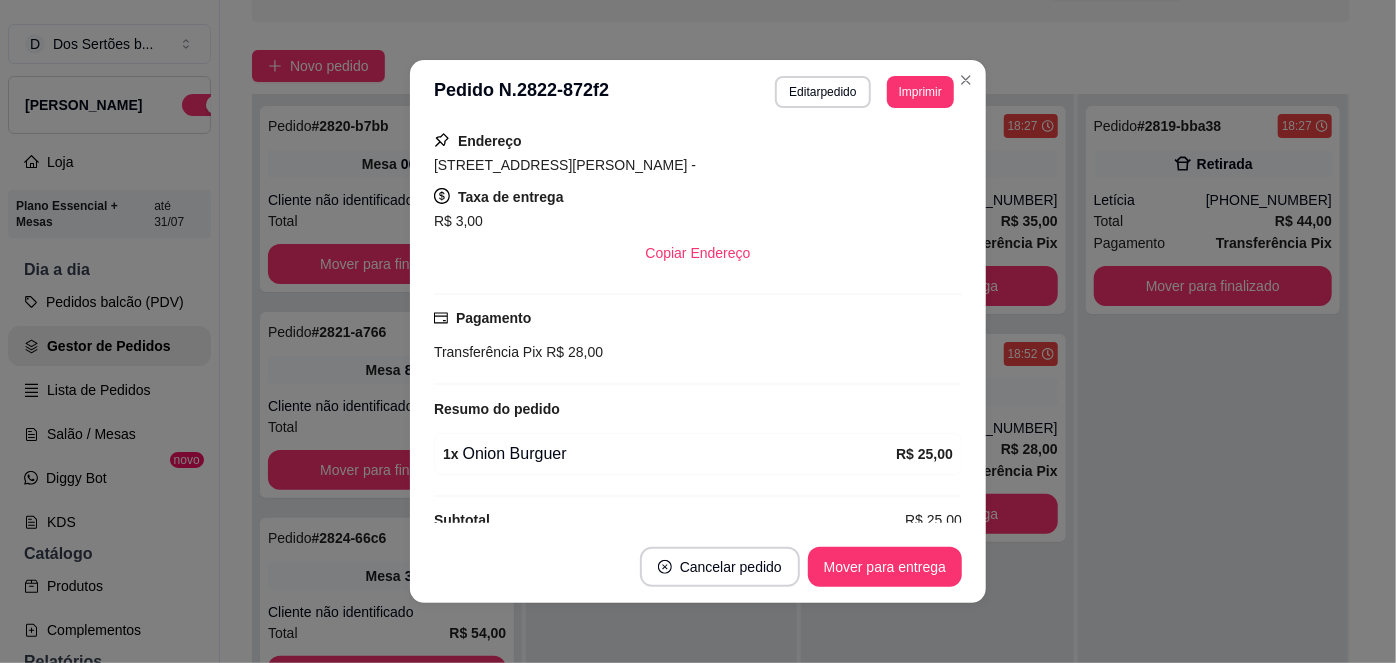 scroll, scrollTop: 322, scrollLeft: 0, axis: vertical 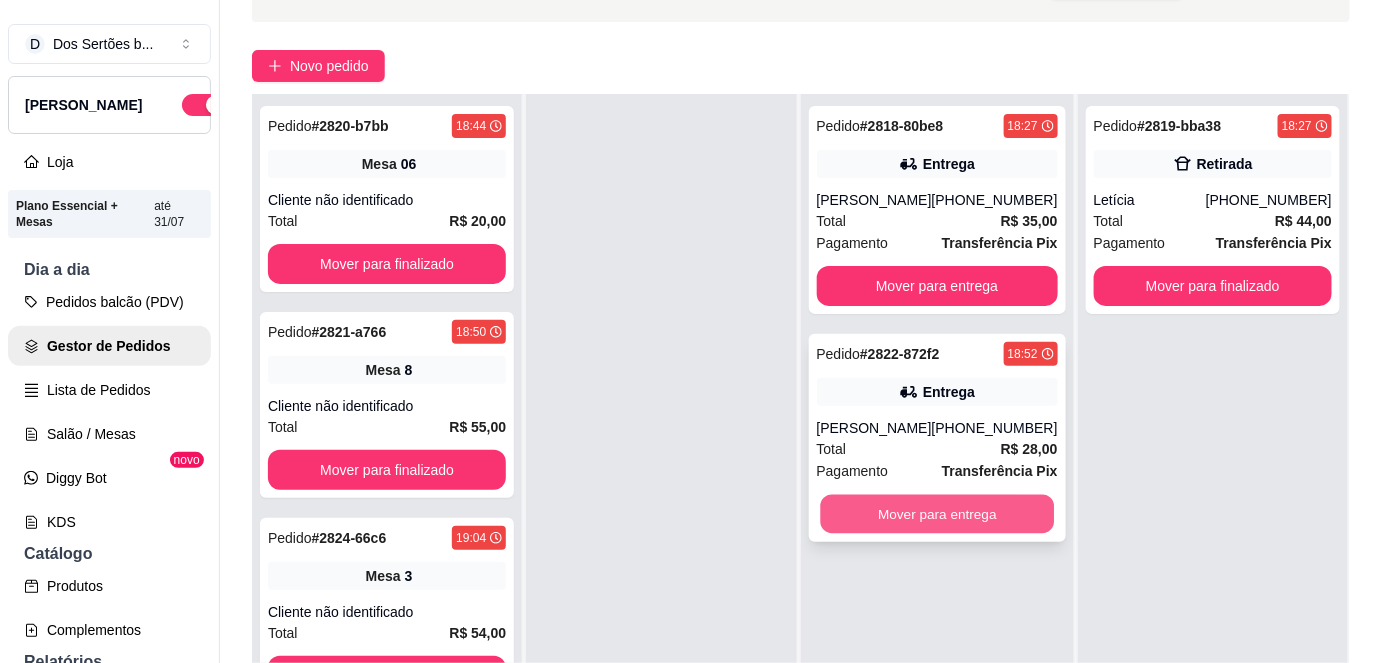 click on "Mover para entrega" at bounding box center [937, 514] 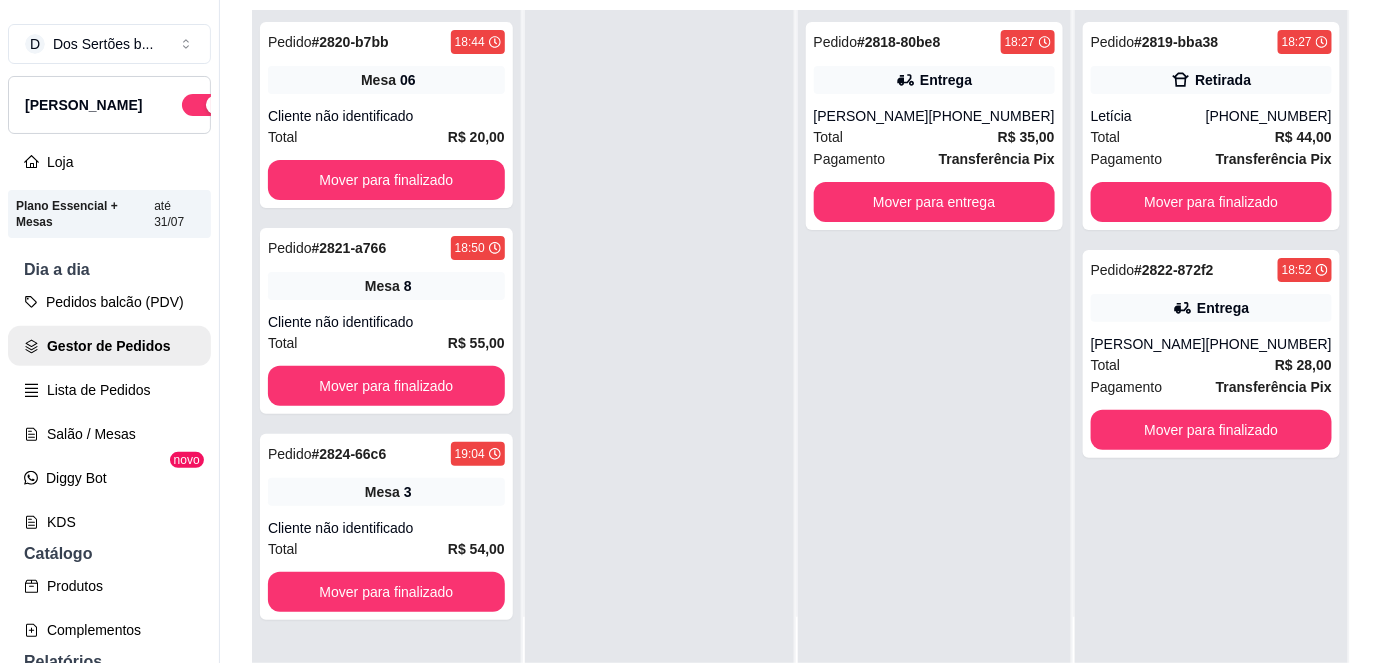 scroll, scrollTop: 216, scrollLeft: 0, axis: vertical 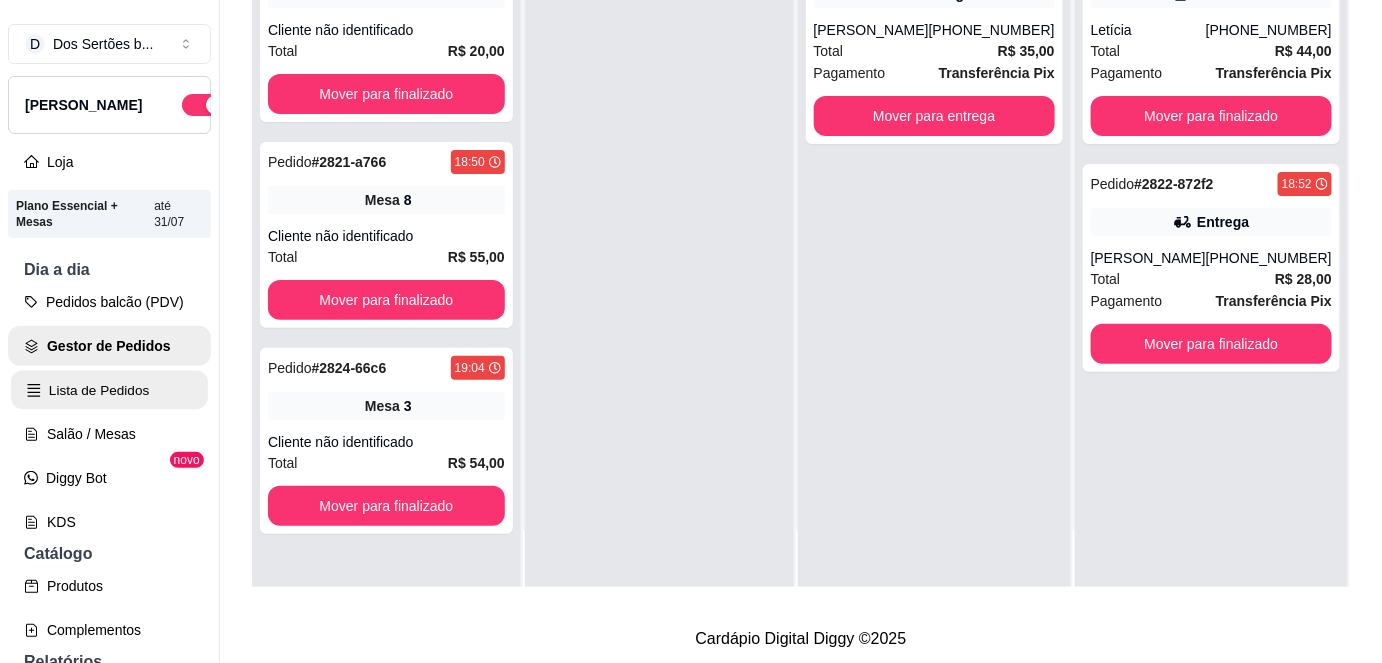 click on "Lista de Pedidos" at bounding box center [109, 390] 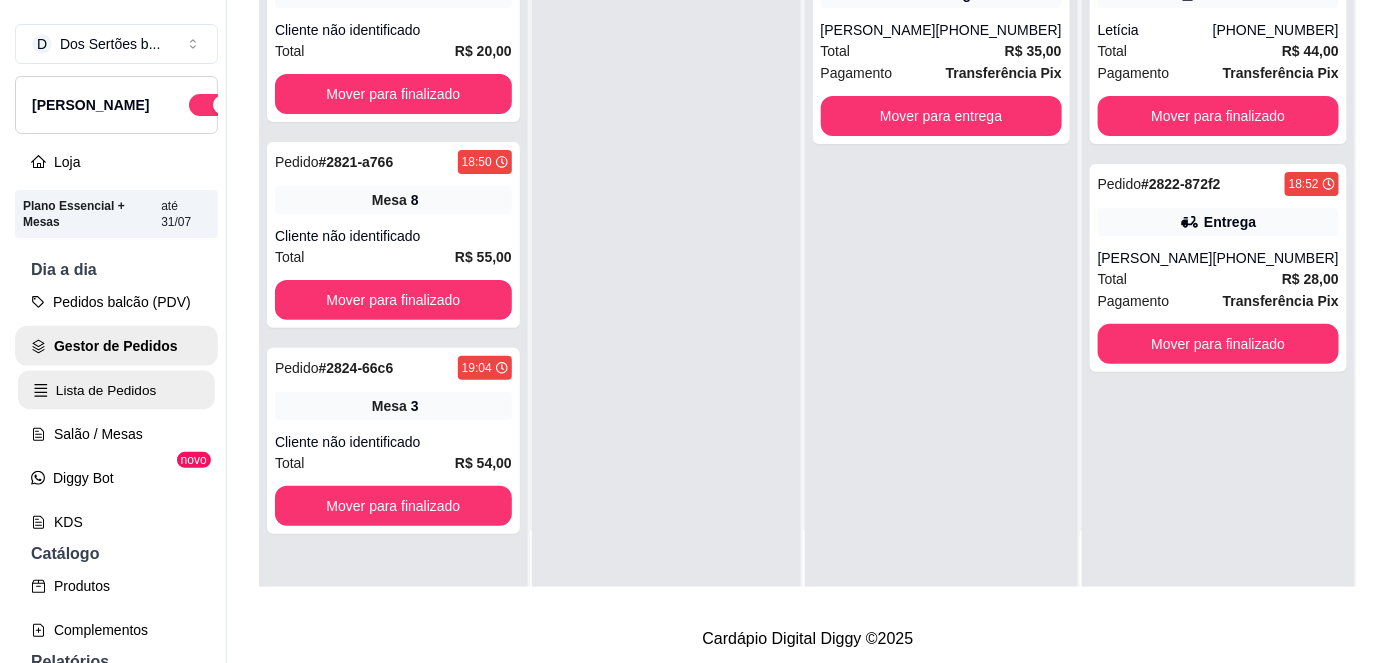scroll, scrollTop: 0, scrollLeft: 0, axis: both 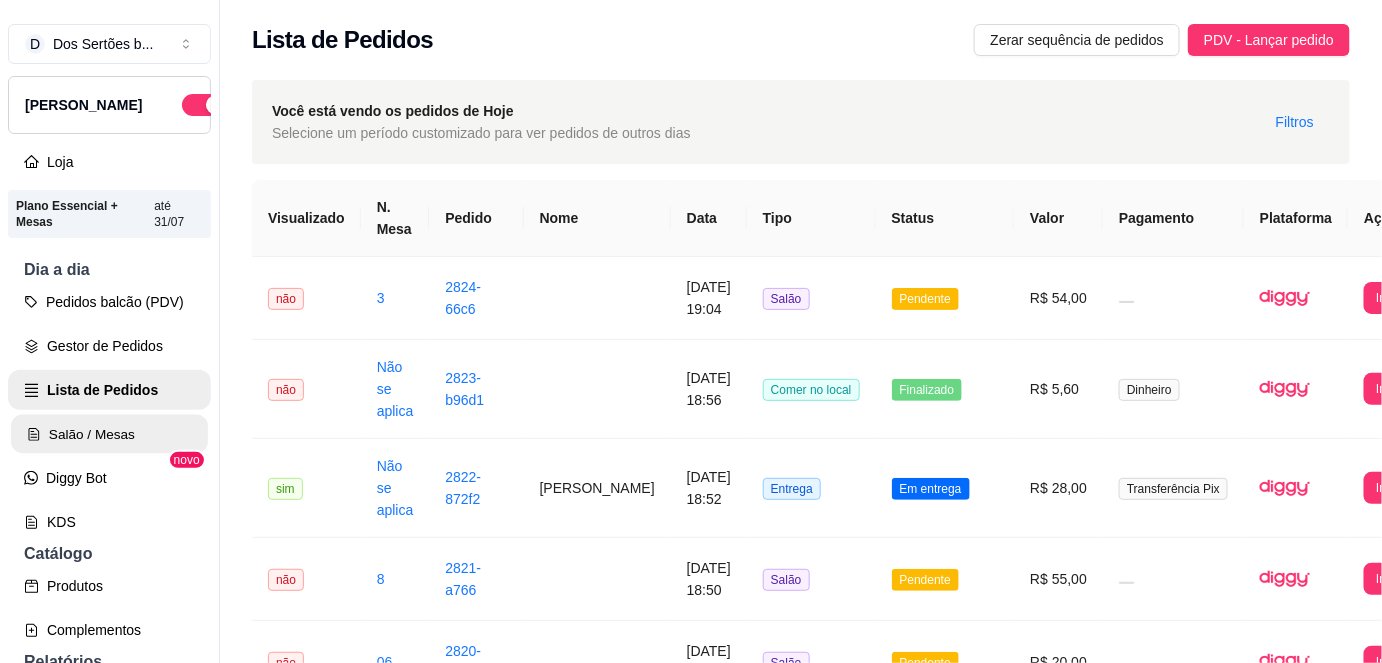 click on "Salão / Mesas" at bounding box center [109, 434] 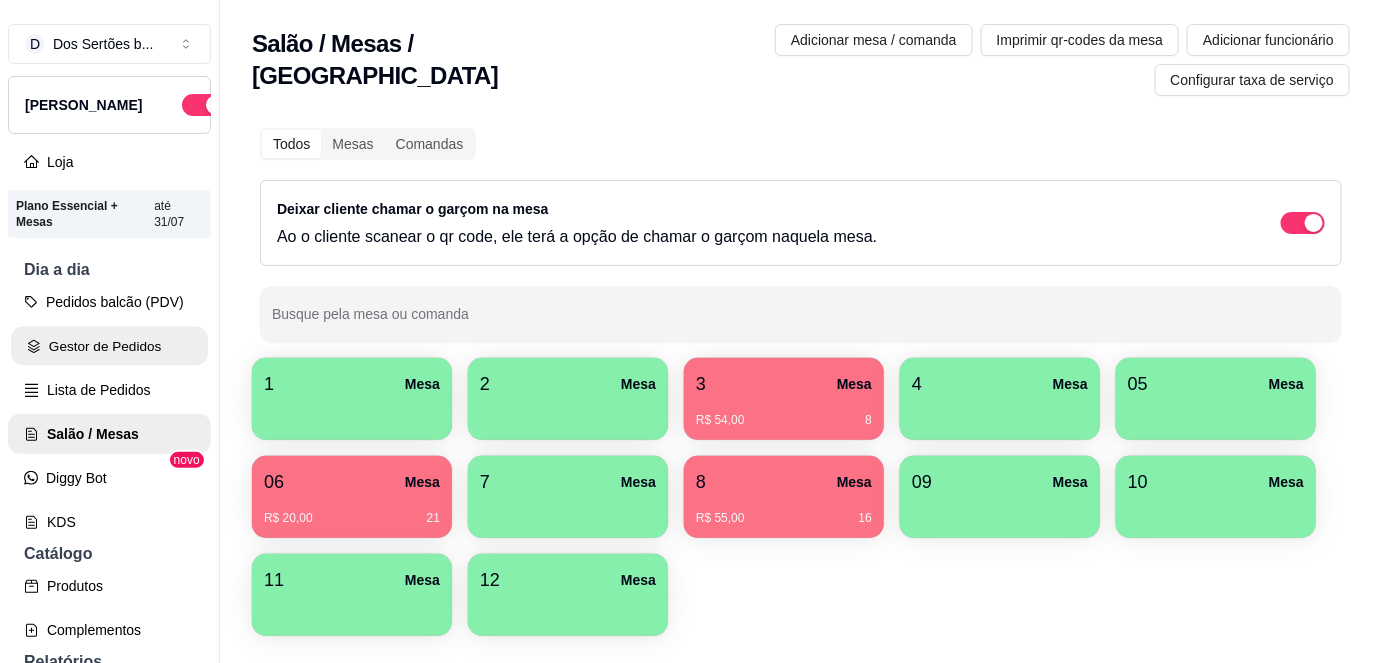 click on "Gestor de Pedidos" at bounding box center [109, 346] 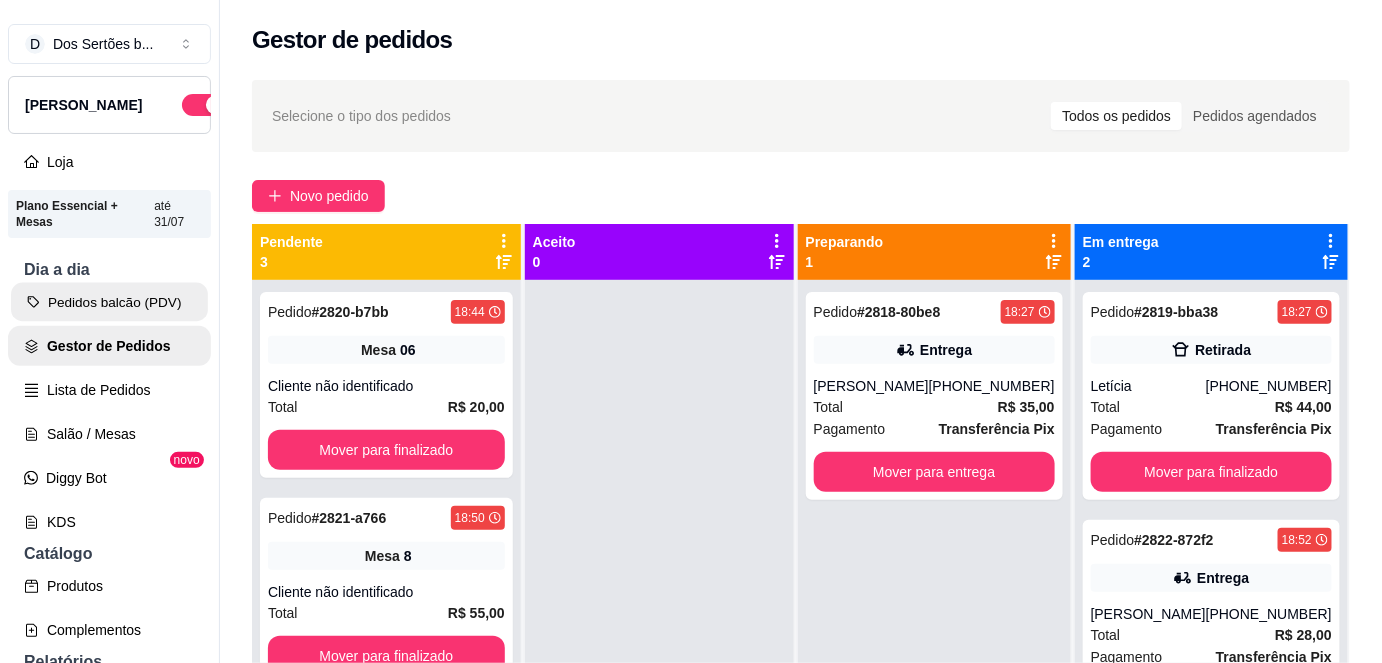 click on "Pedidos balcão (PDV)" at bounding box center (109, 302) 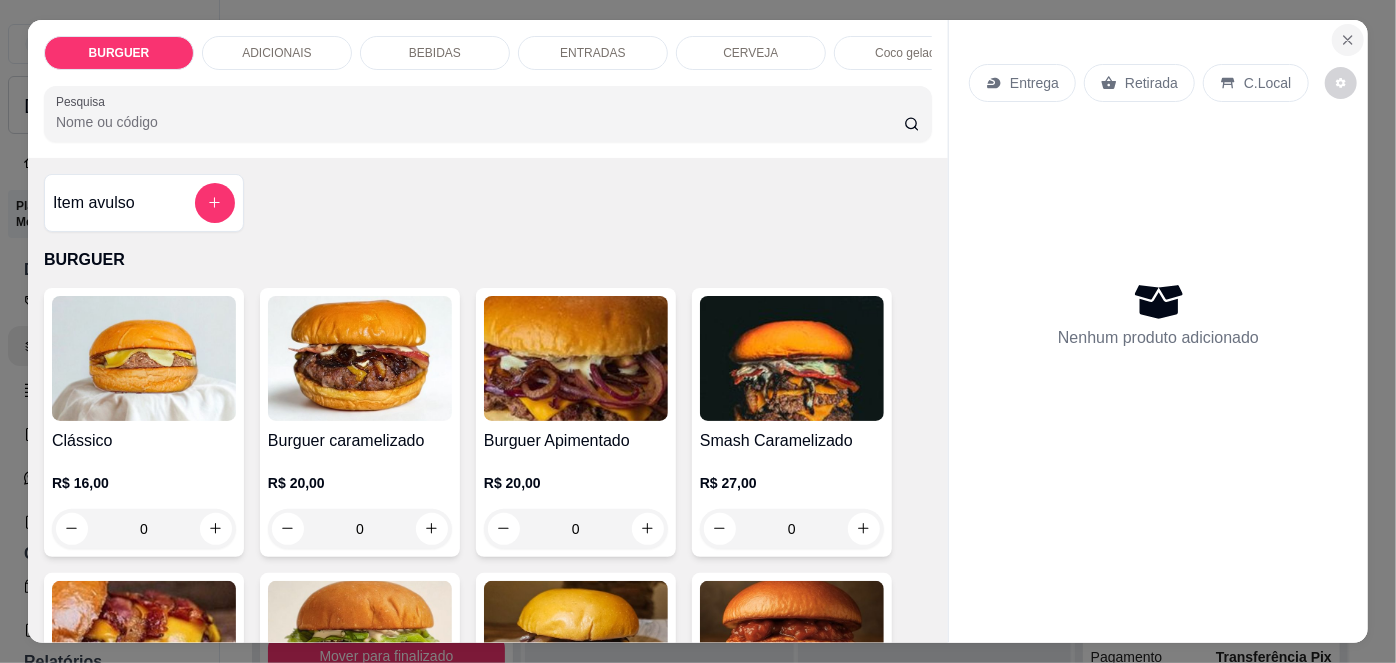 click 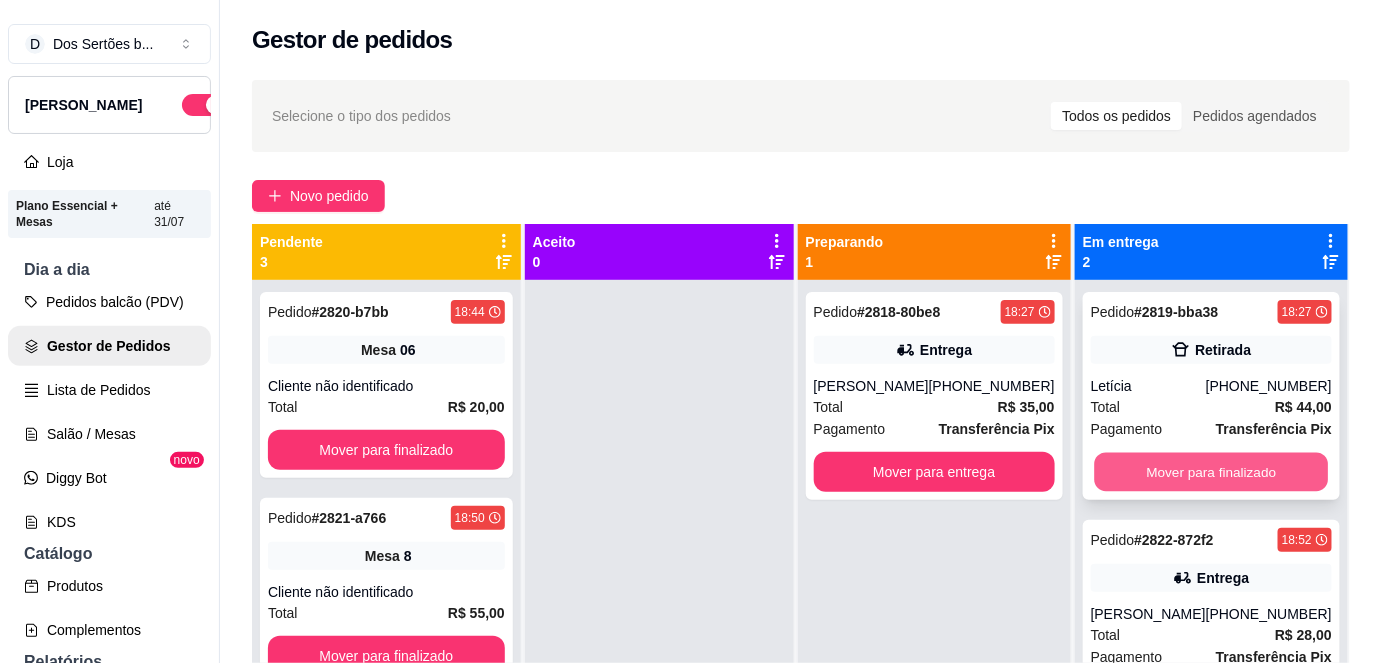 click on "Mover para finalizado" at bounding box center (1211, 472) 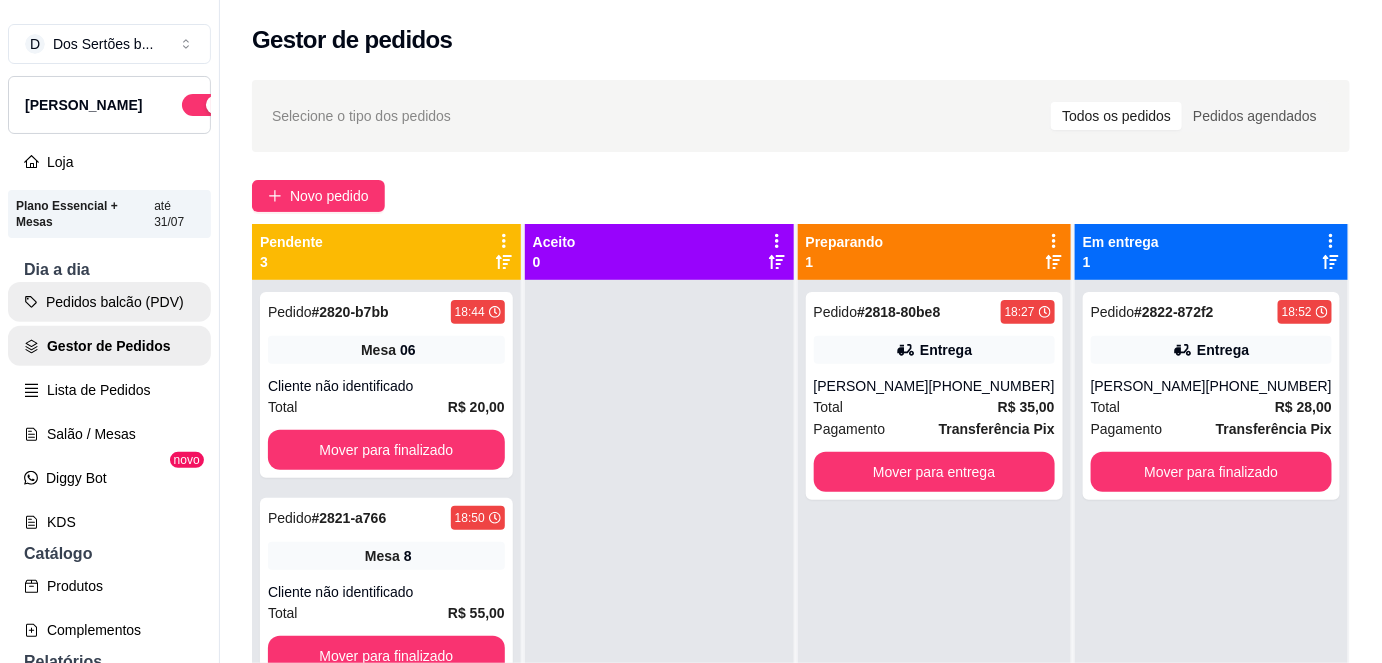 click on "Pedidos balcão (PDV)" at bounding box center (109, 302) 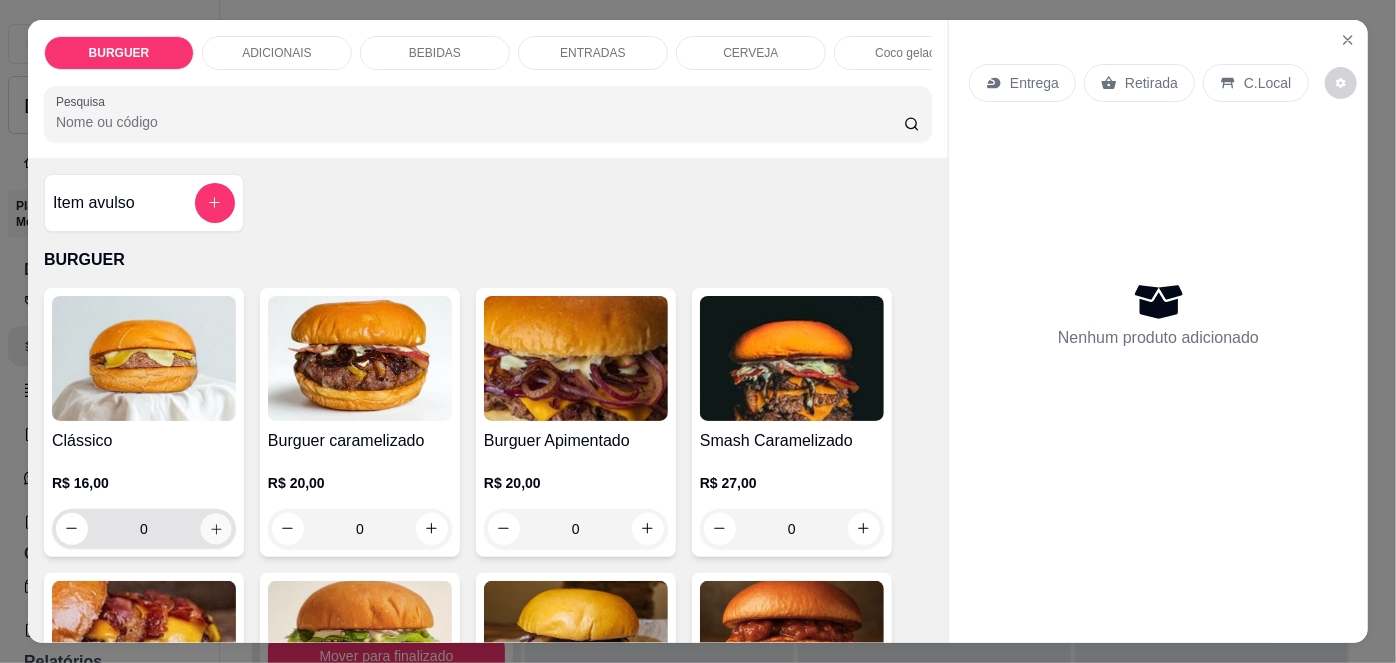 click 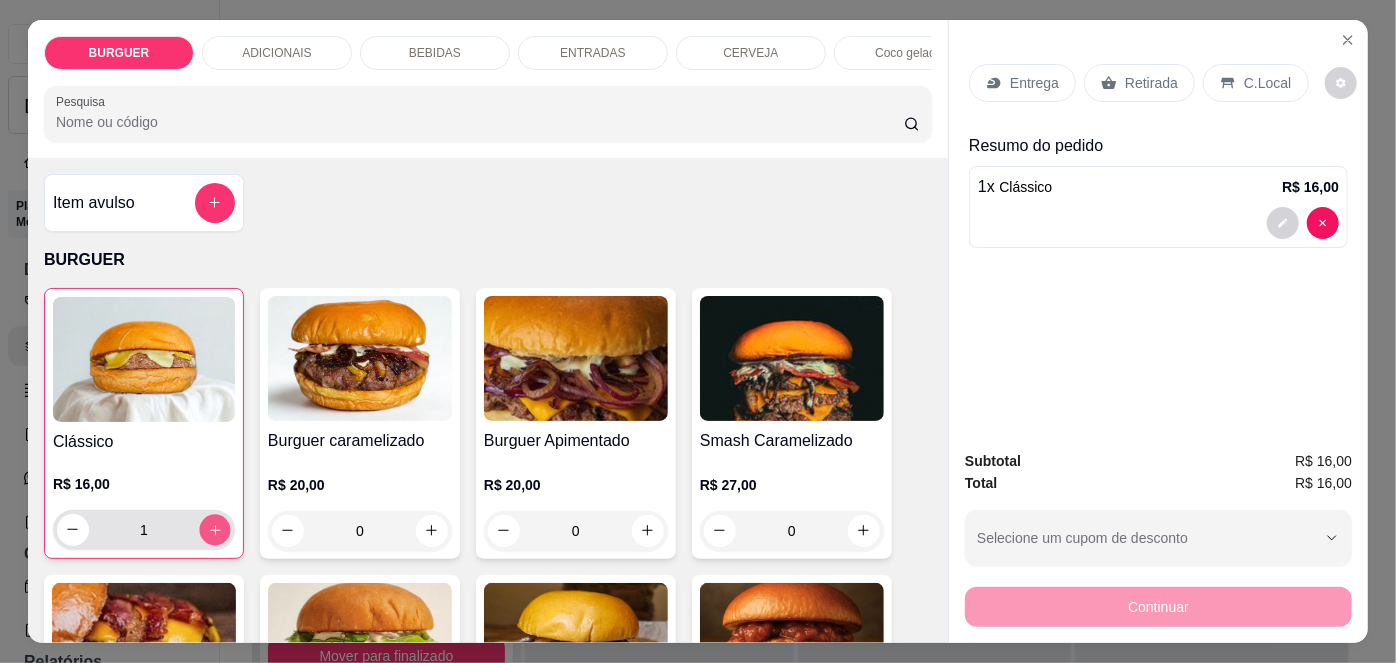 click 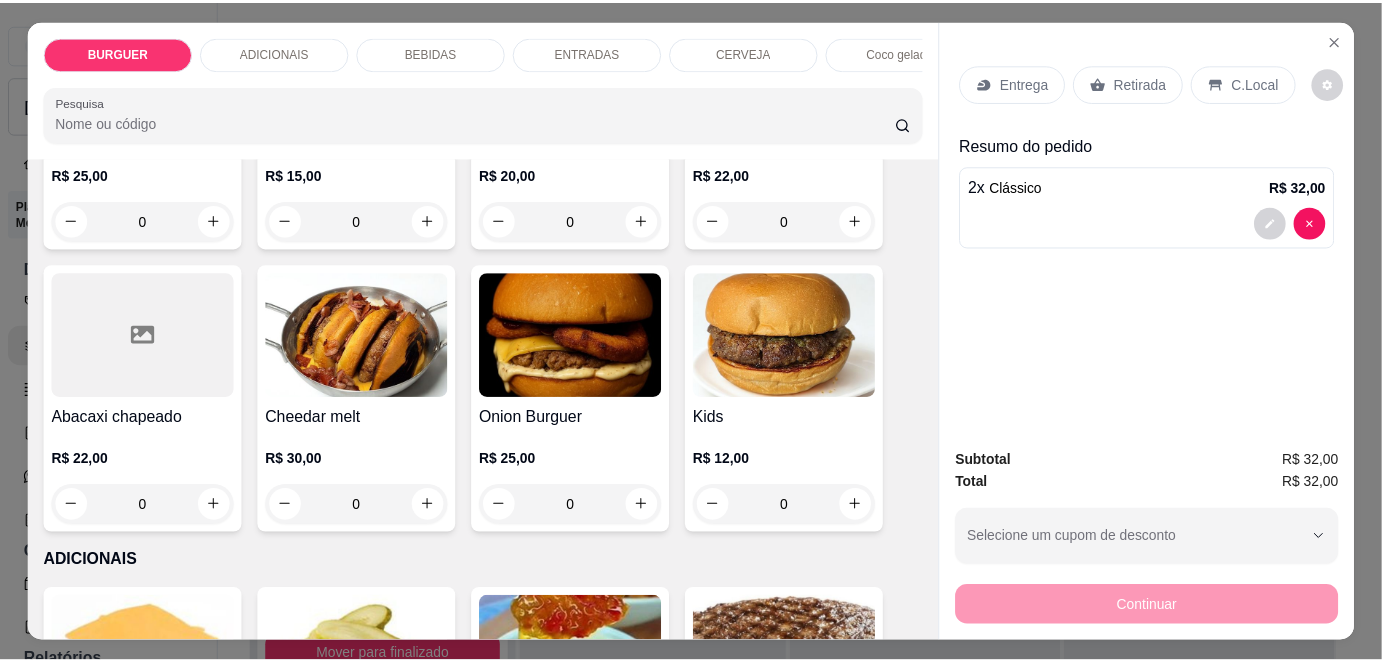 scroll, scrollTop: 603, scrollLeft: 0, axis: vertical 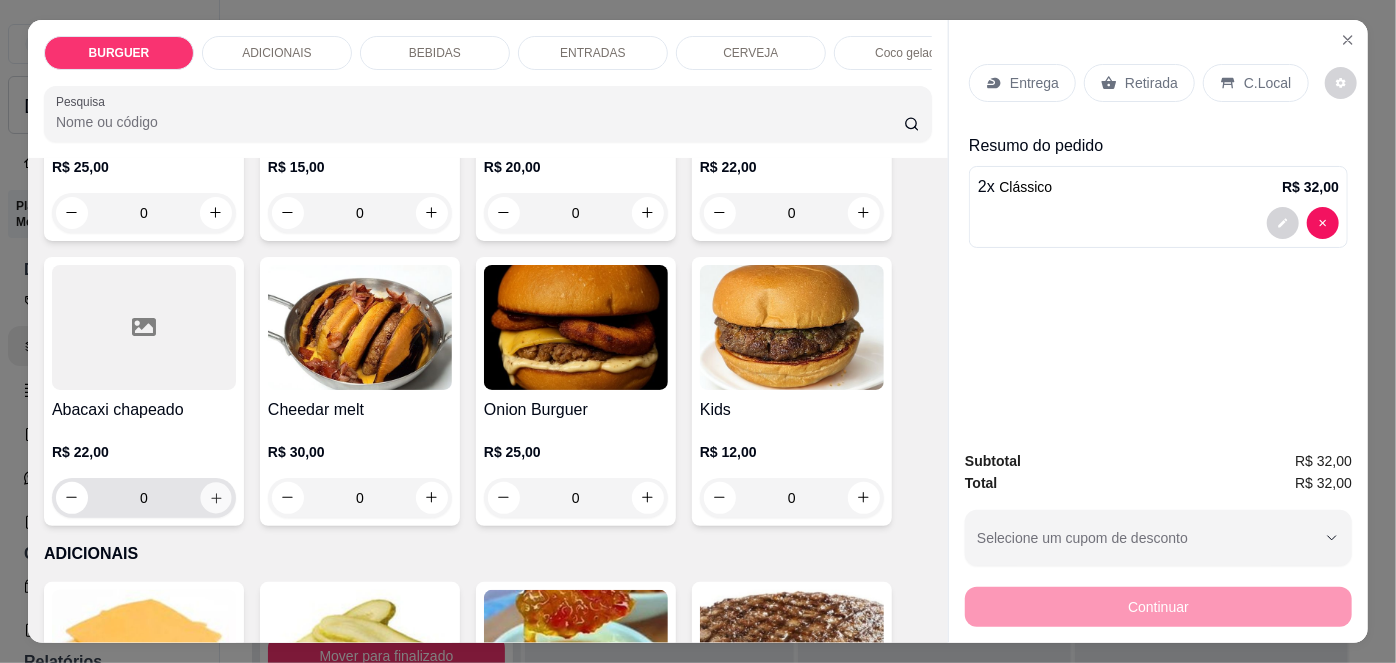 click 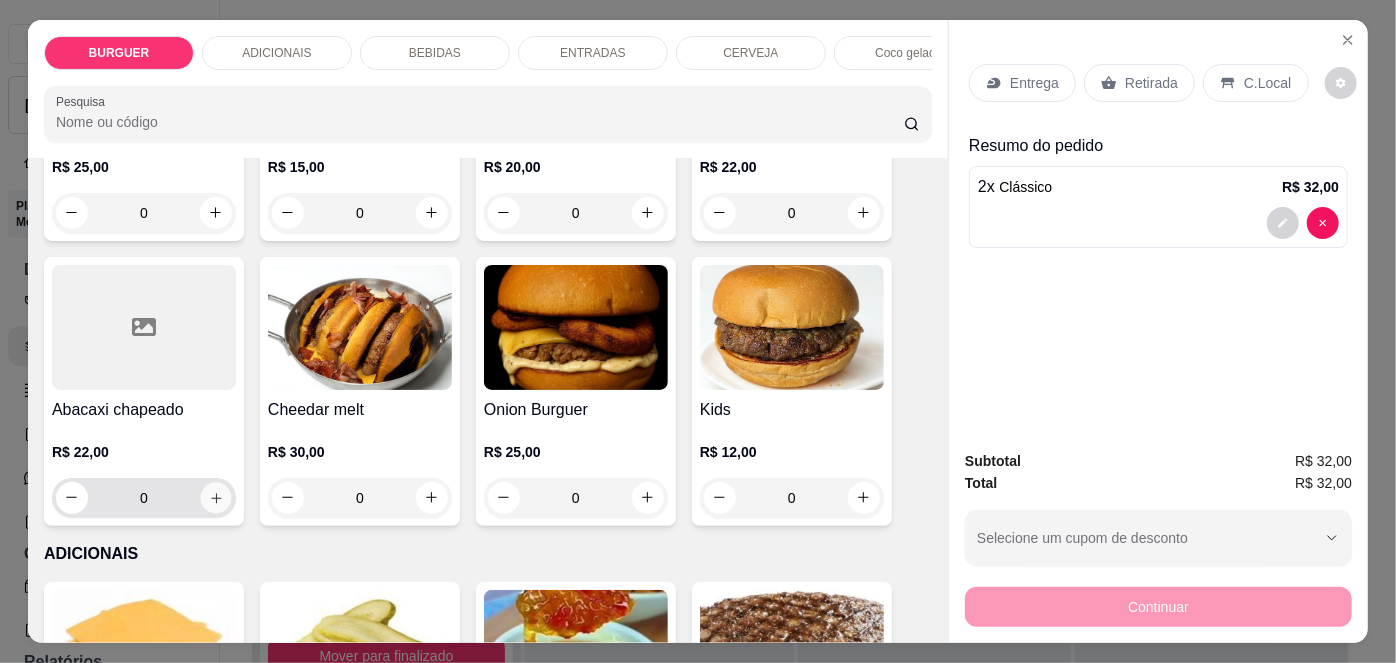 type on "1" 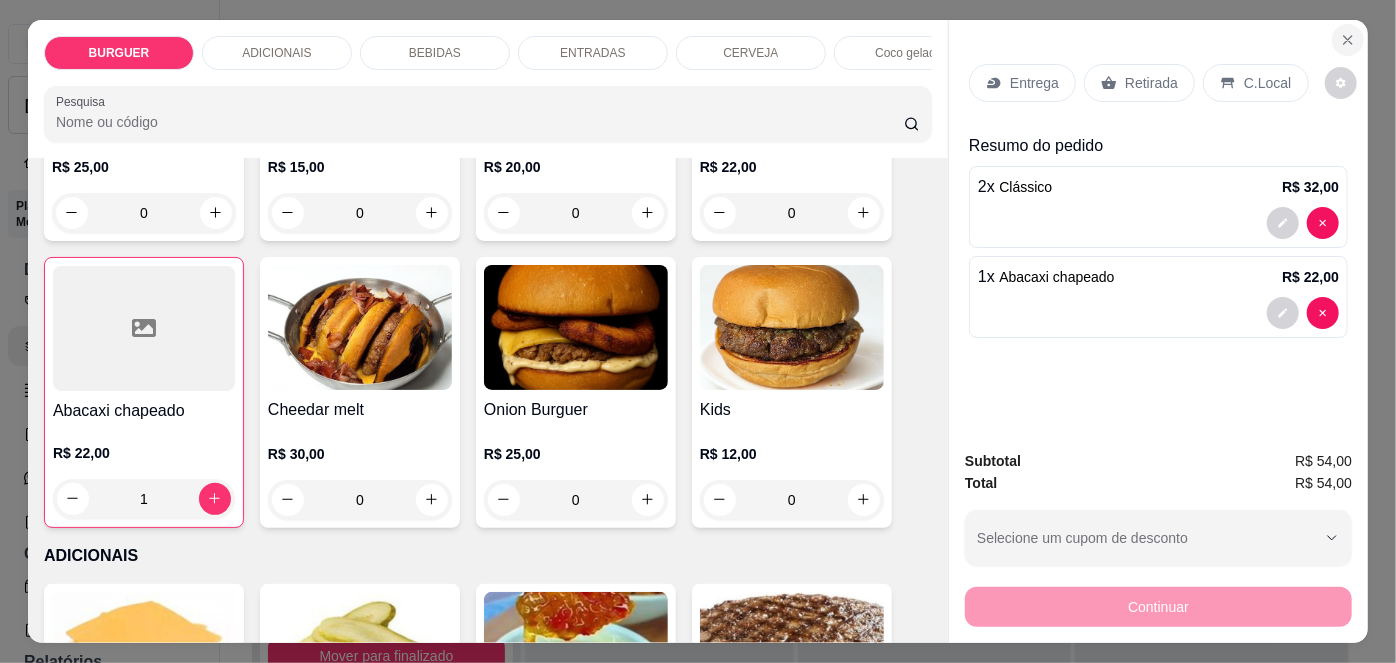 click 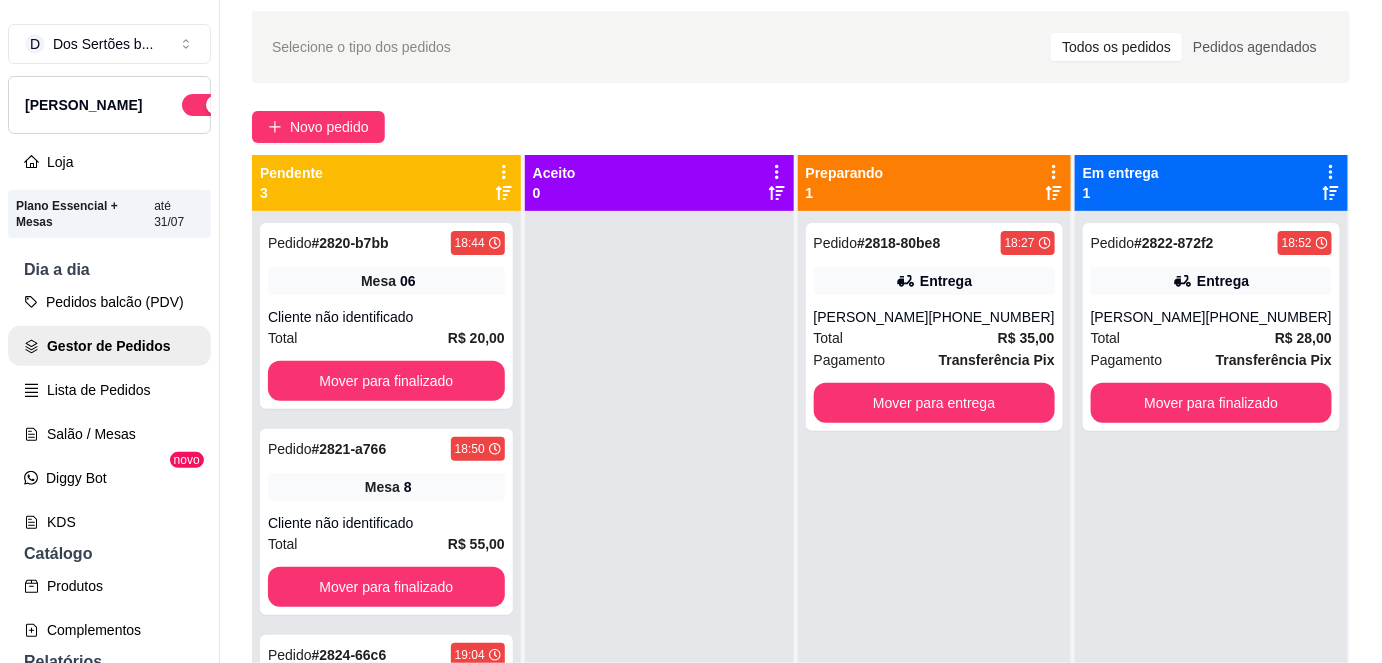 scroll, scrollTop: 72, scrollLeft: 0, axis: vertical 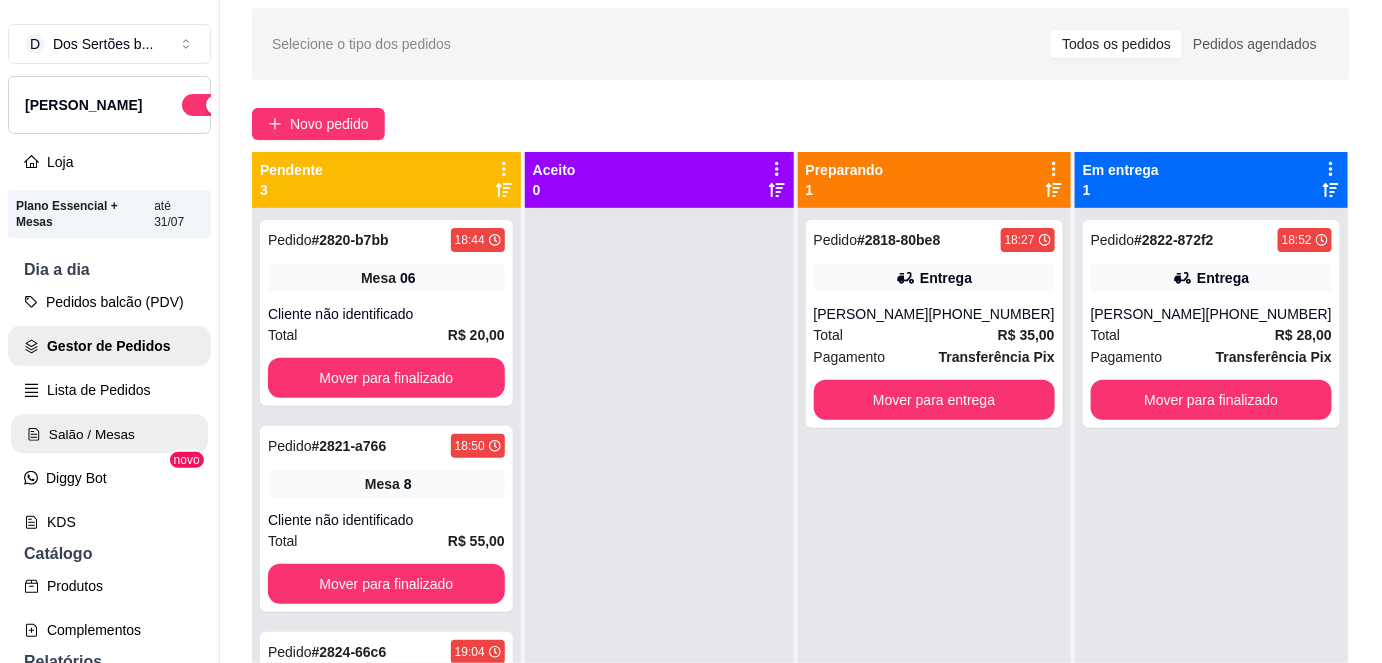 click on "Salão / Mesas" at bounding box center (109, 434) 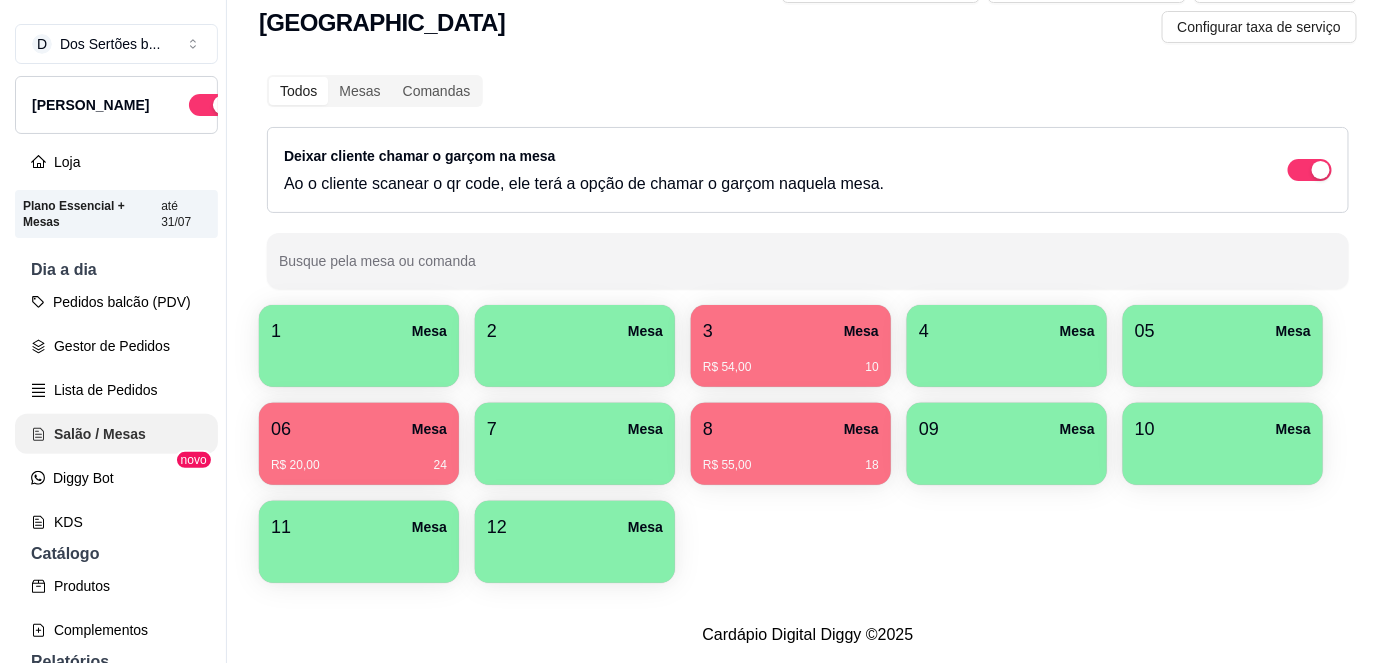 scroll, scrollTop: 0, scrollLeft: 0, axis: both 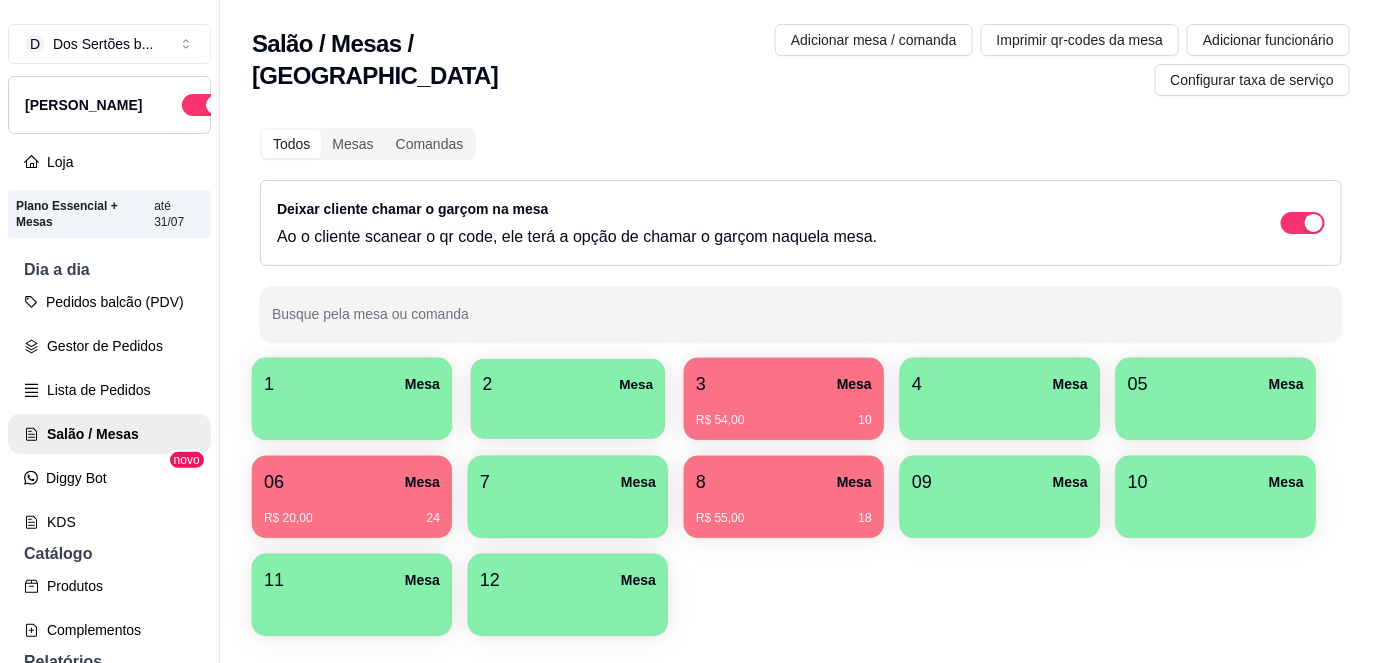 click on "2 Mesa" at bounding box center (568, 384) 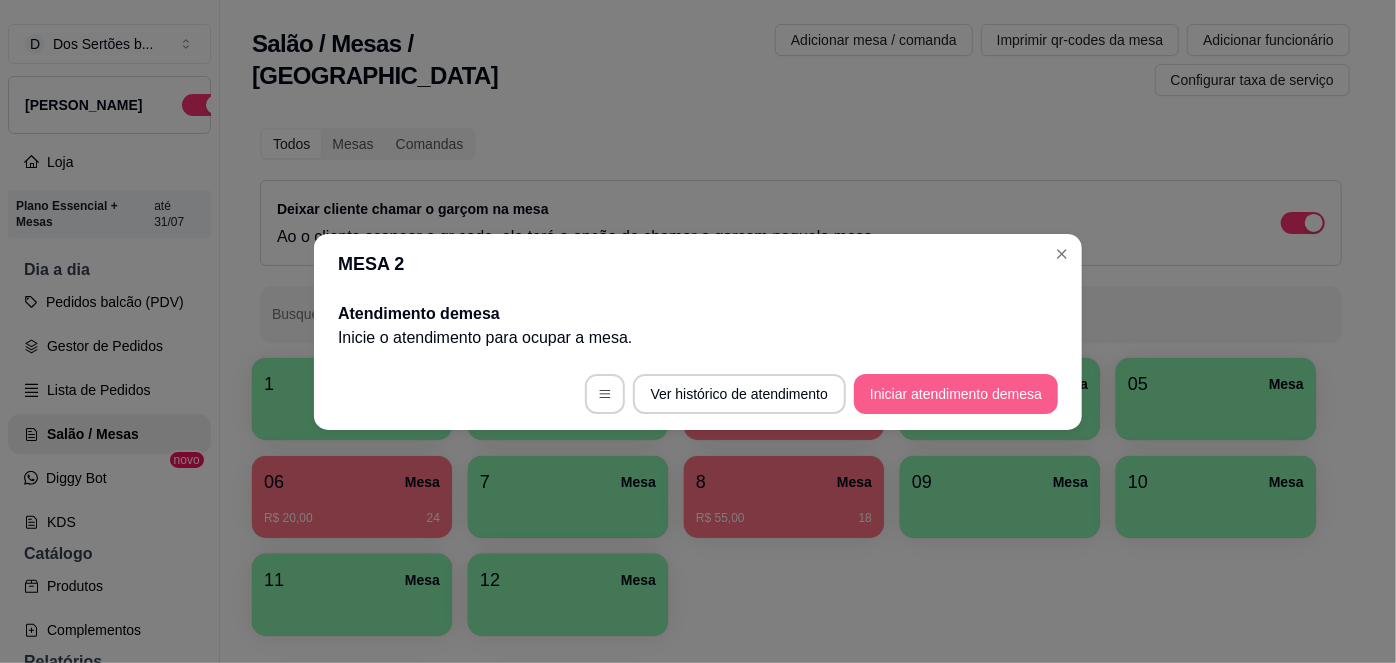 click on "Iniciar atendimento de  mesa" at bounding box center (956, 394) 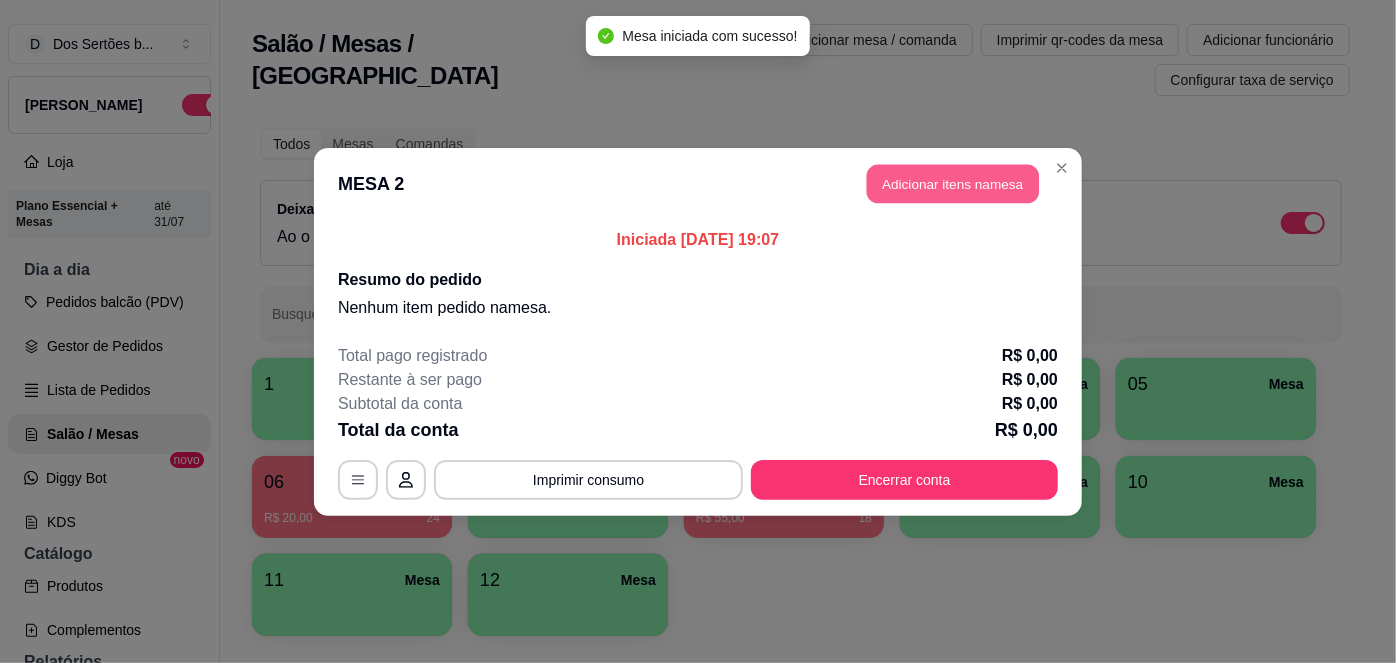 click on "Adicionar itens na  mesa" at bounding box center (953, 183) 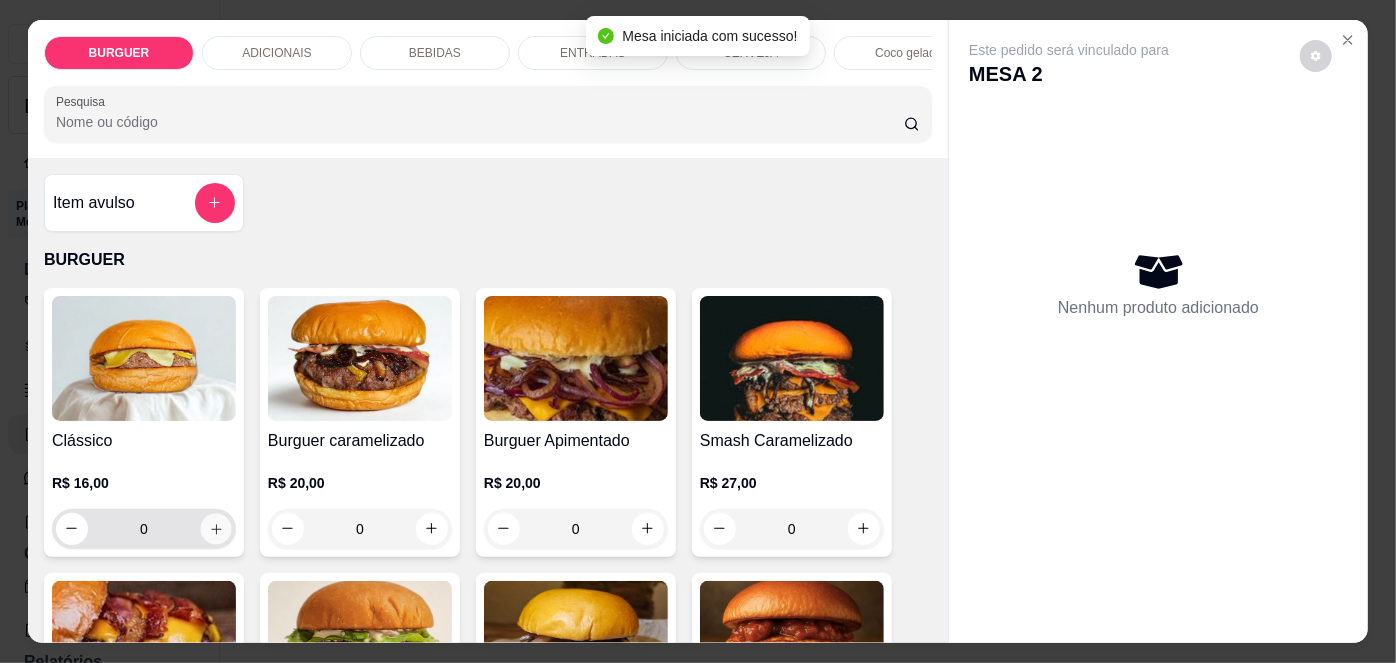 click 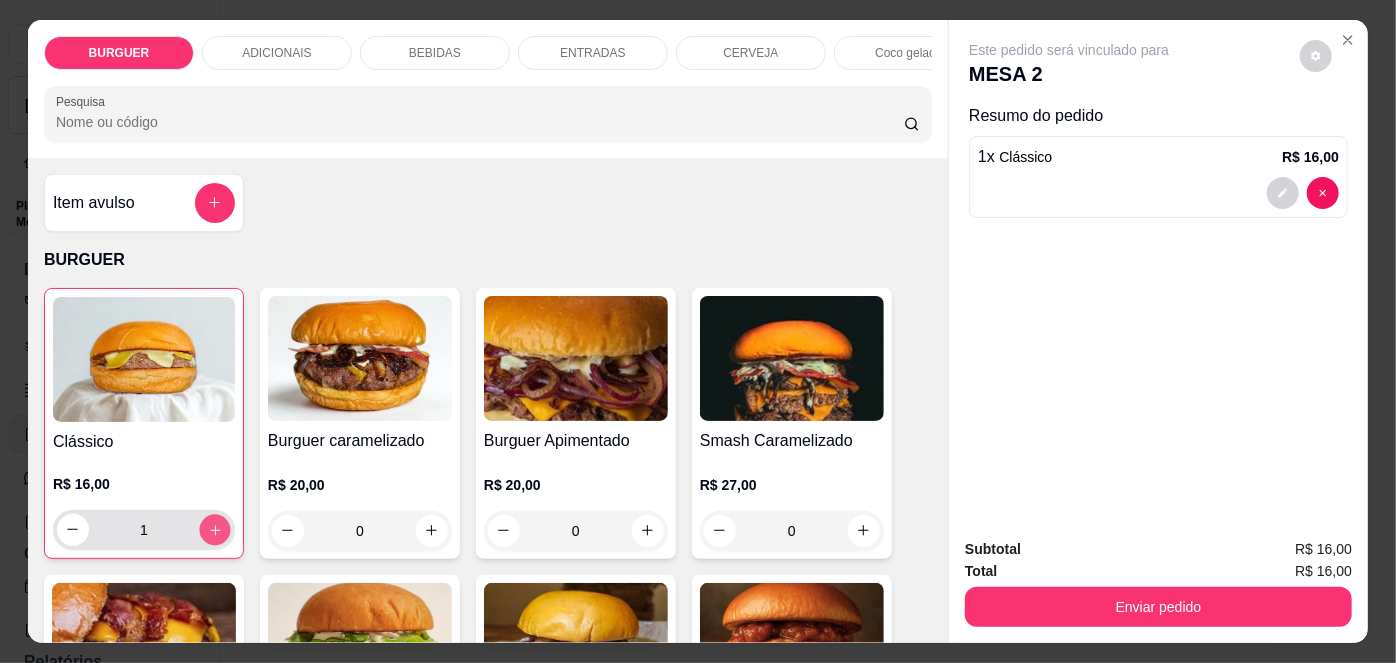 click 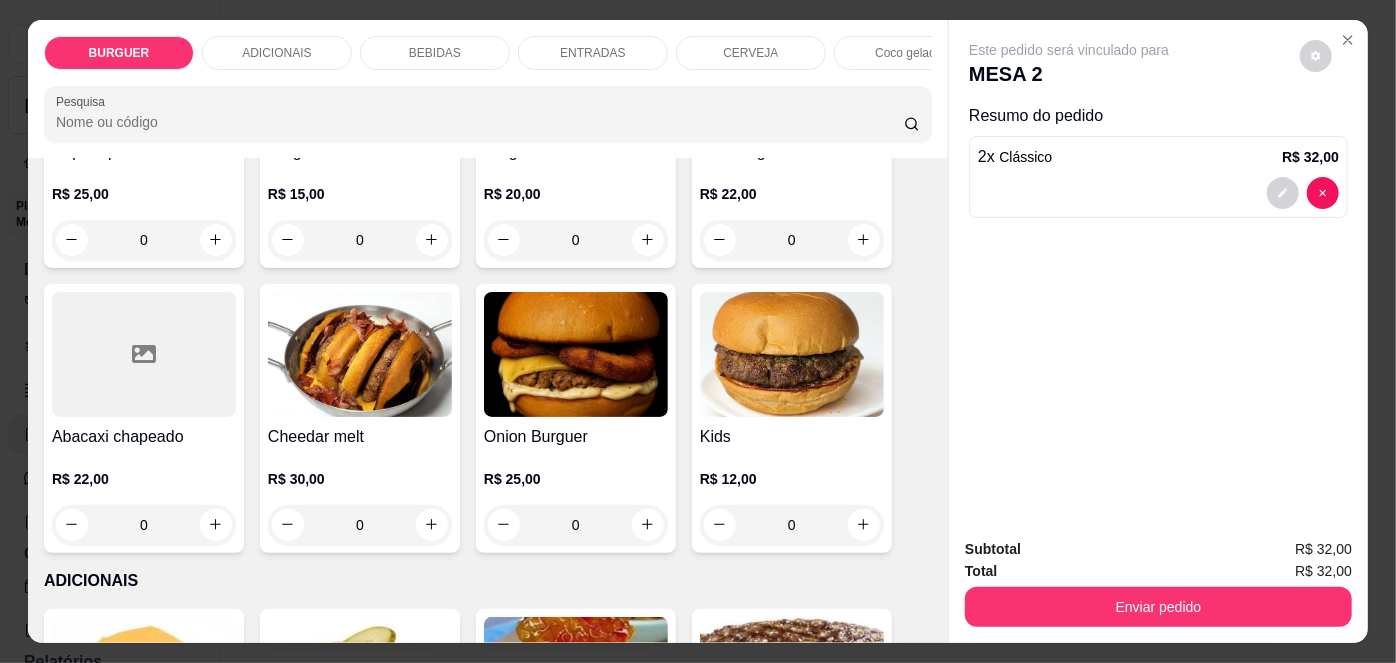 scroll, scrollTop: 581, scrollLeft: 0, axis: vertical 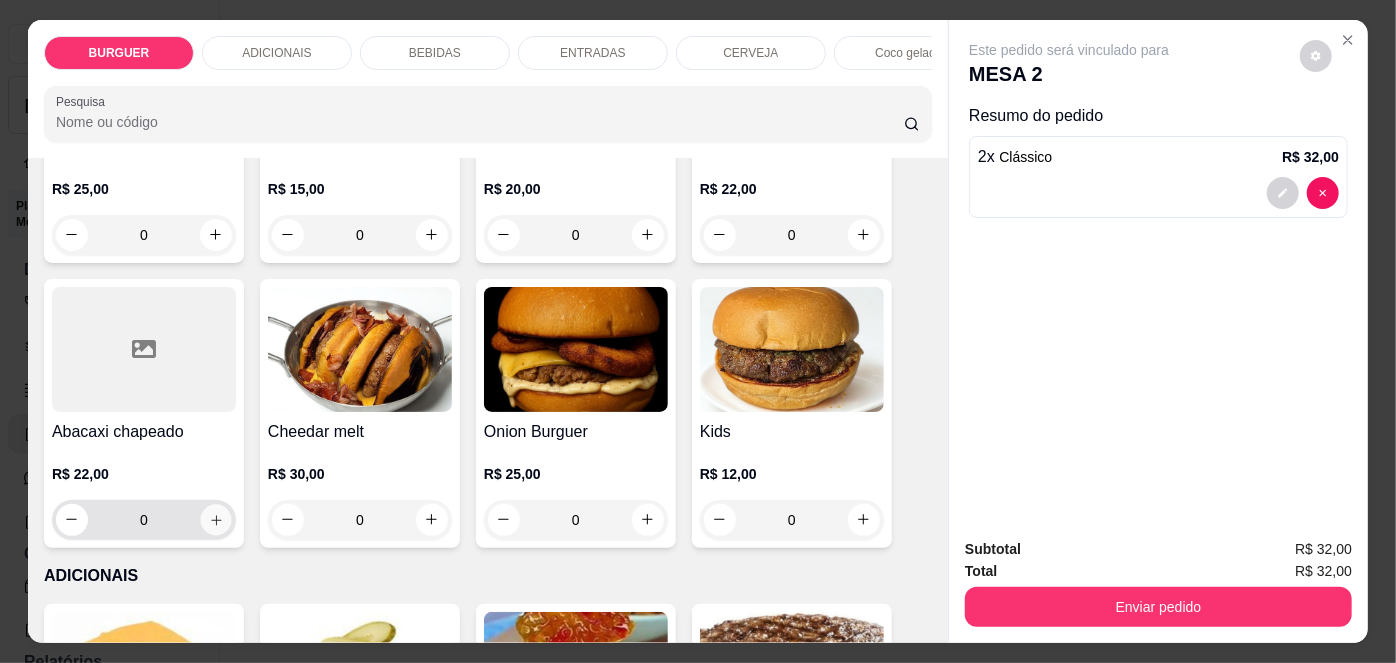 click 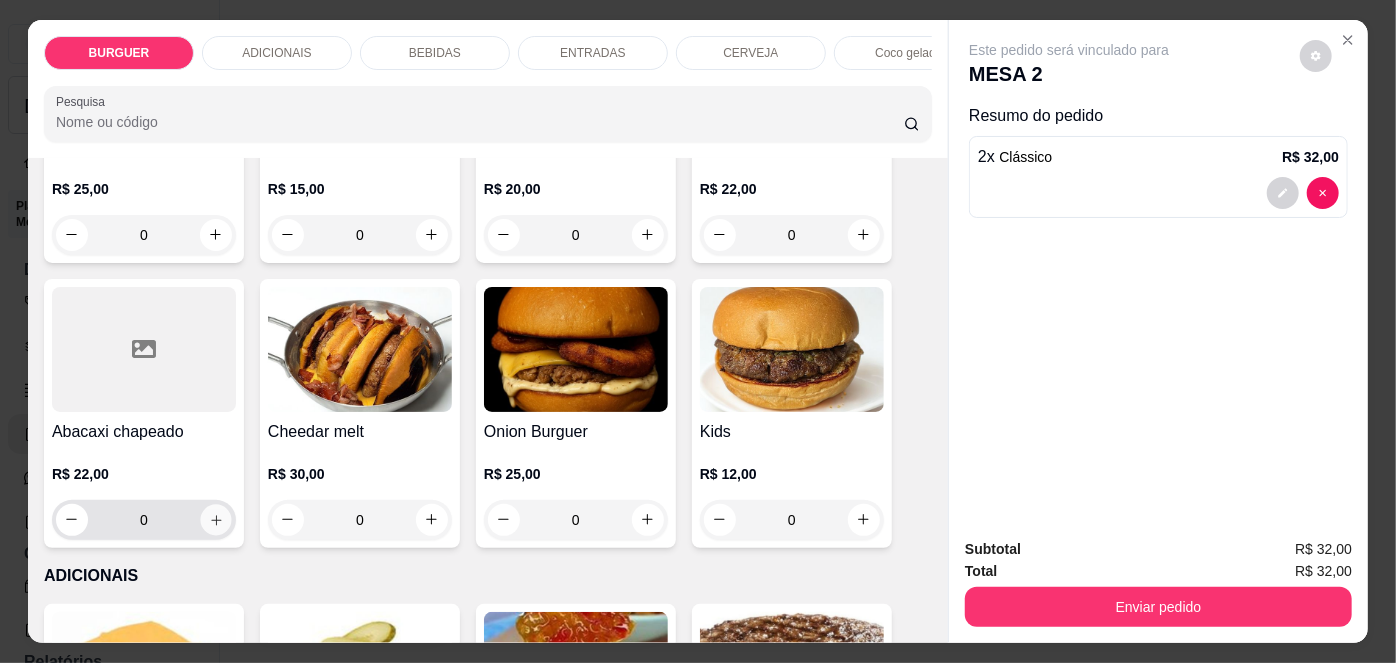 type on "1" 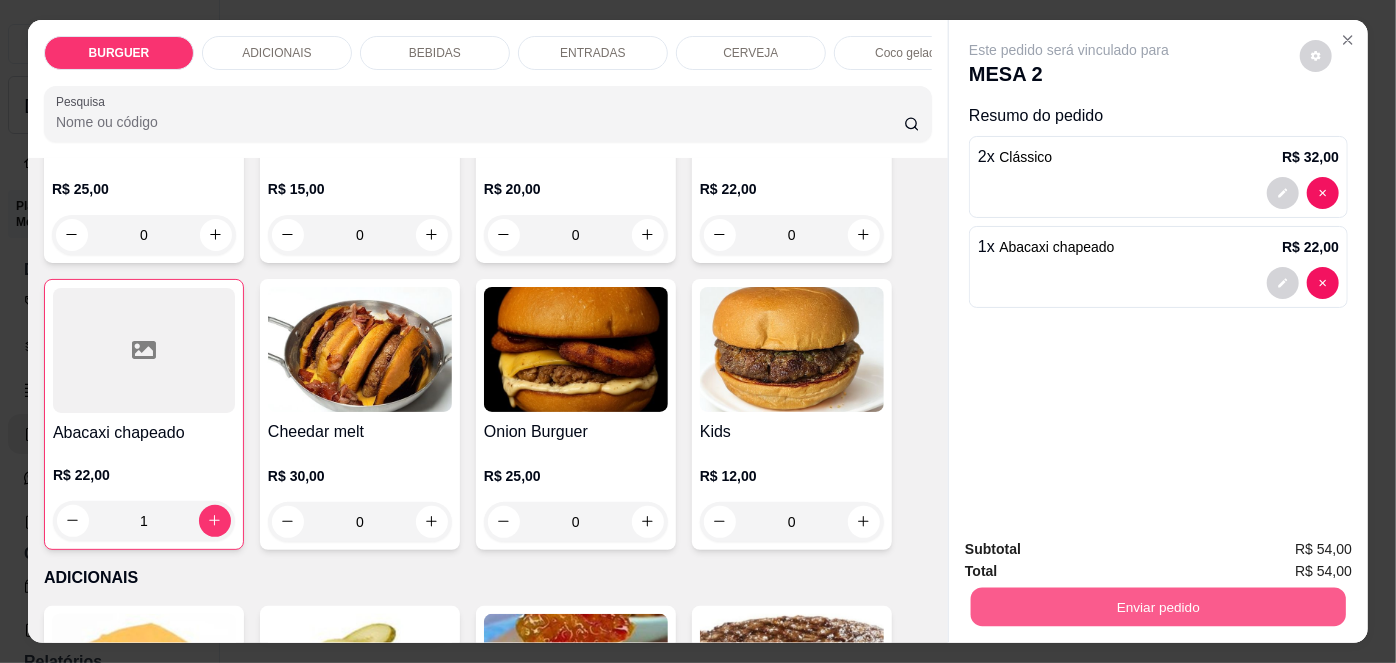 click on "Enviar pedido" at bounding box center [1158, 607] 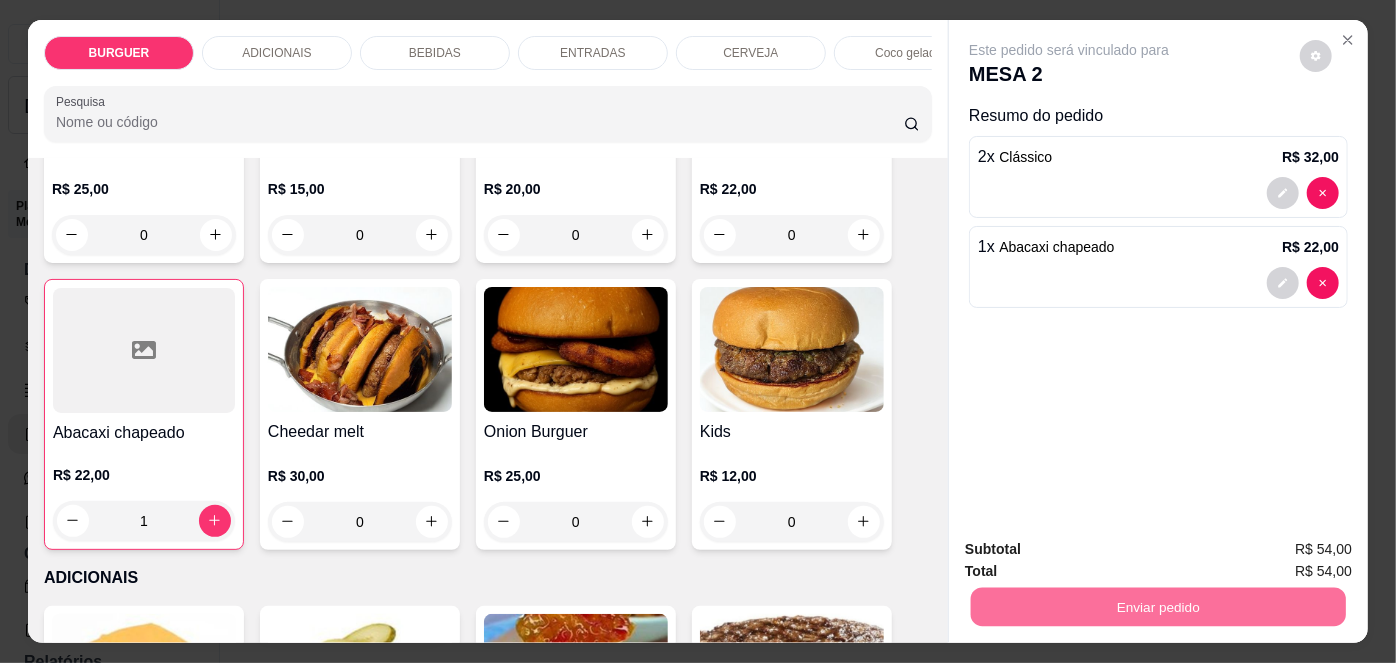 click on "Não registrar e enviar pedido" at bounding box center [1093, 551] 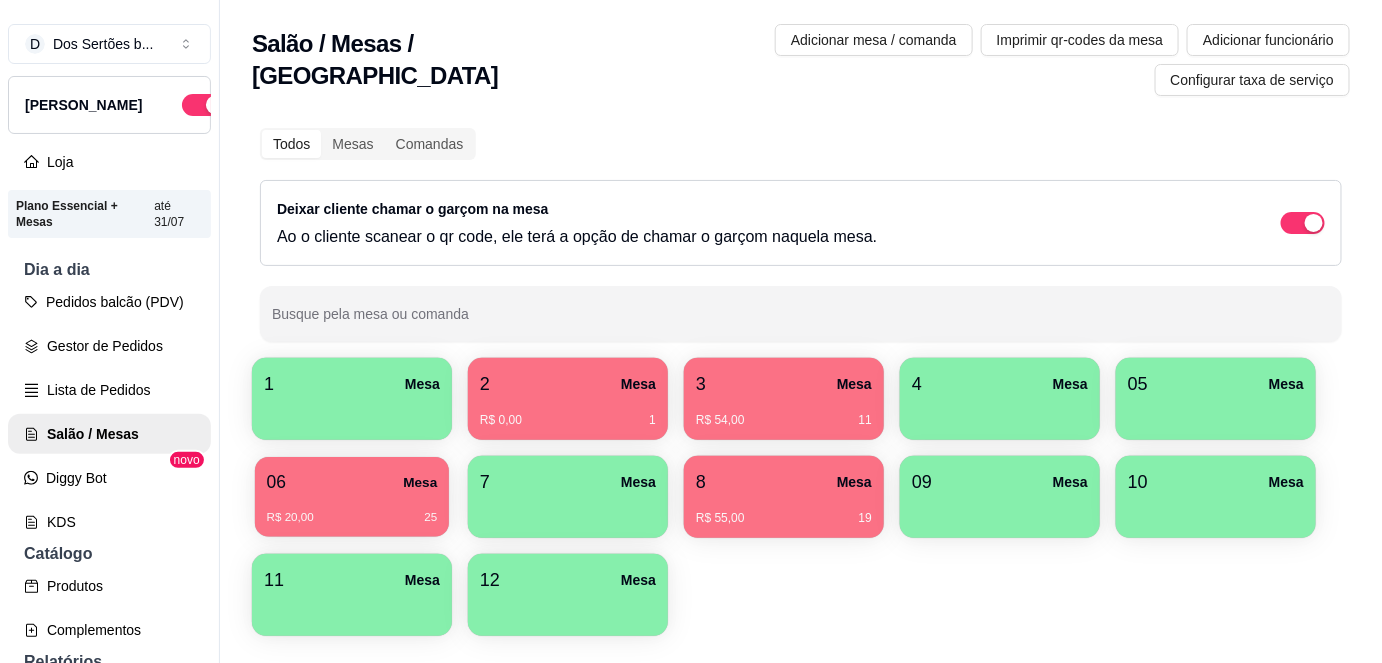 click on "R$ 20,00 25" at bounding box center [352, 518] 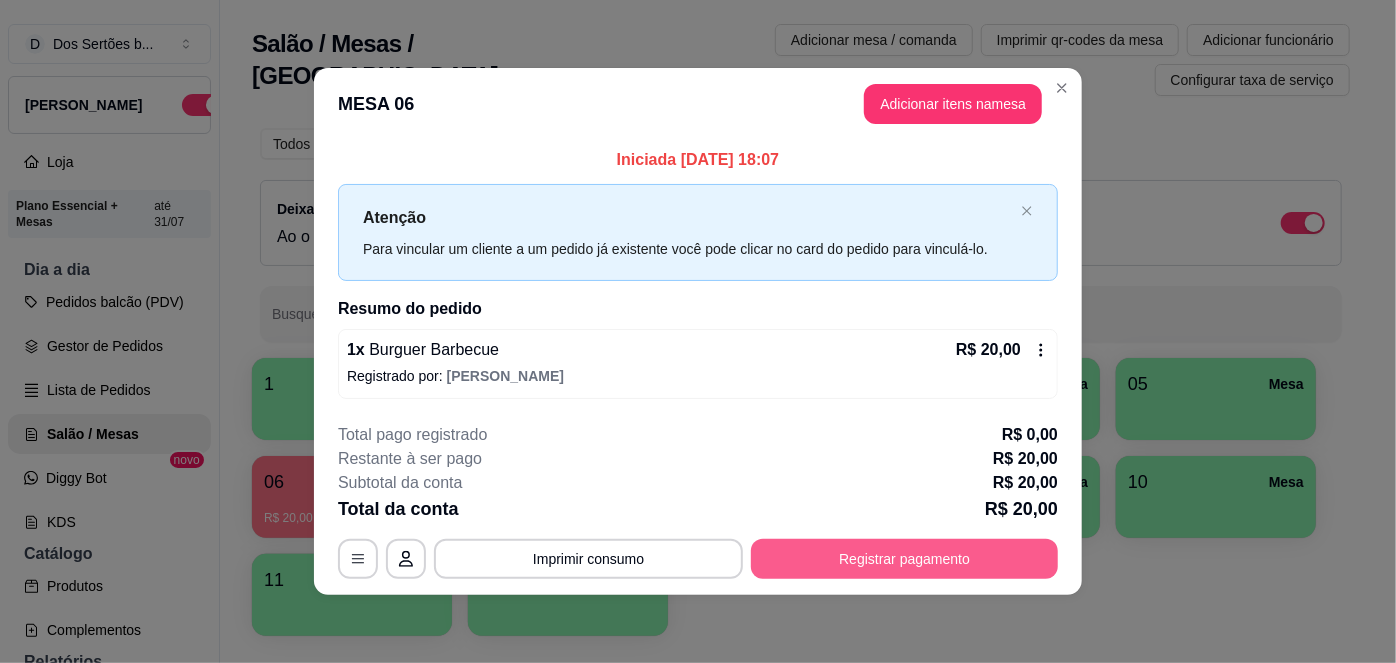 click on "Registrar pagamento" at bounding box center [904, 559] 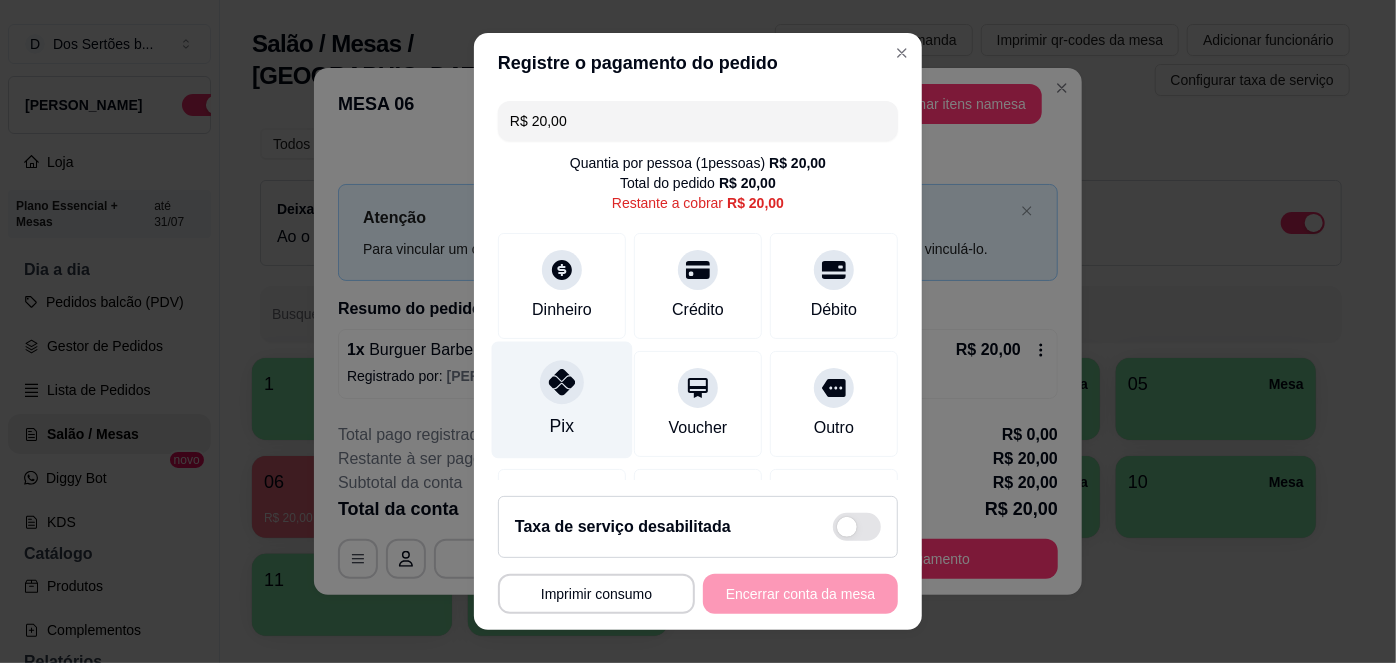 click on "Pix" at bounding box center (562, 400) 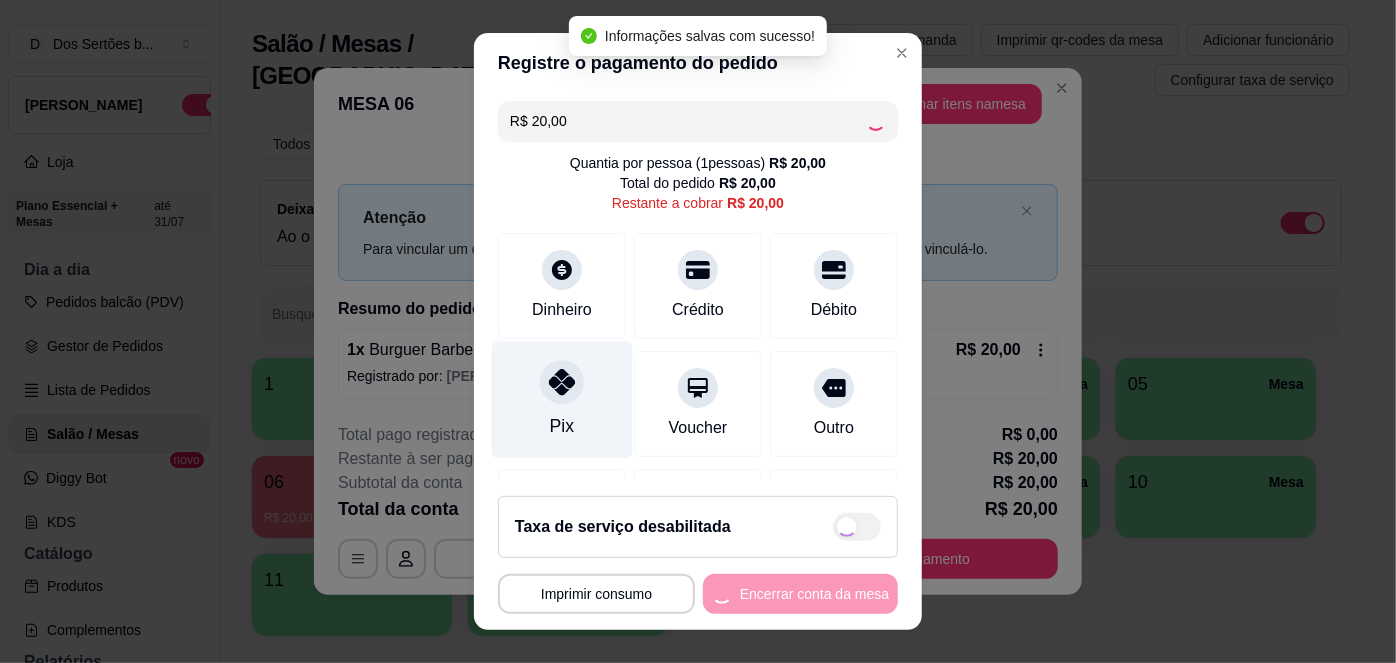 type on "R$ 0,00" 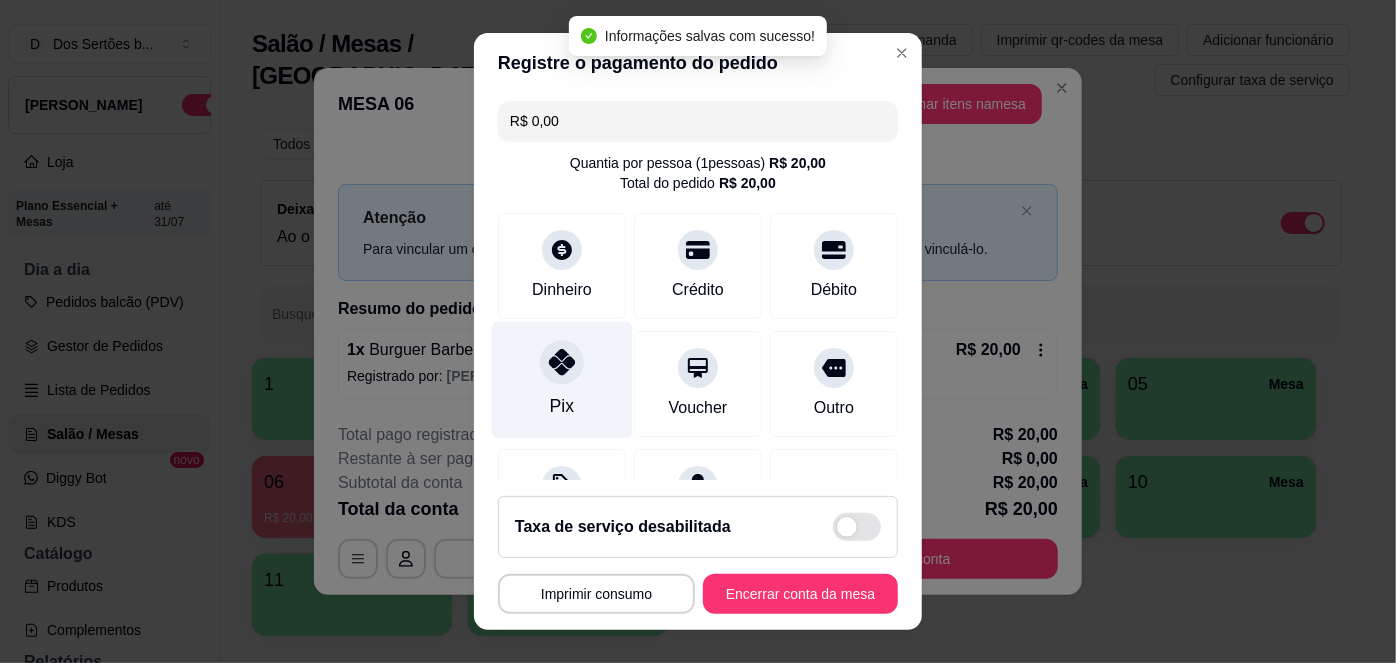 scroll, scrollTop: 208, scrollLeft: 0, axis: vertical 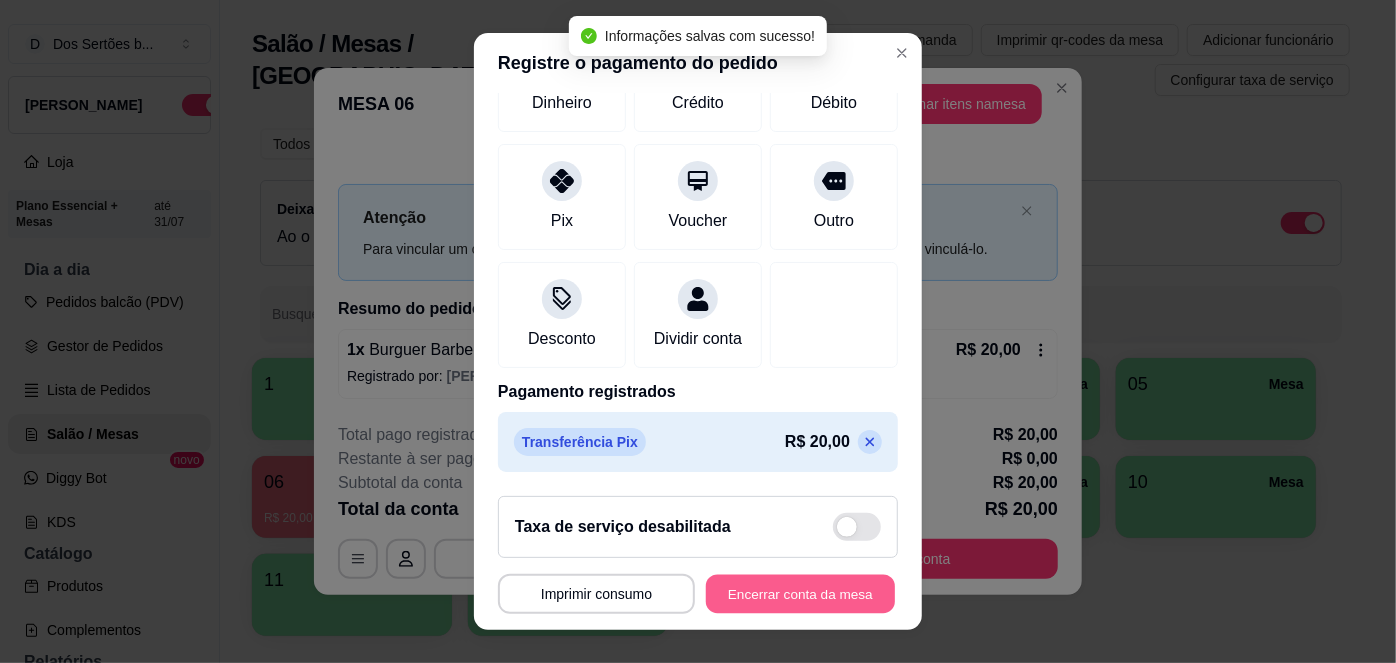 click on "Encerrar conta da mesa" at bounding box center (800, 593) 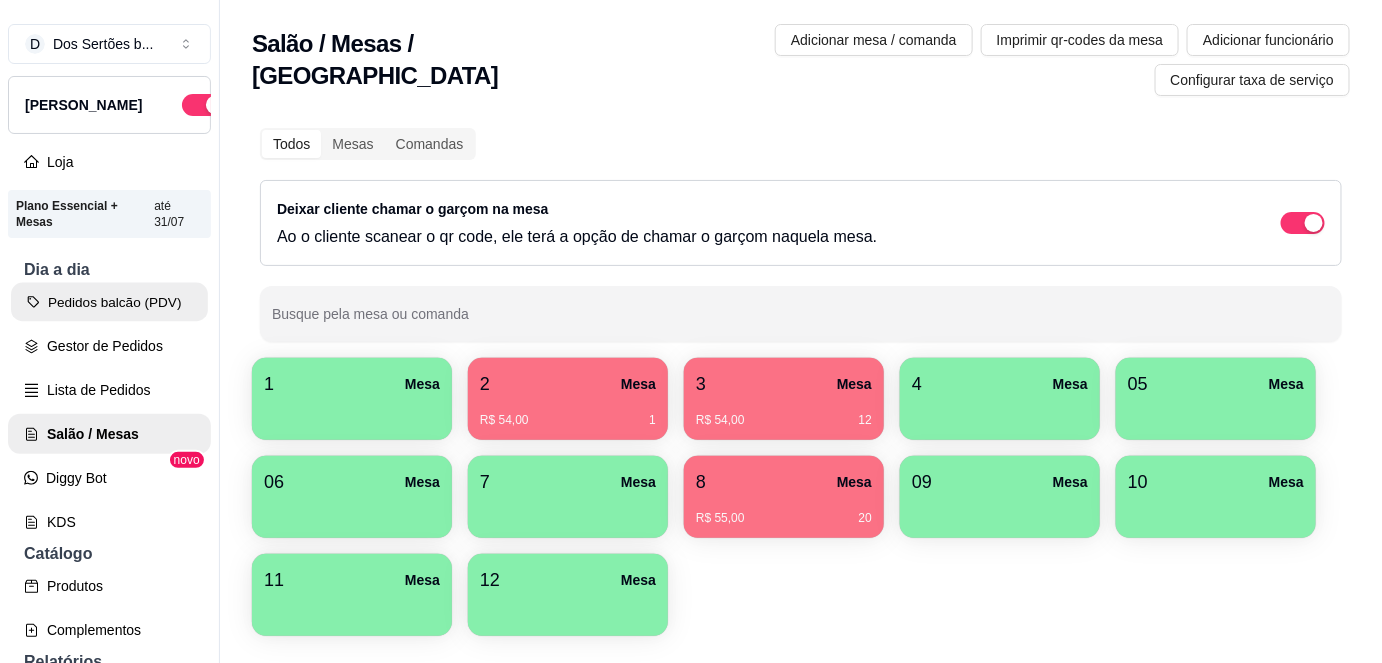 click on "Pedidos balcão (PDV)" at bounding box center (109, 302) 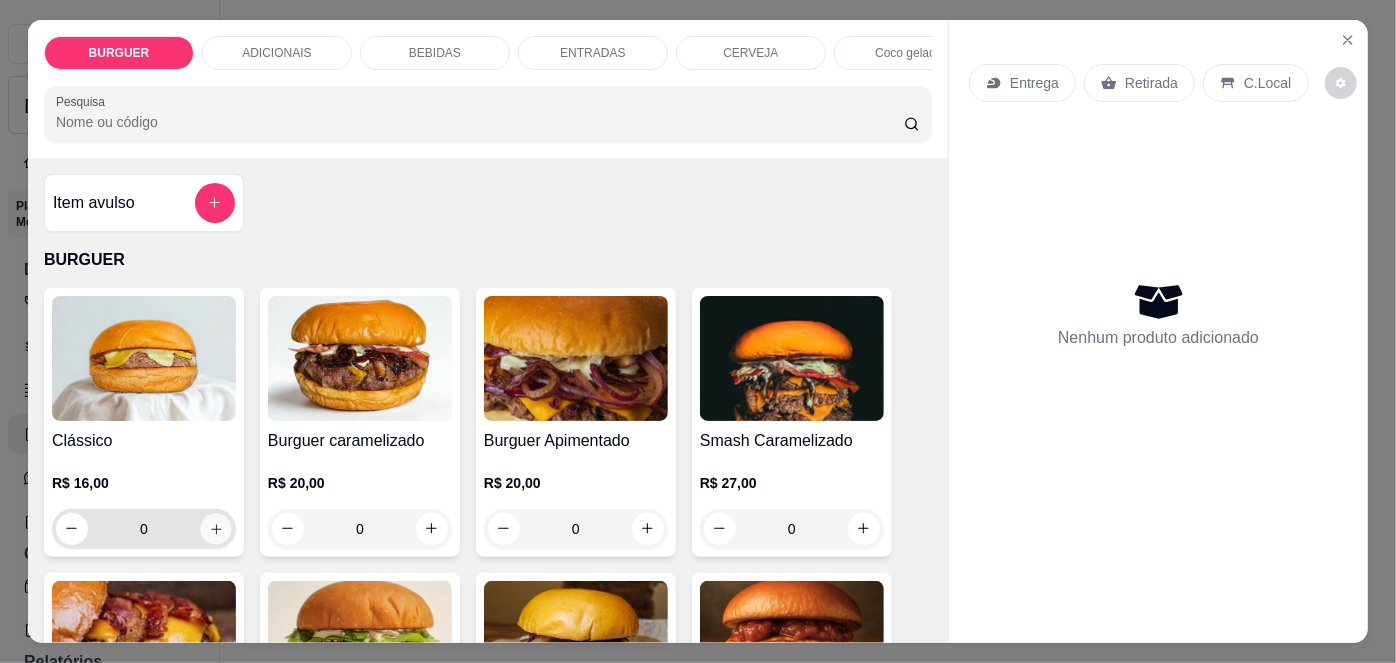 click 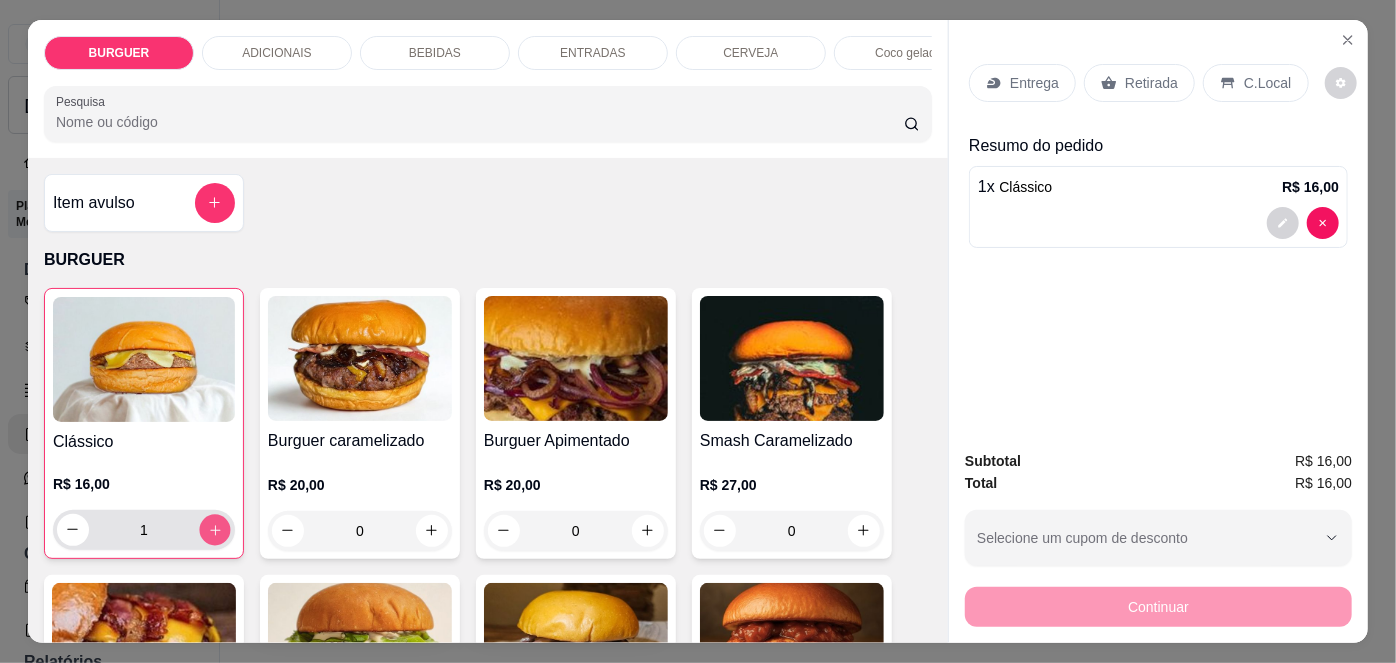 click 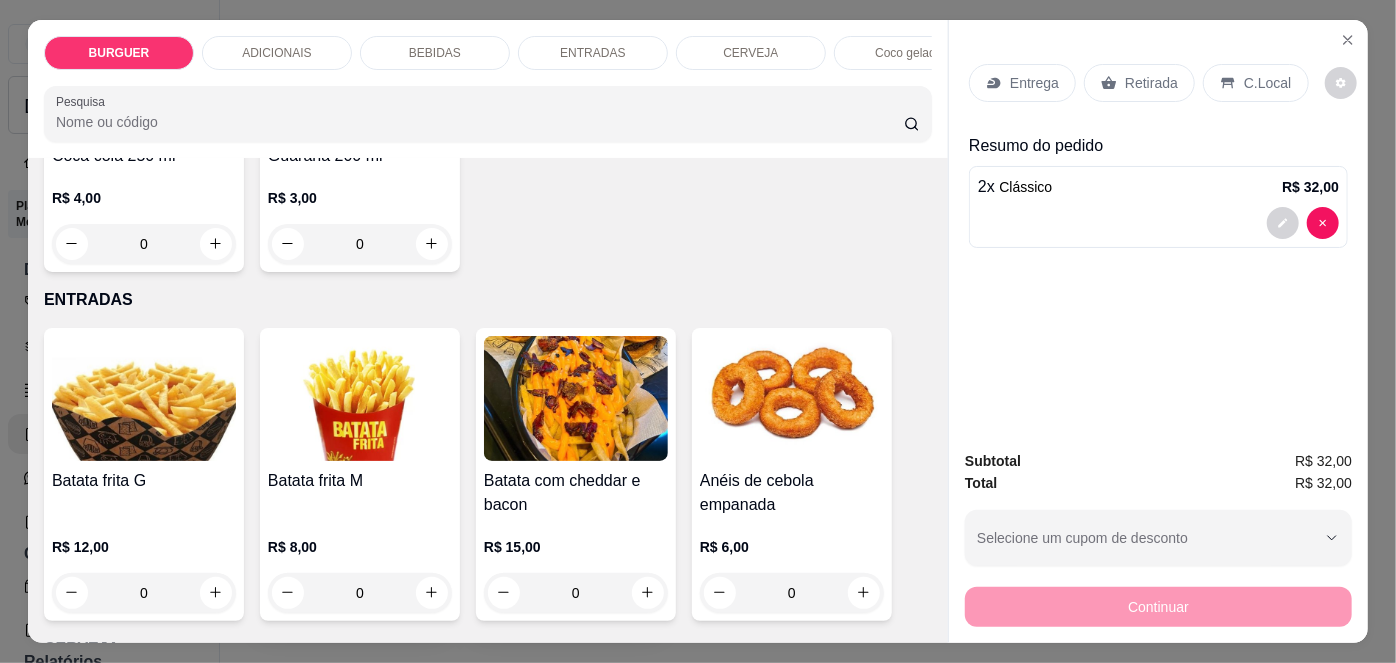scroll, scrollTop: 2722, scrollLeft: 0, axis: vertical 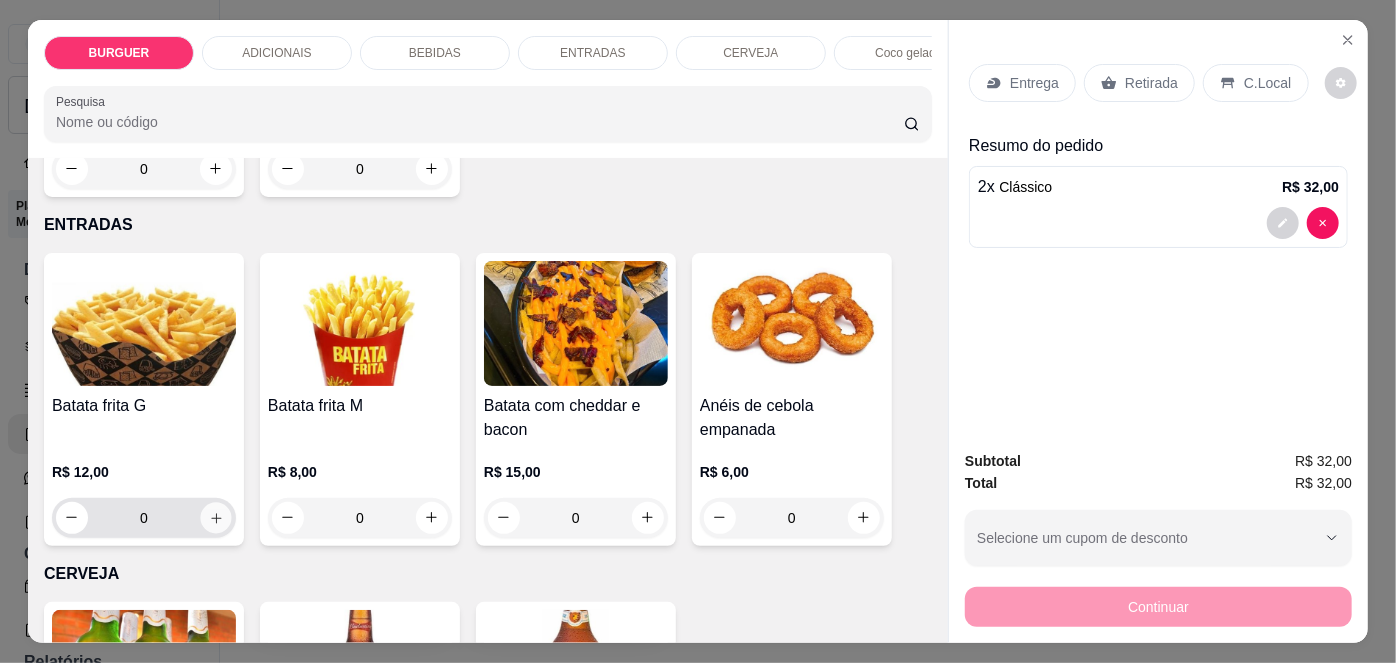 click 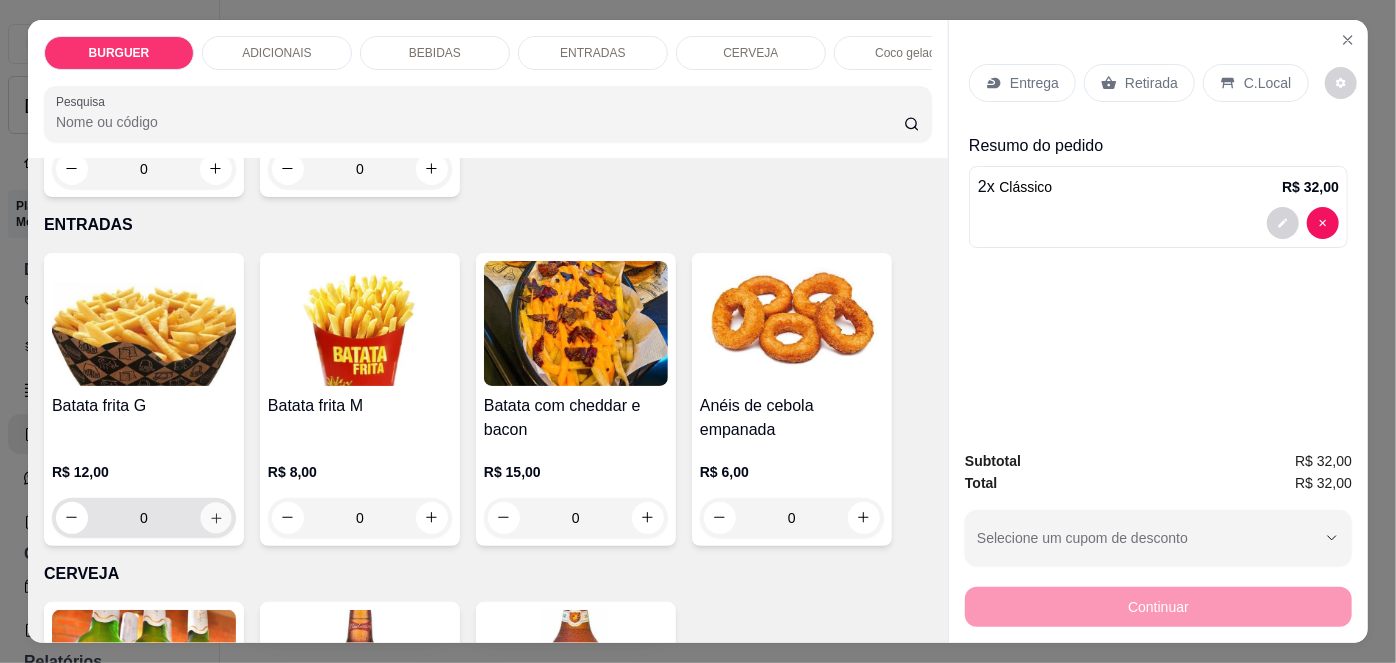 type on "1" 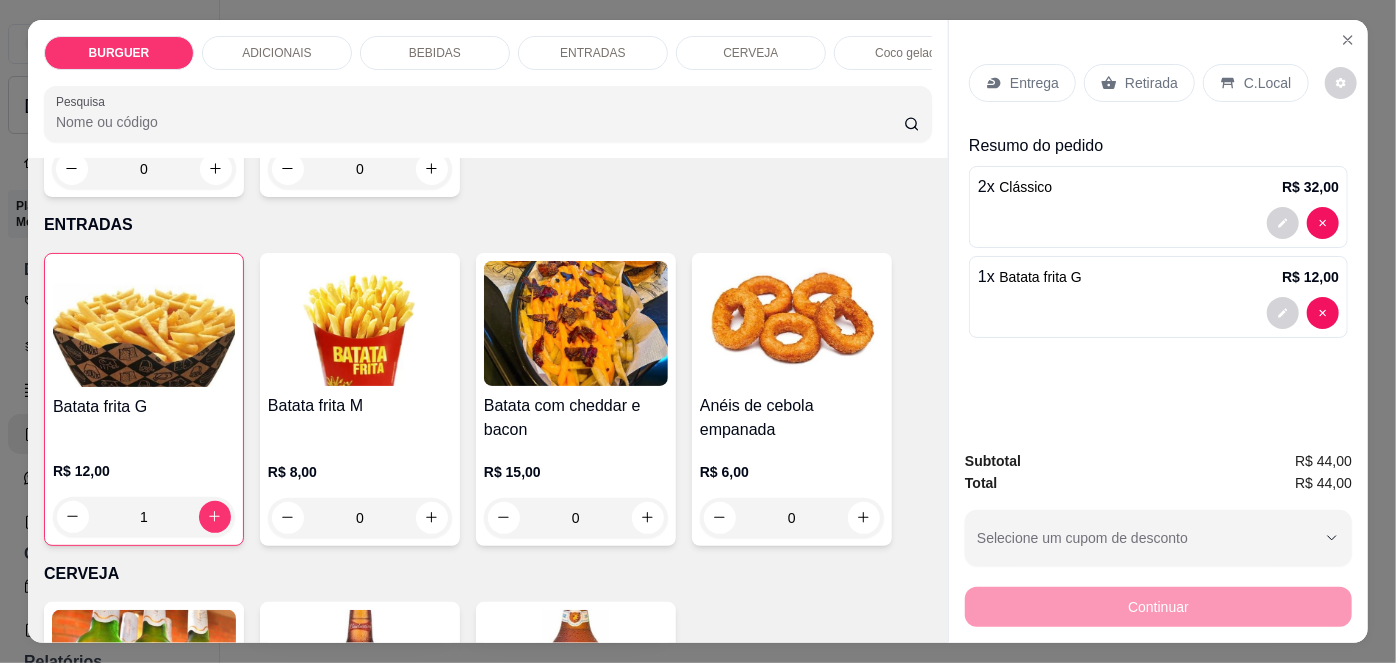click on "Retirada" at bounding box center (1151, 83) 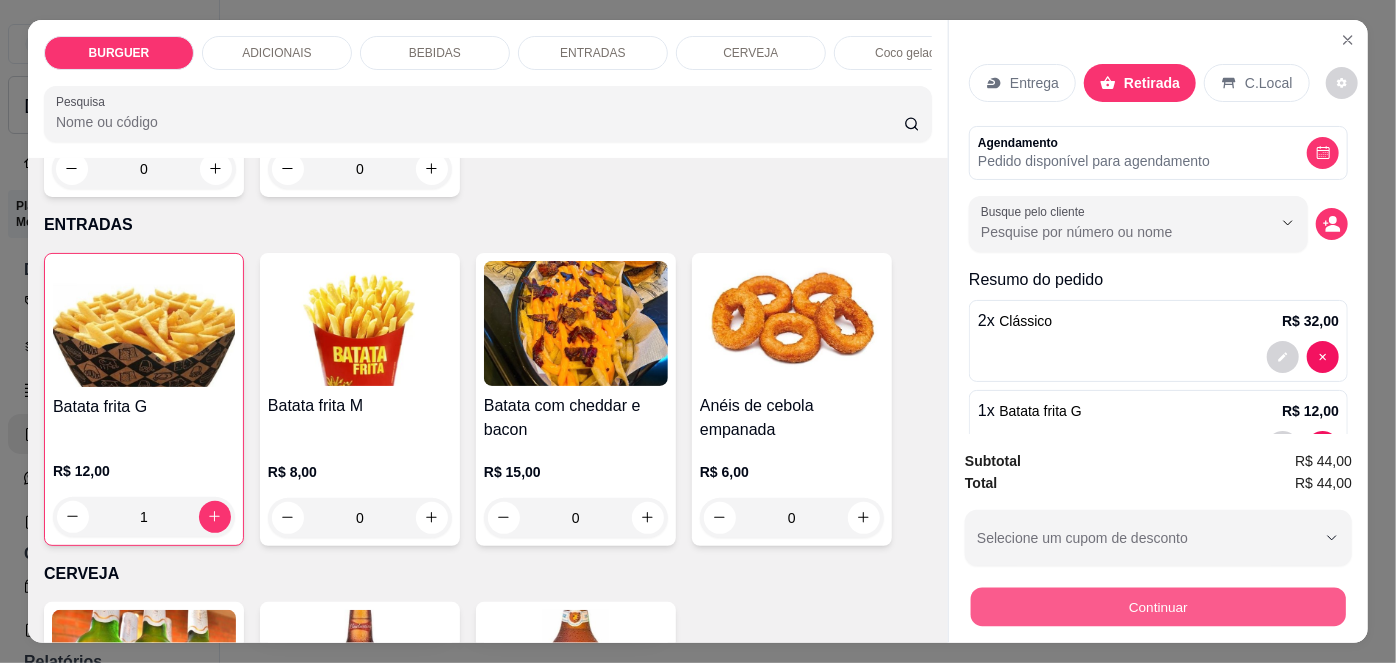 click on "Continuar" at bounding box center [1158, 607] 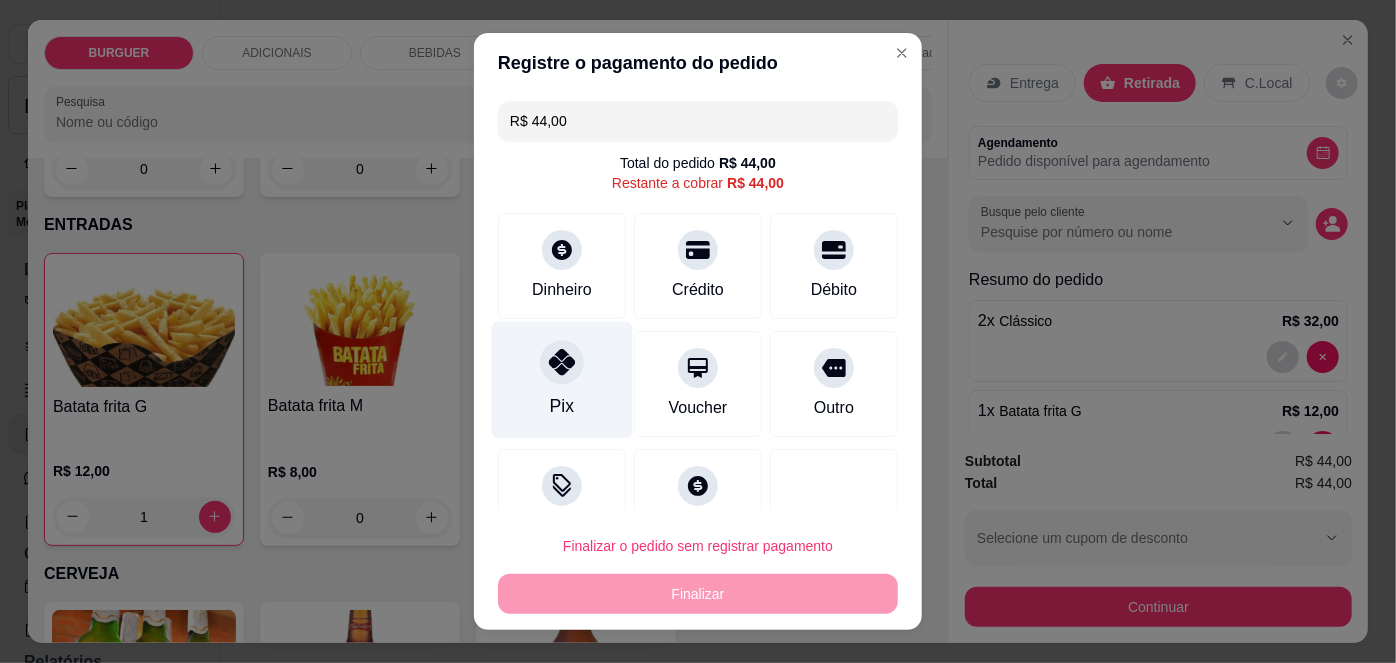 click on "Pix" at bounding box center (562, 406) 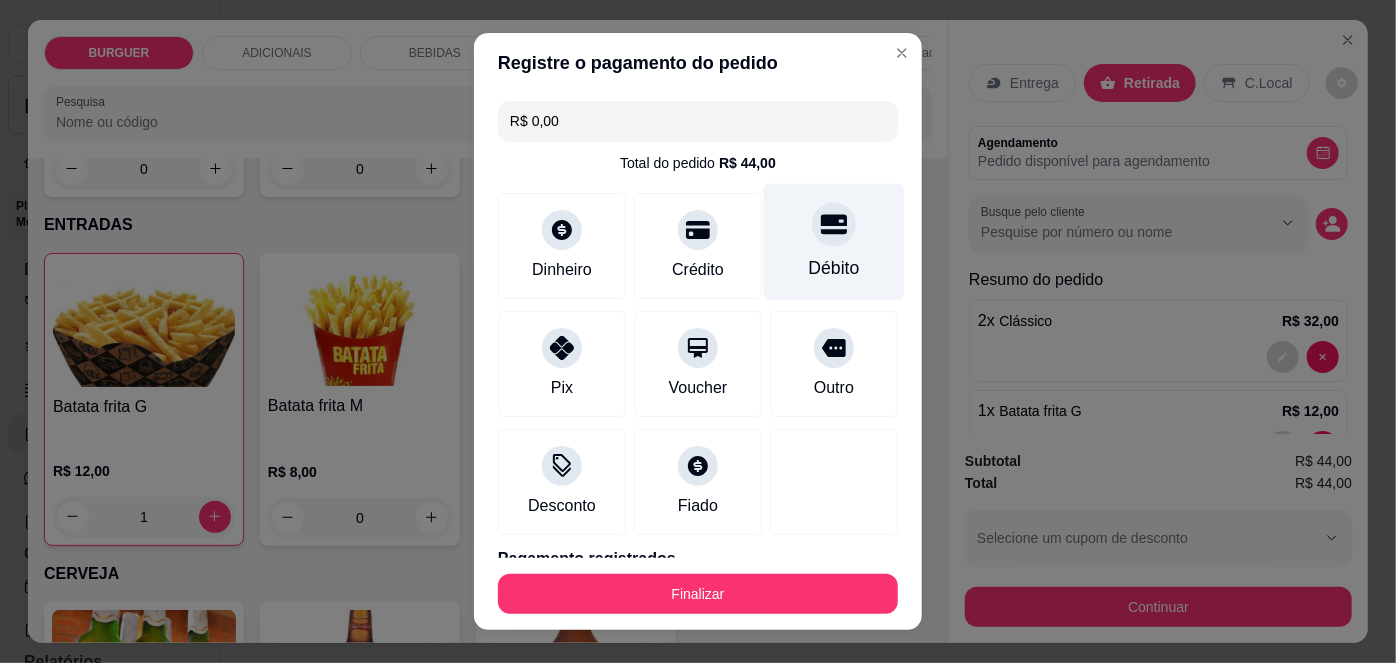 click on "Débito" at bounding box center [834, 268] 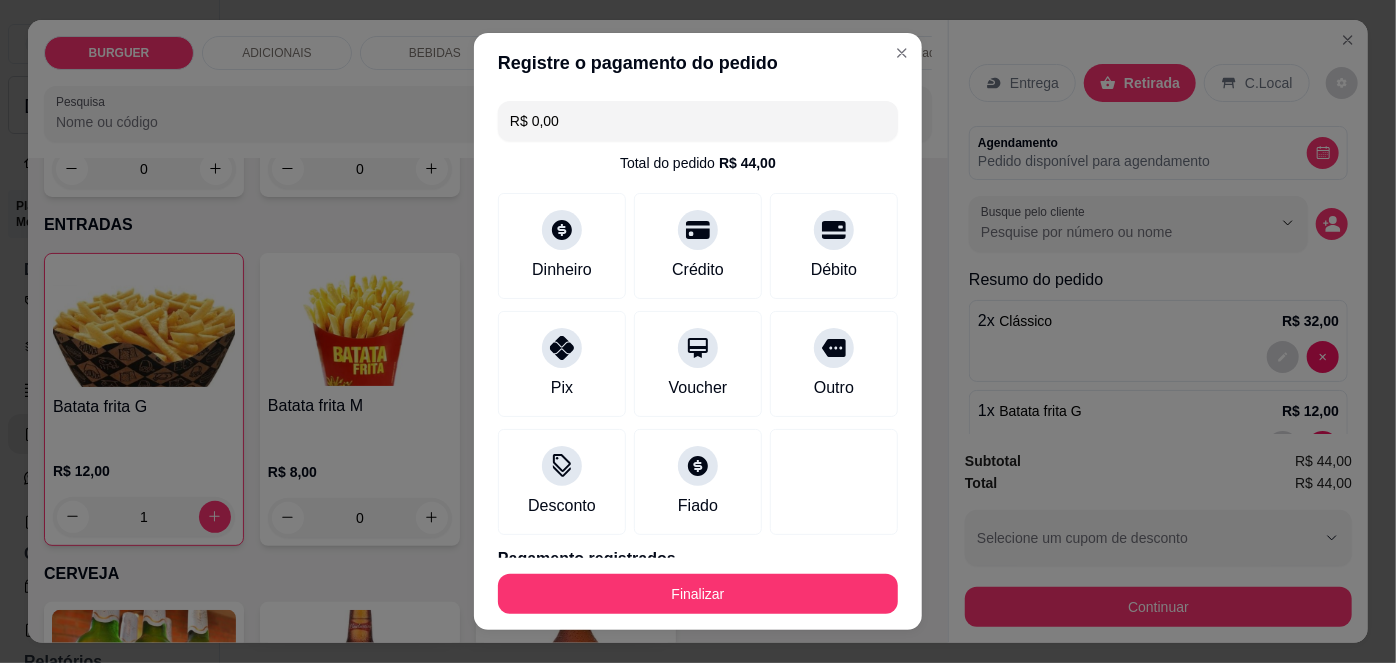 scroll, scrollTop: 88, scrollLeft: 0, axis: vertical 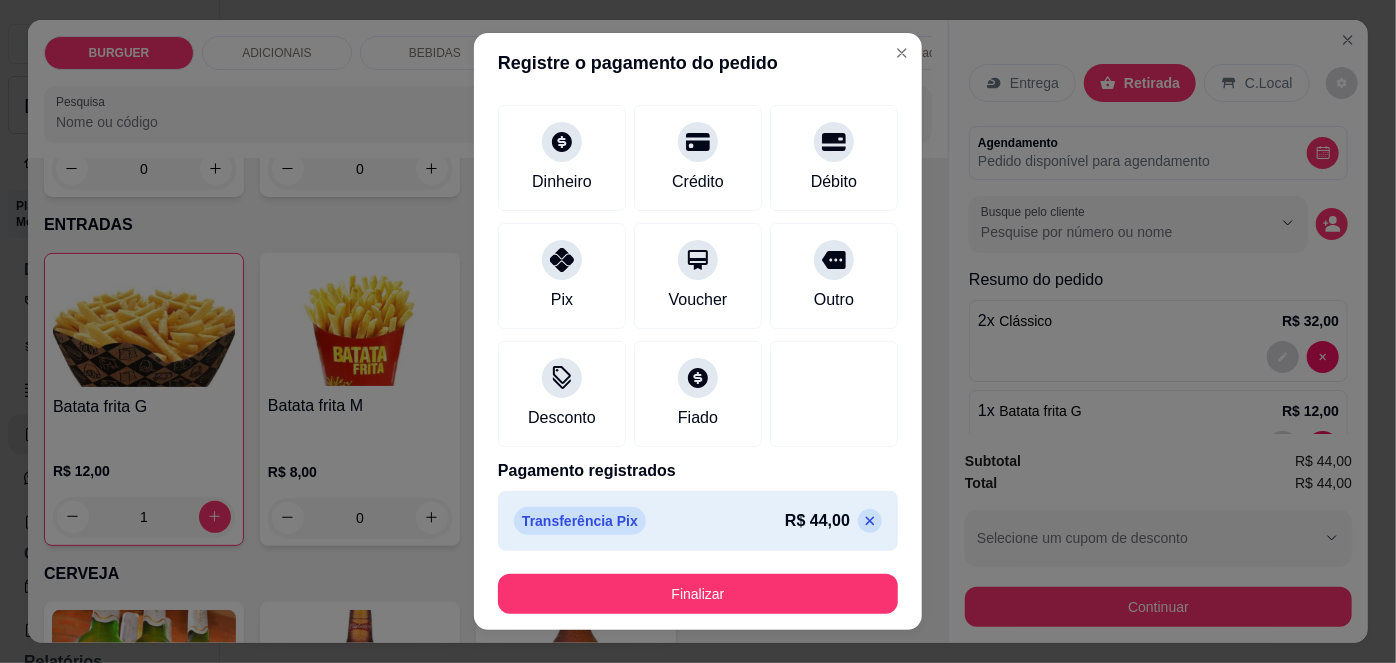 click 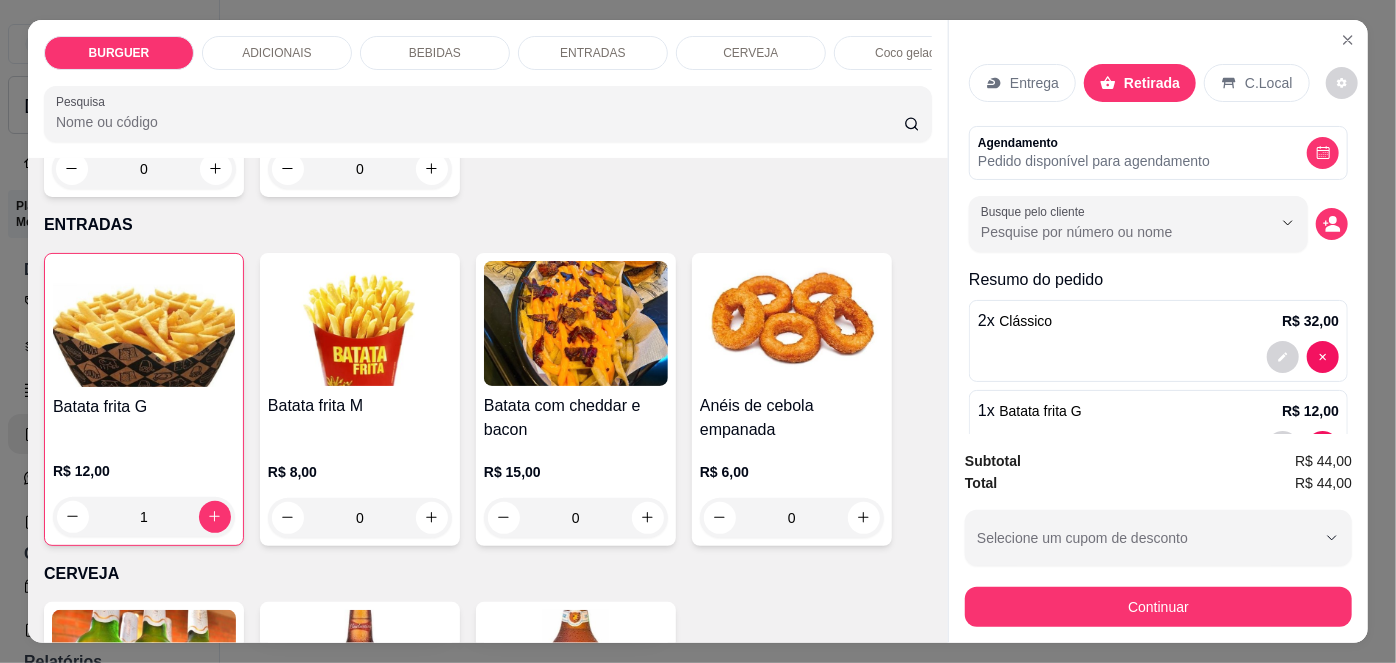 scroll, scrollTop: 63, scrollLeft: 0, axis: vertical 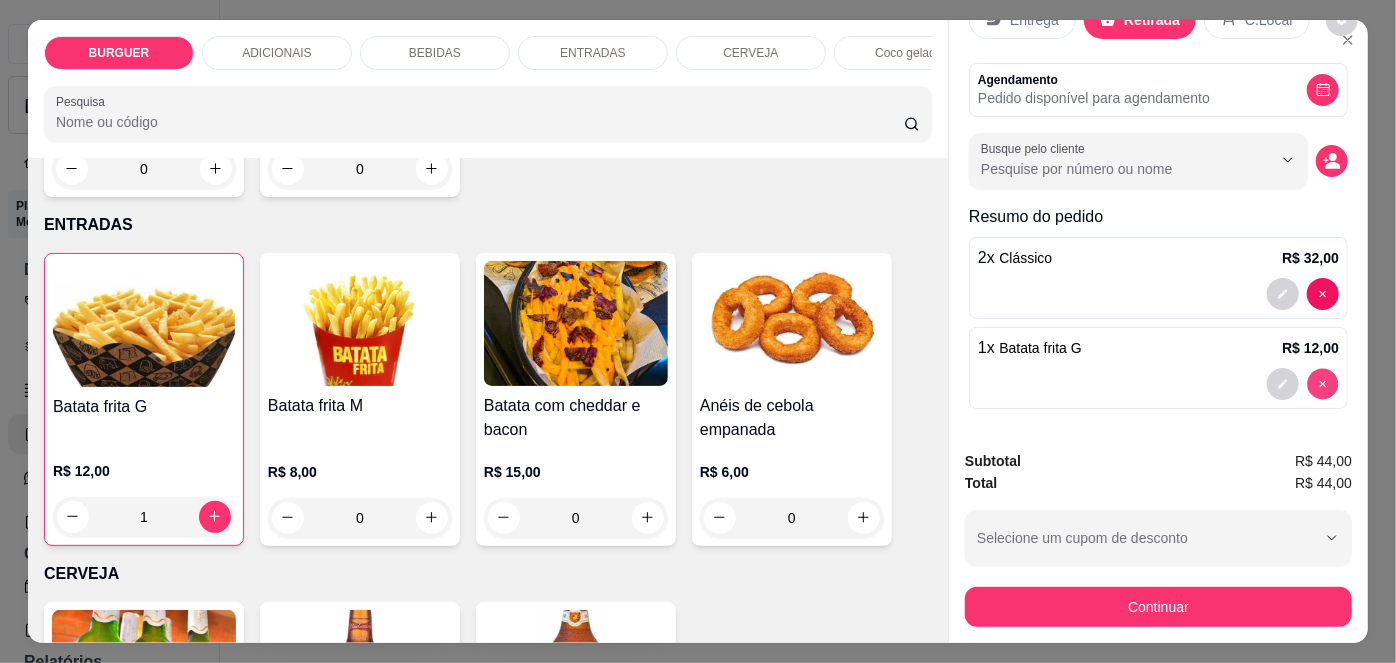 type on "0" 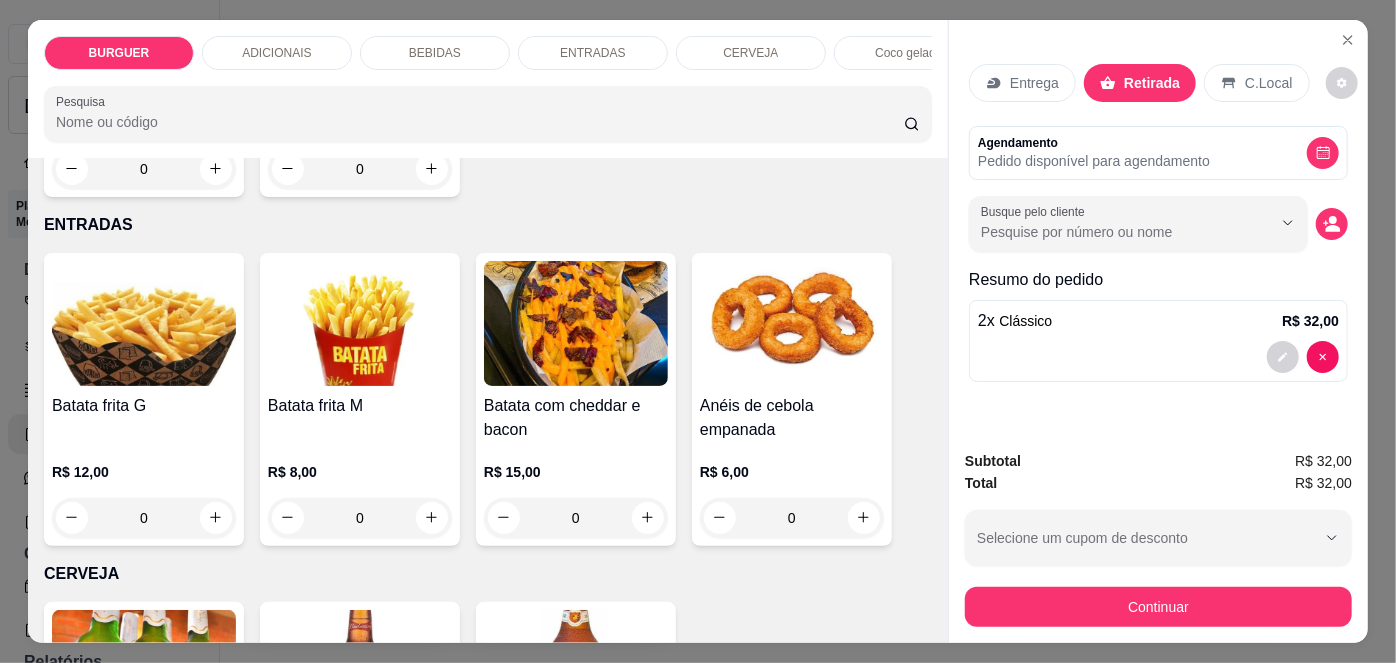 scroll, scrollTop: 0, scrollLeft: 0, axis: both 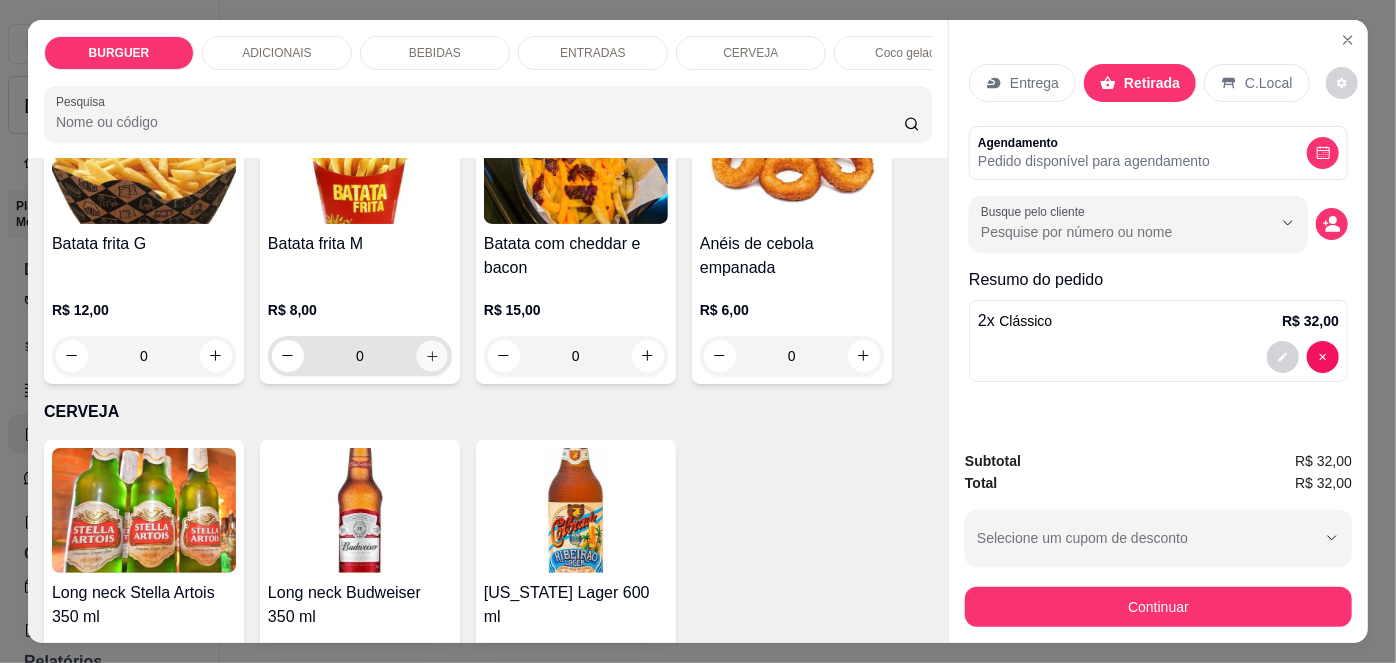 click 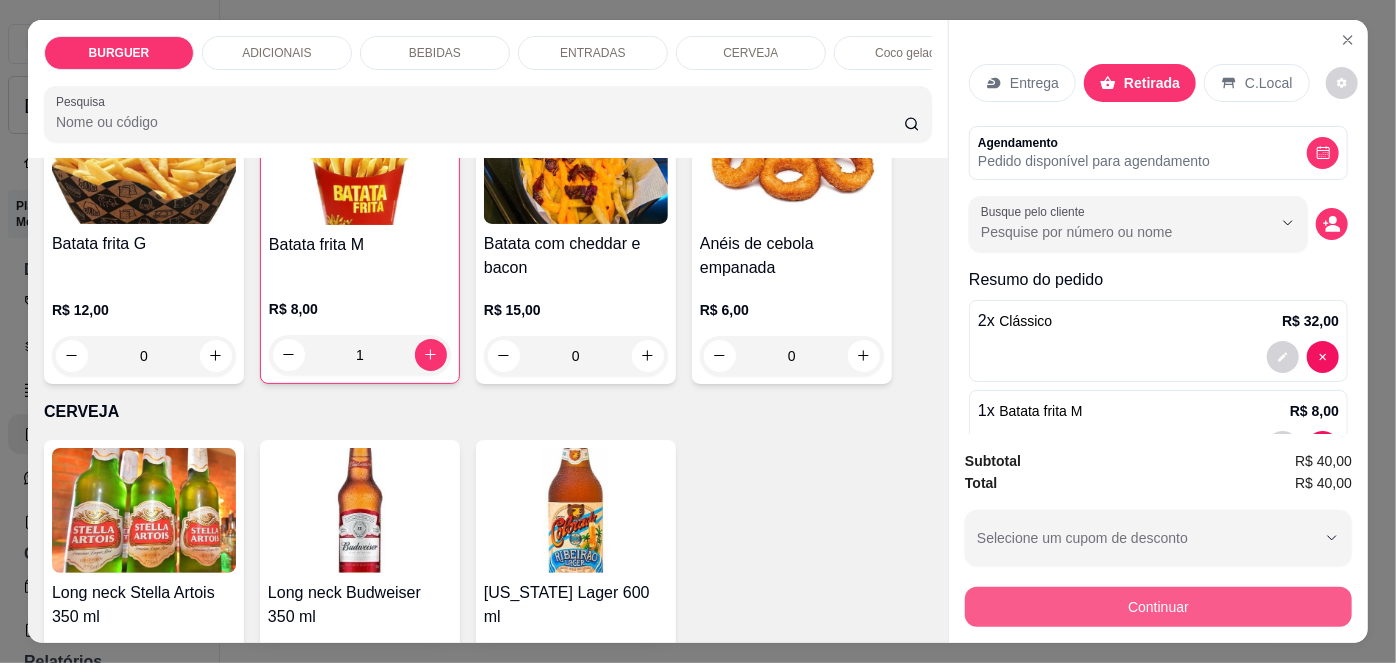 click on "Continuar" at bounding box center [1158, 607] 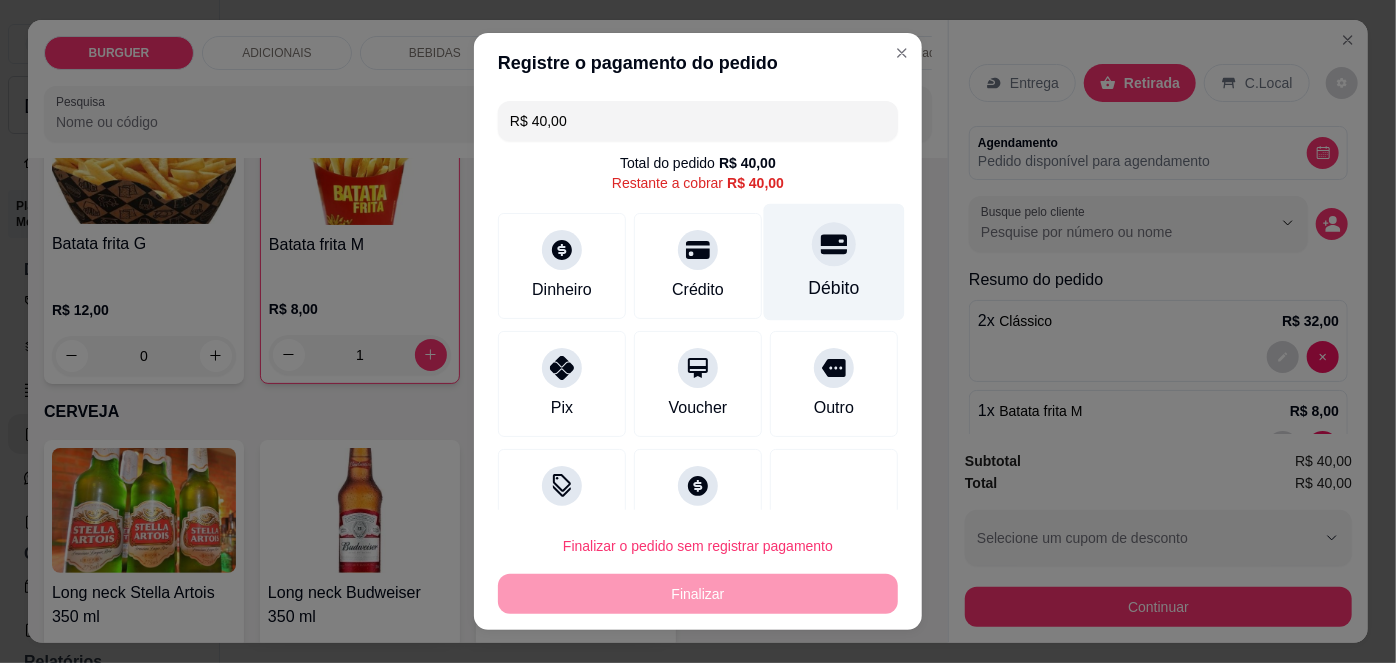click on "Débito" at bounding box center (834, 288) 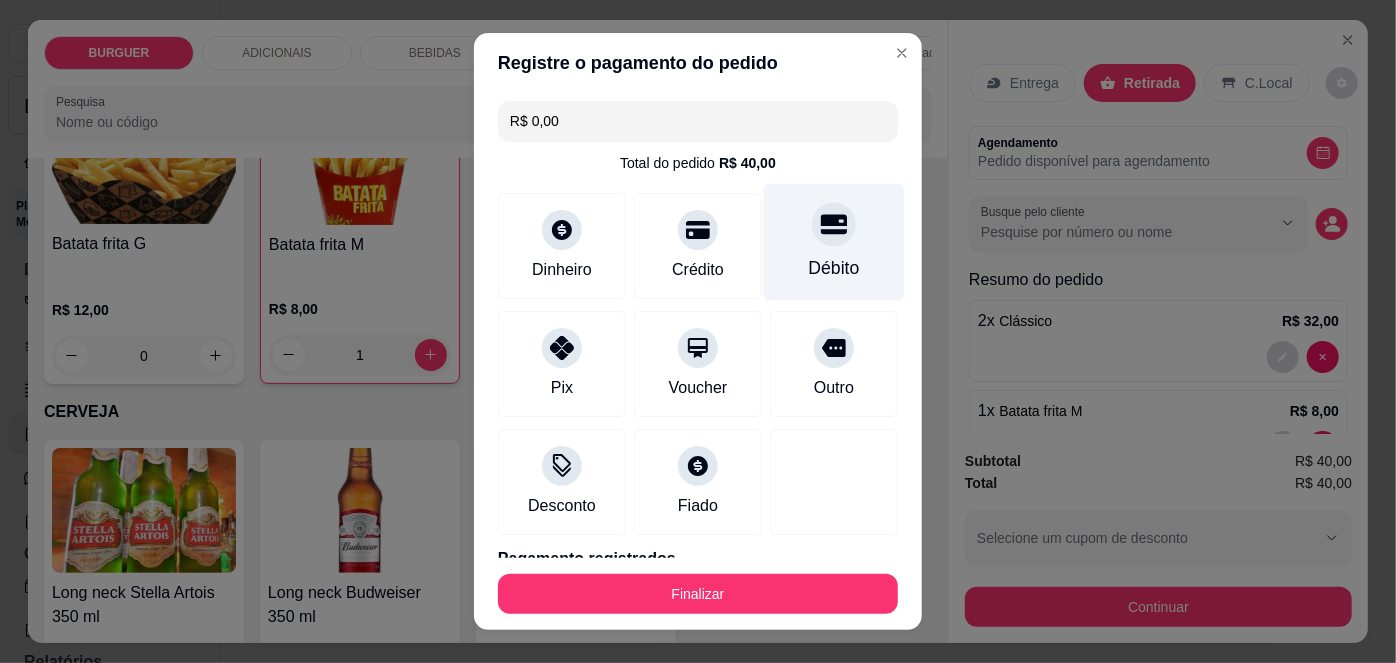 scroll, scrollTop: 88, scrollLeft: 0, axis: vertical 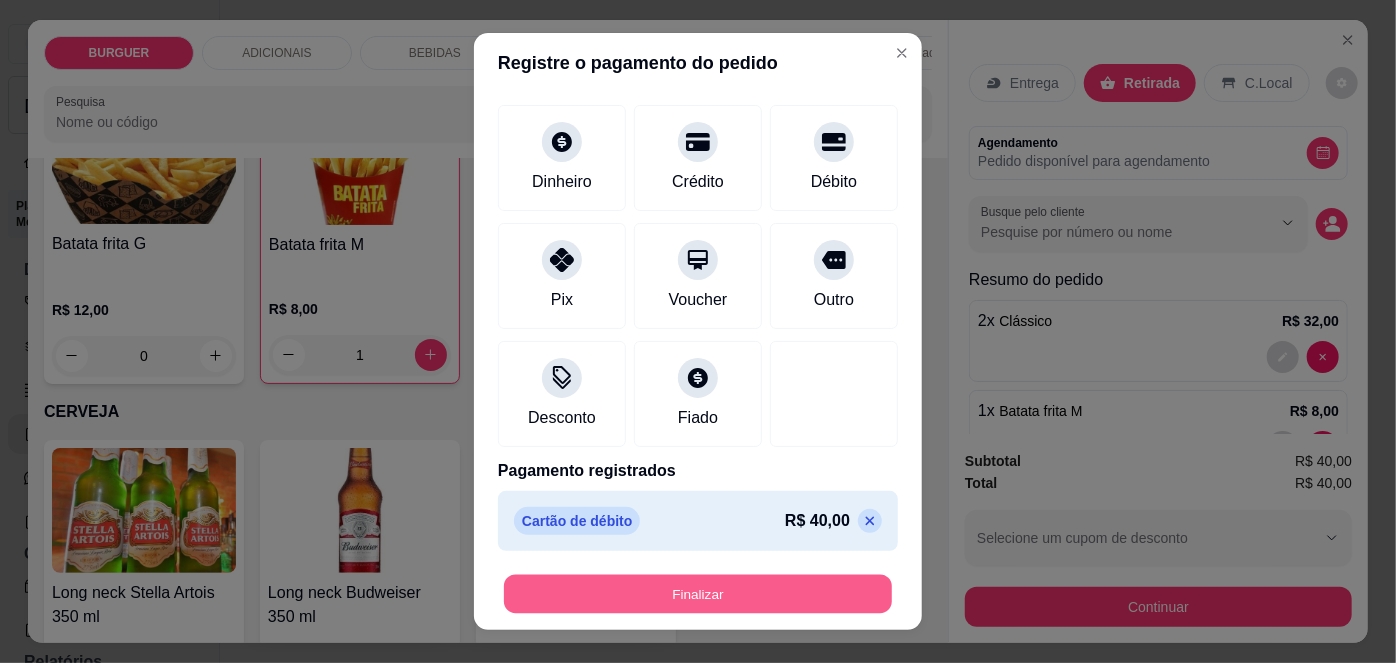 click on "Finalizar" at bounding box center [698, 593] 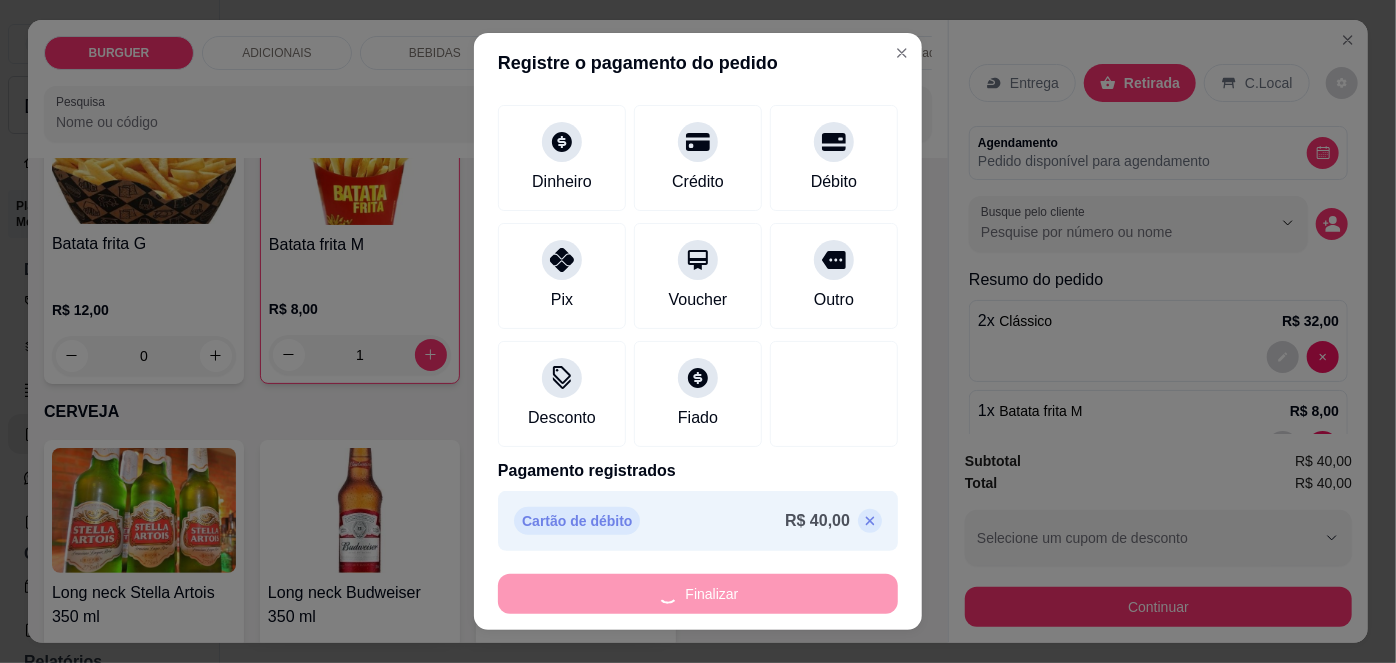 type on "0" 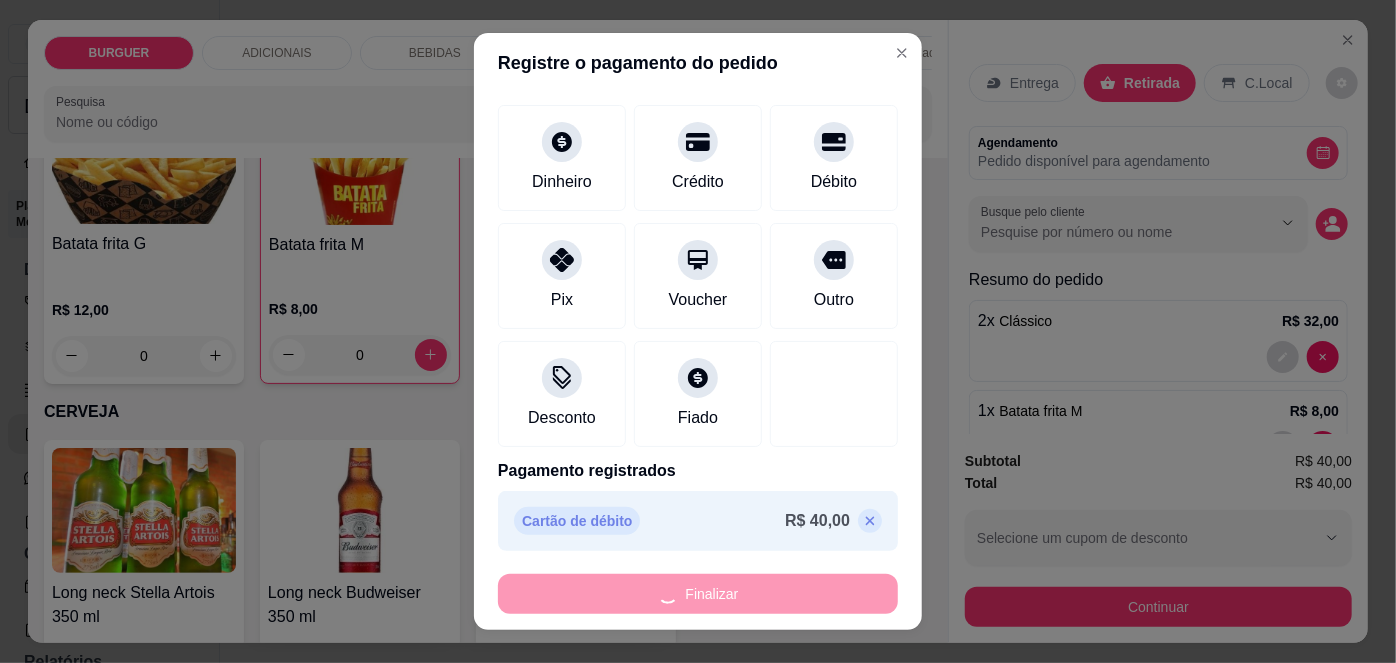 type on "-R$ 40,00" 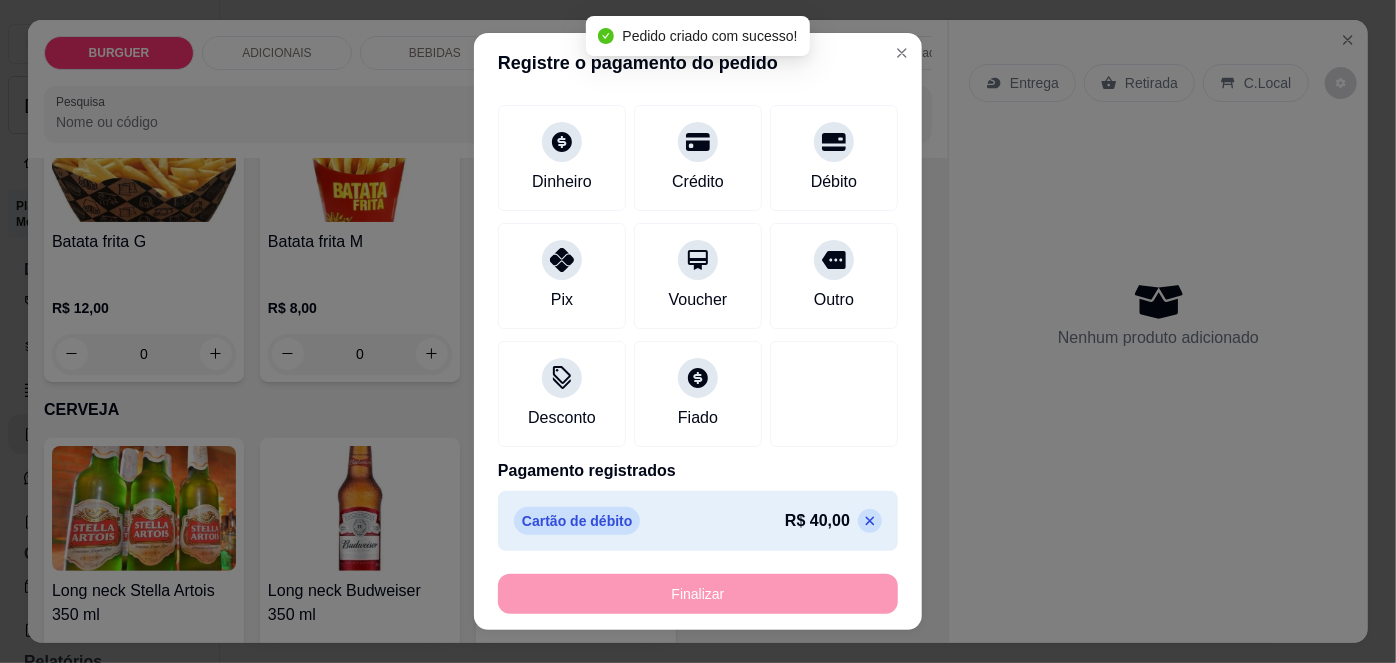 scroll, scrollTop: 2882, scrollLeft: 0, axis: vertical 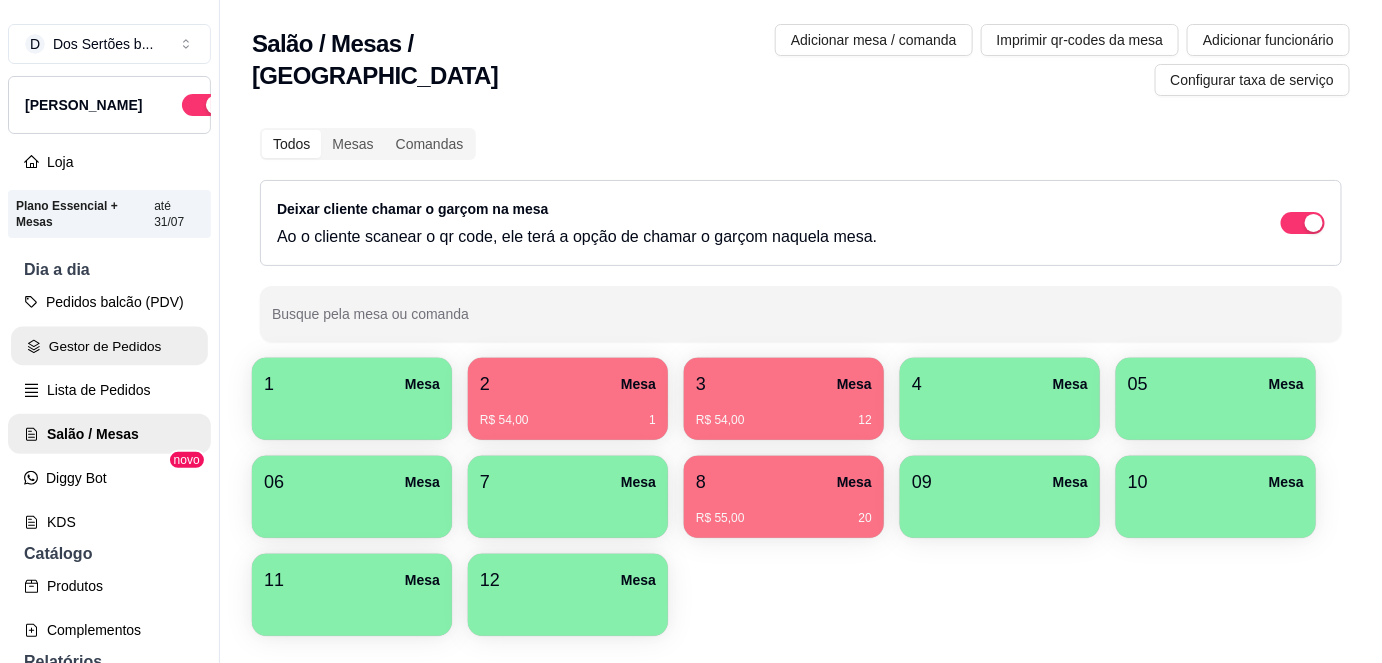 click on "Gestor de Pedidos" at bounding box center (109, 346) 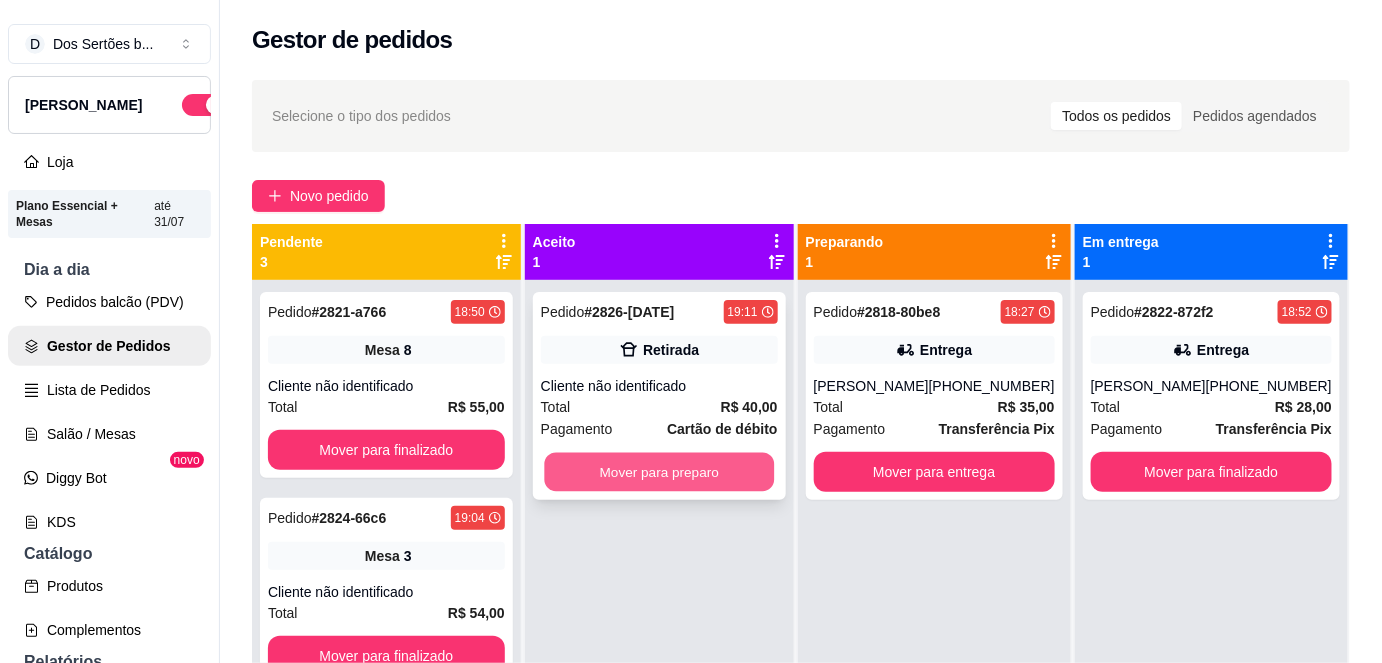 click on "Mover para preparo" at bounding box center (659, 472) 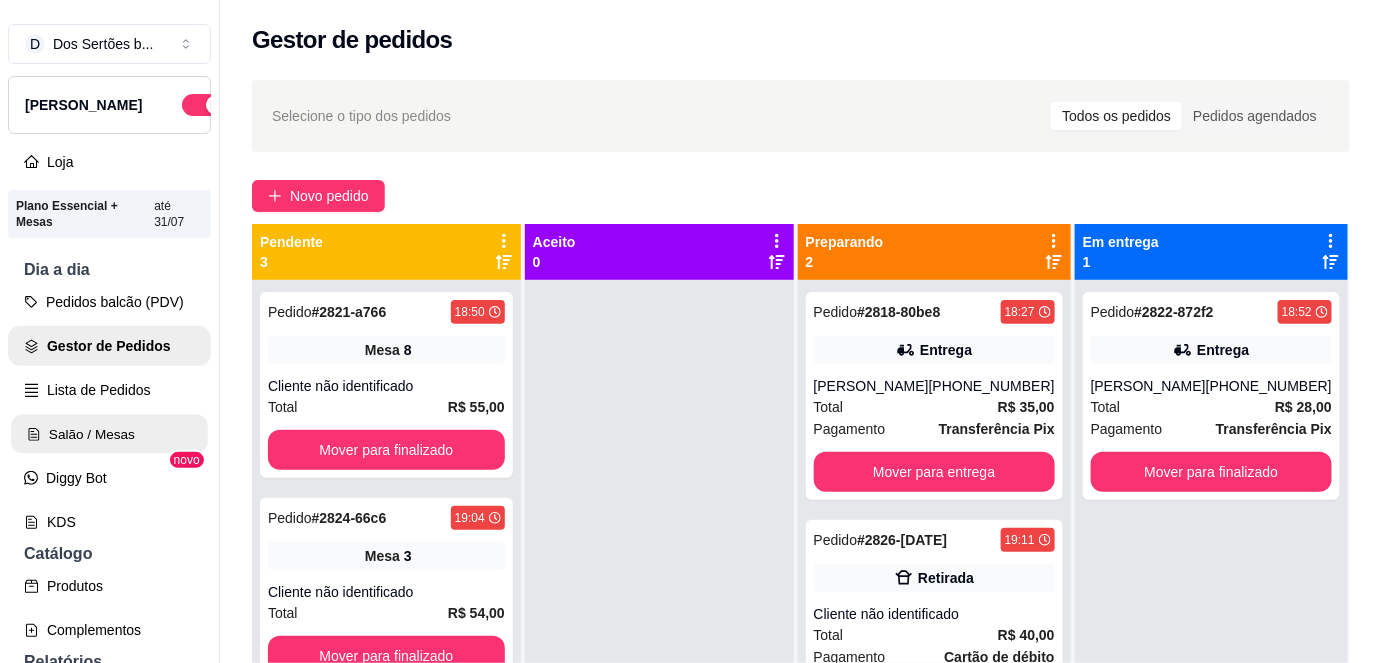 click on "Salão / Mesas" at bounding box center [109, 434] 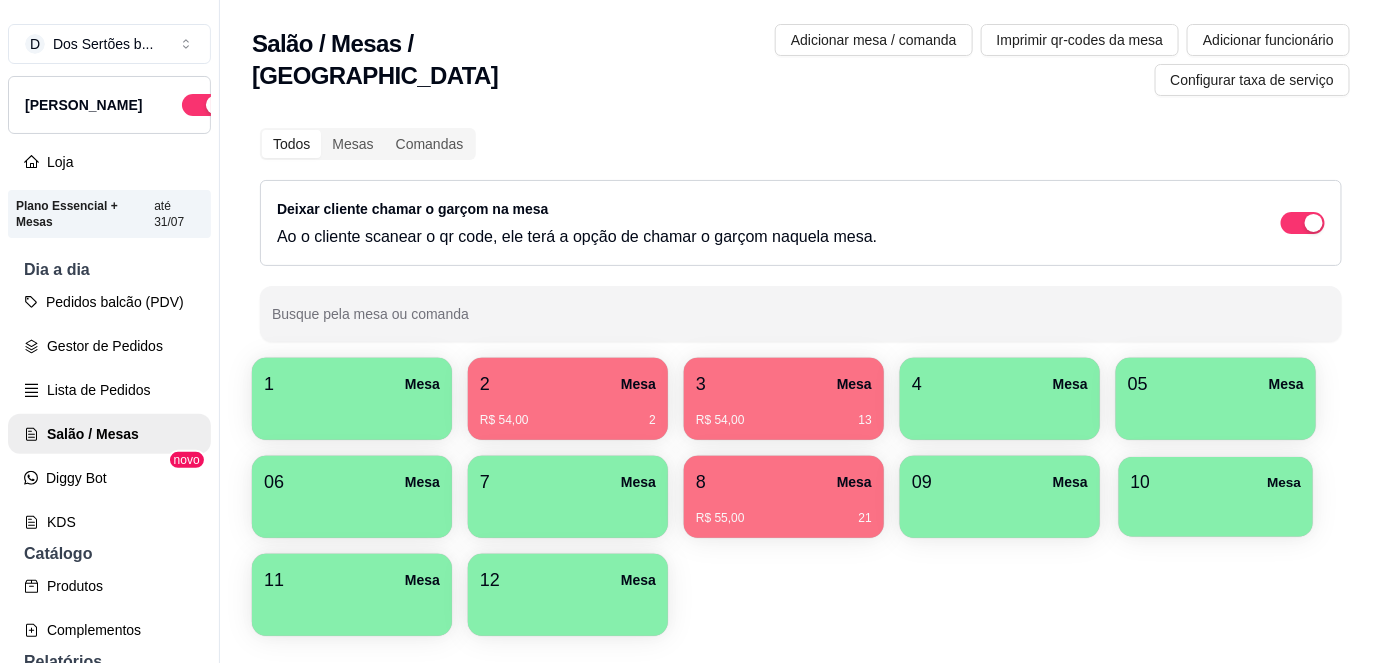 click on "10 Mesa" at bounding box center (1216, 482) 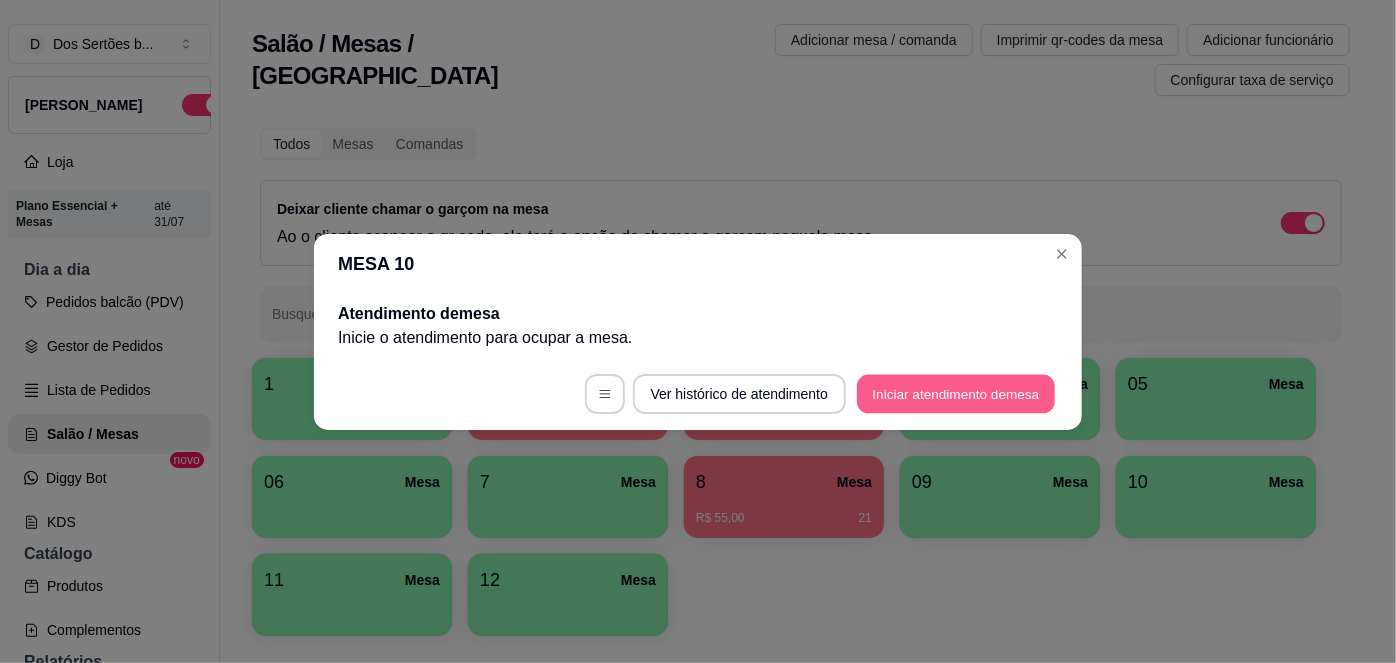 click on "Iniciar atendimento de  mesa" at bounding box center (956, 393) 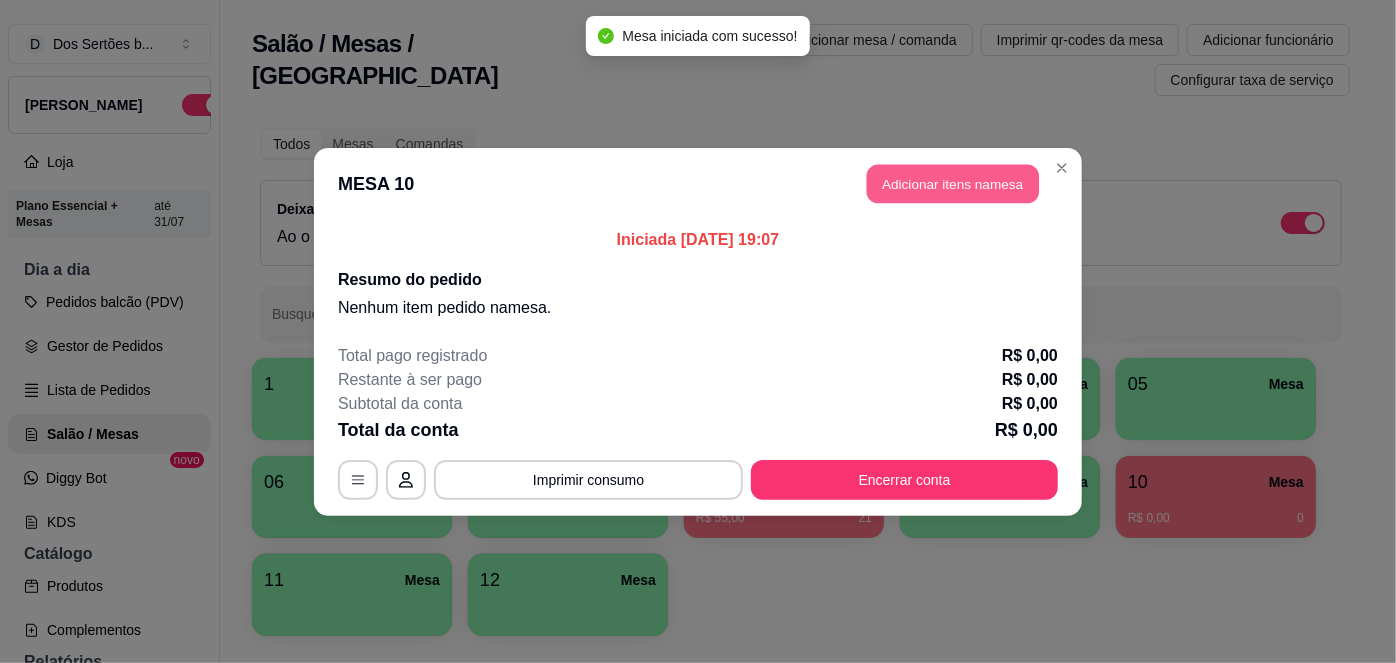 click on "Adicionar itens na  mesa" at bounding box center (953, 183) 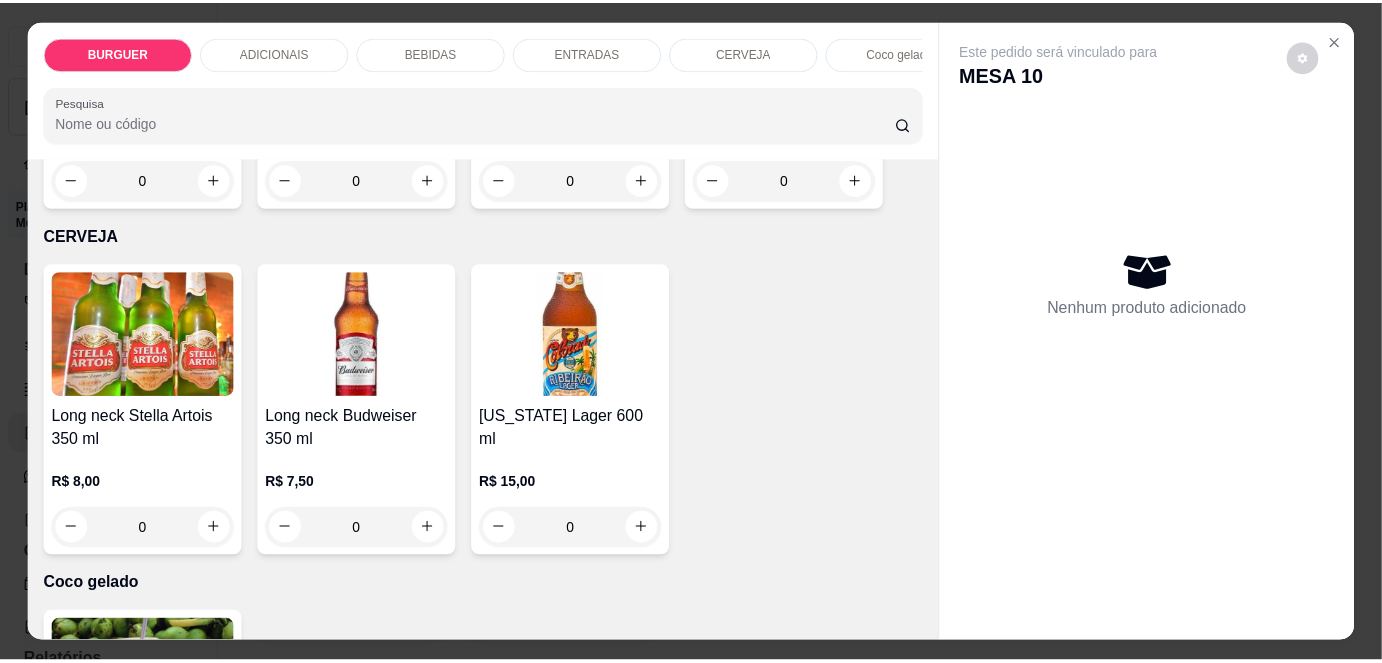 scroll, scrollTop: 3068, scrollLeft: 0, axis: vertical 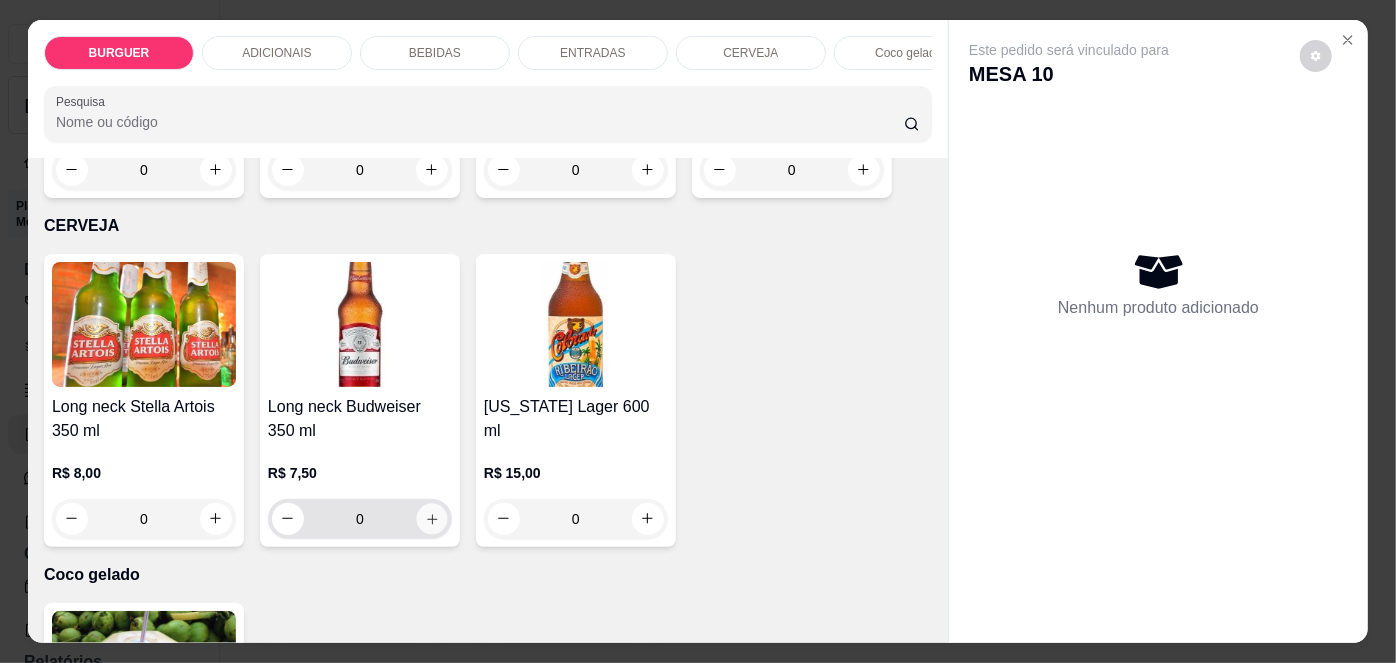click 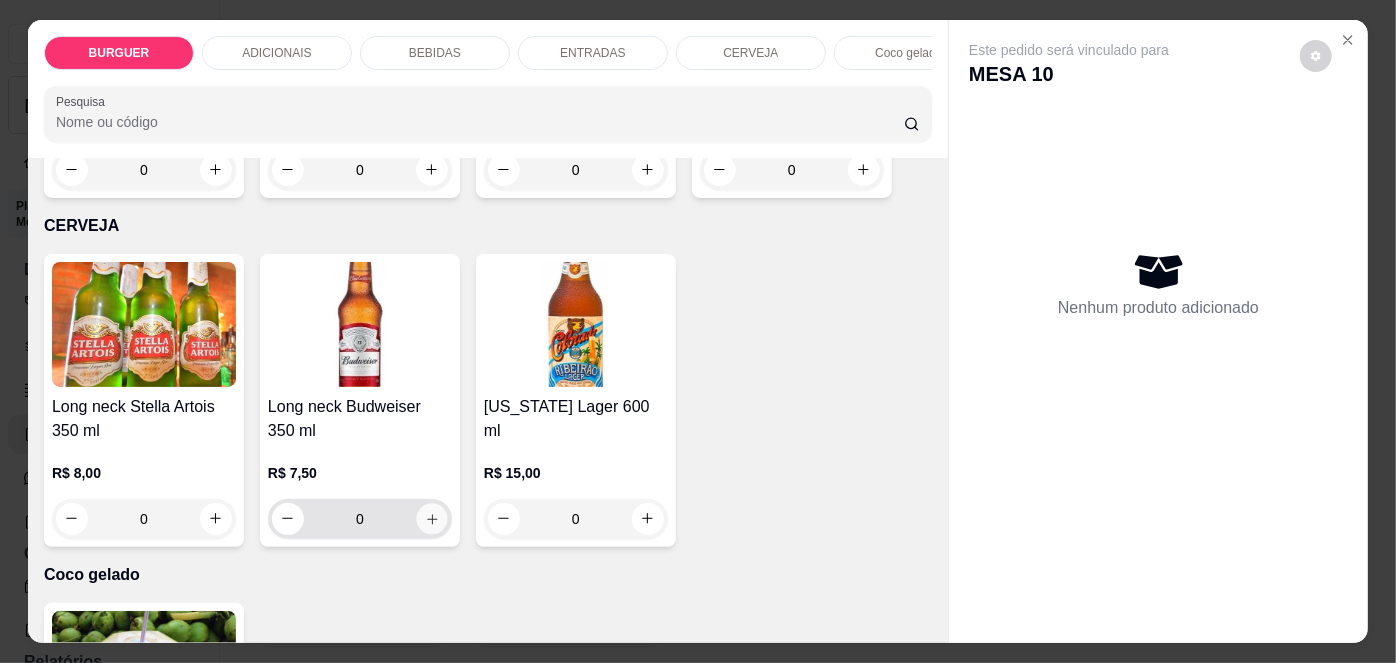 type on "1" 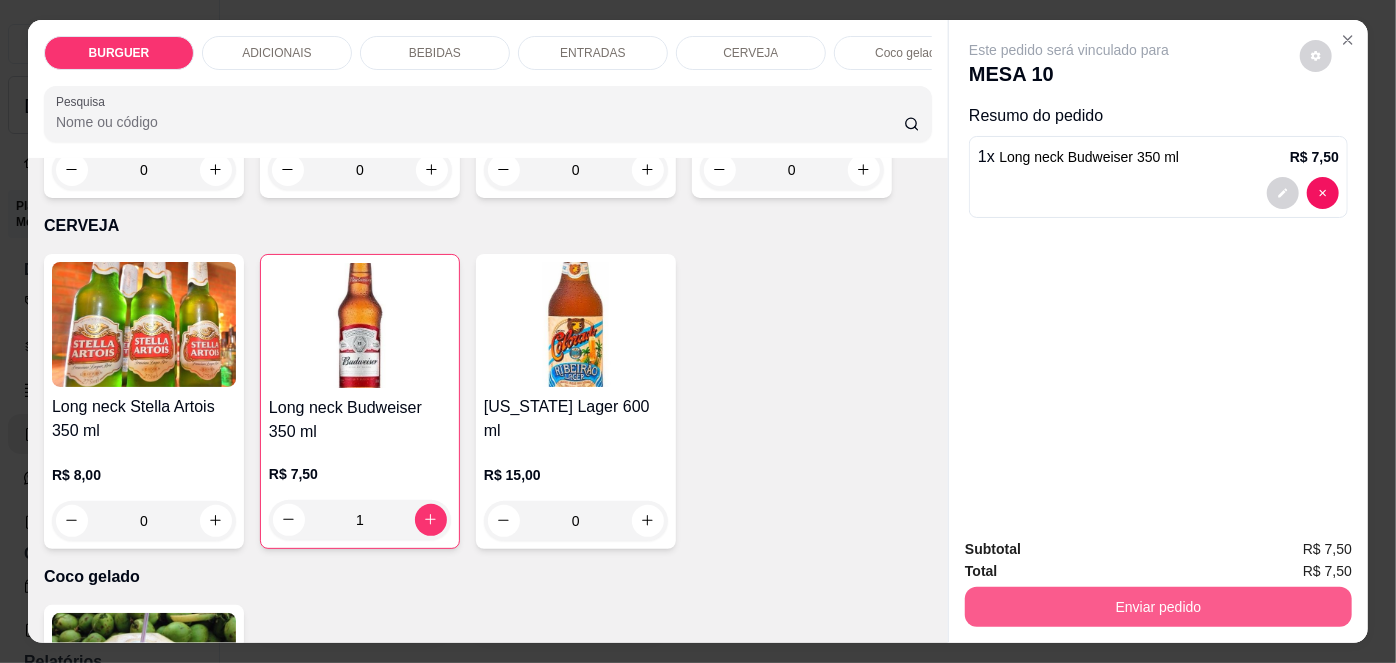 click on "Enviar pedido" at bounding box center (1158, 607) 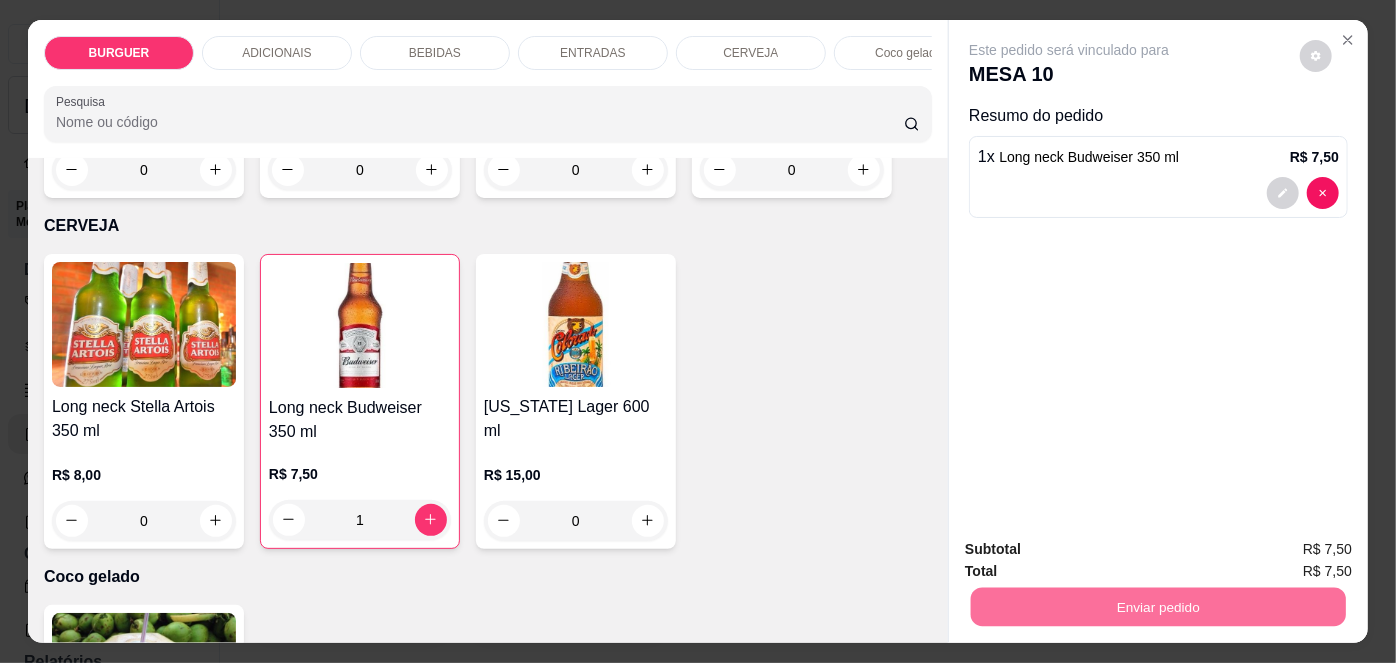 click on "Não registrar e enviar pedido" at bounding box center (1093, 551) 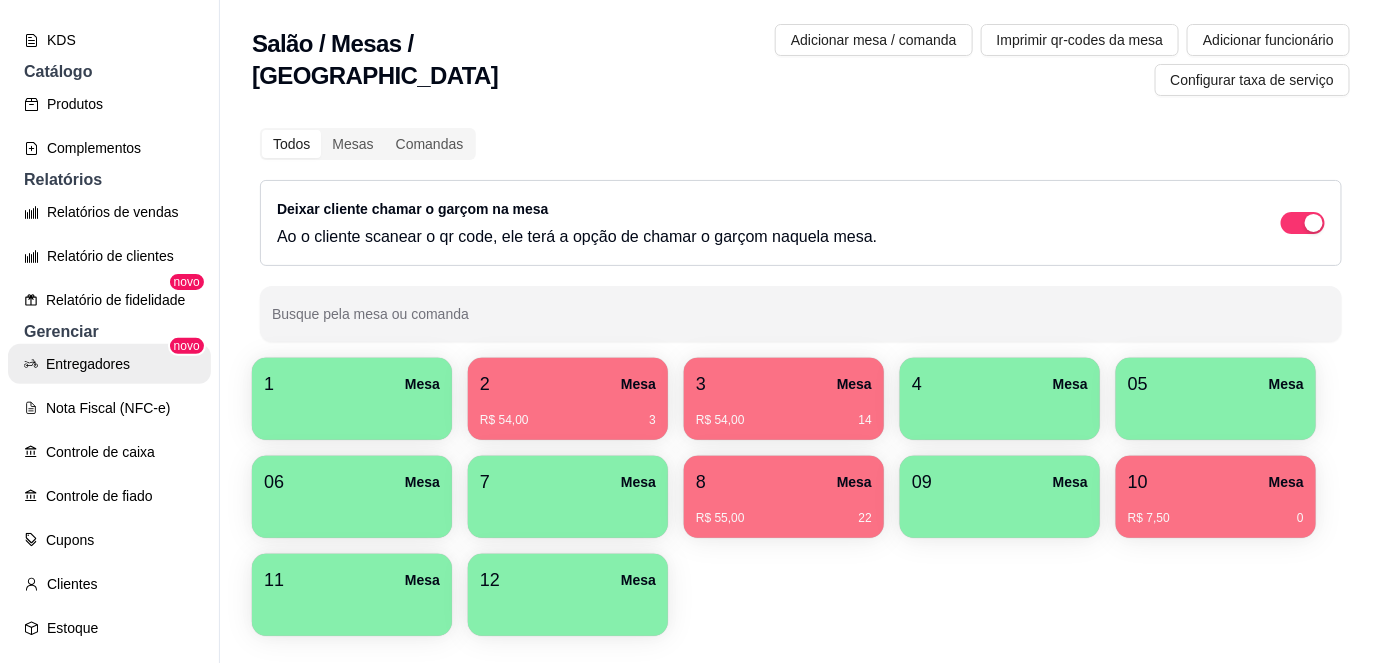 scroll, scrollTop: 722, scrollLeft: 0, axis: vertical 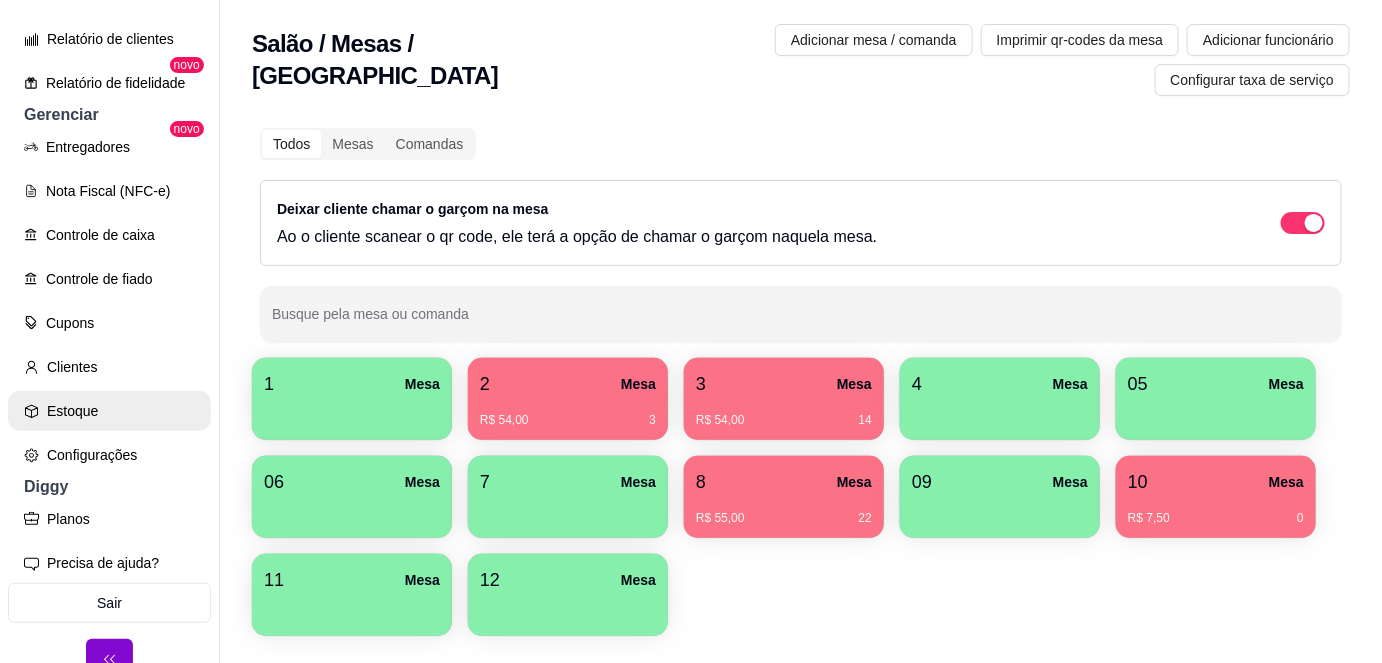 click on "Estoque" at bounding box center [109, 411] 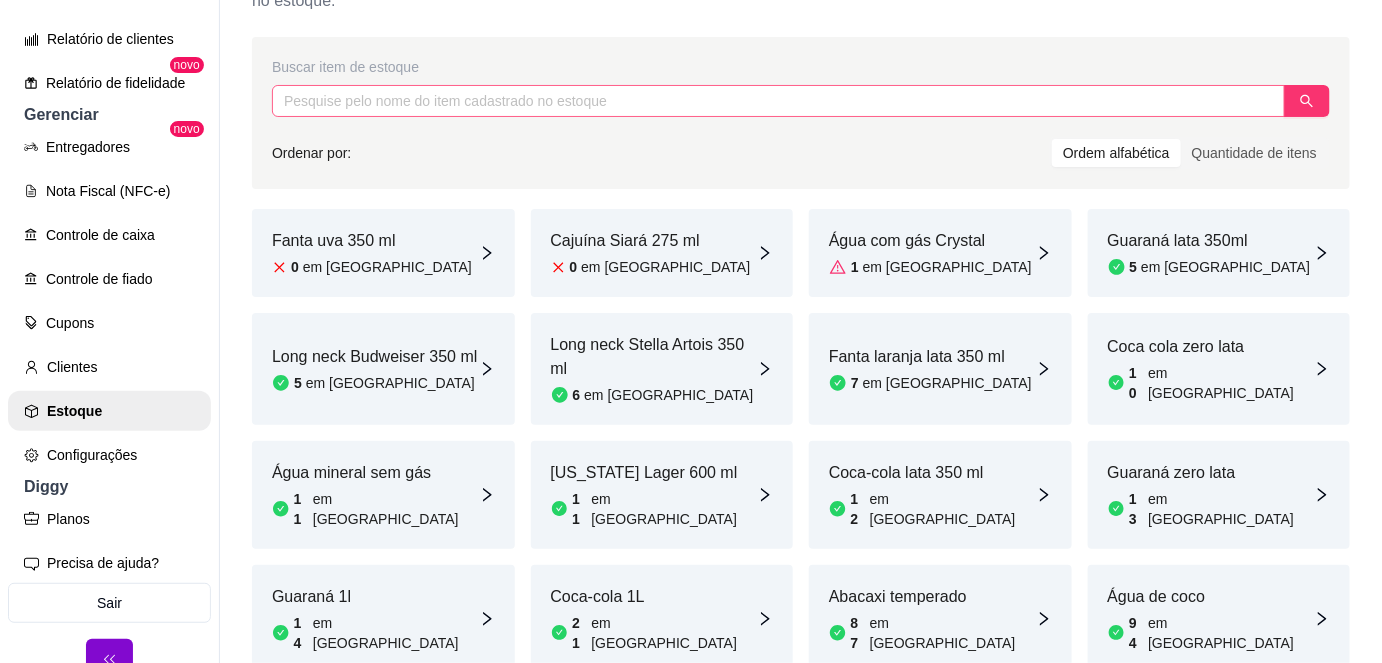 scroll, scrollTop: 129, scrollLeft: 0, axis: vertical 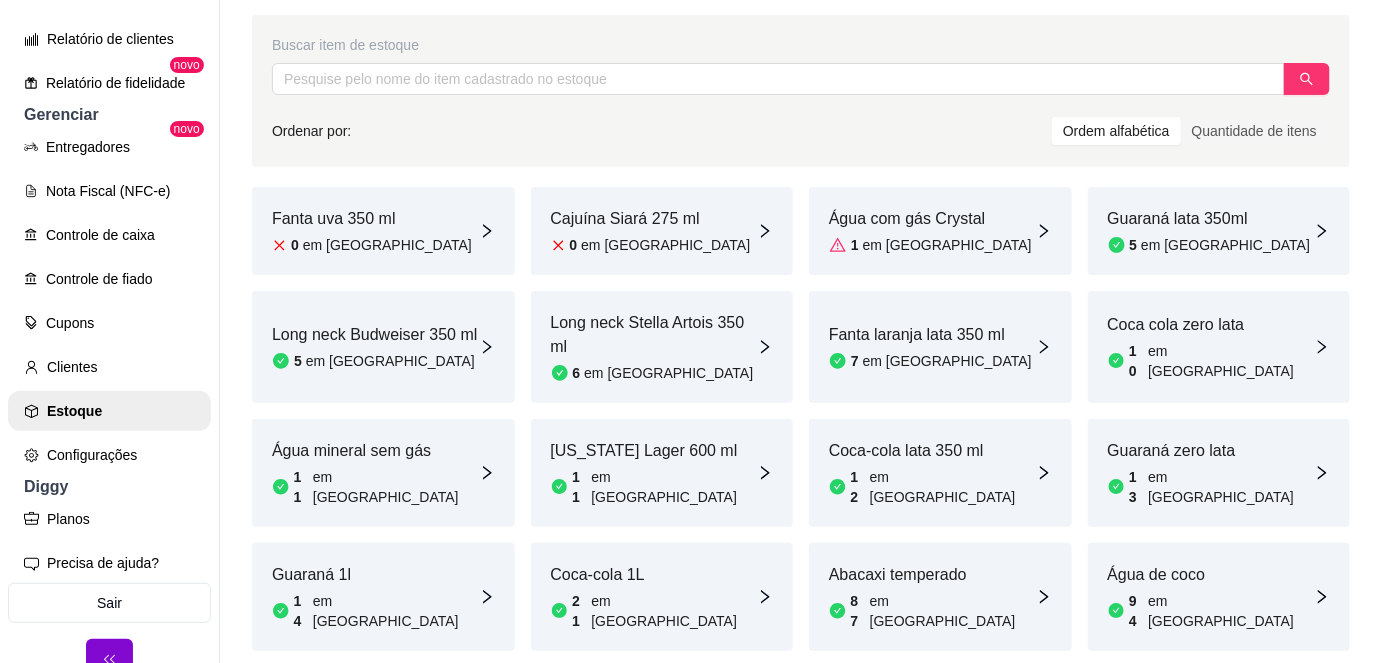 click on "Guaraná lata 350ml" at bounding box center (1209, 219) 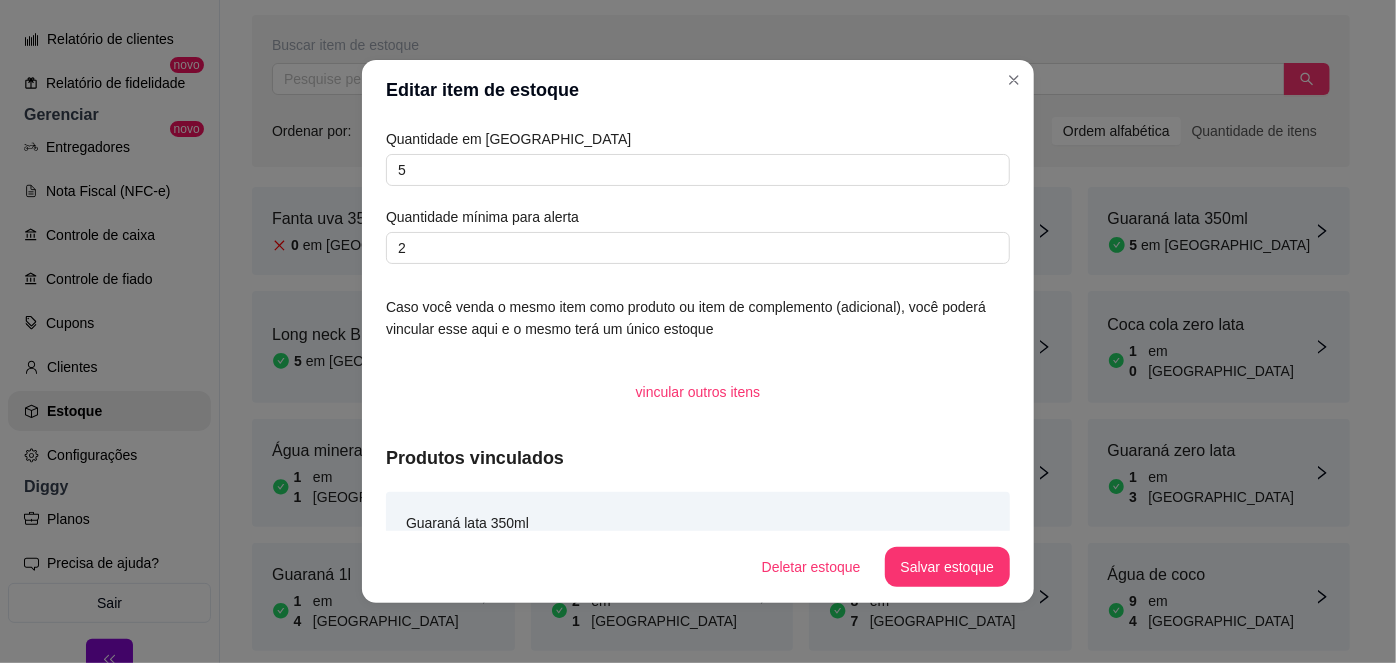 click on "Quantidade   em estoque 5 Quantidade   mínima para alerta 2" at bounding box center (698, 196) 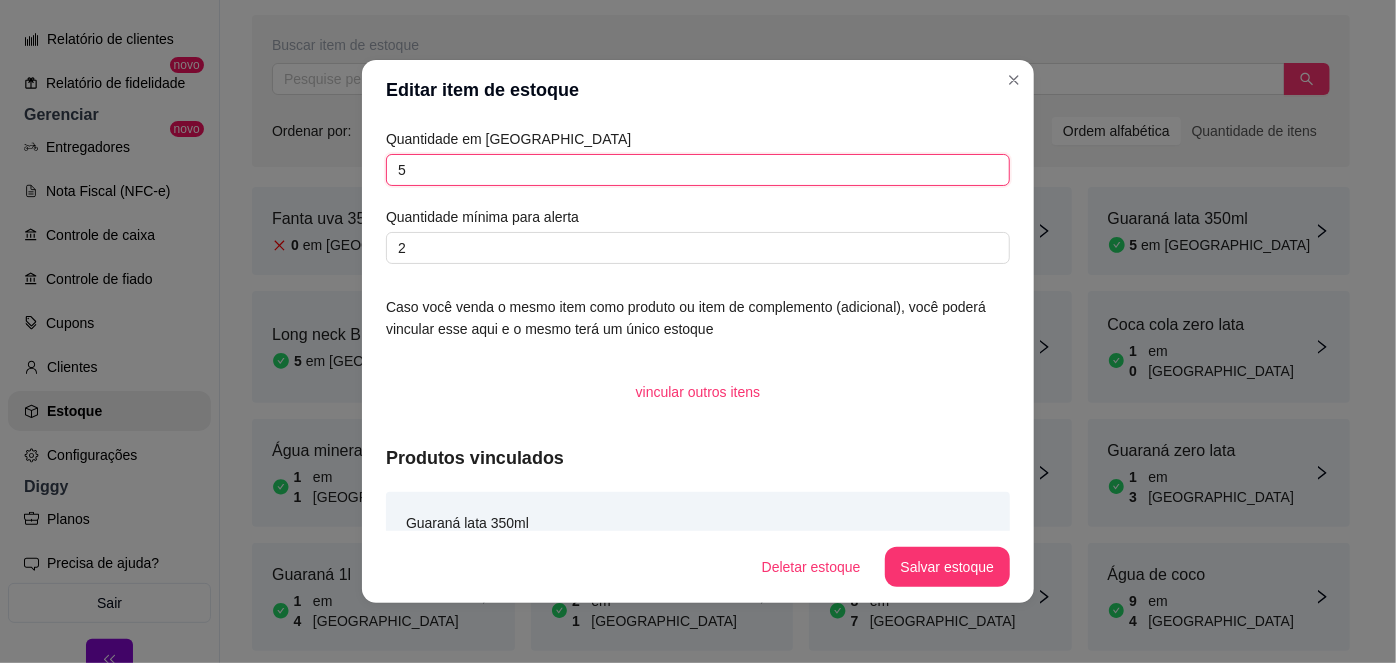 click on "5" at bounding box center (698, 170) 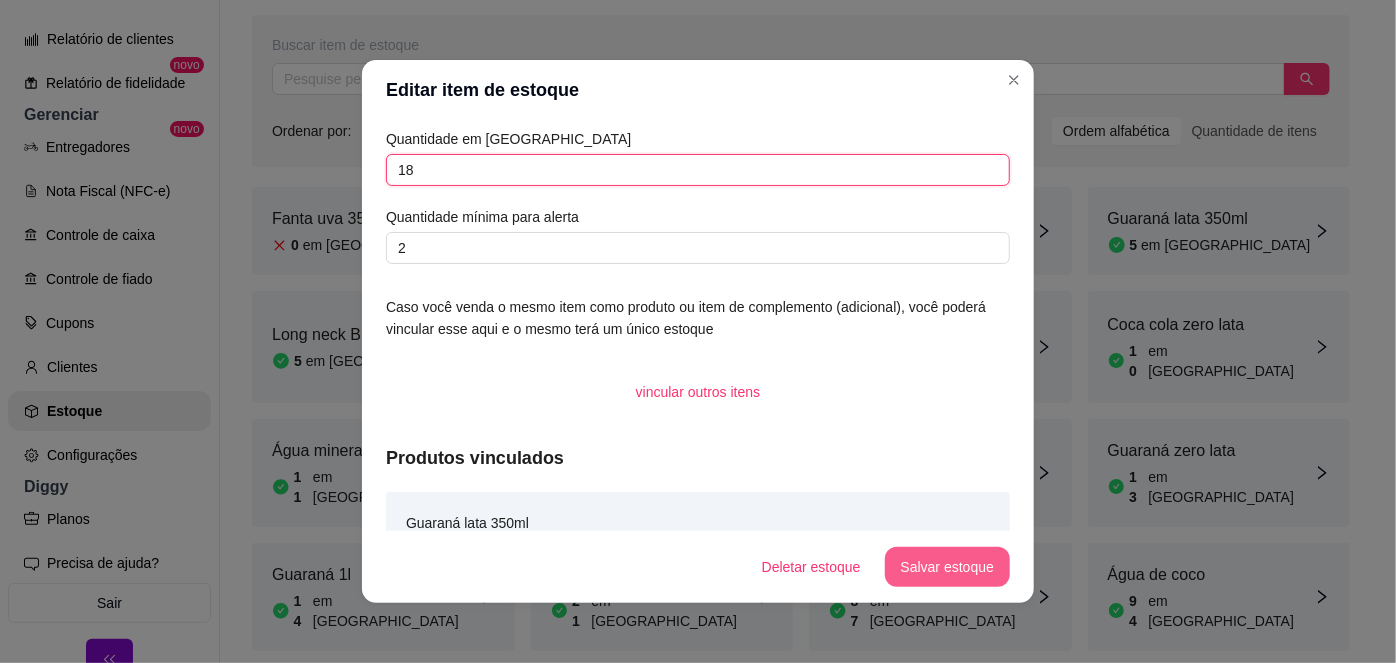 type on "18" 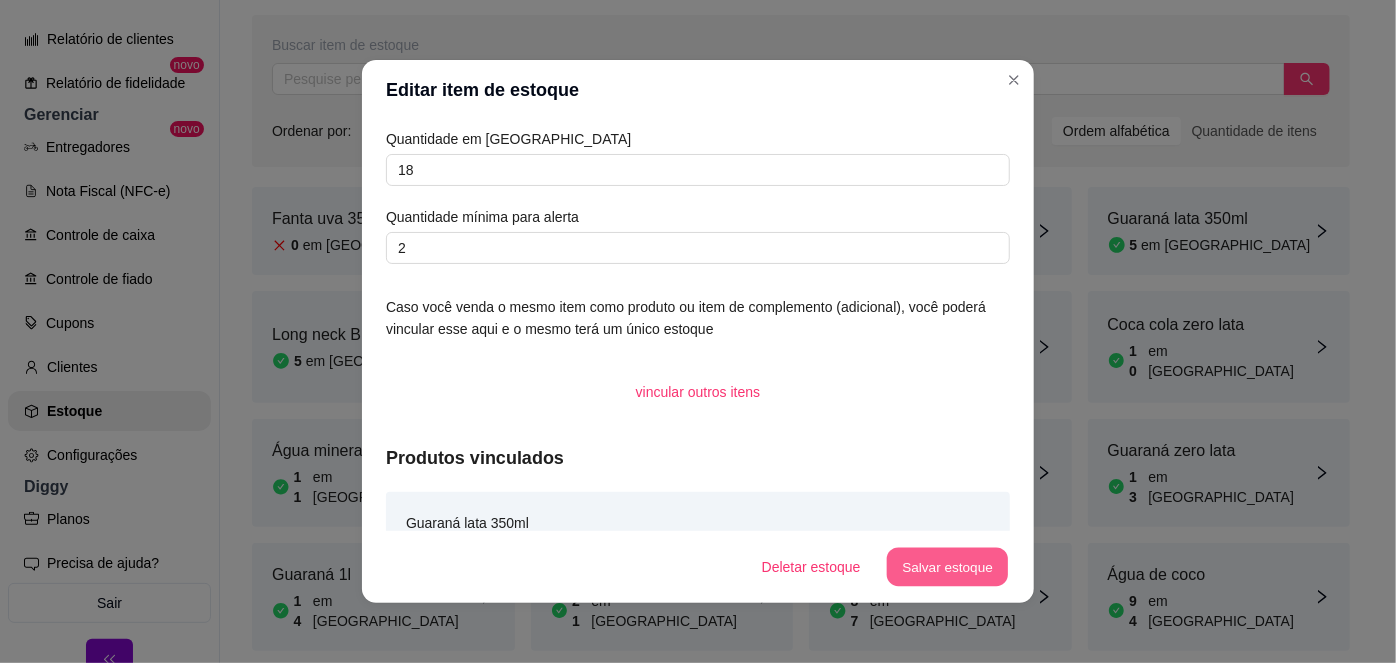 click on "Salvar estoque" at bounding box center (947, 567) 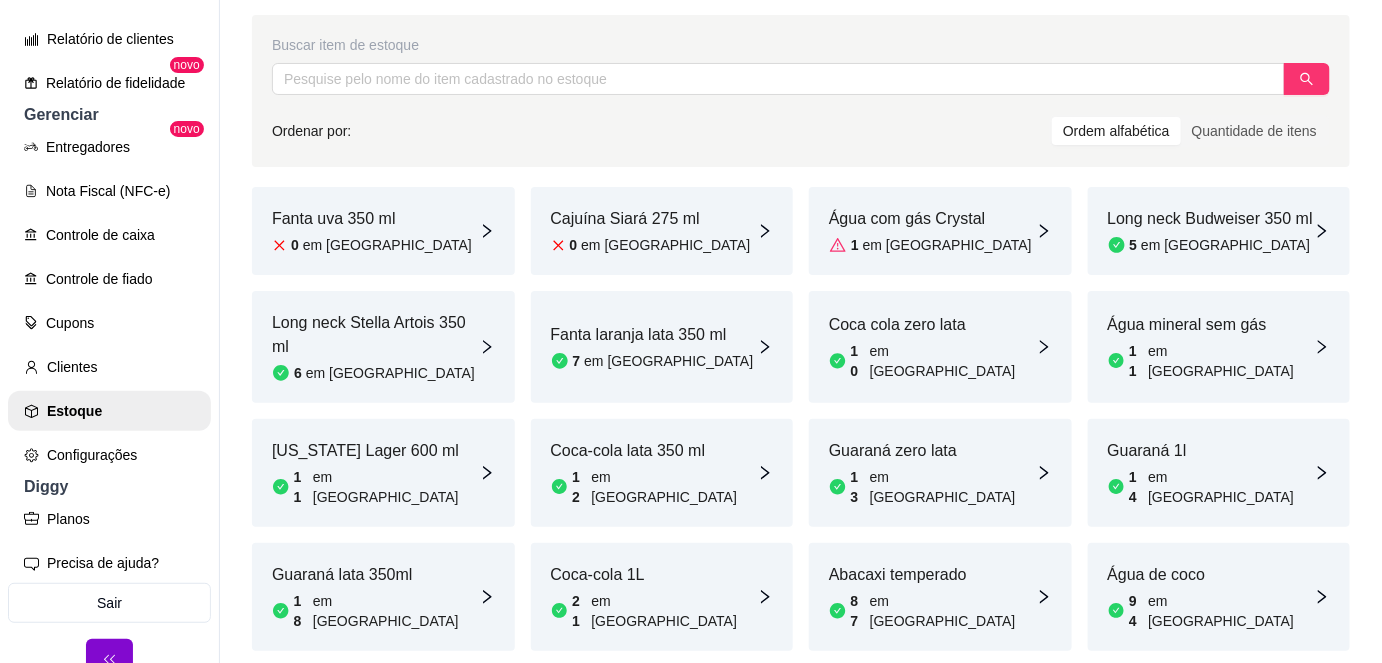click on "Long neck Stella Artois 350 ml" at bounding box center [375, 335] 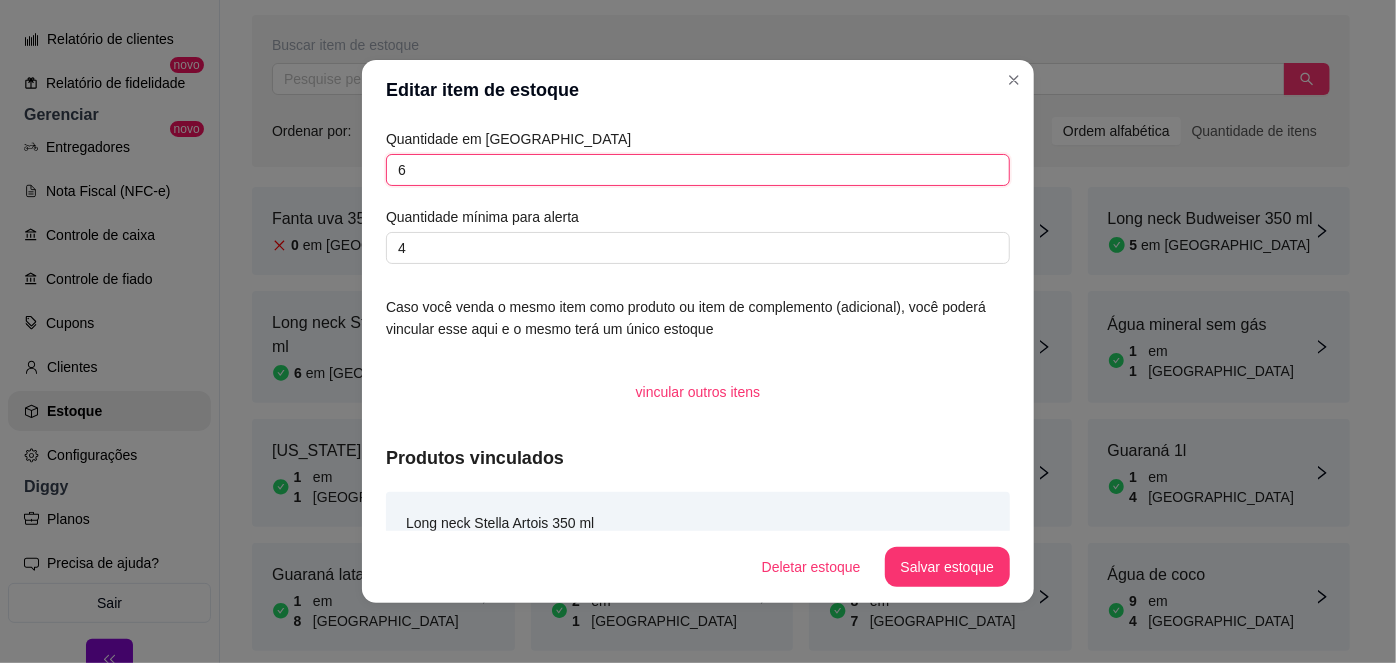 click on "6" at bounding box center (698, 170) 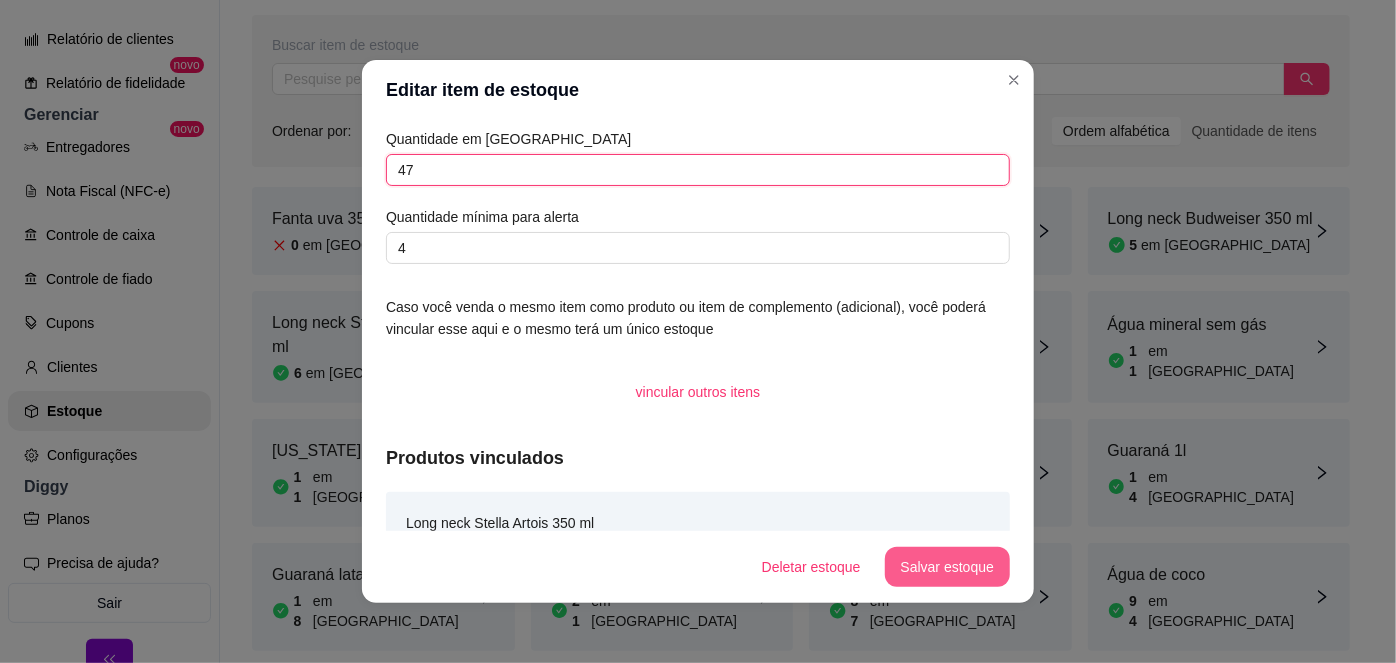 type on "47" 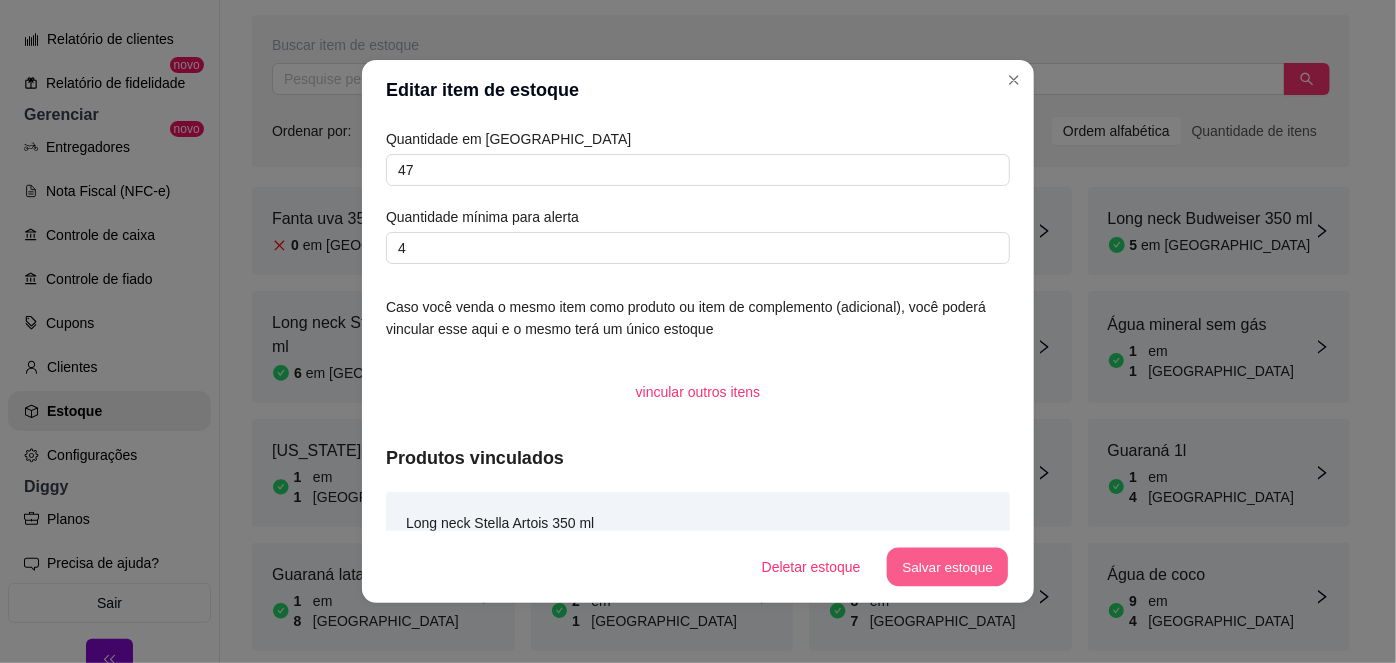 click on "Salvar estoque" at bounding box center (947, 567) 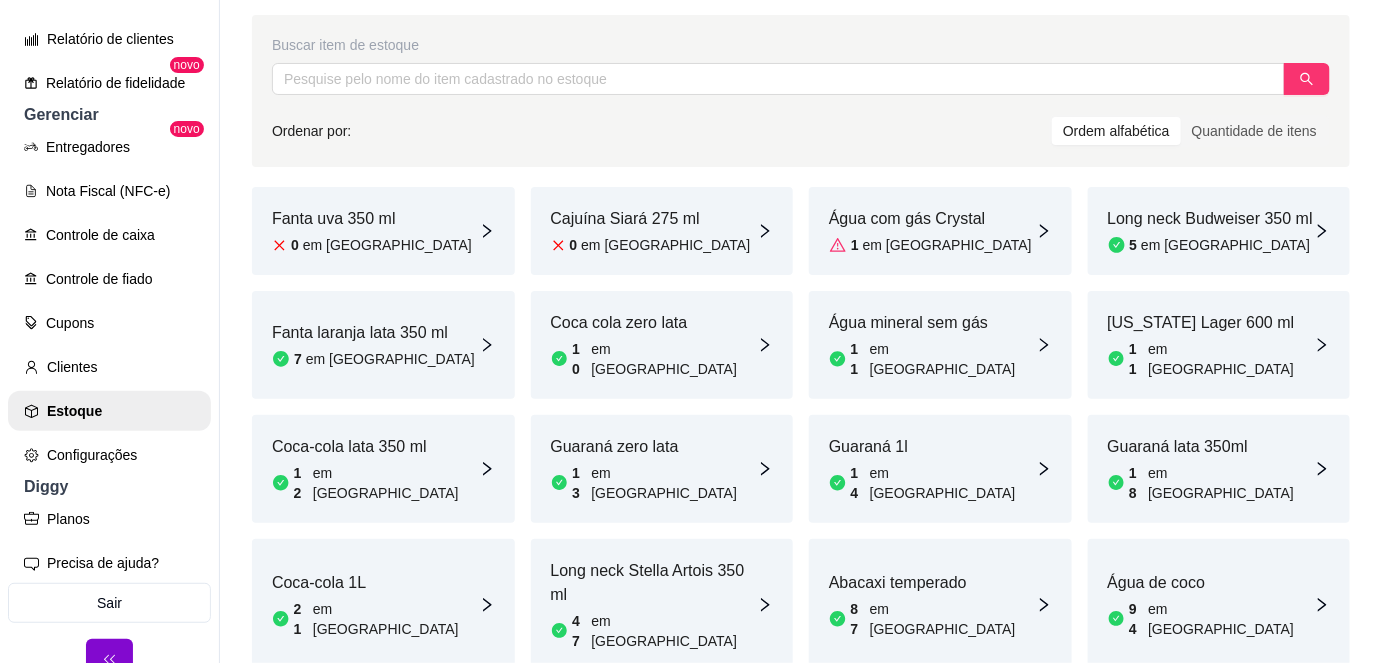 click on "em [GEOGRAPHIC_DATA]" at bounding box center [1225, 245] 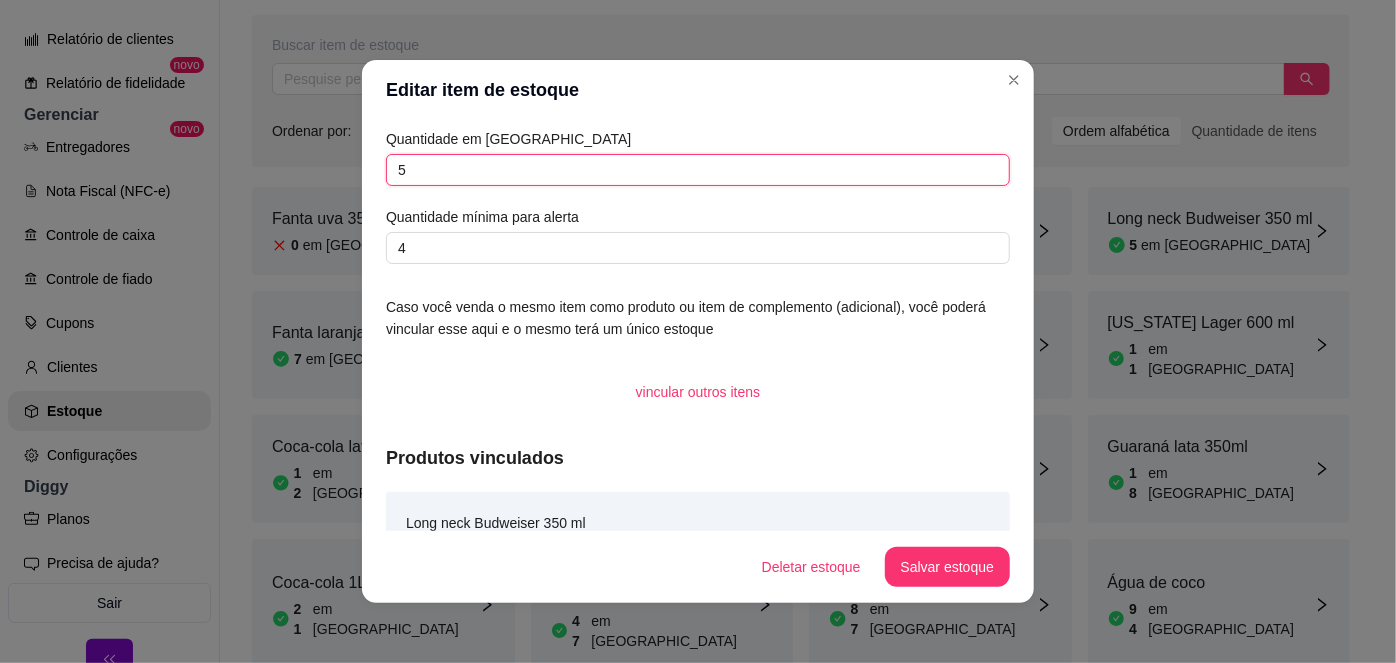 click on "5" at bounding box center [698, 170] 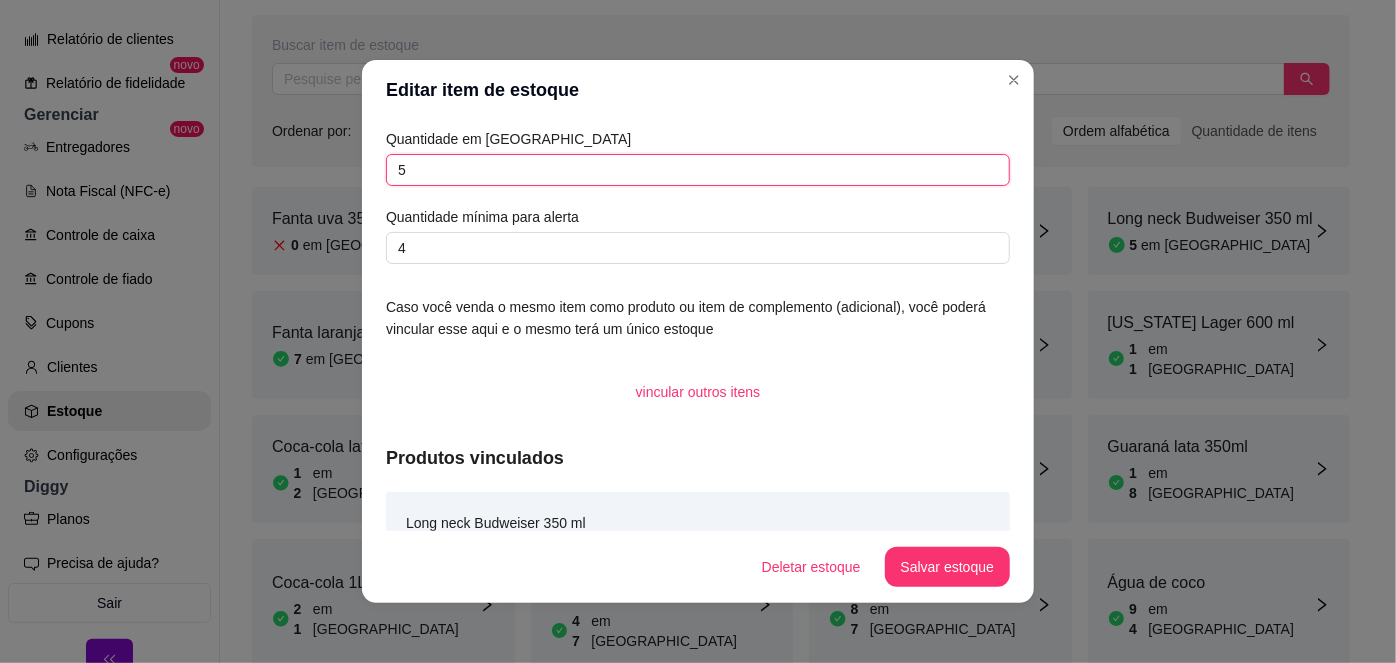 click on "5" at bounding box center (698, 170) 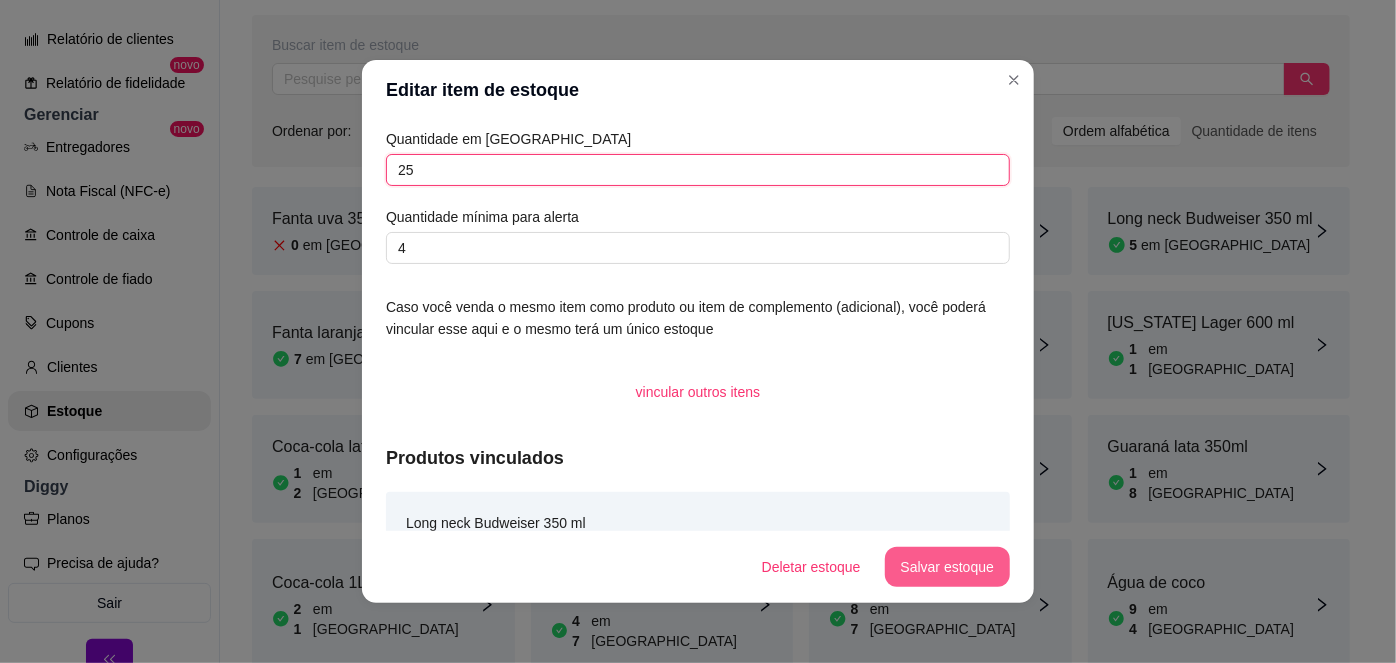 type on "25" 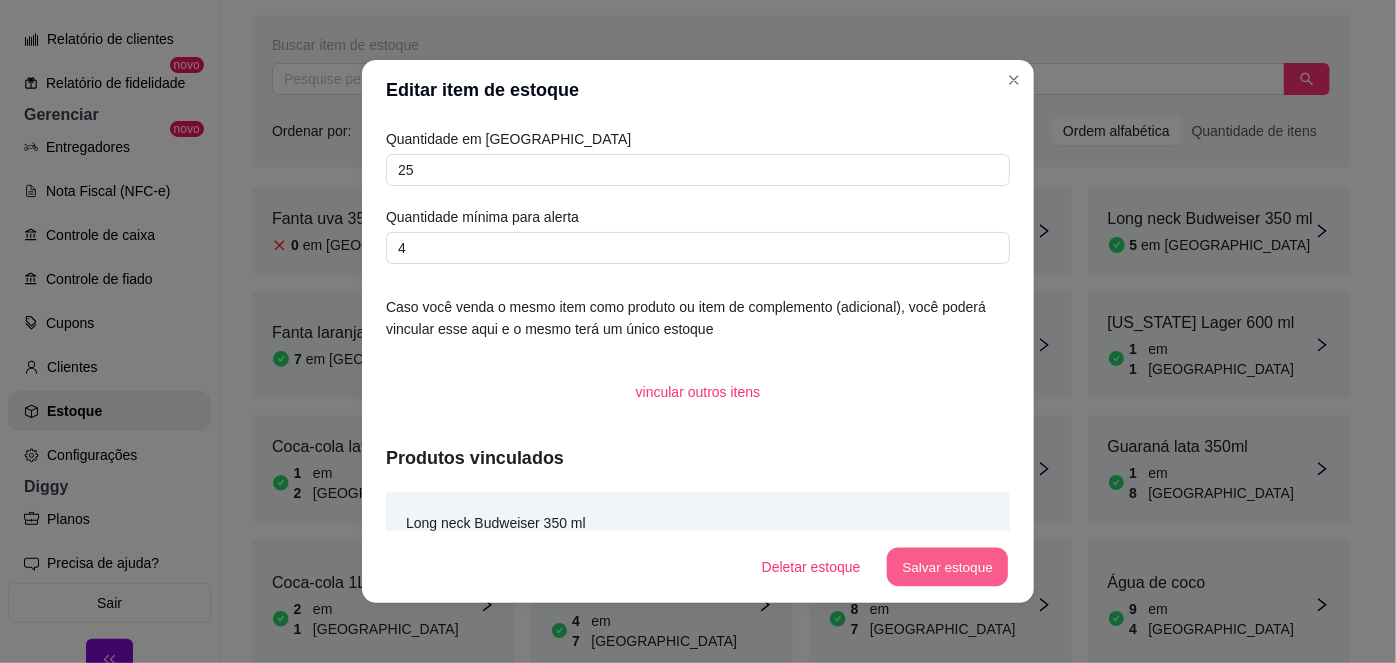 click on "Salvar estoque" at bounding box center [947, 567] 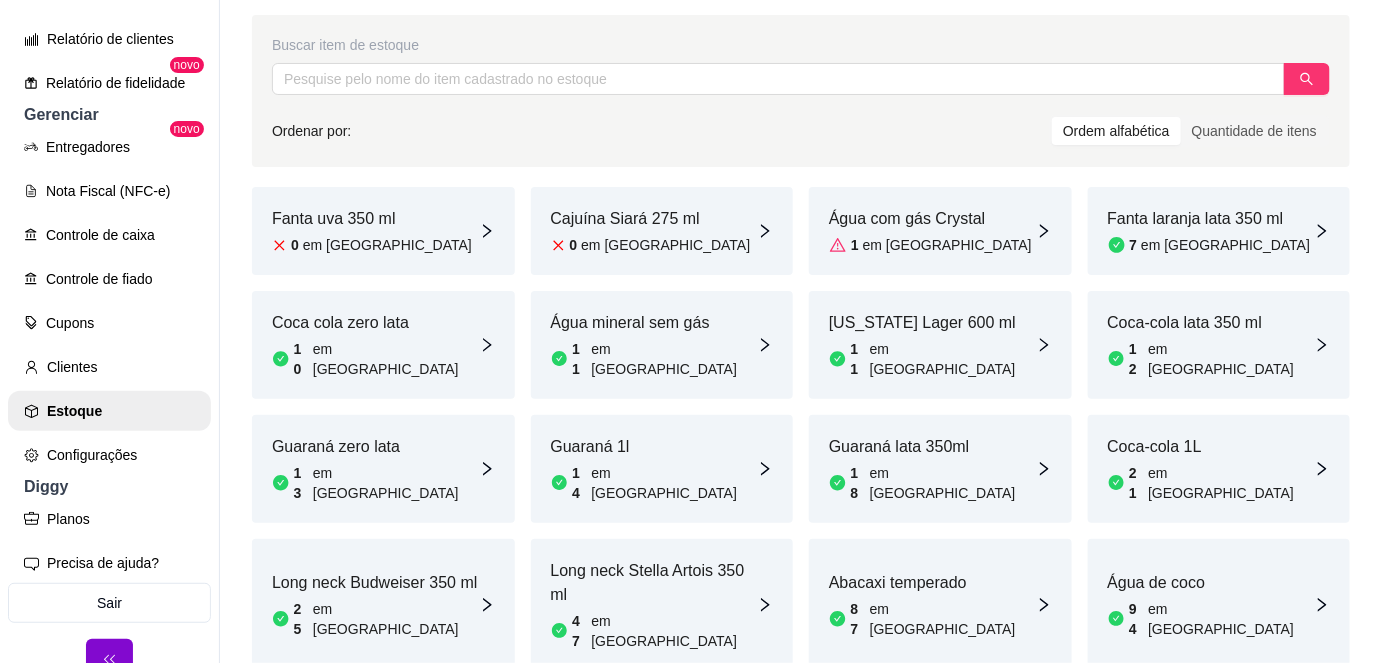 click on "Água mineral sem gás" at bounding box center [654, 323] 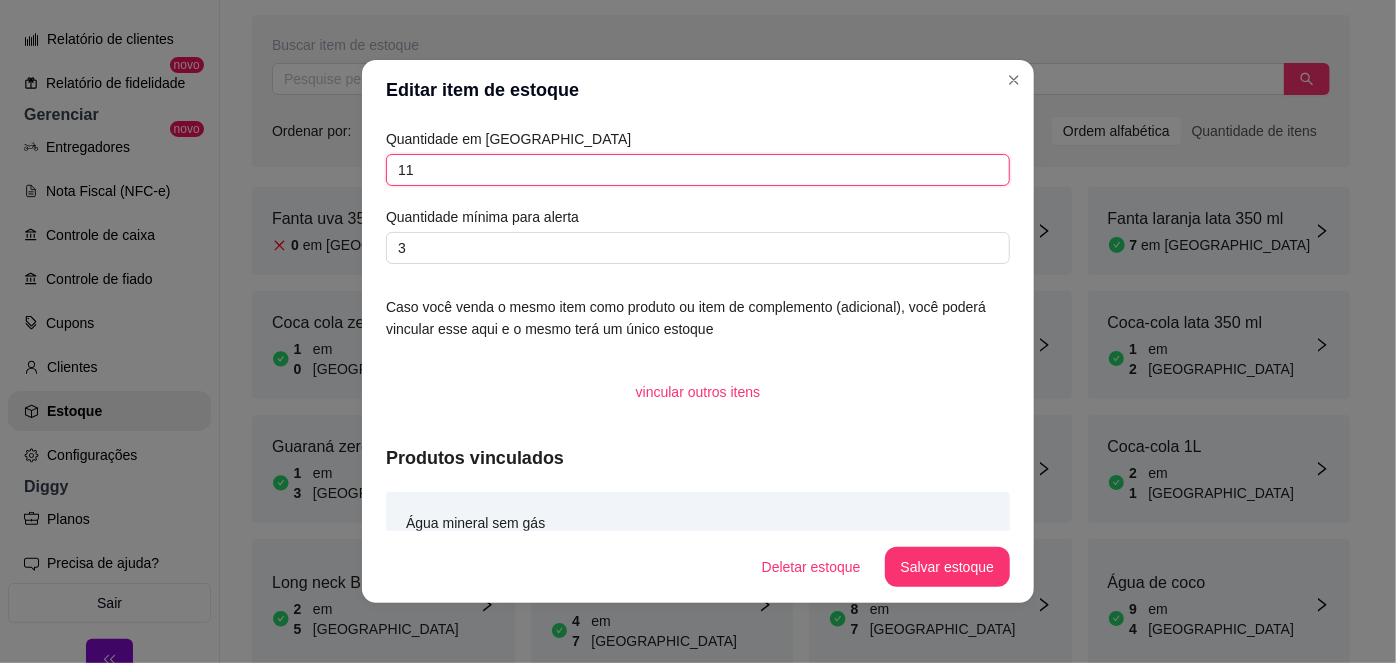 click on "11" at bounding box center (698, 170) 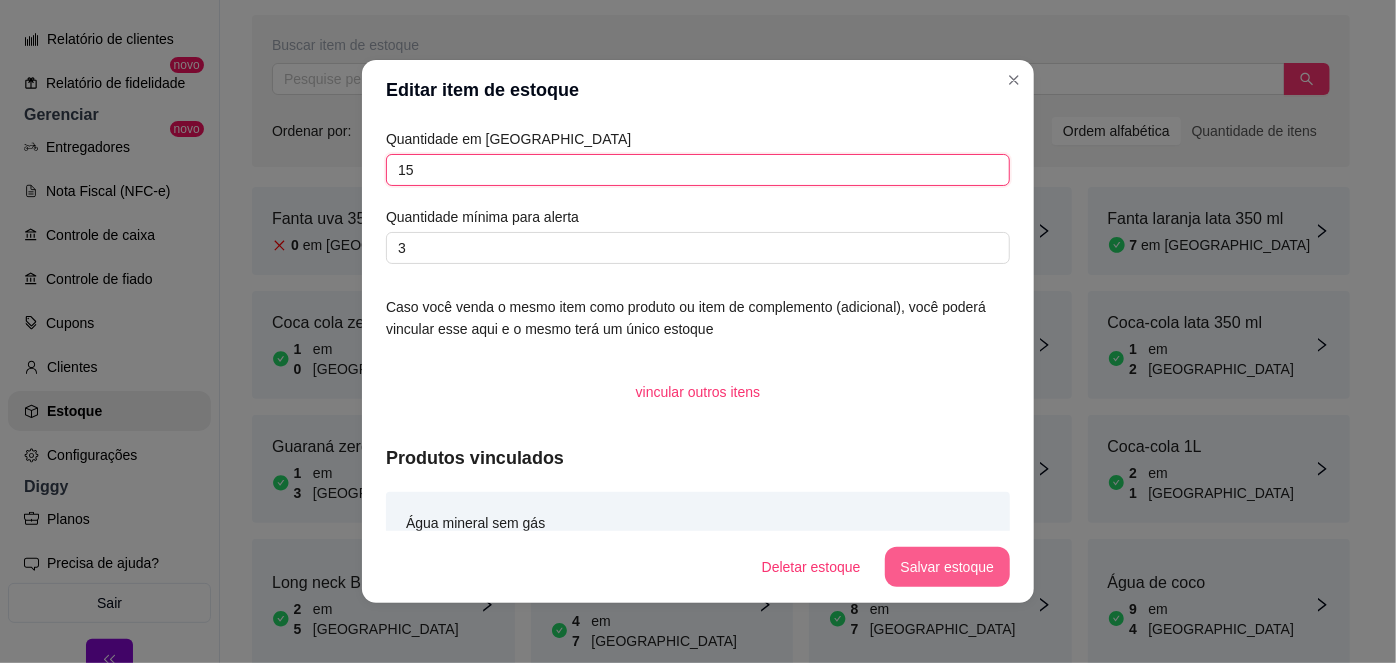 type on "15" 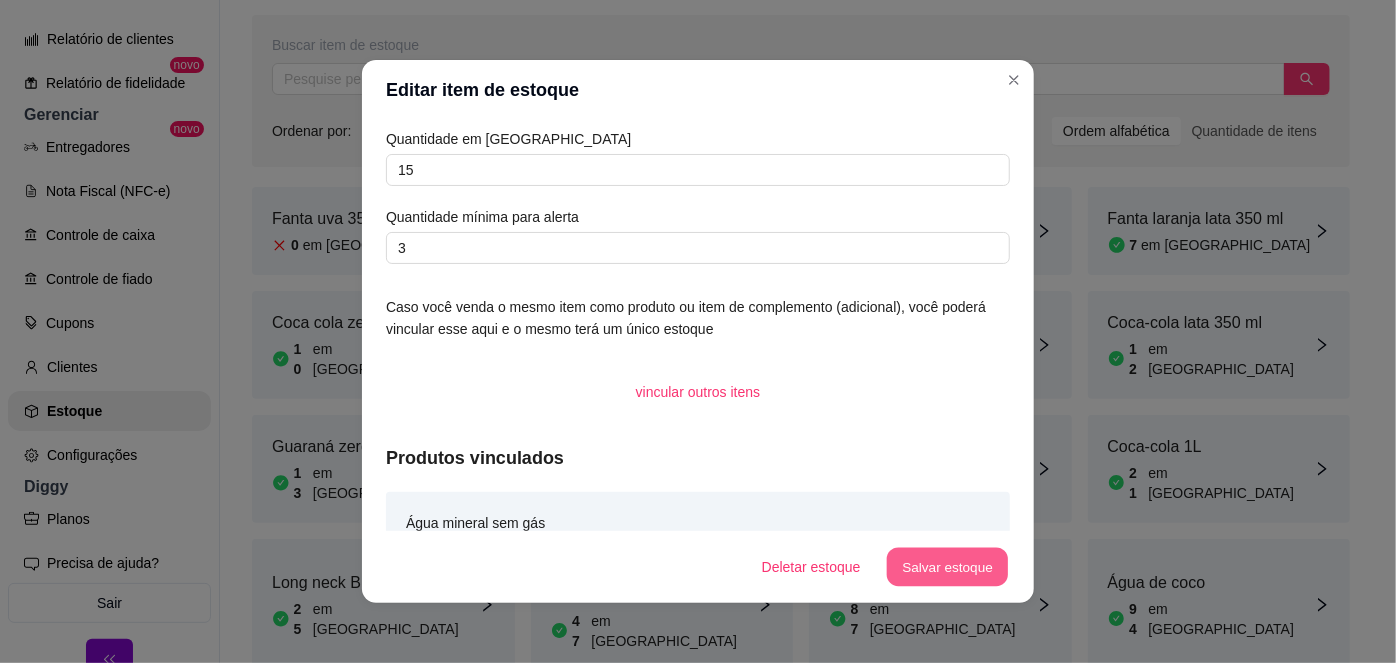click on "Salvar estoque" at bounding box center (947, 567) 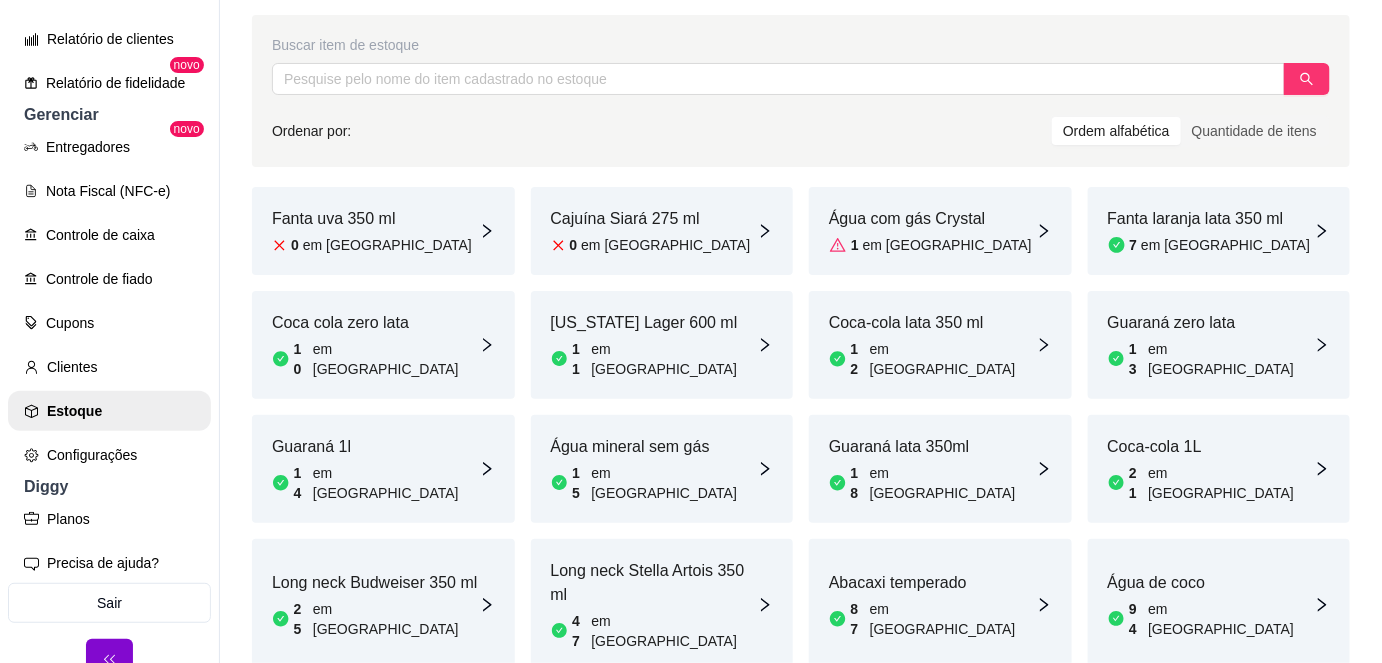 click on "Guaraná zero lata" at bounding box center [1211, 323] 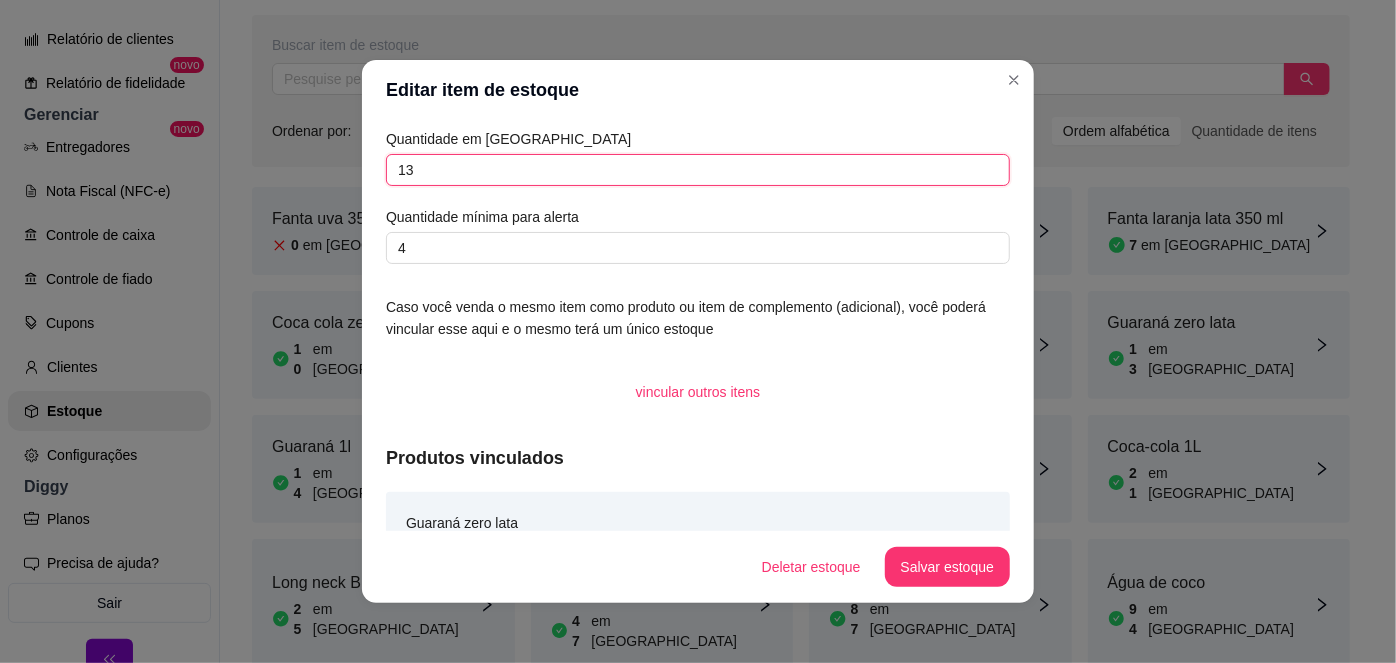 click on "13" at bounding box center [698, 170] 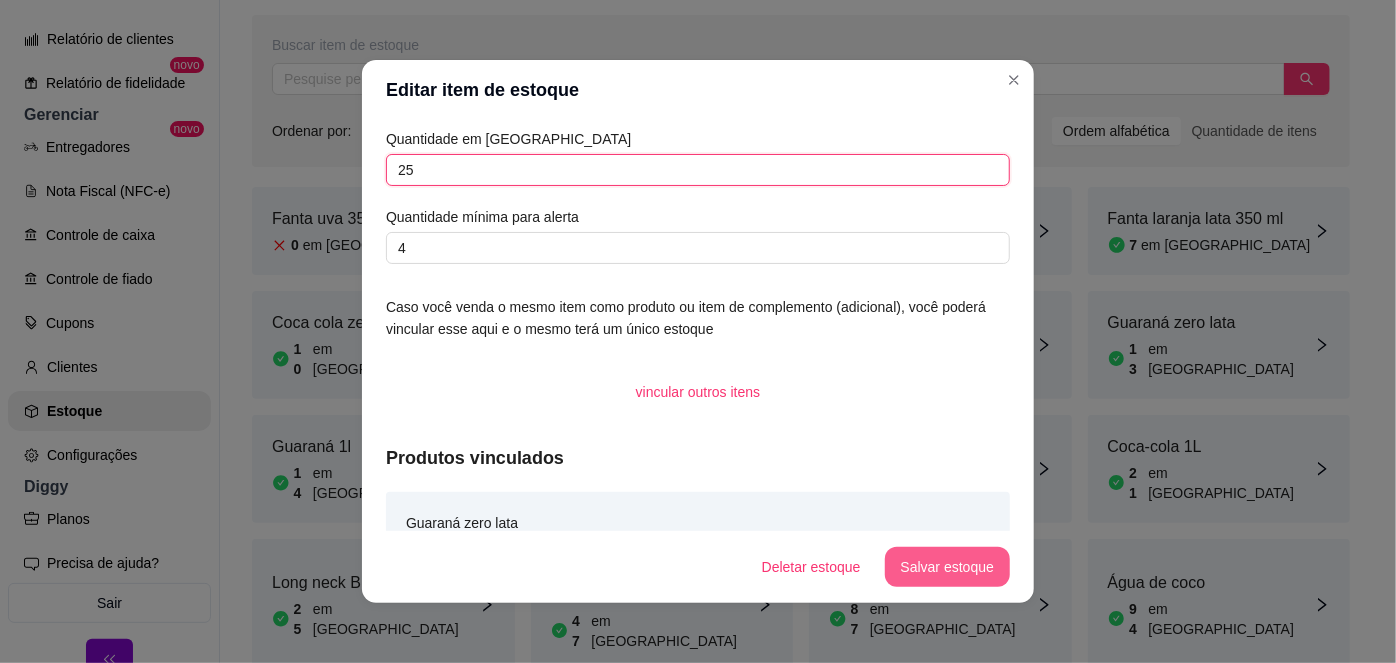 type on "25" 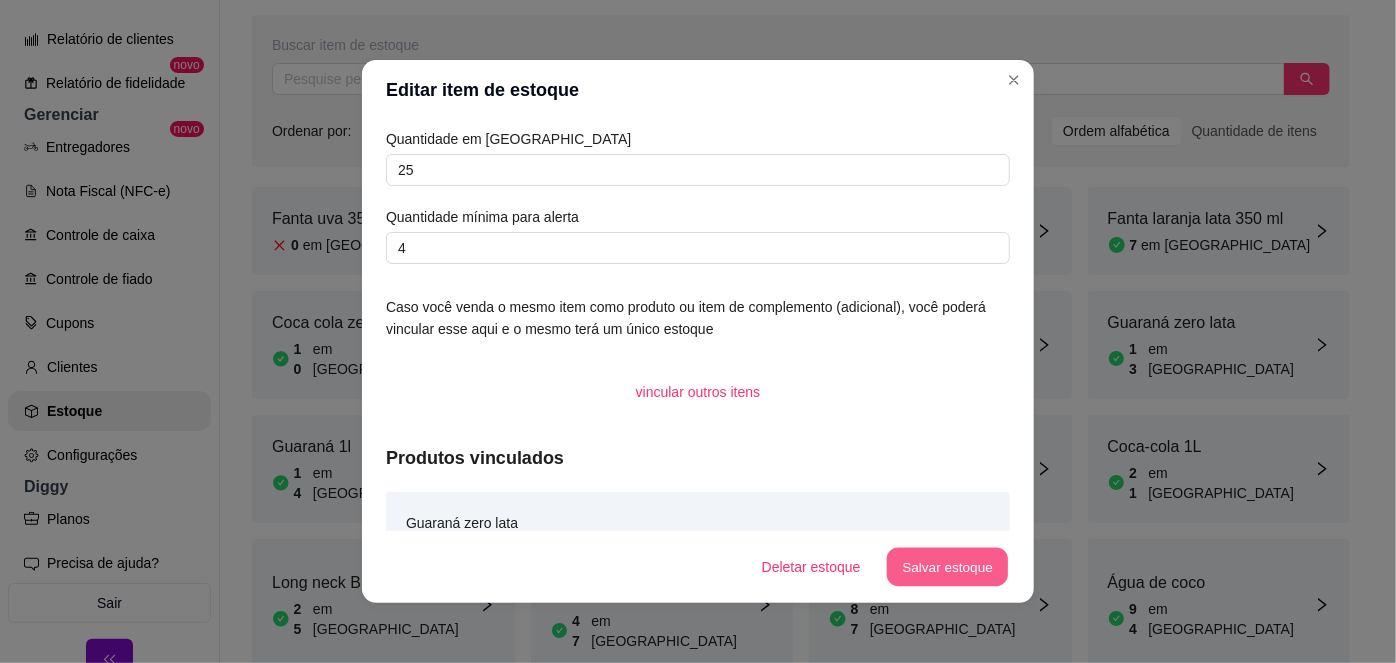 click on "Salvar estoque" at bounding box center [947, 567] 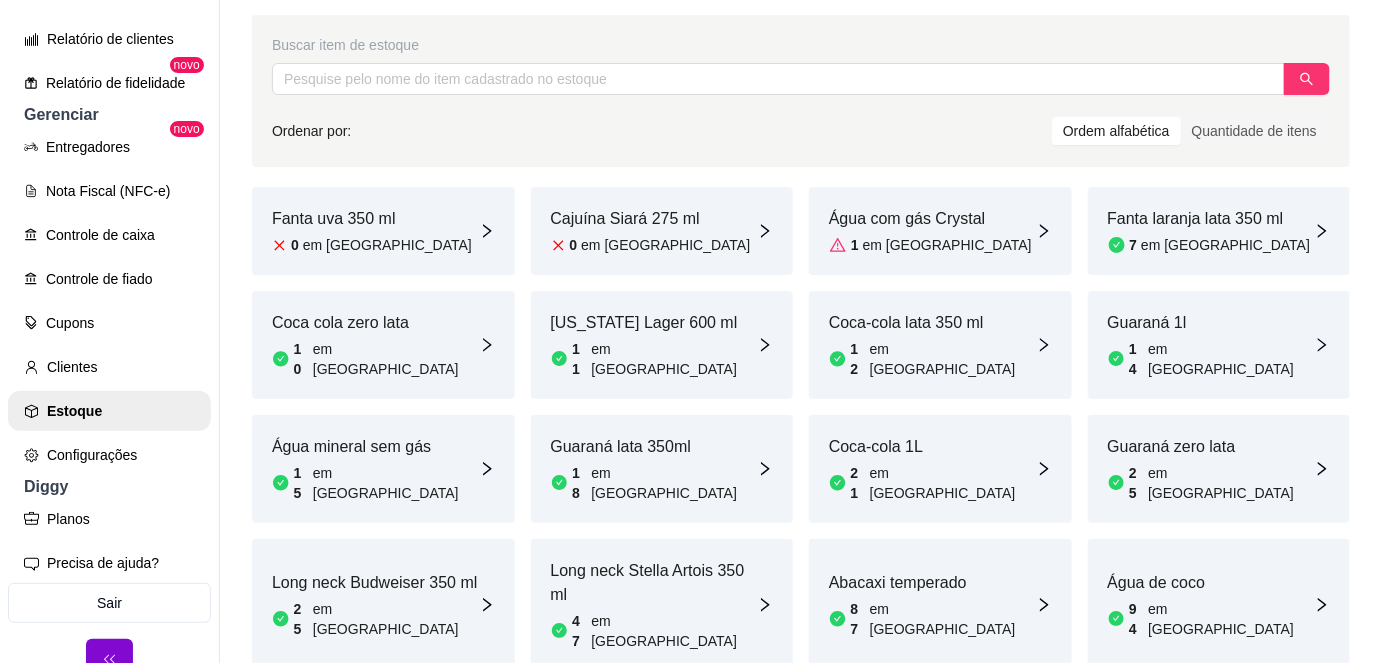 click on "Coca-cola 1L" at bounding box center [932, 447] 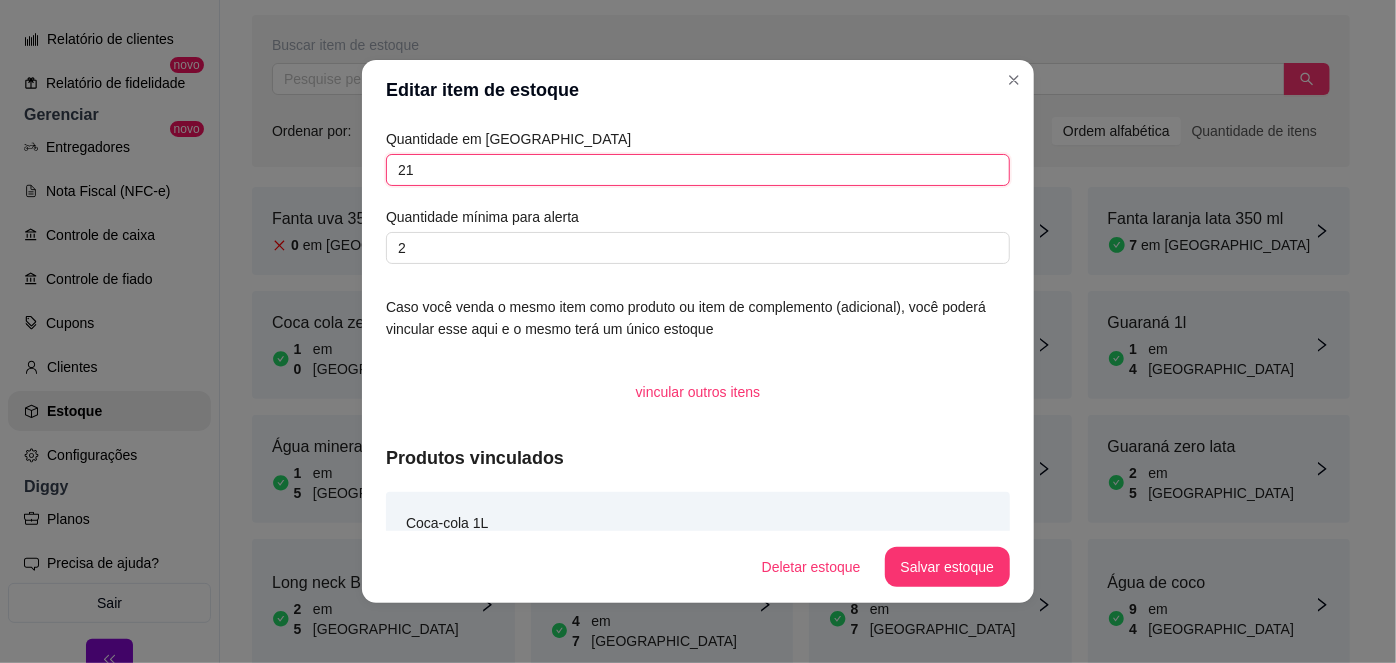 click on "21" at bounding box center [698, 170] 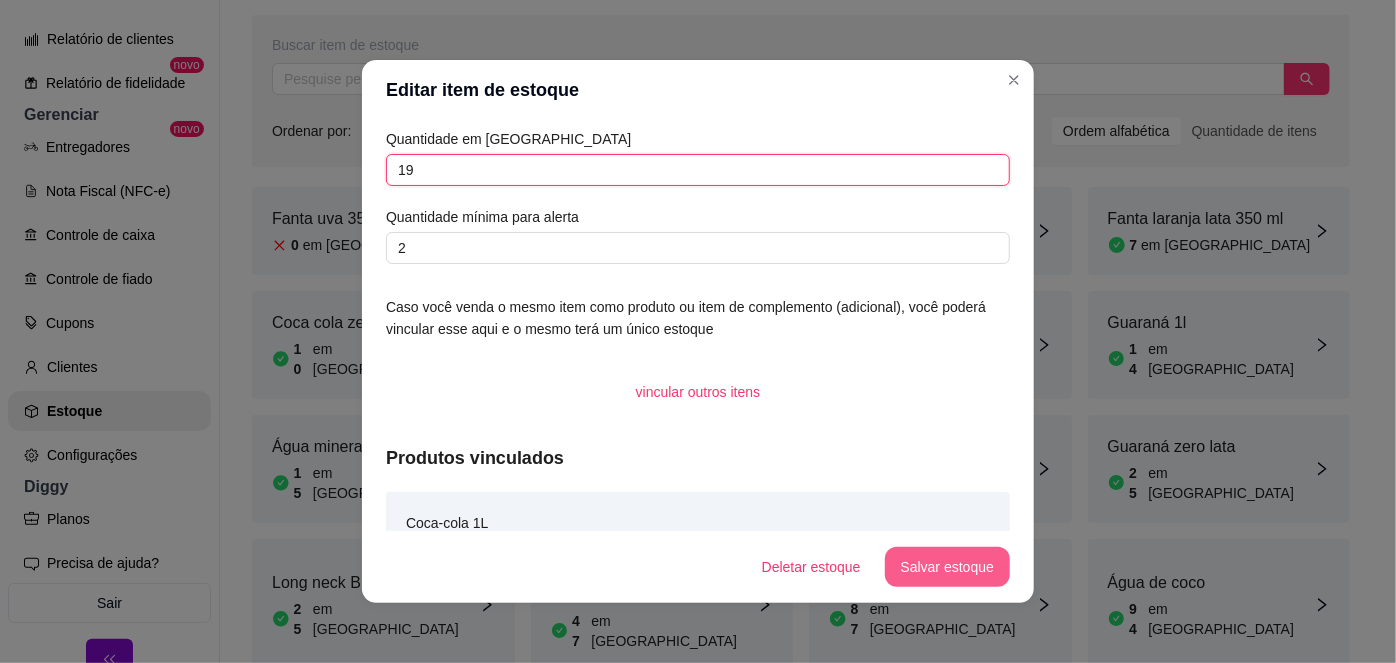 type on "19" 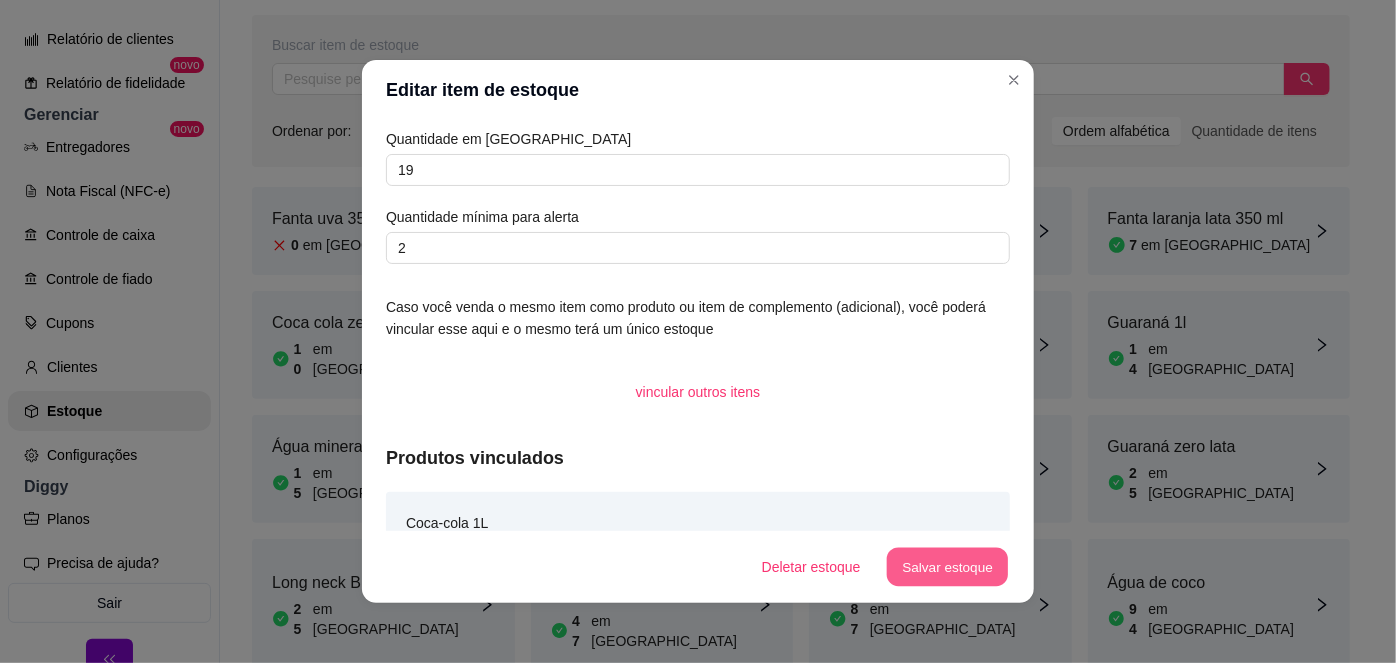 click on "Salvar estoque" at bounding box center [947, 567] 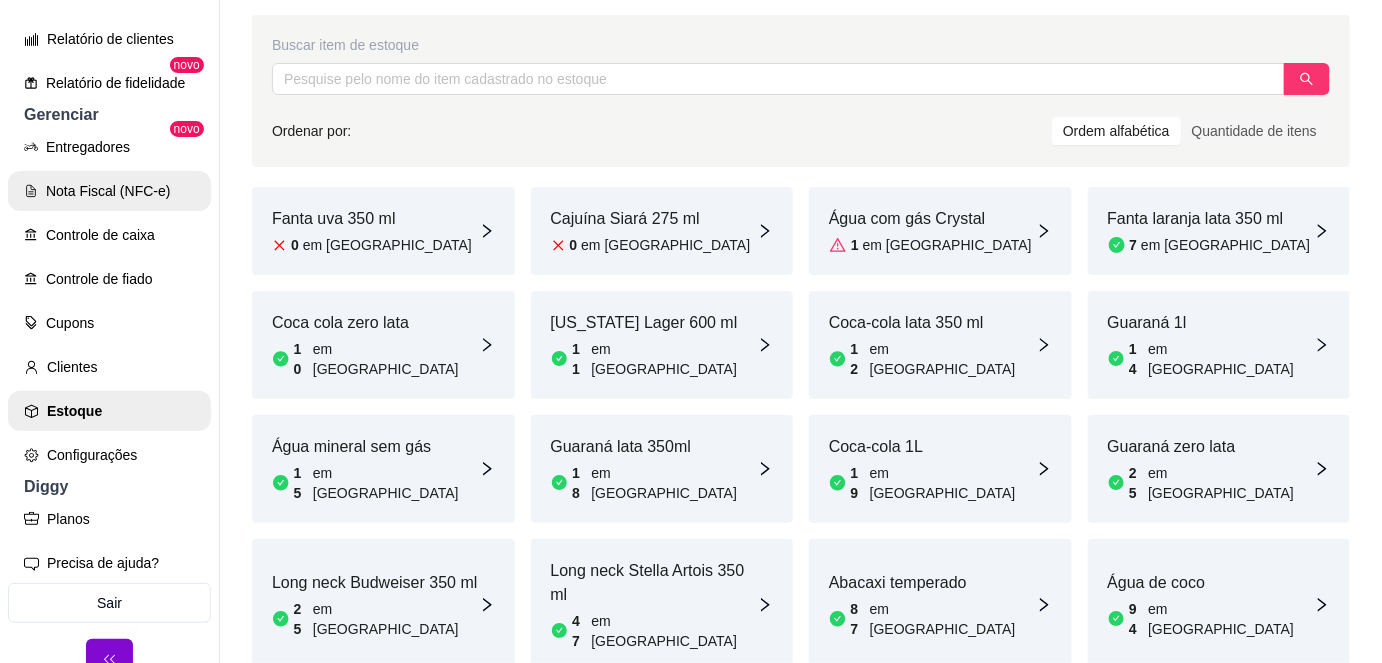 scroll, scrollTop: 0, scrollLeft: 0, axis: both 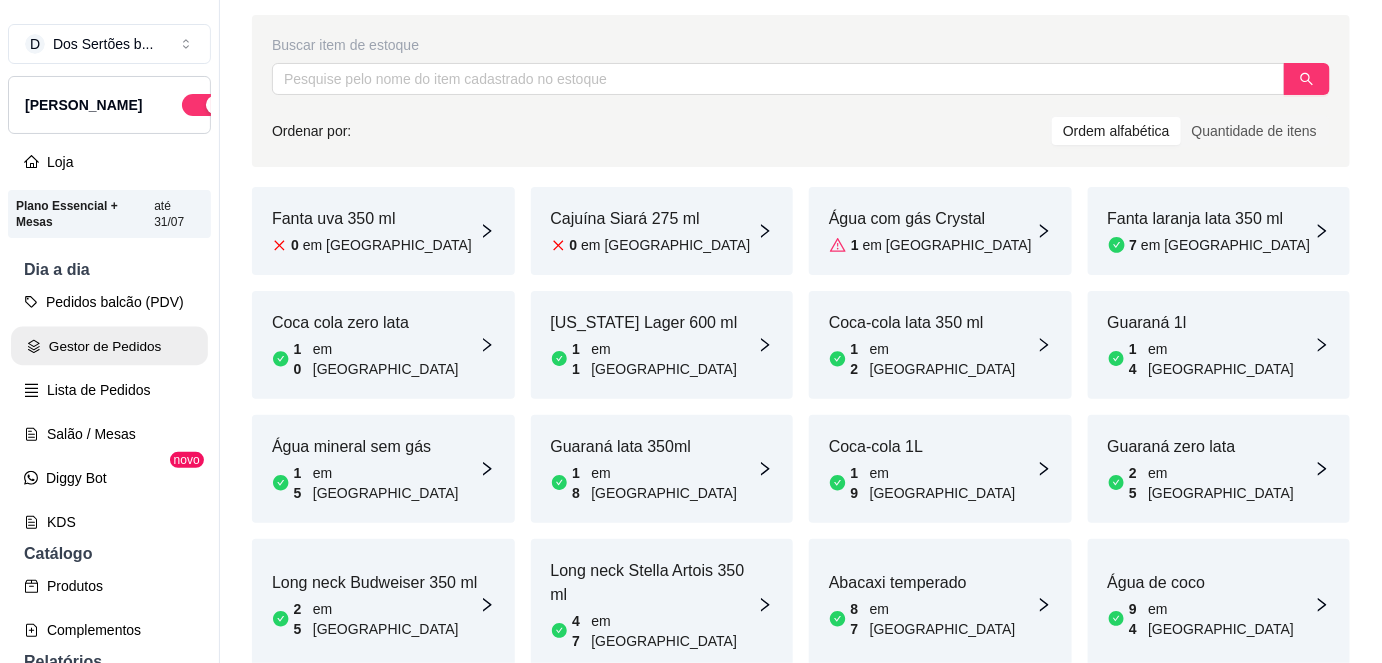 click on "Gestor de Pedidos" at bounding box center (109, 346) 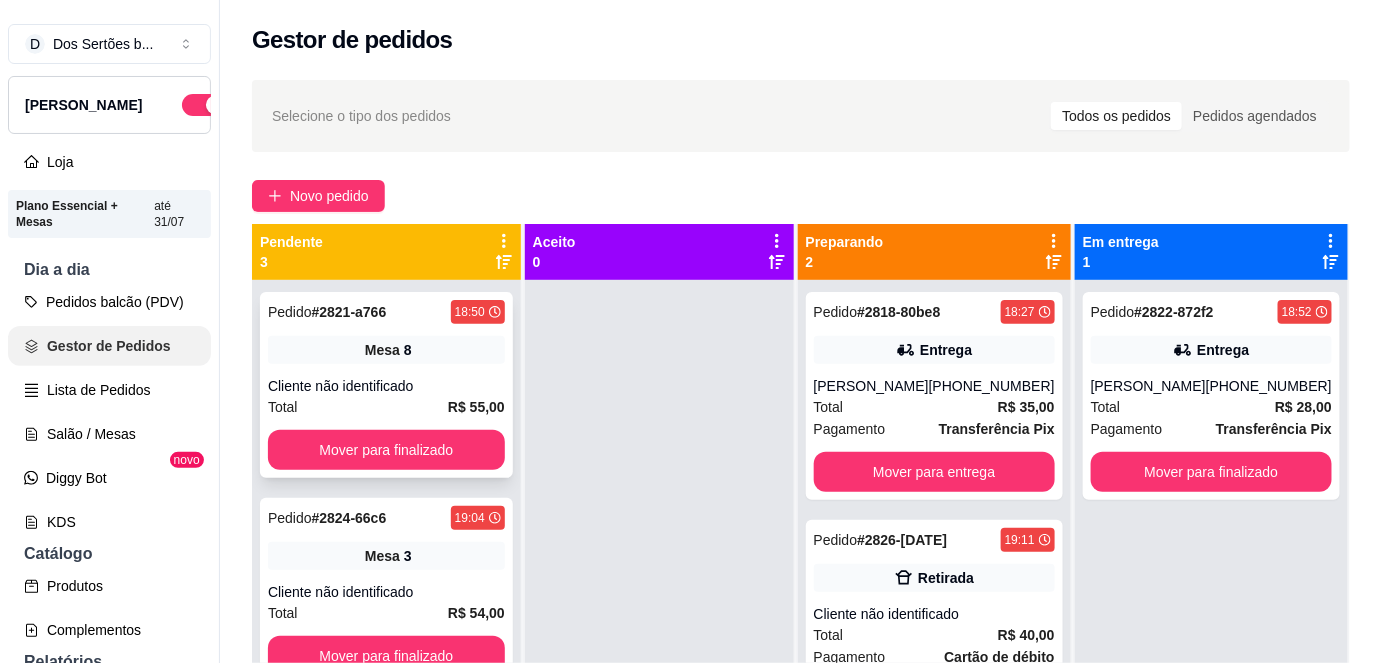 scroll, scrollTop: 0, scrollLeft: 0, axis: both 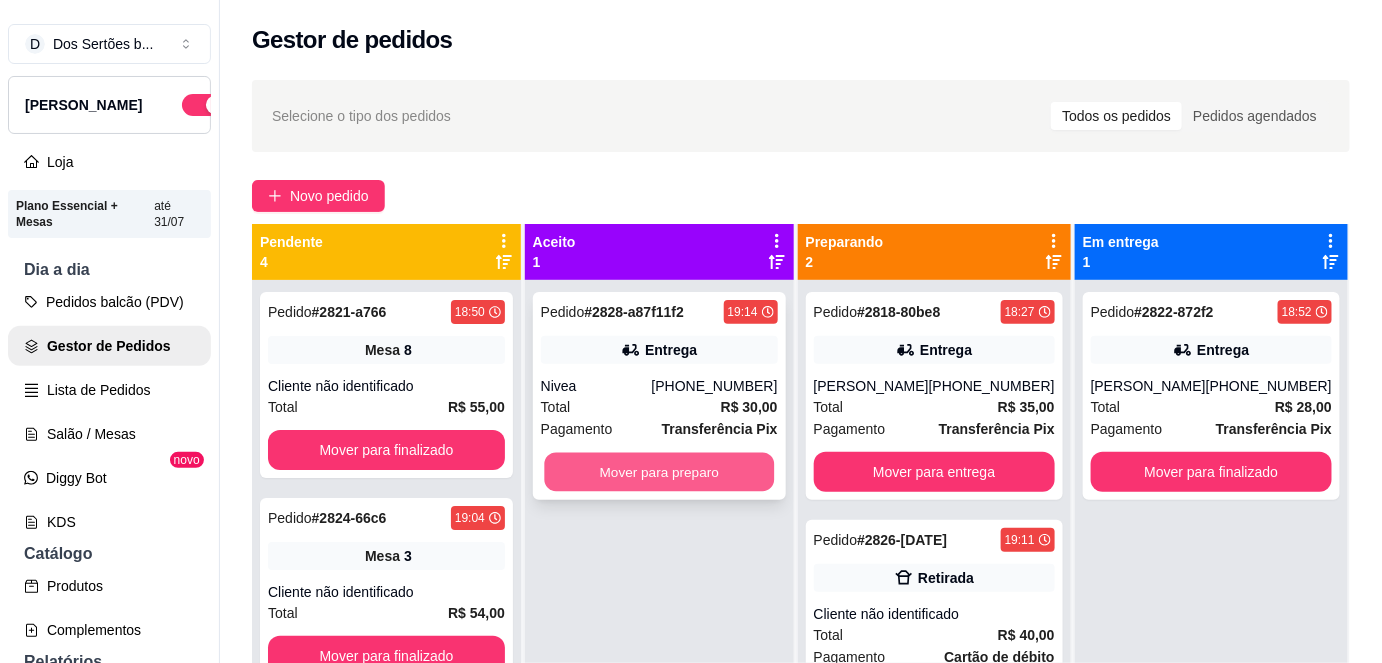 click on "Mover para preparo" at bounding box center [659, 472] 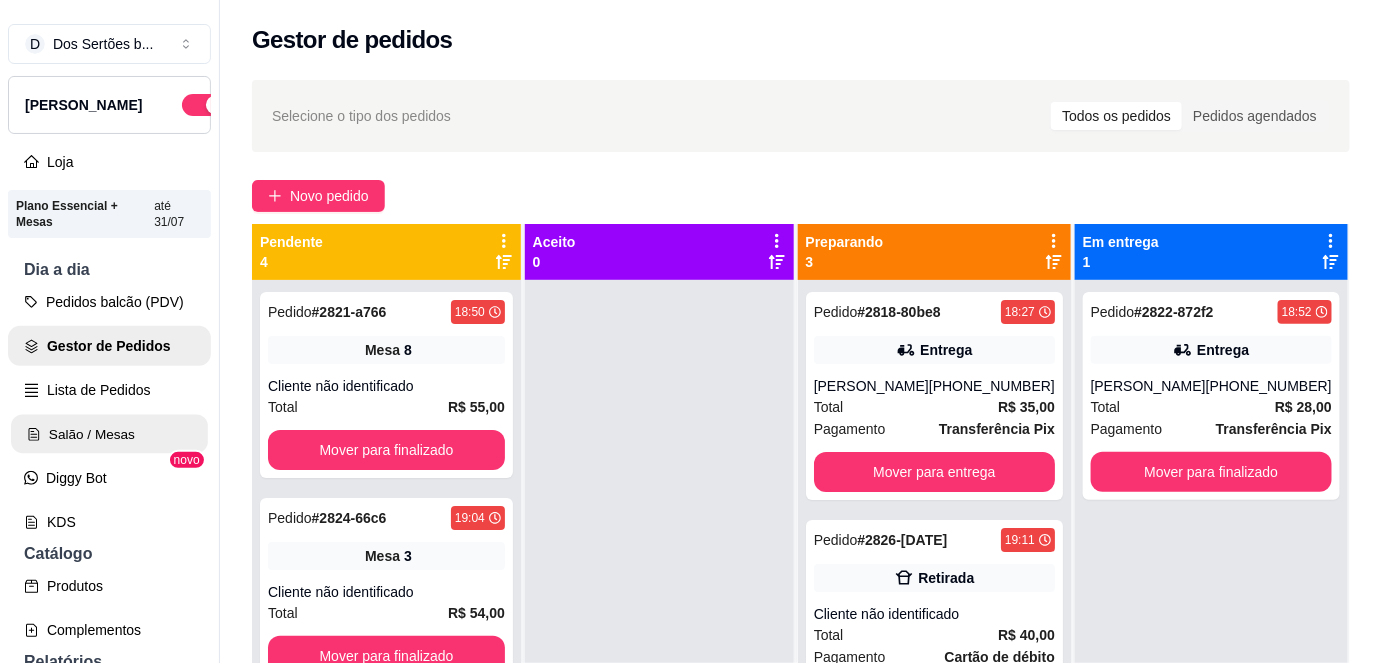 click on "Salão / Mesas" at bounding box center [109, 434] 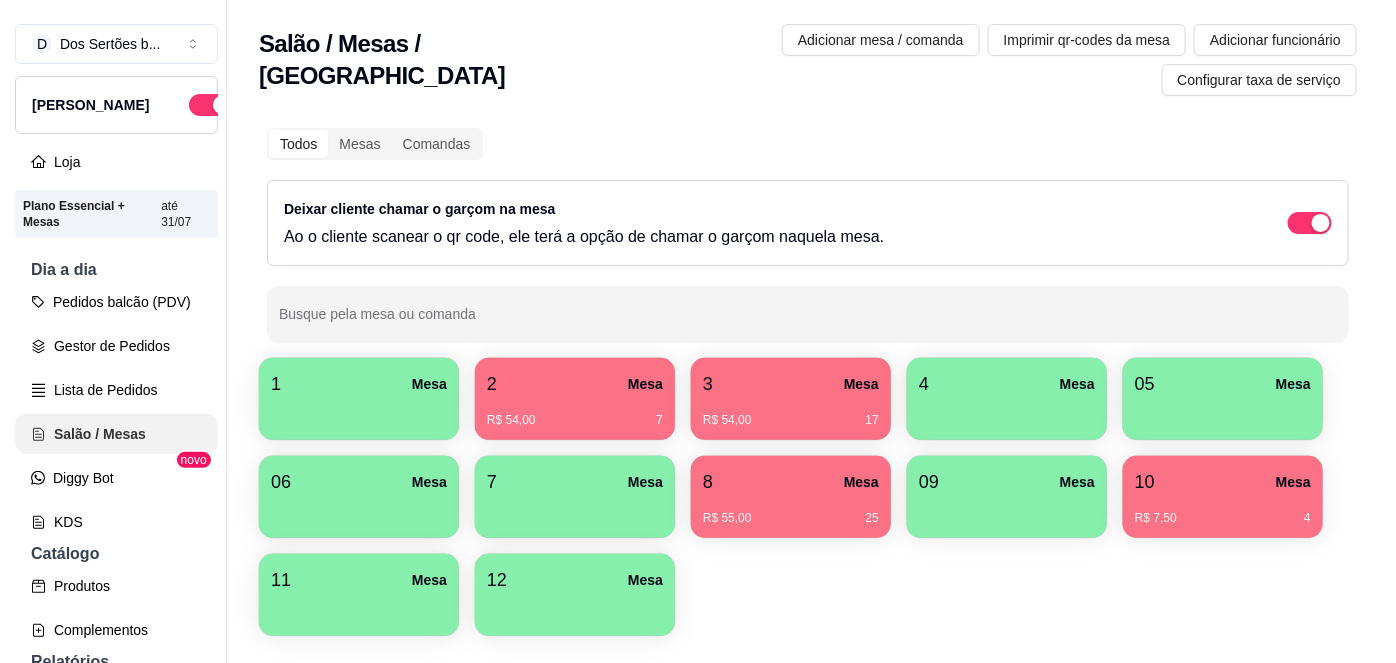 scroll, scrollTop: 0, scrollLeft: 0, axis: both 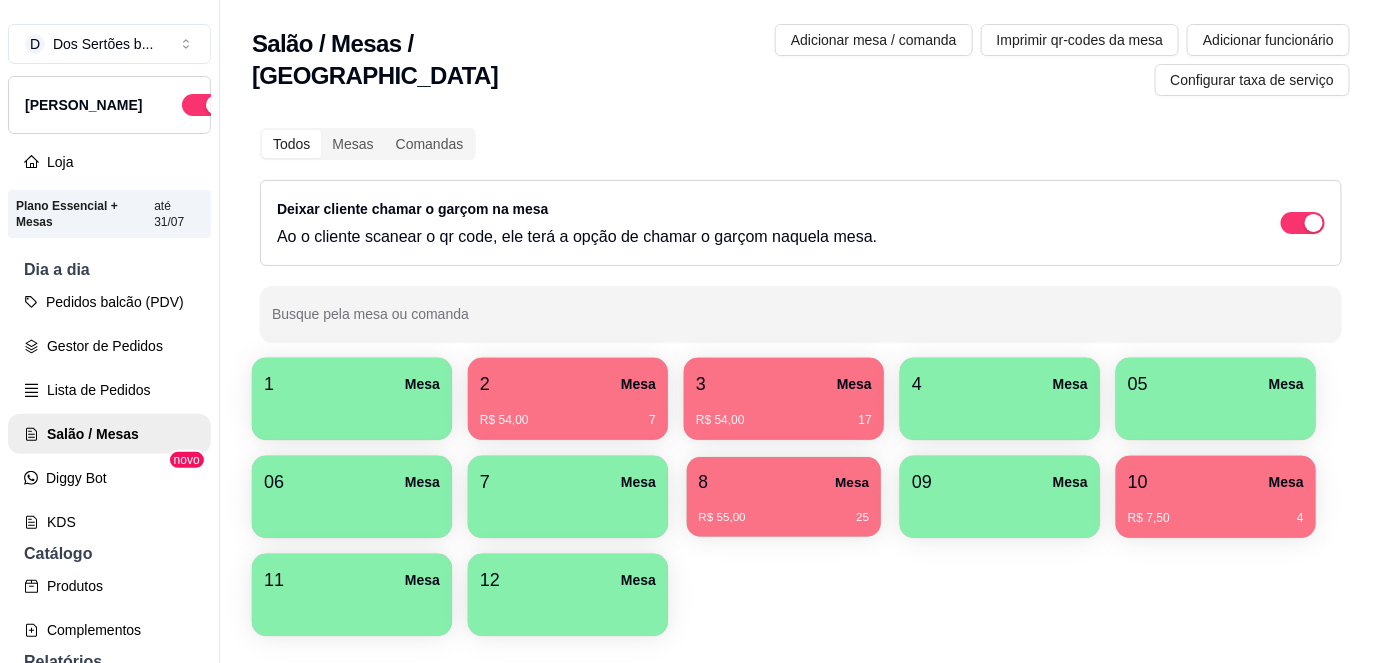 click on "8 Mesa" at bounding box center [784, 482] 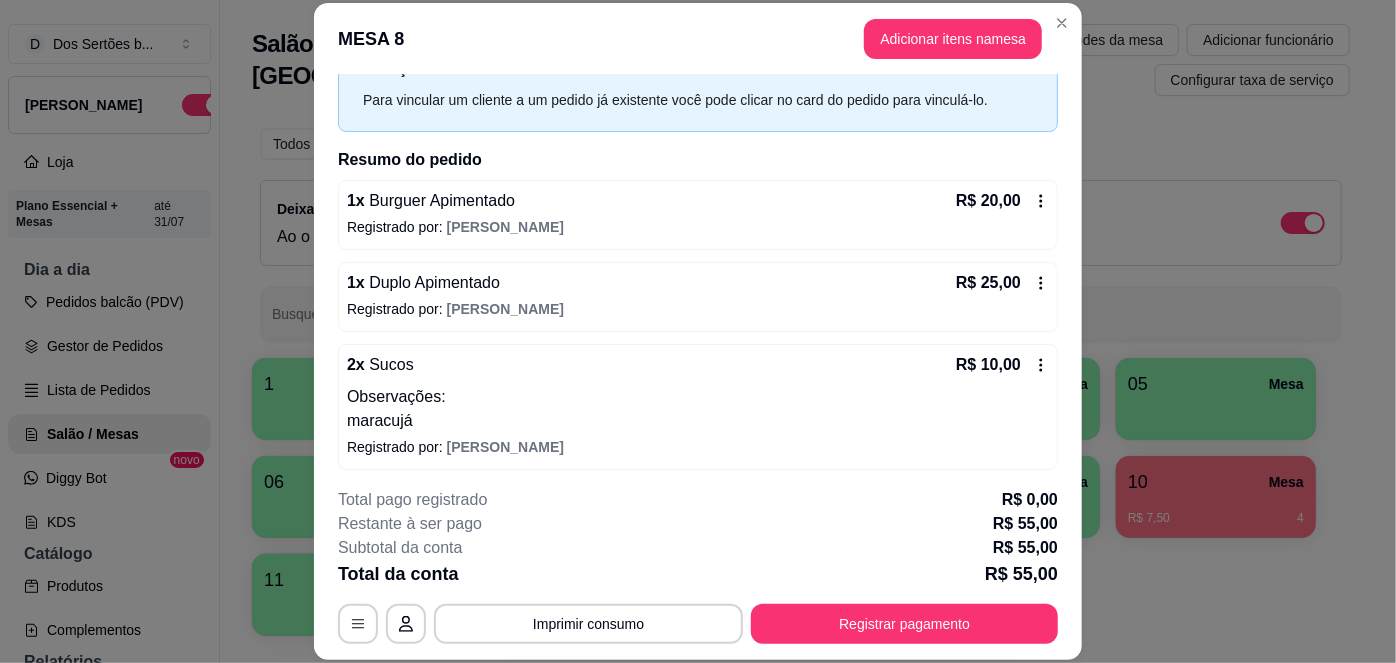scroll, scrollTop: 88, scrollLeft: 0, axis: vertical 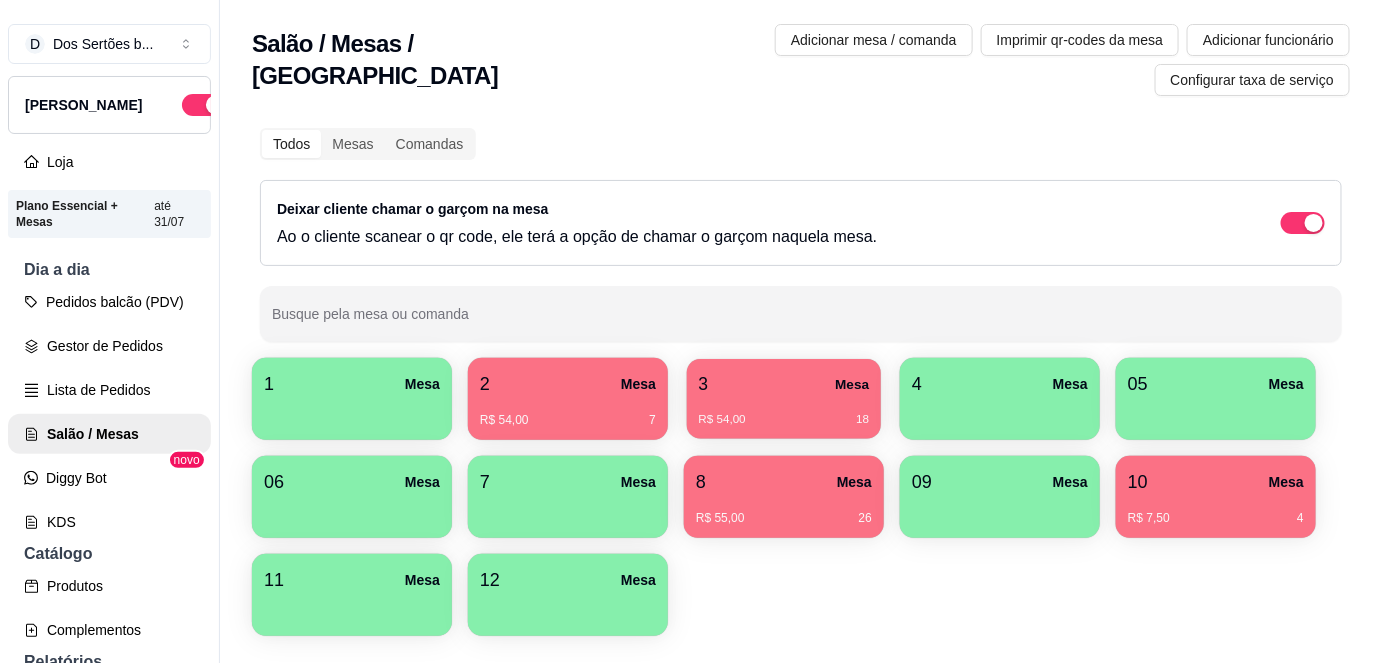 click on "3 Mesa" at bounding box center (784, 384) 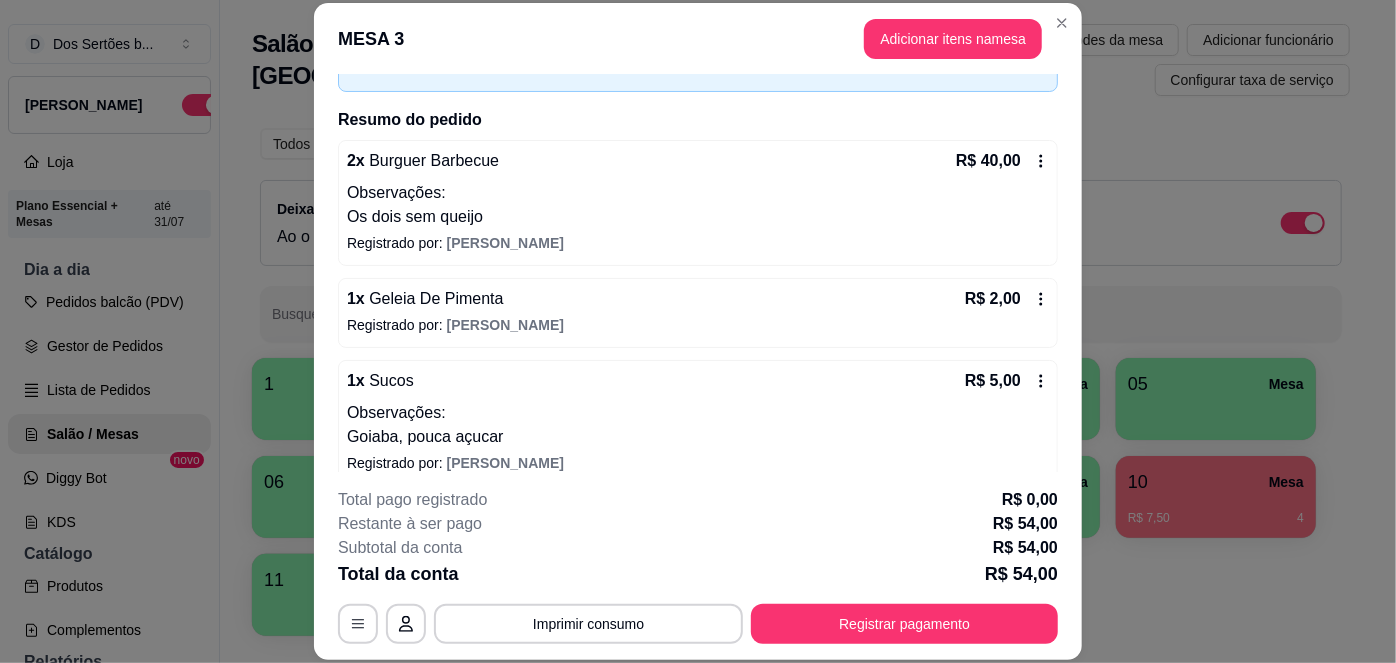 scroll, scrollTop: 281, scrollLeft: 0, axis: vertical 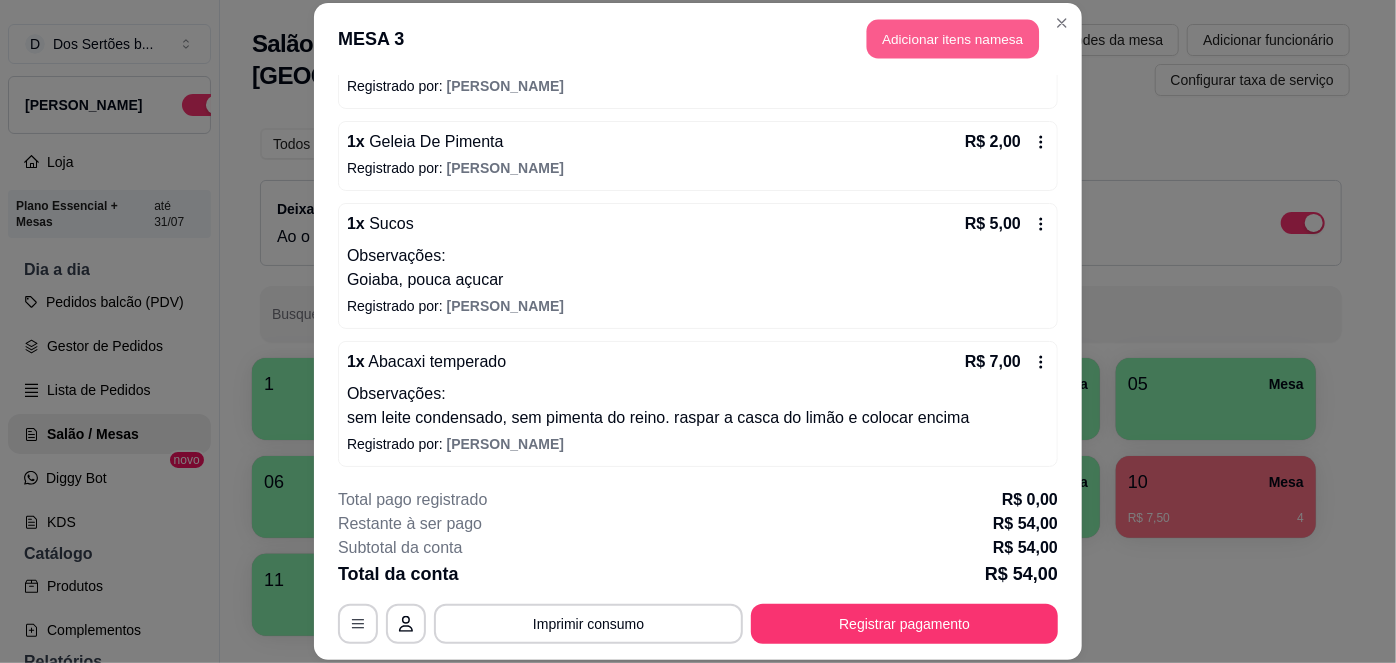 click on "Adicionar itens na  mesa" at bounding box center [953, 39] 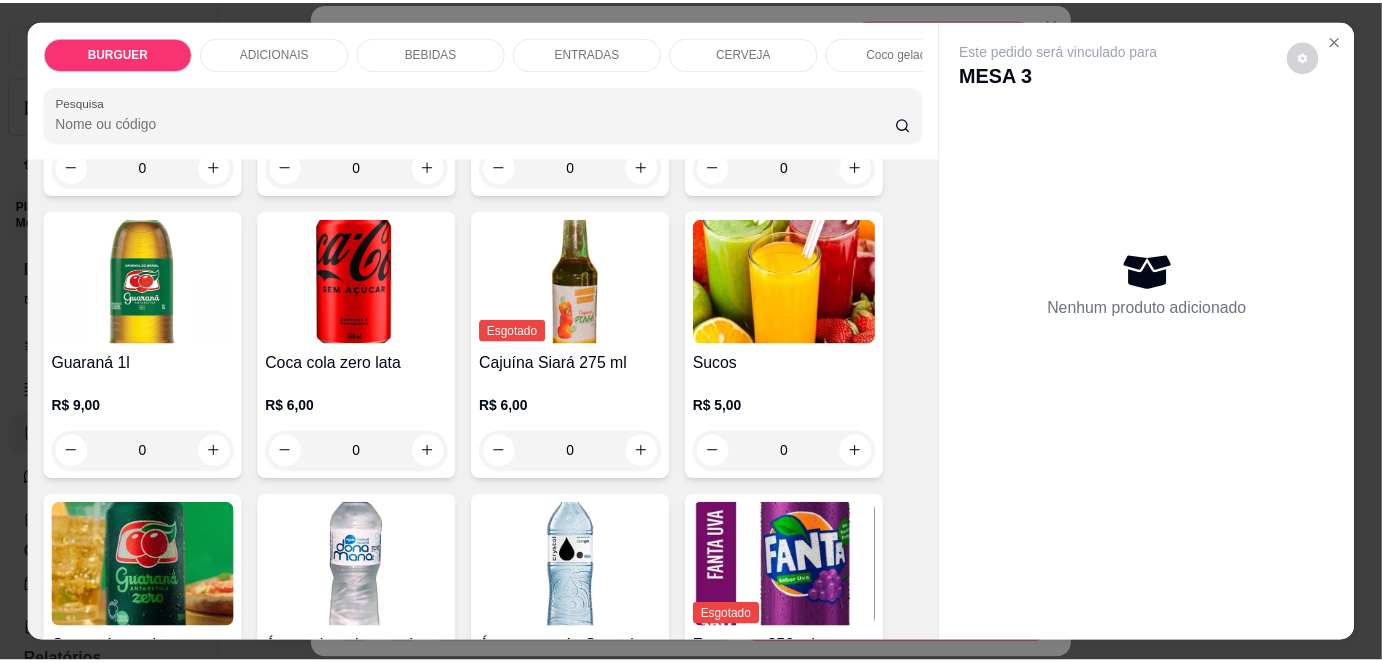 scroll, scrollTop: 1875, scrollLeft: 0, axis: vertical 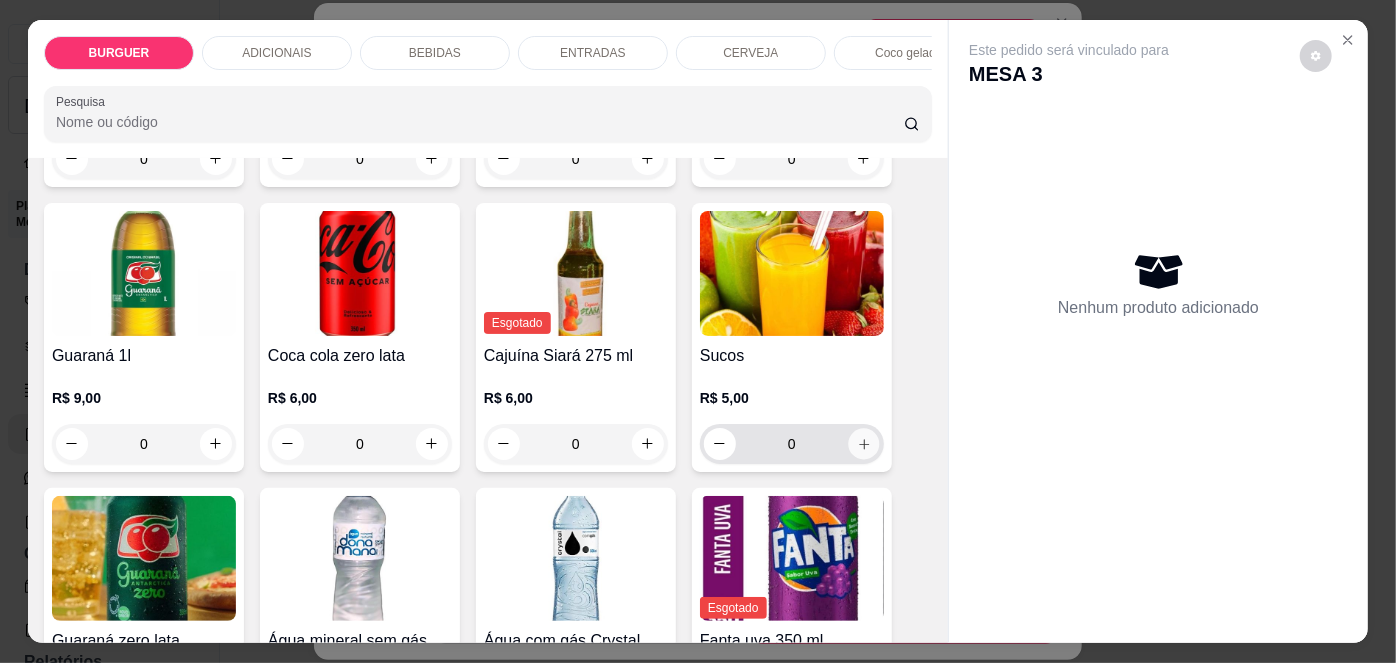 click 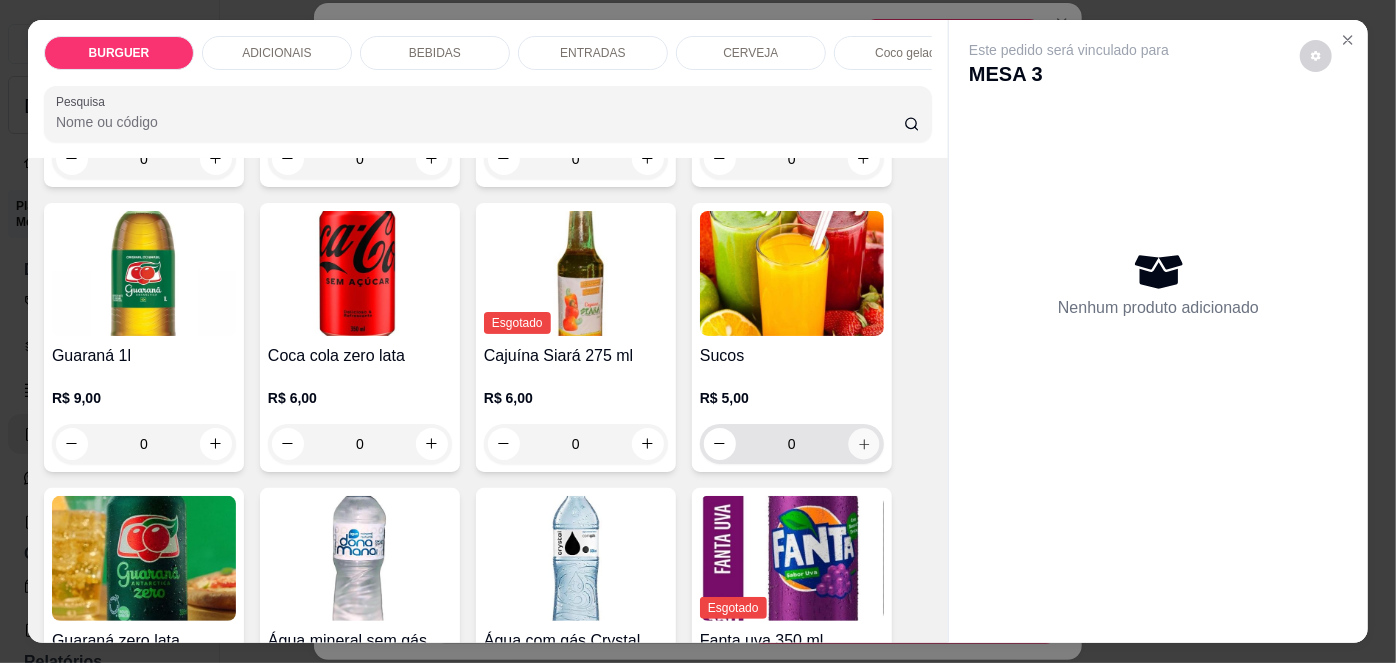 type on "1" 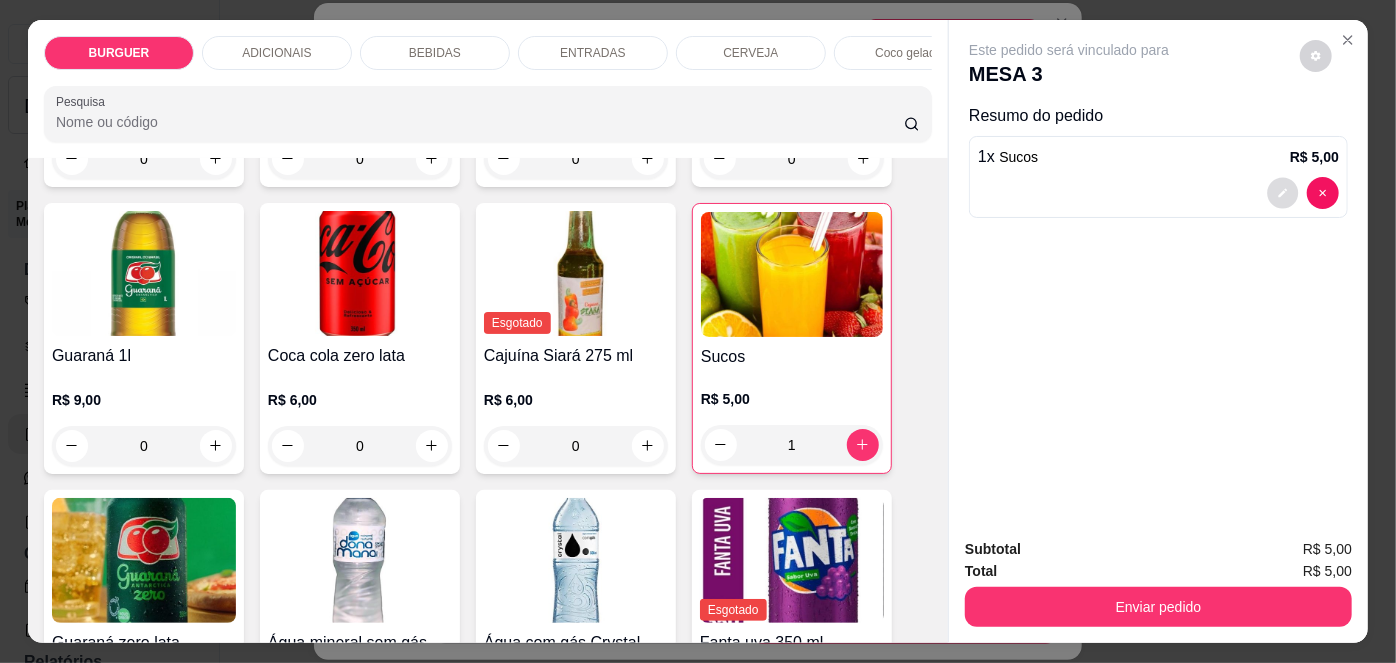 click 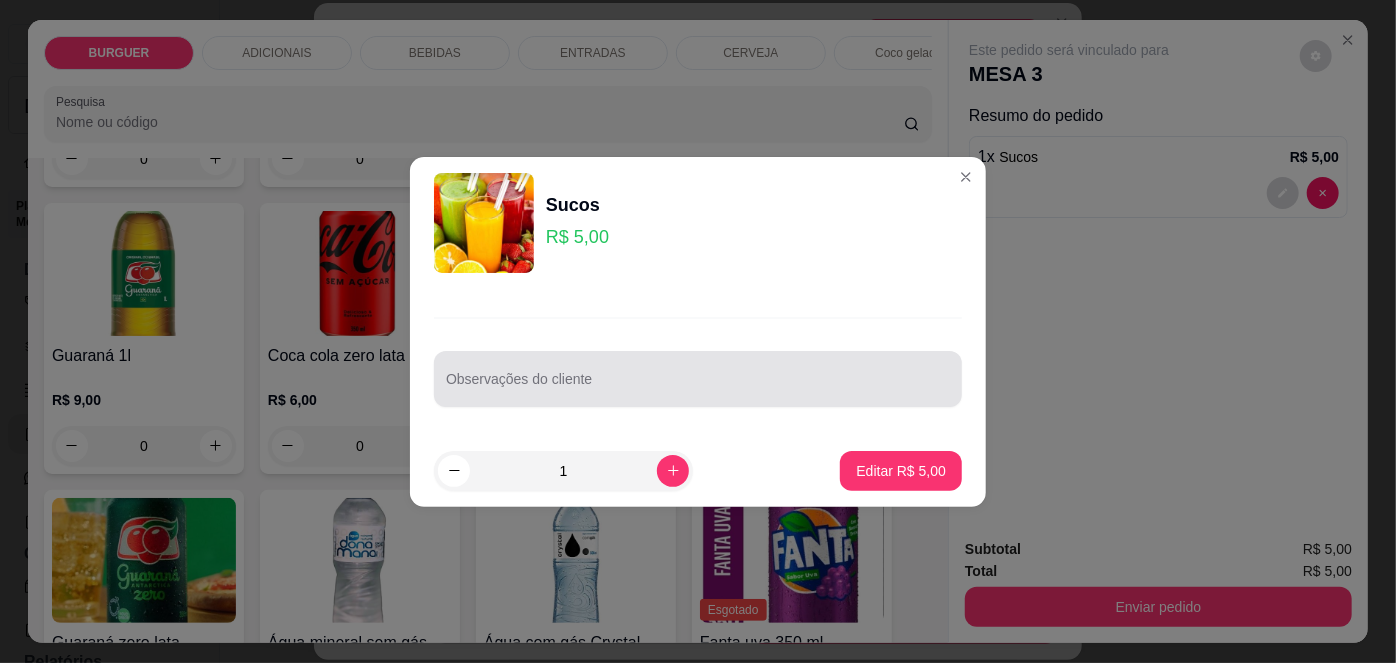 click at bounding box center (698, 379) 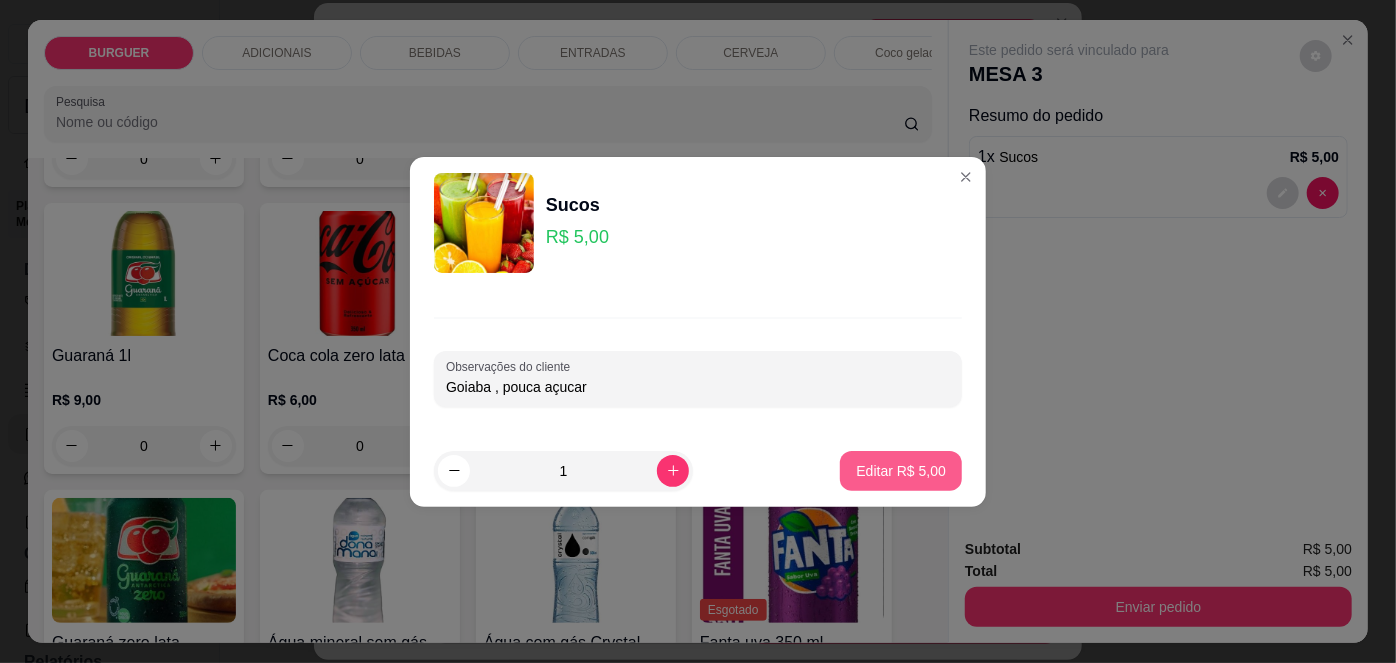 type on "Goiaba , pouca açucar" 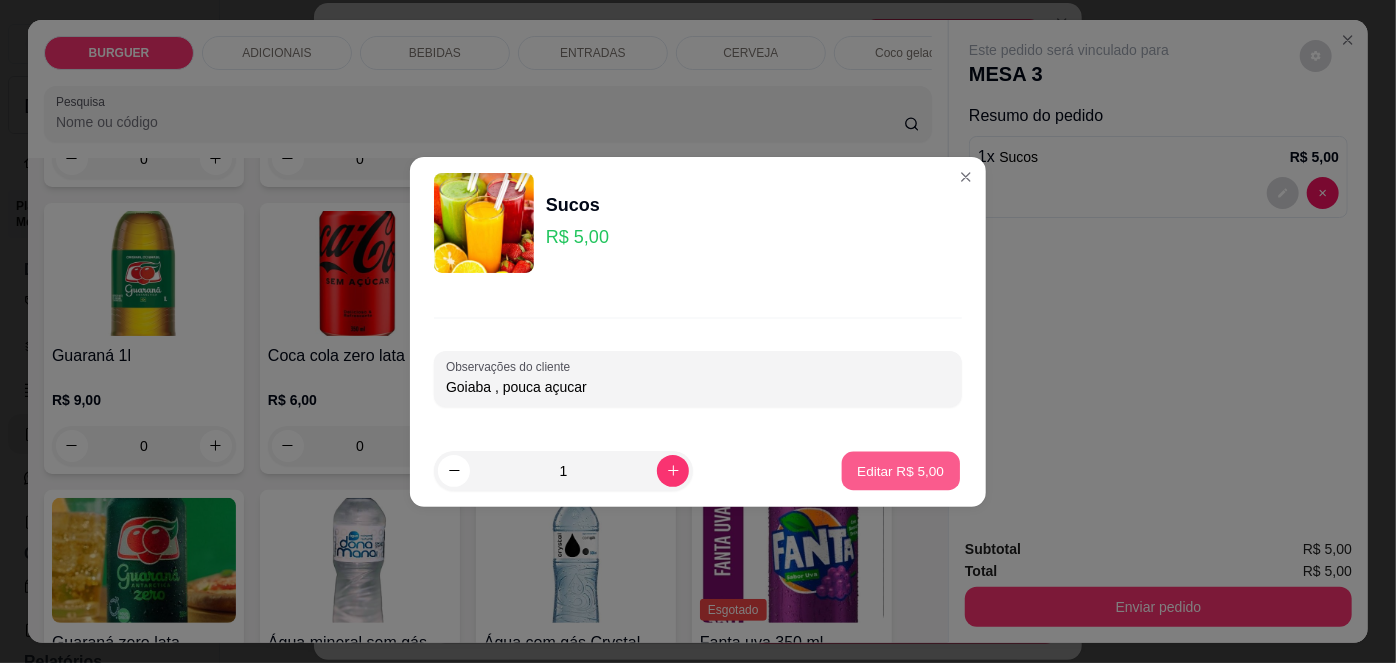 click on "Editar   R$ 5,00" at bounding box center [901, 470] 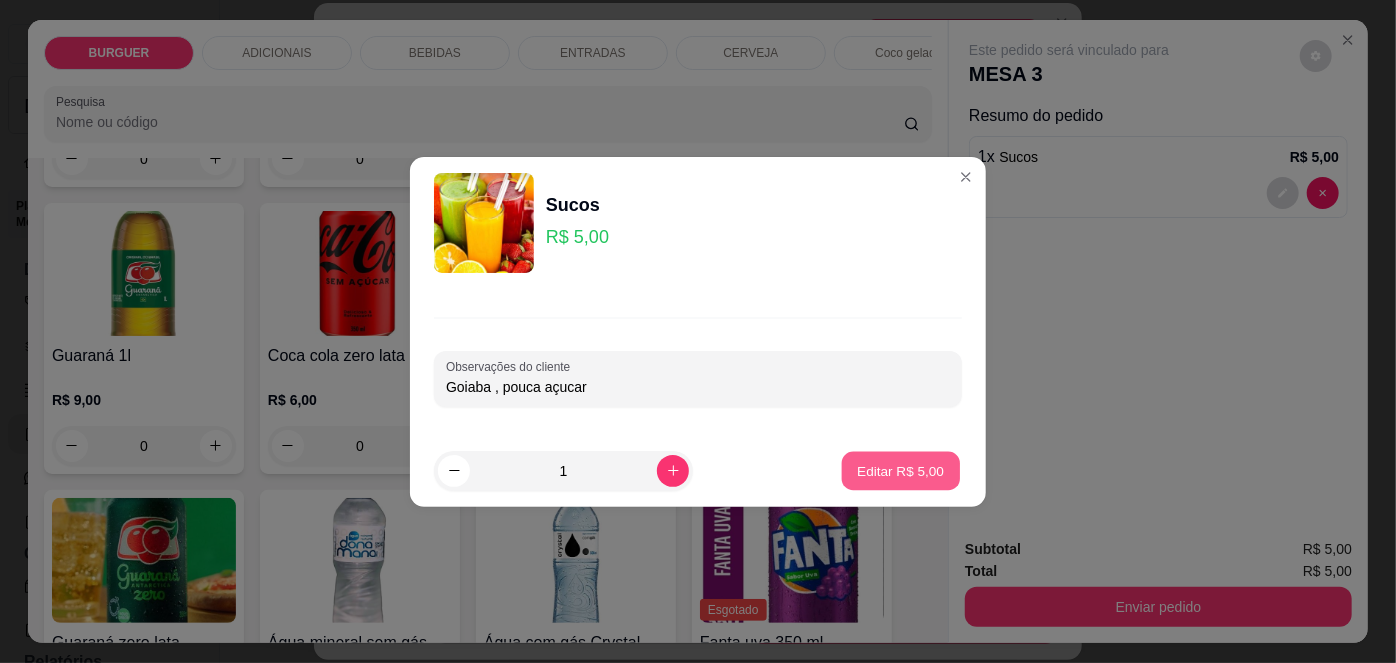type on "0" 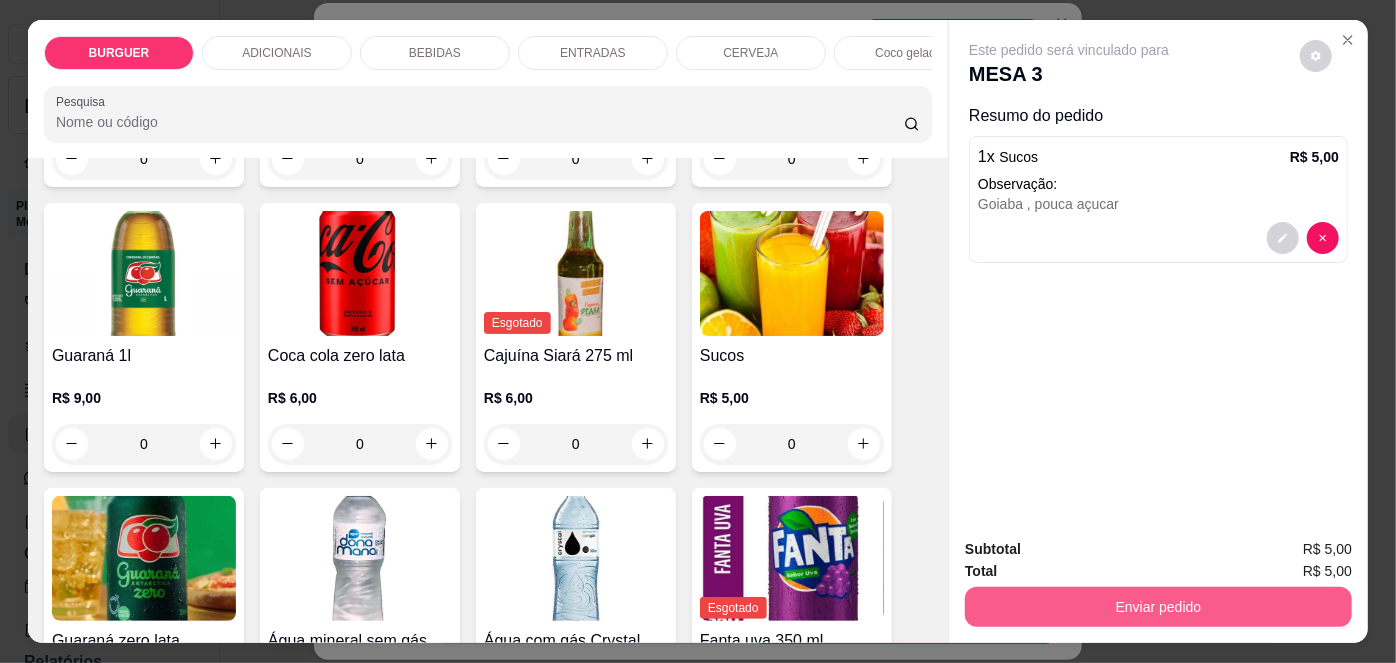 click on "Enviar pedido" at bounding box center (1158, 607) 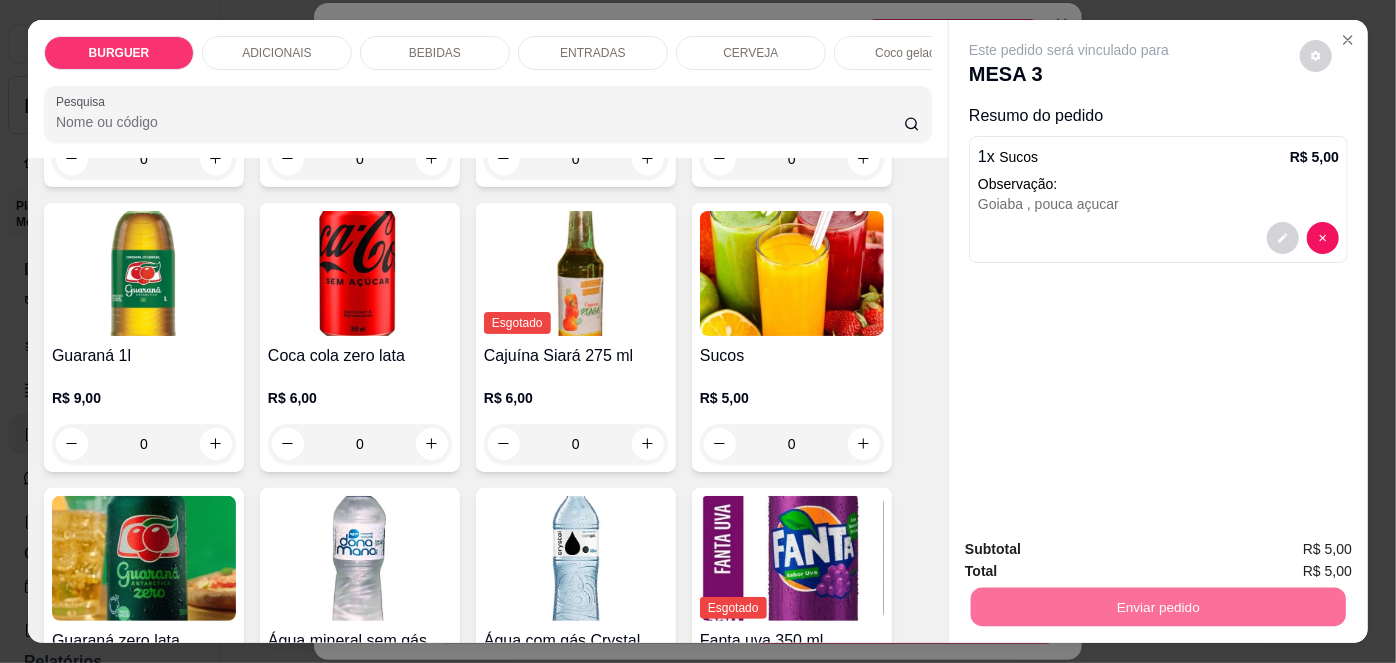click on "Não registrar e enviar pedido" at bounding box center [1093, 551] 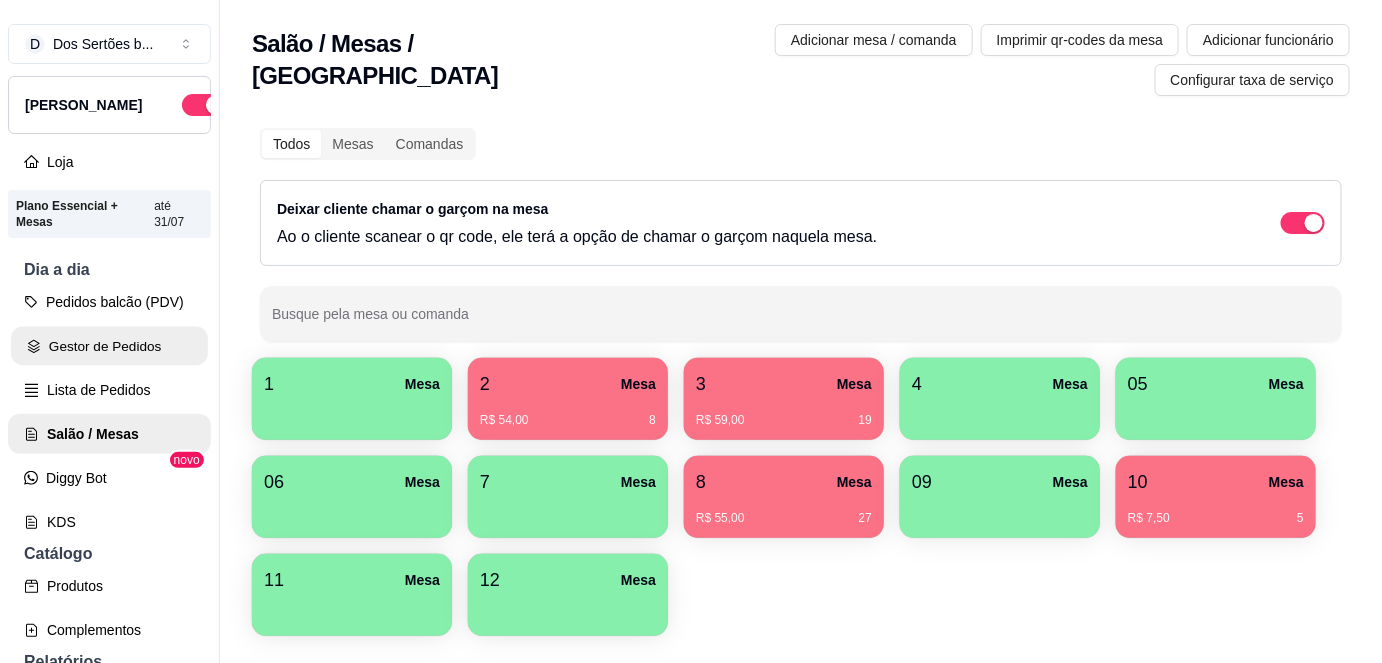 click on "Gestor de Pedidos" at bounding box center (109, 346) 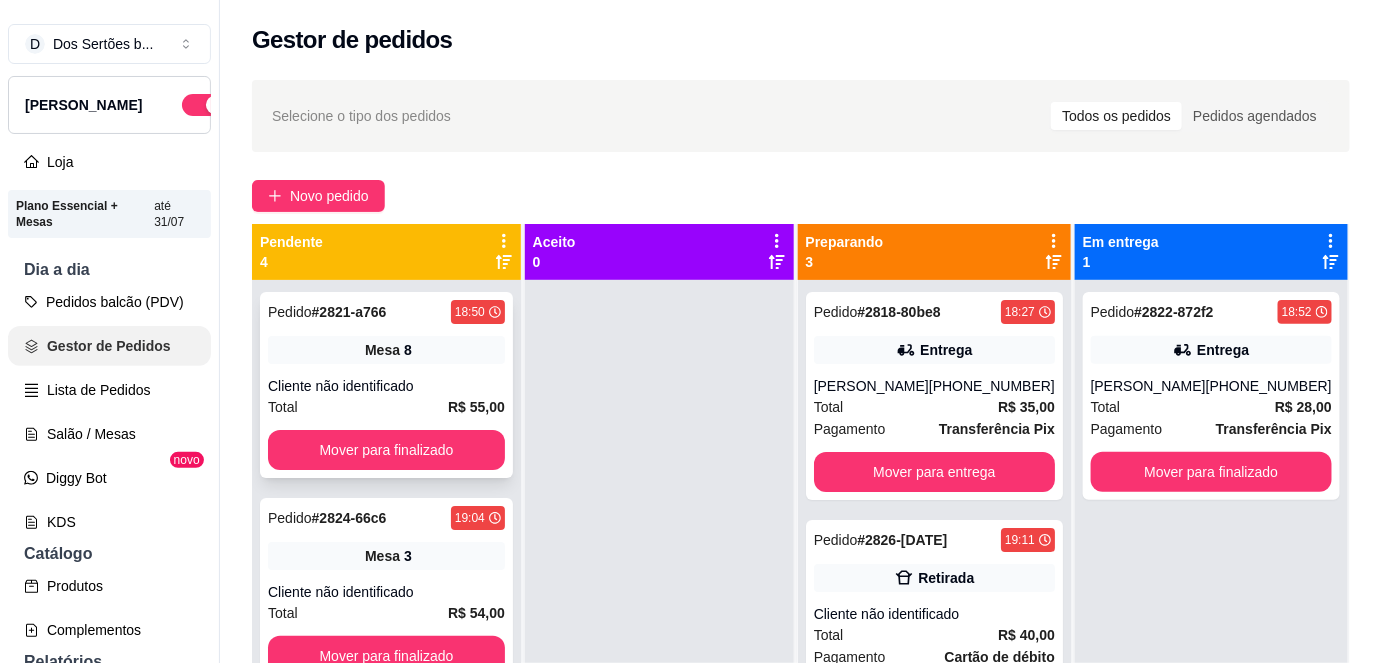 scroll, scrollTop: 0, scrollLeft: 0, axis: both 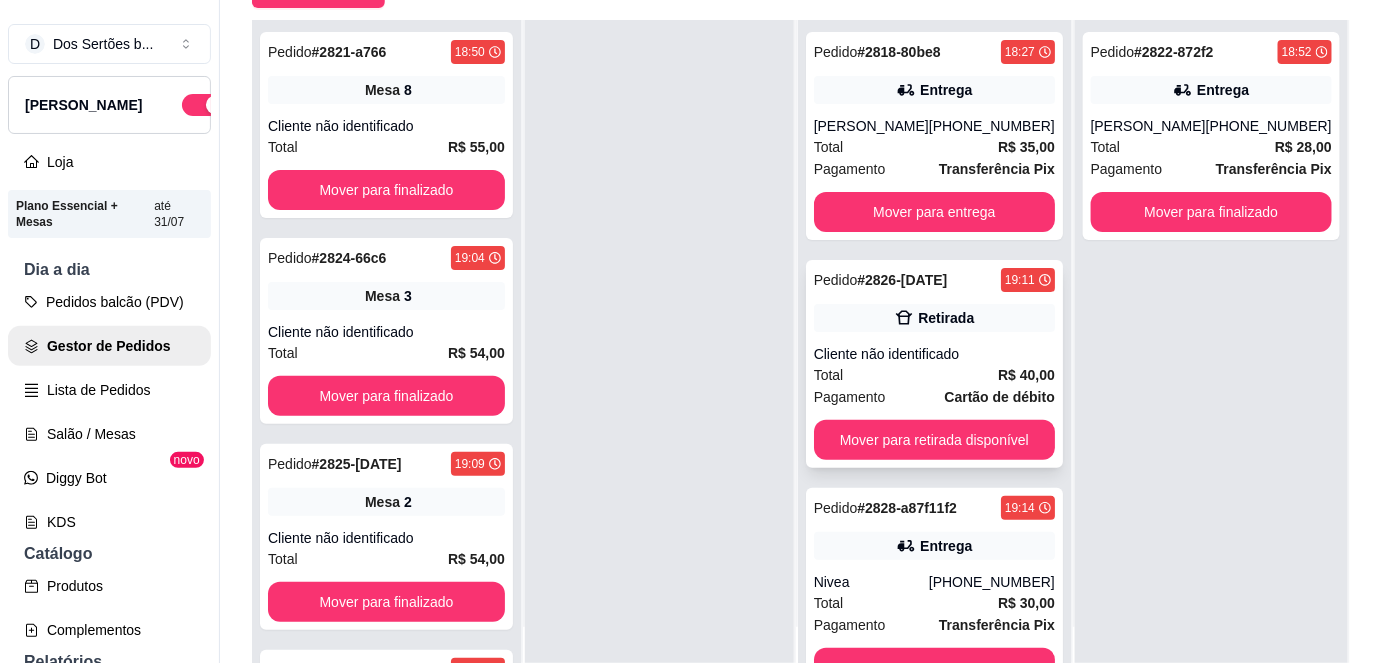 click on "Total R$ 40,00" at bounding box center (934, 375) 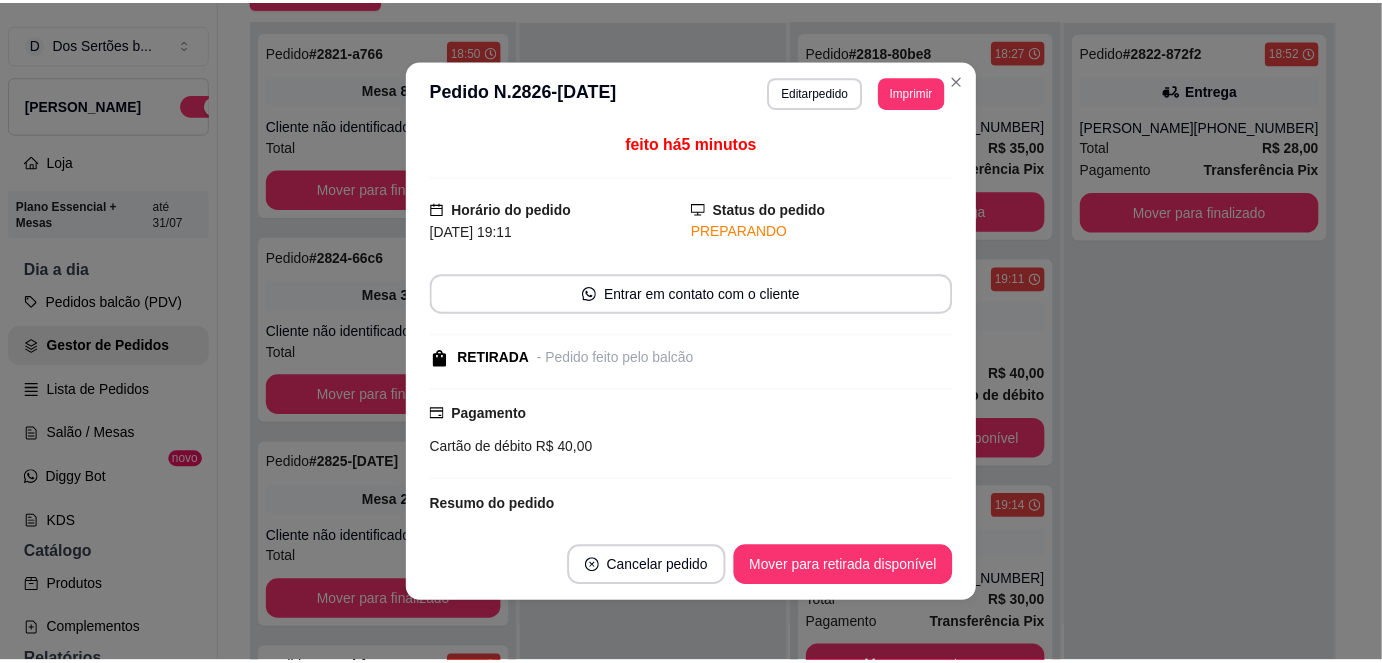 scroll, scrollTop: 183, scrollLeft: 0, axis: vertical 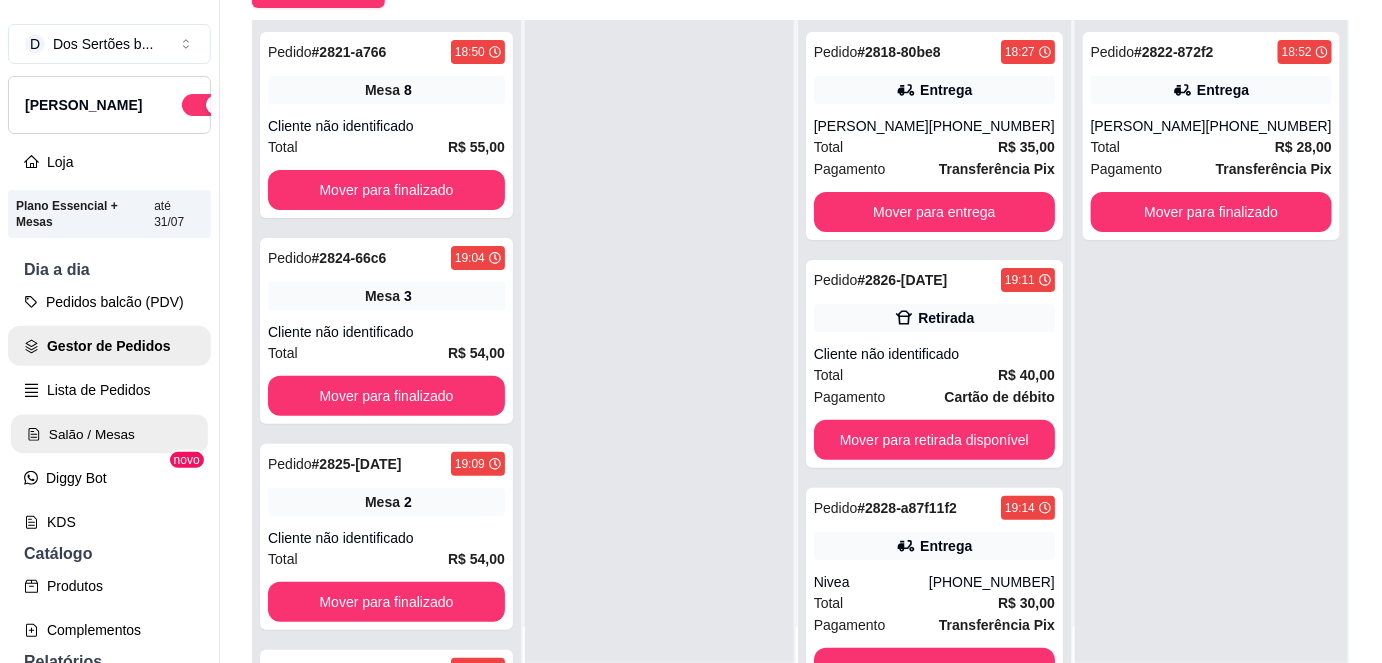 click on "Salão / Mesas" at bounding box center [109, 434] 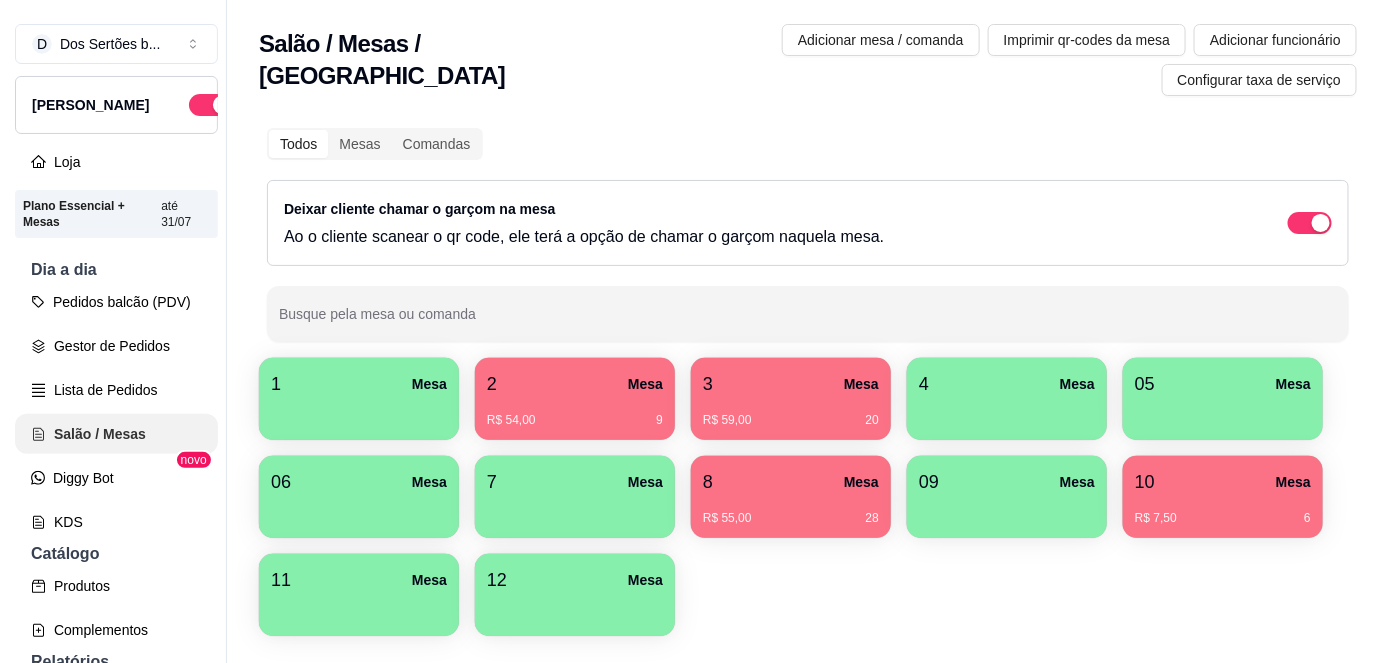 scroll, scrollTop: 0, scrollLeft: 0, axis: both 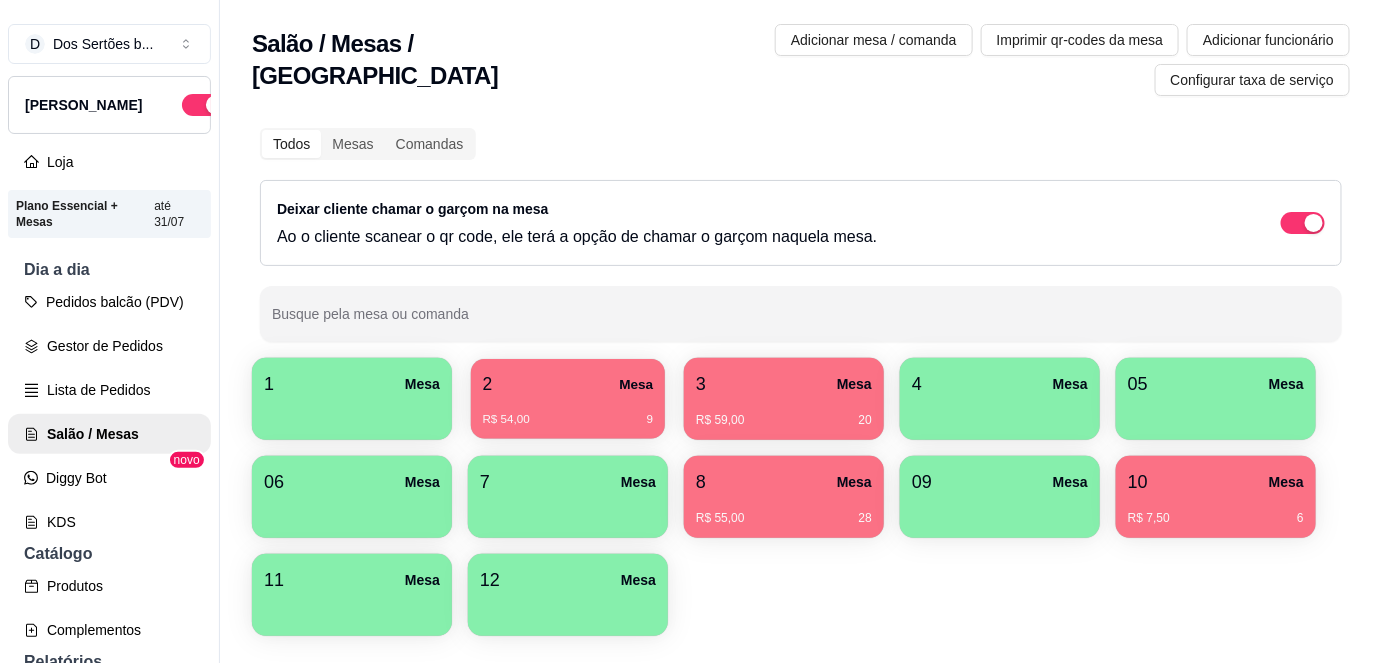 click on "2 Mesa" at bounding box center [568, 384] 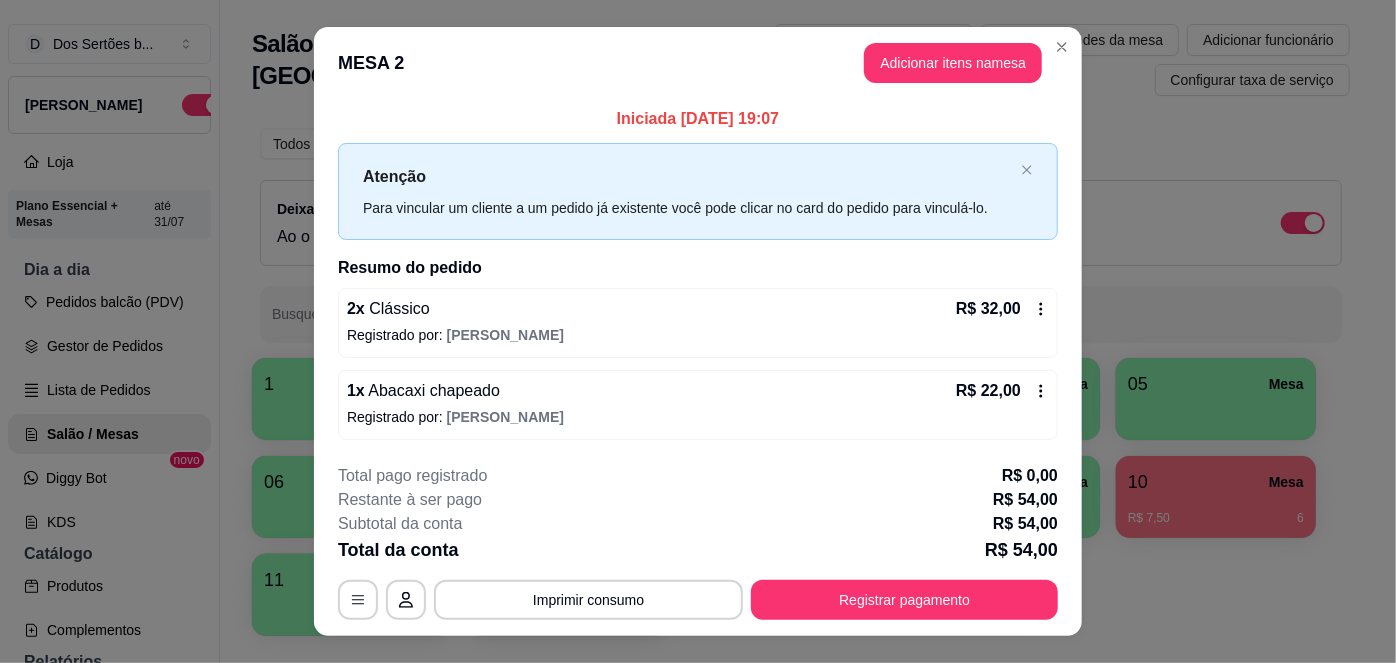 scroll, scrollTop: 36, scrollLeft: 0, axis: vertical 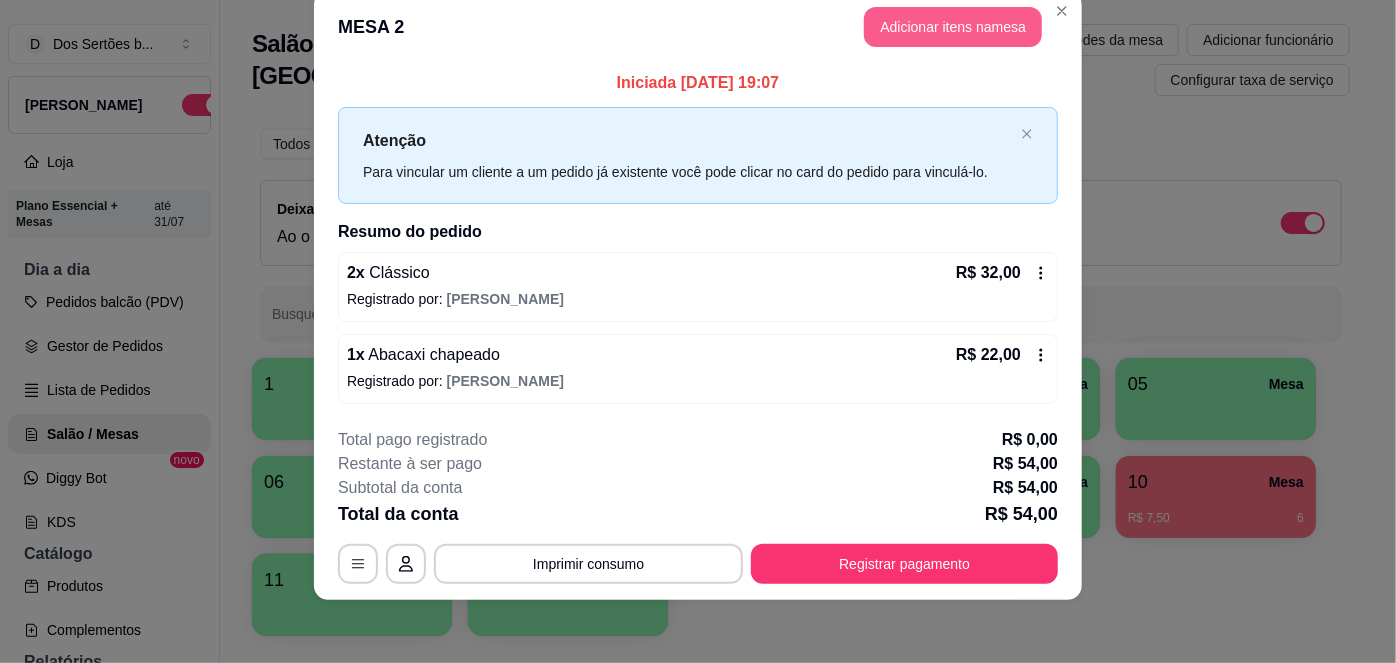 click on "Adicionar itens na  mesa" at bounding box center (953, 27) 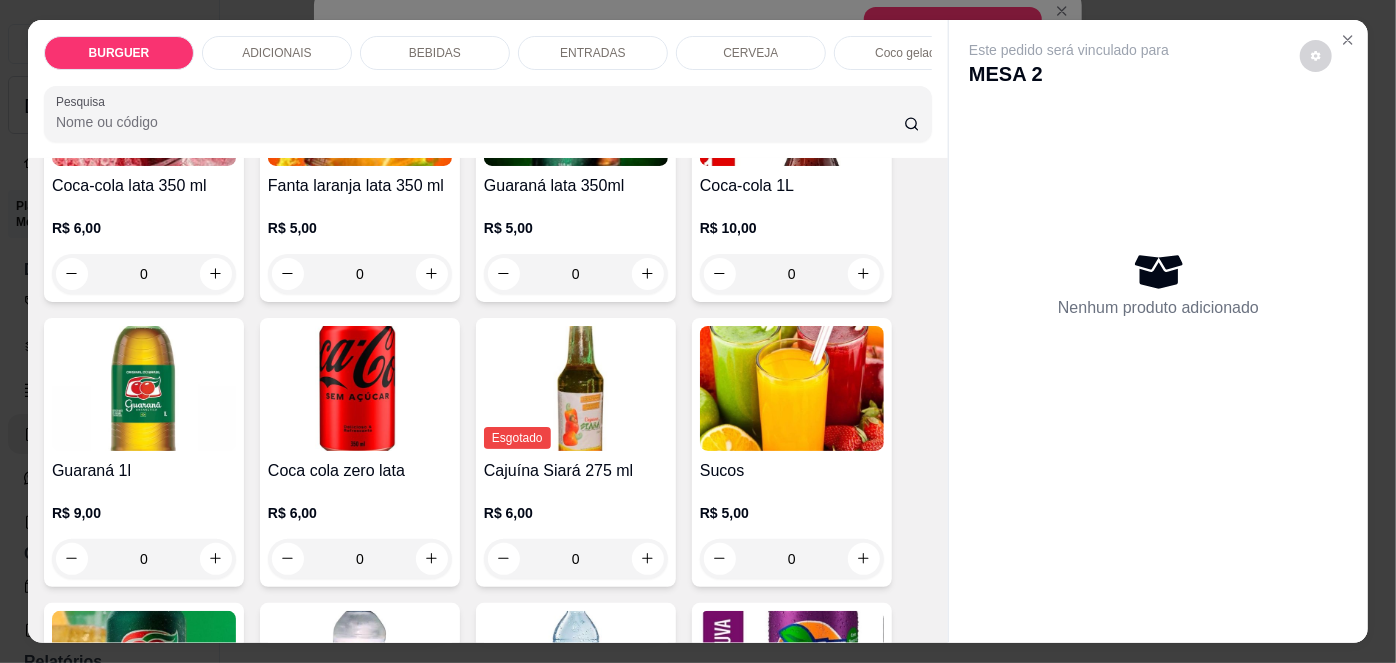 scroll, scrollTop: 1774, scrollLeft: 0, axis: vertical 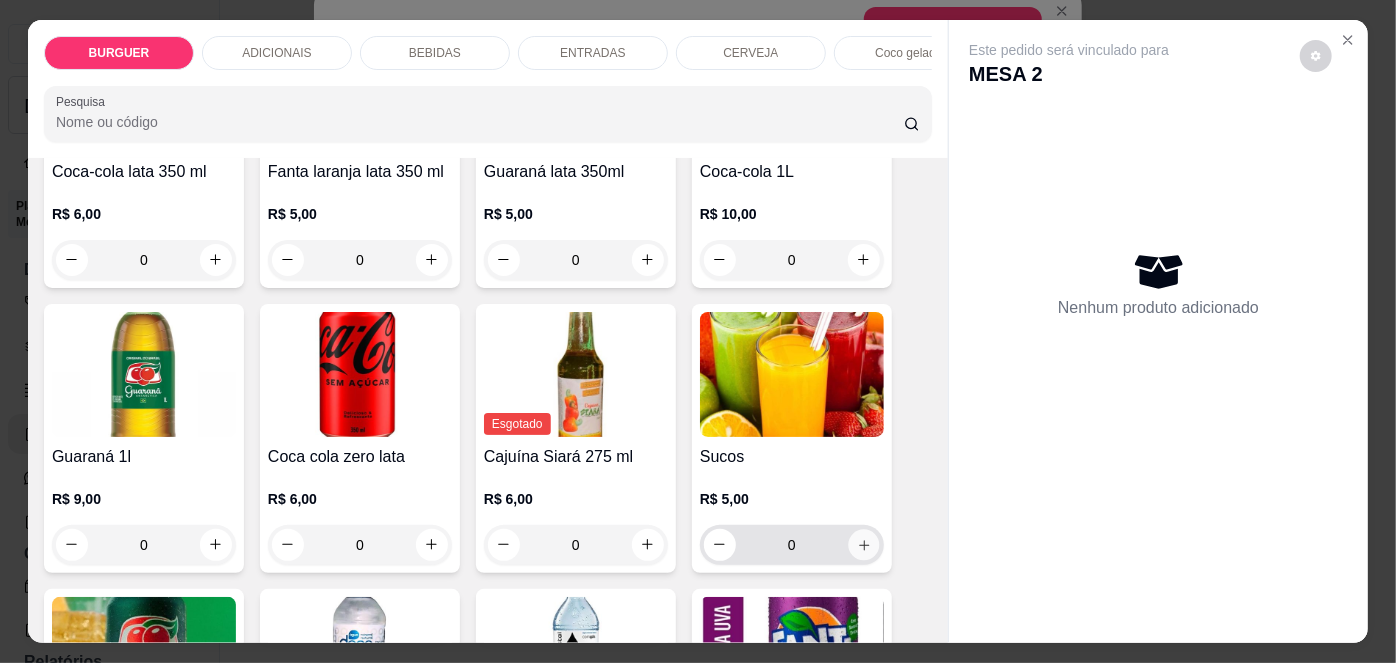 click at bounding box center [863, 544] 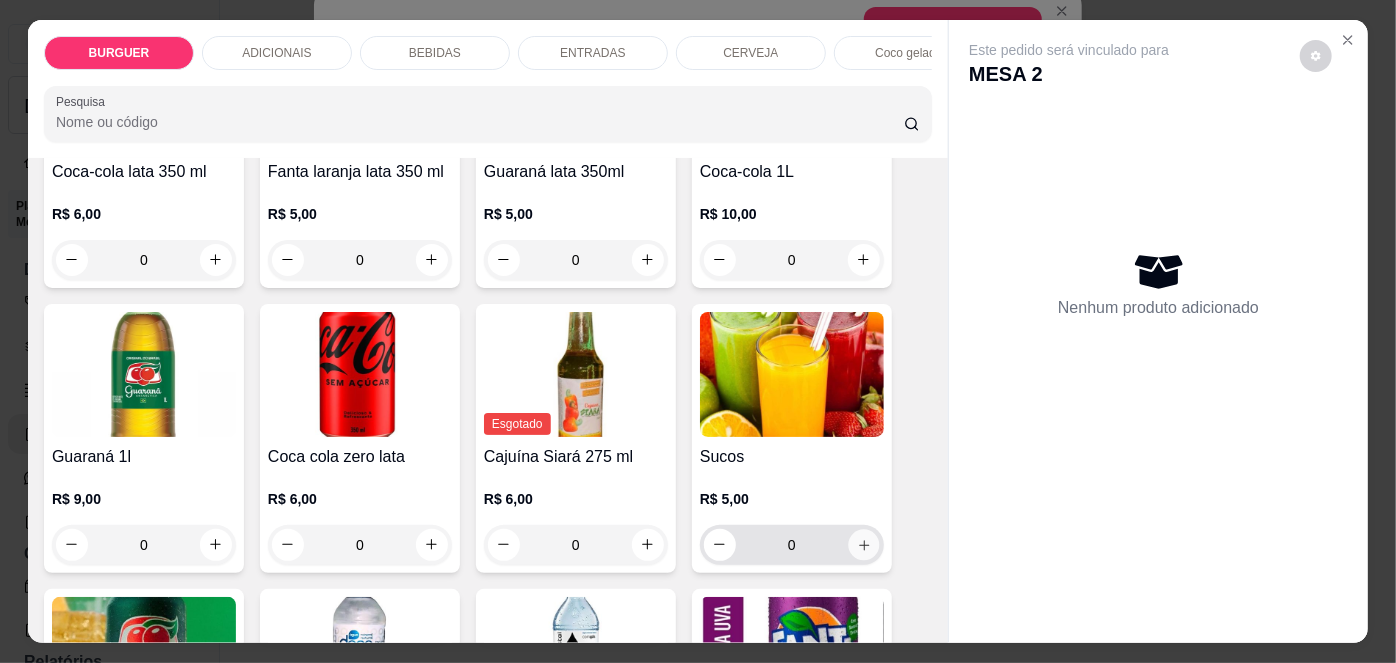 type on "1" 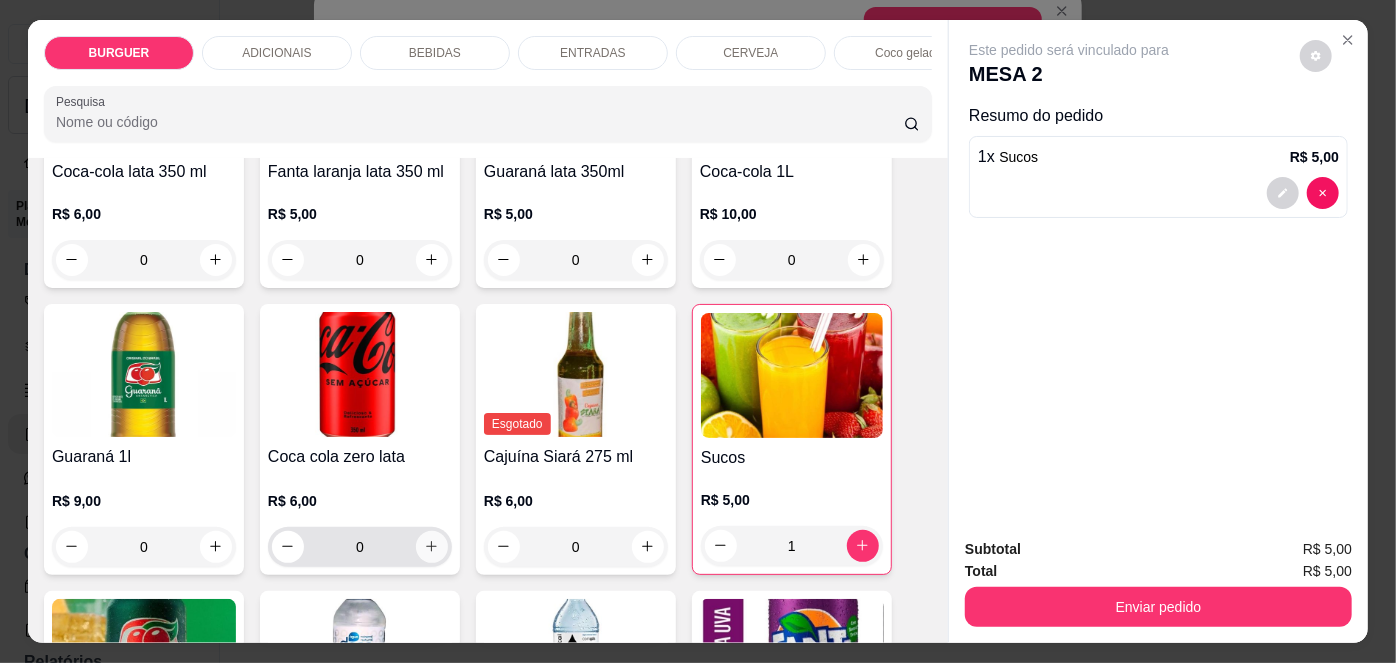 click 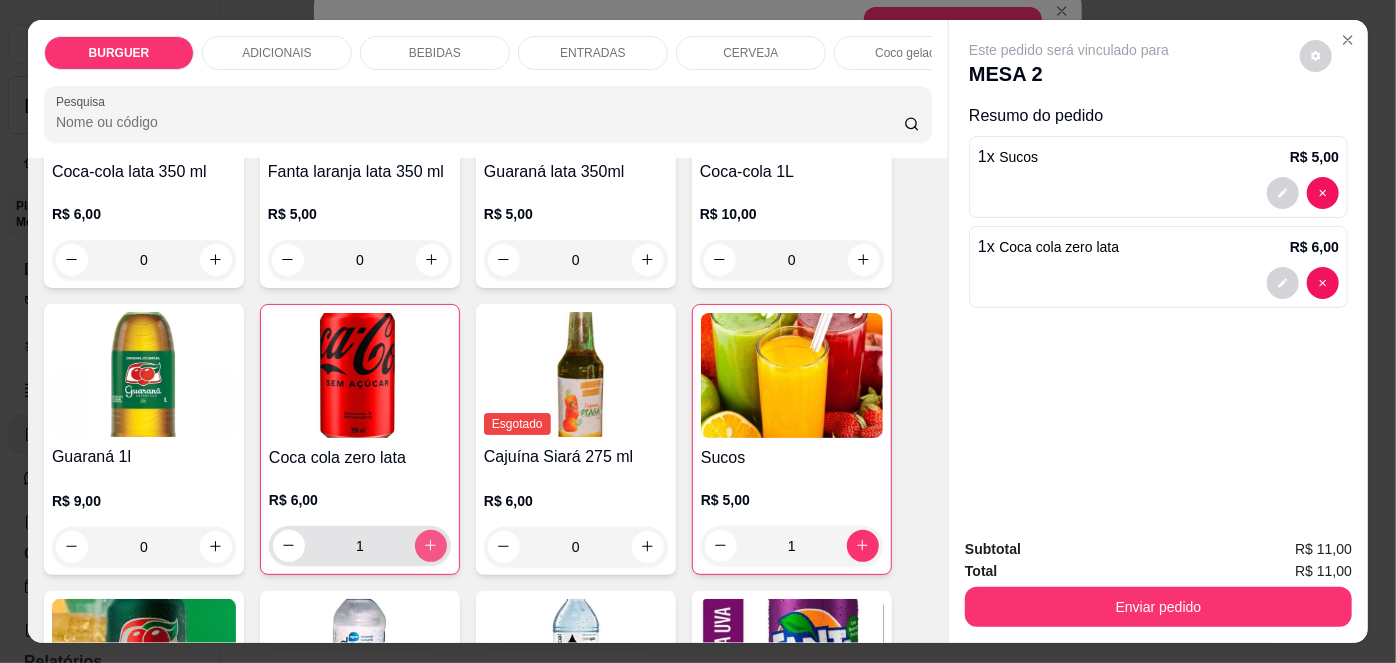 click 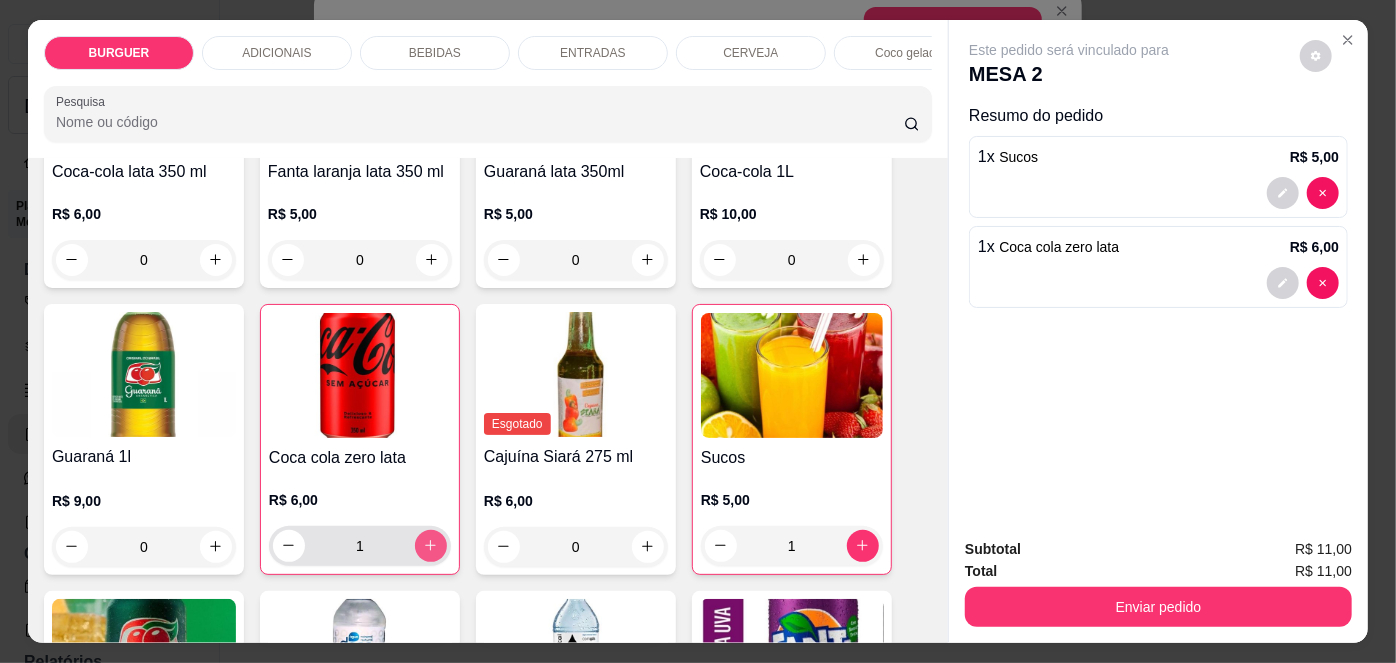 type on "2" 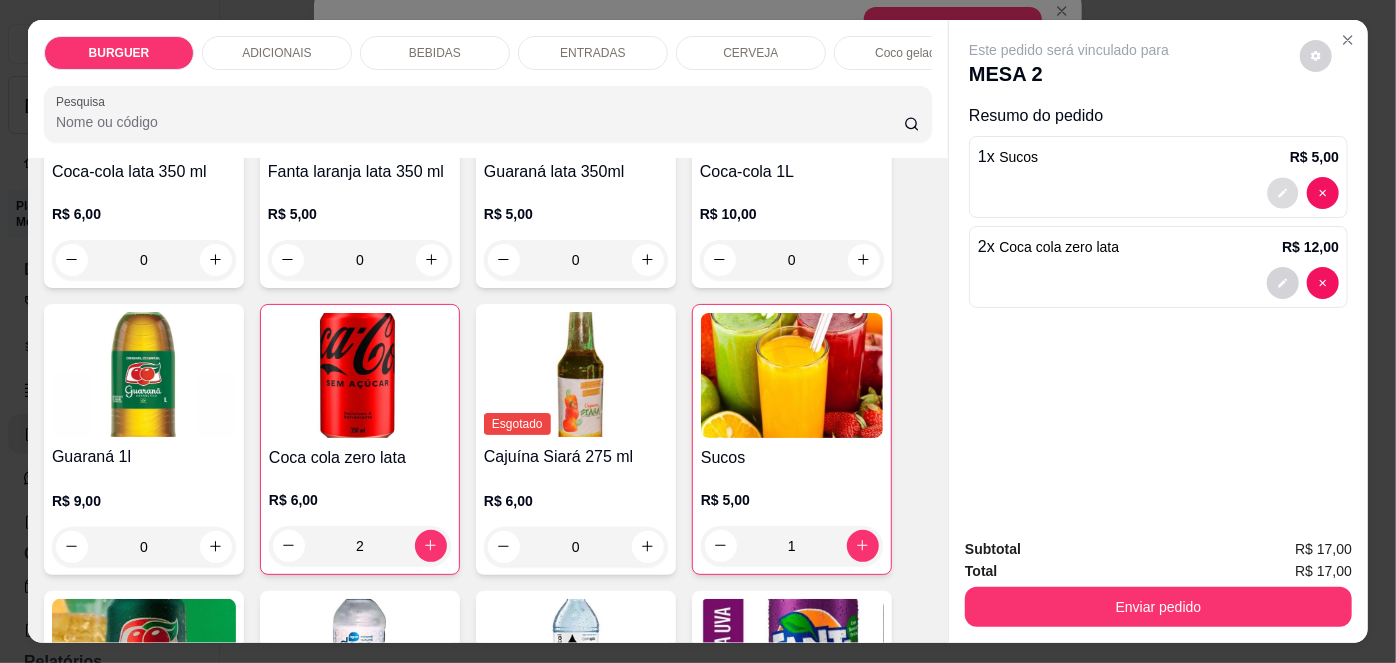 click 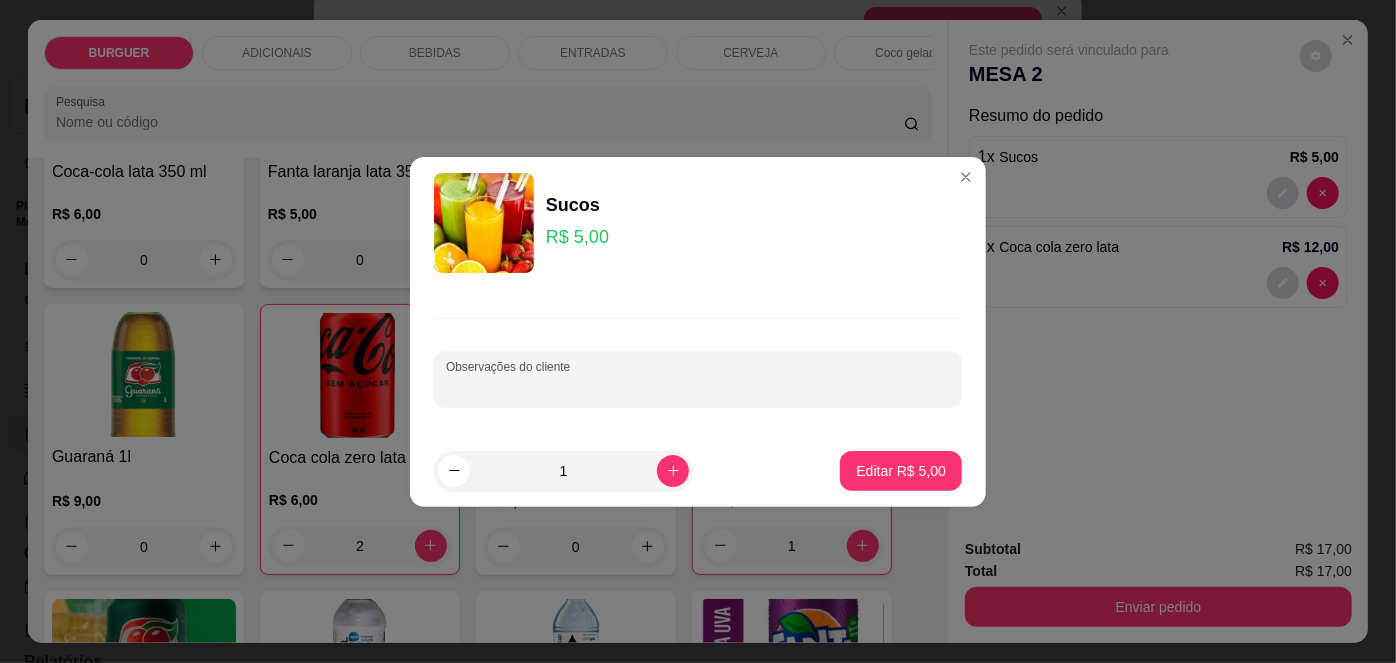 click on "Observações do cliente" at bounding box center (698, 387) 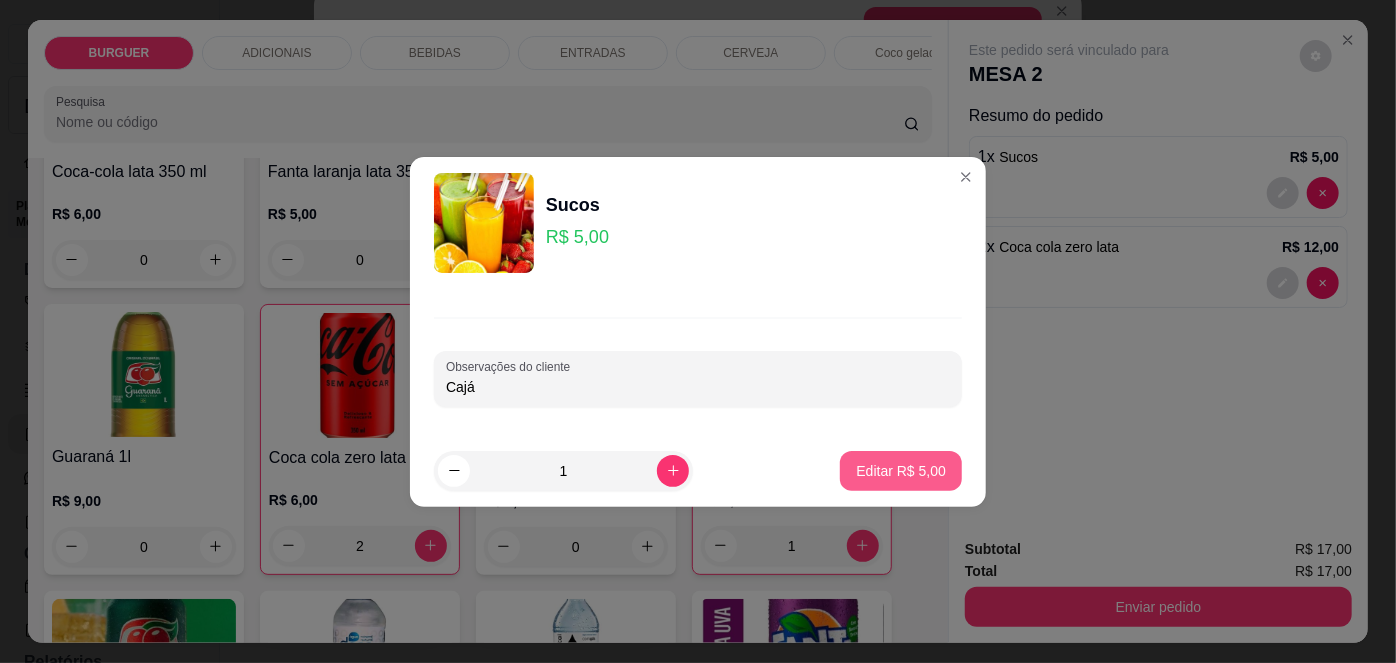 type on "Cajá" 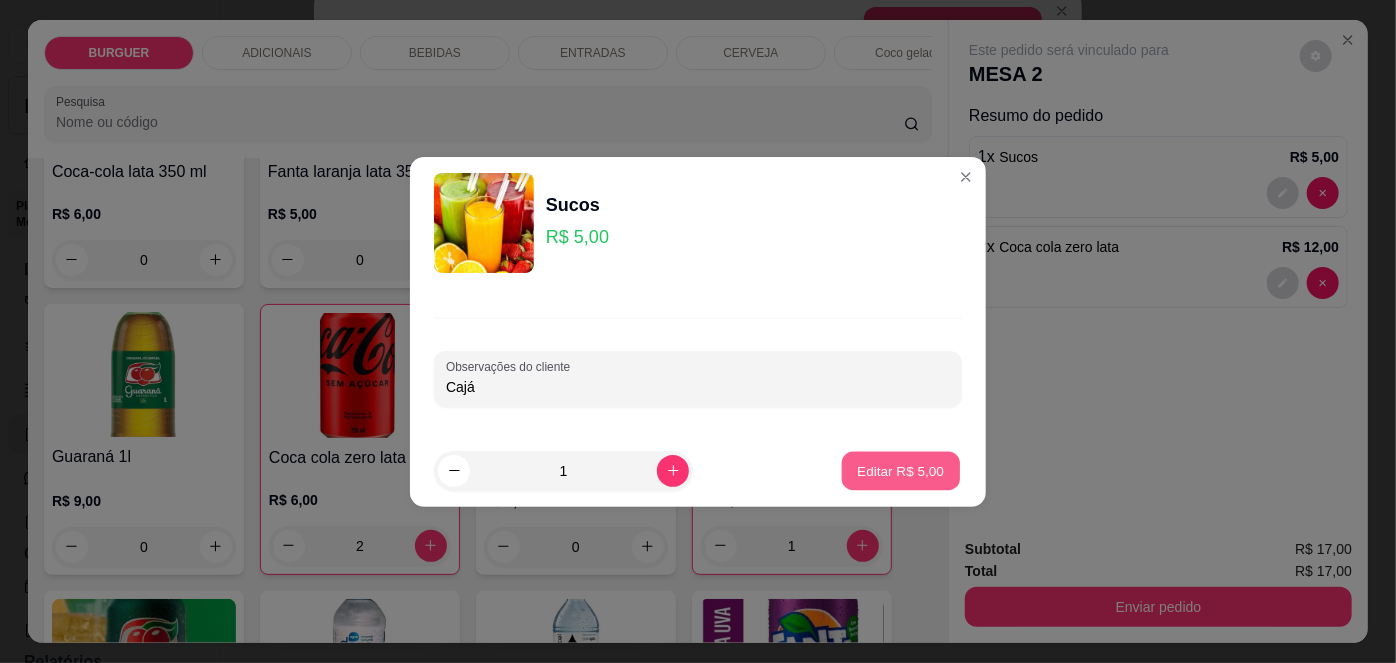 click on "Editar   R$ 5,00" at bounding box center [901, 470] 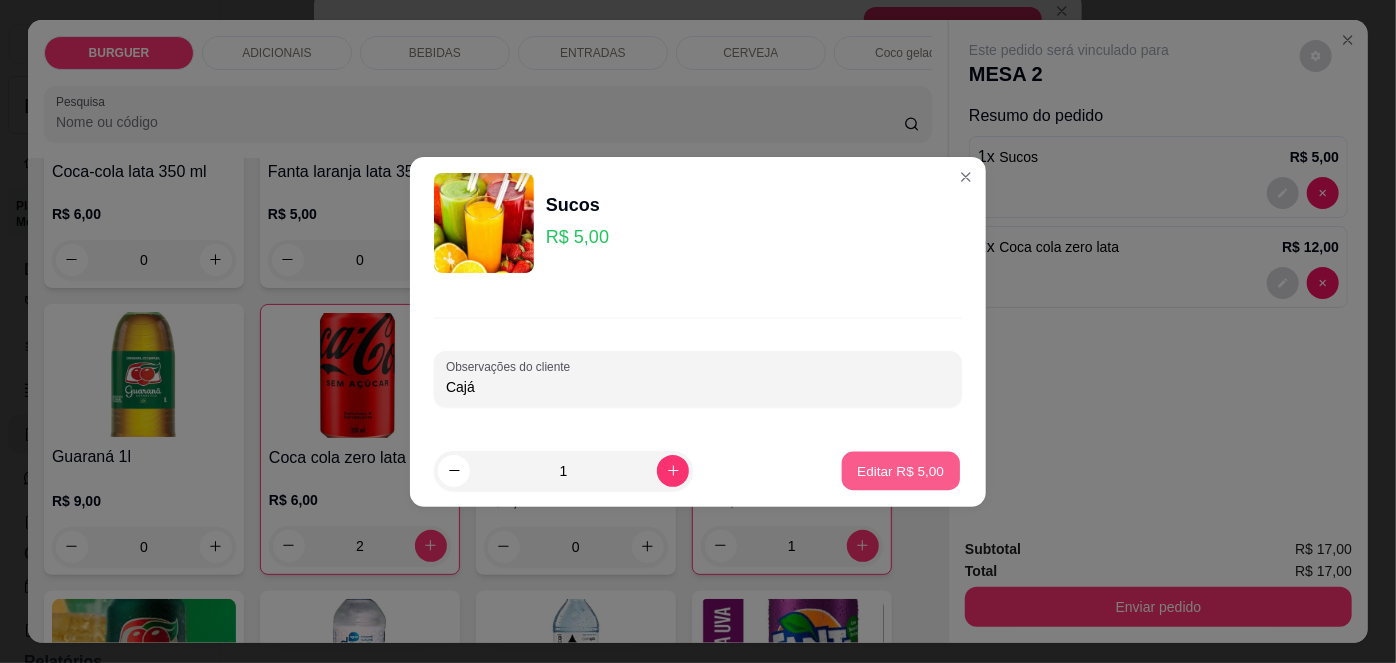 type on "0" 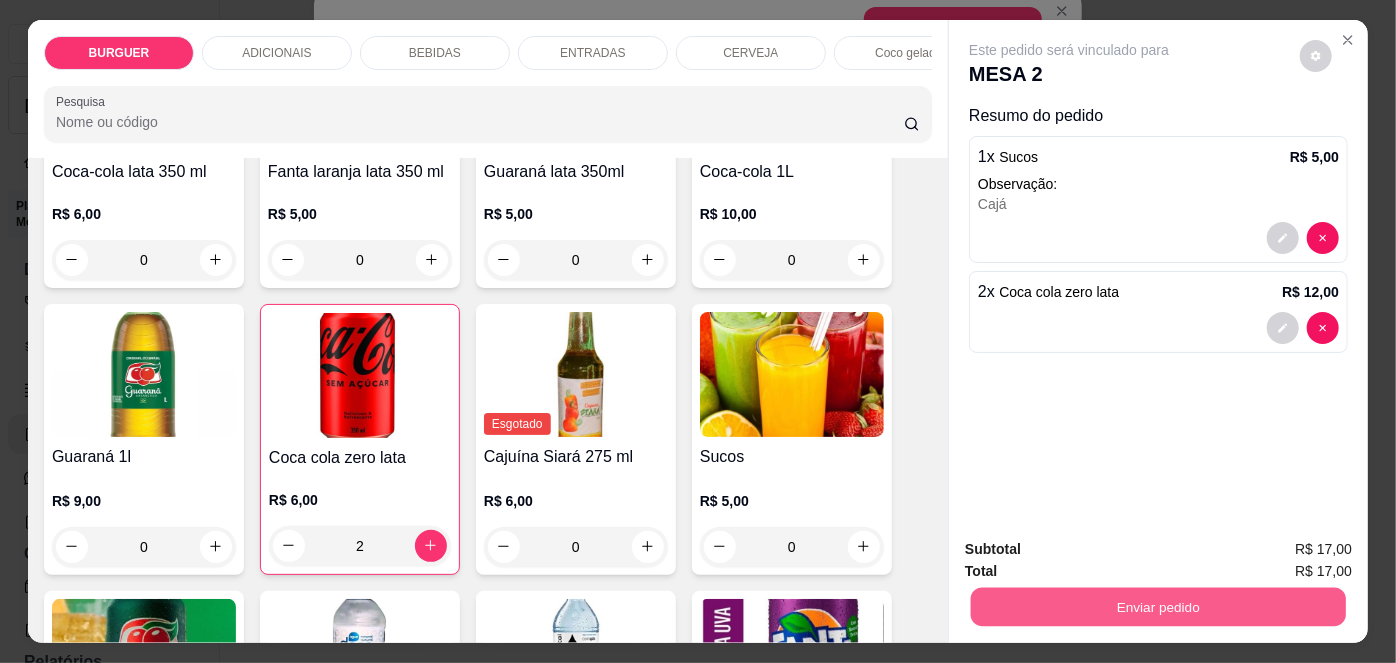 click on "Enviar pedido" at bounding box center [1158, 607] 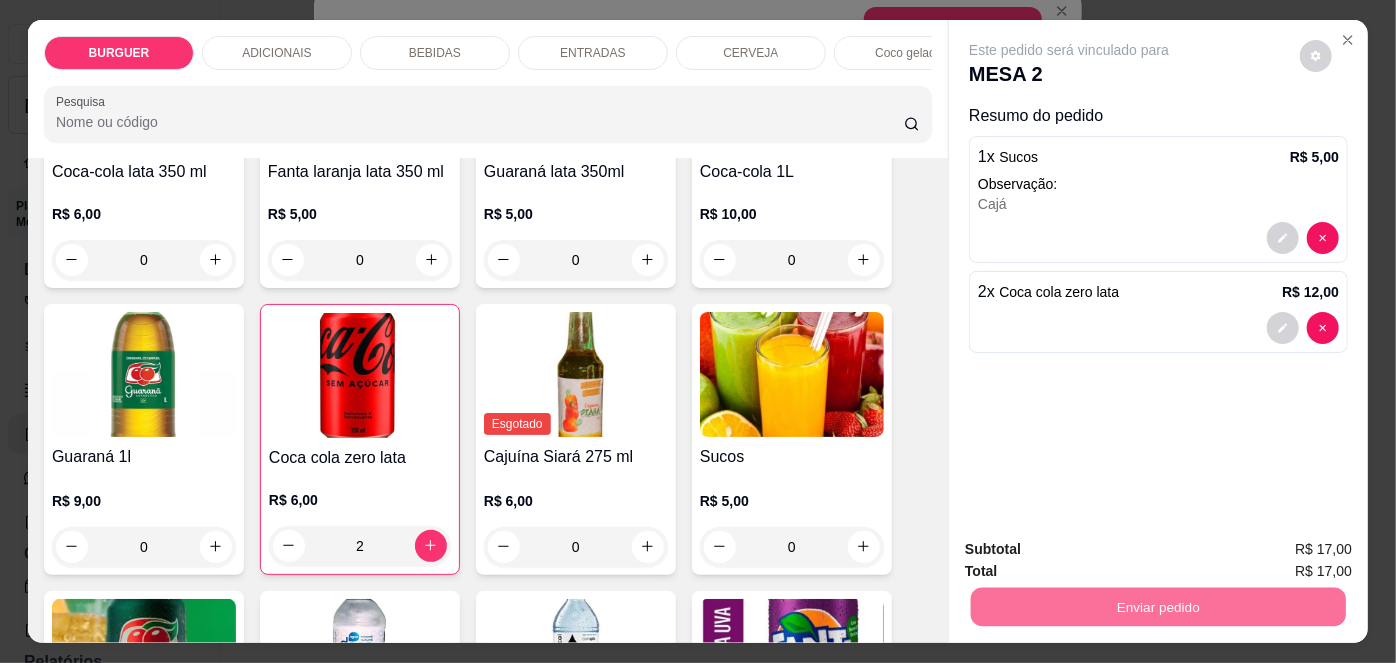 click on "Não registrar e enviar pedido" at bounding box center (1093, 551) 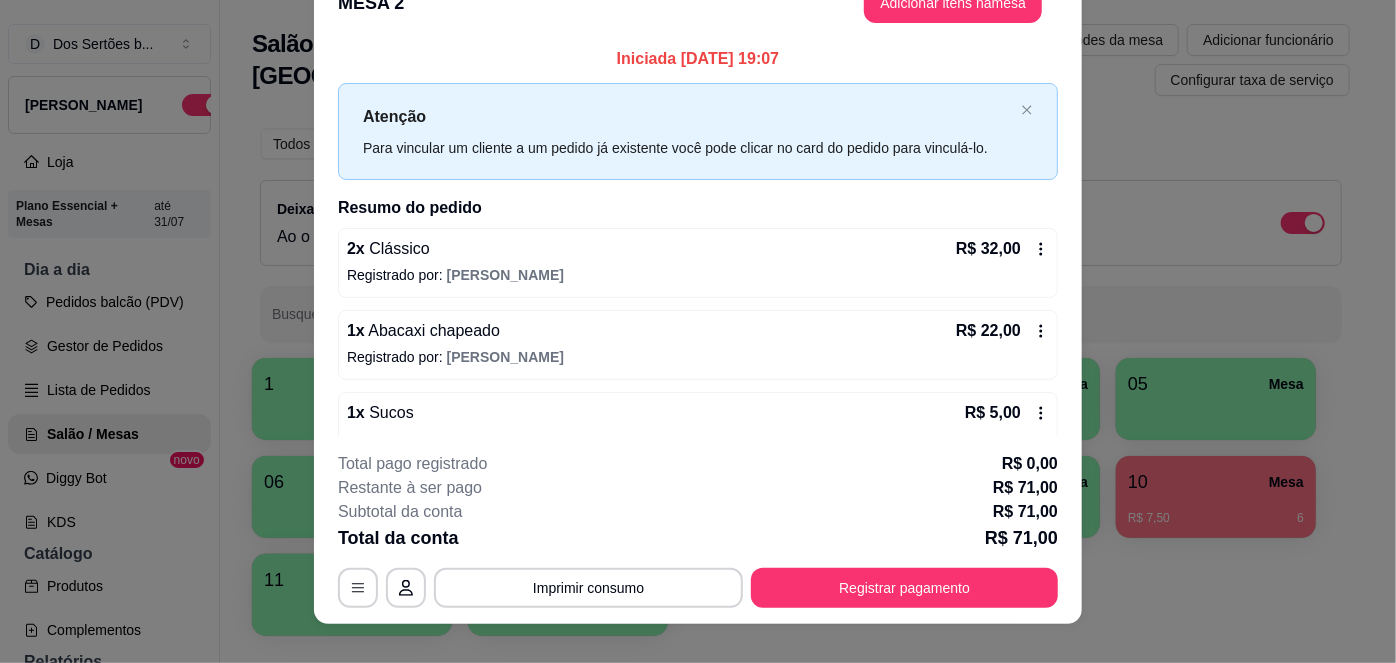 scroll, scrollTop: 11, scrollLeft: 0, axis: vertical 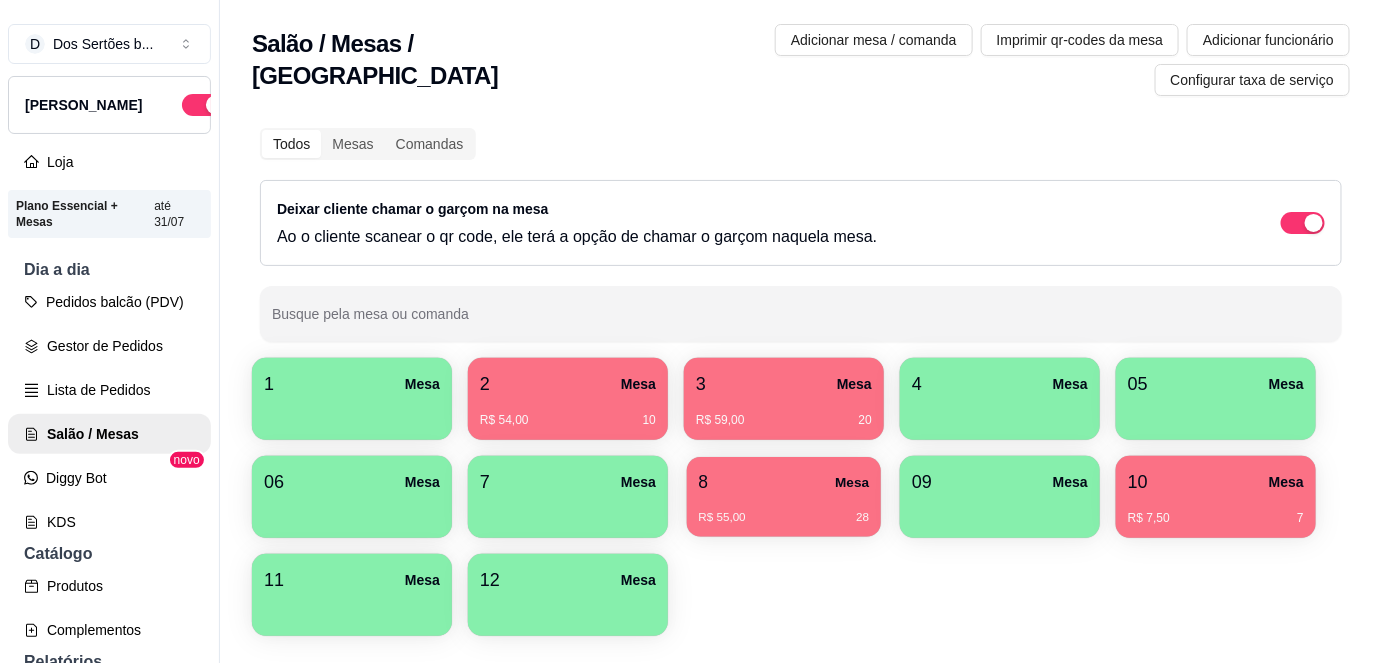 click on "8 Mesa" at bounding box center (784, 482) 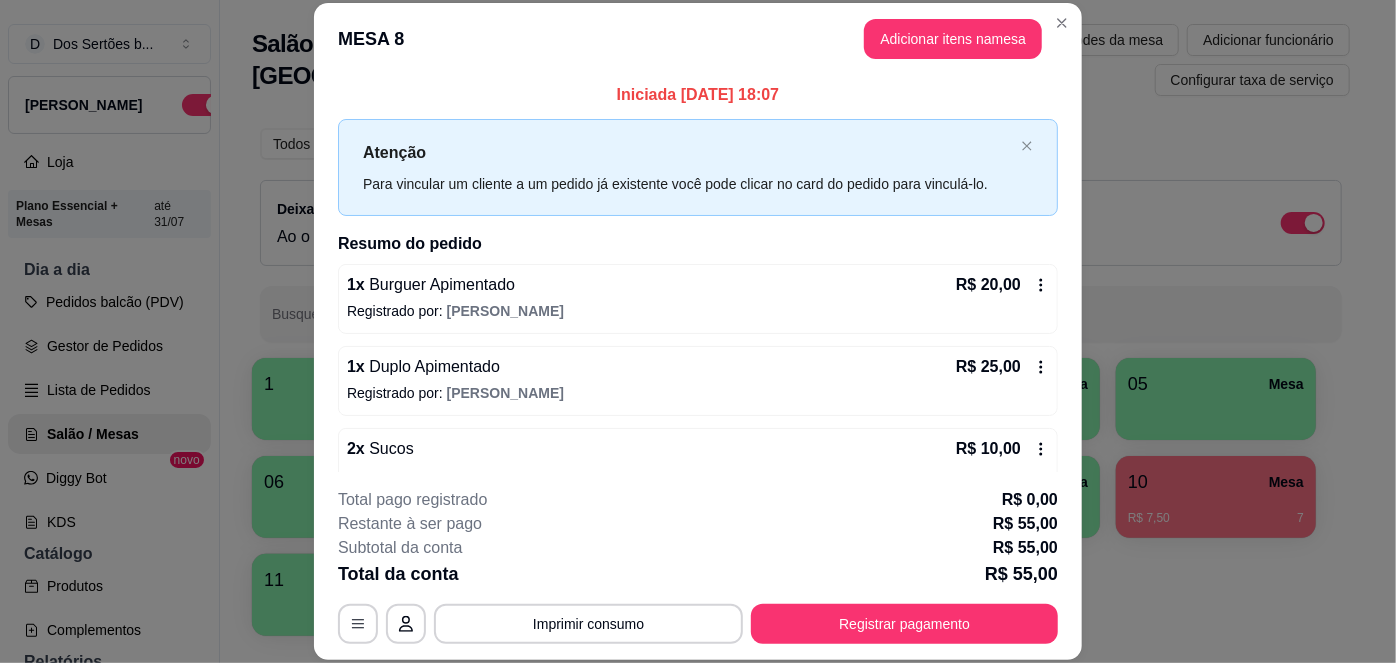 scroll, scrollTop: 88, scrollLeft: 0, axis: vertical 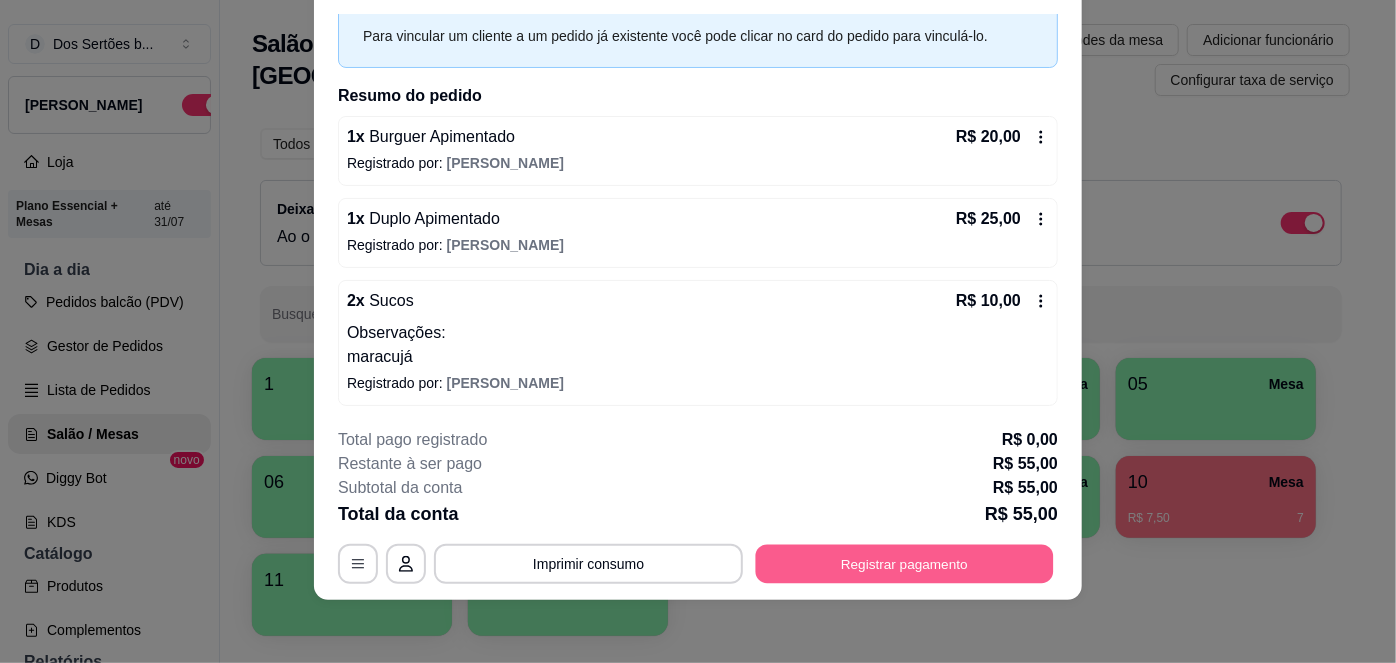 click on "Registrar pagamento" at bounding box center (905, 563) 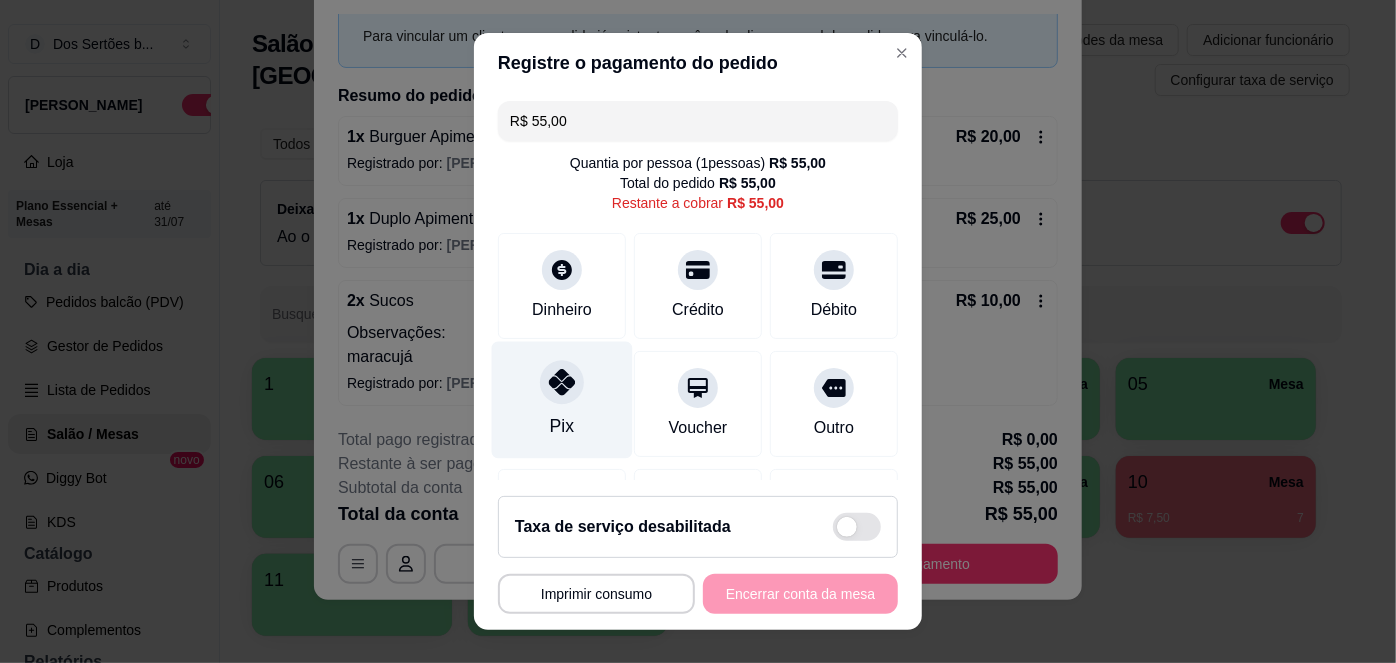 click on "Pix" at bounding box center [562, 400] 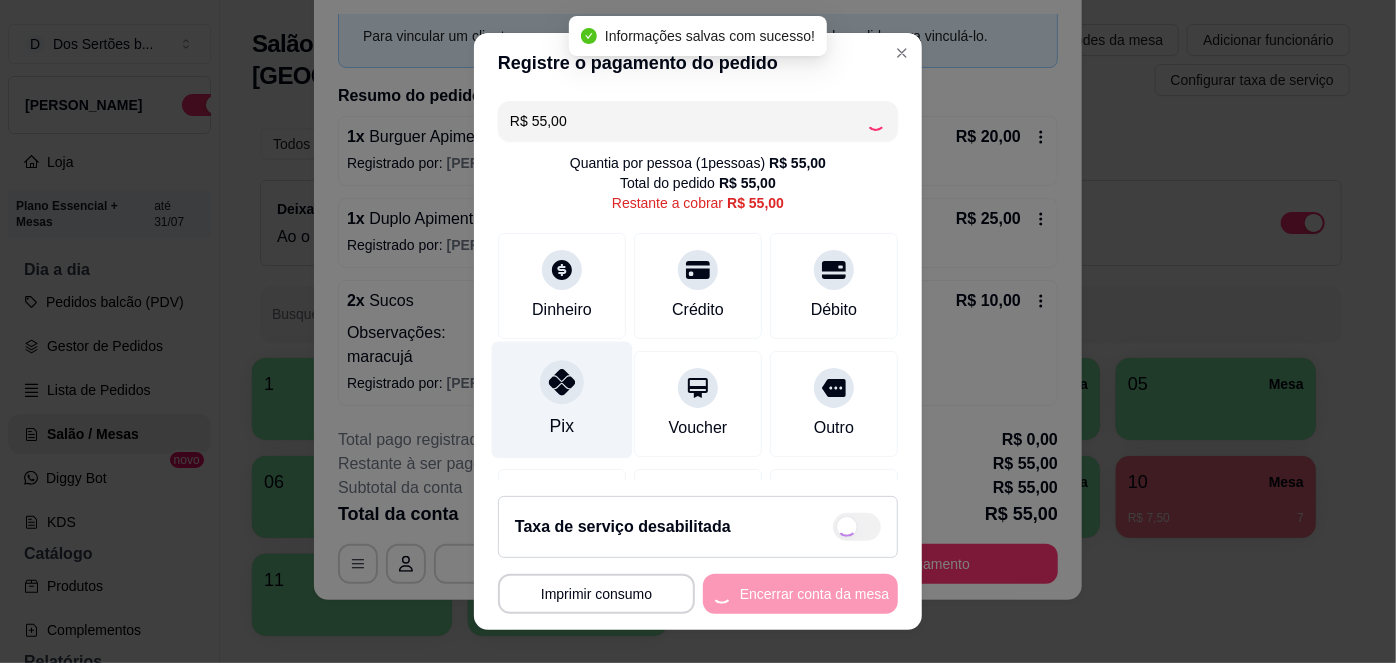 type on "R$ 0,00" 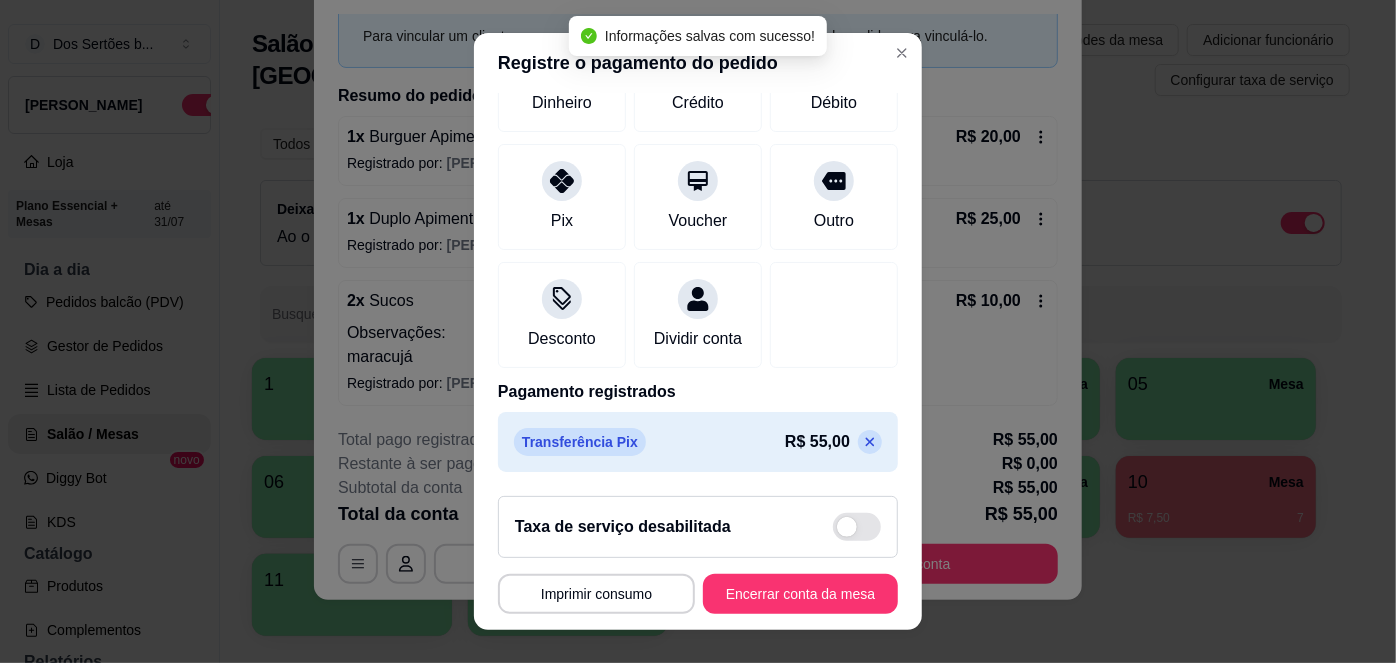 scroll, scrollTop: 208, scrollLeft: 0, axis: vertical 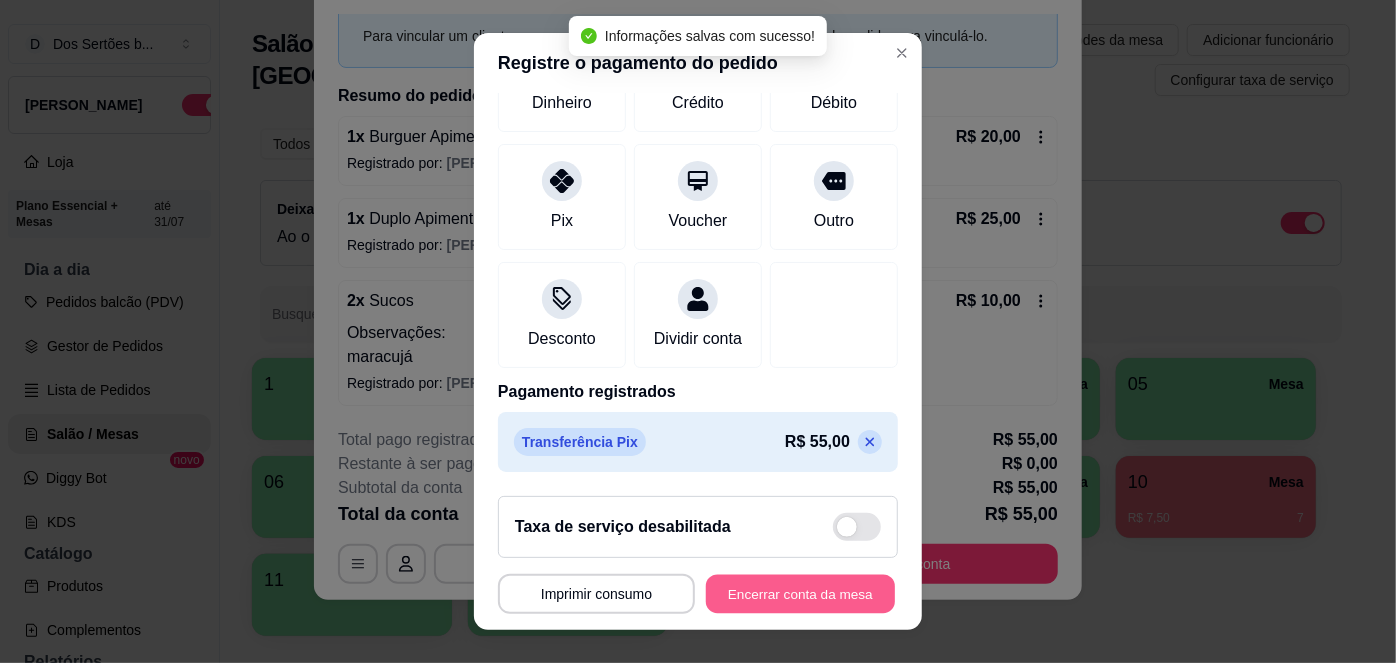 click on "Encerrar conta da mesa" at bounding box center (800, 593) 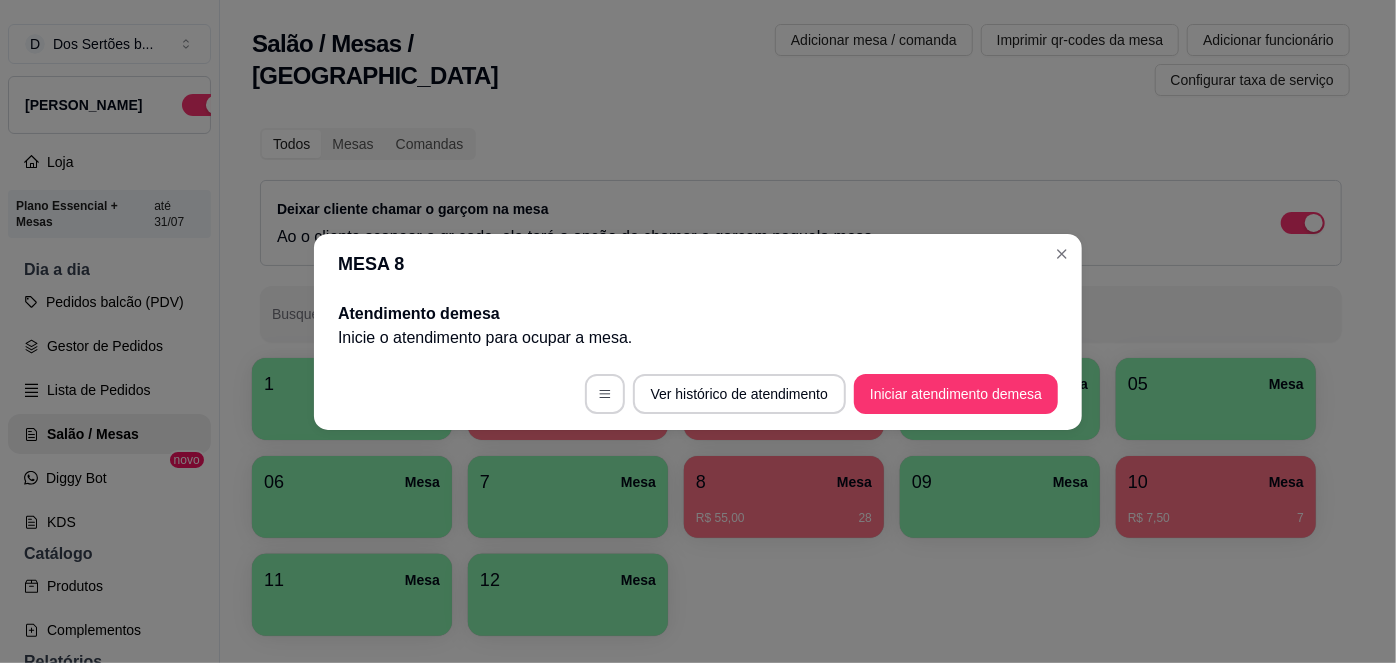 scroll, scrollTop: 0, scrollLeft: 0, axis: both 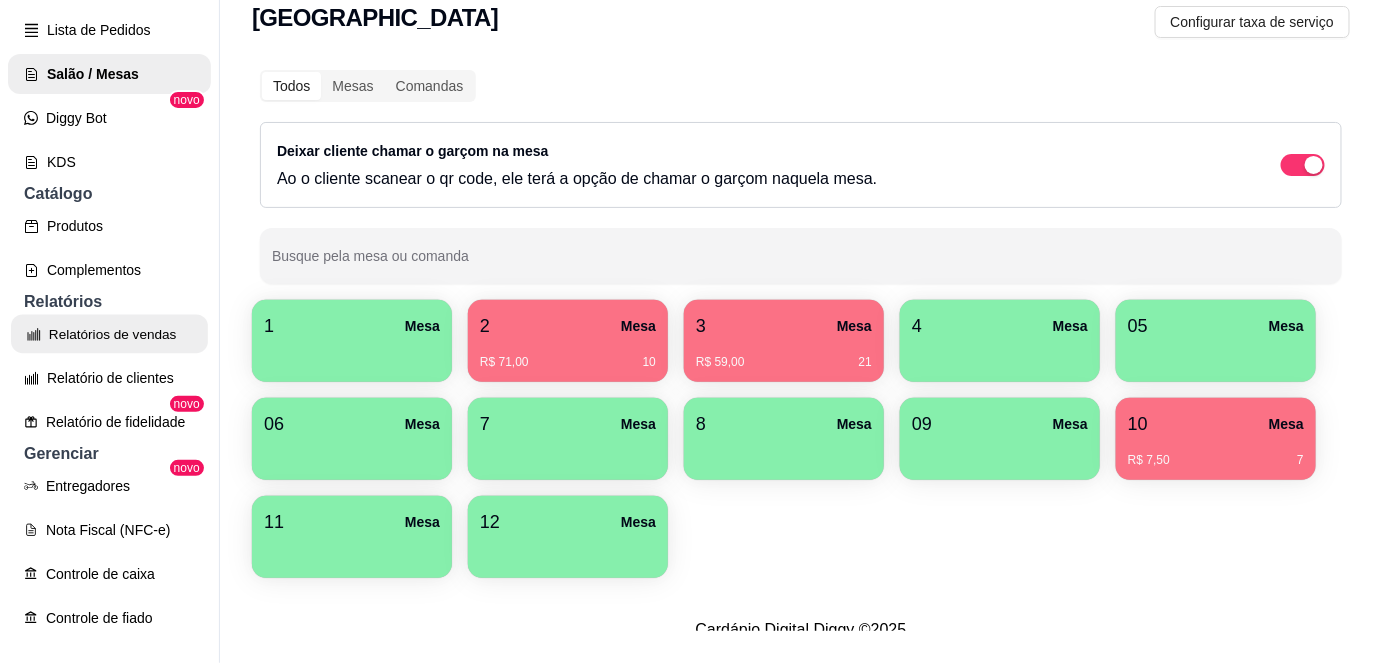 click on "Relatórios de vendas" at bounding box center (109, 334) 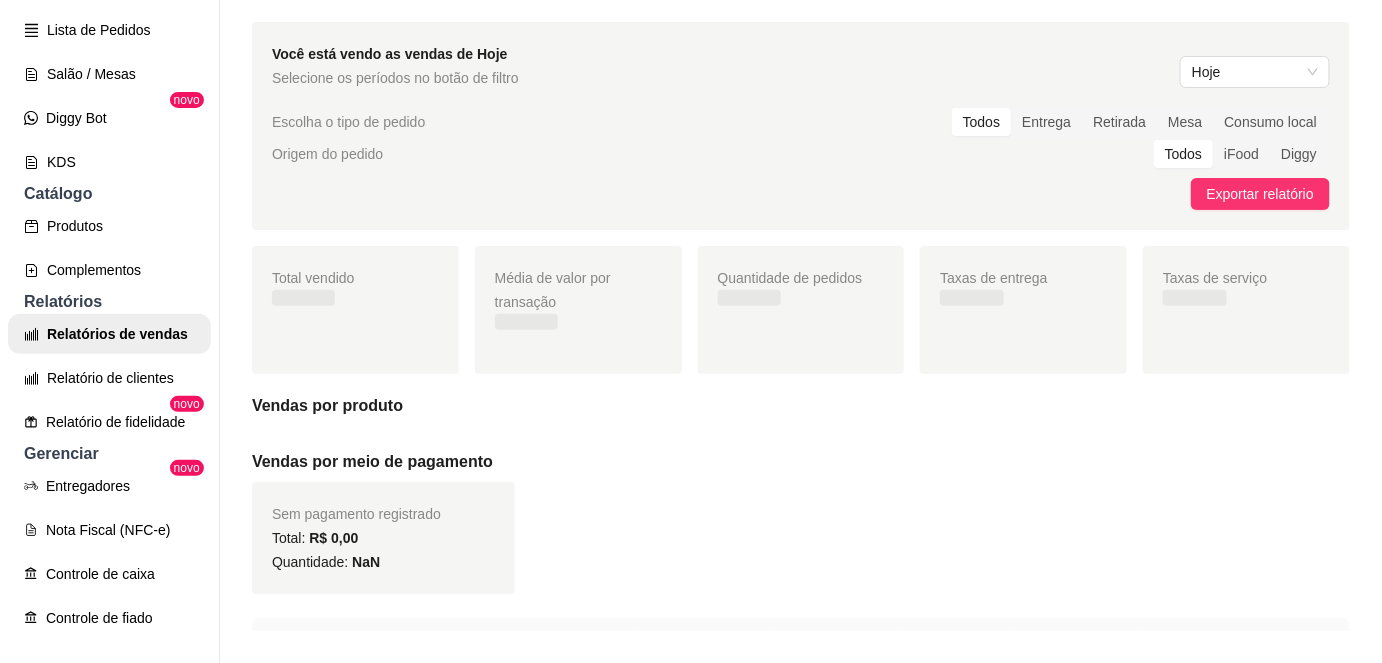 scroll, scrollTop: 0, scrollLeft: 0, axis: both 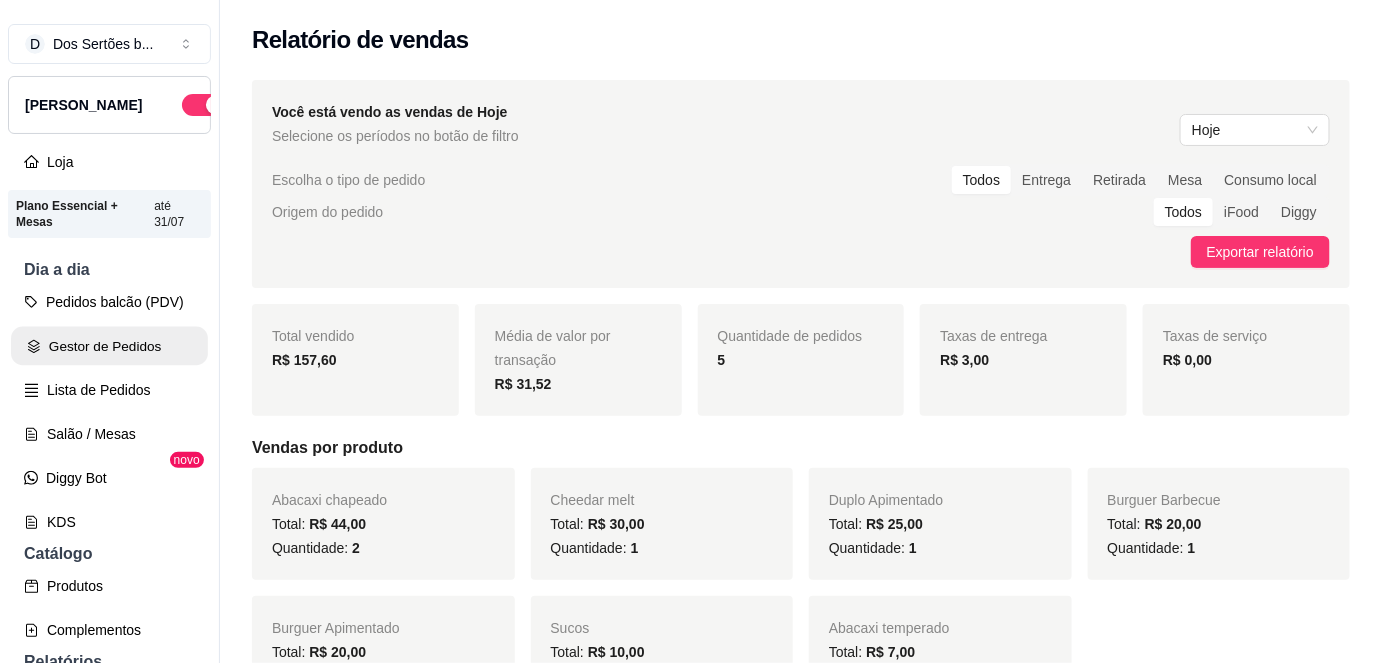 click on "Gestor de Pedidos" at bounding box center [109, 346] 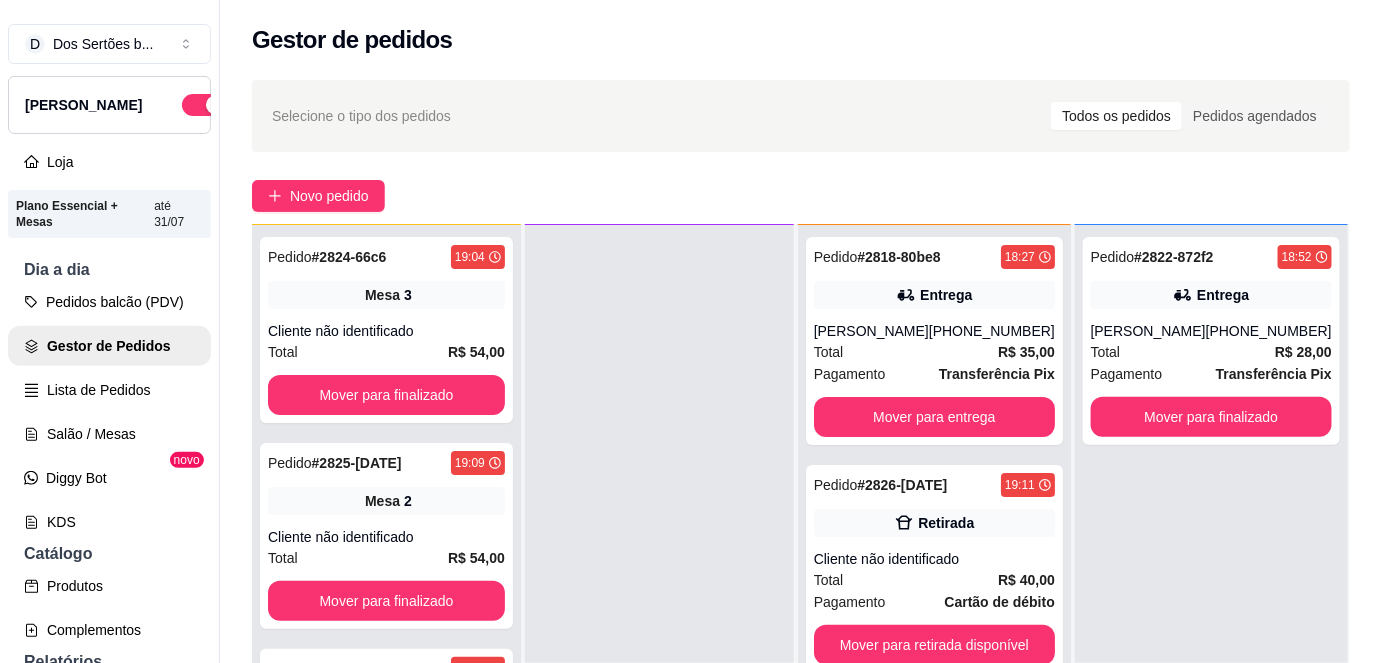scroll, scrollTop: 56, scrollLeft: 0, axis: vertical 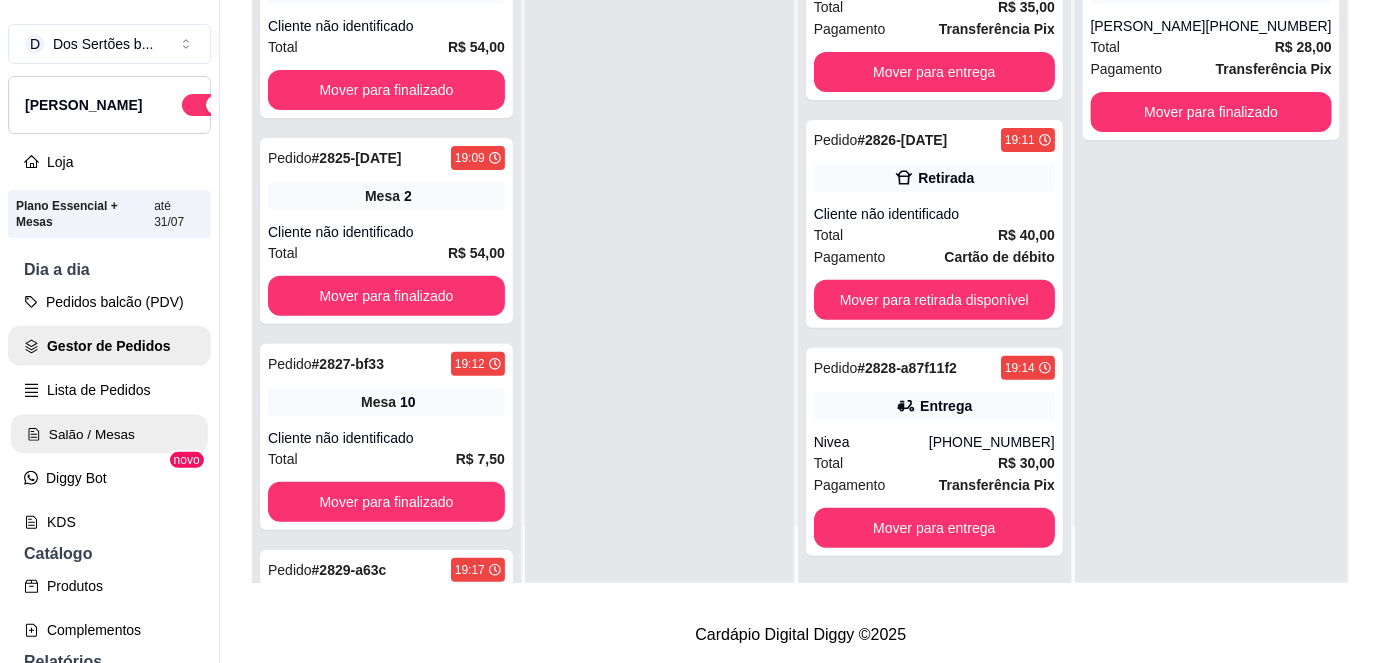 click on "Salão / Mesas" at bounding box center [109, 434] 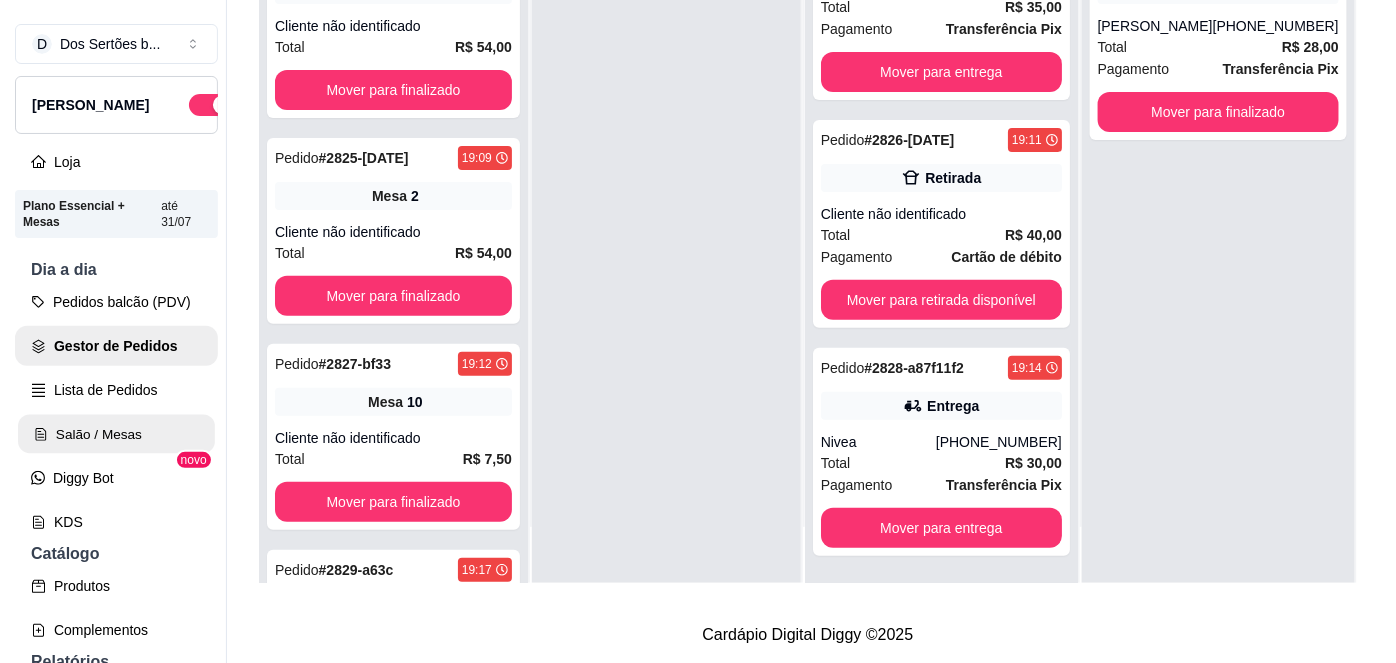 scroll, scrollTop: 0, scrollLeft: 0, axis: both 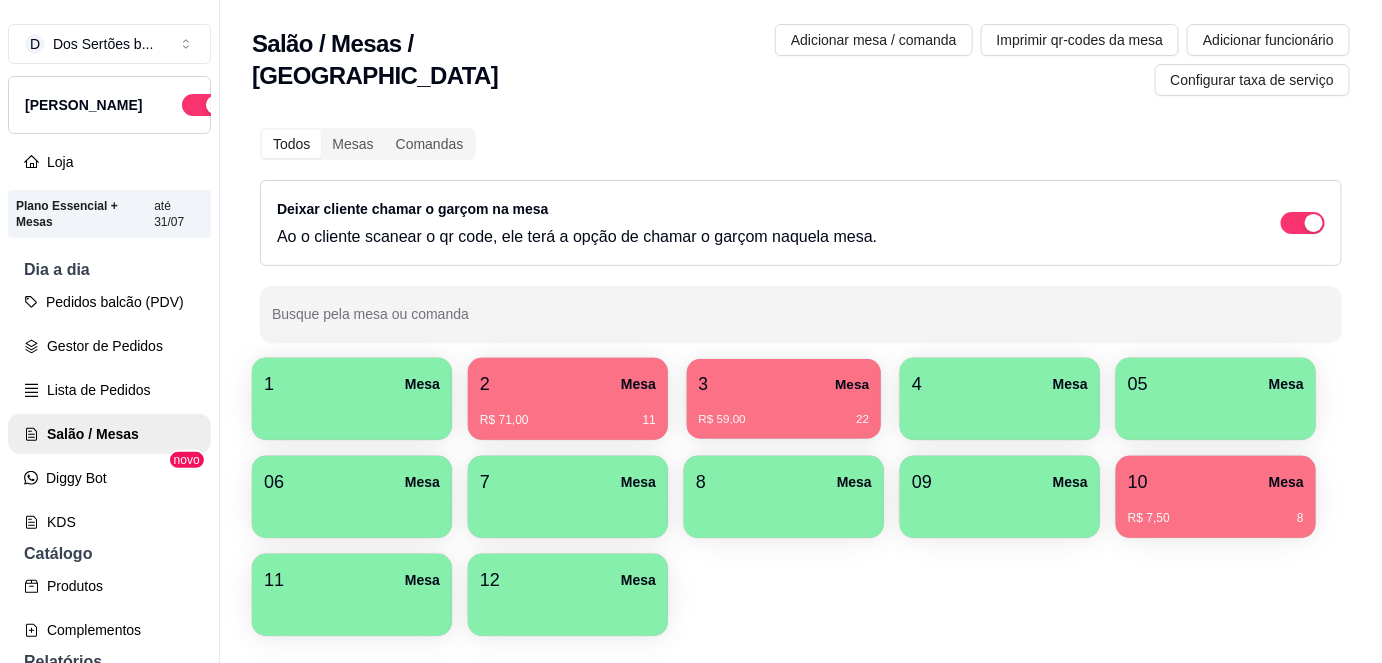 click on "3 Mesa" at bounding box center [784, 384] 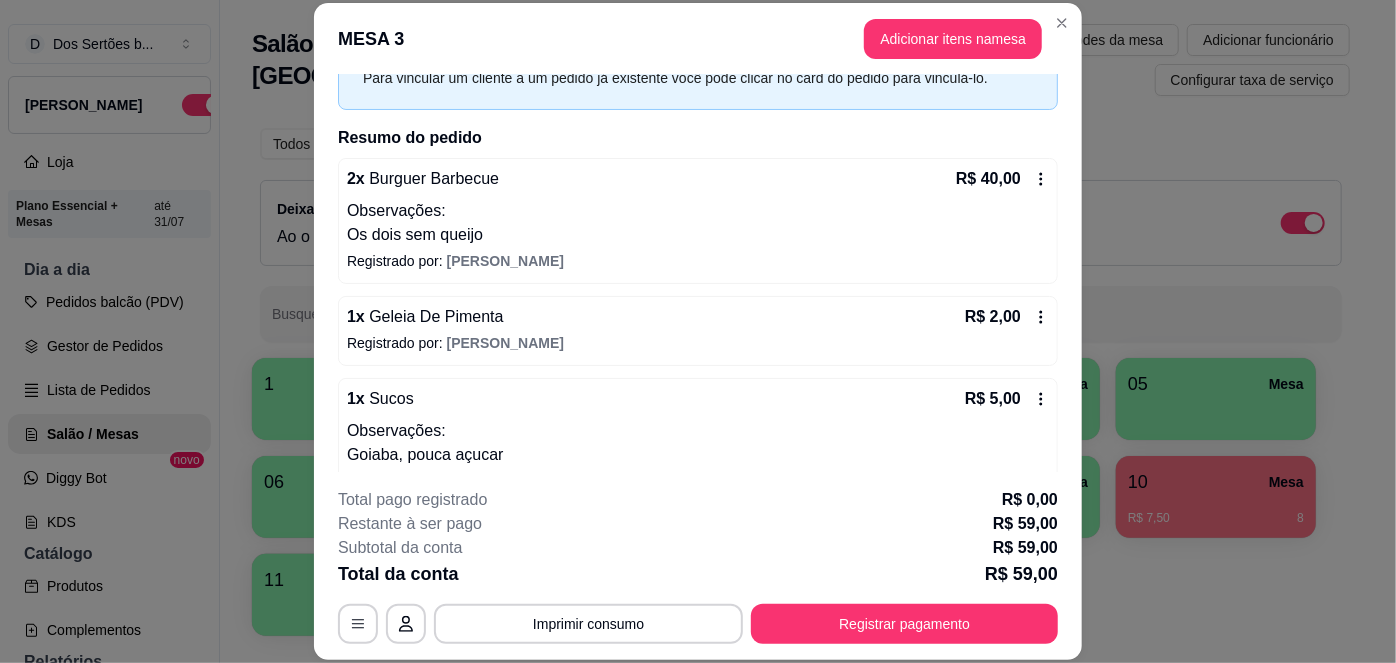 scroll, scrollTop: 418, scrollLeft: 0, axis: vertical 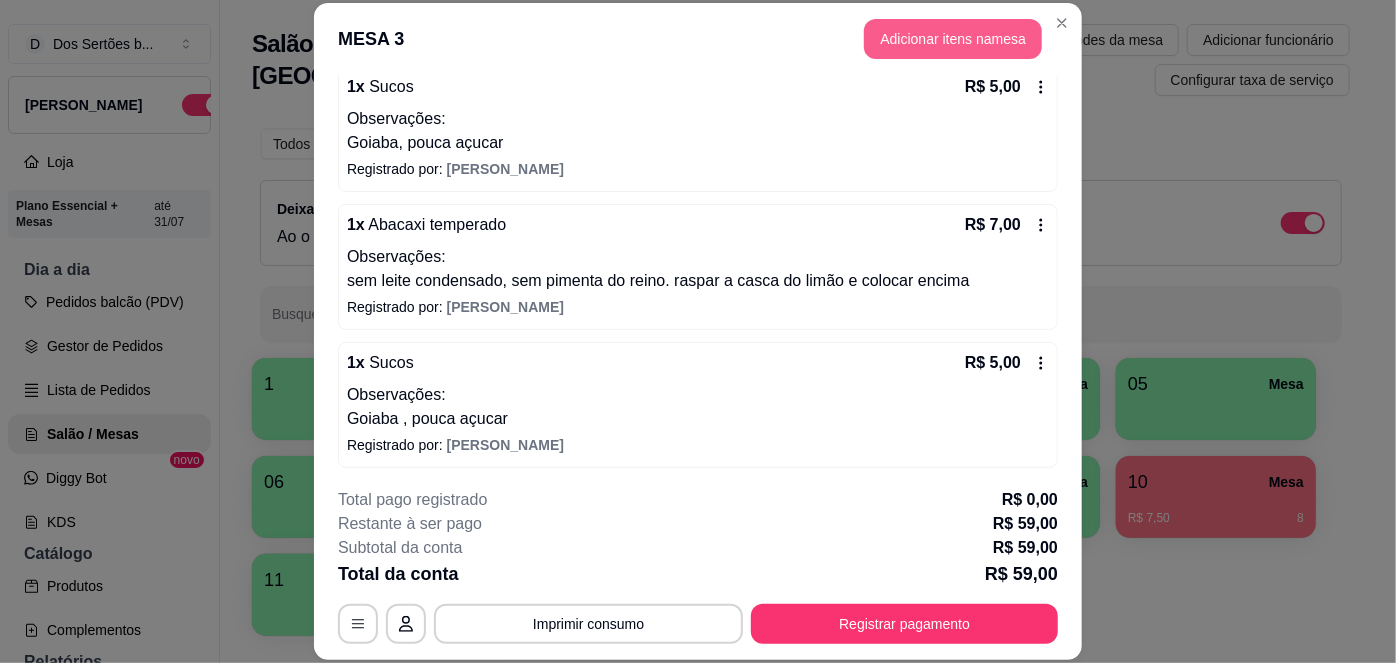 click on "Adicionar itens na  mesa" at bounding box center [953, 39] 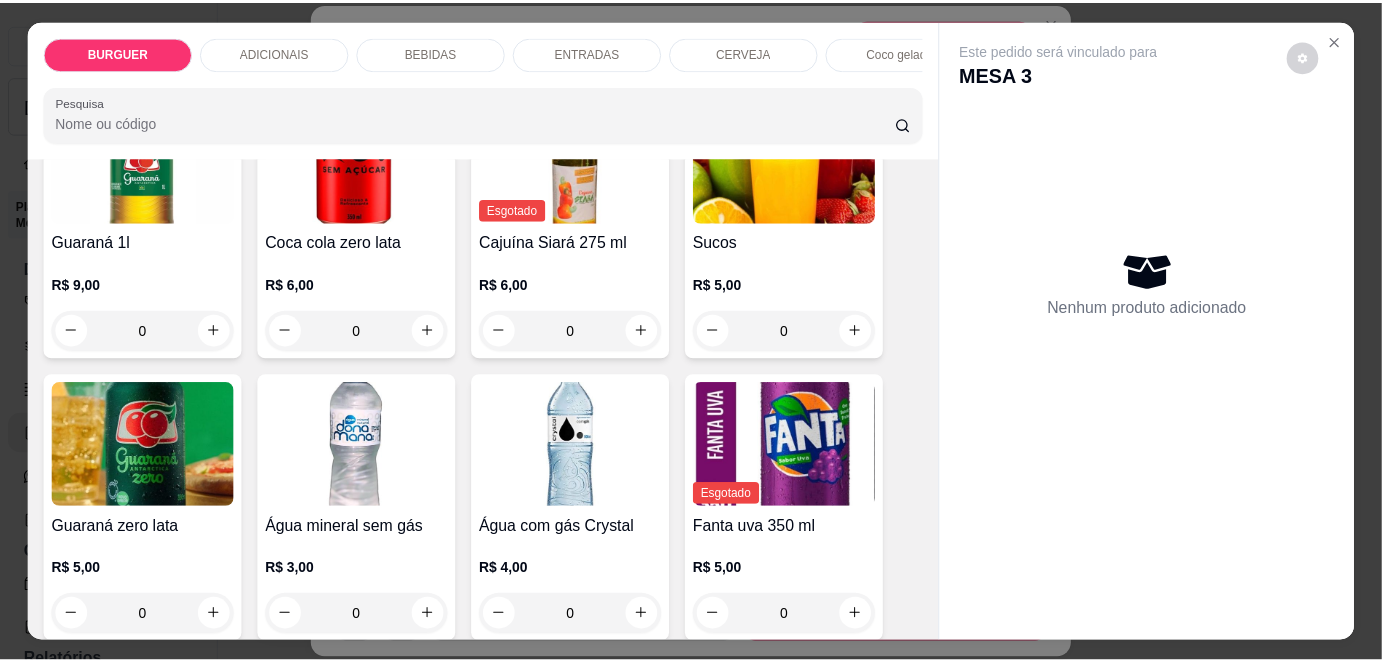 scroll, scrollTop: 2195, scrollLeft: 0, axis: vertical 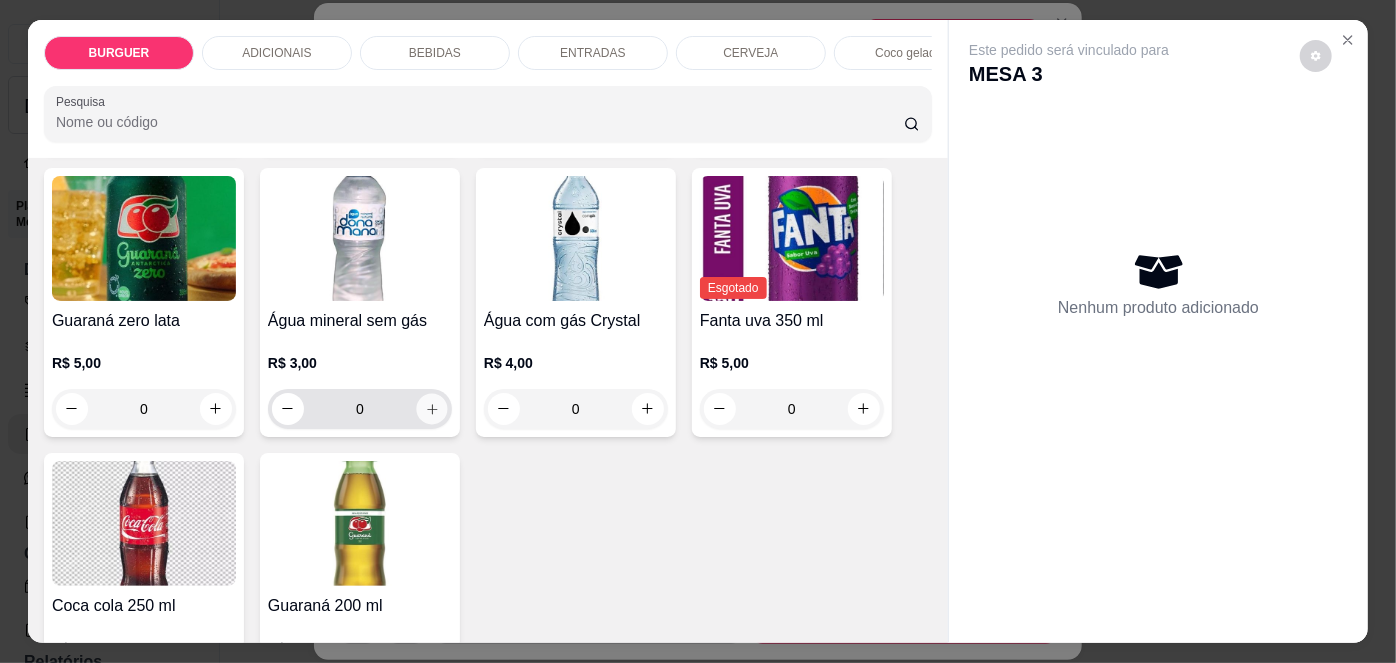 click at bounding box center [431, 408] 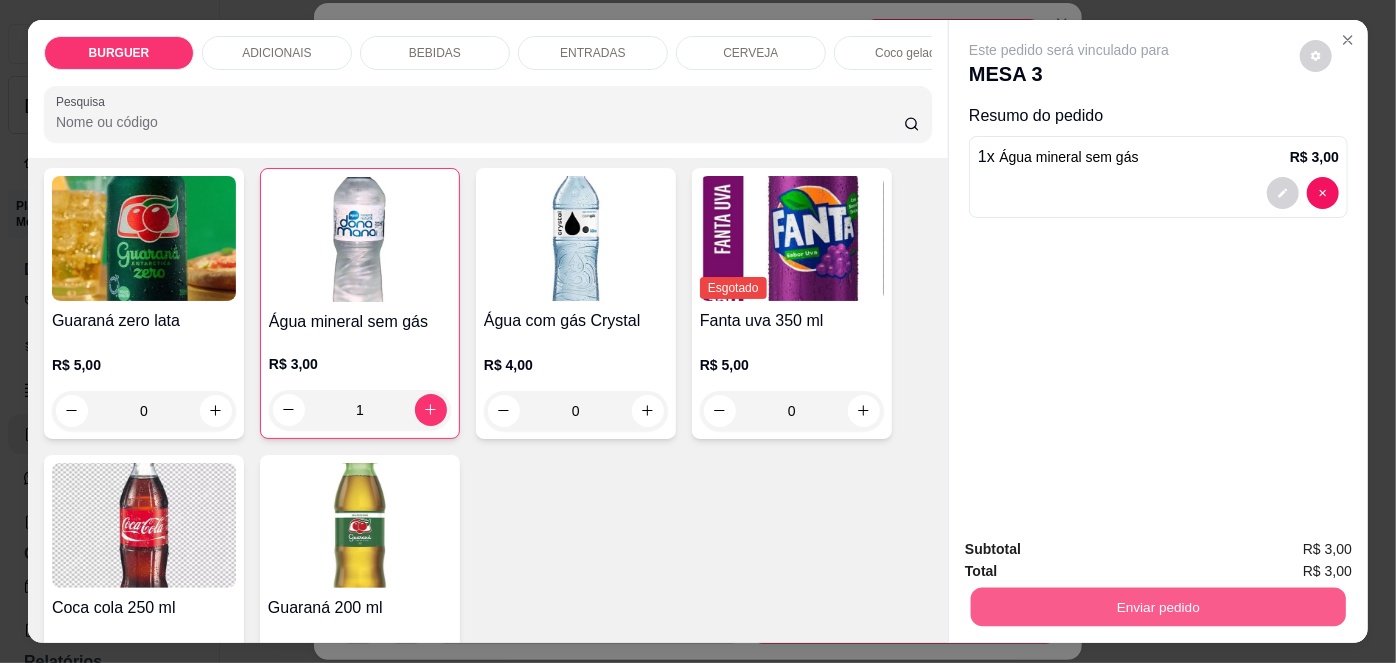 click on "Enviar pedido" at bounding box center [1158, 607] 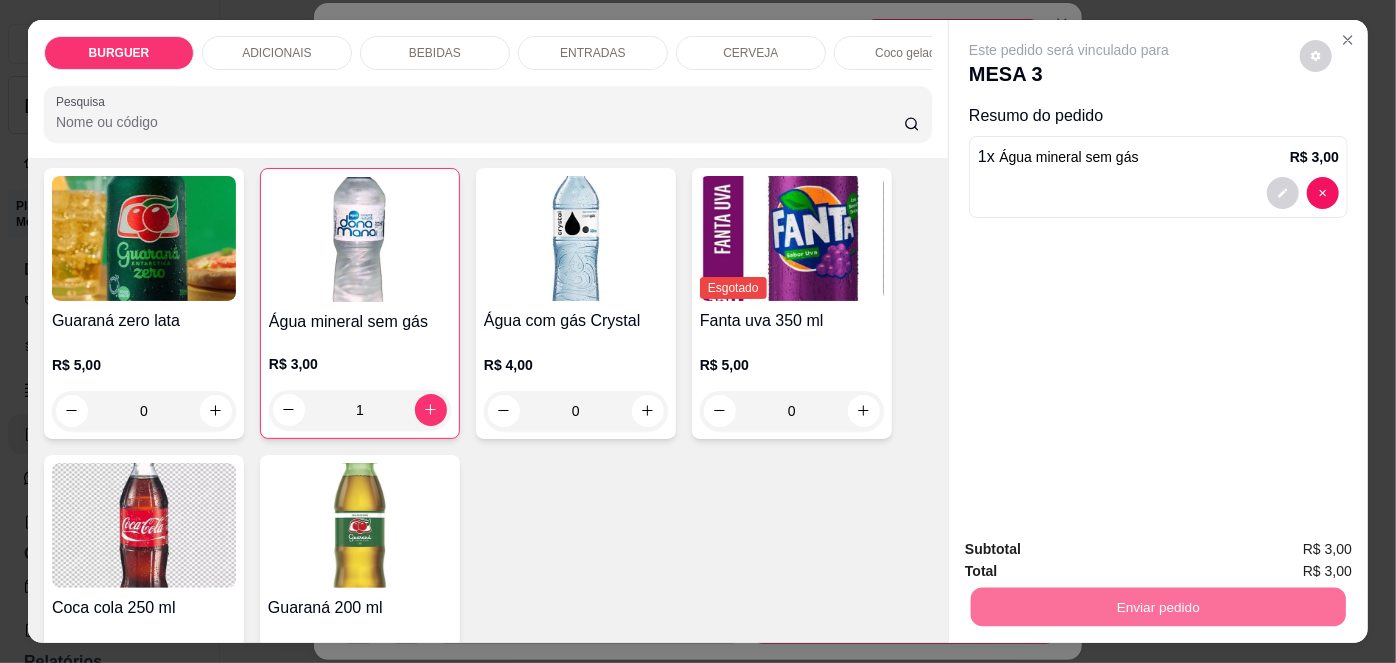 click on "Não registrar e enviar pedido" at bounding box center [1093, 551] 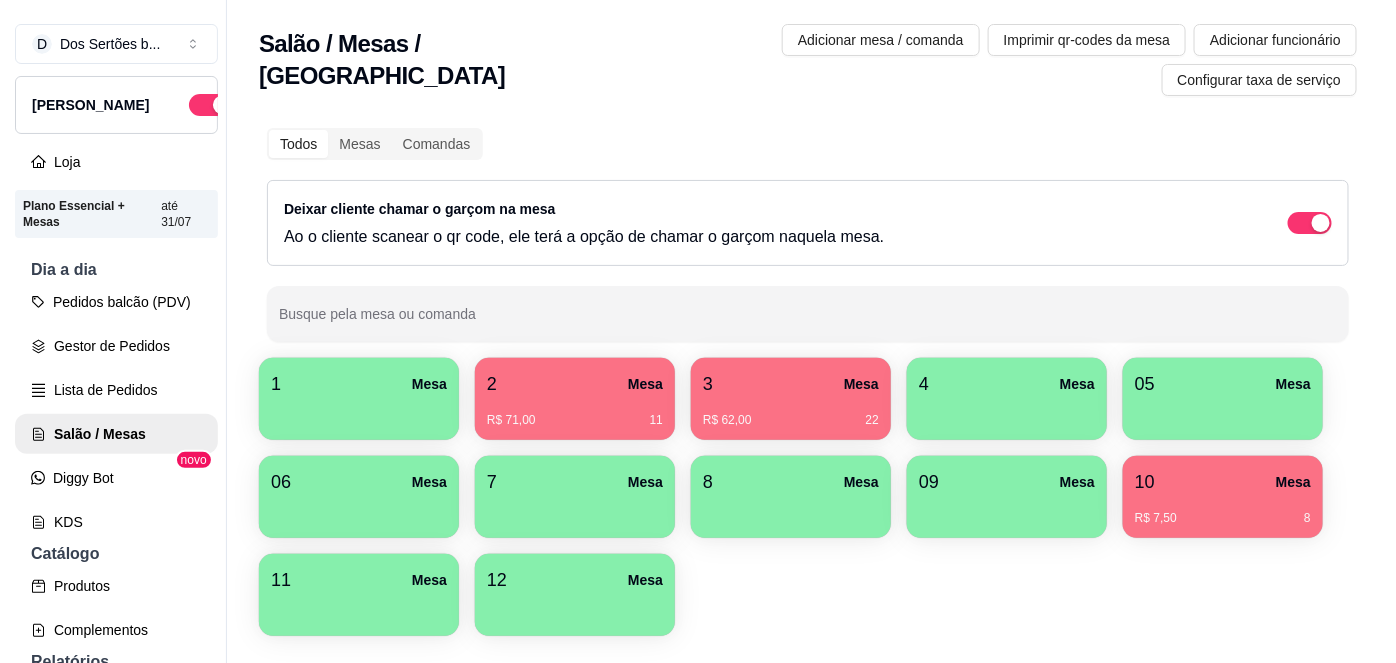 scroll, scrollTop: 26, scrollLeft: 0, axis: vertical 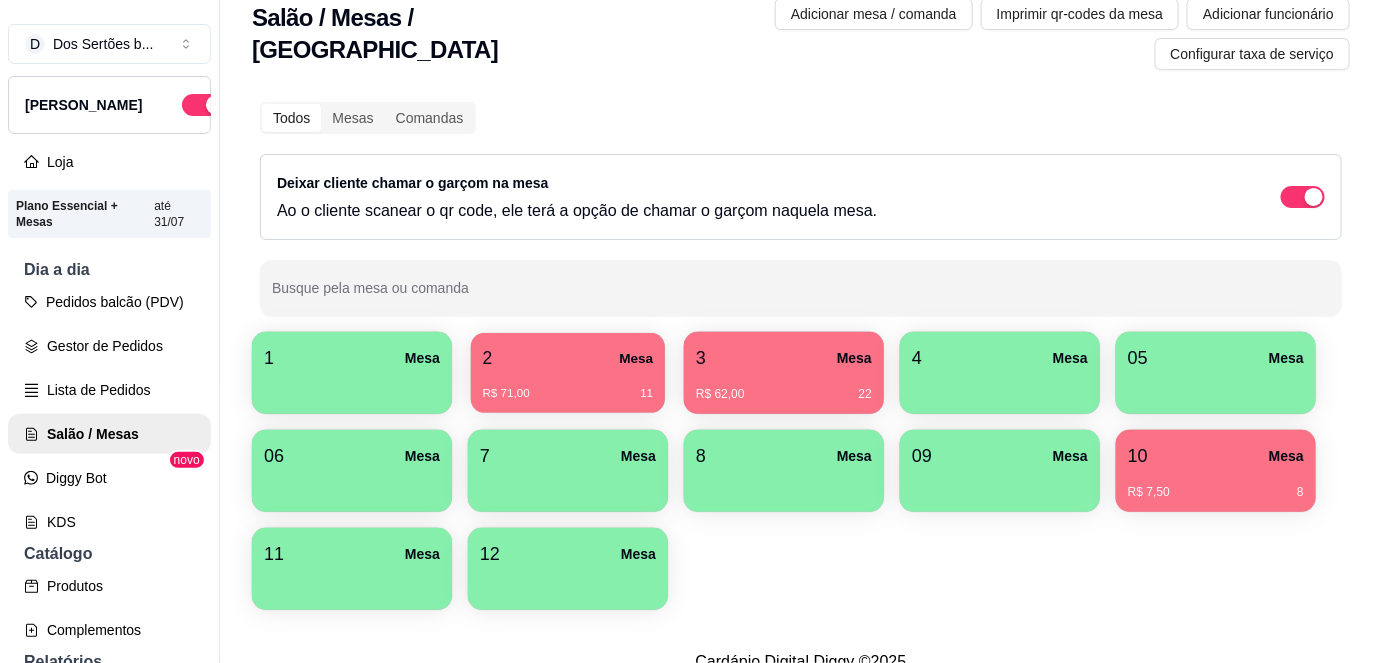 click on "R$ 71,00 11" at bounding box center (568, 394) 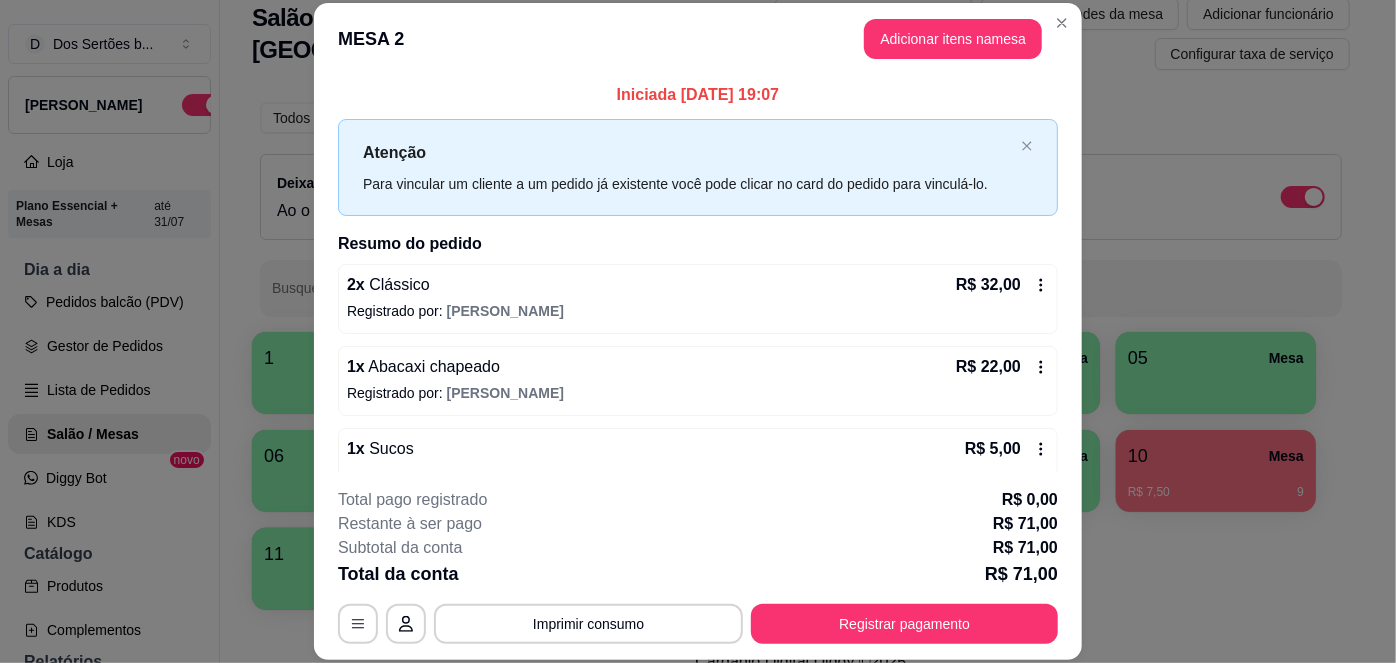 scroll, scrollTop: 169, scrollLeft: 0, axis: vertical 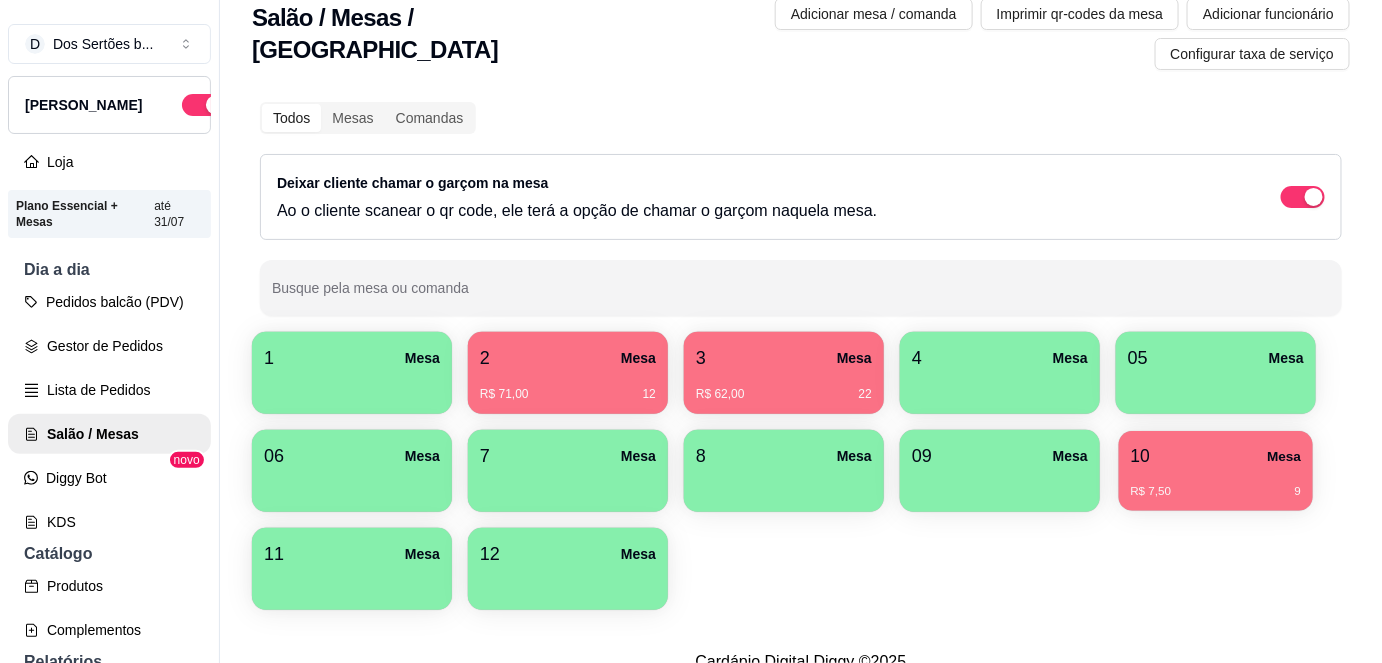 click on "R$ 7,50 9" at bounding box center (1216, 484) 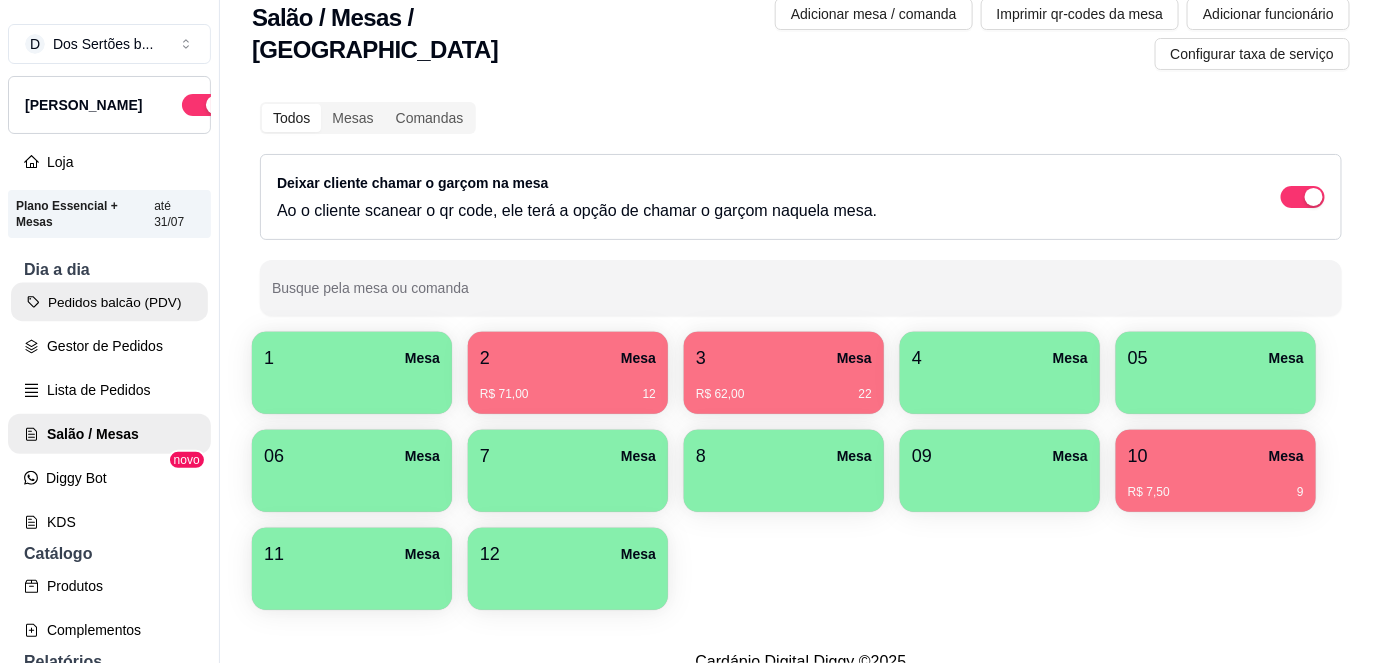 click on "Pedidos balcão (PDV)" at bounding box center [109, 302] 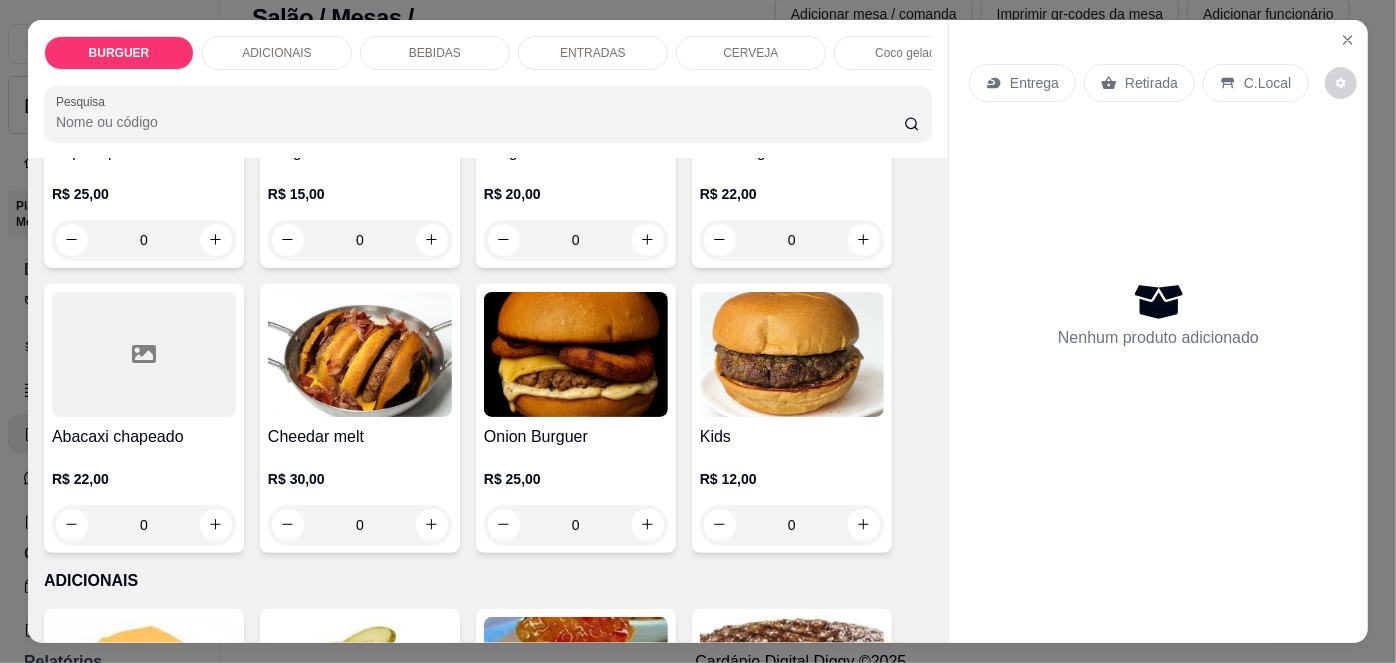 scroll, scrollTop: 578, scrollLeft: 0, axis: vertical 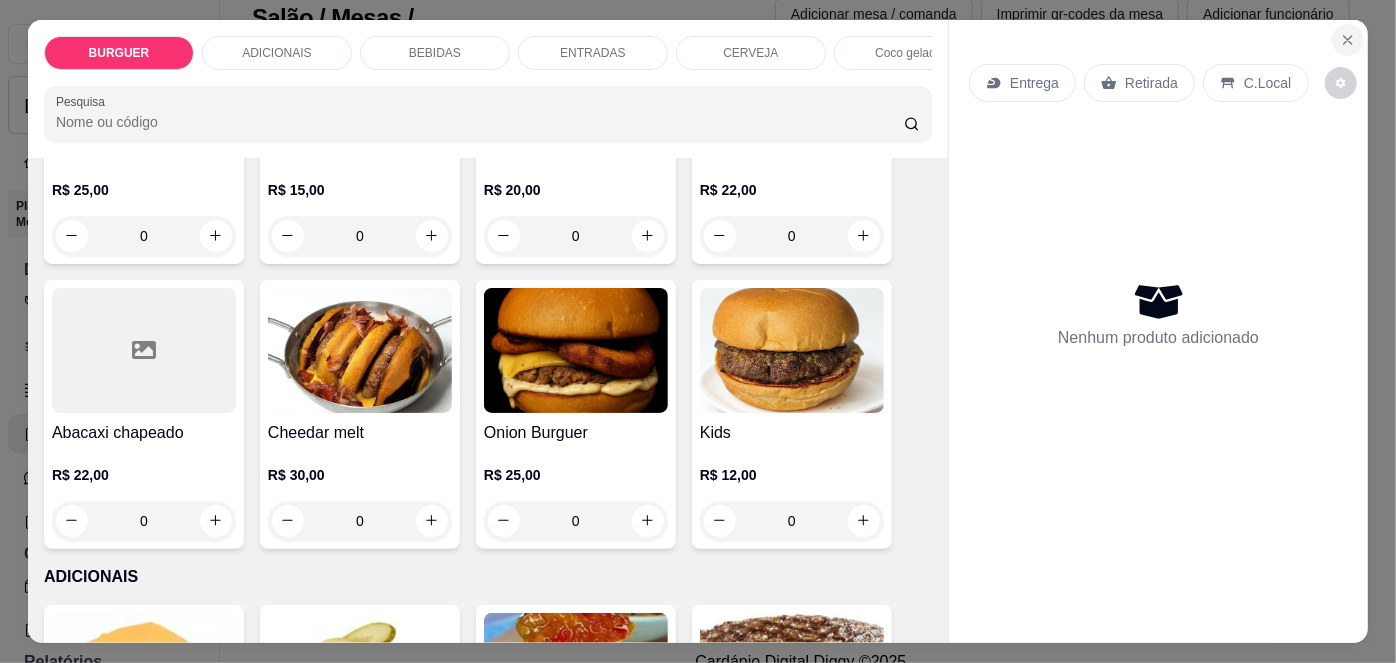 click at bounding box center (1348, 40) 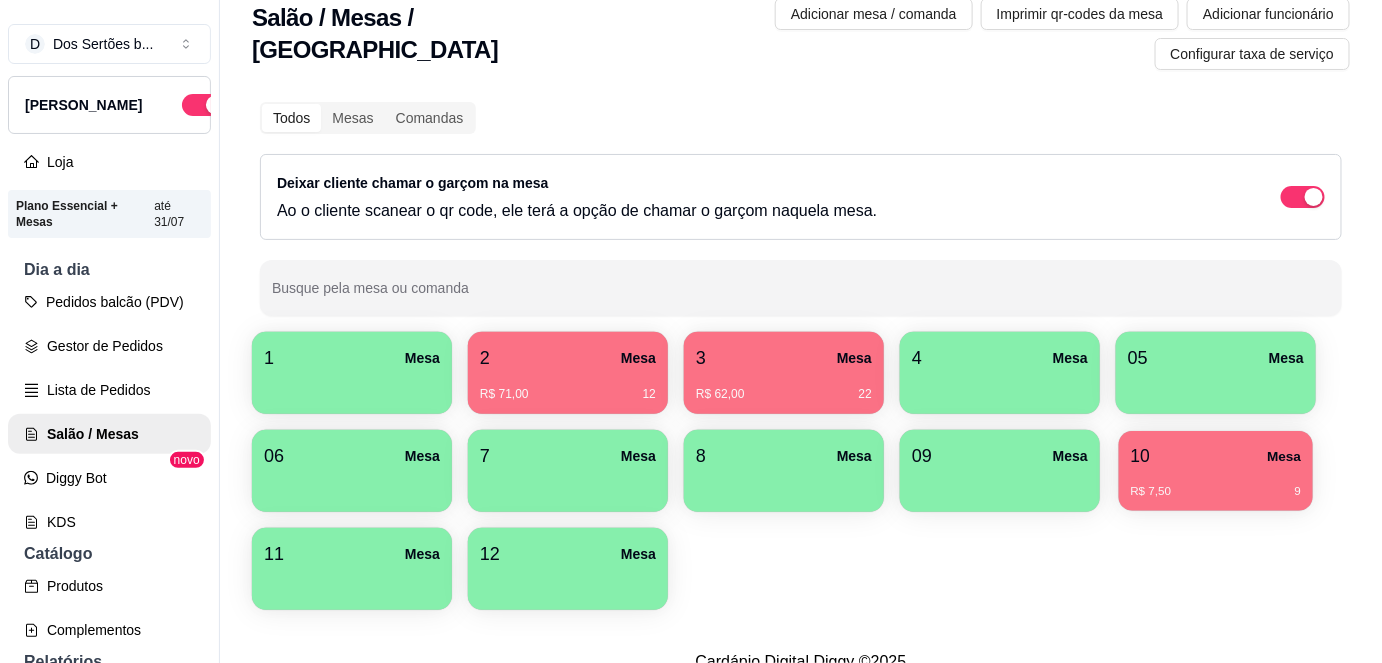 click on "10 Mesa" at bounding box center (1216, 456) 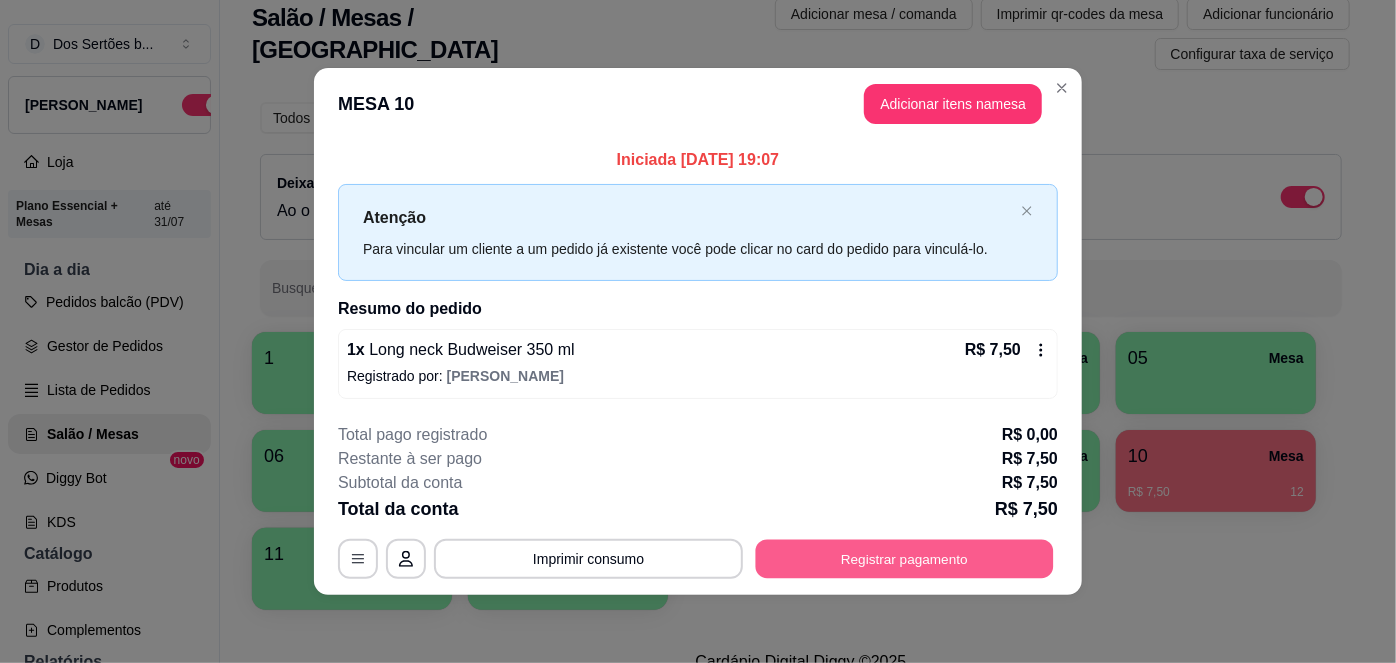 click on "Registrar pagamento" at bounding box center [905, 559] 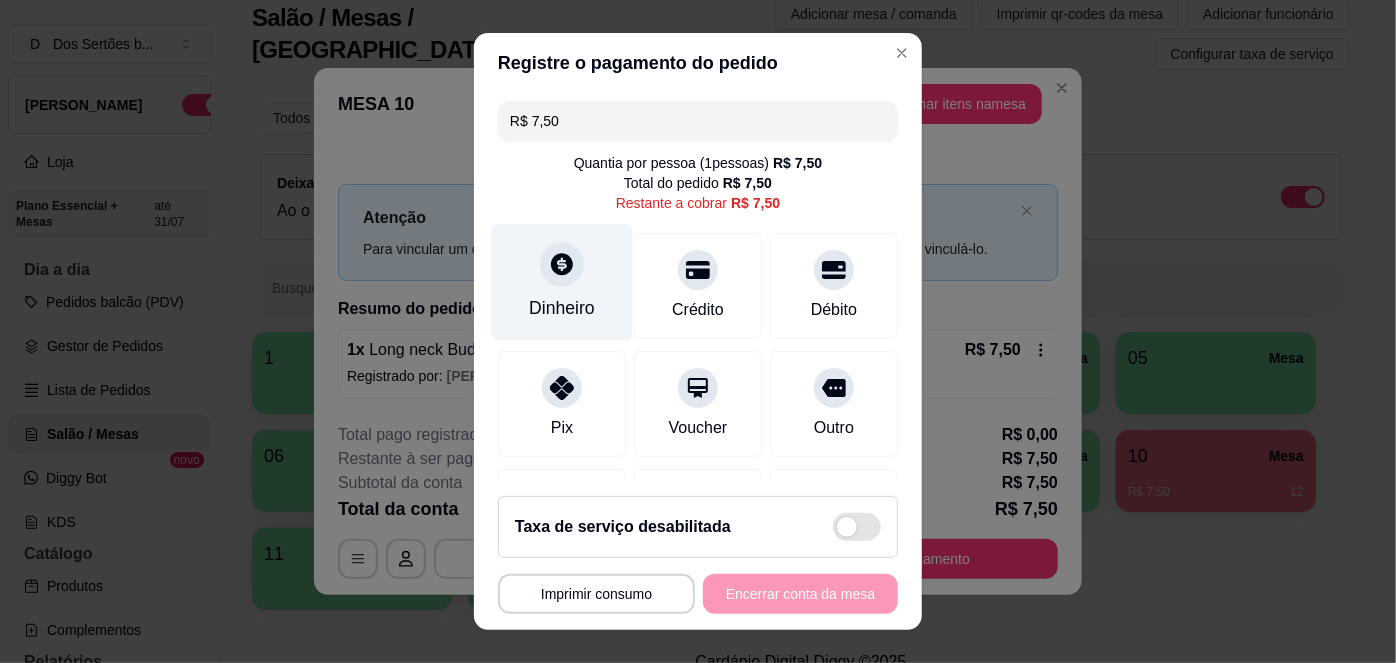 click on "Dinheiro" at bounding box center (562, 282) 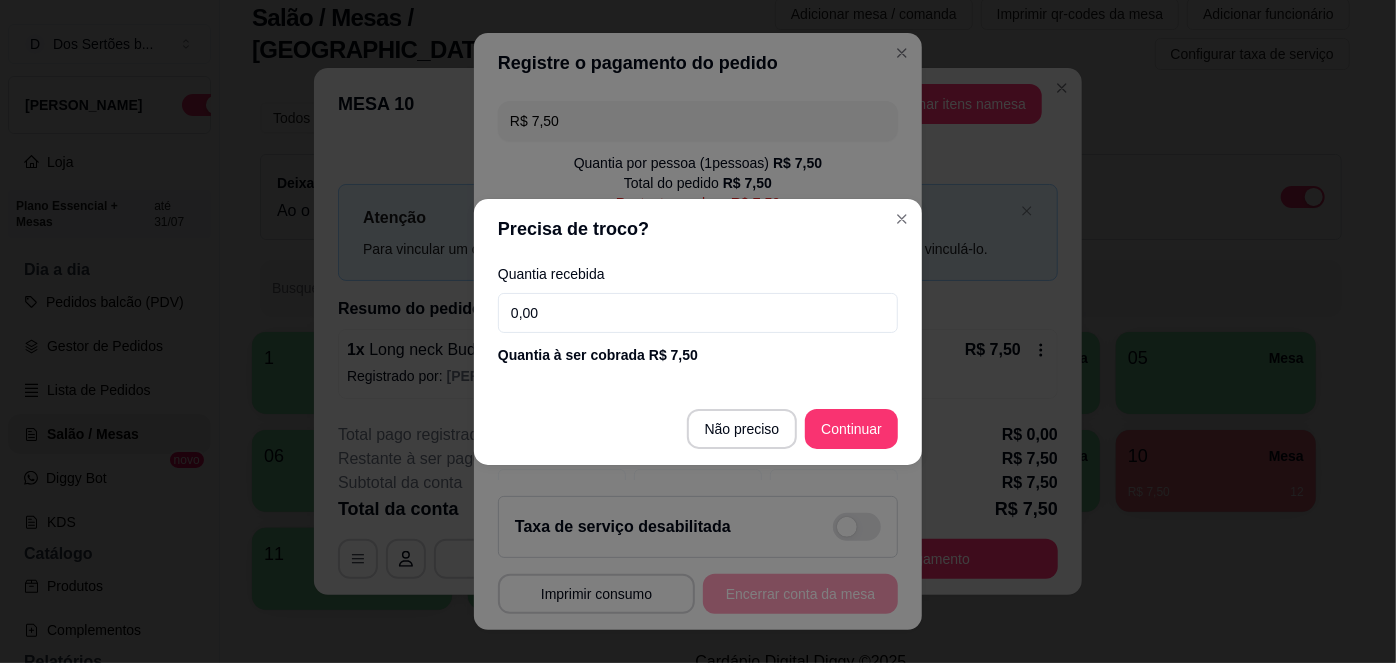 click on "0,00" at bounding box center [698, 313] 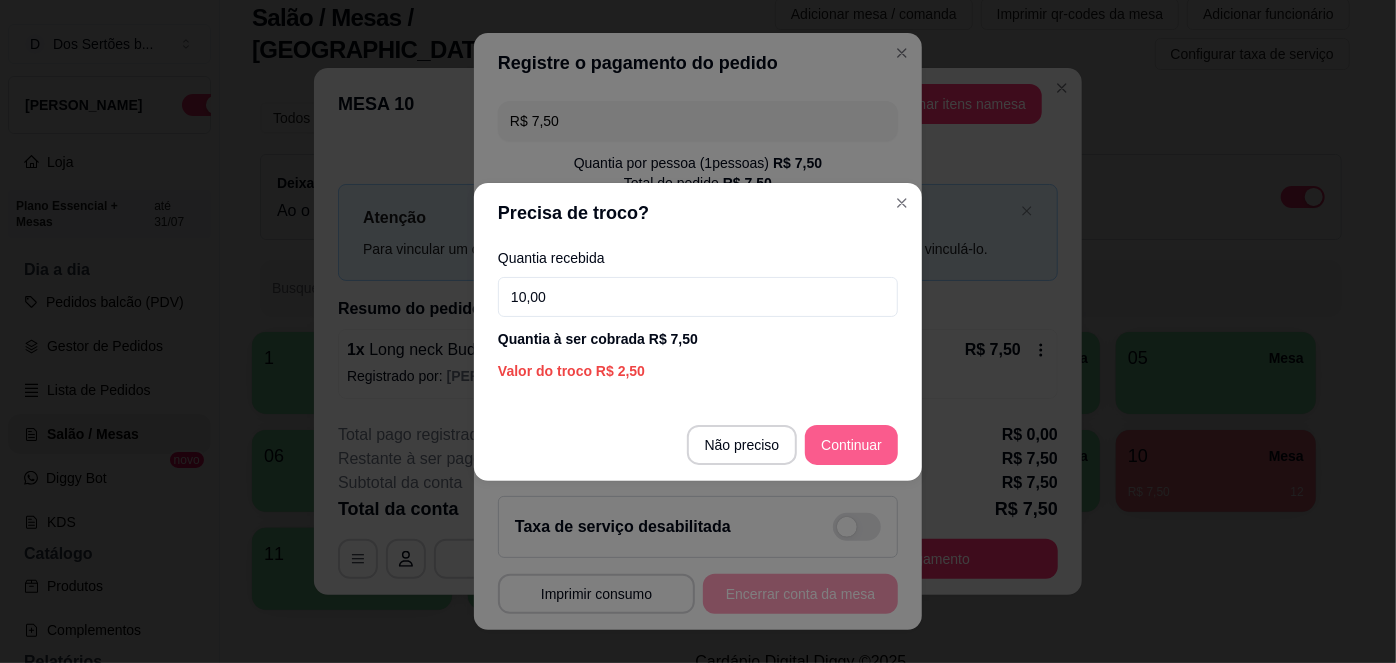 type on "10,00" 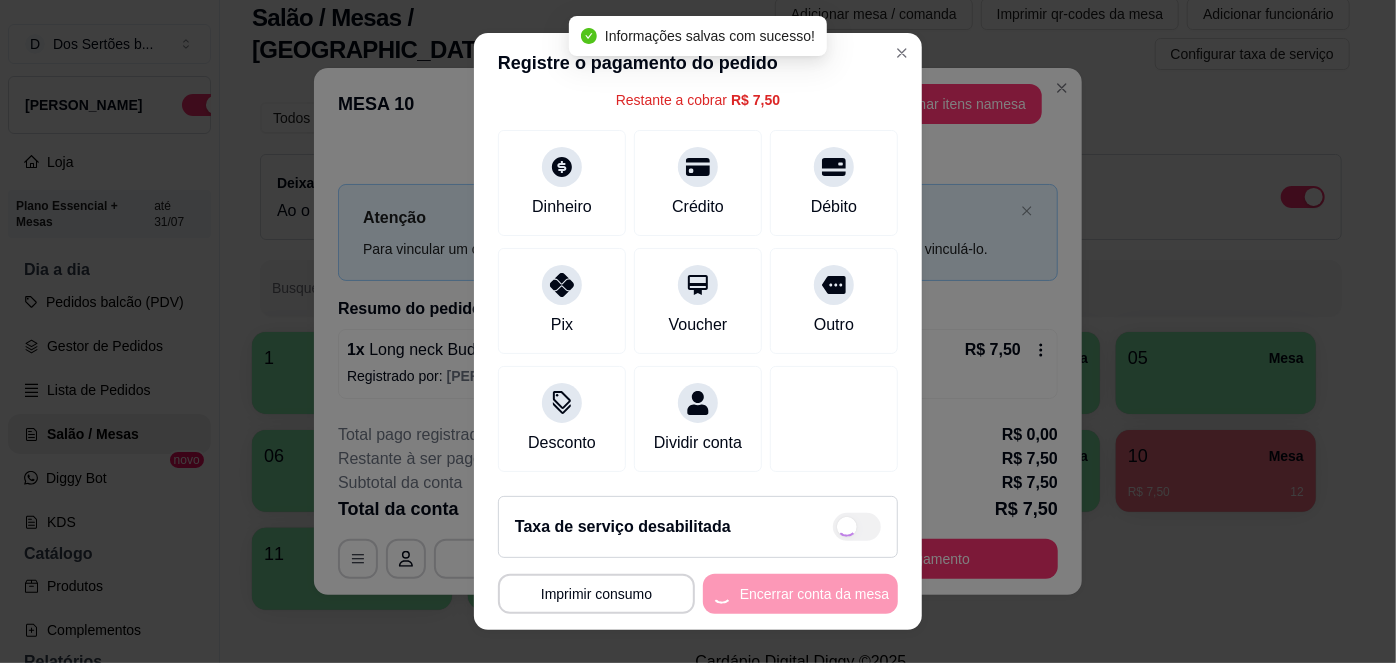 type on "R$ 0,00" 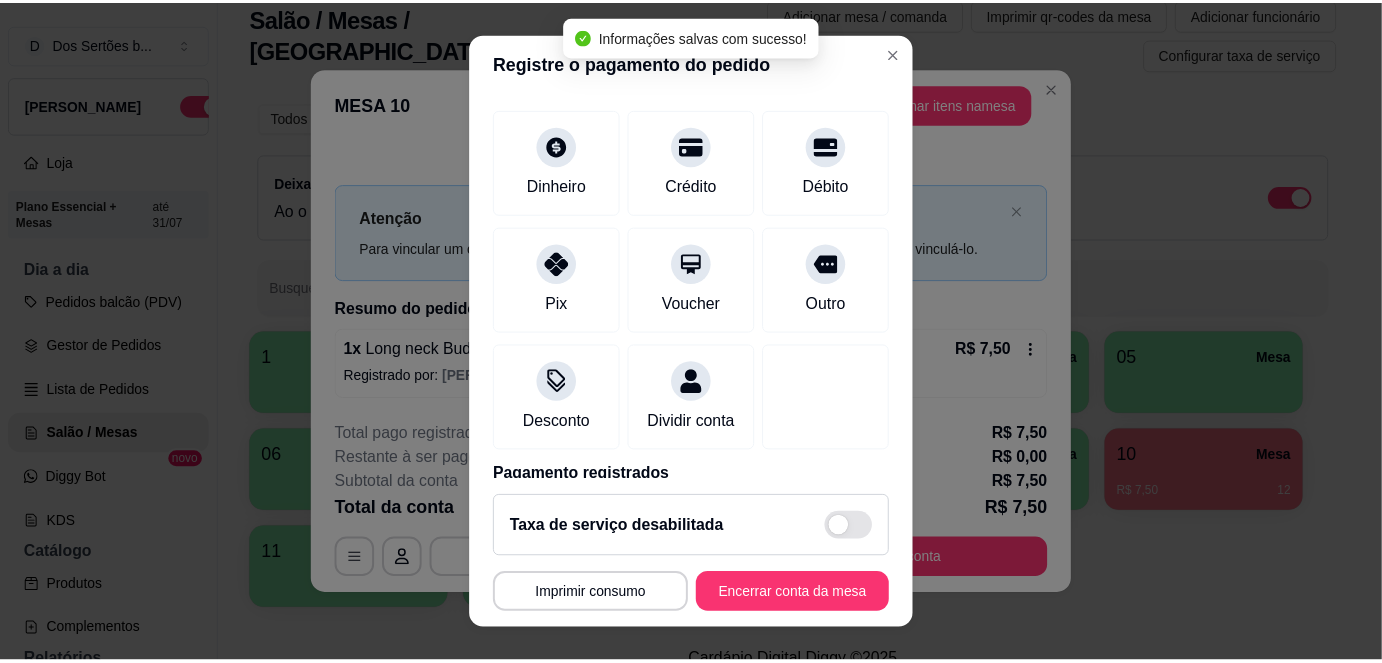 scroll, scrollTop: 208, scrollLeft: 0, axis: vertical 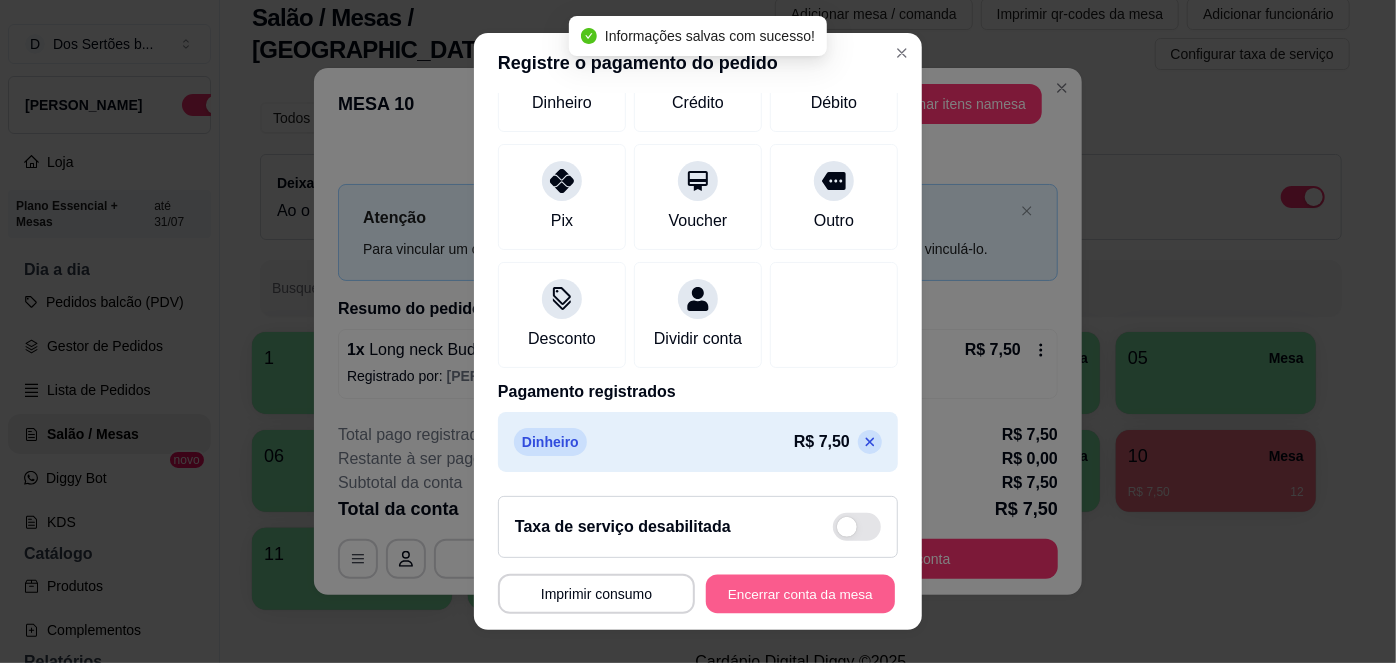 click on "Encerrar conta da mesa" at bounding box center (800, 593) 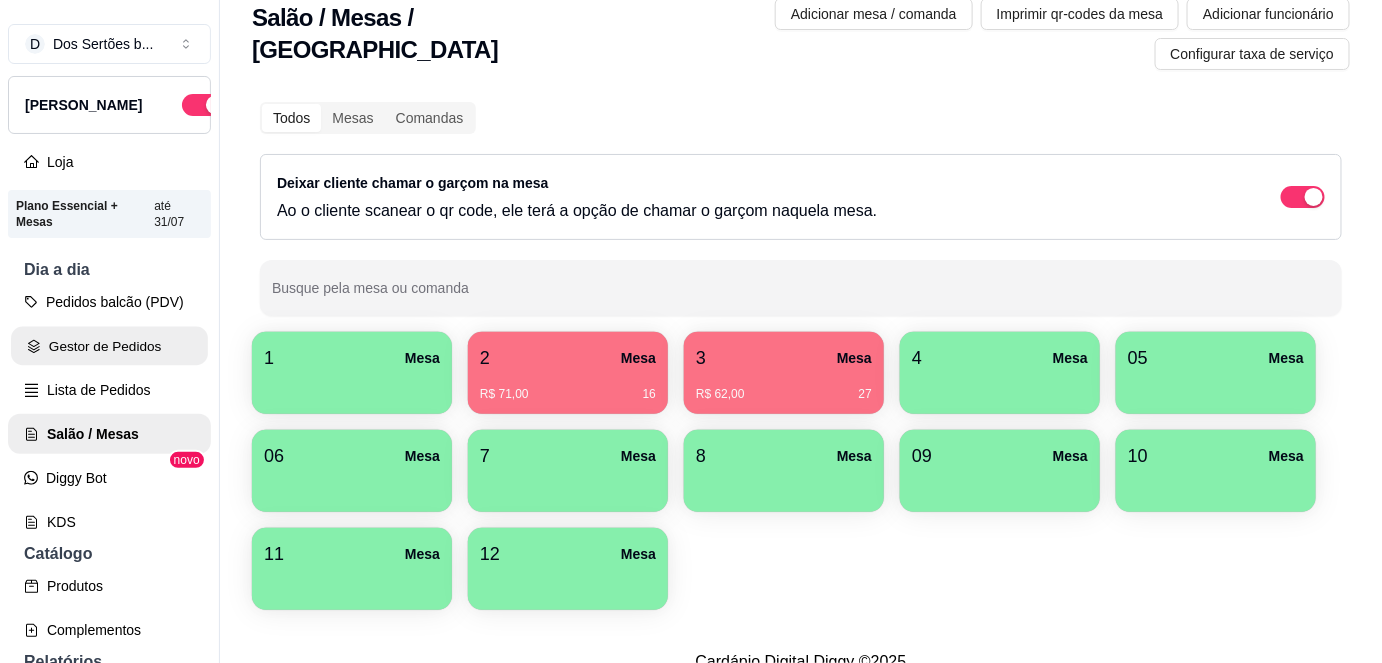 click on "Gestor de Pedidos" at bounding box center [109, 346] 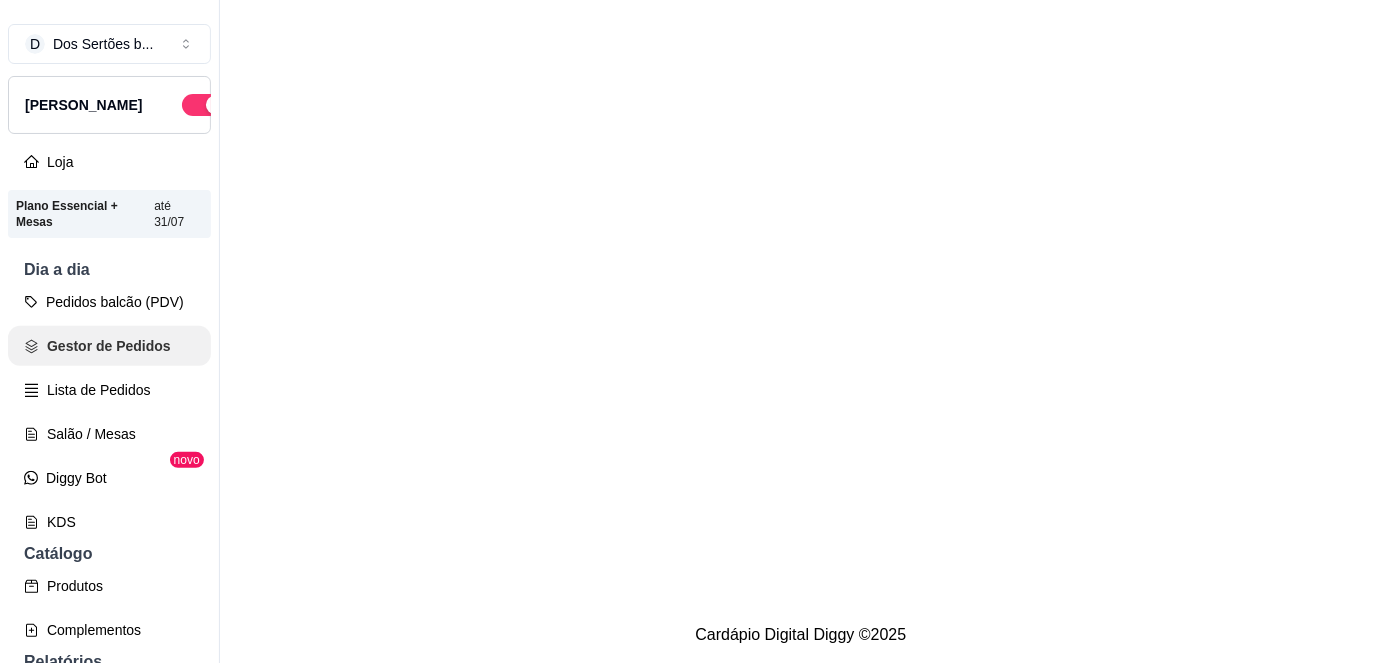scroll, scrollTop: 0, scrollLeft: 0, axis: both 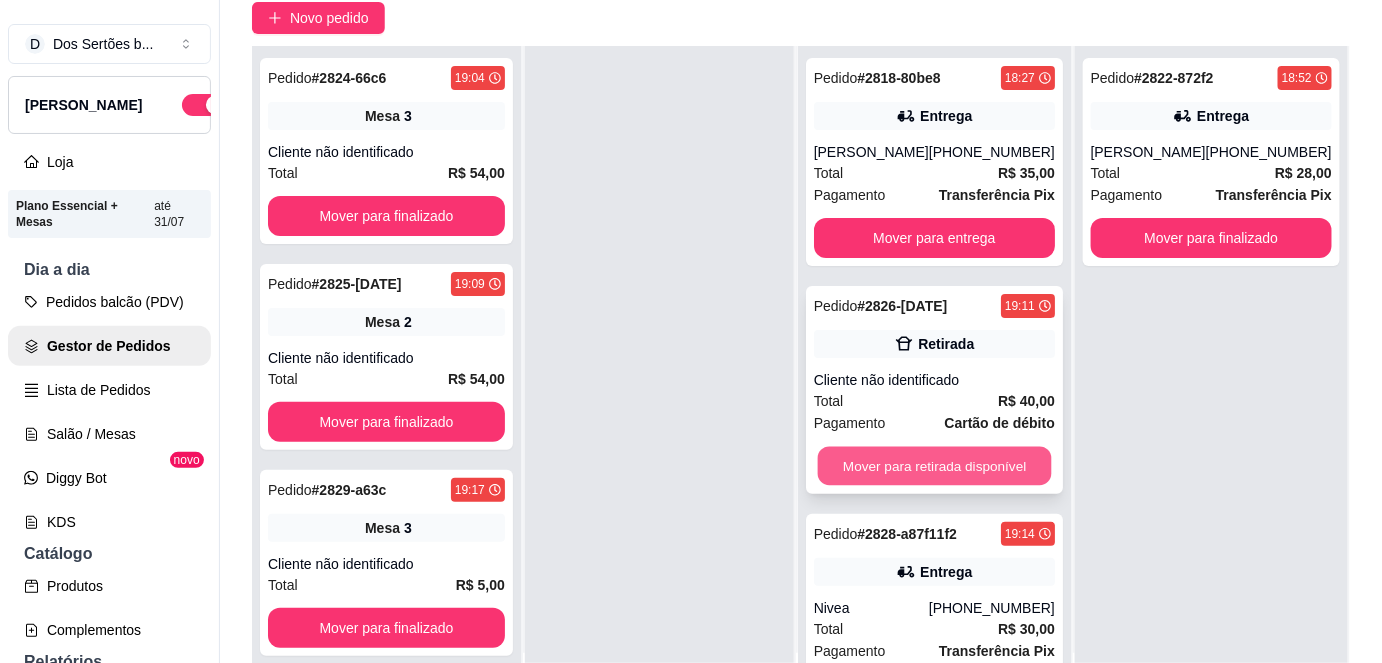 click on "Mover para retirada disponível" at bounding box center (934, 466) 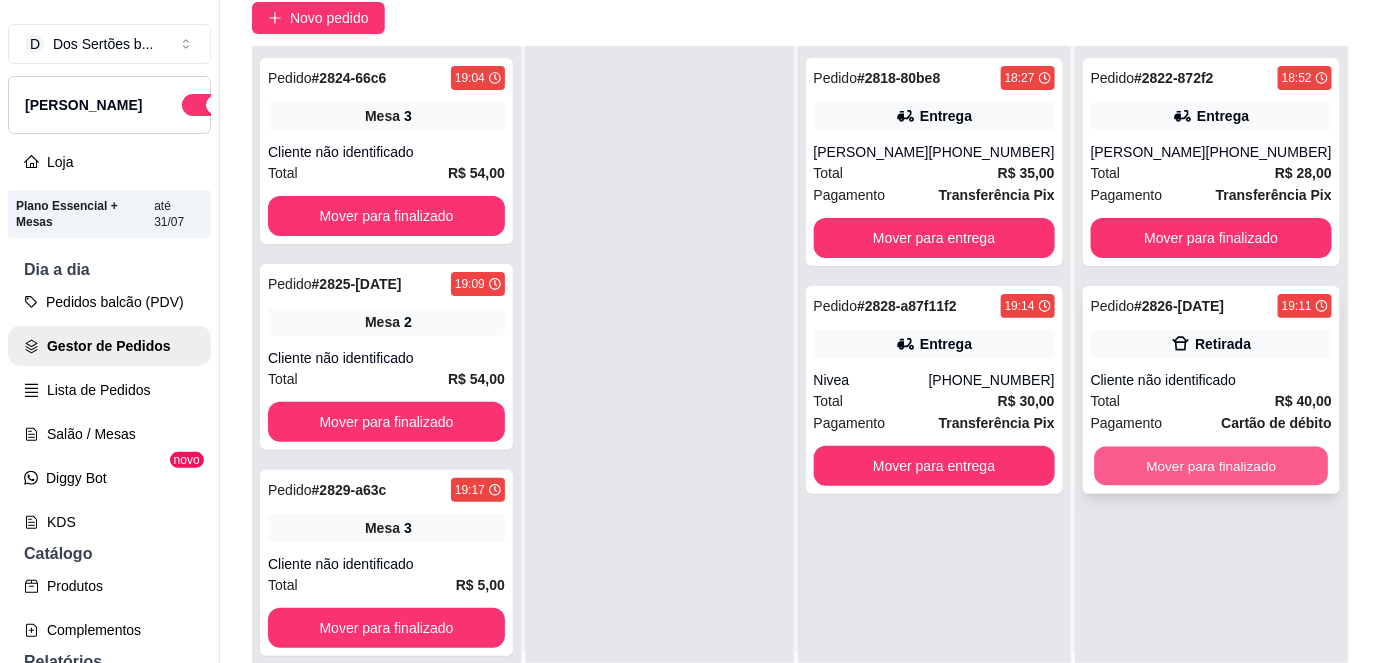 click on "Mover para finalizado" at bounding box center (1211, 466) 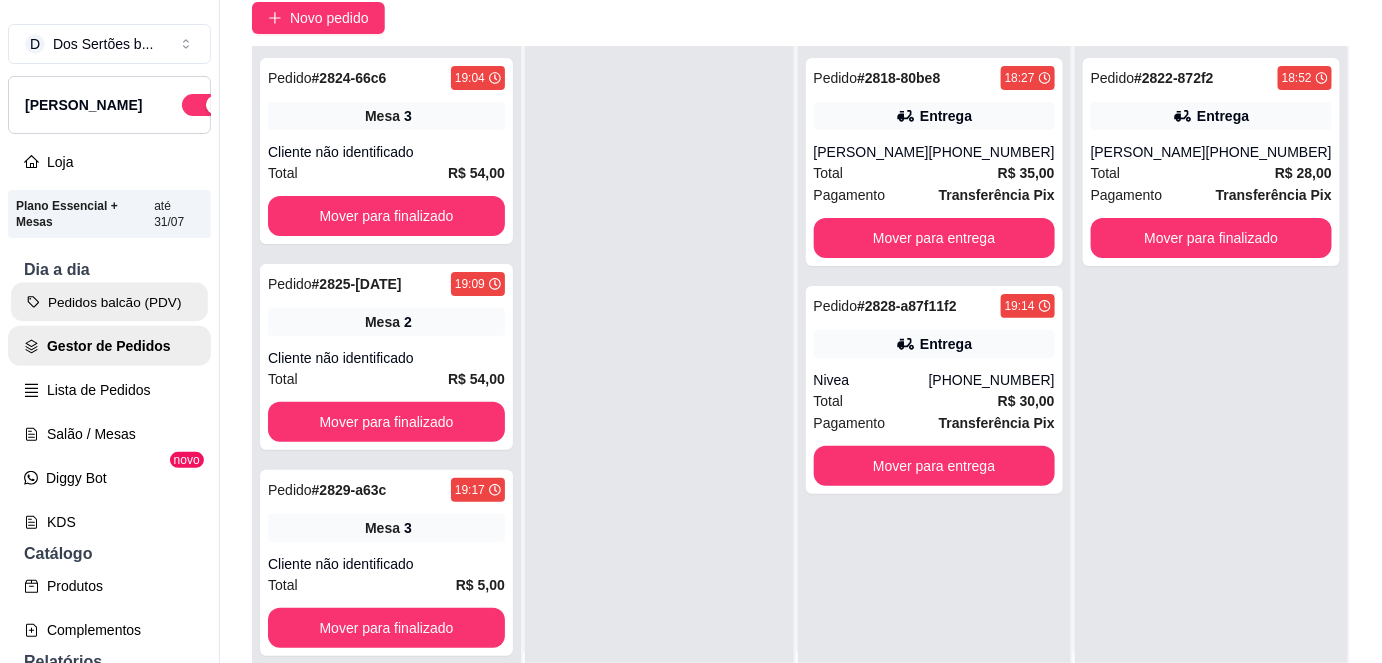 click on "Pedidos balcão (PDV)" at bounding box center [109, 302] 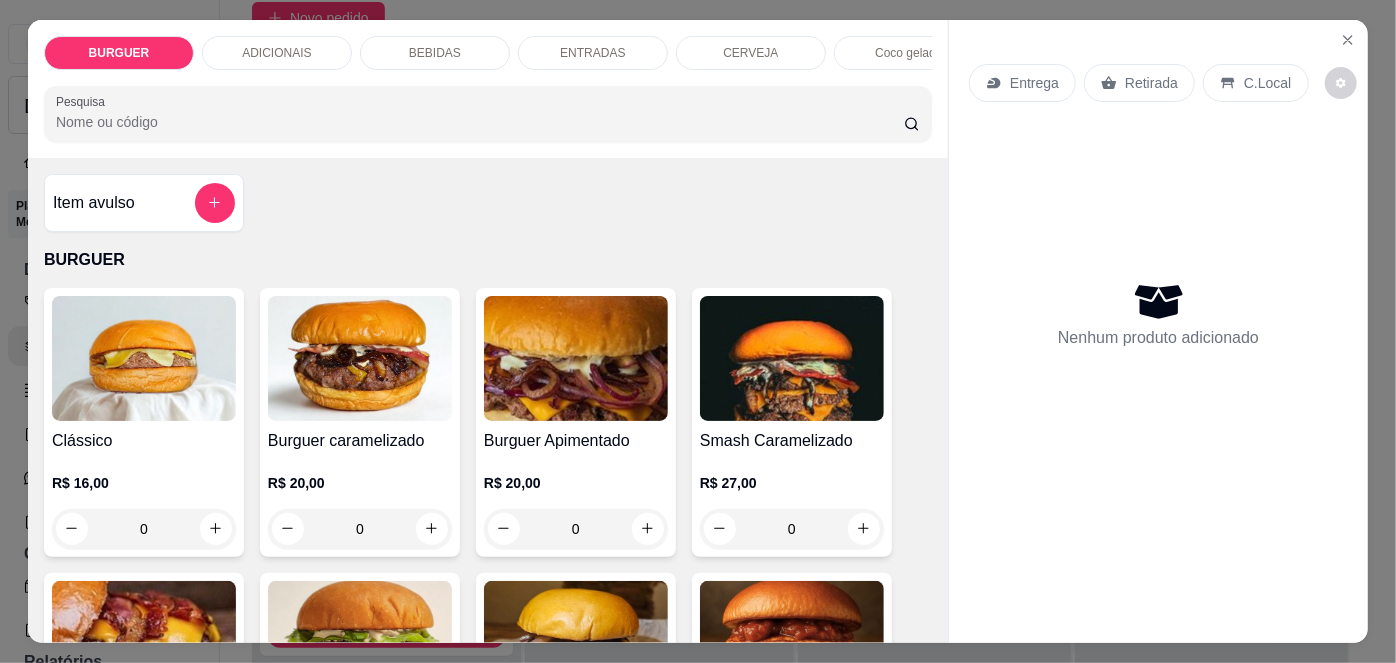 click on "Entrega" at bounding box center (1034, 83) 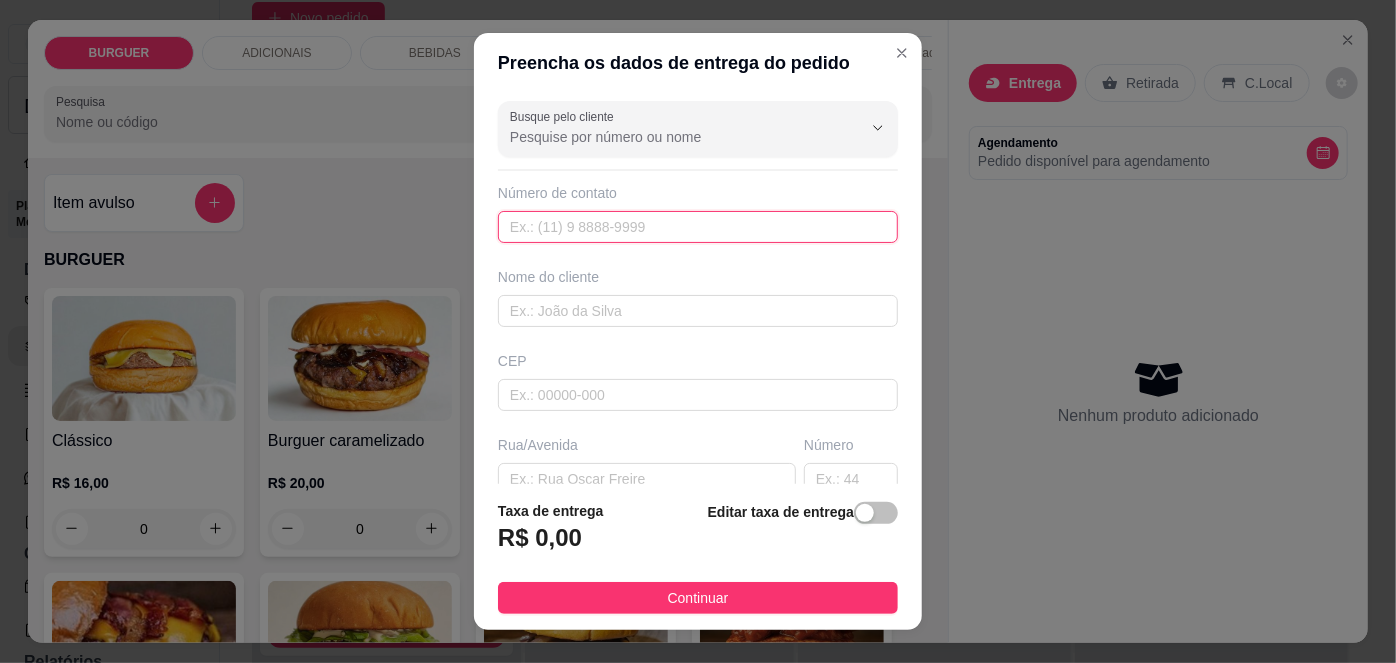 click at bounding box center [698, 227] 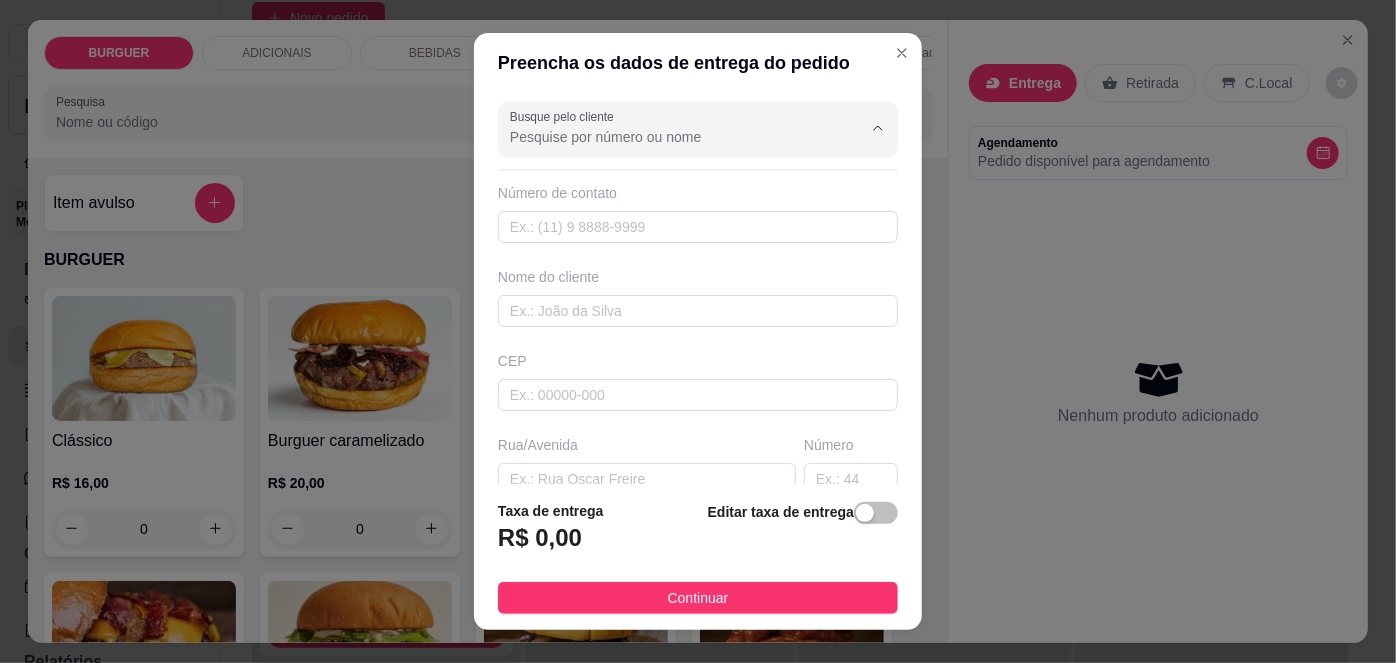 click on "Busque pelo cliente" at bounding box center (670, 137) 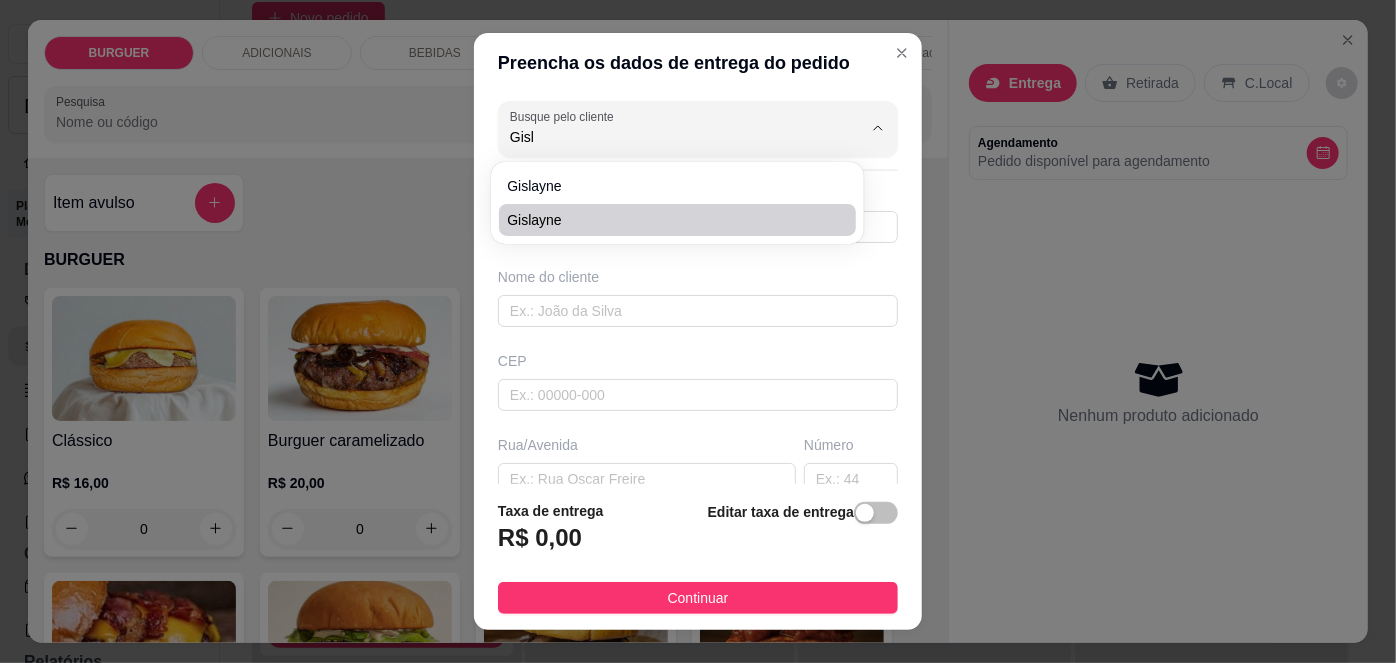 click on "Gislayne" at bounding box center (667, 220) 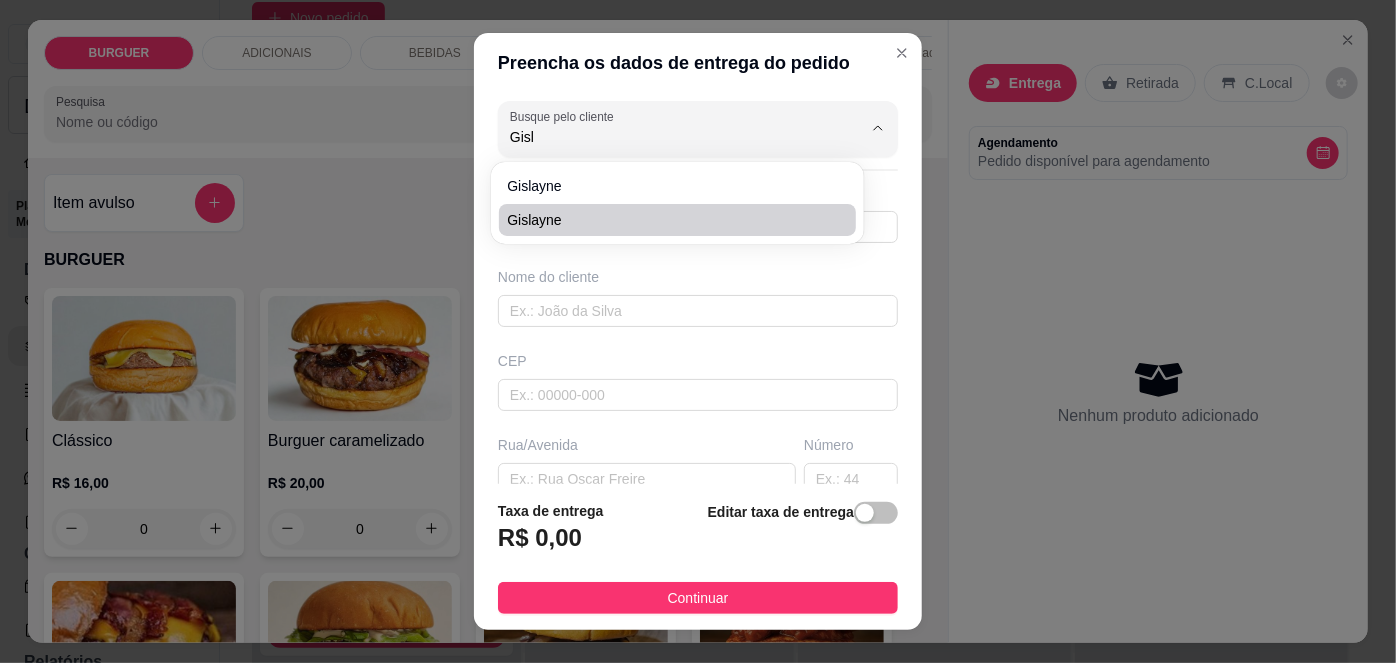 type on "Gislayne" 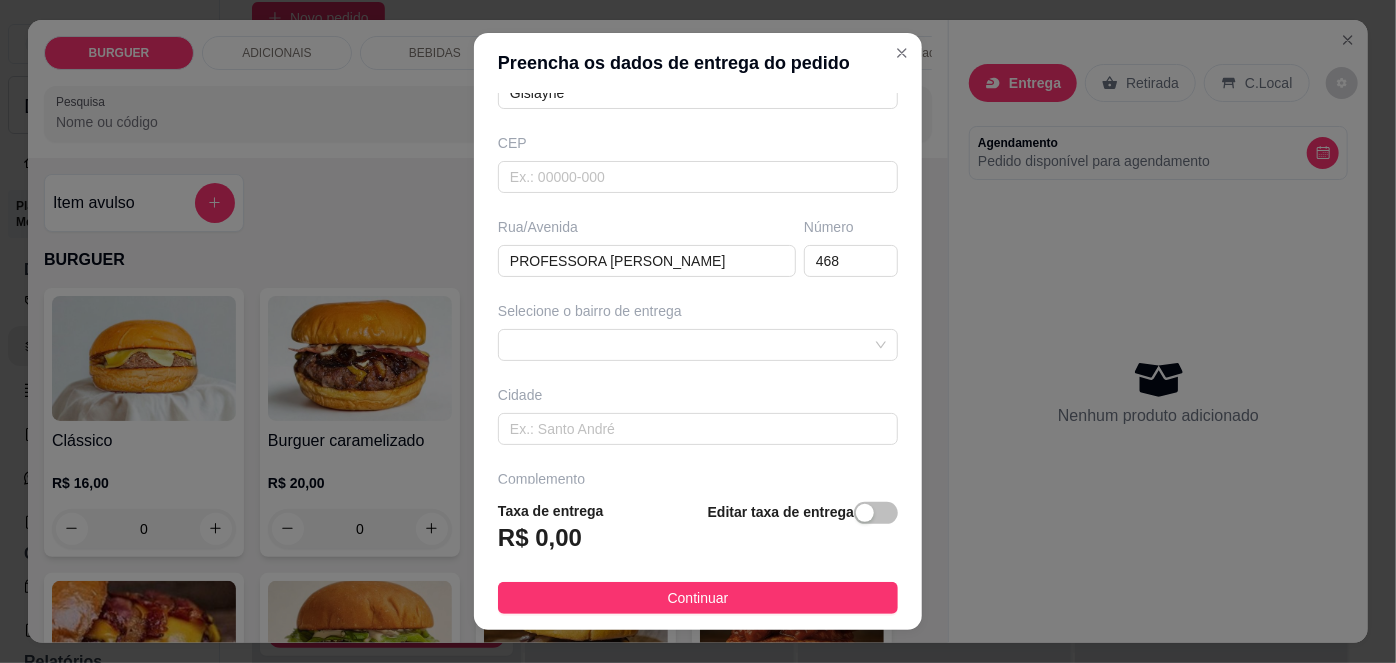 scroll, scrollTop: 222, scrollLeft: 0, axis: vertical 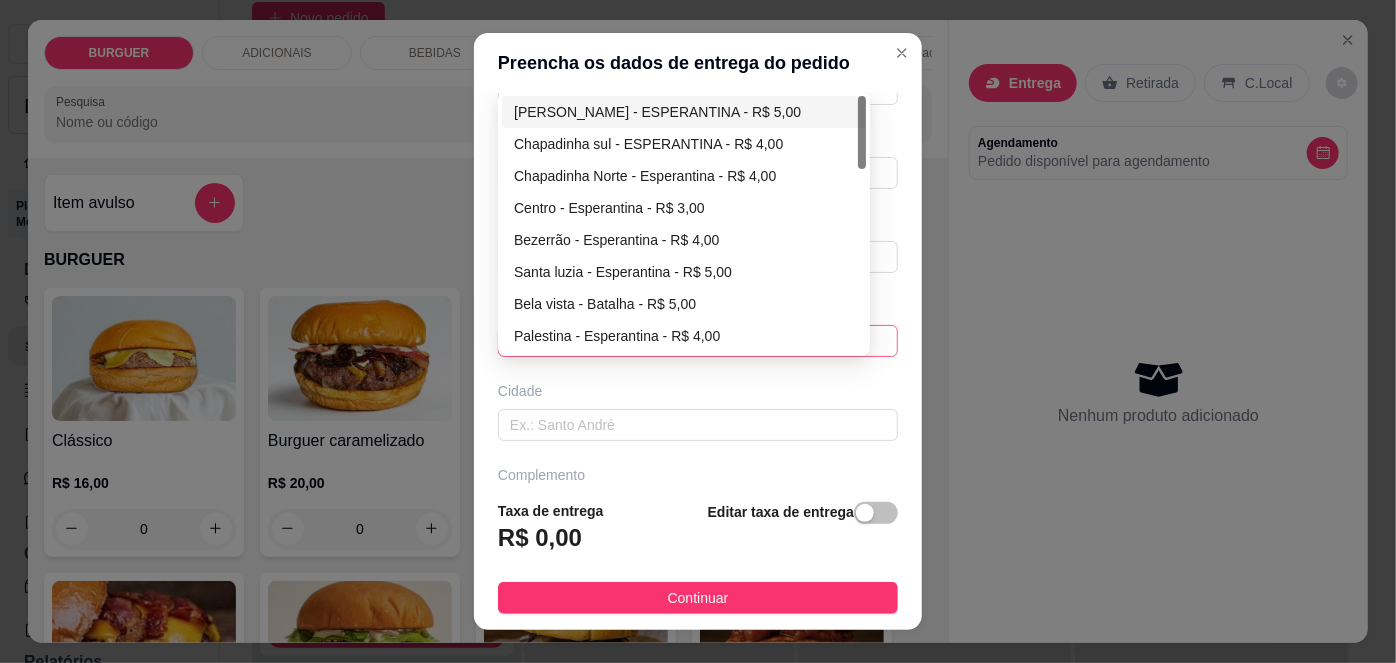 click on "67d0a9f2ac621123795caa57 67d0aa4c10a7c36e1d729bd0 [PERSON_NAME] - ESPERANTINA -  R$ 5,00 Chapadinha sul - ESPERANTINA -  R$ 4,00 [GEOGRAPHIC_DATA] - [GEOGRAPHIC_DATA] -  R$ 4,00 Centro - Esperantina -  R$ 3,00 Bezerrão - Esperantina -  R$ 4,00 [GEOGRAPHIC_DATA]  - [GEOGRAPHIC_DATA]  -  R$ 5,00 Bela vista - Batalha  -  R$ 5,00 [GEOGRAPHIC_DATA]  - [GEOGRAPHIC_DATA]  -  R$ 4,00 Varjota - Esperantina  -  R$ 6,00 Novo milênio - Esperantina -  R$ 4,00" at bounding box center [698, 341] 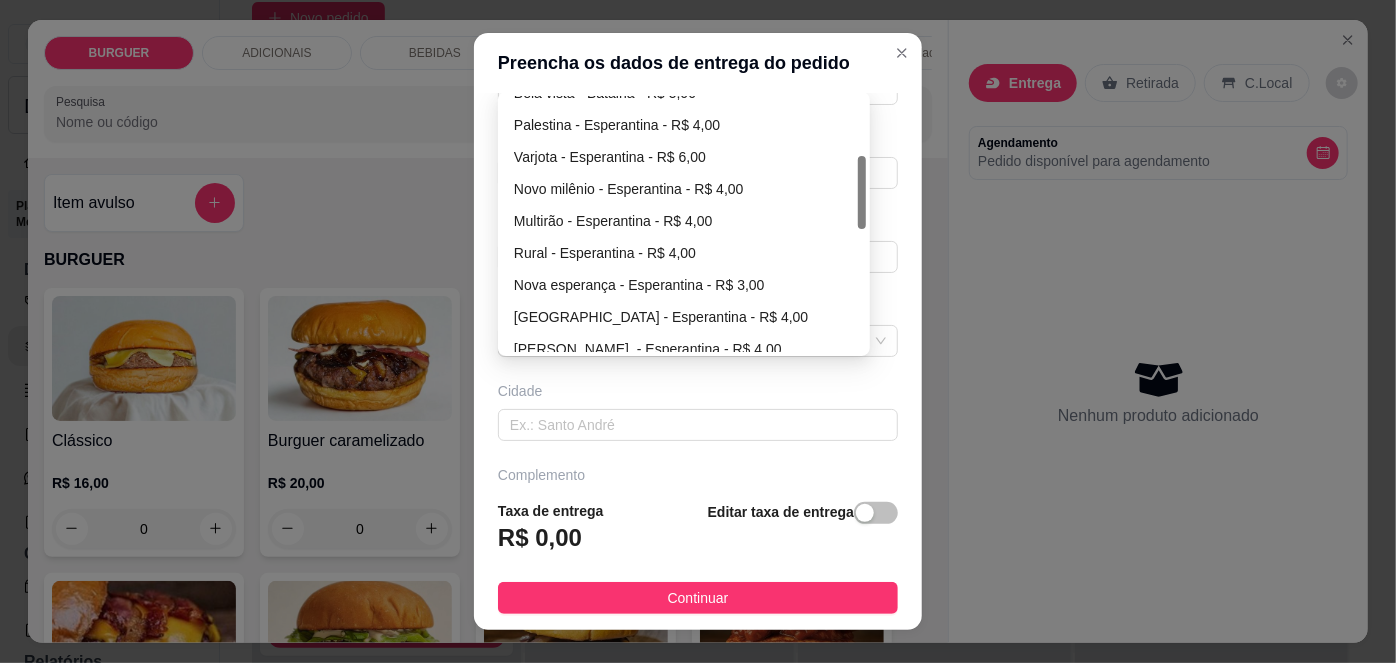 scroll, scrollTop: 212, scrollLeft: 0, axis: vertical 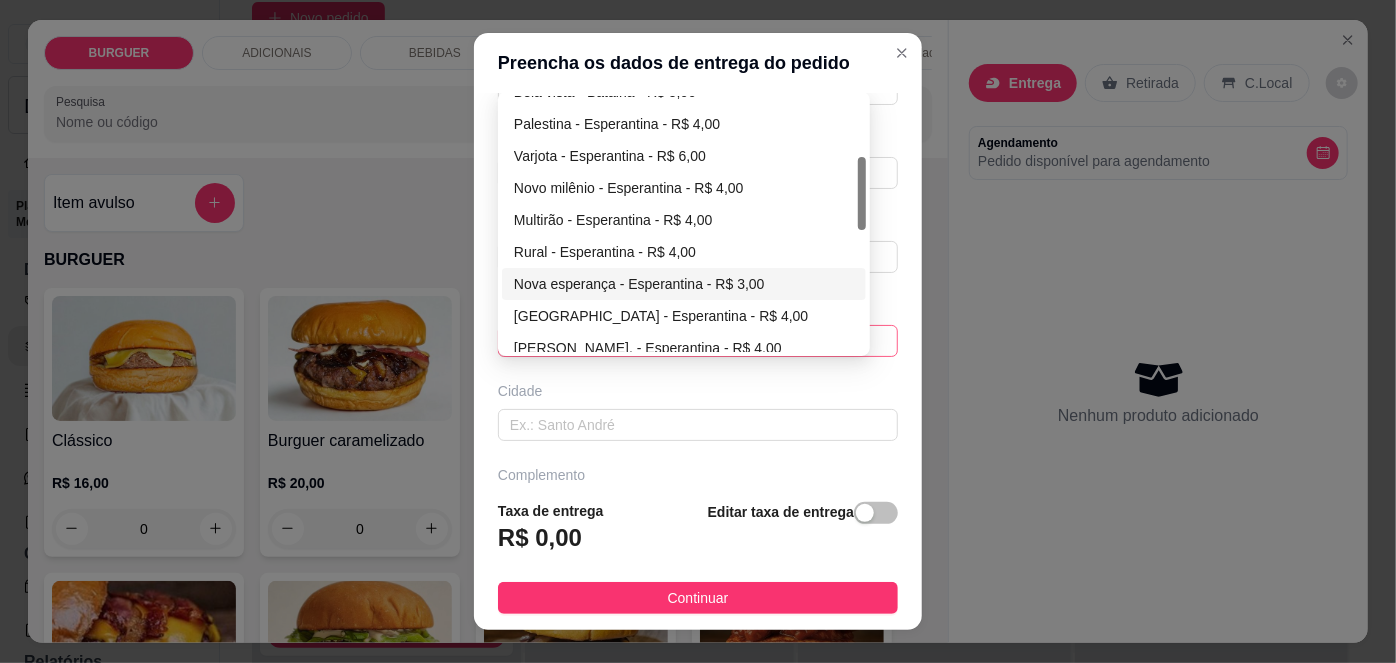type on "Gislayne" 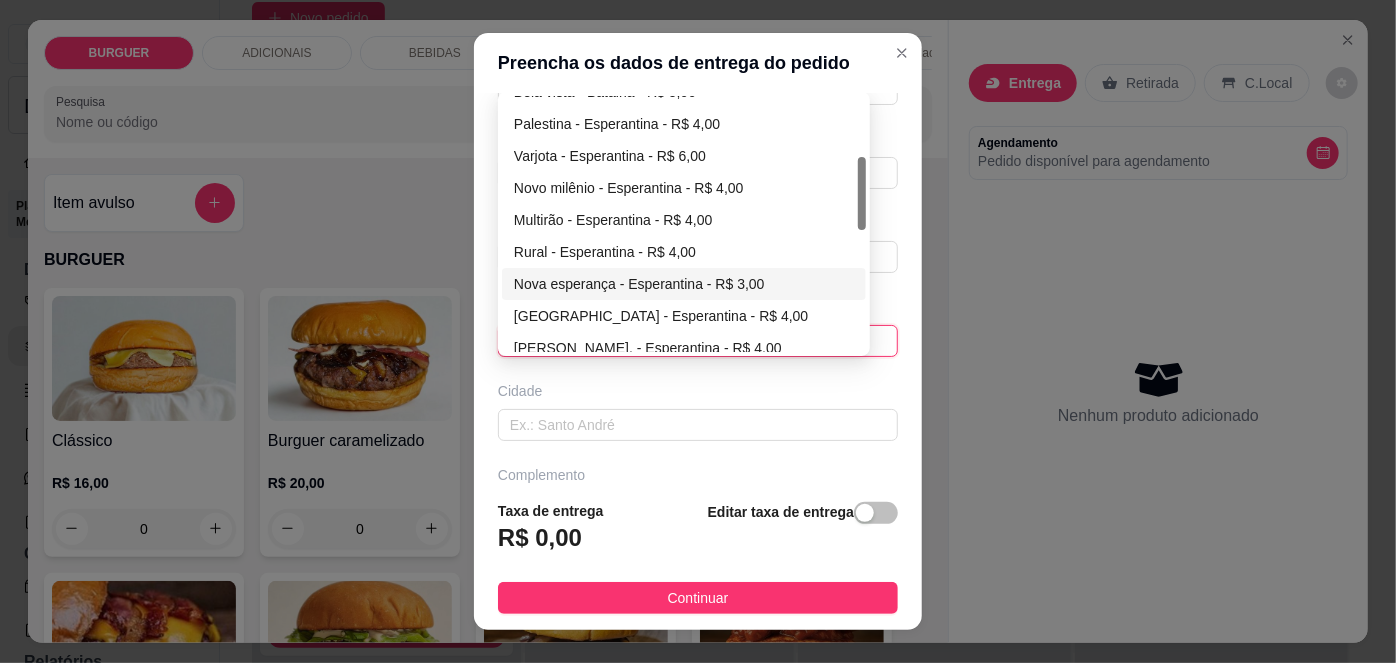 click on "Nova esperança  - Esperantina  -  R$ 3,00" at bounding box center (684, 284) 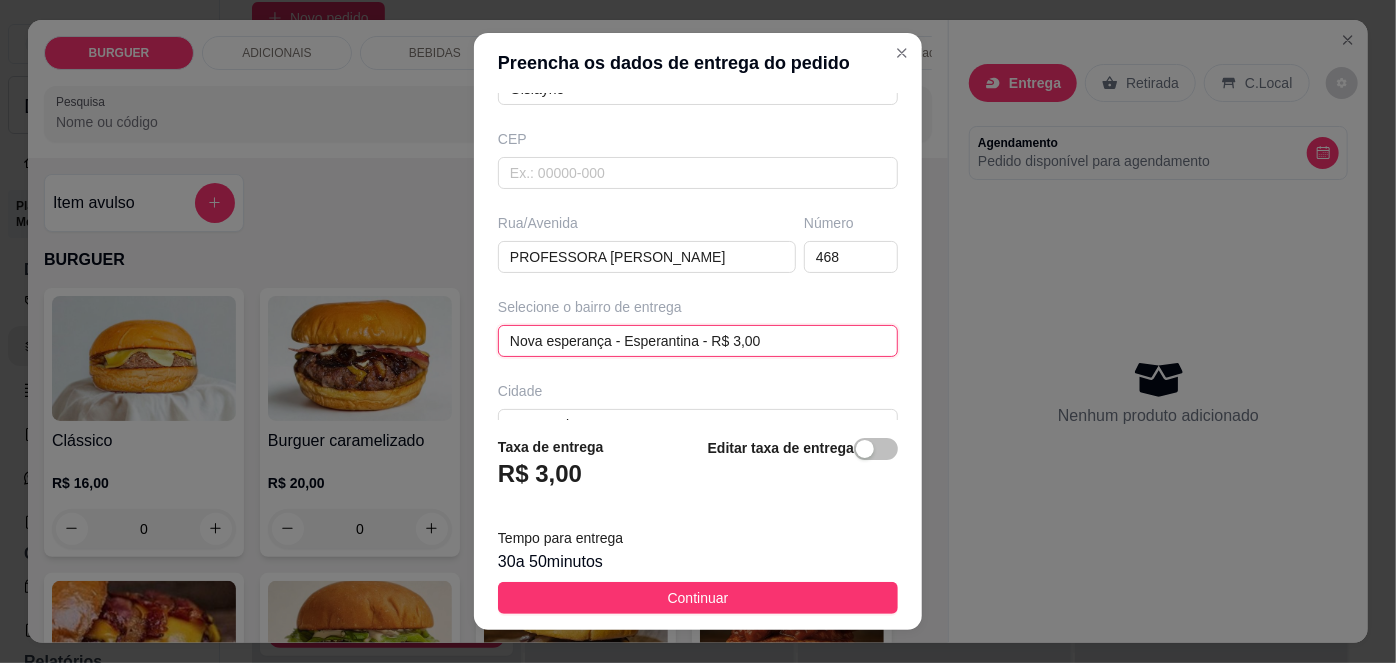 scroll, scrollTop: 343, scrollLeft: 0, axis: vertical 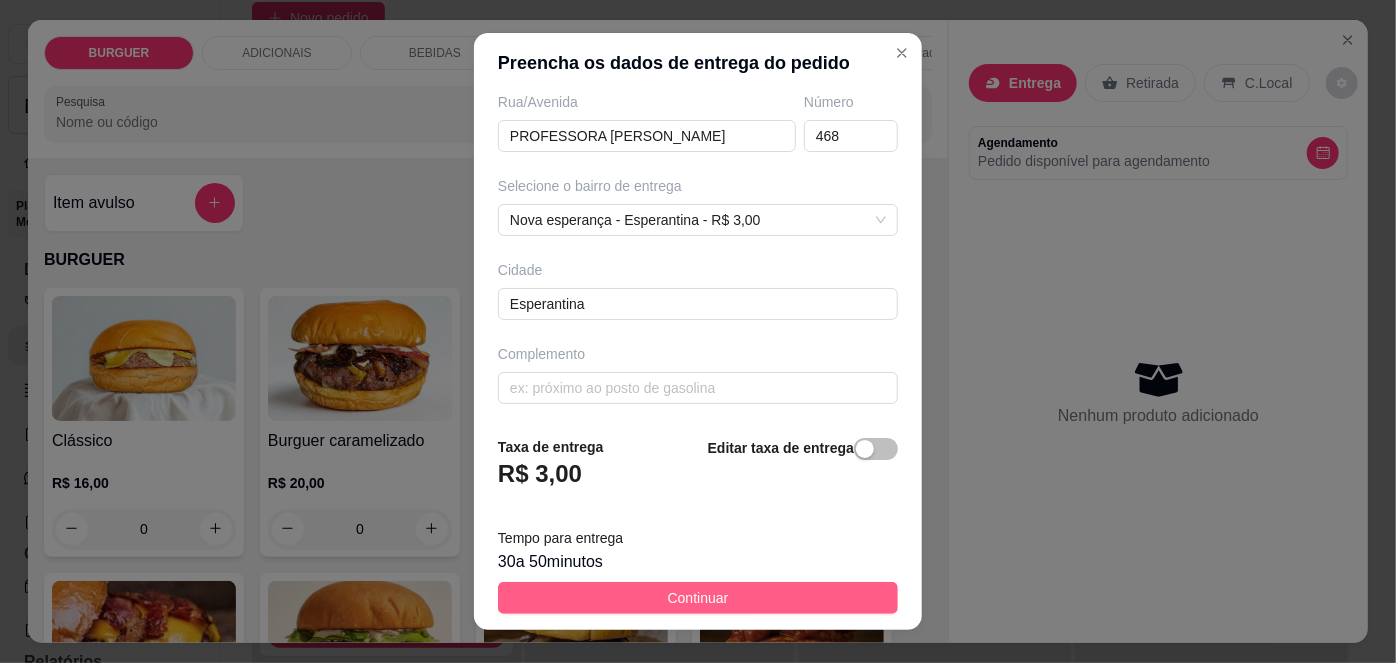 click on "Continuar" at bounding box center [698, 598] 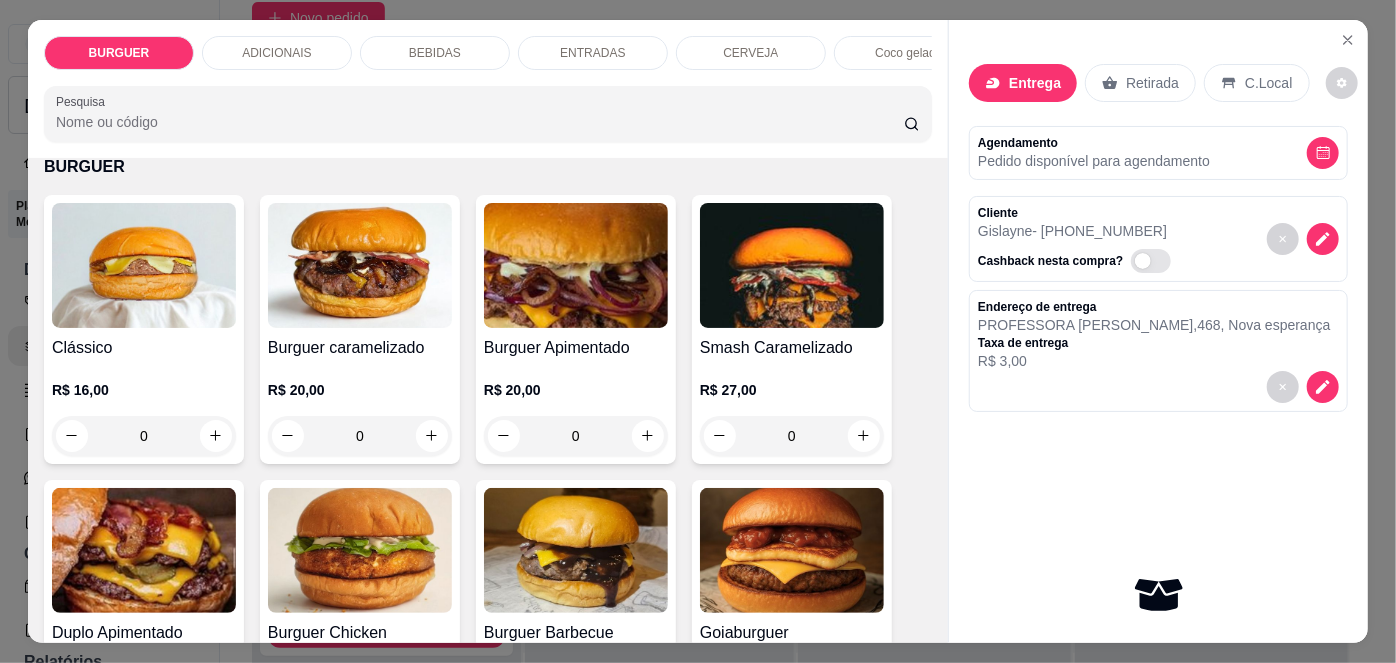 scroll, scrollTop: 97, scrollLeft: 0, axis: vertical 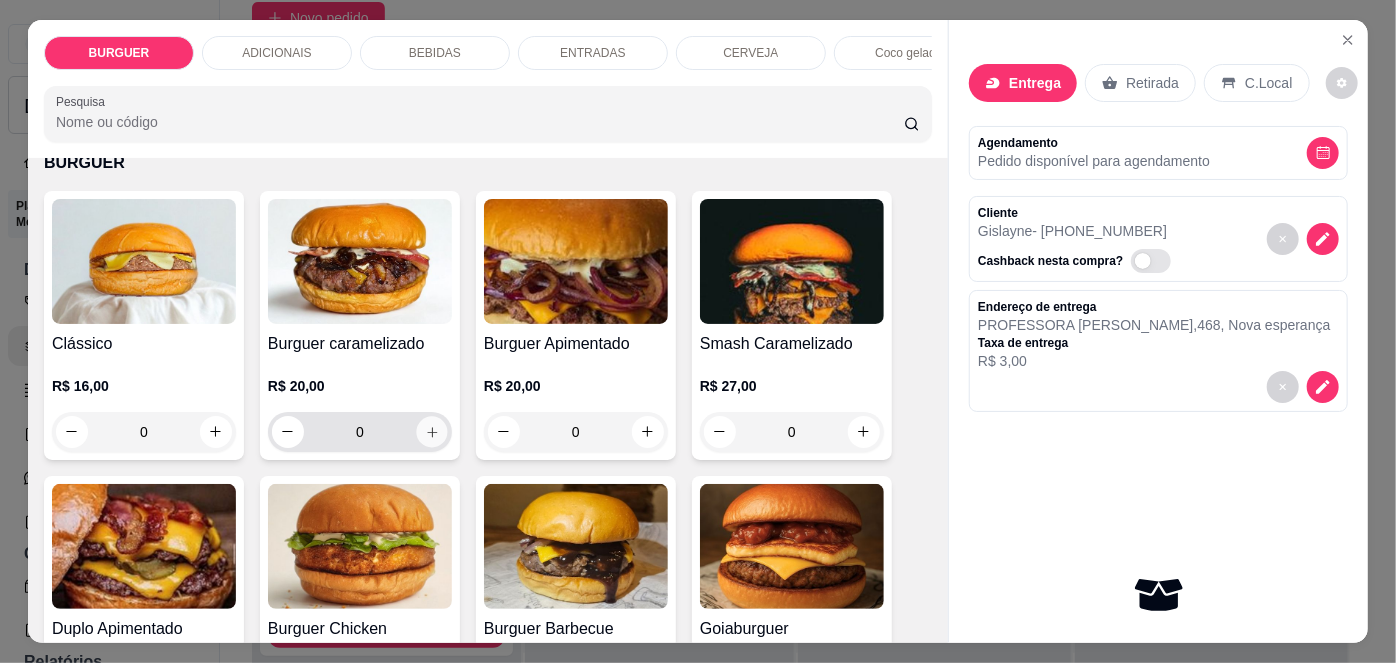 click 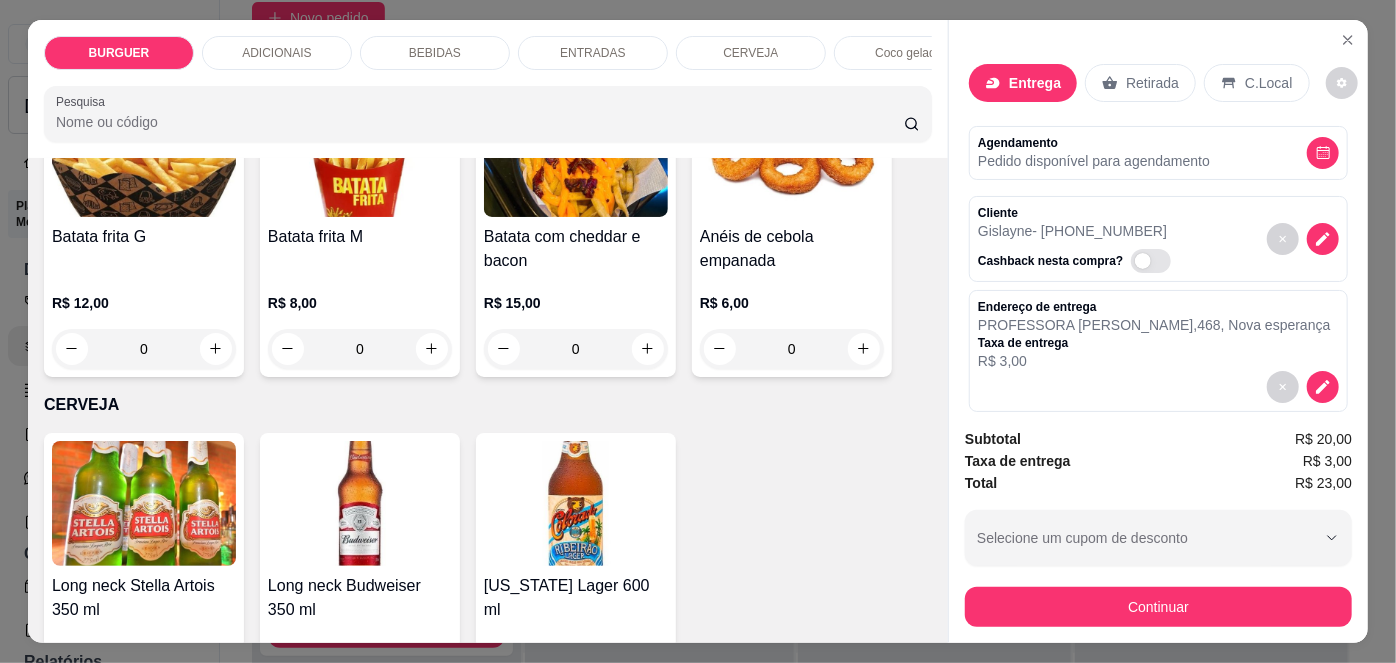 scroll, scrollTop: 2904, scrollLeft: 0, axis: vertical 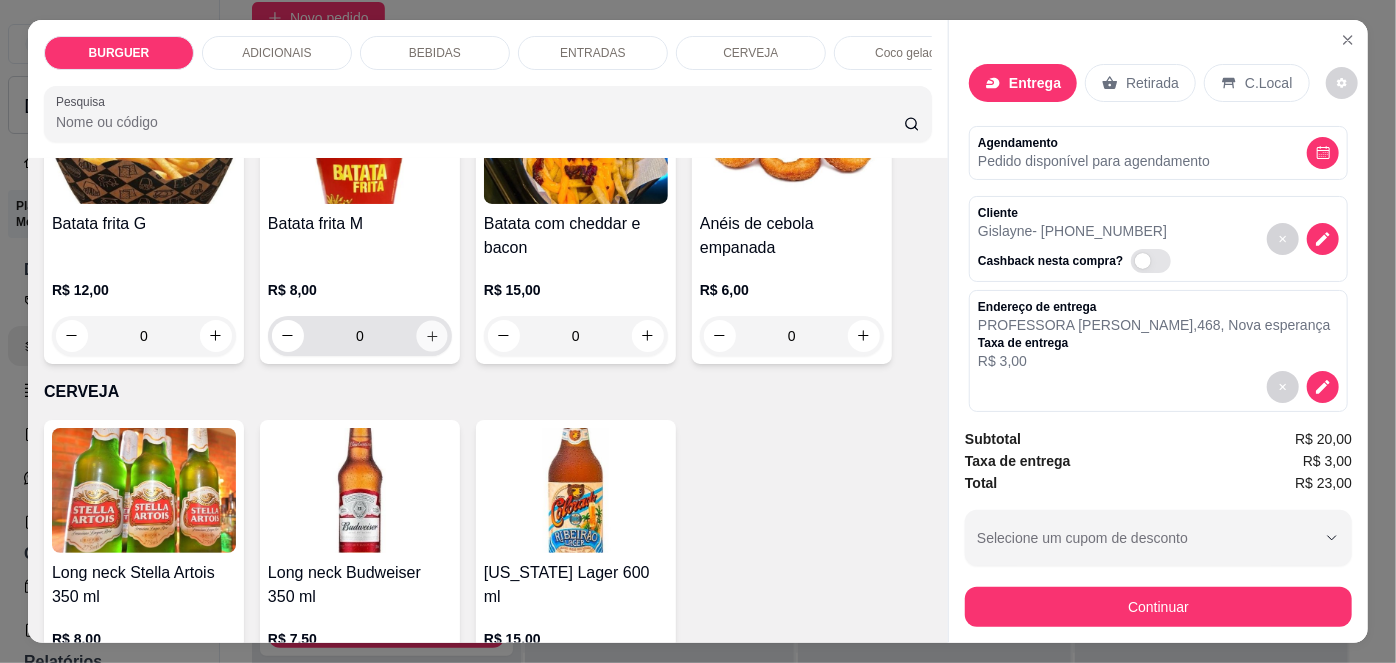 click 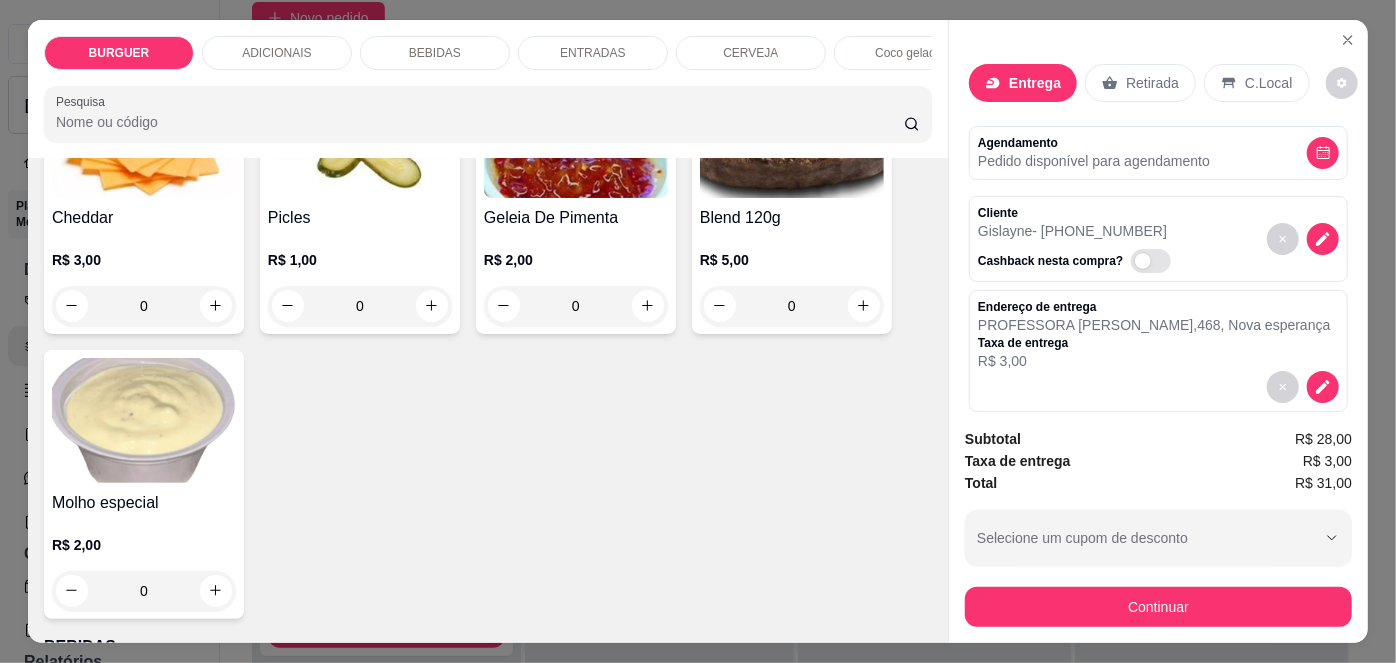 scroll, scrollTop: 1129, scrollLeft: 0, axis: vertical 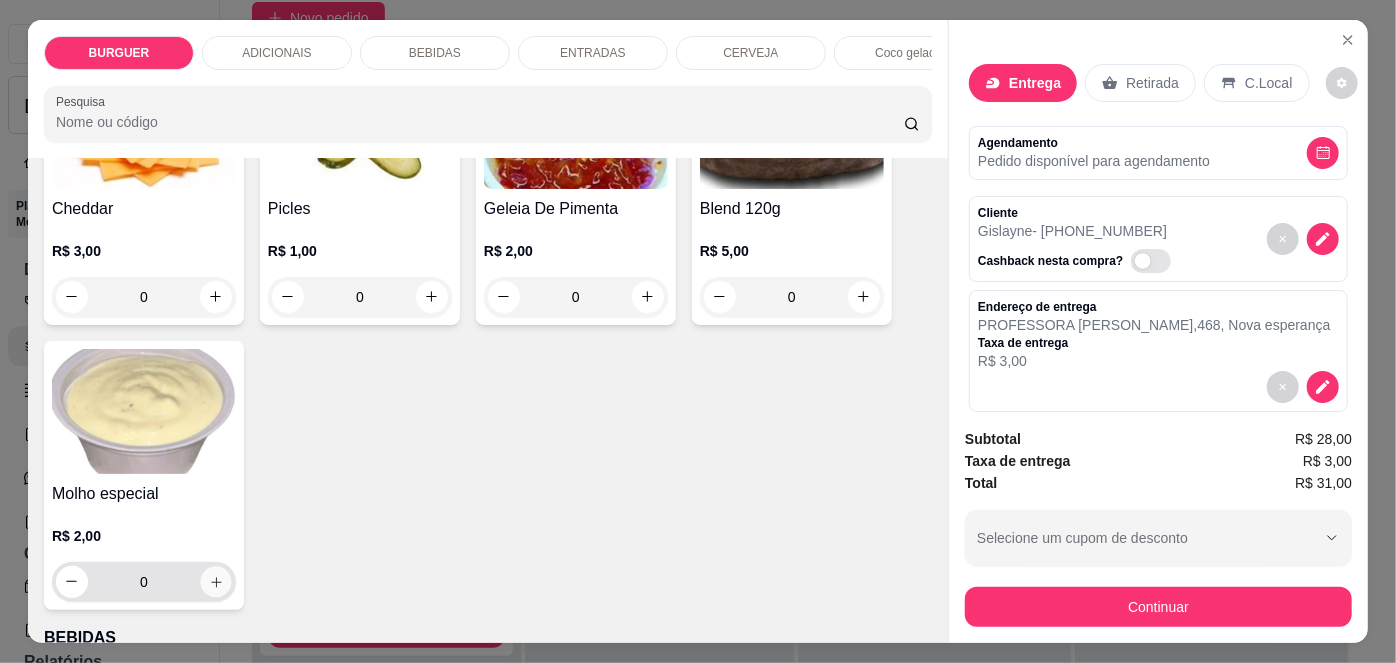 click 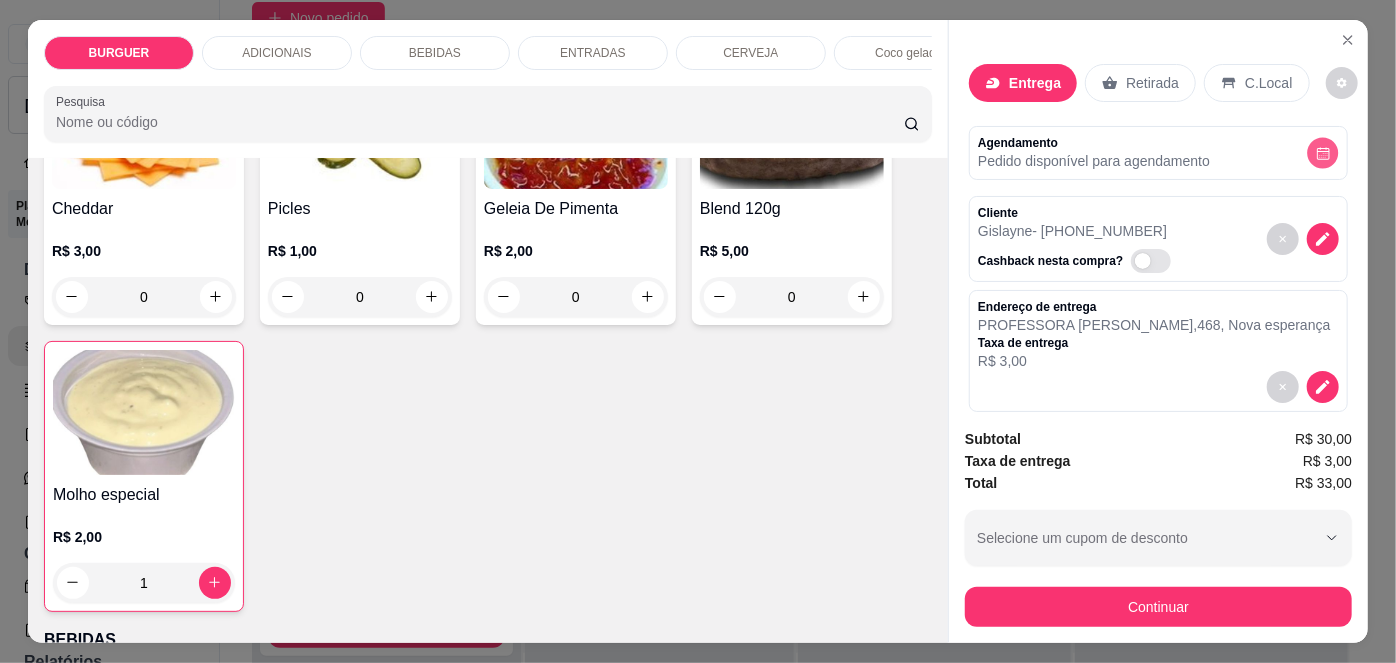click 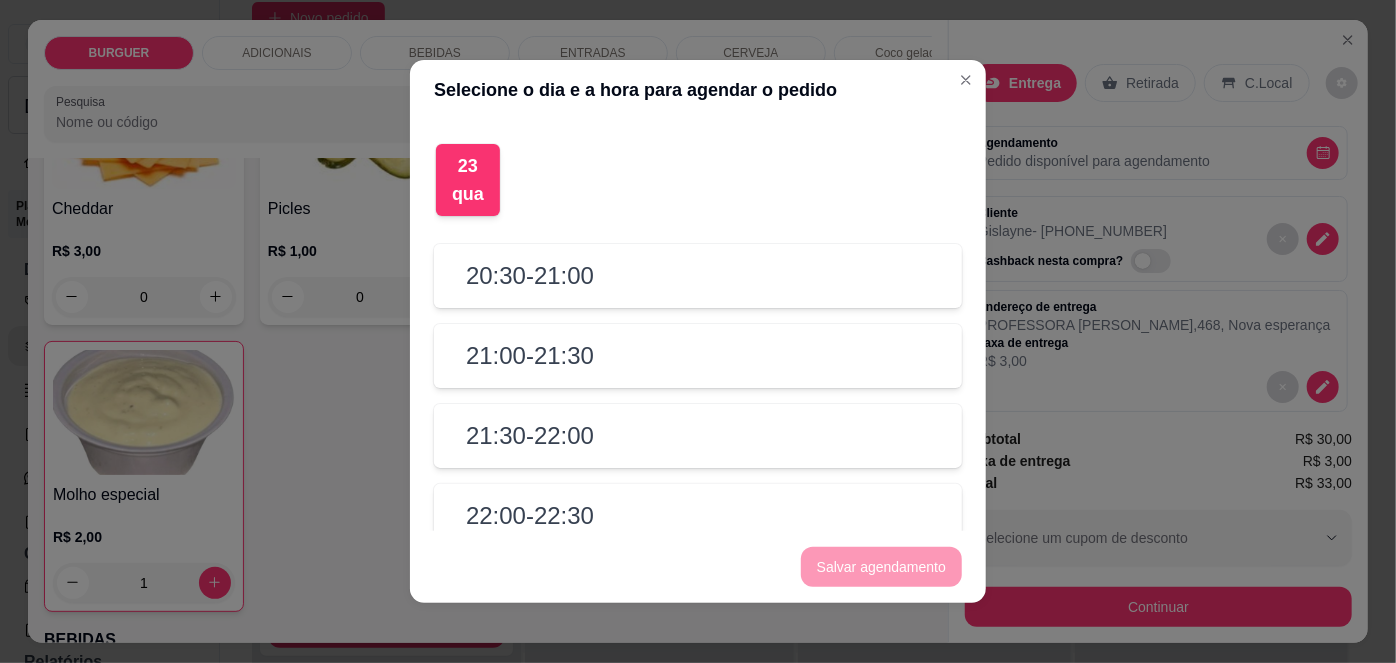 click on "22:00  -  22:30" at bounding box center (530, 516) 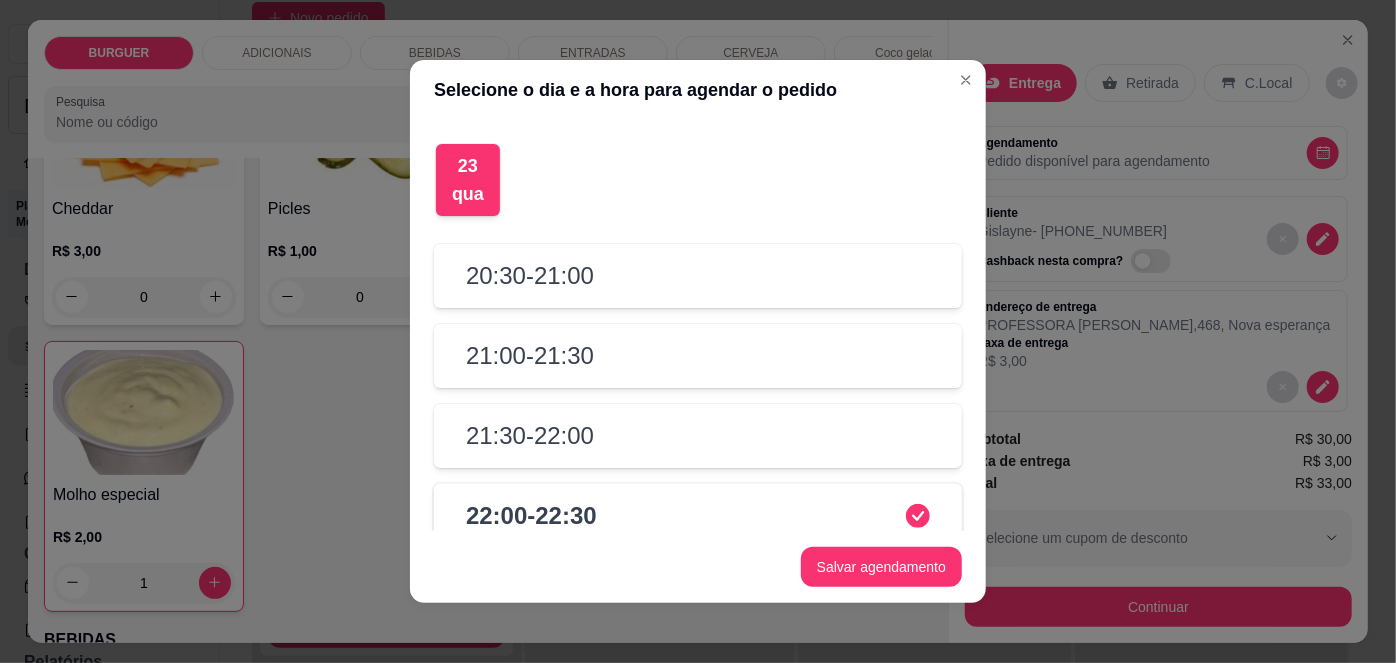 scroll, scrollTop: 24, scrollLeft: 0, axis: vertical 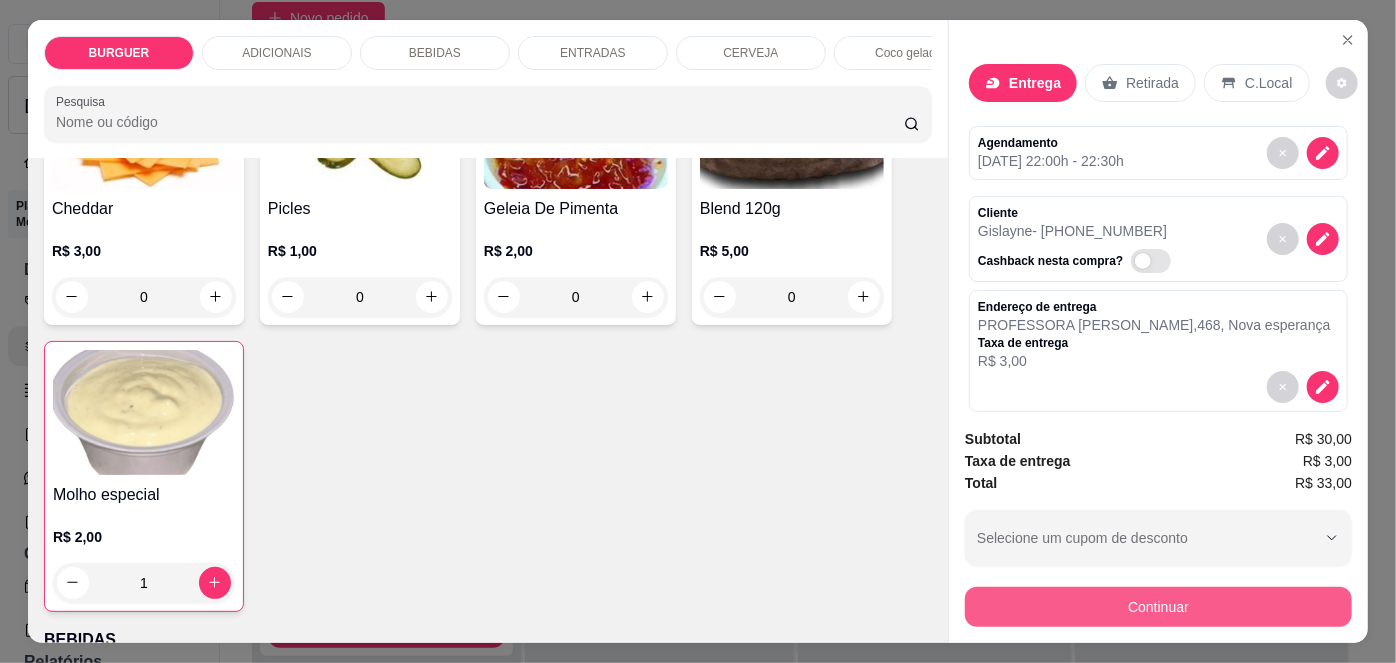 click on "Continuar" at bounding box center [1158, 607] 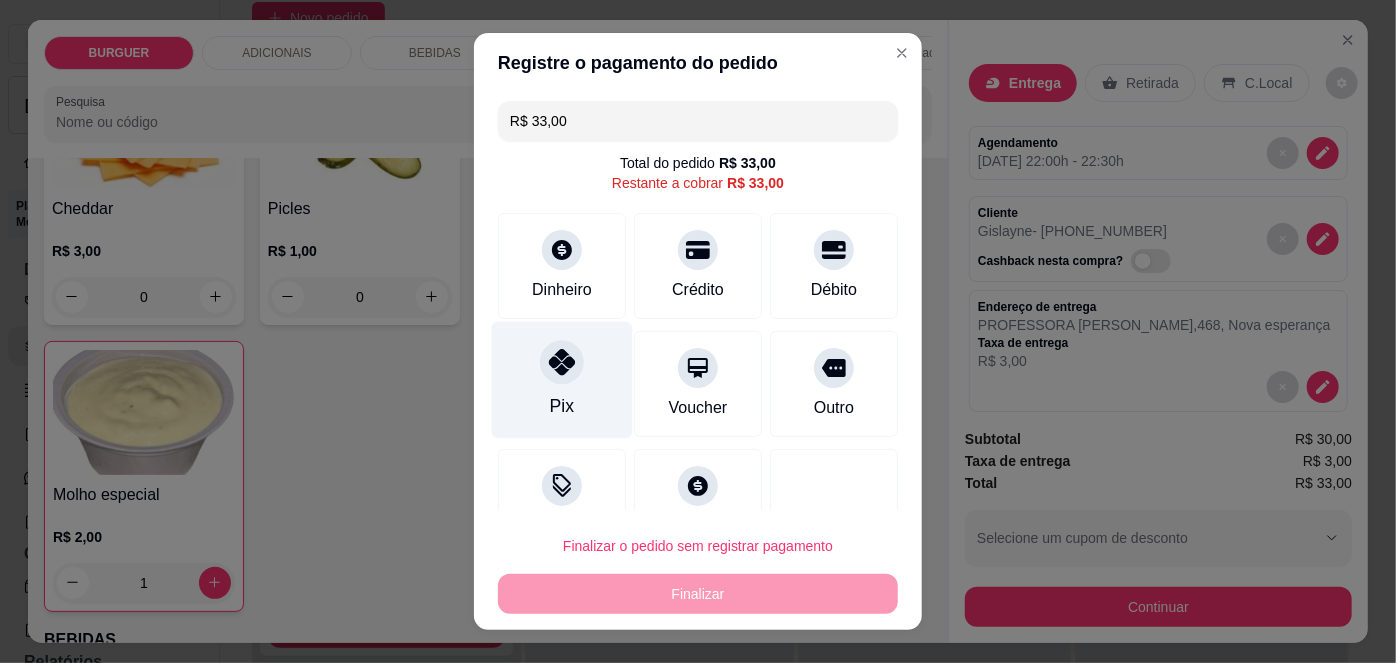click on "Pix" at bounding box center (562, 380) 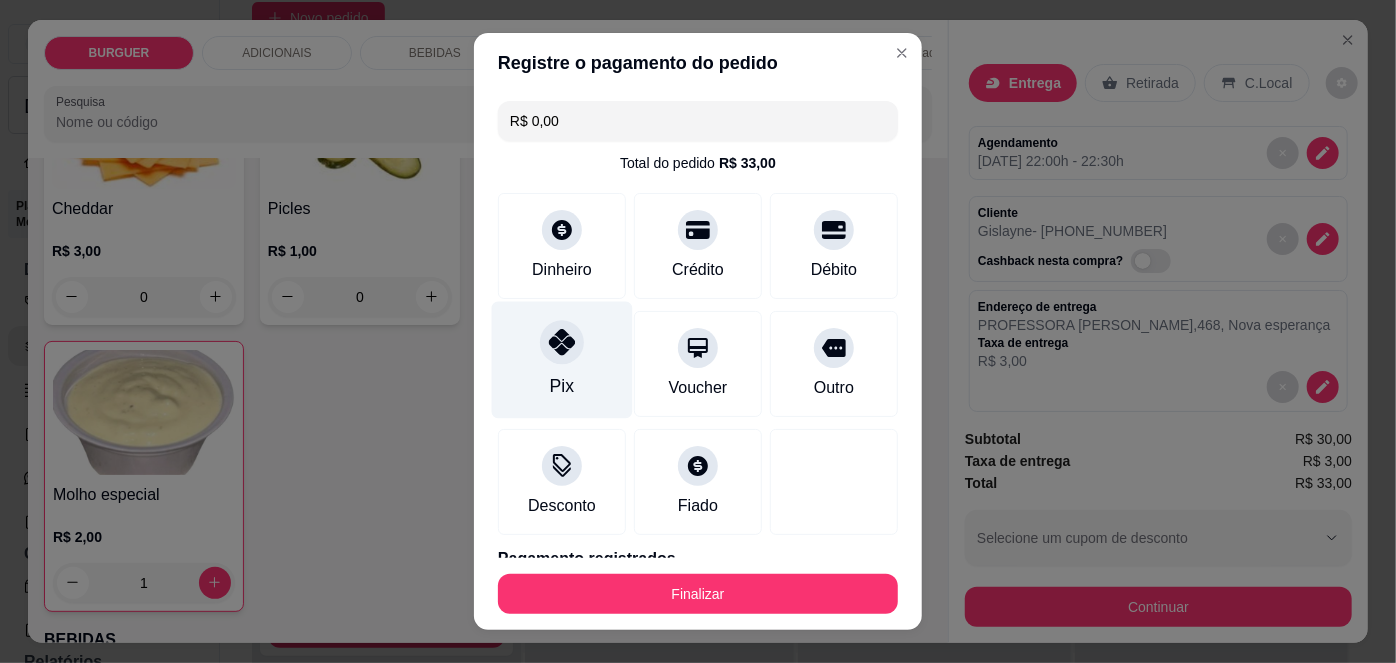 scroll, scrollTop: 88, scrollLeft: 0, axis: vertical 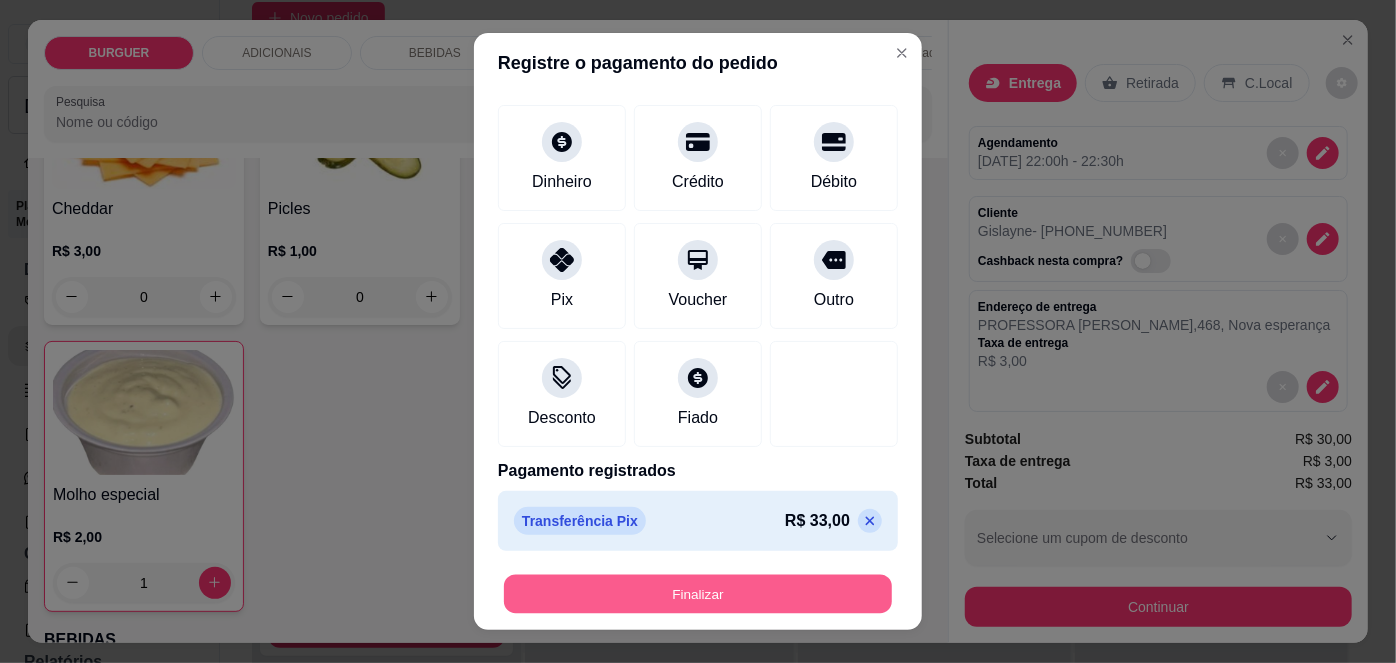 click on "Finalizar" at bounding box center (698, 593) 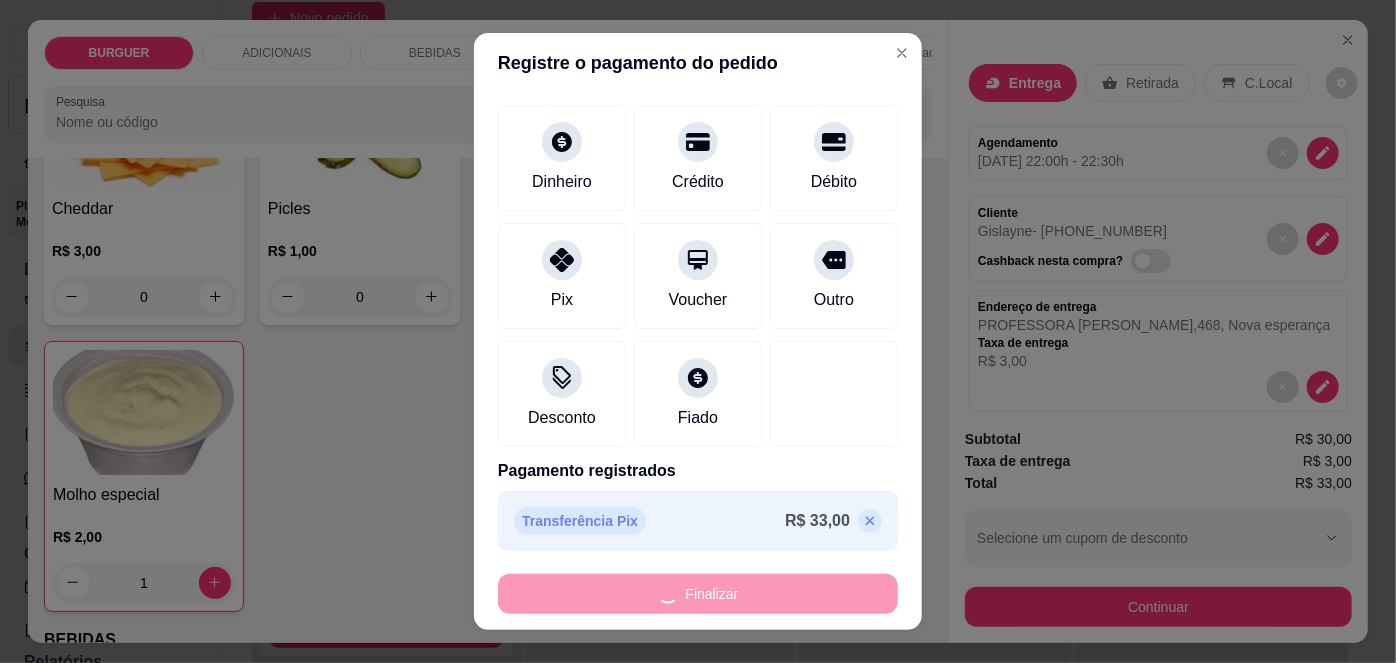 type on "0" 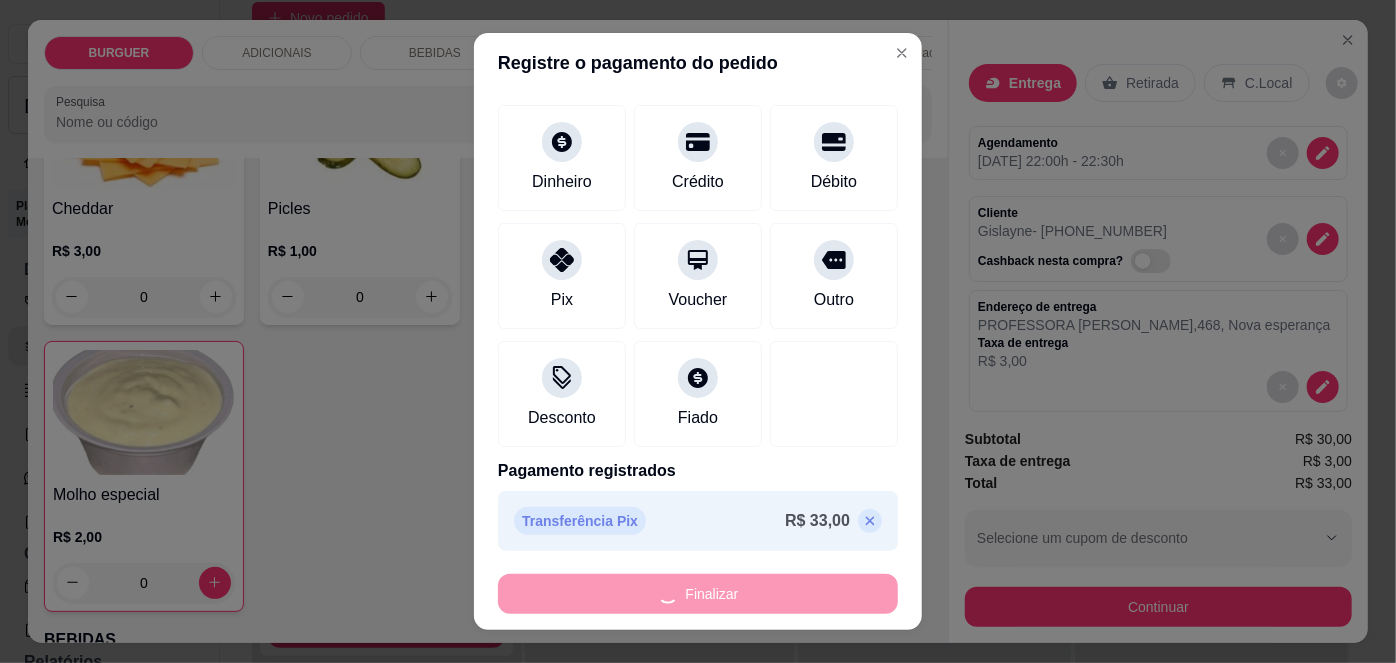 type on "-R$ 33,00" 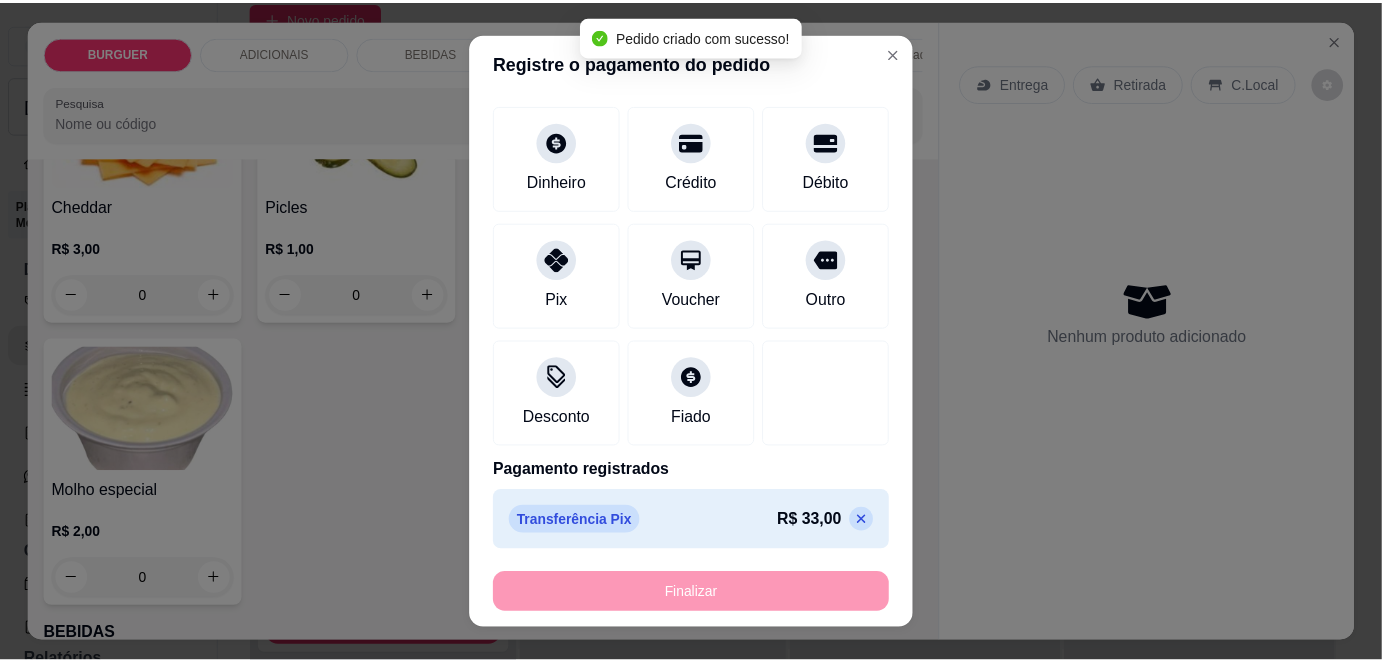 scroll, scrollTop: 1128, scrollLeft: 0, axis: vertical 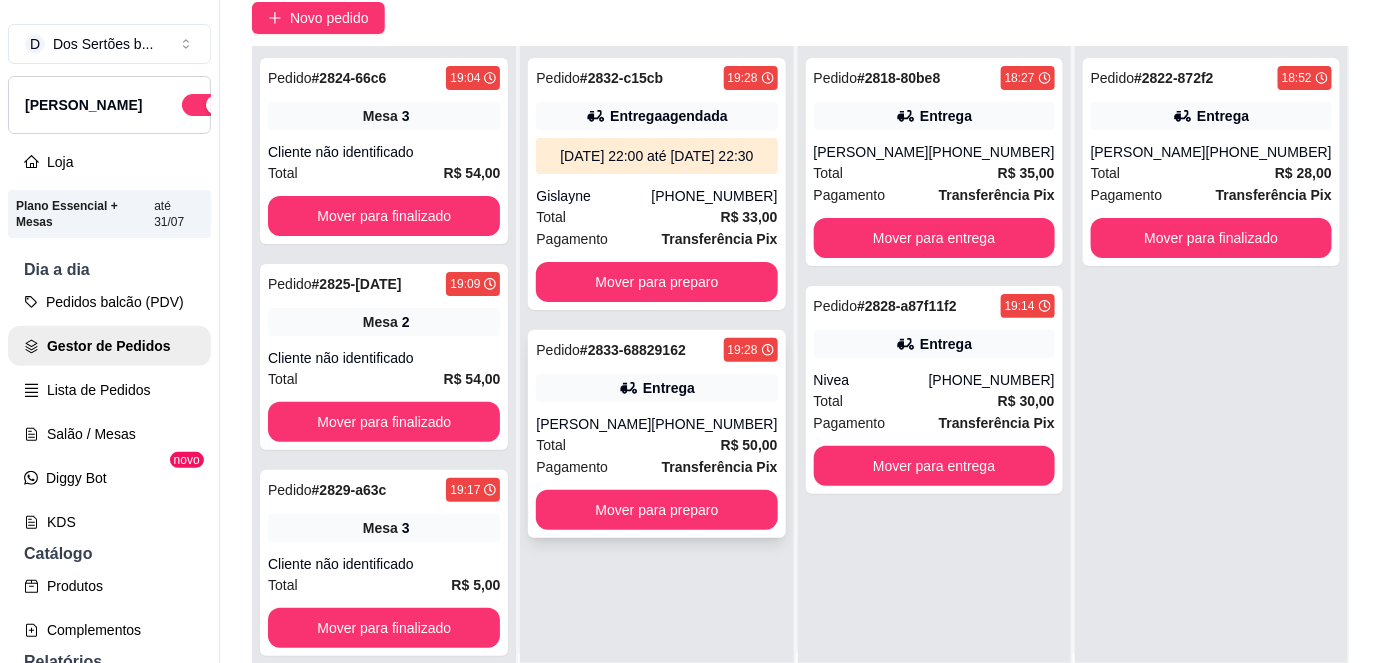 click on "Transferência Pix" at bounding box center [720, 467] 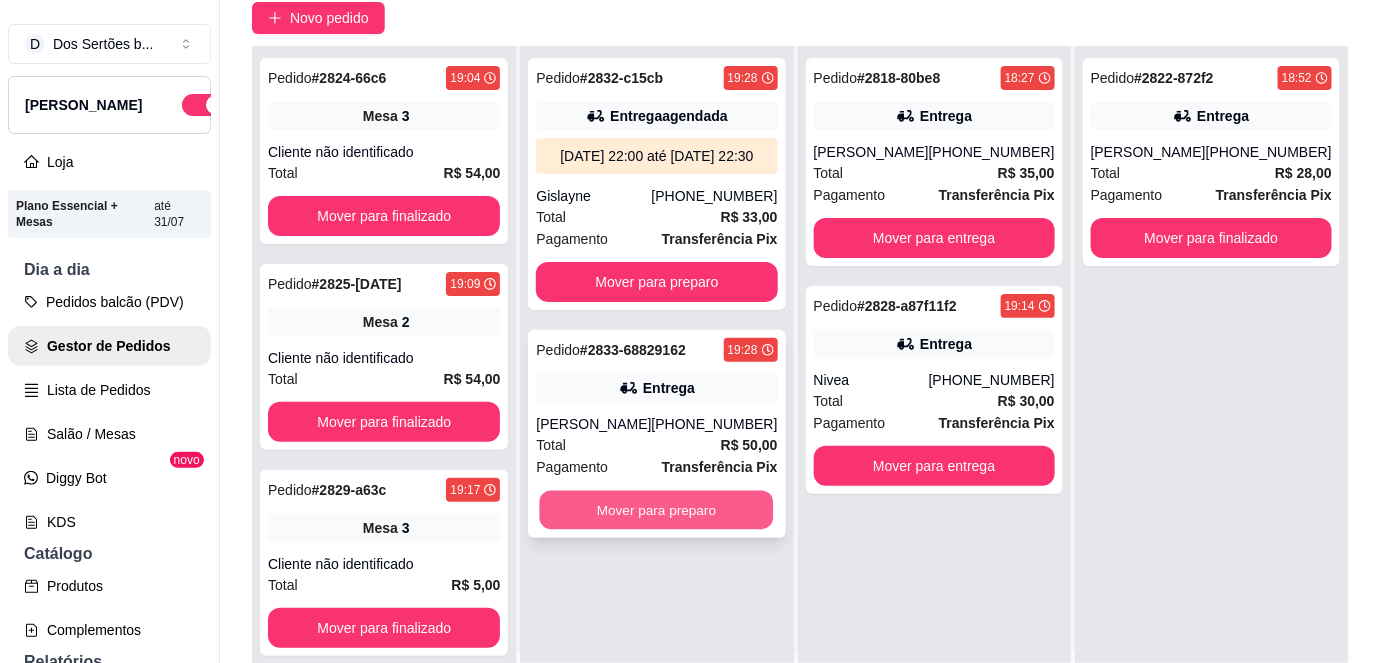 click on "Mover para preparo" at bounding box center (657, 510) 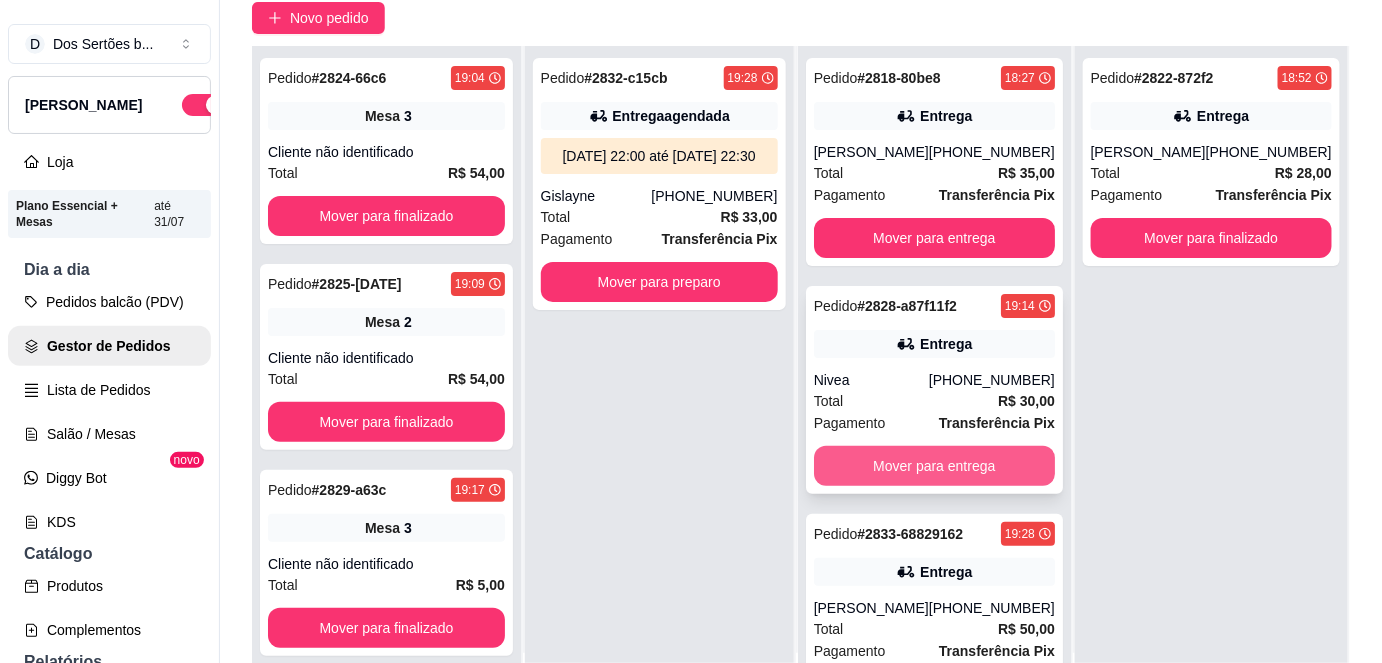 click on "Mover para entrega" at bounding box center [934, 466] 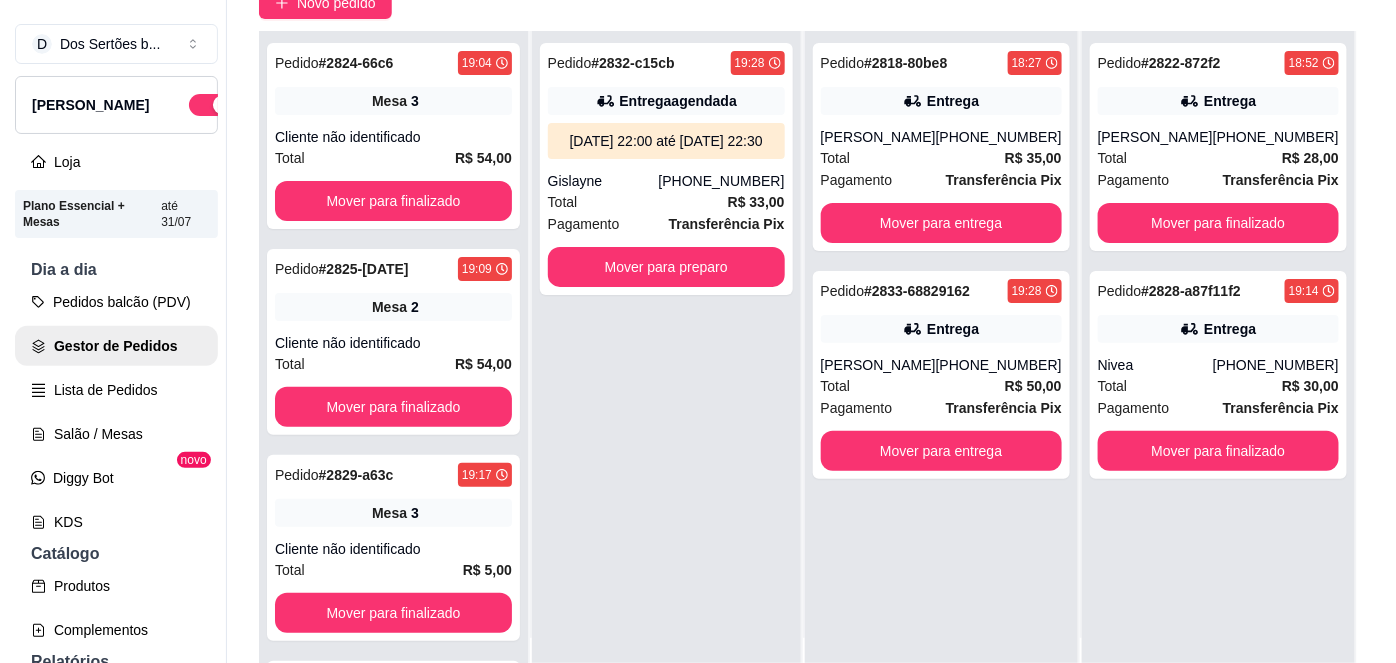 scroll, scrollTop: 160, scrollLeft: 0, axis: vertical 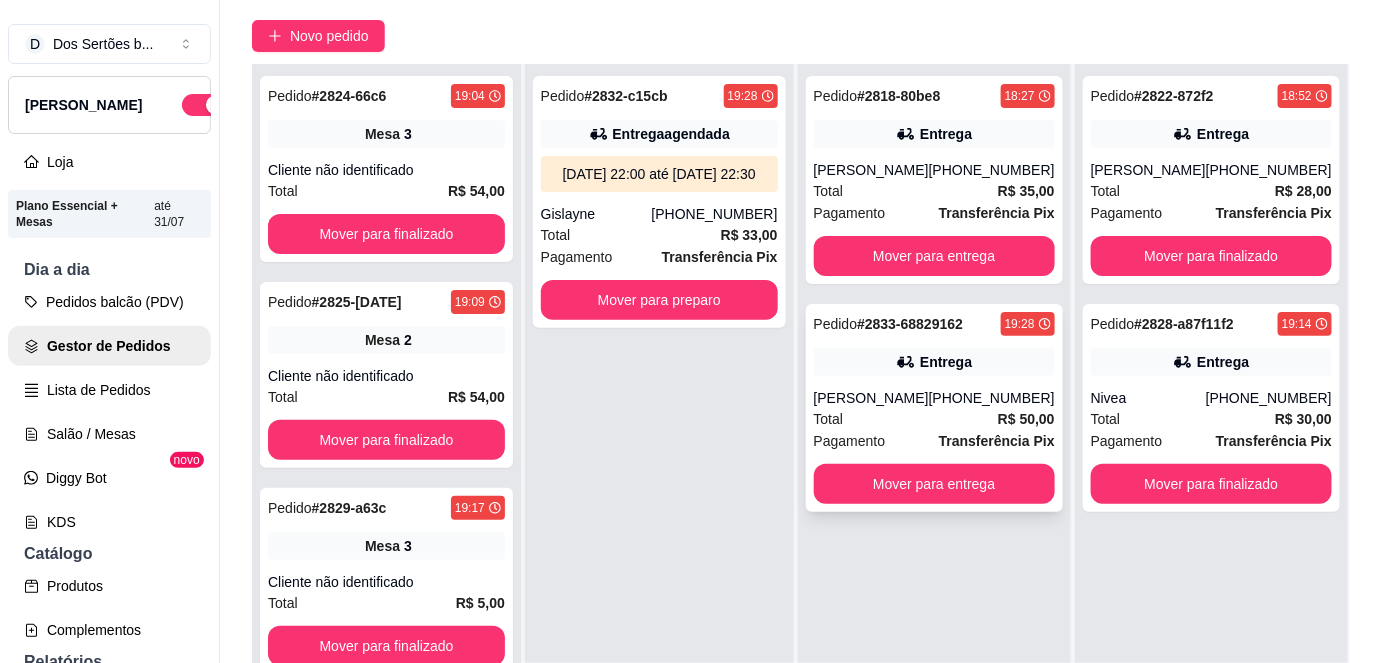 click on "Pagamento Transferência Pix" at bounding box center [934, 441] 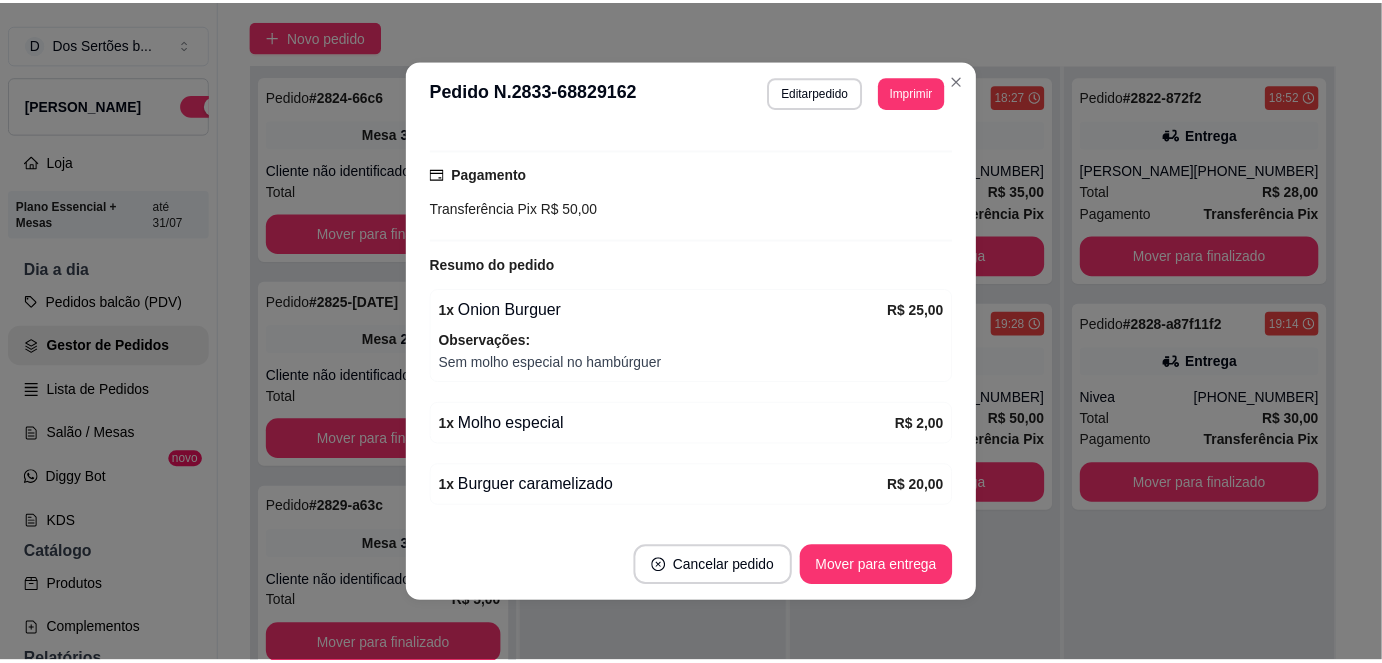 scroll, scrollTop: 557, scrollLeft: 0, axis: vertical 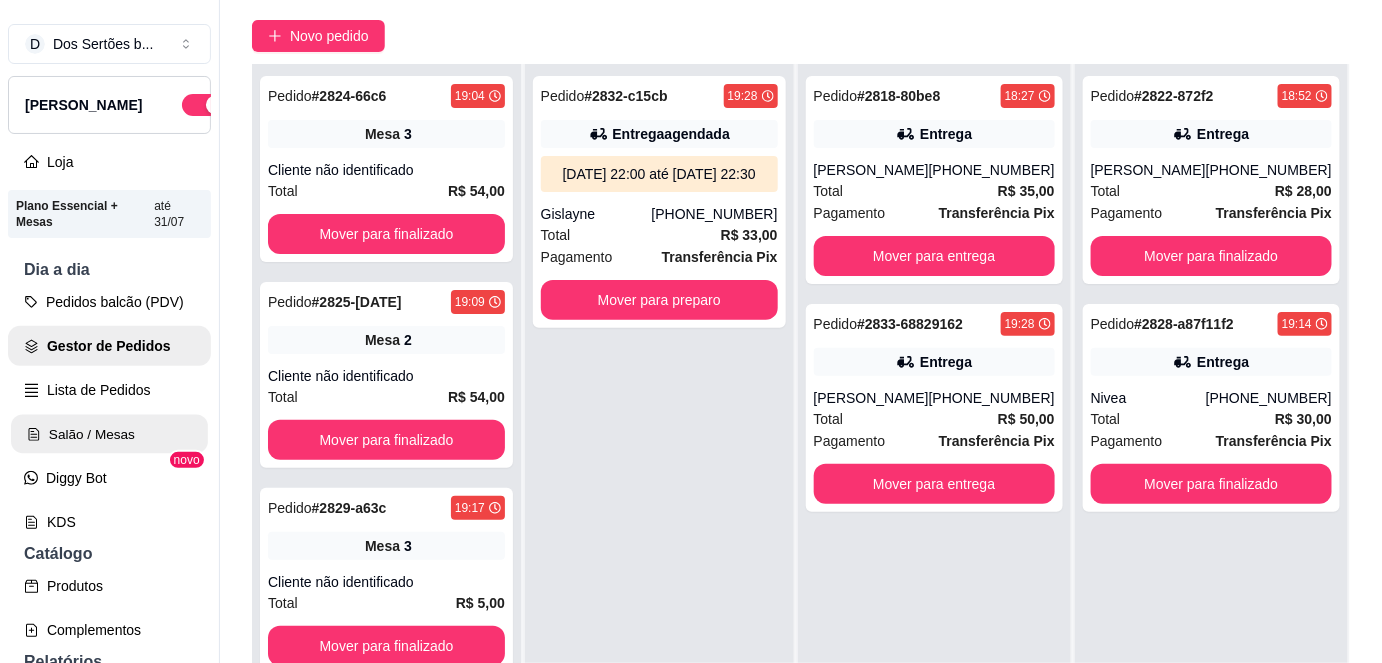 click on "Salão / Mesas" at bounding box center (109, 434) 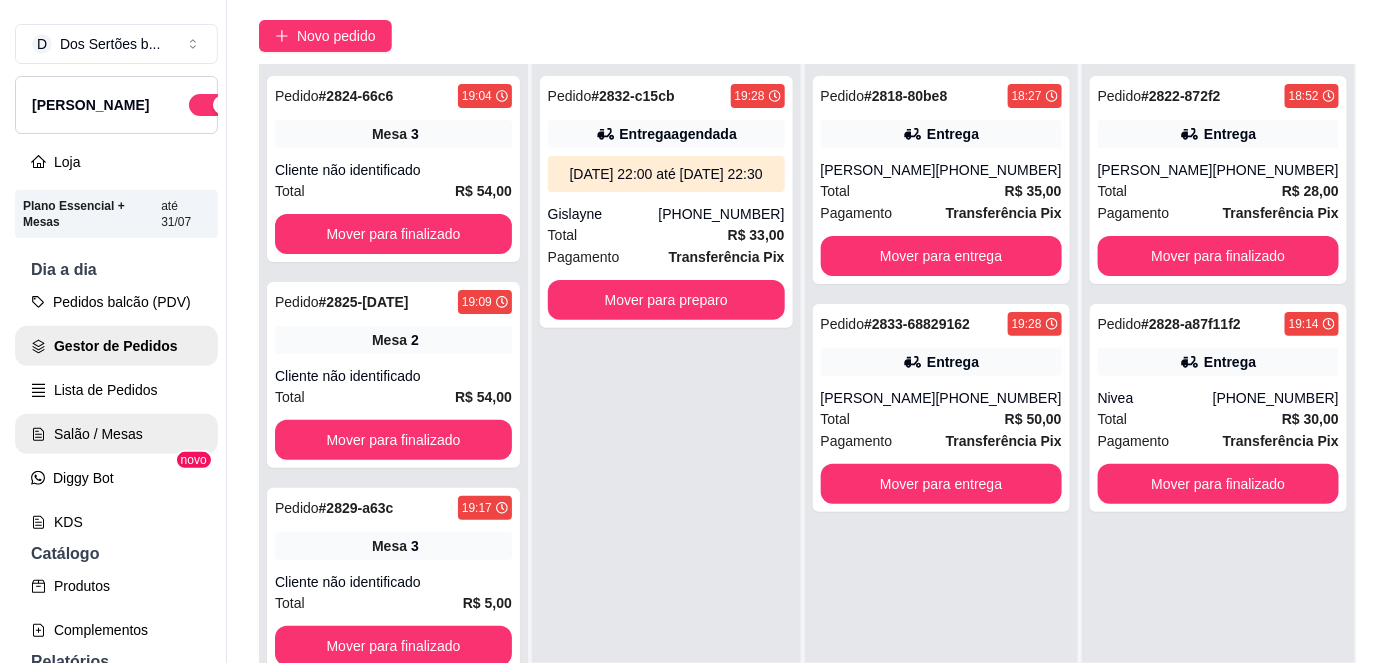 scroll, scrollTop: 0, scrollLeft: 0, axis: both 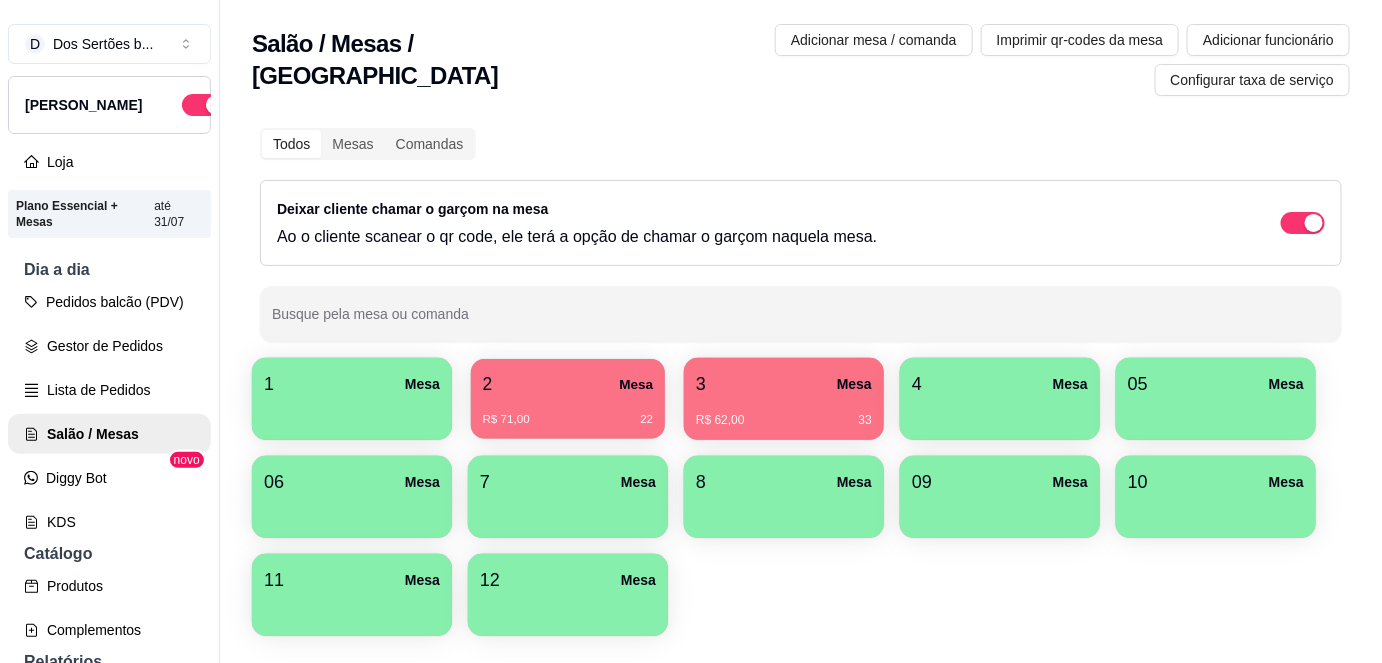 click on "R$ 71,00 22" at bounding box center [568, 412] 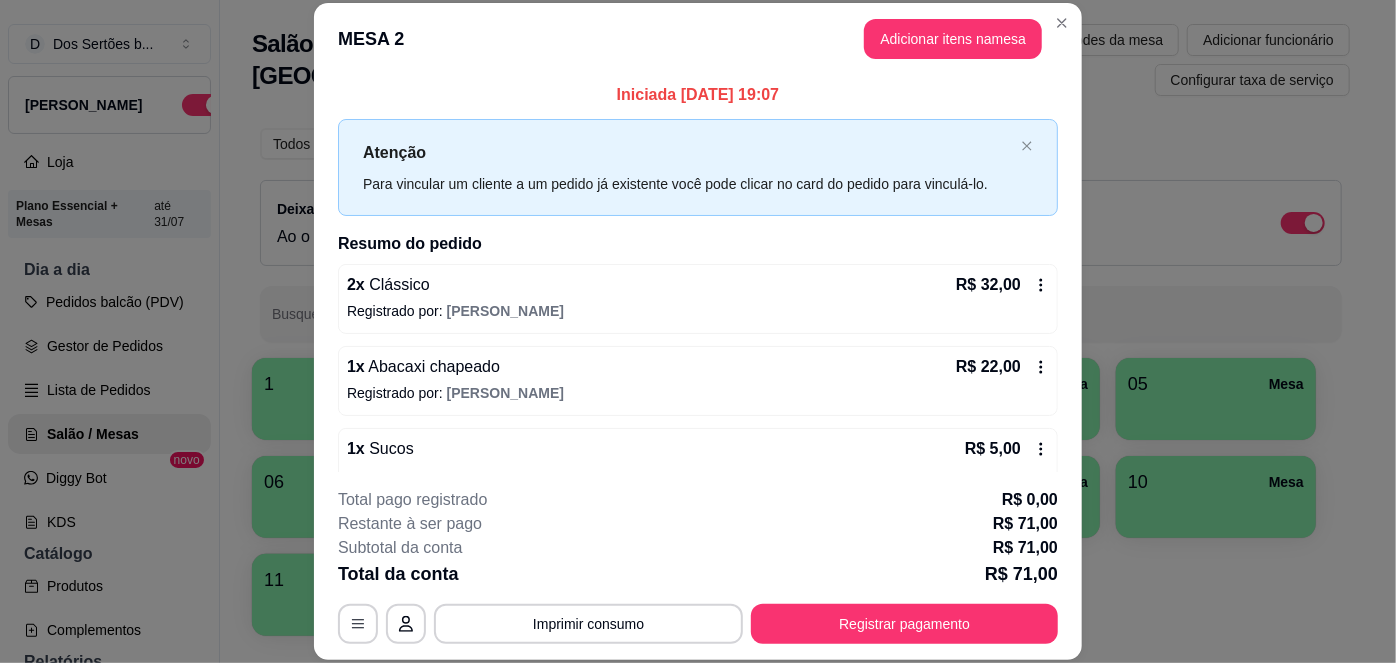 scroll, scrollTop: 104, scrollLeft: 0, axis: vertical 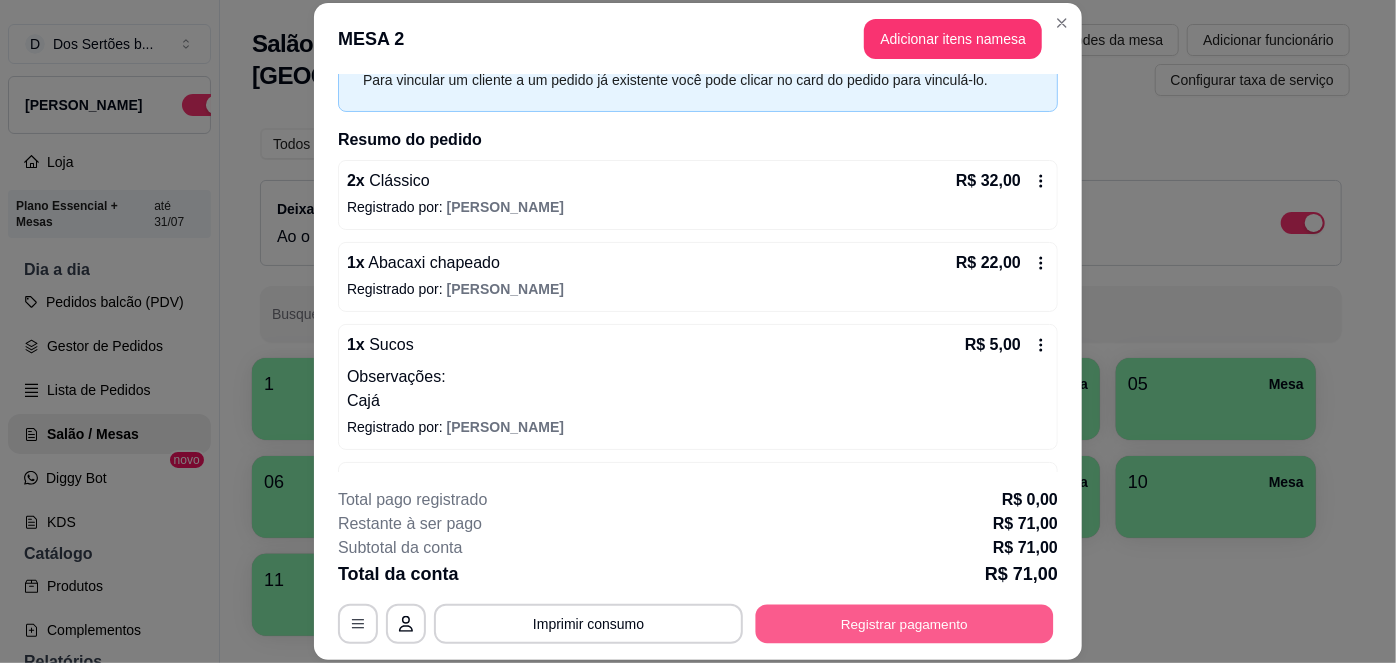click on "Registrar pagamento" at bounding box center (905, 623) 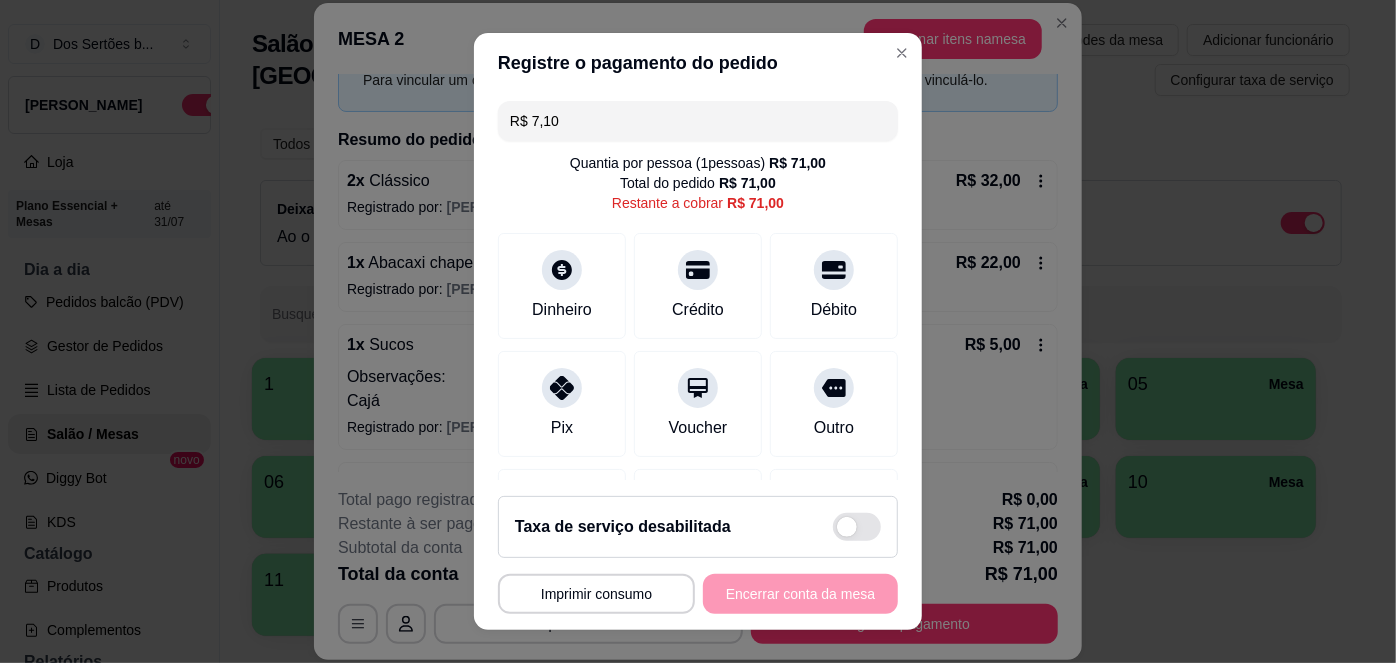 click on "R$ 7,10" at bounding box center [698, 121] 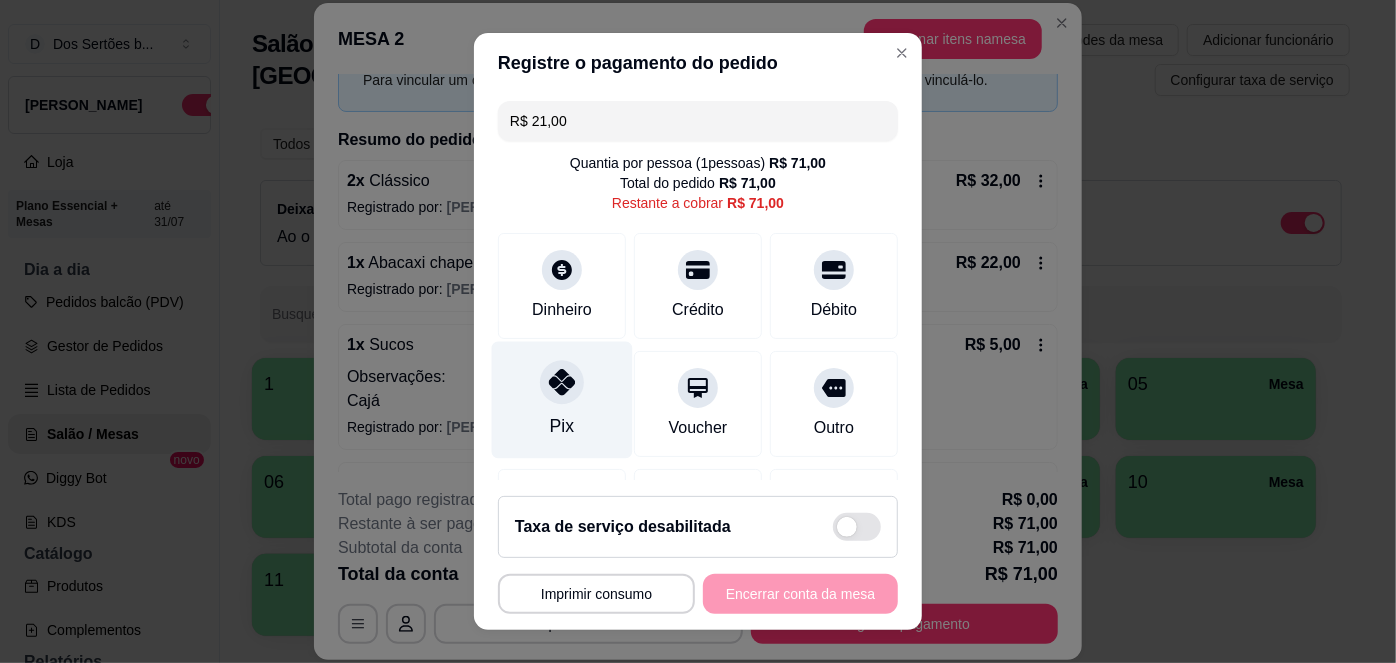 click on "Pix" at bounding box center [562, 400] 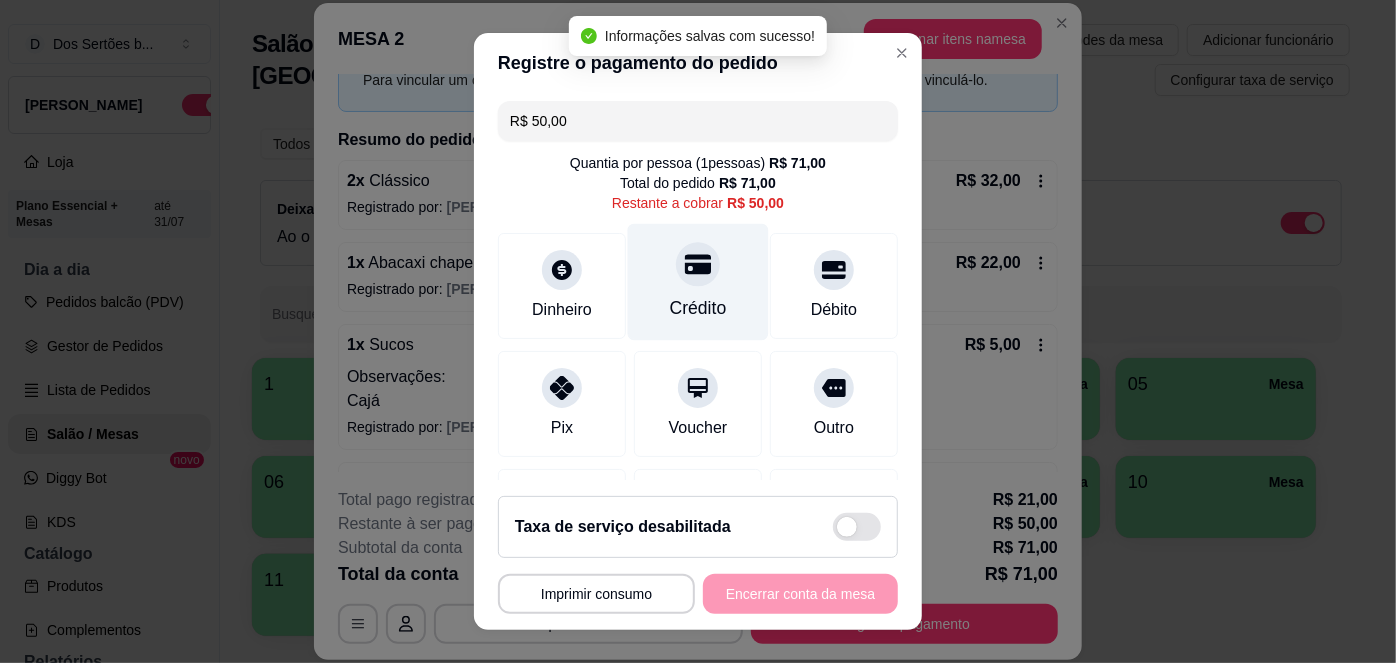 click on "Crédito" at bounding box center (698, 282) 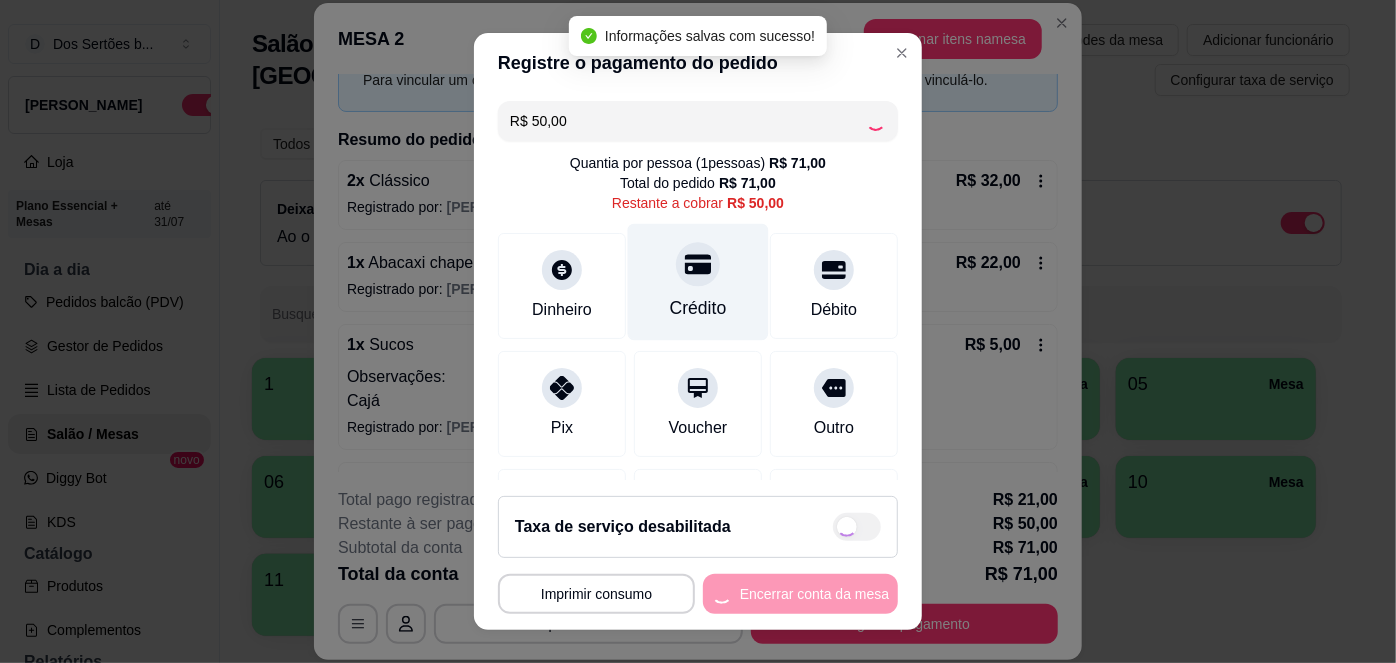 type on "R$ 0,00" 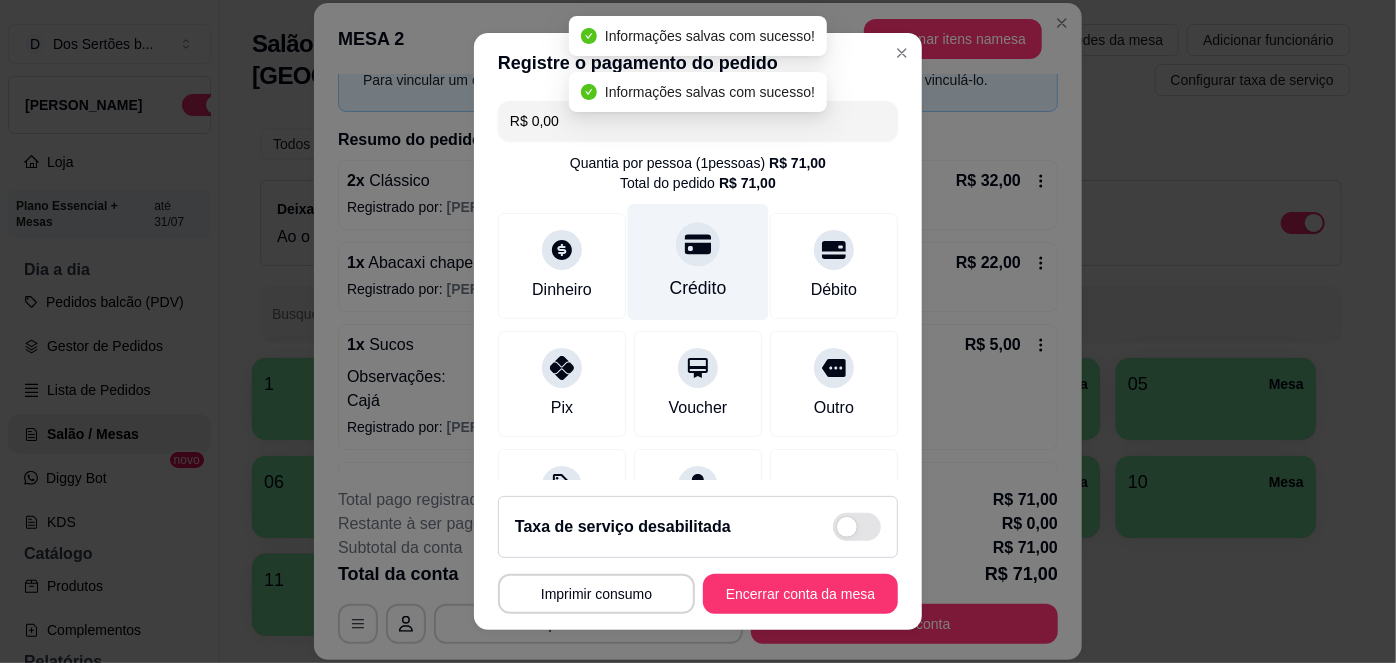 scroll, scrollTop: 285, scrollLeft: 0, axis: vertical 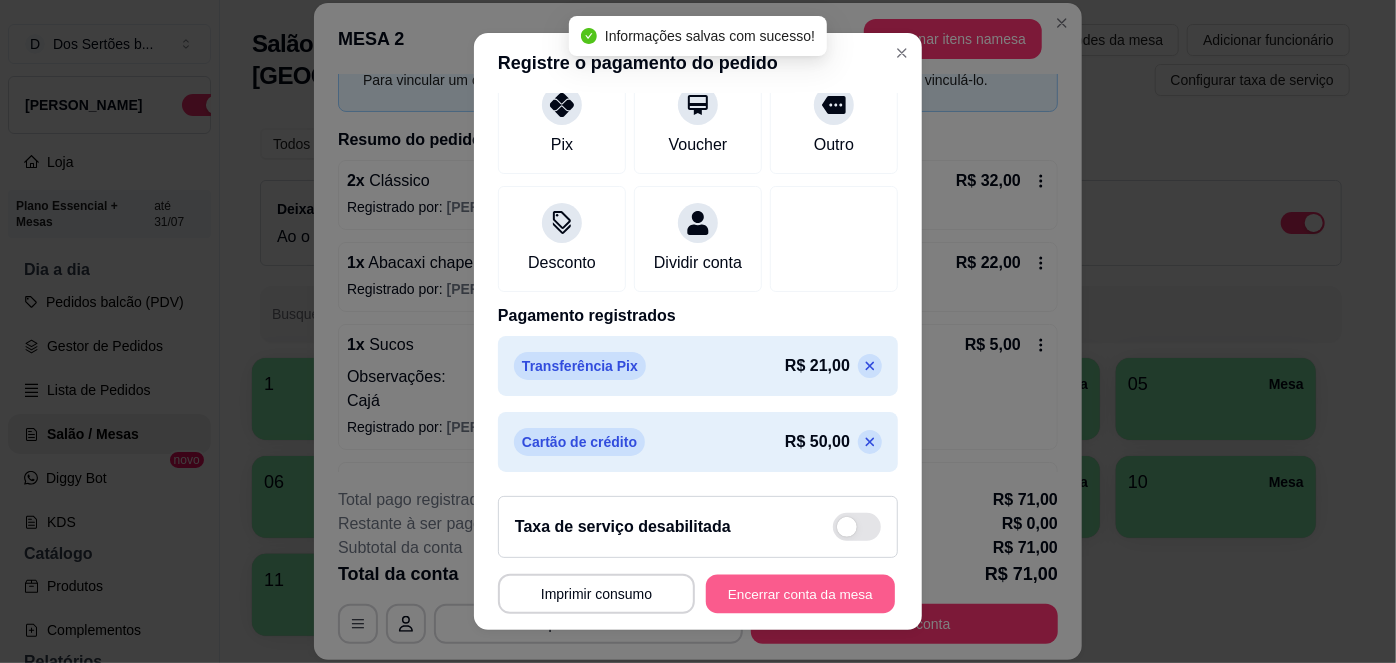 click on "Encerrar conta da mesa" at bounding box center [800, 593] 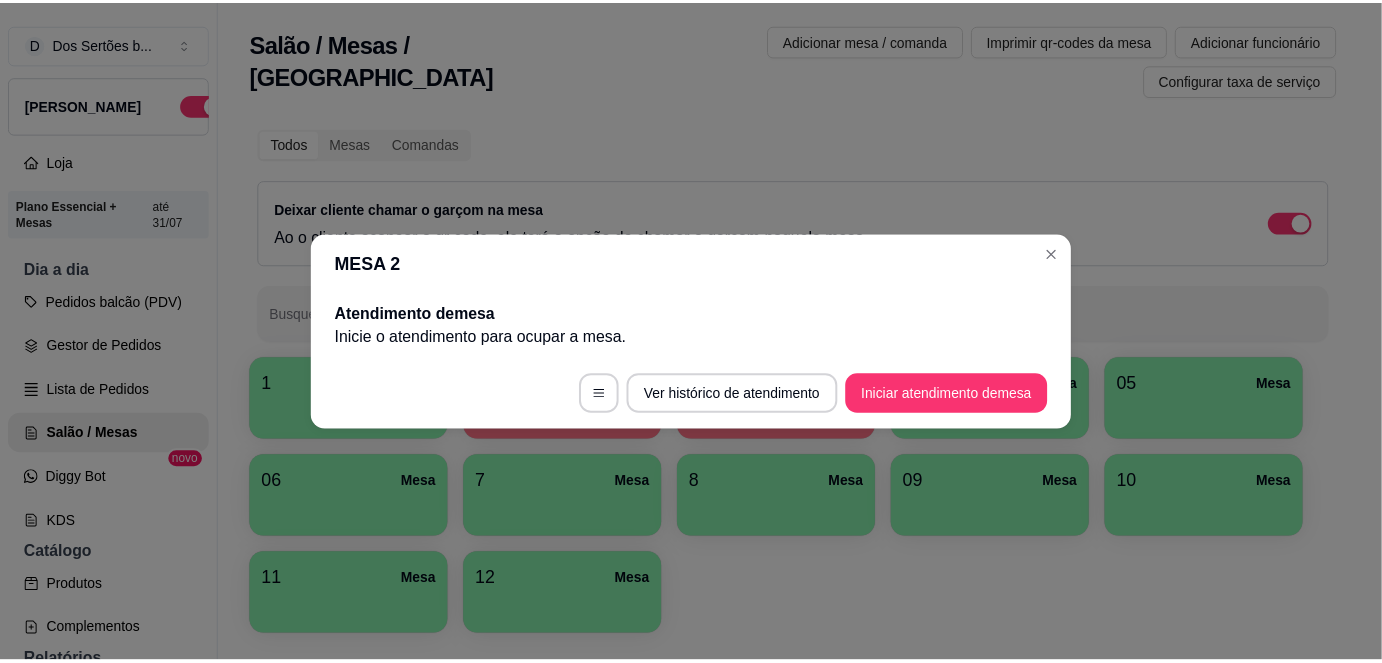 scroll, scrollTop: 0, scrollLeft: 0, axis: both 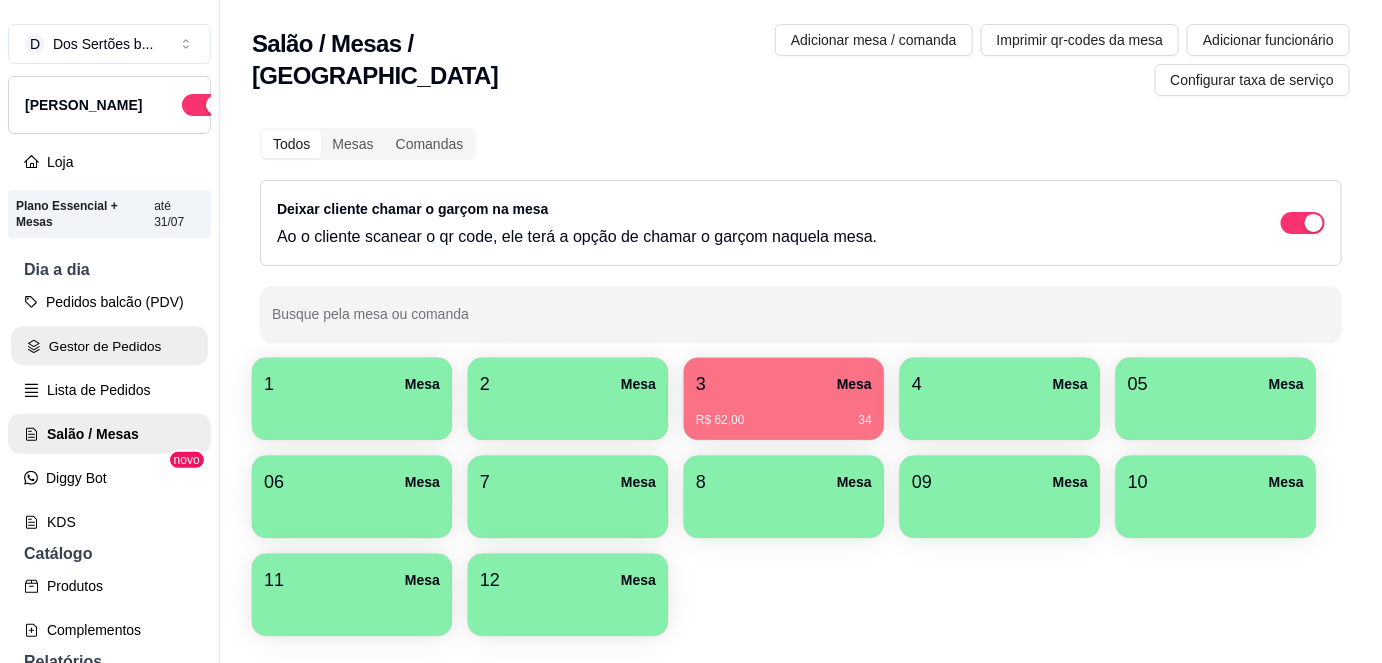 click on "Gestor de Pedidos" at bounding box center [109, 346] 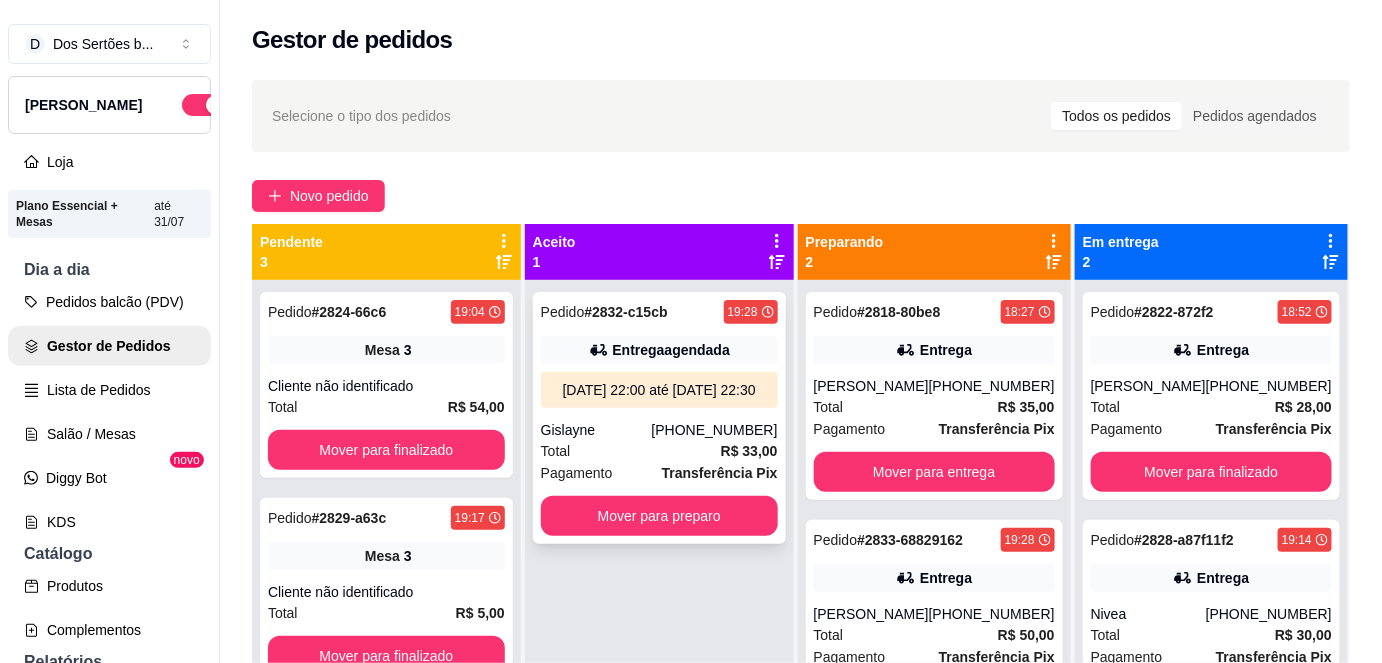 scroll, scrollTop: 56, scrollLeft: 0, axis: vertical 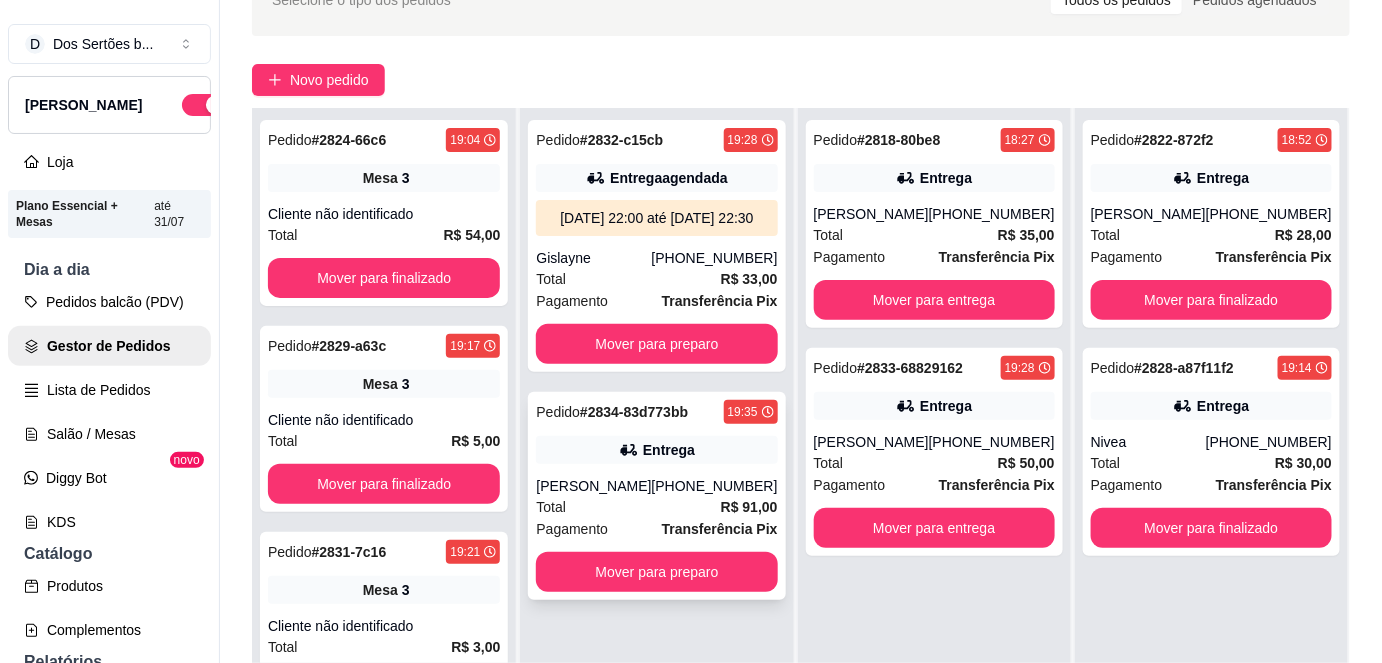 click on "Pagamento Transferência Pix" at bounding box center (656, 529) 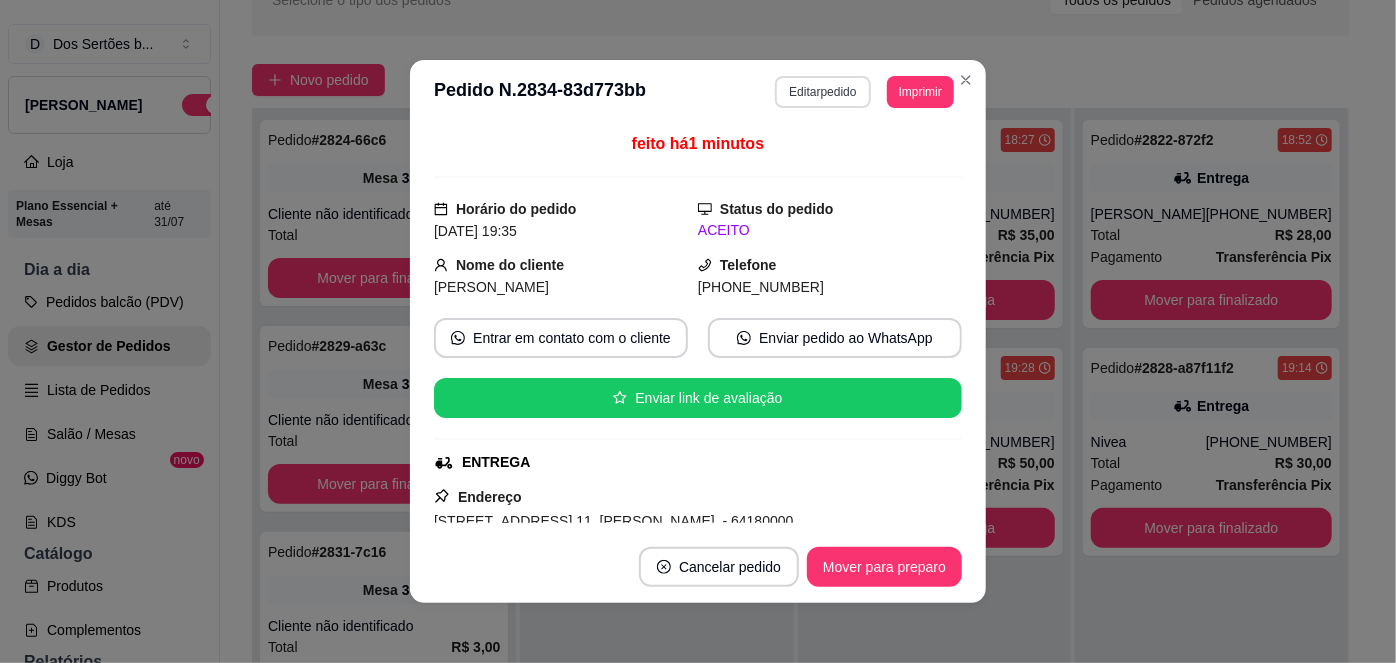 click on "Editar  pedido" at bounding box center [822, 92] 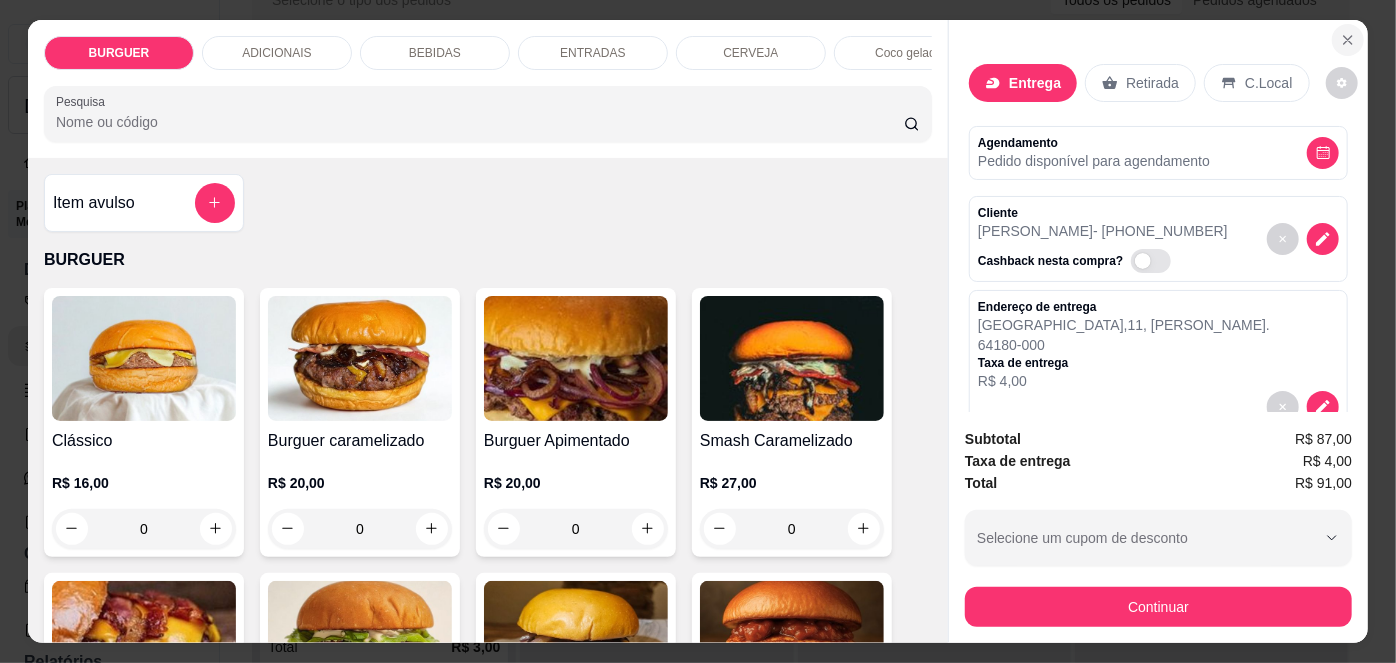 click 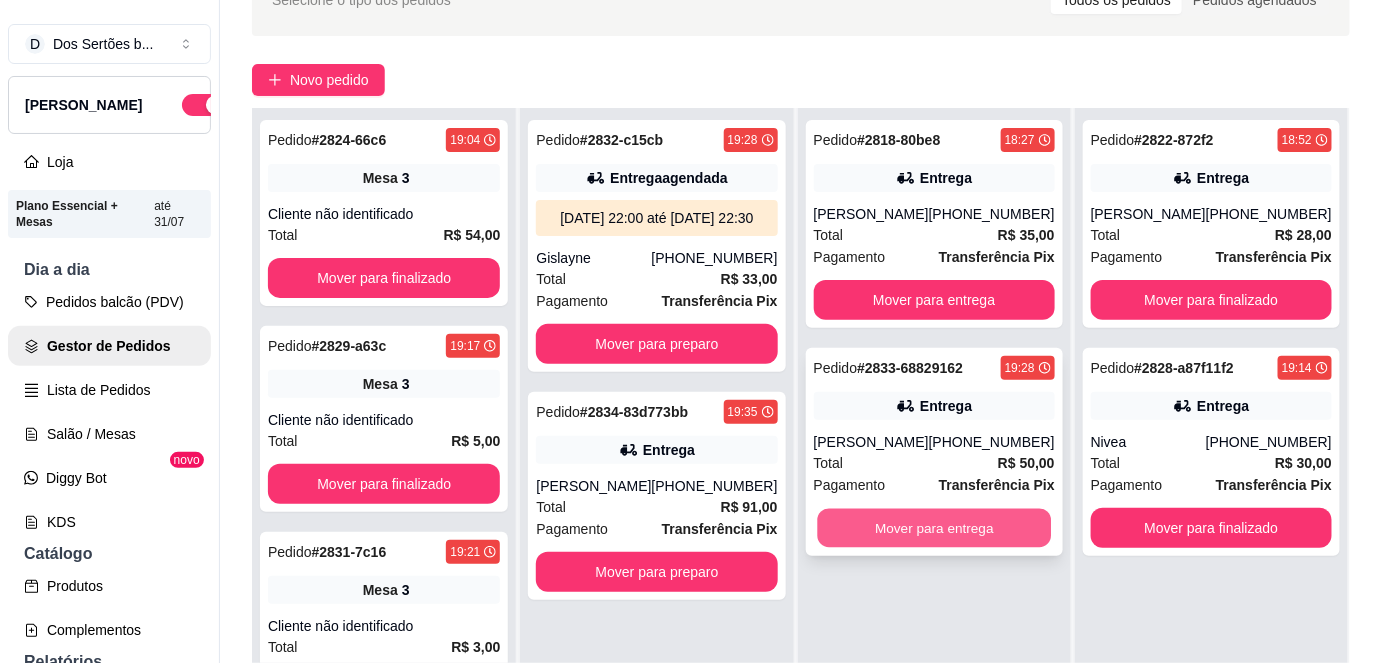 click on "Mover para entrega" at bounding box center (934, 528) 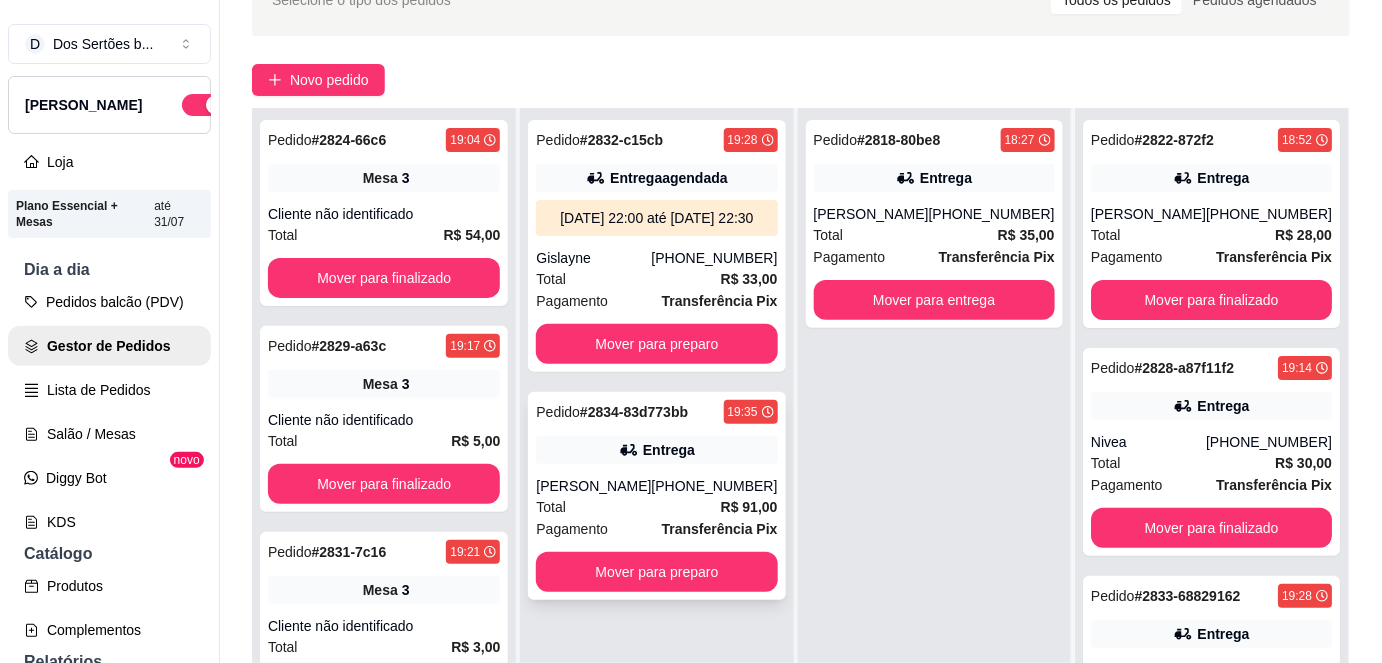 click on "[PERSON_NAME]" at bounding box center (593, 486) 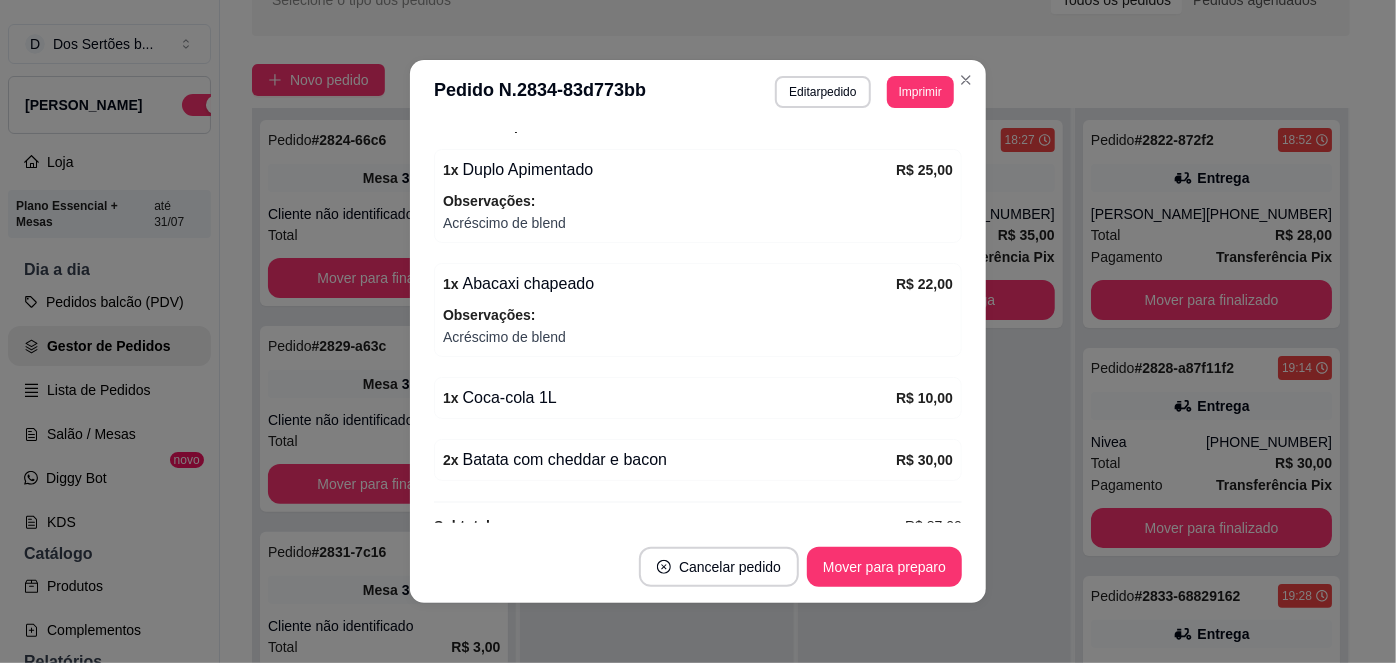 scroll, scrollTop: 670, scrollLeft: 0, axis: vertical 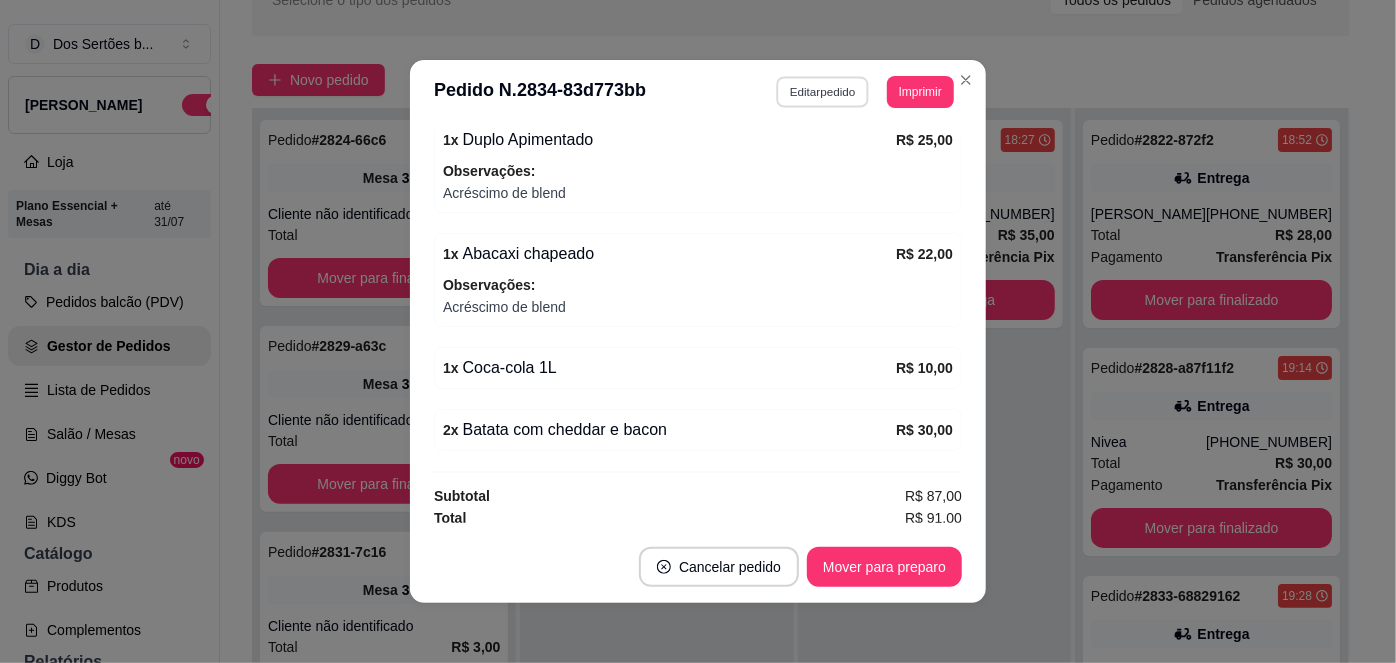 click on "Editar  pedido" at bounding box center (823, 91) 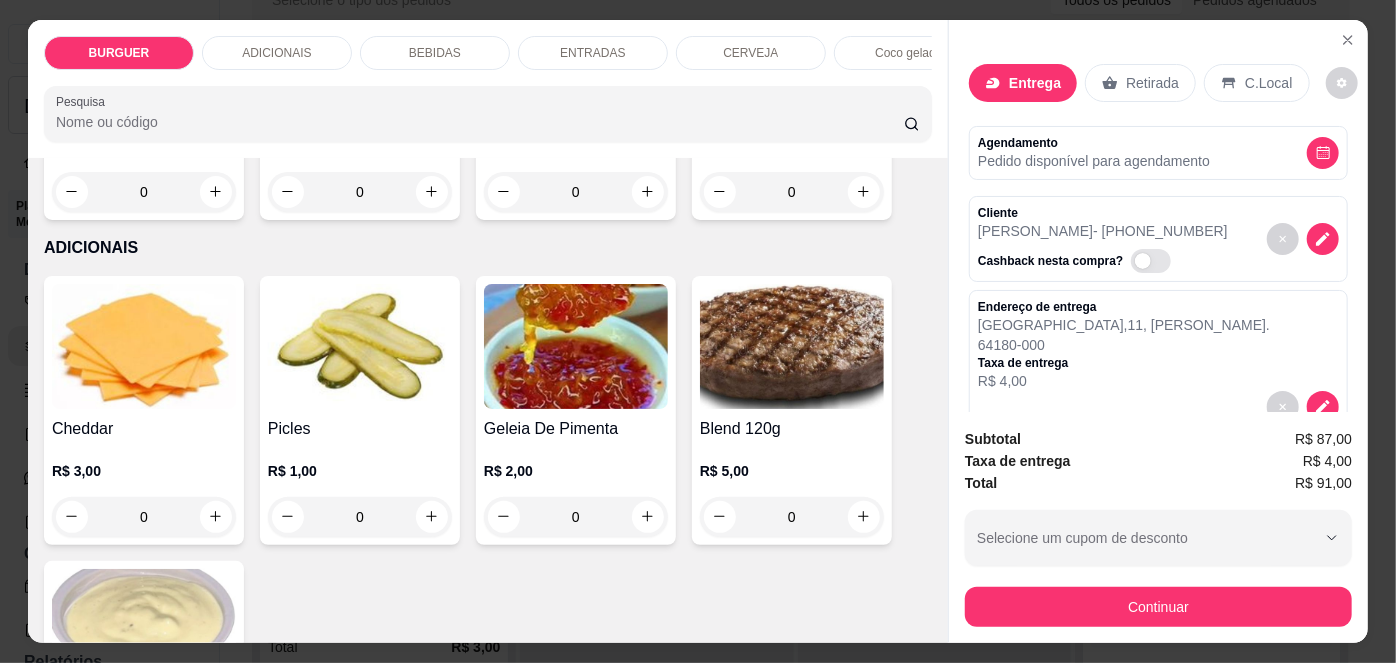 scroll, scrollTop: 944, scrollLeft: 0, axis: vertical 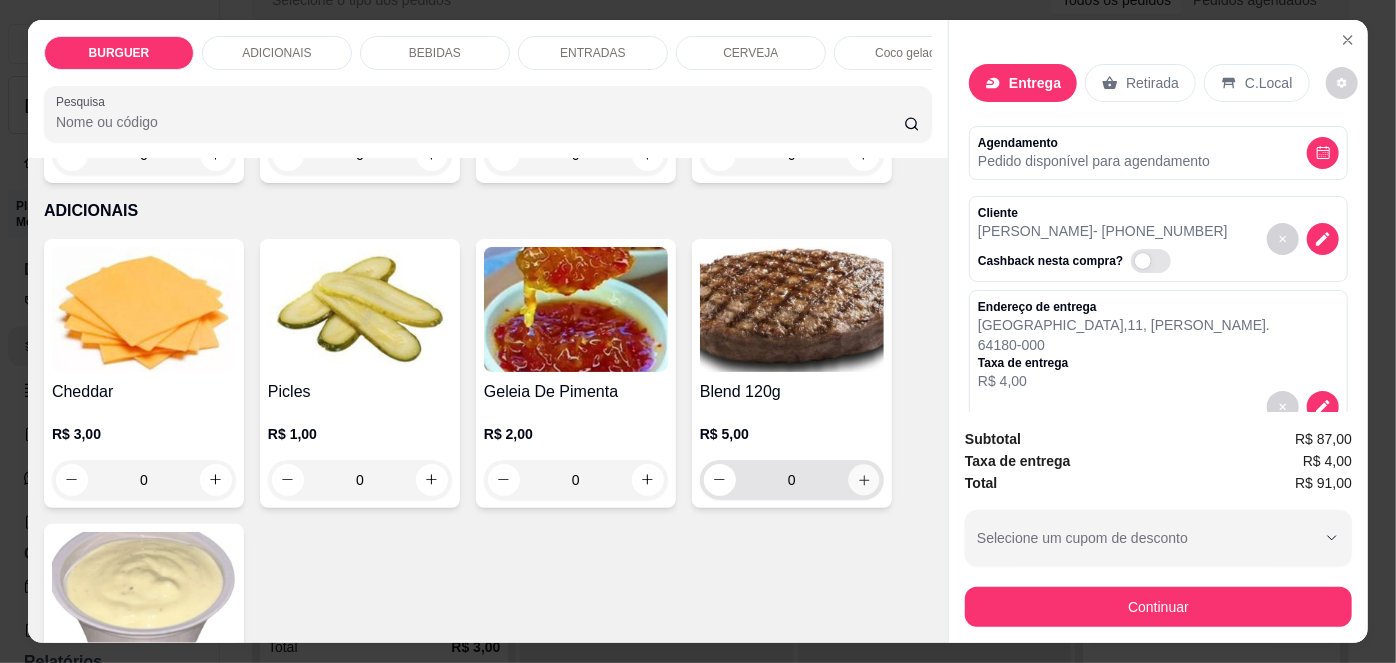 click 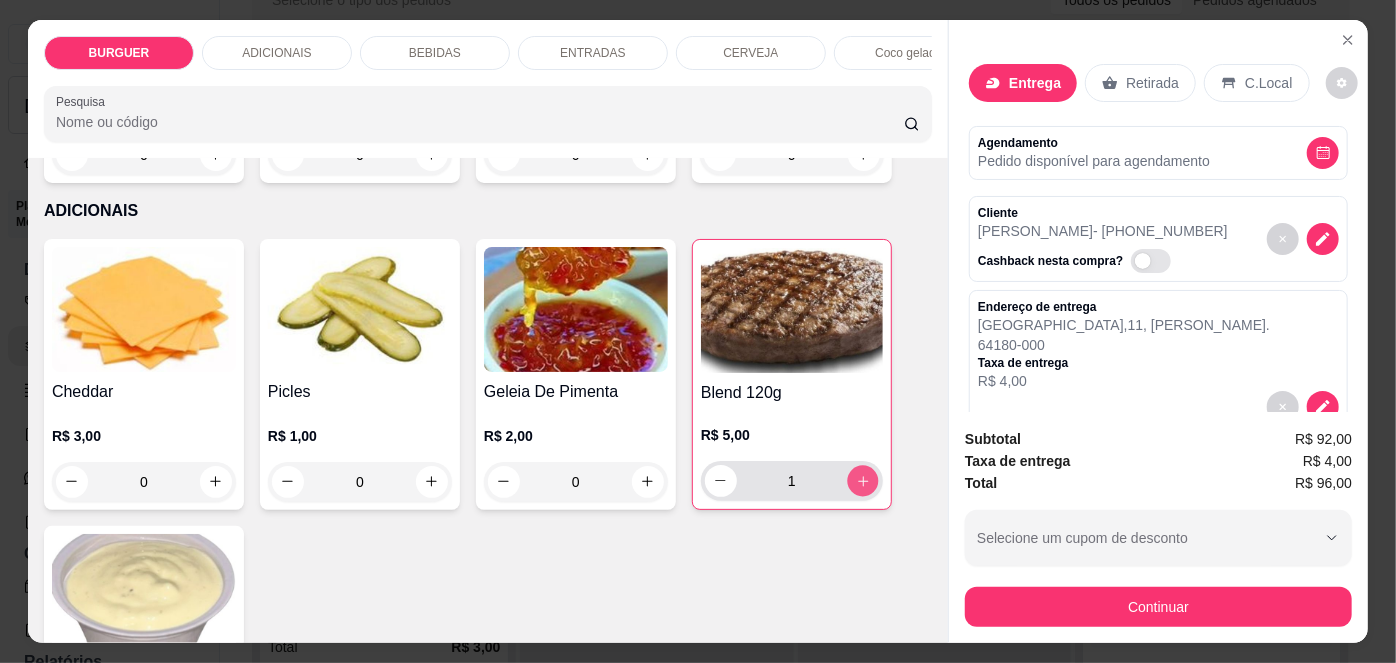 click 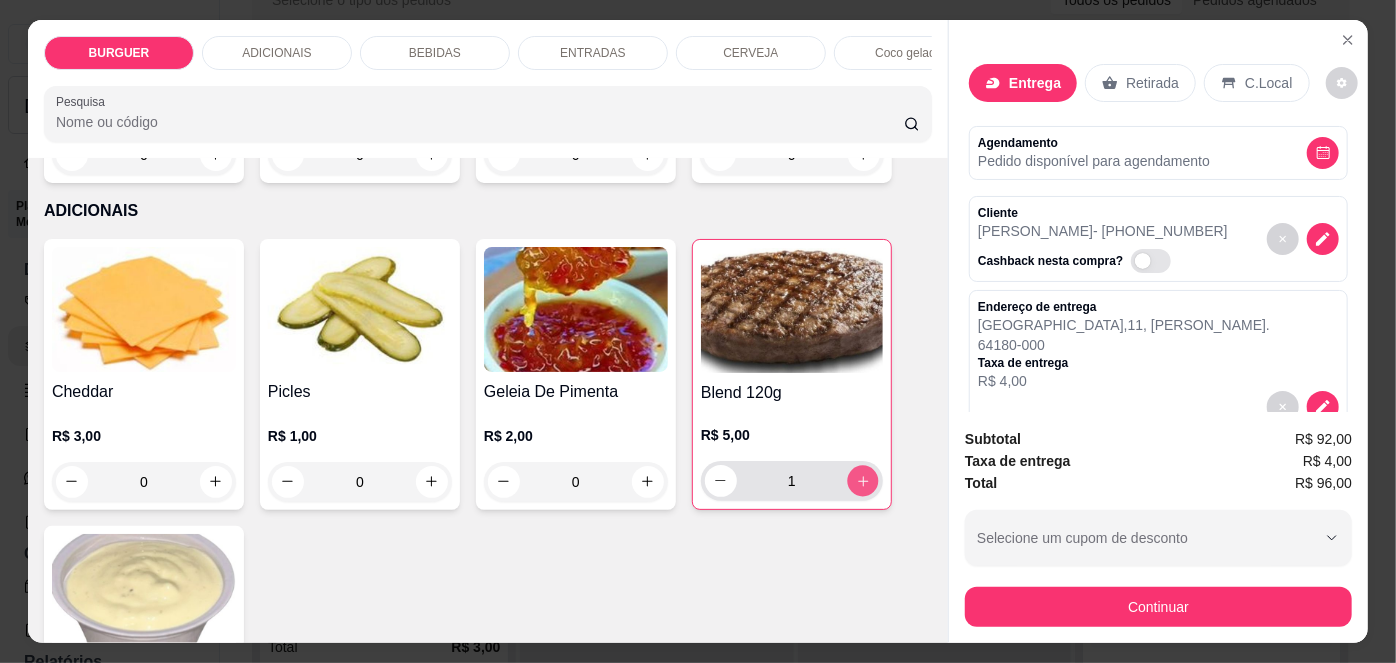 type on "2" 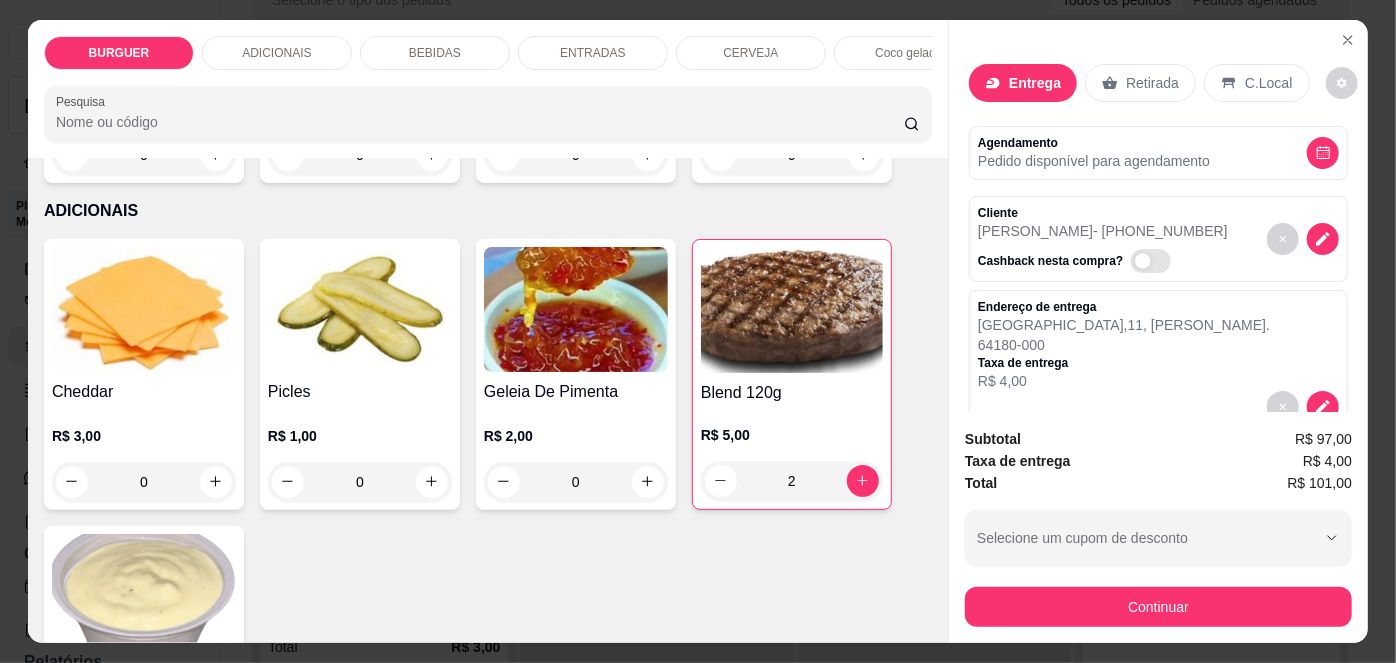 scroll, scrollTop: 622, scrollLeft: 0, axis: vertical 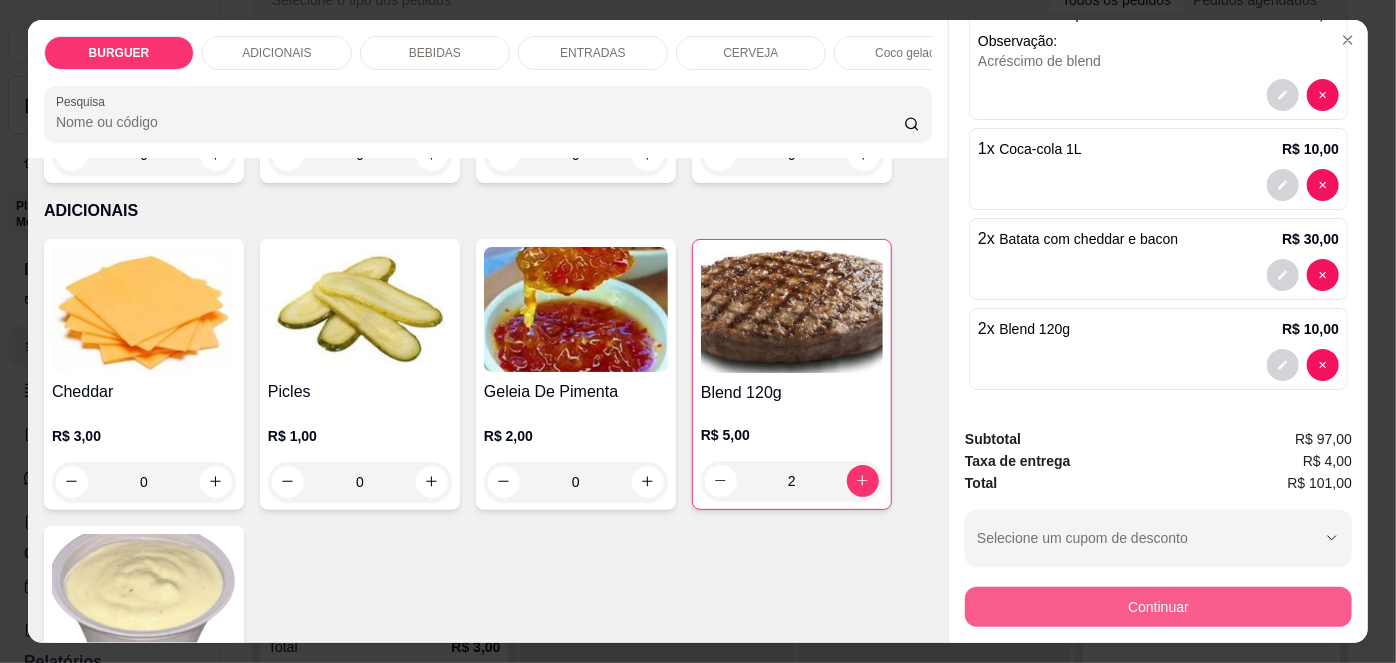 click on "Continuar" at bounding box center [1158, 607] 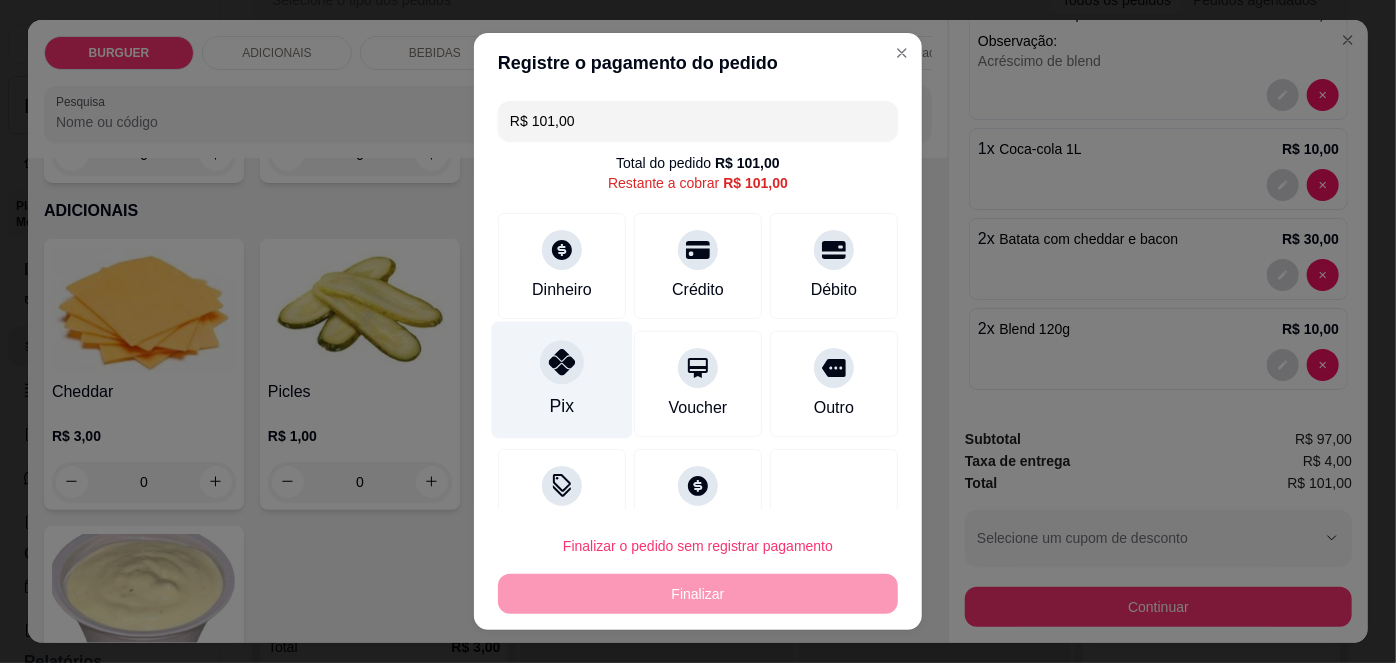 click at bounding box center [562, 363] 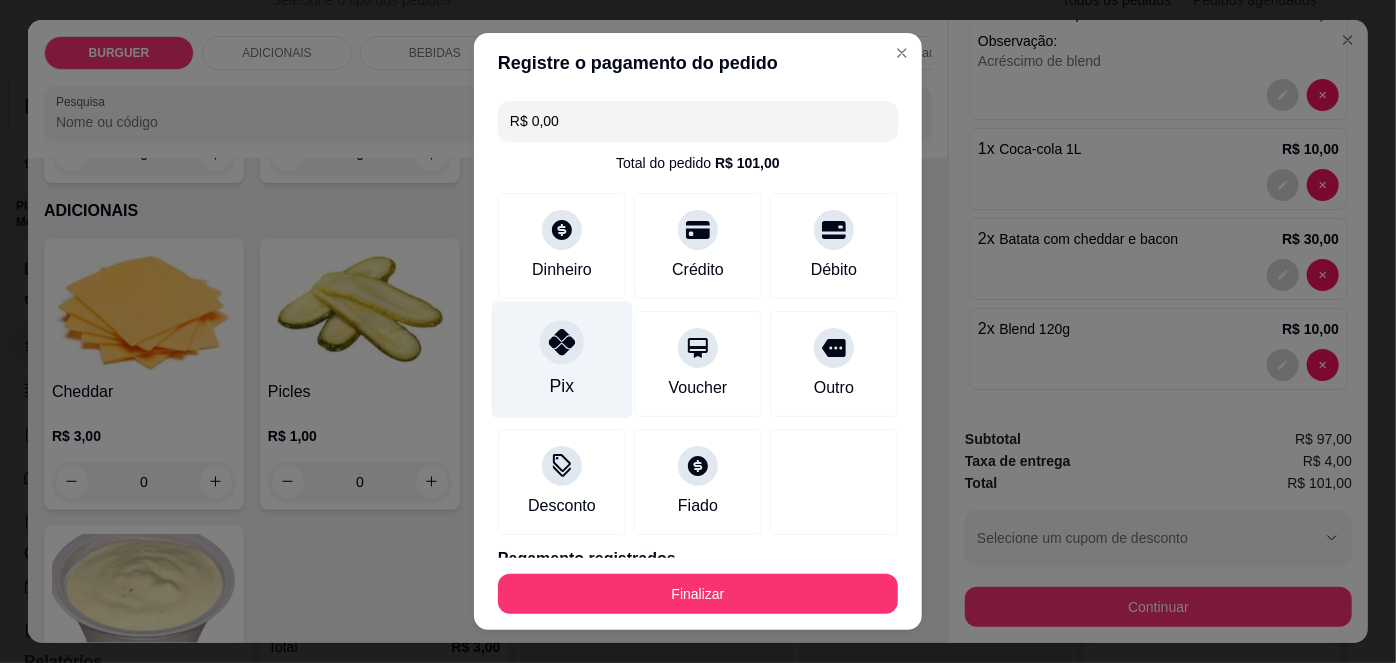 scroll, scrollTop: 88, scrollLeft: 0, axis: vertical 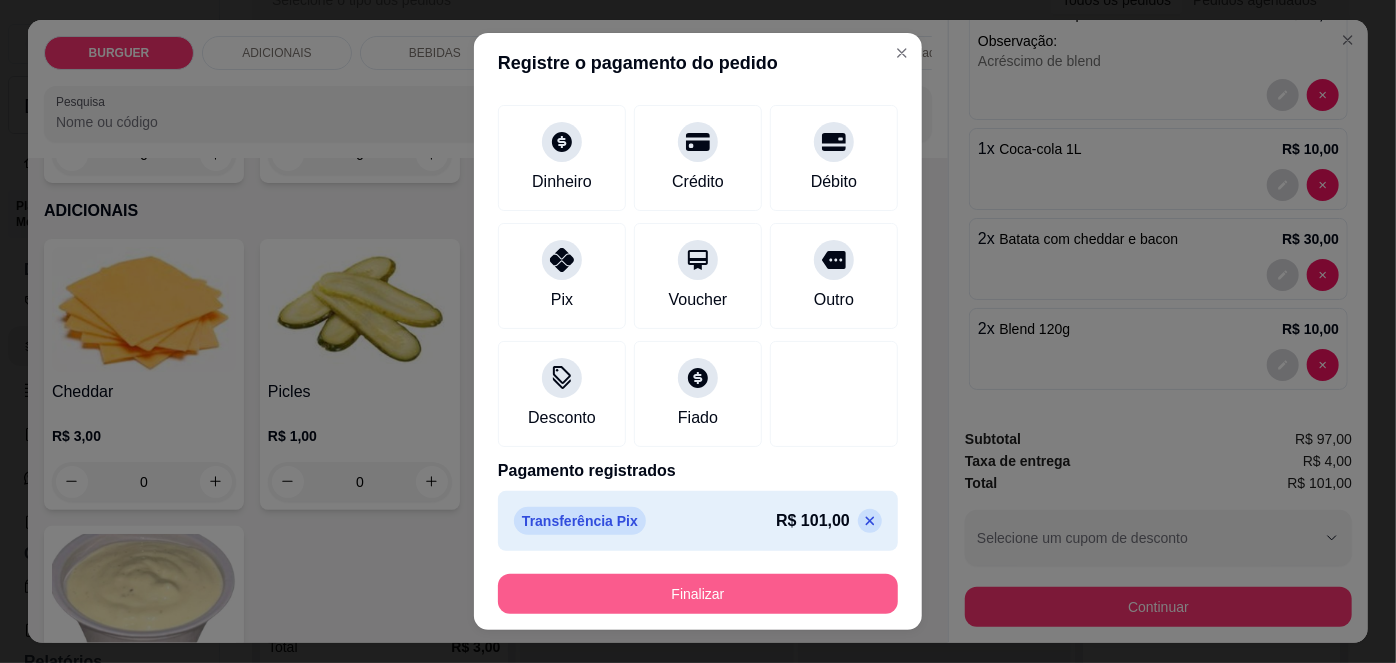click on "Finalizar" at bounding box center (698, 594) 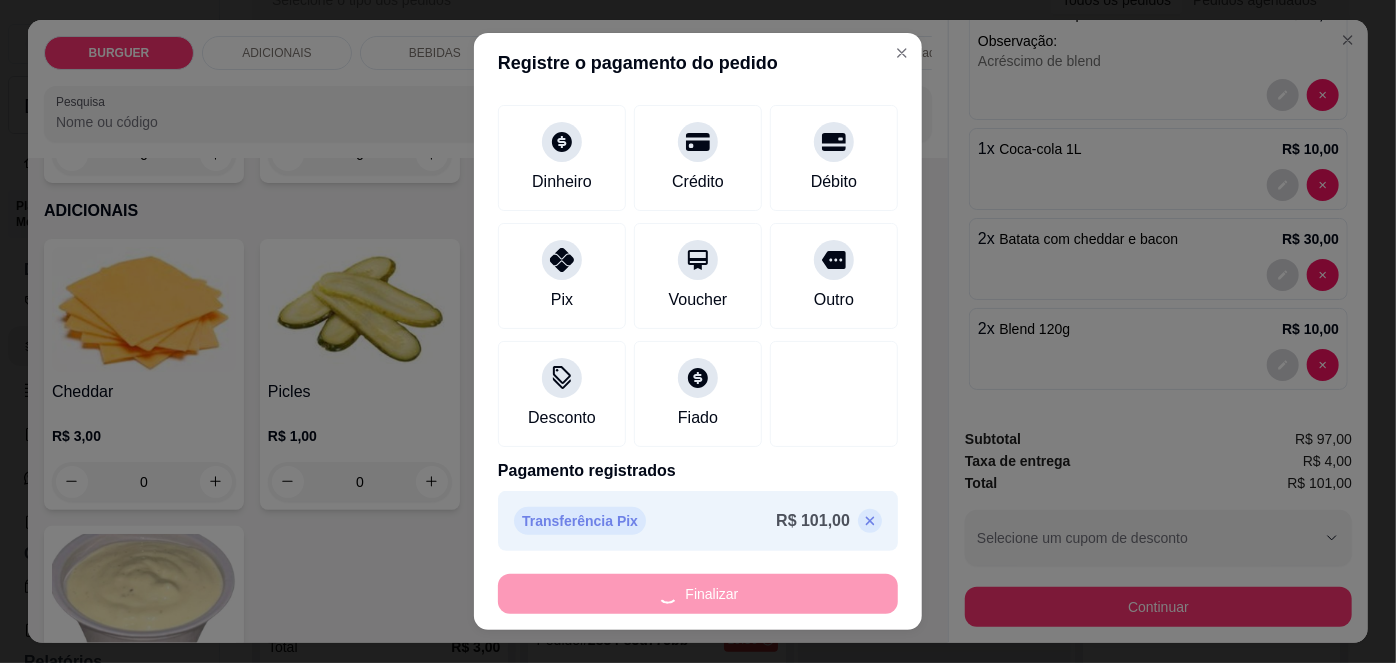 type on "0" 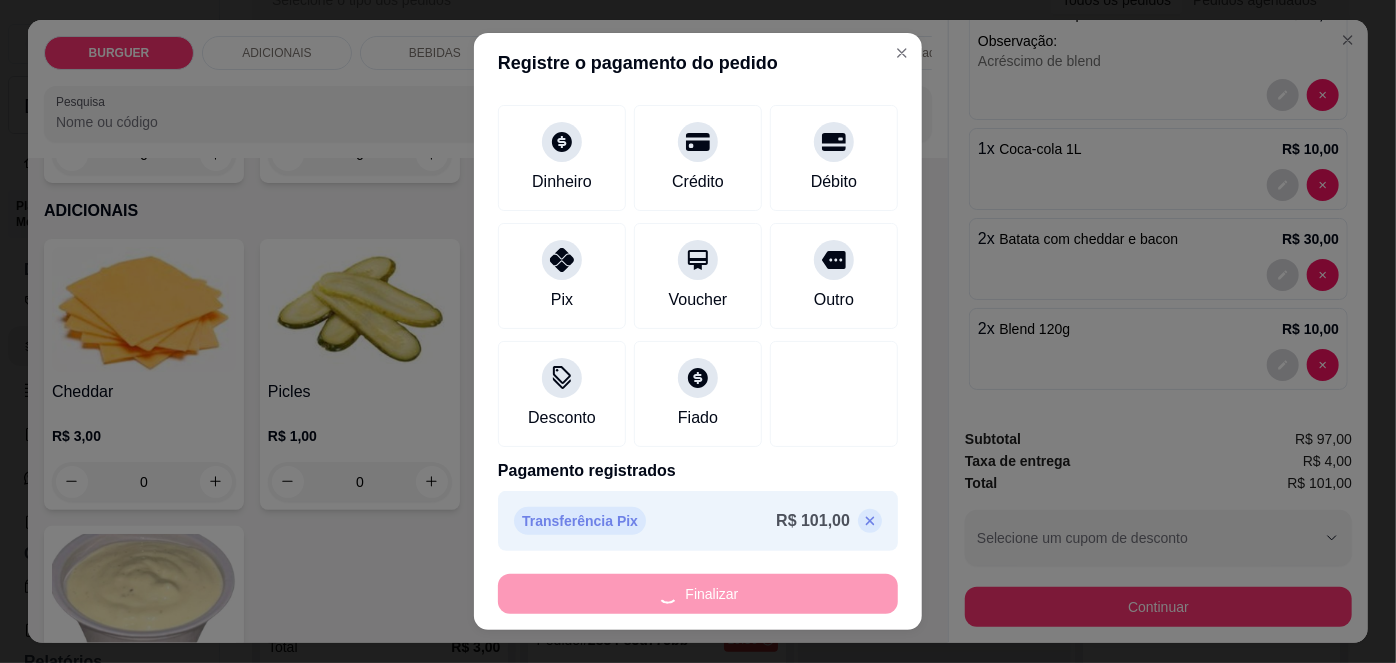 type on "0" 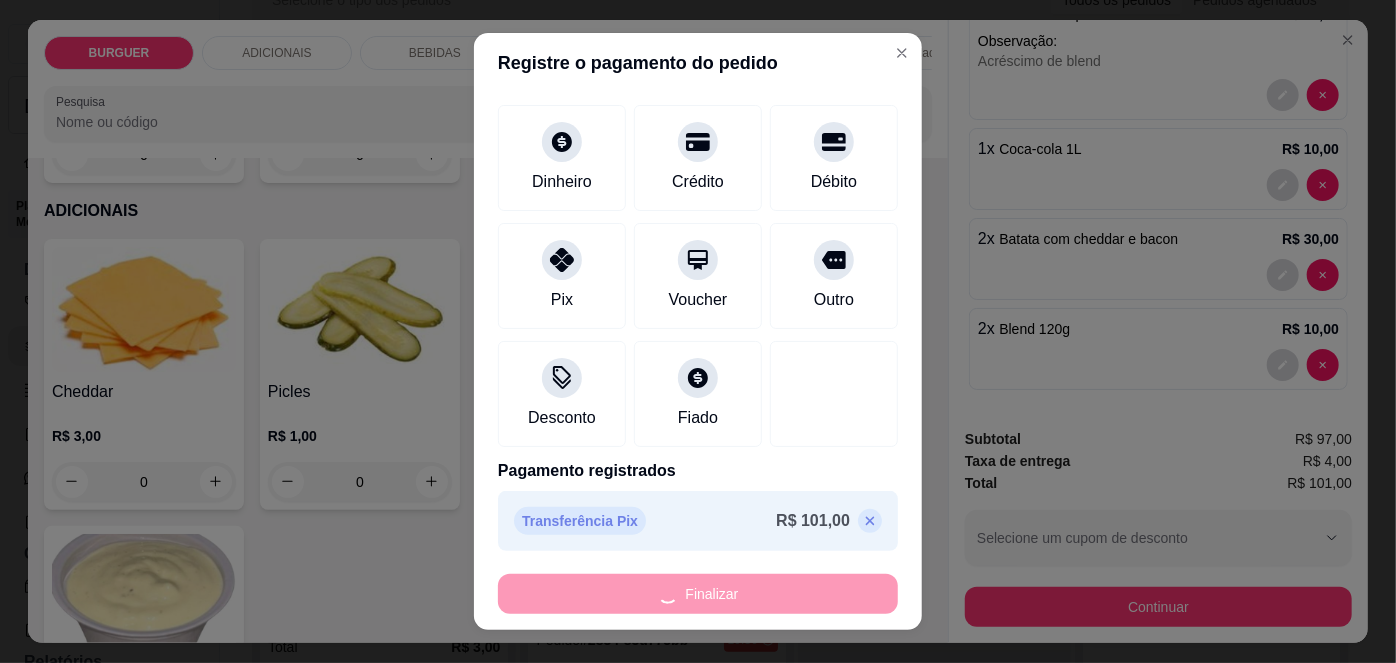 type on "-R$ 101,00" 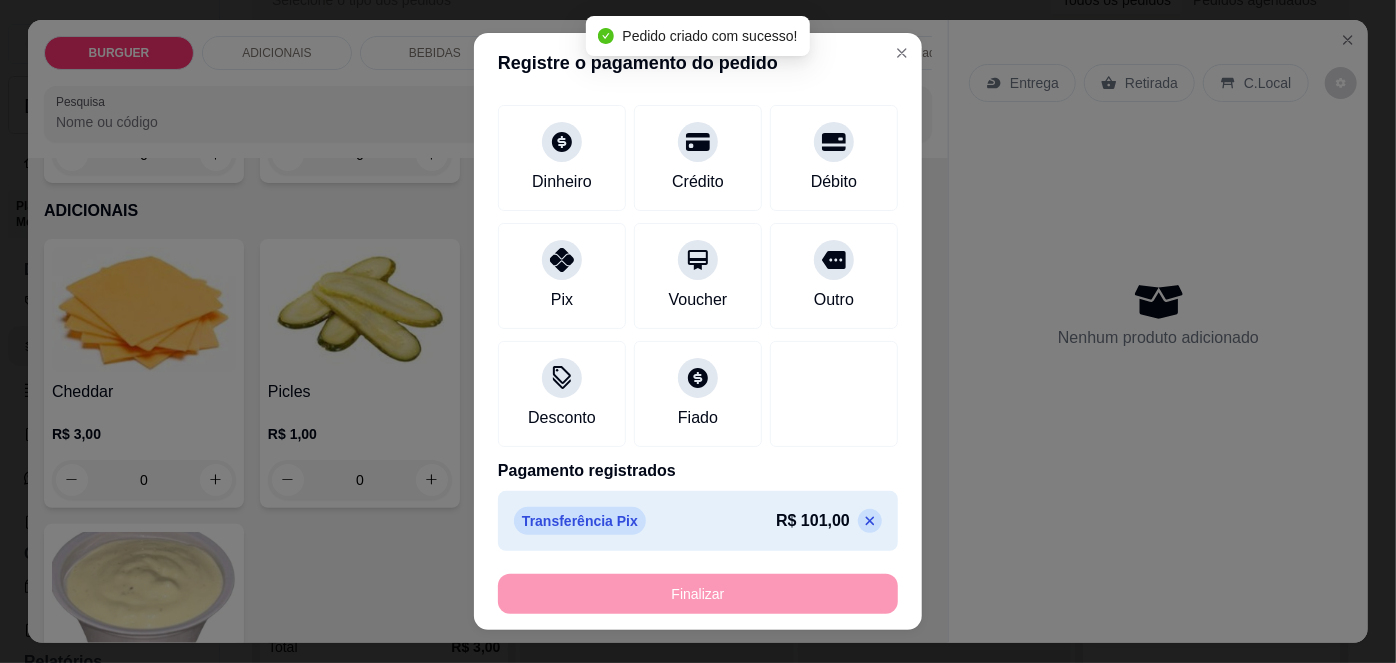 scroll, scrollTop: 0, scrollLeft: 0, axis: both 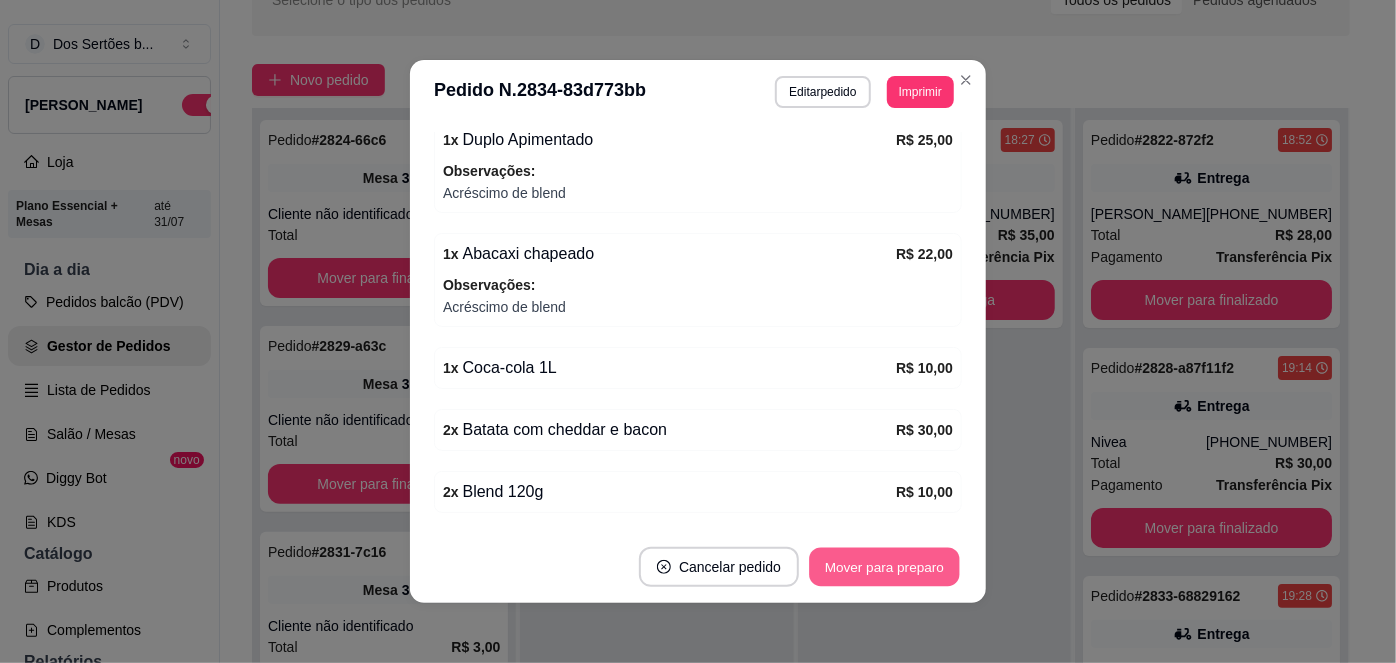 click on "Mover para preparo" at bounding box center [884, 567] 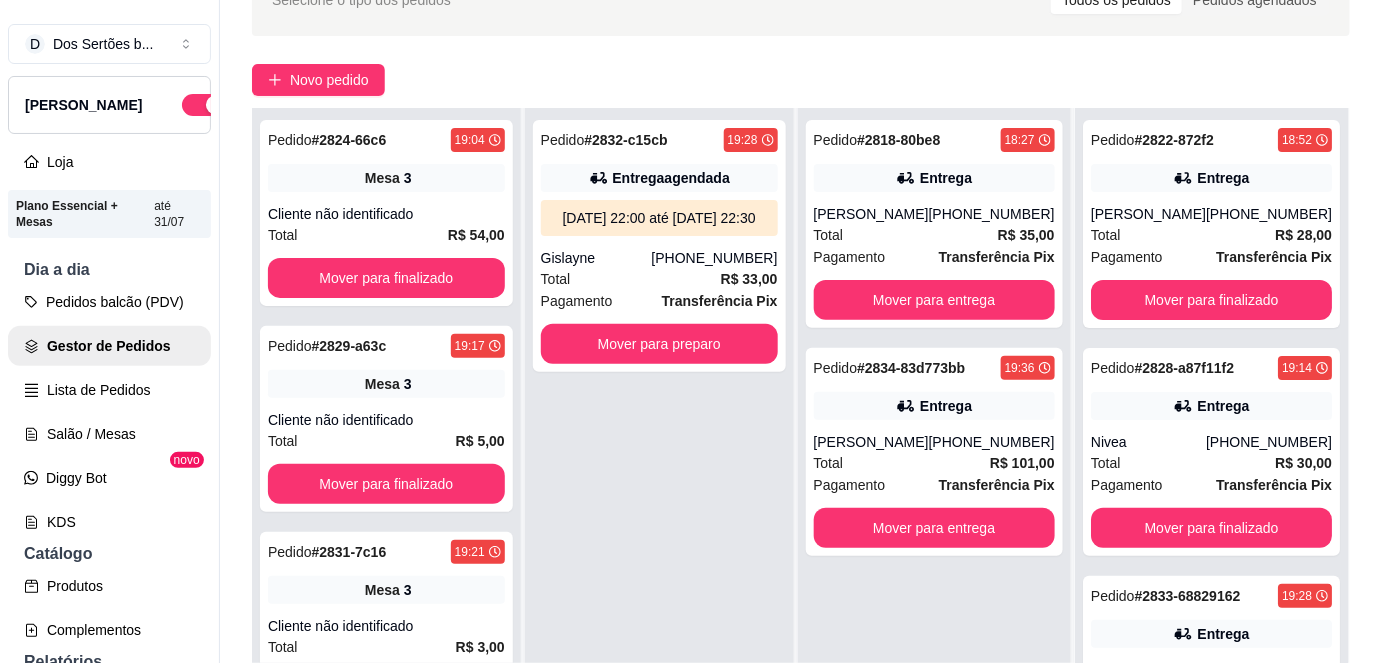 click on "Novo pedido" at bounding box center [801, 80] 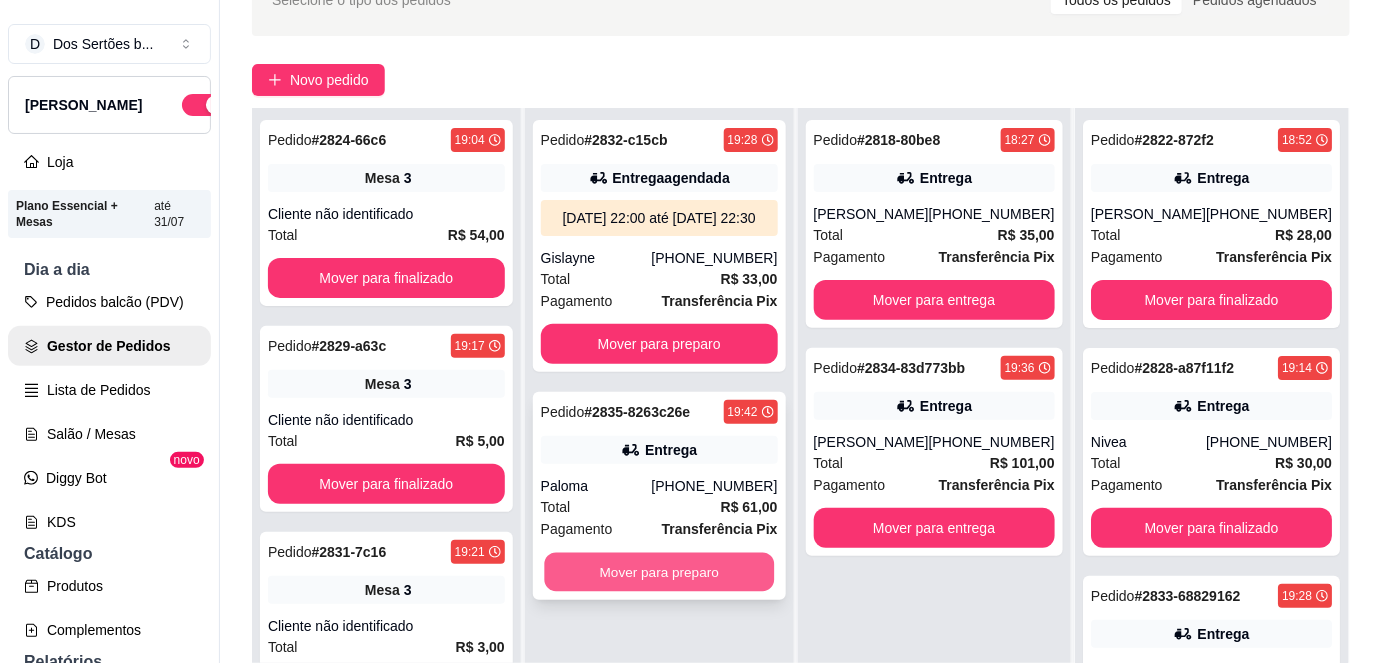click on "Mover para preparo" at bounding box center (659, 572) 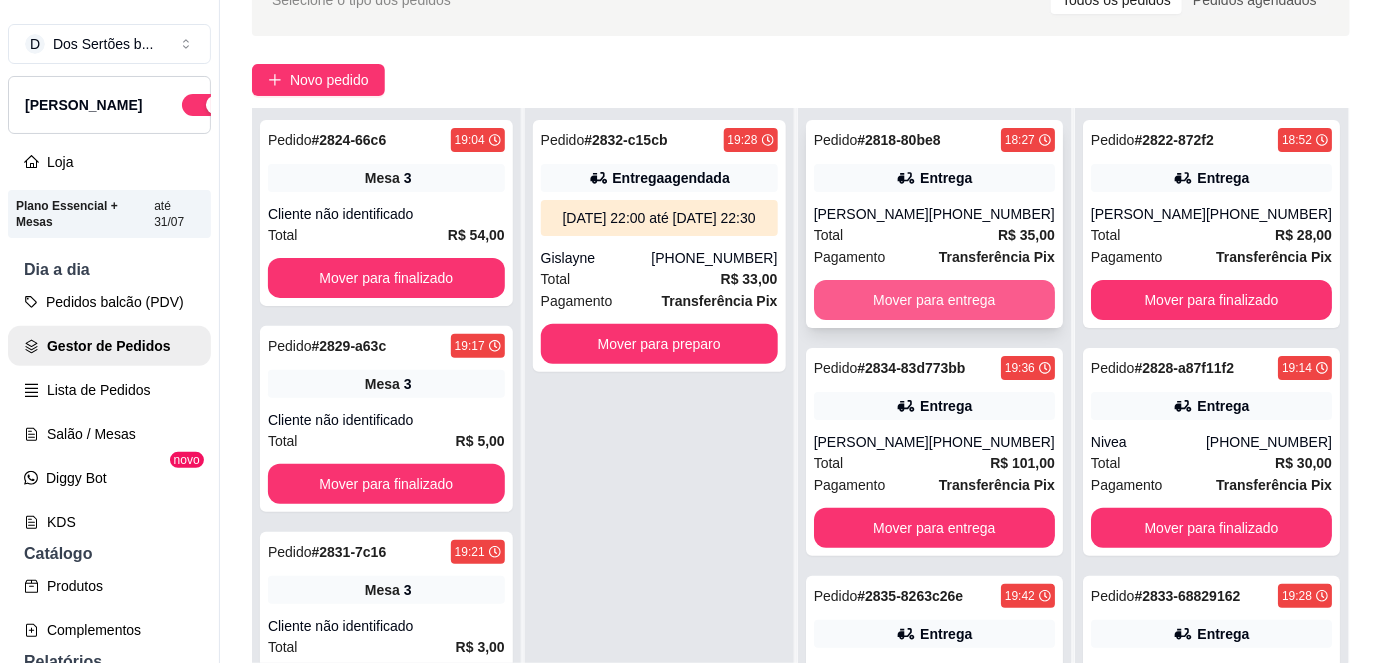 scroll, scrollTop: 40, scrollLeft: 0, axis: vertical 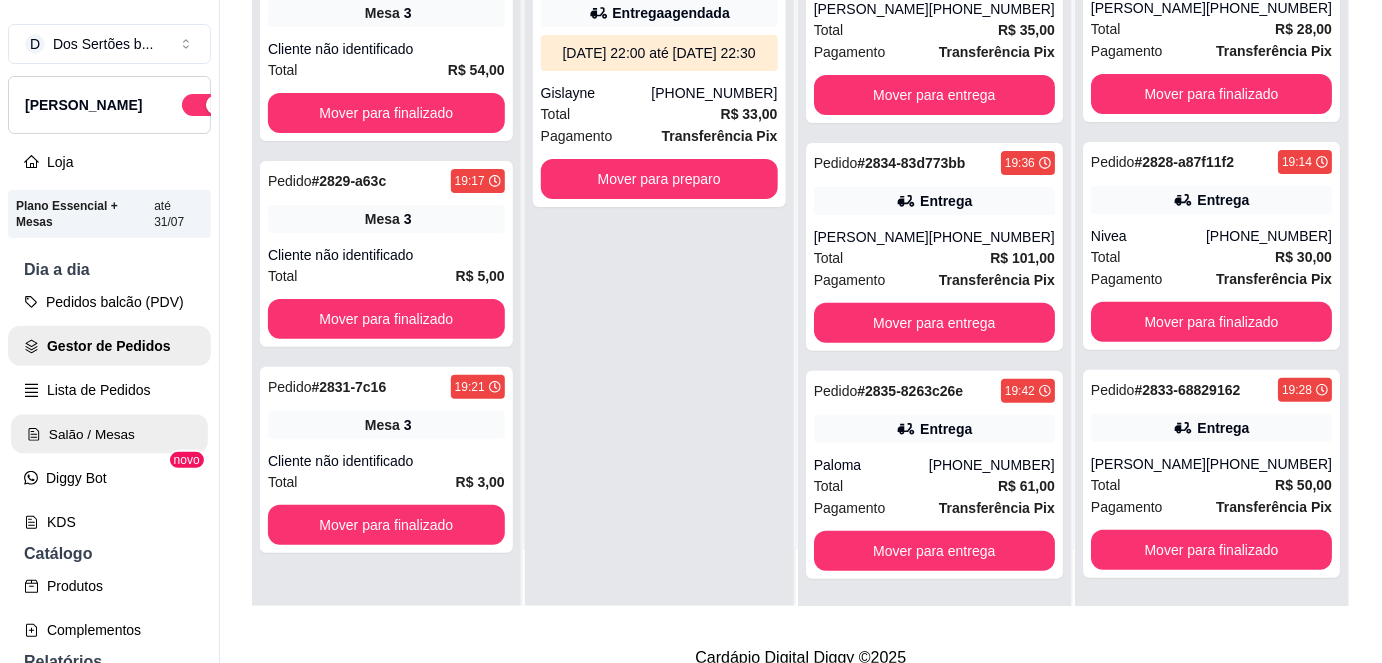 click on "Salão / Mesas" at bounding box center (109, 434) 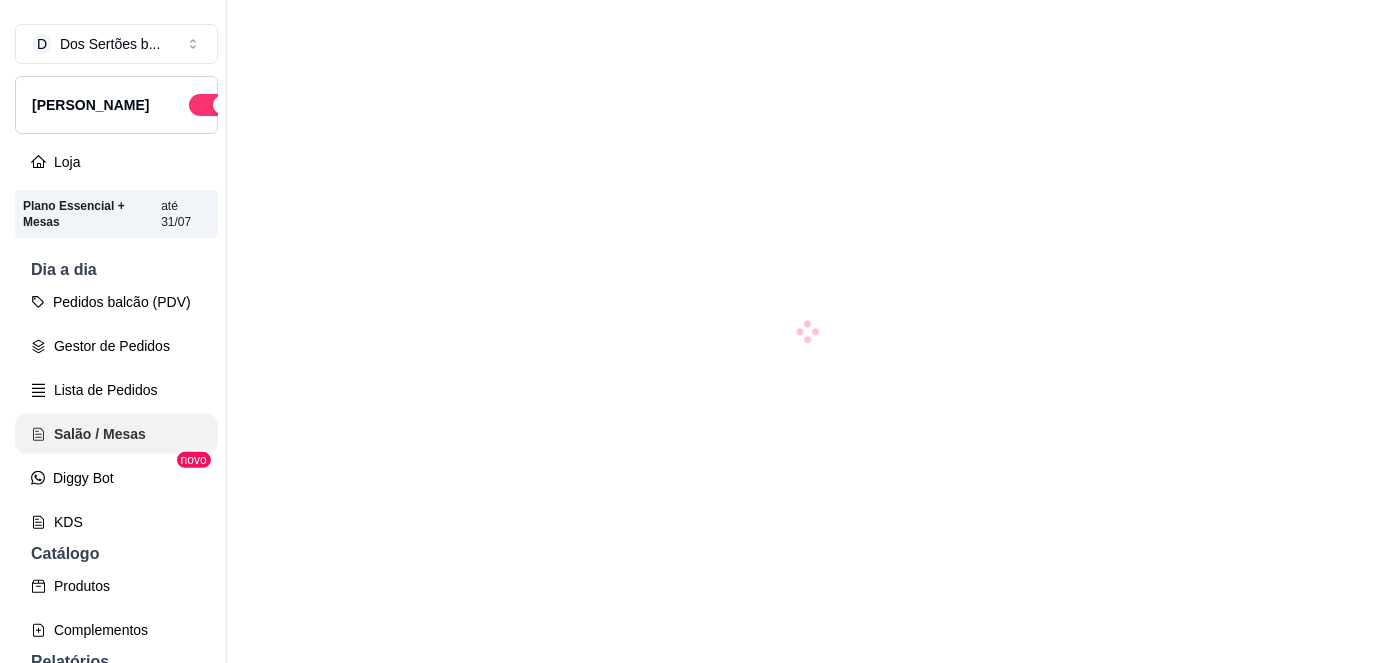 scroll, scrollTop: 0, scrollLeft: 0, axis: both 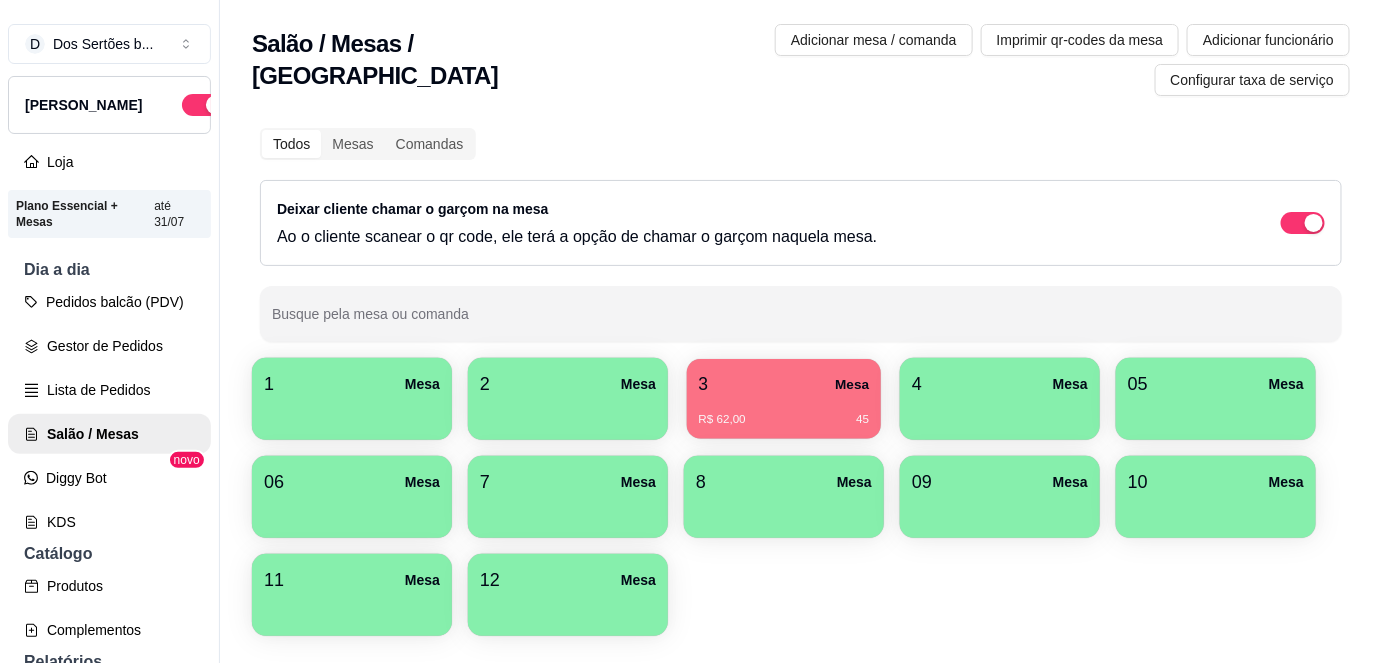 click on "R$ 62,00 45" at bounding box center (784, 412) 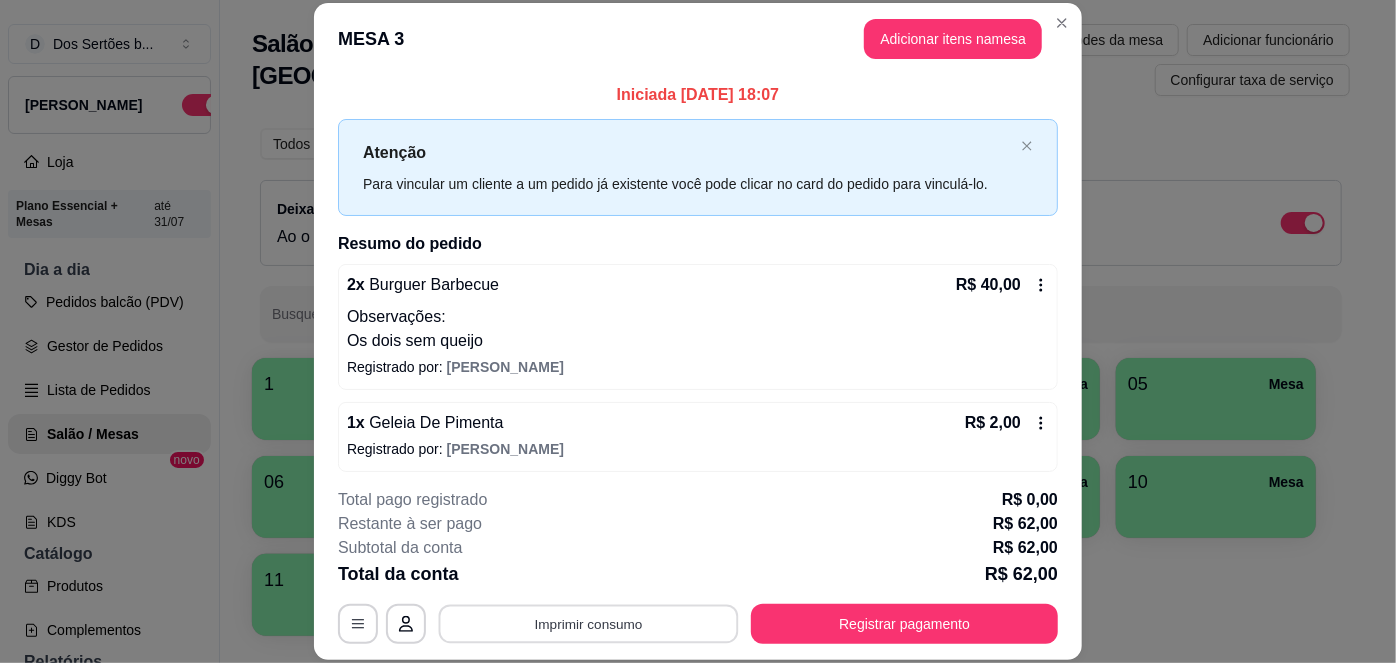 click on "Imprimir consumo" at bounding box center (589, 623) 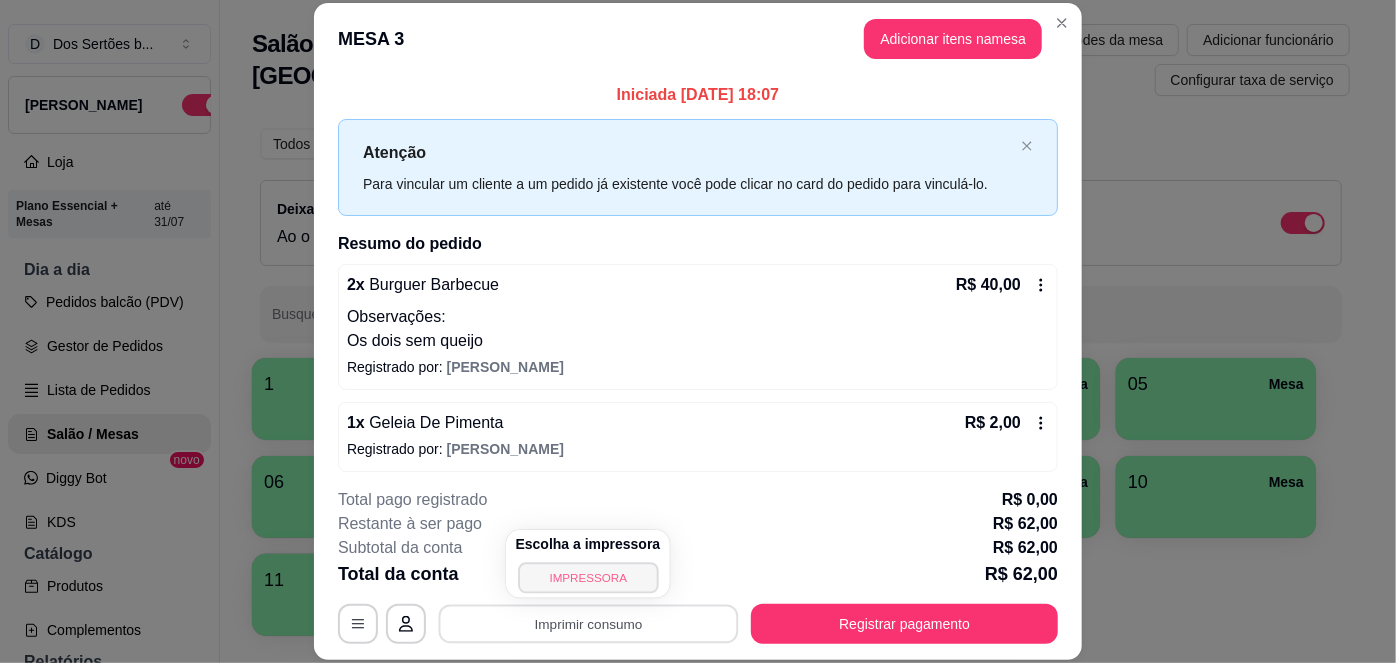 click on "IMPRESSORA" at bounding box center (588, 577) 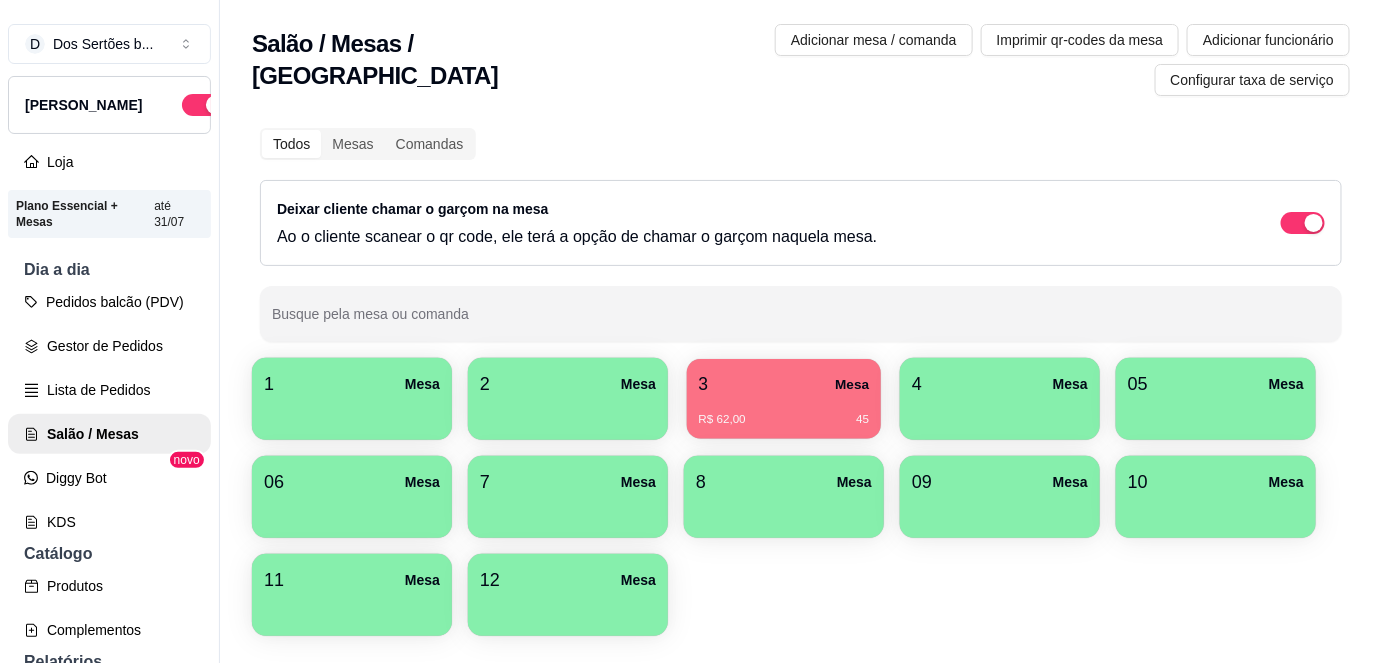 click on "3 Mesa" at bounding box center [784, 384] 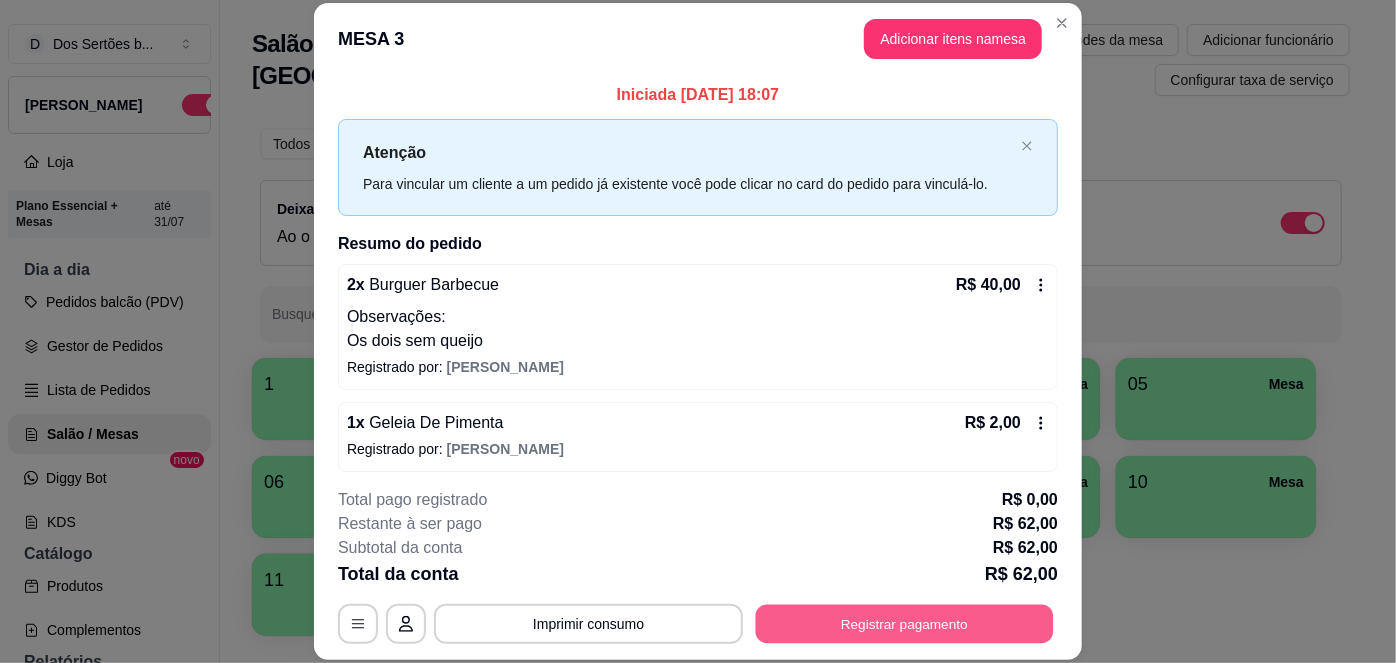 click on "Registrar pagamento" at bounding box center (905, 623) 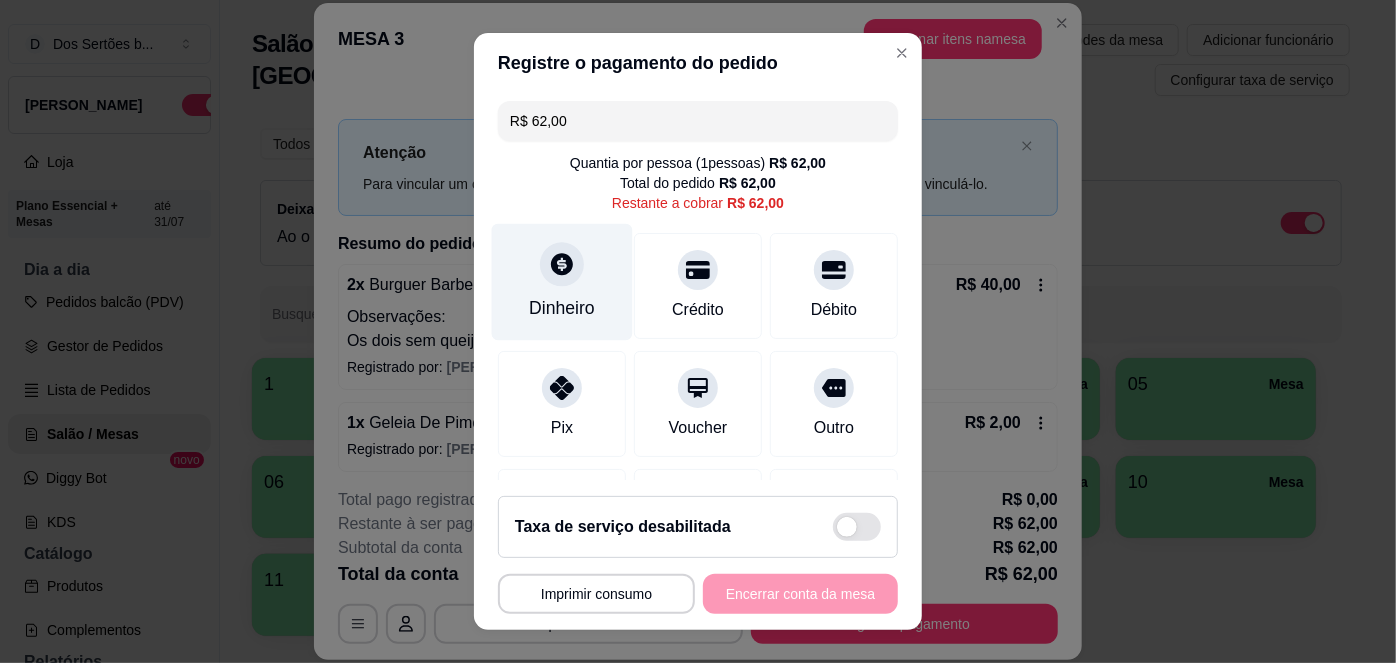 click on "Dinheiro" at bounding box center (562, 282) 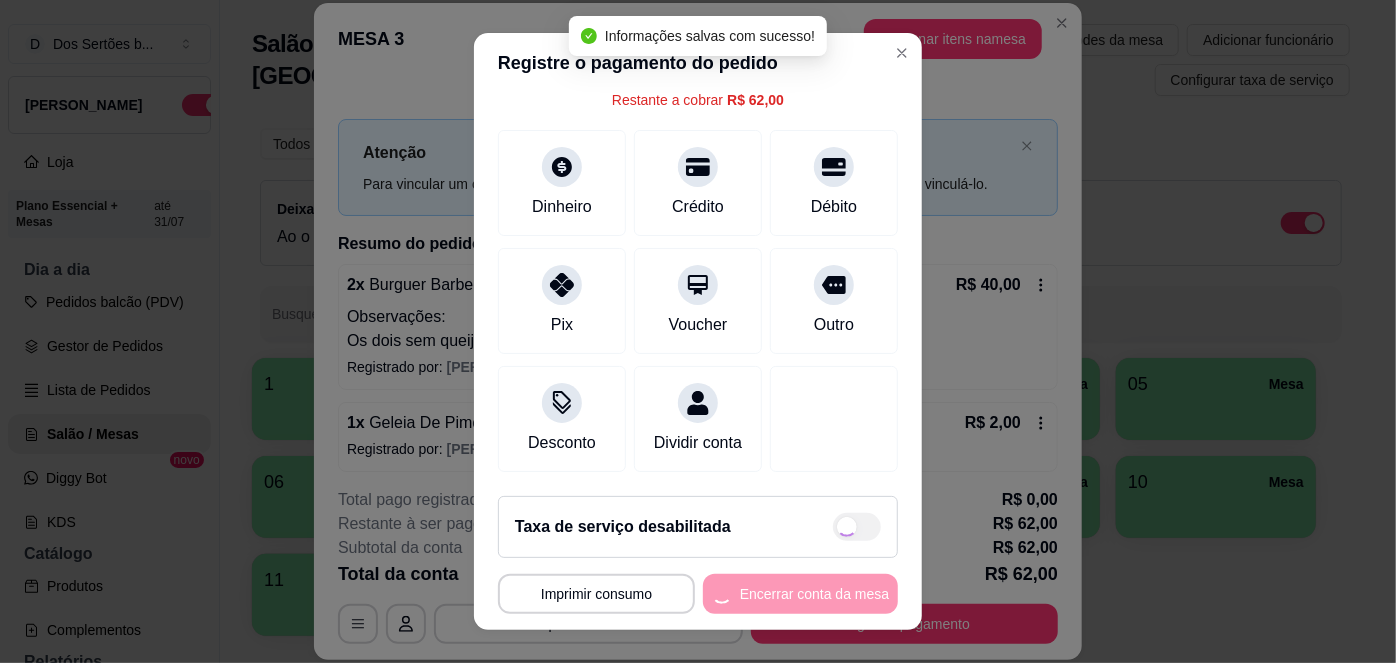 type on "R$ 0,00" 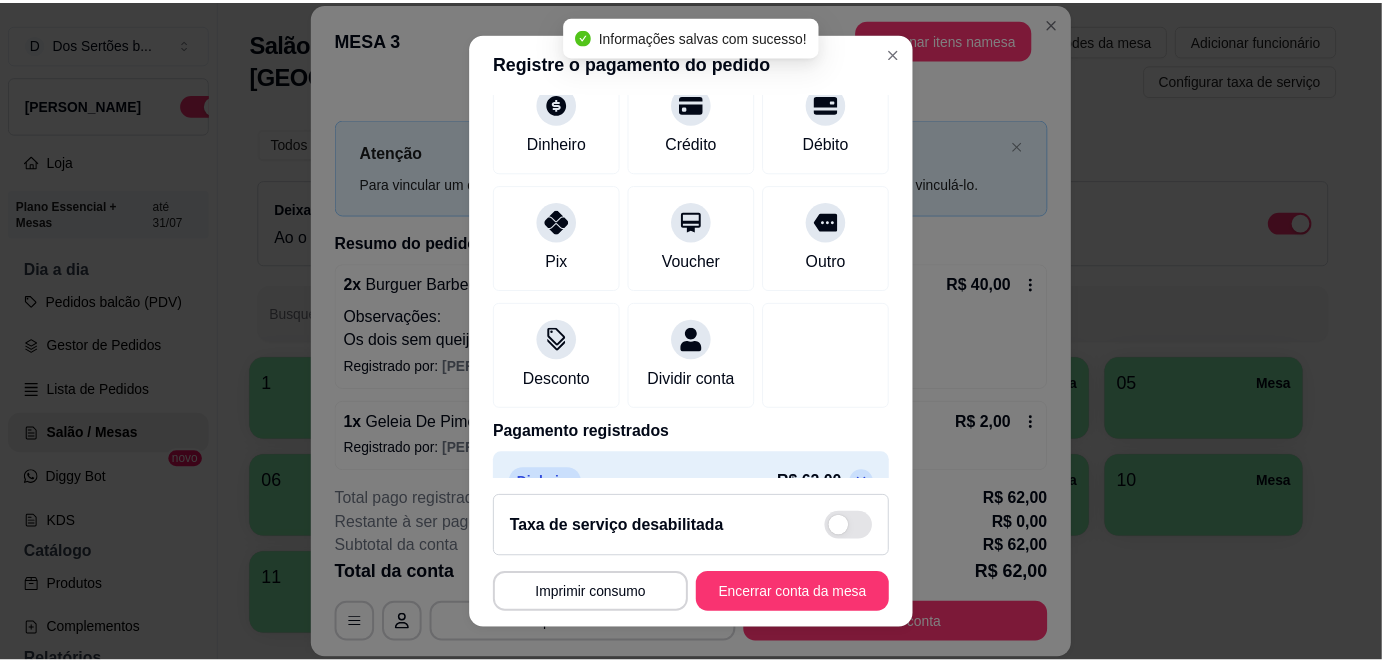 scroll, scrollTop: 208, scrollLeft: 0, axis: vertical 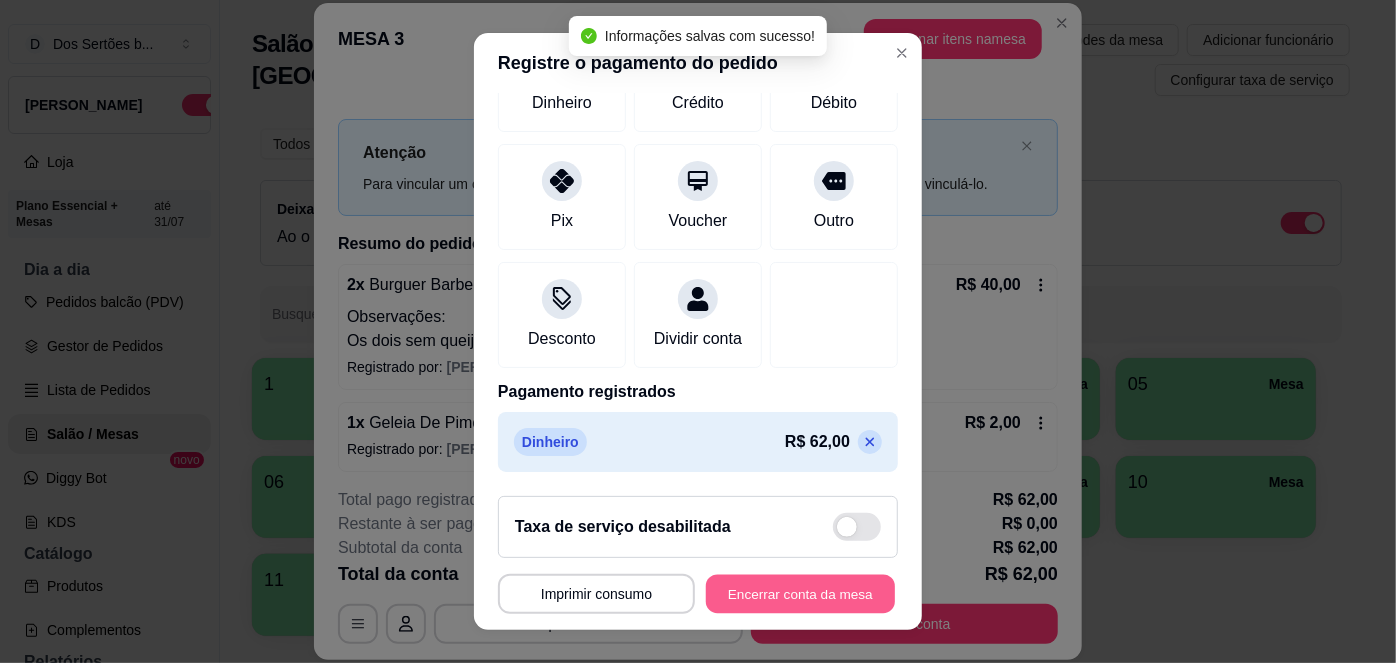 click on "Encerrar conta da mesa" at bounding box center [800, 593] 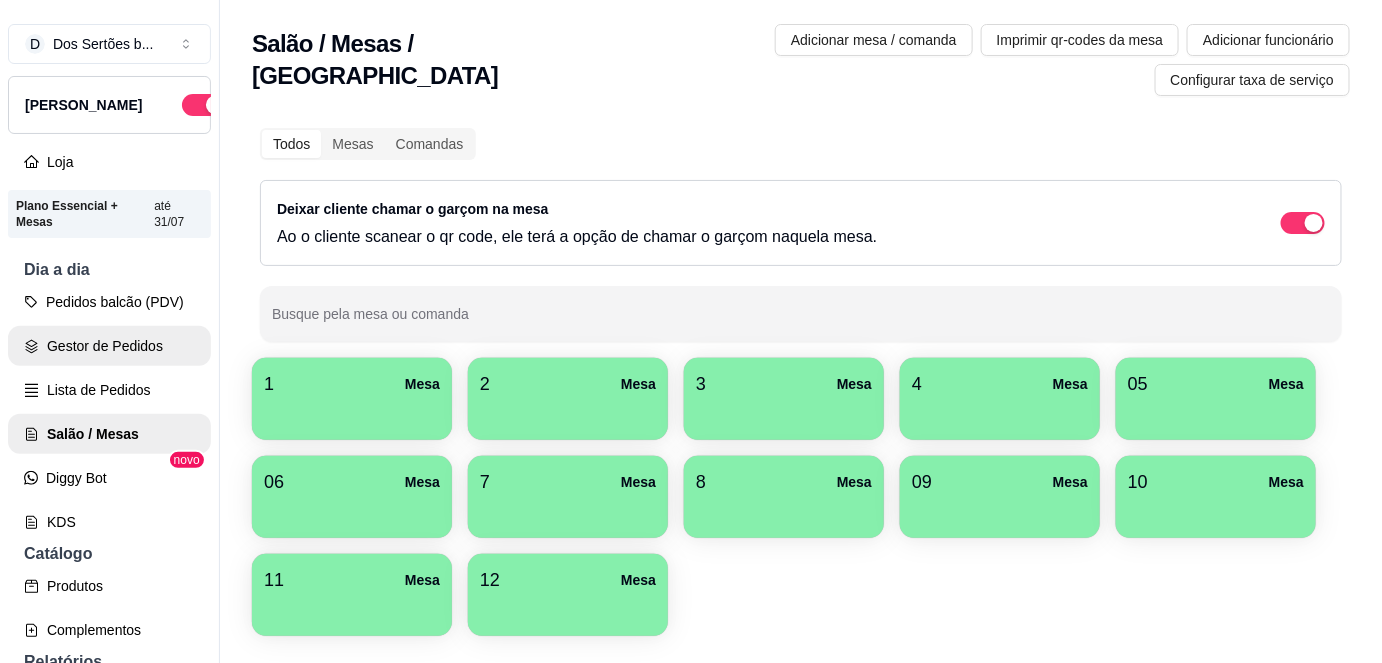 click on "Gestor de Pedidos" at bounding box center (109, 346) 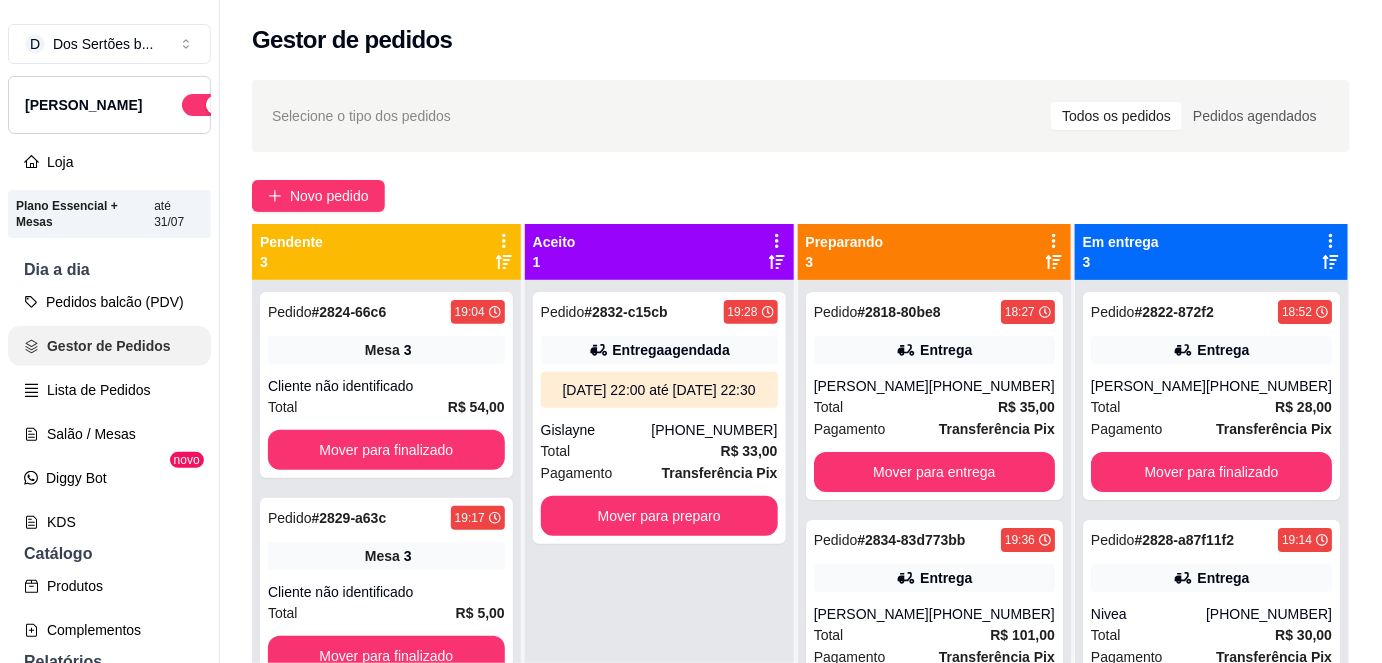 scroll, scrollTop: 0, scrollLeft: 0, axis: both 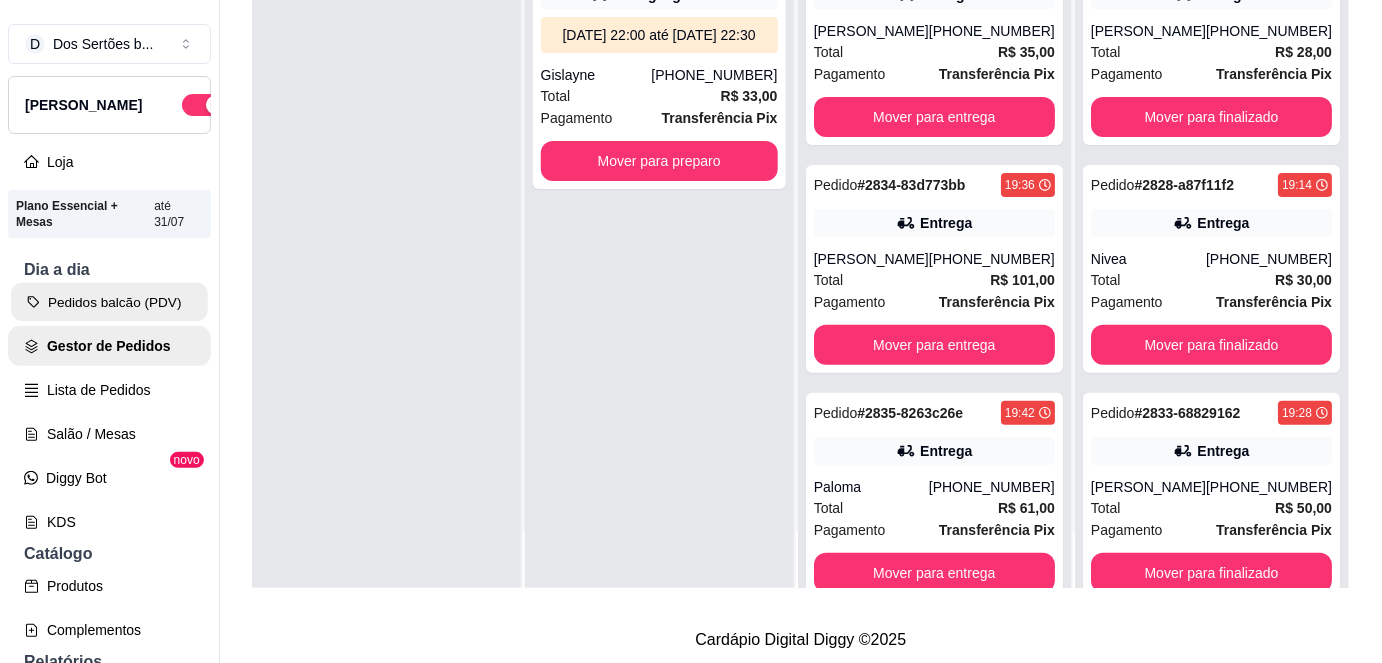 click on "Pedidos balcão (PDV)" at bounding box center [109, 302] 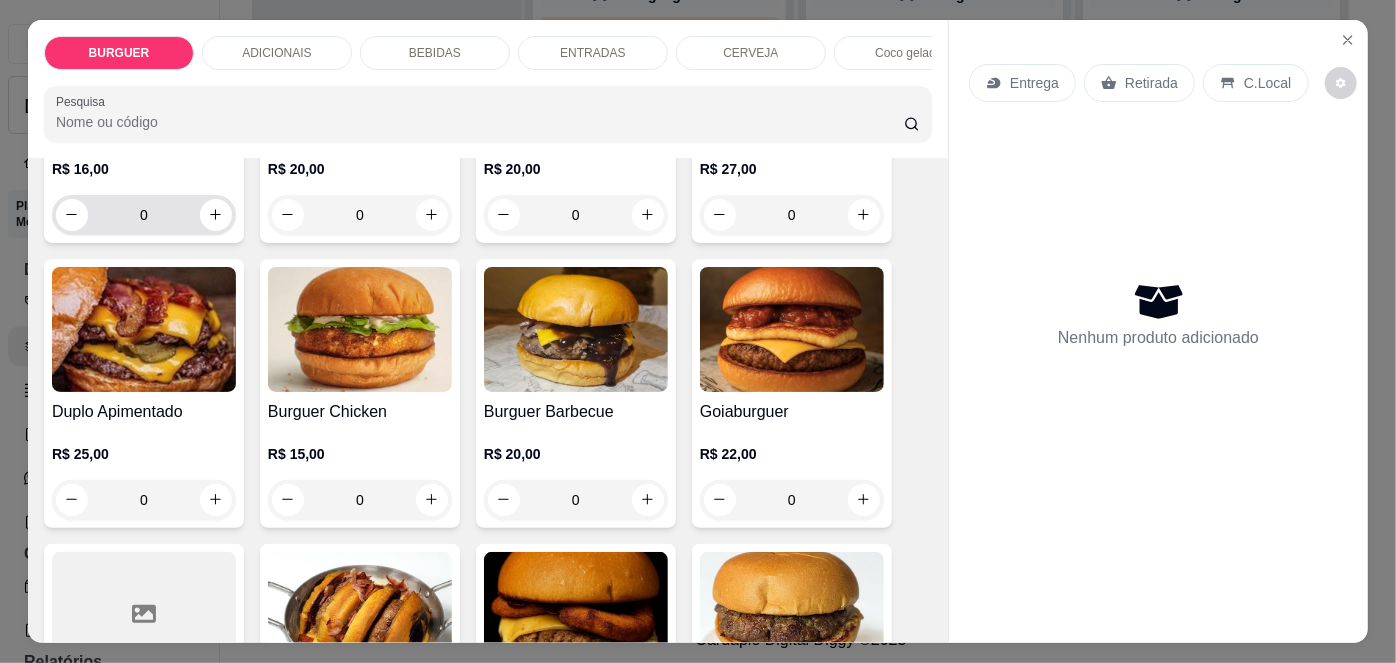 scroll, scrollTop: 315, scrollLeft: 0, axis: vertical 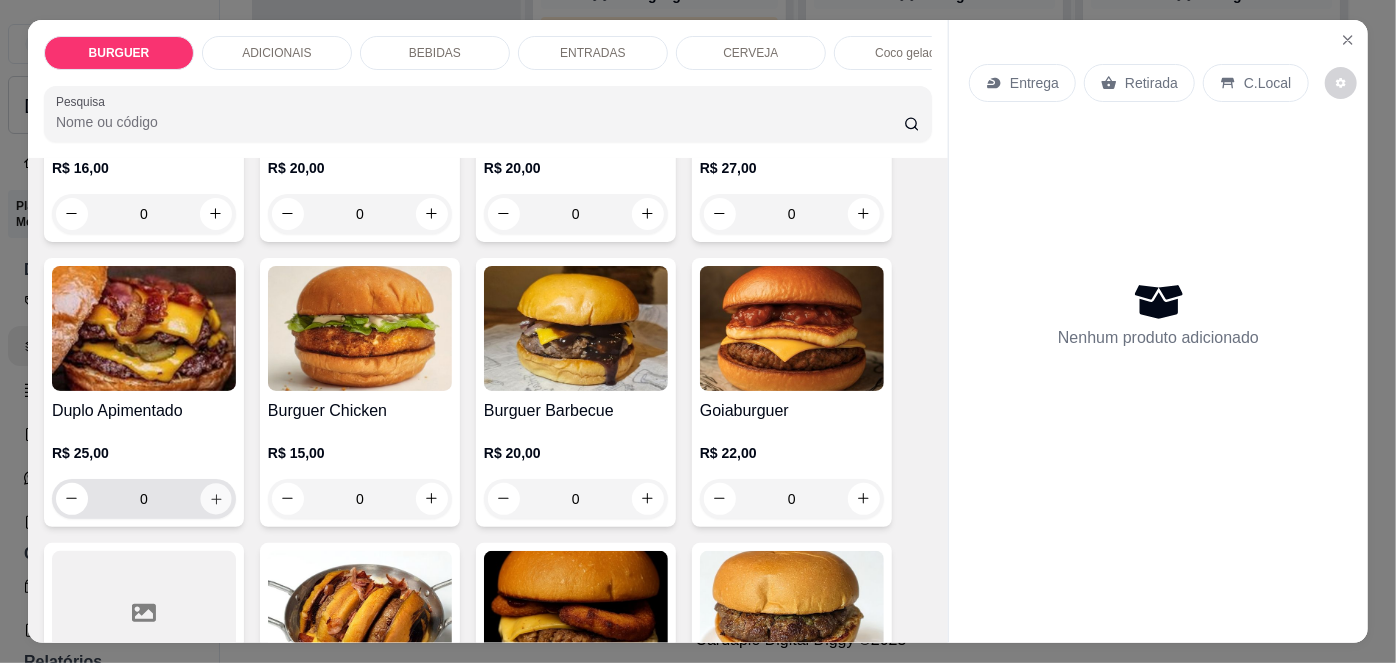 click at bounding box center (215, 498) 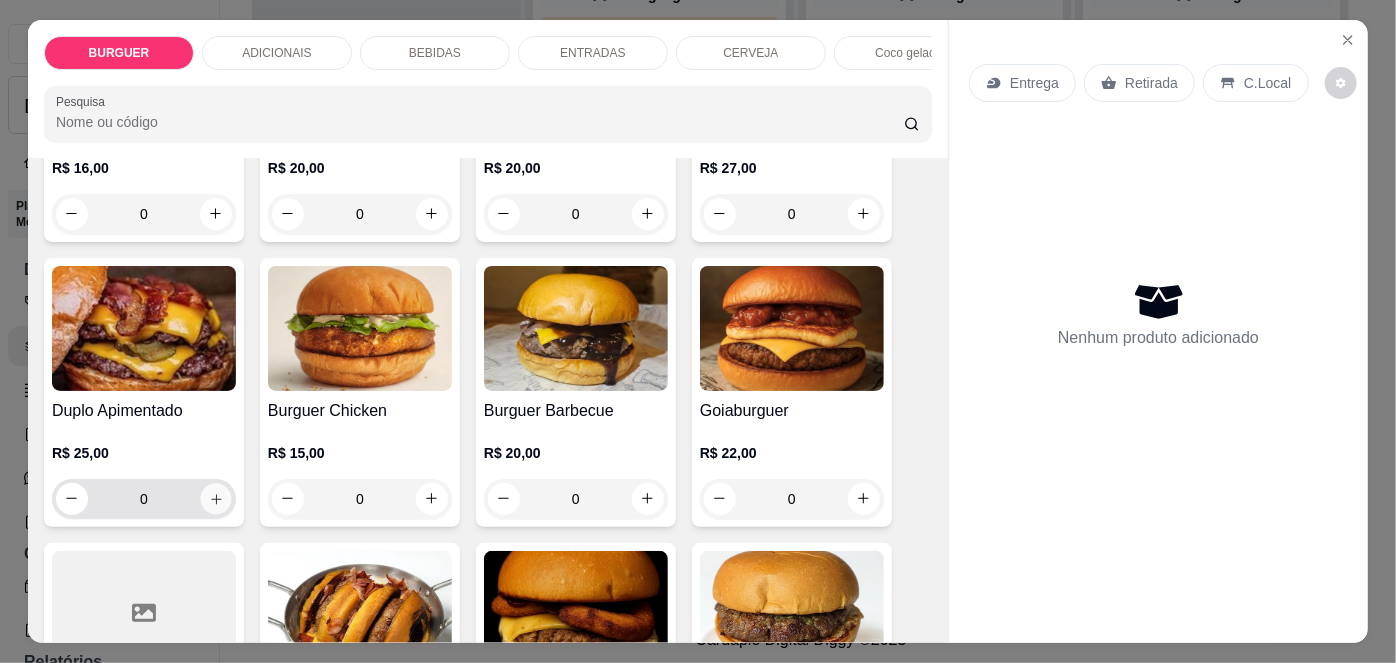 type on "1" 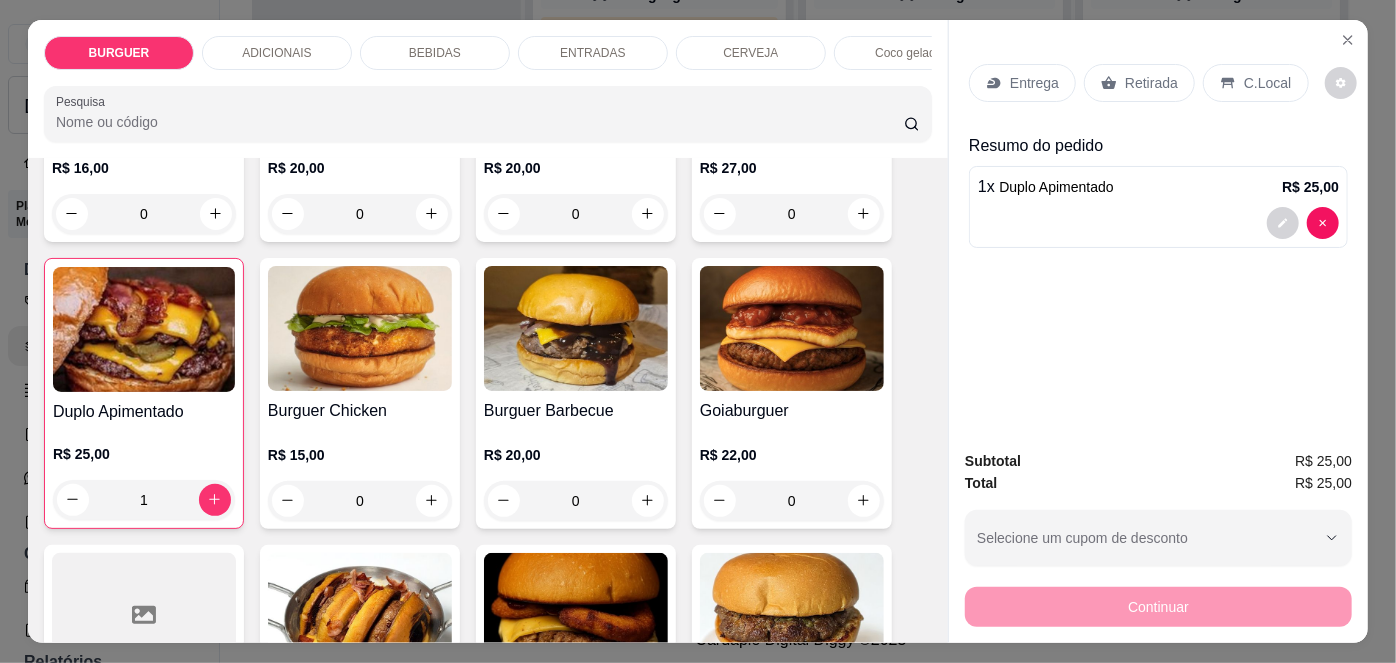 click on "C.Local" at bounding box center (1255, 83) 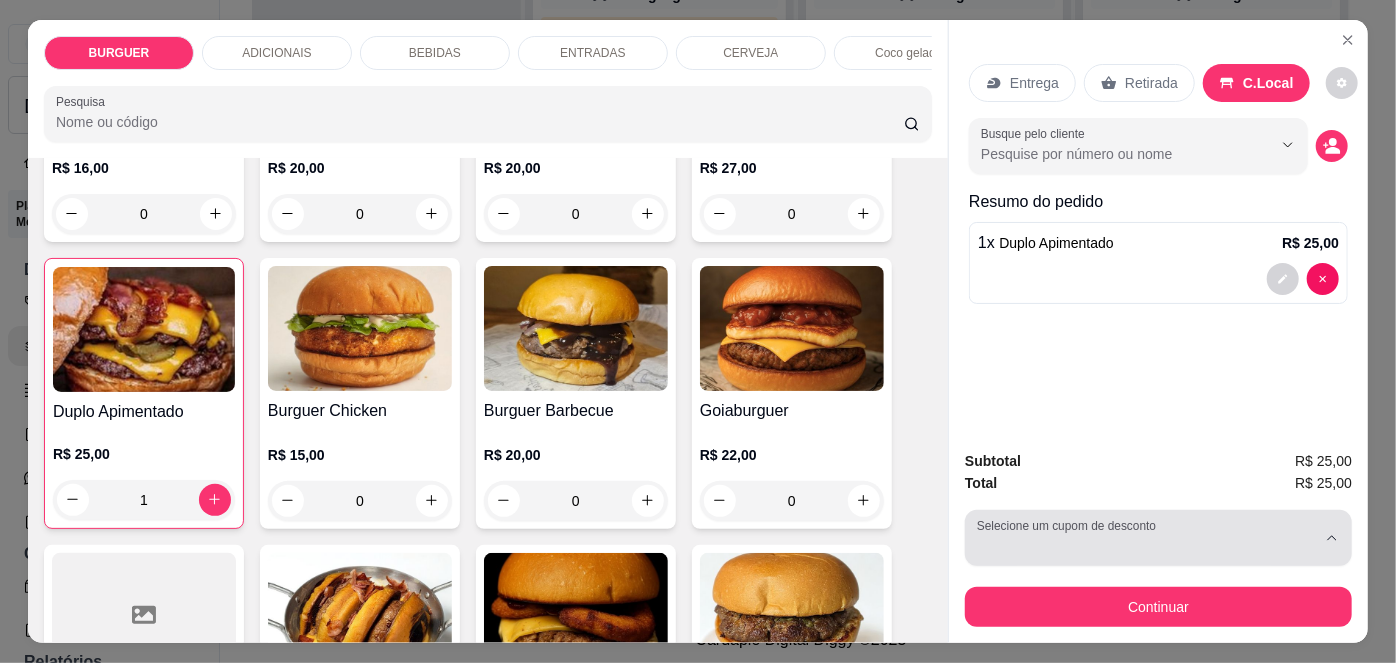 click at bounding box center (1146, 538) 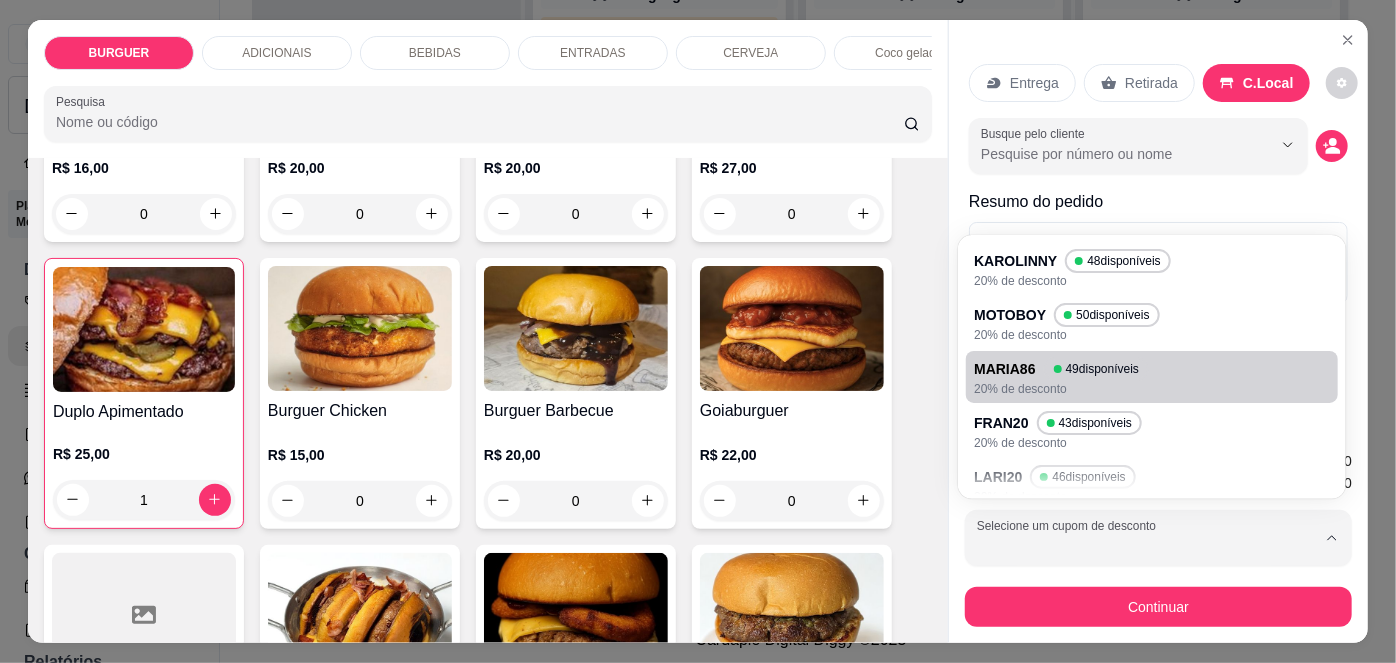 scroll, scrollTop: 128, scrollLeft: 0, axis: vertical 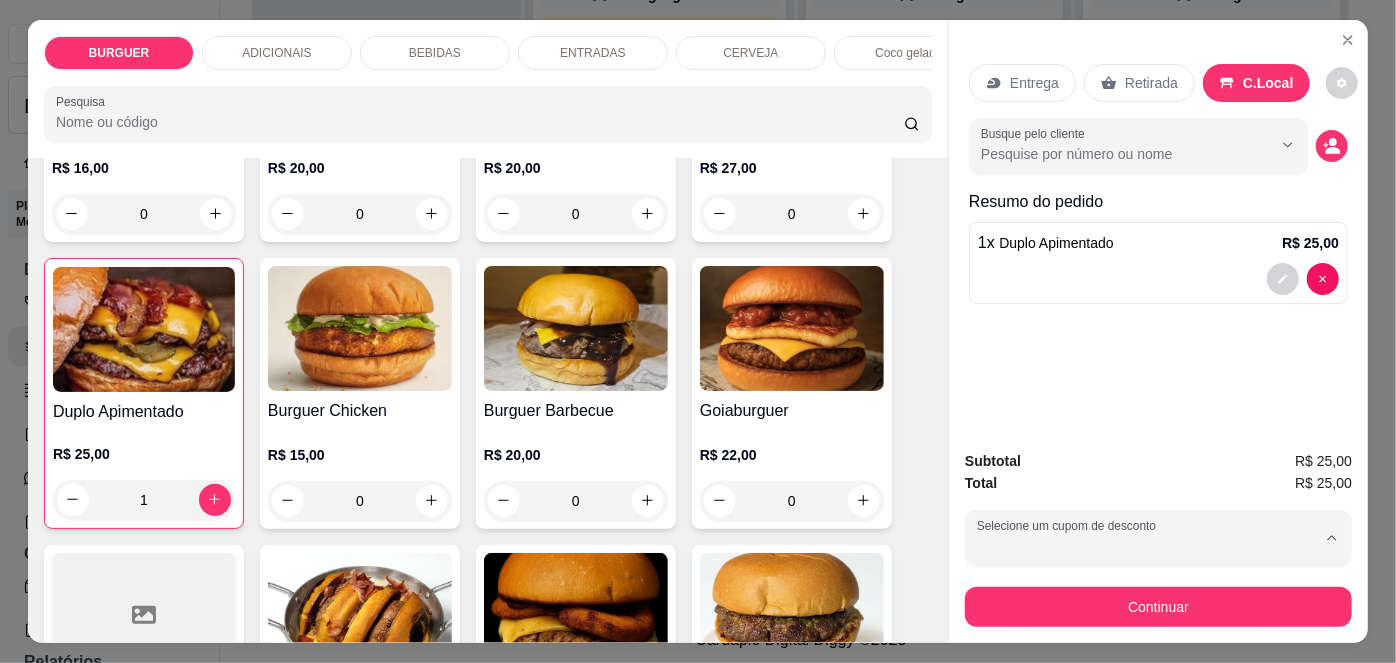 click on "47  disponíveis" at bounding box center [1152, 406] 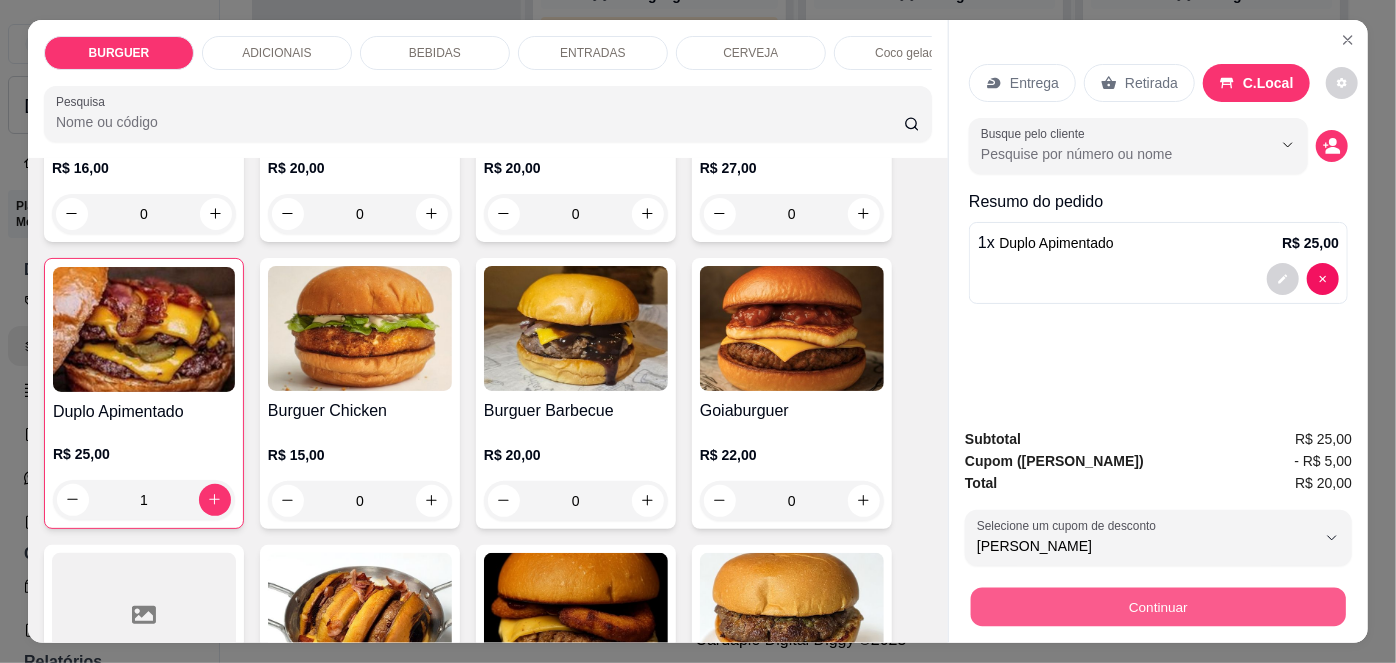 click on "Continuar" at bounding box center [1158, 607] 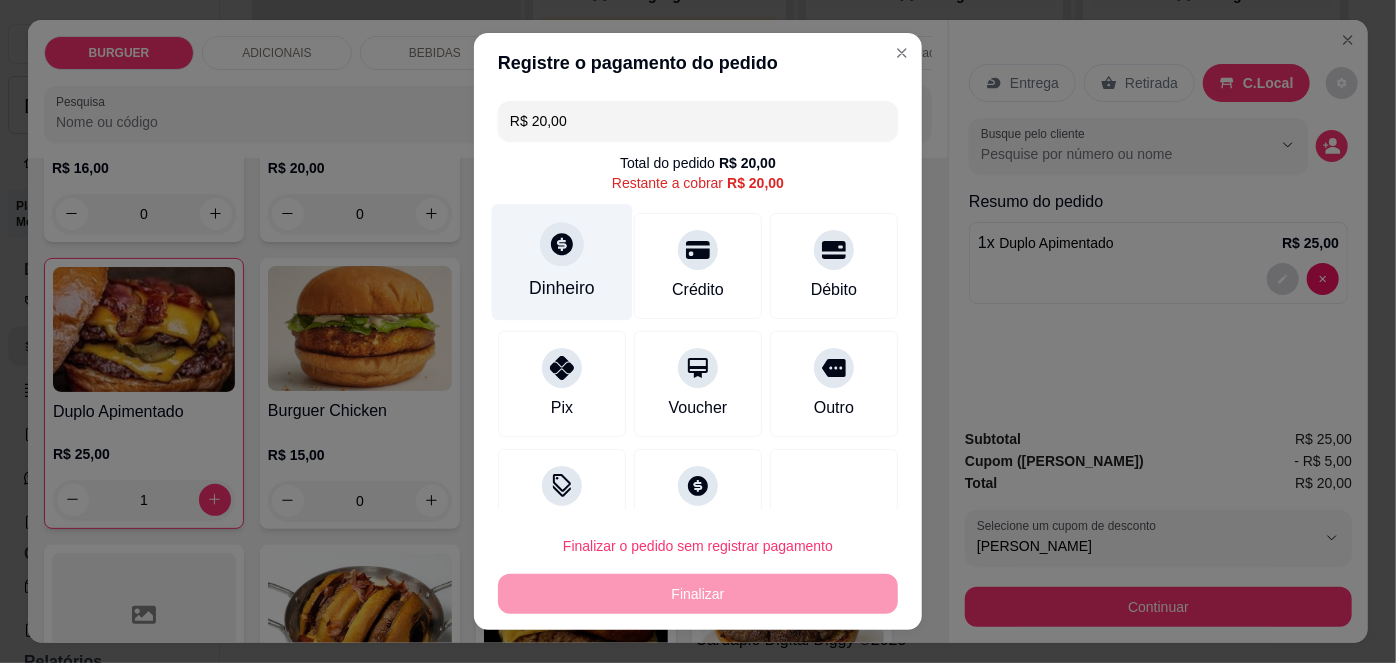 click on "Dinheiro" at bounding box center [562, 288] 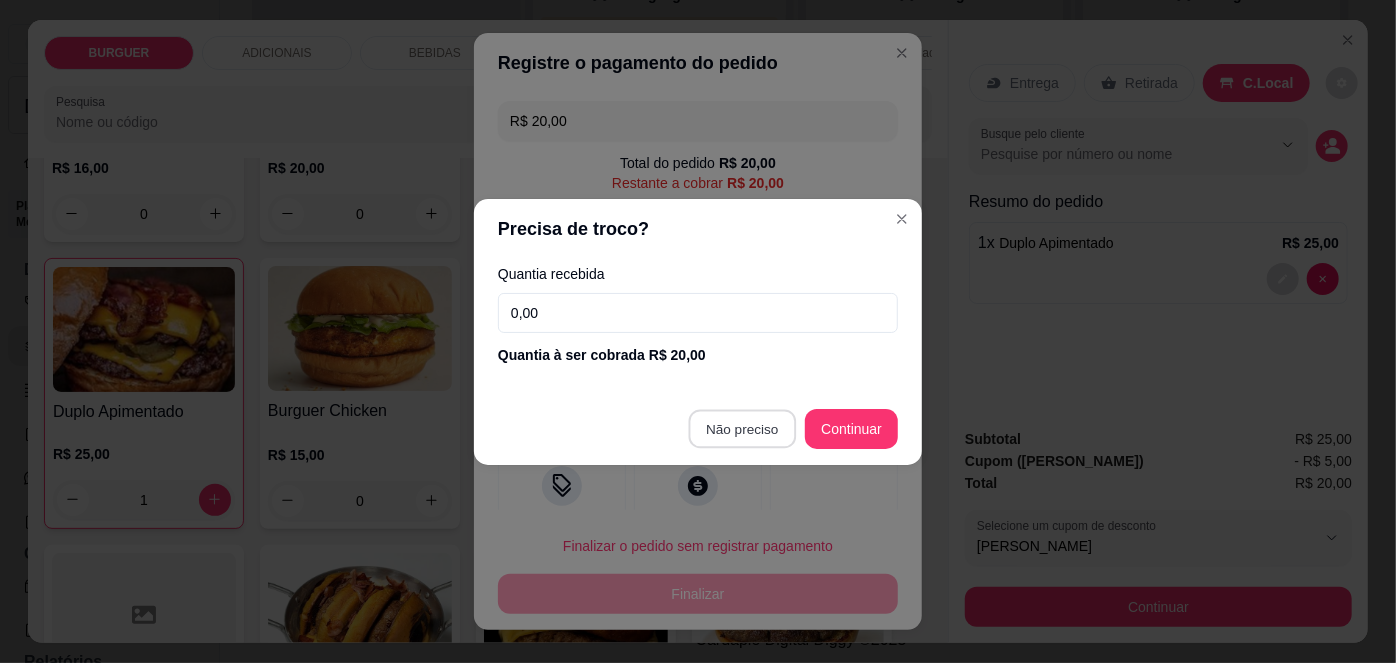 type on "R$ 0,00" 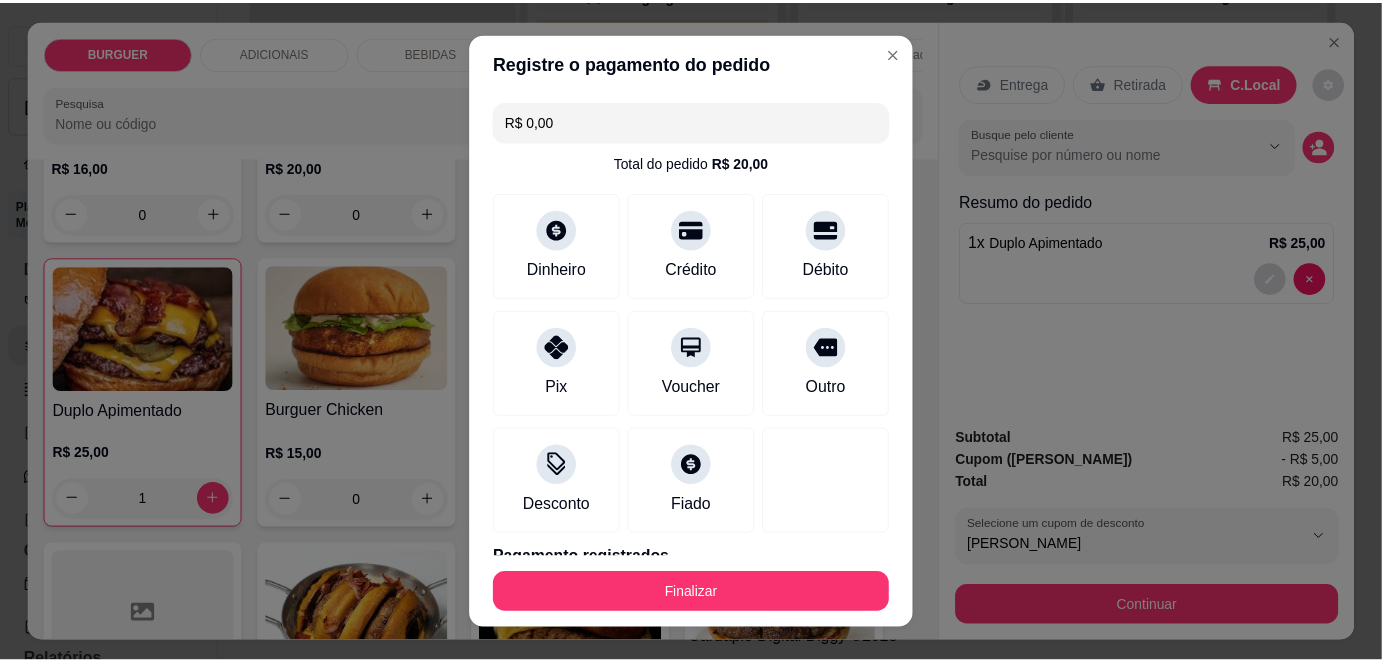 scroll, scrollTop: 88, scrollLeft: 0, axis: vertical 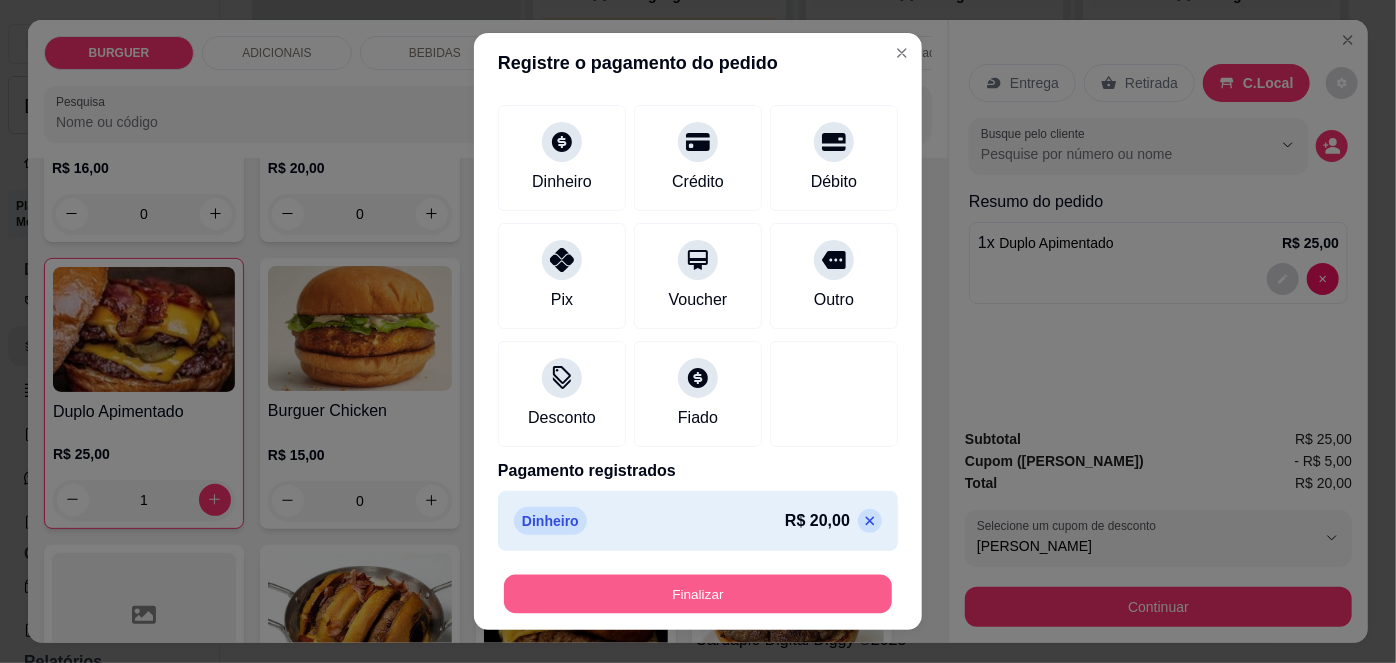 click on "Finalizar" at bounding box center (698, 593) 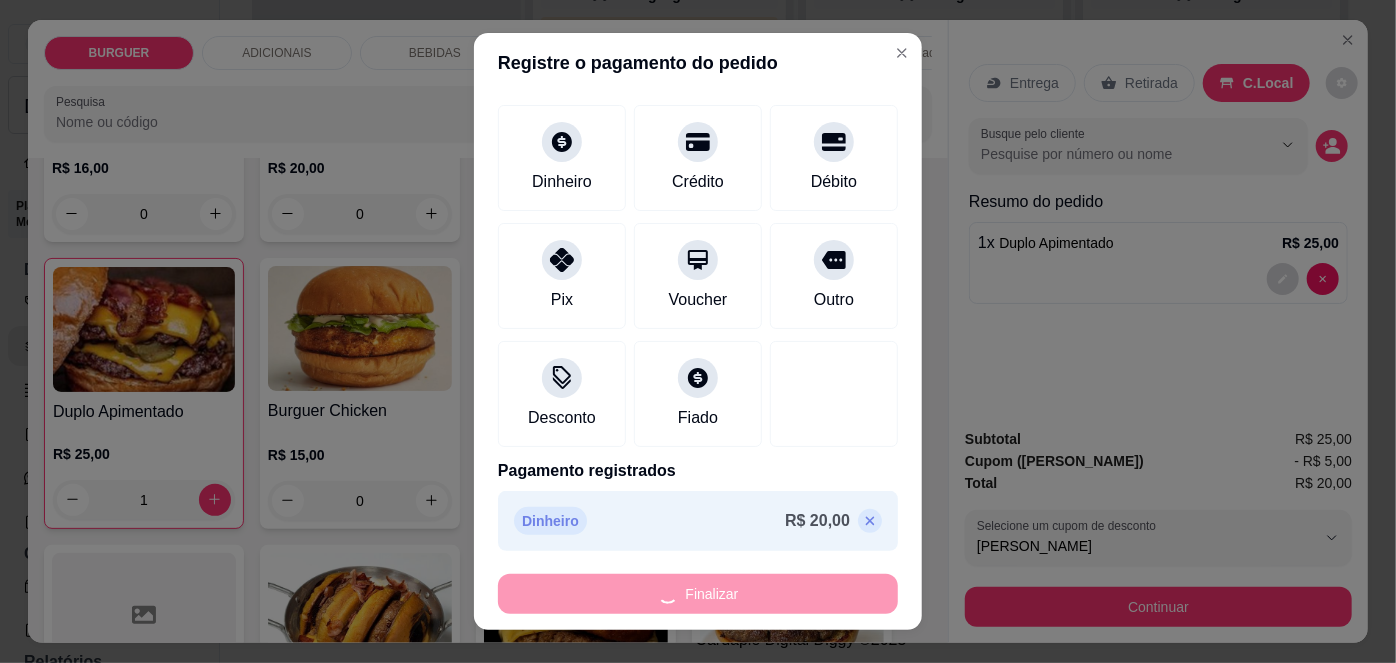 type on "0" 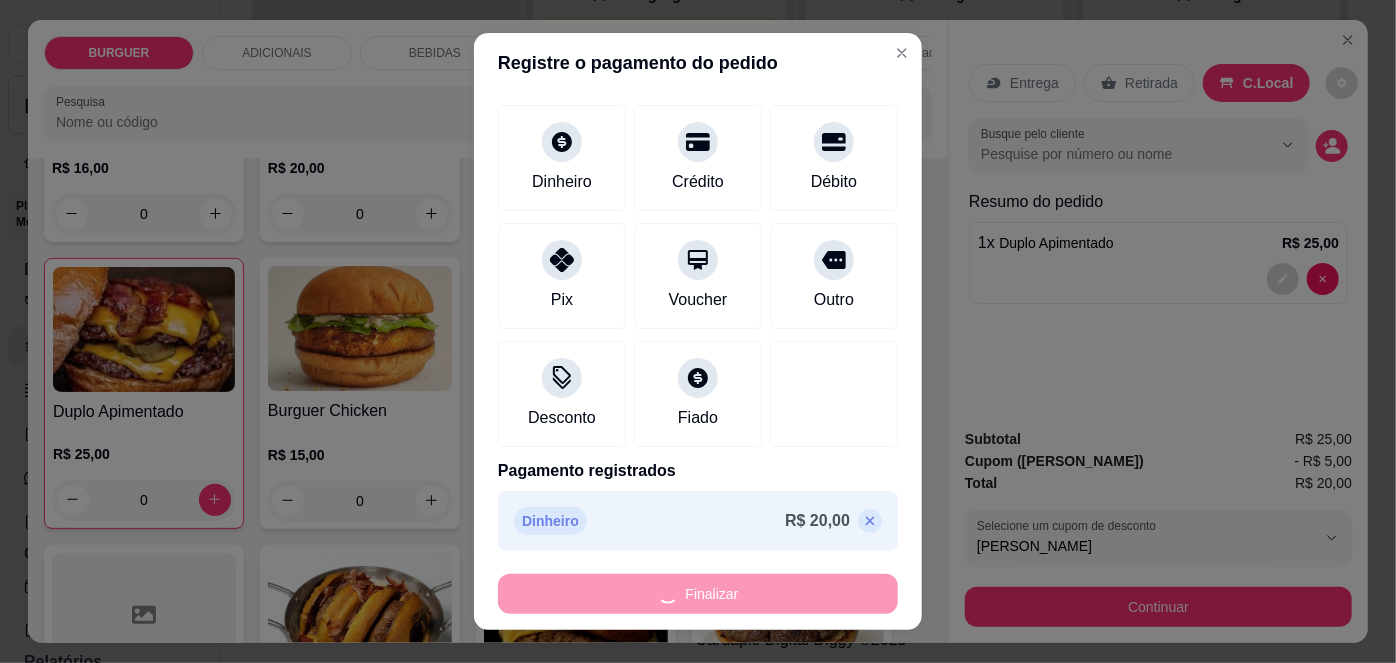 type on "-R$ 20,00" 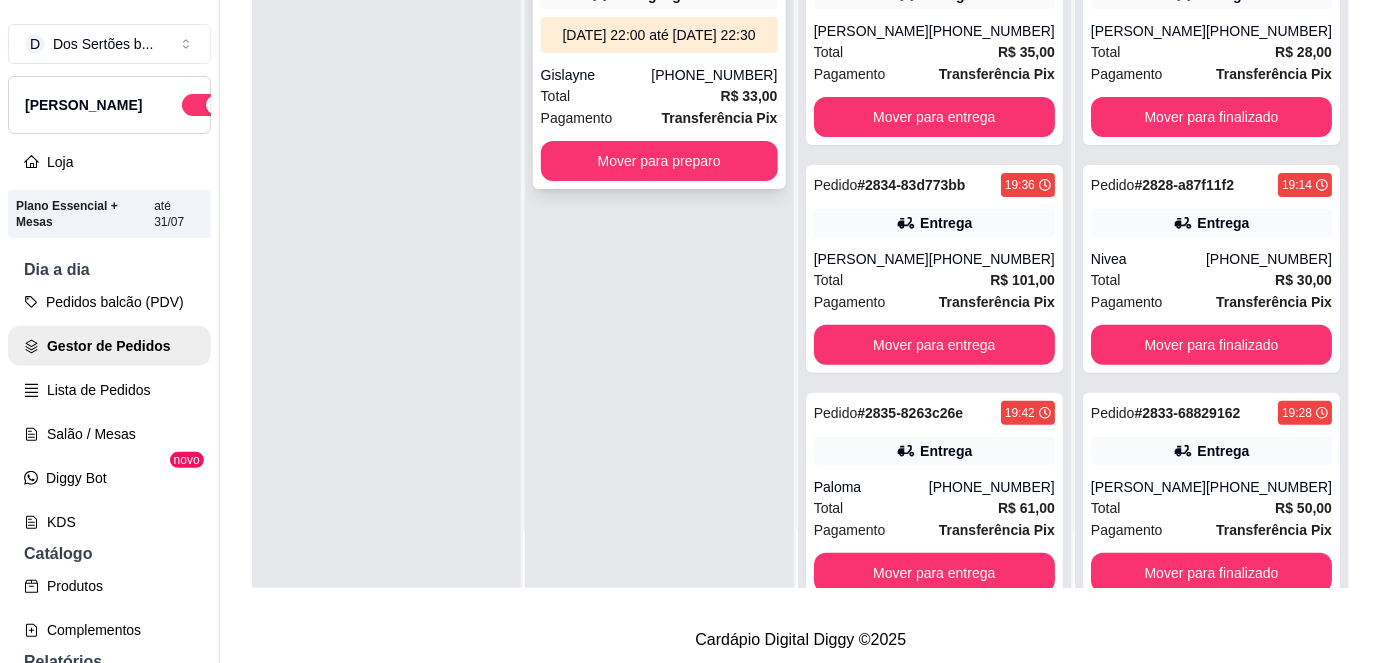 click on "Total R$ 33,00" at bounding box center [659, 96] 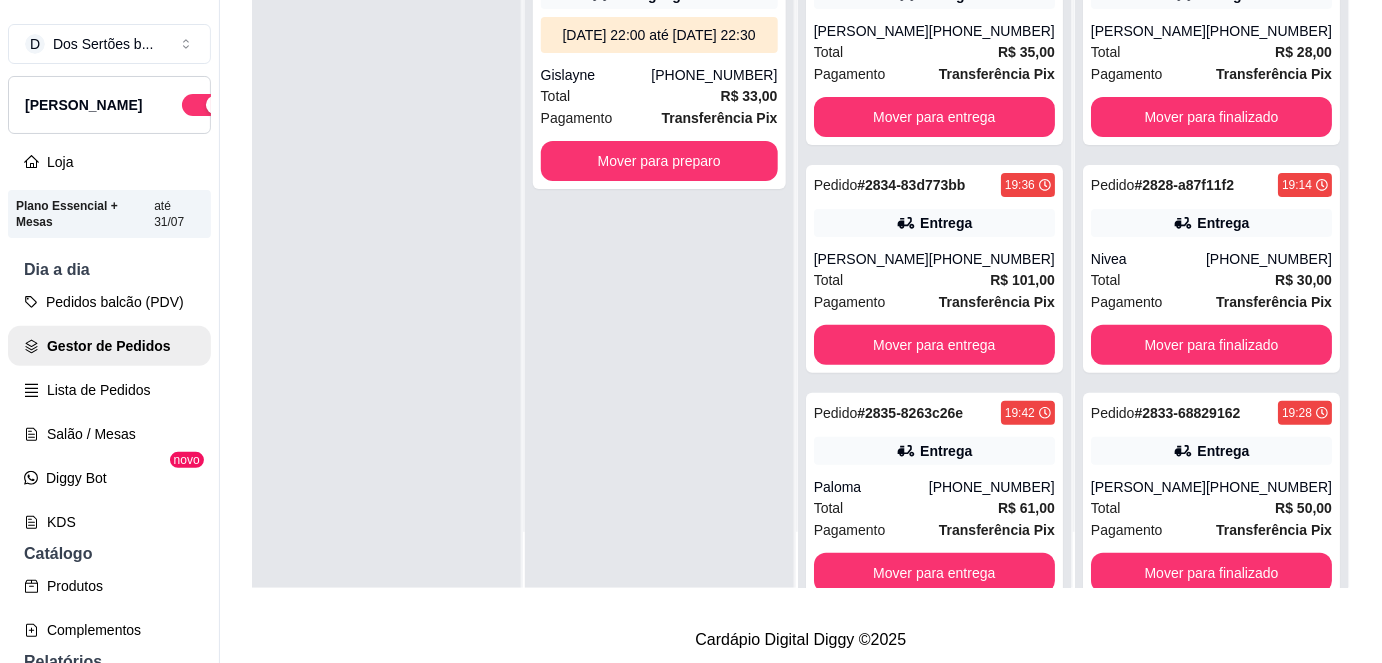 scroll, scrollTop: 317, scrollLeft: 0, axis: vertical 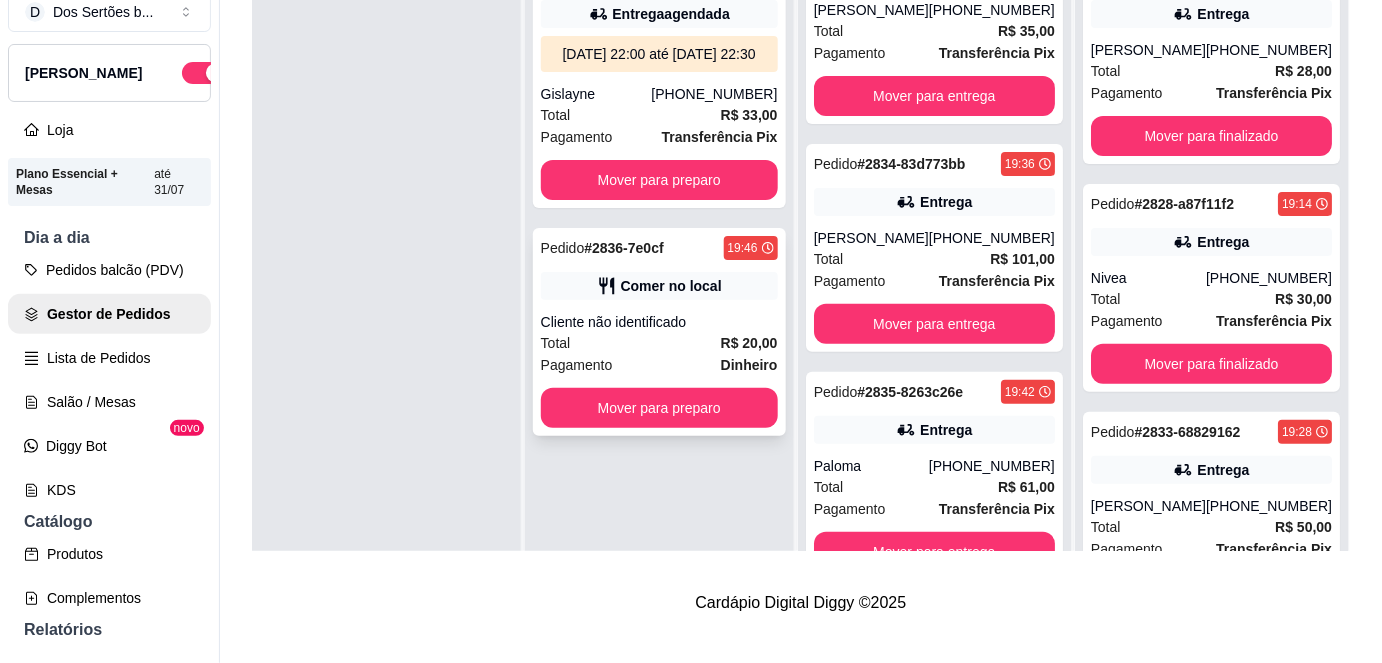 click on "Cliente não identificado" at bounding box center [659, 322] 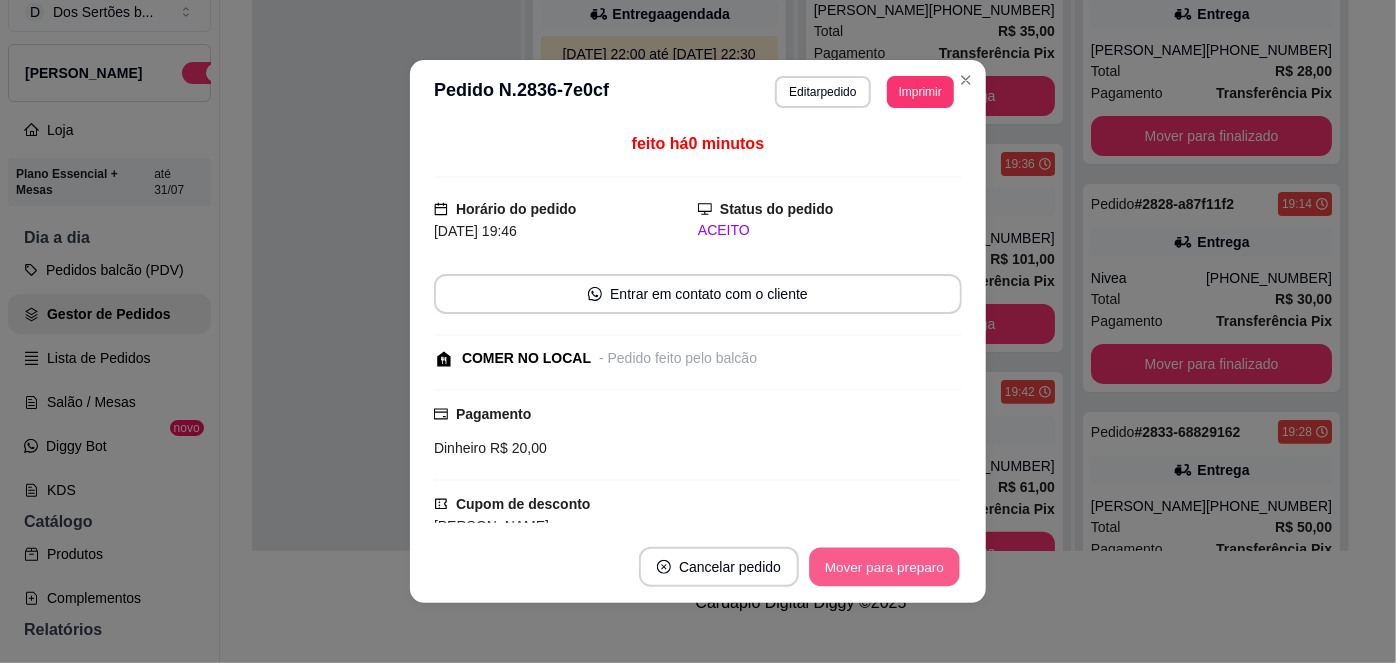 click on "Mover para preparo" at bounding box center [884, 567] 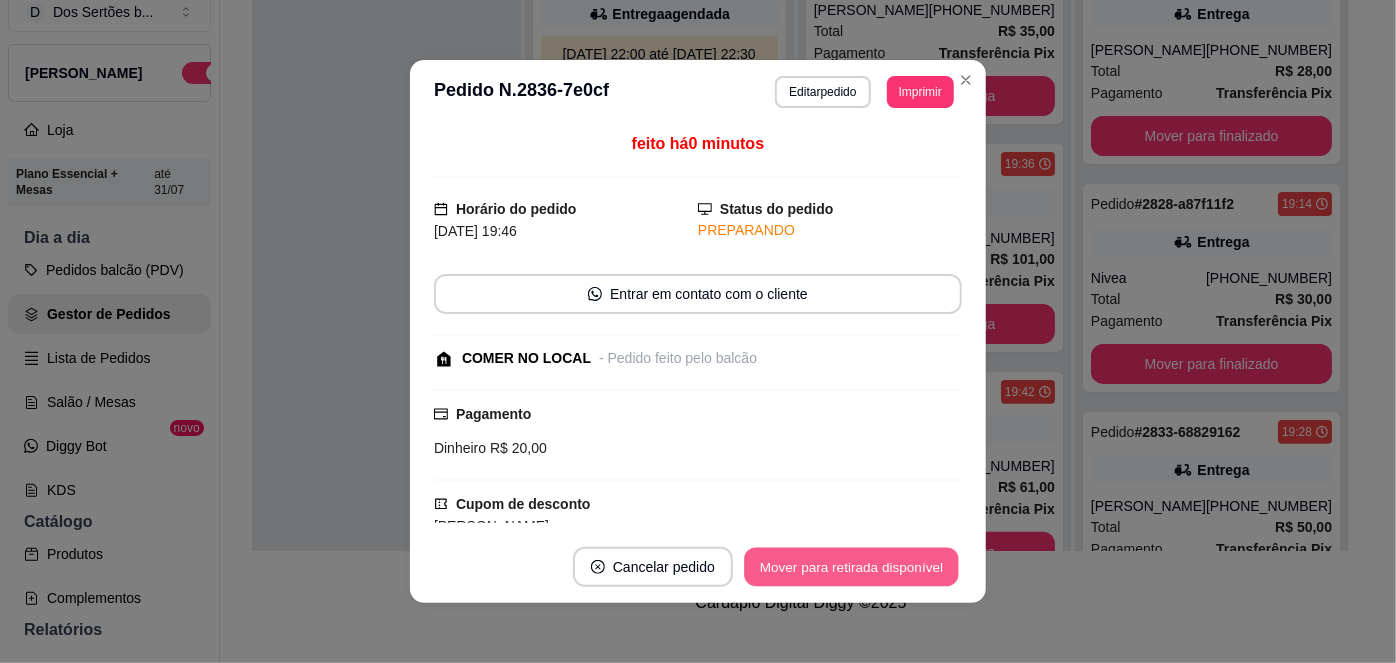 click on "Mover para retirada disponível" at bounding box center (851, 567) 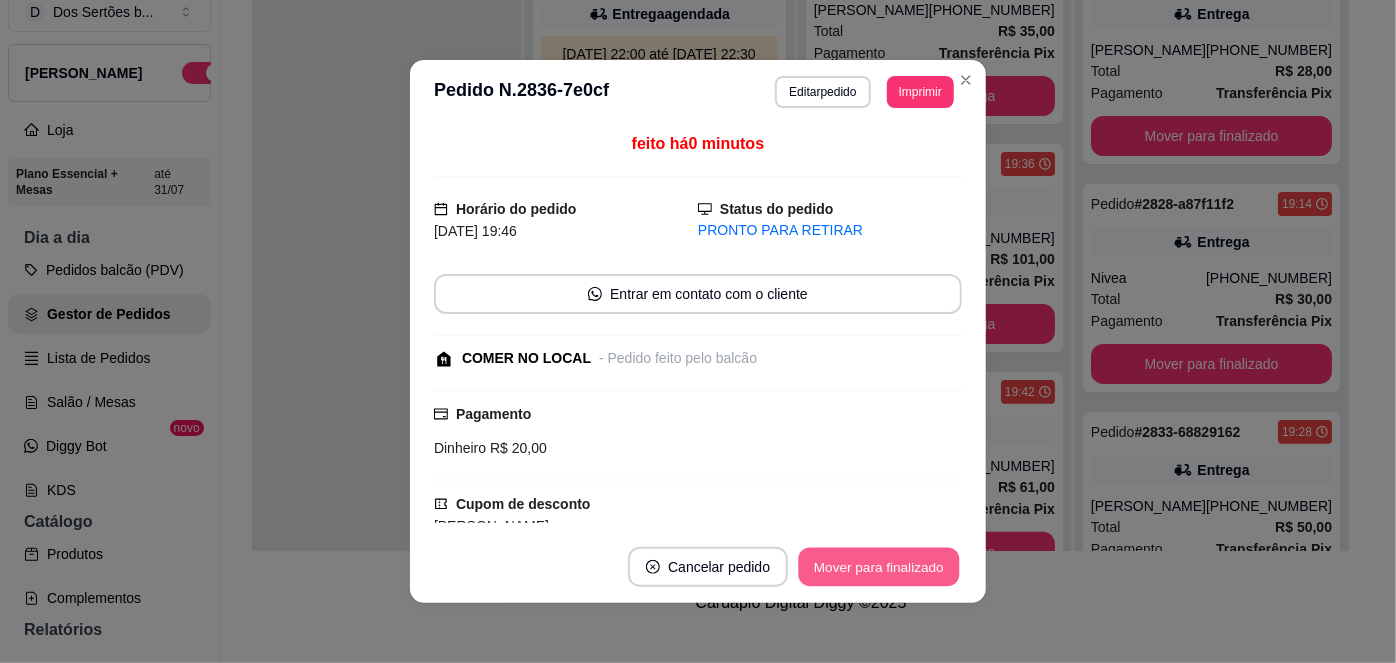 click on "Mover para finalizado" at bounding box center [879, 567] 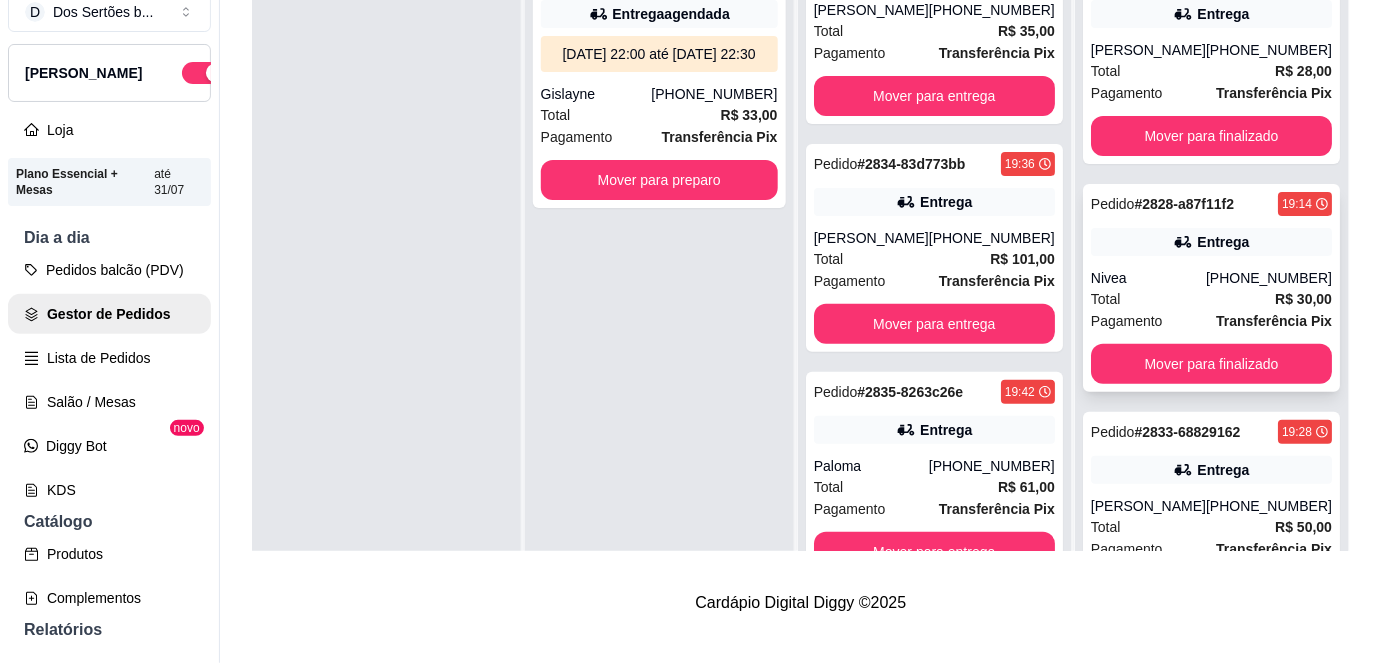 scroll, scrollTop: 61, scrollLeft: 0, axis: vertical 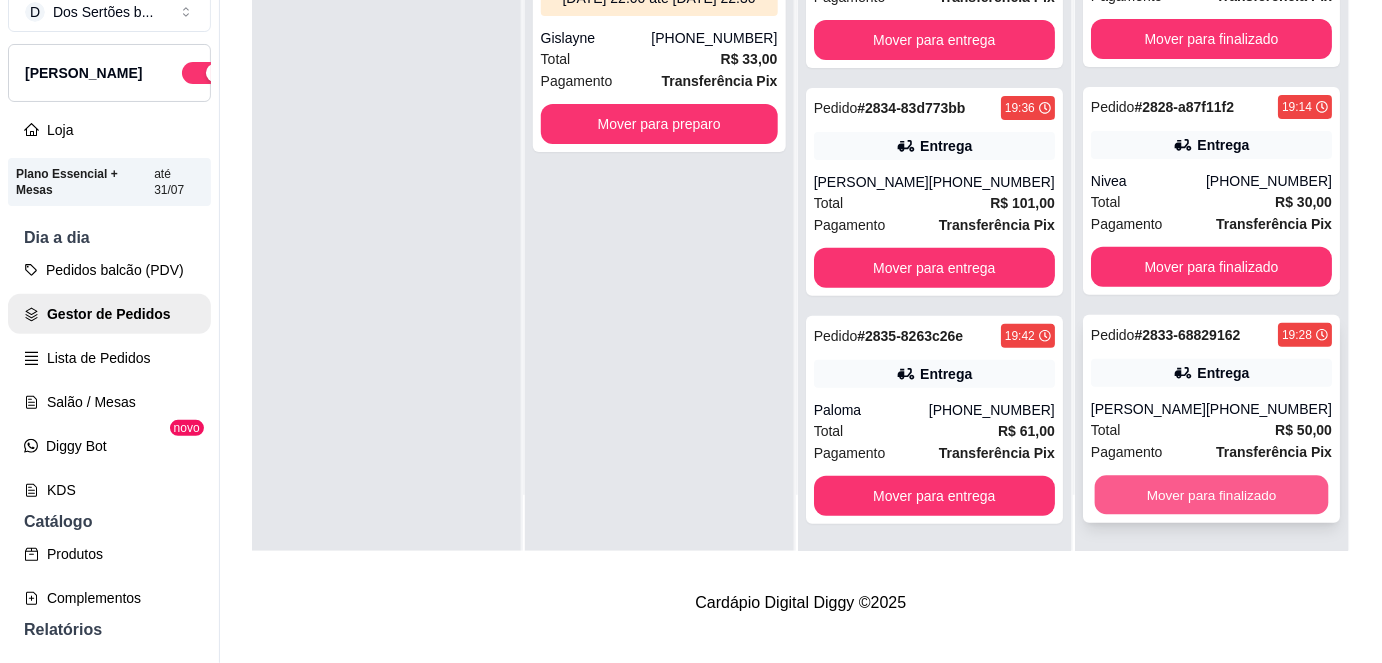 click on "Mover para finalizado" at bounding box center [1211, 495] 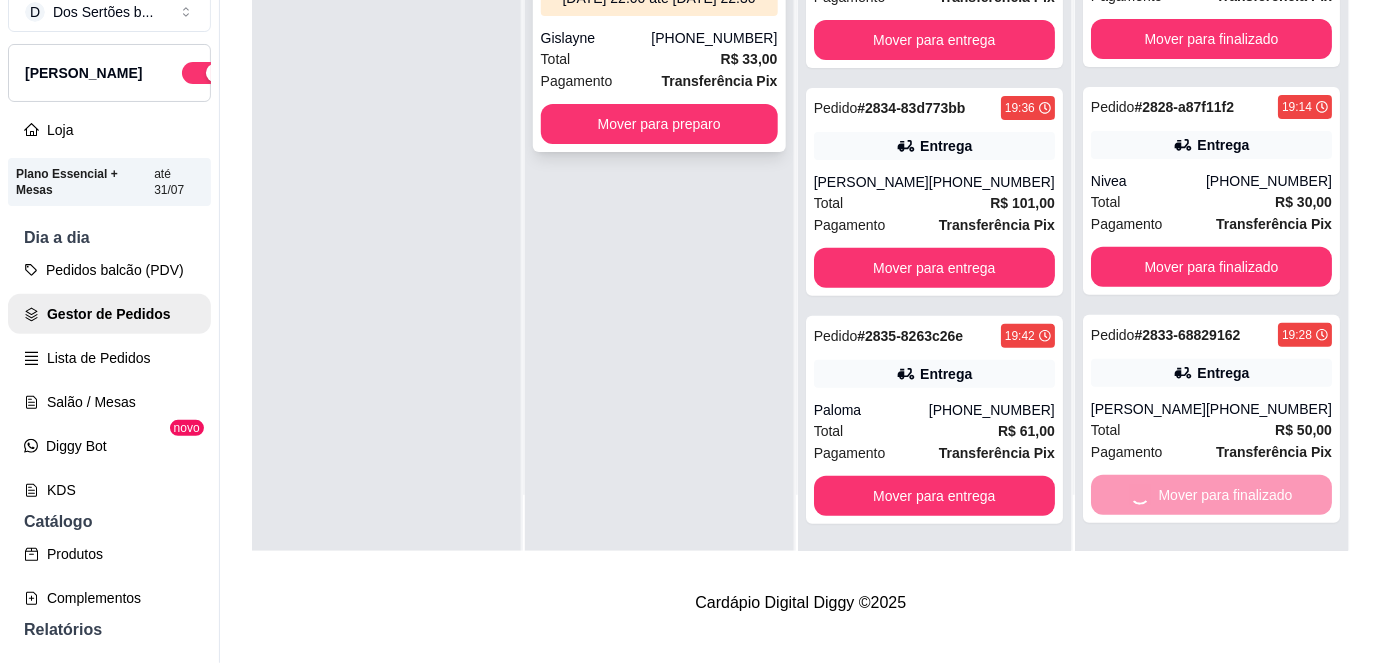 scroll, scrollTop: 0, scrollLeft: 0, axis: both 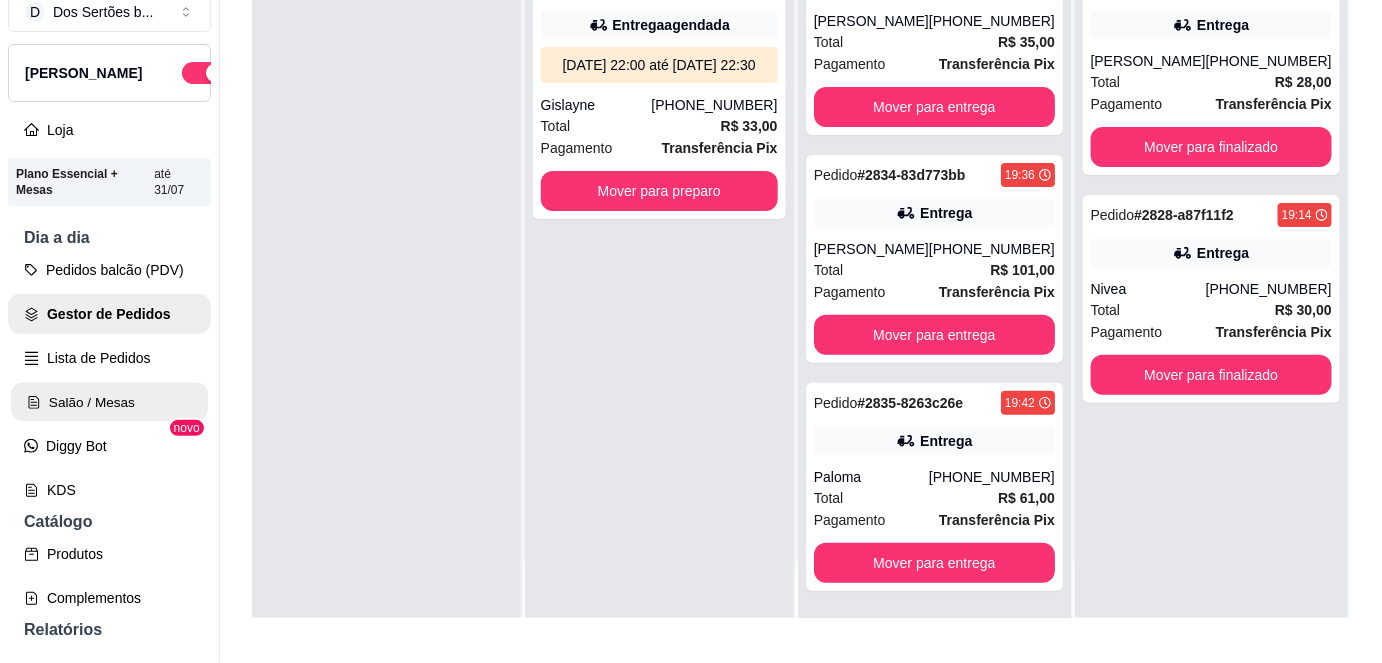 click on "Salão / Mesas" at bounding box center [109, 402] 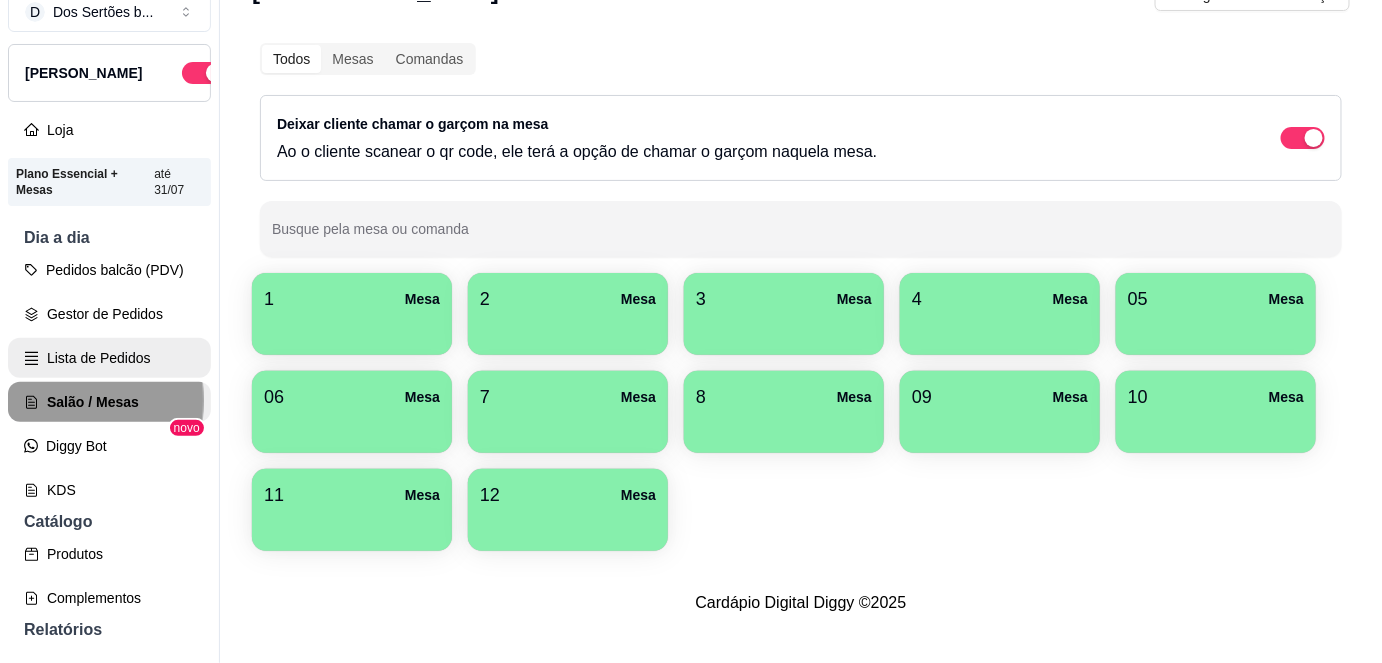 scroll, scrollTop: 0, scrollLeft: 0, axis: both 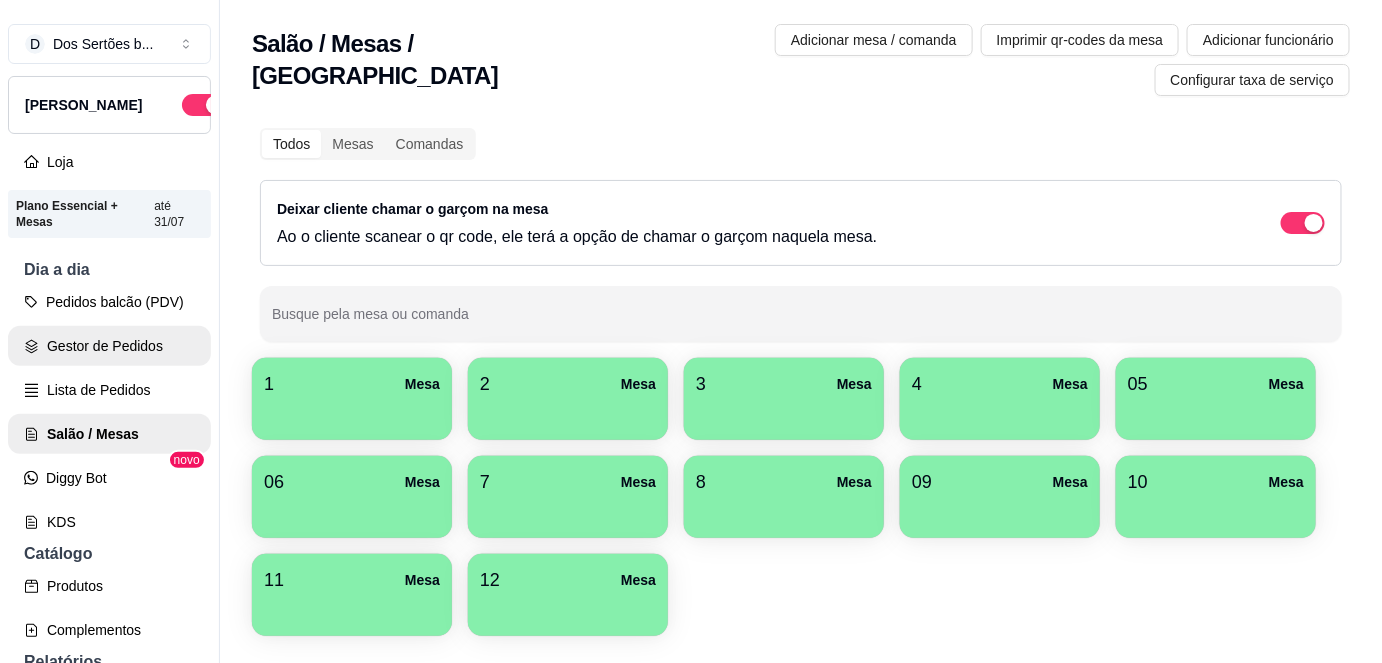 click on "Gestor de Pedidos" at bounding box center (109, 346) 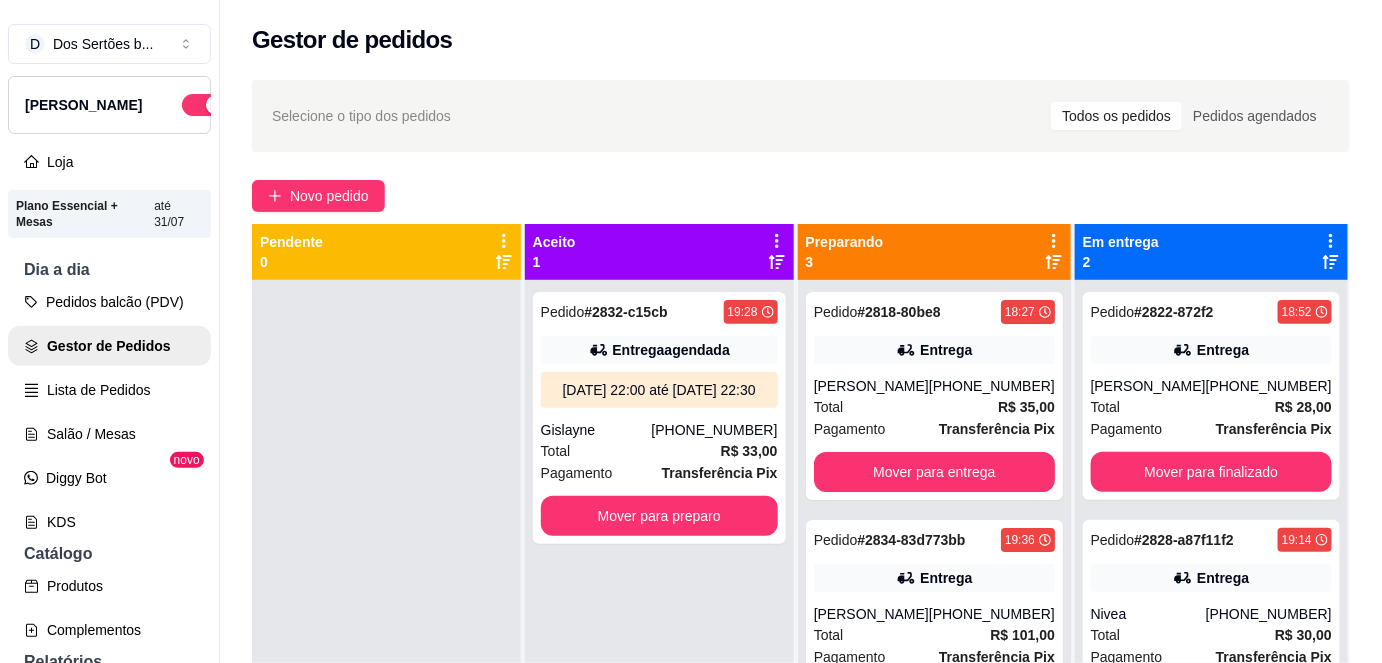 scroll, scrollTop: 56, scrollLeft: 0, axis: vertical 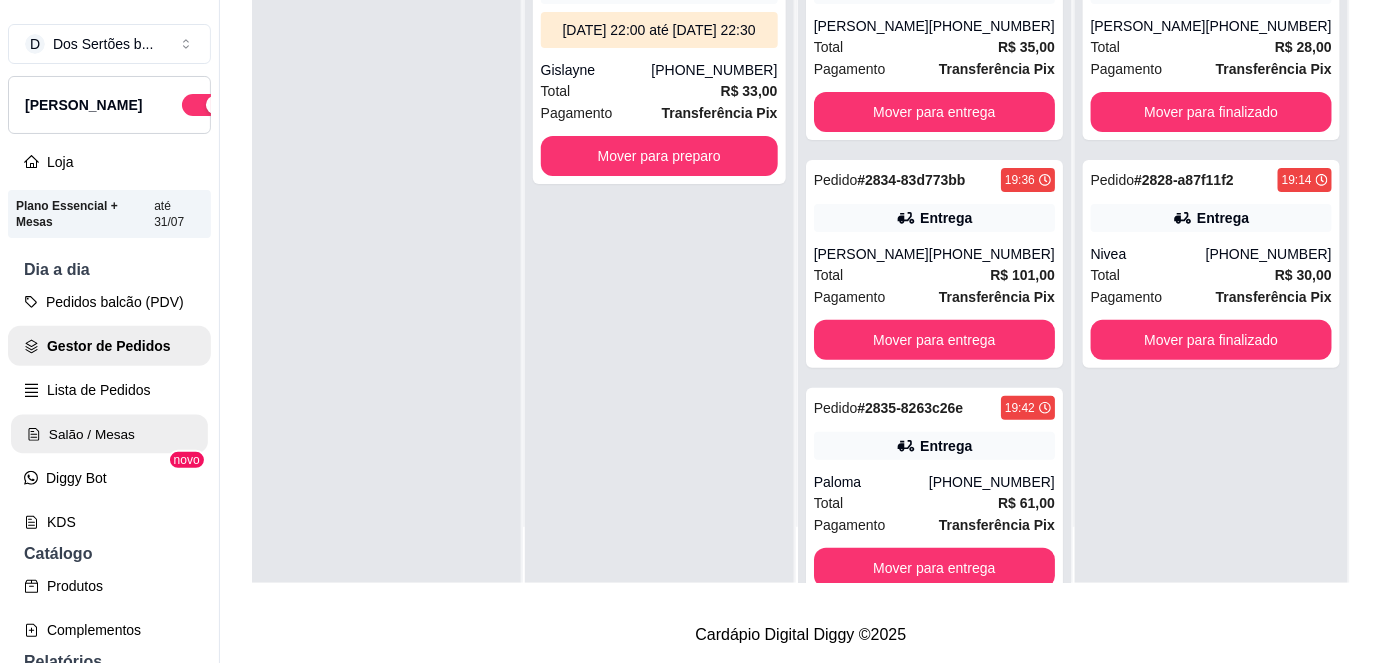 click on "Salão / Mesas" at bounding box center [109, 434] 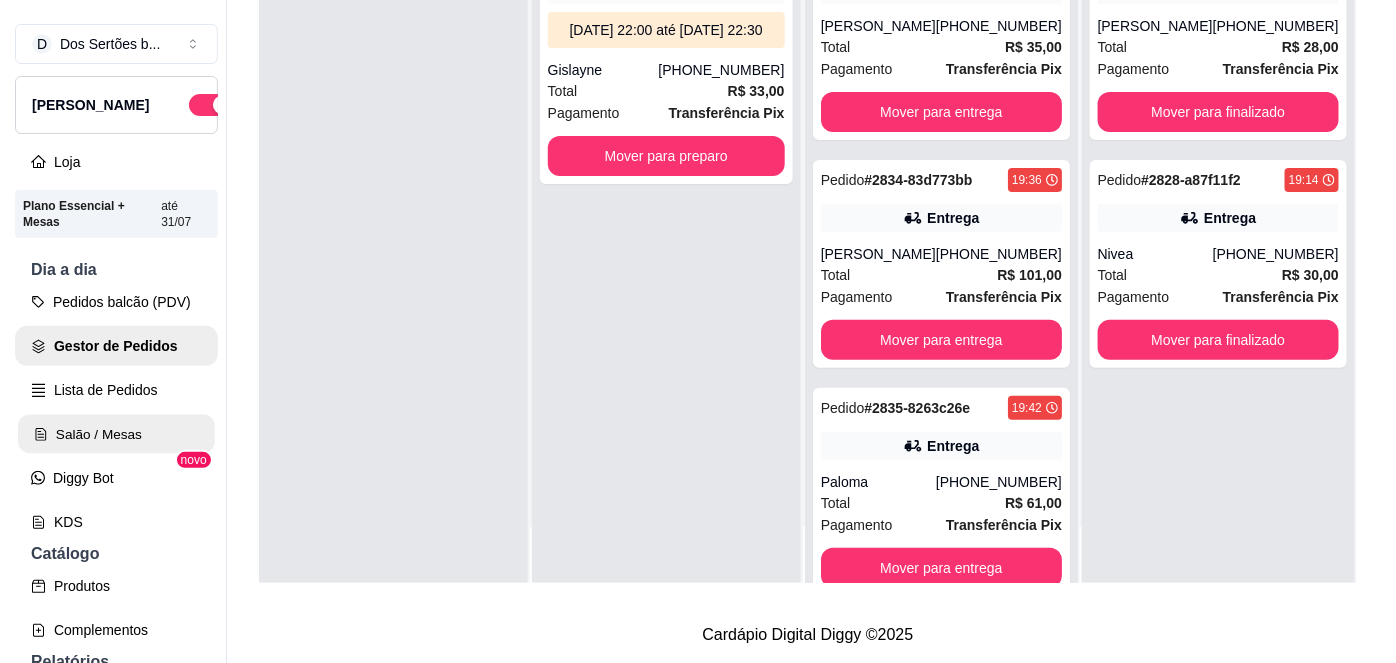 scroll, scrollTop: 0, scrollLeft: 0, axis: both 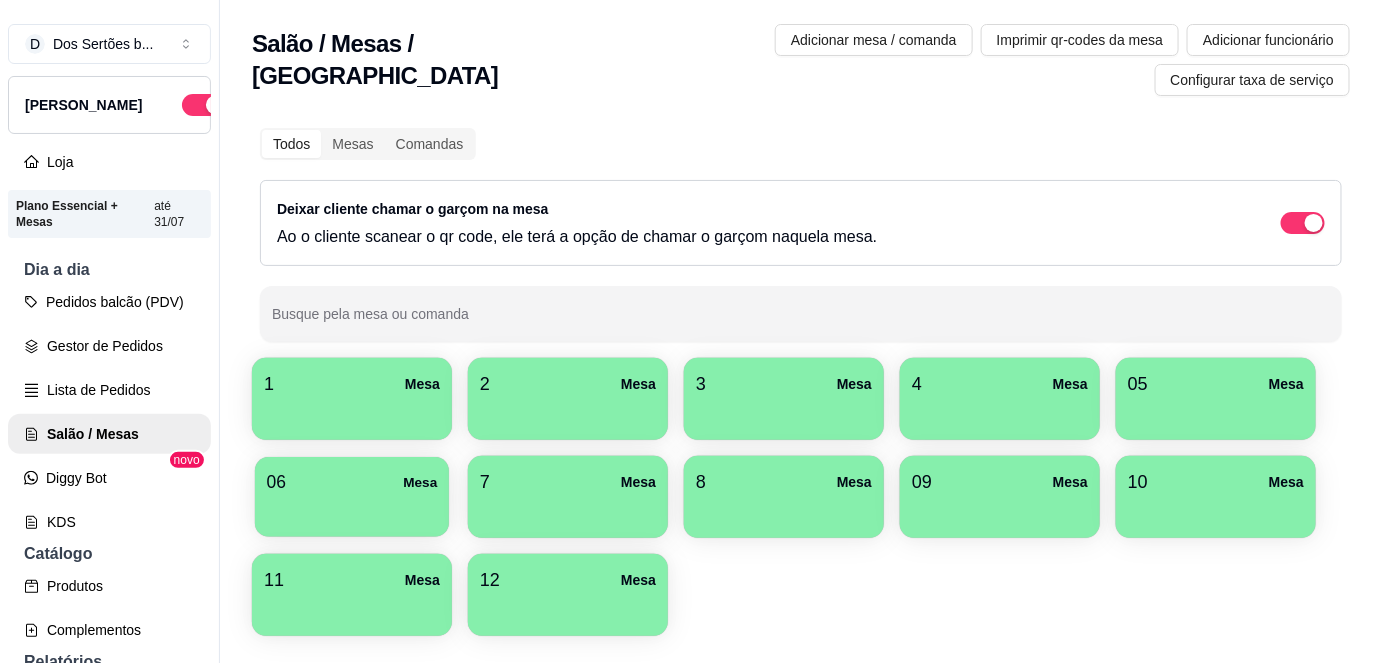 click on "06 Mesa" at bounding box center (352, 482) 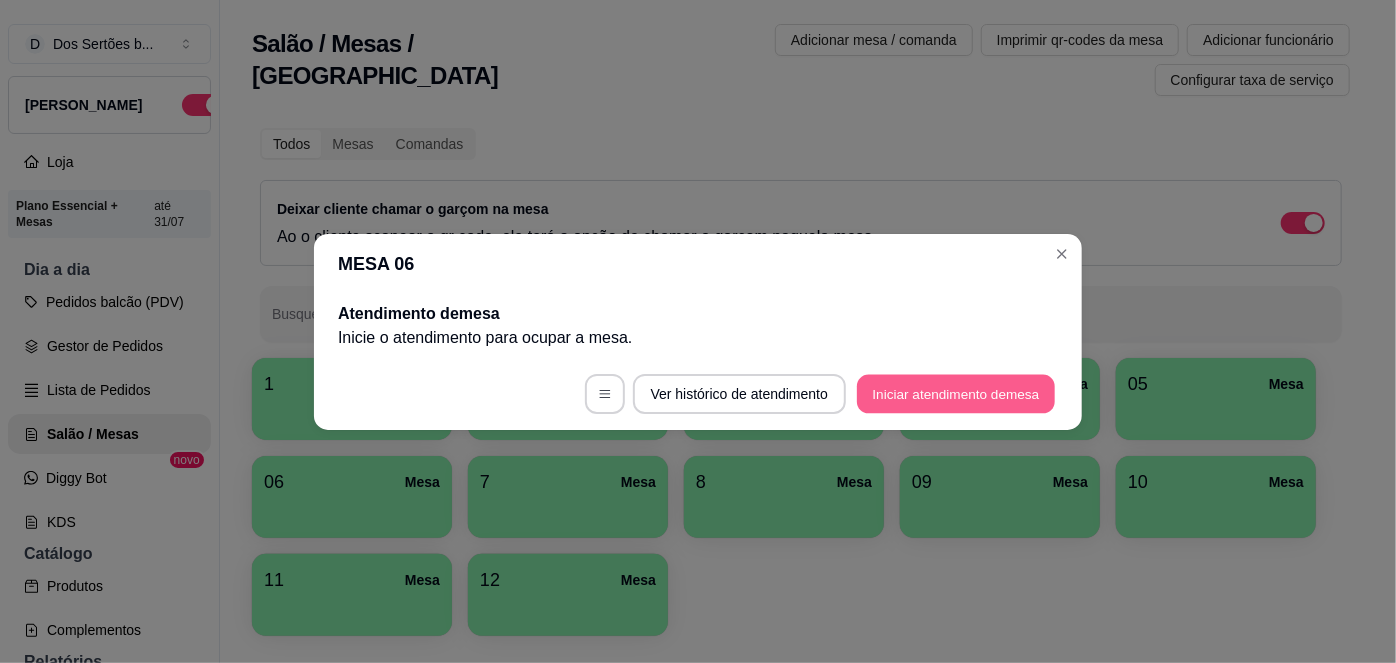 click on "Iniciar atendimento de  mesa" at bounding box center [956, 393] 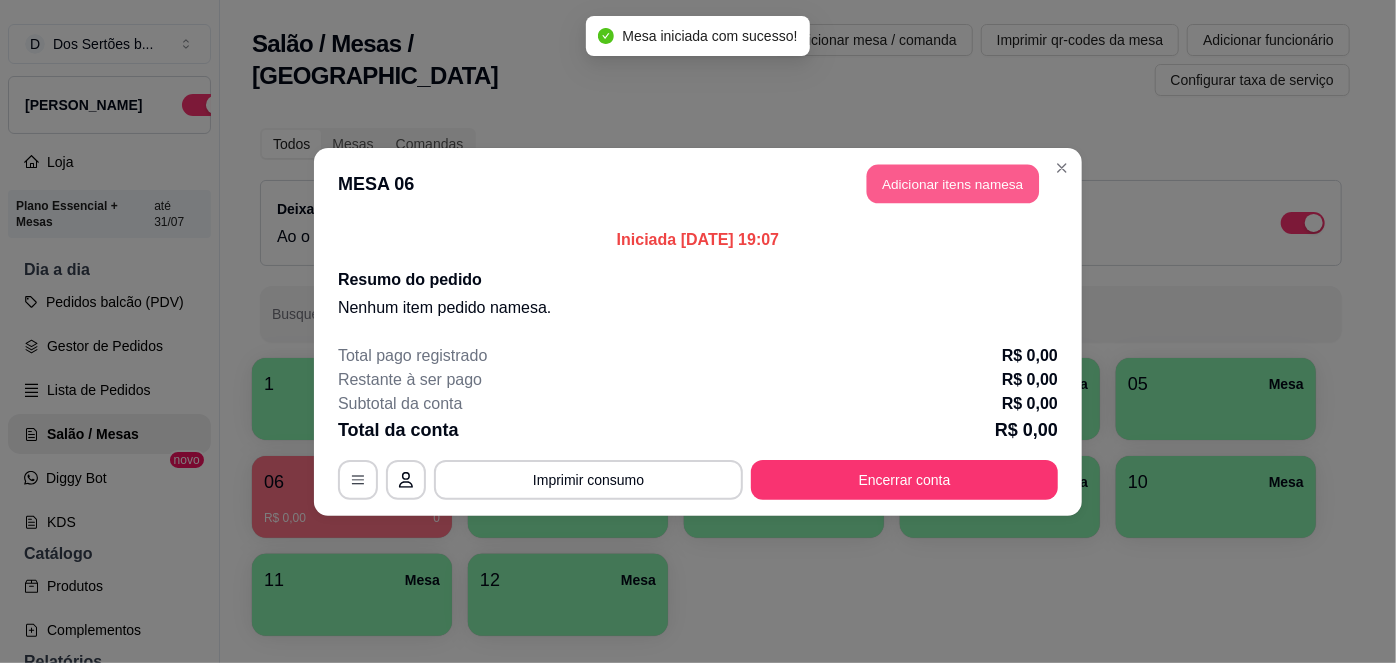 click on "Adicionar itens na  mesa" at bounding box center (953, 183) 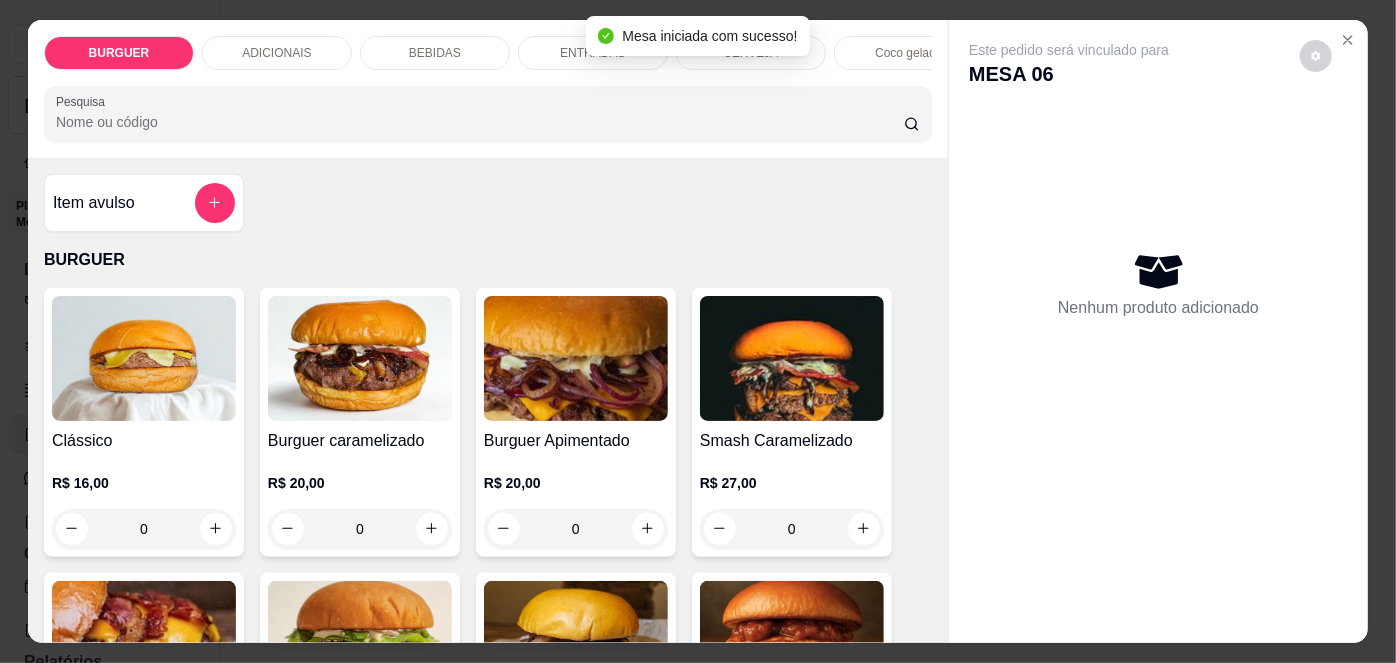 scroll, scrollTop: 144, scrollLeft: 0, axis: vertical 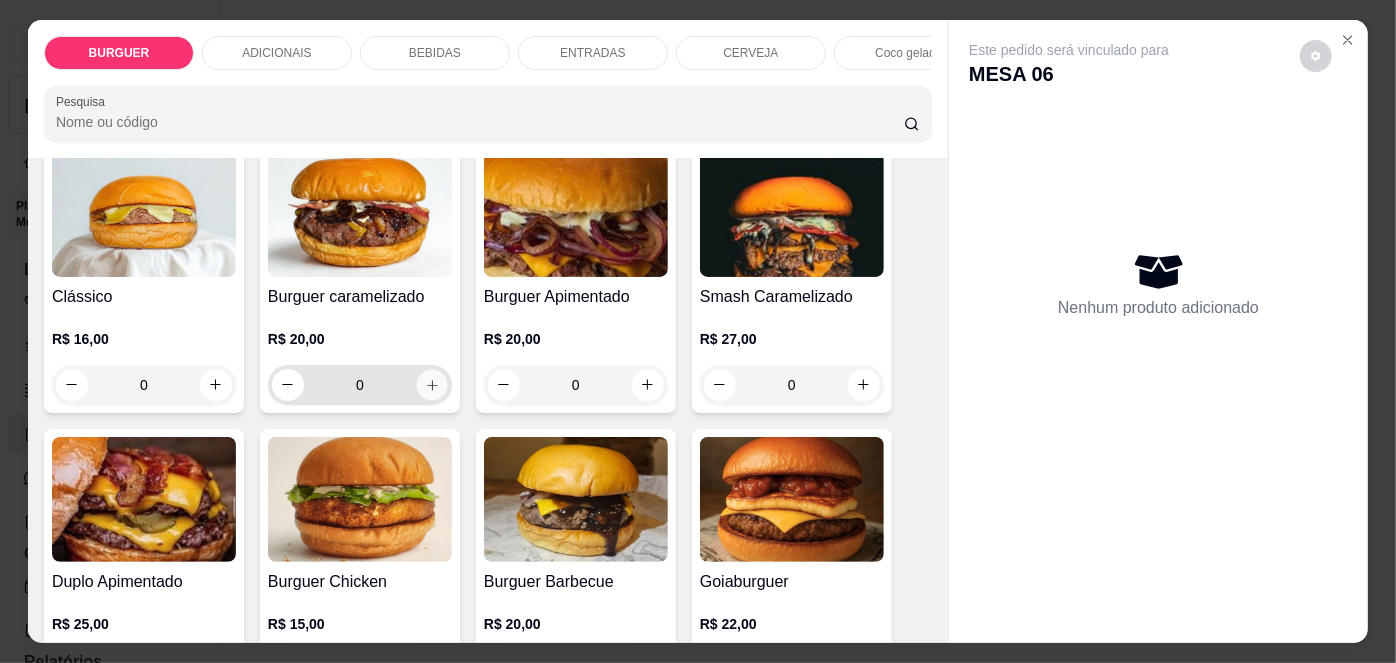 click 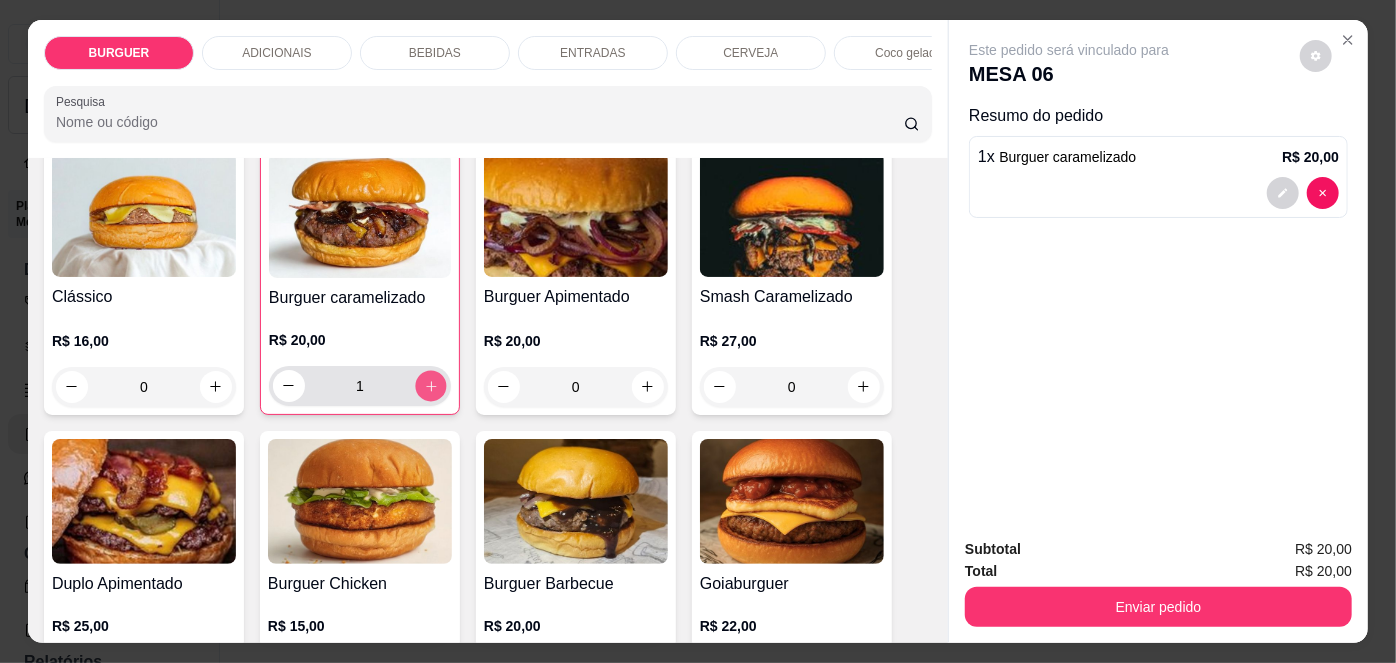 click 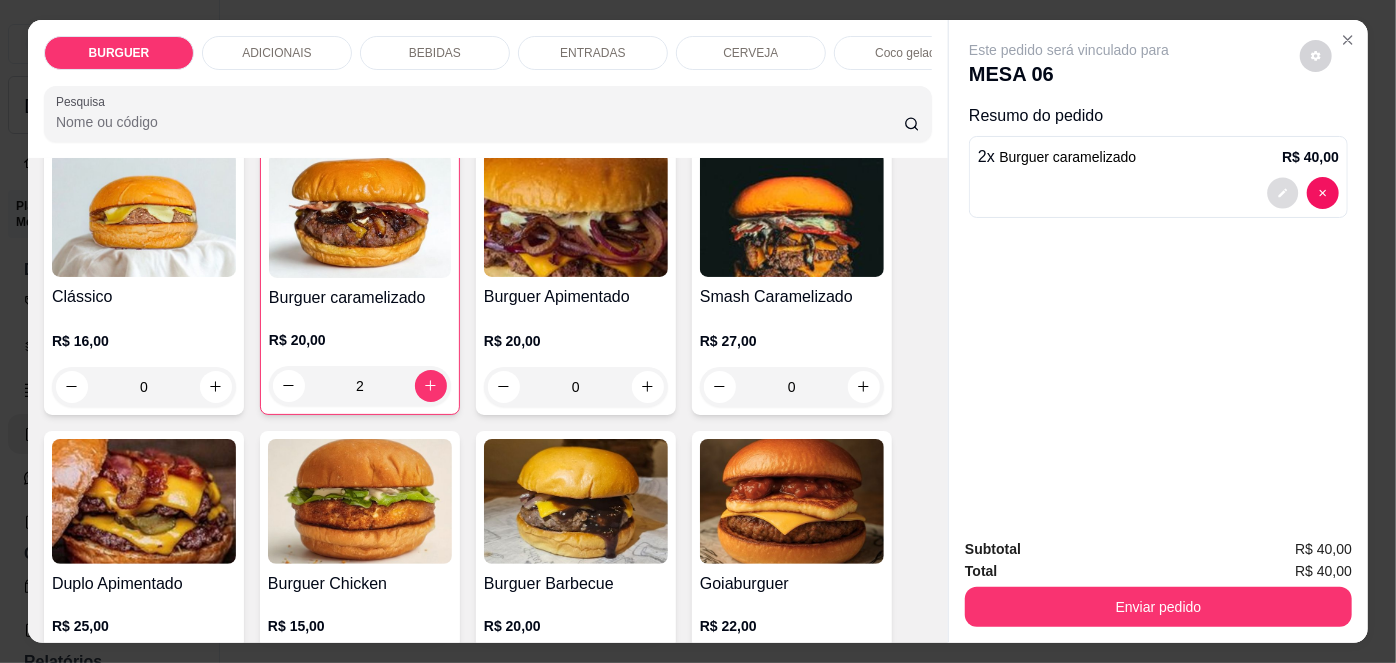 click 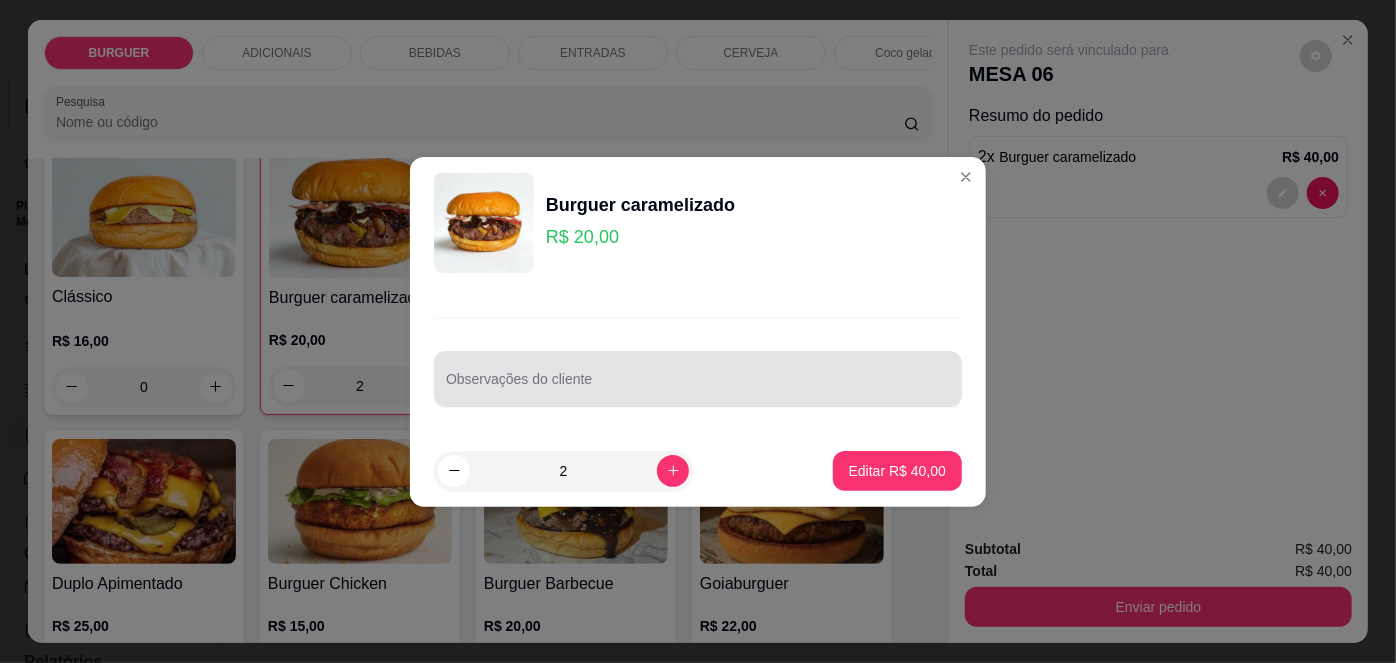 click at bounding box center [698, 379] 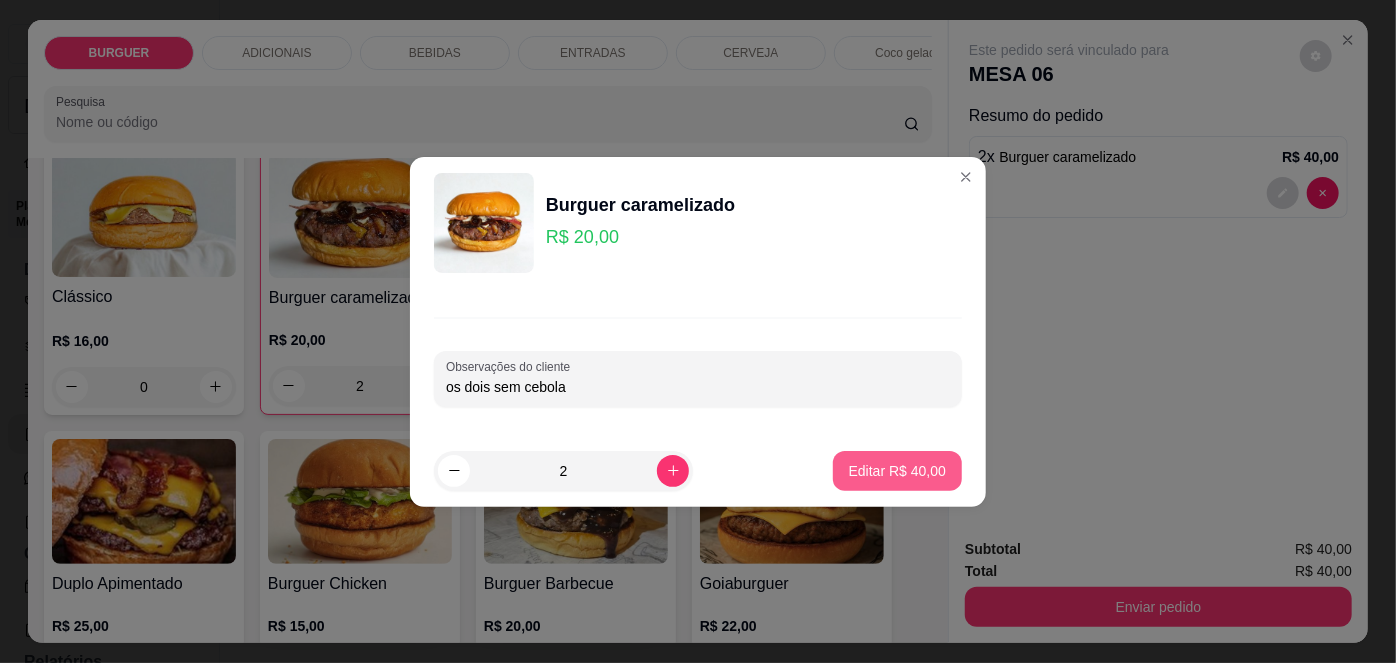 type on "os dois sem cebola" 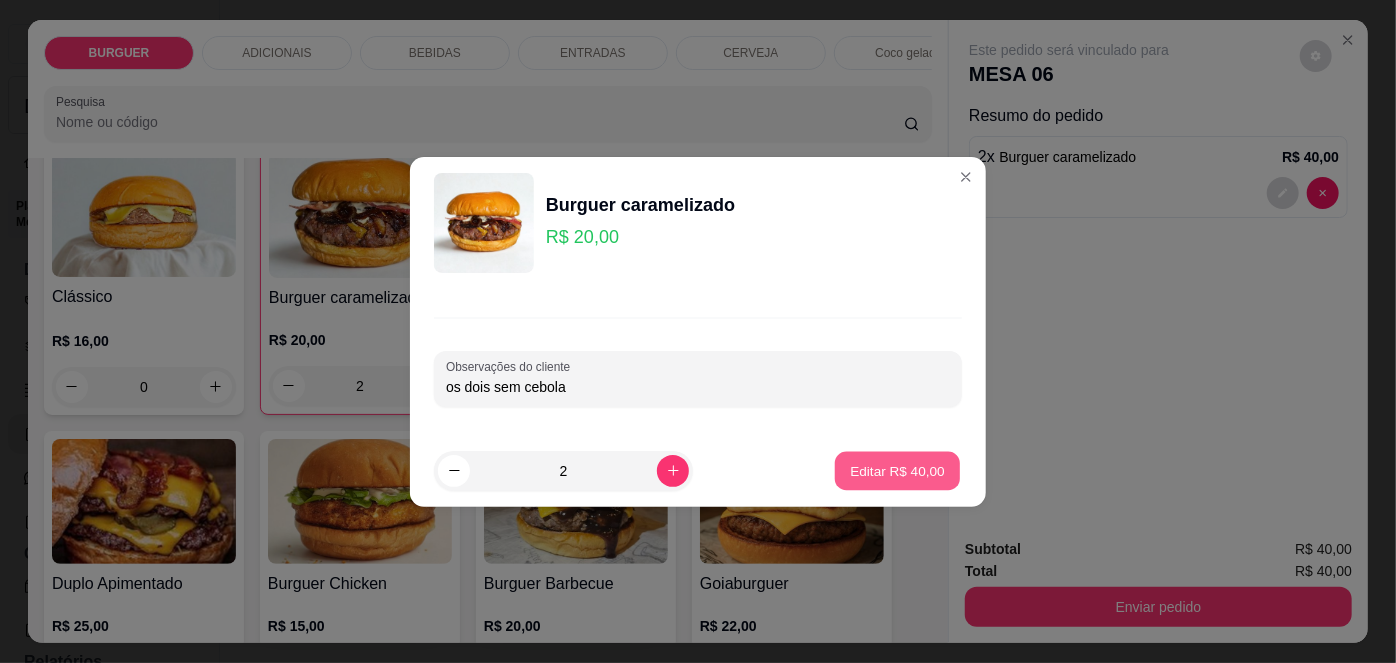 click on "Editar   R$ 40,00" at bounding box center [897, 470] 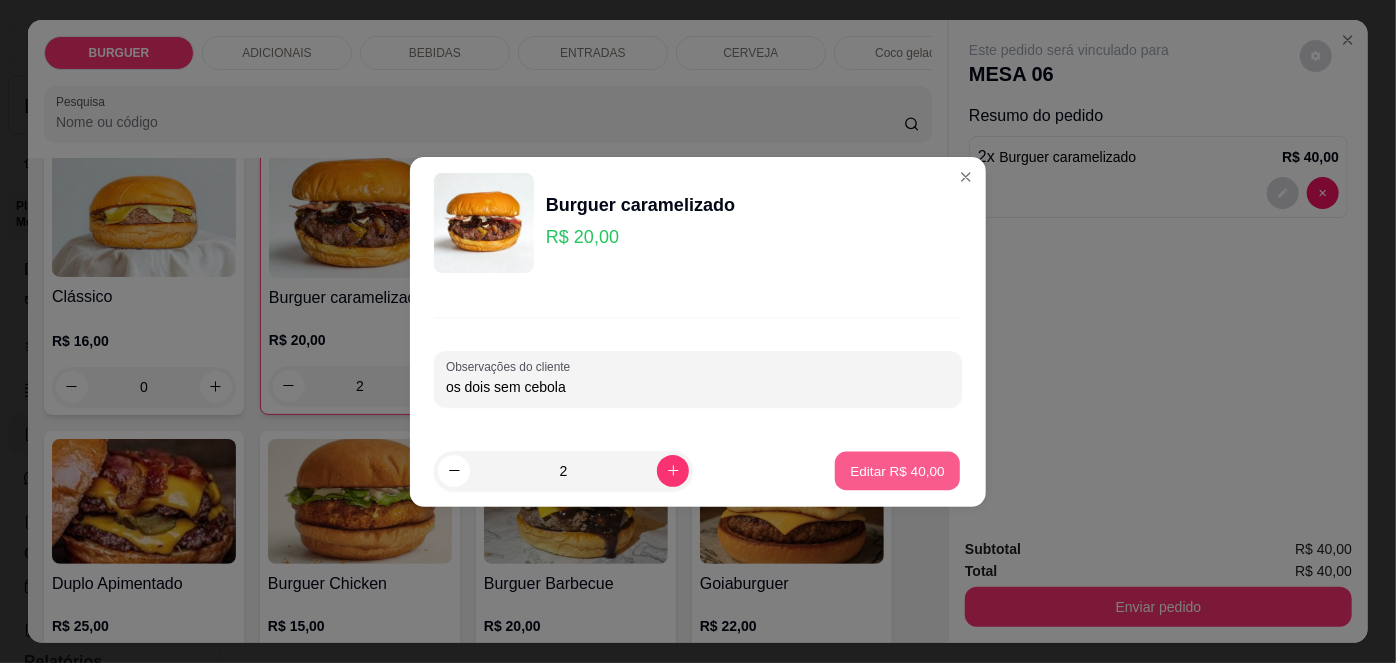 type on "0" 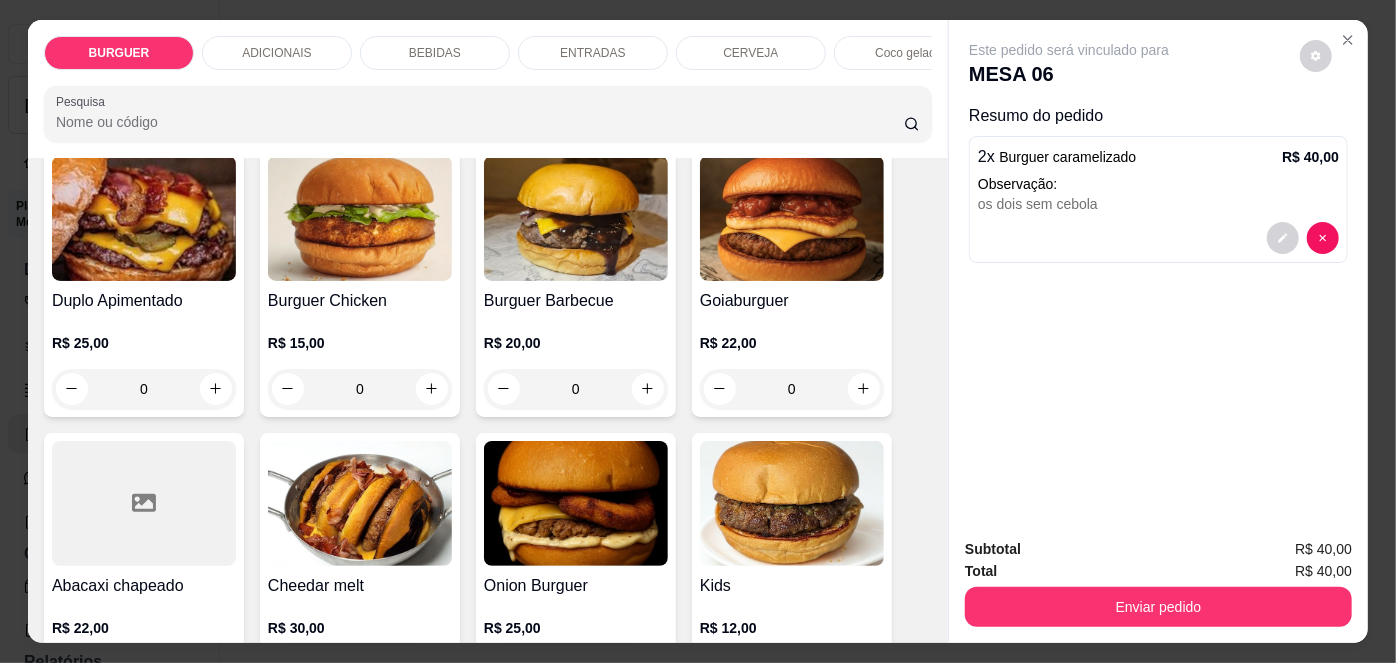 scroll, scrollTop: 478, scrollLeft: 0, axis: vertical 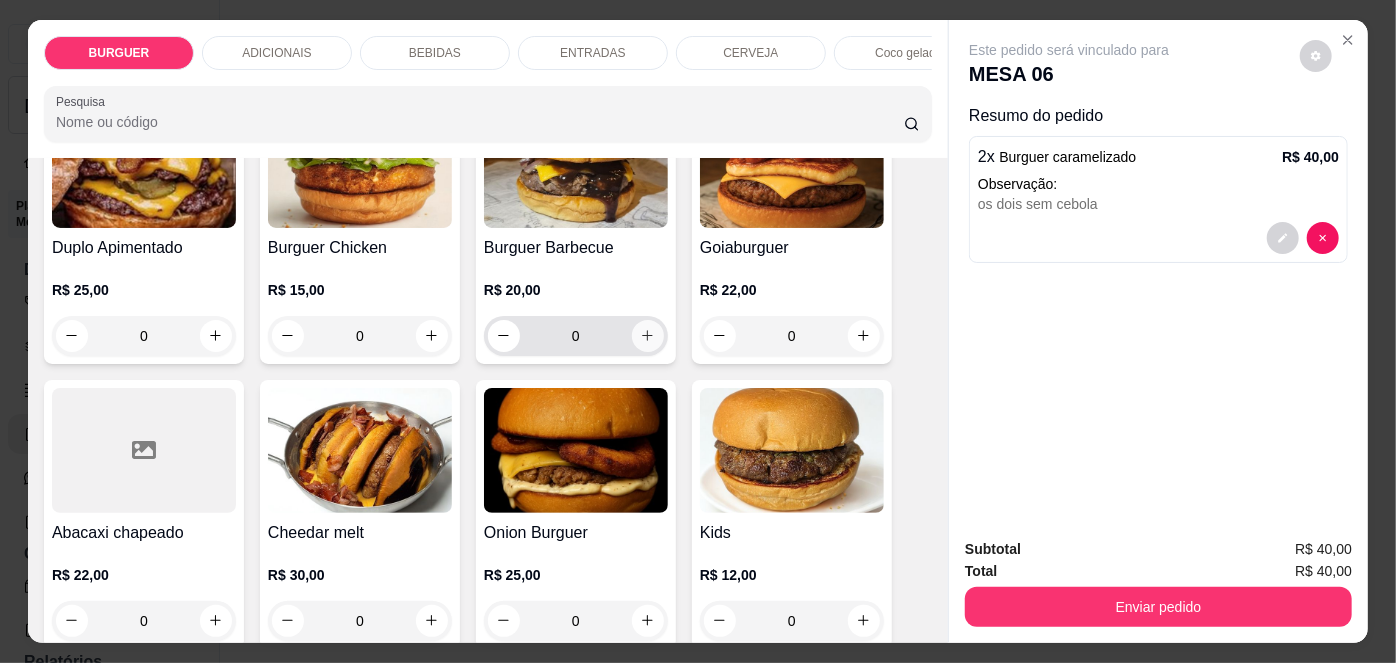 click at bounding box center (648, 336) 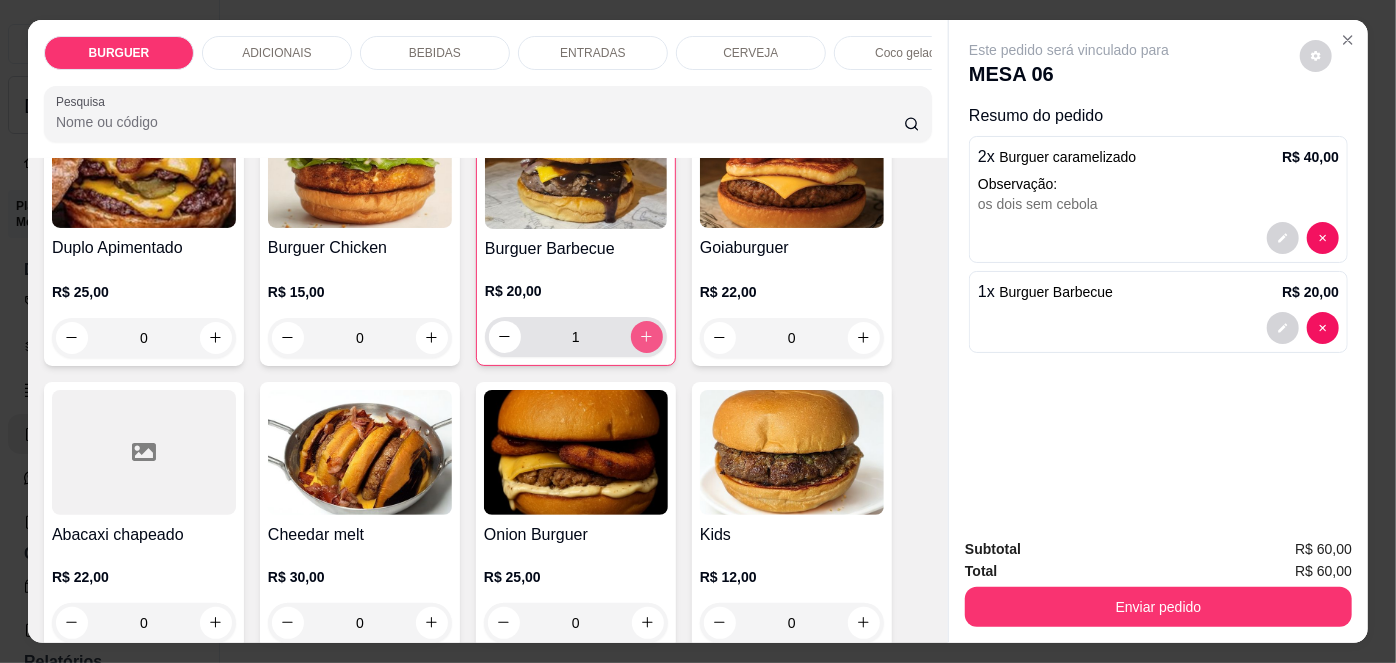 type on "1" 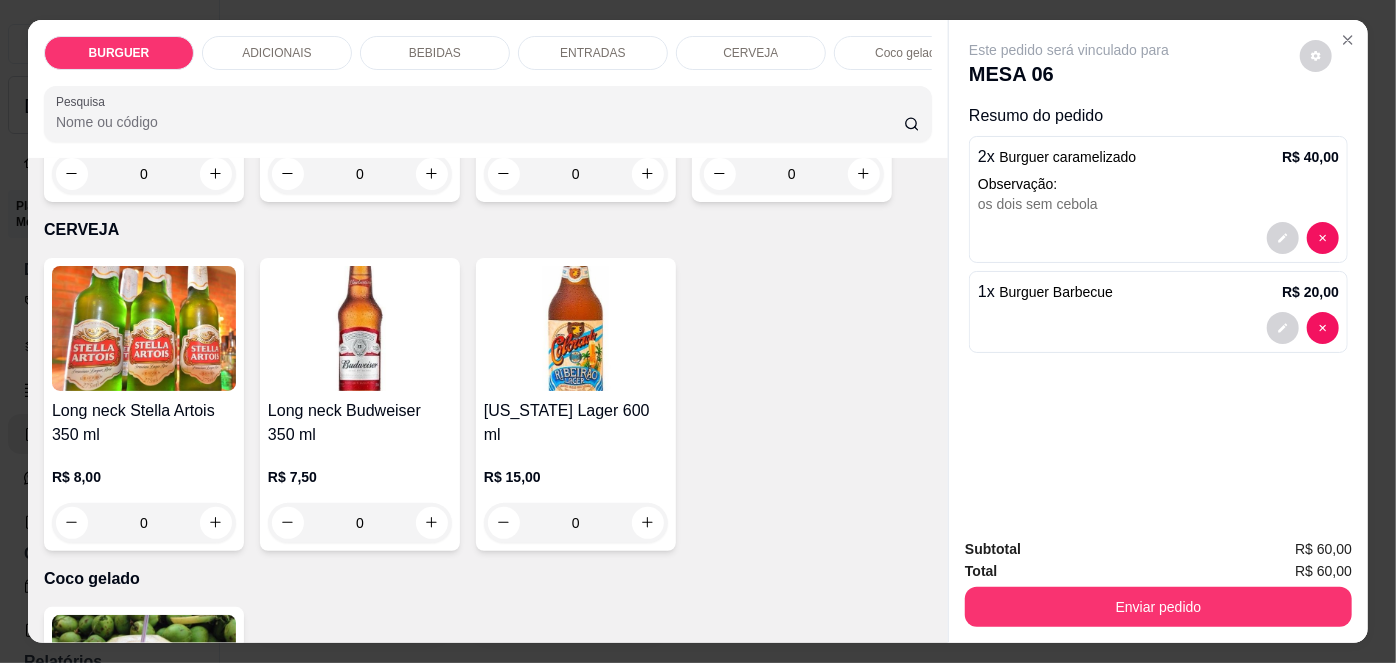 scroll, scrollTop: 2867, scrollLeft: 0, axis: vertical 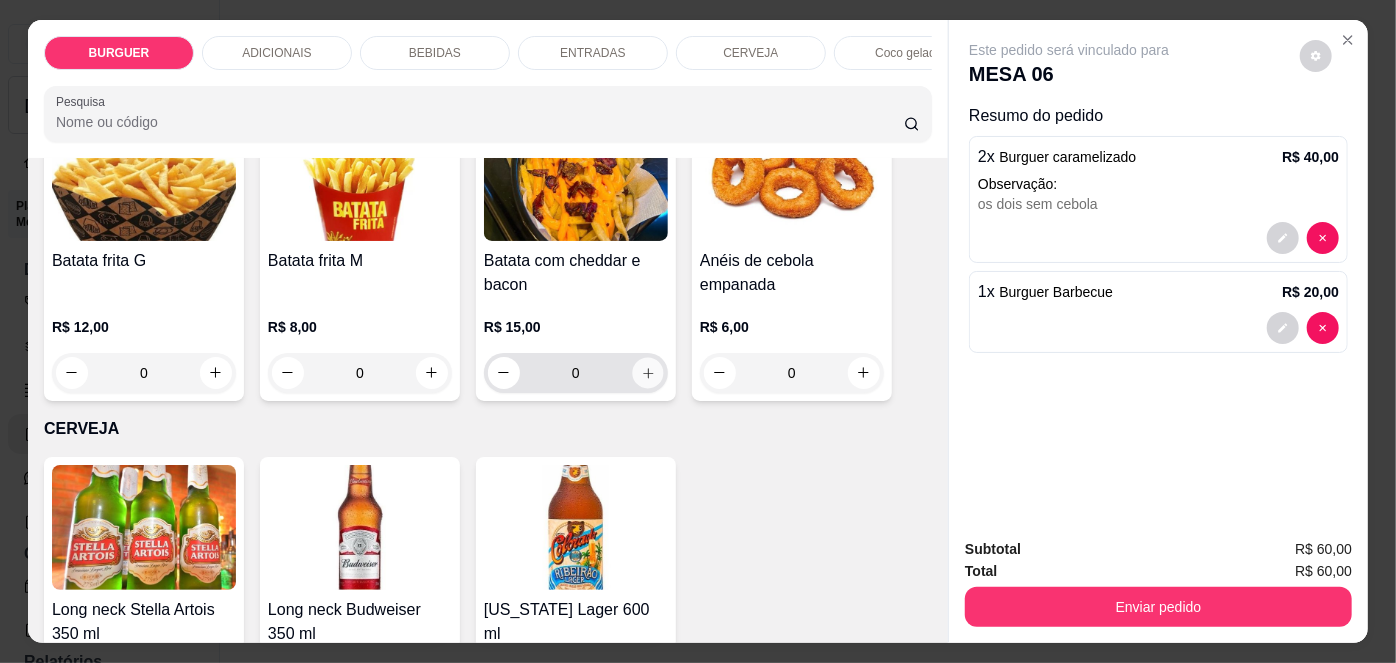 click at bounding box center (647, 372) 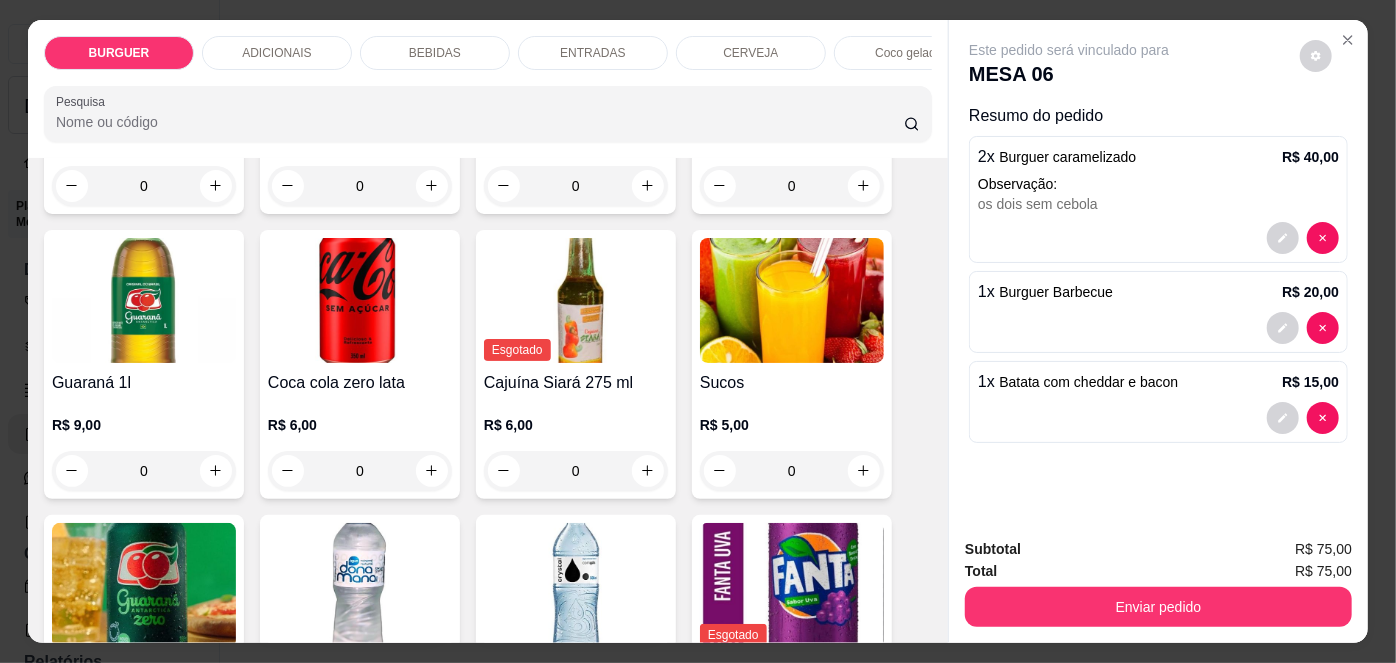 scroll, scrollTop: 1837, scrollLeft: 0, axis: vertical 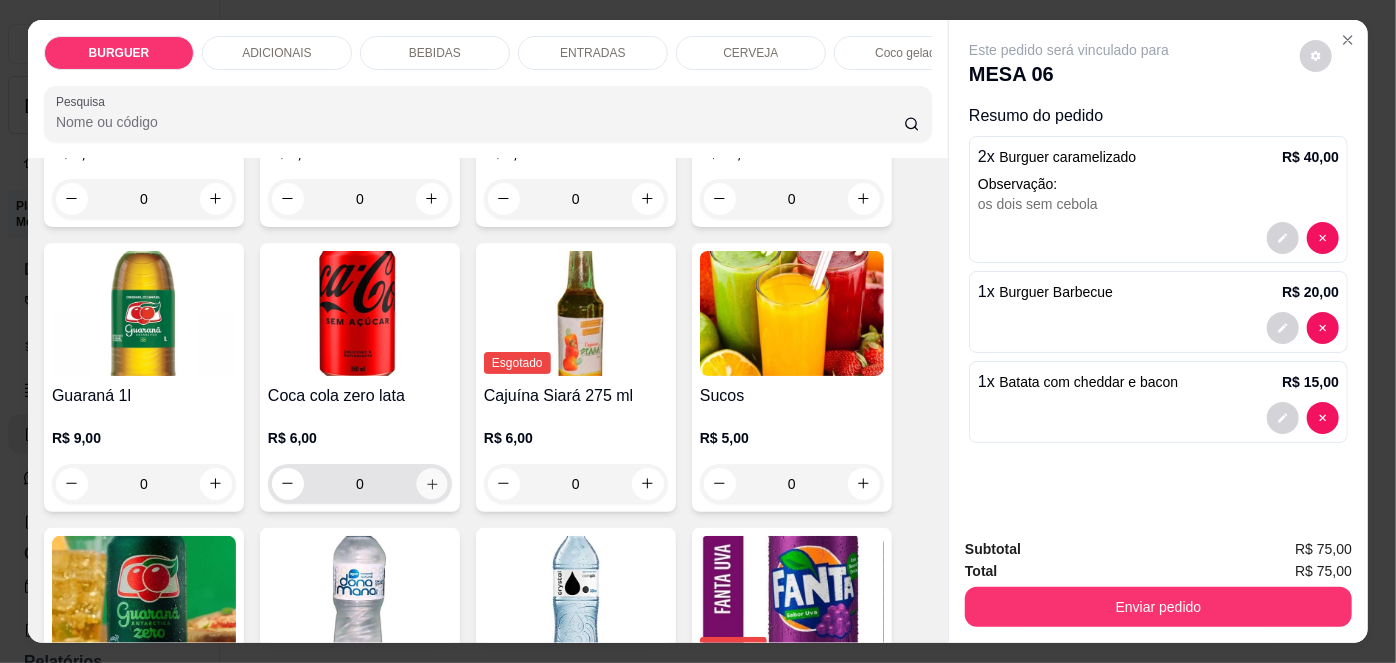 click at bounding box center (431, 483) 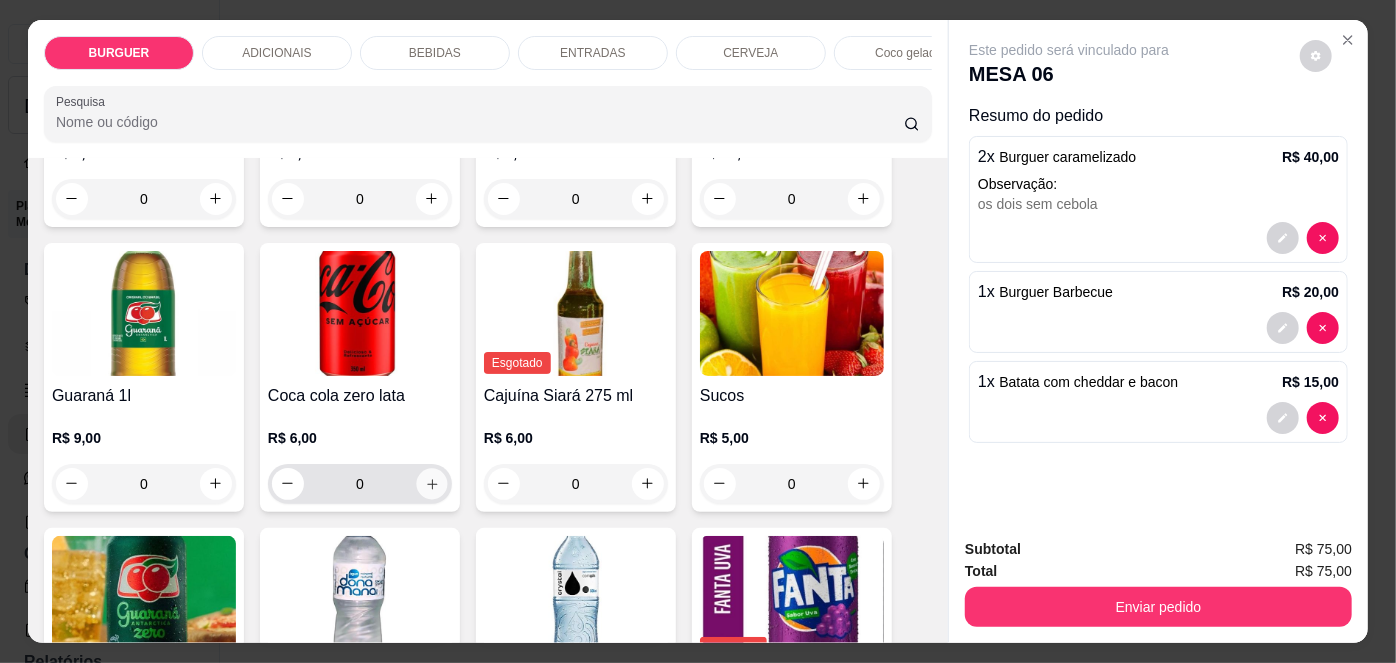 type on "1" 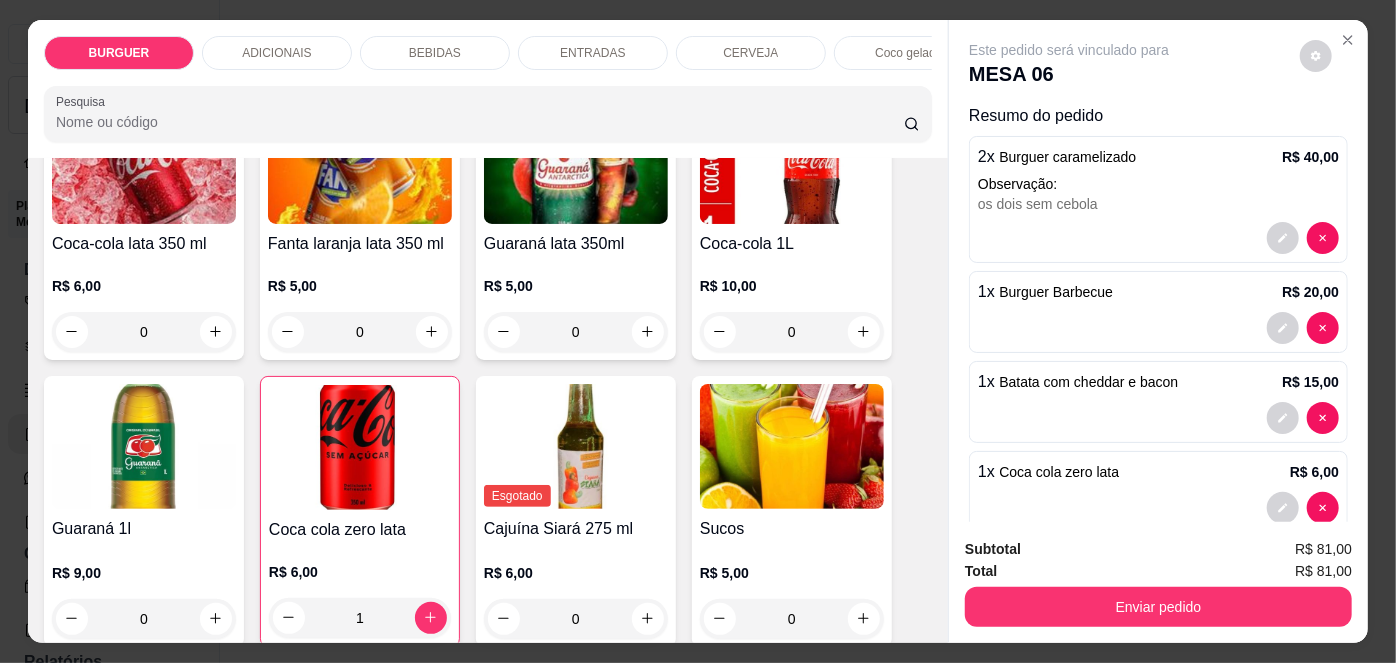 scroll, scrollTop: 1673, scrollLeft: 0, axis: vertical 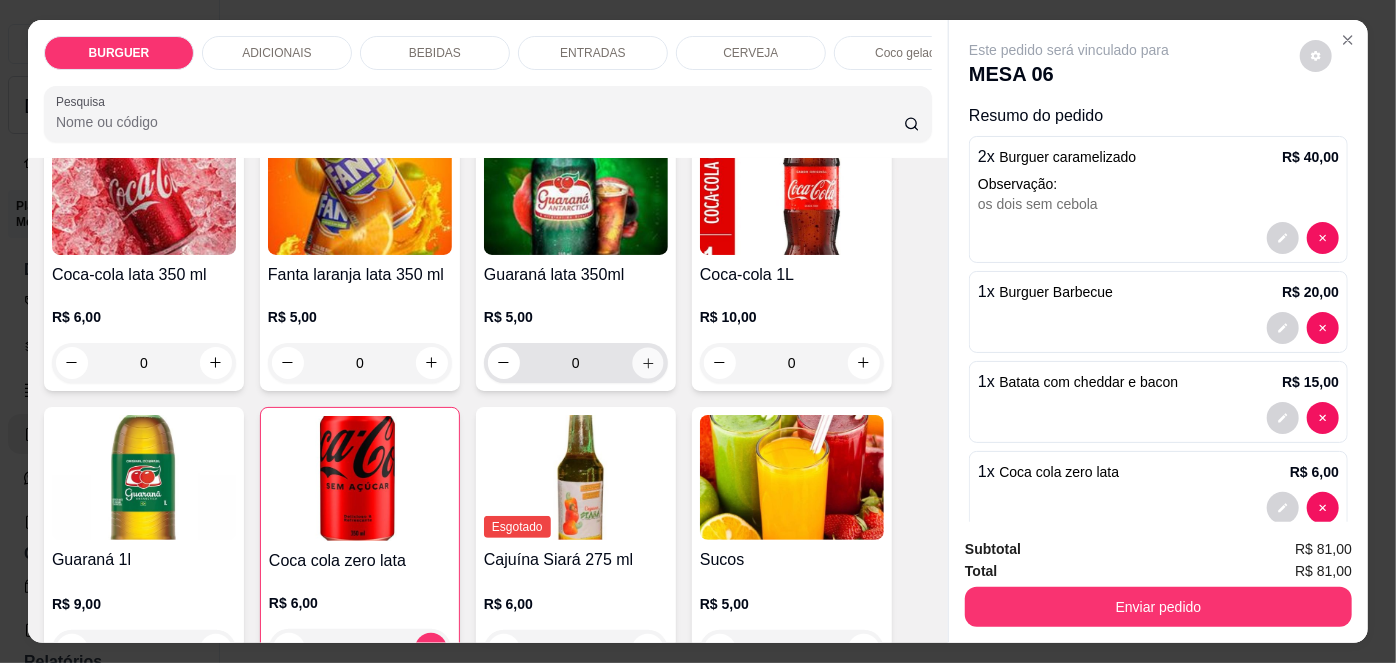 click 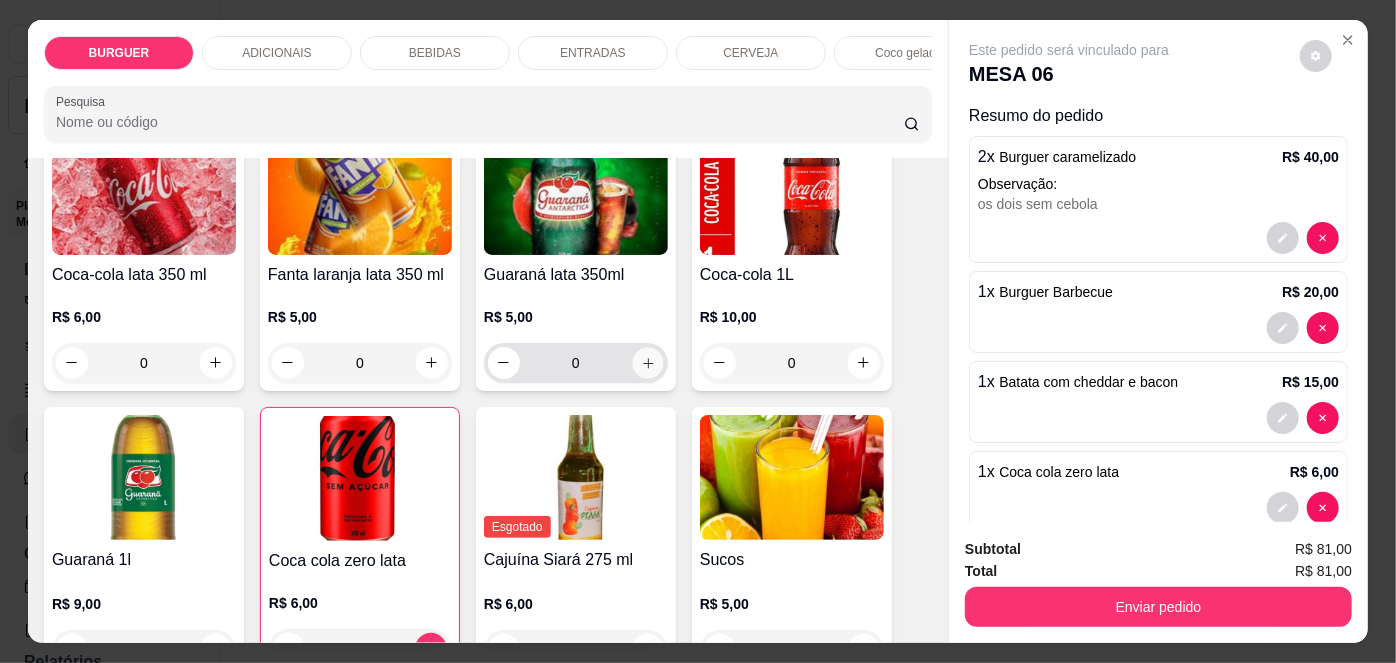 type on "1" 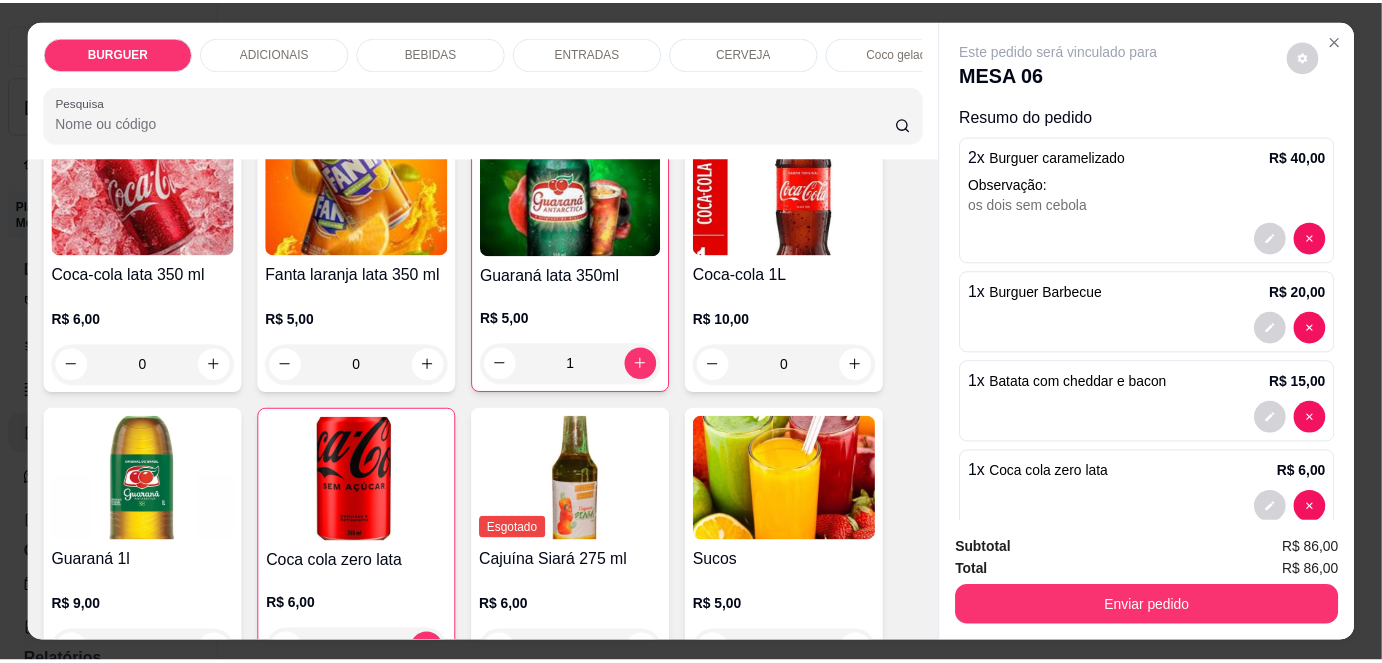 scroll, scrollTop: 125, scrollLeft: 0, axis: vertical 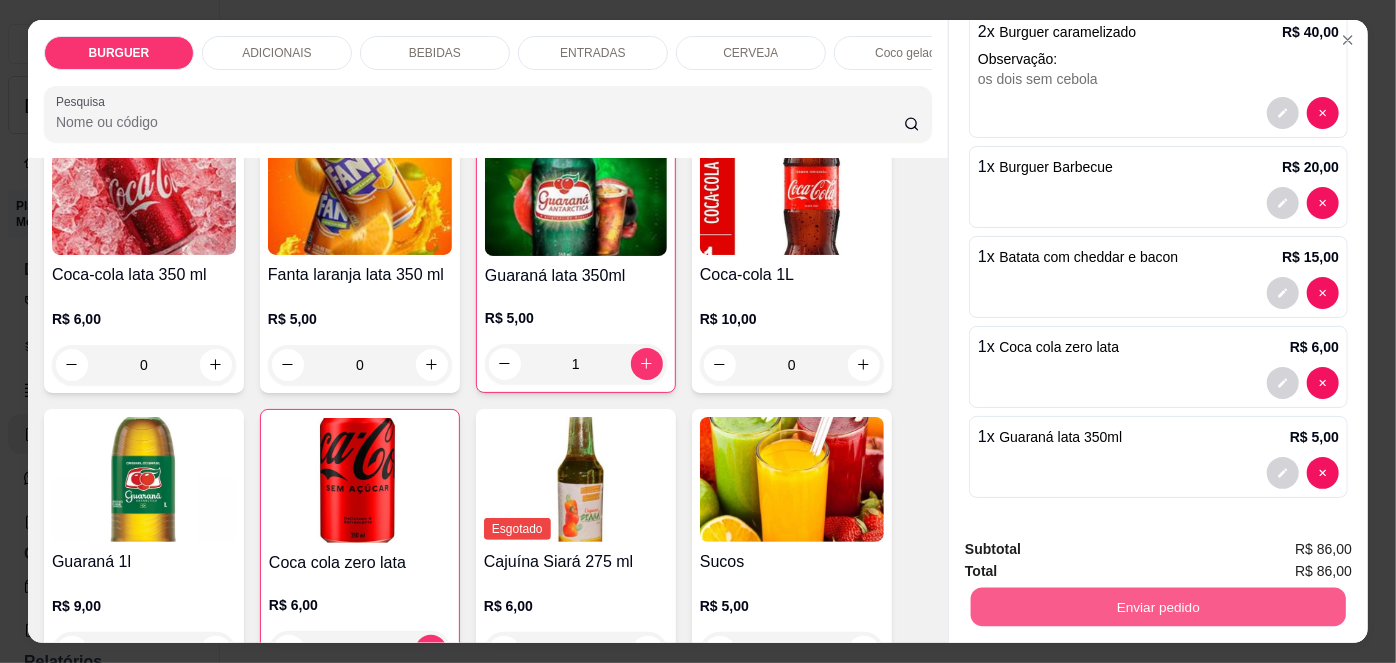 click on "Enviar pedido" at bounding box center [1158, 607] 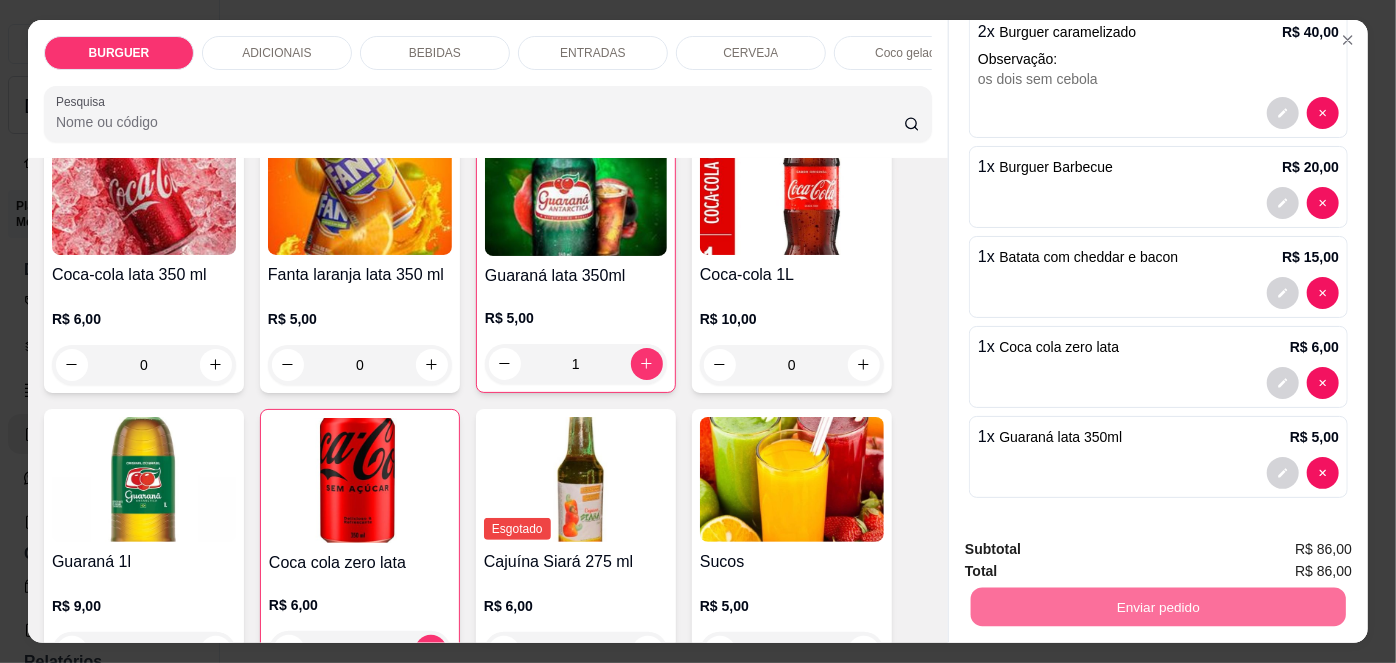 click on "Não registrar e enviar pedido" at bounding box center (1093, 551) 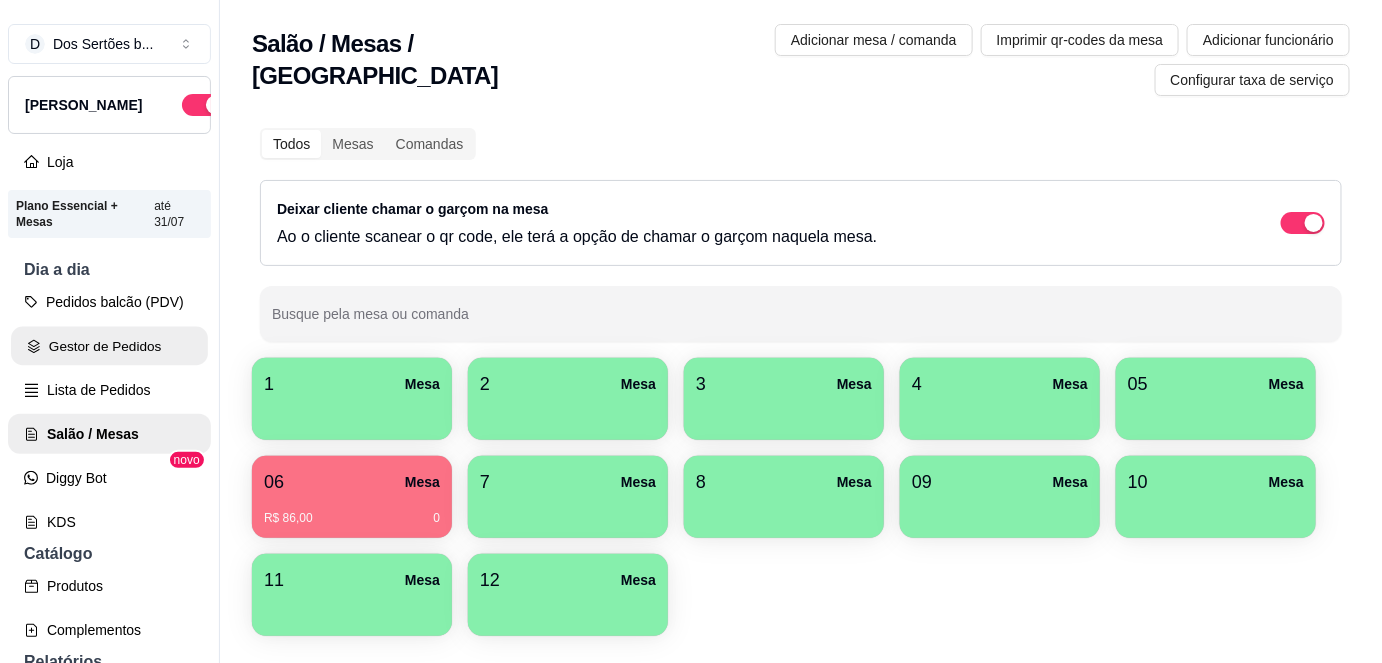 click on "Gestor de Pedidos" at bounding box center [109, 346] 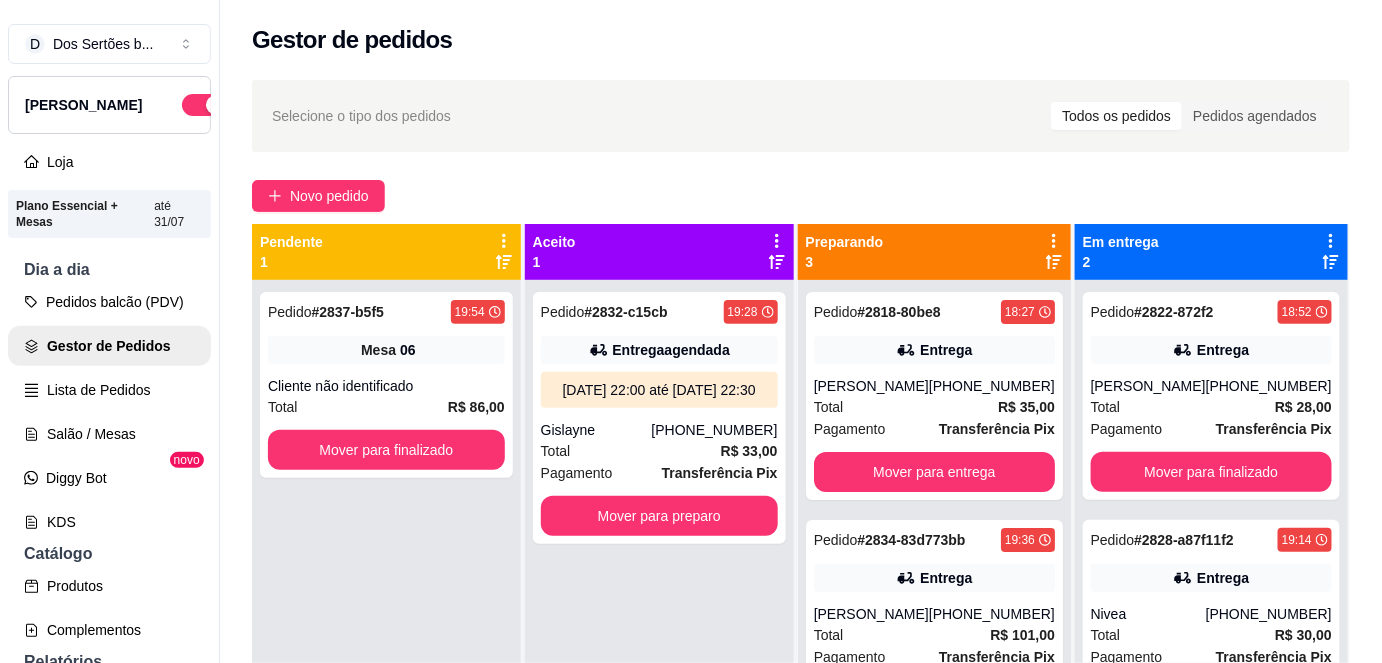 scroll, scrollTop: 56, scrollLeft: 0, axis: vertical 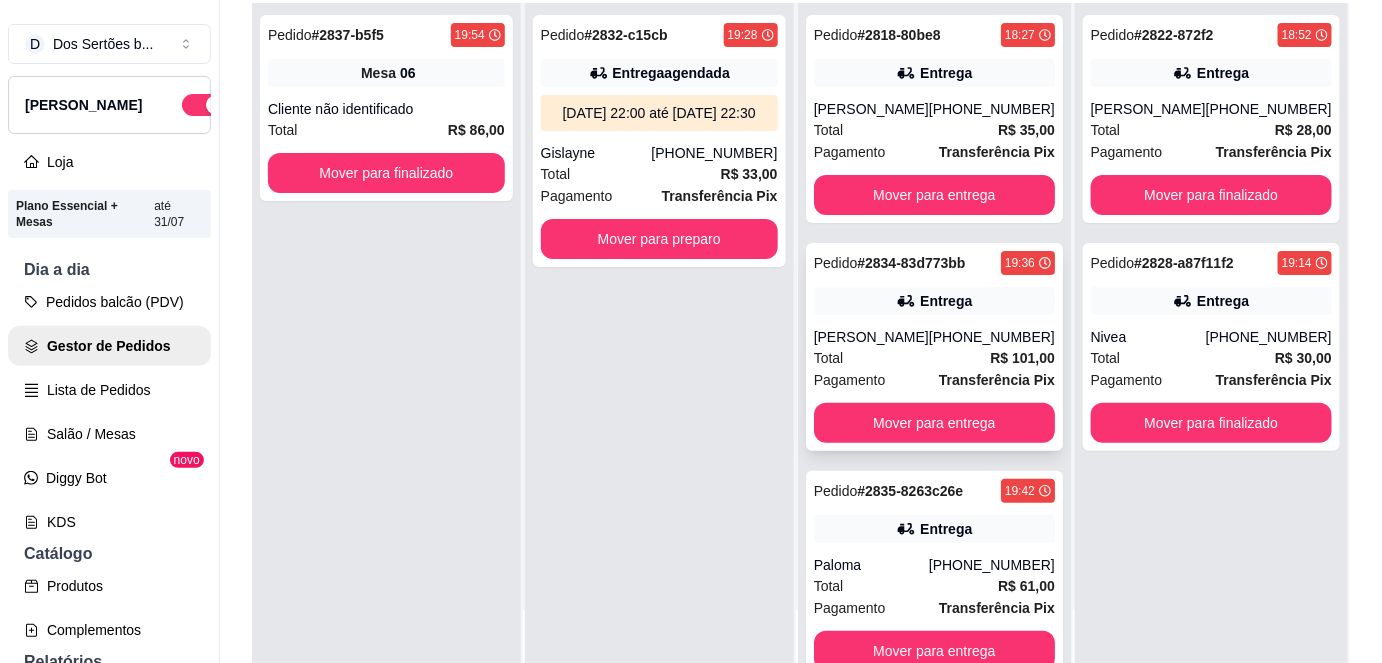 click on "[PERSON_NAME]" at bounding box center (871, 337) 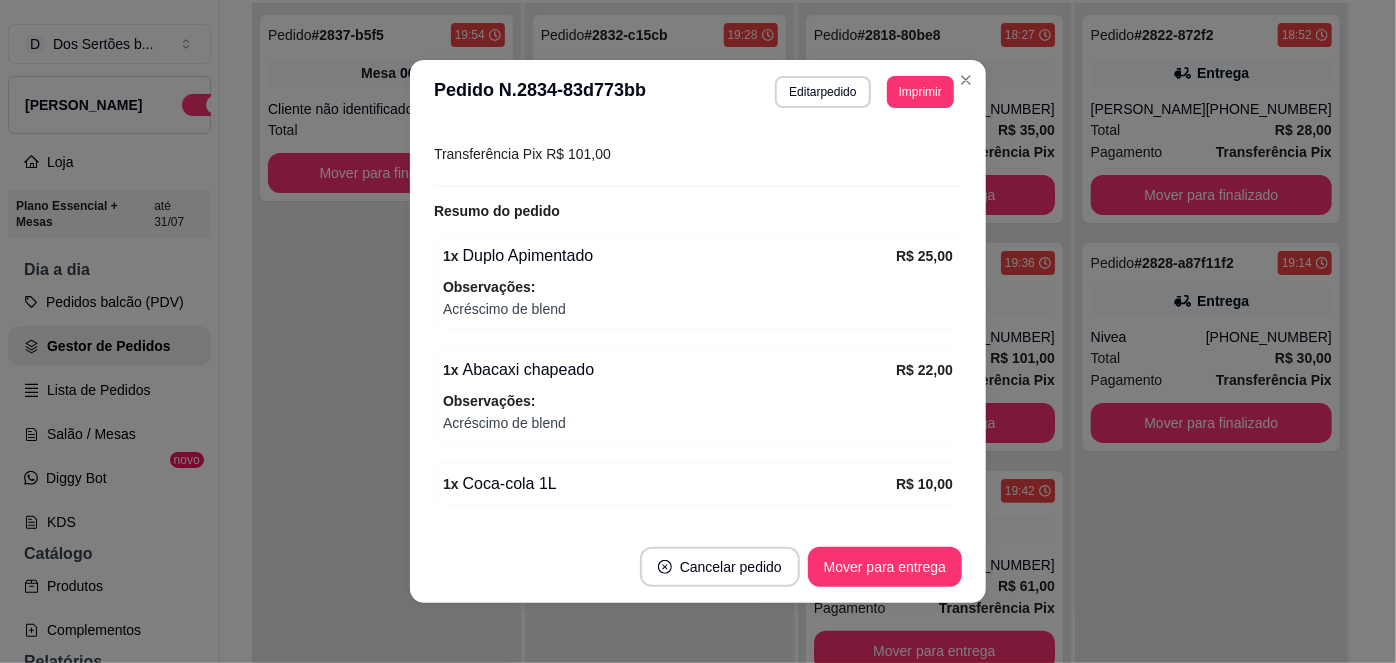 scroll, scrollTop: 715, scrollLeft: 0, axis: vertical 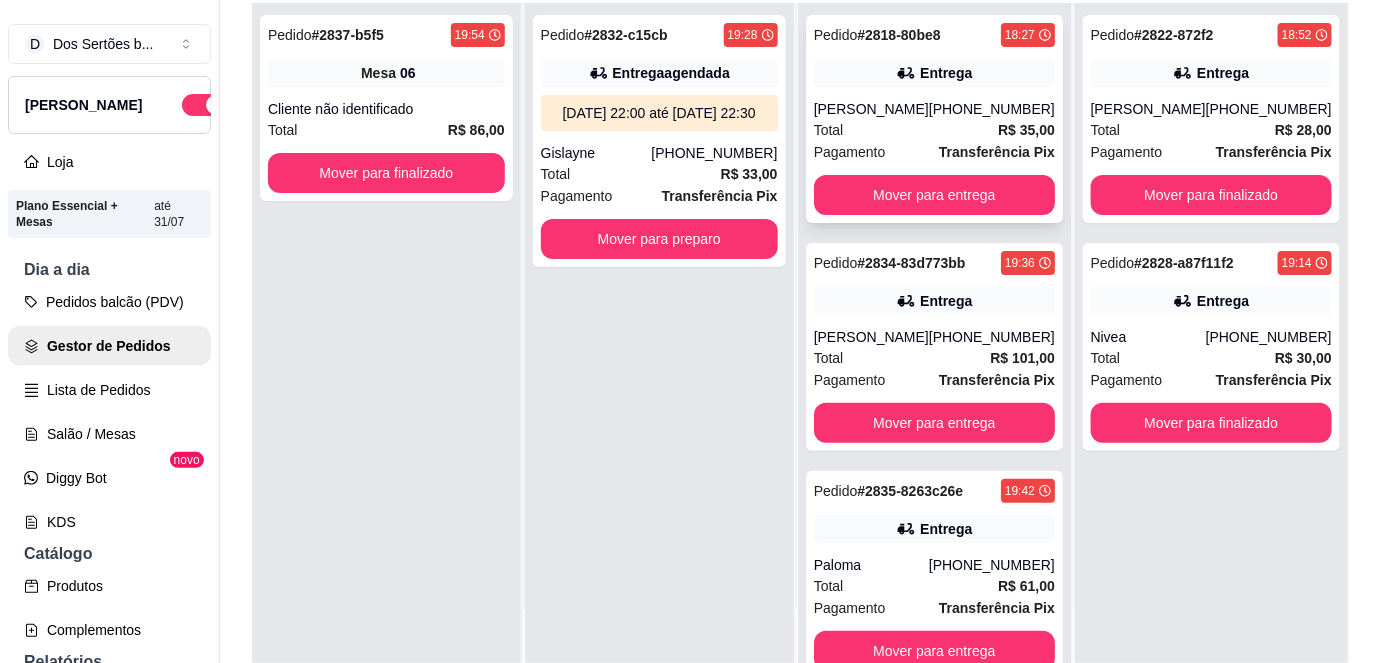 click on "[PERSON_NAME]" at bounding box center [871, 109] 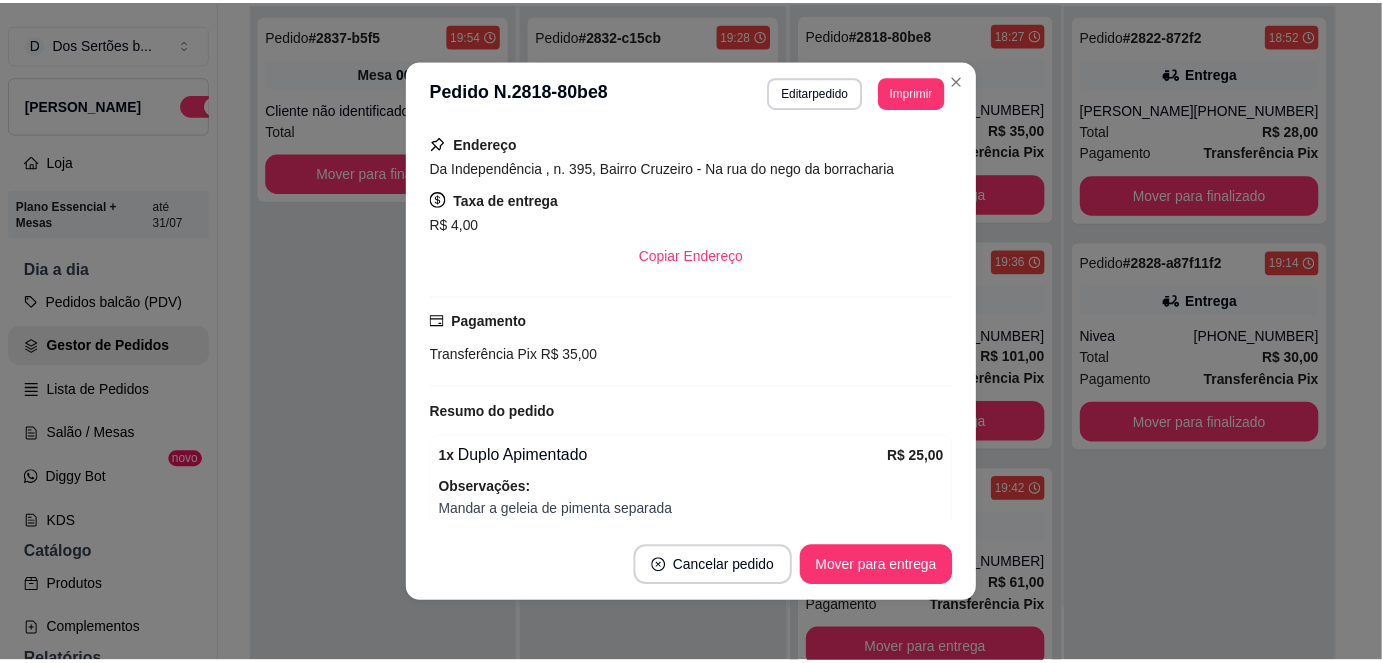 scroll, scrollTop: 479, scrollLeft: 0, axis: vertical 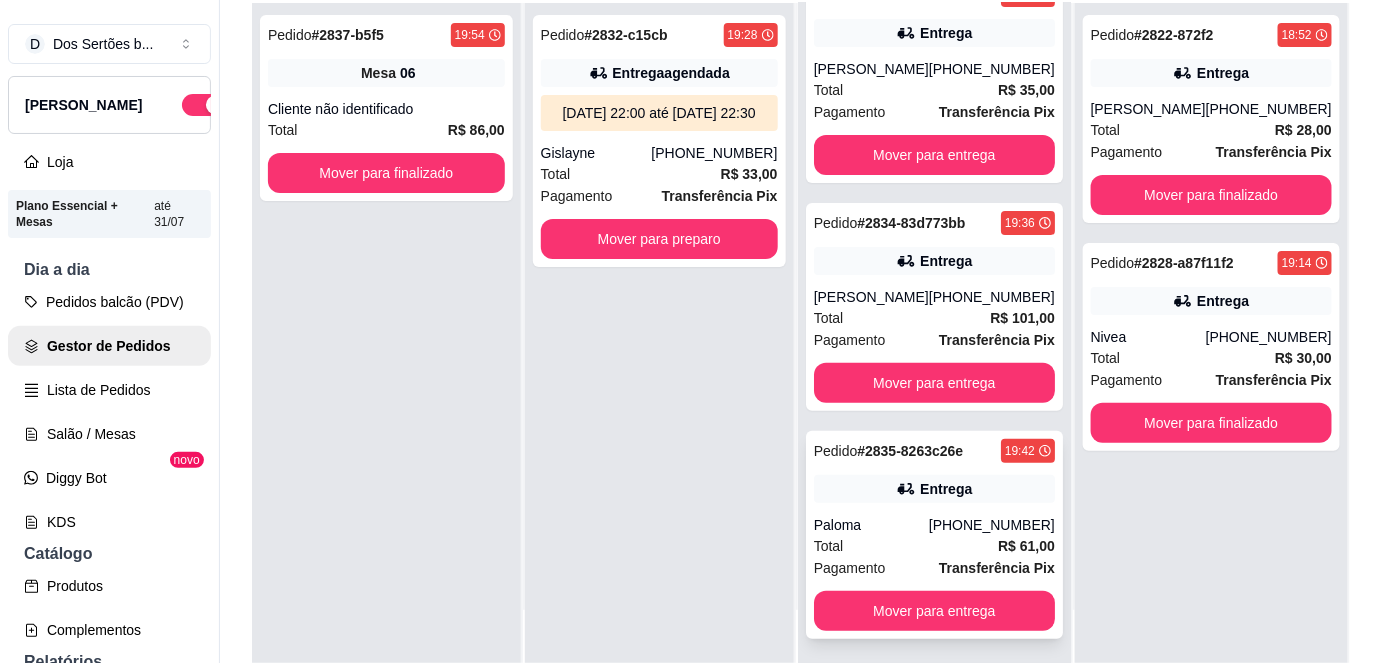 click on "Paloma" at bounding box center [871, 525] 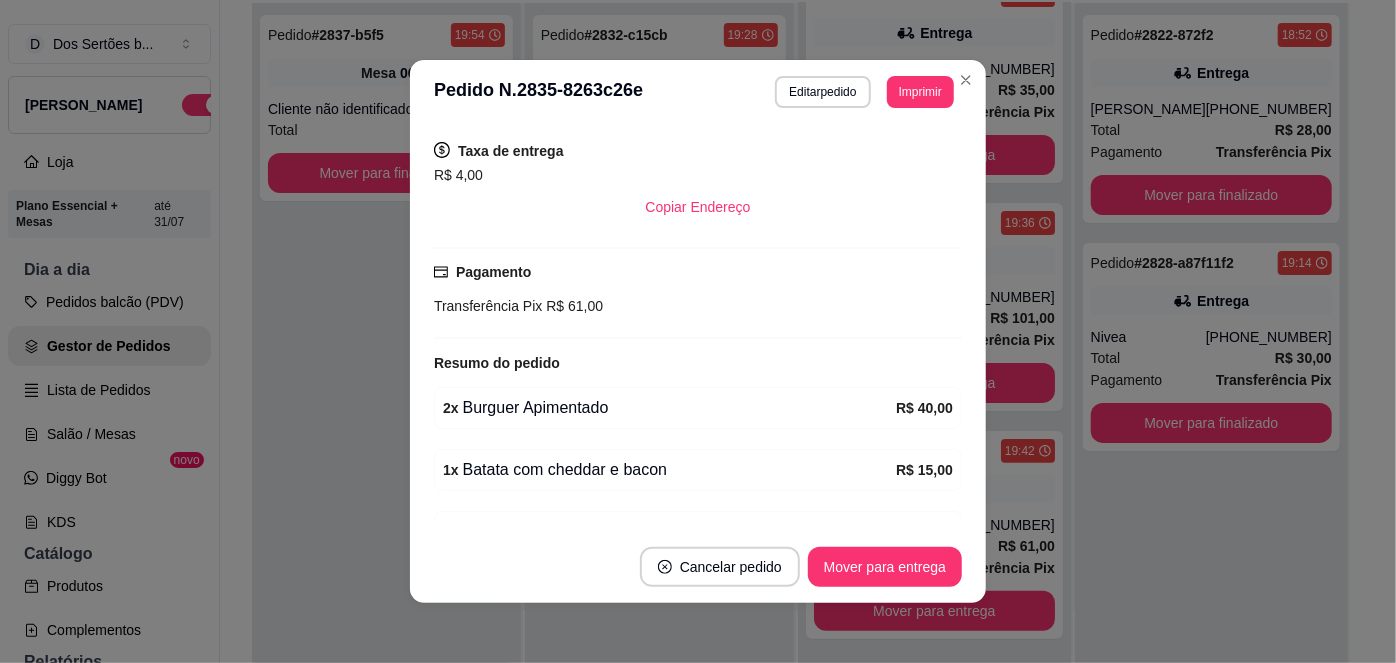 scroll, scrollTop: 504, scrollLeft: 0, axis: vertical 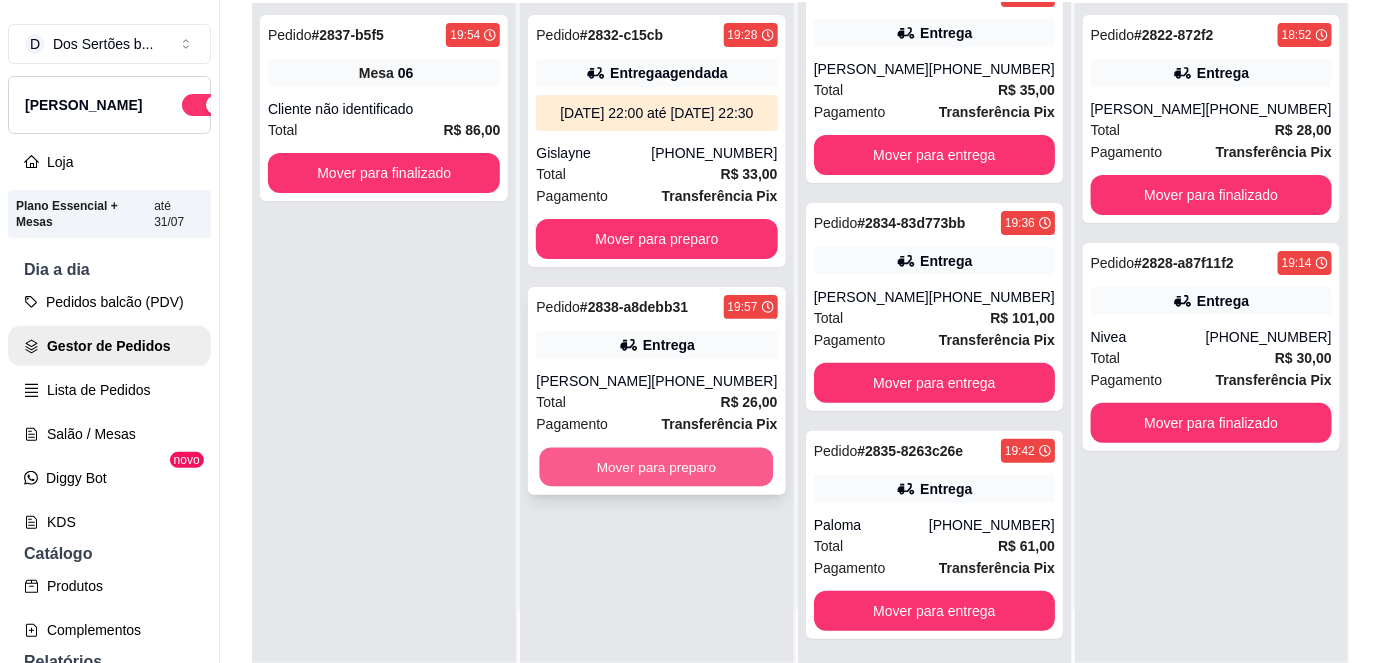 click on "Mover para preparo" at bounding box center (657, 467) 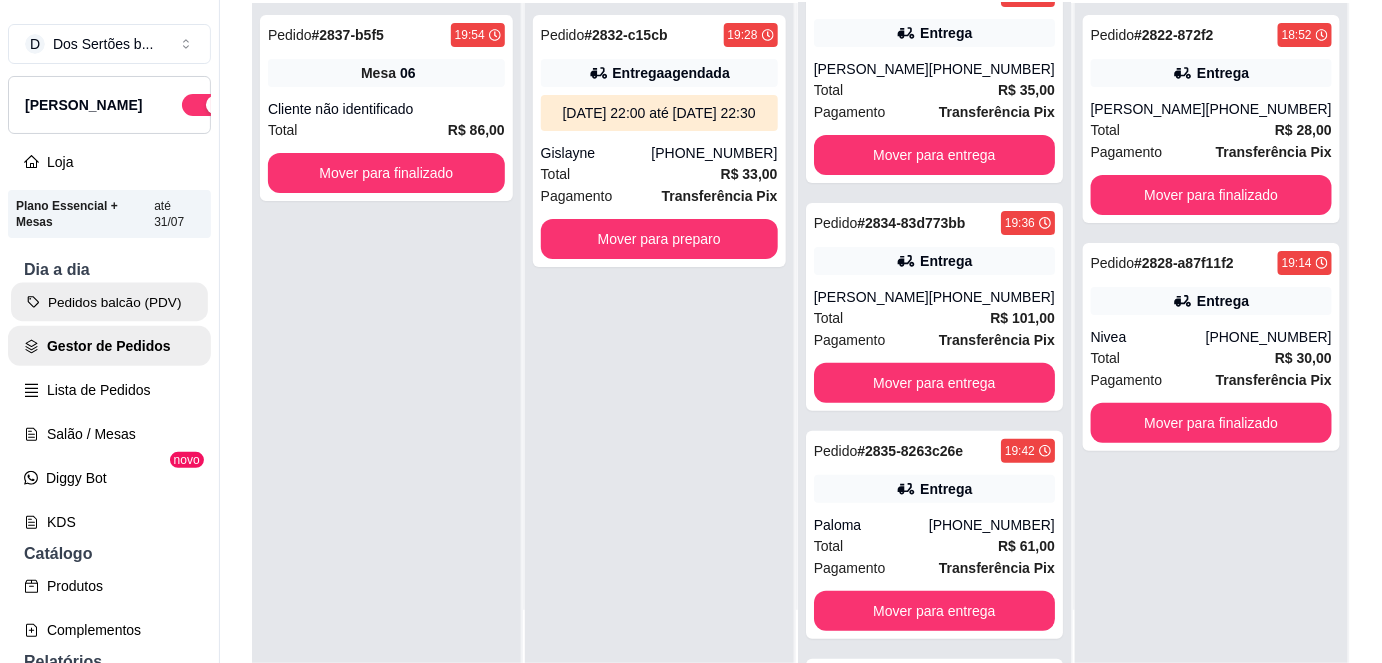 click on "Pedidos balcão (PDV)" at bounding box center [109, 302] 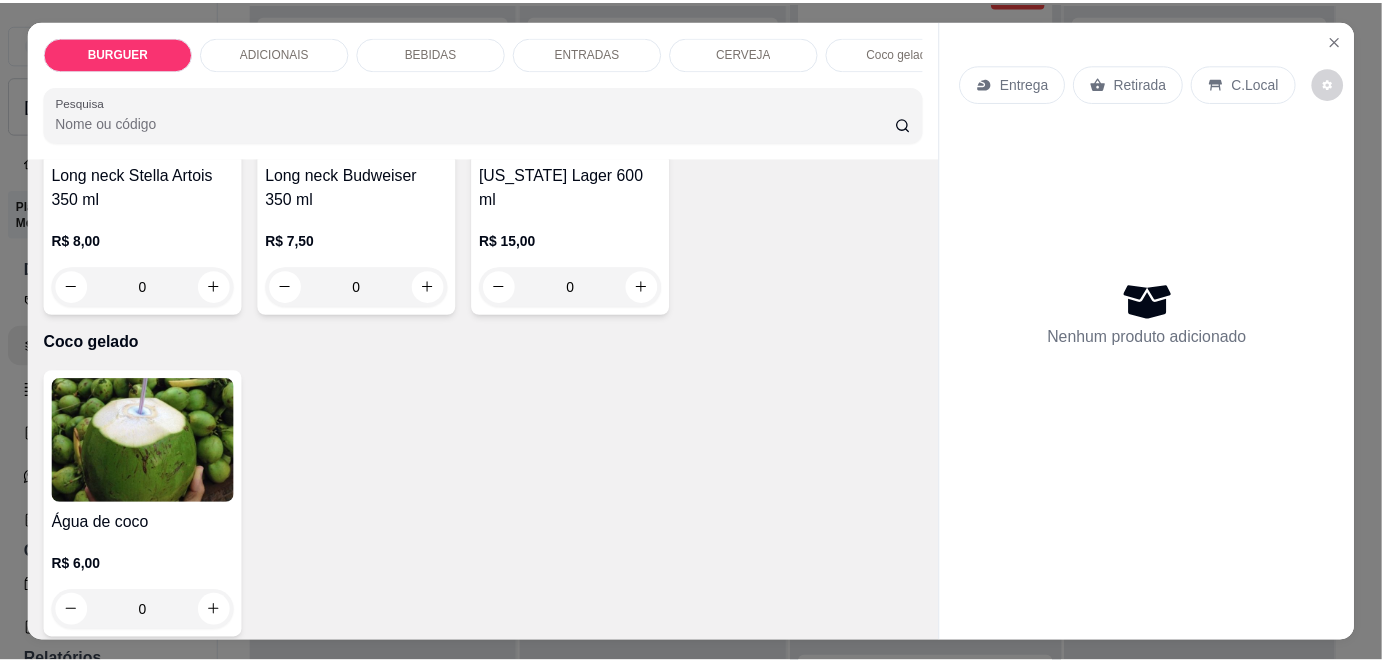 scroll, scrollTop: 3189, scrollLeft: 0, axis: vertical 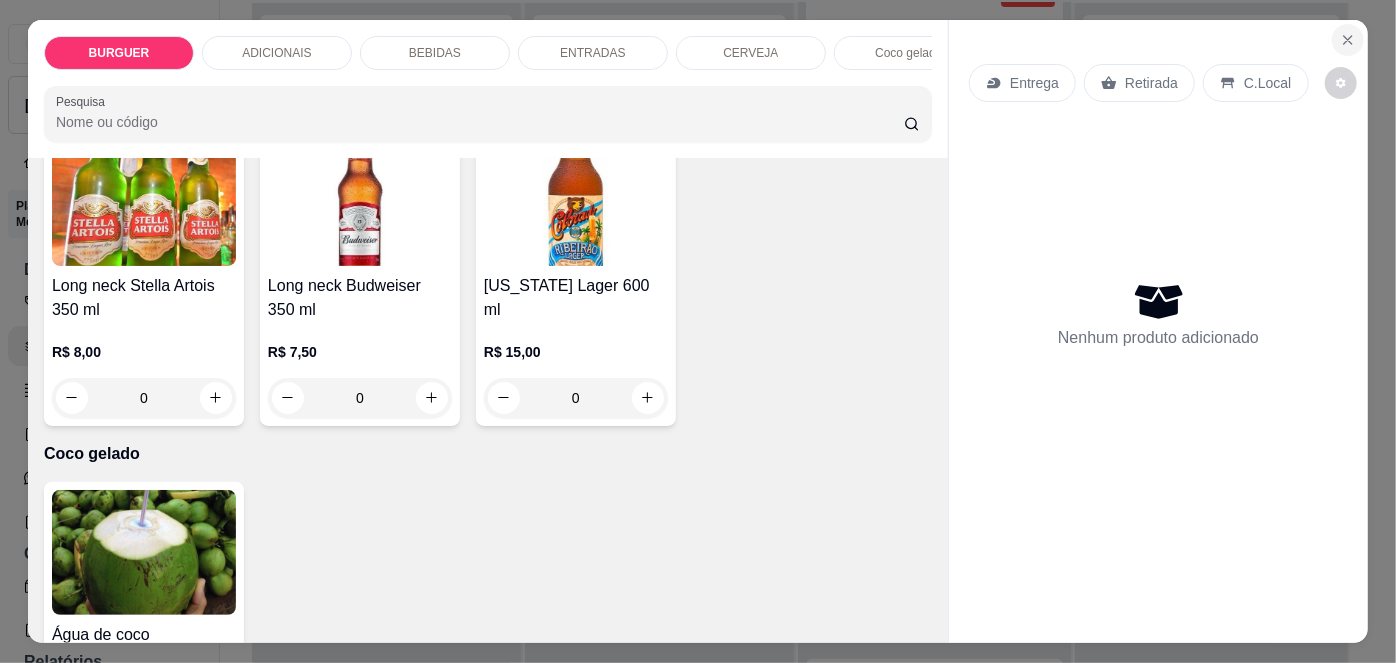 click at bounding box center [1348, 40] 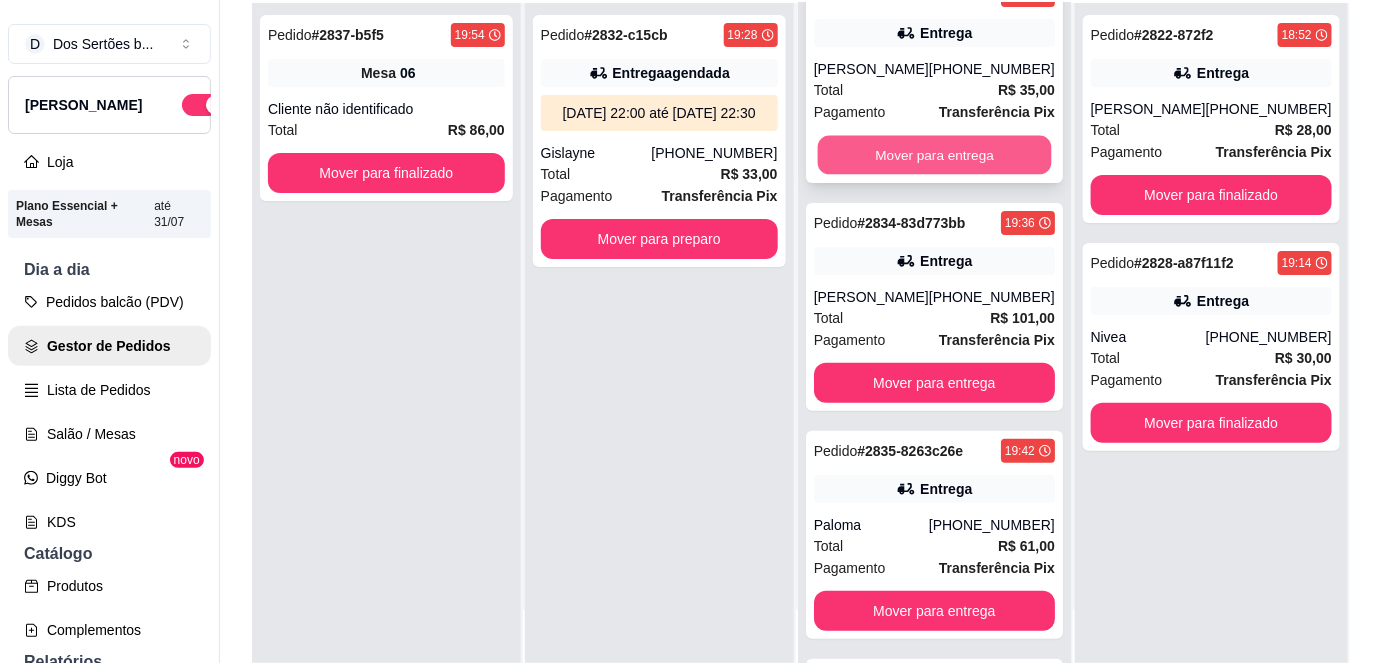 click on "Mover para entrega" at bounding box center (934, 155) 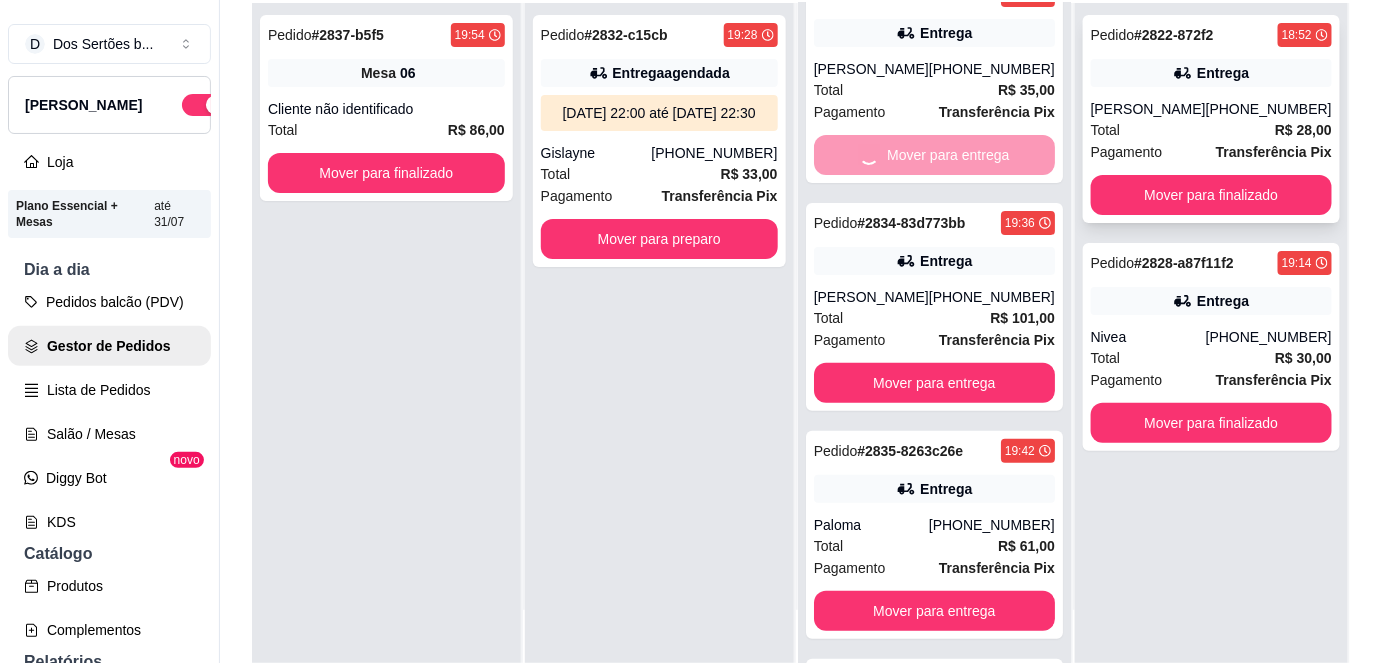 scroll, scrollTop: 0, scrollLeft: 0, axis: both 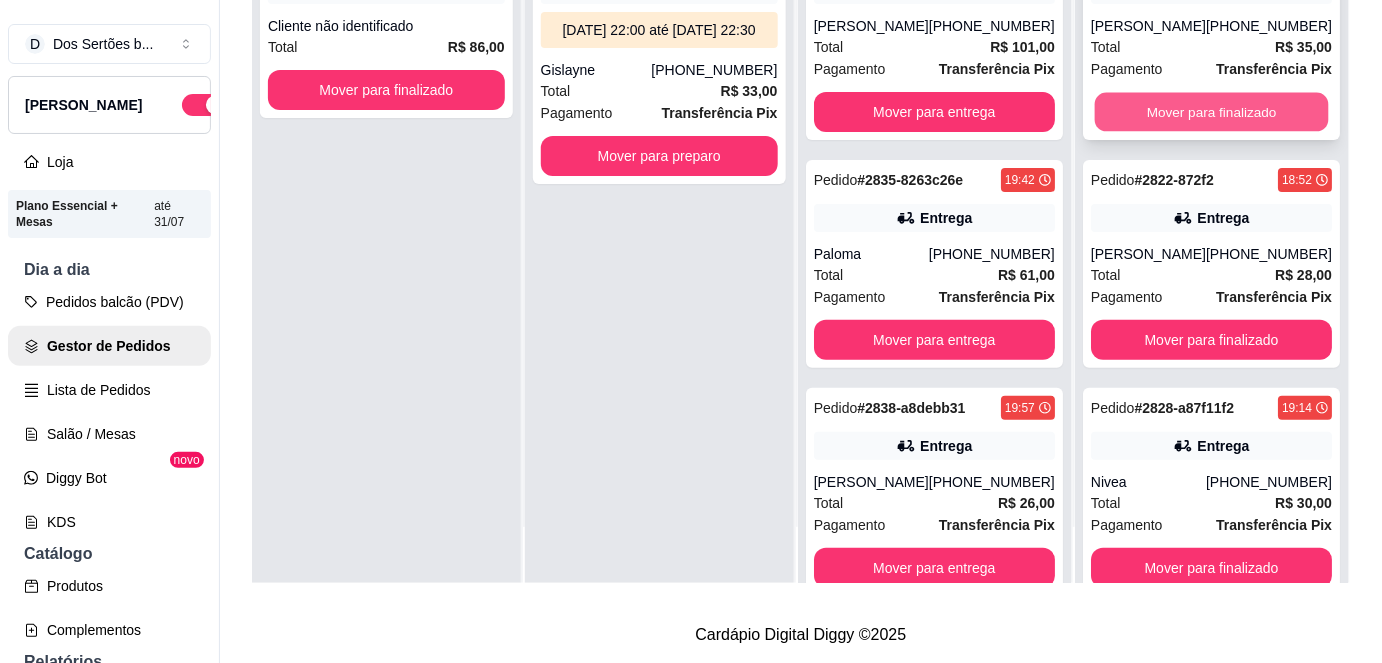 click on "Mover para finalizado" at bounding box center [1211, 112] 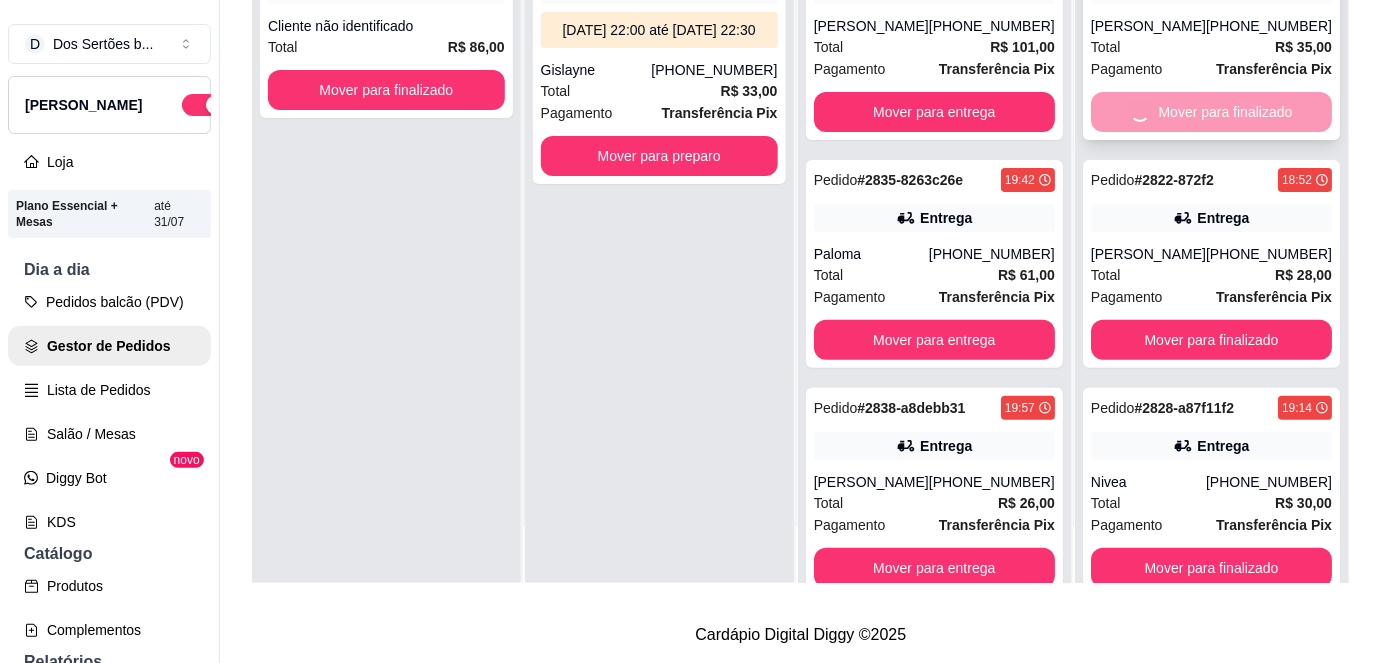 scroll, scrollTop: 0, scrollLeft: 0, axis: both 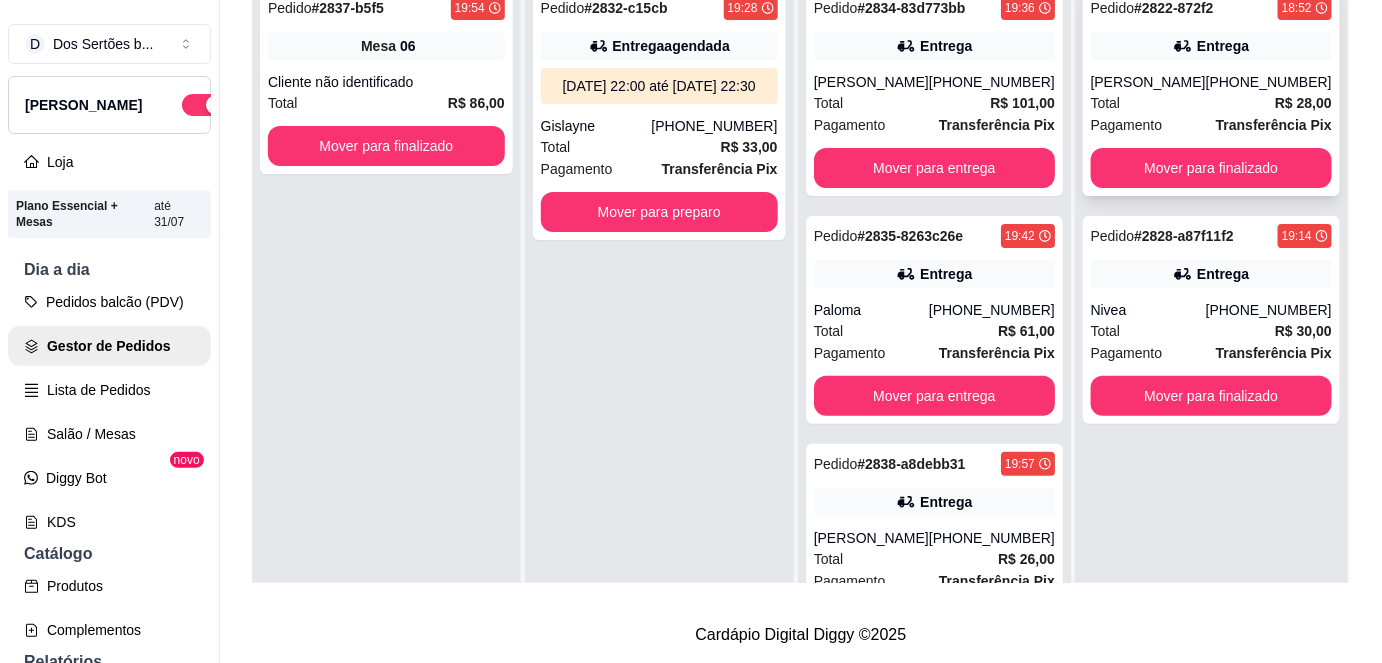 click on "[PERSON_NAME]" at bounding box center [1148, 82] 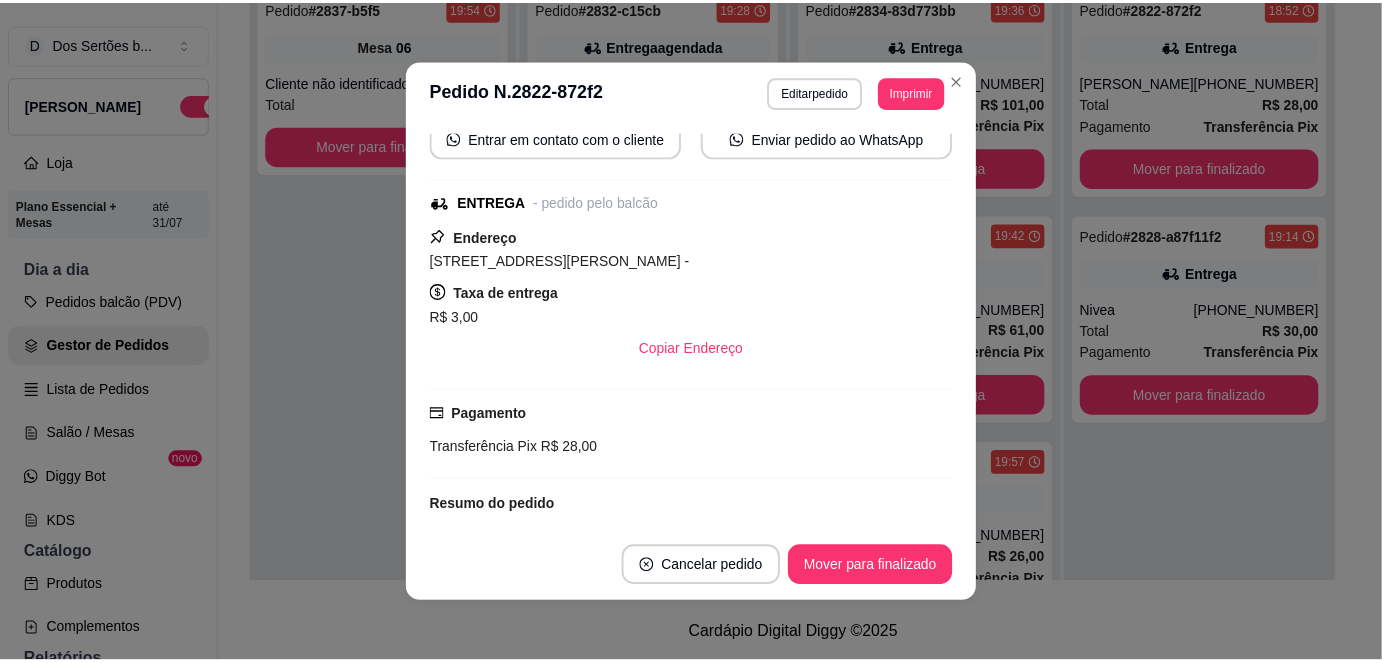 scroll, scrollTop: 200, scrollLeft: 0, axis: vertical 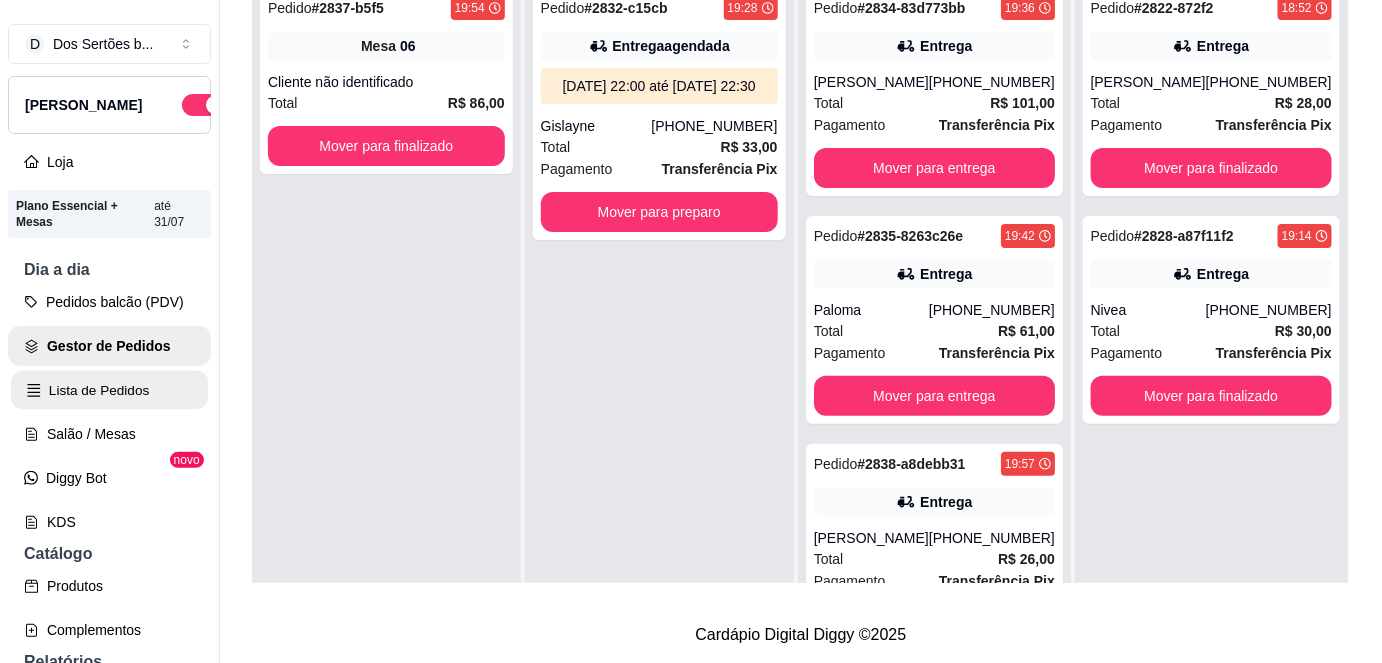 click on "Lista de Pedidos" at bounding box center (109, 390) 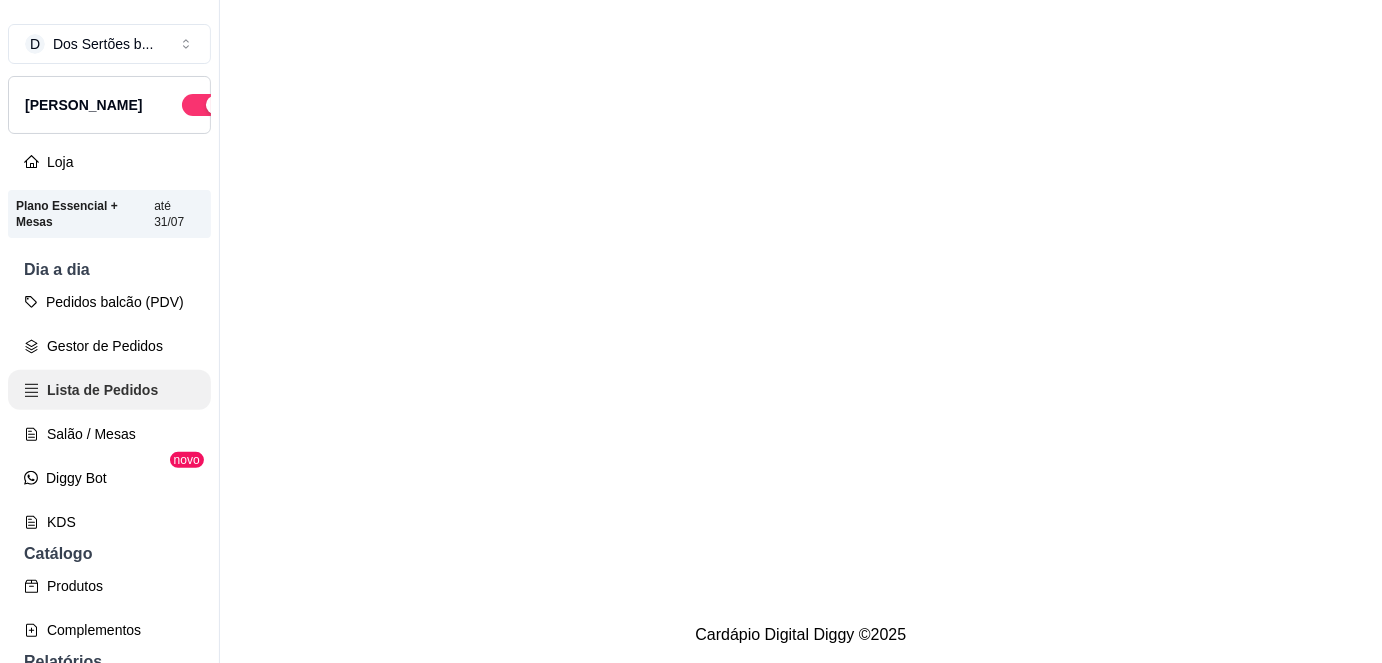 scroll, scrollTop: 0, scrollLeft: 0, axis: both 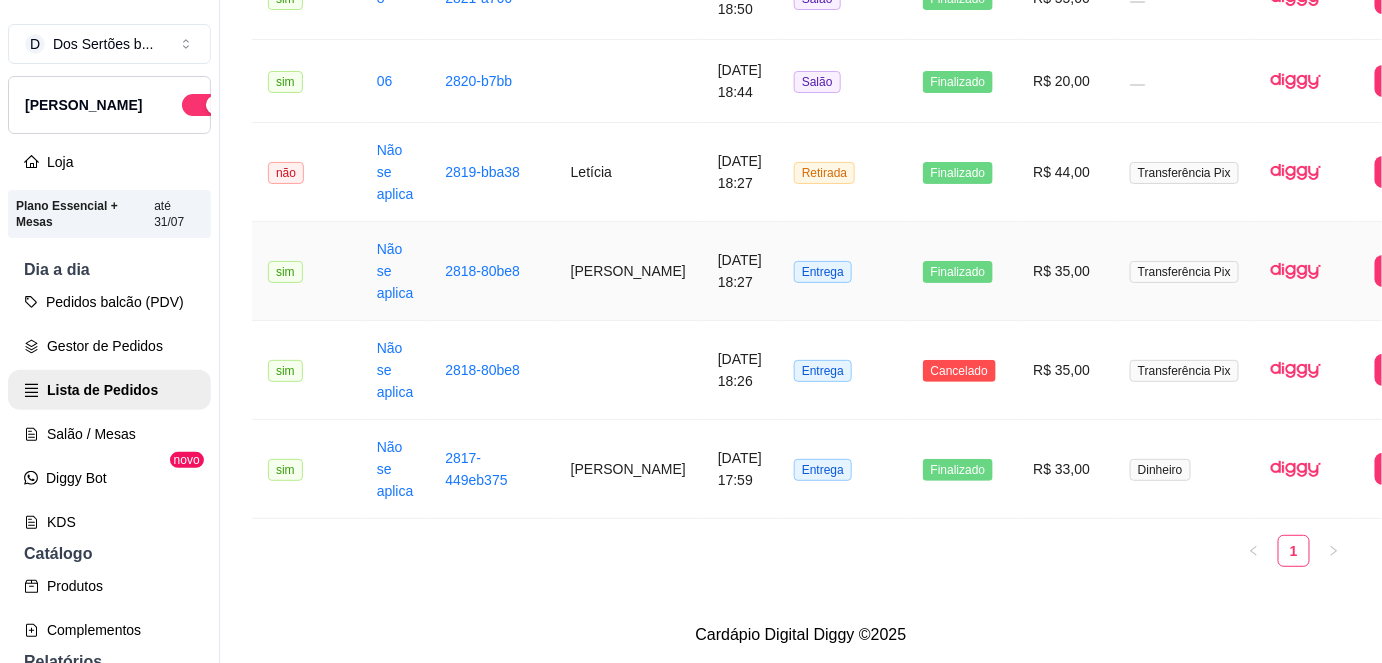click on "[PERSON_NAME]" at bounding box center [628, 271] 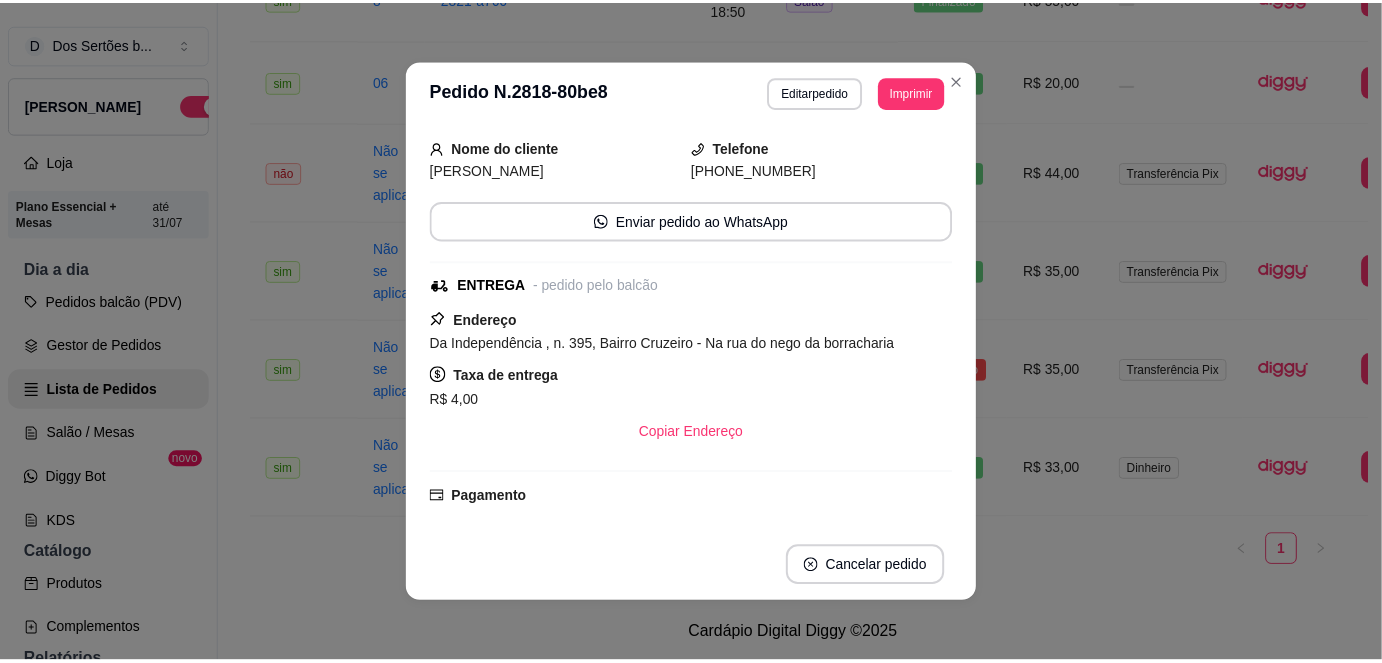 scroll, scrollTop: 98, scrollLeft: 0, axis: vertical 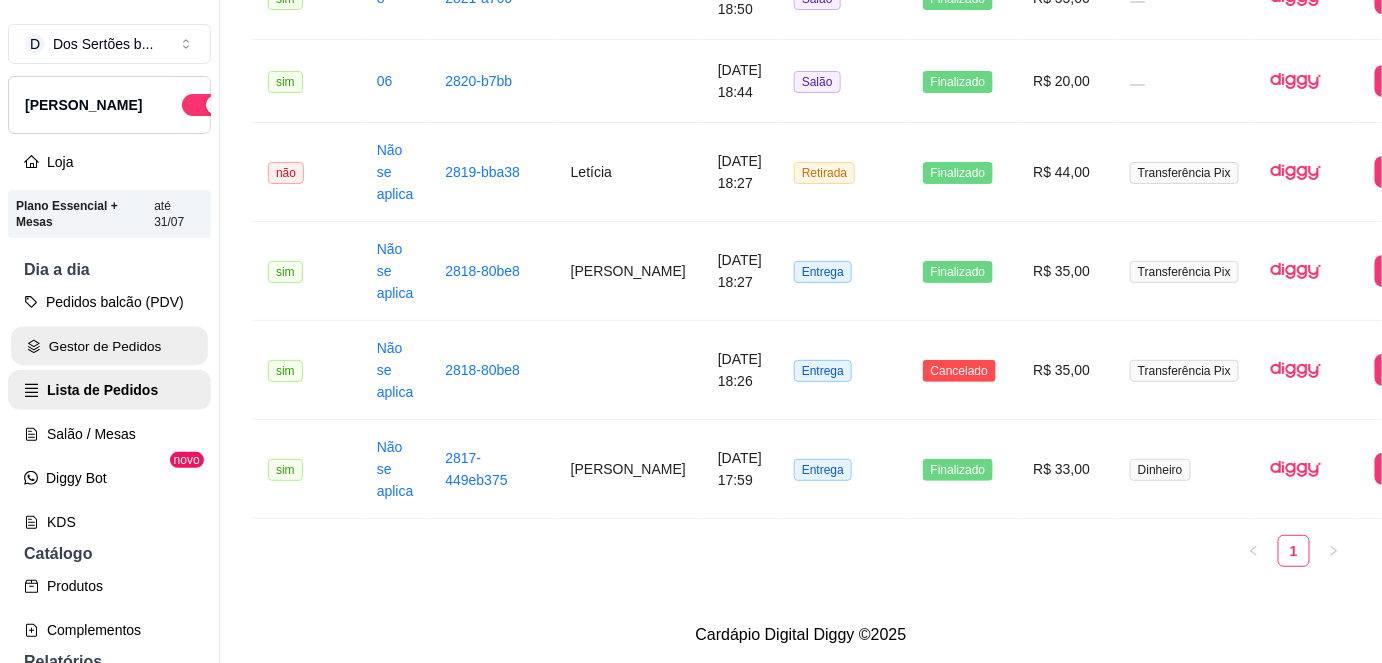 click on "Gestor de Pedidos" at bounding box center (109, 346) 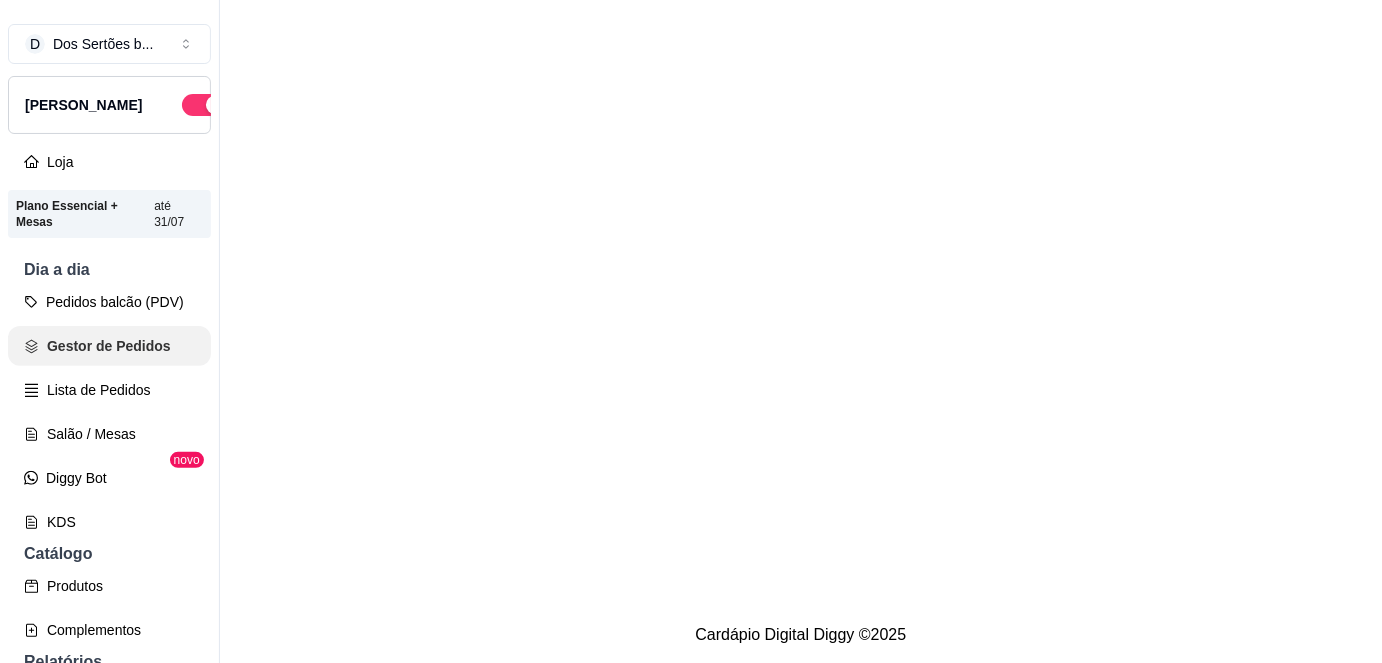 scroll, scrollTop: 0, scrollLeft: 0, axis: both 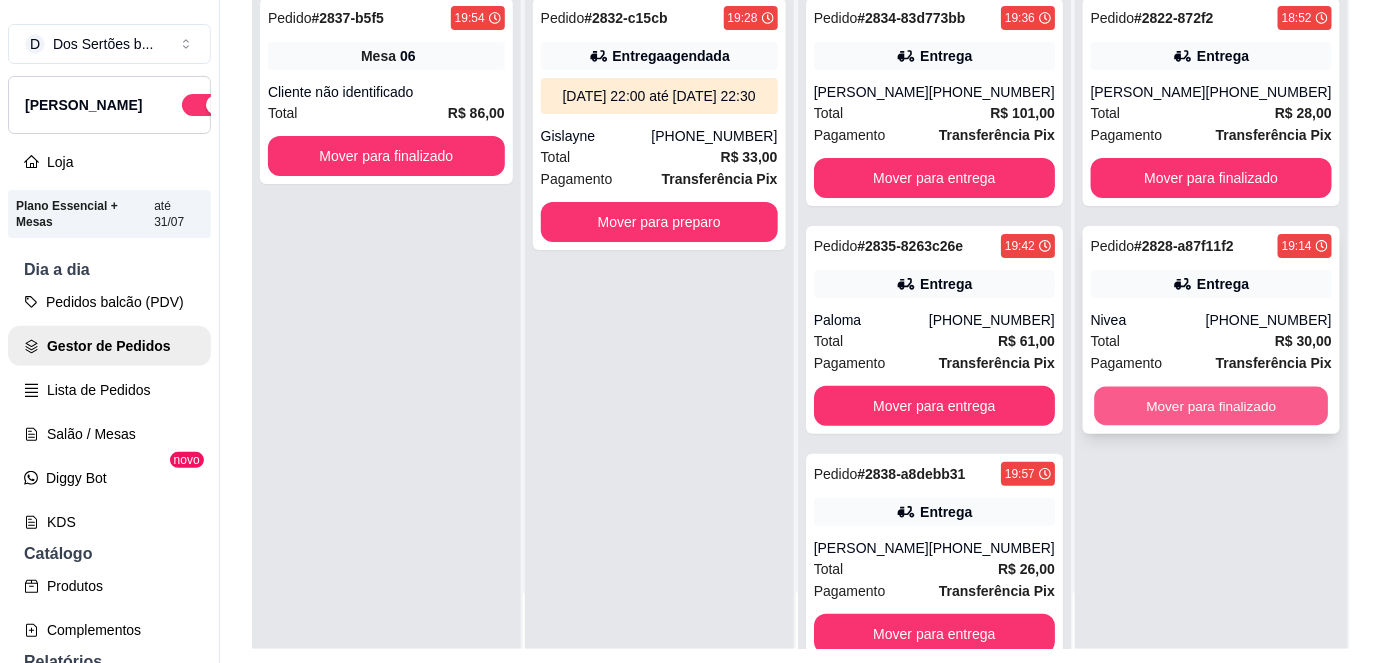 click on "Mover para finalizado" at bounding box center [1211, 406] 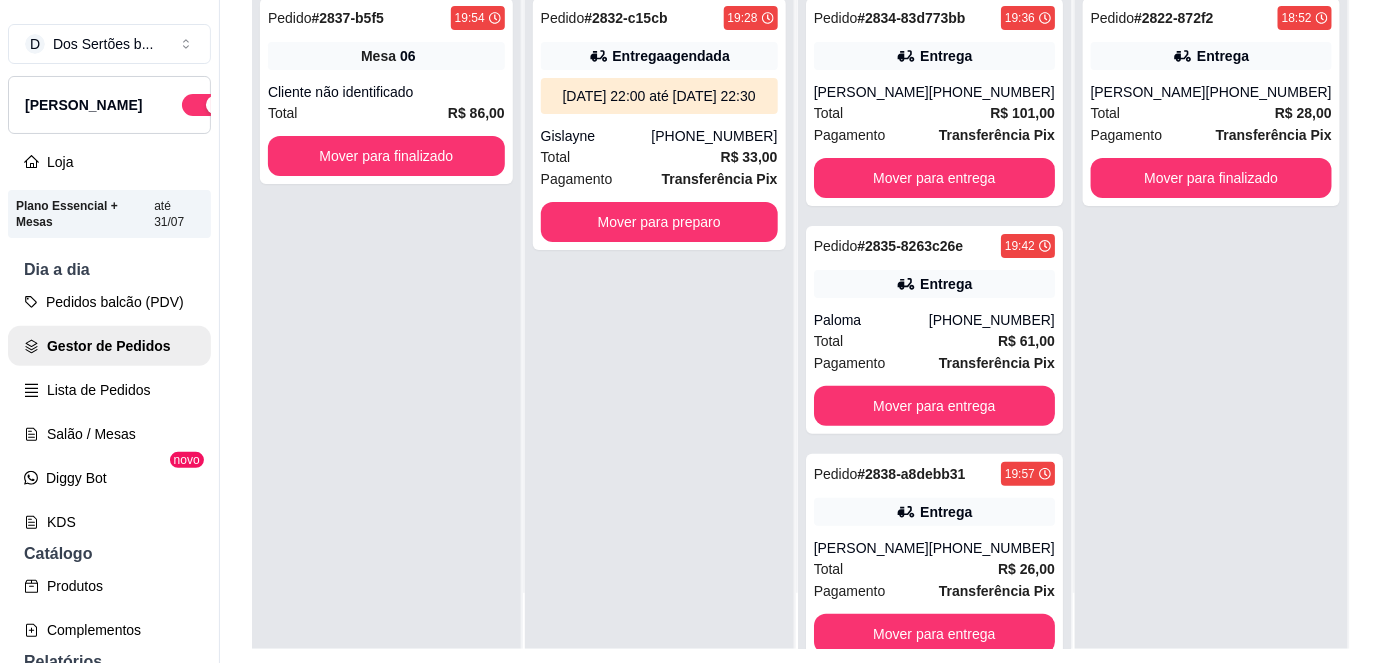 click on "Pedido  # 2832-c15cb 19:28 Entrega  agendada [DATE] 22:00 até [DATE] 22:30  Gislayne [PHONE_NUMBER] Total R$ 33,00 Pagamento Transferência Pix Mover para preparo" at bounding box center [659, 317] 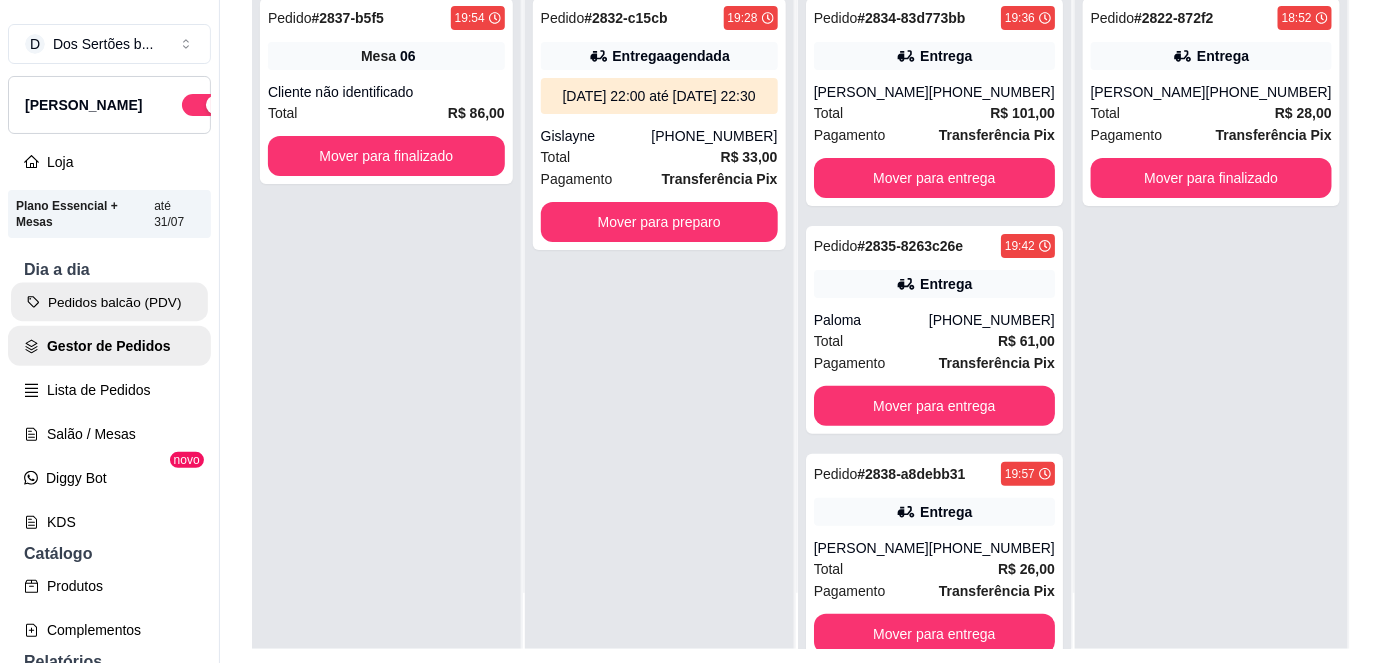 click on "Pedidos balcão (PDV)" at bounding box center [109, 302] 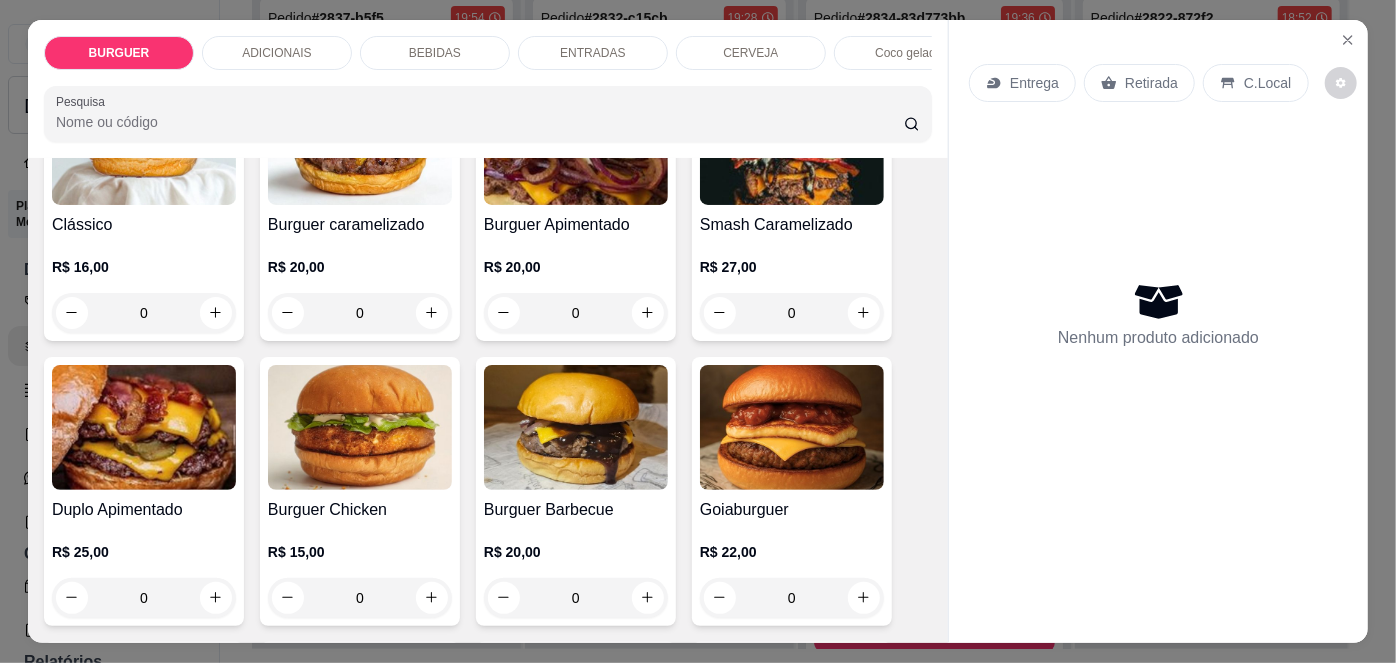 scroll, scrollTop: 320, scrollLeft: 0, axis: vertical 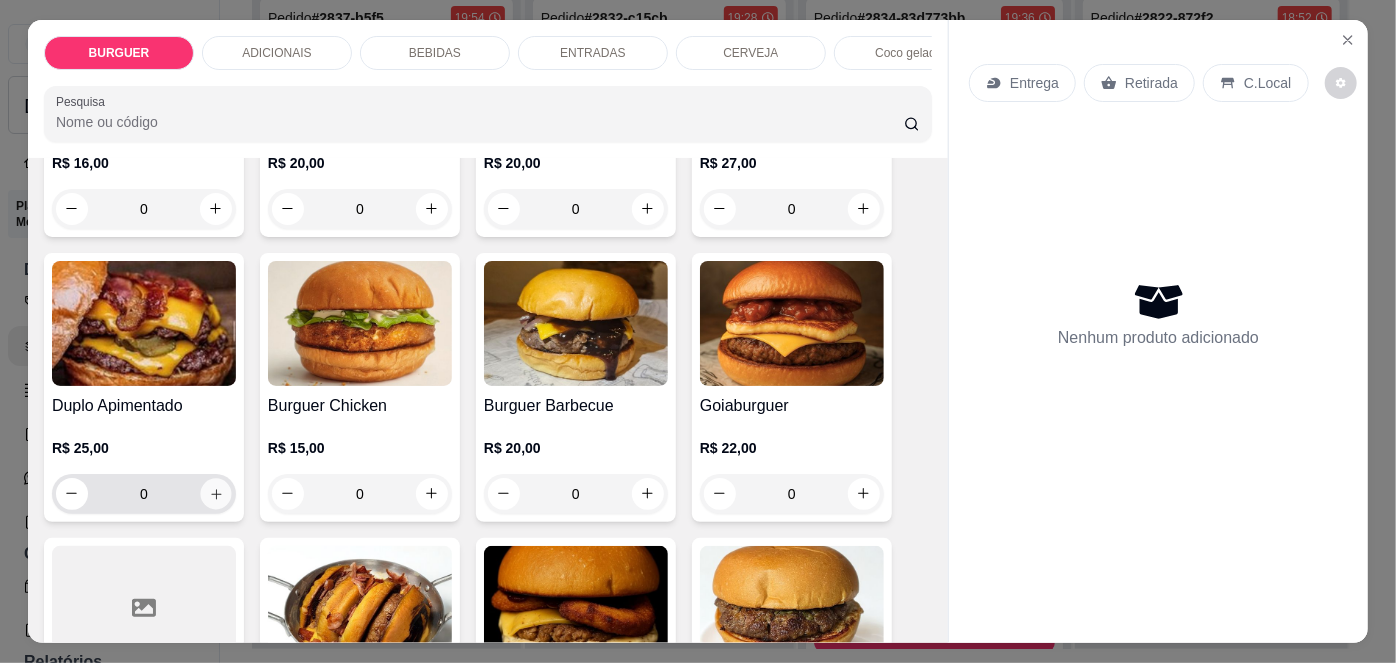 click 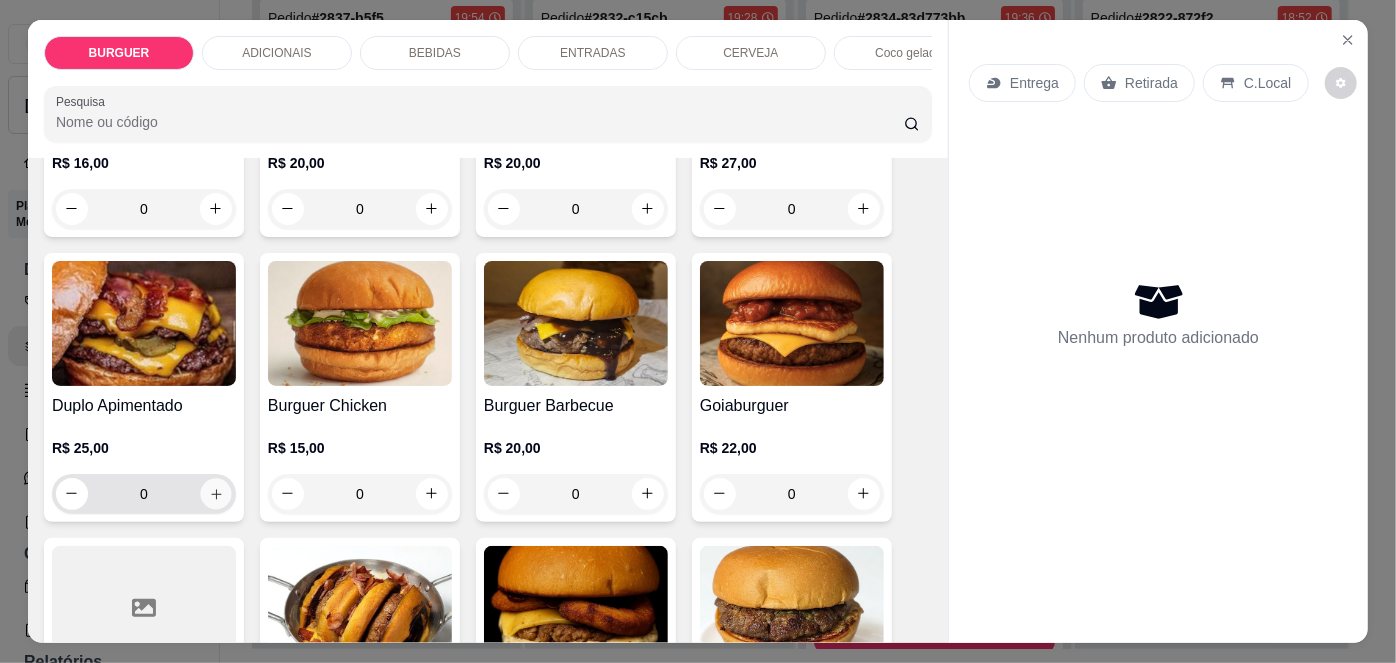 type on "1" 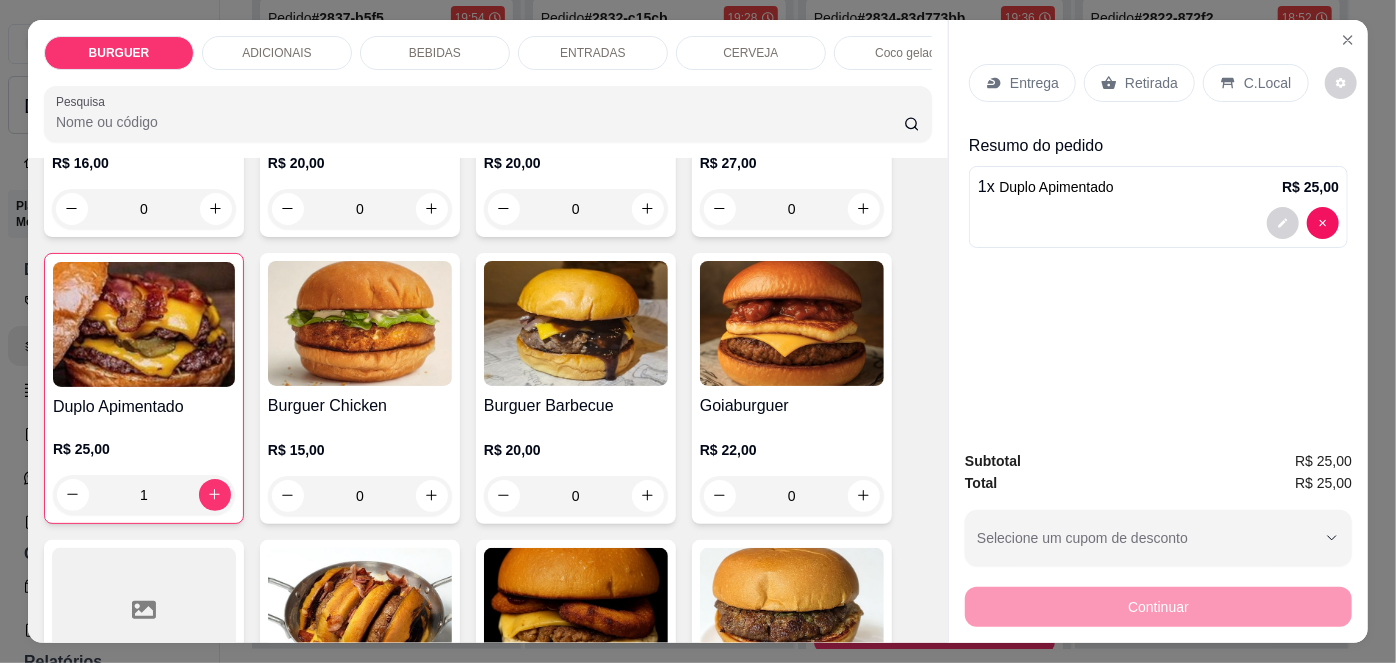scroll, scrollTop: 122, scrollLeft: 0, axis: vertical 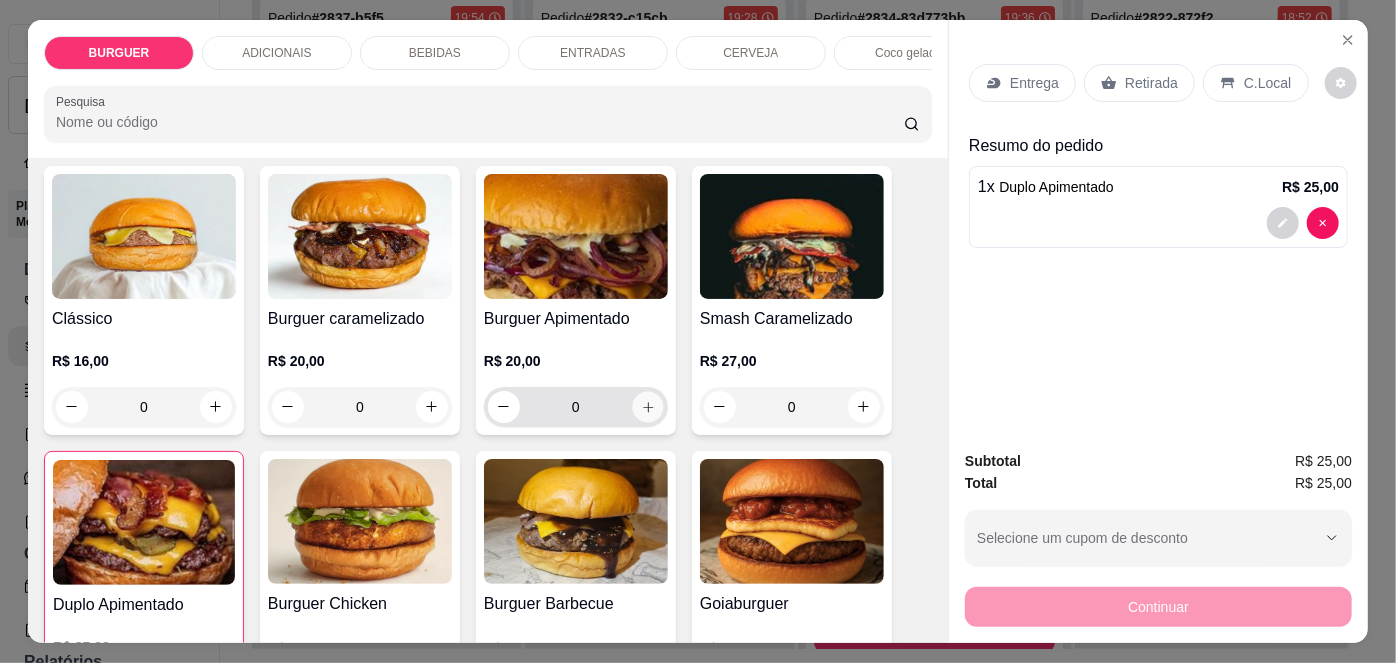 click at bounding box center (647, 406) 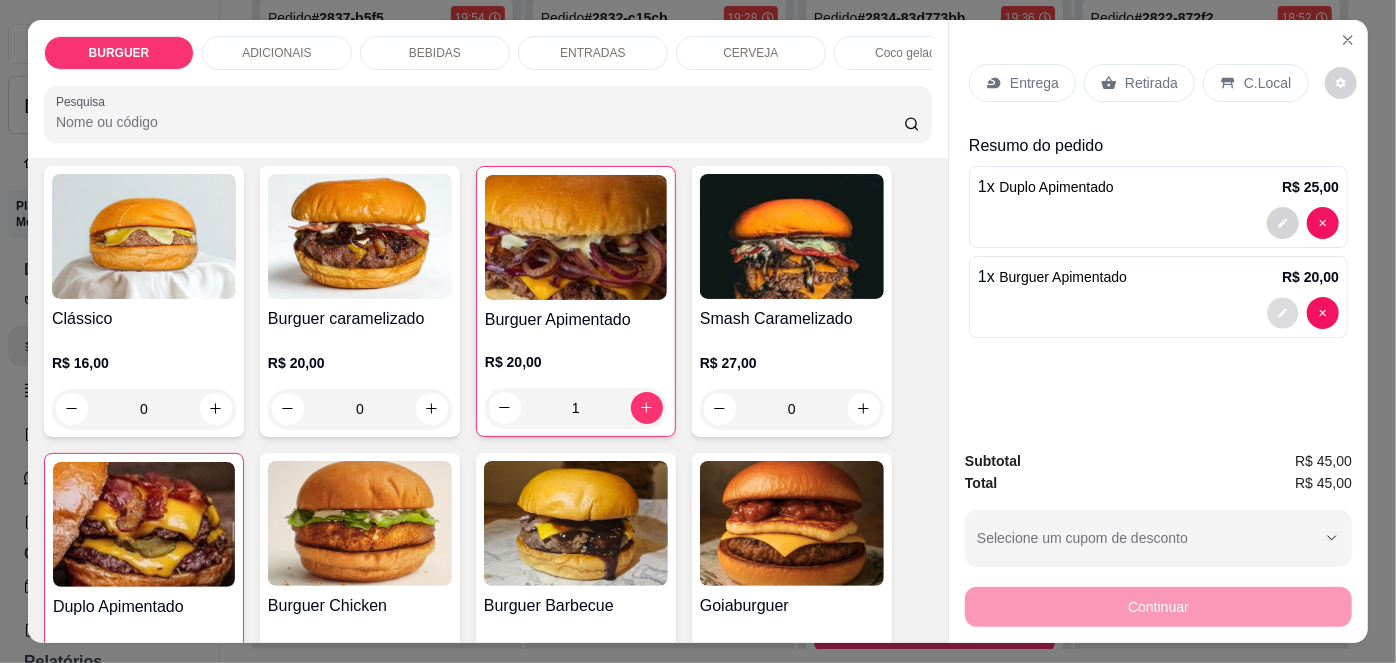 click at bounding box center (1283, 312) 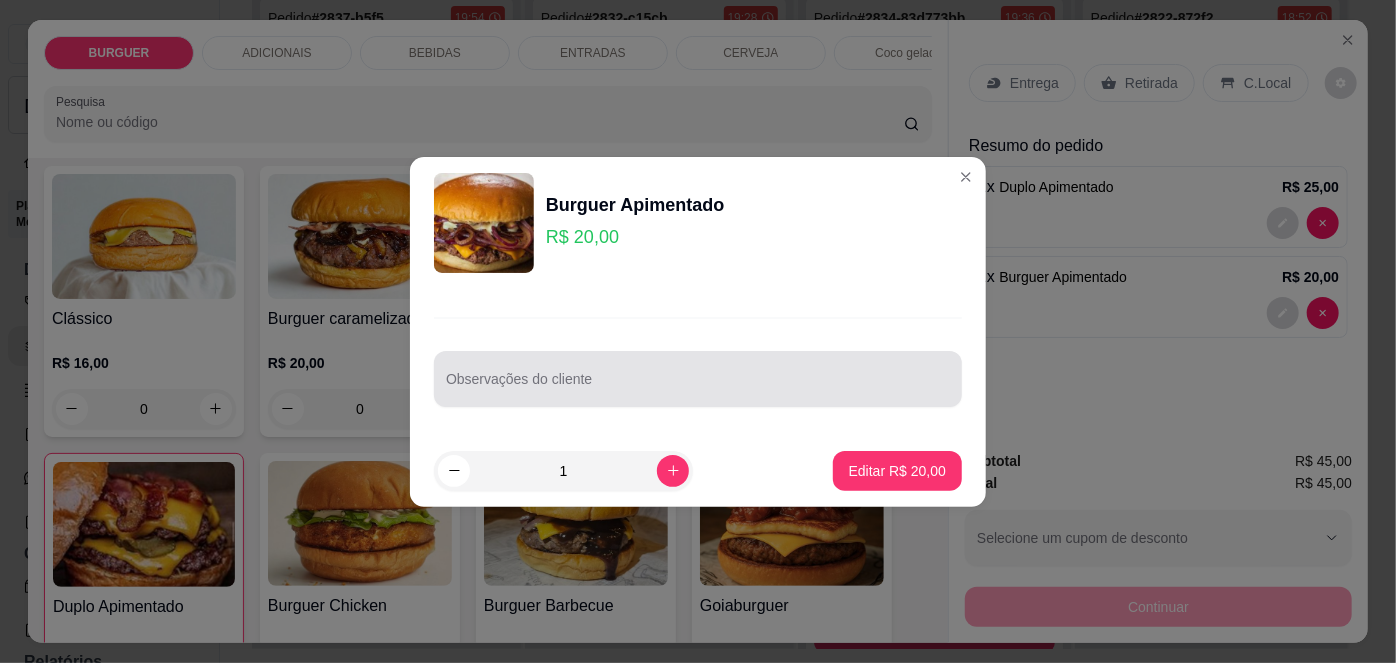 click at bounding box center (698, 379) 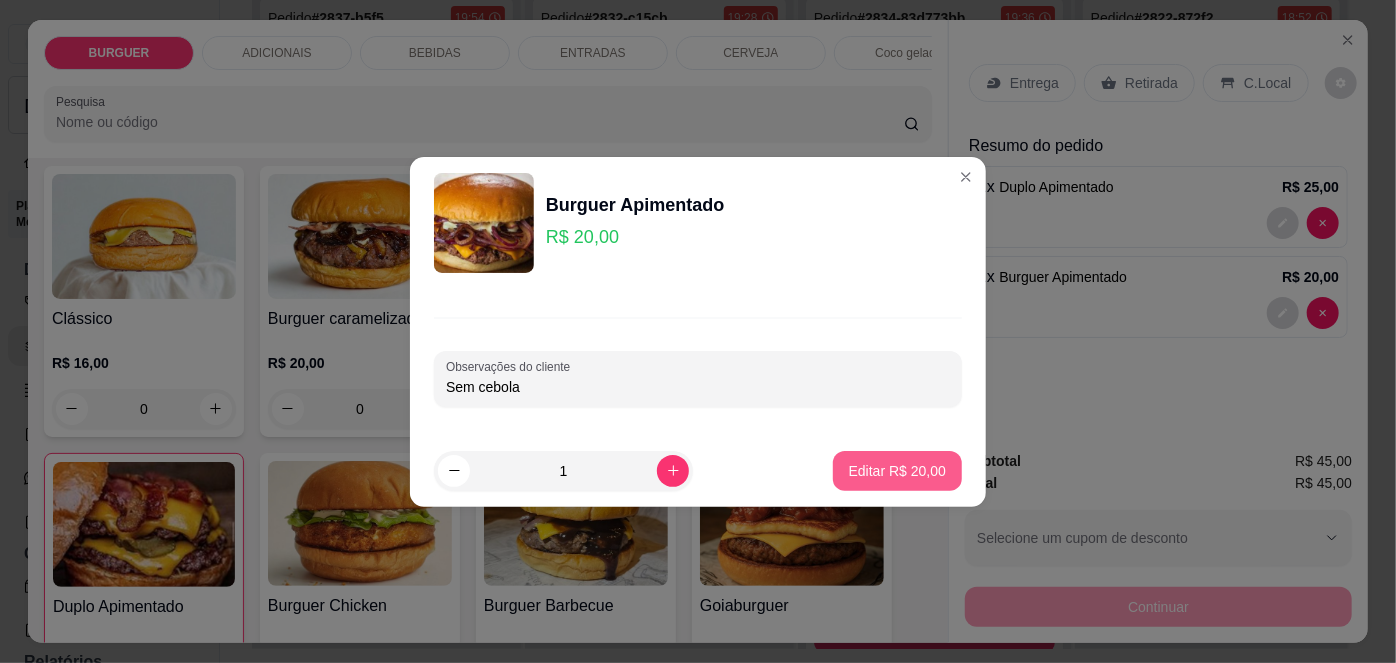 type on "Sem cebola" 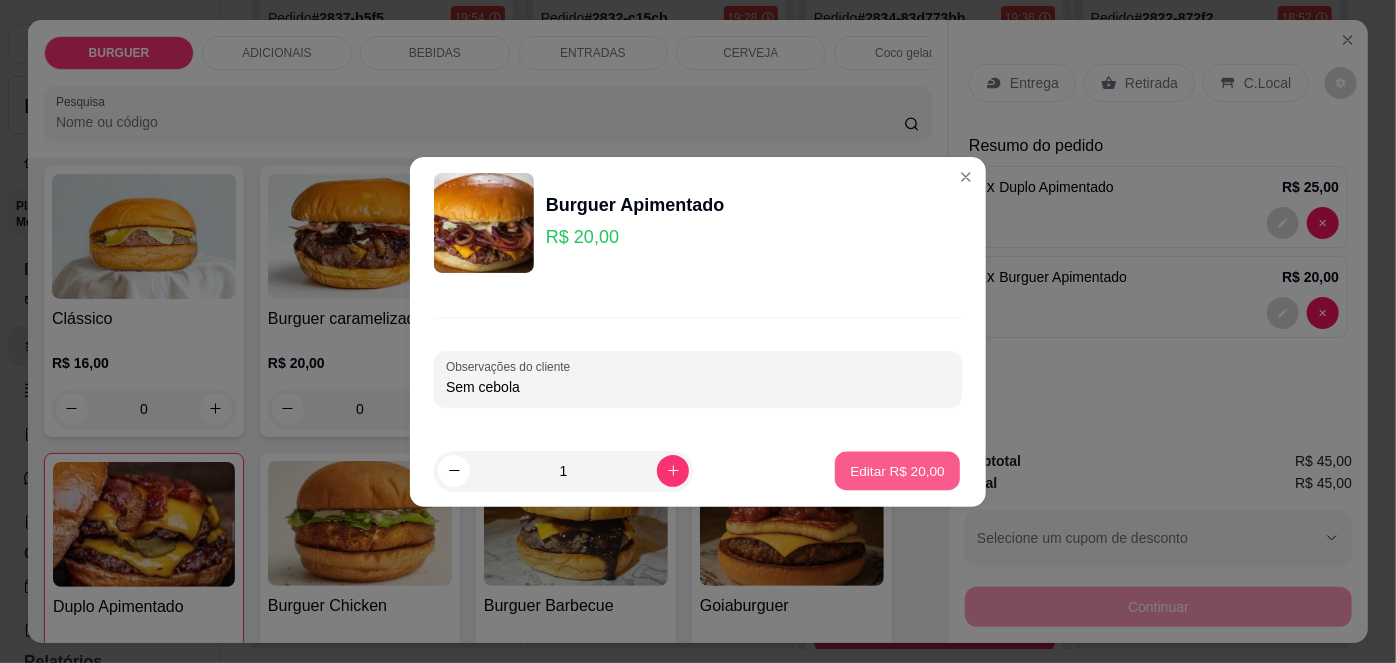 click on "Editar   R$ 20,00" at bounding box center (897, 470) 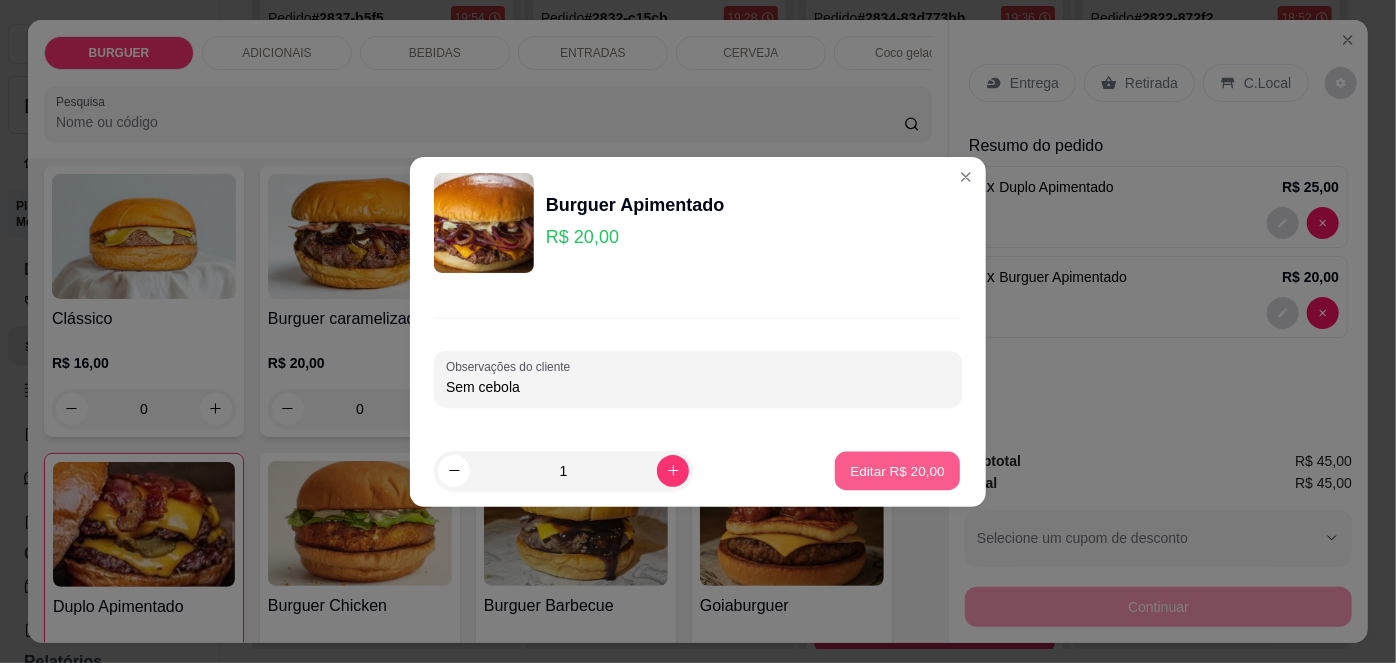 type on "0" 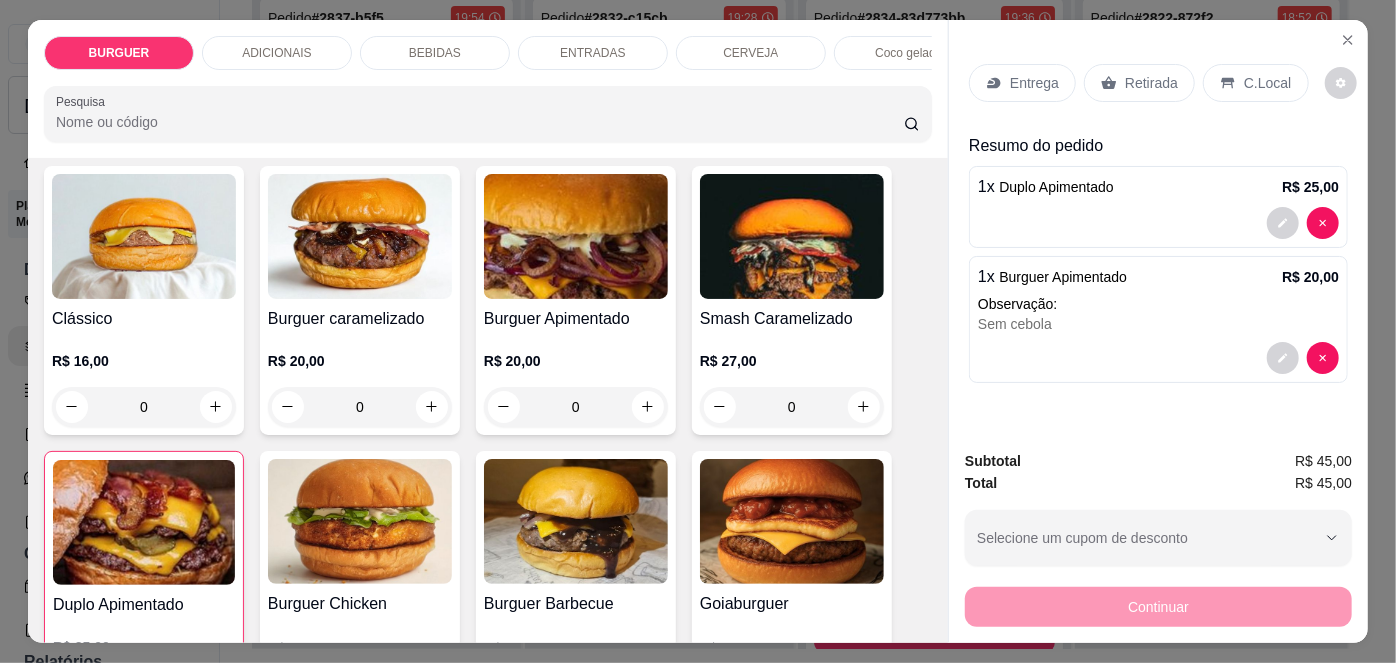 click on "Entrega" at bounding box center [1034, 83] 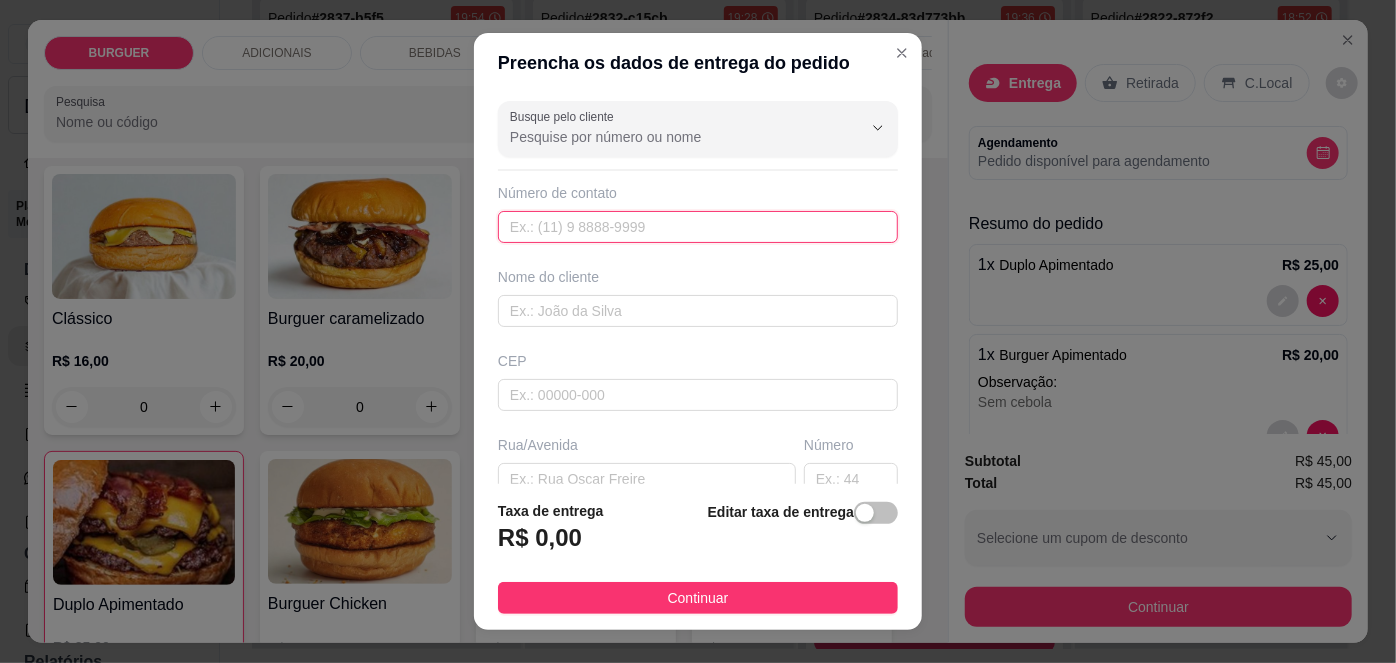 click at bounding box center [698, 227] 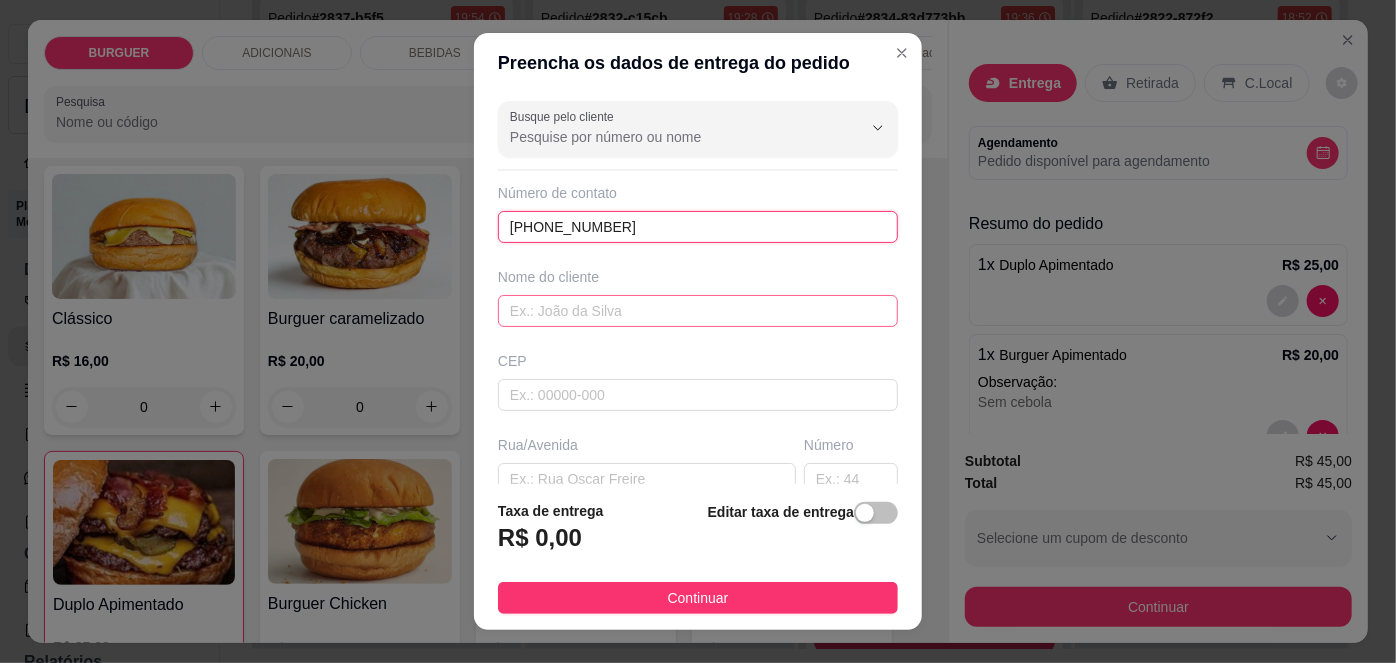 type on "[PHONE_NUMBER]" 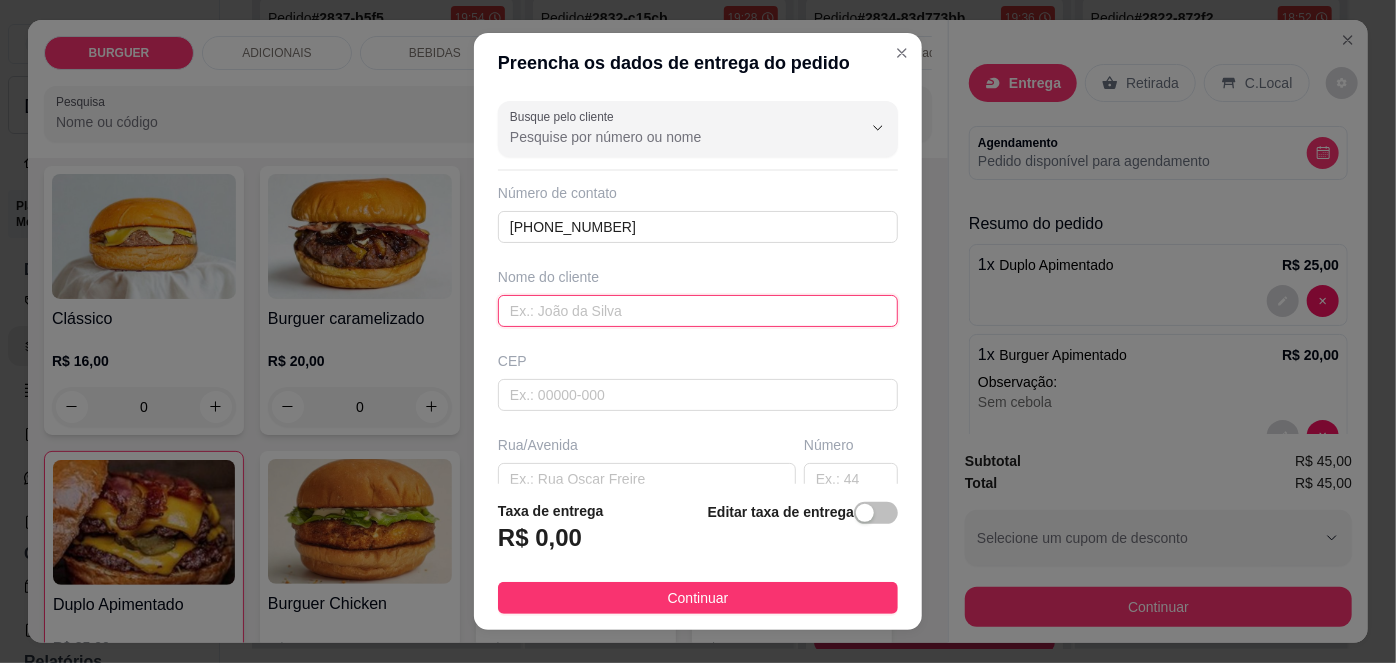 click at bounding box center [698, 311] 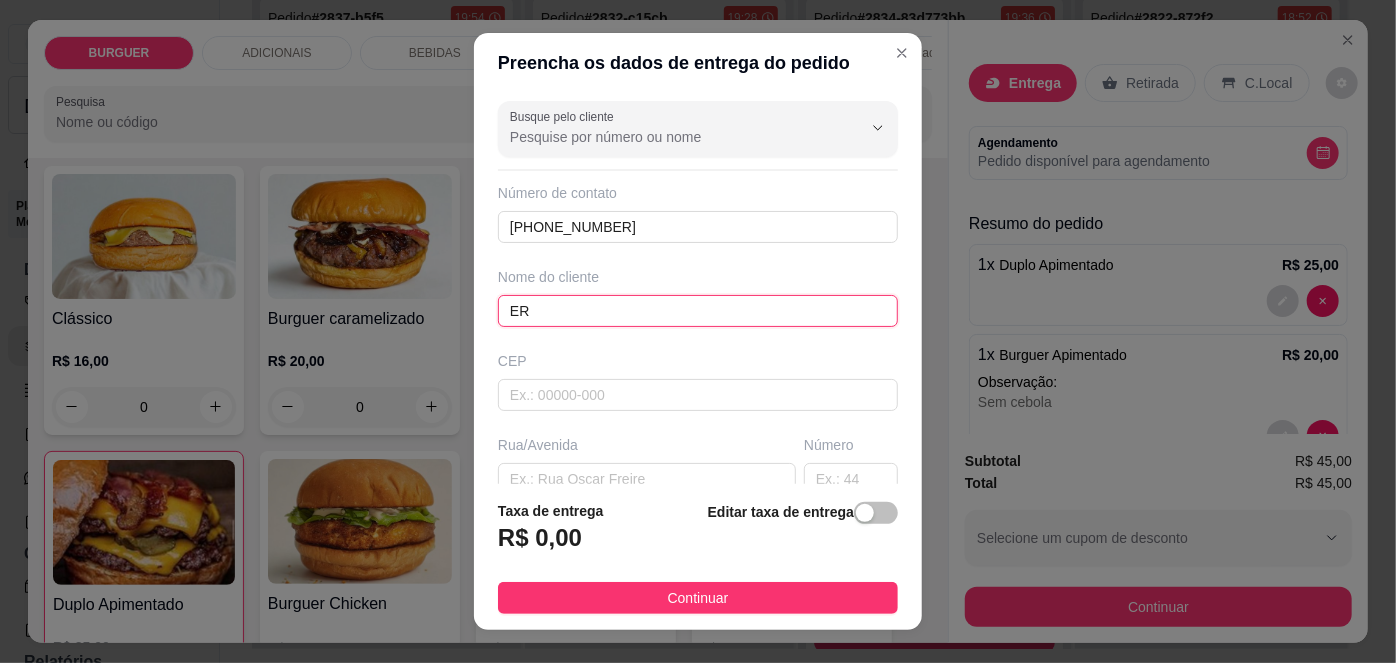 type on "E" 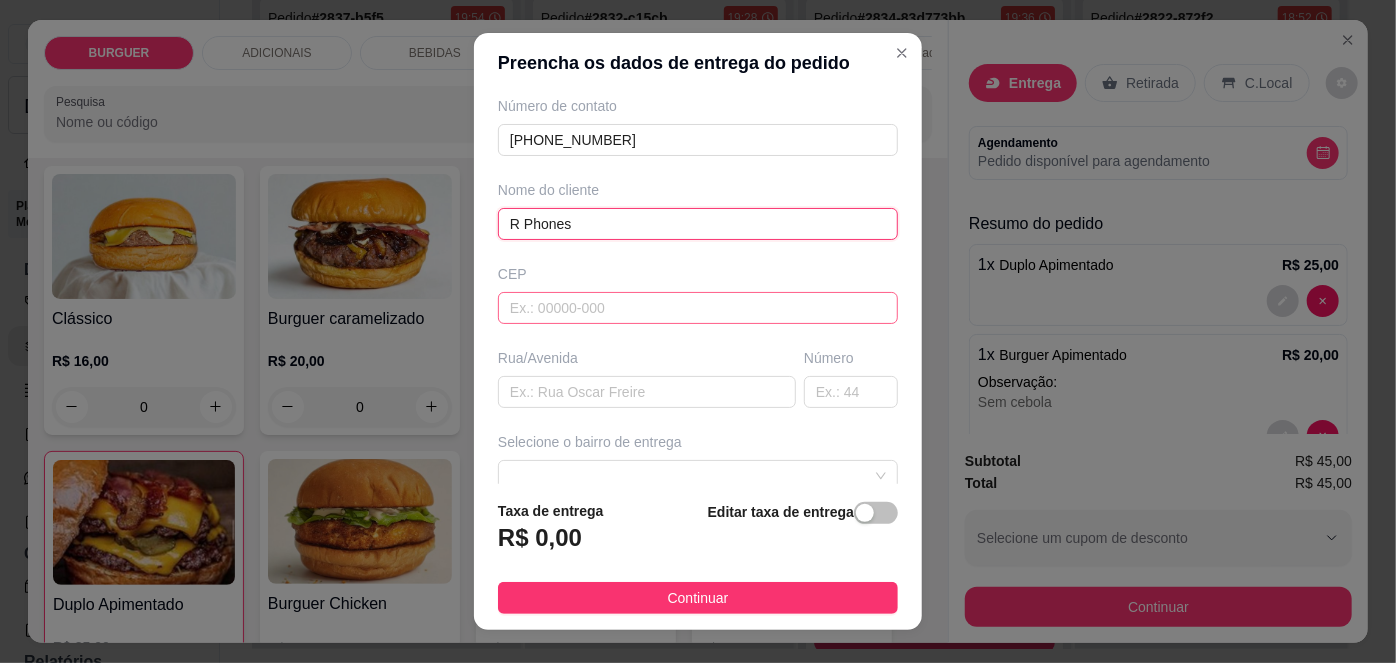 scroll, scrollTop: 95, scrollLeft: 0, axis: vertical 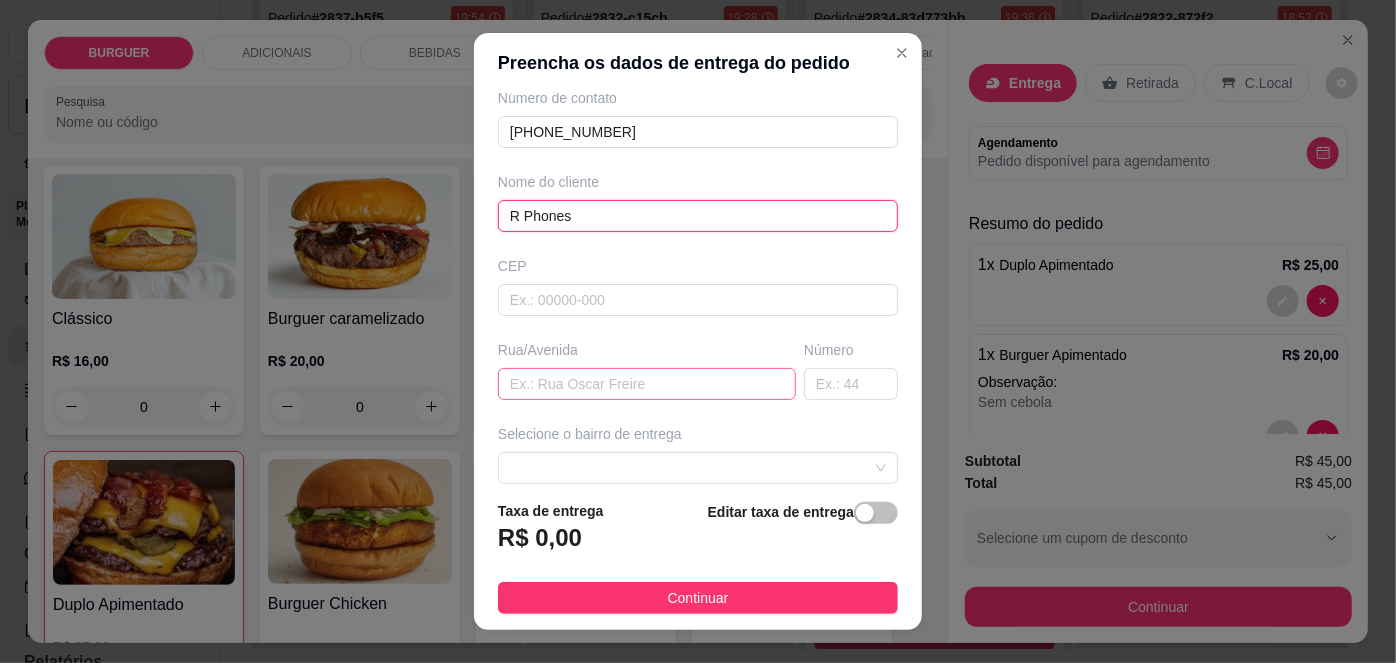 type on "R Phones" 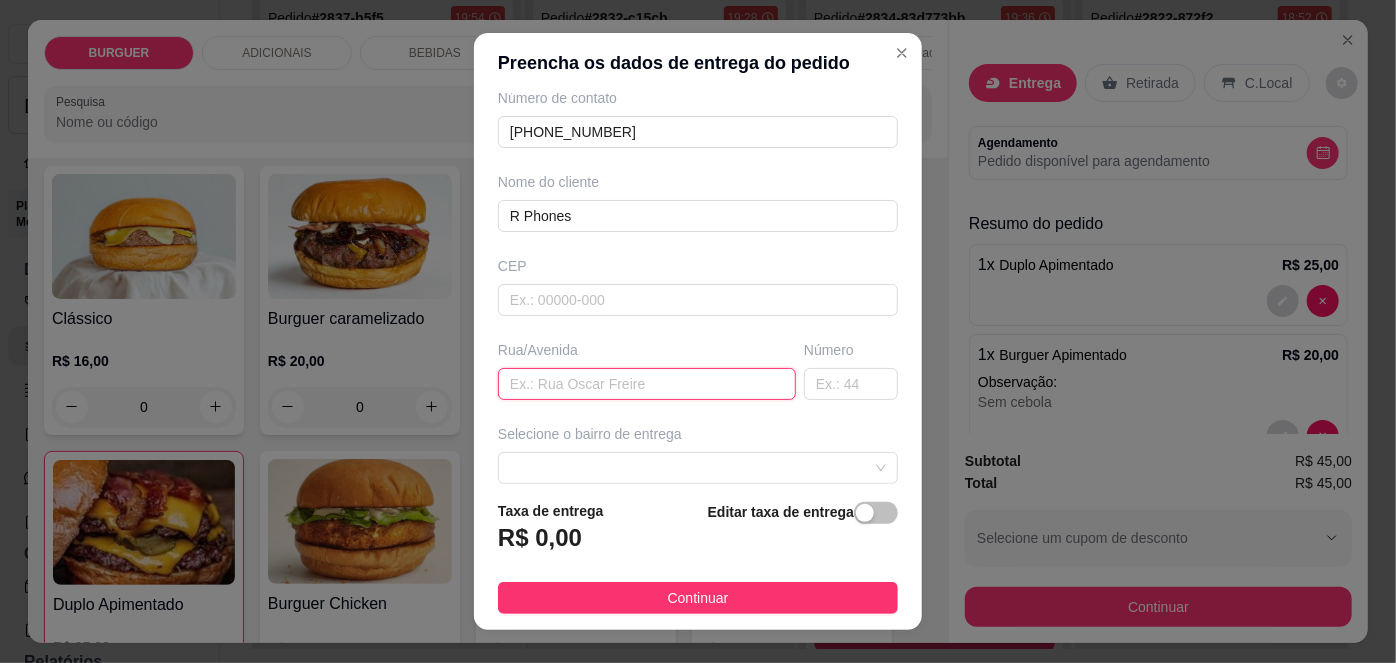 click at bounding box center [647, 384] 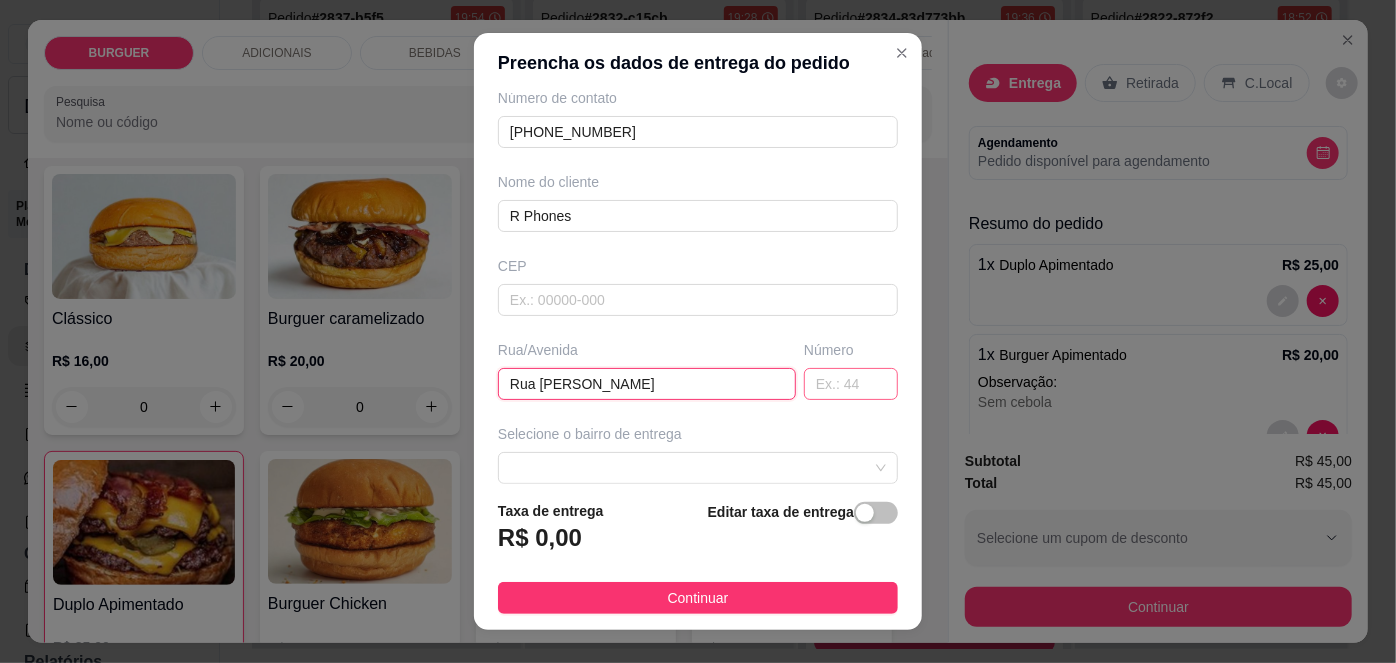 type on "Rua [PERSON_NAME]" 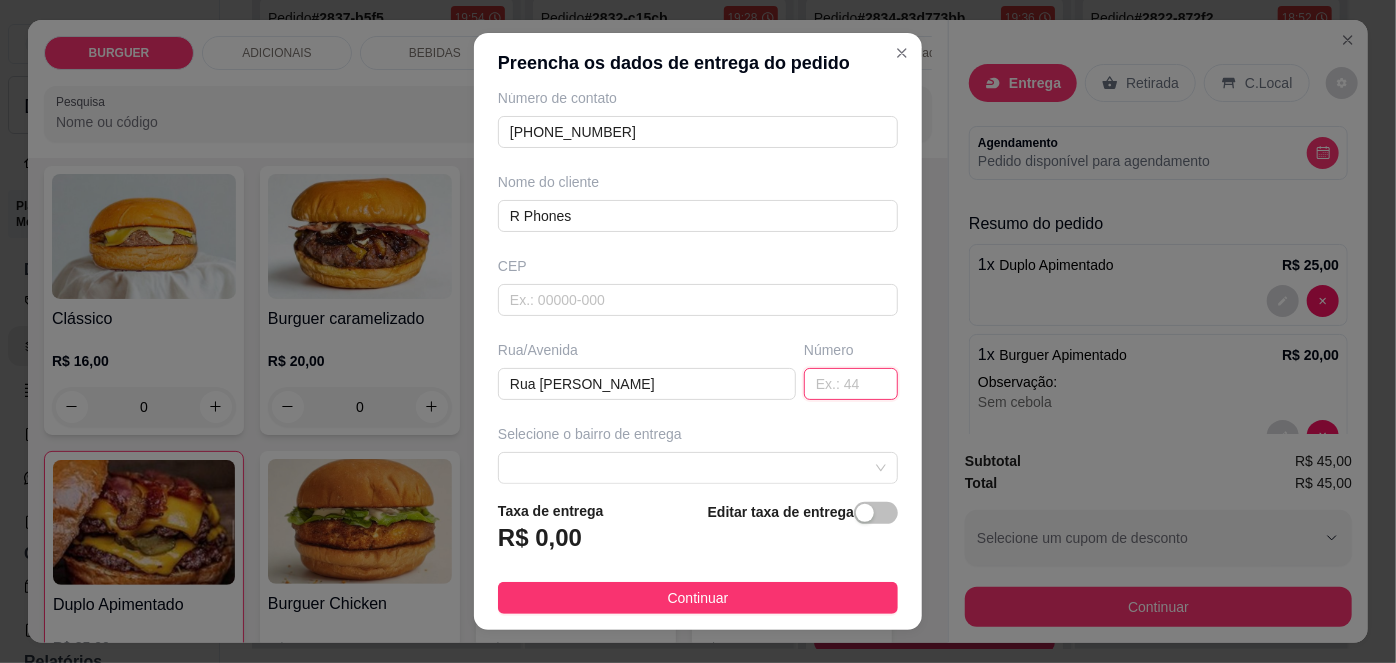 click at bounding box center [851, 384] 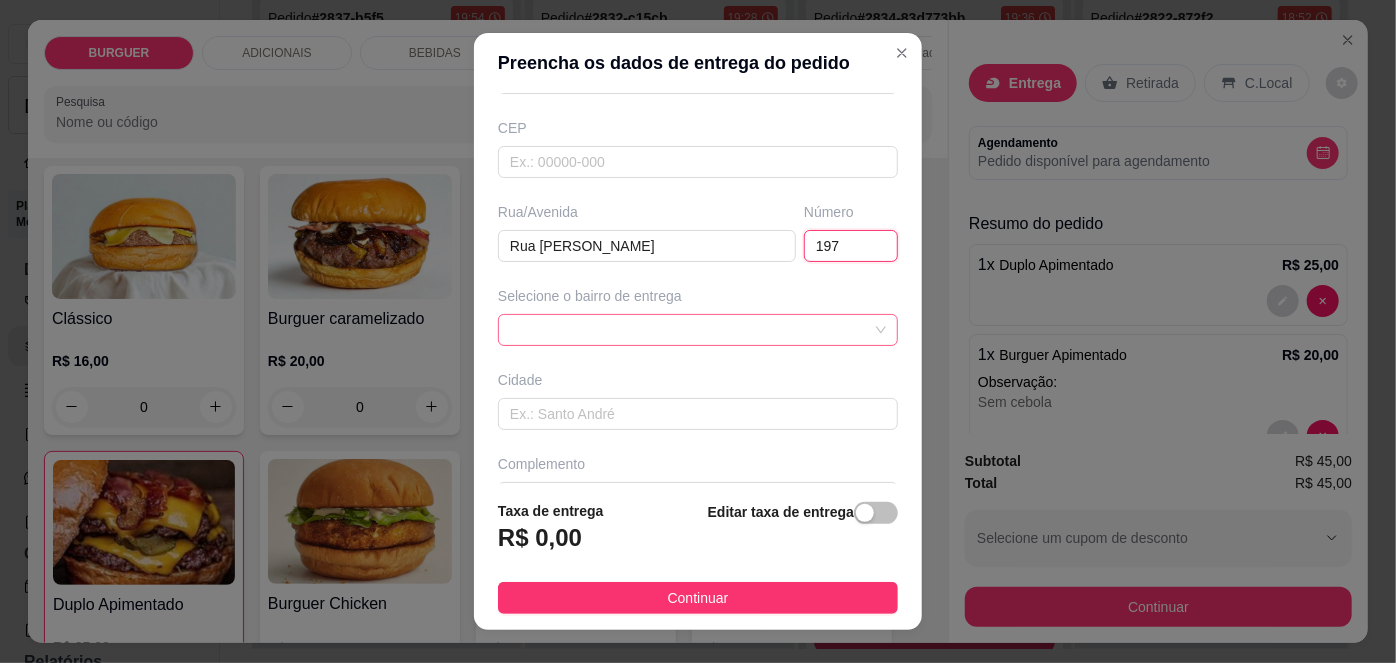 scroll, scrollTop: 240, scrollLeft: 0, axis: vertical 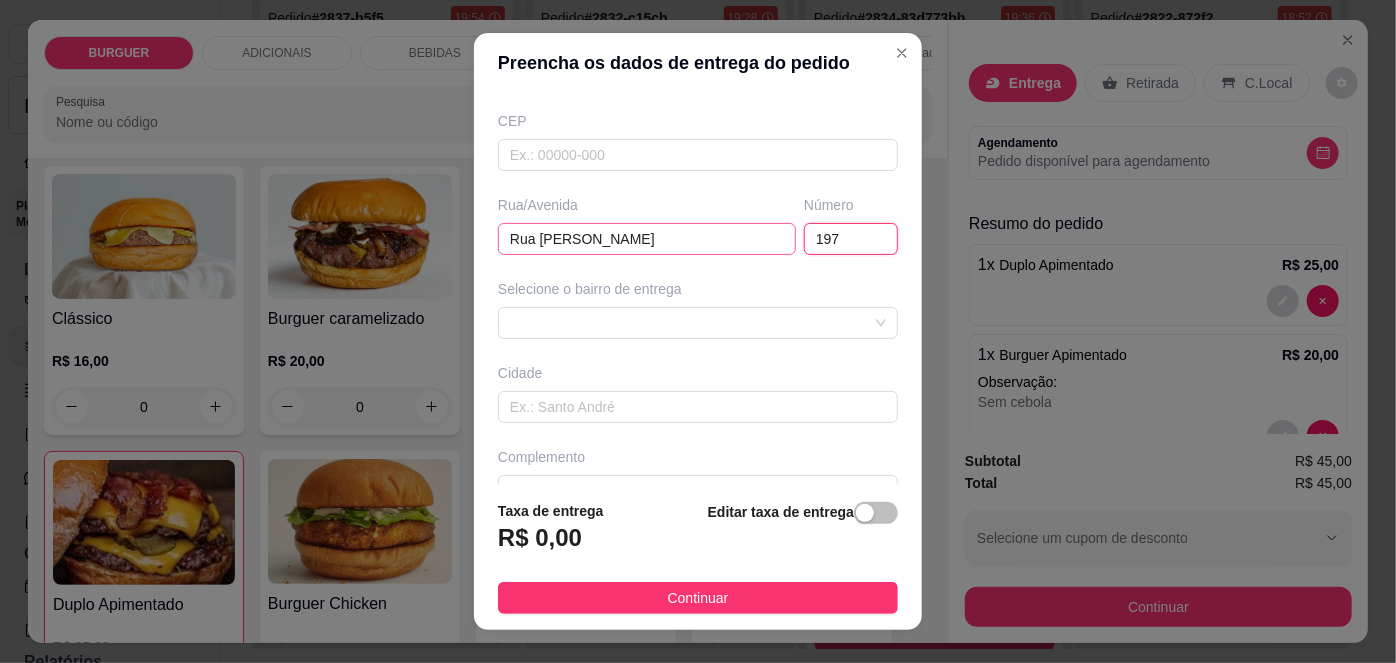 type on "197" 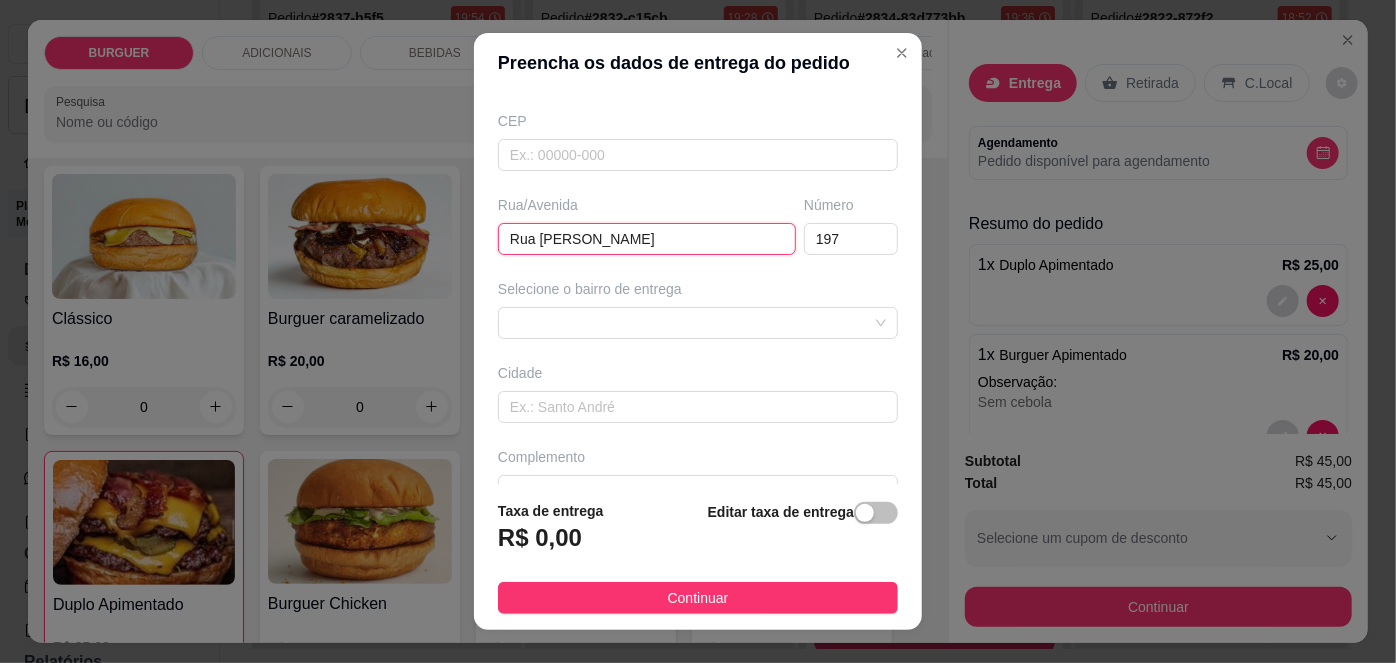 click on "Rua [PERSON_NAME]" at bounding box center [647, 239] 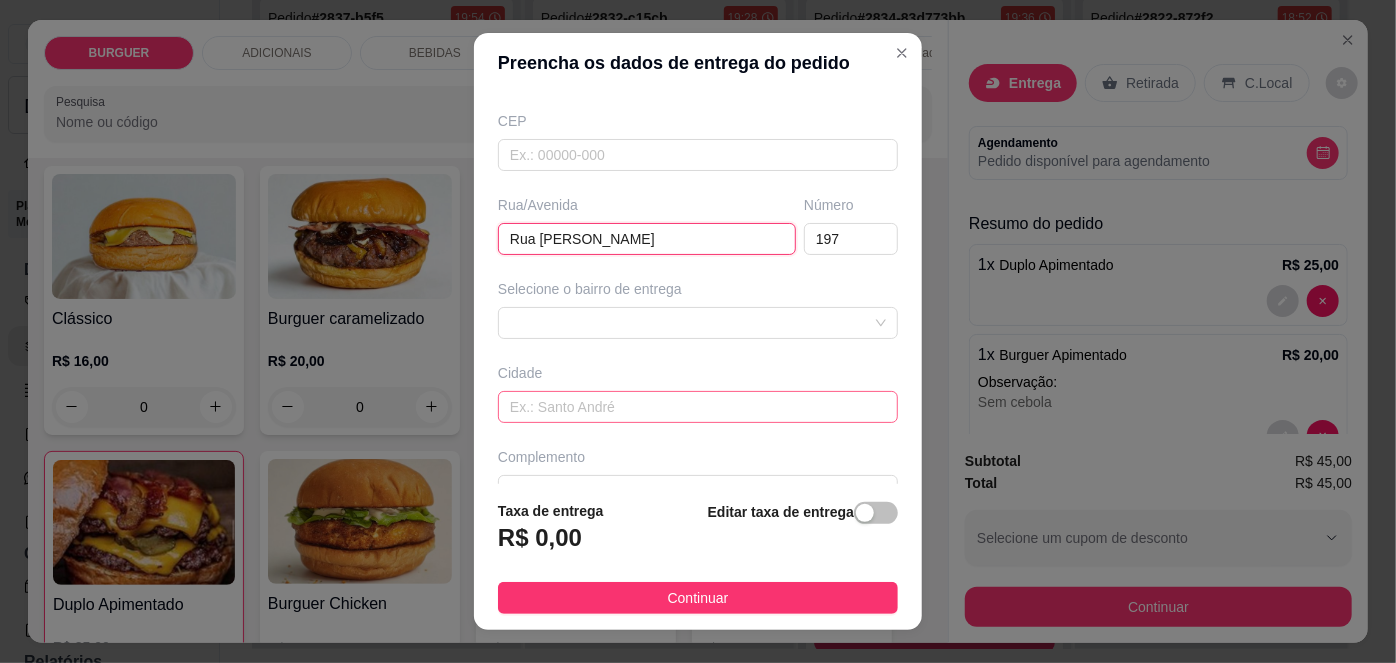 scroll, scrollTop: 279, scrollLeft: 0, axis: vertical 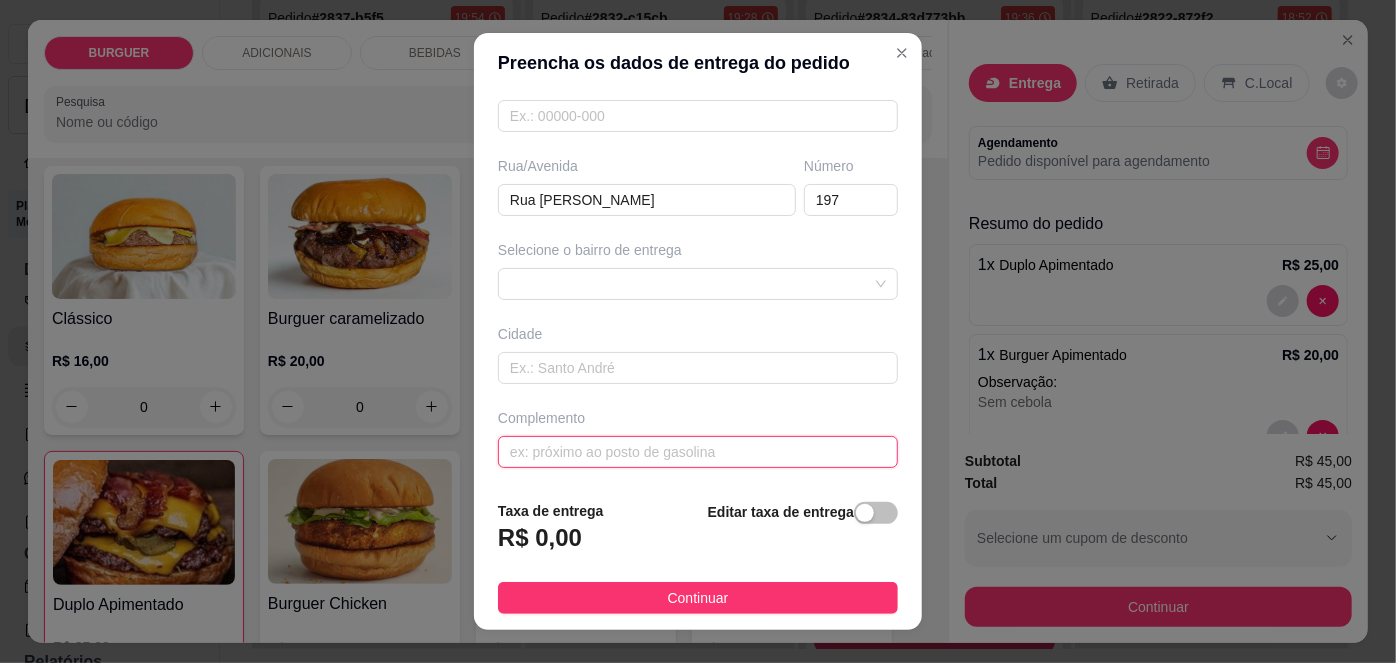 click at bounding box center (698, 452) 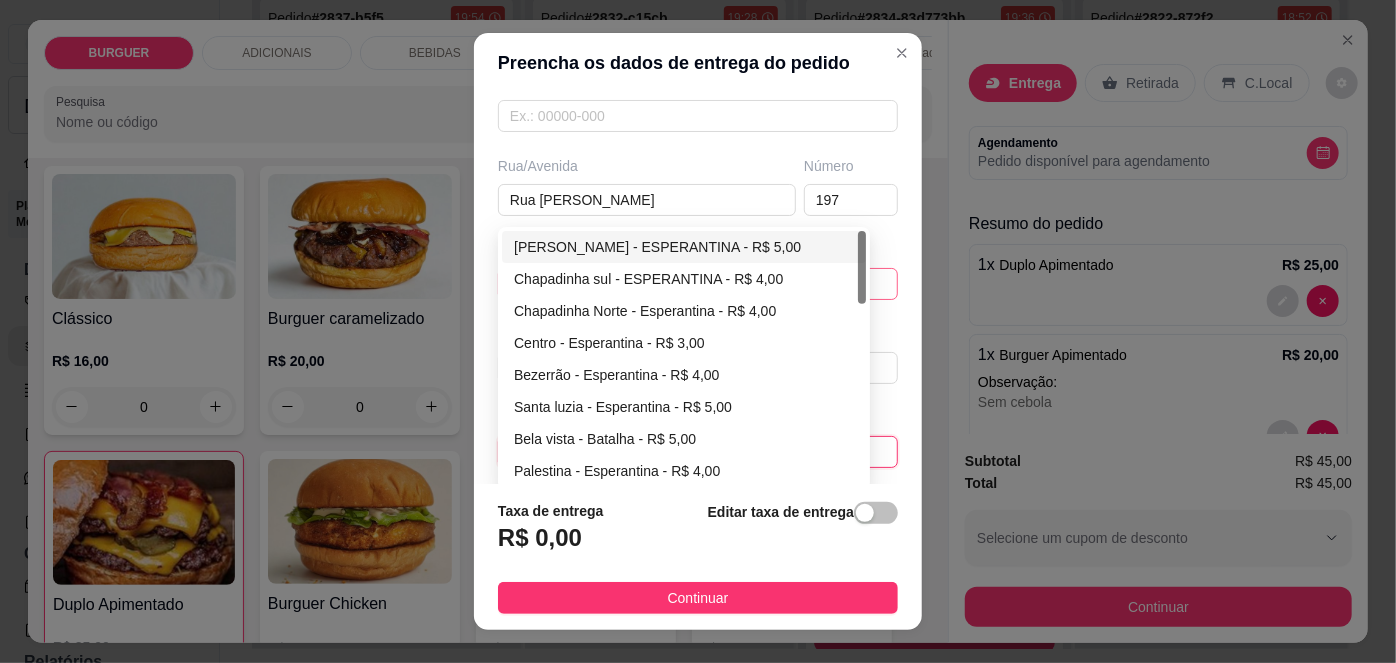 click on "67d0a9f2ac621123795caa57 67d0aa4c10a7c36e1d729bd0 [PERSON_NAME] - ESPERANTINA -  R$ 5,00 Chapadinha sul - ESPERANTINA -  R$ 4,00 [GEOGRAPHIC_DATA] - [GEOGRAPHIC_DATA] -  R$ 4,00 Centro - Esperantina -  R$ 3,00 Bezerrão - Esperantina -  R$ 4,00 [GEOGRAPHIC_DATA]  - [GEOGRAPHIC_DATA]  -  R$ 5,00 Bela vista - Batalha  -  R$ 5,00 [GEOGRAPHIC_DATA]  - [GEOGRAPHIC_DATA]  -  R$ 4,00 Varjota - Esperantina  -  R$ 6,00 Novo milênio - Esperantina -  R$ 4,00" at bounding box center (698, 284) 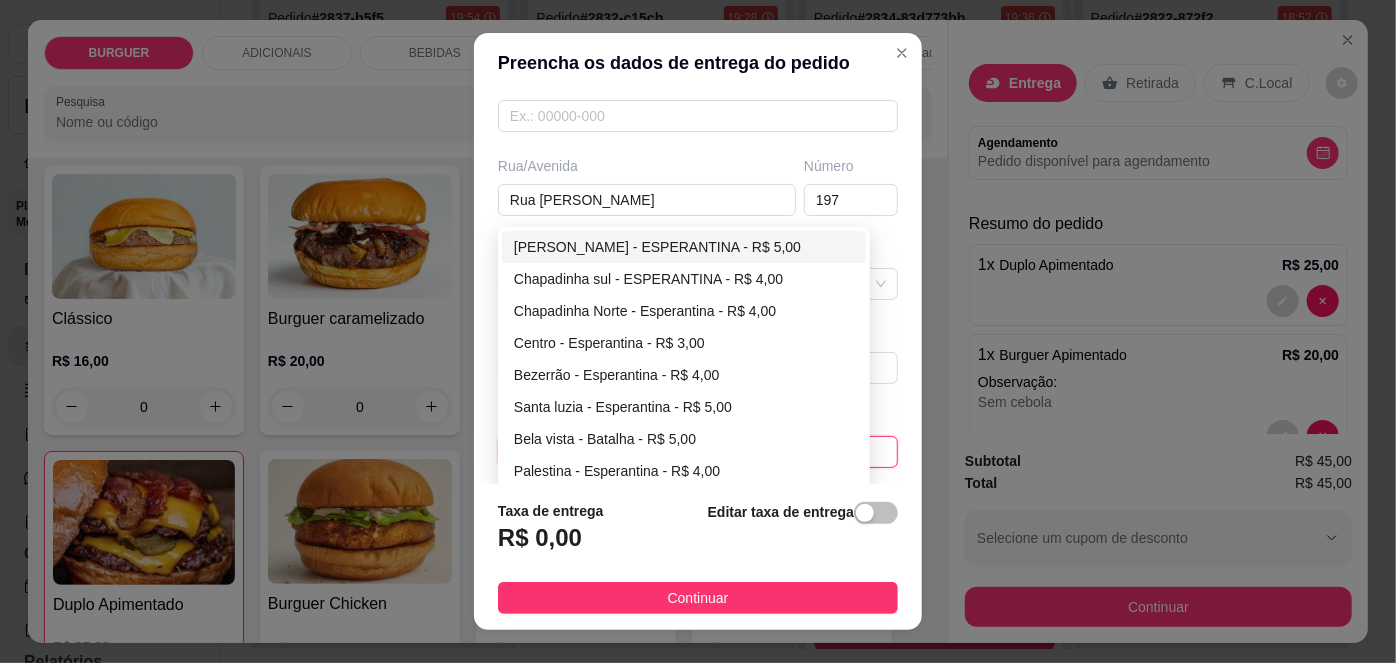 type on "App 05" 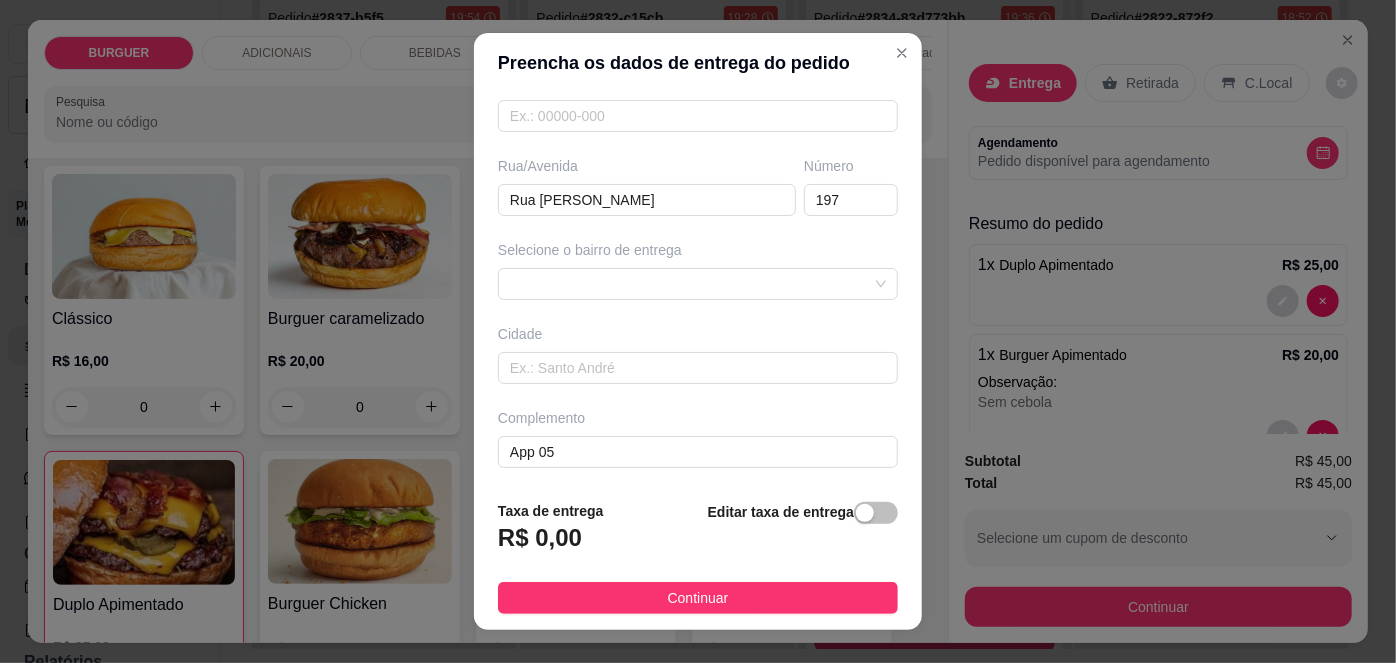 click on "Busque pelo cliente Número de contato [PHONE_NUMBER] Nome do cliente R Phones CEP Rua/[GEOGRAPHIC_DATA][PERSON_NAME] o bairro de entrega 67d0a9f2ac621123795caa57 67d0aa4c10a7c36e1d729bd0 [PERSON_NAME] - ESPERANTINA -  R$ 5,00 Chapadinha sul - ESPERANTINA -  R$ 4,00 [GEOGRAPHIC_DATA] - Esperantina -  R$ 4,00 Centro - Esperantina -  R$ 3,00 Bezerrão - Esperantina -  R$ 4,00 [GEOGRAPHIC_DATA]  - [GEOGRAPHIC_DATA]  -  R$ 5,00 [GEOGRAPHIC_DATA] - Batalha  -  R$ 5,00 [GEOGRAPHIC_DATA]  - Esperantina  -  R$ 4,00 Varjota - Esperantina  -  R$ 6,00 Novo milênio - Esperantina -  R$ 4,00 Cidade Complemento App 05" at bounding box center [698, 288] 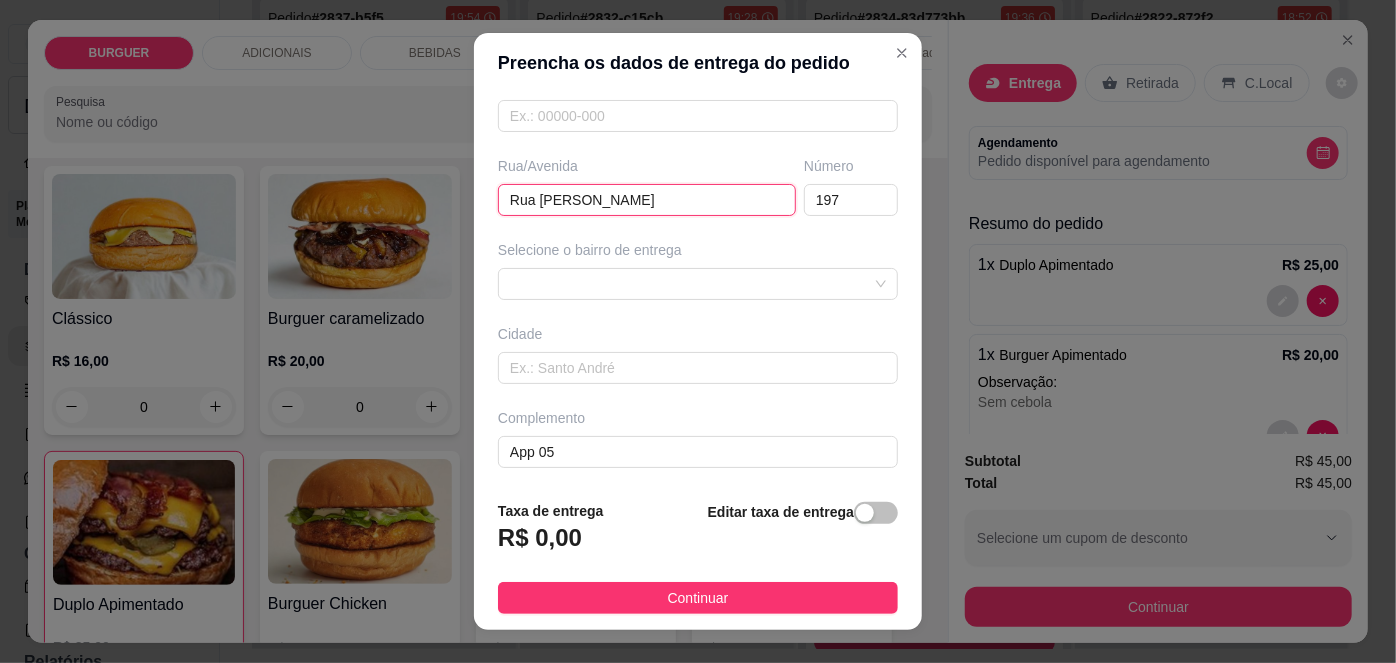 click on "Rua [PERSON_NAME]" at bounding box center (647, 200) 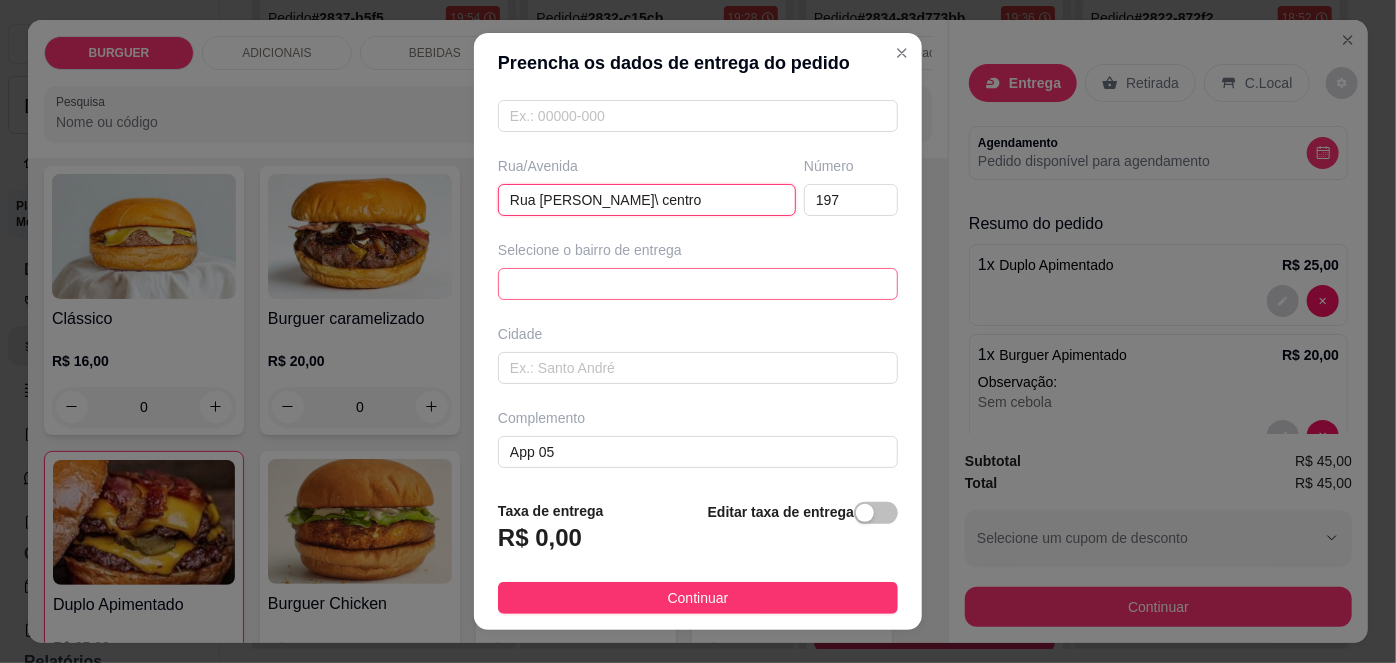 scroll, scrollTop: 30, scrollLeft: 0, axis: vertical 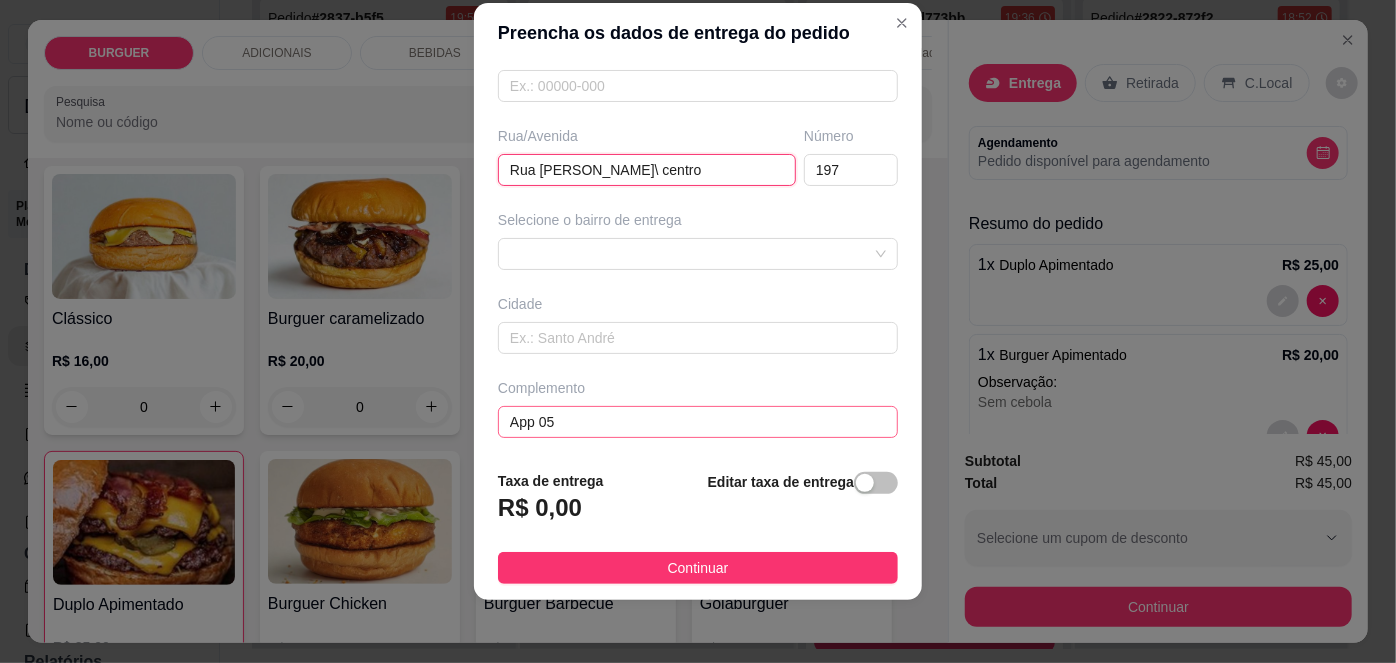 type on "Rua [PERSON_NAME]\ centro" 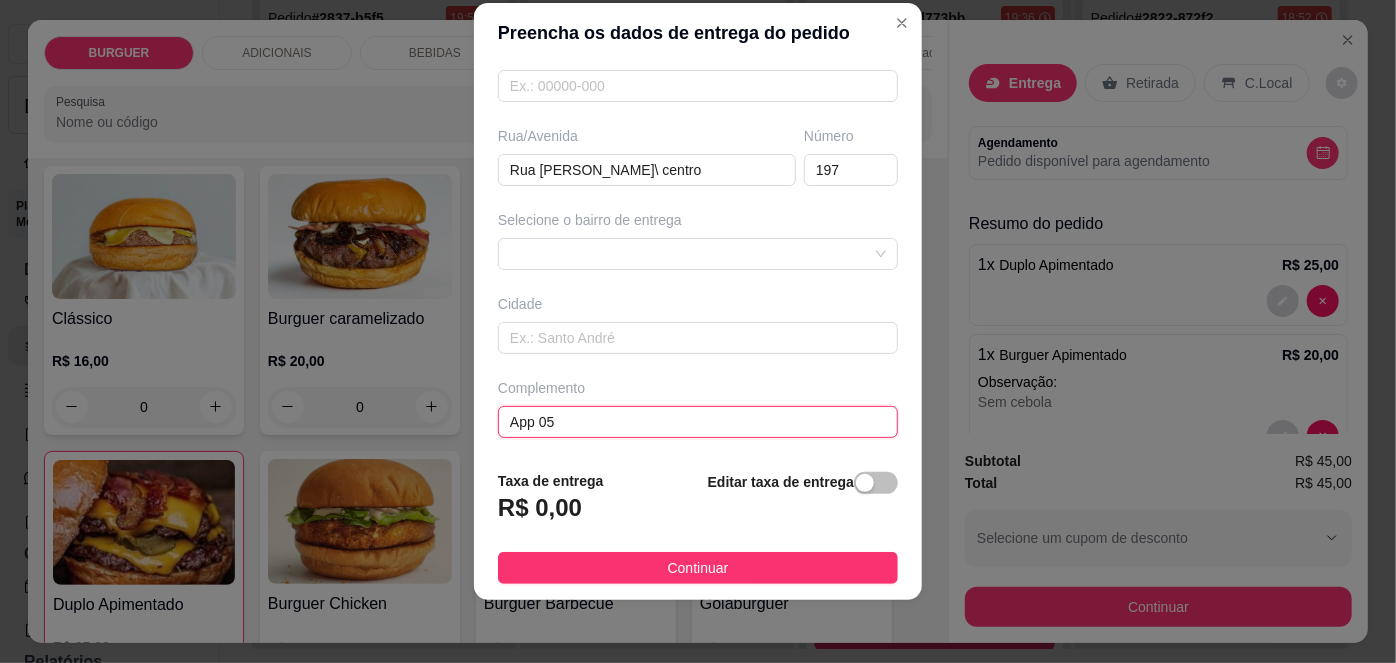 click on "App 05" at bounding box center (698, 422) 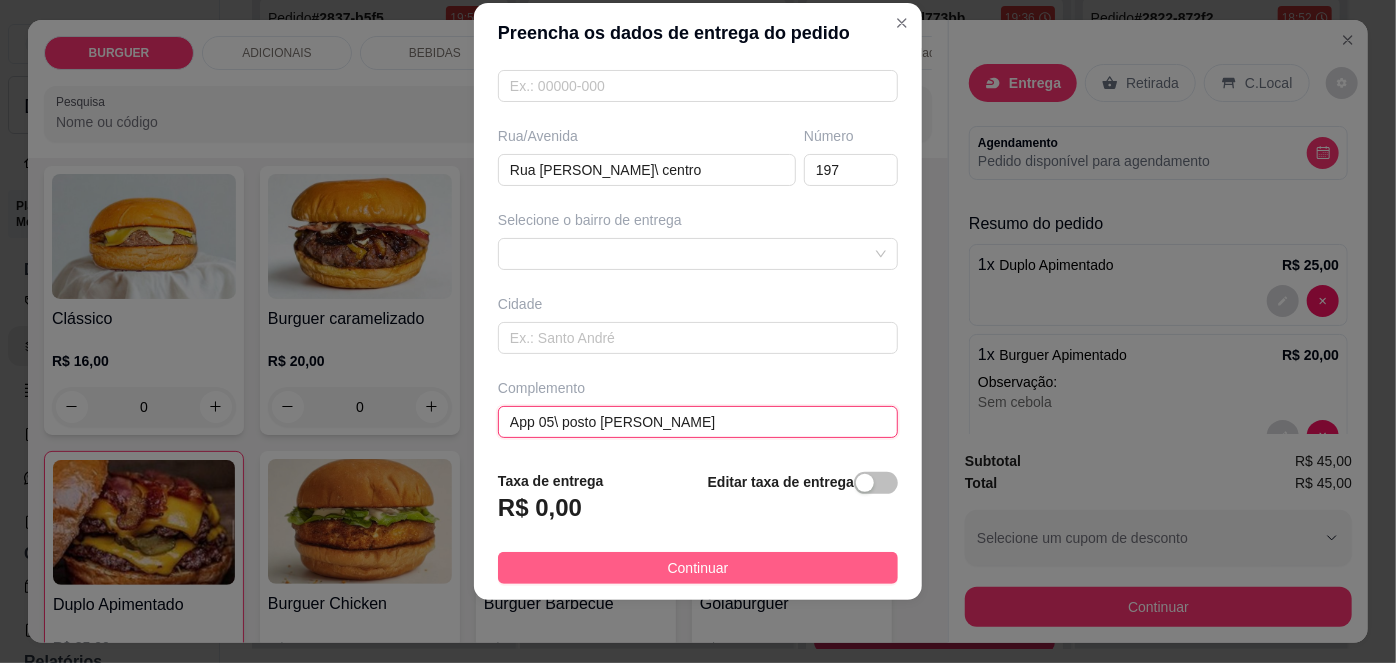 type on "App 05\ posto [PERSON_NAME]" 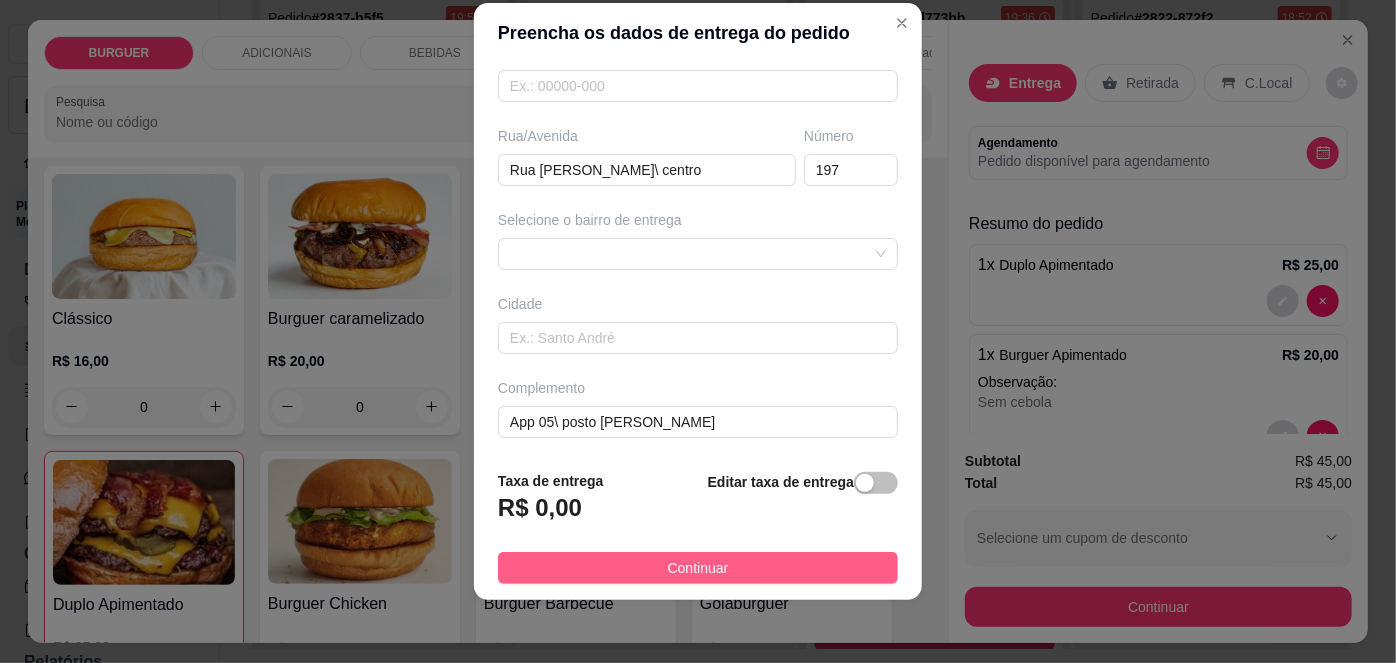 click on "Continuar" at bounding box center (698, 568) 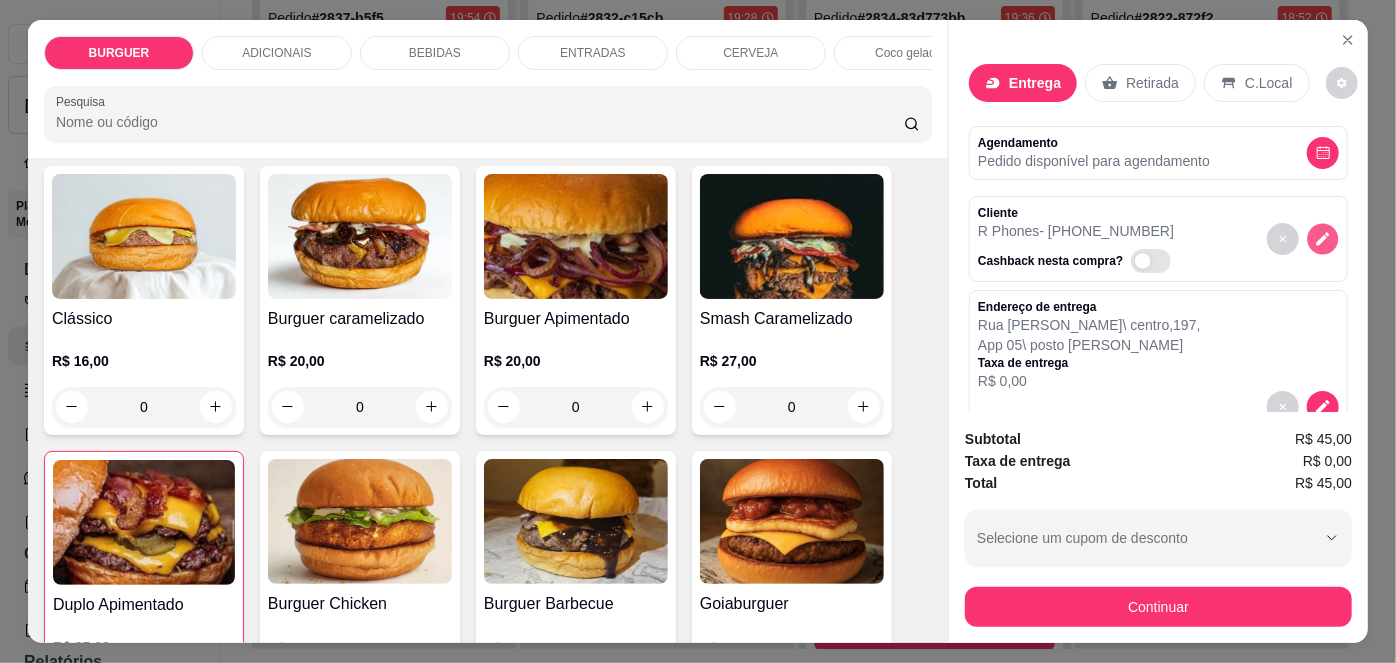 click 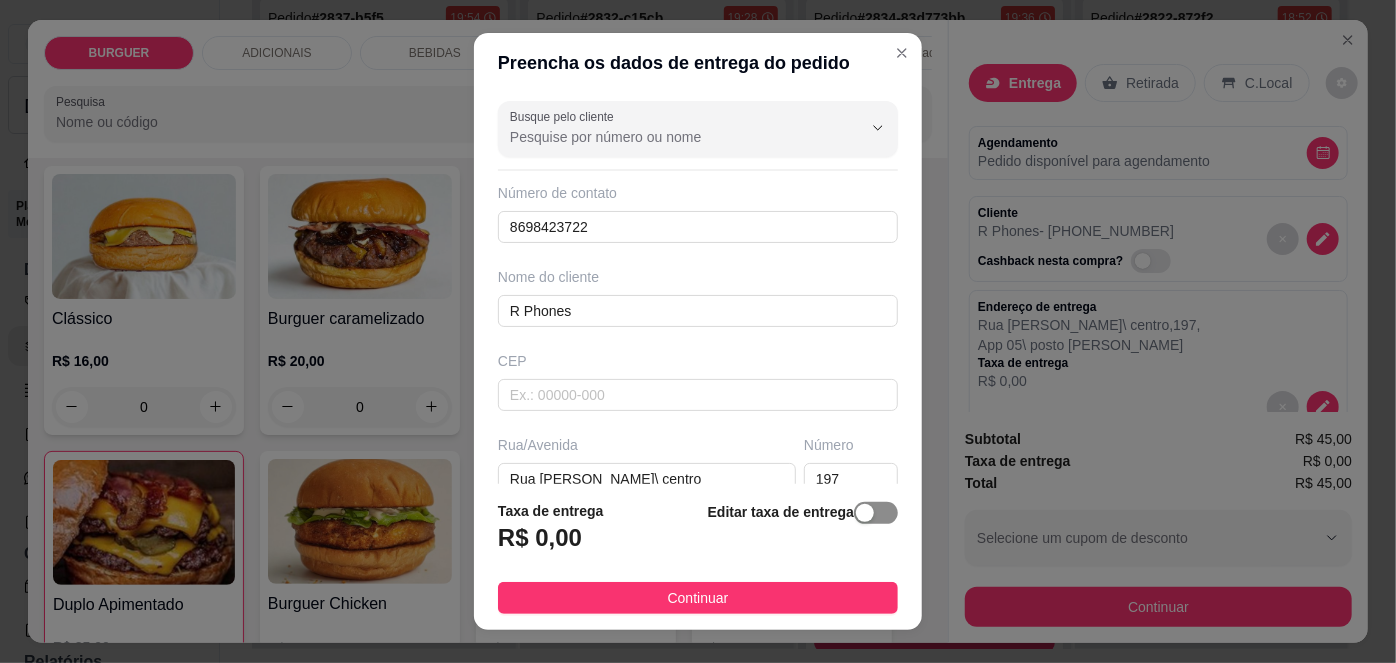 click at bounding box center [876, 513] 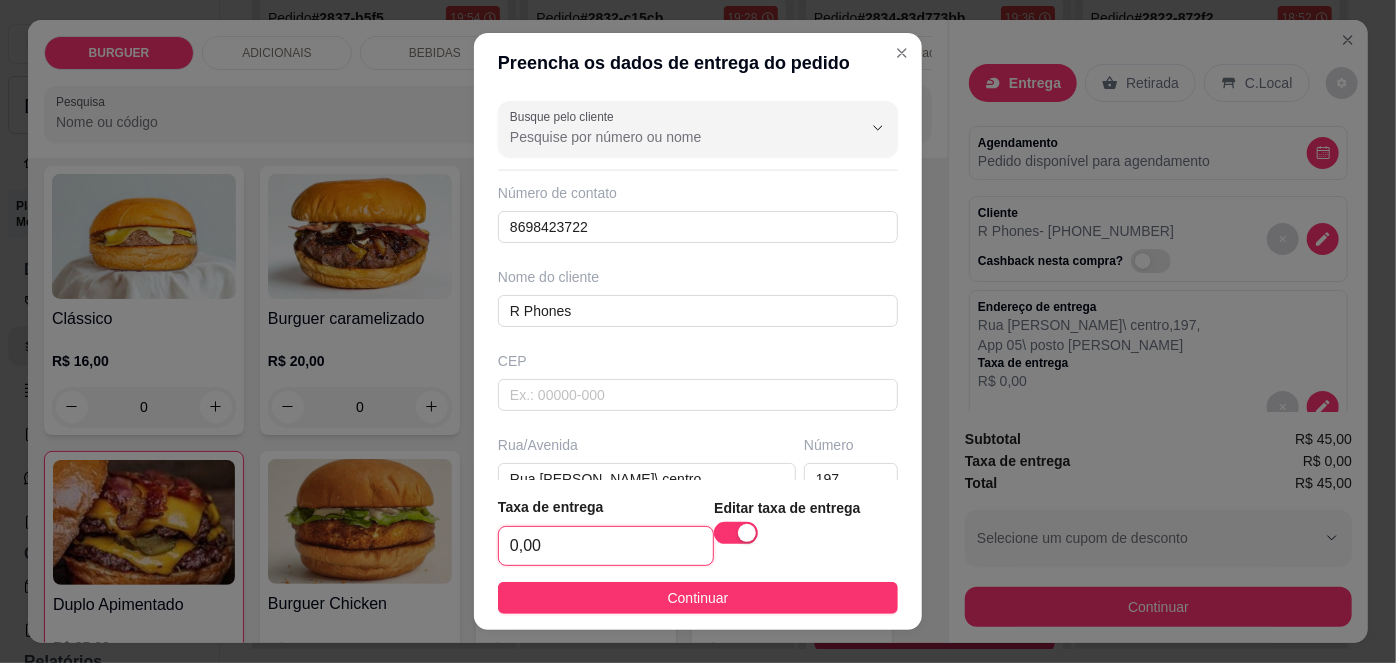 click on "0,00" at bounding box center (606, 546) 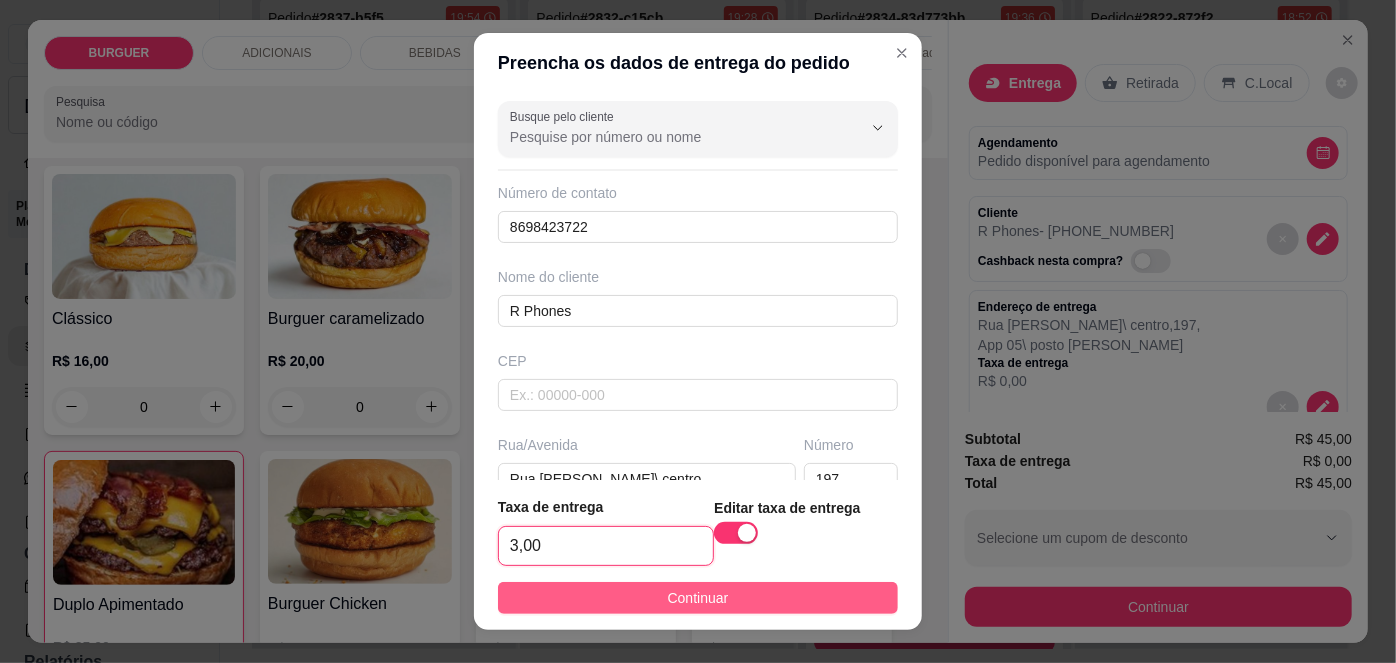 type on "3,00" 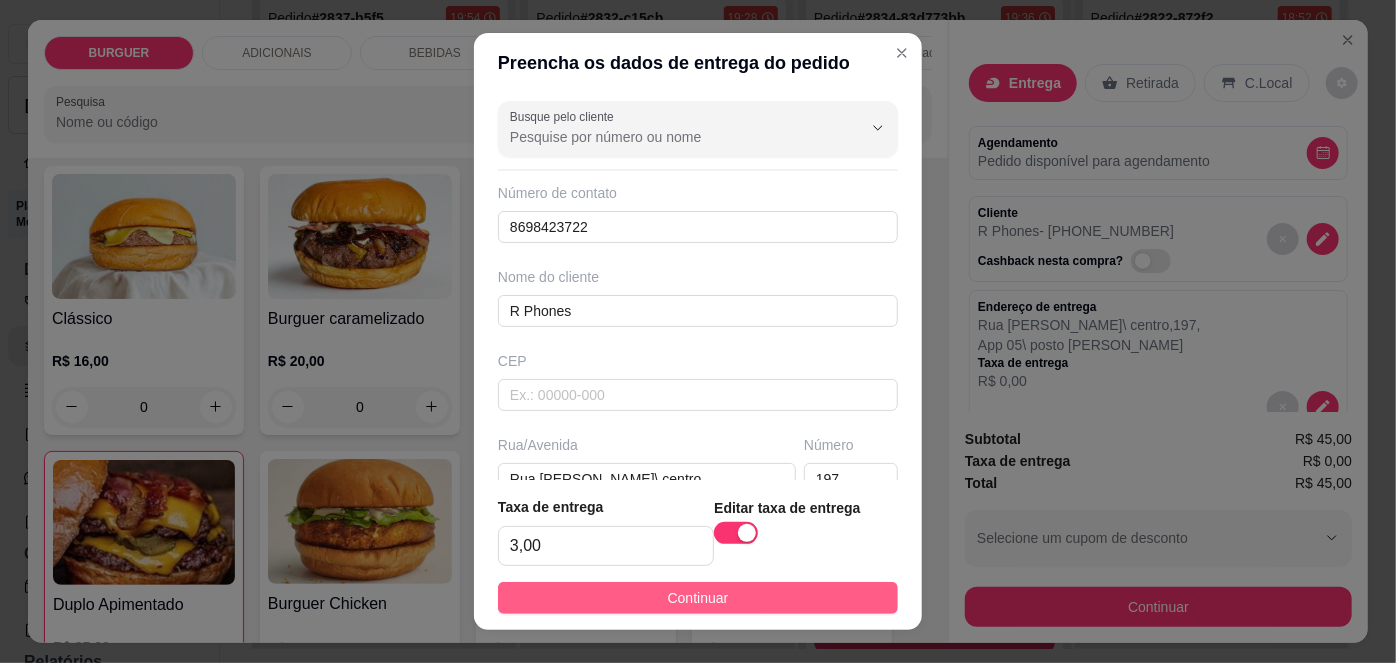 click on "Continuar" at bounding box center [698, 598] 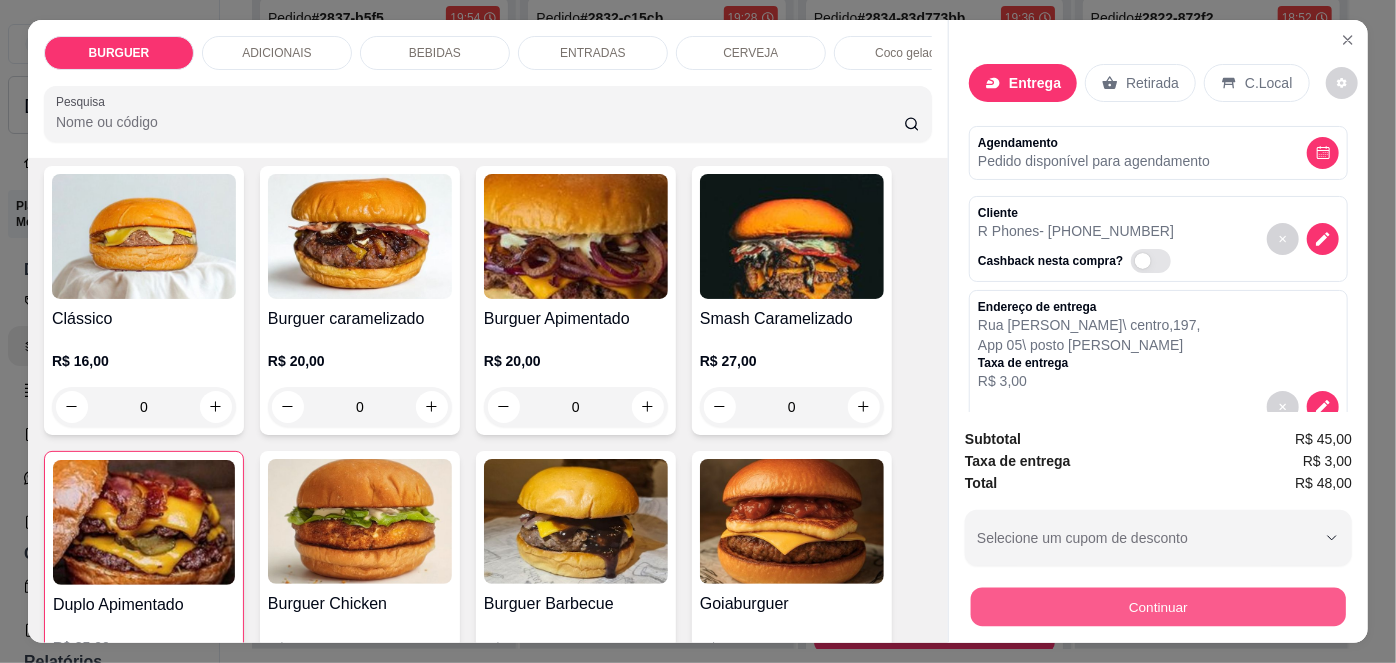 click on "Continuar" at bounding box center [1158, 607] 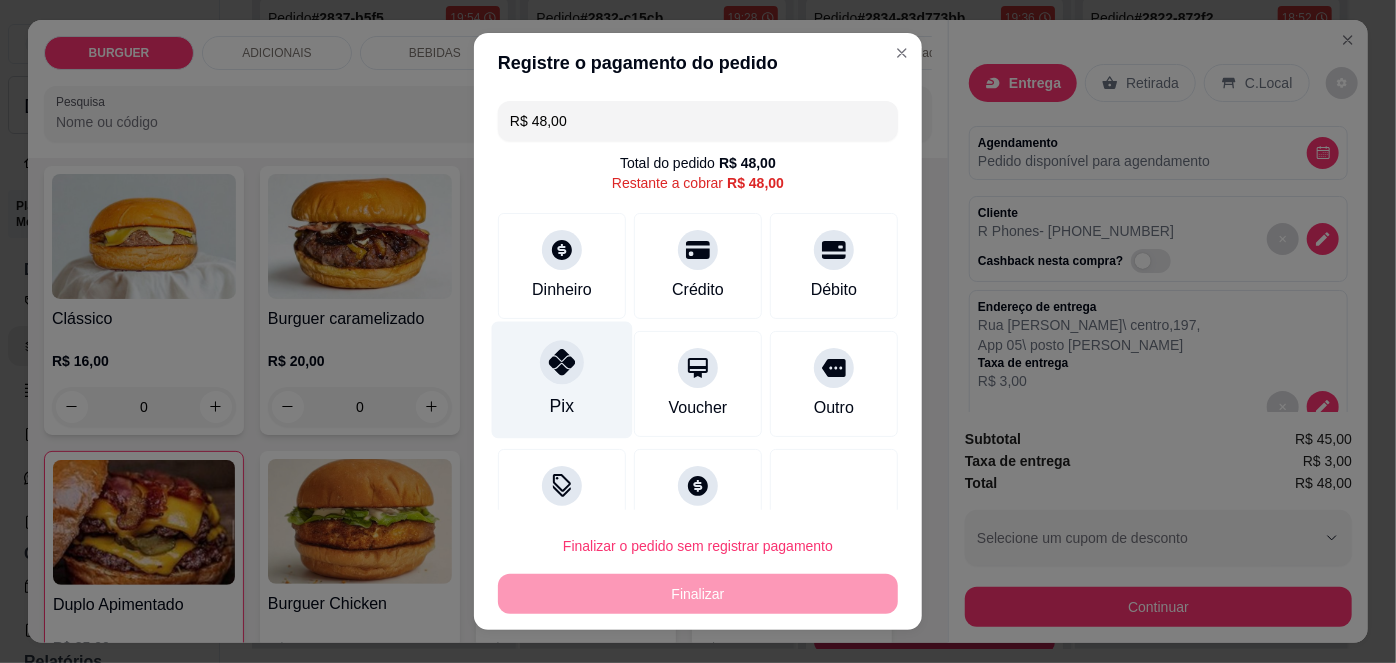 click 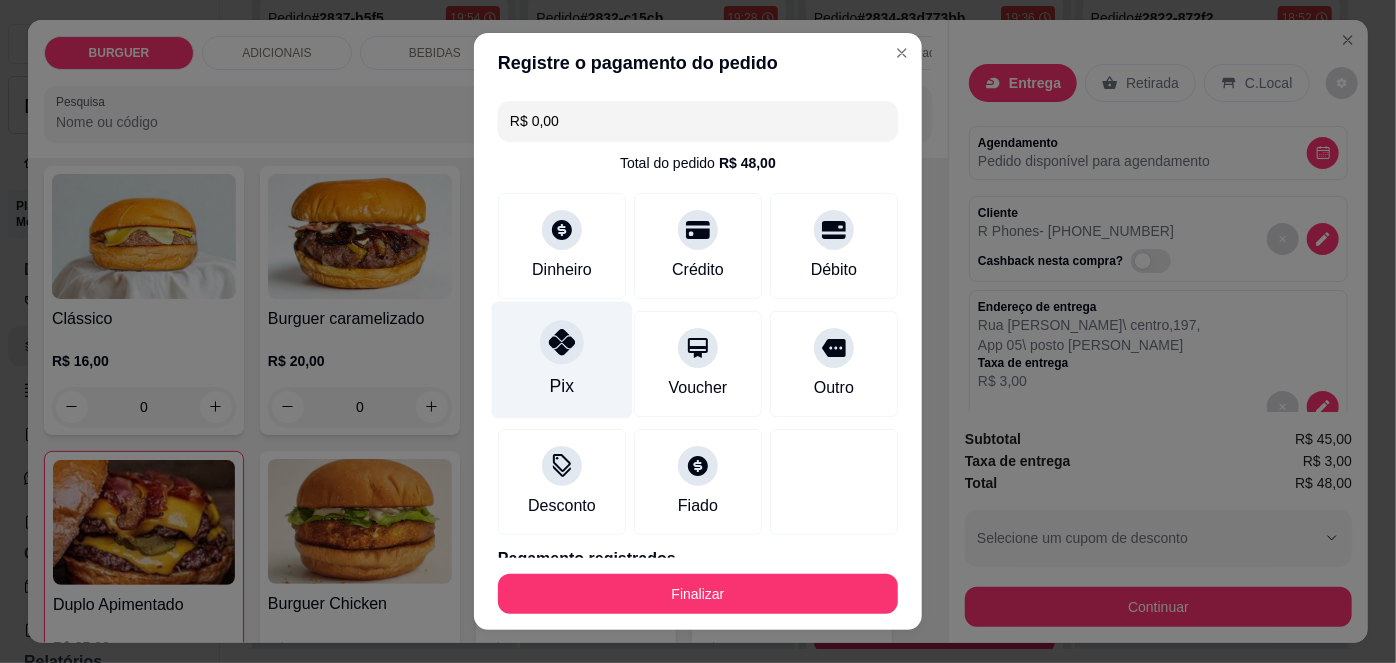 scroll, scrollTop: 88, scrollLeft: 0, axis: vertical 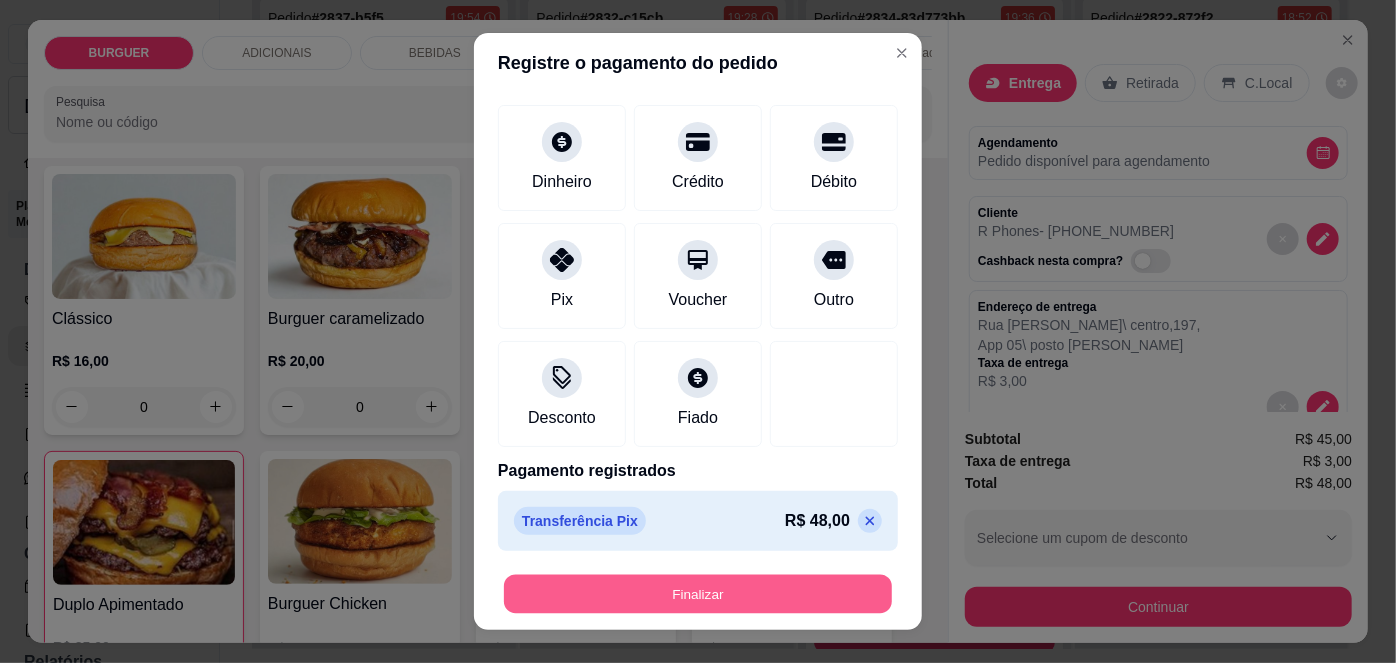 click on "Finalizar" at bounding box center (698, 593) 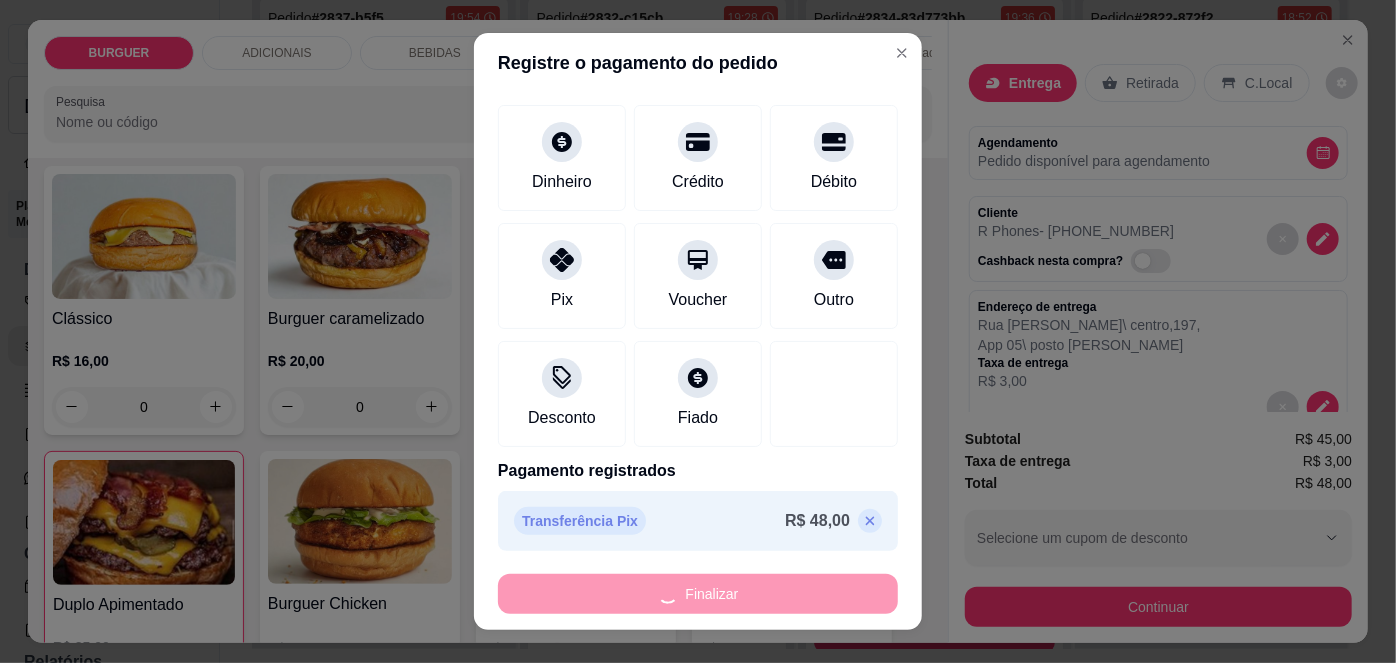 type on "0" 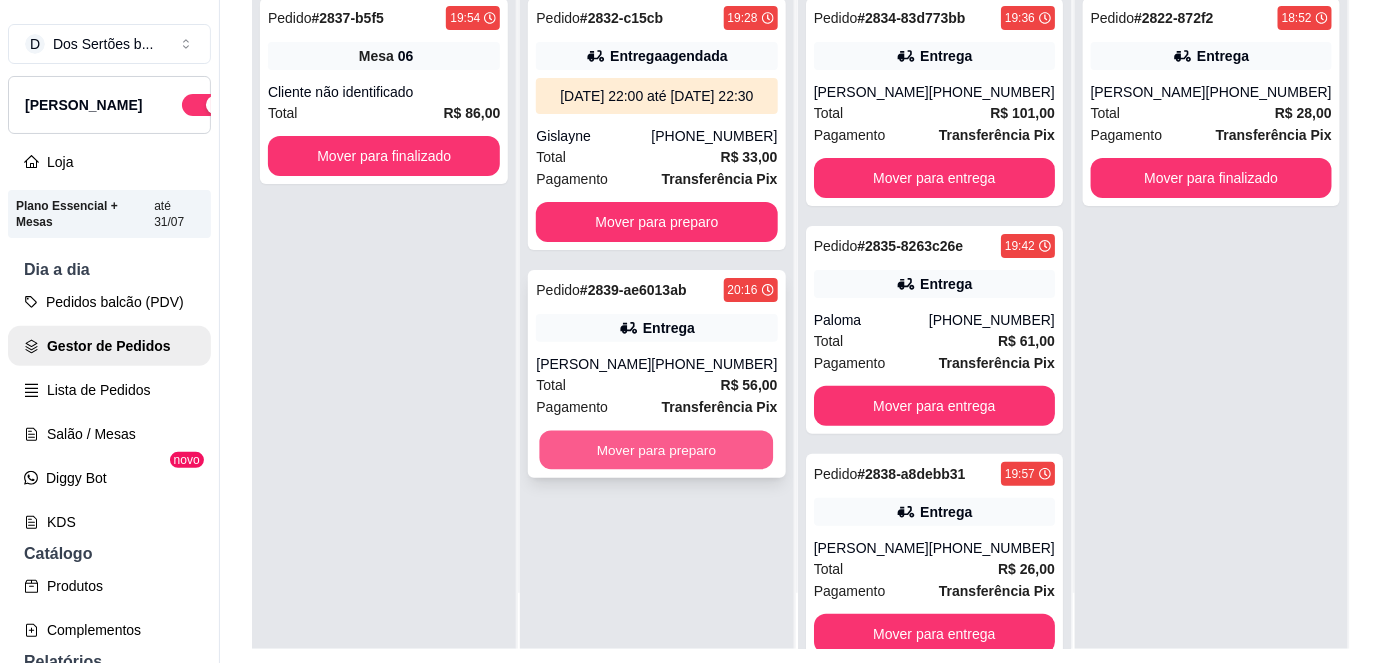 click on "Mover para preparo" at bounding box center [657, 450] 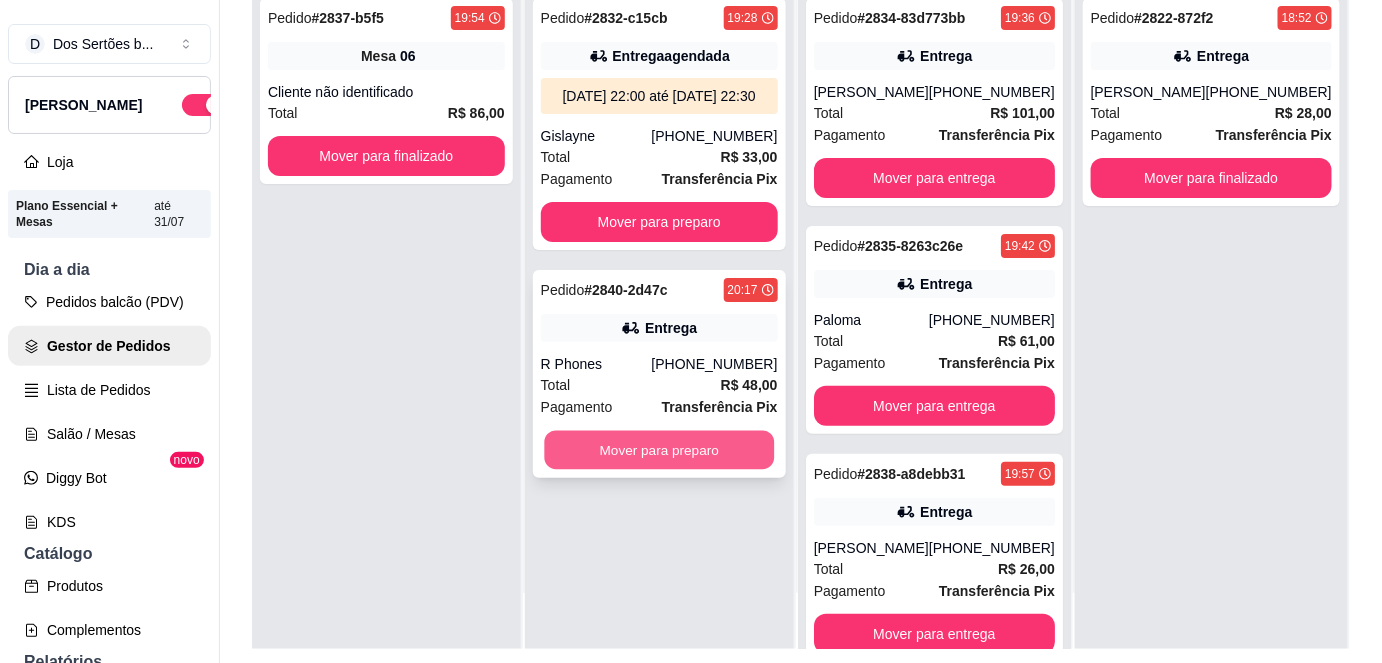 click on "Mover para preparo" at bounding box center [659, 450] 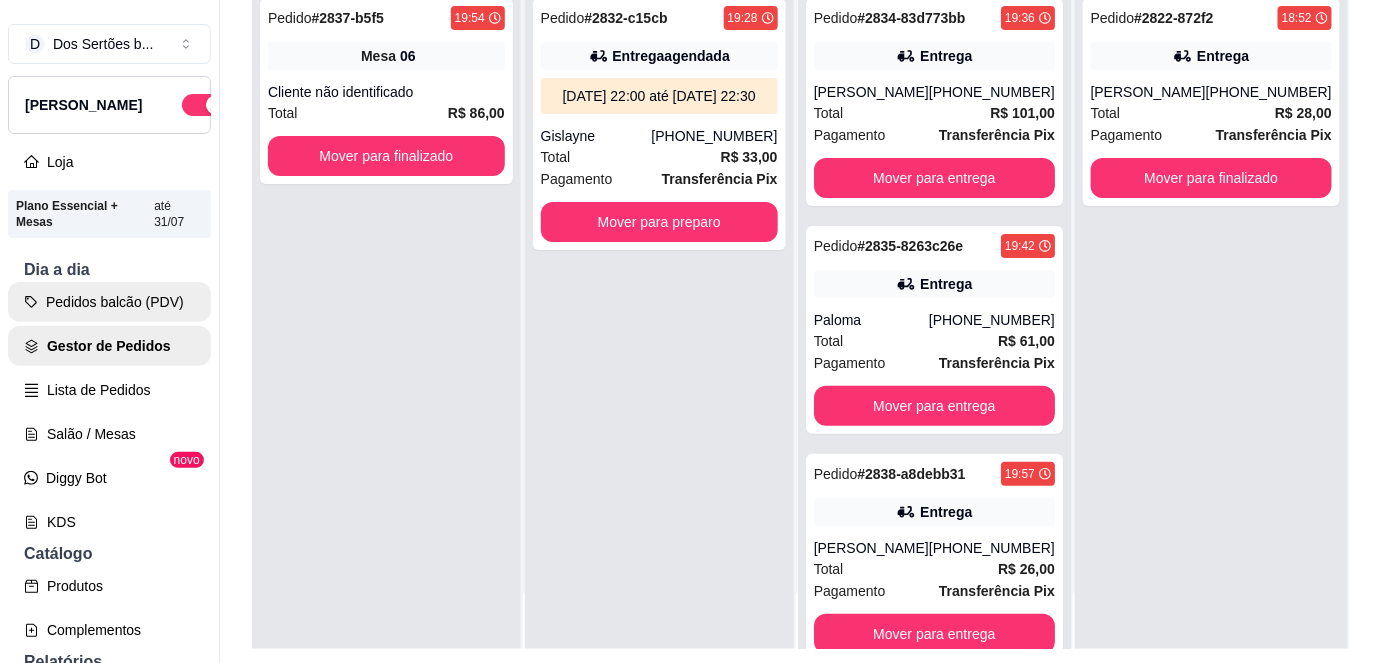 click on "Pedidos balcão (PDV)" at bounding box center (109, 302) 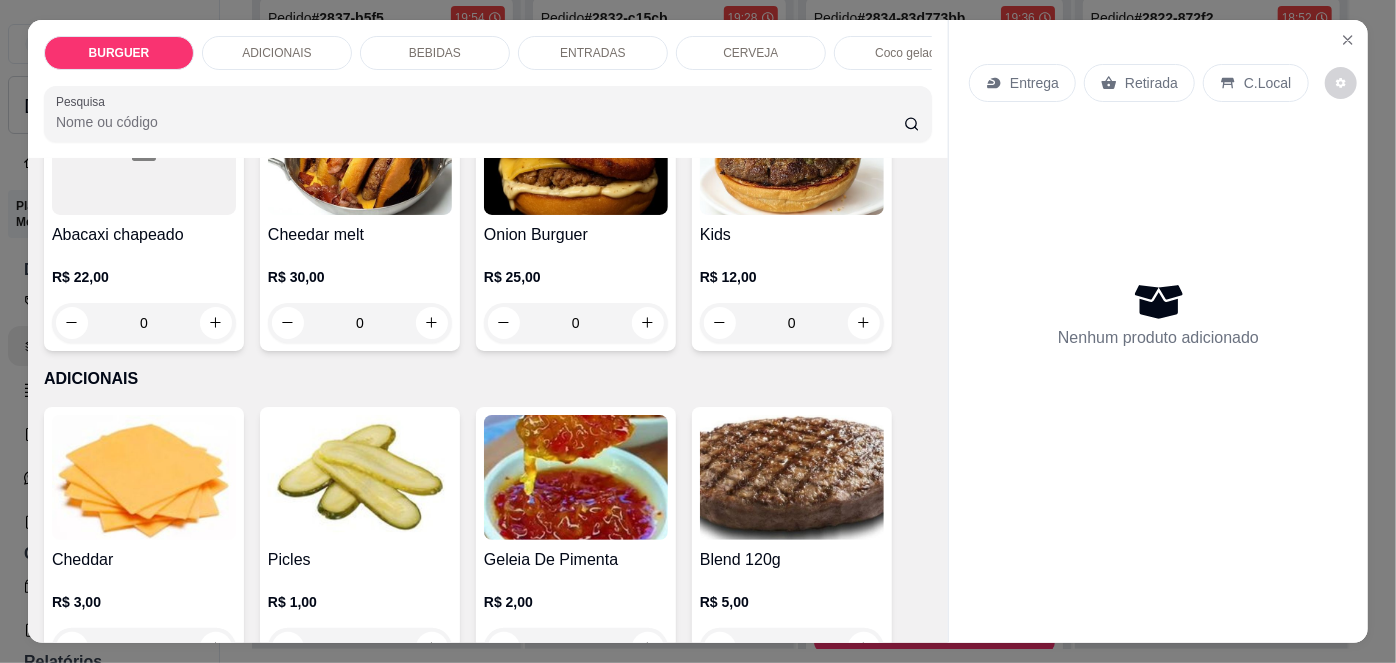 scroll, scrollTop: 785, scrollLeft: 0, axis: vertical 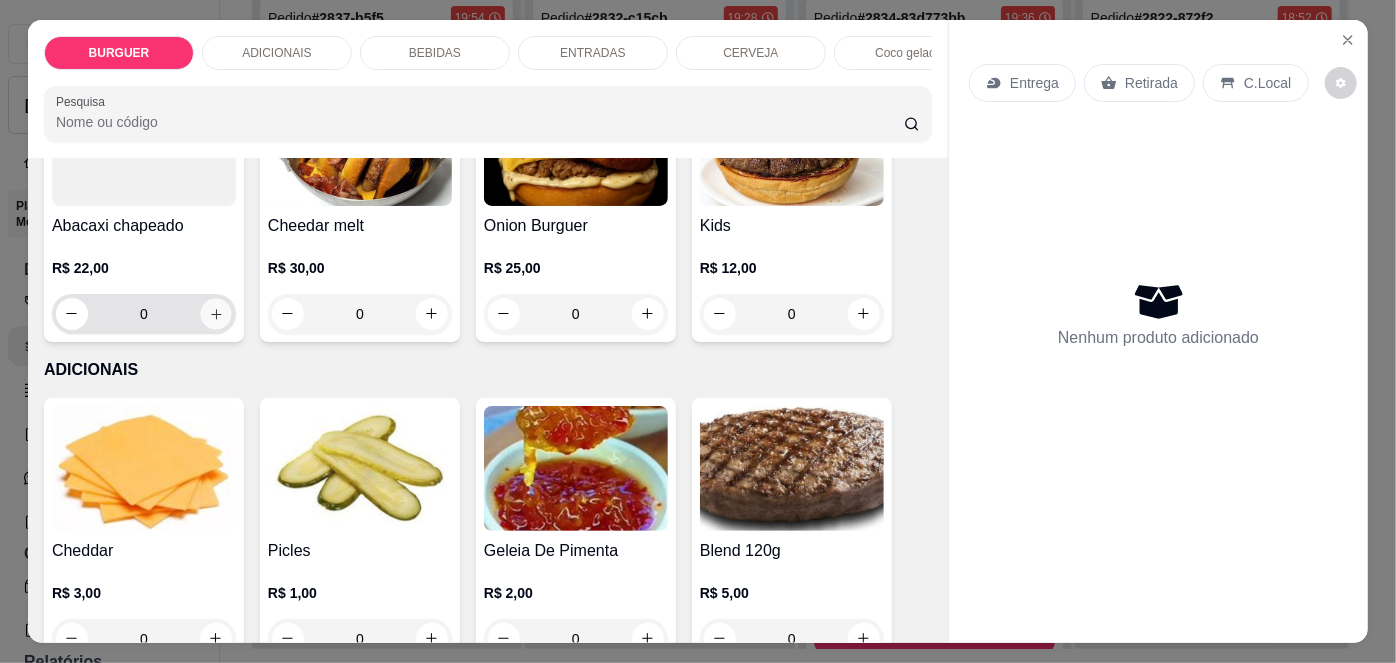 click at bounding box center (215, 313) 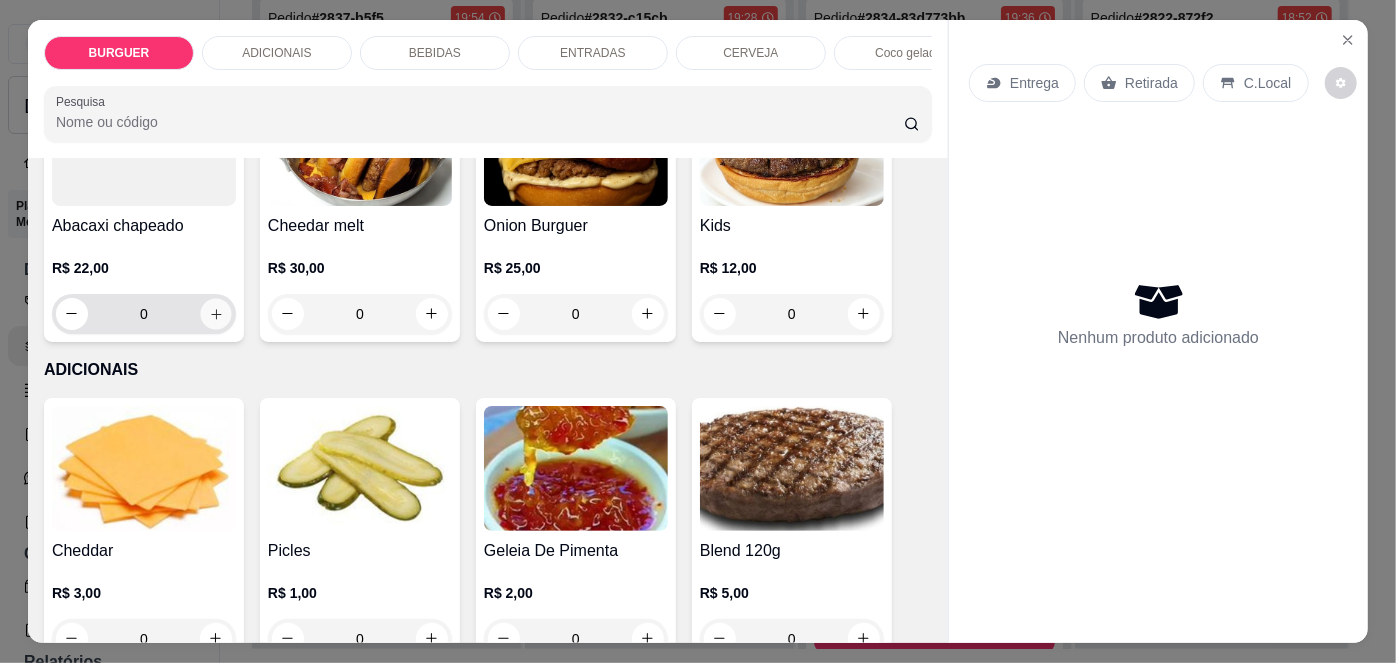 type on "1" 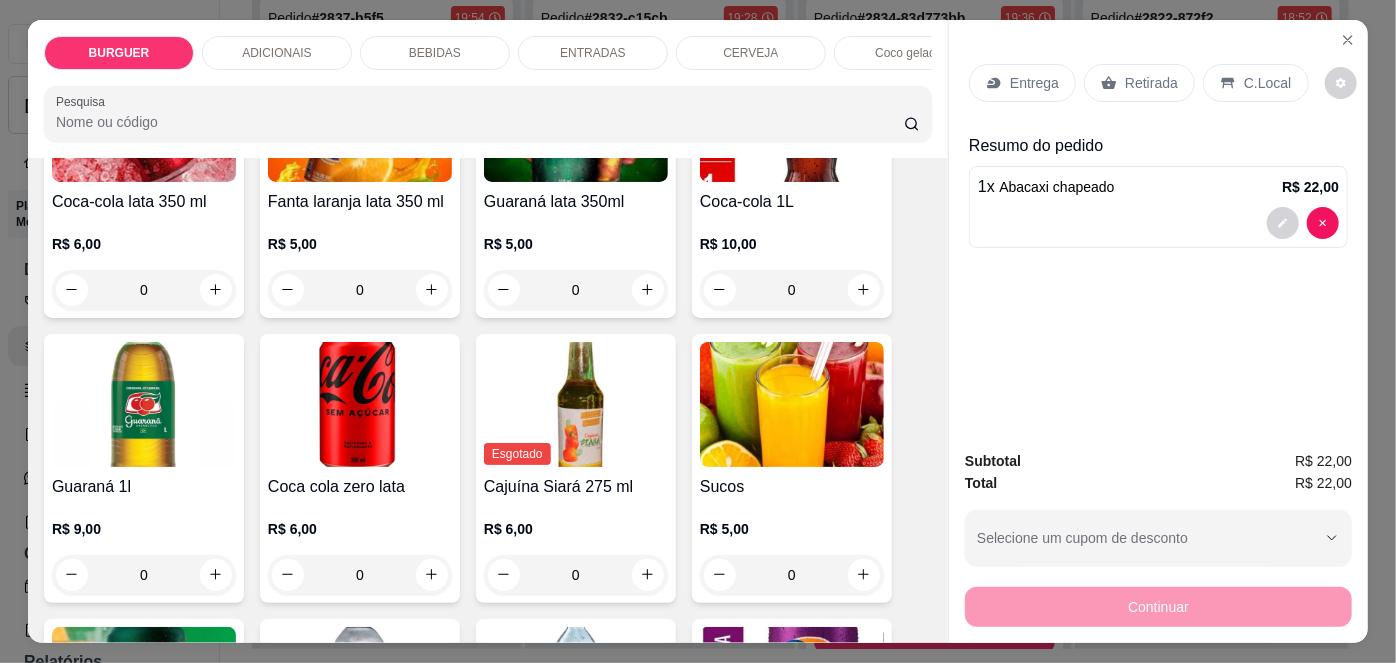 scroll, scrollTop: 1749, scrollLeft: 0, axis: vertical 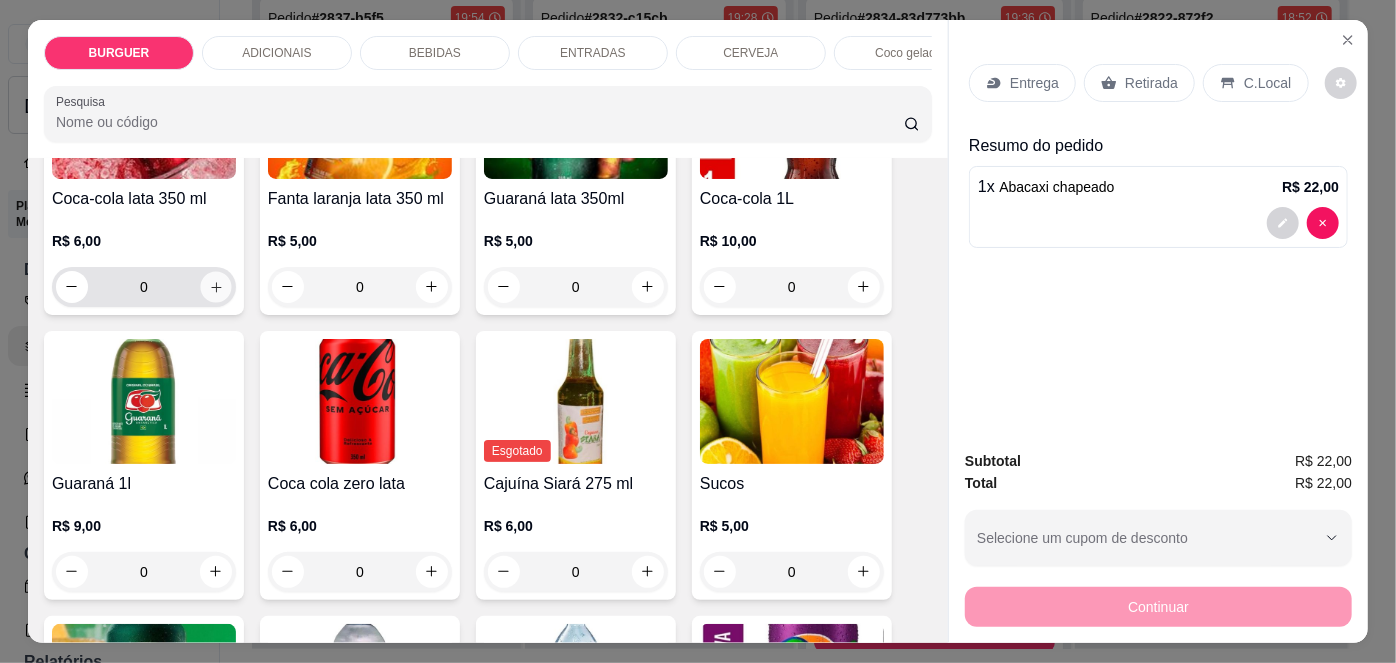click 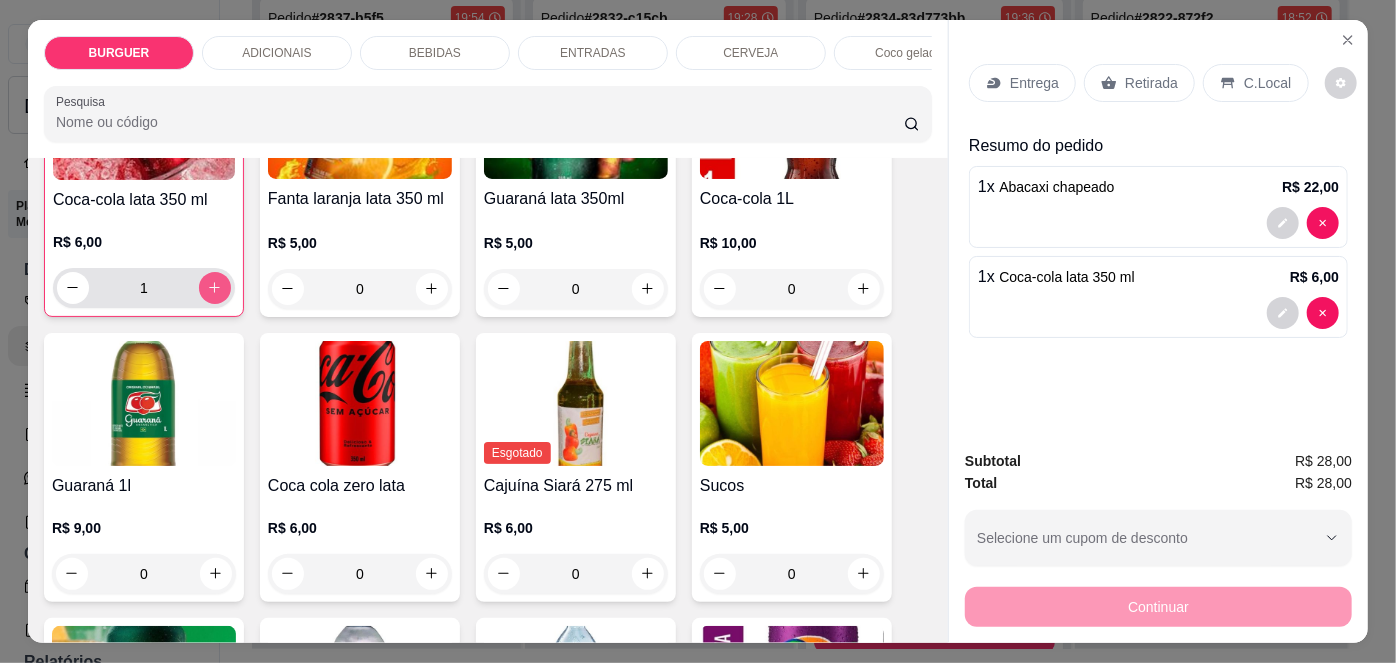 scroll, scrollTop: 1750, scrollLeft: 0, axis: vertical 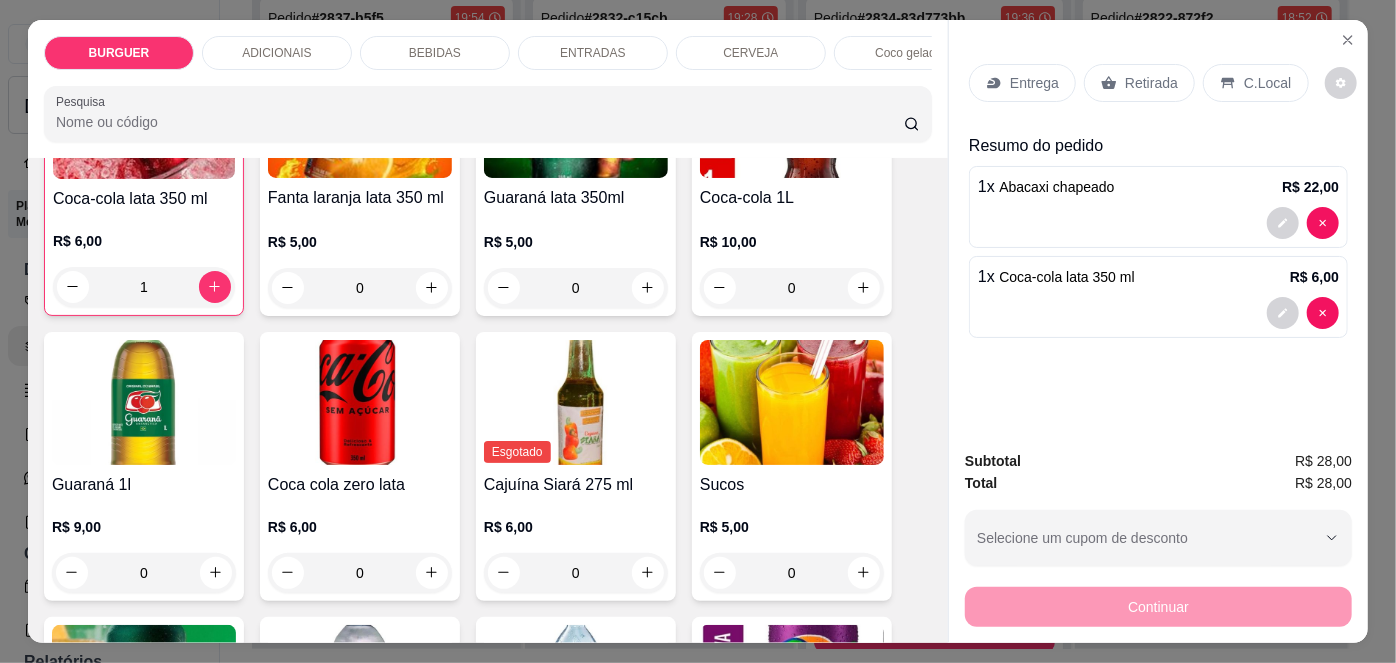 click on "Entrega" at bounding box center (1034, 83) 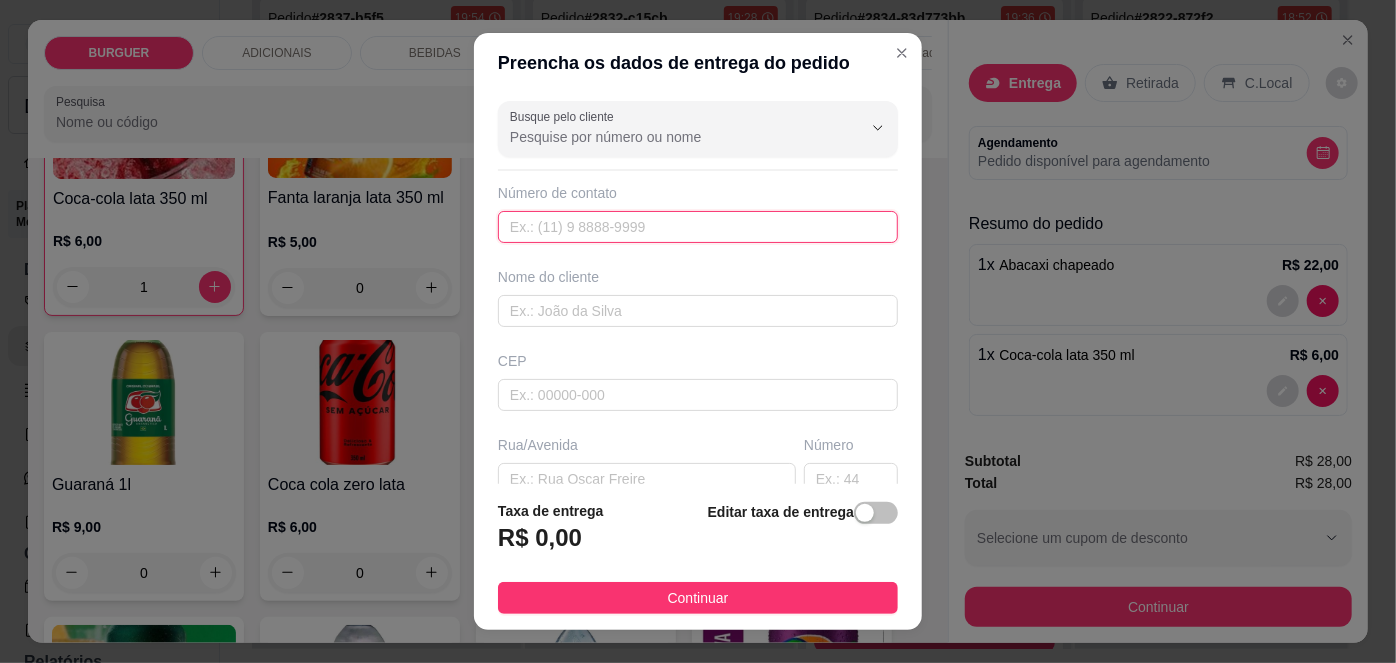 click at bounding box center [698, 227] 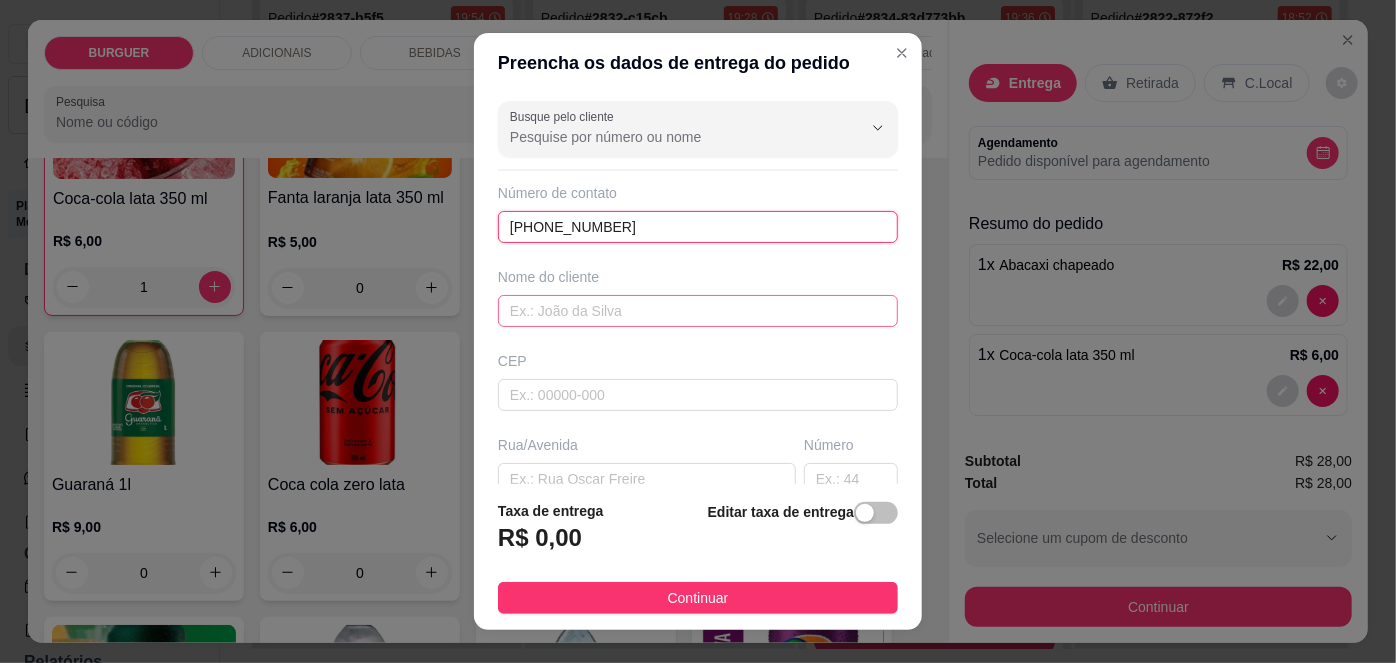 type on "[PHONE_NUMBER]" 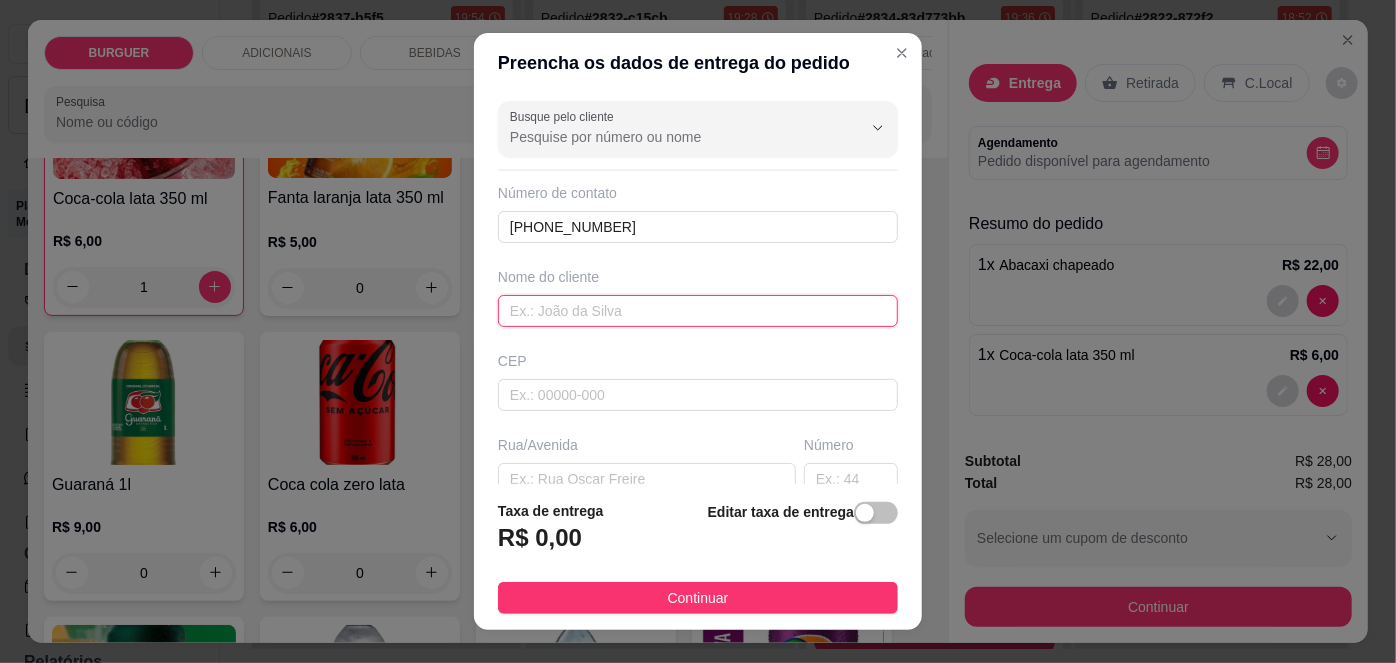 click at bounding box center (698, 311) 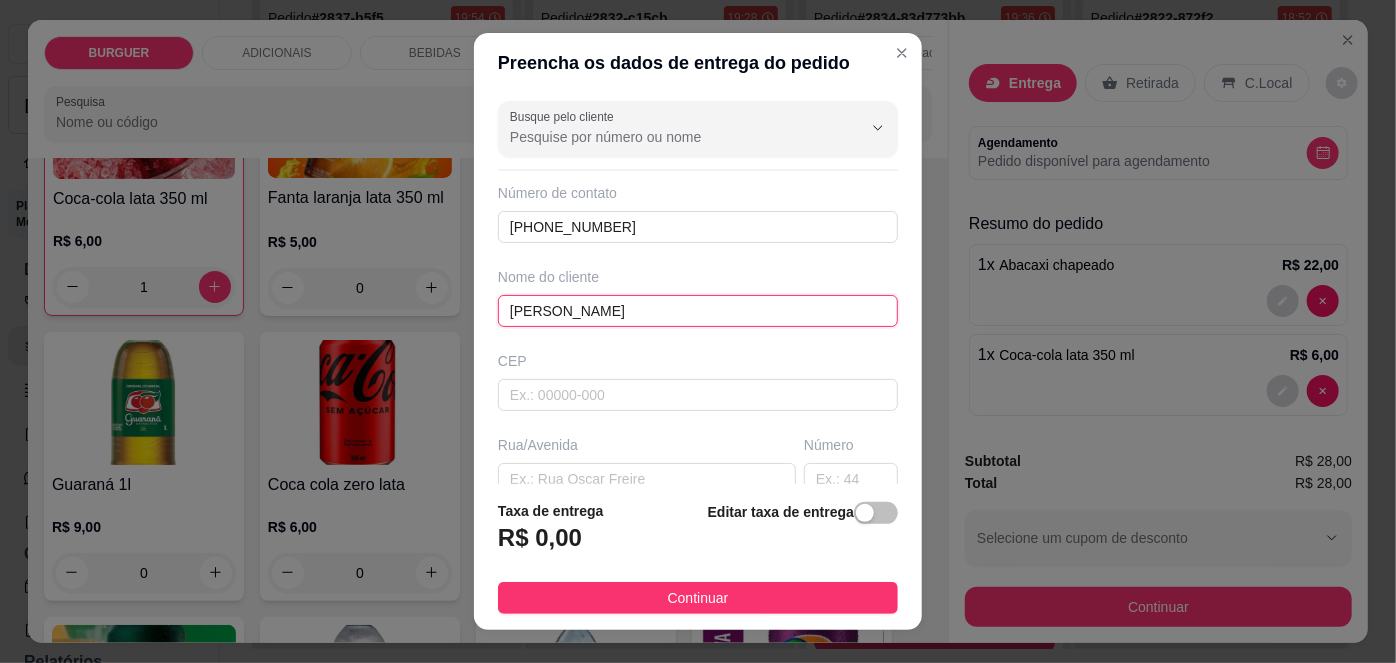 scroll, scrollTop: 279, scrollLeft: 0, axis: vertical 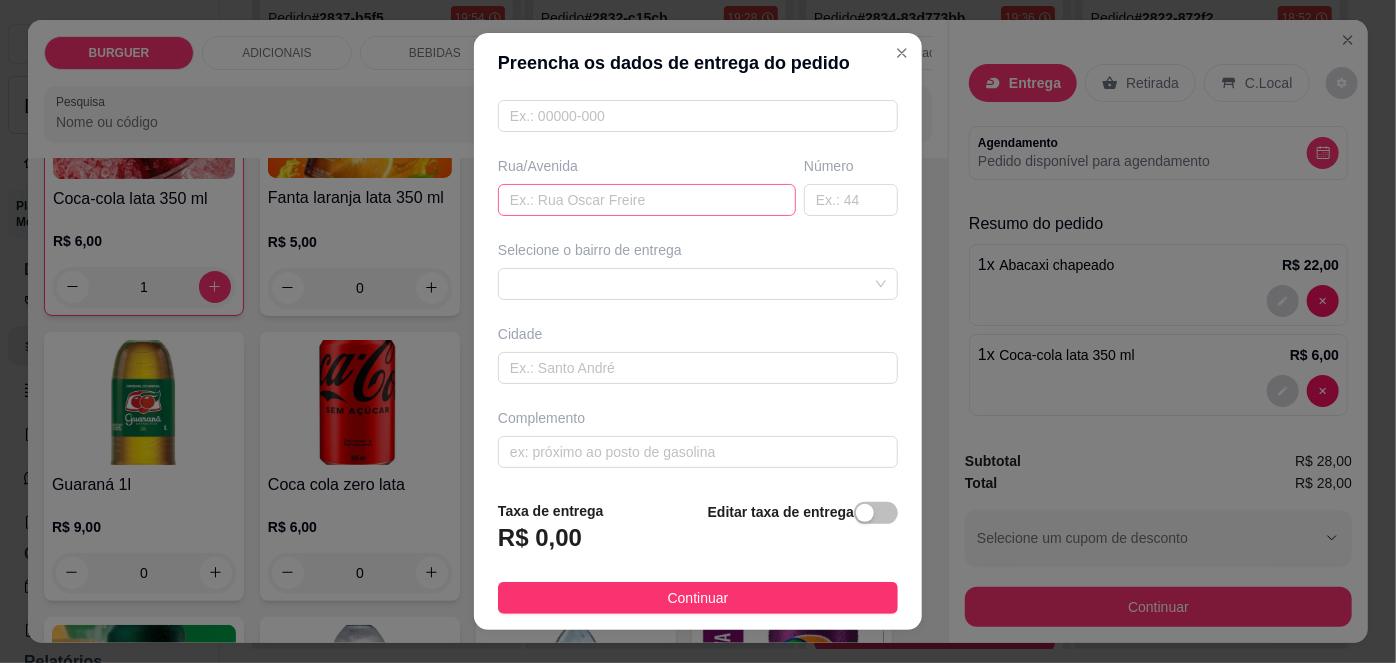 type on "[PERSON_NAME]" 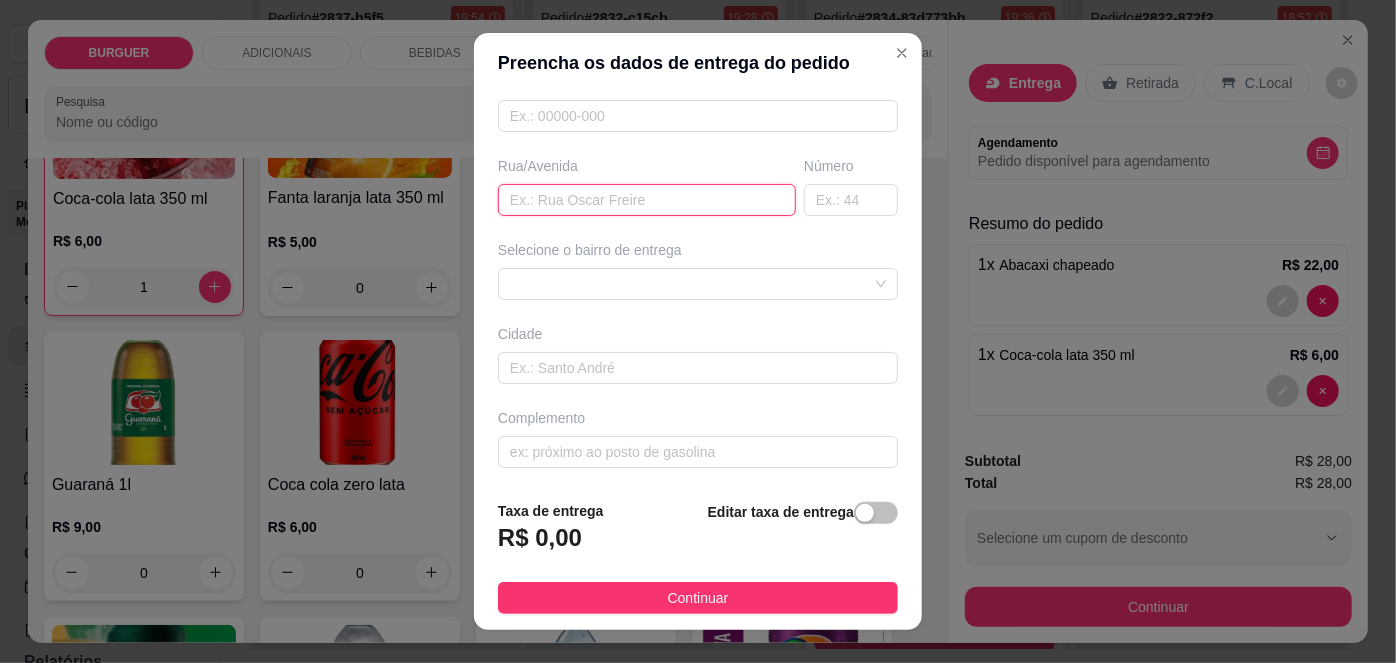 click at bounding box center [647, 200] 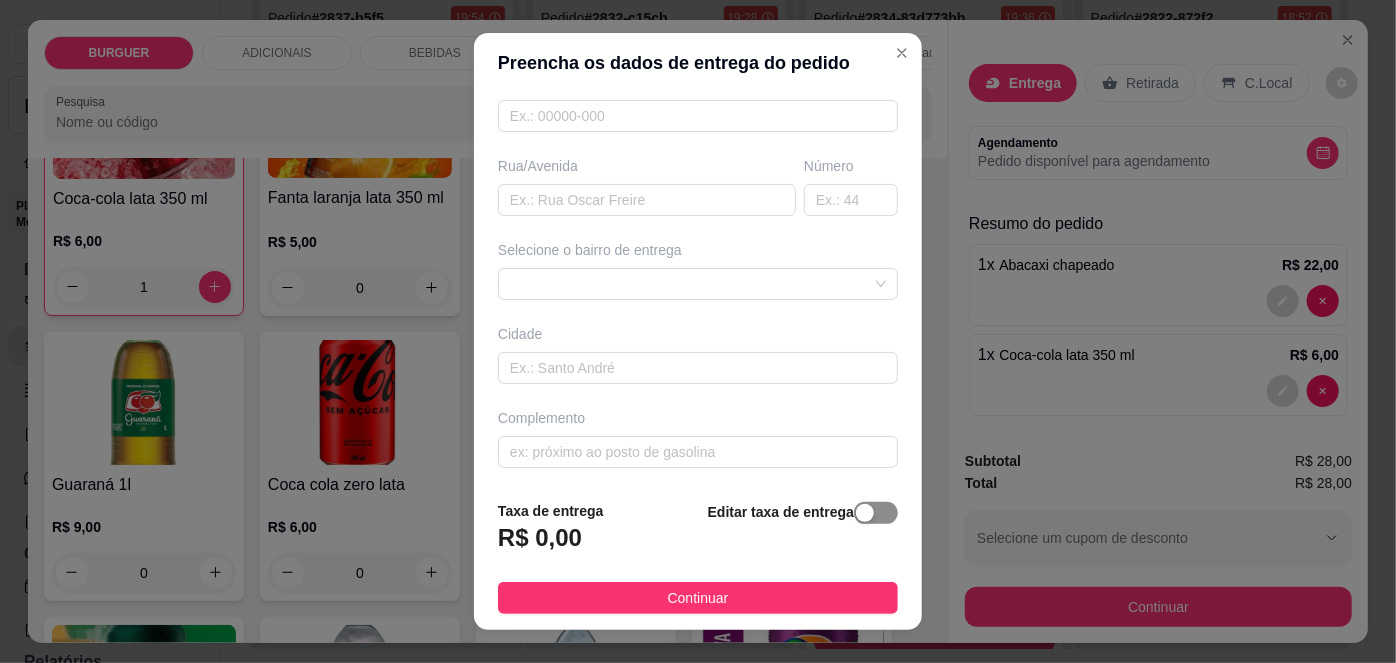 click at bounding box center [876, 513] 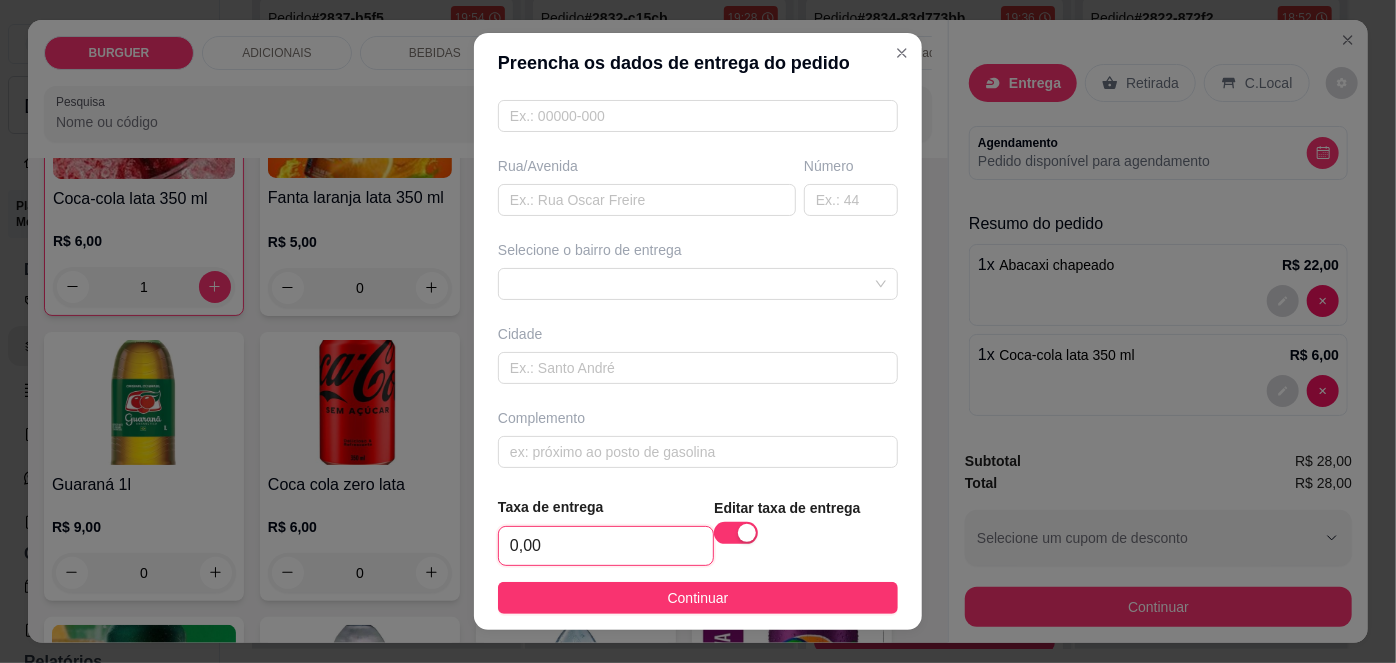 click on "0,00" at bounding box center [606, 546] 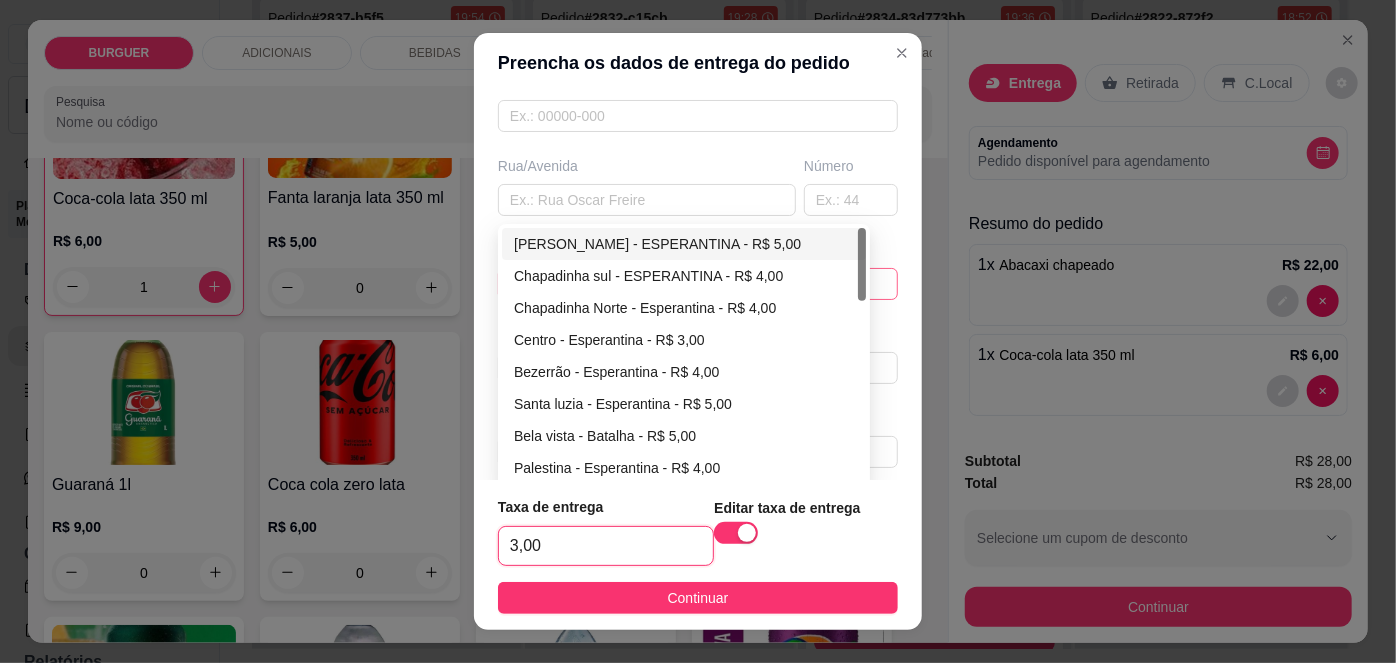 click on "67d0a9f2ac621123795caa57 67d0aa4c10a7c36e1d729bd0 [PERSON_NAME] - ESPERANTINA -  R$ 5,00 Chapadinha sul - ESPERANTINA -  R$ 4,00 [GEOGRAPHIC_DATA] - [GEOGRAPHIC_DATA] -  R$ 4,00 Centro - Esperantina -  R$ 3,00 Bezerrão - Esperantina -  R$ 4,00 [GEOGRAPHIC_DATA]  - [GEOGRAPHIC_DATA]  -  R$ 5,00 Bela vista - Batalha  -  R$ 5,00 [GEOGRAPHIC_DATA]  - [GEOGRAPHIC_DATA]  -  R$ 4,00 Varjota - Esperantina  -  R$ 6,00 Novo milênio - Esperantina -  R$ 4,00" at bounding box center (698, 284) 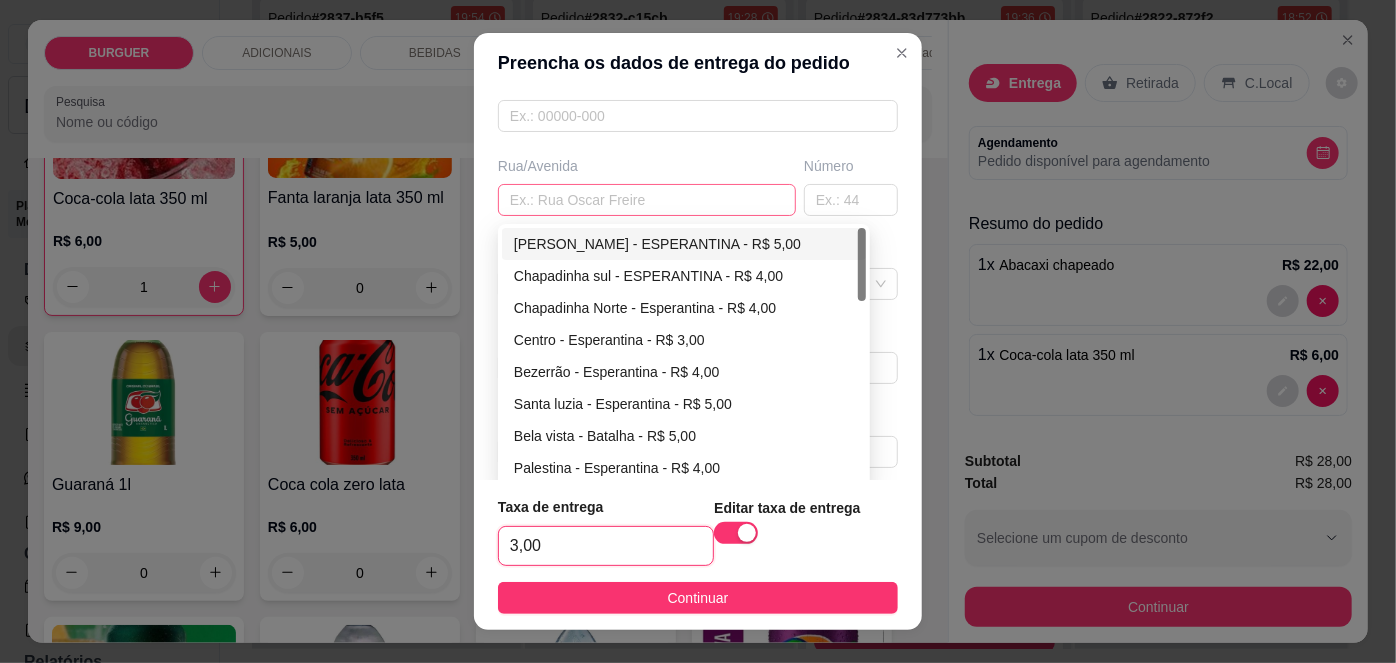 type on "3,00" 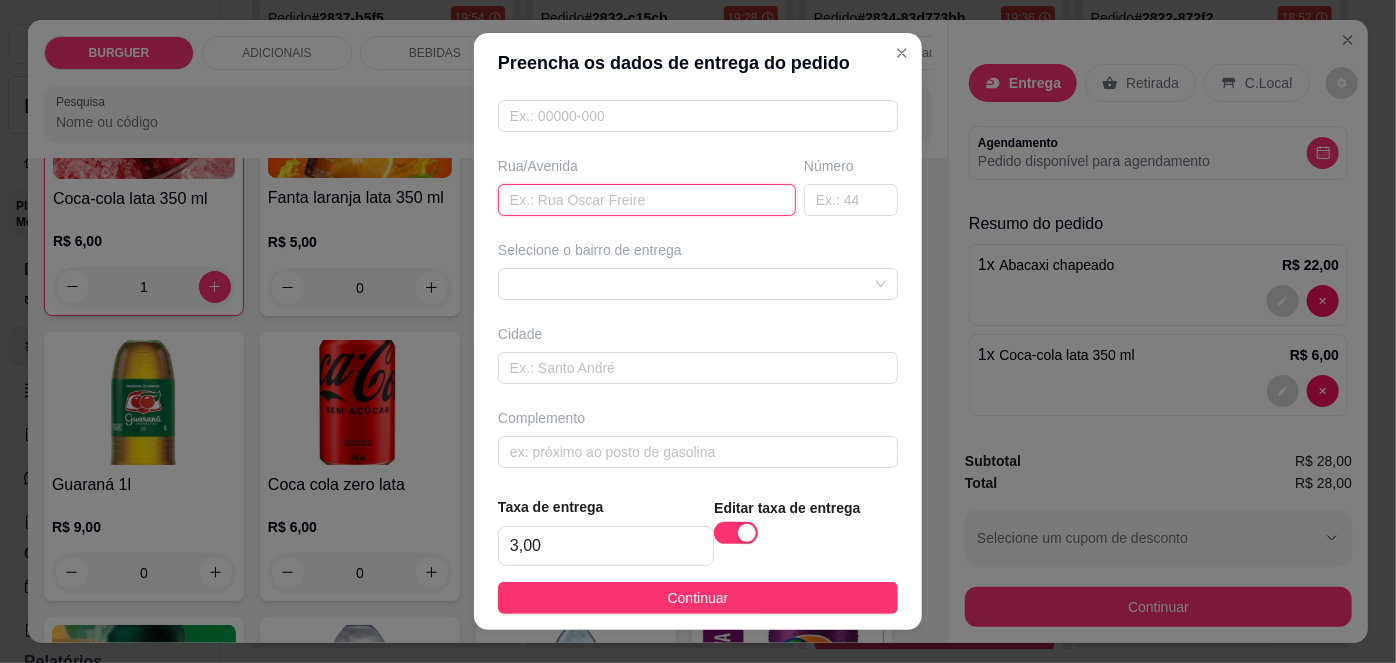 click at bounding box center [647, 200] 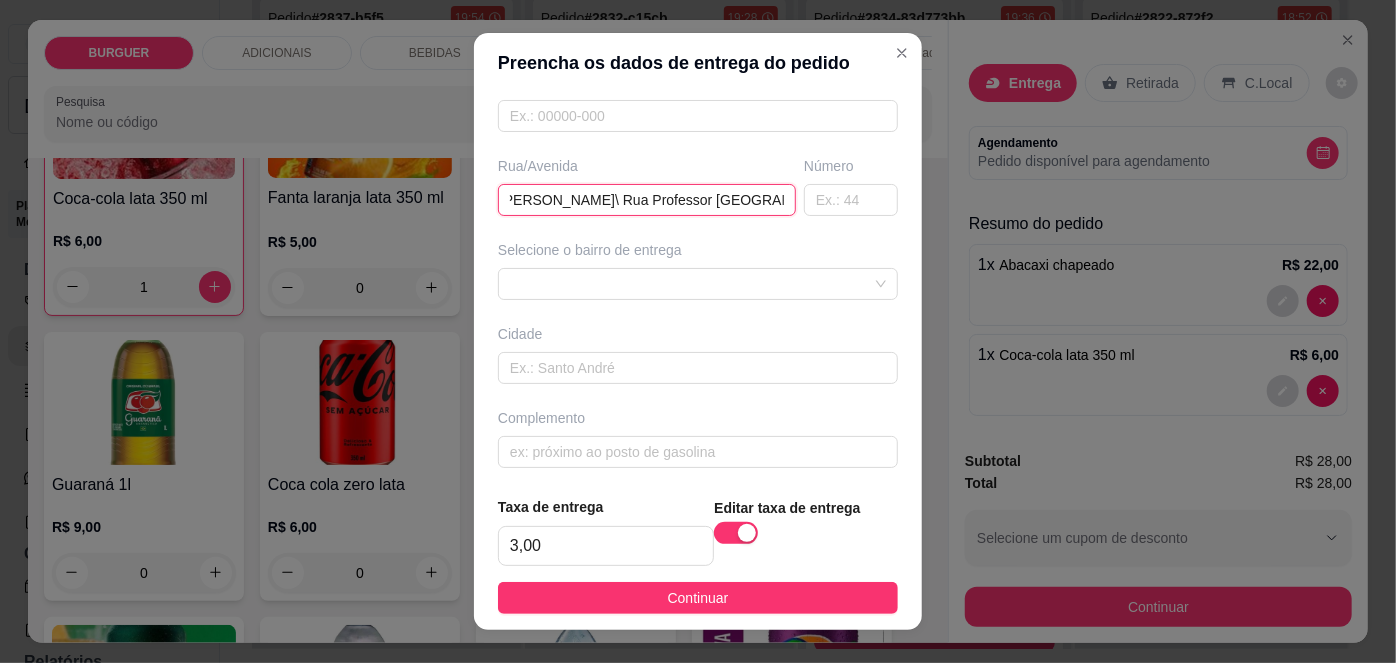 scroll, scrollTop: 0, scrollLeft: 18, axis: horizontal 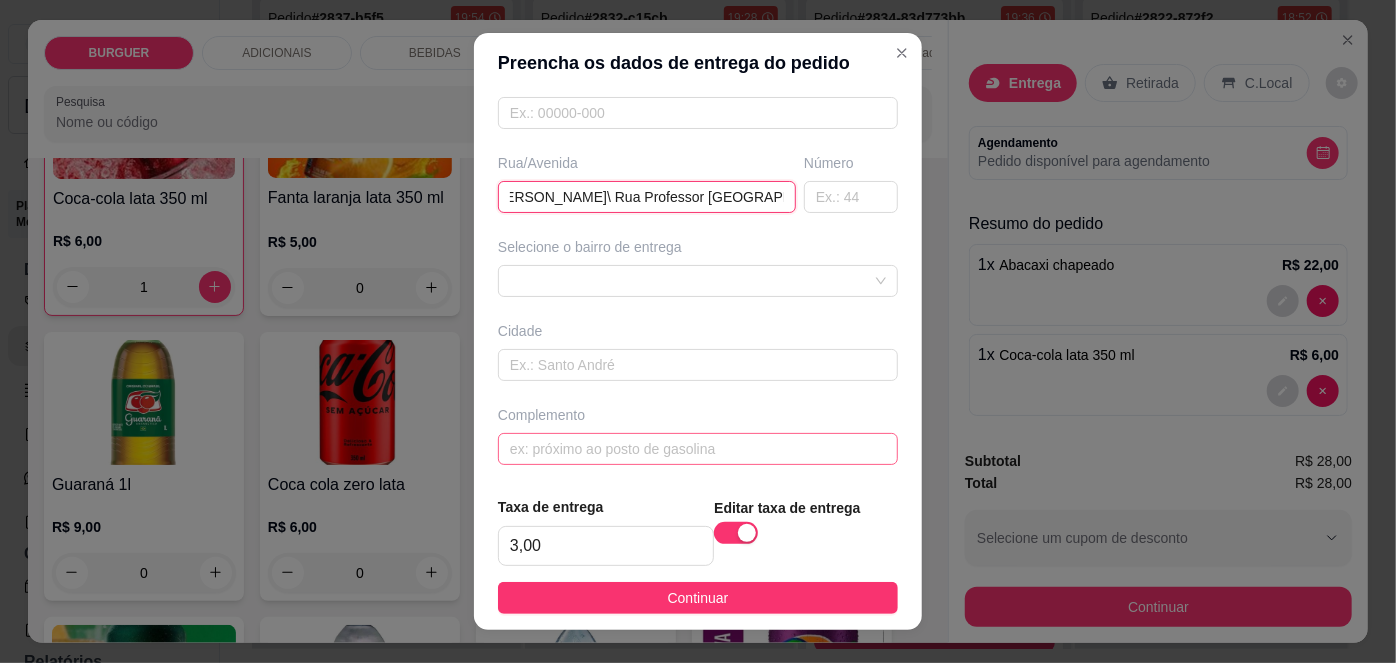 type on "[PERSON_NAME]\ Rua Professor [GEOGRAPHIC_DATA]" 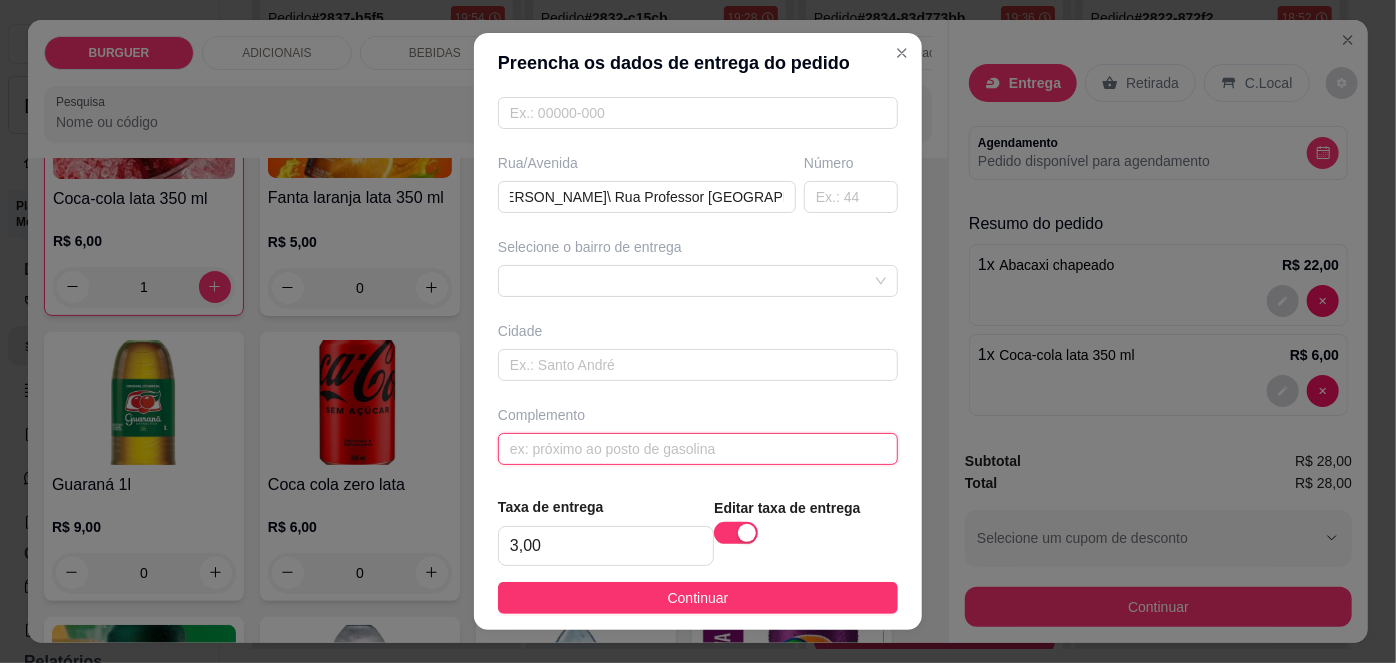 scroll, scrollTop: 0, scrollLeft: 0, axis: both 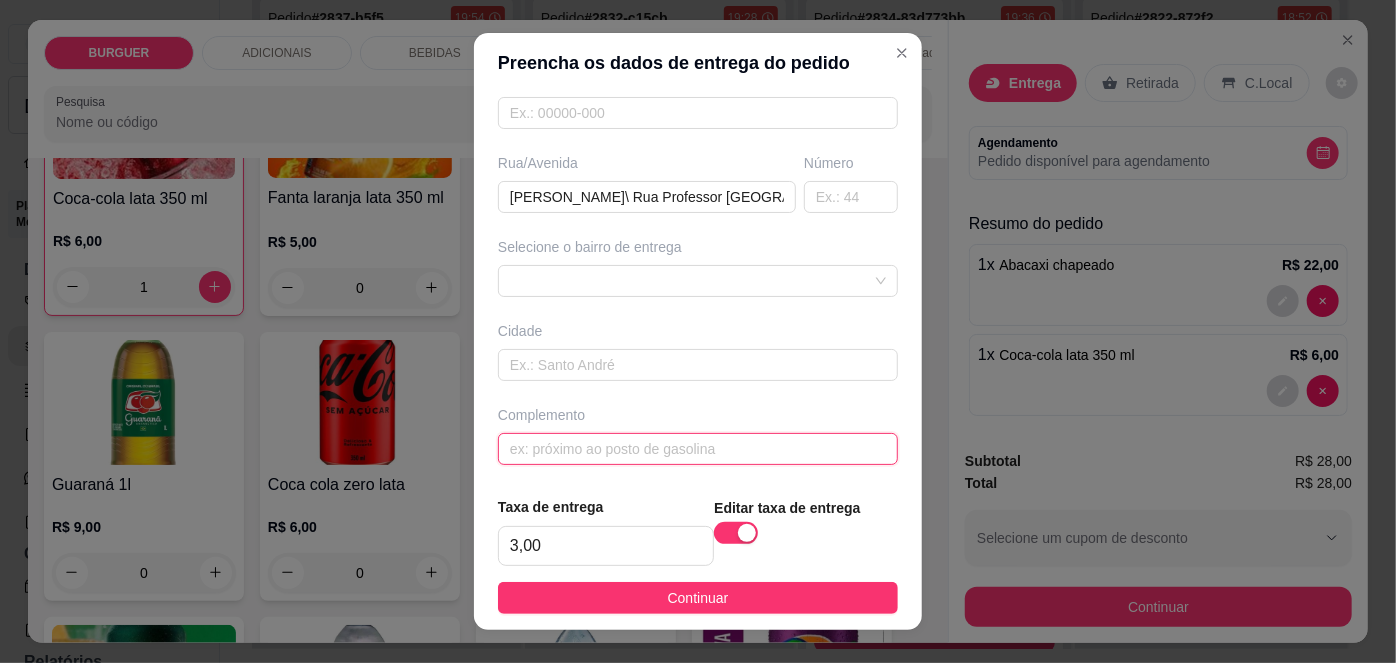 click at bounding box center [698, 449] 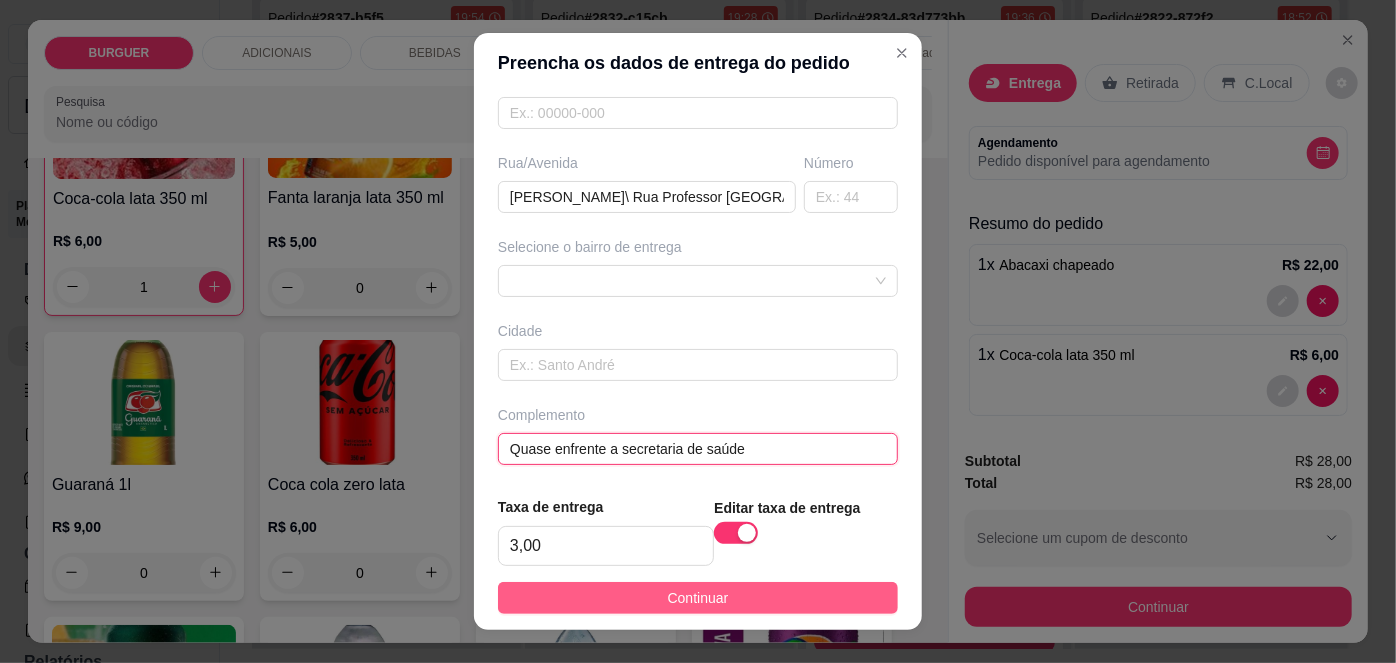 type on "Quase enfrente a secretaria de saúde" 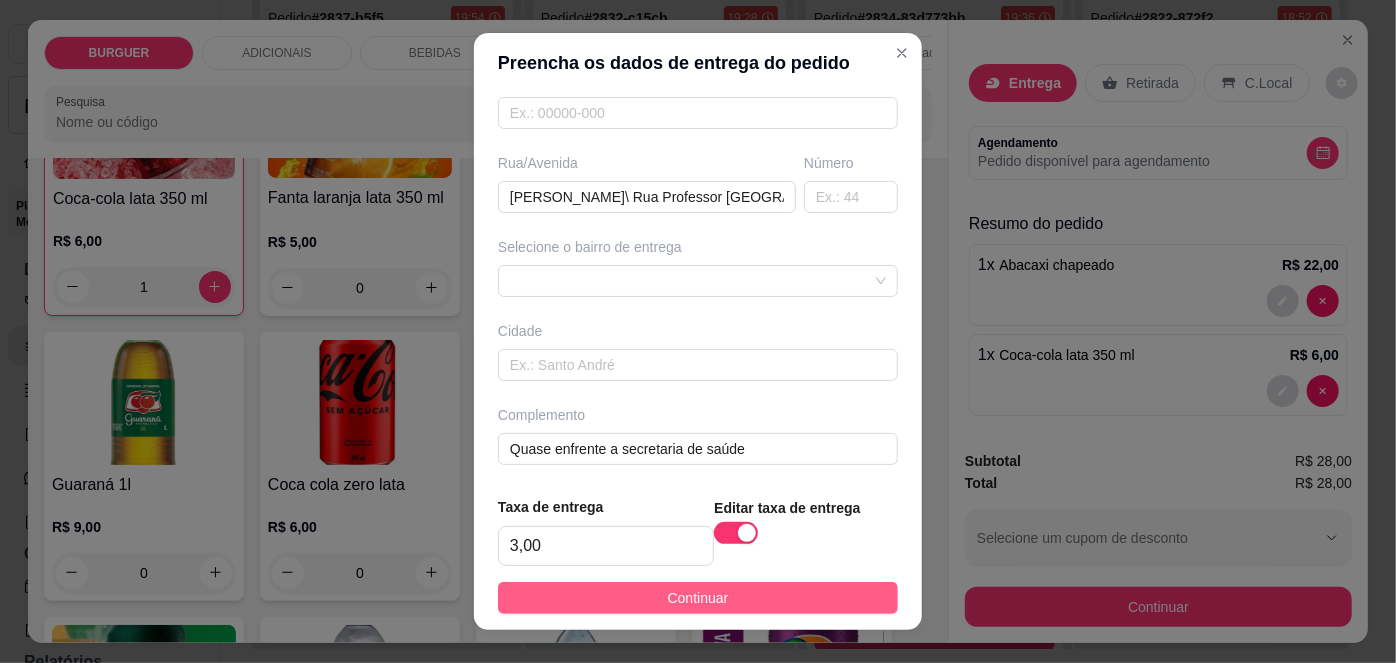 click on "Continuar" at bounding box center [698, 598] 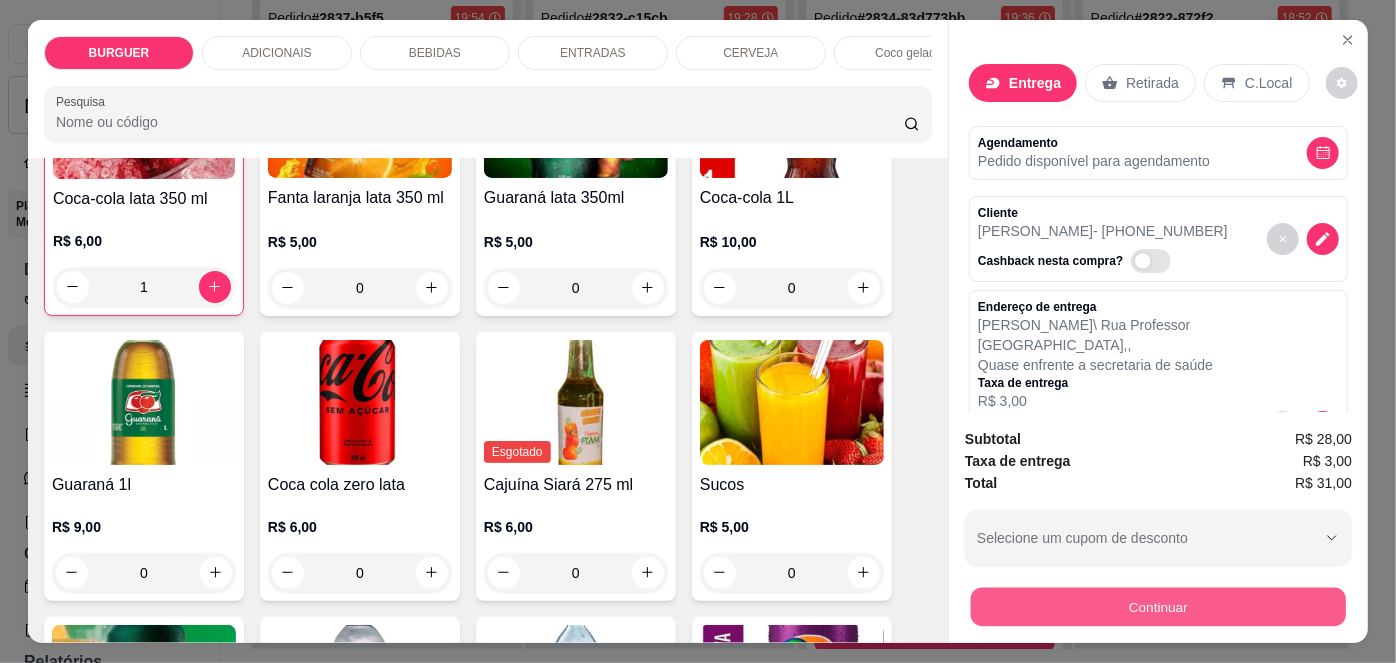 click on "Continuar" at bounding box center (1158, 607) 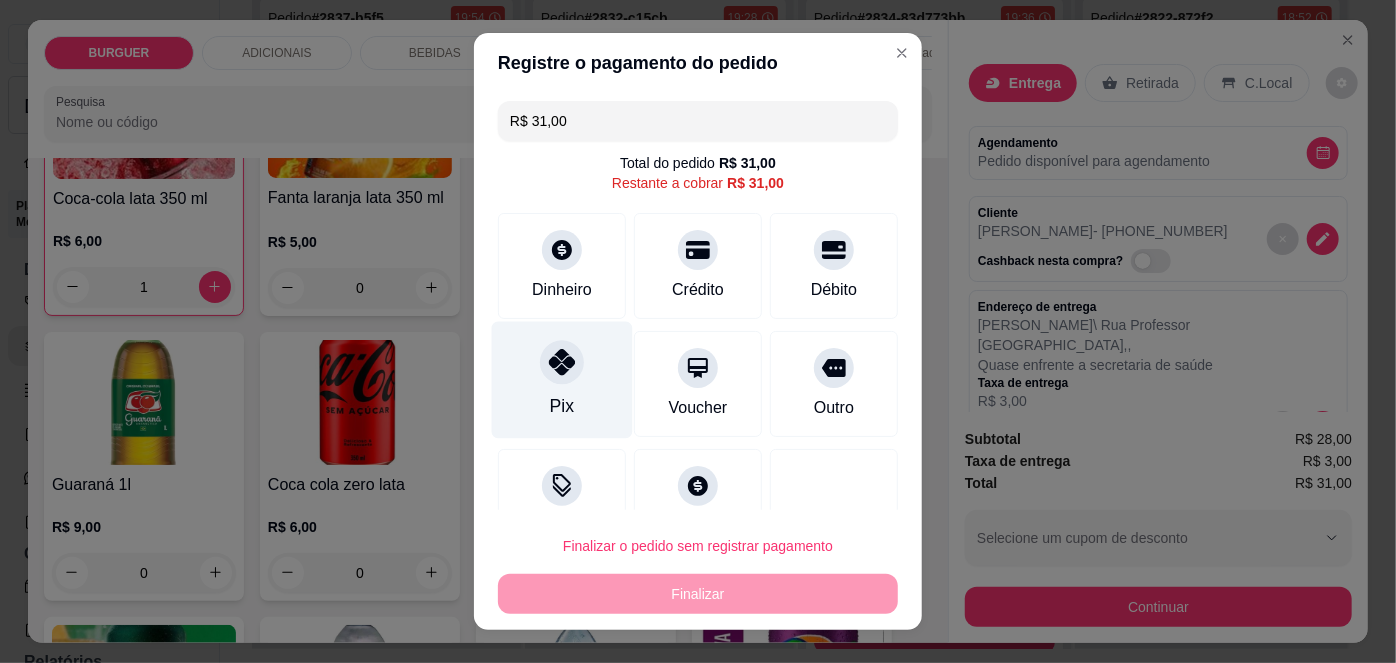 click at bounding box center (562, 363) 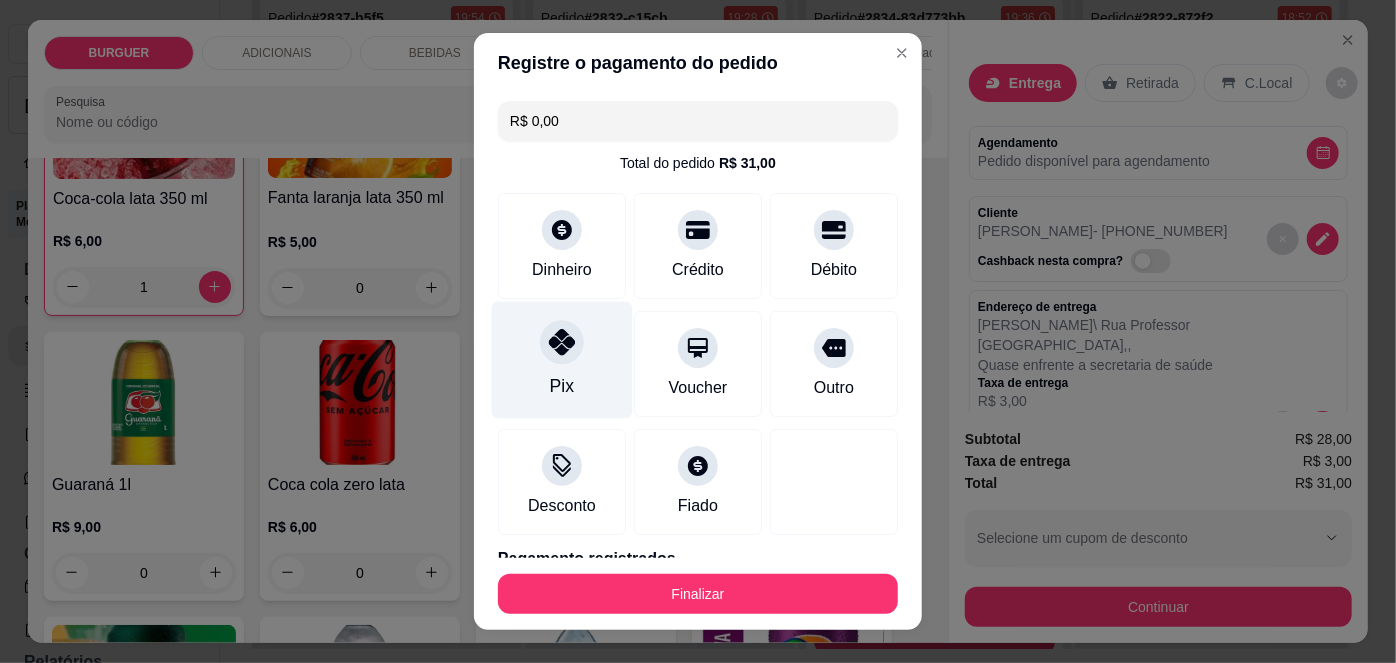 scroll, scrollTop: 88, scrollLeft: 0, axis: vertical 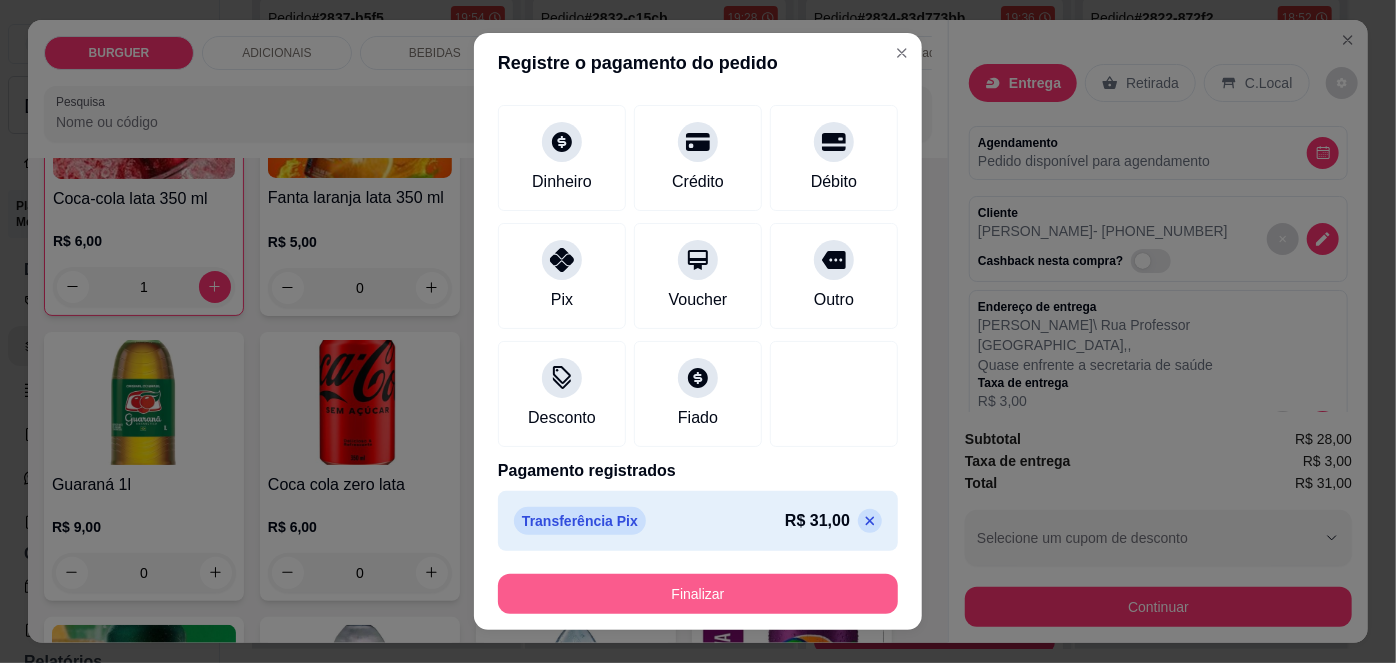 click on "Finalizar" at bounding box center (698, 594) 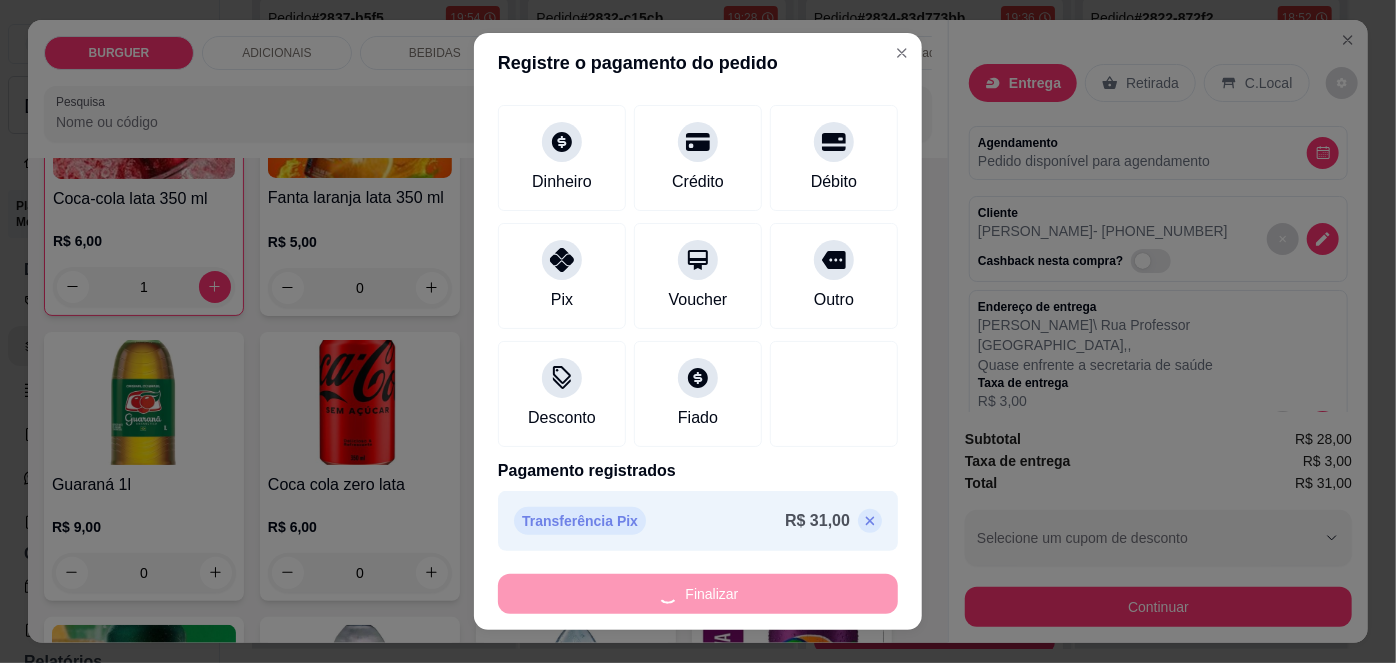 type on "0" 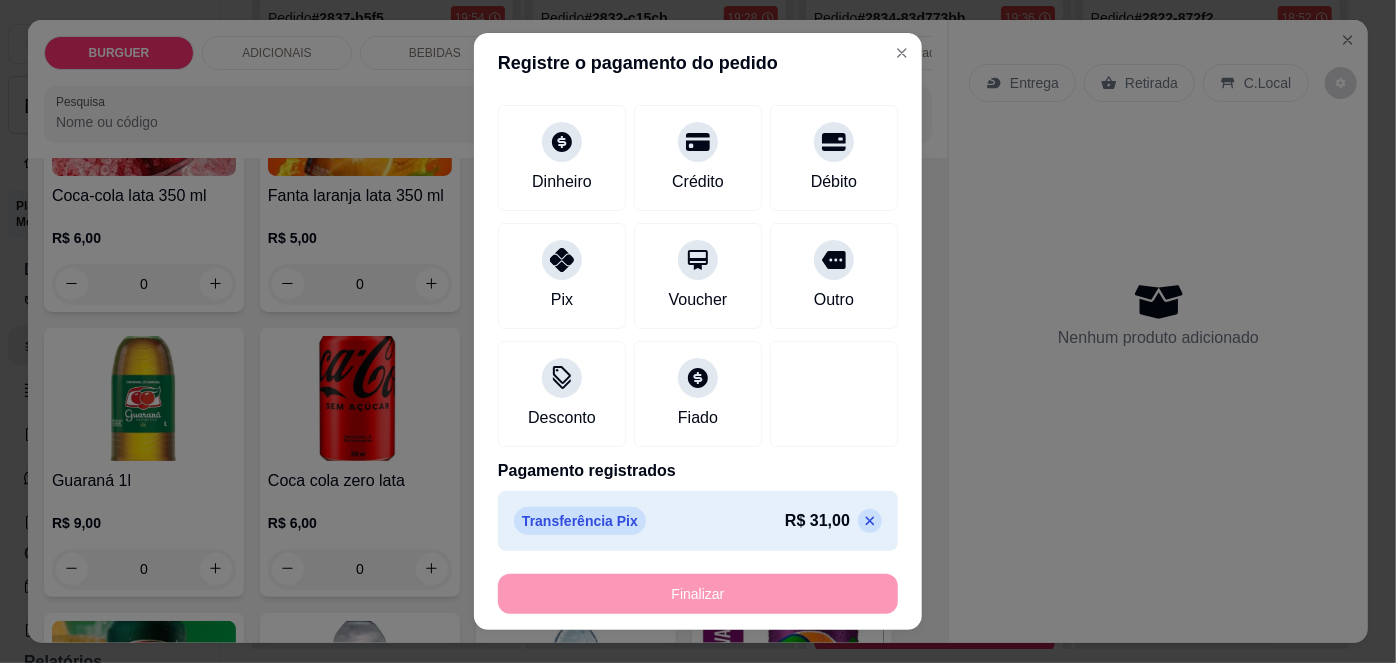 type on "-R$ 31,00" 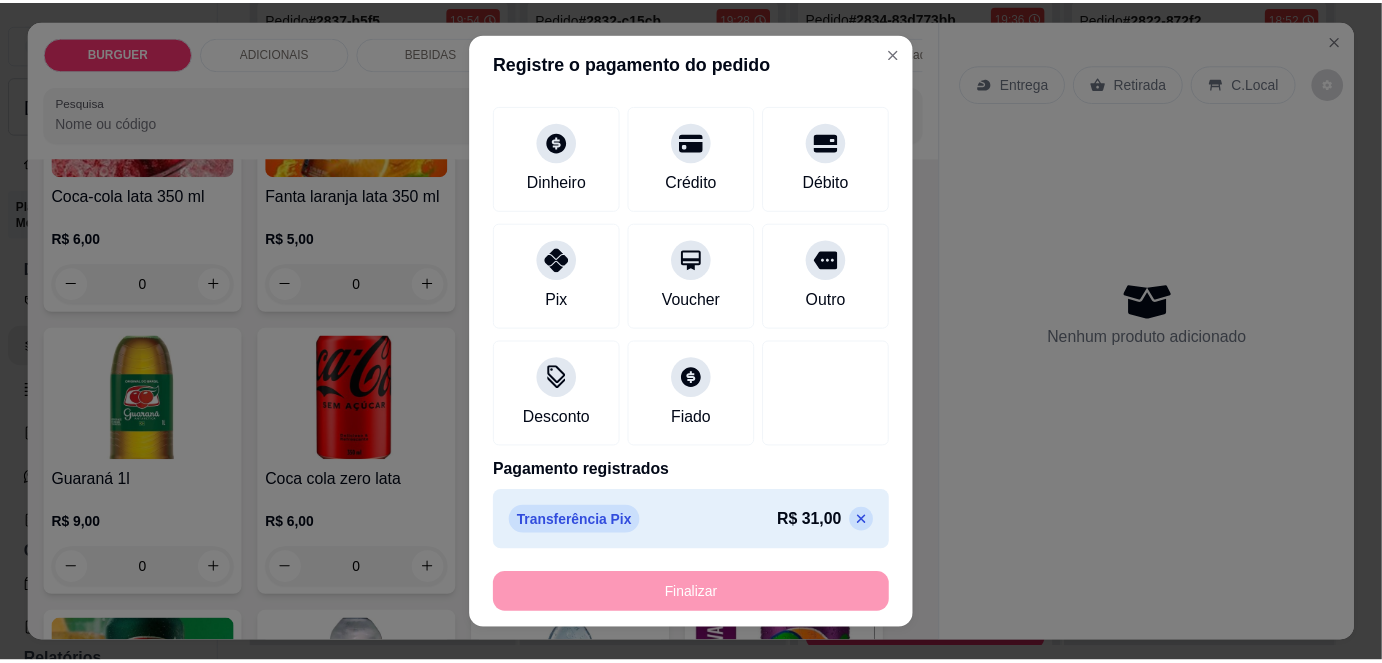 scroll, scrollTop: 1748, scrollLeft: 0, axis: vertical 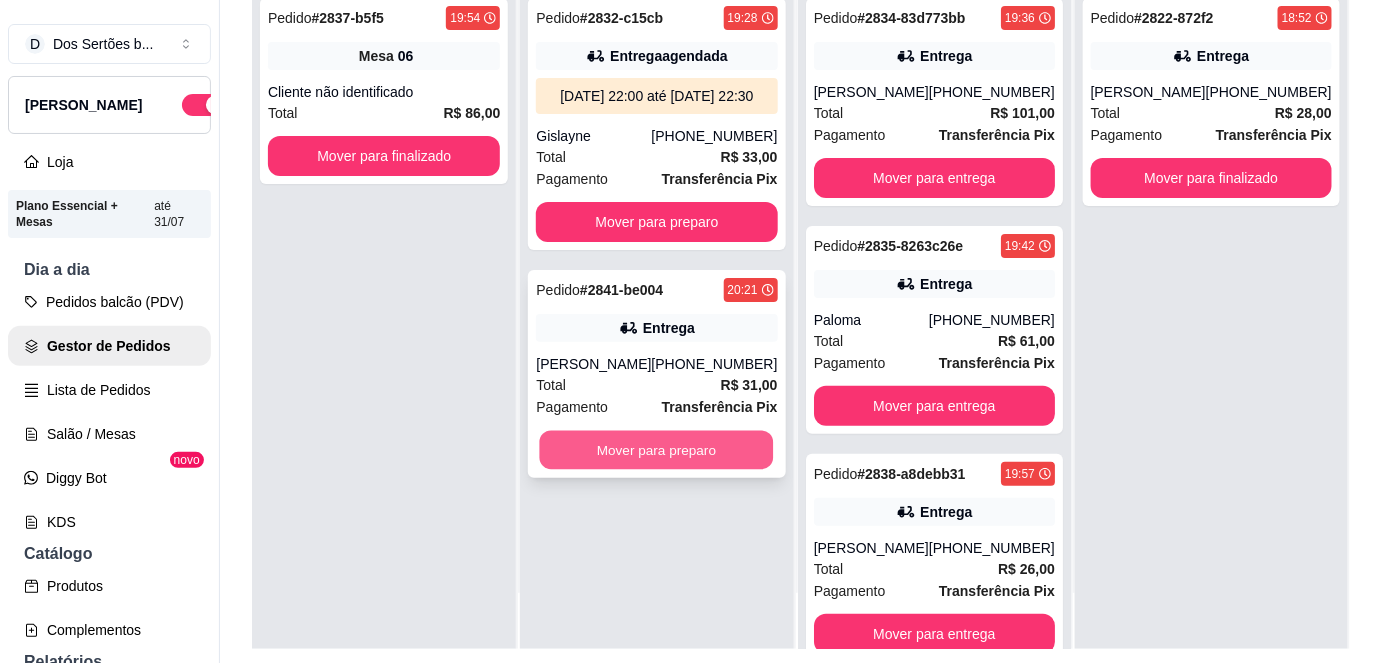 click on "Mover para preparo" at bounding box center [657, 450] 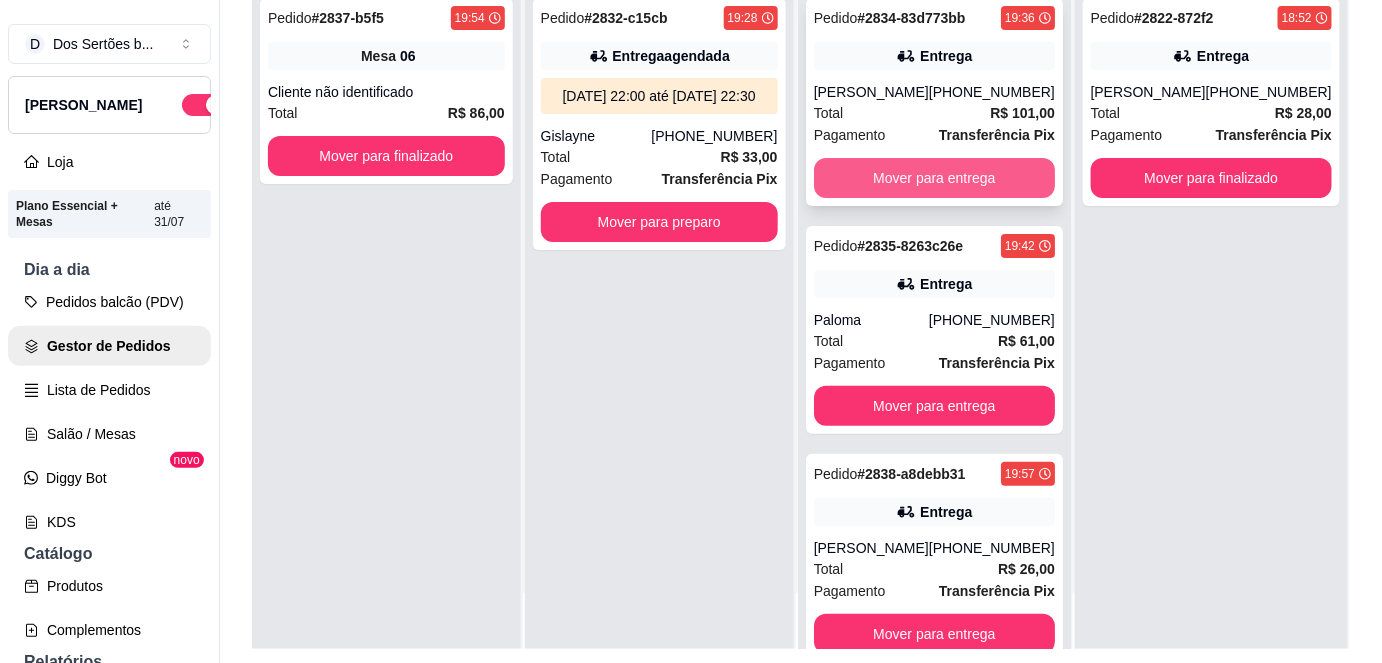 click on "Mover para entrega" at bounding box center (934, 178) 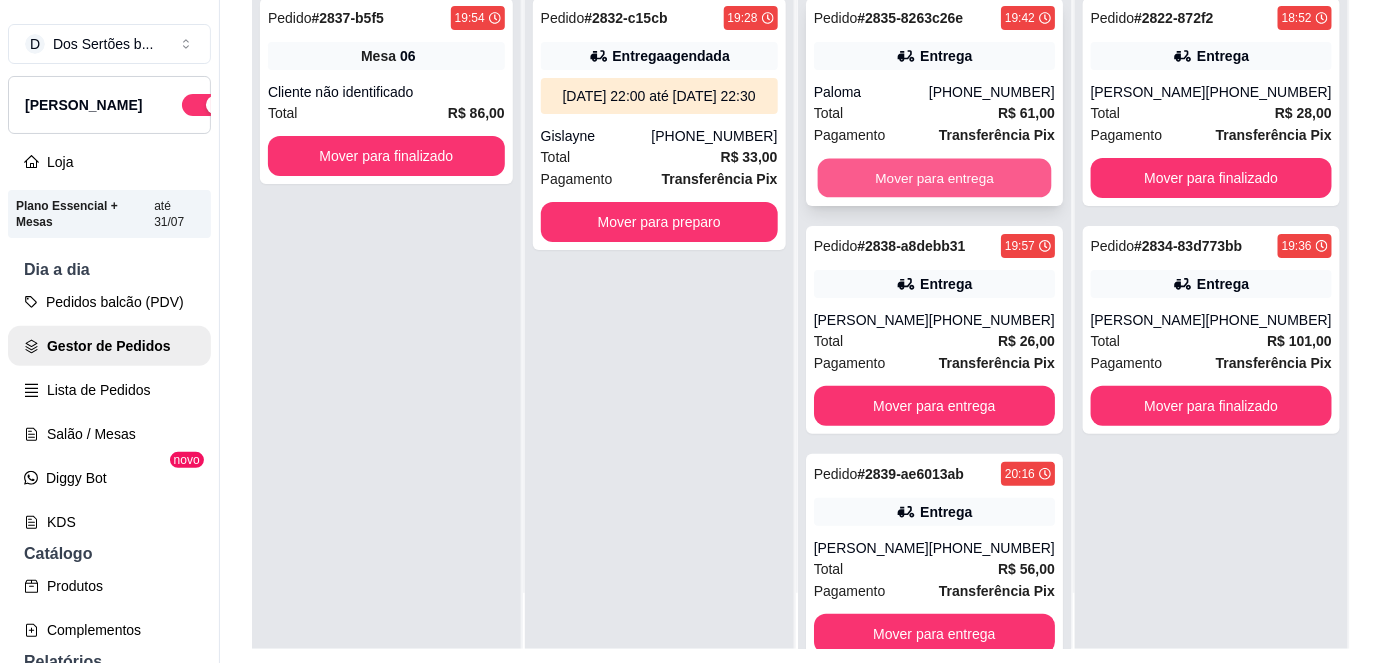 click on "Mover para entrega" at bounding box center [934, 178] 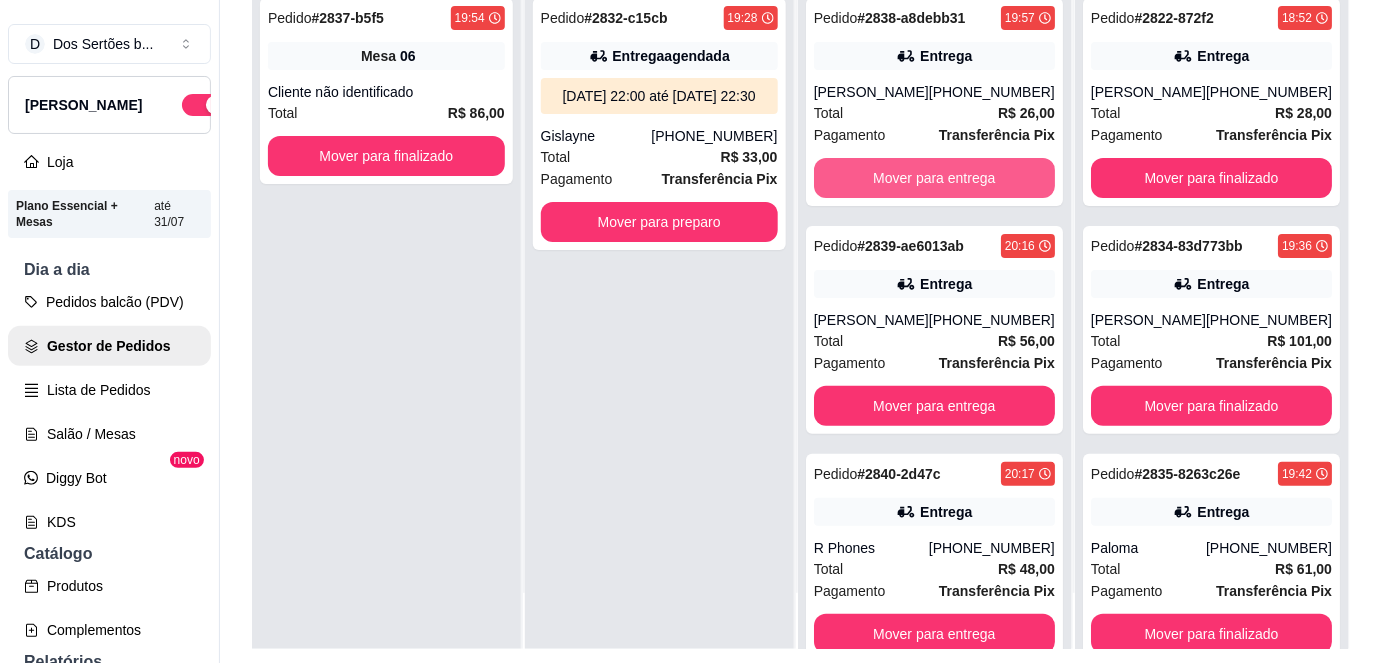 click on "Mover para entrega" at bounding box center [934, 178] 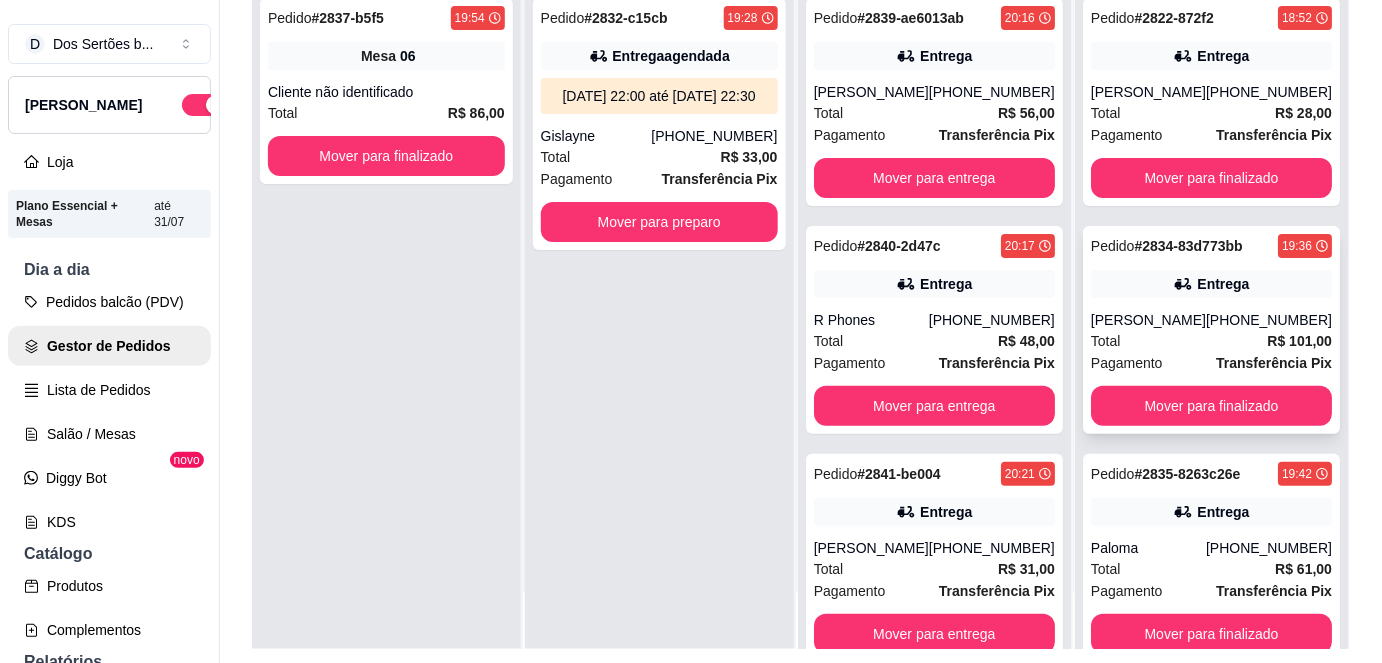 scroll, scrollTop: 269, scrollLeft: 0, axis: vertical 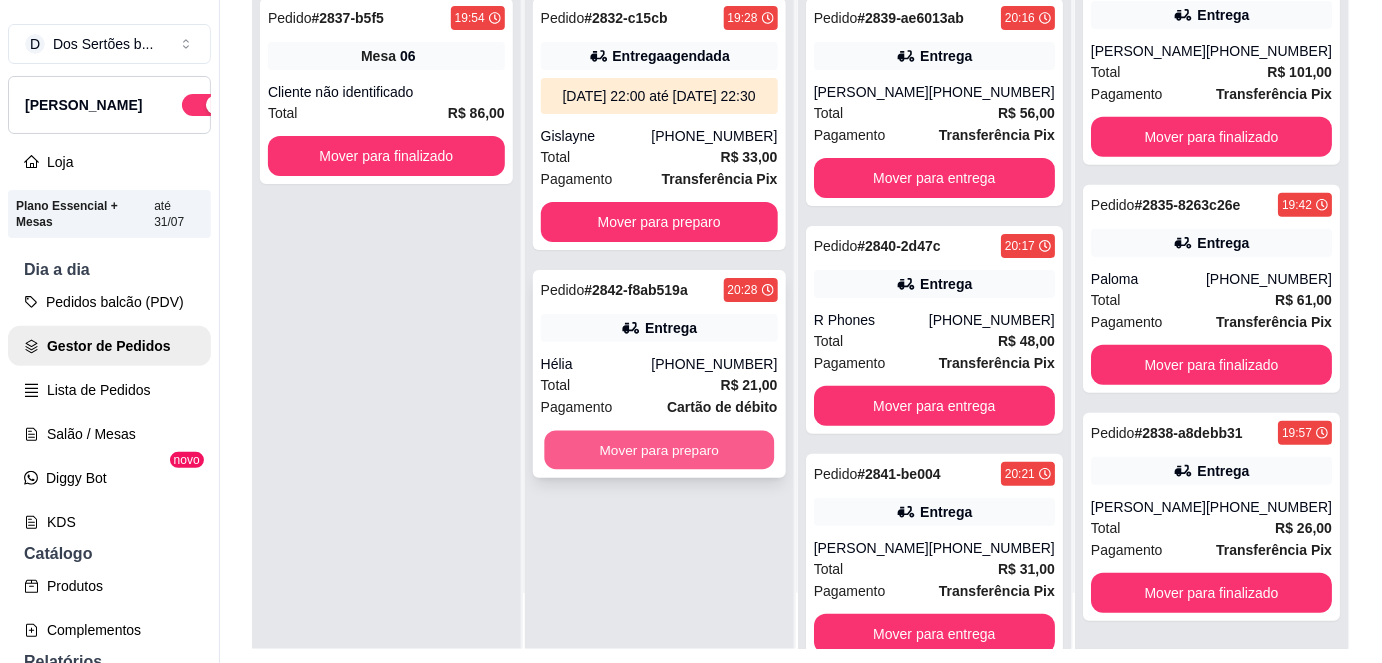 click on "Mover para preparo" at bounding box center (659, 450) 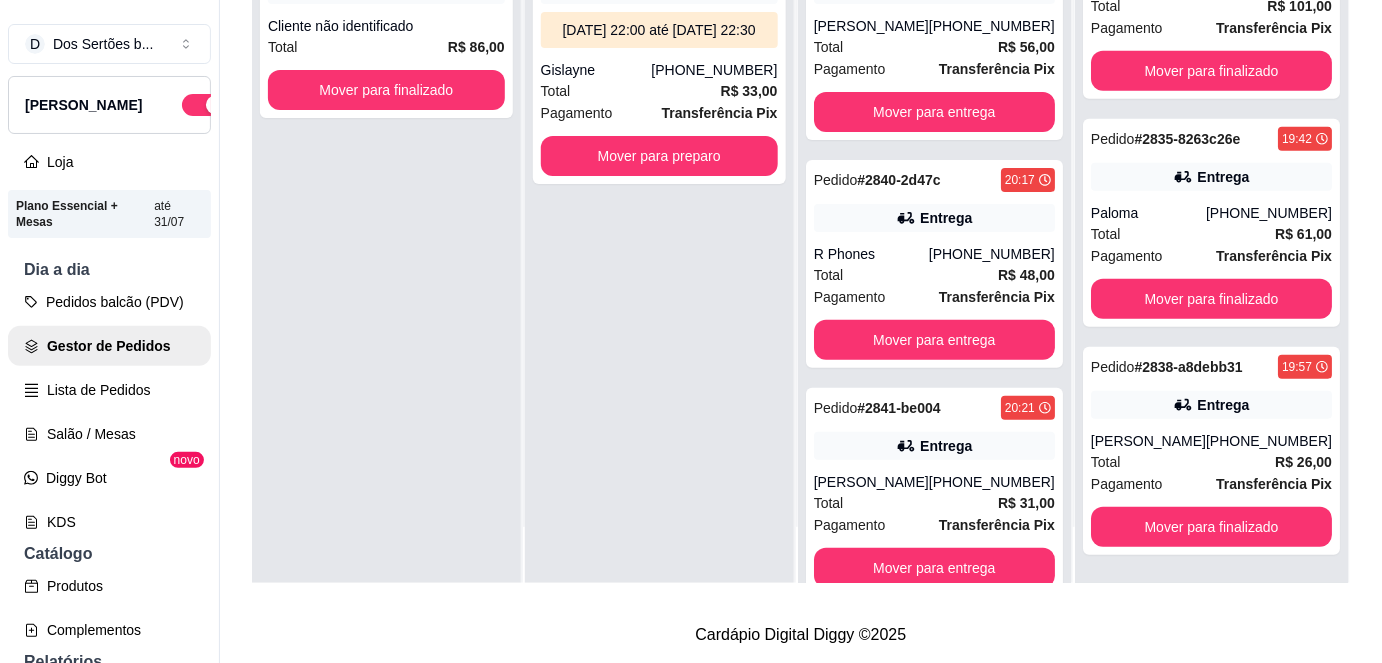 scroll, scrollTop: 317, scrollLeft: 0, axis: vertical 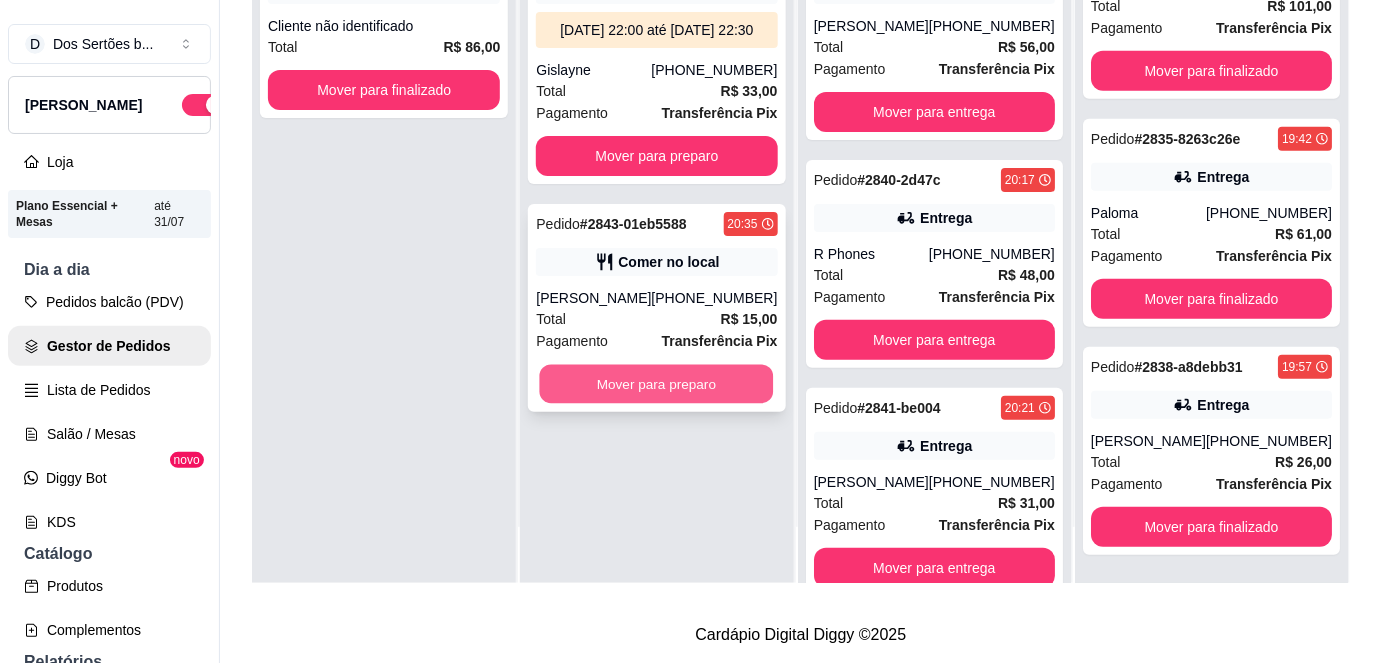 click on "Mover para preparo" at bounding box center (657, 384) 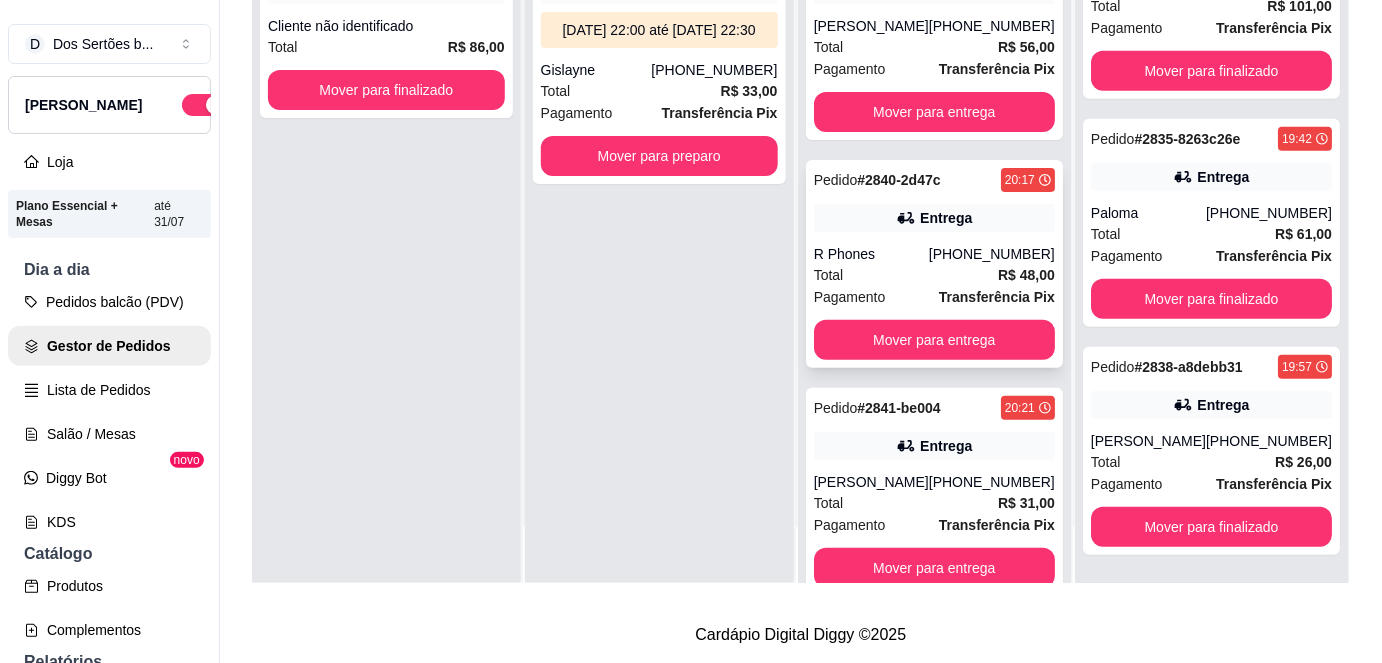 scroll, scrollTop: 0, scrollLeft: 0, axis: both 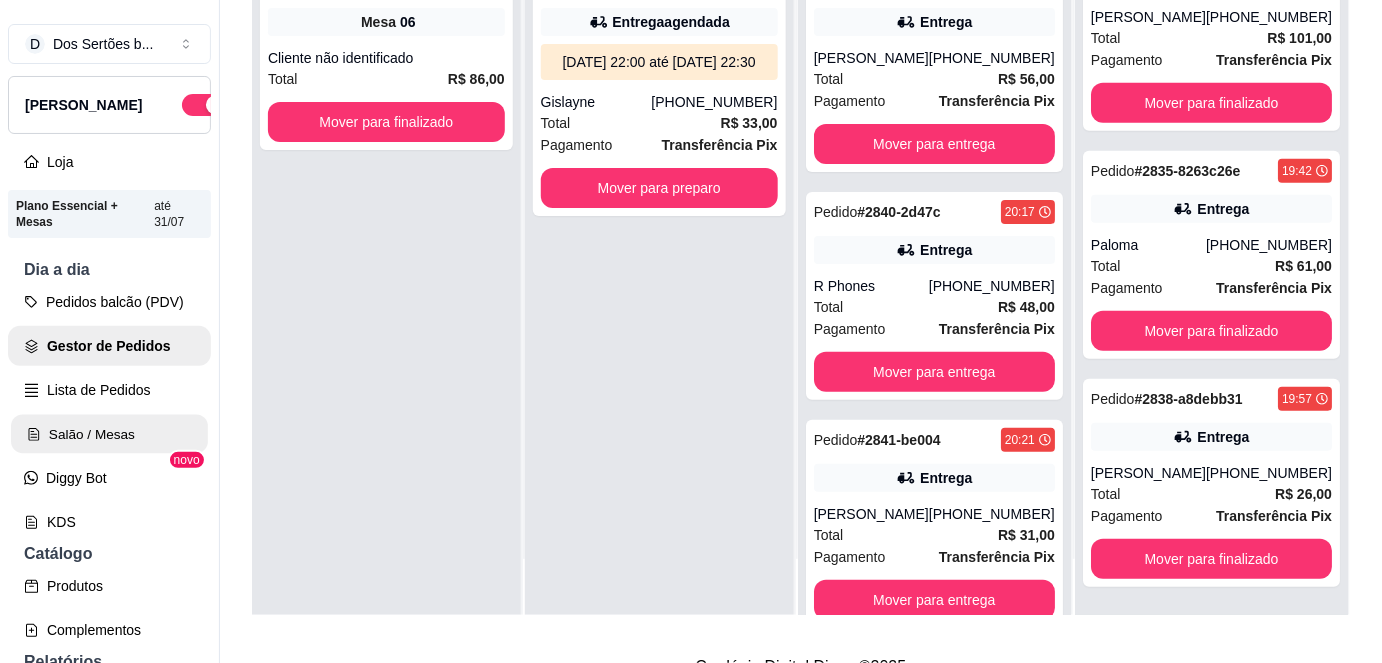 click on "Salão / Mesas" at bounding box center (109, 434) 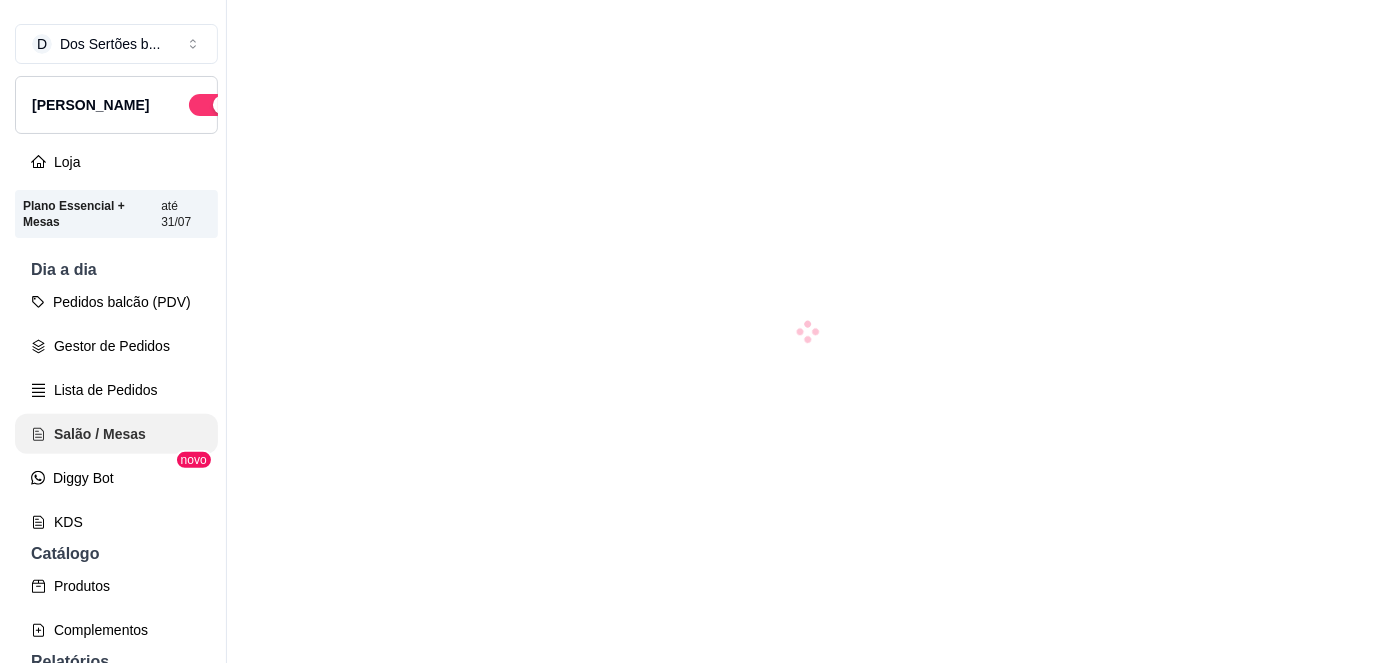 scroll, scrollTop: 0, scrollLeft: 0, axis: both 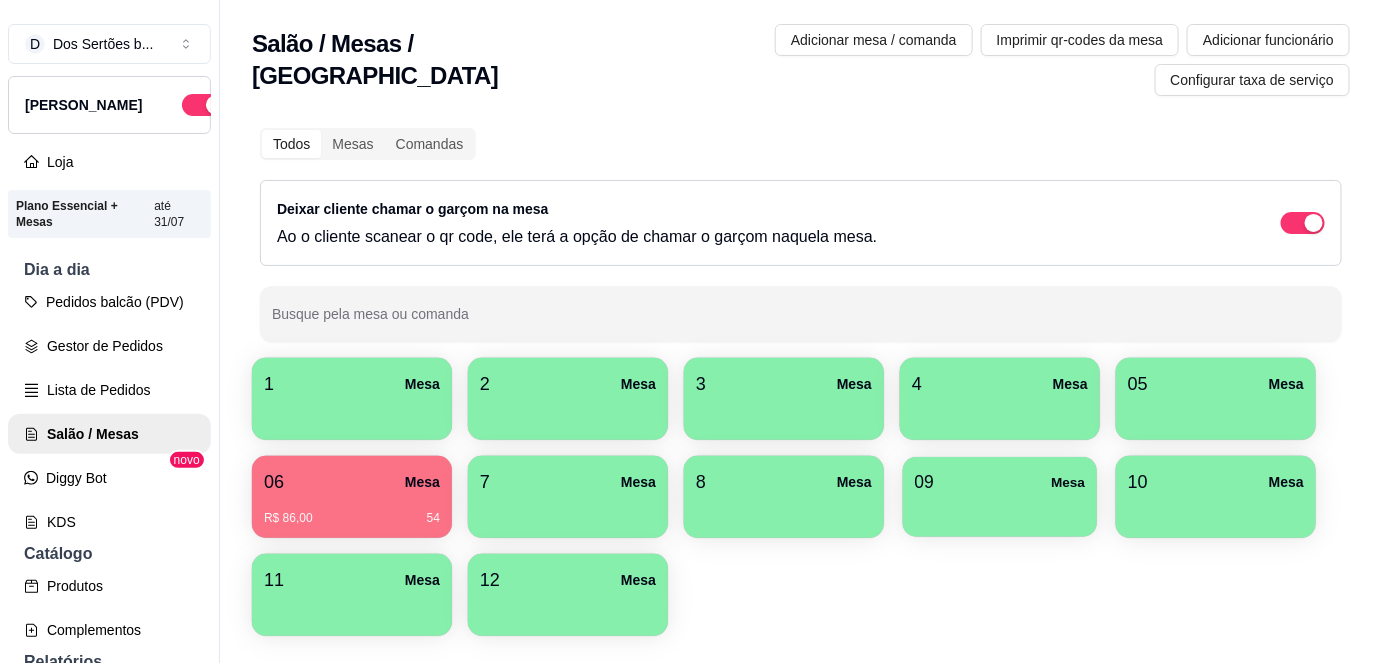 click on "09 Mesa" at bounding box center [1000, 497] 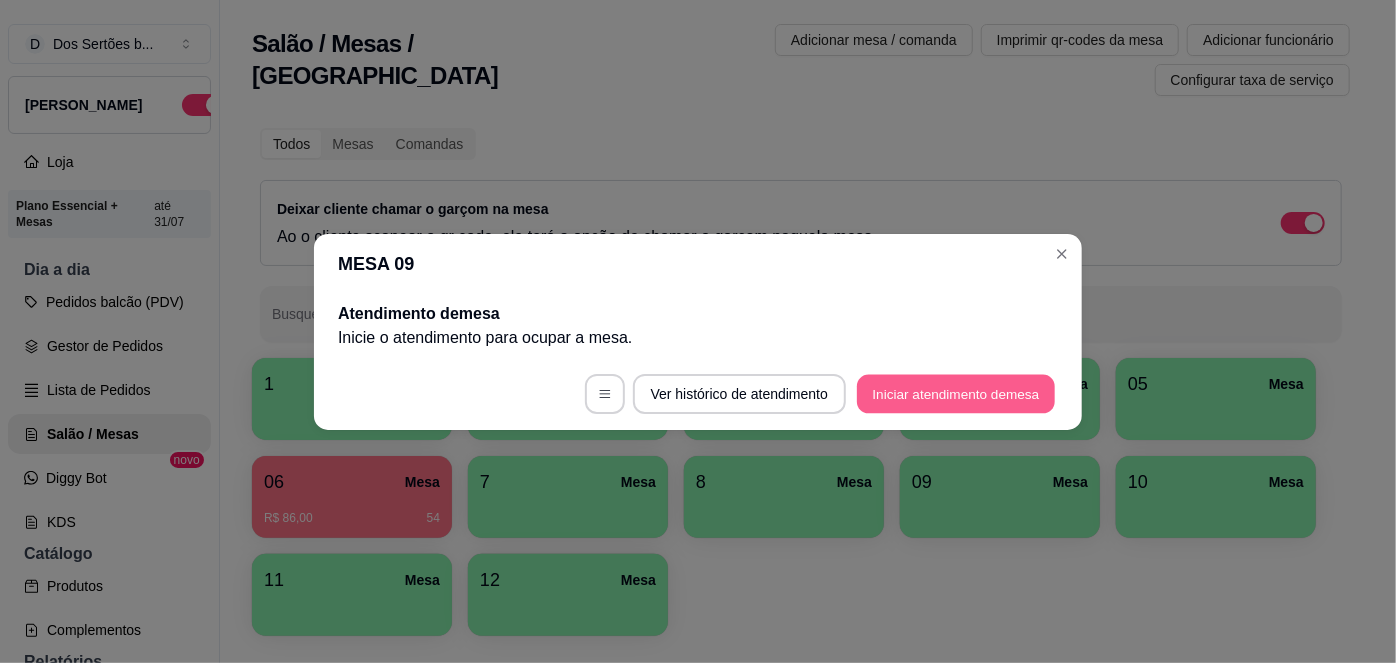 click on "Iniciar atendimento de  mesa" at bounding box center (956, 393) 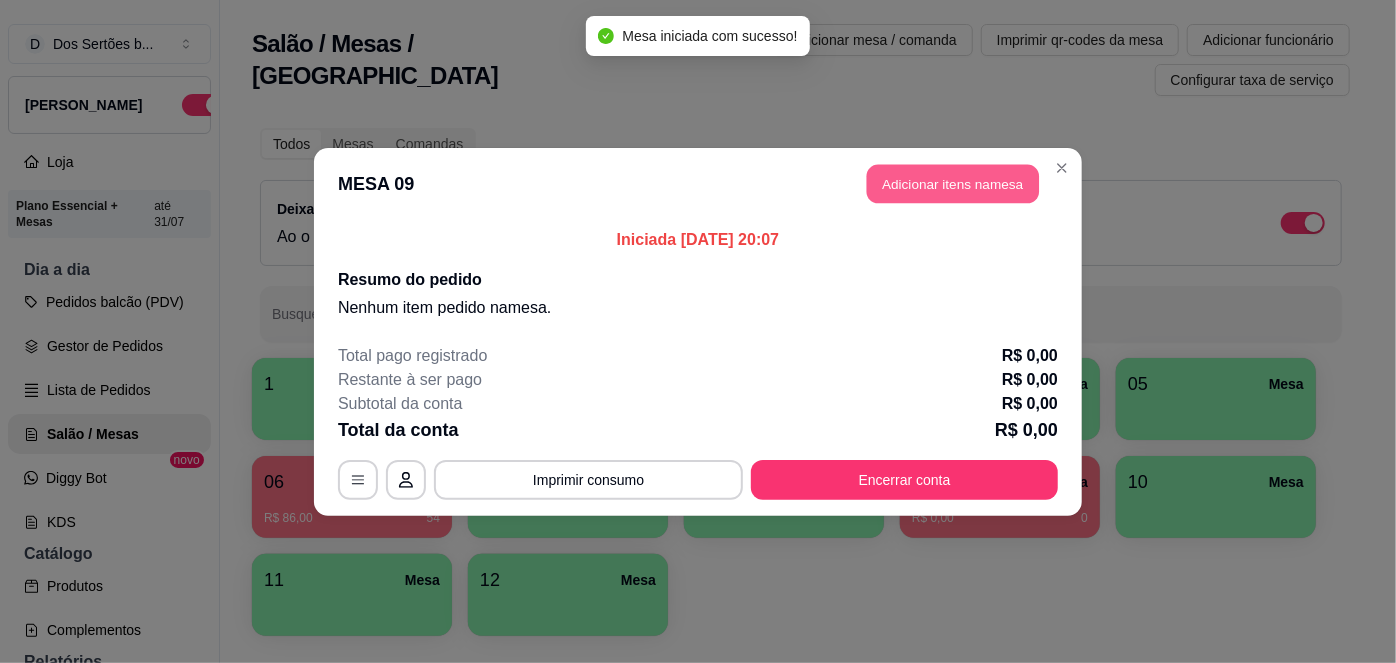 click on "Adicionar itens na  mesa" at bounding box center [953, 183] 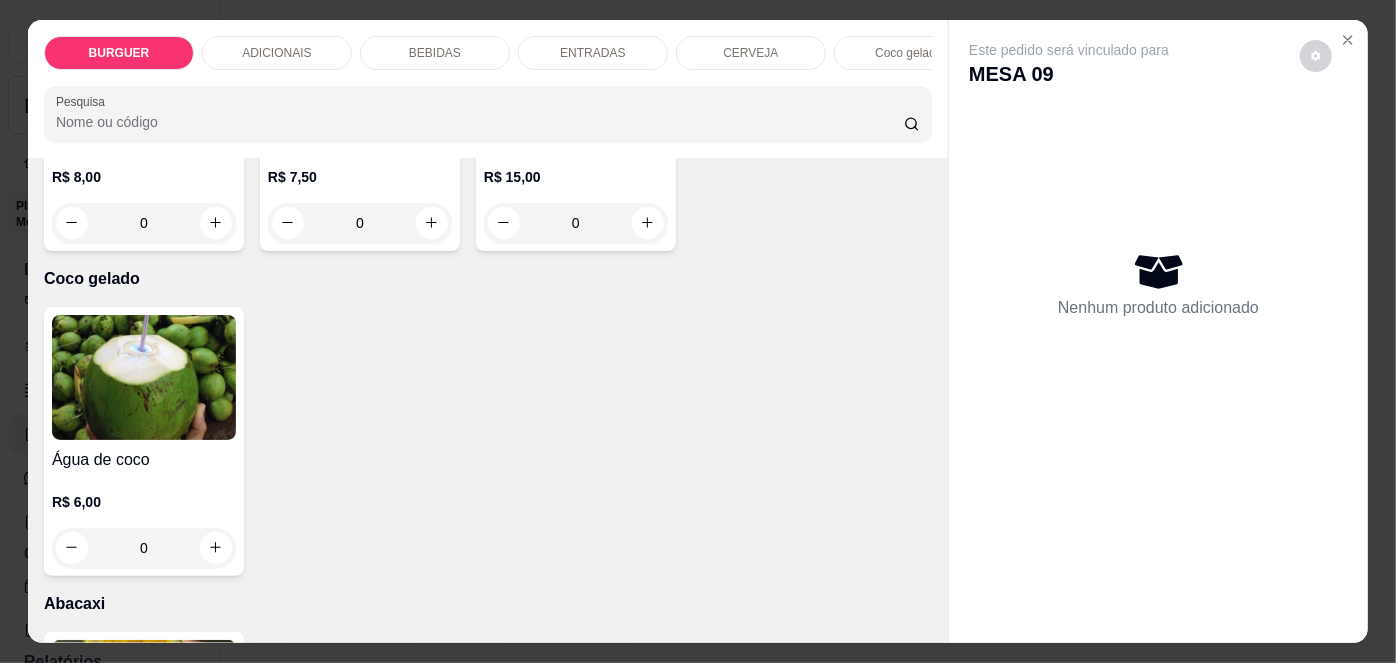 scroll, scrollTop: 3348, scrollLeft: 0, axis: vertical 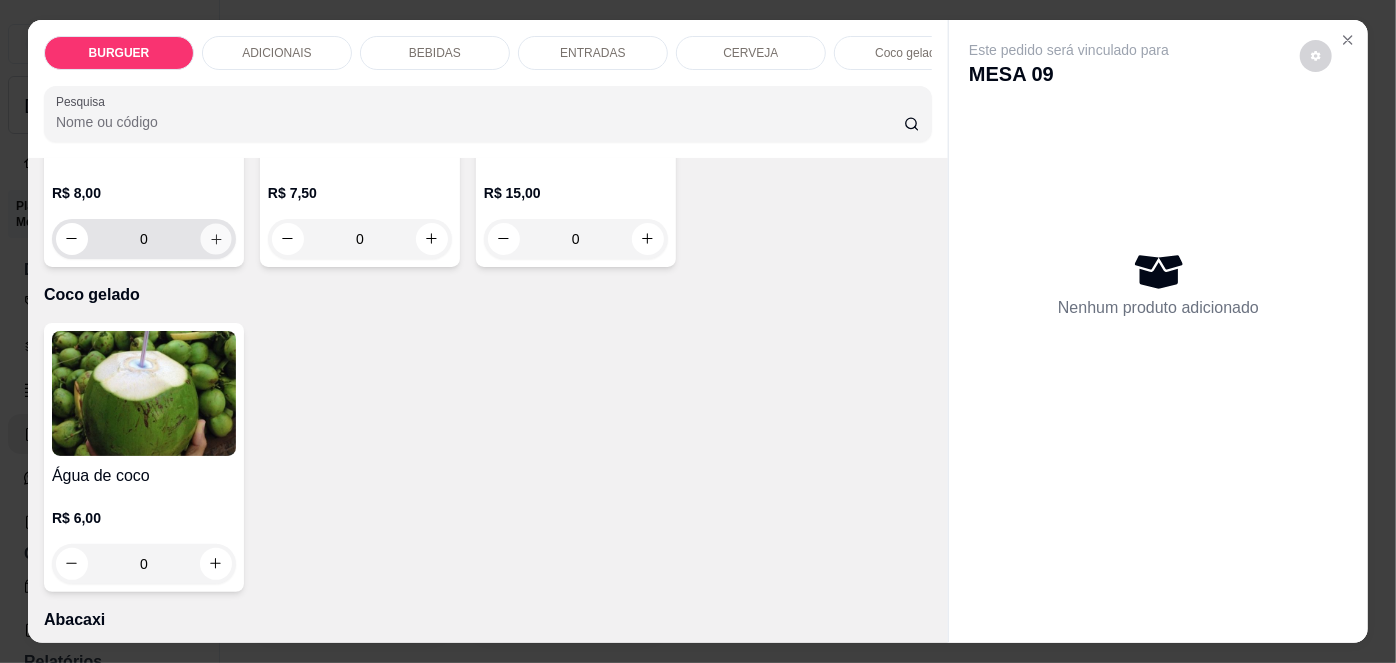 click 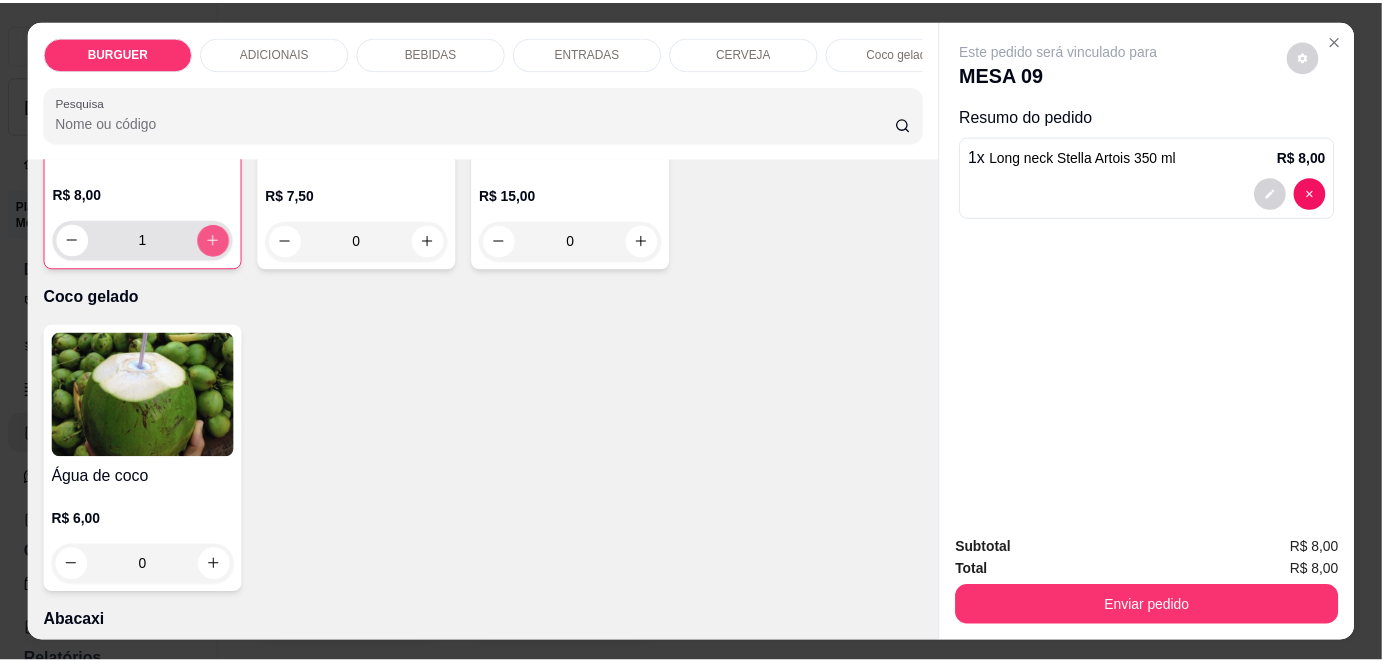 scroll, scrollTop: 3349, scrollLeft: 0, axis: vertical 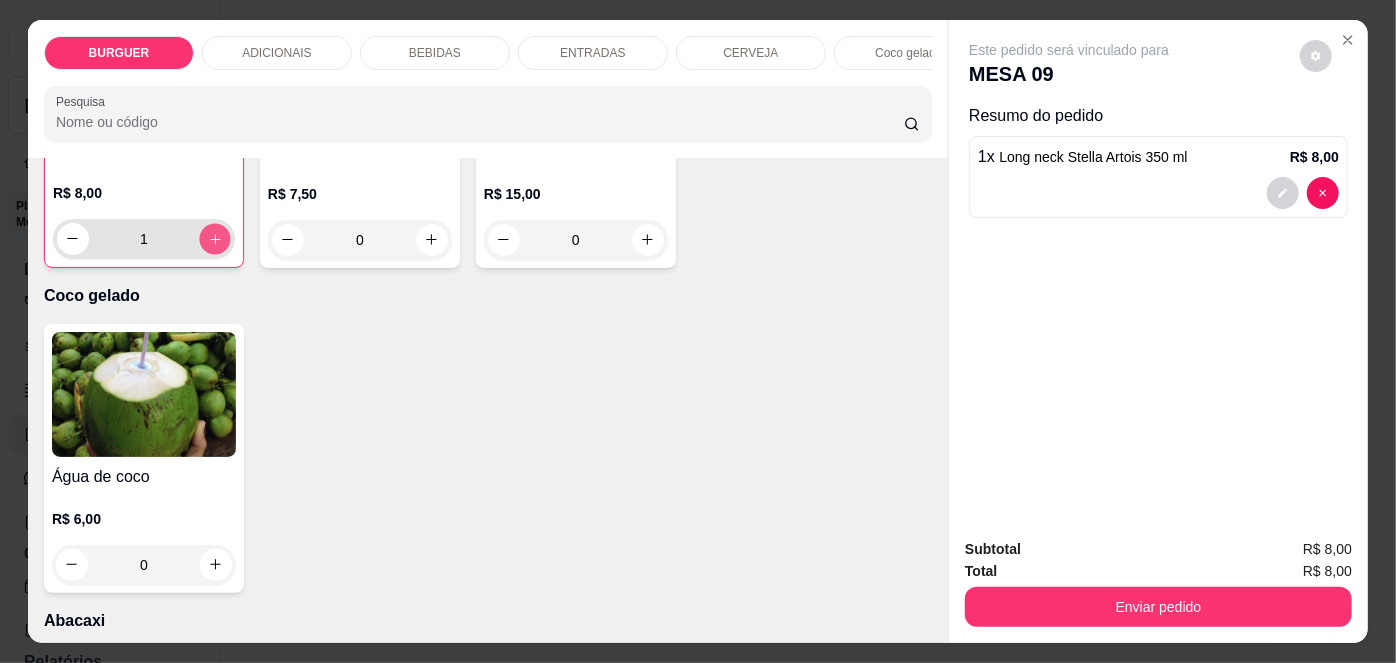 click 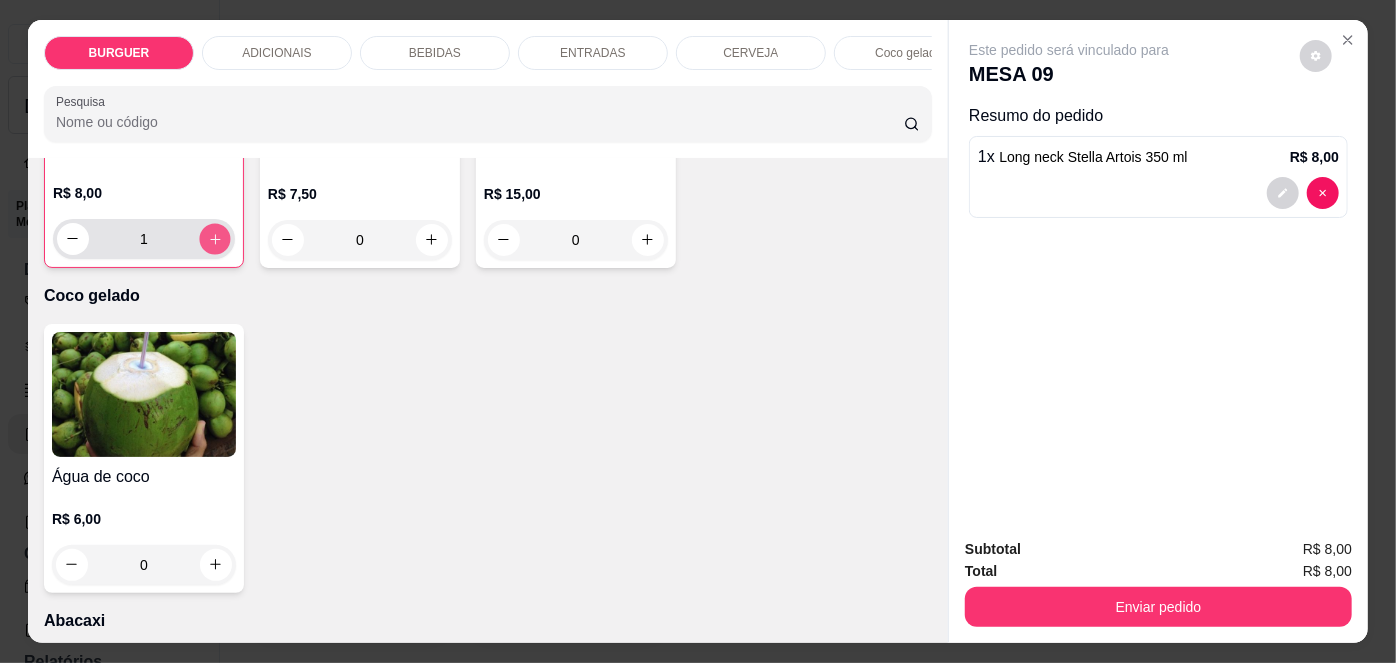 type on "2" 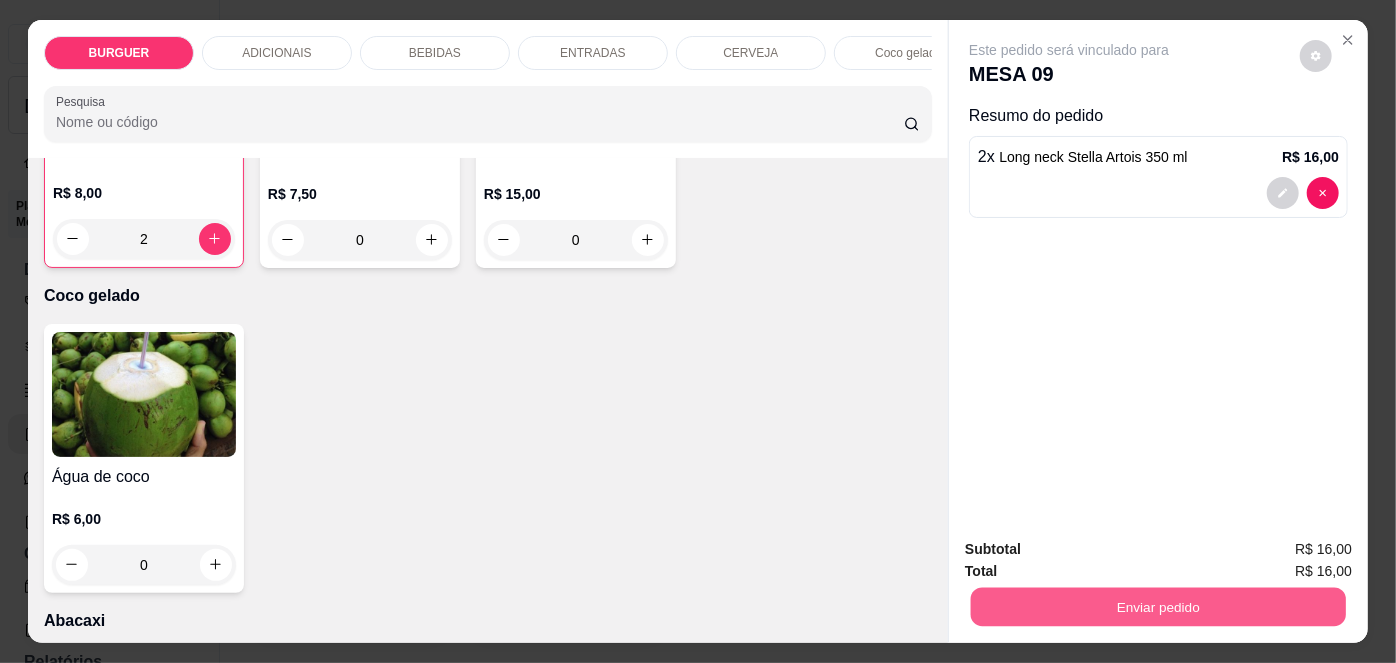click on "Enviar pedido" at bounding box center [1158, 607] 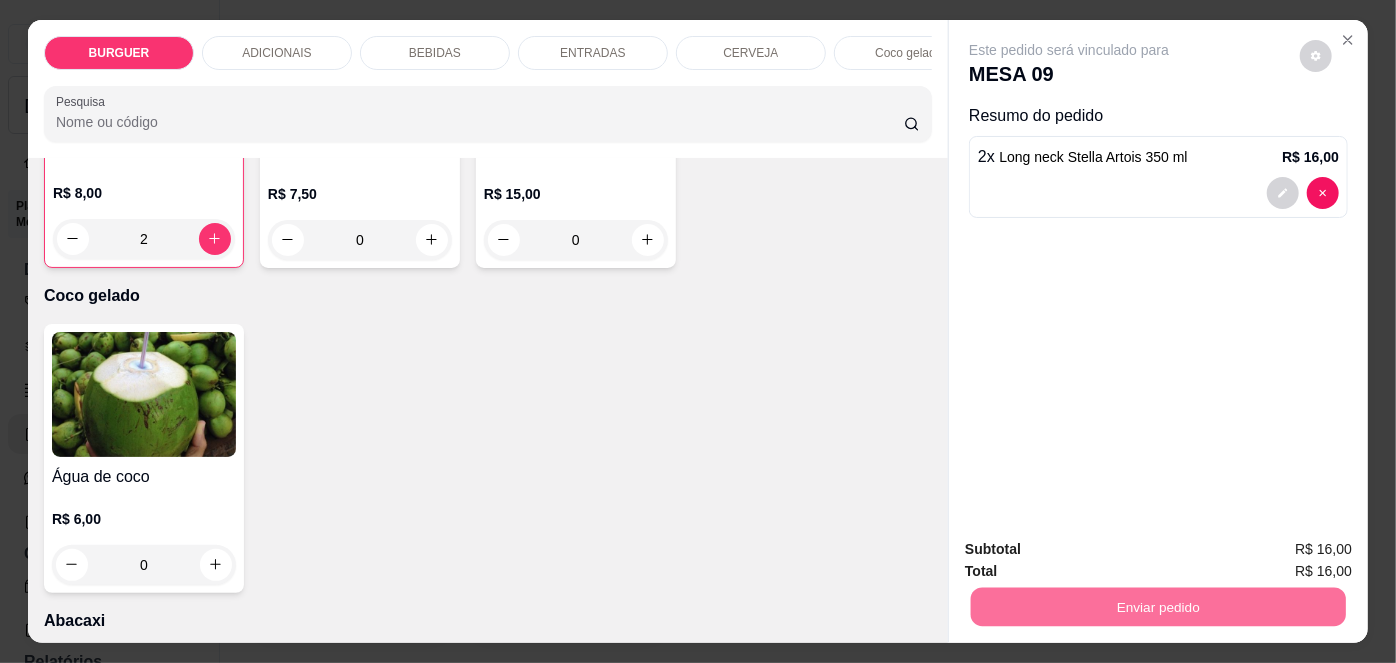 click on "Não registrar e enviar pedido" at bounding box center [1093, 551] 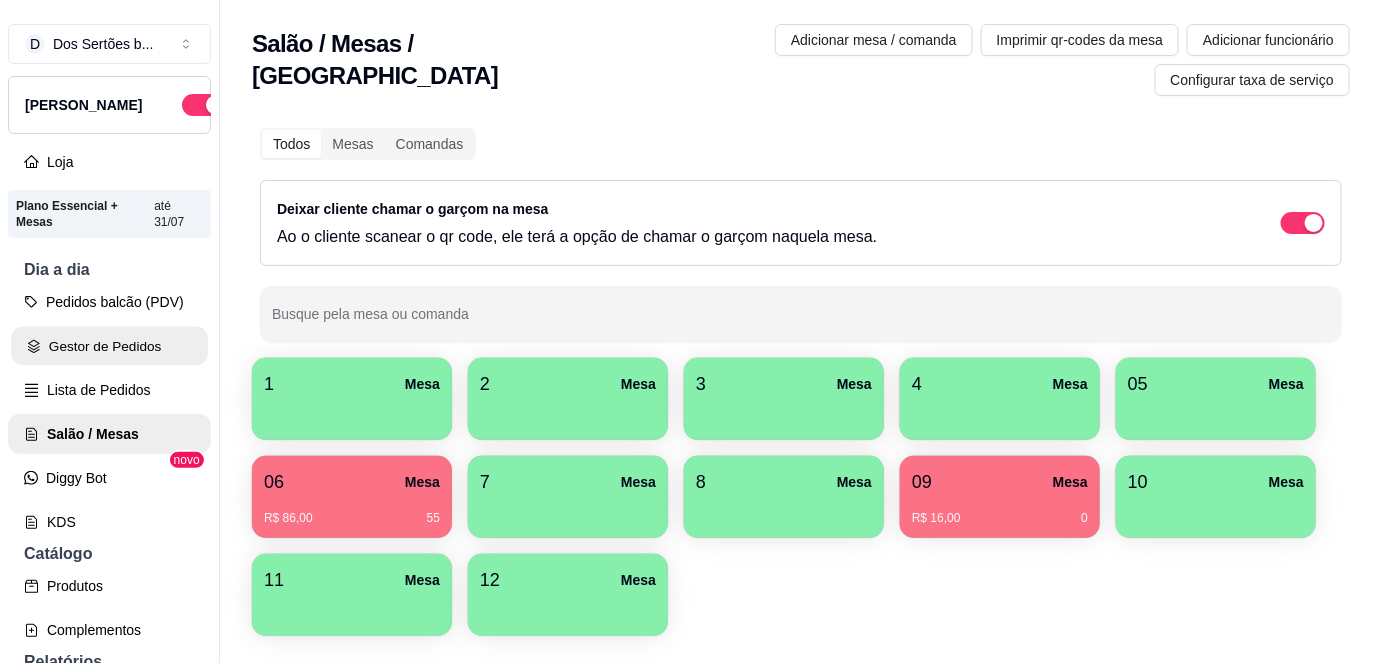 click on "Gestor de Pedidos" at bounding box center [109, 346] 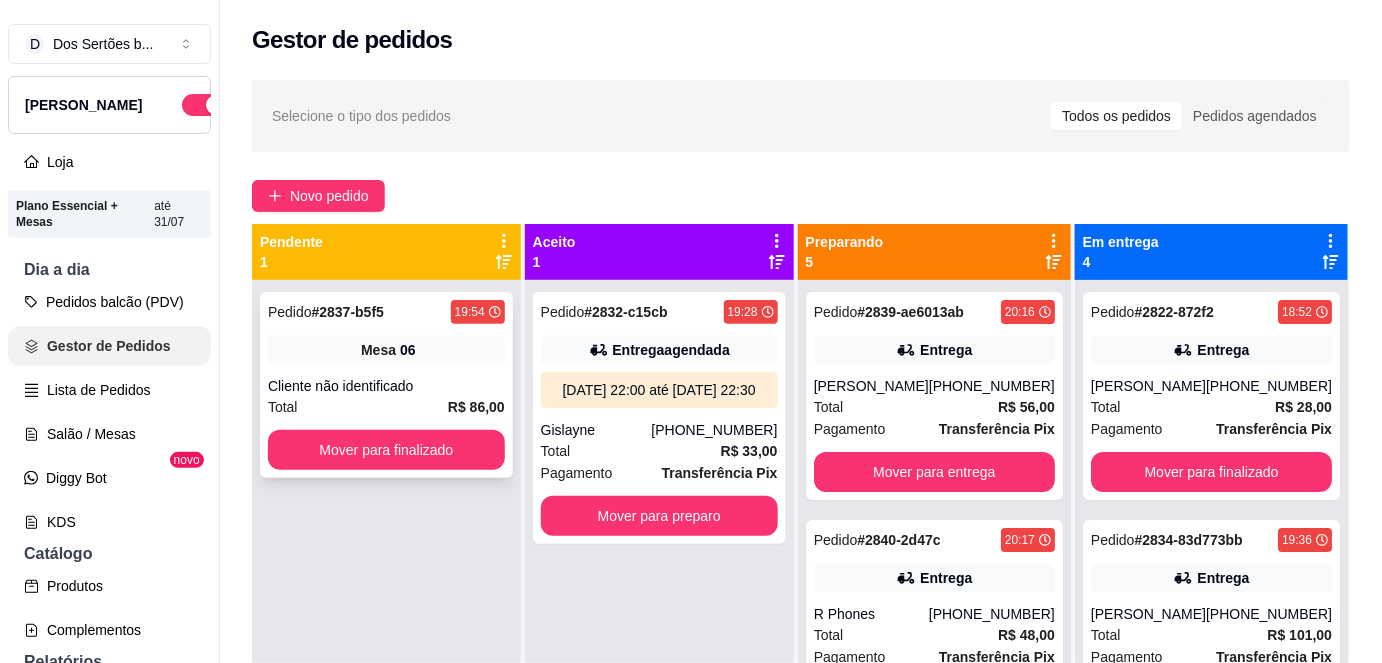 scroll, scrollTop: 0, scrollLeft: 0, axis: both 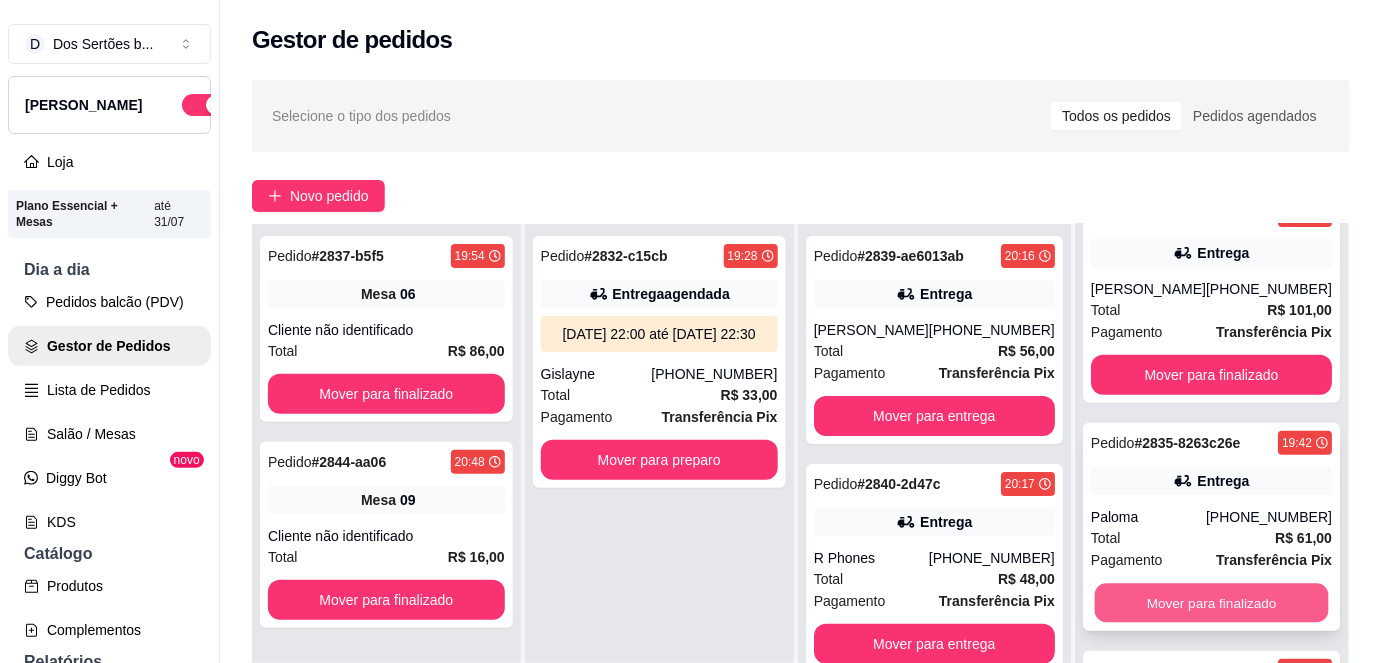 click on "Mover para finalizado" at bounding box center [1211, 603] 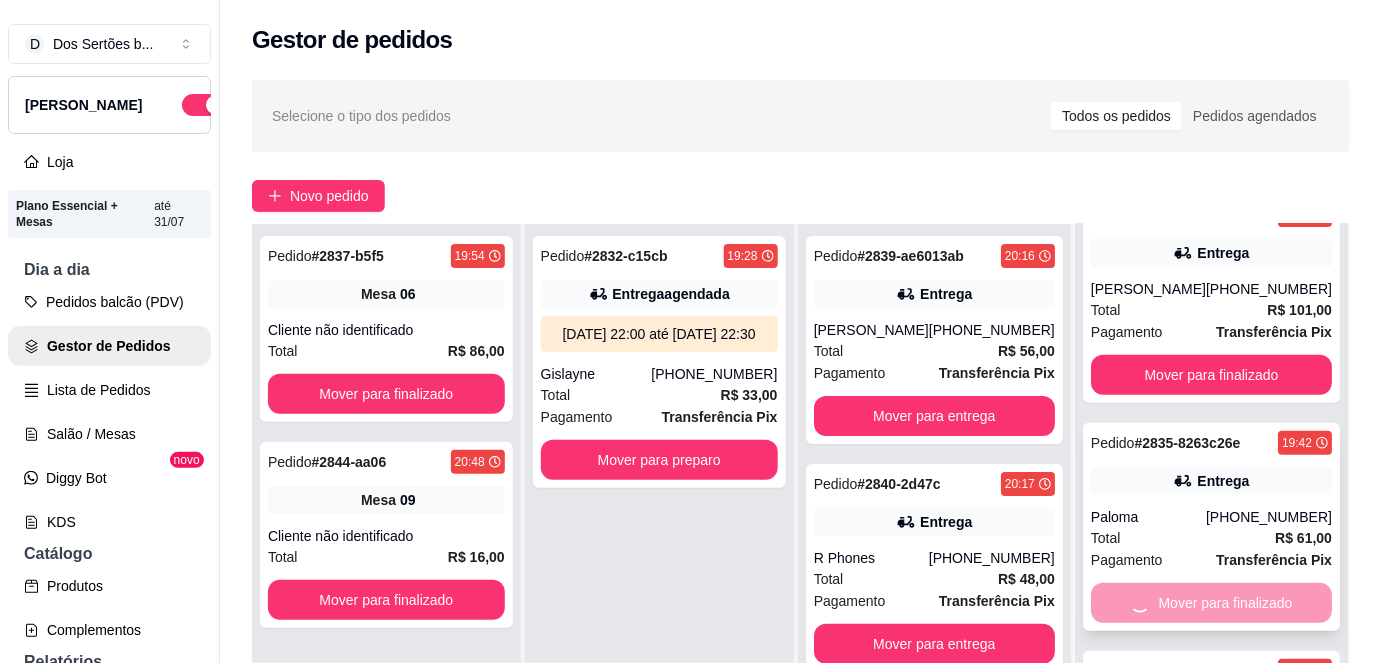 scroll, scrollTop: 40, scrollLeft: 0, axis: vertical 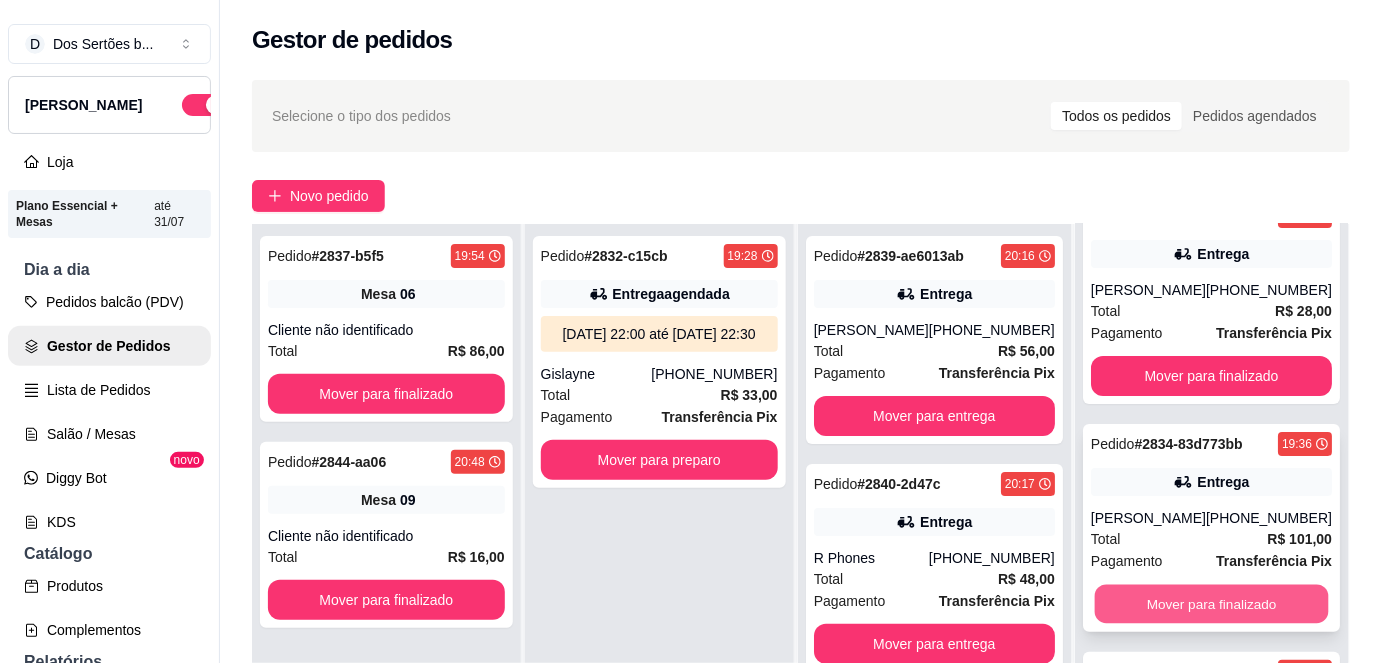 click on "Mover para finalizado" at bounding box center [1211, 604] 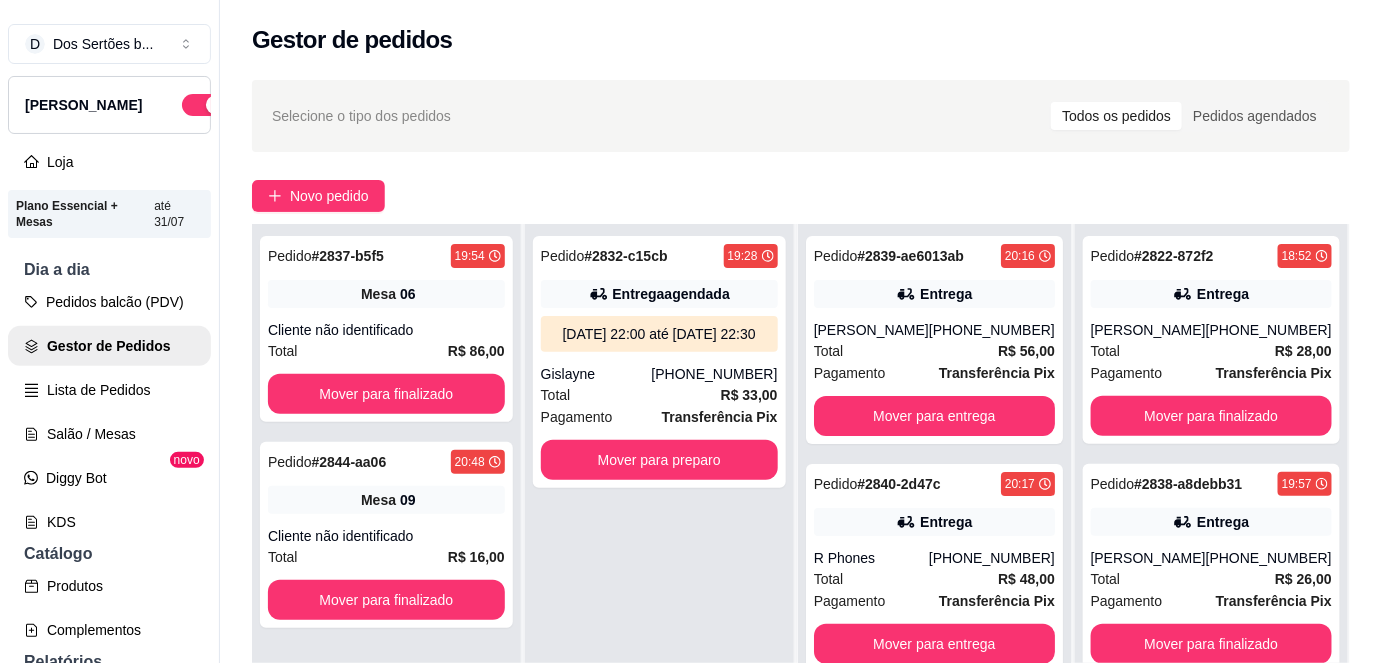 scroll, scrollTop: 0, scrollLeft: 0, axis: both 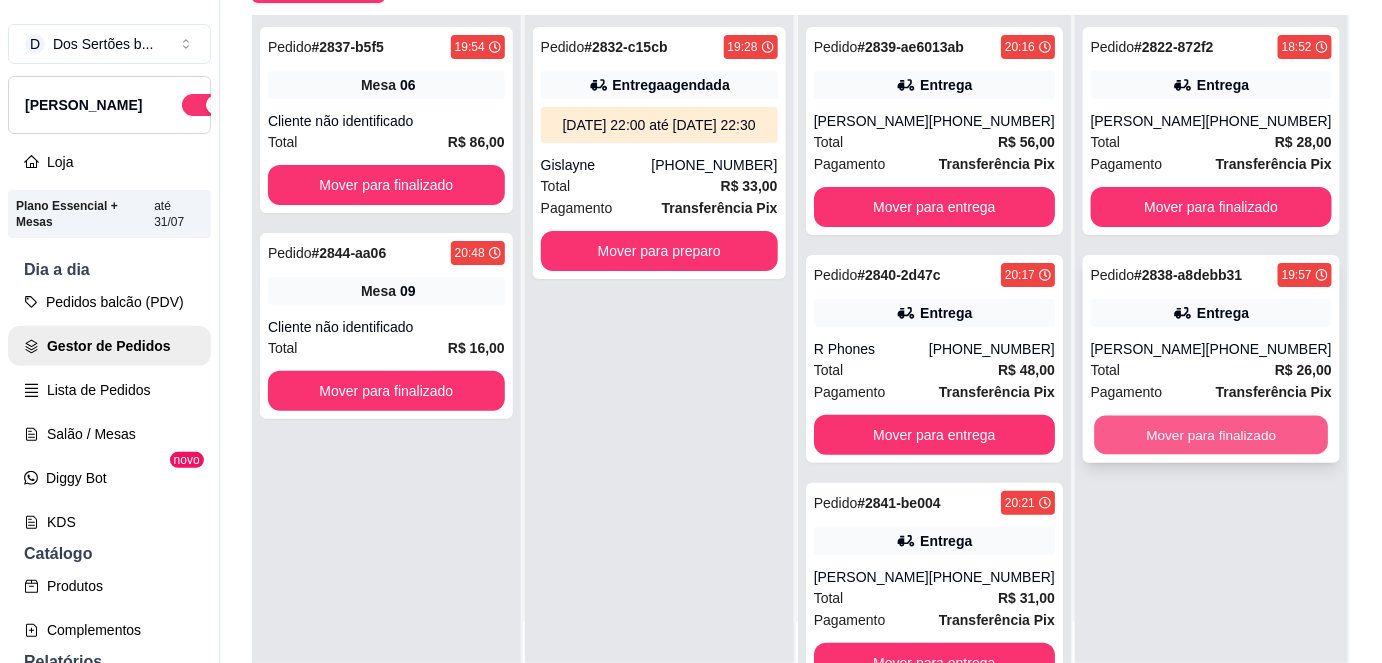 click on "Mover para finalizado" at bounding box center (1211, 435) 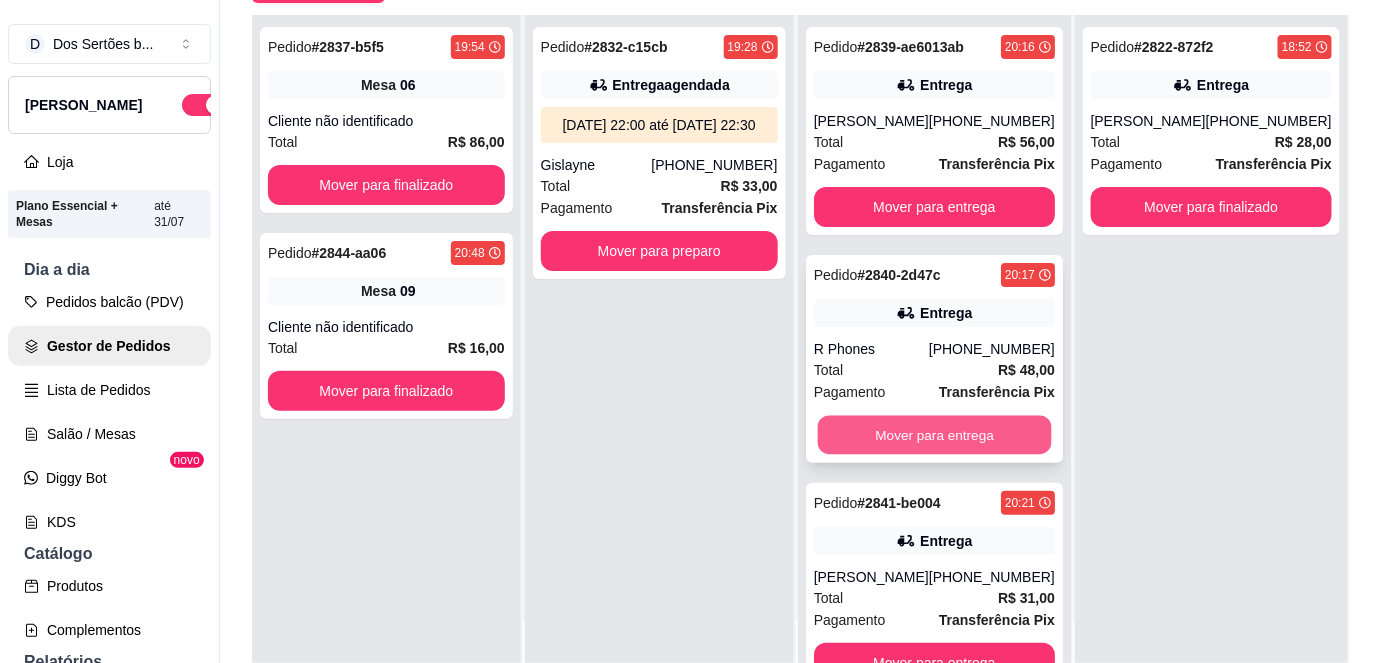 click on "Mover para entrega" at bounding box center [934, 435] 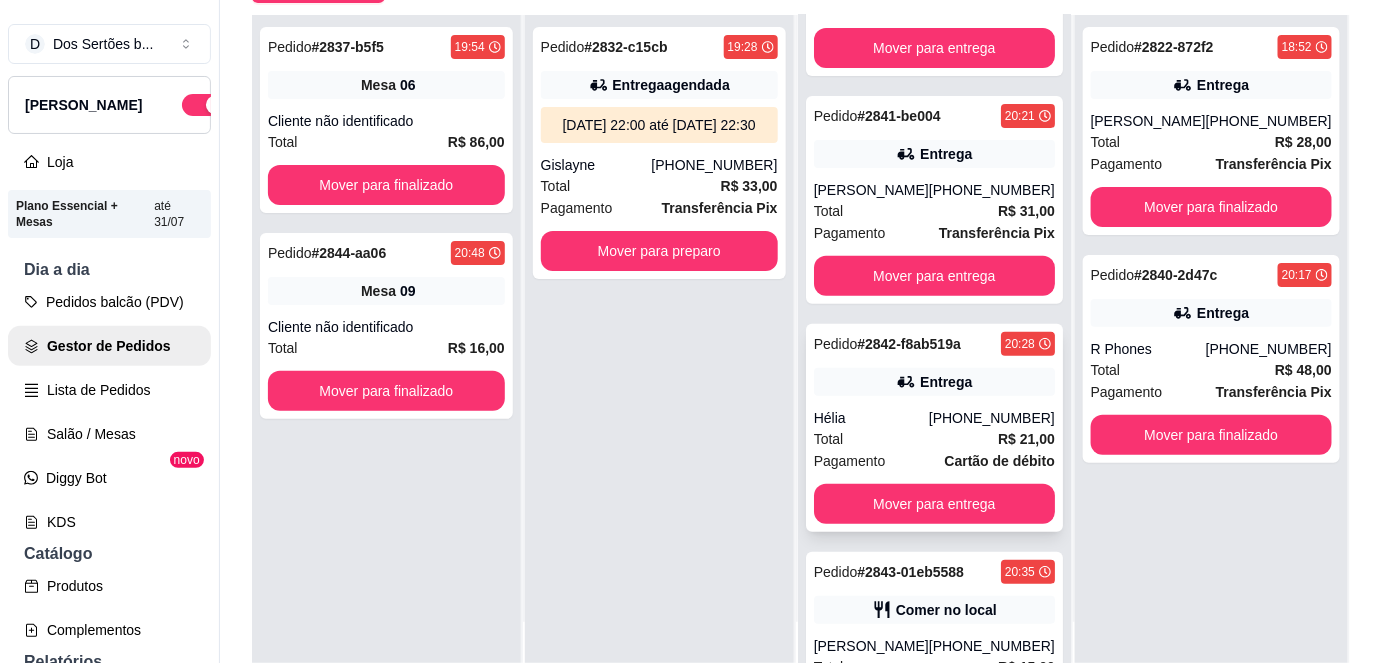 scroll, scrollTop: 160, scrollLeft: 0, axis: vertical 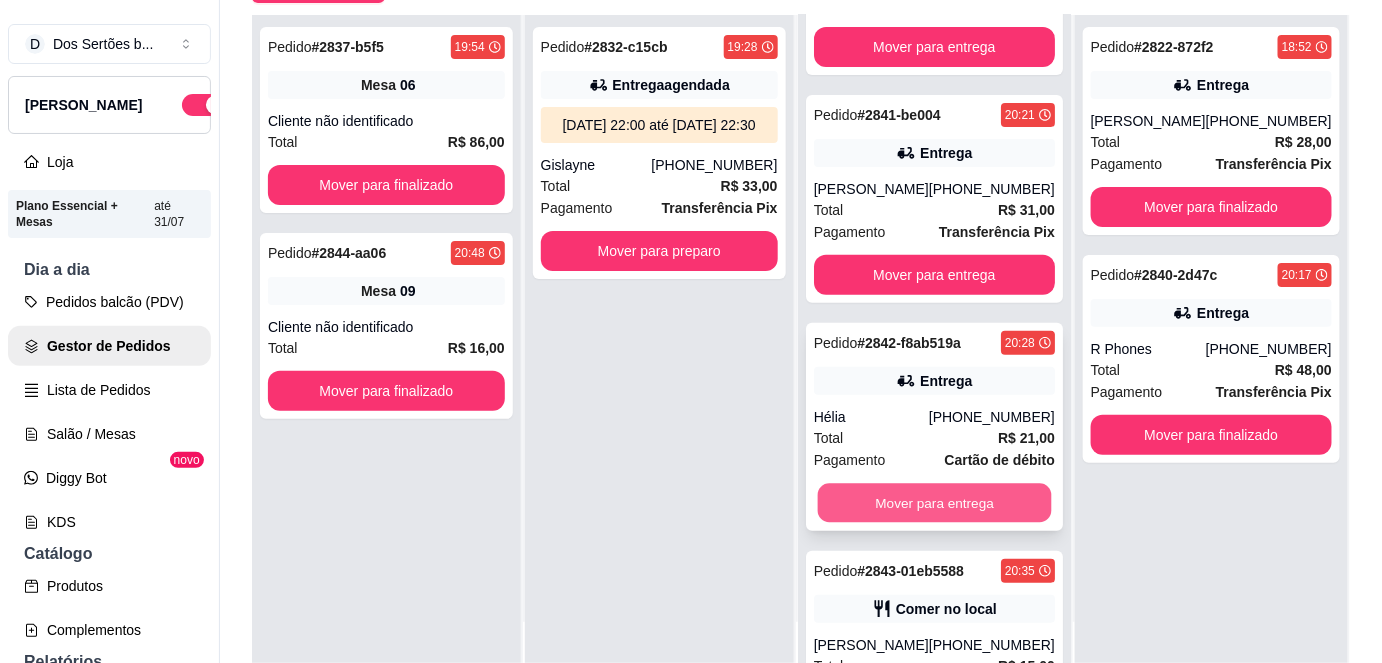 click on "Mover para entrega" at bounding box center [934, 503] 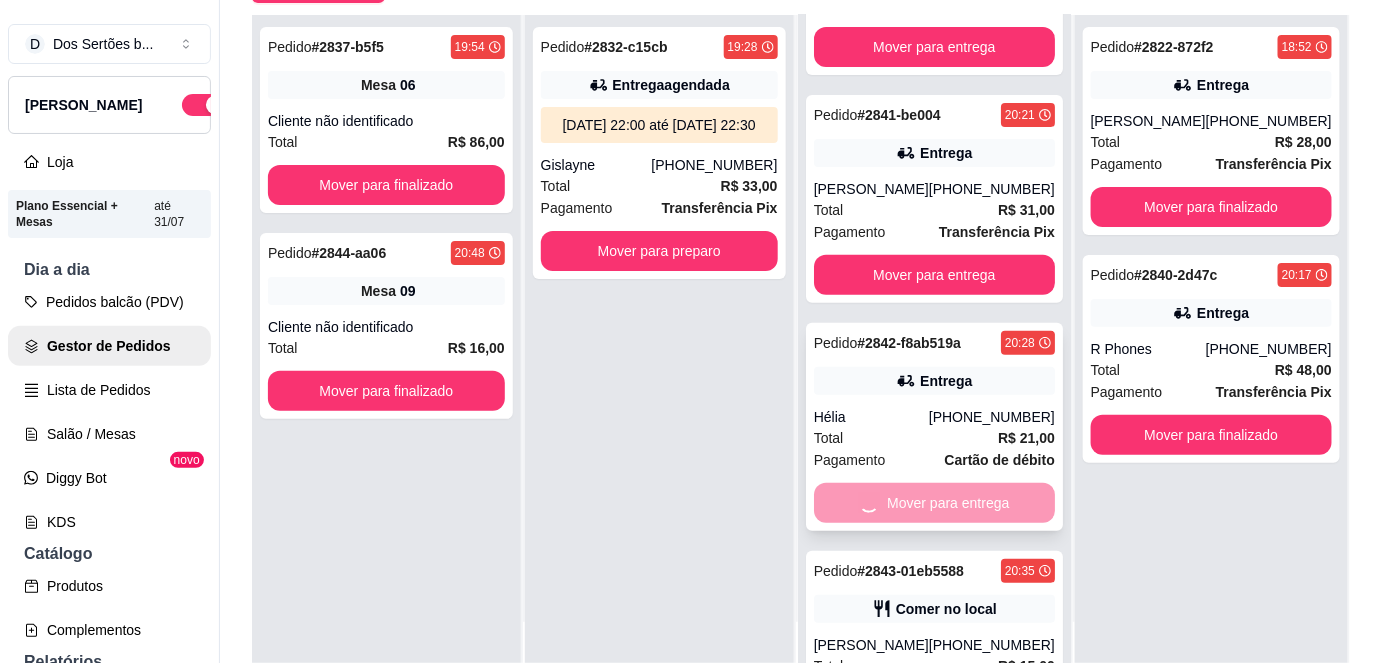scroll, scrollTop: 40, scrollLeft: 0, axis: vertical 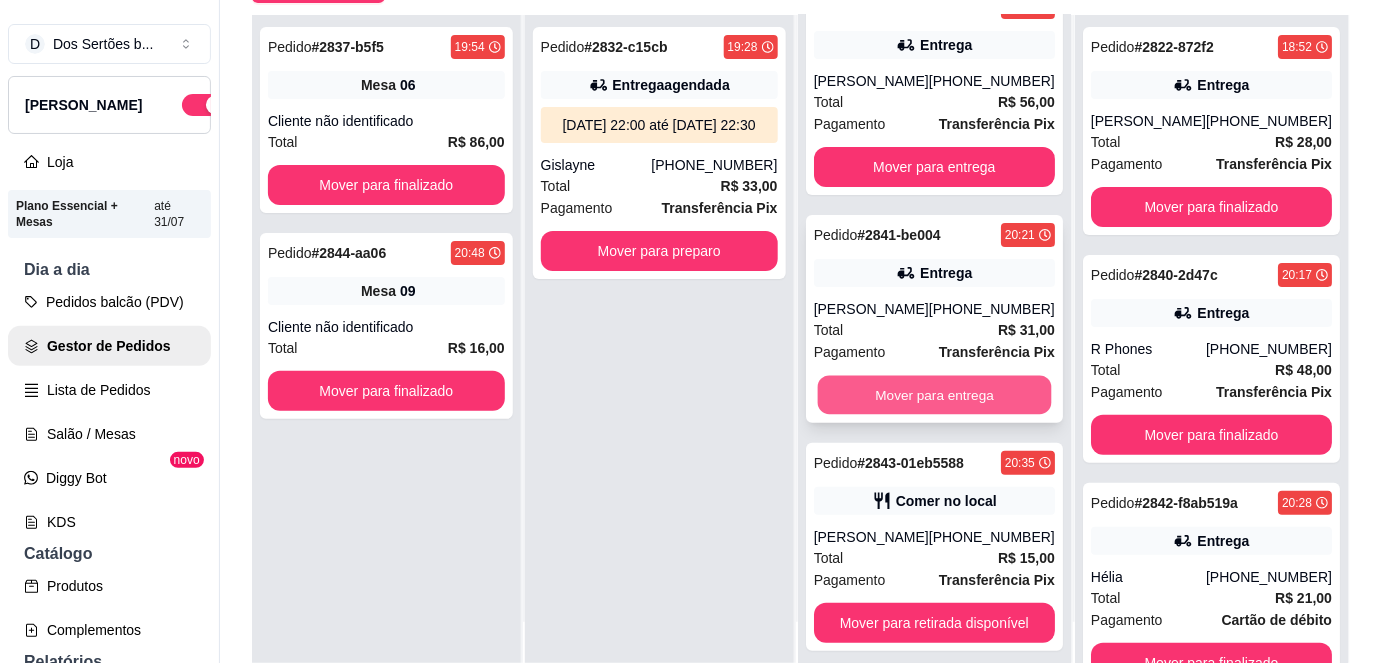 click on "Mover para entrega" at bounding box center (934, 395) 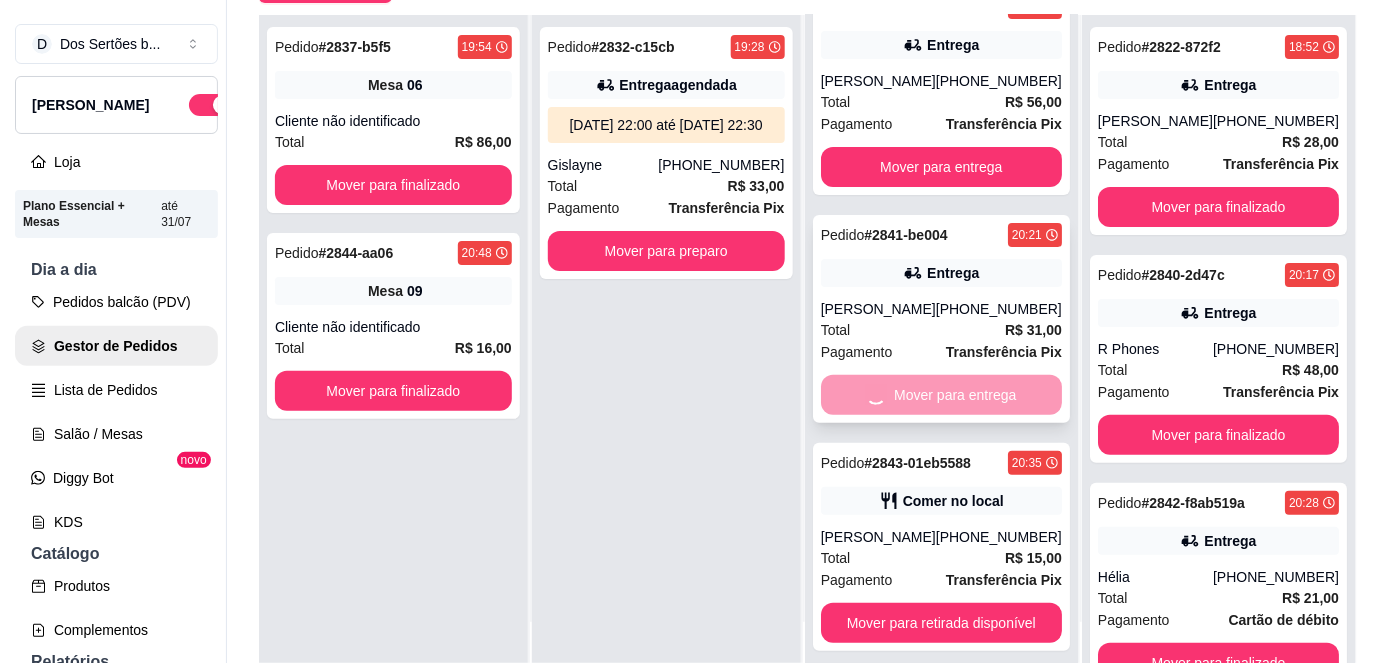 scroll, scrollTop: 0, scrollLeft: 0, axis: both 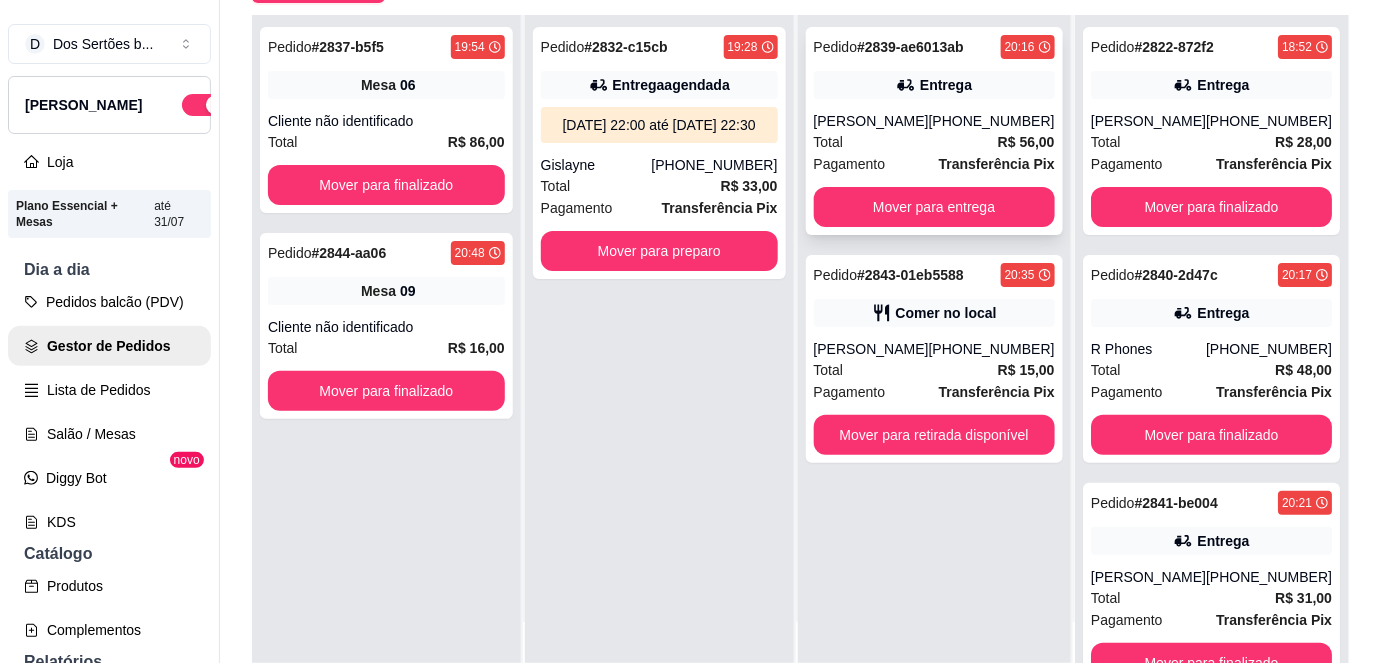click on "Total R$ 56,00" at bounding box center [934, 142] 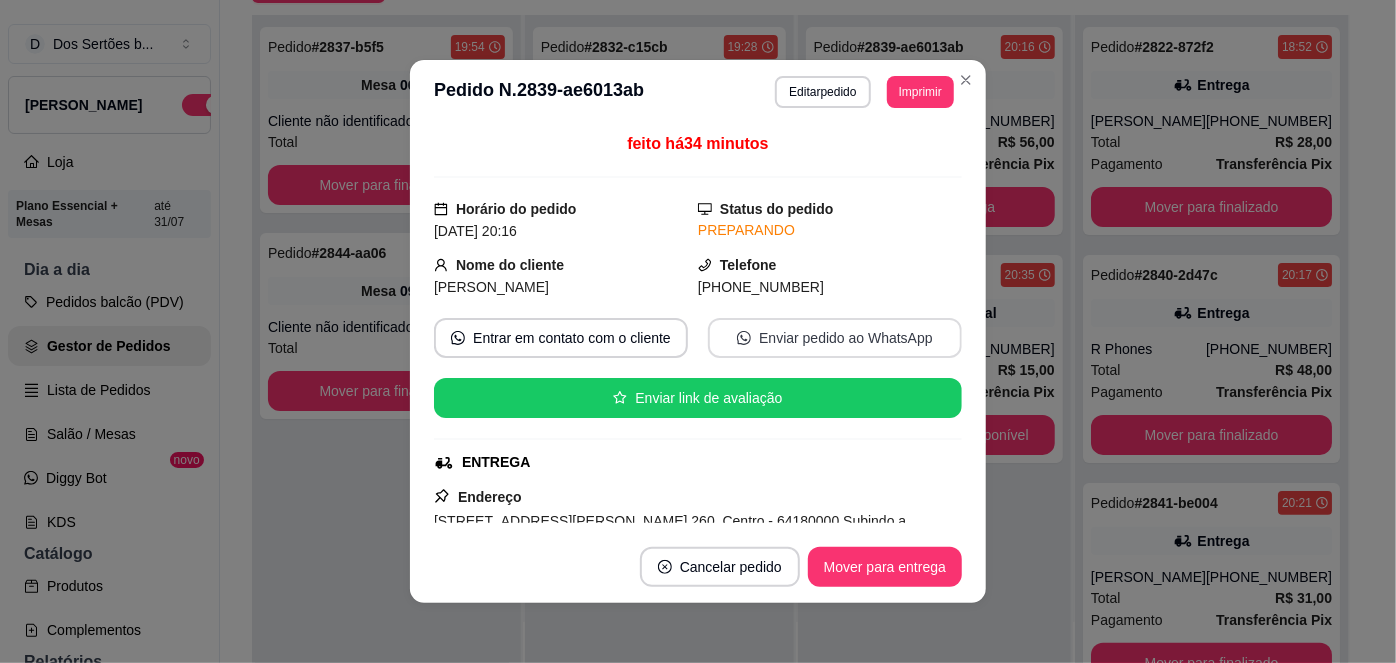 scroll, scrollTop: 557, scrollLeft: 0, axis: vertical 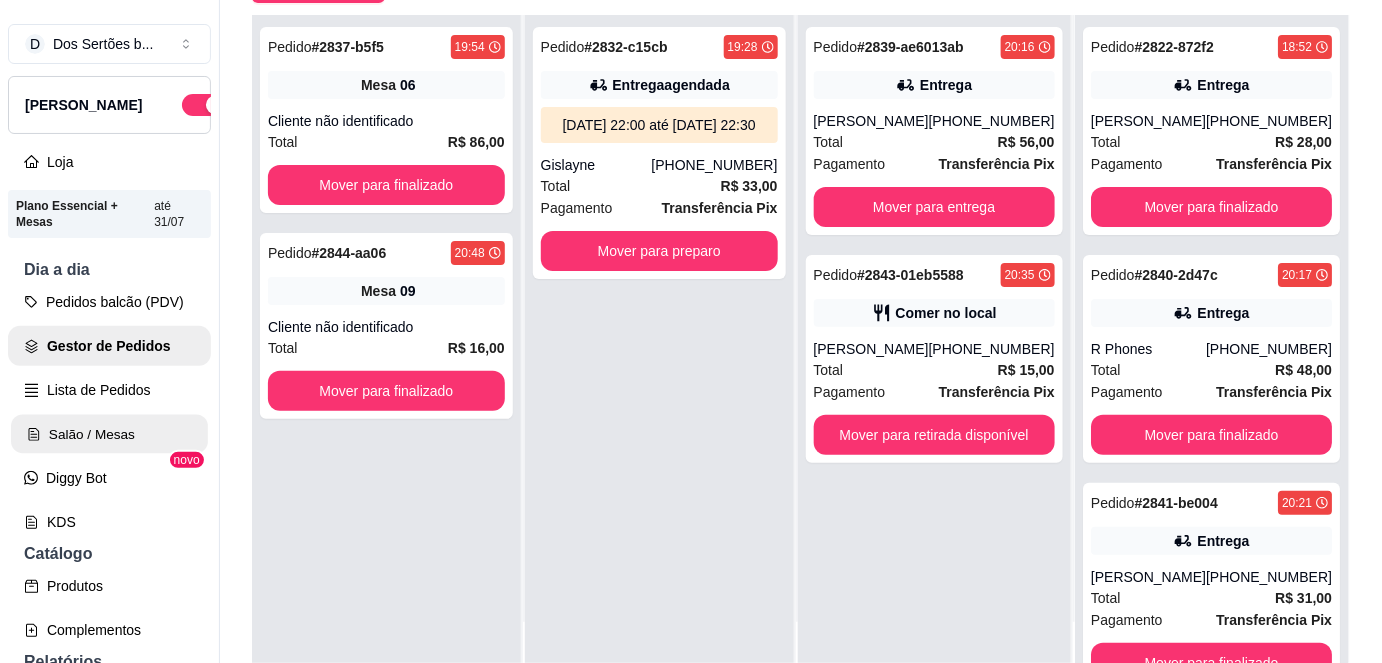 click on "Salão / Mesas" at bounding box center [109, 434] 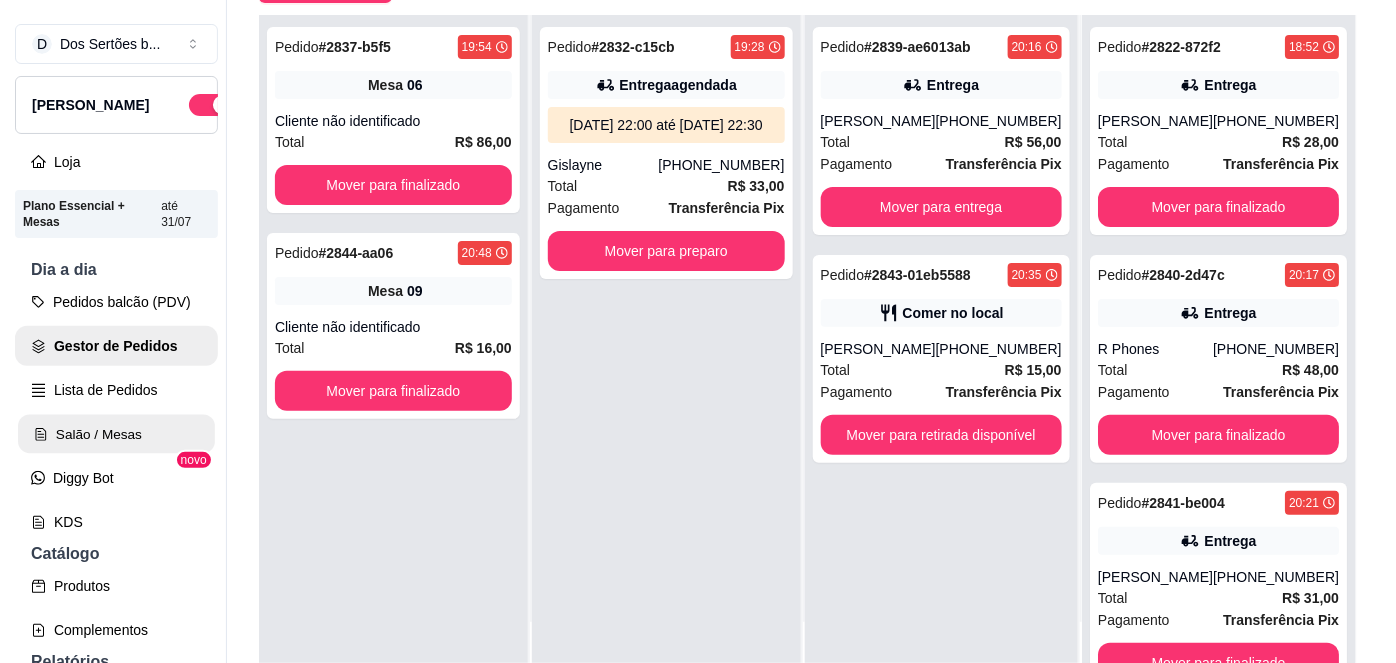 scroll, scrollTop: 0, scrollLeft: 0, axis: both 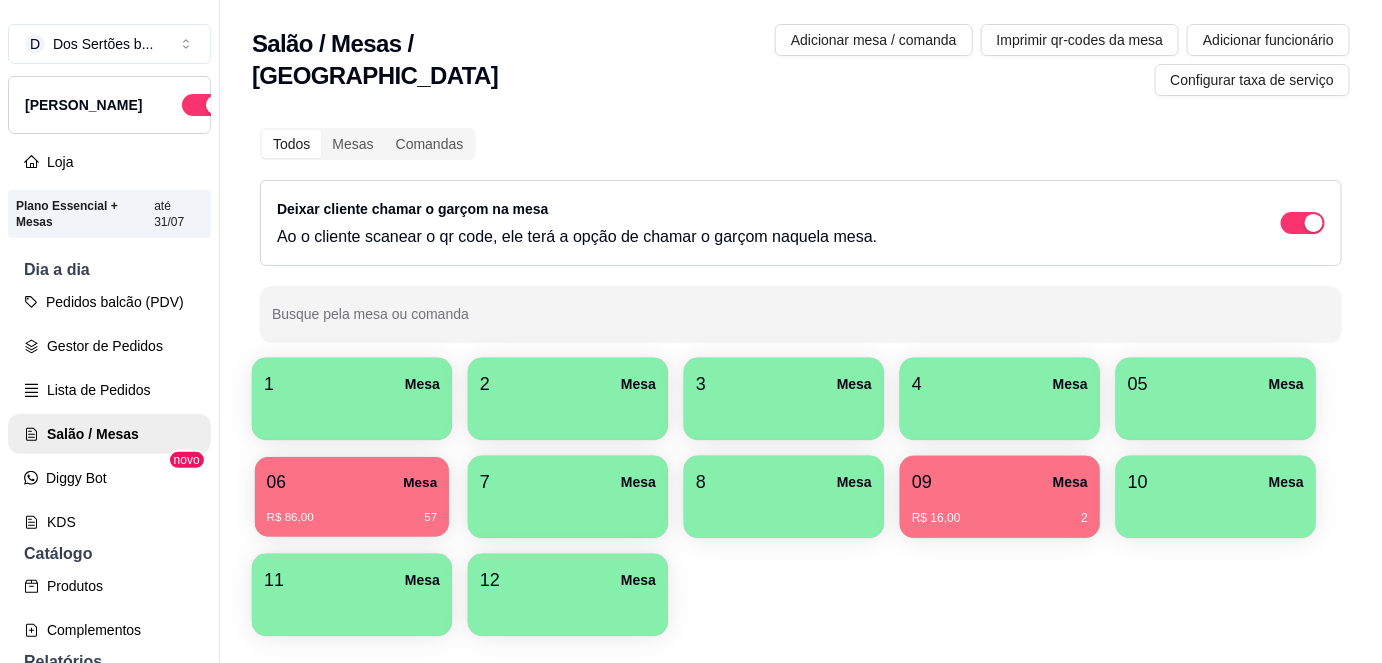 click on "06 Mesa" at bounding box center [352, 482] 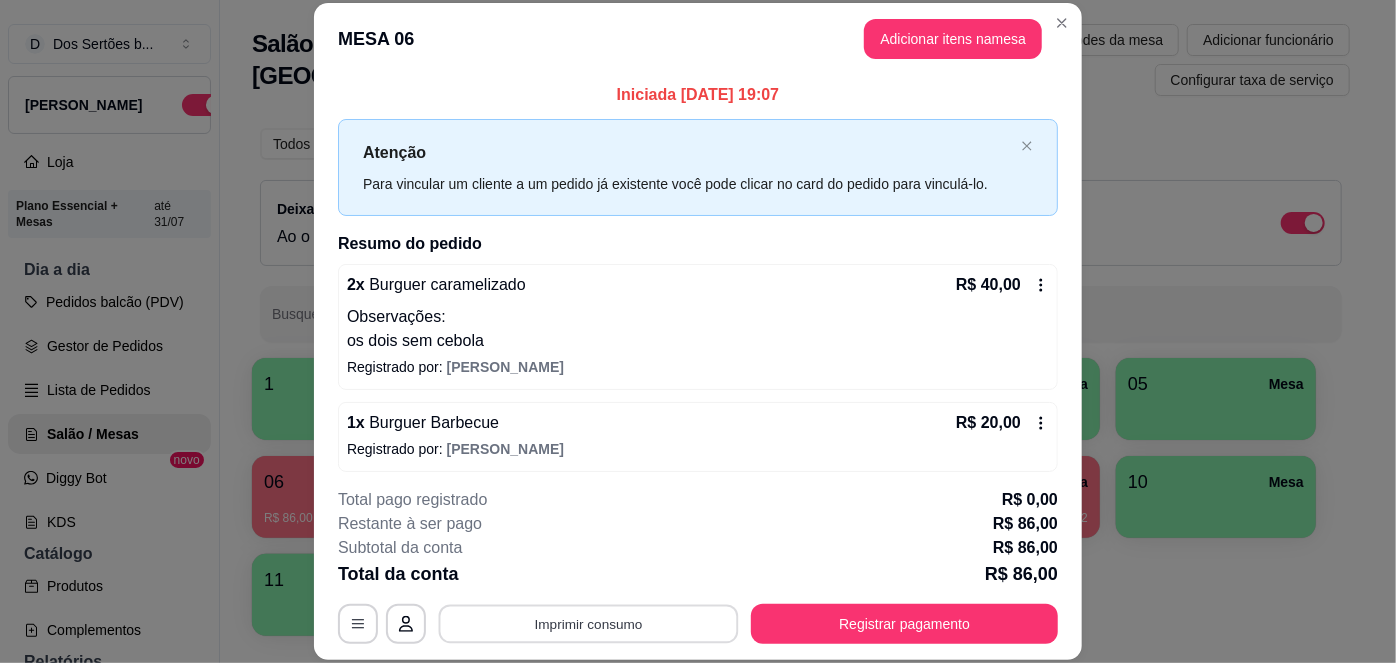 click on "Imprimir consumo" at bounding box center [589, 623] 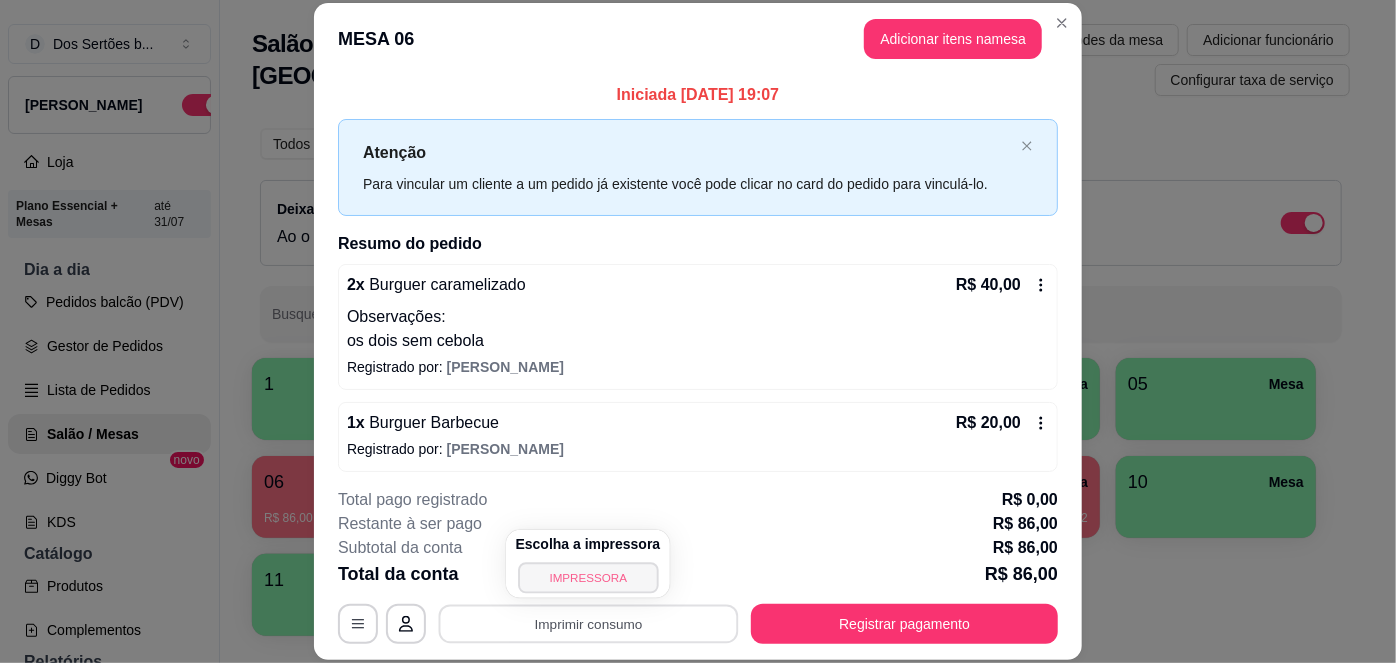 click on "IMPRESSORA" at bounding box center [588, 577] 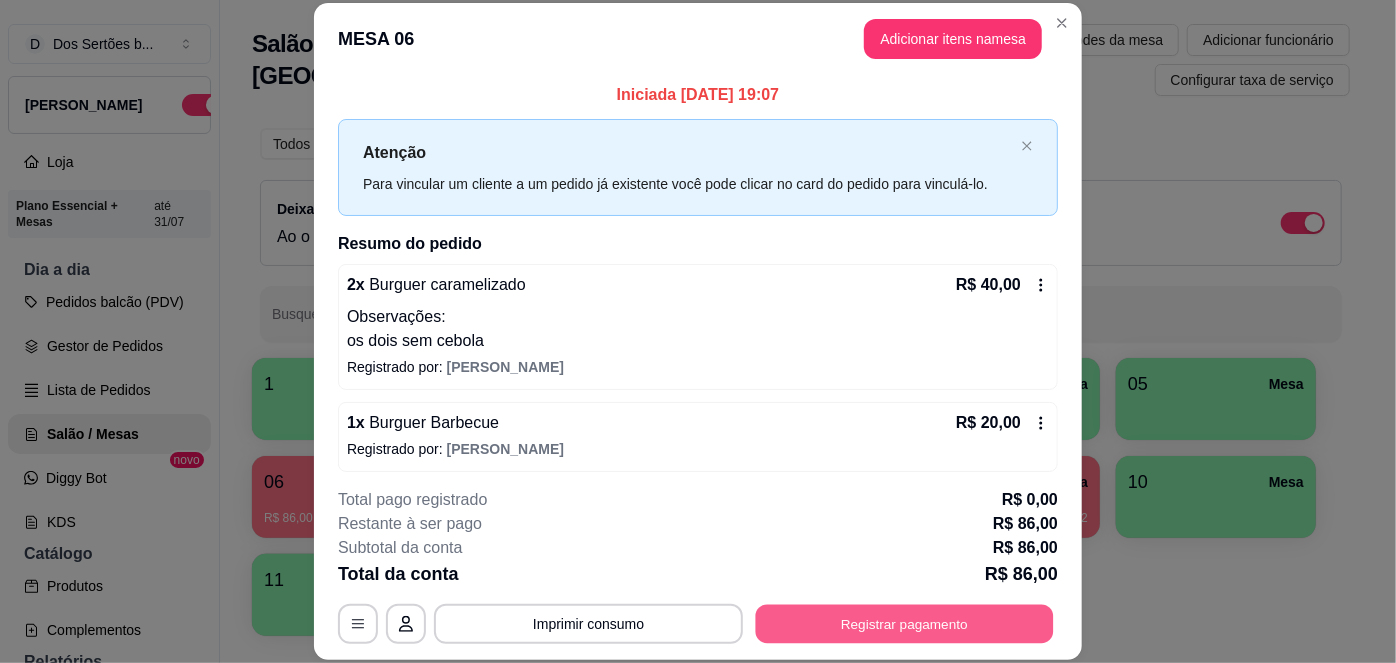 click on "Registrar pagamento" at bounding box center (905, 623) 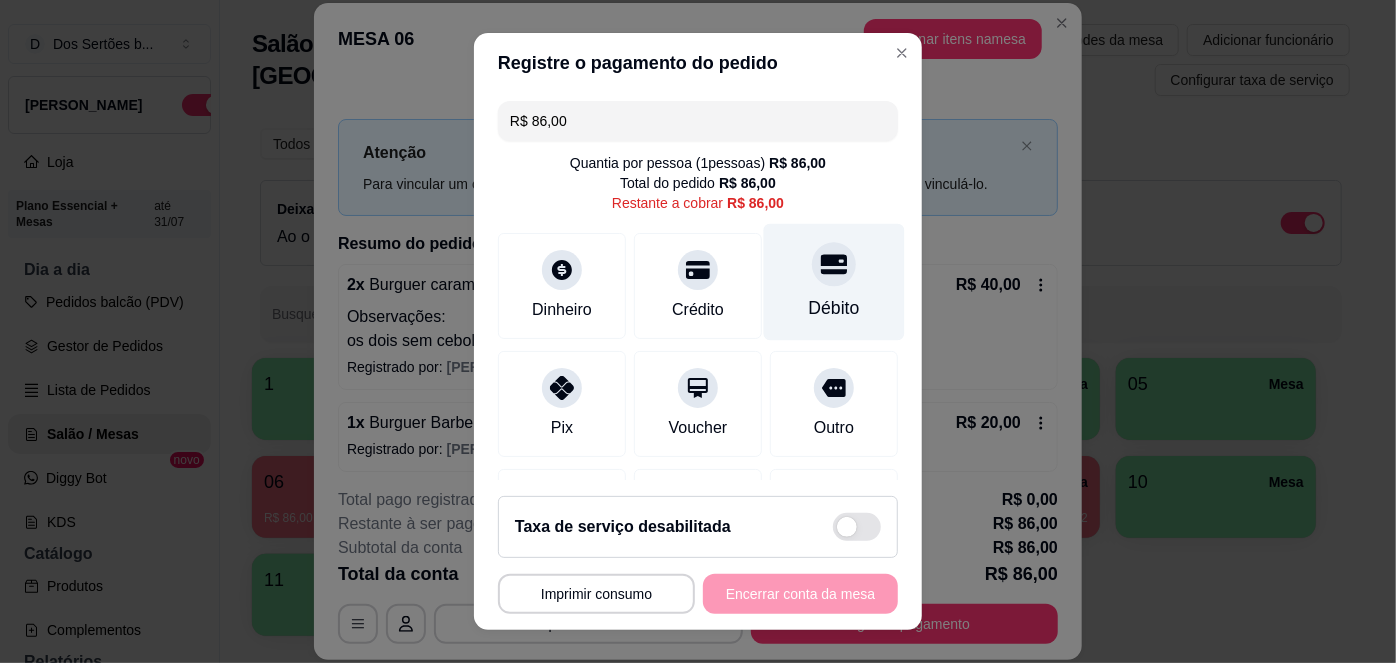 click on "Débito" at bounding box center [834, 282] 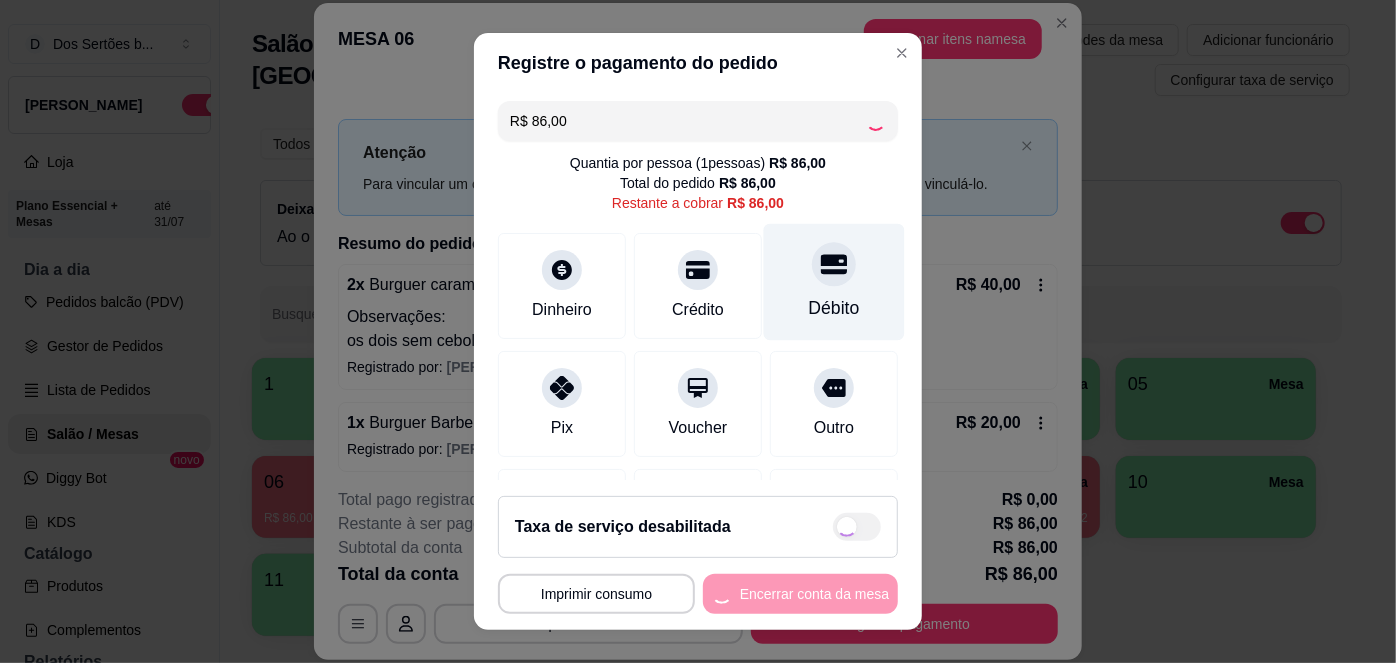 type on "R$ 0,00" 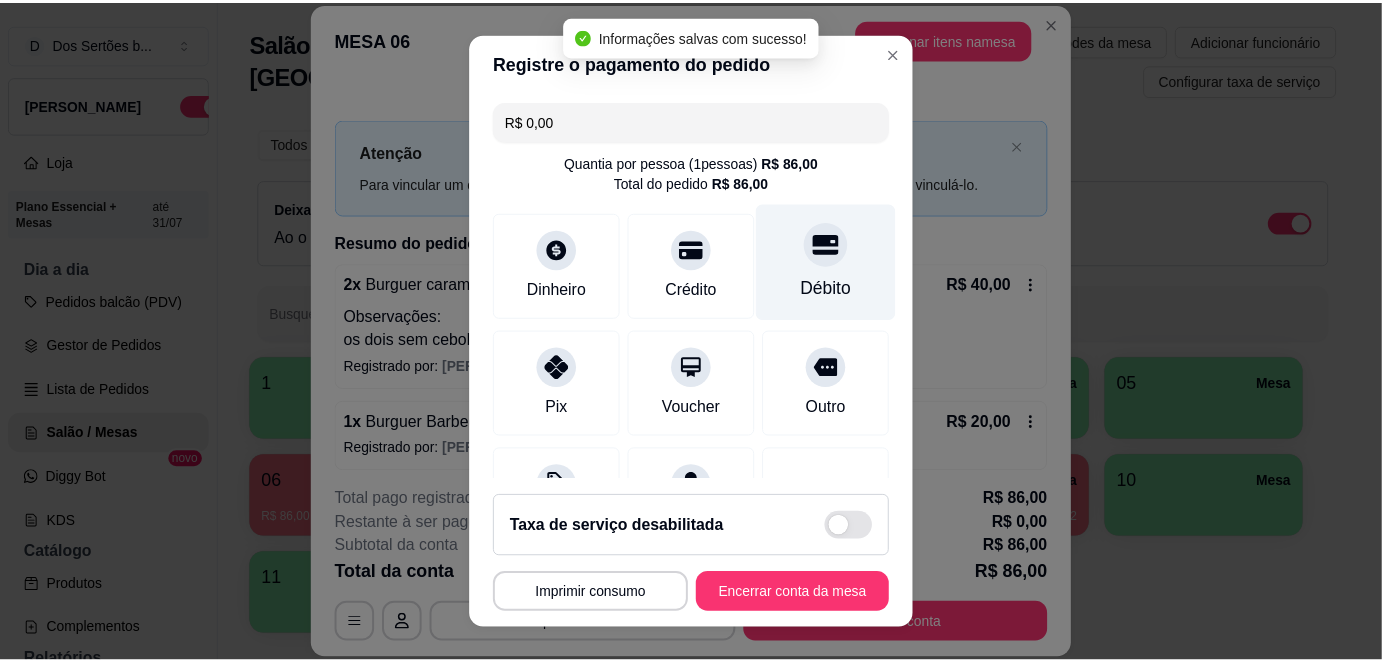 scroll, scrollTop: 208, scrollLeft: 0, axis: vertical 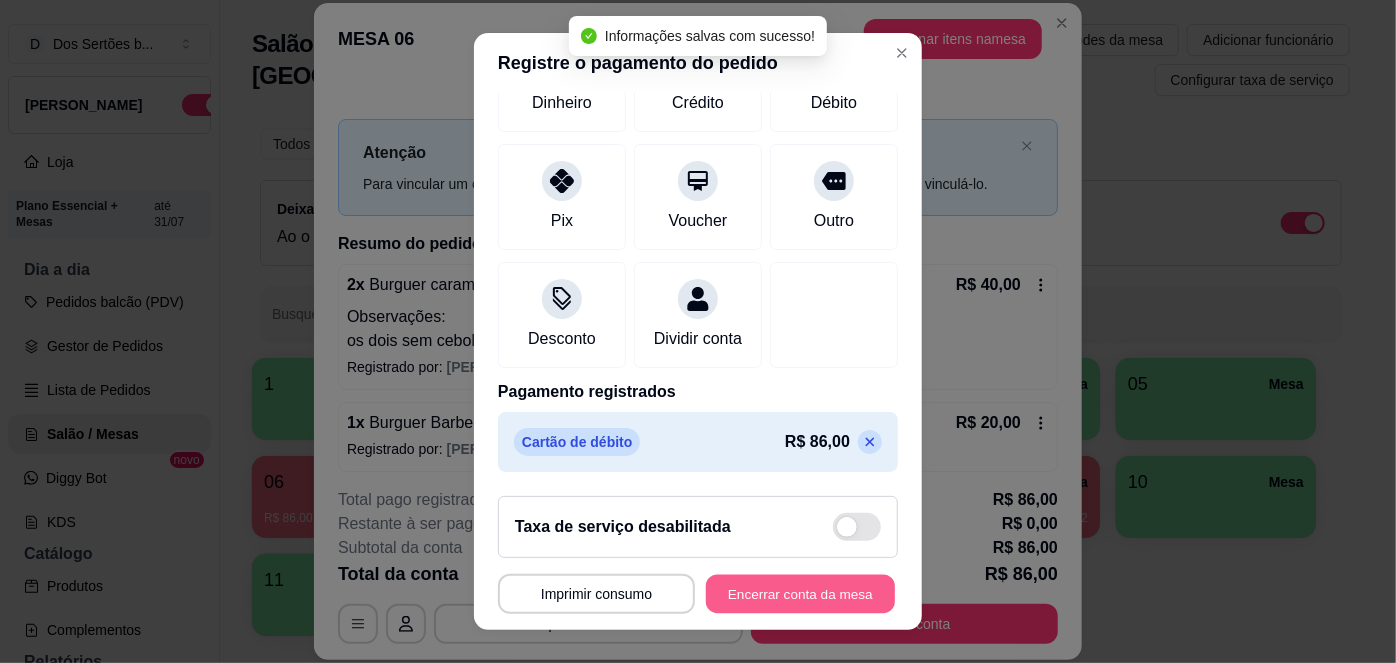 click on "Encerrar conta da mesa" at bounding box center (800, 593) 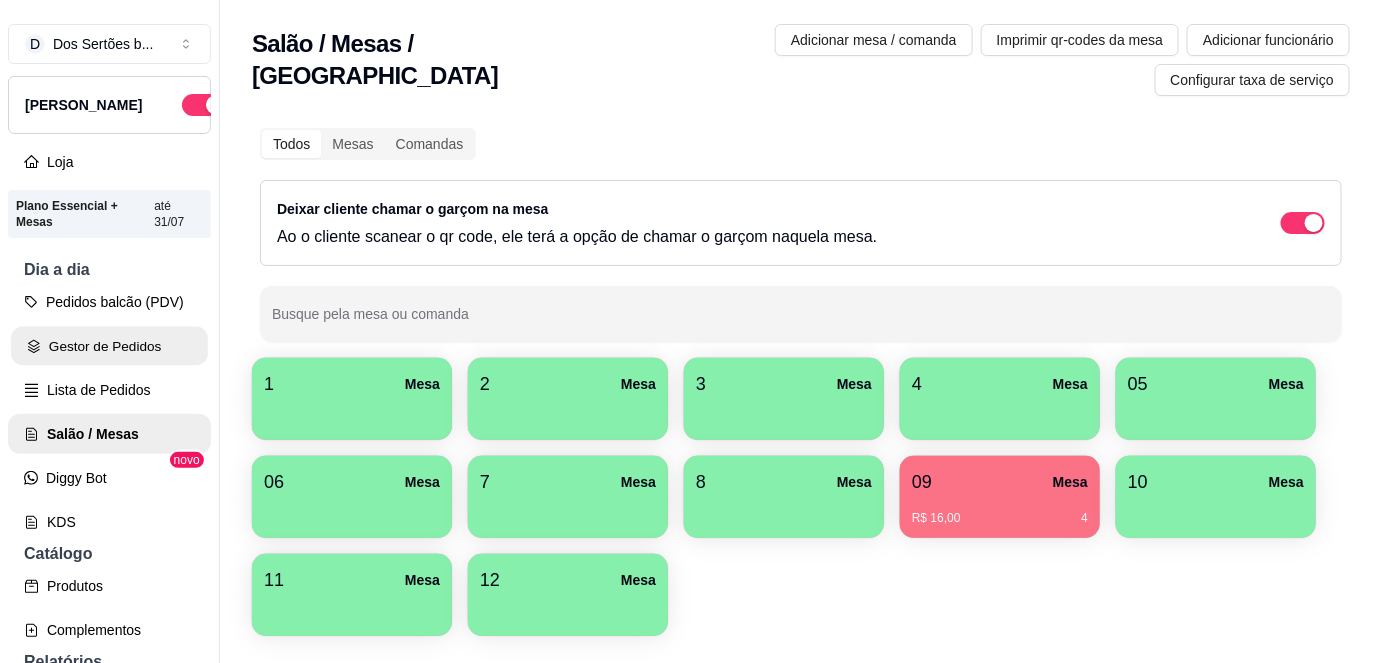 click on "Gestor de Pedidos" at bounding box center (109, 346) 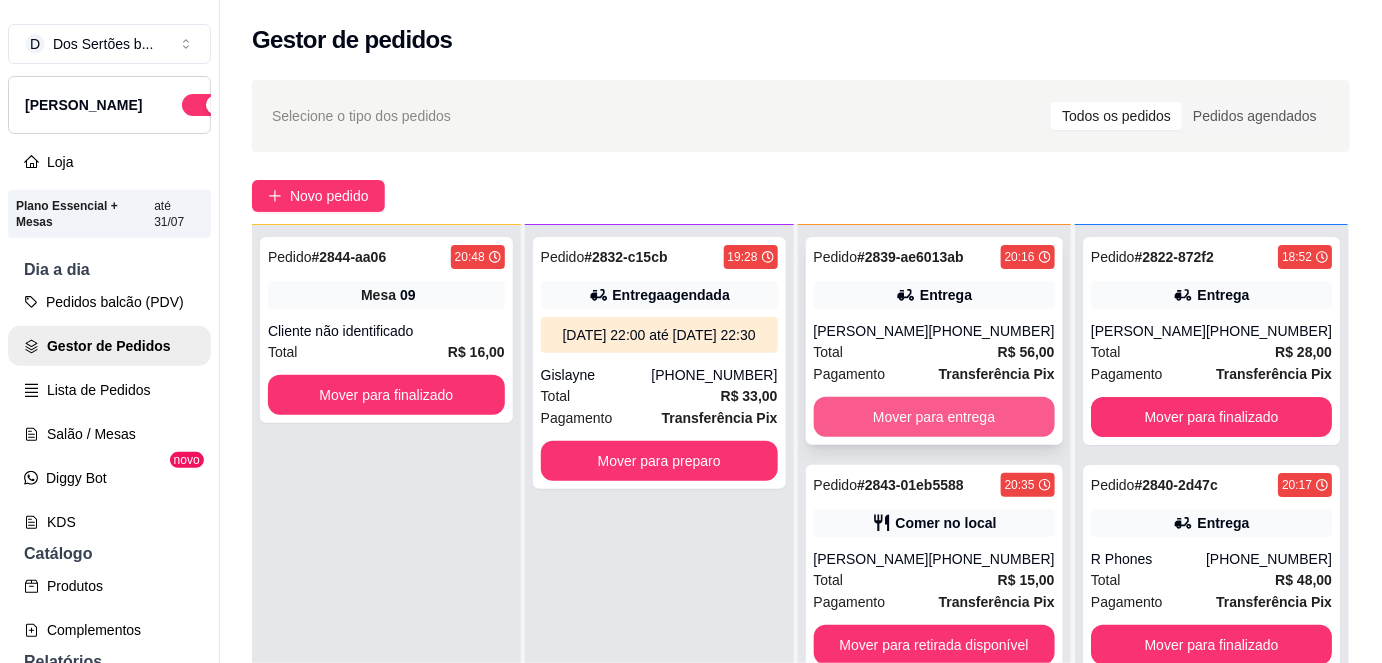 scroll, scrollTop: 56, scrollLeft: 0, axis: vertical 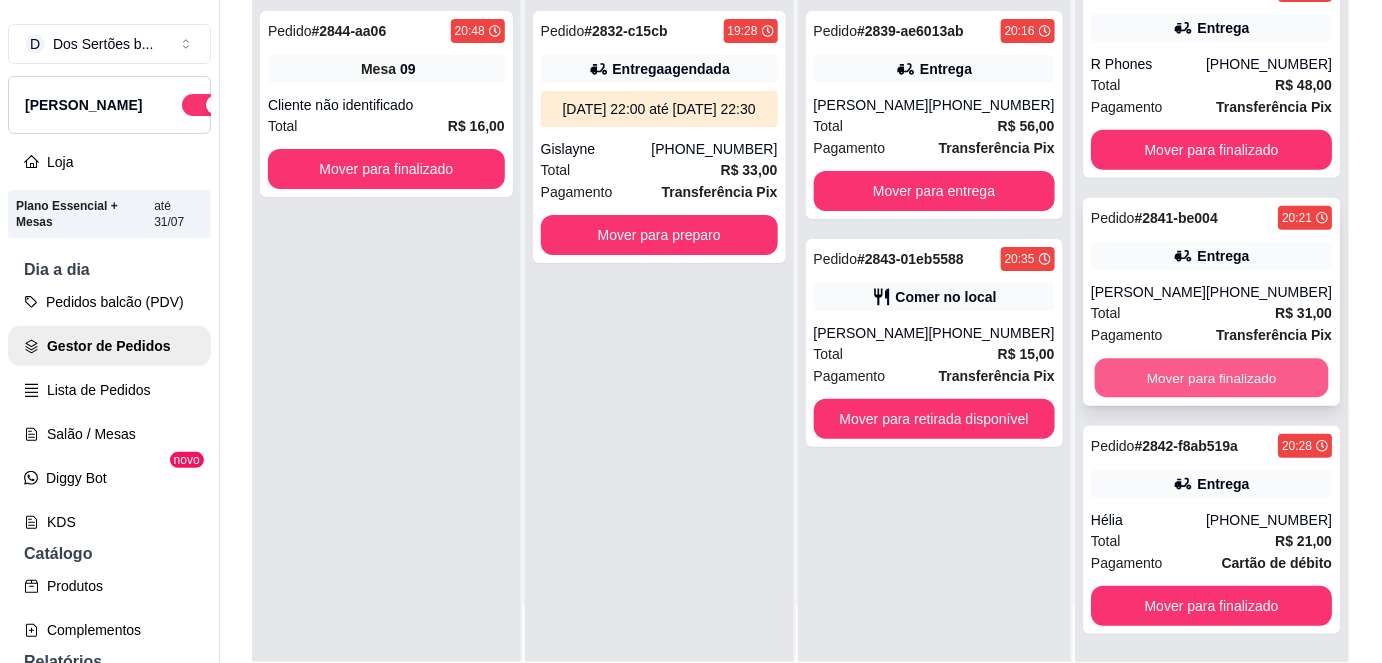 click on "Mover para finalizado" at bounding box center [1211, 378] 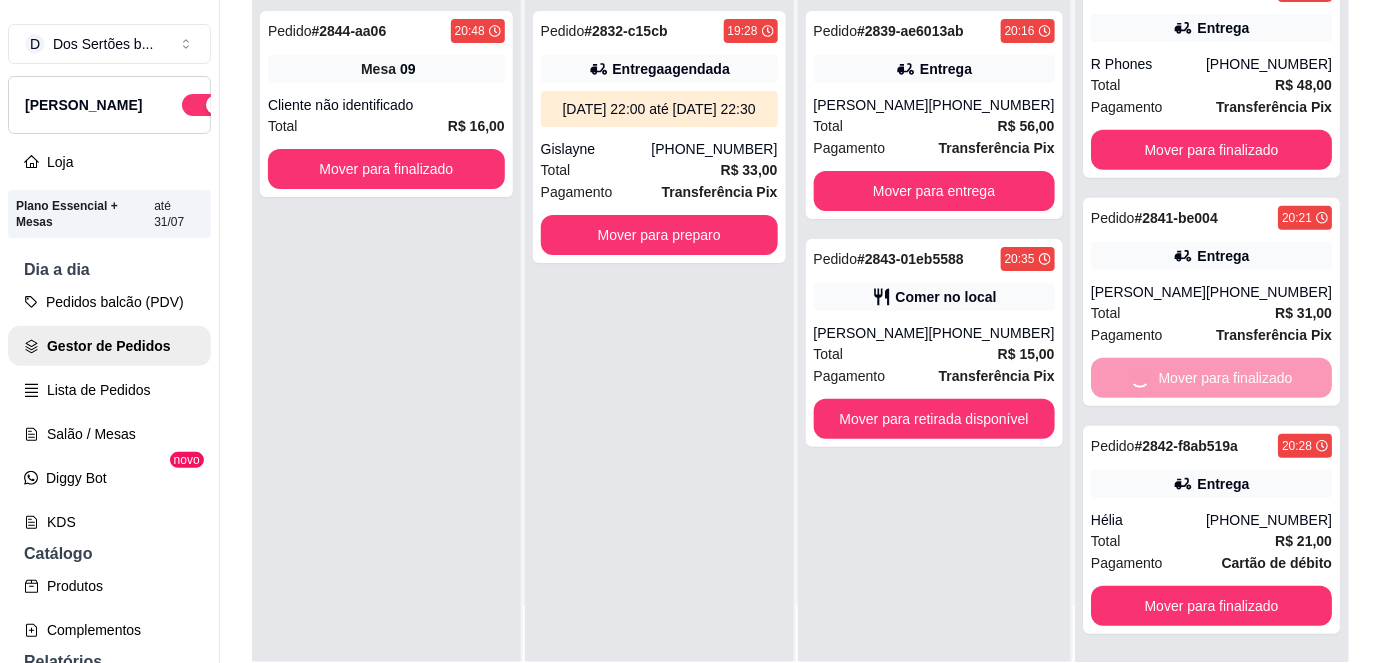 scroll, scrollTop: 40, scrollLeft: 0, axis: vertical 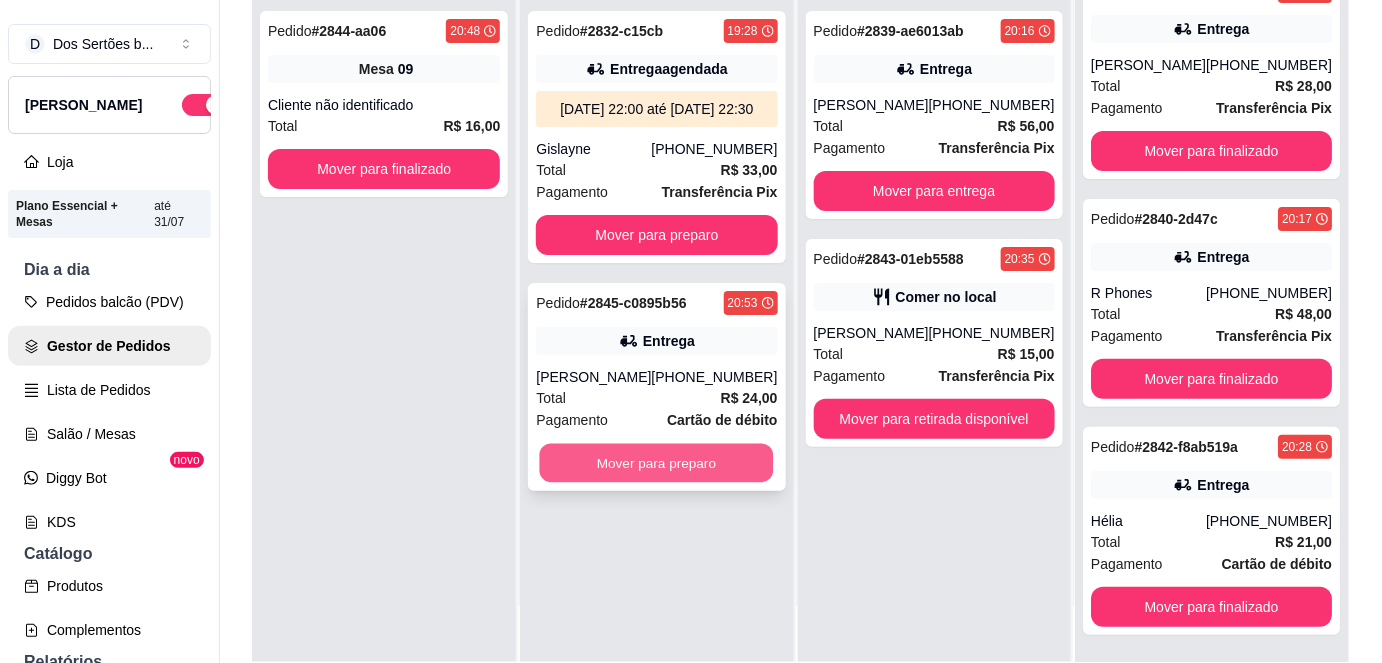 click on "Mover para preparo" at bounding box center (657, 463) 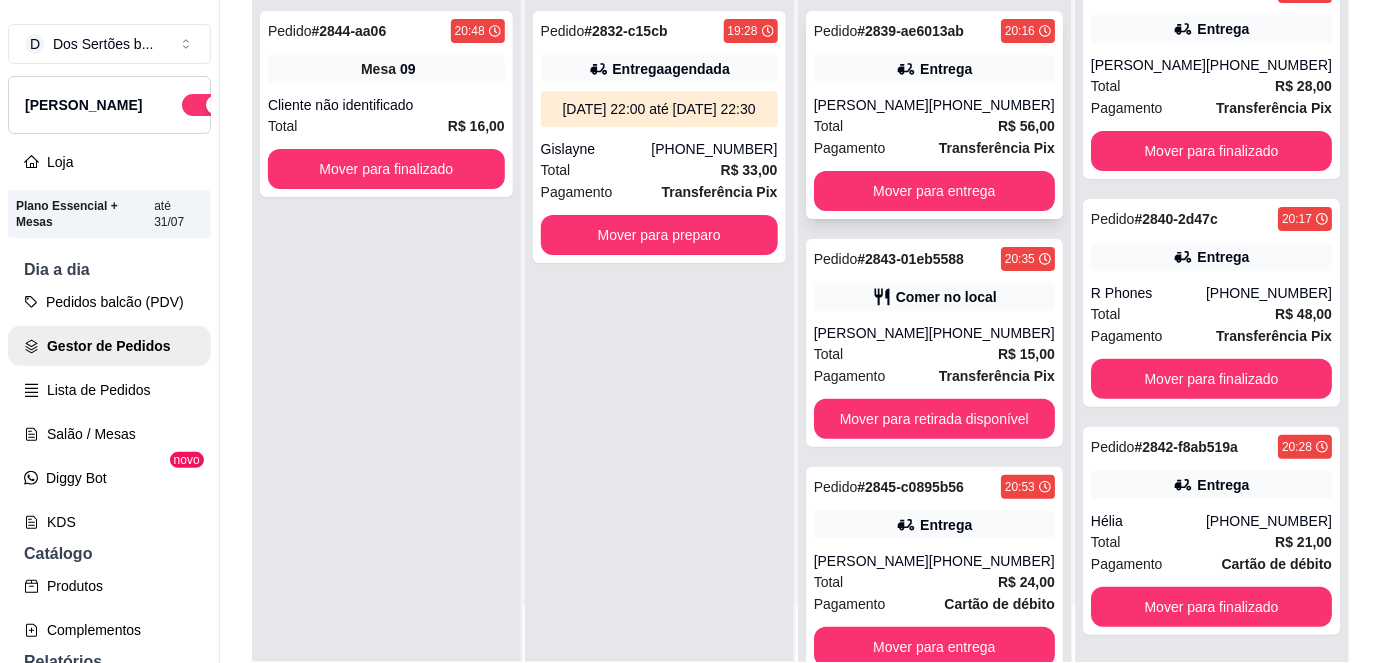 click on "Total R$ 56,00" at bounding box center (934, 126) 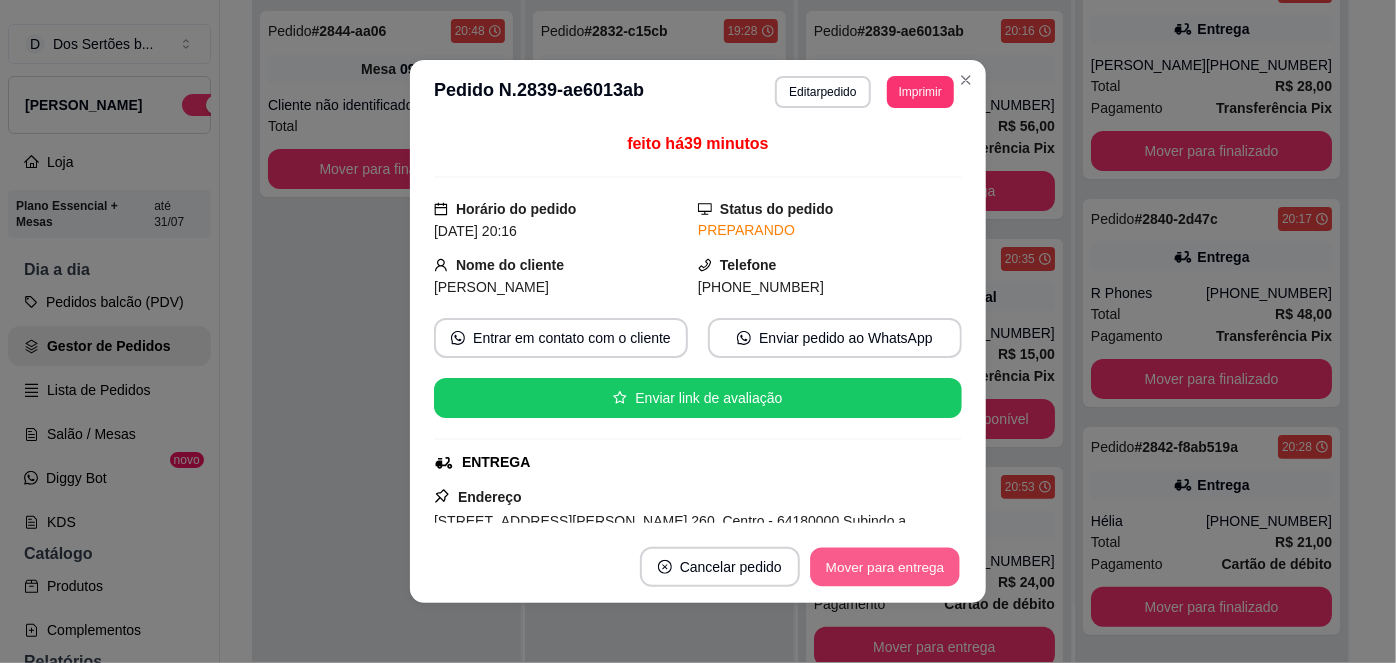 click on "Mover para entrega" at bounding box center [885, 567] 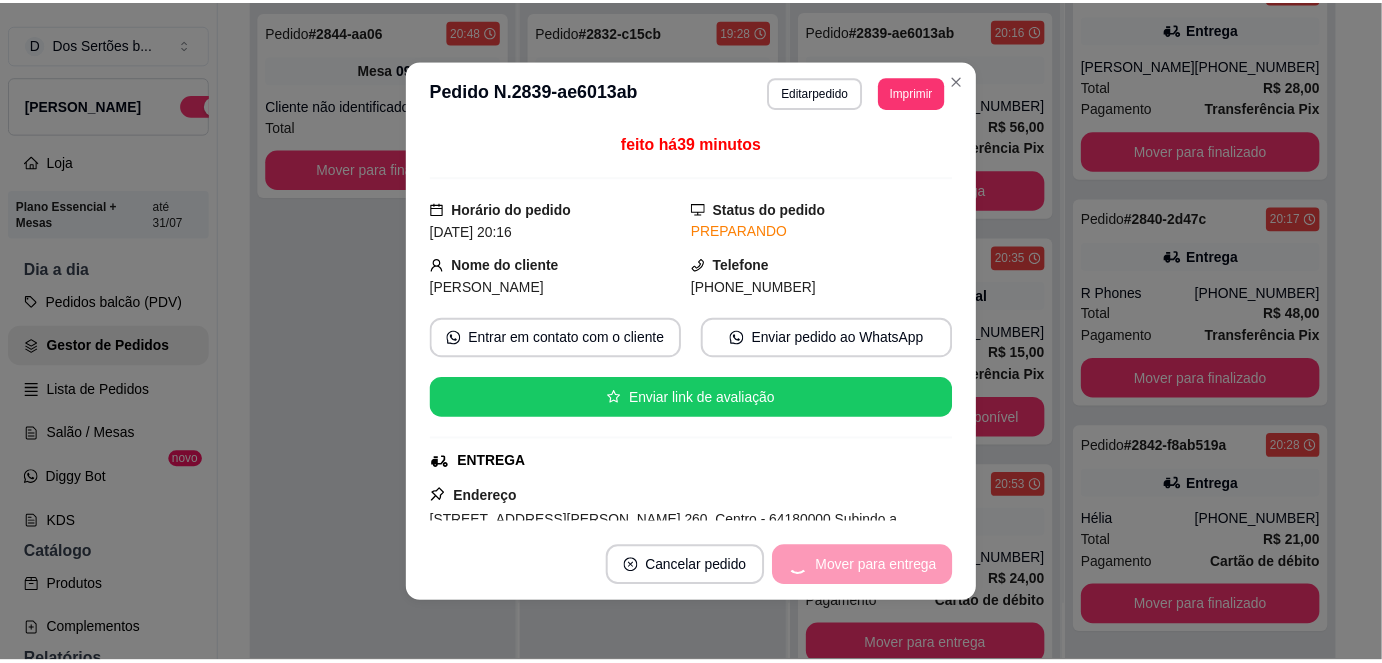 scroll, scrollTop: 269, scrollLeft: 0, axis: vertical 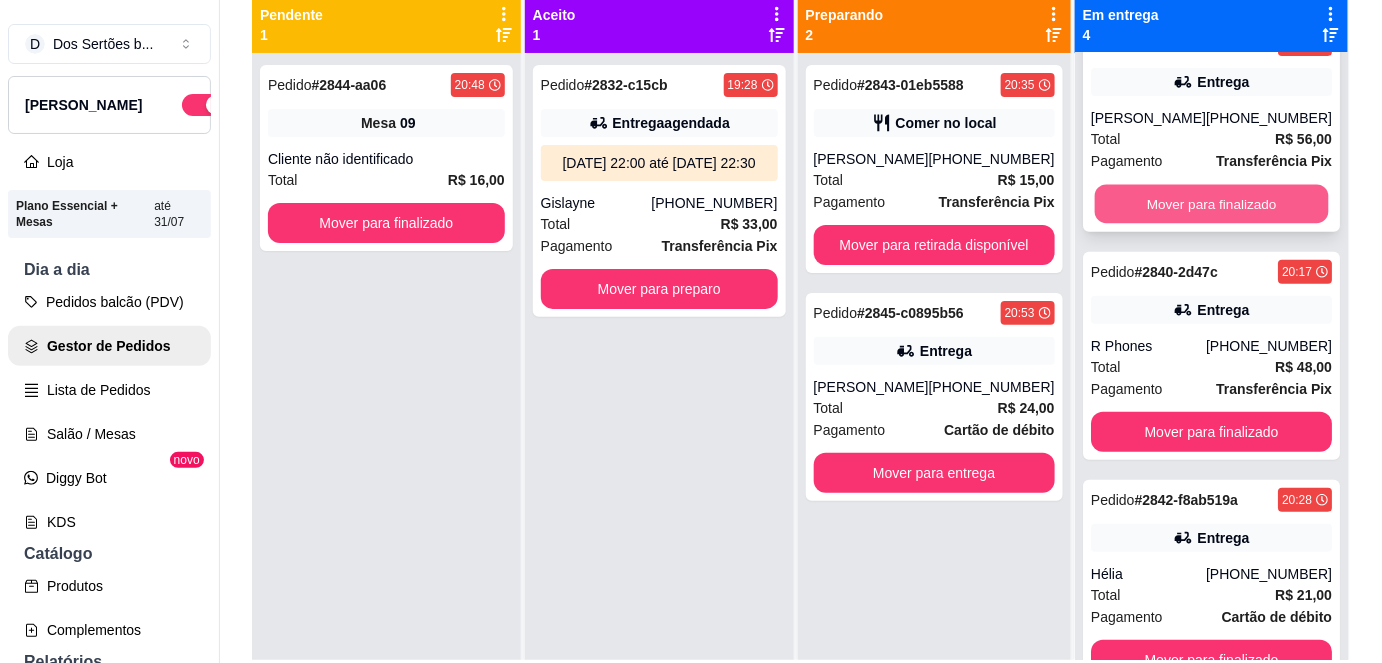 click on "Mover para finalizado" at bounding box center [1211, 204] 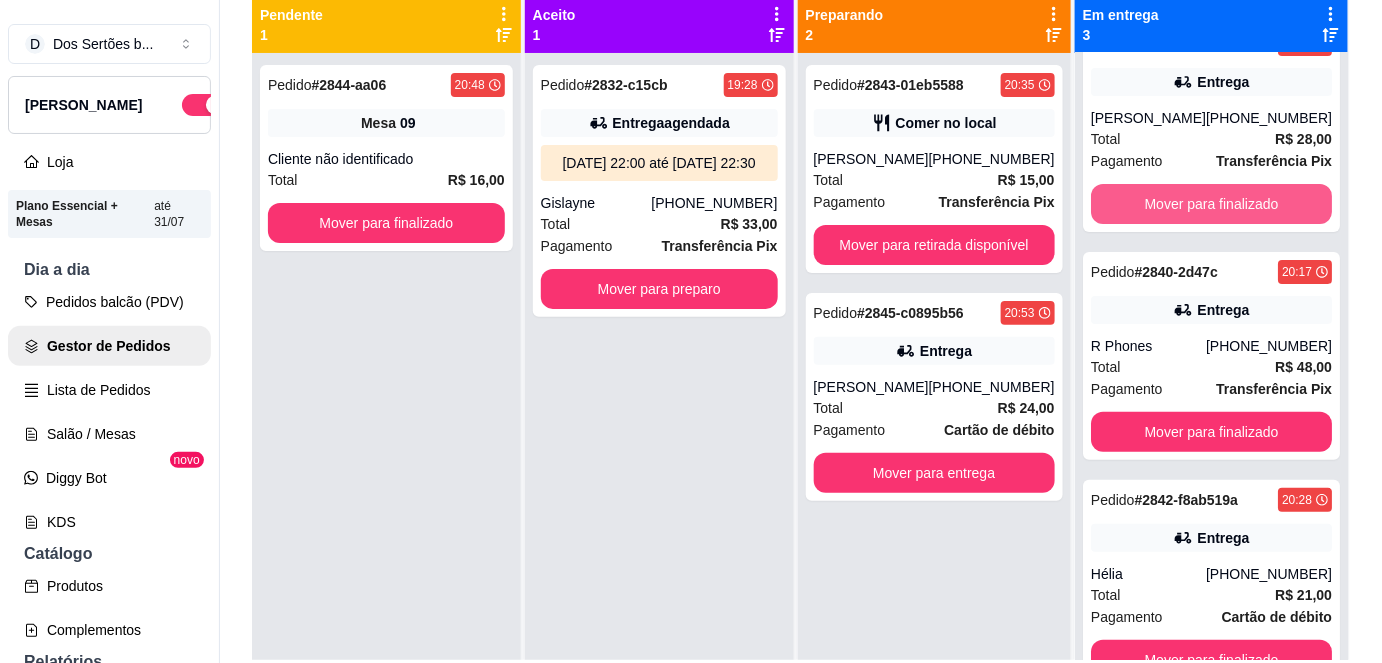 scroll, scrollTop: 40, scrollLeft: 0, axis: vertical 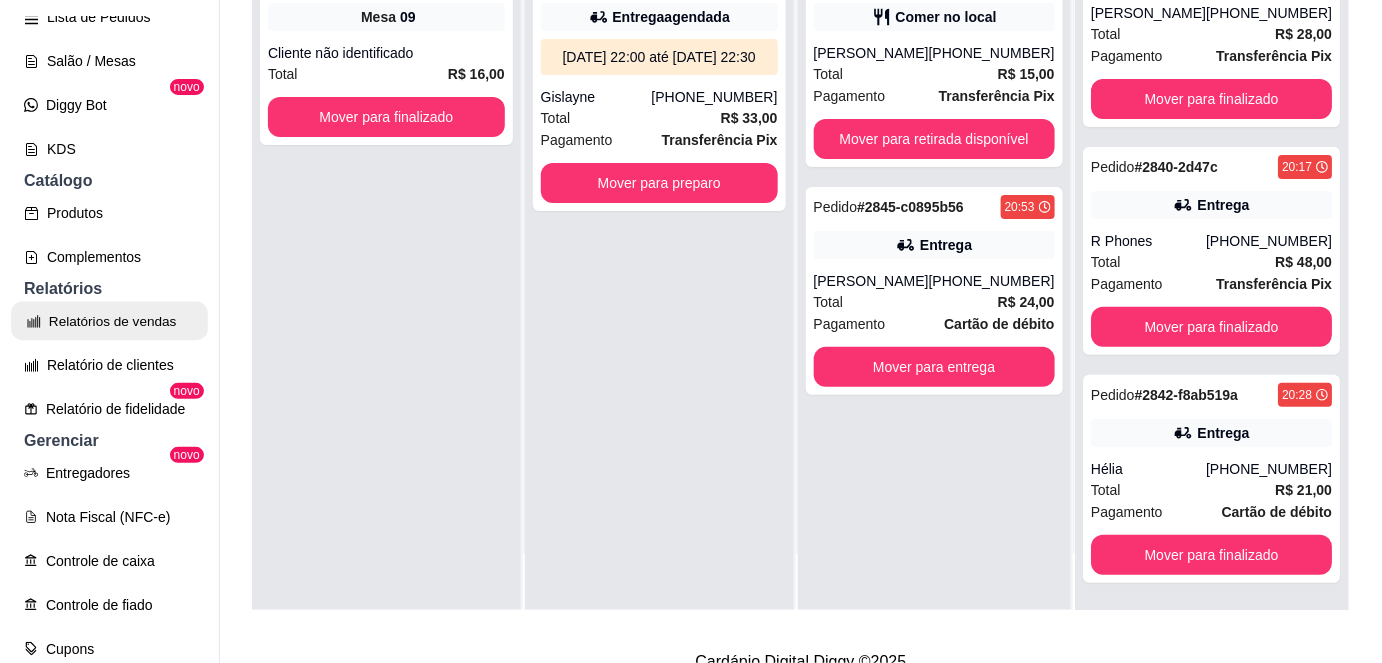click on "Relatórios de vendas" at bounding box center (109, 321) 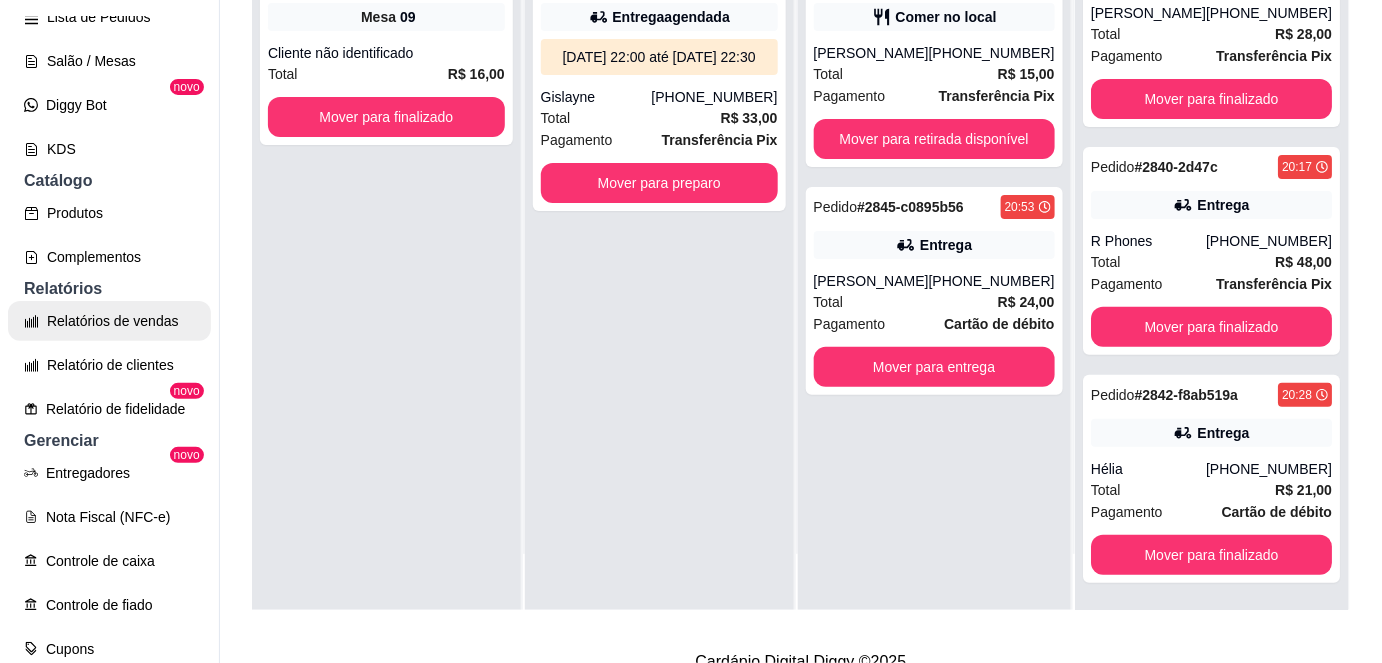 scroll, scrollTop: 0, scrollLeft: 0, axis: both 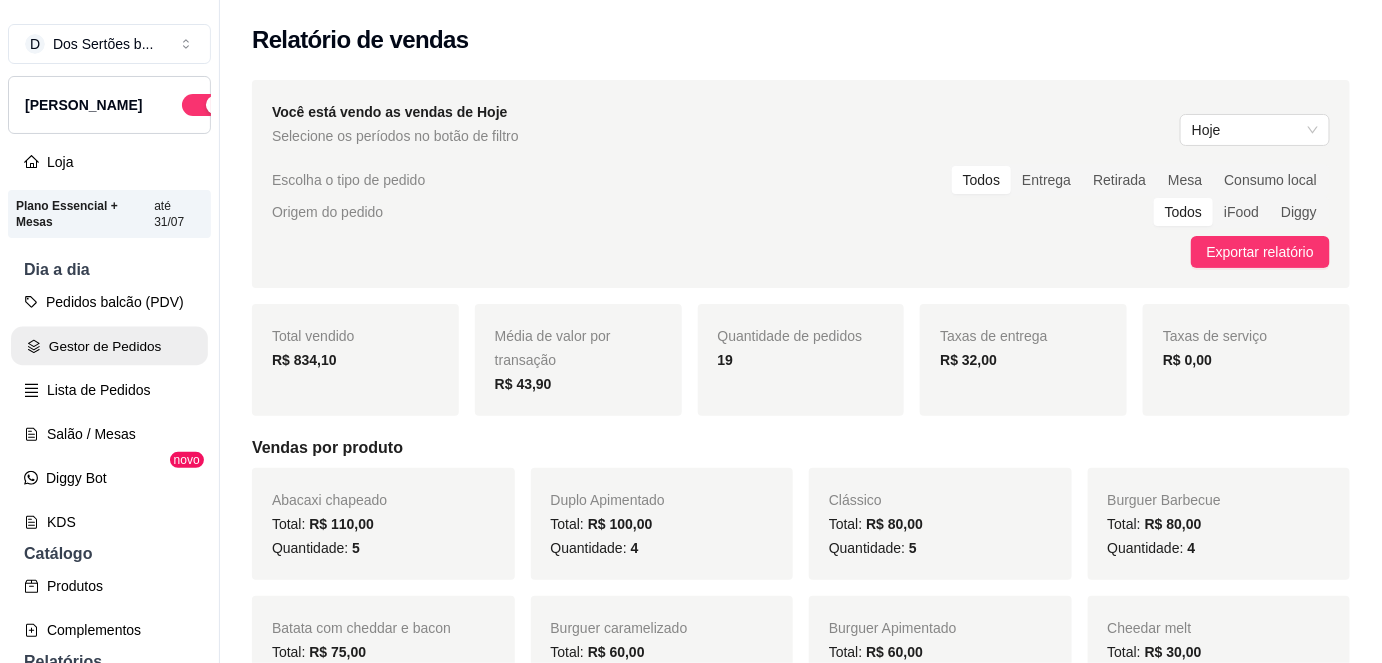 click on "Gestor de Pedidos" at bounding box center (109, 346) 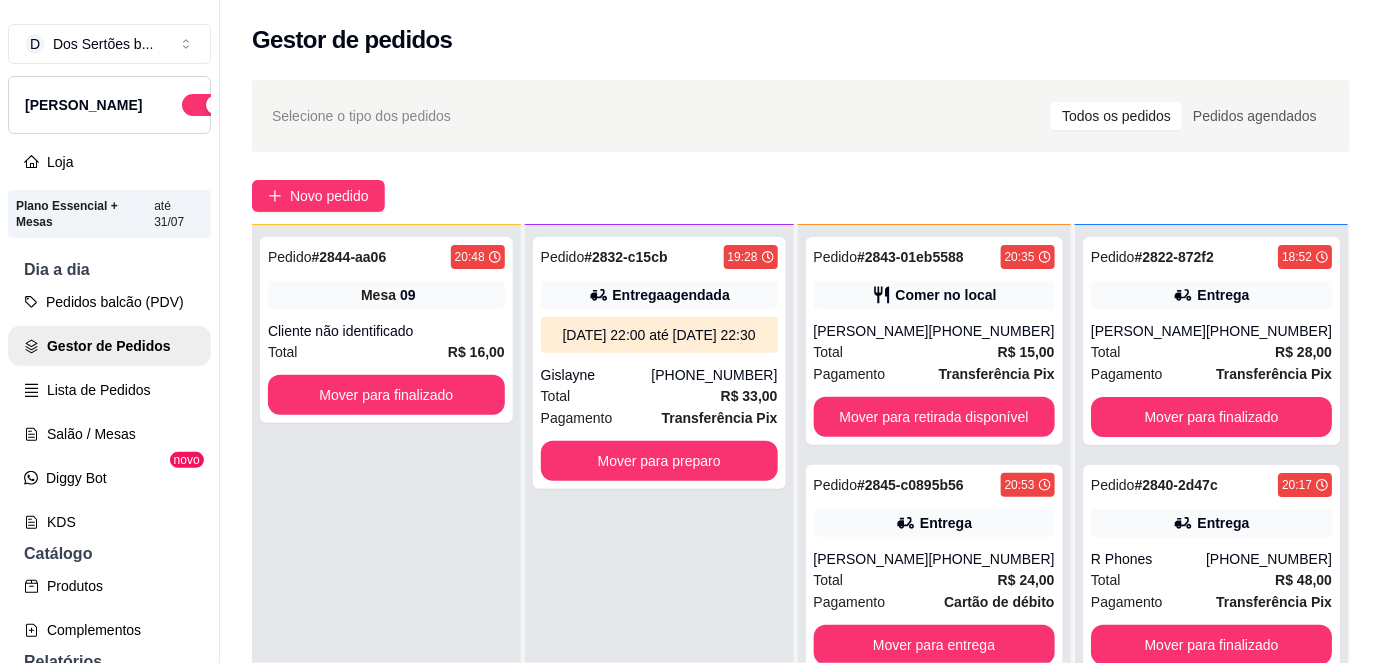 scroll, scrollTop: 55, scrollLeft: 0, axis: vertical 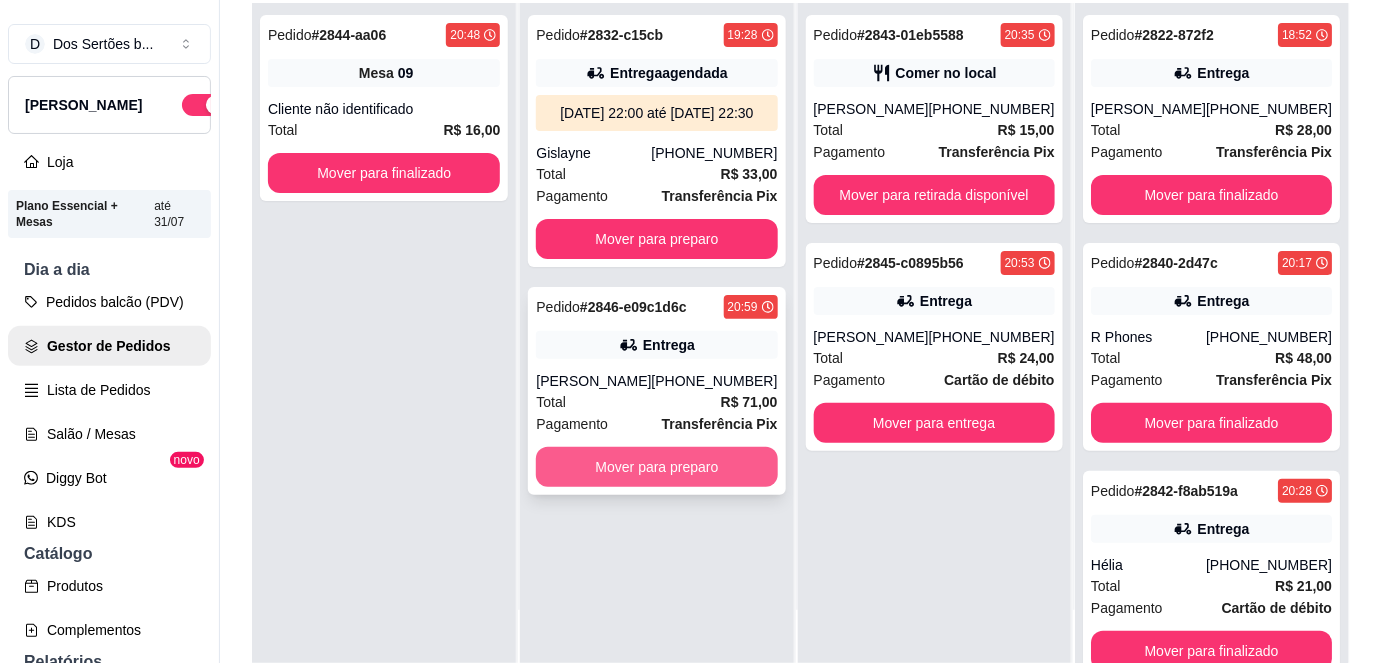 click on "Mover para preparo" at bounding box center [656, 467] 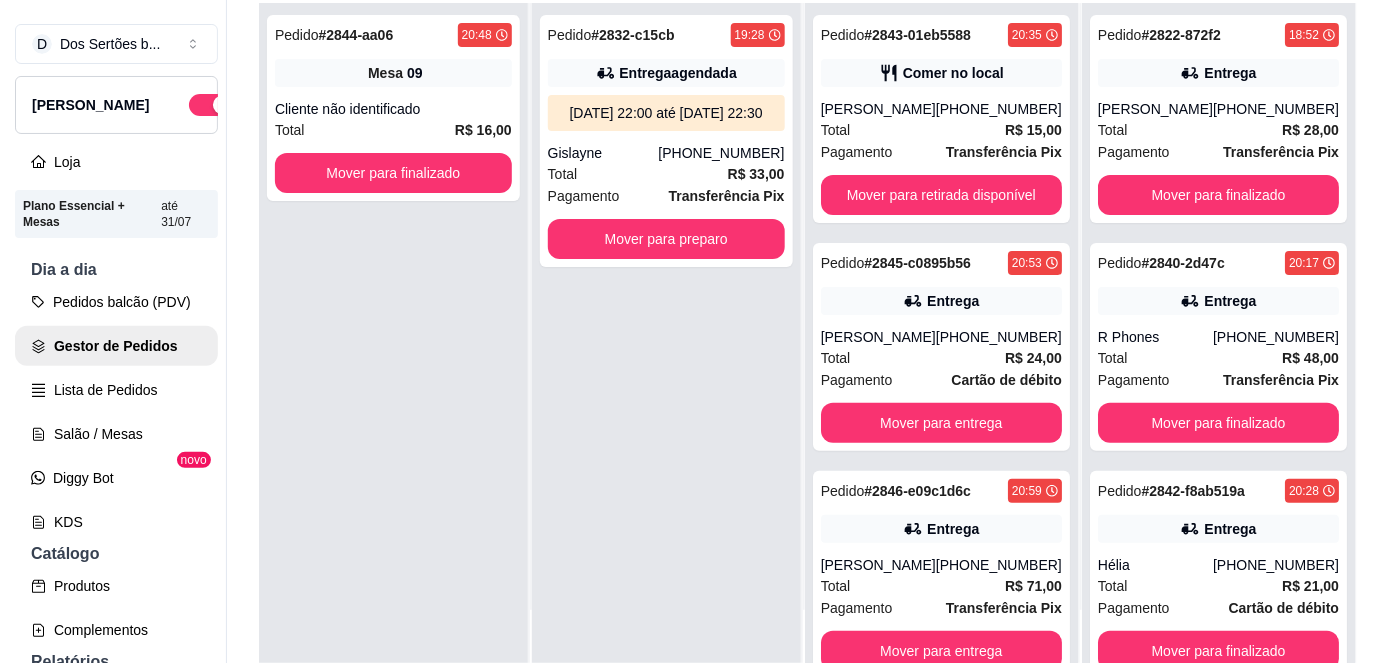 scroll, scrollTop: 40, scrollLeft: 0, axis: vertical 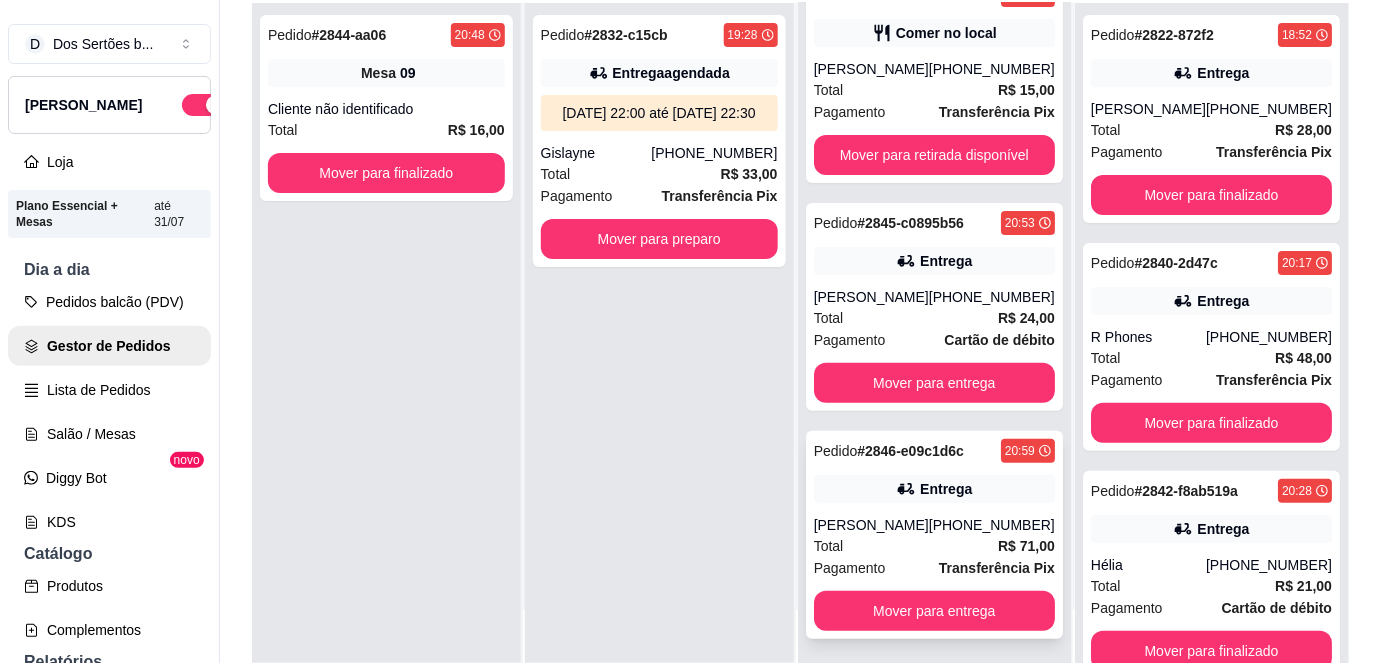 click on "[PHONE_NUMBER]" at bounding box center (992, 525) 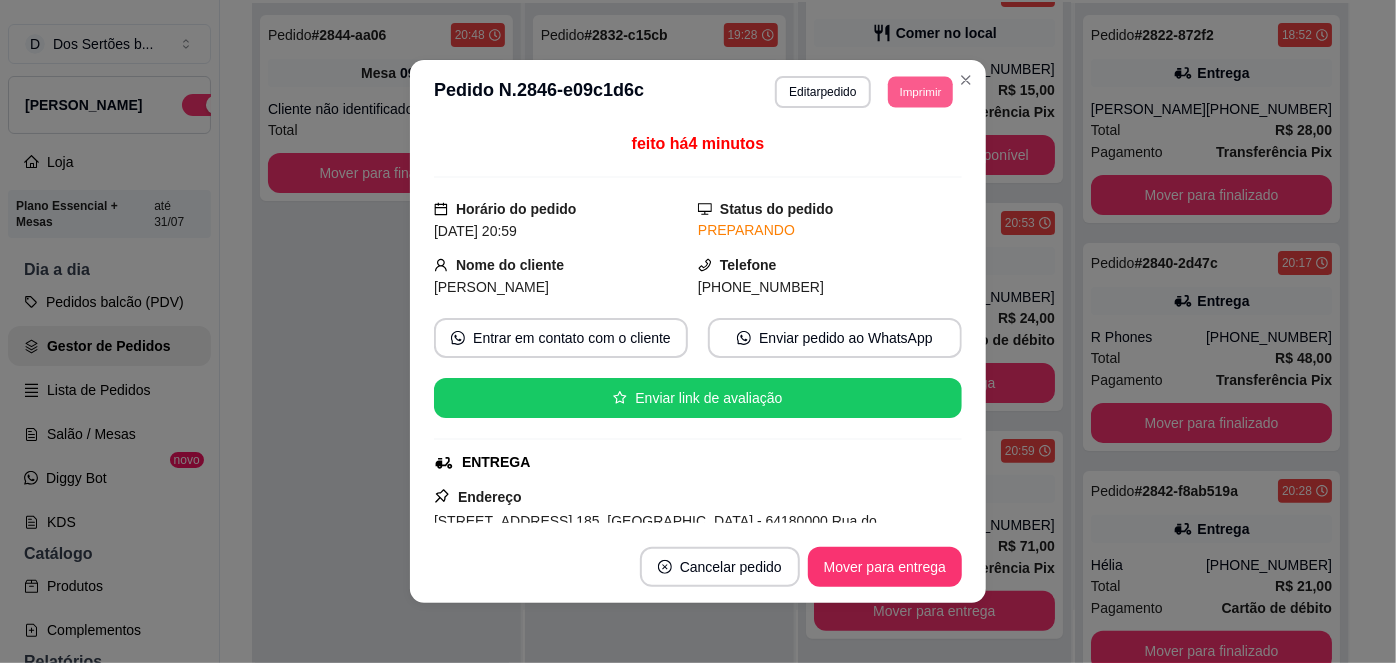 click on "Imprimir" at bounding box center (920, 91) 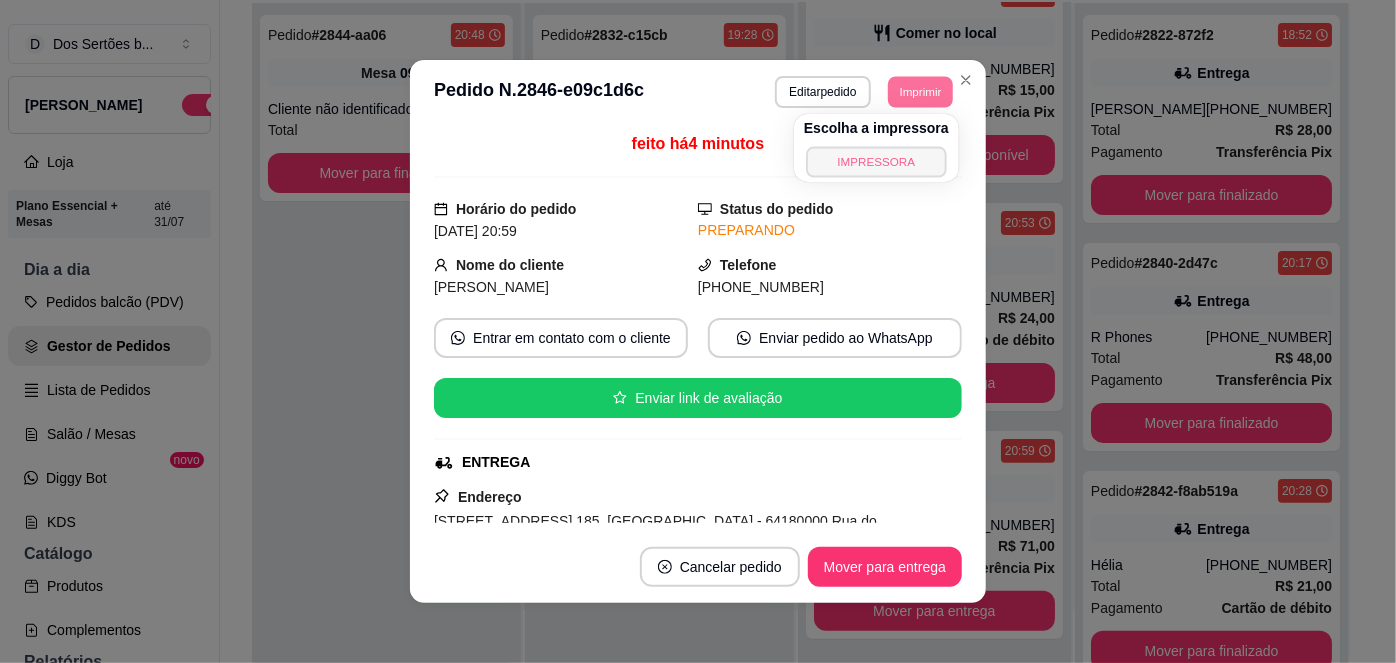 click on "IMPRESSORA" at bounding box center (876, 161) 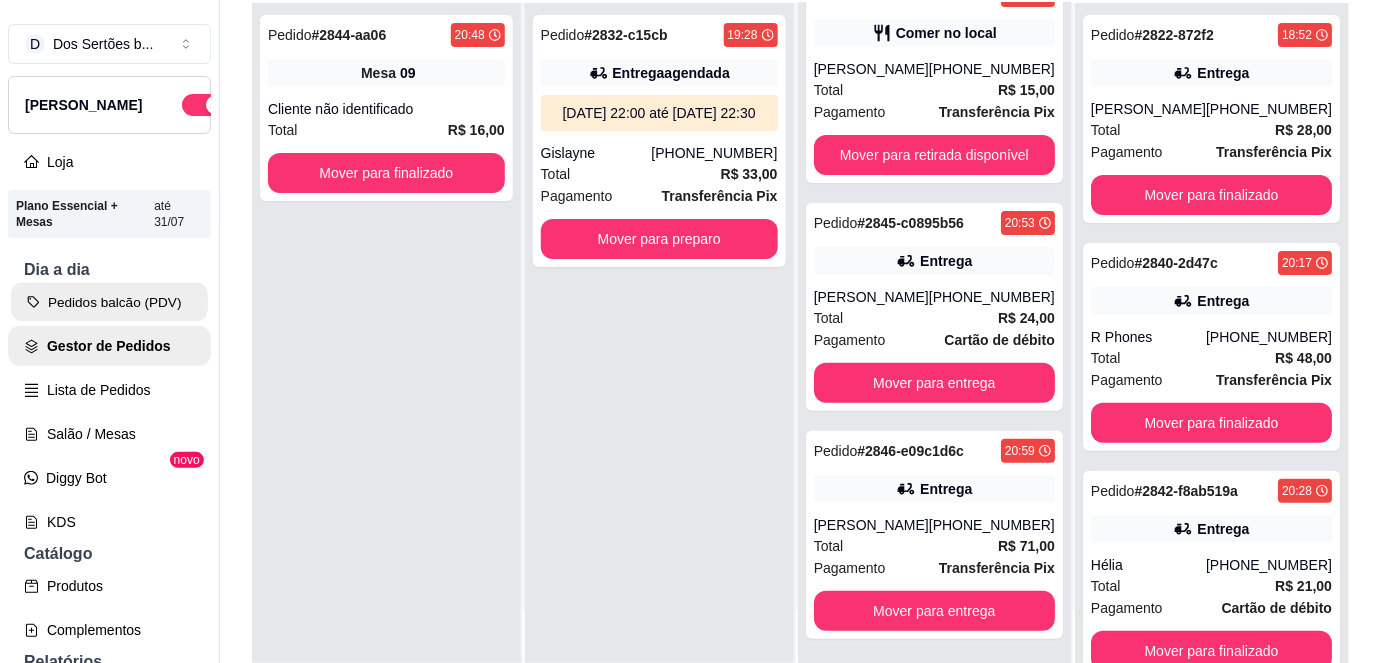 click on "Pedidos balcão (PDV)" at bounding box center (109, 302) 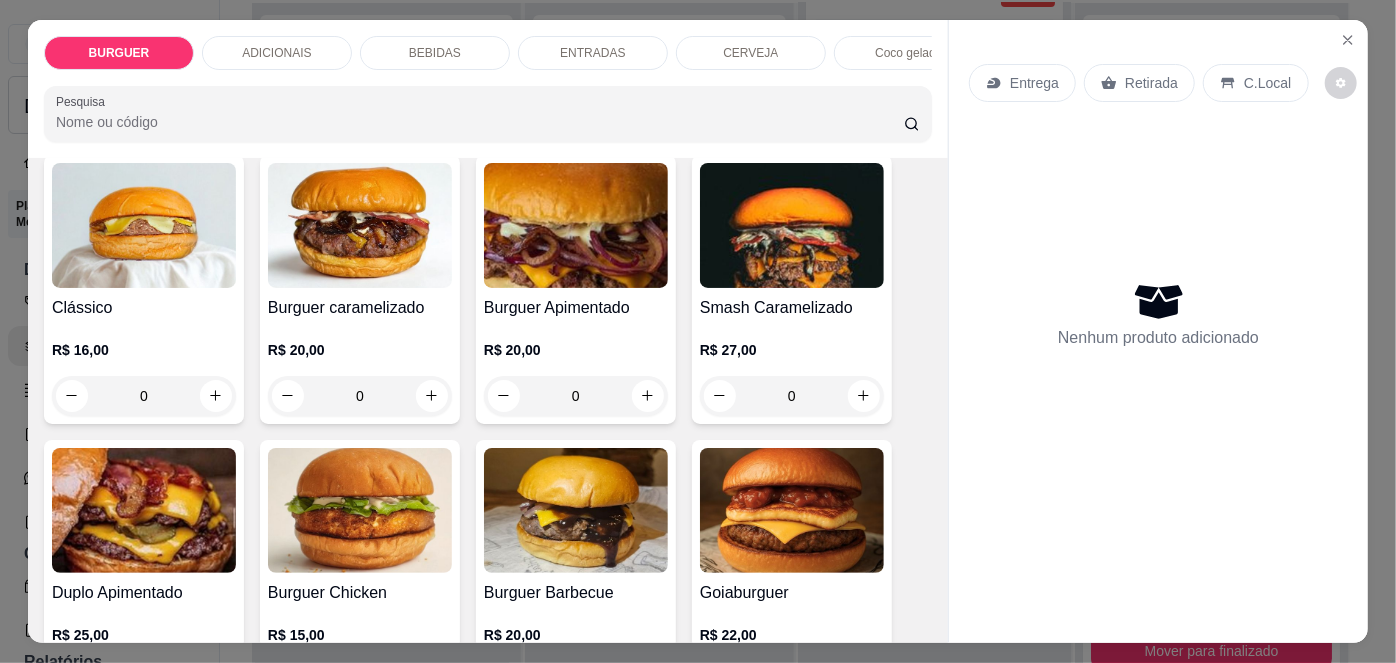 scroll, scrollTop: 138, scrollLeft: 0, axis: vertical 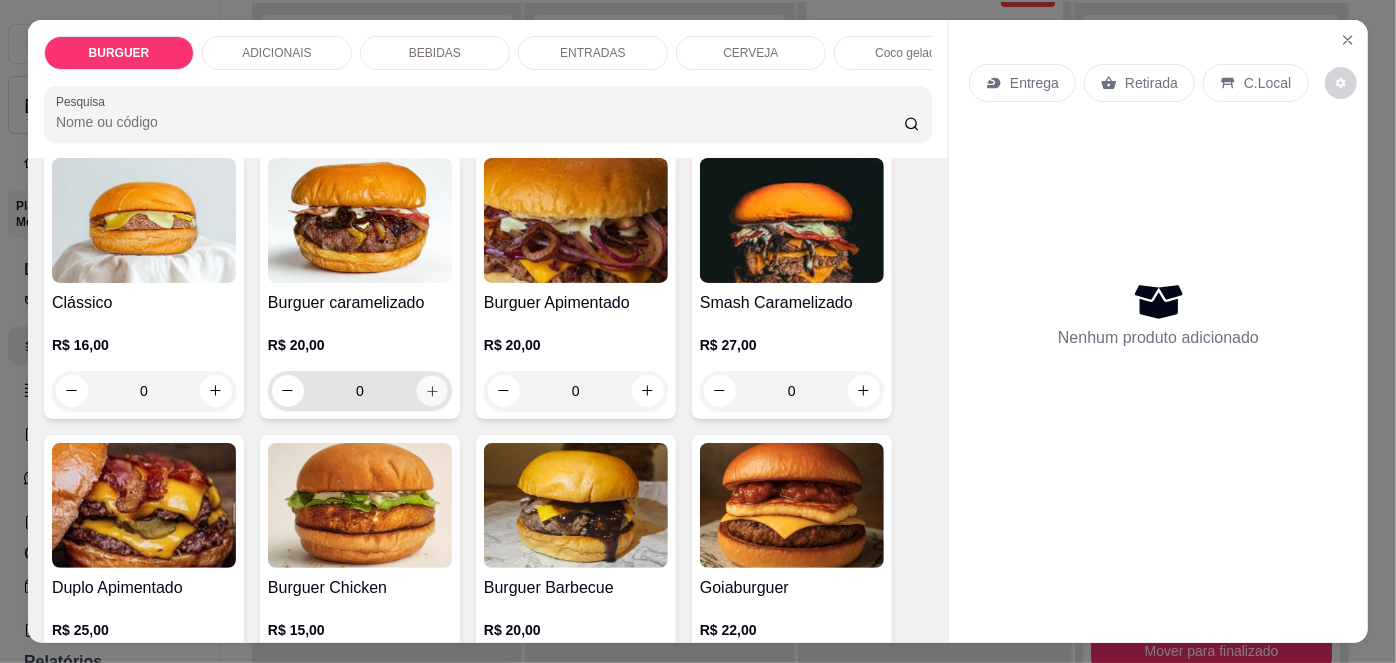 click 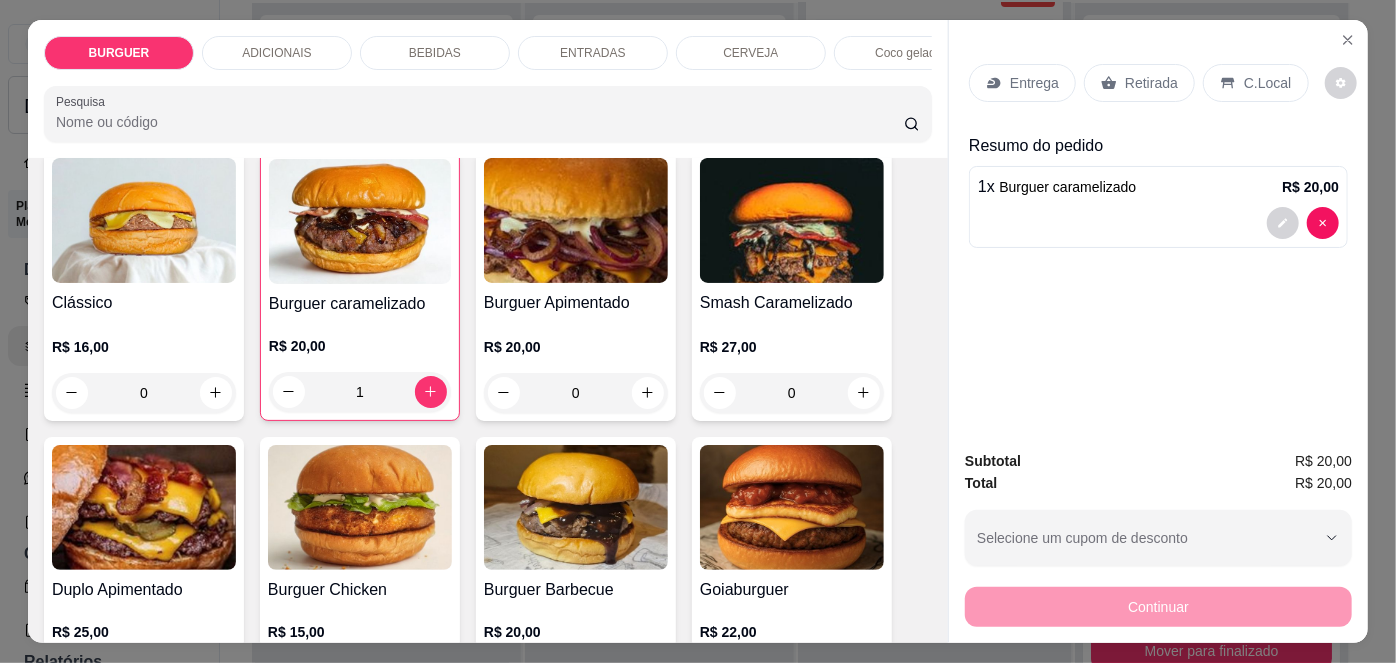 click on "Entrega" at bounding box center [1022, 83] 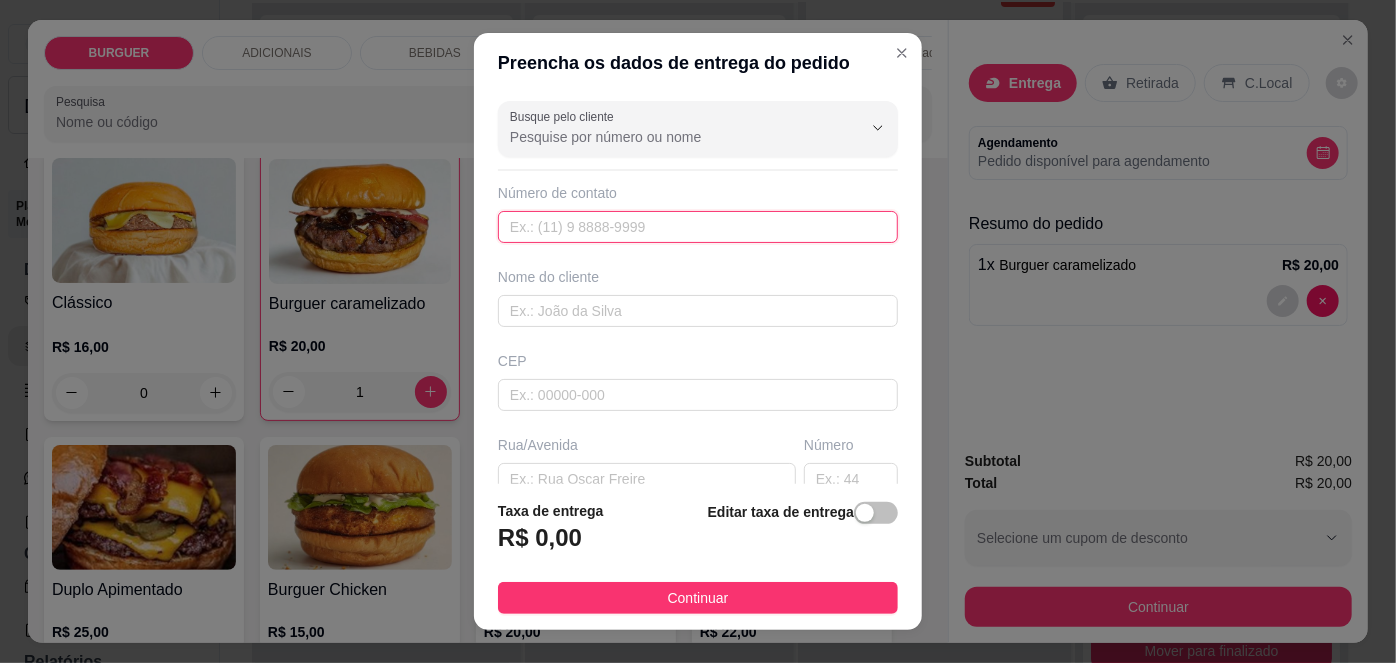 click at bounding box center (698, 227) 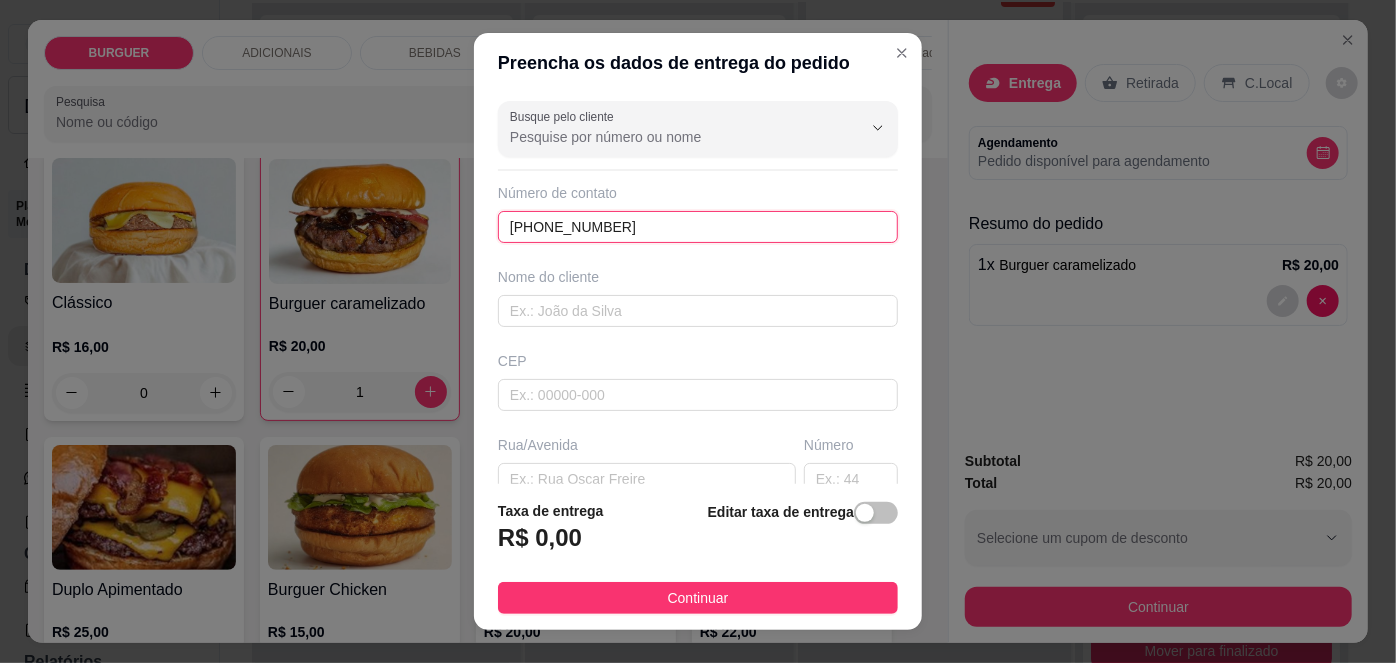 type on "[PHONE_NUMBER]" 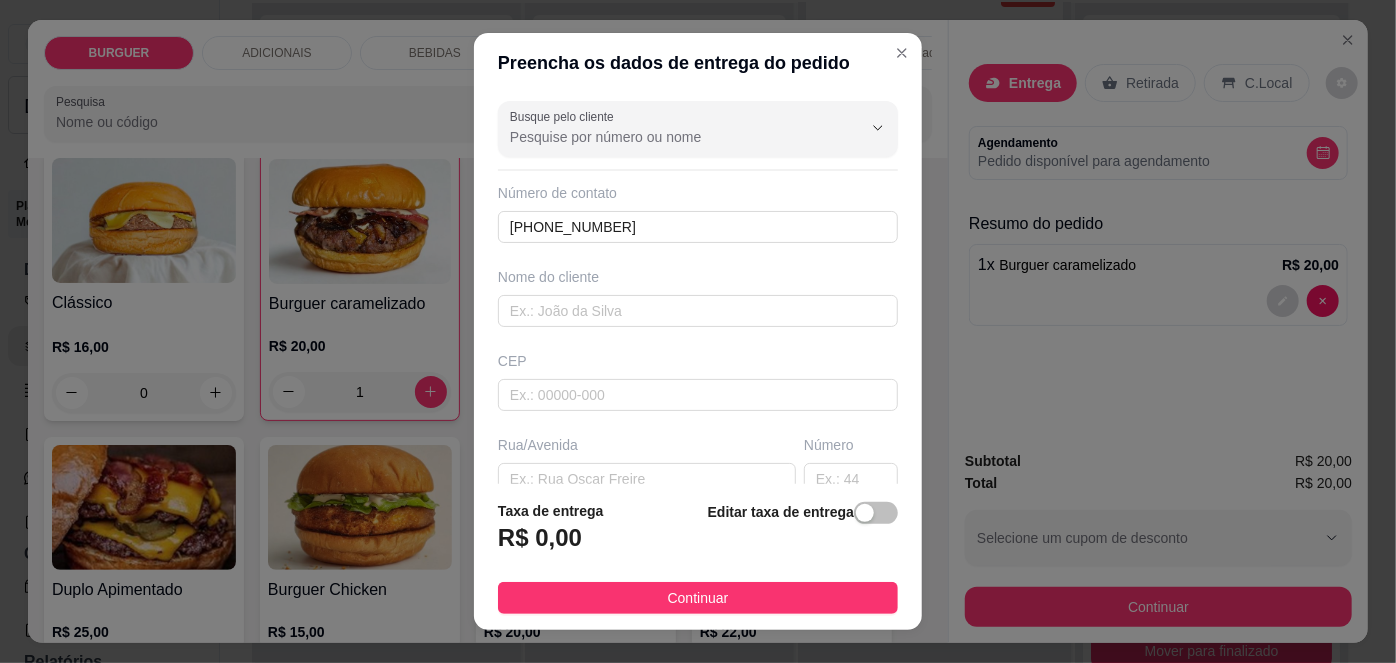 click on "Busque pelo cliente Número de contato [PHONE_NUMBER] Nome do cliente CEP Rua/[GEOGRAPHIC_DATA] o bairro de entrega [GEOGRAPHIC_DATA]" at bounding box center [698, 288] 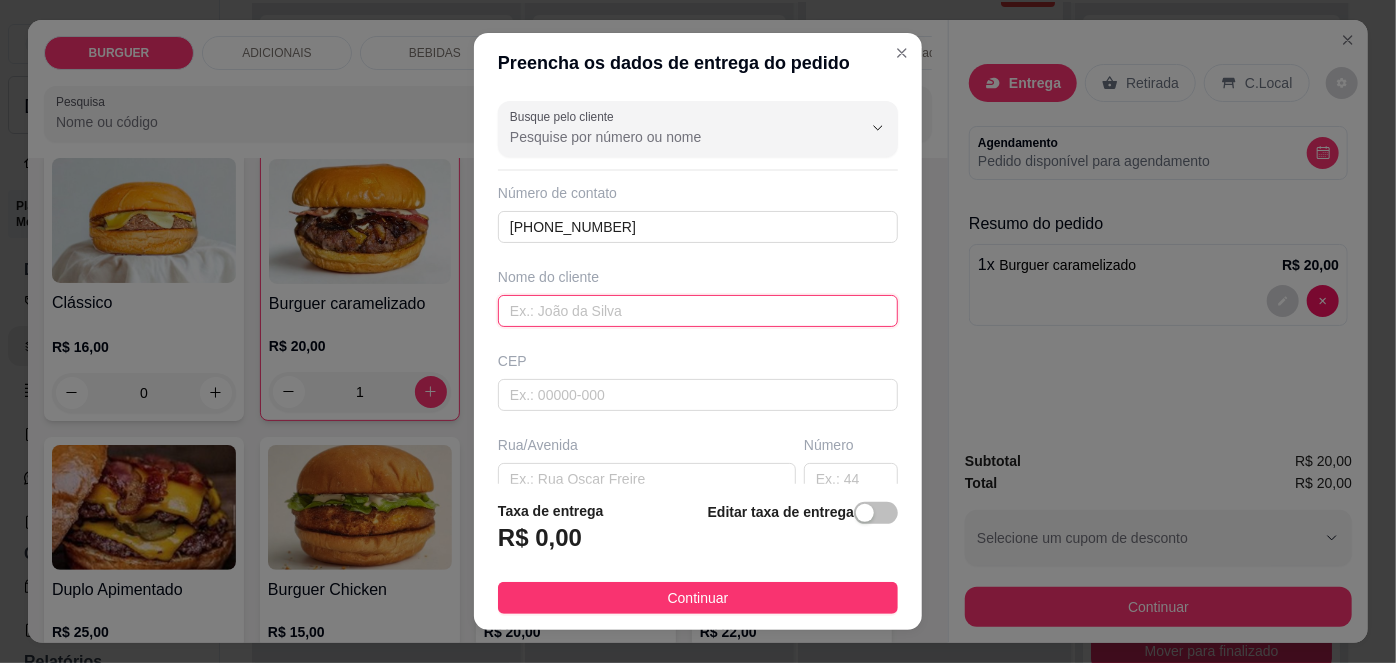 click at bounding box center (698, 311) 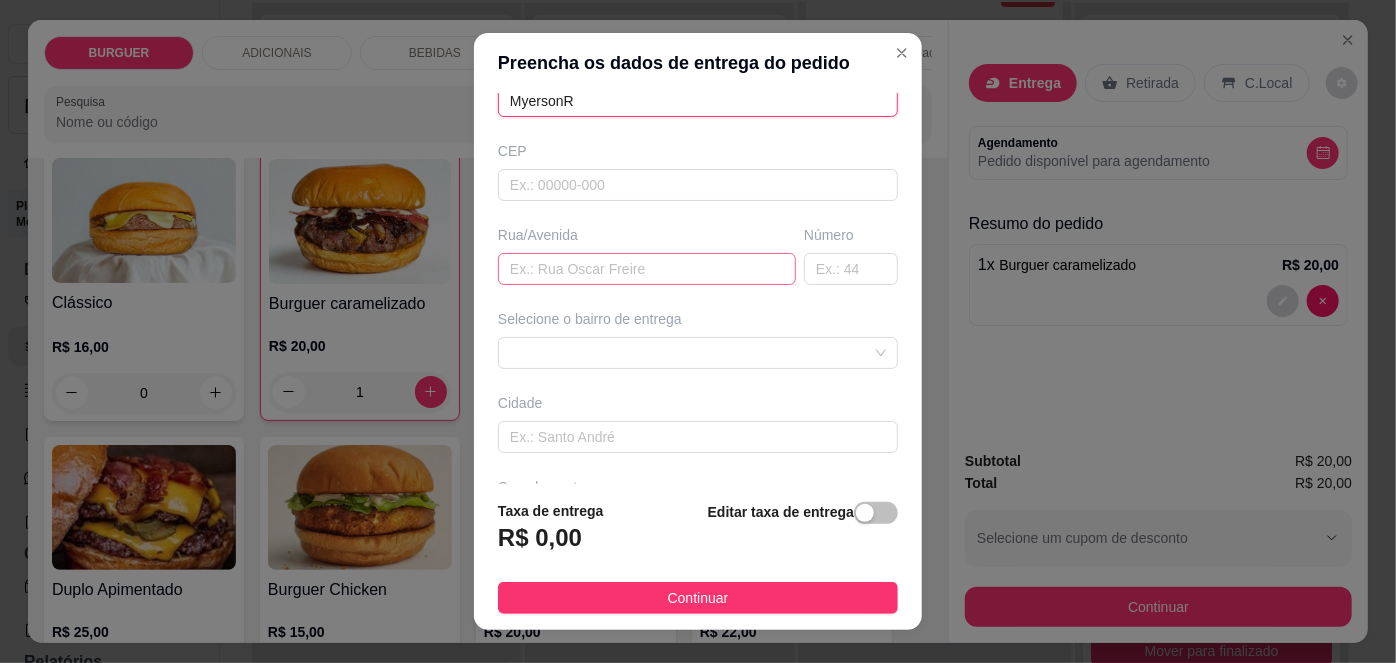 scroll, scrollTop: 206, scrollLeft: 0, axis: vertical 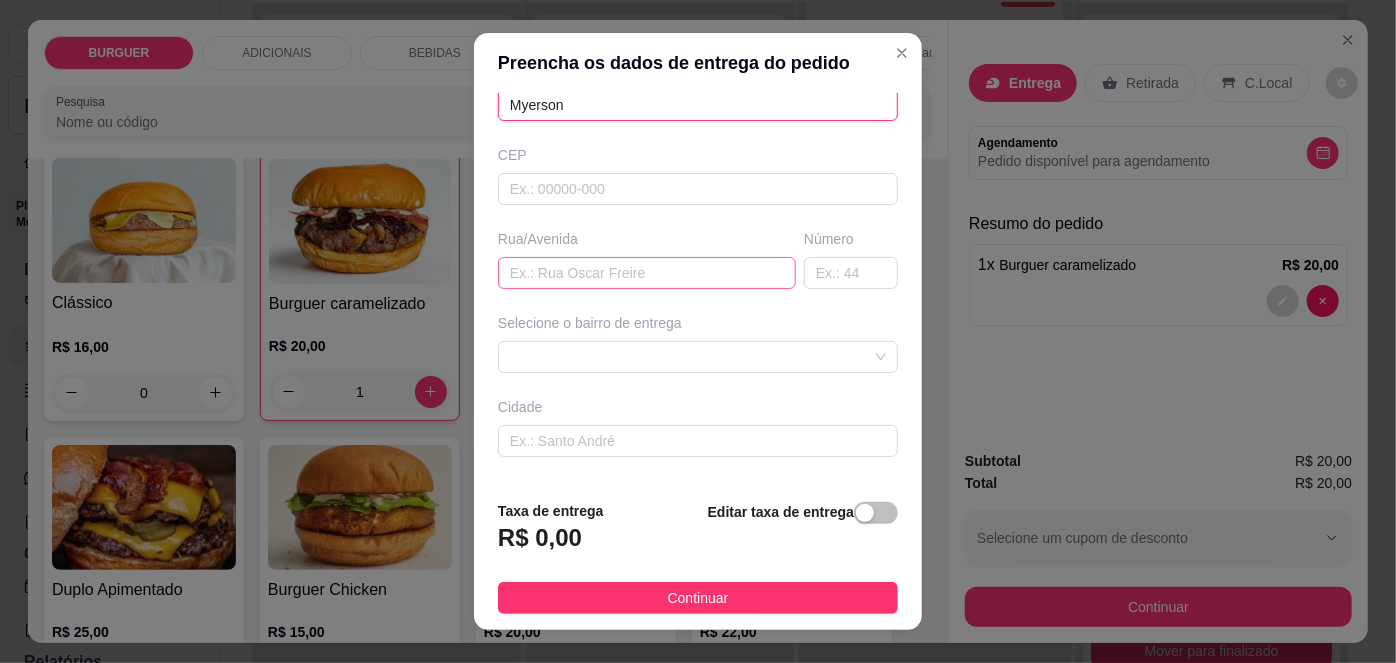 type on "Myerson" 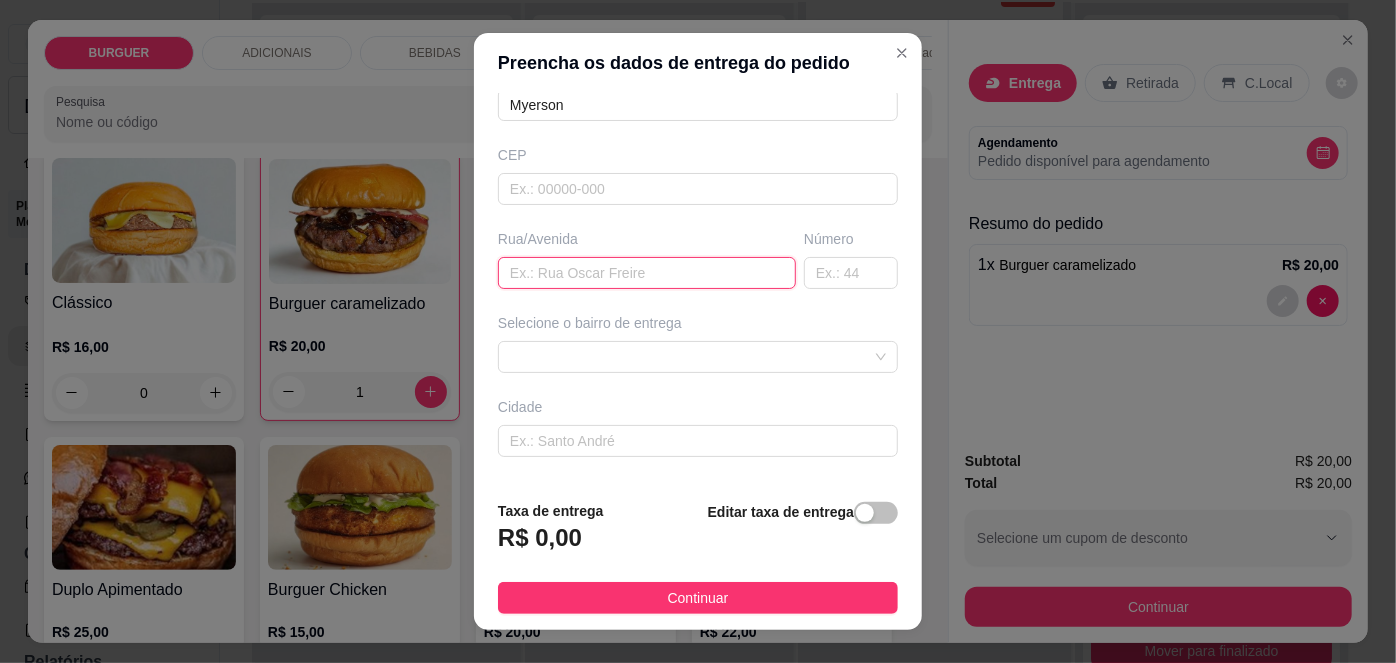 click at bounding box center (647, 273) 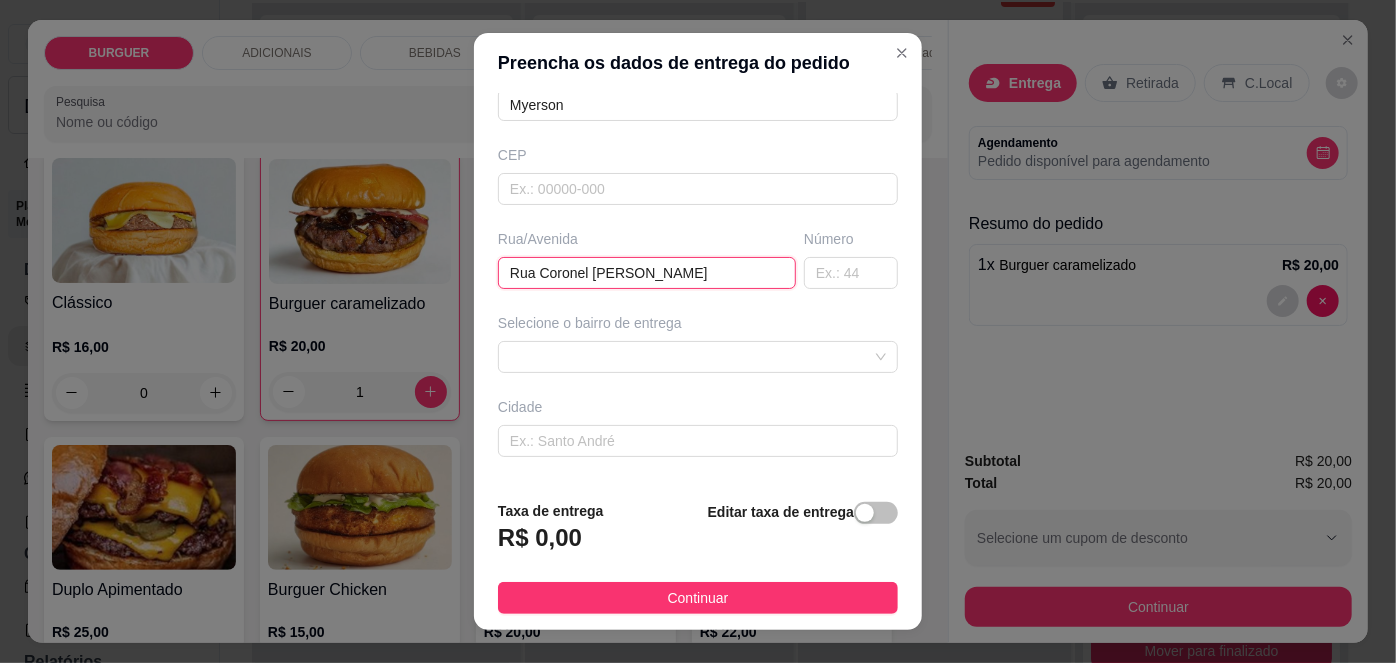 click on "Rua Coronel [PERSON_NAME]" at bounding box center (647, 273) 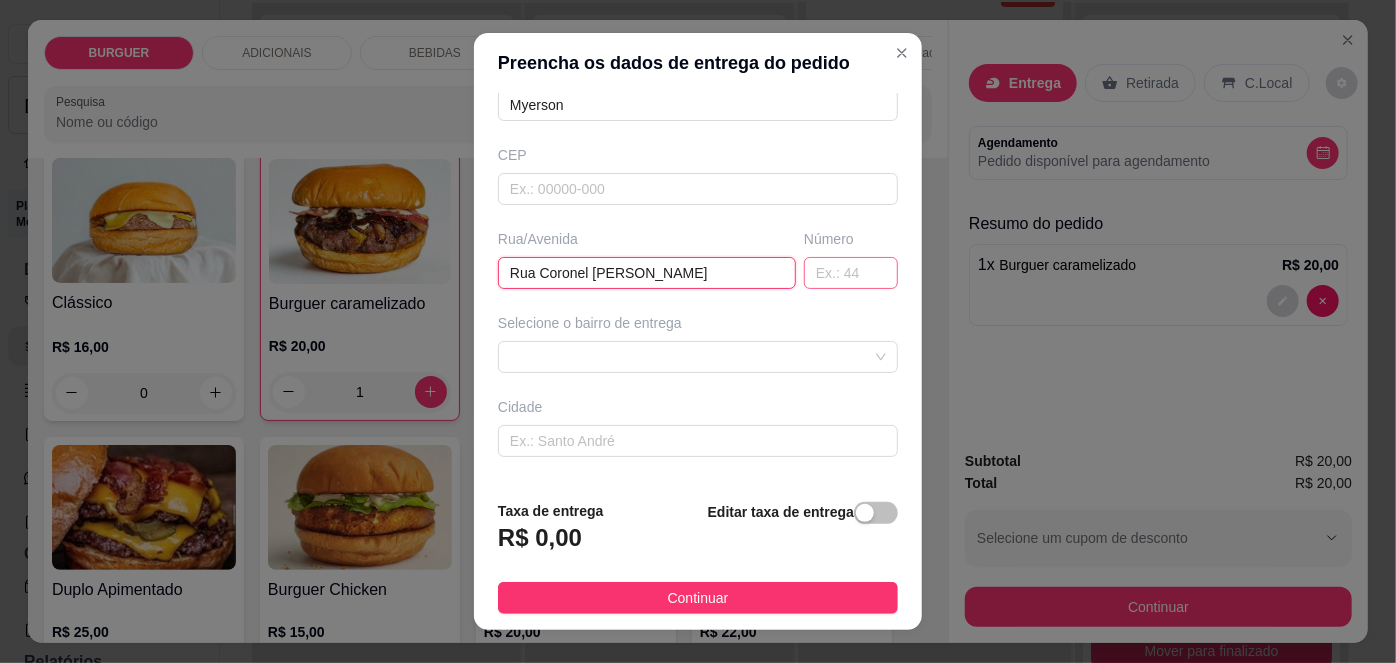 type on "Rua Coronel [PERSON_NAME]" 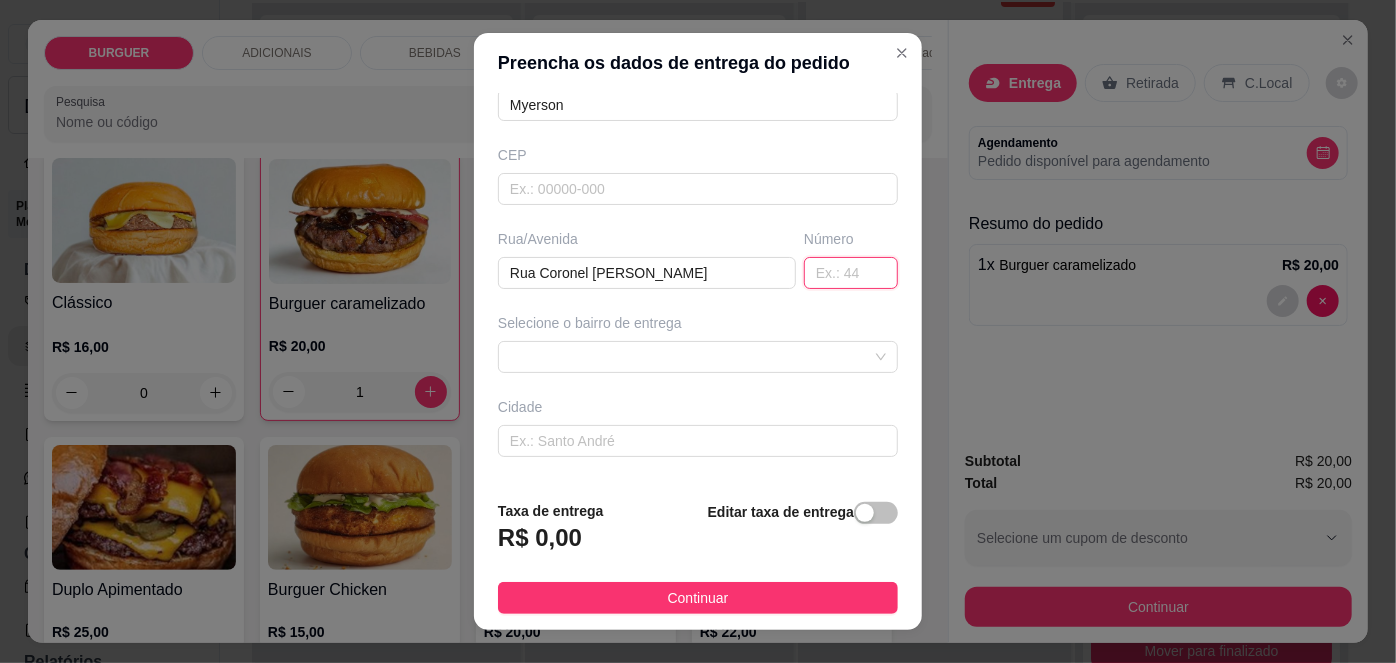 click at bounding box center [851, 273] 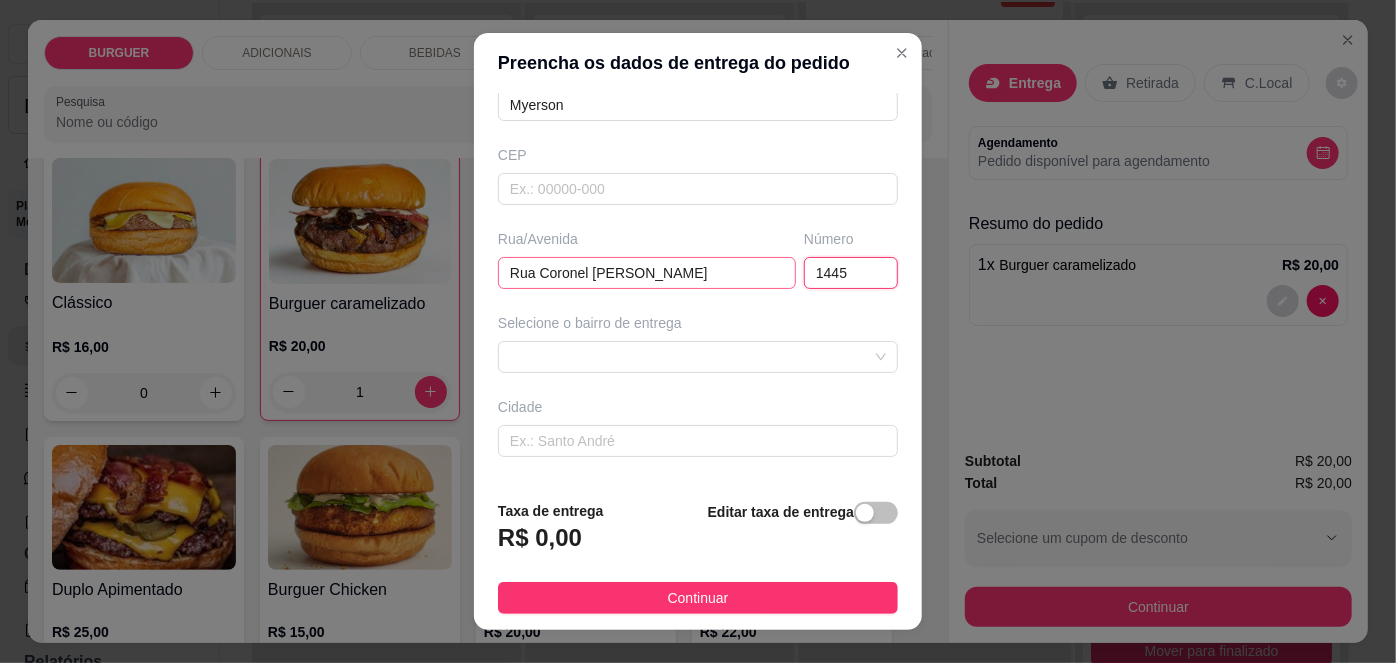 type on "1445" 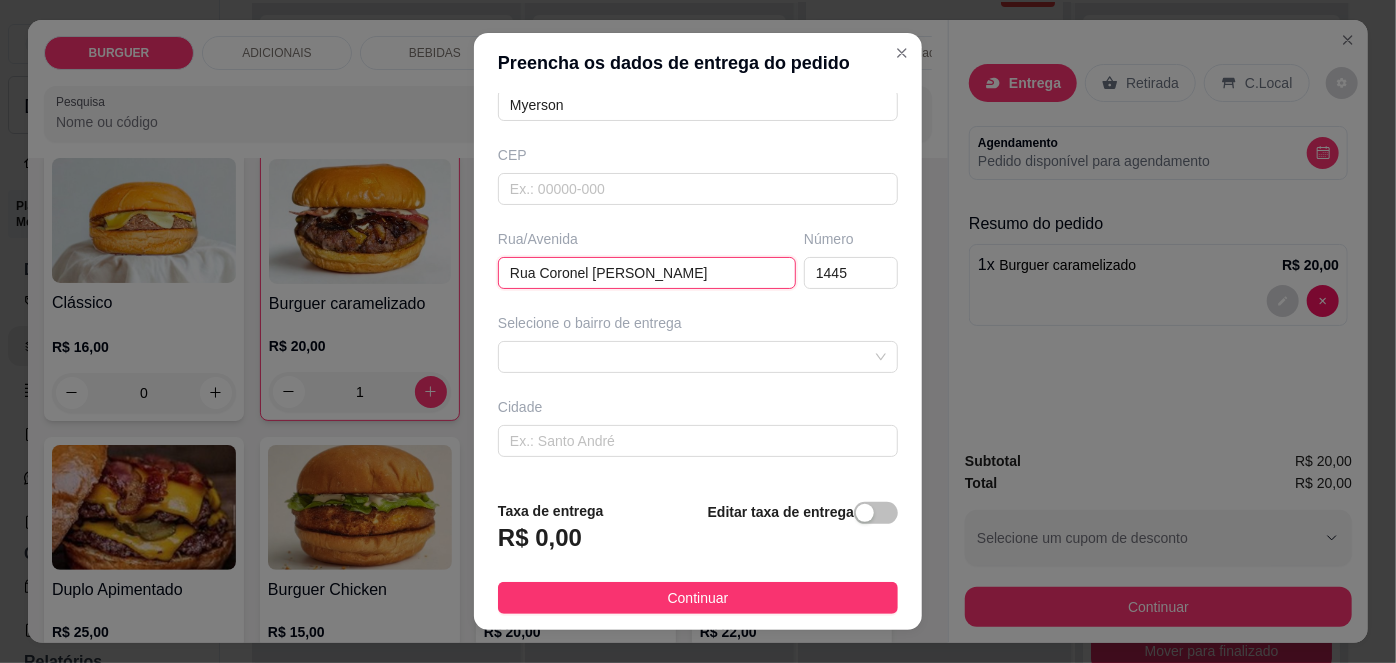 click on "Rua Coronel [PERSON_NAME]" at bounding box center (647, 273) 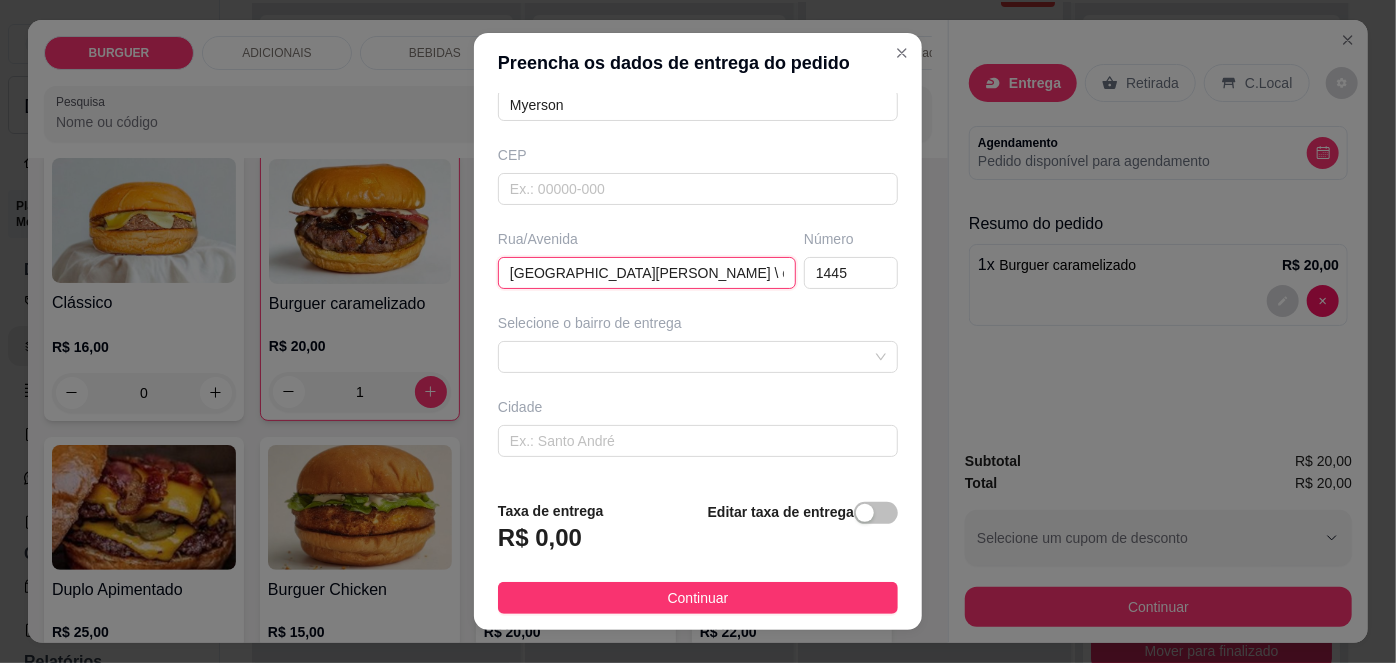scroll, scrollTop: 279, scrollLeft: 0, axis: vertical 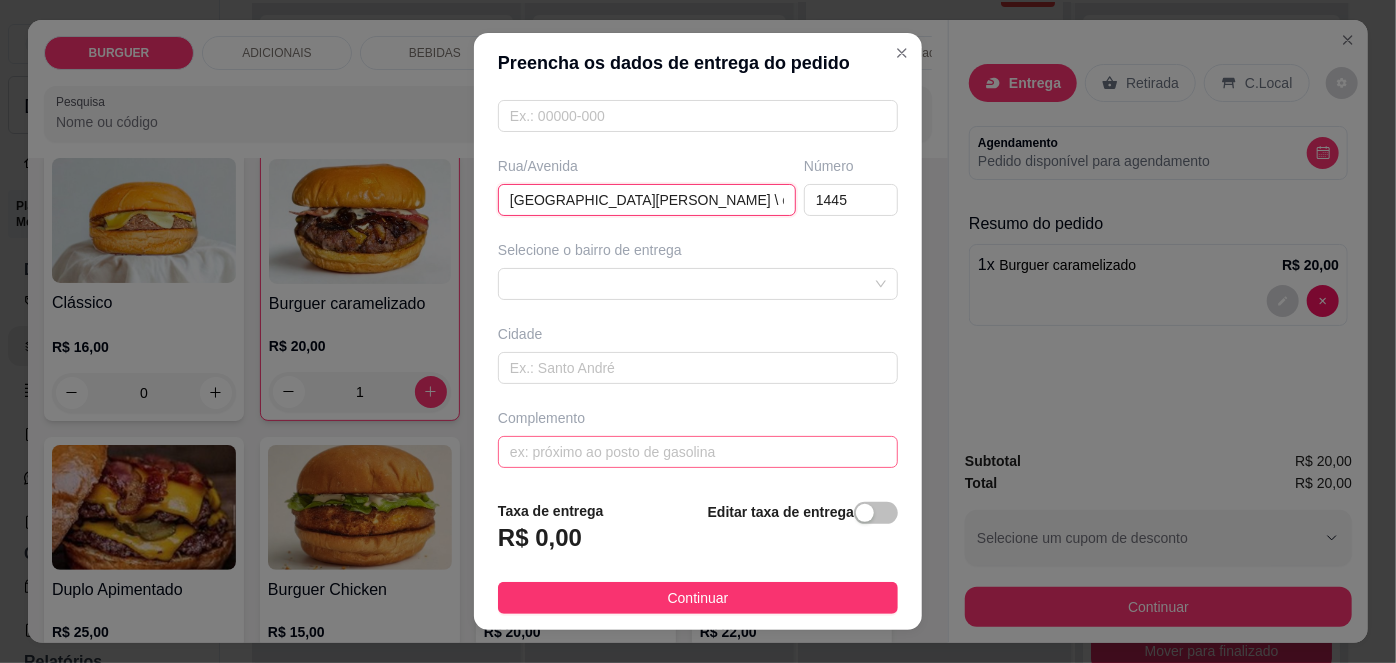 type on "[GEOGRAPHIC_DATA][PERSON_NAME] \ centro" 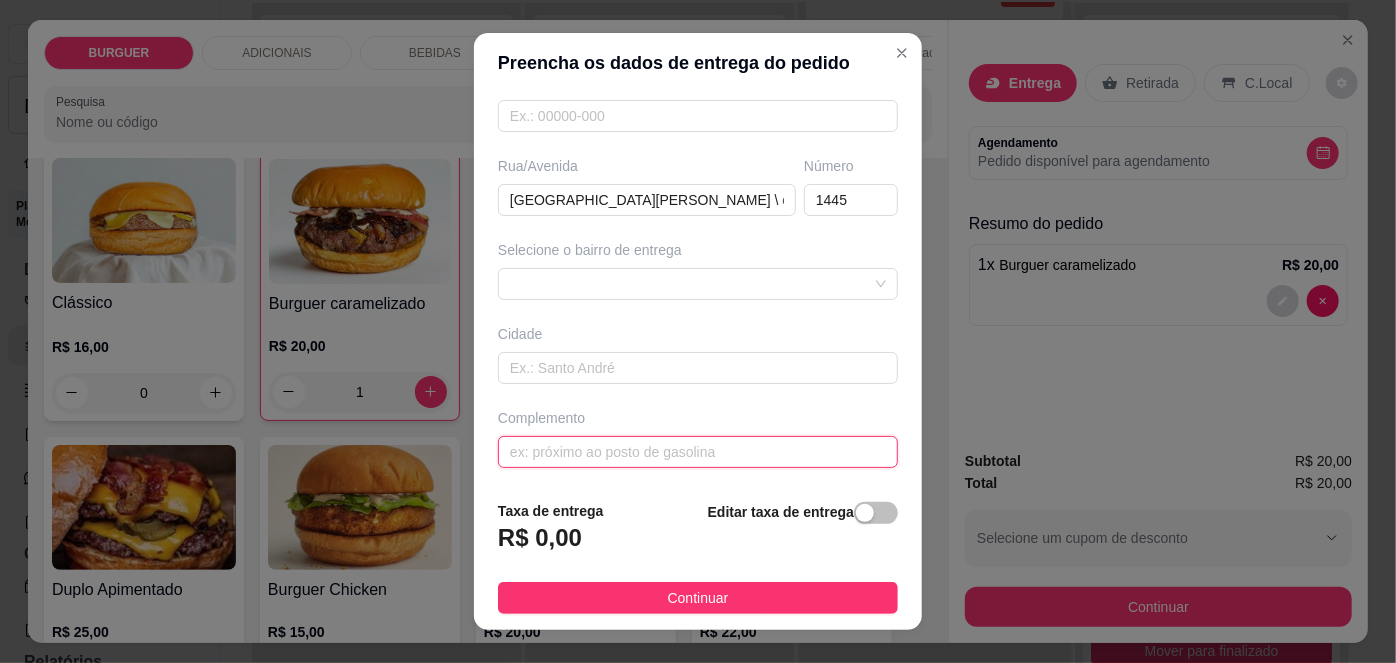 click at bounding box center (698, 452) 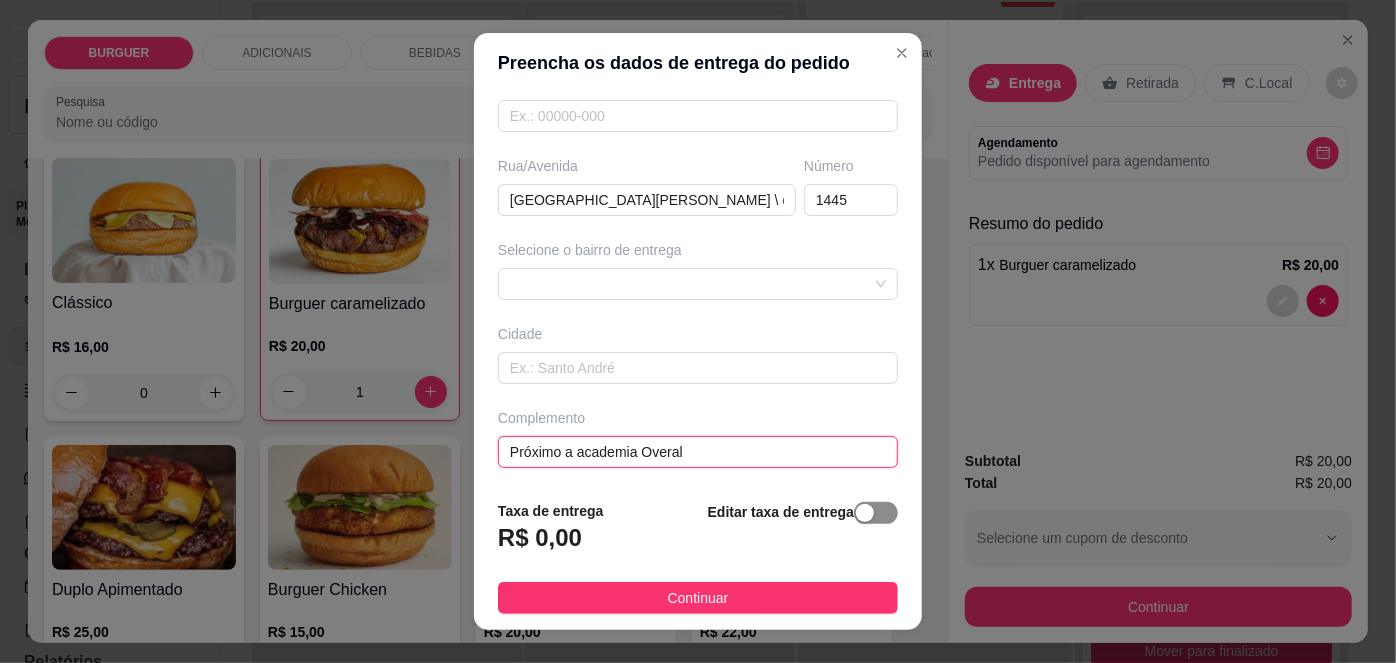type on "Próximo a academia Overal" 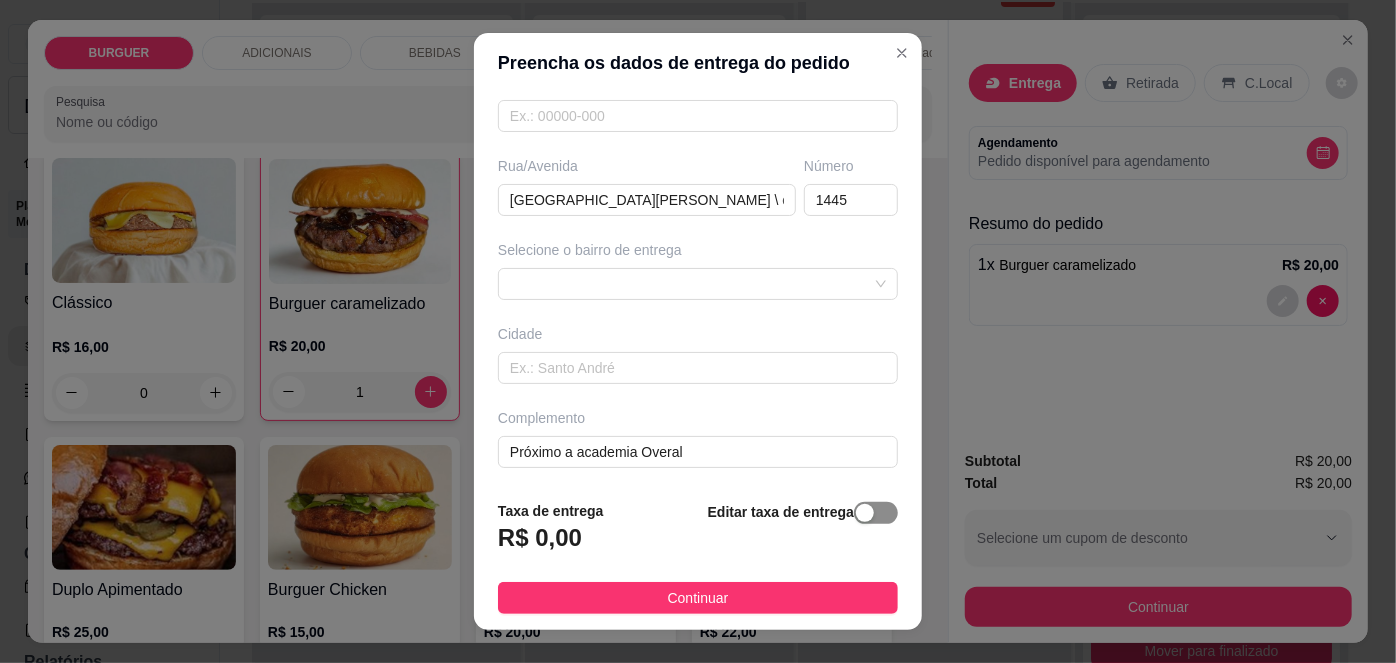 click at bounding box center [876, 513] 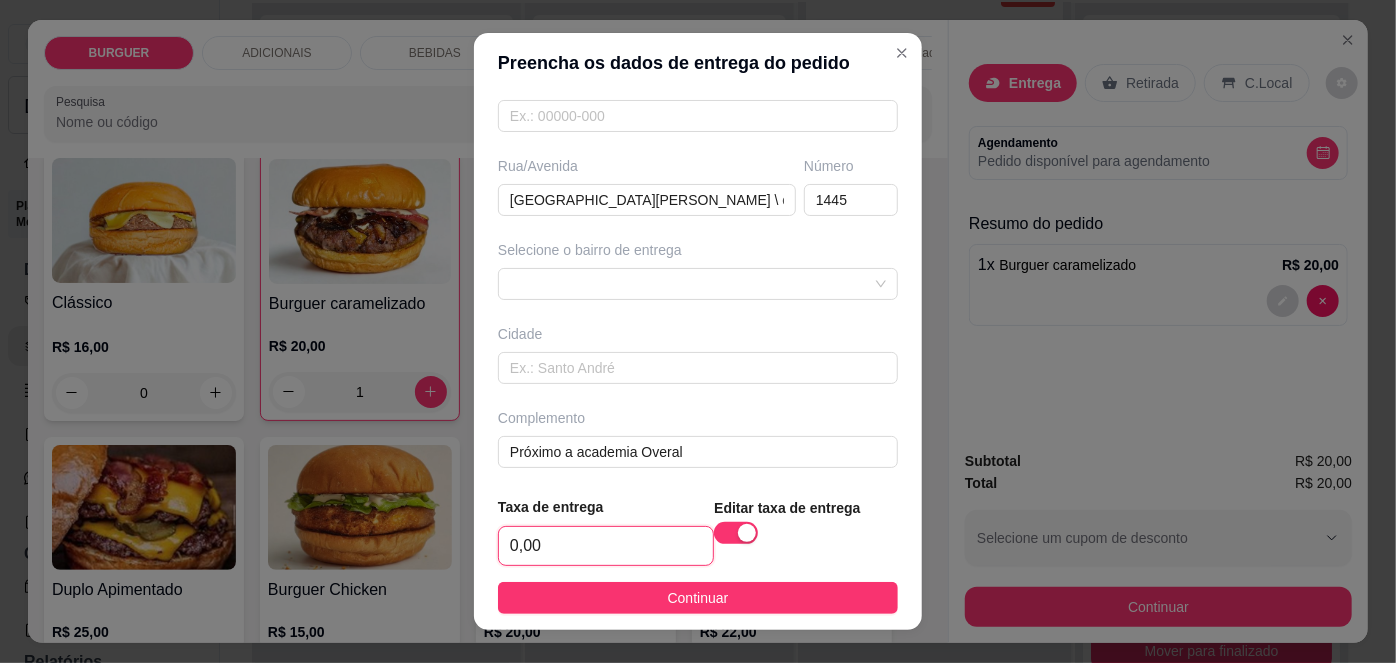 click on "0,00" at bounding box center [606, 546] 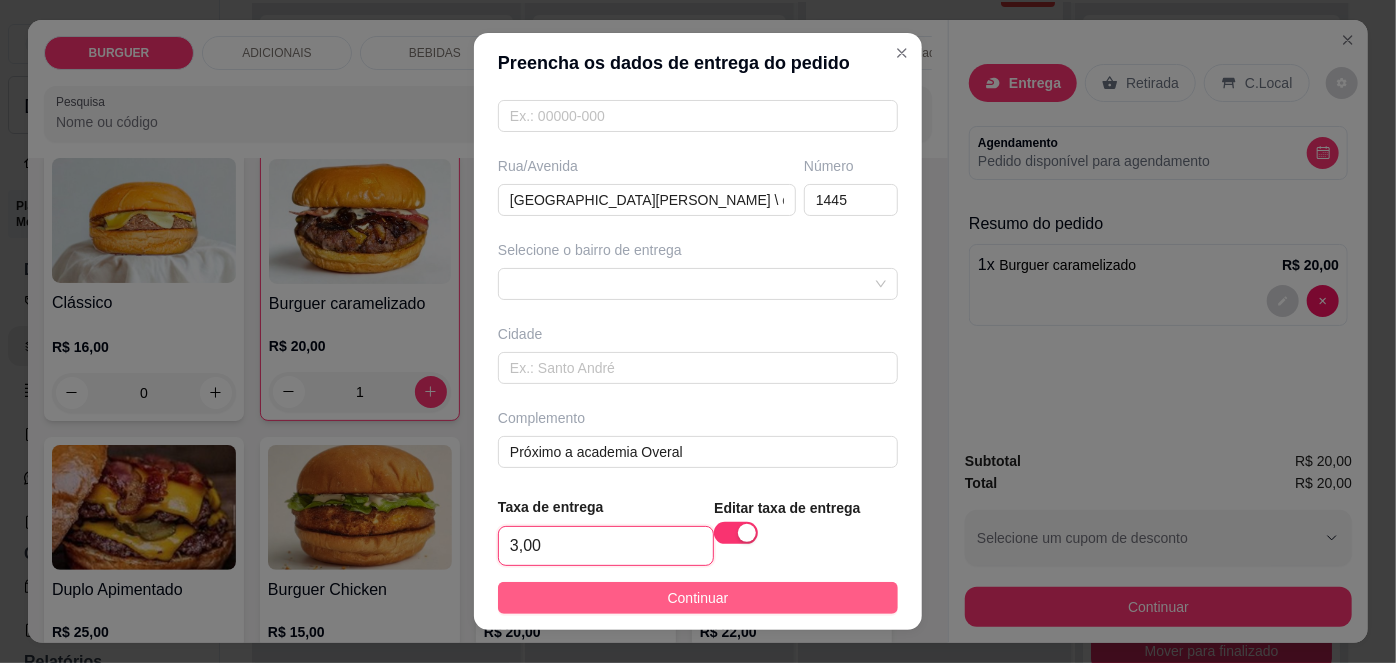 type on "3,00" 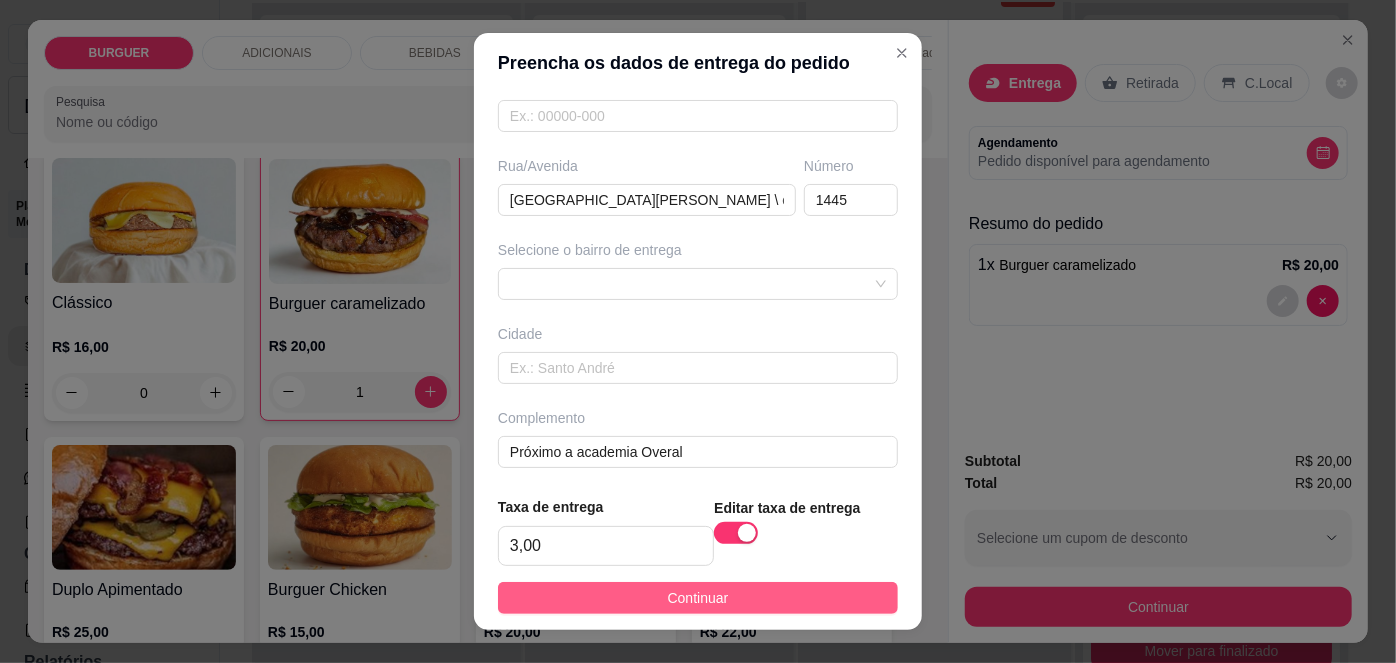 click on "Continuar" at bounding box center [698, 598] 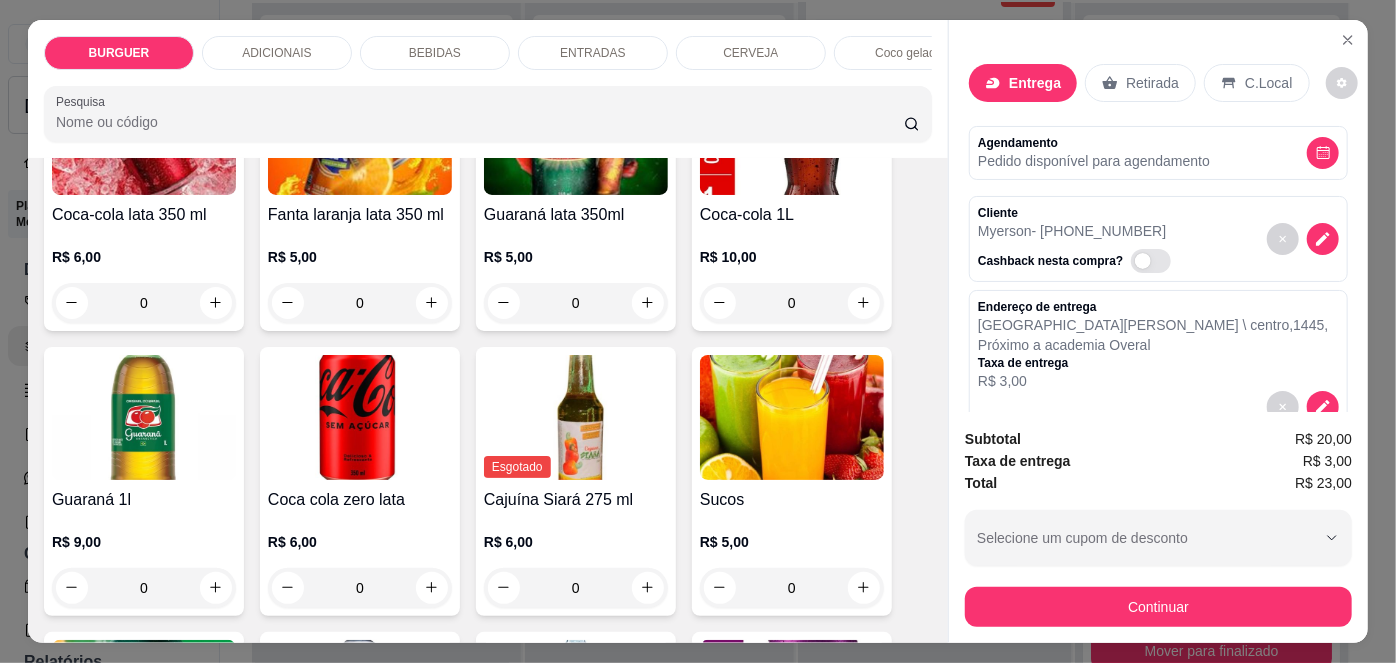 scroll, scrollTop: 1767, scrollLeft: 0, axis: vertical 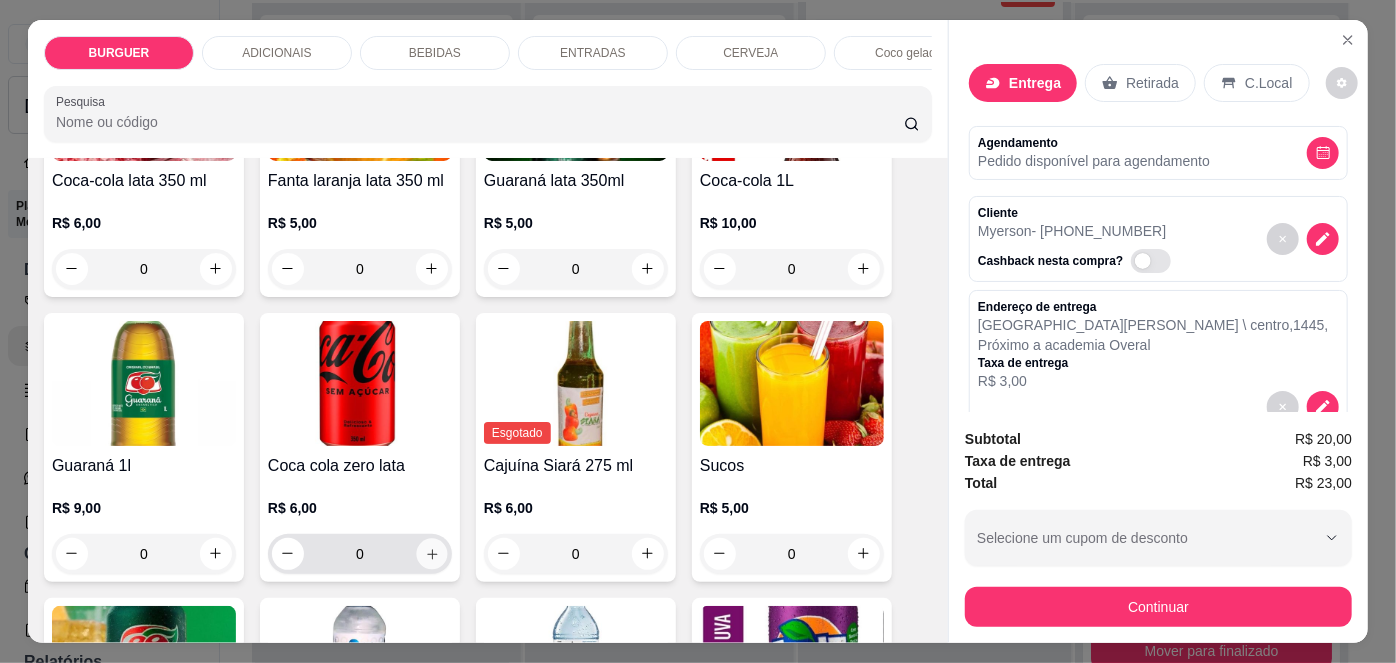 click 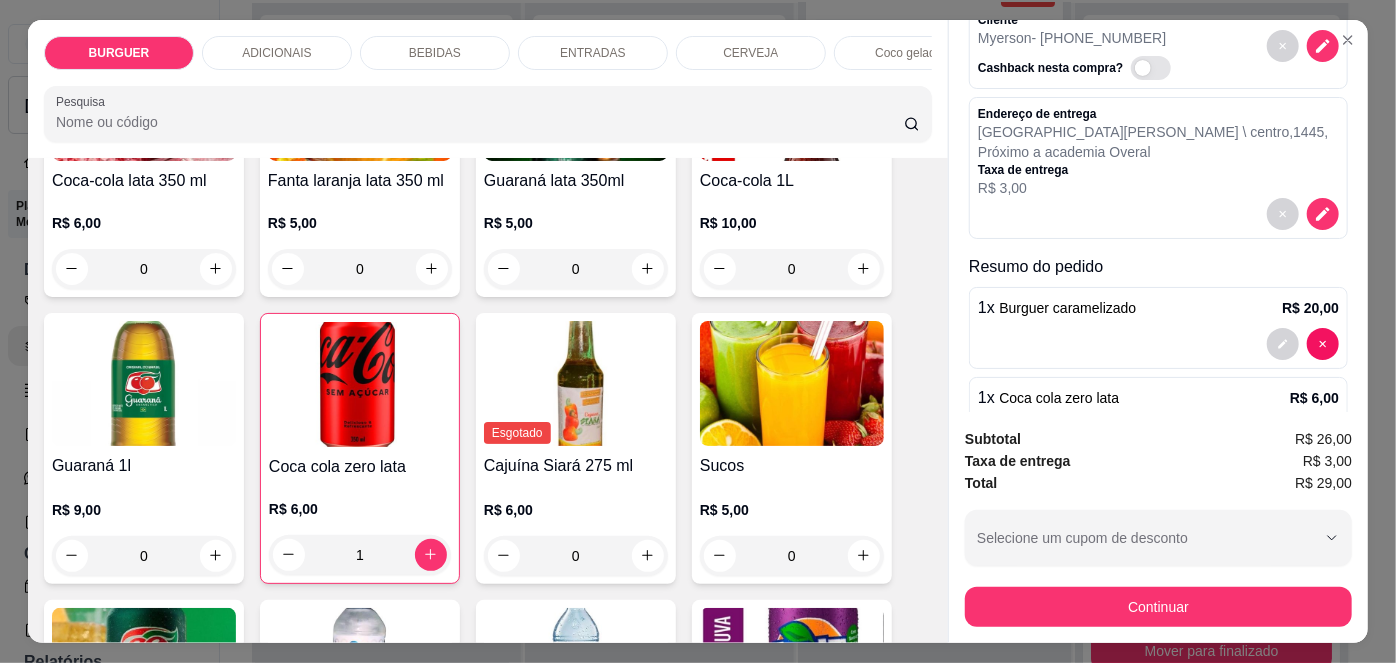 scroll, scrollTop: 264, scrollLeft: 0, axis: vertical 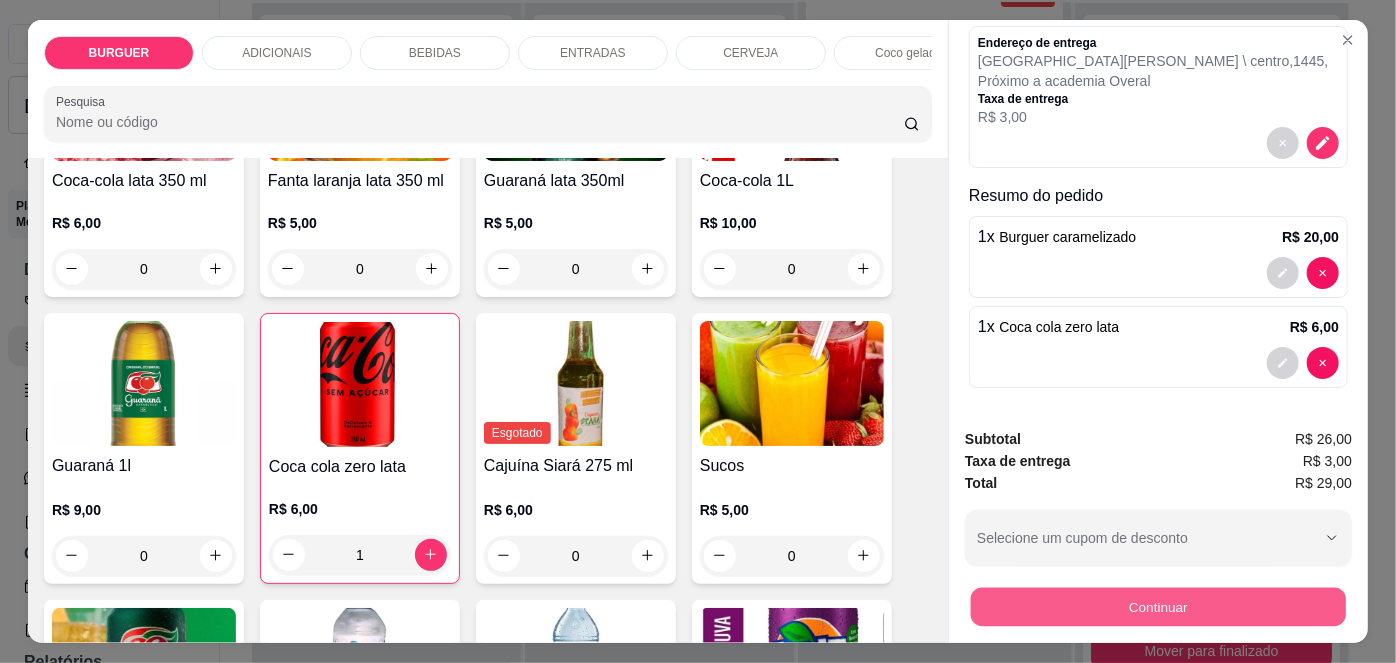 click on "Continuar" at bounding box center [1158, 607] 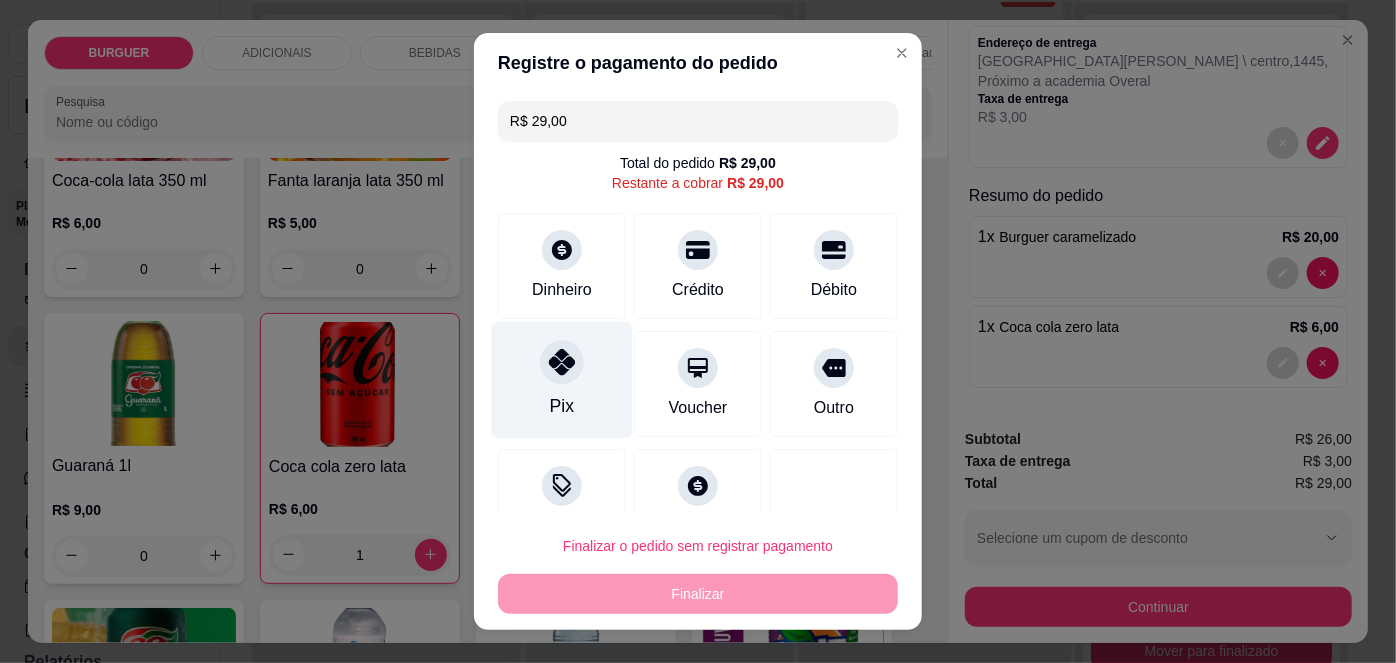 click on "Pix" at bounding box center (562, 380) 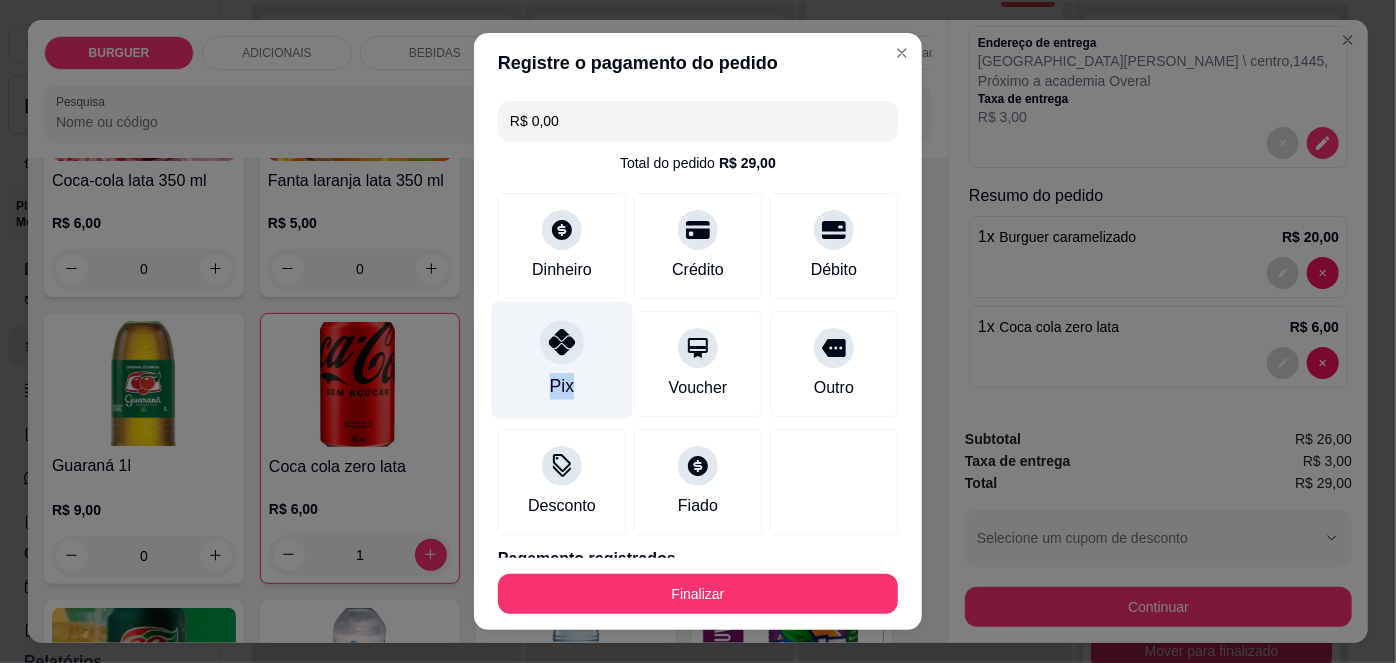 click on "Pix" at bounding box center (562, 360) 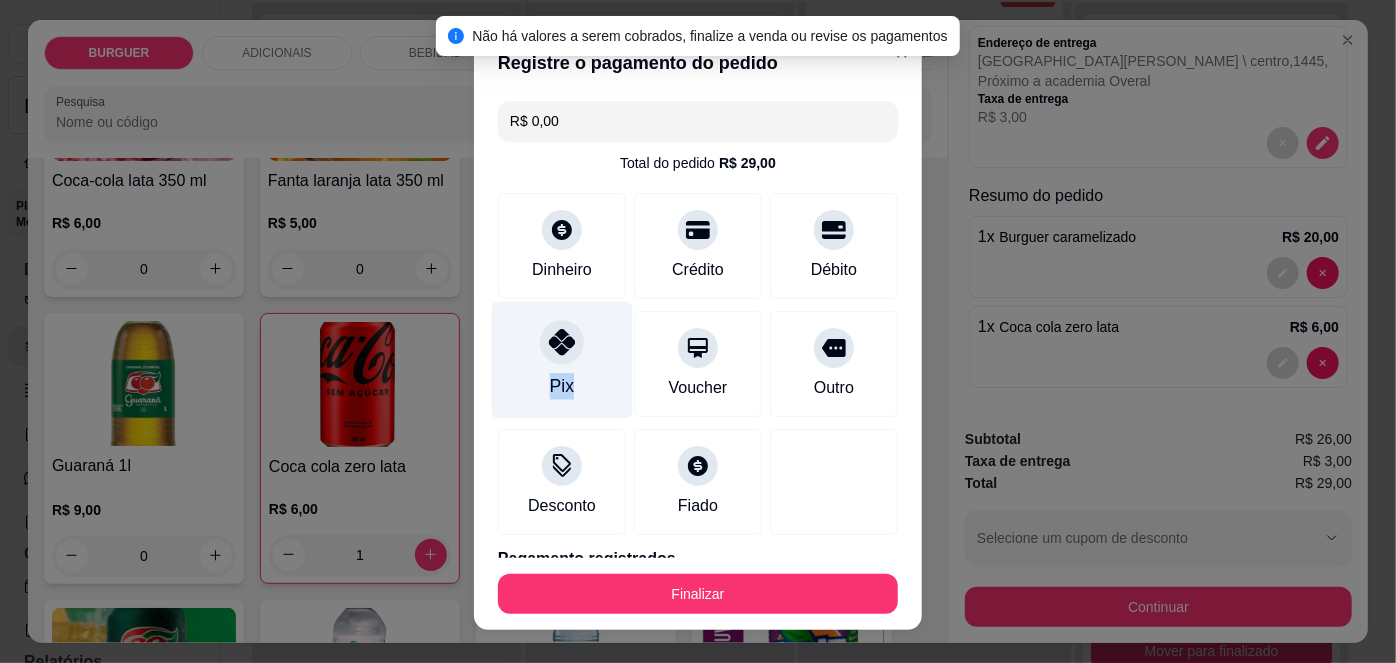 scroll, scrollTop: 88, scrollLeft: 0, axis: vertical 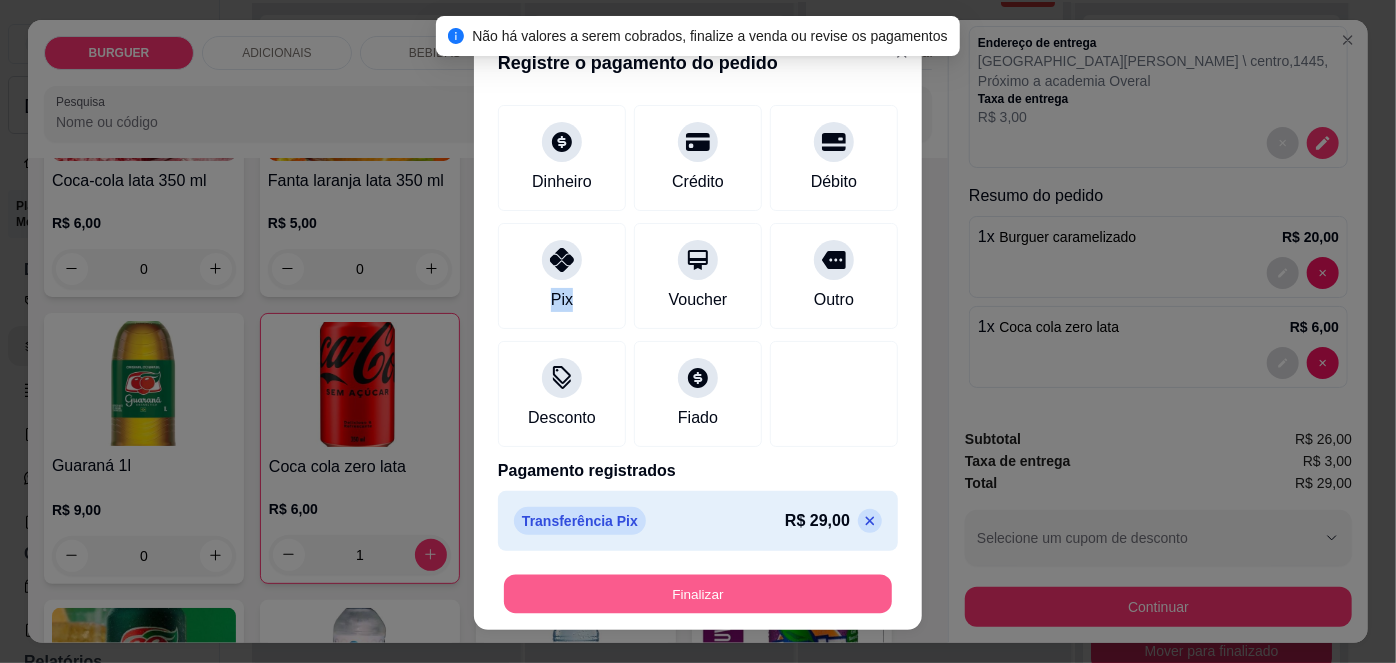 click on "Finalizar" at bounding box center (698, 593) 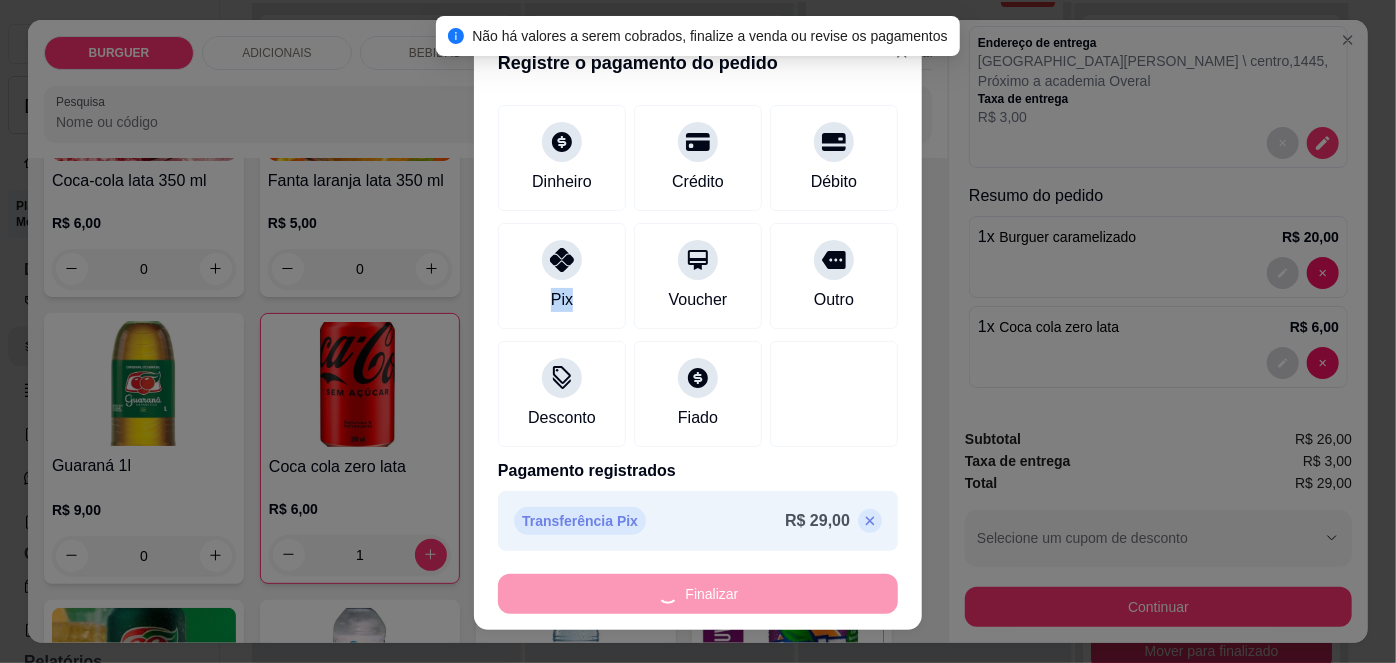 type on "0" 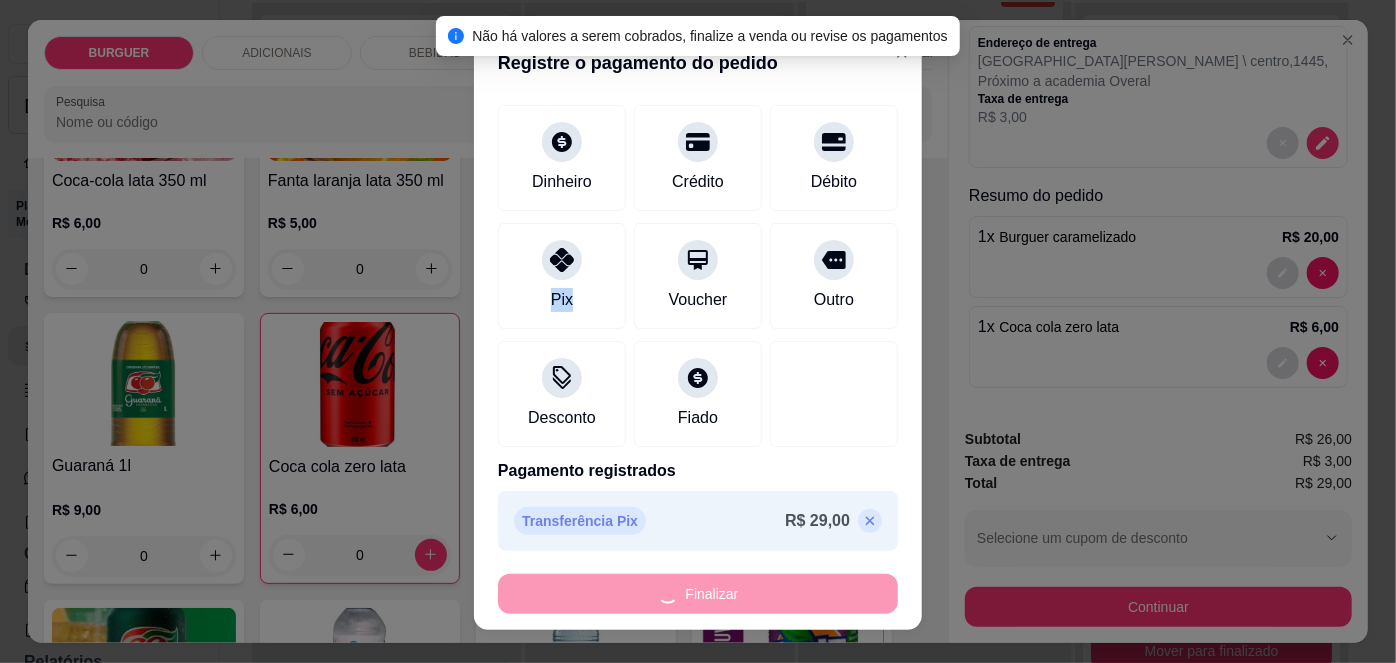 type on "-R$ 29,00" 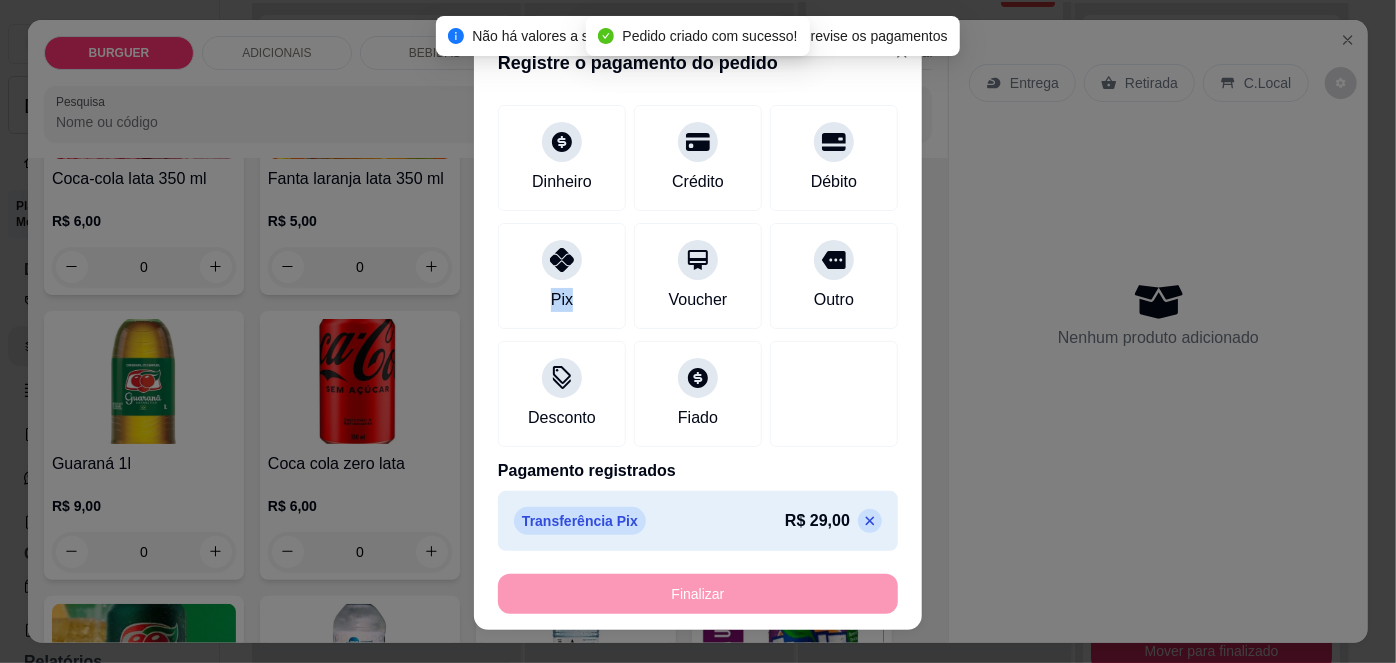 scroll, scrollTop: 0, scrollLeft: 0, axis: both 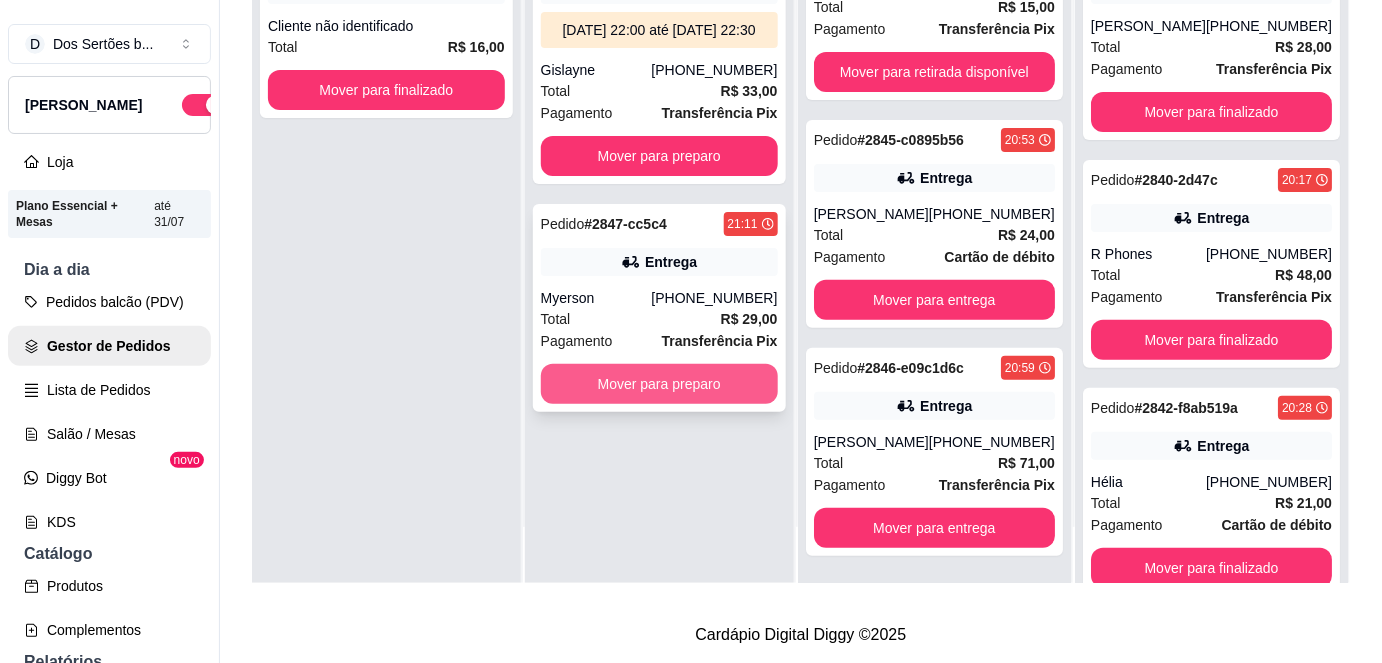 click on "Mover para preparo" at bounding box center [659, 384] 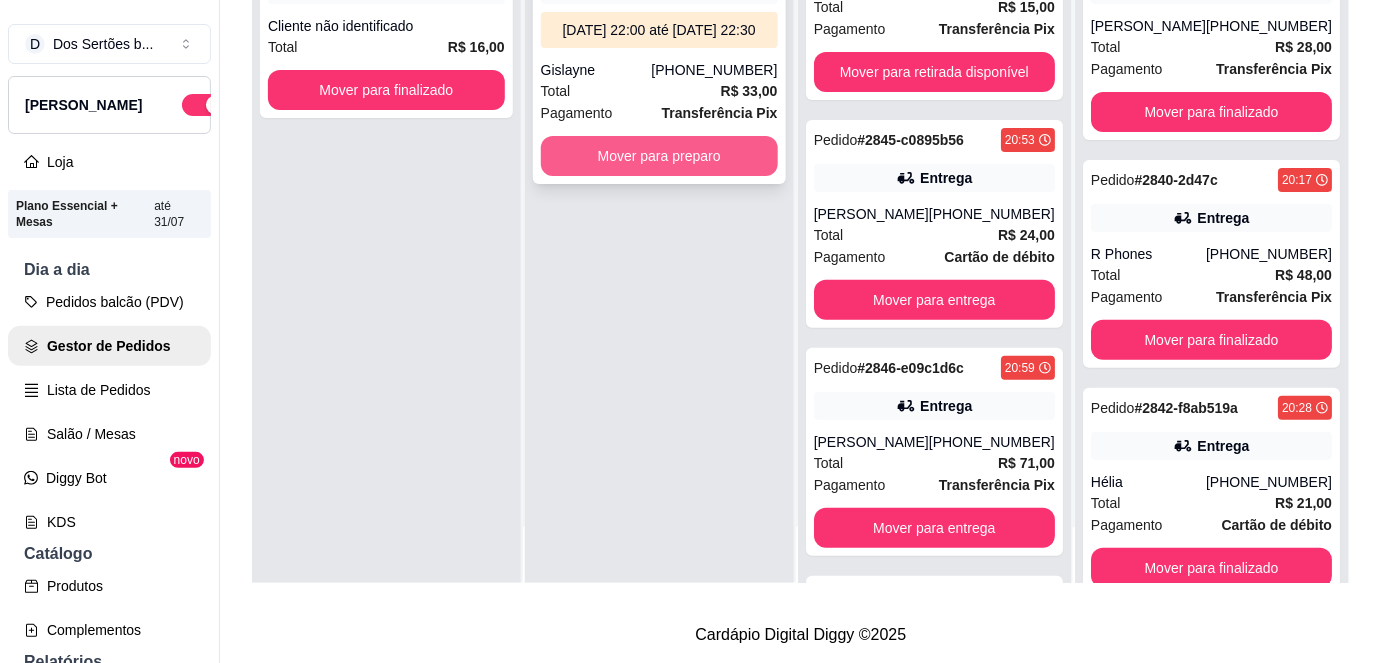 click on "Mover para preparo" at bounding box center [659, 156] 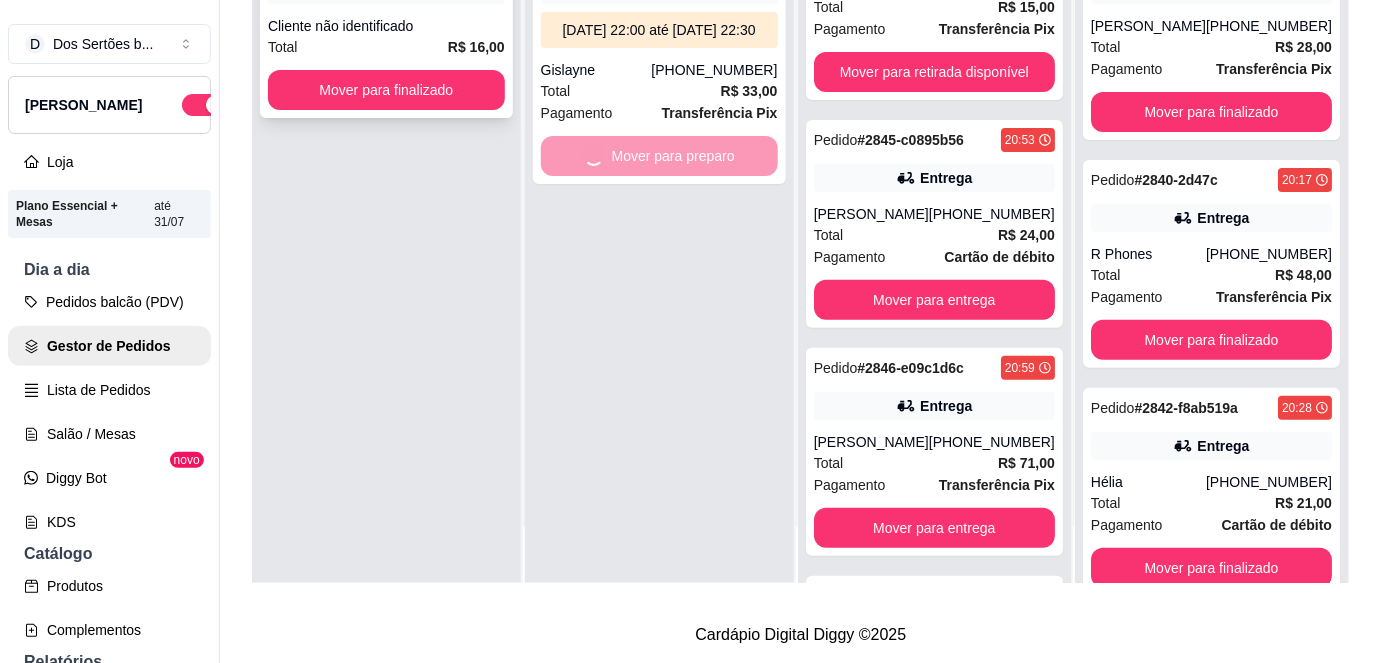 scroll, scrollTop: 332, scrollLeft: 0, axis: vertical 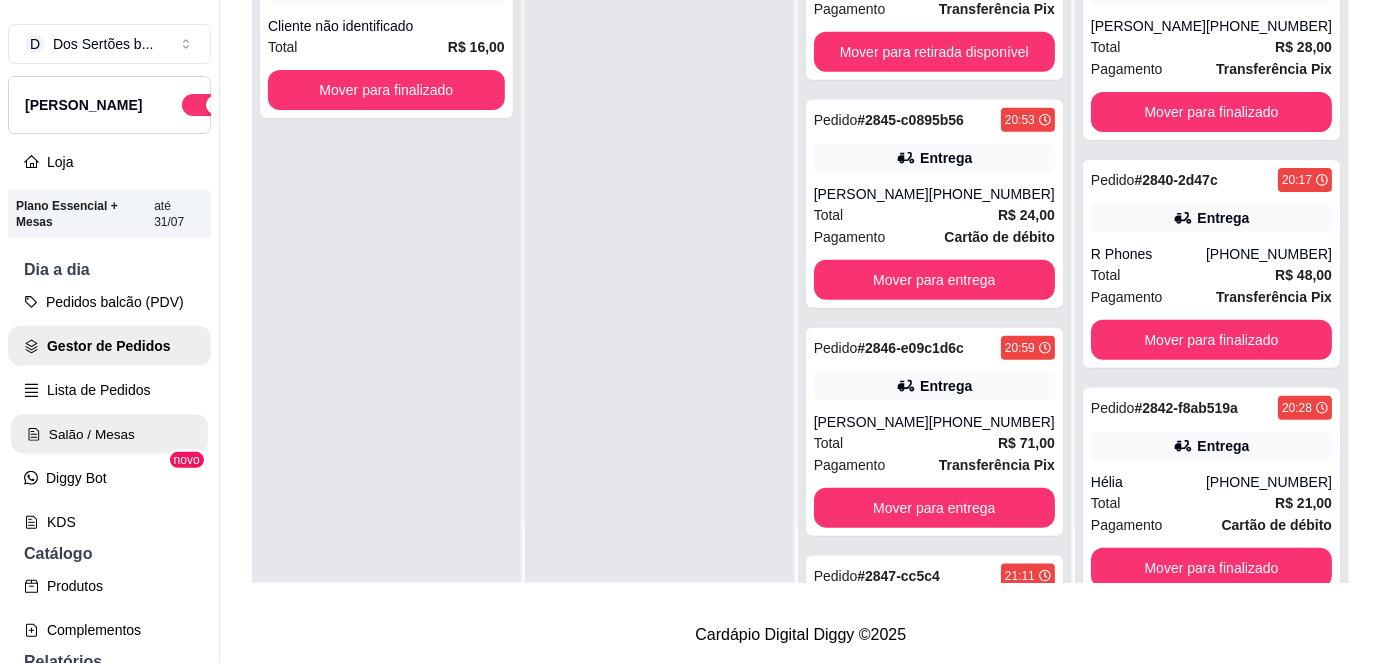 click on "Salão / Mesas" at bounding box center [109, 434] 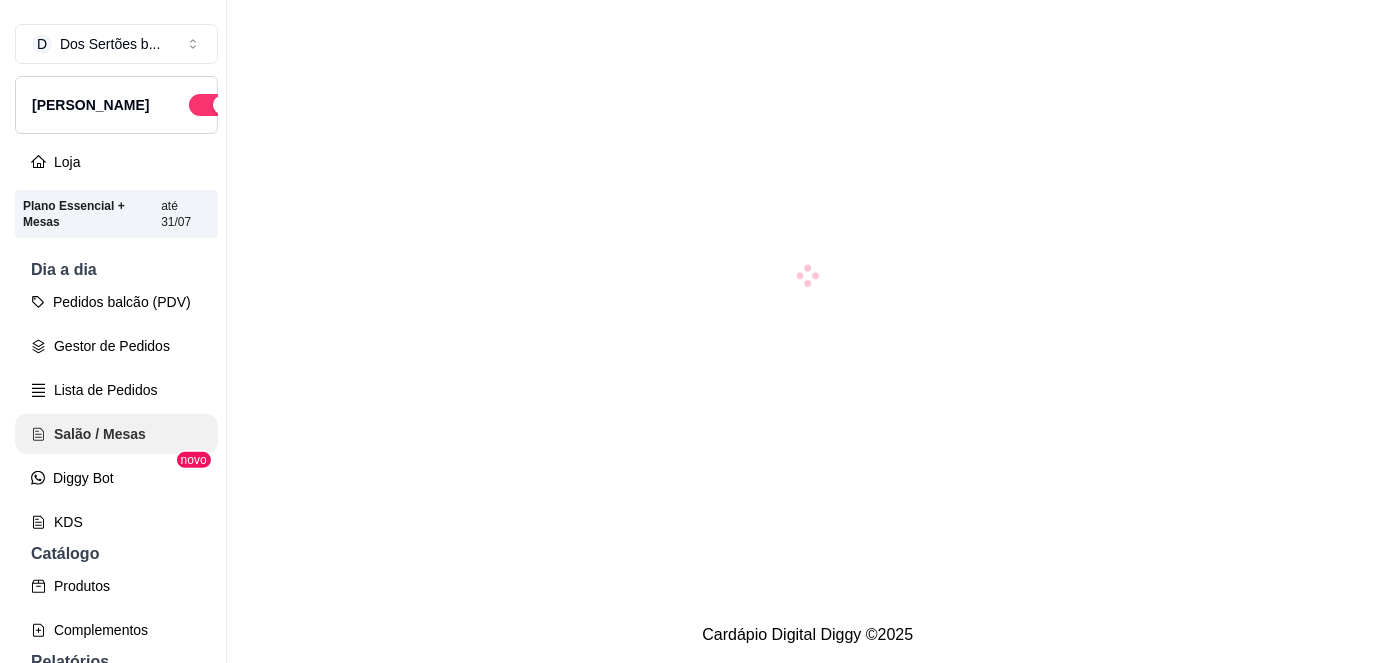 scroll, scrollTop: 0, scrollLeft: 0, axis: both 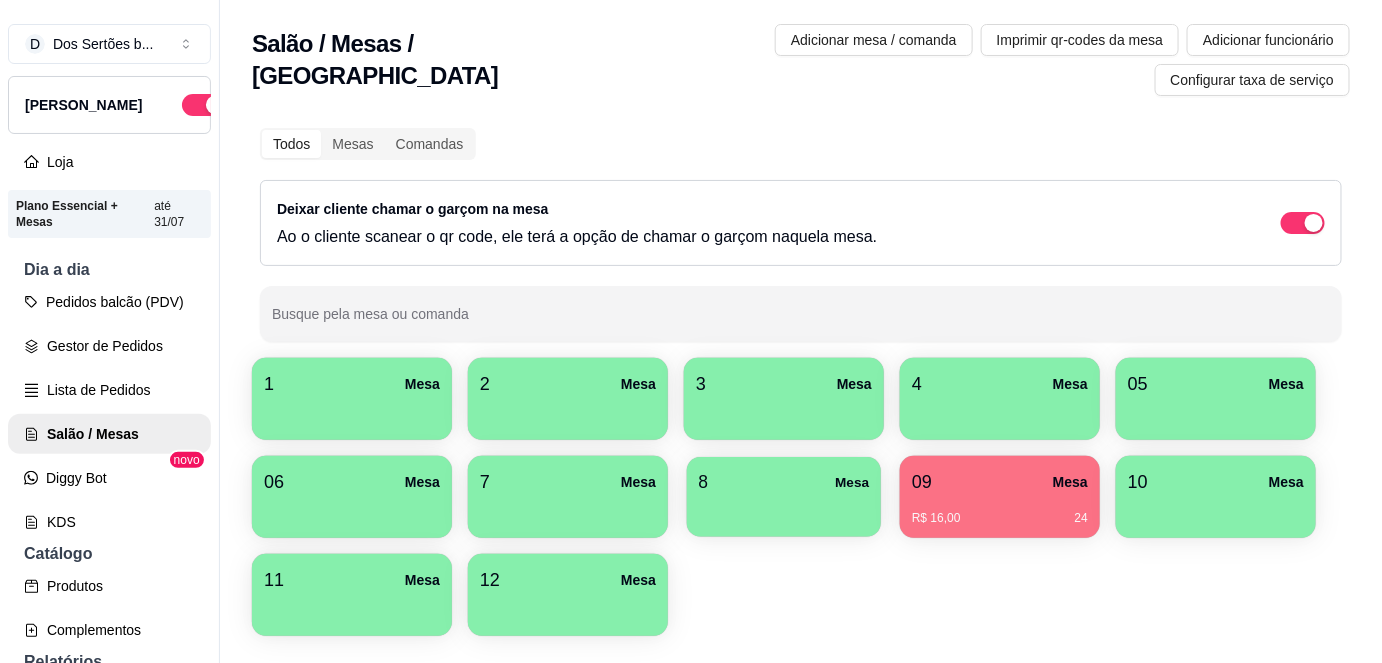 click on "8 Mesa" at bounding box center (784, 482) 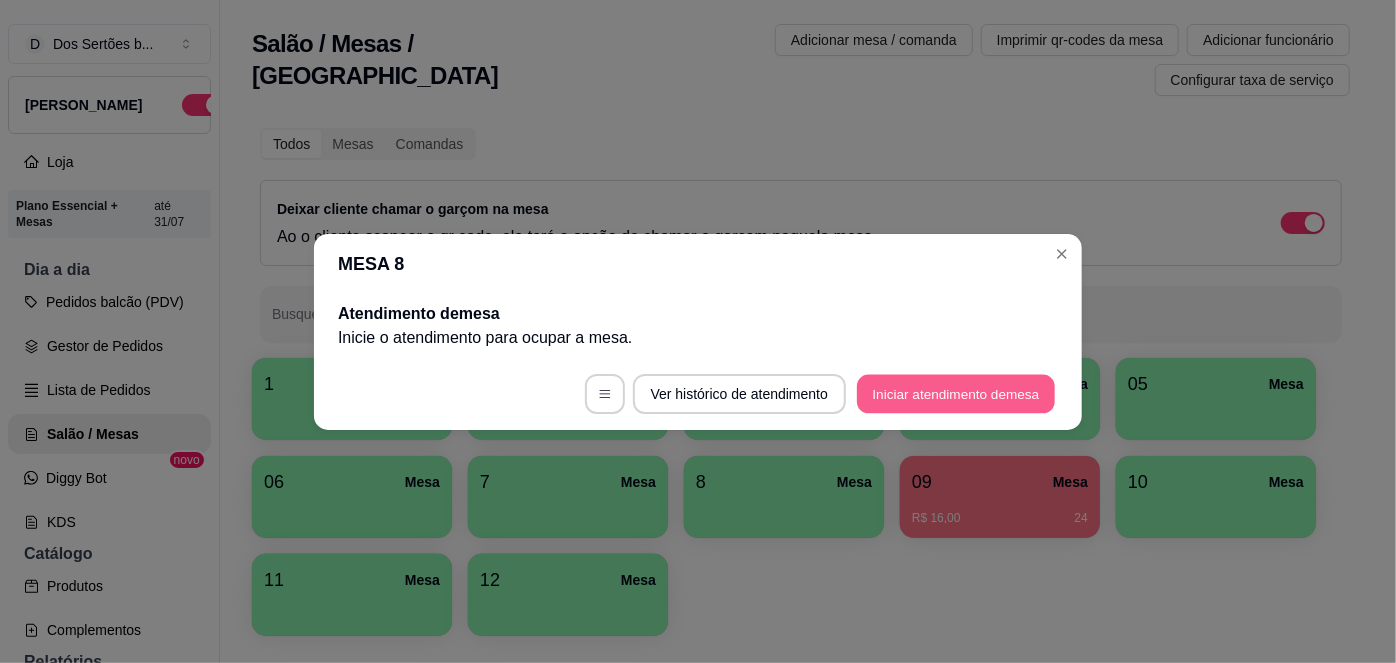 click on "Iniciar atendimento de  mesa" at bounding box center (956, 393) 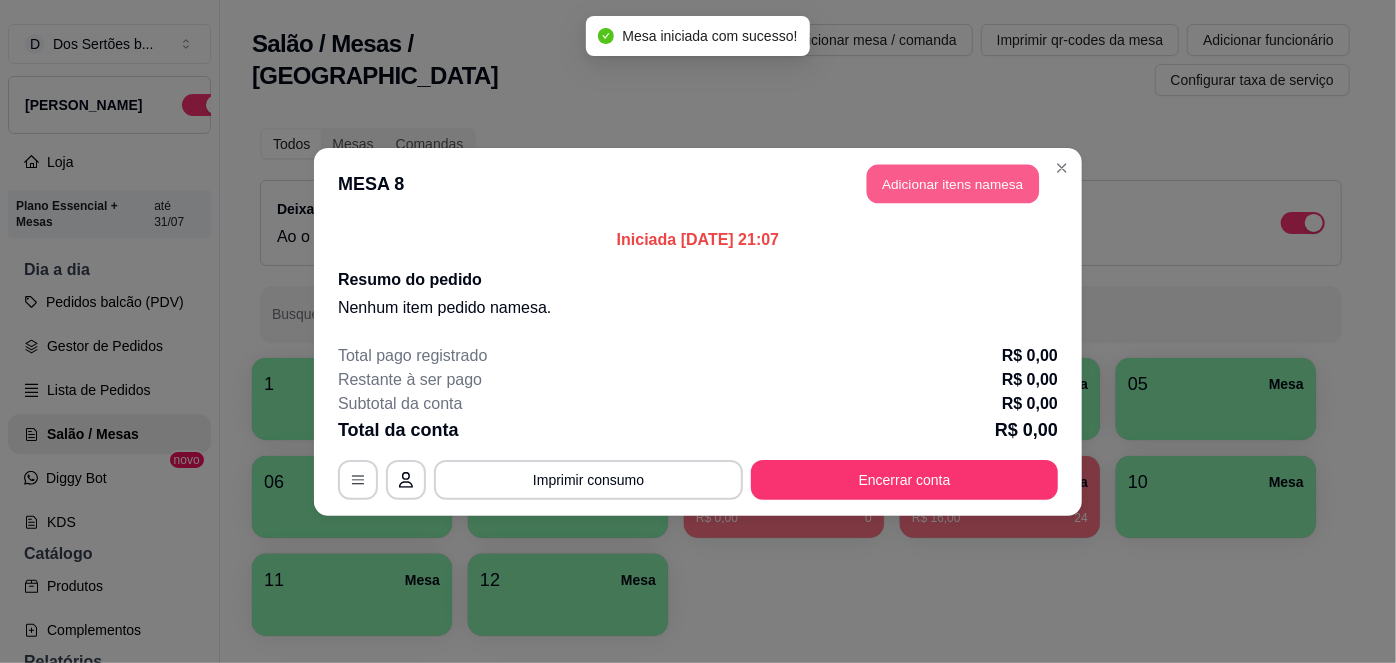 click on "Adicionar itens na  mesa" at bounding box center (953, 183) 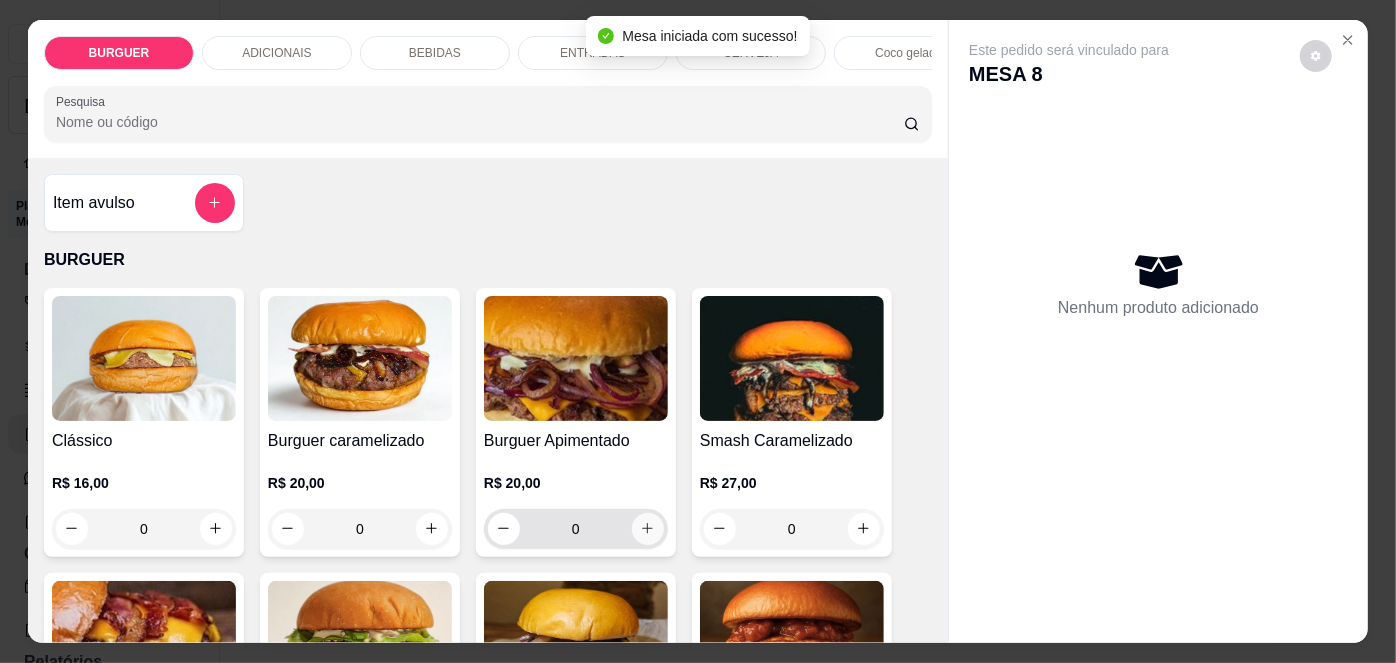 click 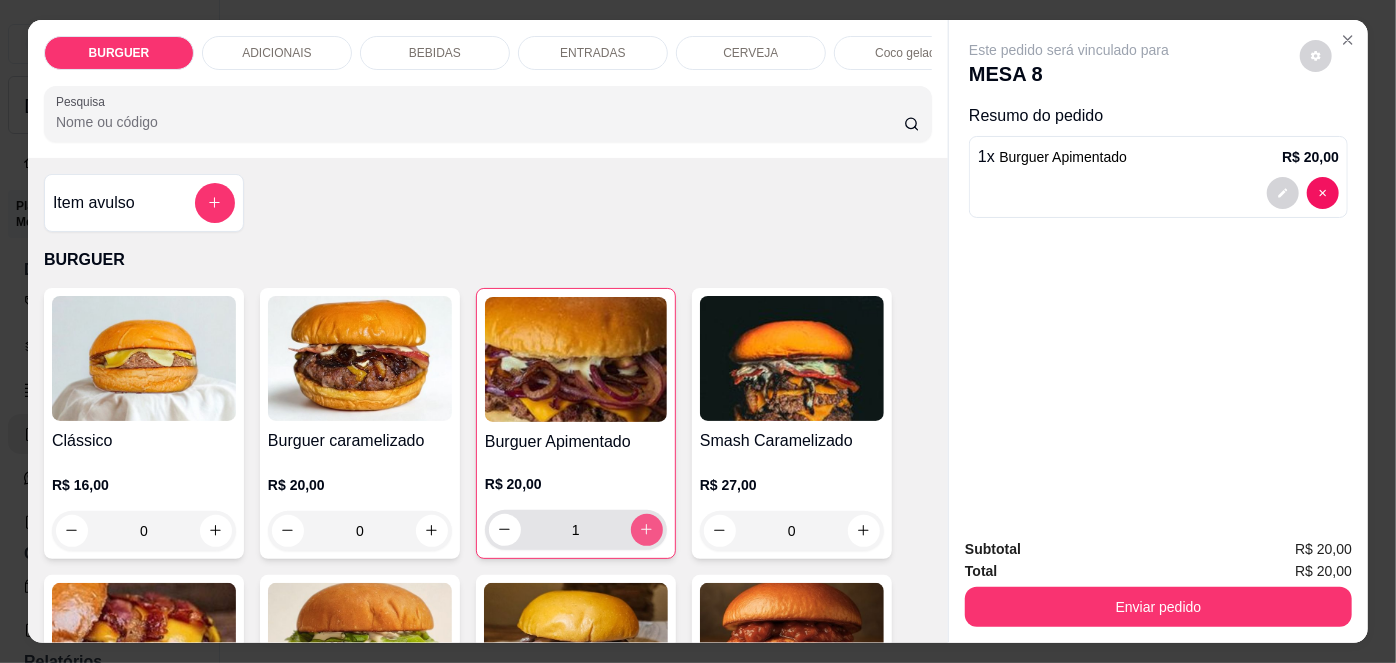 type on "1" 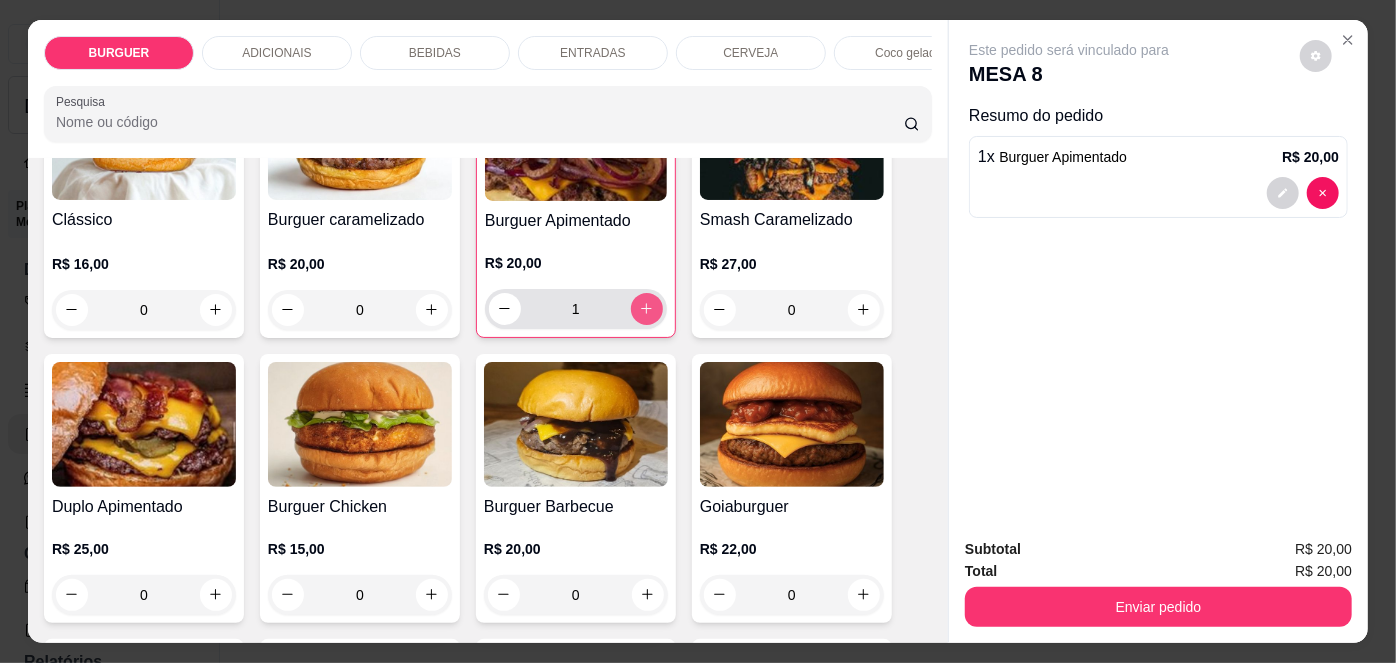 scroll, scrollTop: 227, scrollLeft: 0, axis: vertical 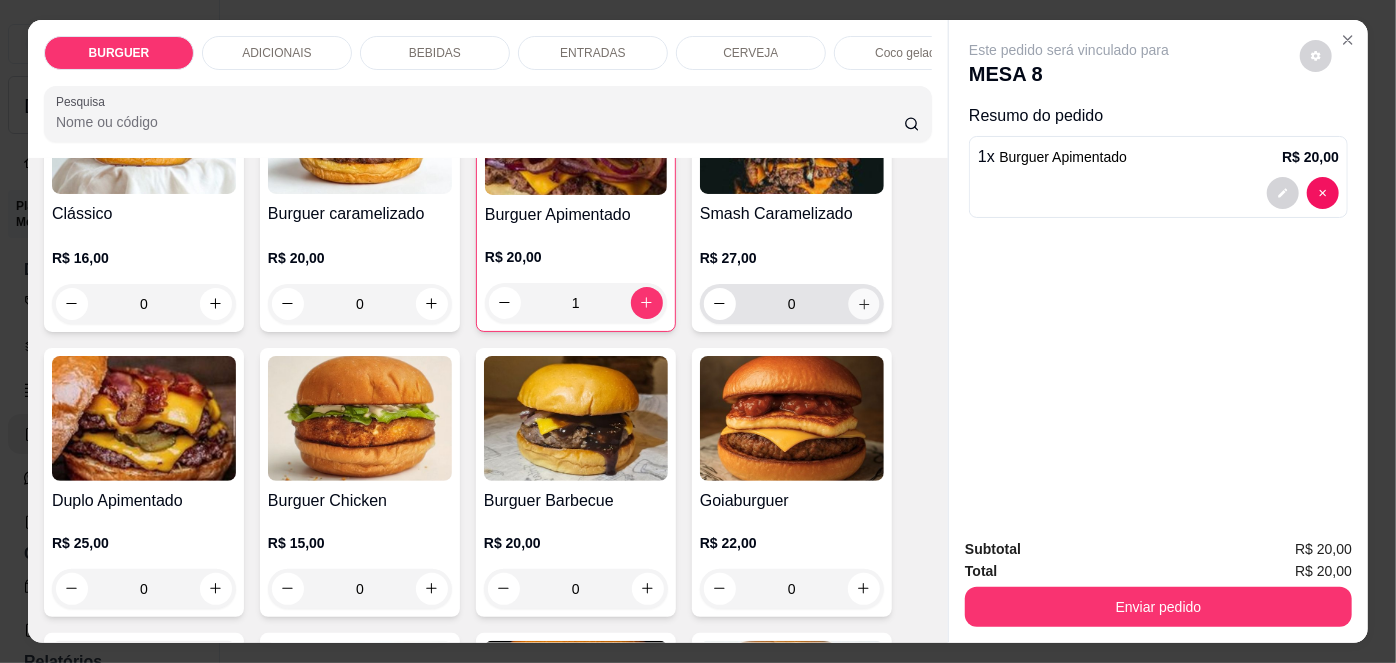 click at bounding box center (863, 303) 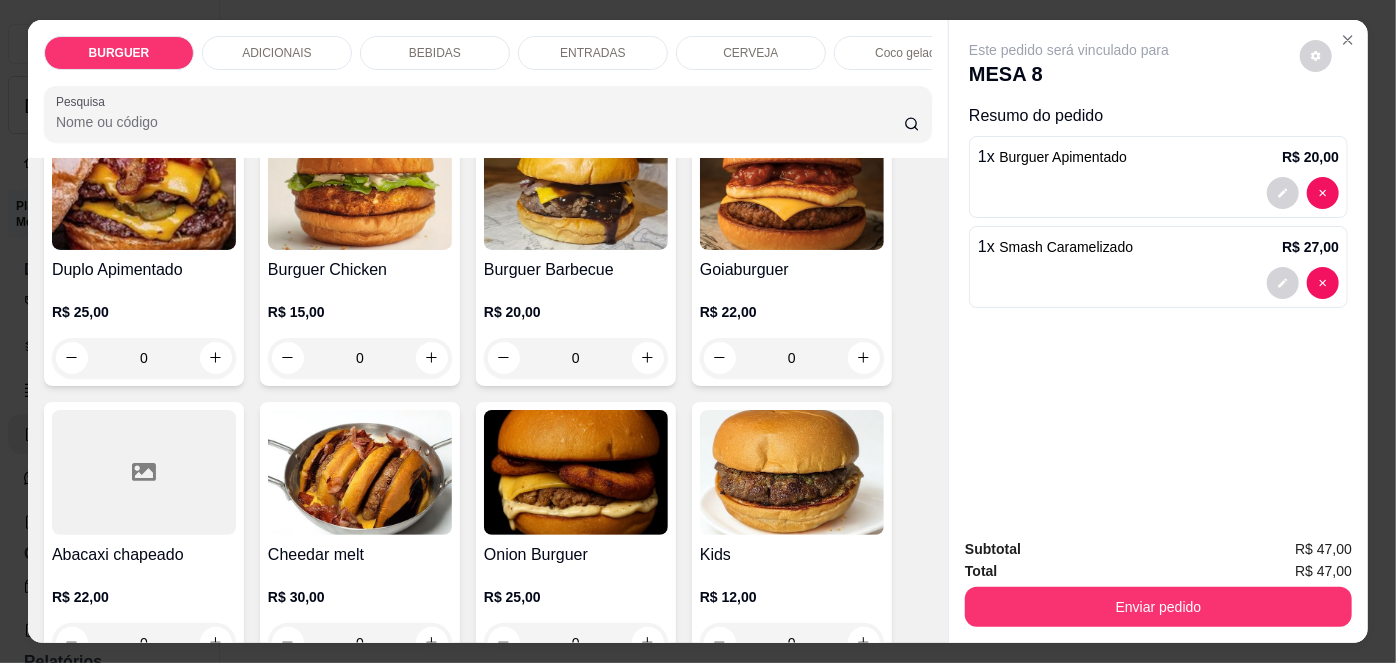 scroll, scrollTop: 541, scrollLeft: 0, axis: vertical 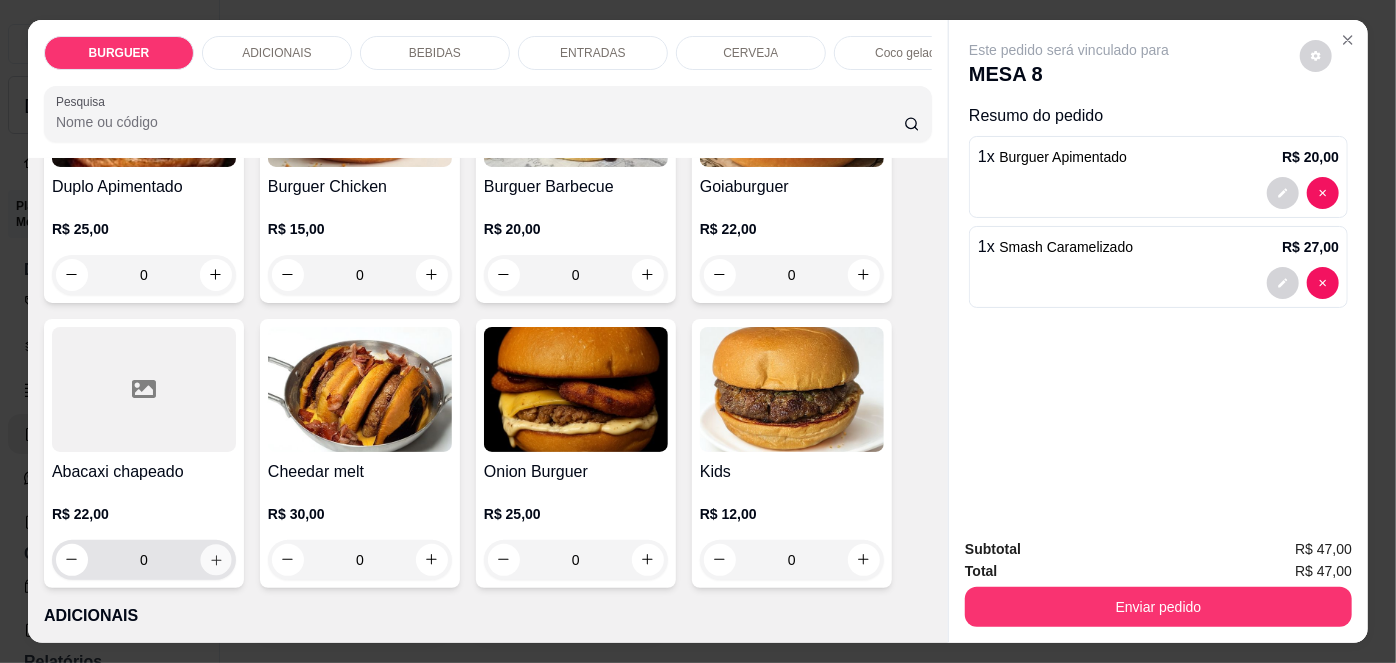 click at bounding box center (215, 559) 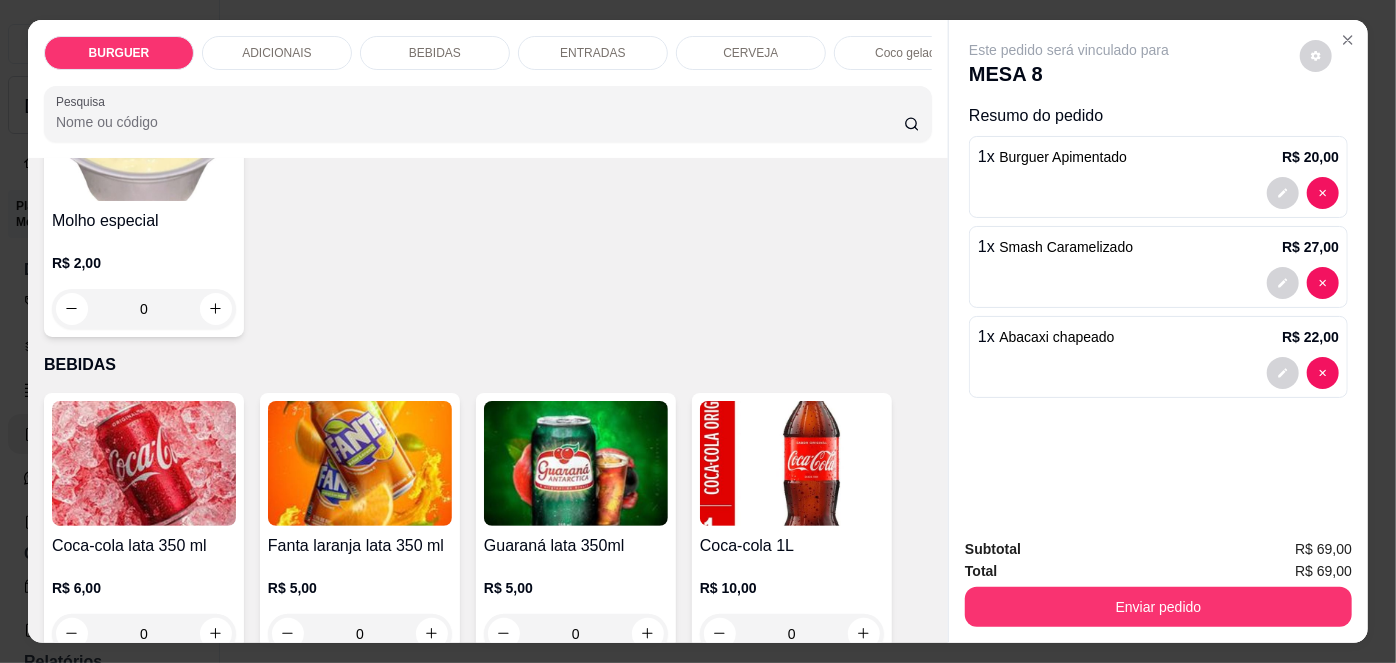 scroll, scrollTop: 1701, scrollLeft: 0, axis: vertical 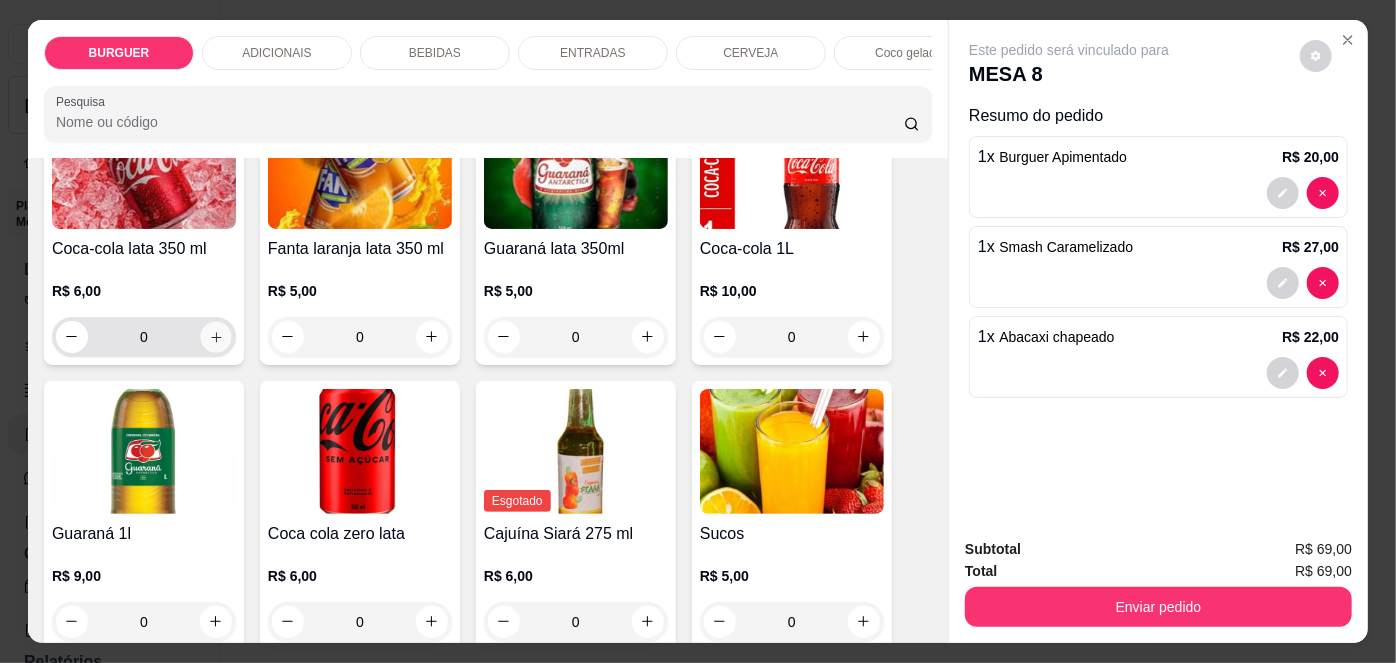 click 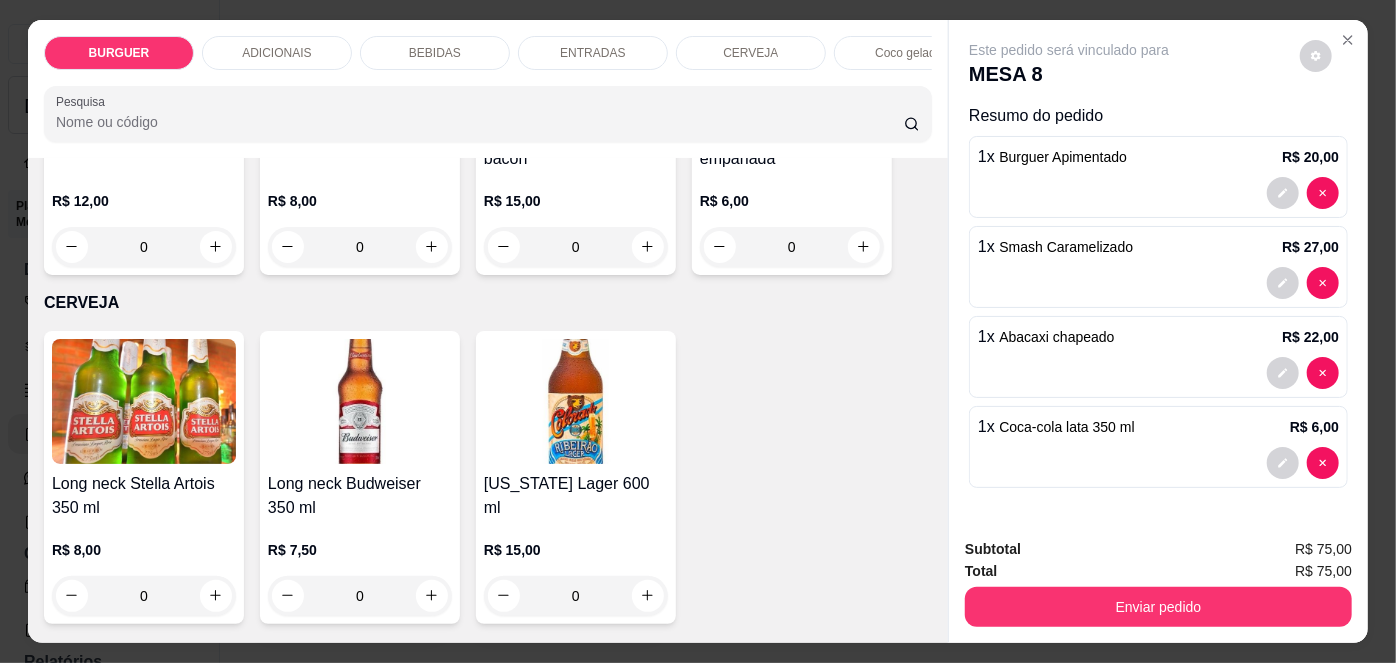 scroll, scrollTop: 3002, scrollLeft: 0, axis: vertical 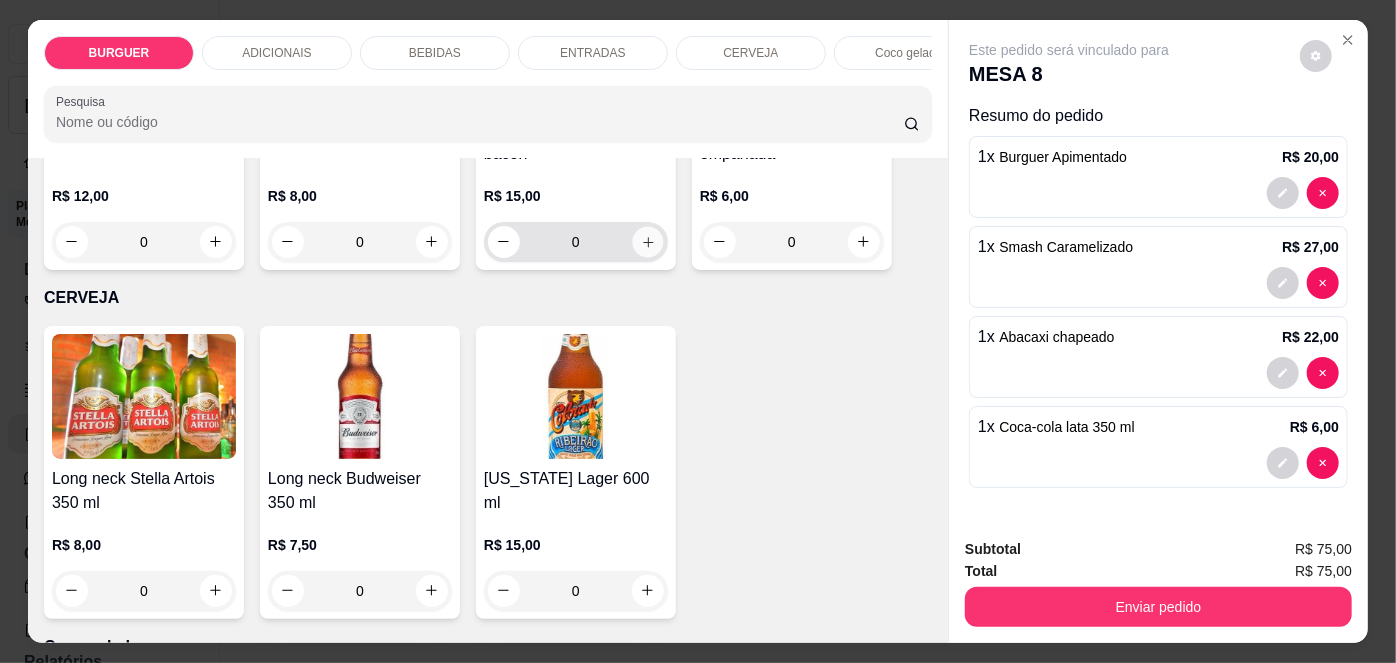 click 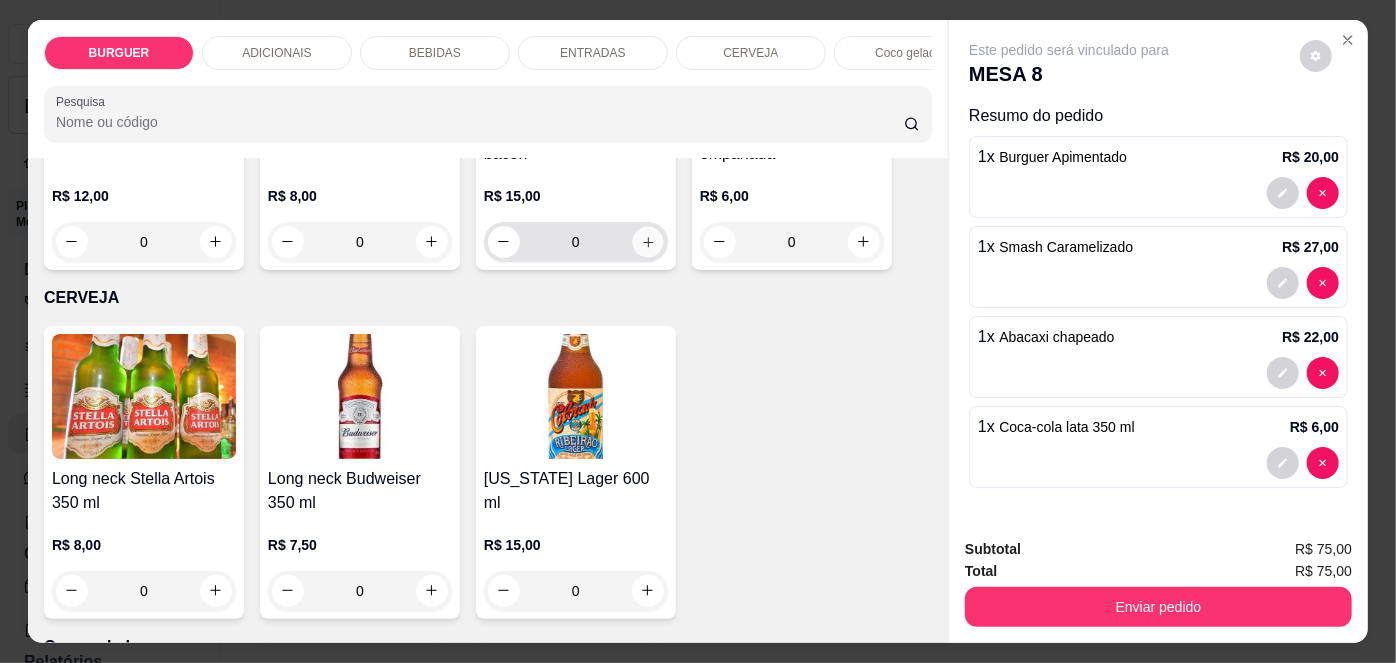 type on "1" 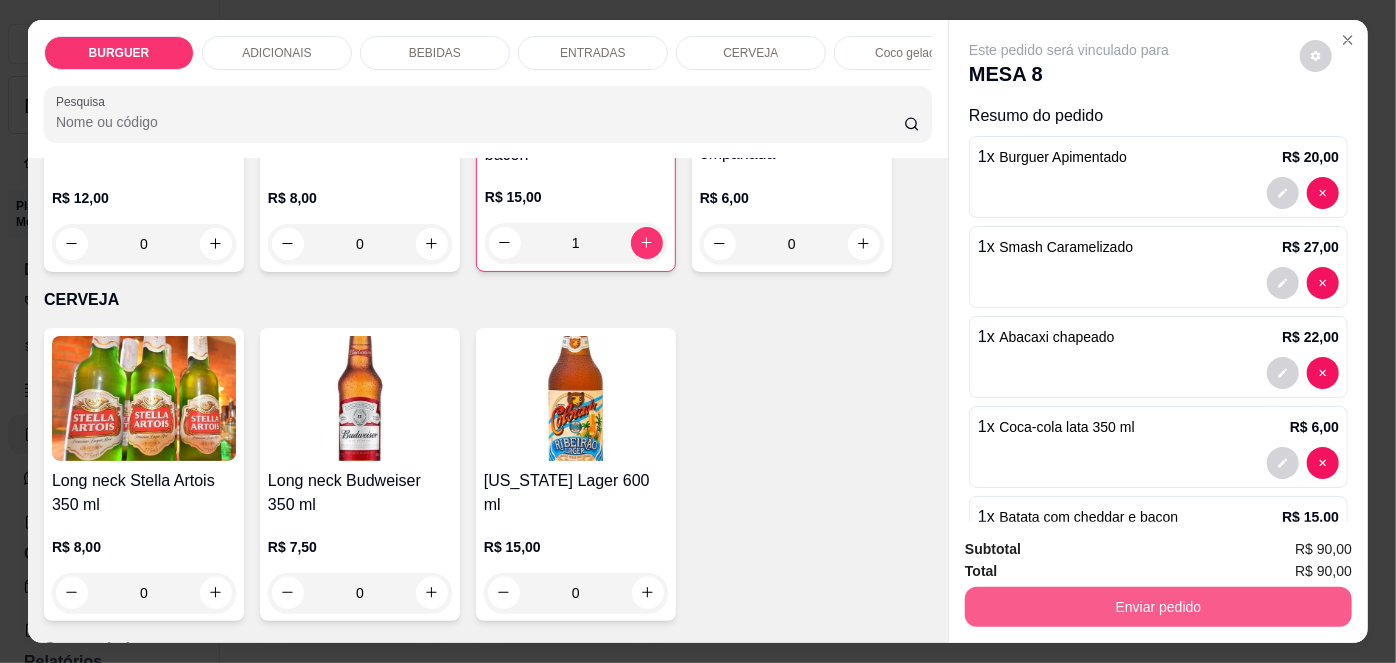 click on "Enviar pedido" at bounding box center [1158, 607] 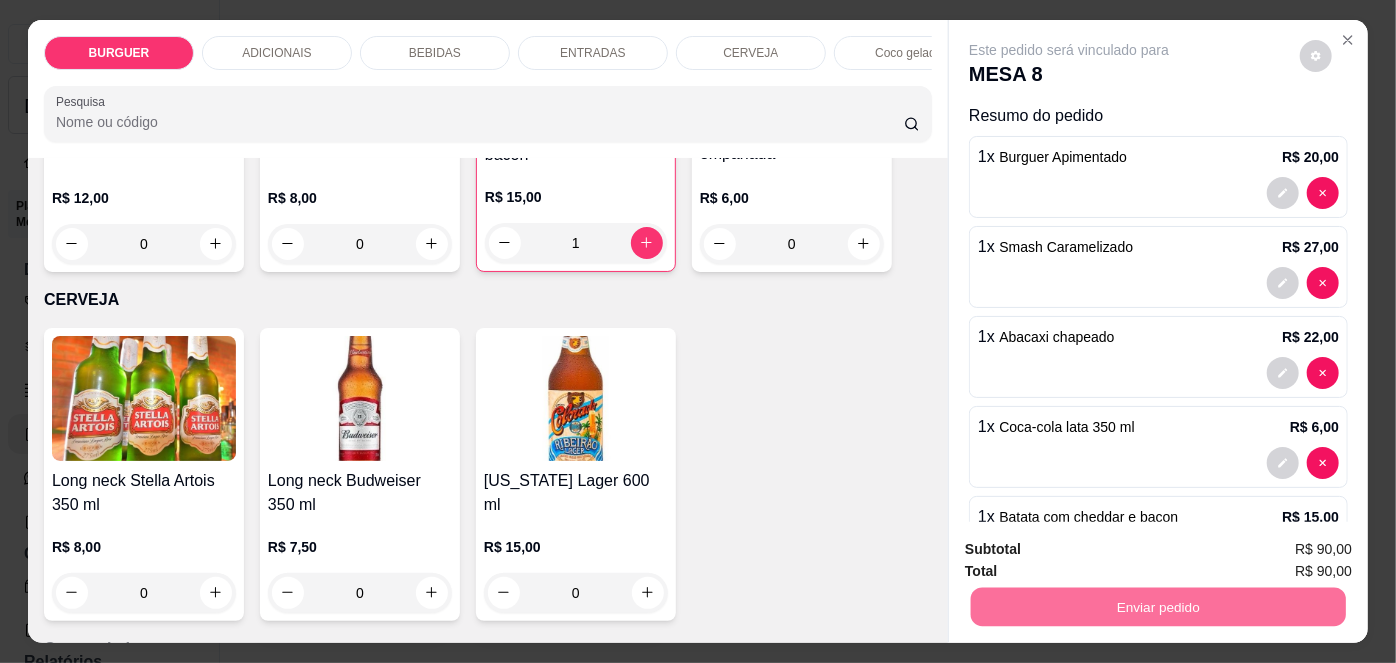 click on "Não registrar e enviar pedido" at bounding box center (1093, 551) 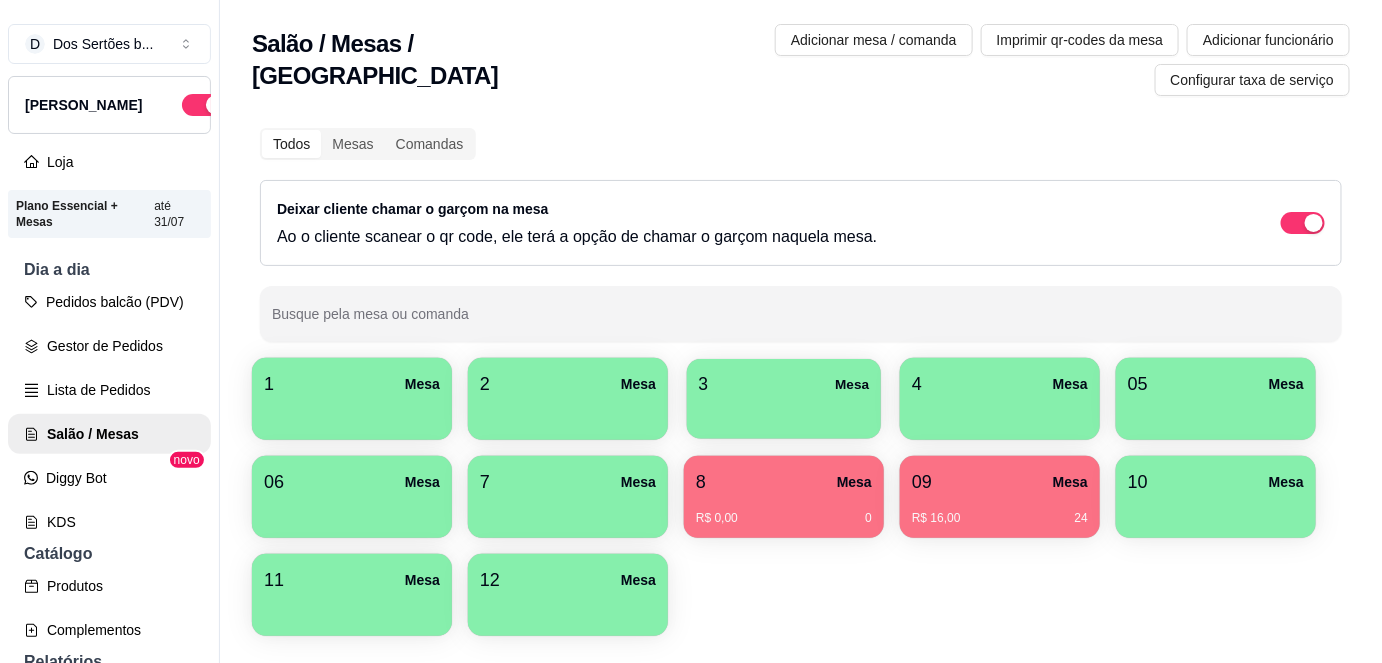 click at bounding box center [784, 412] 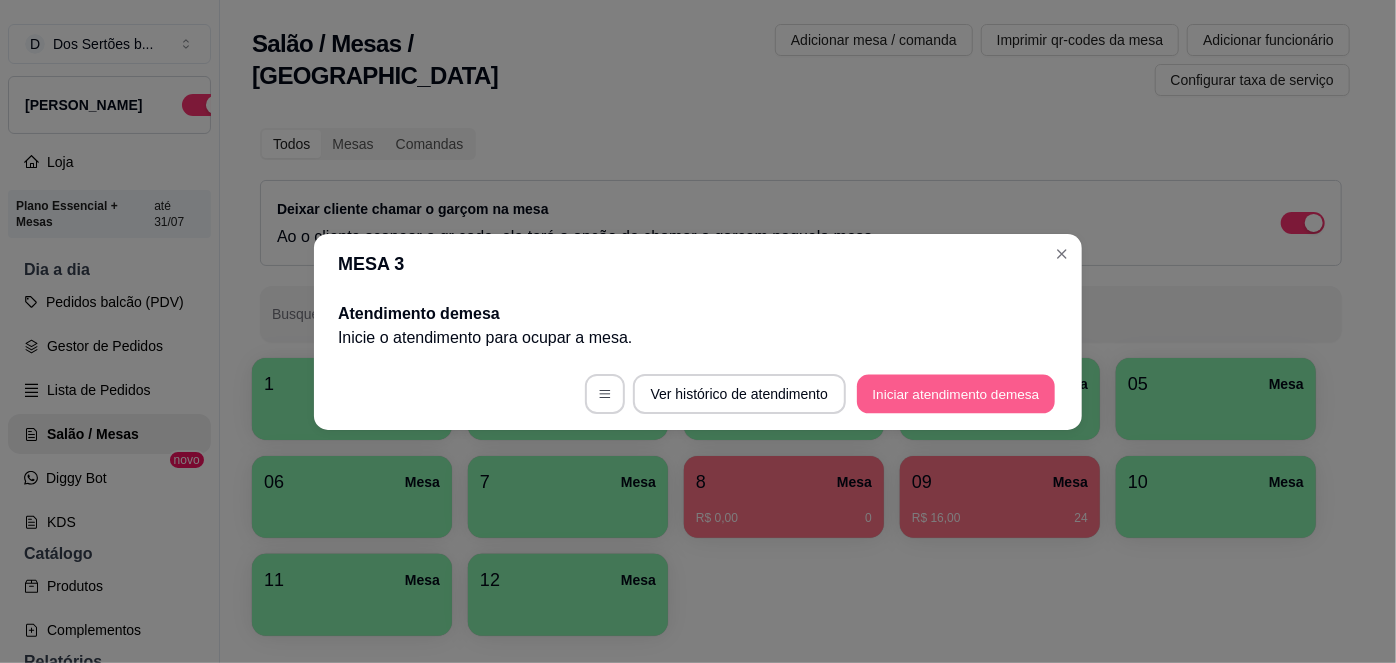 click on "Iniciar atendimento de  mesa" at bounding box center [956, 393] 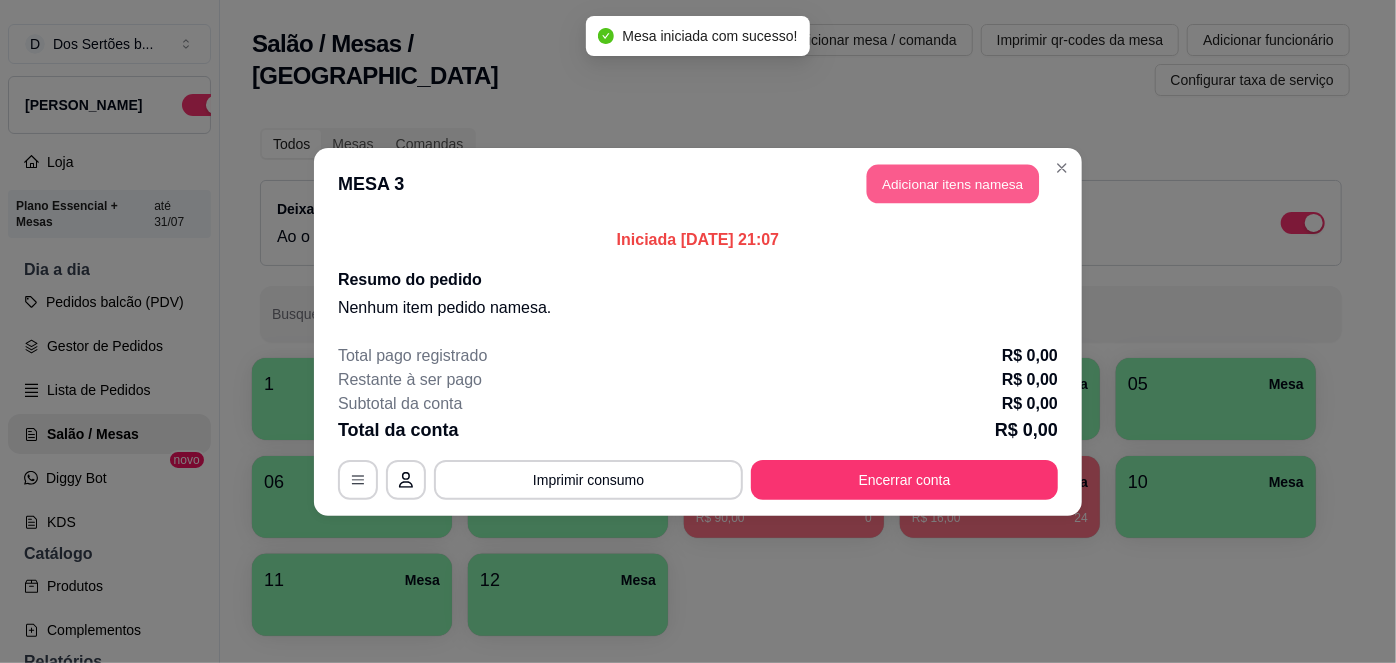 click on "Adicionar itens na  mesa" at bounding box center [953, 183] 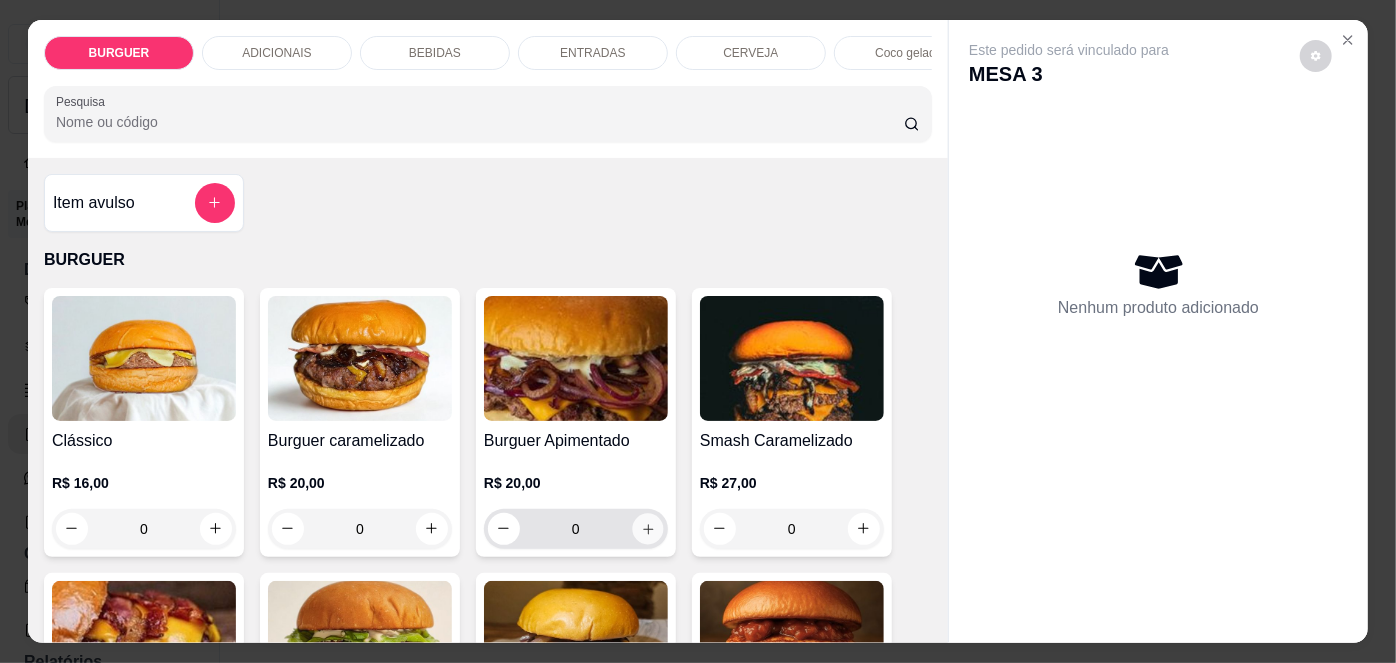 click 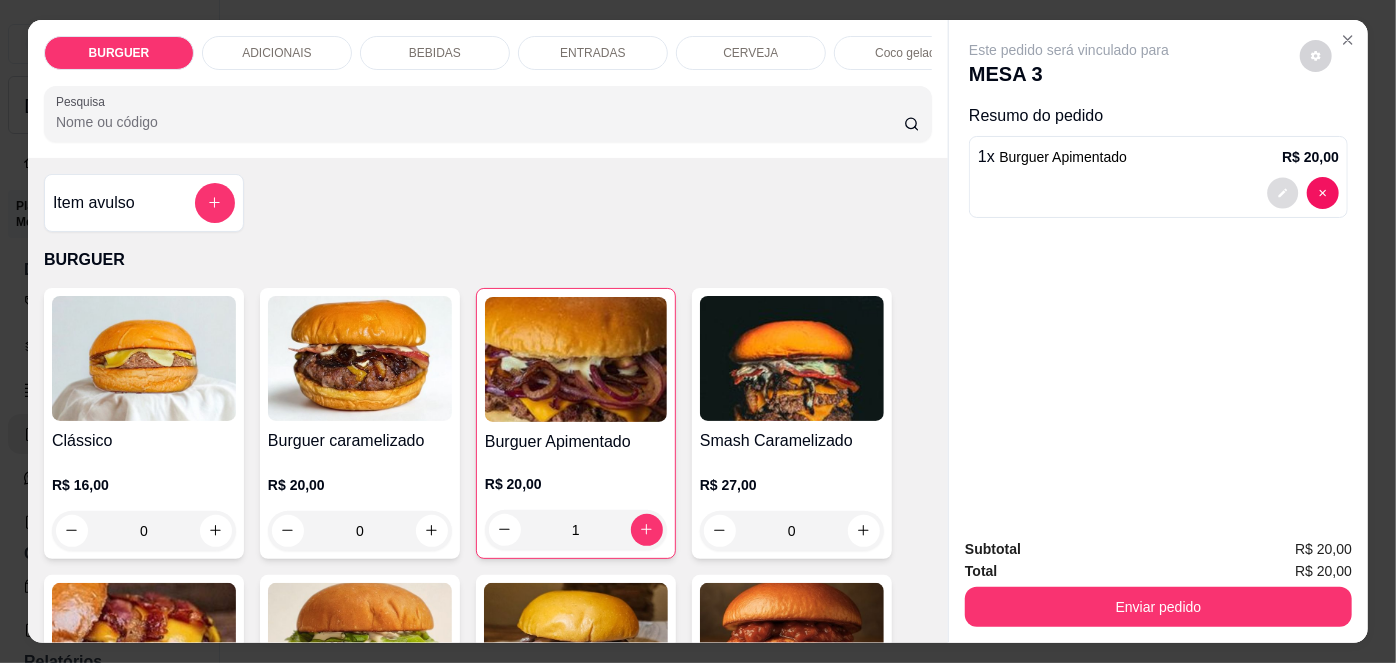click at bounding box center (1283, 192) 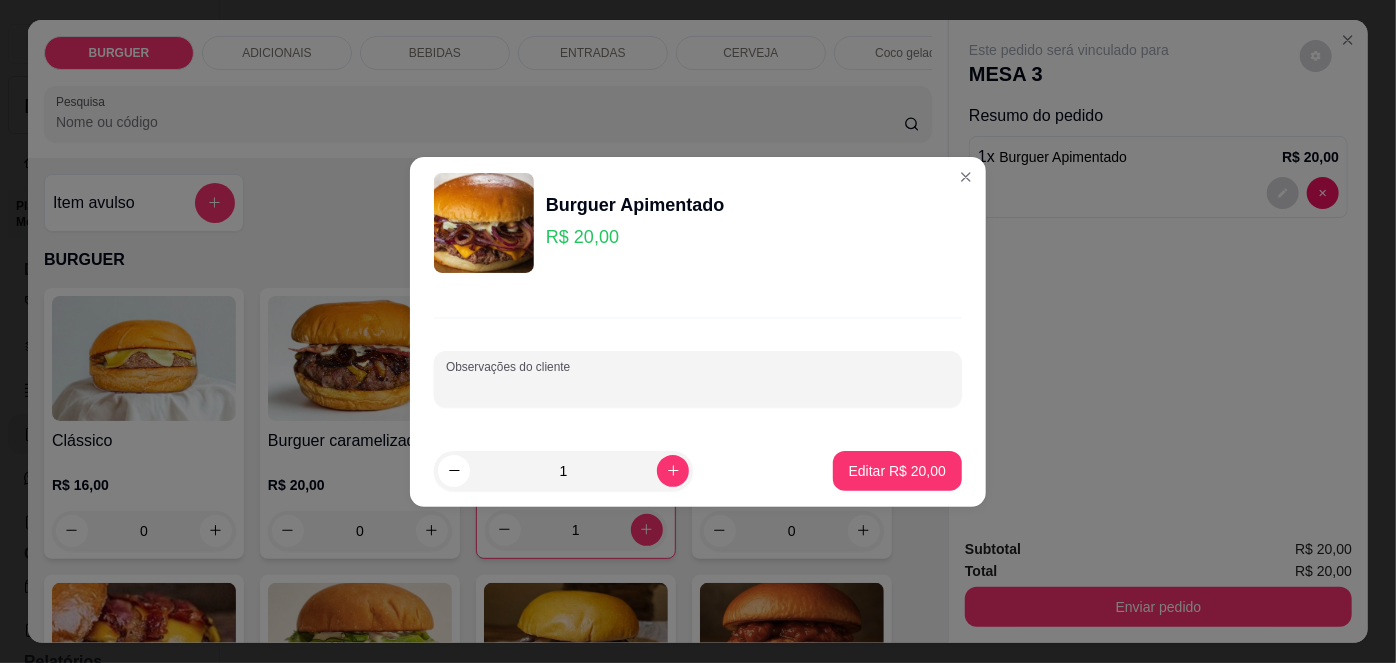 click on "Observações do cliente" at bounding box center [698, 387] 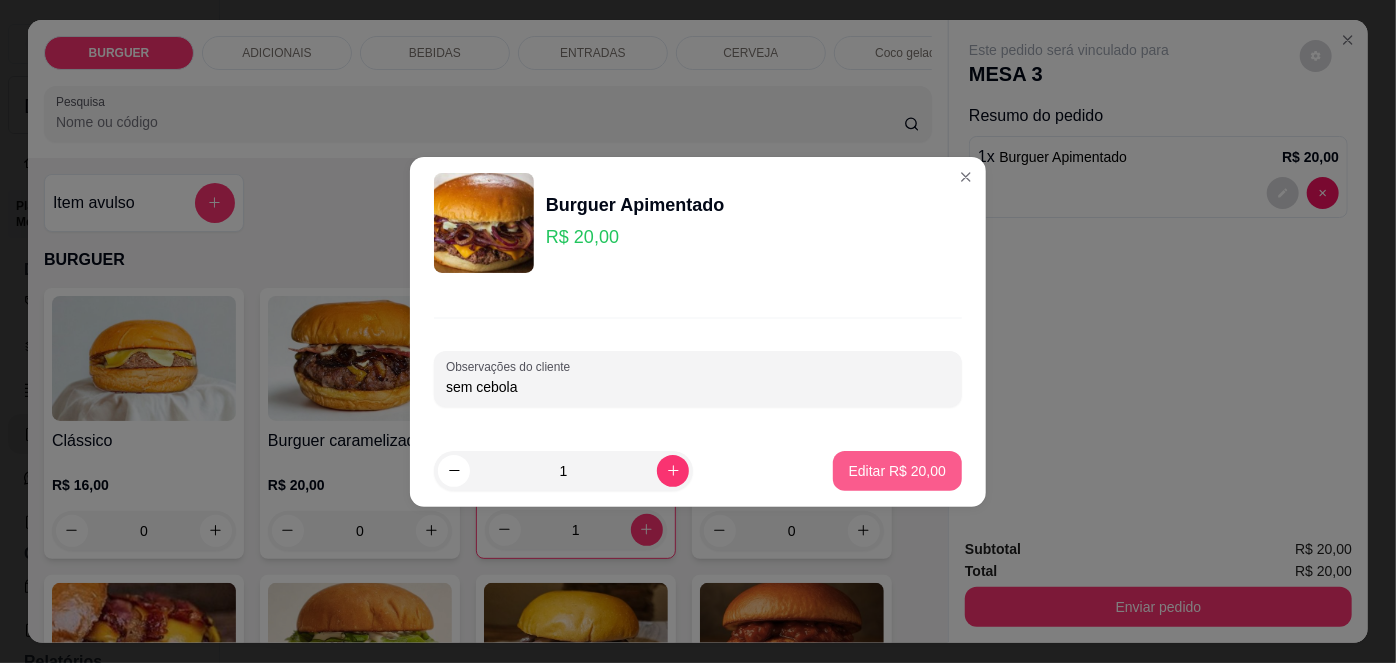 type on "sem cebola" 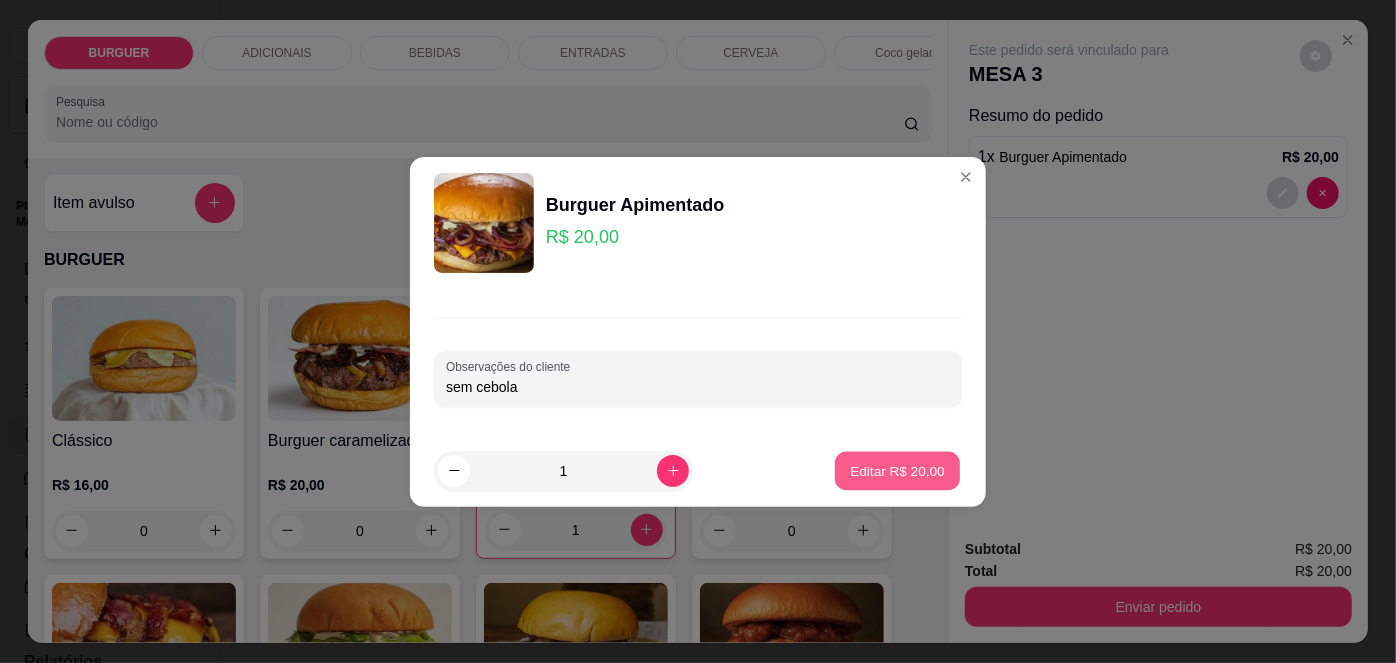 click on "Editar   R$ 20,00" at bounding box center (897, 470) 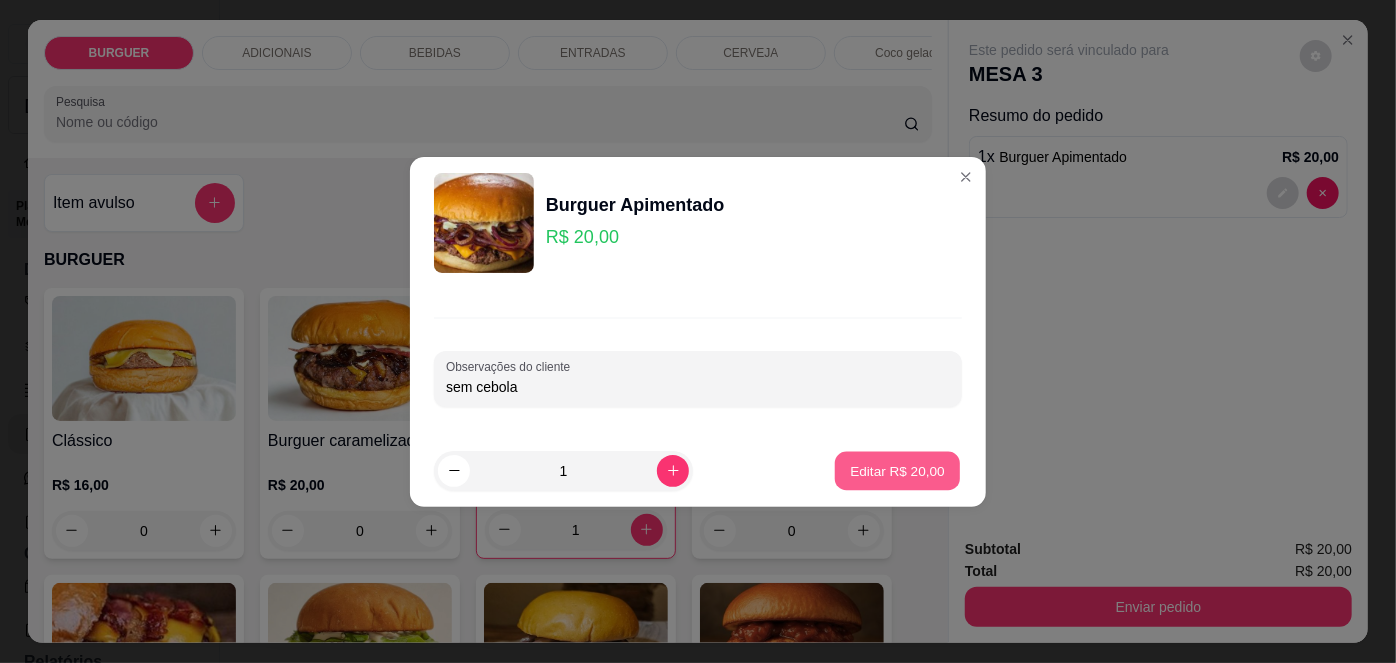 type on "0" 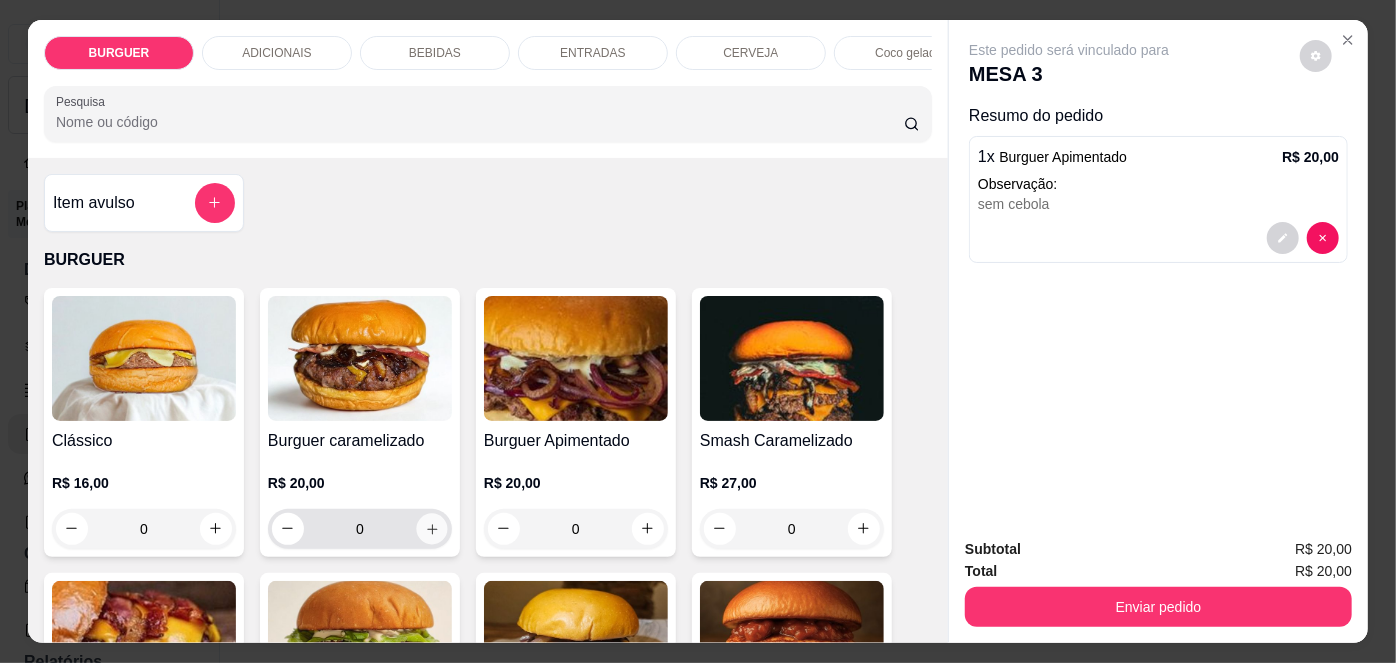 click 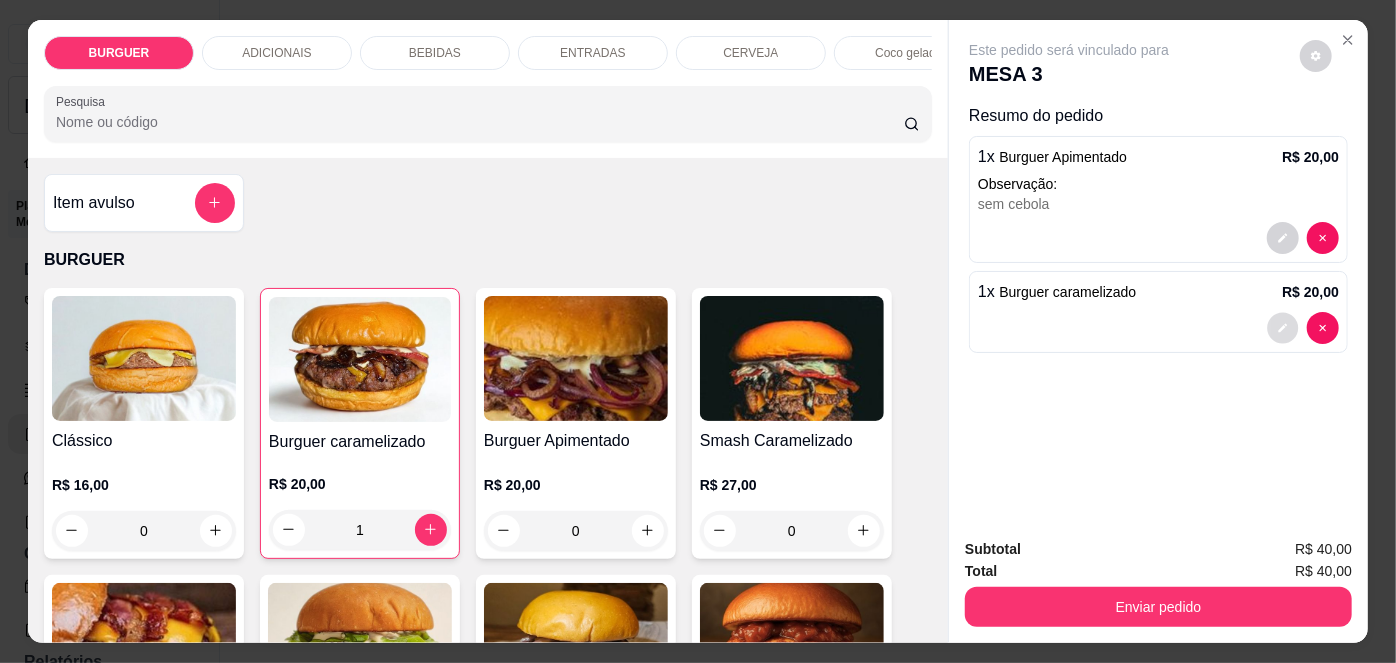 click at bounding box center (1283, 327) 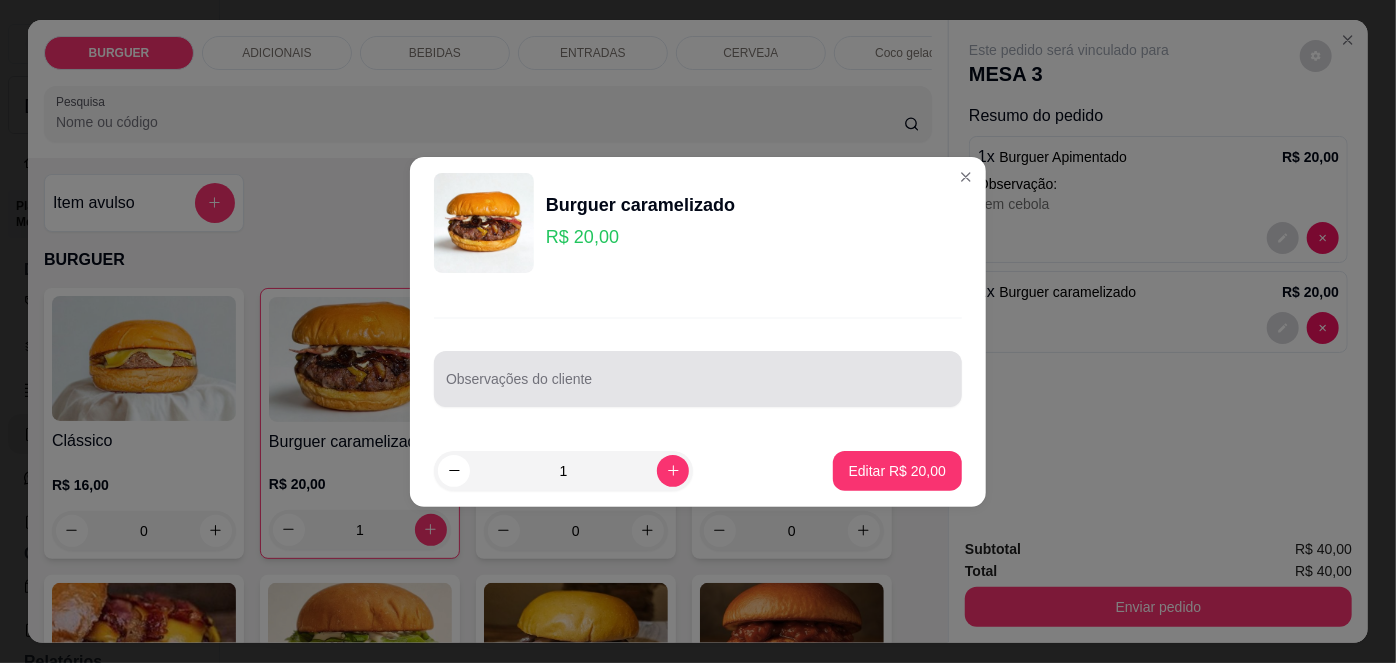 click on "Observações do cliente" at bounding box center [698, 379] 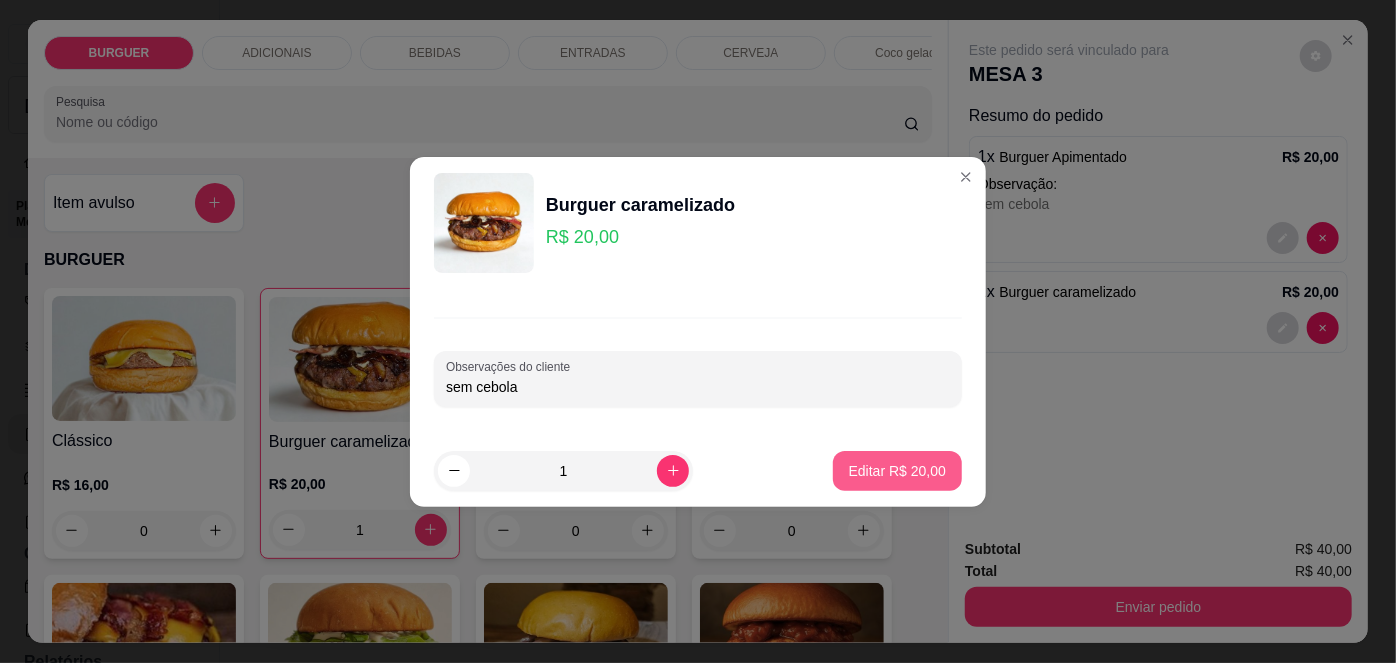 type on "sem cebola" 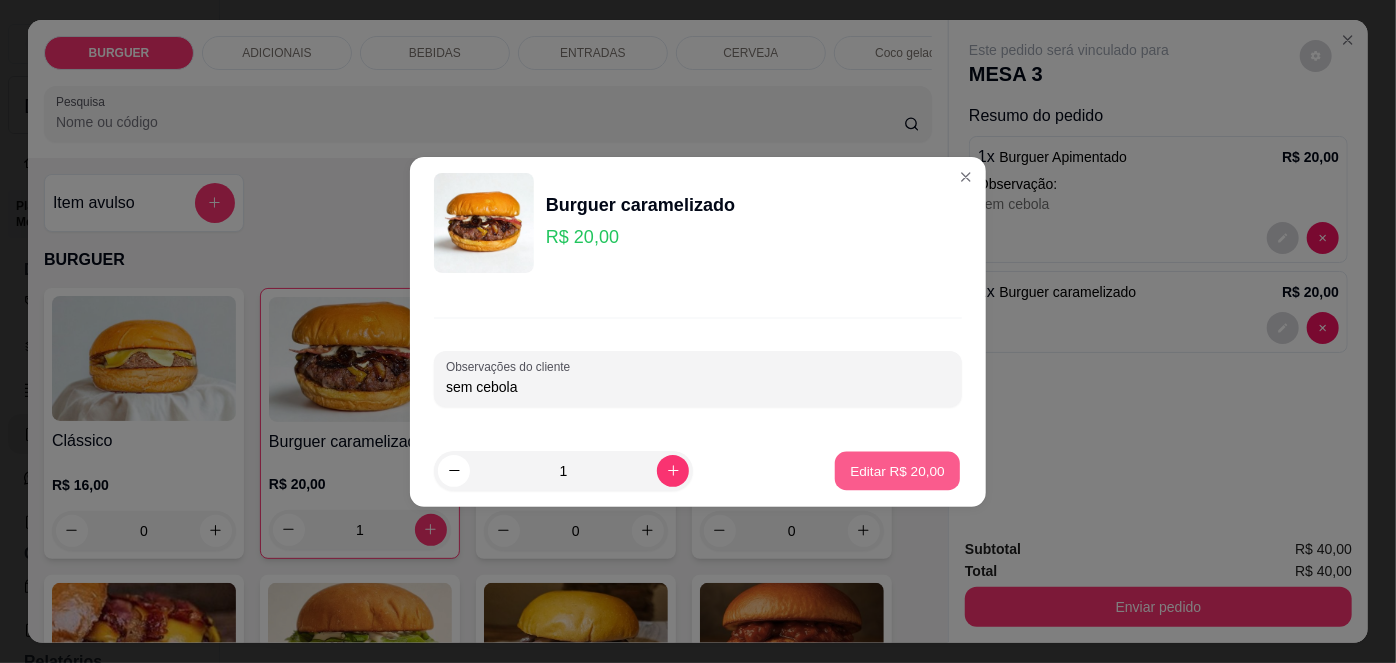 click on "Editar   R$ 20,00" at bounding box center (897, 470) 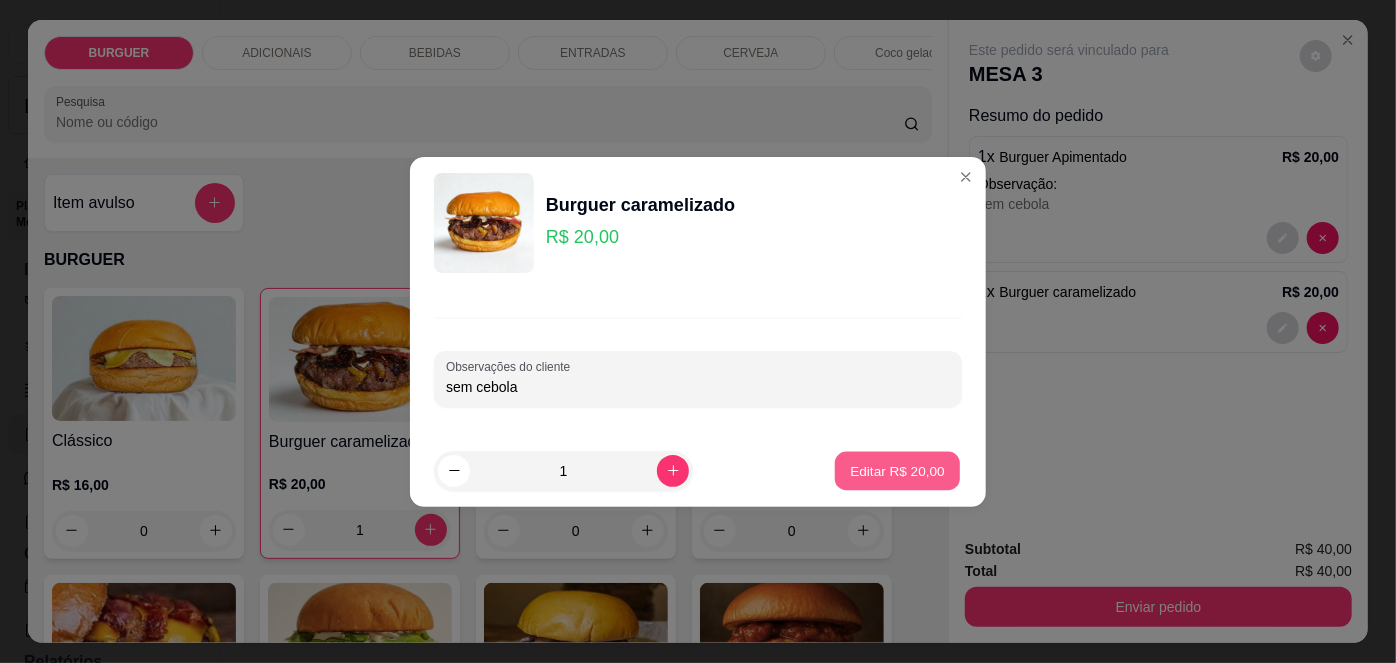 type on "0" 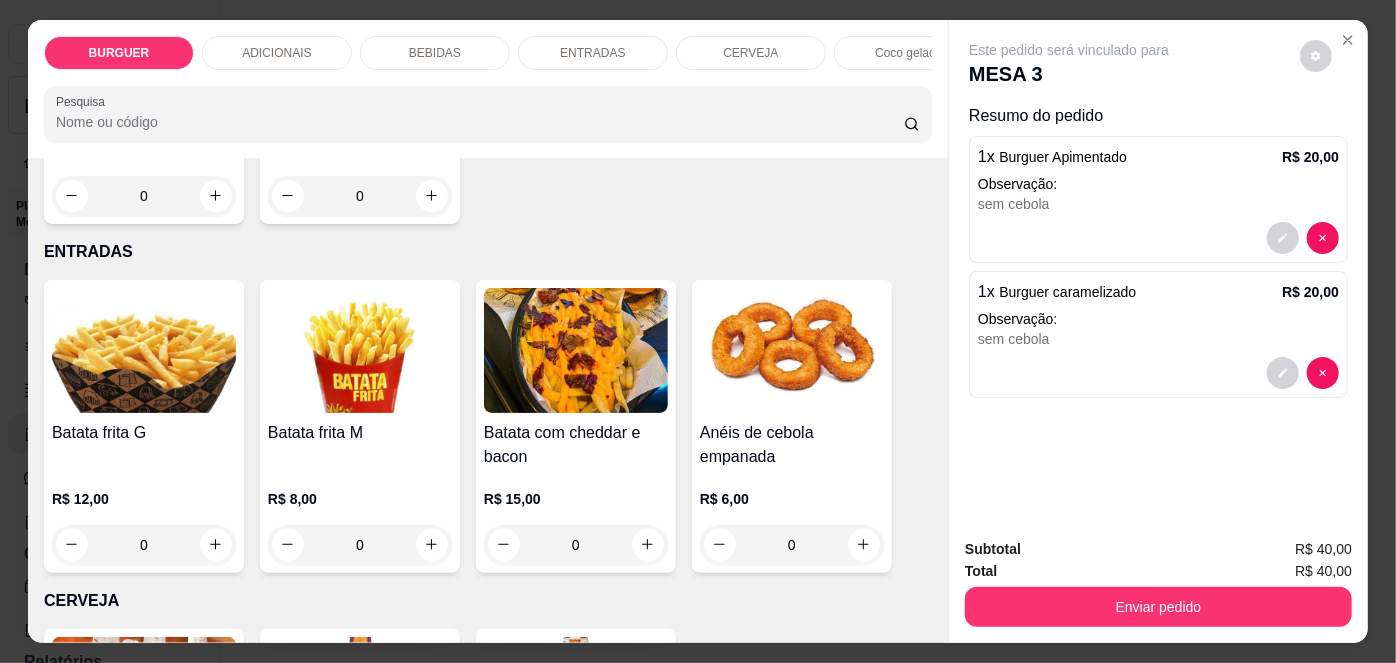 scroll, scrollTop: 2717, scrollLeft: 0, axis: vertical 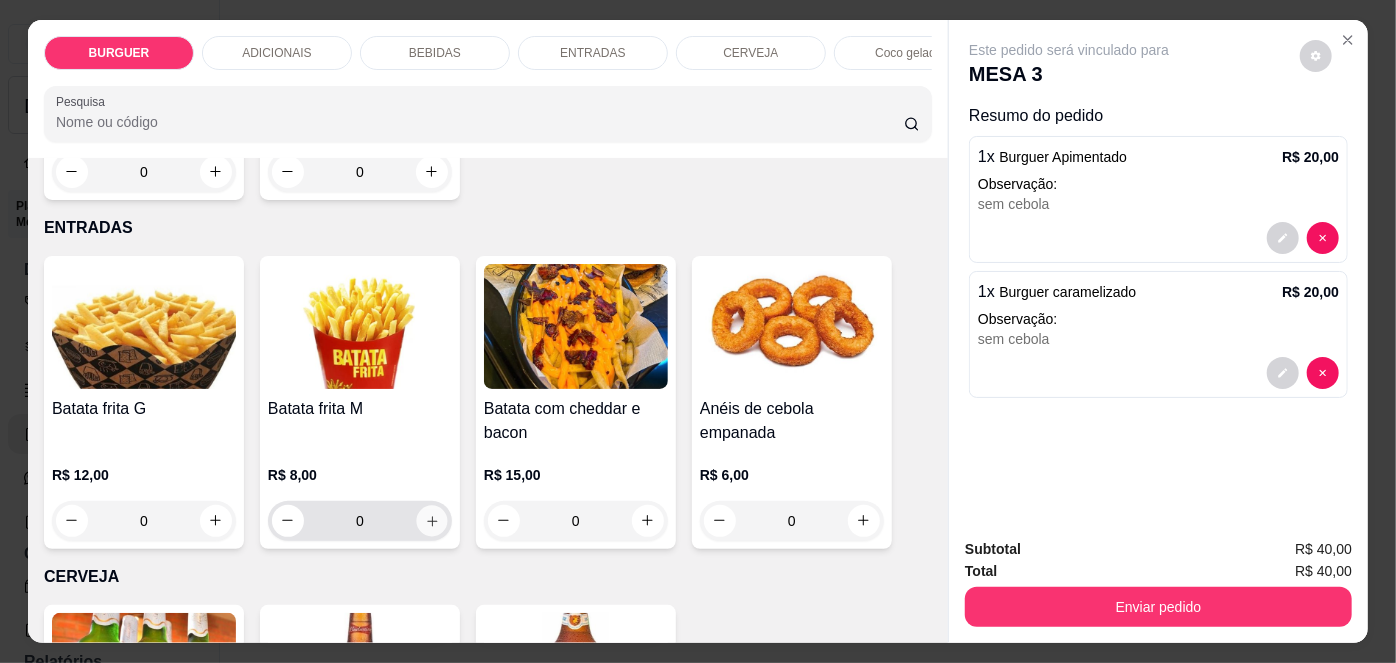 click 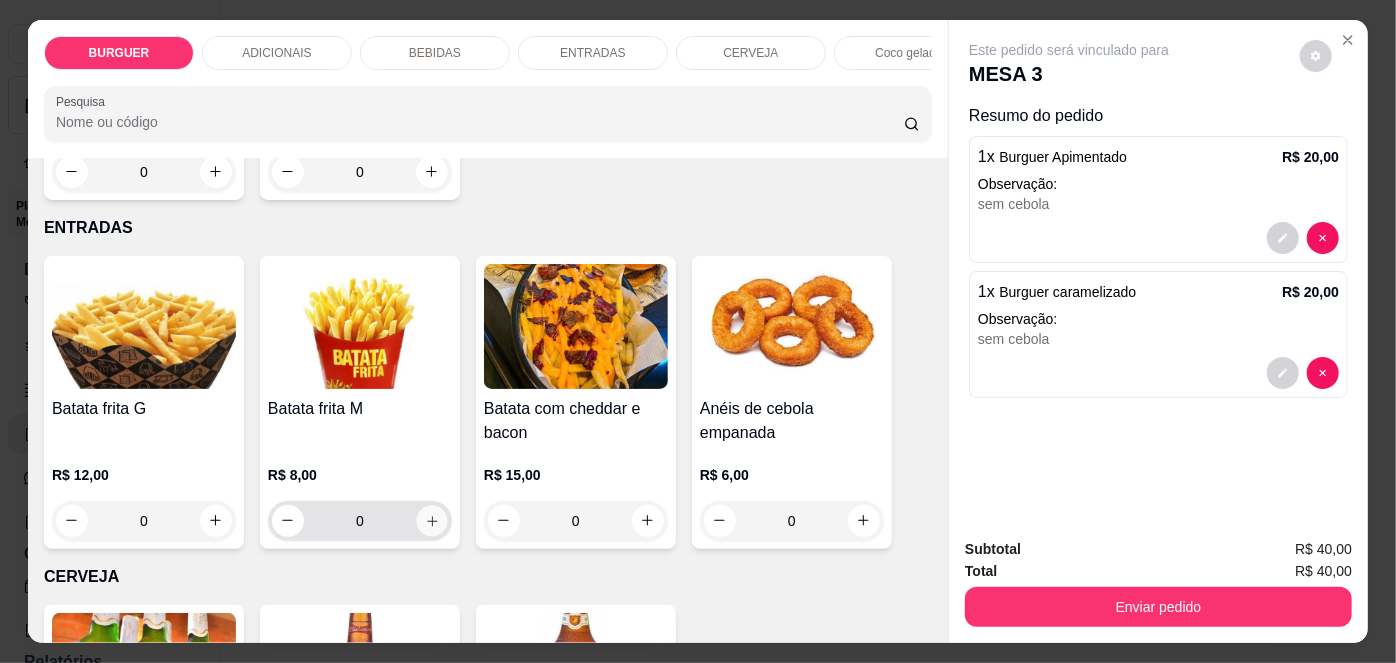 type on "1" 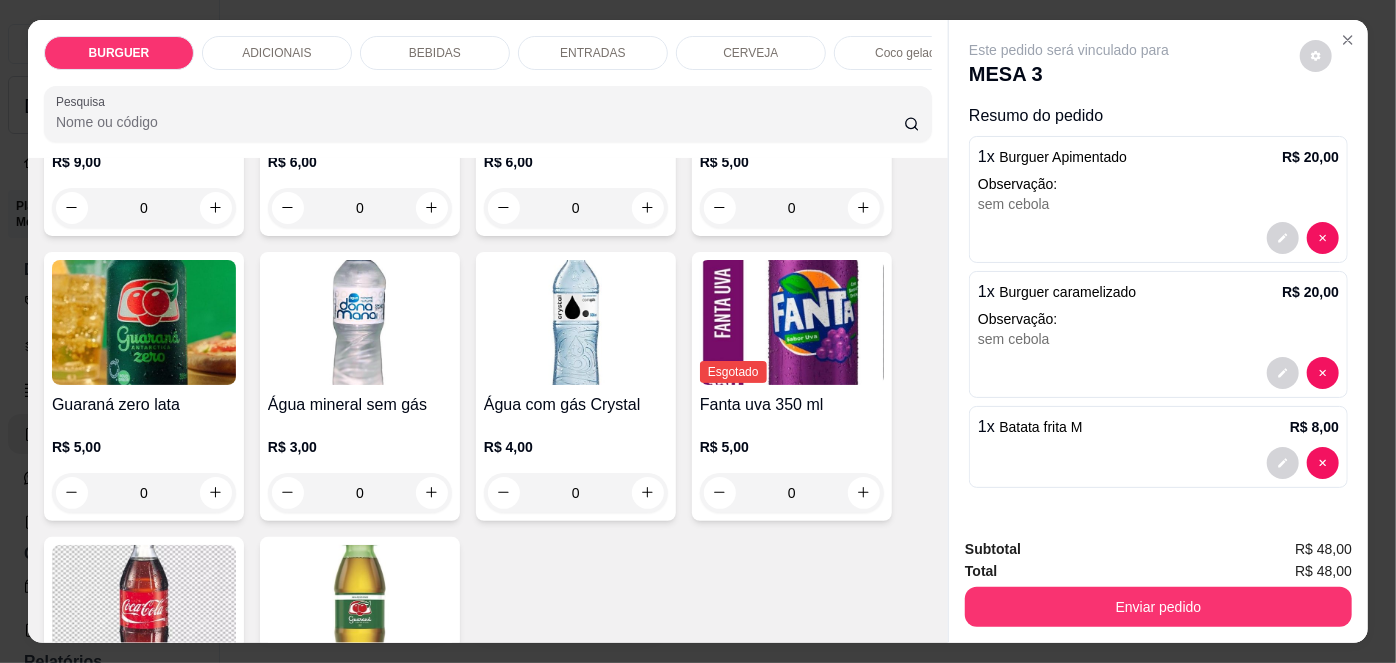 scroll, scrollTop: 2098, scrollLeft: 0, axis: vertical 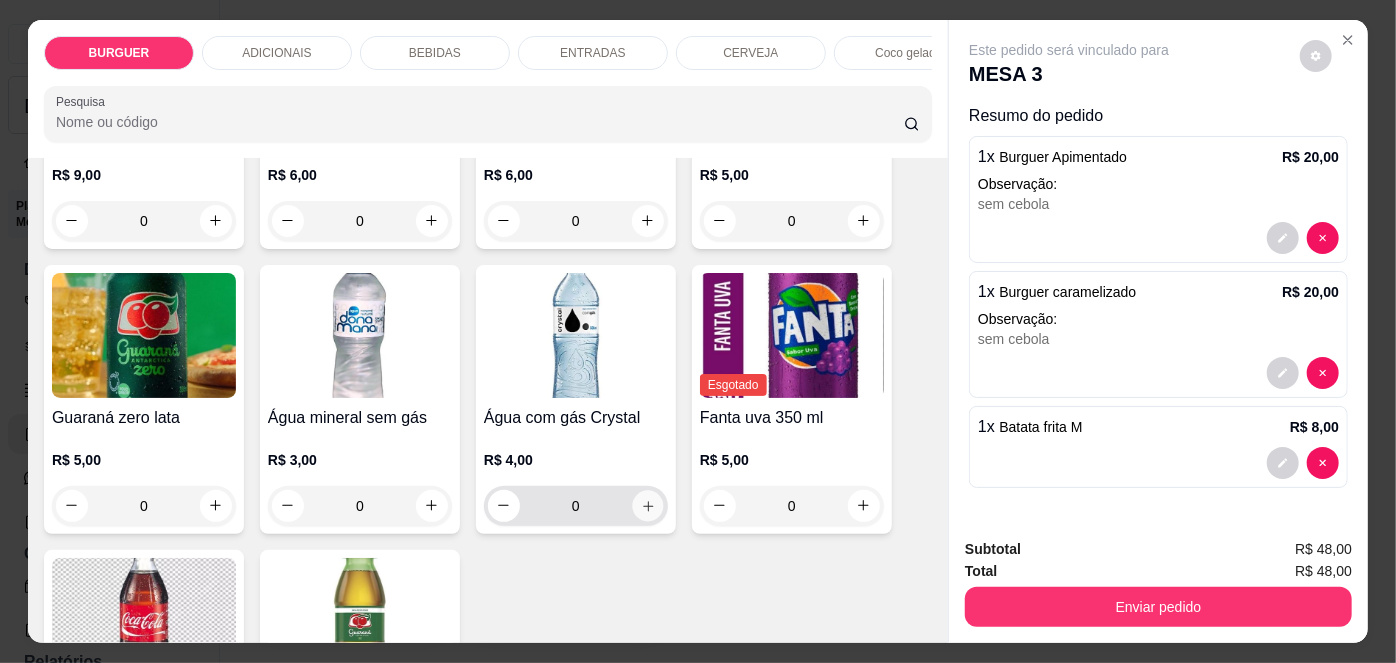 click 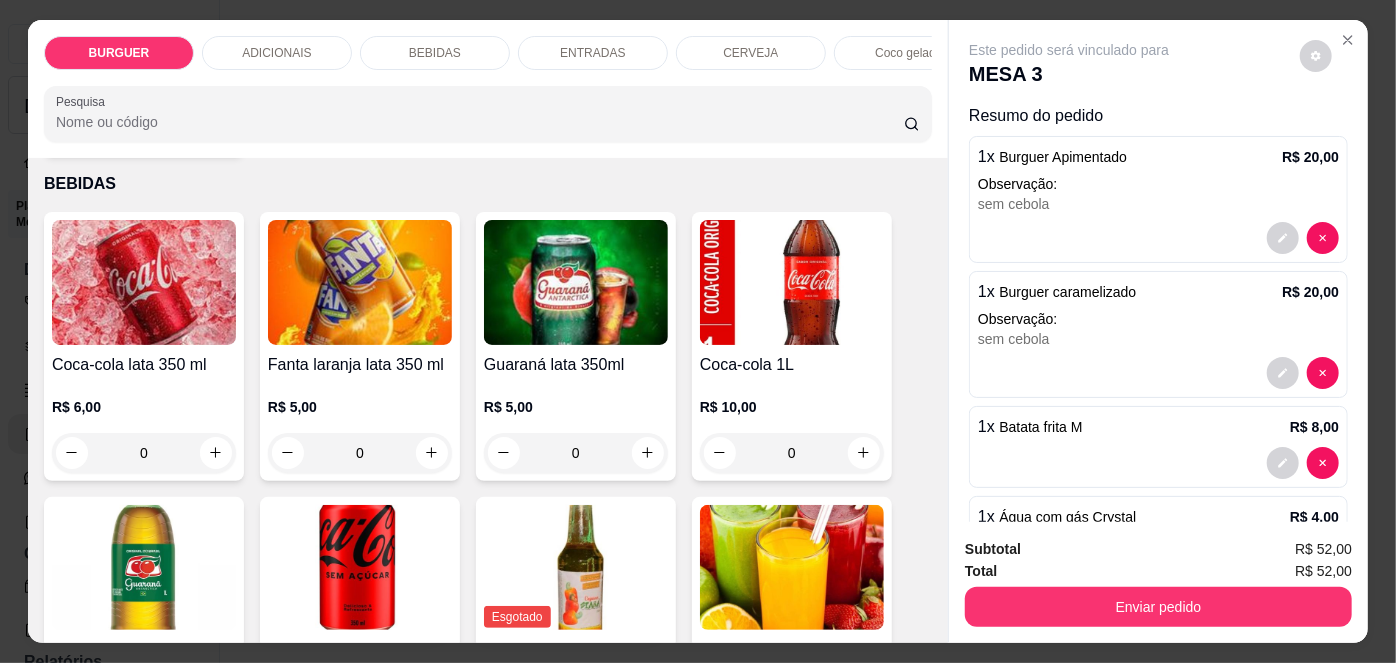 scroll, scrollTop: 1560, scrollLeft: 0, axis: vertical 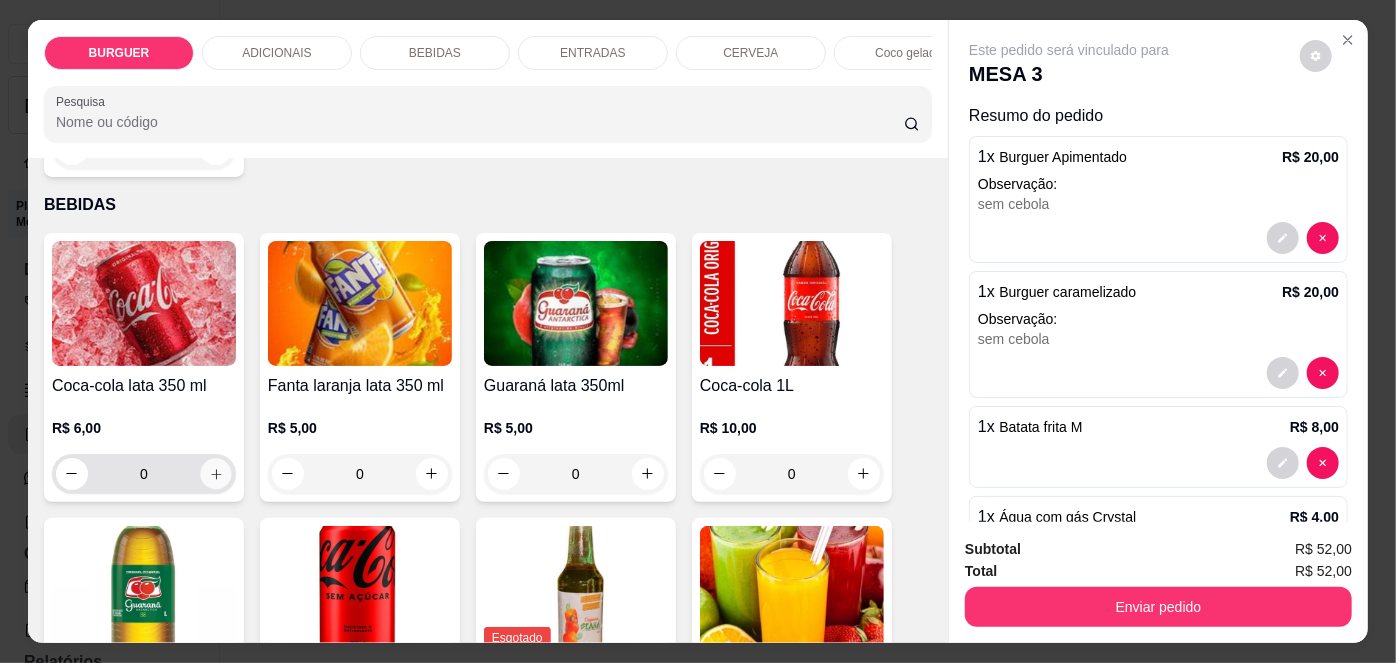 click 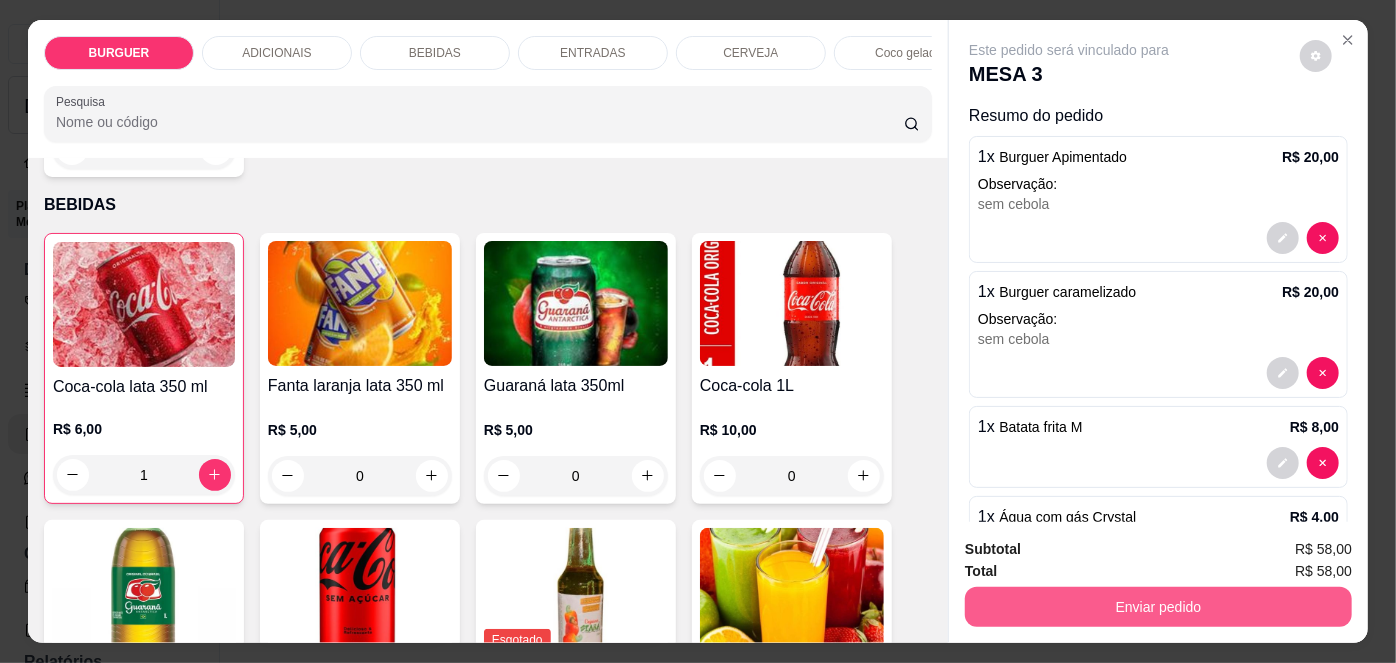 click on "Enviar pedido" at bounding box center (1158, 607) 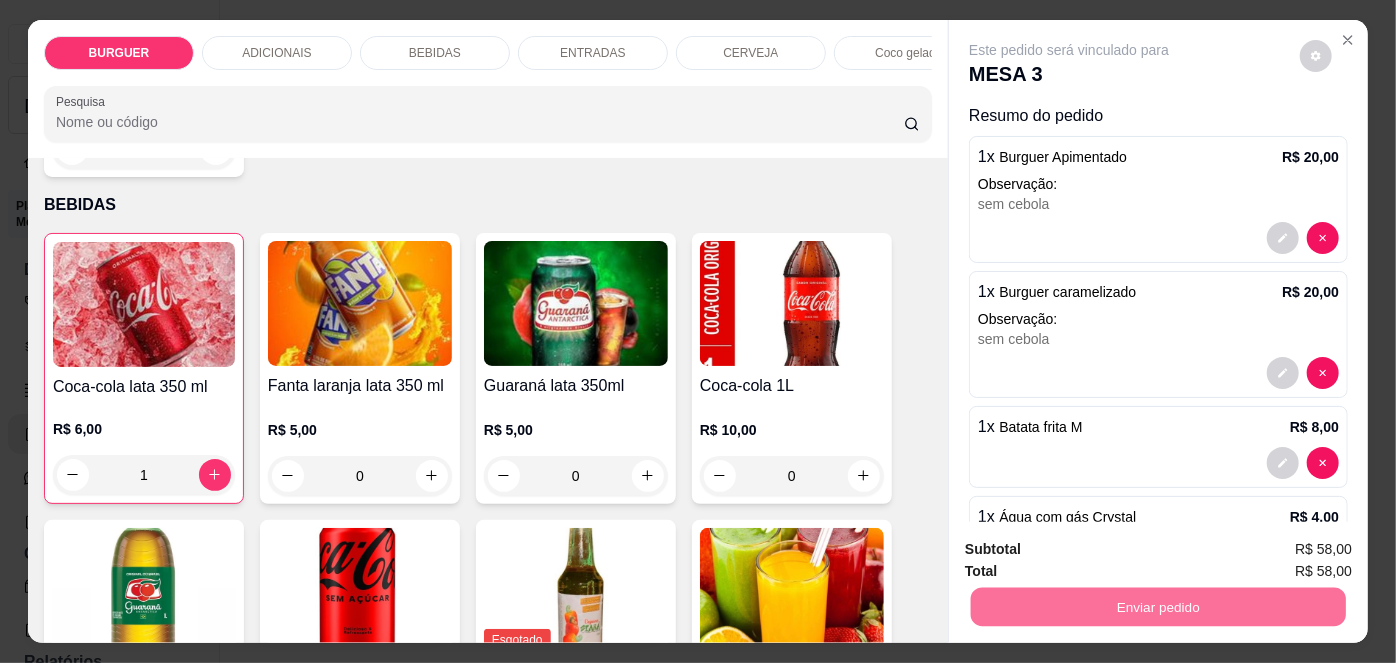 click on "Não registrar e enviar pedido" at bounding box center [1093, 551] 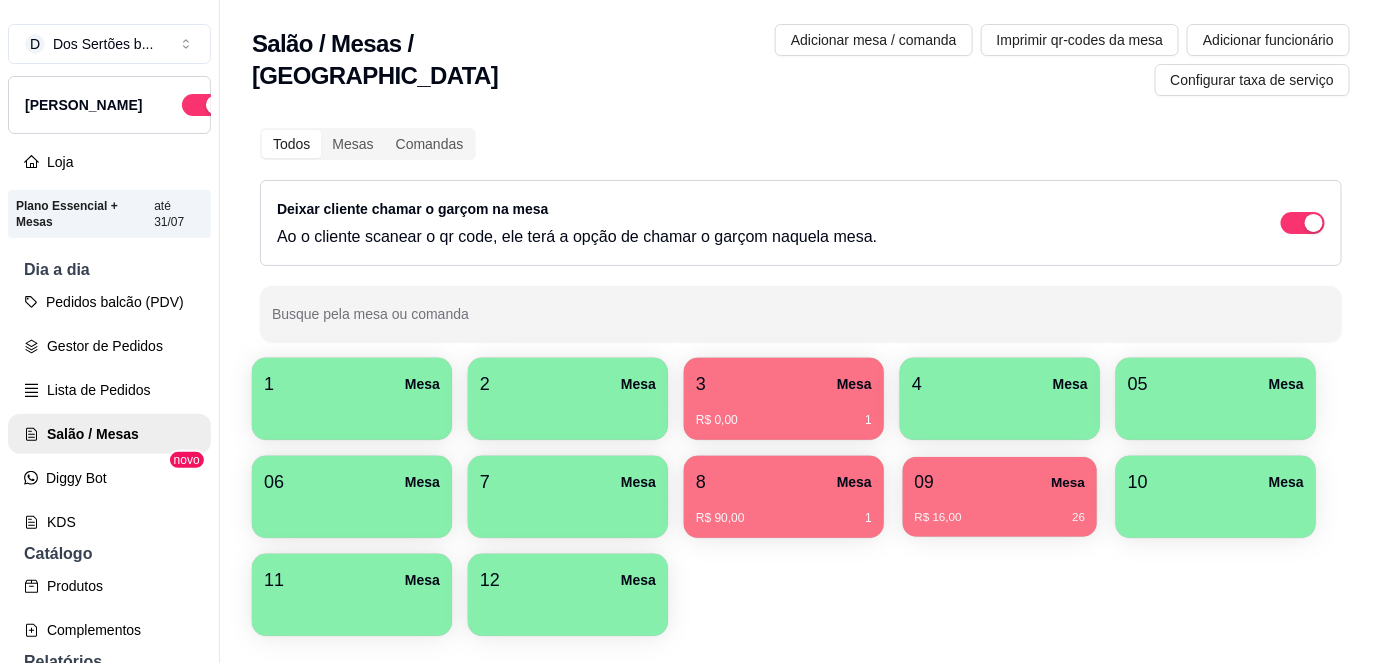 click on "R$ 16,00 26" at bounding box center (1000, 518) 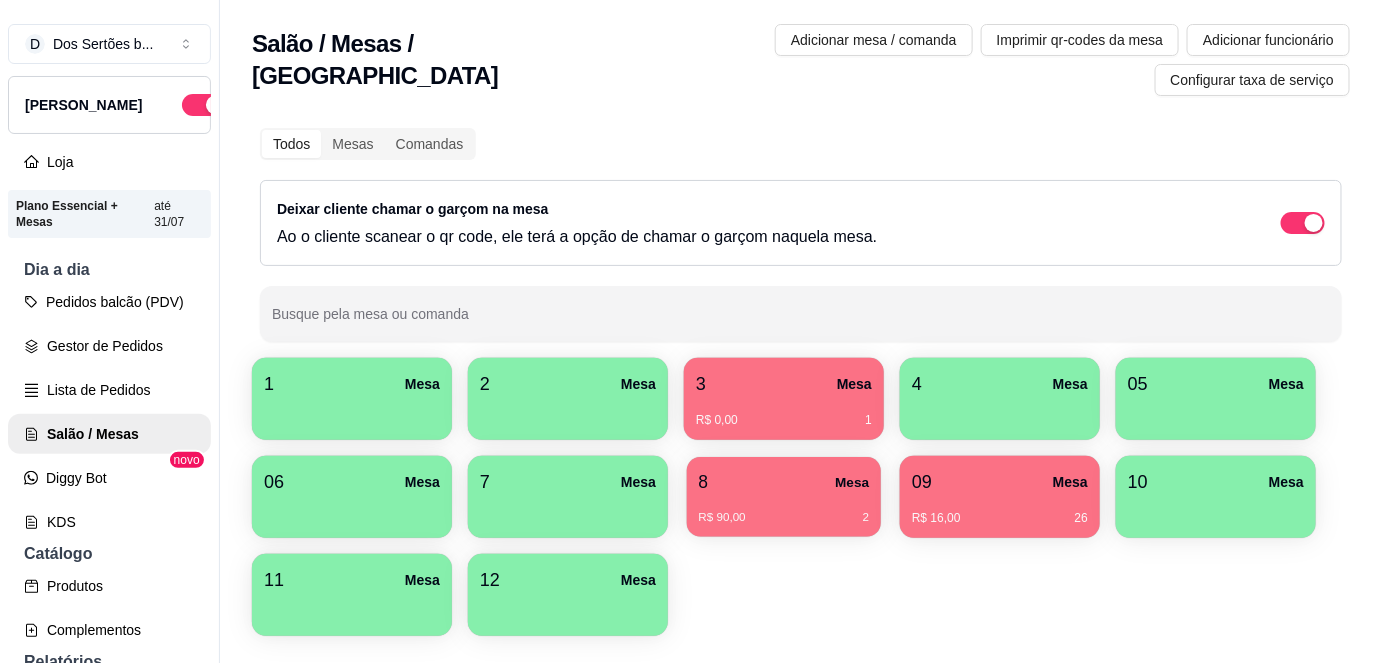 click on "R$ 90,00 2" at bounding box center (784, 510) 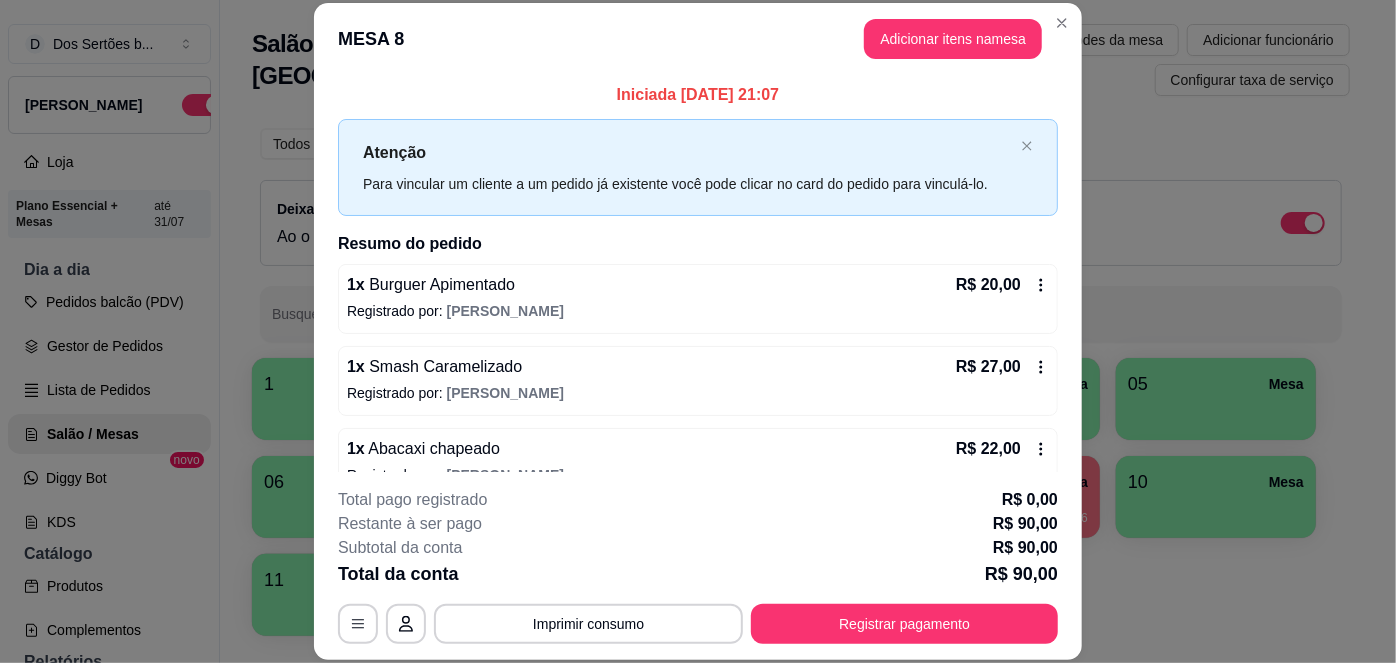 scroll, scrollTop: 194, scrollLeft: 0, axis: vertical 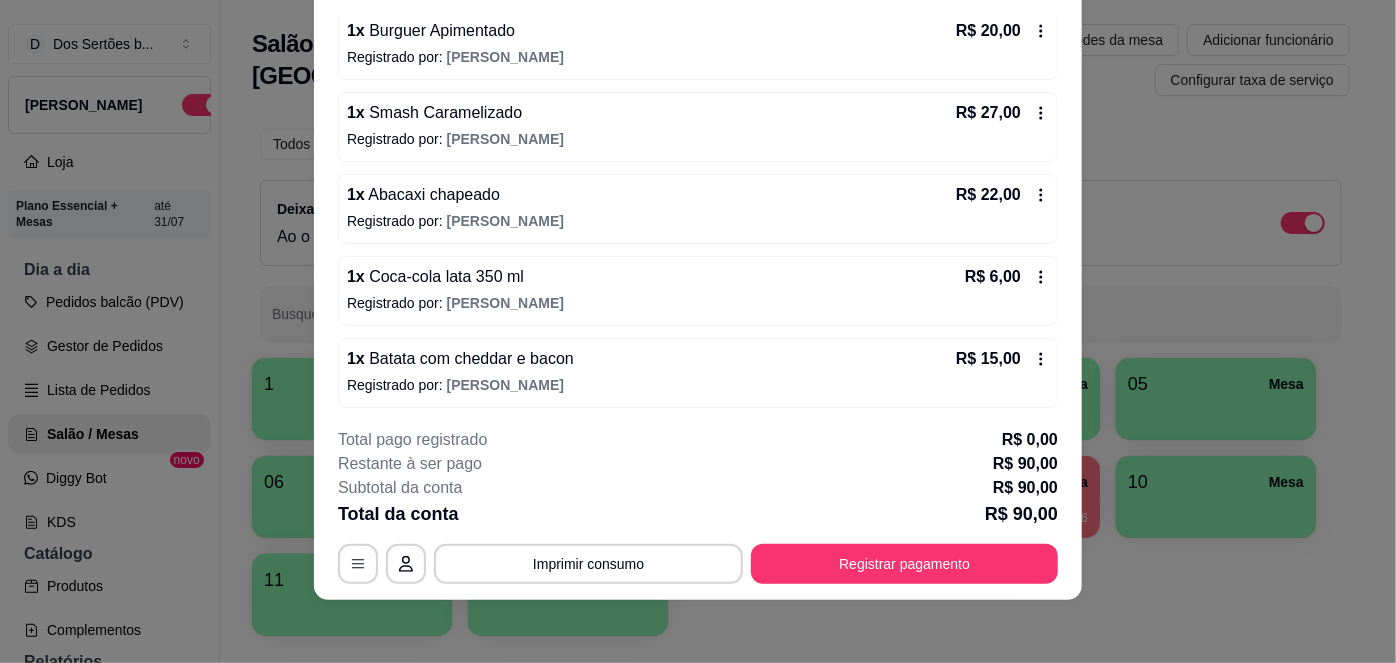 click 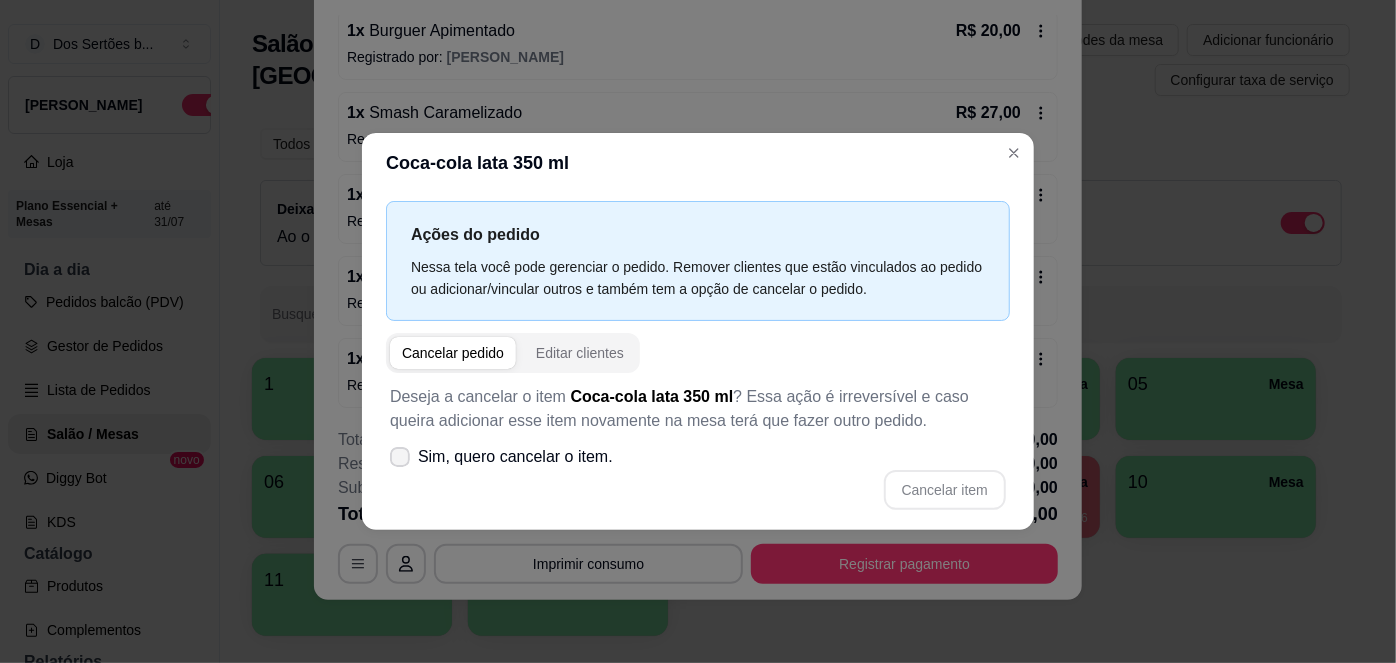 click 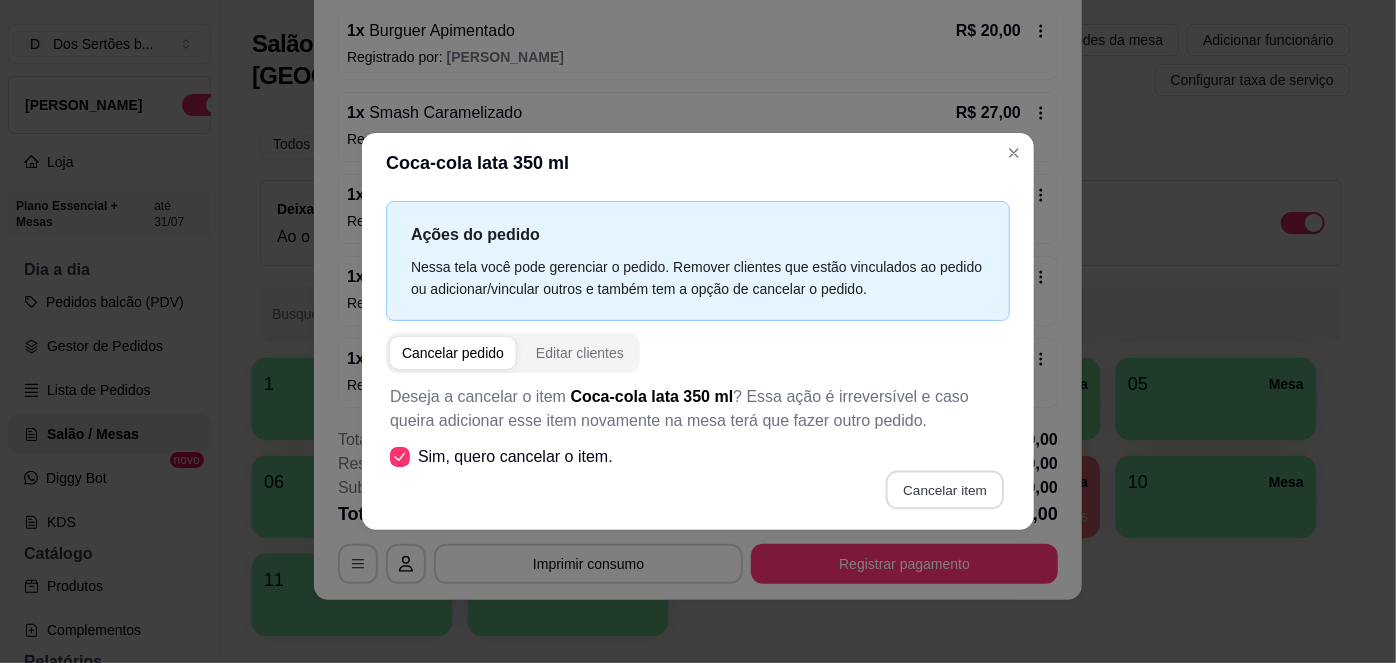 click on "Cancelar item" at bounding box center (944, 489) 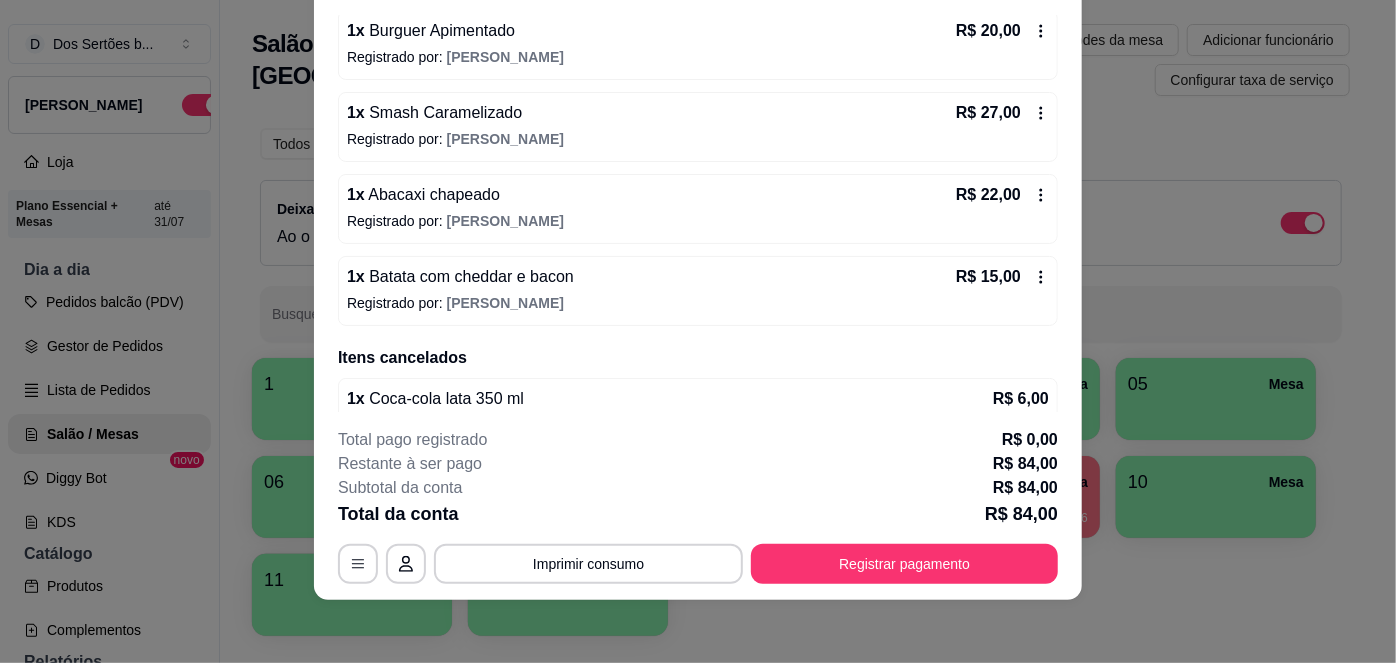 scroll, scrollTop: 0, scrollLeft: 0, axis: both 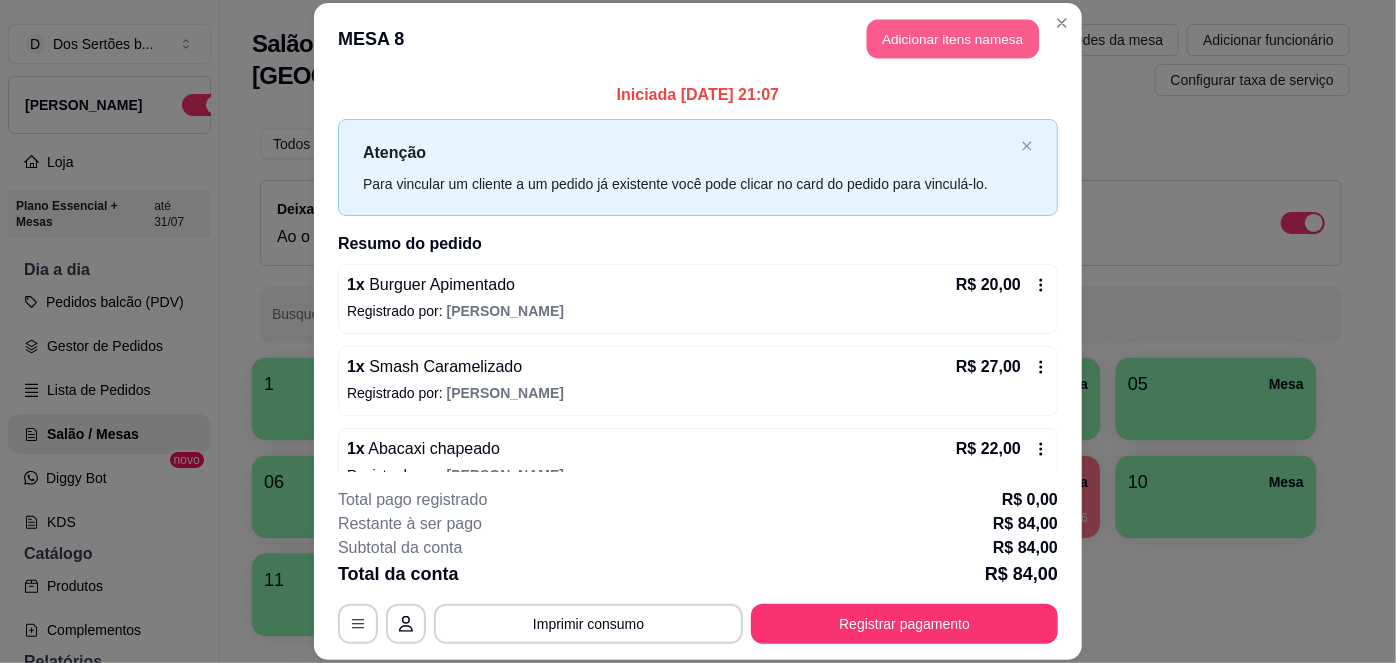click on "Adicionar itens na  mesa" at bounding box center (953, 39) 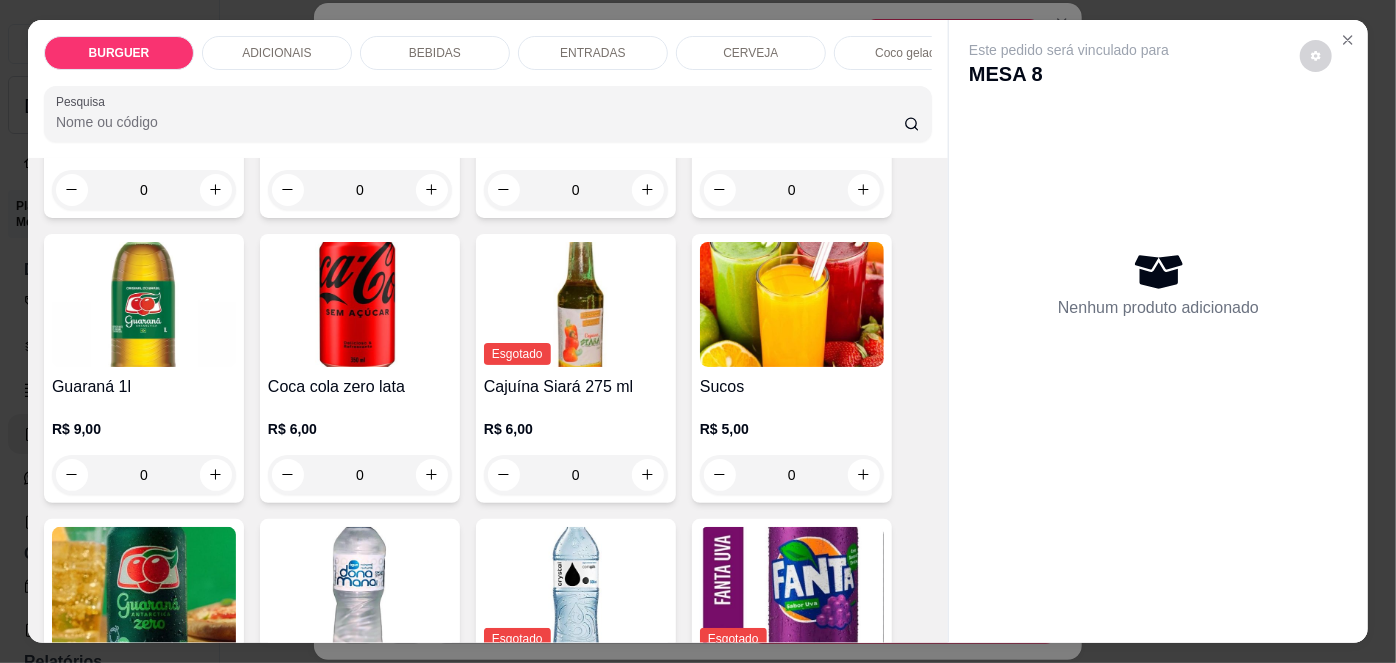 scroll, scrollTop: 1847, scrollLeft: 0, axis: vertical 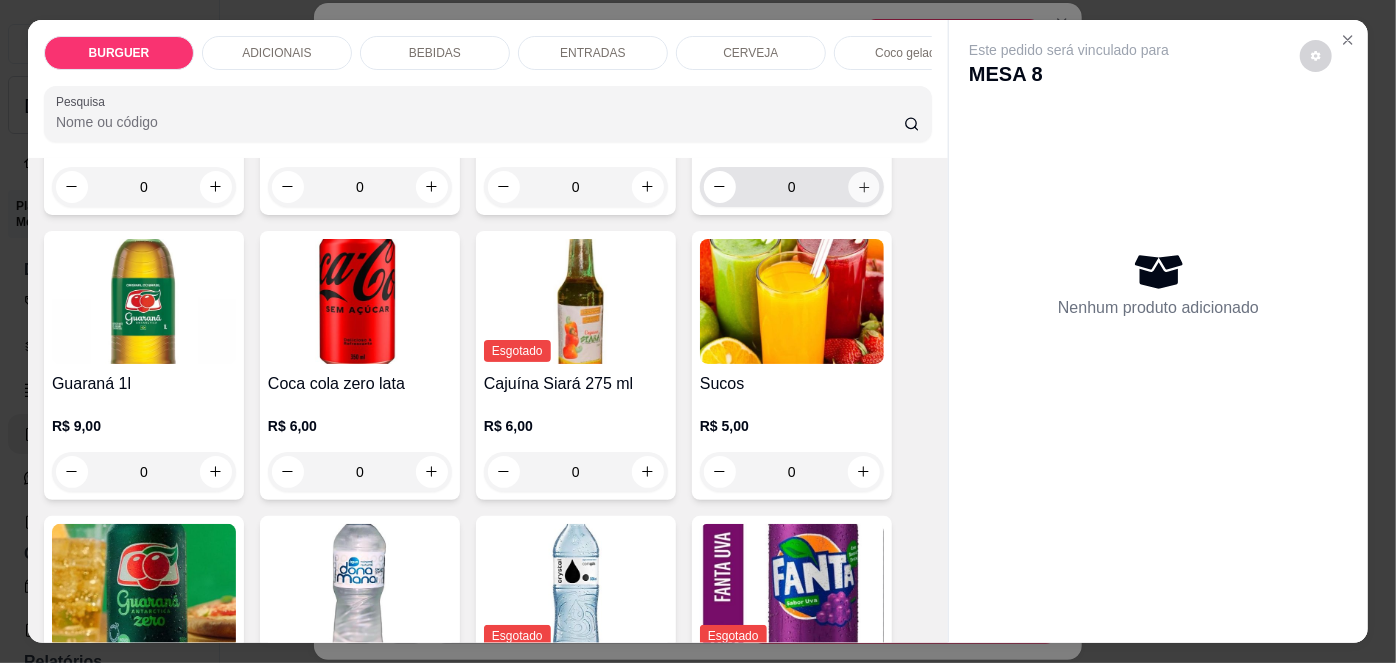 click 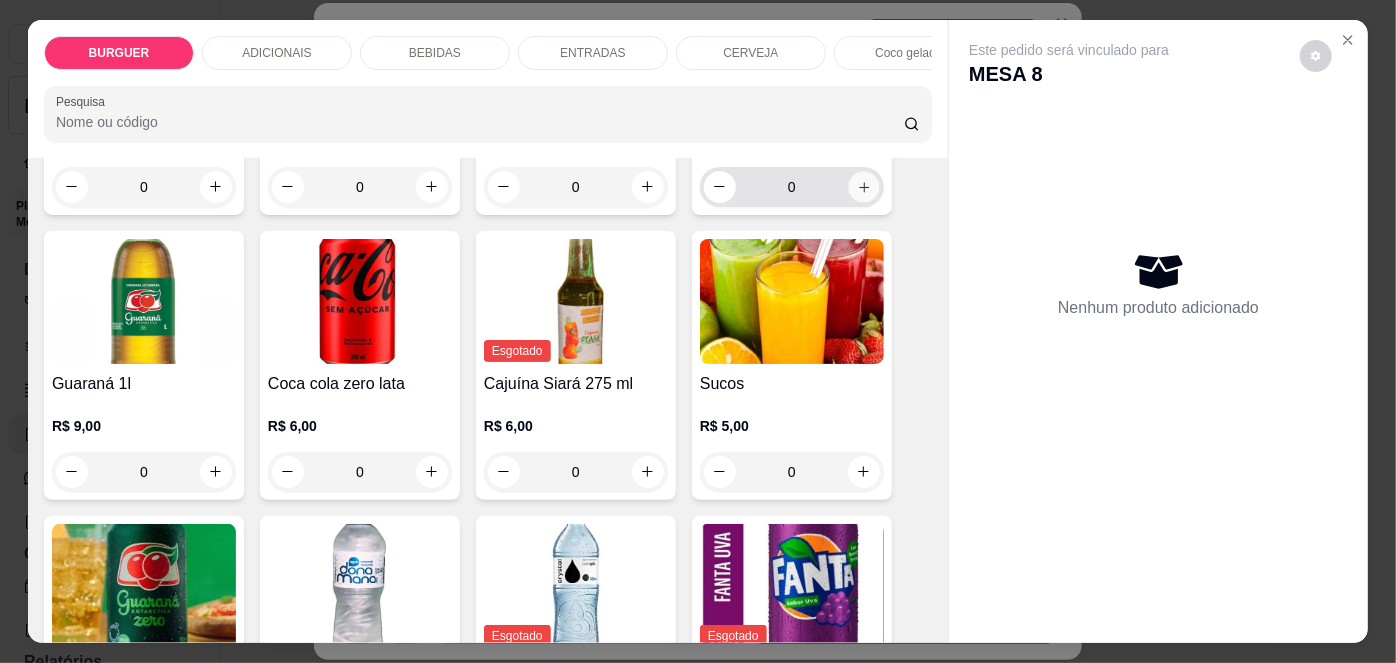 type on "1" 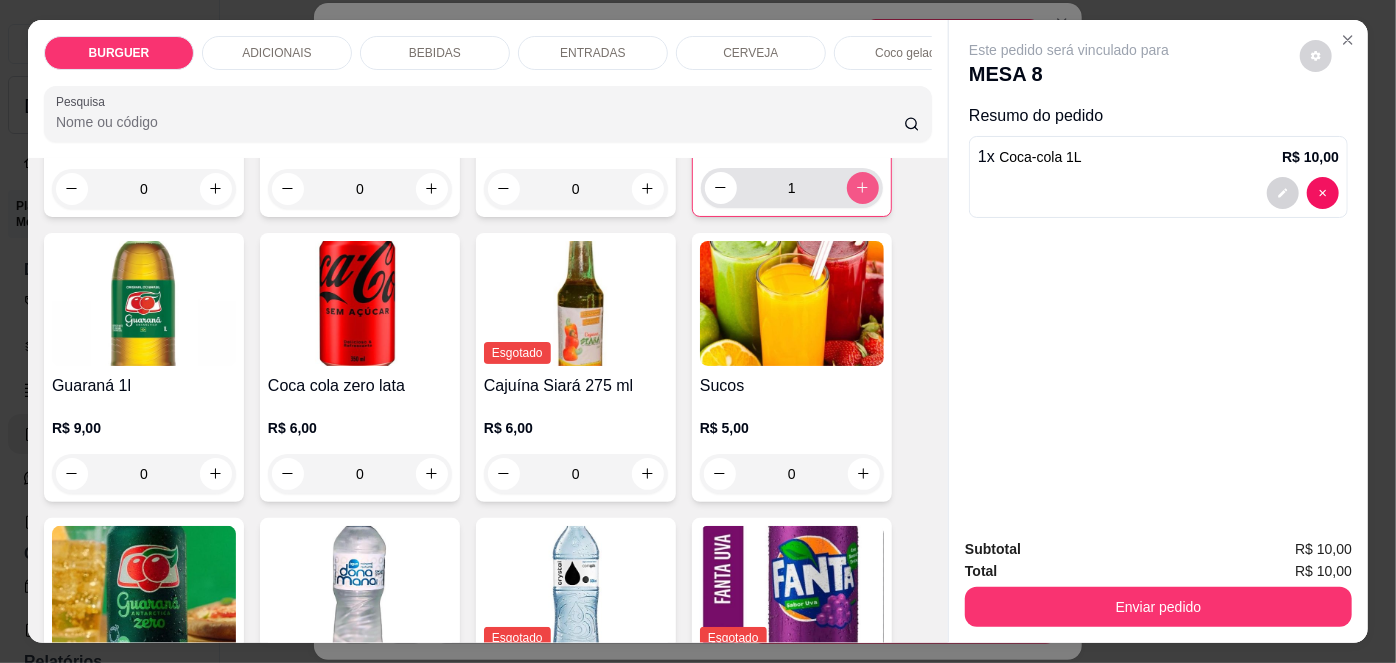 scroll, scrollTop: 1848, scrollLeft: 0, axis: vertical 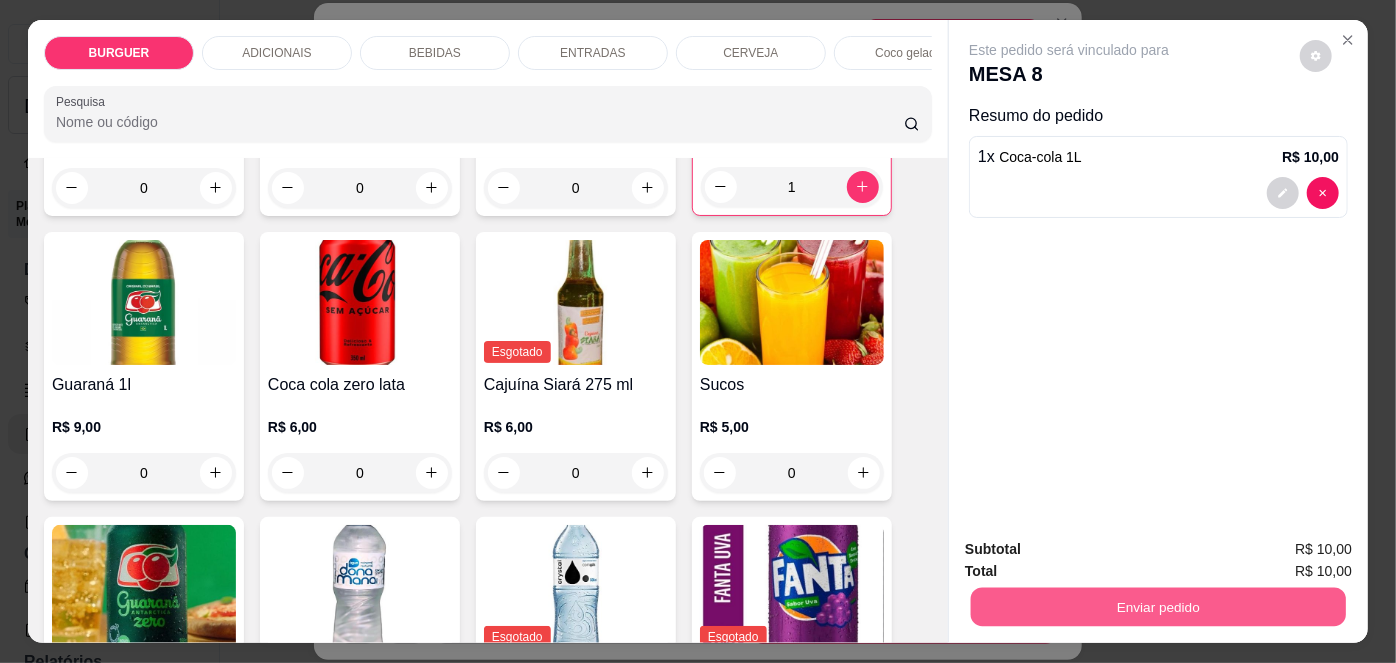 click on "Enviar pedido" at bounding box center [1158, 607] 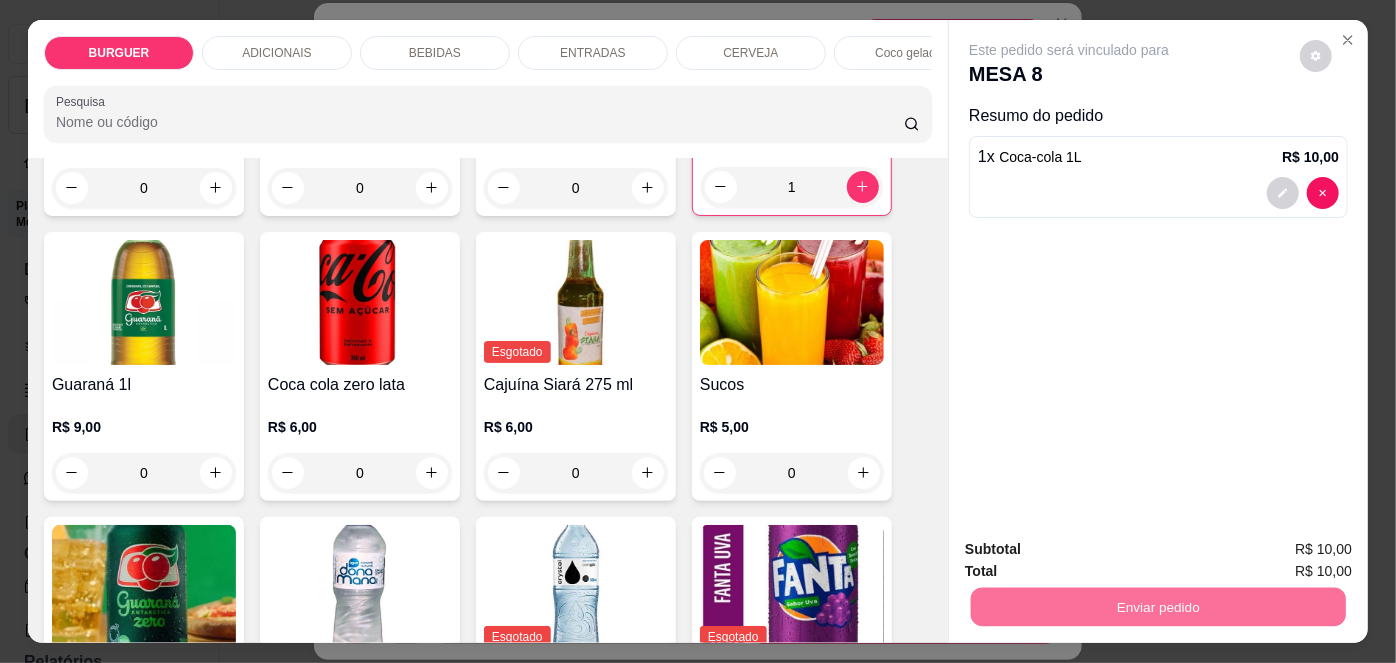 click on "Não registrar e enviar pedido" at bounding box center [1093, 551] 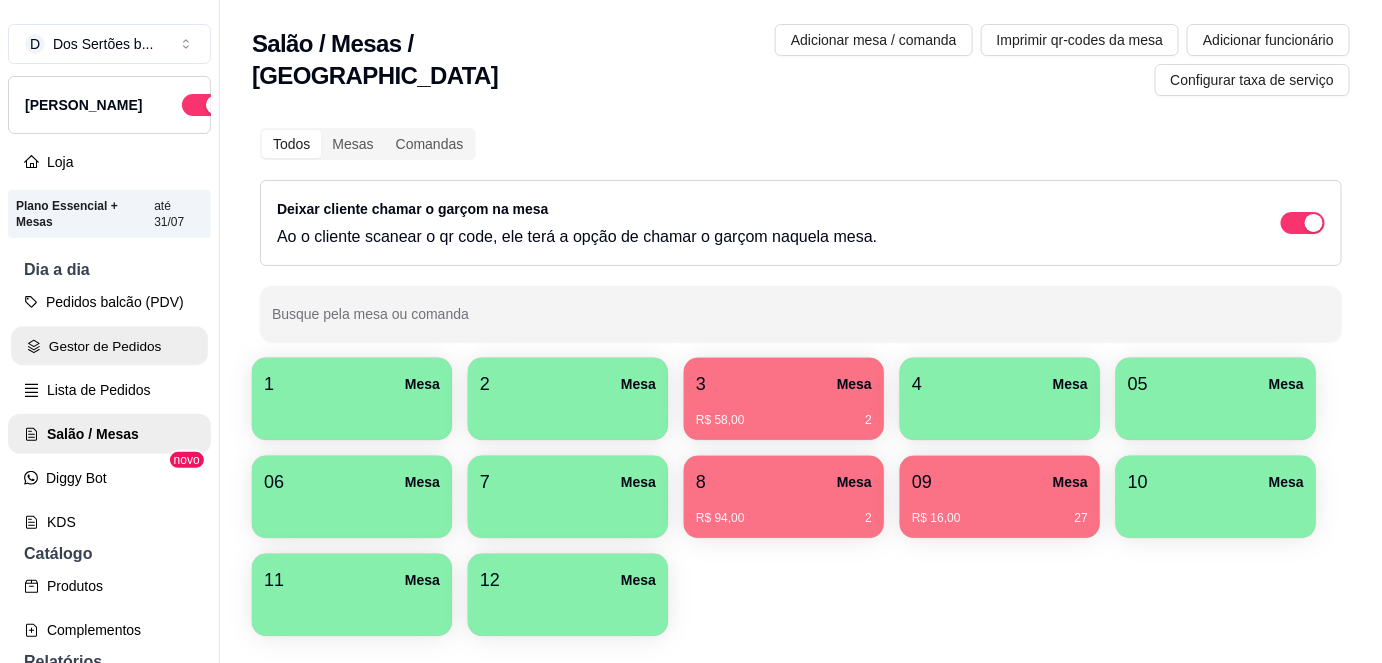 click on "Gestor de Pedidos" at bounding box center [109, 346] 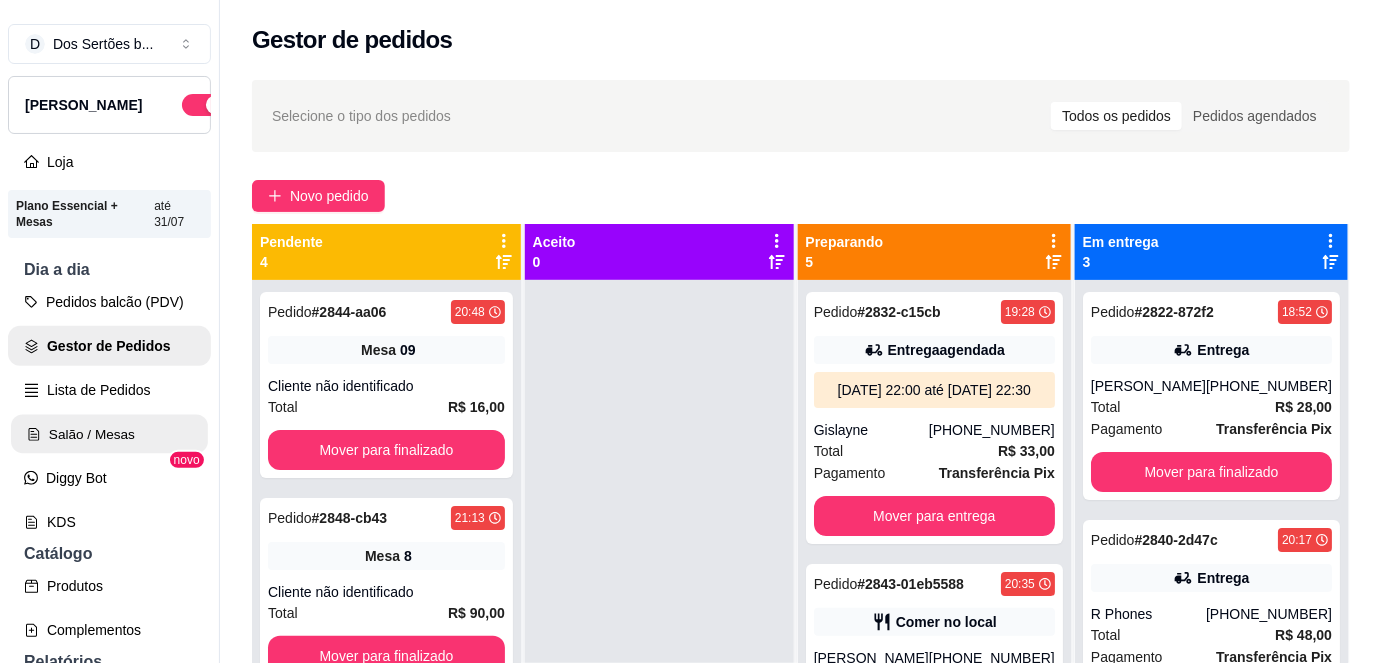 click on "Salão / Mesas" at bounding box center (109, 434) 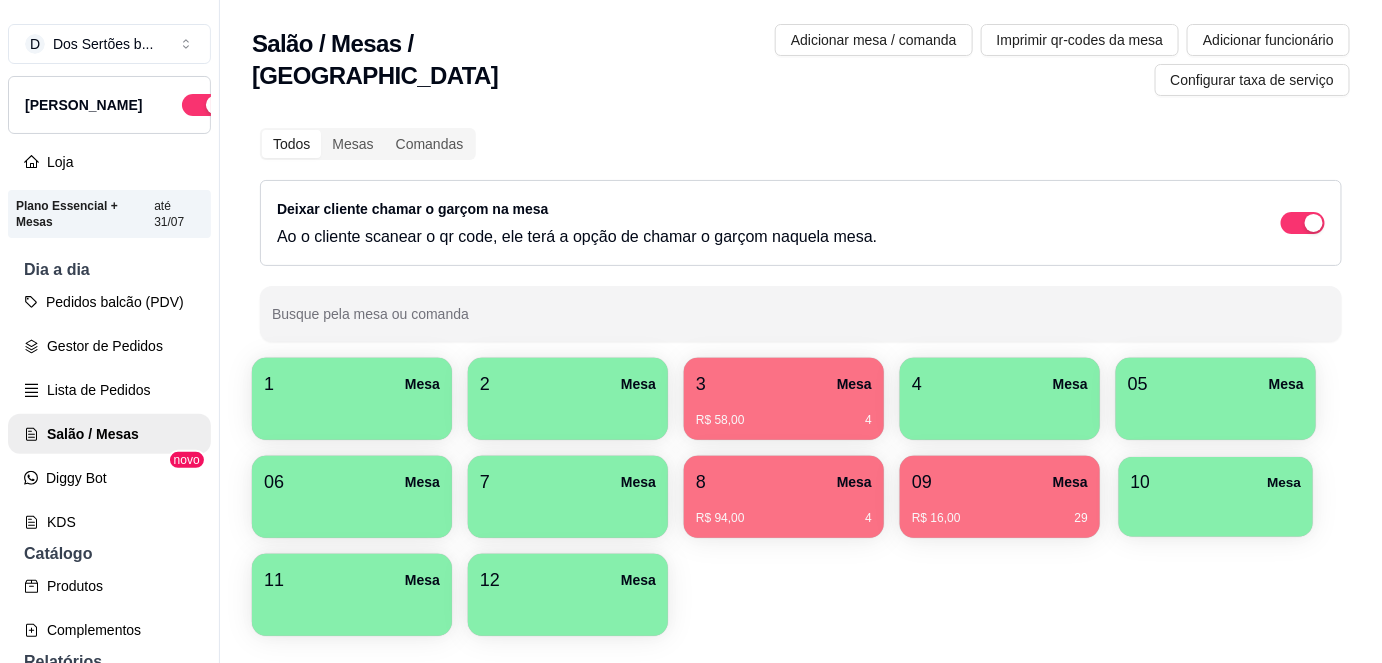 click at bounding box center [1216, 510] 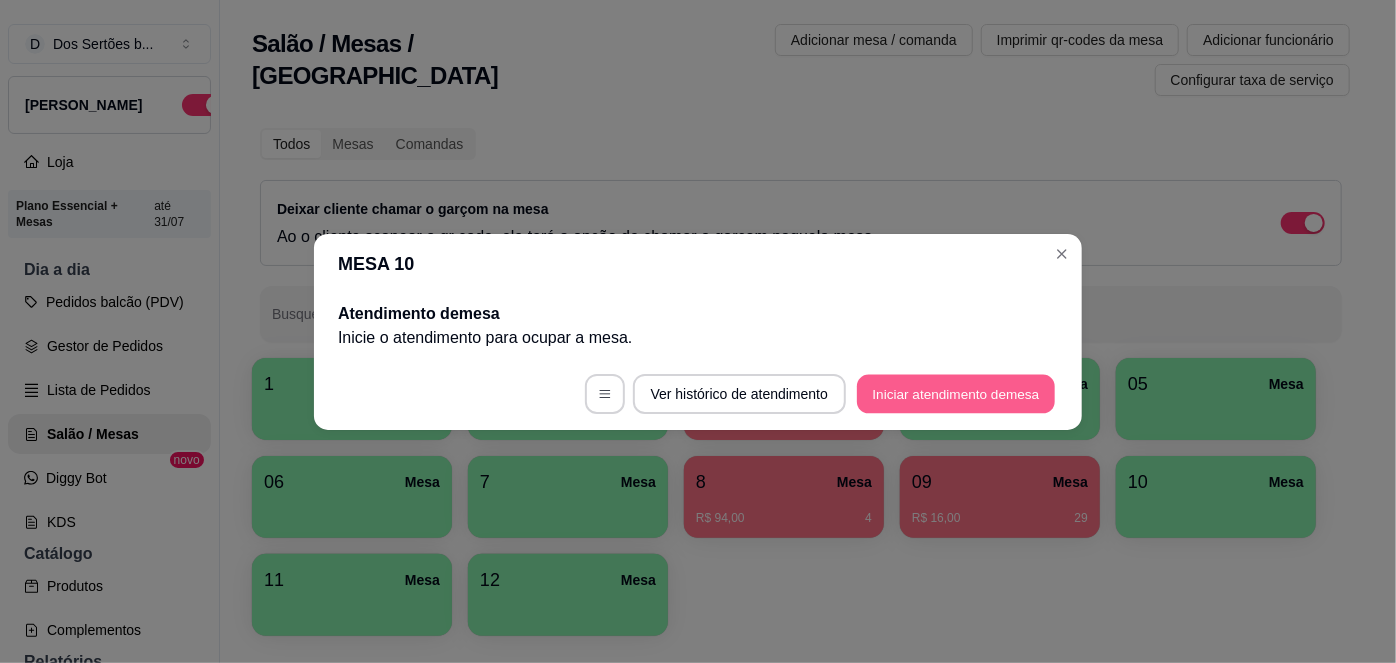 click on "Iniciar atendimento de  mesa" at bounding box center [956, 393] 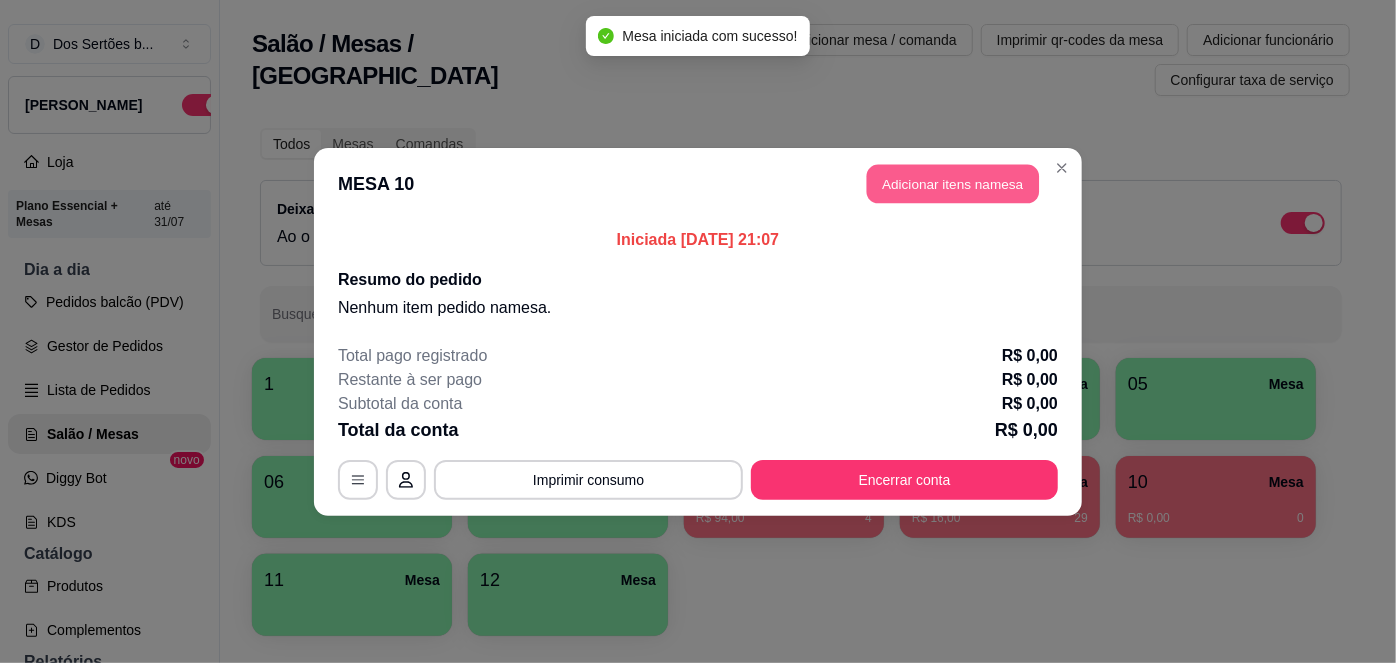 click on "Adicionar itens na  mesa" at bounding box center (953, 183) 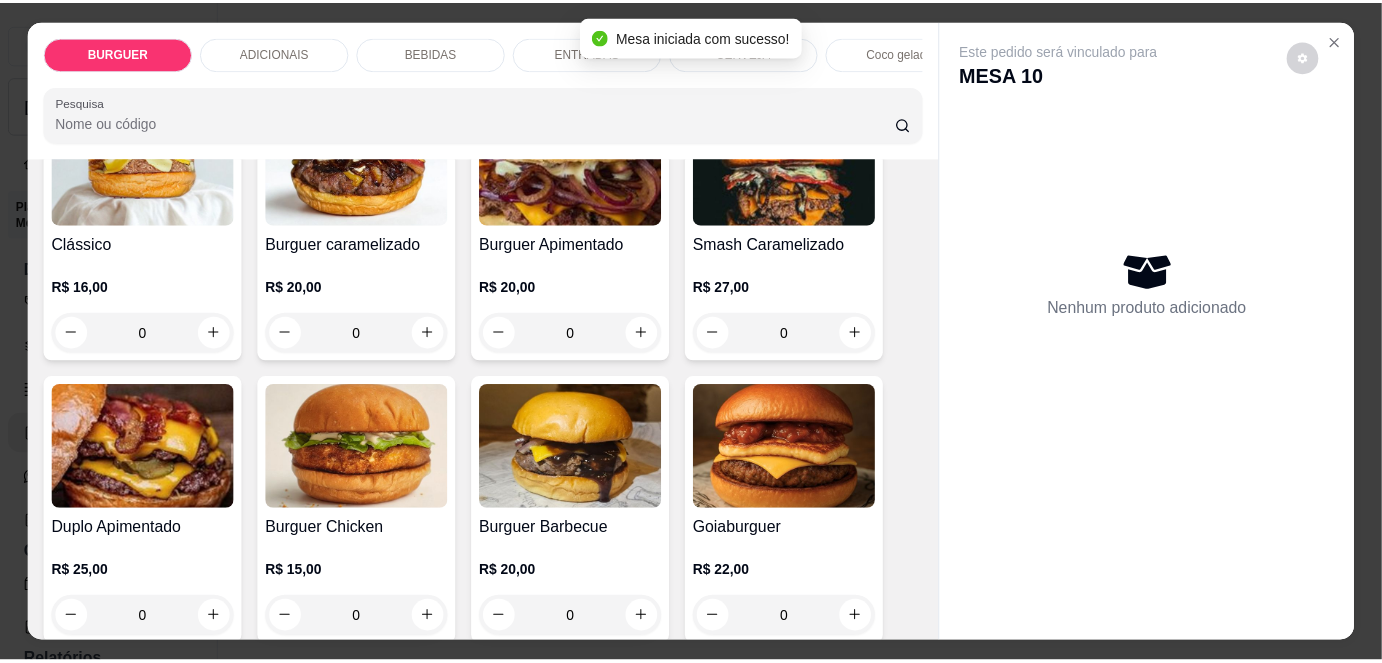scroll, scrollTop: 276, scrollLeft: 0, axis: vertical 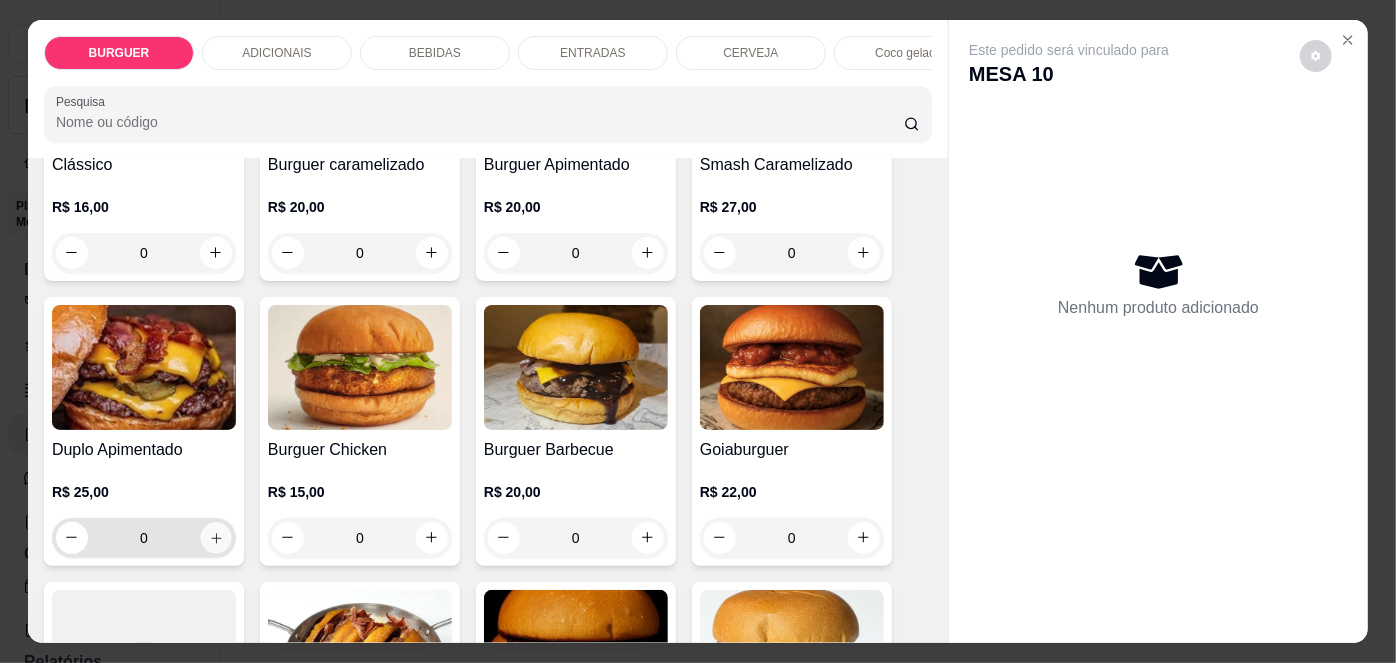 click at bounding box center [215, 537] 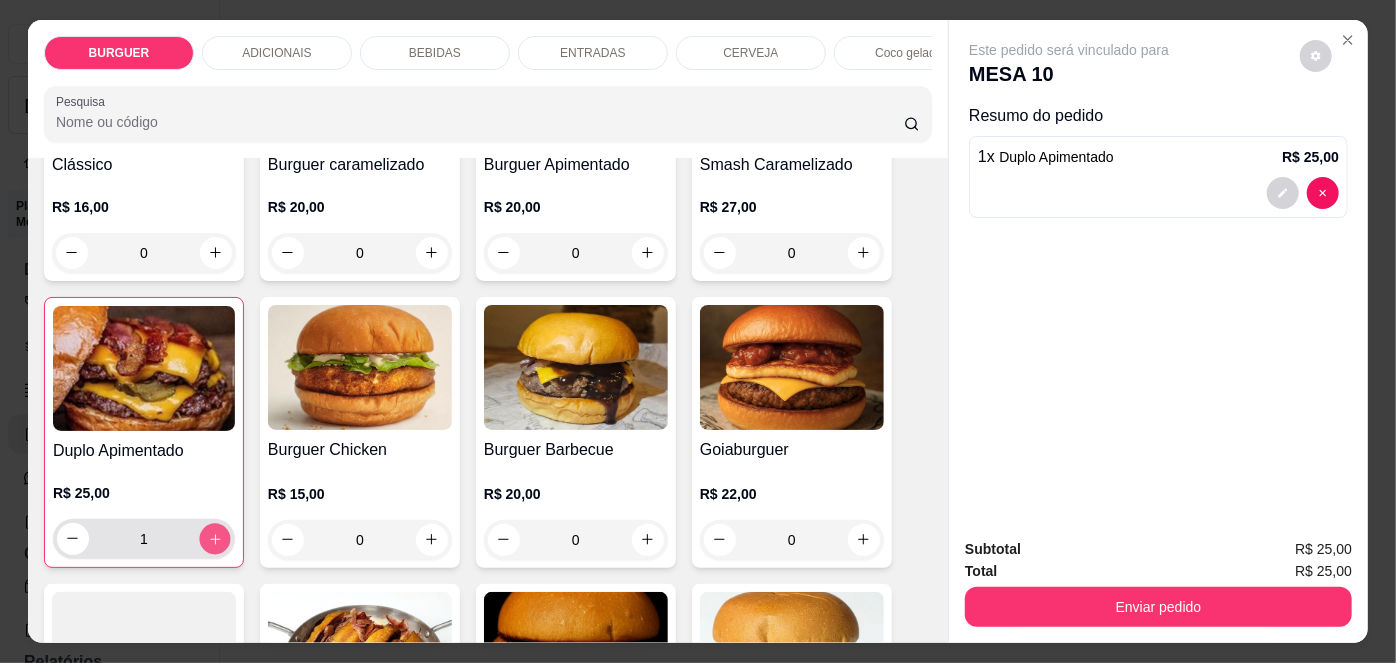 click at bounding box center [214, 538] 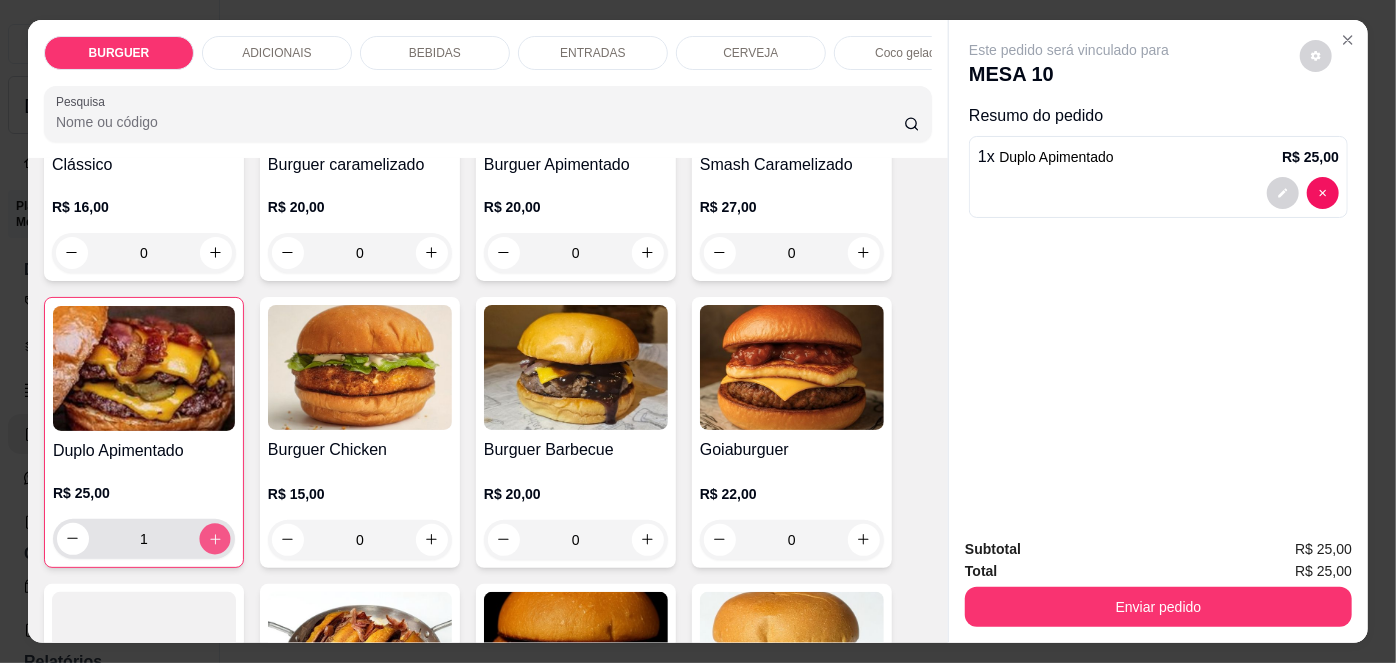 type on "2" 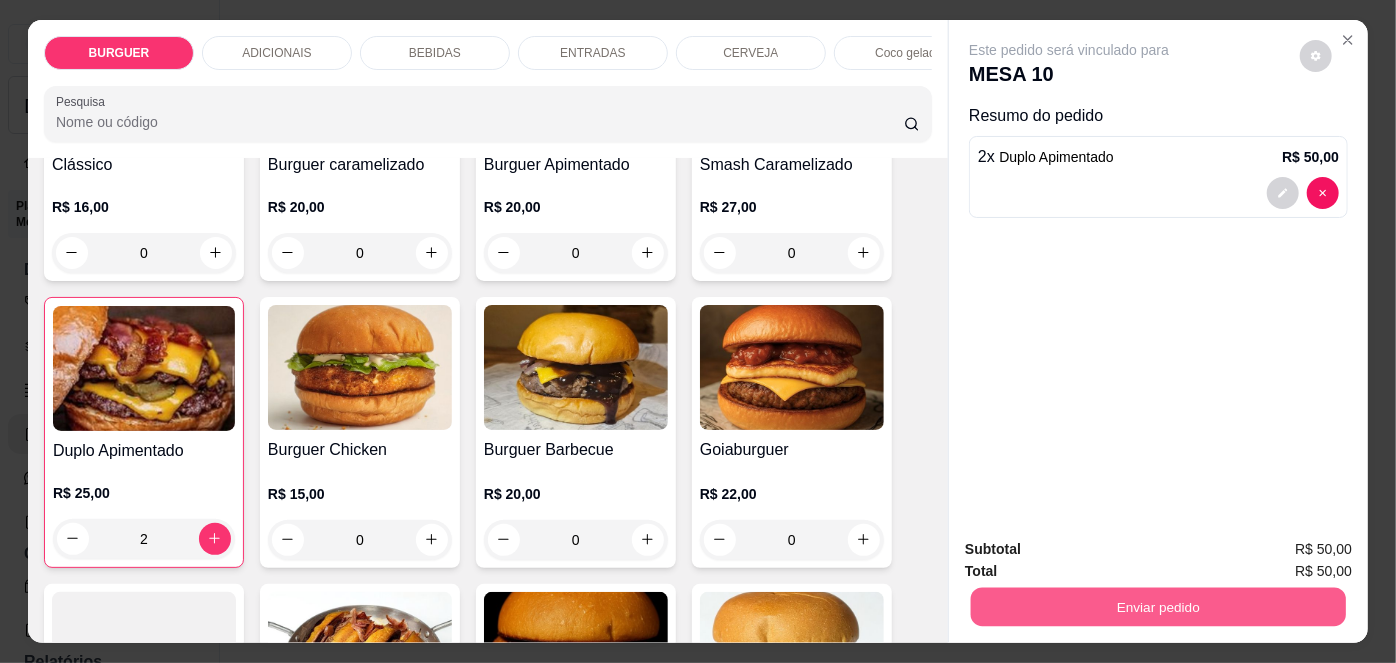 click on "Enviar pedido" at bounding box center (1158, 607) 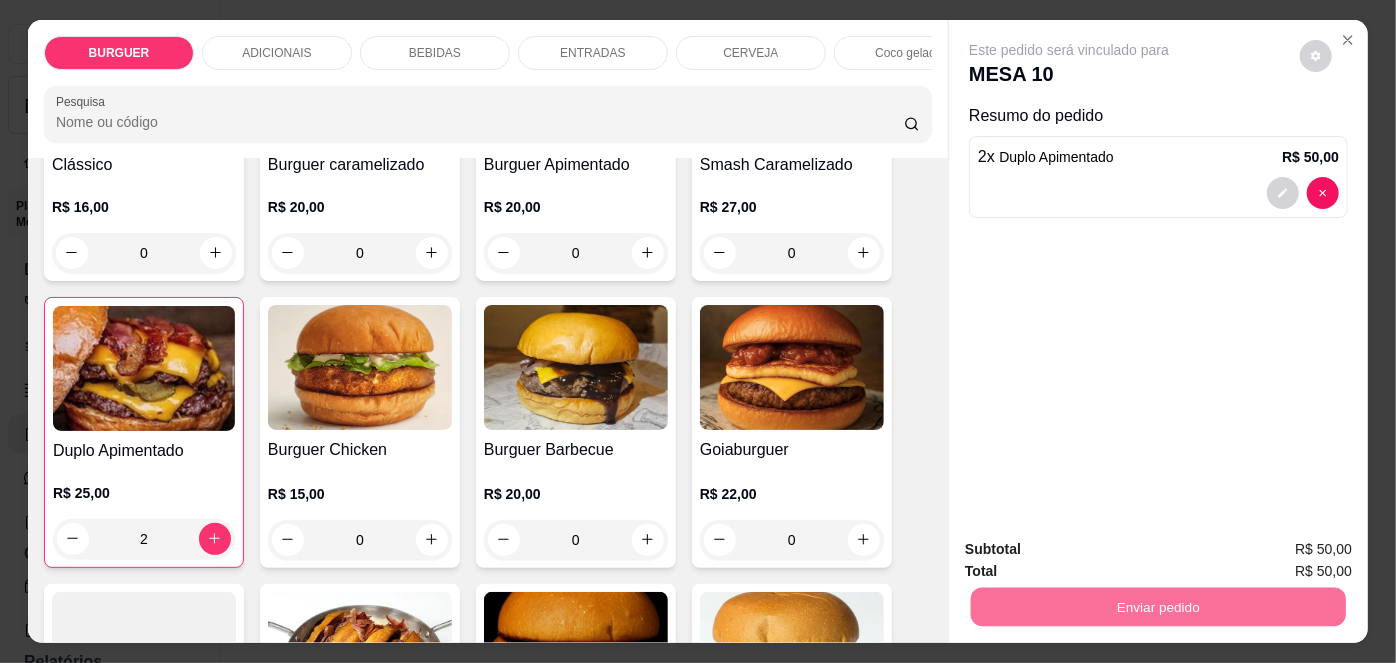 click on "Não registrar e enviar pedido" at bounding box center (1093, 551) 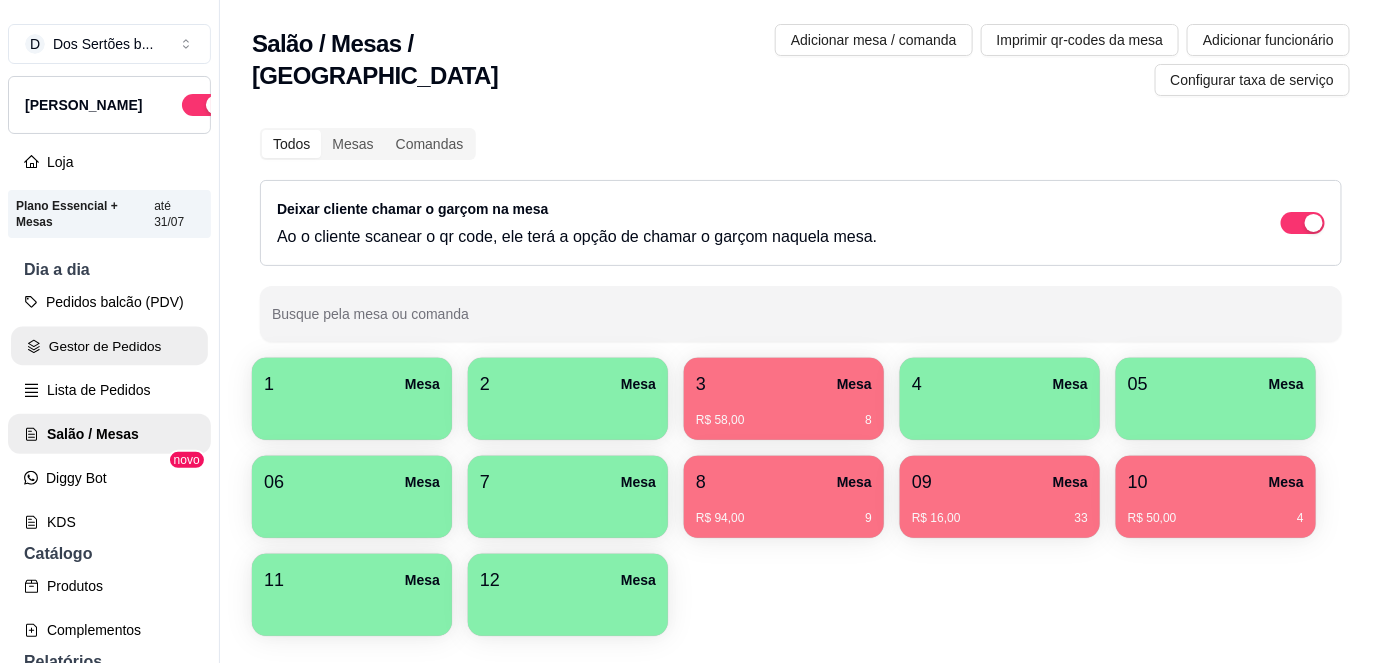 click on "Gestor de Pedidos" at bounding box center [109, 346] 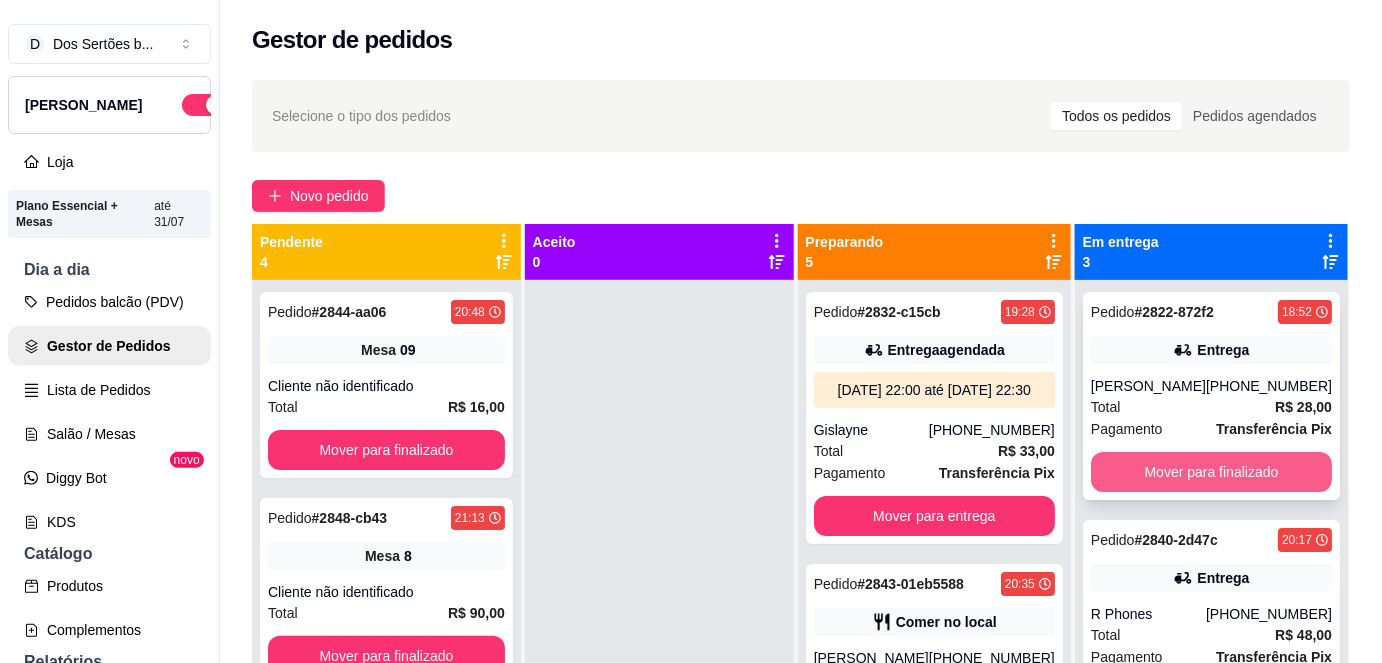 scroll, scrollTop: 40, scrollLeft: 0, axis: vertical 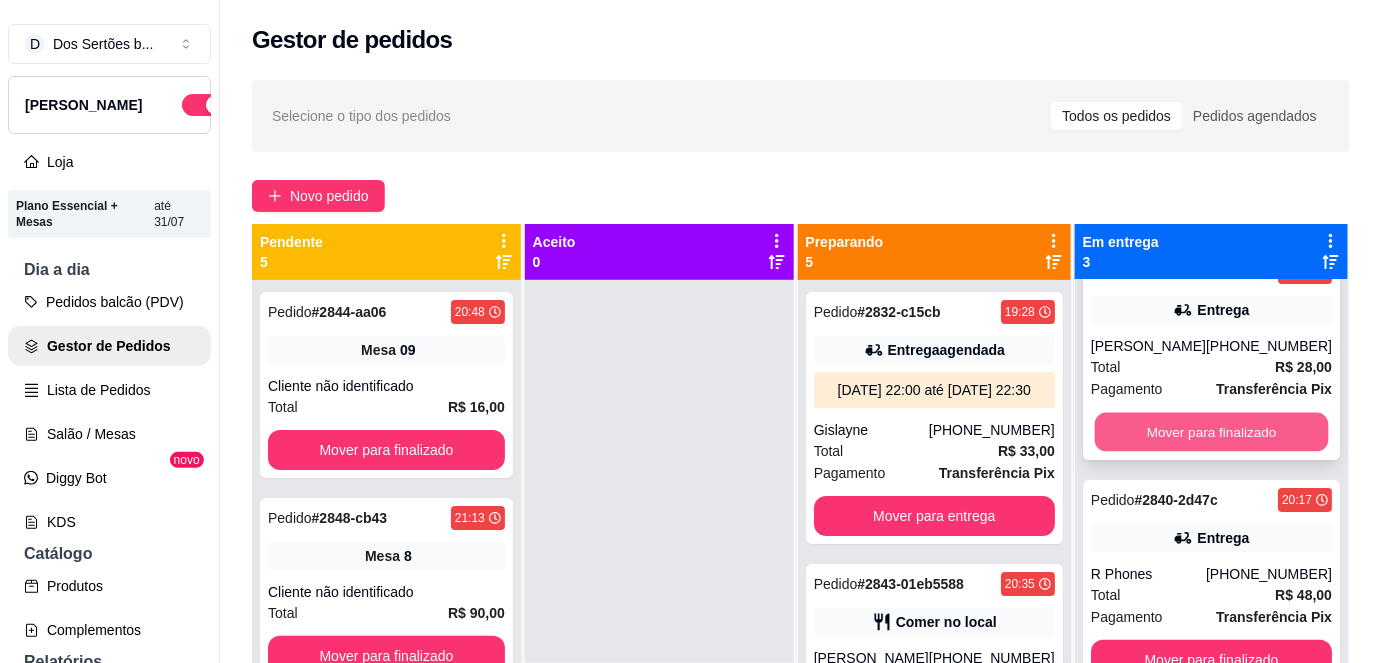 click on "Mover para finalizado" at bounding box center [1211, 432] 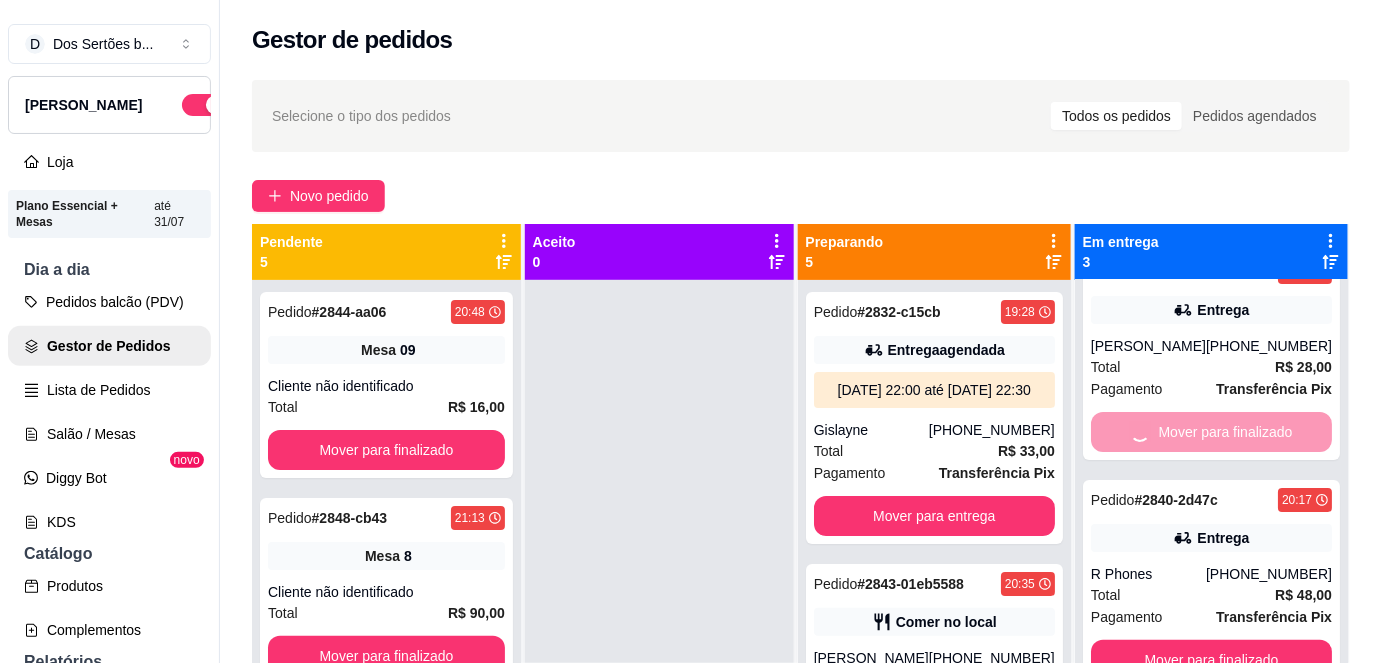 scroll, scrollTop: 0, scrollLeft: 0, axis: both 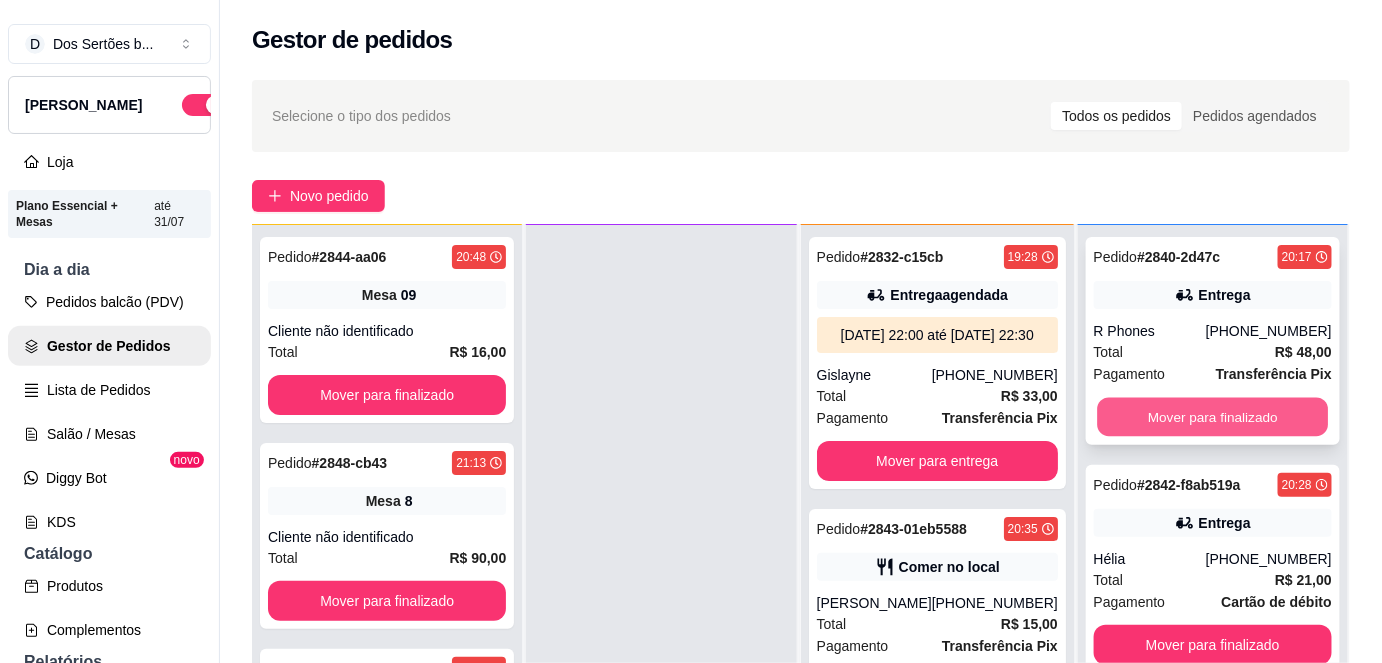 click on "Mover para finalizado" at bounding box center (1212, 417) 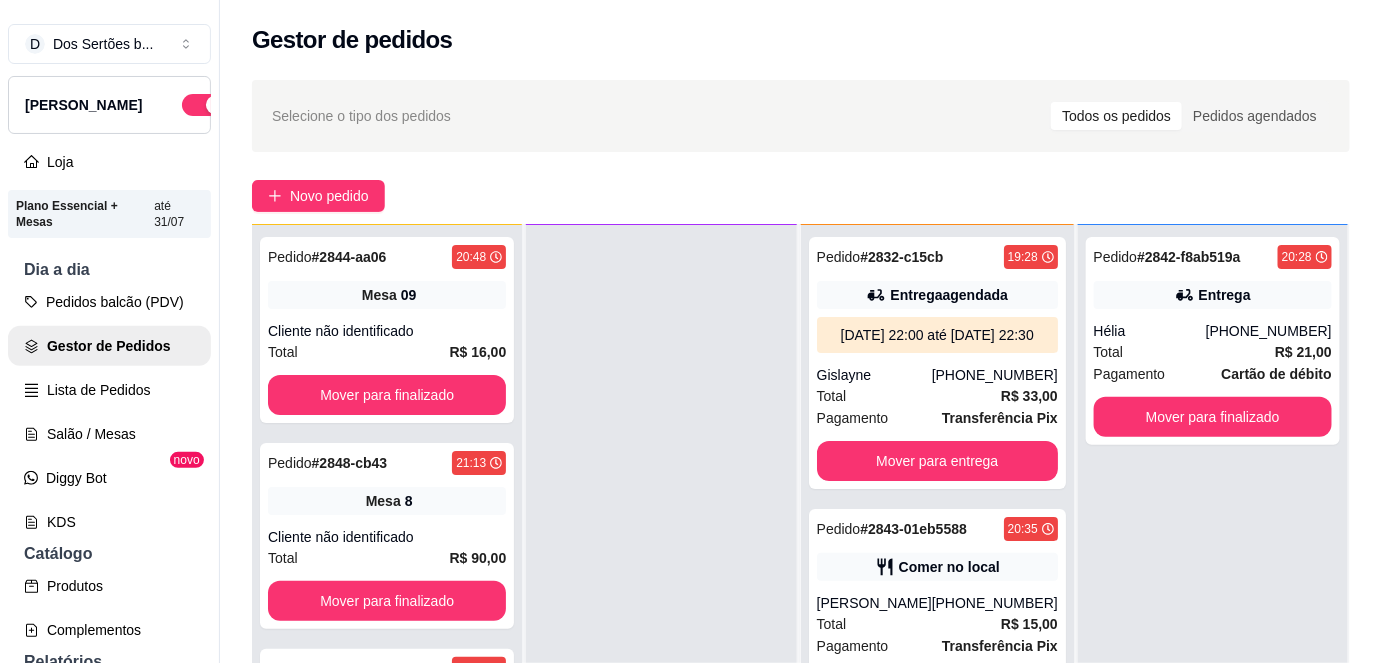 scroll, scrollTop: 56, scrollLeft: 0, axis: vertical 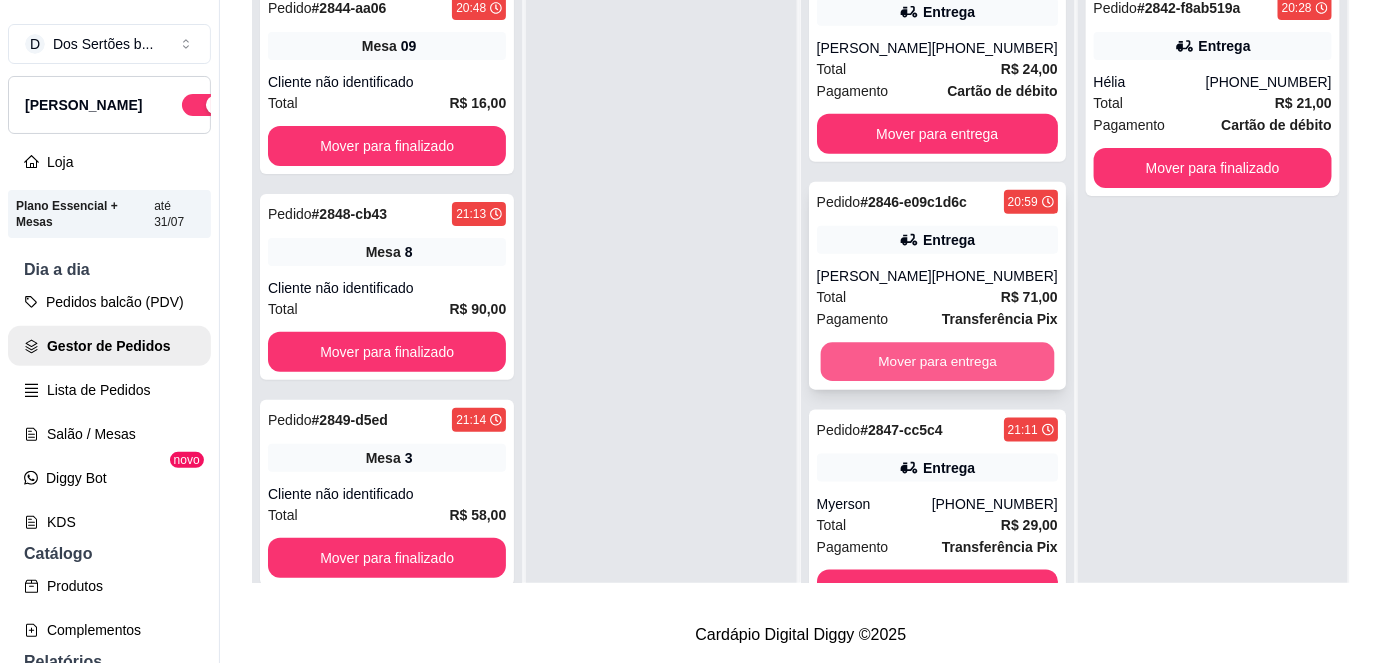 click on "Mover para entrega" at bounding box center [937, 362] 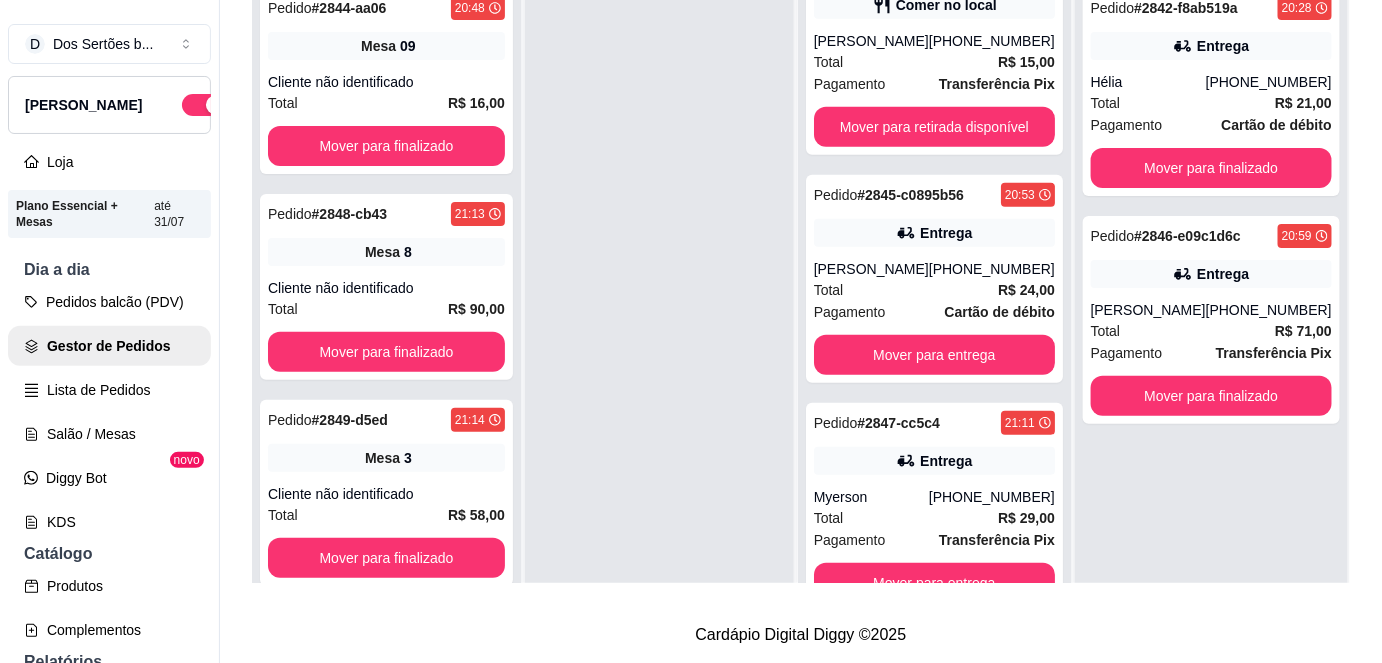 scroll, scrollTop: 333, scrollLeft: 0, axis: vertical 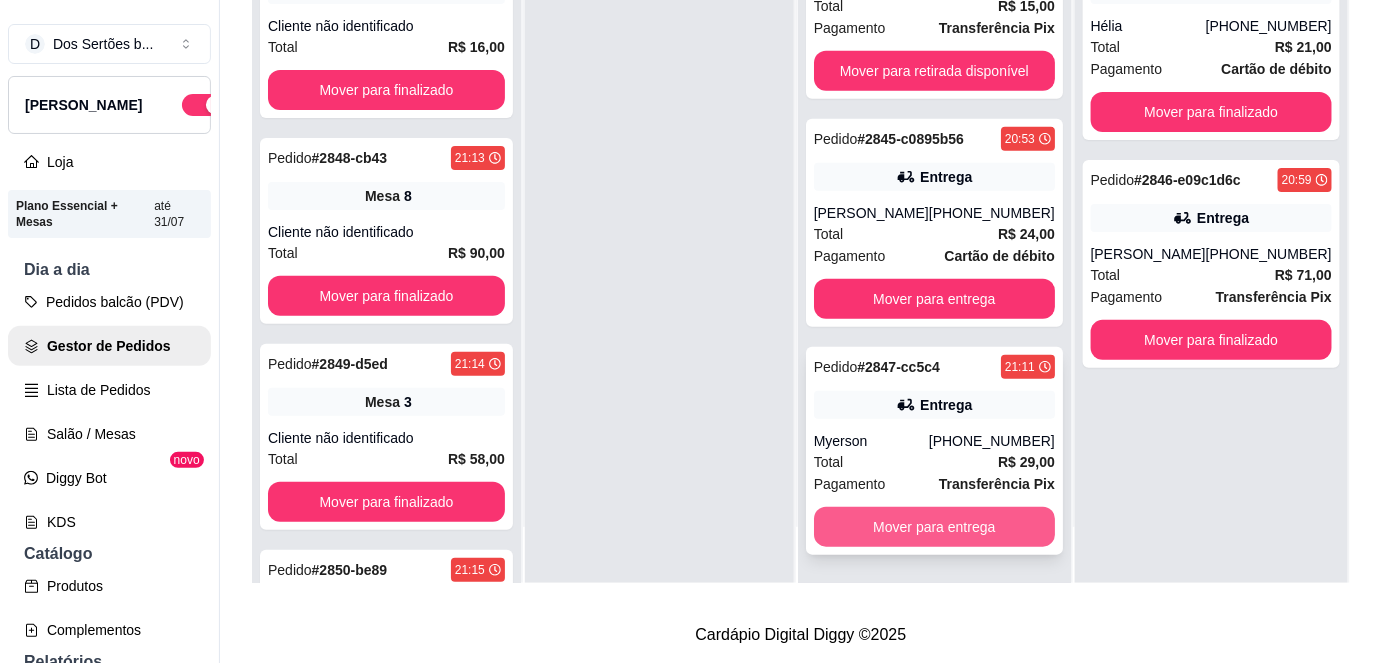 click on "Mover para entrega" at bounding box center [934, 527] 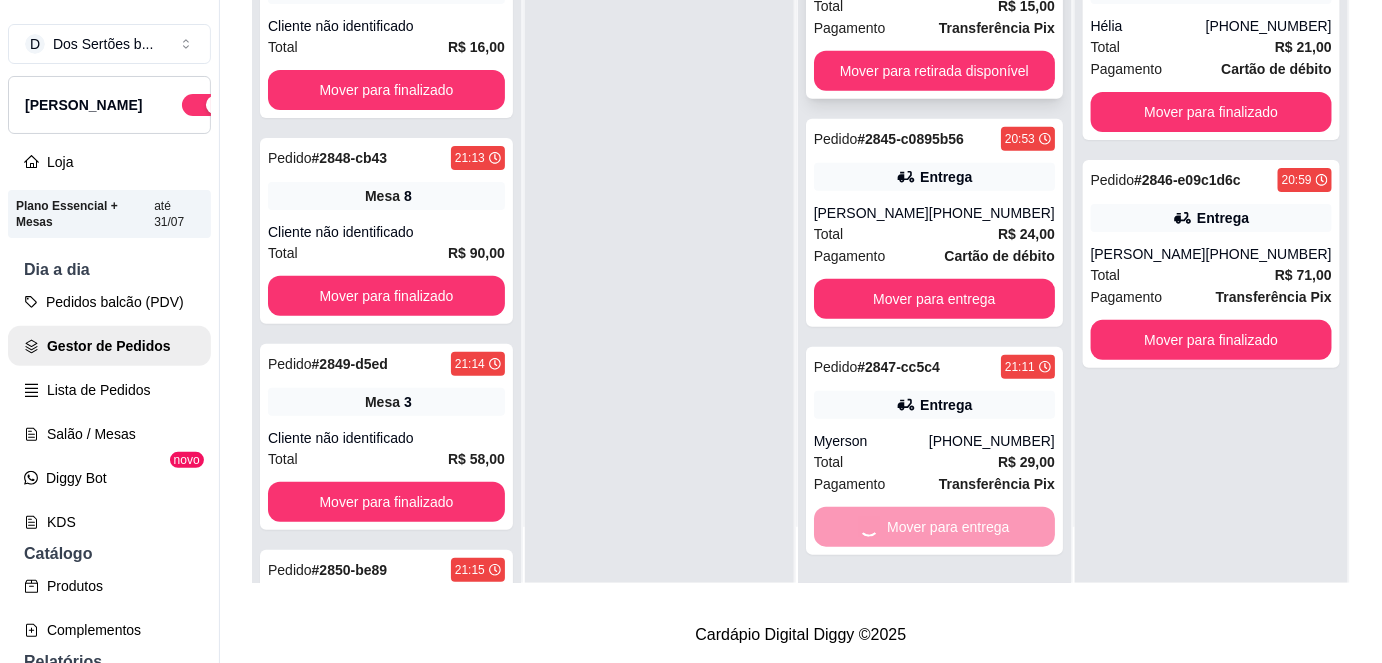 scroll, scrollTop: 104, scrollLeft: 0, axis: vertical 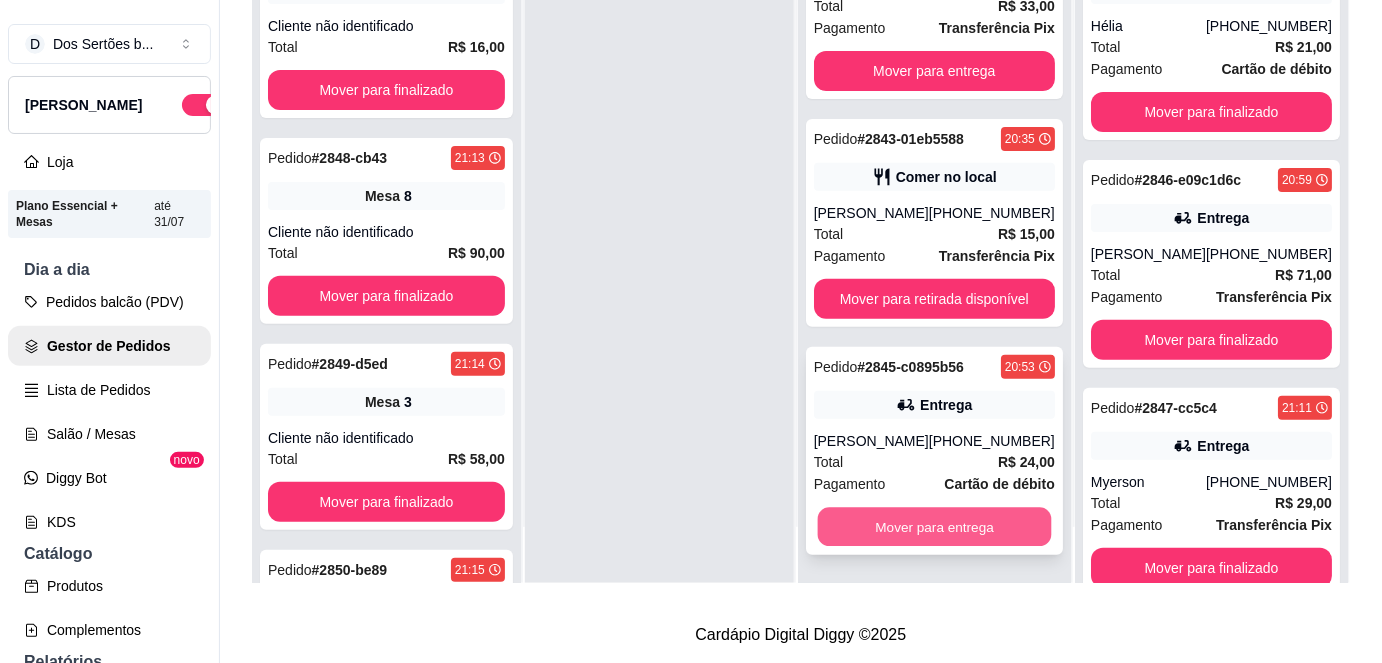 click on "Mover para entrega" at bounding box center [934, 527] 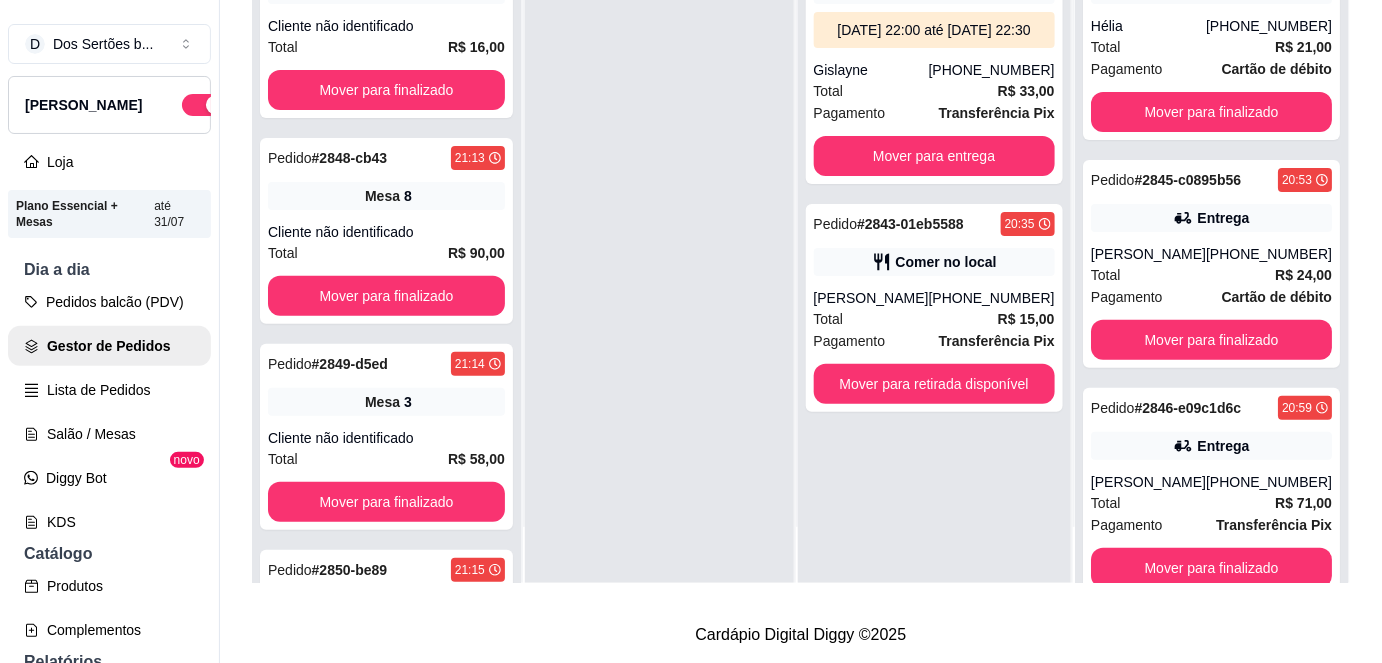 scroll, scrollTop: 0, scrollLeft: 0, axis: both 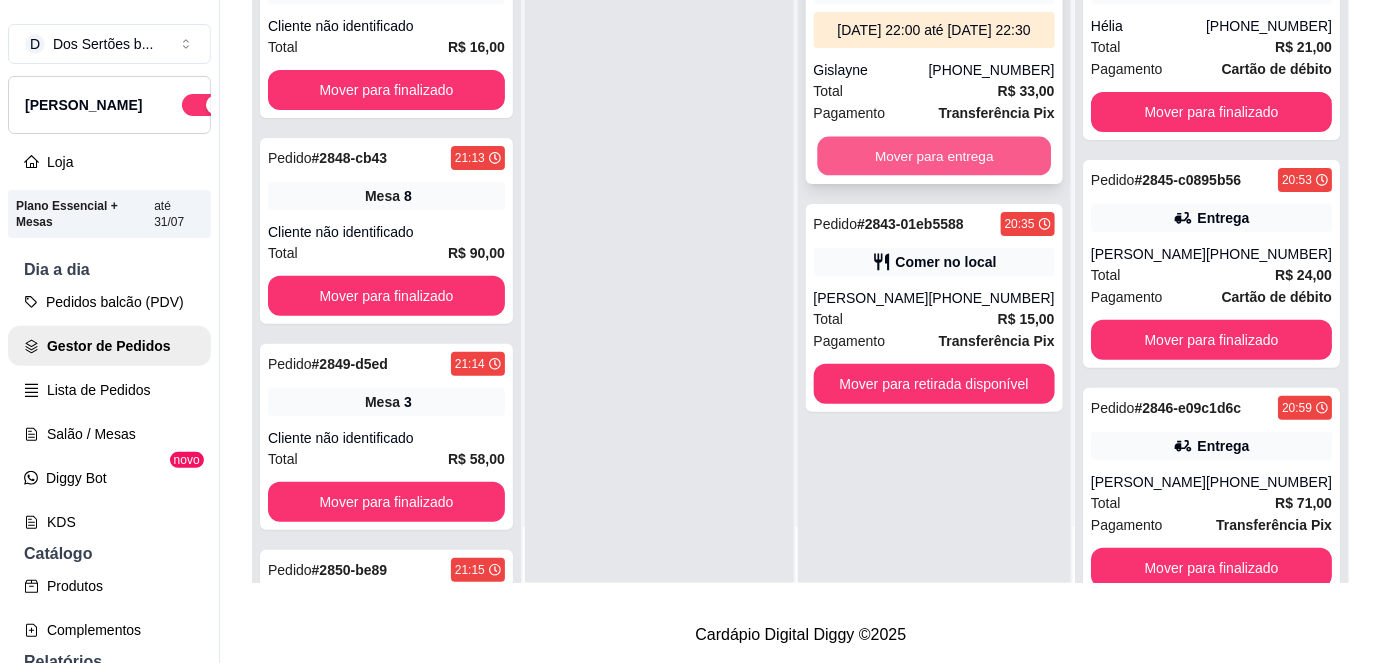 click on "Mover para entrega" at bounding box center [934, 156] 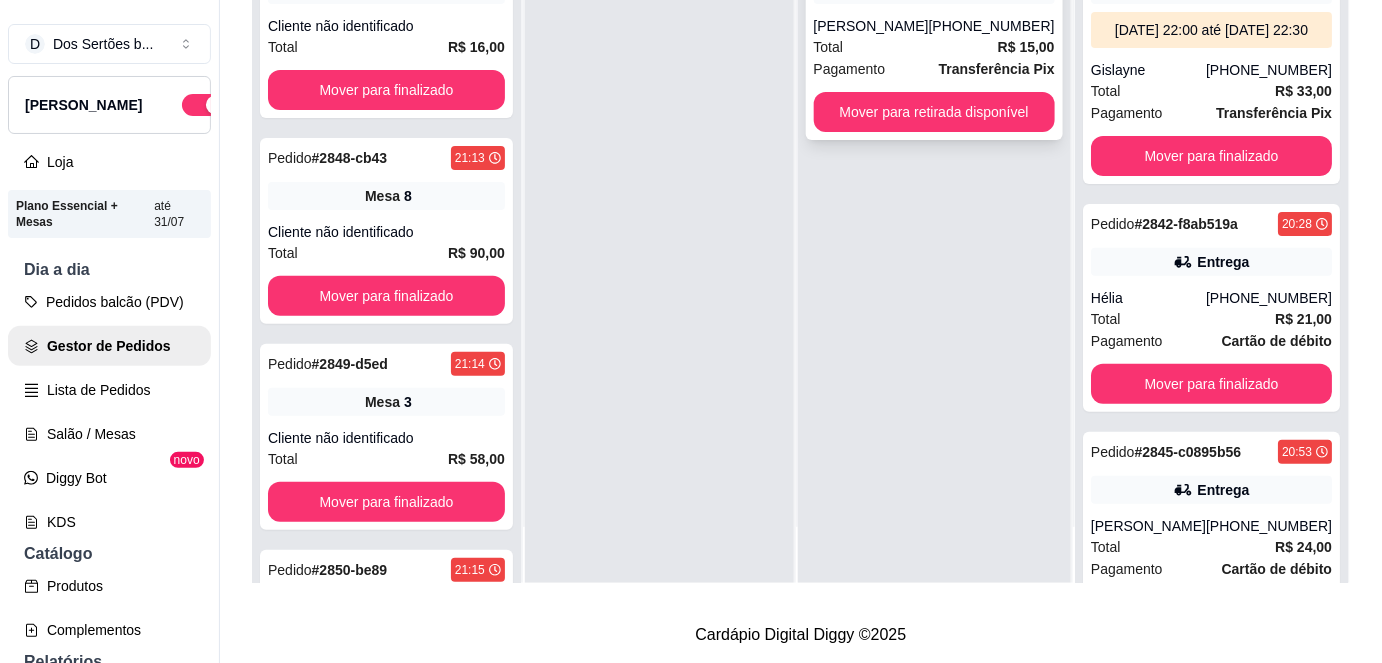 click on "Total R$ 15,00" at bounding box center [934, 47] 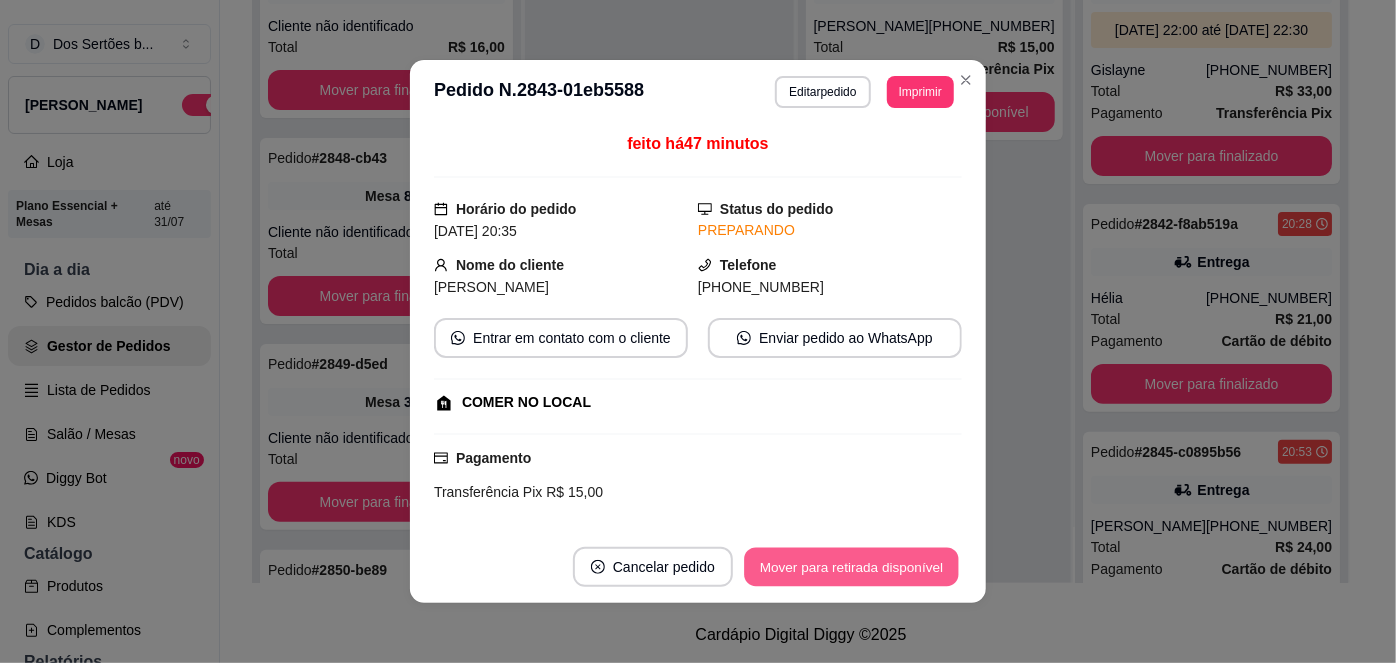 click on "Mover para retirada disponível" at bounding box center [851, 567] 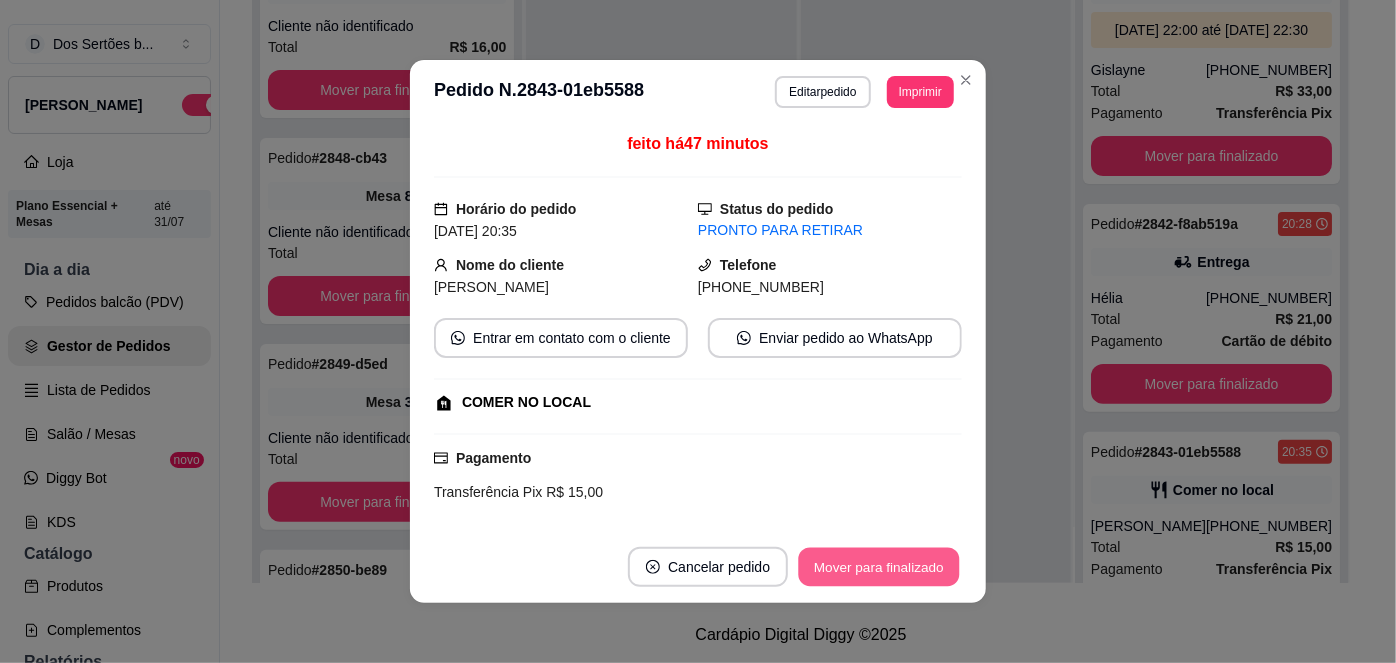 click on "Mover para finalizado" at bounding box center [879, 567] 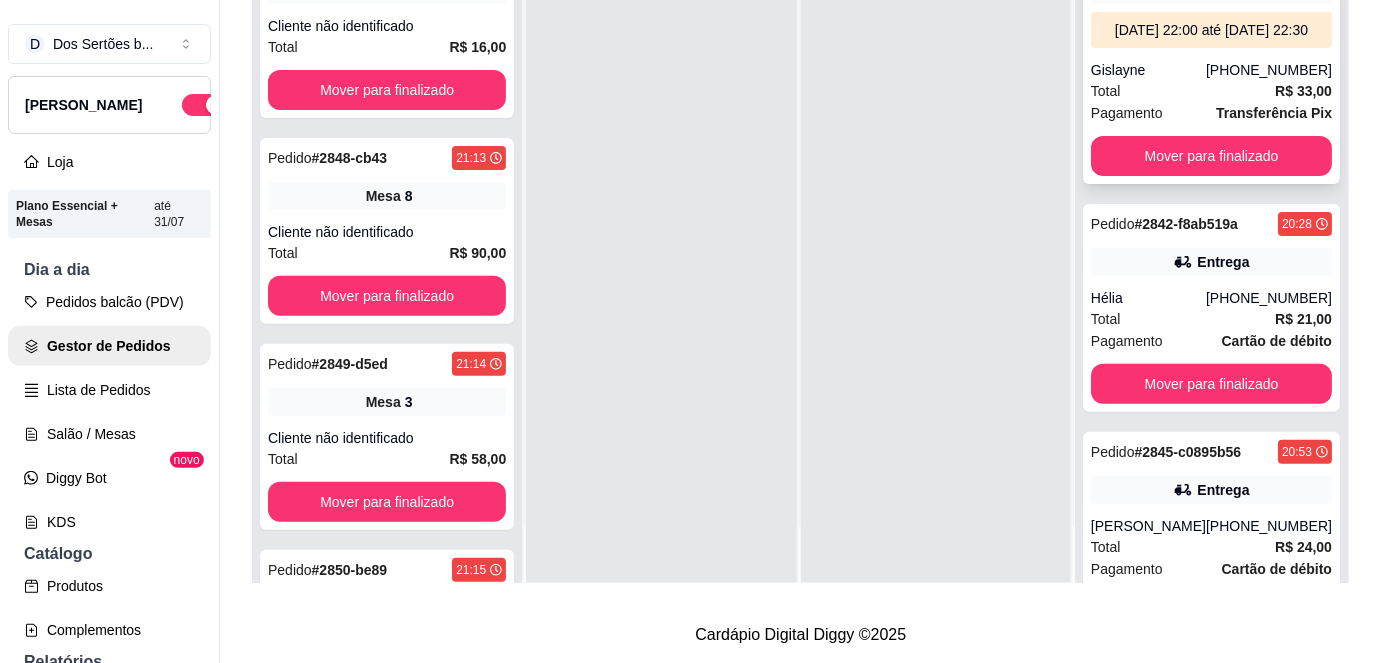scroll, scrollTop: 56, scrollLeft: 0, axis: vertical 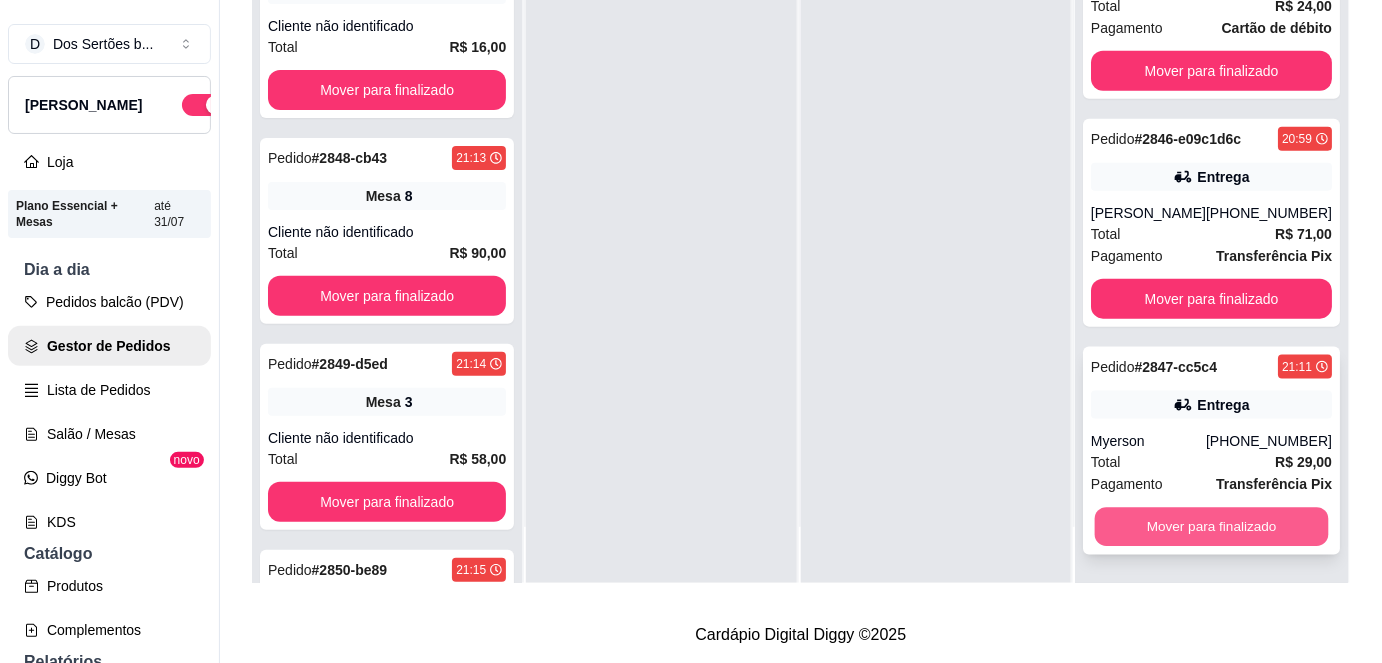 click on "Mover para finalizado" at bounding box center (1211, 527) 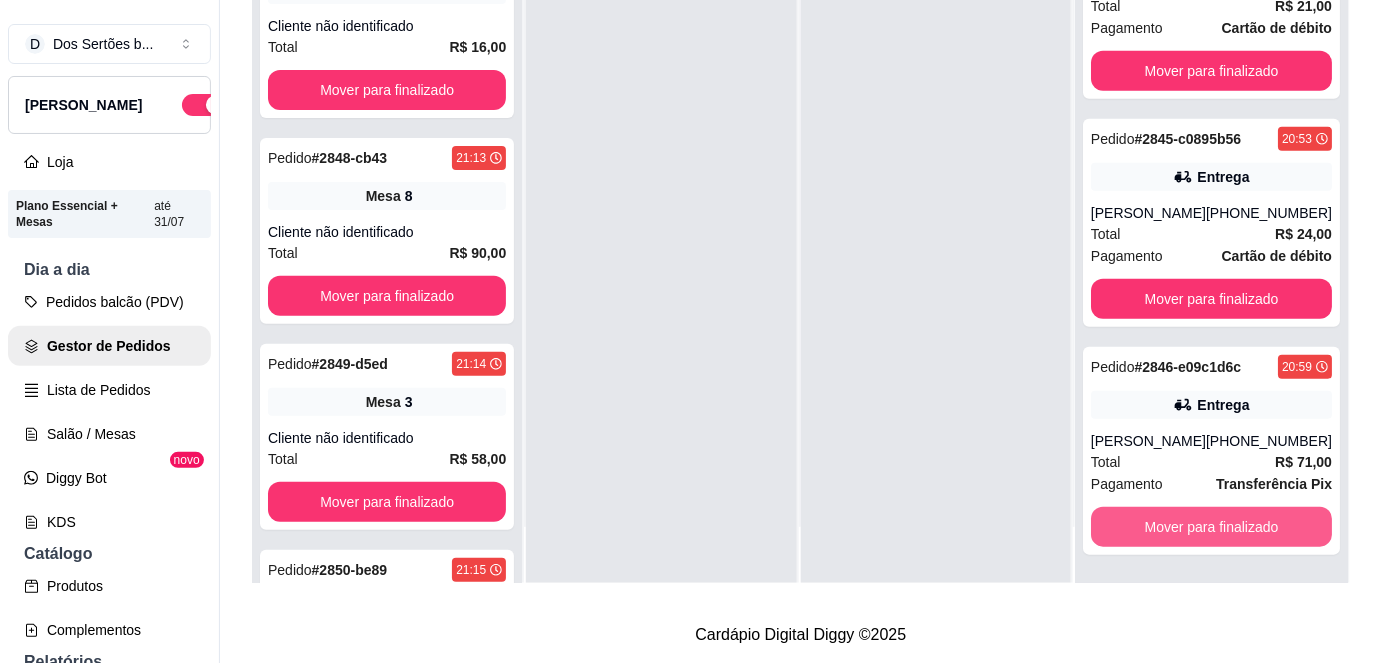 scroll, scrollTop: 333, scrollLeft: 0, axis: vertical 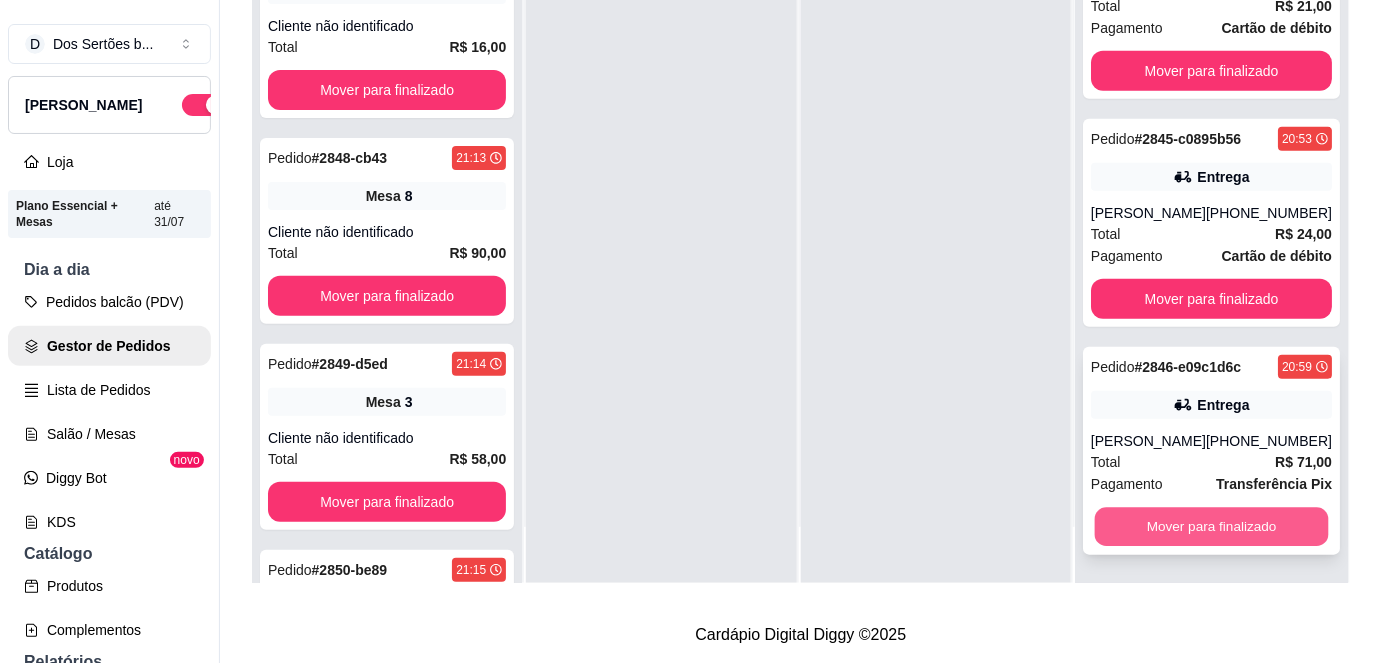 click on "Mover para finalizado" at bounding box center [1211, 527] 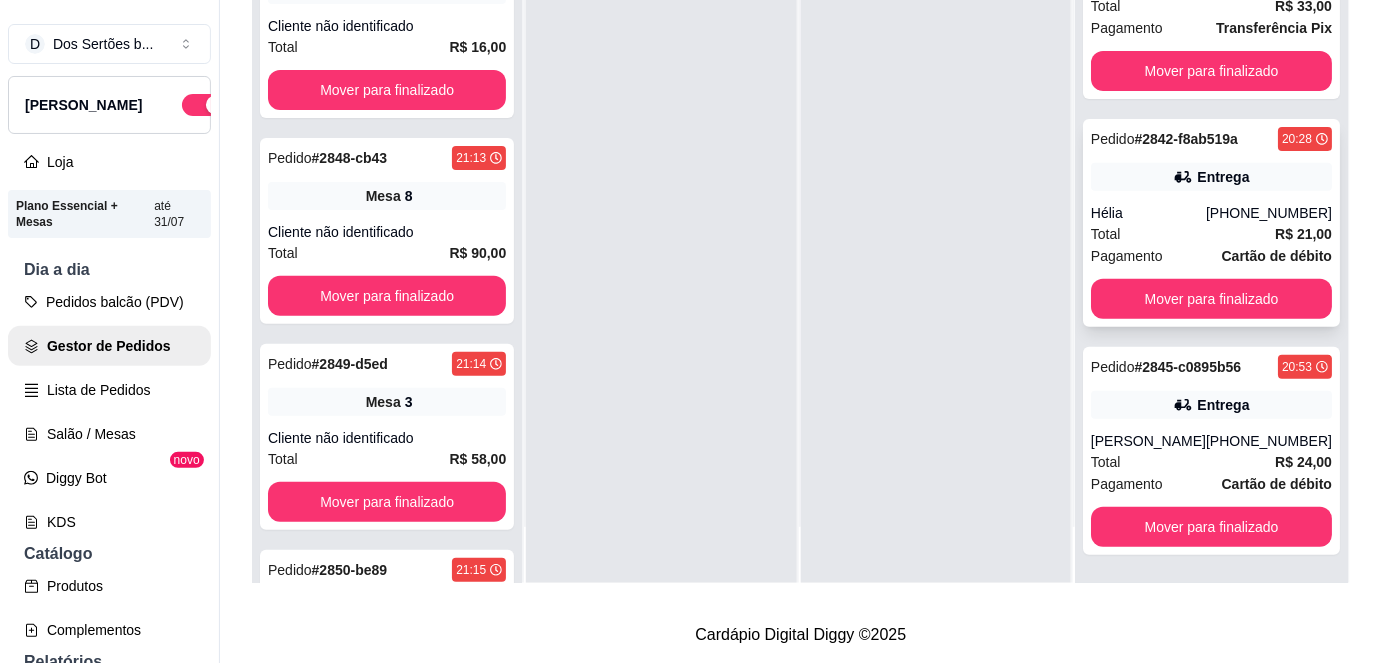 scroll, scrollTop: 0, scrollLeft: 0, axis: both 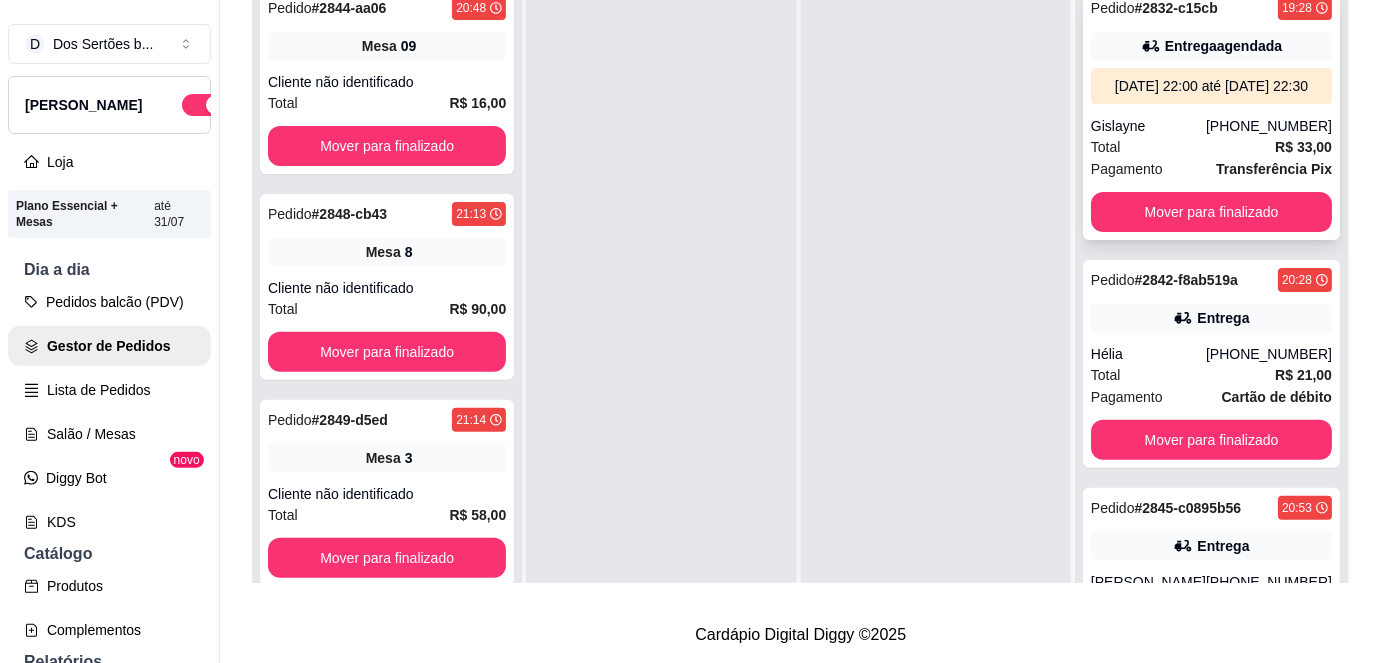 click on "Gislayne" at bounding box center [1148, 126] 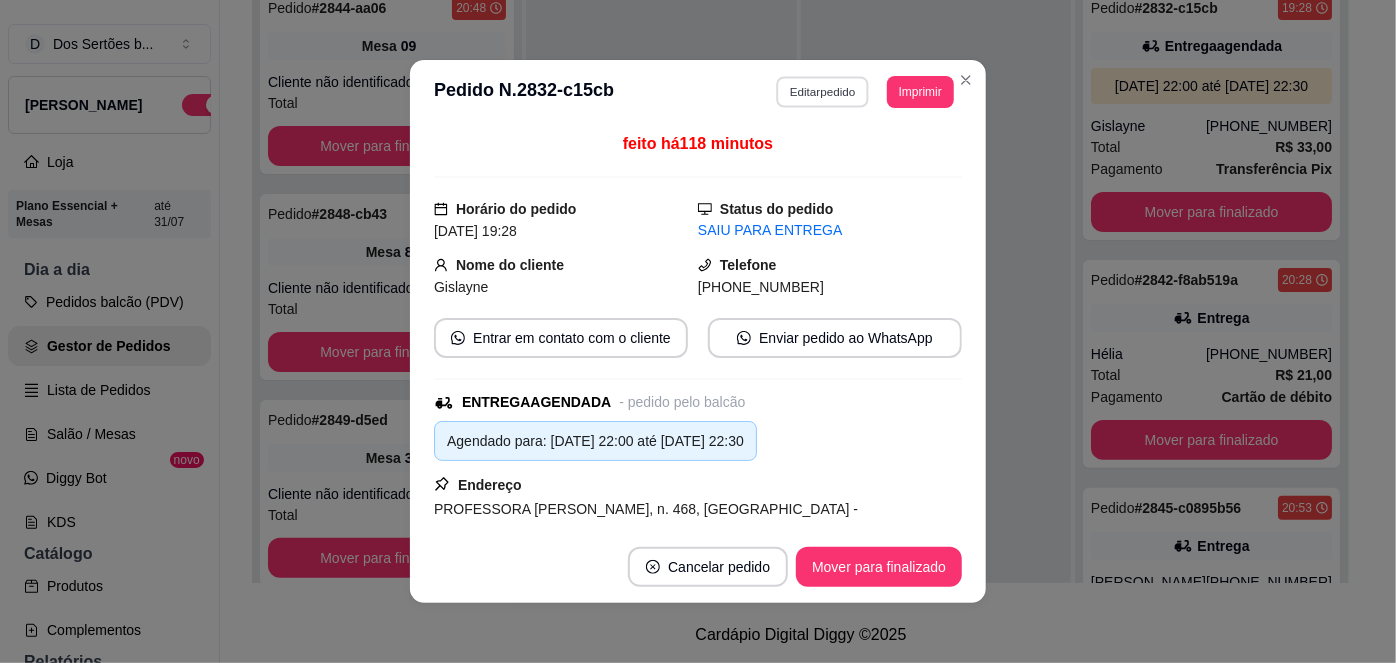 click on "Editar  pedido" at bounding box center (823, 91) 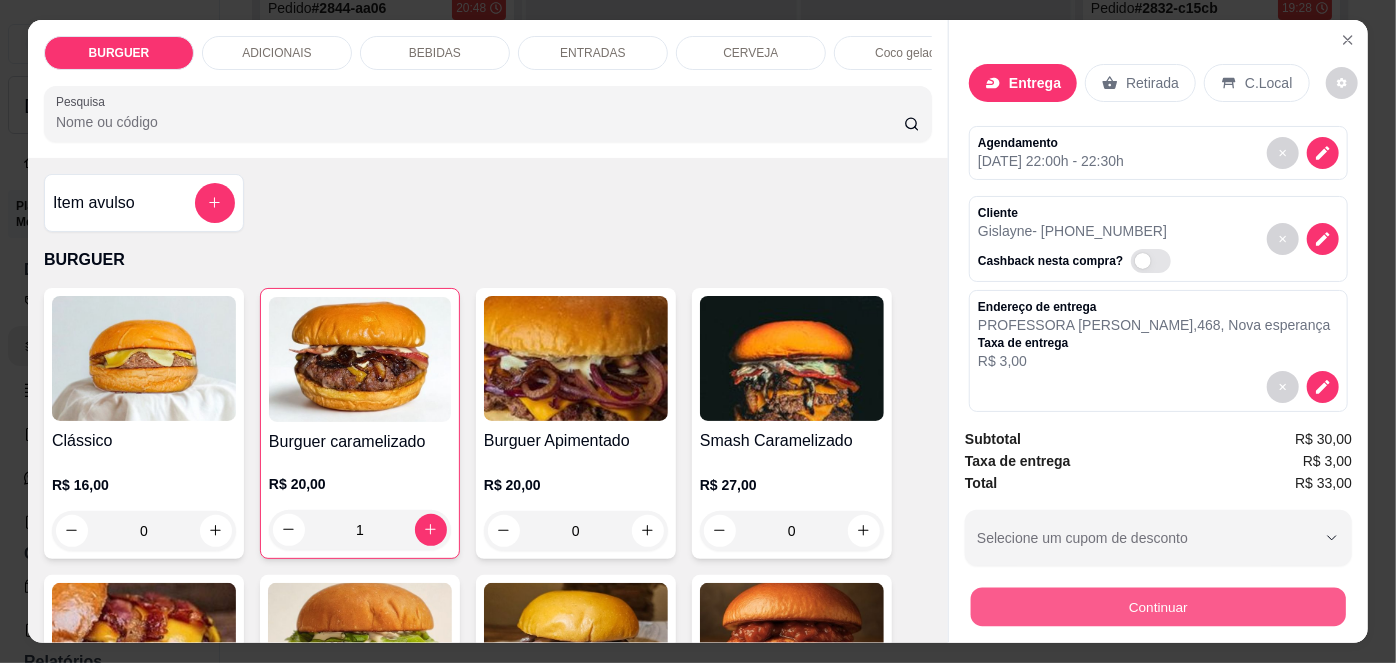 click on "Continuar" at bounding box center (1158, 607) 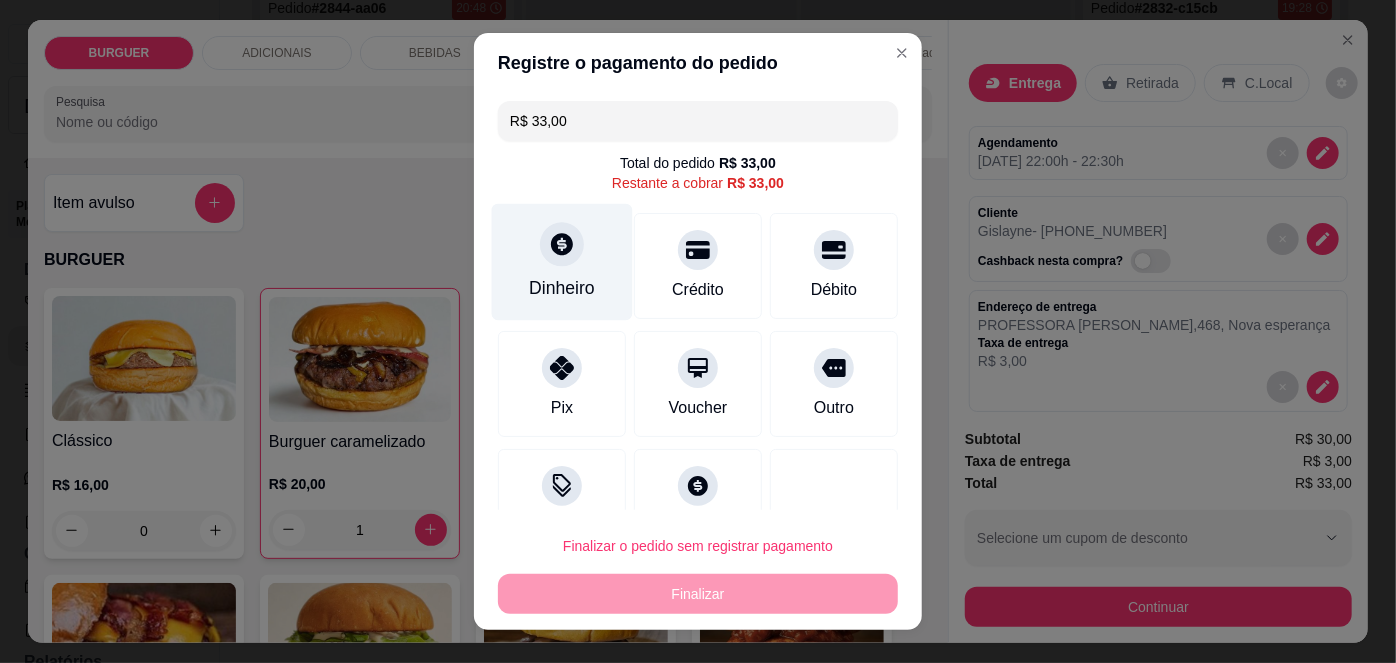 click on "Dinheiro" at bounding box center (562, 288) 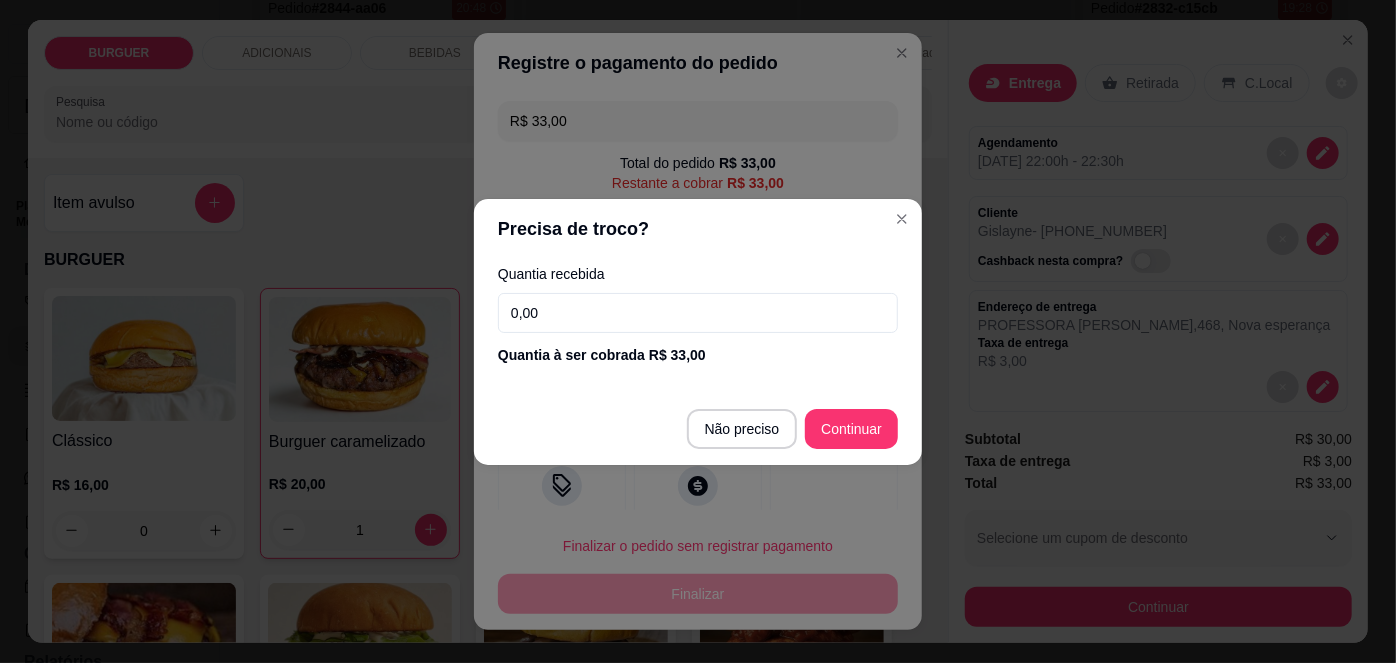 click on "0,00" at bounding box center (698, 313) 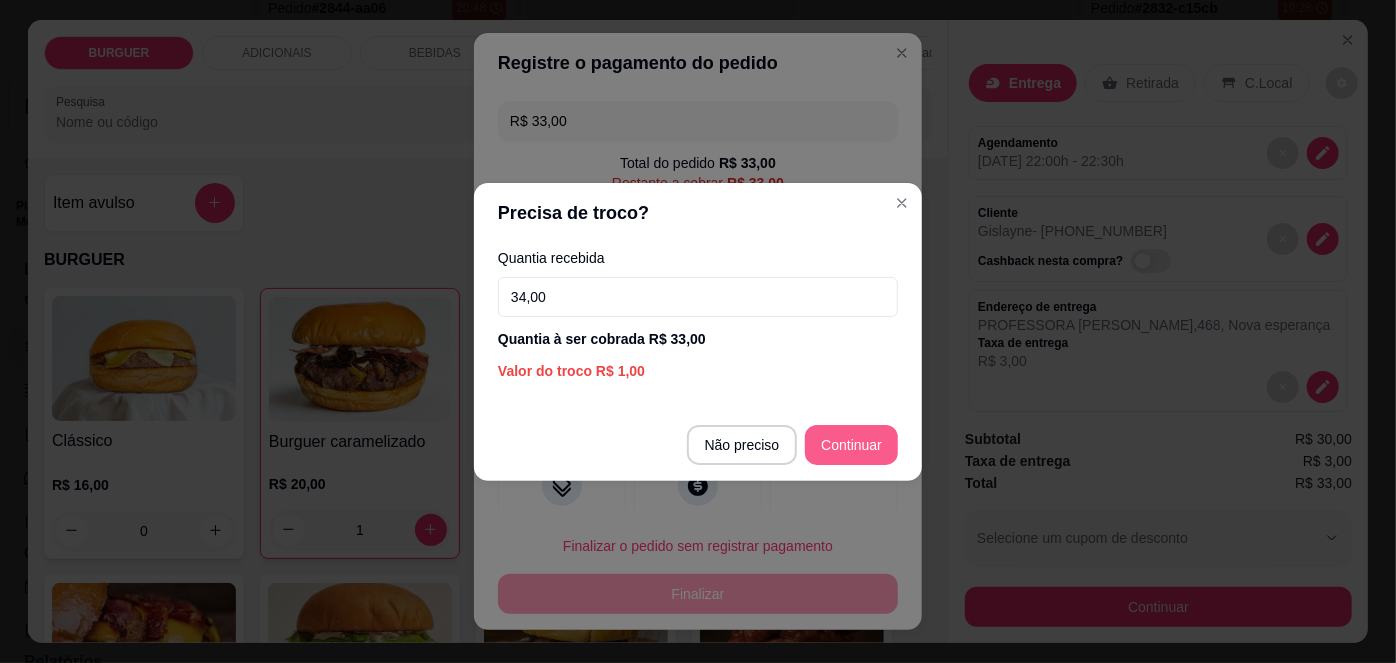 type on "34,00" 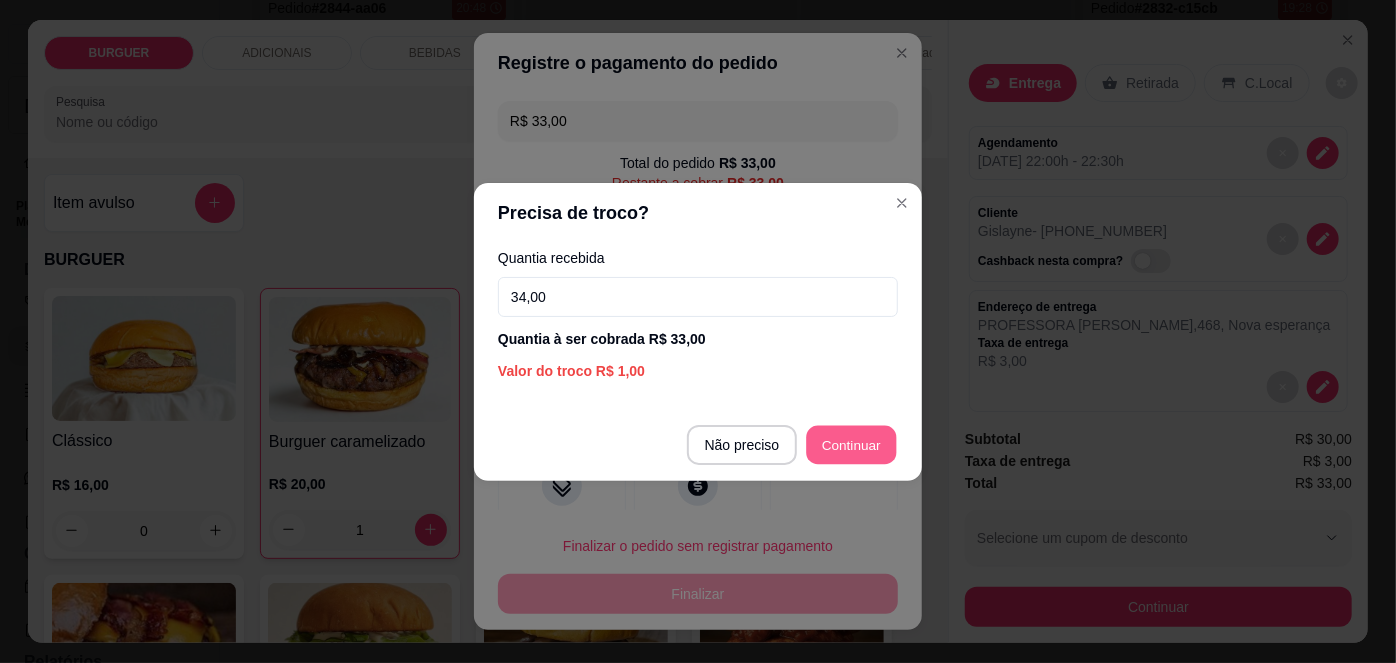 type on "R$ 0,00" 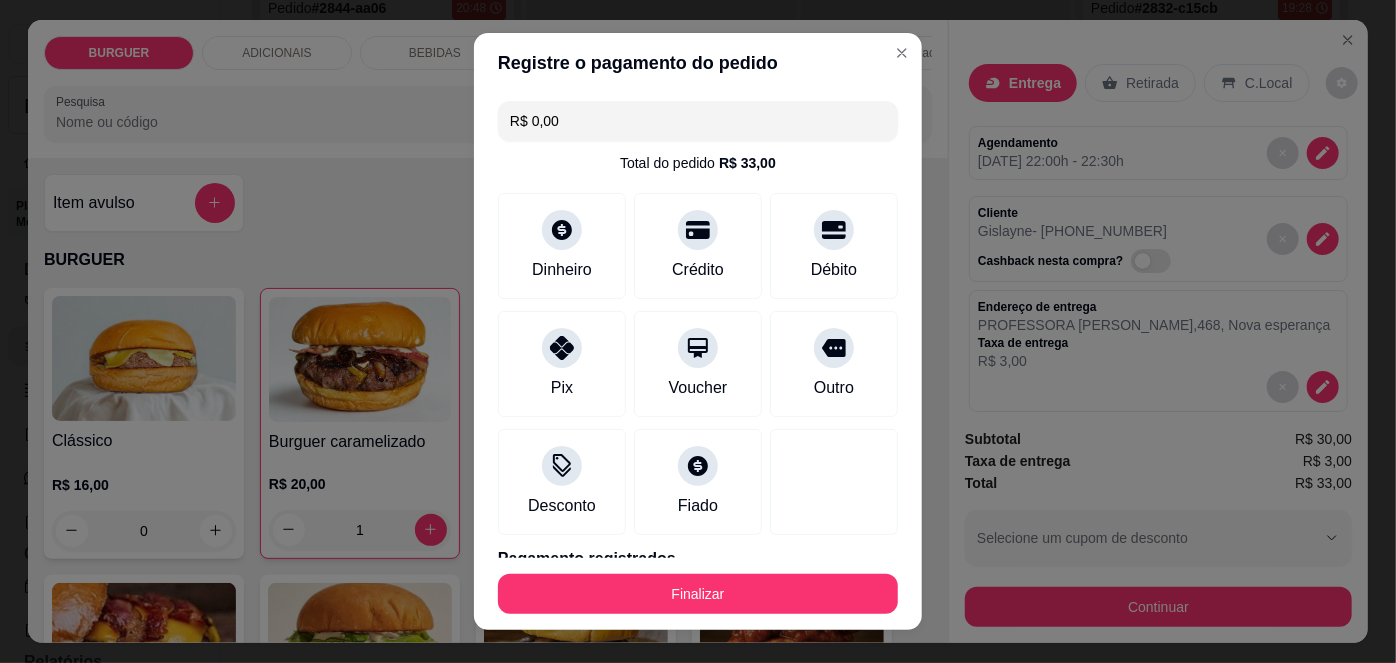 scroll, scrollTop: 88, scrollLeft: 0, axis: vertical 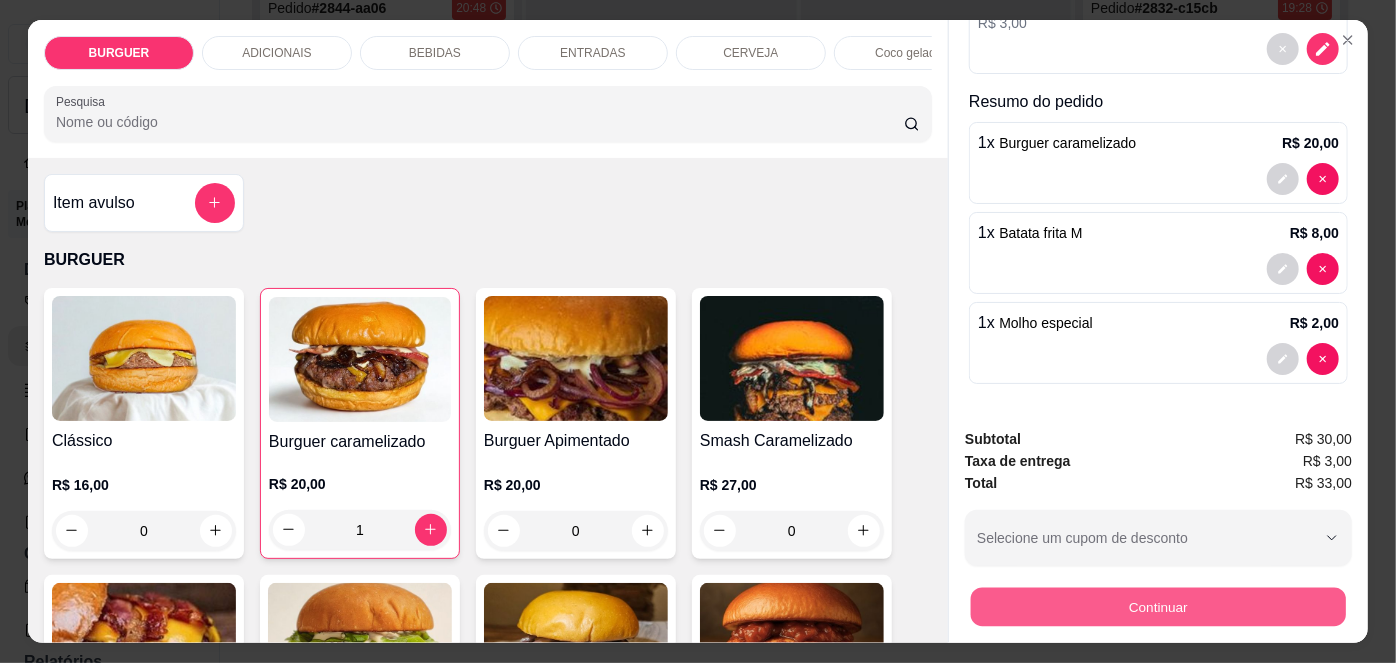 click on "Continuar" at bounding box center (1158, 607) 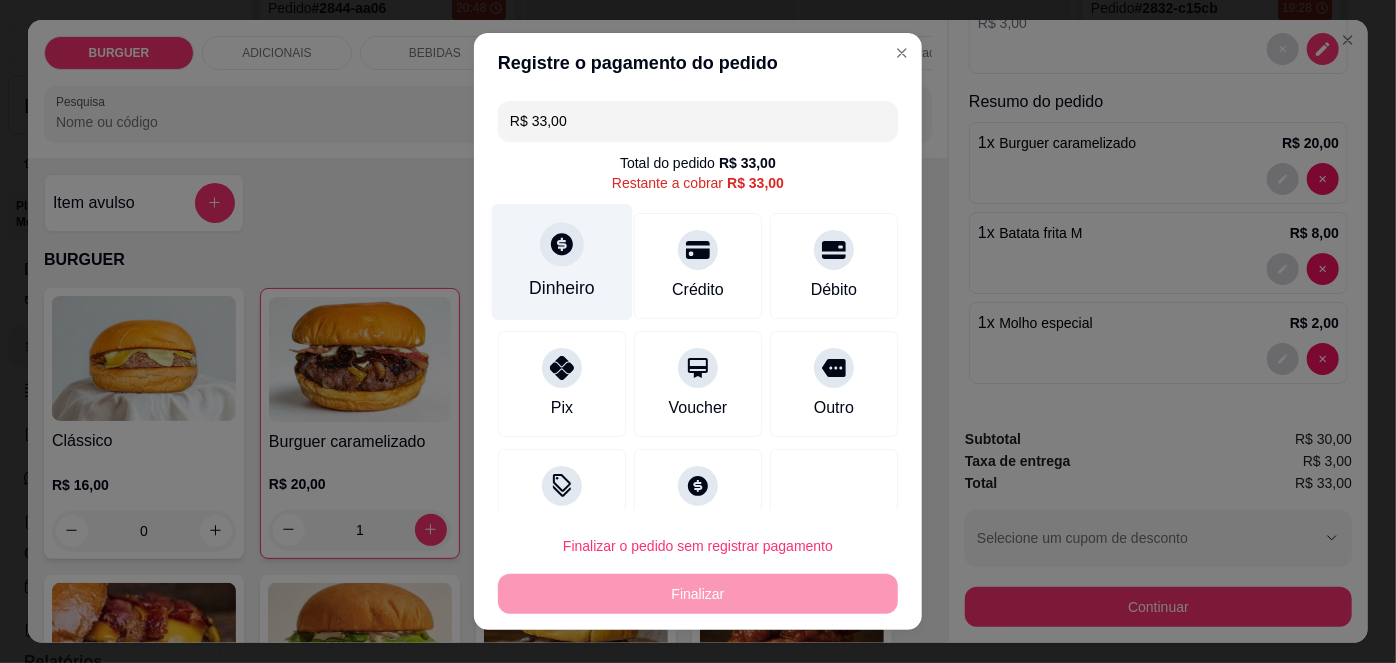 scroll, scrollTop: 51, scrollLeft: 0, axis: vertical 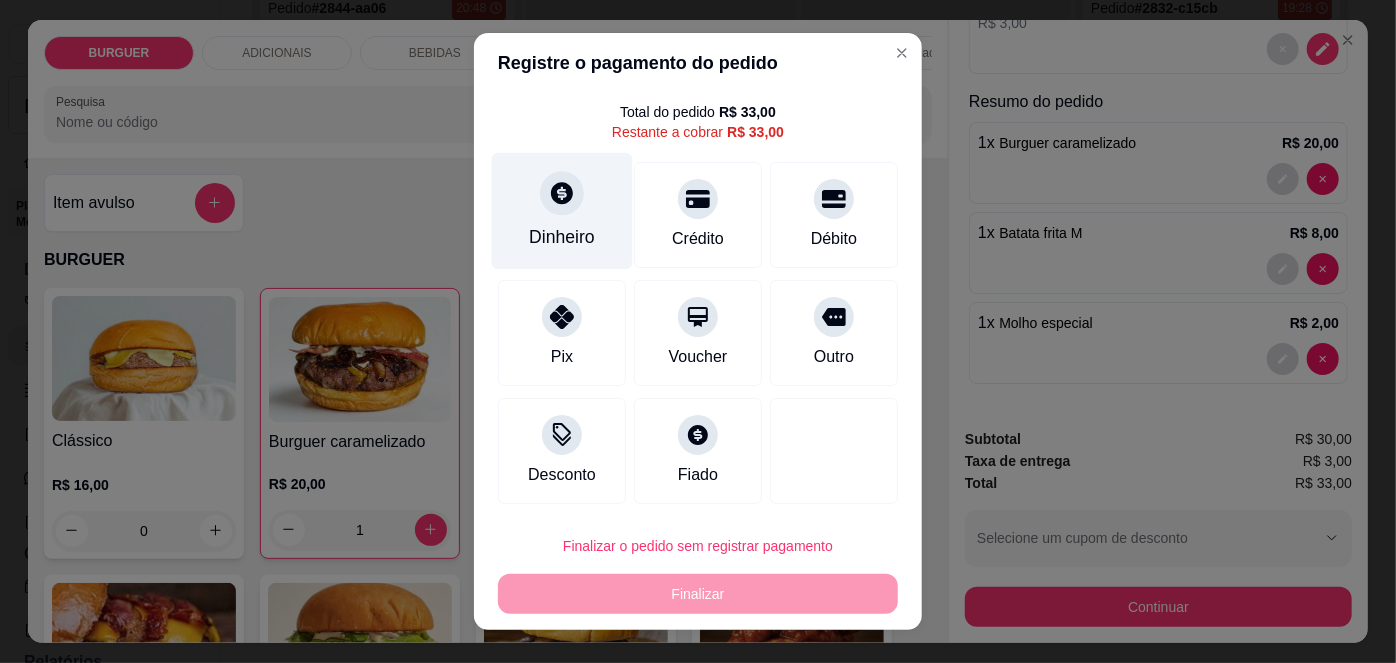 click on "Dinheiro" at bounding box center (562, 237) 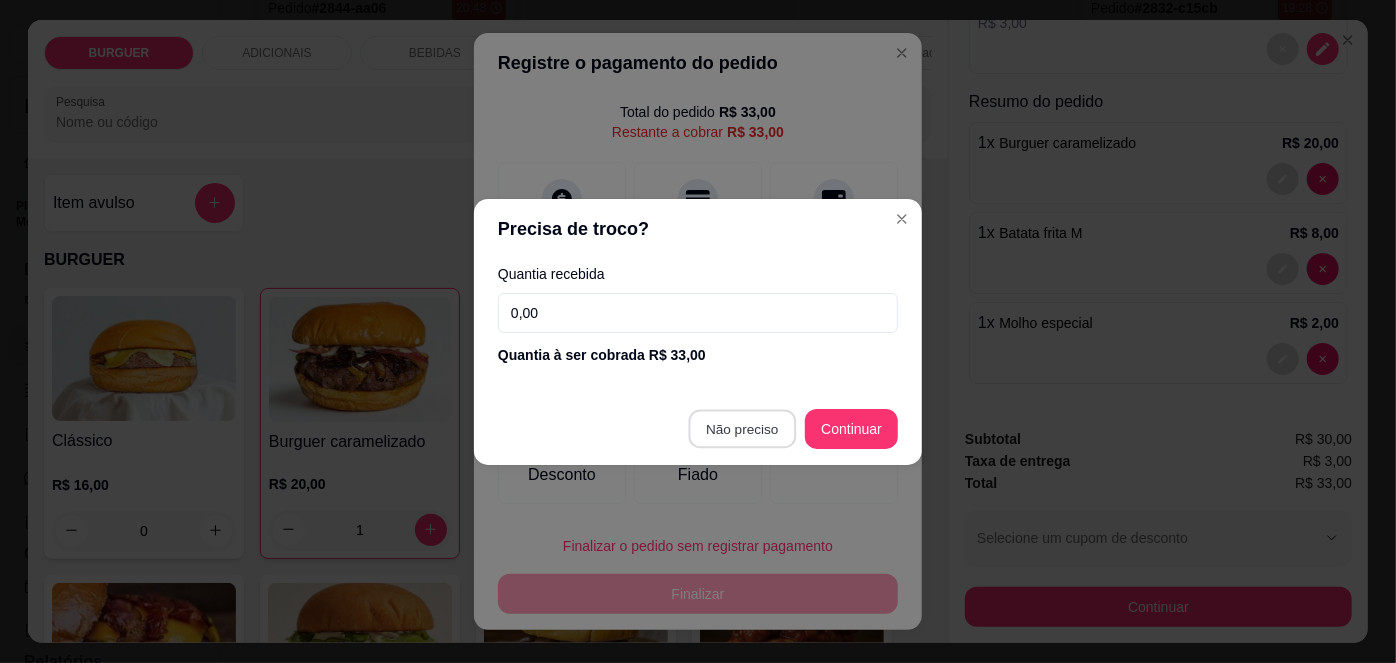 type on "R$ 0,00" 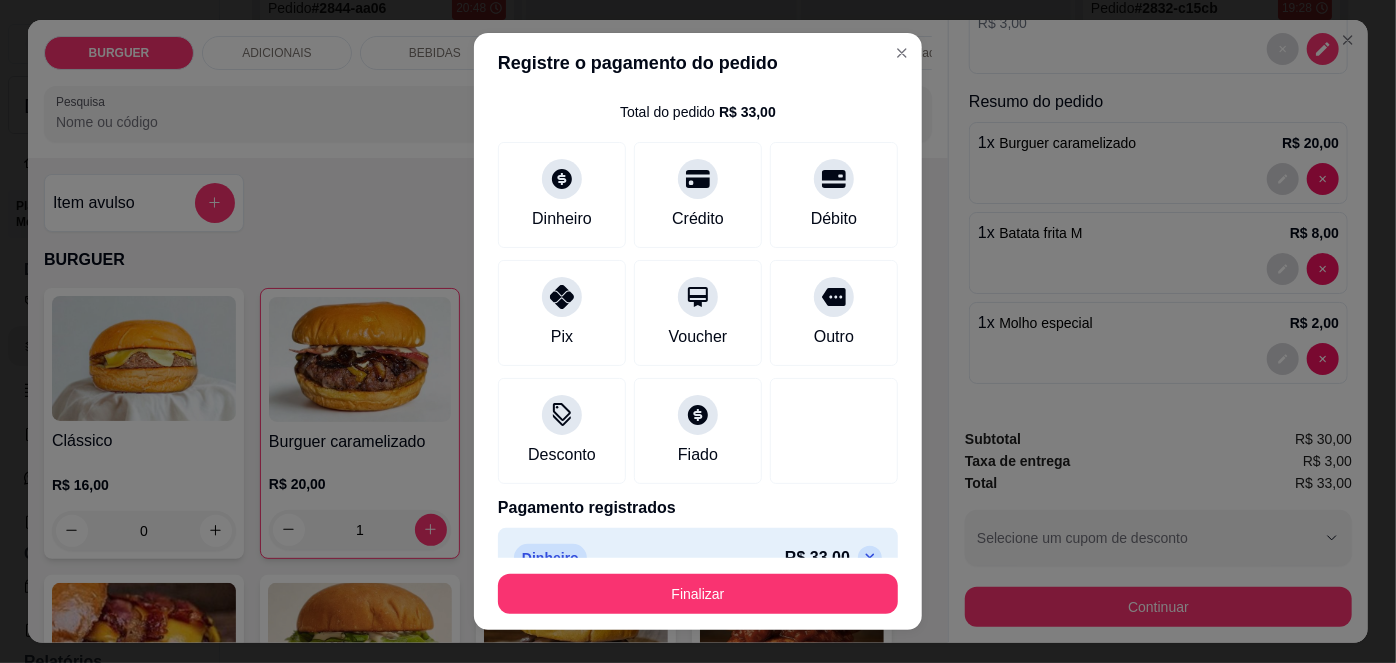 scroll, scrollTop: 88, scrollLeft: 0, axis: vertical 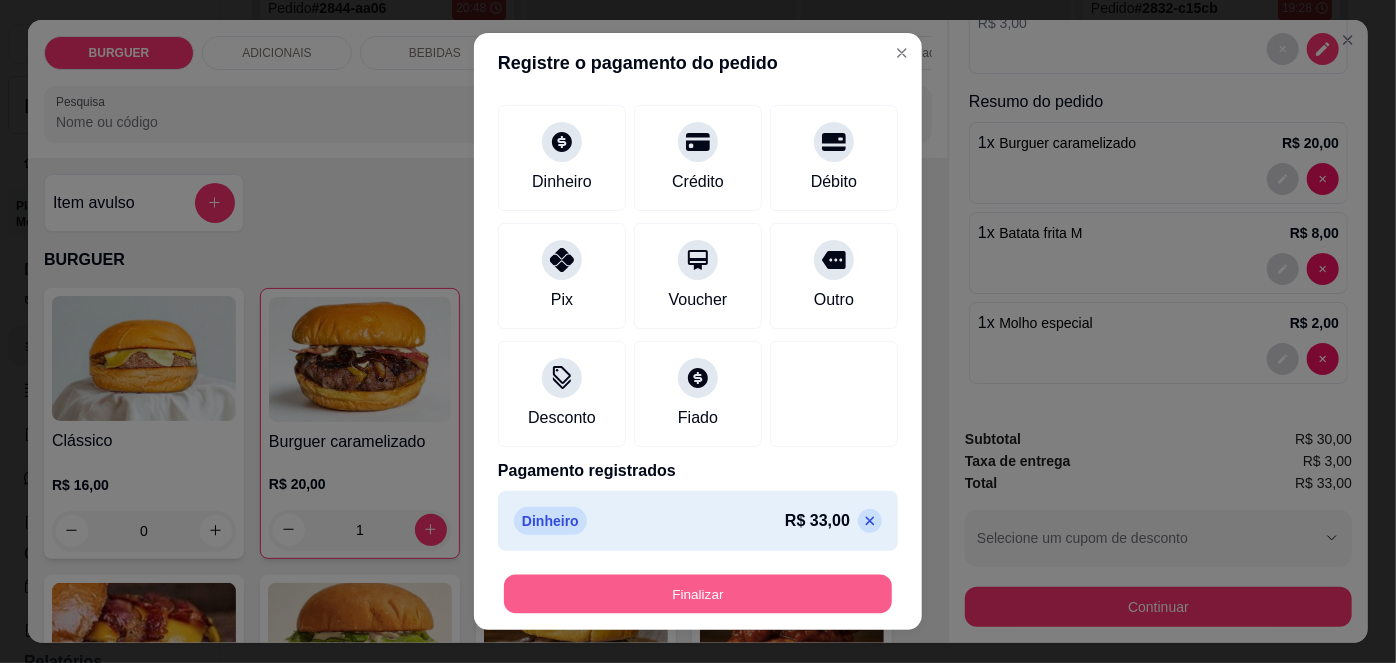 click on "Finalizar" at bounding box center [698, 593] 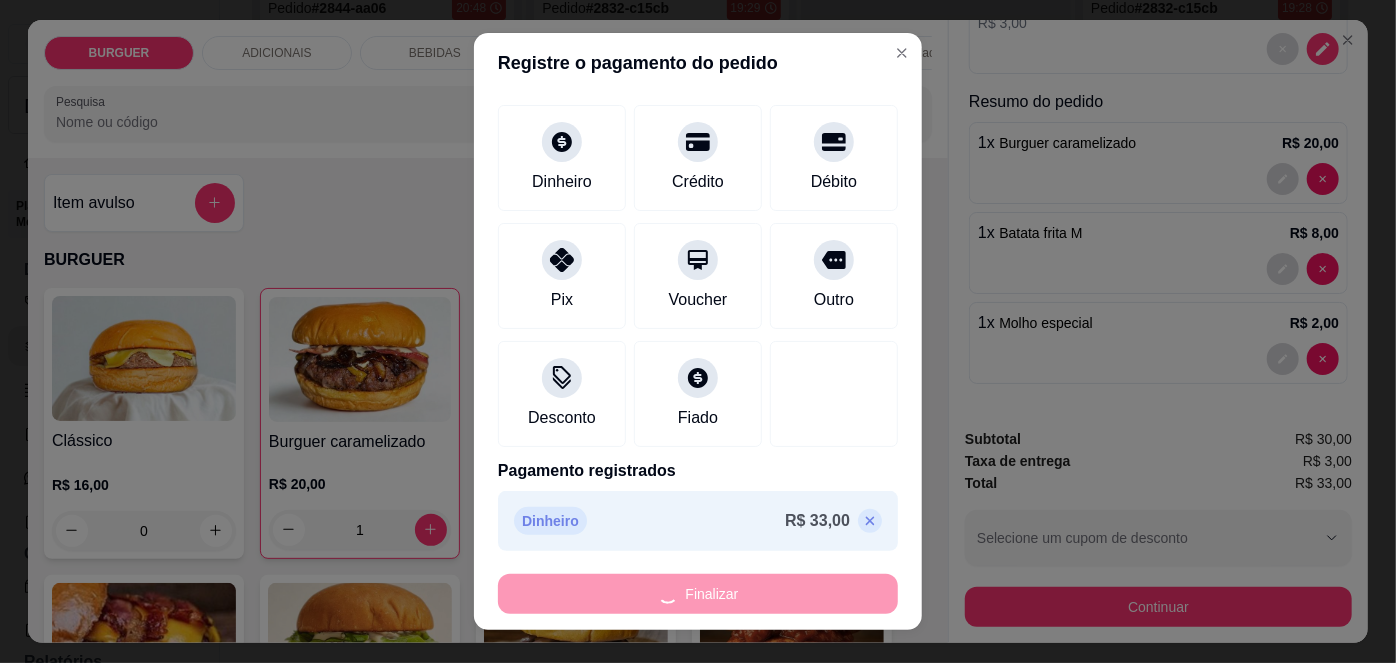 type on "0" 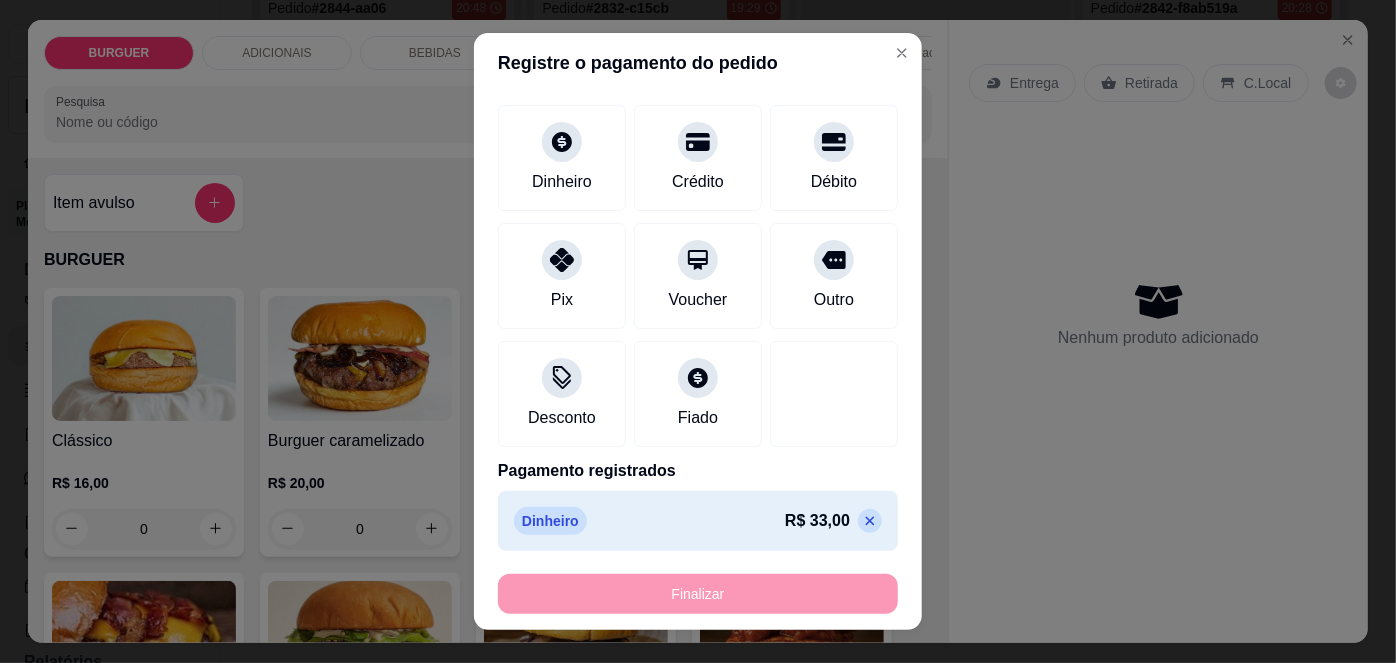type on "-R$ 33,00" 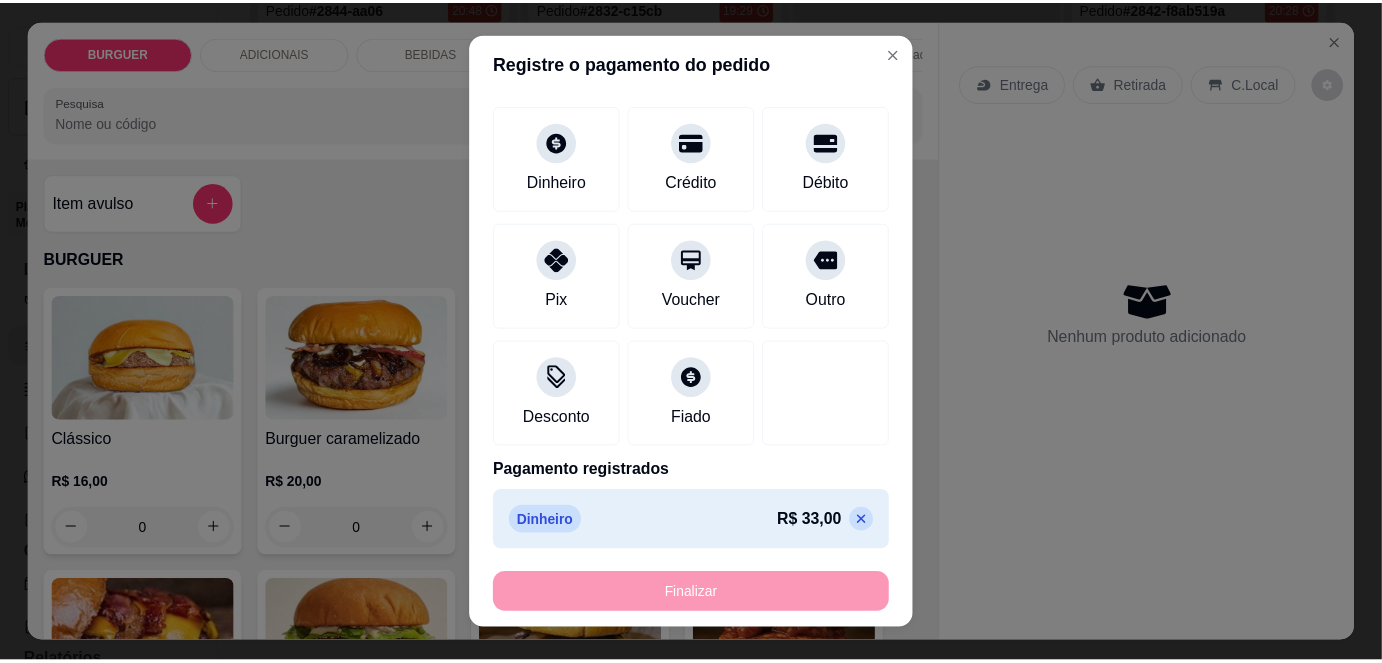 scroll, scrollTop: 0, scrollLeft: 0, axis: both 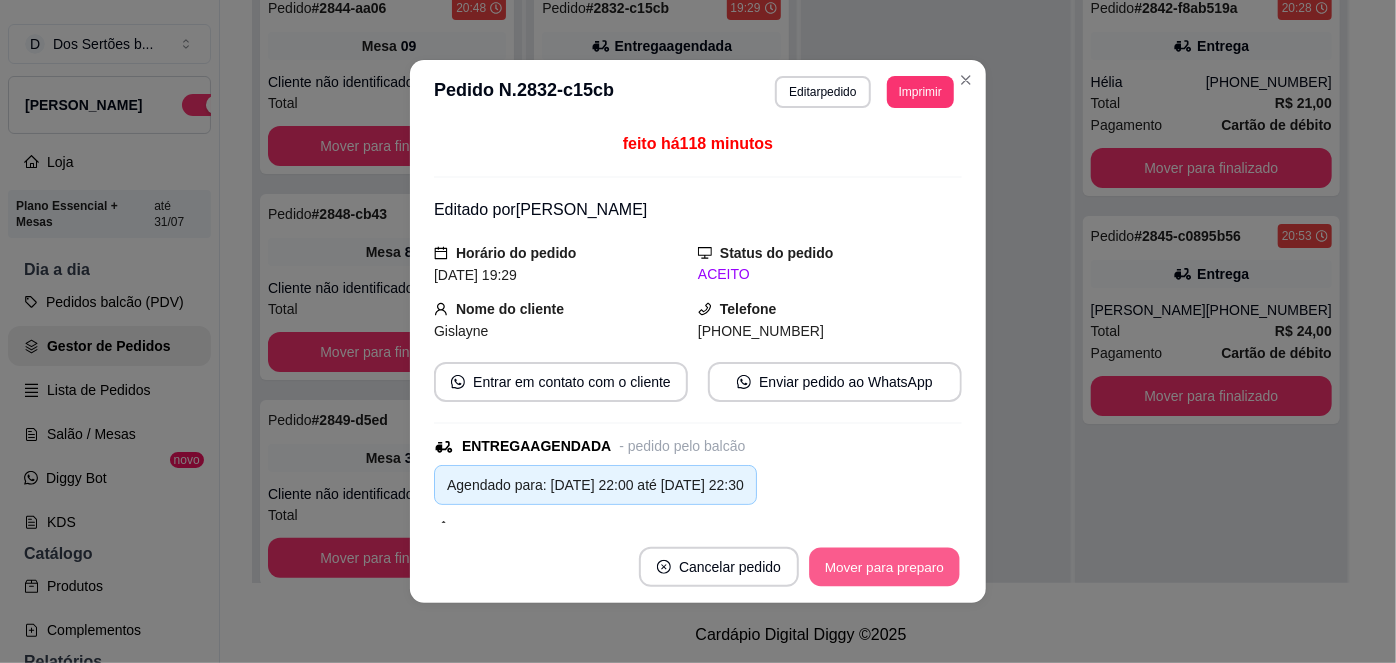 click on "Mover para preparo" at bounding box center [884, 567] 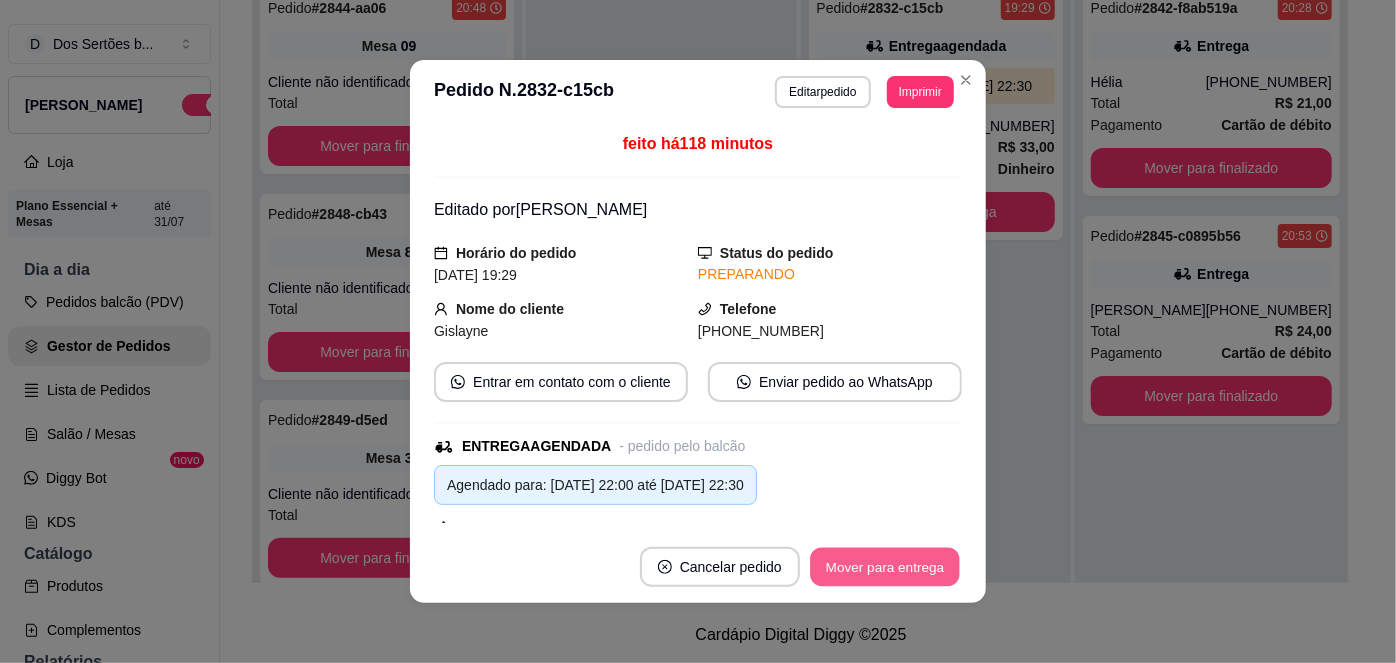 click on "Mover para entrega" at bounding box center (885, 567) 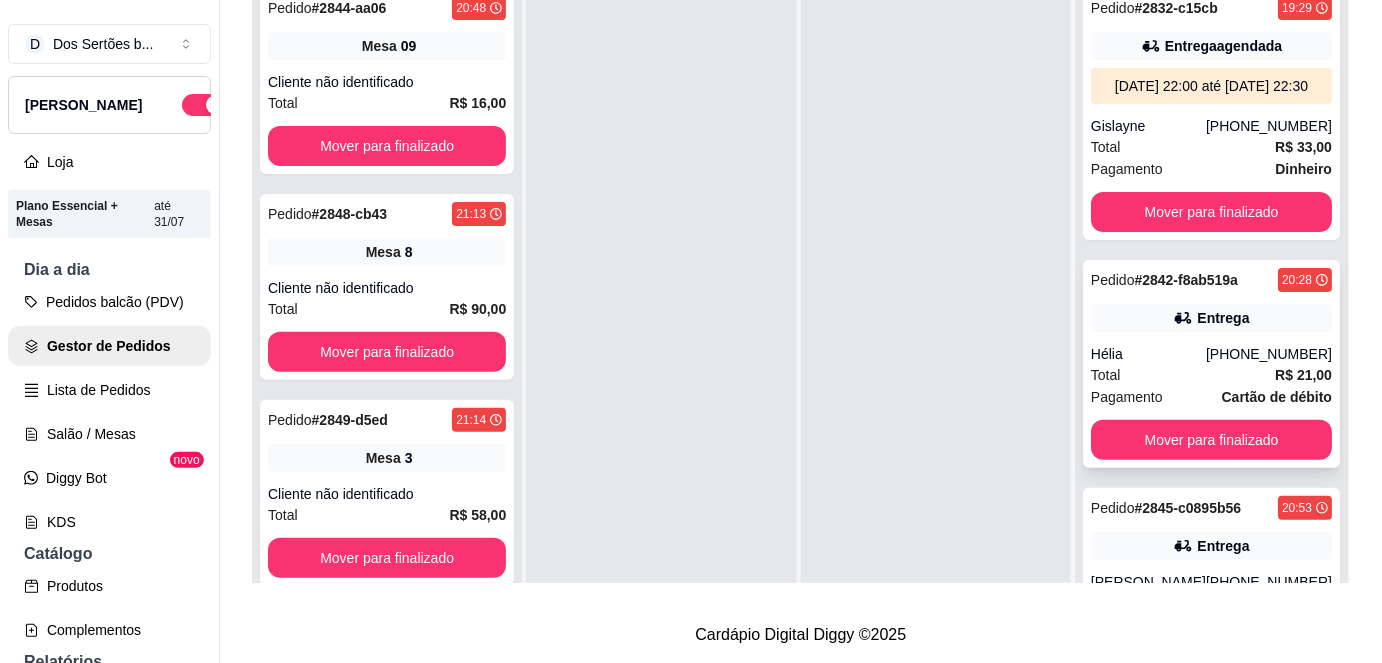 scroll, scrollTop: 104, scrollLeft: 0, axis: vertical 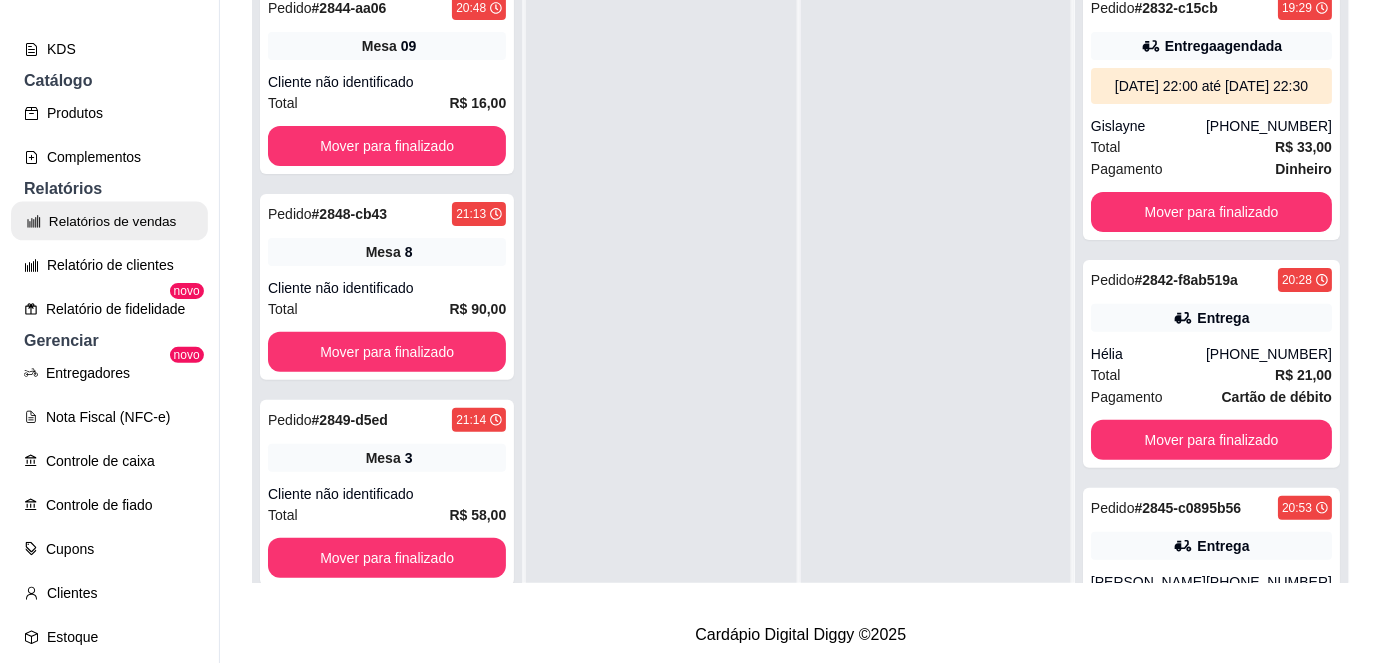 click on "Relatórios de vendas" at bounding box center [109, 221] 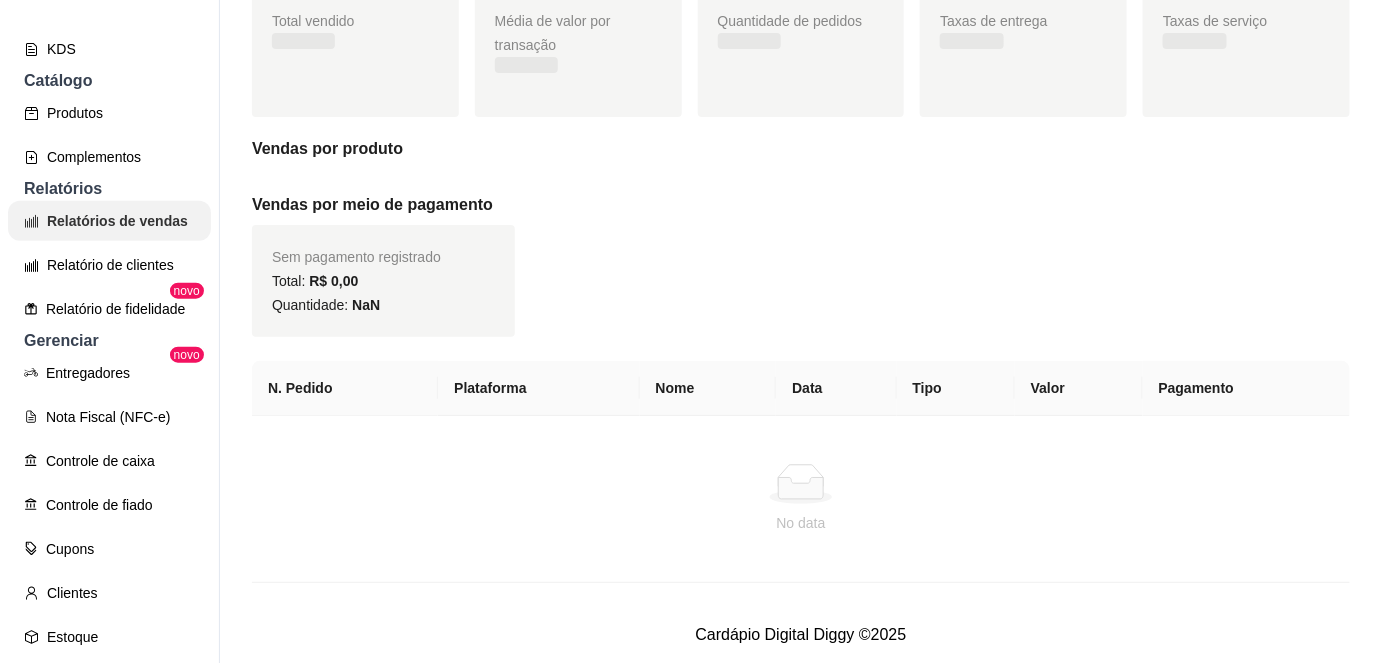 scroll, scrollTop: 0, scrollLeft: 0, axis: both 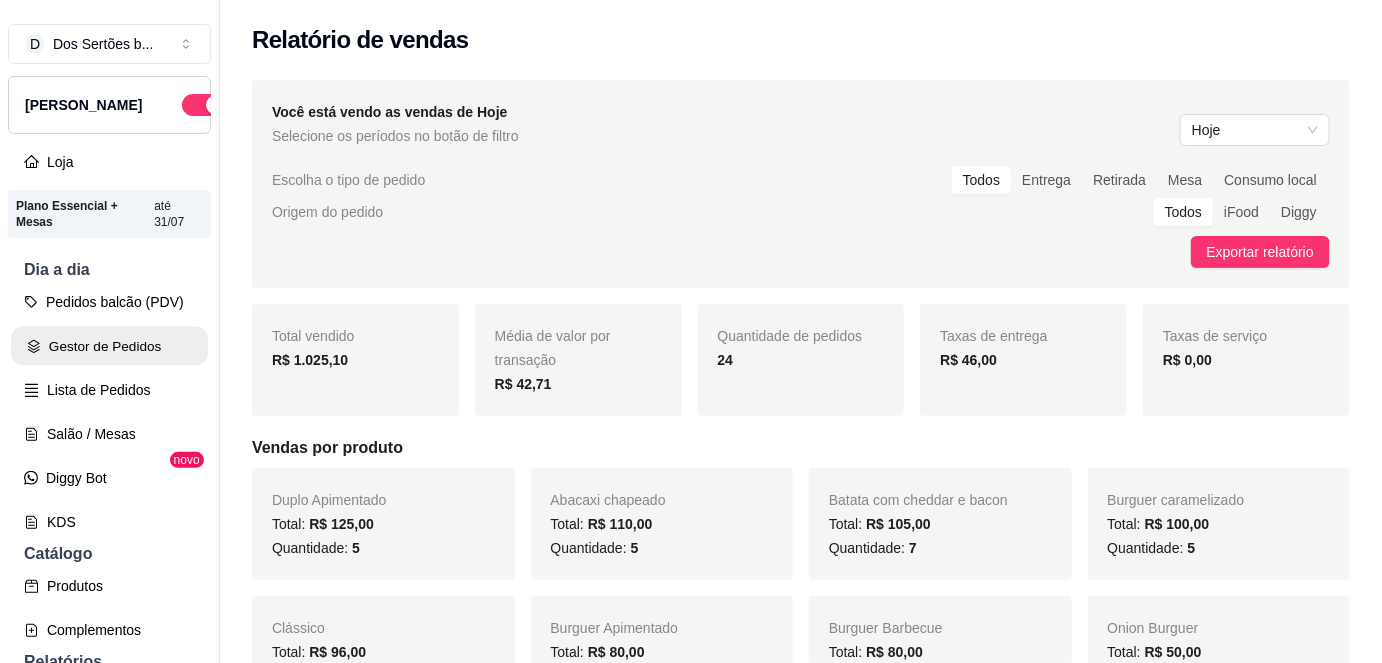 click on "Gestor de Pedidos" at bounding box center [109, 346] 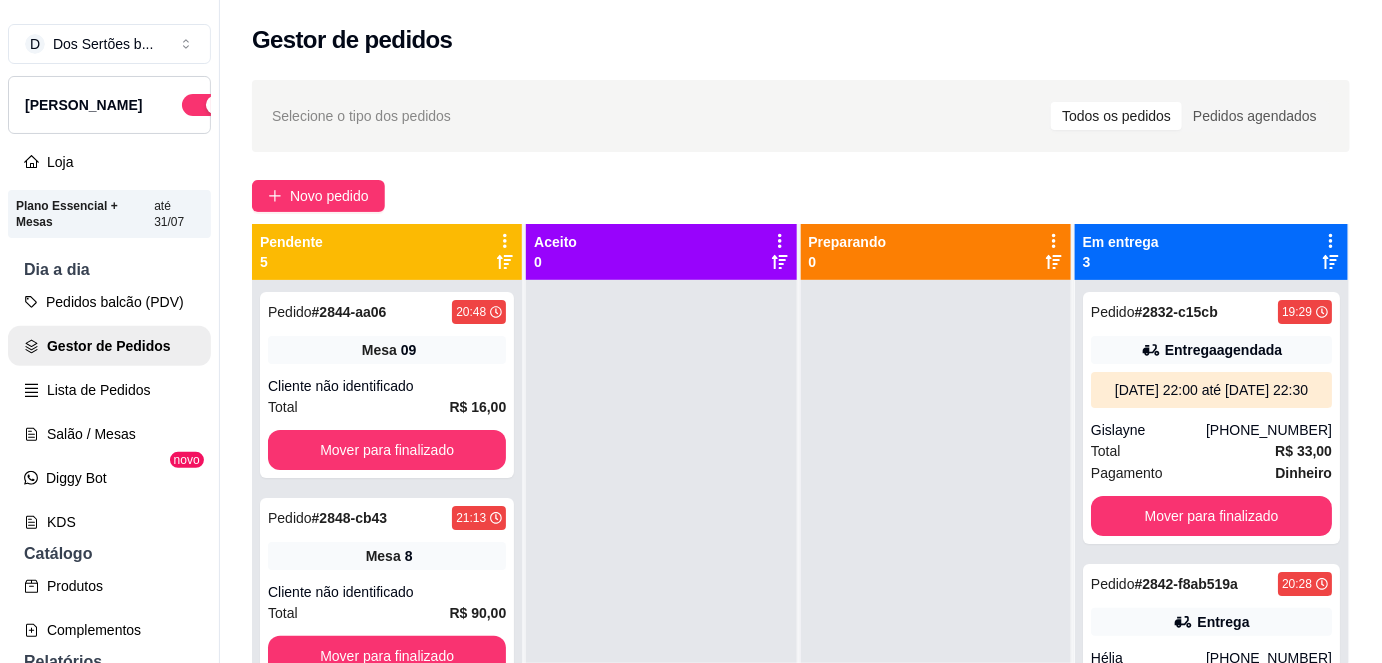 scroll, scrollTop: 56, scrollLeft: 0, axis: vertical 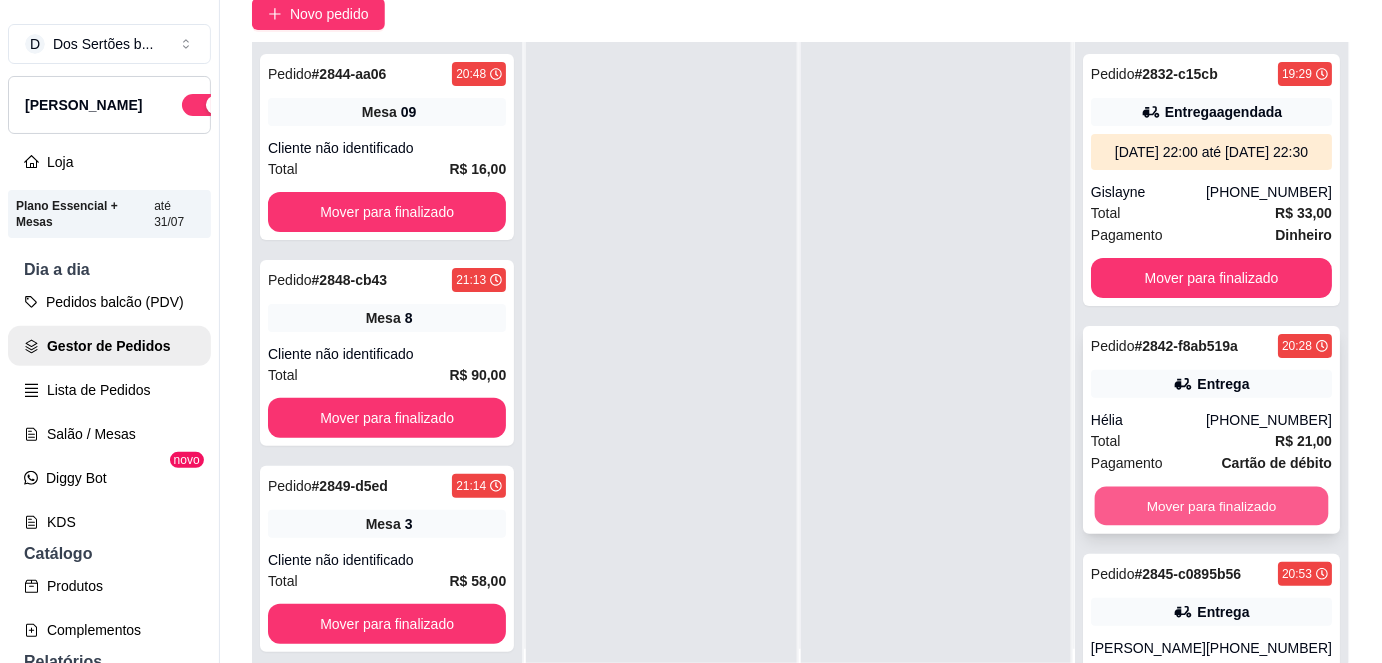 click on "Mover para finalizado" at bounding box center [1211, 506] 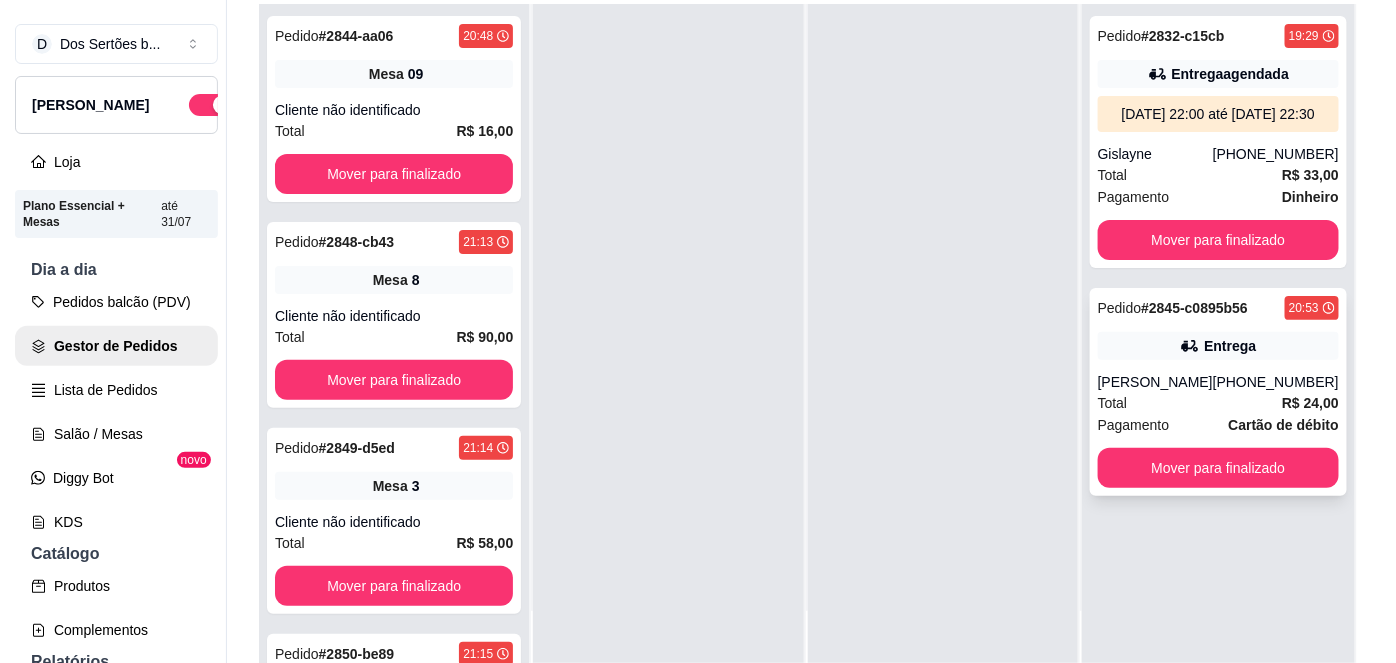 scroll, scrollTop: 233, scrollLeft: 0, axis: vertical 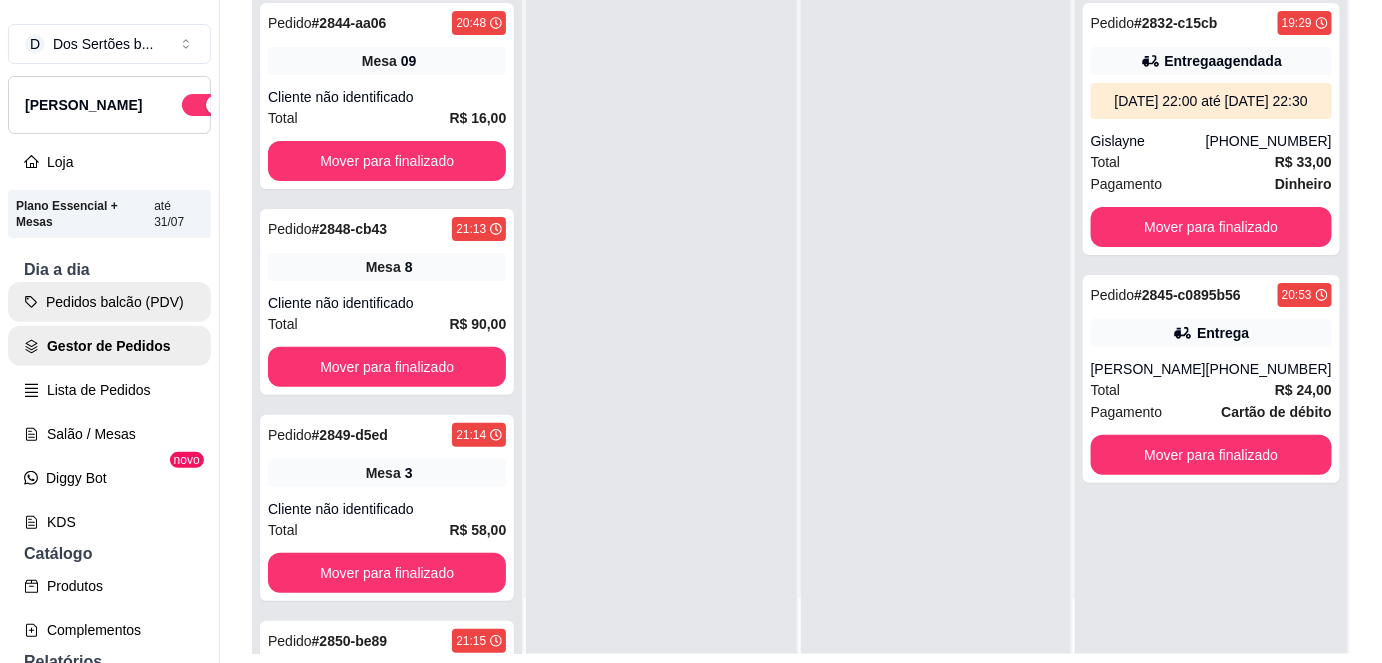 click on "Pedidos balcão (PDV)" at bounding box center (109, 302) 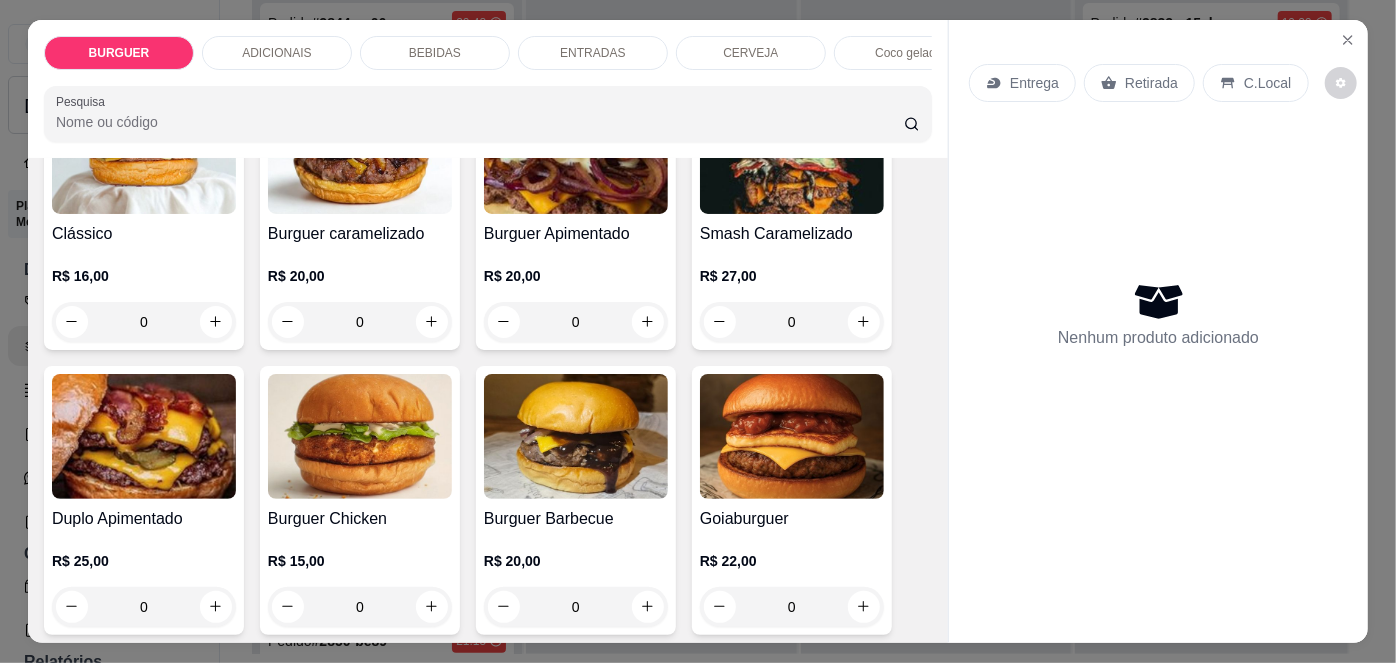 scroll, scrollTop: 381, scrollLeft: 0, axis: vertical 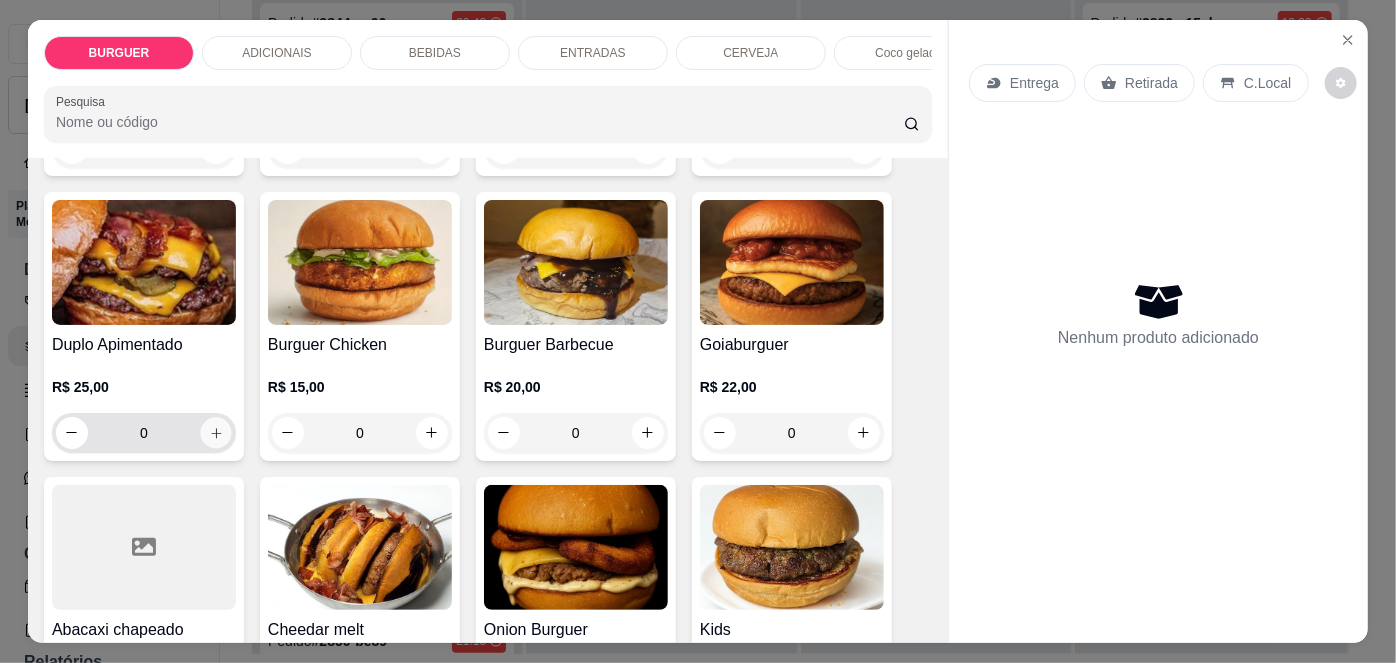 click 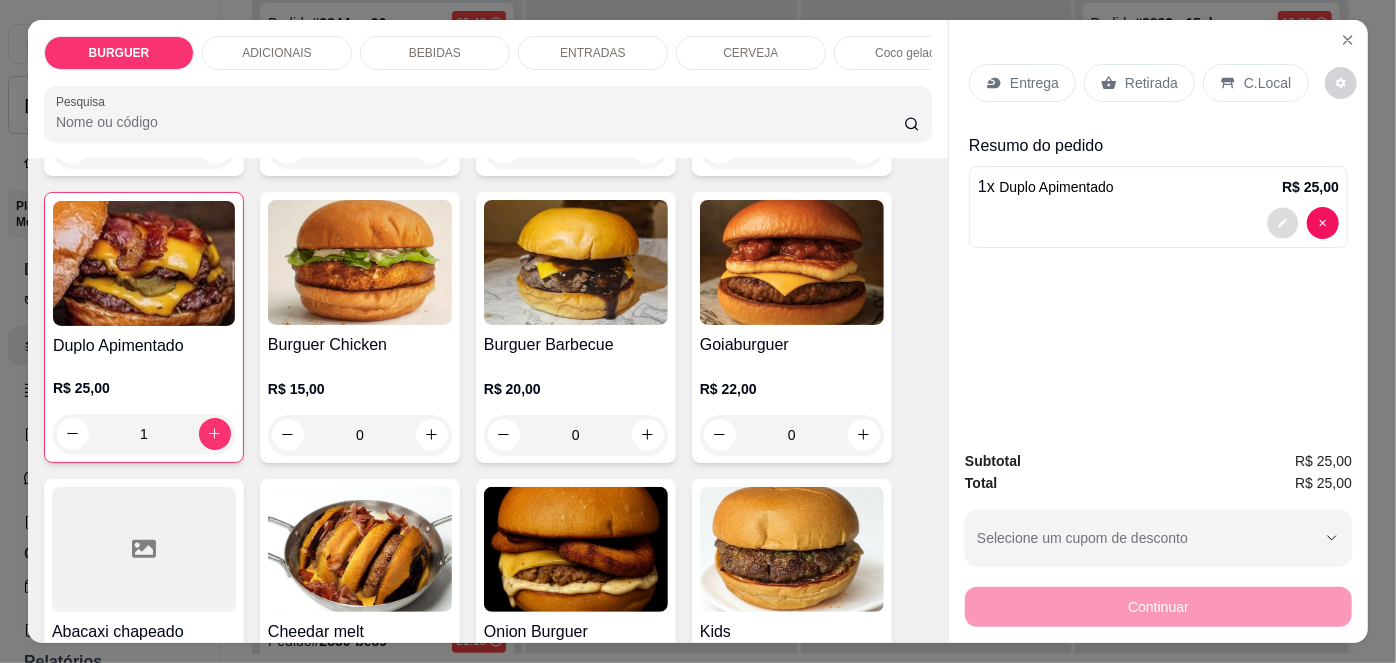 click 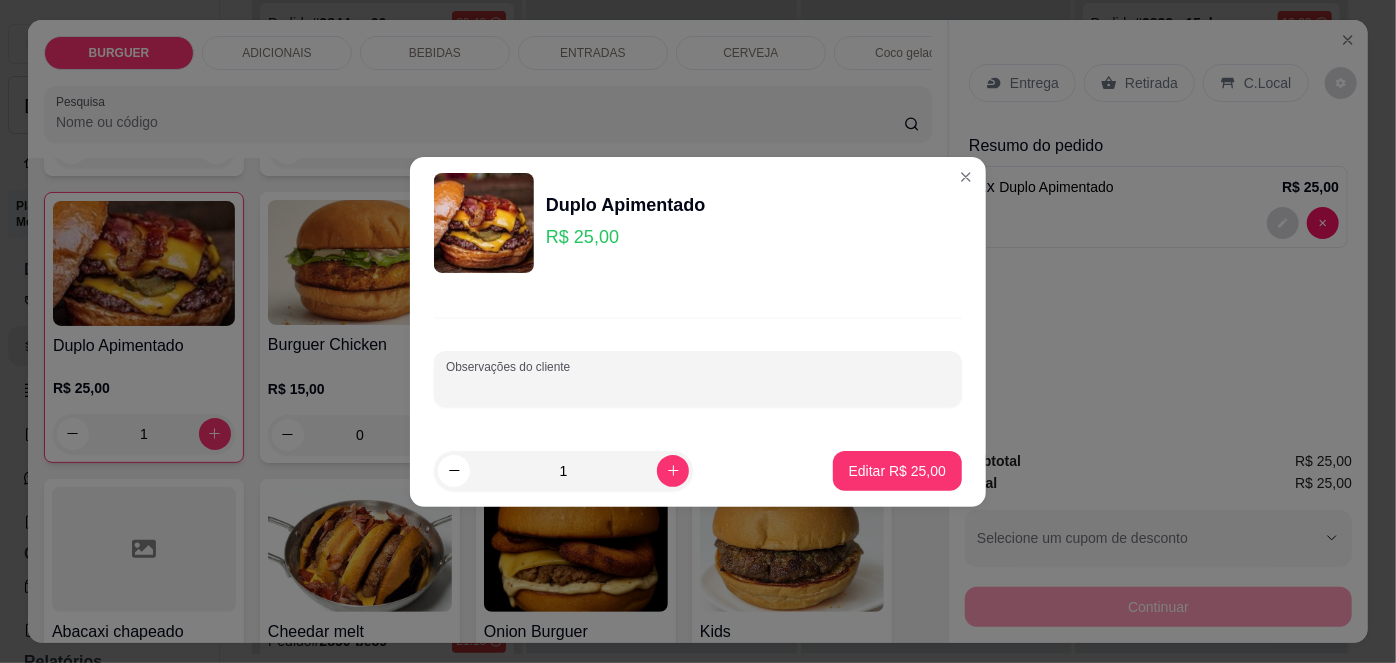 click on "Observações do cliente" at bounding box center [698, 387] 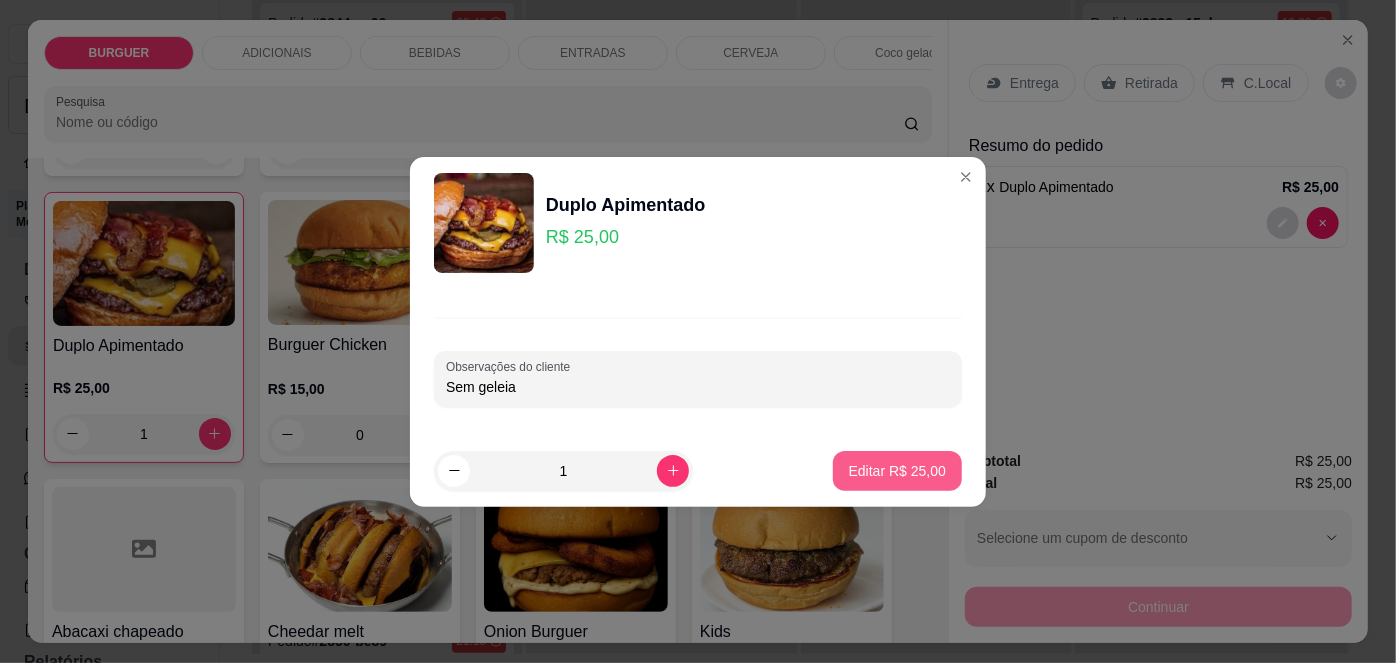 type on "Sem geleia" 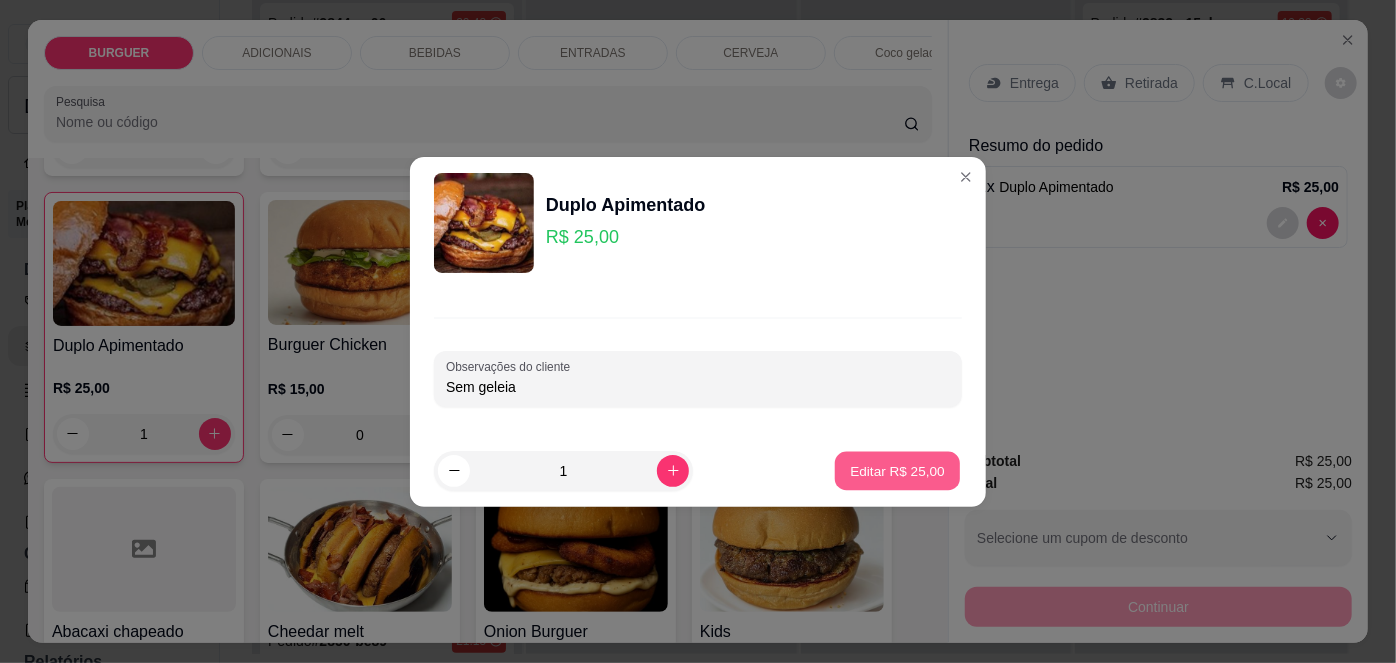 click on "Editar   R$ 25,00" at bounding box center [897, 470] 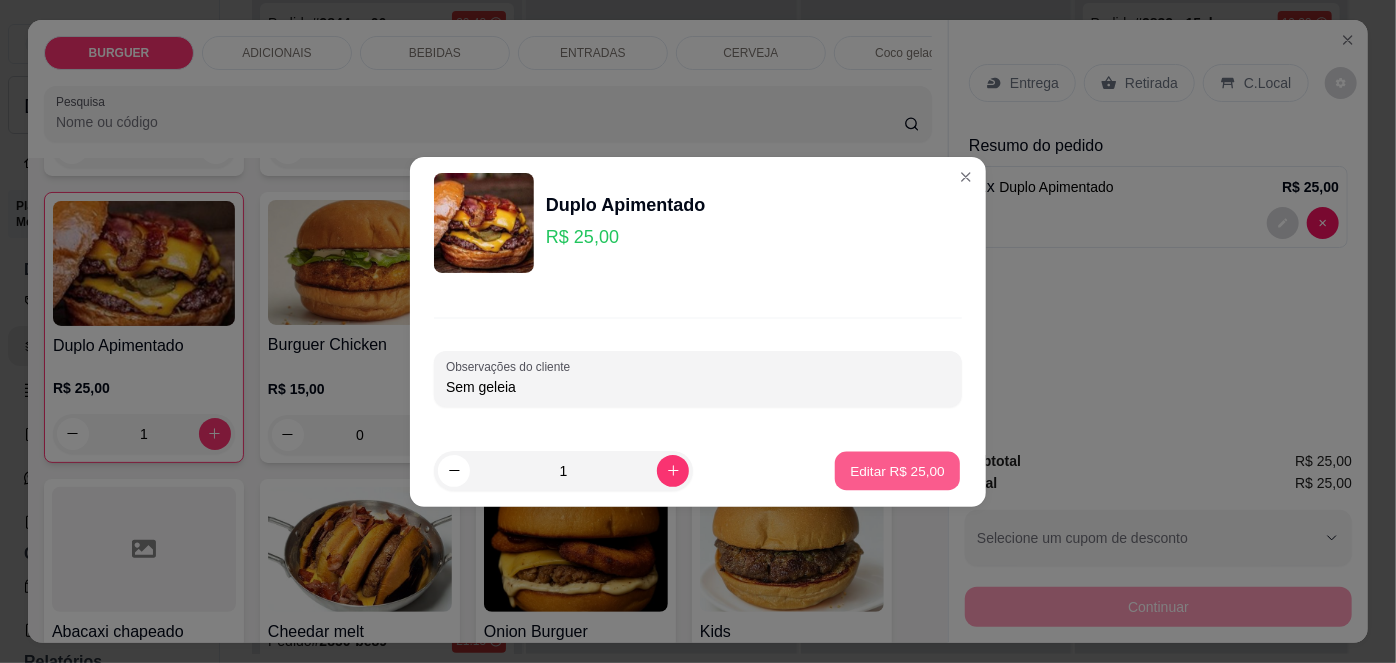 type on "0" 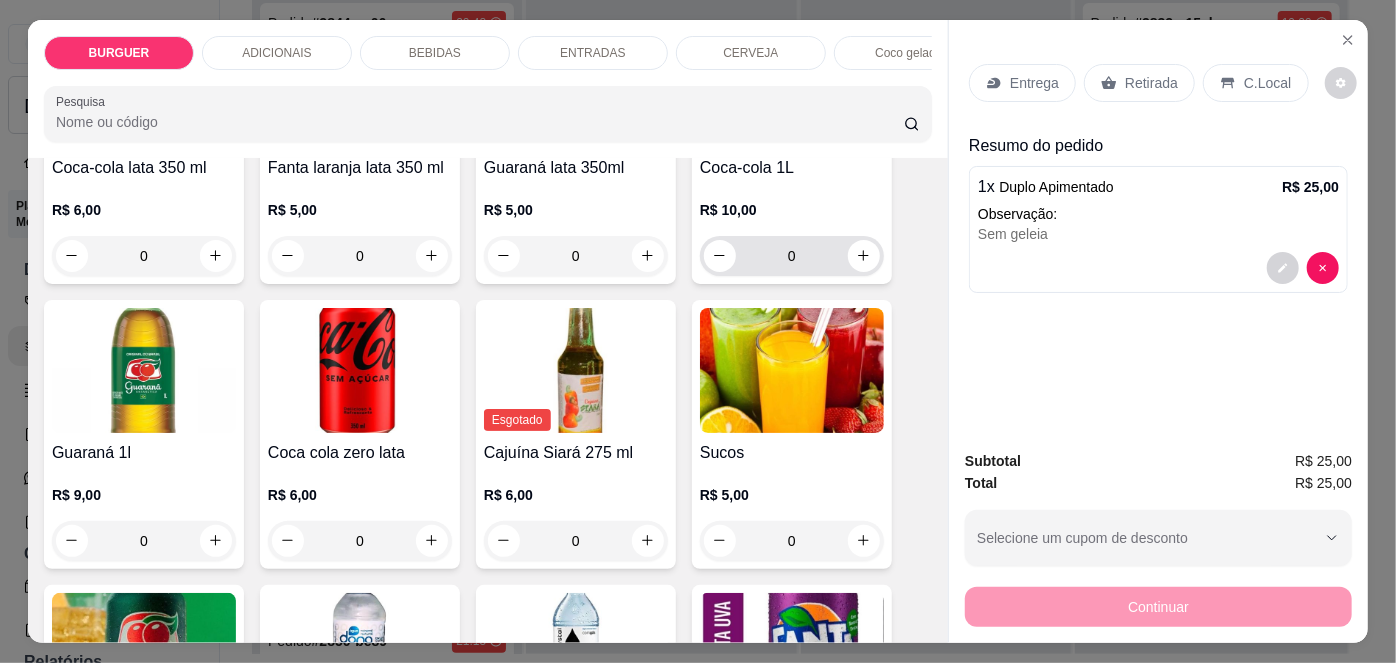 scroll, scrollTop: 1781, scrollLeft: 0, axis: vertical 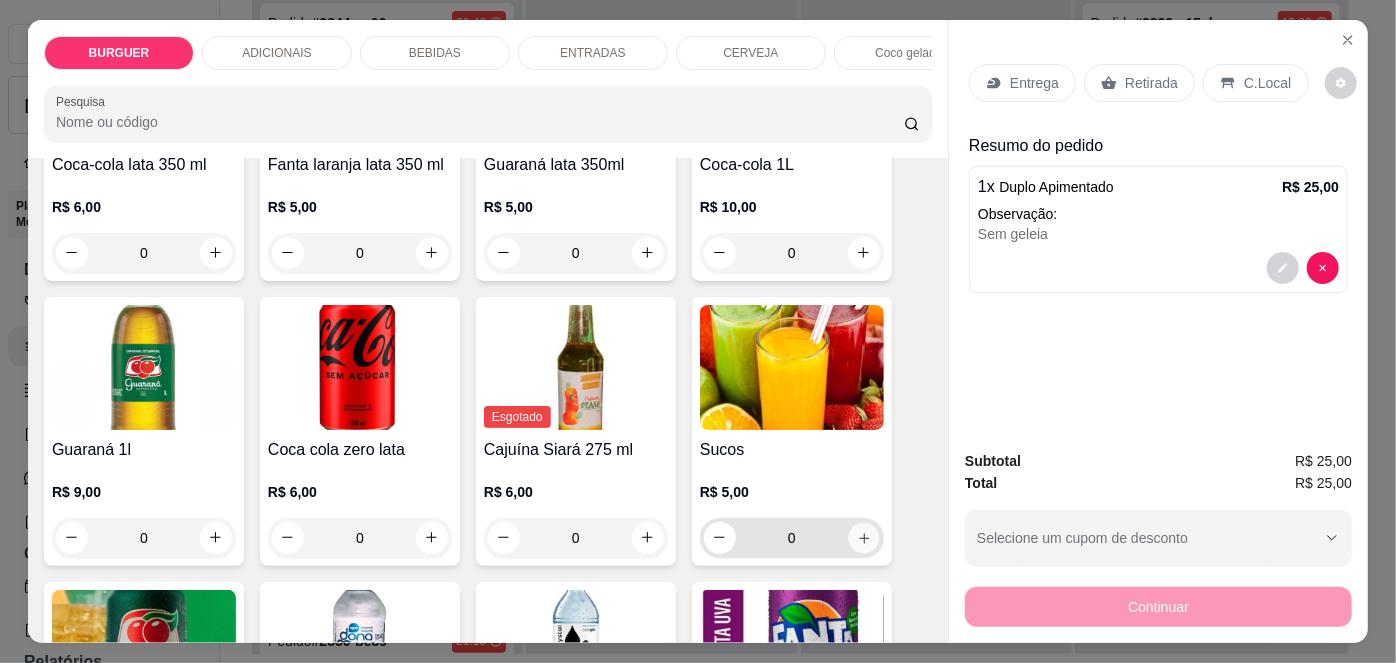 click 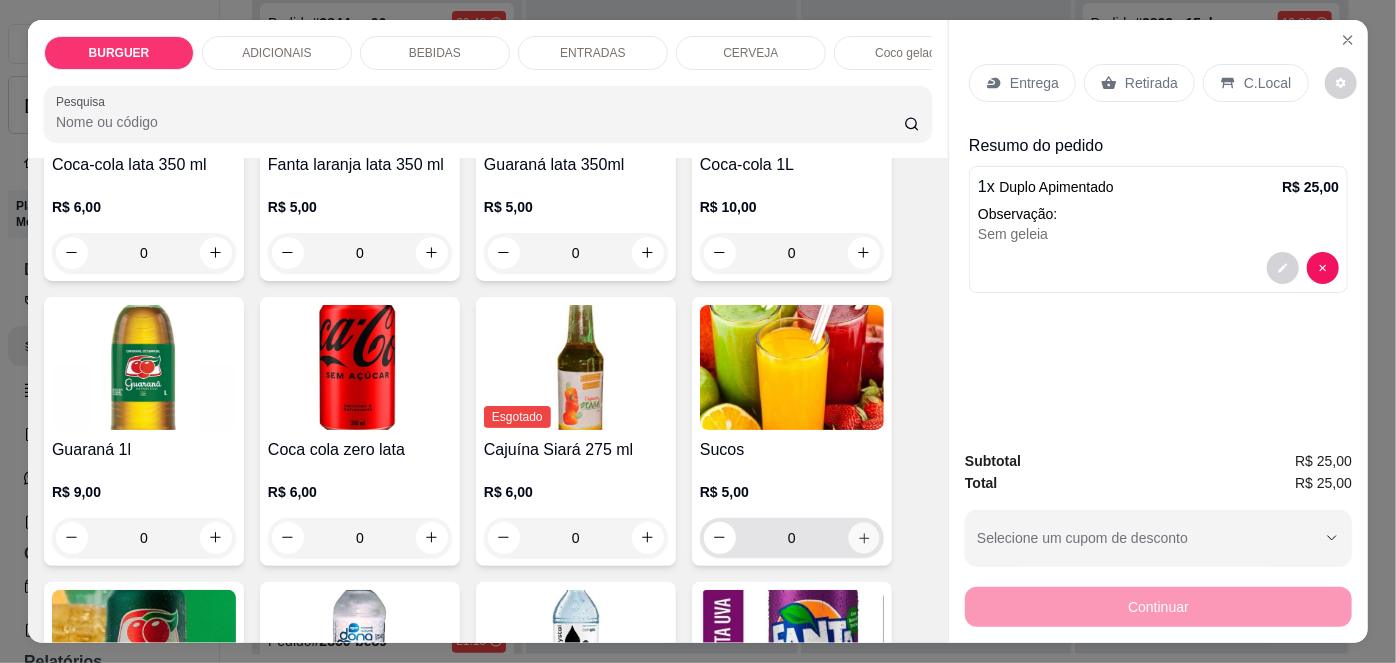 type on "1" 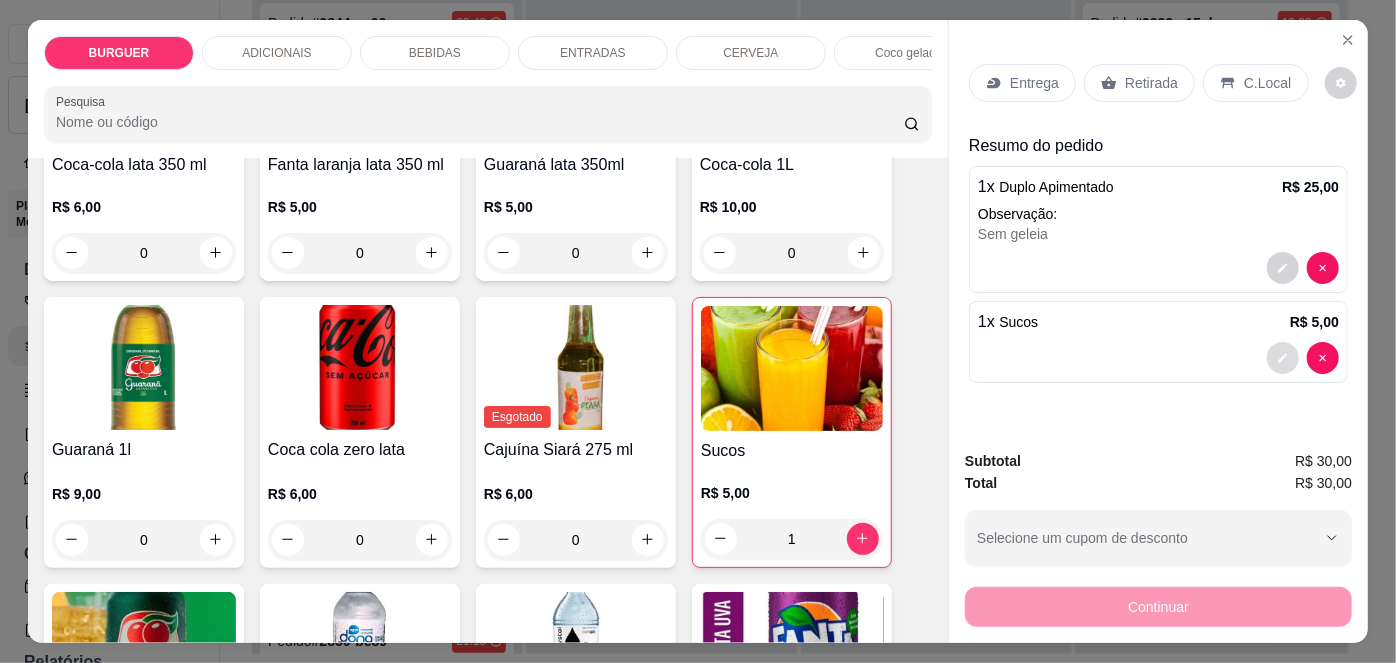 click at bounding box center (1283, 358) 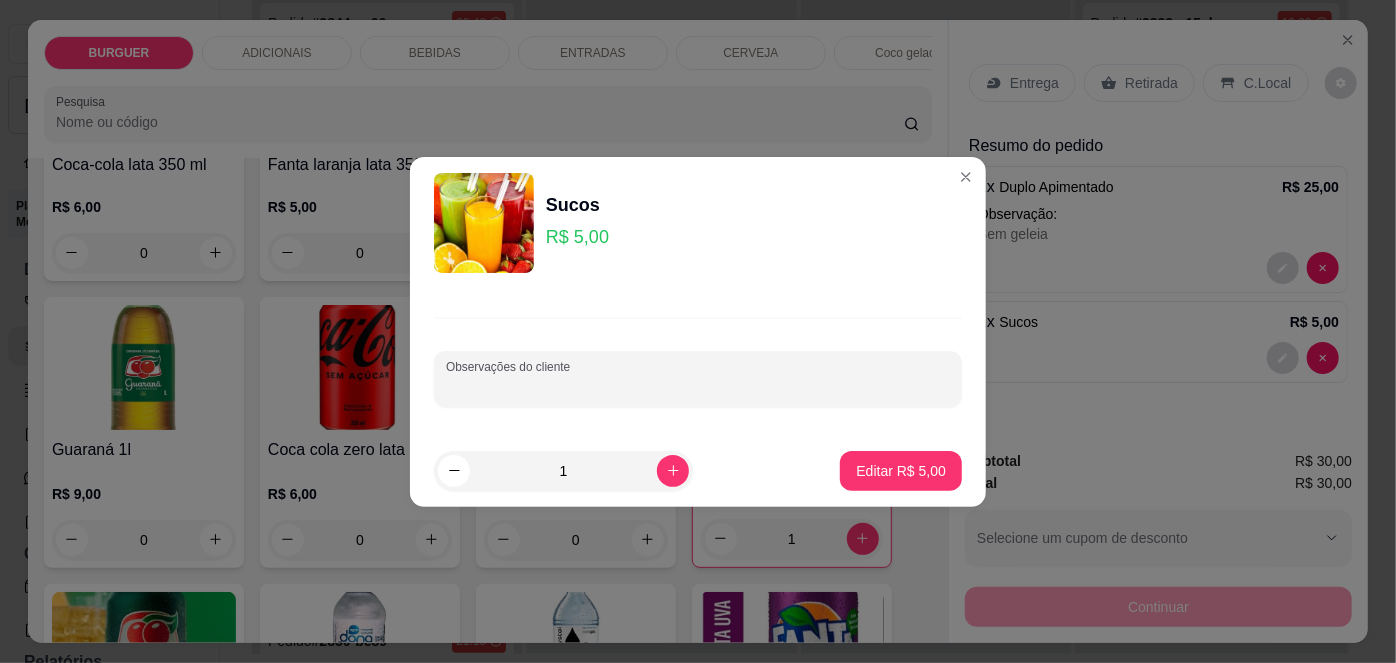 click on "Observações do cliente" at bounding box center (698, 387) 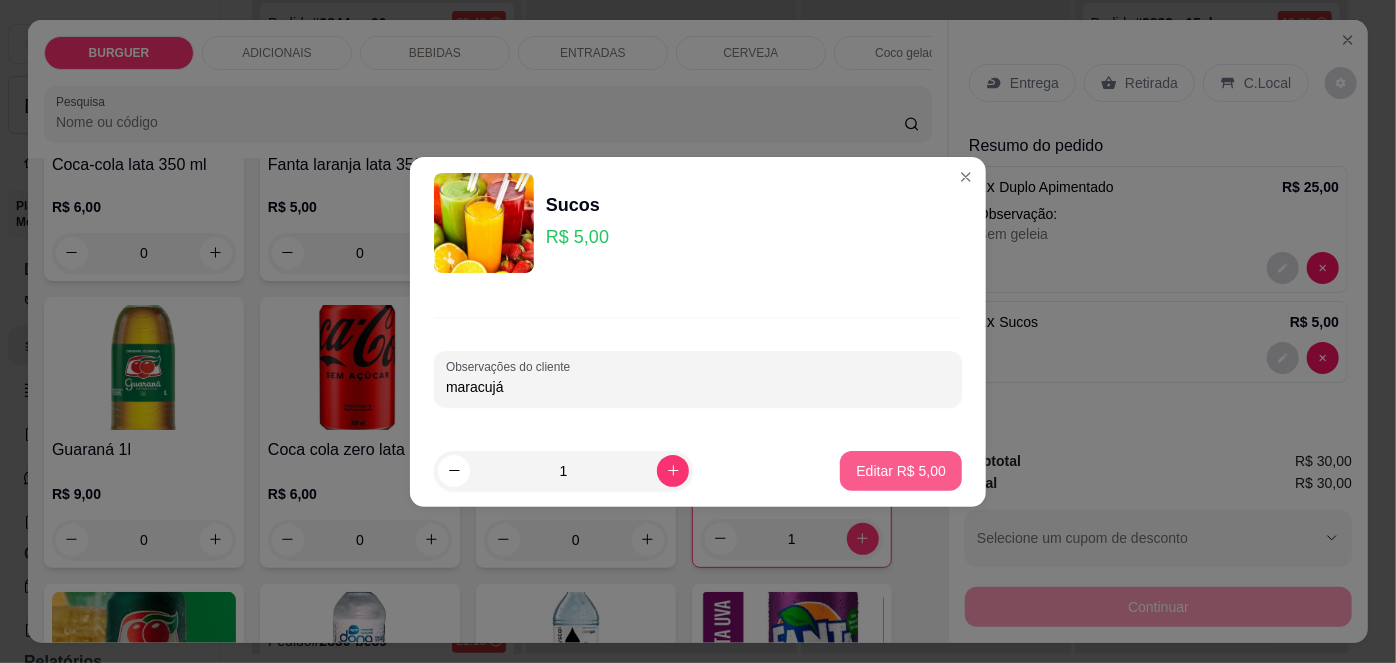 type on "maracujá" 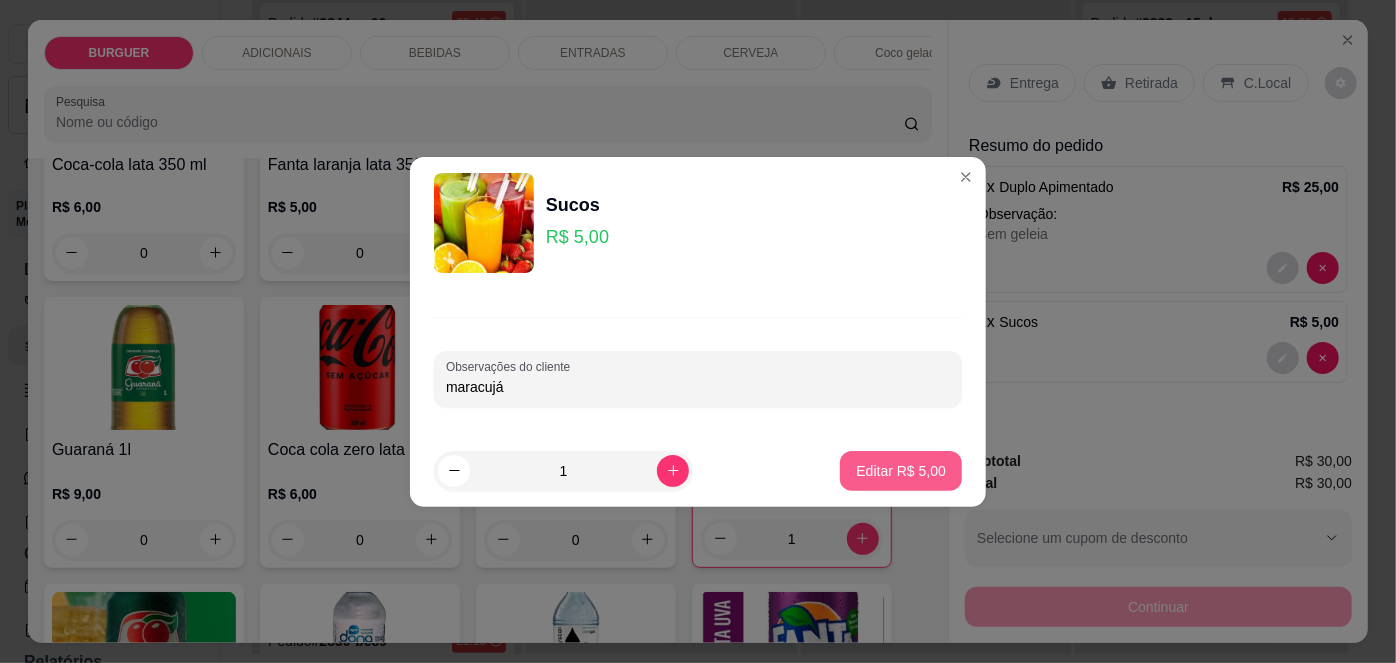 click on "Editar   R$ 5,00" at bounding box center (901, 471) 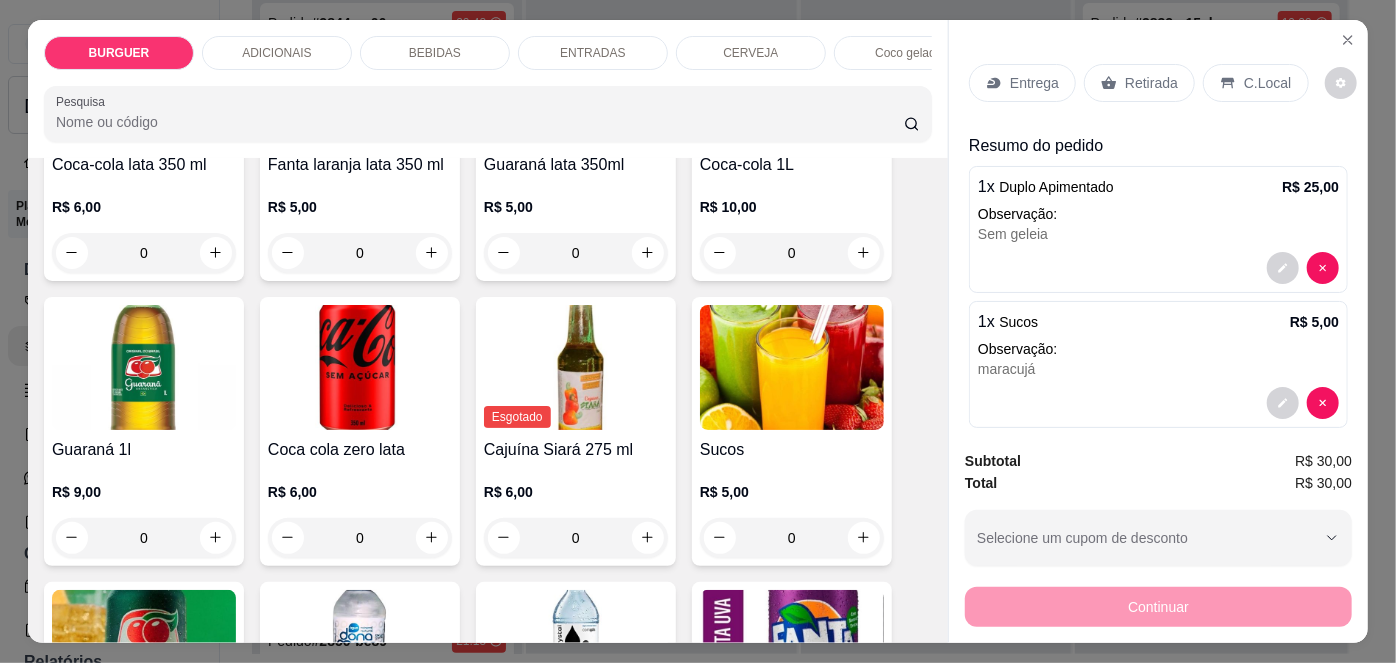 scroll, scrollTop: 19, scrollLeft: 0, axis: vertical 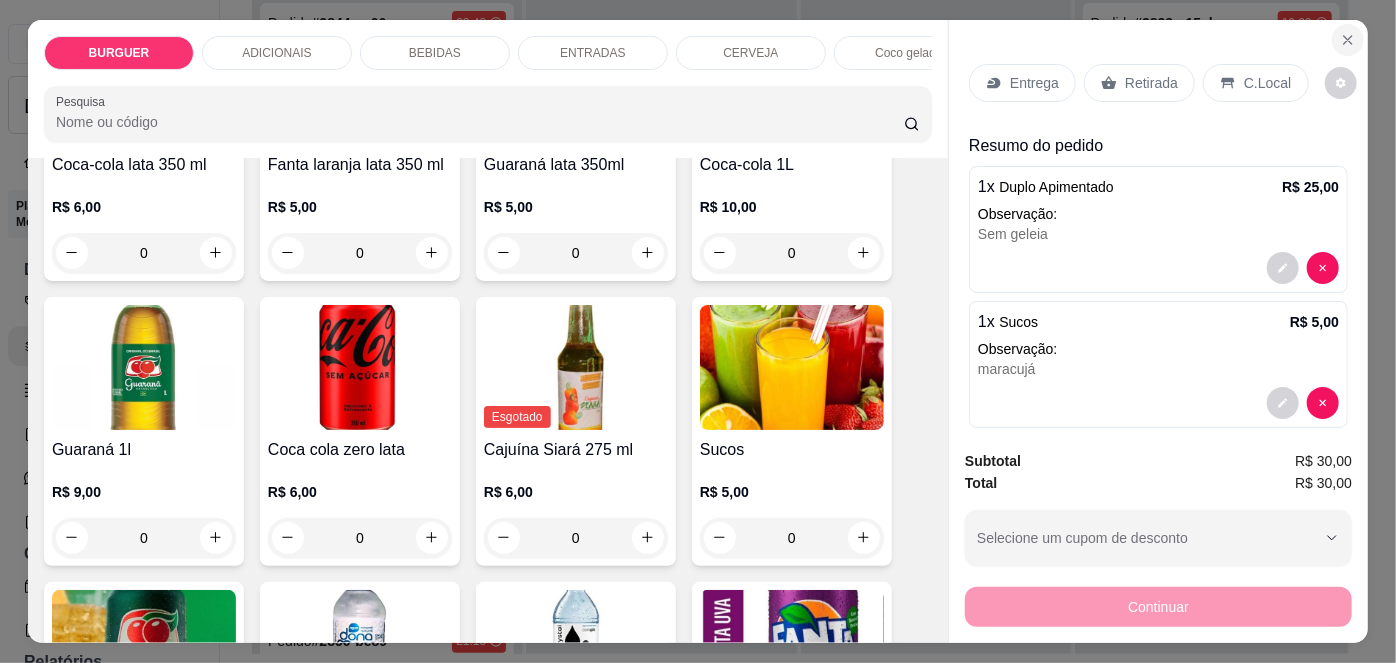 click 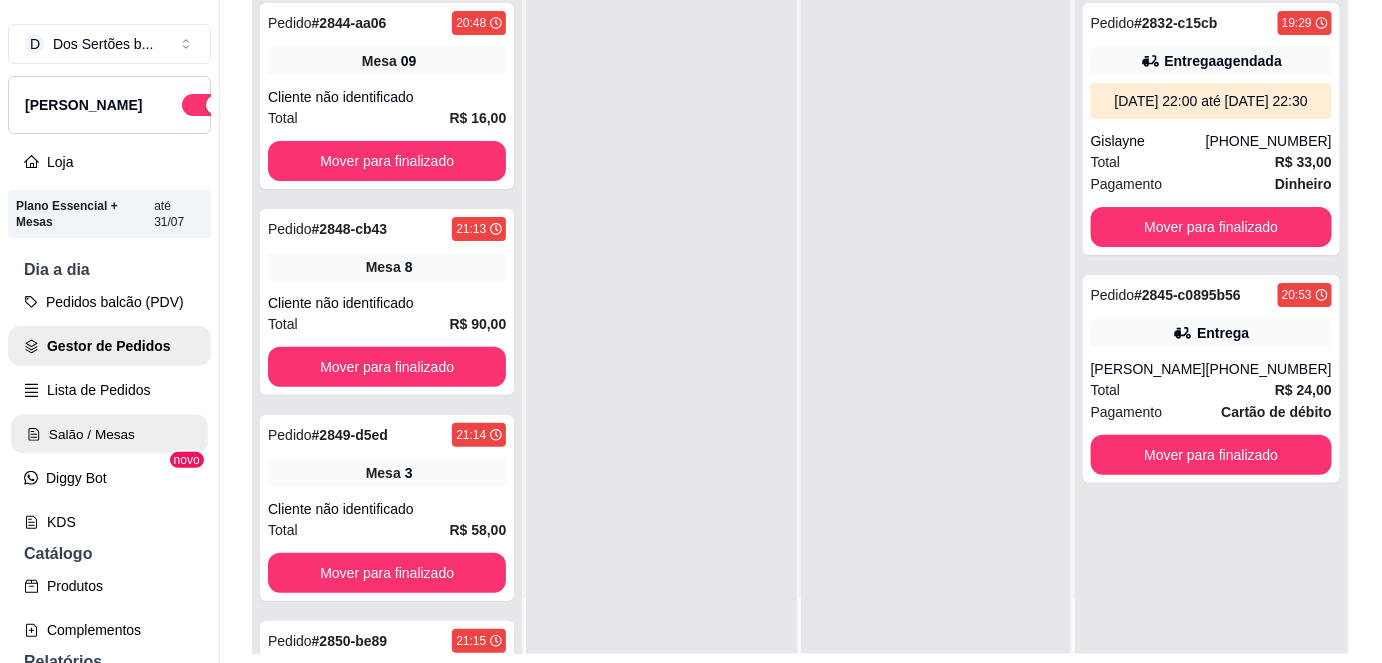 click on "Salão / Mesas" at bounding box center (109, 434) 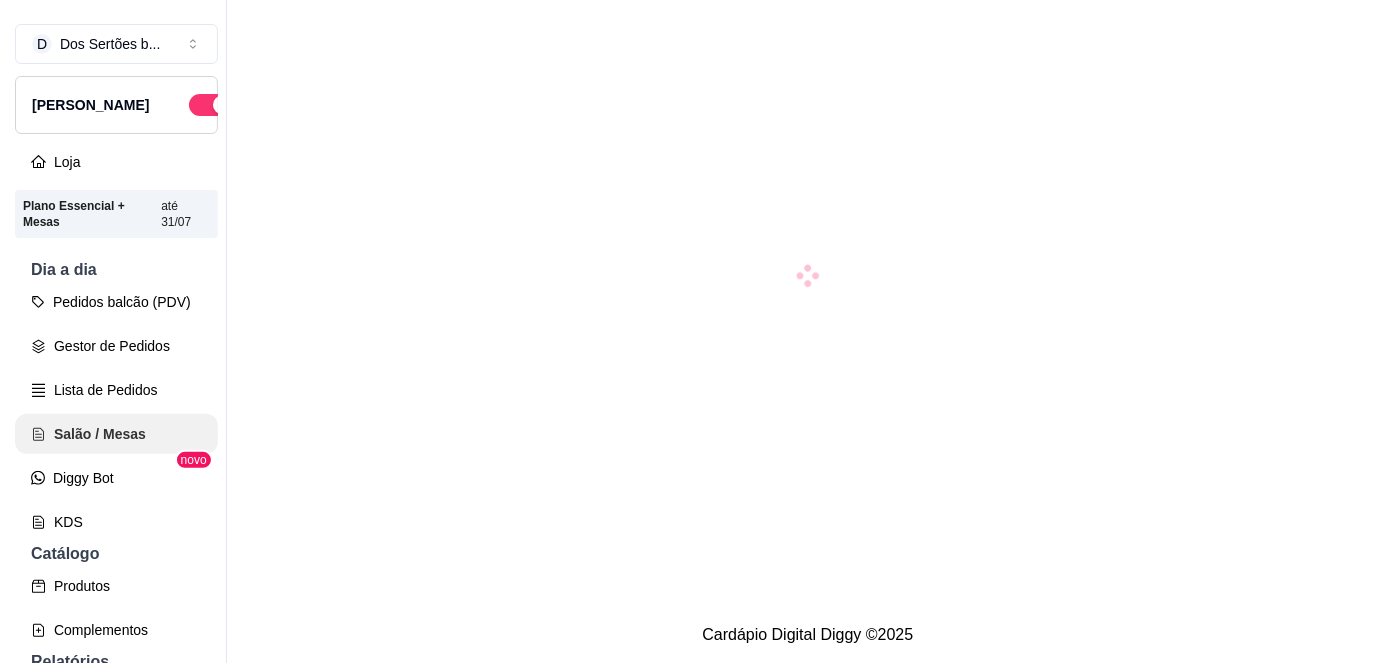 scroll, scrollTop: 0, scrollLeft: 0, axis: both 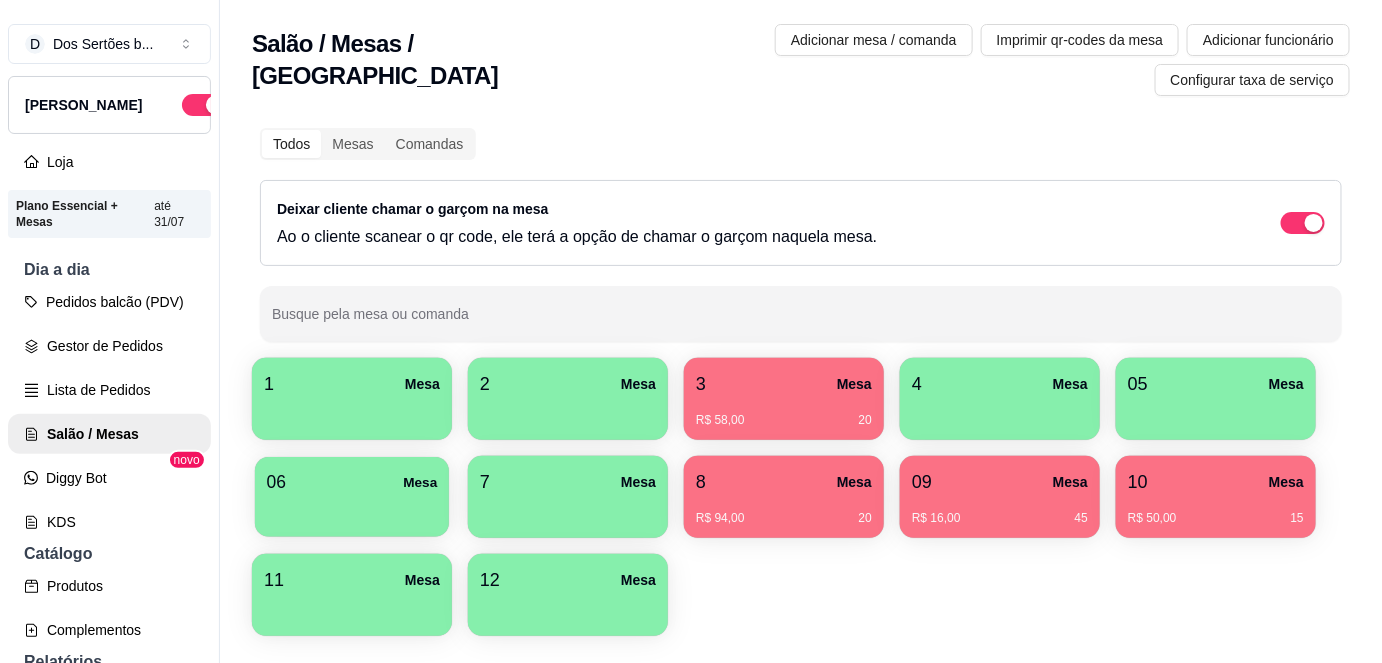click at bounding box center (352, 510) 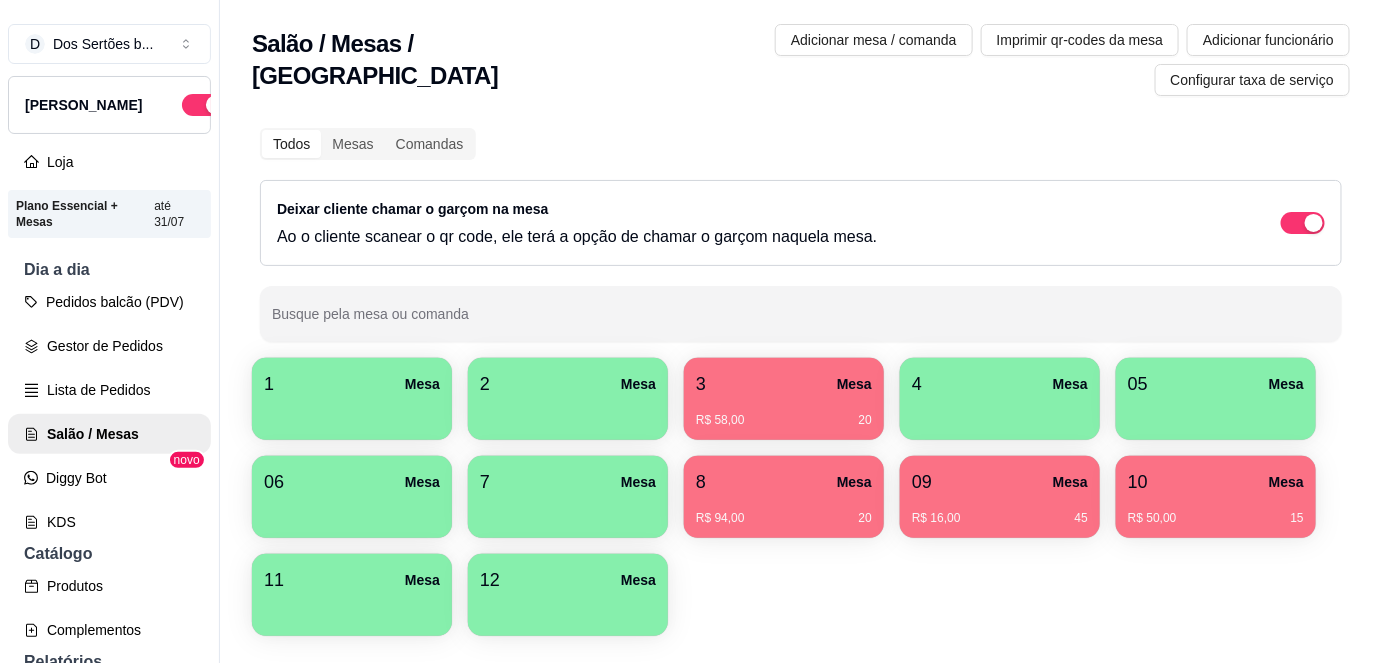 click on "05 Mesa" at bounding box center (1216, 384) 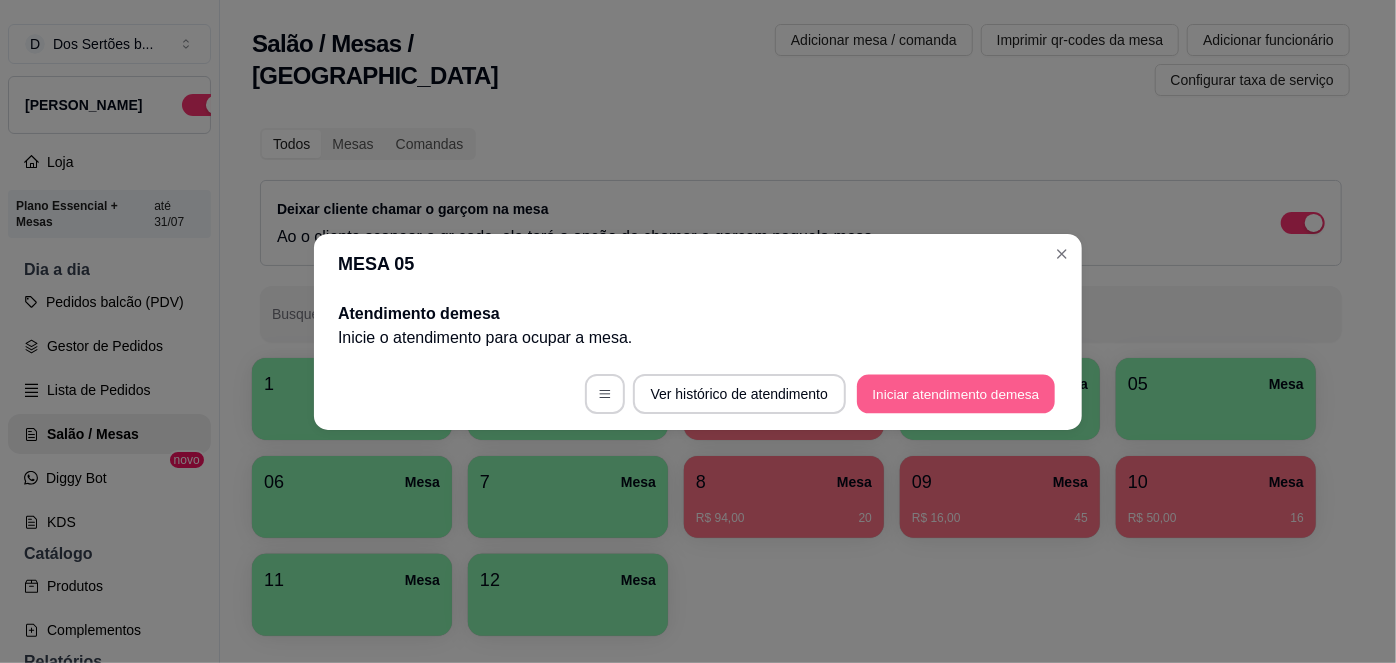 click on "Iniciar atendimento de  mesa" at bounding box center [956, 393] 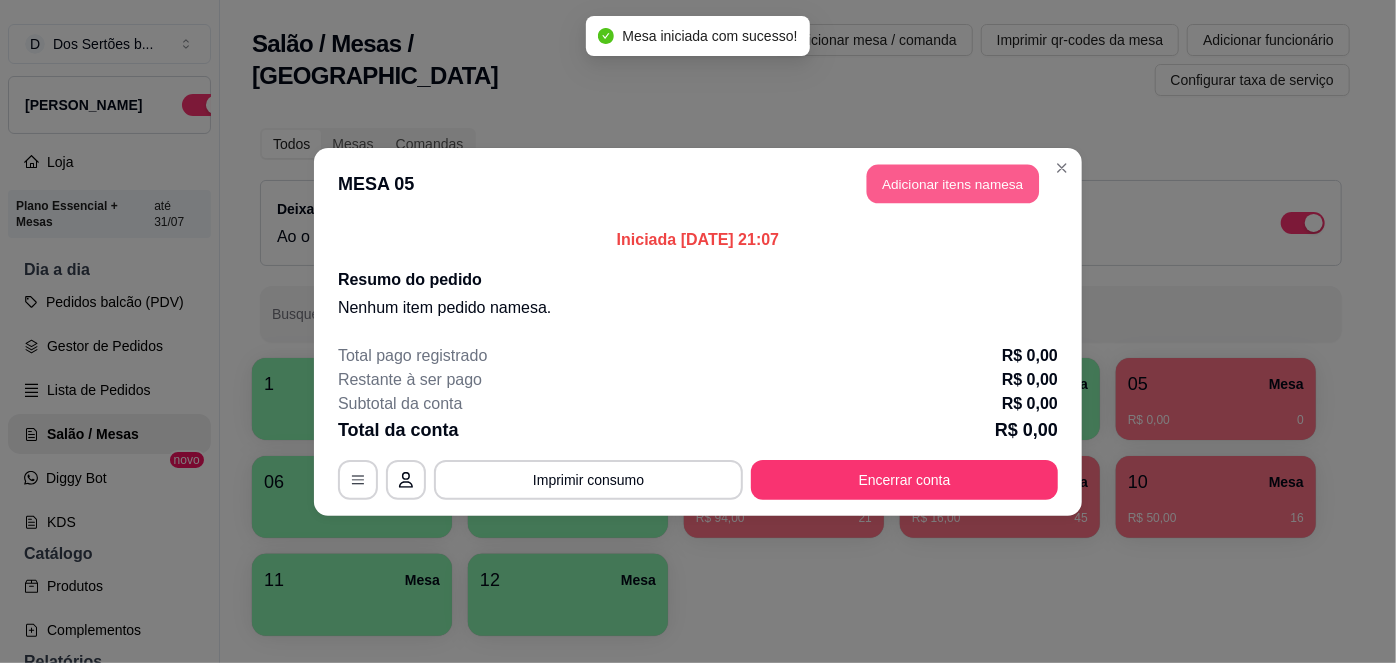 click on "Adicionar itens na  mesa" at bounding box center (953, 183) 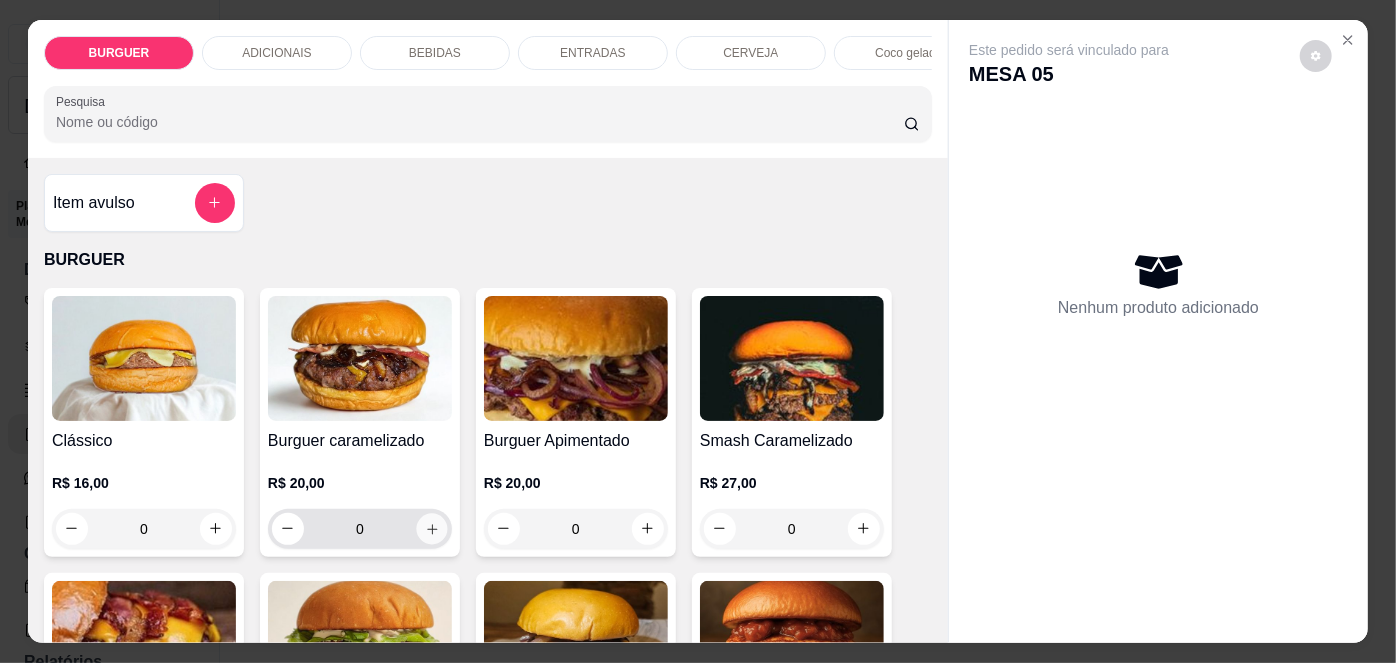 click at bounding box center [431, 528] 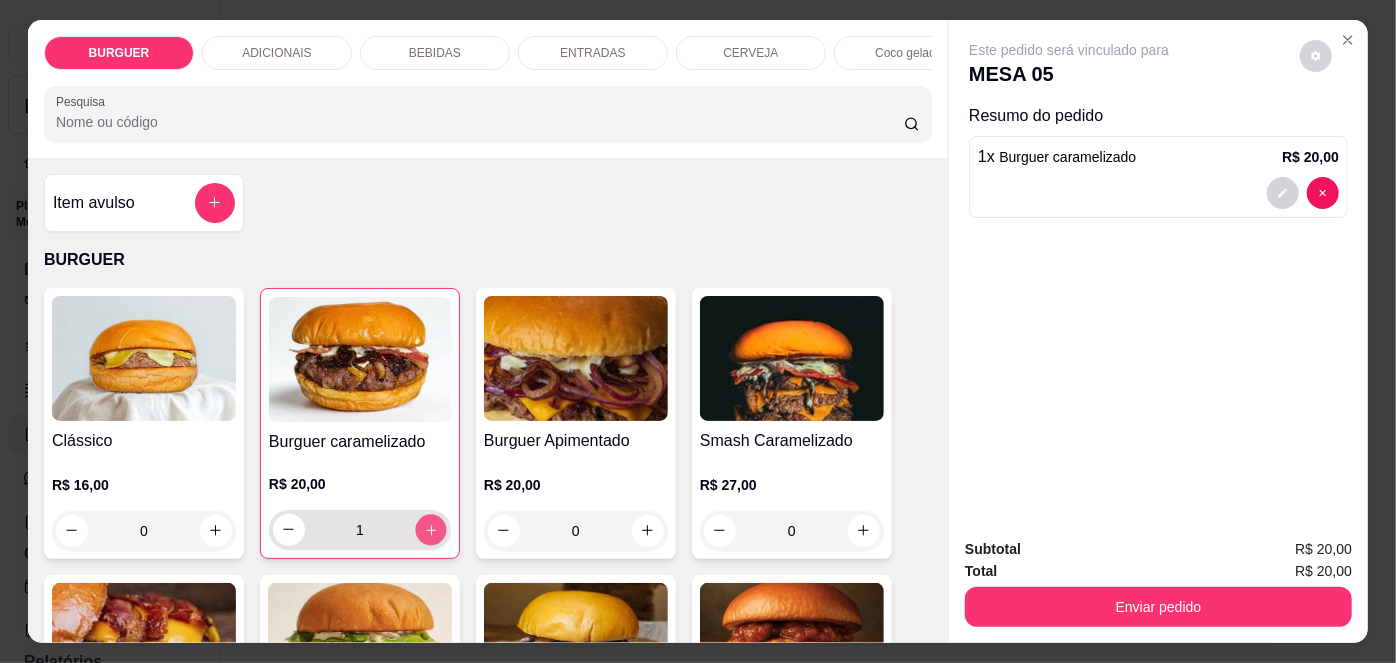 click at bounding box center [430, 529] 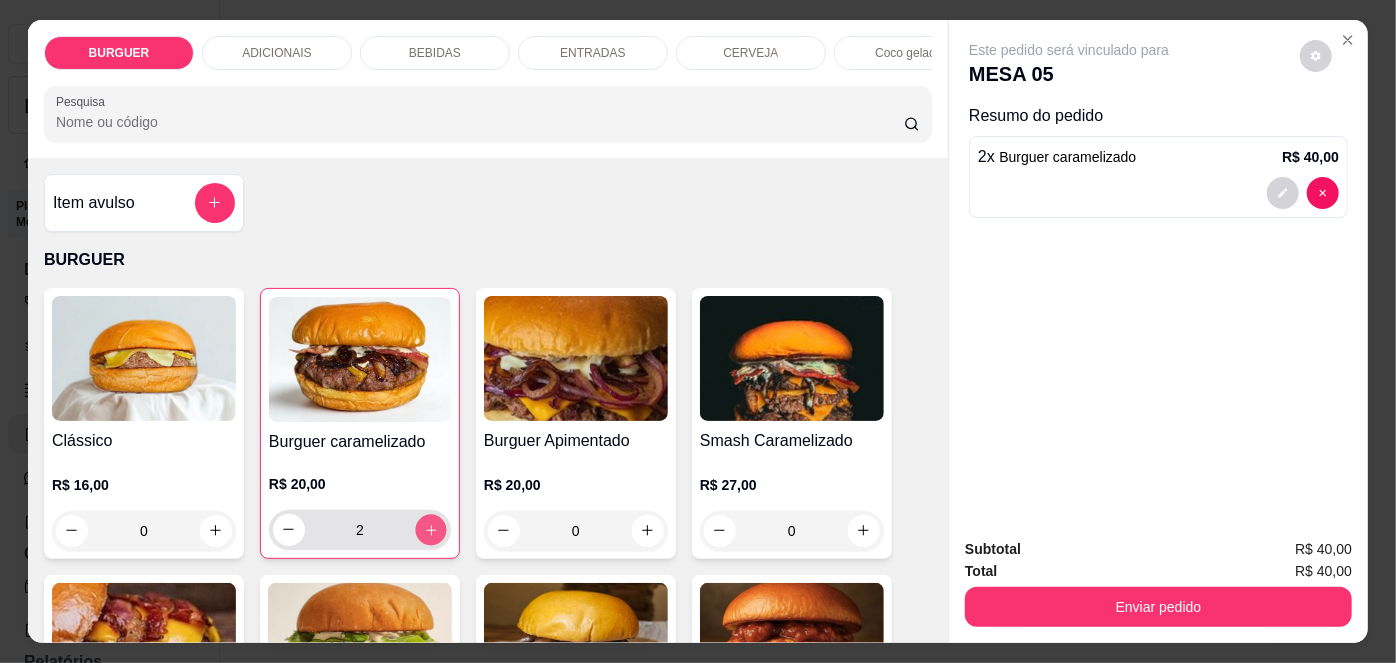 click at bounding box center [430, 529] 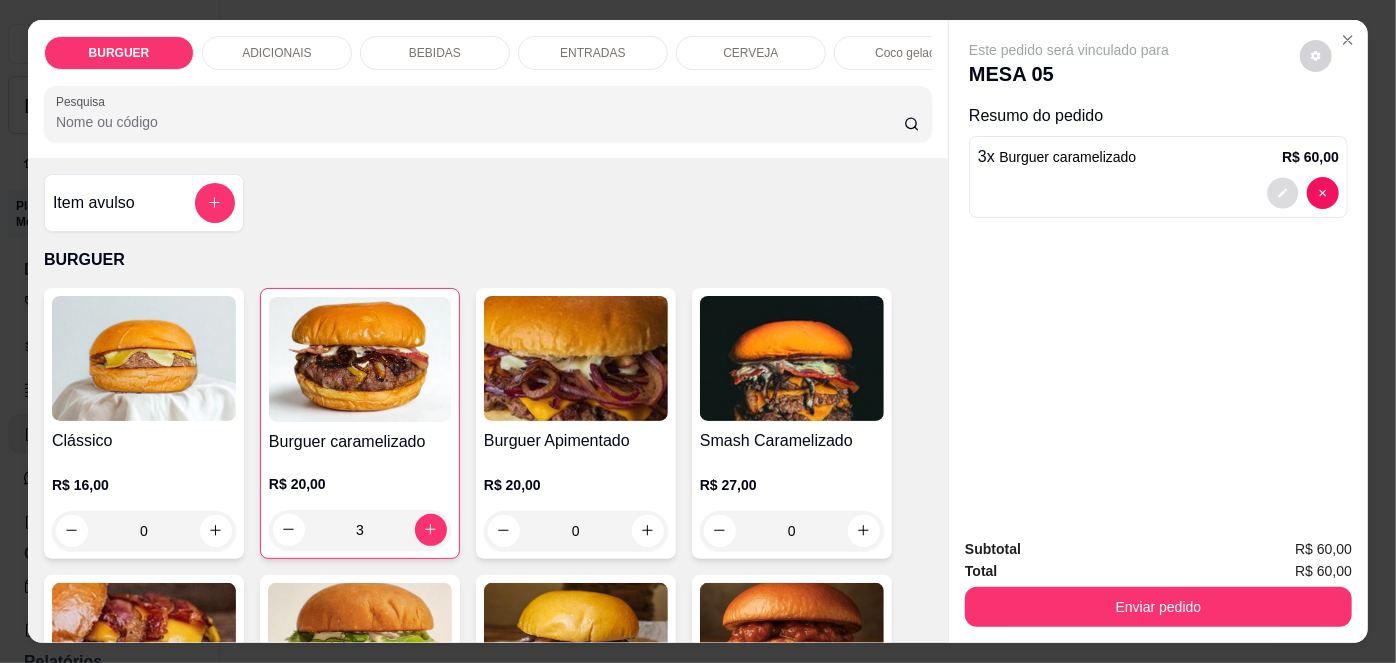 click at bounding box center [1283, 192] 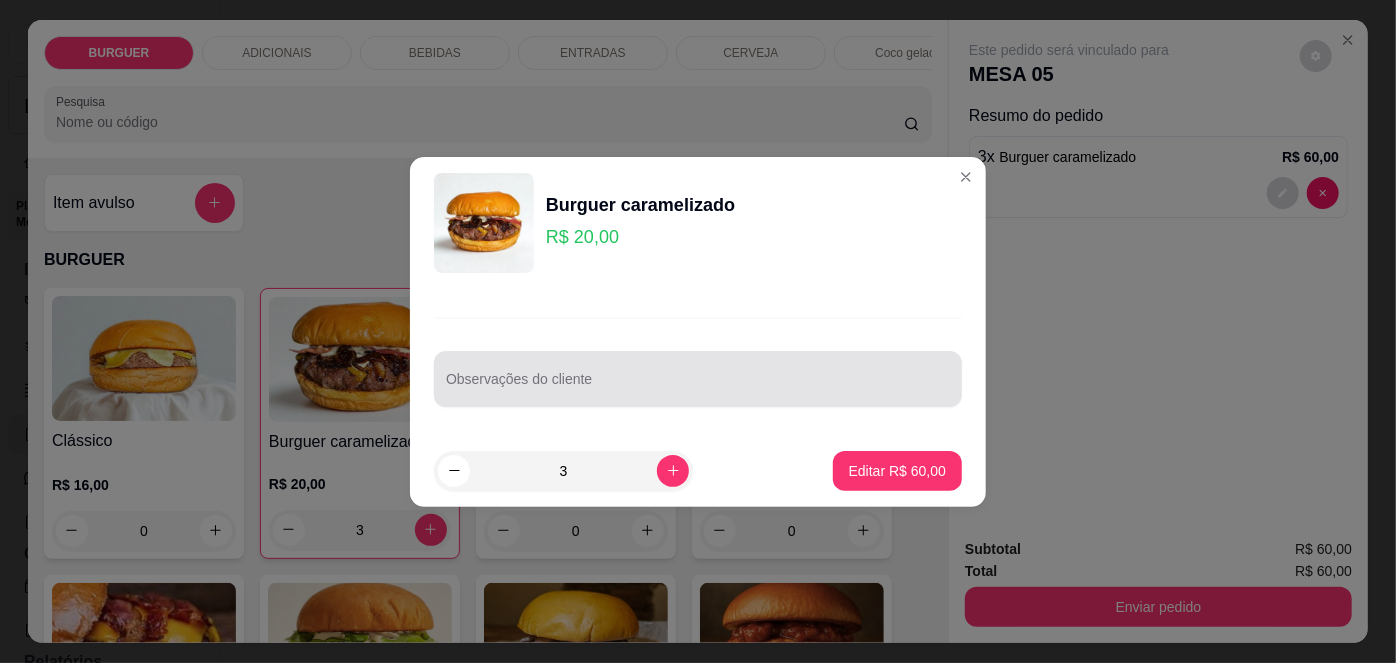 click at bounding box center [698, 379] 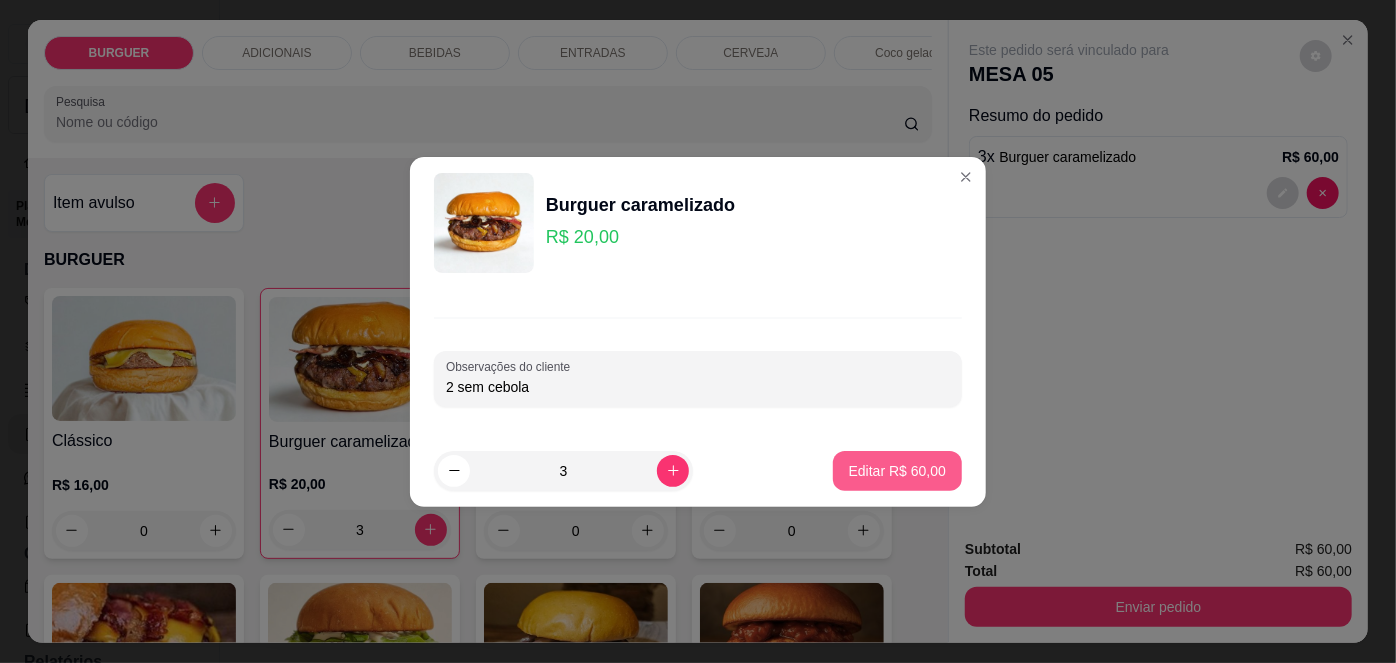 type on "2 sem cebola" 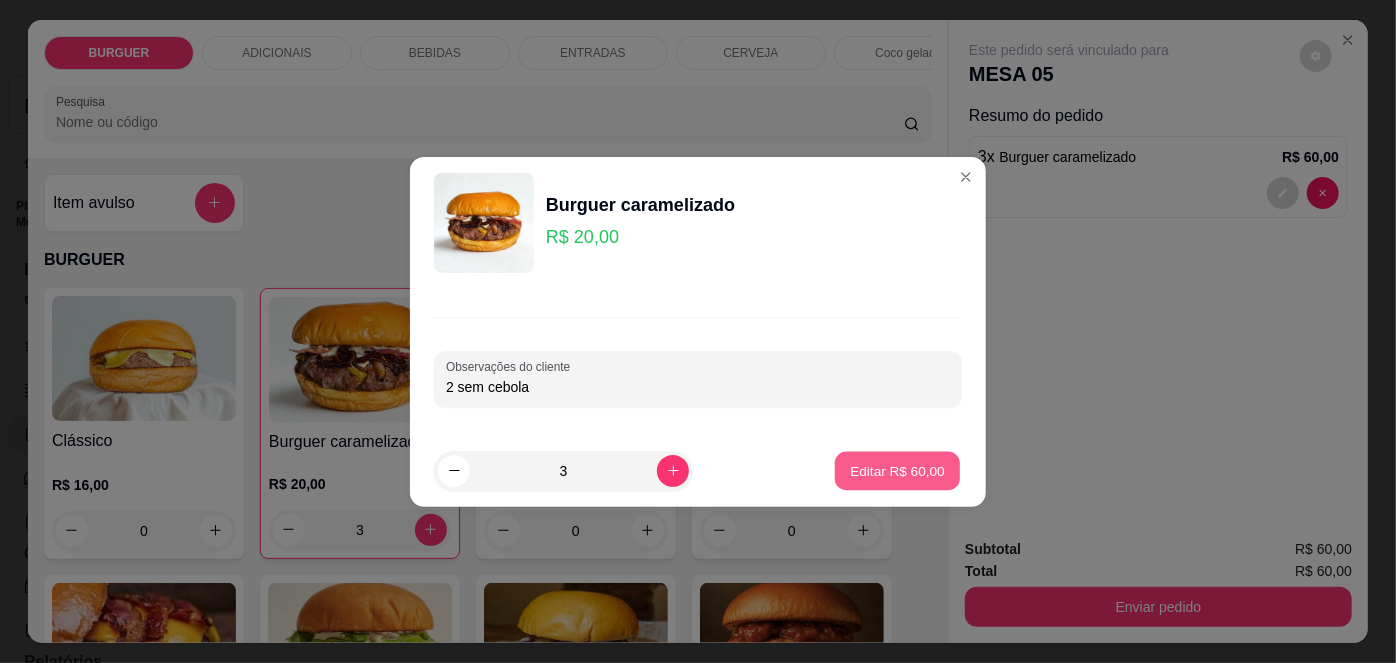 click on "Editar   R$ 60,00" at bounding box center (897, 470) 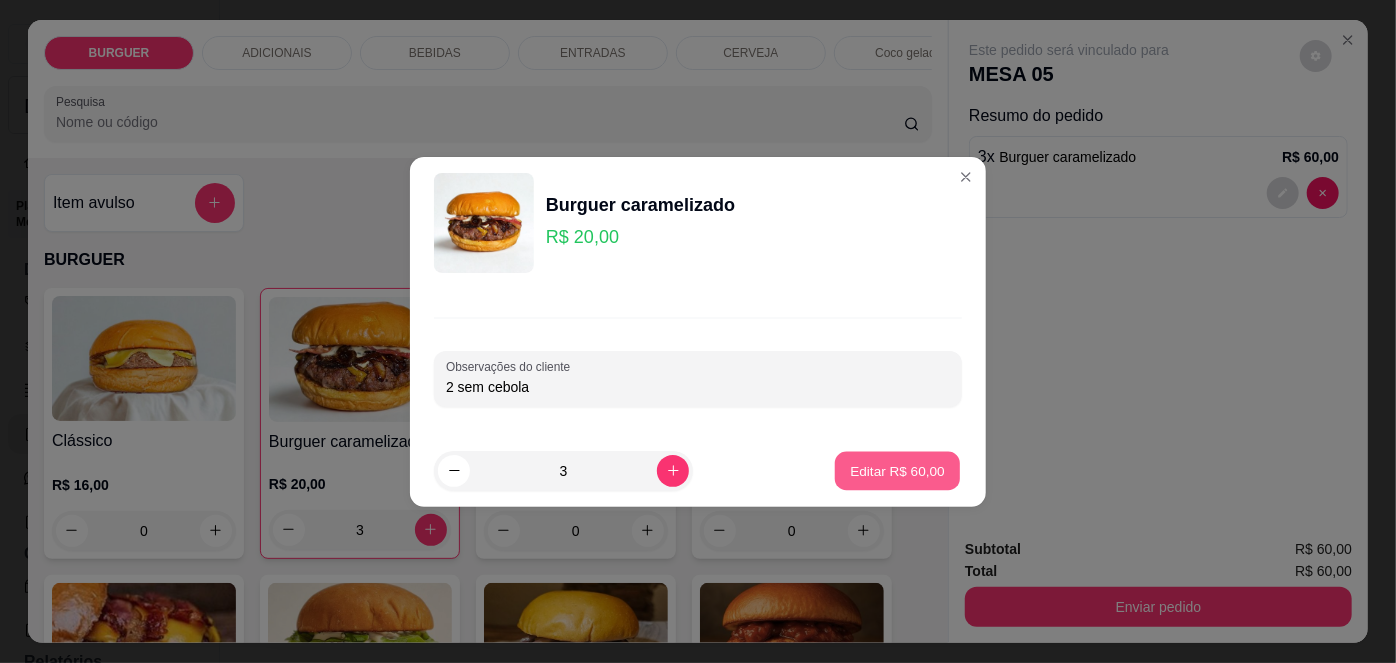 type on "0" 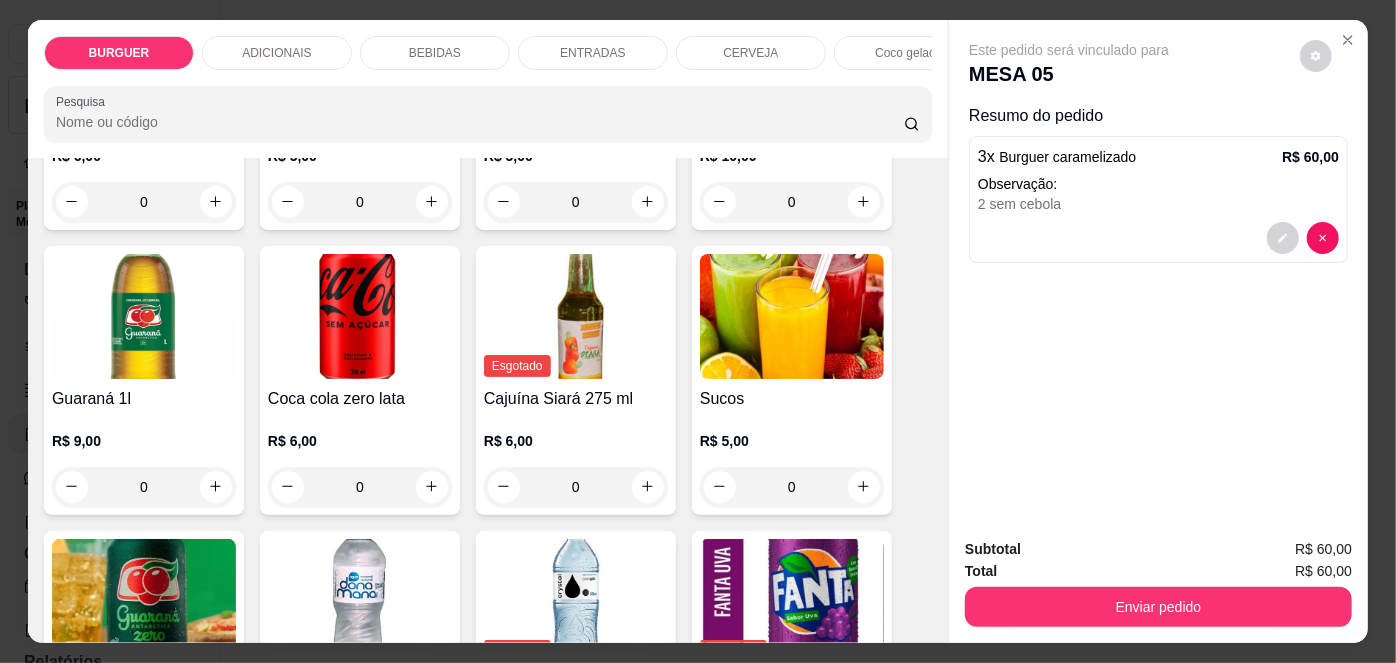 scroll, scrollTop: 1857, scrollLeft: 0, axis: vertical 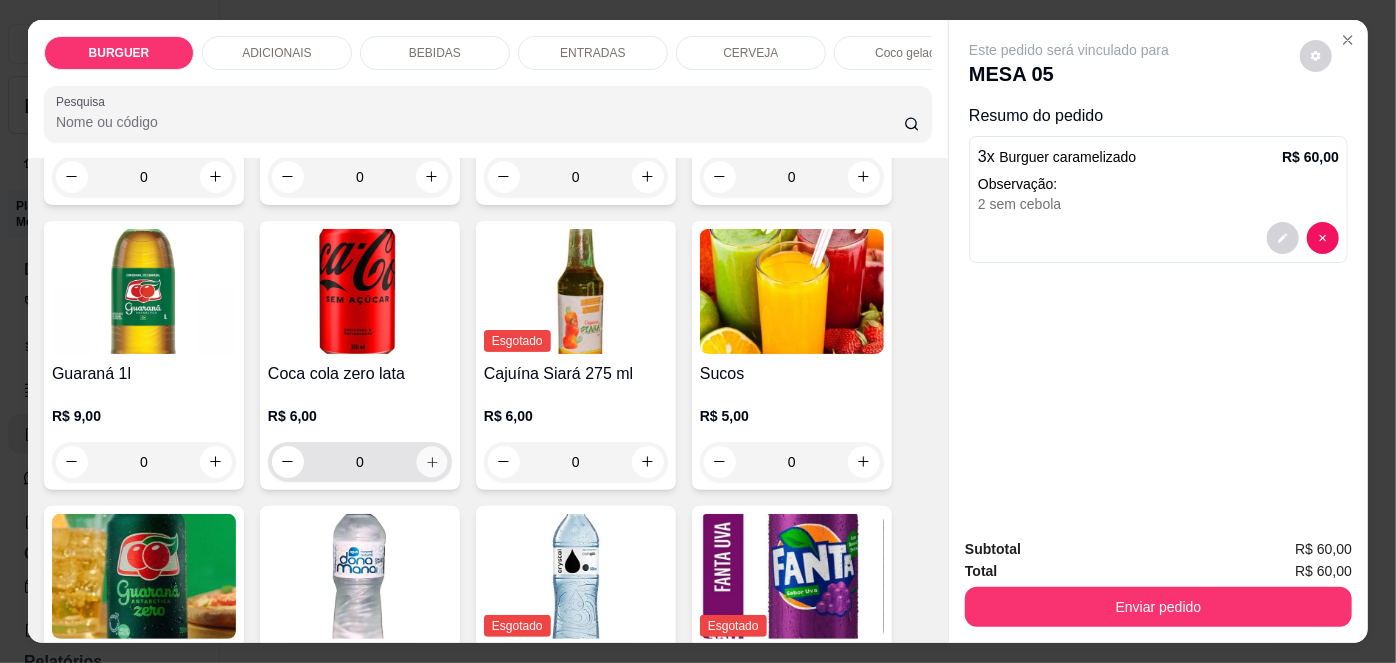 click 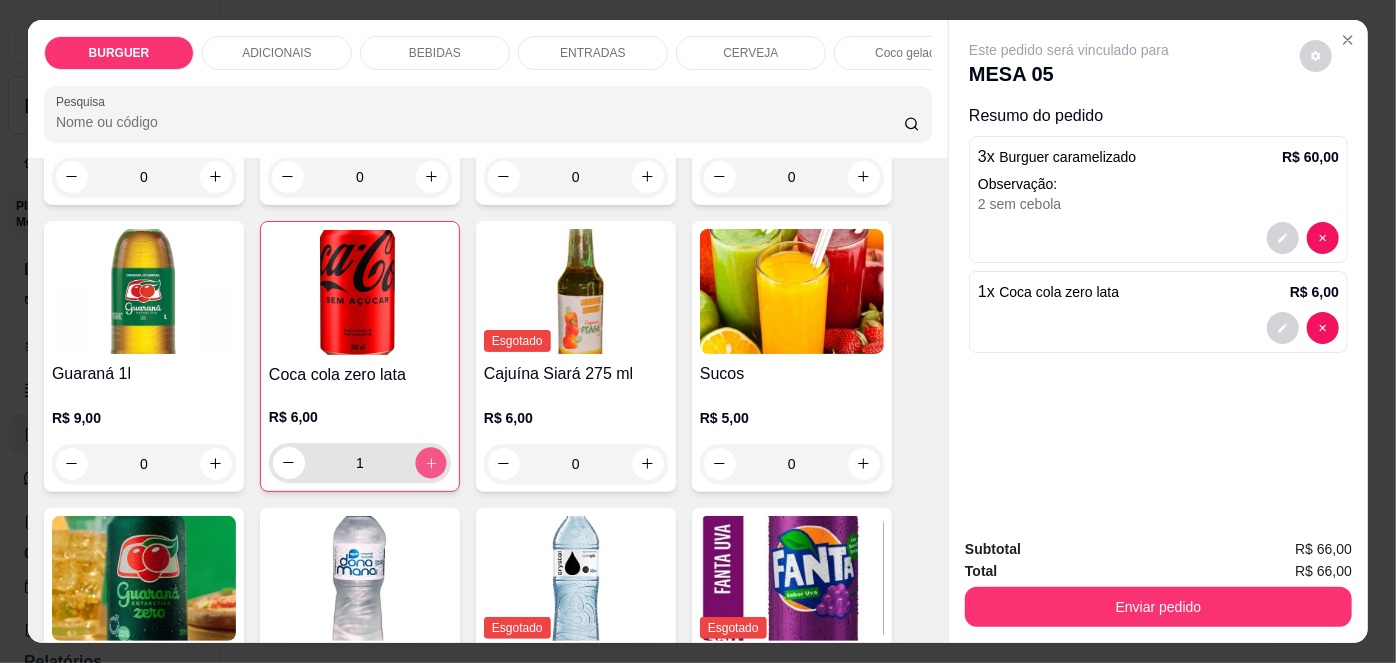 click 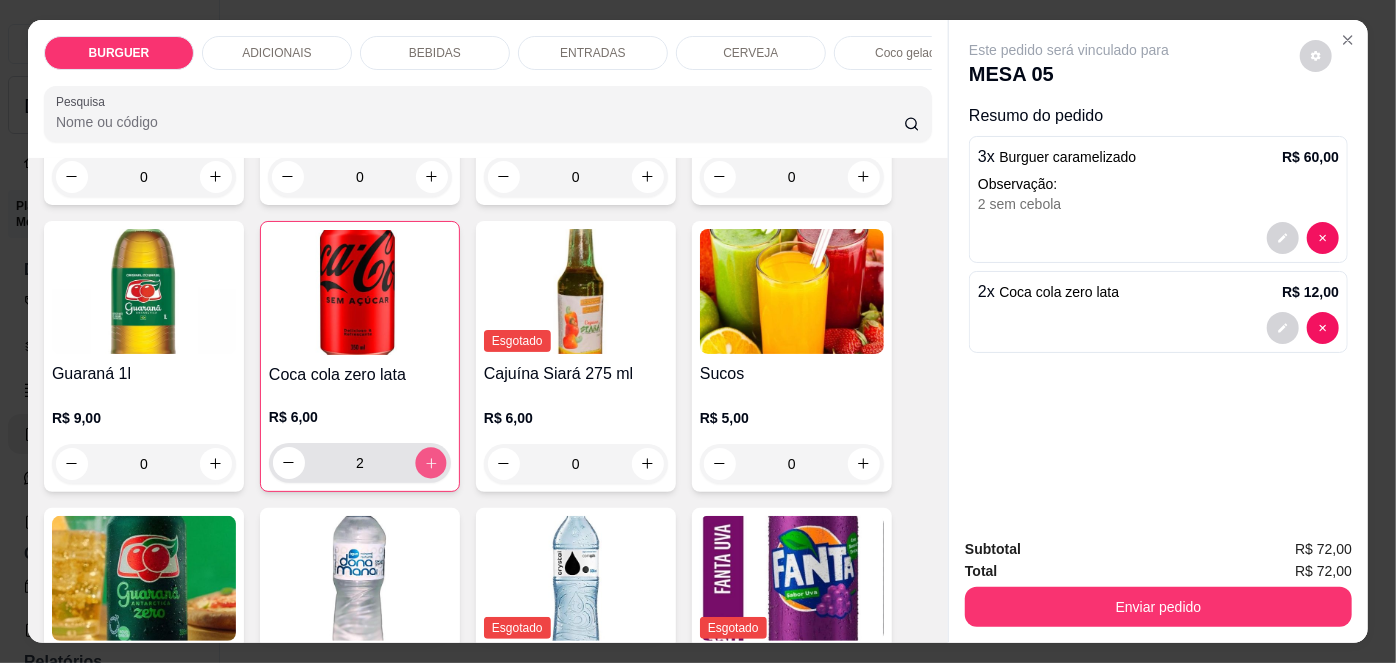 click 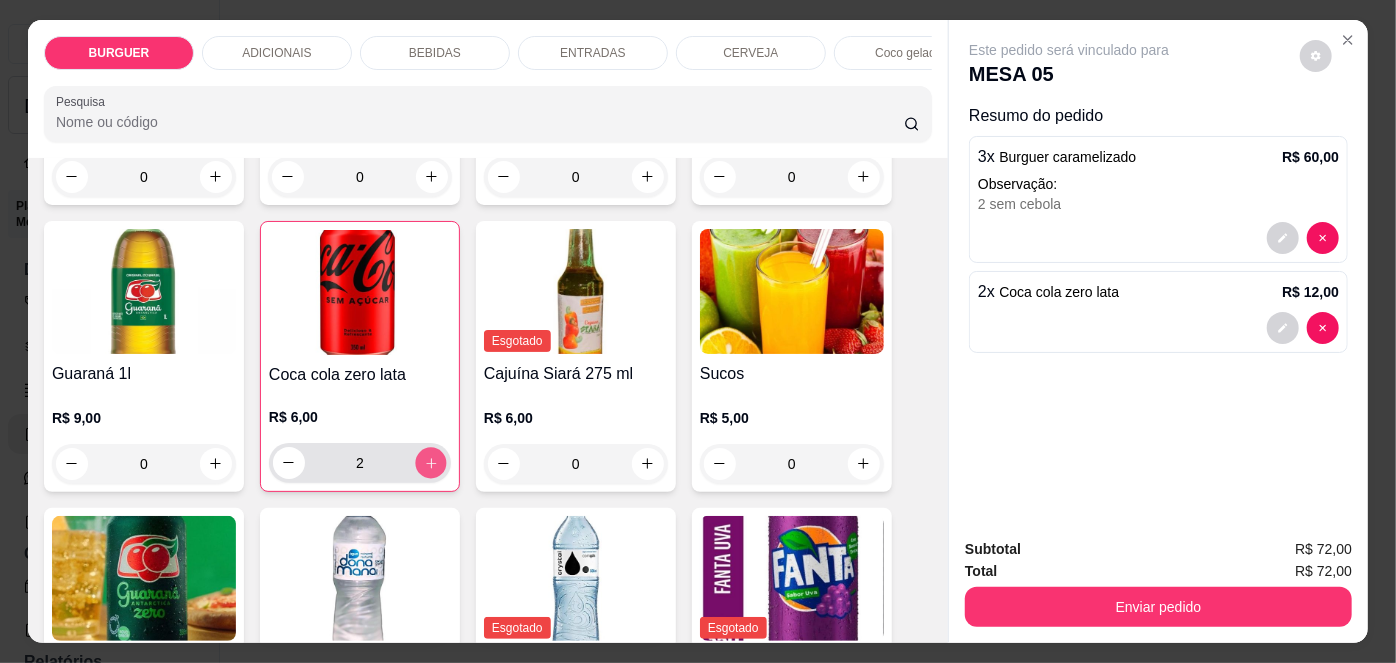 type on "3" 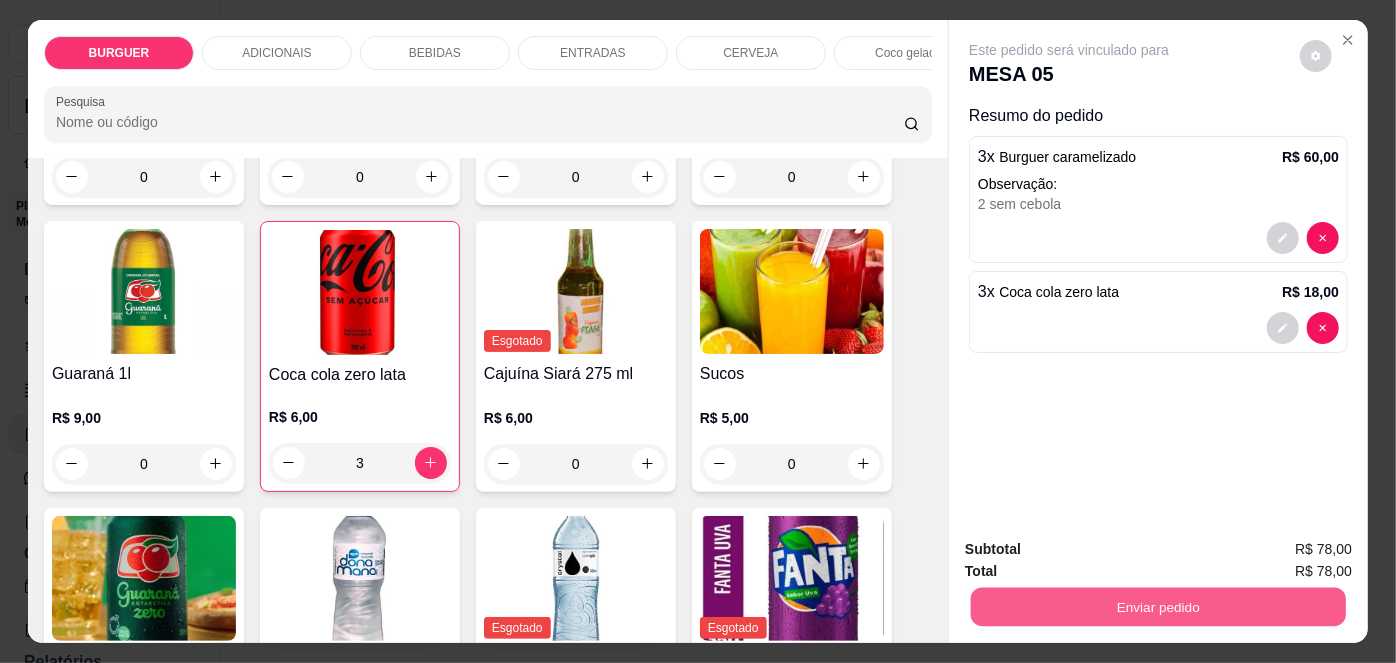 click on "Enviar pedido" at bounding box center (1158, 607) 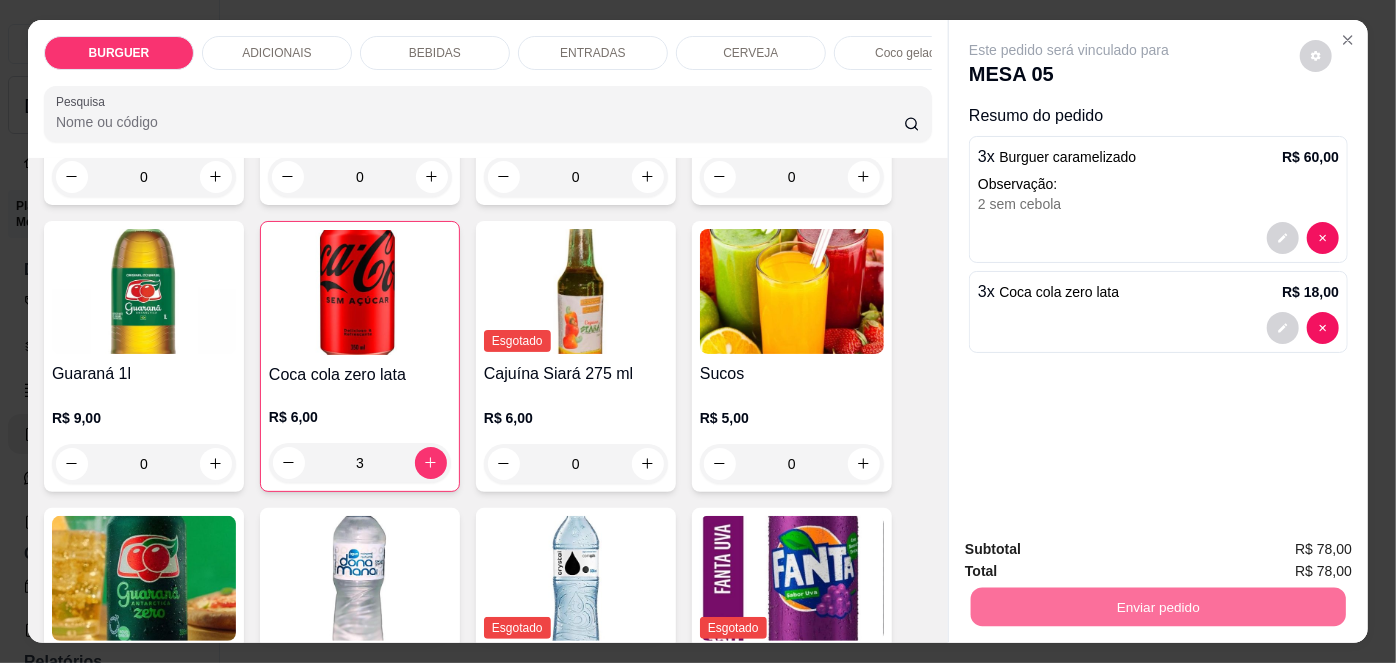 click on "Não registrar e enviar pedido" at bounding box center [1093, 551] 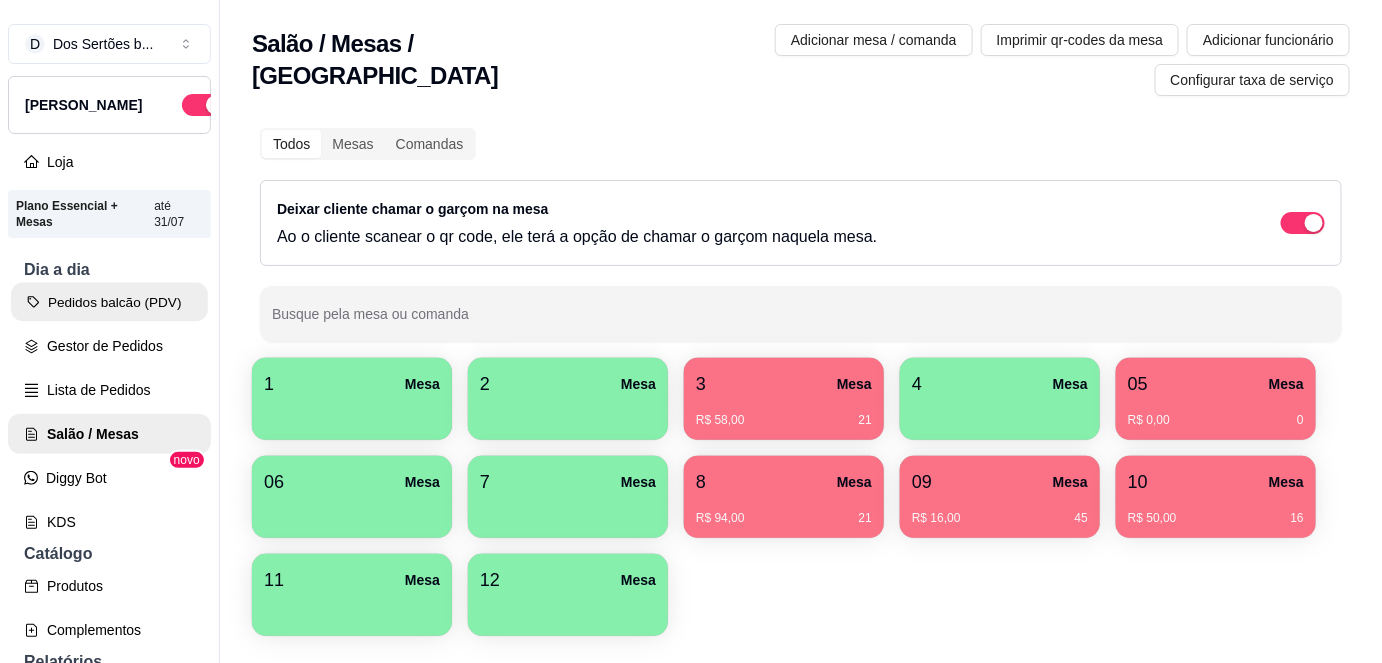 click on "Pedidos balcão (PDV)" at bounding box center (109, 302) 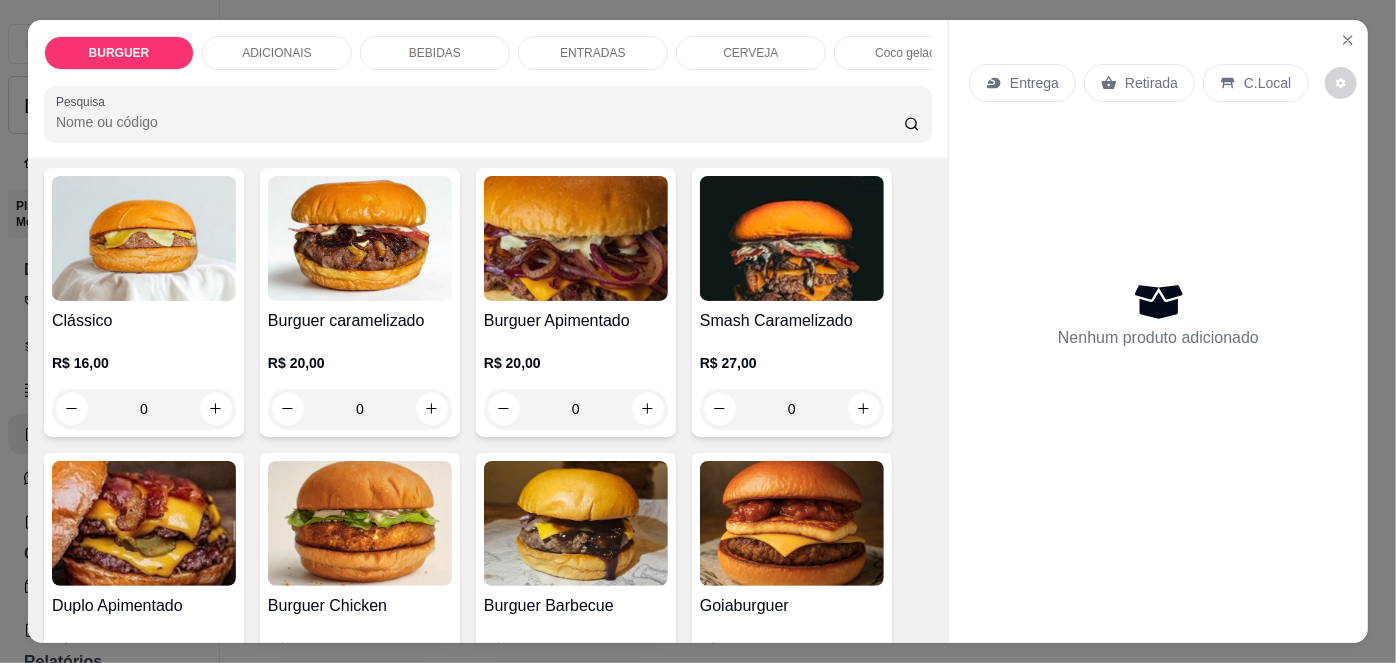 scroll, scrollTop: 124, scrollLeft: 0, axis: vertical 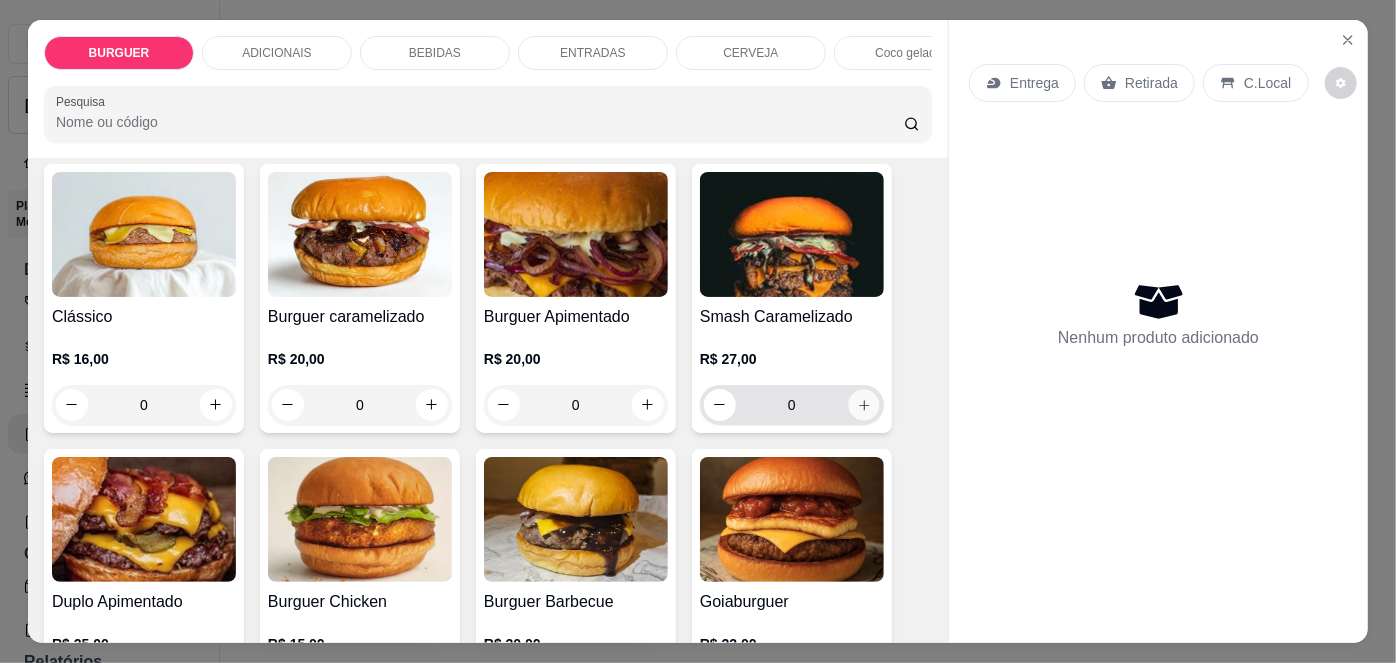 click at bounding box center [863, 404] 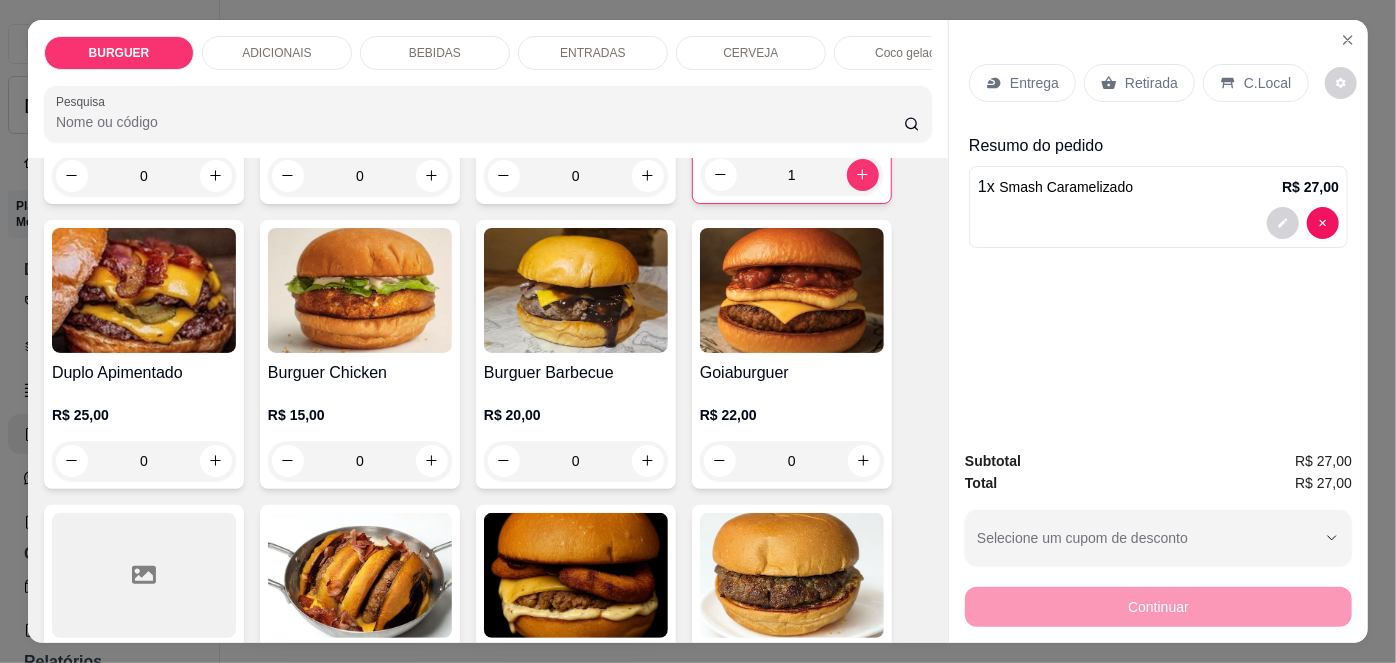 scroll, scrollTop: 363, scrollLeft: 0, axis: vertical 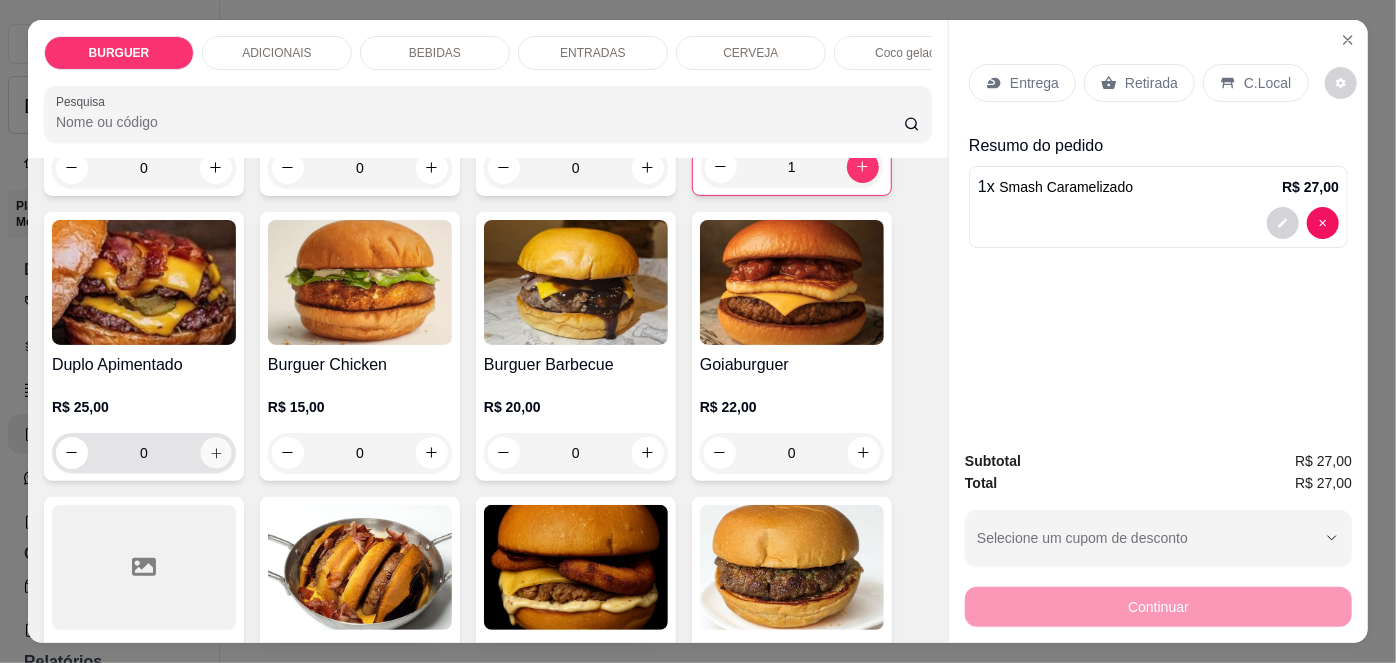 click 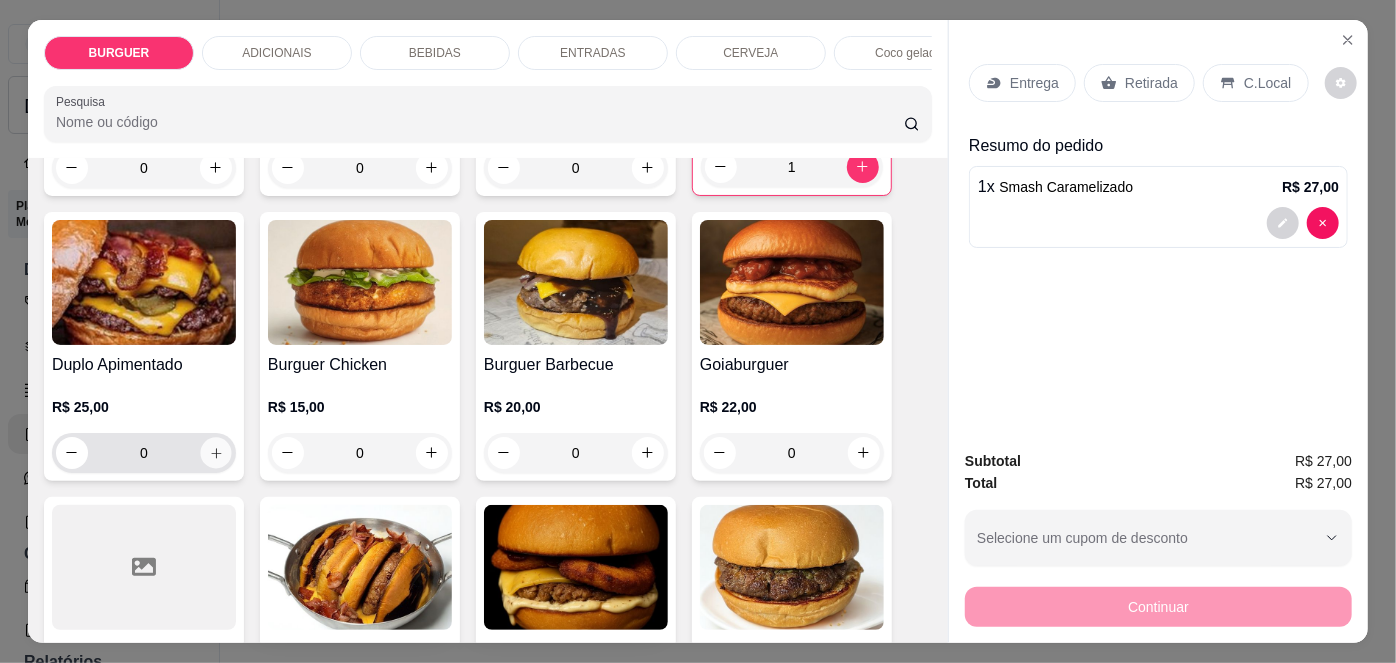 type on "1" 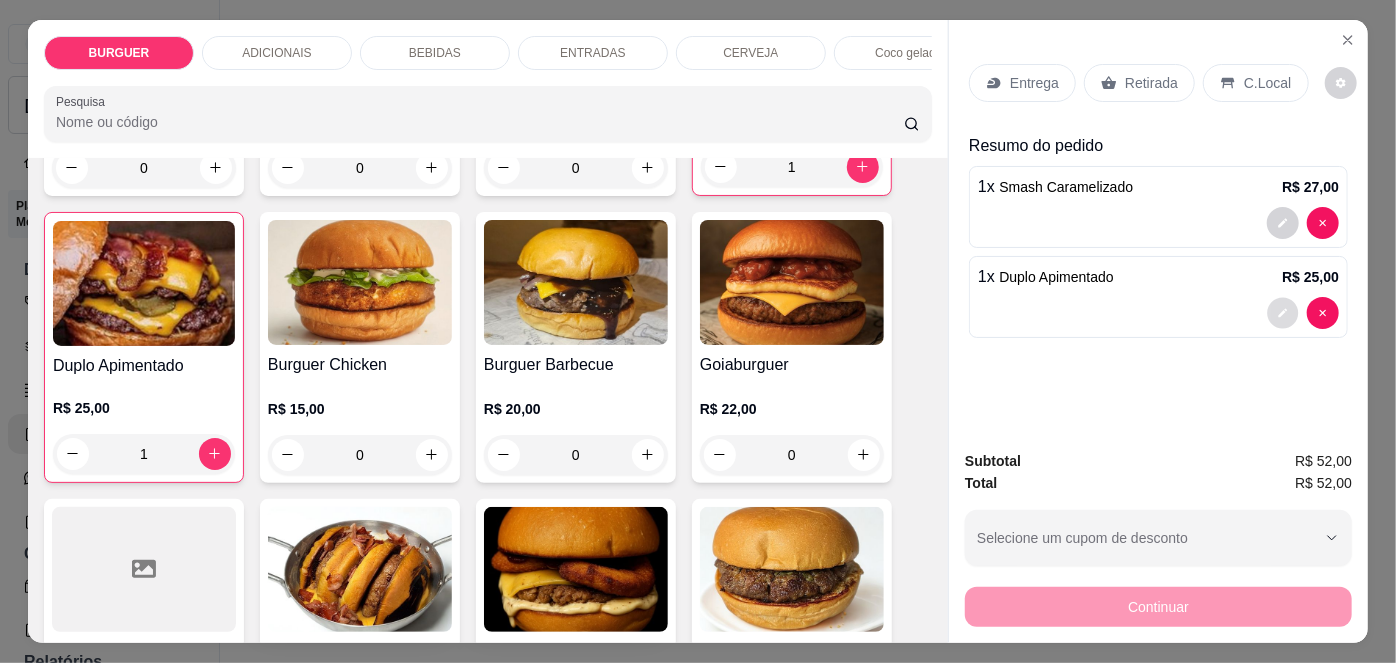 click 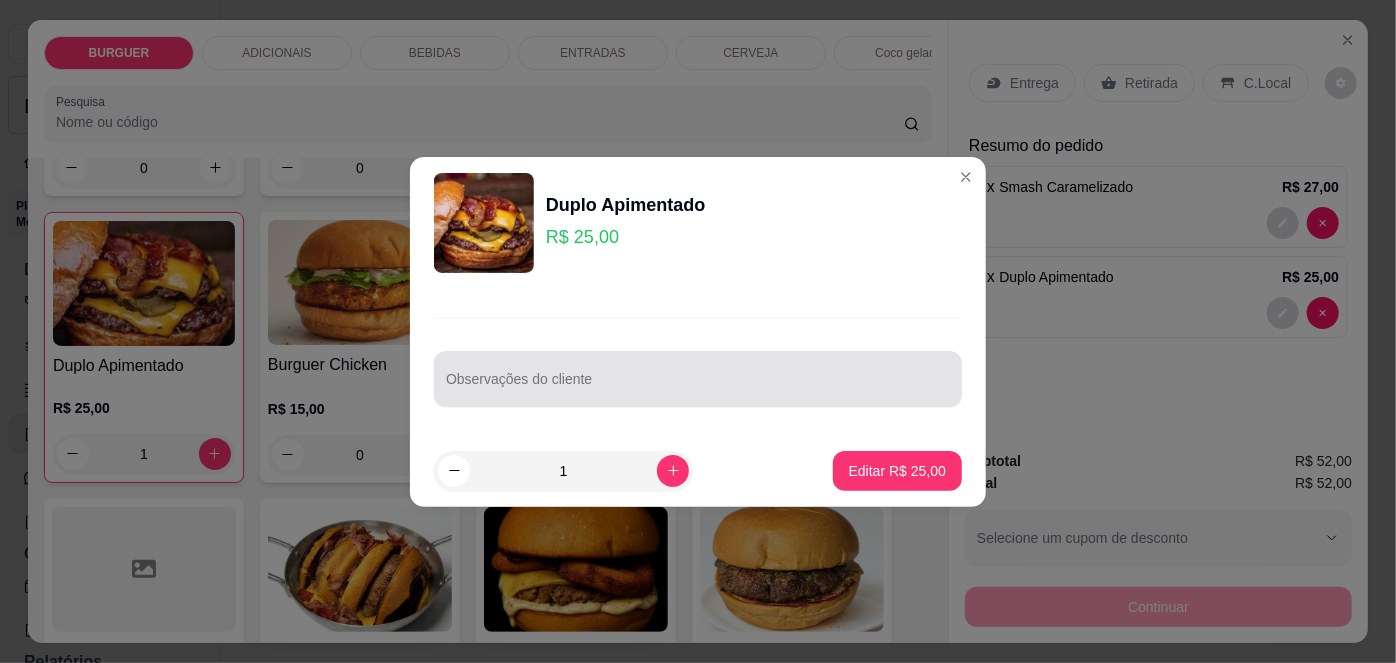 click on "Observações do cliente" at bounding box center (698, 379) 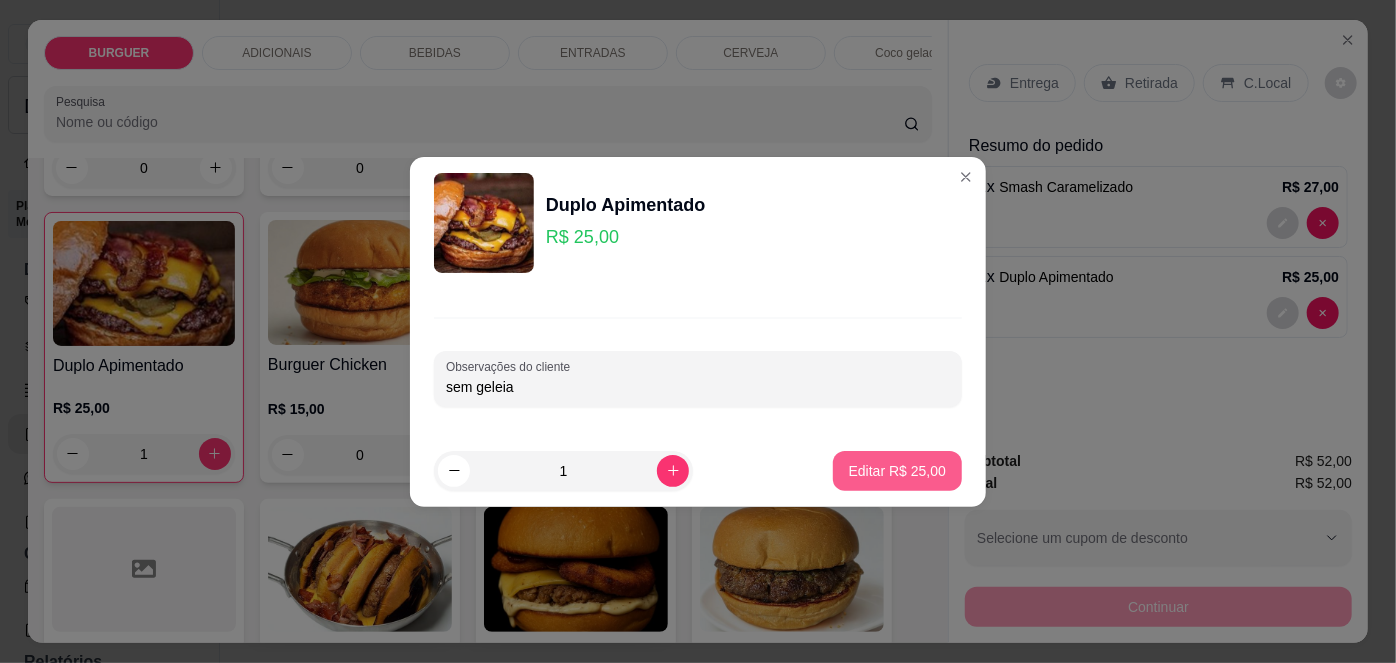 type on "sem geleia" 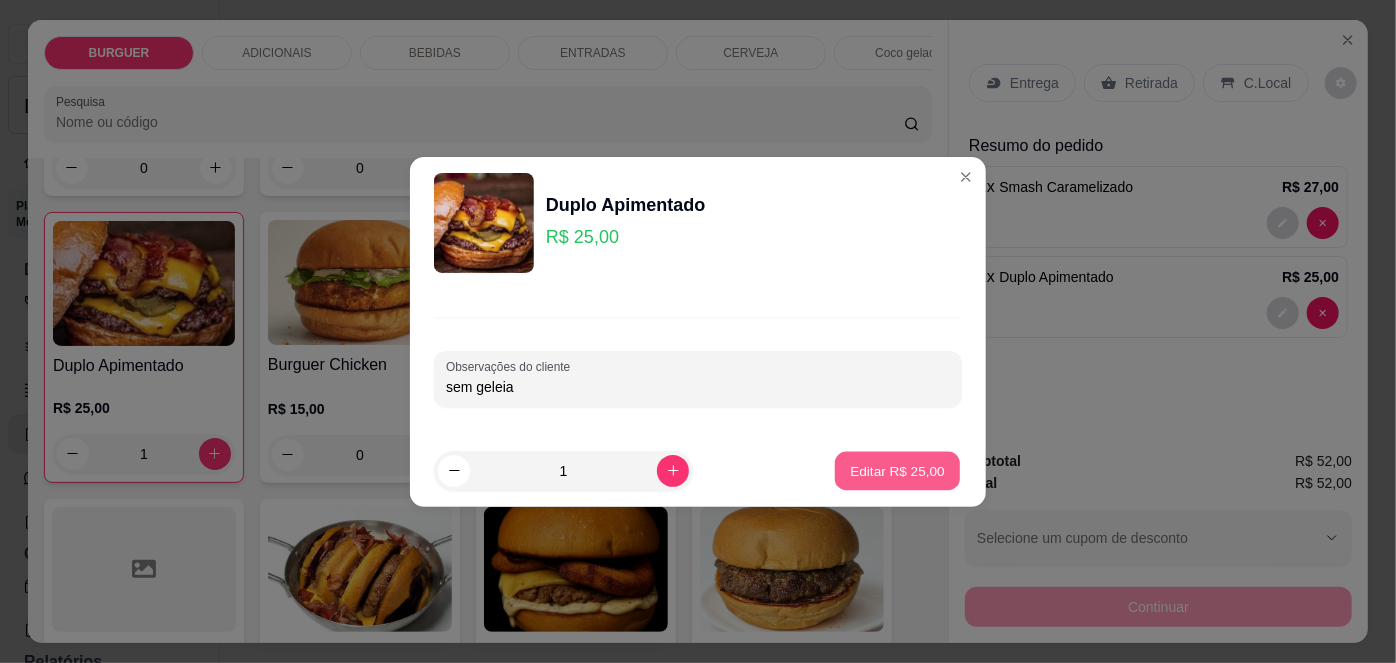 click on "Editar   R$ 25,00" at bounding box center [897, 470] 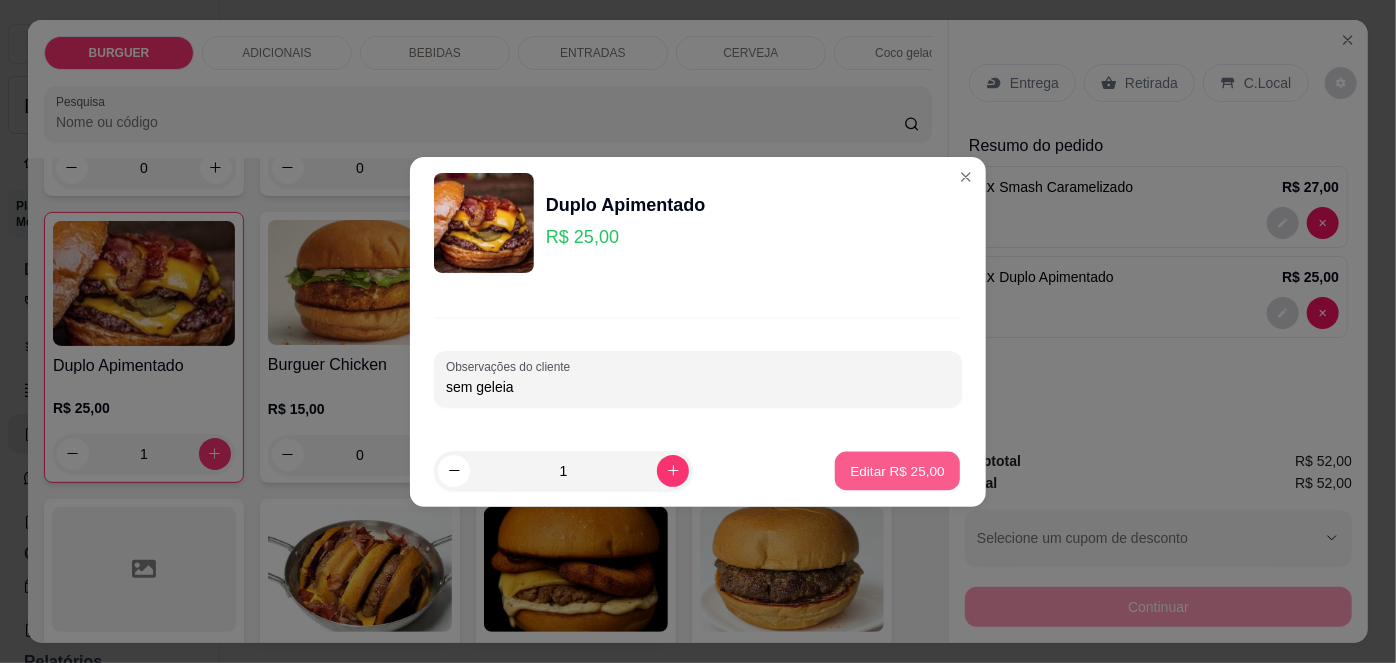 type on "0" 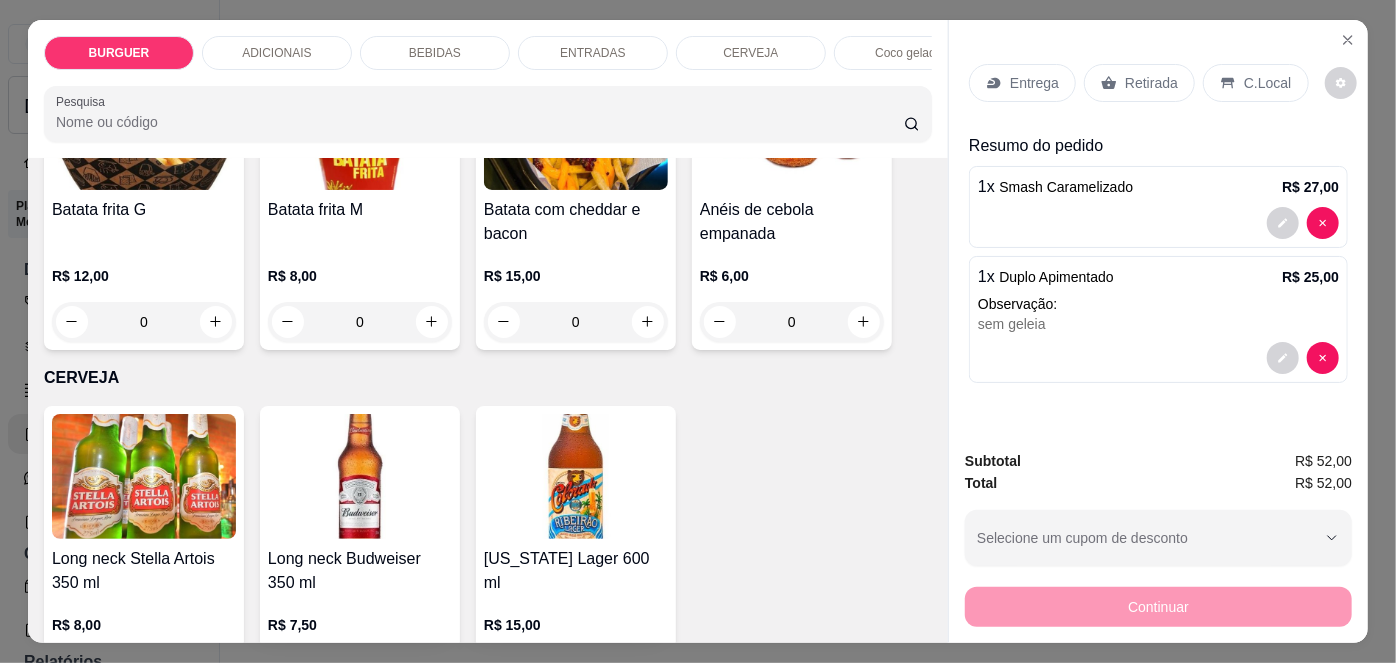 scroll, scrollTop: 2987, scrollLeft: 0, axis: vertical 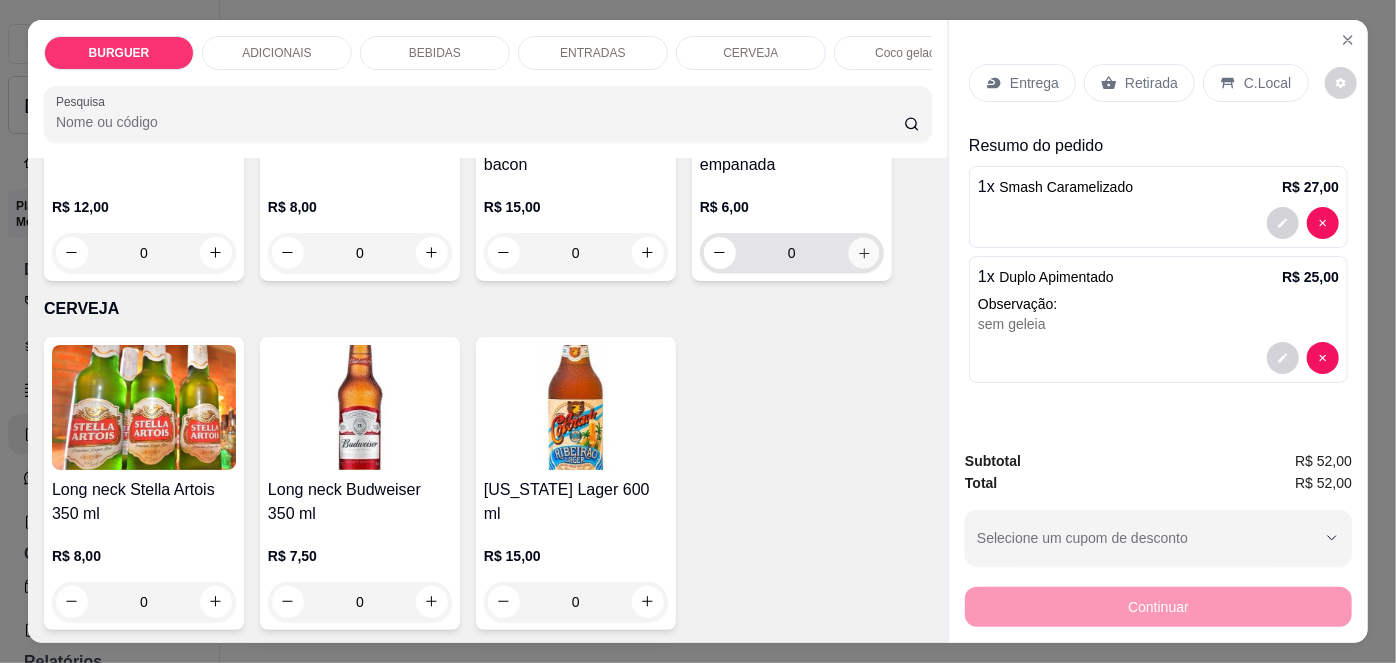 click 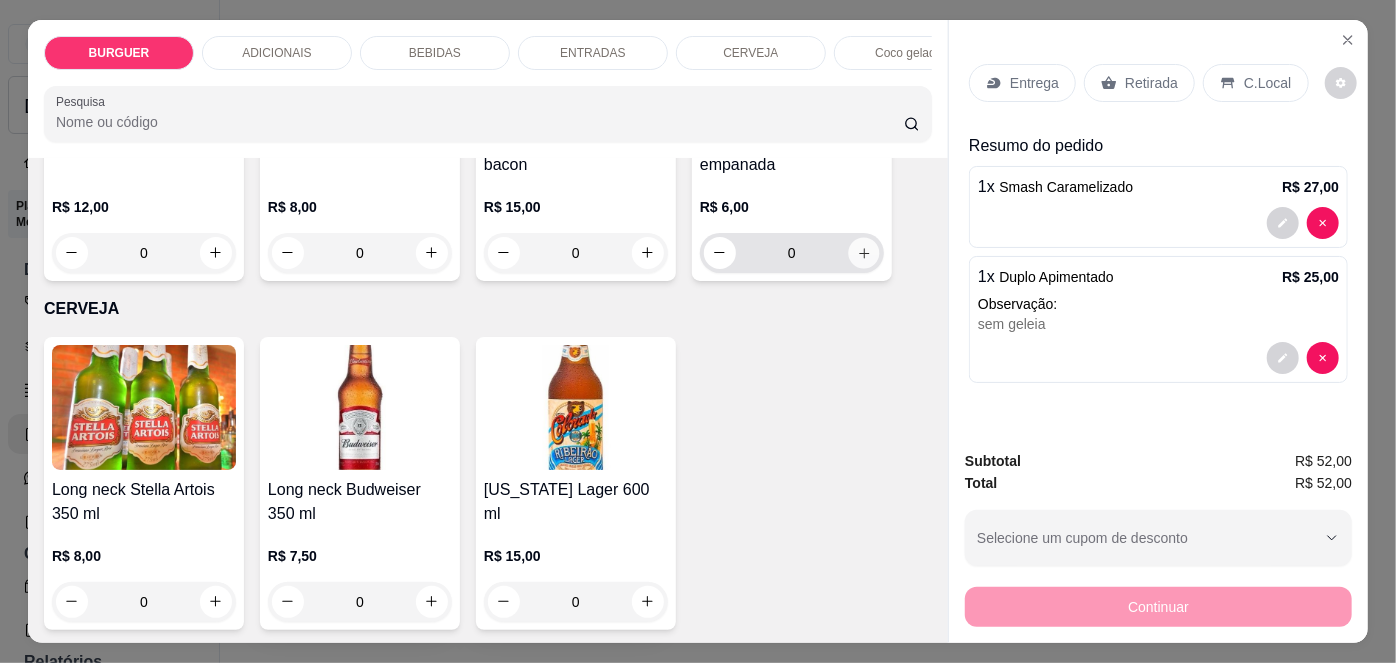 type on "1" 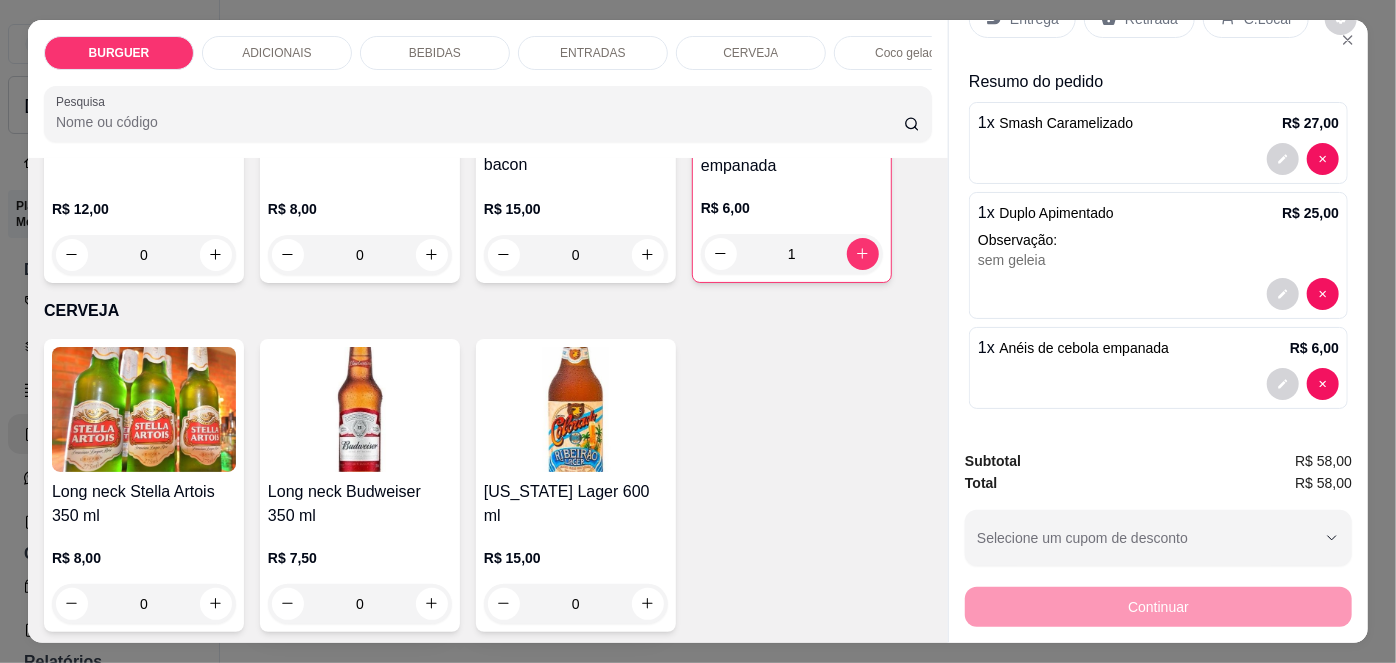 scroll, scrollTop: 61, scrollLeft: 0, axis: vertical 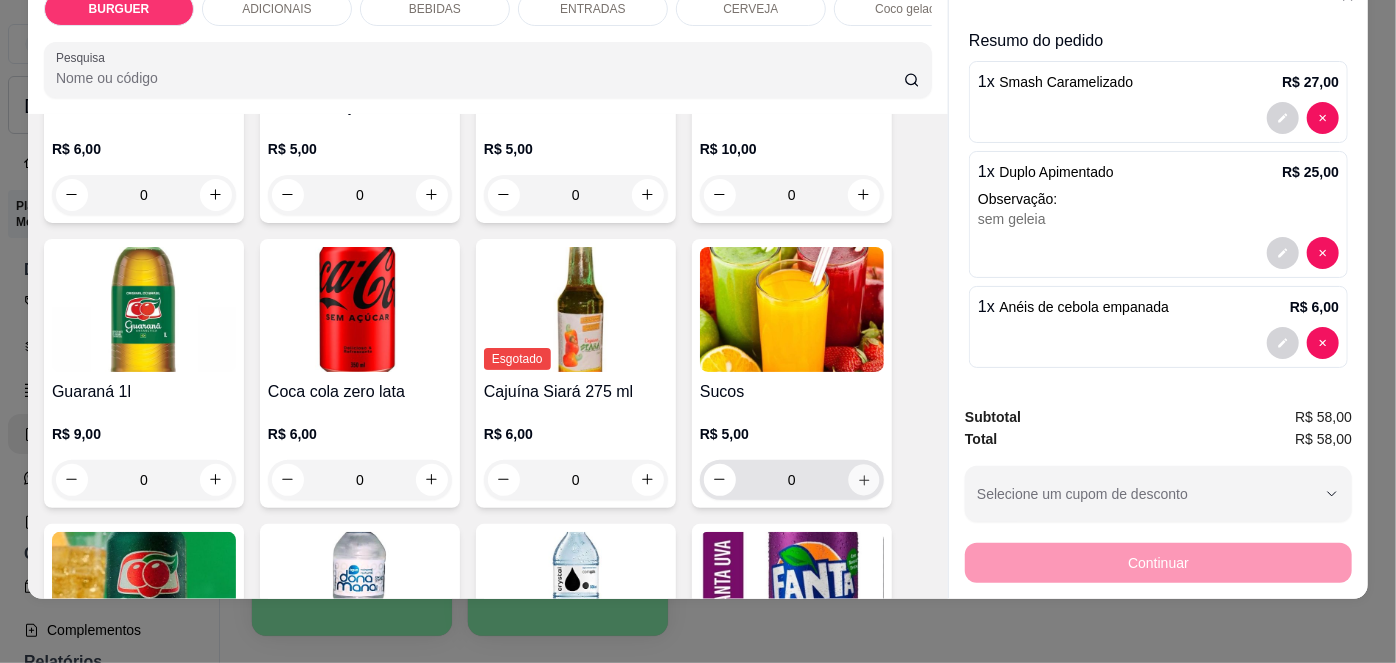 click 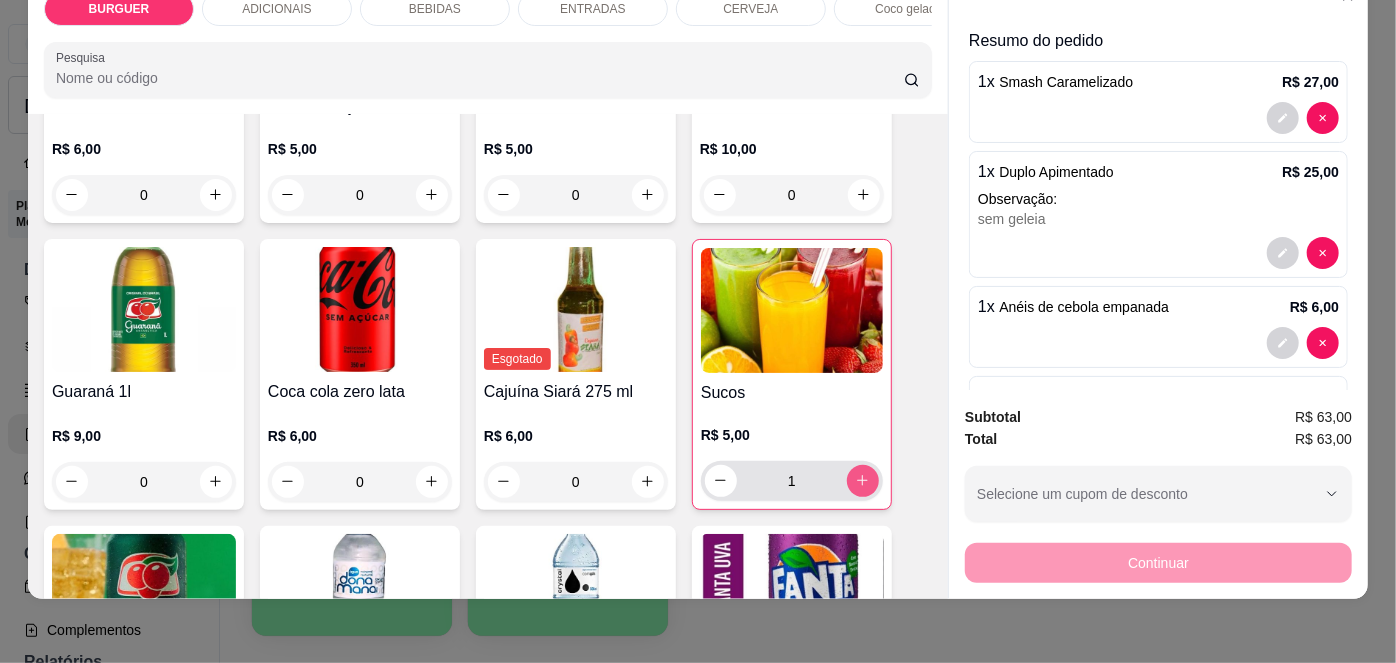 click 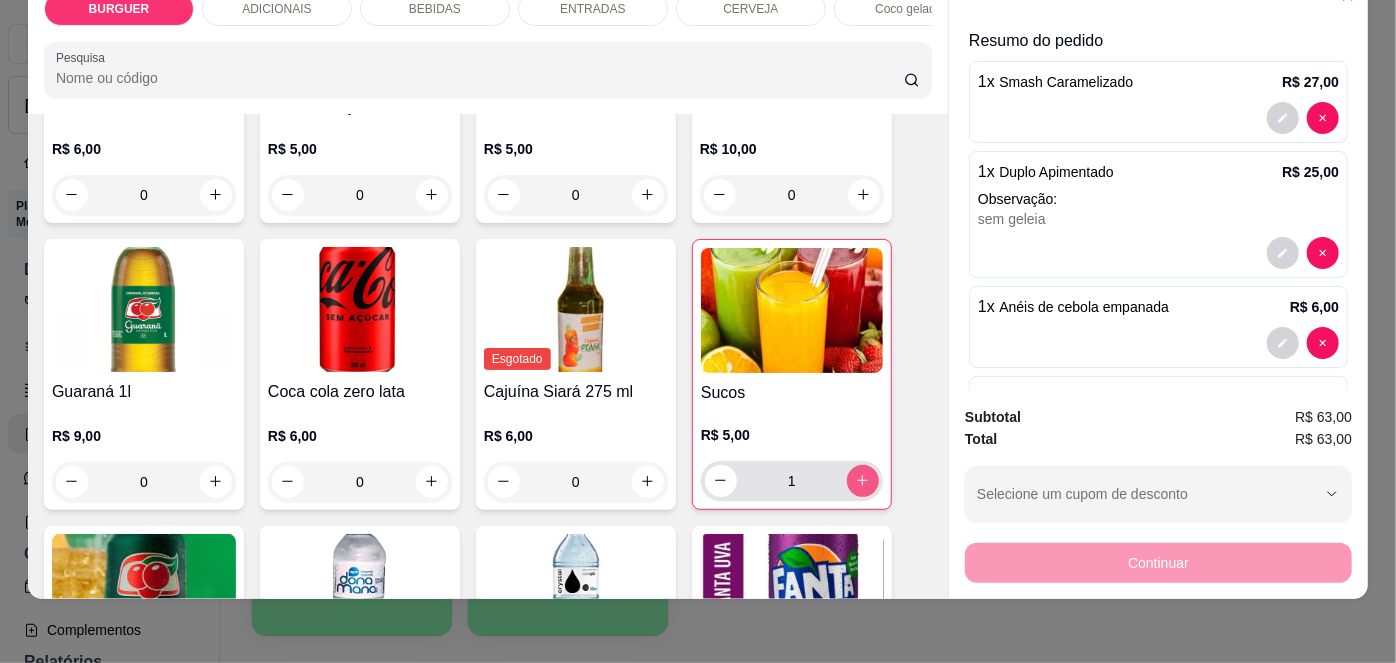 type on "2" 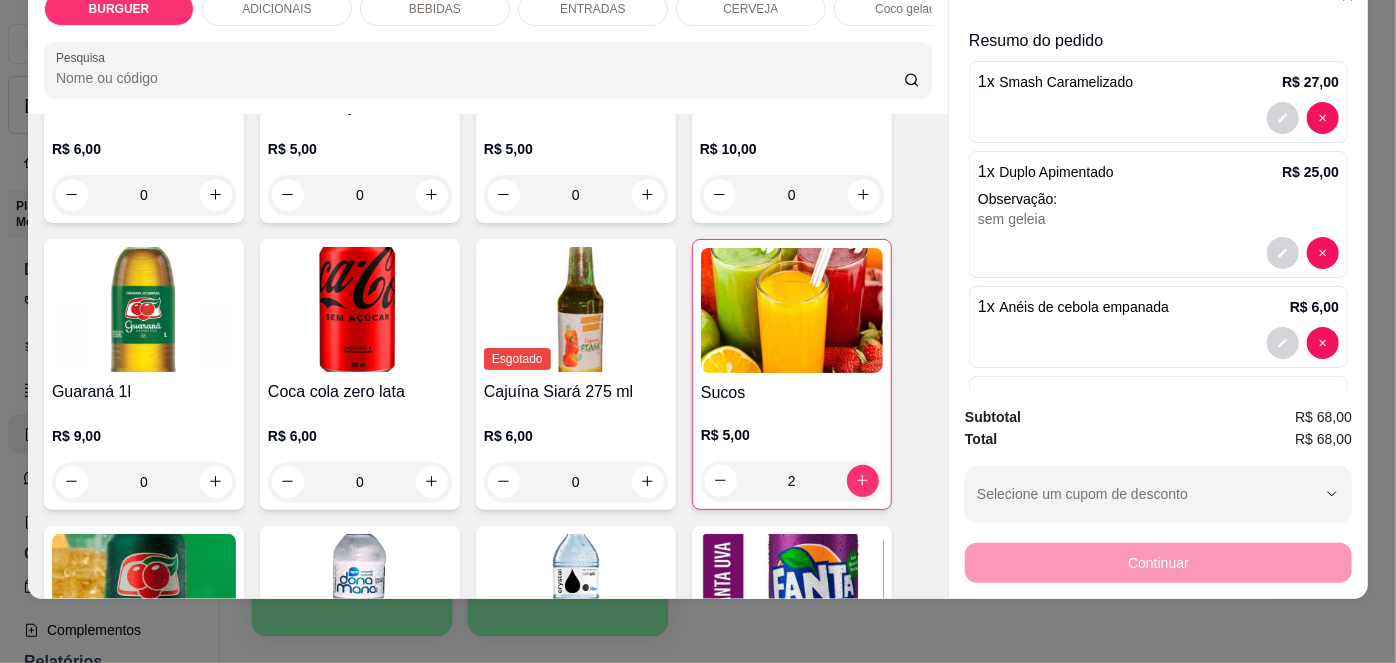 scroll, scrollTop: 153, scrollLeft: 0, axis: vertical 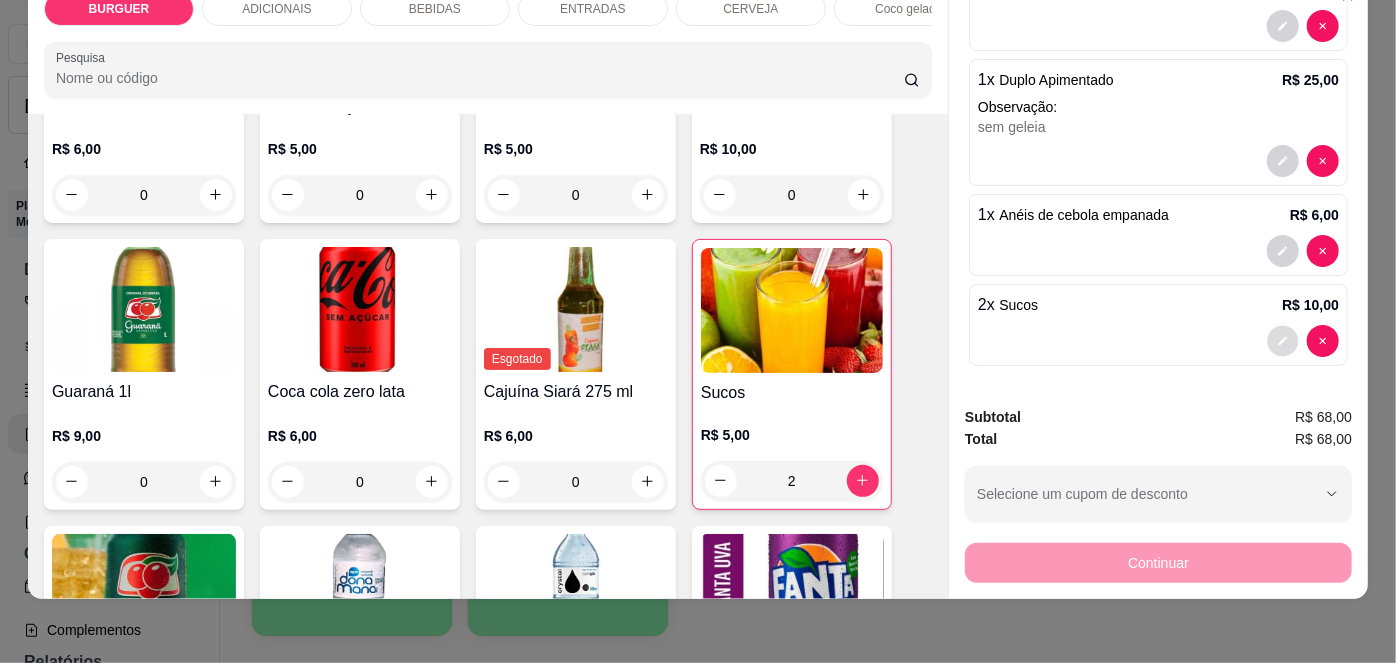 click at bounding box center [1283, 340] 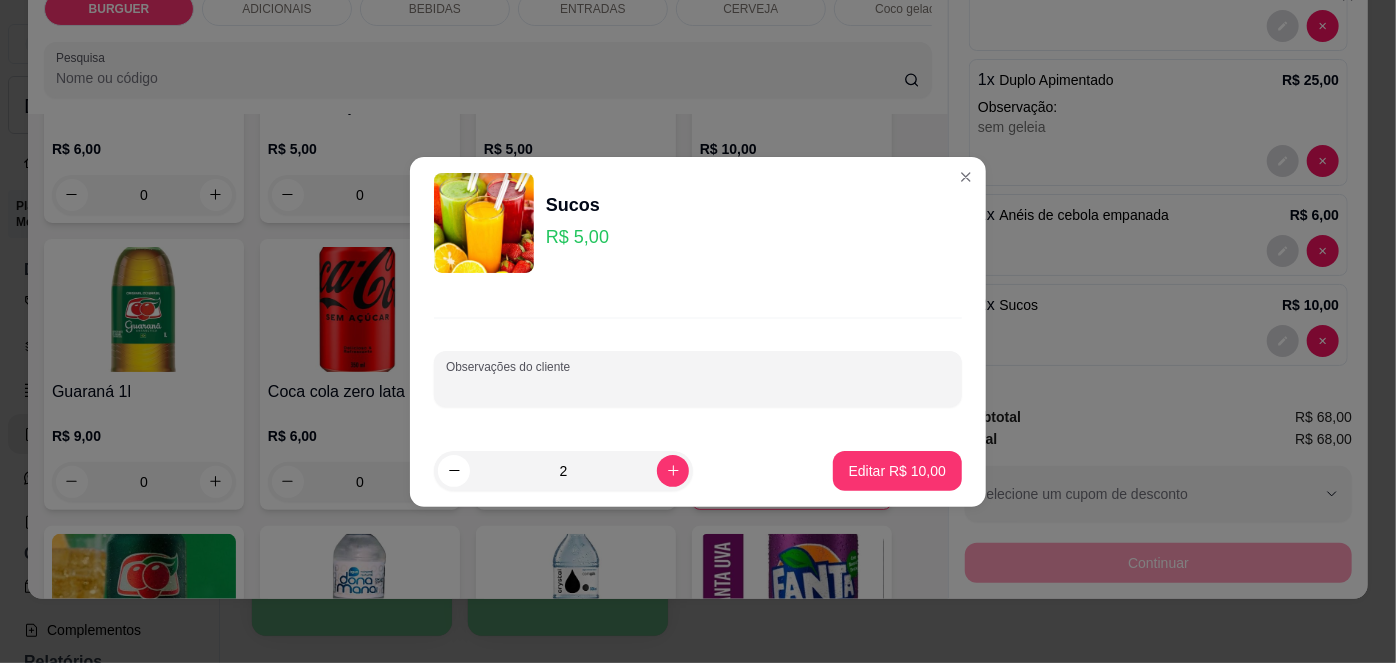 click on "Observações do cliente" at bounding box center [698, 387] 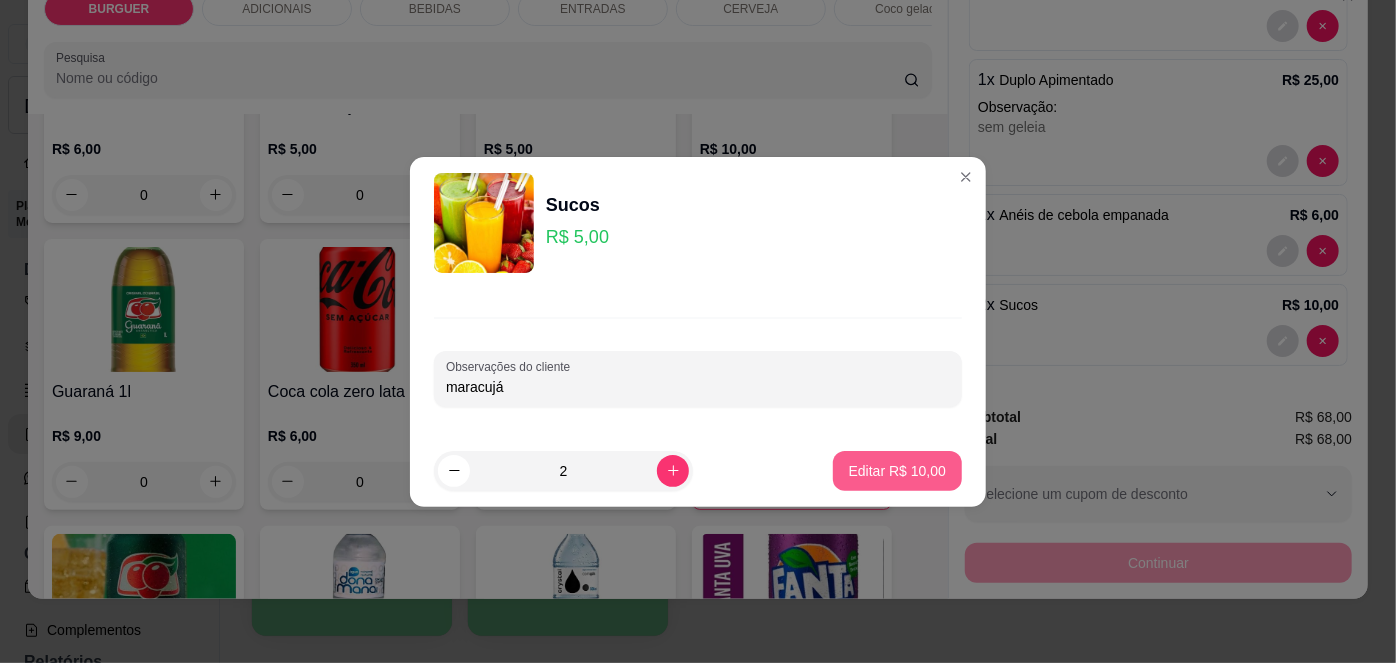 type on "maracujá" 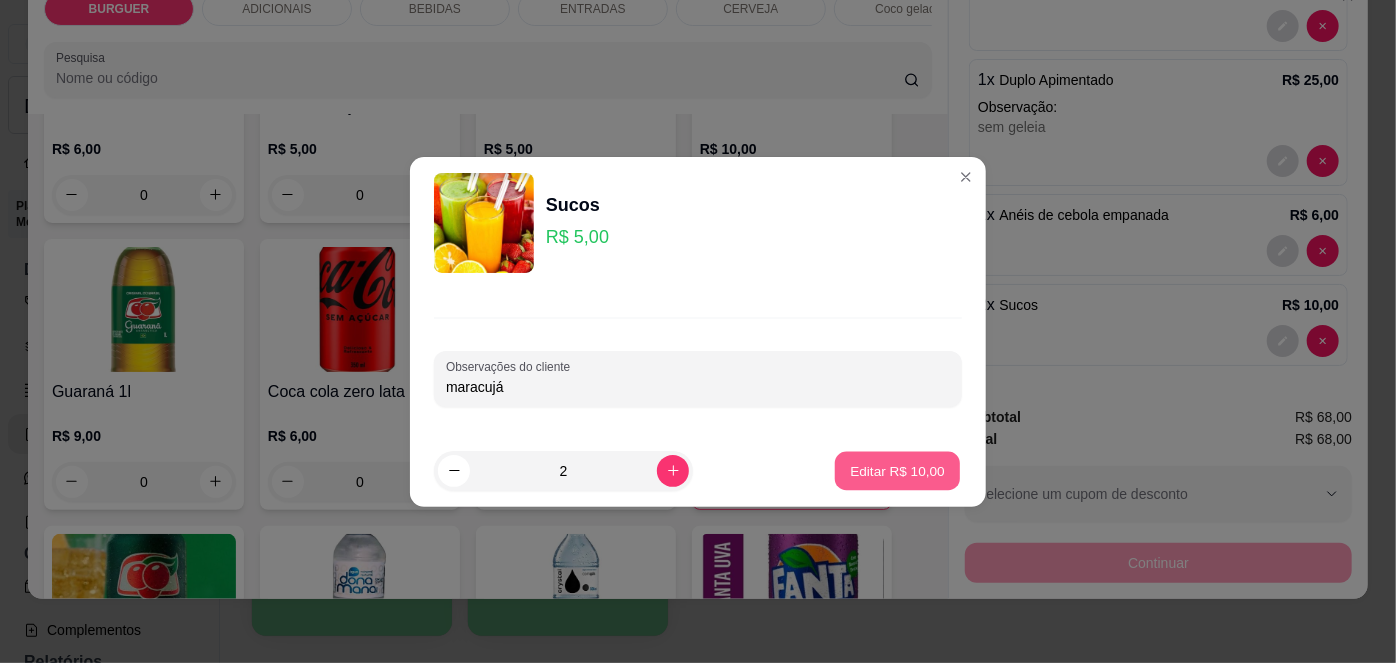 click on "Editar   R$ 10,00" at bounding box center (897, 470) 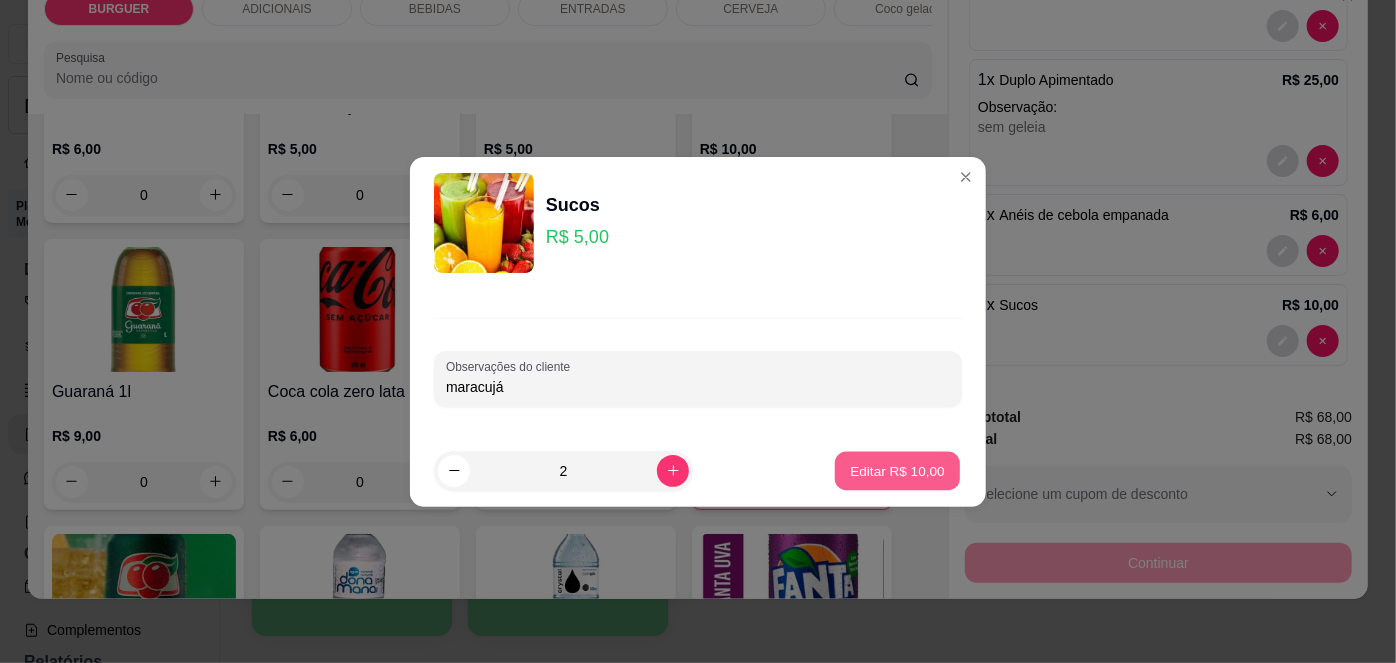 type on "0" 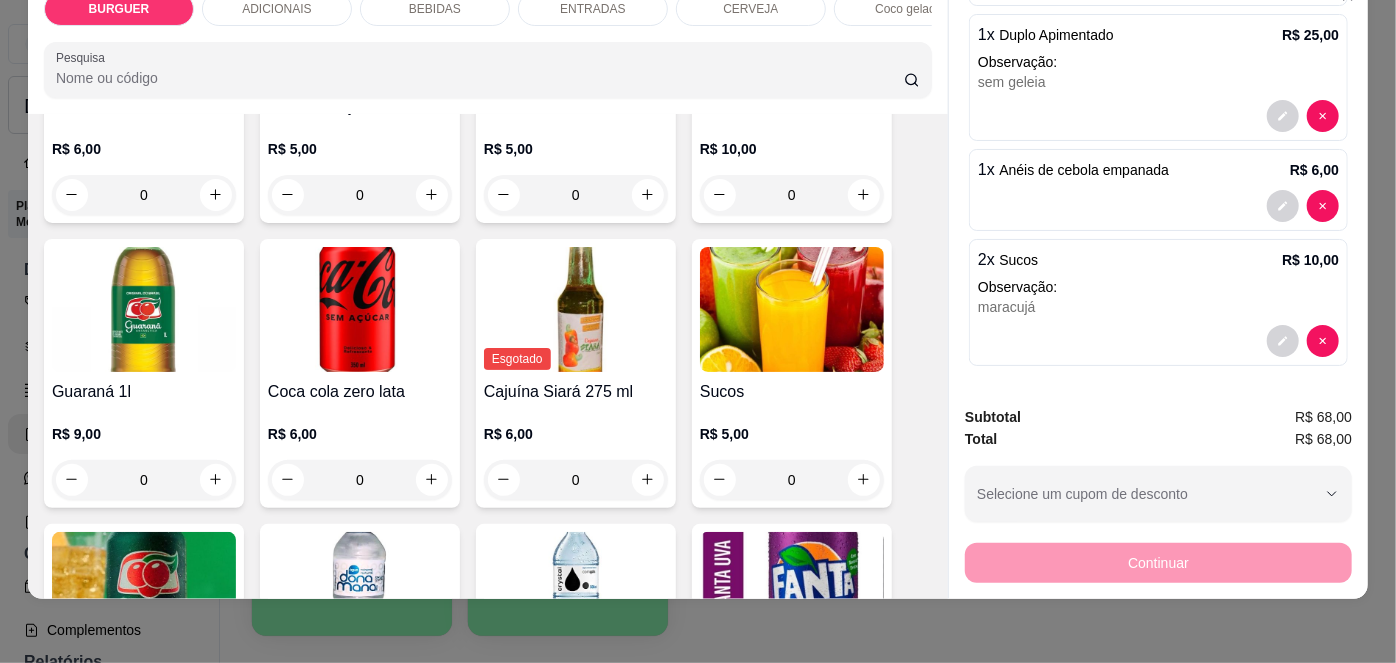 scroll, scrollTop: 0, scrollLeft: 0, axis: both 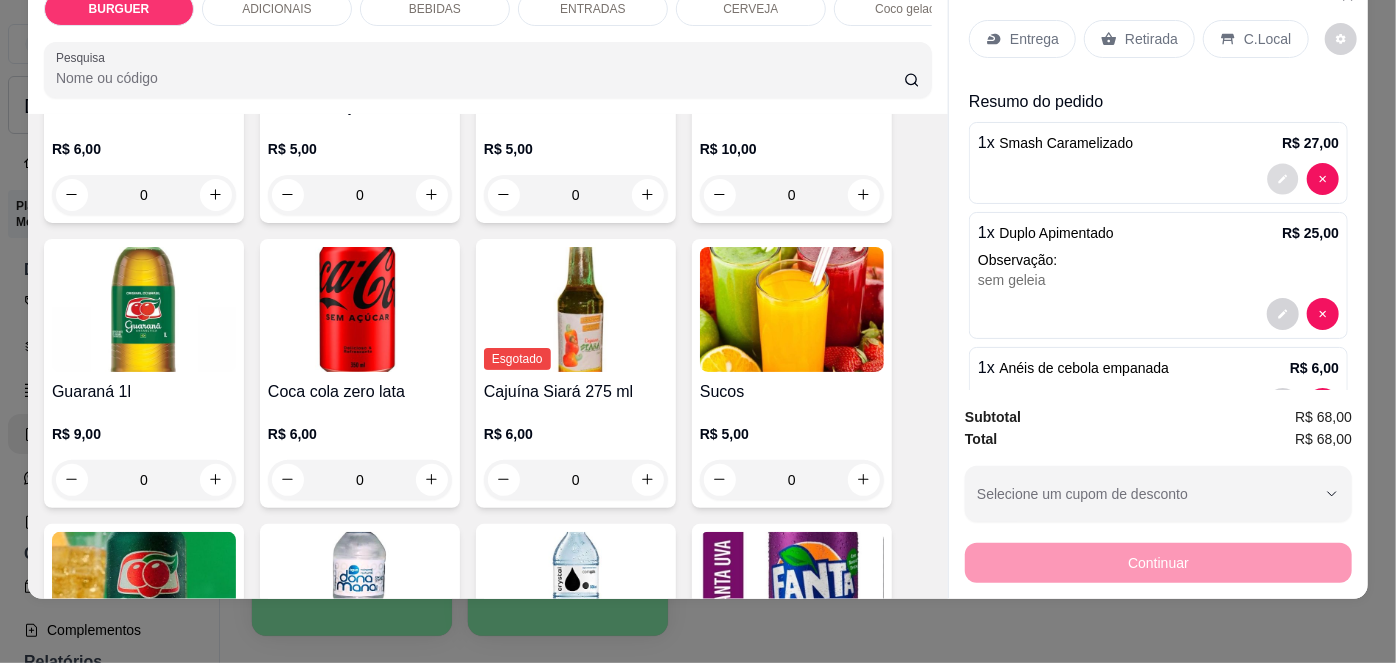 click 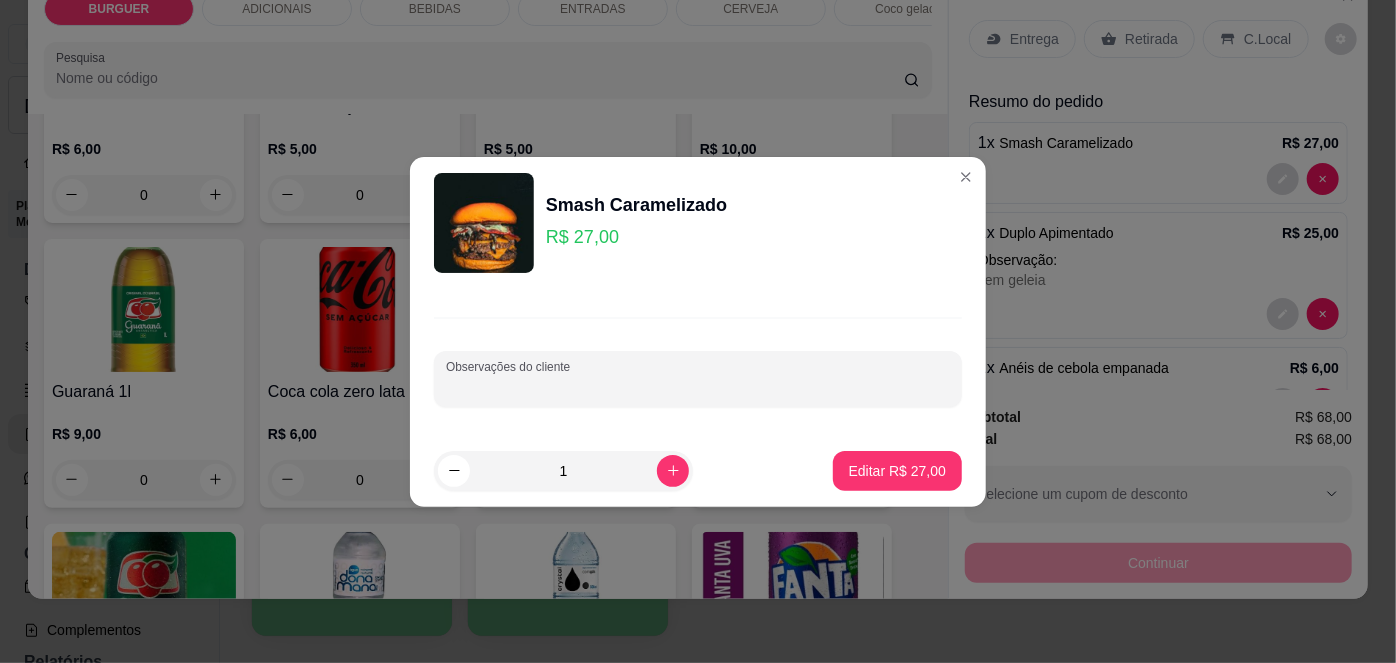 click on "Observações do cliente" at bounding box center [698, 387] 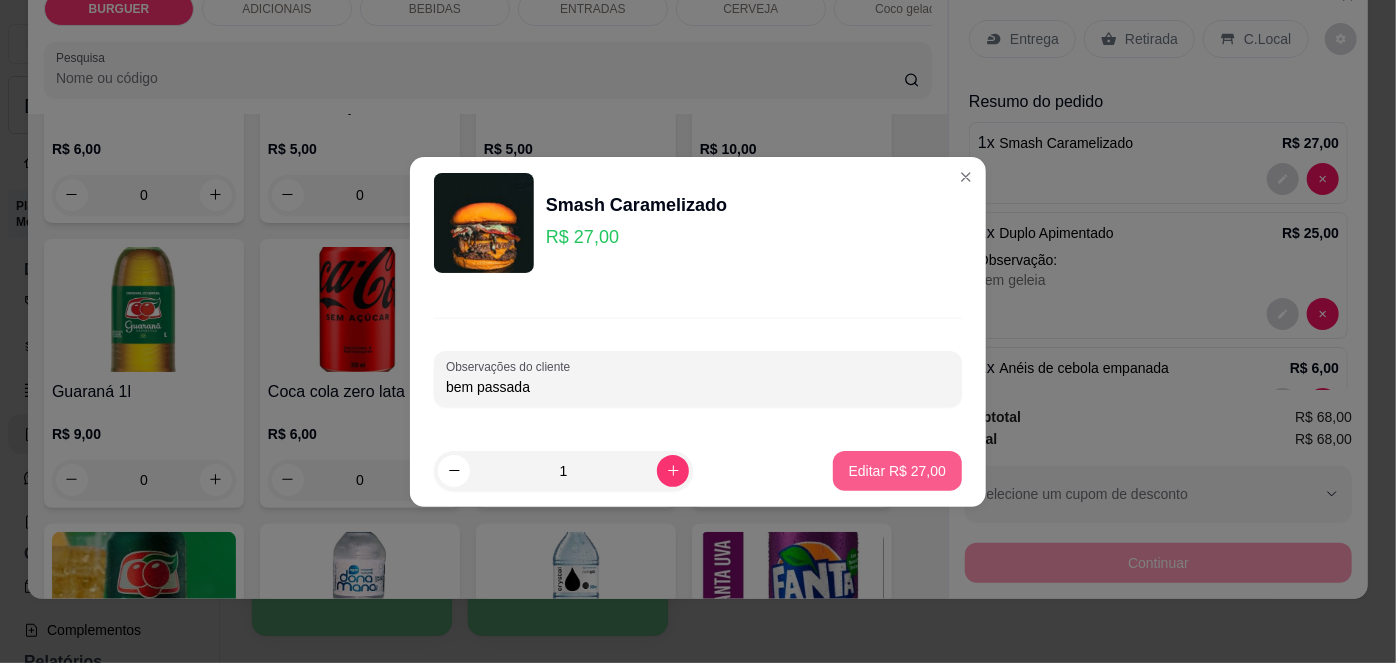 type on "bem passada" 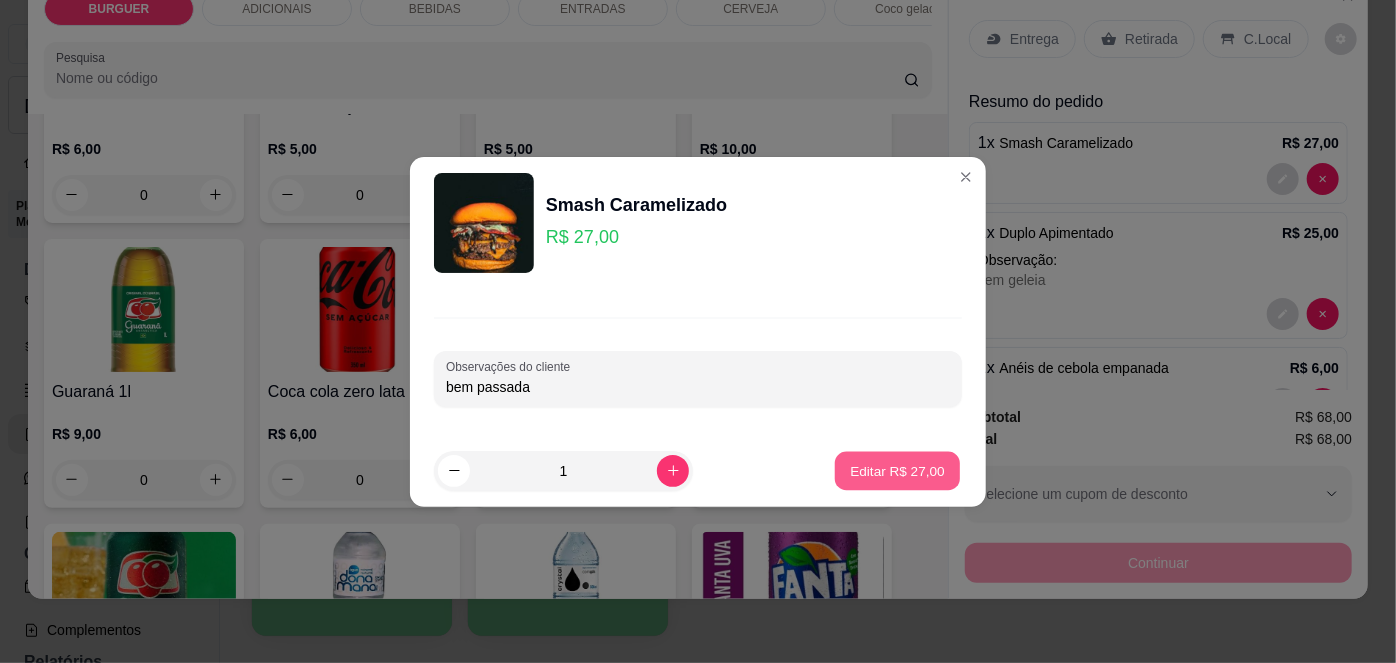 click on "Editar   R$ 27,00" at bounding box center (897, 470) 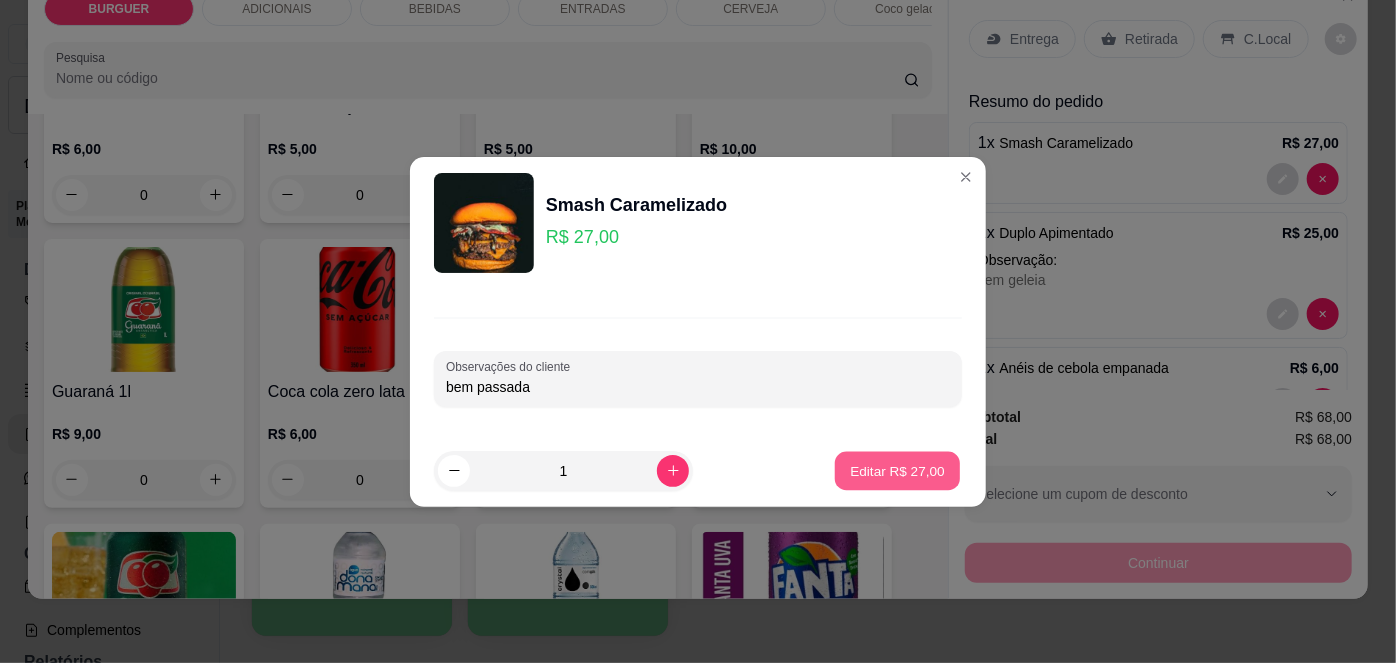 type on "0" 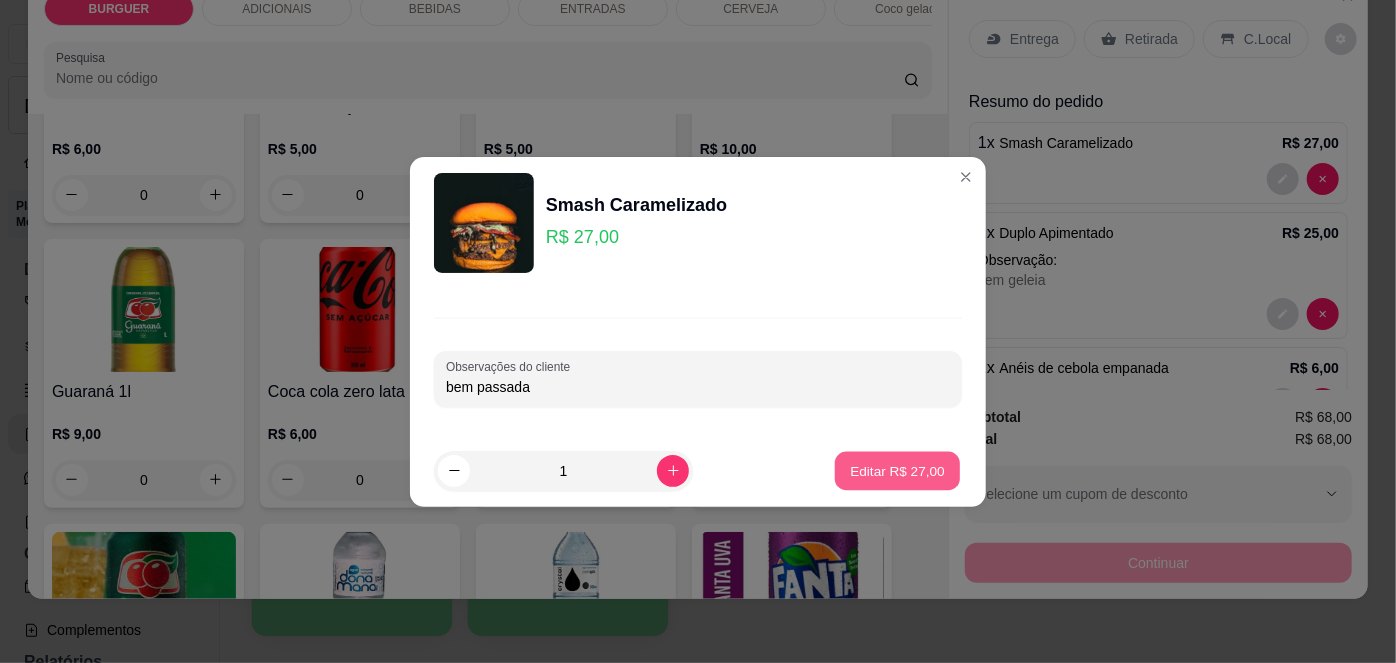 scroll, scrollTop: 1795, scrollLeft: 0, axis: vertical 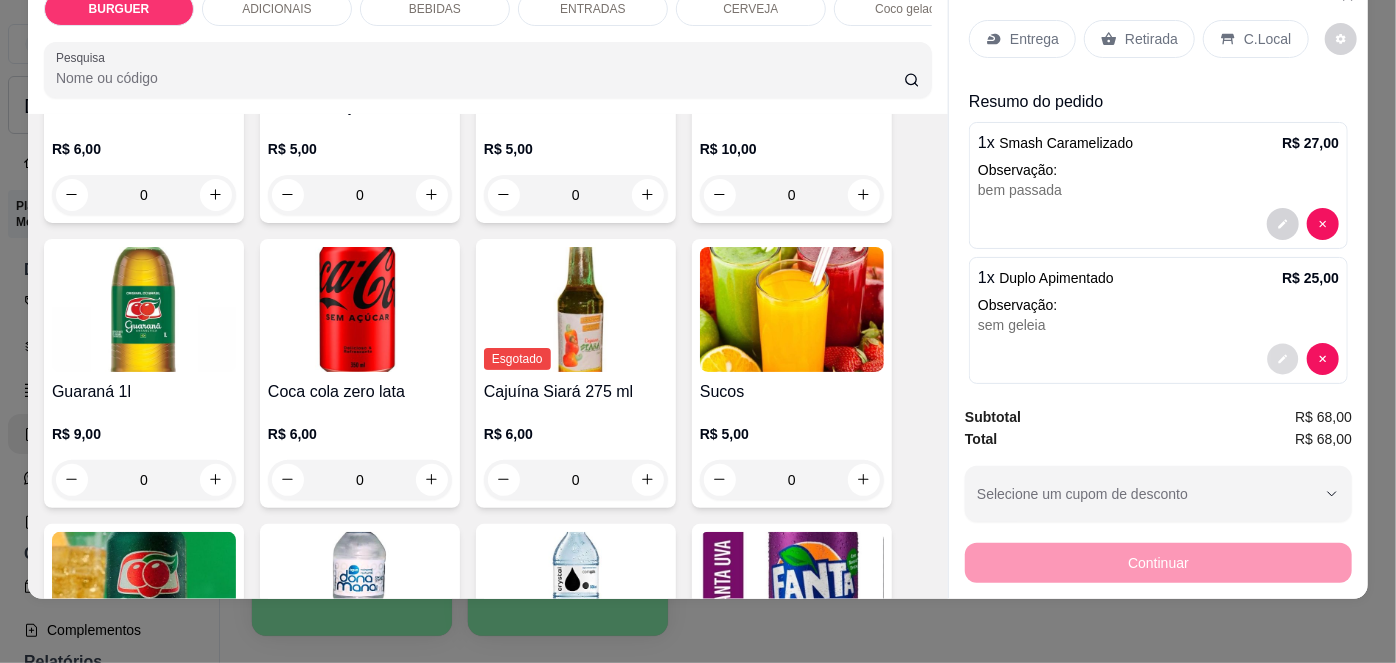 click at bounding box center (1283, 358) 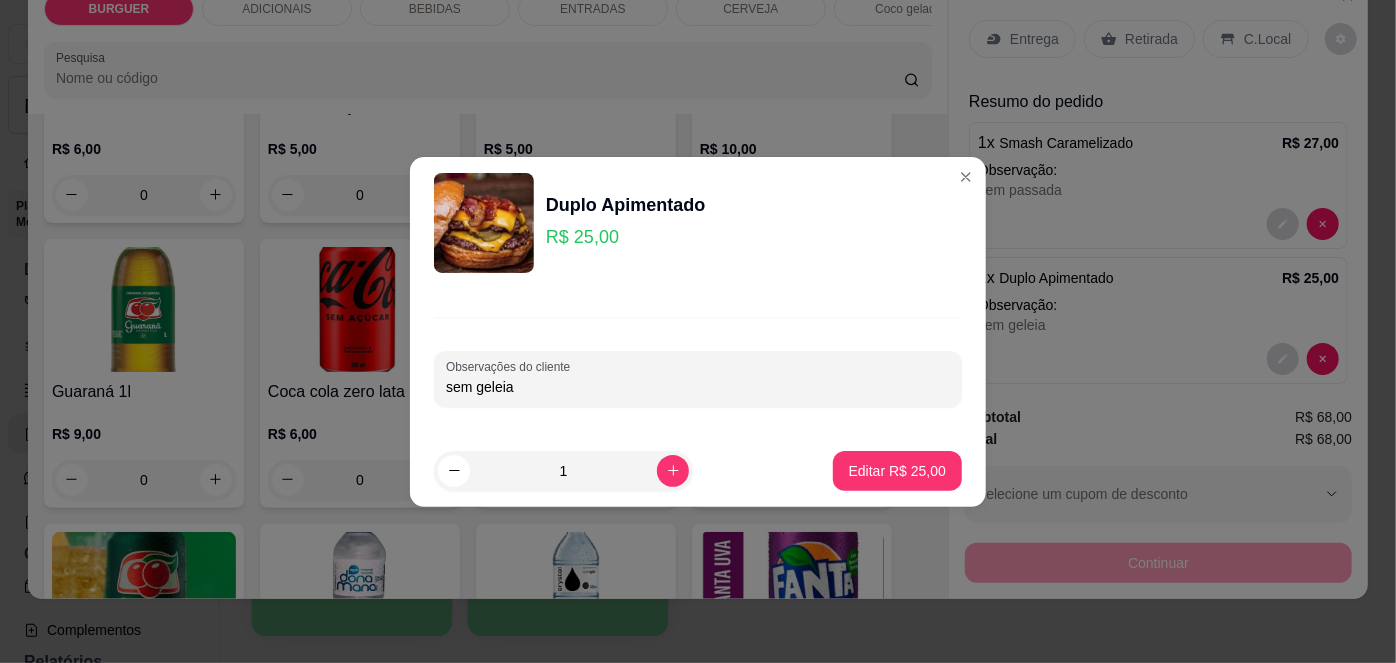 click on "sem geleia" at bounding box center (698, 387) 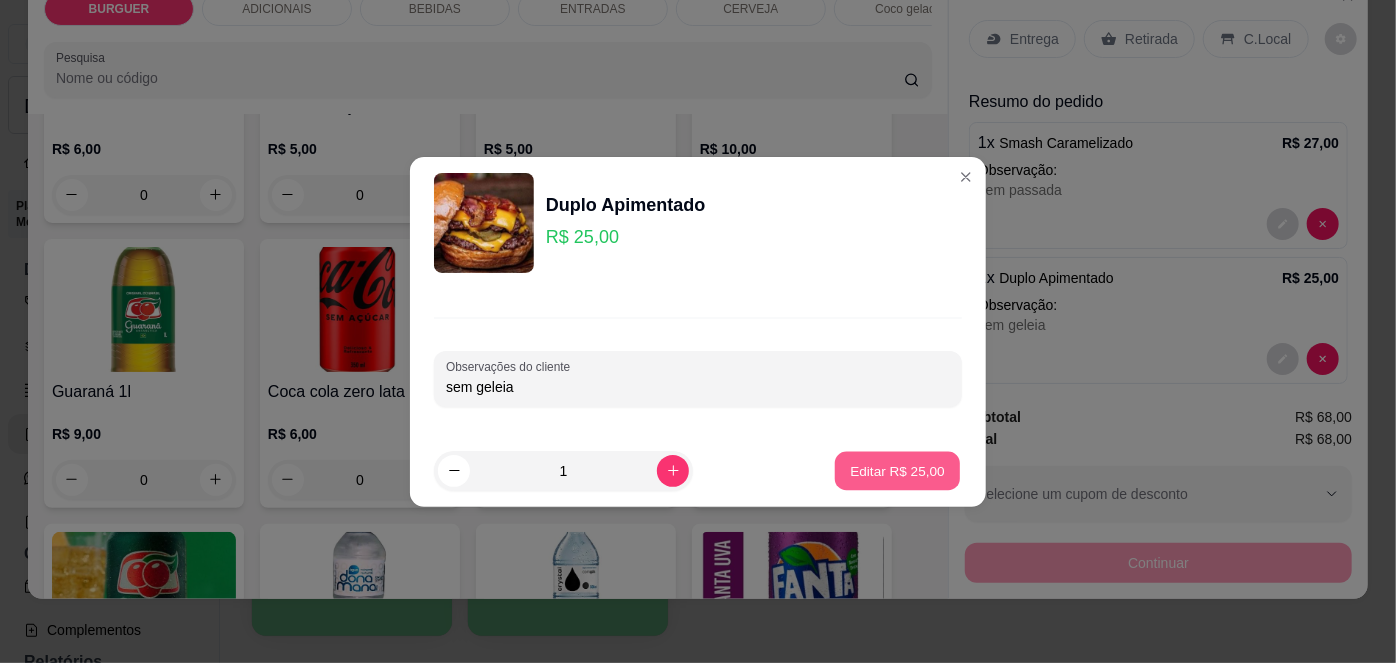 click on "Editar   R$ 25,00" at bounding box center (897, 470) 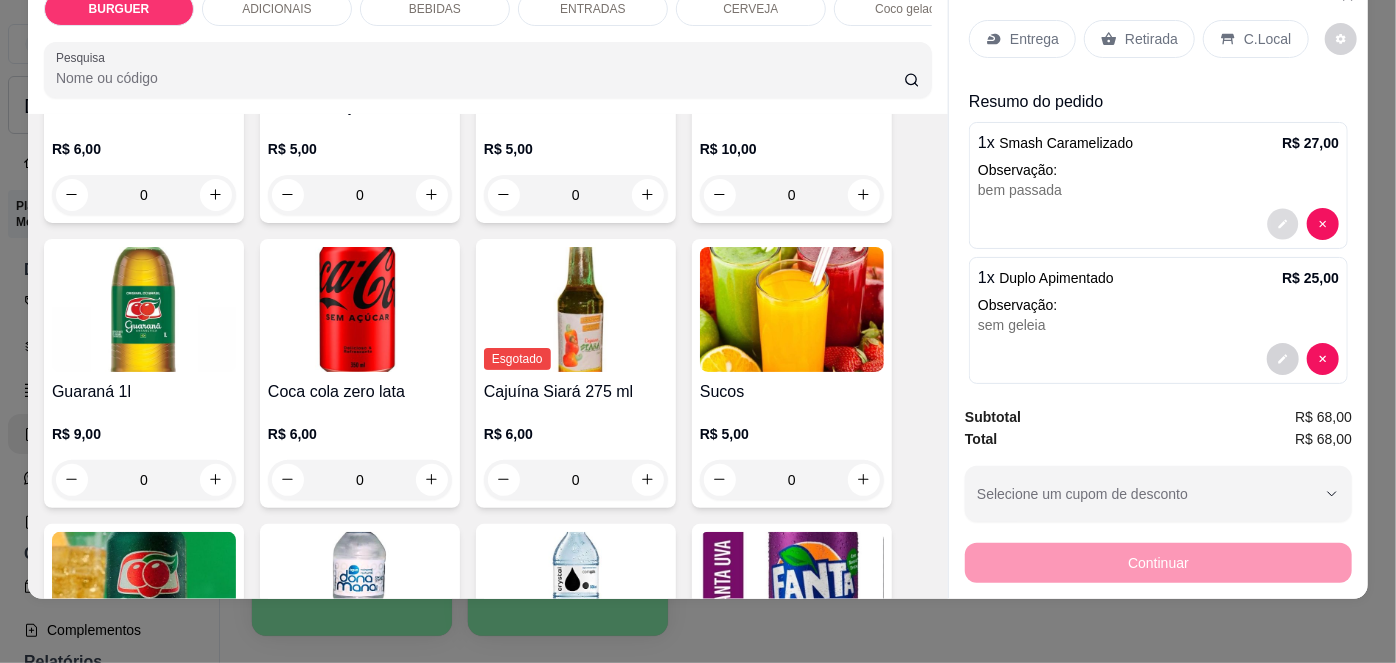 click at bounding box center [1283, 223] 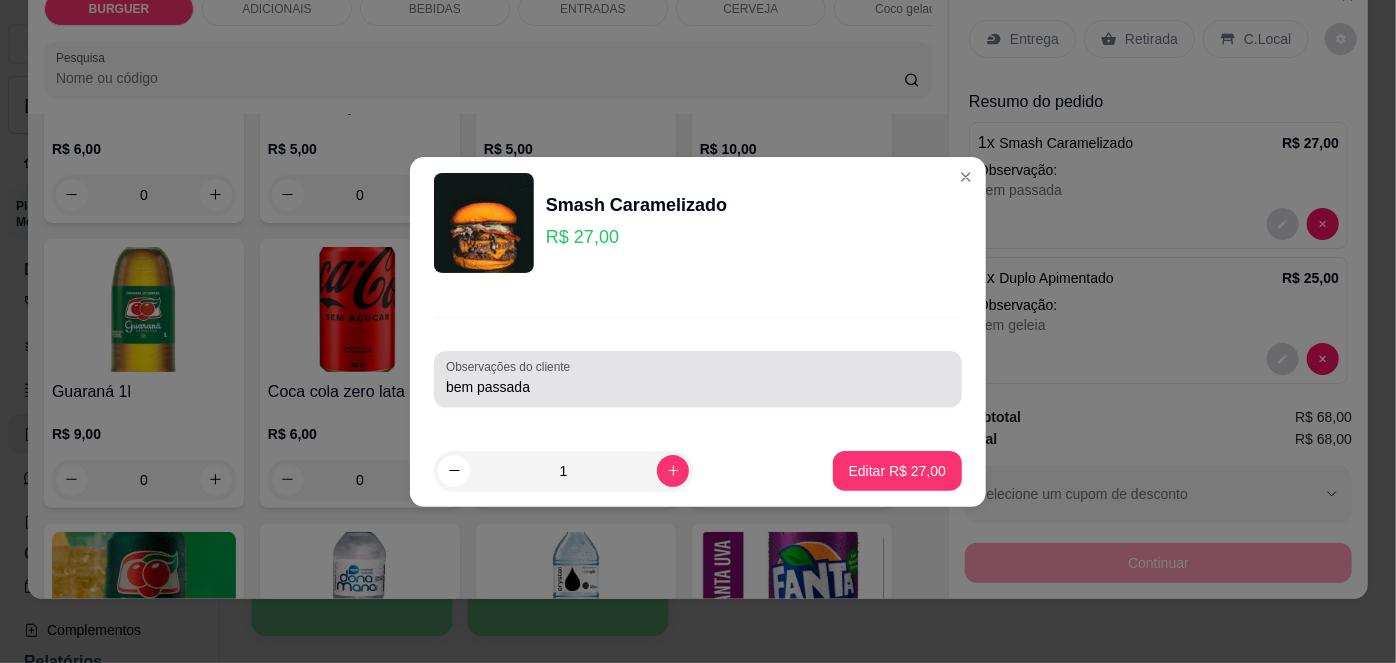 click on "Observações do cliente bem passada" at bounding box center [698, 379] 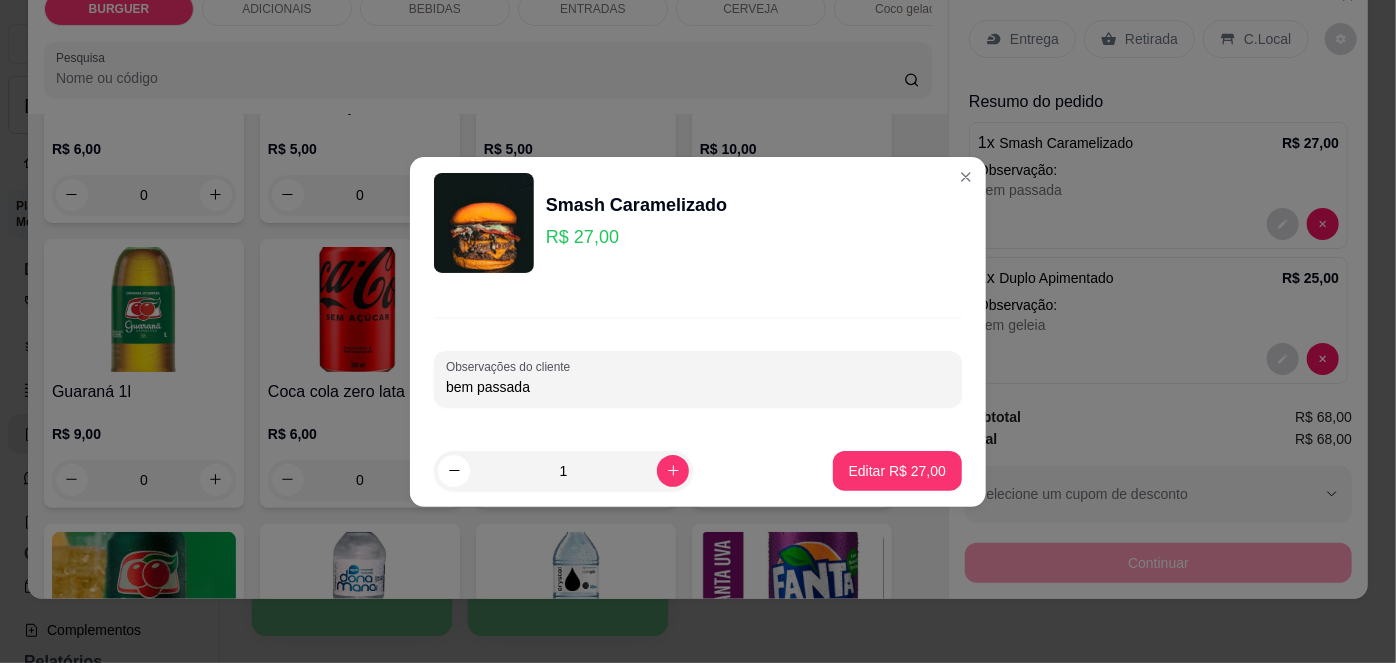 click on "bem passada" at bounding box center (698, 387) 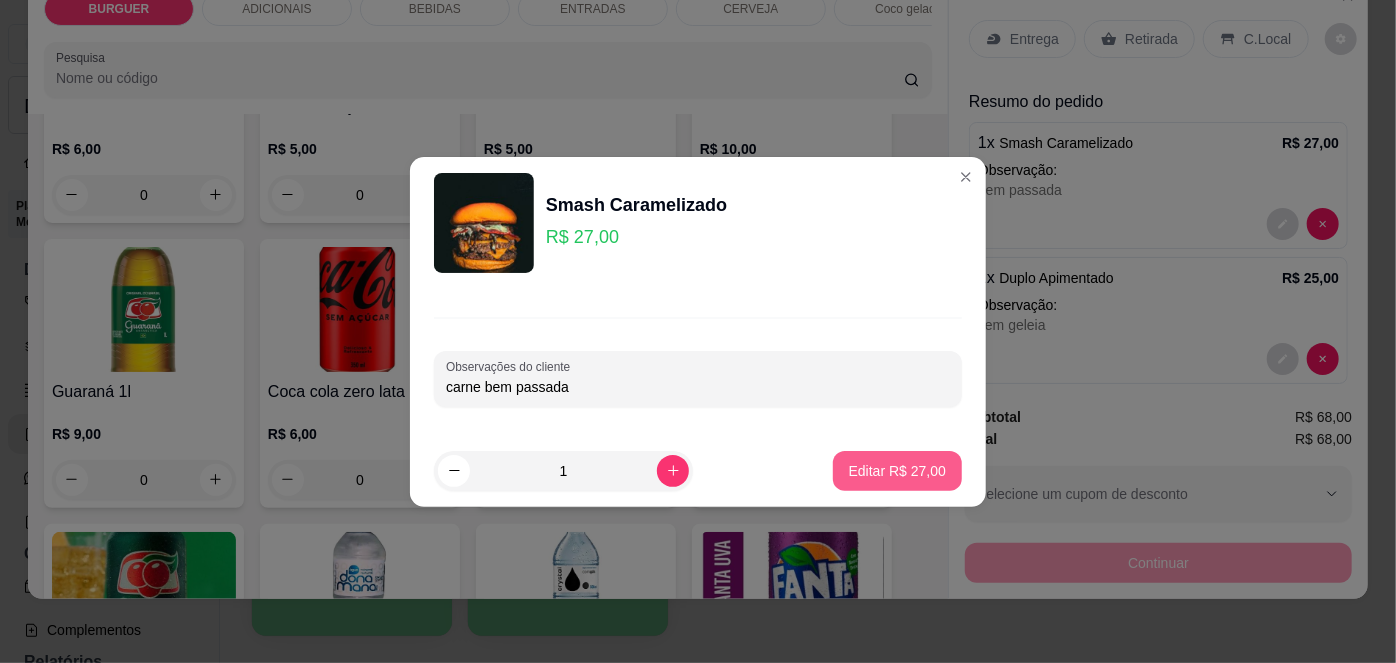 type on "carne bem passada" 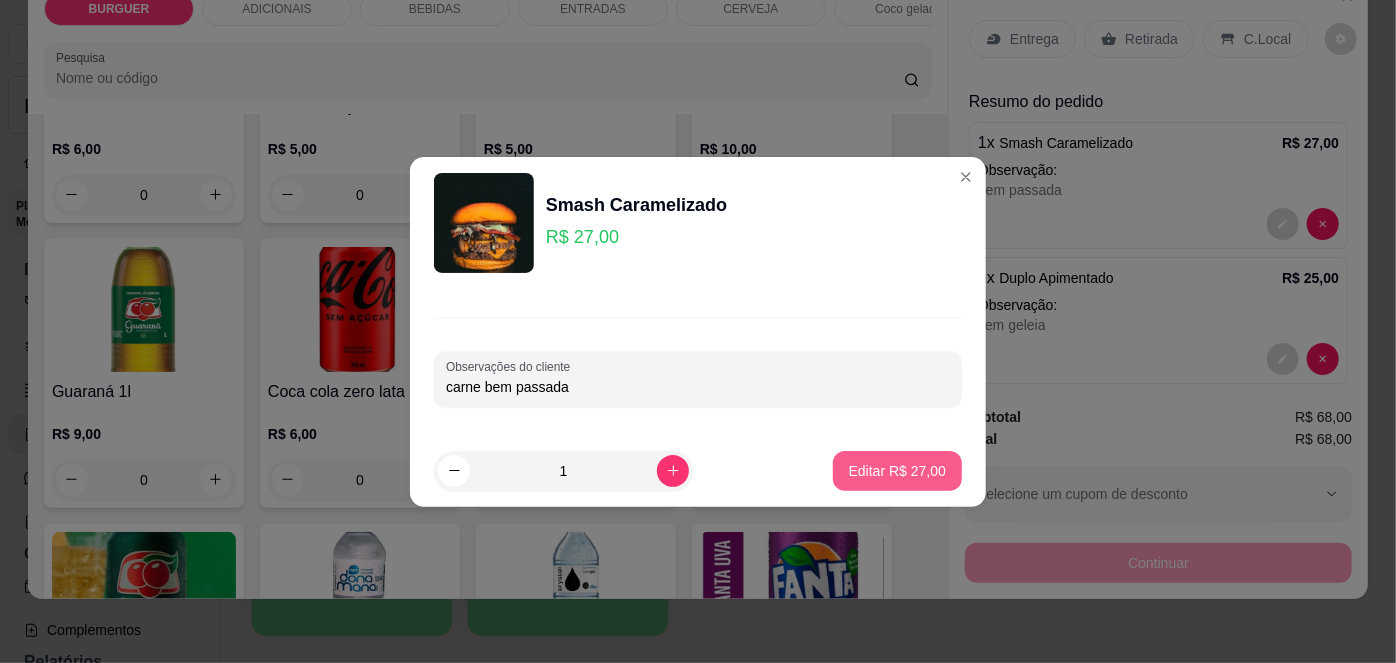 click on "Editar   R$ 27,00" at bounding box center [897, 471] 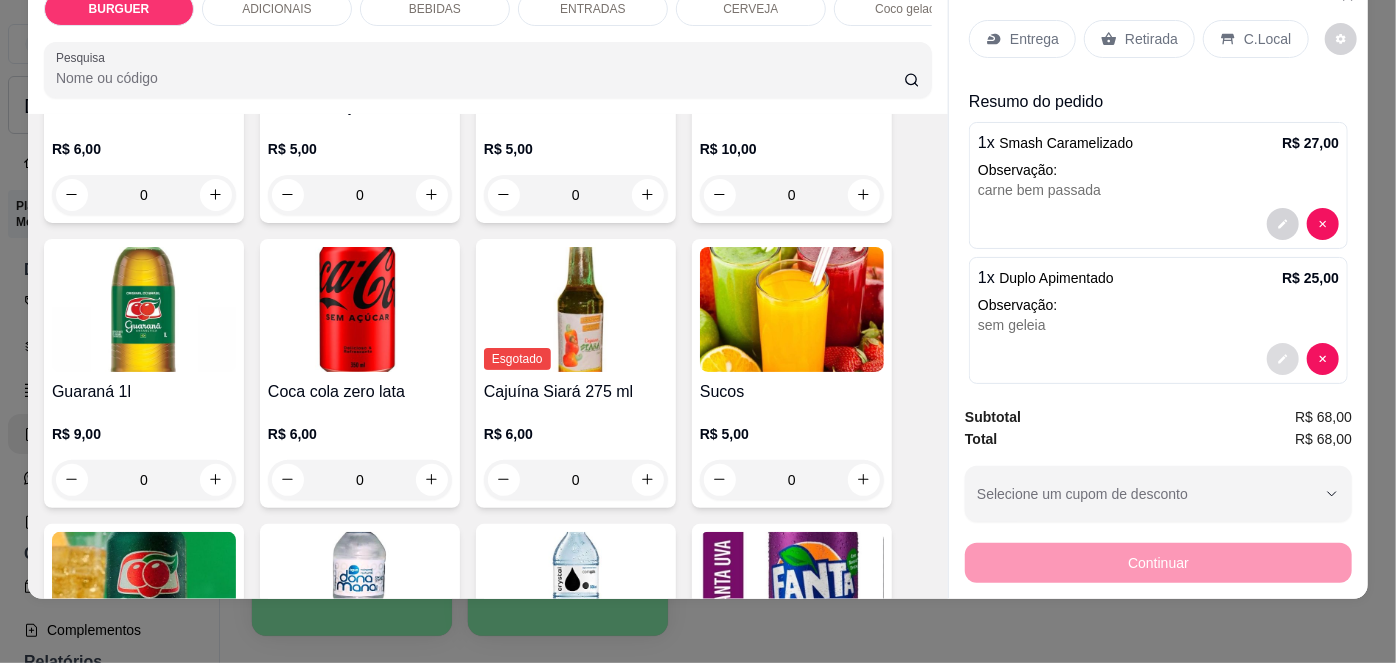 click 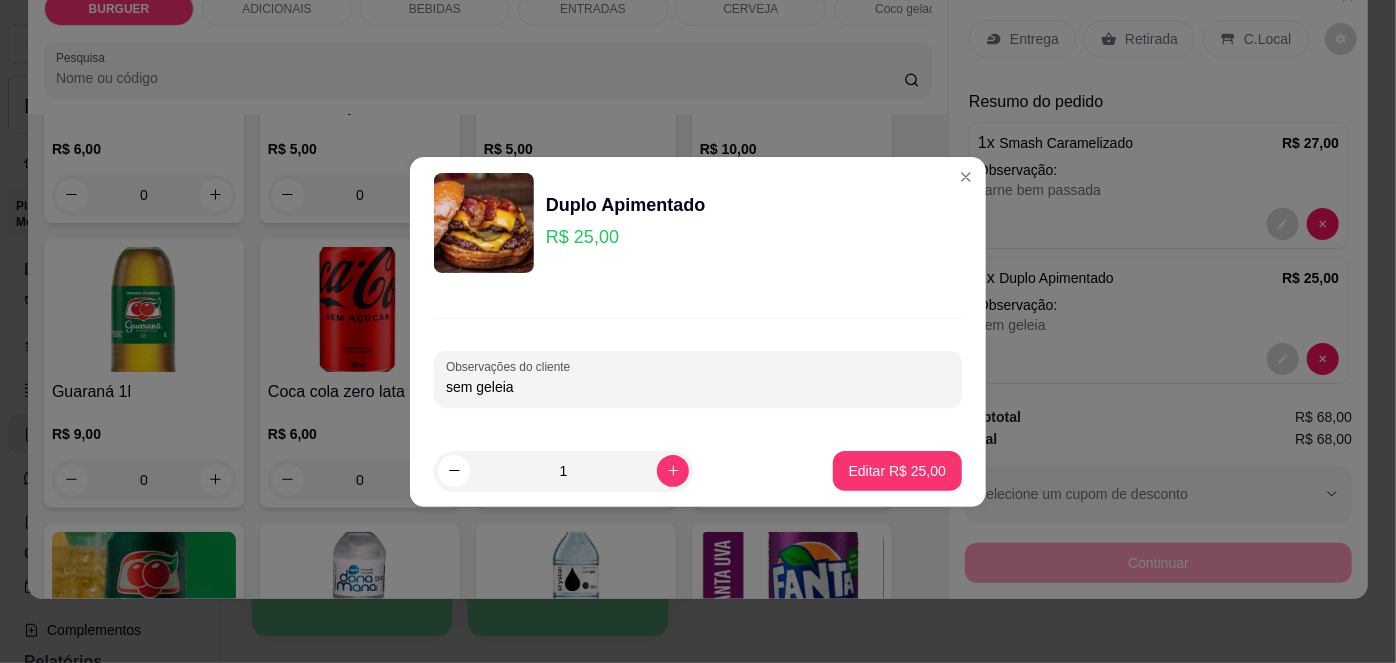 click on "sem geleia" at bounding box center (698, 387) 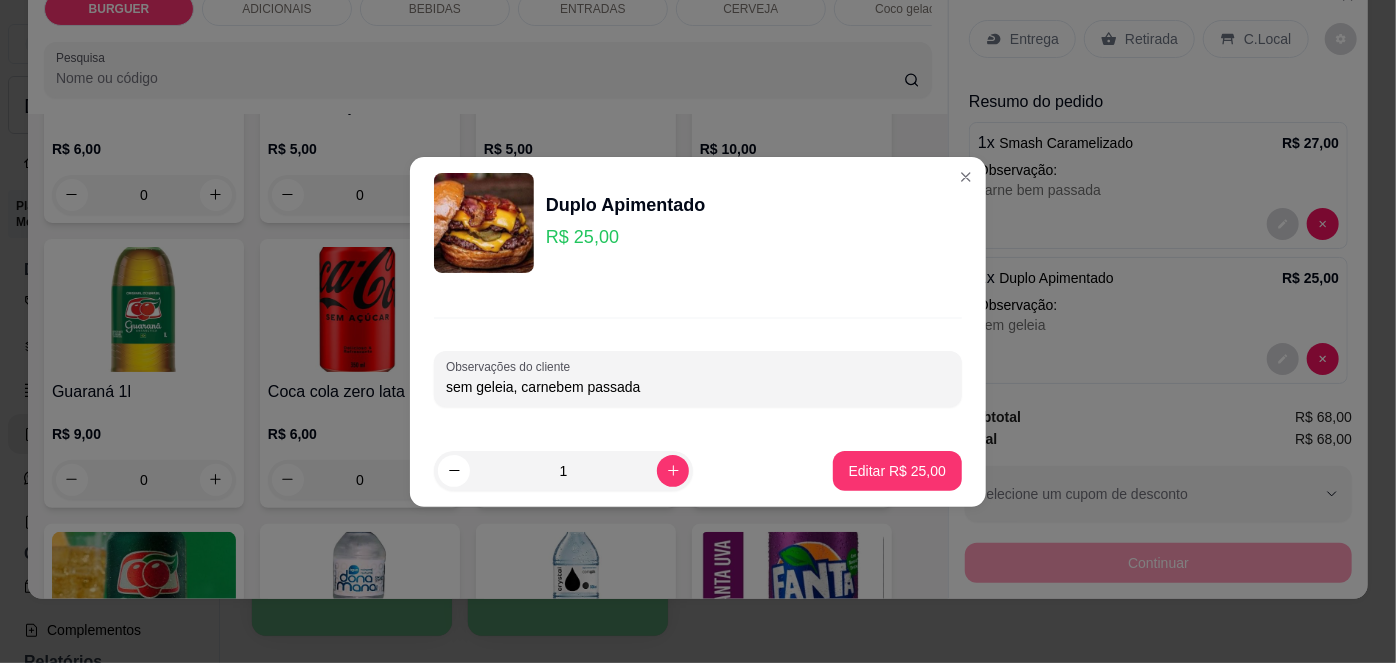 click on "sem geleia, carnebem passada" at bounding box center [698, 387] 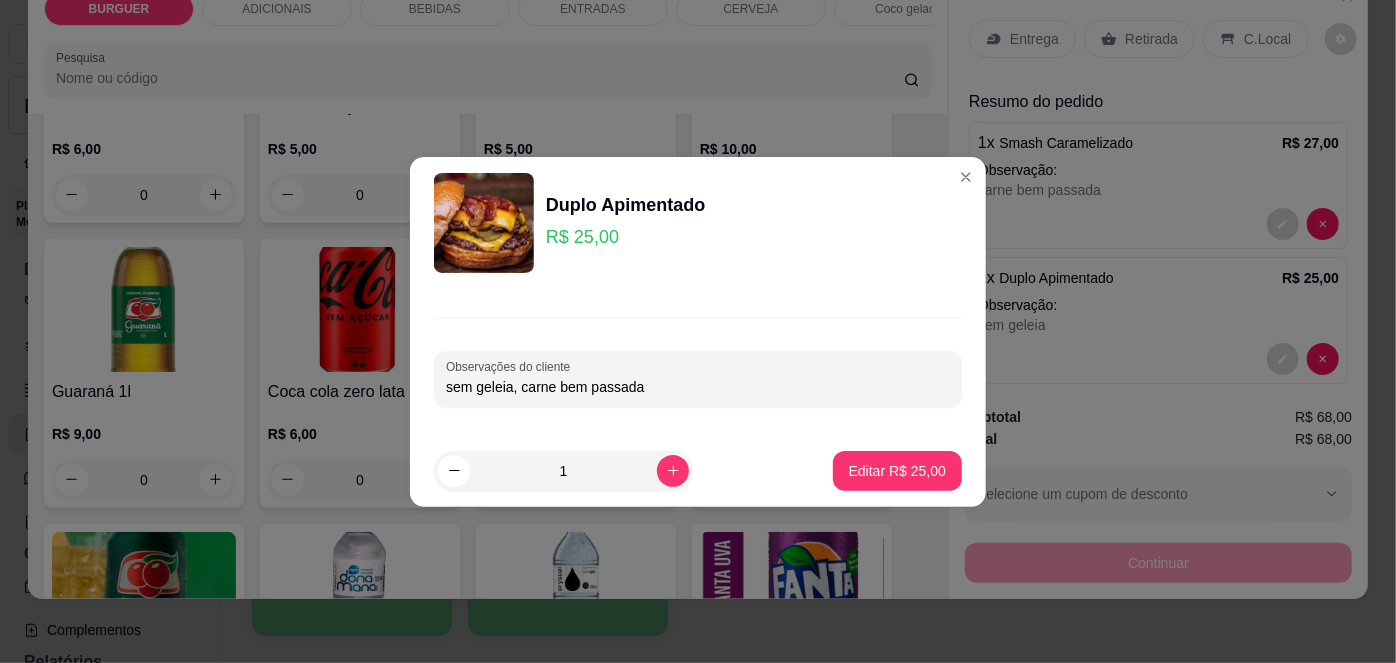 type on "sem geleia, carne bem passada" 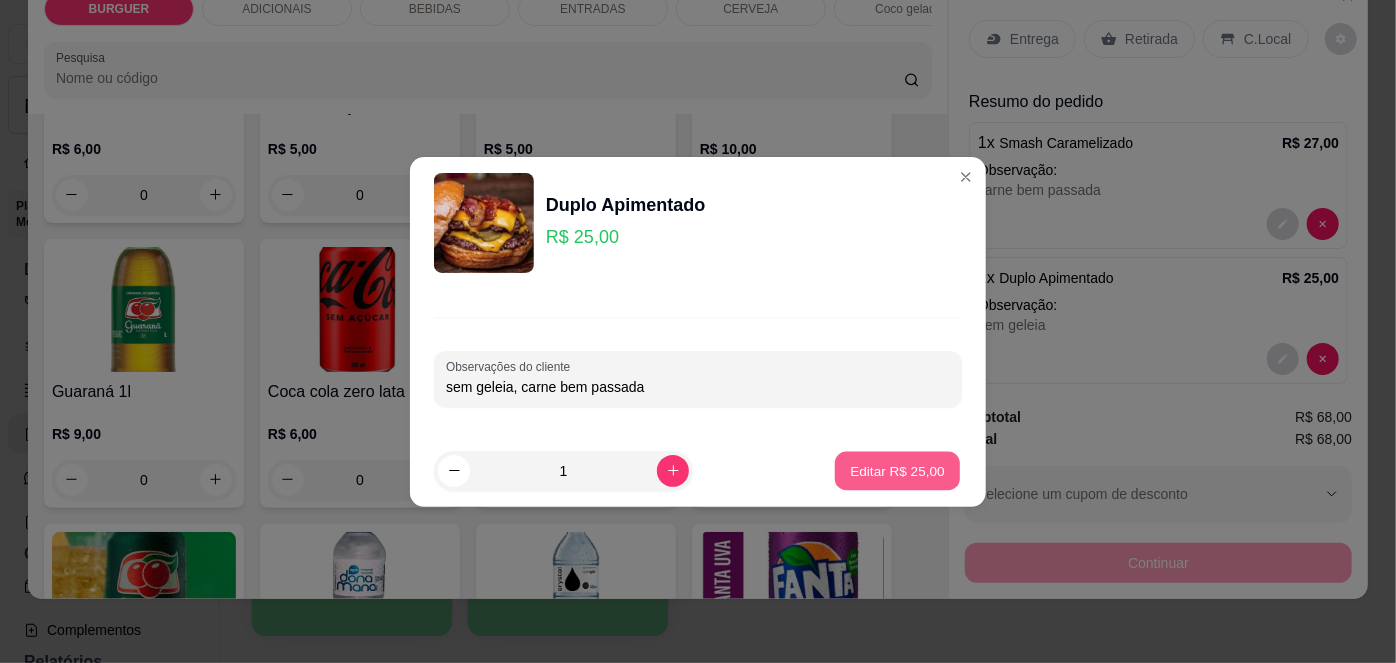 click on "Editar   R$ 25,00" at bounding box center (897, 470) 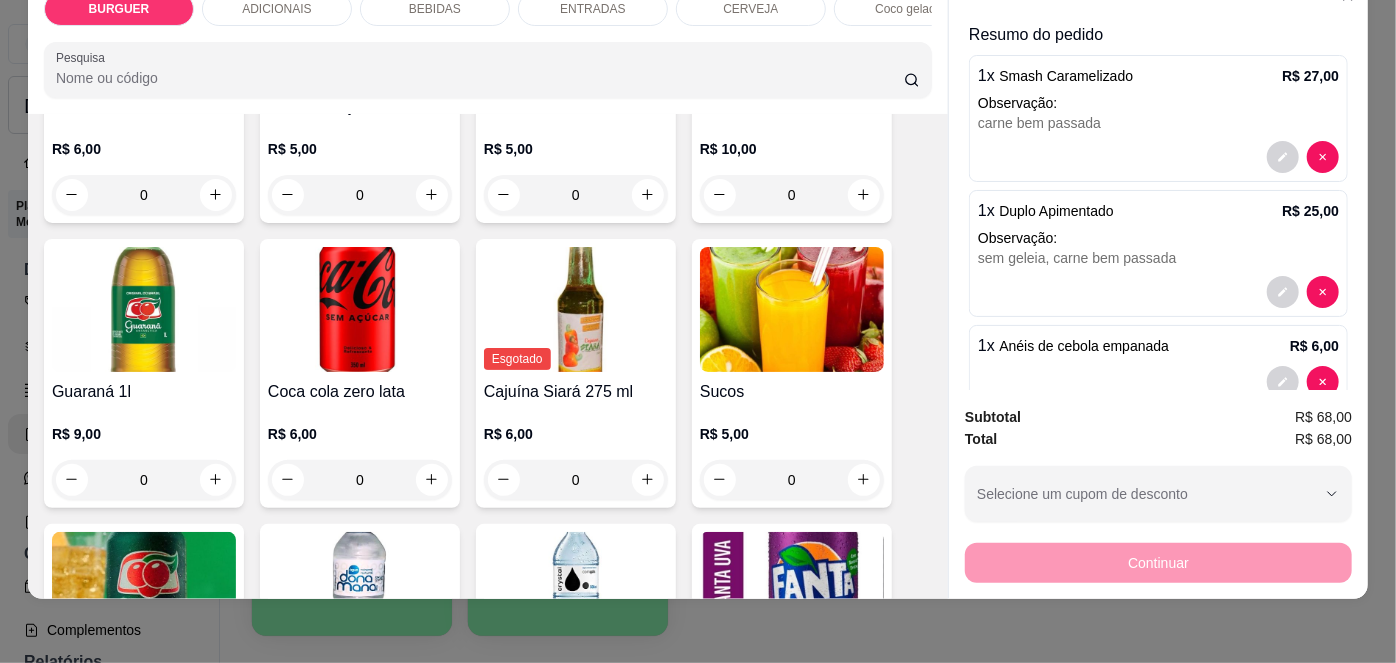 scroll, scrollTop: 0, scrollLeft: 0, axis: both 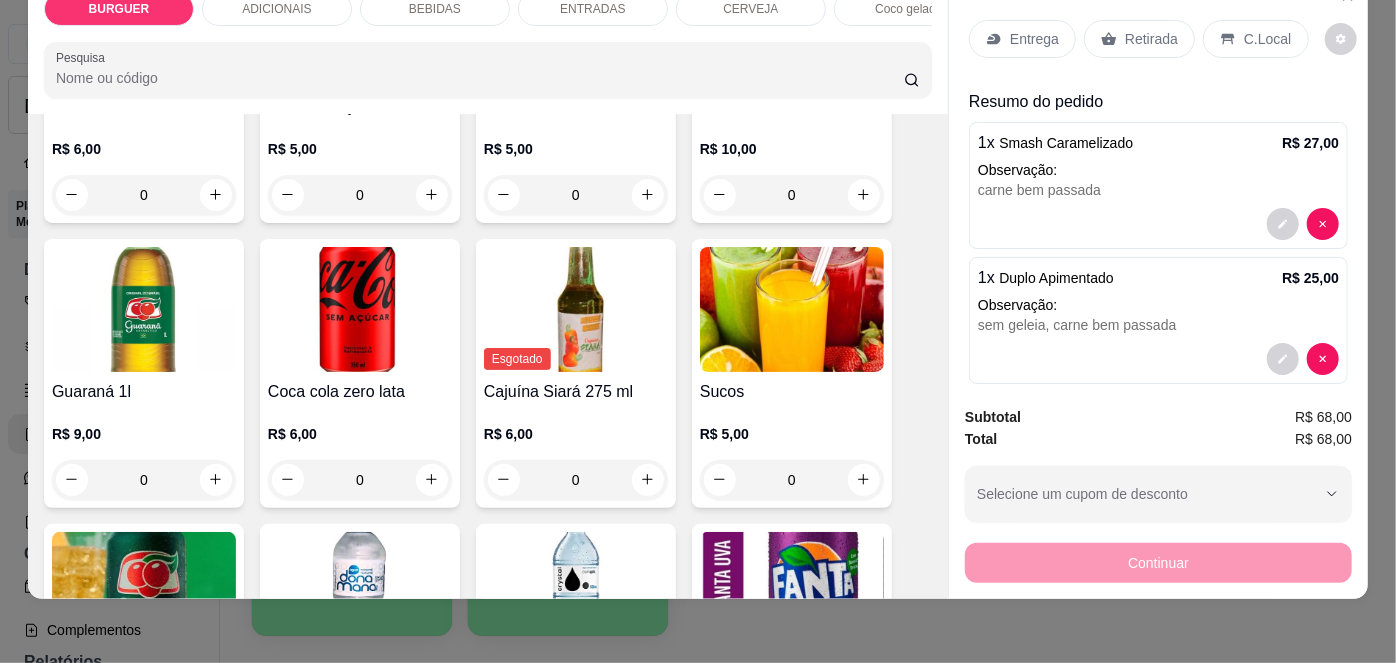 click on "Entrega" at bounding box center (1034, 39) 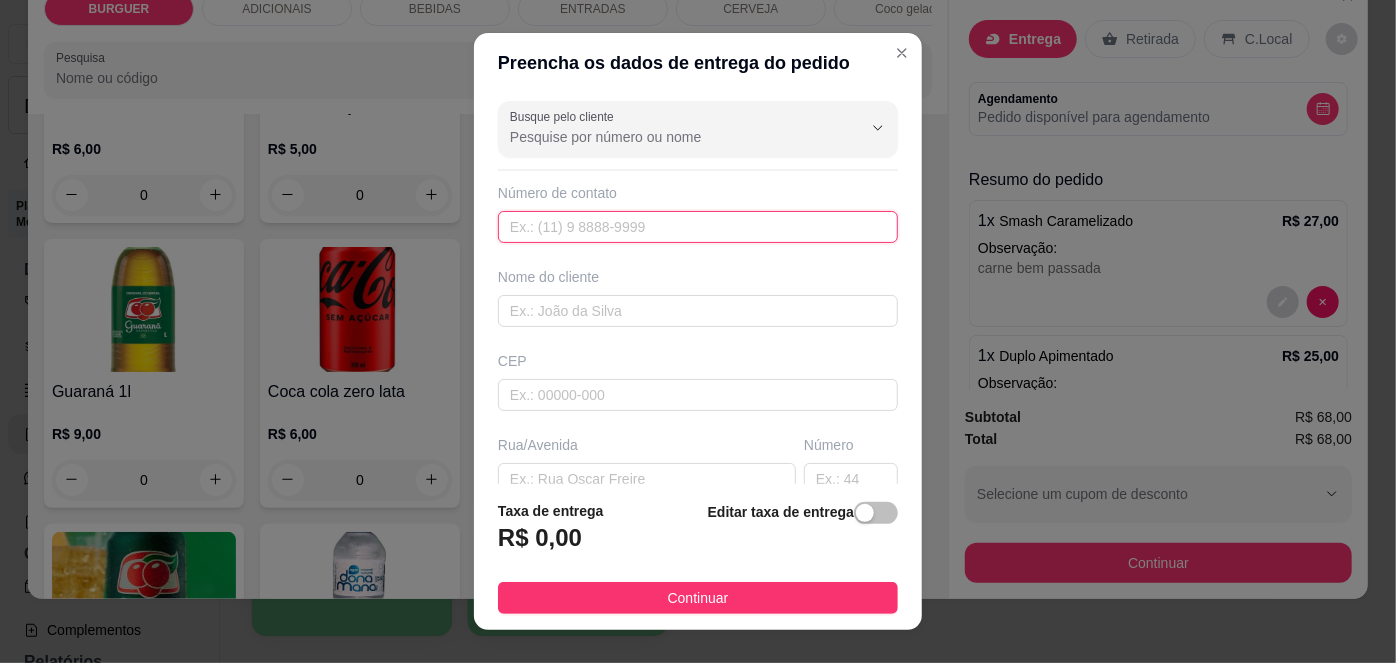 click at bounding box center [698, 227] 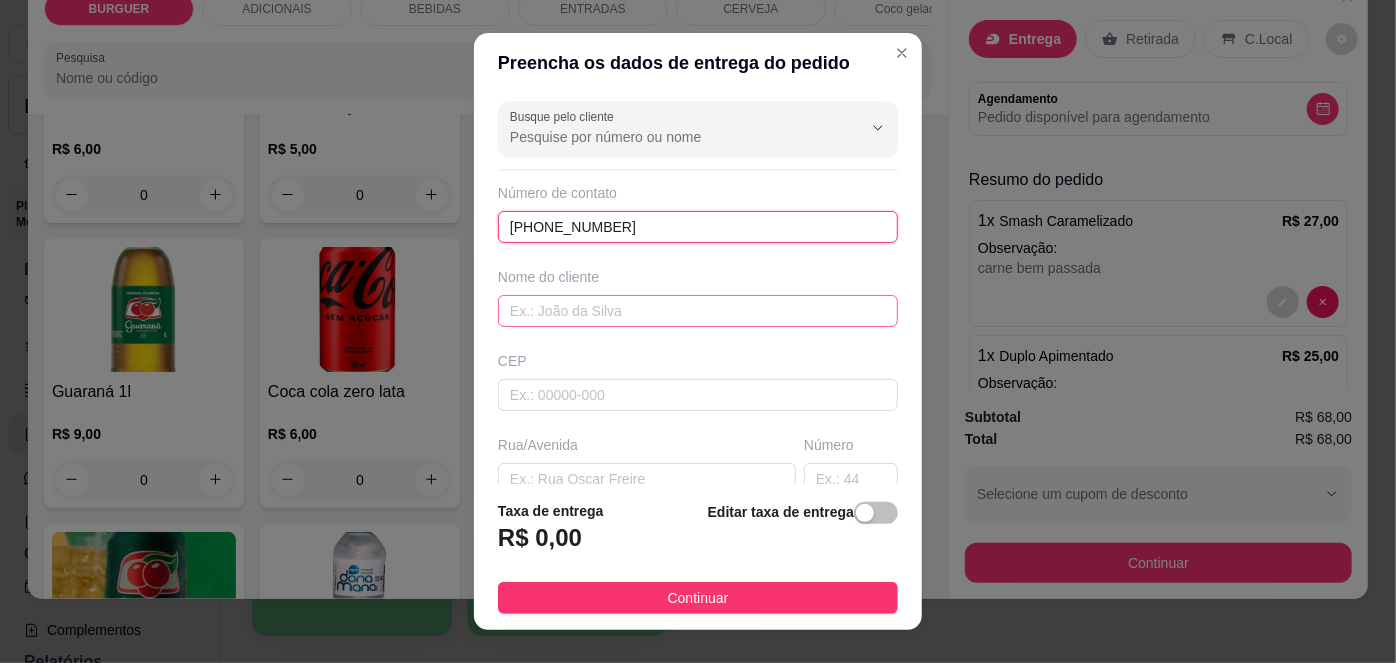type on "[PHONE_NUMBER]" 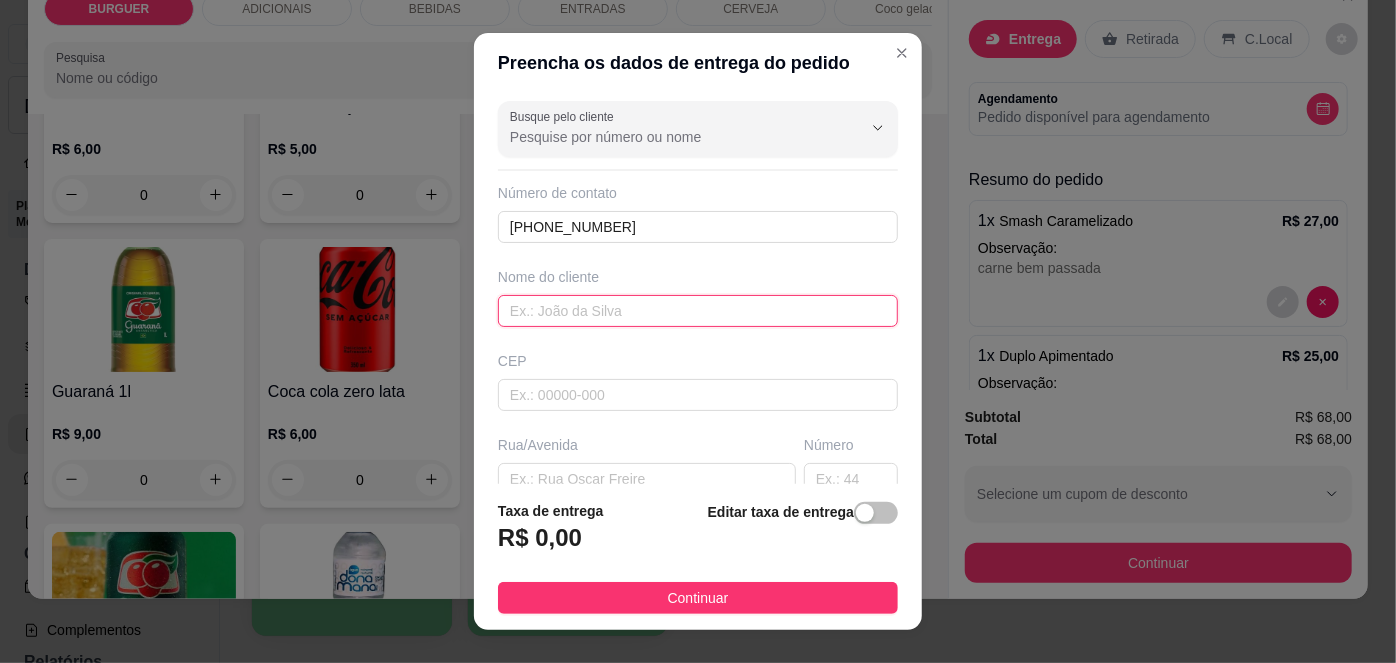 click at bounding box center (698, 311) 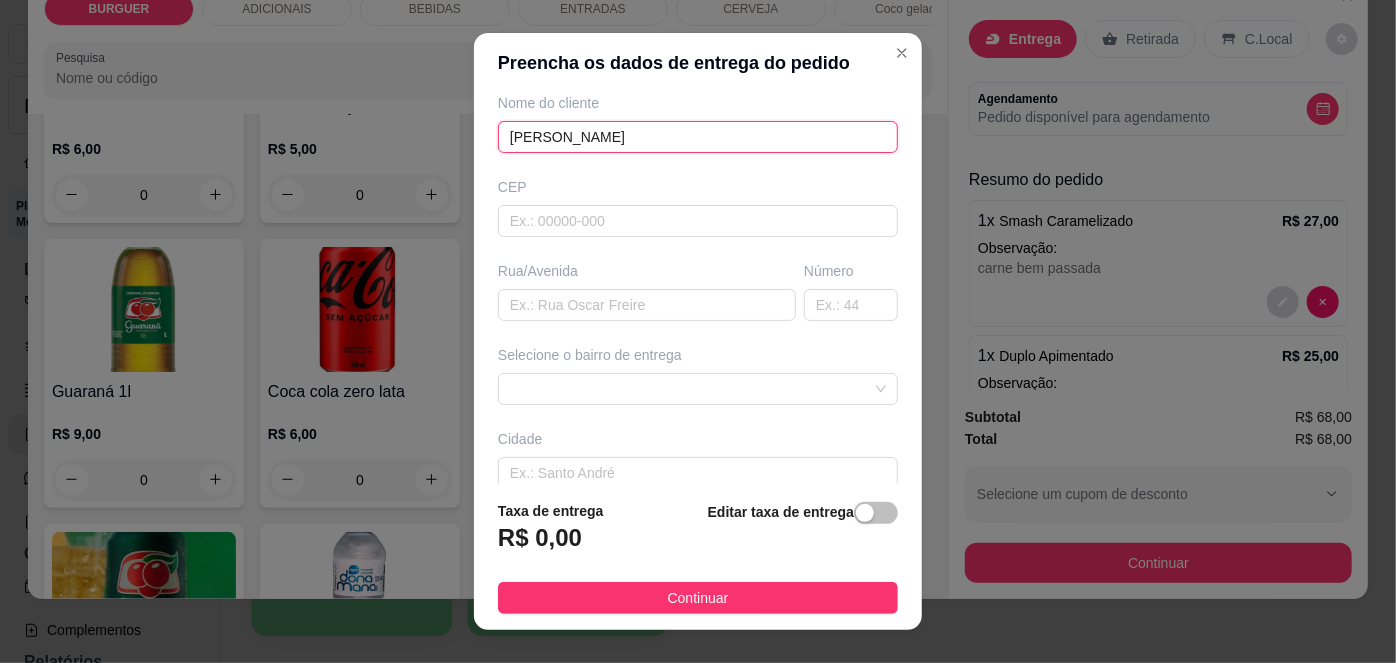scroll, scrollTop: 175, scrollLeft: 0, axis: vertical 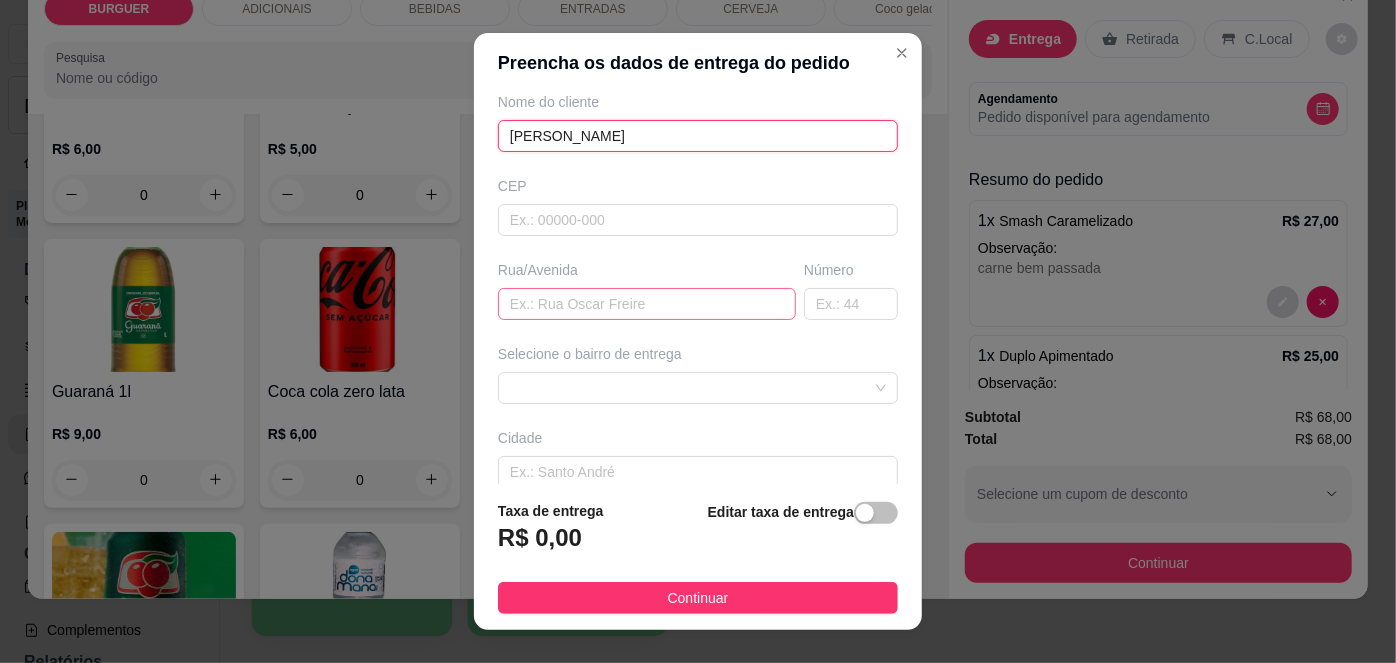 type on "[PERSON_NAME]" 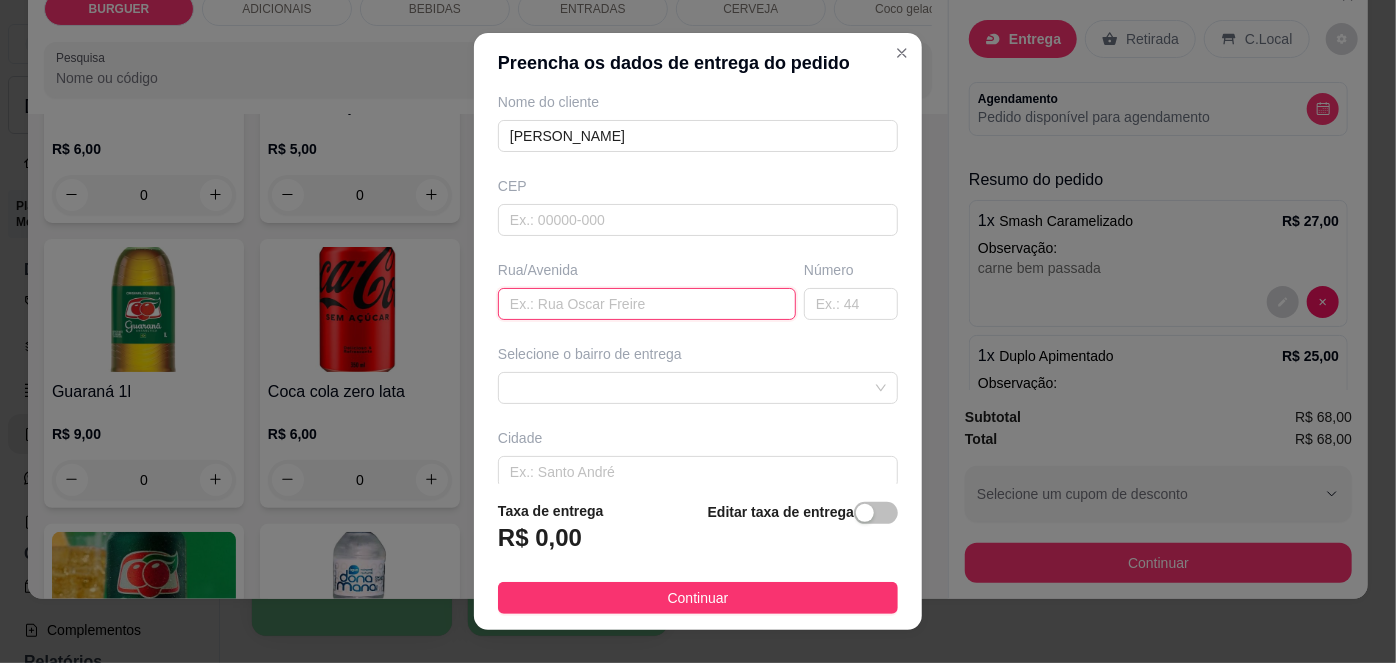 click at bounding box center [647, 304] 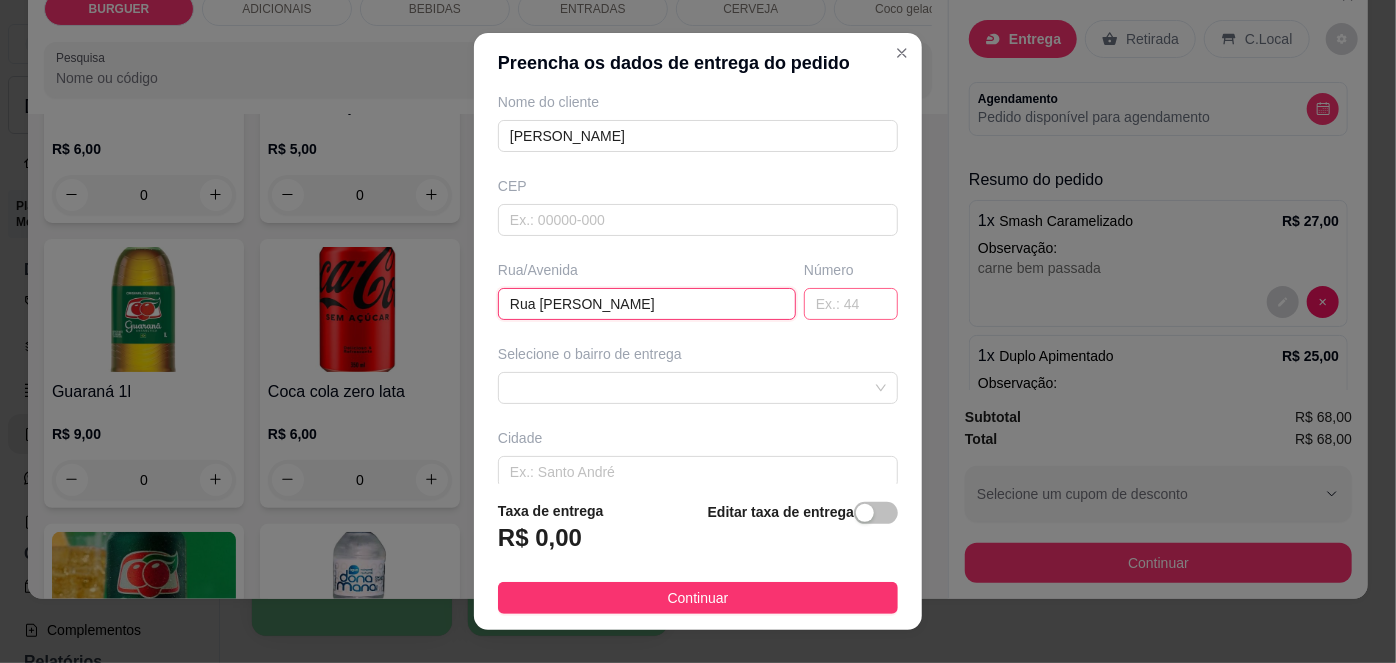 type on "Rua [PERSON_NAME]" 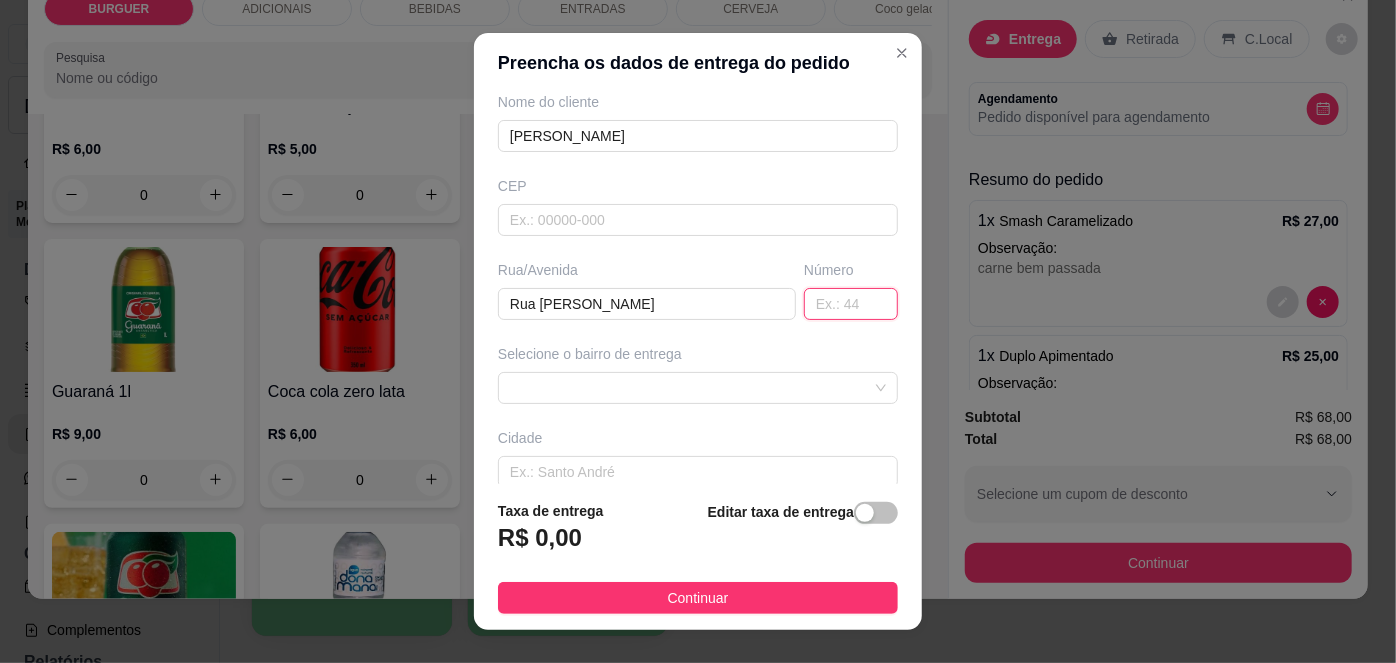click at bounding box center (851, 304) 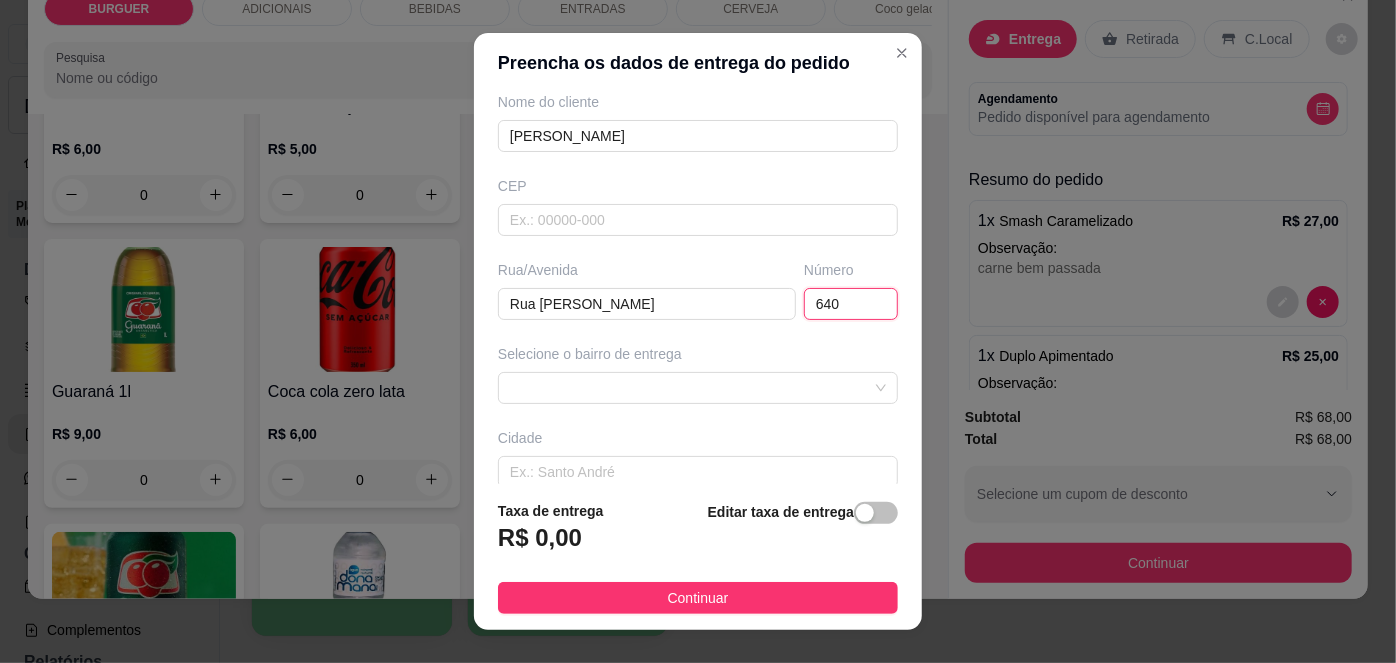 scroll, scrollTop: 279, scrollLeft: 0, axis: vertical 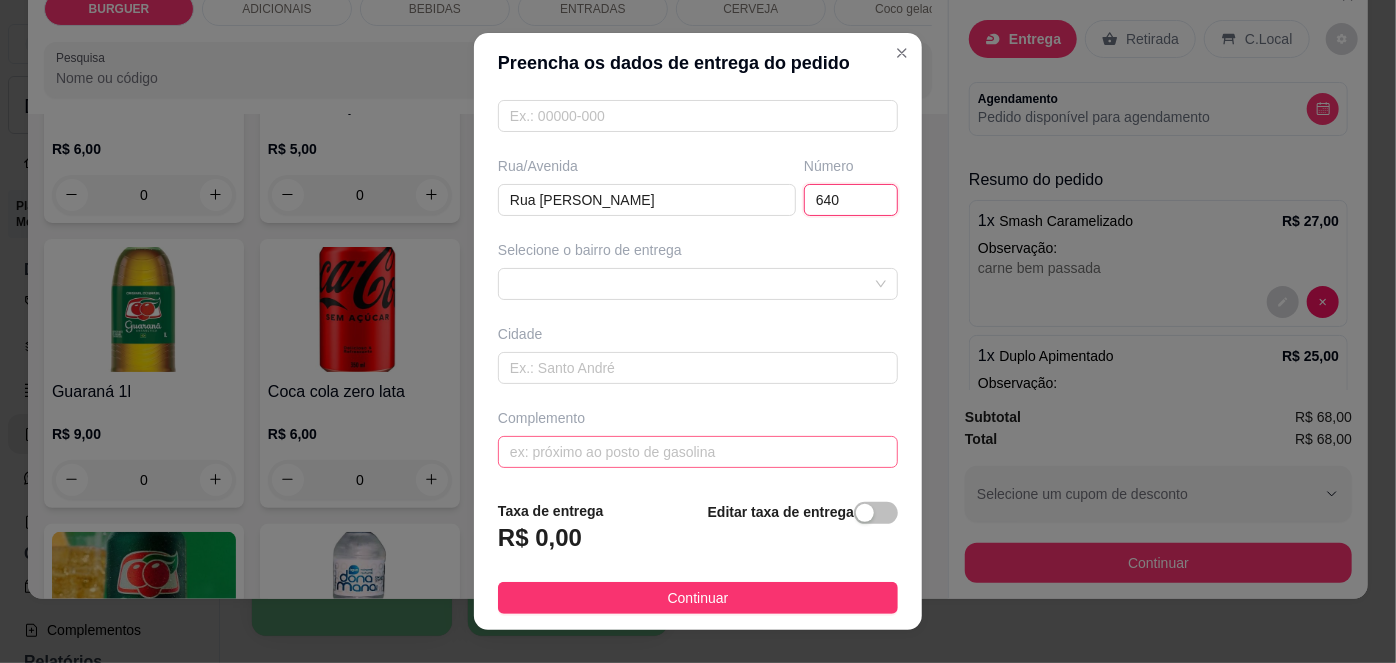 type on "640" 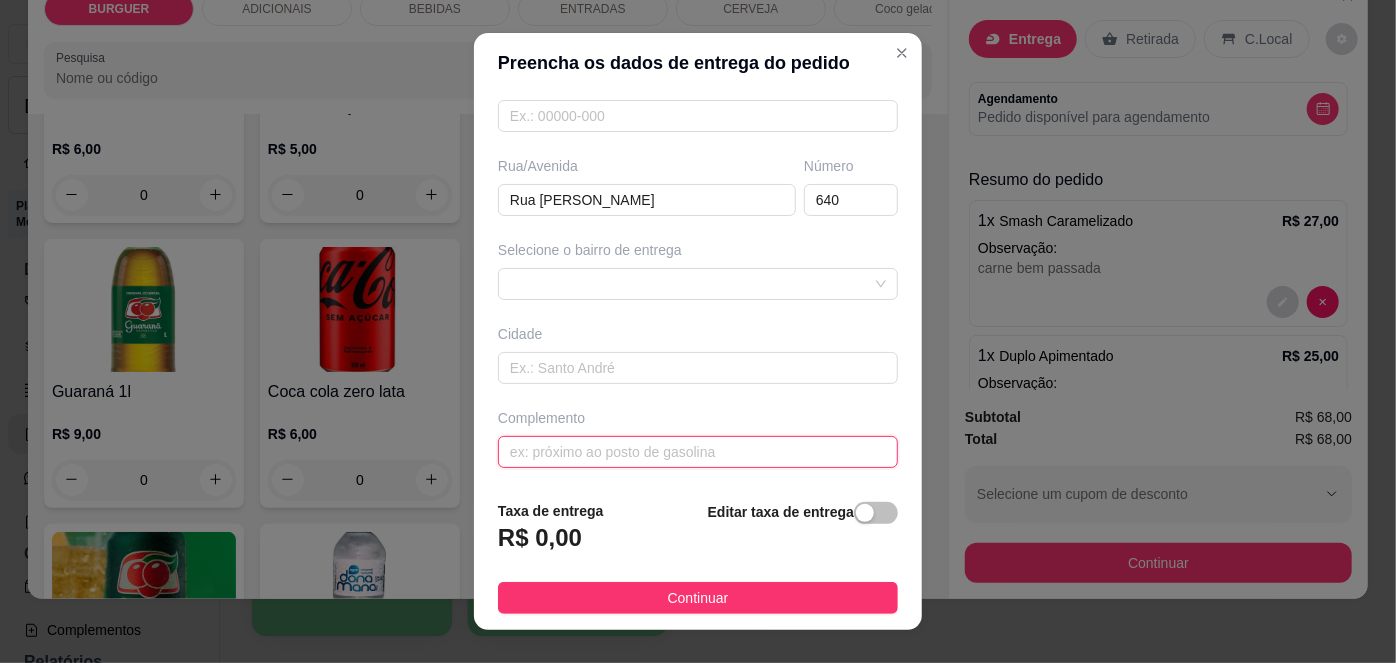 click at bounding box center (698, 452) 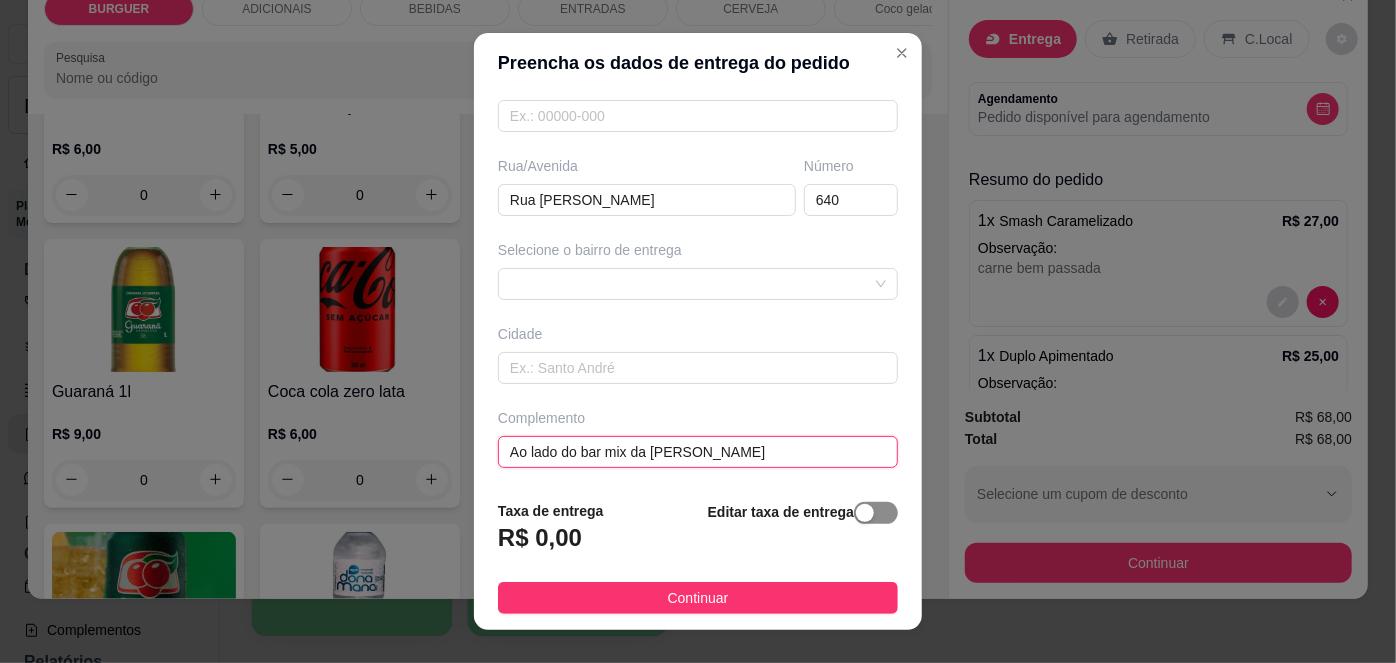 type on "Ao lado do bar mix da [PERSON_NAME]" 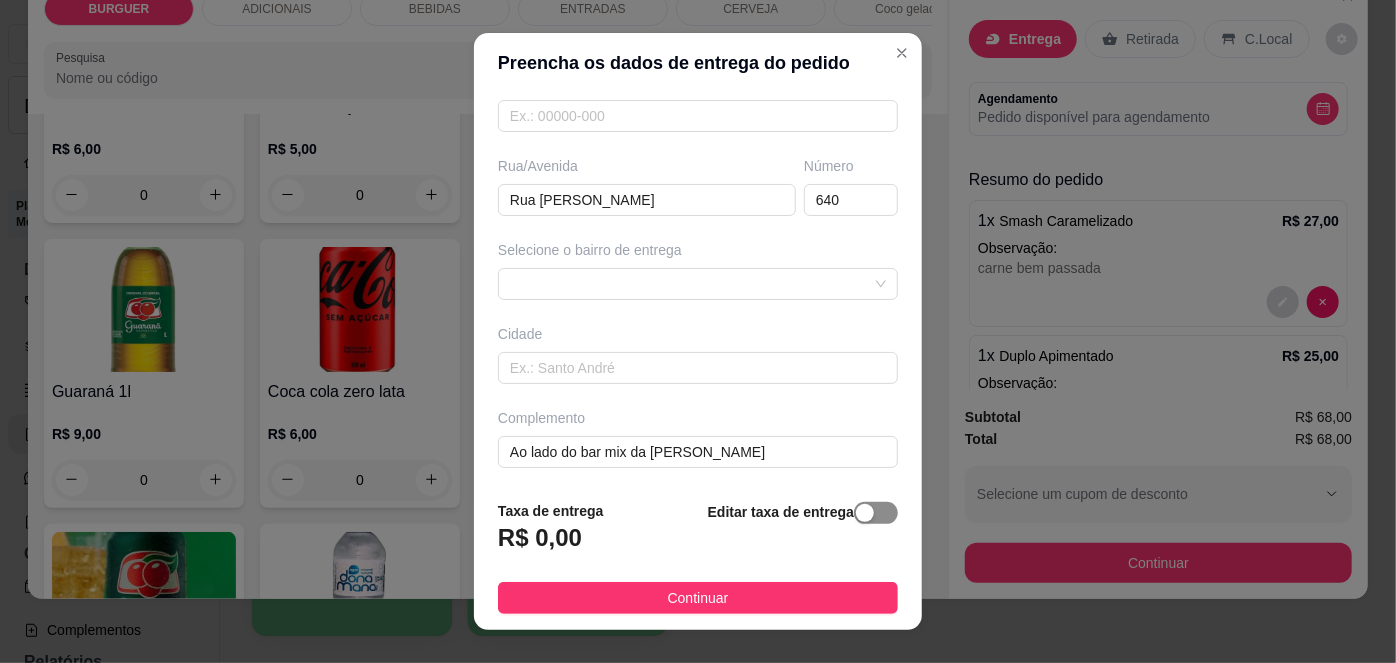 click at bounding box center [876, 513] 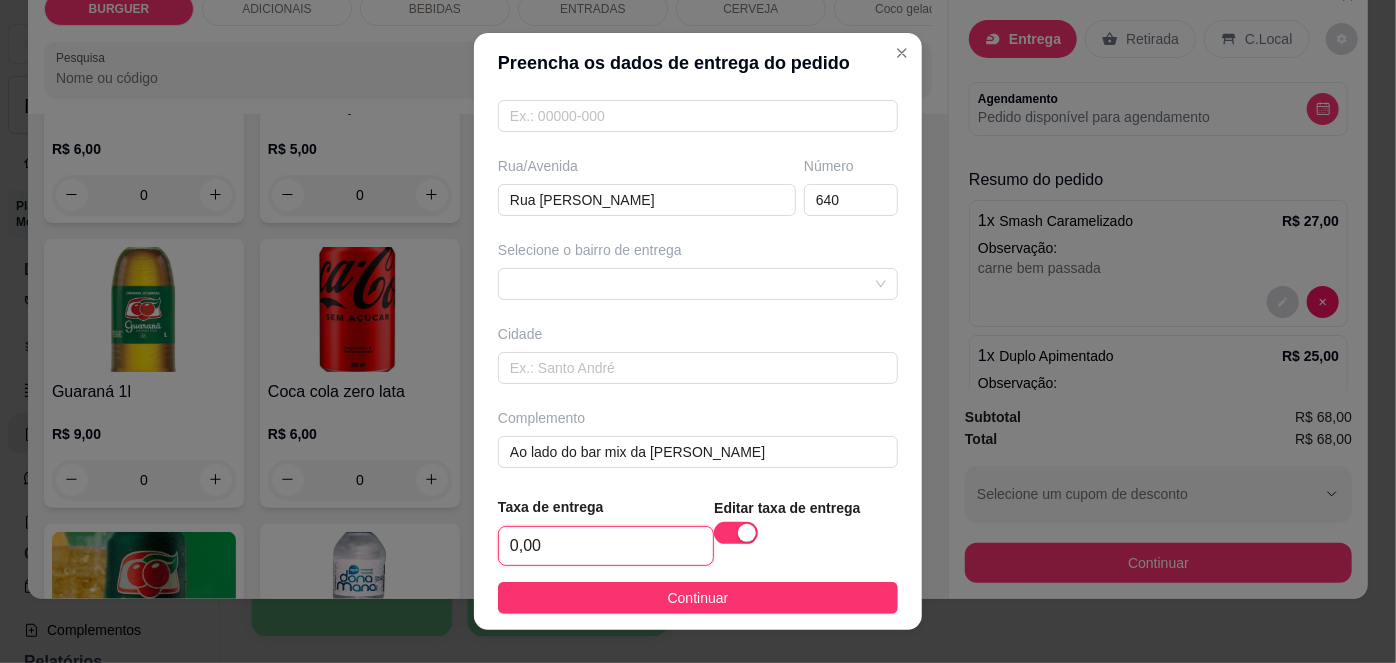 click on "0,00" at bounding box center [606, 546] 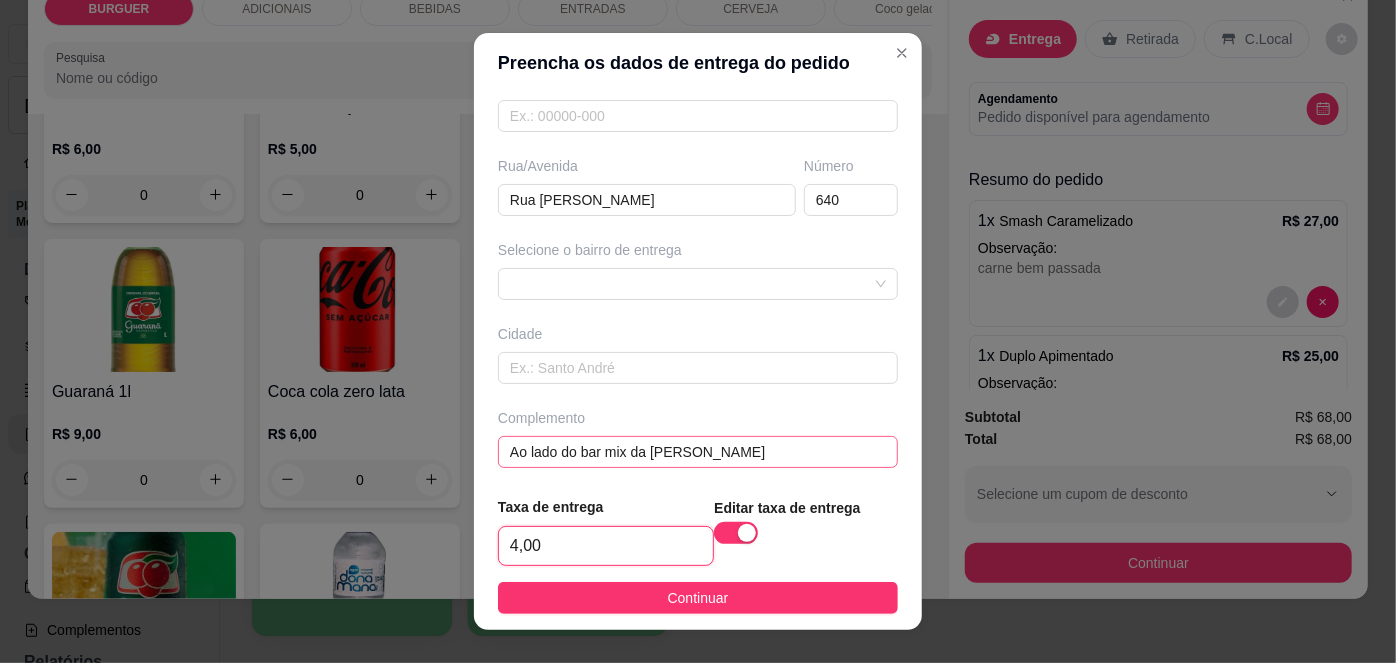 scroll, scrollTop: 282, scrollLeft: 0, axis: vertical 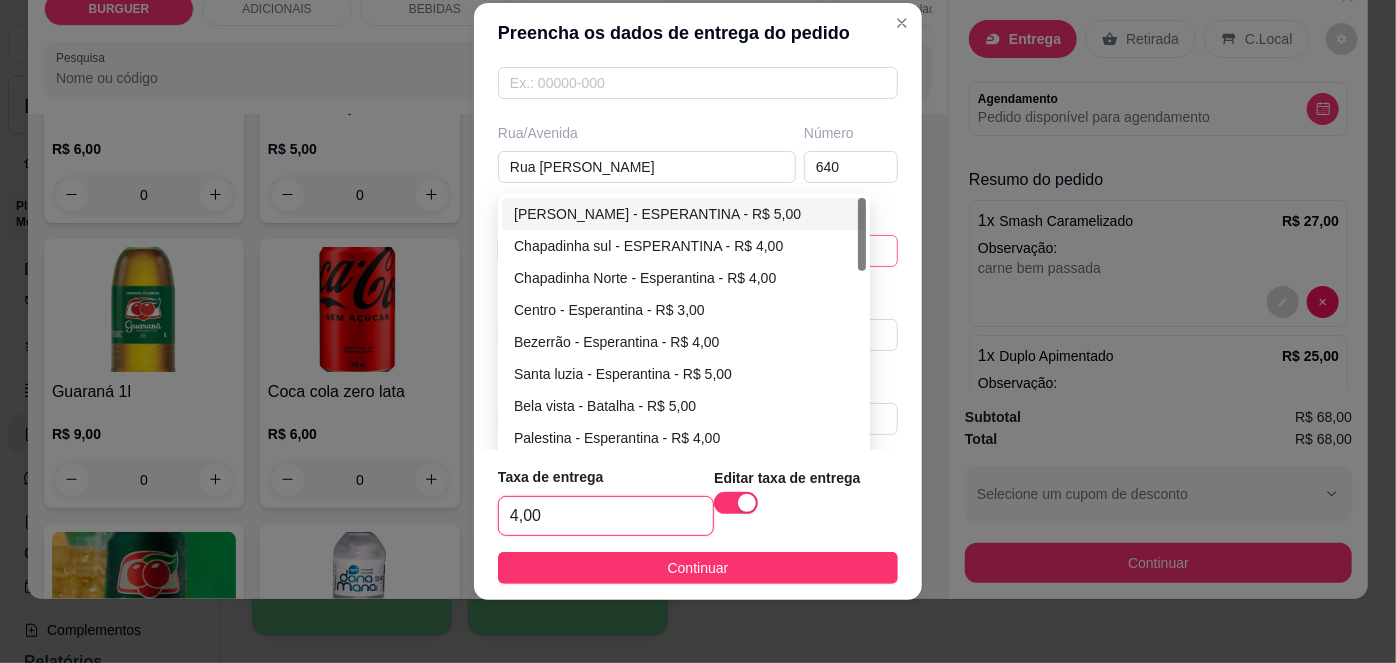 click on "67d0a9f2ac621123795caa57 67d0aa4c10a7c36e1d729bd0 [PERSON_NAME] - ESPERANTINA -  R$ 5,00 Chapadinha sul - ESPERANTINA -  R$ 4,00 [GEOGRAPHIC_DATA] - [GEOGRAPHIC_DATA] -  R$ 4,00 Centro - Esperantina -  R$ 3,00 Bezerrão - Esperantina -  R$ 4,00 [GEOGRAPHIC_DATA]  - [GEOGRAPHIC_DATA]  -  R$ 5,00 Bela vista - Batalha  -  R$ 5,00 [GEOGRAPHIC_DATA]  - [GEOGRAPHIC_DATA]  -  R$ 4,00 Varjota - Esperantina  -  R$ 6,00 Novo milênio - Esperantina -  R$ 4,00" at bounding box center [698, 251] 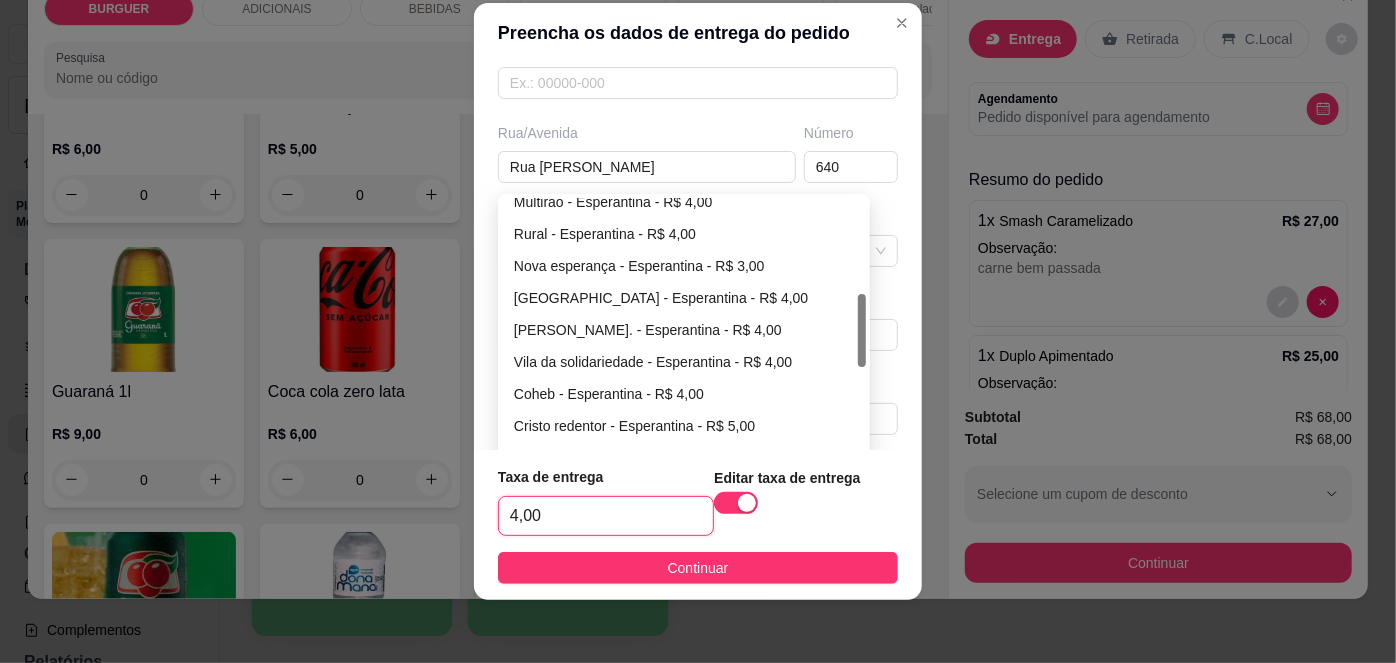 scroll, scrollTop: 333, scrollLeft: 0, axis: vertical 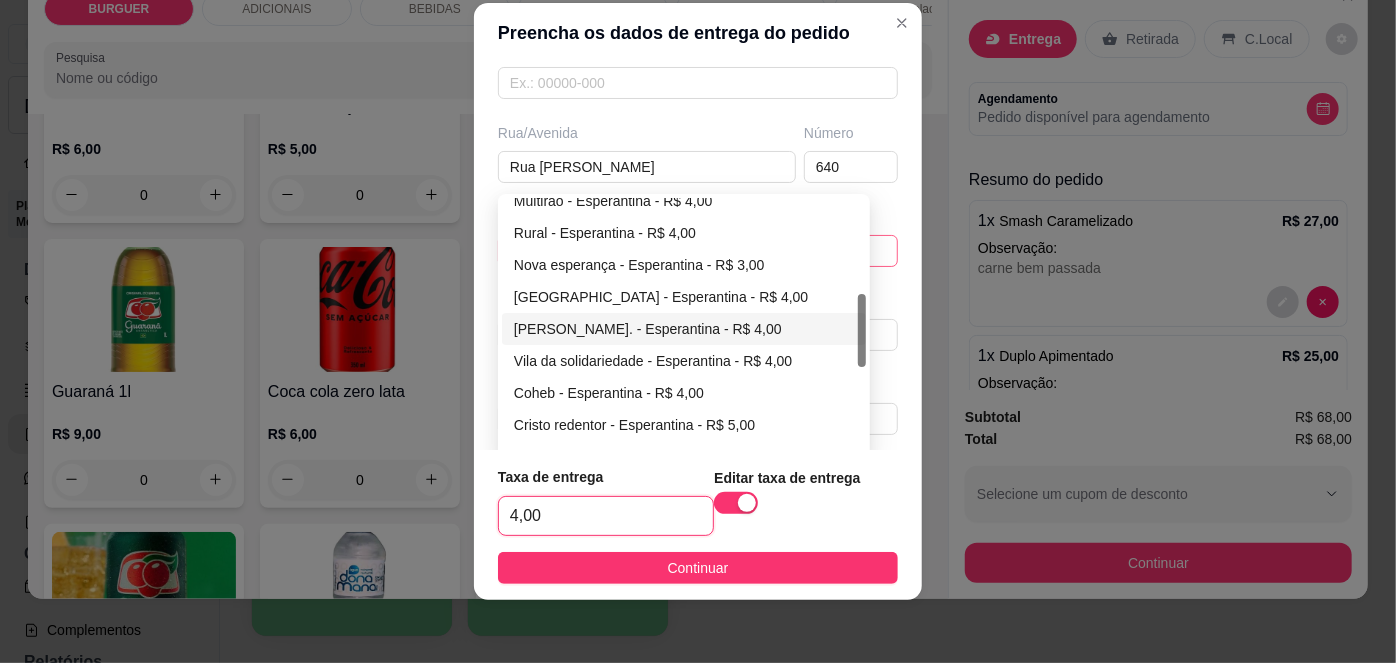 type 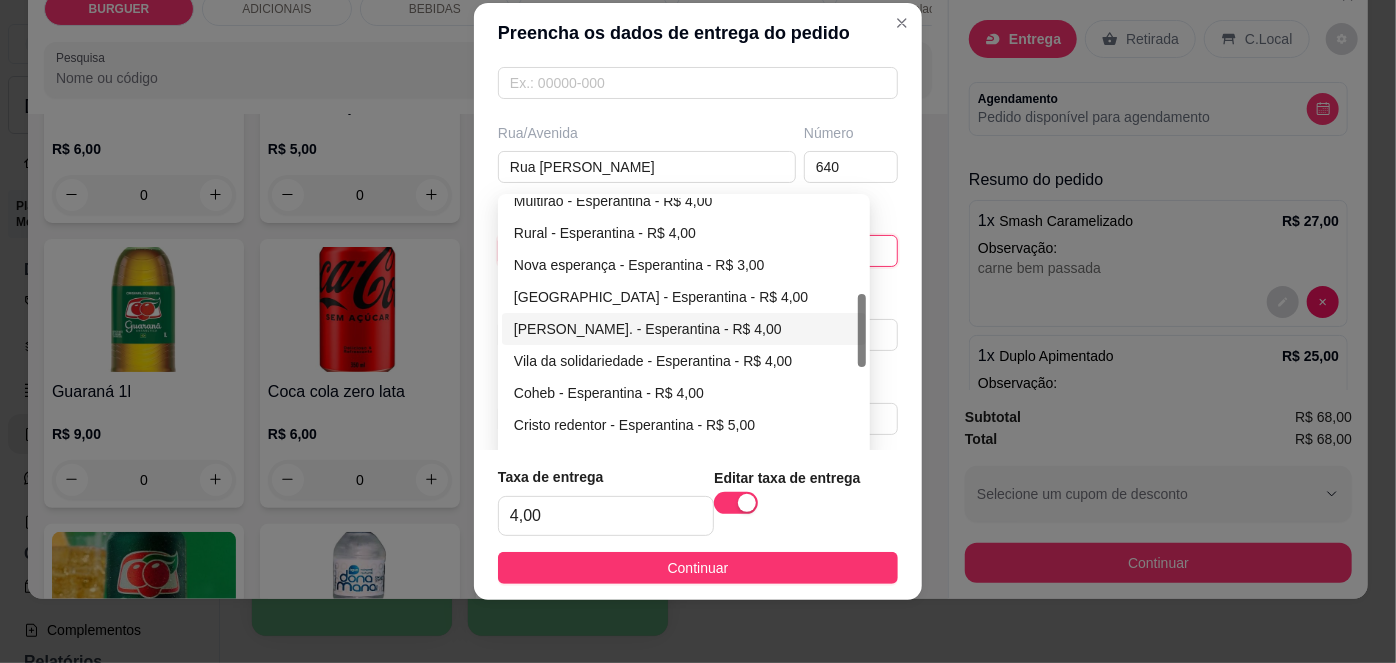 click on "[PERSON_NAME]. - Esperantina  -  R$ 4,00" at bounding box center [684, 329] 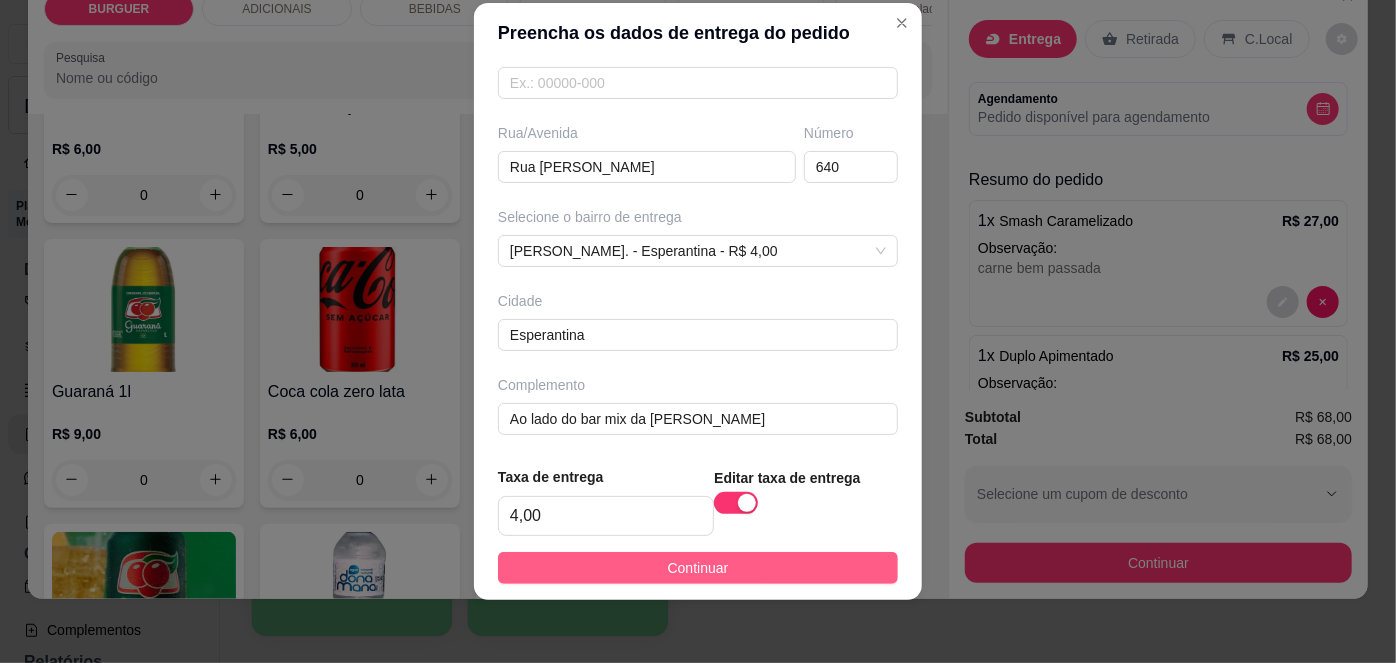 click on "Continuar" at bounding box center (698, 568) 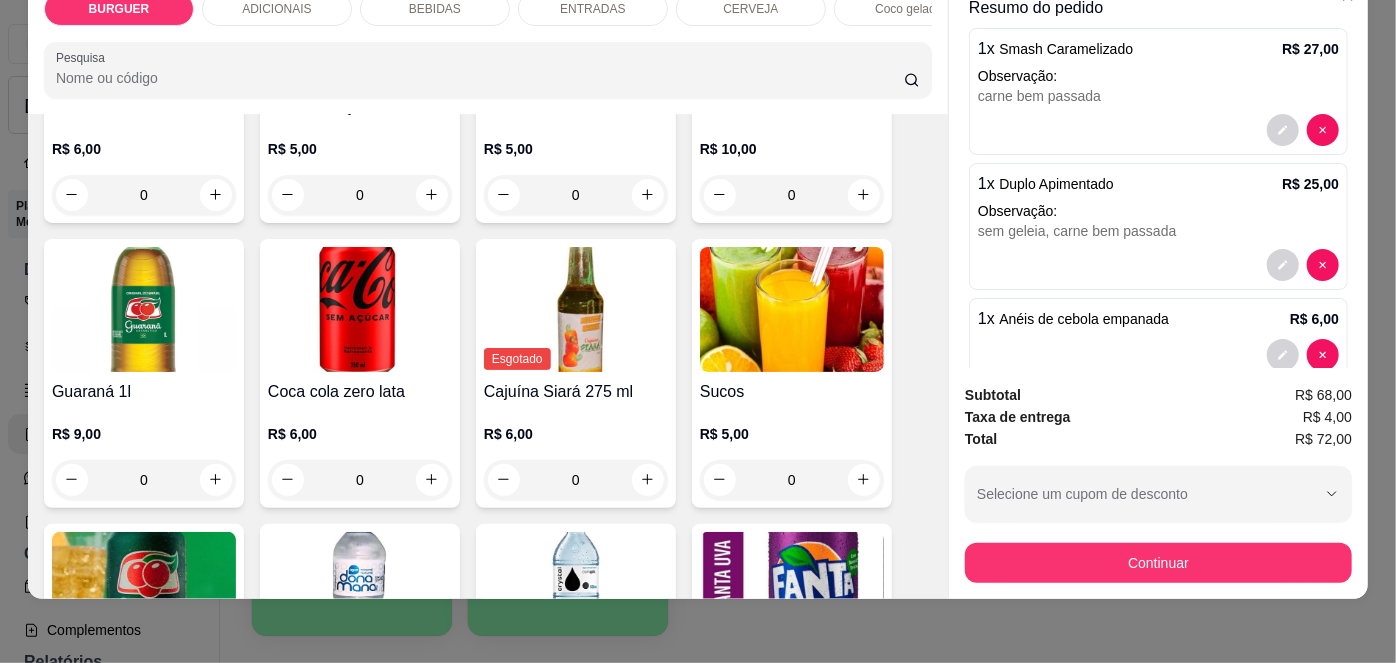 scroll, scrollTop: 578, scrollLeft: 0, axis: vertical 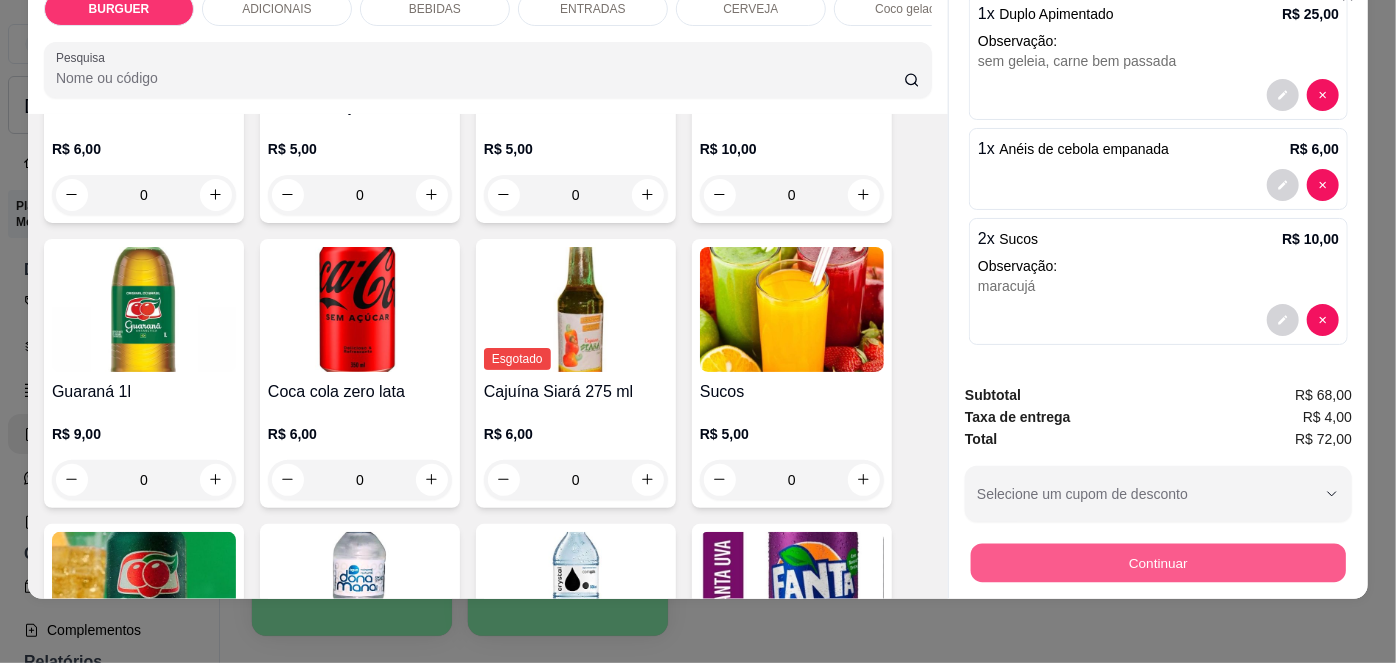 click on "Continuar" at bounding box center (1158, 563) 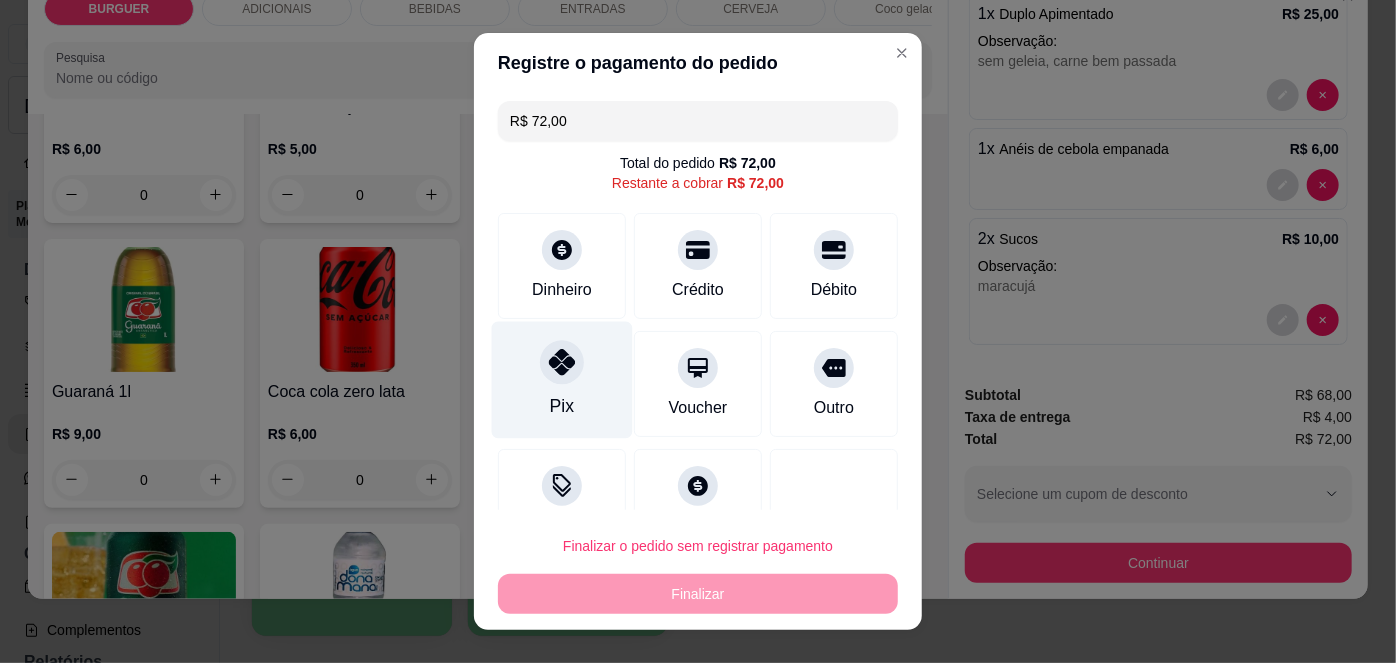 click on "Pix" at bounding box center (562, 406) 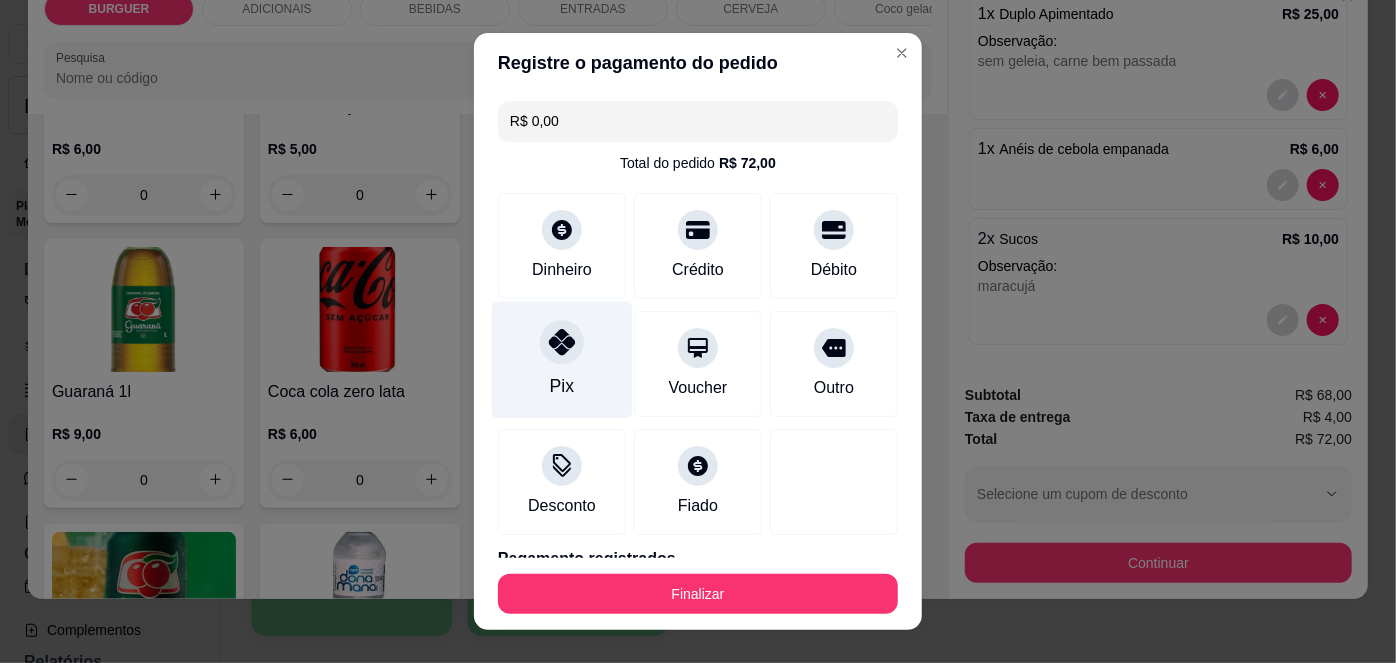 scroll, scrollTop: 88, scrollLeft: 0, axis: vertical 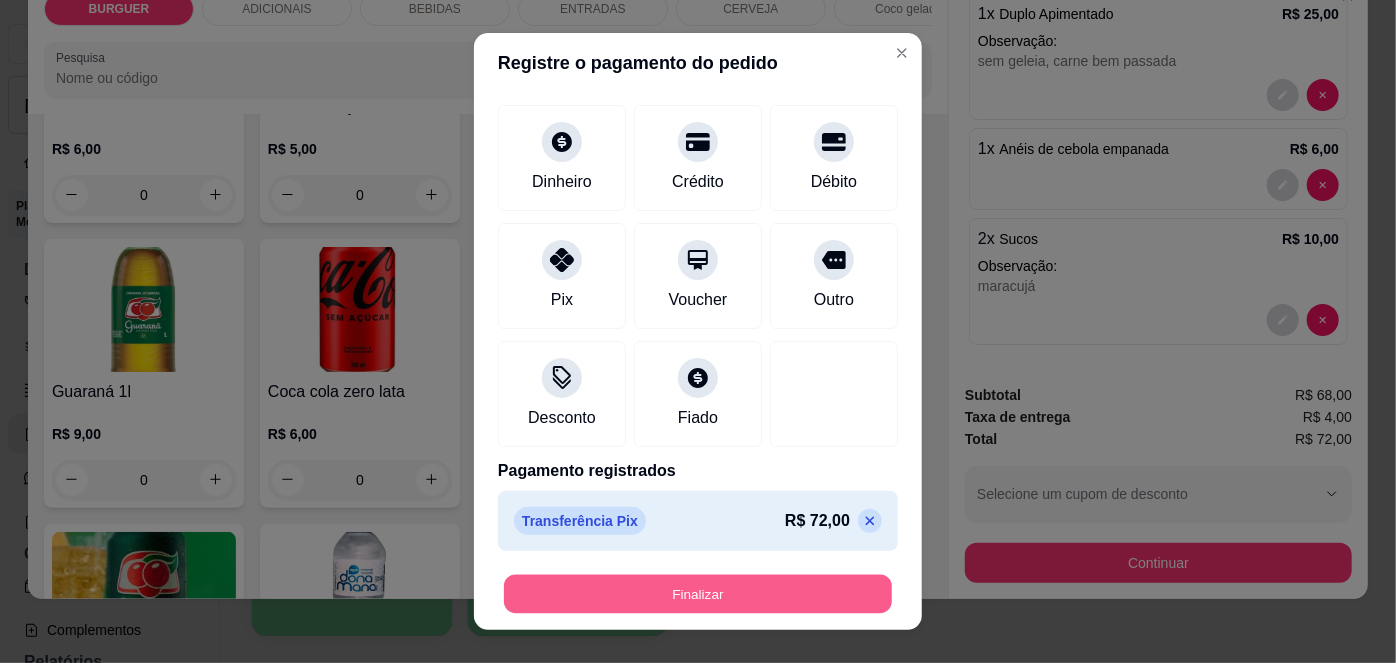 click on "Finalizar" at bounding box center (698, 593) 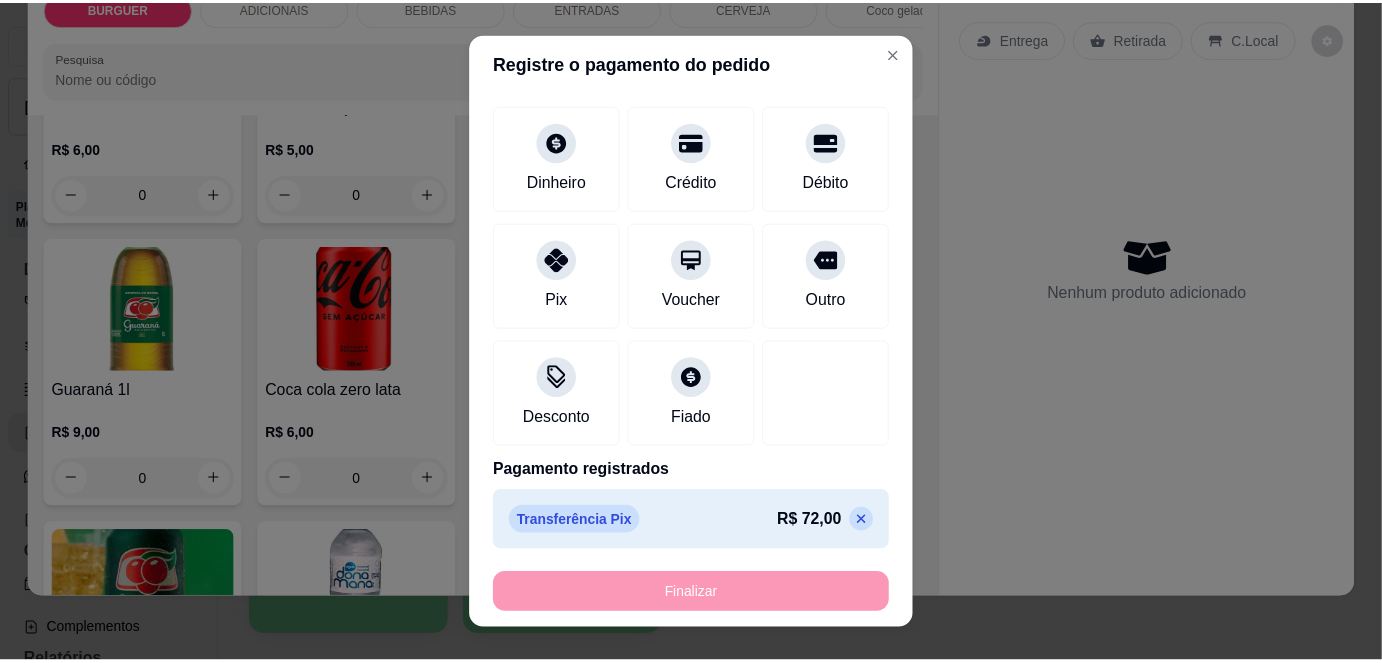 scroll, scrollTop: 0, scrollLeft: 0, axis: both 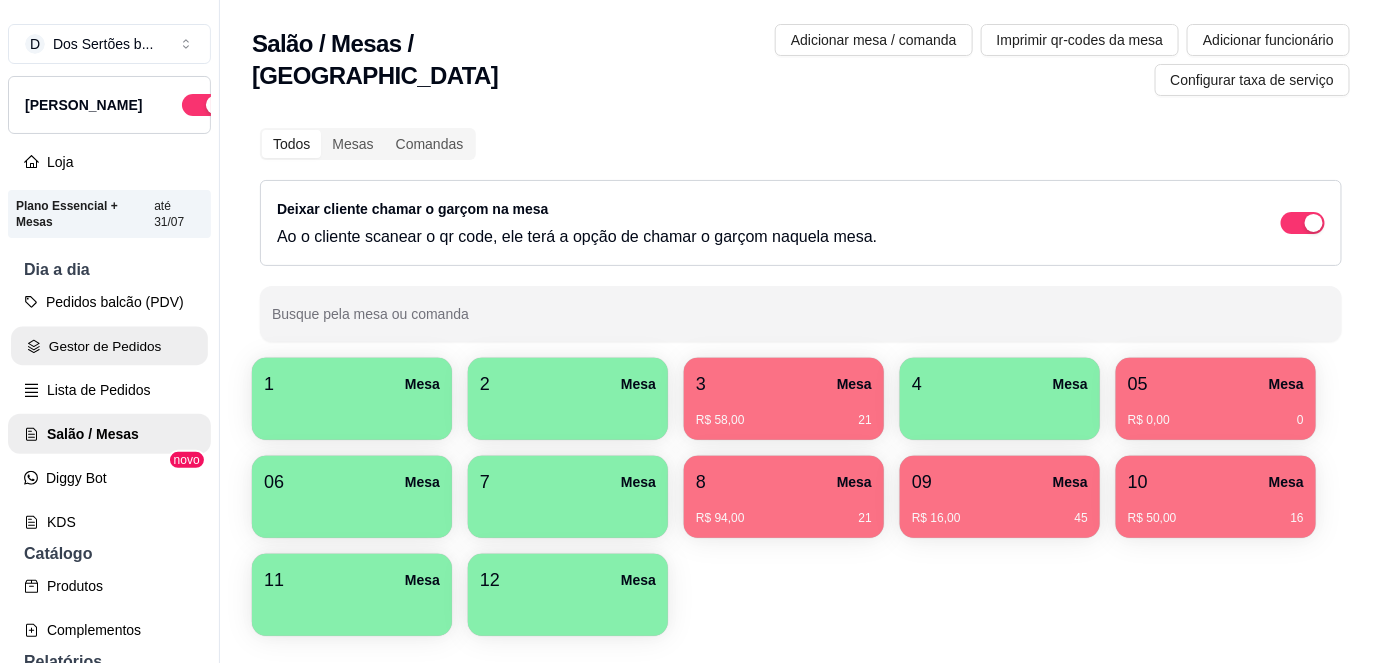click on "Gestor de Pedidos" at bounding box center [109, 346] 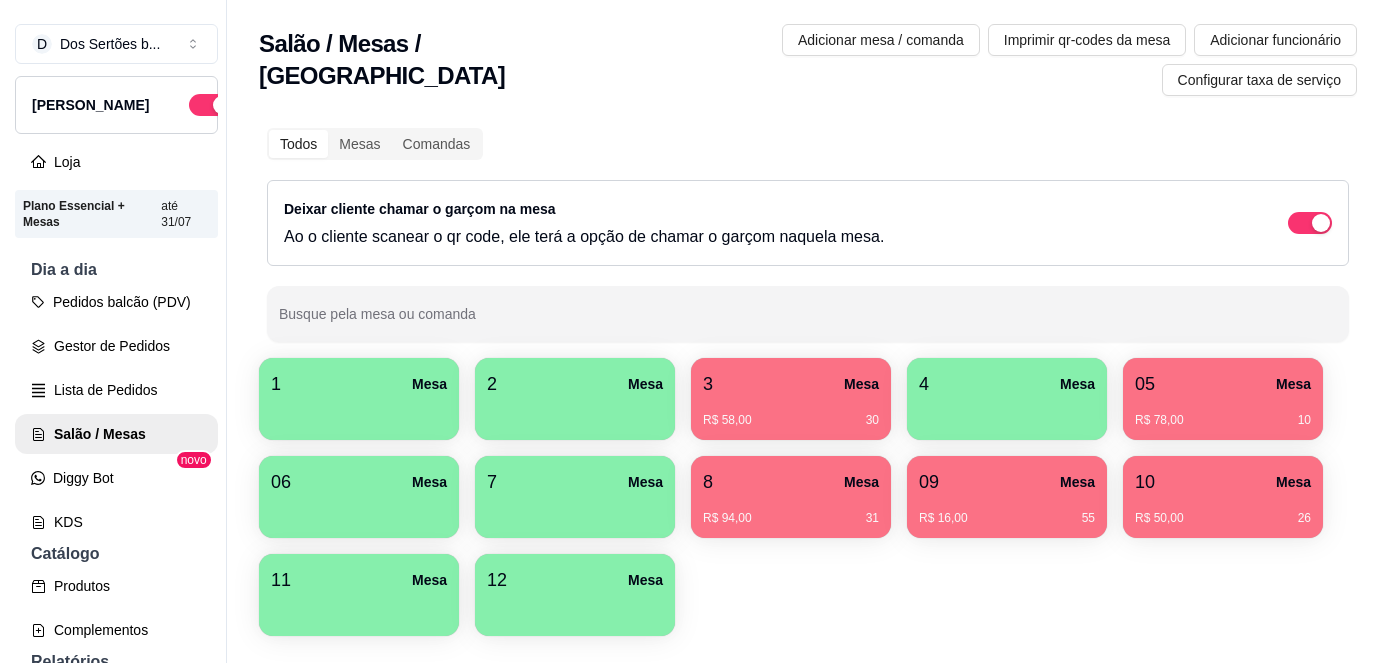 scroll, scrollTop: 0, scrollLeft: 0, axis: both 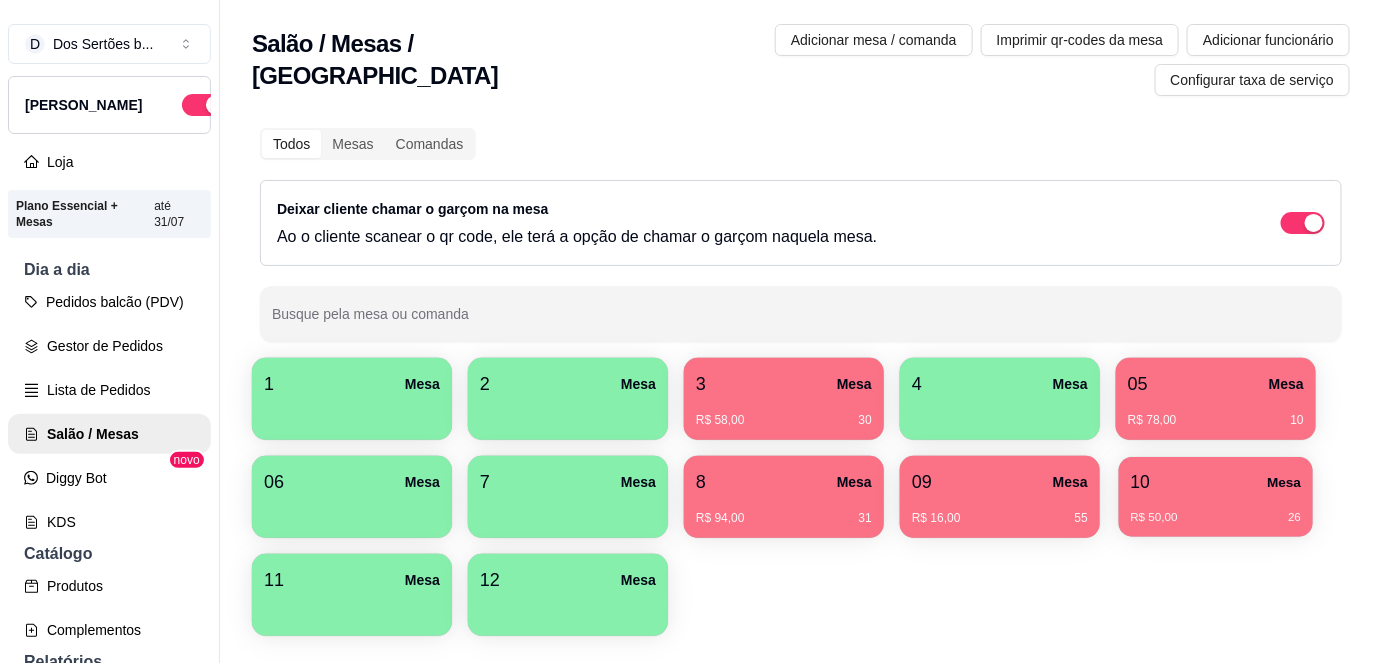 click on "10" at bounding box center [1140, 482] 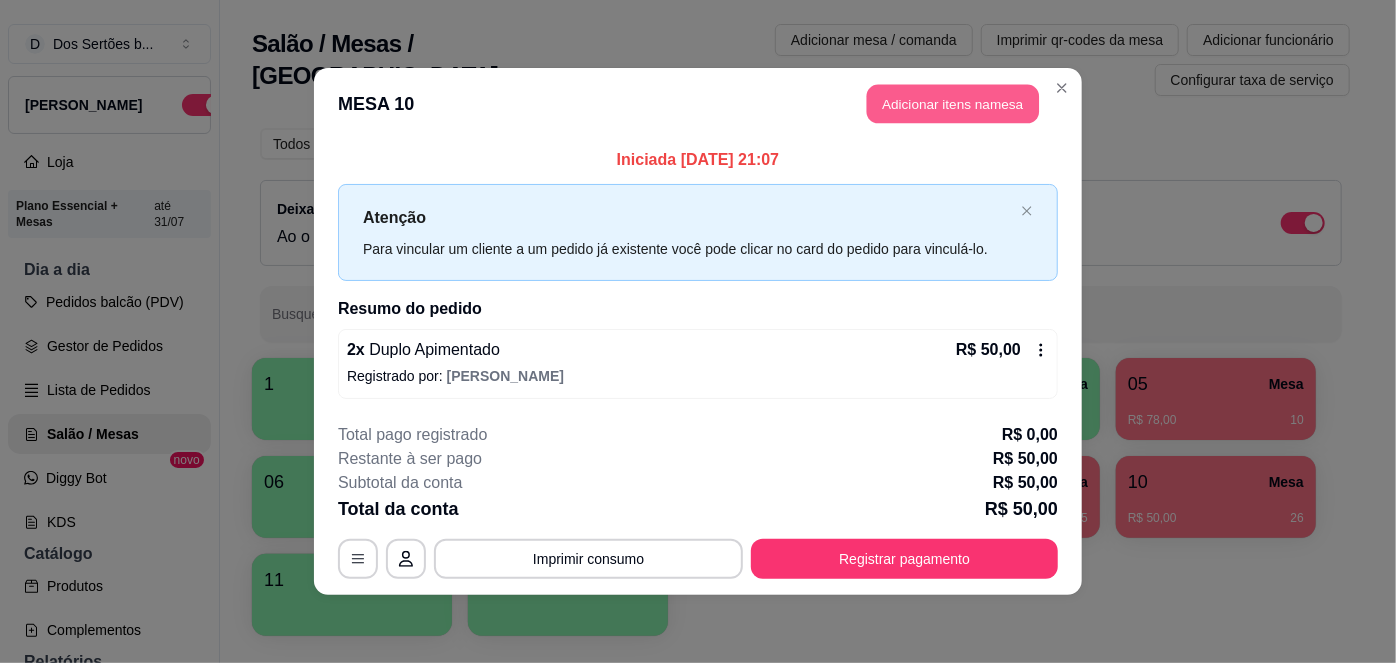 click on "Adicionar itens na  mesa" at bounding box center [953, 104] 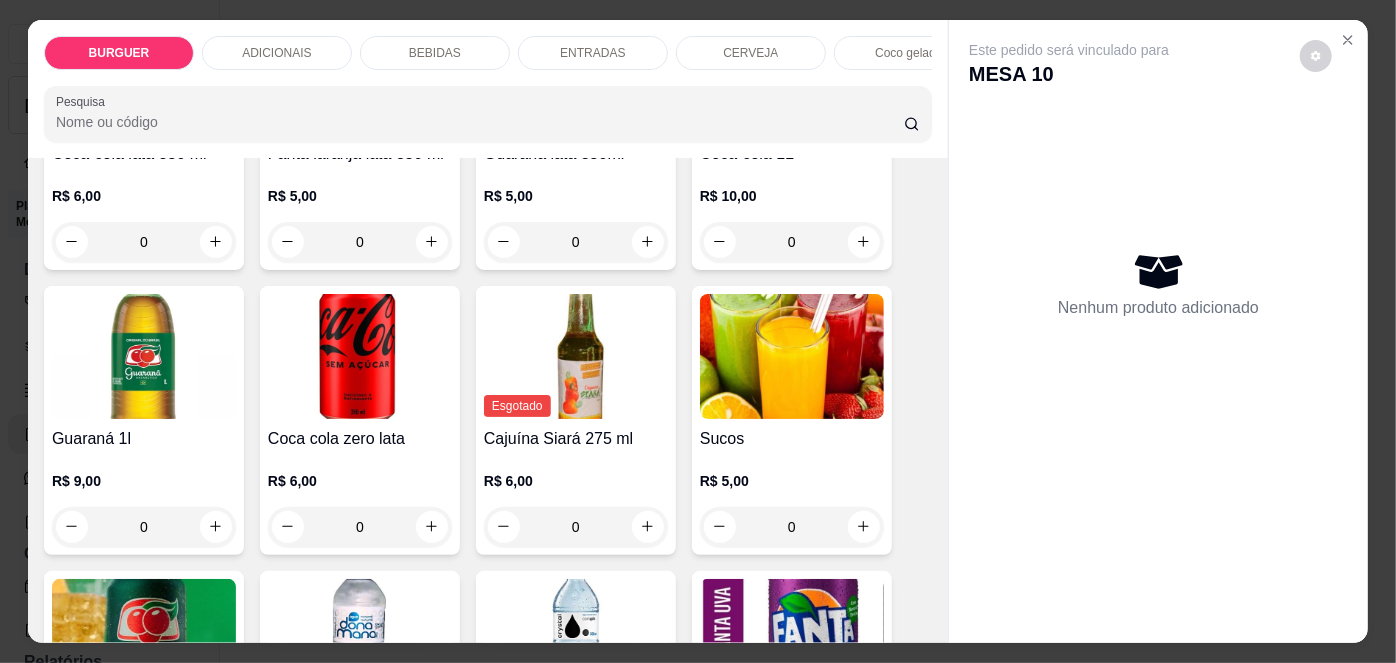 scroll, scrollTop: 1810, scrollLeft: 0, axis: vertical 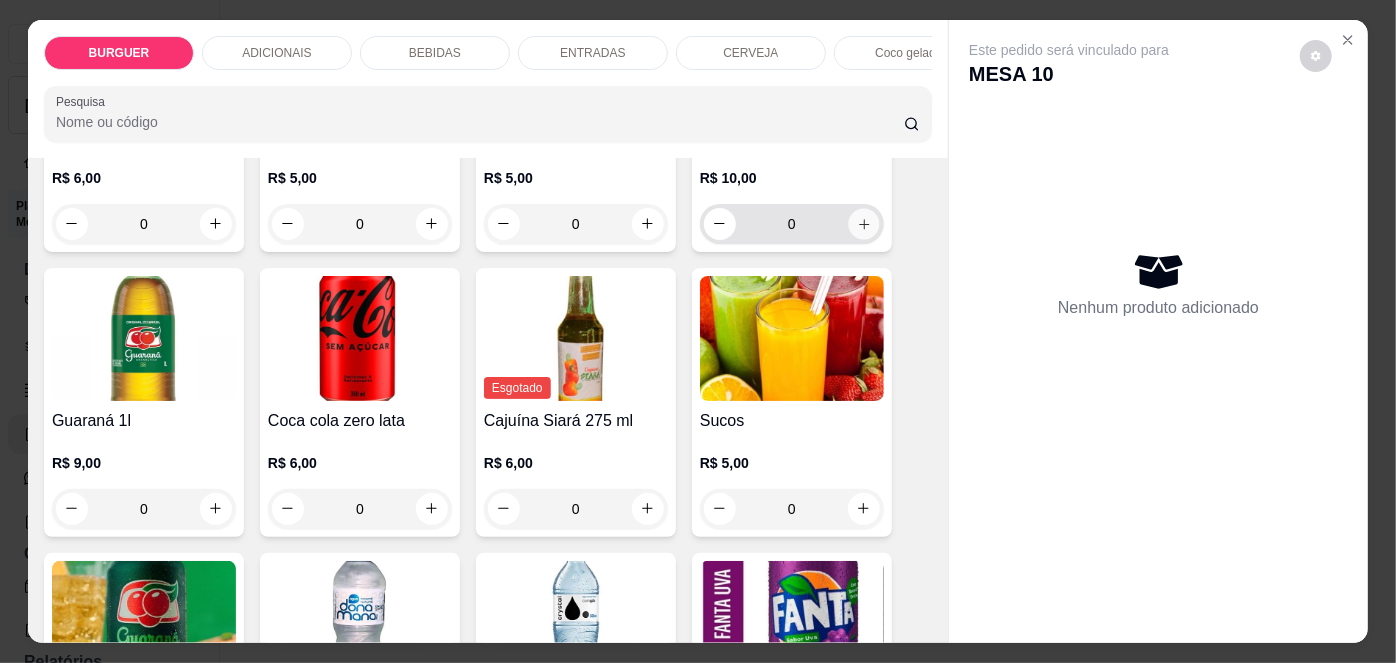 click at bounding box center [863, 223] 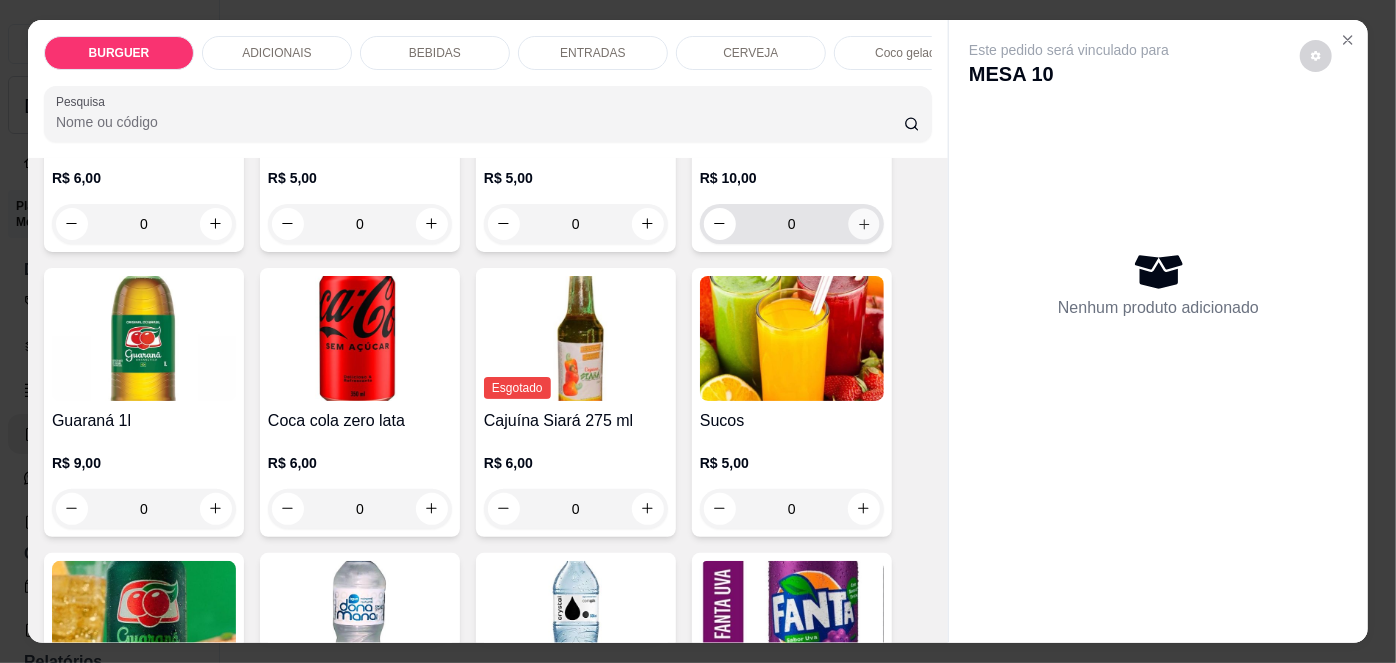 type on "1" 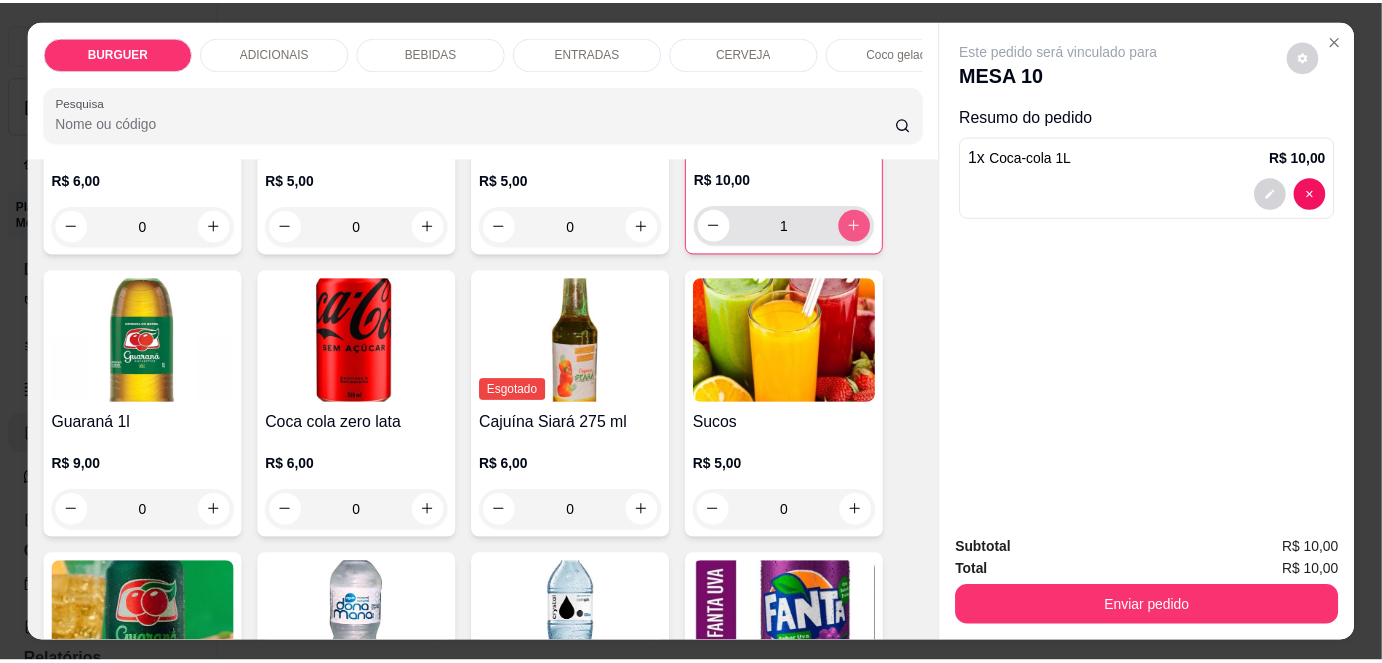 scroll, scrollTop: 1811, scrollLeft: 0, axis: vertical 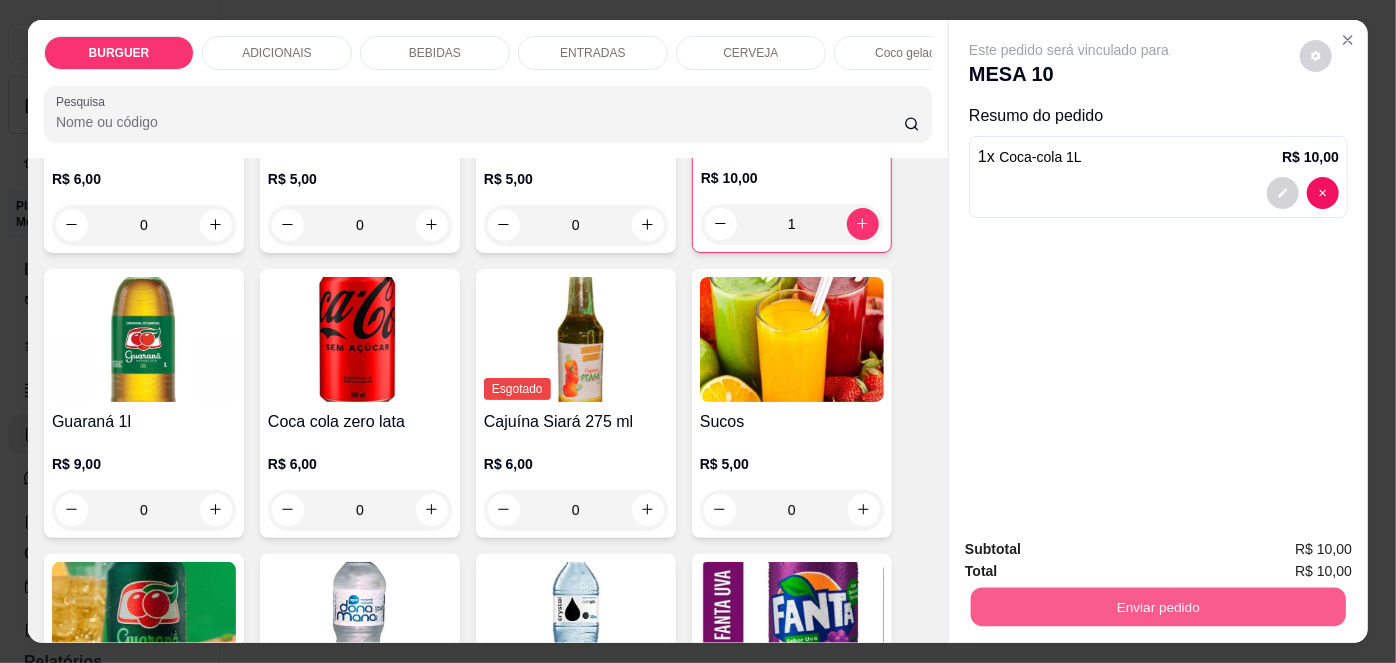 click on "Enviar pedido" at bounding box center (1158, 607) 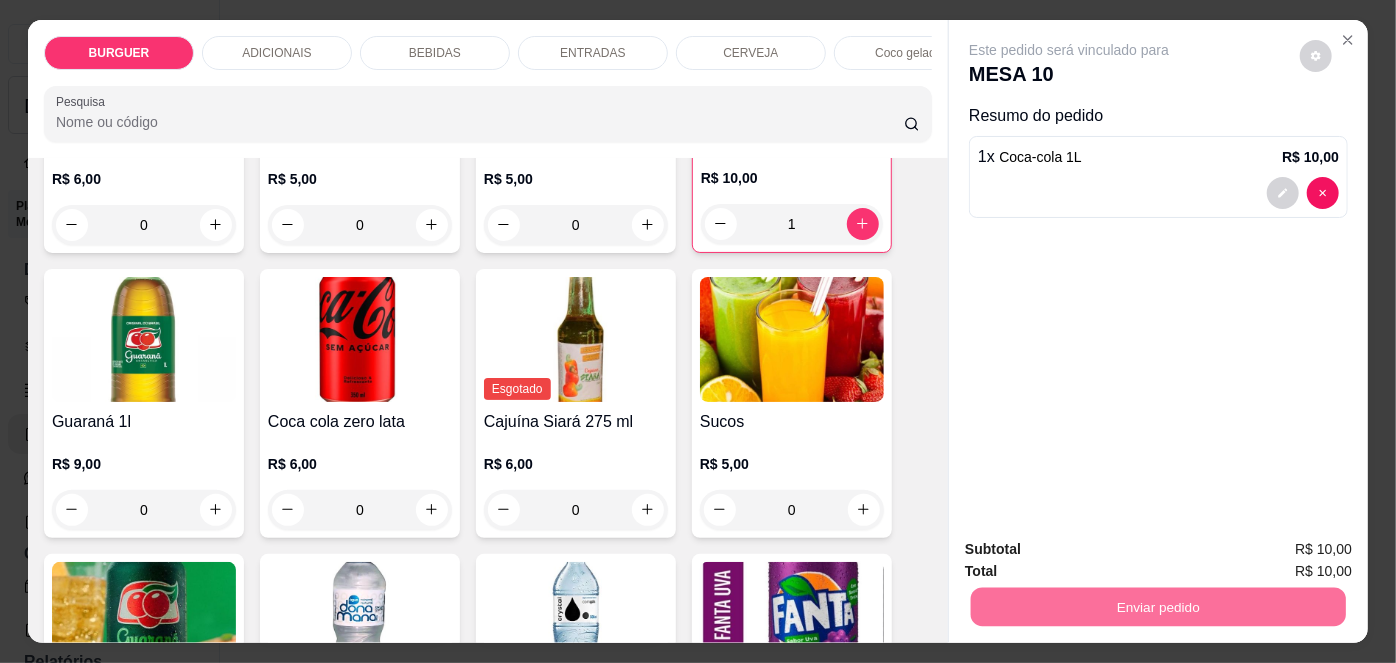click on "Não registrar e enviar pedido Sim, quero registrar" at bounding box center (1151, 552) 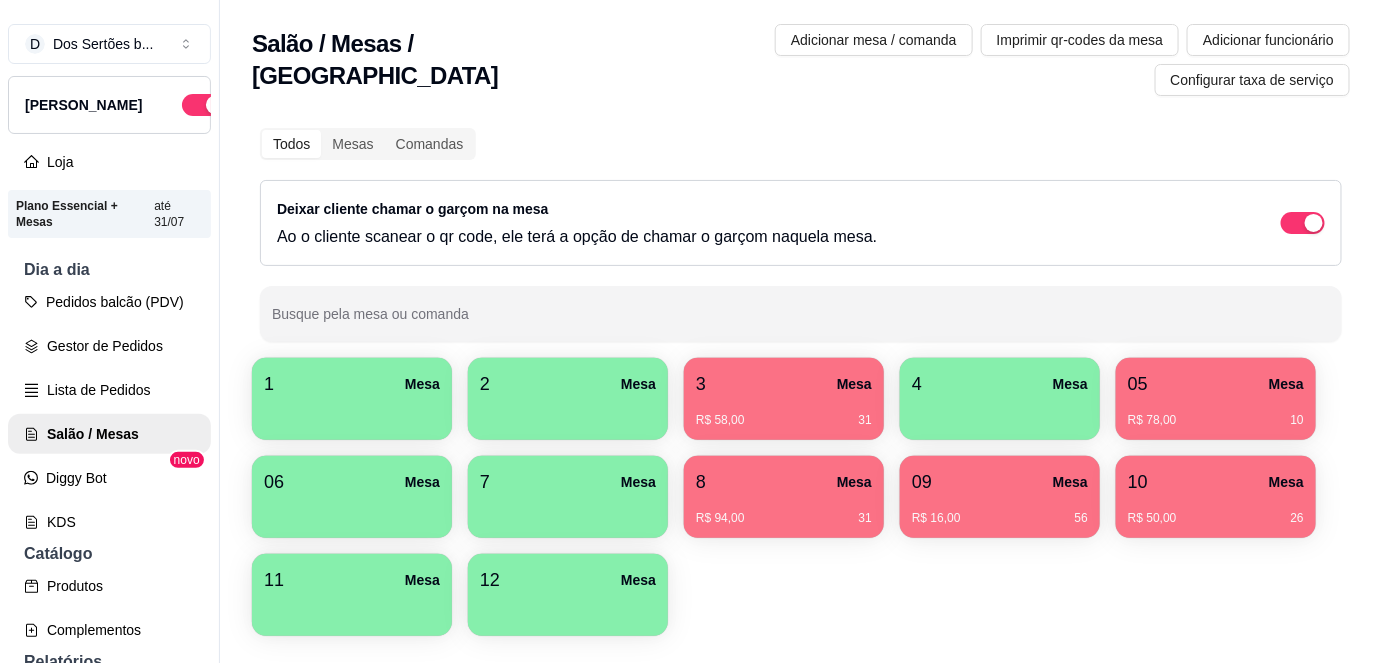 scroll, scrollTop: 26, scrollLeft: 0, axis: vertical 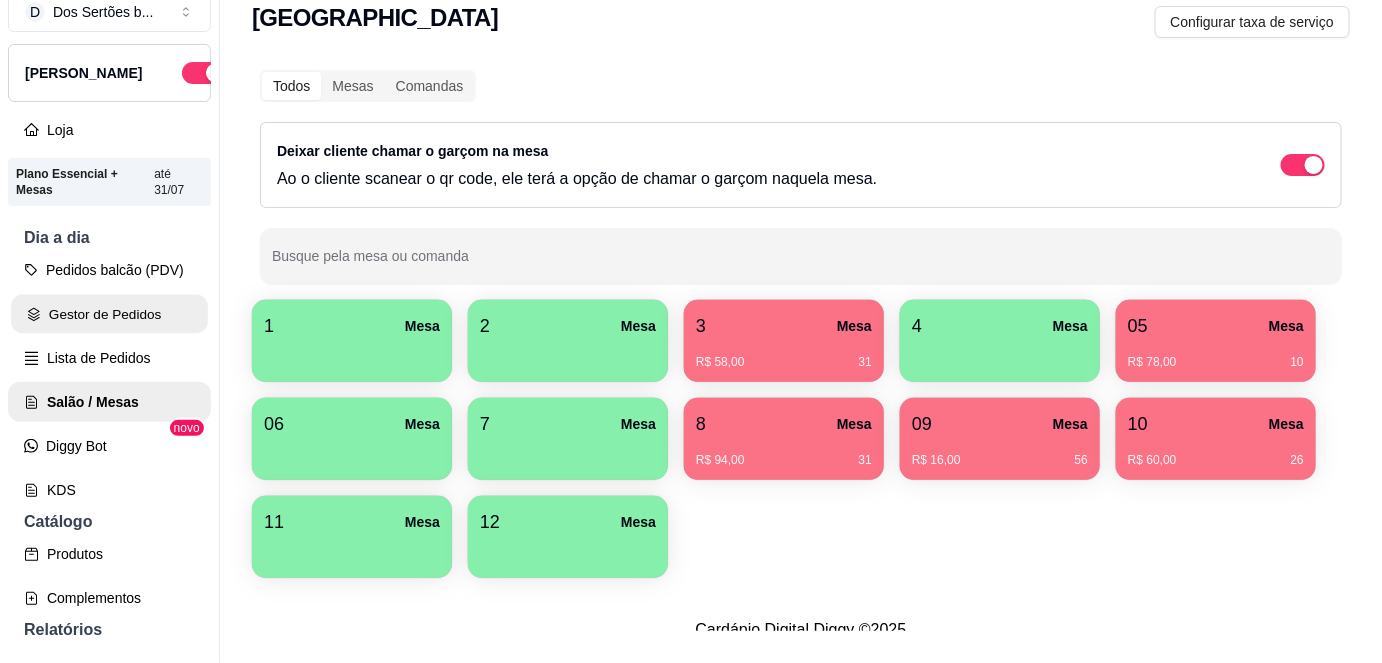 click on "Gestor de Pedidos" at bounding box center (109, 314) 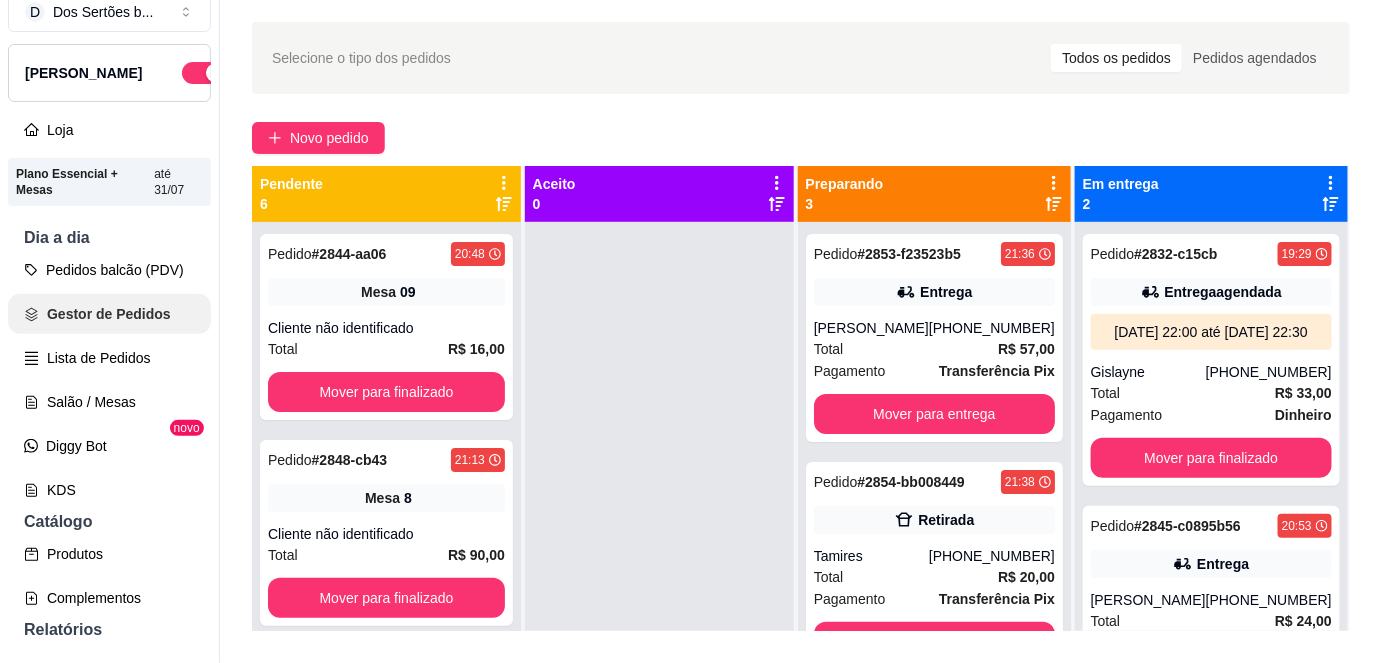 scroll, scrollTop: 0, scrollLeft: 0, axis: both 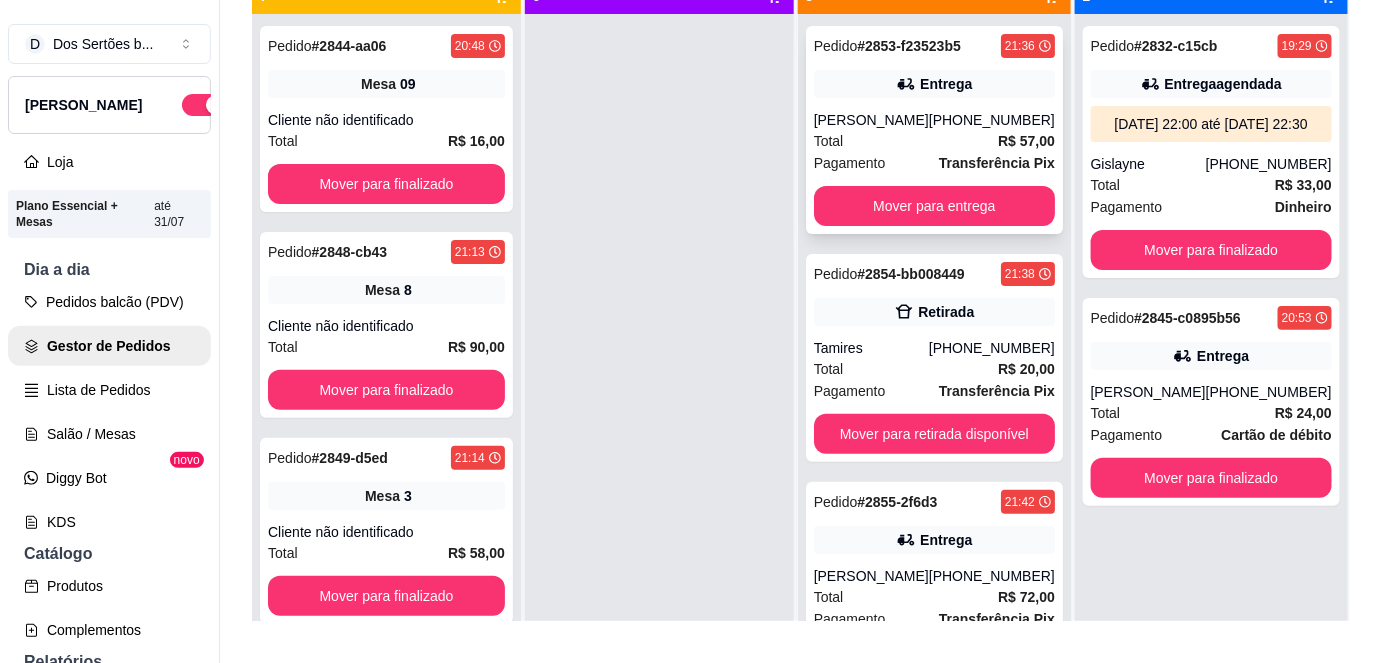 click on "(86) 99861-6024" at bounding box center [992, 120] 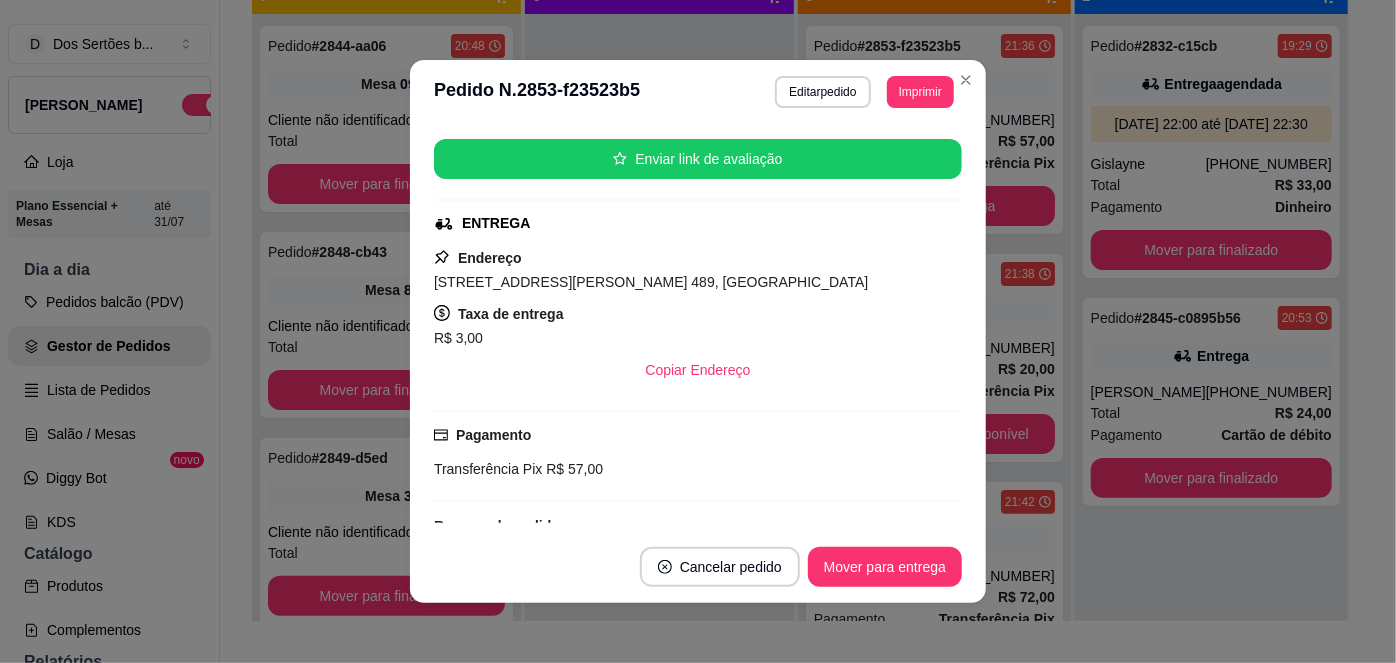 scroll, scrollTop: 381, scrollLeft: 0, axis: vertical 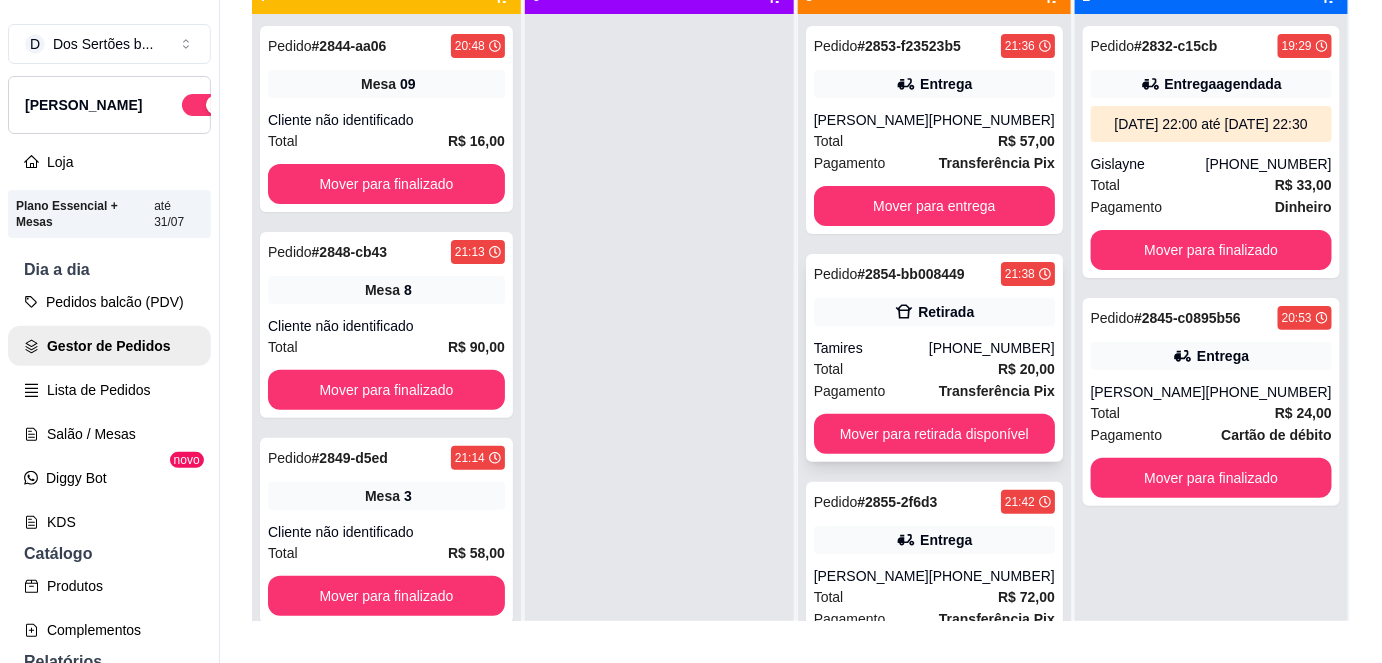 click on "Pedido  # 2854-bb008449 21:38 Retirada Tamires  (86) 99529-4355 Total R$ 20,00 Pagamento Transferência Pix Mover para retirada disponível" at bounding box center [934, 358] 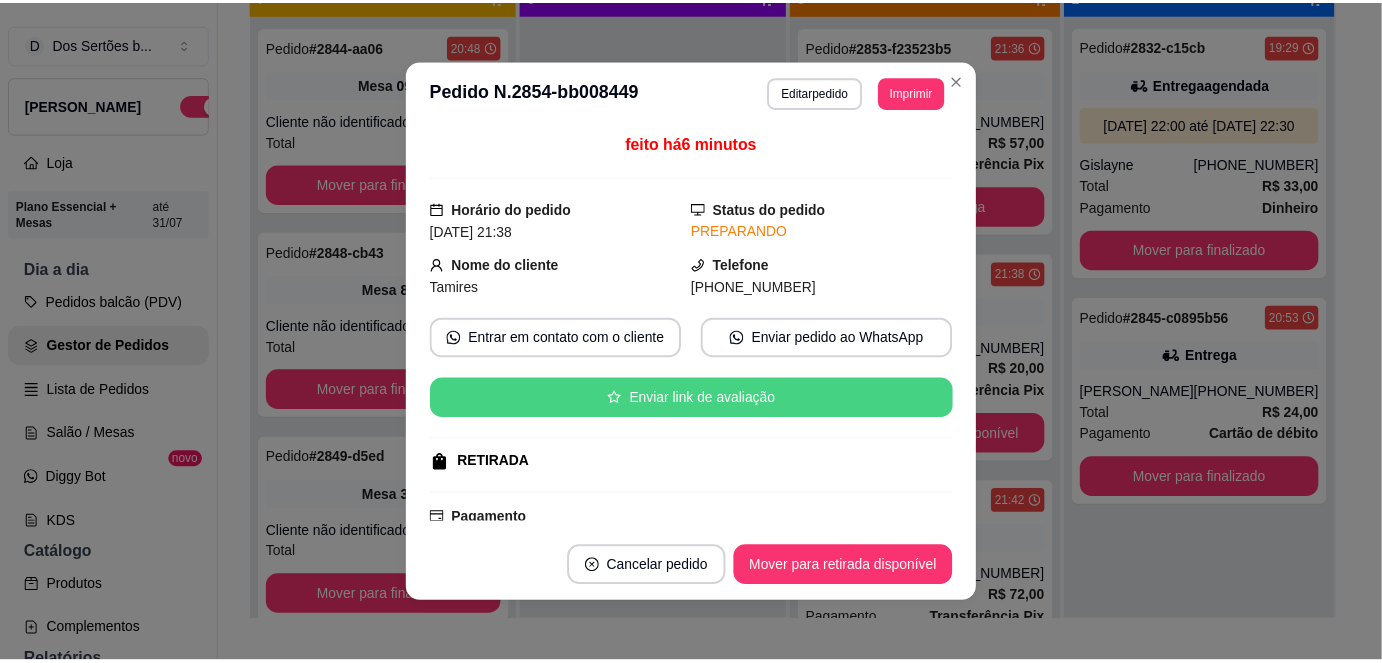 scroll, scrollTop: 226, scrollLeft: 0, axis: vertical 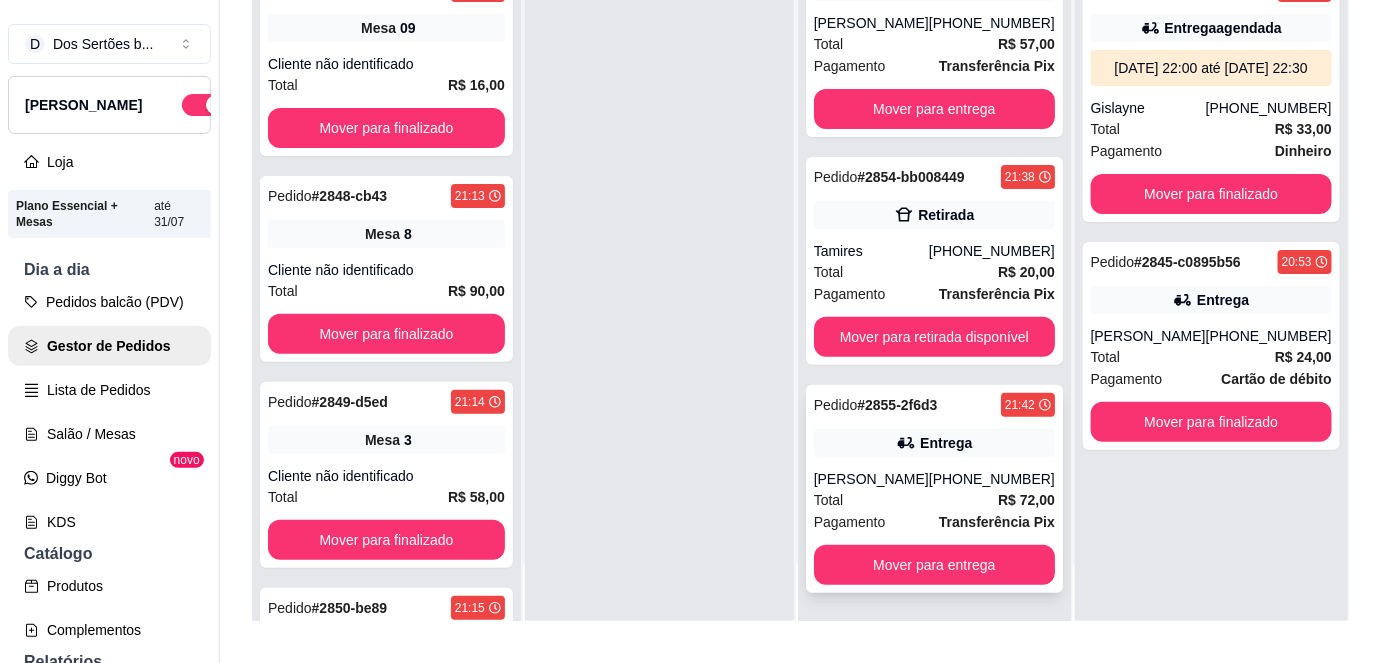 click on "Entrega" at bounding box center (934, 443) 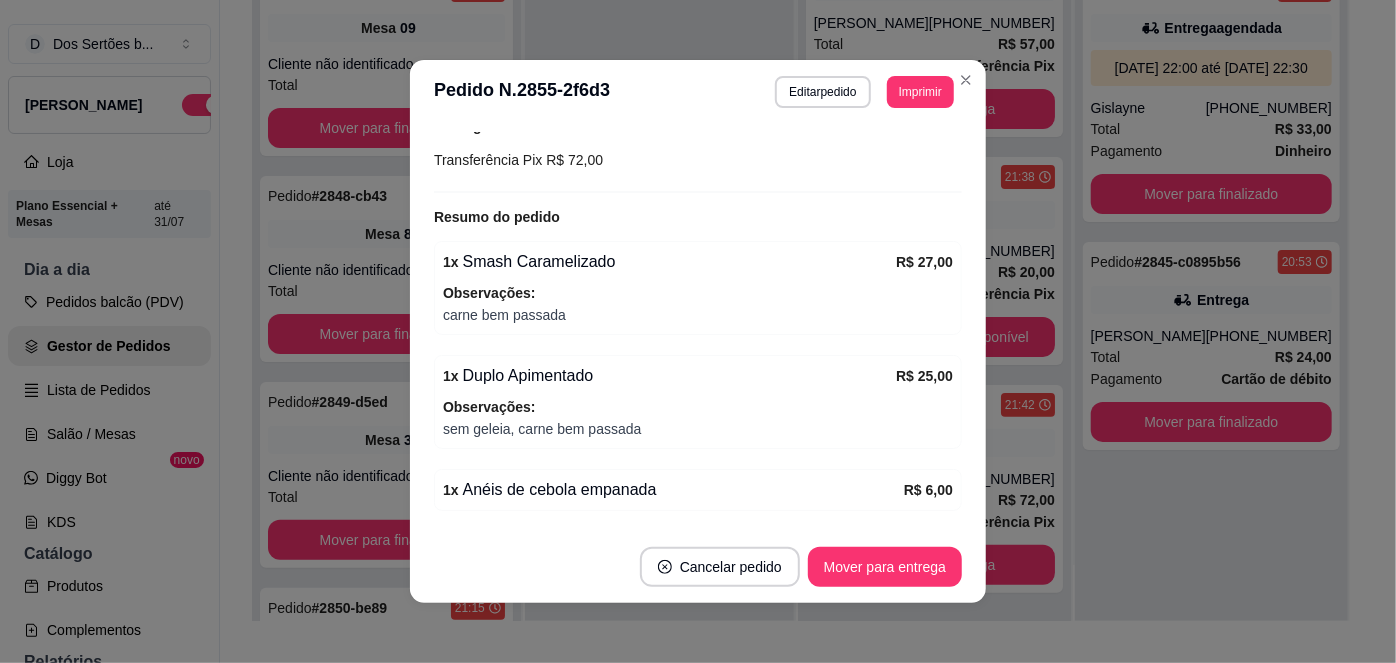 scroll, scrollTop: 480, scrollLeft: 0, axis: vertical 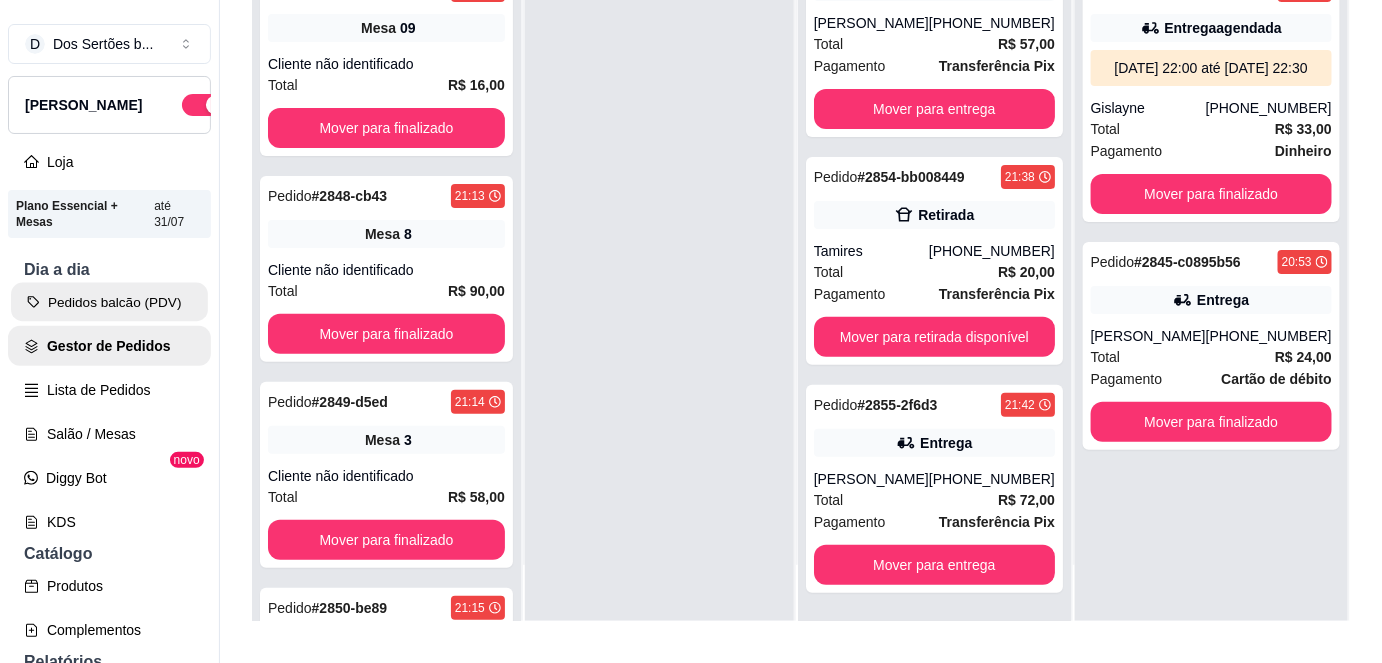 click on "Pedidos balcão (PDV)" at bounding box center [109, 302] 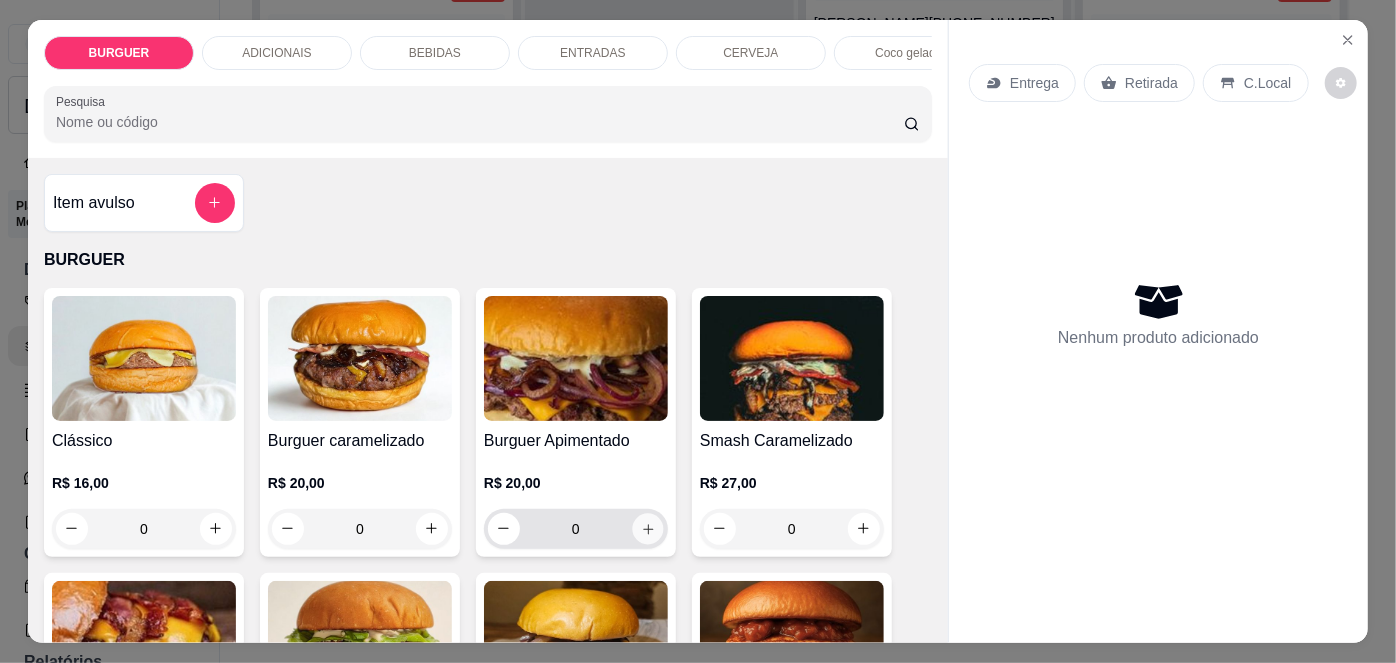 click 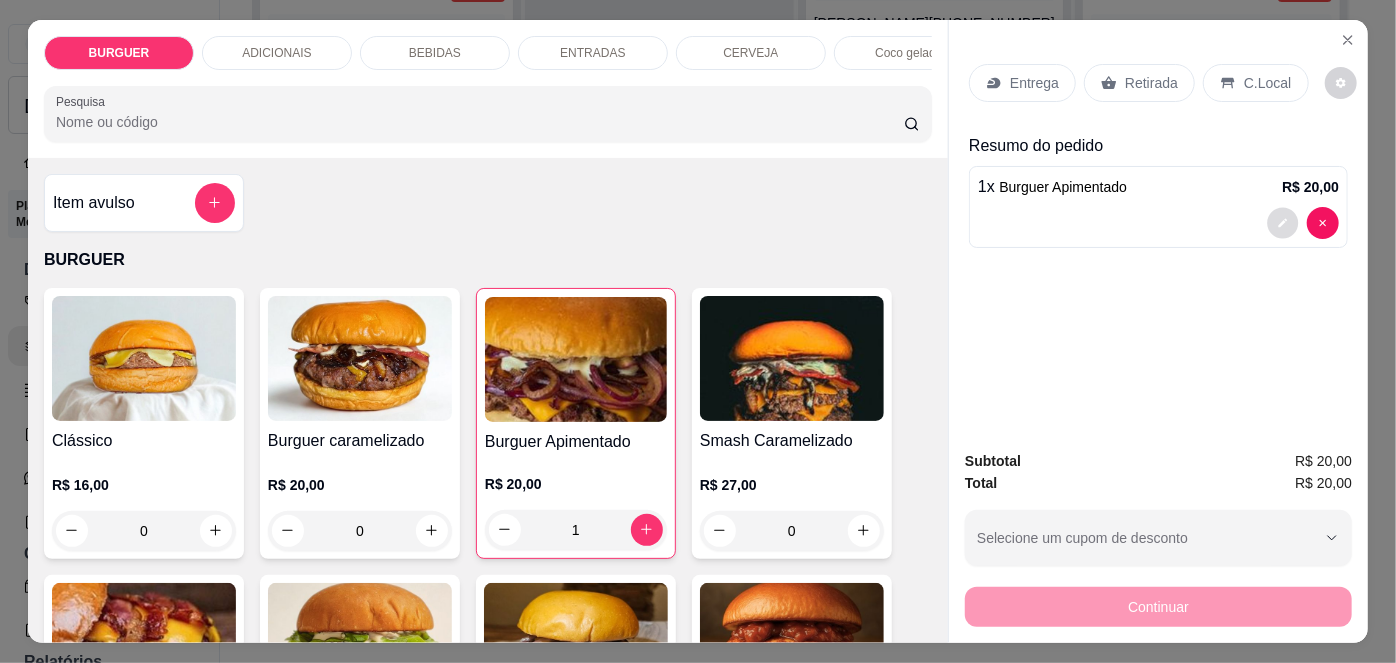 click at bounding box center [1283, 222] 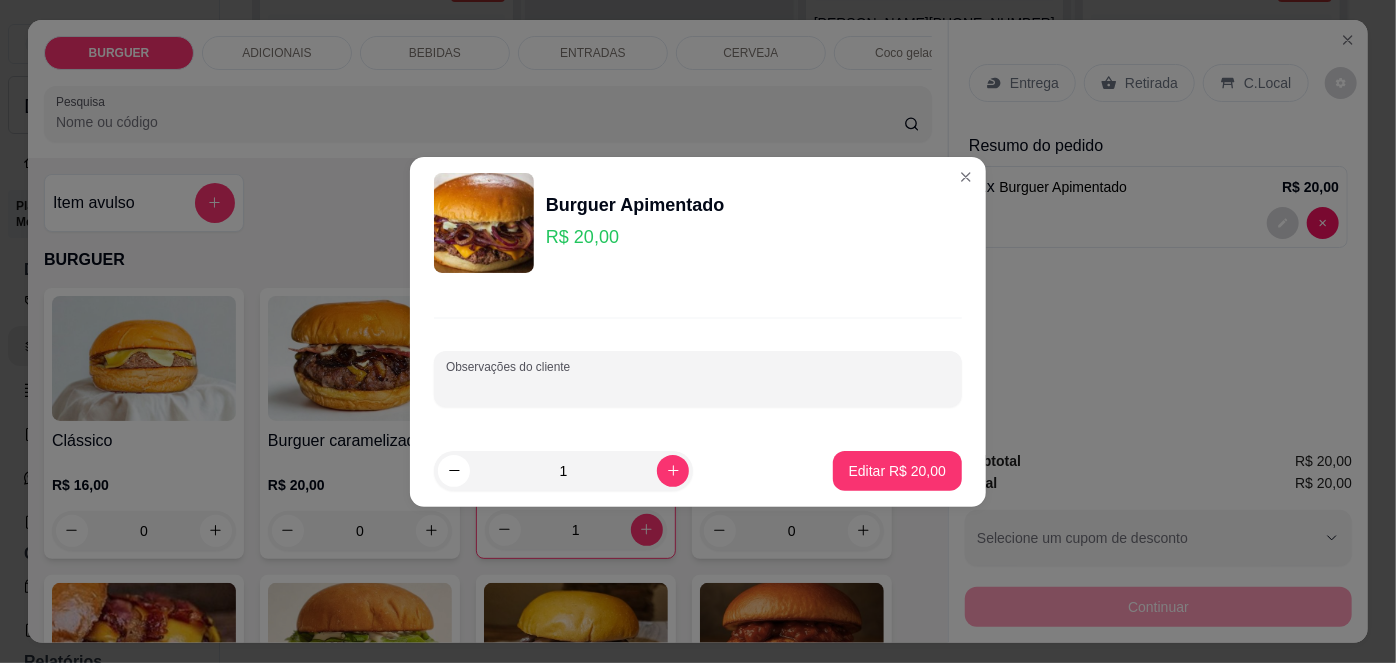 click on "Observações do cliente" at bounding box center (698, 387) 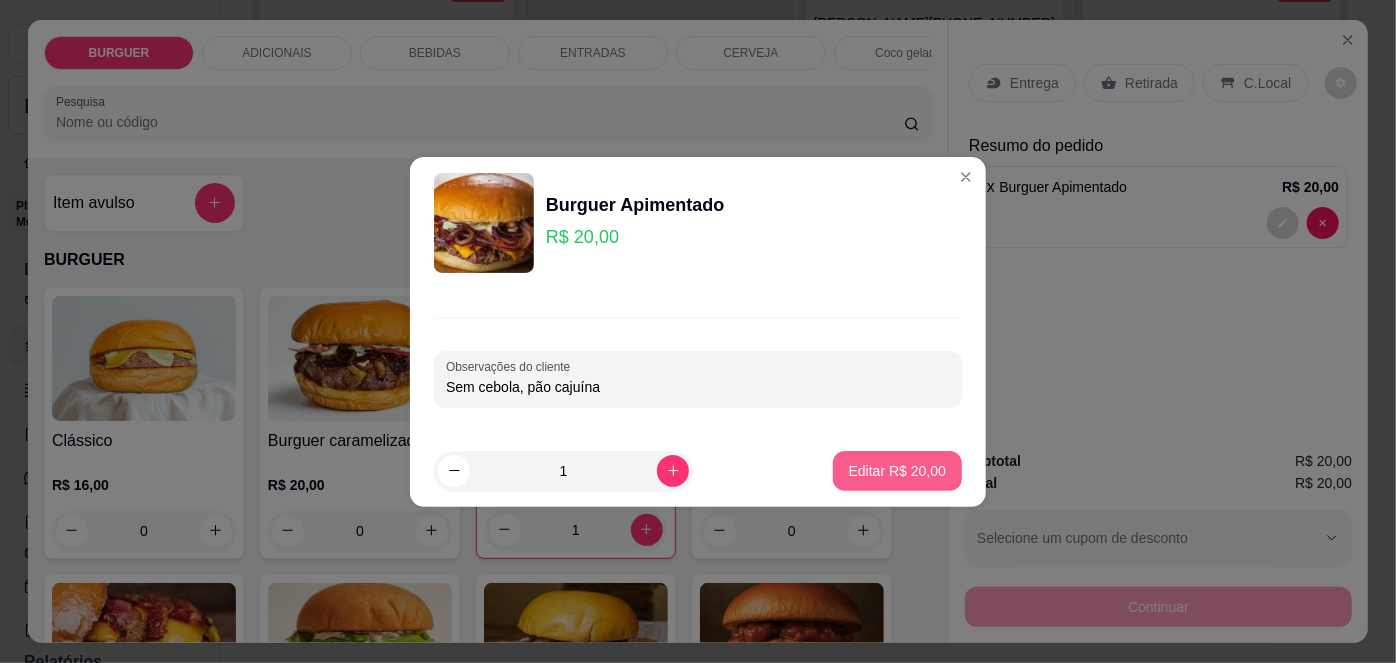type on "Sem cebola, pão cajuína" 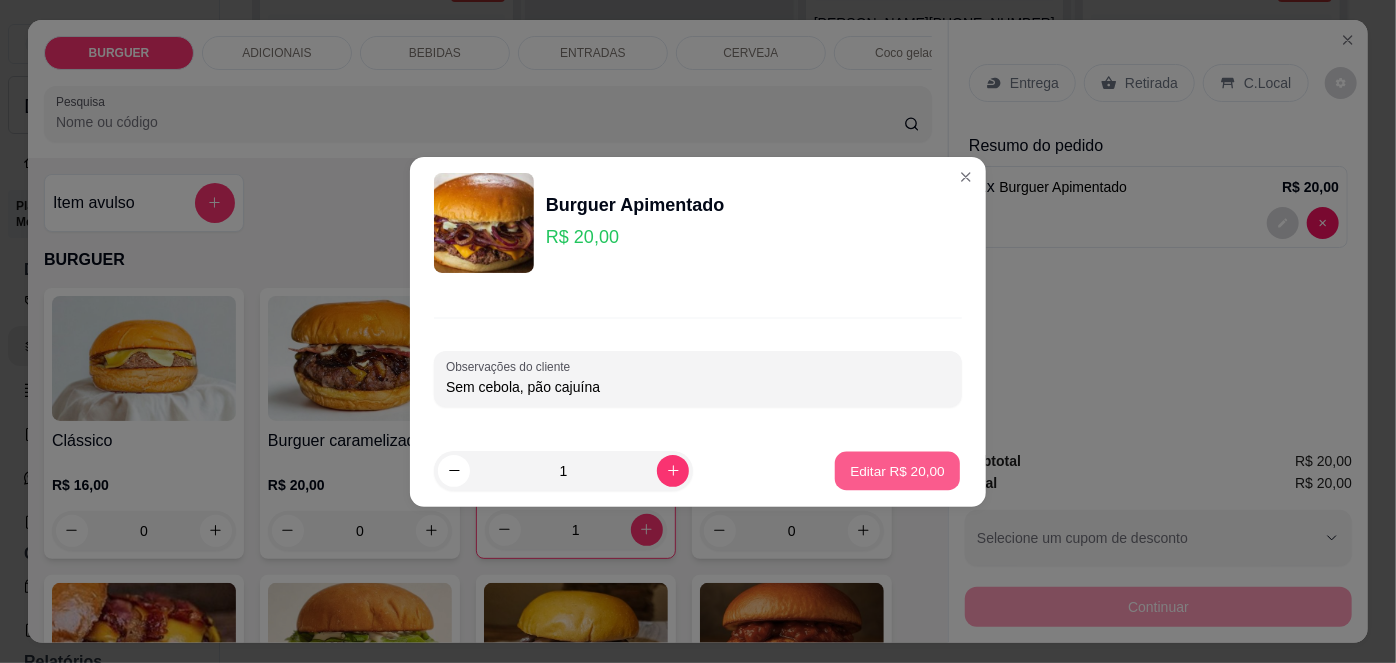 click on "Editar   R$ 20,00" at bounding box center [897, 470] 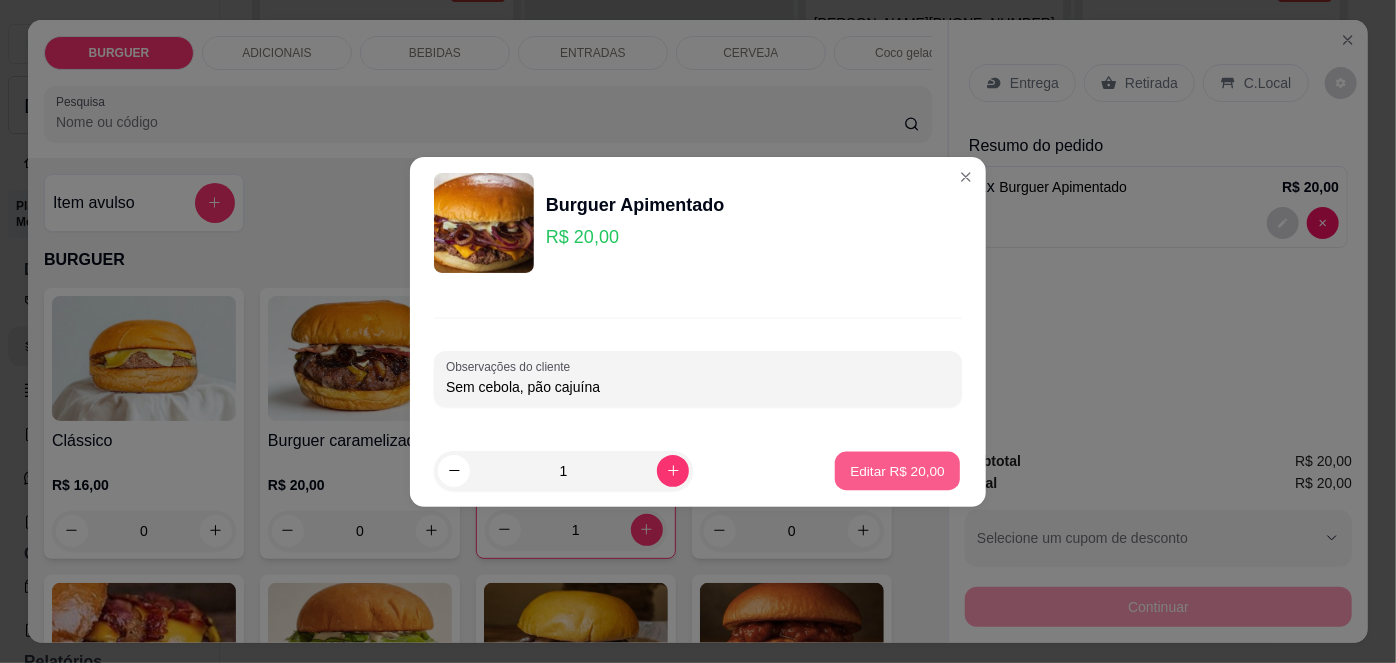 type on "0" 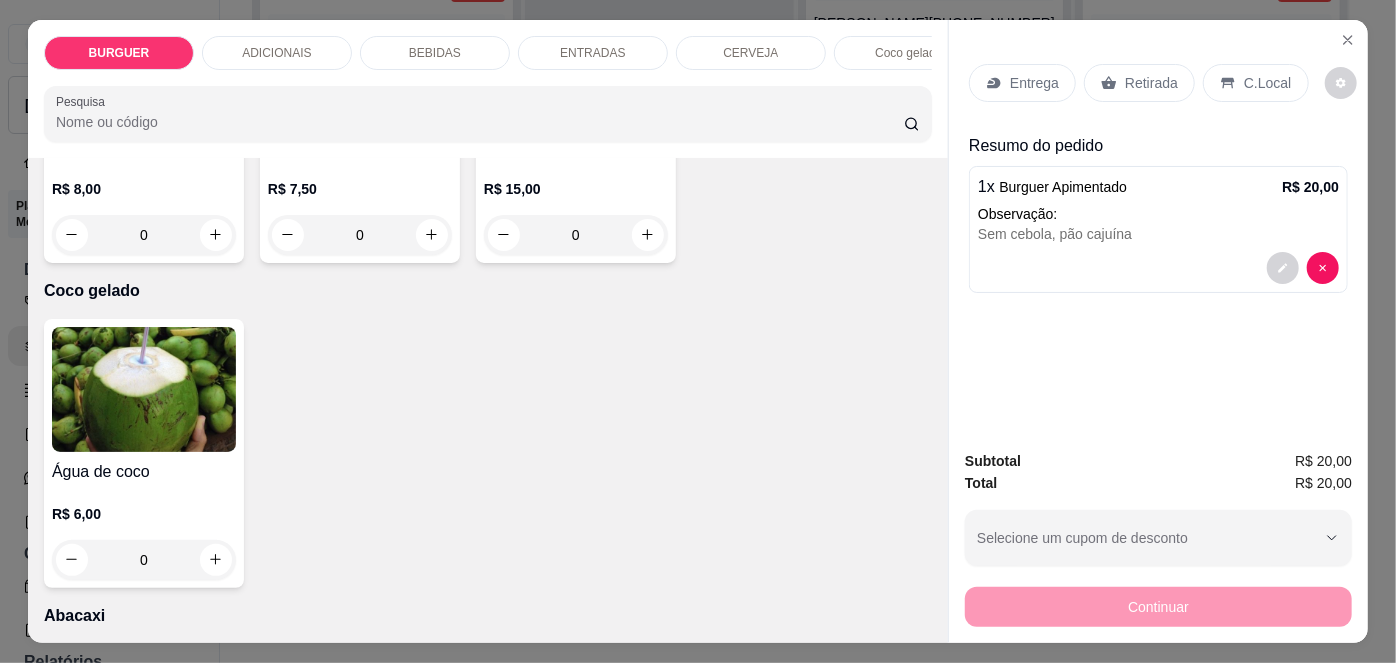 scroll, scrollTop: 3650, scrollLeft: 0, axis: vertical 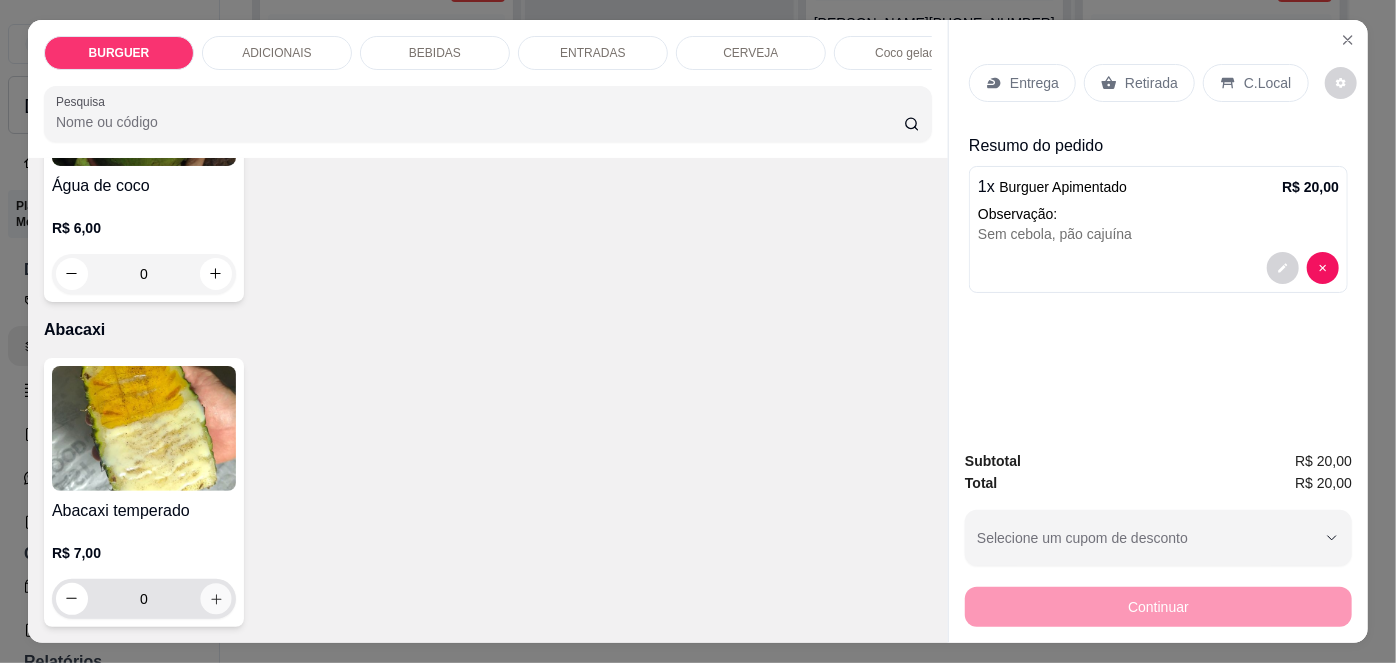 click at bounding box center [215, 598] 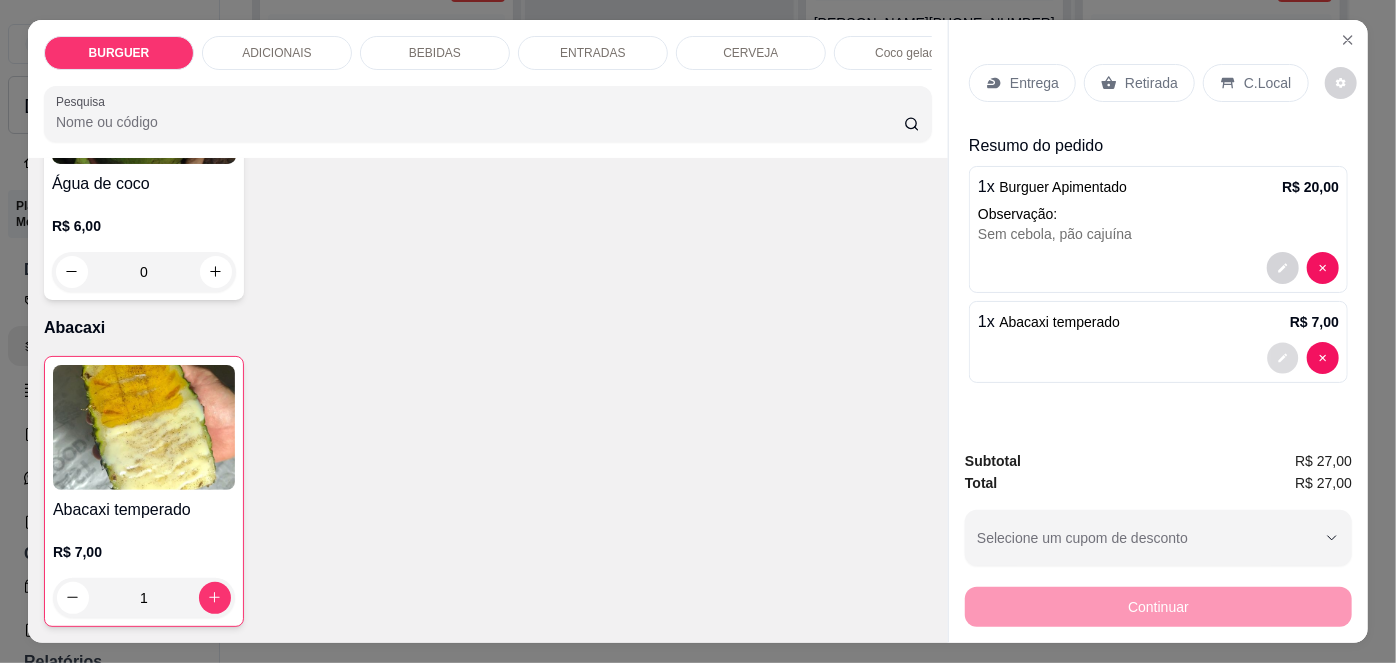 click at bounding box center (1283, 357) 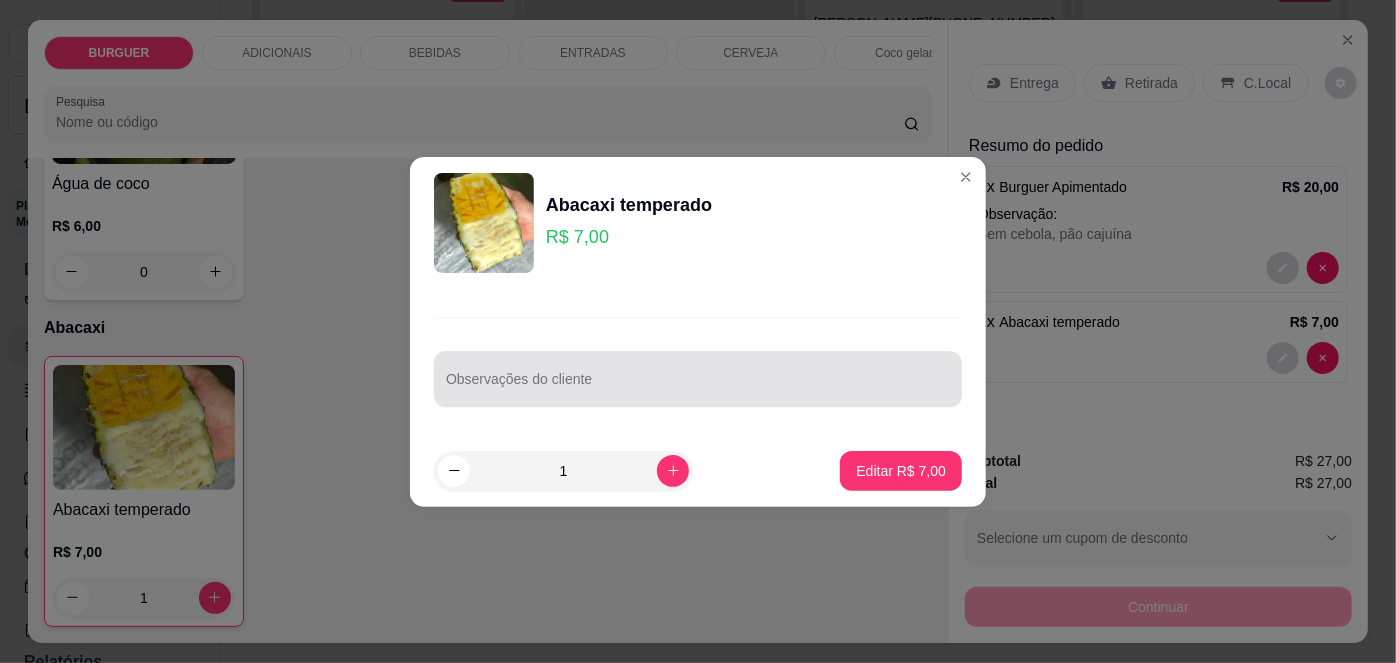 click on "Observações do cliente" at bounding box center (698, 387) 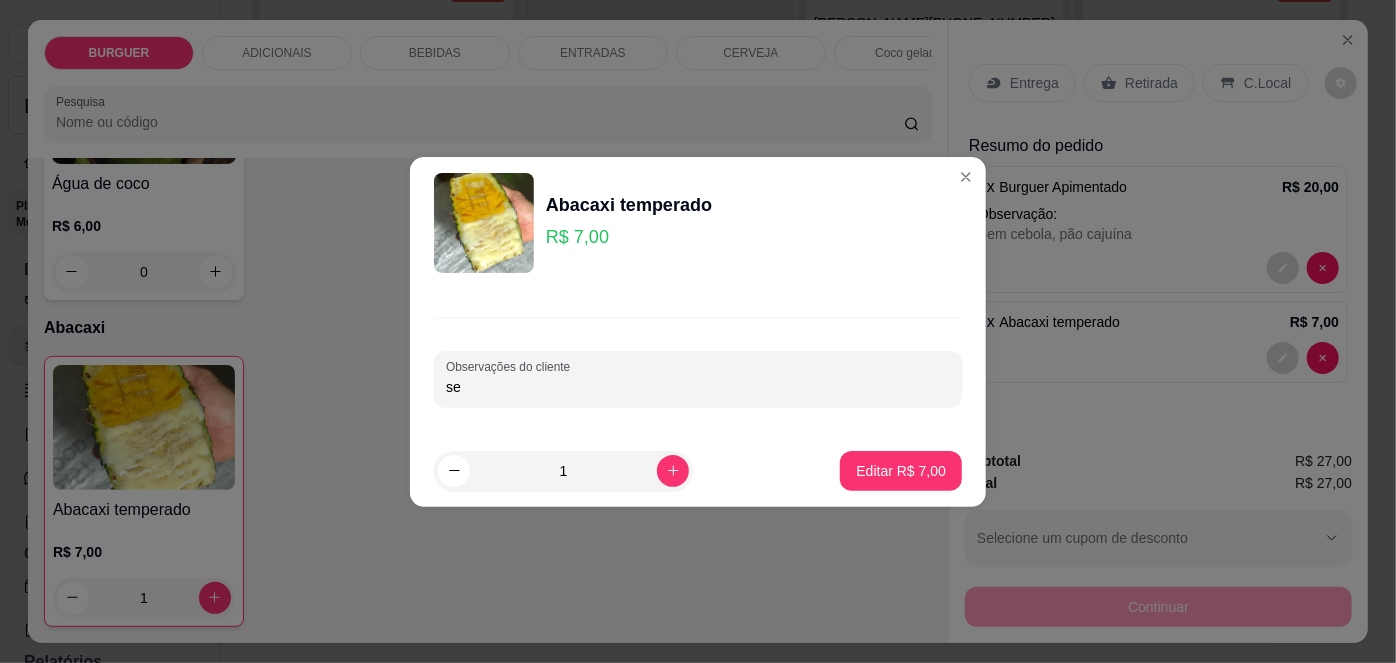 type on "s" 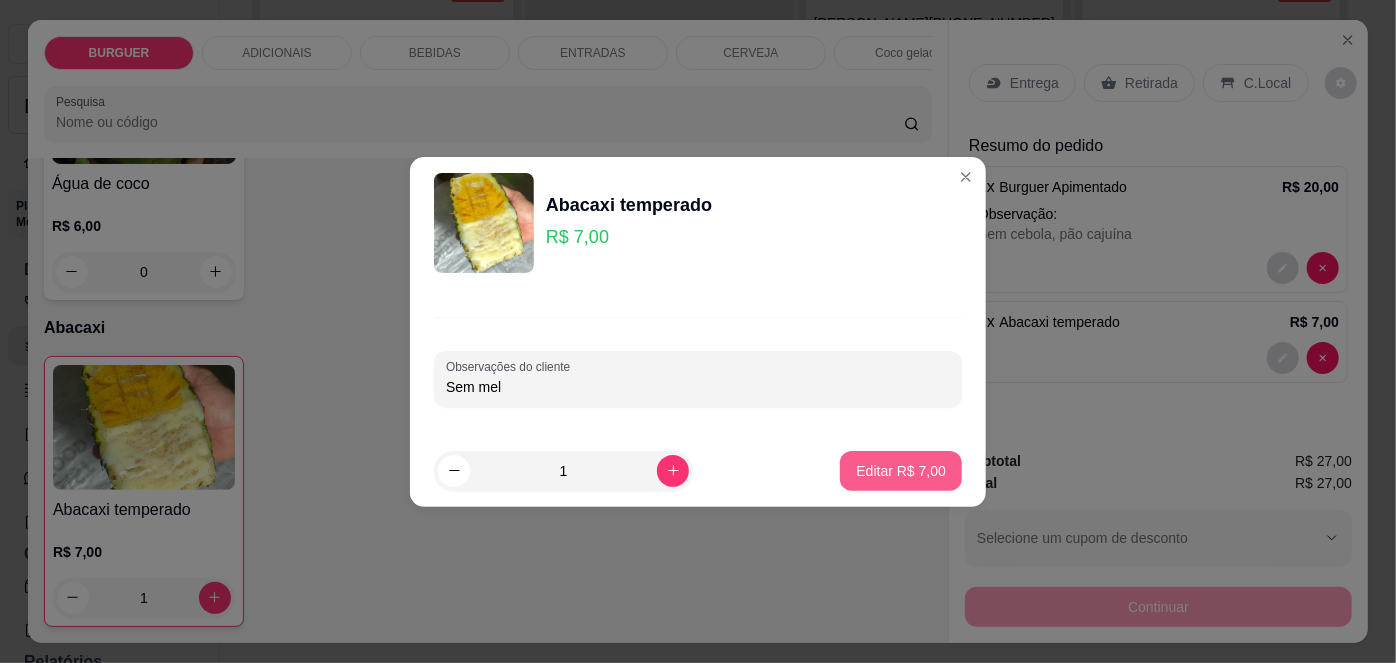 type on "Sem mel" 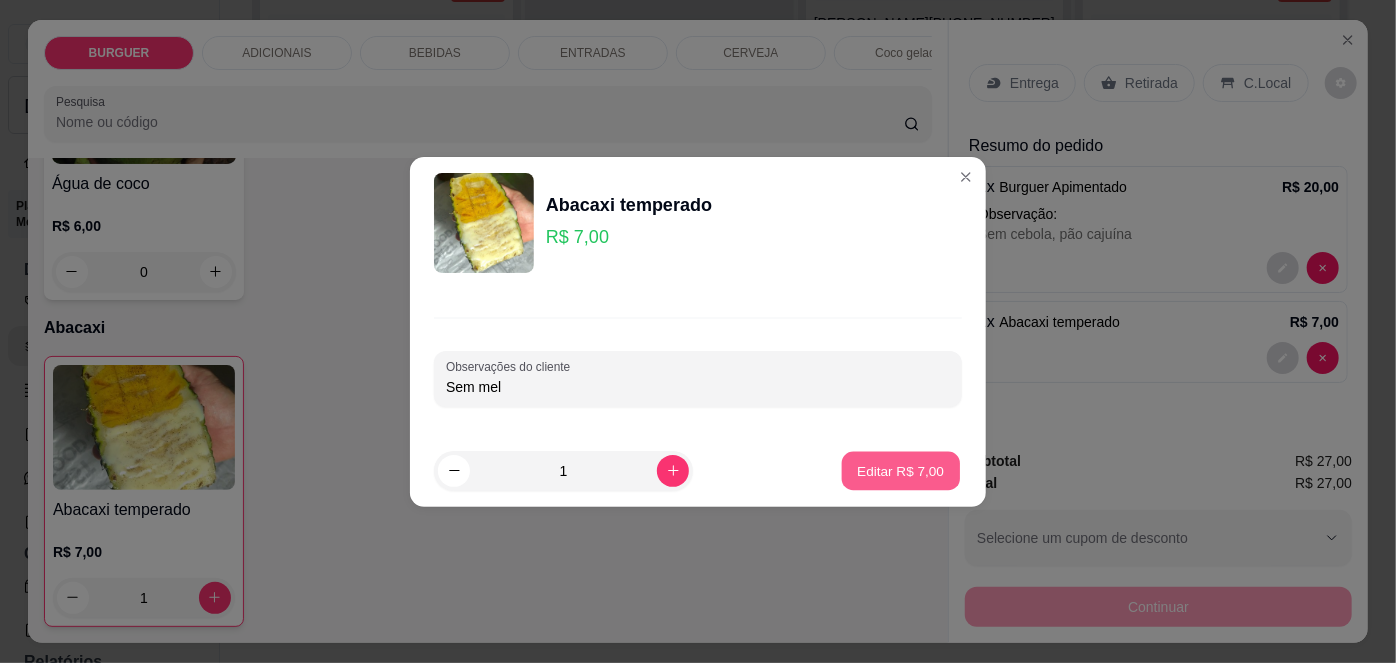 click on "Editar   R$ 7,00" at bounding box center (901, 470) 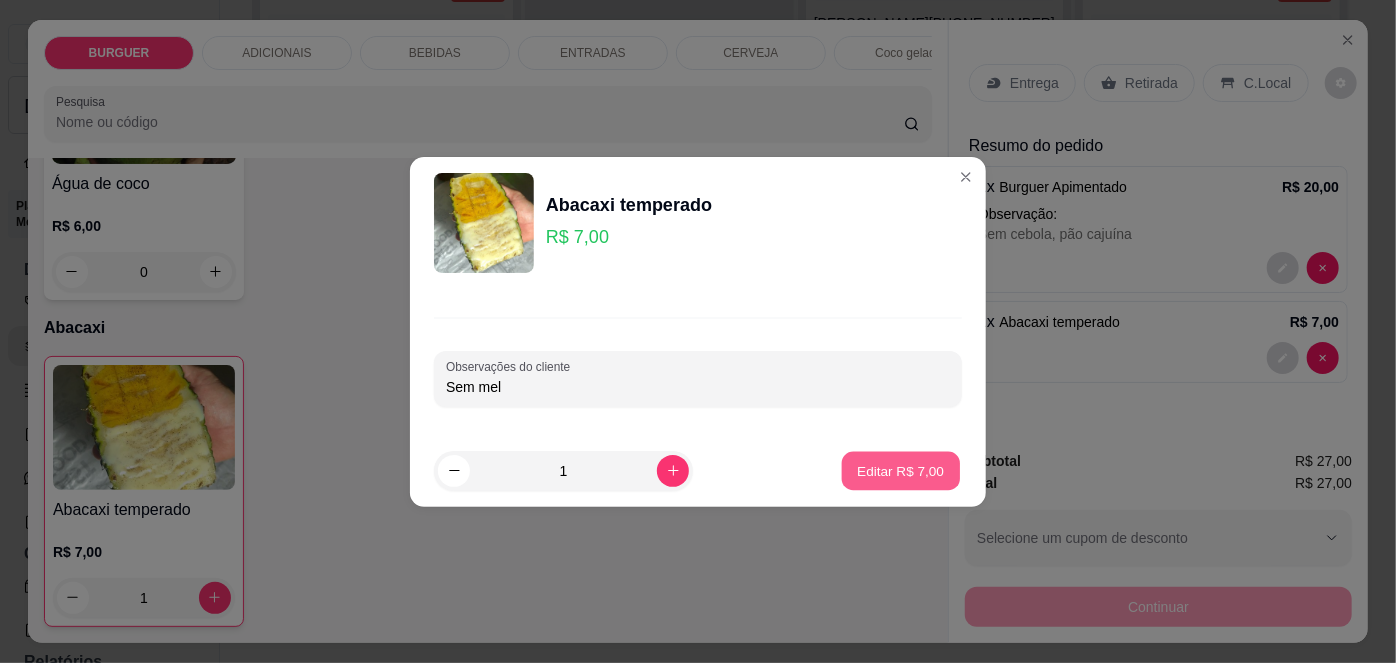 type on "0" 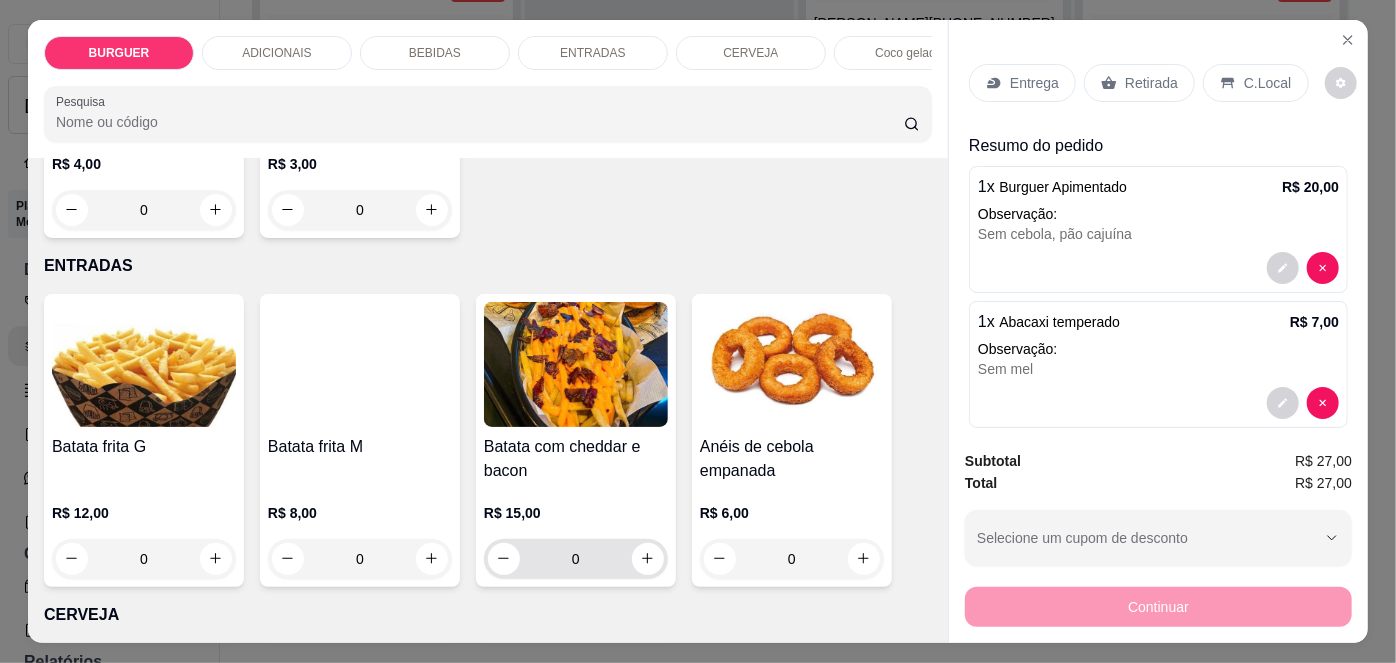 scroll, scrollTop: 2658, scrollLeft: 0, axis: vertical 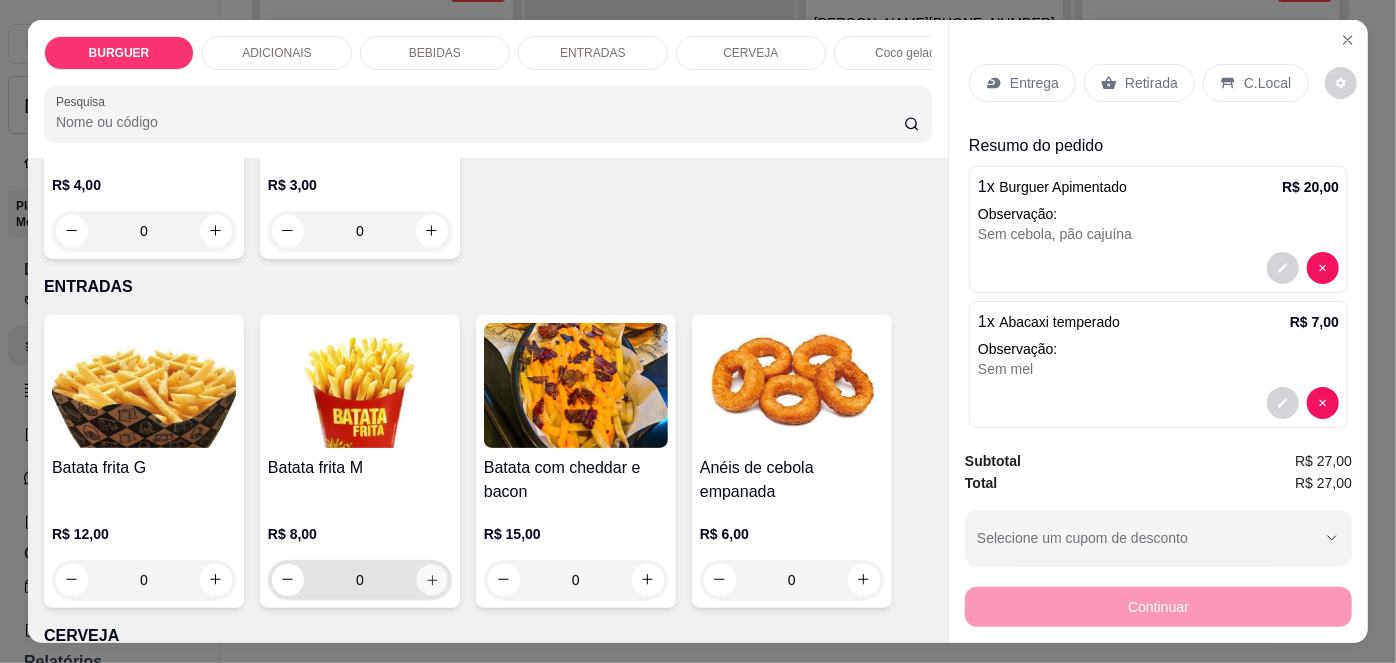 click 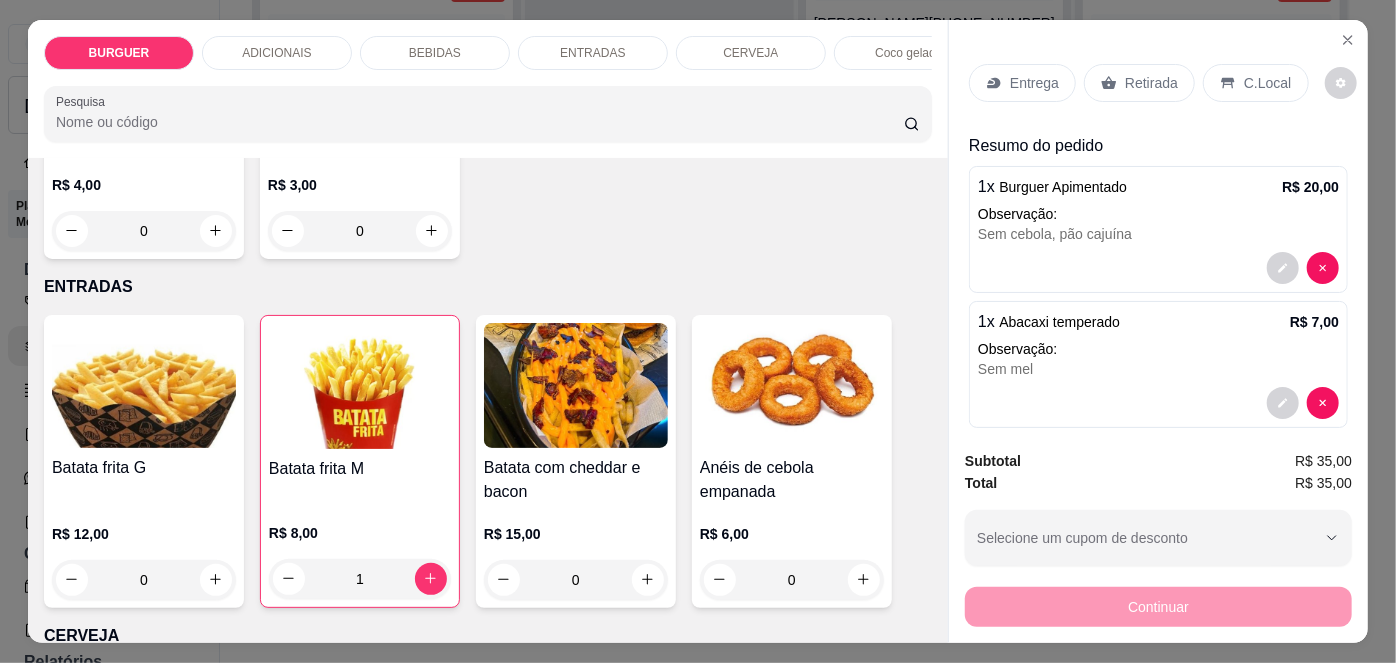 scroll, scrollTop: 109, scrollLeft: 0, axis: vertical 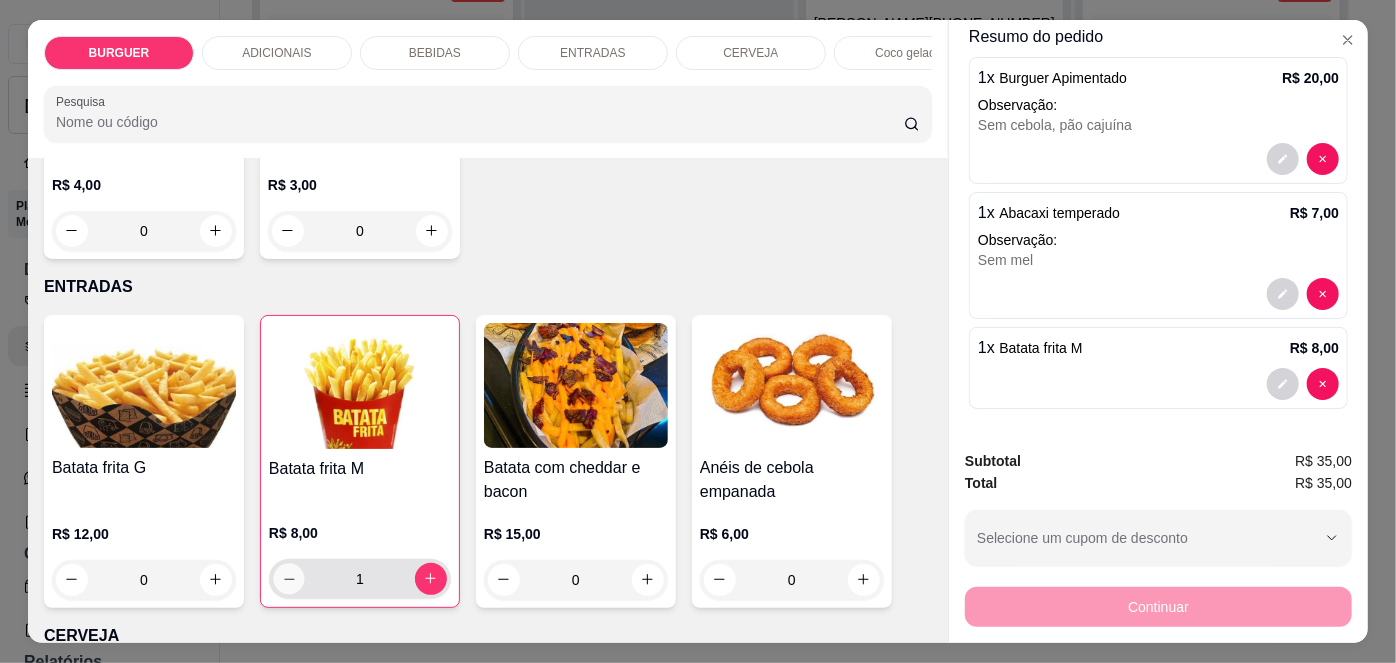 click 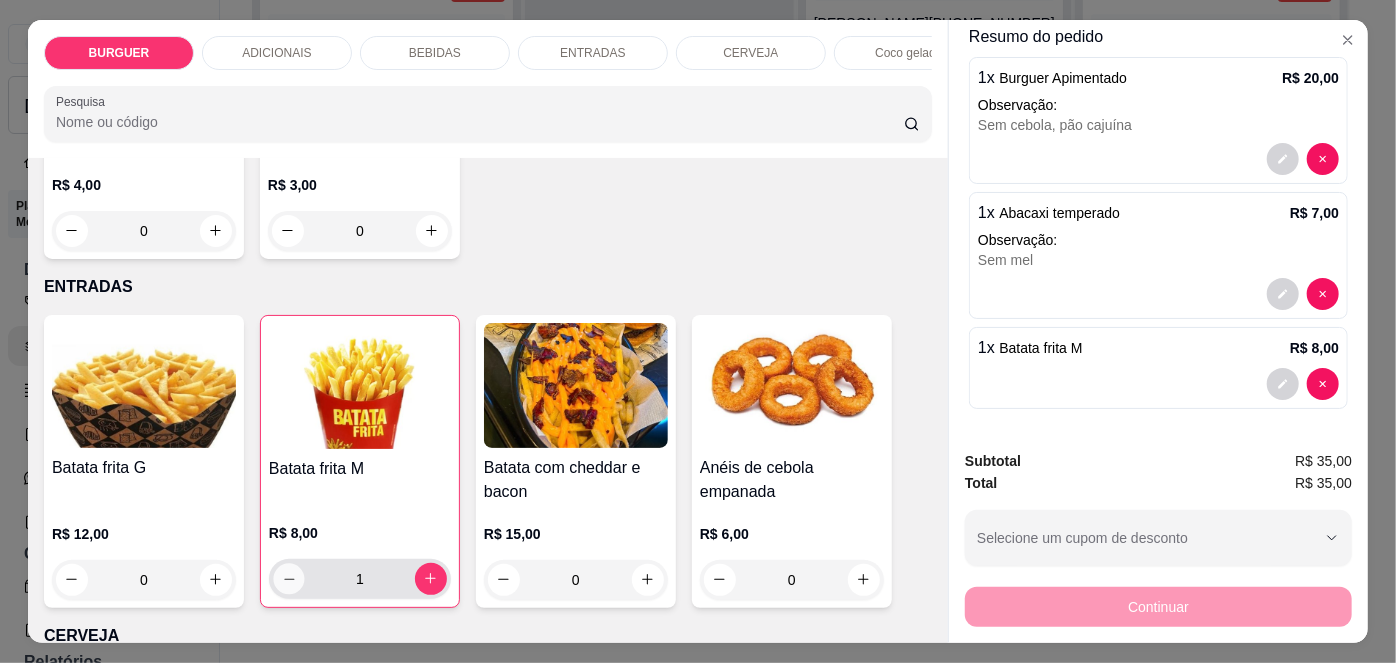 type on "0" 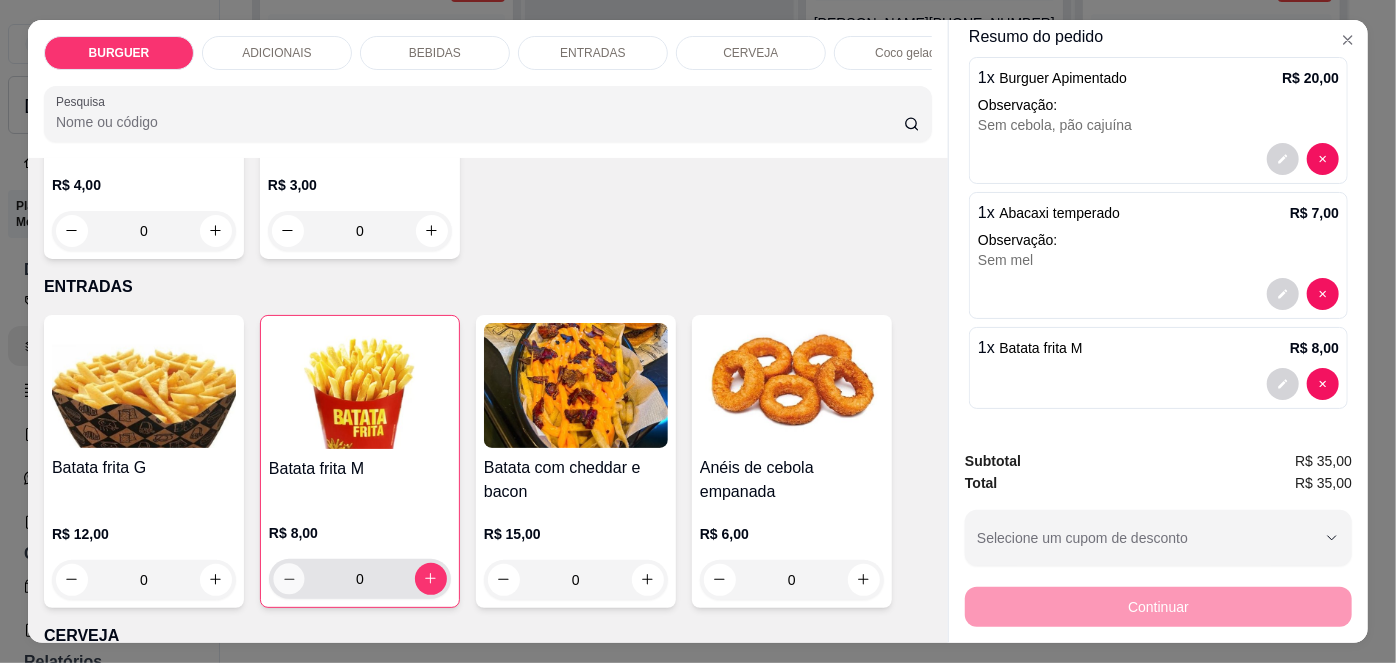 scroll, scrollTop: 19, scrollLeft: 0, axis: vertical 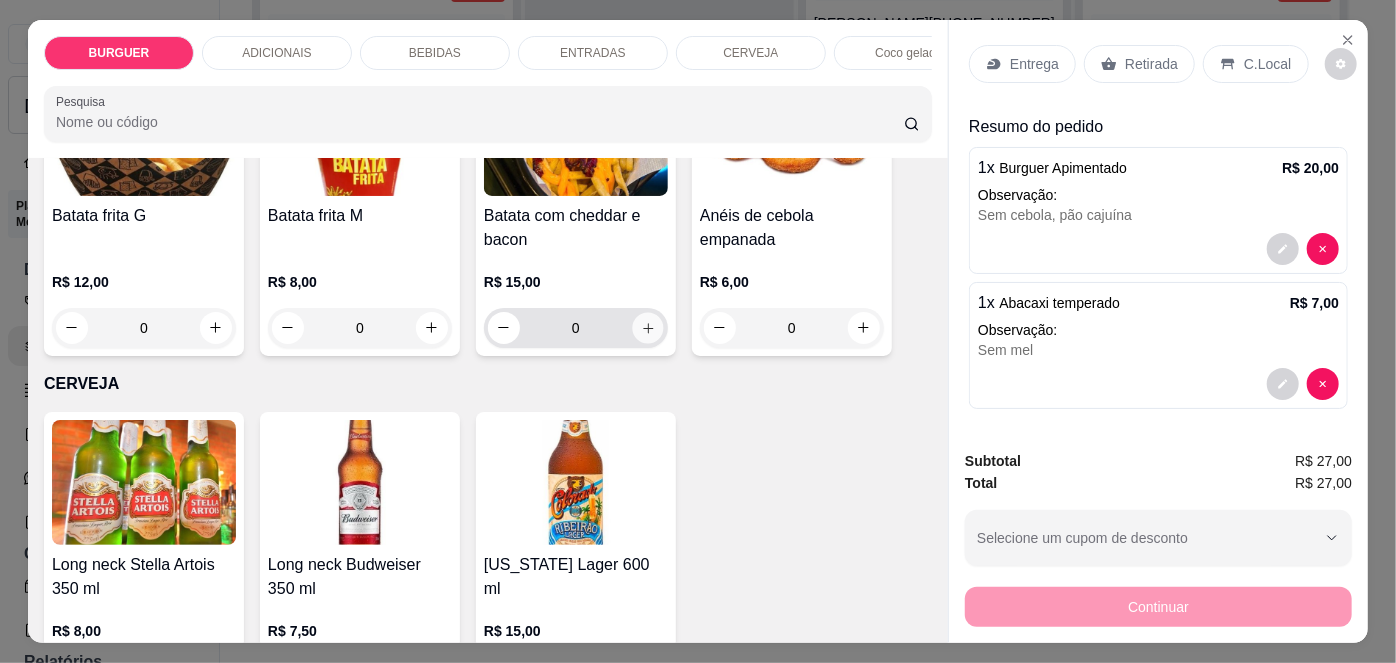 click at bounding box center [647, 327] 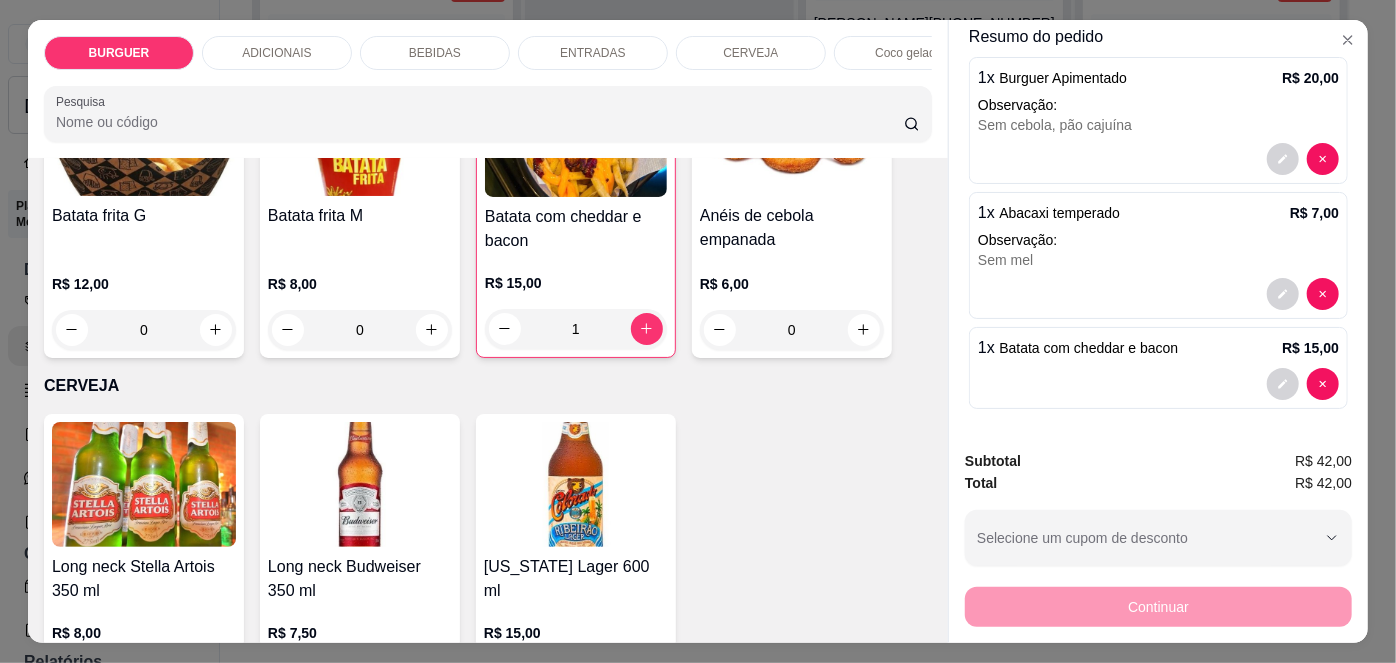 scroll, scrollTop: 0, scrollLeft: 0, axis: both 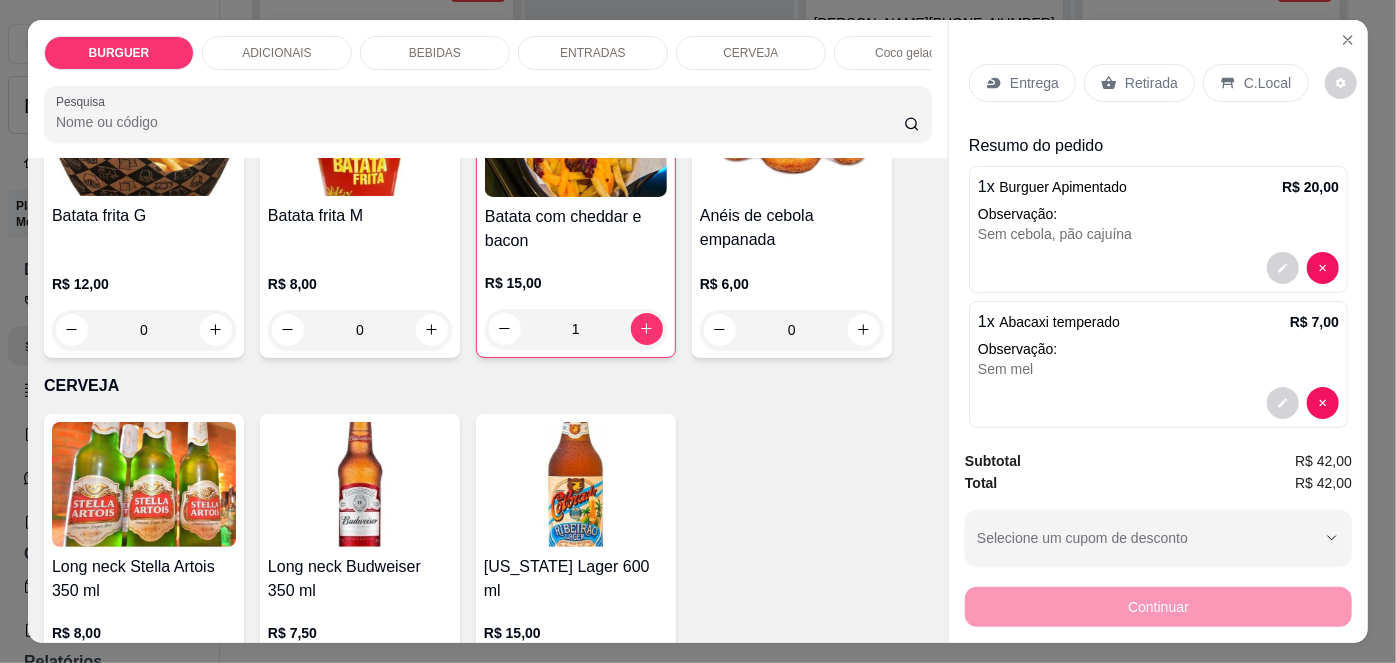 click on "C.Local" at bounding box center [1255, 83] 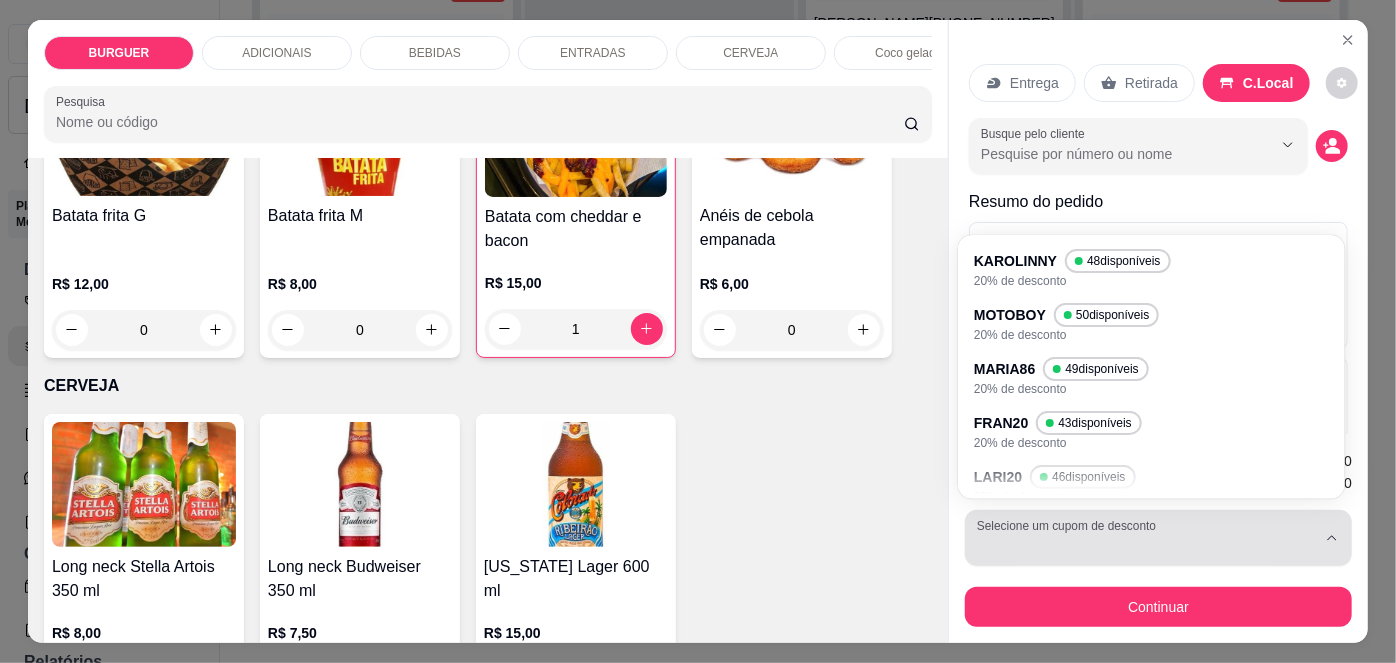 click at bounding box center [1146, 538] 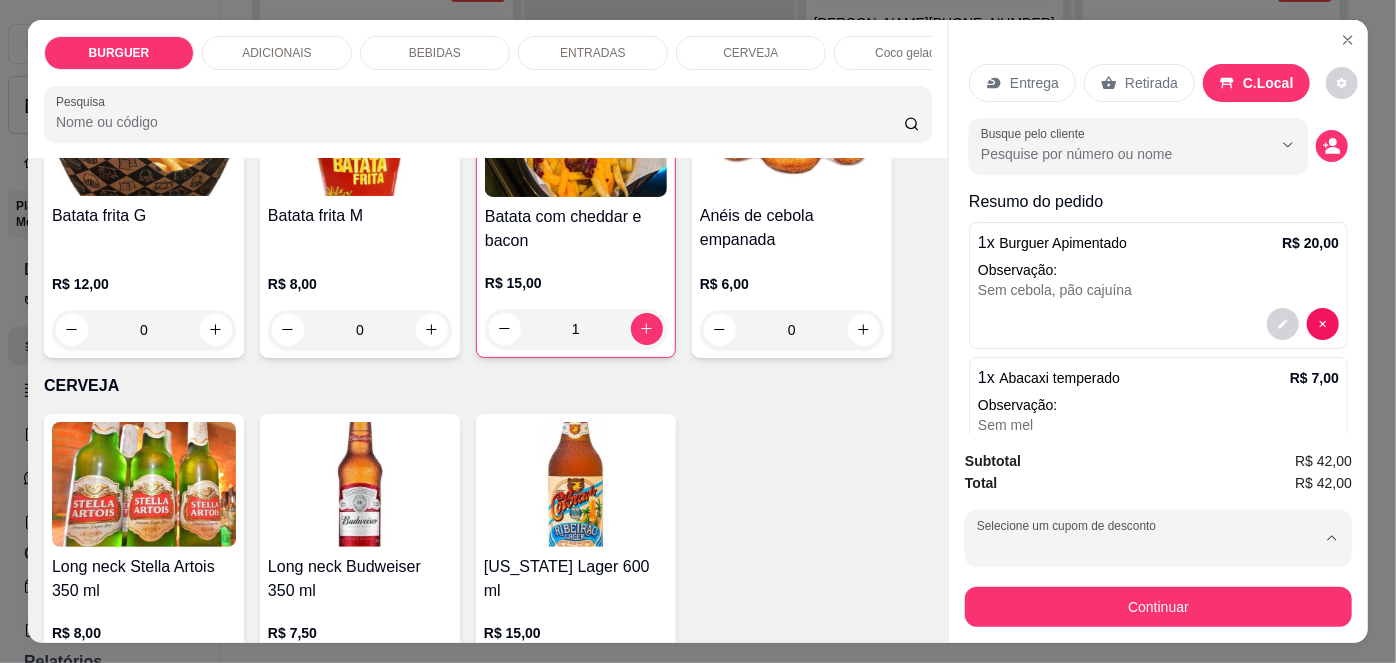 click on "20% de desconto" at bounding box center (1075, 289) 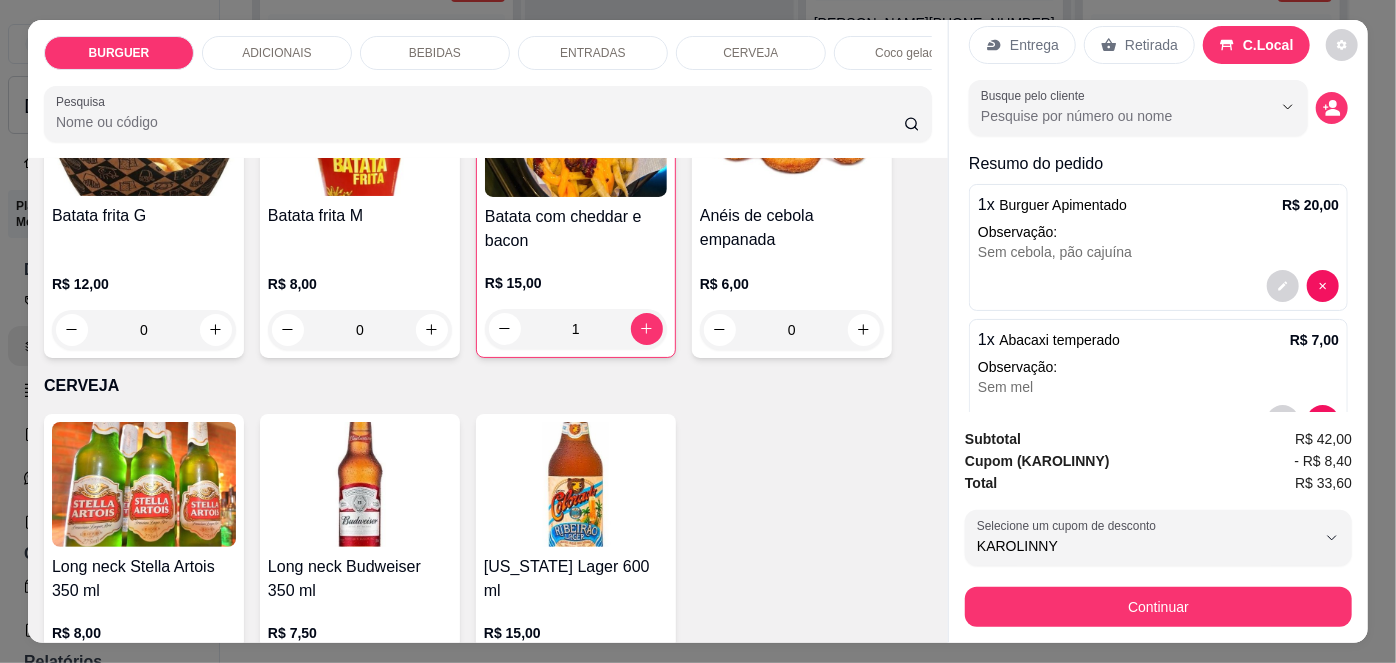 scroll, scrollTop: 37, scrollLeft: 0, axis: vertical 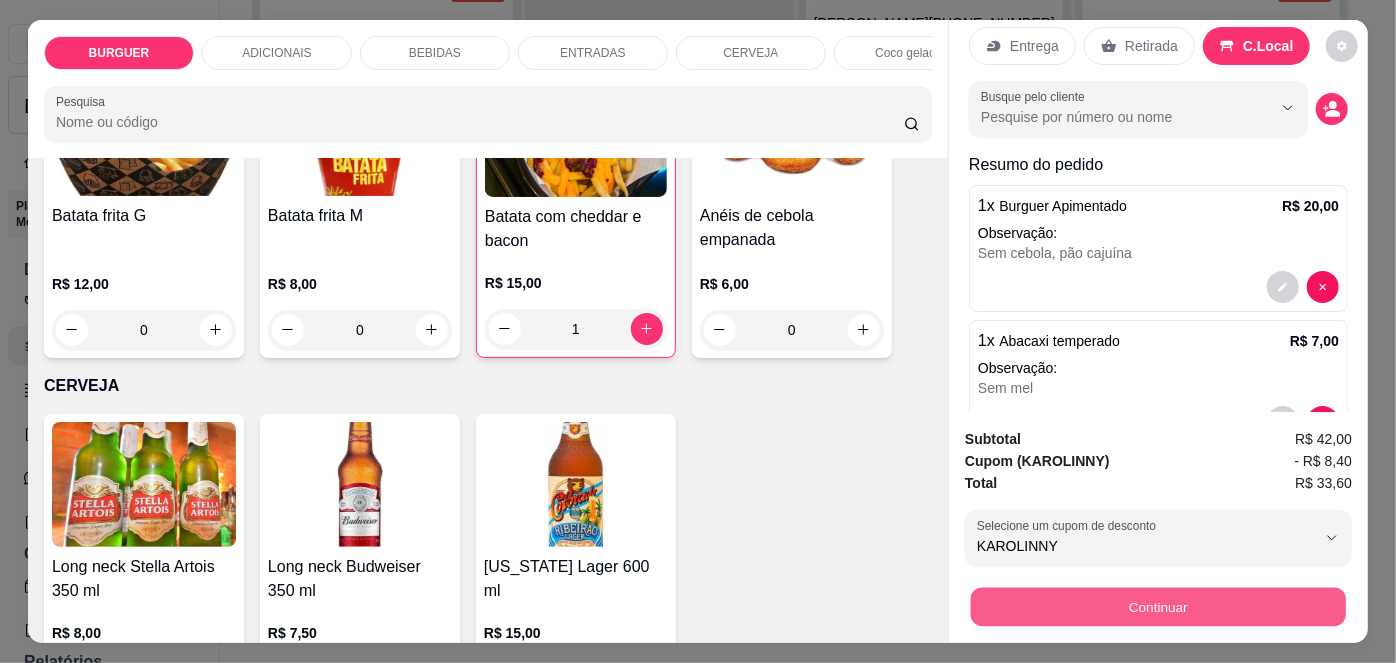 click on "Continuar" at bounding box center (1158, 607) 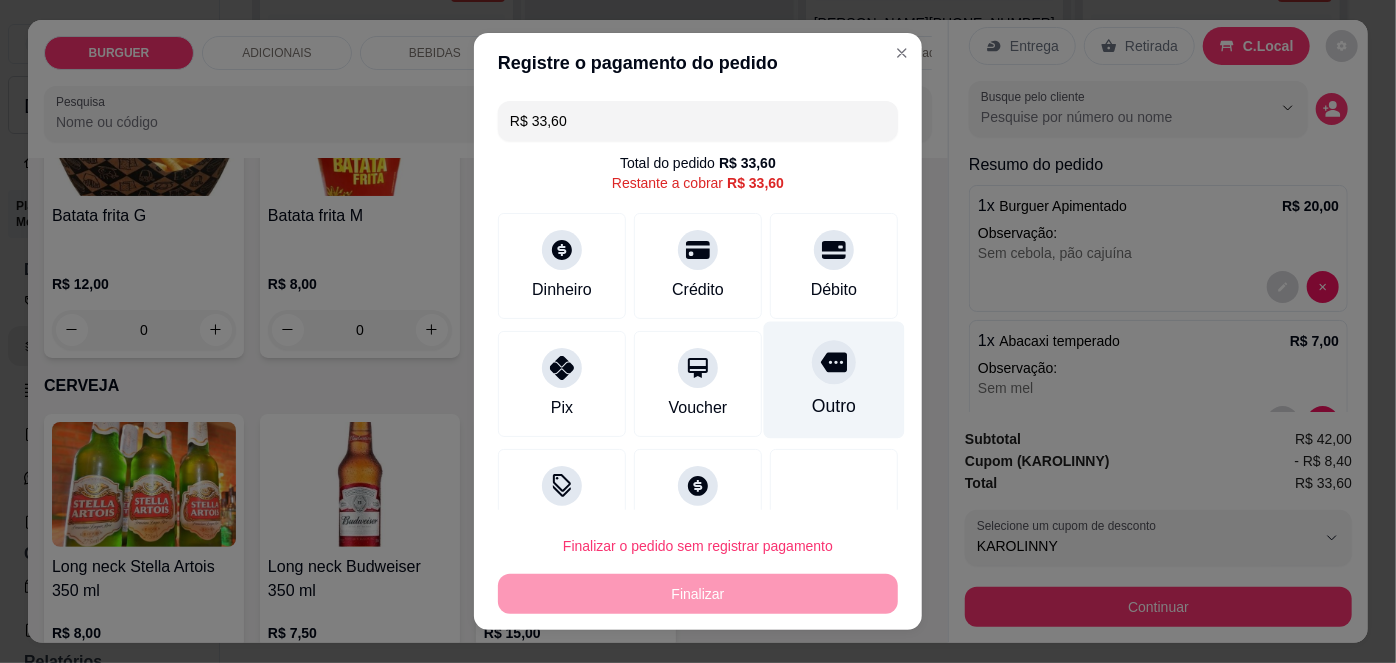 scroll, scrollTop: 51, scrollLeft: 0, axis: vertical 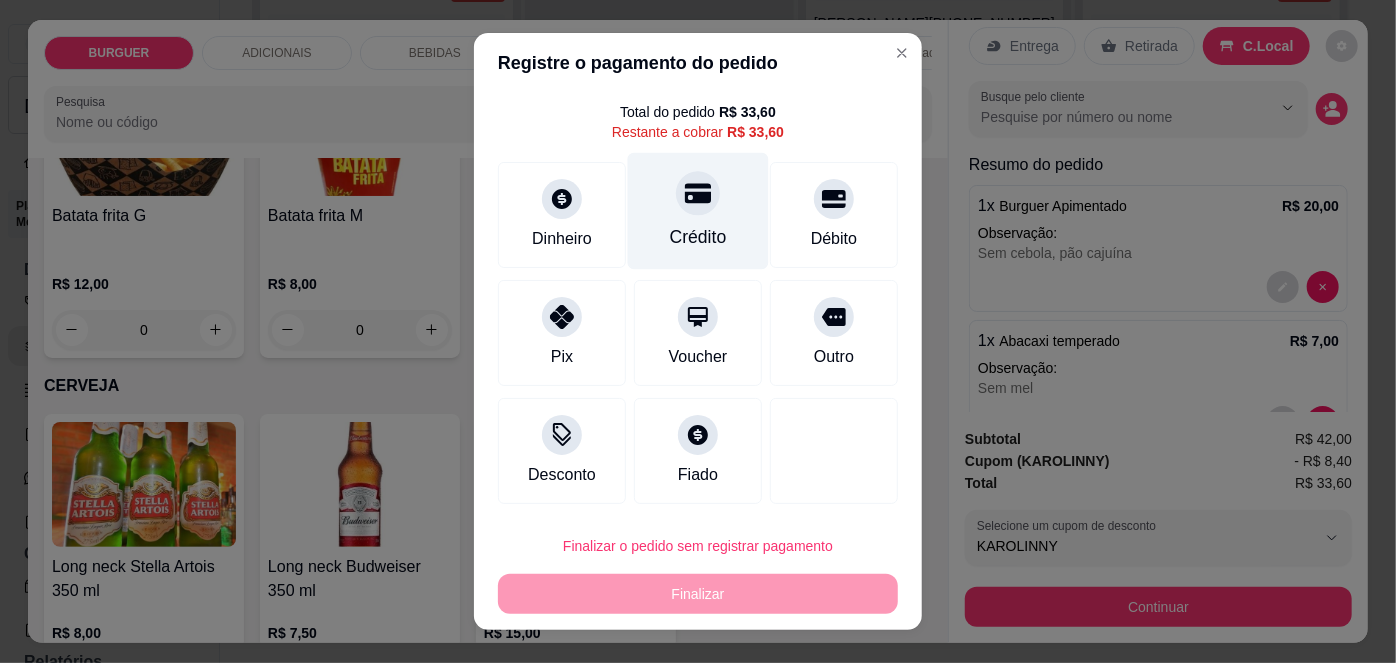 click on "Crédito" at bounding box center [698, 237] 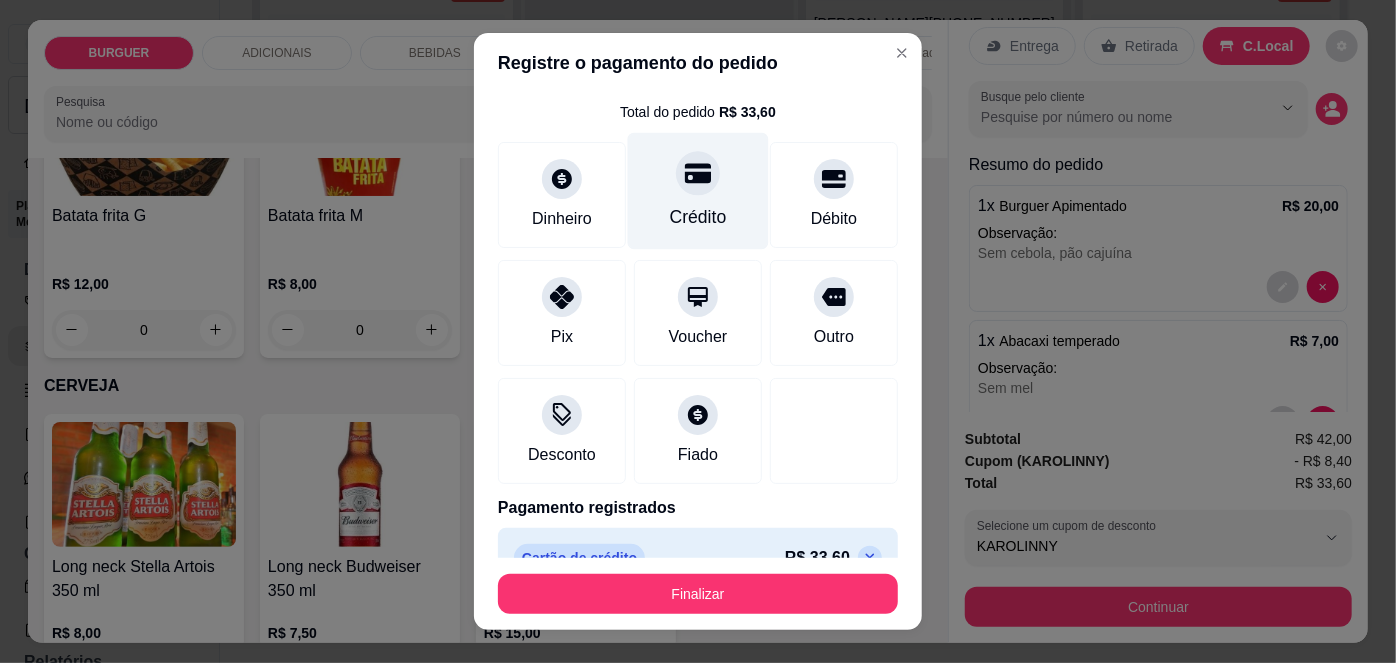 scroll, scrollTop: 88, scrollLeft: 0, axis: vertical 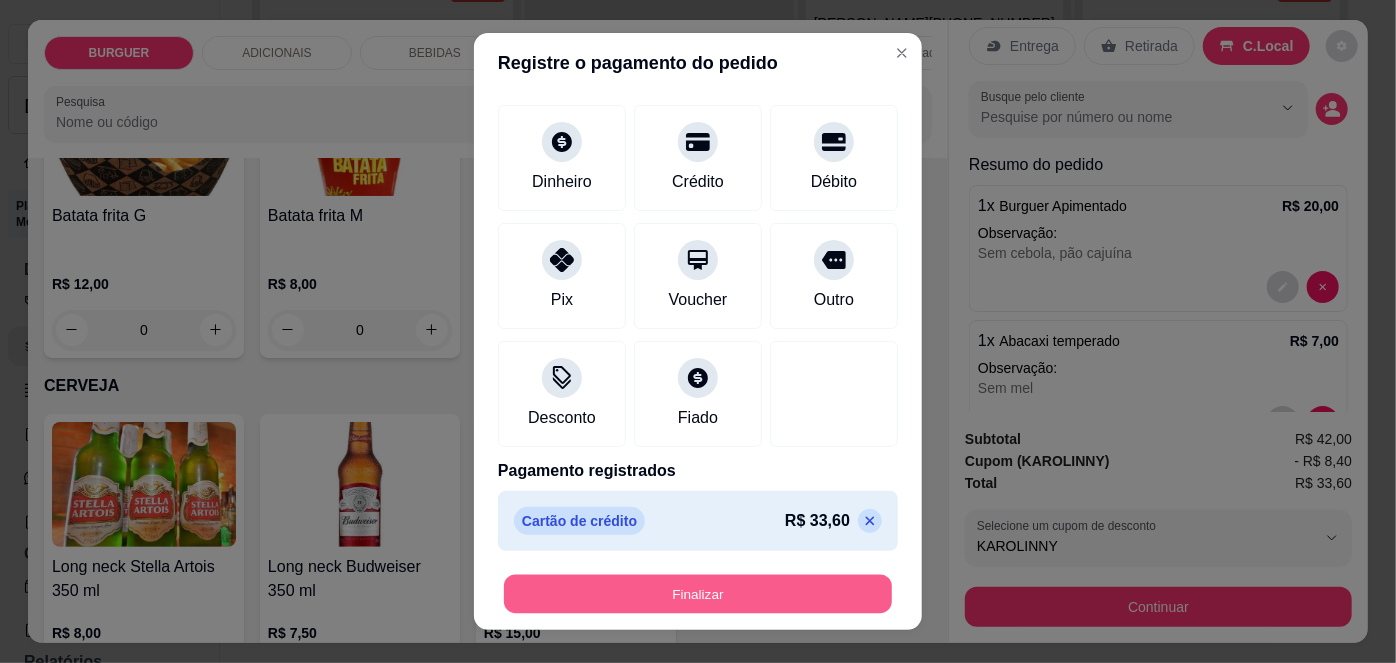 click on "Finalizar" at bounding box center [698, 593] 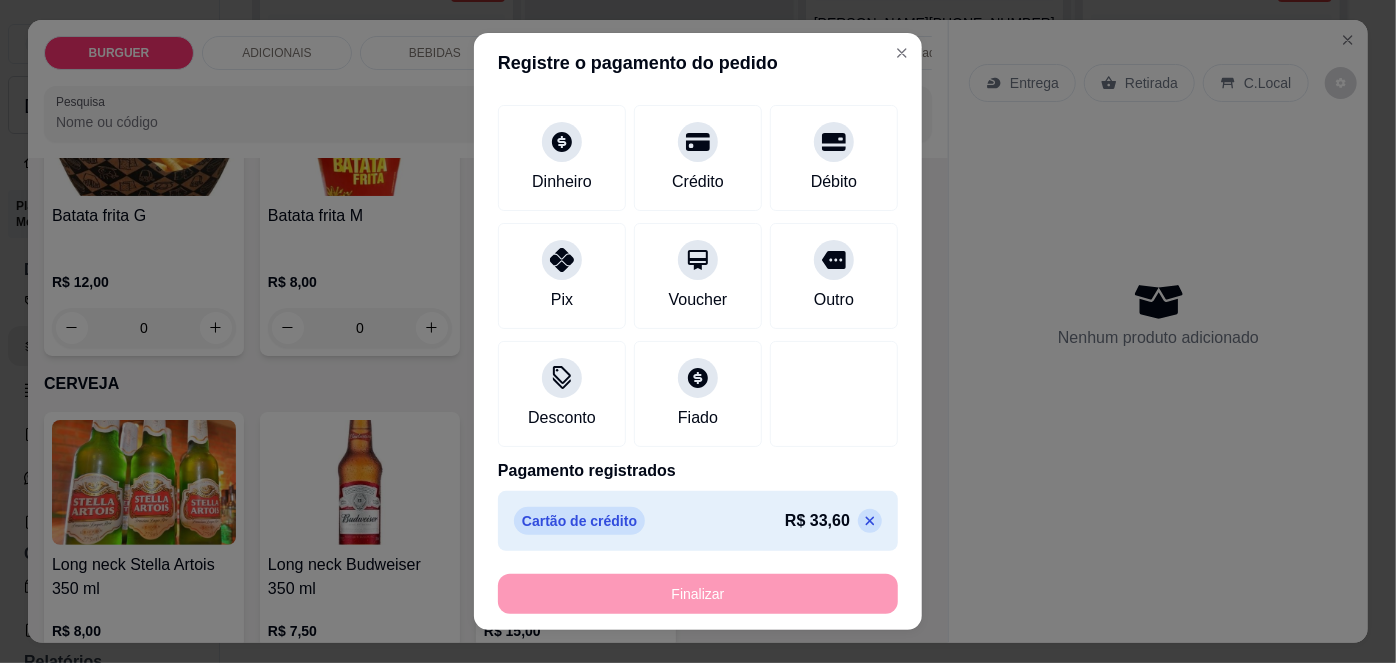 type on "0" 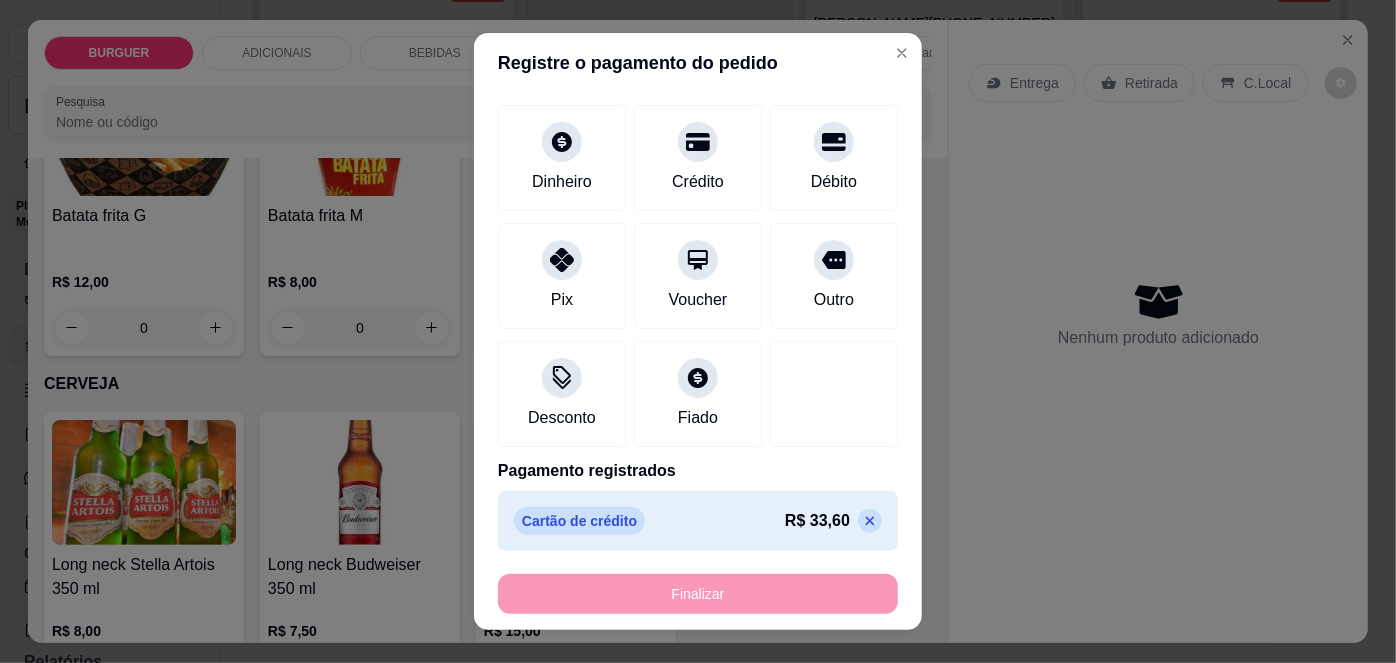 type on "-R$ 33,60" 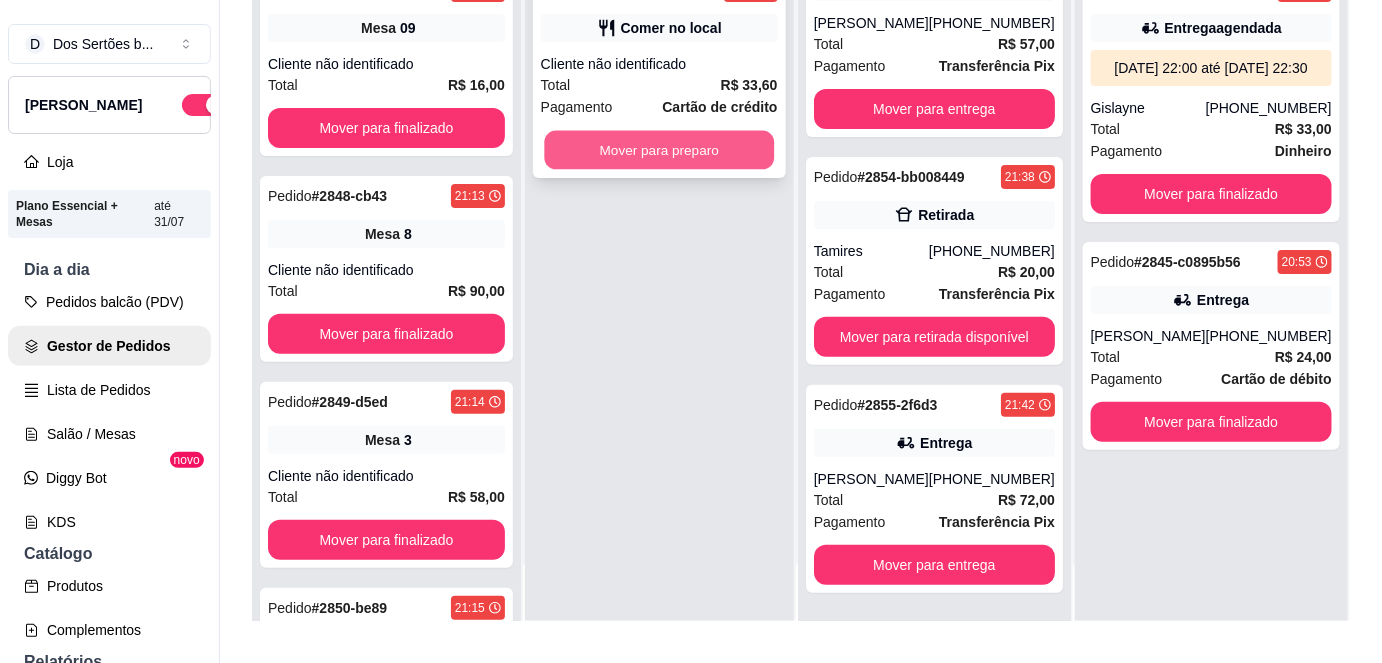 click on "Mover para preparo" at bounding box center (659, 150) 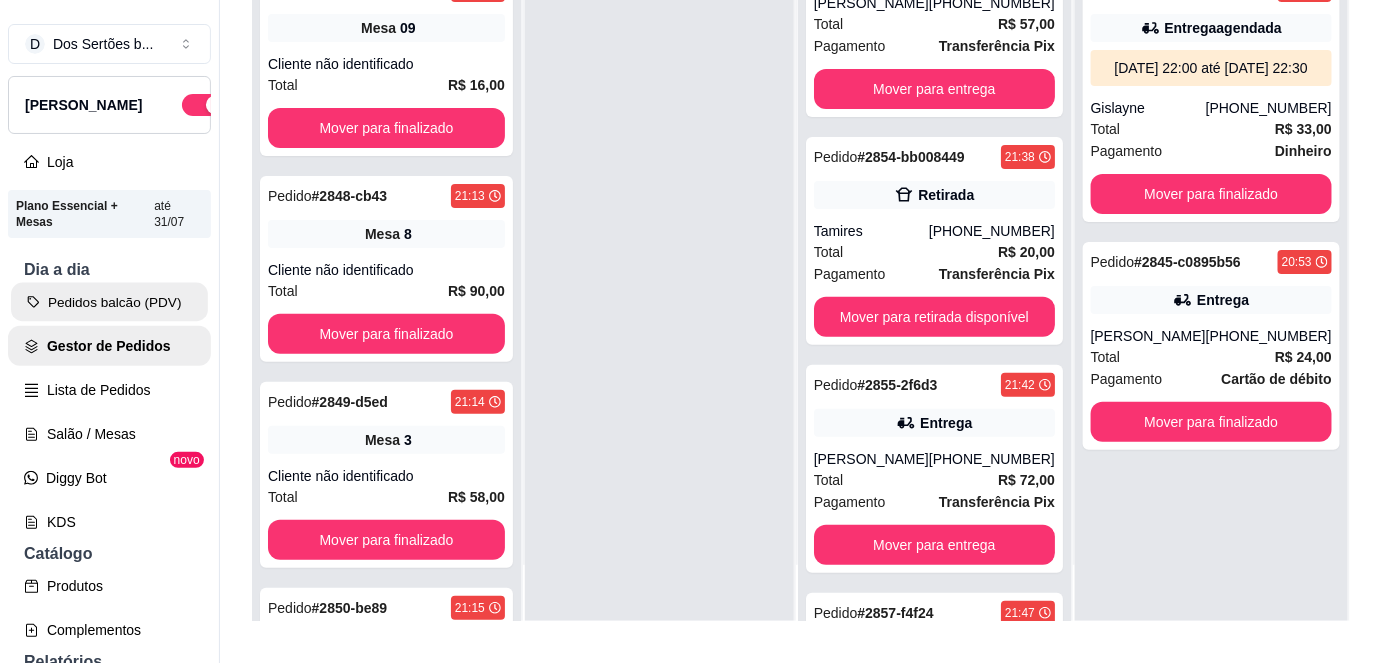 click on "Pedidos balcão (PDV)" at bounding box center [109, 302] 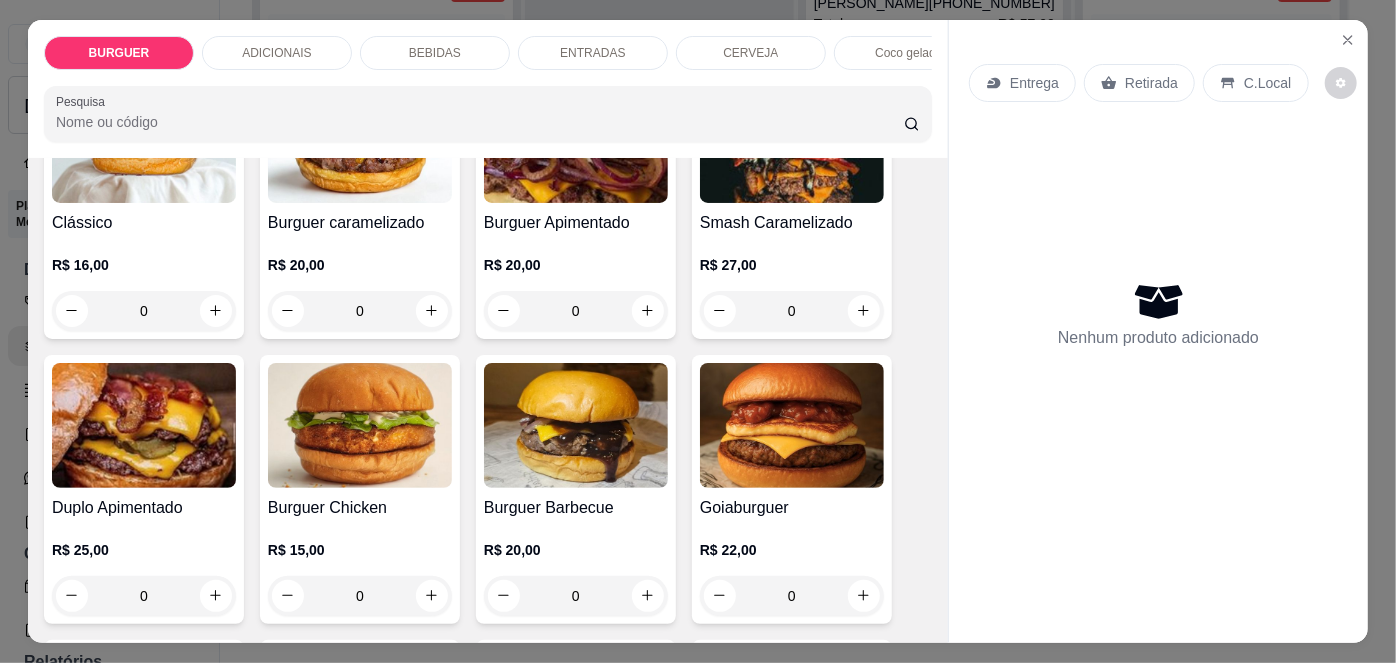 scroll, scrollTop: 231, scrollLeft: 0, axis: vertical 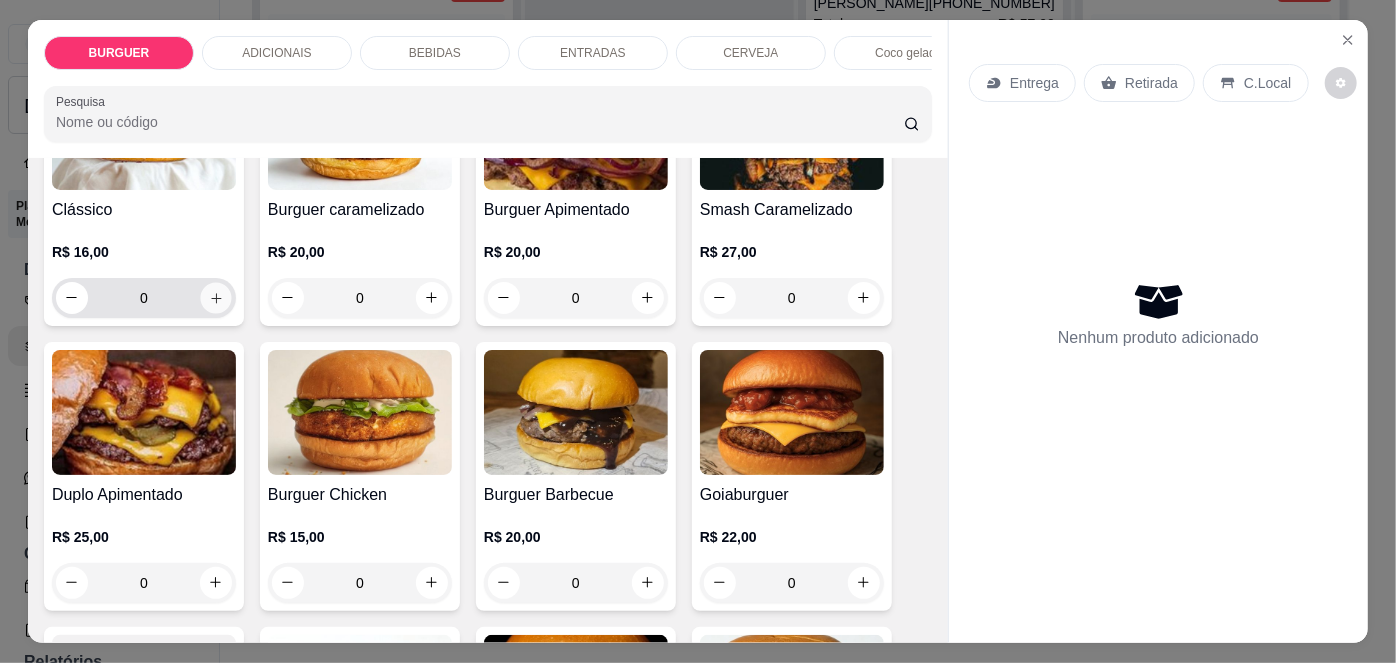 click at bounding box center (215, 297) 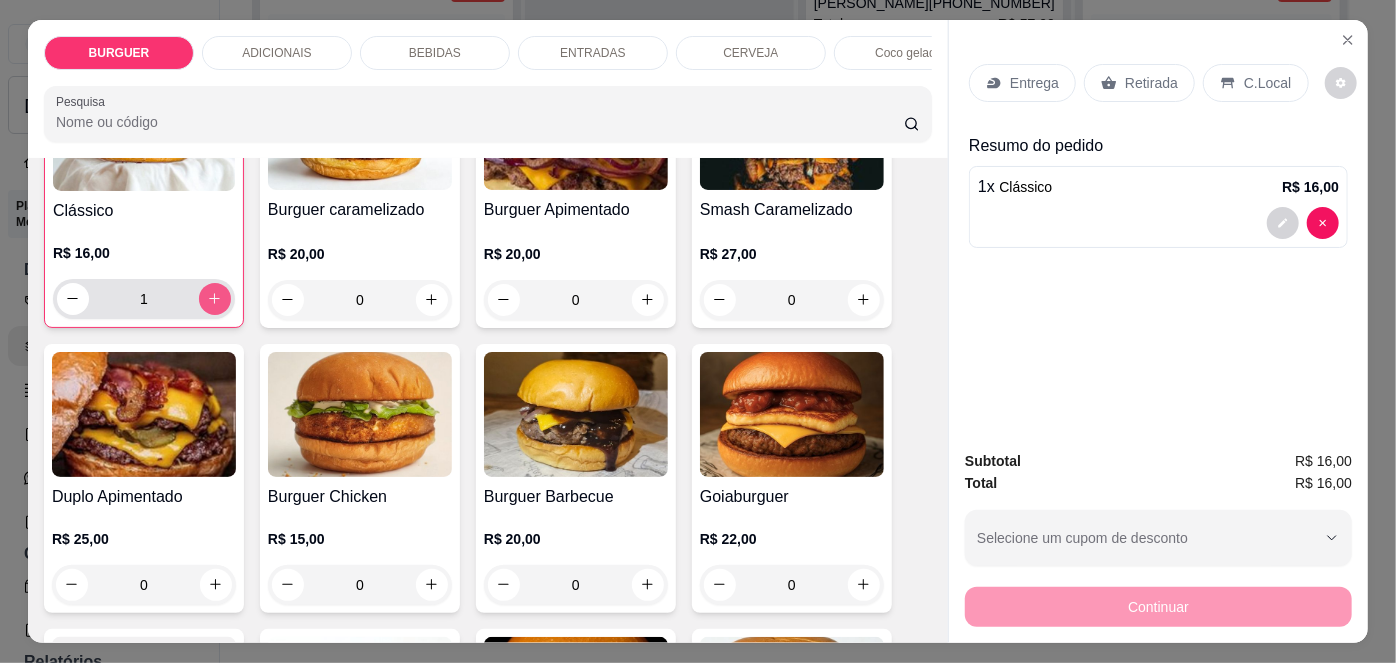 scroll, scrollTop: 232, scrollLeft: 0, axis: vertical 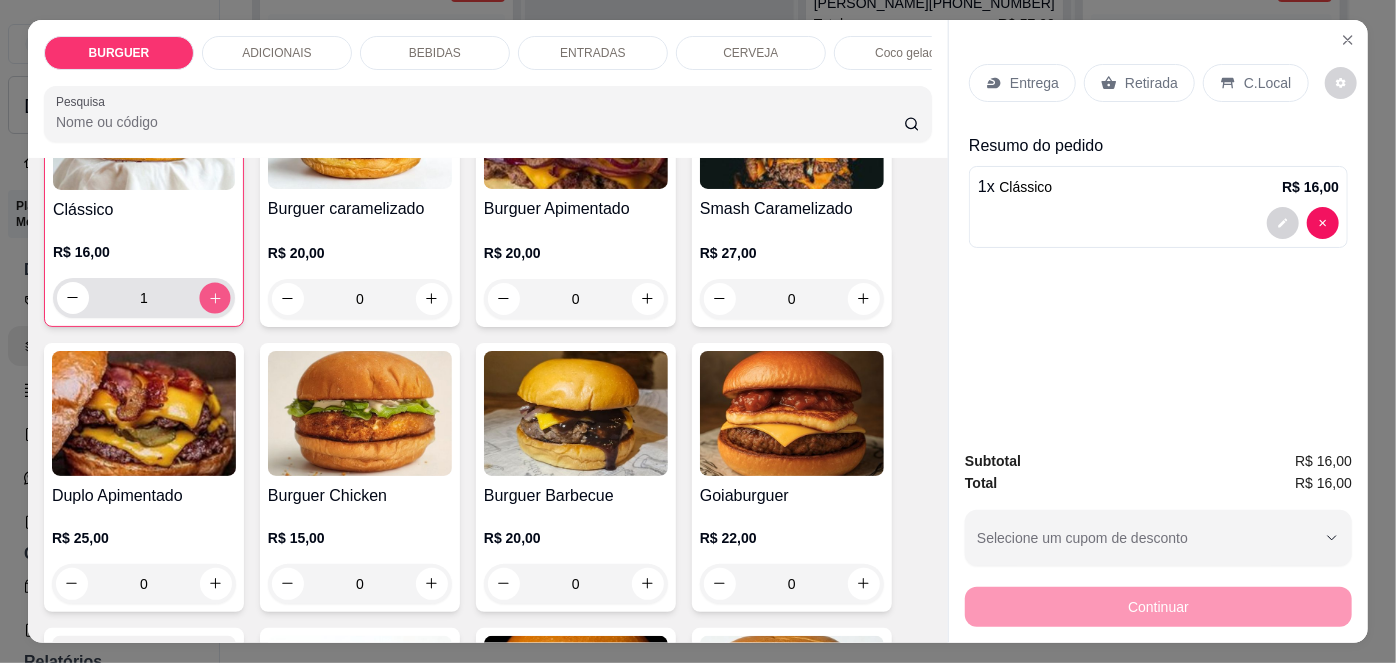 click at bounding box center (214, 297) 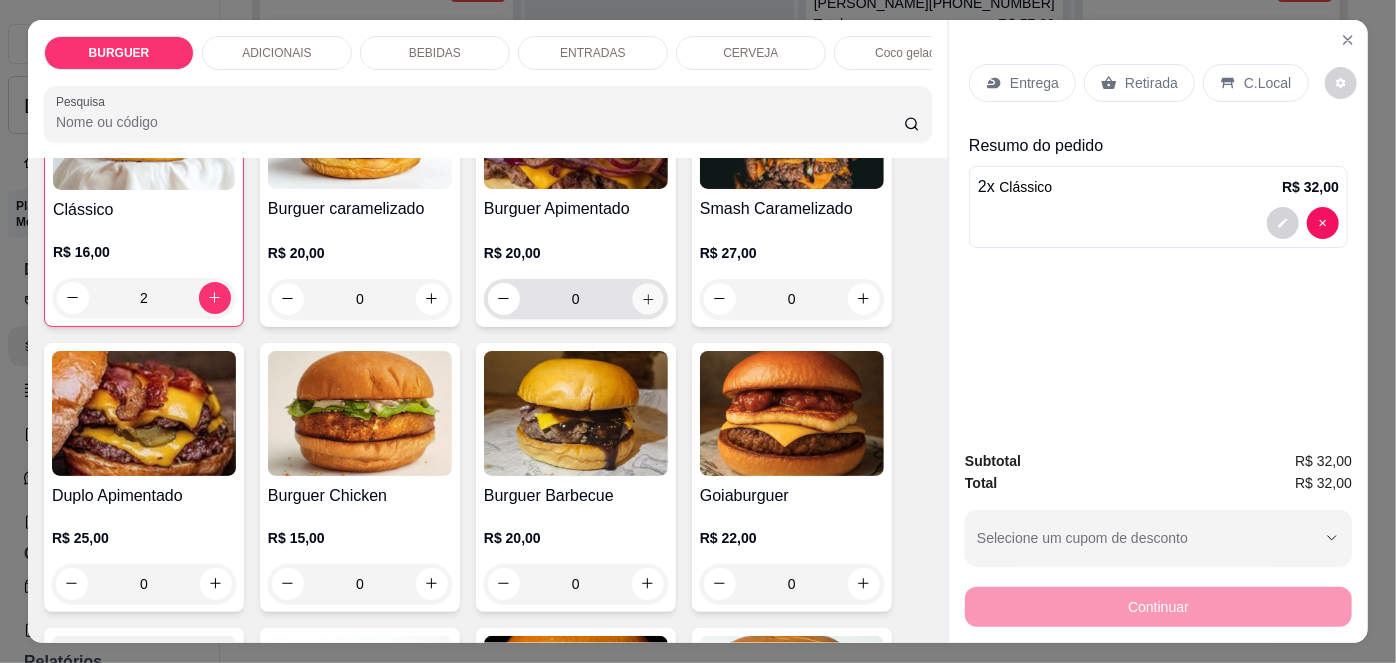 click 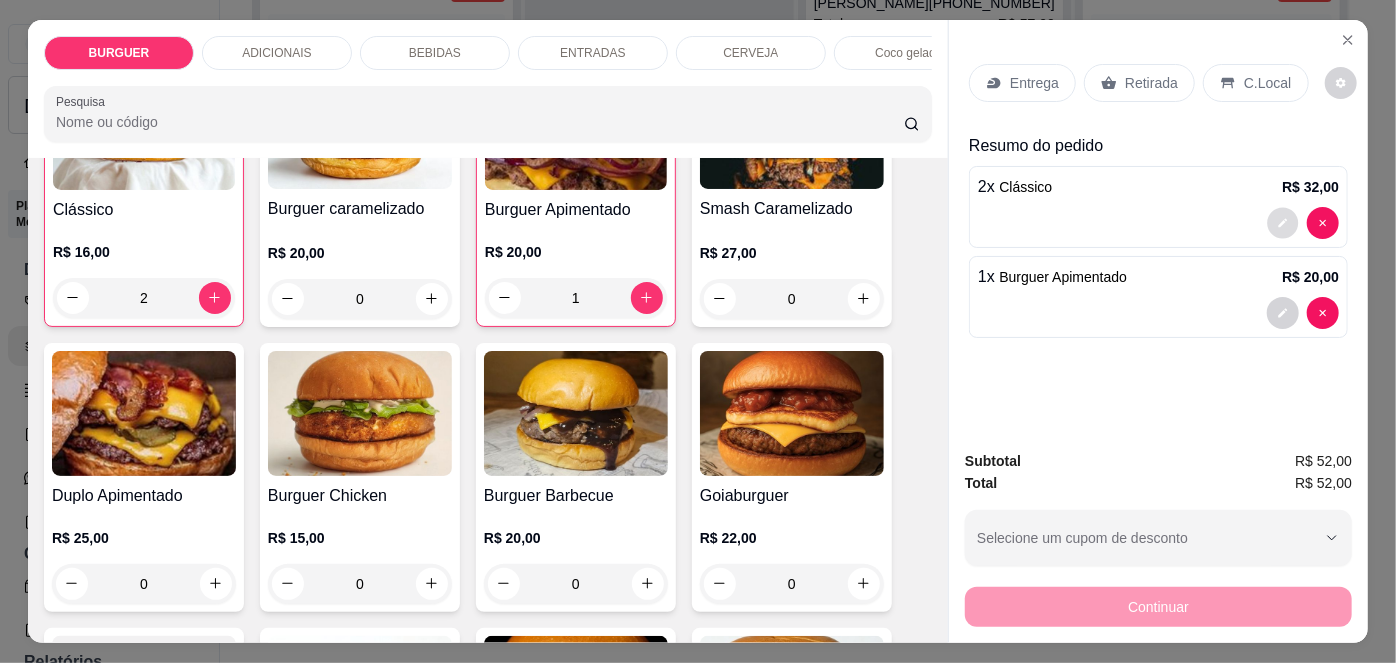click at bounding box center (1283, 222) 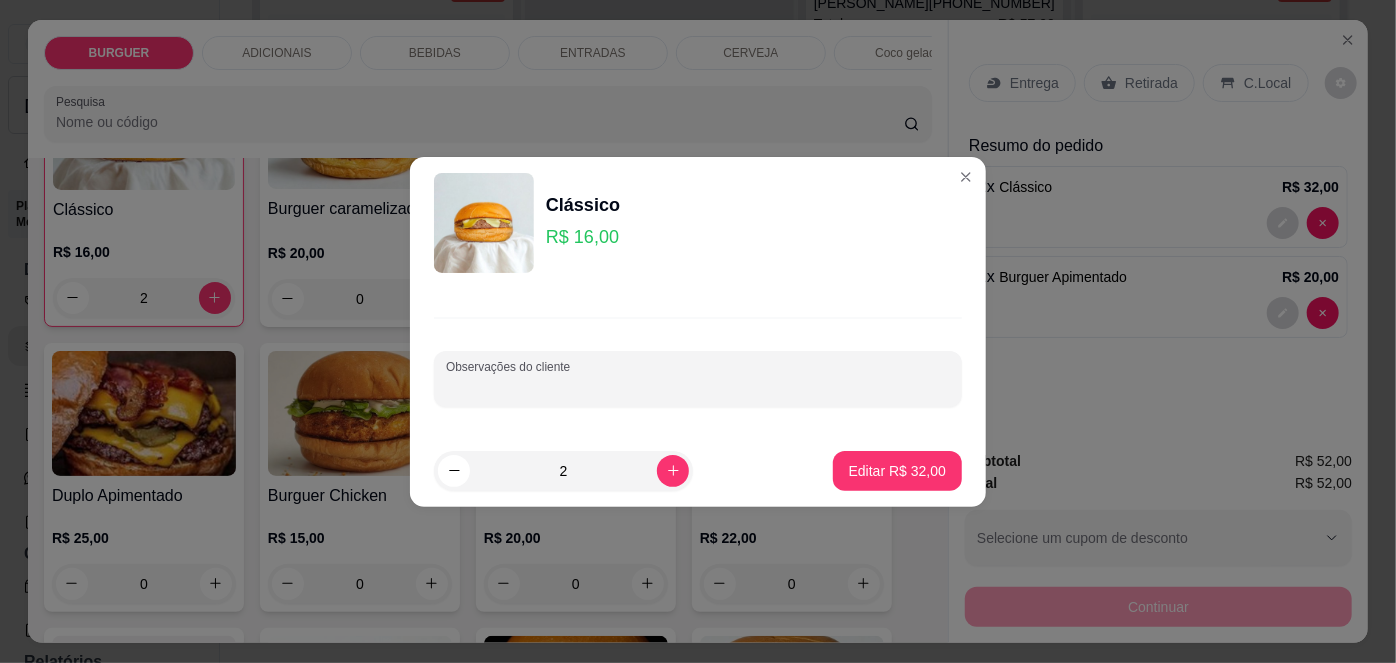 click on "Observações do cliente" at bounding box center [698, 387] 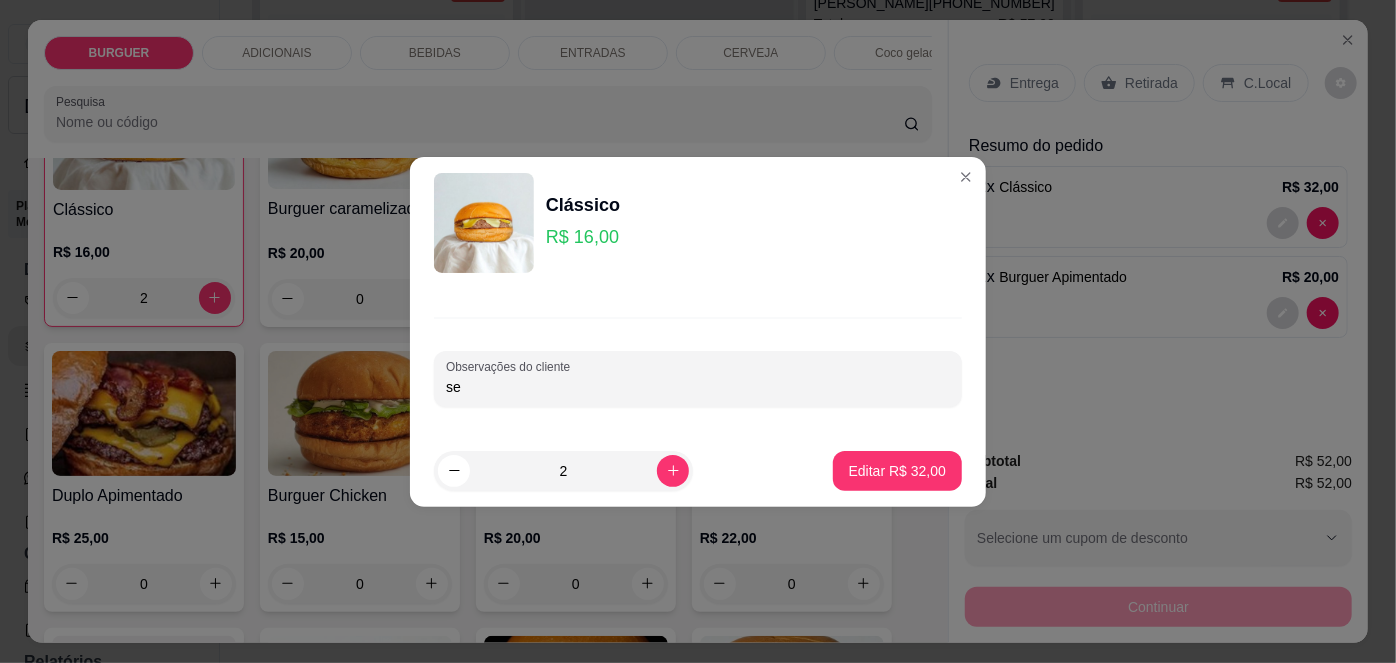 type on "s" 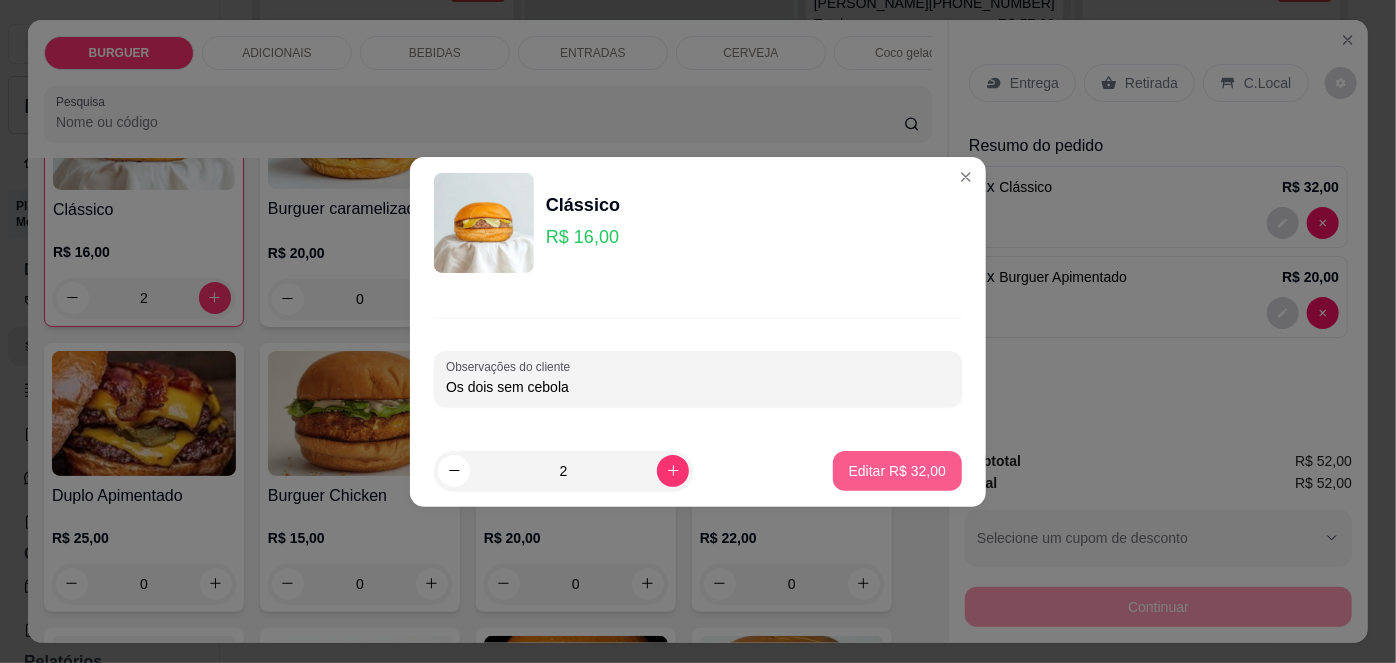 type on "Os dois sem cebola" 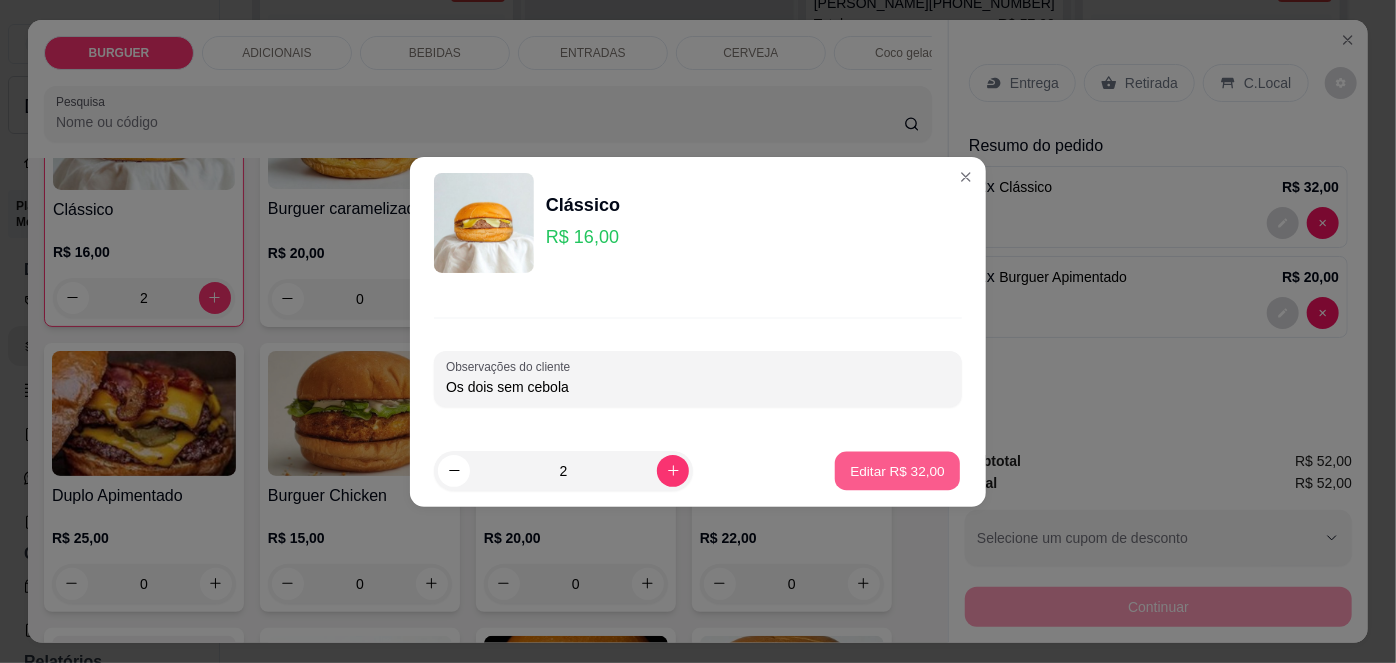 click on "Editar   R$ 32,00" at bounding box center [897, 470] 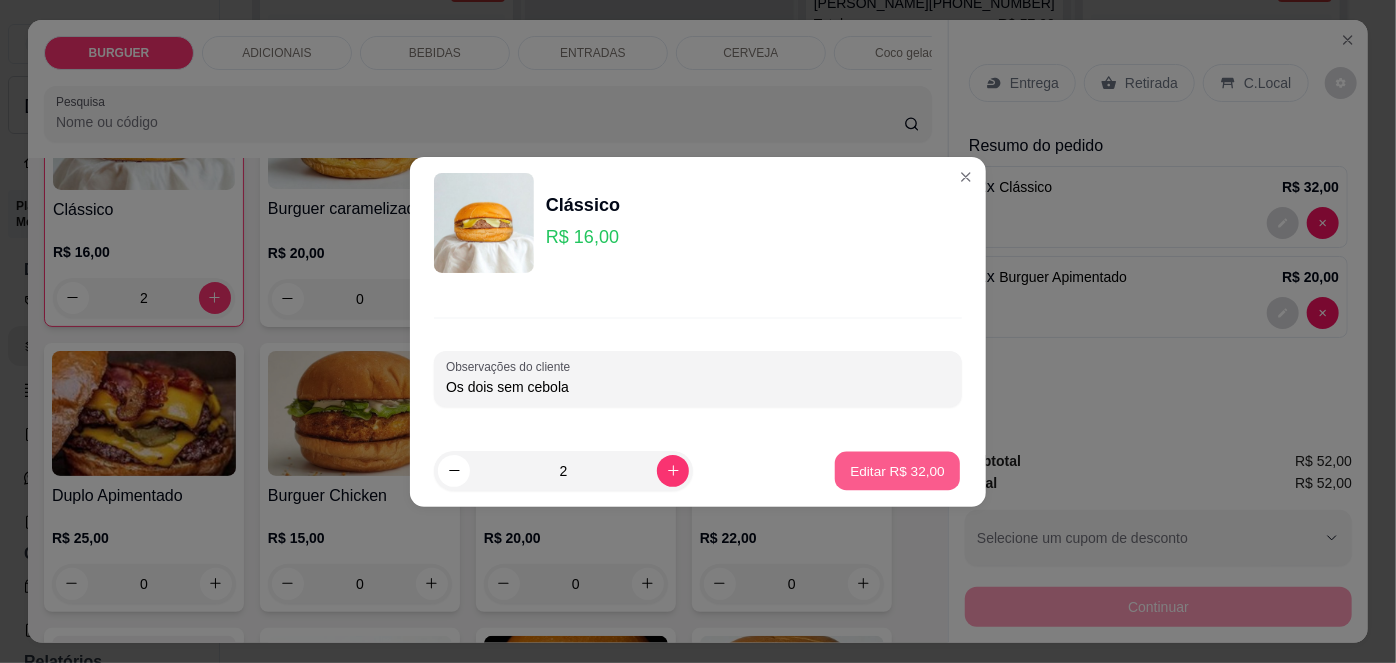 type on "0" 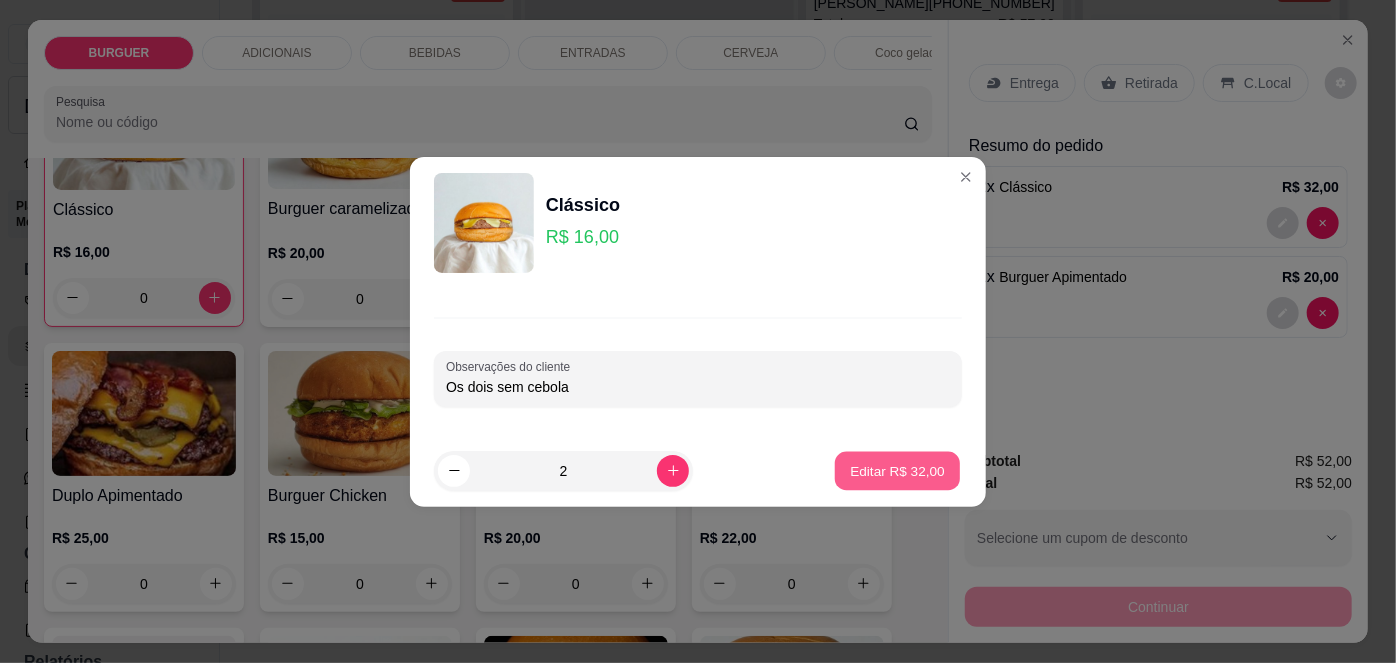 scroll, scrollTop: 231, scrollLeft: 0, axis: vertical 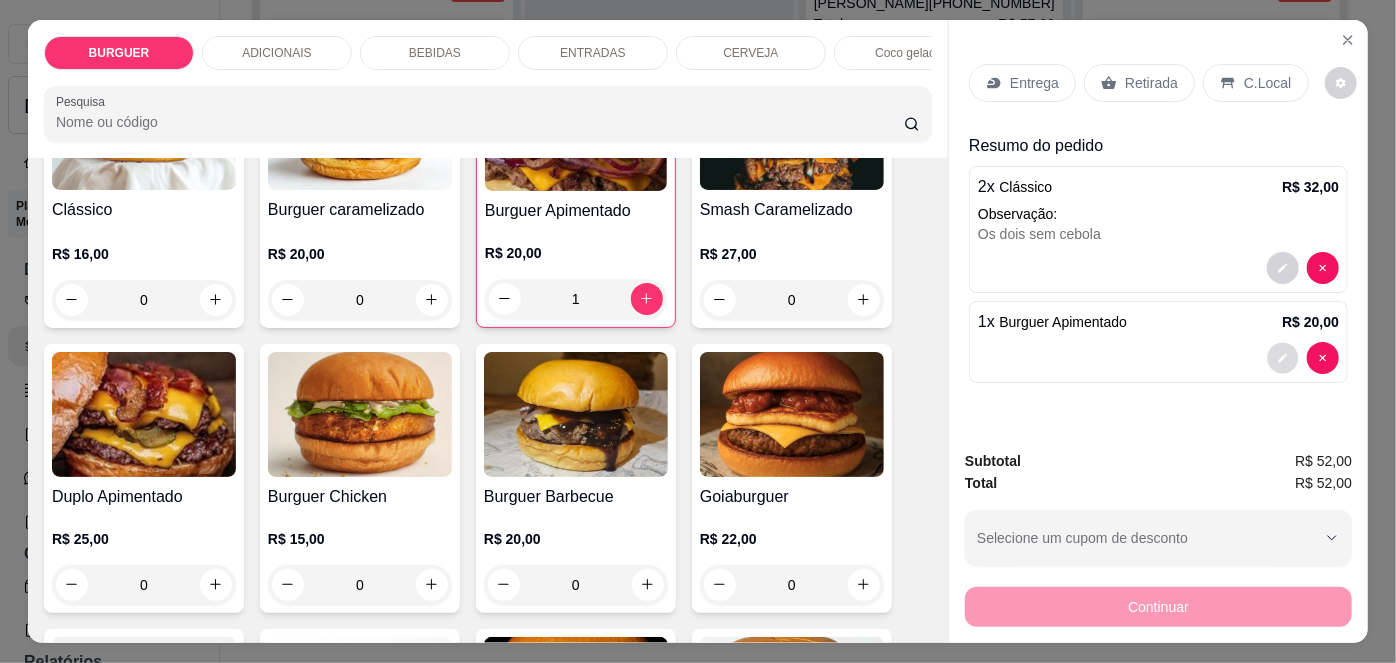 click 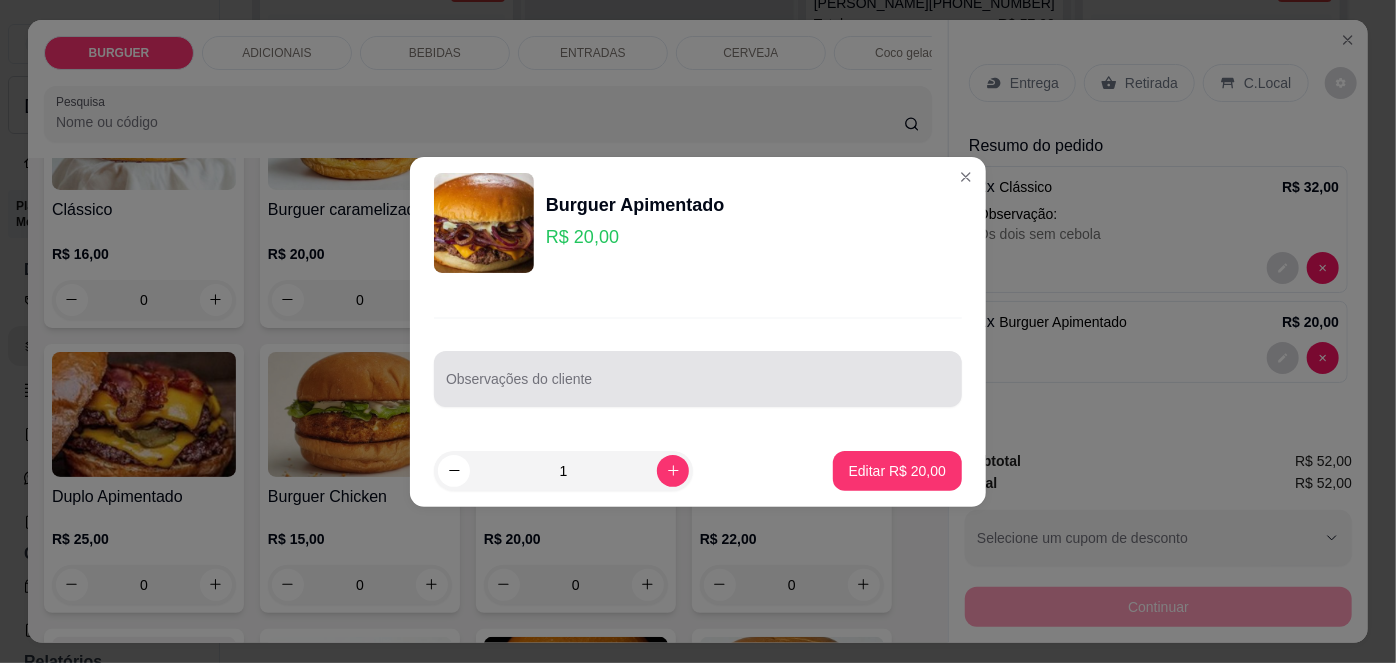 click at bounding box center [698, 379] 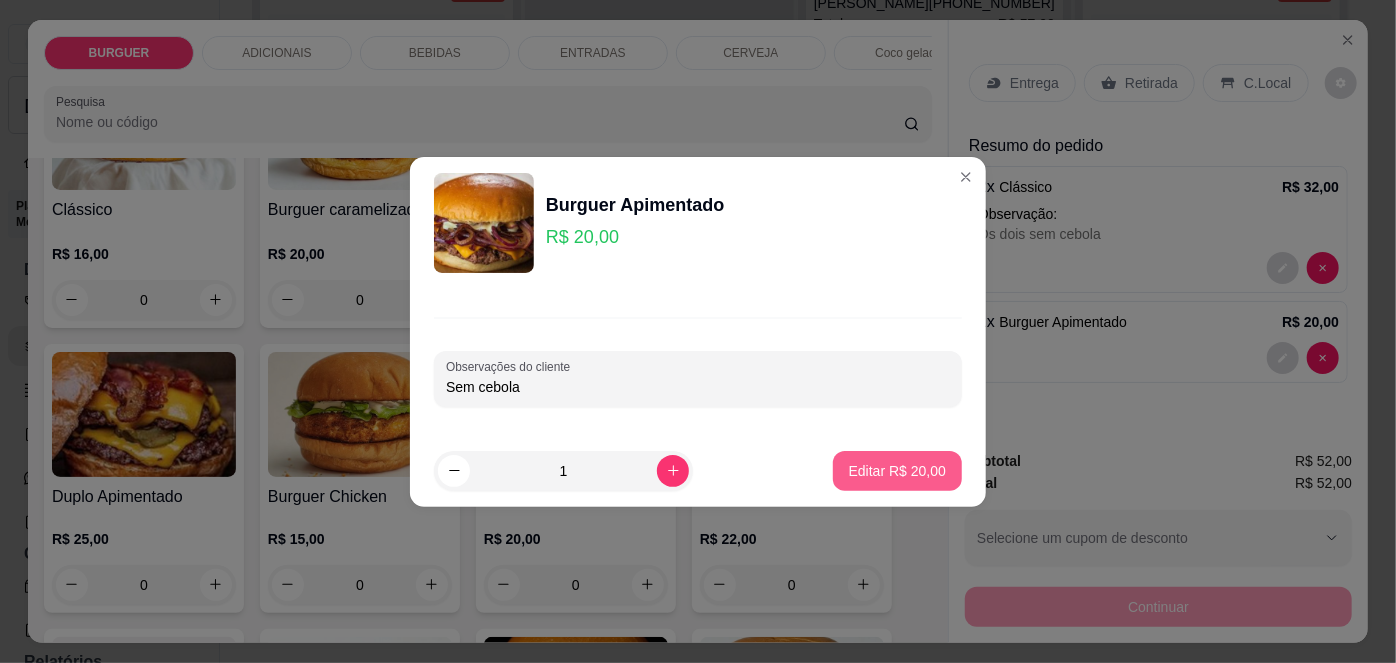 type on "Sem cebola" 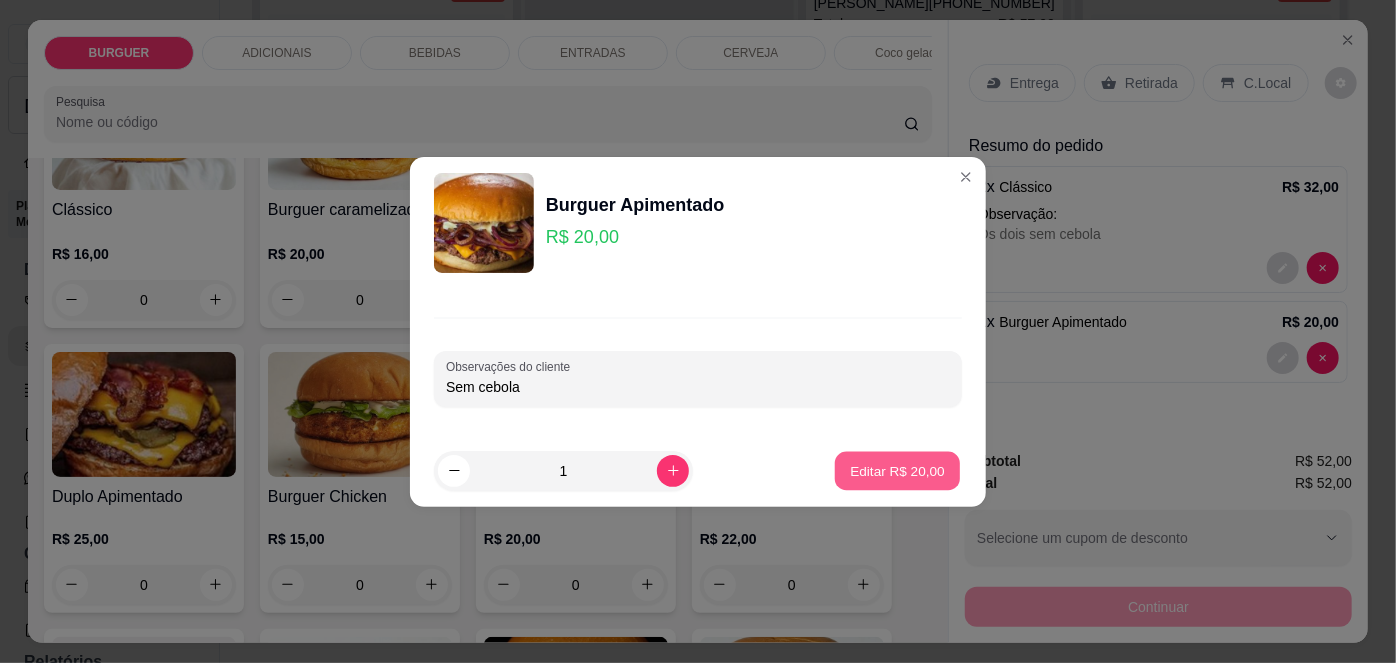 click on "Editar   R$ 20,00" at bounding box center [897, 470] 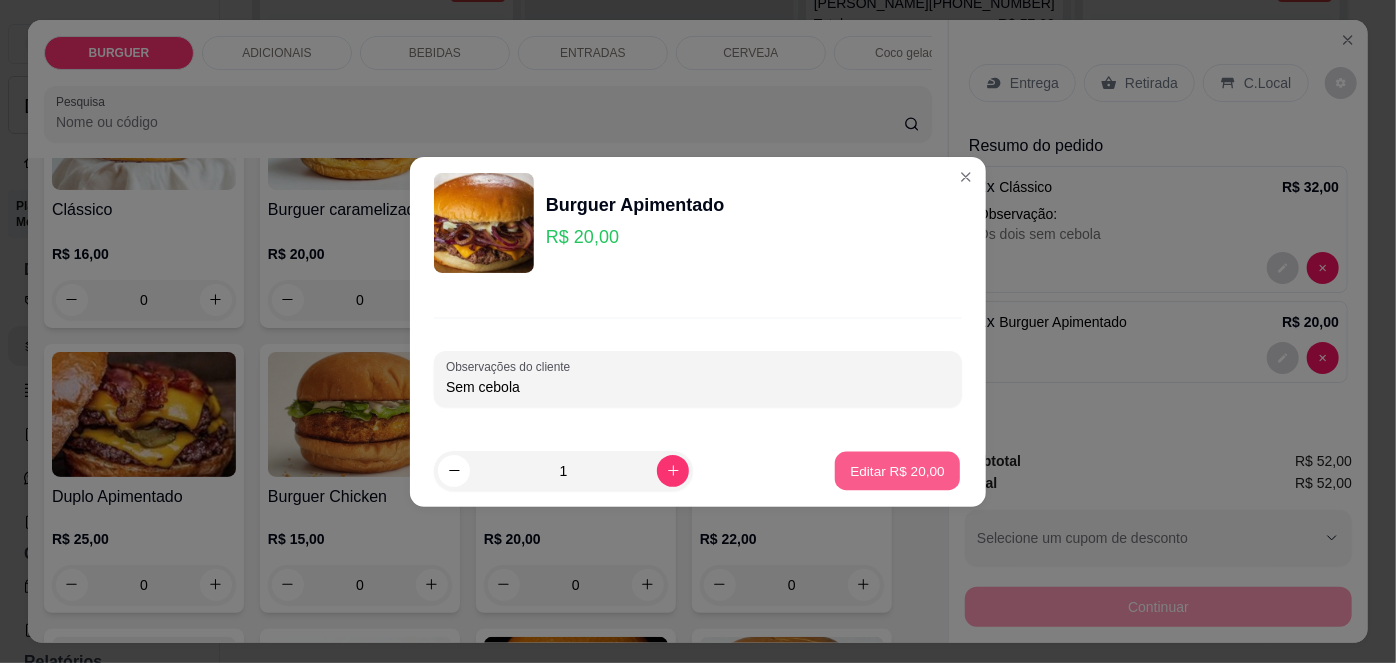 type on "0" 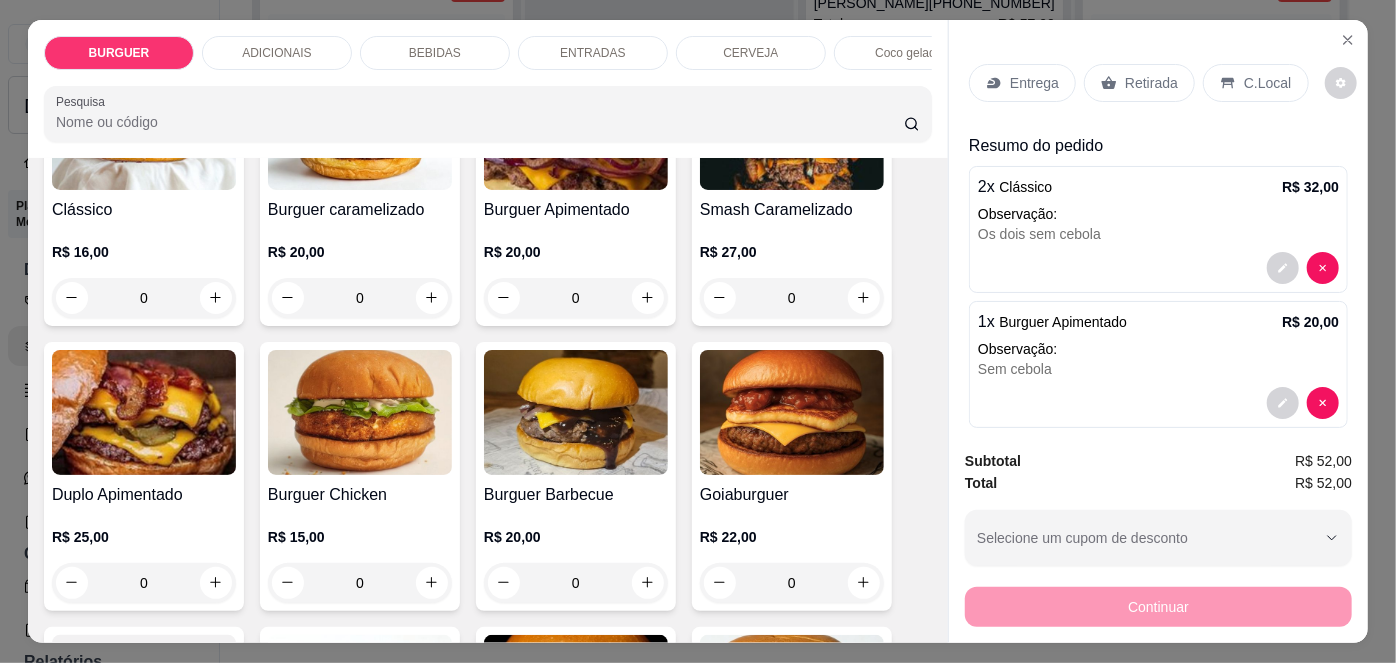 click on "Entrega" at bounding box center (1034, 83) 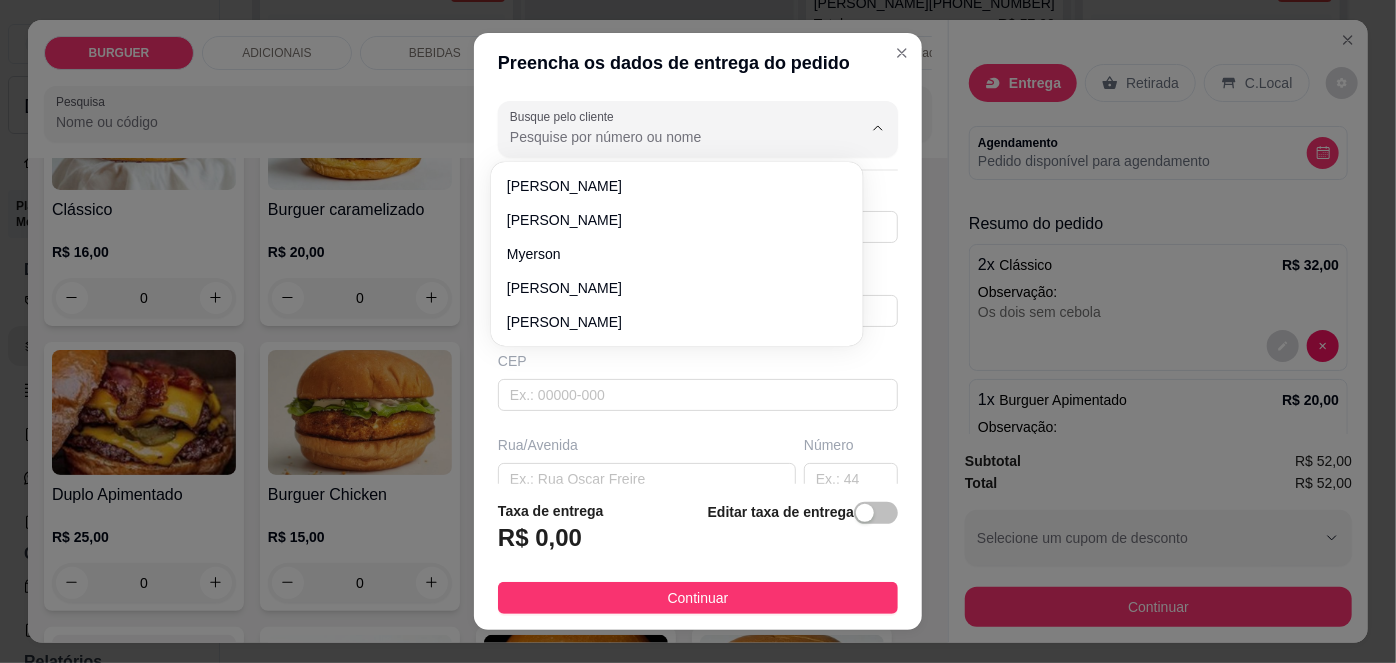 click on "Busque pelo cliente" at bounding box center [670, 137] 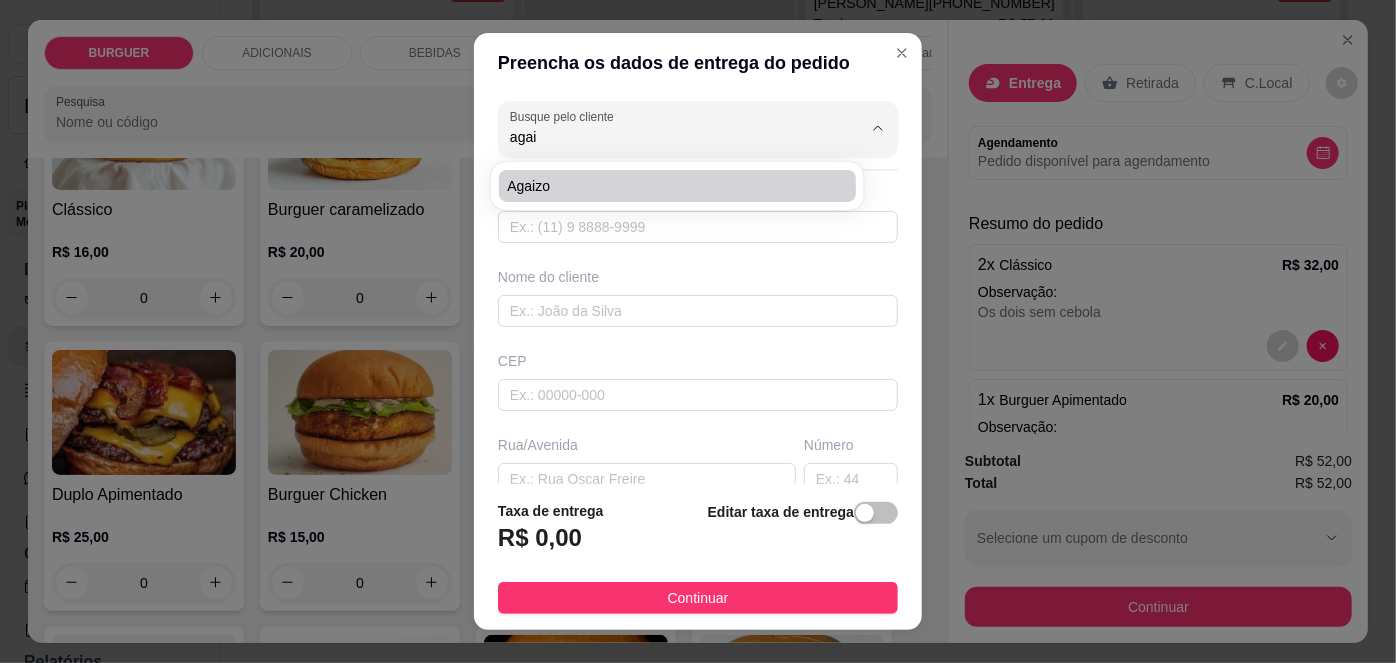 click on "Agaizo" at bounding box center (667, 186) 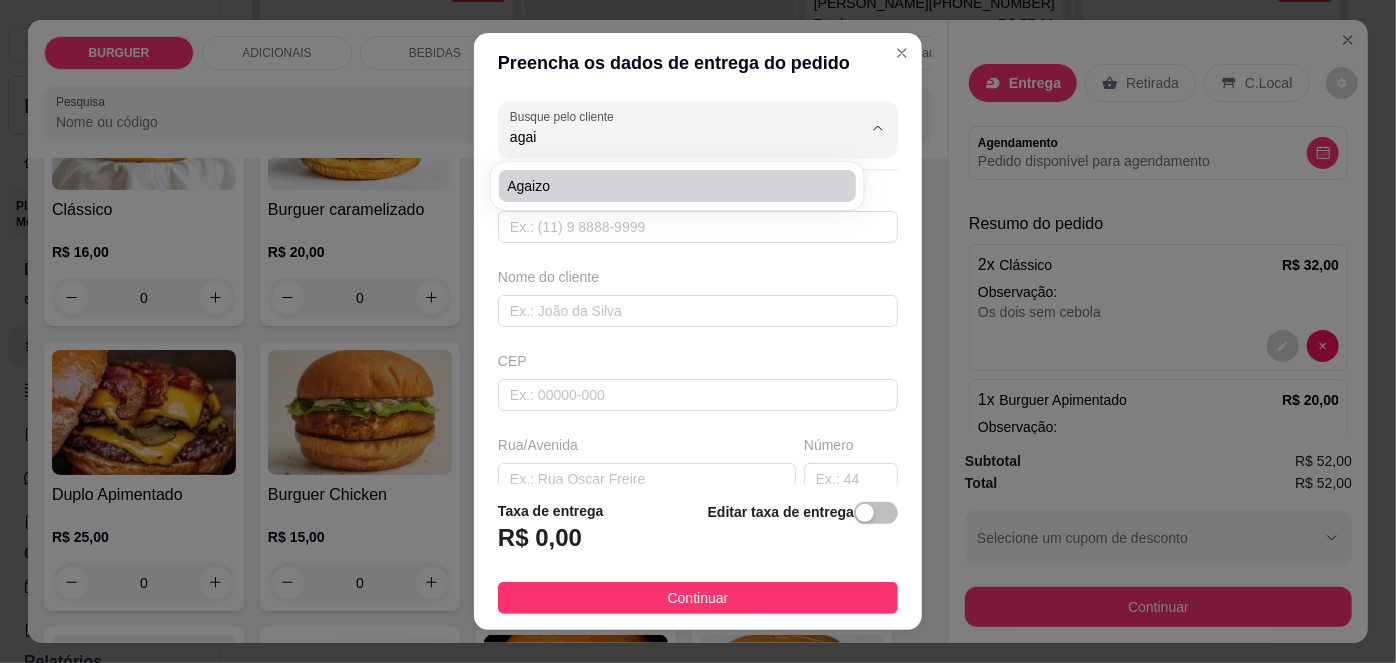 type on "Agaizo" 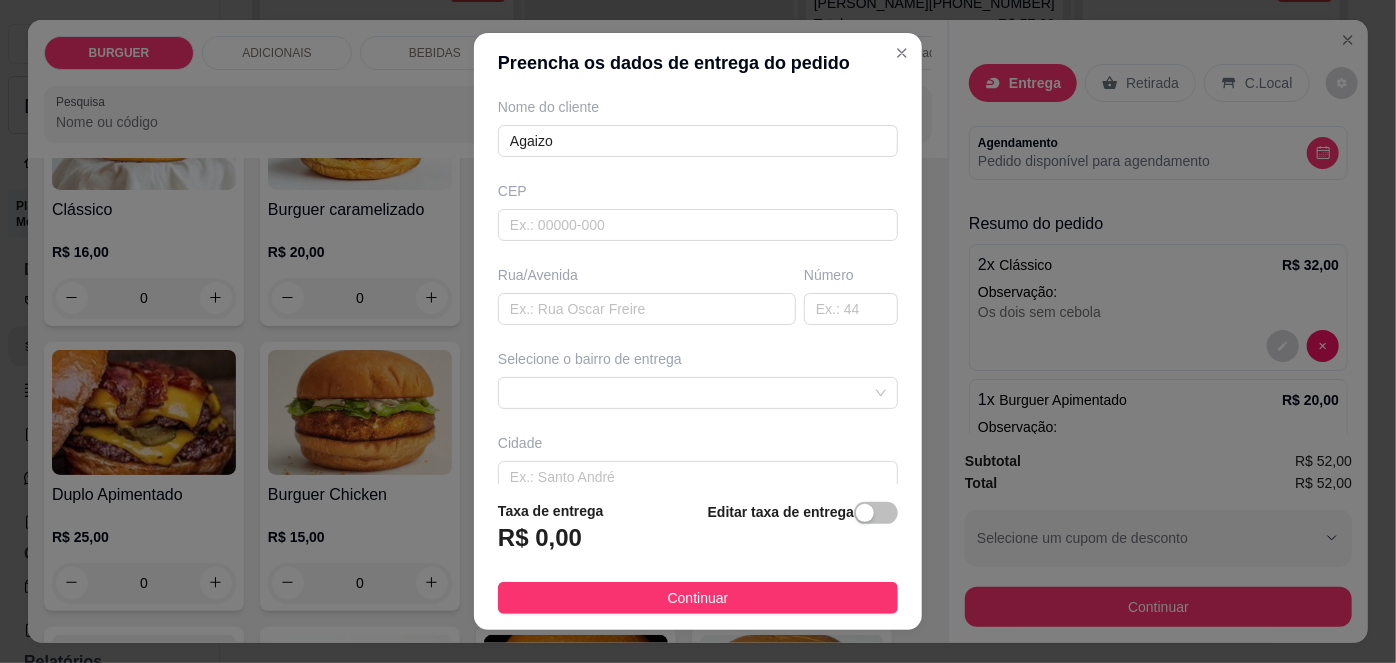 scroll, scrollTop: 182, scrollLeft: 0, axis: vertical 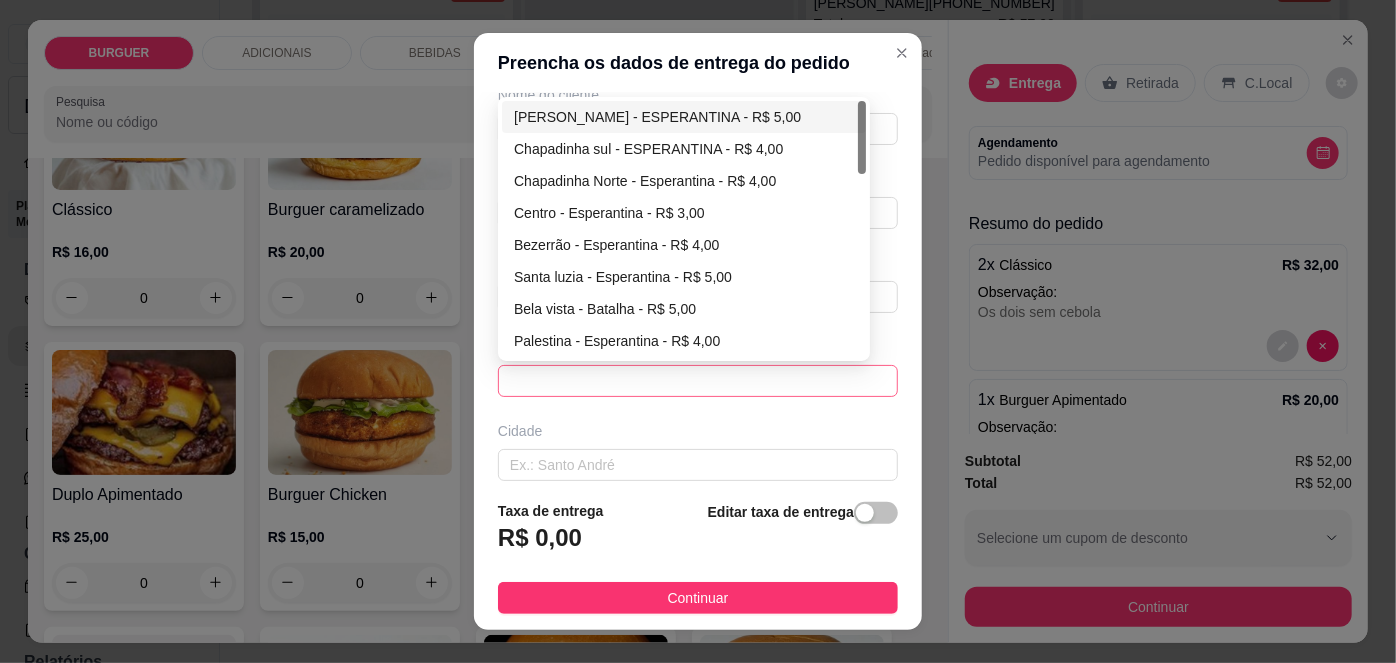 click at bounding box center (698, 381) 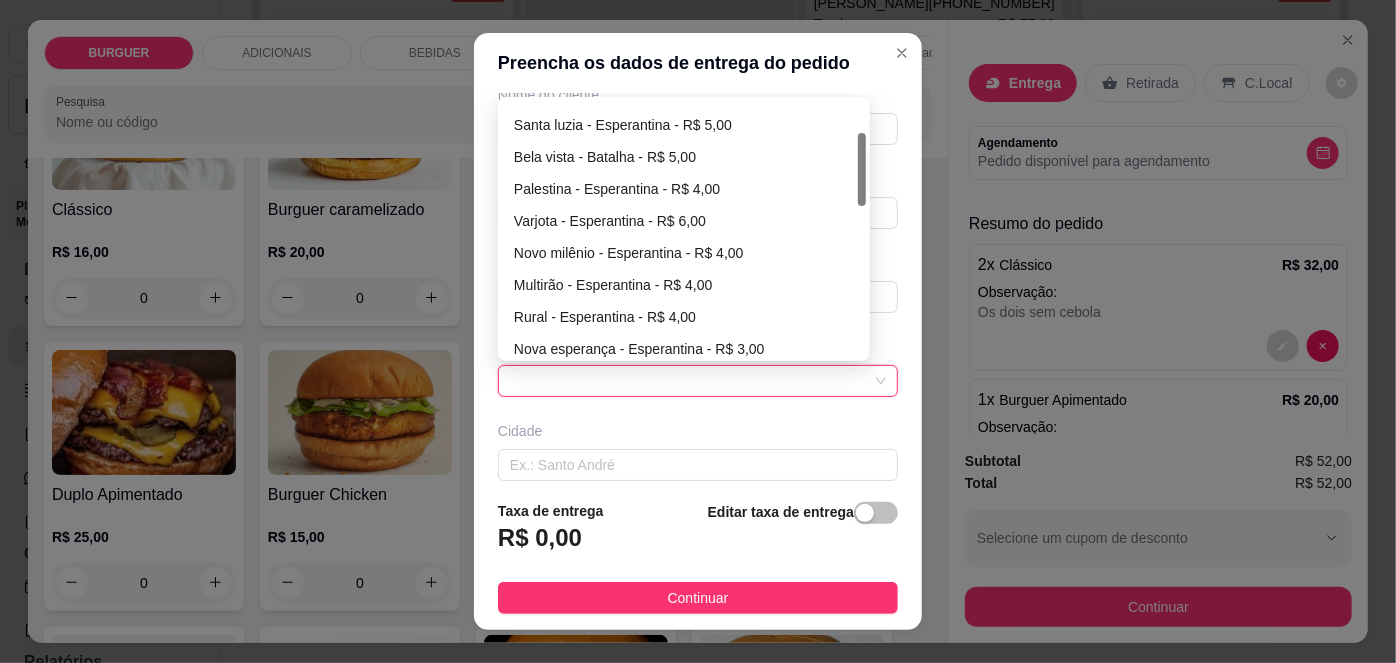 scroll, scrollTop: 93, scrollLeft: 0, axis: vertical 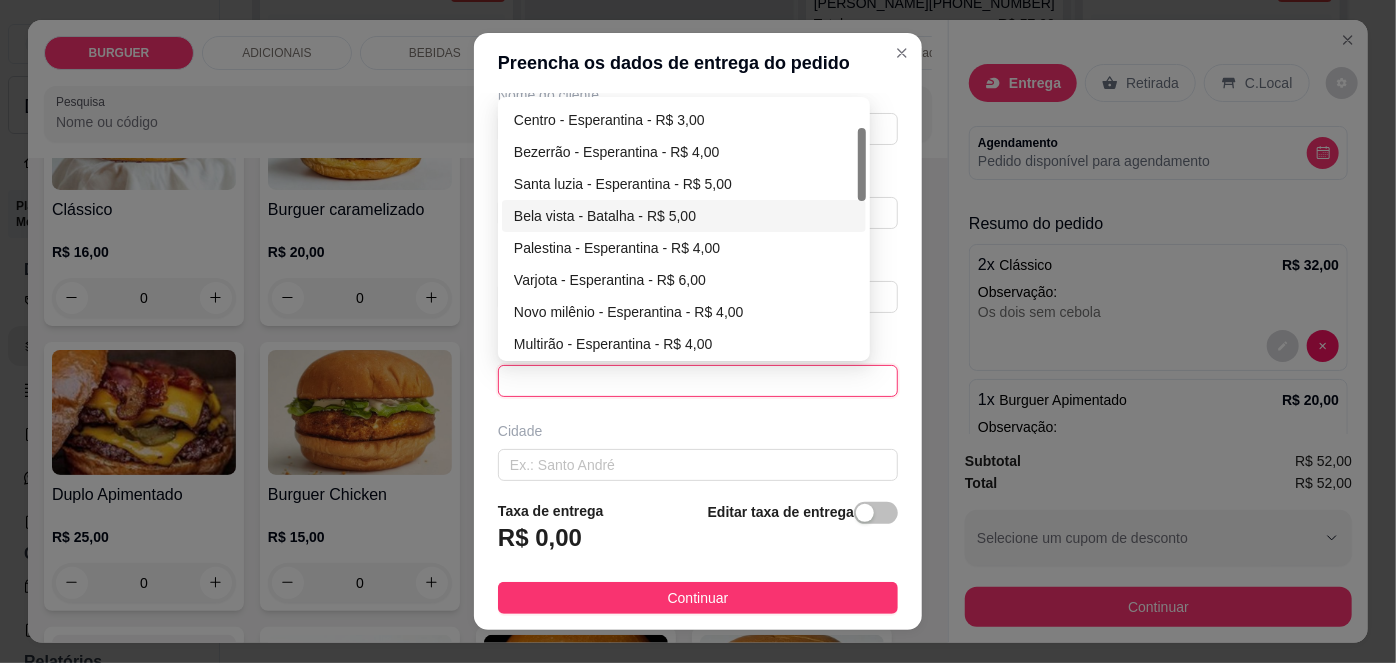 click on "Bela vista - Batalha  -  R$ 5,00" at bounding box center (684, 216) 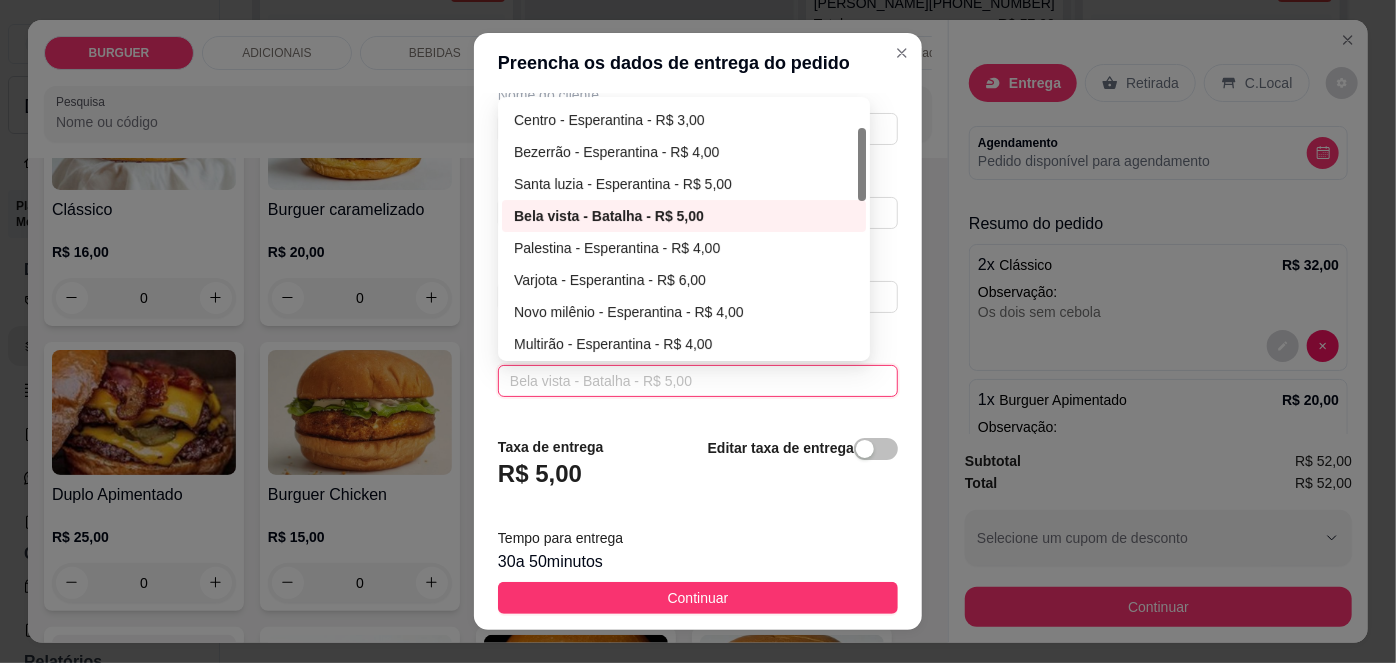 click on "Bela vista - Batalha  -  R$ 5,00" at bounding box center [698, 381] 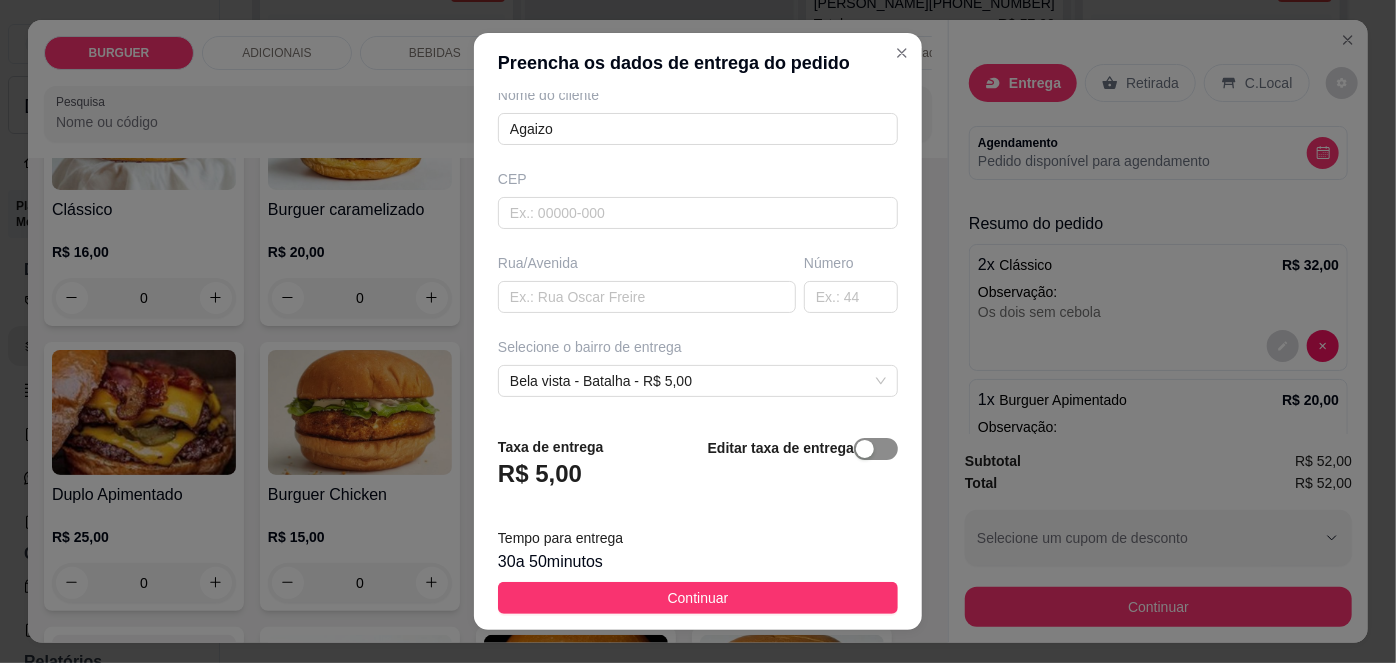 drag, startPoint x: 885, startPoint y: 446, endPoint x: 858, endPoint y: 448, distance: 27.073973 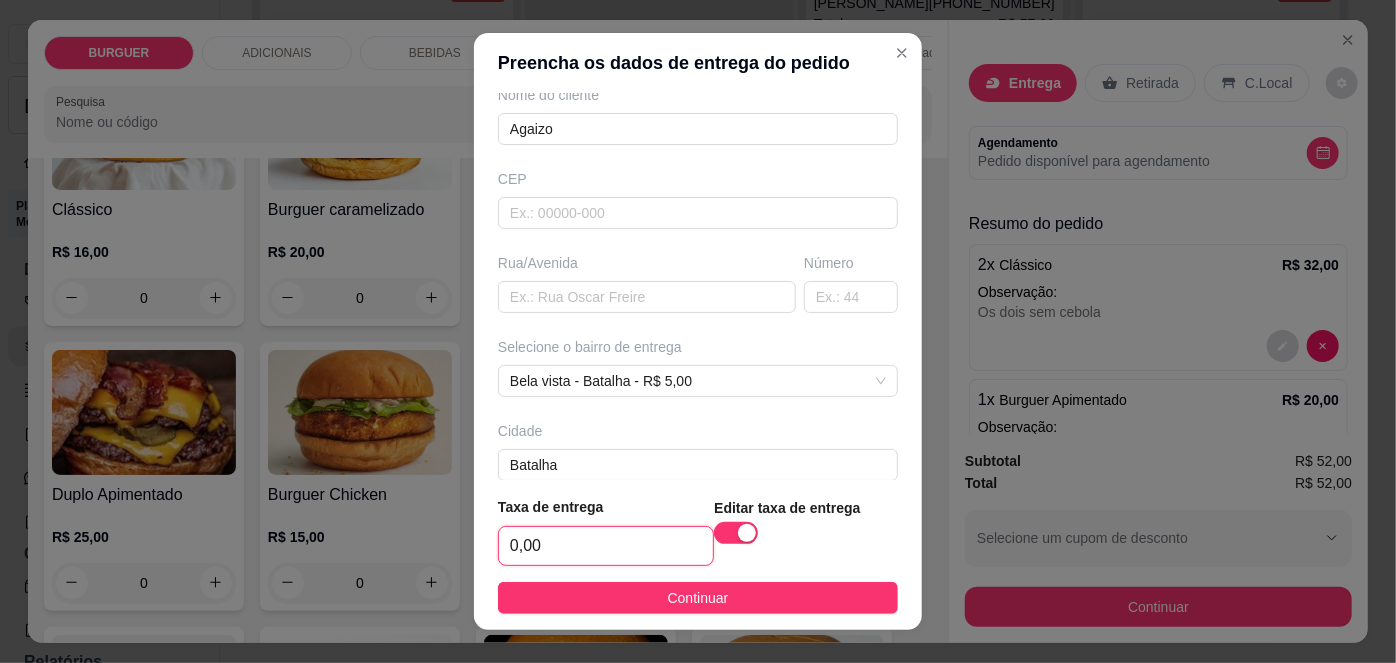 click on "0,00" at bounding box center [606, 546] 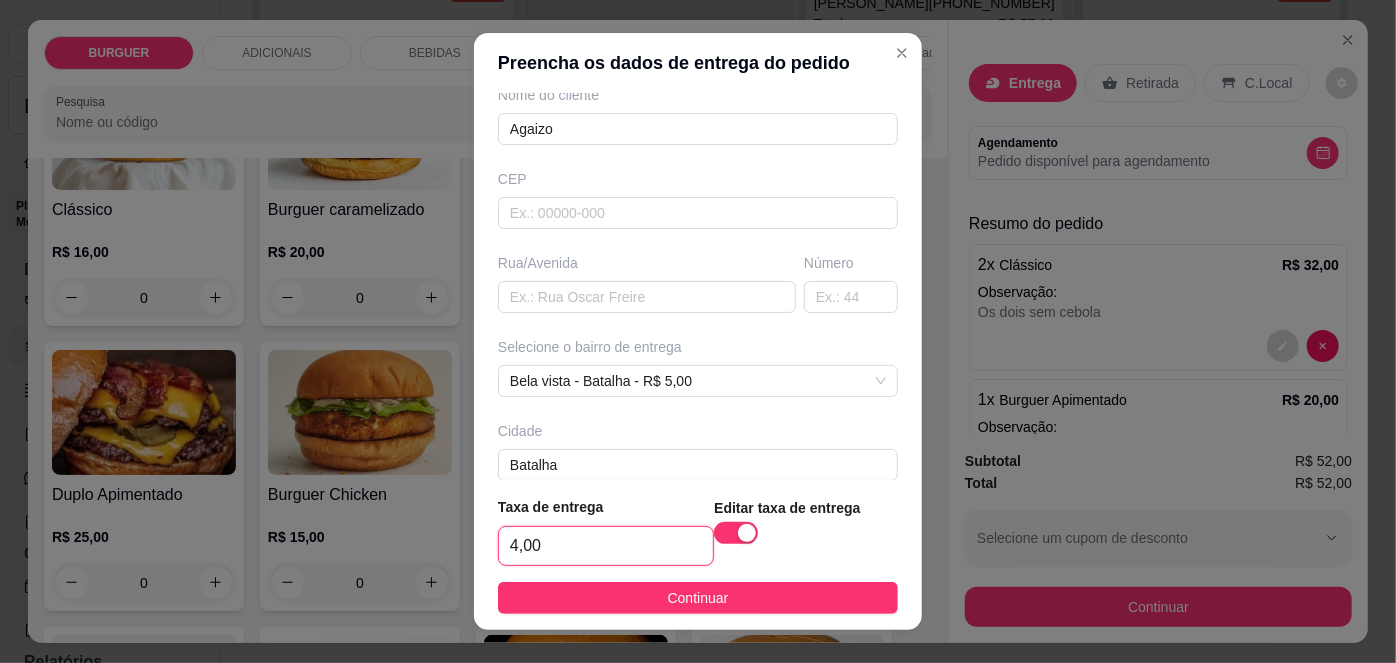 type on "4,00" 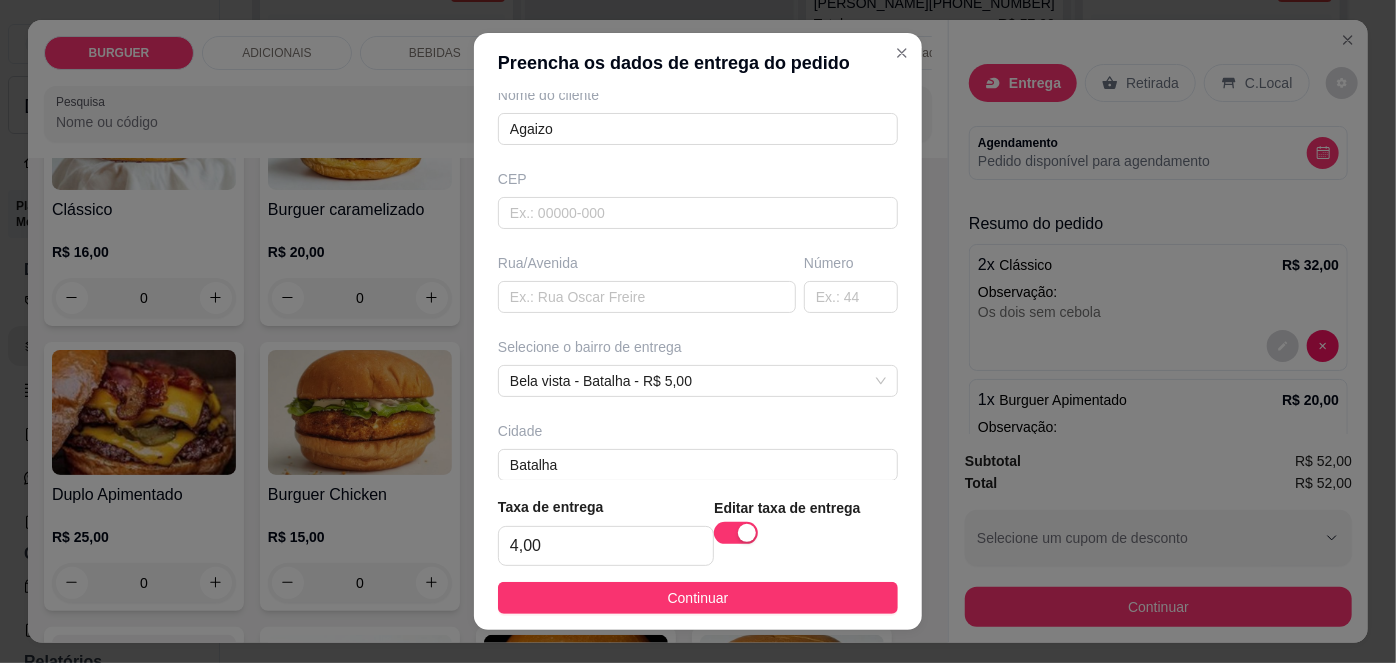 click on "Busque pelo cliente Agaizo Número de contato 86981955563 Nome do cliente Agaizo CEP Rua/Avenida Número Selecione o bairro de entrega Bela vista - Batalha  -  R$ 5,00 67d0ac2110a7c36e1d729be5 67d0ad0110a7c36e1d729be8 67d0ad2810a7c36e1d729beb Chapadinha Norte - Esperantina -  R$ 4,00 Centro - Esperantina -  R$ 3,00 Bezerrão - Esperantina -  R$ 4,00 Santa luzia  - Esperantina  -  R$ 5,00 Bela vista - Batalha  -  R$ 5,00 Palestina  - Esperantina  -  R$ 4,00 Varjota - Esperantina  -  R$ 6,00 Novo milênio - Esperantina -  R$ 4,00 Multirão - Esperantina  -  R$ 4,00 Rural - Esperantina  -  R$ 4,00 Cidade Batalha Complemento" at bounding box center (698, 286) 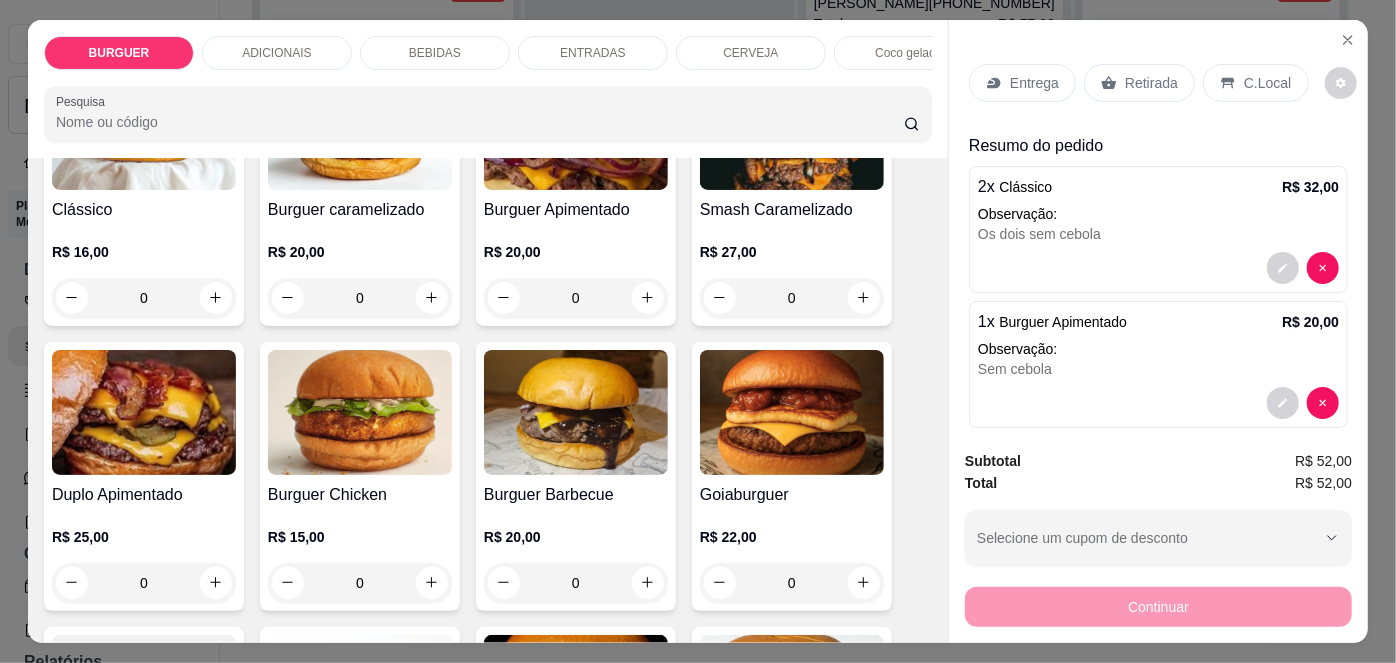 click on "Entrega" at bounding box center [1022, 83] 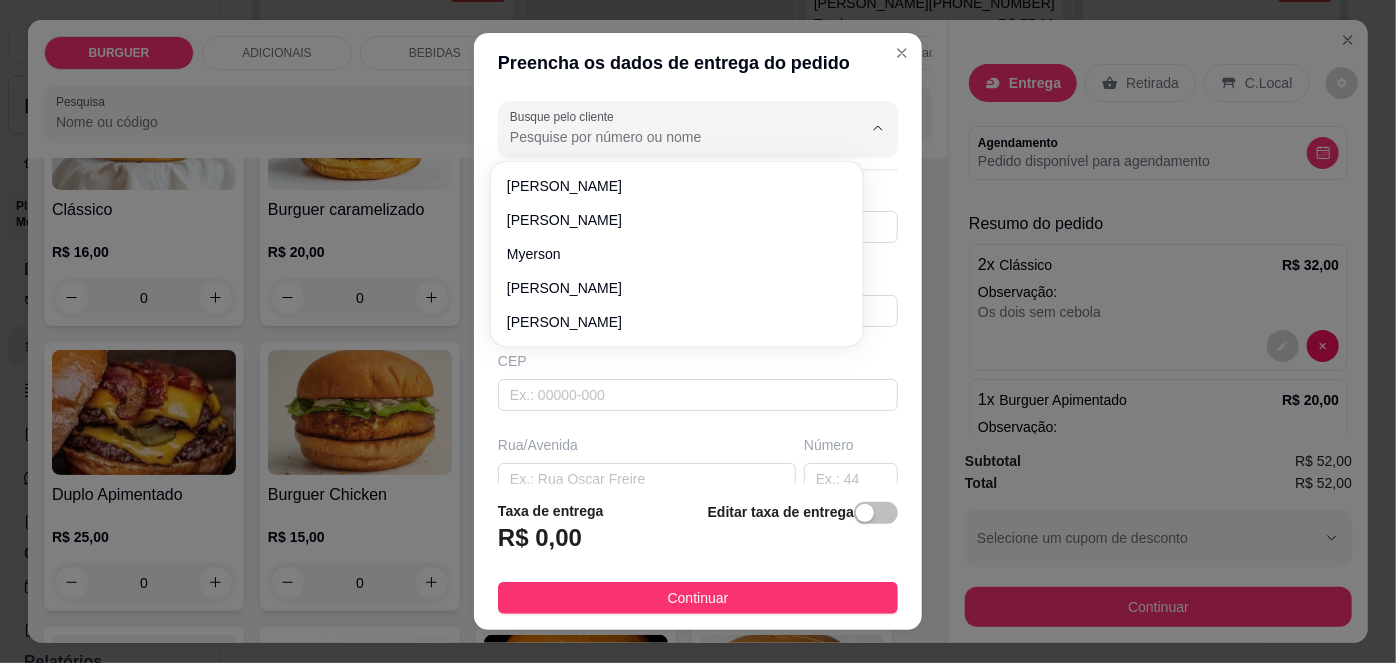 click on "Busque pelo cliente" at bounding box center (670, 137) 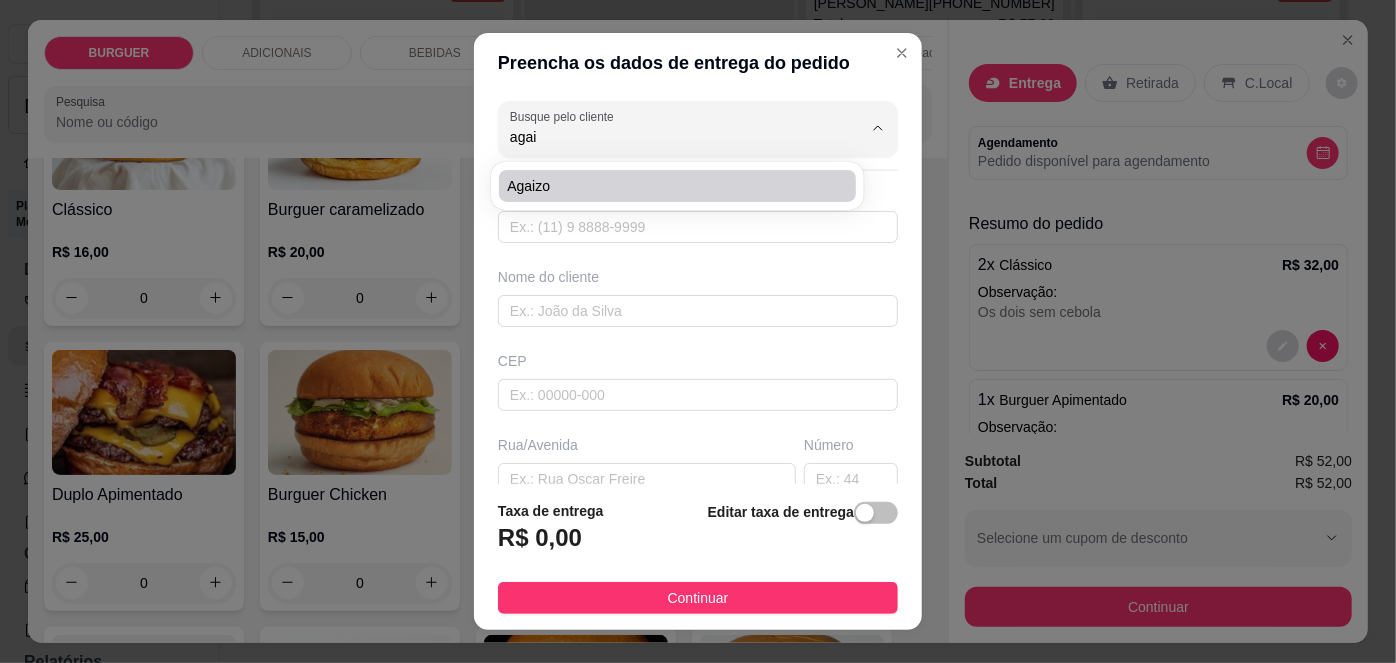 click on "Agaizo" at bounding box center (677, 186) 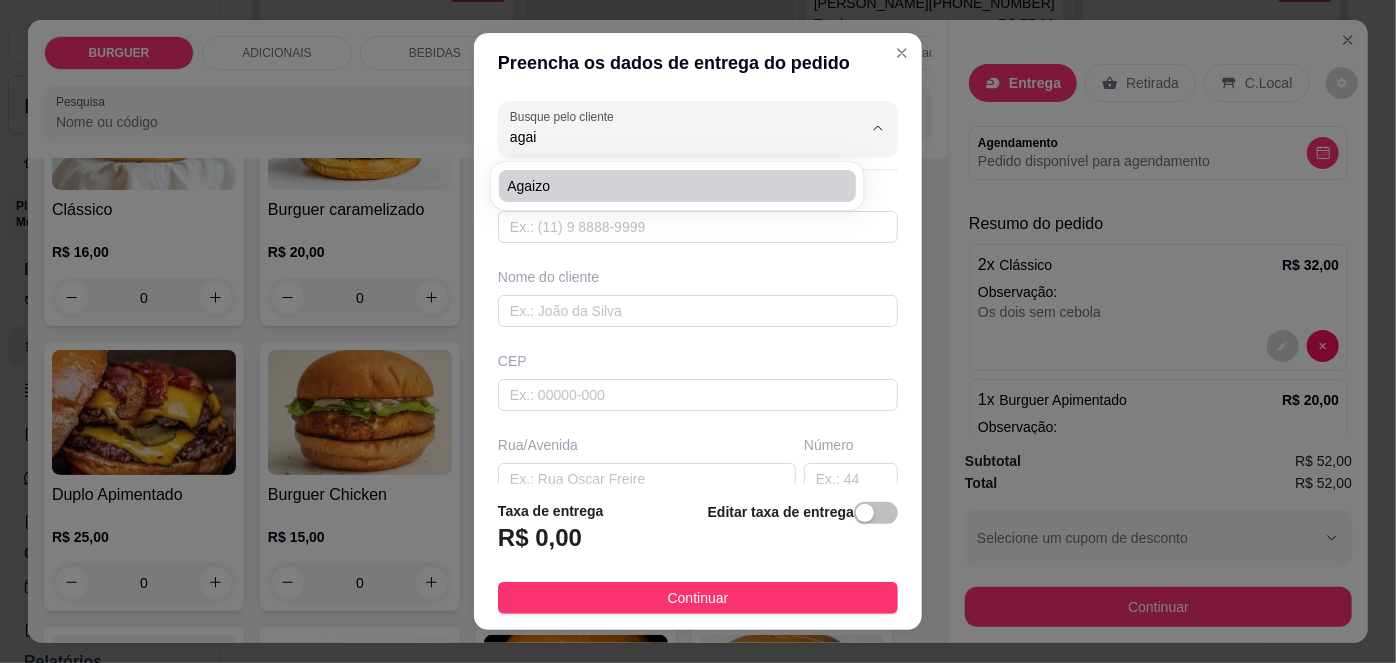 type on "Agaizo" 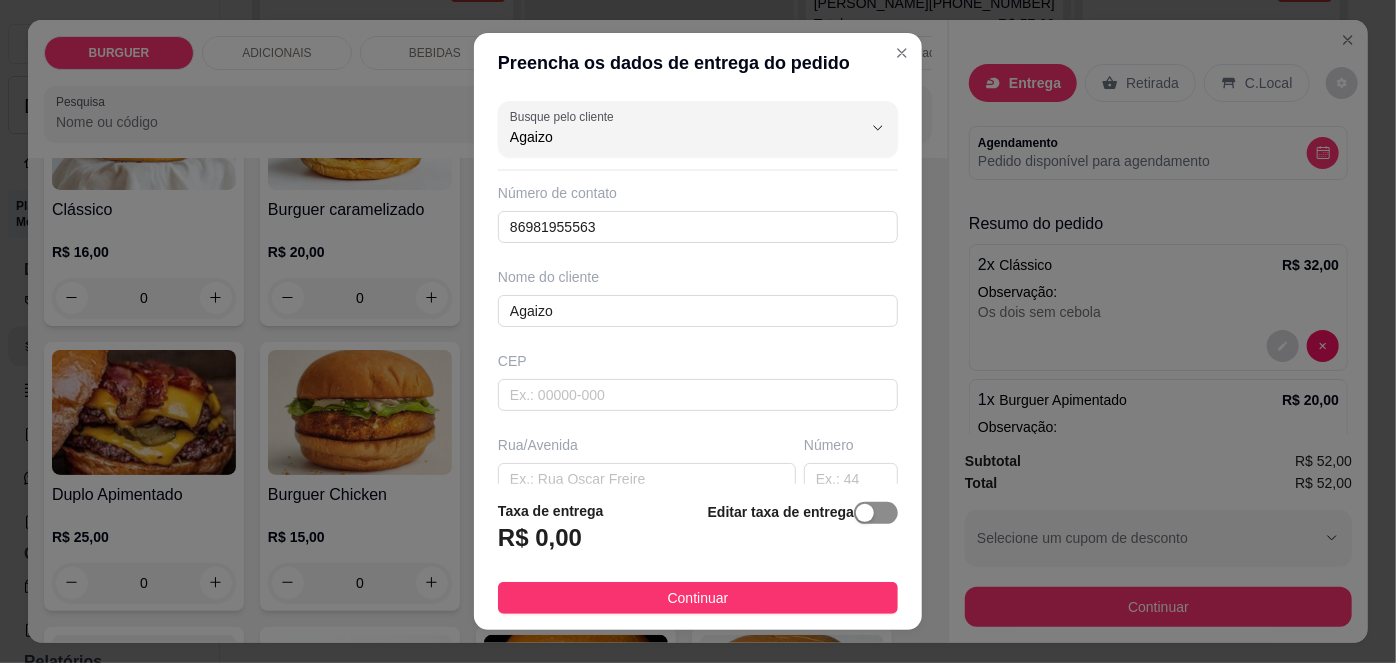 type on "Agaizo" 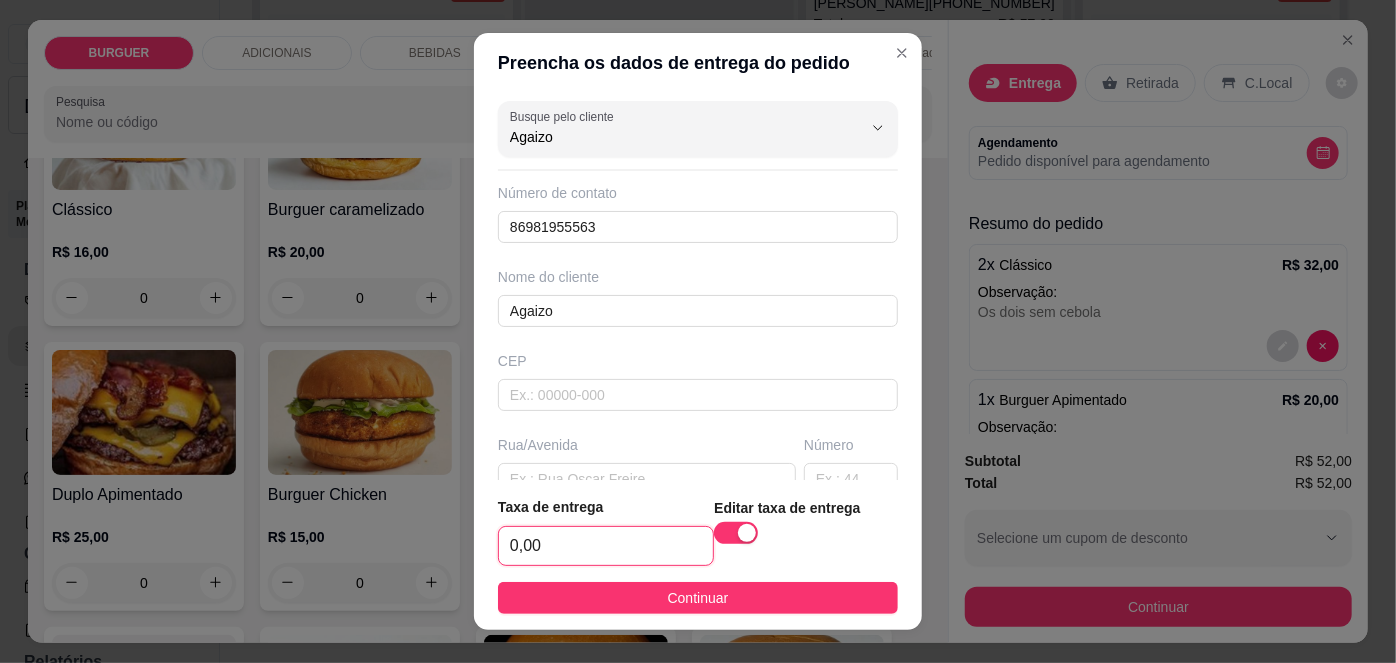 click on "0,00" at bounding box center (606, 546) 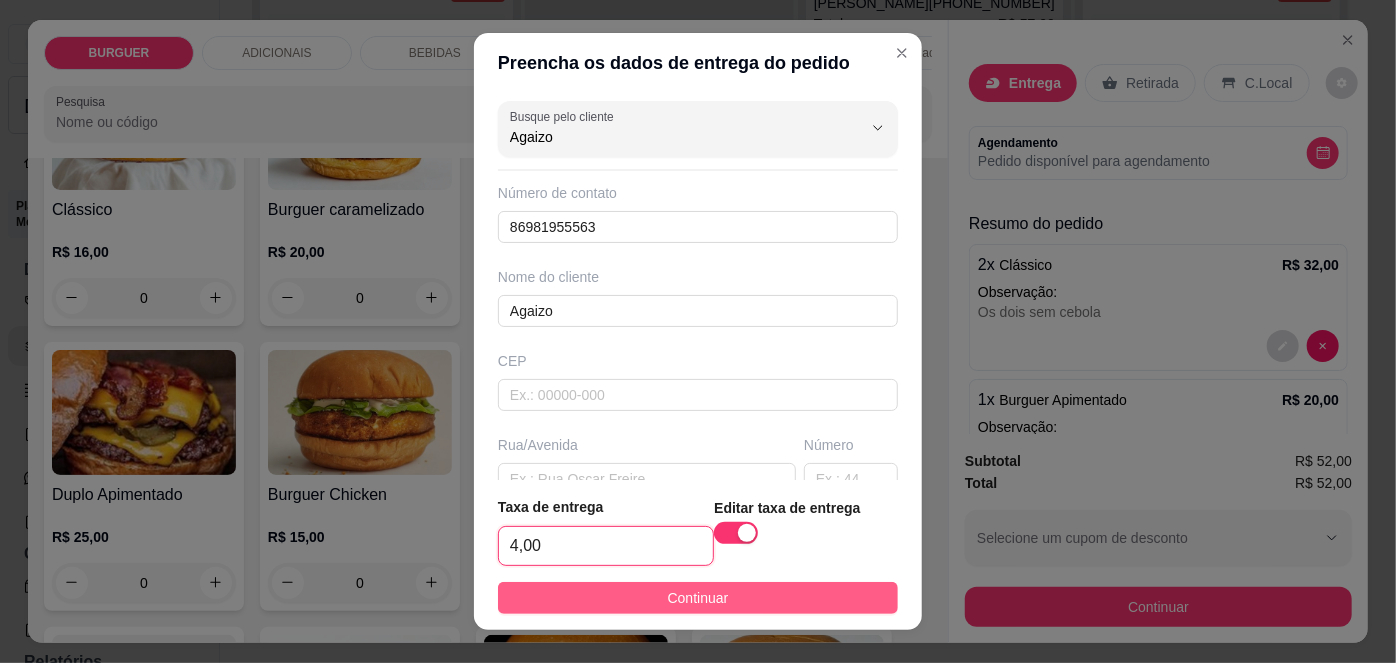 type on "4,00" 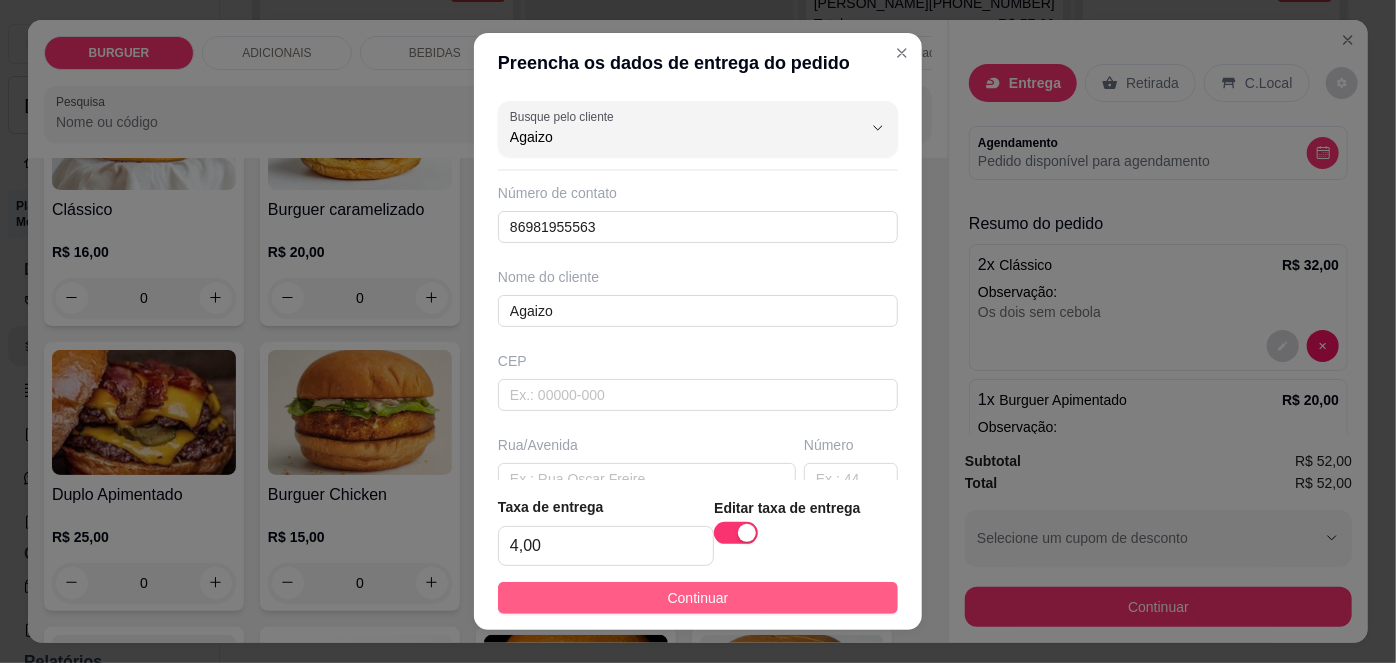 click on "Continuar" at bounding box center [698, 598] 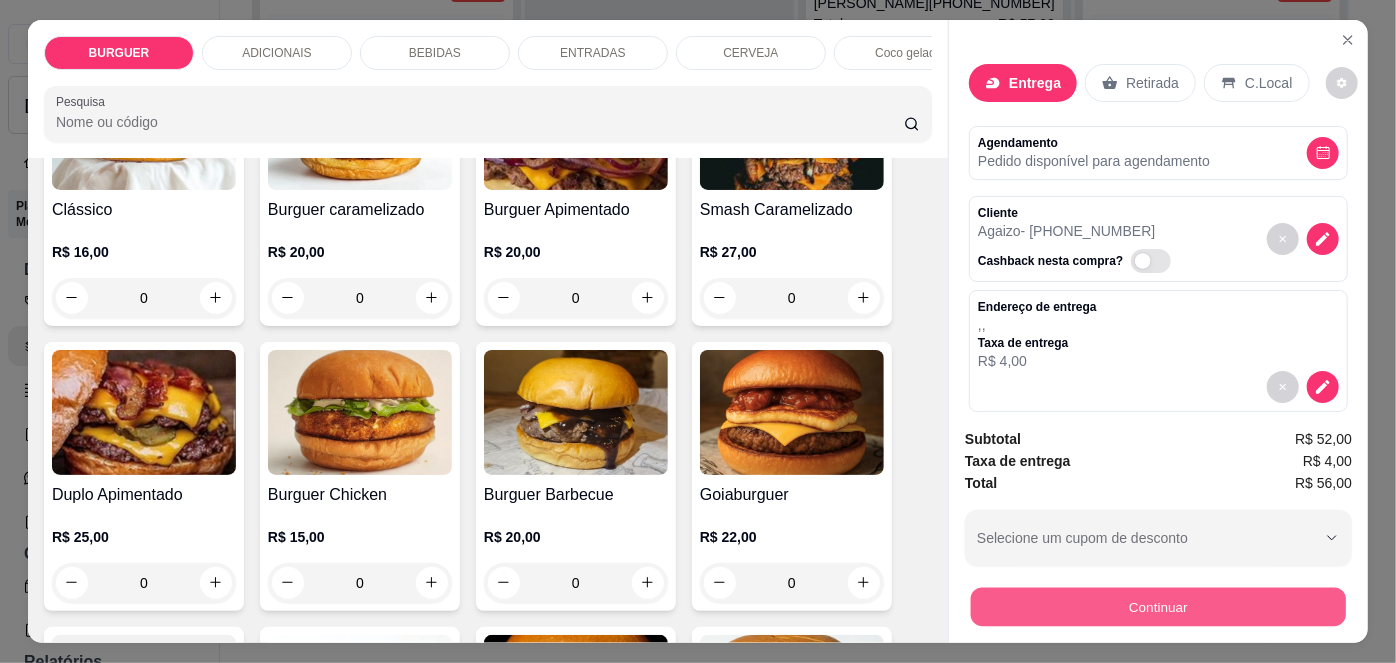 click on "Continuar" at bounding box center [1158, 607] 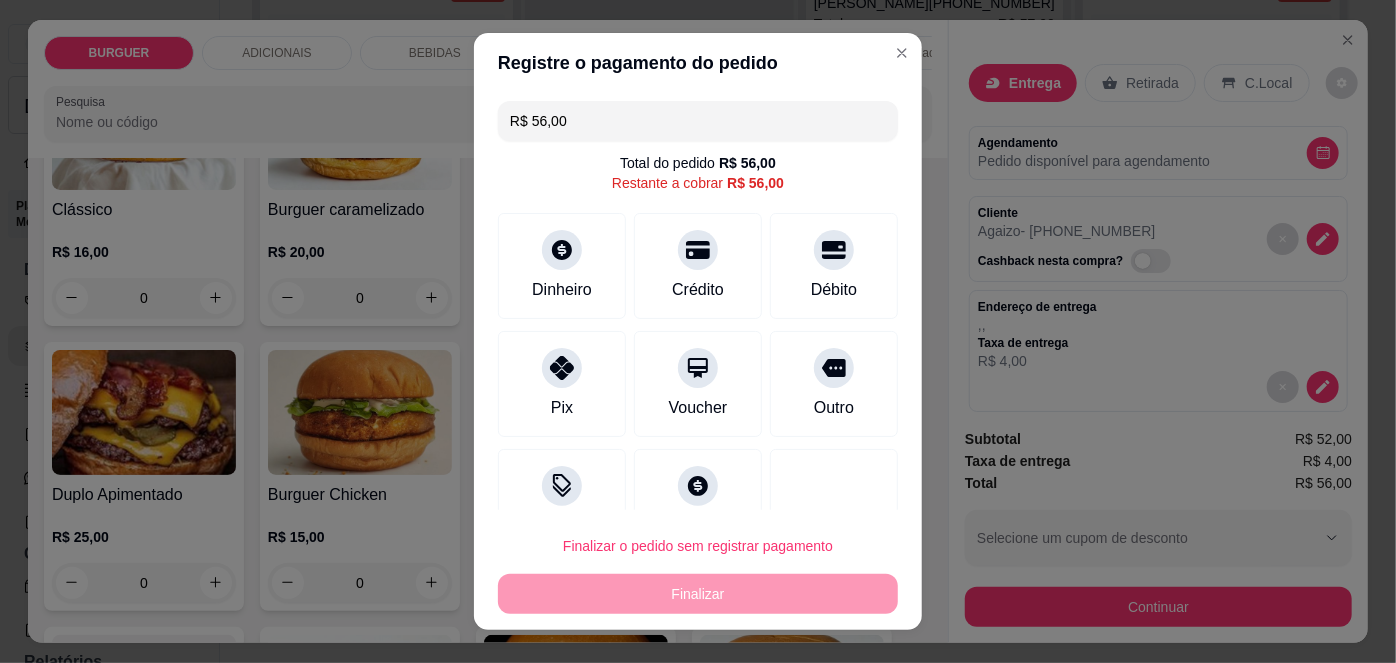 click on "R$ 56,00 Total do pedido   R$ 56,00 Restante a cobrar   R$ 56,00 Dinheiro Crédito Débito Pix Voucher Outro Desconto Fiado" at bounding box center [698, 301] 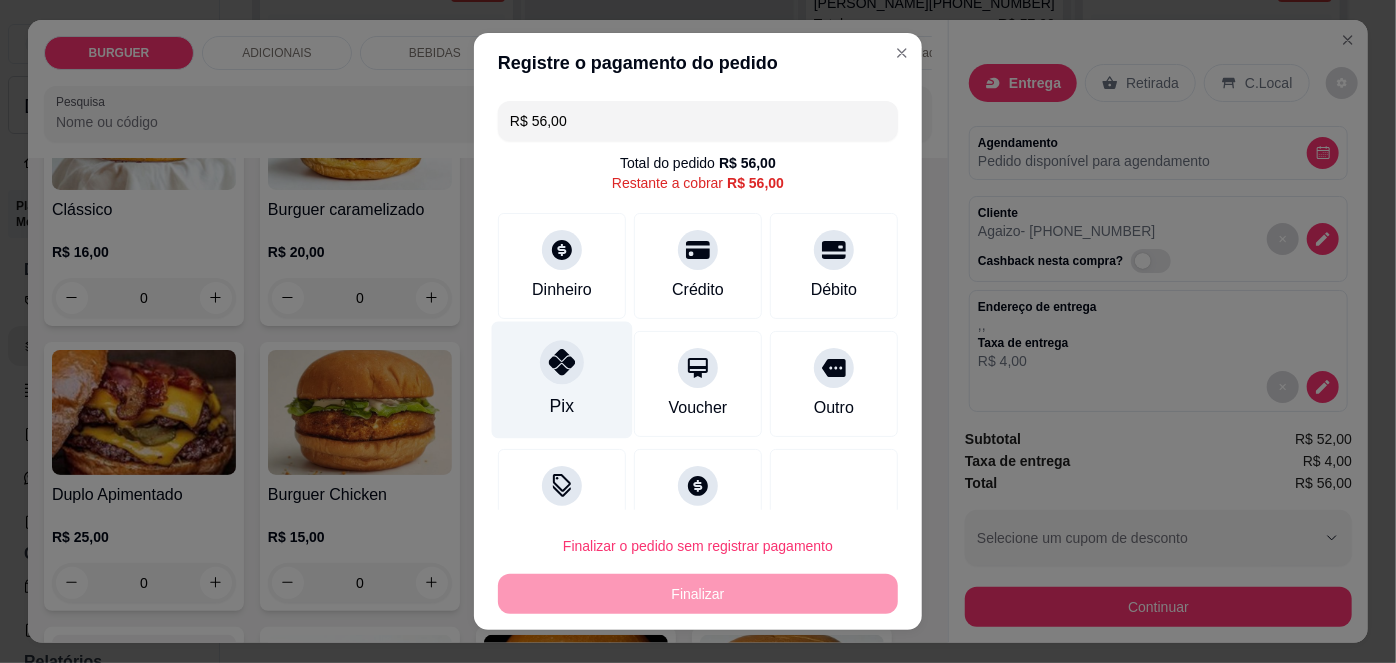 click on "Pix" at bounding box center (562, 380) 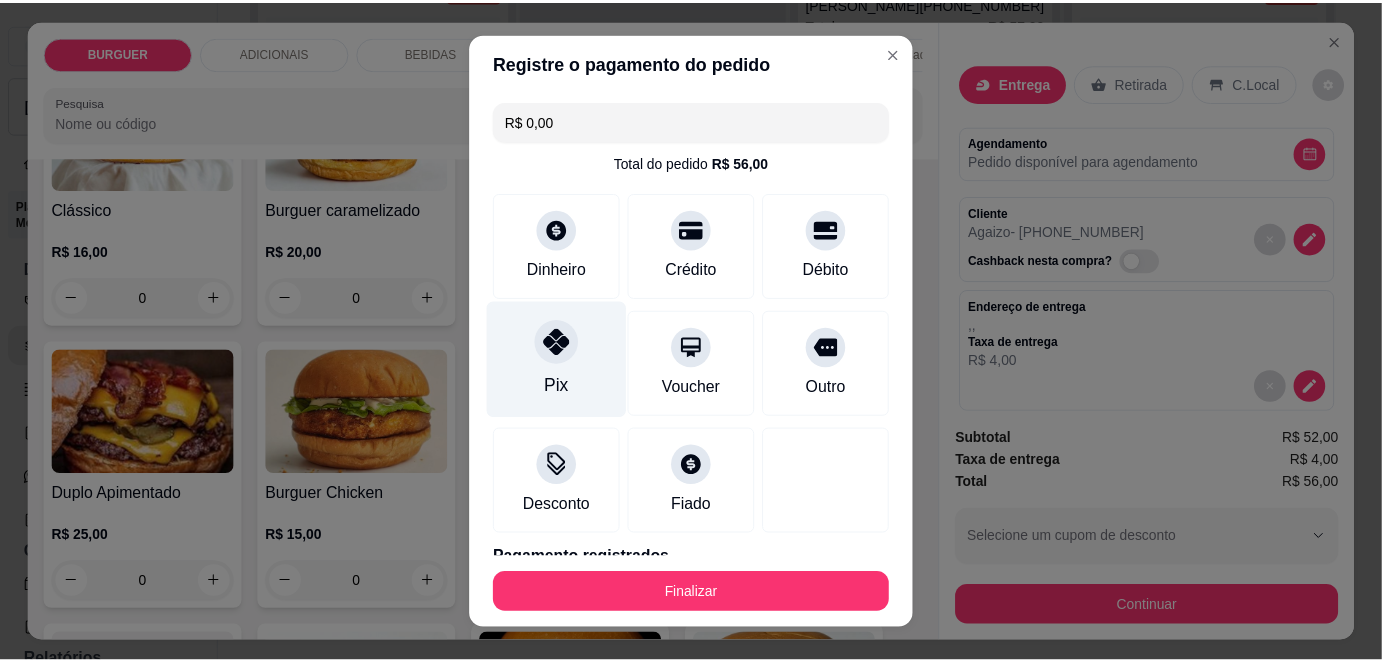 scroll, scrollTop: 88, scrollLeft: 0, axis: vertical 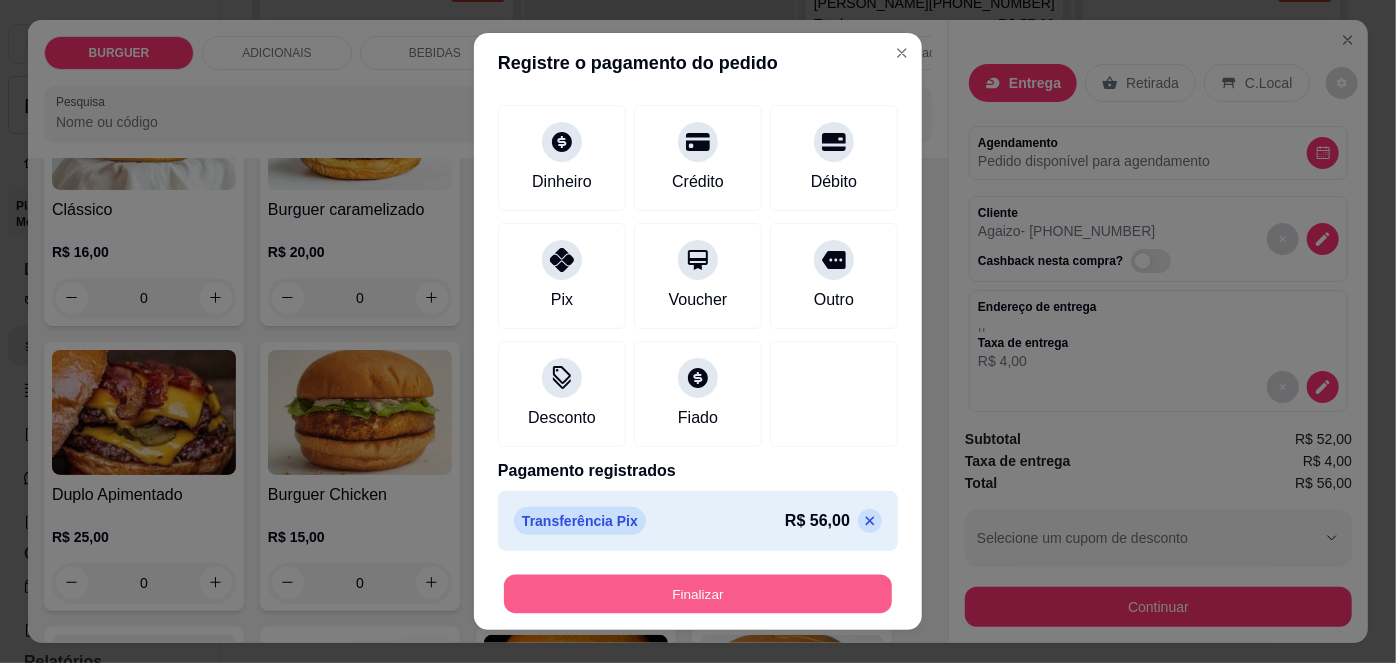 click on "Finalizar" at bounding box center [698, 593] 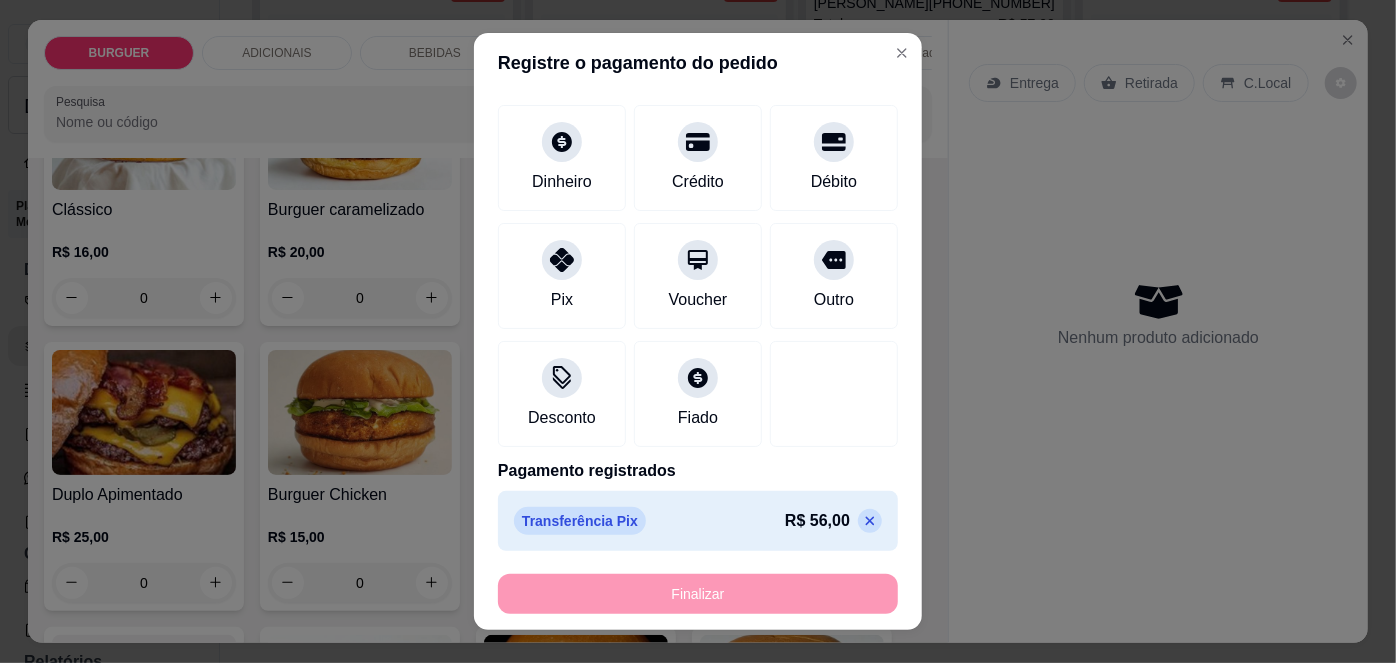 type on "-R$ 56,00" 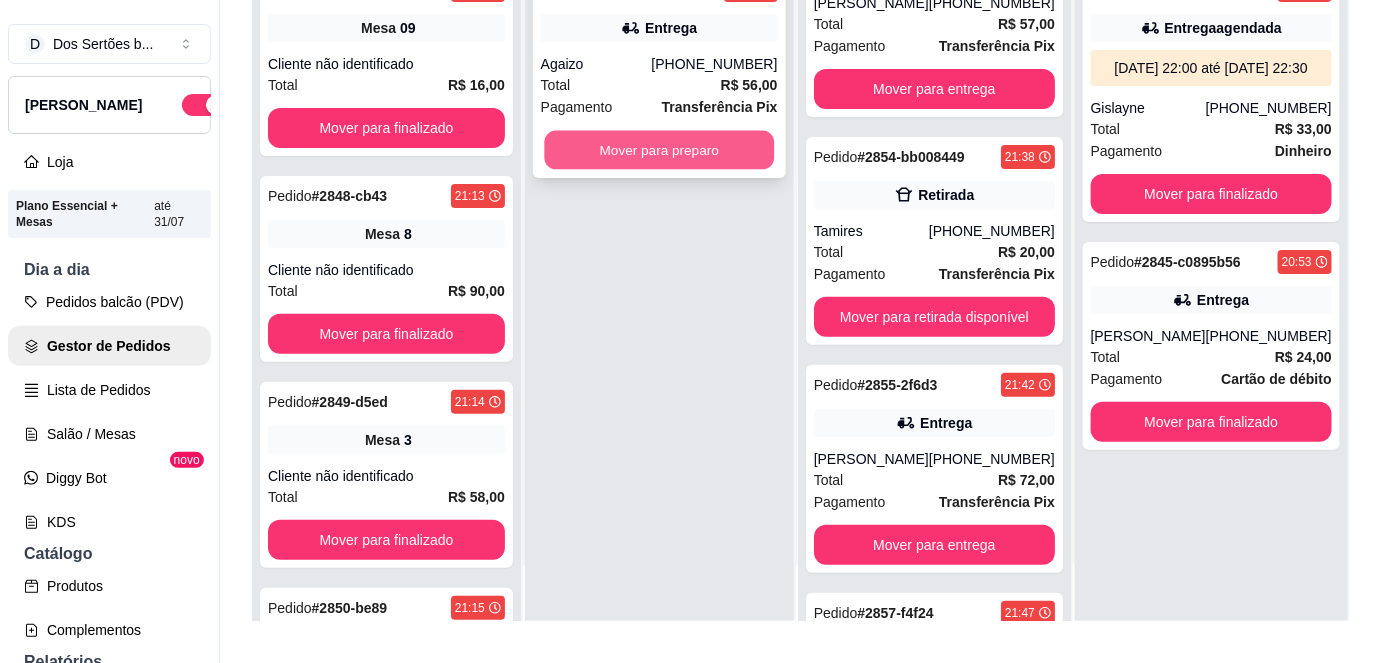 click on "Mover para preparo" at bounding box center (659, 150) 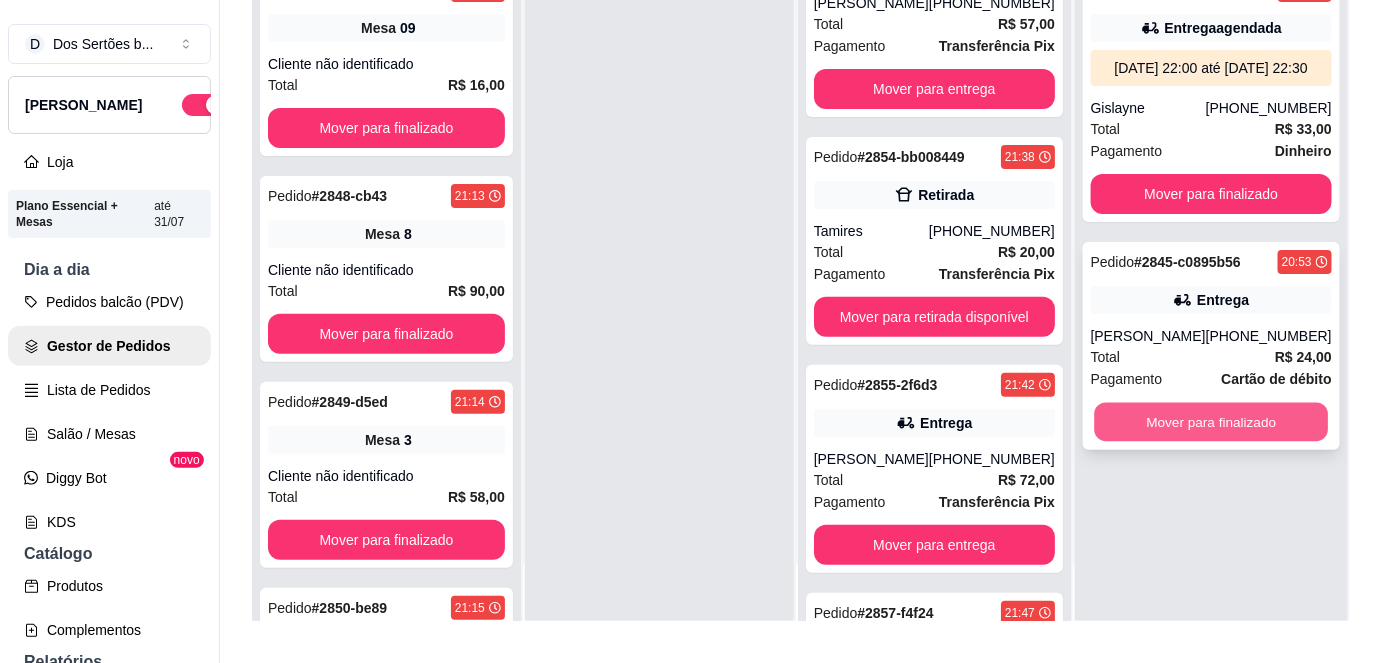 click on "Mover para finalizado" at bounding box center (1211, 422) 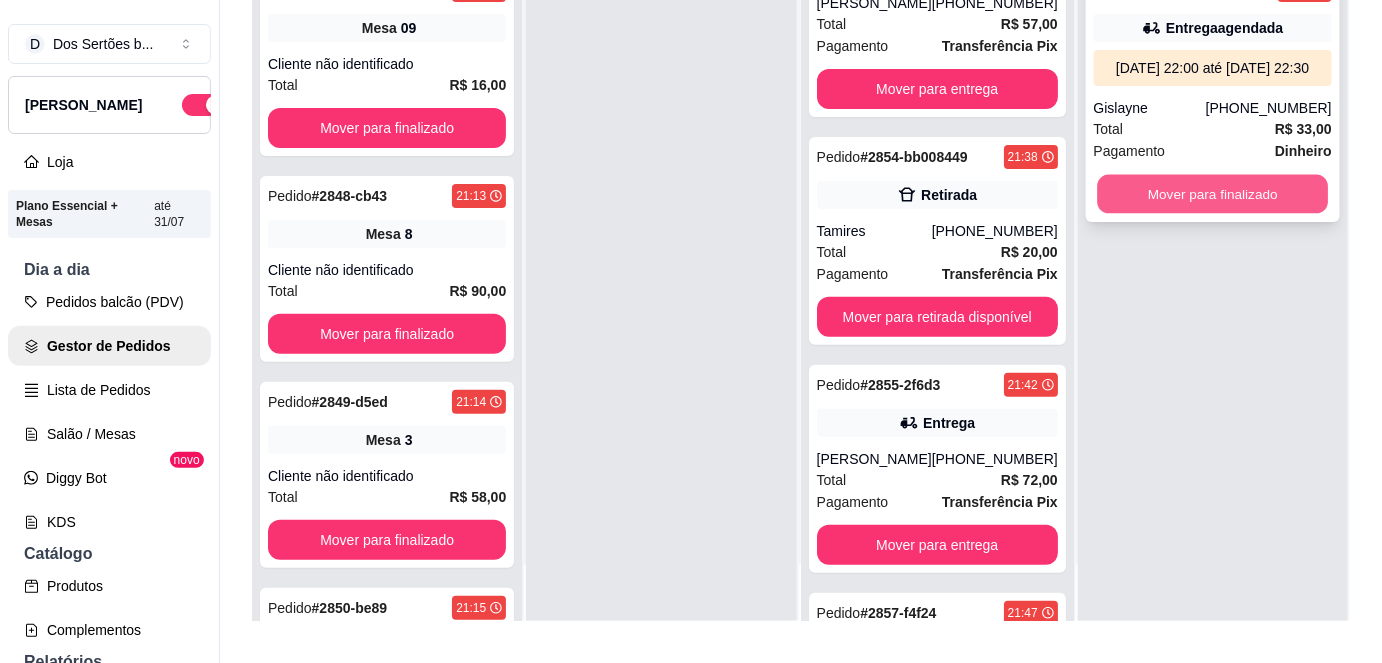 click on "Mover para finalizado" at bounding box center (1212, 194) 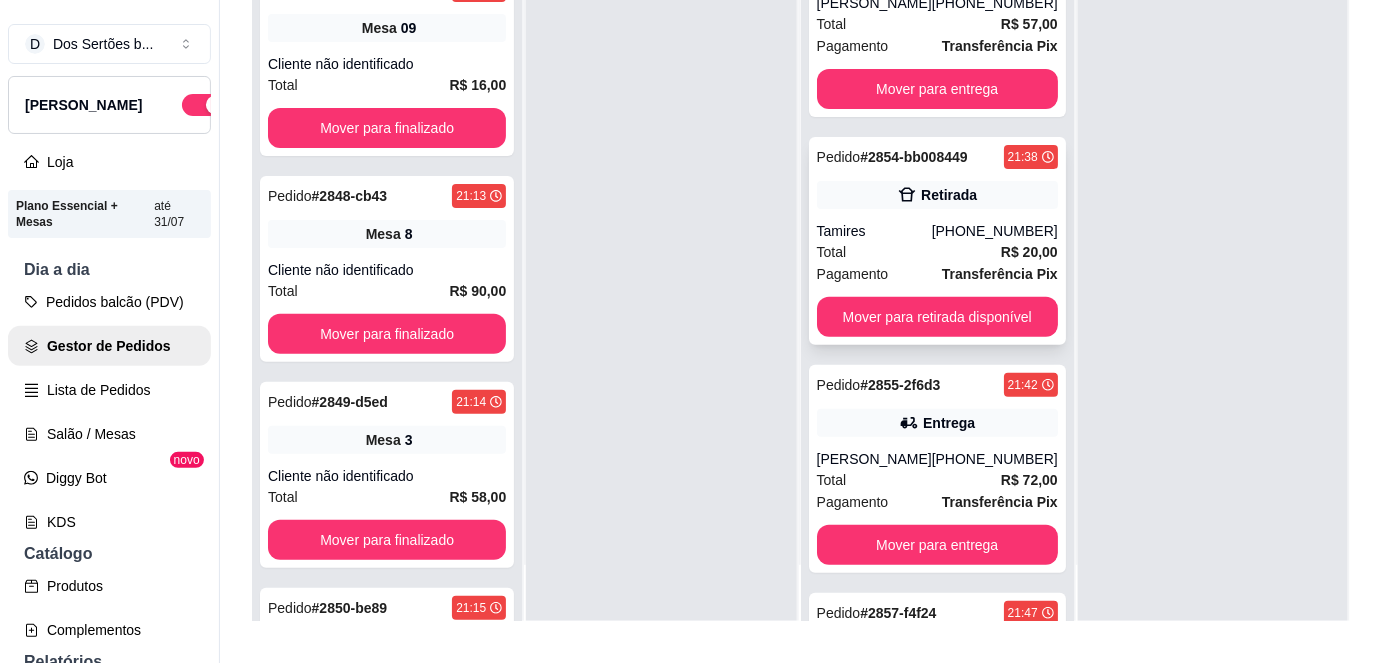 scroll, scrollTop: 0, scrollLeft: 0, axis: both 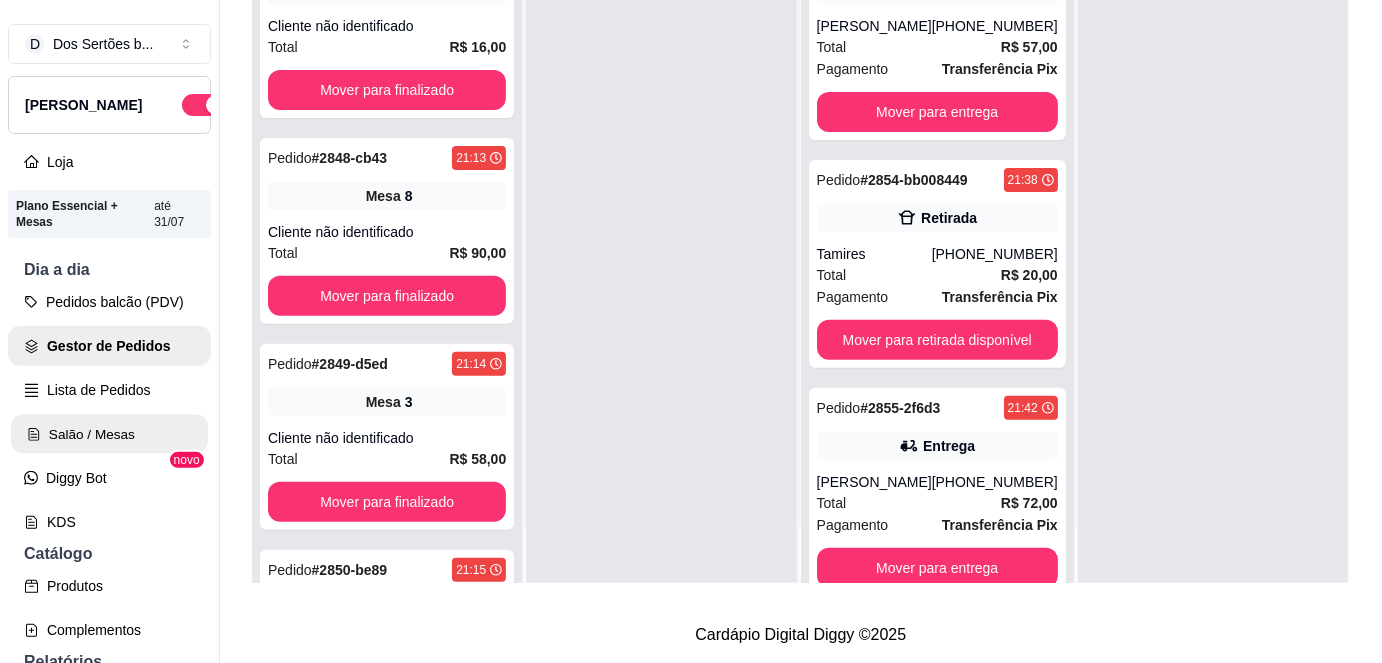 click on "Salão / Mesas" at bounding box center [109, 434] 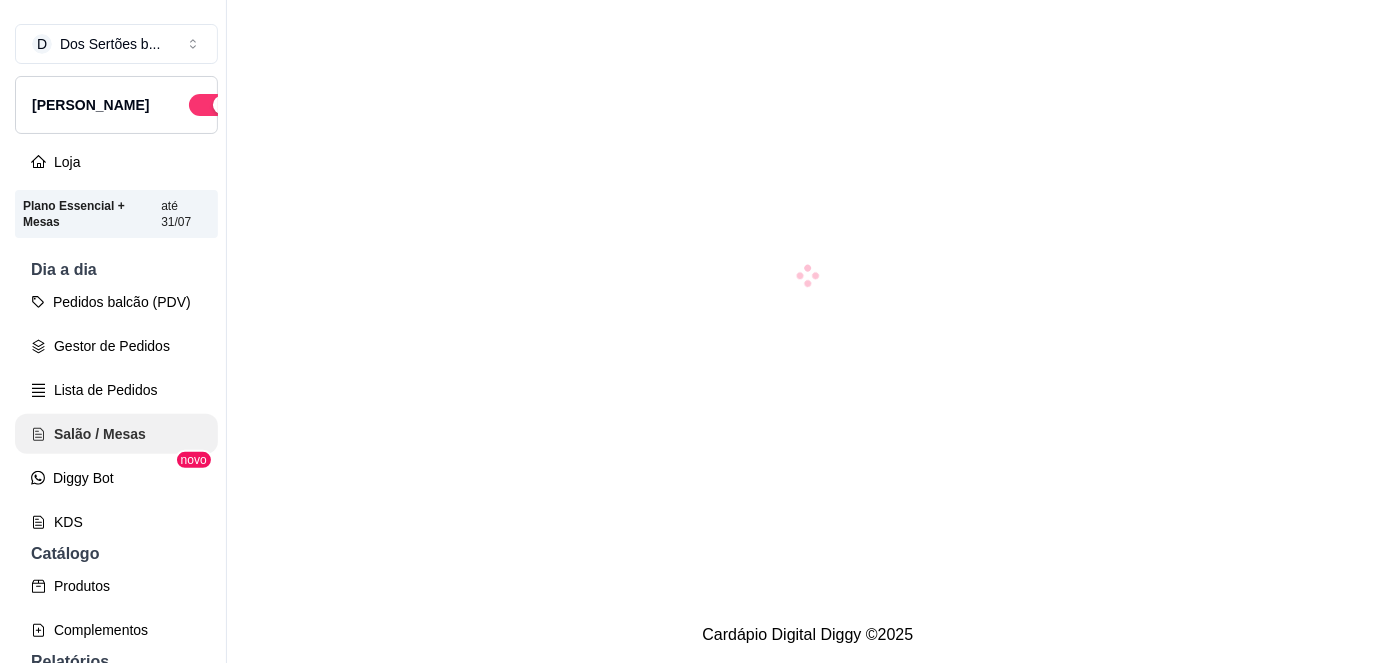 scroll, scrollTop: 0, scrollLeft: 0, axis: both 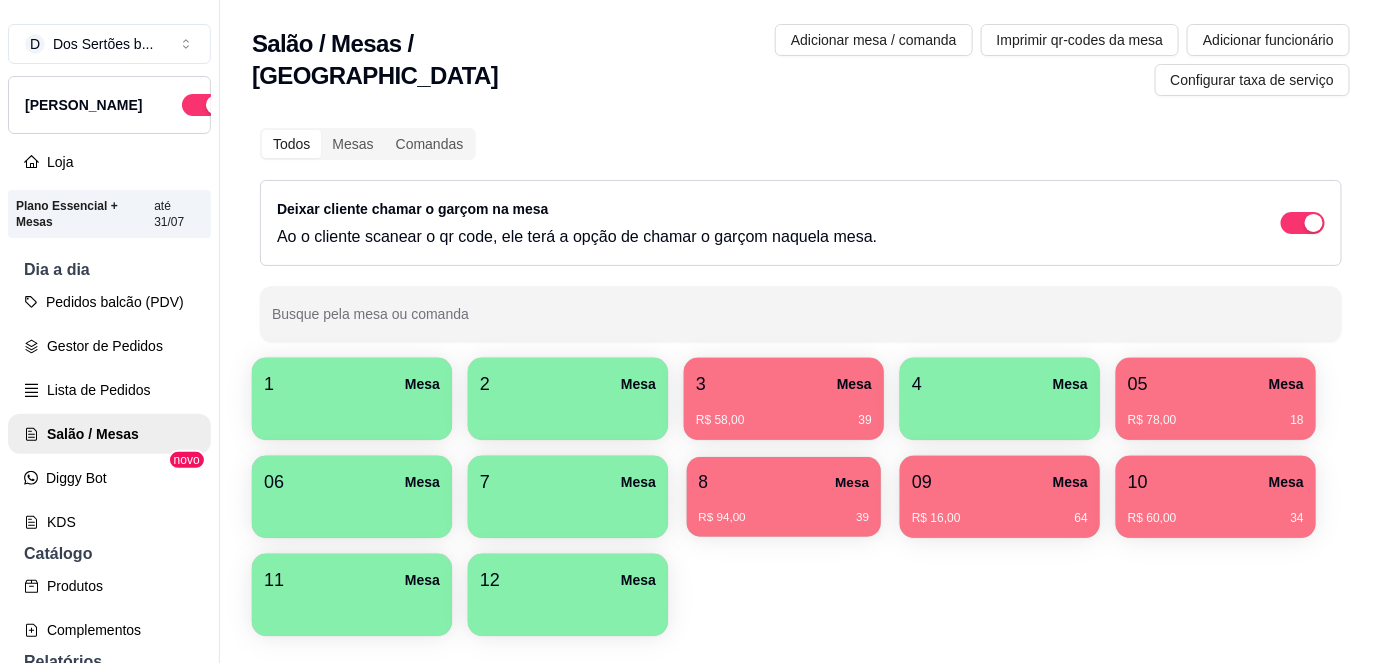 click on "8 Mesa" at bounding box center [784, 482] 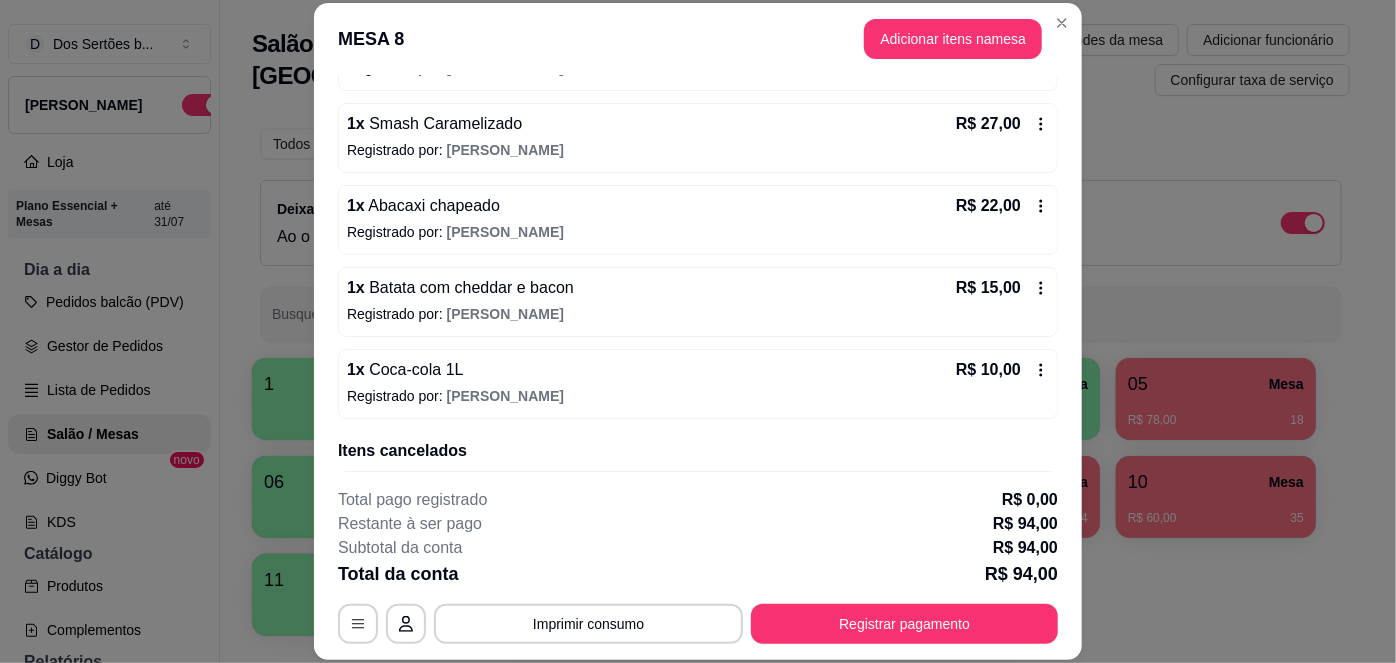 scroll, scrollTop: 245, scrollLeft: 0, axis: vertical 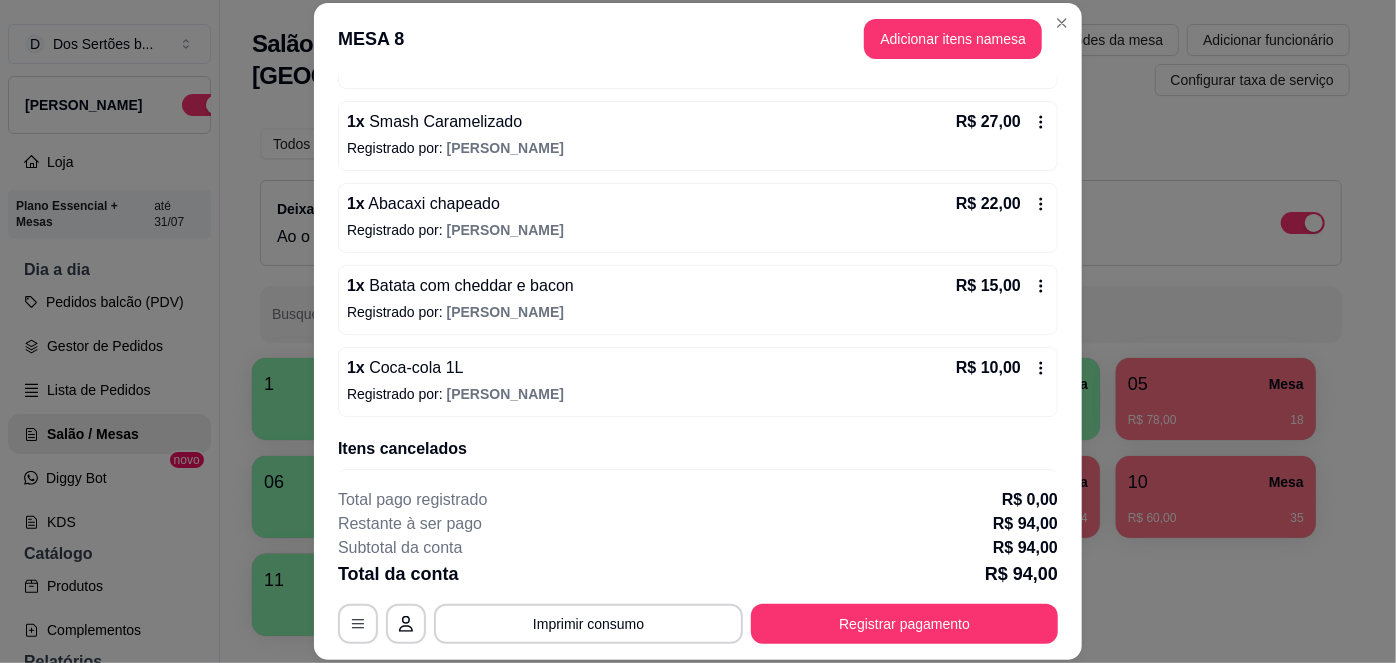 click on "[PERSON_NAME]" at bounding box center (505, 230) 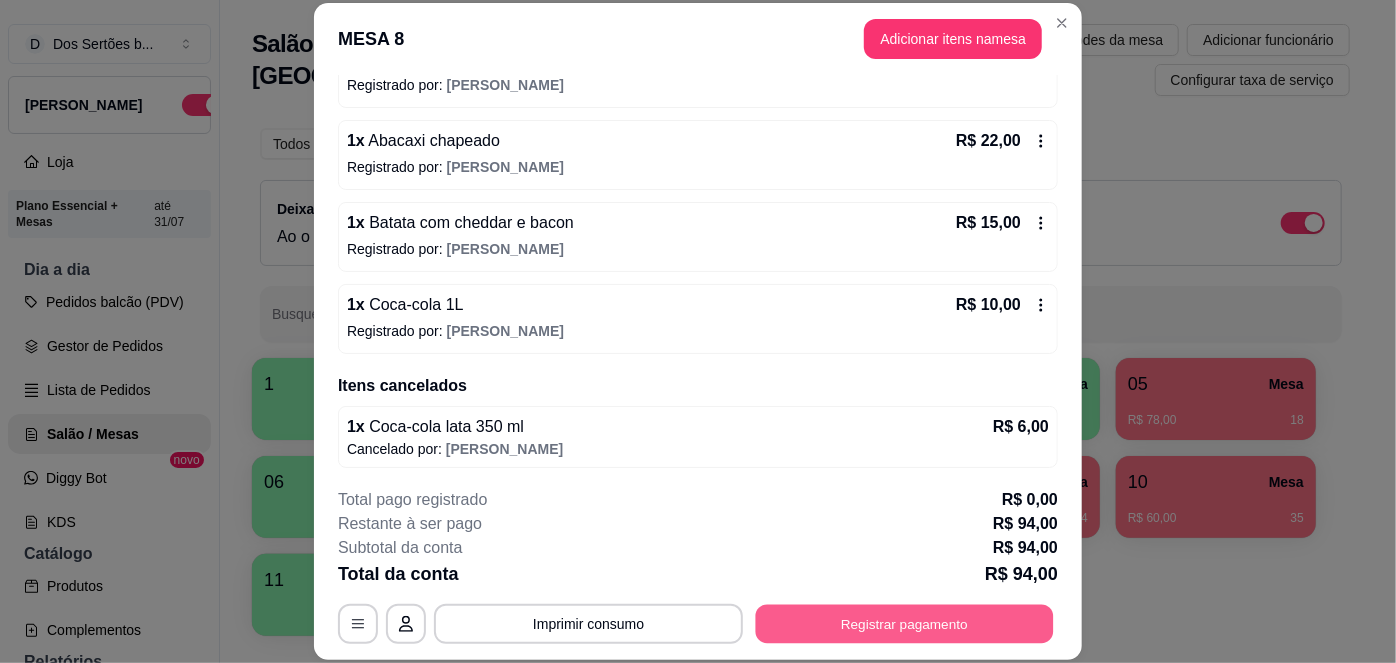 click on "Registrar pagamento" at bounding box center (905, 623) 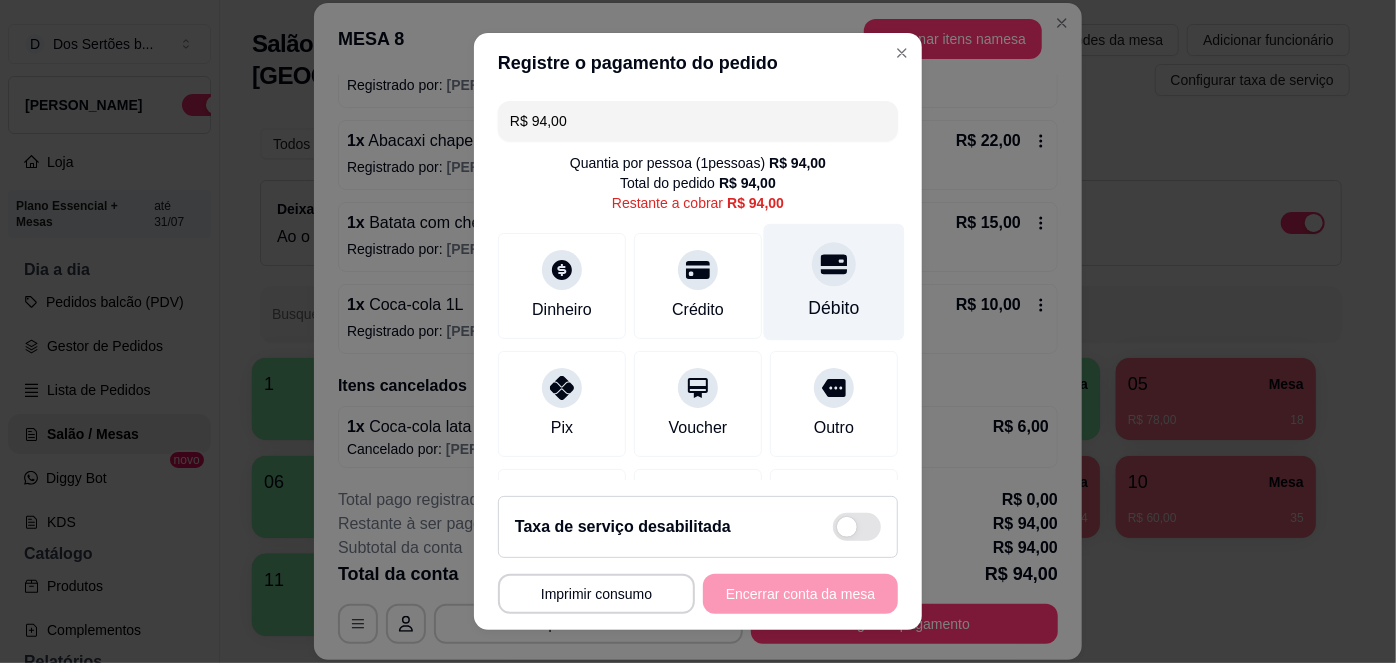 click on "Débito" at bounding box center [834, 308] 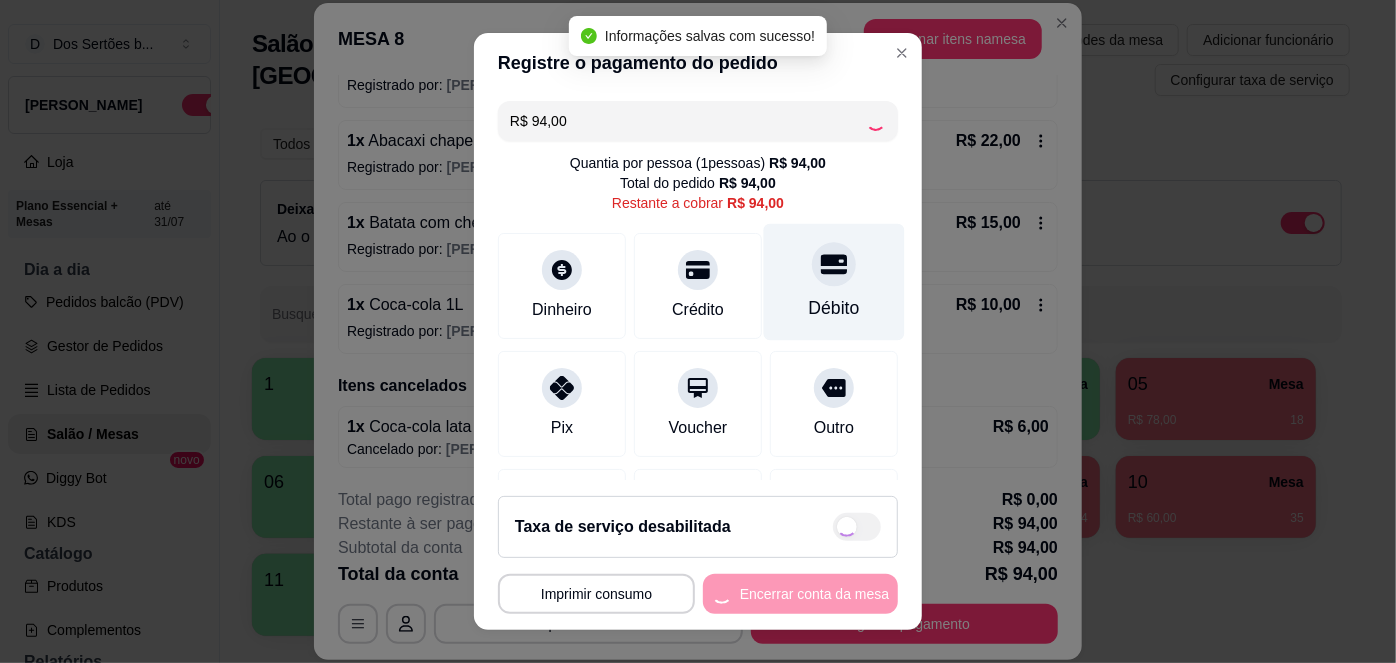 type on "R$ 0,00" 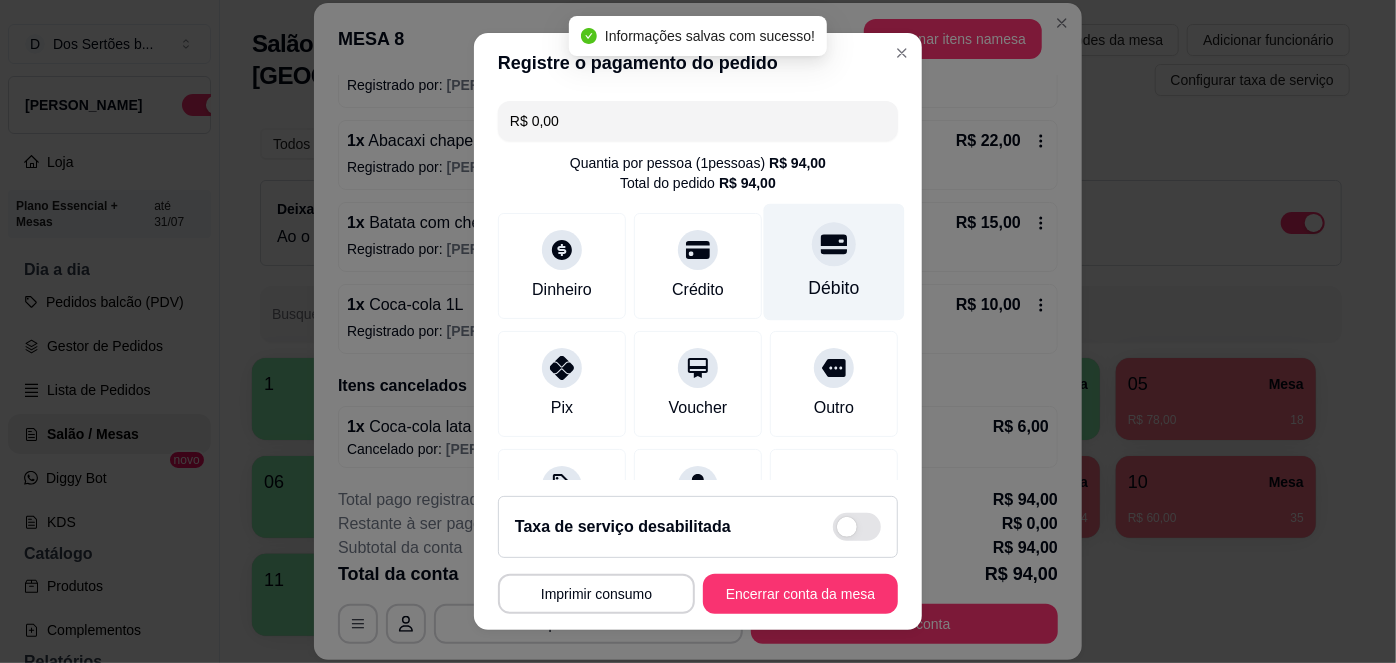 scroll, scrollTop: 208, scrollLeft: 0, axis: vertical 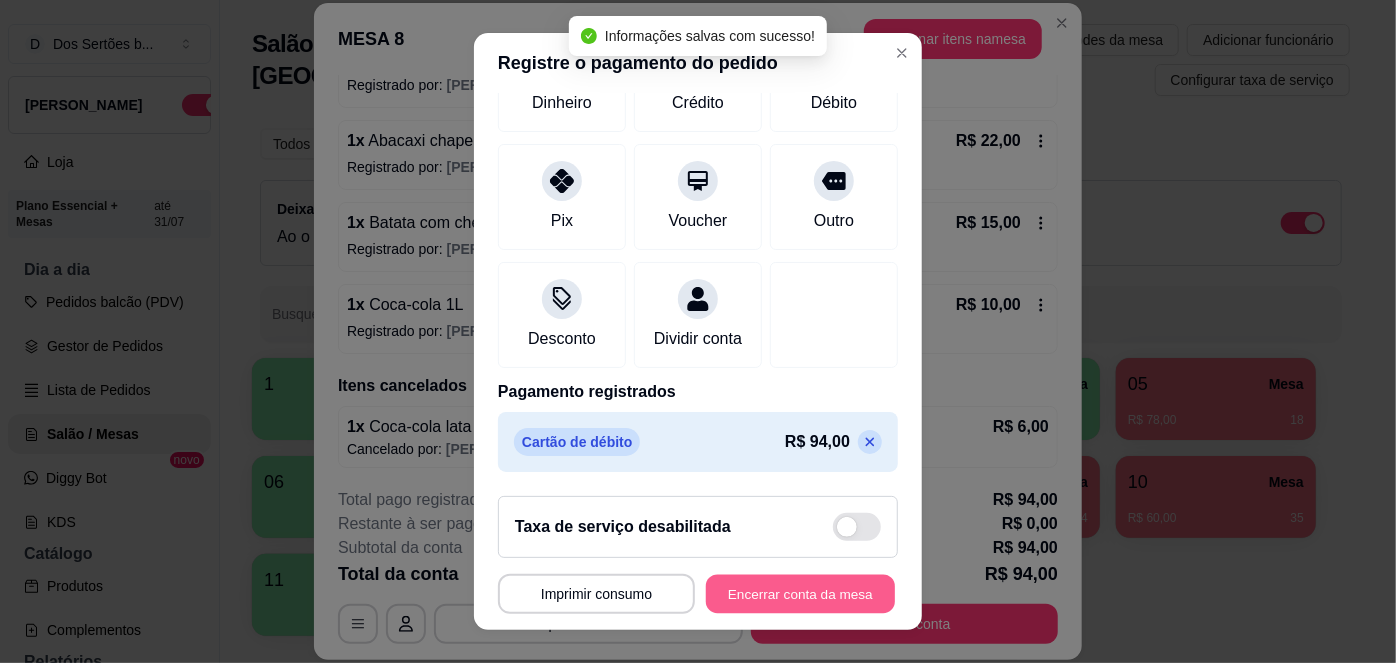 click on "Encerrar conta da mesa" at bounding box center (800, 593) 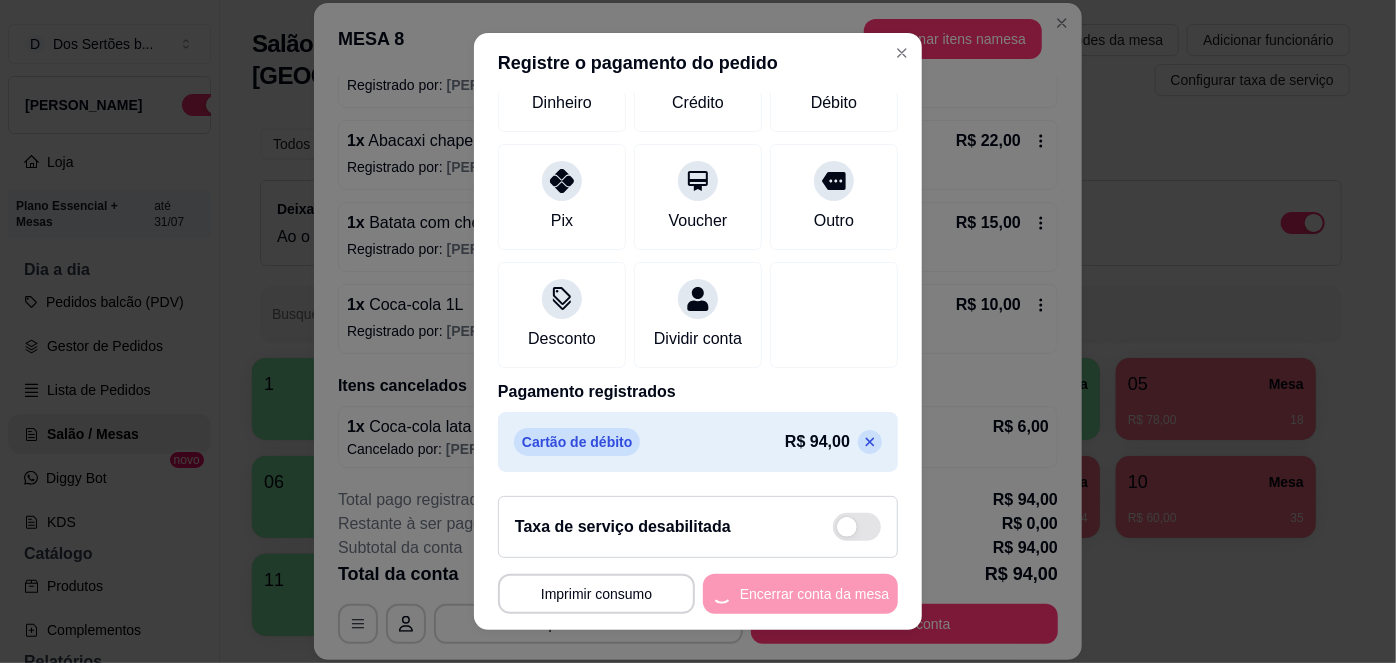 scroll, scrollTop: 0, scrollLeft: 0, axis: both 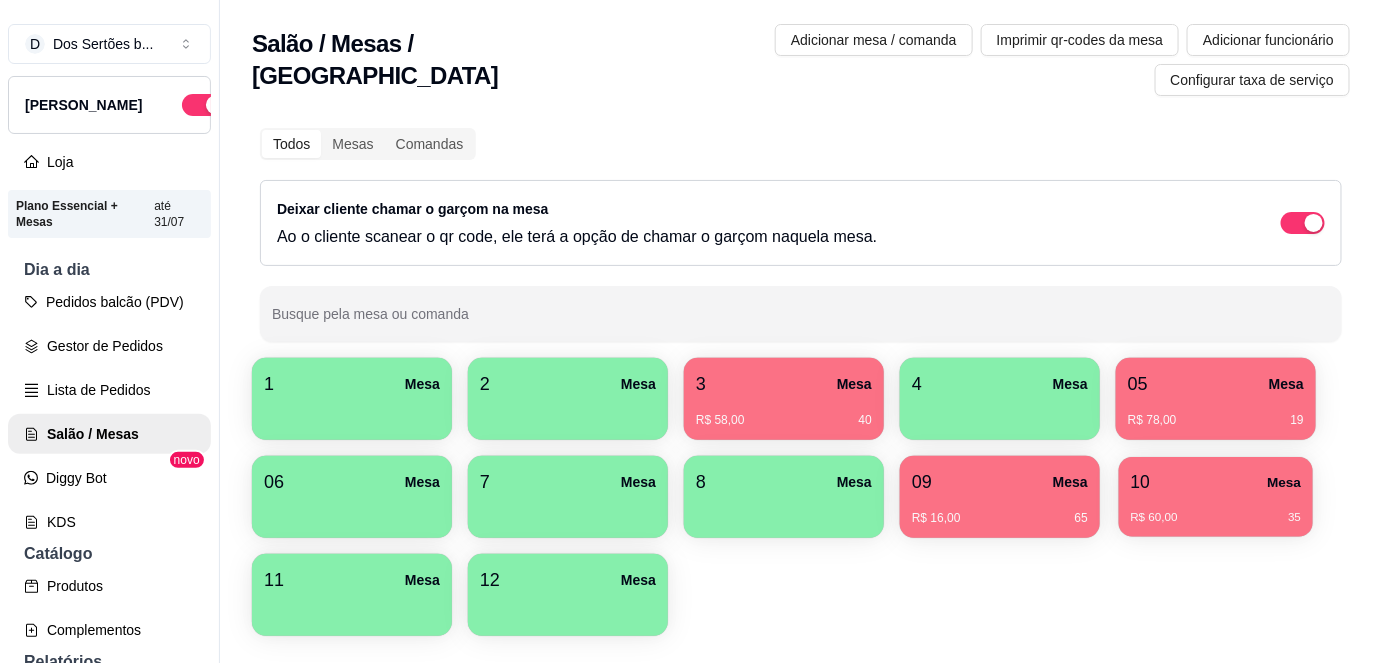 click on "R$ 60,00 35" at bounding box center [1216, 510] 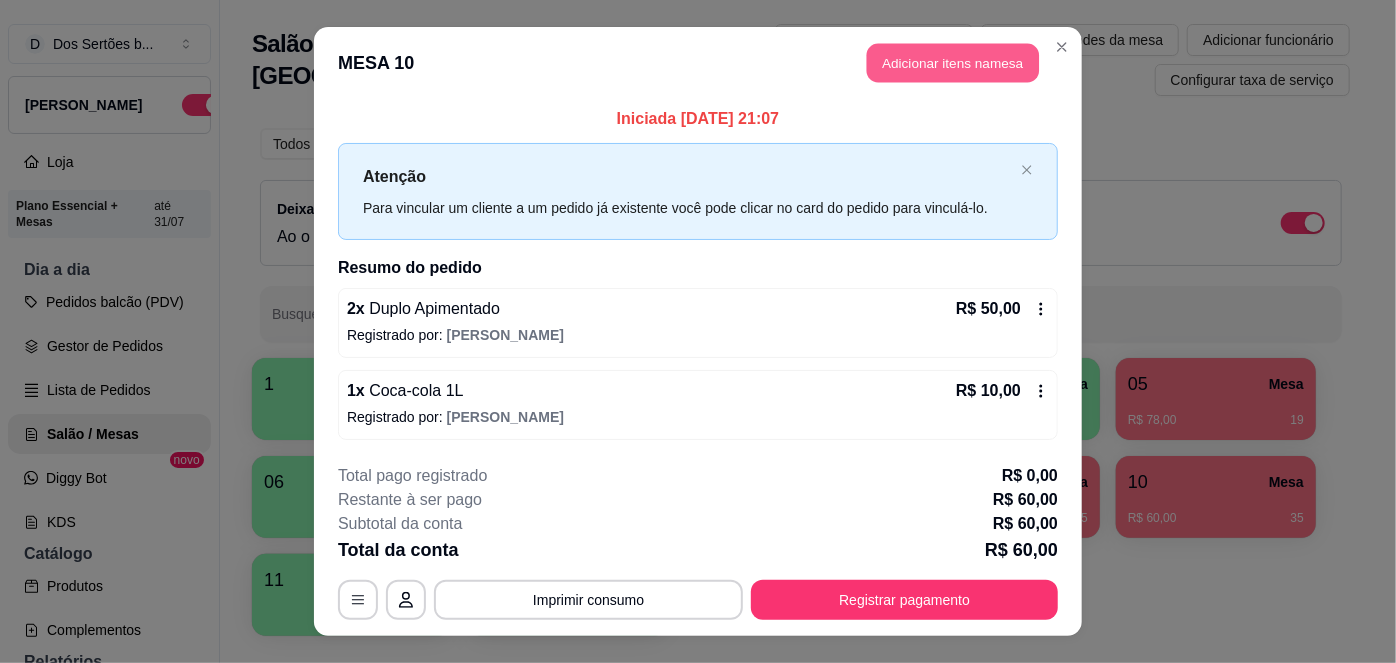 click on "Adicionar itens na  mesa" at bounding box center (953, 63) 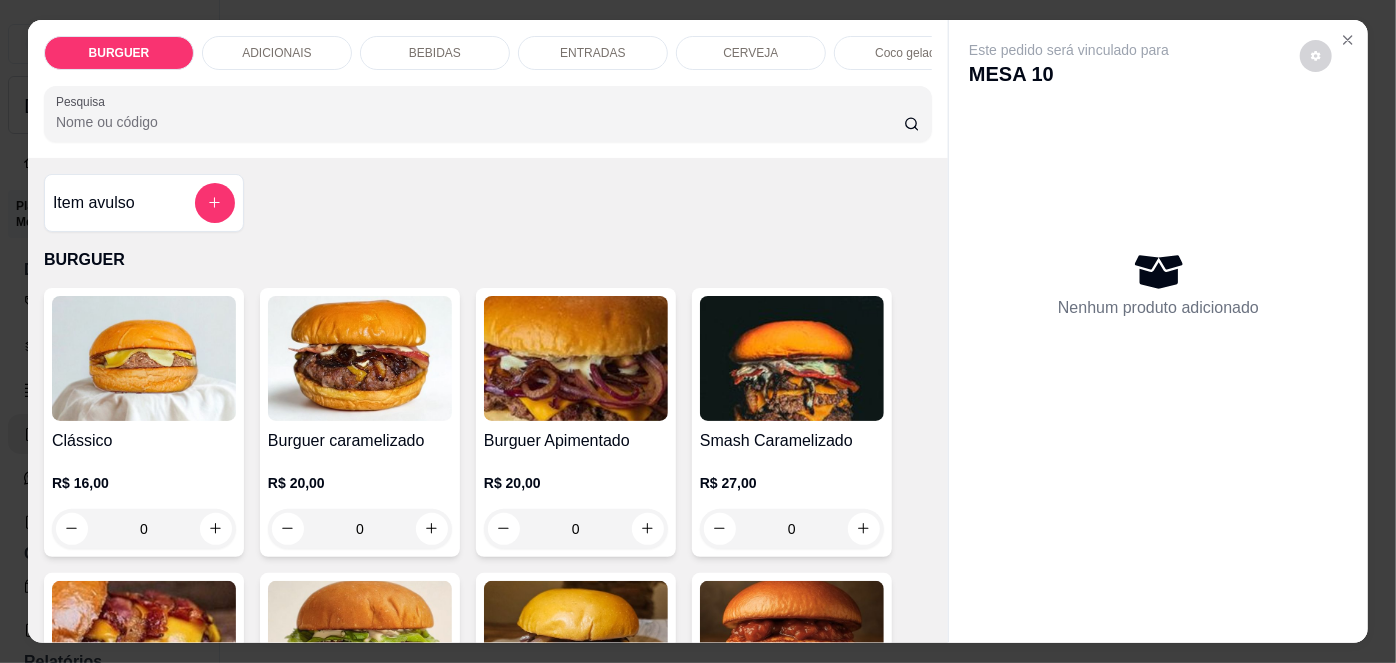 scroll, scrollTop: 138, scrollLeft: 0, axis: vertical 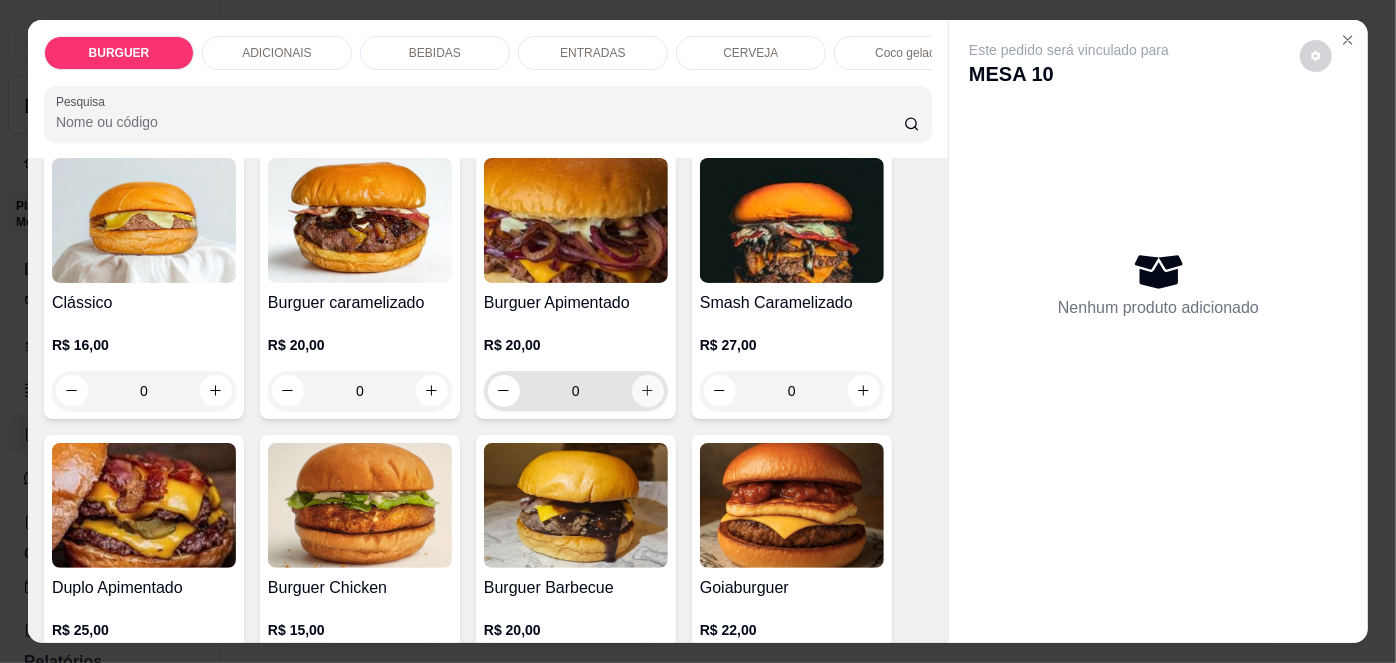 click 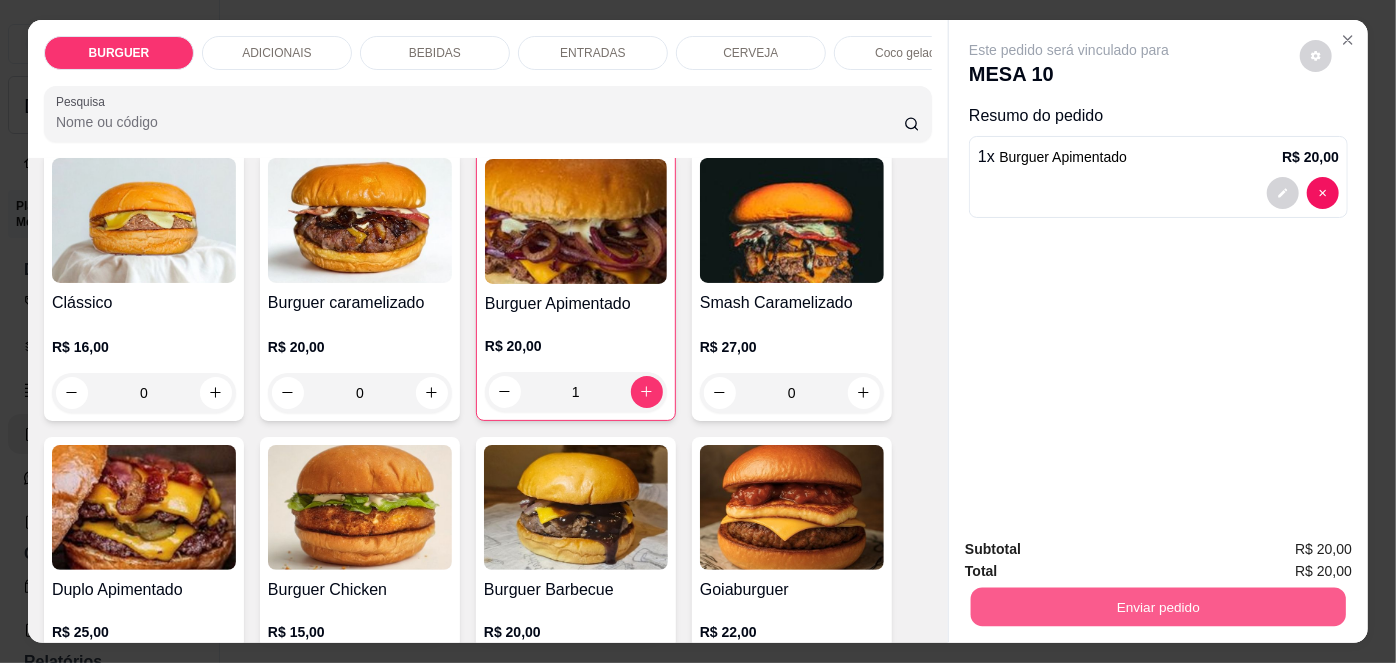 click on "Enviar pedido" at bounding box center (1158, 607) 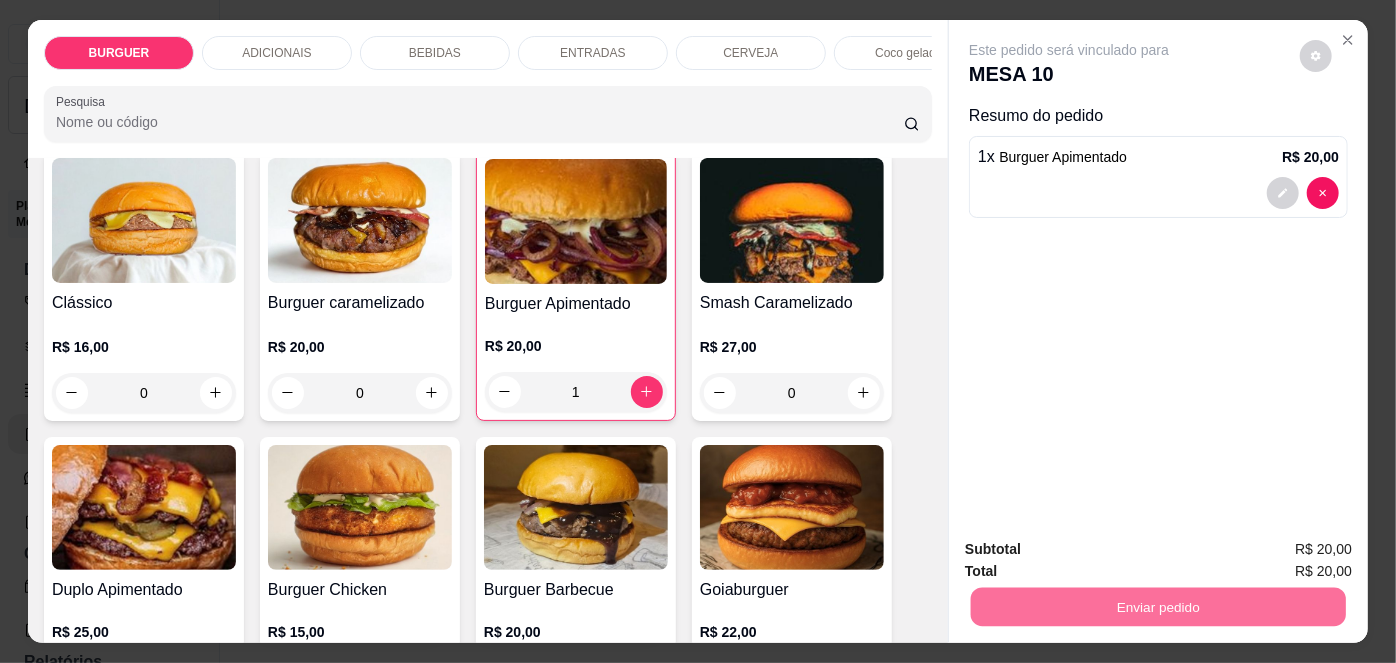 click on "Não registrar e enviar pedido" at bounding box center (1093, 551) 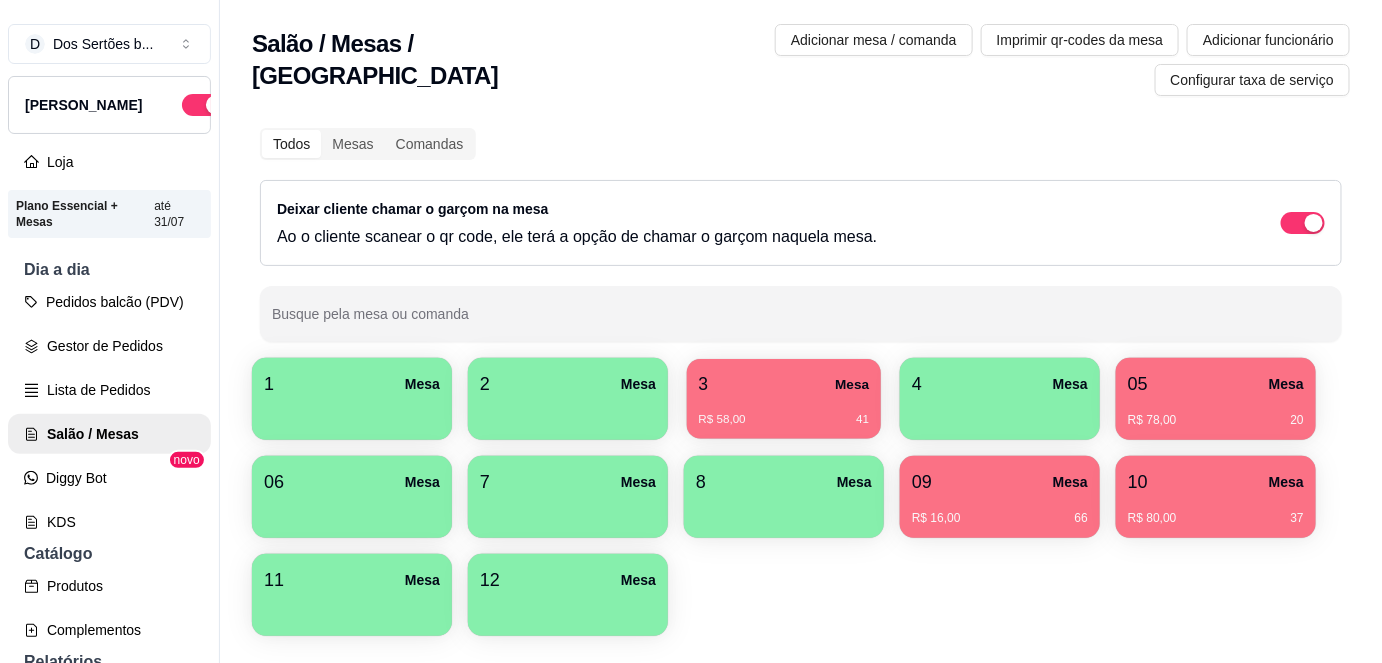 click on "R$ 58,00 41" at bounding box center [784, 412] 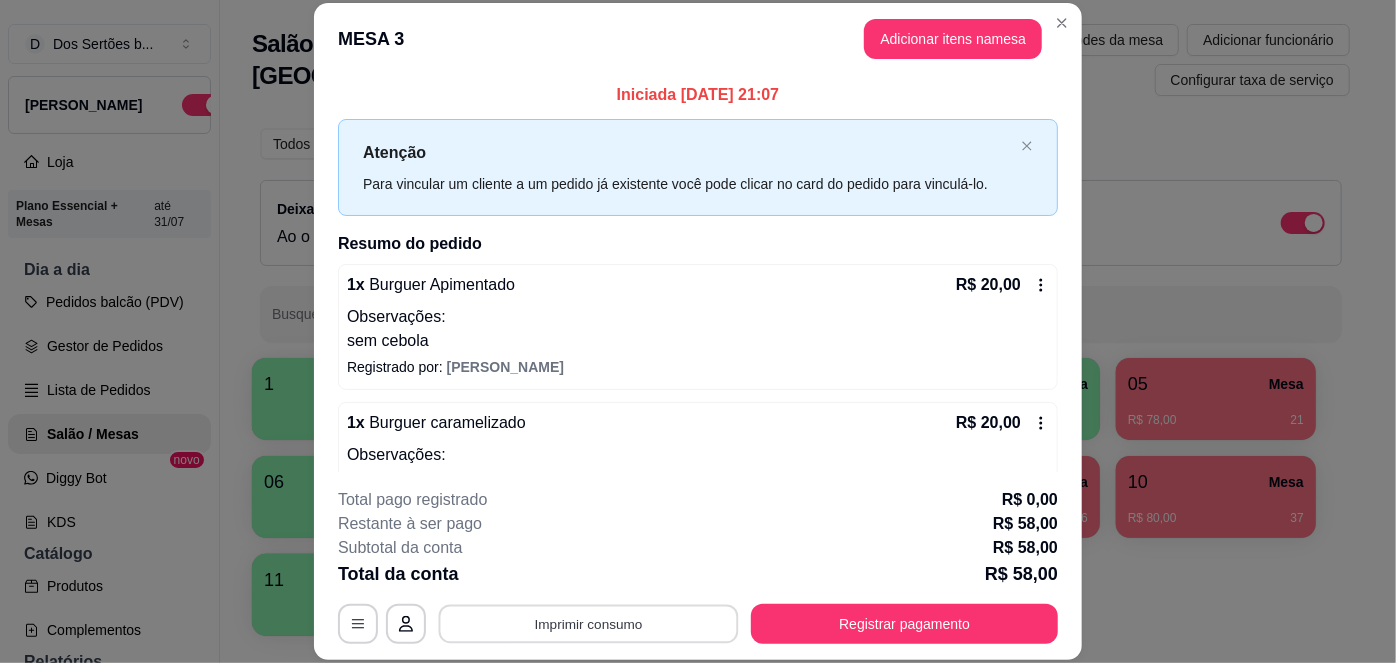 click on "Imprimir consumo" at bounding box center (589, 623) 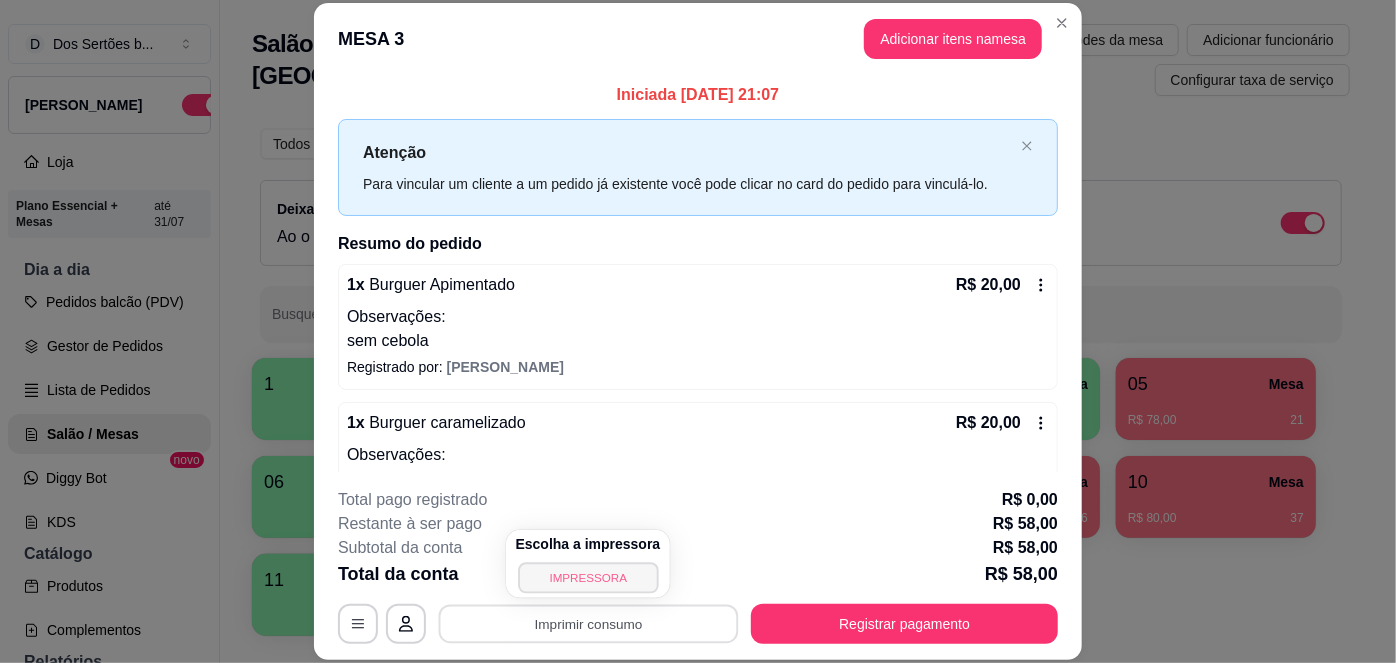 click on "IMPRESSORA" at bounding box center [588, 577] 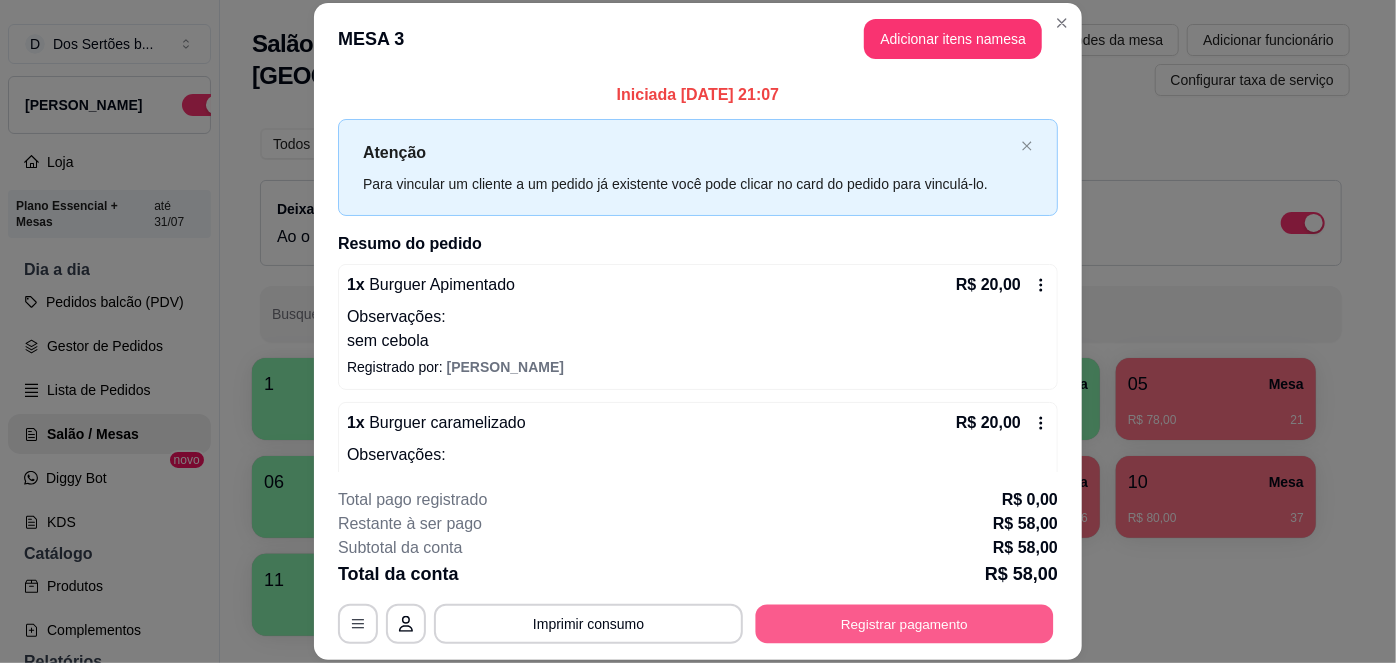 click on "Registrar pagamento" at bounding box center [905, 623] 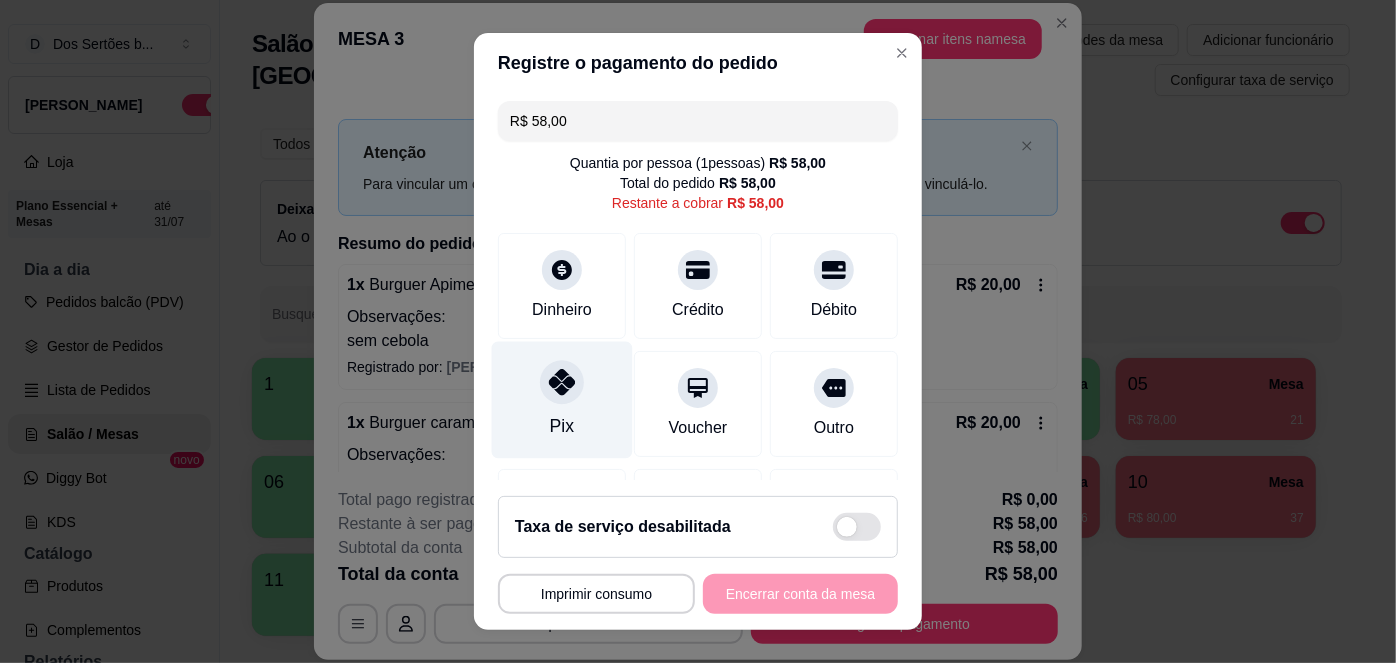 click on "Pix" at bounding box center (562, 400) 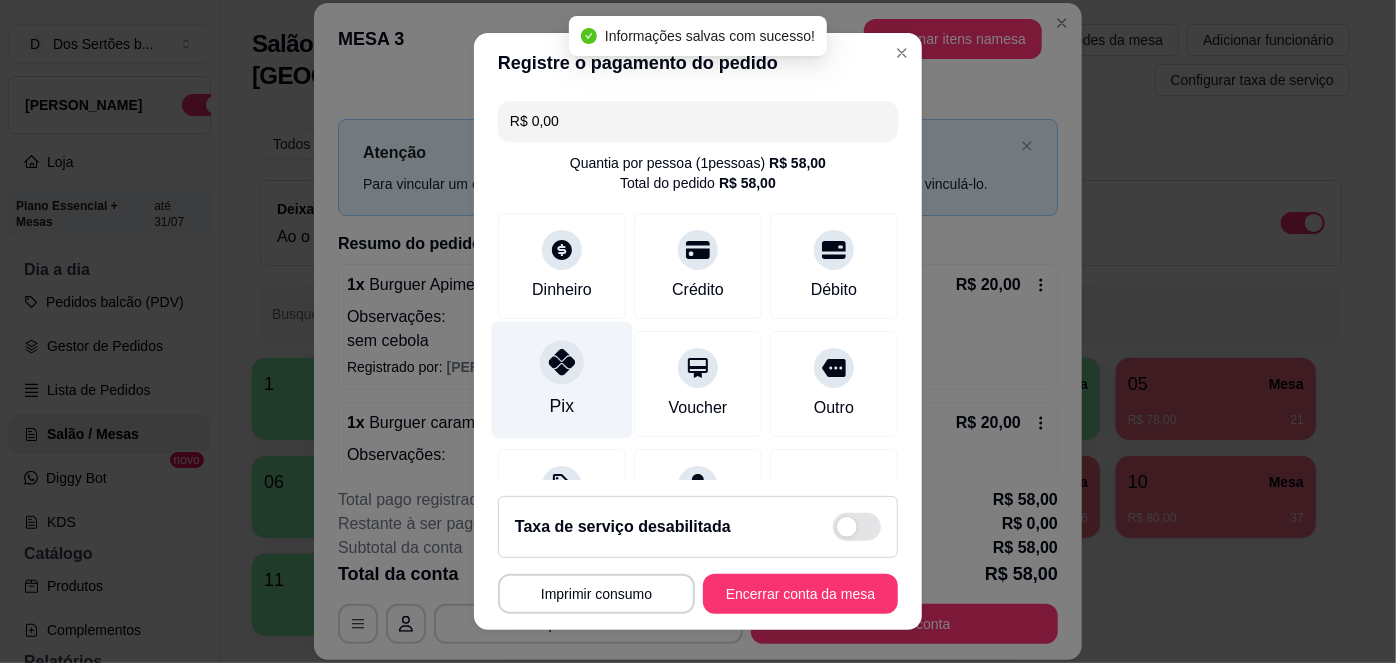 type on "R$ 0,00" 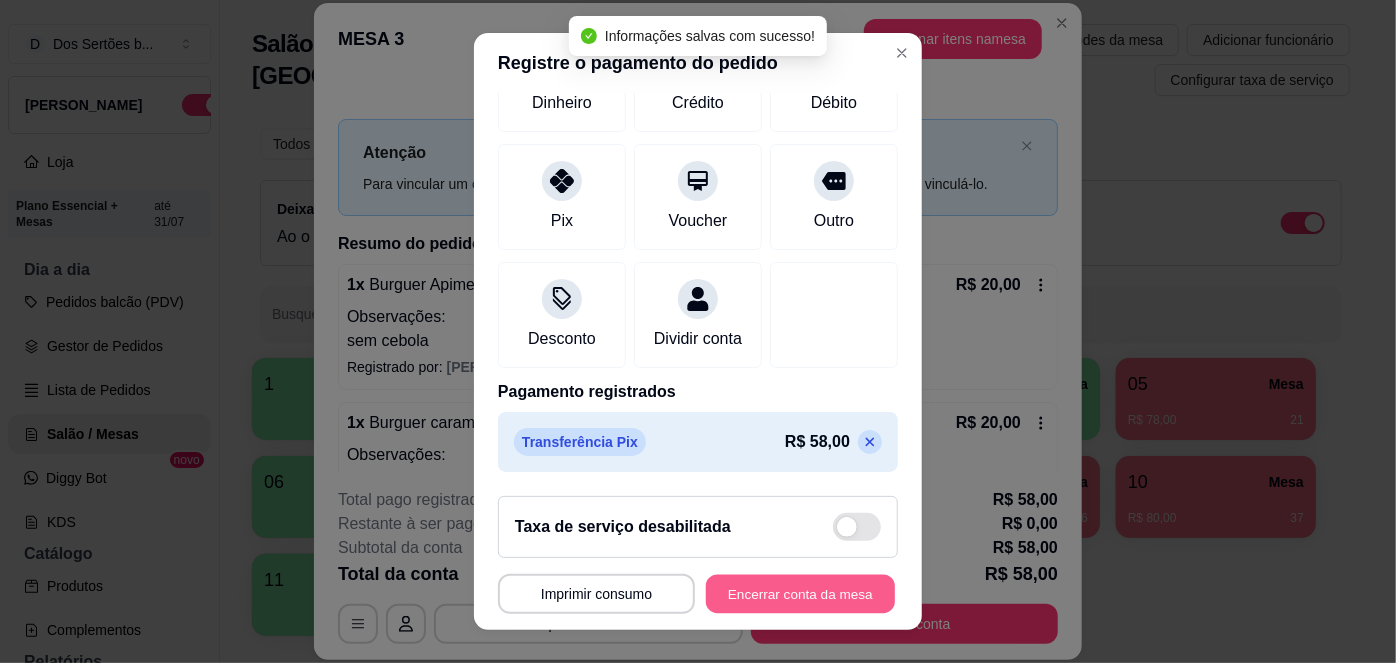 click on "Encerrar conta da mesa" at bounding box center (800, 593) 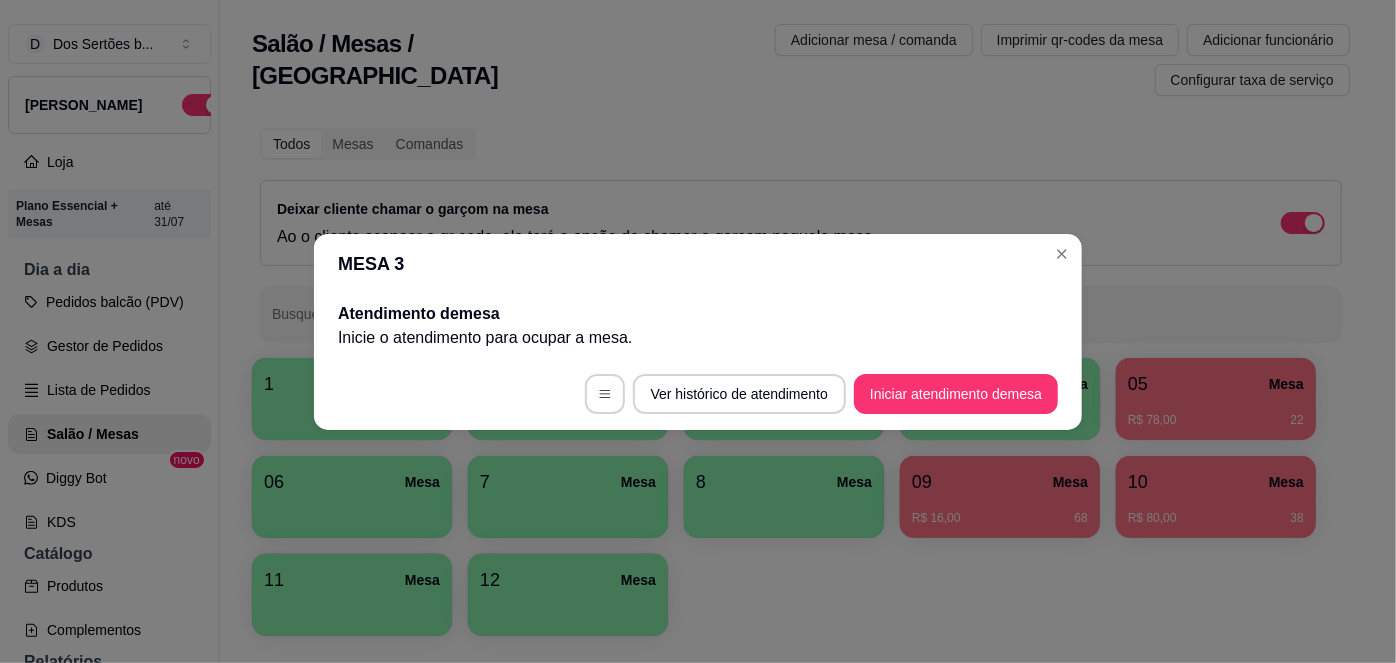 click on "MESA 3" at bounding box center [698, 264] 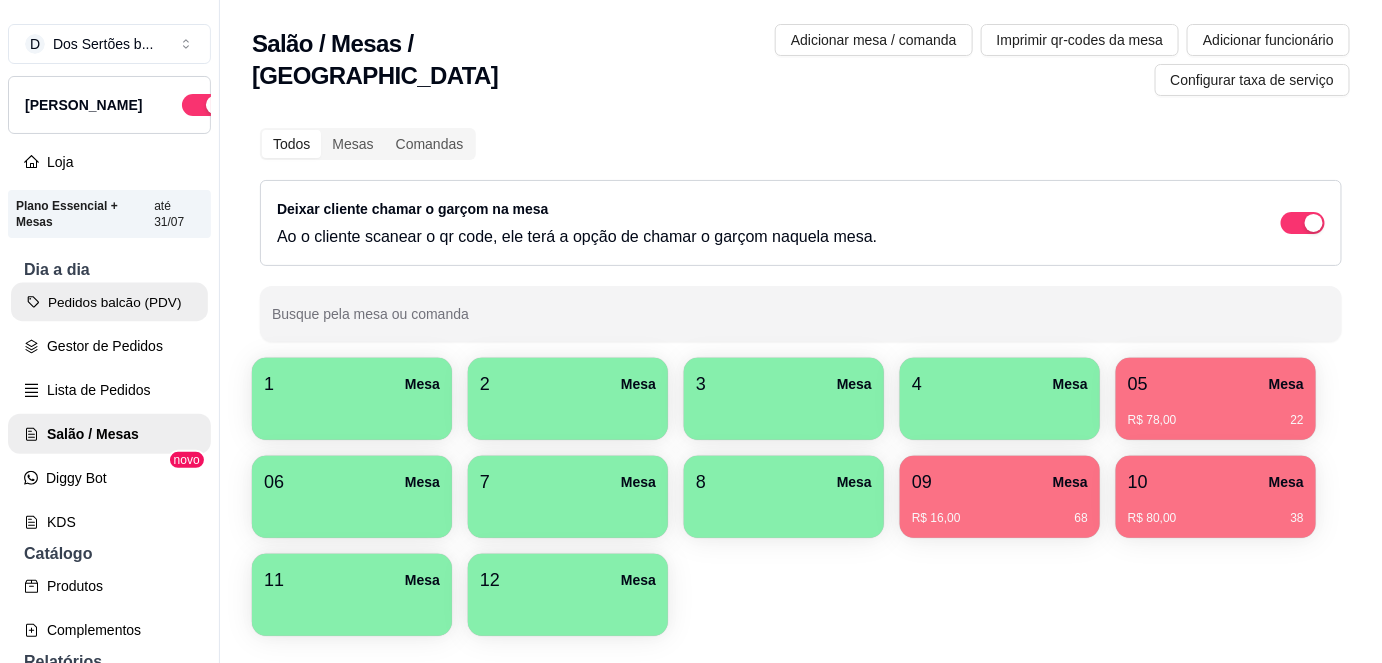click on "Pedidos balcão (PDV)" at bounding box center (109, 302) 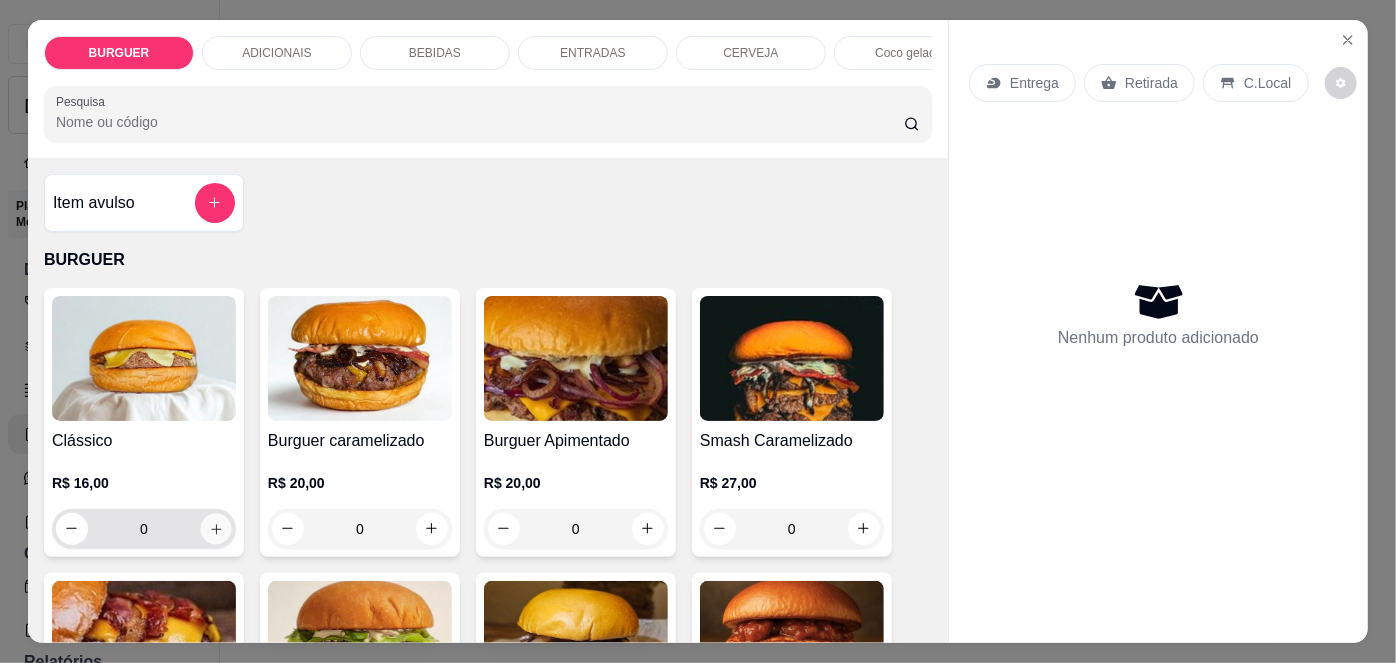 click at bounding box center [215, 528] 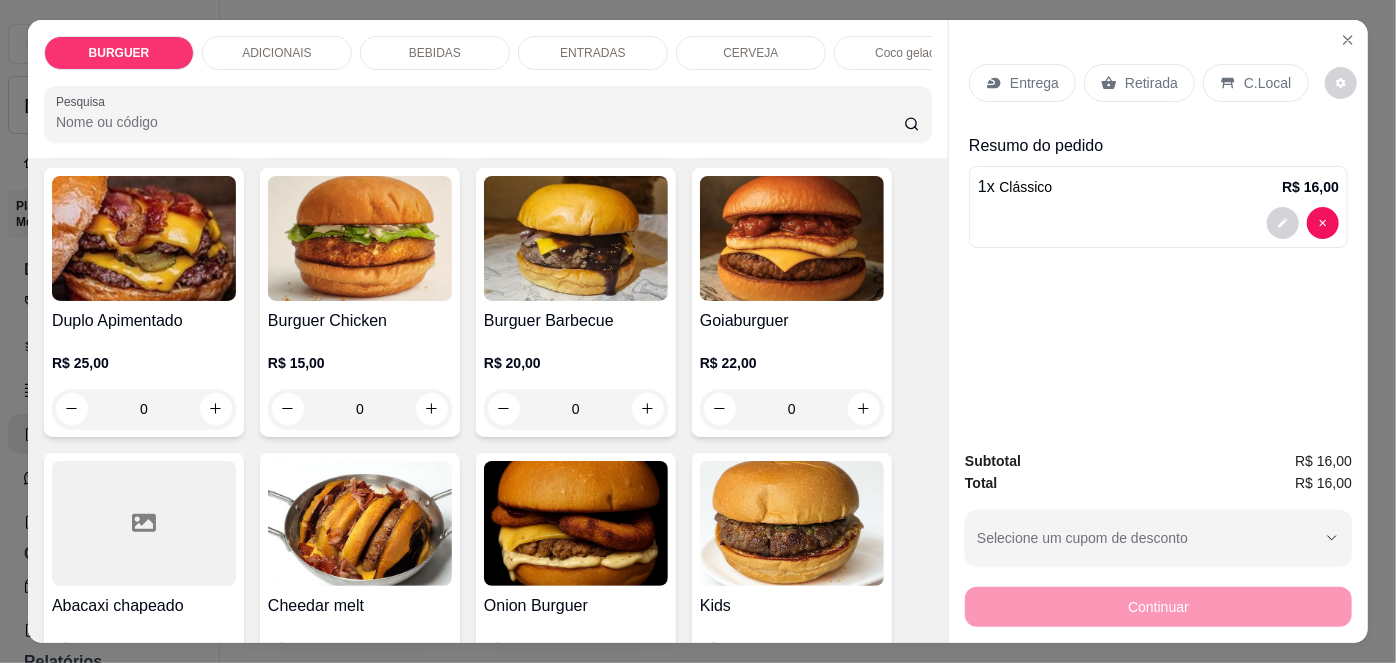 scroll, scrollTop: 531, scrollLeft: 0, axis: vertical 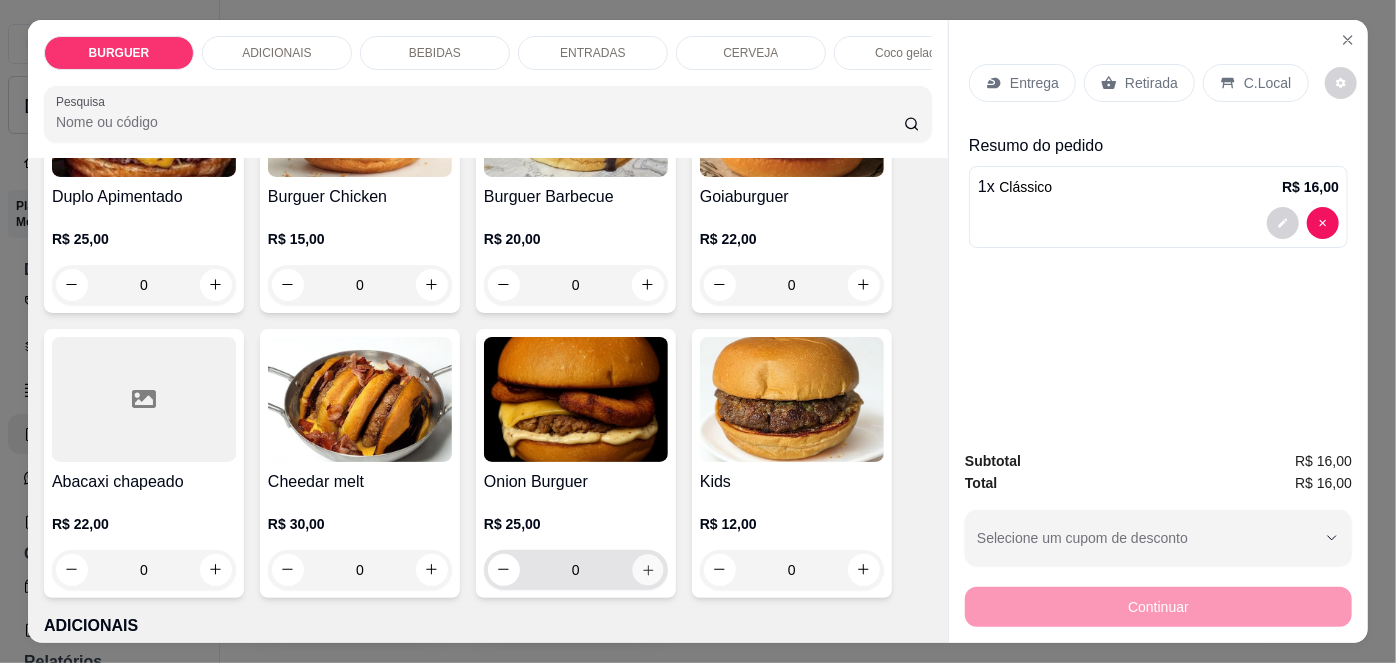 click at bounding box center [647, 569] 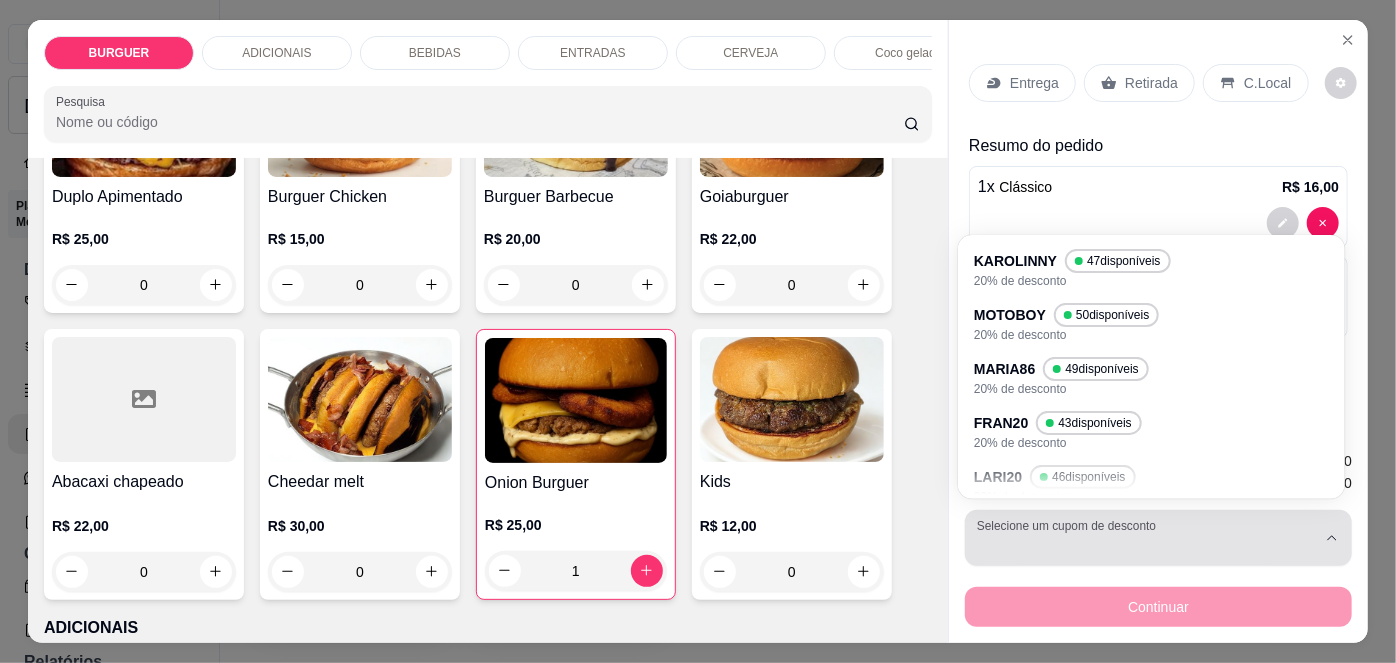 click at bounding box center (1146, 538) 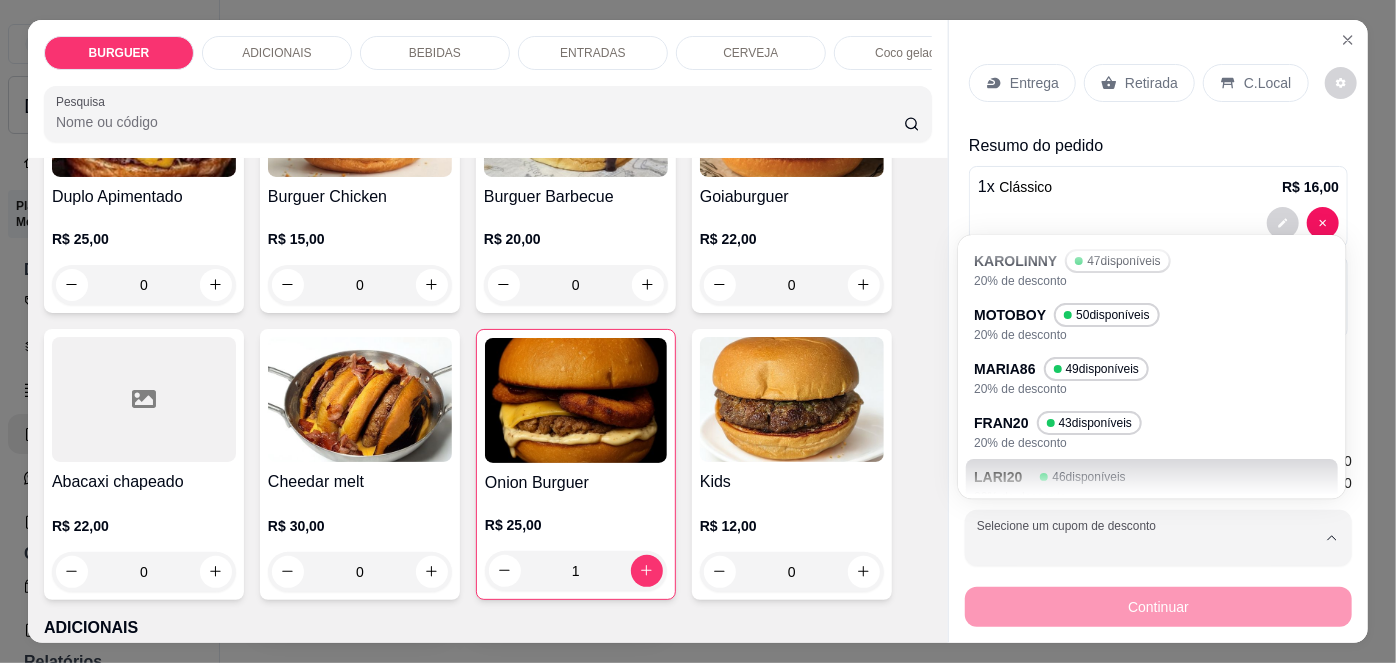 scroll, scrollTop: 128, scrollLeft: 0, axis: vertical 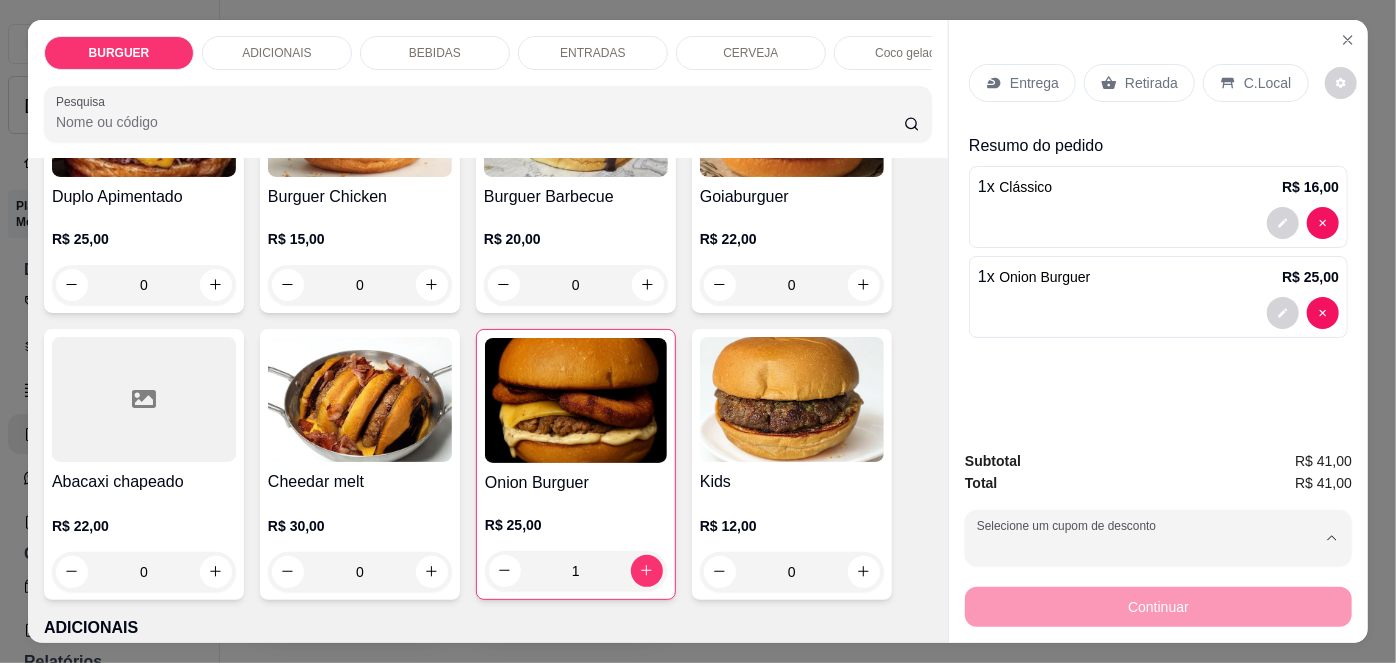 click on "20% de desconto" at bounding box center [1092, 425] 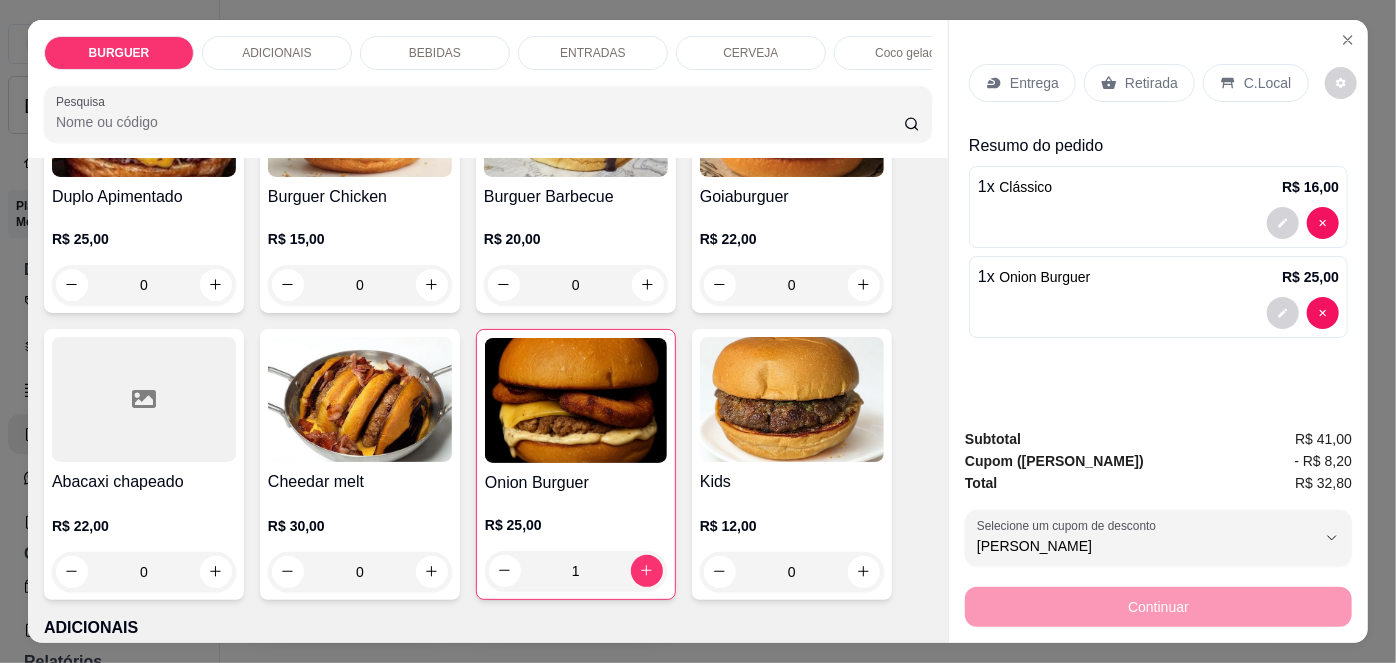 click on "Retirada" at bounding box center [1151, 83] 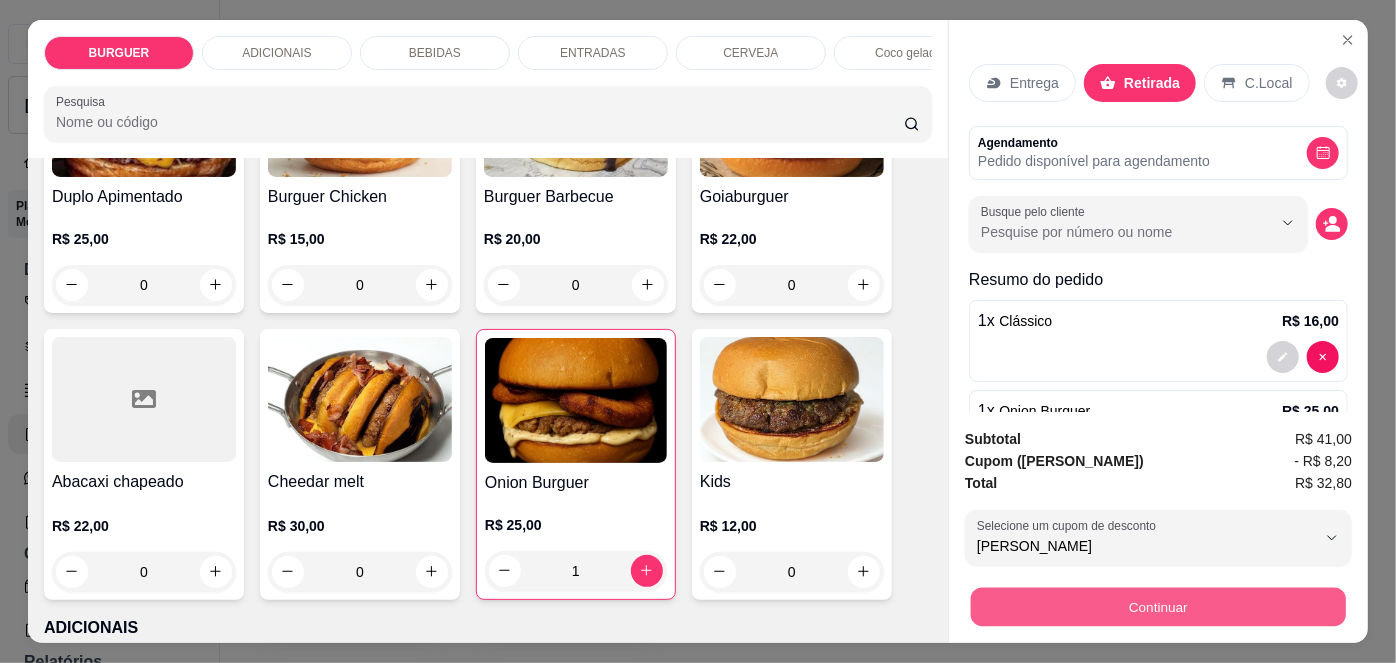 click on "Continuar" at bounding box center [1158, 607] 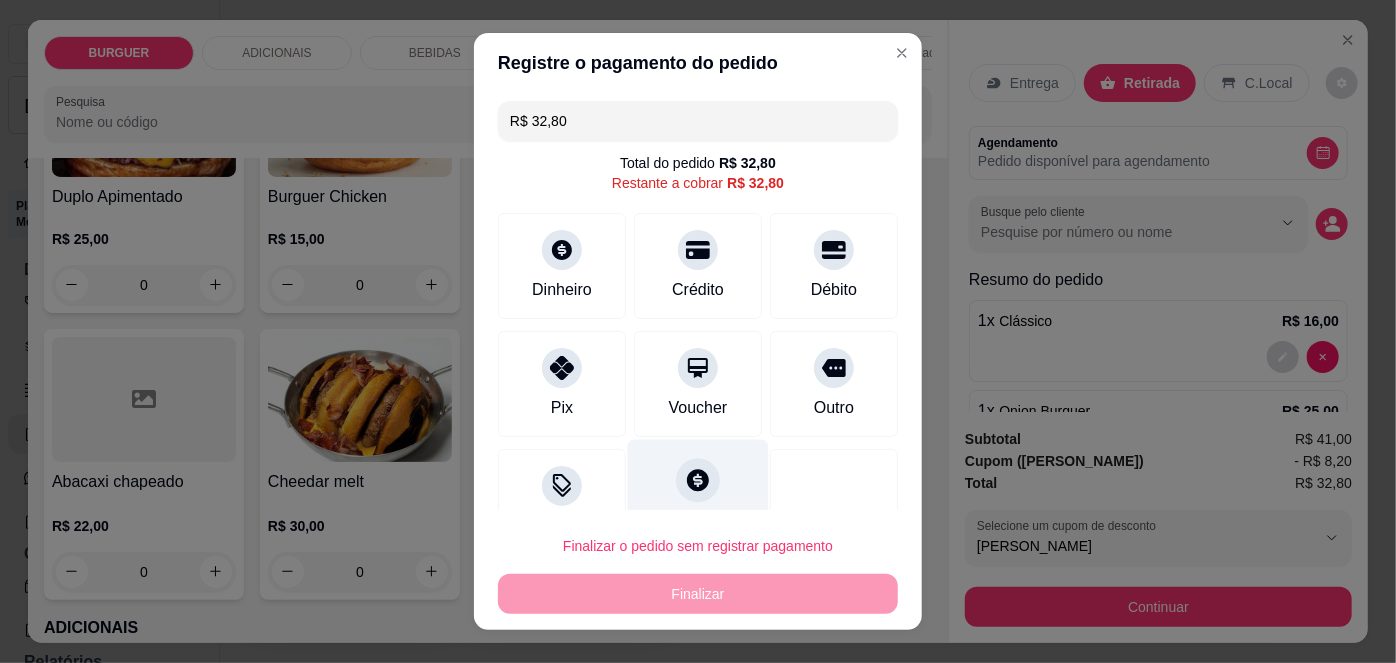 click 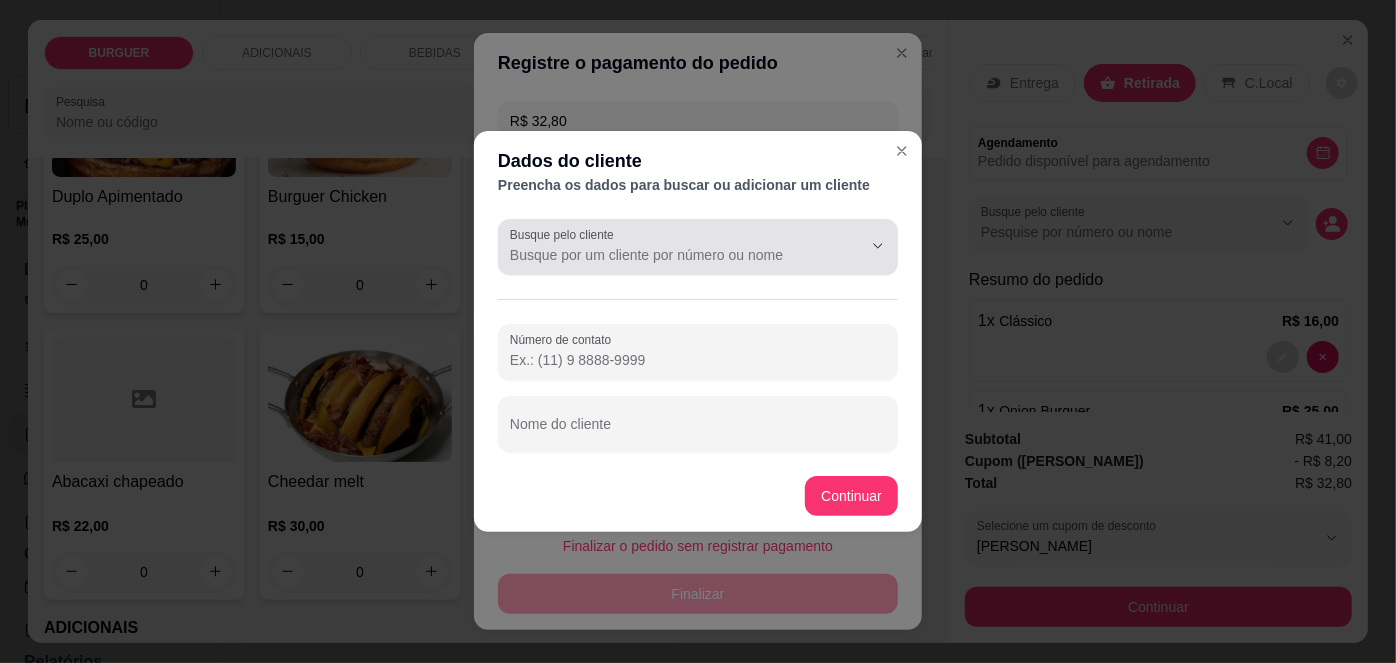 click on "Busque pelo cliente" at bounding box center [698, 247] 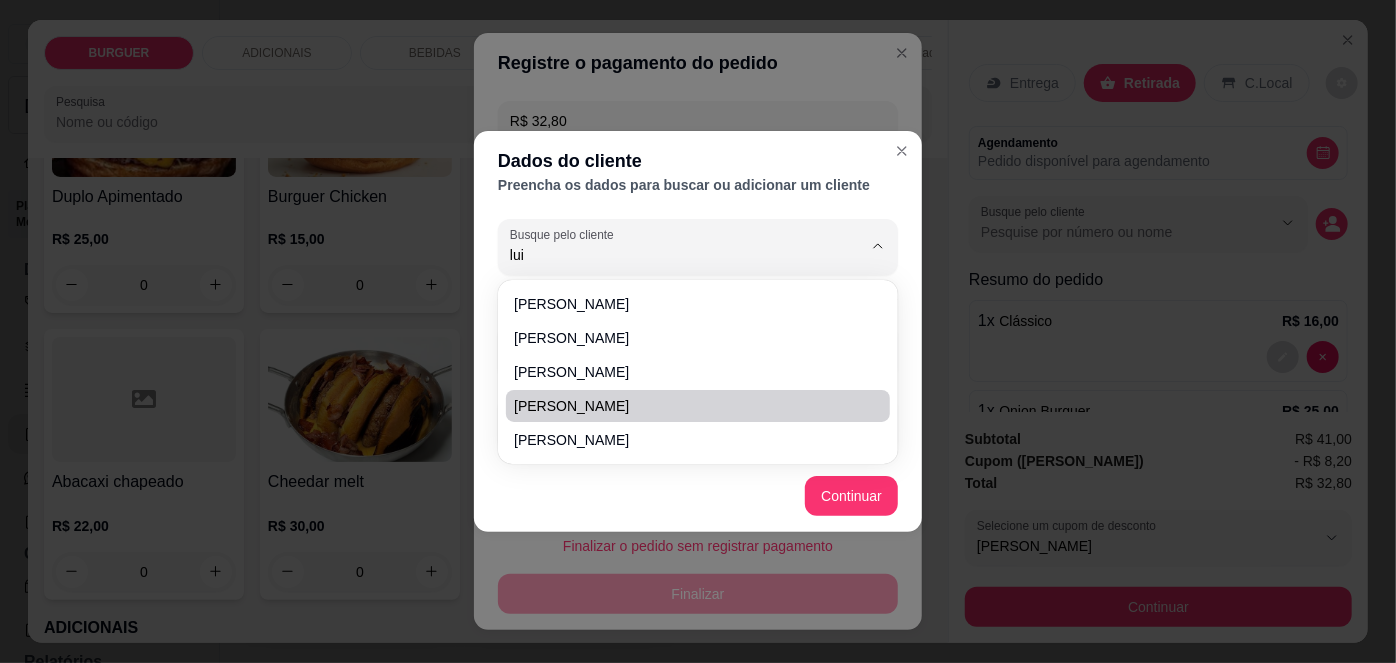 click on "Luis Chapeiro" at bounding box center [688, 406] 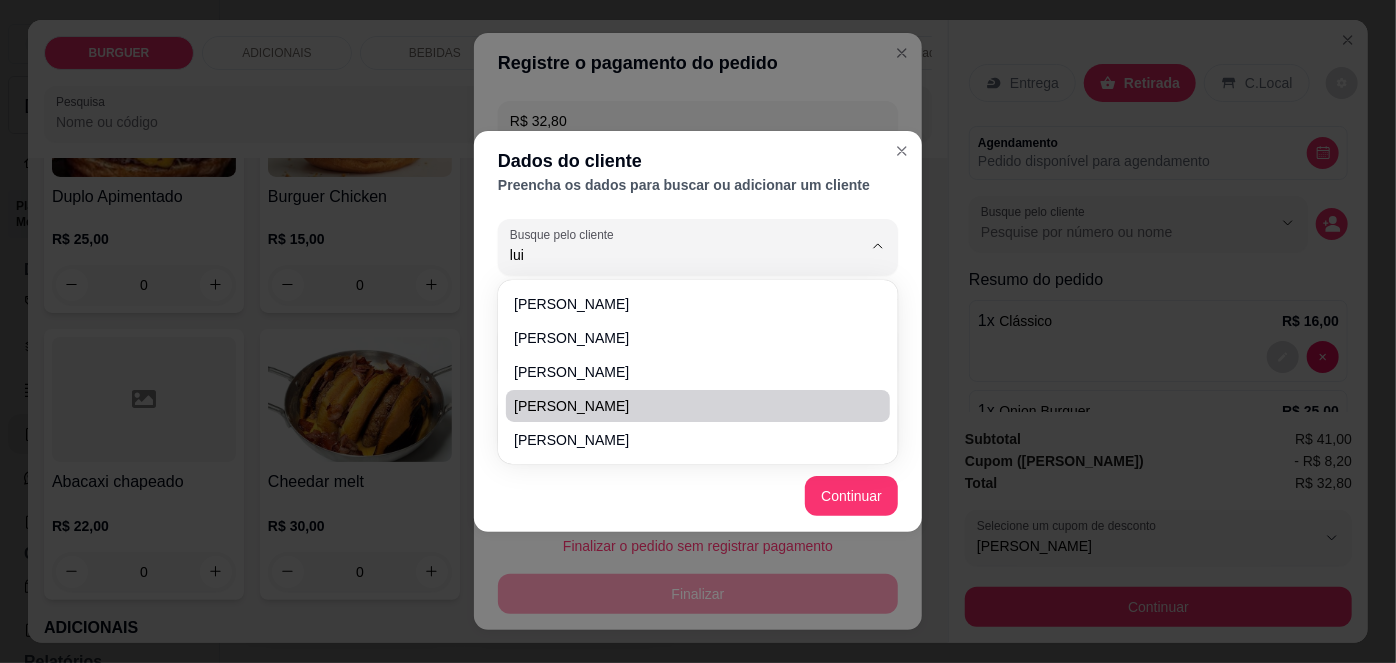 type on "Luis Chapeiro" 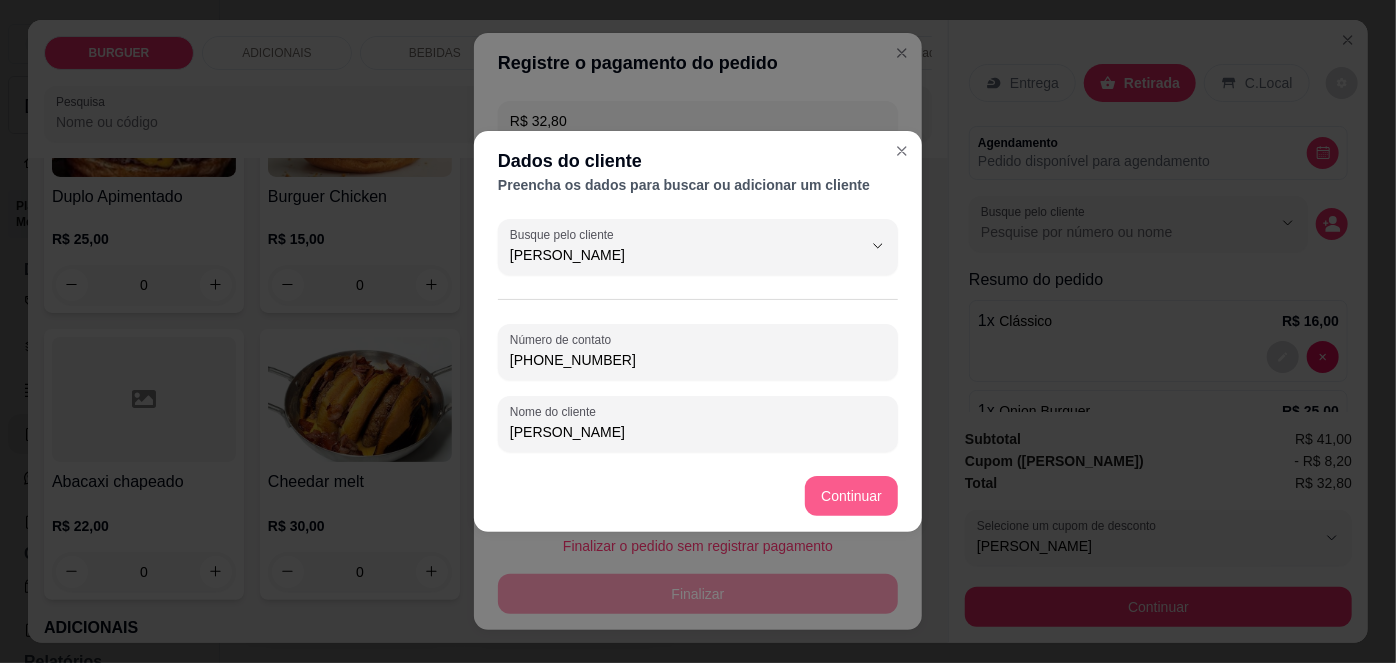 type on "Luis Chapeiro" 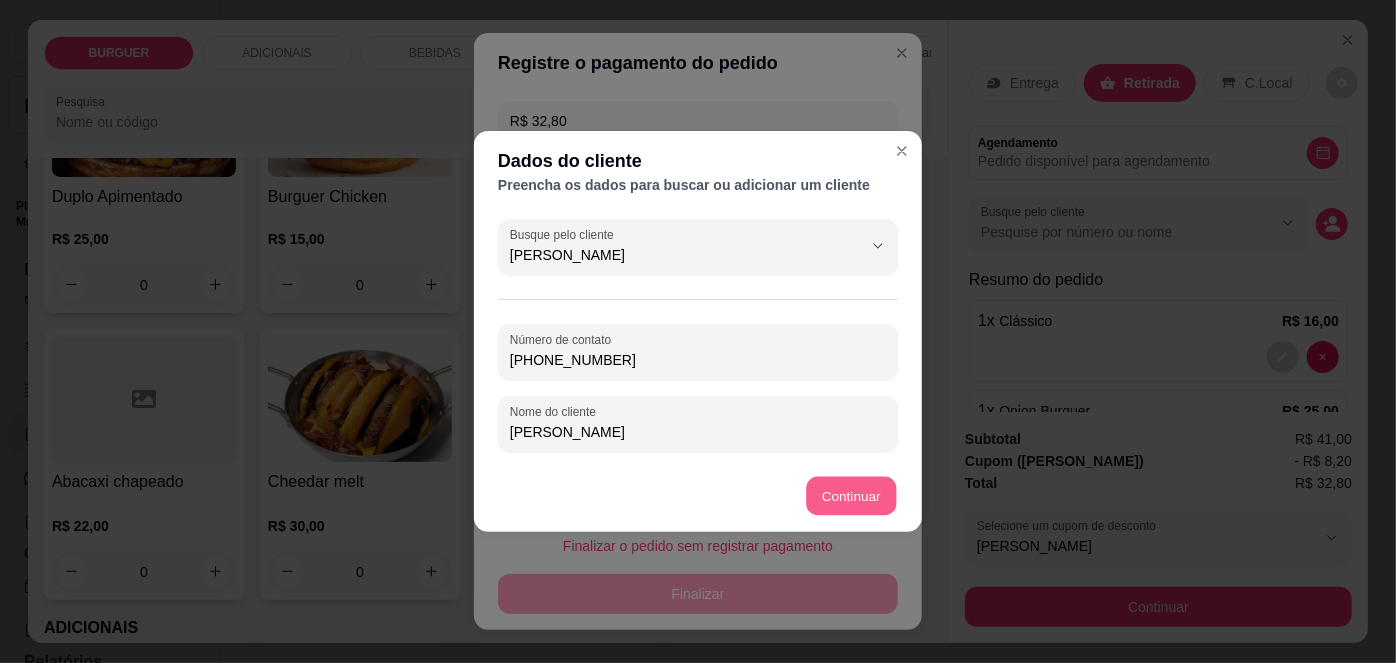 type on "R$ 0,00" 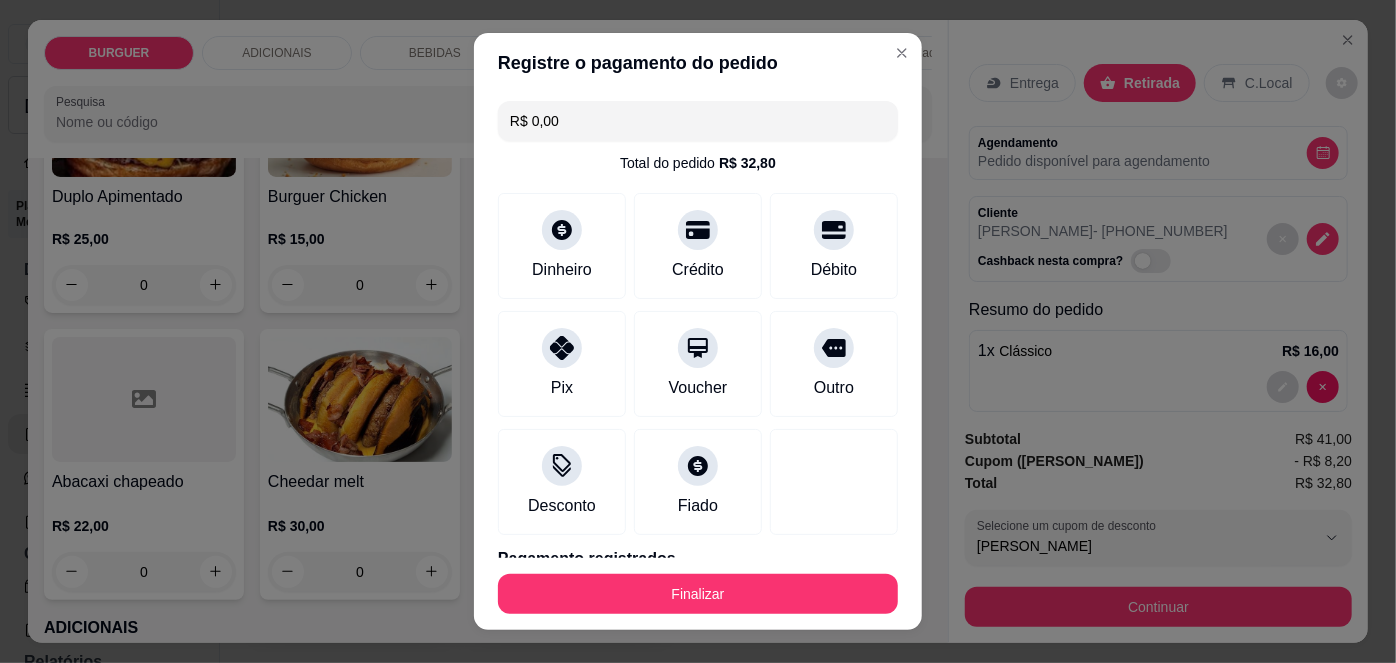 scroll, scrollTop: 88, scrollLeft: 0, axis: vertical 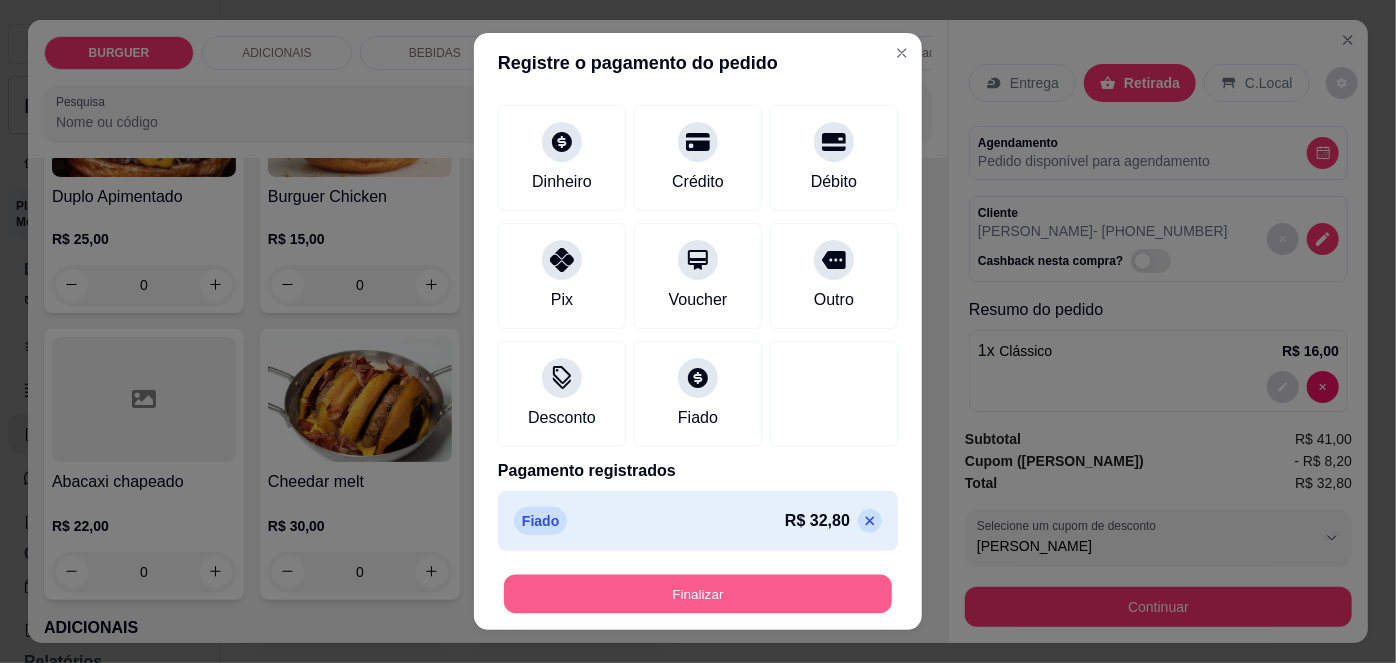 click on "Finalizar" at bounding box center [698, 593] 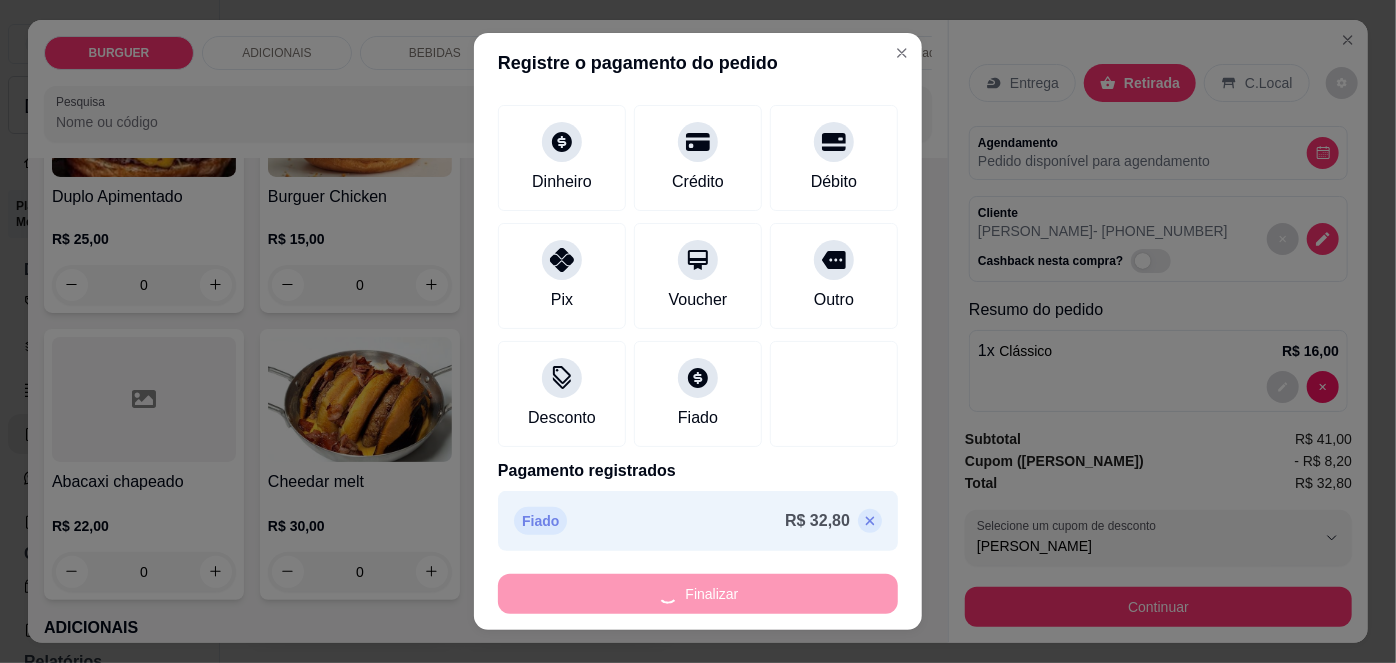 type on "0" 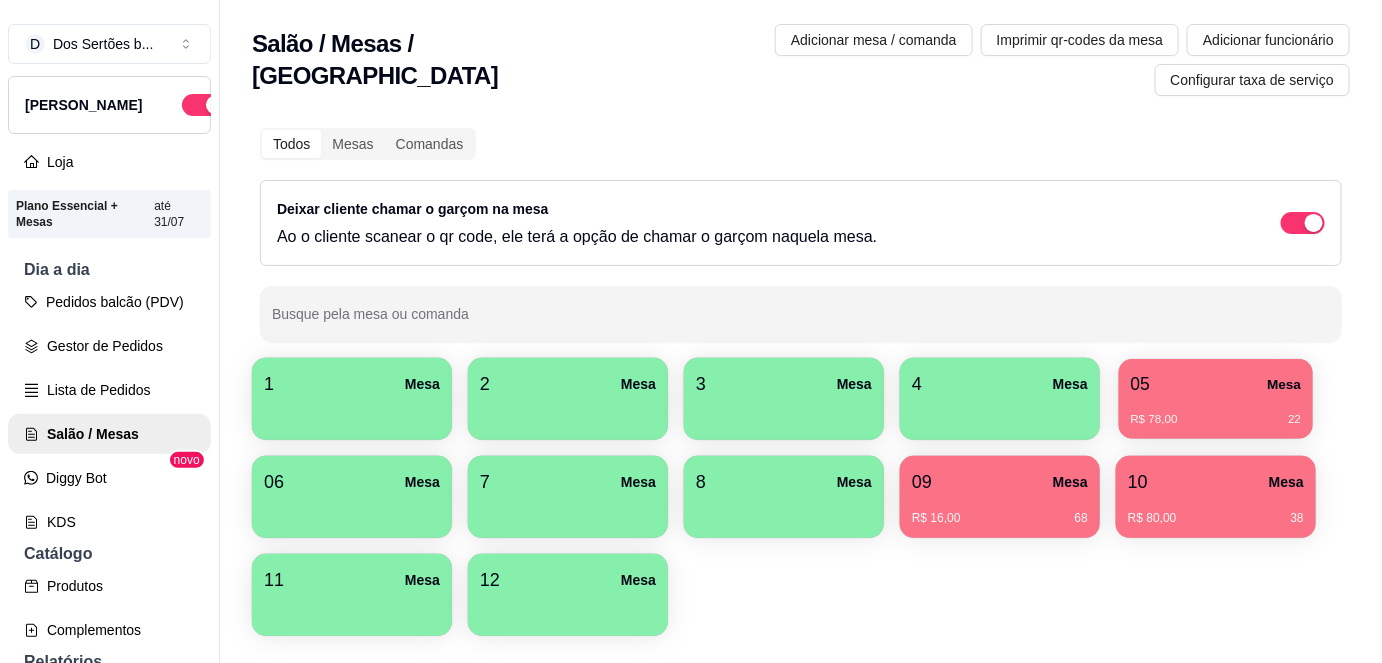 click on "R$ 78,00 22" at bounding box center [1216, 412] 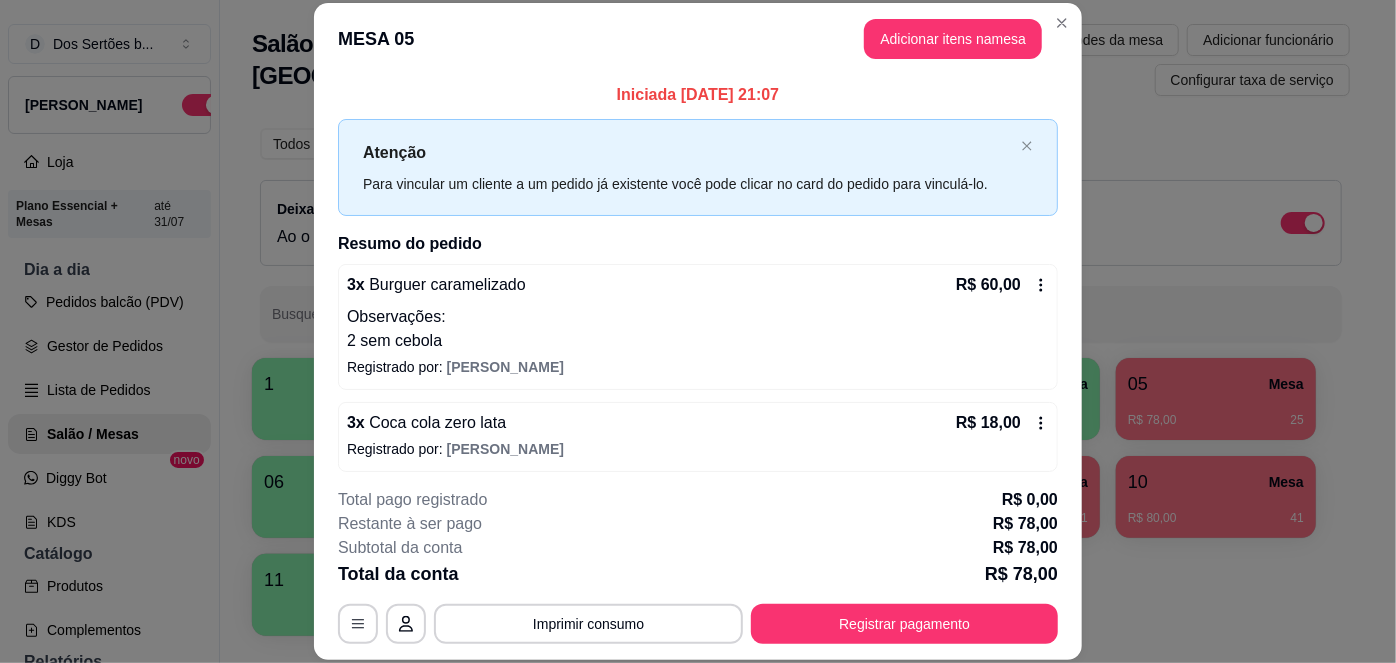 scroll, scrollTop: 6, scrollLeft: 0, axis: vertical 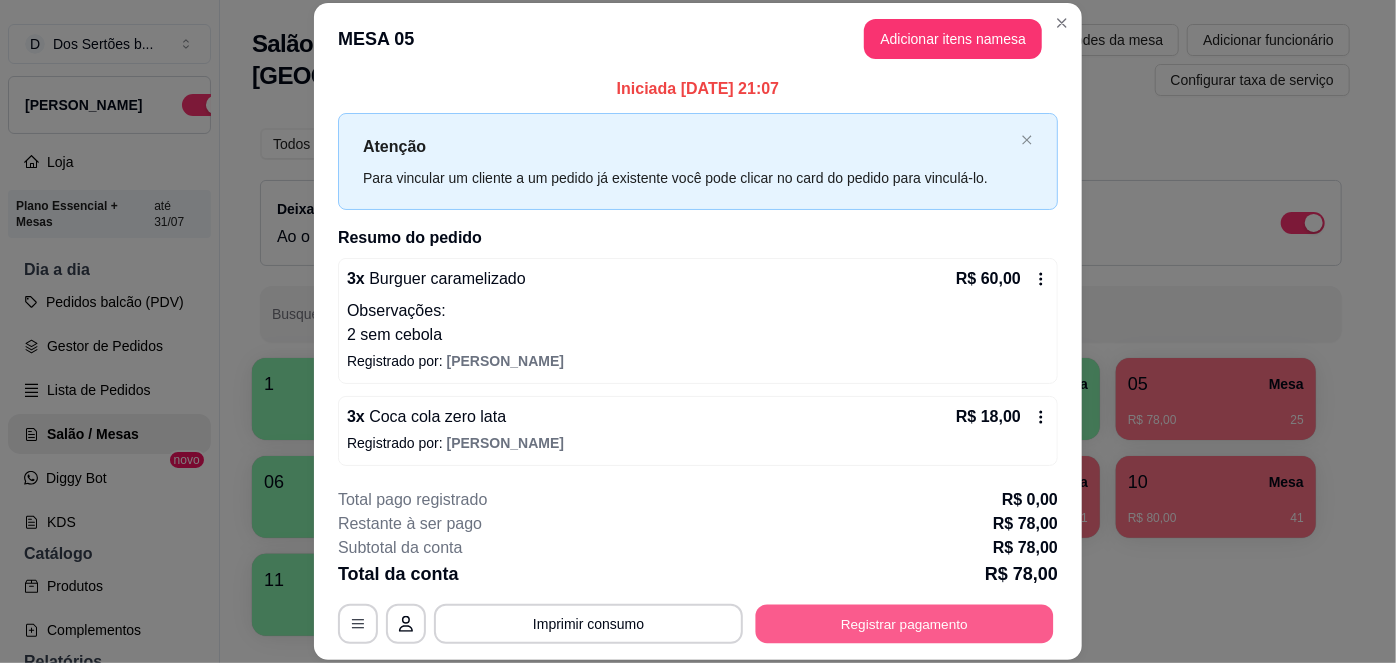 click on "Registrar pagamento" at bounding box center [905, 623] 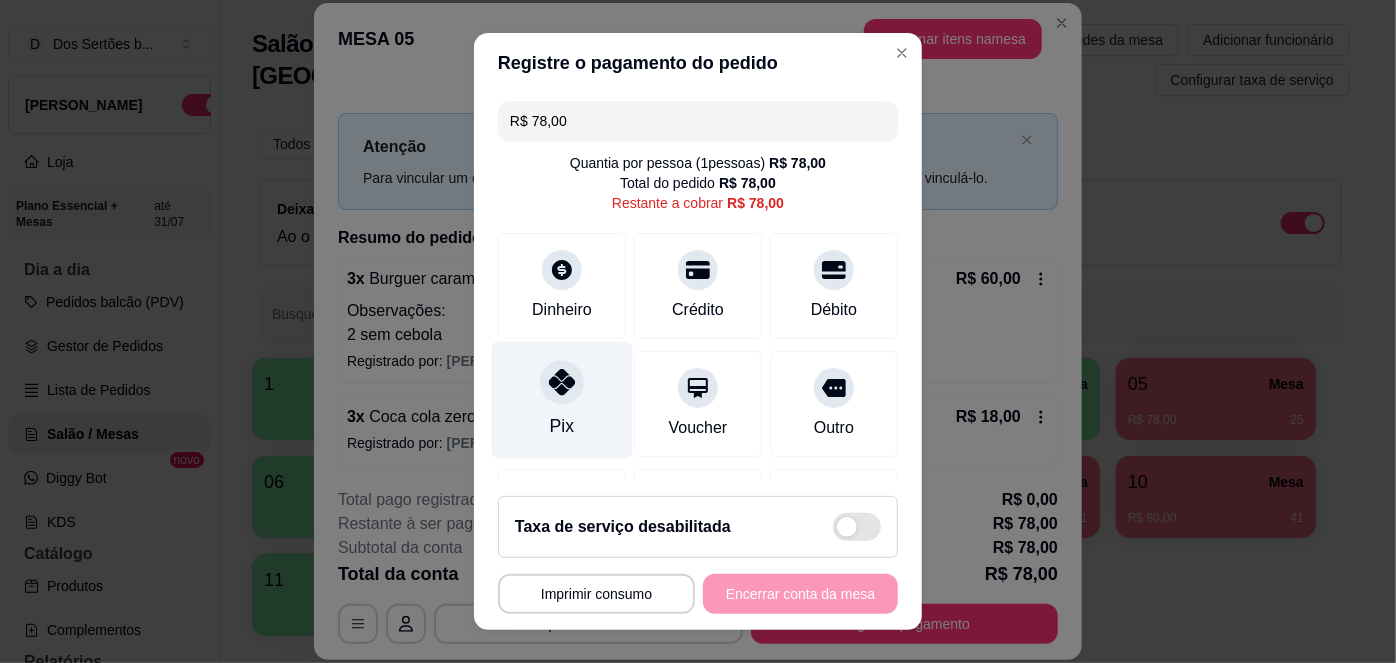 click 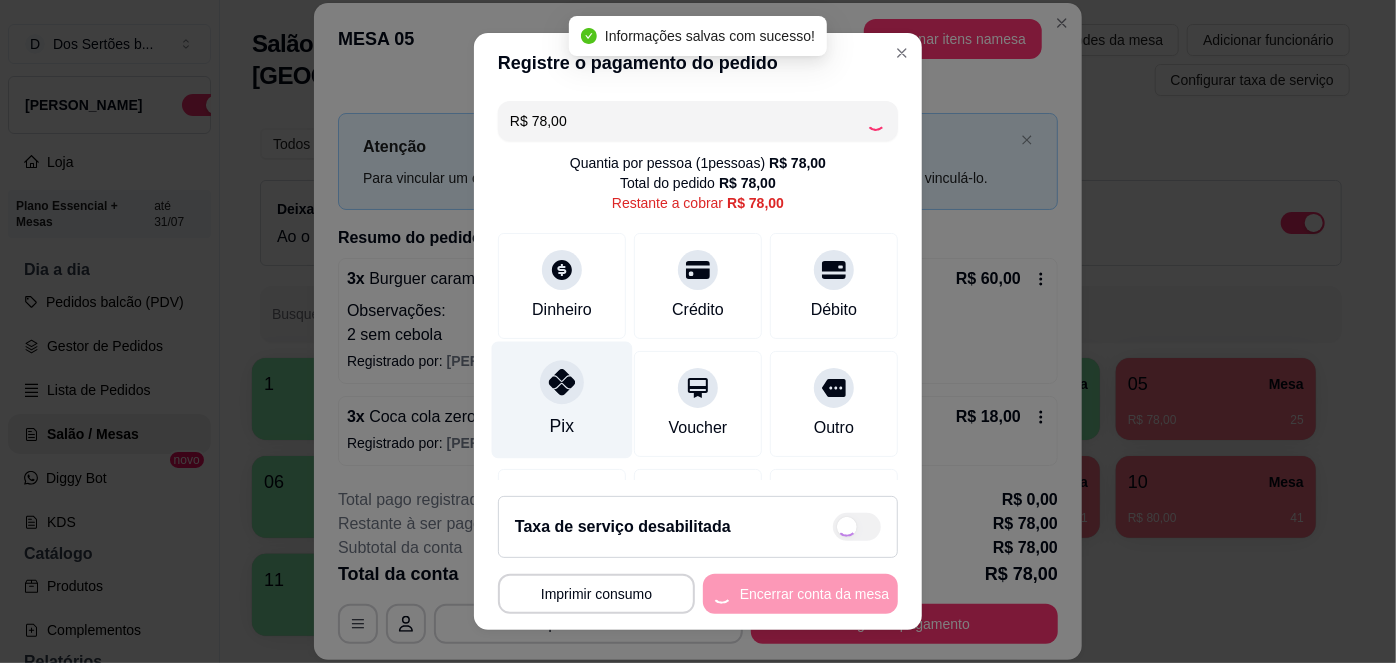 type on "R$ 0,00" 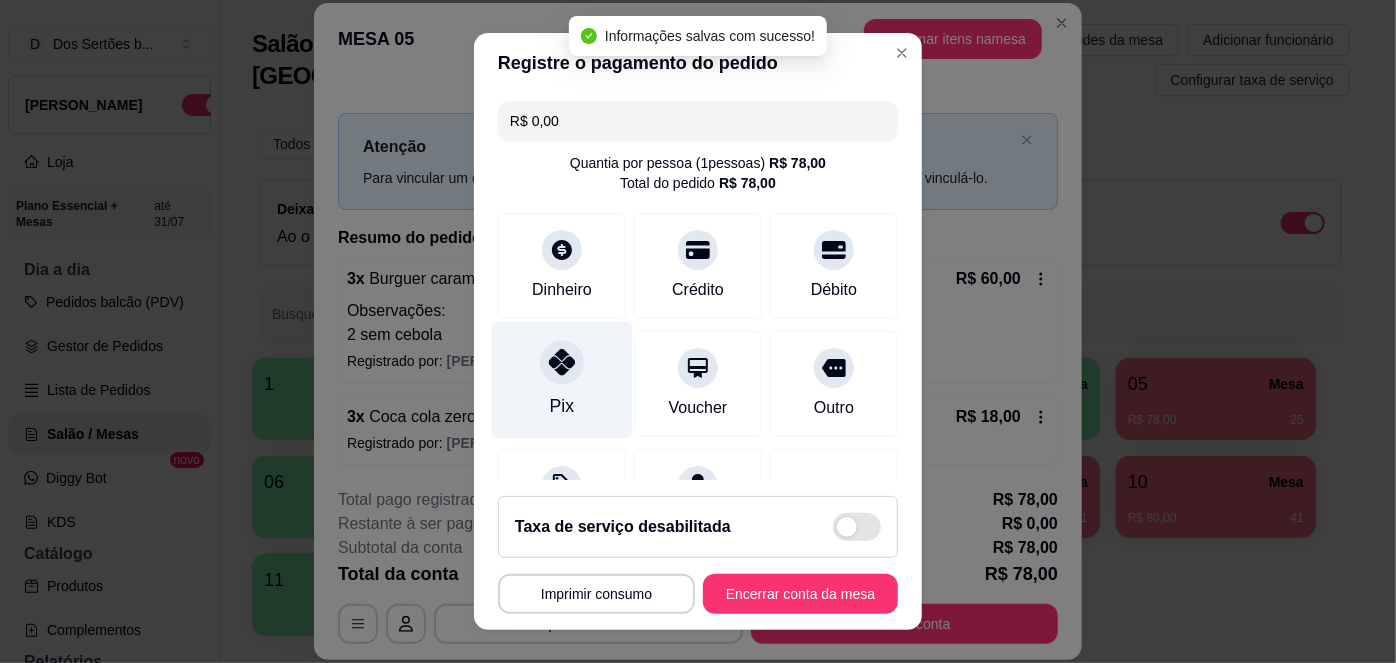 scroll, scrollTop: 208, scrollLeft: 0, axis: vertical 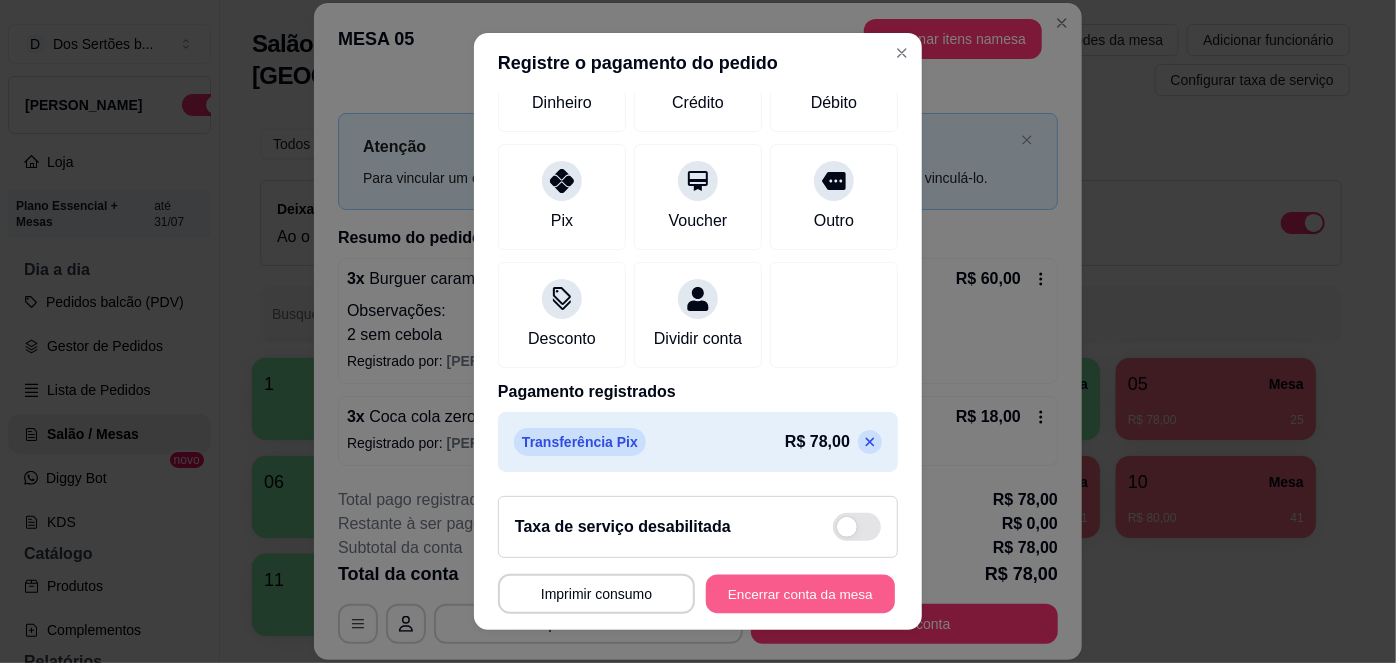 click on "Encerrar conta da mesa" at bounding box center [800, 593] 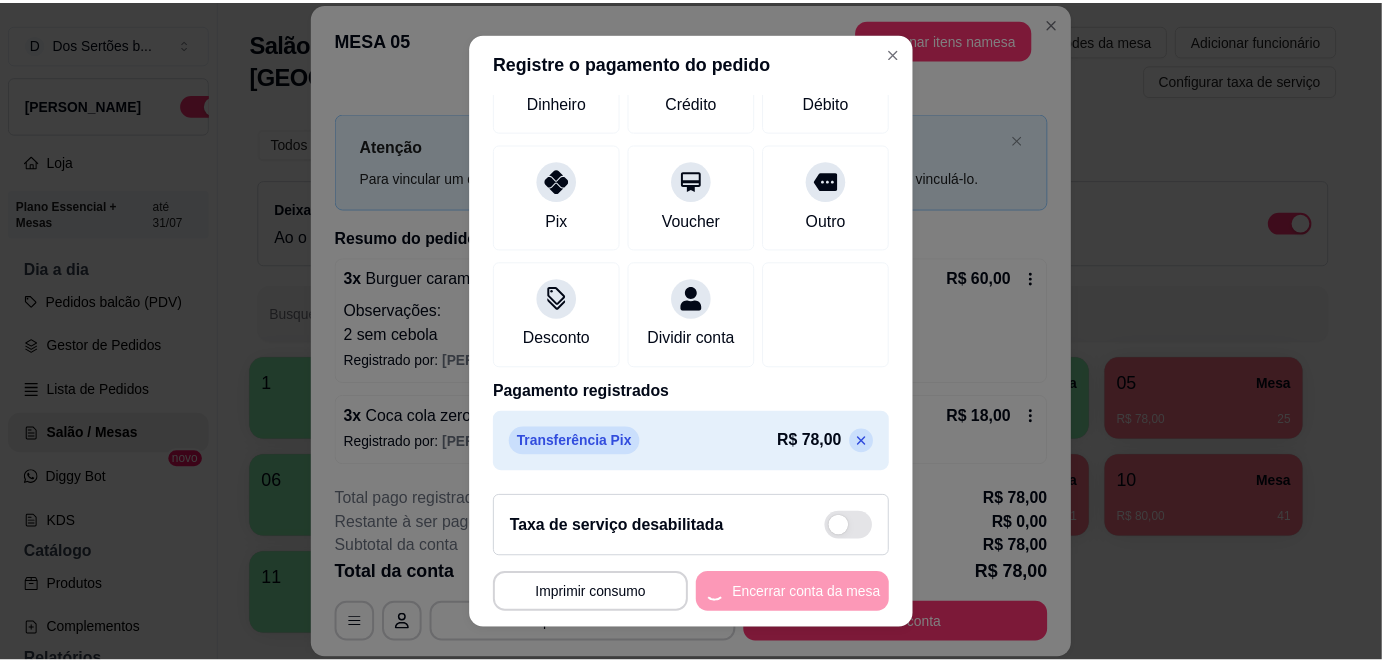 scroll, scrollTop: 0, scrollLeft: 0, axis: both 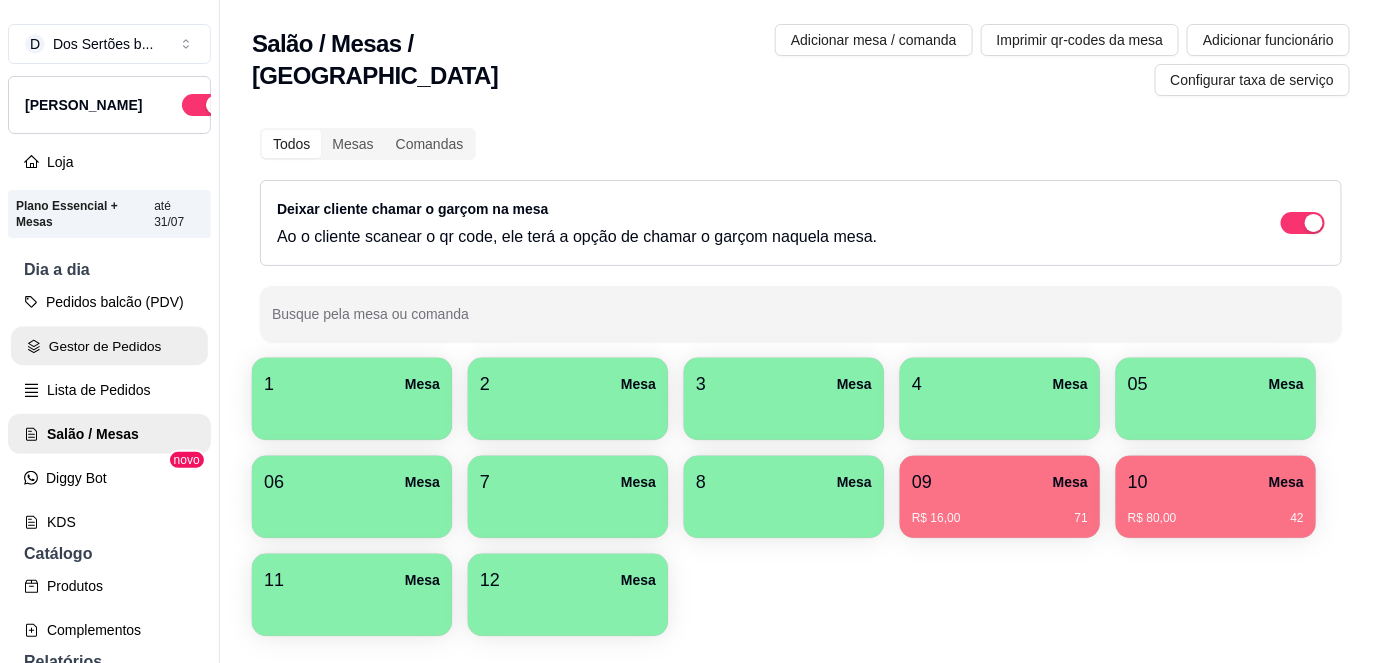 click on "Gestor de Pedidos" at bounding box center [109, 346] 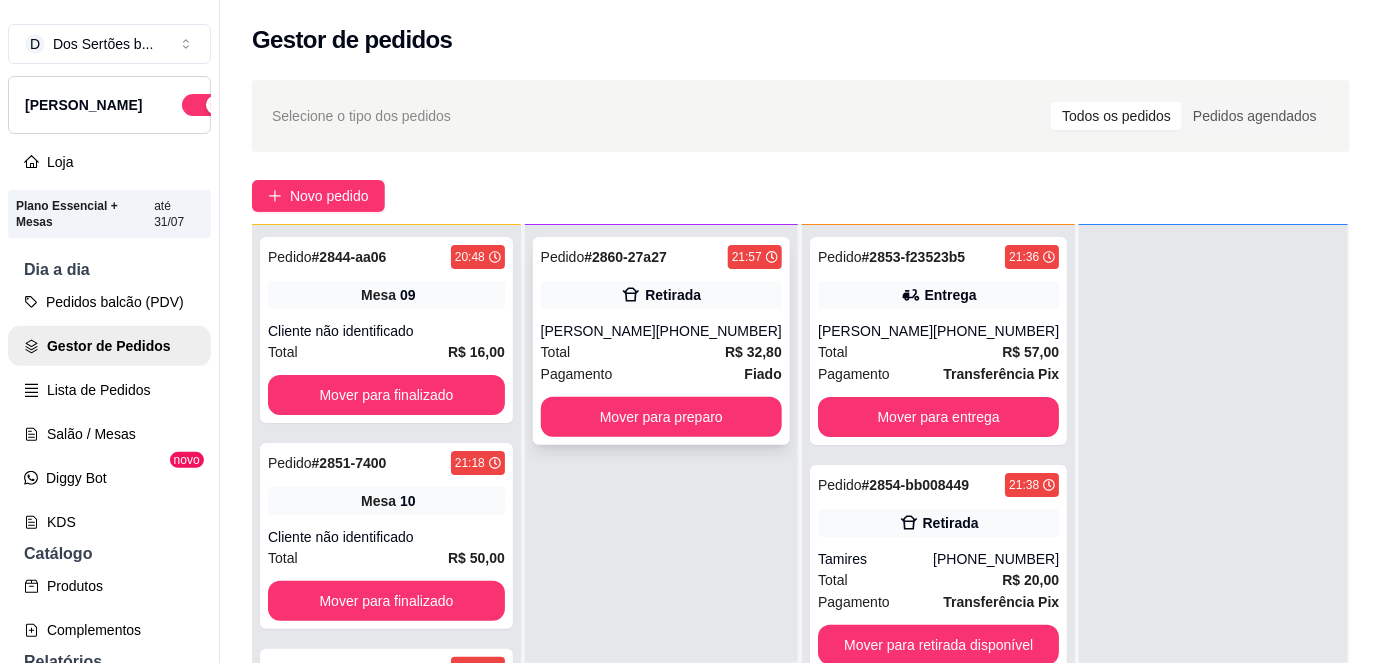 scroll, scrollTop: 56, scrollLeft: 0, axis: vertical 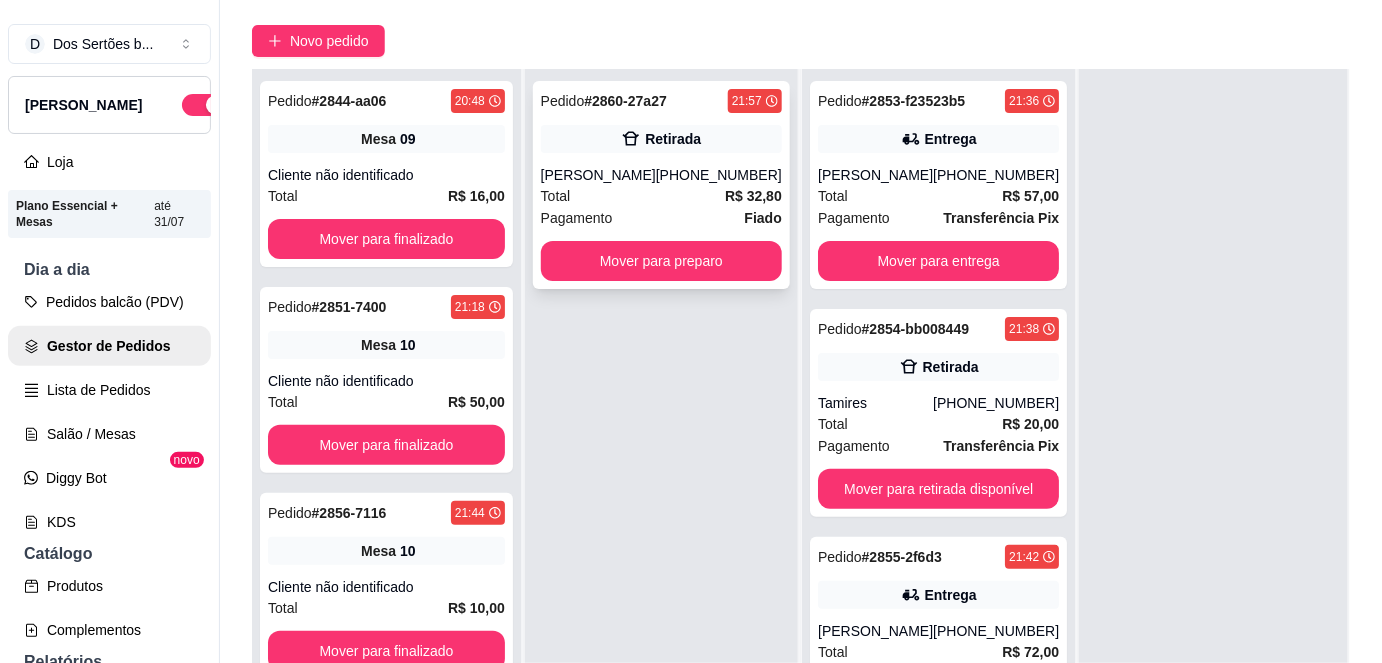 click on "Total R$ 32,80" at bounding box center (661, 196) 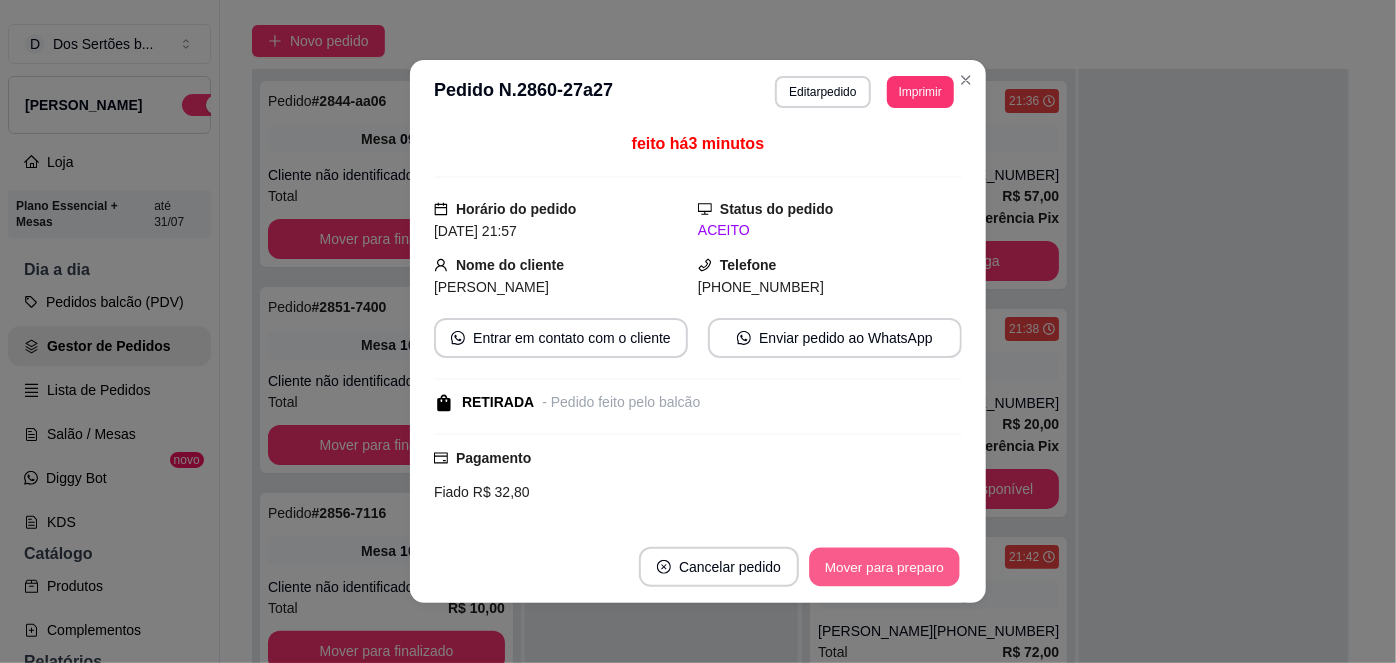 click on "Mover para preparo" at bounding box center [884, 567] 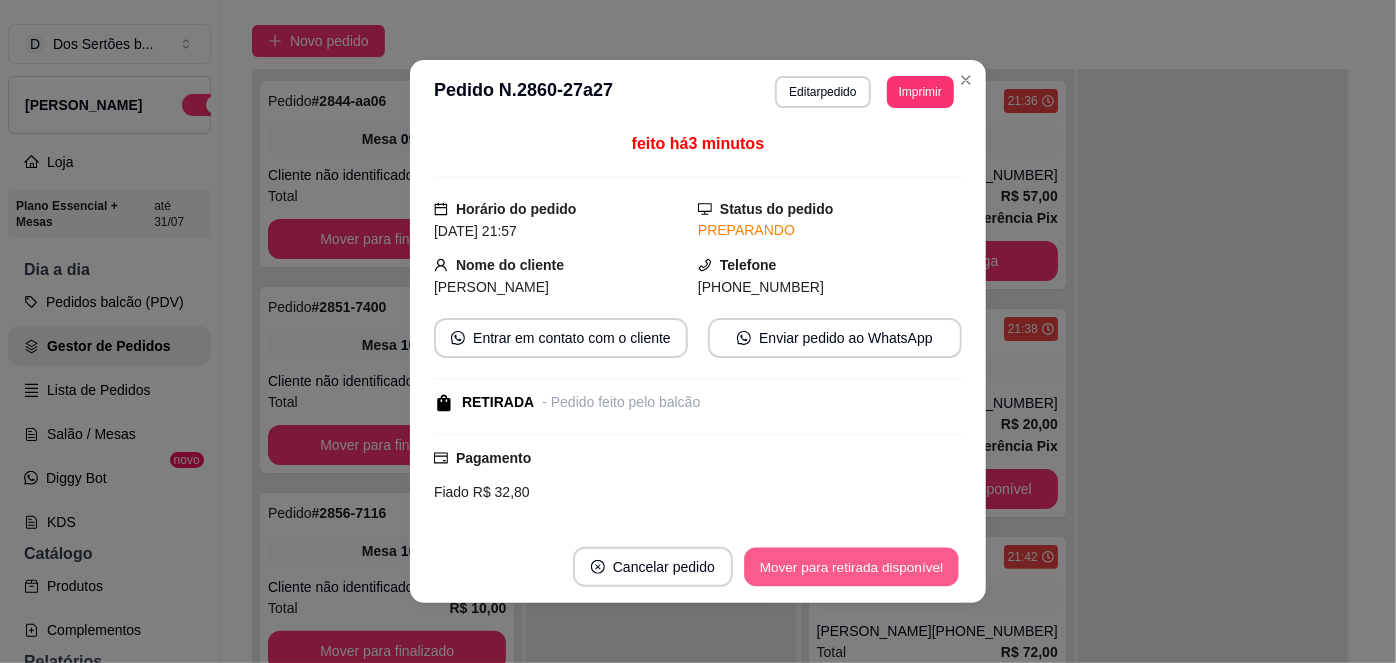 click on "Mover para retirada disponível" at bounding box center (851, 567) 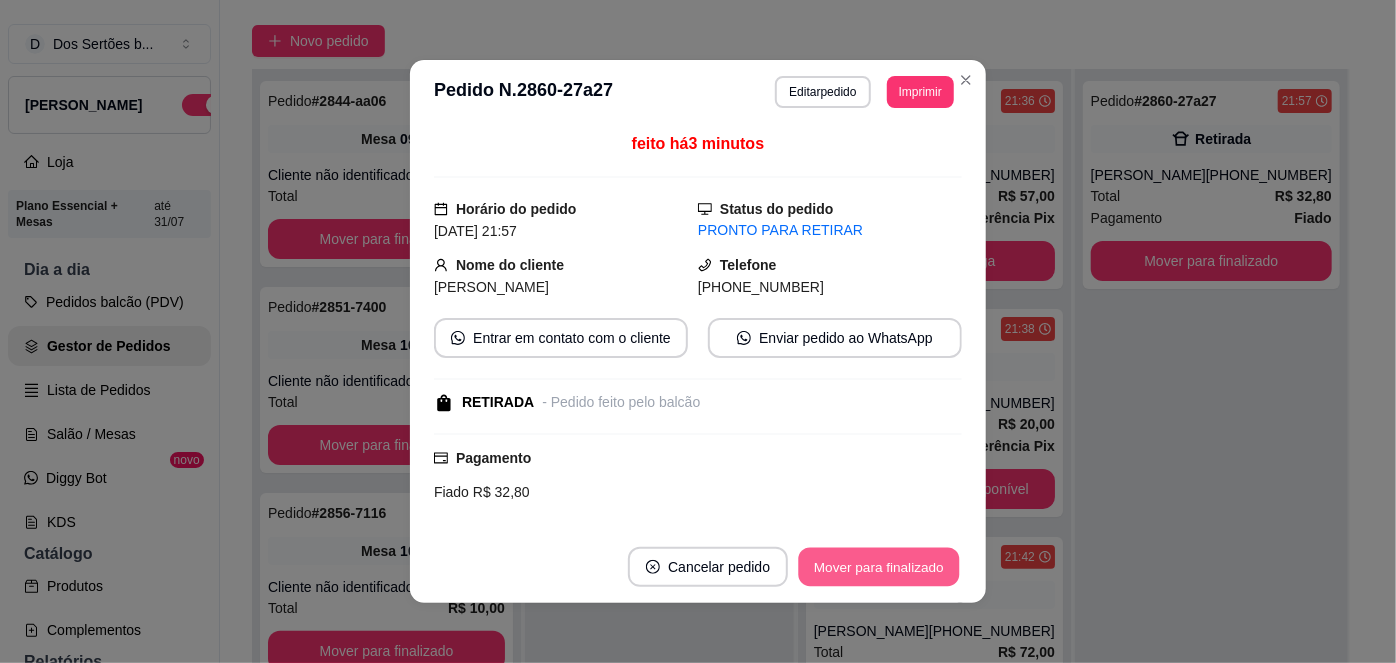 click on "Mover para finalizado" at bounding box center (879, 567) 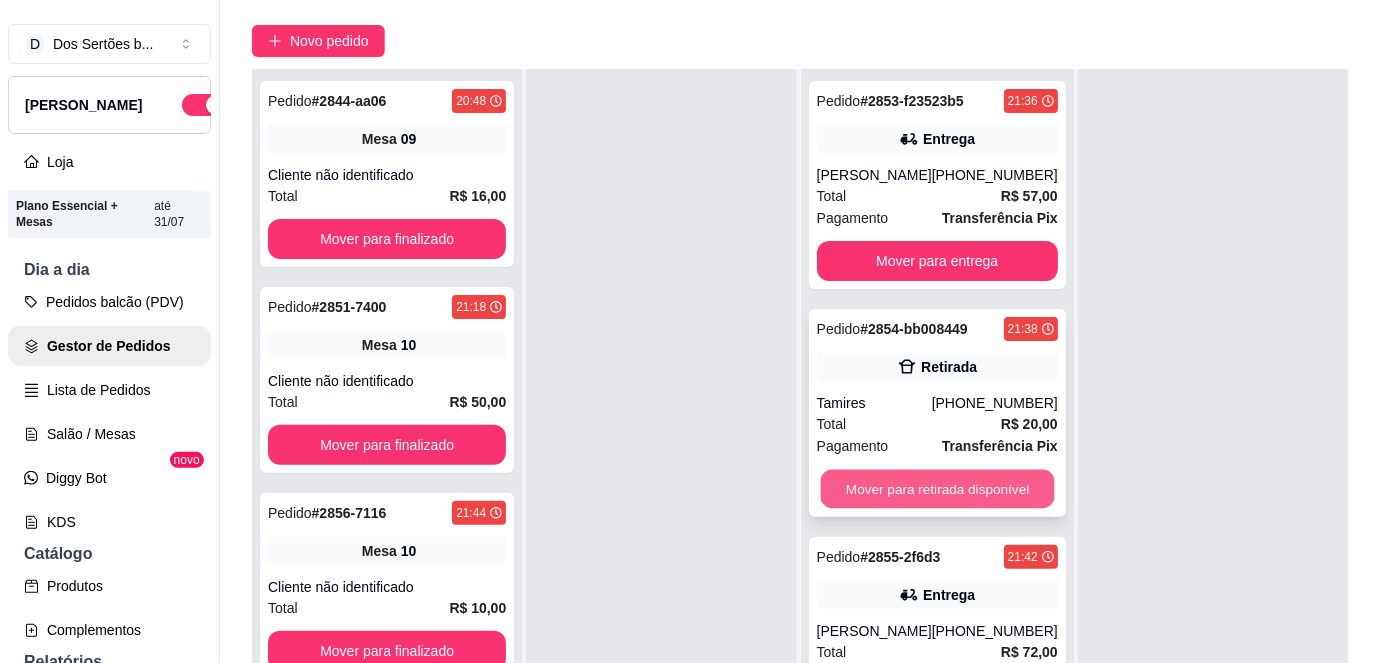 click on "Mover para retirada disponível" at bounding box center (937, 489) 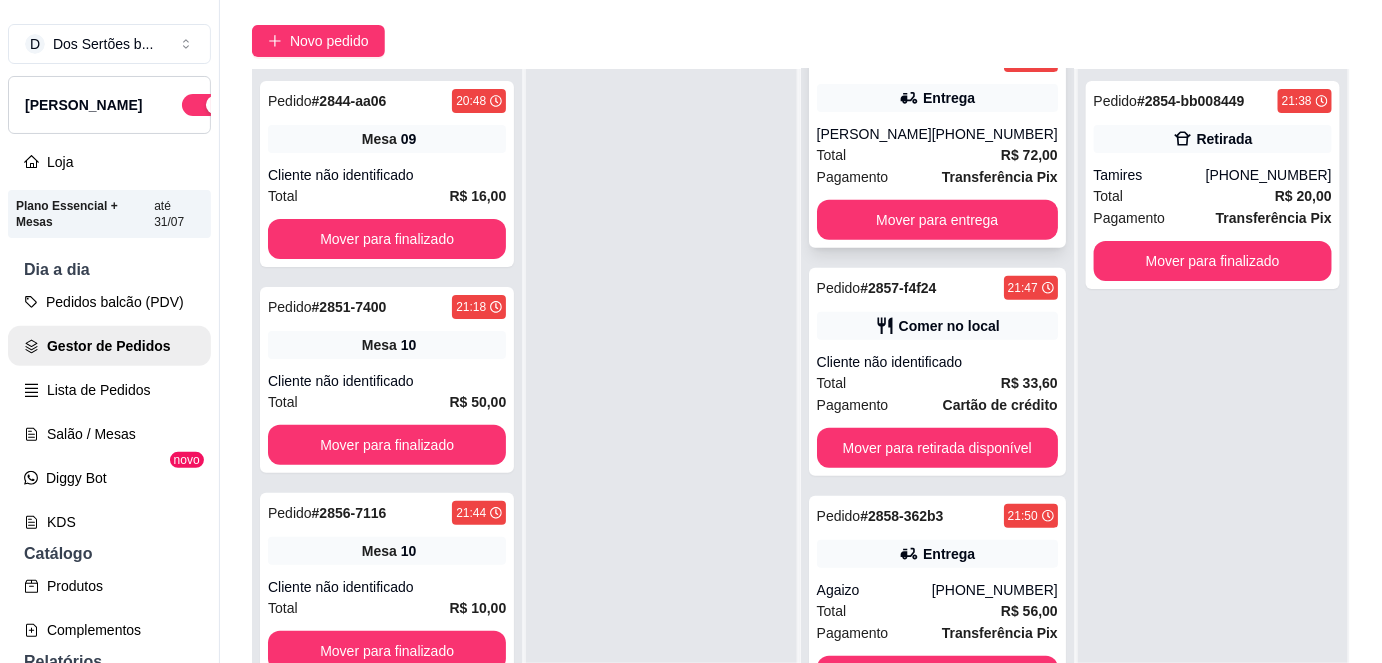 scroll, scrollTop: 288, scrollLeft: 0, axis: vertical 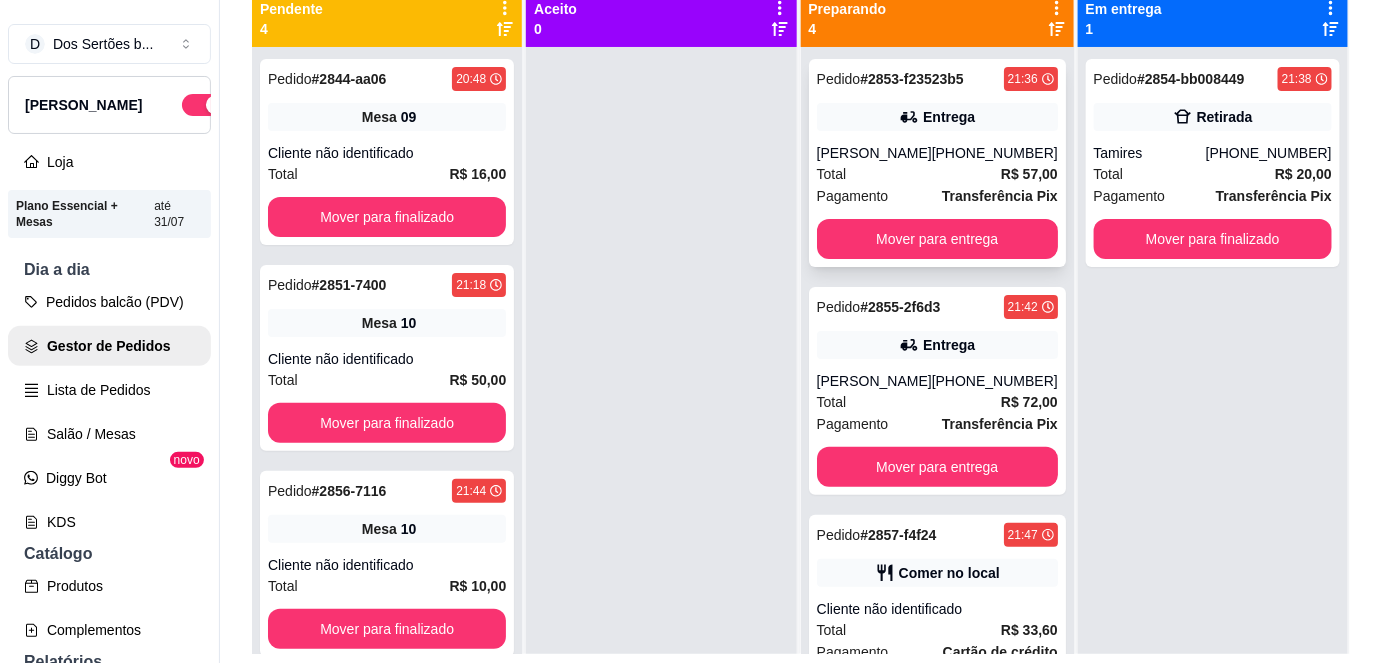click on "Jonas caíque Santos luz" at bounding box center (874, 153) 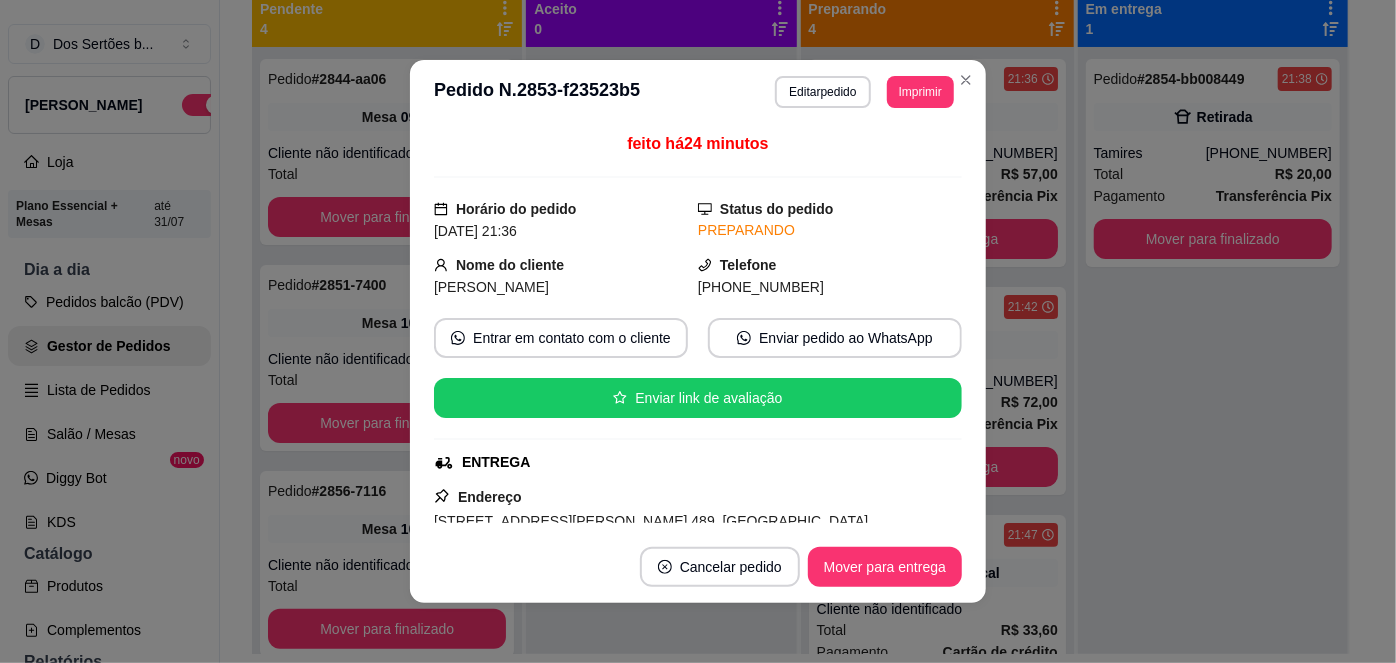 scroll, scrollTop: 381, scrollLeft: 0, axis: vertical 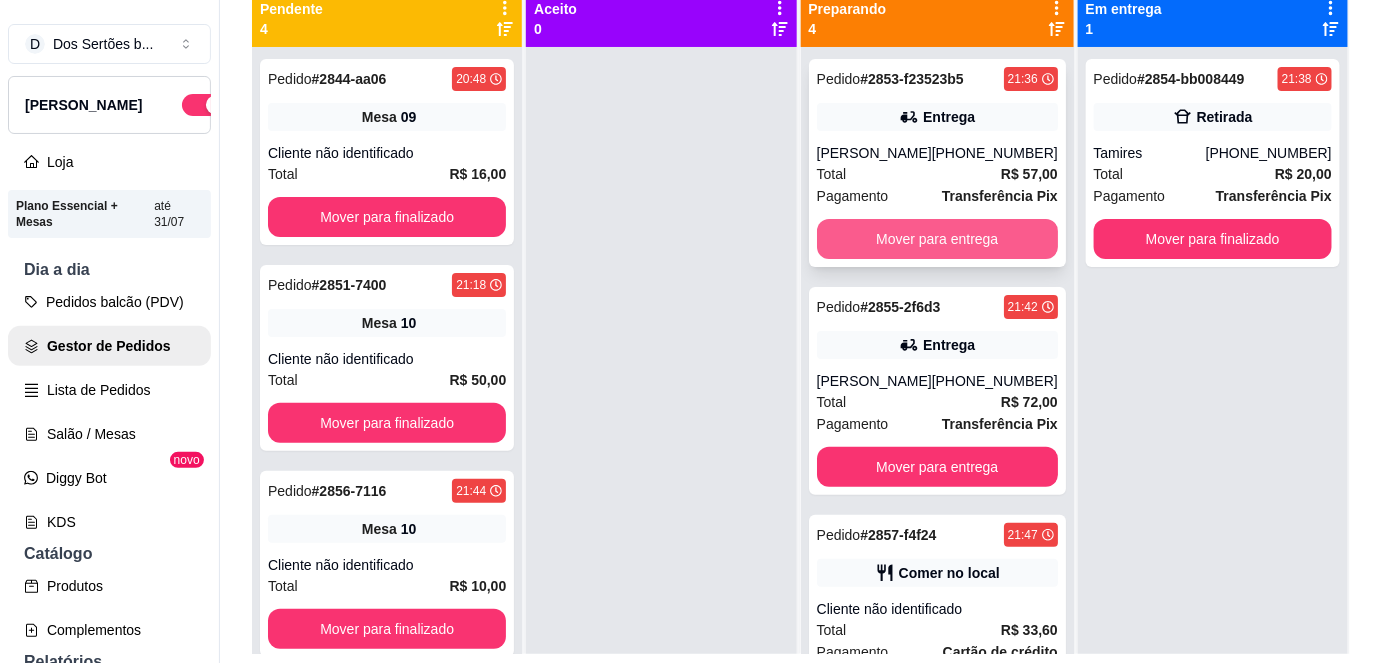 click on "Mover para entrega" at bounding box center (937, 239) 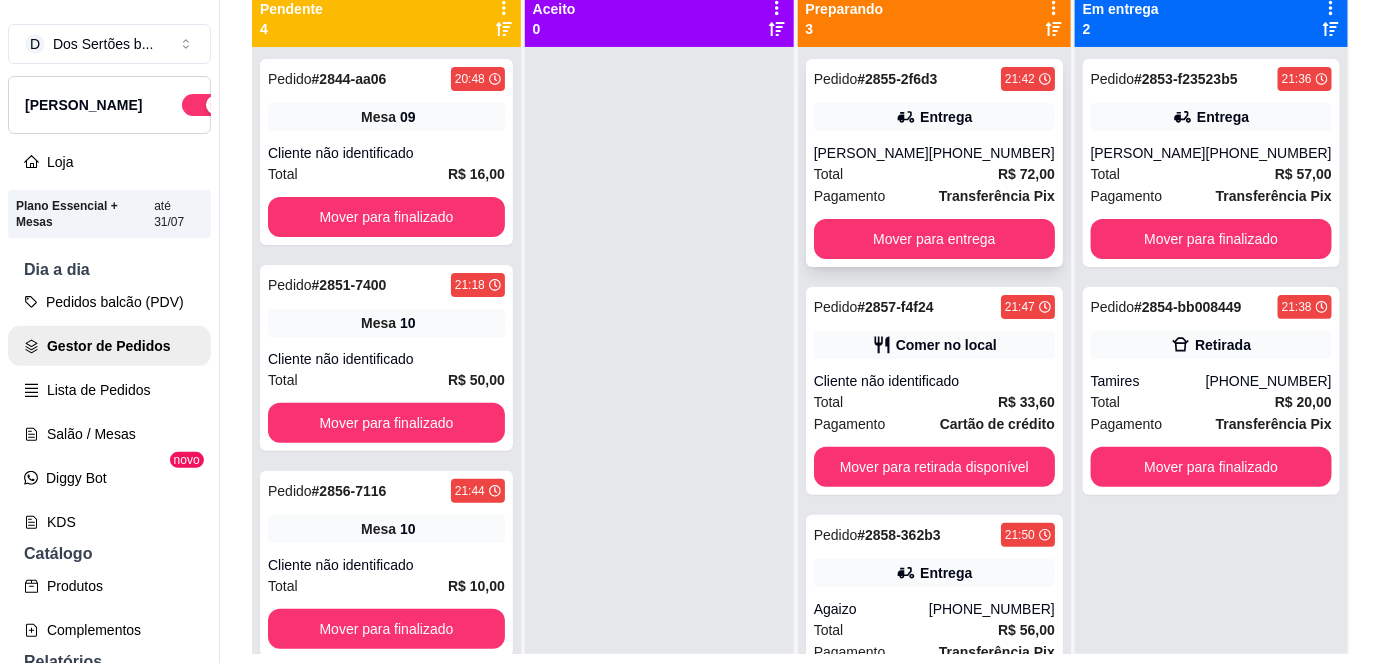 click on "[PERSON_NAME]" at bounding box center [871, 153] 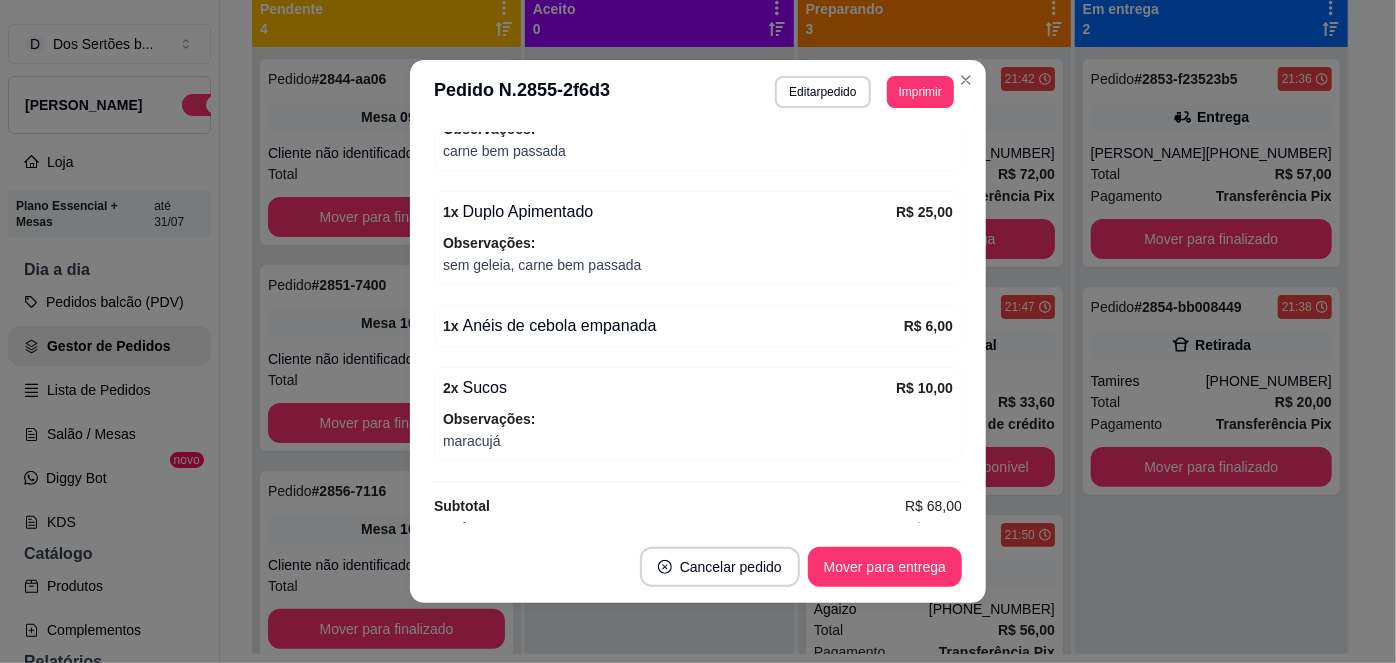 scroll, scrollTop: 686, scrollLeft: 0, axis: vertical 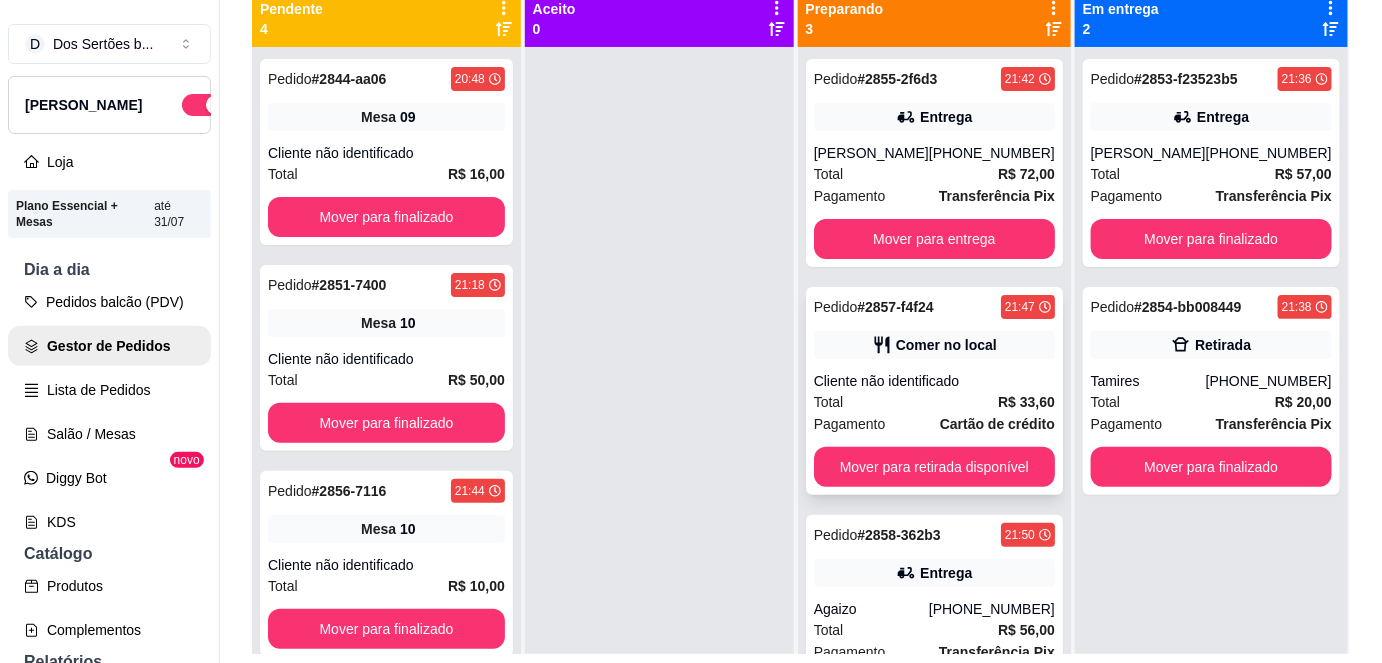 click on "Cliente não identificado" at bounding box center [934, 381] 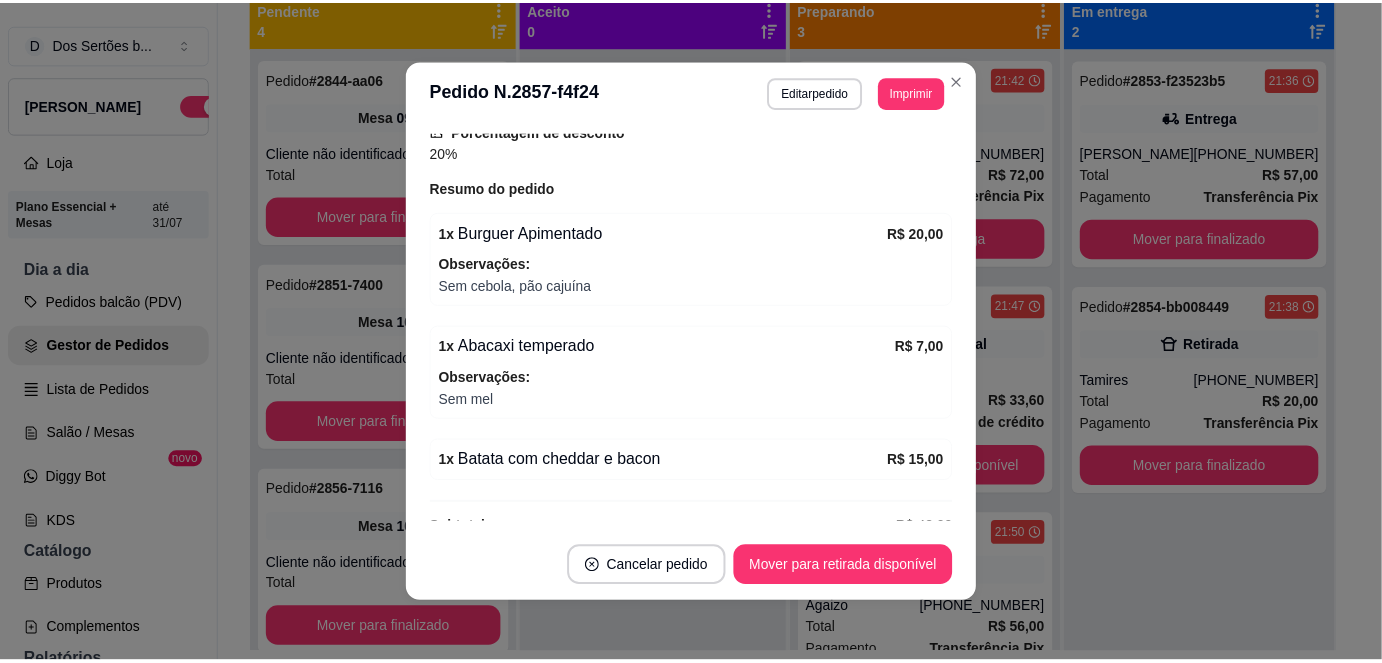 scroll, scrollTop: 482, scrollLeft: 0, axis: vertical 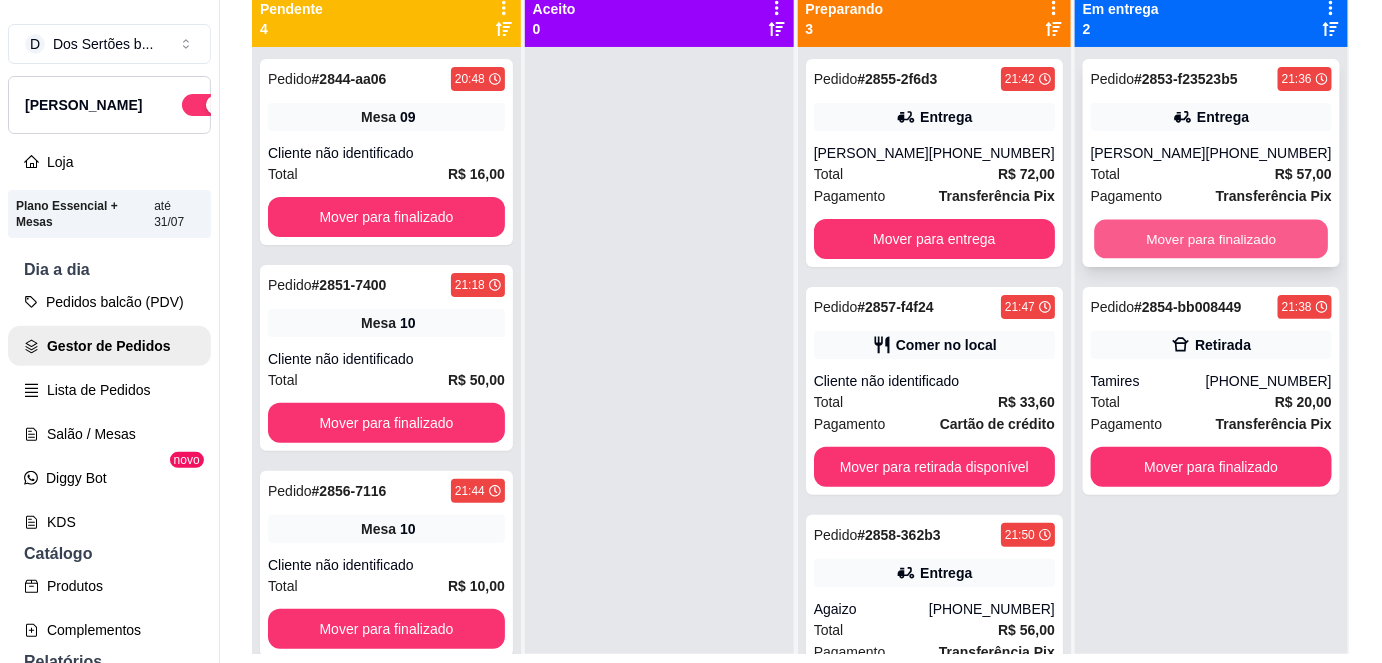 click on "Mover para finalizado" at bounding box center (1211, 239) 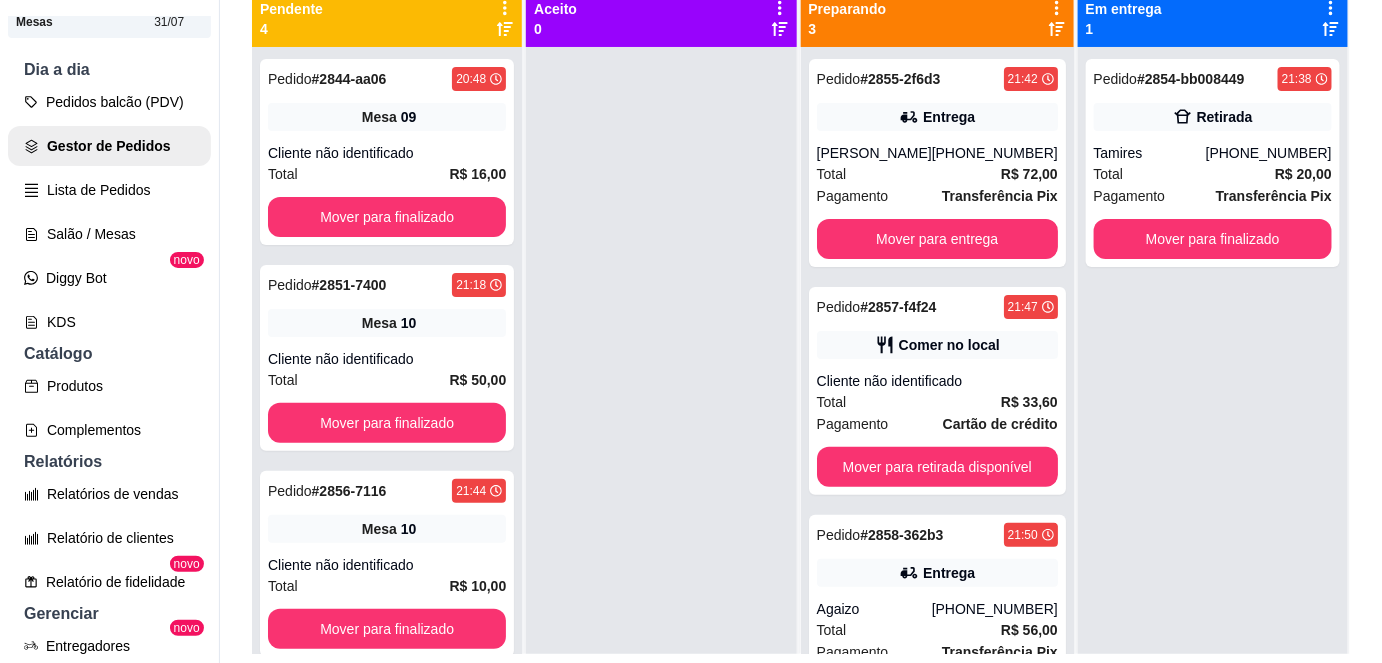 scroll, scrollTop: 202, scrollLeft: 0, axis: vertical 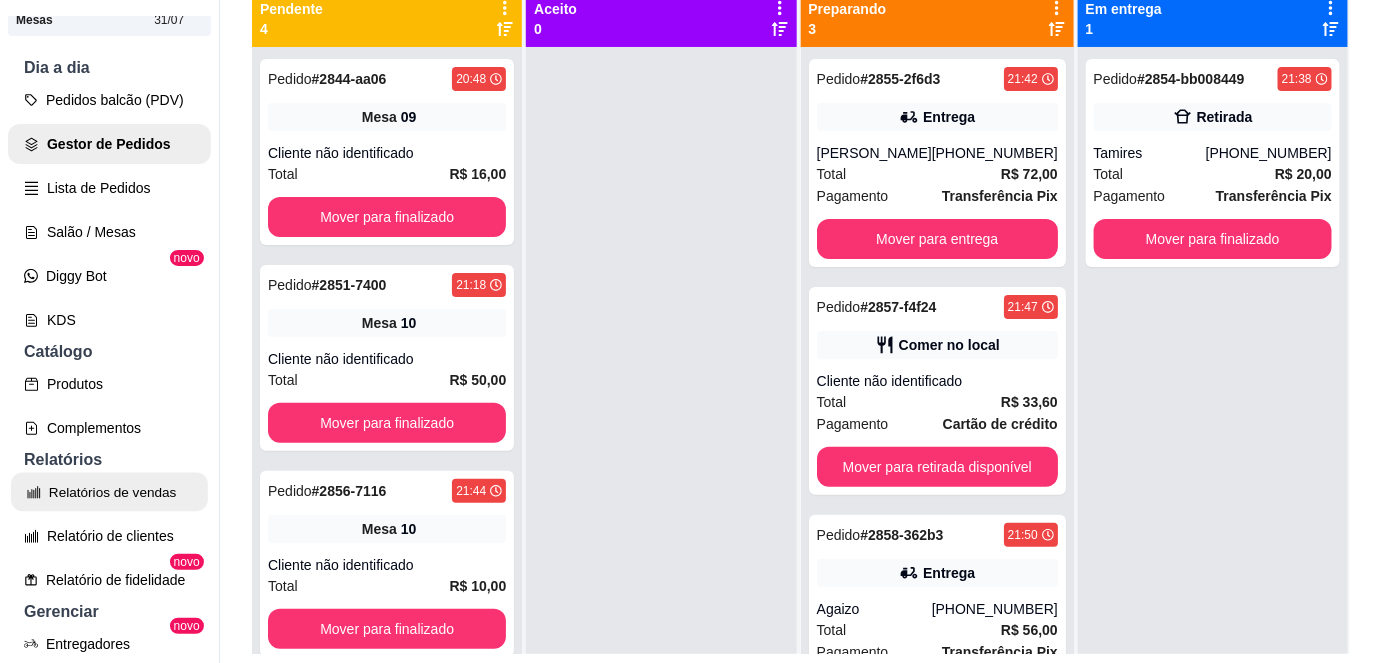 click on "Relatórios de vendas" at bounding box center (109, 492) 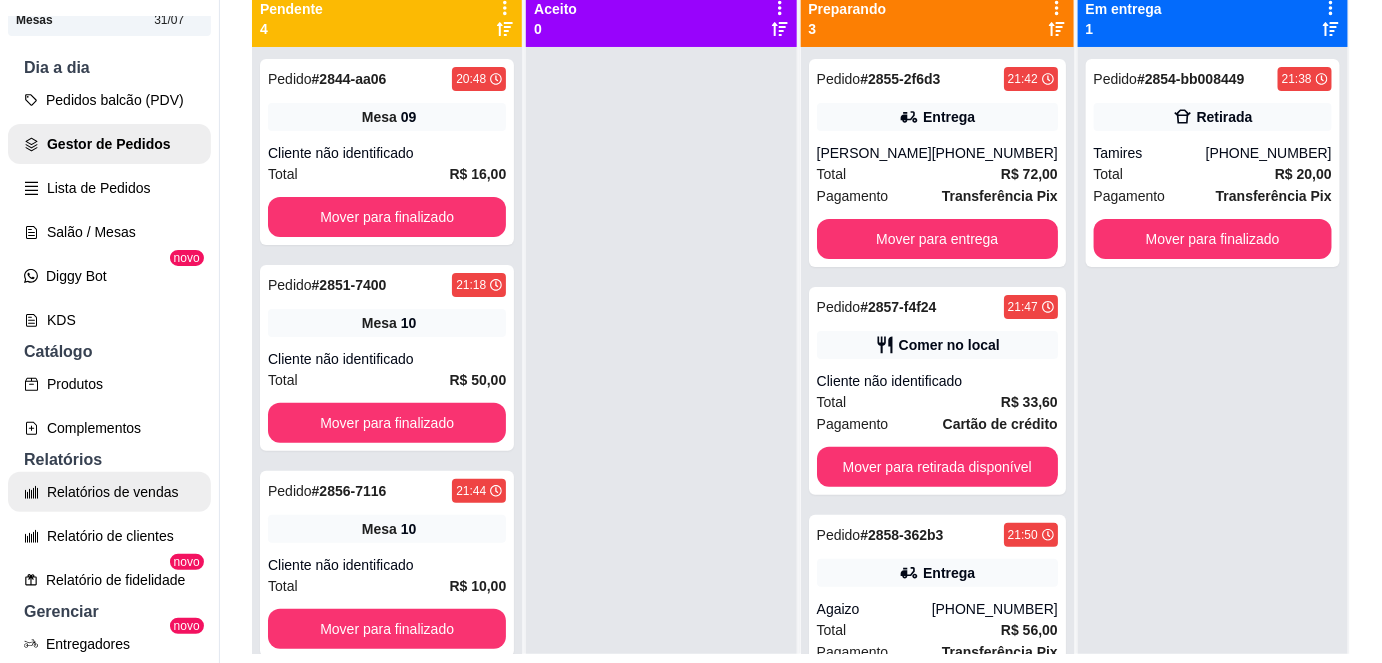 scroll, scrollTop: 0, scrollLeft: 0, axis: both 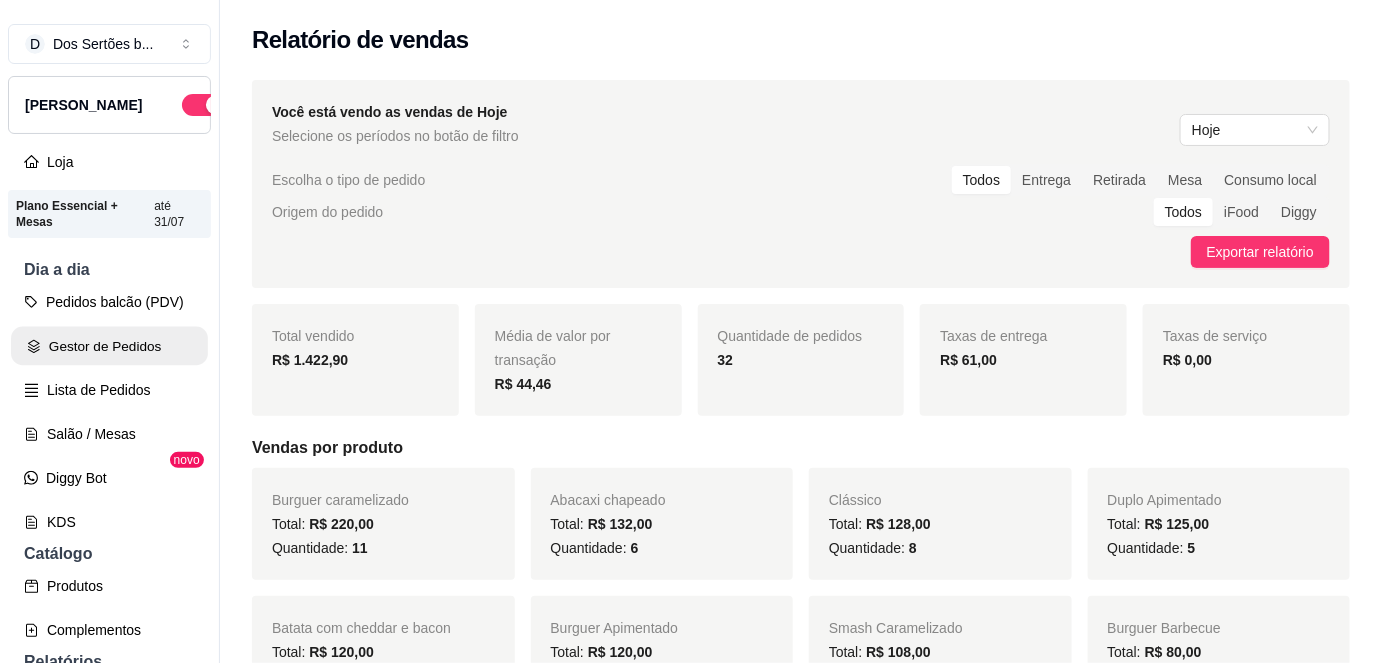 click on "Gestor de Pedidos" at bounding box center (109, 346) 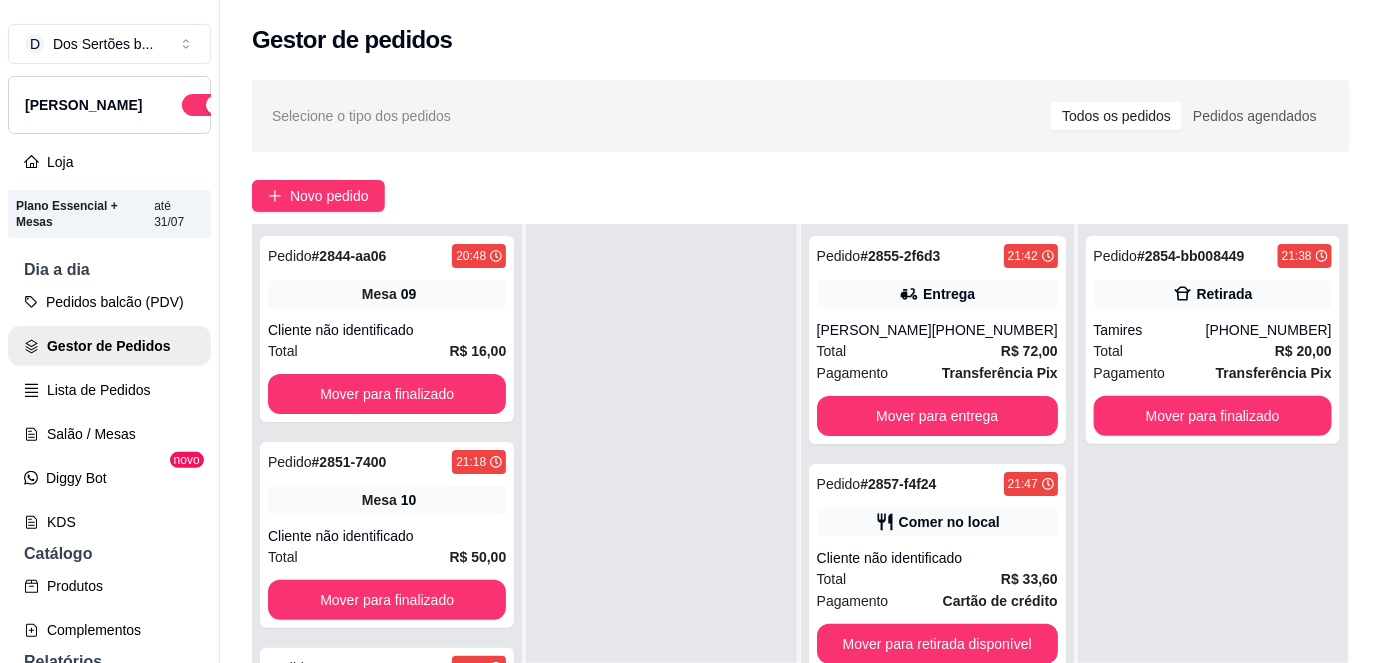 scroll, scrollTop: 56, scrollLeft: 0, axis: vertical 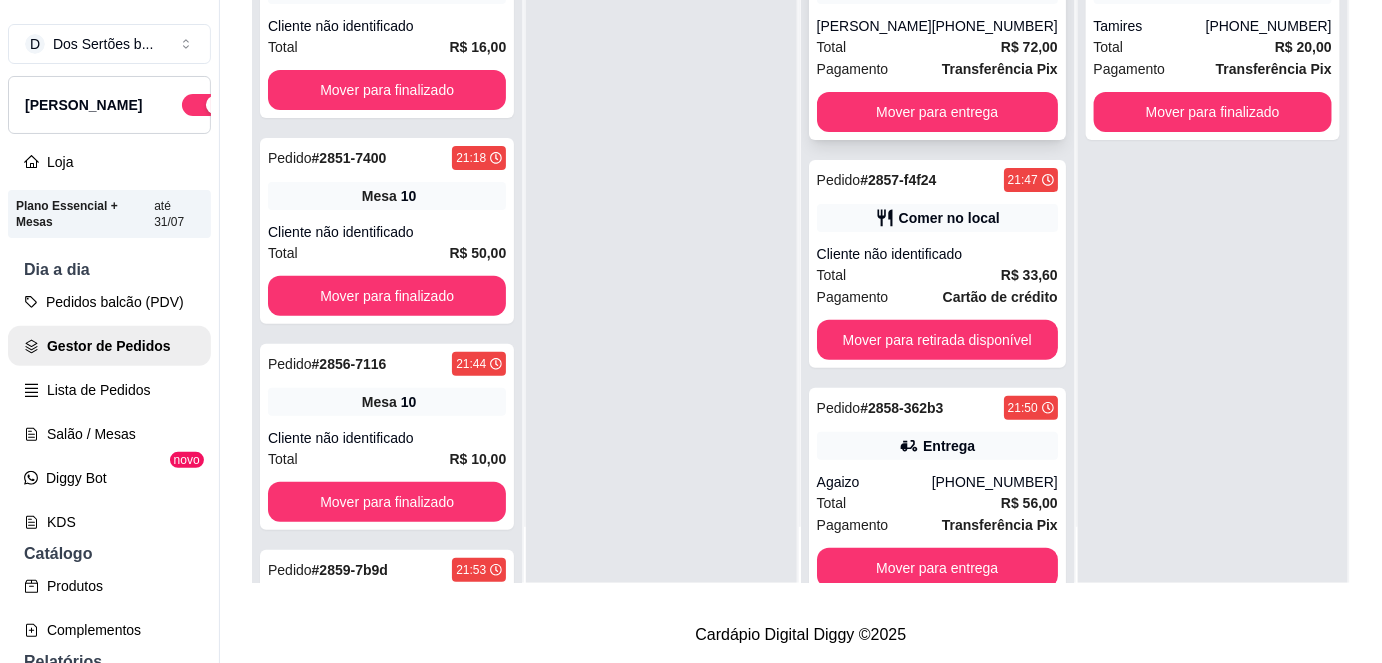 click on "Transferência Pix" at bounding box center (1000, 69) 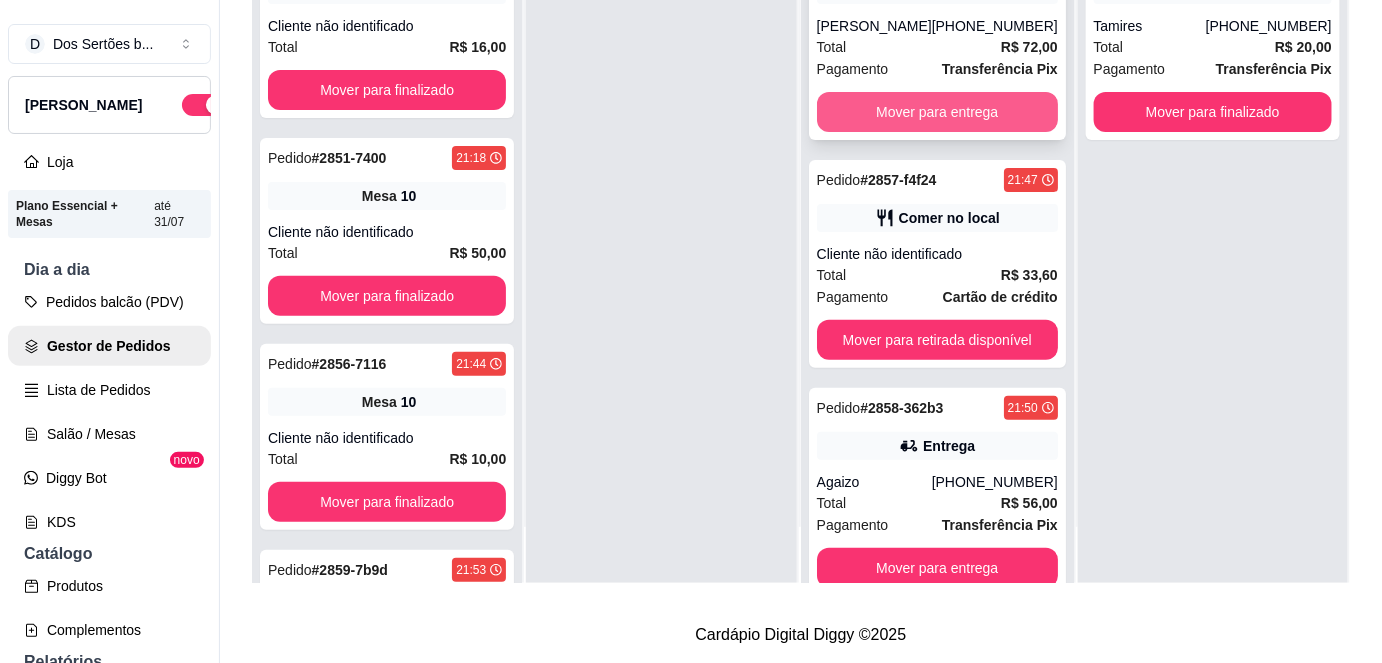 scroll, scrollTop: 0, scrollLeft: 0, axis: both 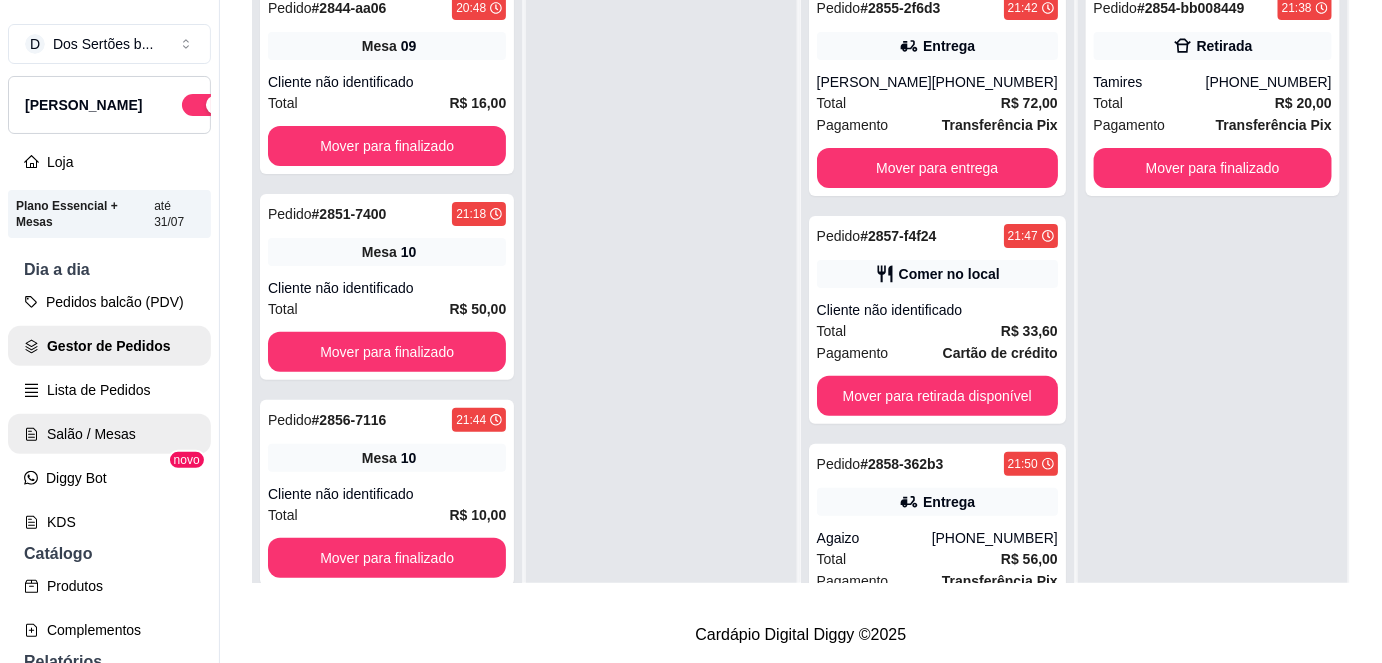 click on "Salão / Mesas" at bounding box center (109, 434) 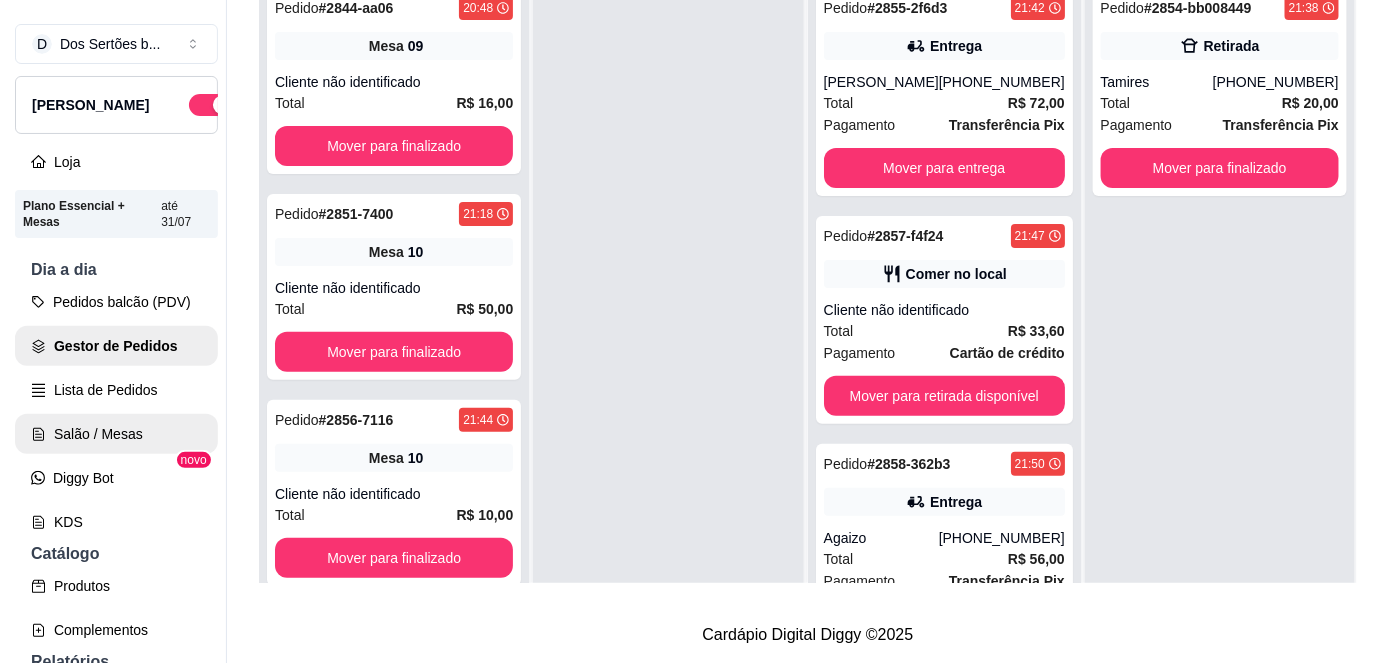 scroll, scrollTop: 0, scrollLeft: 0, axis: both 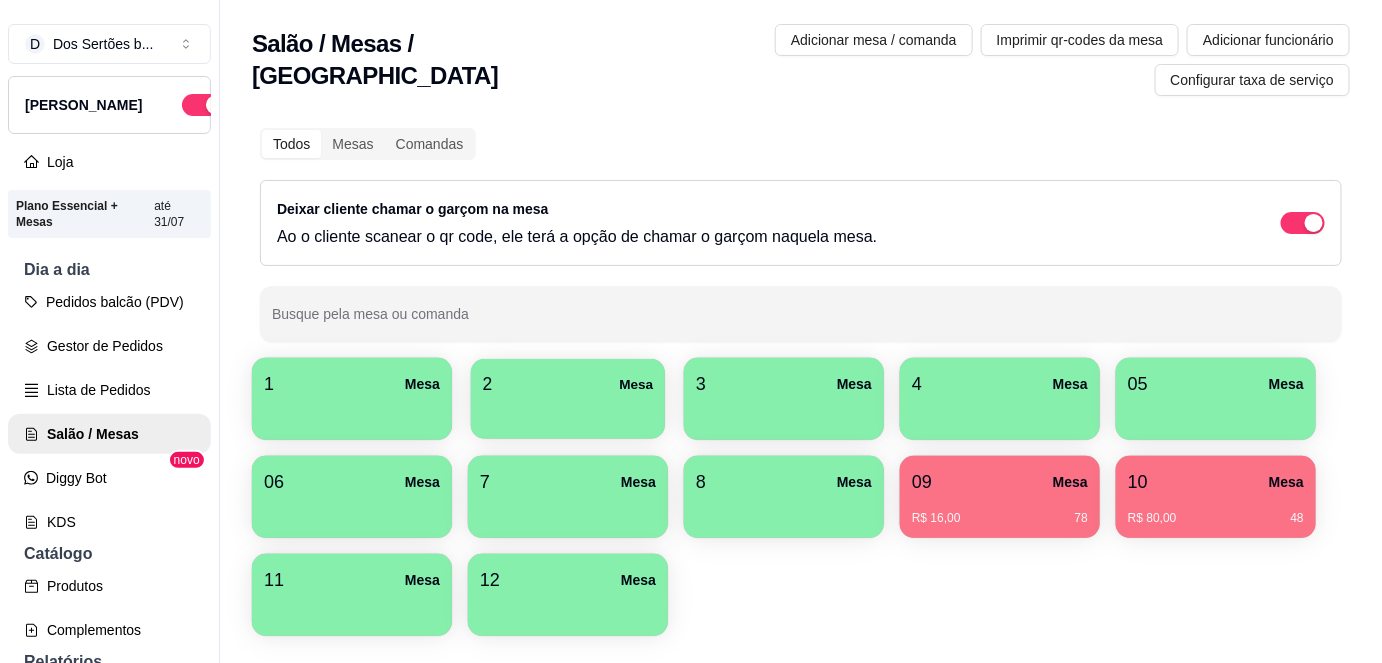 click at bounding box center (568, 412) 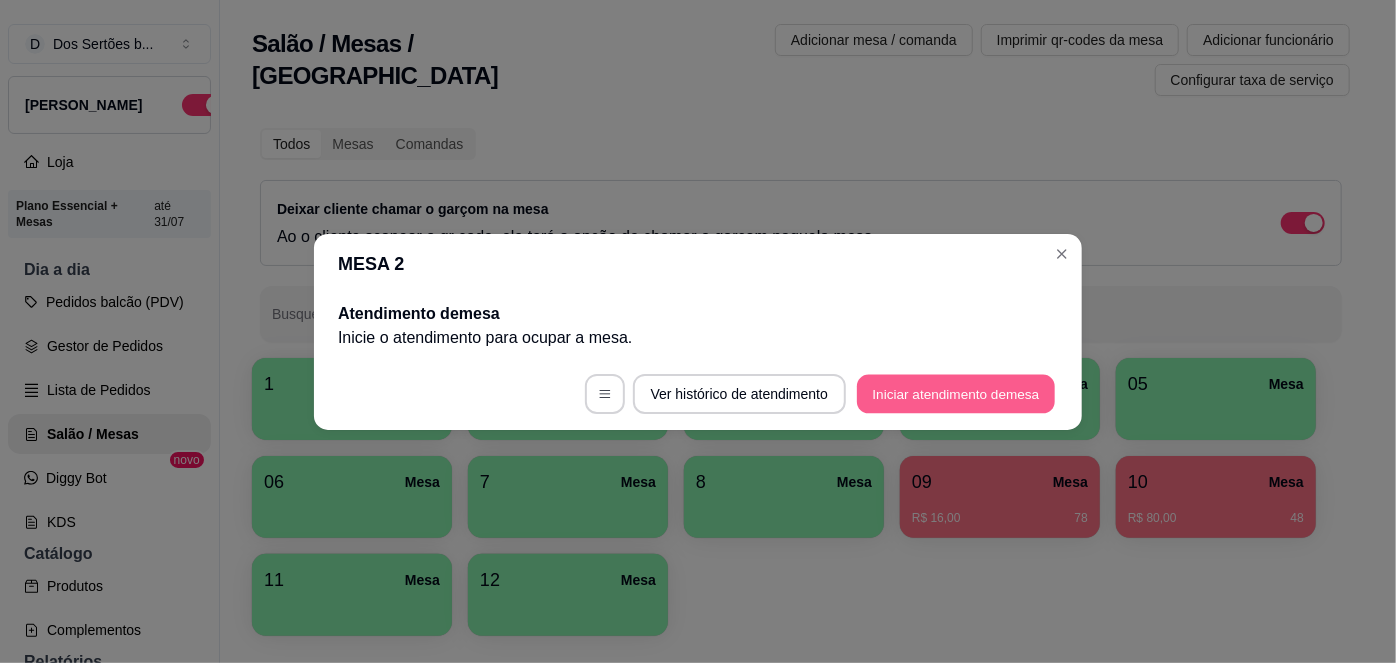 click on "Iniciar atendimento de  mesa" at bounding box center (956, 393) 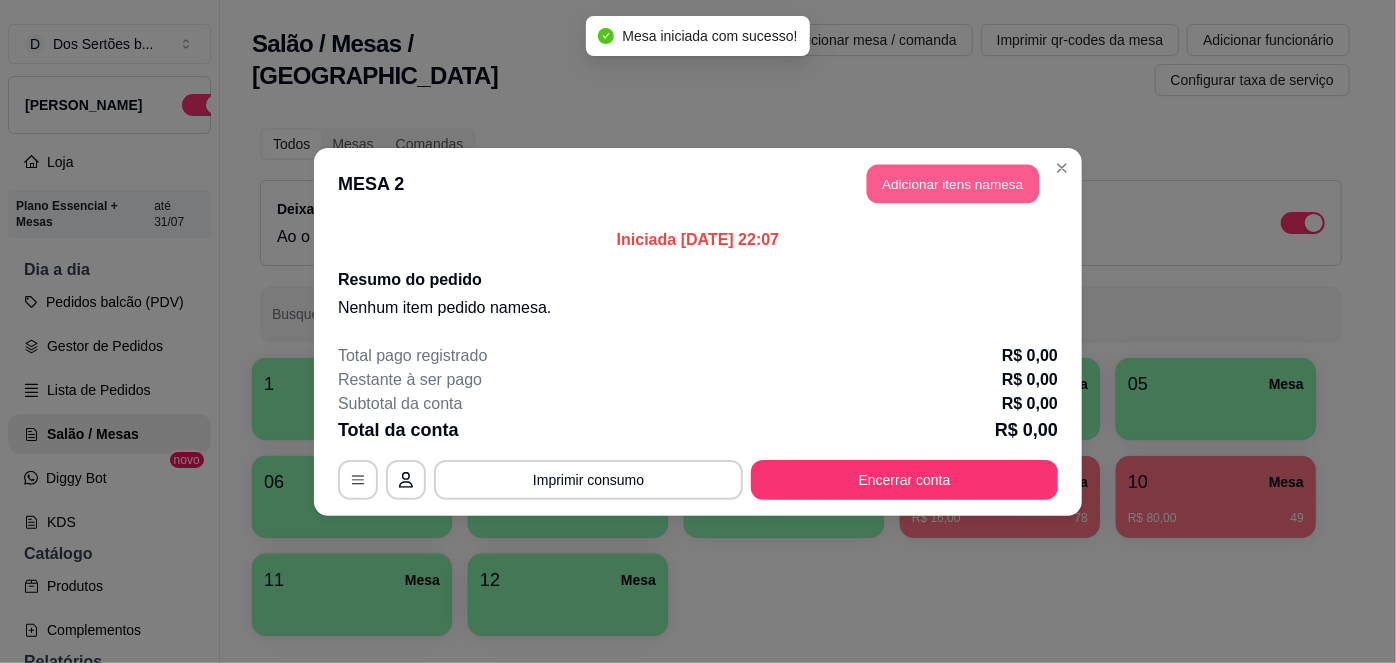 click on "Adicionar itens na  mesa" at bounding box center [953, 183] 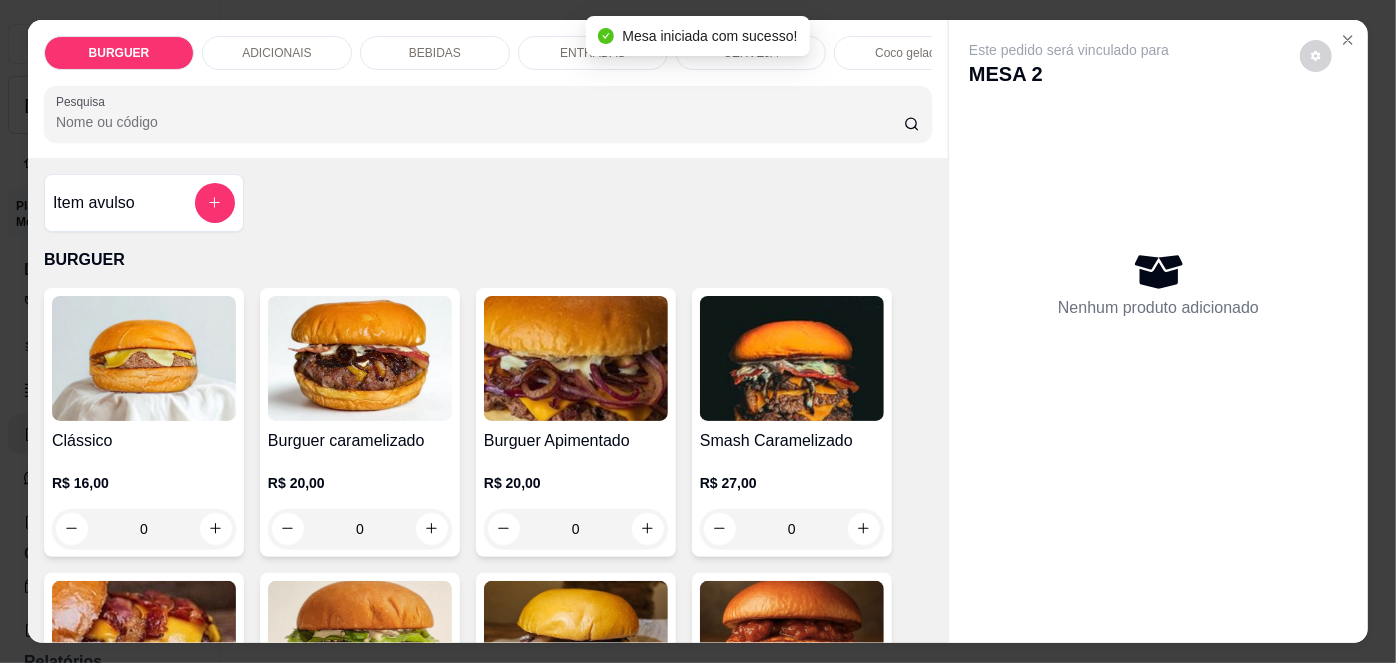 scroll, scrollTop: 130, scrollLeft: 0, axis: vertical 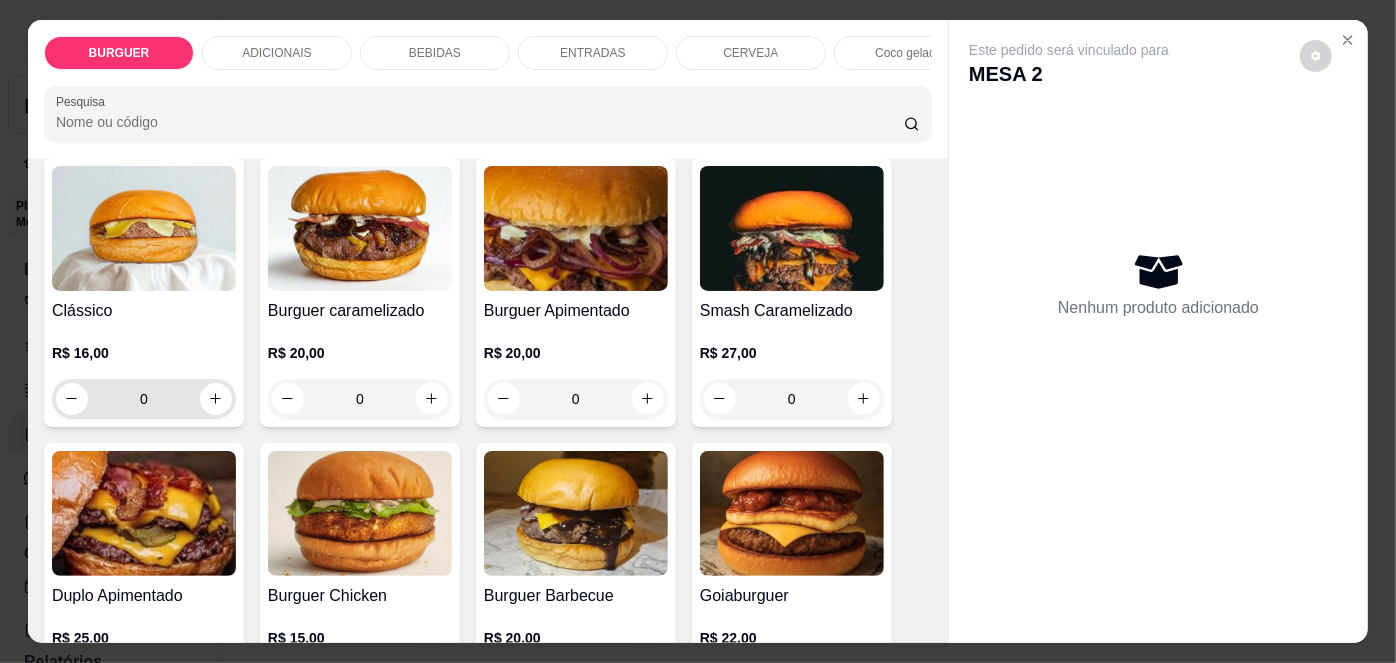 click on "0" at bounding box center [144, 399] 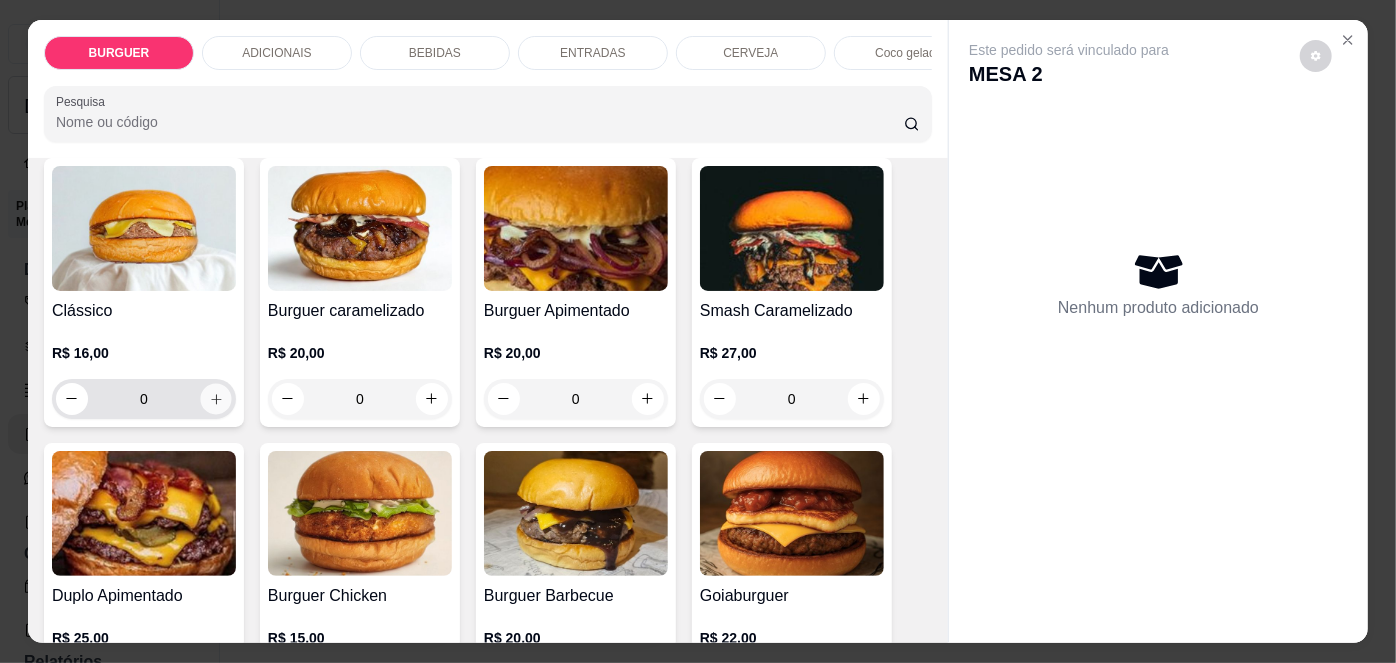 click 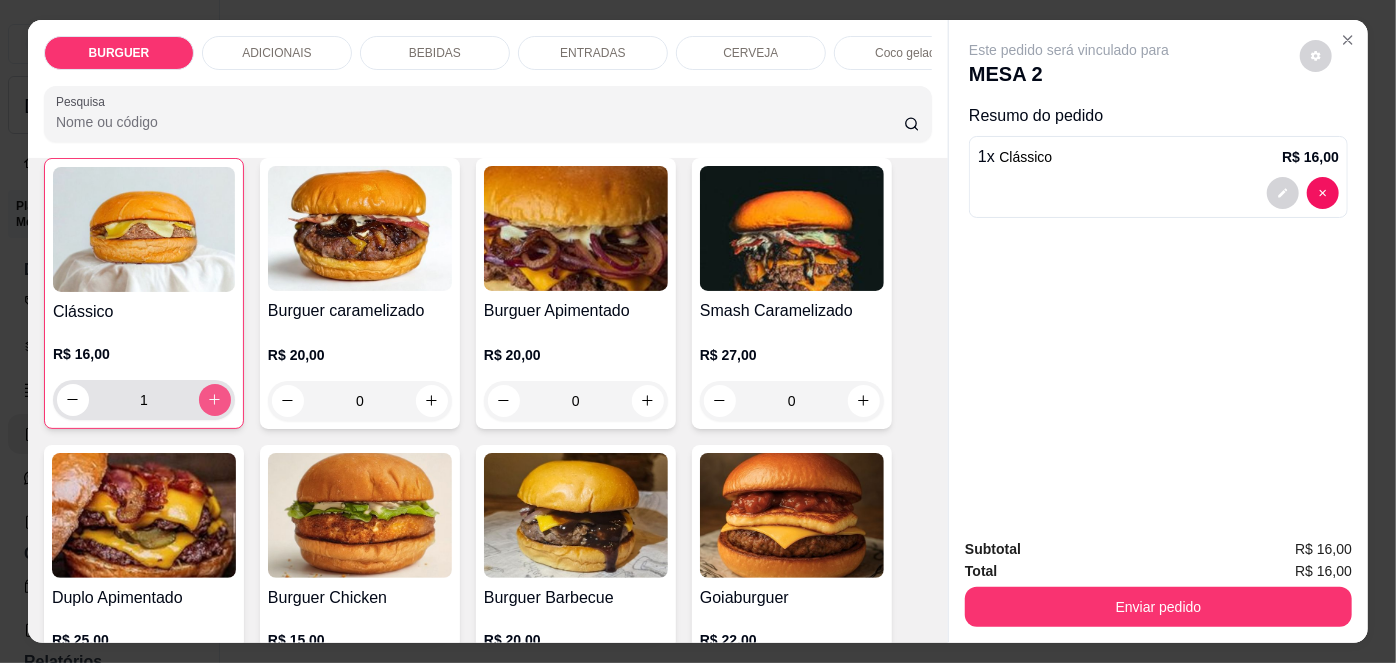 scroll, scrollTop: 131, scrollLeft: 0, axis: vertical 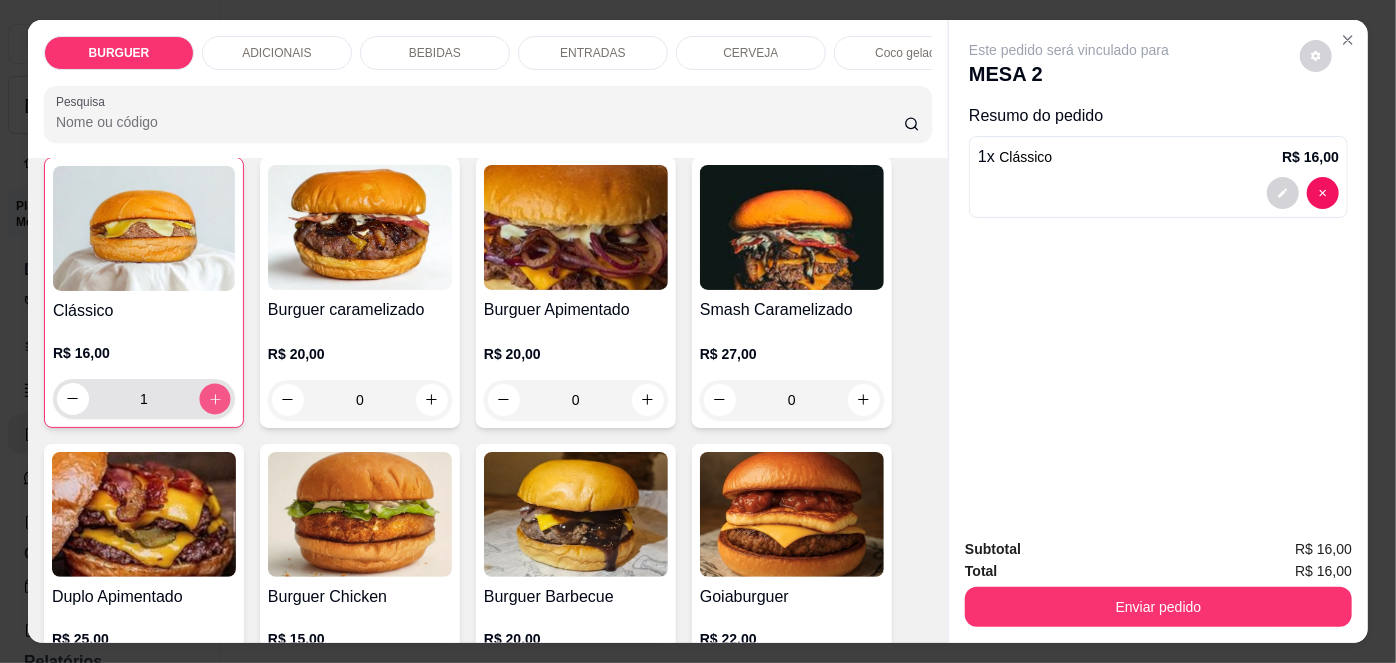 click 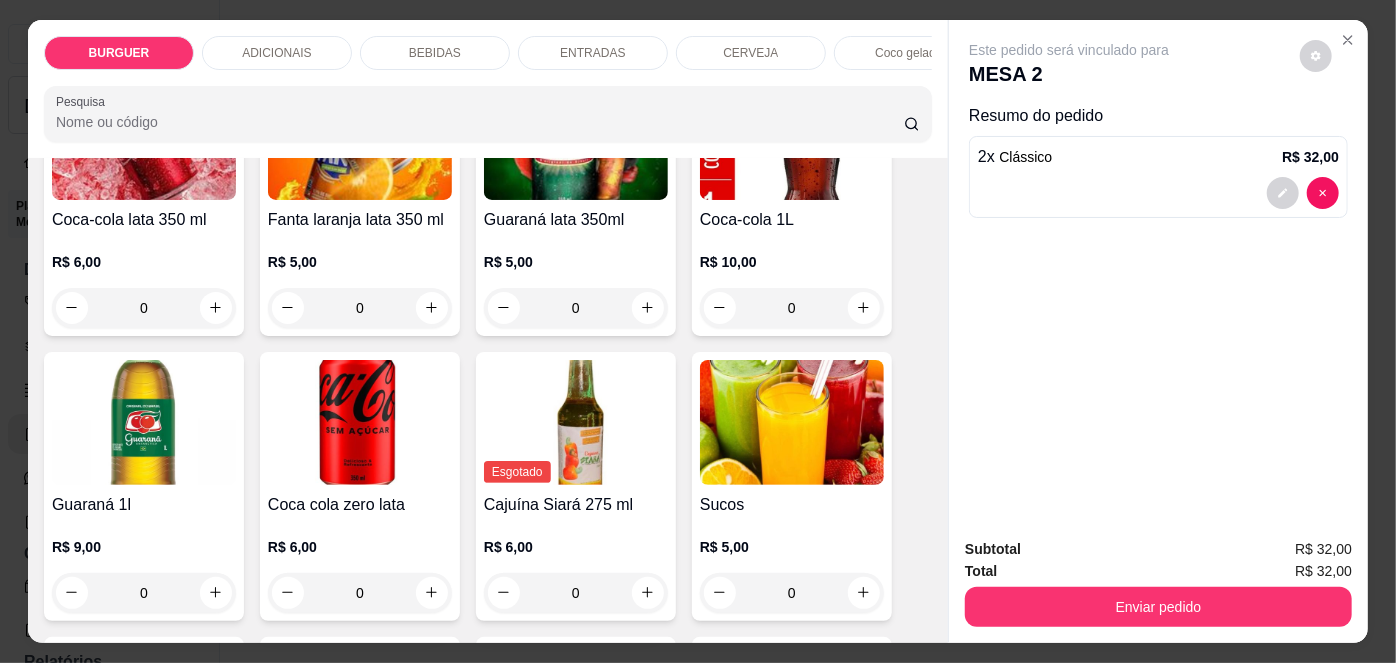 scroll, scrollTop: 1804, scrollLeft: 0, axis: vertical 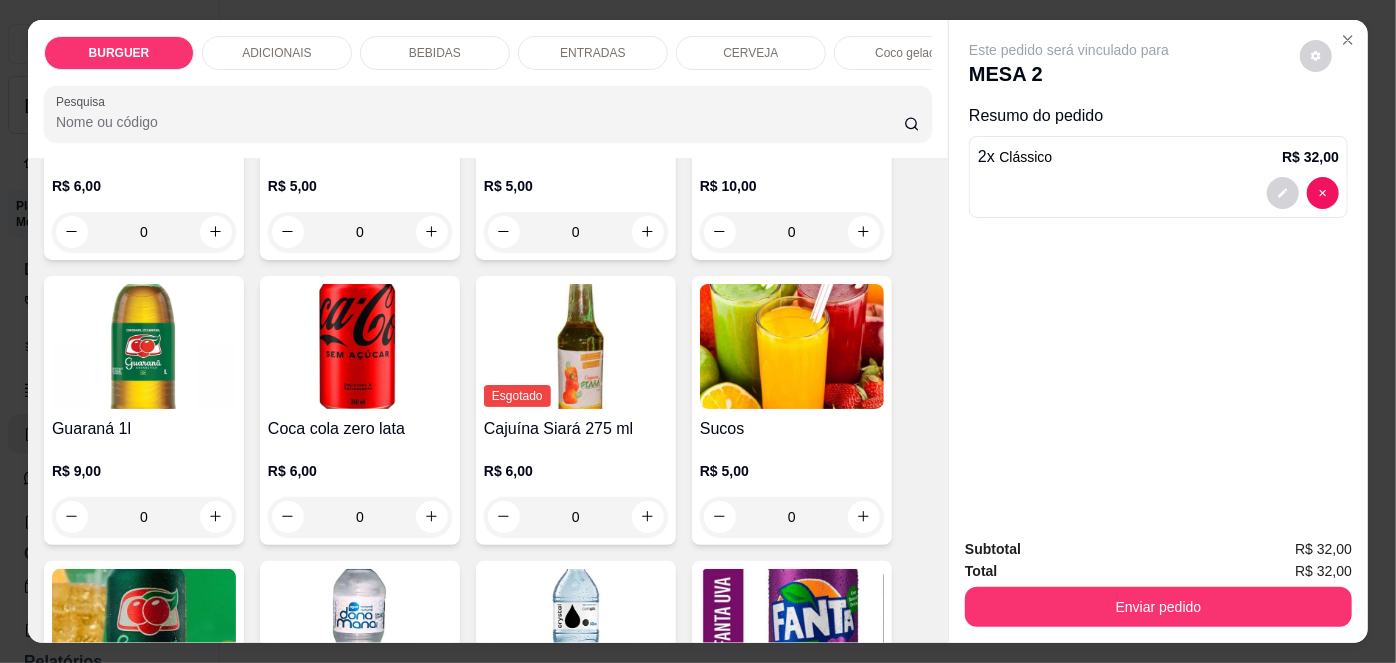 click on "0" at bounding box center (144, 517) 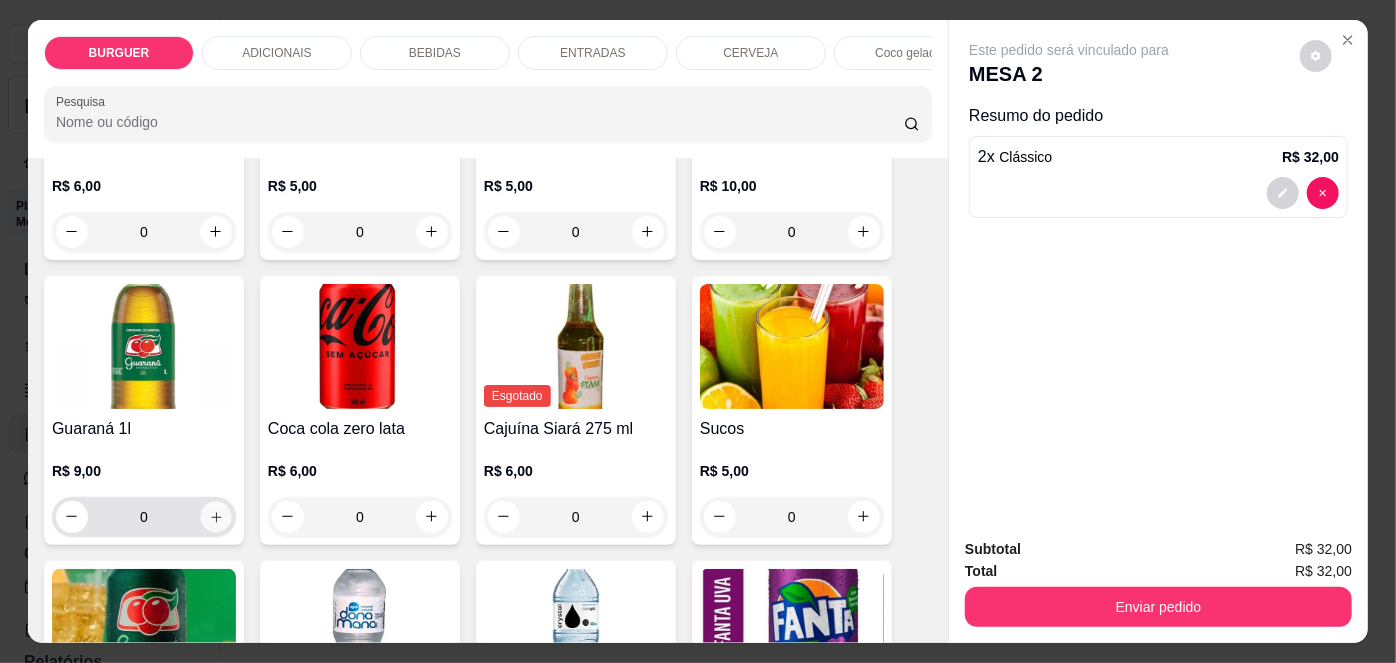 click at bounding box center [215, 516] 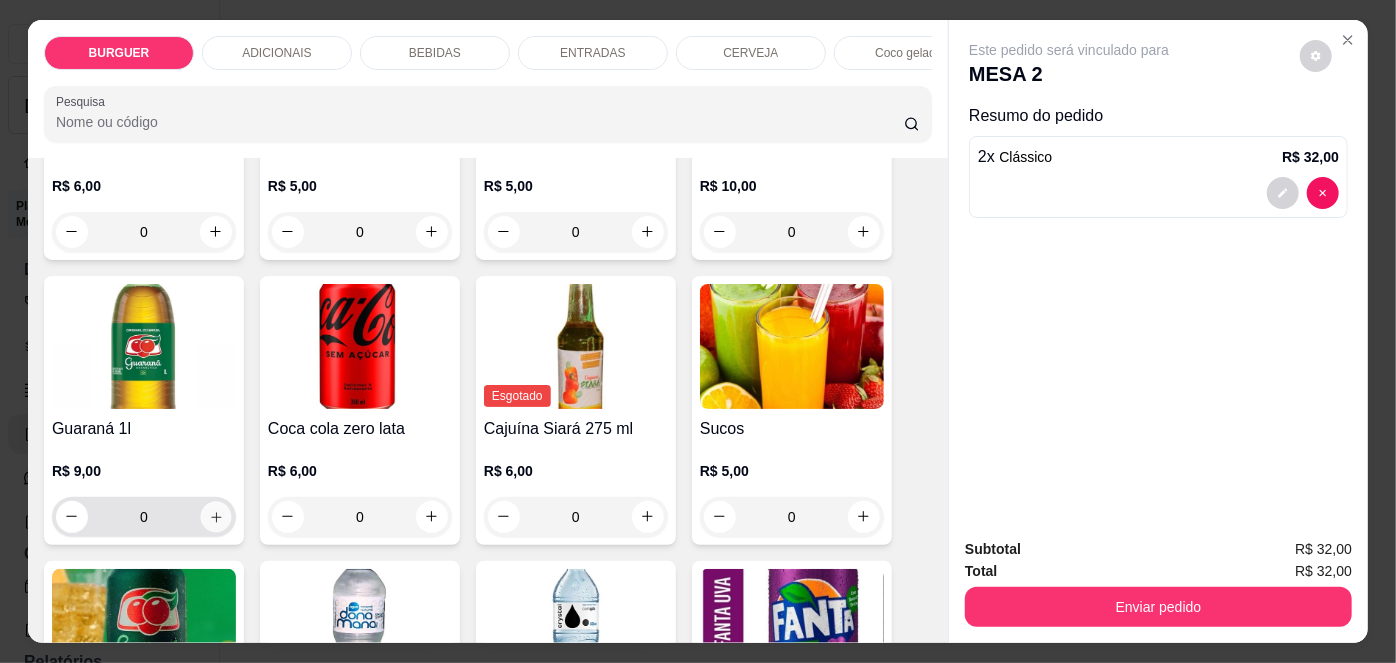 type on "1" 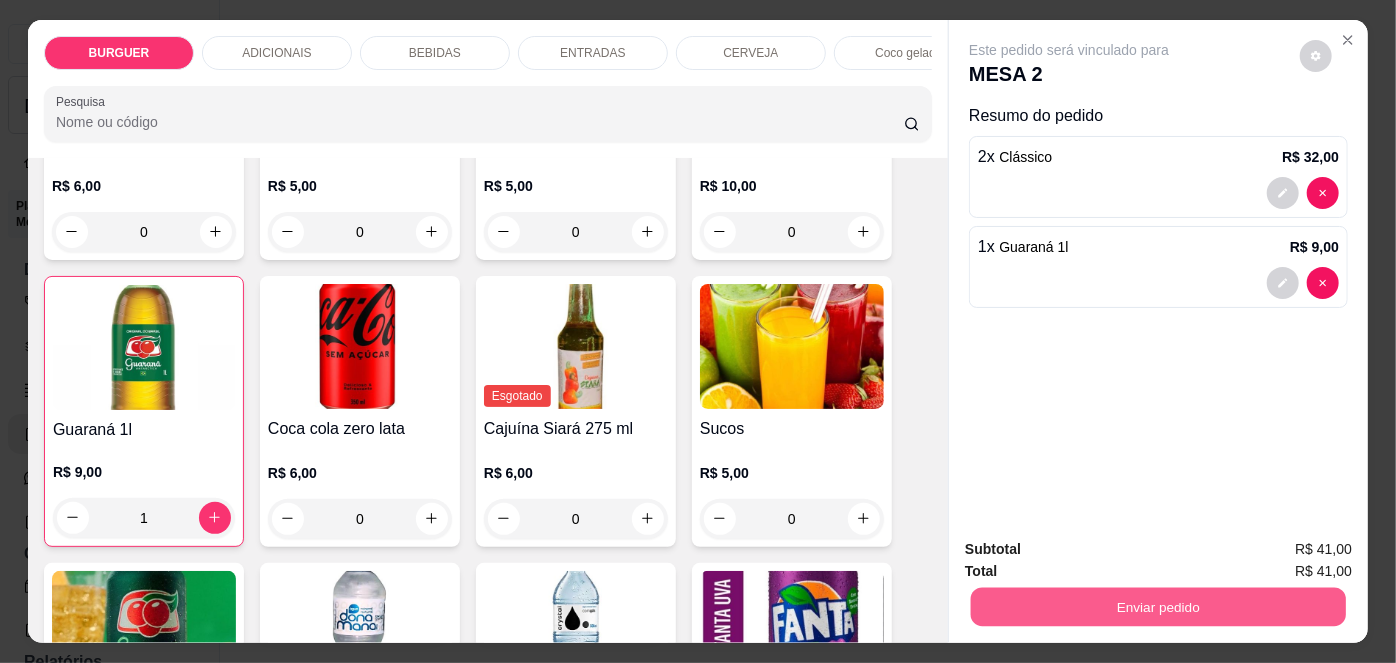 click on "Enviar pedido" at bounding box center [1158, 607] 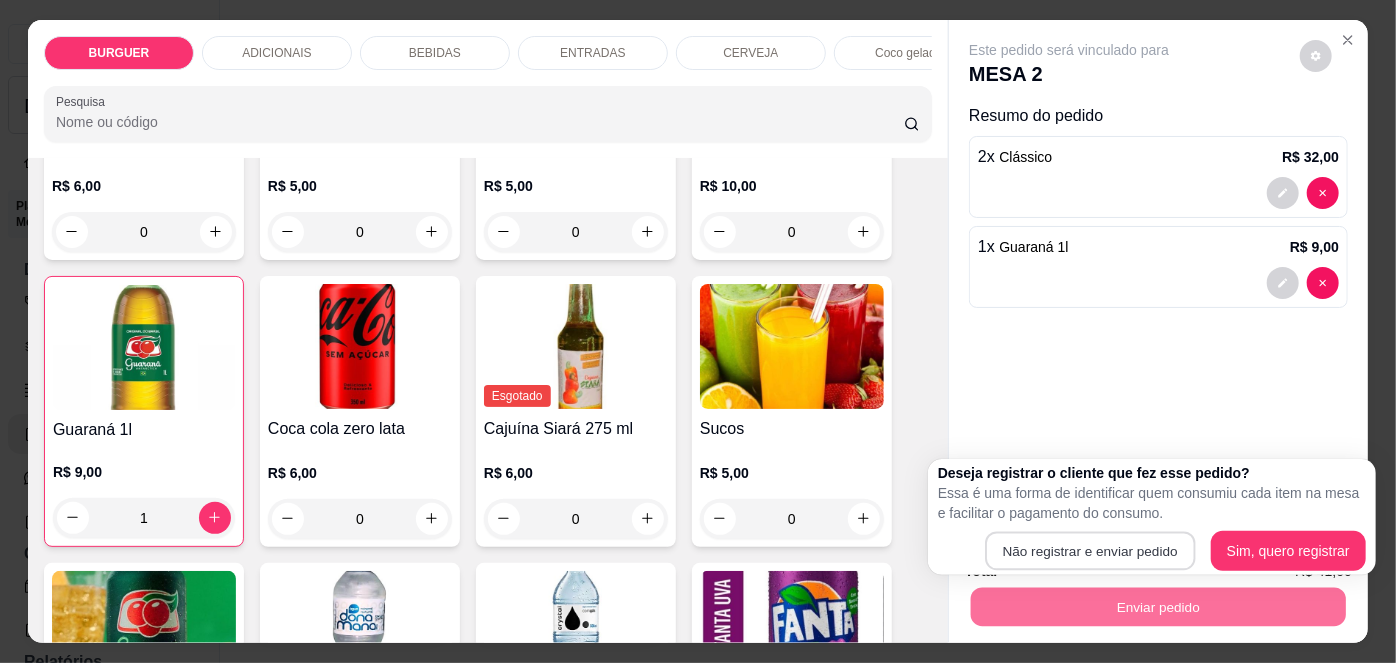 click on "Não registrar e enviar pedido Sim, quero registrar" at bounding box center (1152, 551) 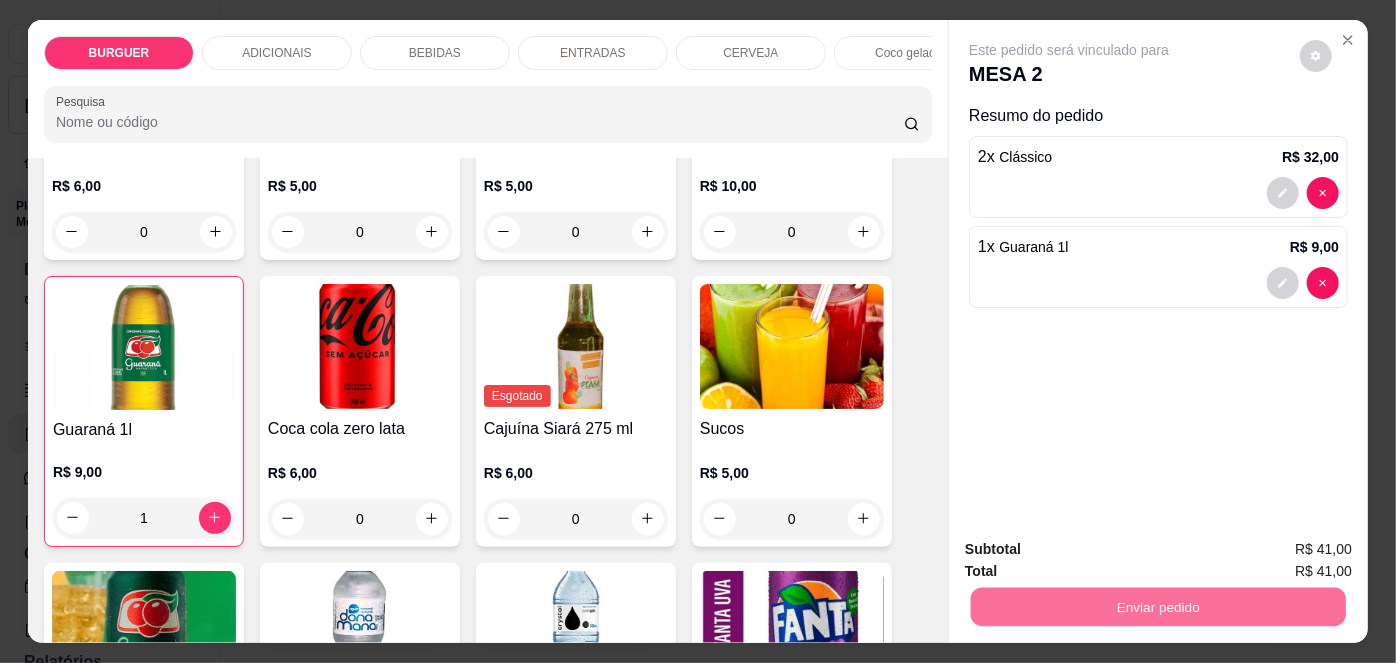 click on "Não registrar e enviar pedido" at bounding box center [1093, 551] 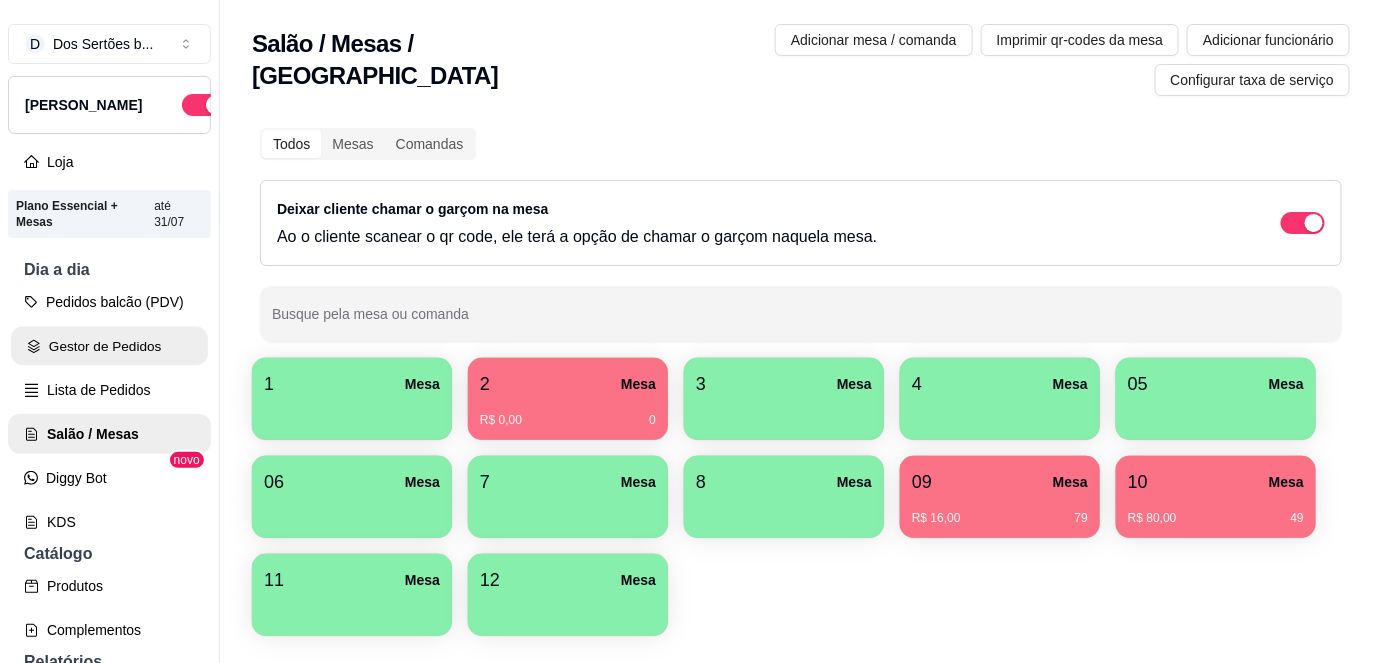 click on "Gestor de Pedidos" at bounding box center (109, 346) 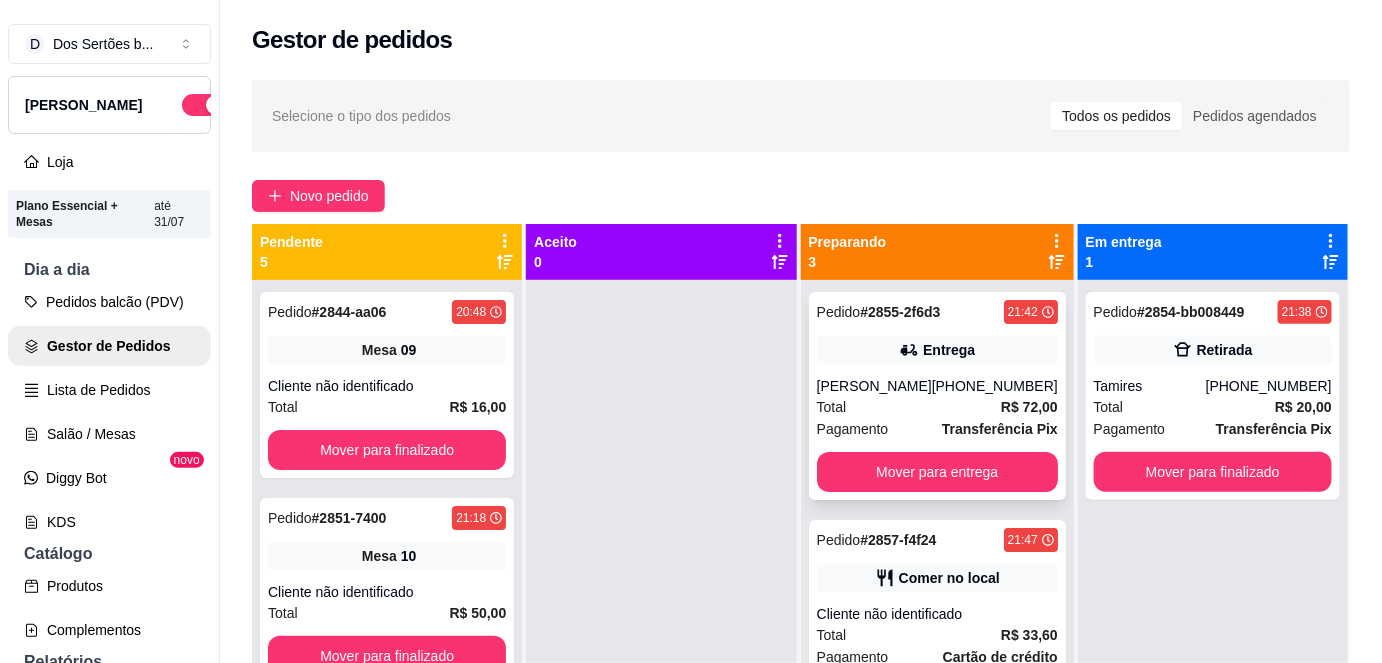 click on "Total R$ 72,00" at bounding box center (937, 407) 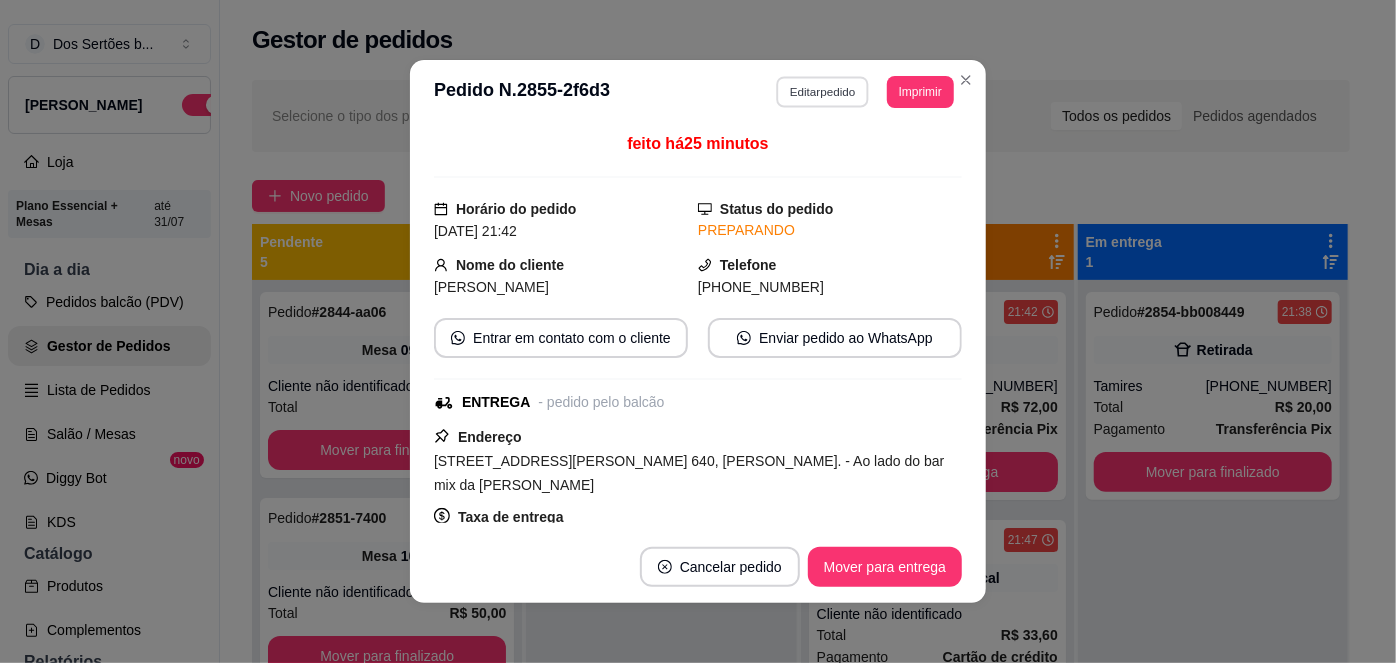 click on "Editar  pedido" at bounding box center (823, 91) 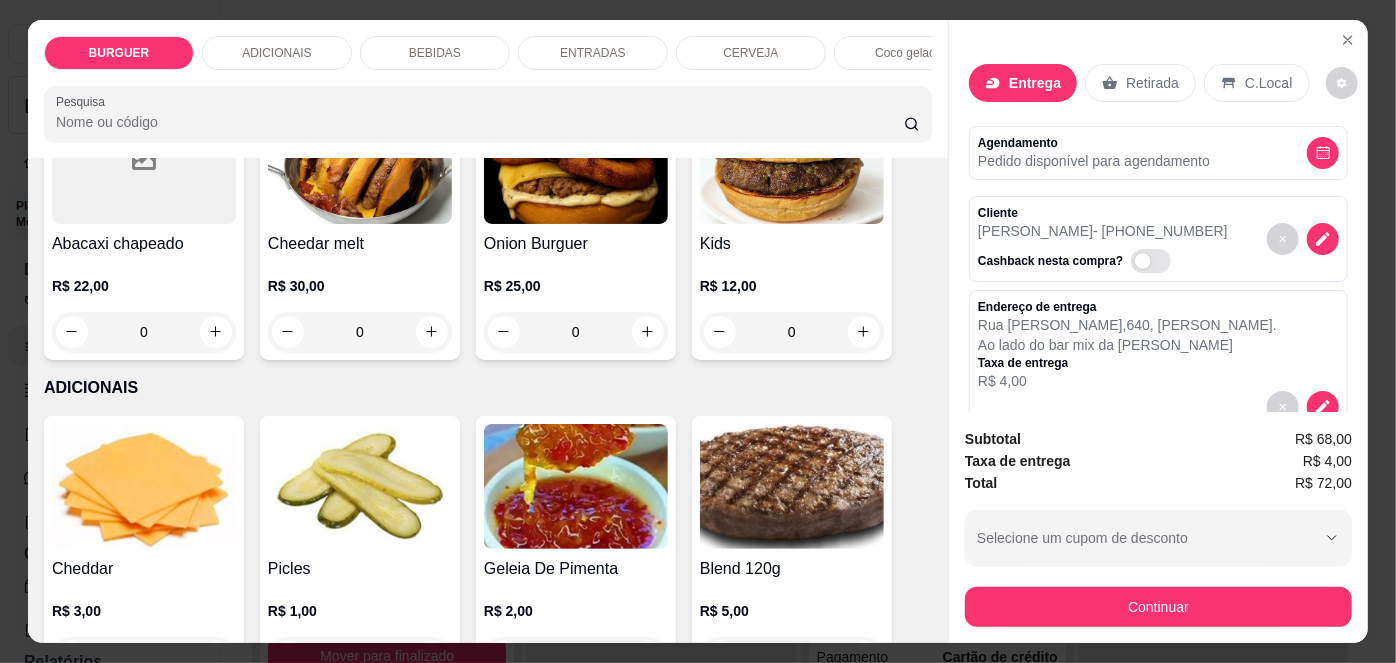 scroll, scrollTop: 781, scrollLeft: 0, axis: vertical 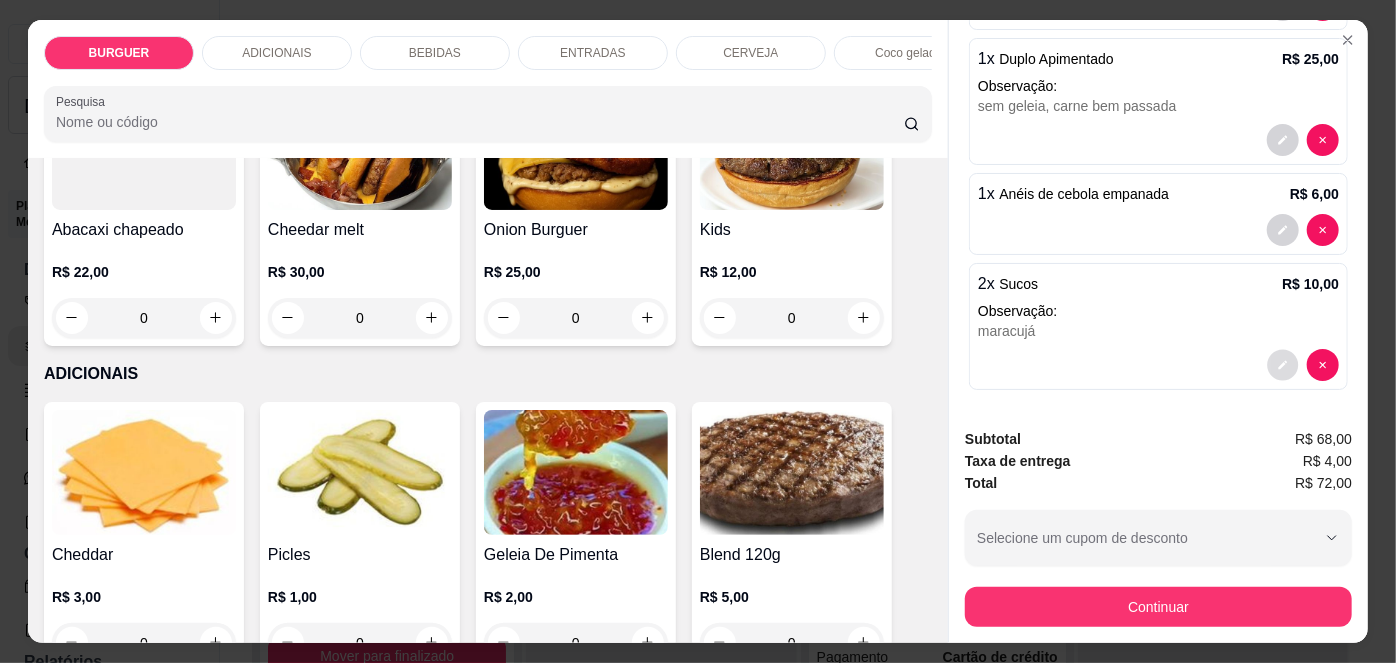 click 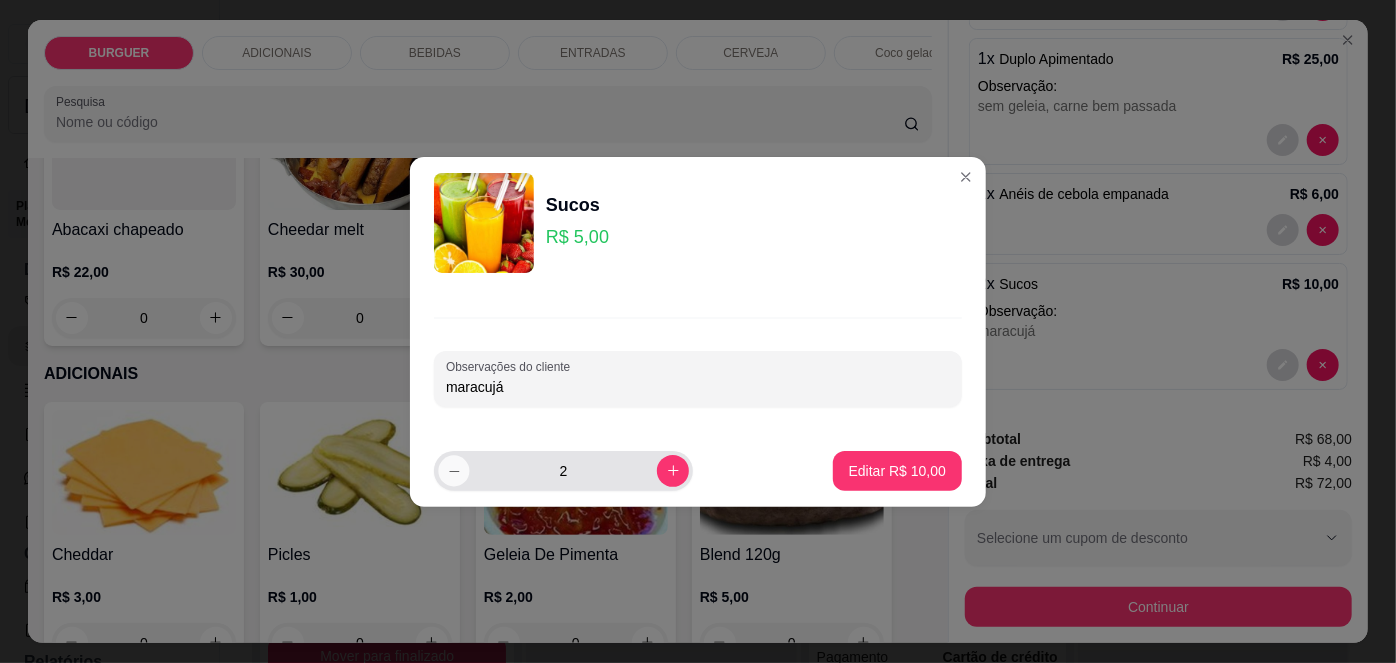 click at bounding box center [453, 470] 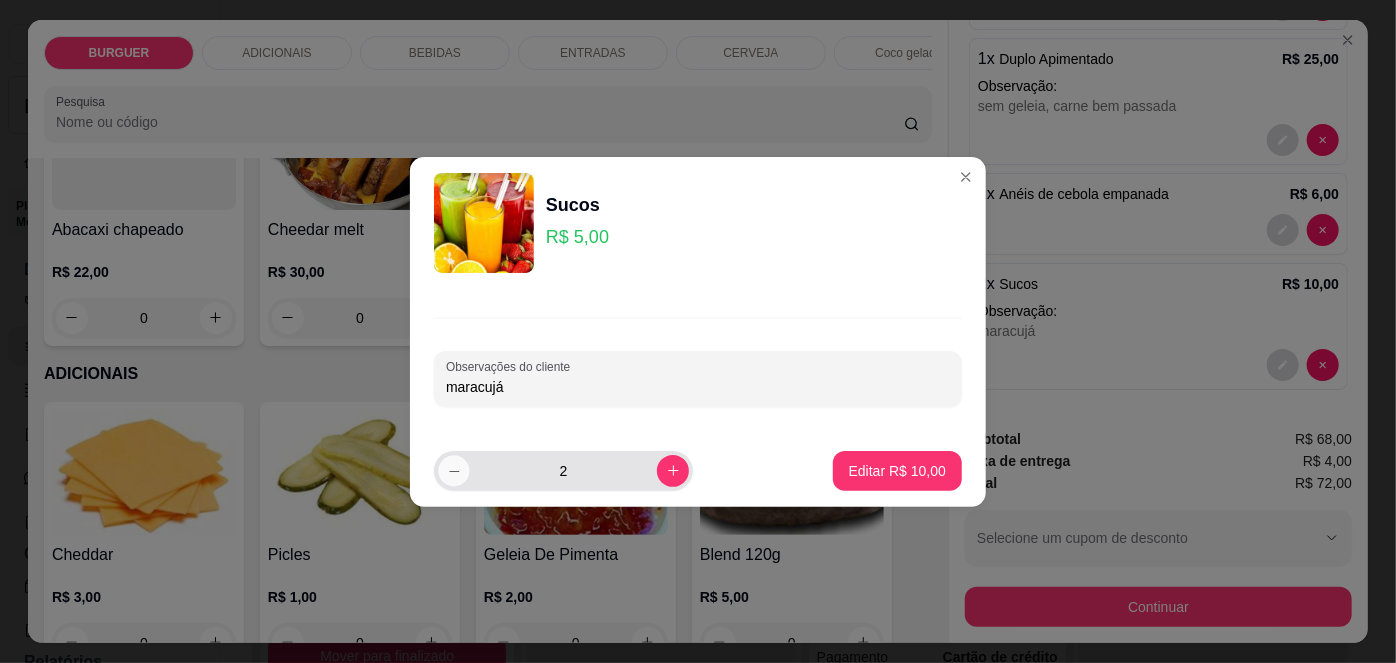 type on "1" 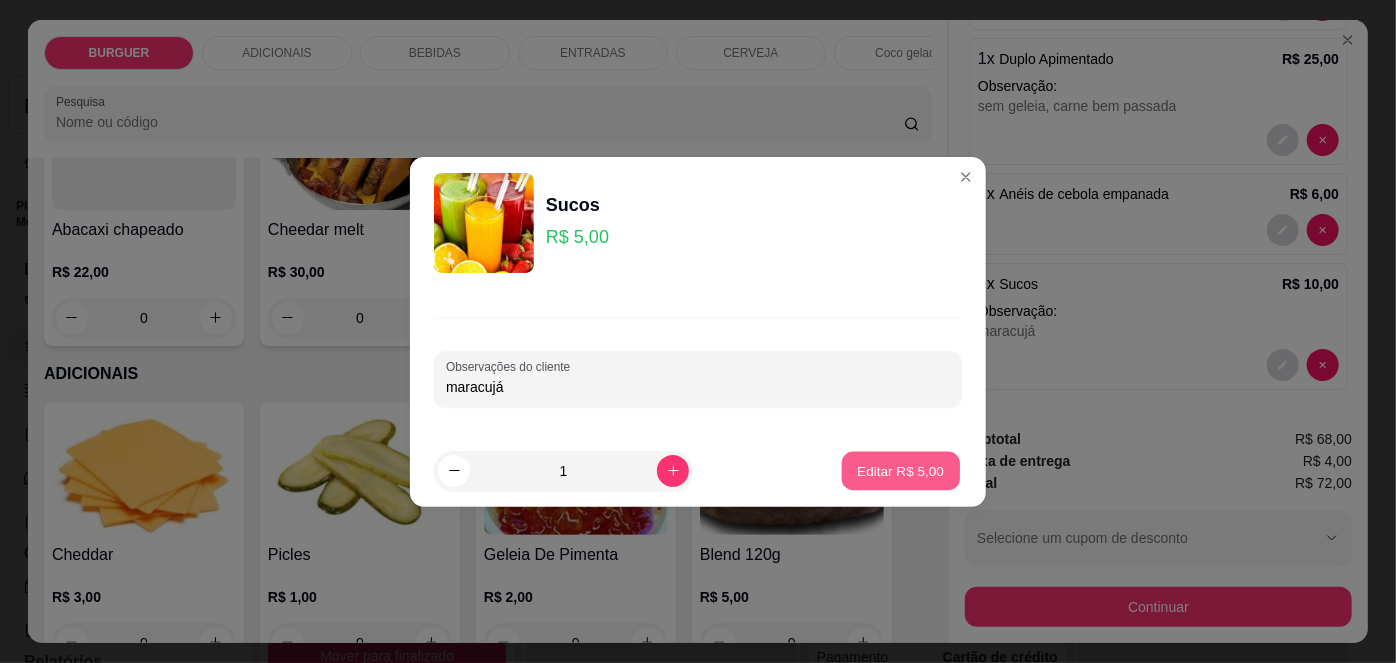 click on "Editar   R$ 5,00" at bounding box center [901, 470] 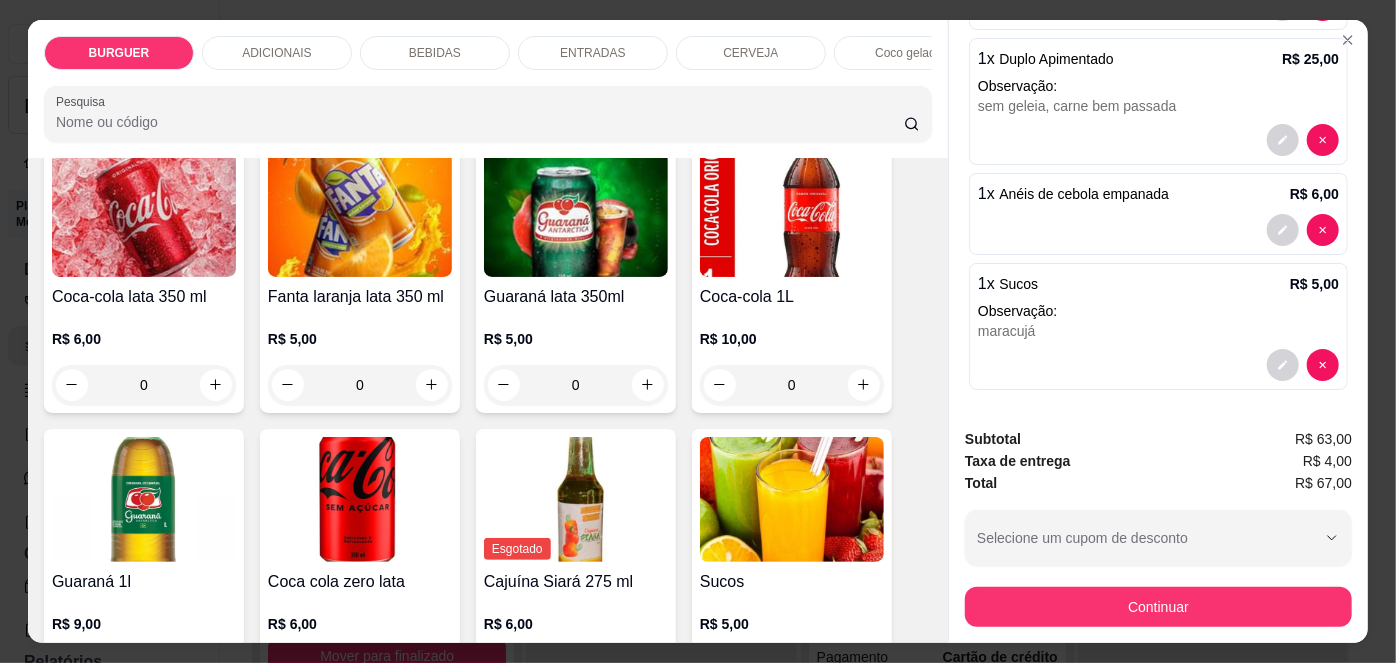 scroll, scrollTop: 1668, scrollLeft: 0, axis: vertical 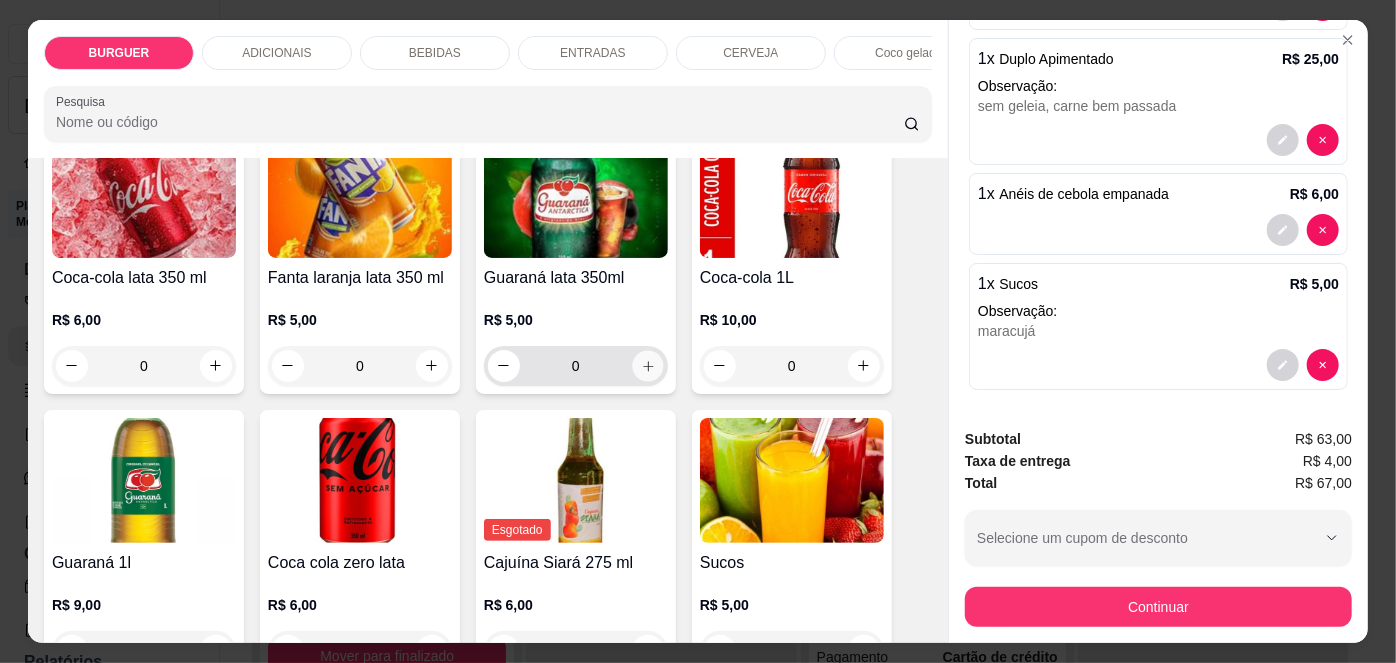 click 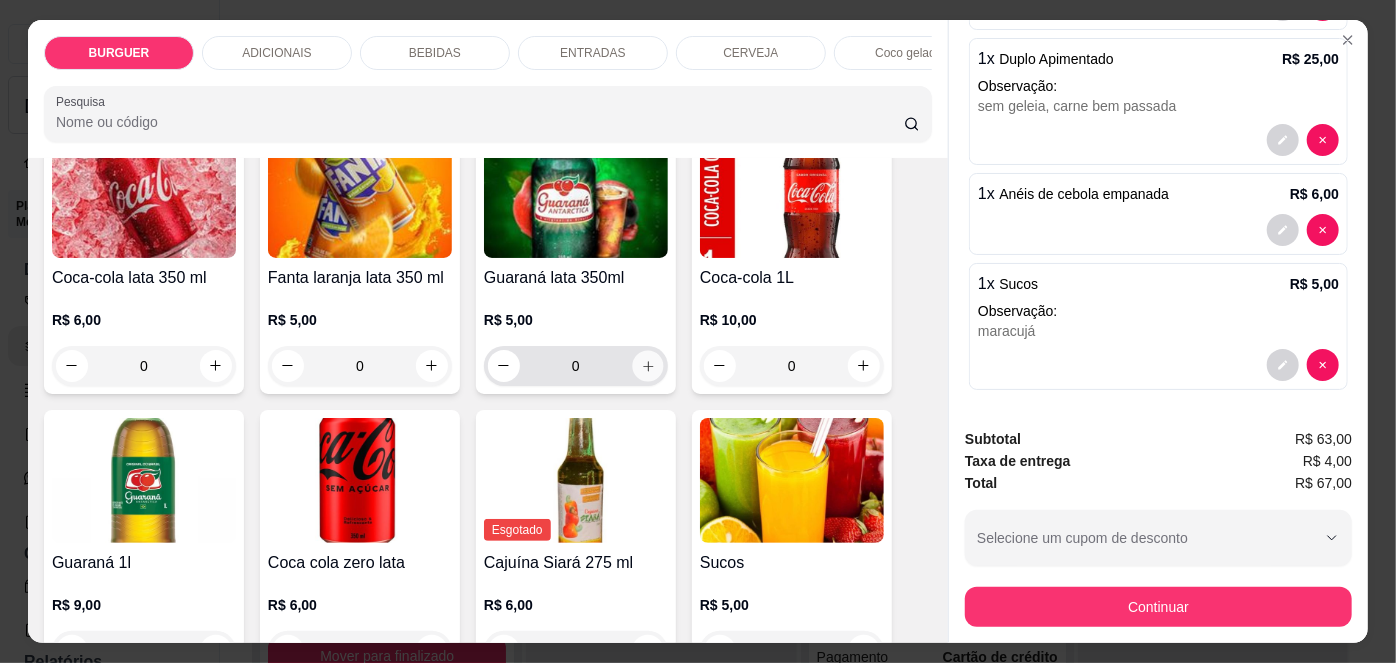 type on "1" 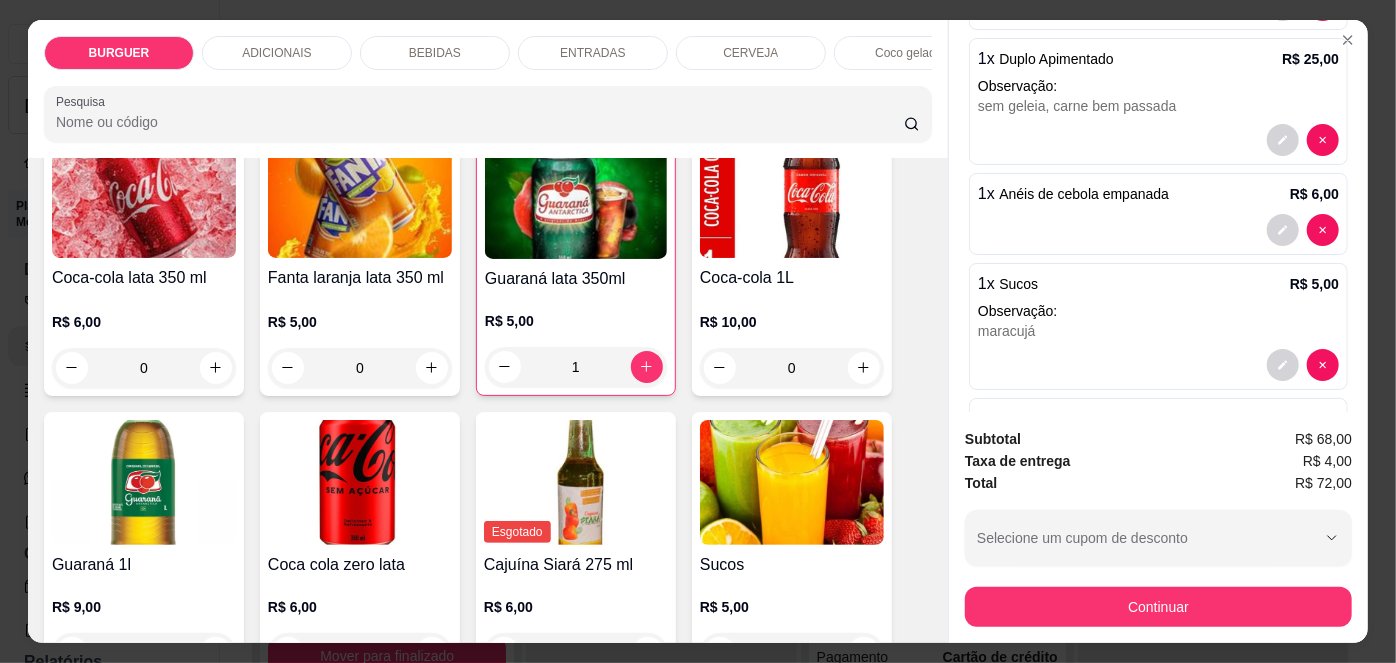 scroll, scrollTop: 667, scrollLeft: 0, axis: vertical 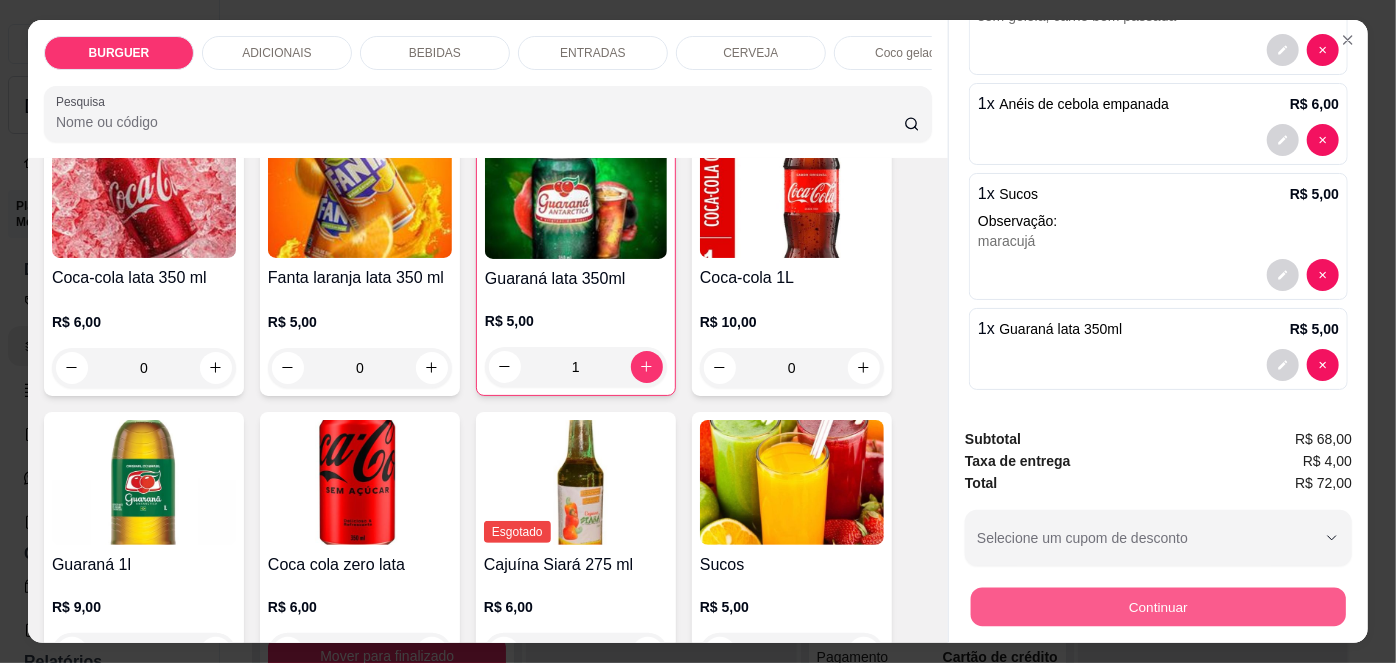 click on "Continuar" at bounding box center [1158, 607] 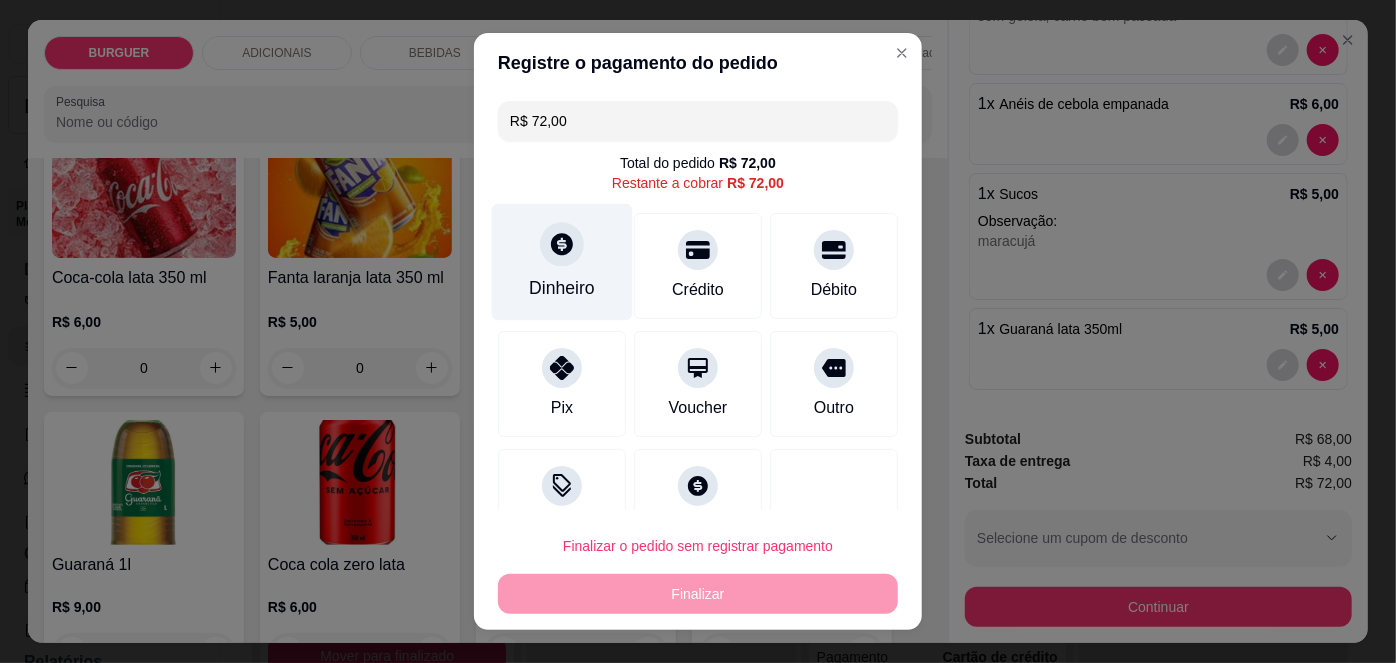 click on "Dinheiro" at bounding box center [562, 288] 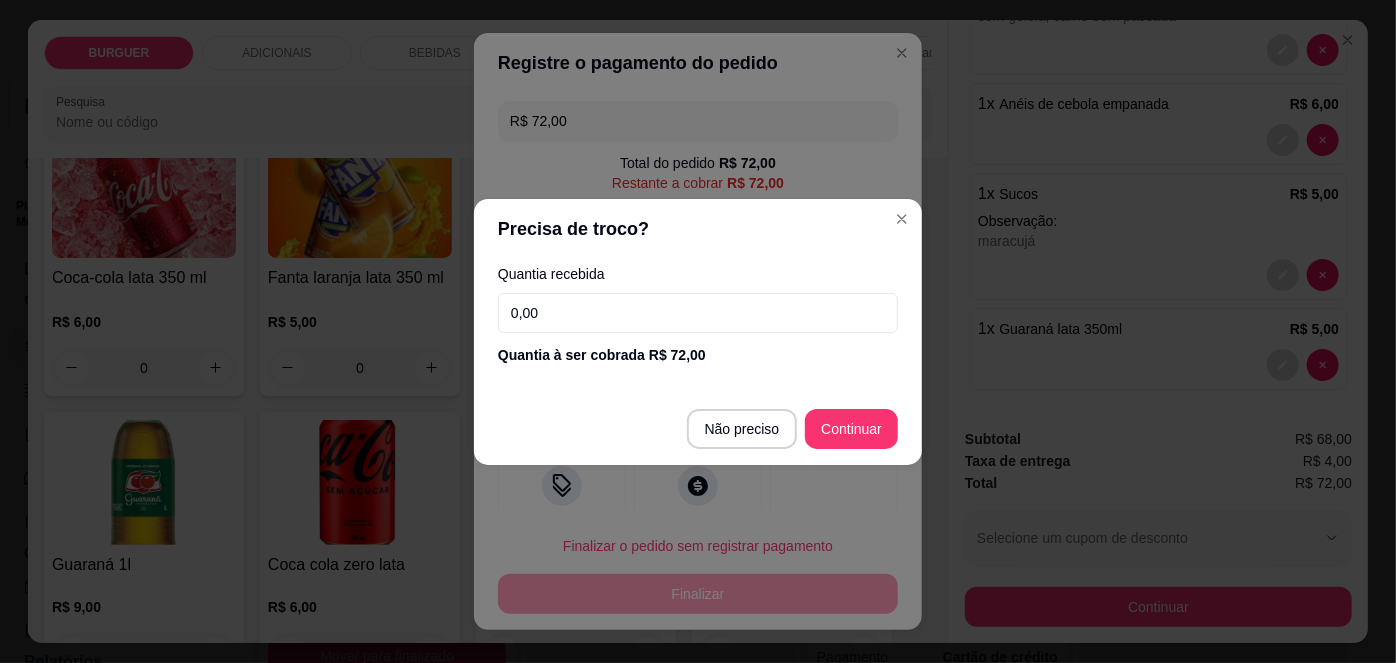 click on "0,00" at bounding box center (698, 313) 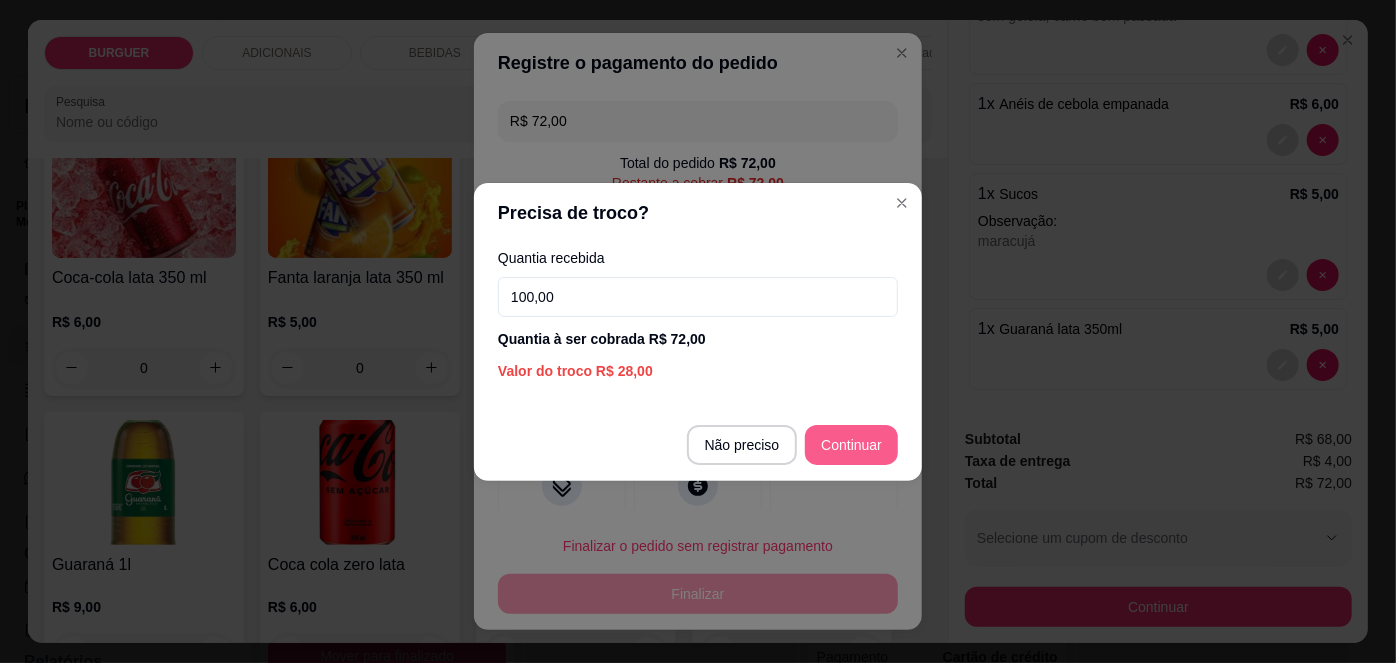 type on "100,00" 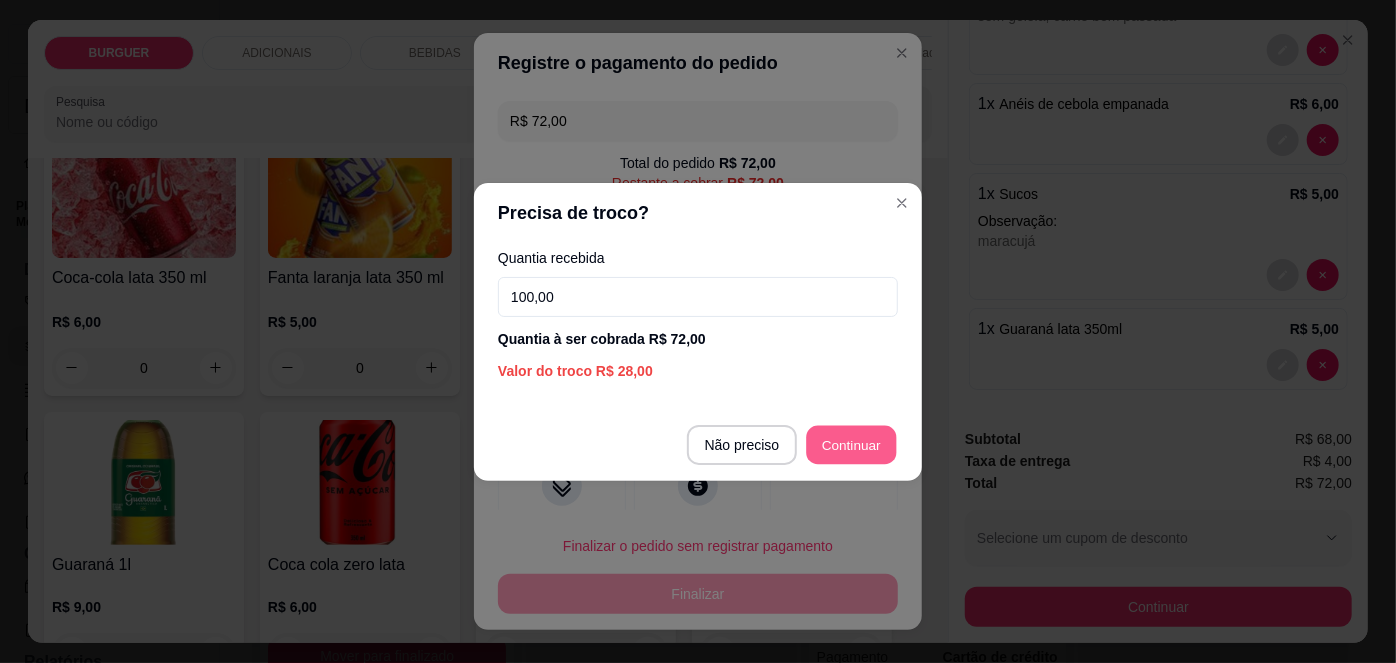 type on "R$ 0,00" 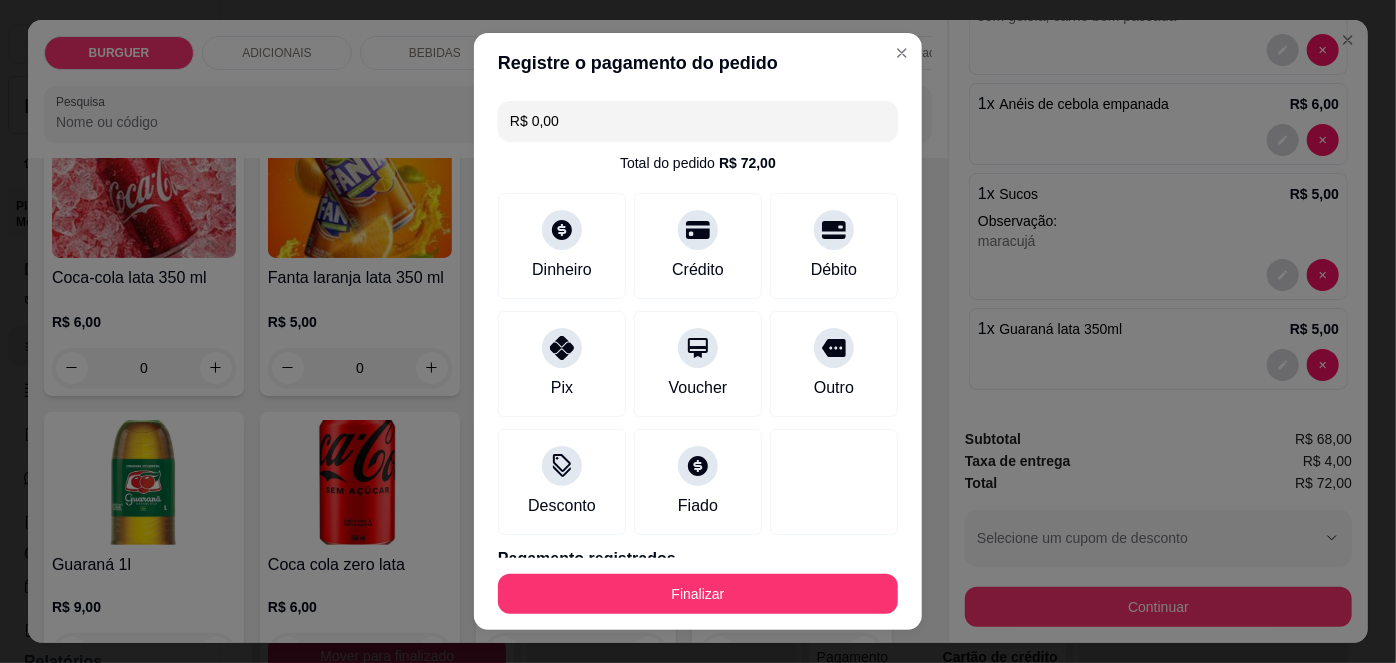 scroll, scrollTop: 30, scrollLeft: 0, axis: vertical 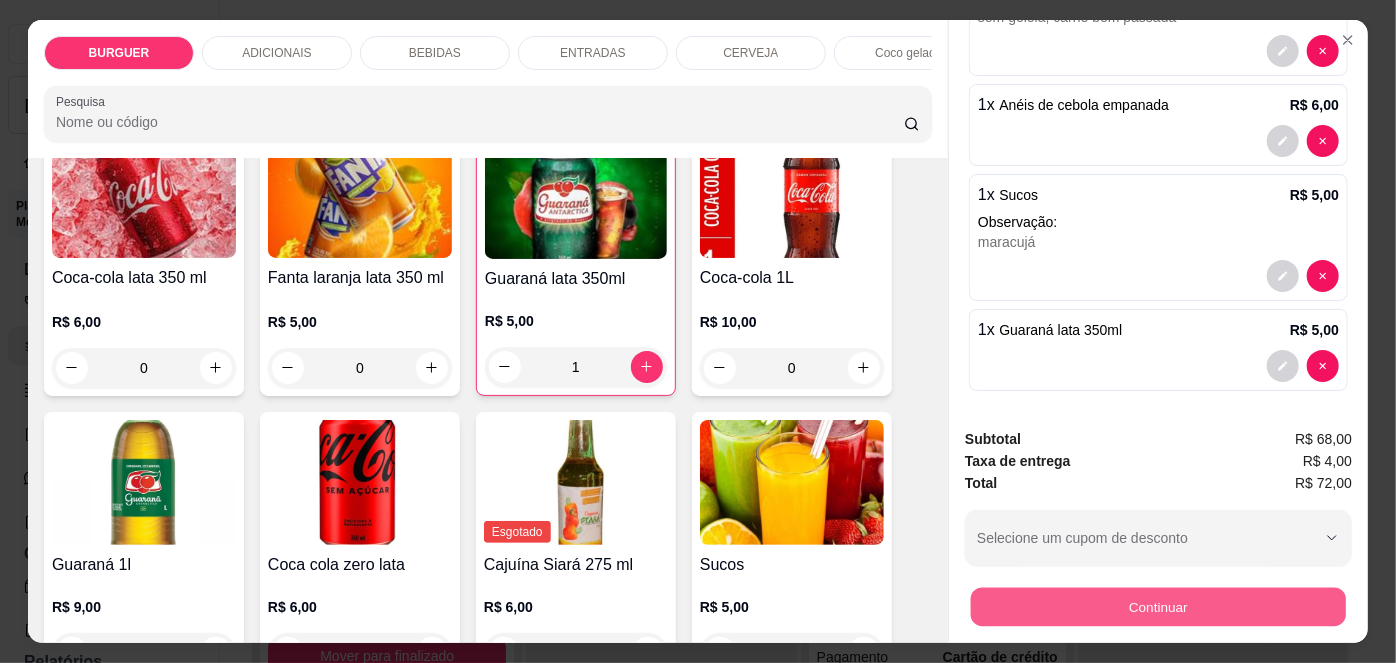 click on "Continuar" at bounding box center [1158, 607] 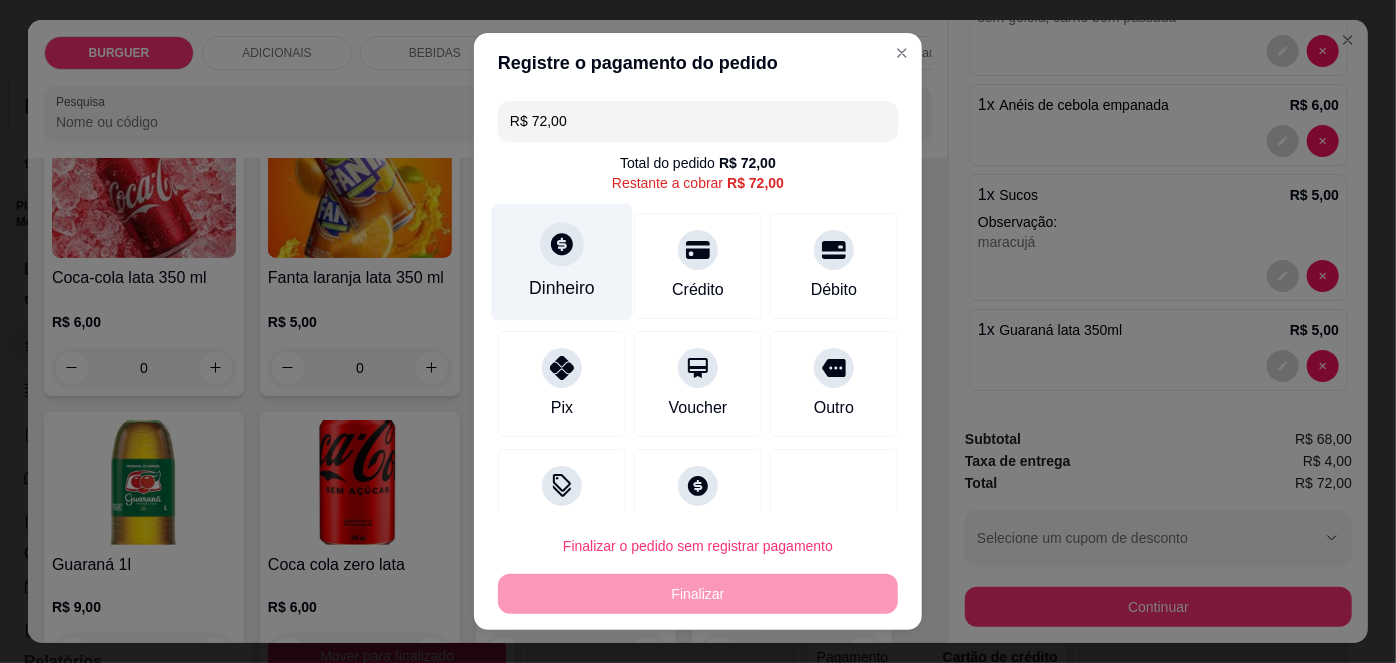 click on "Dinheiro" at bounding box center [562, 262] 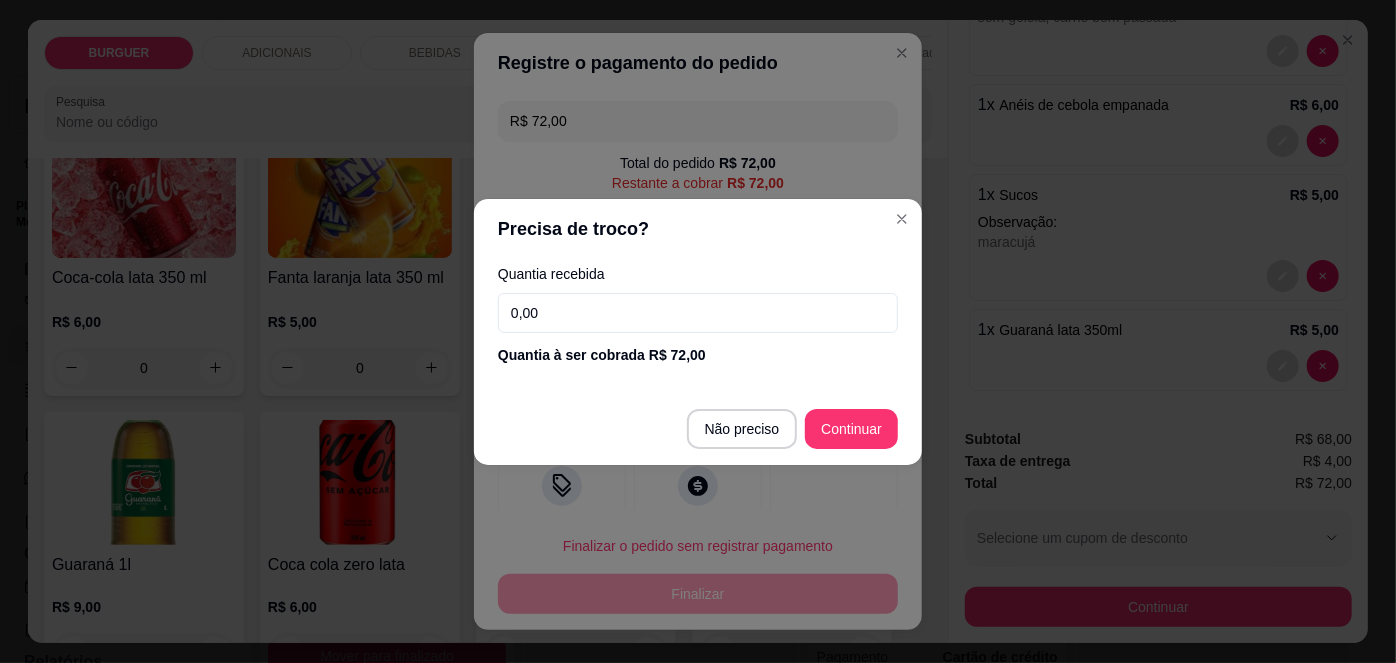 click on "0,00" at bounding box center [698, 313] 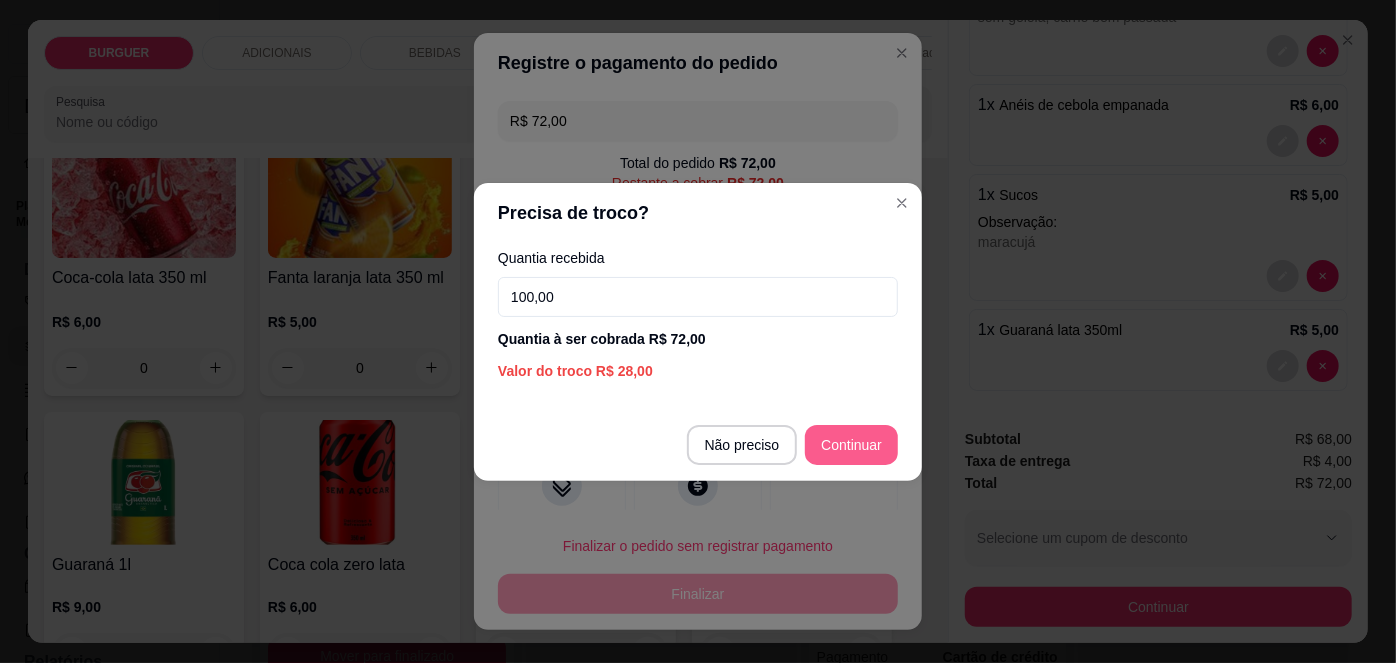 type on "100,00" 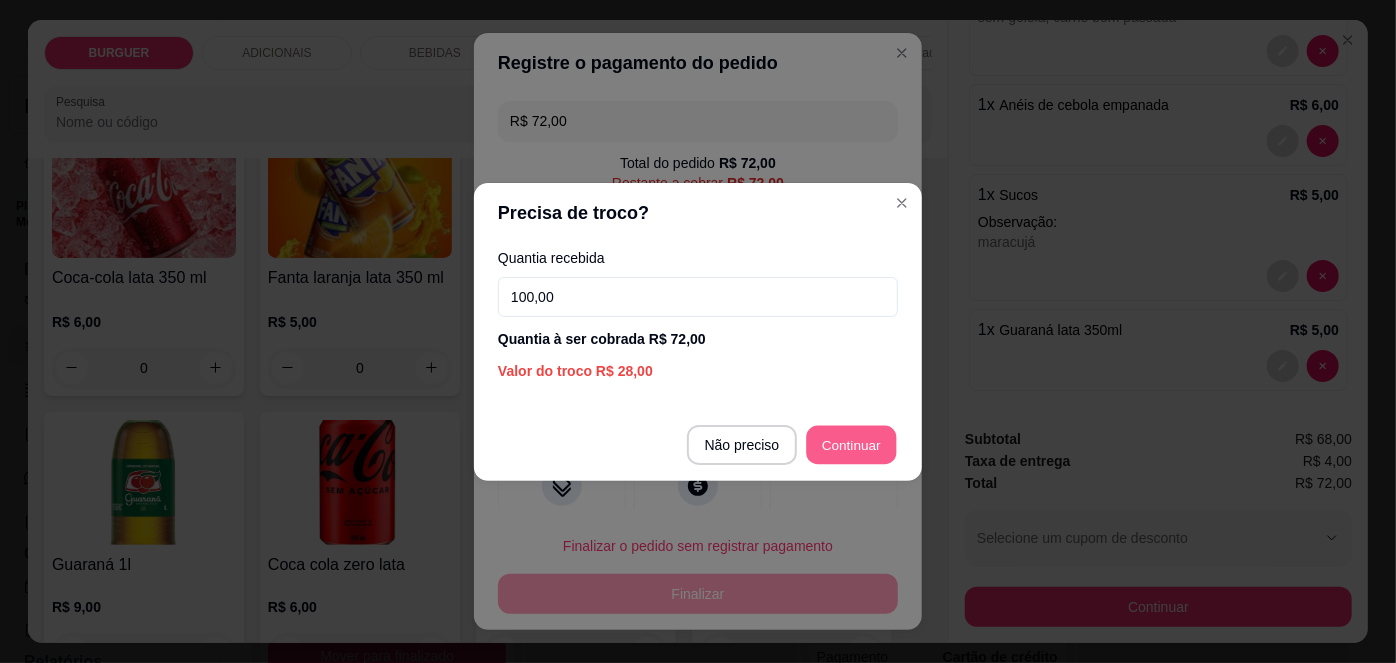 type on "R$ 0,00" 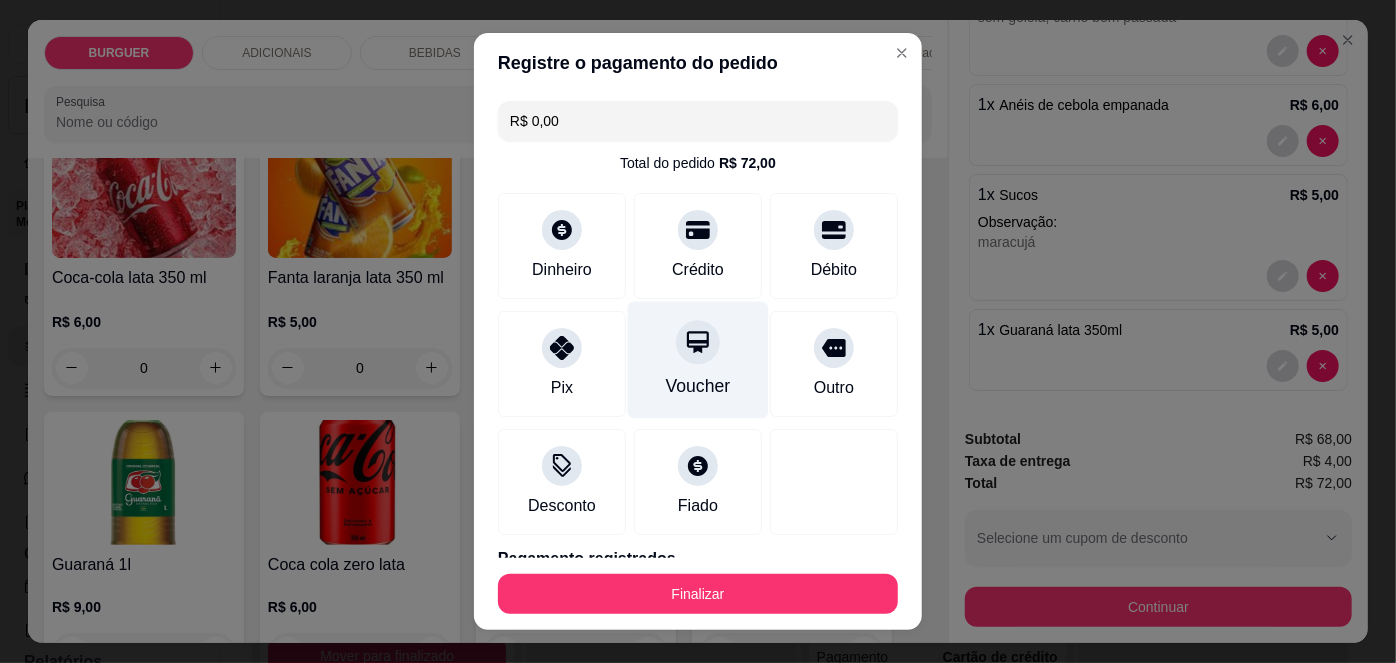 scroll, scrollTop: 88, scrollLeft: 0, axis: vertical 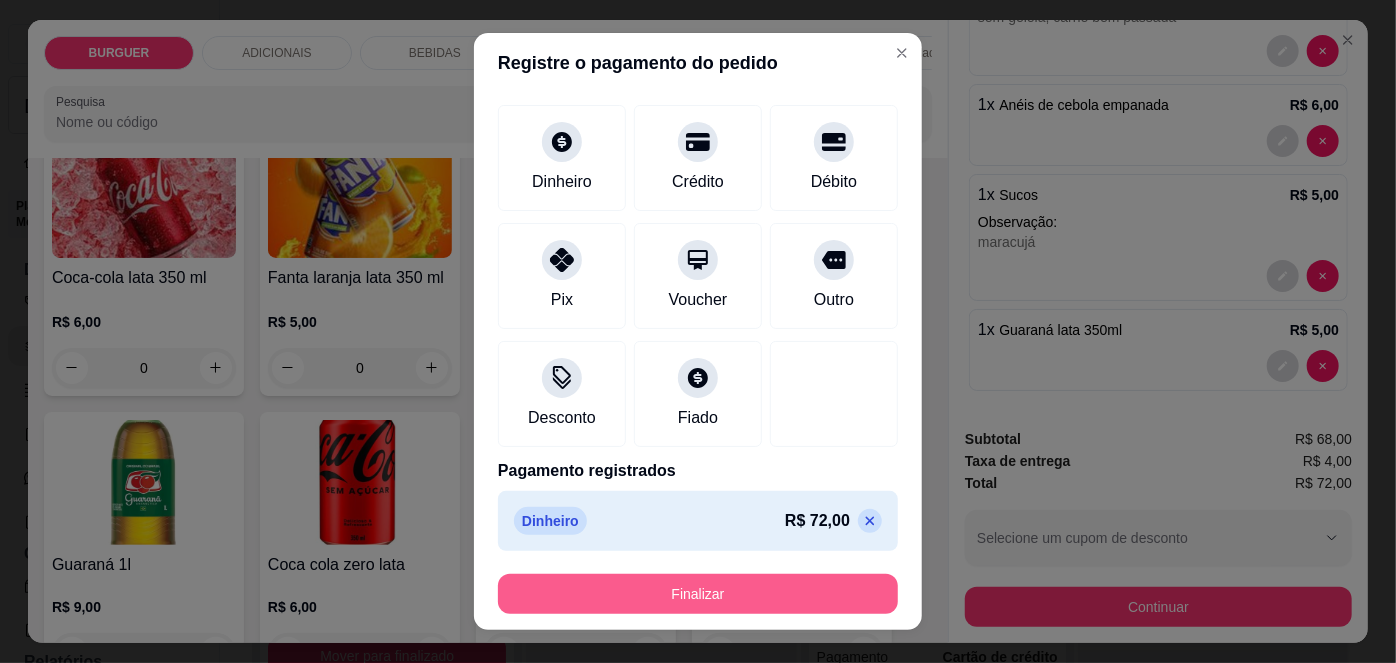 click on "Finalizar" at bounding box center (698, 594) 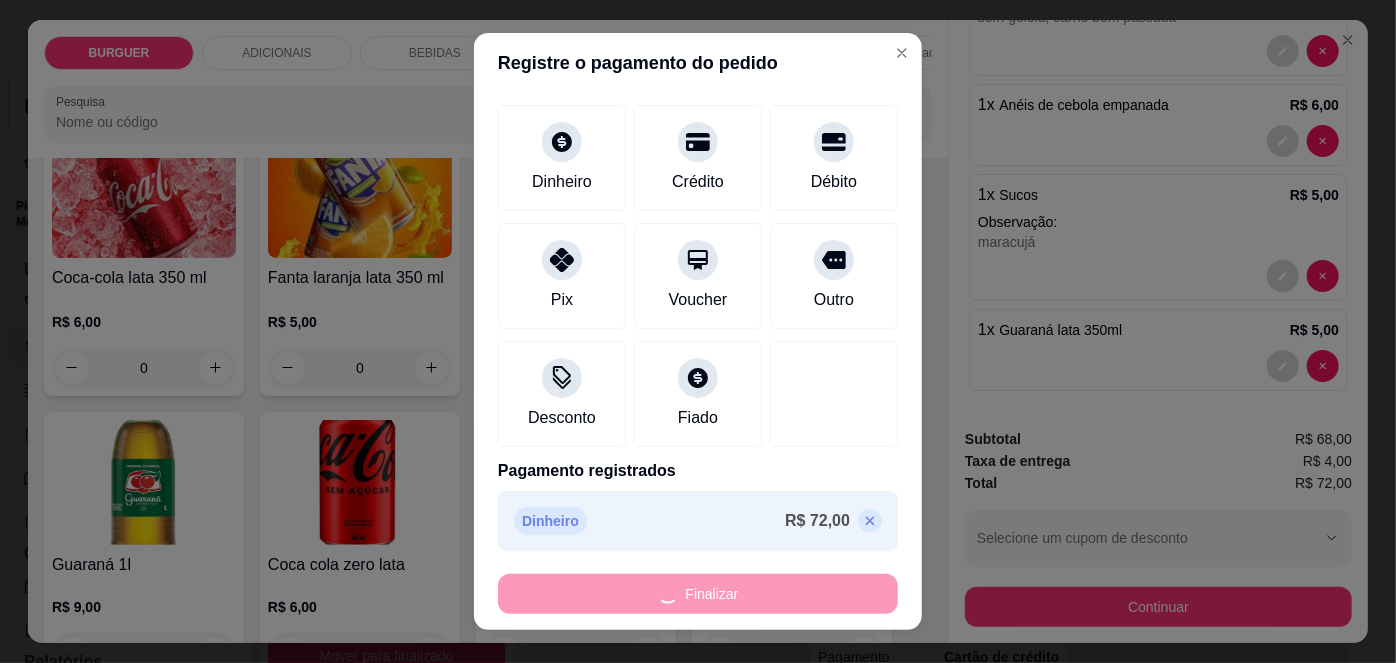 type on "0" 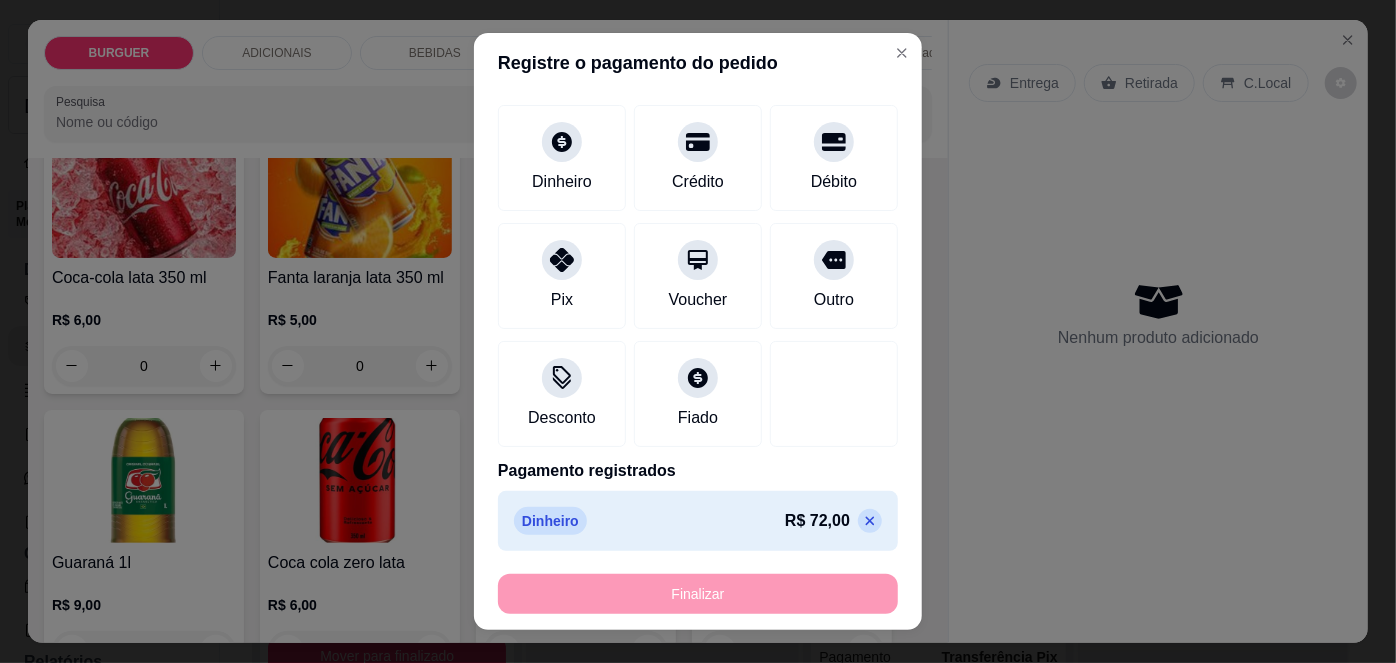 type on "-R$ 72,00" 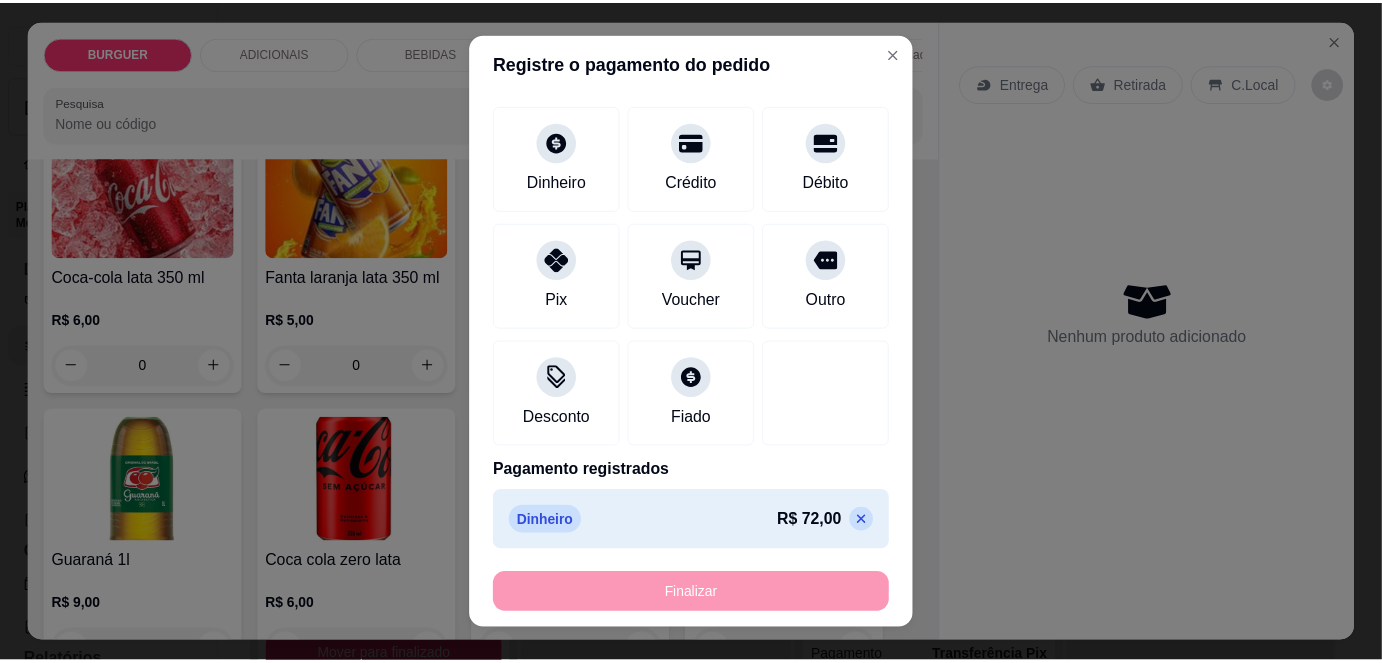 scroll, scrollTop: 0, scrollLeft: 0, axis: both 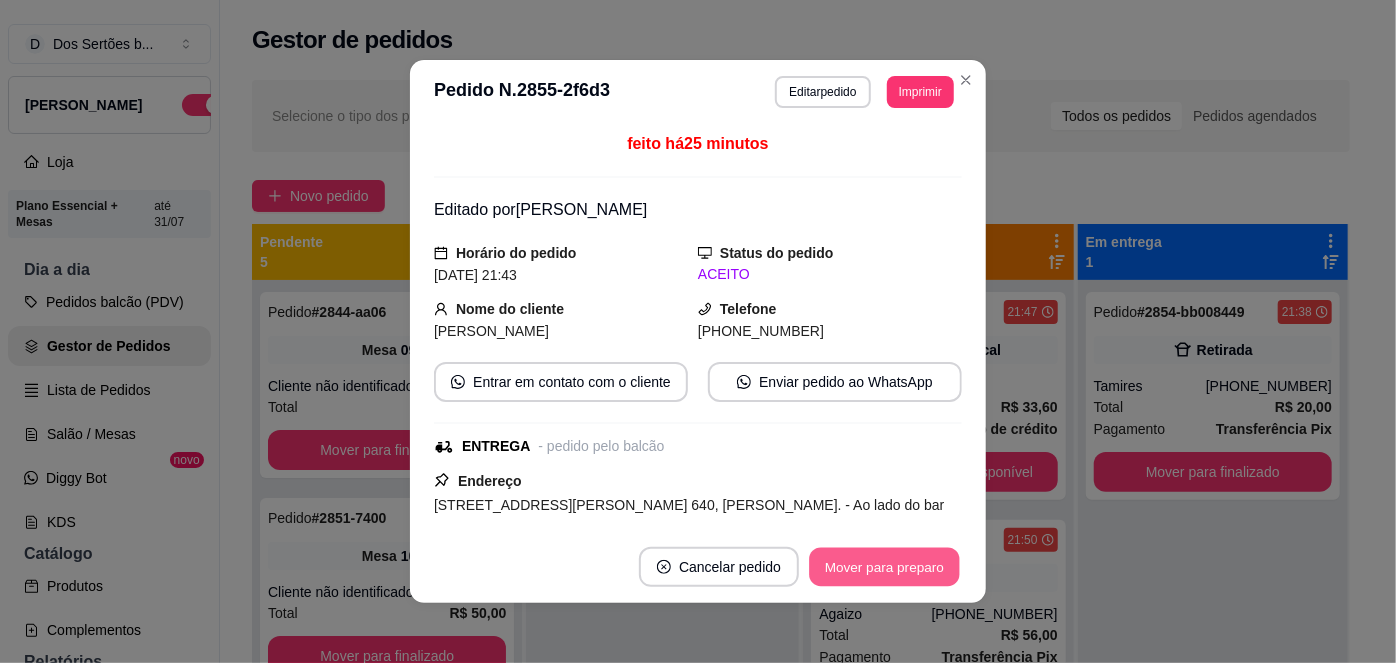 click on "Mover para preparo" at bounding box center [884, 567] 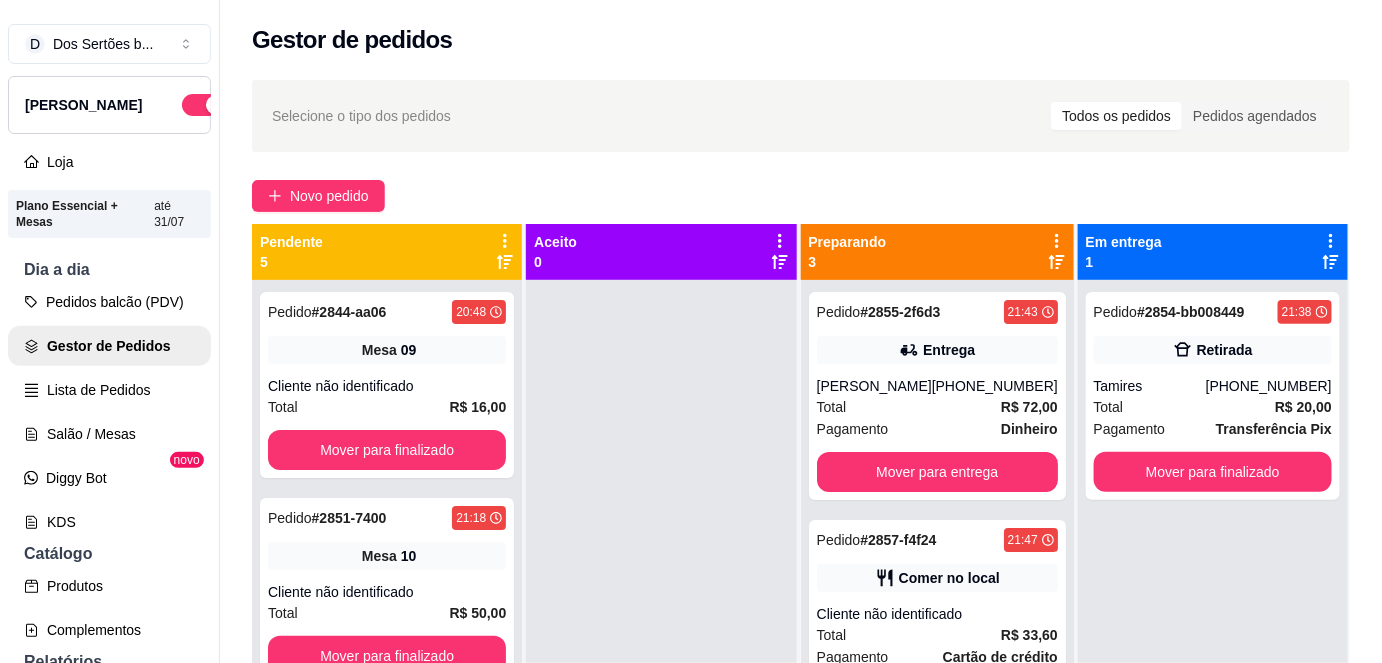 scroll, scrollTop: 55, scrollLeft: 0, axis: vertical 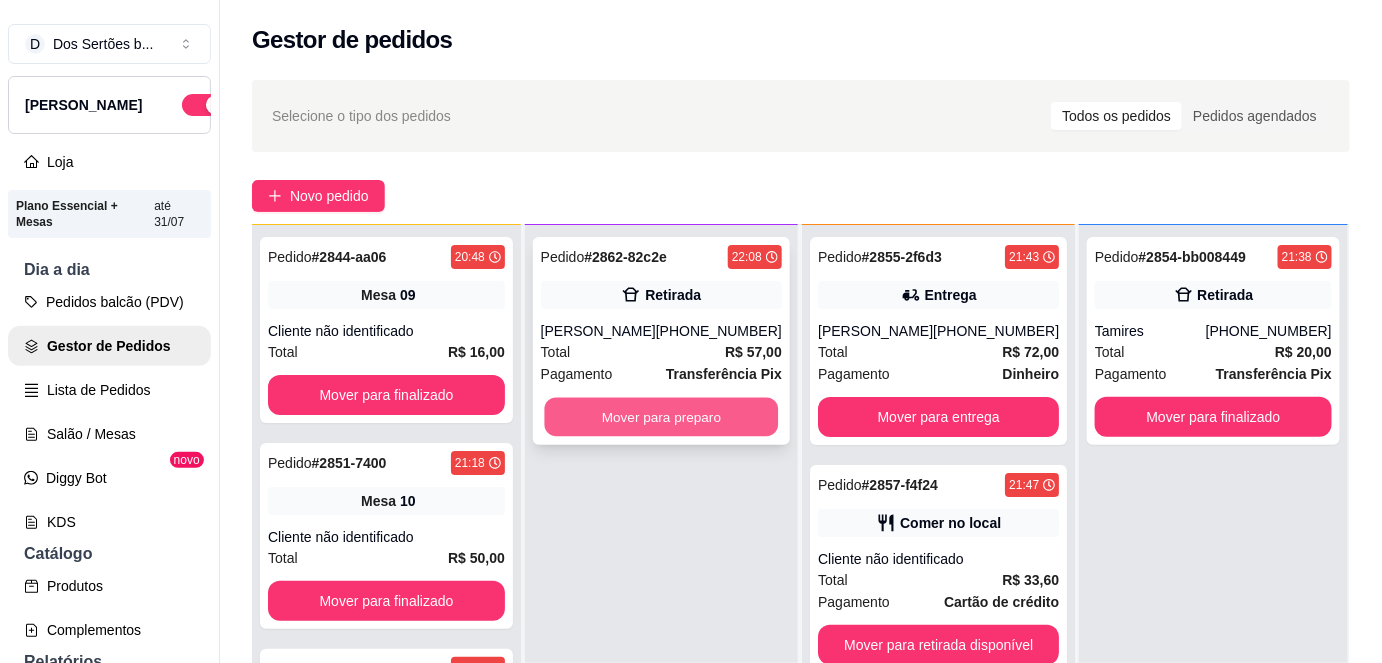 click on "Mover para preparo" at bounding box center (661, 417) 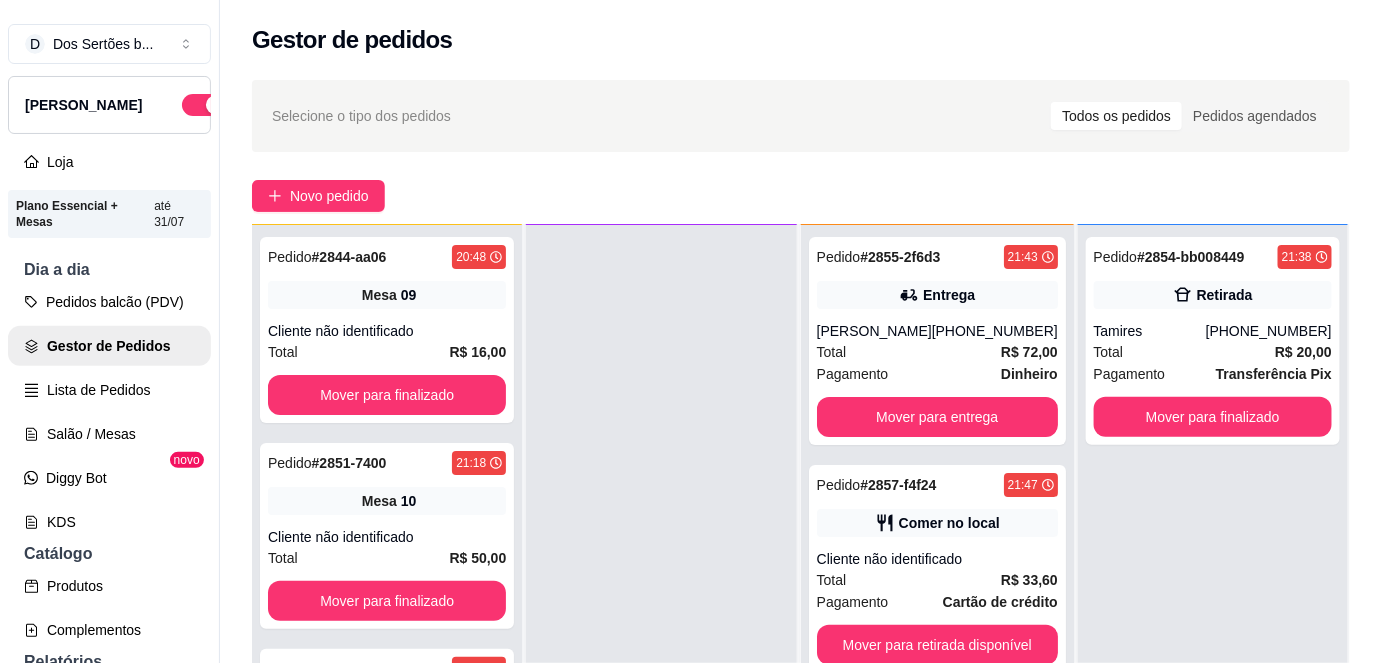 scroll, scrollTop: 56, scrollLeft: 0, axis: vertical 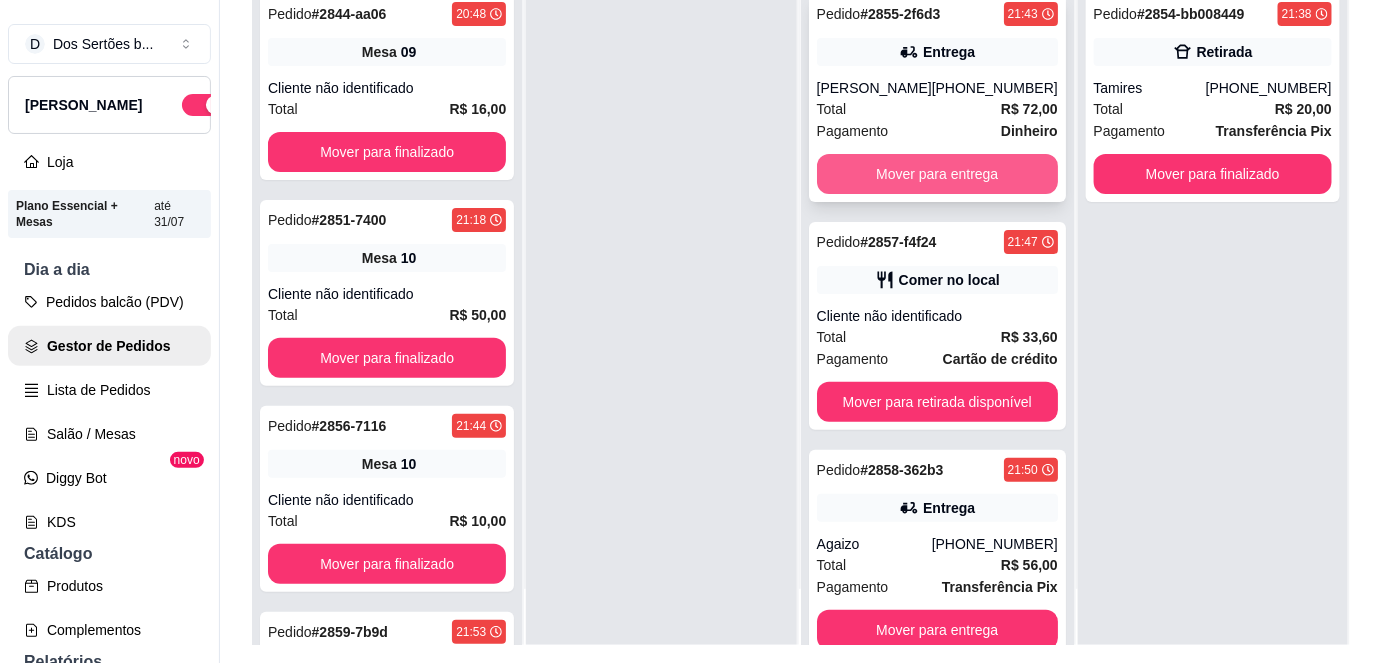 click on "Mover para entrega" at bounding box center [937, 174] 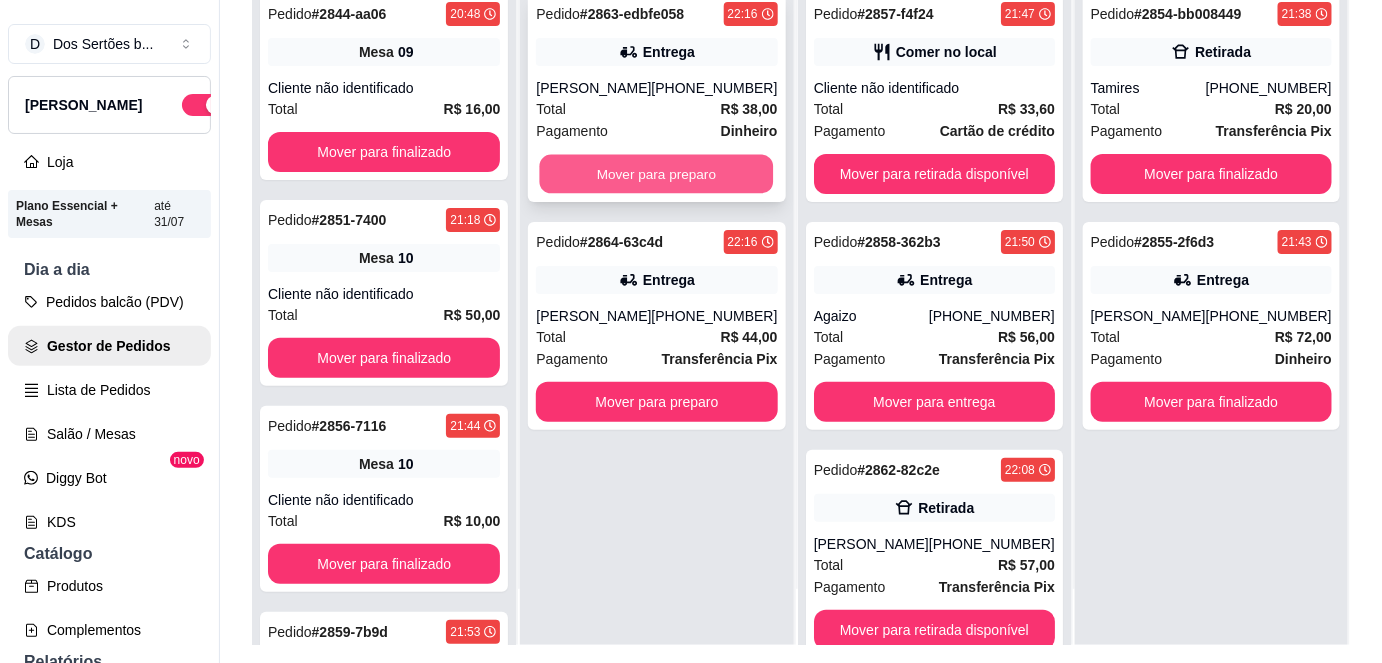 click on "Mover para preparo" at bounding box center (657, 174) 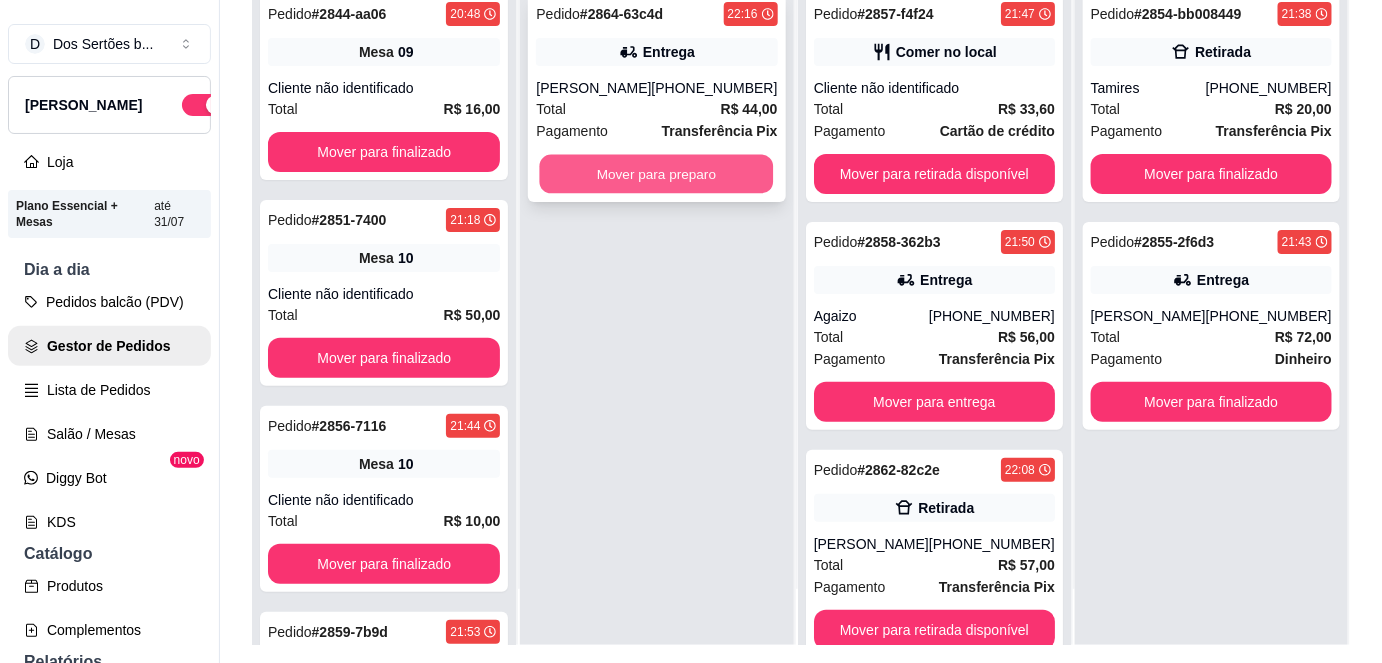 click on "Mover para preparo" at bounding box center (657, 174) 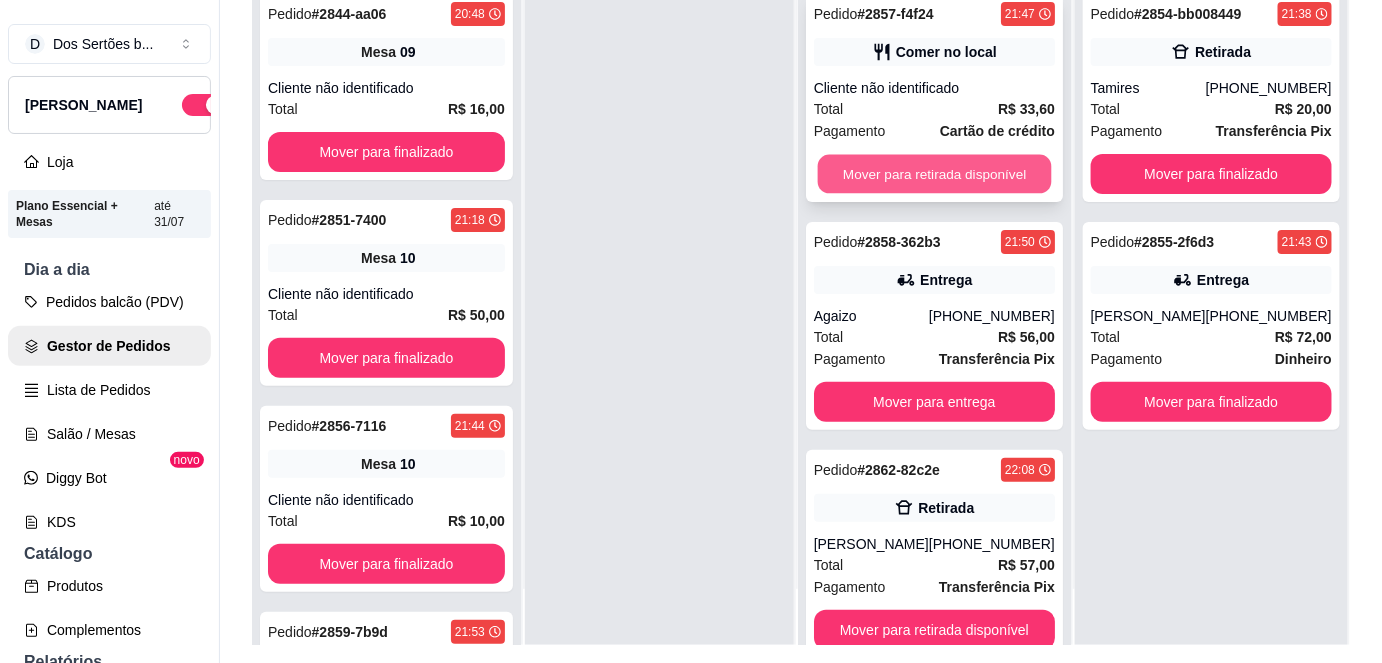 click on "Mover para retirada disponível" at bounding box center [934, 174] 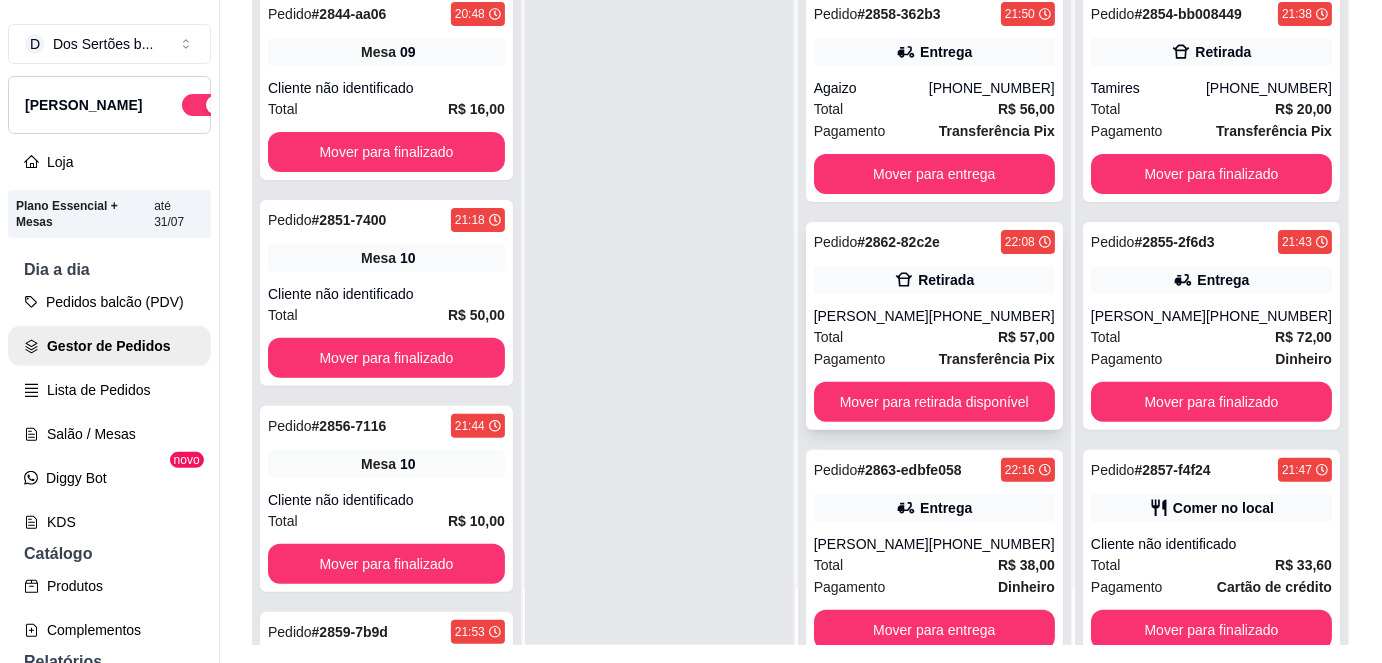 scroll, scrollTop: 269, scrollLeft: 0, axis: vertical 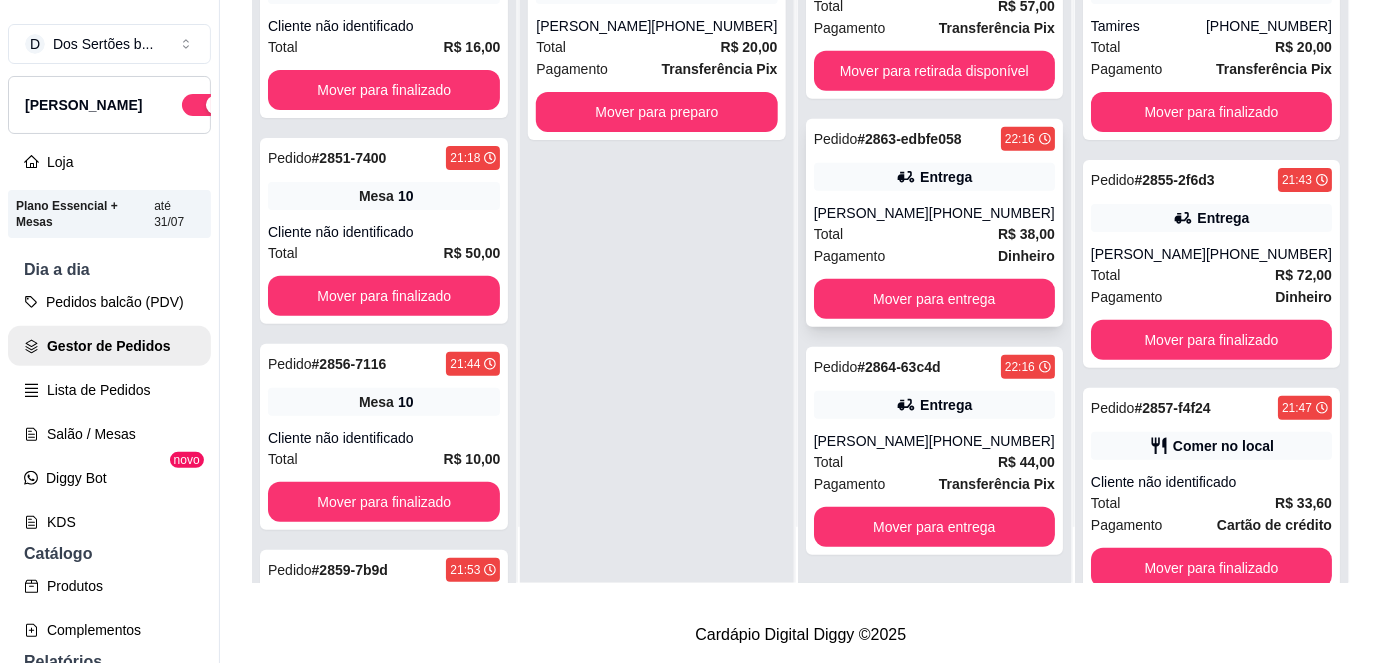 click on "Dinheiro" at bounding box center (1026, 256) 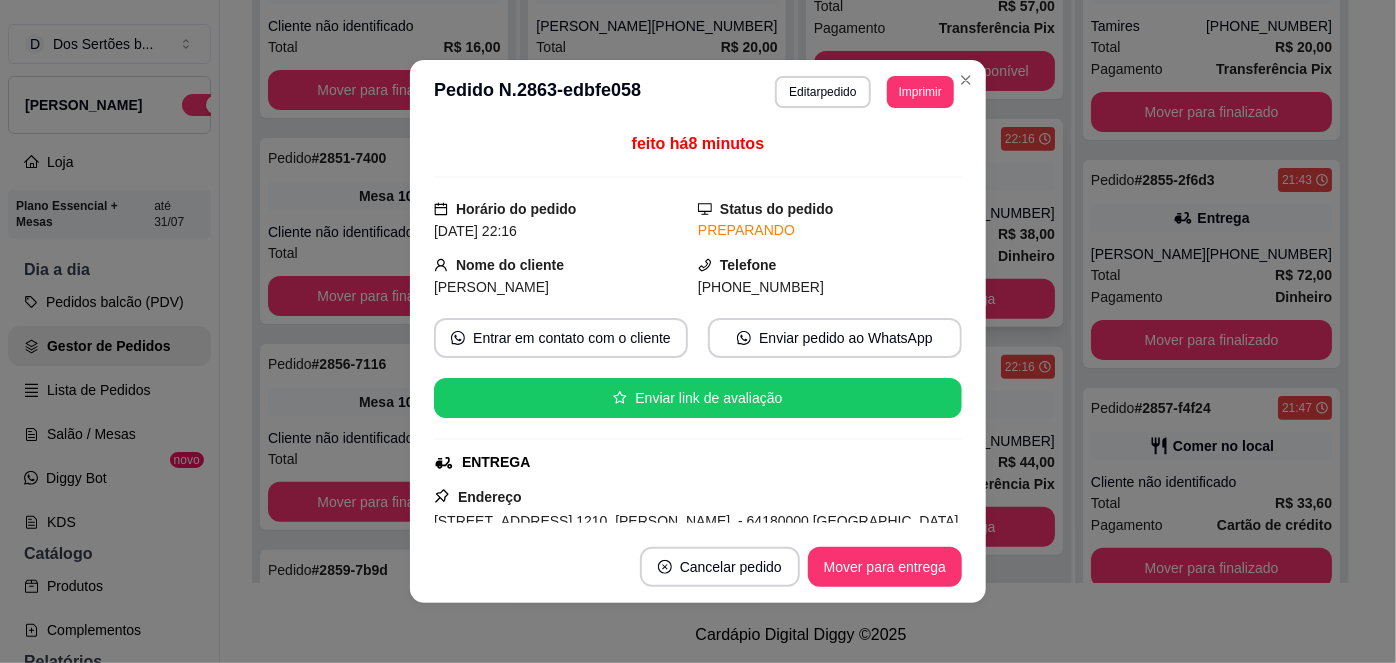 scroll, scrollTop: 4, scrollLeft: 0, axis: vertical 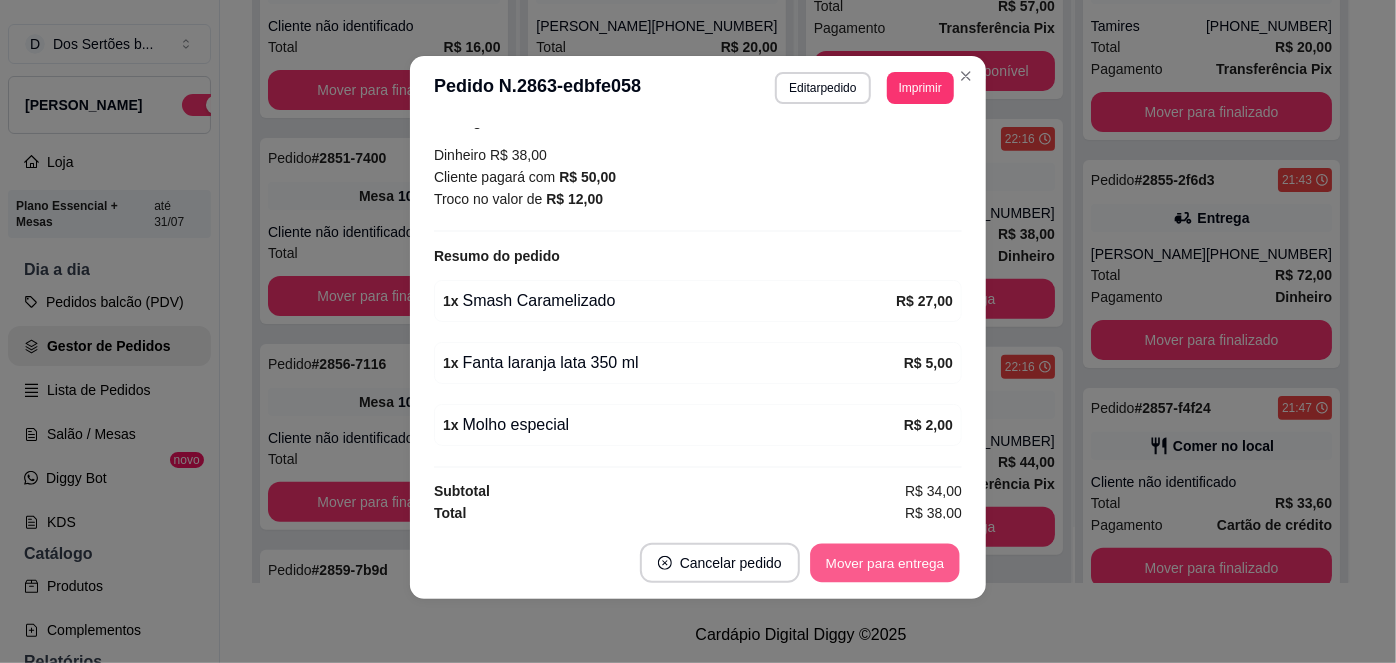 click on "Mover para entrega" at bounding box center [885, 563] 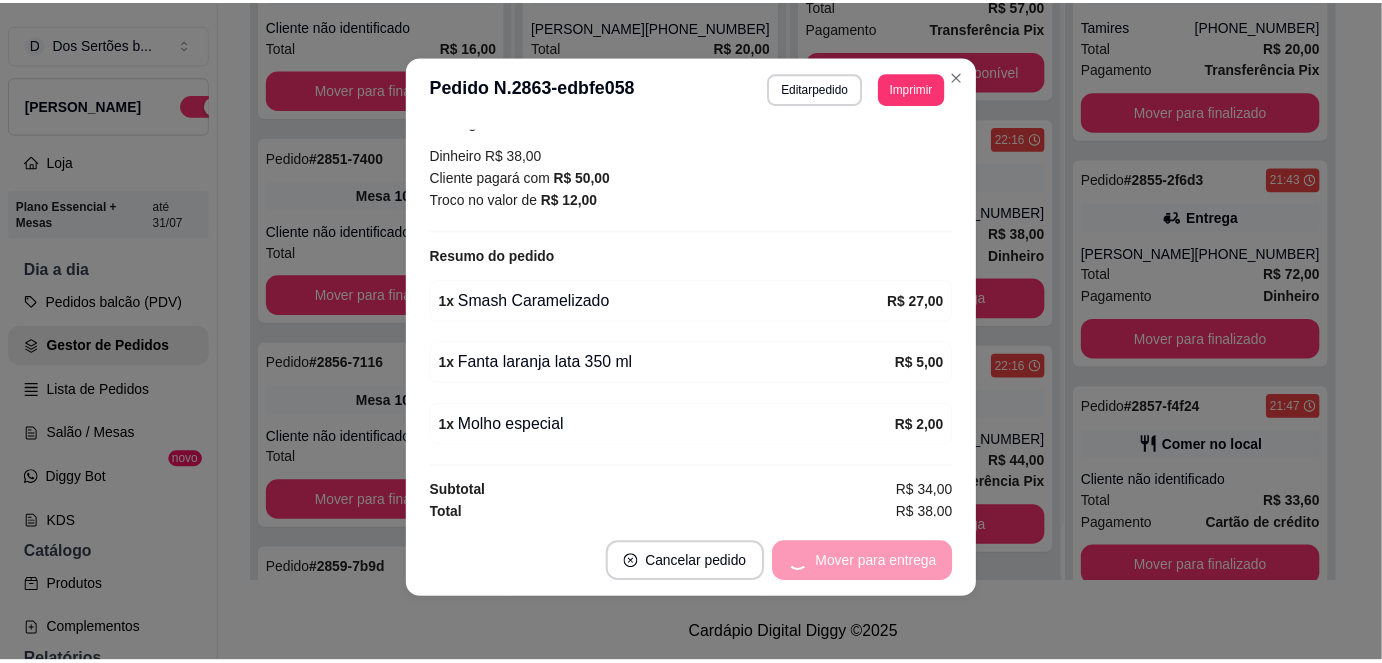scroll, scrollTop: 40, scrollLeft: 0, axis: vertical 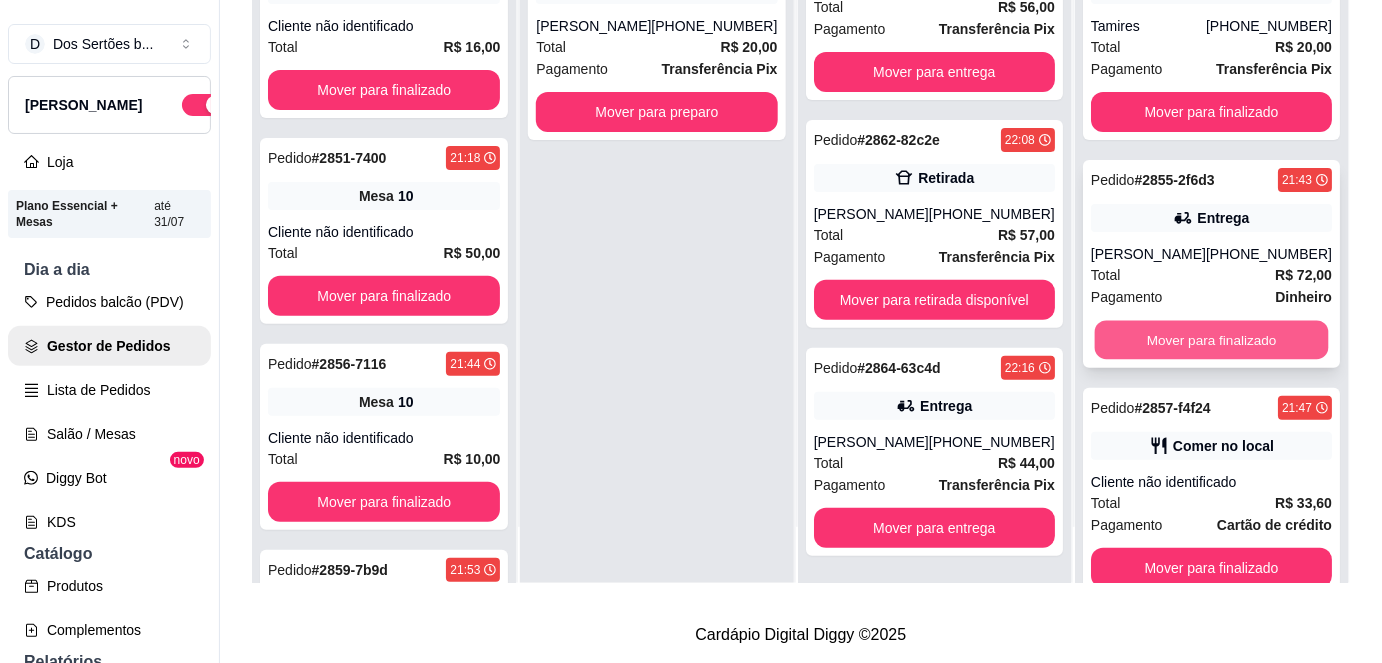 click on "Mover para finalizado" at bounding box center [1211, 340] 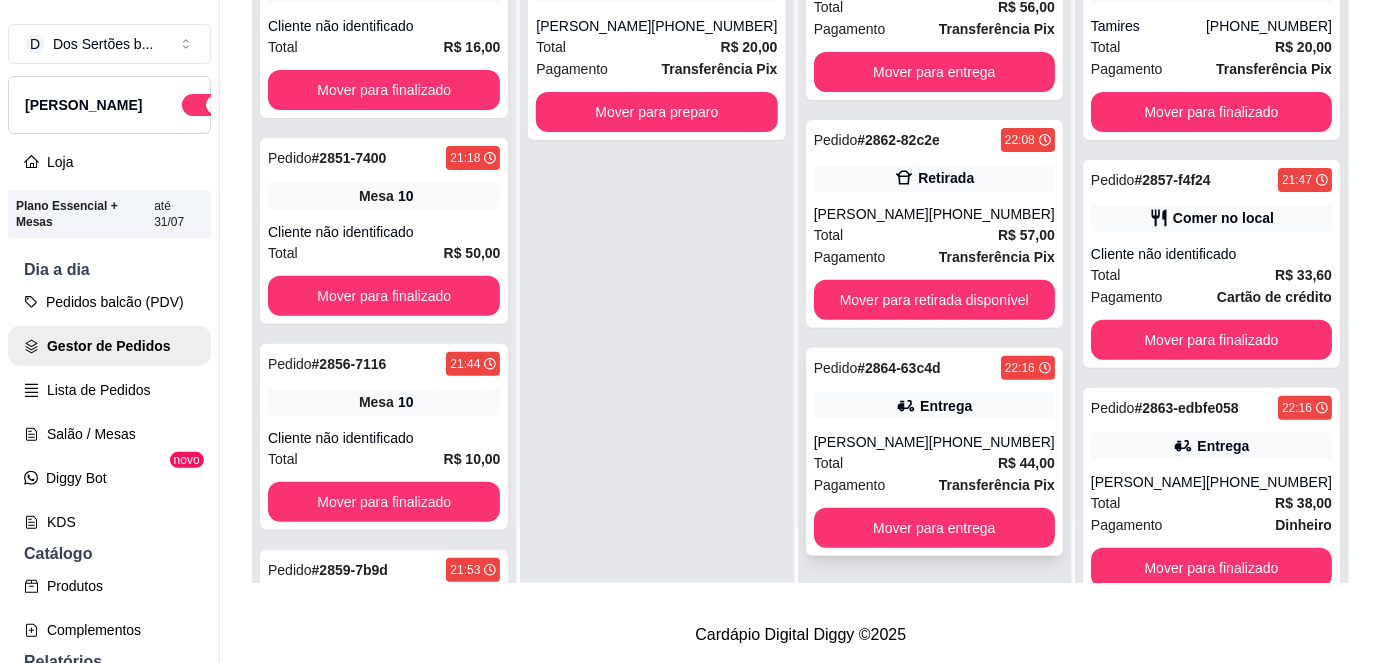 scroll, scrollTop: 32, scrollLeft: 0, axis: vertical 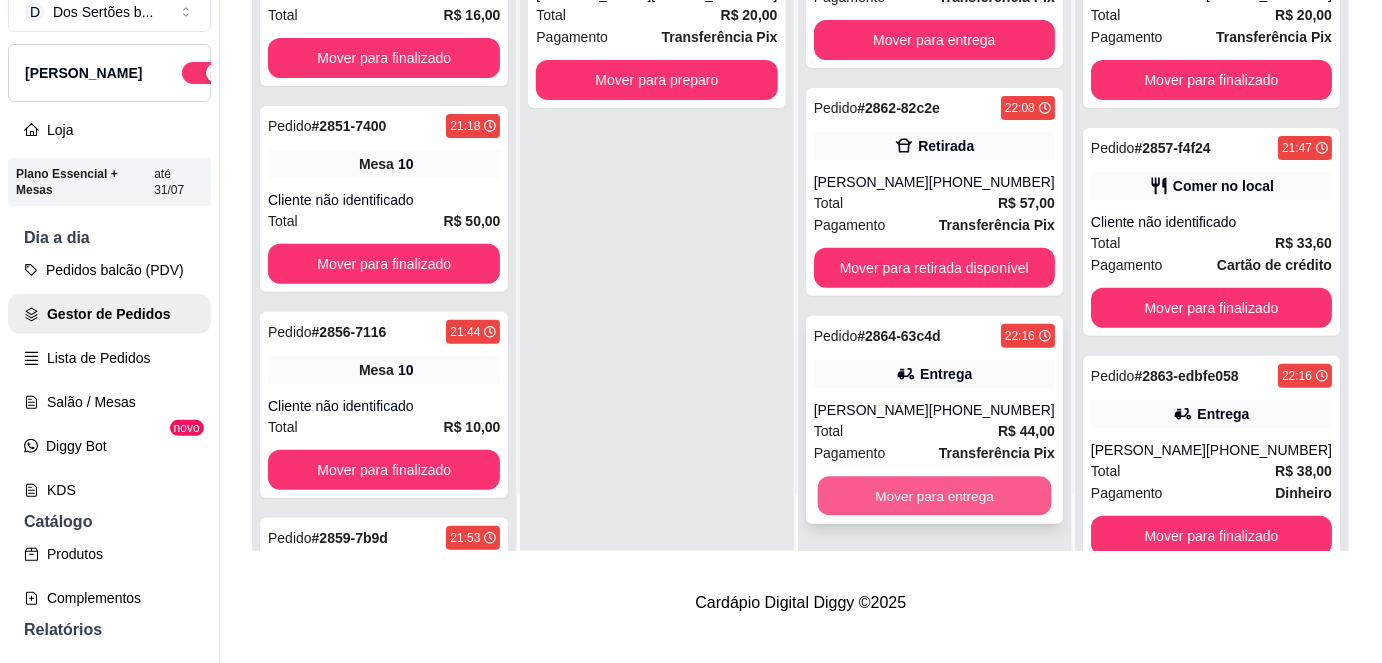 click on "Mover para entrega" at bounding box center (934, 496) 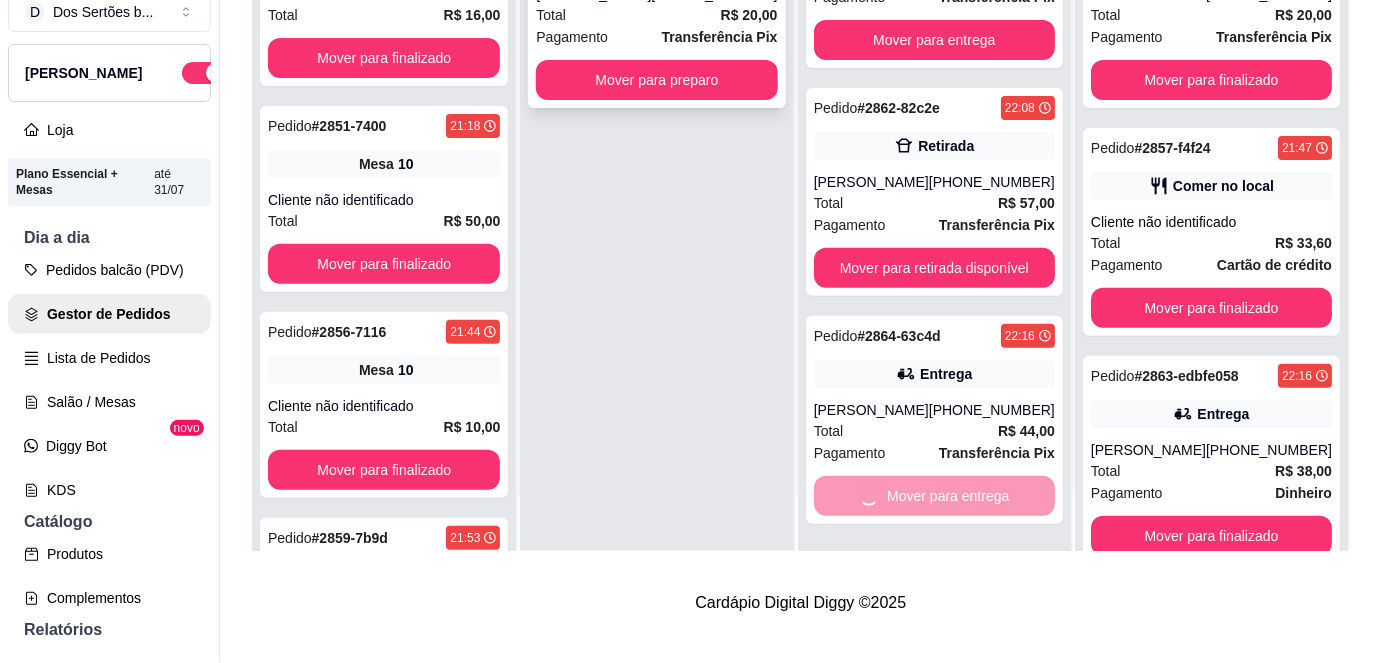 scroll, scrollTop: 0, scrollLeft: 0, axis: both 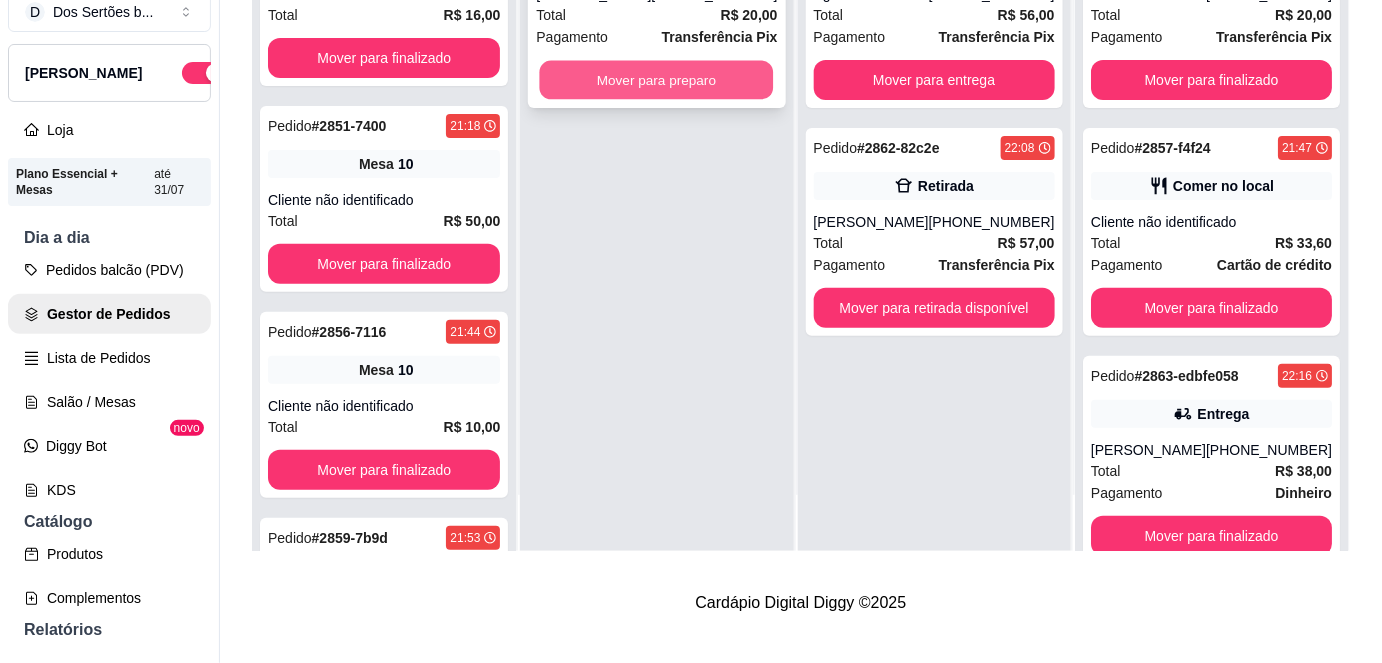 click on "Mover para preparo" at bounding box center [657, 80] 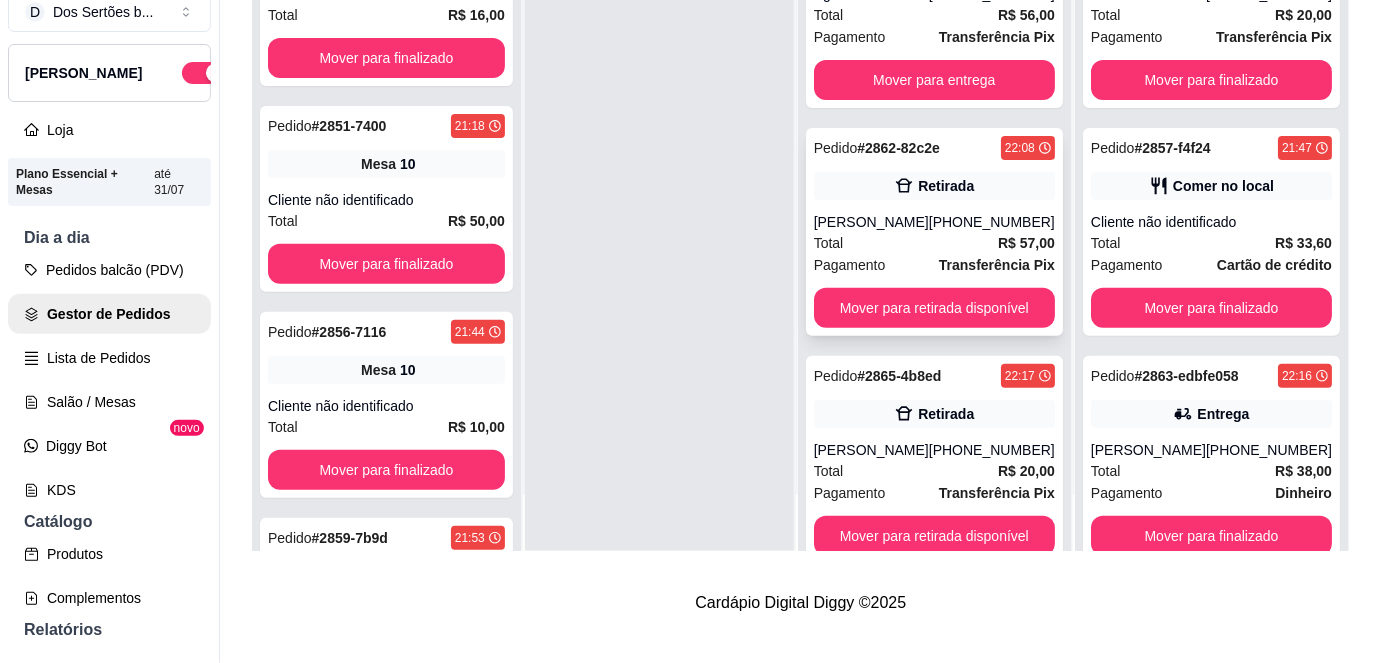 scroll, scrollTop: 0, scrollLeft: 0, axis: both 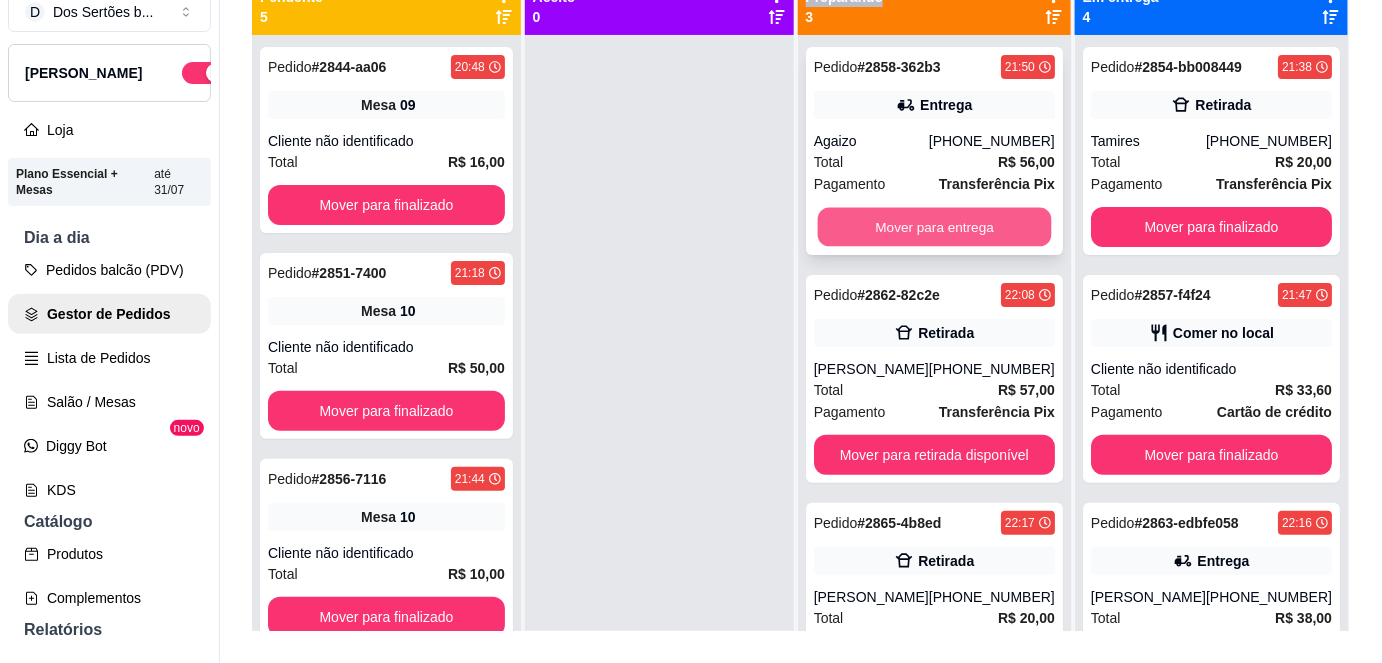 click on "Mover para entrega" at bounding box center [934, 227] 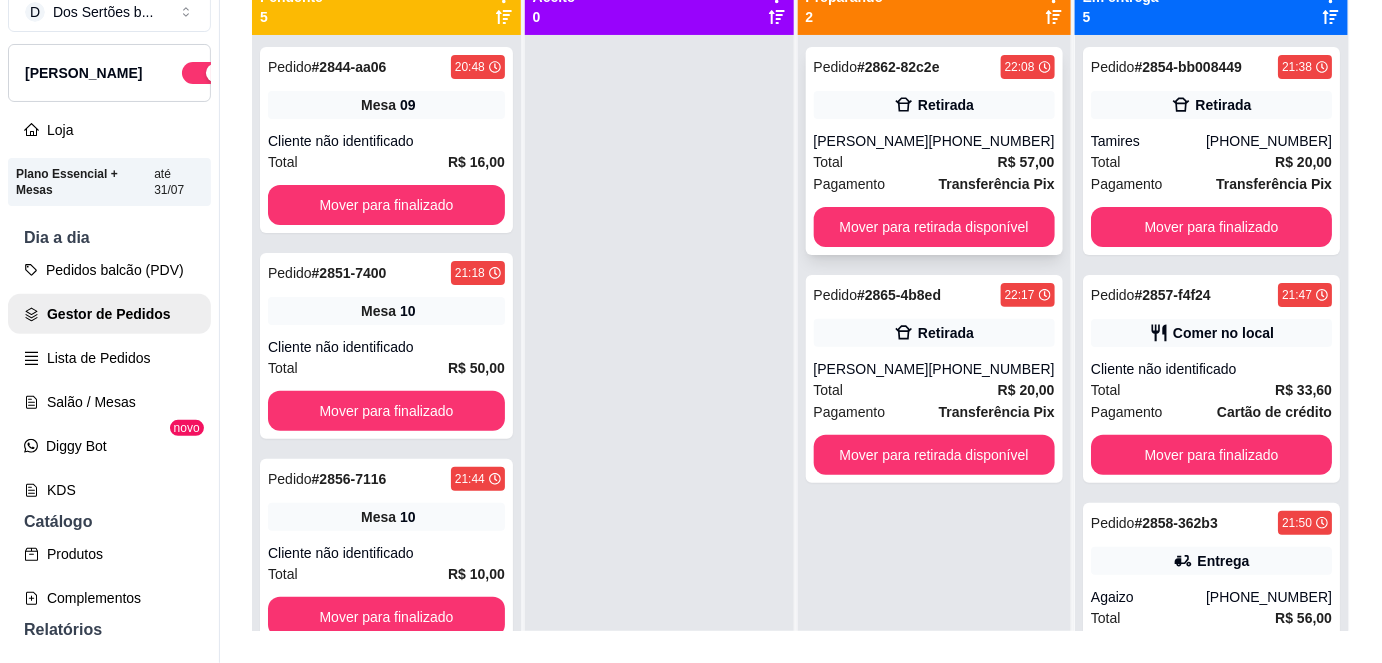 click on "Kennedy Júnior" at bounding box center (871, 141) 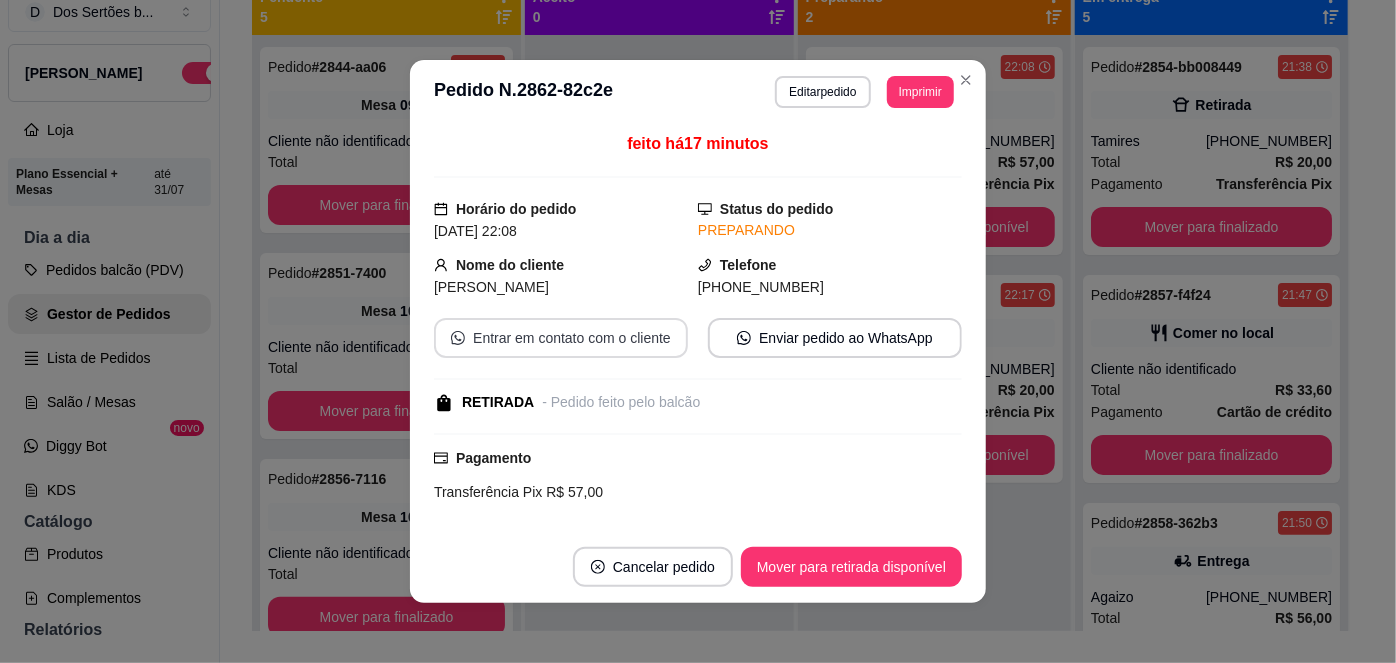 scroll, scrollTop: 392, scrollLeft: 0, axis: vertical 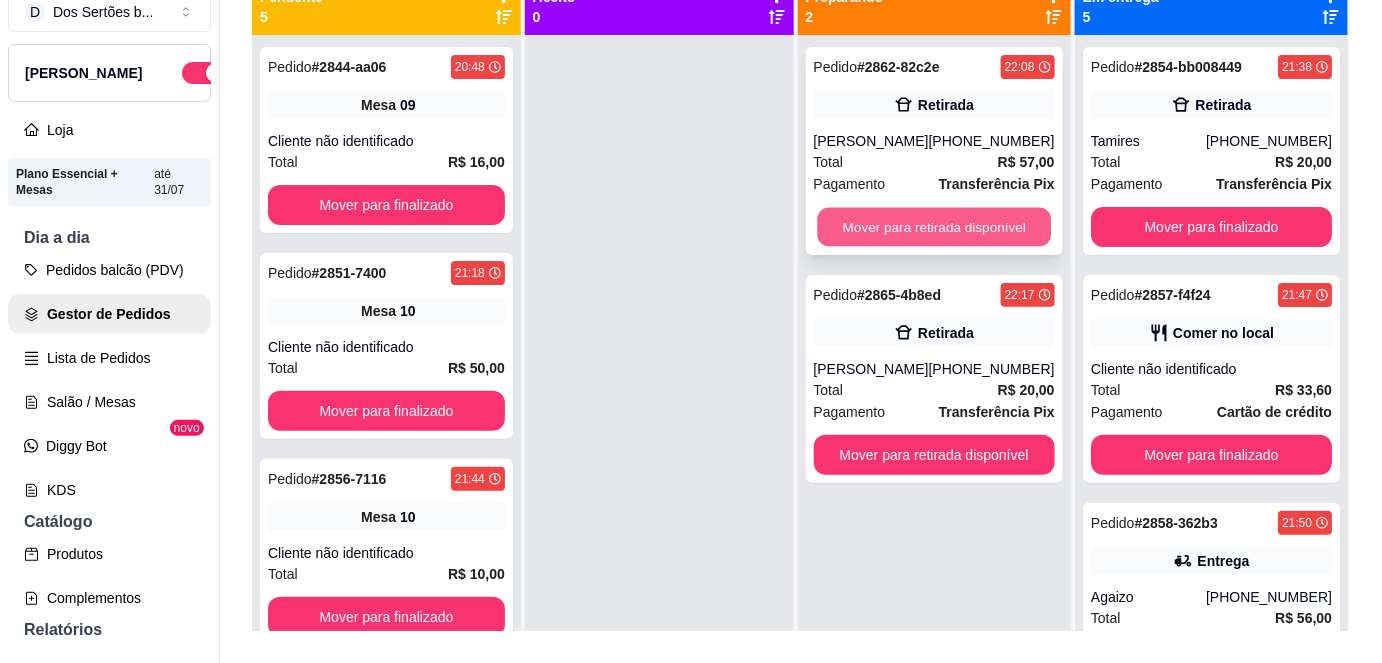 click on "Mover para retirada disponível" at bounding box center [934, 227] 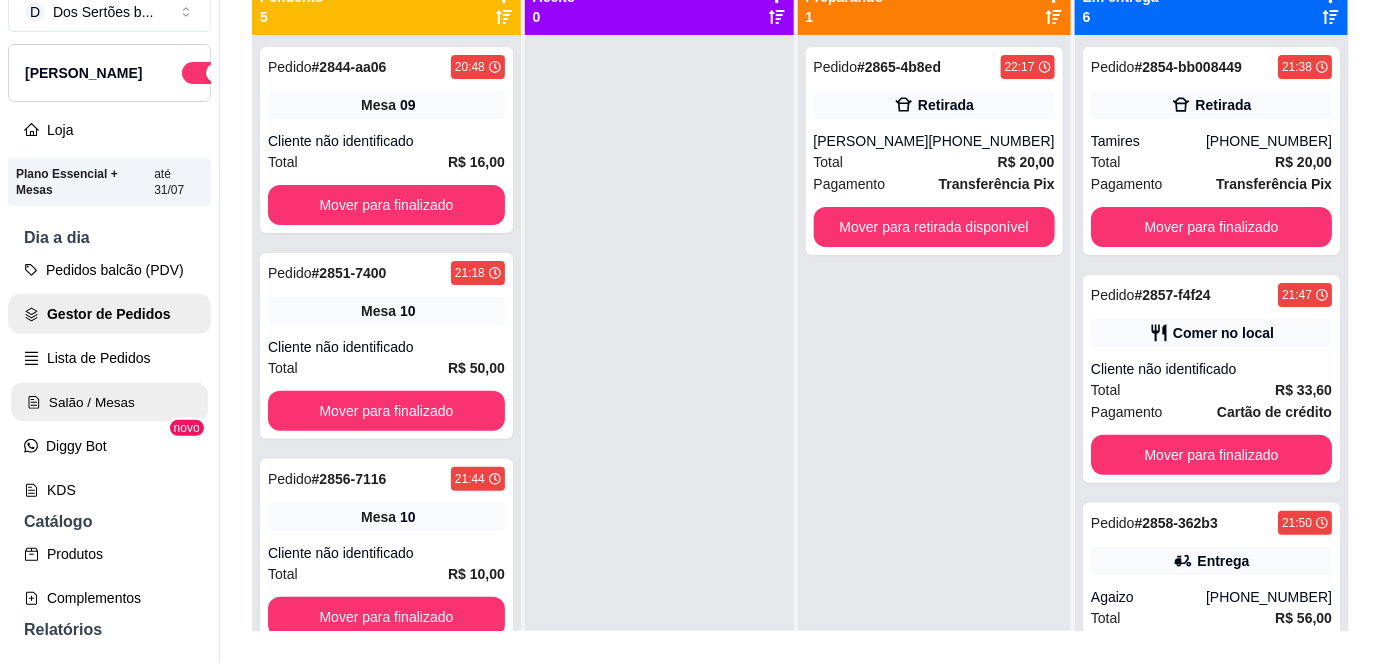 click on "Salão / Mesas" at bounding box center [109, 402] 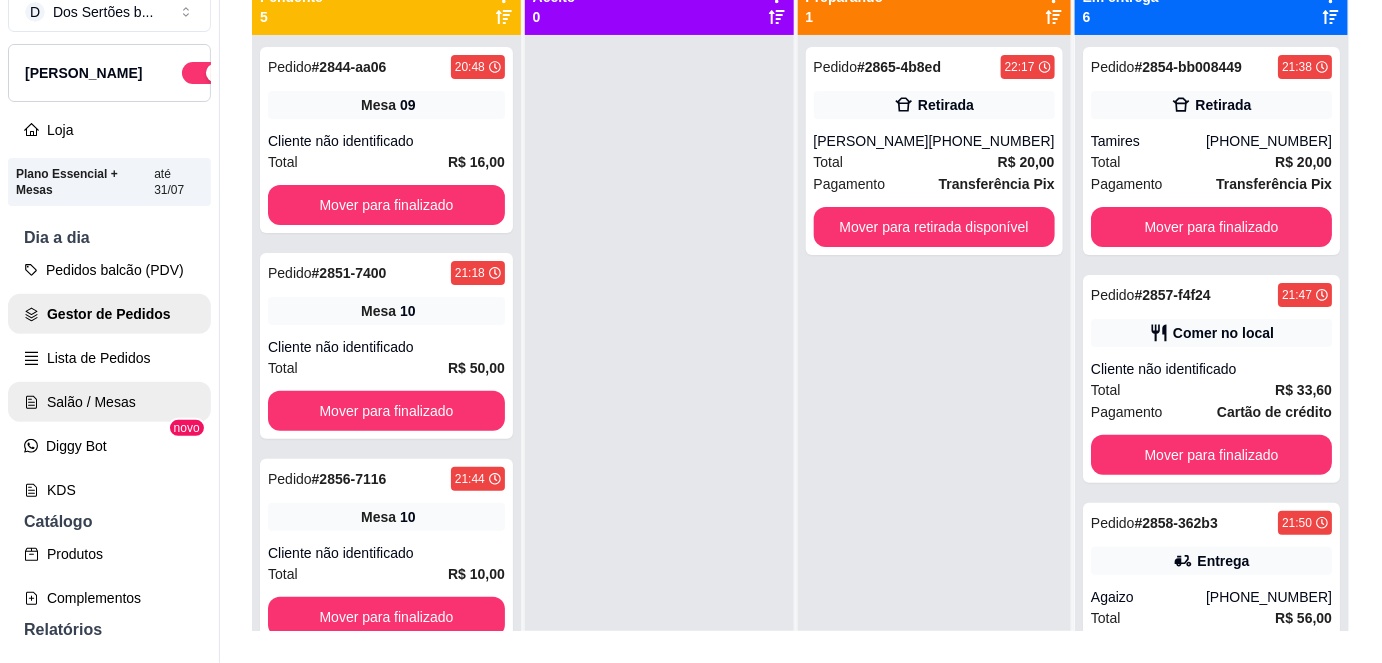 scroll, scrollTop: 0, scrollLeft: 0, axis: both 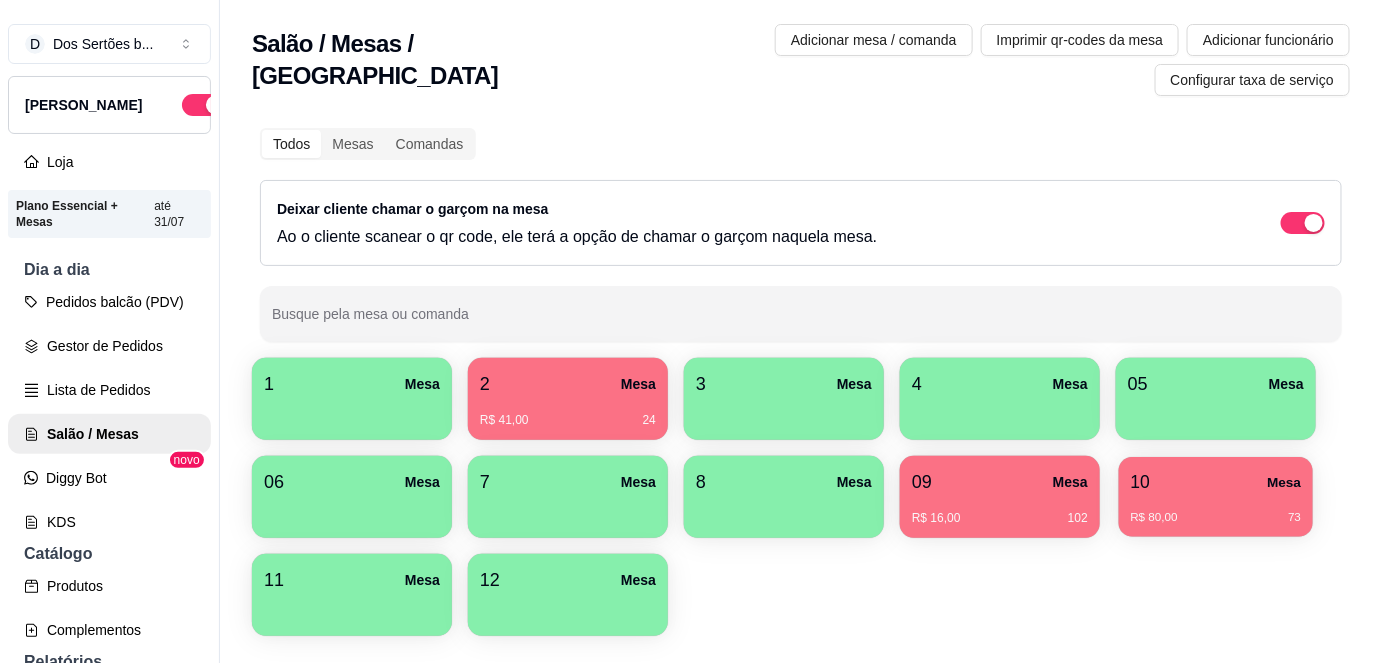 click on "10 Mesa" at bounding box center (1216, 482) 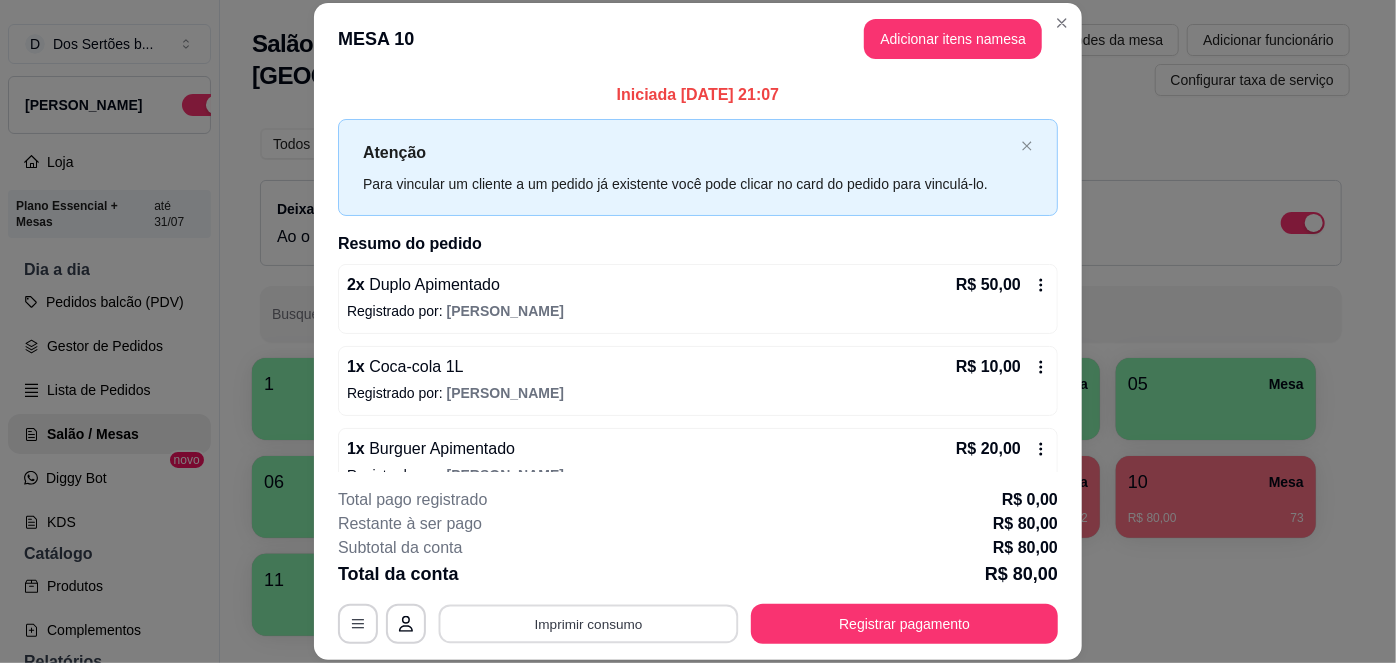 click on "Imprimir consumo" at bounding box center (589, 623) 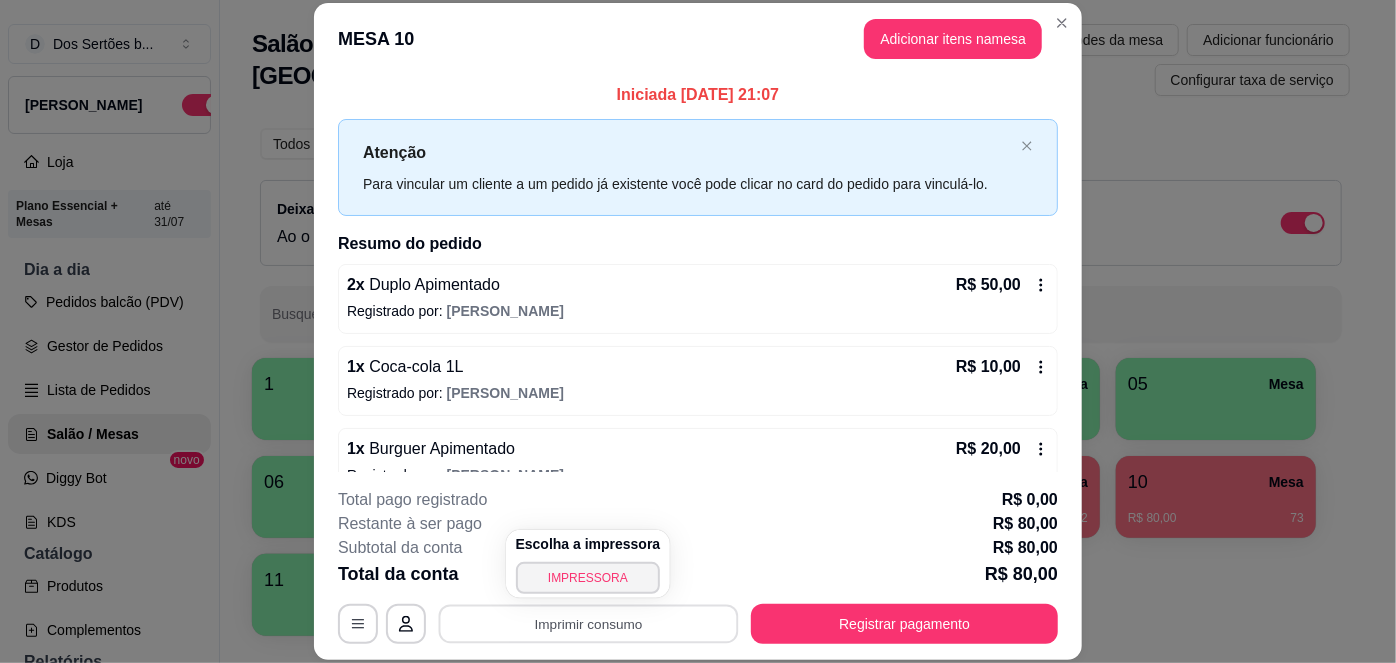 scroll, scrollTop: 32, scrollLeft: 0, axis: vertical 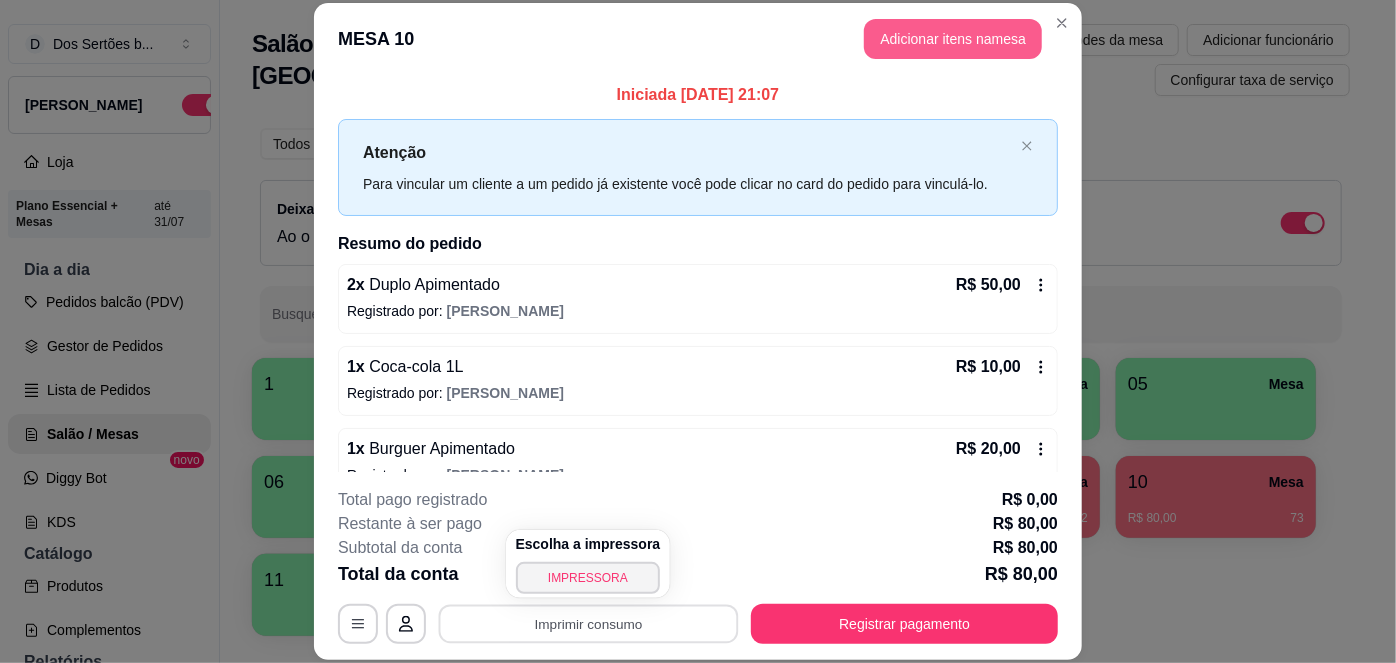 click on "Adicionar itens na  mesa" at bounding box center (953, 39) 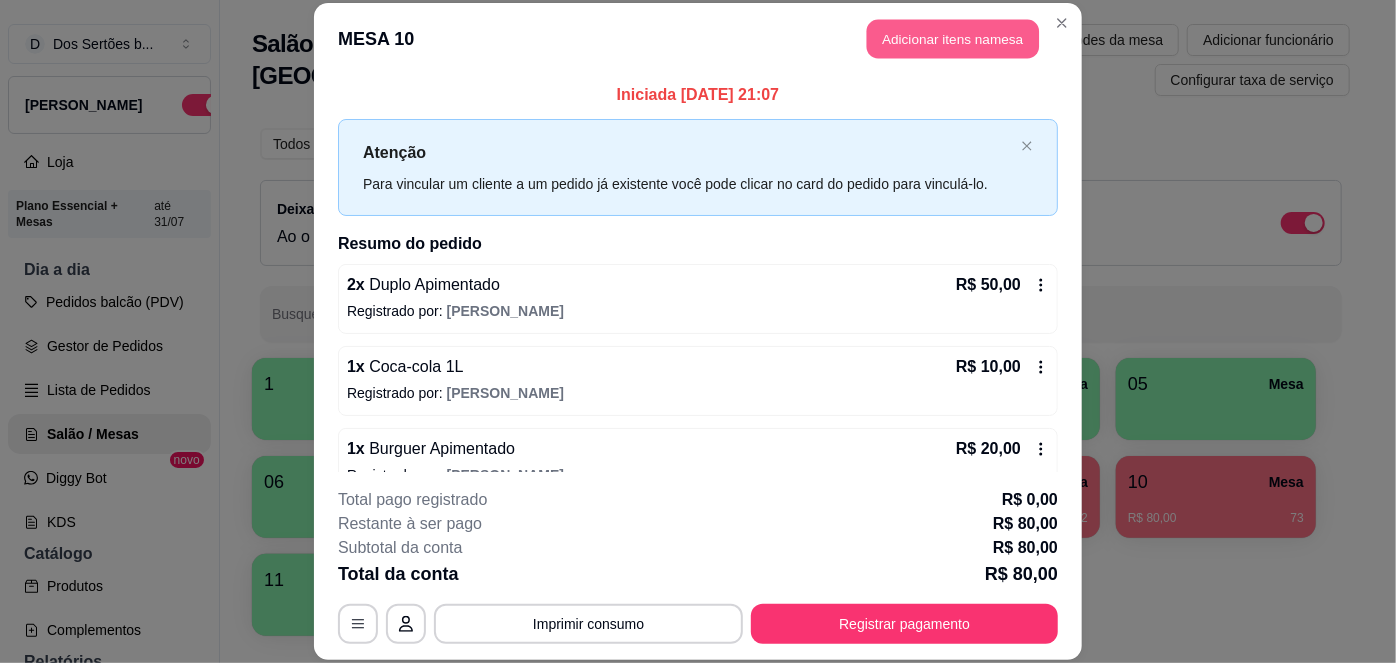 click on "Adicionar itens na  mesa" at bounding box center (953, 39) 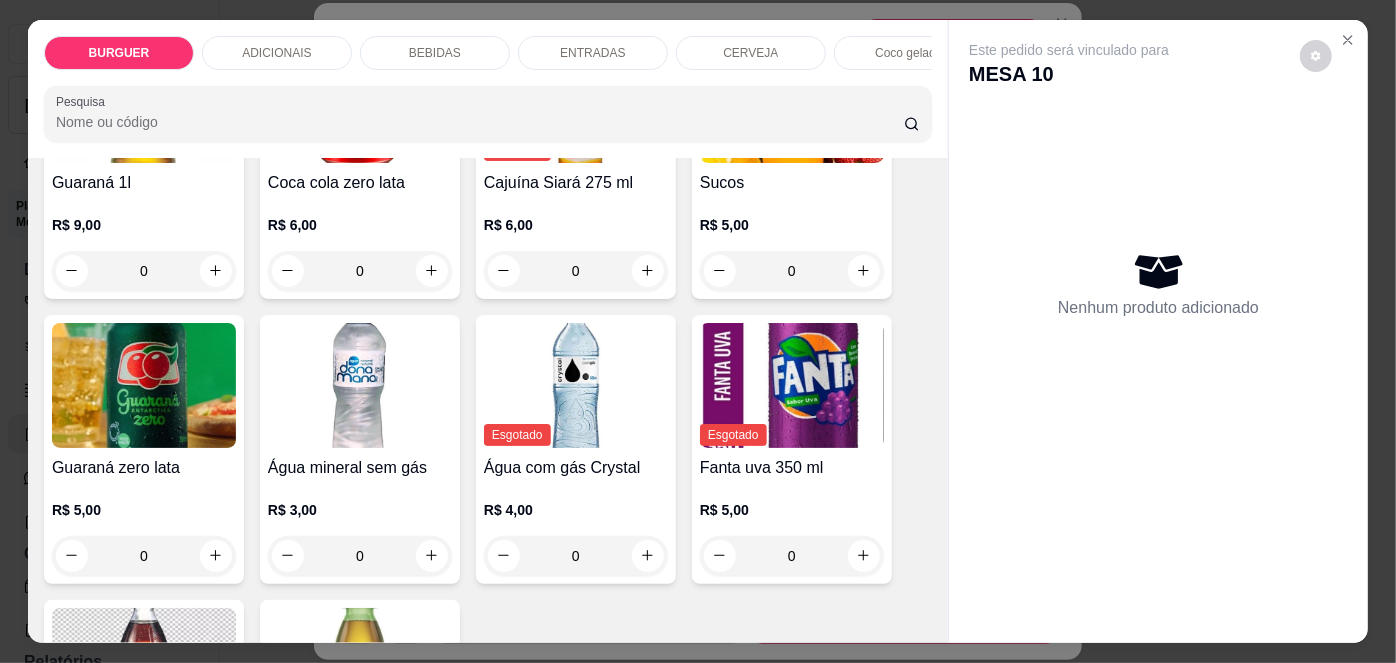 scroll, scrollTop: 2049, scrollLeft: 0, axis: vertical 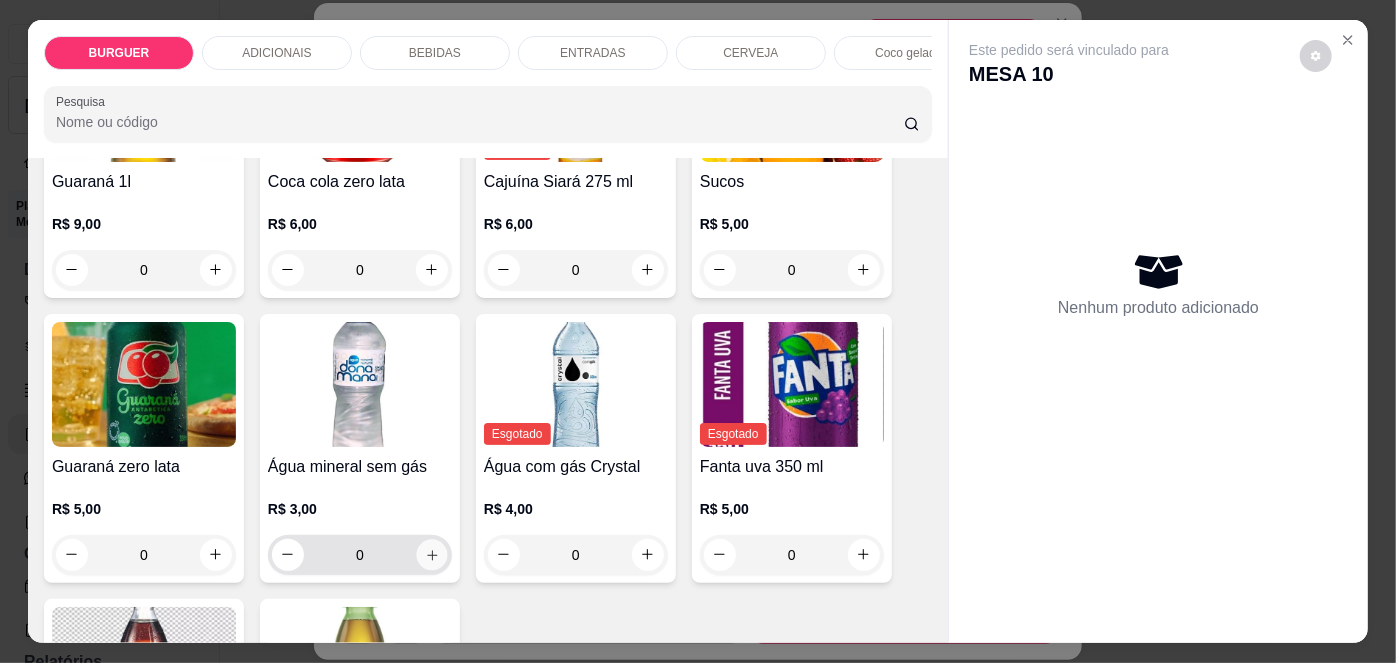 click 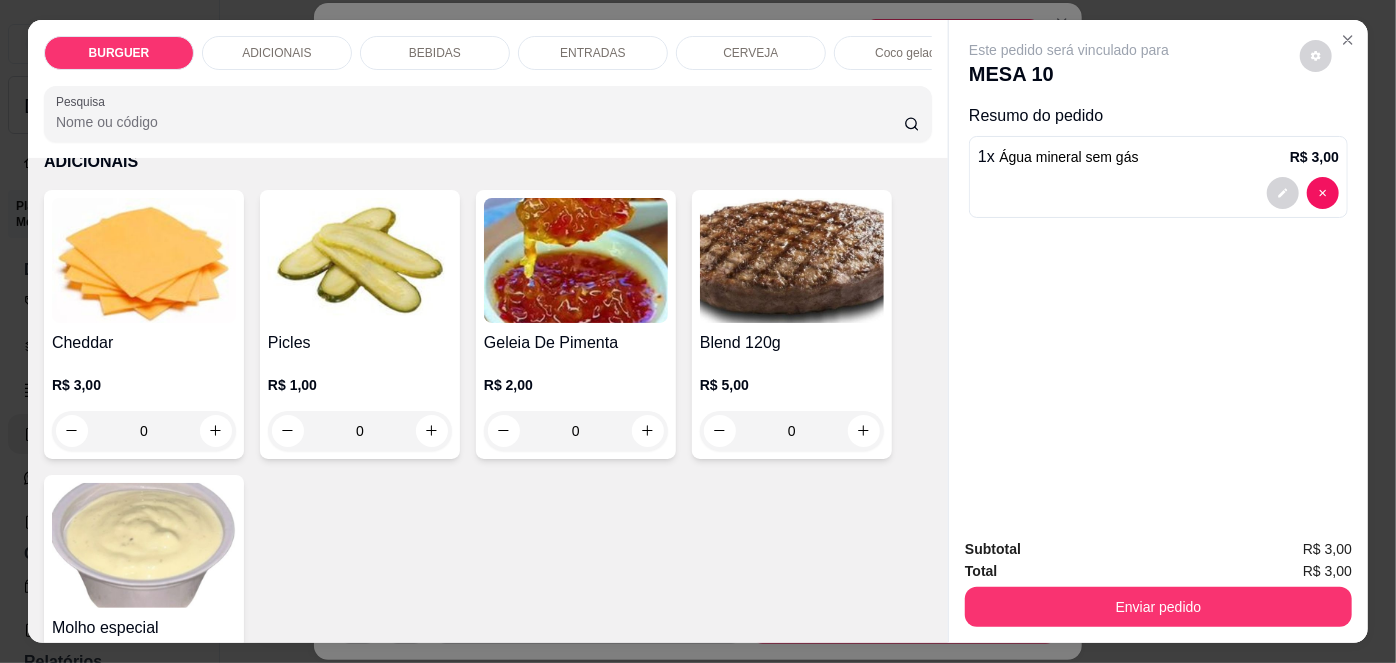 scroll, scrollTop: 975, scrollLeft: 0, axis: vertical 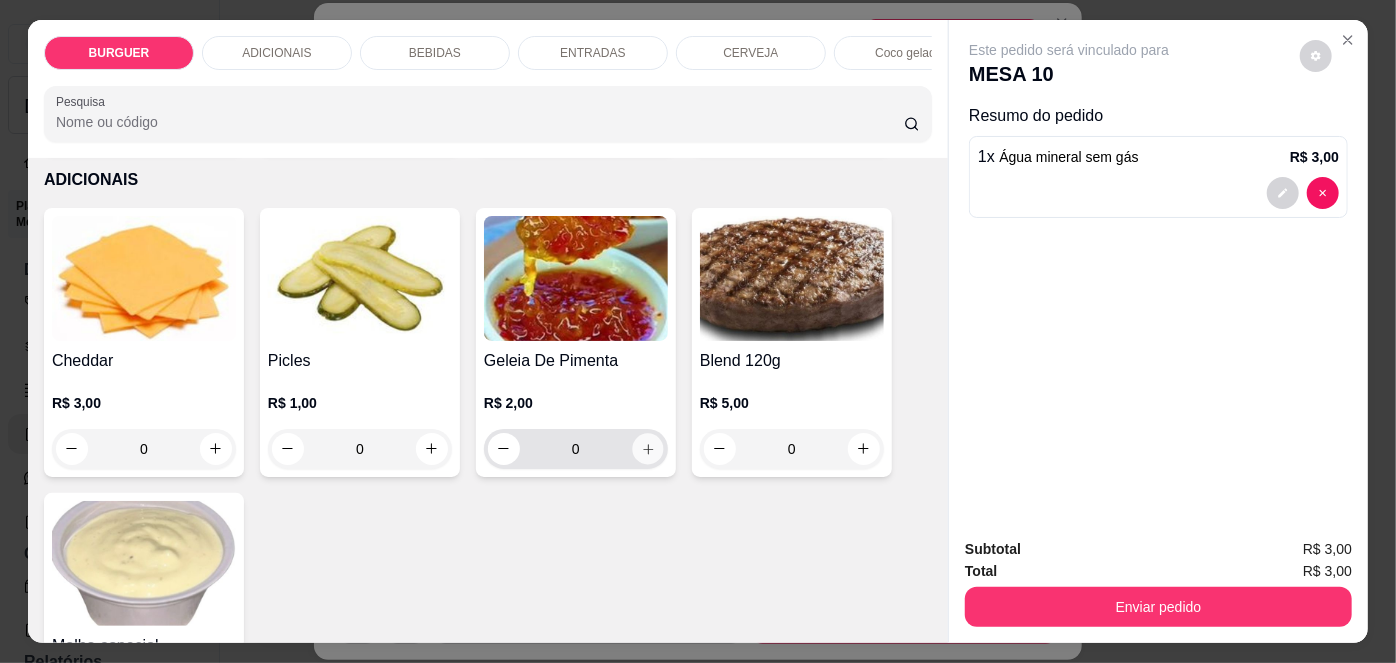 click 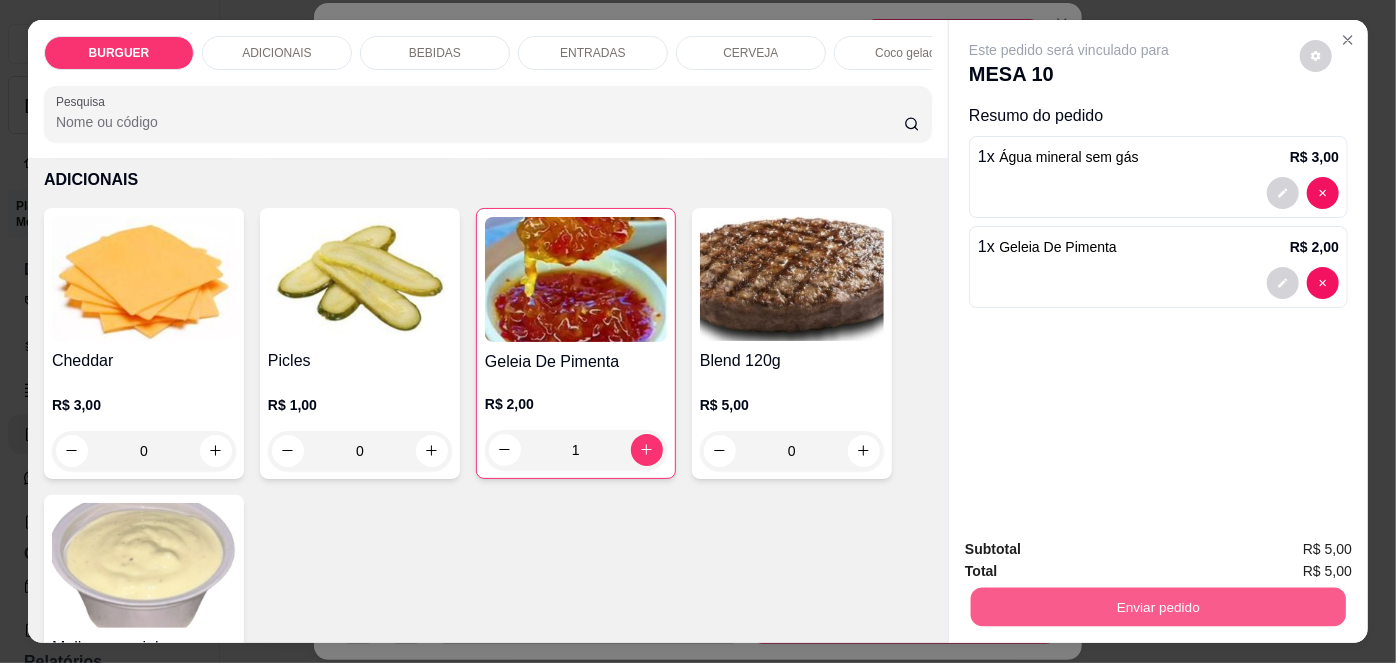 click on "Enviar pedido" at bounding box center (1158, 607) 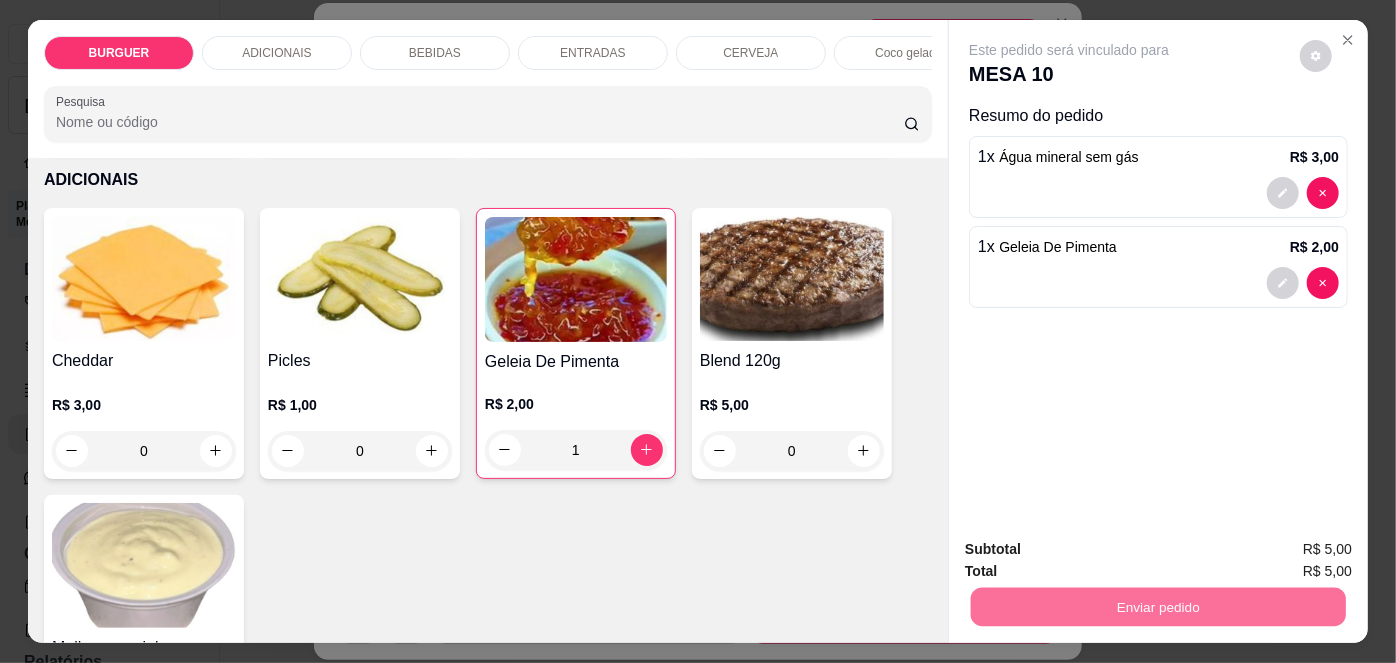 click on "Não registrar e enviar pedido" at bounding box center [1093, 551] 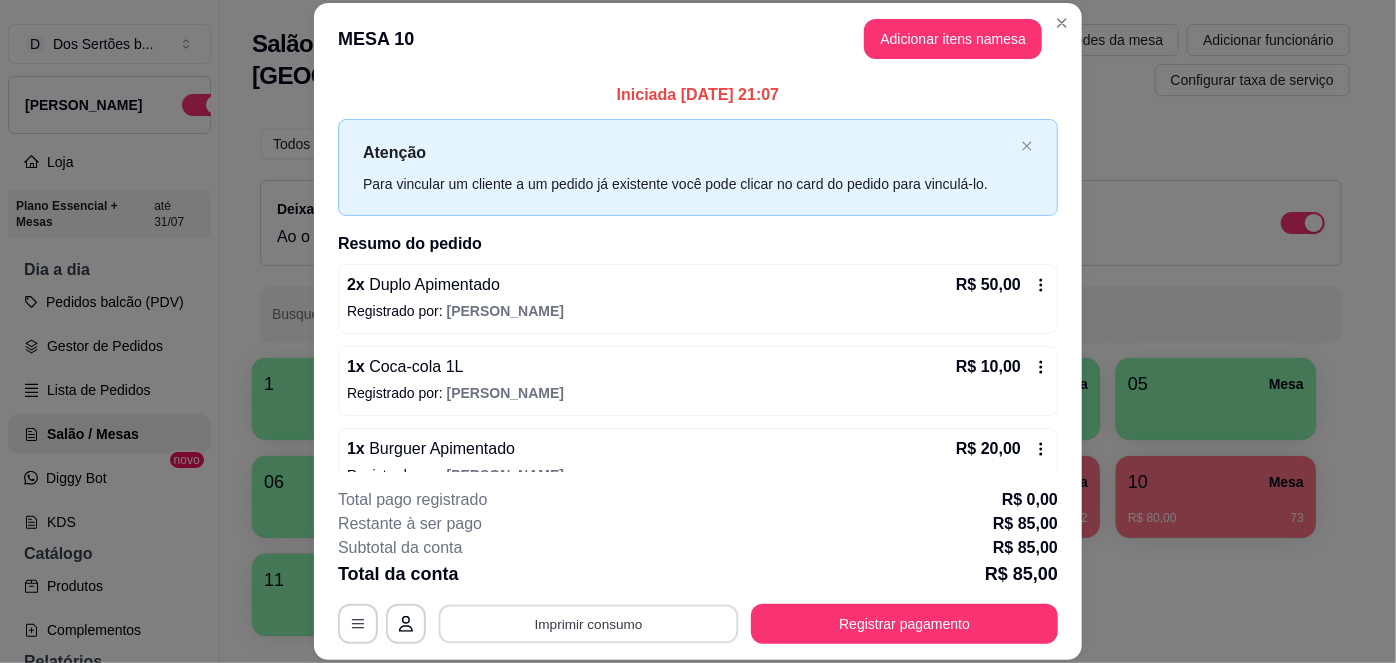 click on "Imprimir consumo" at bounding box center (589, 623) 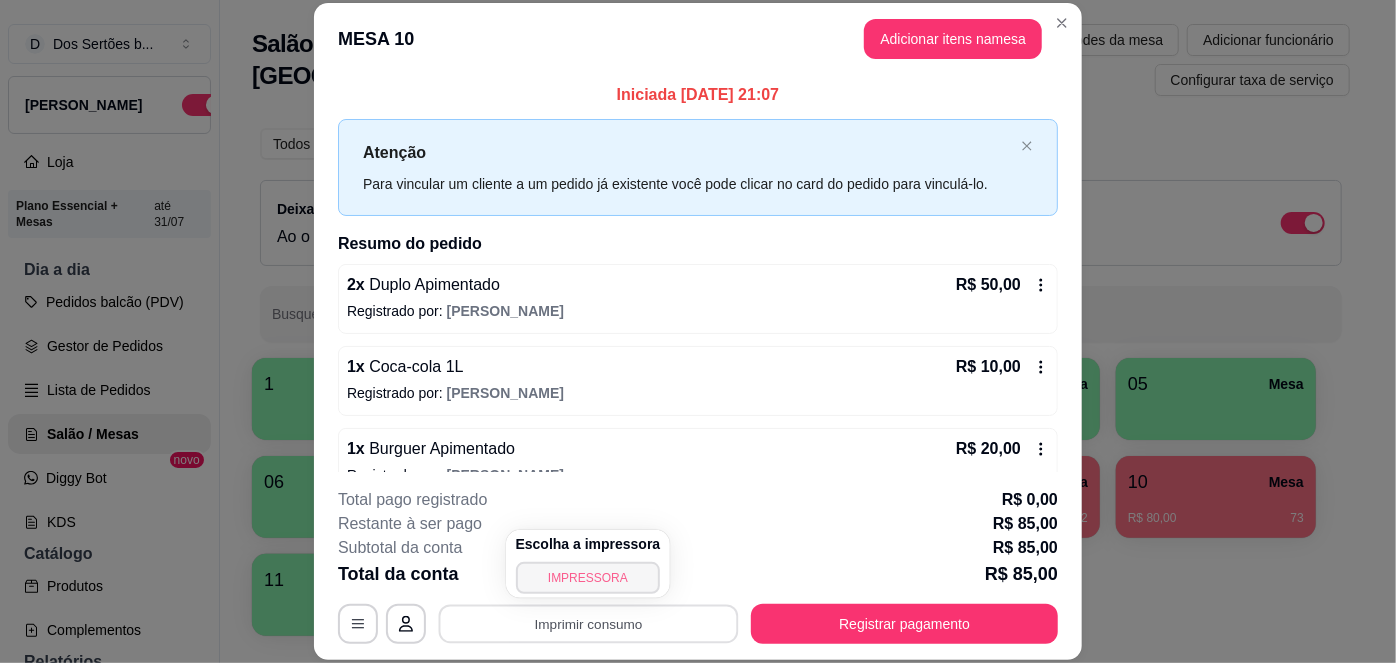 click on "IMPRESSORA" at bounding box center [588, 578] 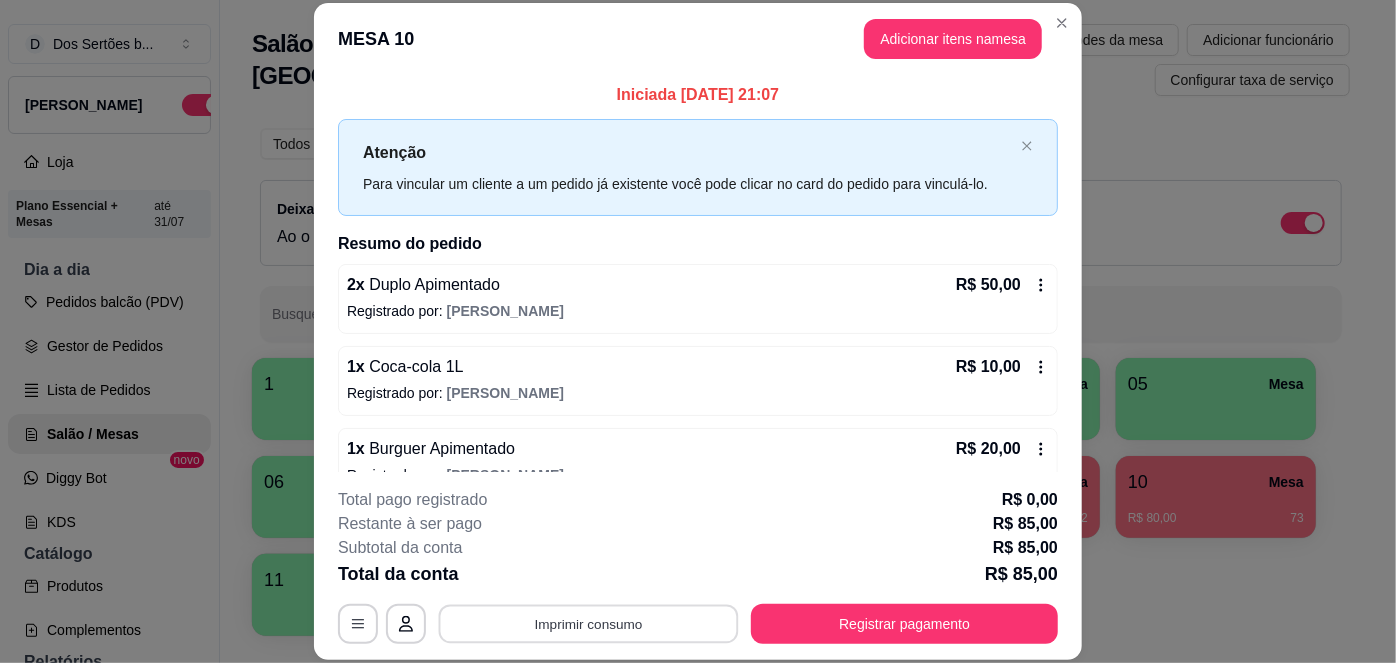click on "Imprimir consumo" at bounding box center (589, 623) 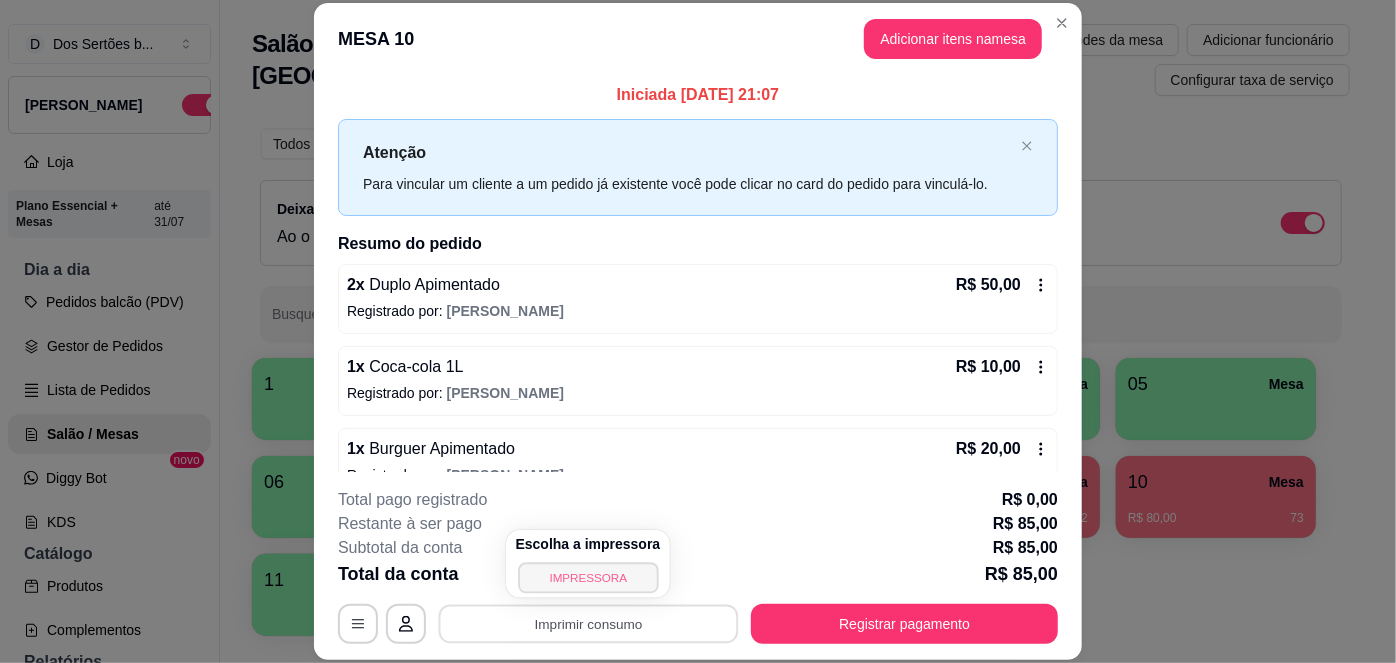 click on "IMPRESSORA" at bounding box center [588, 577] 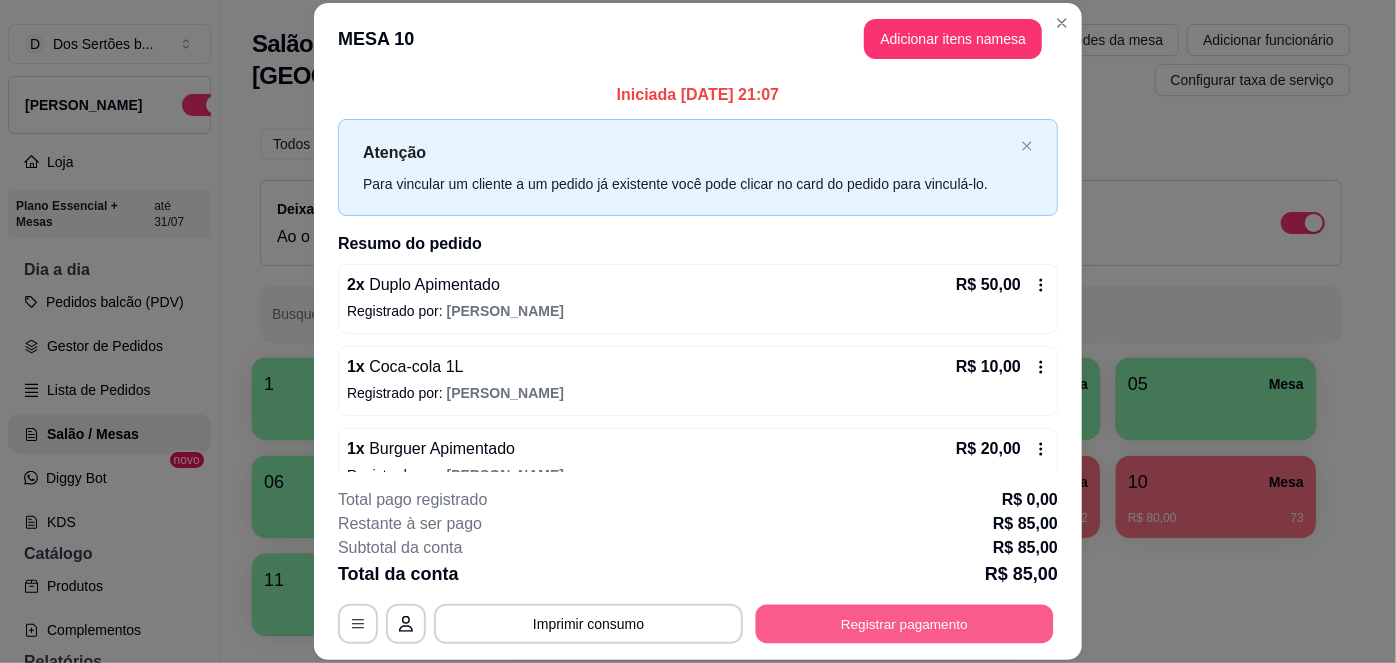 click on "Registrar pagamento" at bounding box center (905, 623) 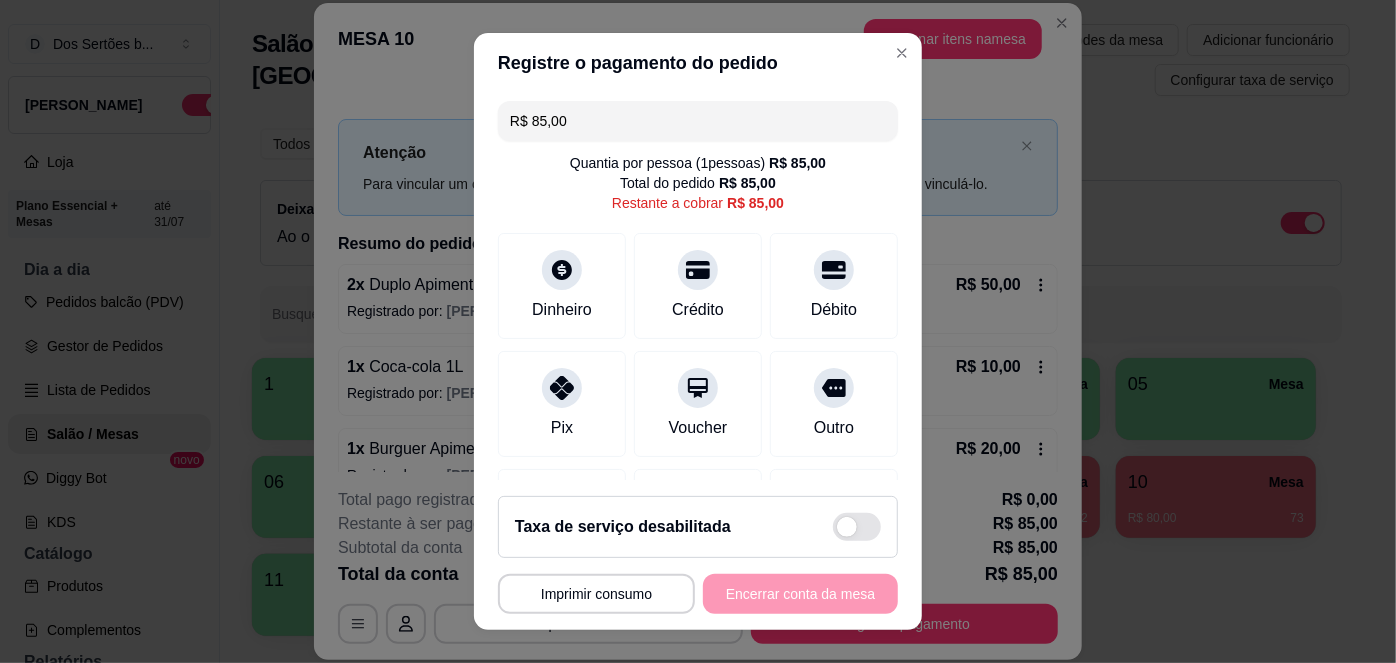 click on "R$ 85,00" at bounding box center (698, 121) 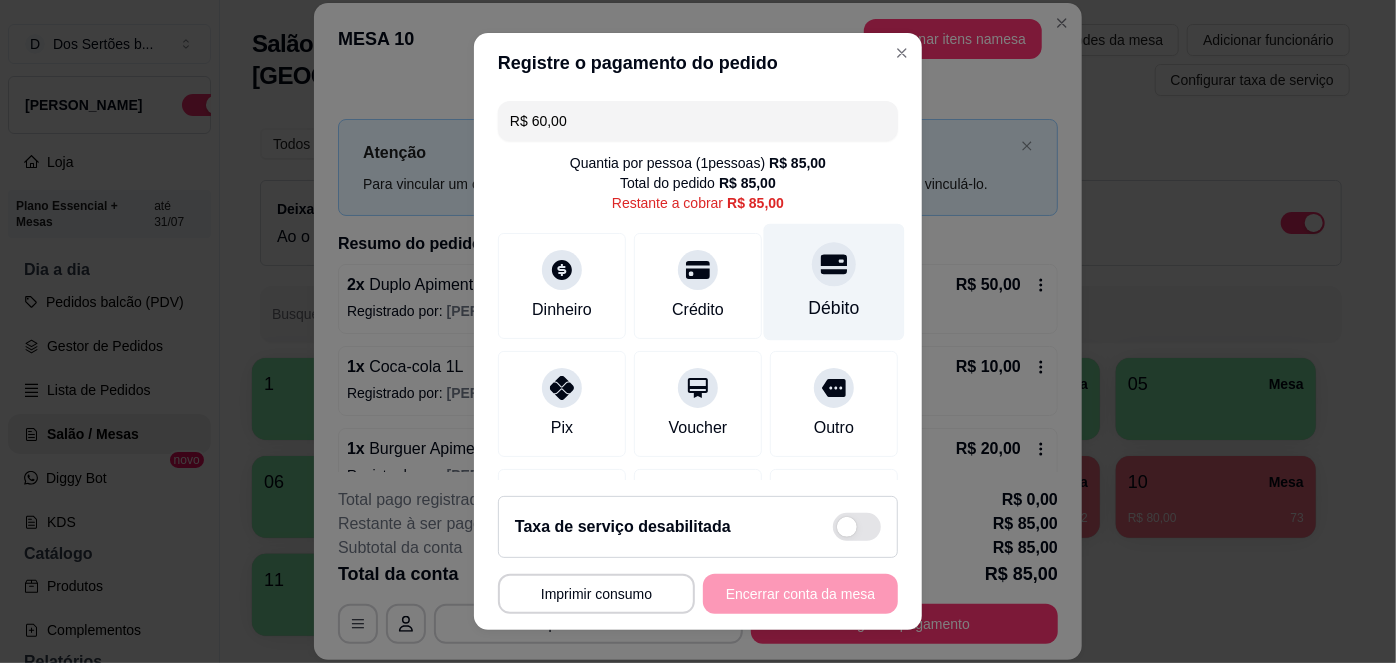 click on "Débito" at bounding box center [834, 282] 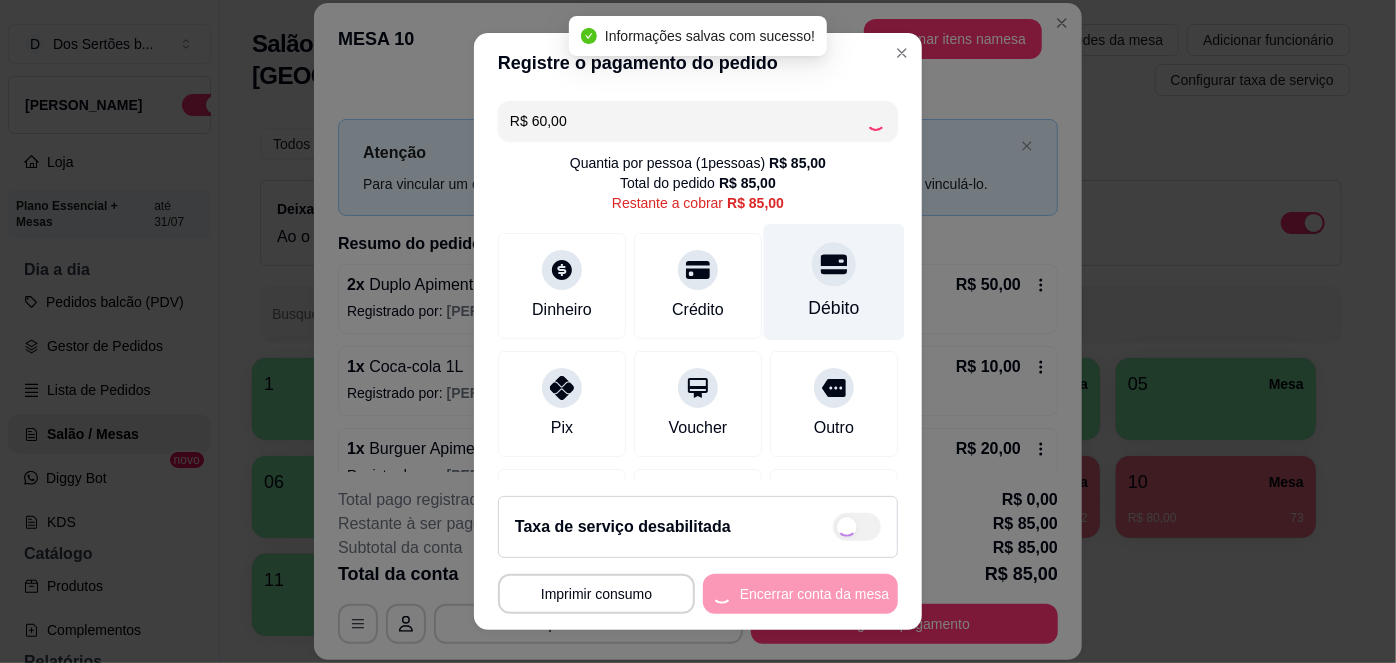 type on "R$ 25,00" 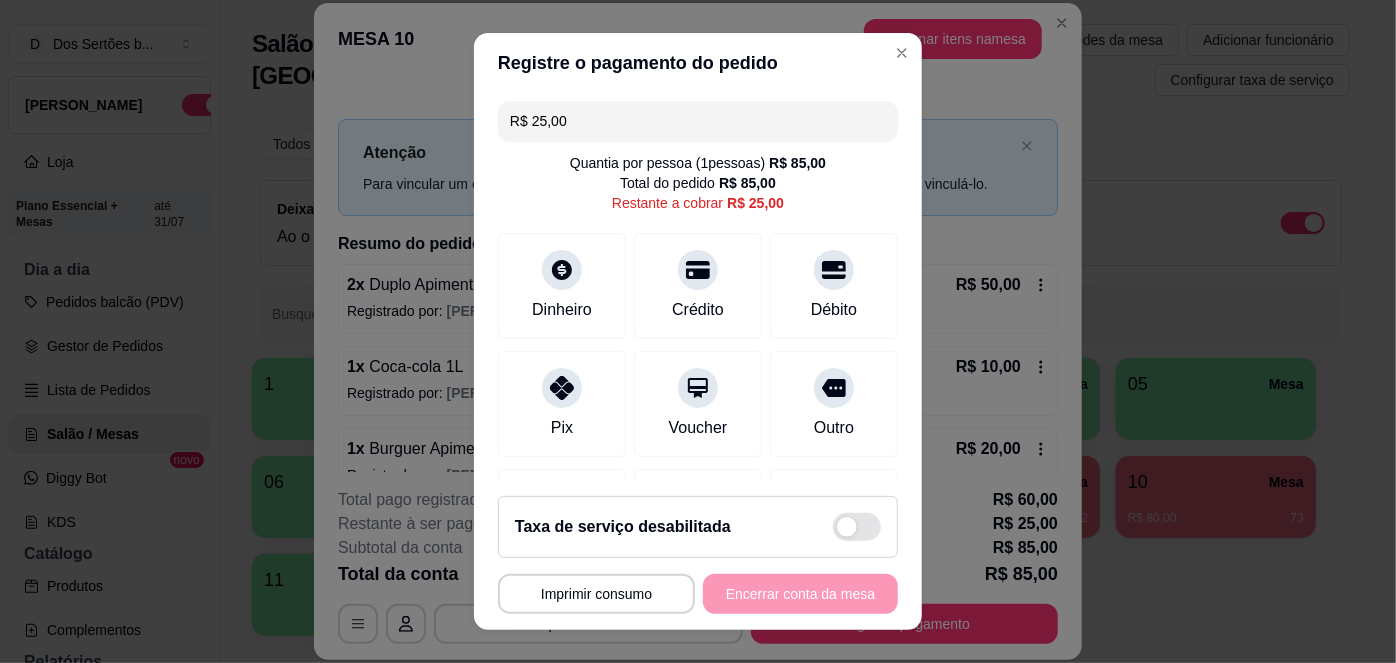 click on "R$ 25,00" at bounding box center (698, 121) 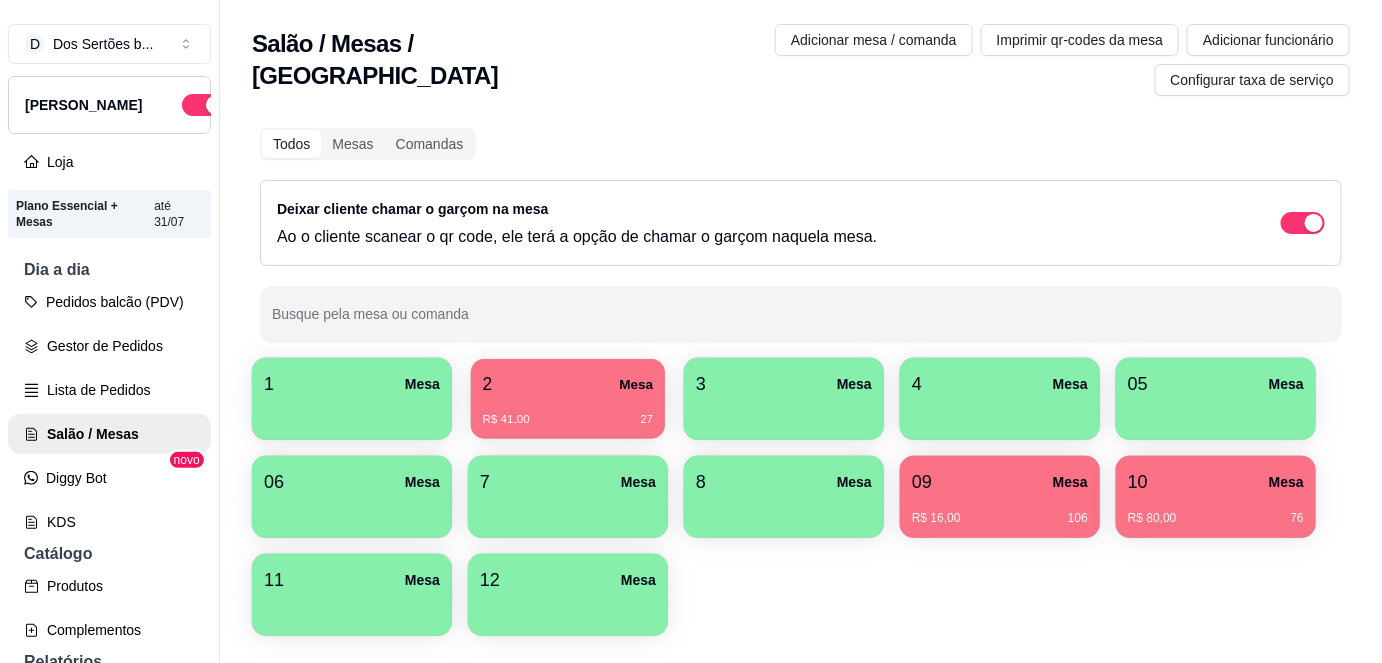 click on "2 Mesa" at bounding box center (568, 384) 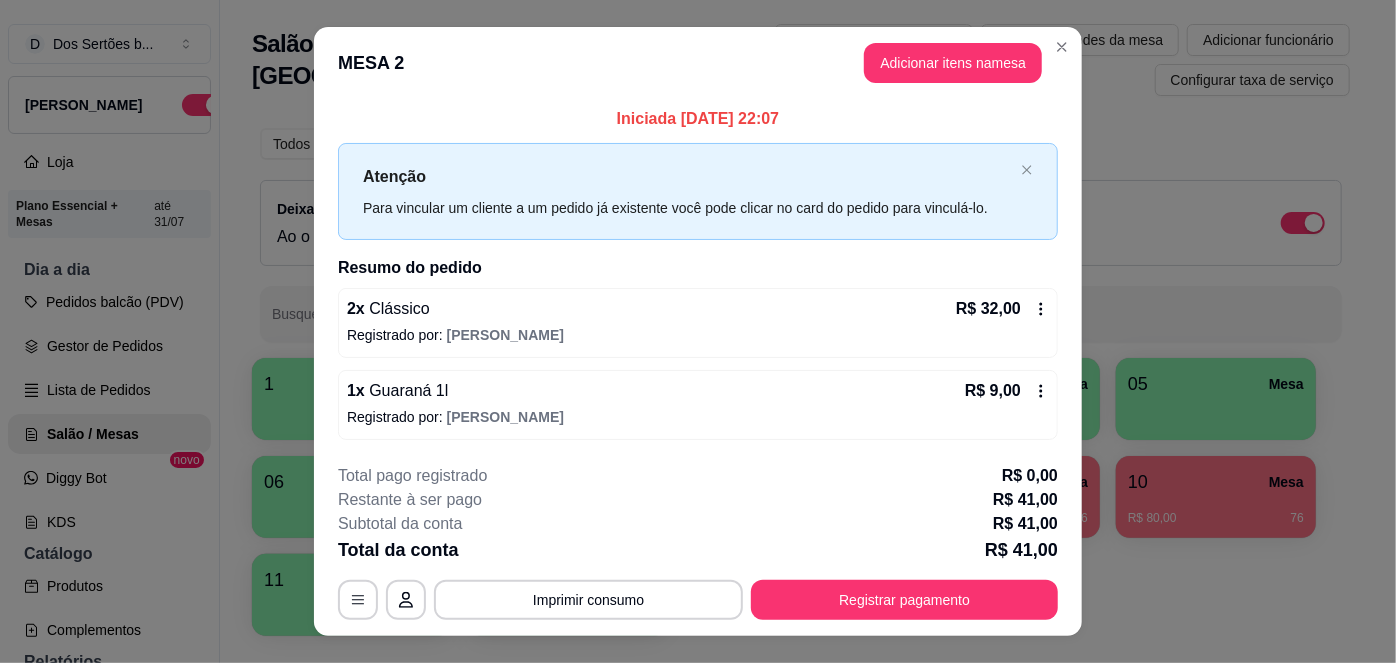 scroll, scrollTop: 36, scrollLeft: 0, axis: vertical 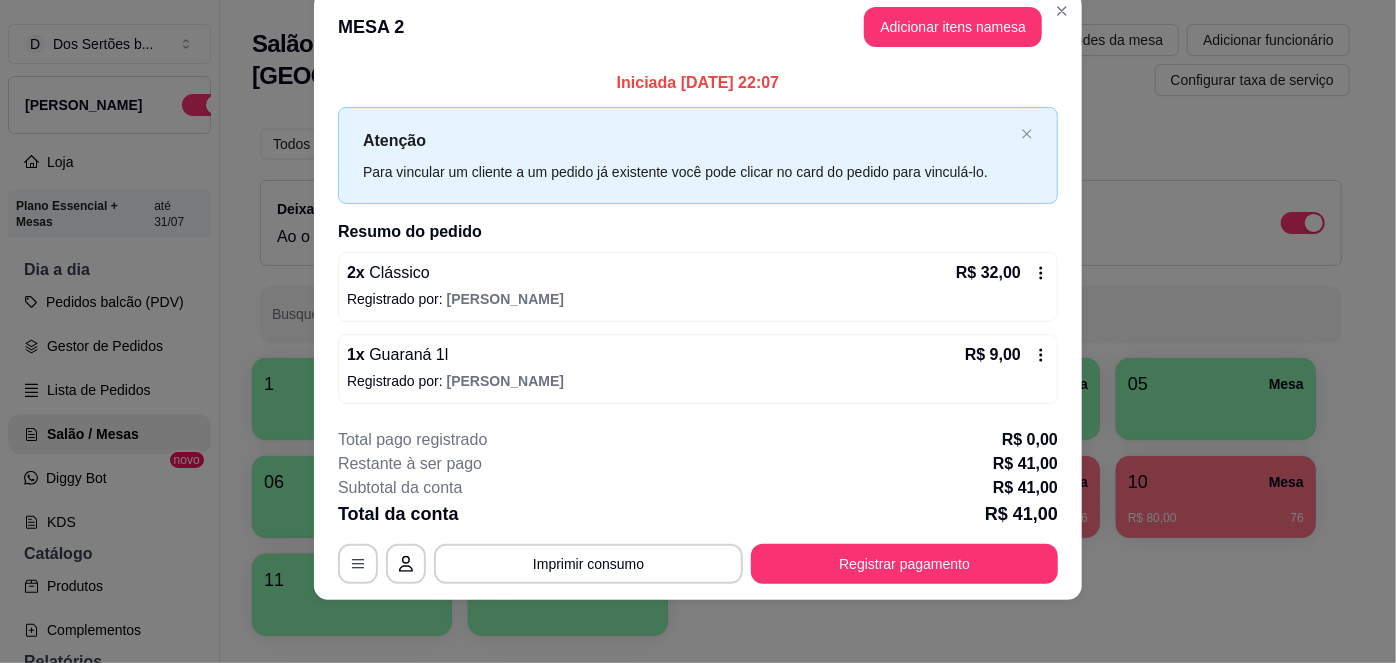 click 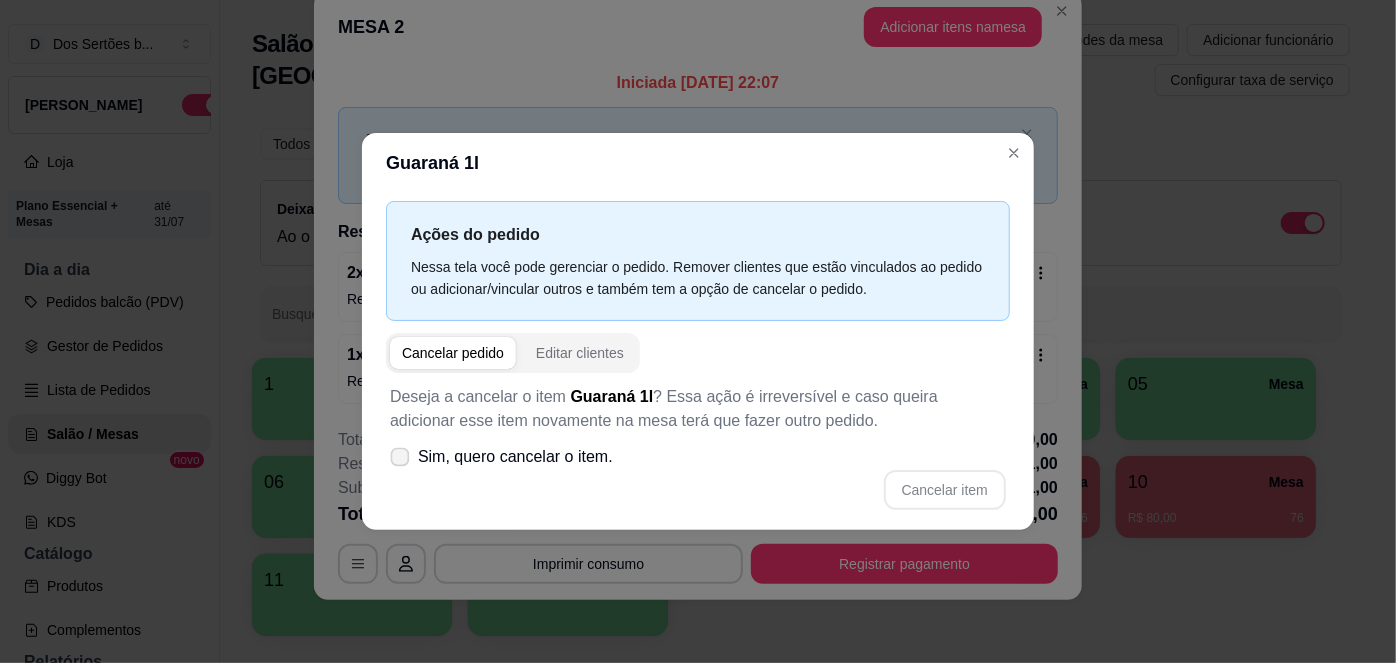 click at bounding box center (400, 456) 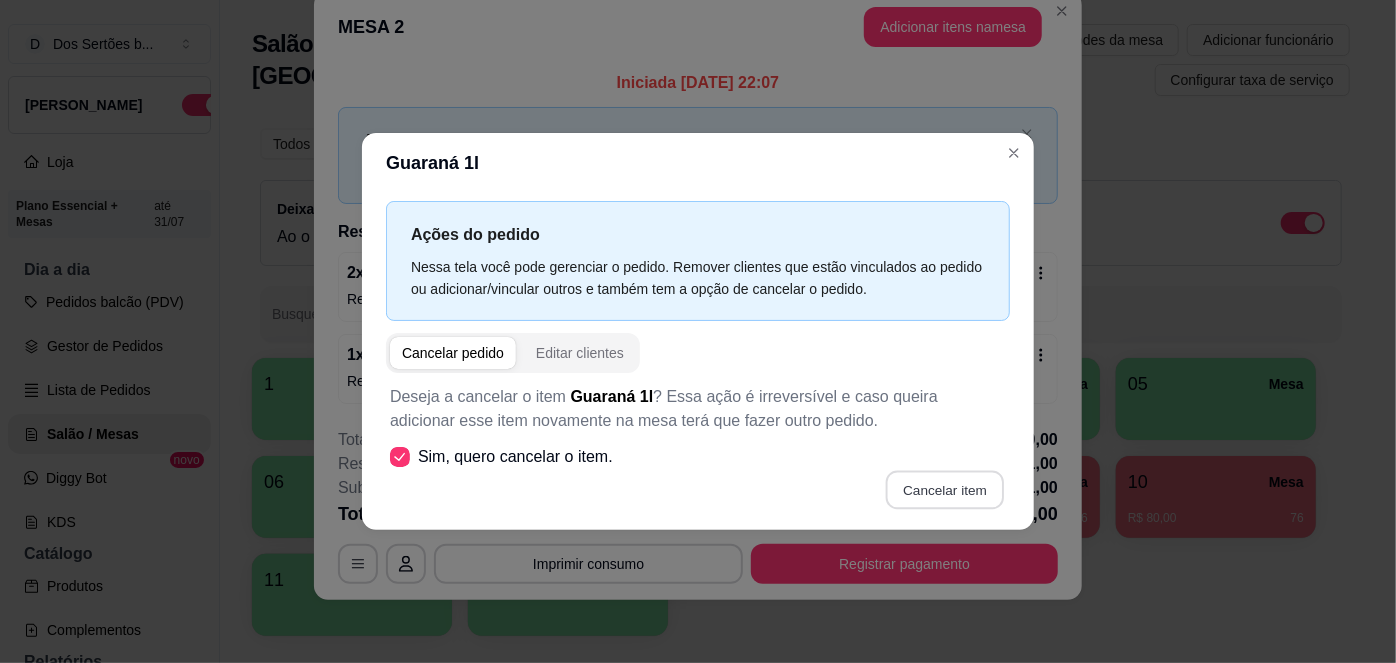 click on "Cancelar item" at bounding box center [944, 489] 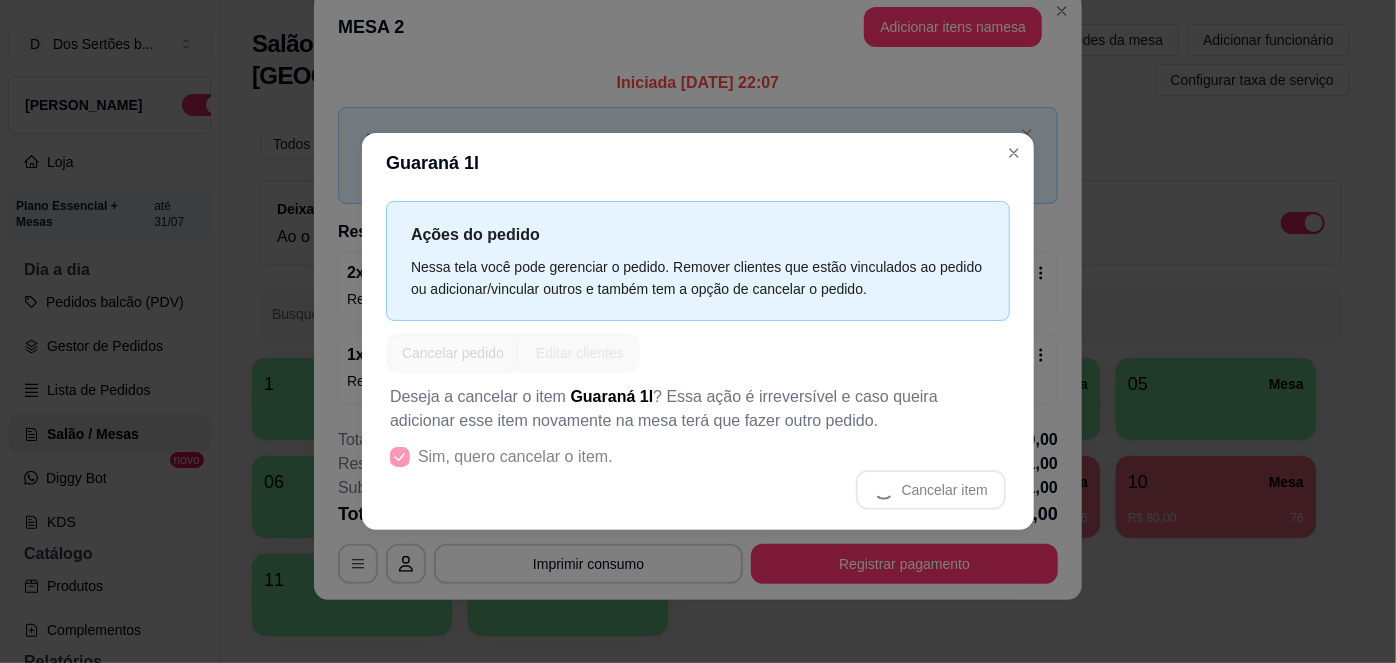 scroll, scrollTop: 20, scrollLeft: 0, axis: vertical 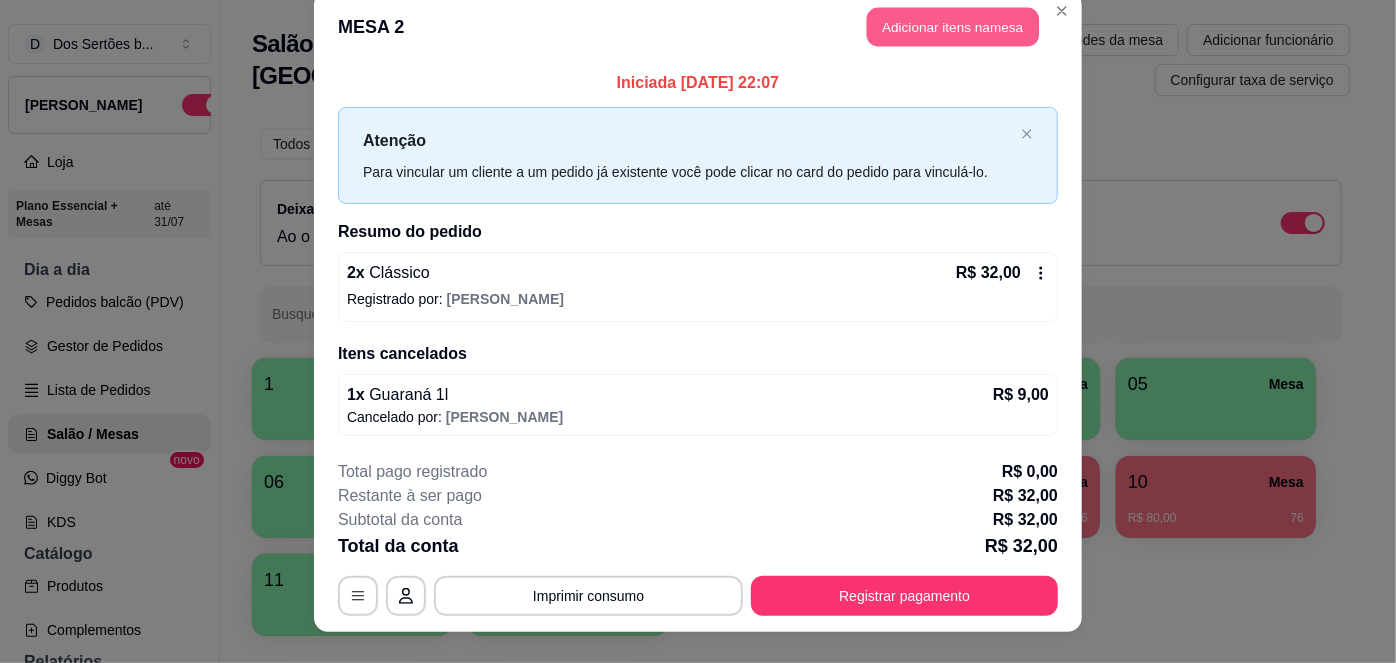 click on "Adicionar itens na  mesa" at bounding box center [953, 27] 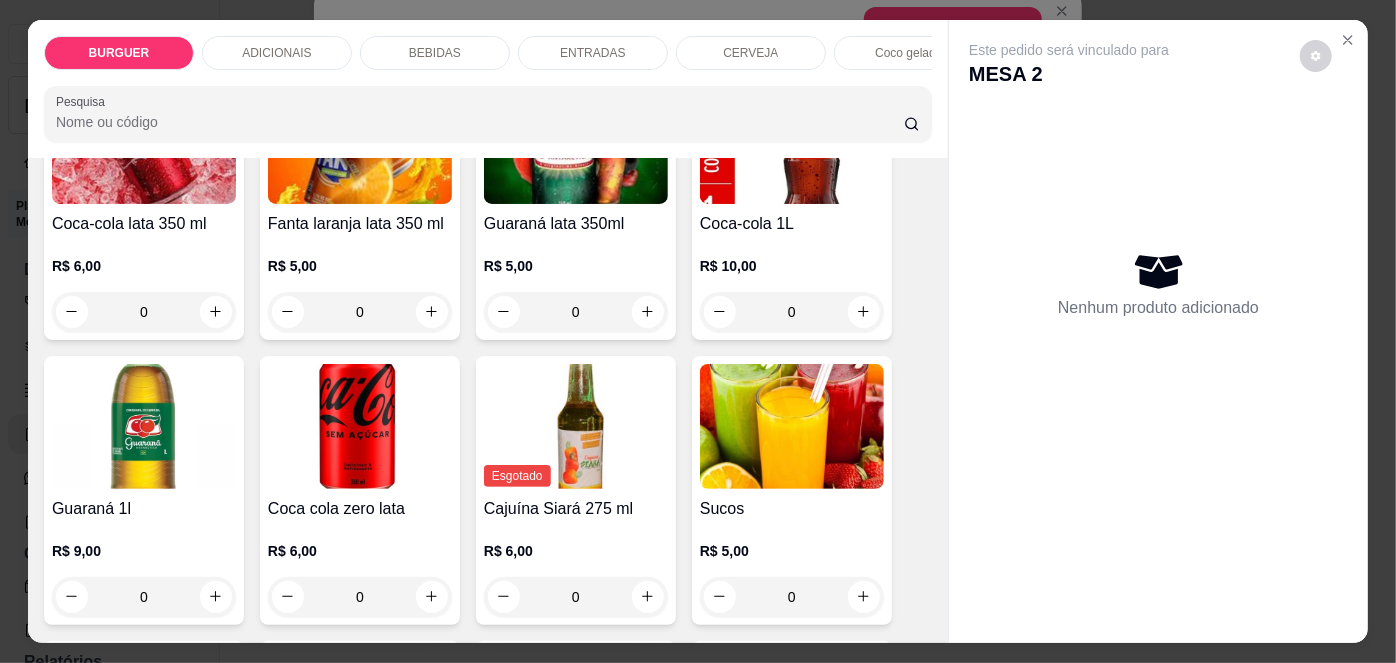 scroll, scrollTop: 1723, scrollLeft: 0, axis: vertical 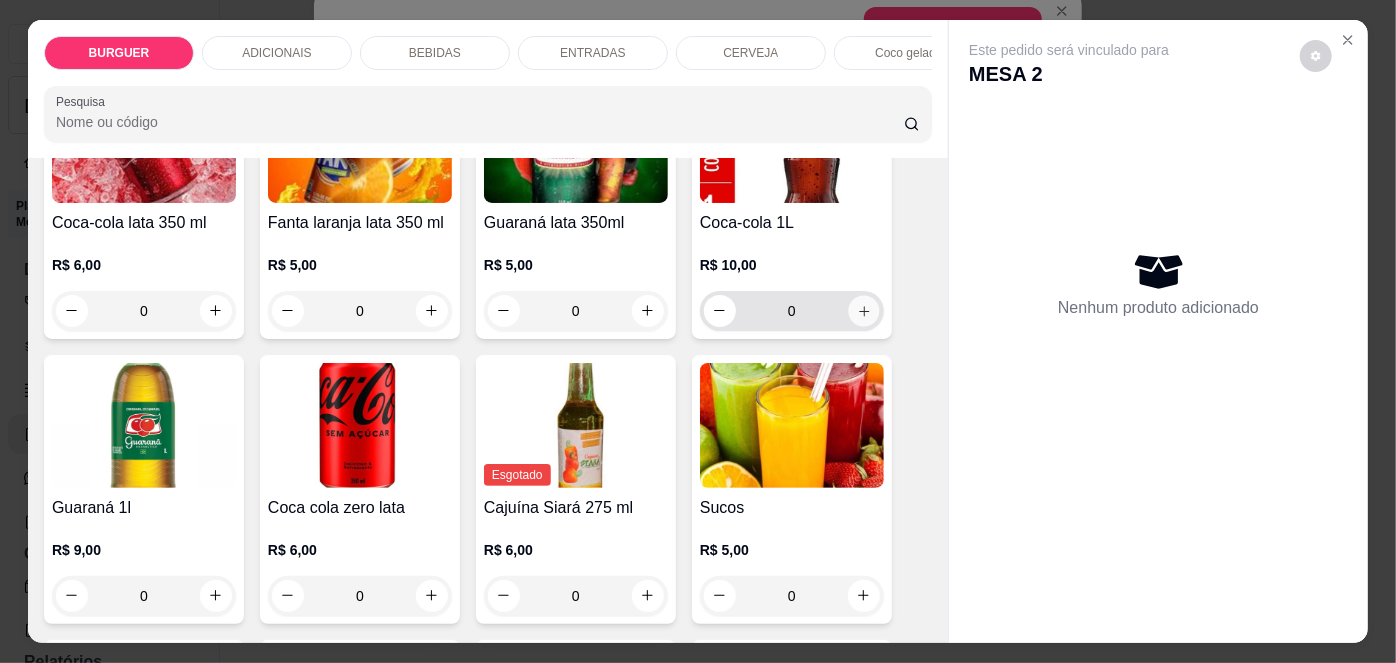 click 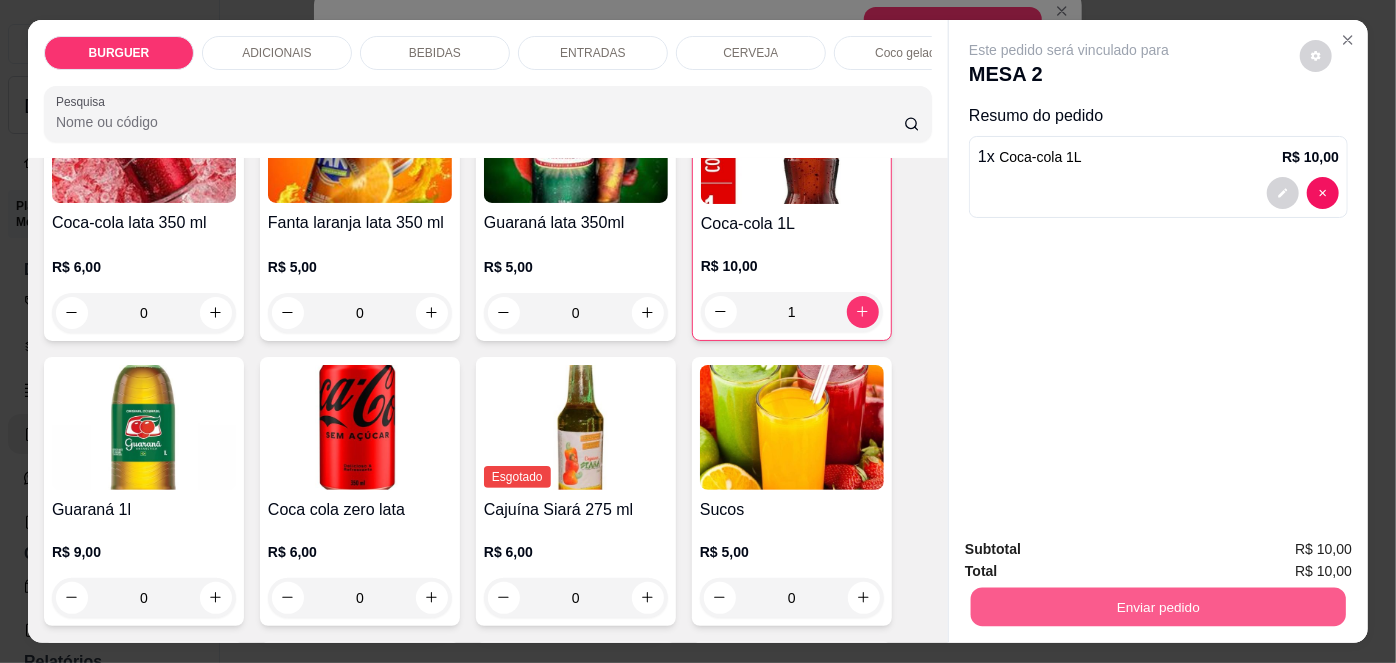 click on "Enviar pedido" at bounding box center [1158, 607] 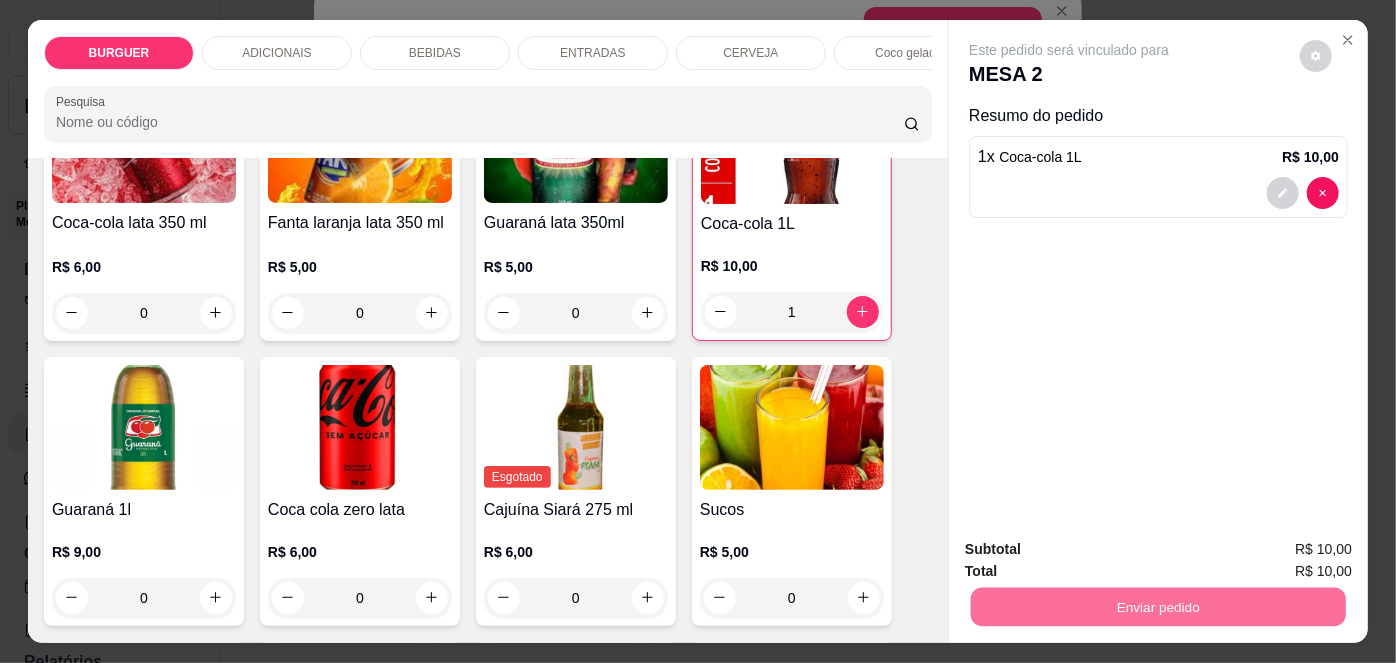 click on "Não registrar e enviar pedido" at bounding box center [1093, 551] 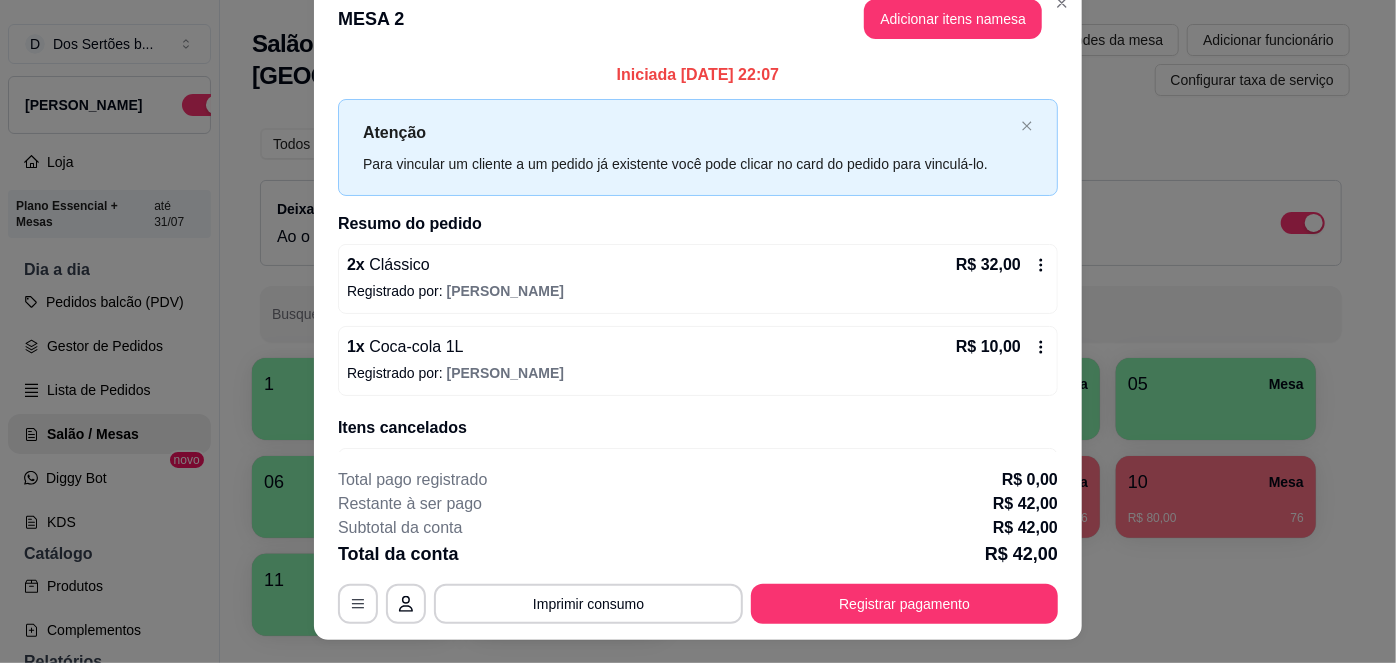 scroll, scrollTop: 11, scrollLeft: 0, axis: vertical 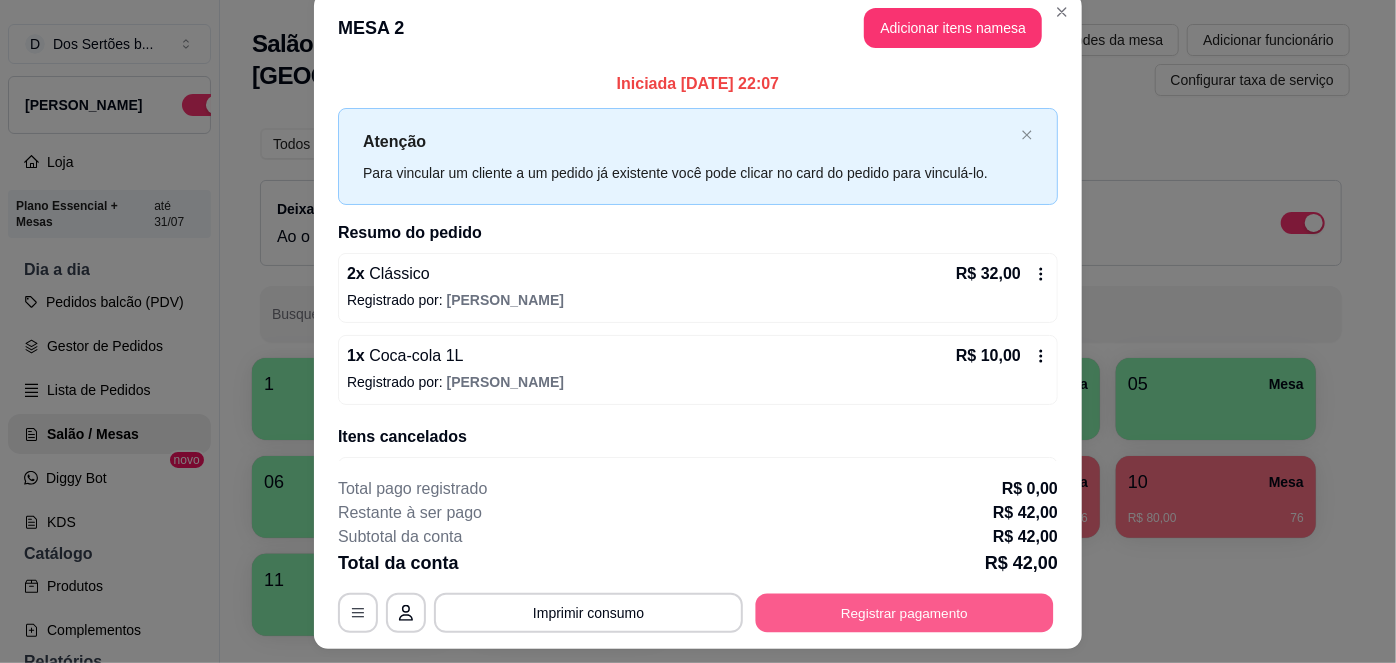 click on "Registrar pagamento" at bounding box center [905, 612] 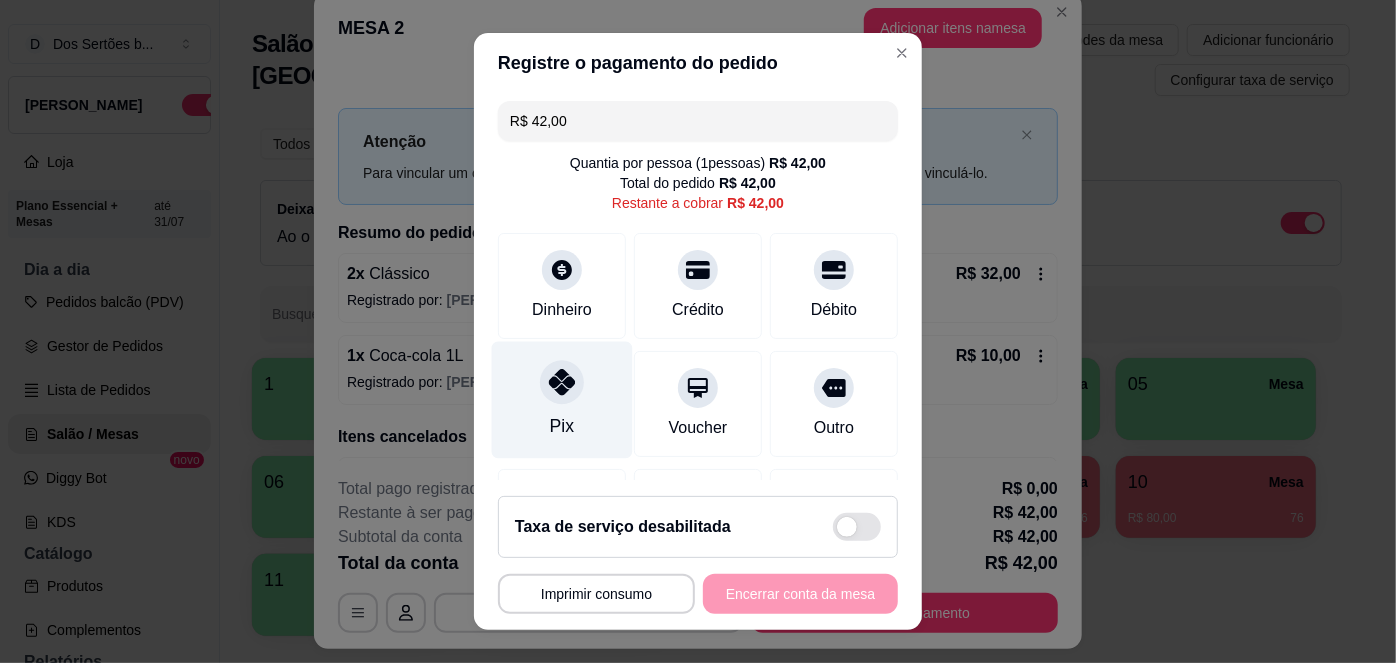 click on "Pix" at bounding box center (562, 400) 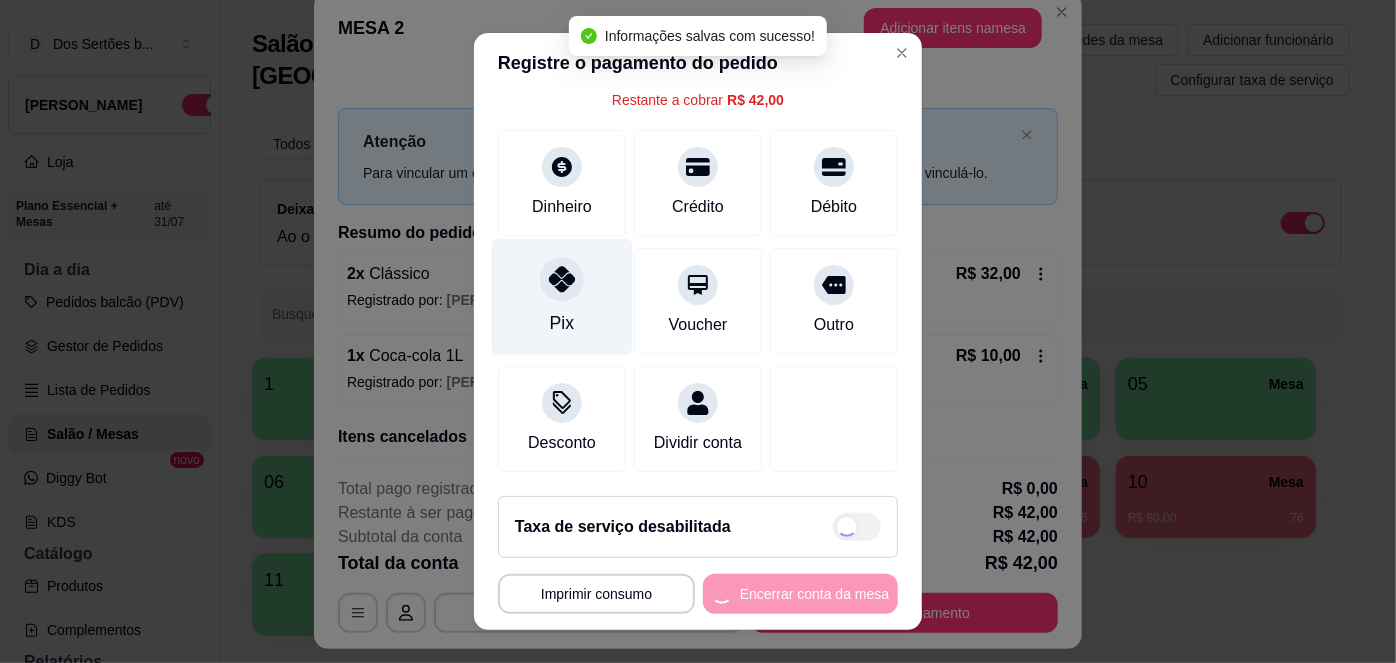 type on "R$ 0,00" 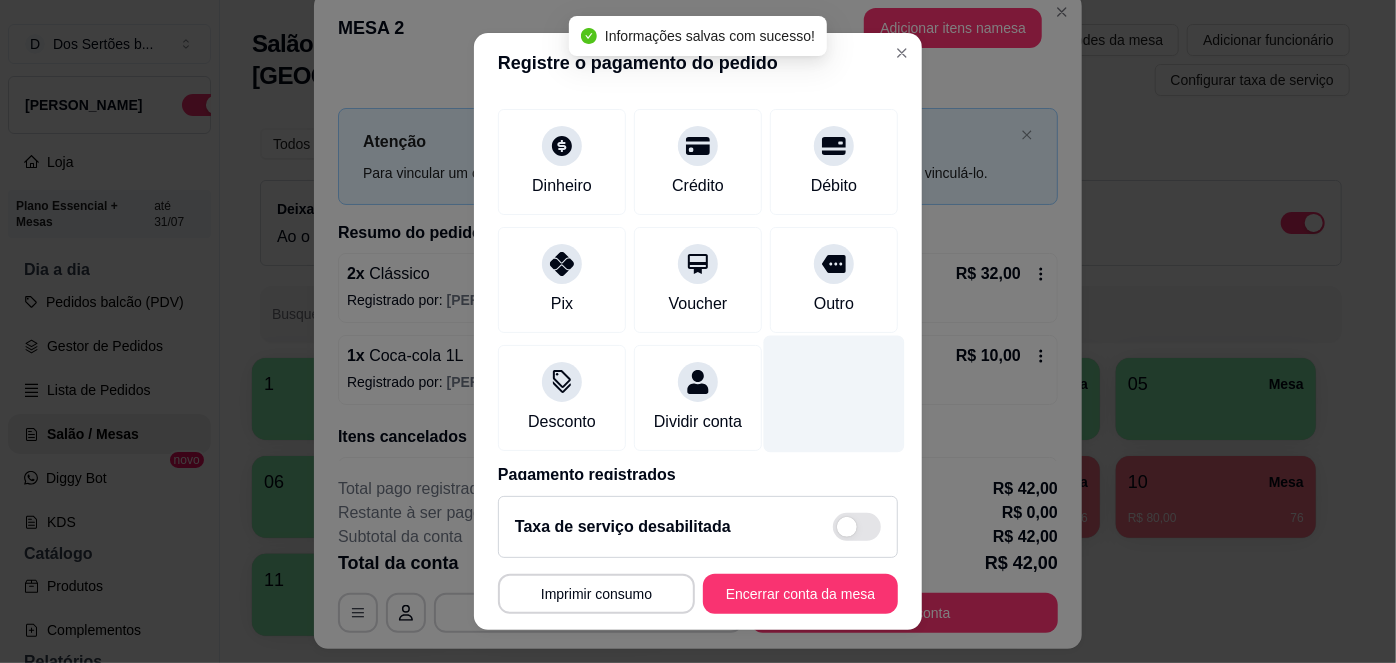 scroll, scrollTop: 208, scrollLeft: 0, axis: vertical 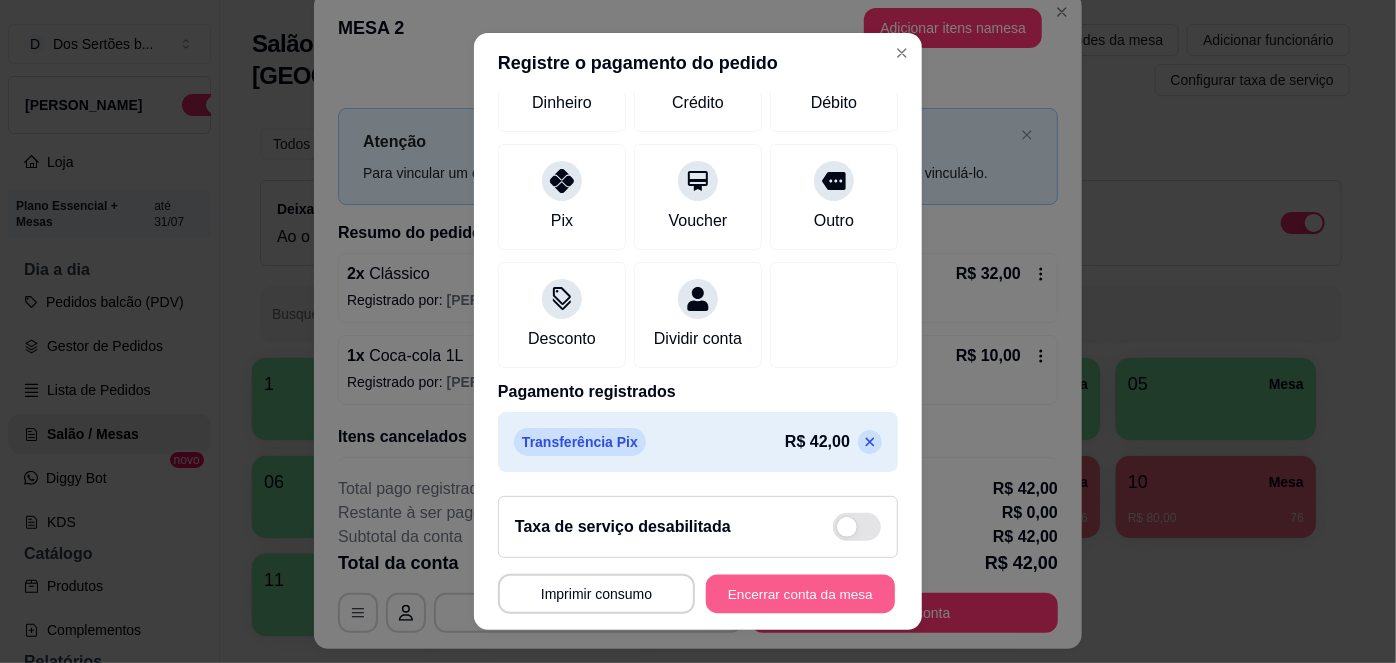click on "Encerrar conta da mesa" at bounding box center (800, 593) 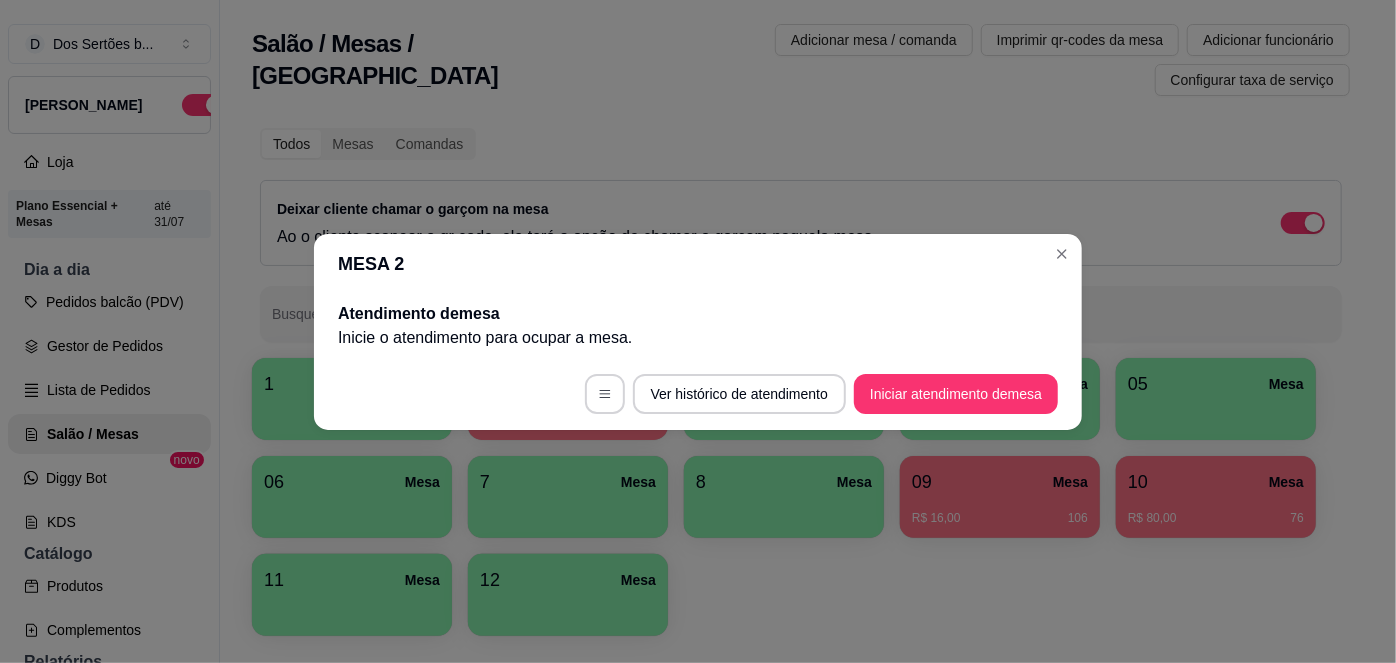 scroll, scrollTop: 0, scrollLeft: 0, axis: both 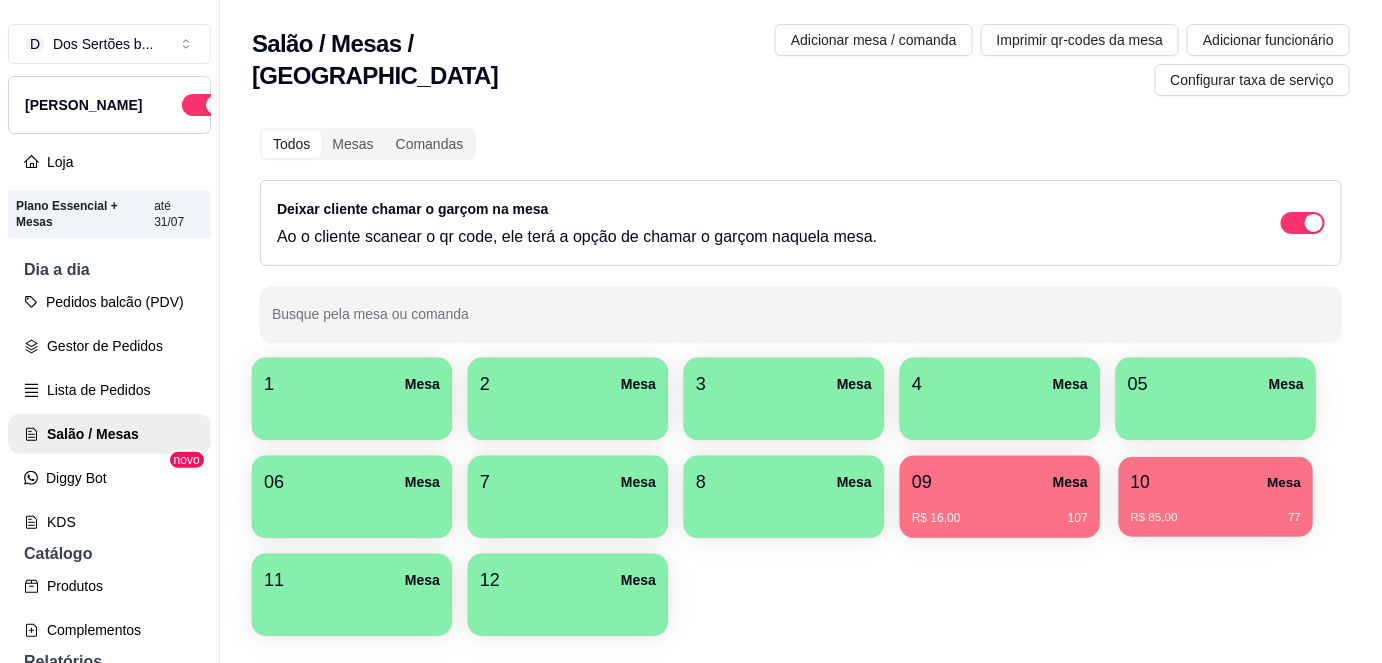 click on "R$ 85,00 77" at bounding box center [1216, 510] 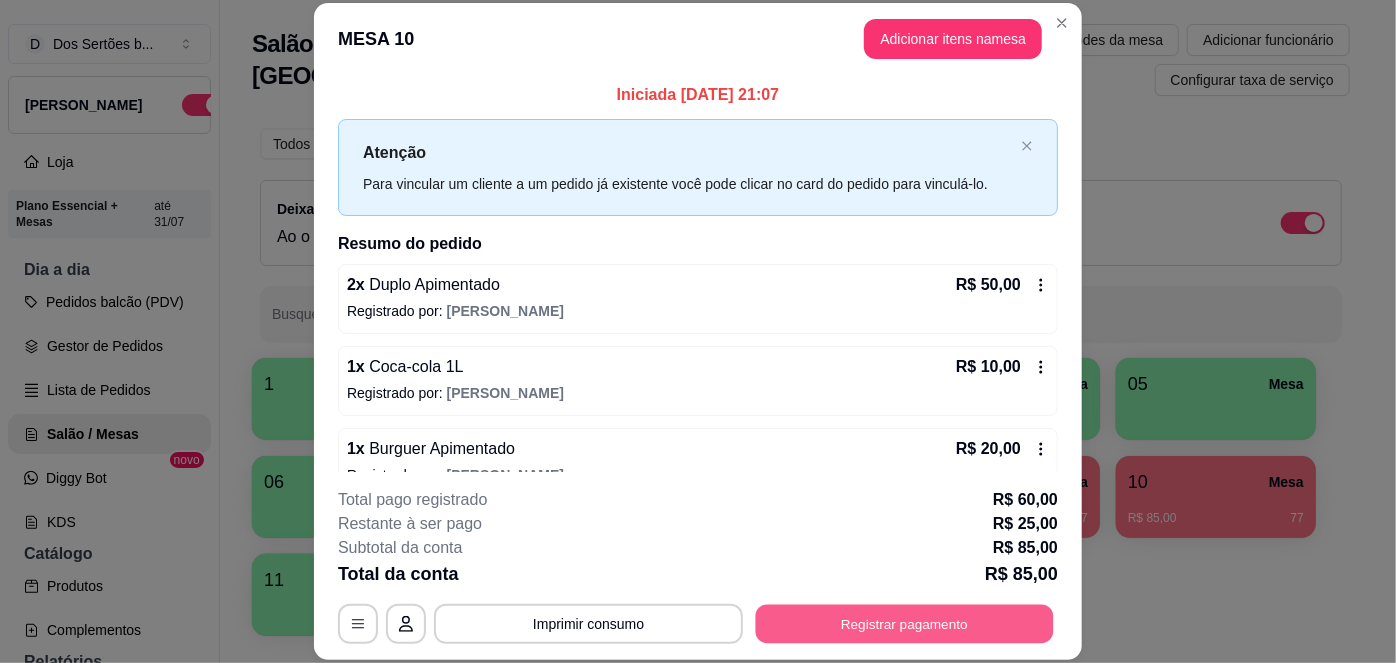 click on "Registrar pagamento" at bounding box center [905, 623] 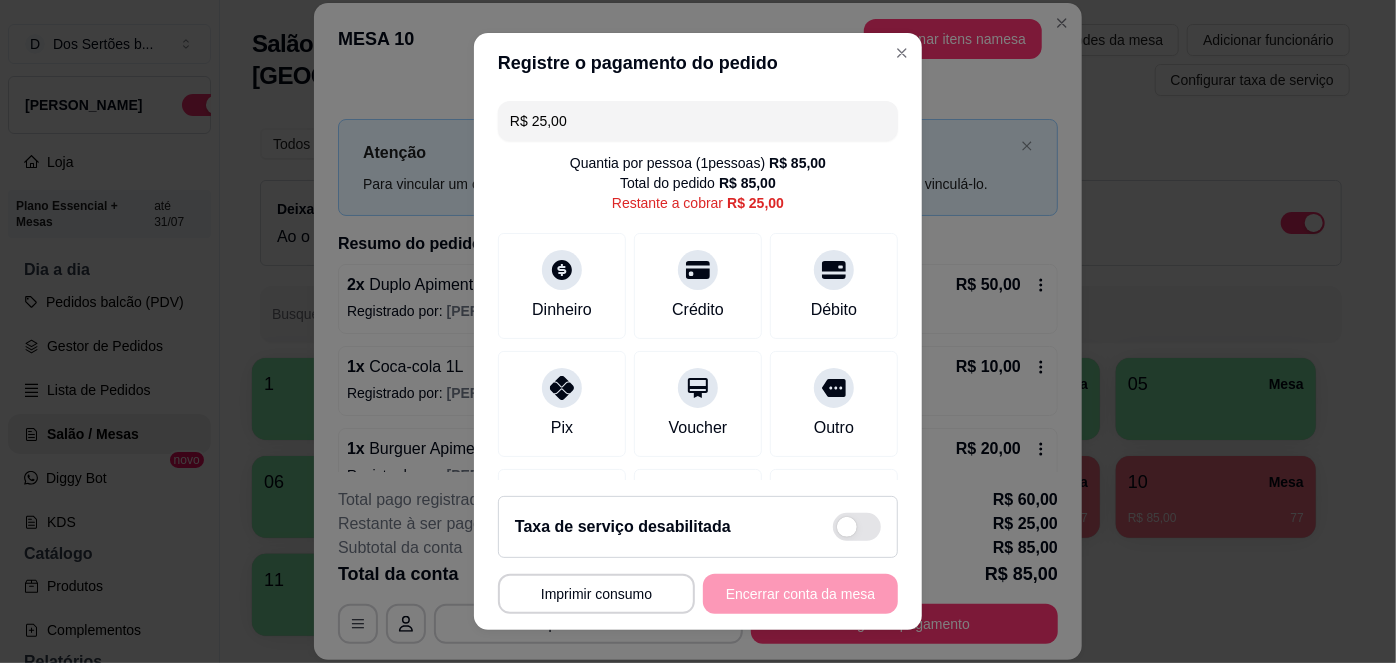 click on "R$ 25,00" at bounding box center [698, 121] 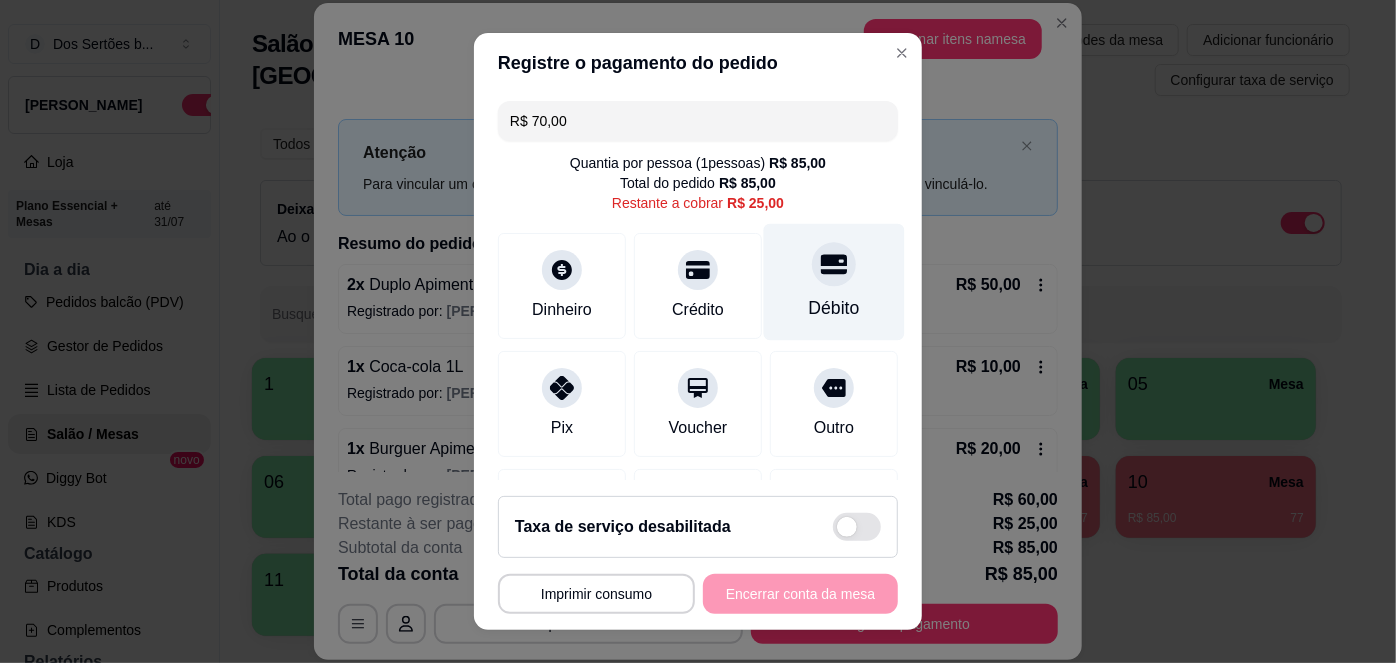 click on "Débito" at bounding box center (834, 282) 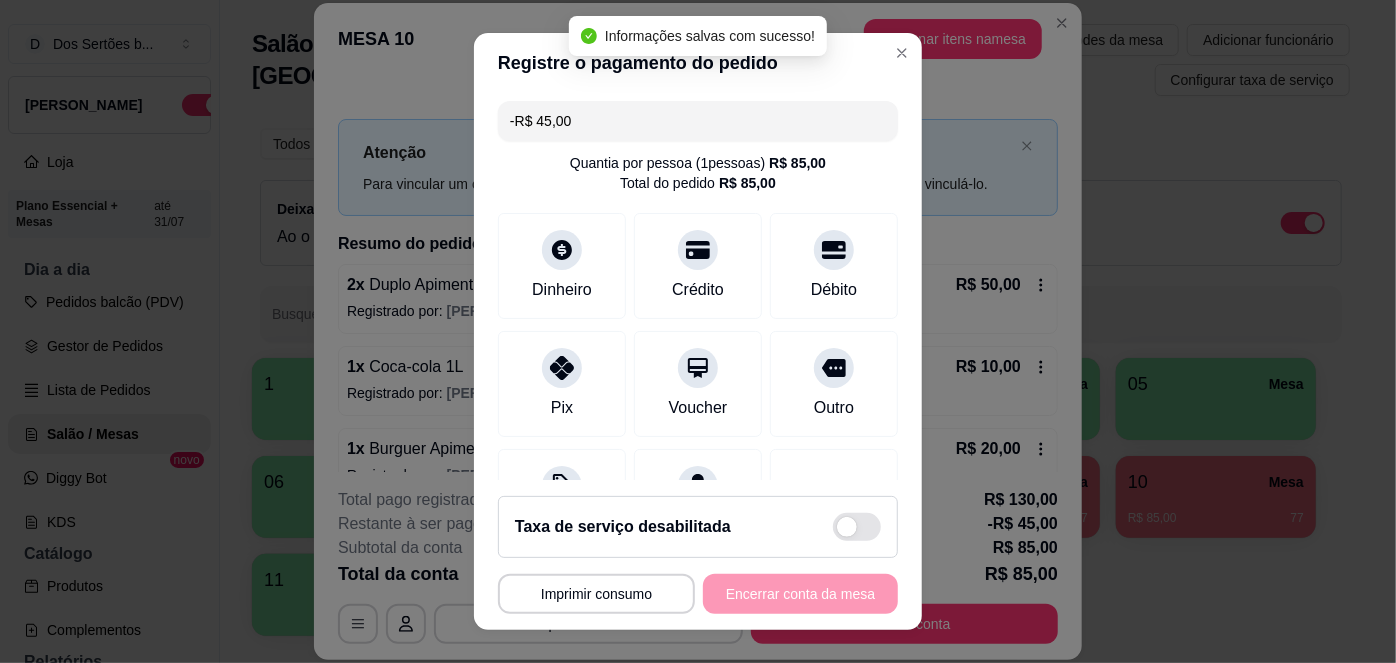scroll, scrollTop: 285, scrollLeft: 0, axis: vertical 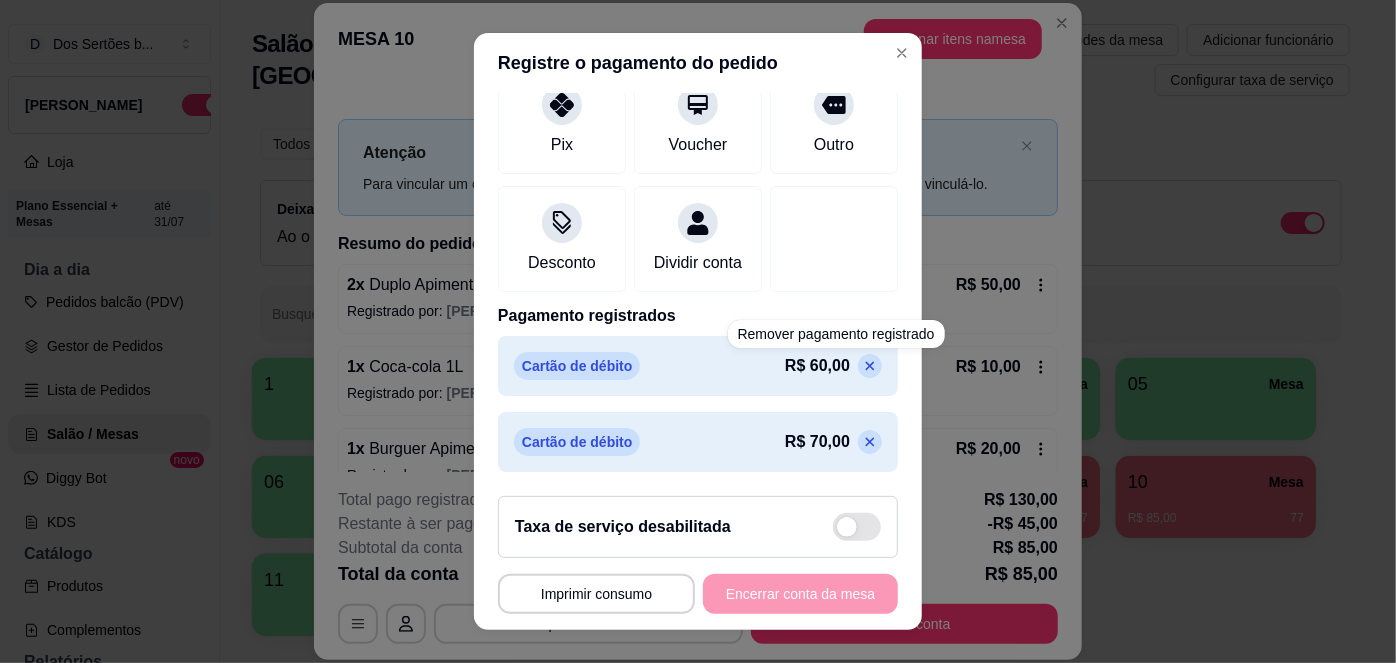 click 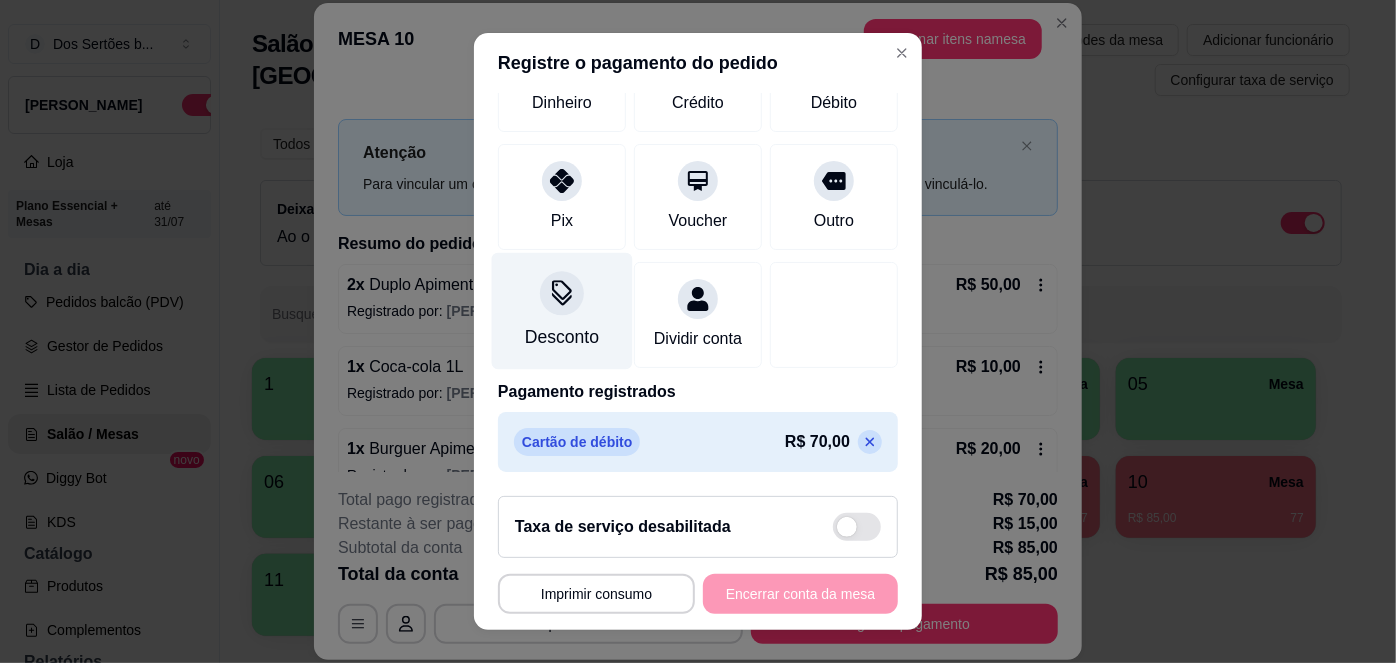 scroll, scrollTop: 0, scrollLeft: 0, axis: both 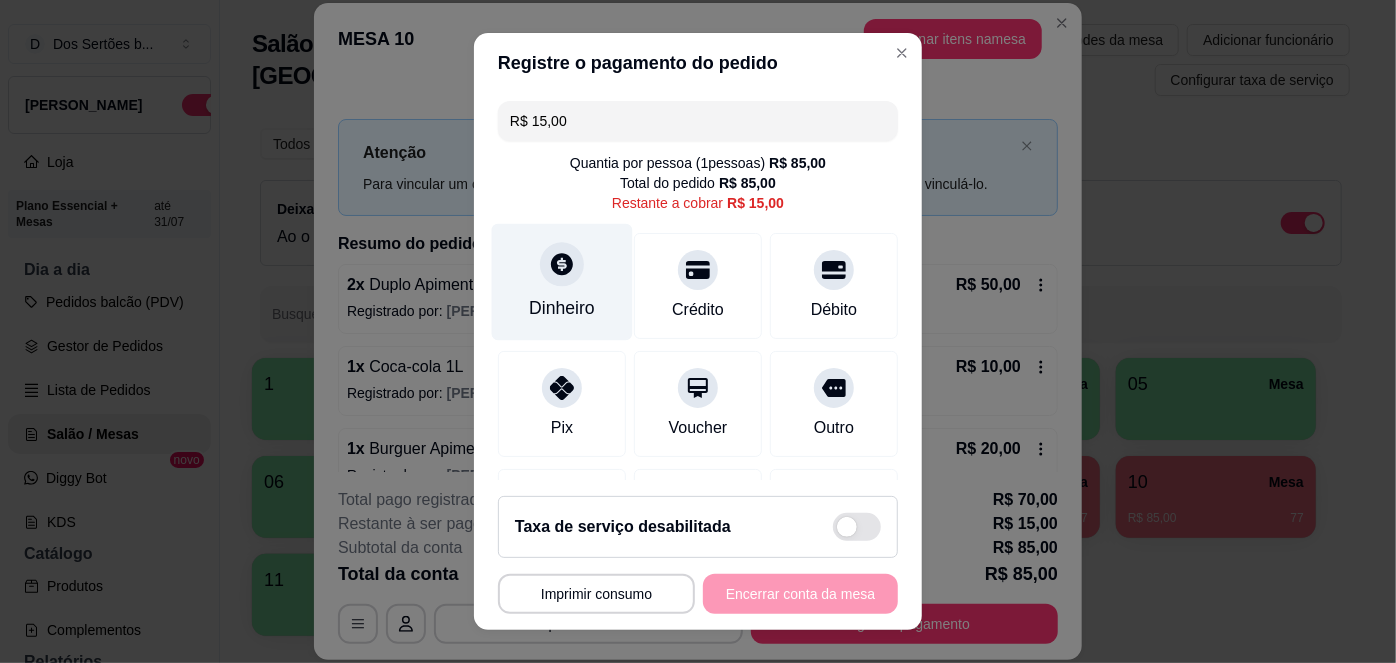 click 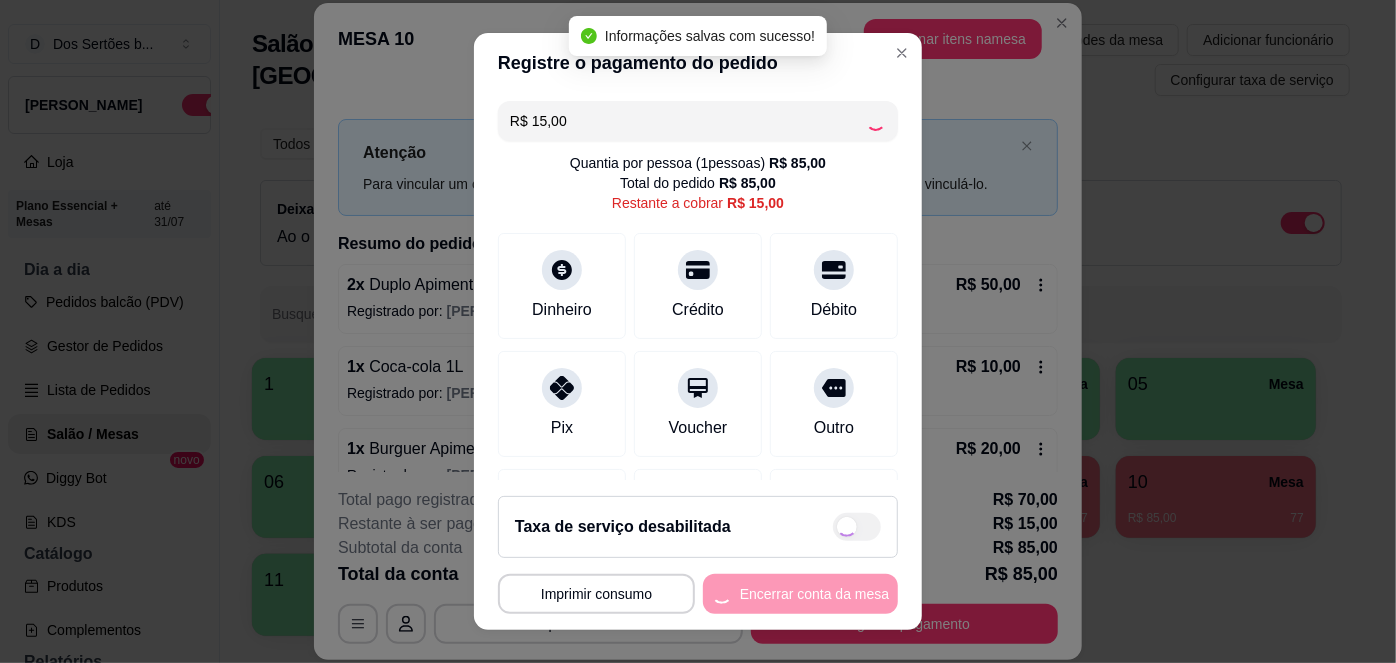 type on "R$ 0,00" 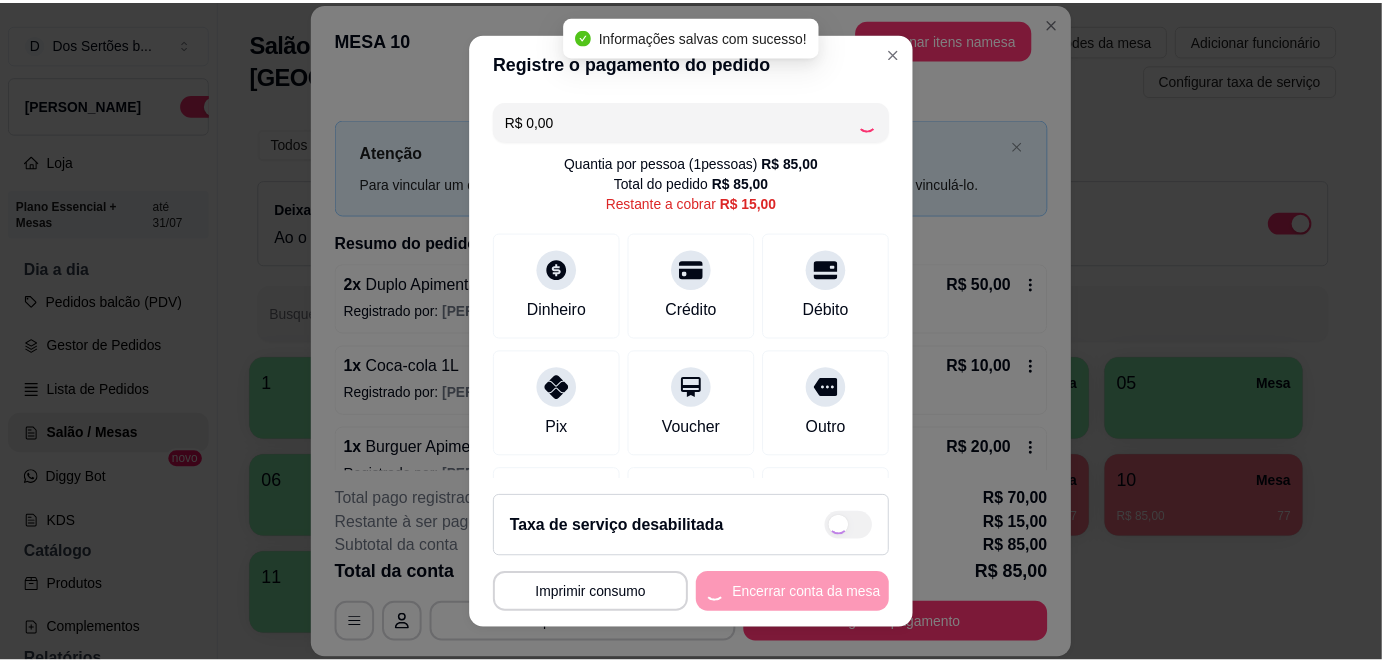 scroll, scrollTop: 285, scrollLeft: 0, axis: vertical 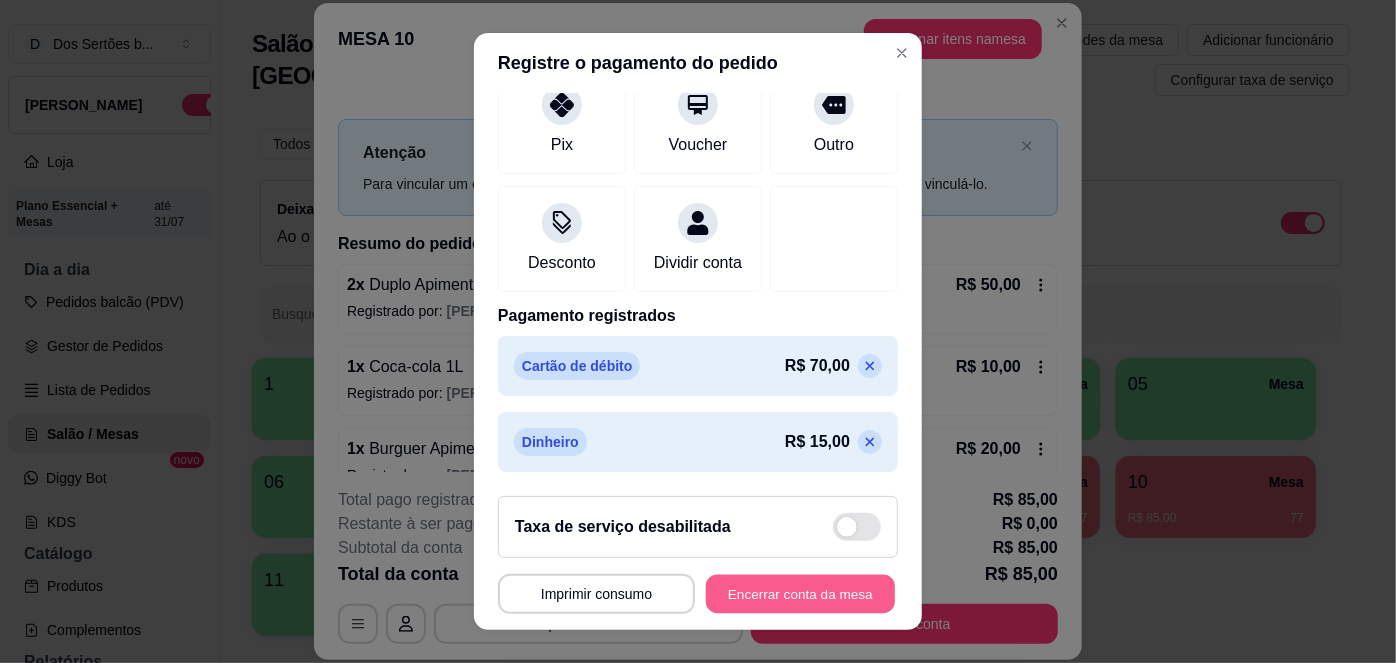 click on "Encerrar conta da mesa" at bounding box center (800, 593) 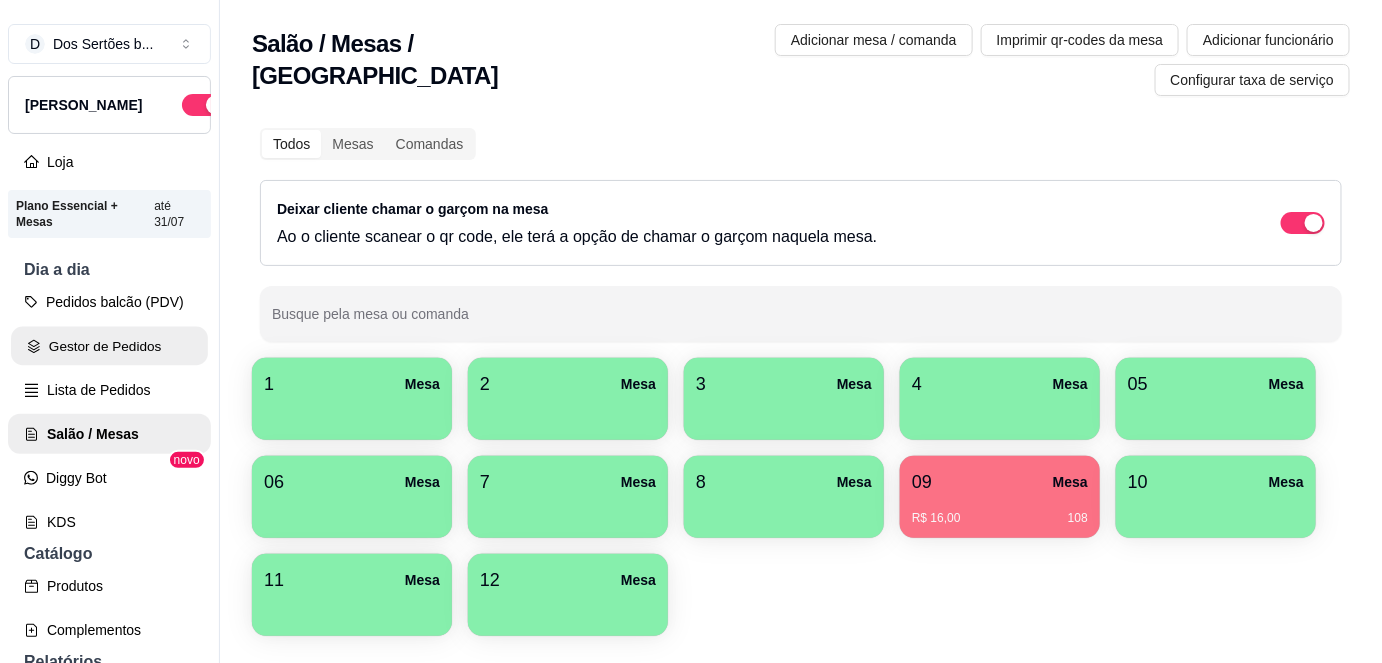 click on "Gestor de Pedidos" at bounding box center [109, 346] 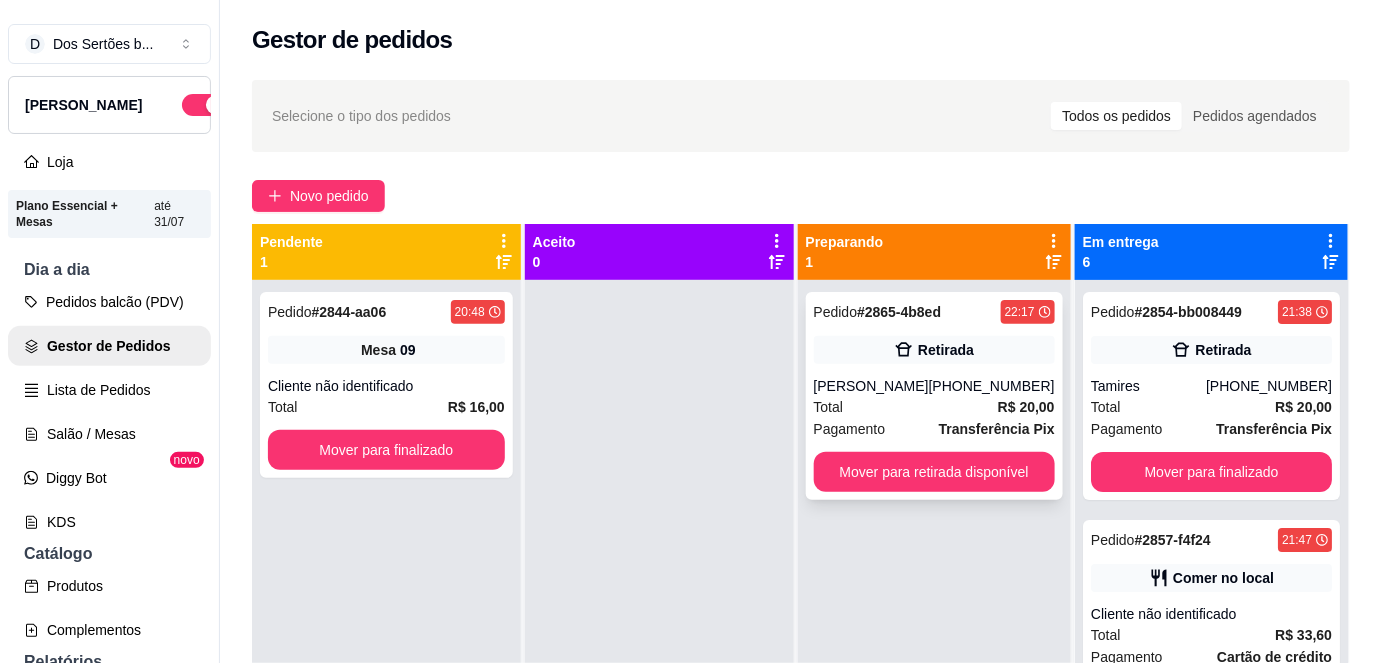 scroll, scrollTop: 56, scrollLeft: 0, axis: vertical 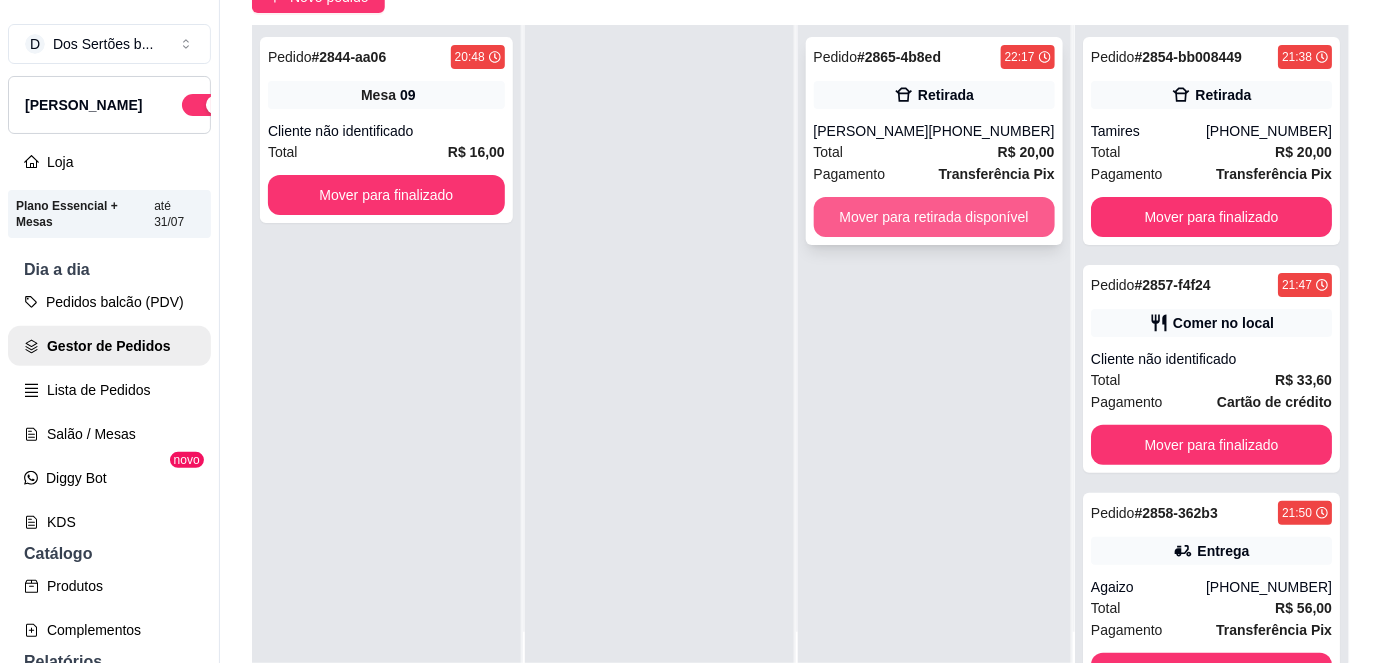 click on "Mover para retirada disponível" at bounding box center (934, 217) 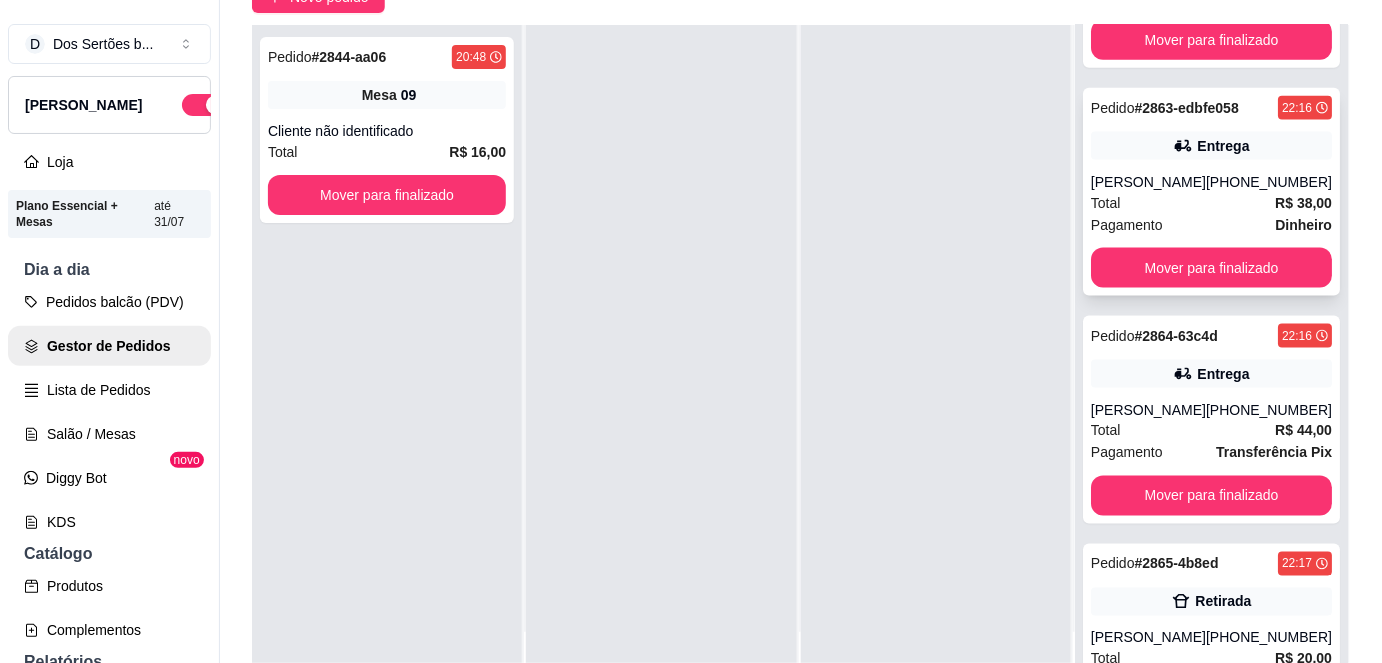 scroll, scrollTop: 952, scrollLeft: 0, axis: vertical 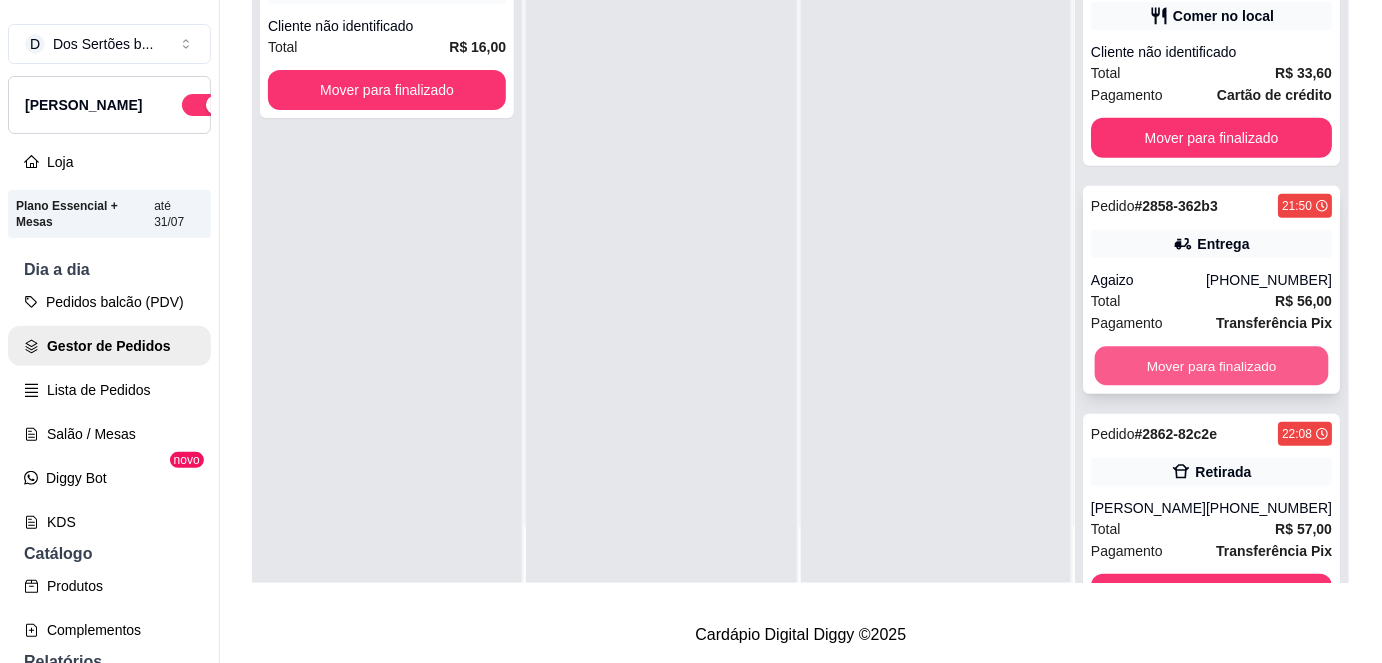 click on "Mover para finalizado" at bounding box center (1211, 366) 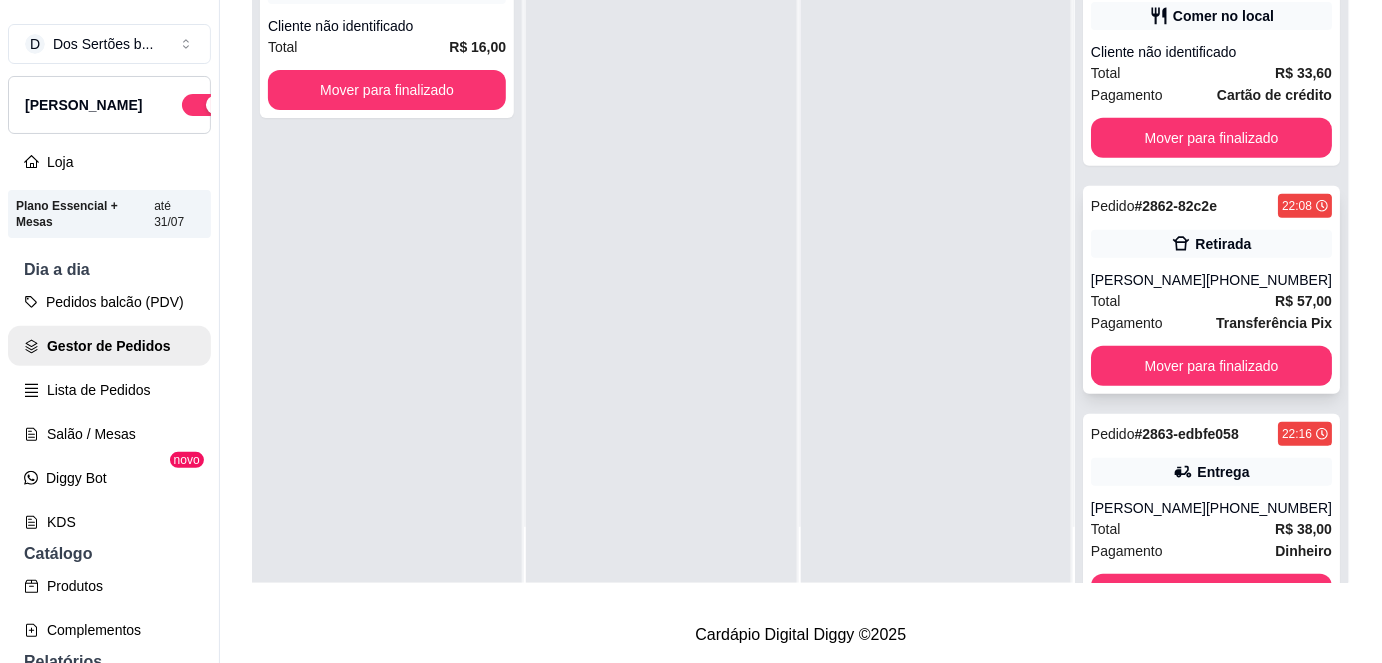 scroll, scrollTop: 0, scrollLeft: 0, axis: both 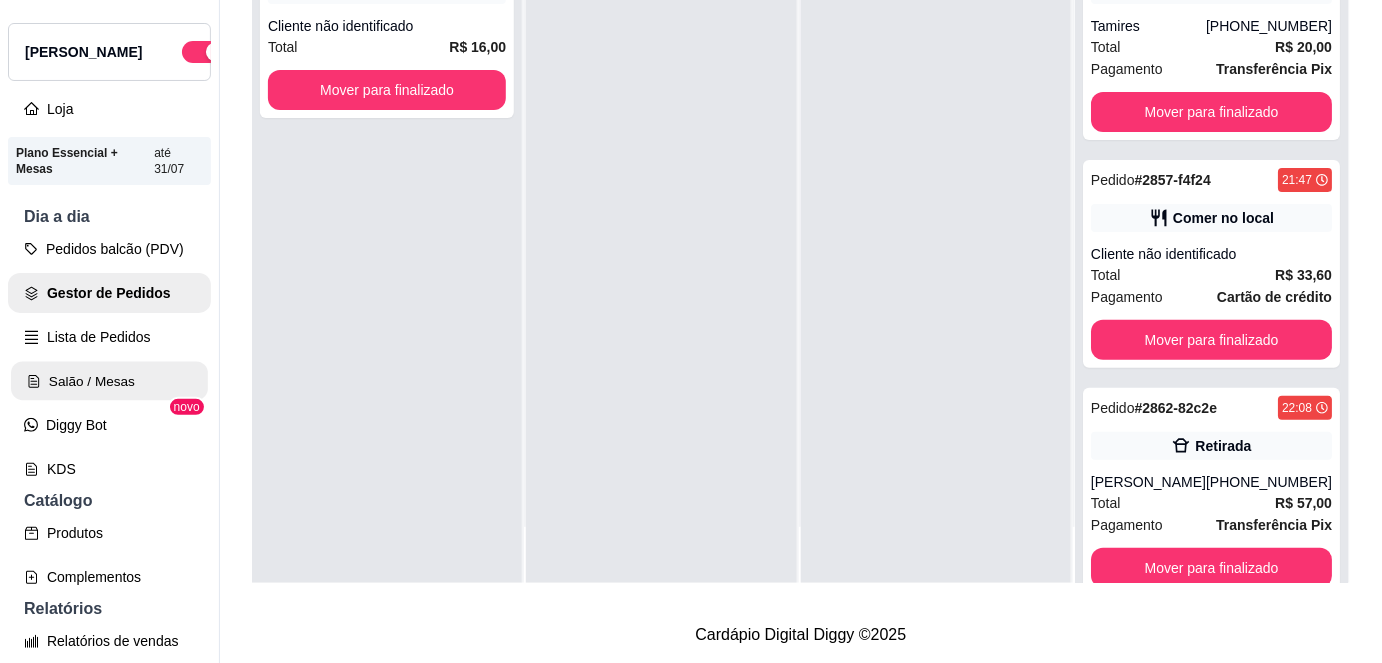 click on "Salão / Mesas" at bounding box center [109, 381] 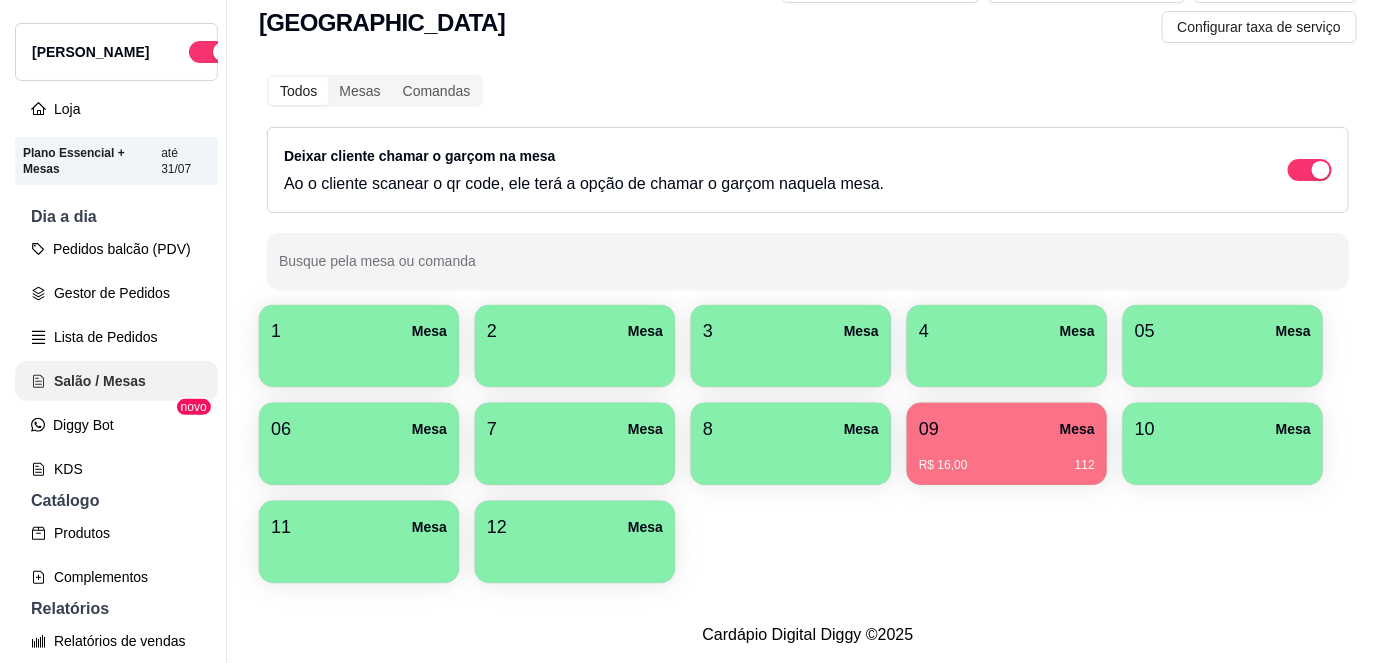 scroll, scrollTop: 0, scrollLeft: 0, axis: both 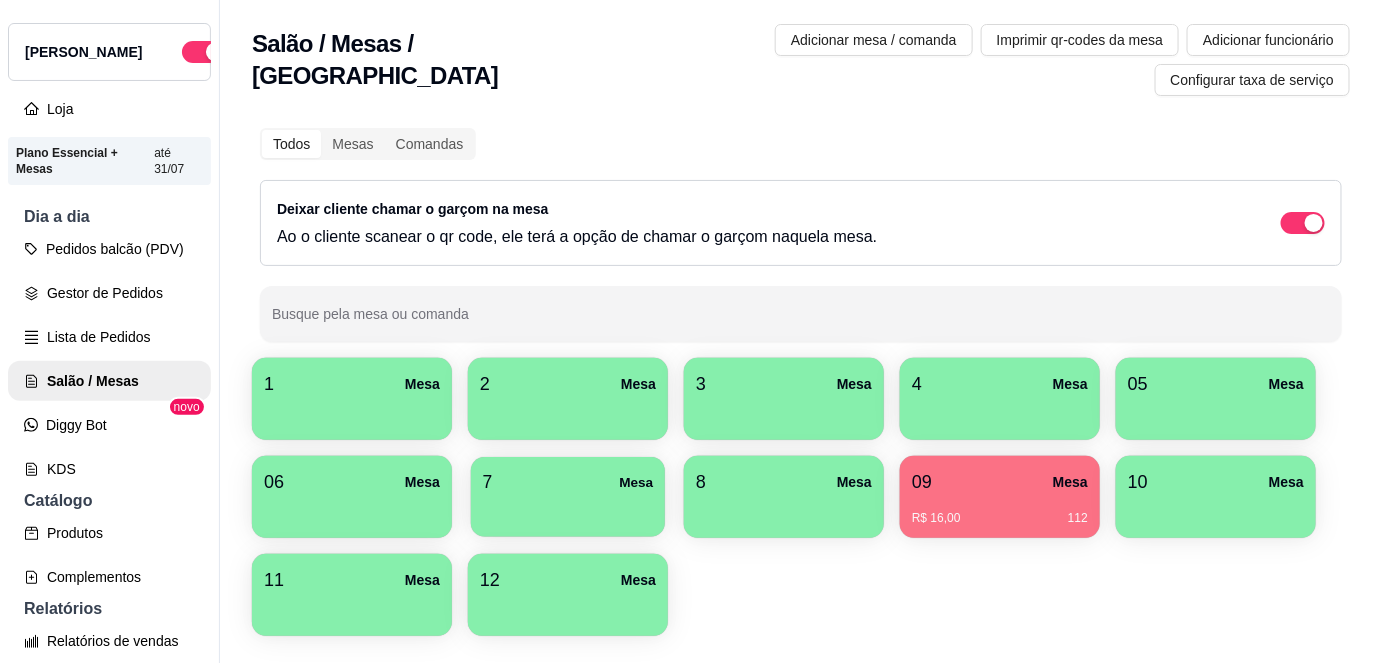 click on "7 Mesa" at bounding box center (568, 482) 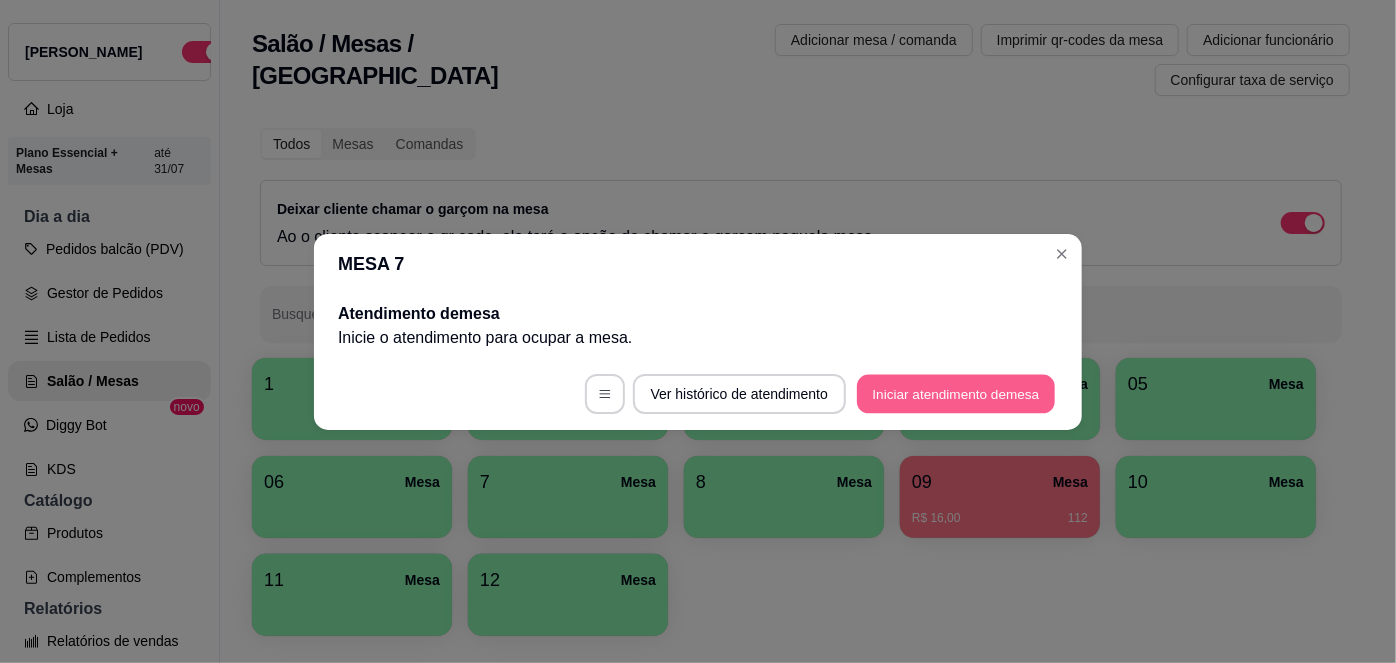 click on "Iniciar atendimento de  mesa" at bounding box center (956, 393) 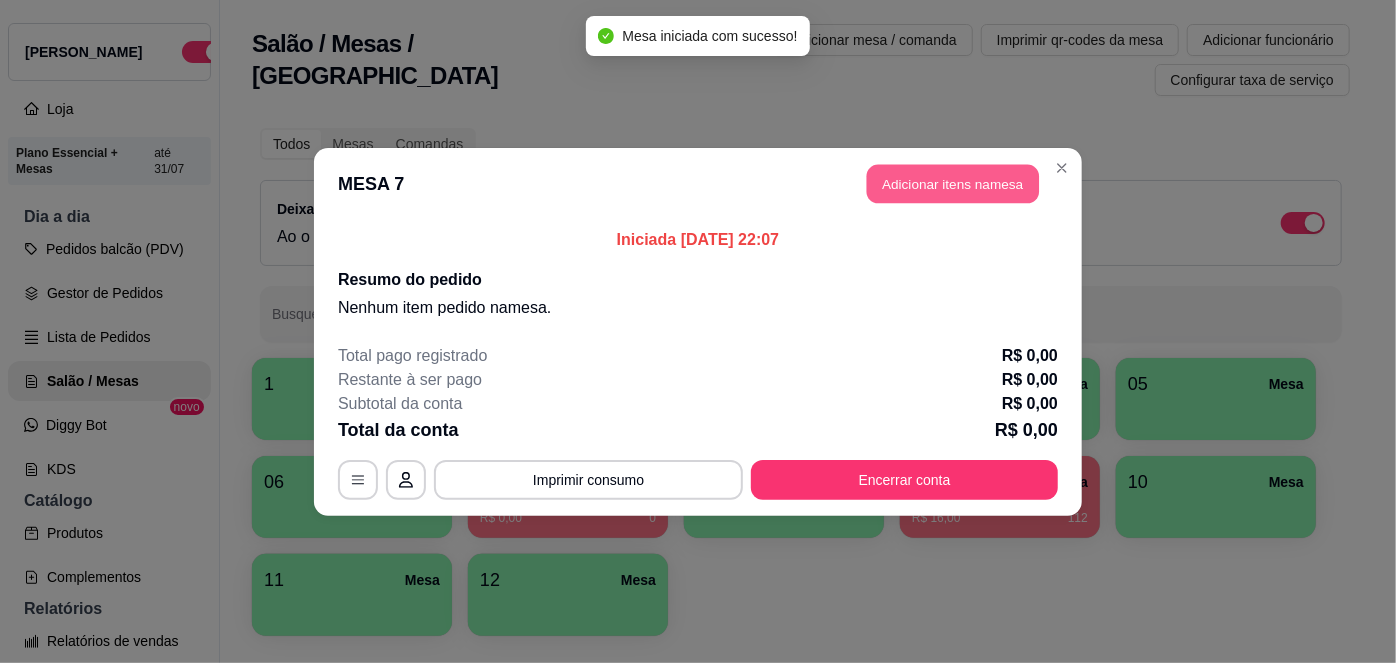 click on "Adicionar itens na  mesa" at bounding box center [953, 183] 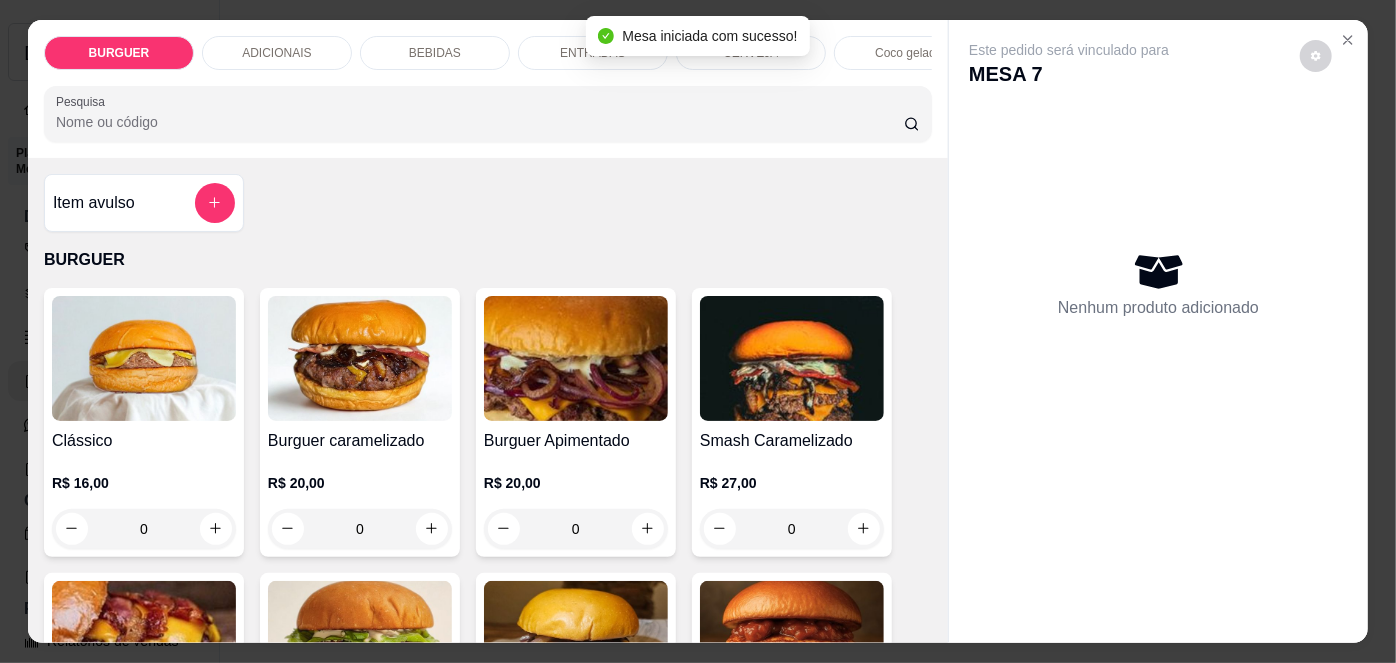 scroll, scrollTop: 96, scrollLeft: 0, axis: vertical 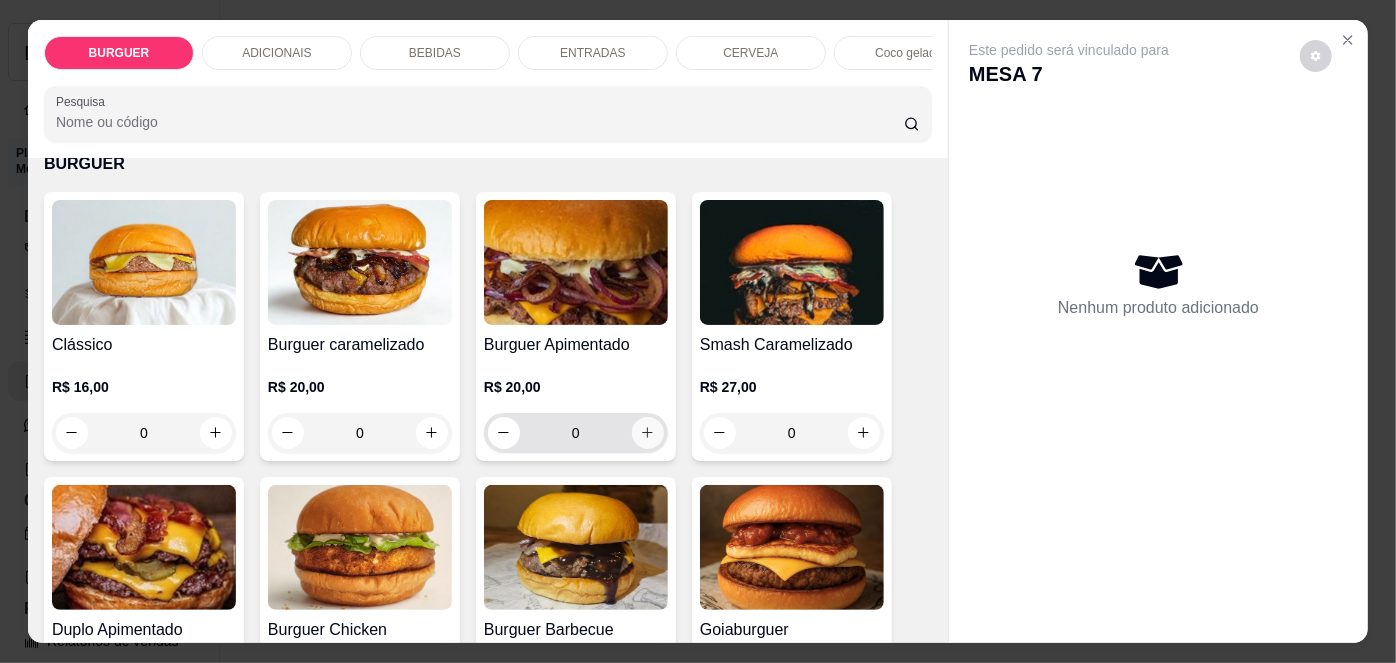 click 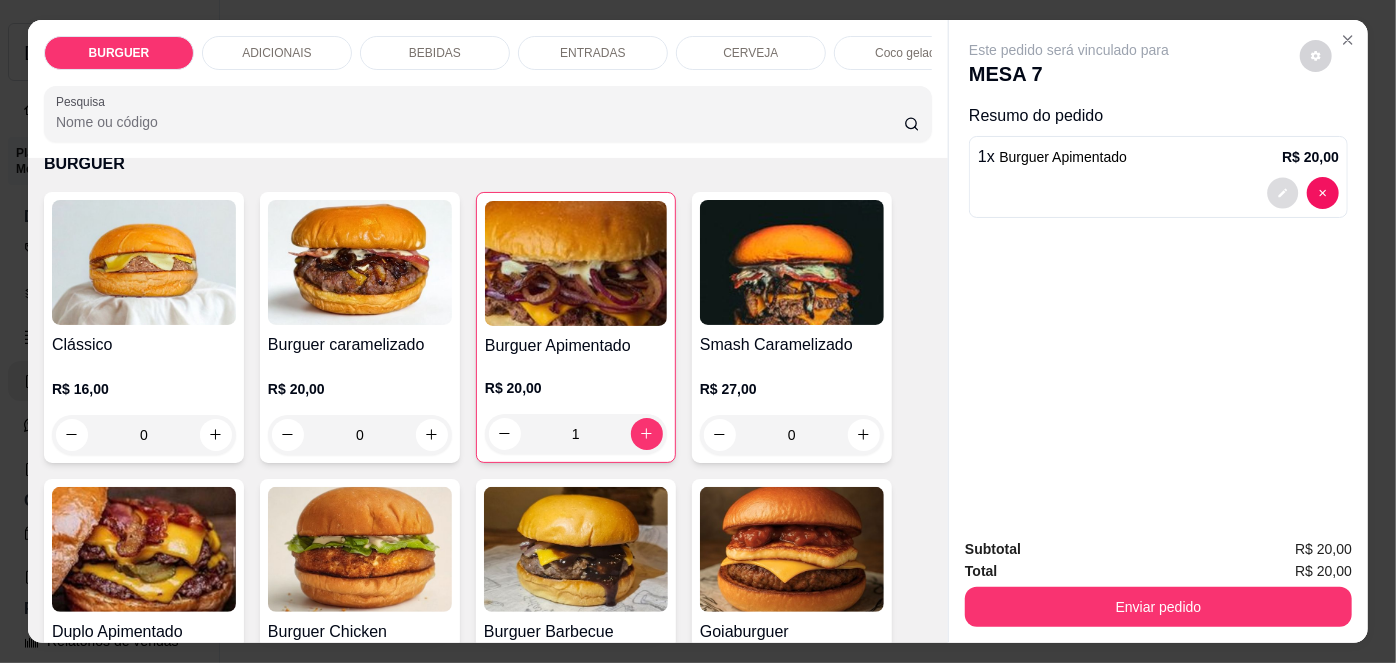 click at bounding box center (1283, 192) 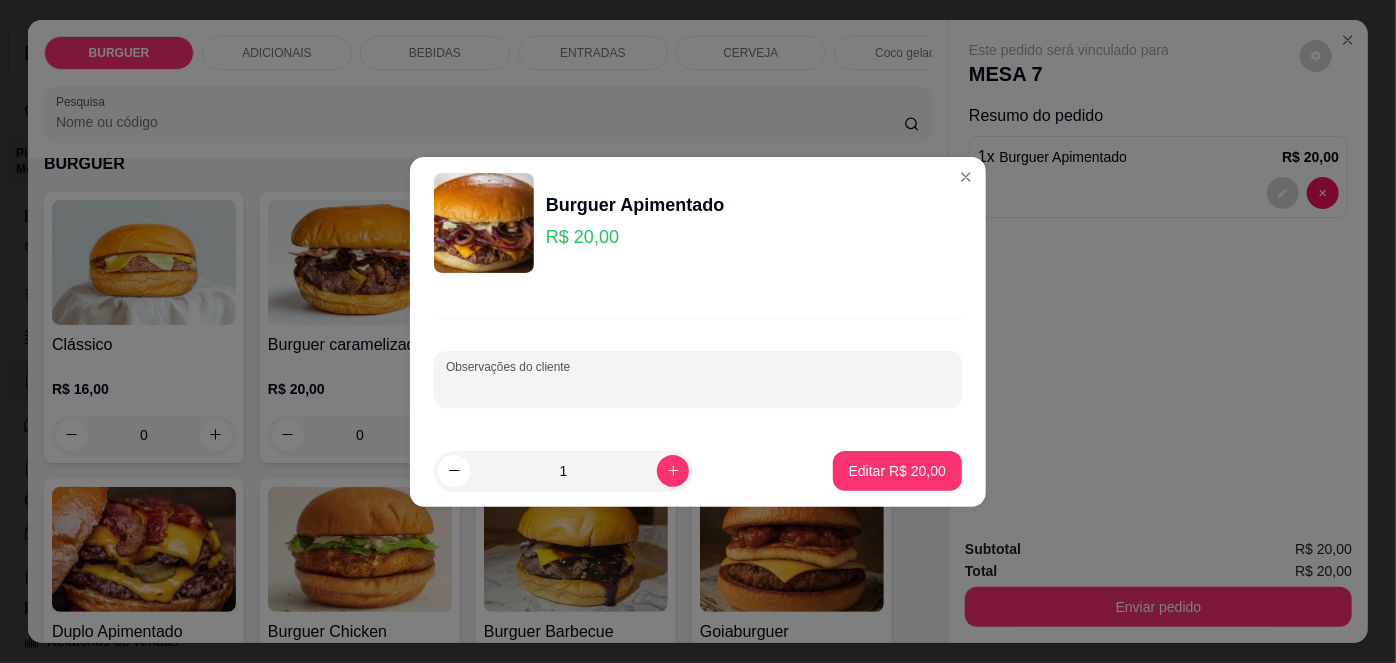 click on "Observações do cliente" at bounding box center [698, 387] 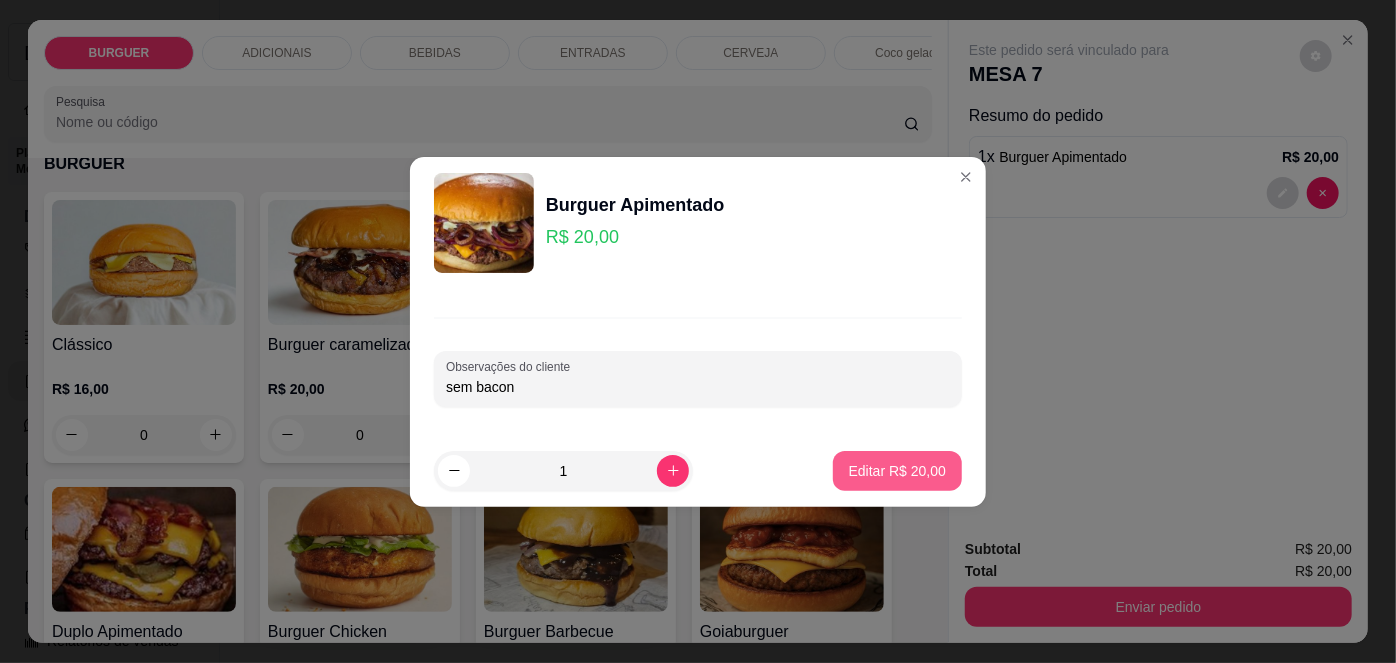 type on "sem bacon" 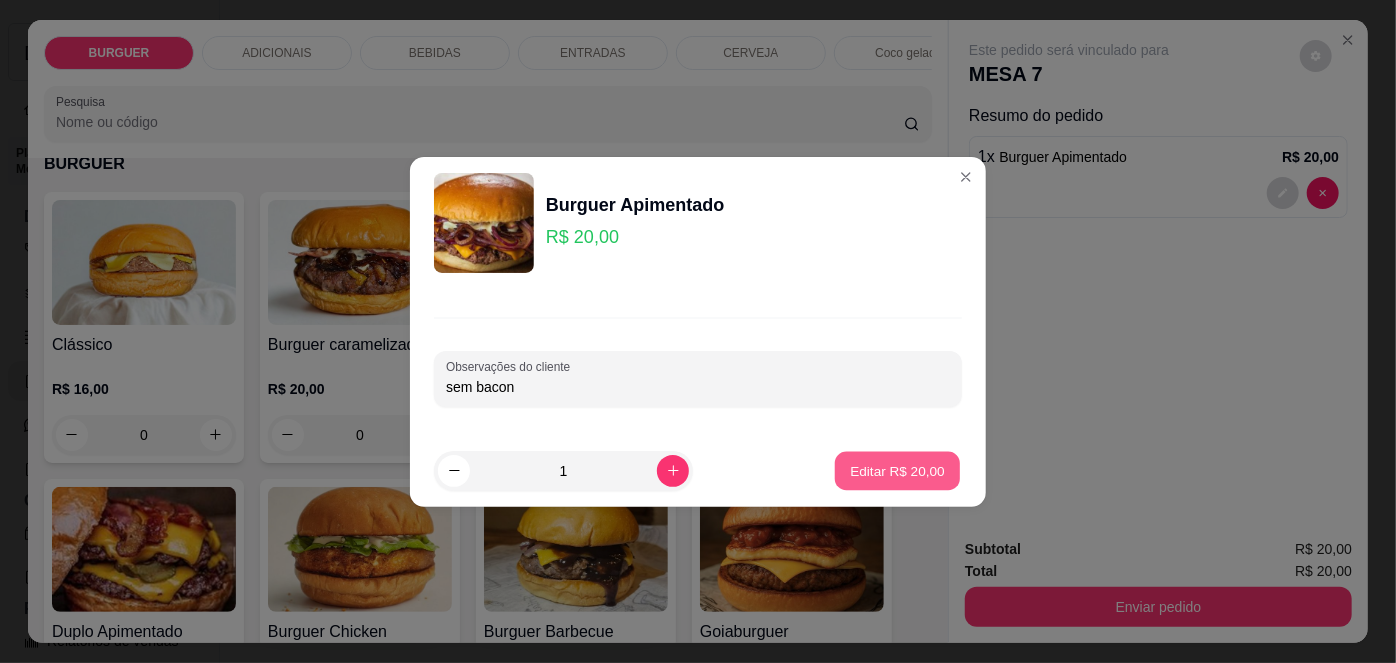 click on "Editar   R$ 20,00" at bounding box center [897, 470] 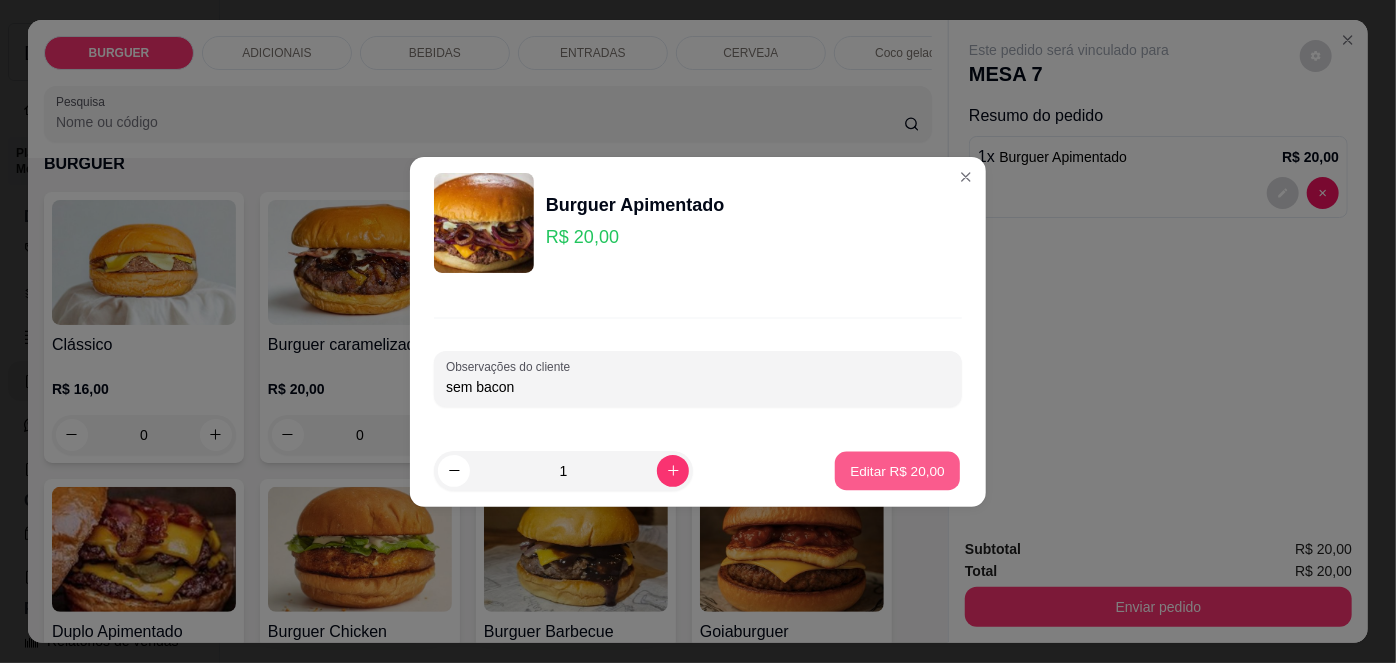 type on "0" 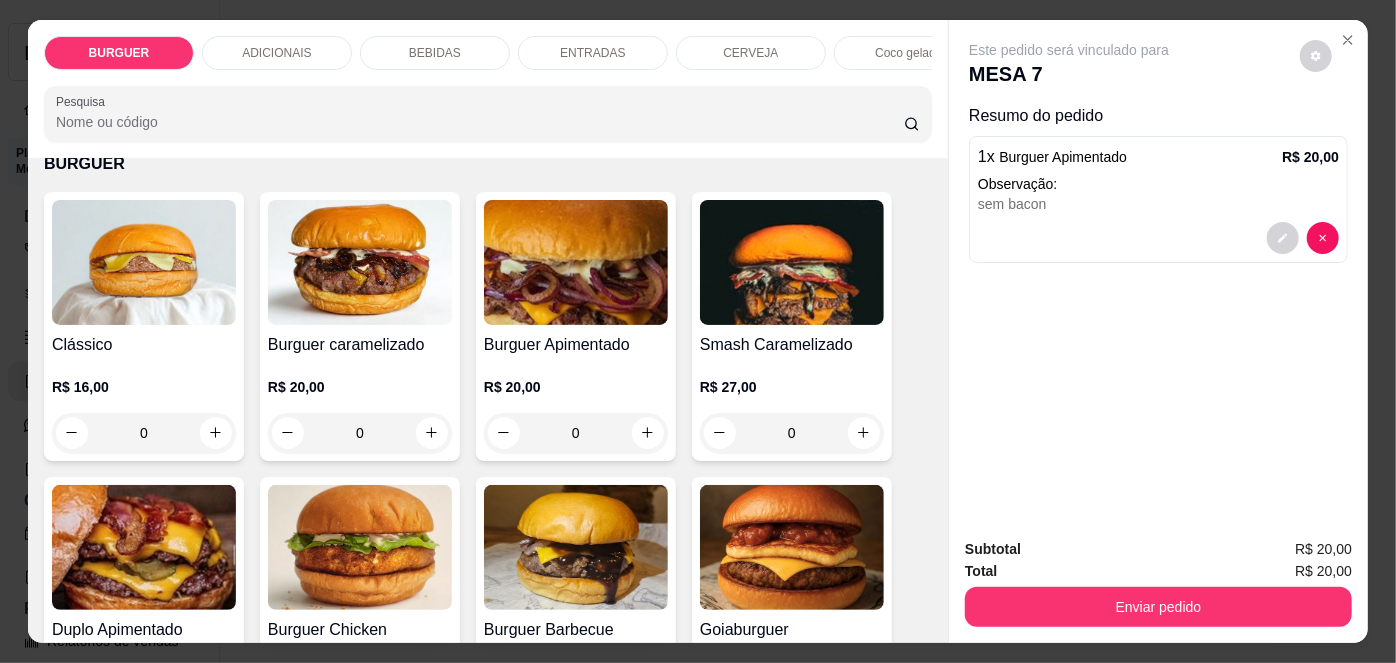 scroll, scrollTop: 251, scrollLeft: 0, axis: vertical 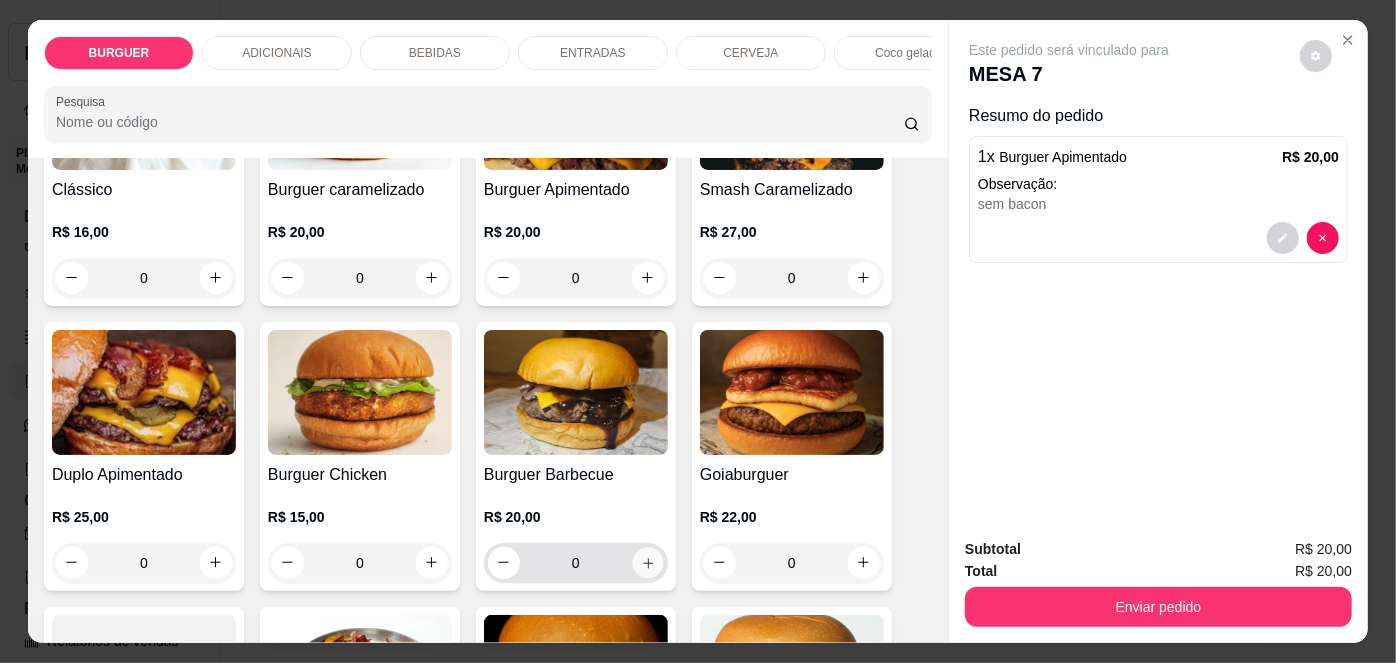 click 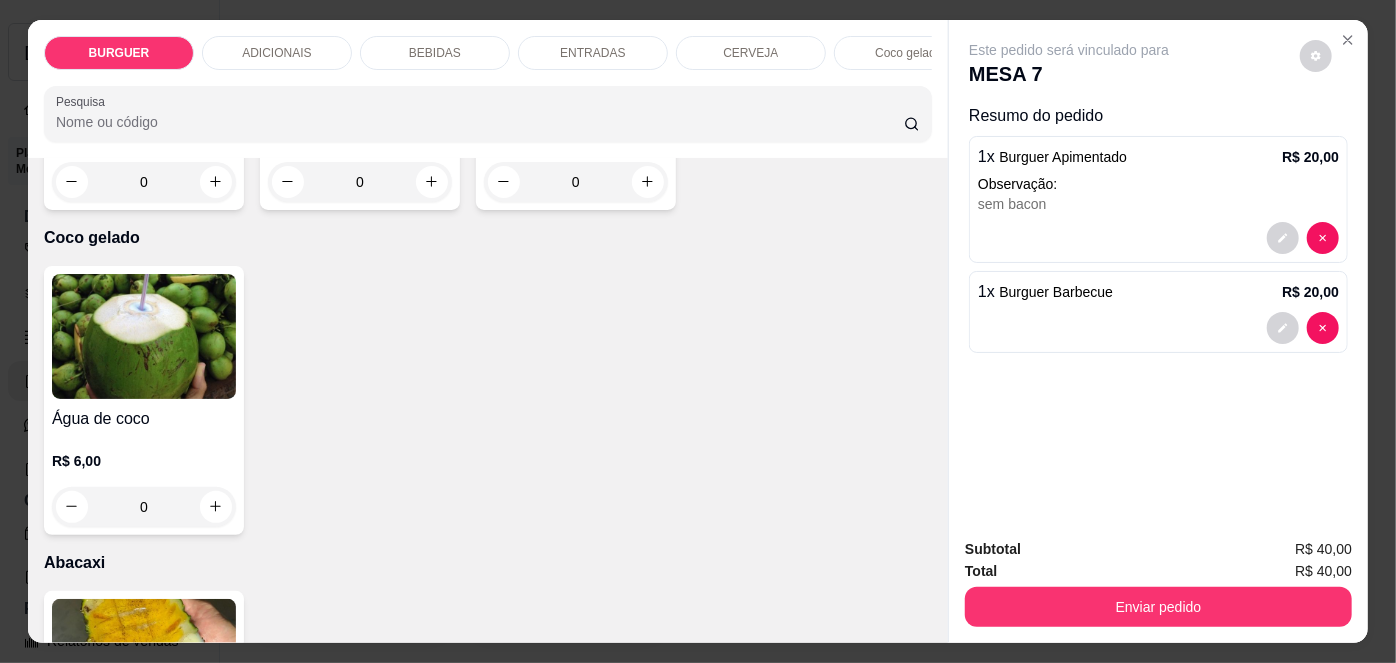 scroll, scrollTop: 3651, scrollLeft: 0, axis: vertical 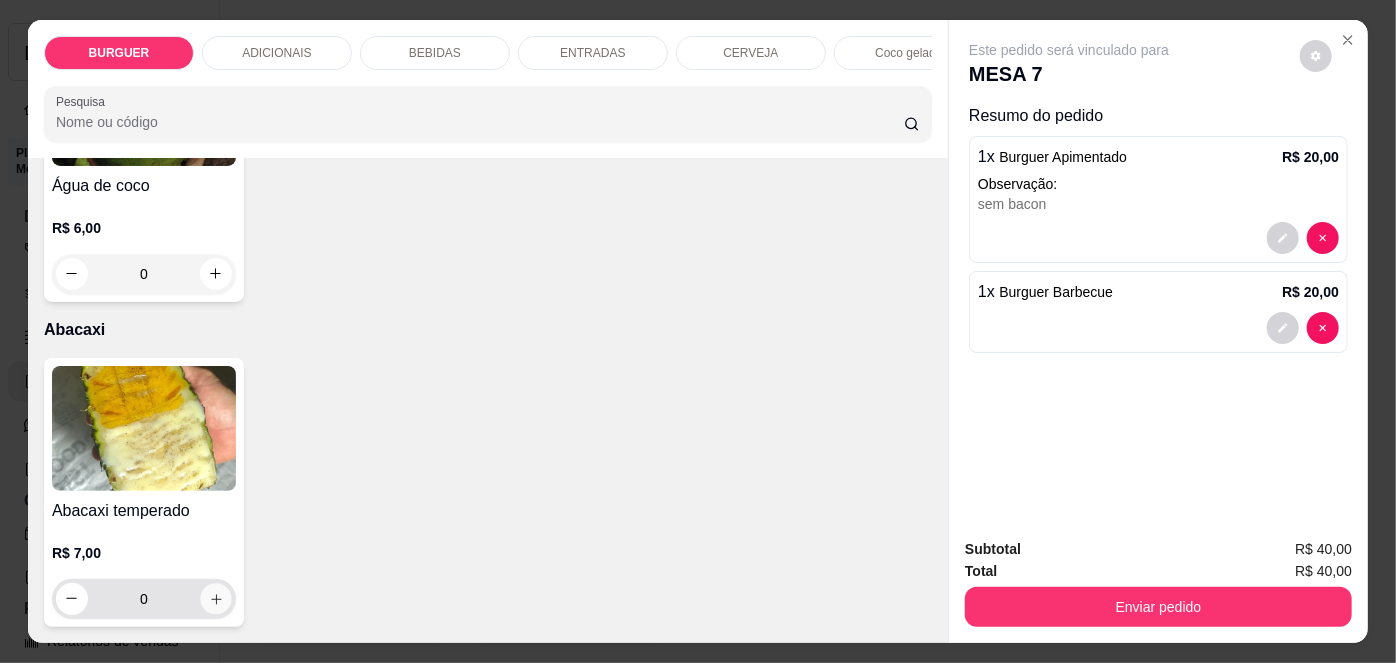 click 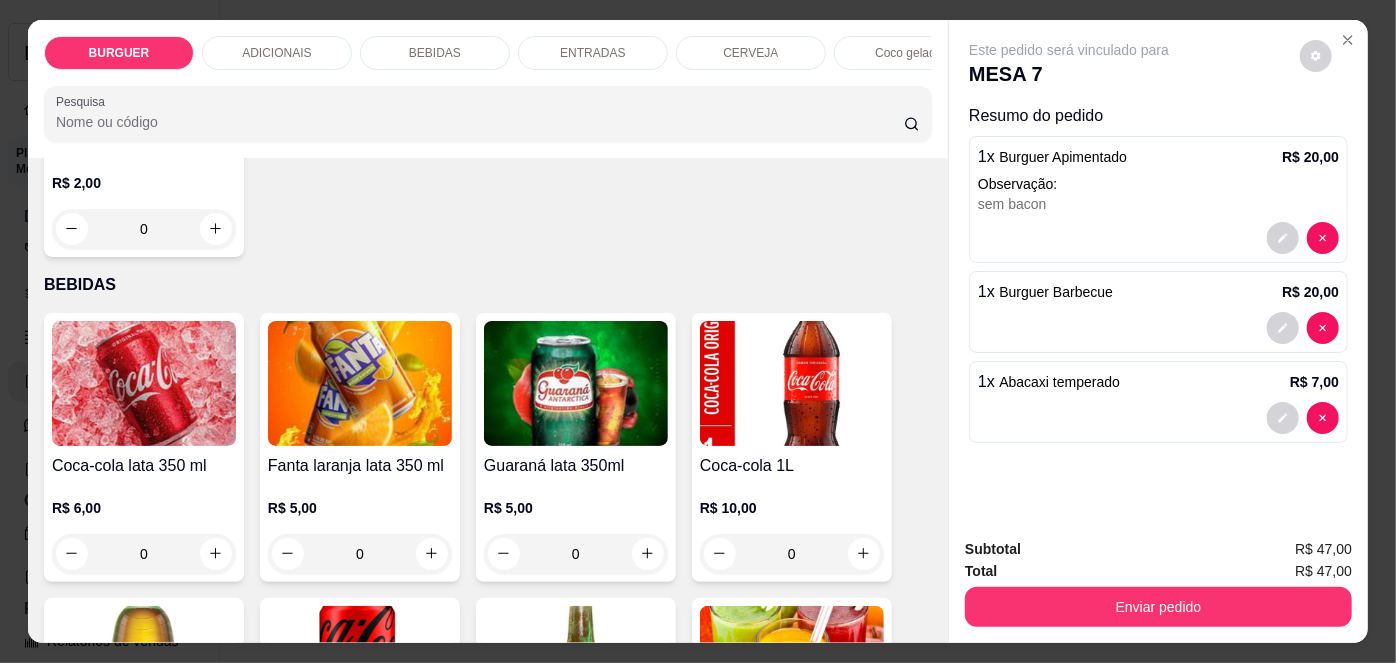 scroll, scrollTop: 1461, scrollLeft: 0, axis: vertical 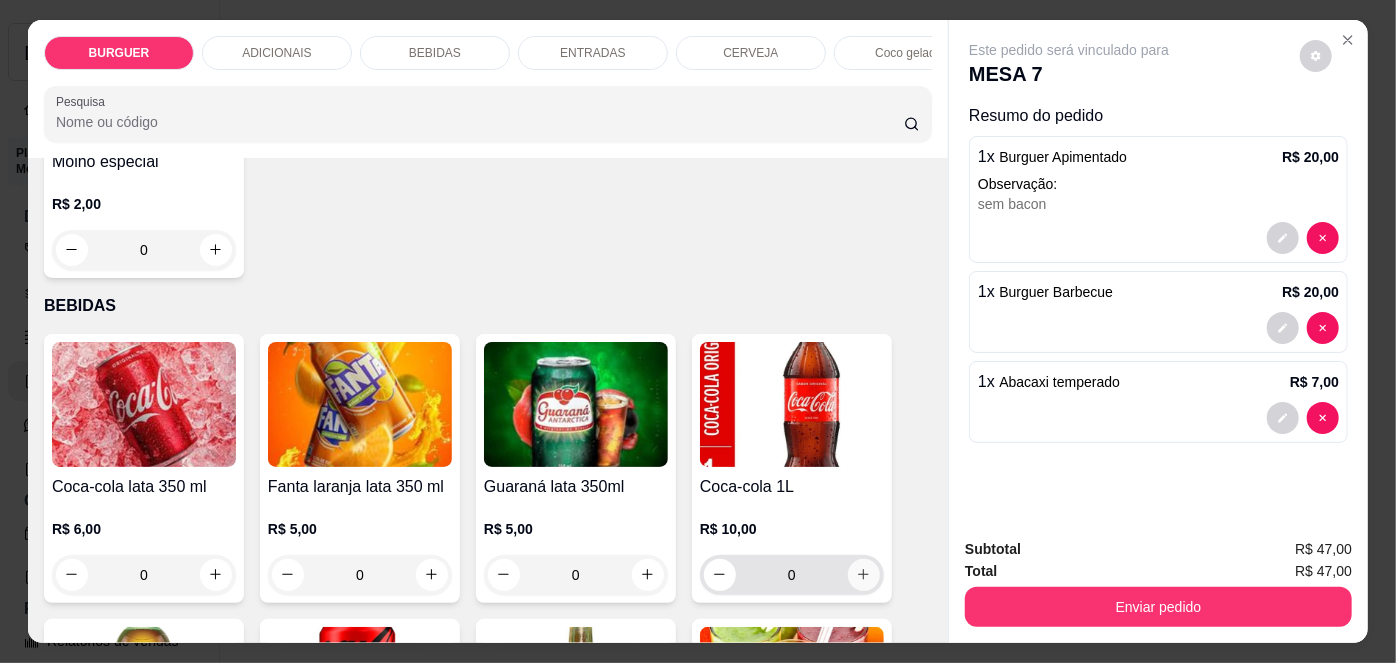 click 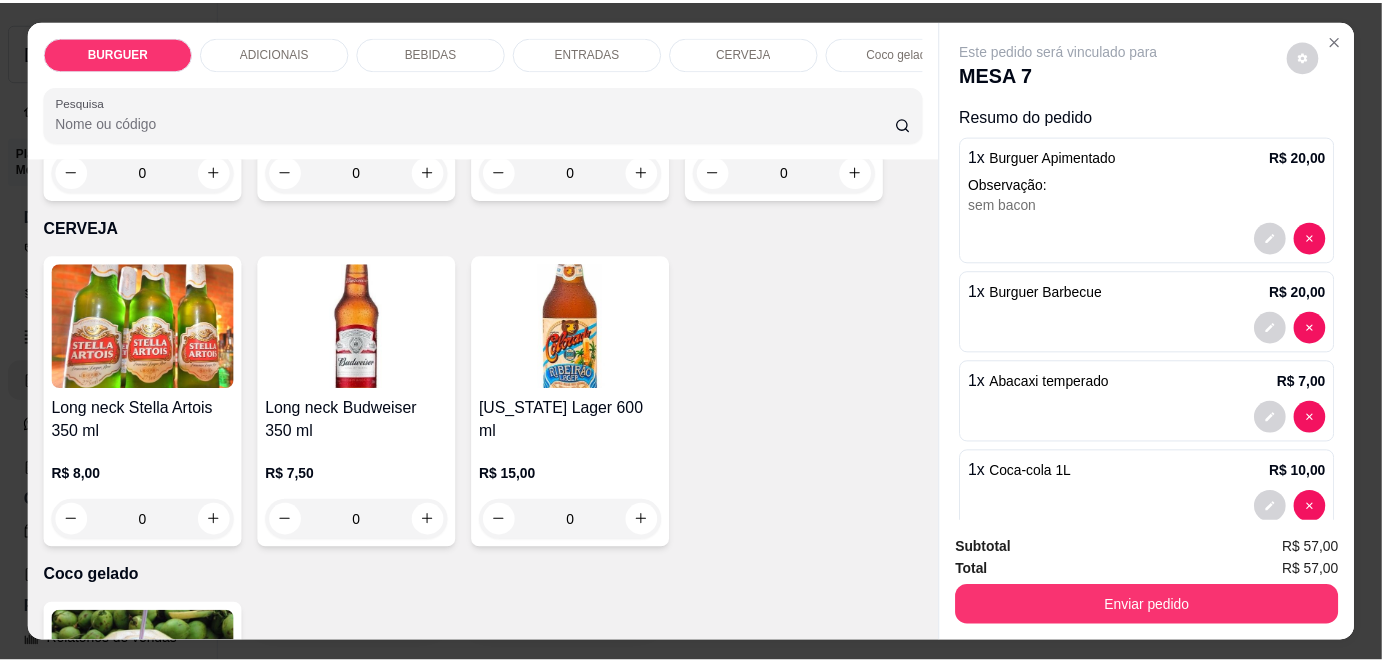 scroll, scrollTop: 3156, scrollLeft: 0, axis: vertical 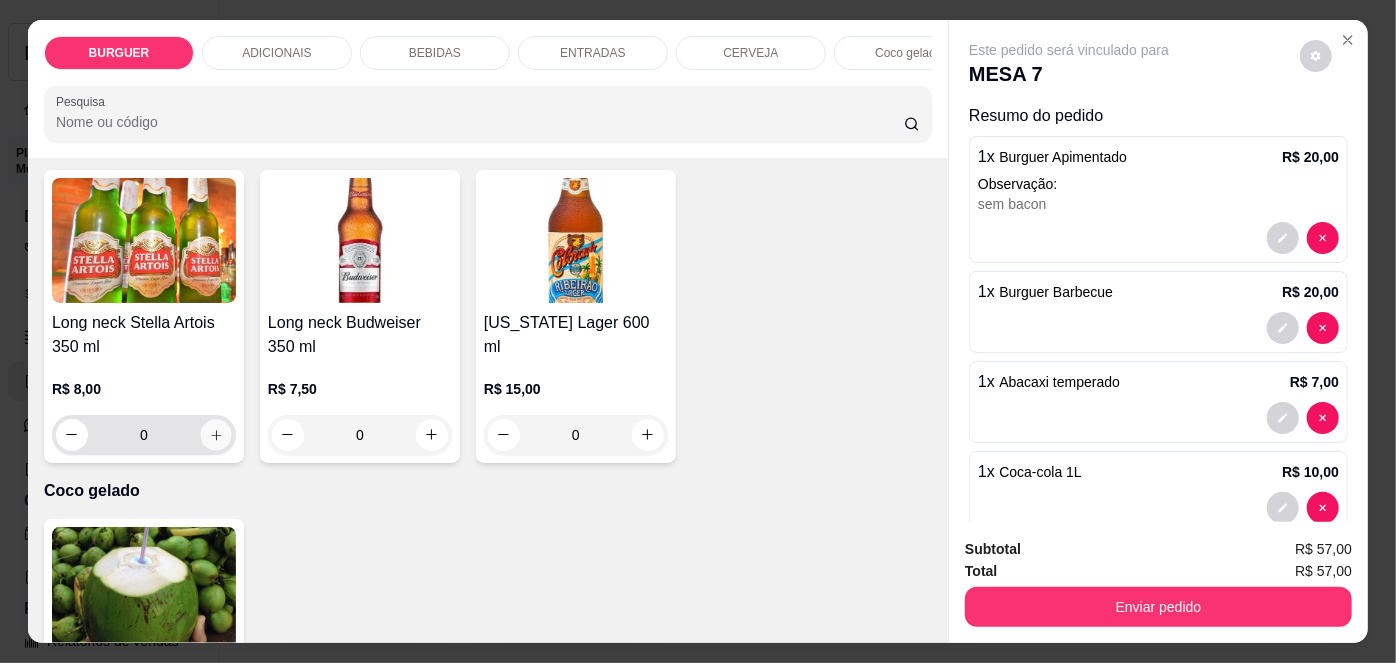 click 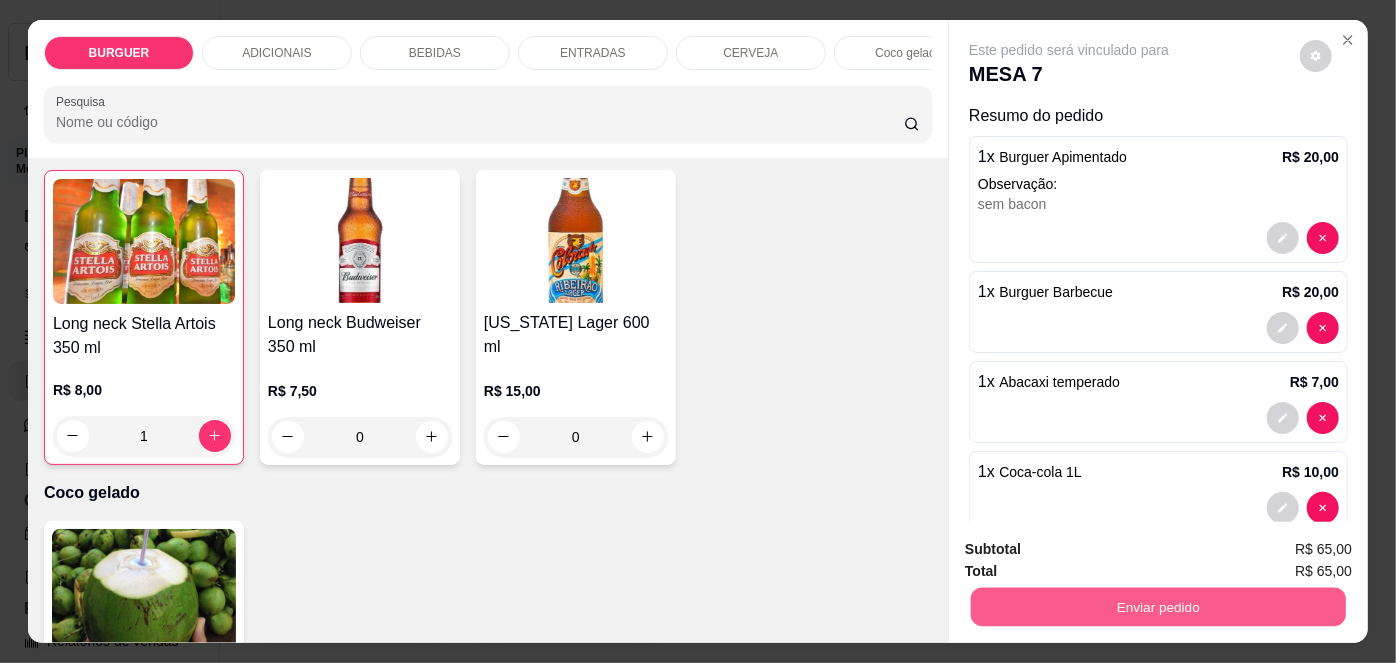 click on "Enviar pedido" at bounding box center (1158, 607) 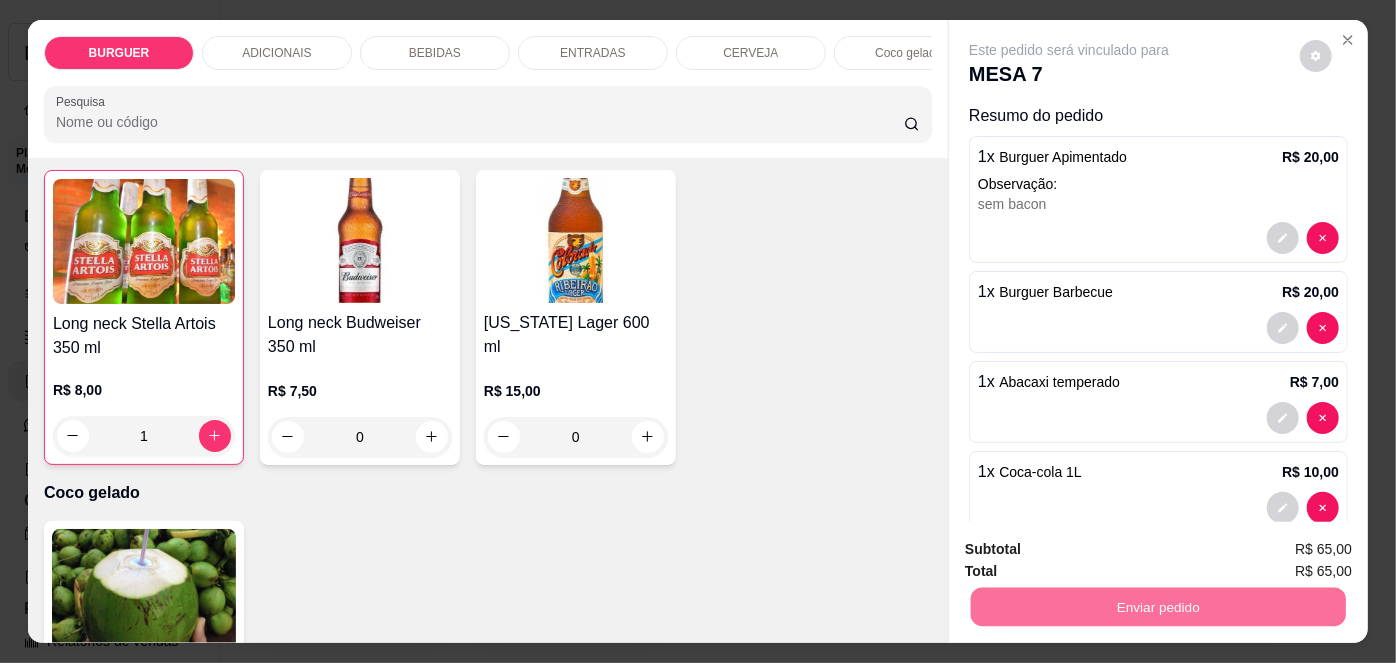 click on "Não registrar e enviar pedido" at bounding box center (1093, 551) 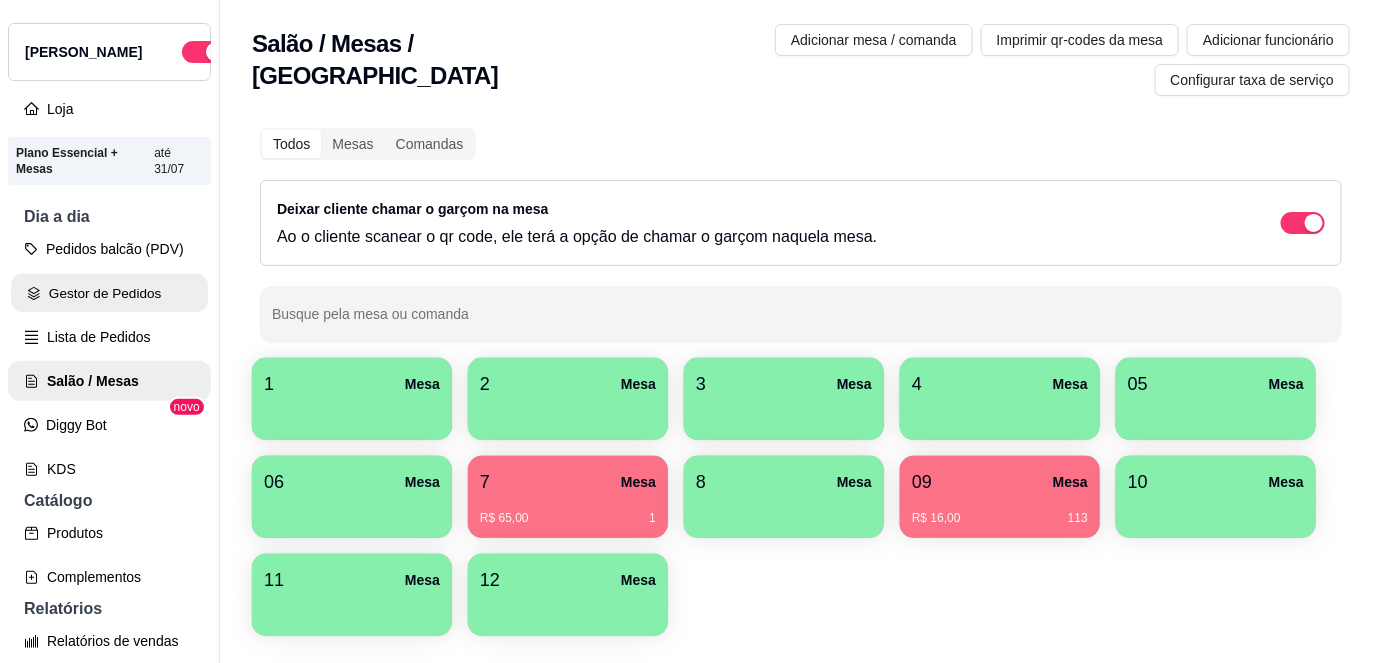 click on "Gestor de Pedidos" at bounding box center (109, 293) 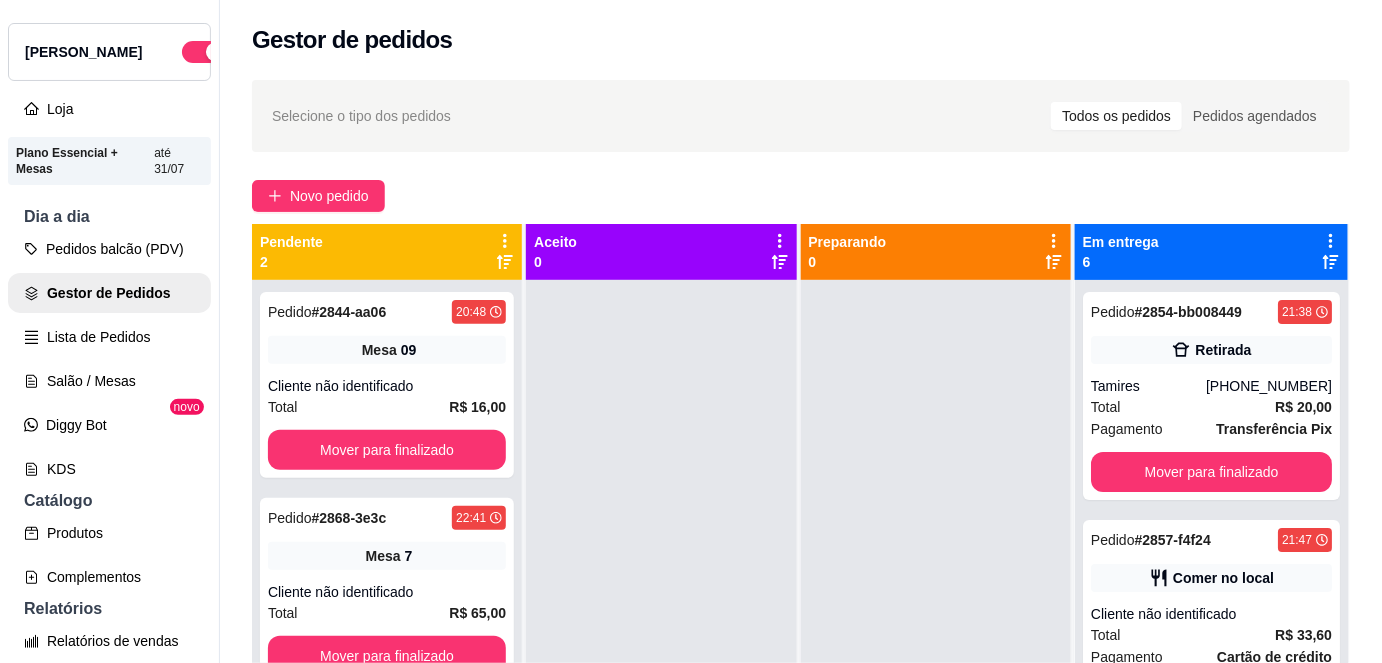 scroll, scrollTop: 56, scrollLeft: 0, axis: vertical 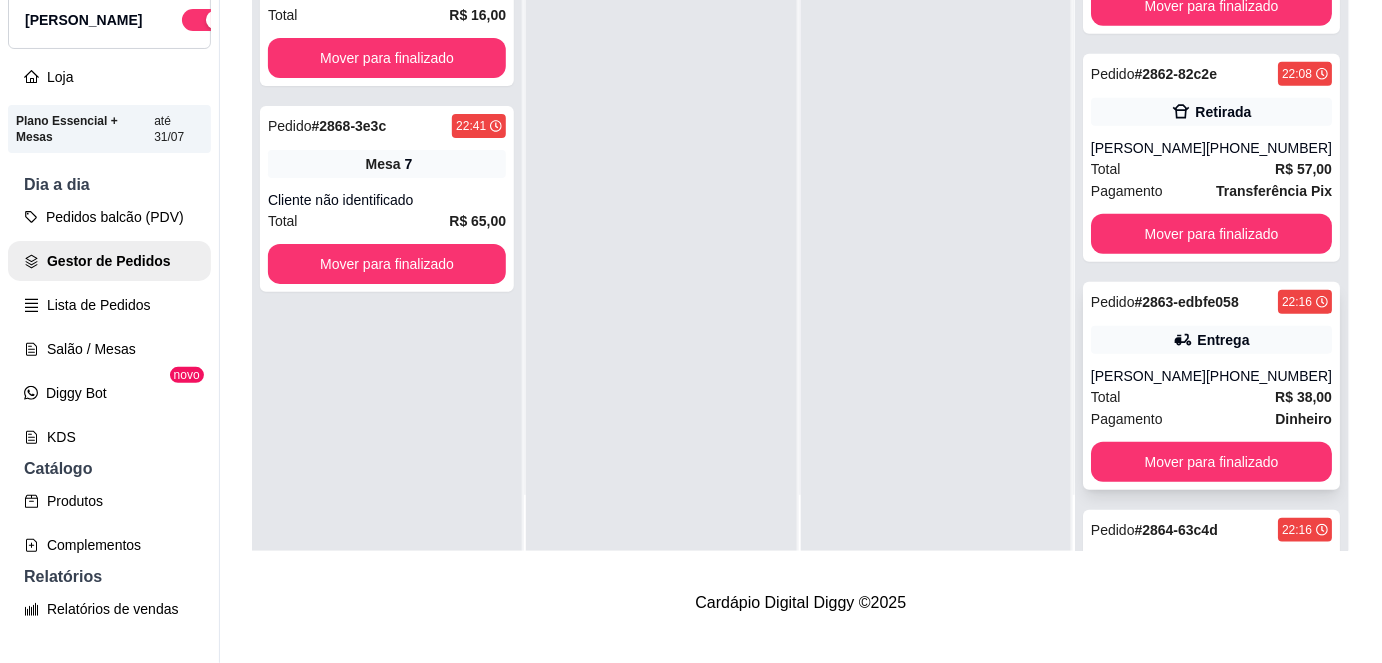 click on "Pedido  # 2863-edbfe058 22:16 Entrega Heryson  (86) 99998-4817 Total R$ 38,00 Pagamento Dinheiro Mover para finalizado" at bounding box center (1211, 386) 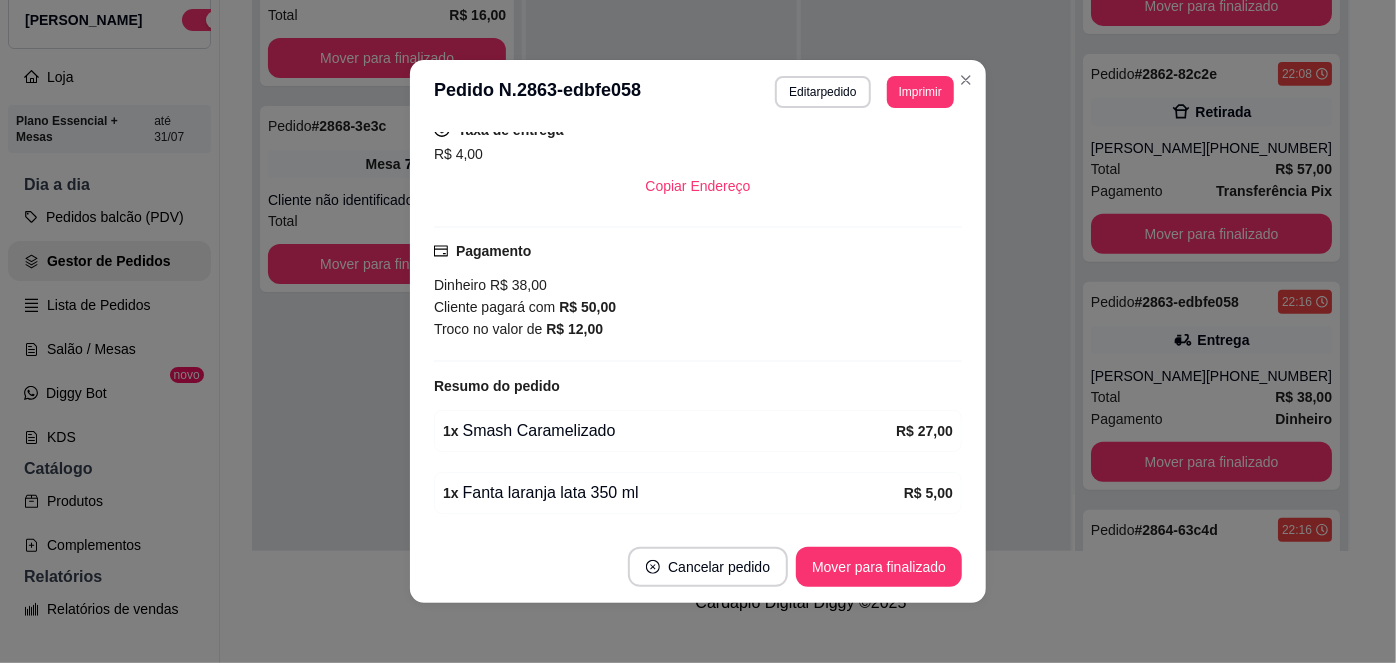 scroll, scrollTop: 573, scrollLeft: 0, axis: vertical 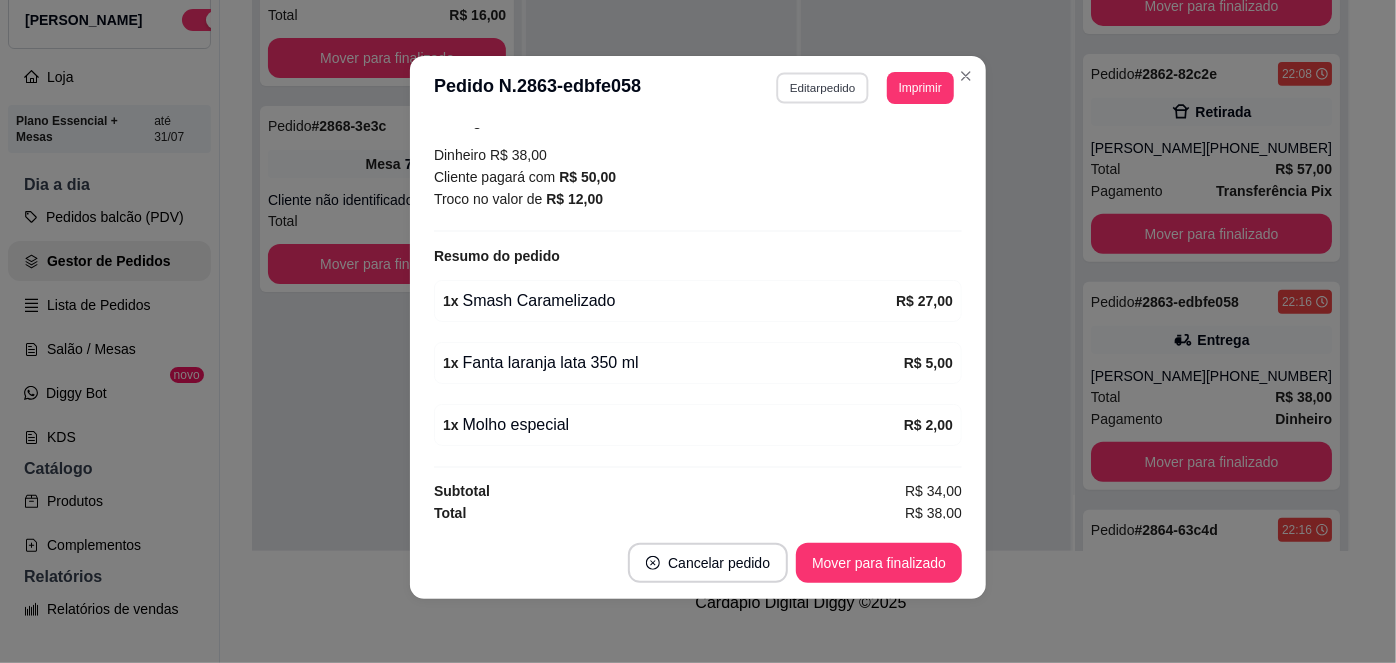 click on "Editar  pedido" at bounding box center (823, 87) 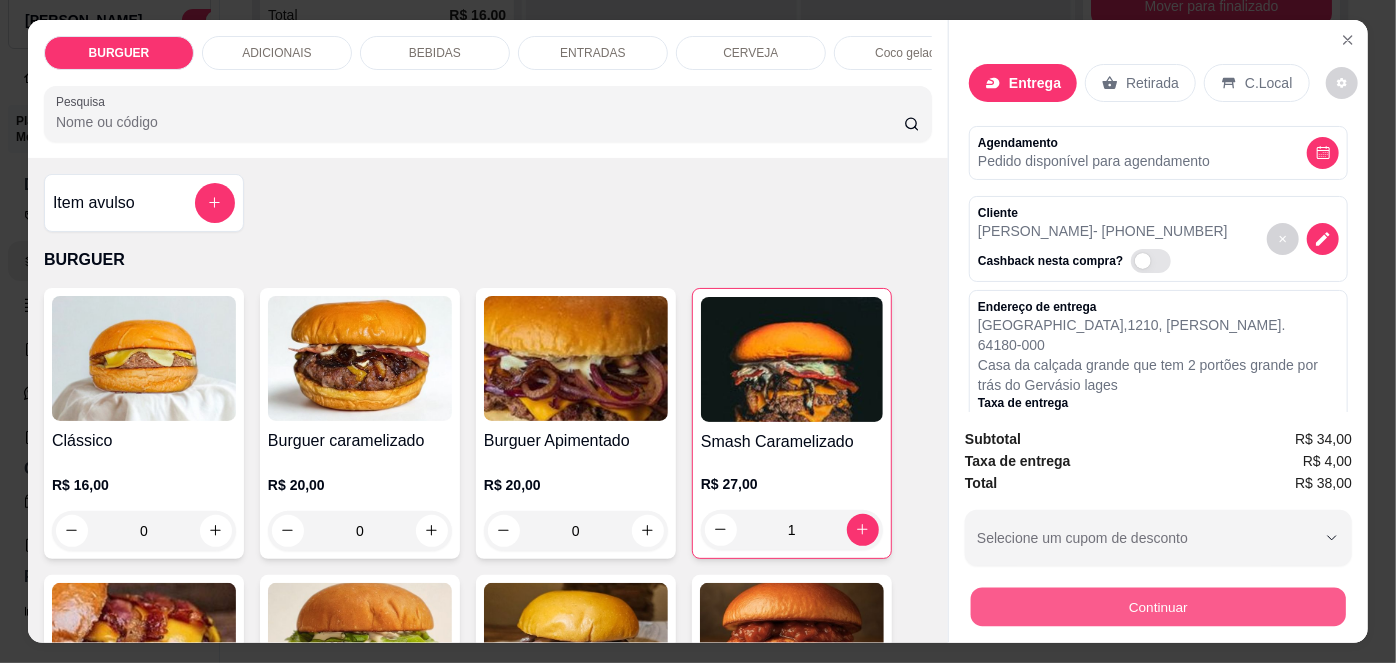 click on "Continuar" at bounding box center [1158, 607] 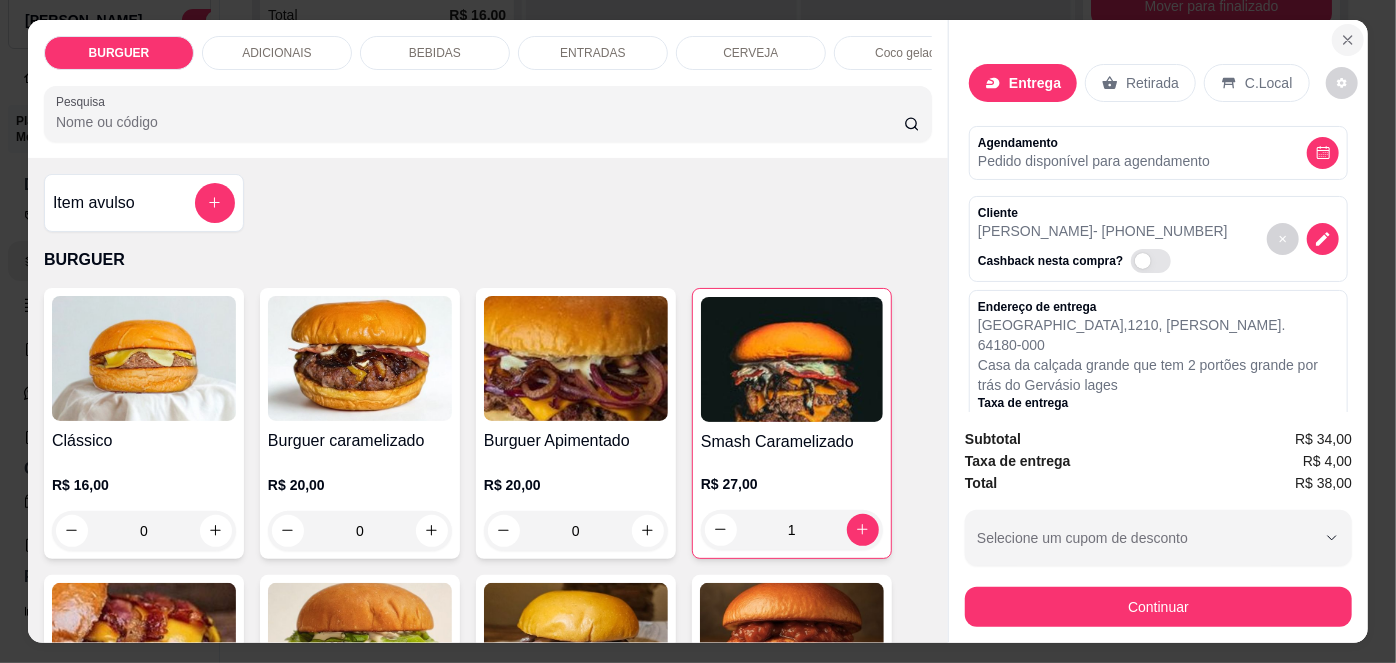 click 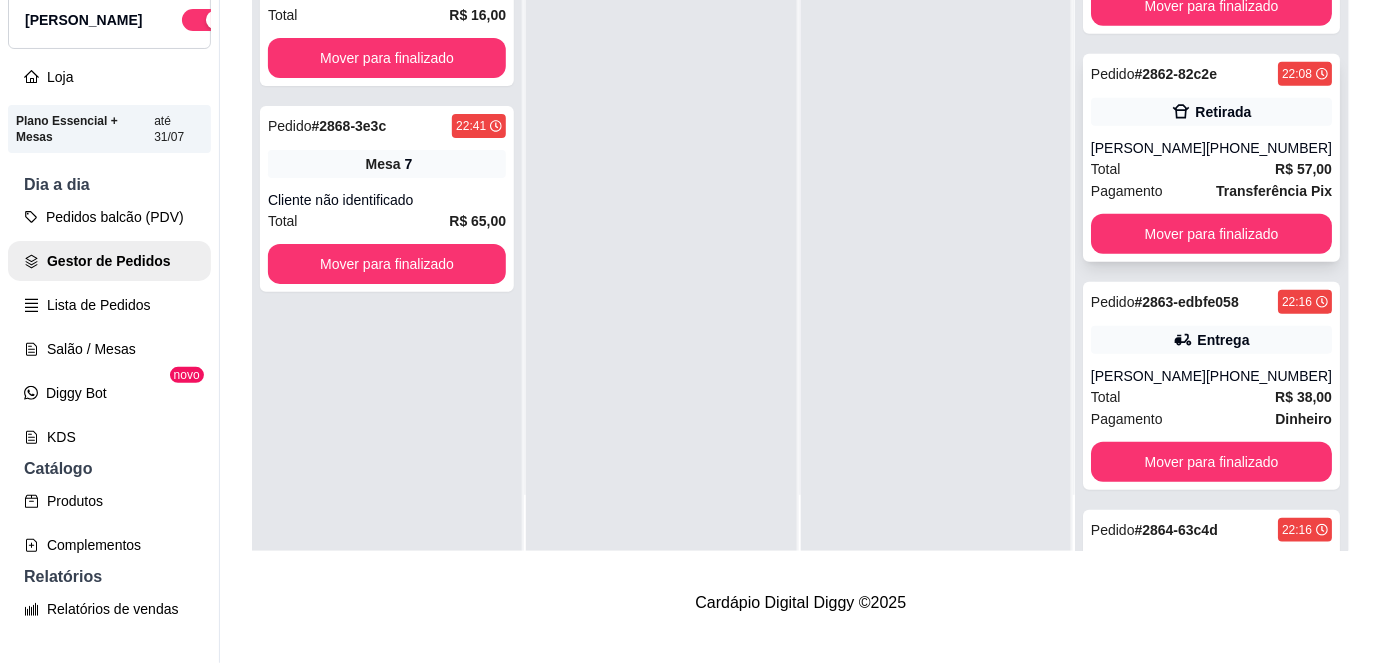 click on "Pagamento Transferência Pix" at bounding box center [1211, 191] 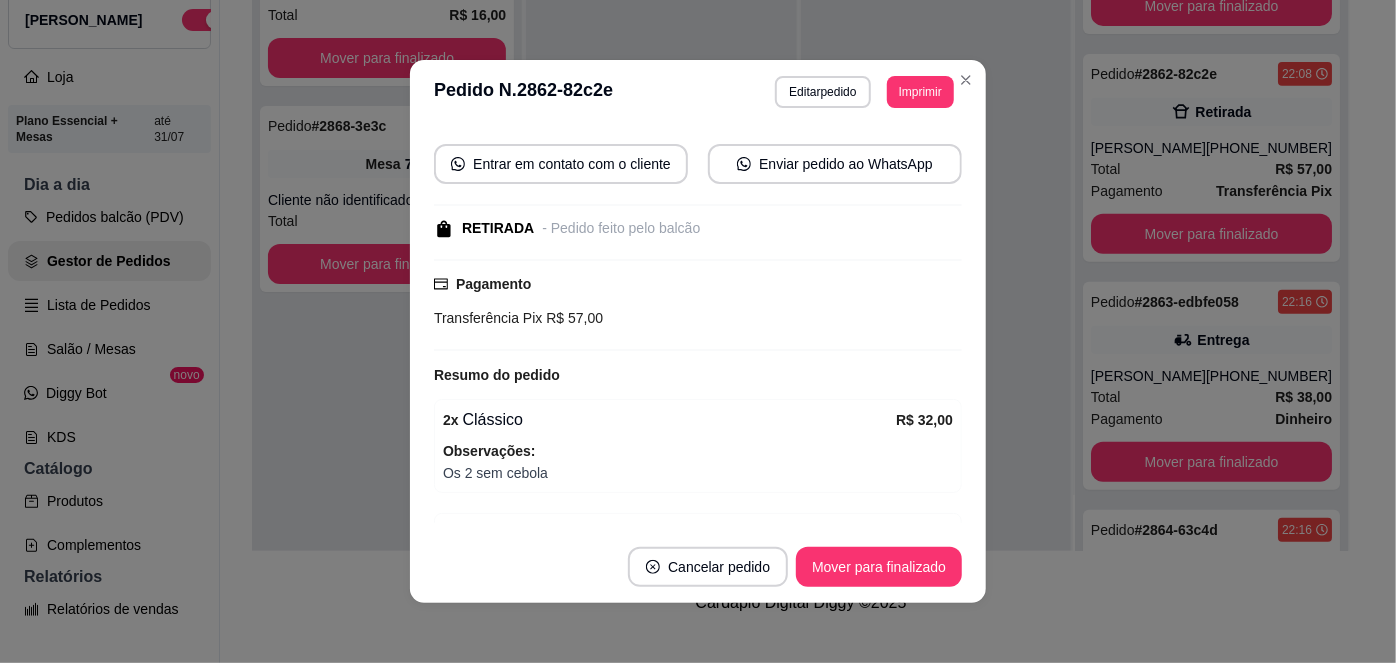 scroll, scrollTop: 392, scrollLeft: 0, axis: vertical 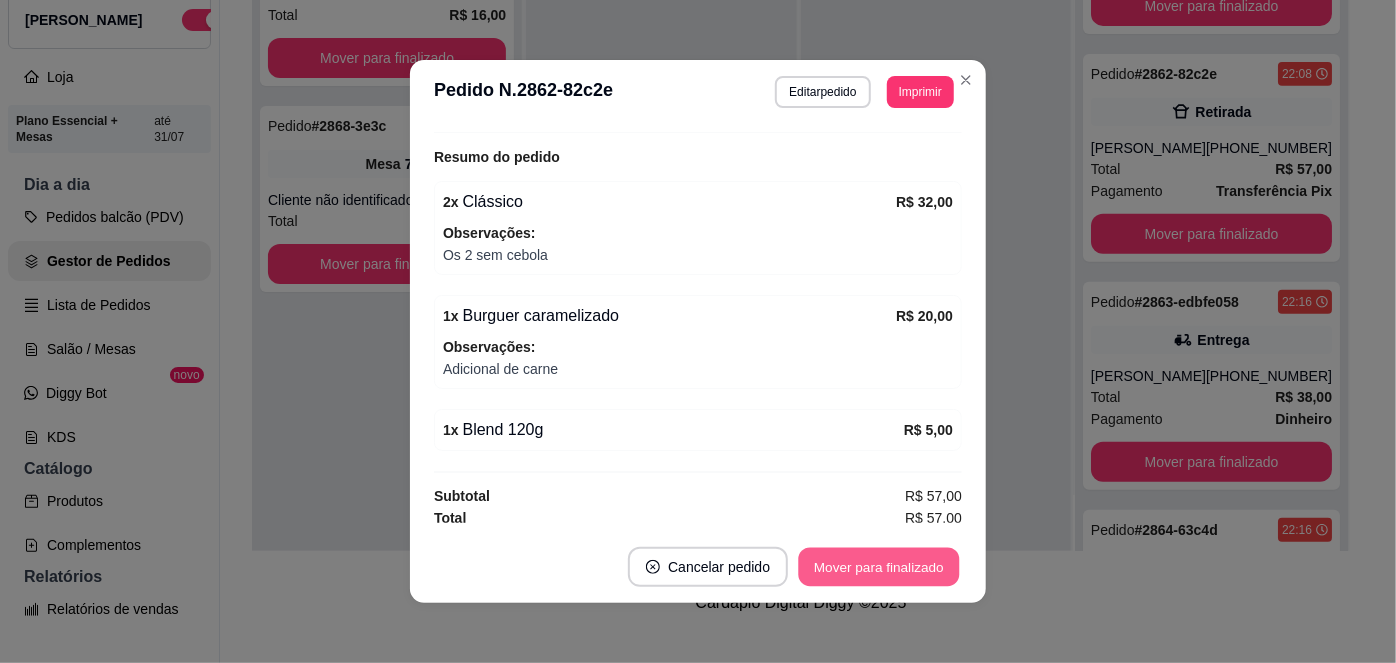 click on "Mover para finalizado" at bounding box center [879, 567] 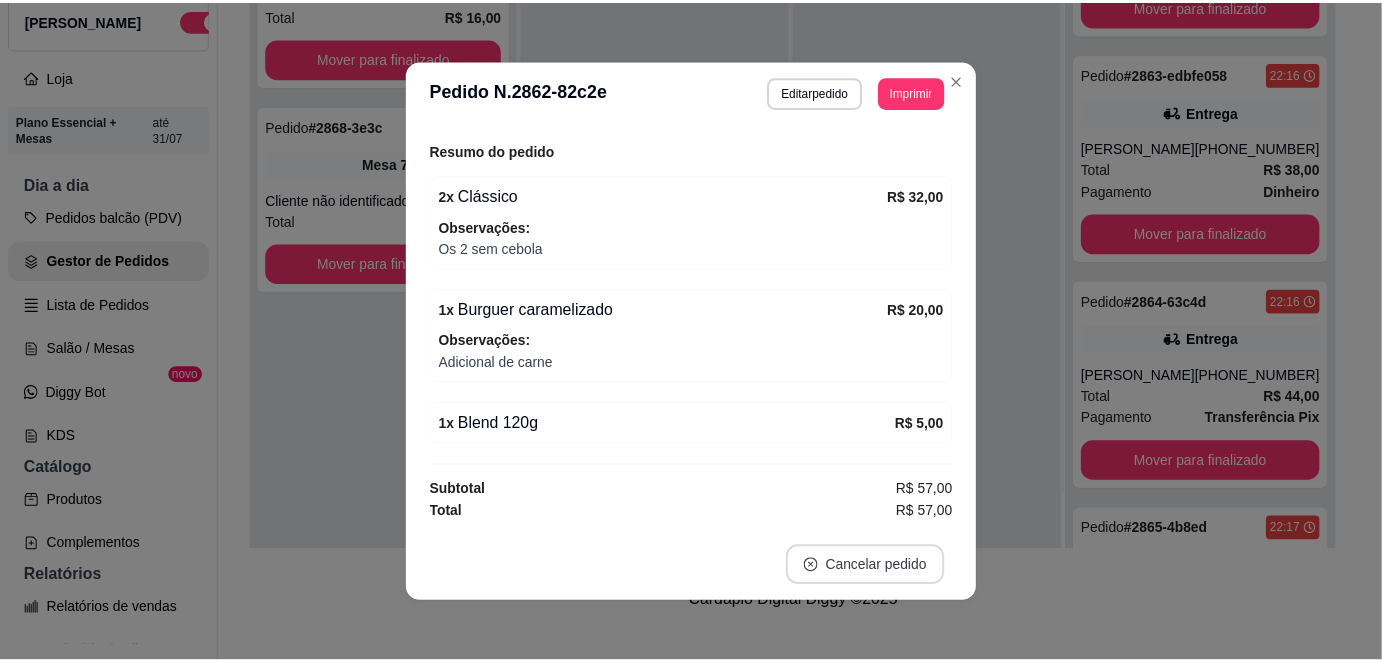 scroll, scrollTop: 346, scrollLeft: 0, axis: vertical 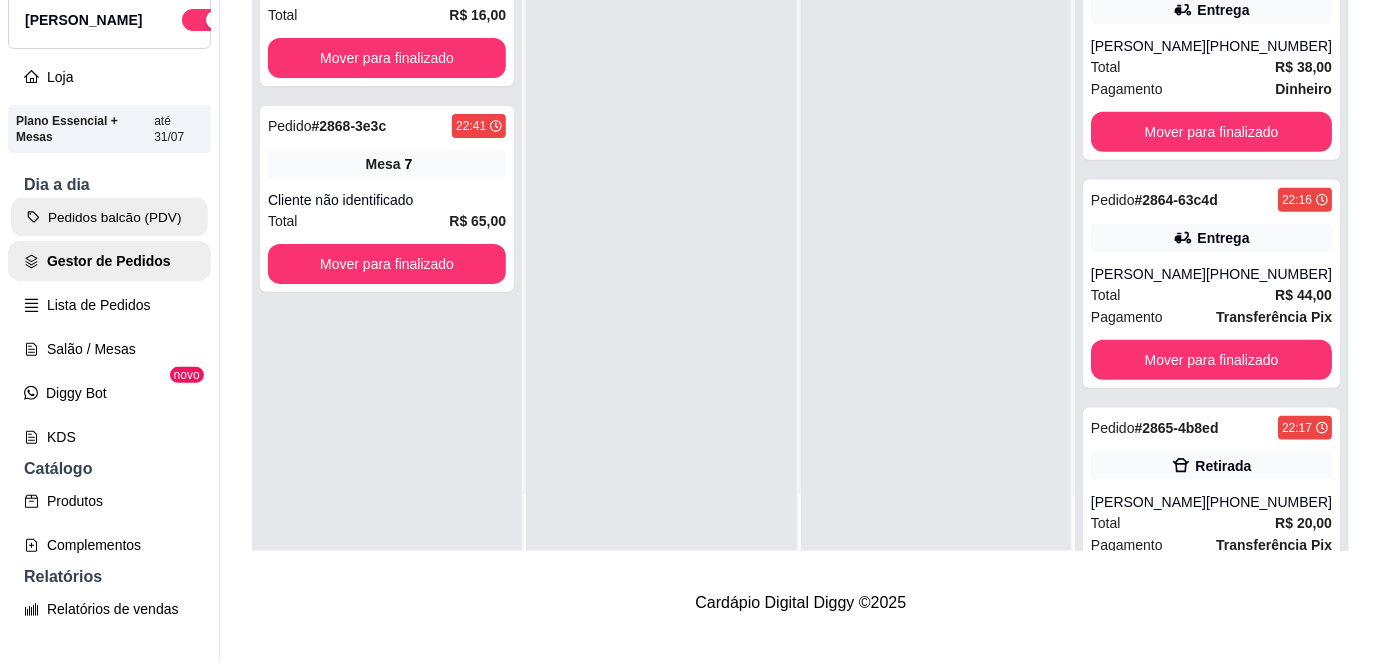 click on "Pedidos balcão (PDV)" at bounding box center [109, 217] 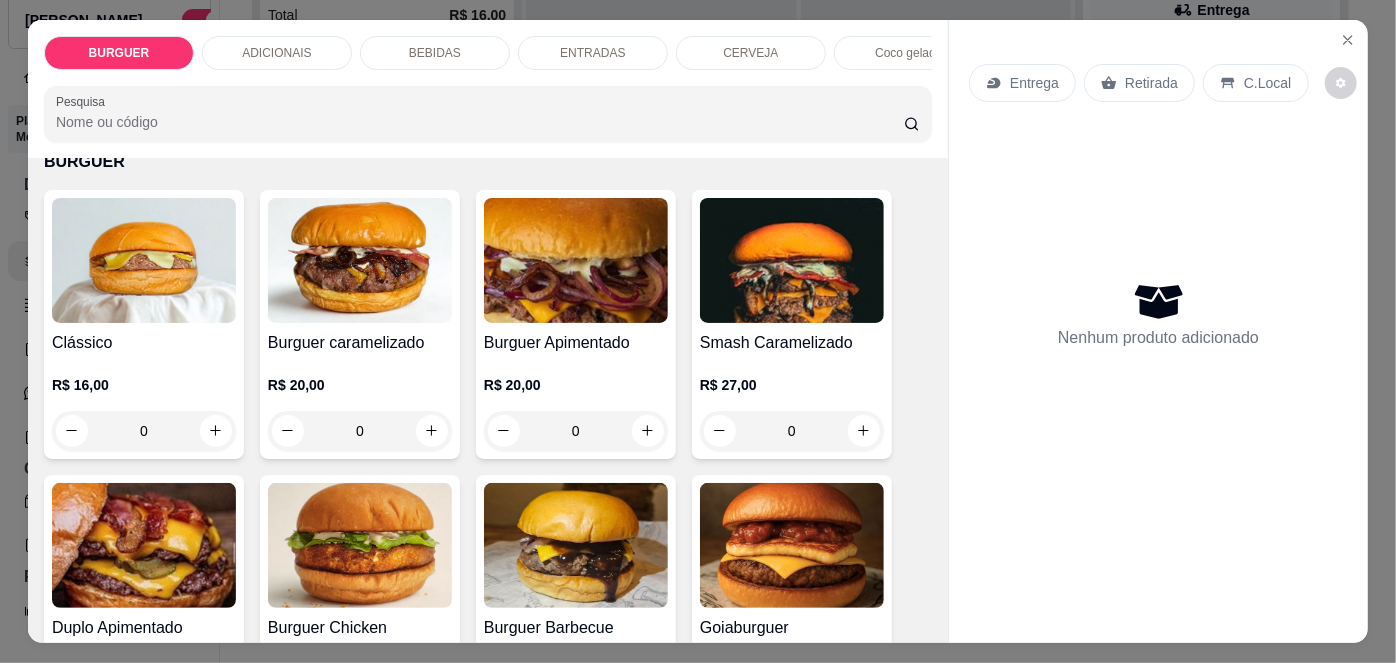 scroll, scrollTop: 205, scrollLeft: 0, axis: vertical 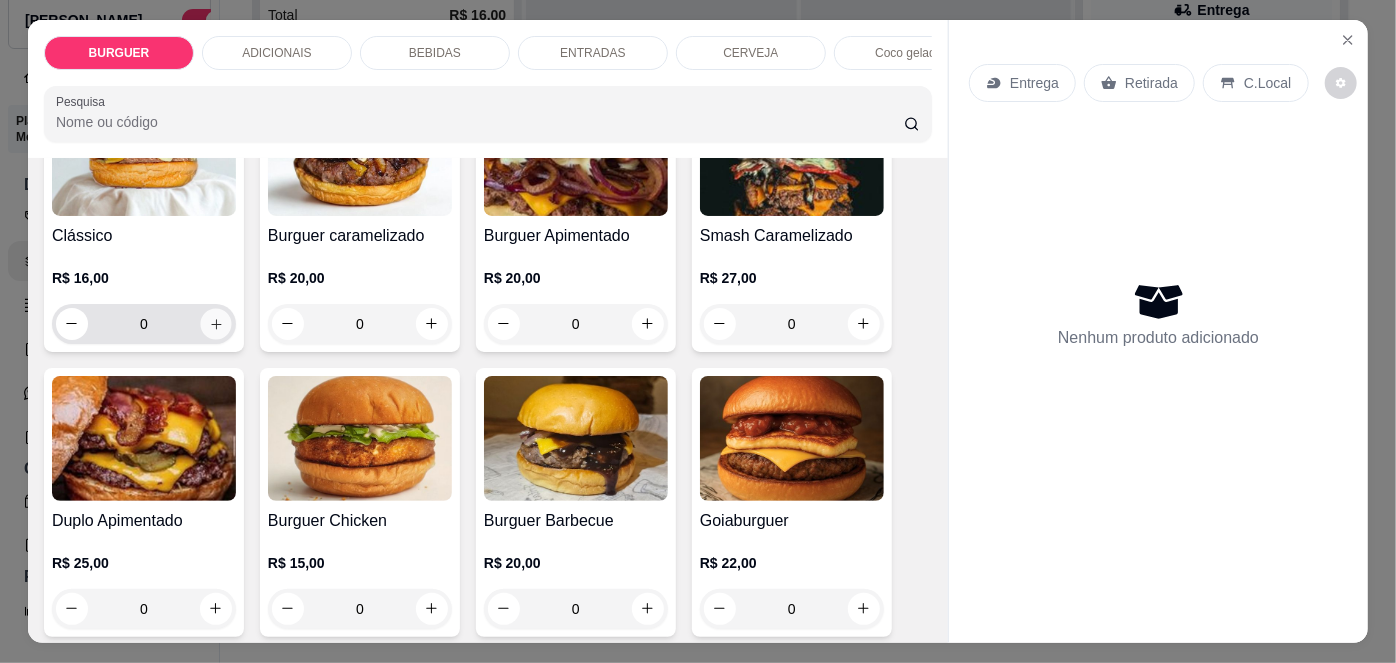 click 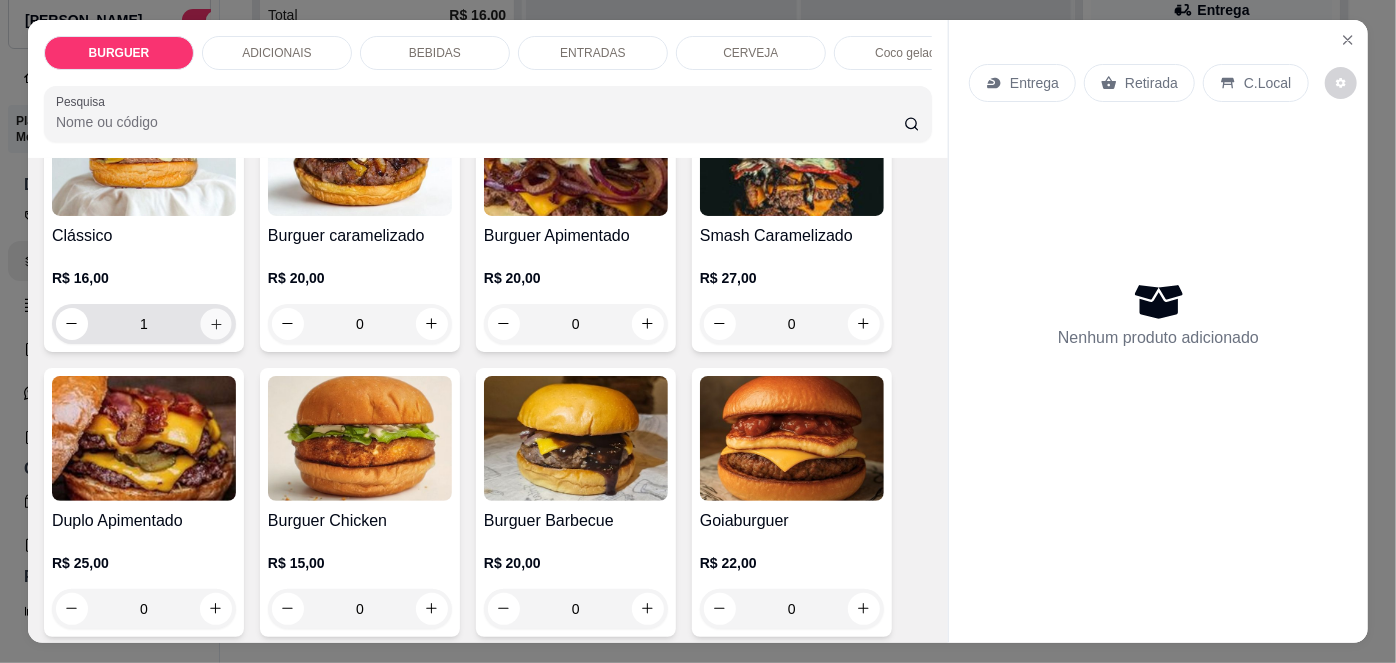 scroll, scrollTop: 206, scrollLeft: 0, axis: vertical 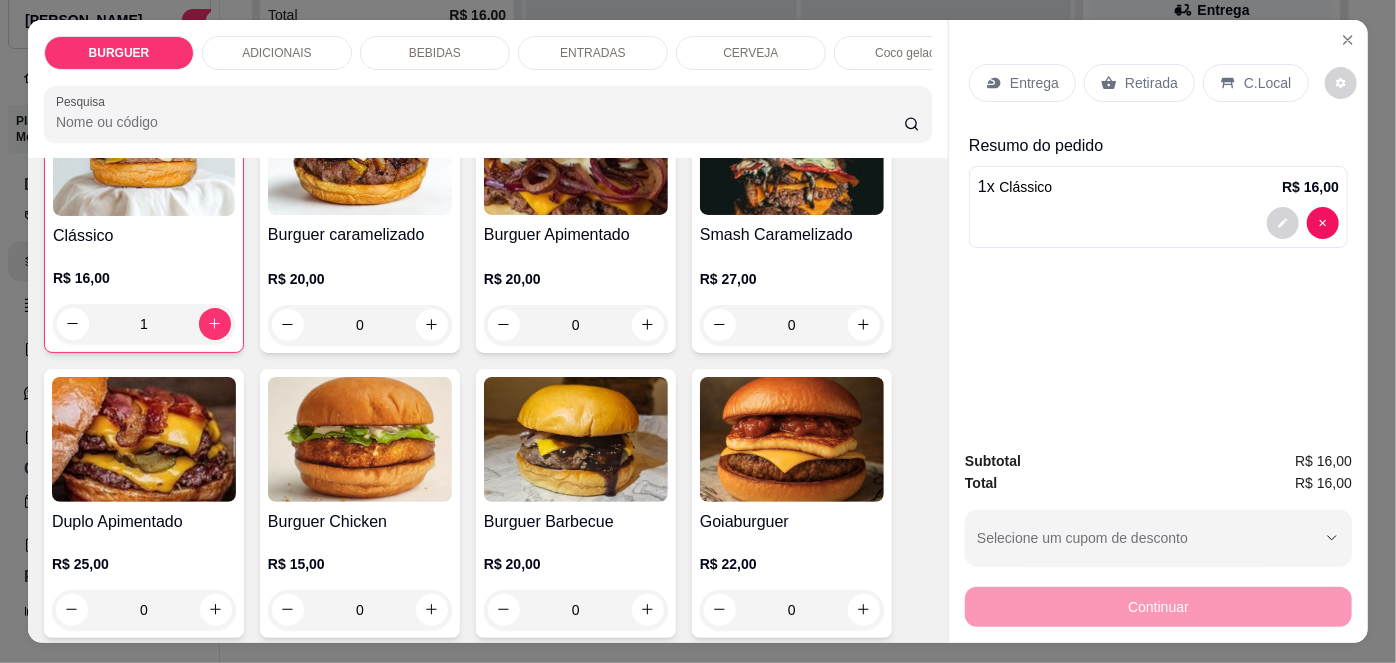 click on "Entrega" at bounding box center [1034, 83] 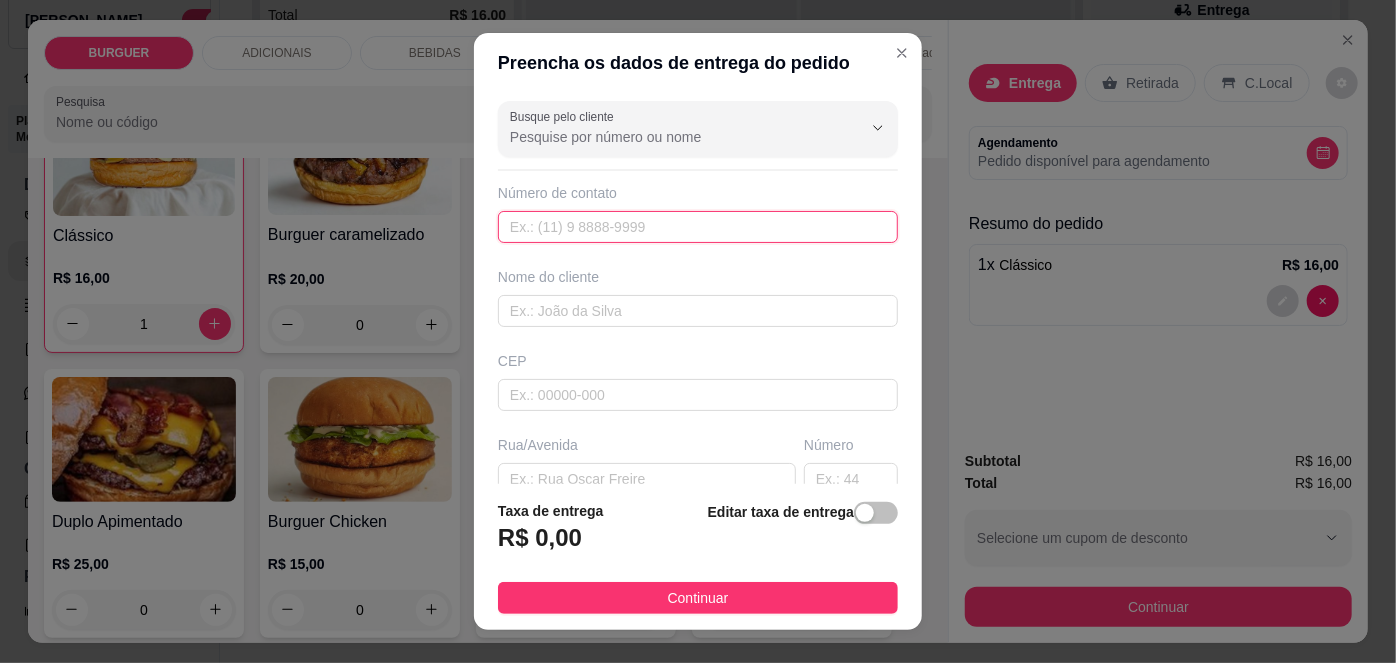 click at bounding box center [698, 227] 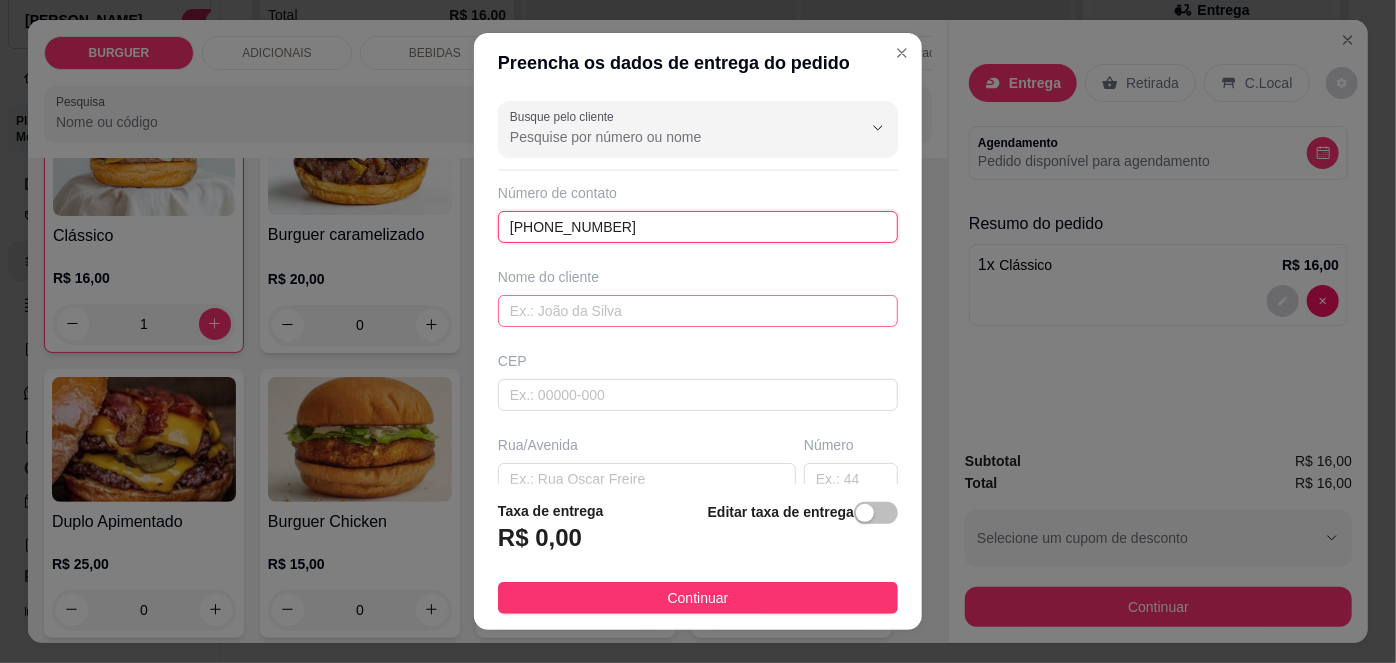 type on "(86) 8860-9840" 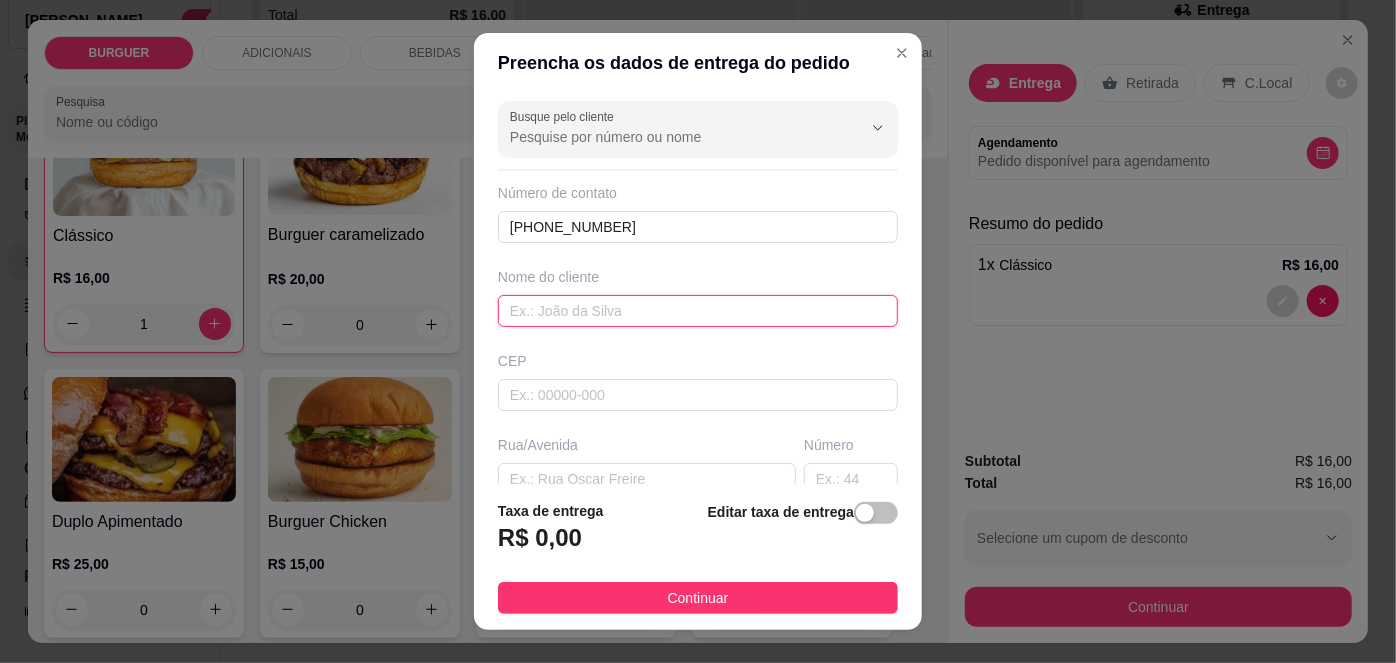 click at bounding box center (698, 311) 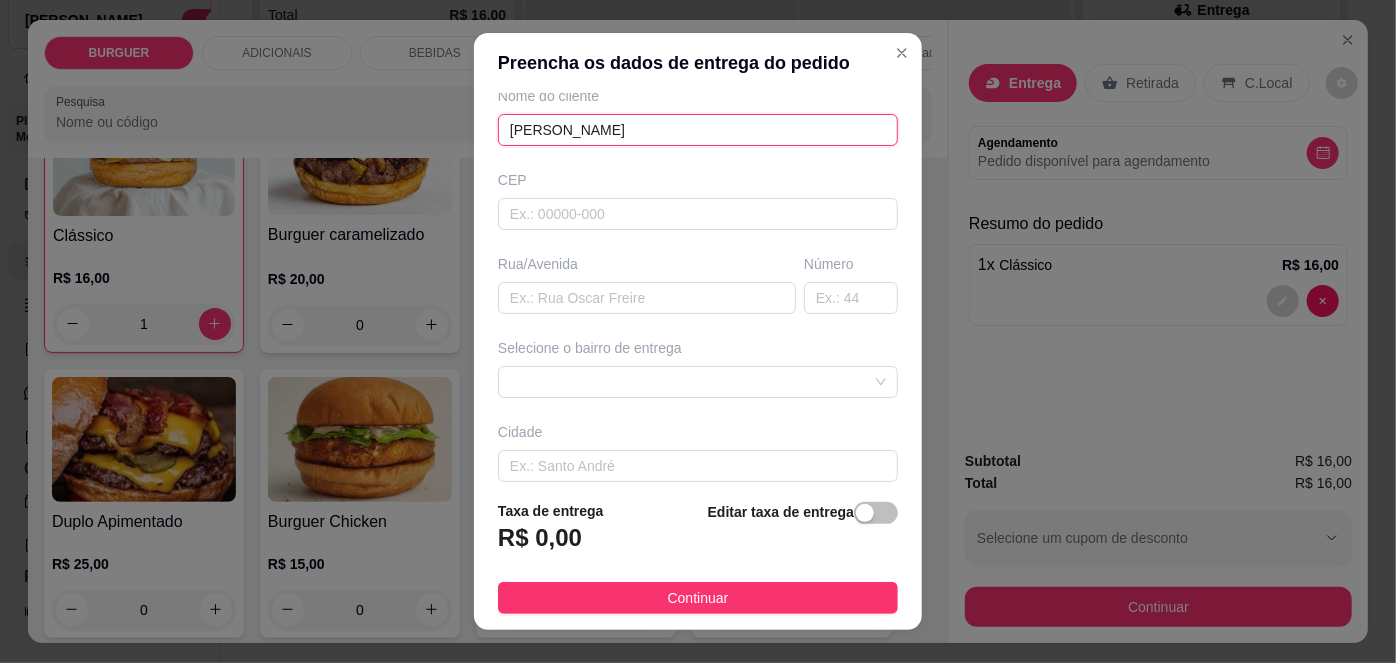 scroll, scrollTop: 181, scrollLeft: 0, axis: vertical 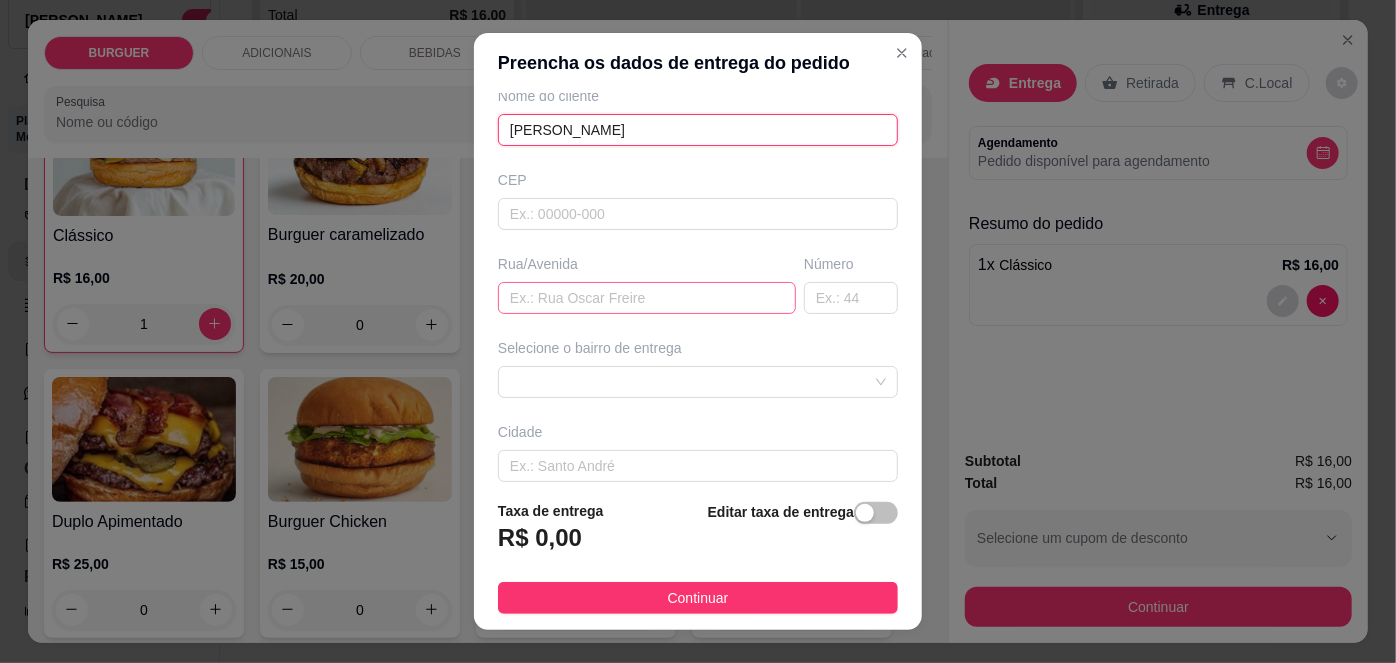 type on "José Fernando" 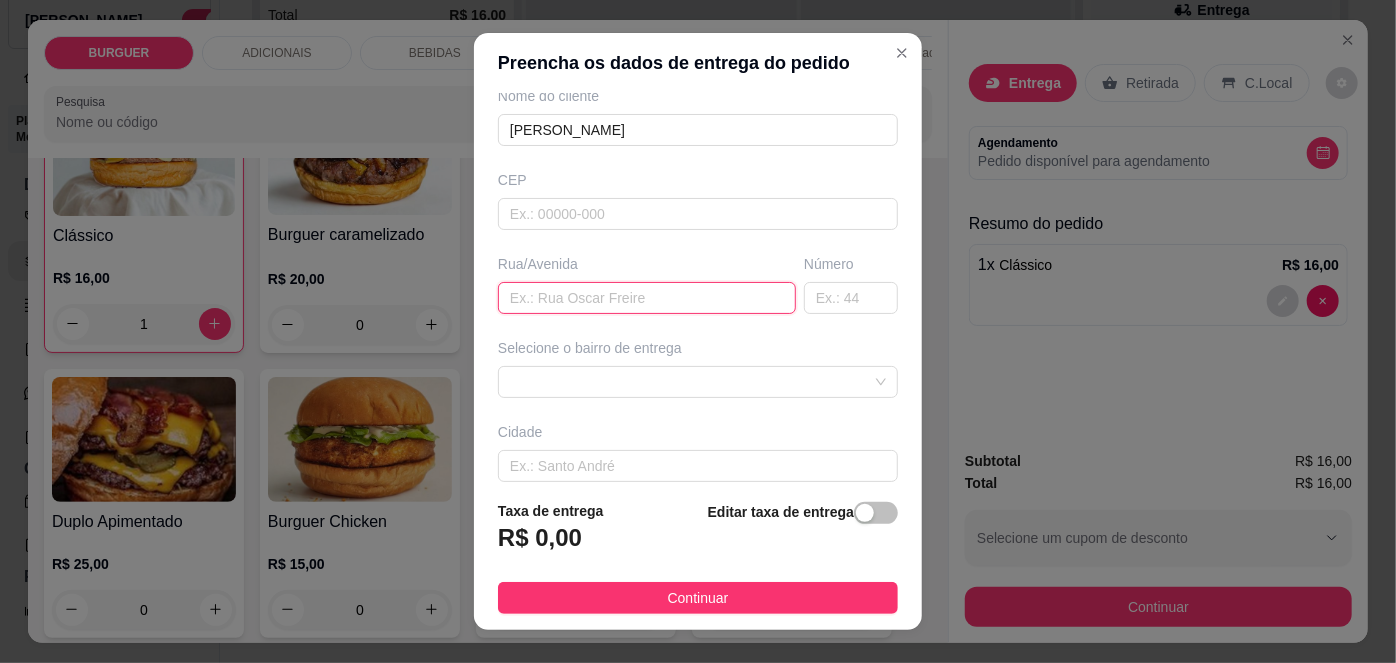 click at bounding box center (647, 298) 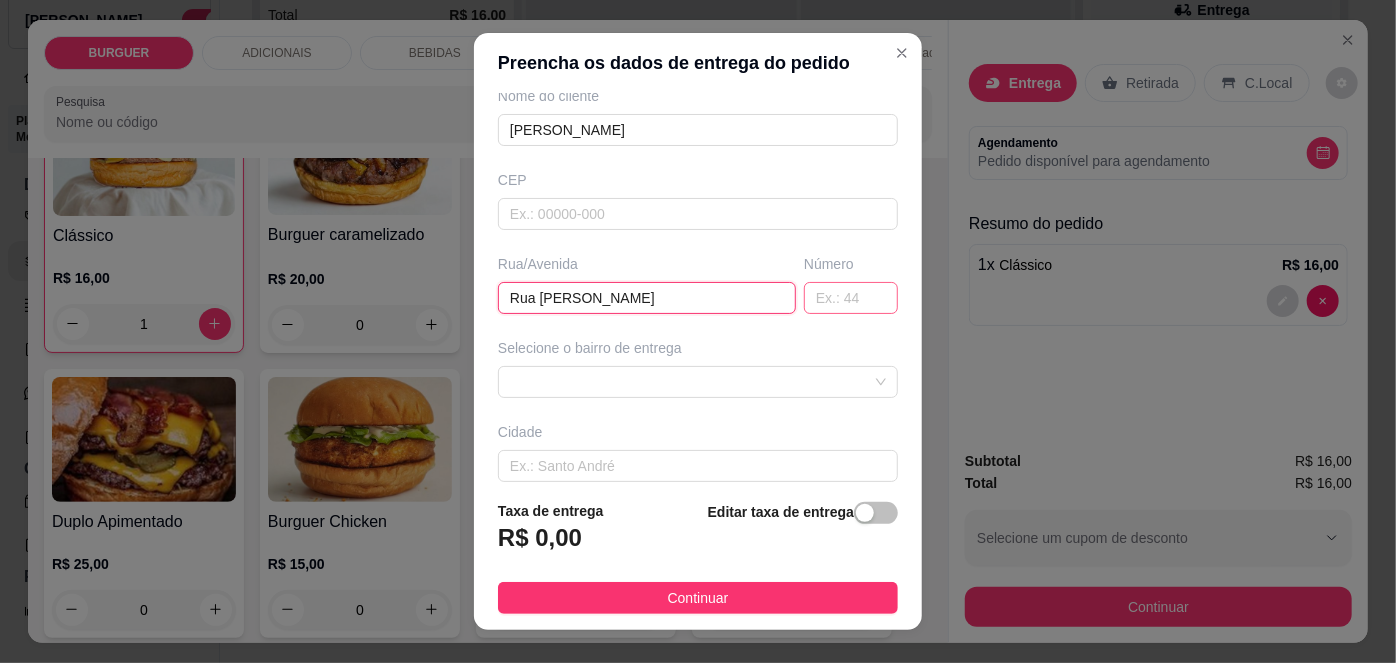 type on "Rua Edson Chaves" 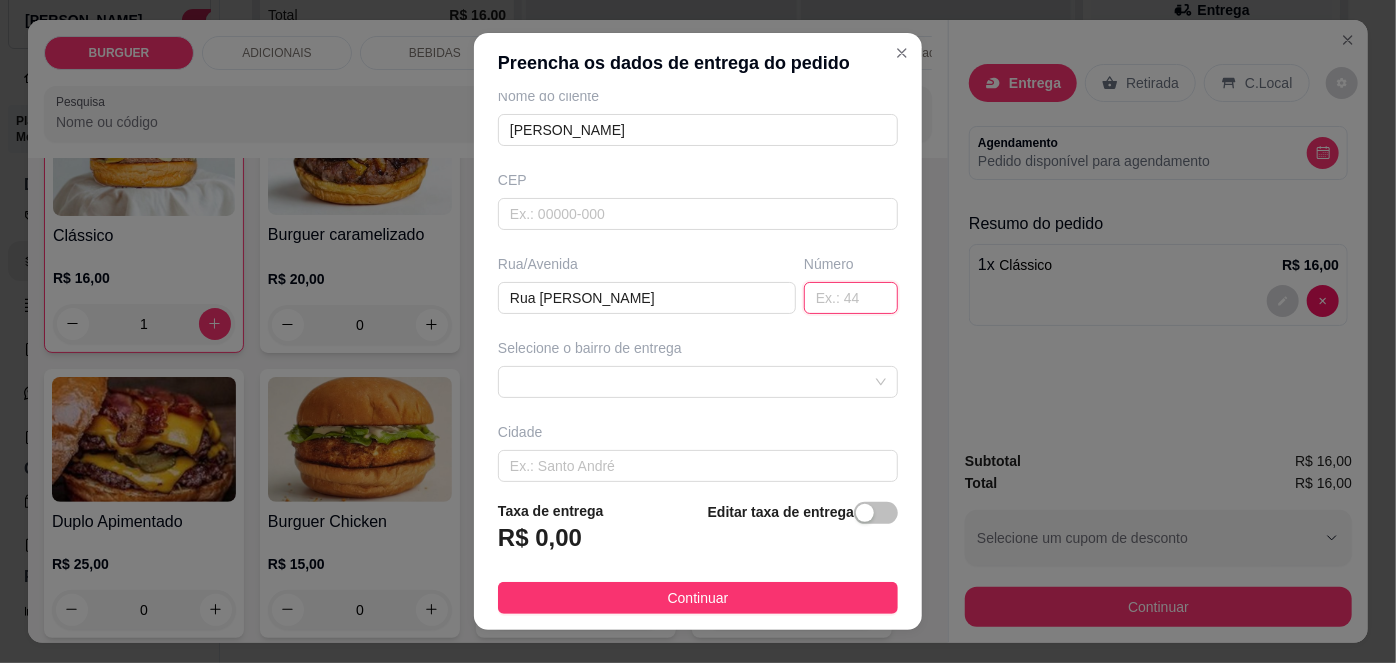 click at bounding box center (851, 298) 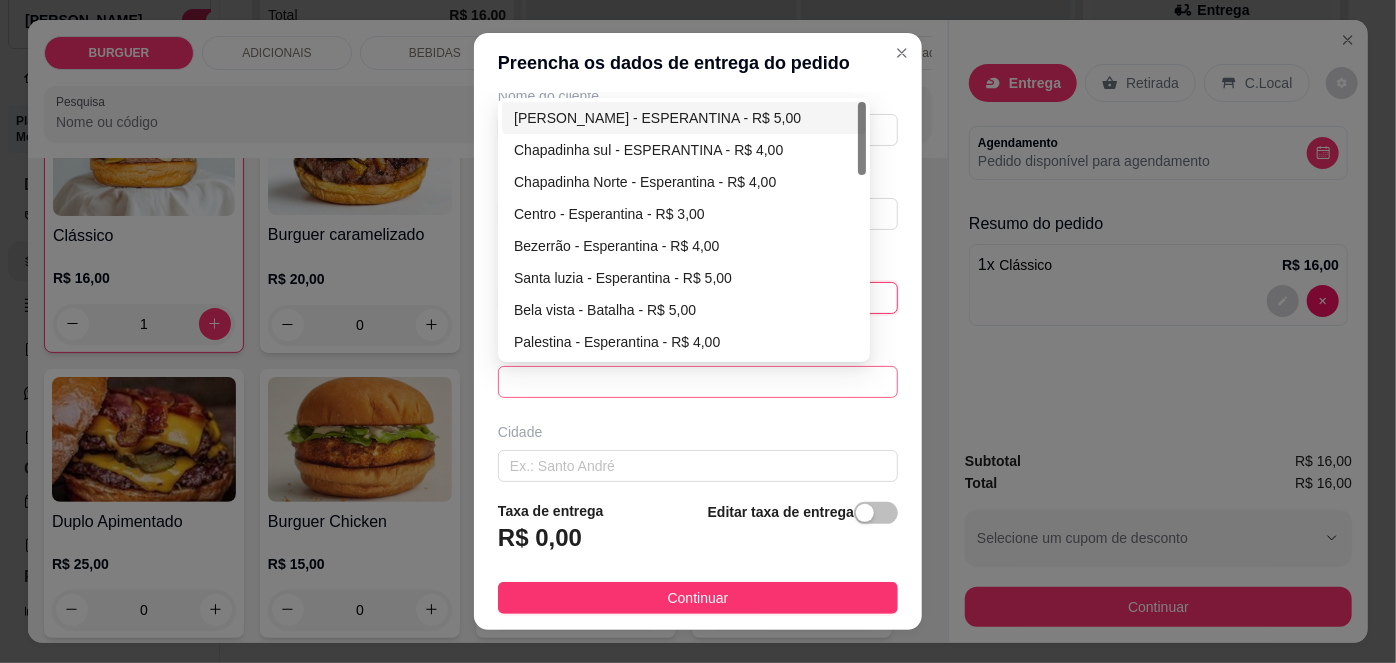 click at bounding box center [698, 382] 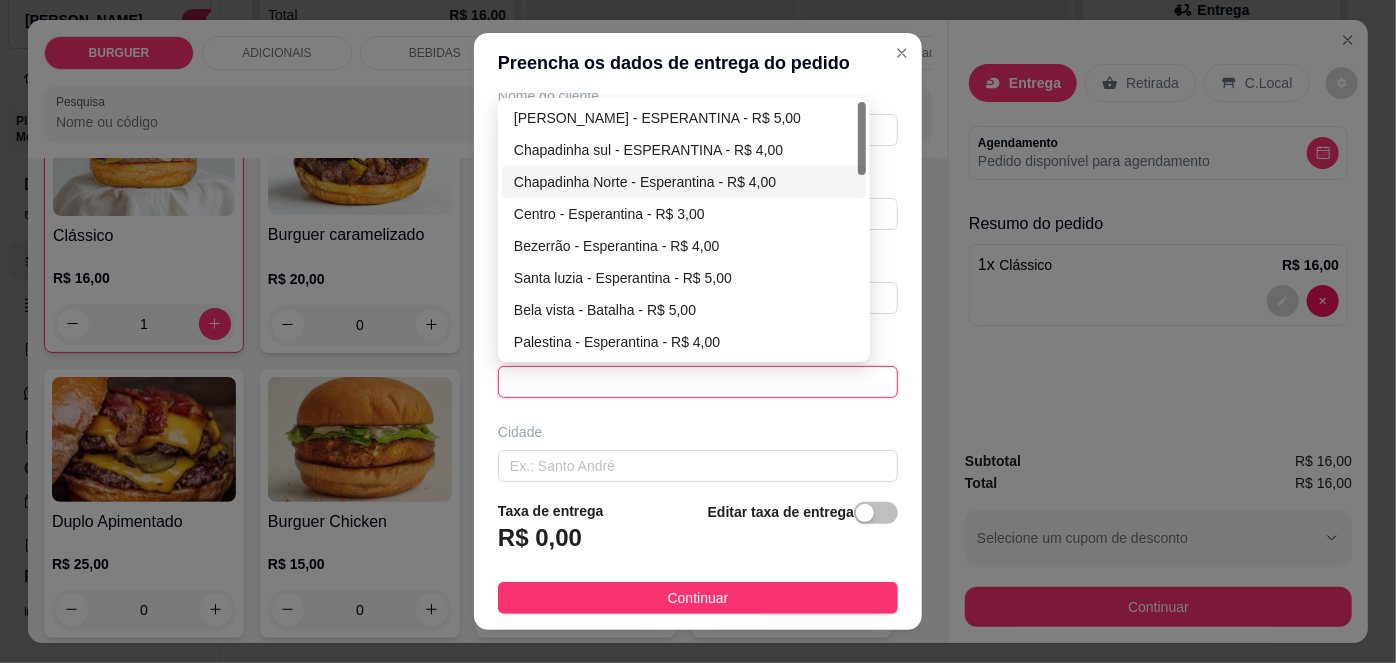 click on "Chapadinha Norte - Esperantina -  R$ 4,00" at bounding box center (684, 182) 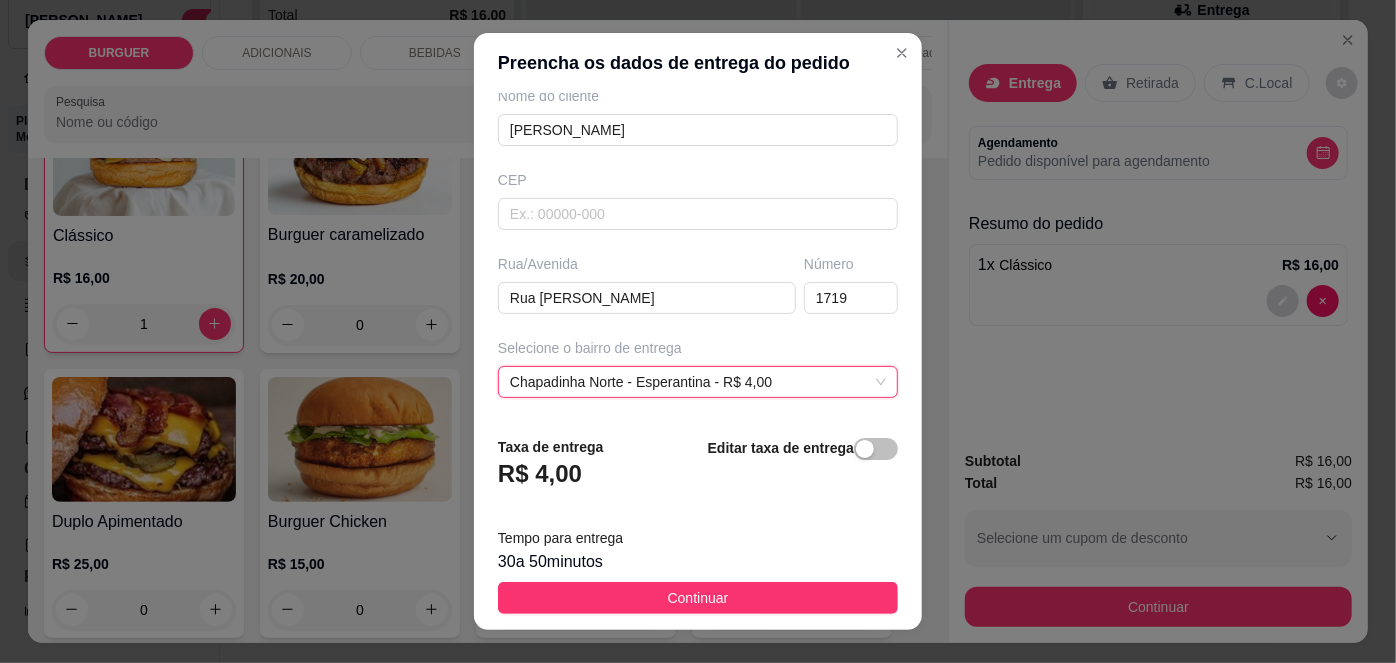 scroll, scrollTop: 343, scrollLeft: 0, axis: vertical 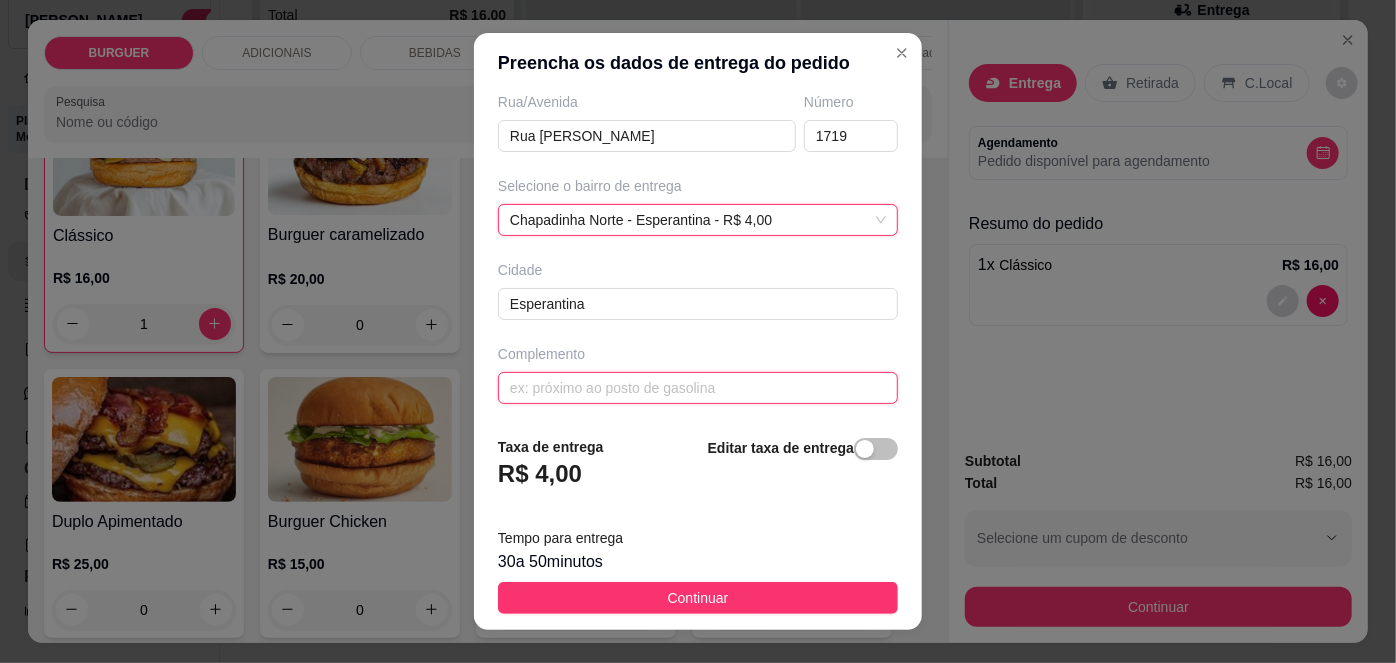 click at bounding box center [698, 388] 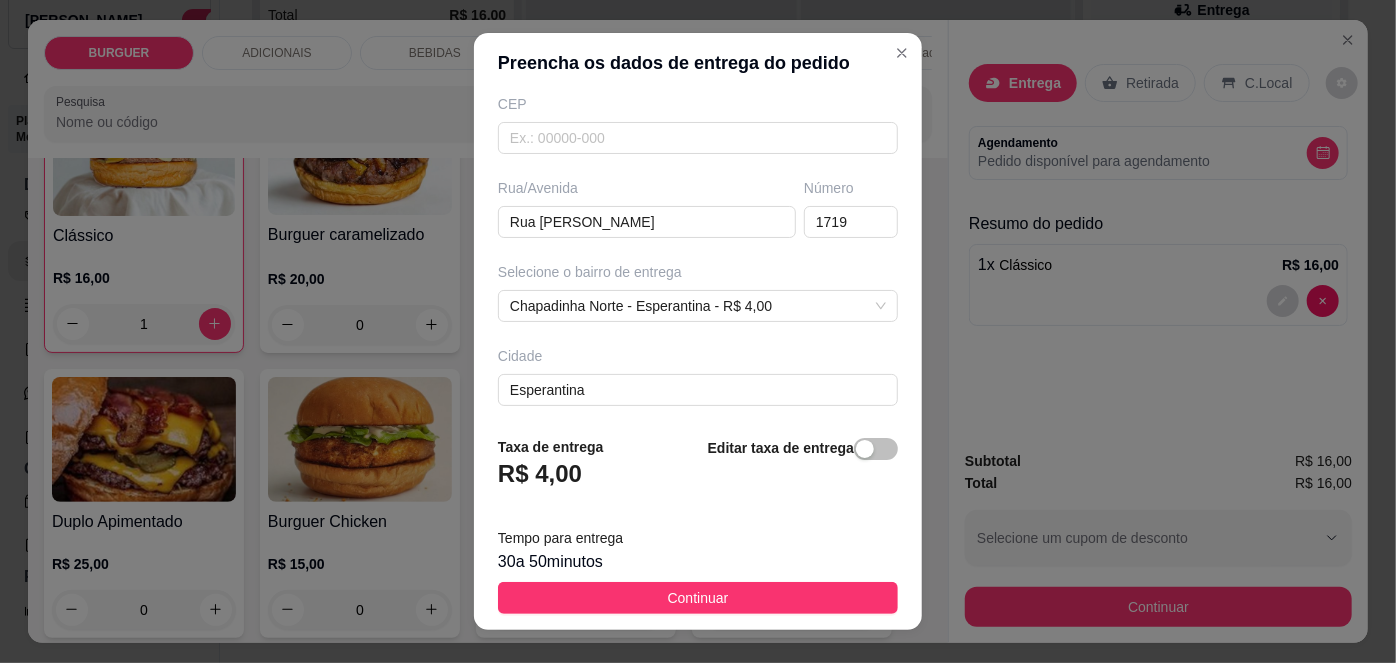 scroll, scrollTop: 343, scrollLeft: 0, axis: vertical 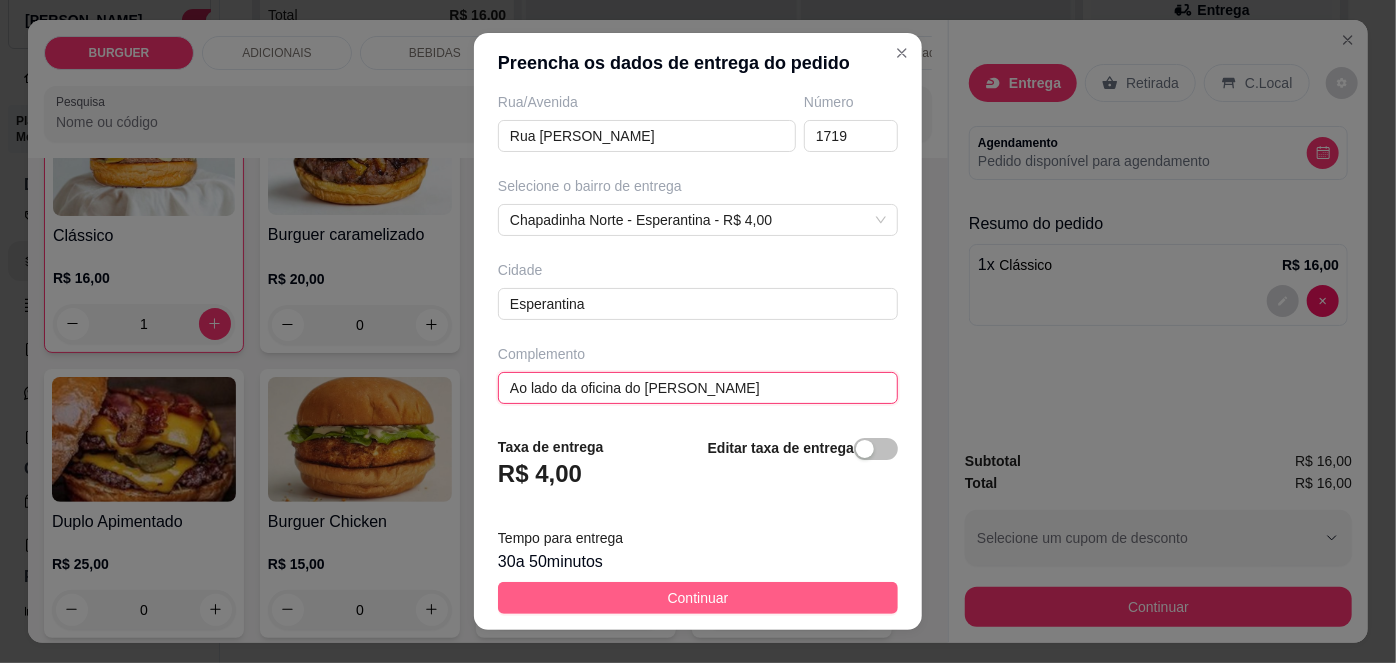 type on "Ao lado da oficina do Luís" 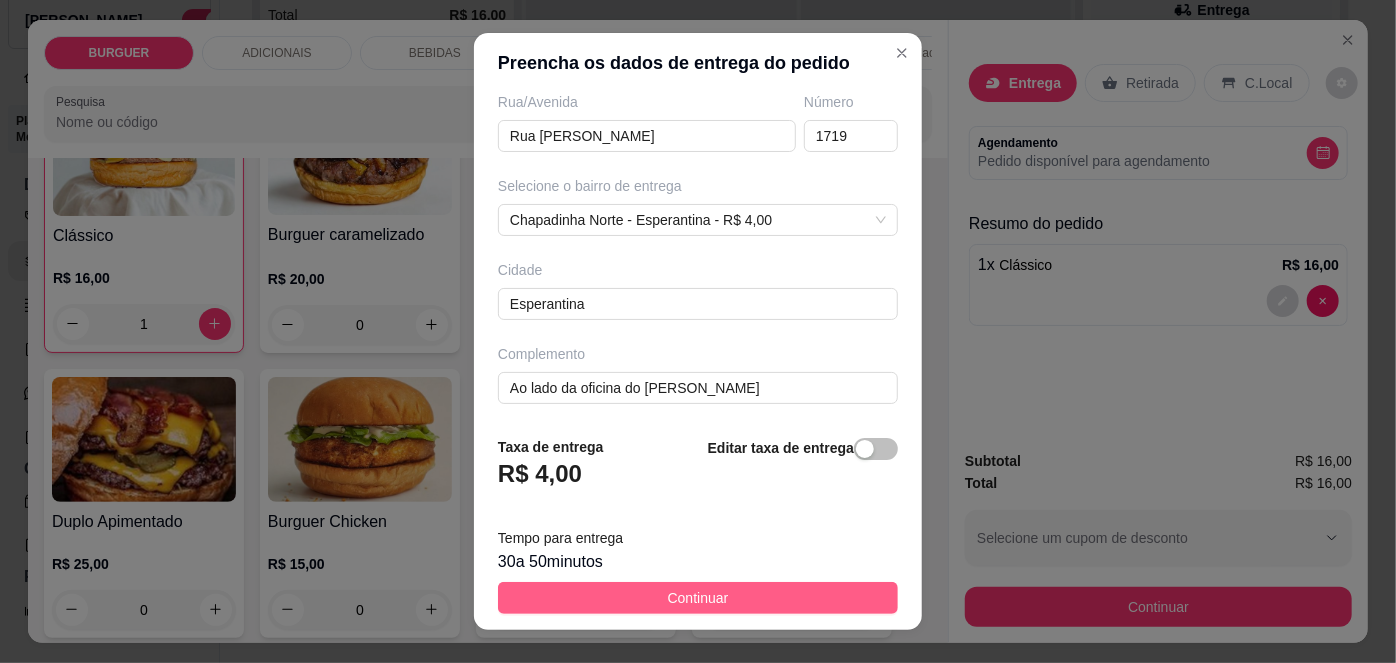 click on "Continuar" at bounding box center [698, 598] 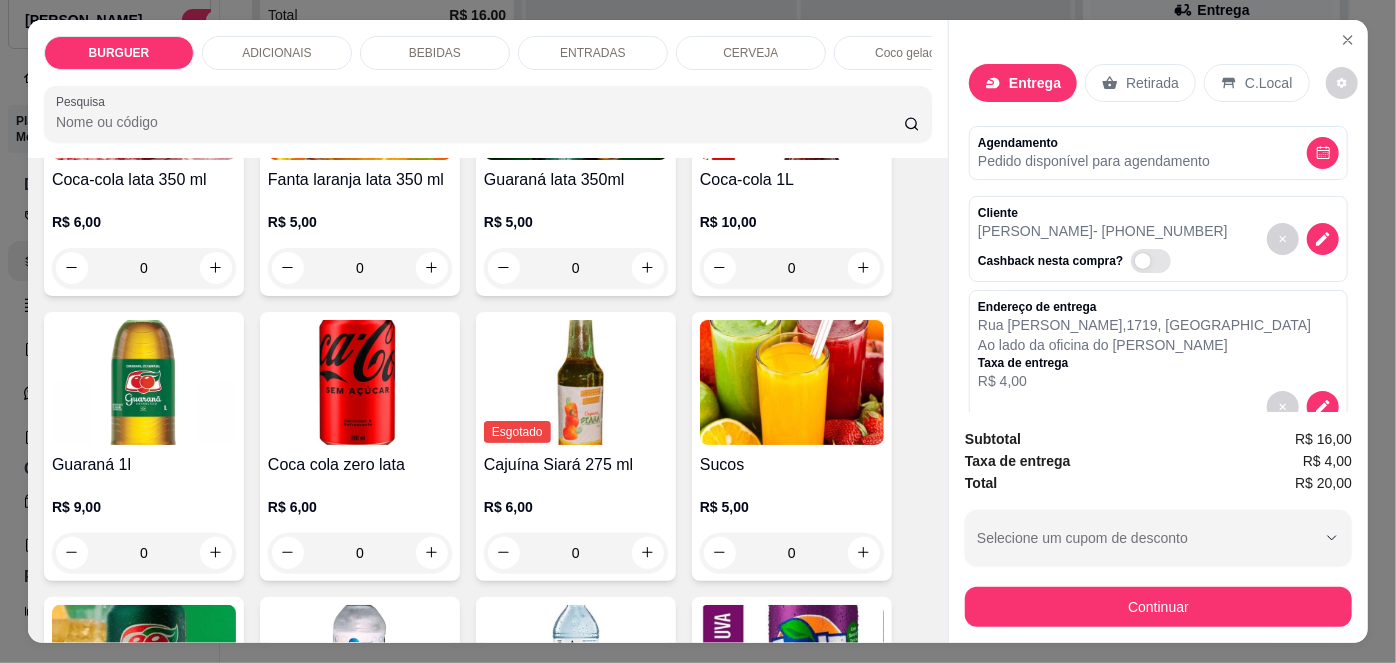scroll, scrollTop: 1770, scrollLeft: 0, axis: vertical 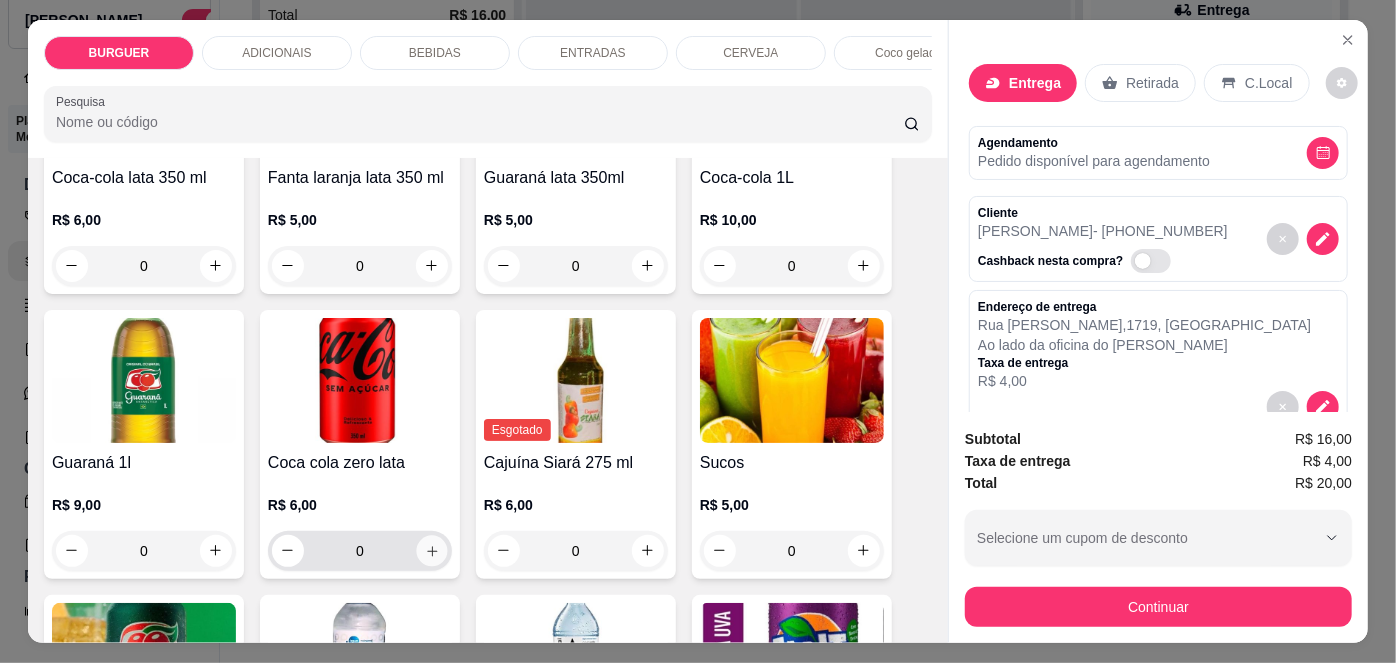 click at bounding box center (431, 550) 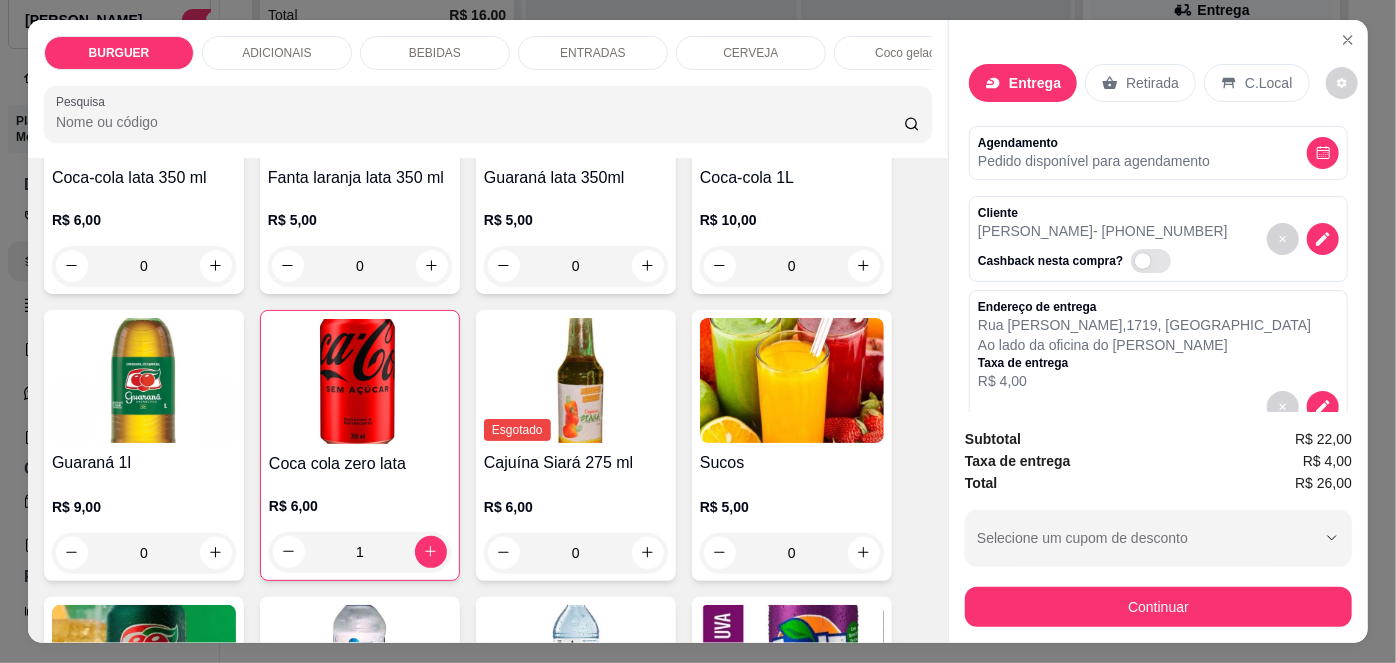 scroll, scrollTop: 264, scrollLeft: 0, axis: vertical 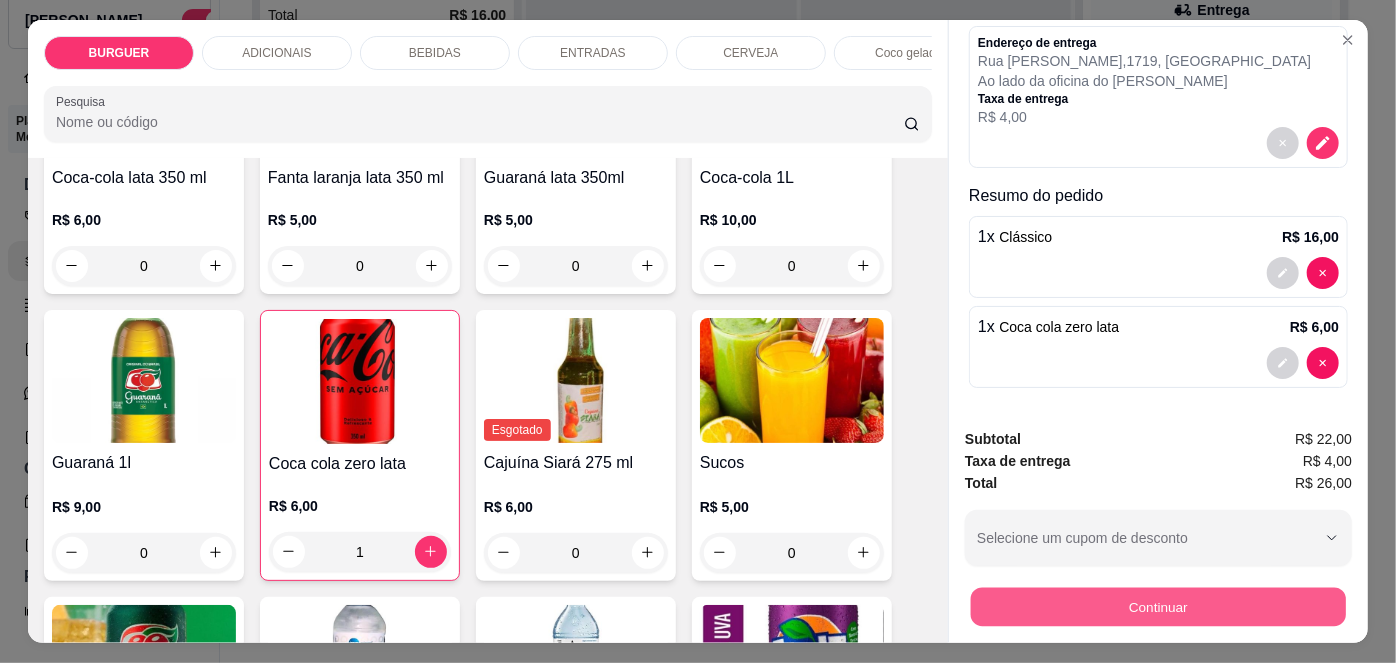 click on "Continuar" at bounding box center (1158, 607) 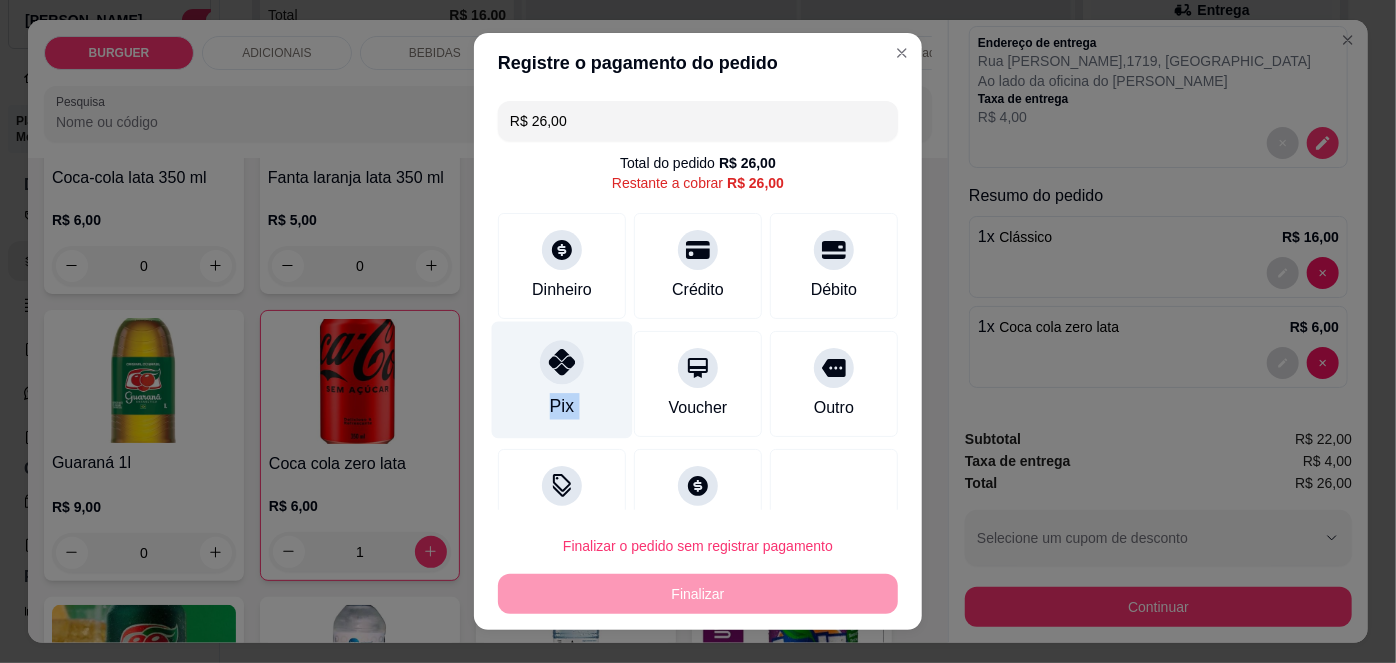 drag, startPoint x: 618, startPoint y: 400, endPoint x: 576, endPoint y: 390, distance: 43.174065 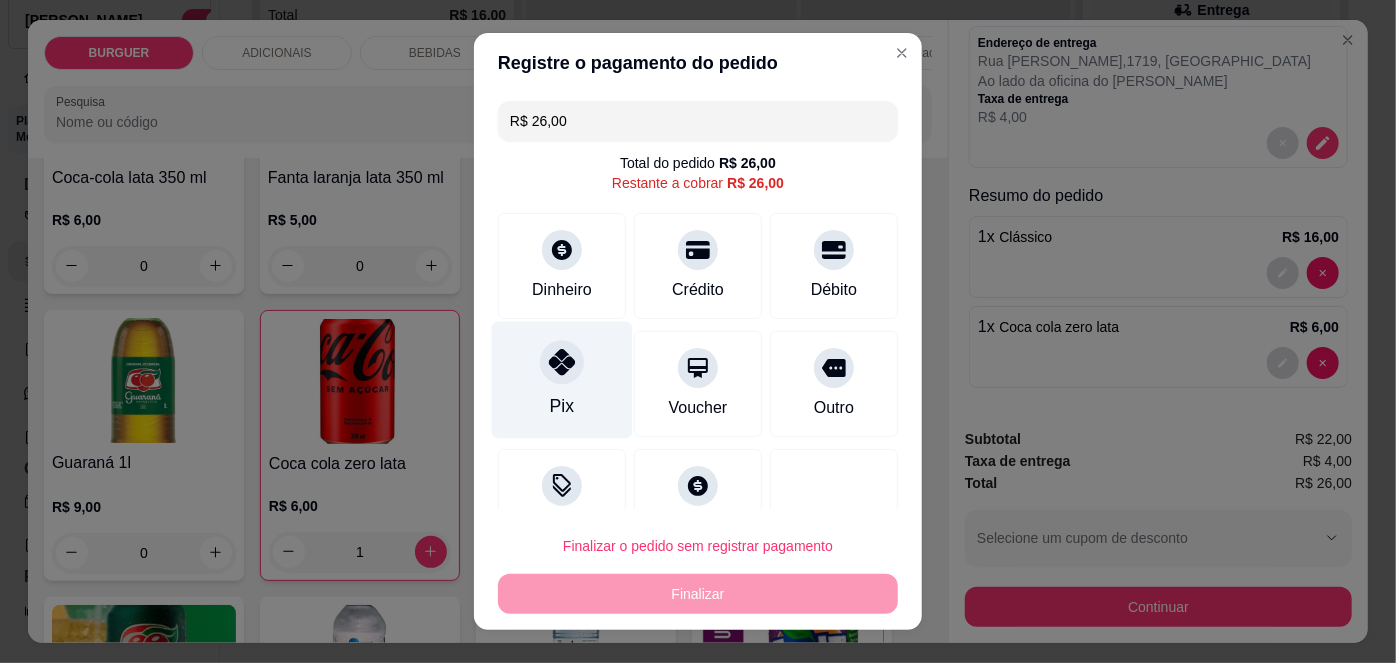 click on "Pix" at bounding box center [562, 380] 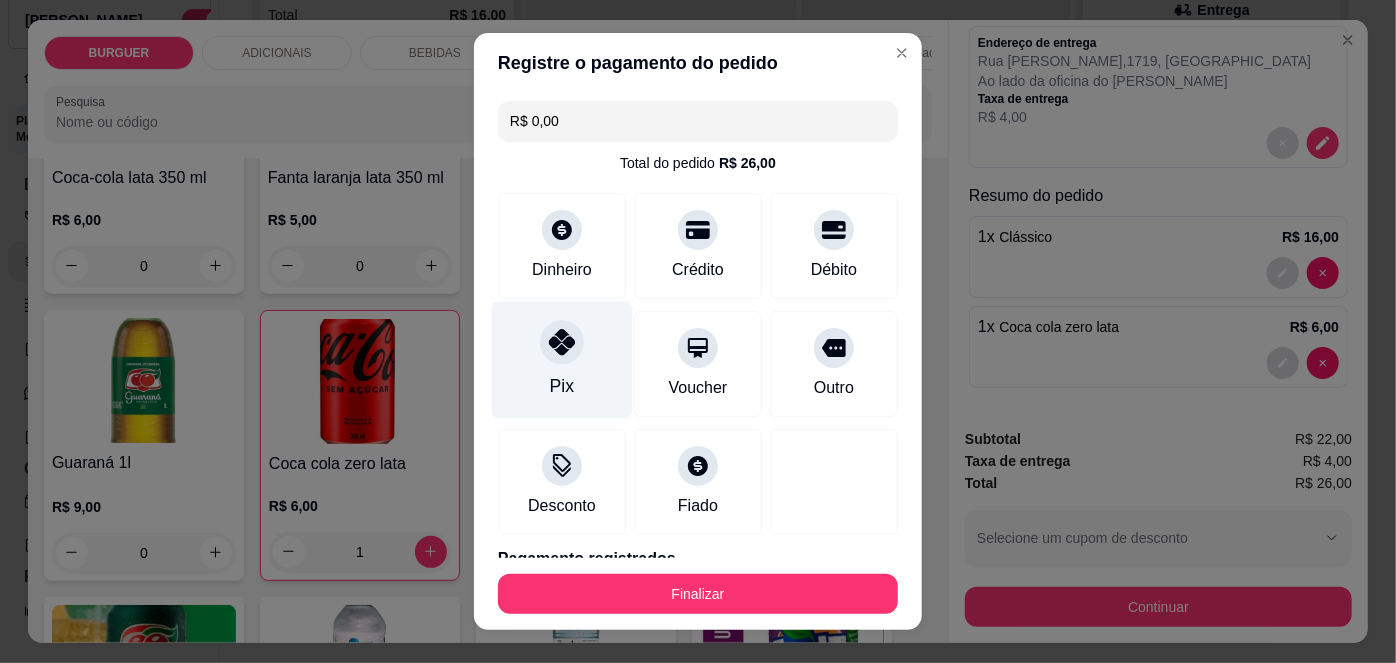 scroll, scrollTop: 88, scrollLeft: 0, axis: vertical 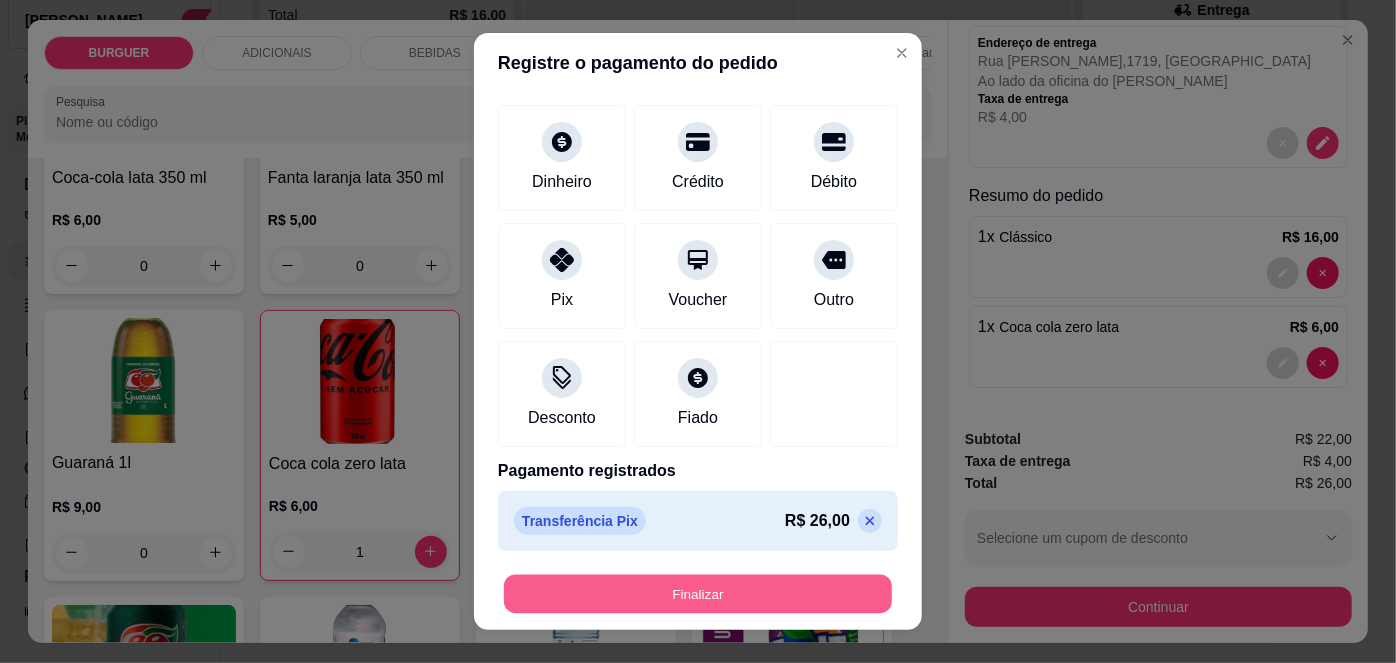 click on "Finalizar" at bounding box center (698, 593) 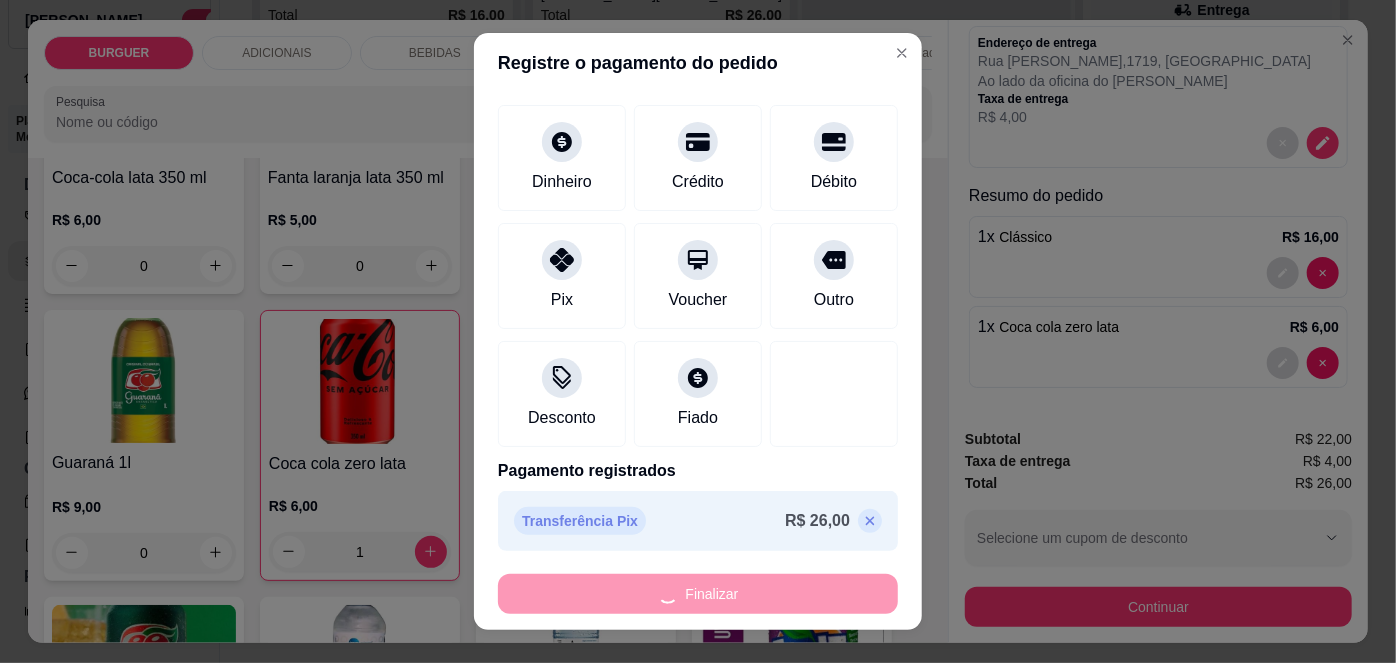 type on "0" 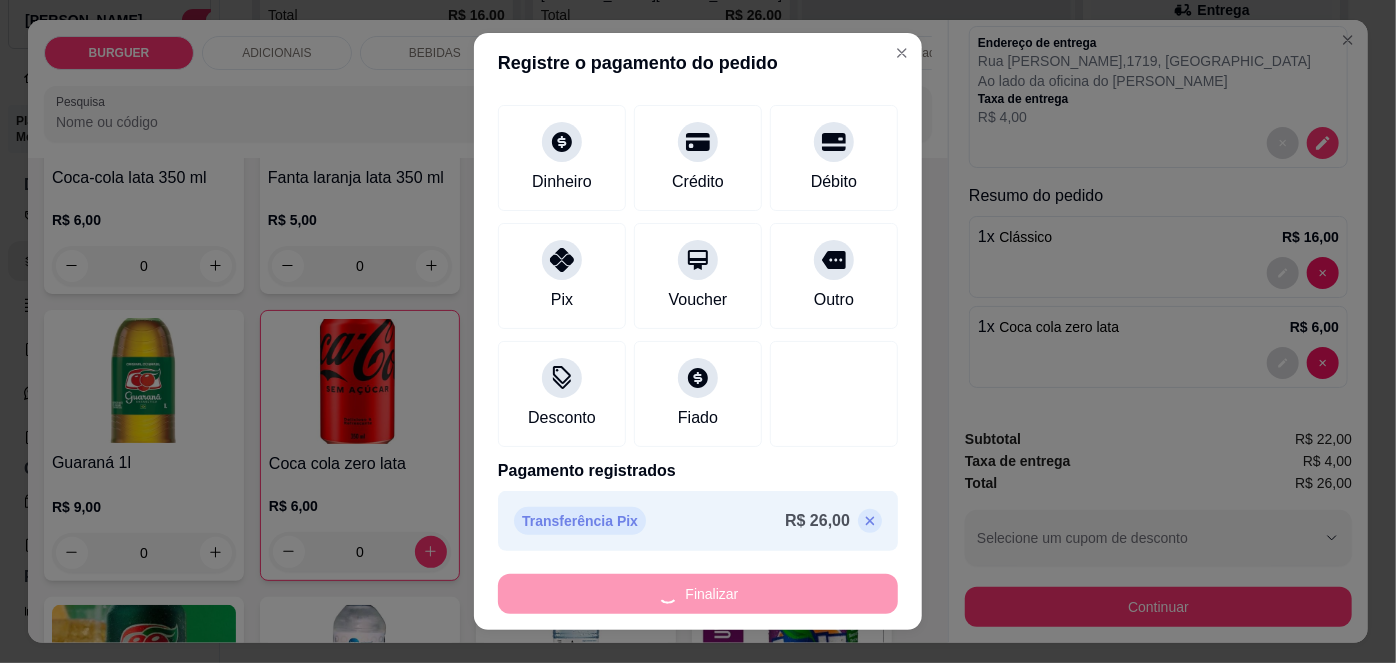 type on "-R$ 26,00" 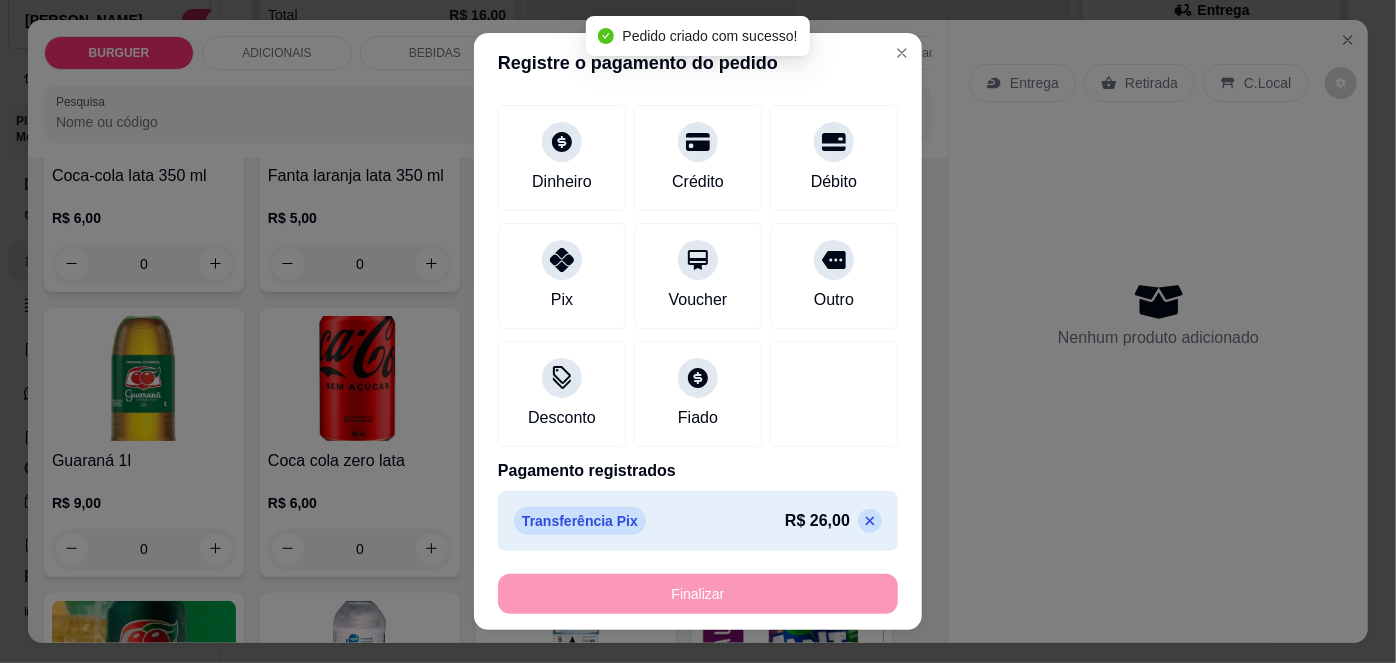 scroll, scrollTop: 0, scrollLeft: 0, axis: both 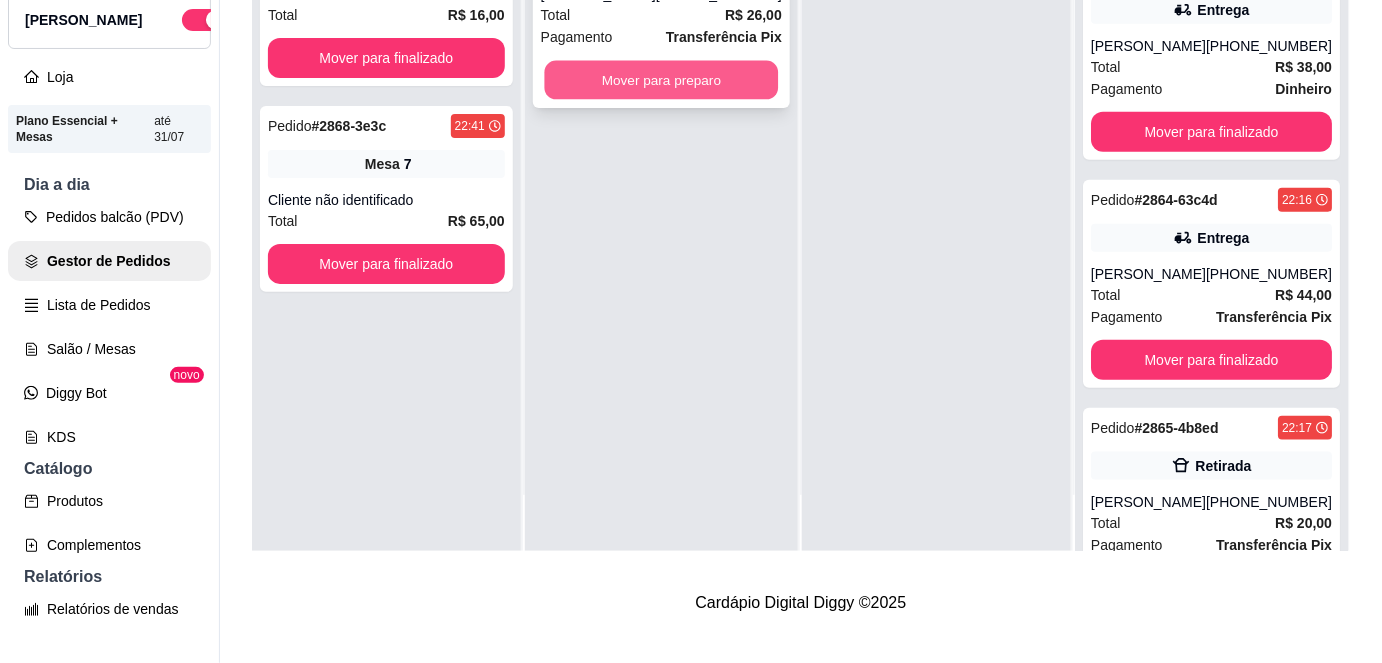 click on "Mover para preparo" at bounding box center (661, 80) 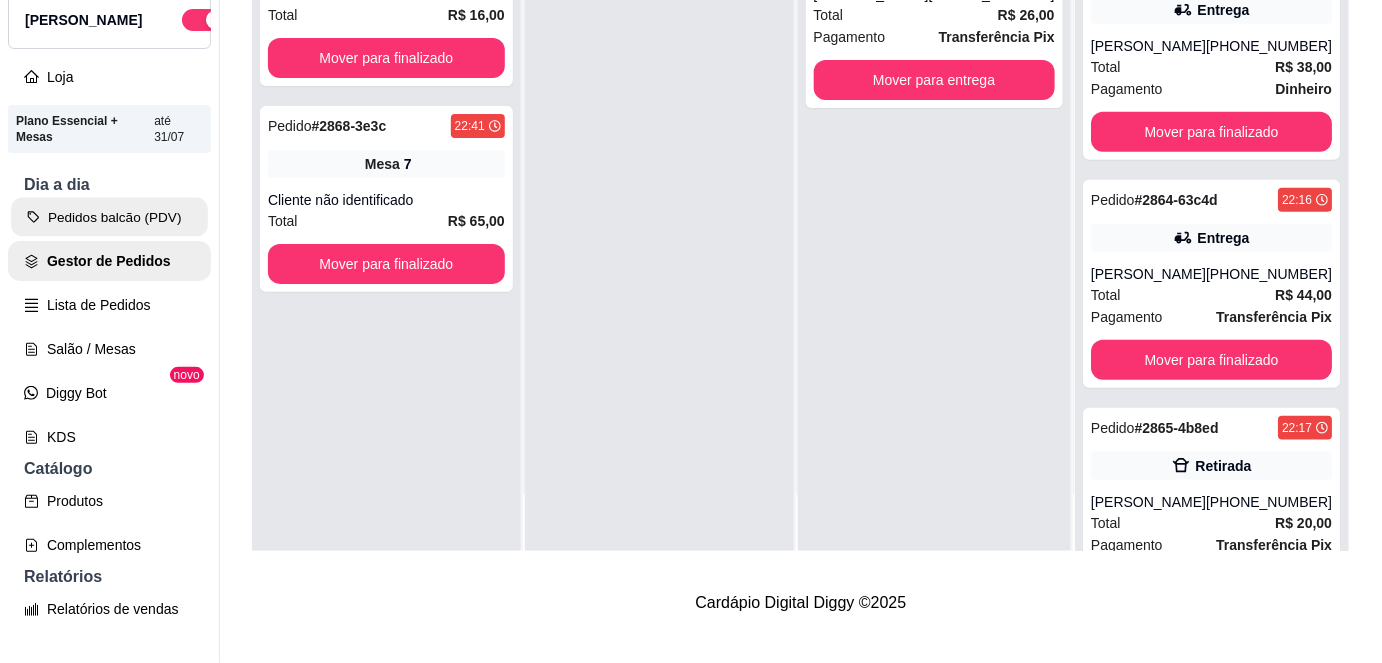 click on "Pedidos balcão (PDV)" at bounding box center (109, 217) 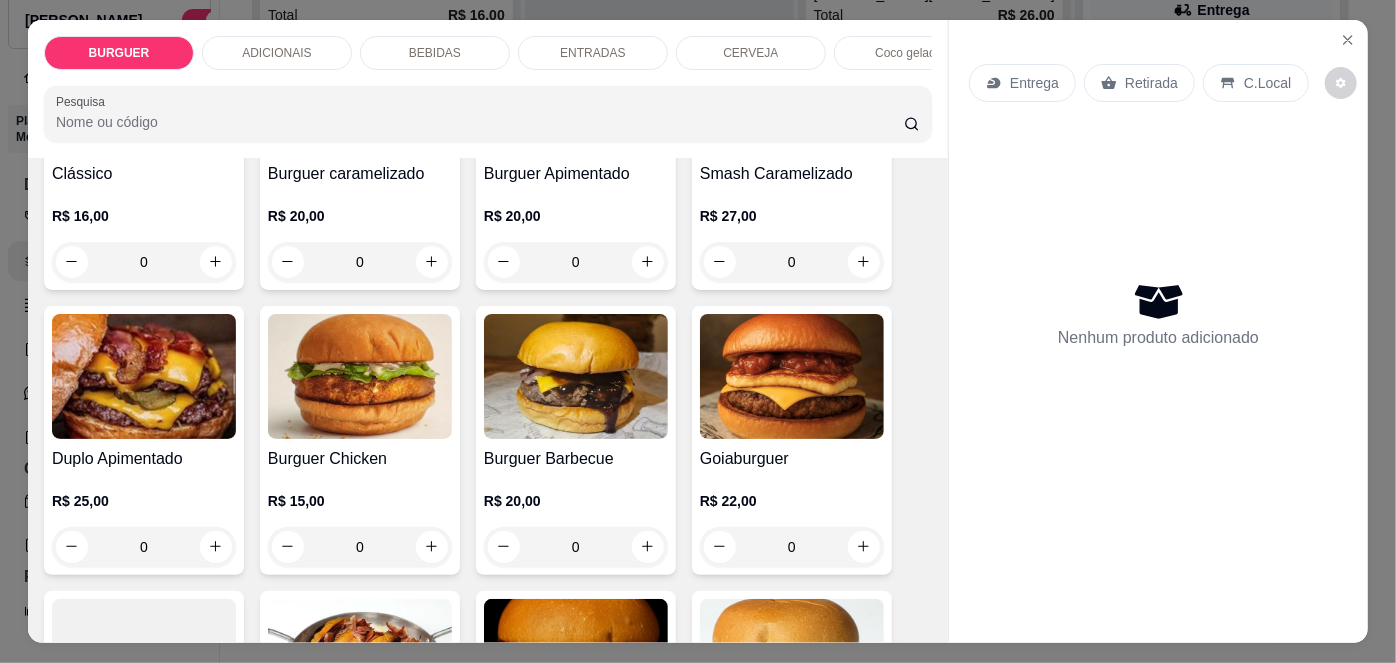 scroll, scrollTop: 269, scrollLeft: 0, axis: vertical 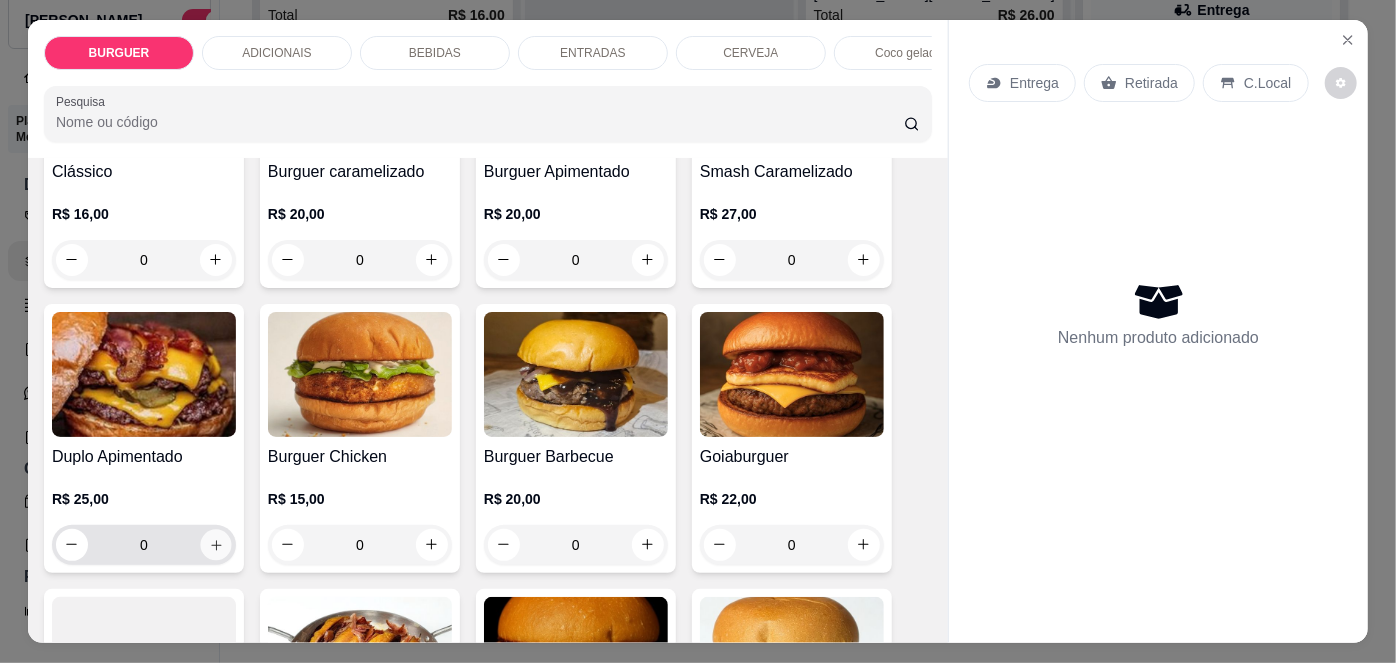 click 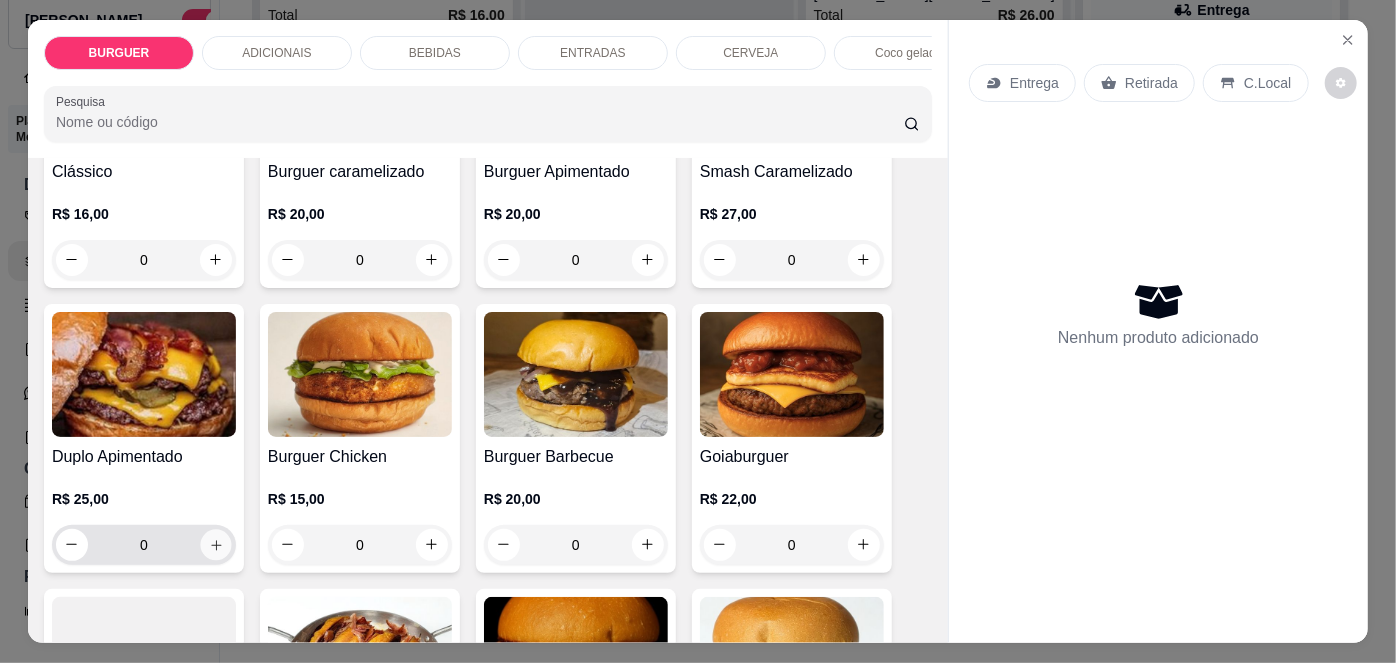 type on "1" 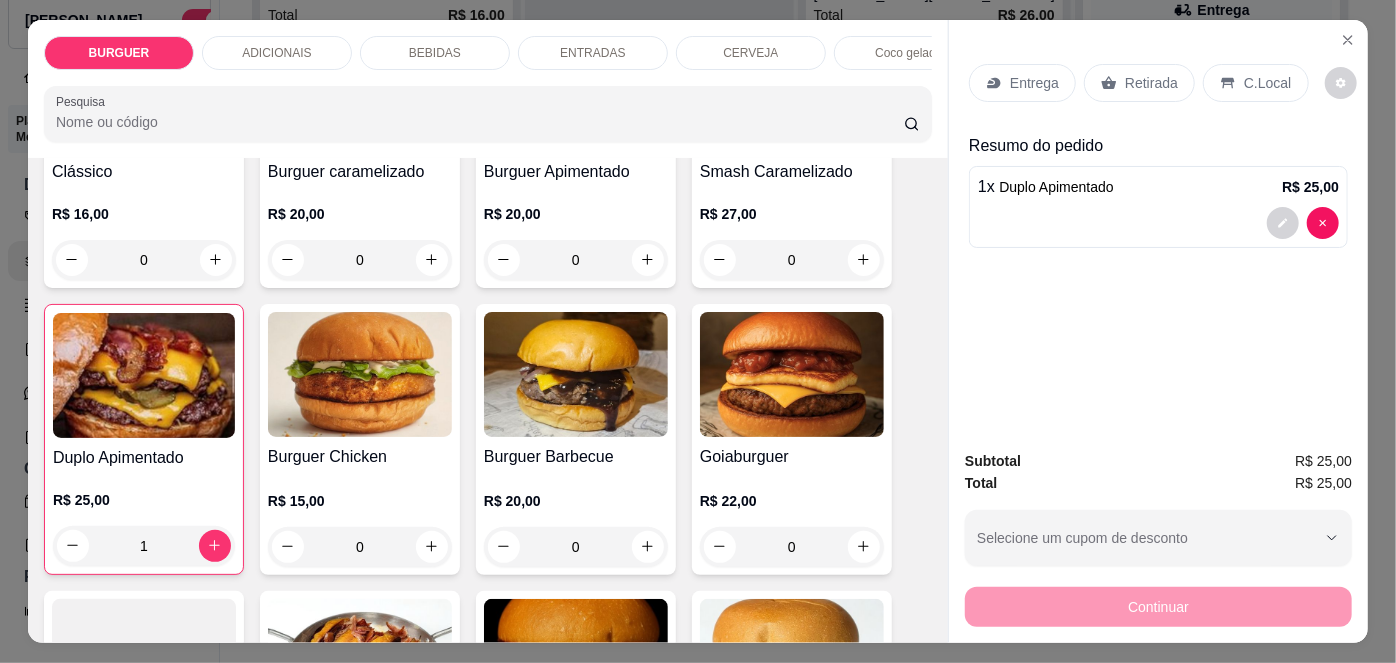 click on "Retirada" at bounding box center (1151, 83) 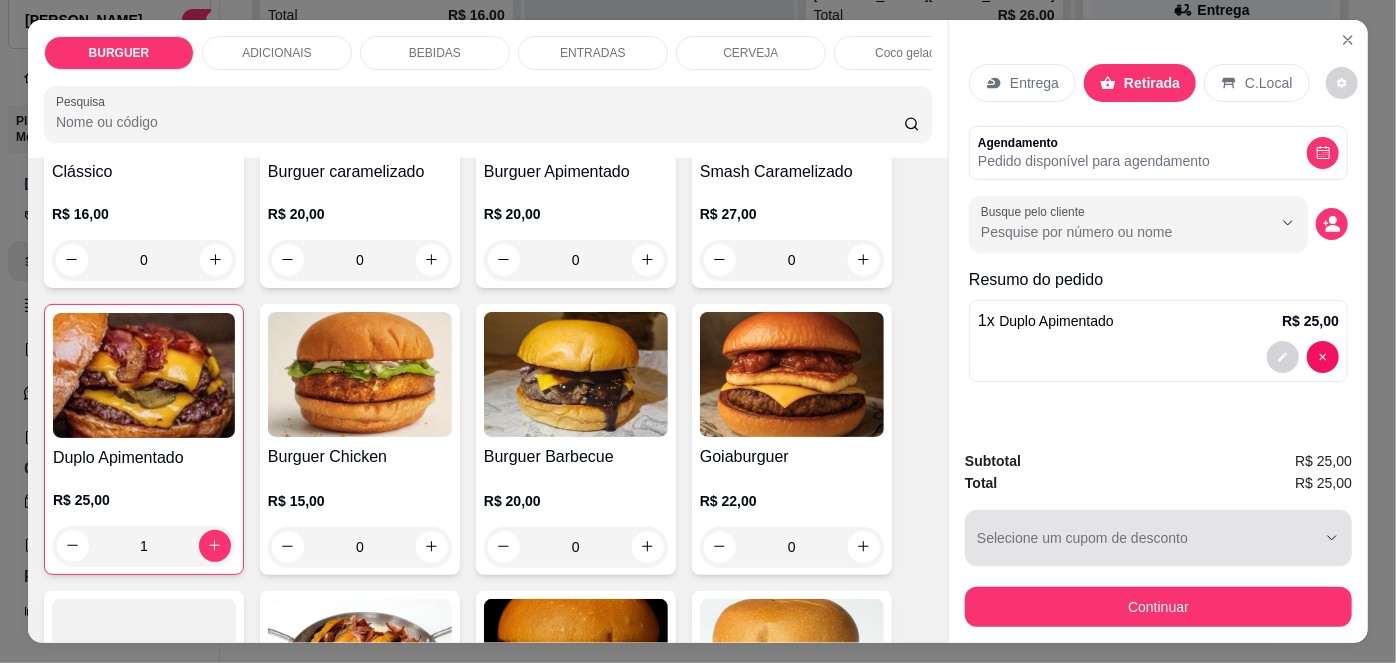 click at bounding box center (1146, 538) 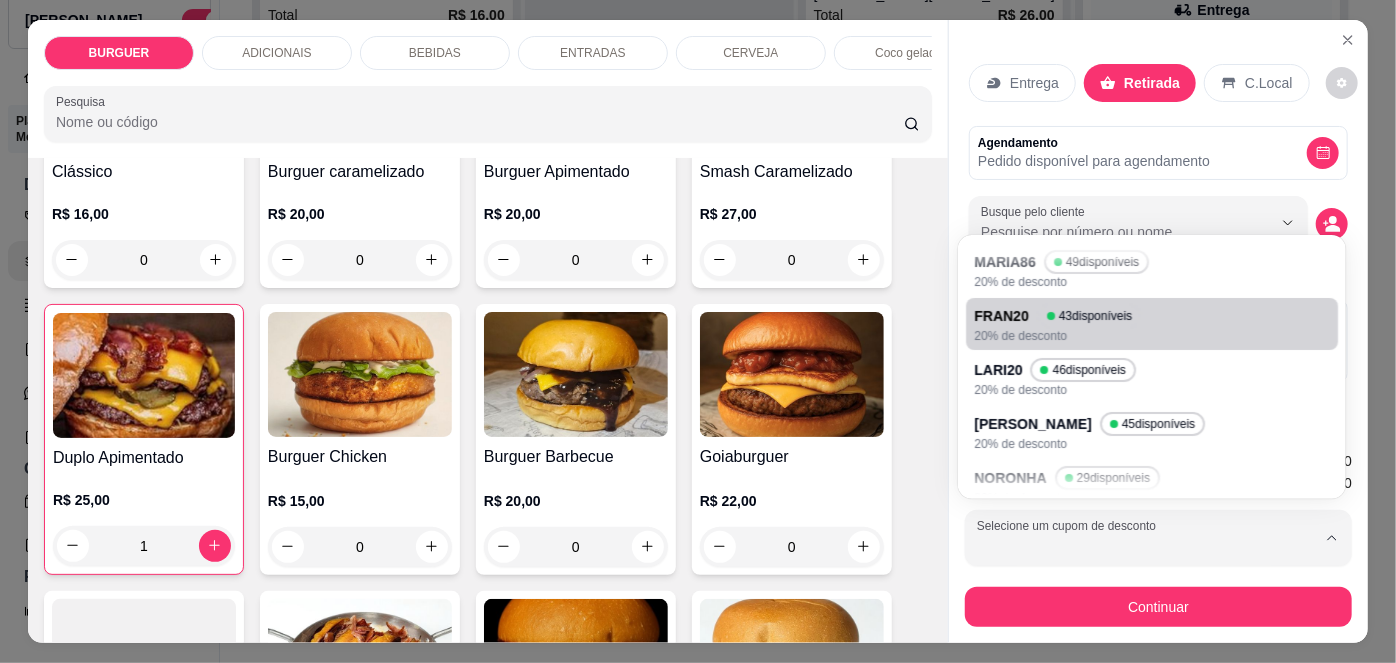scroll, scrollTop: 108, scrollLeft: 0, axis: vertical 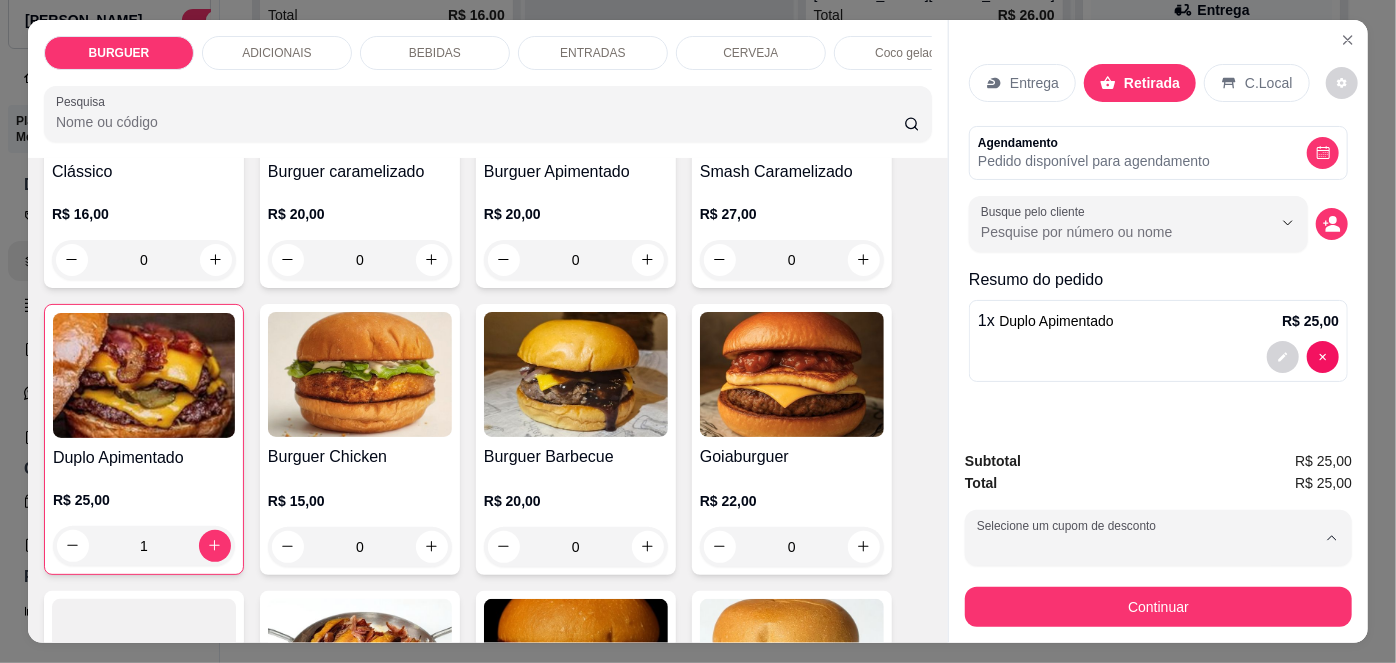 click on "46  disponíveis" at bounding box center (1085, 374) 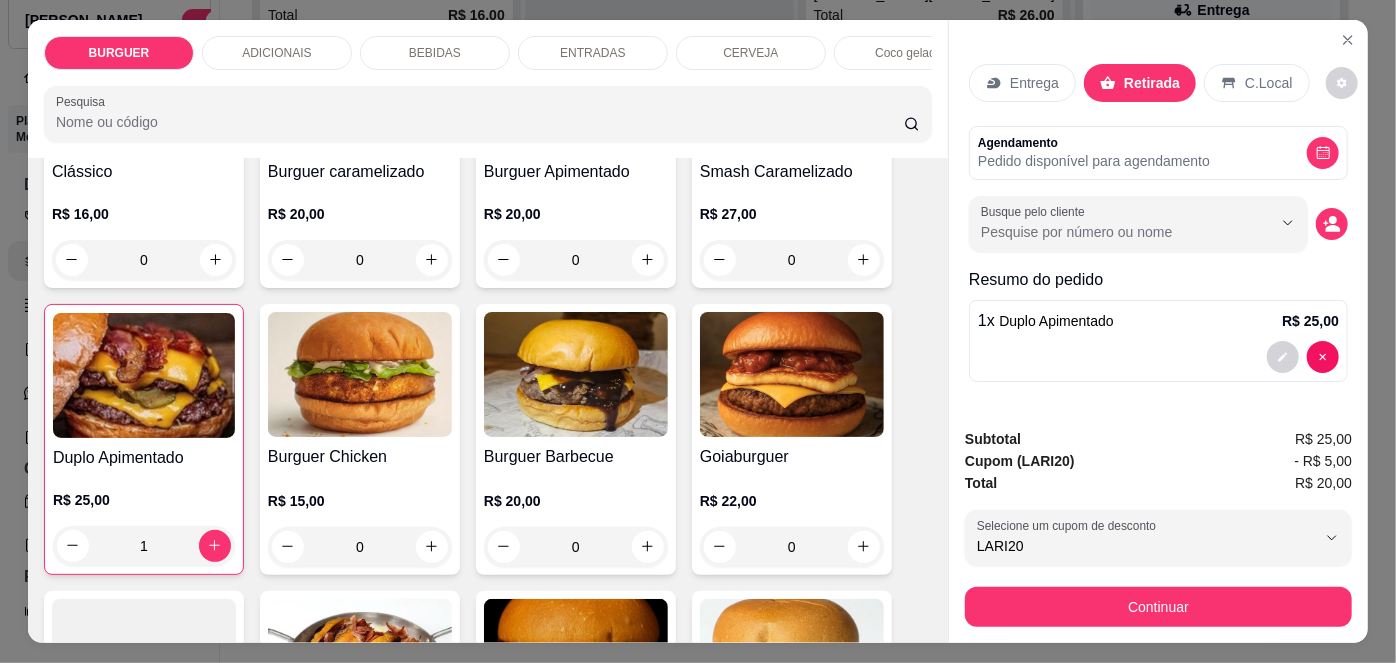 type on "6855e5e5ae30188eda1c1b7f" 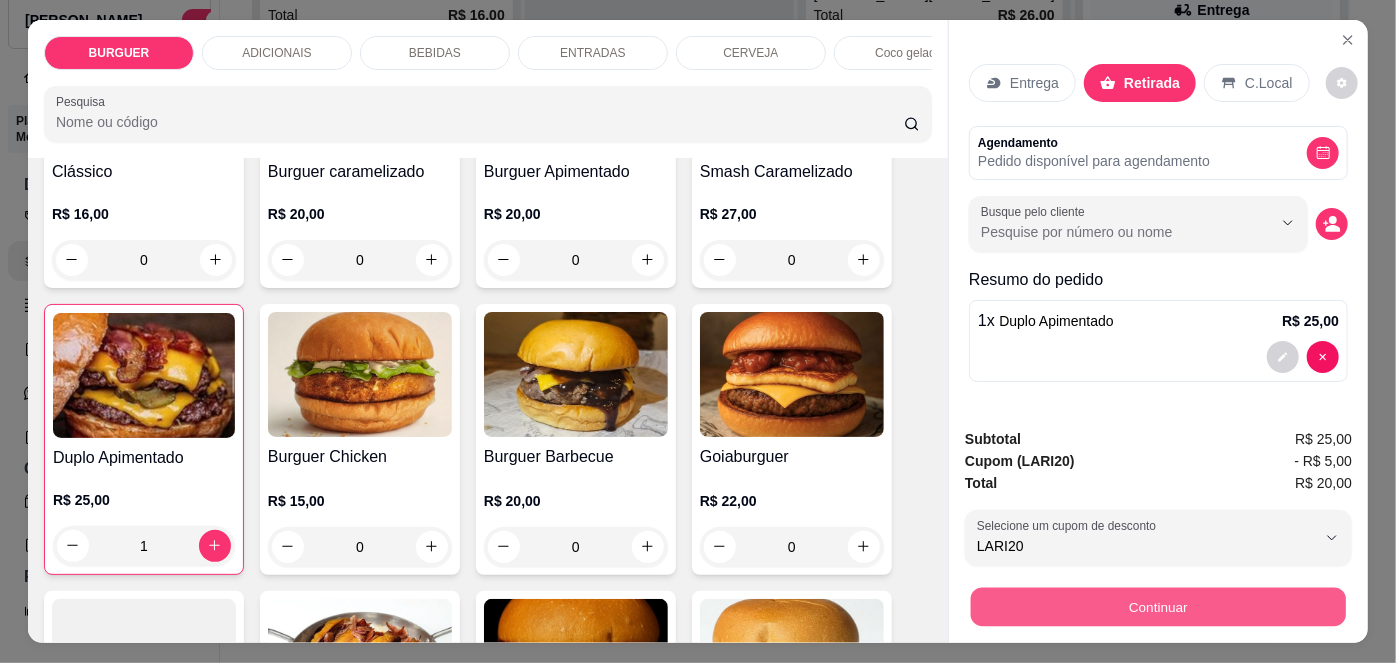 click on "Continuar" at bounding box center (1158, 607) 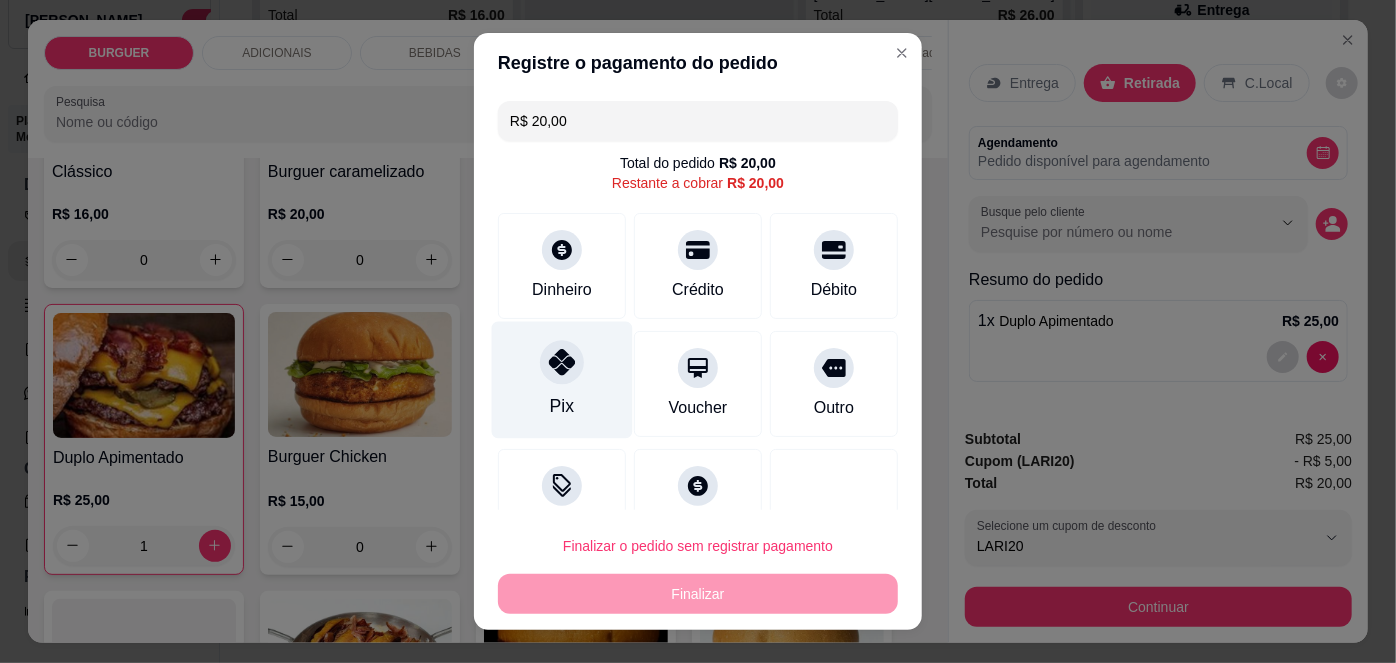 click on "Pix" at bounding box center (562, 406) 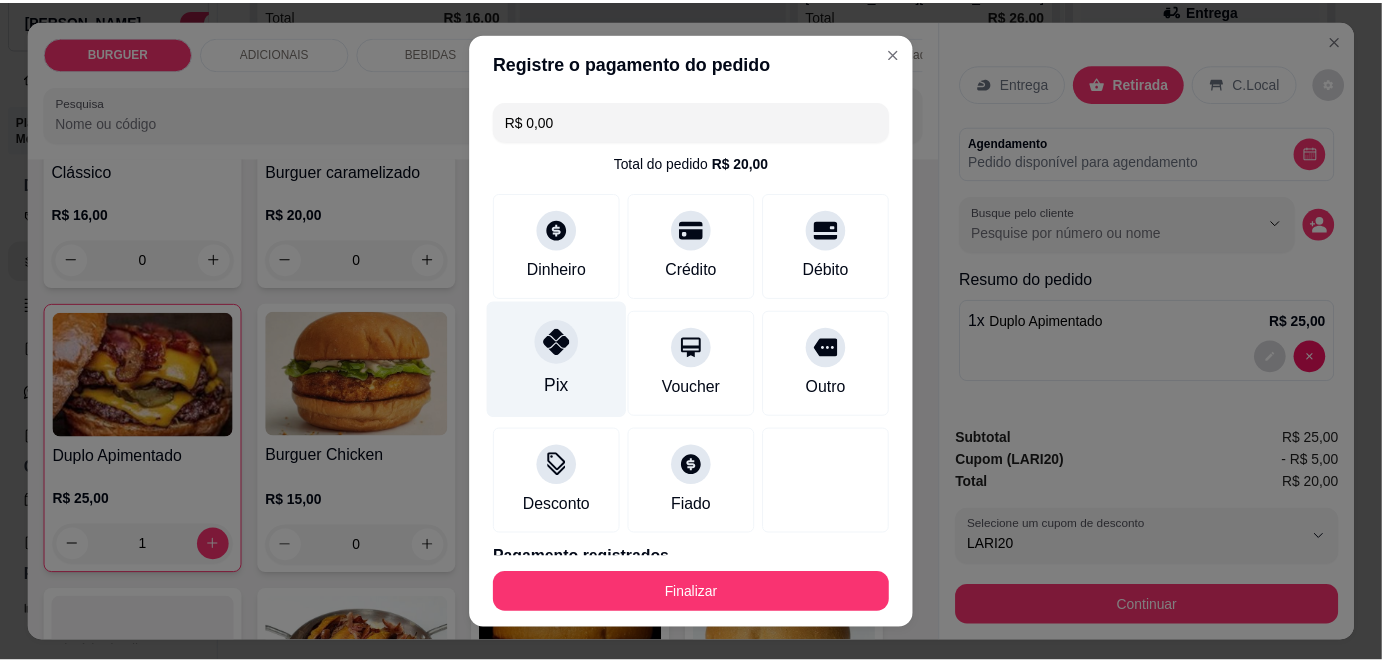 scroll, scrollTop: 88, scrollLeft: 0, axis: vertical 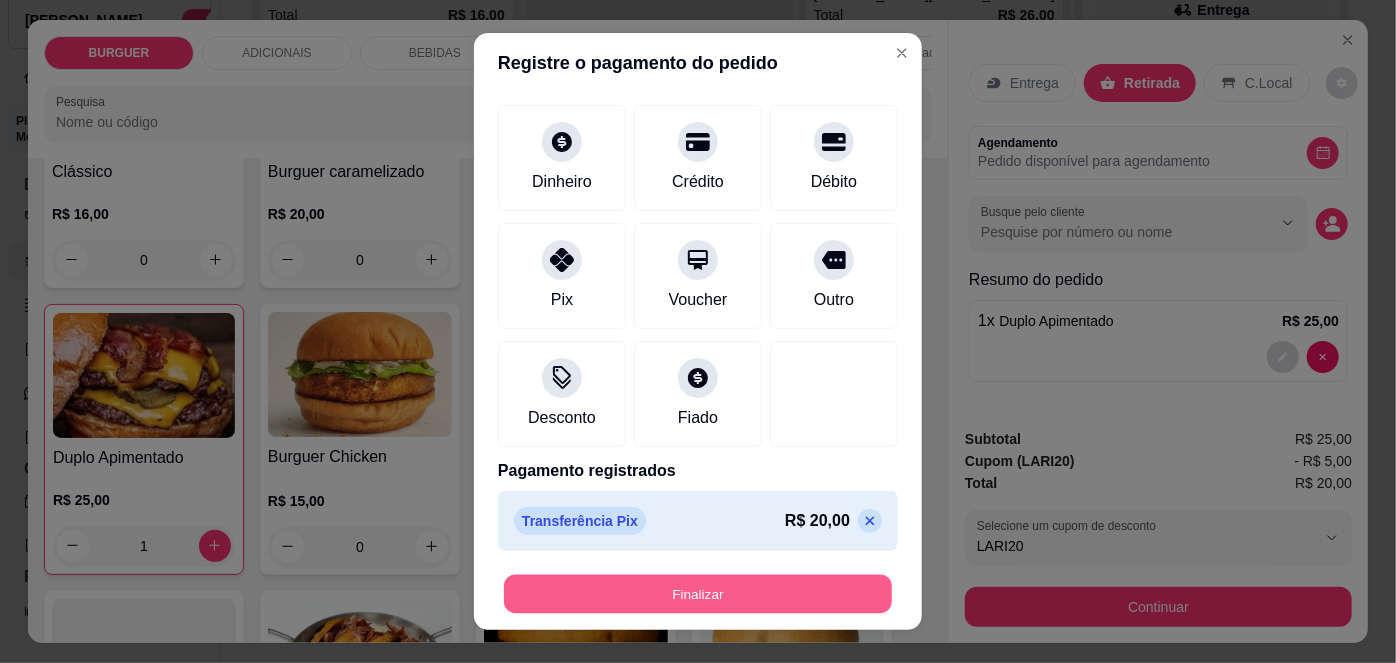 click on "Finalizar" at bounding box center [698, 593] 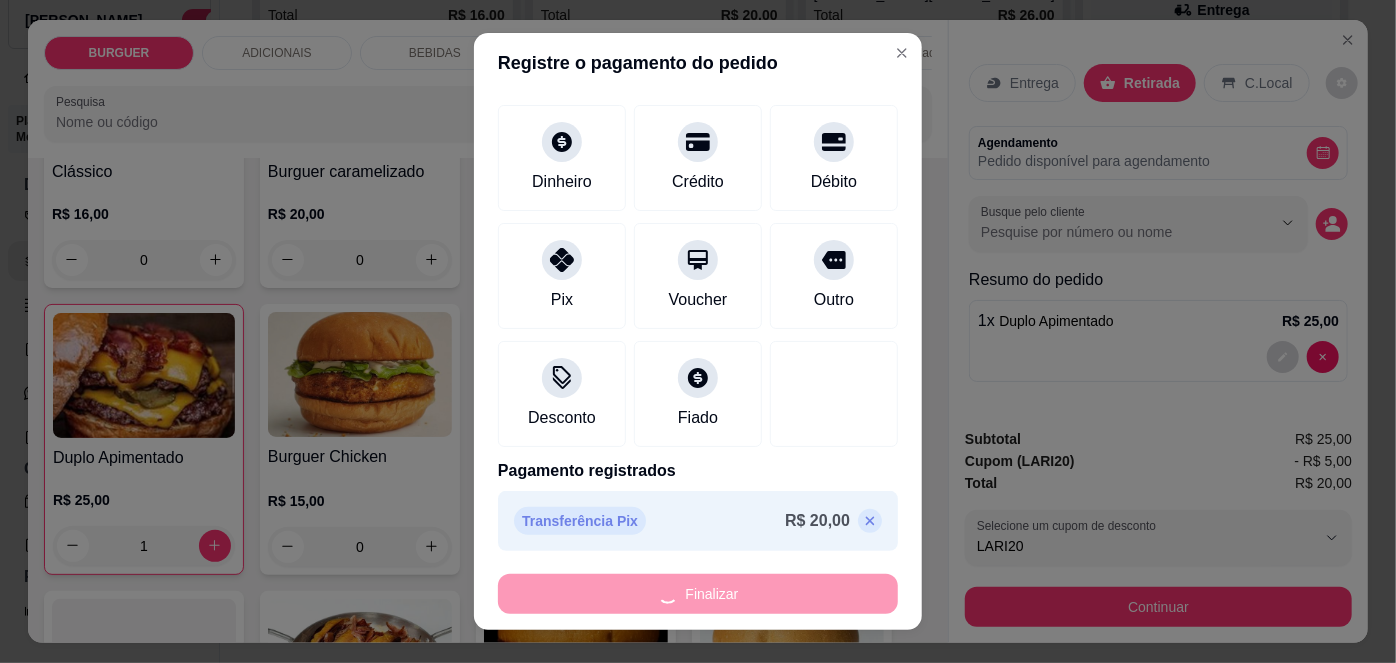 type on "0" 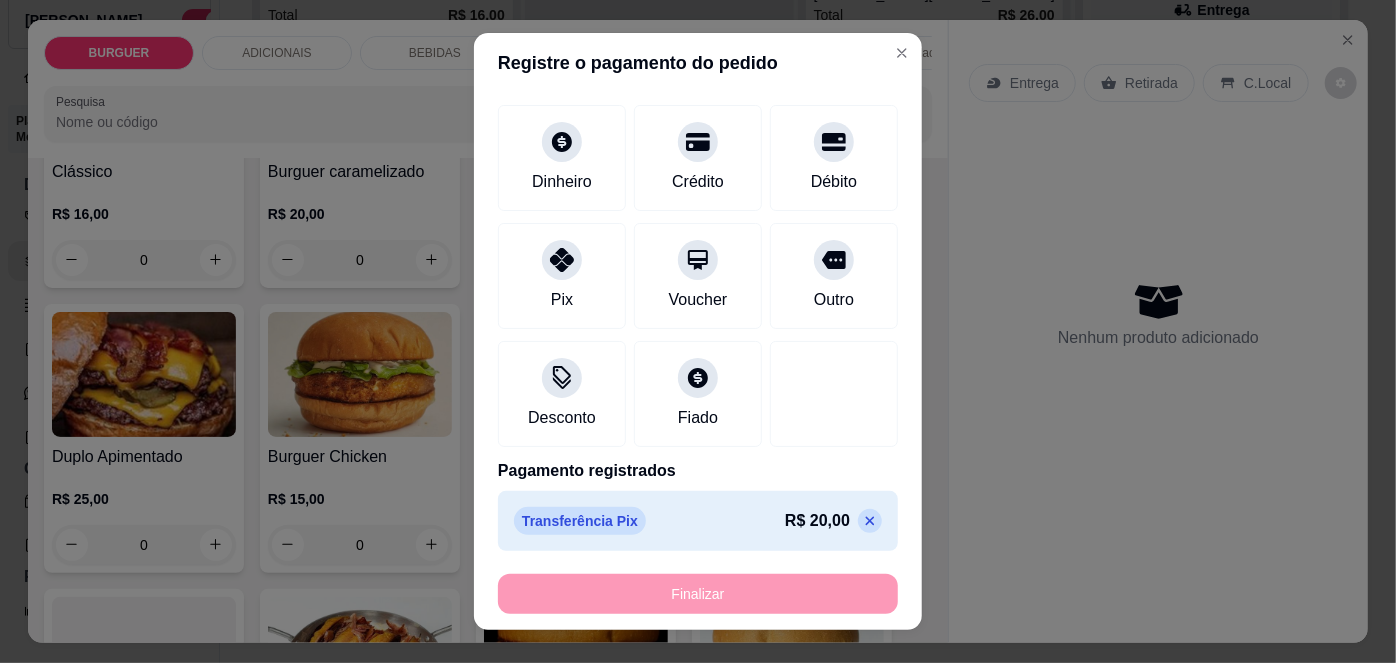 type on "-R$ 20,00" 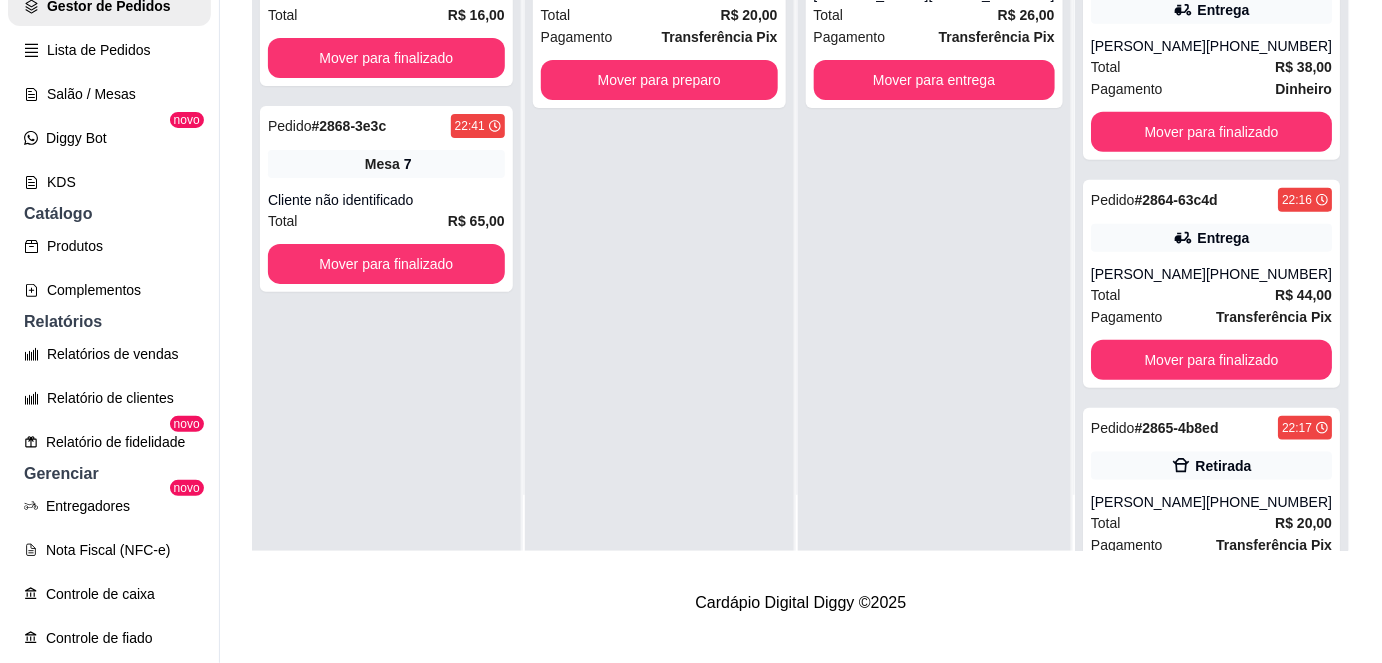 scroll, scrollTop: 308, scrollLeft: 0, axis: vertical 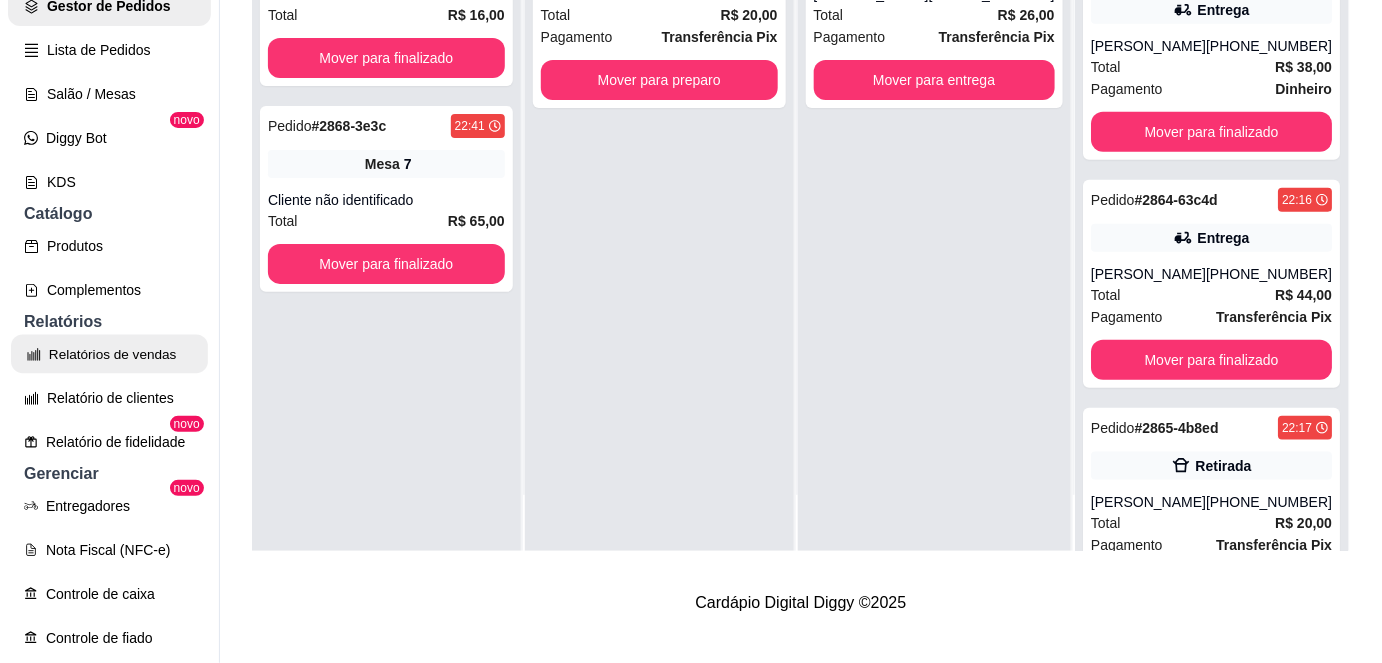 click on "Relatórios de vendas" at bounding box center [109, 354] 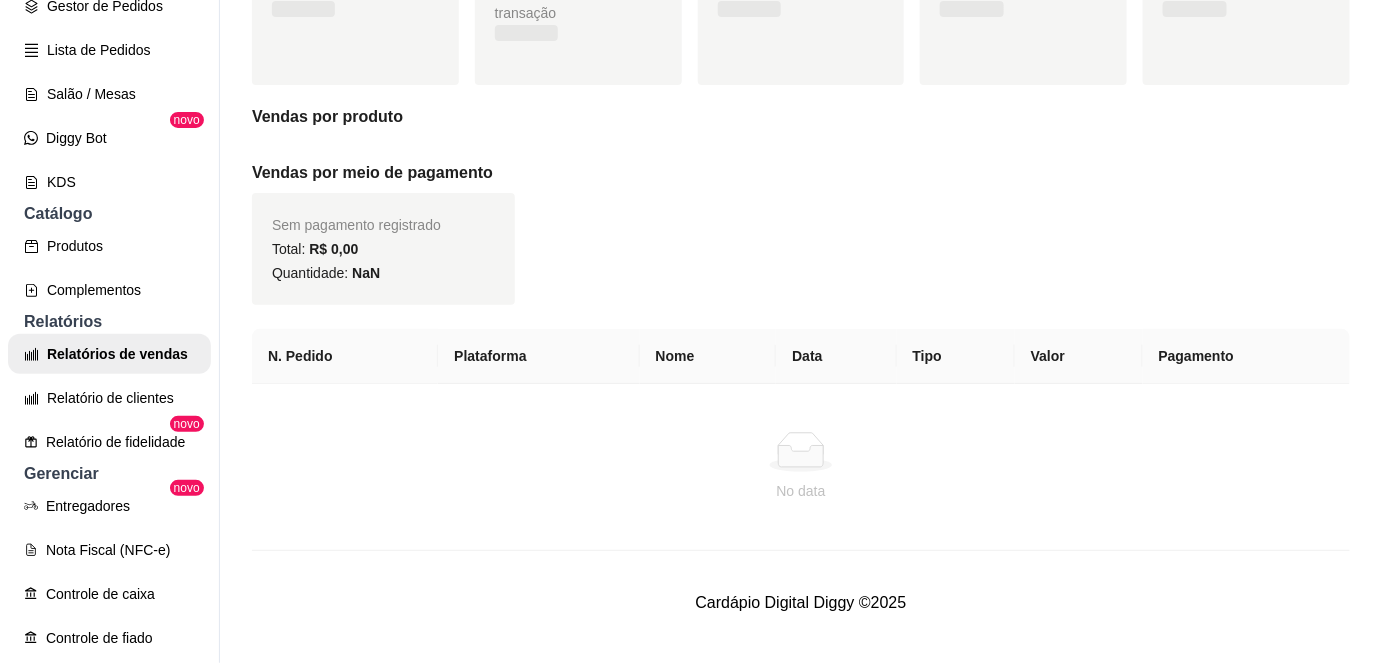 scroll, scrollTop: 0, scrollLeft: 0, axis: both 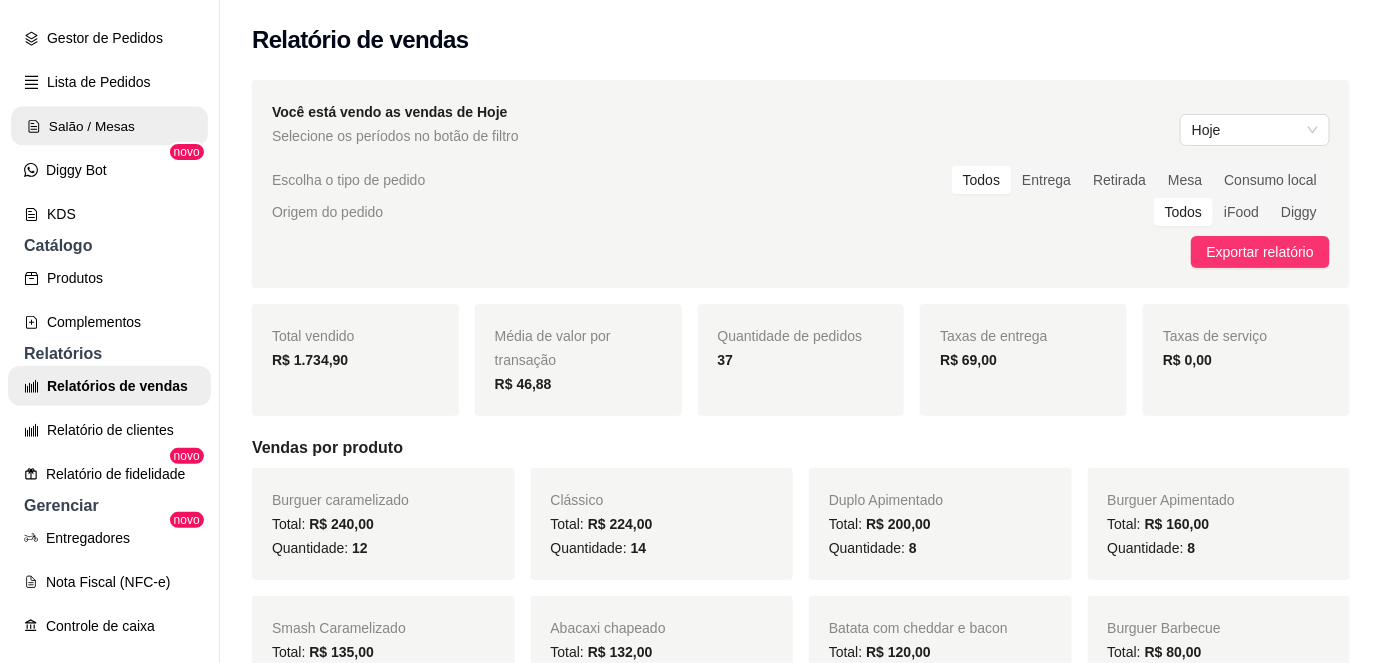 click on "Salão / Mesas" at bounding box center (109, 126) 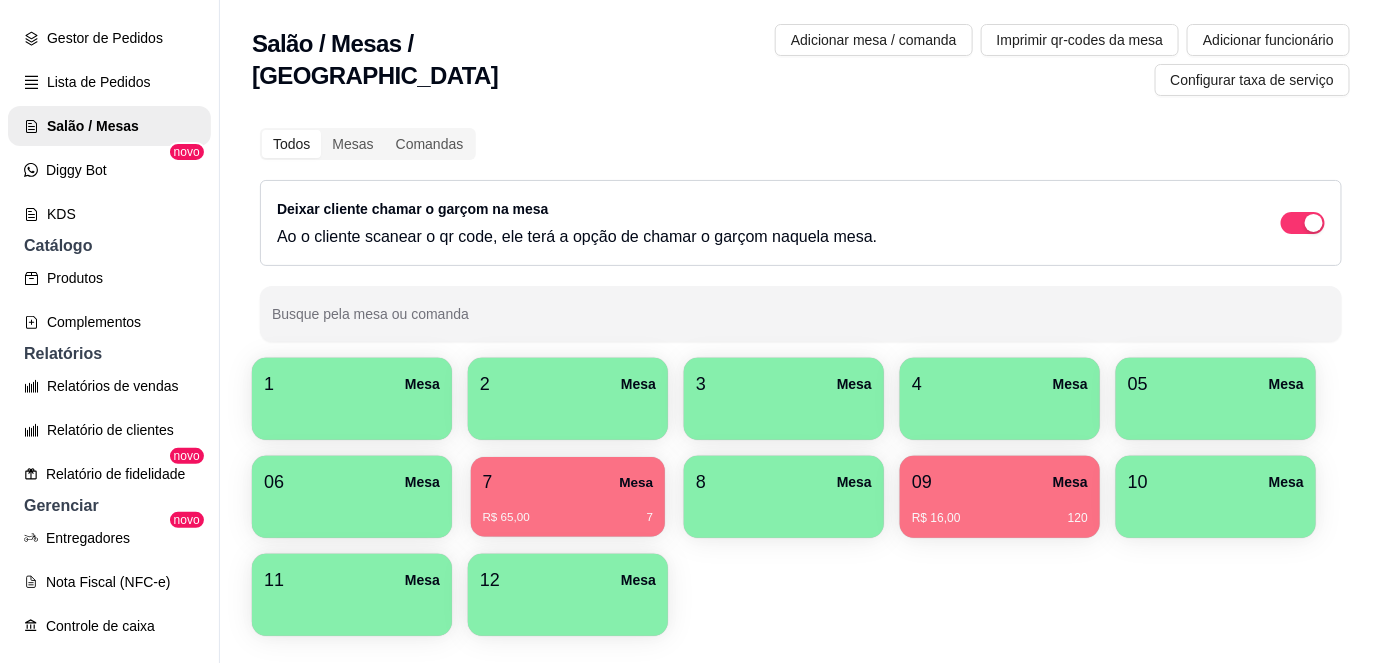 click on "R$ 65,00" at bounding box center (506, 518) 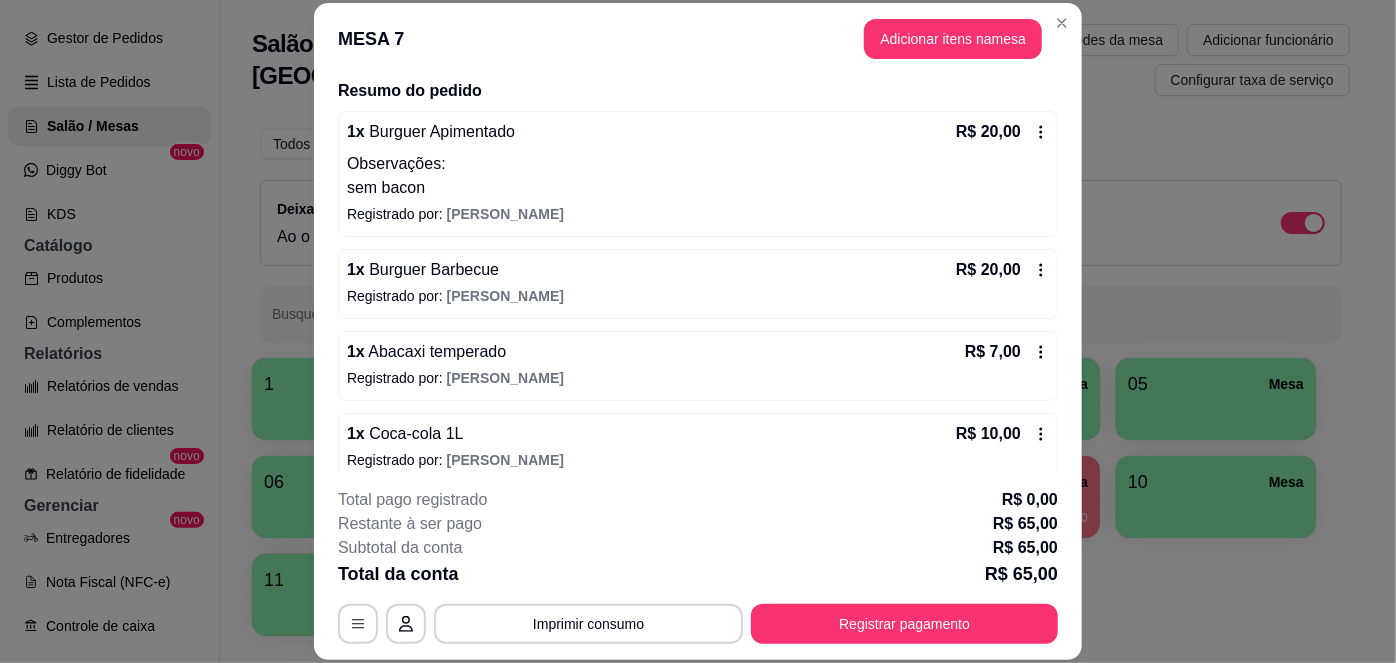 scroll, scrollTop: 250, scrollLeft: 0, axis: vertical 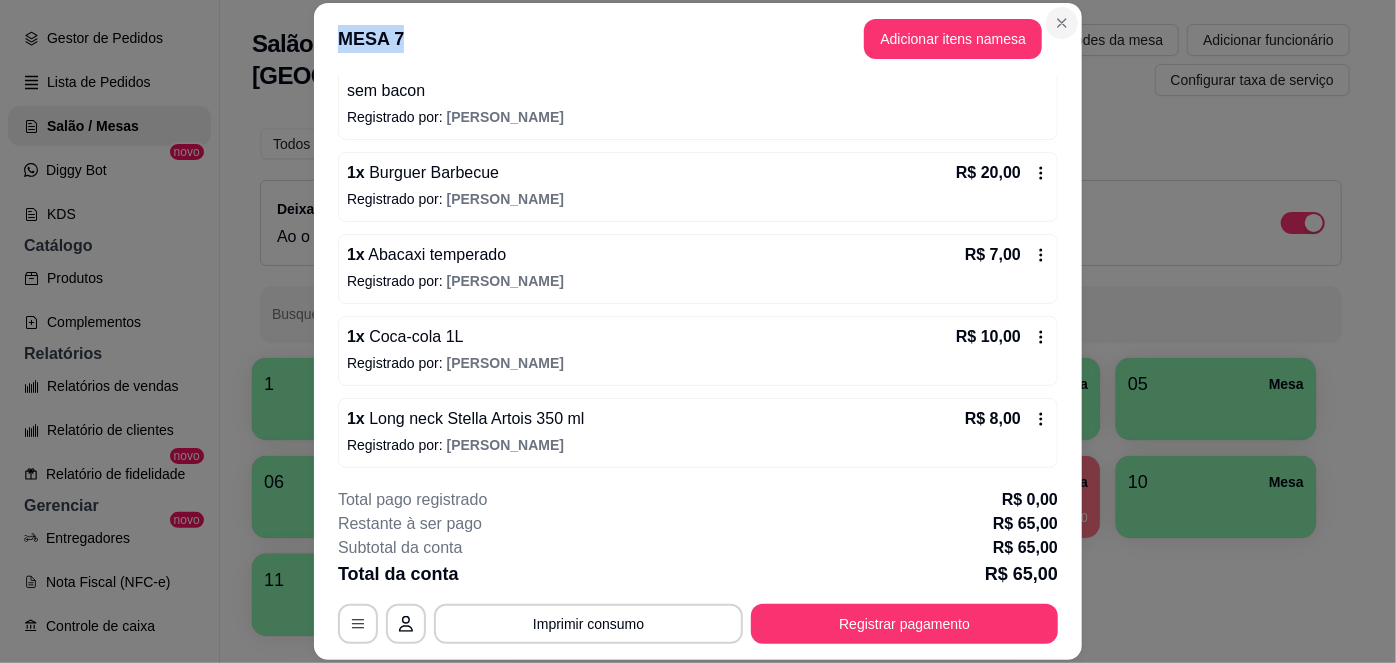 drag, startPoint x: 1071, startPoint y: 29, endPoint x: 1058, endPoint y: 27, distance: 13.152946 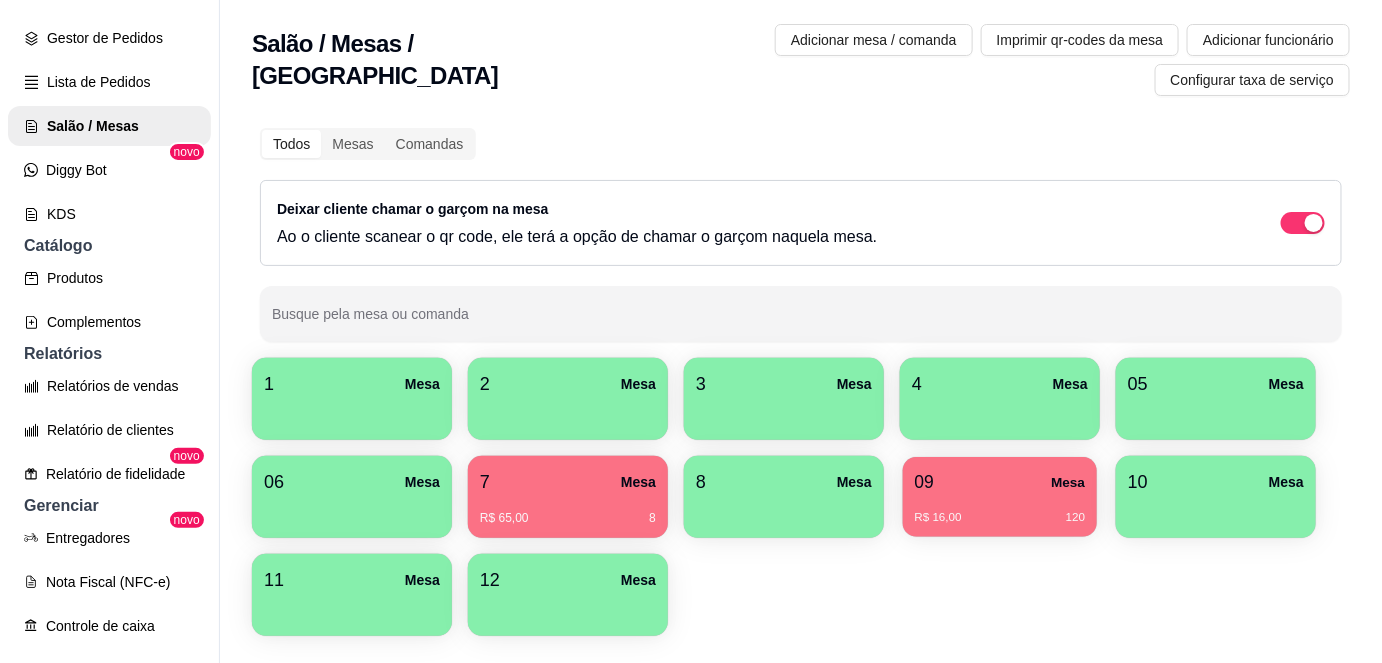 click on "09 Mesa" at bounding box center [1000, 482] 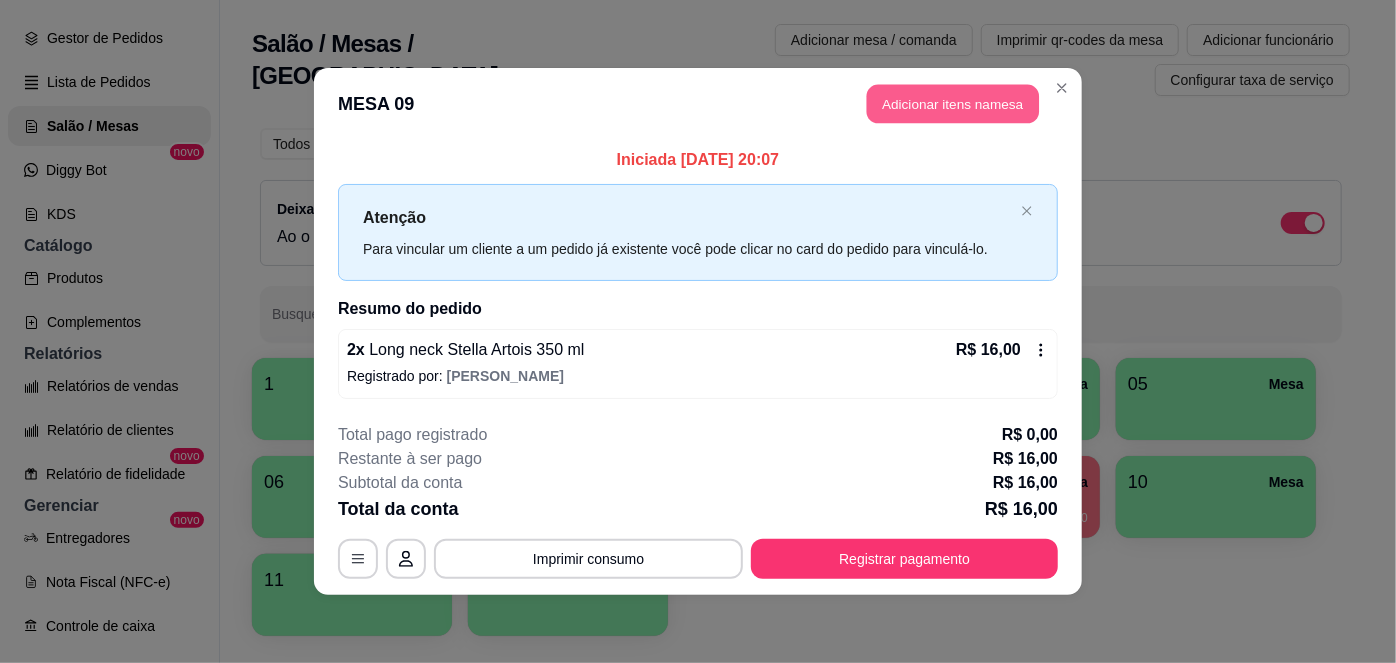 click on "Adicionar itens na  mesa" at bounding box center [953, 104] 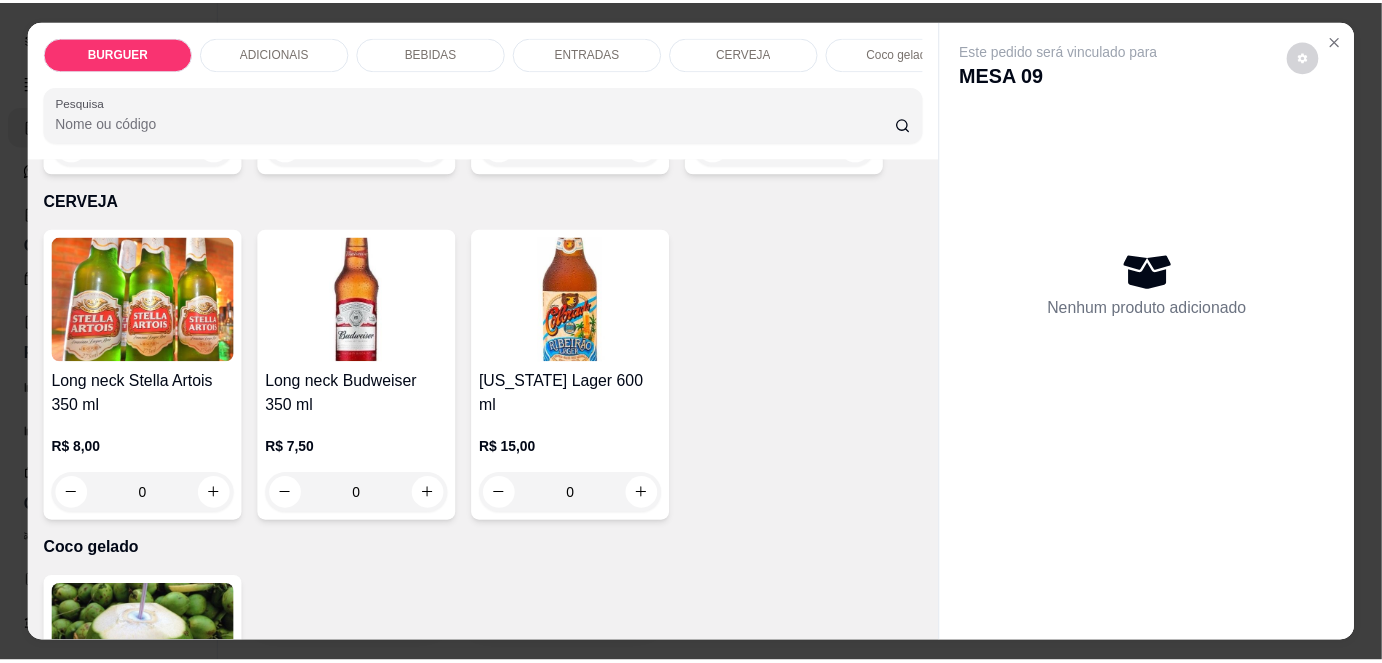 scroll, scrollTop: 3088, scrollLeft: 0, axis: vertical 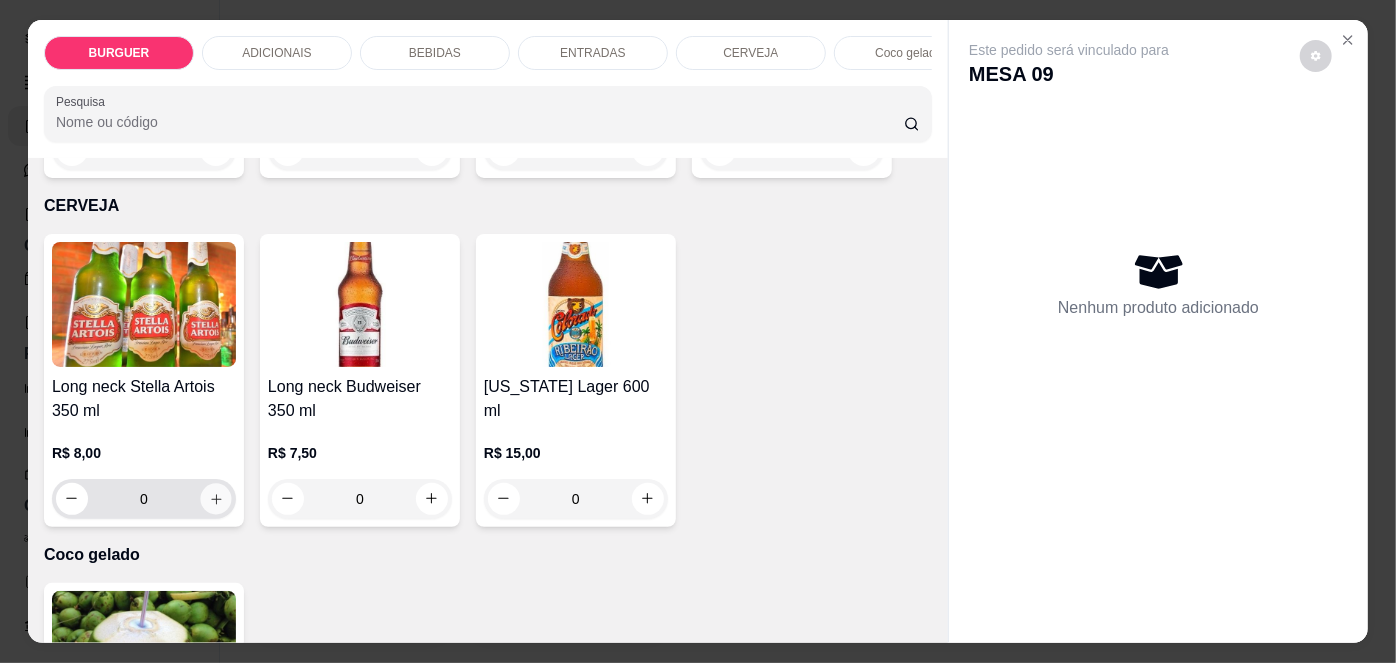 click at bounding box center (215, 498) 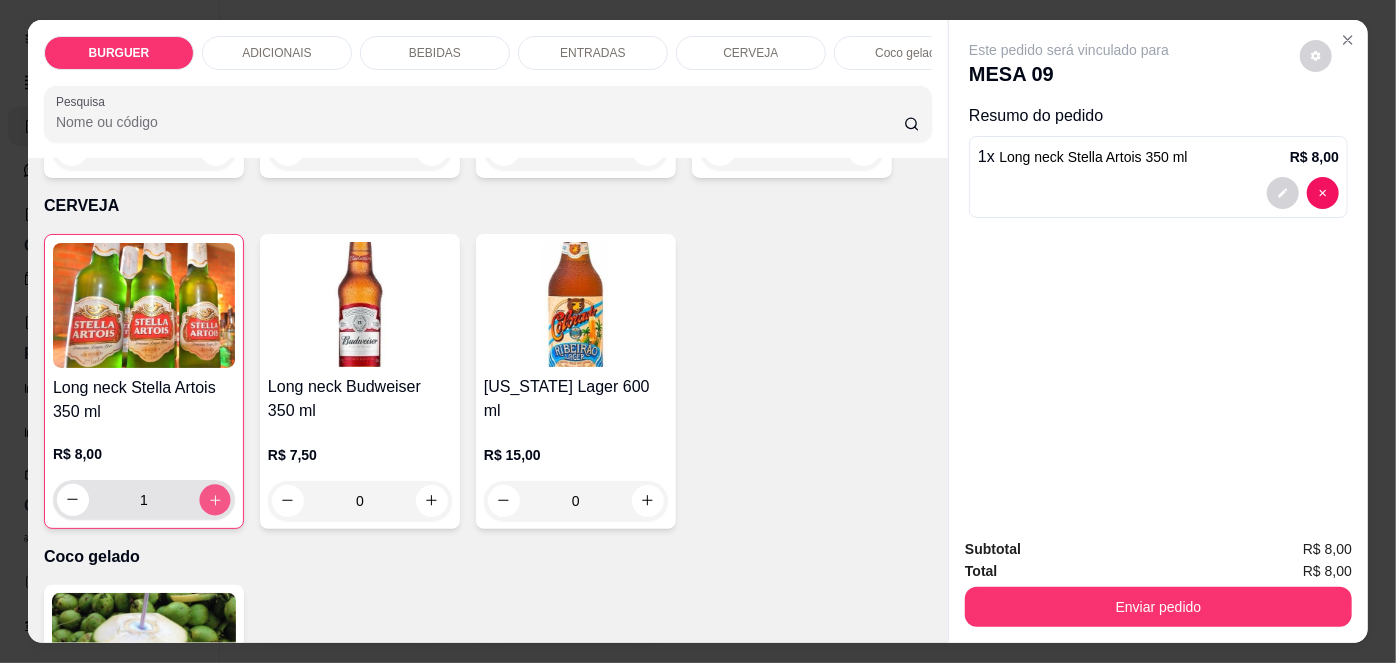 click at bounding box center [214, 499] 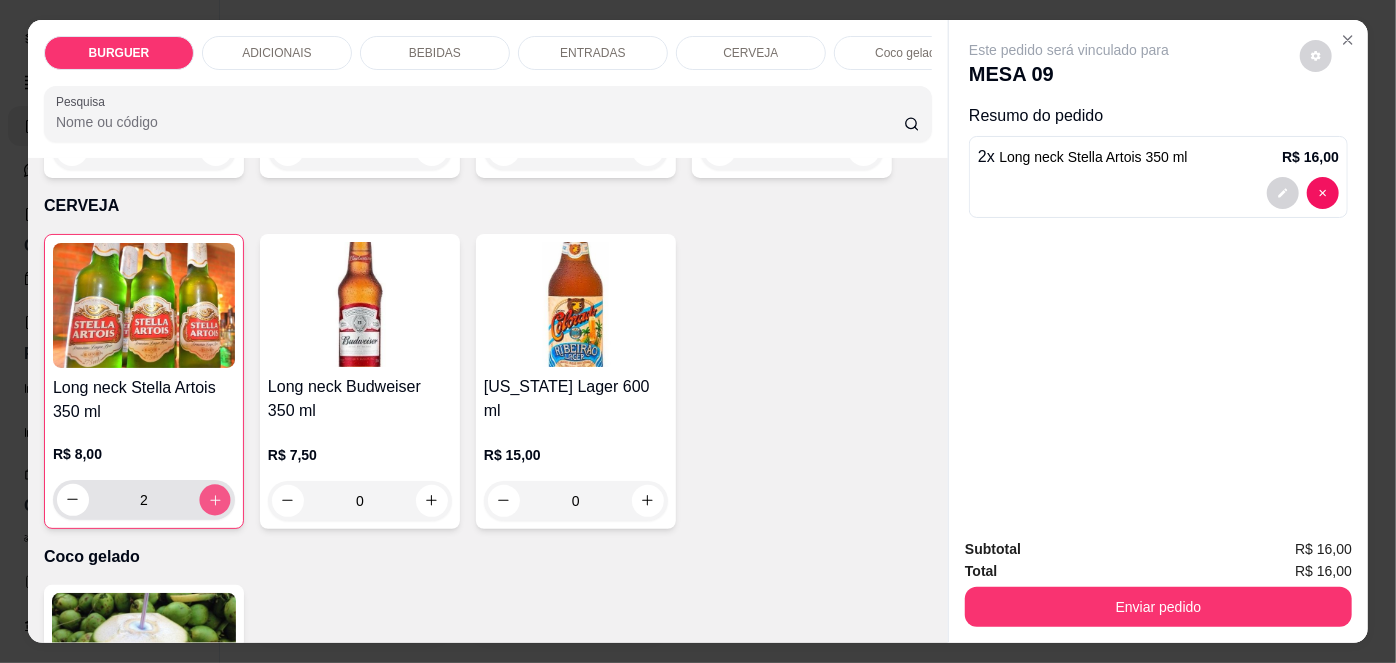 click at bounding box center (214, 499) 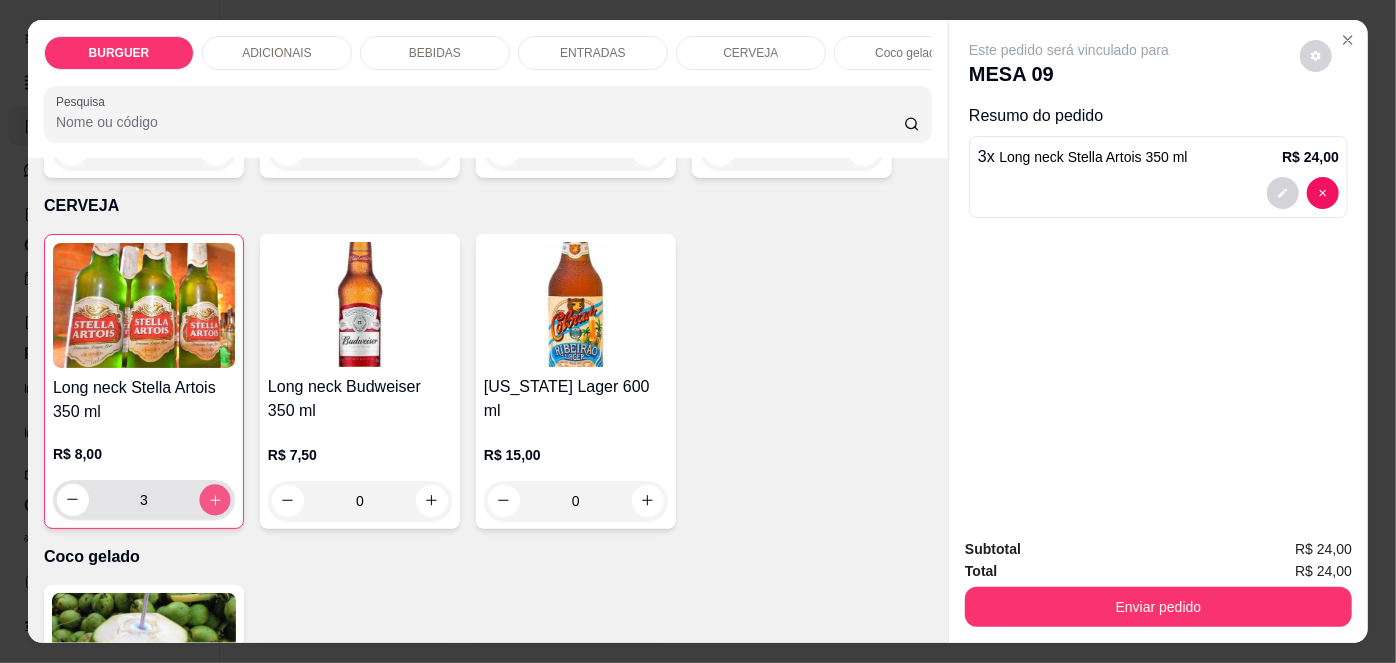click at bounding box center (214, 499) 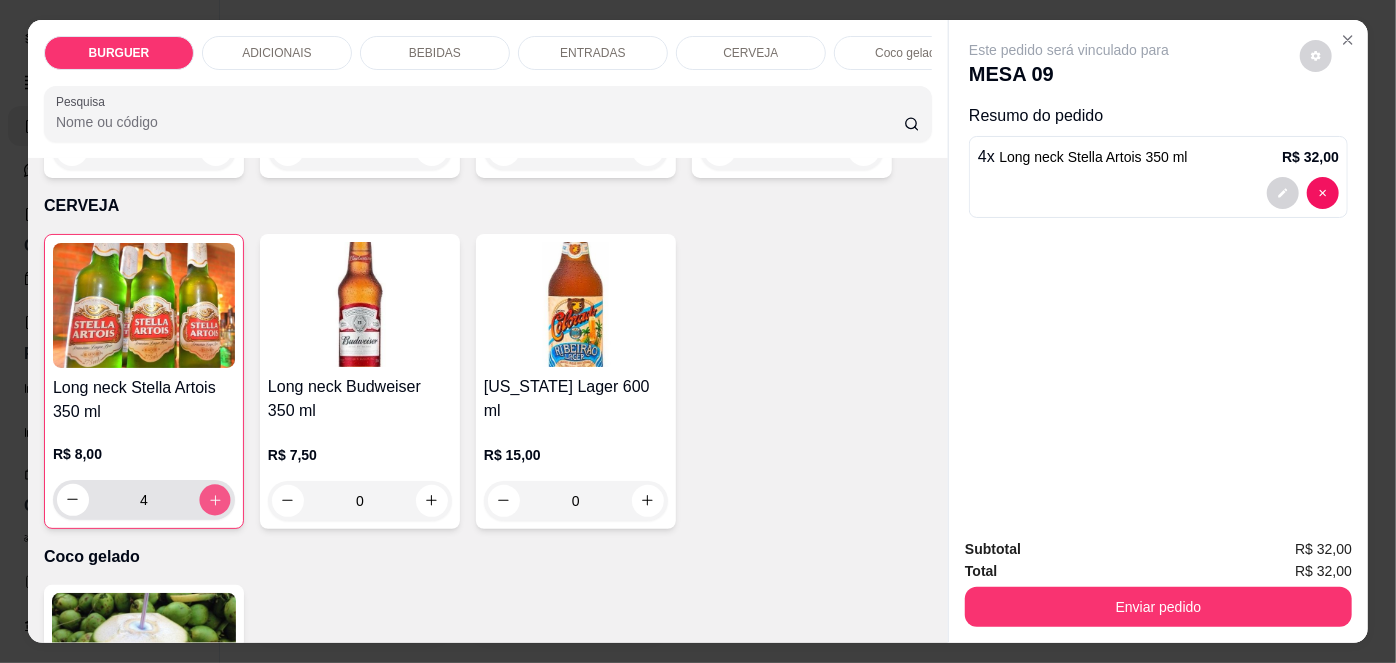 click at bounding box center (214, 499) 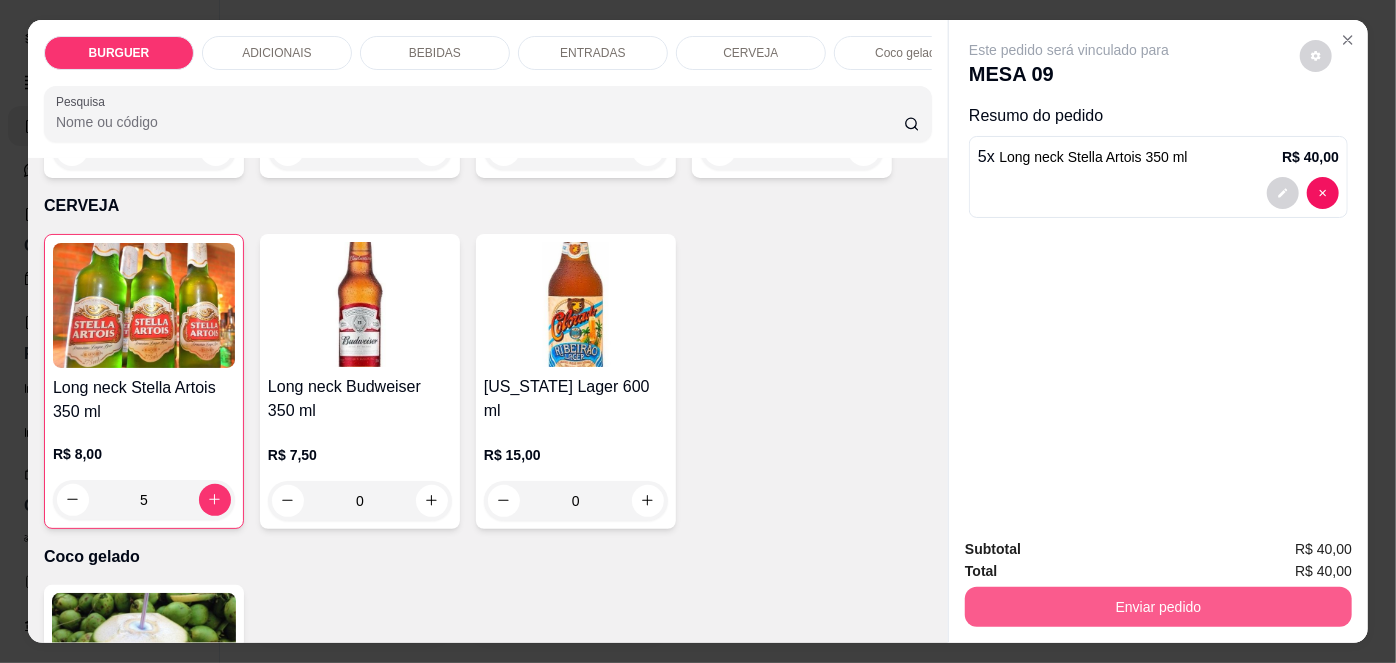 click on "Enviar pedido" at bounding box center [1158, 607] 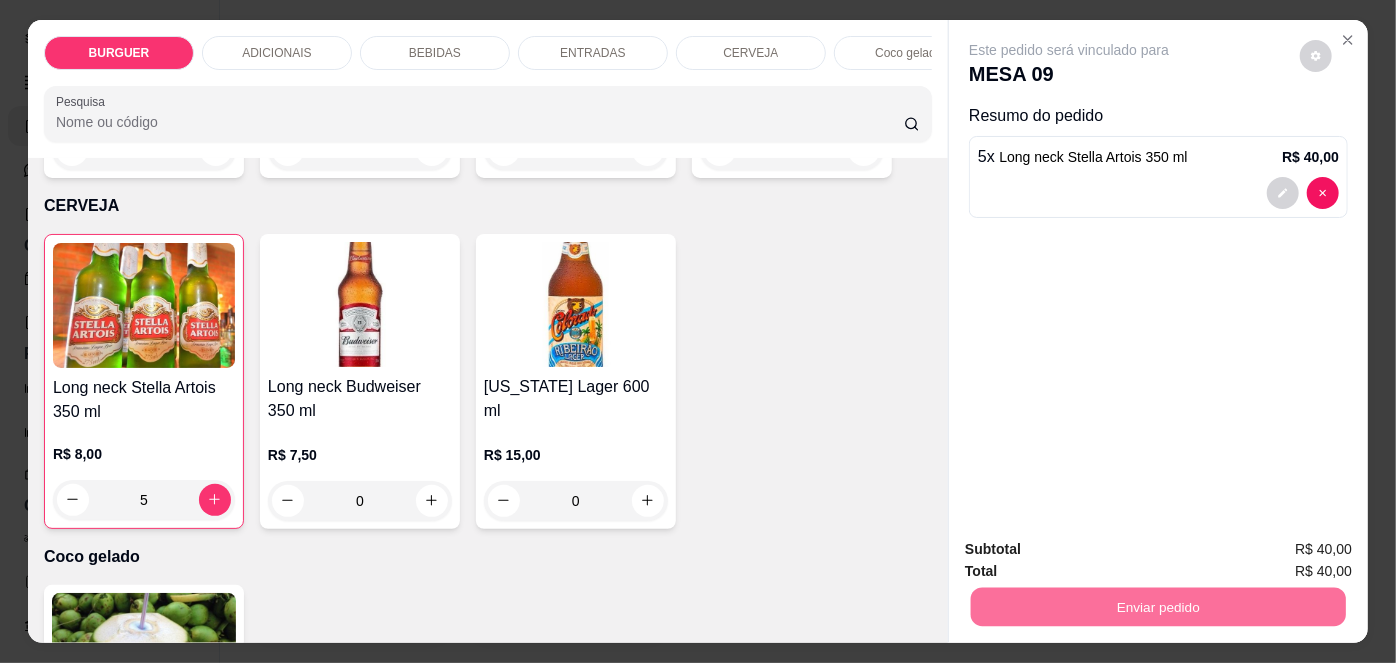 click on "Não registrar e enviar pedido" at bounding box center (1093, 551) 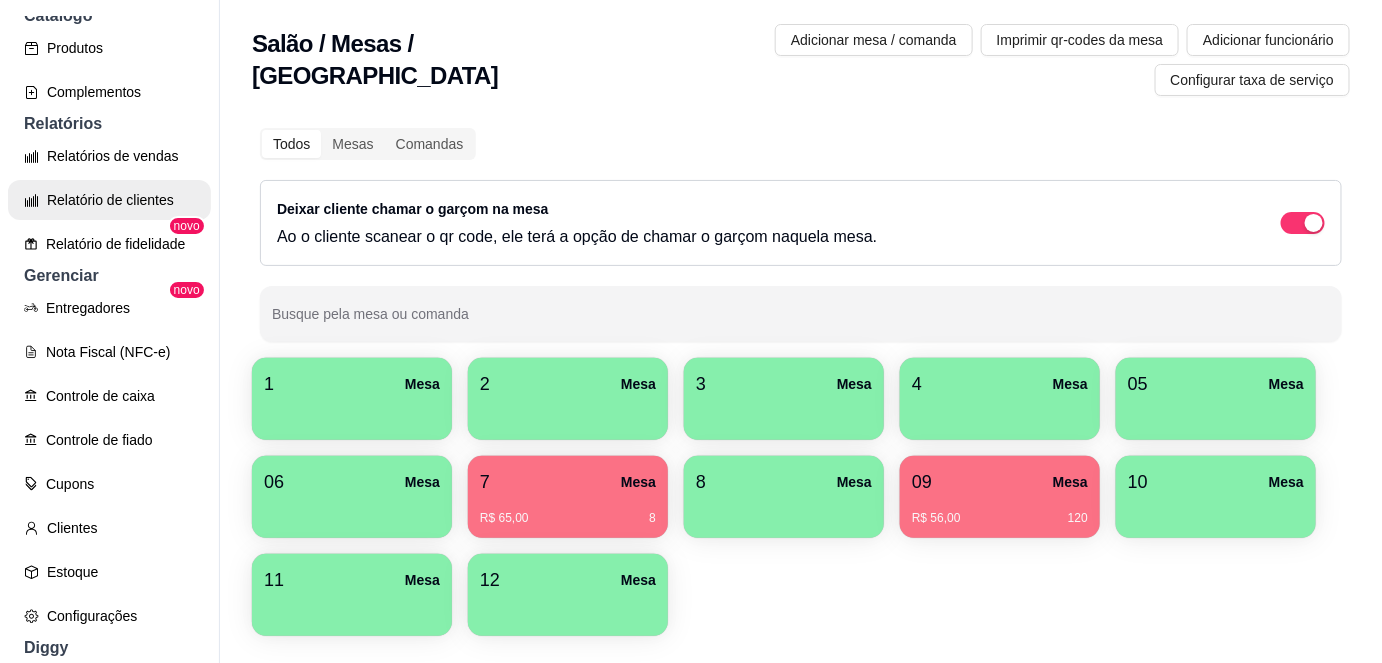 scroll, scrollTop: 565, scrollLeft: 0, axis: vertical 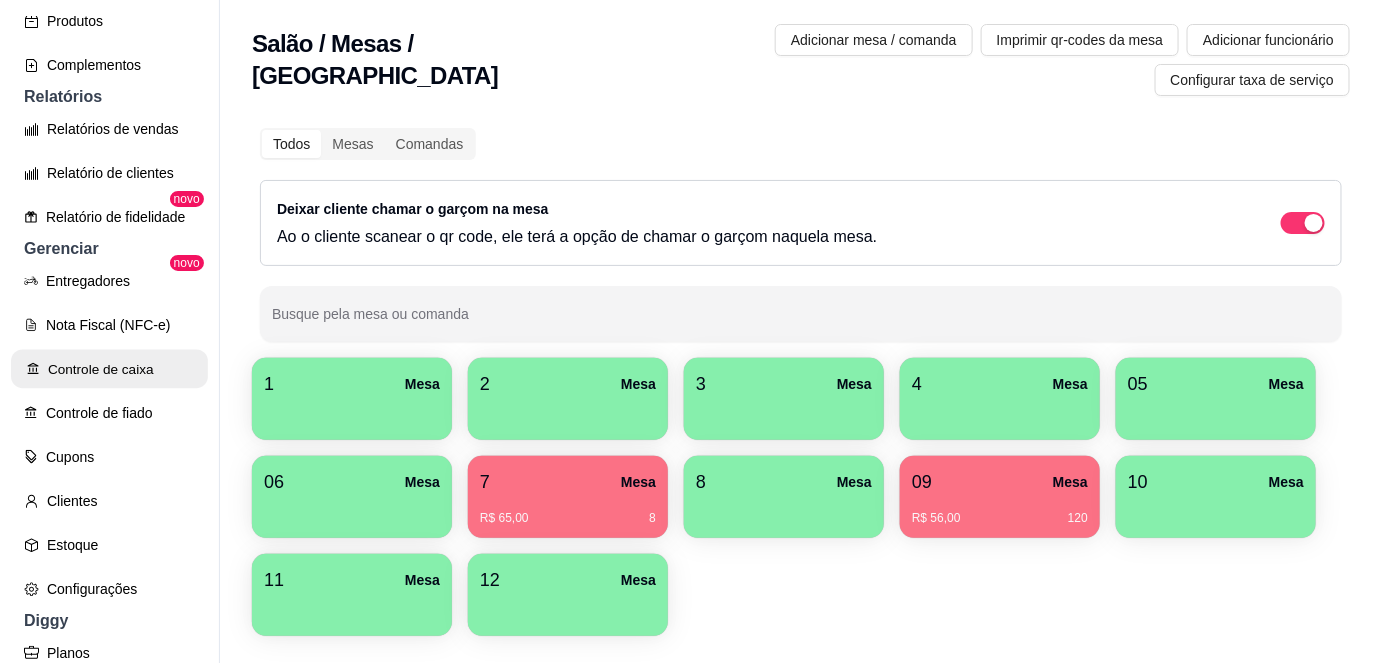click on "Controle de caixa" at bounding box center (109, 369) 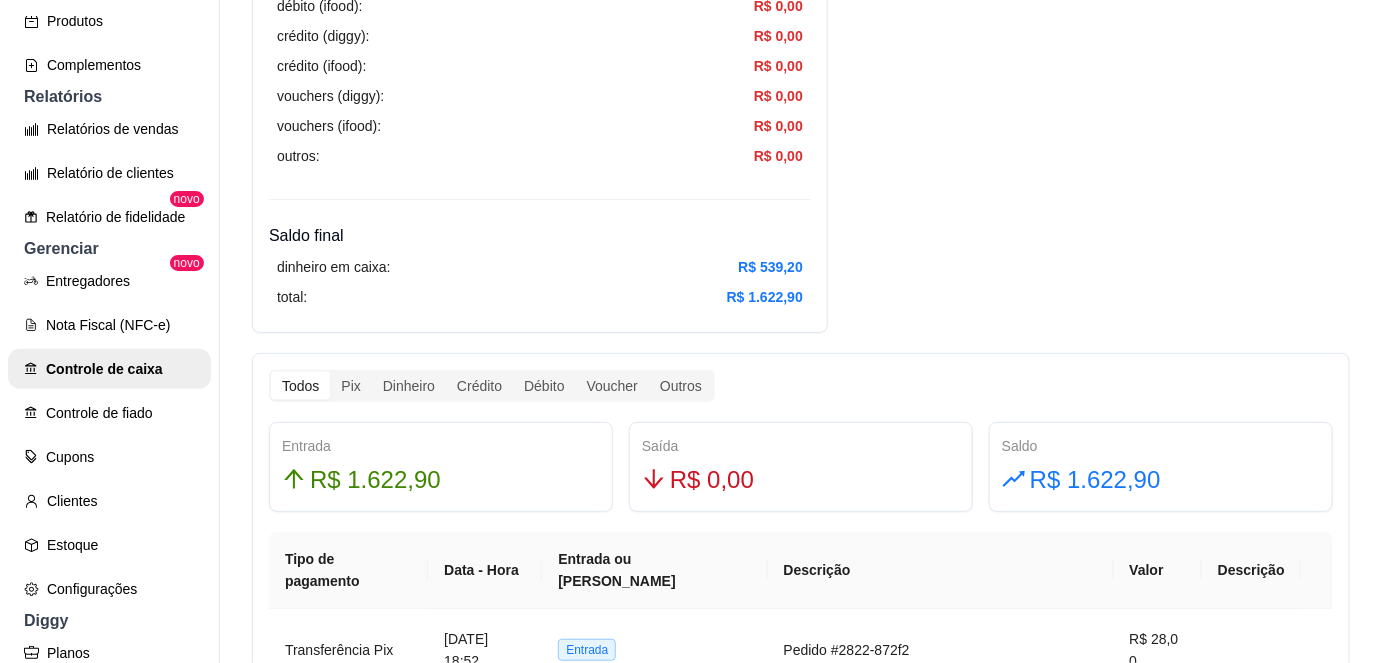 scroll, scrollTop: 807, scrollLeft: 0, axis: vertical 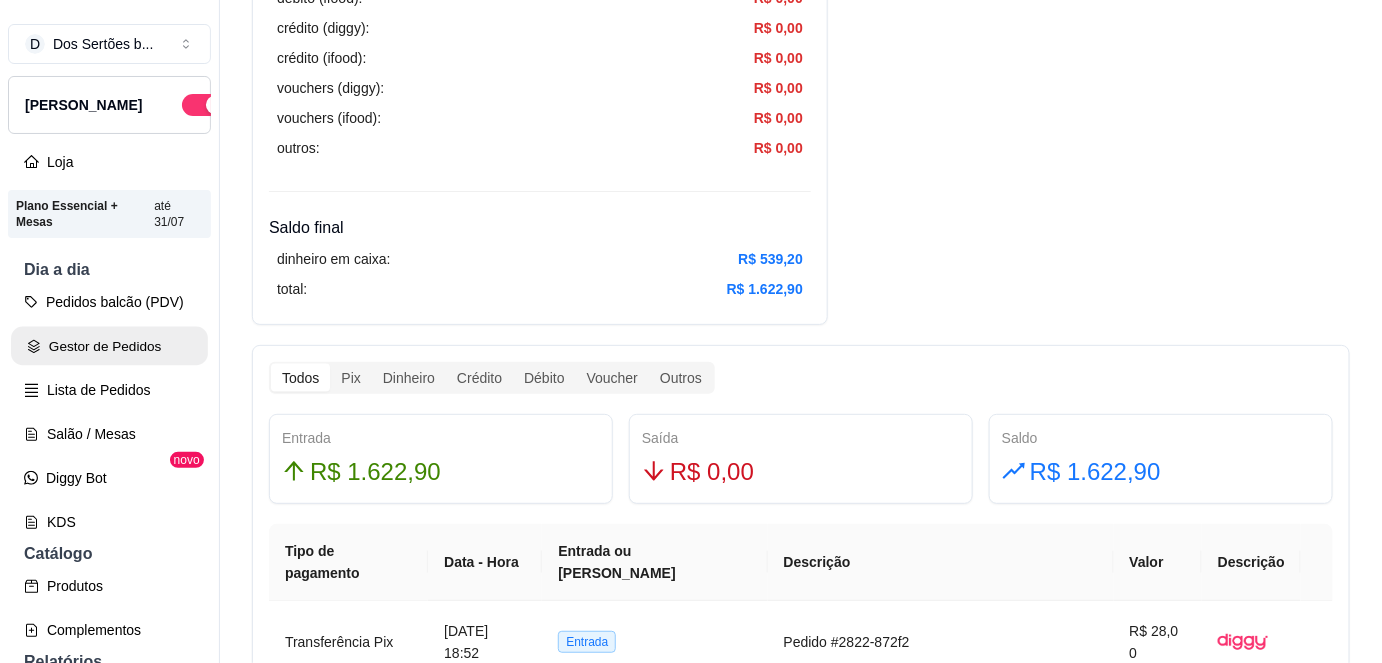 click on "Gestor de Pedidos" at bounding box center [109, 346] 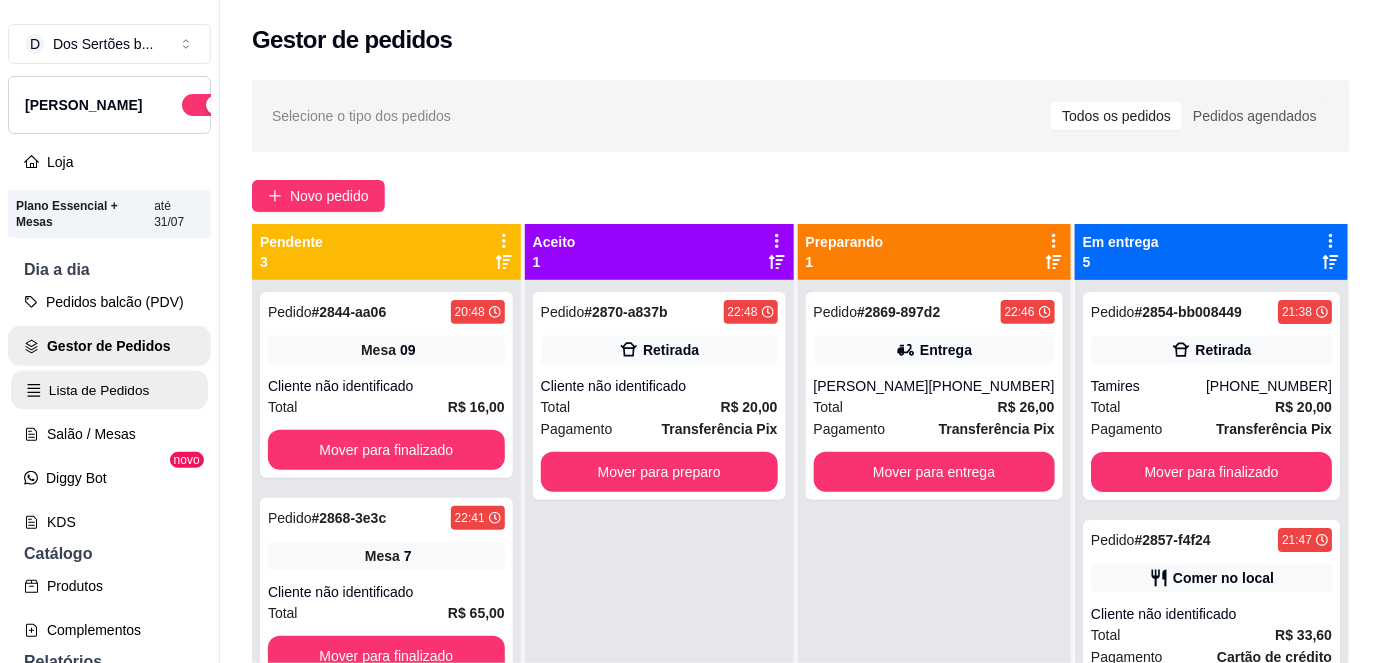 click on "Lista de Pedidos" at bounding box center (109, 390) 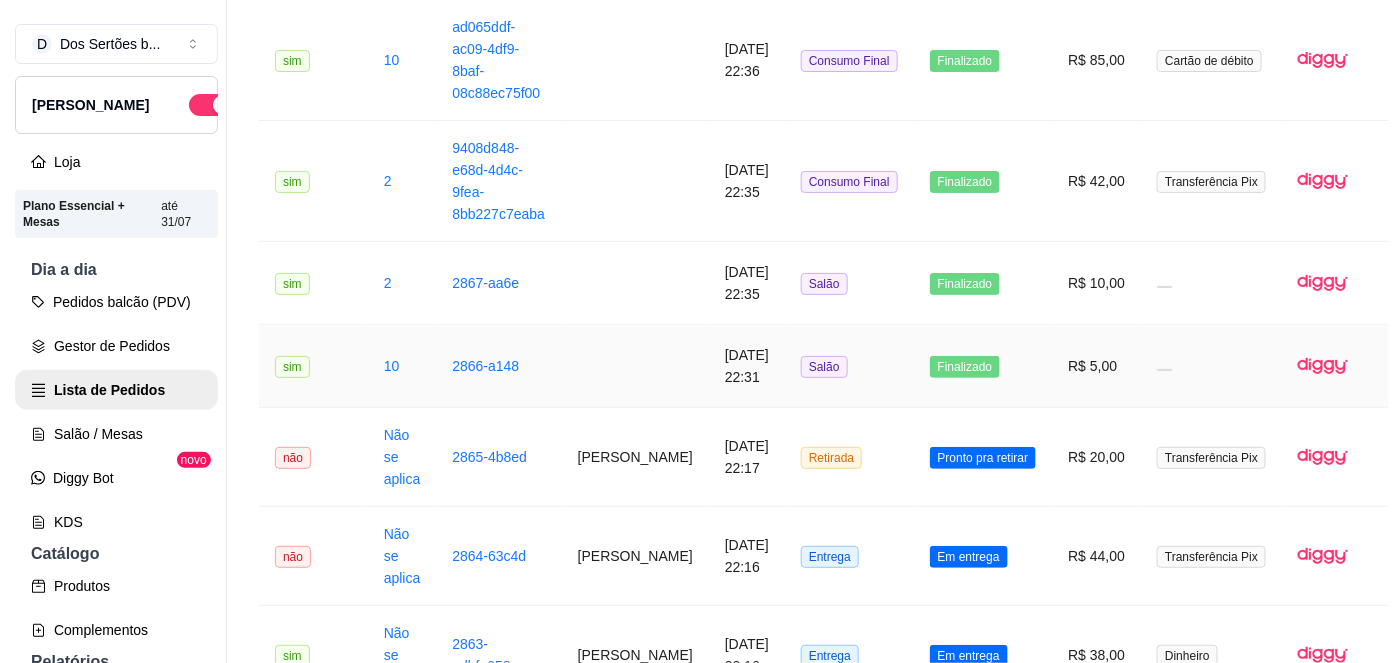 scroll, scrollTop: 784, scrollLeft: 0, axis: vertical 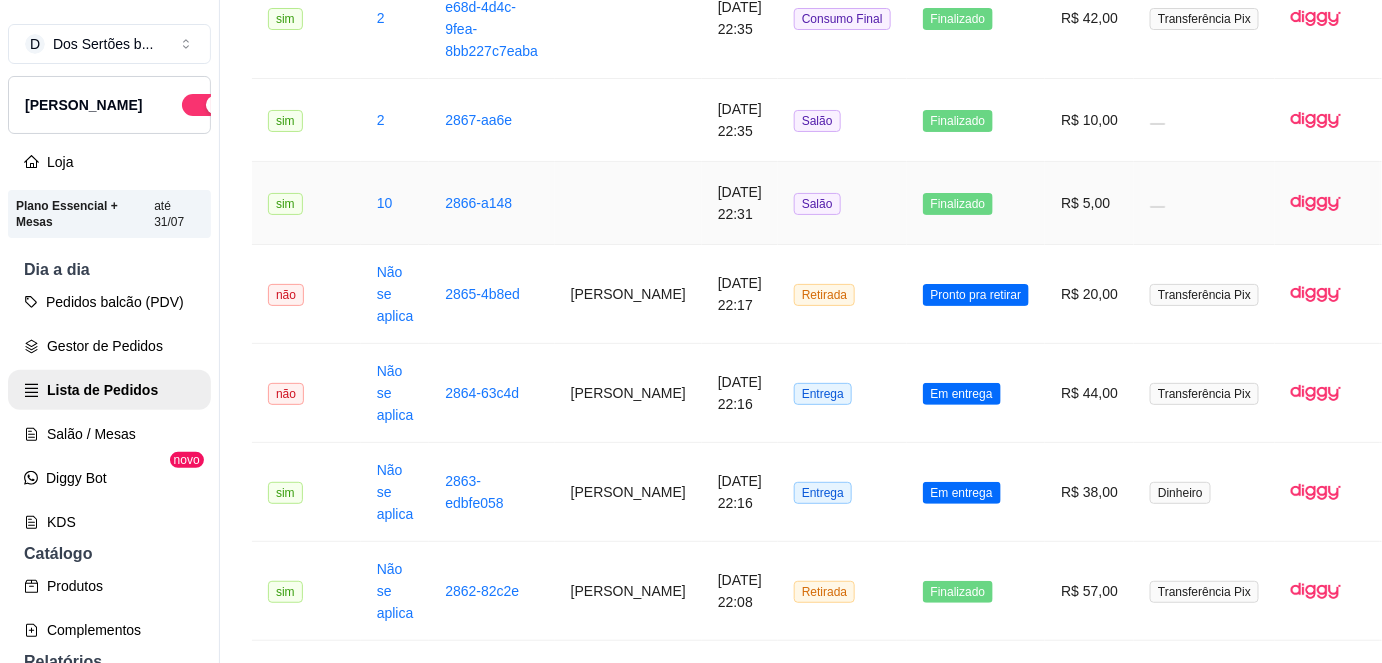 click on "23/07/2025 às 22:31" at bounding box center (740, 203) 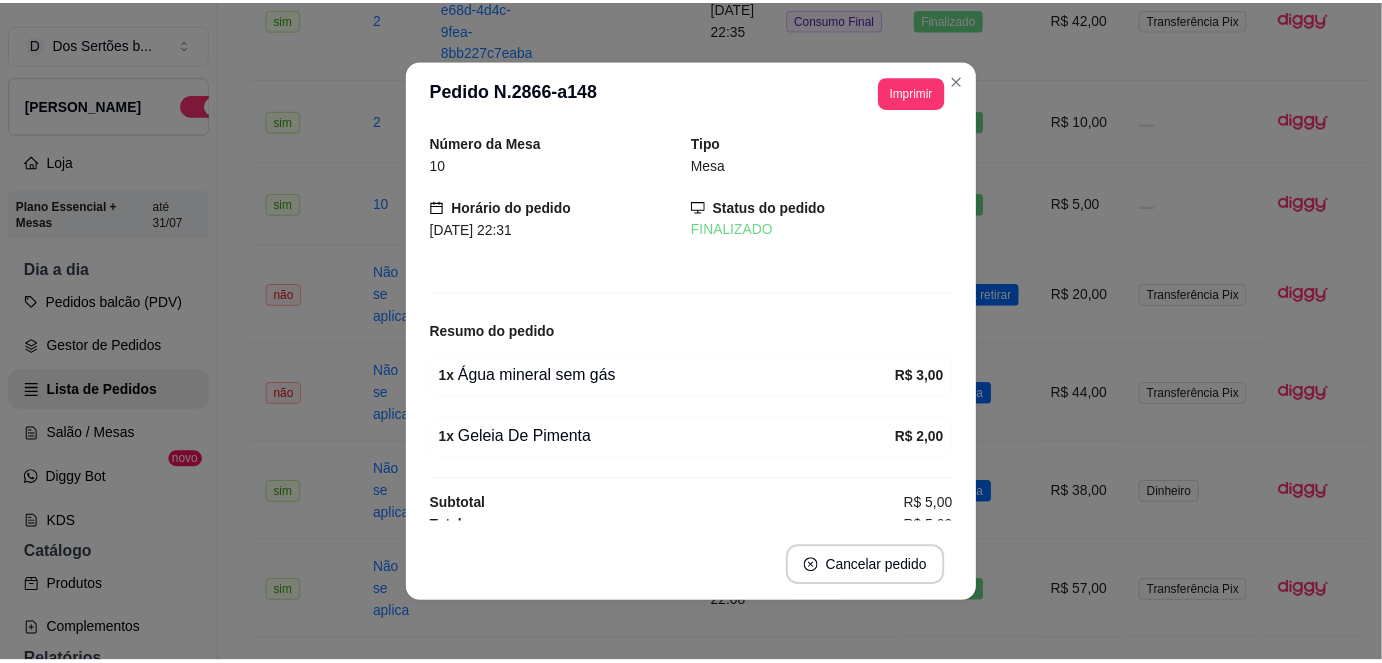 scroll, scrollTop: 10, scrollLeft: 0, axis: vertical 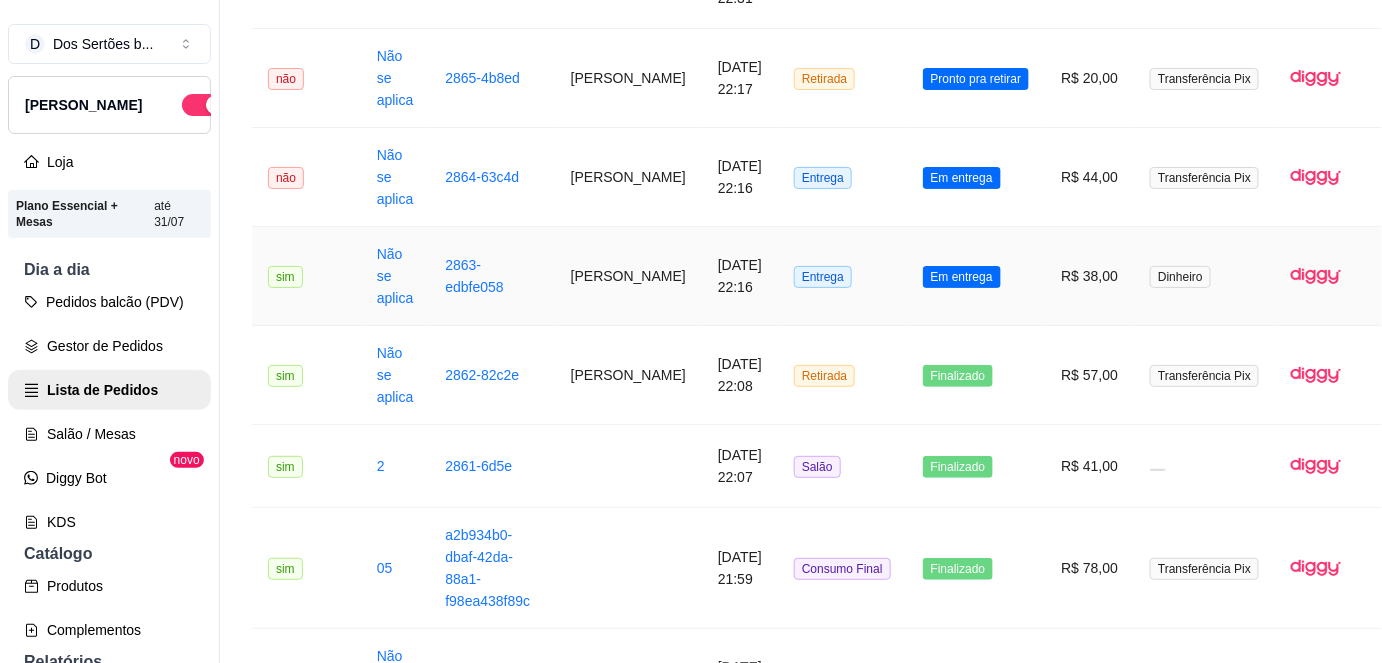 click on "Heryson" at bounding box center (628, 276) 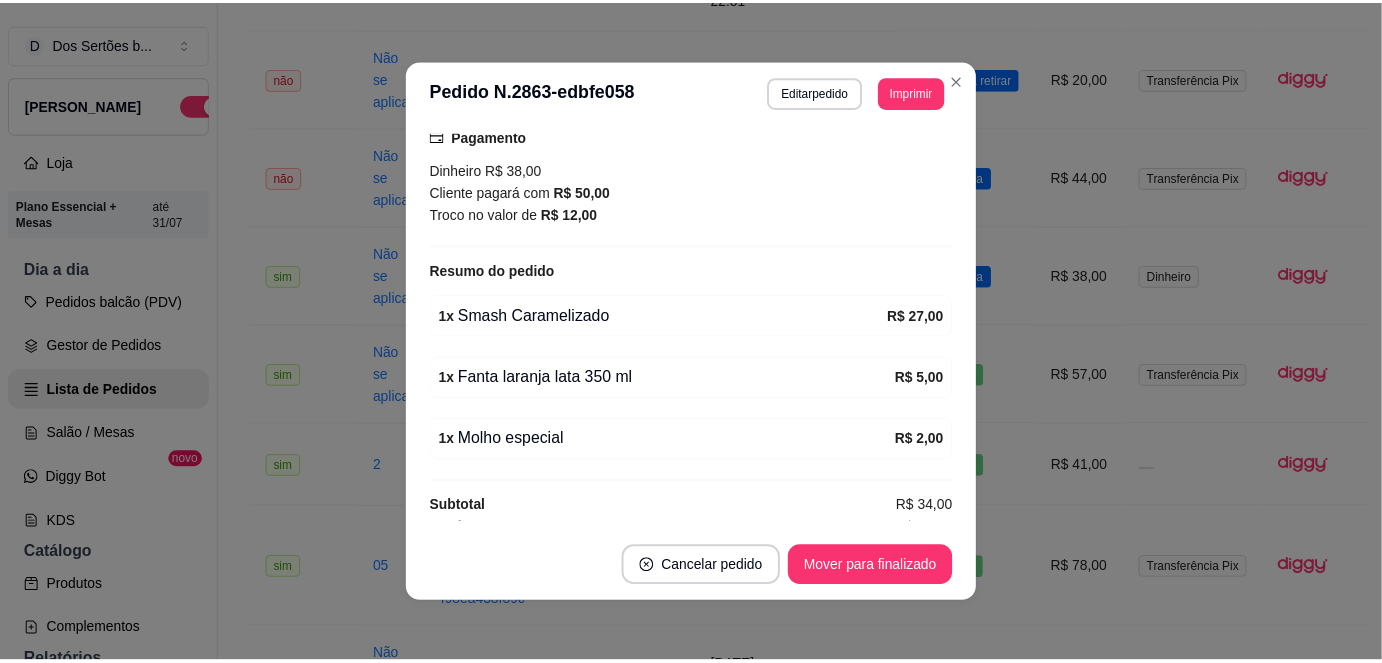 scroll, scrollTop: 564, scrollLeft: 0, axis: vertical 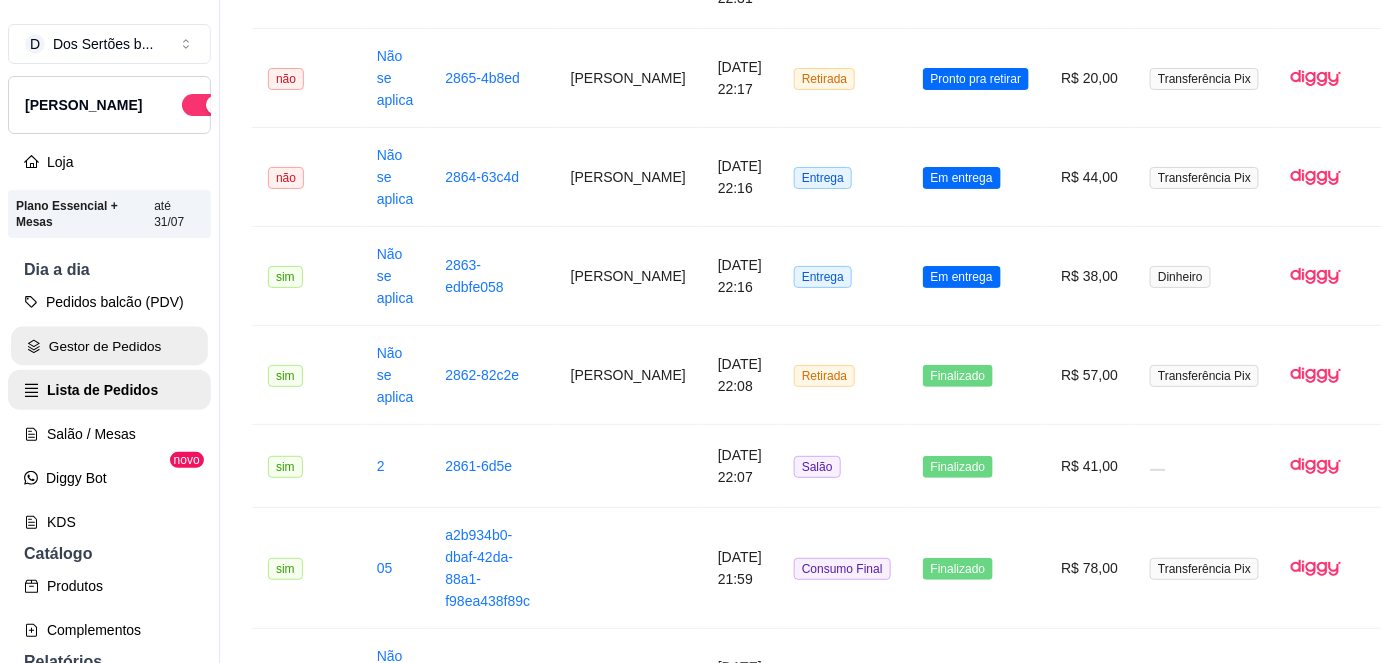 click on "Gestor de Pedidos" at bounding box center (109, 346) 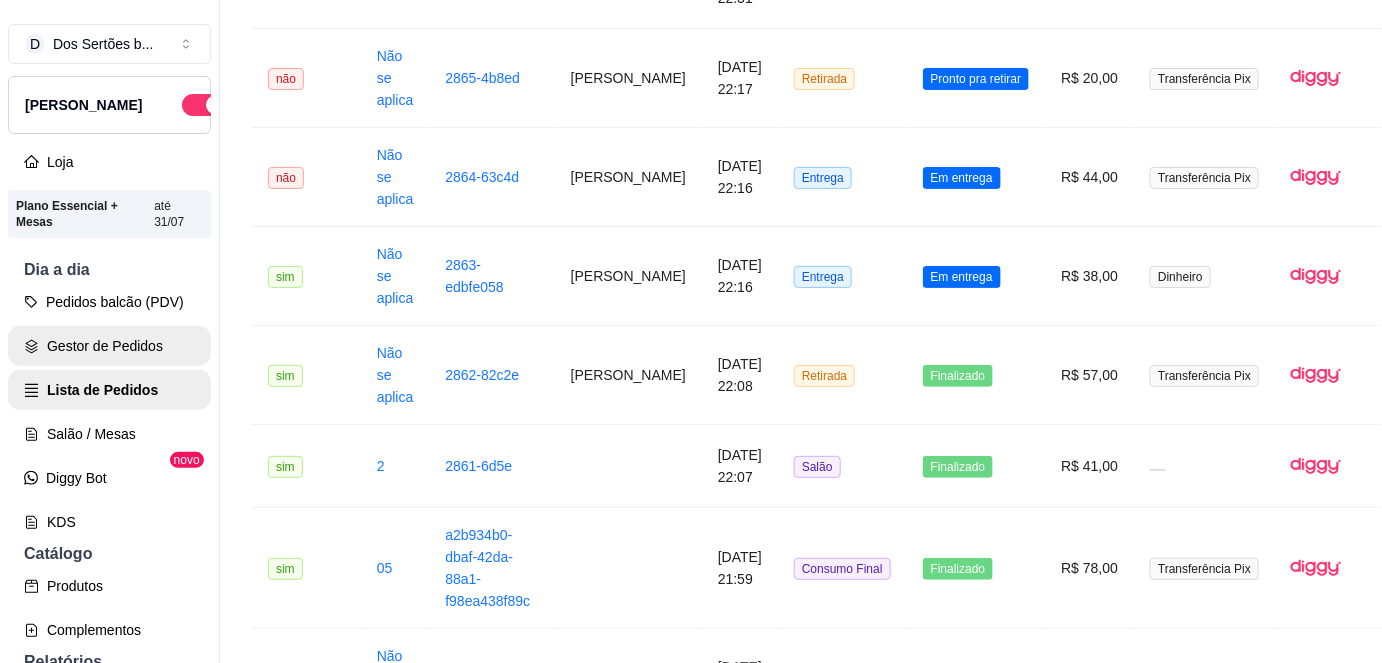 scroll, scrollTop: 0, scrollLeft: 0, axis: both 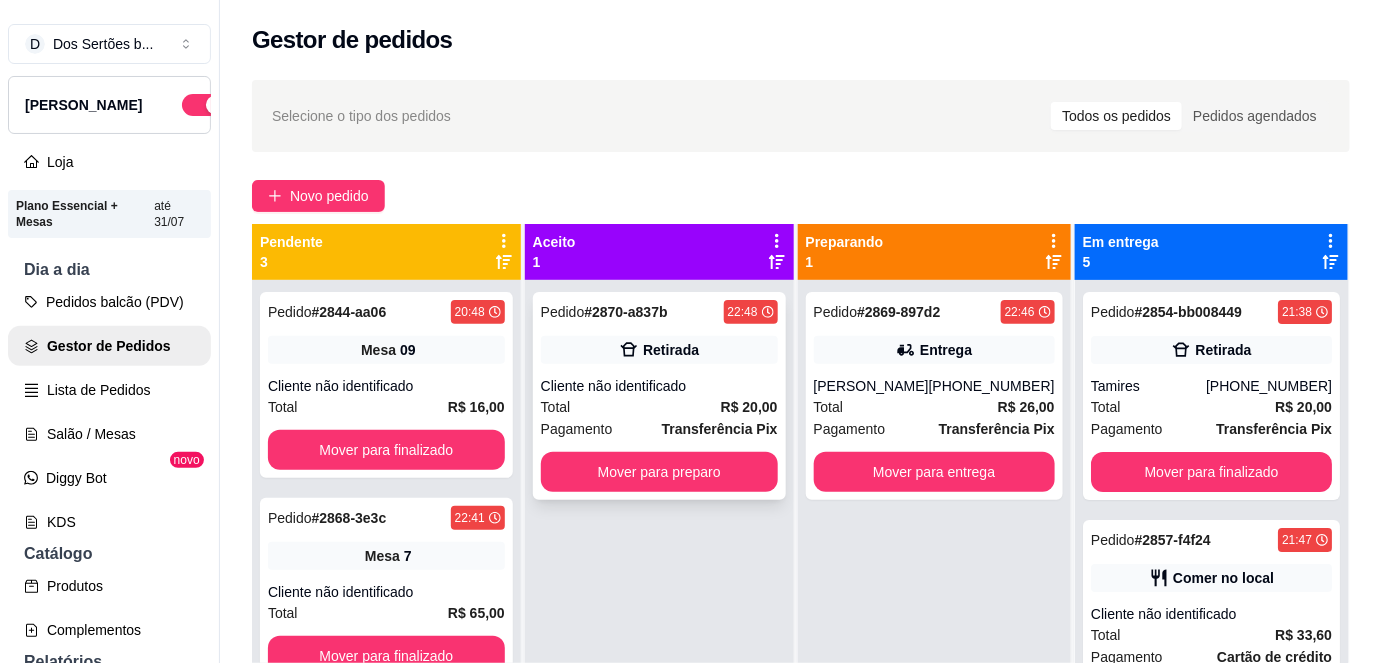 click on "Pedido  # 2870-a837b 22:48 Retirada Cliente não identificado Total R$ 20,00 Pagamento Transferência Pix Mover para preparo" at bounding box center [659, 396] 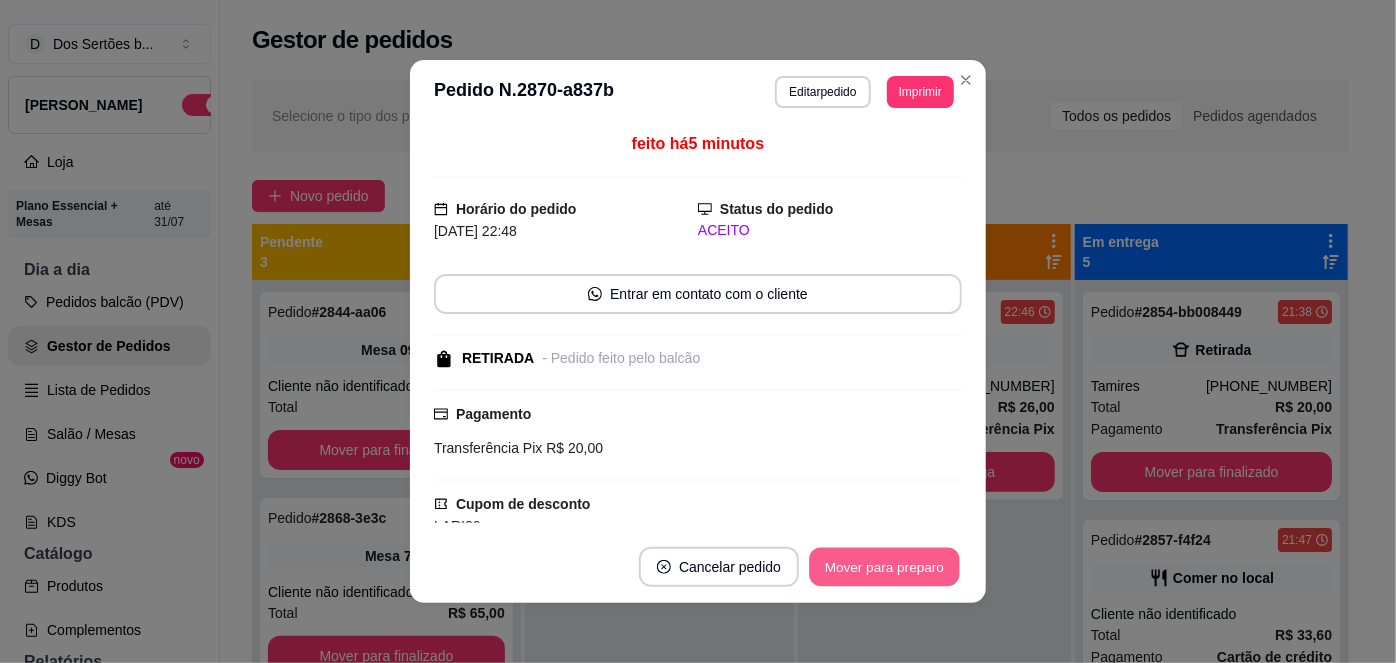 click on "Mover para preparo" at bounding box center [884, 567] 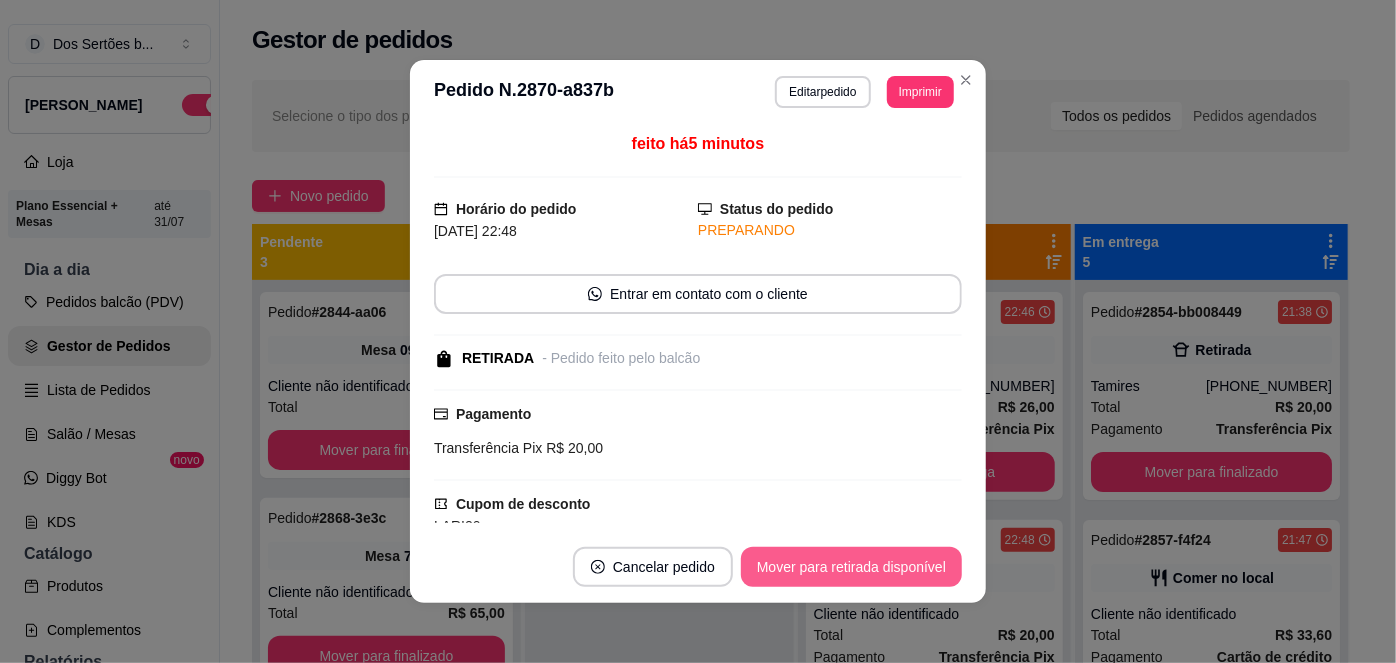 click on "Mover para retirada disponível" at bounding box center [851, 567] 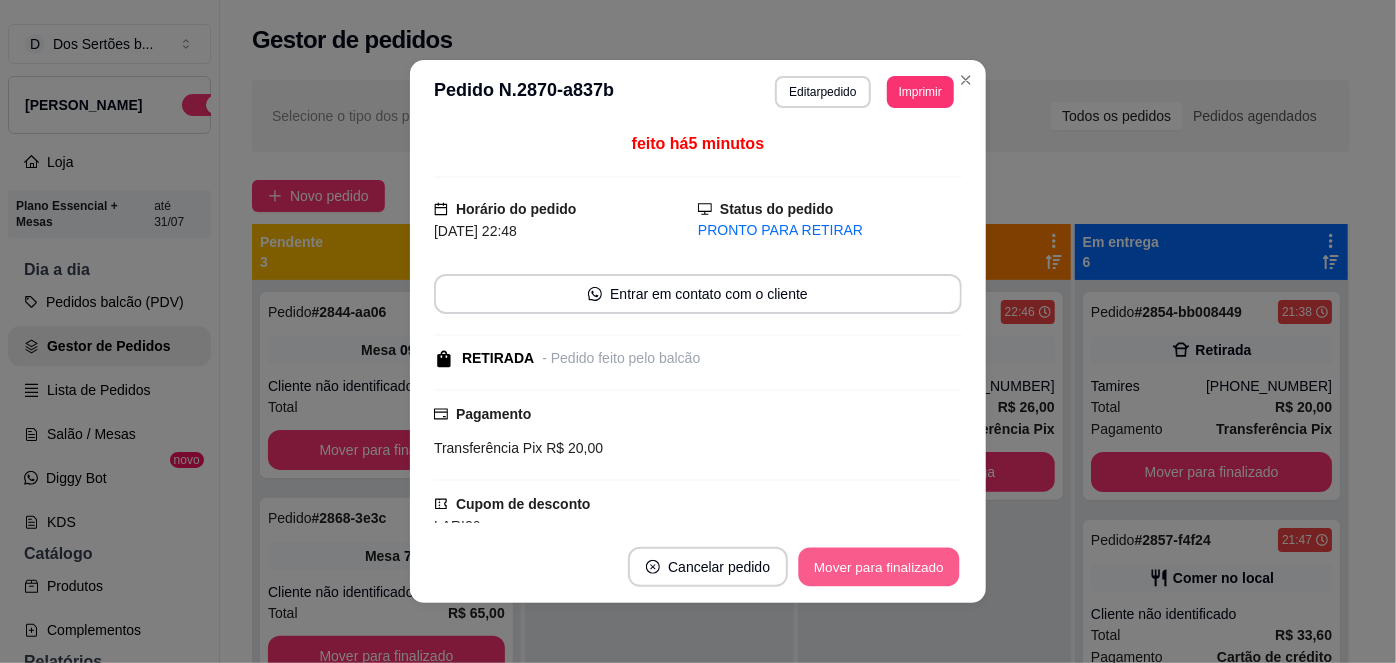 click on "Mover para finalizado" at bounding box center (879, 567) 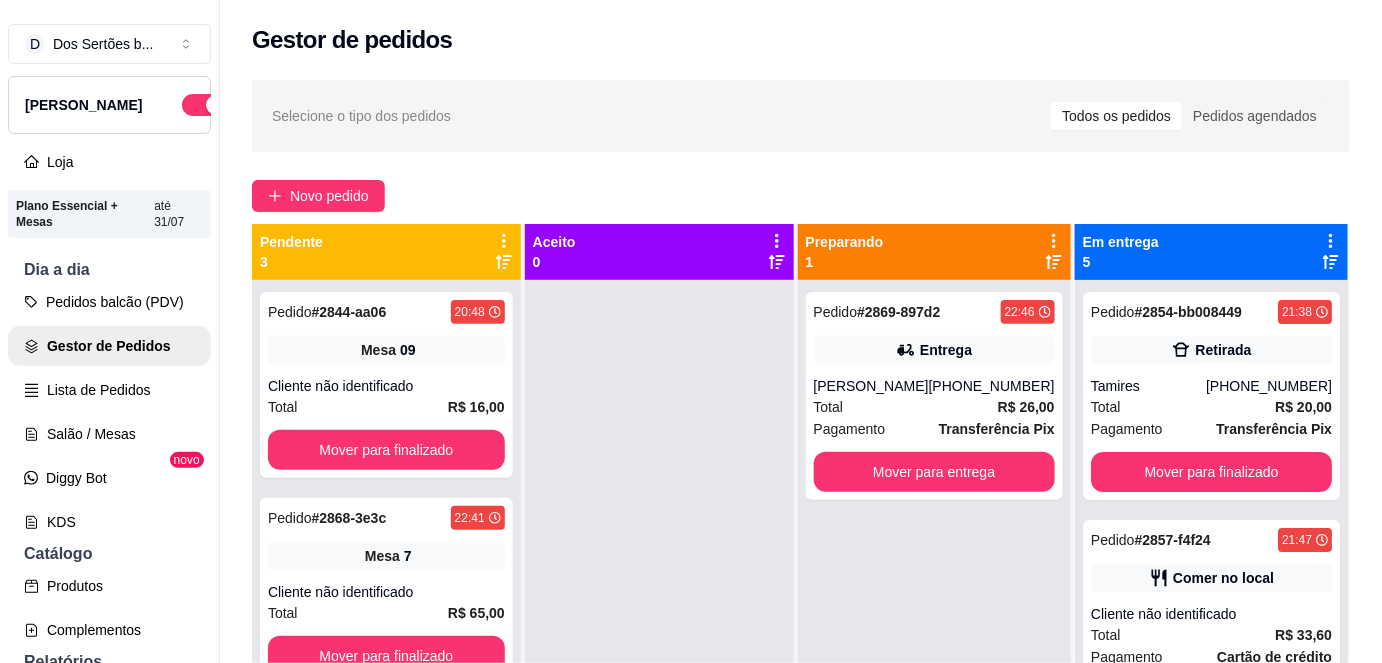 scroll, scrollTop: 56, scrollLeft: 0, axis: vertical 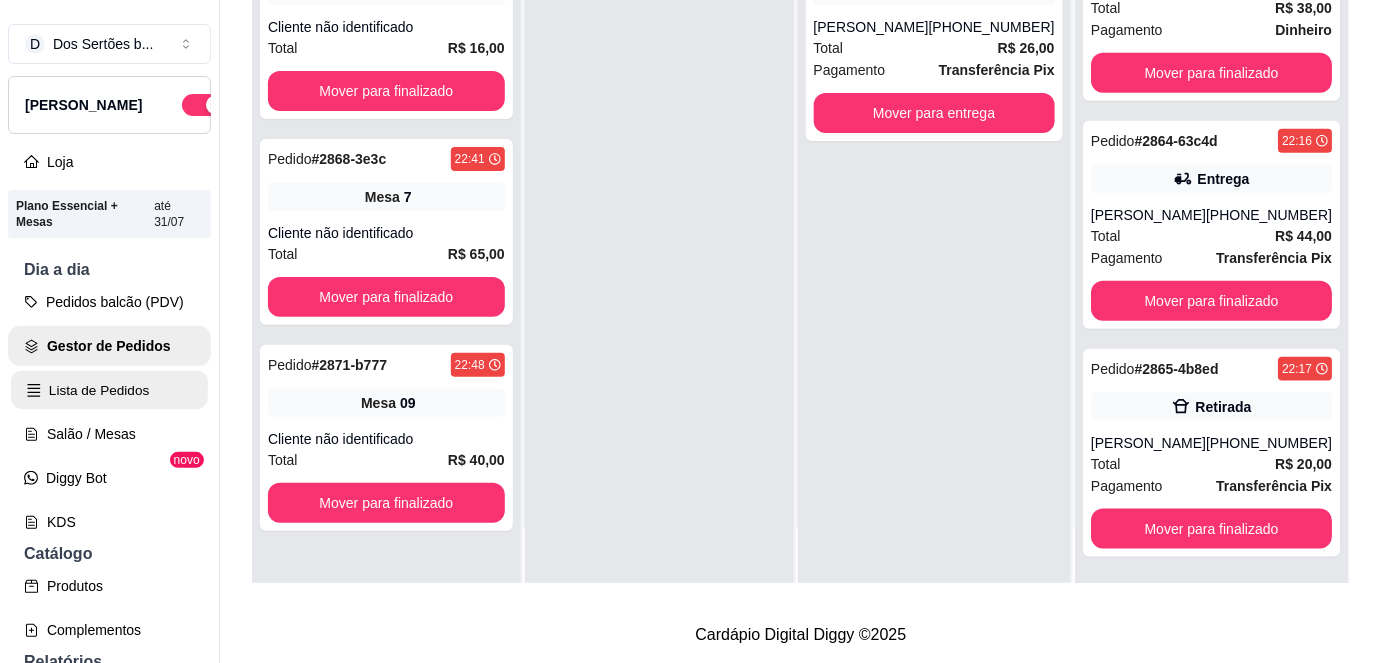 click on "Lista de Pedidos" at bounding box center [109, 390] 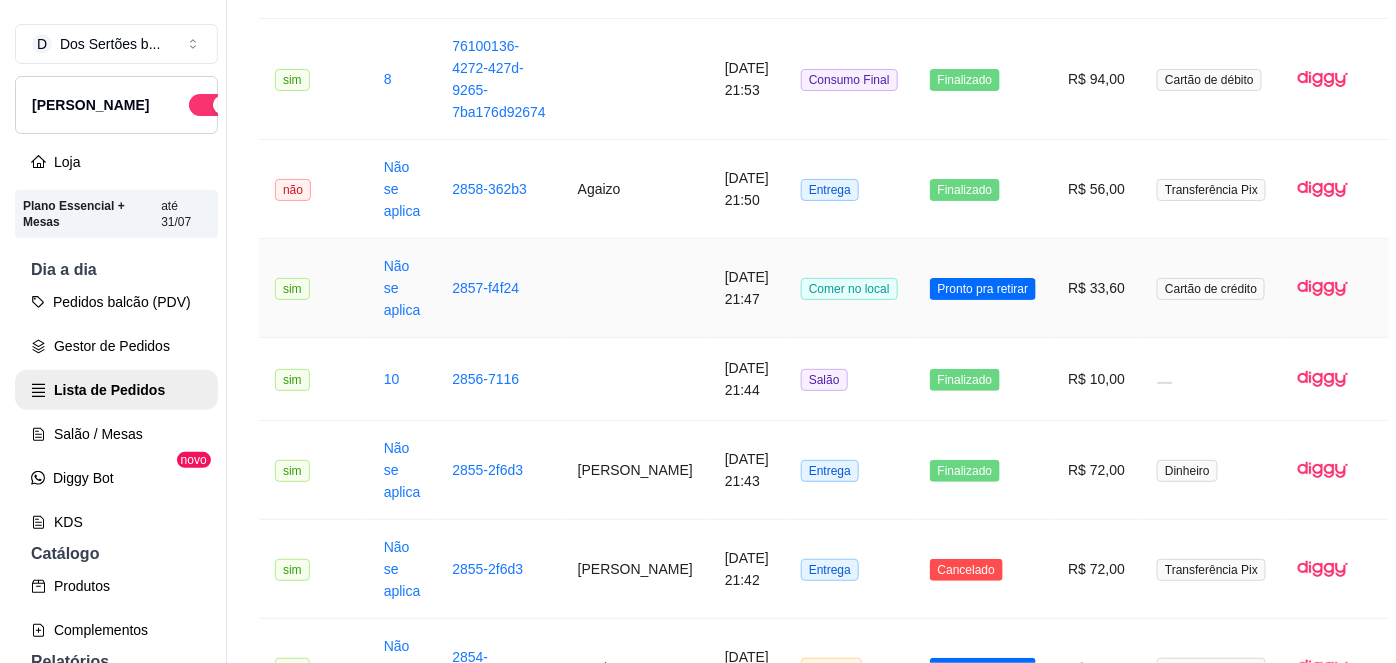 scroll, scrollTop: 2050, scrollLeft: 0, axis: vertical 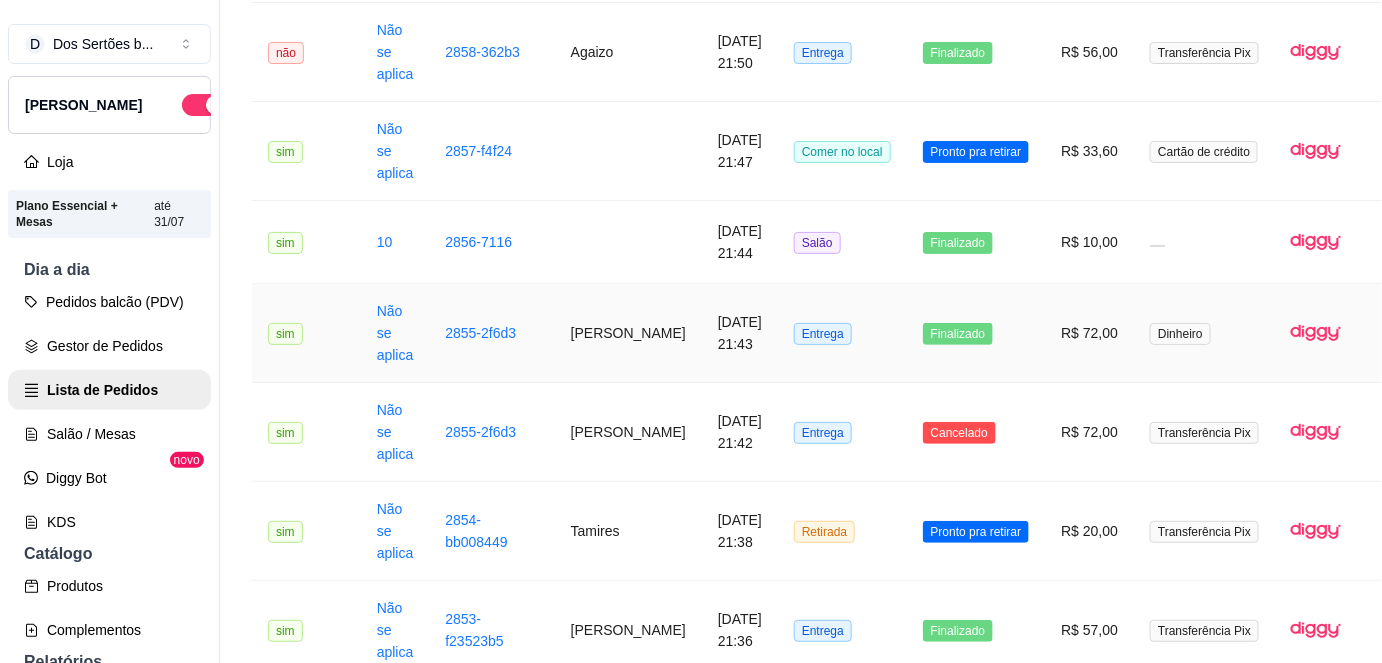 click on "[PERSON_NAME]" at bounding box center (628, 333) 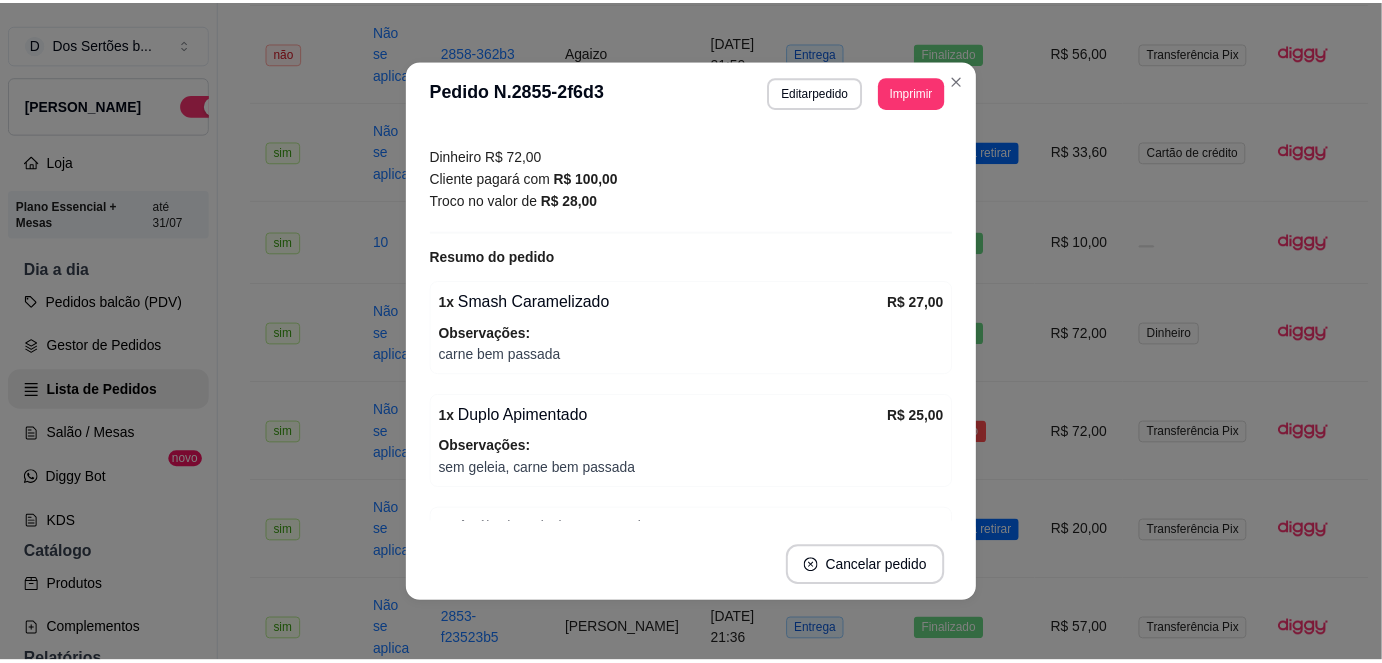 scroll, scrollTop: 578, scrollLeft: 0, axis: vertical 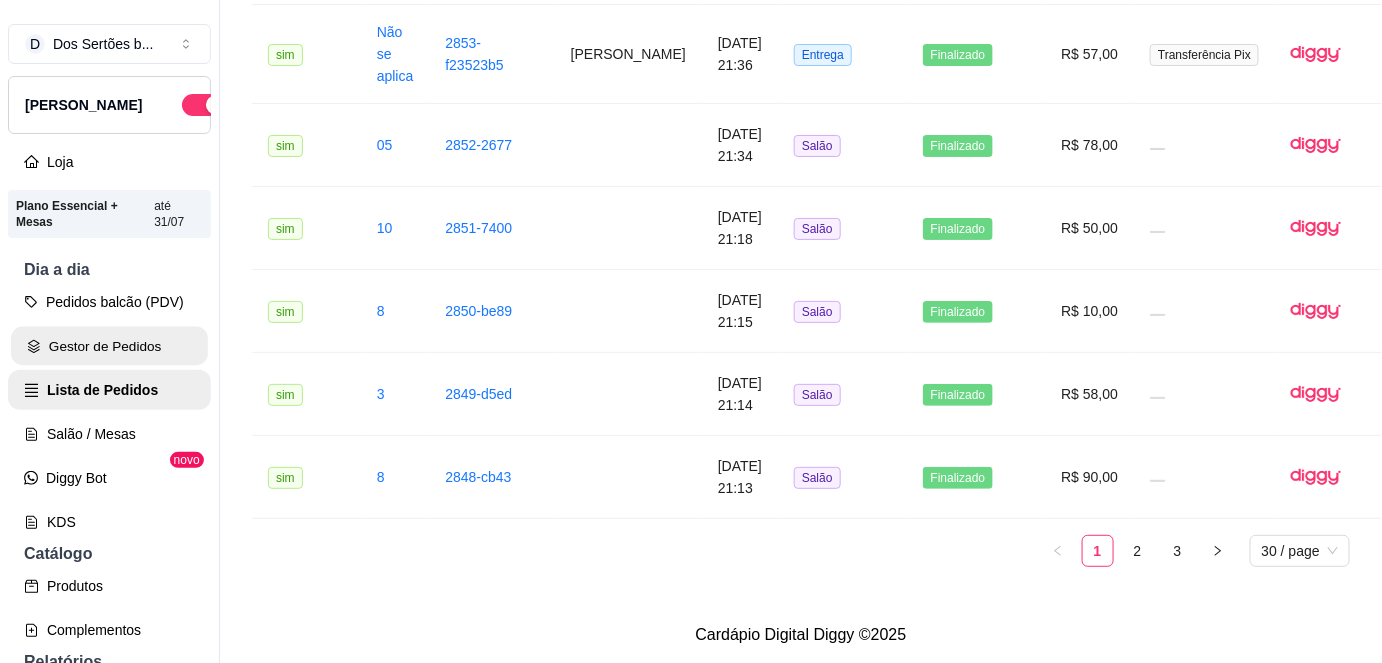 click on "Gestor de Pedidos" at bounding box center [109, 346] 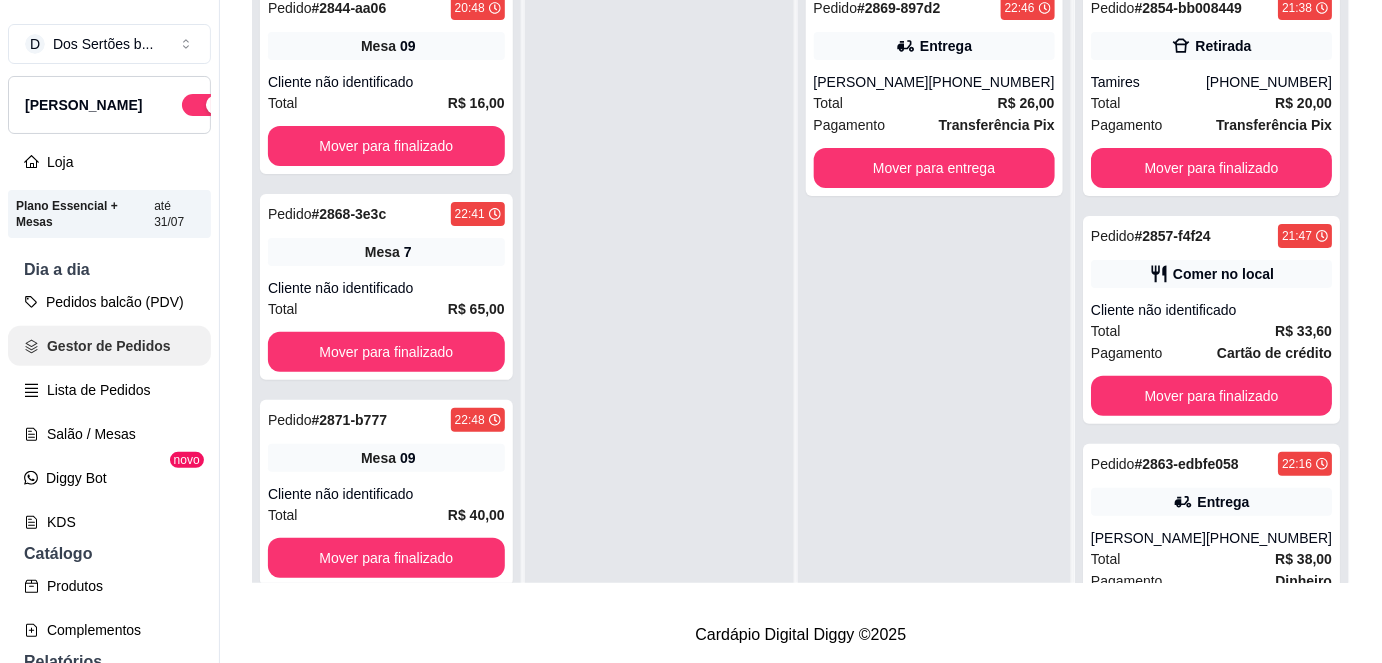 scroll, scrollTop: 0, scrollLeft: 0, axis: both 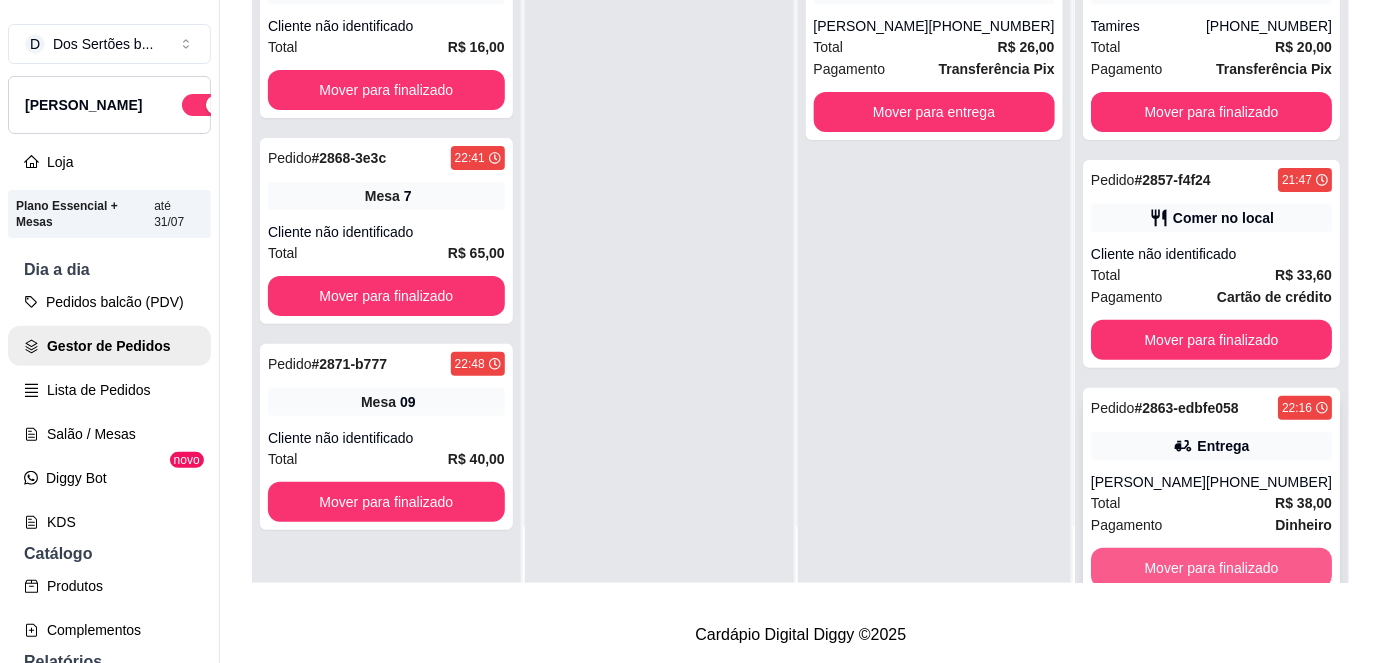 click on "Mover para finalizado" at bounding box center [1211, 568] 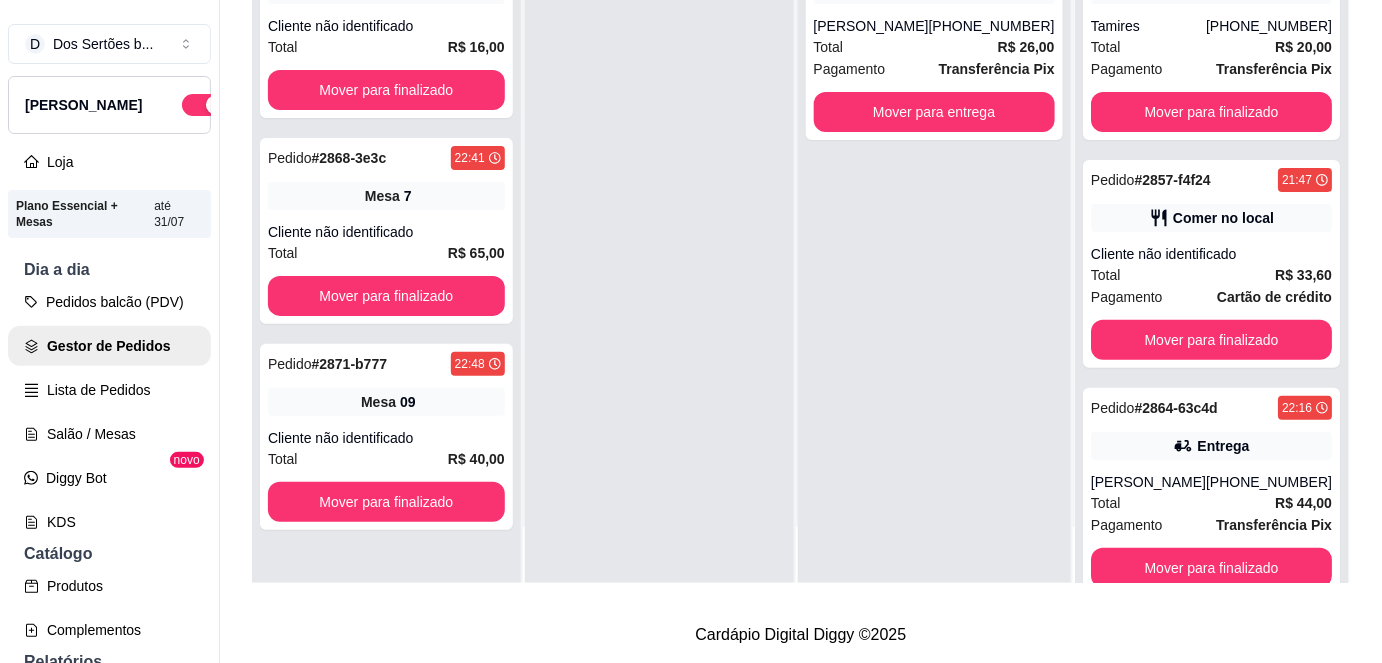 scroll, scrollTop: 0, scrollLeft: 0, axis: both 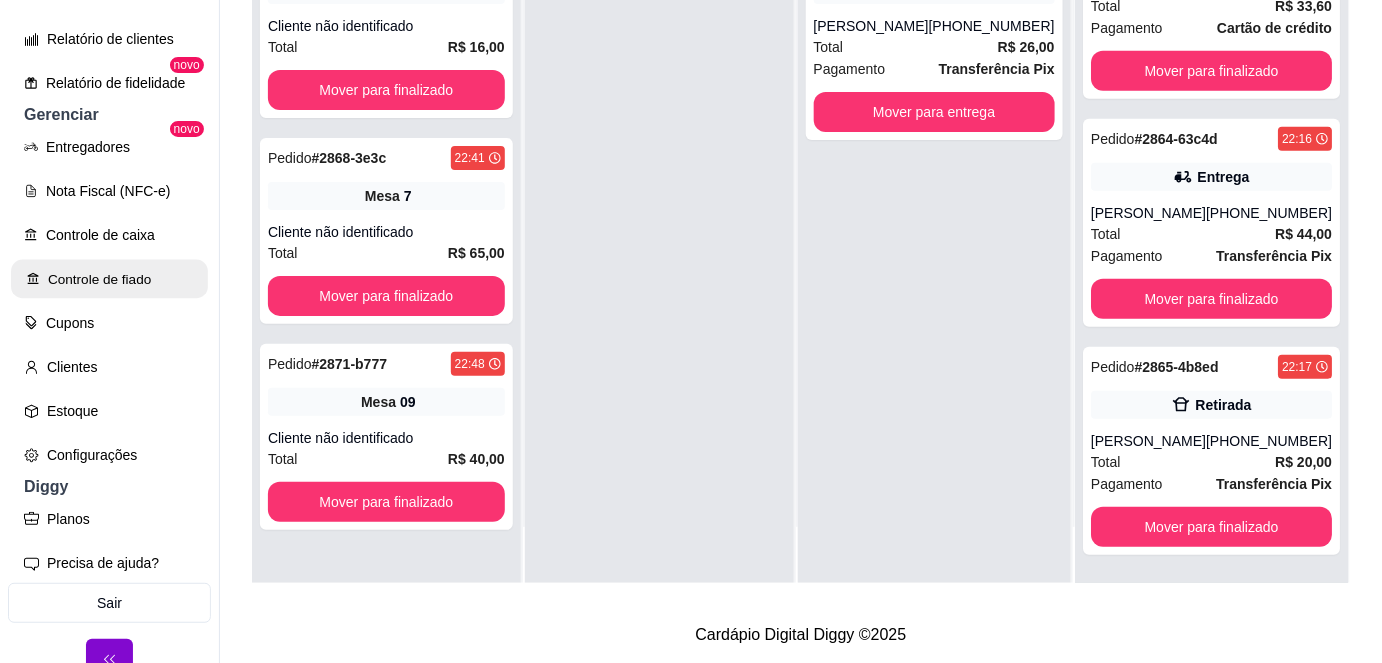 click on "Controle de fiado" at bounding box center [109, 279] 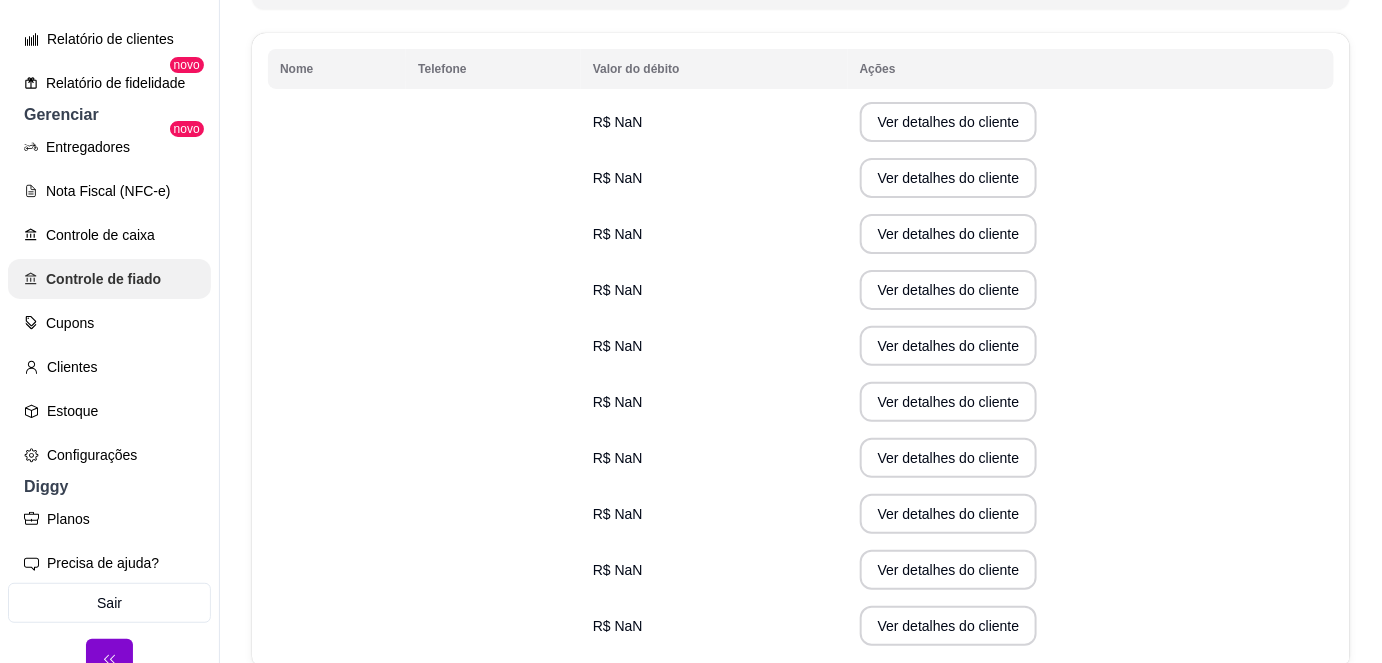 scroll, scrollTop: 0, scrollLeft: 0, axis: both 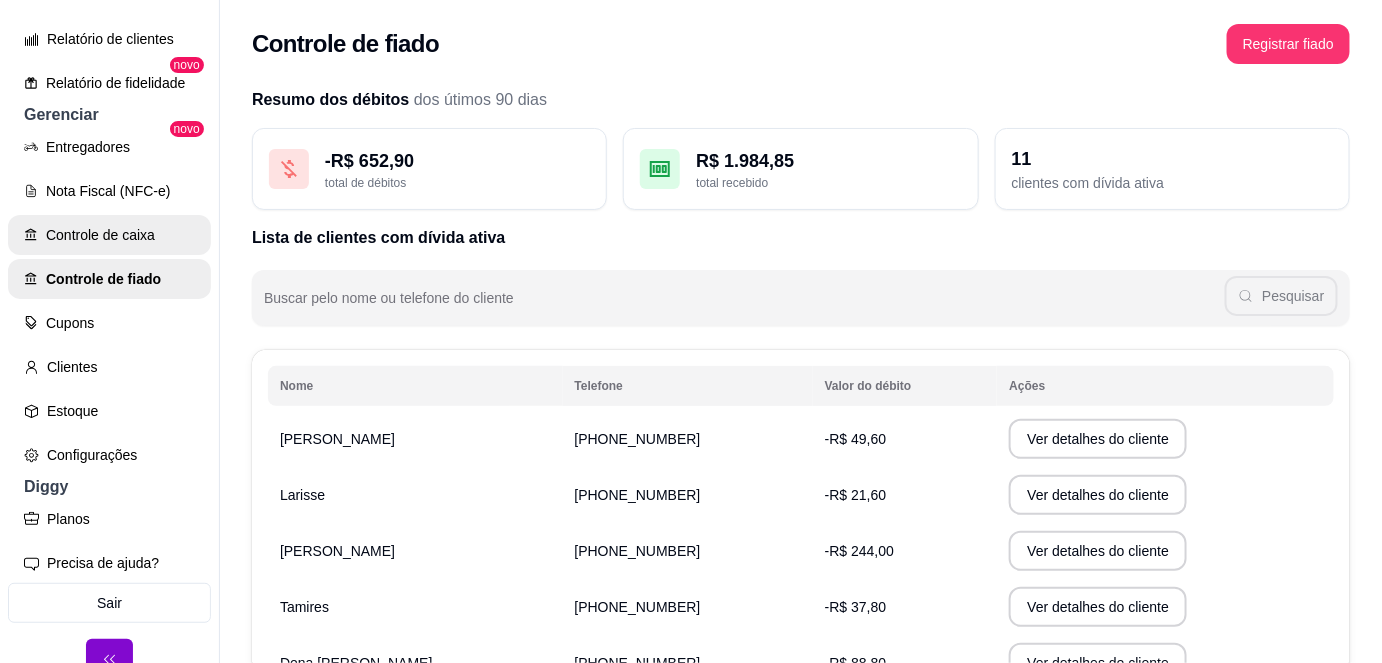 click on "Controle de caixa" at bounding box center [109, 235] 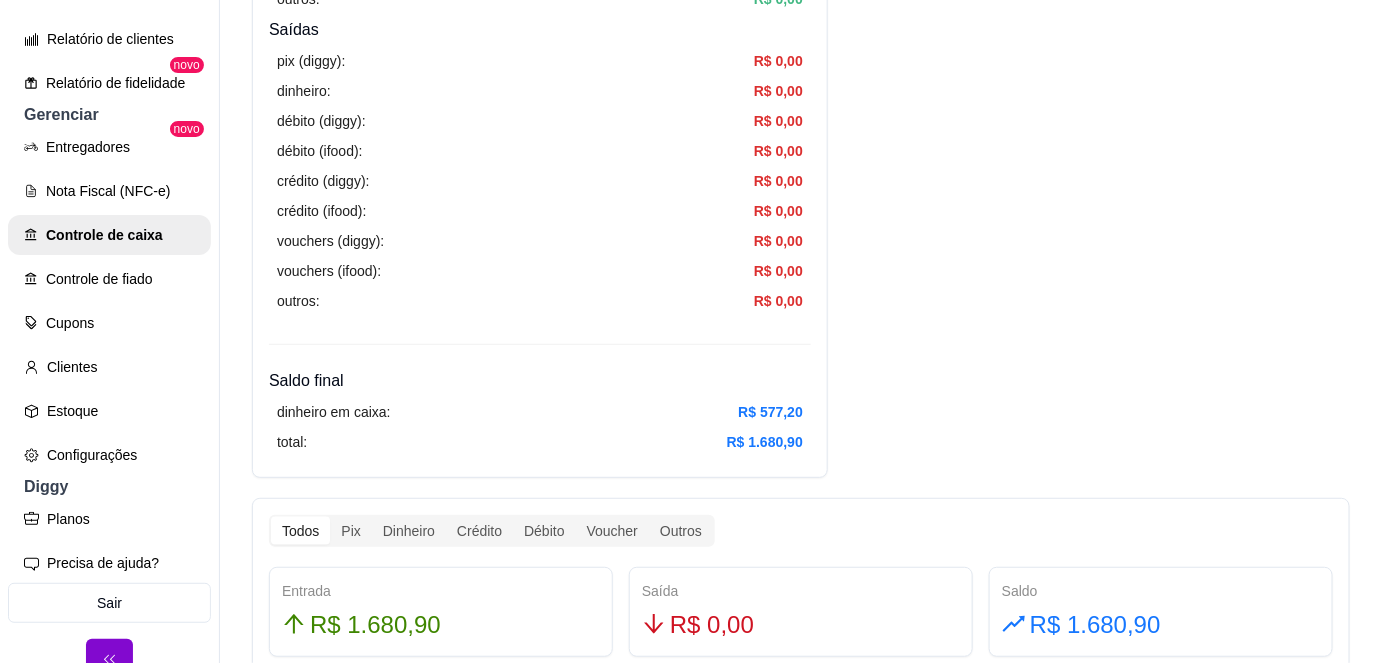 scroll, scrollTop: 712, scrollLeft: 0, axis: vertical 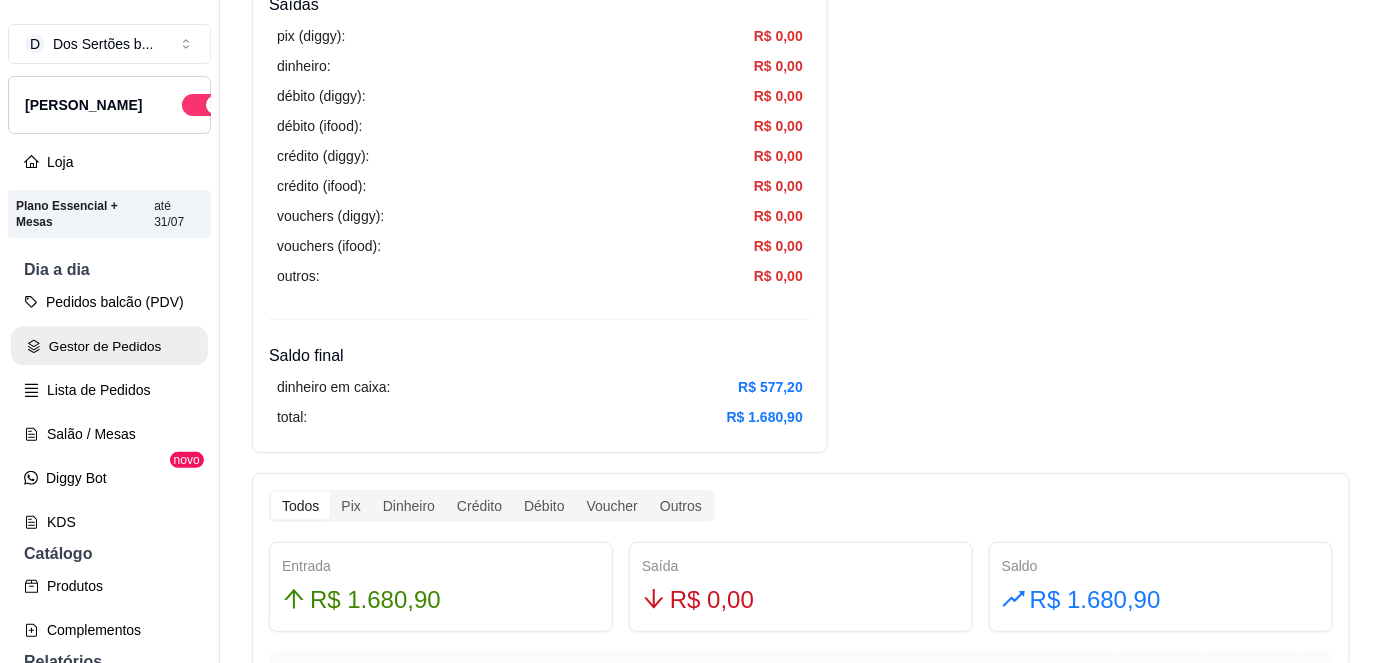 click on "Gestor de Pedidos" at bounding box center (109, 346) 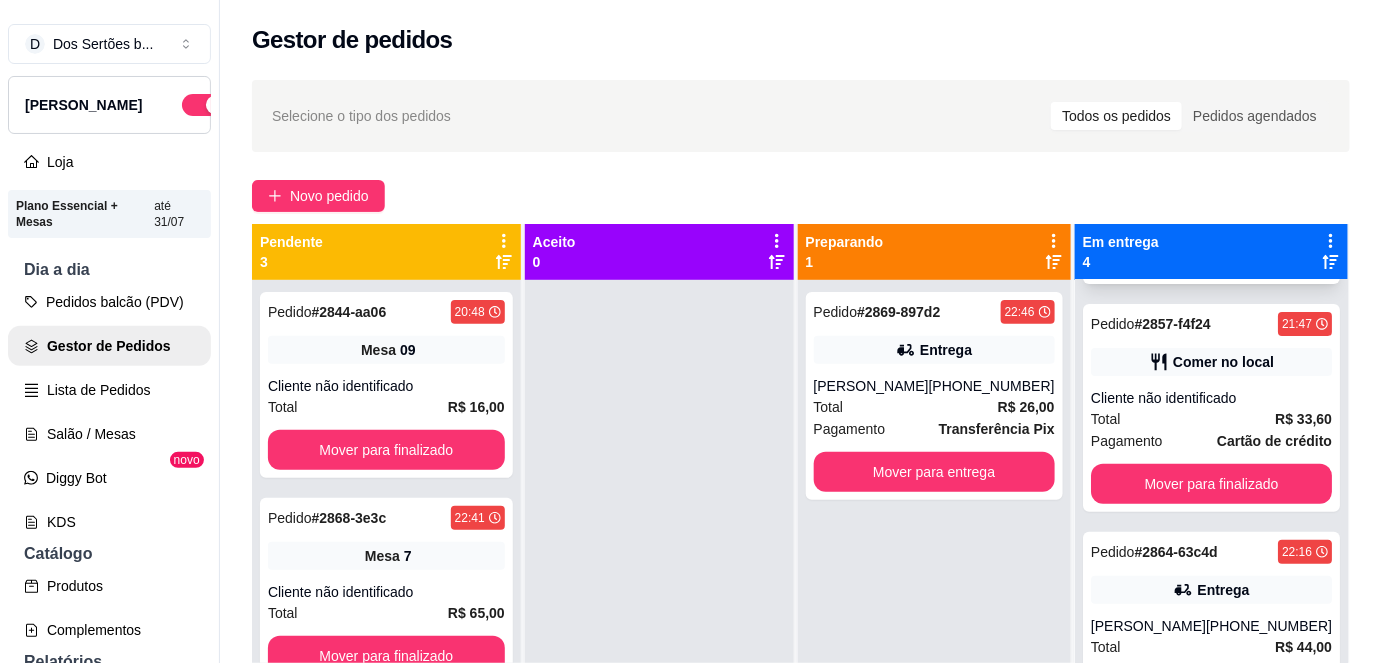 scroll, scrollTop: 269, scrollLeft: 0, axis: vertical 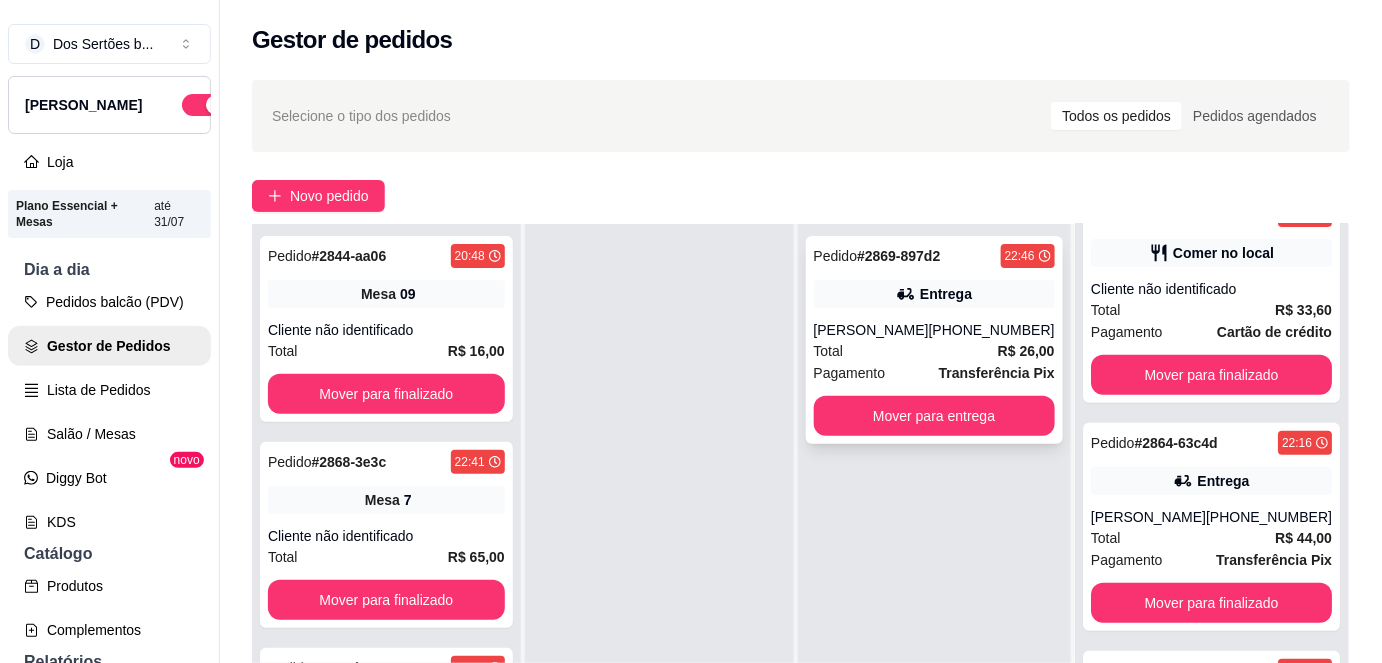 click on "Transferência Pix" at bounding box center (997, 373) 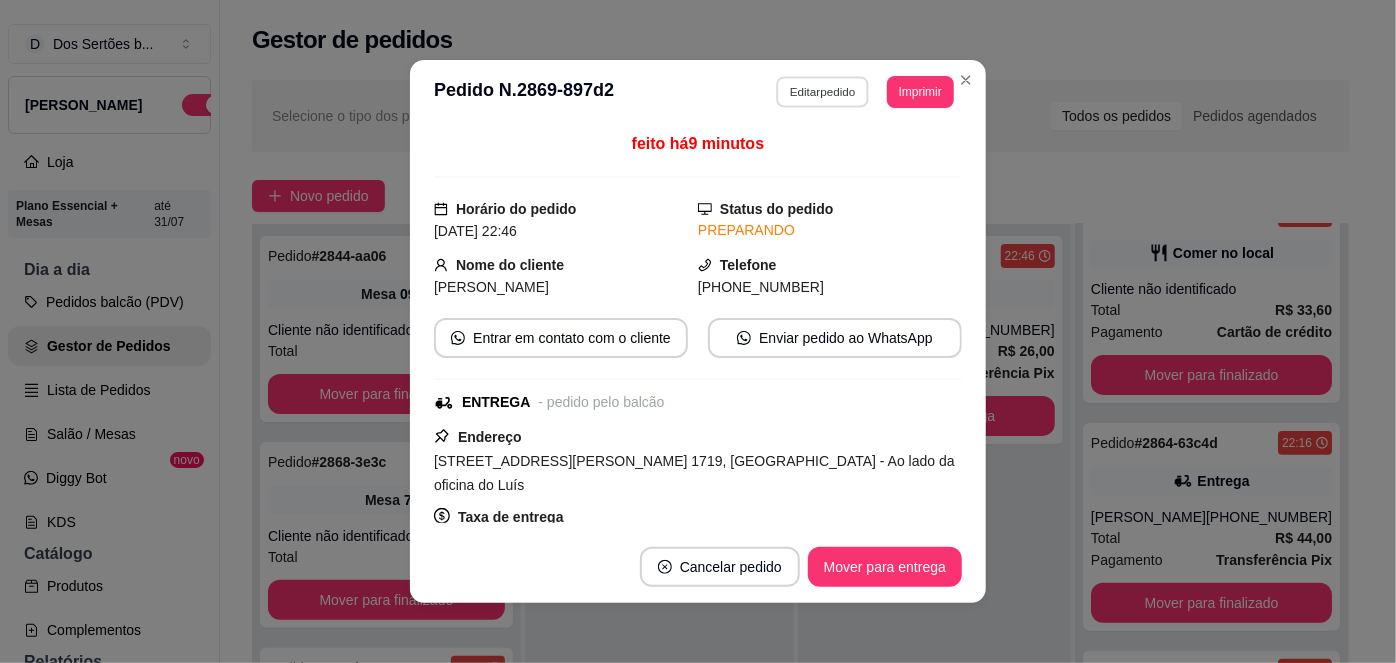 click on "Editar  pedido" at bounding box center [823, 91] 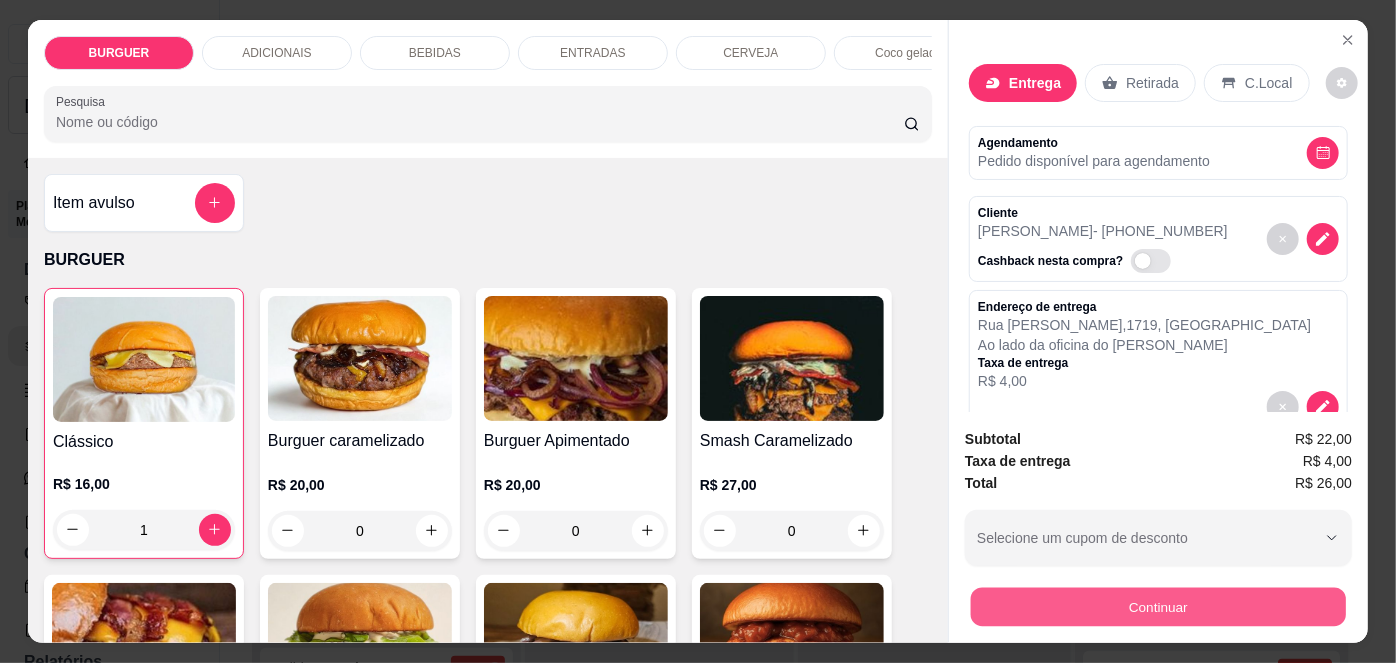 click on "Continuar" at bounding box center (1158, 607) 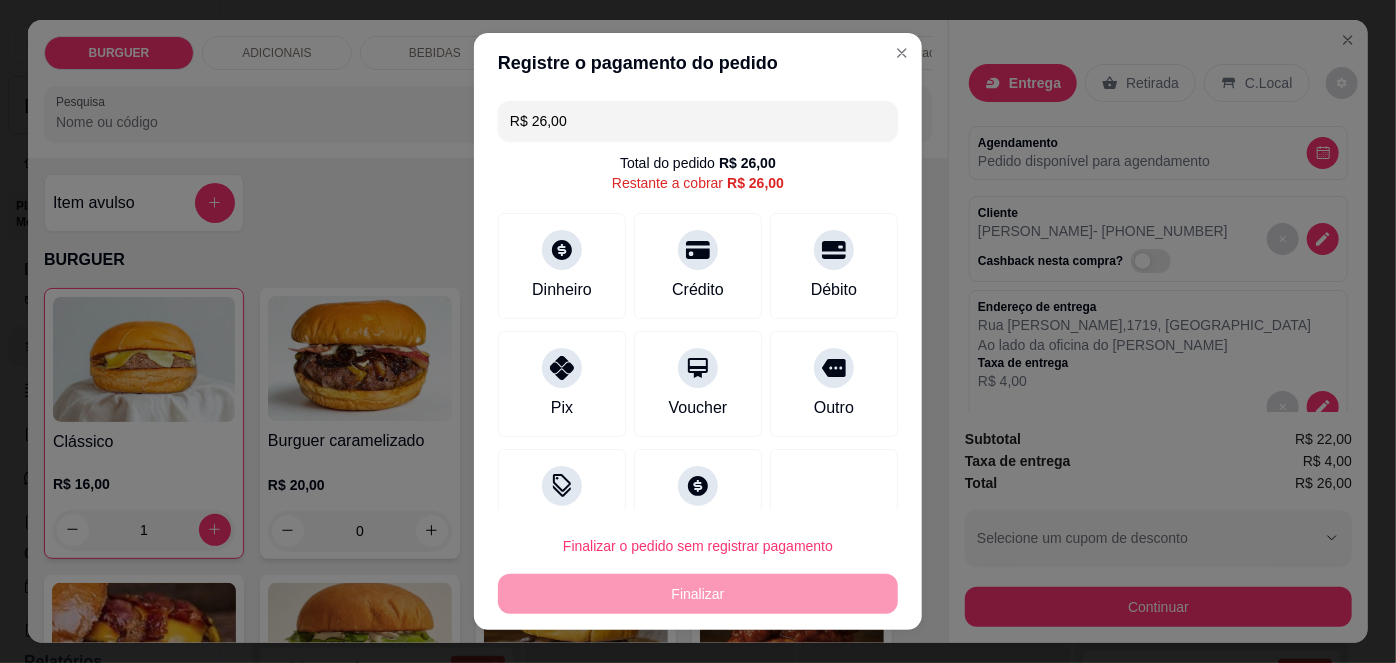 click on "R$ 26,00" at bounding box center (698, 121) 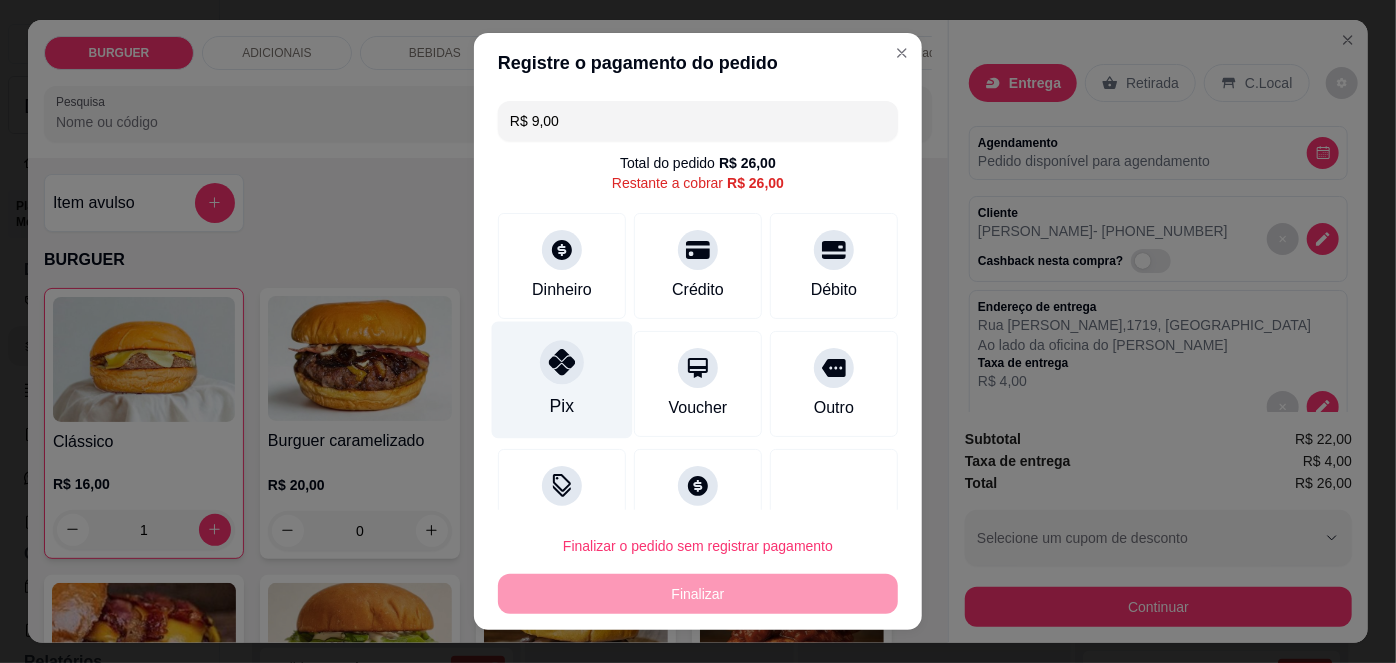click 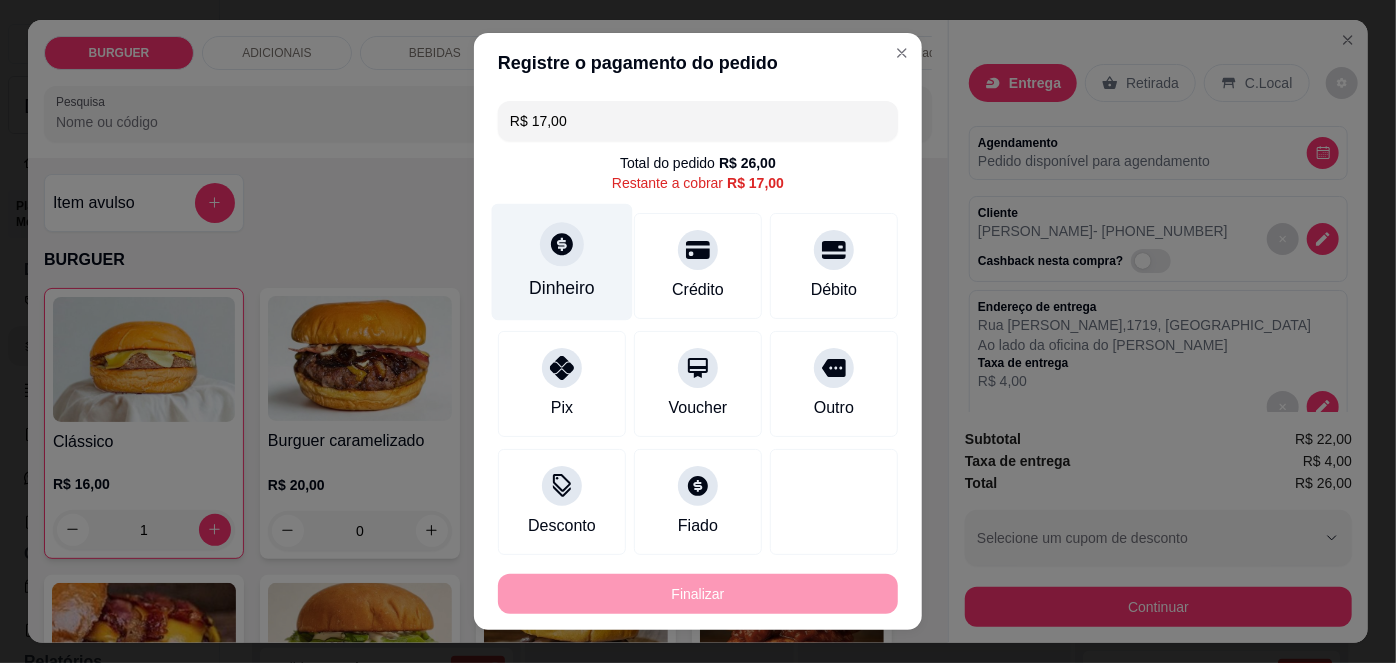 click on "Dinheiro" at bounding box center (562, 288) 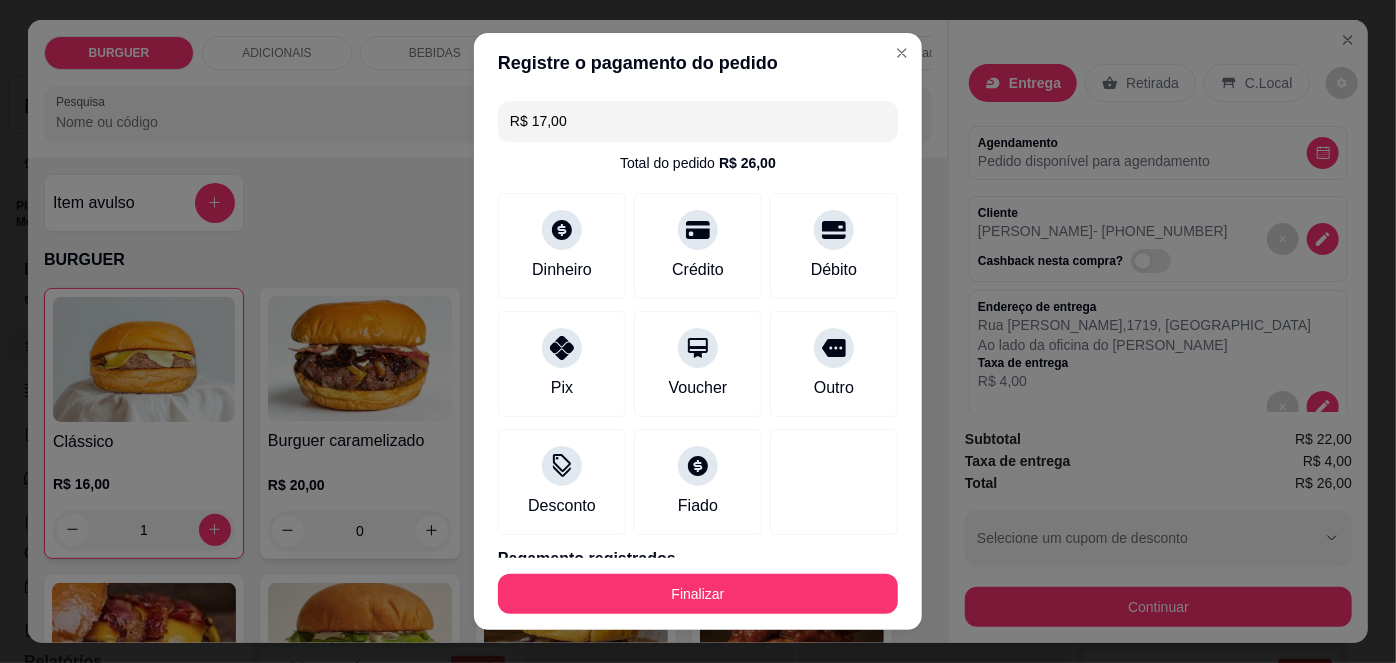 type on "R$ 0,00" 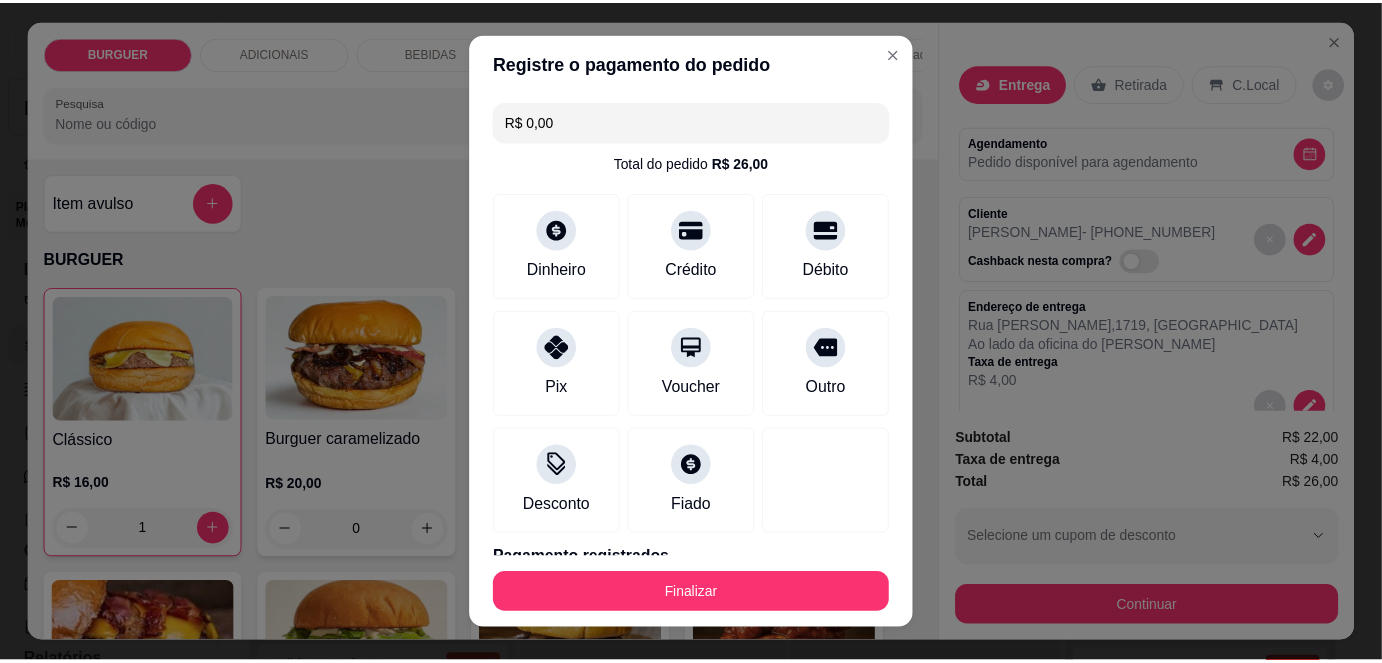 scroll, scrollTop: 163, scrollLeft: 0, axis: vertical 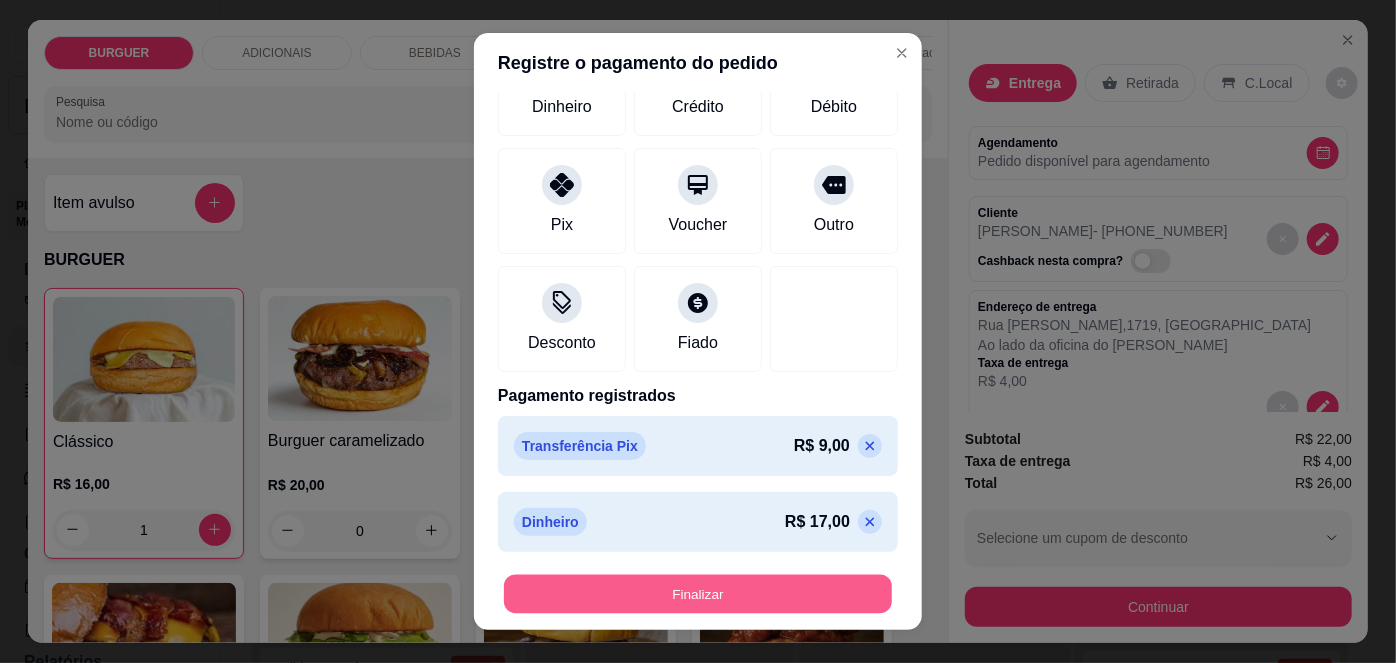 click on "Finalizar" at bounding box center (698, 593) 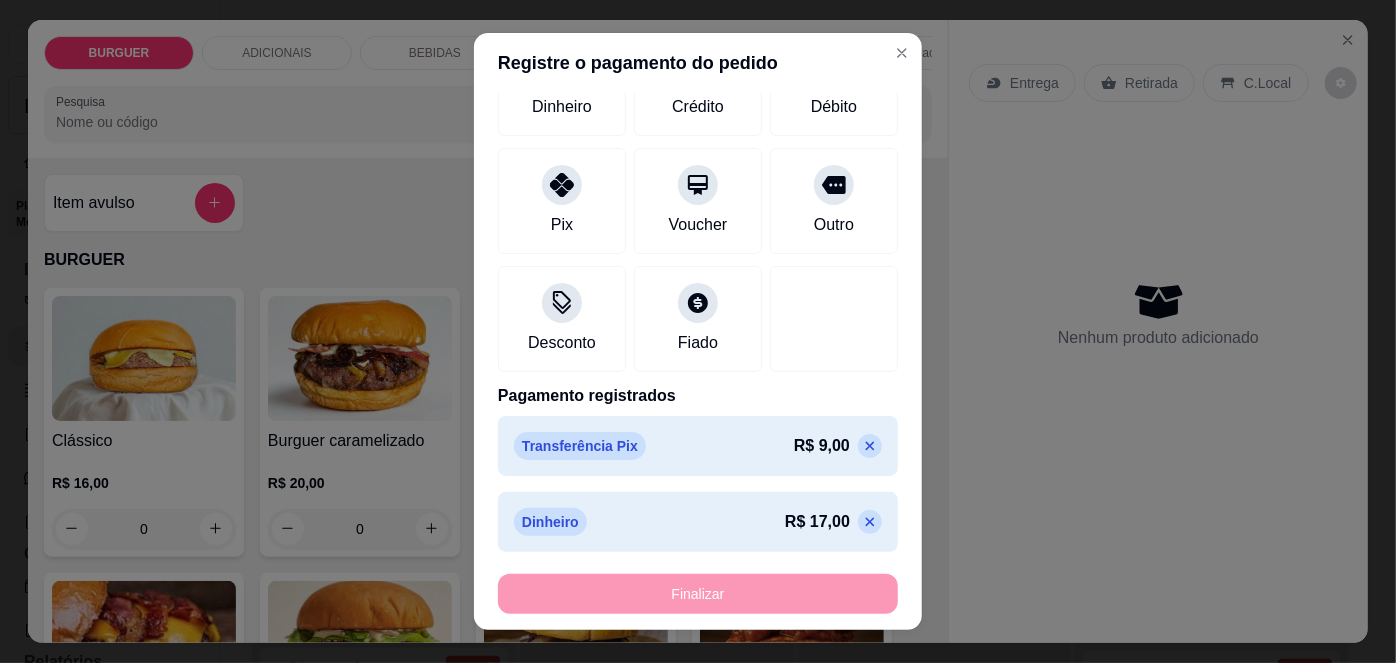 type on "0" 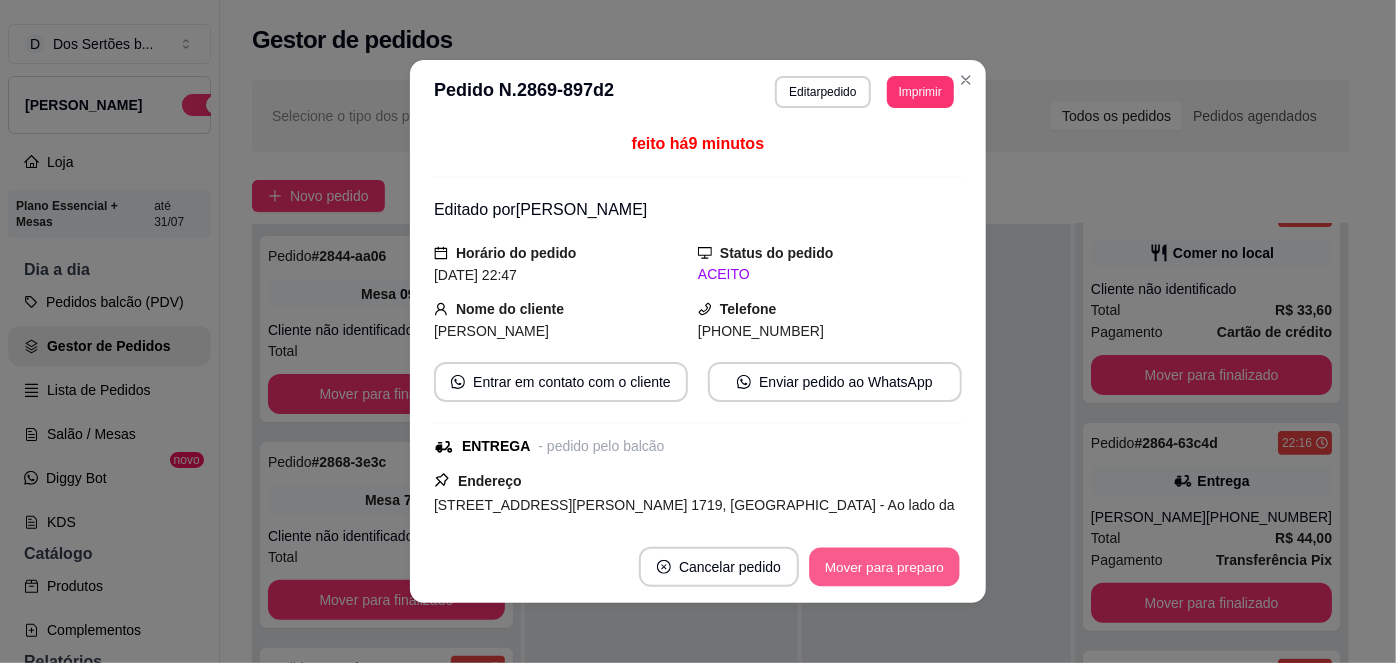 click on "Mover para preparo" at bounding box center (884, 567) 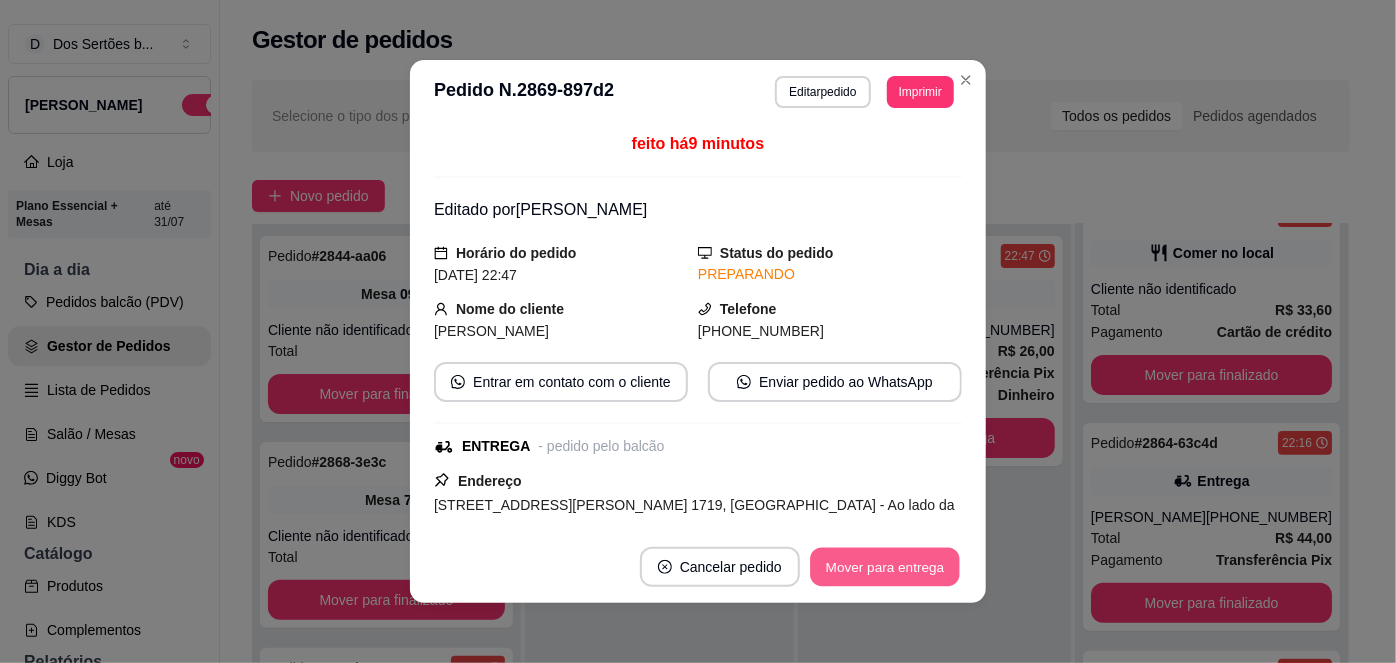 click on "Mover para entrega" at bounding box center (885, 567) 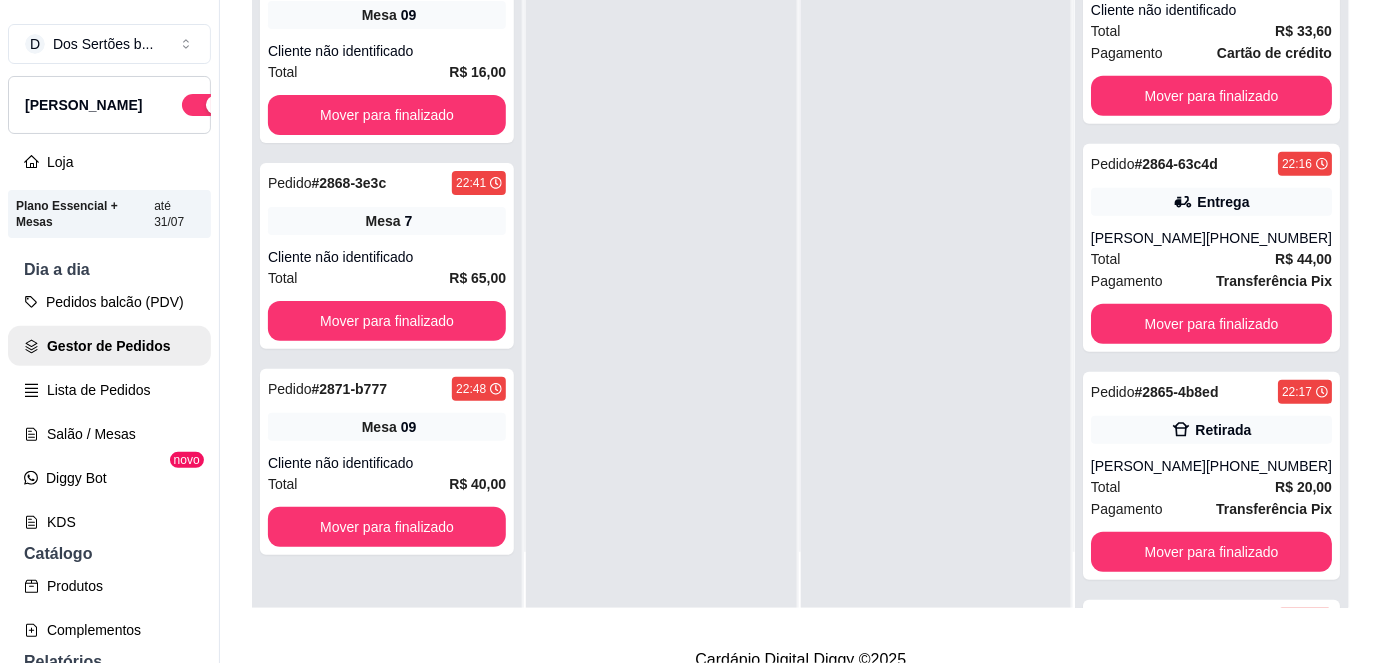 scroll, scrollTop: 280, scrollLeft: 0, axis: vertical 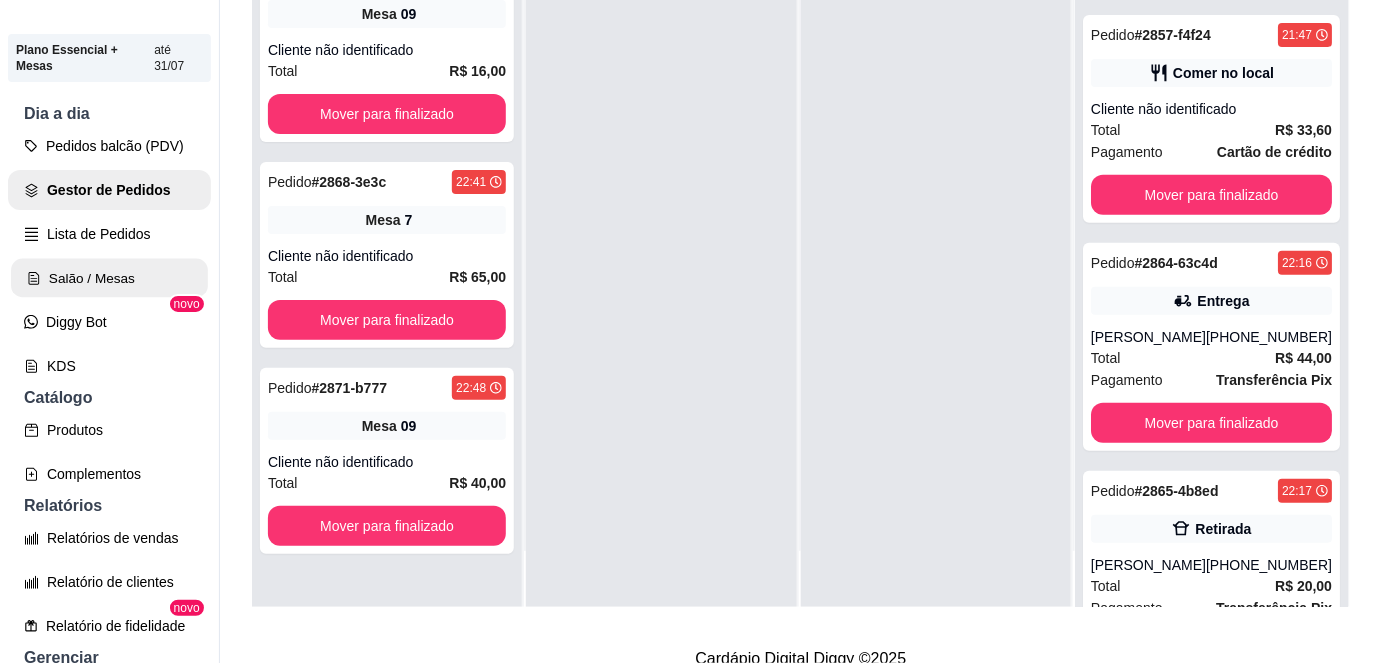 click on "Salão / Mesas" at bounding box center [109, 278] 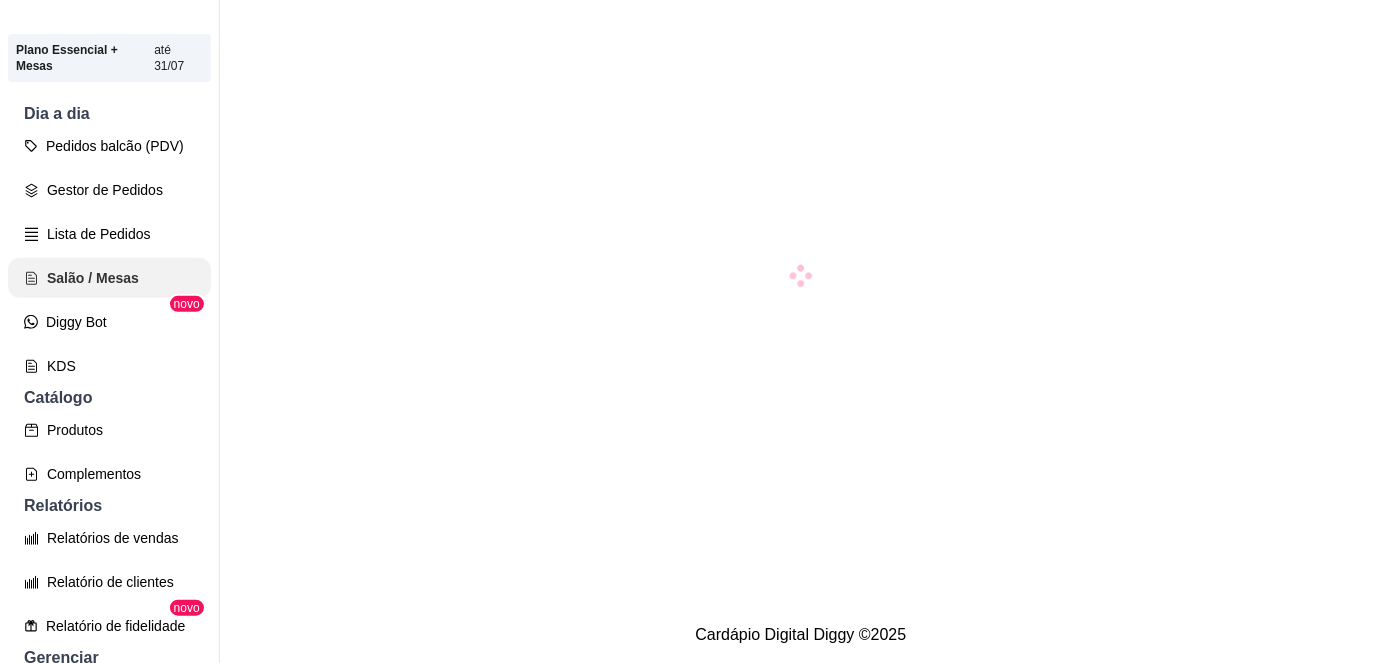 scroll, scrollTop: 0, scrollLeft: 0, axis: both 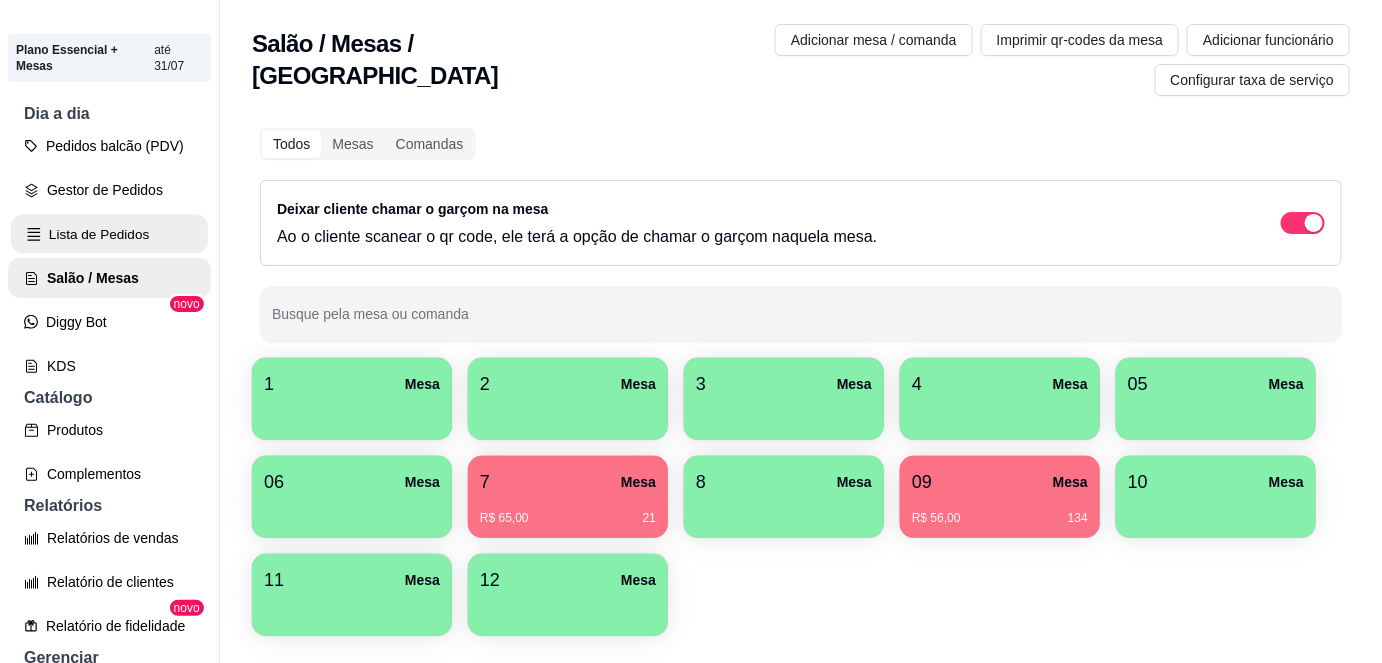 click on "Lista de Pedidos" at bounding box center [109, 234] 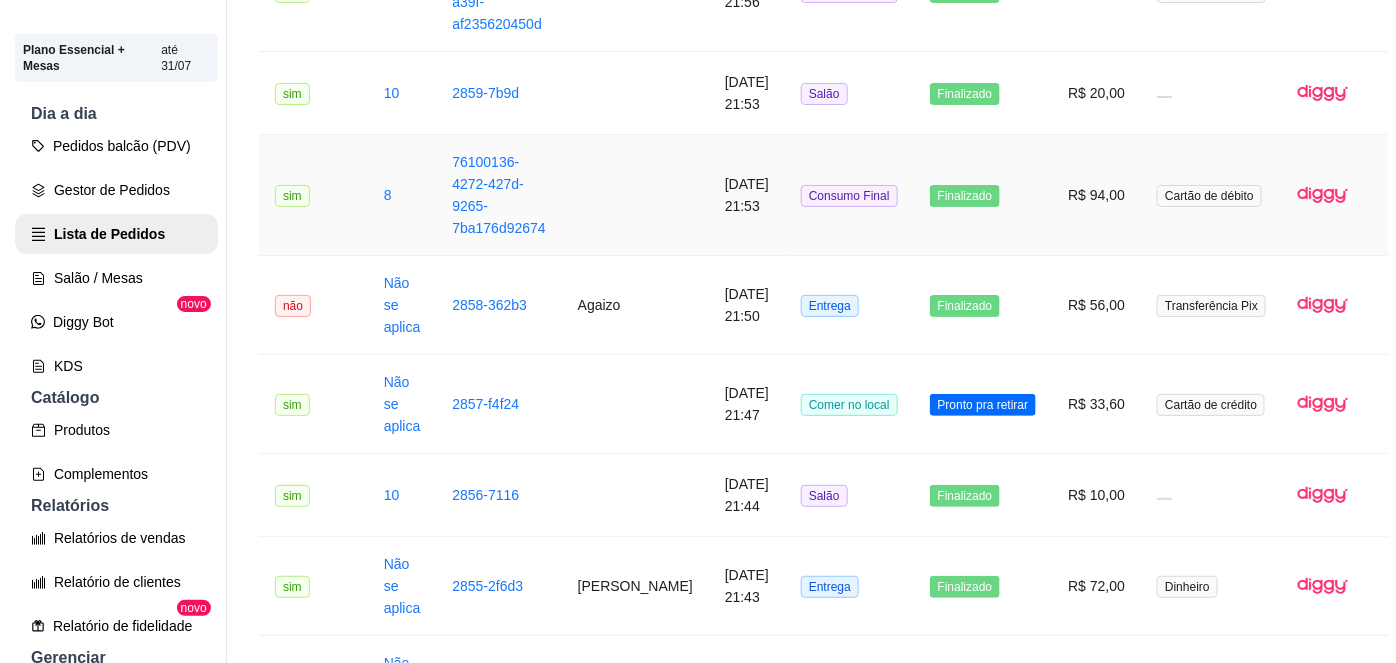 scroll, scrollTop: 1920, scrollLeft: 0, axis: vertical 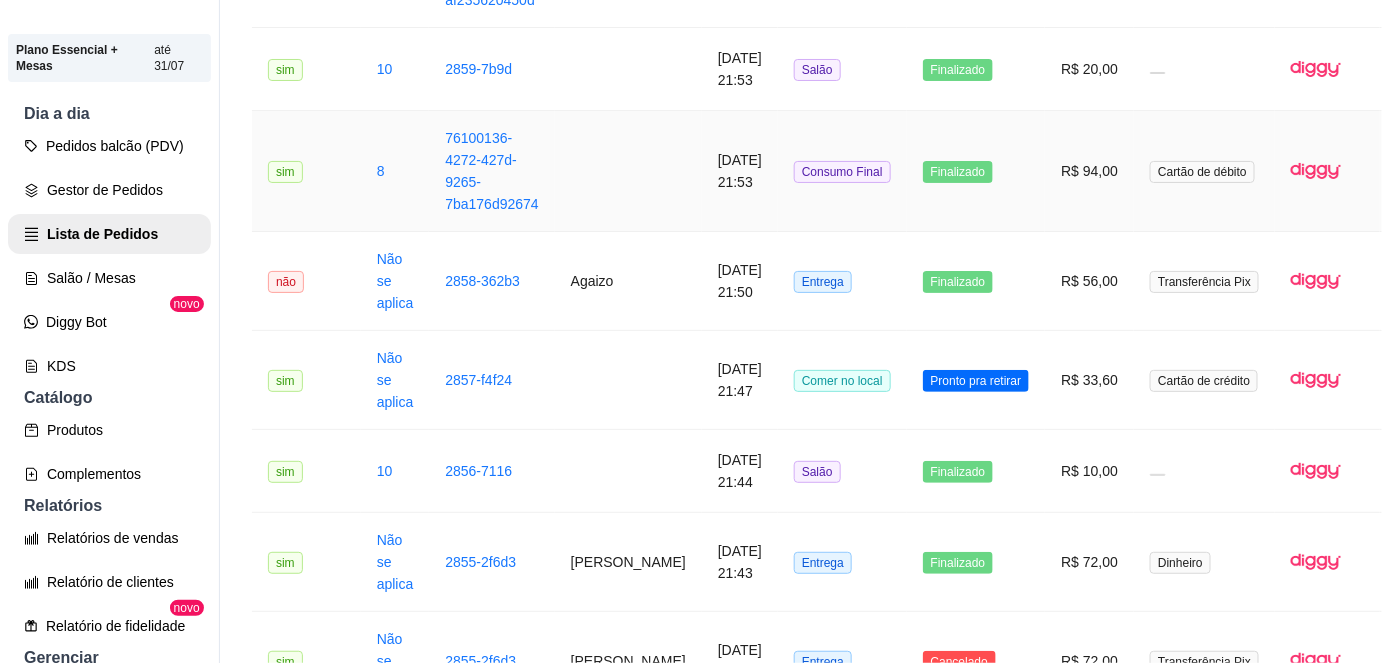 click on "23/07/2025 às 21:53" at bounding box center (740, 171) 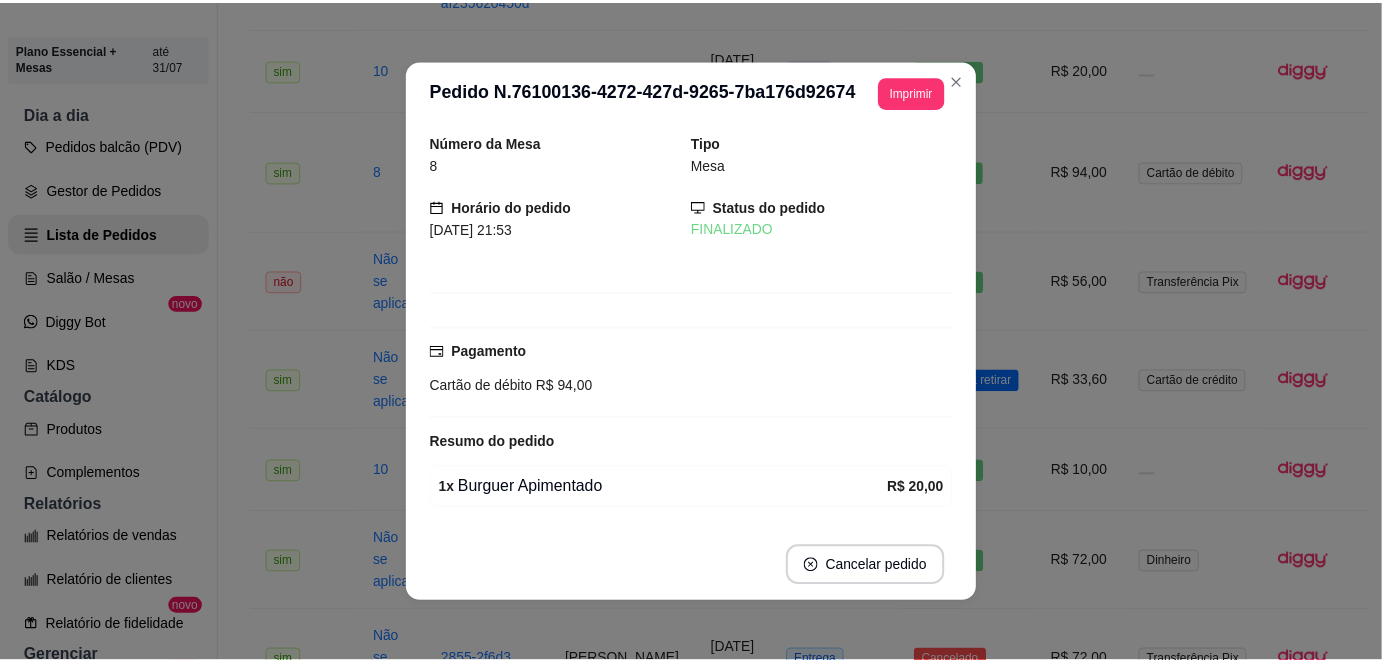 scroll, scrollTop: 449, scrollLeft: 0, axis: vertical 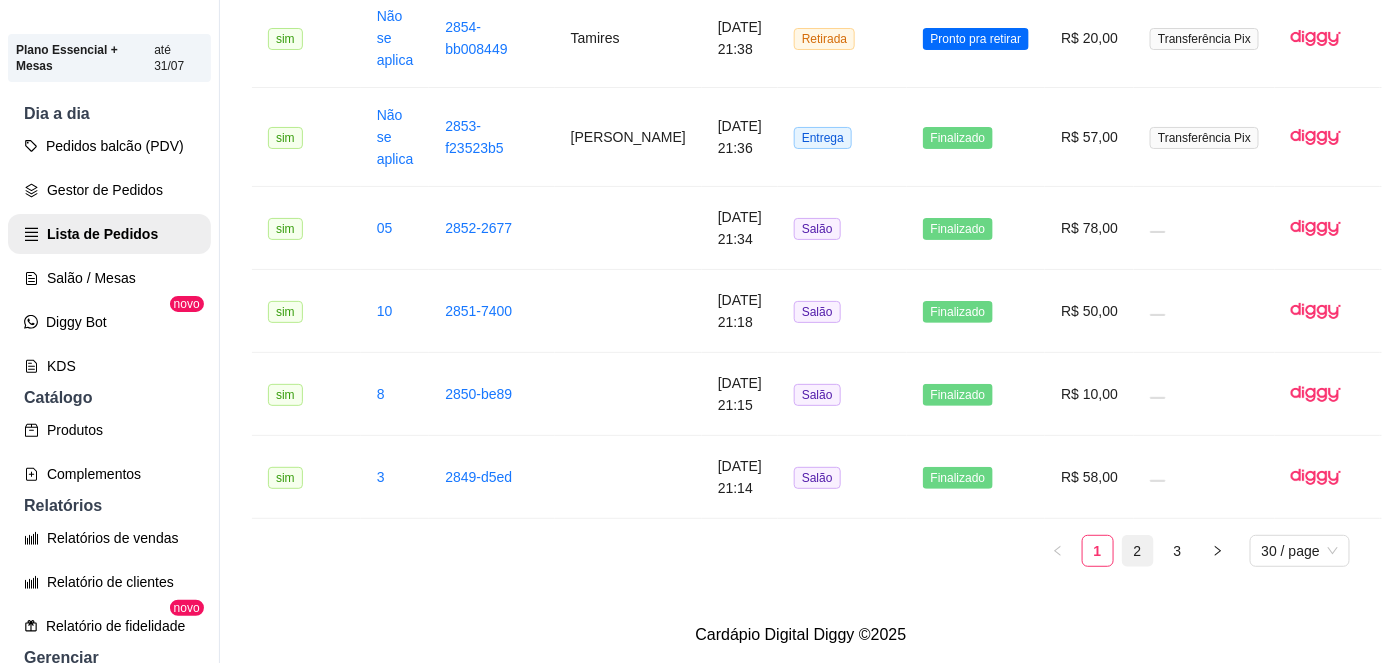 drag, startPoint x: 996, startPoint y: 440, endPoint x: 1127, endPoint y: 535, distance: 161.82089 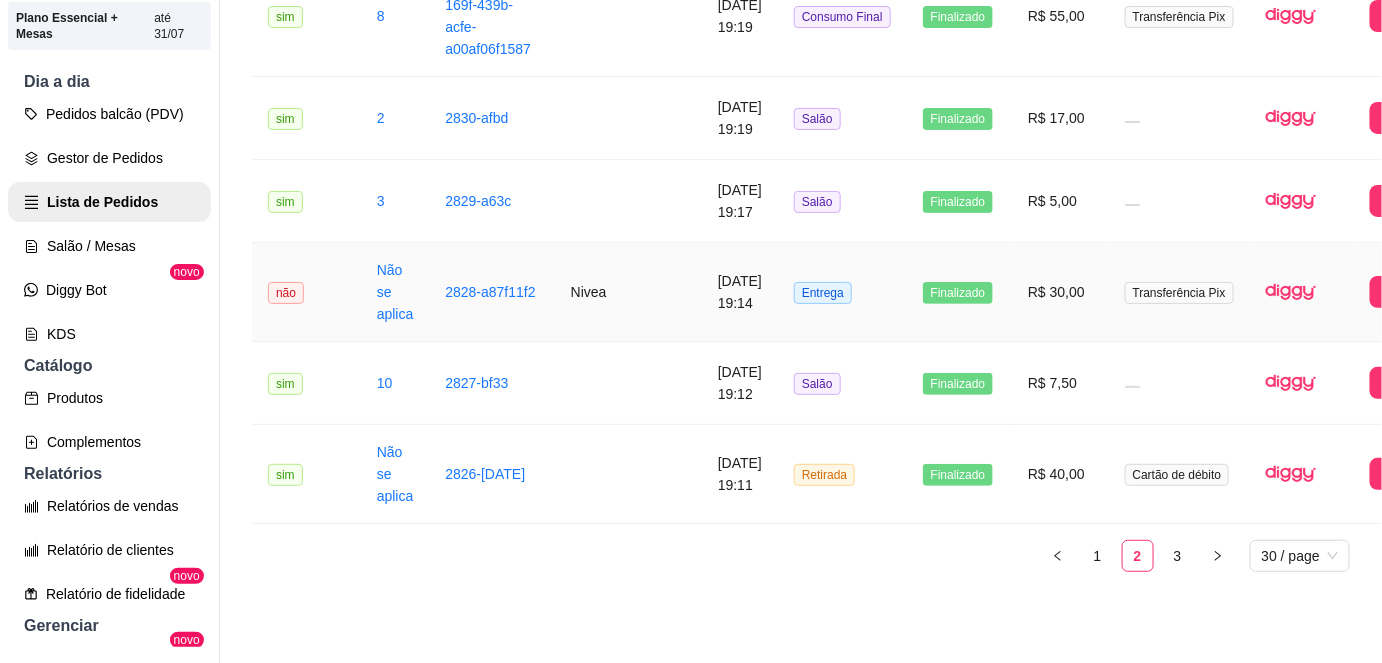 scroll, scrollTop: 0, scrollLeft: 0, axis: both 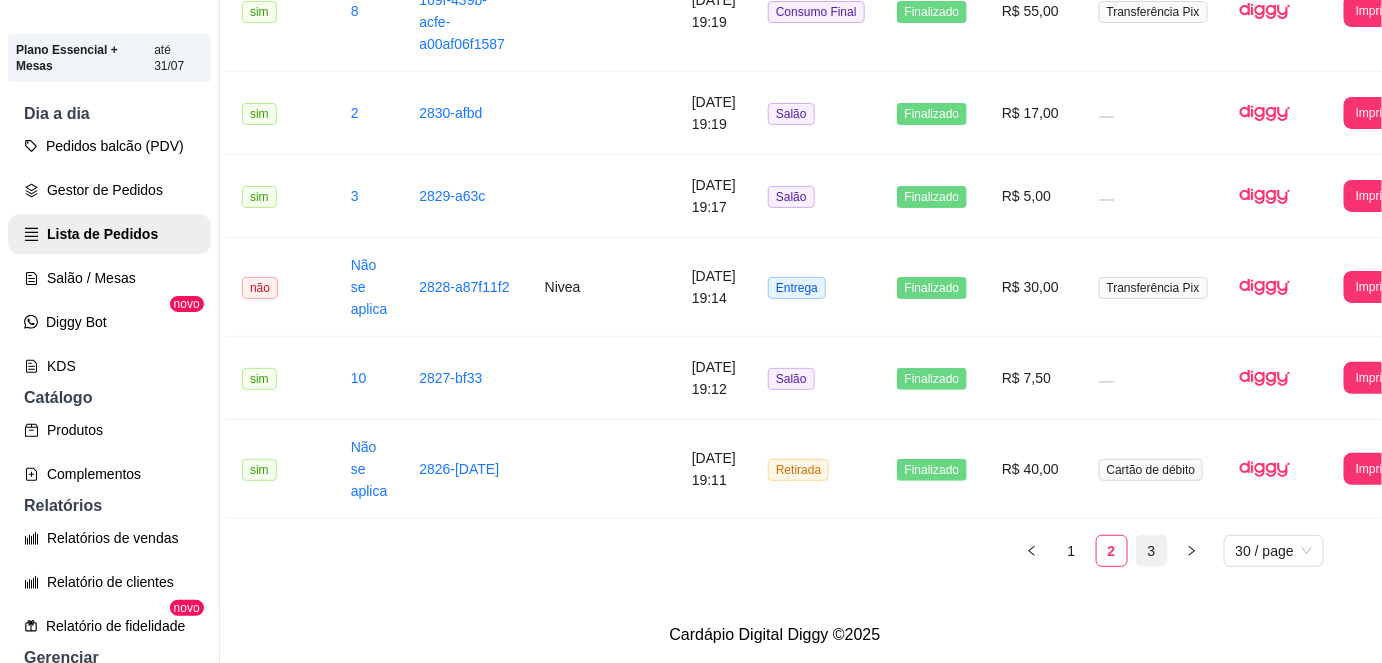 click on "3" at bounding box center (1152, 551) 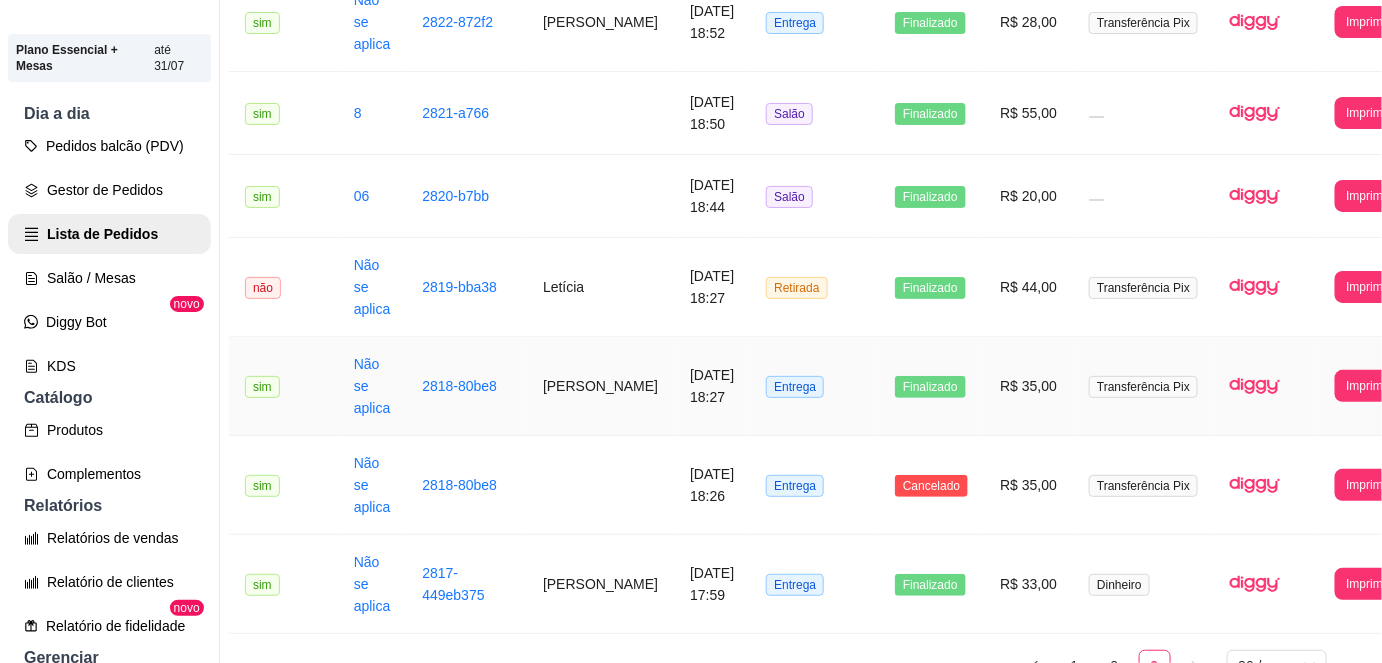 scroll, scrollTop: 663, scrollLeft: 23, axis: both 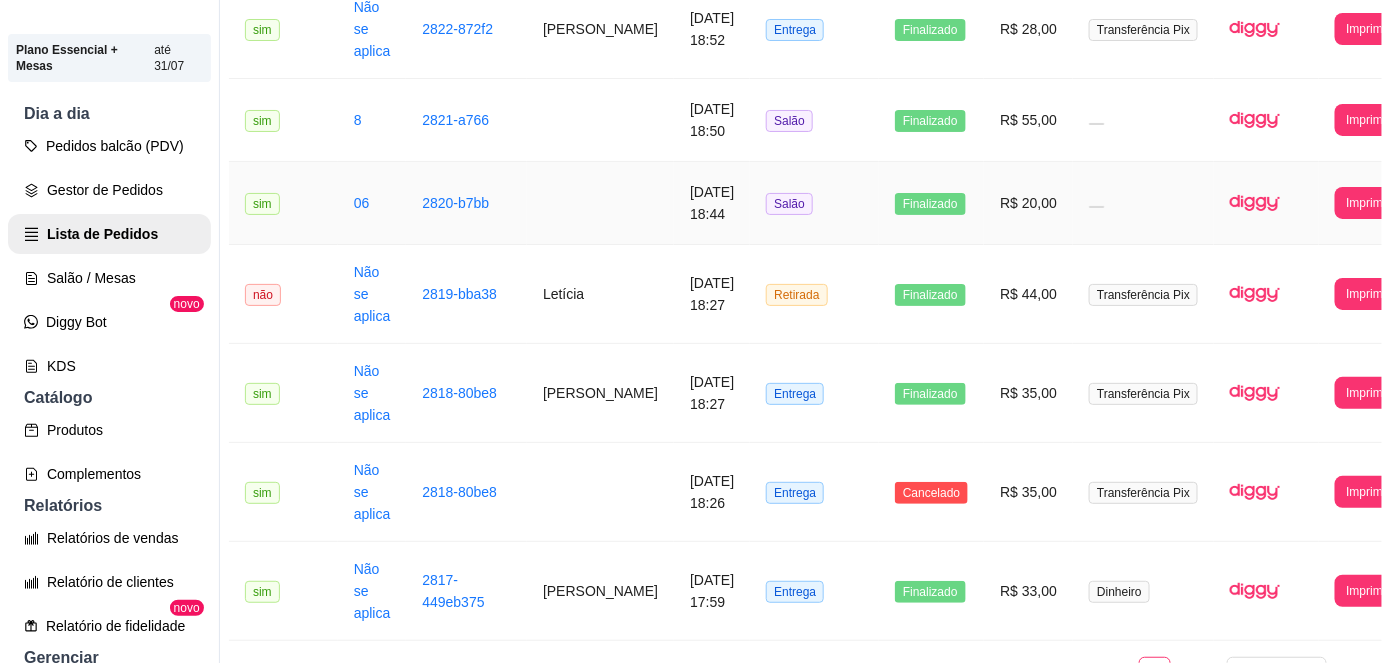 click on "[DATE] 18:44" at bounding box center (712, 203) 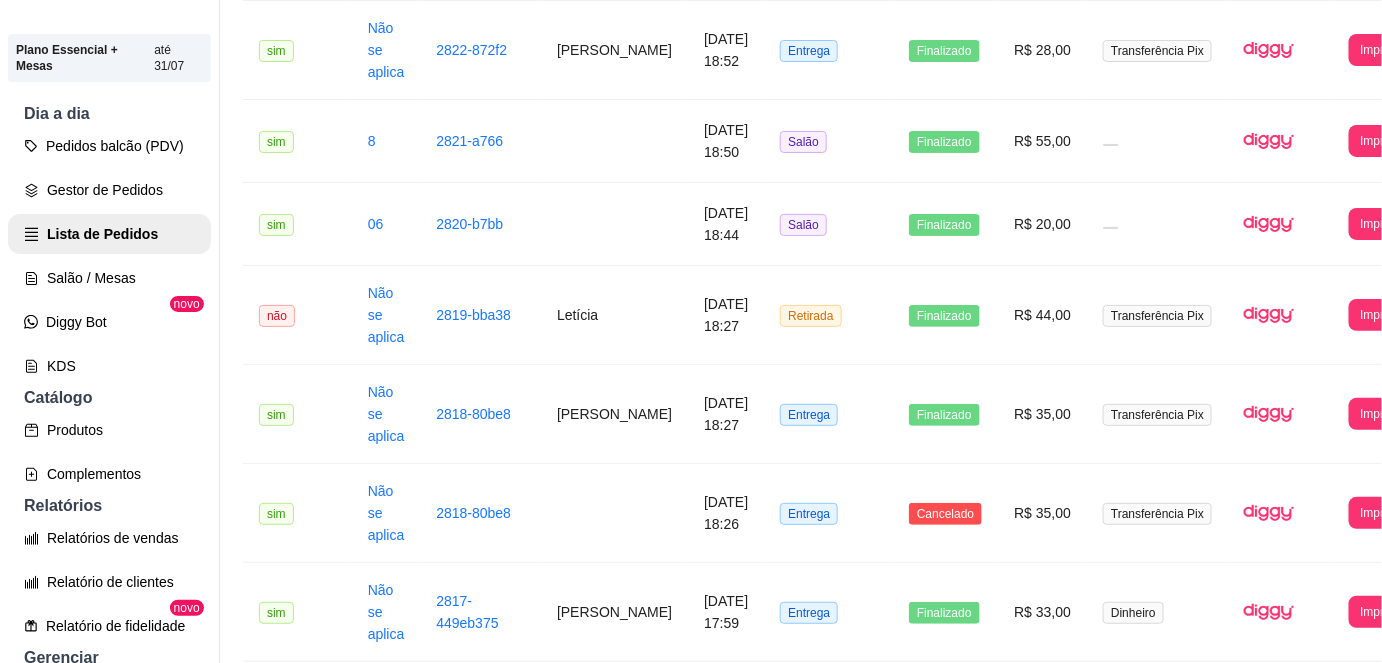 scroll, scrollTop: 795, scrollLeft: 9, axis: both 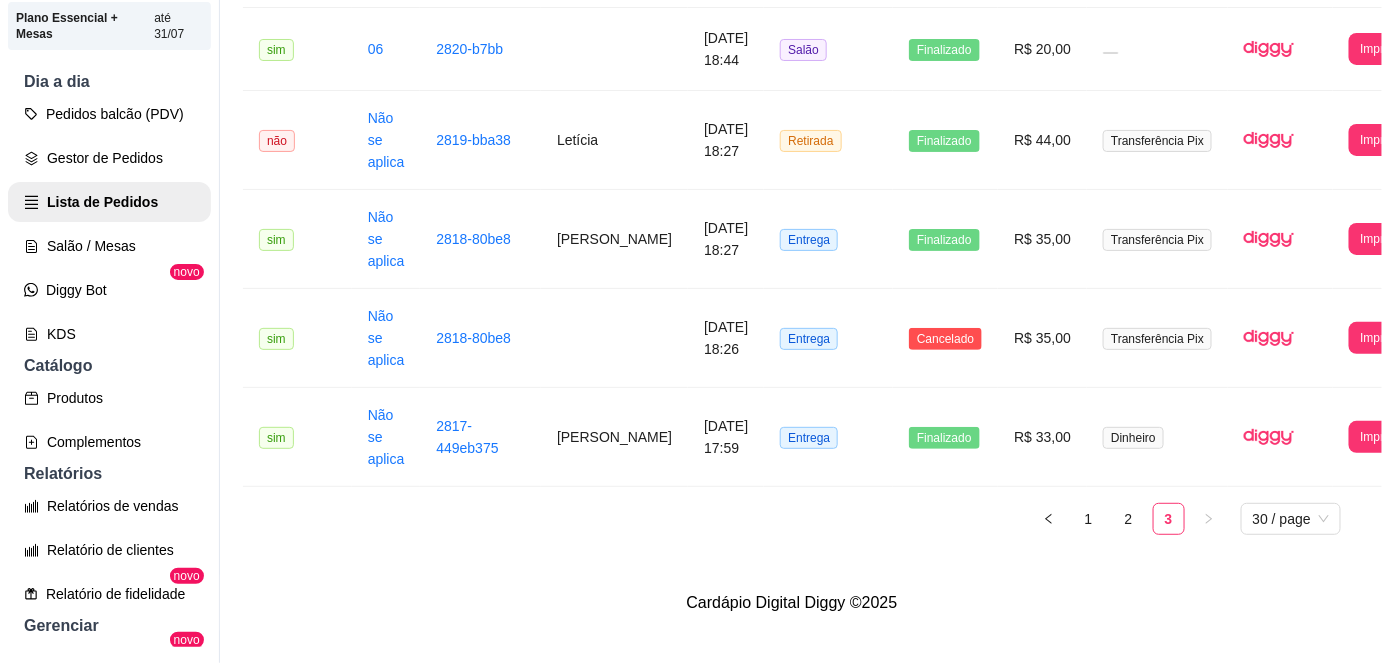 click on "2" at bounding box center (1129, 519) 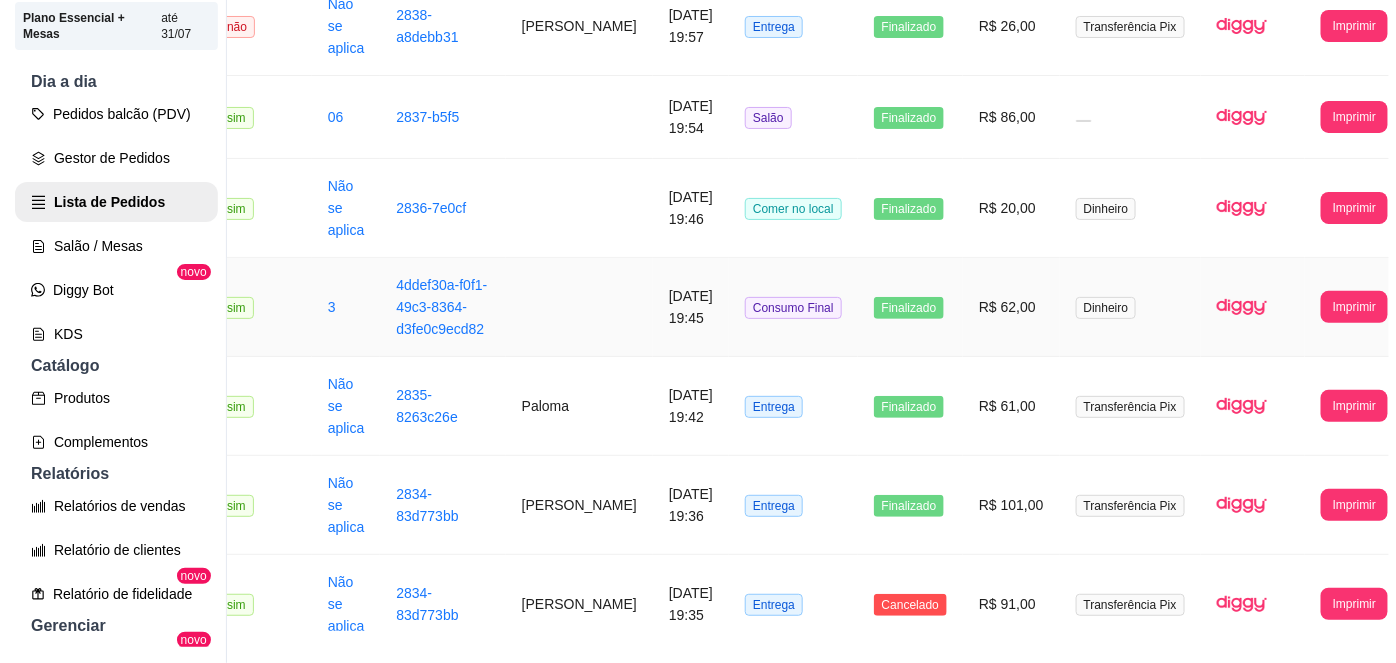 scroll, scrollTop: 1328, scrollLeft: 56, axis: both 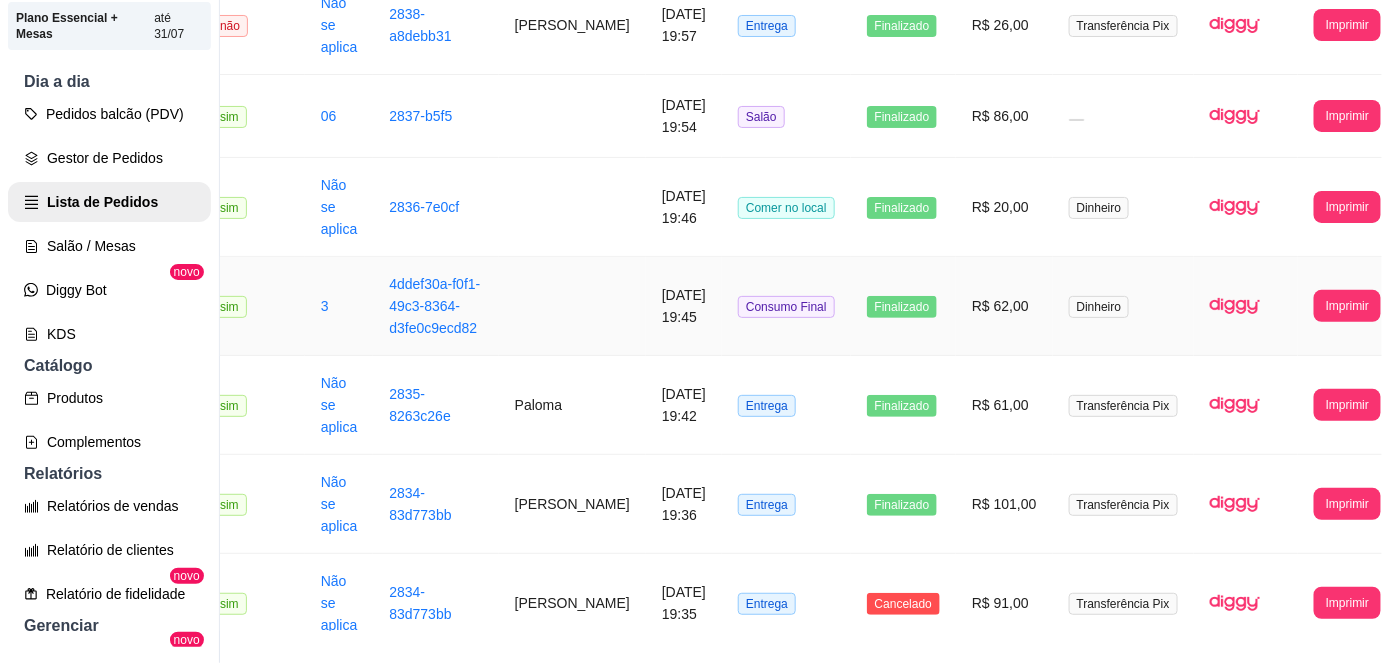 click on "[DATE] 19:45" at bounding box center [684, 306] 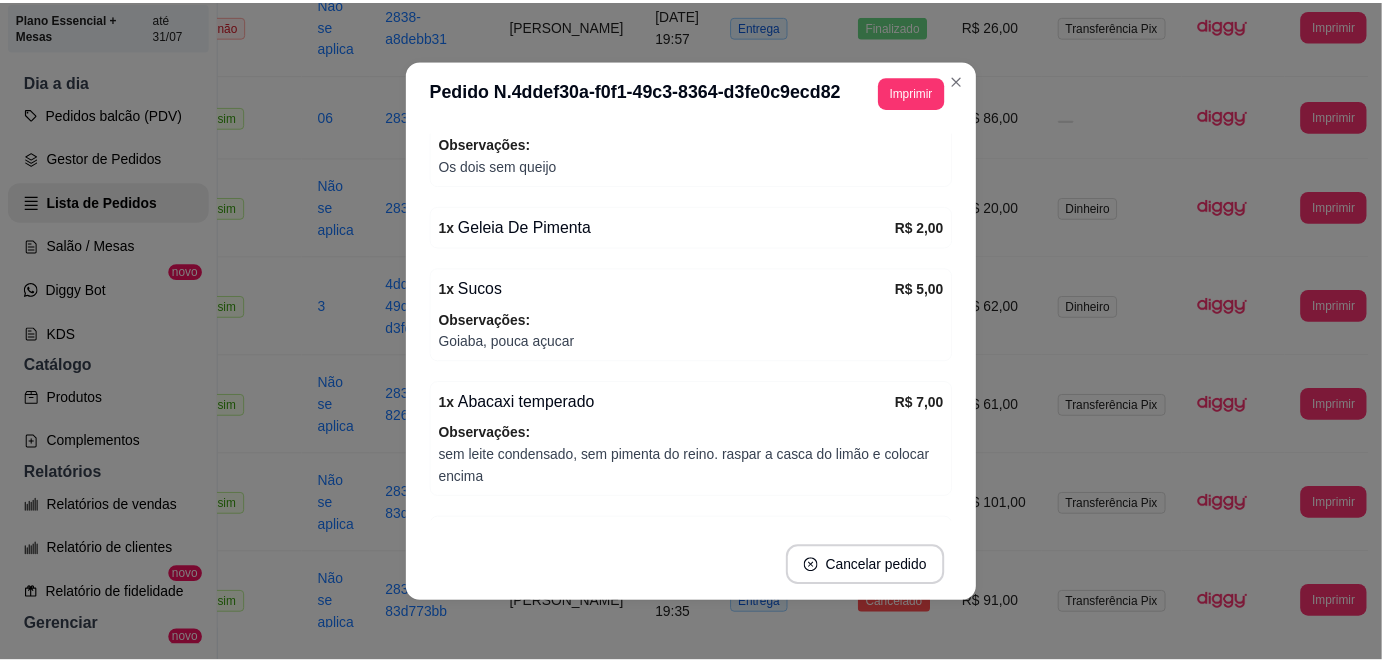 scroll, scrollTop: 365, scrollLeft: 0, axis: vertical 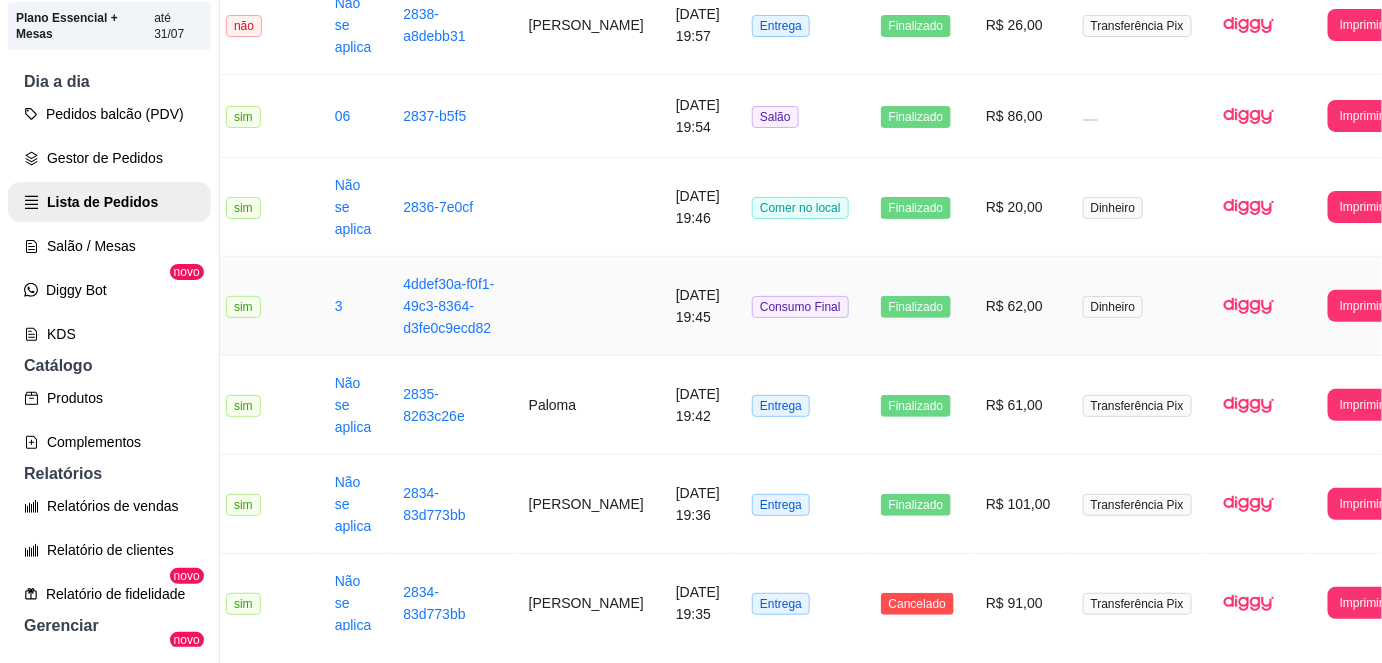 click on "[DATE] 19:45" at bounding box center (698, 306) 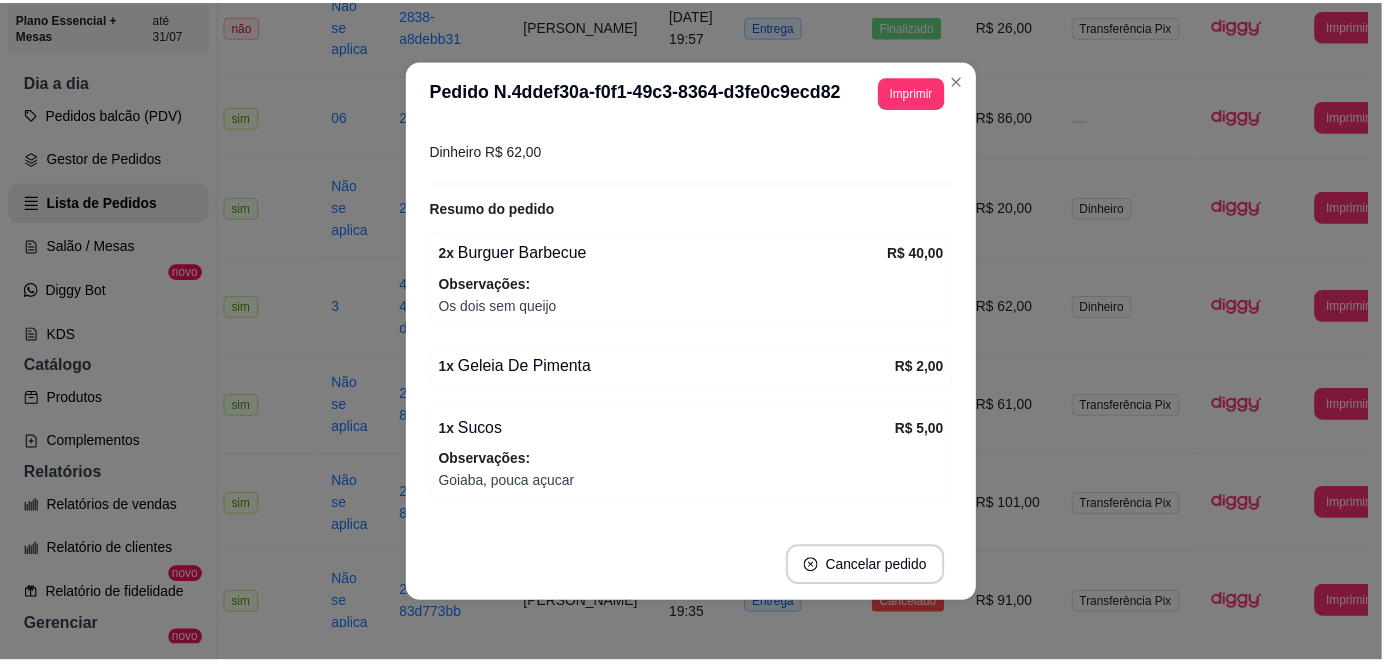 scroll, scrollTop: 247, scrollLeft: 0, axis: vertical 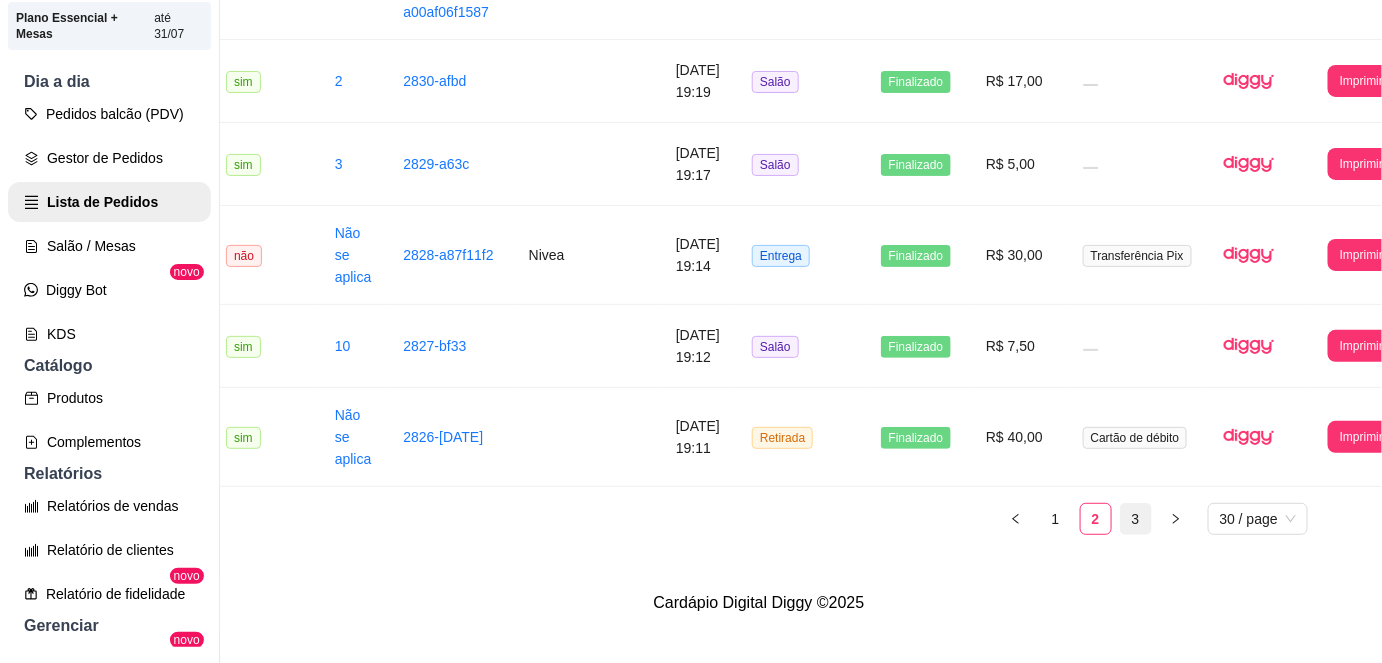 click on "3" at bounding box center (1136, 519) 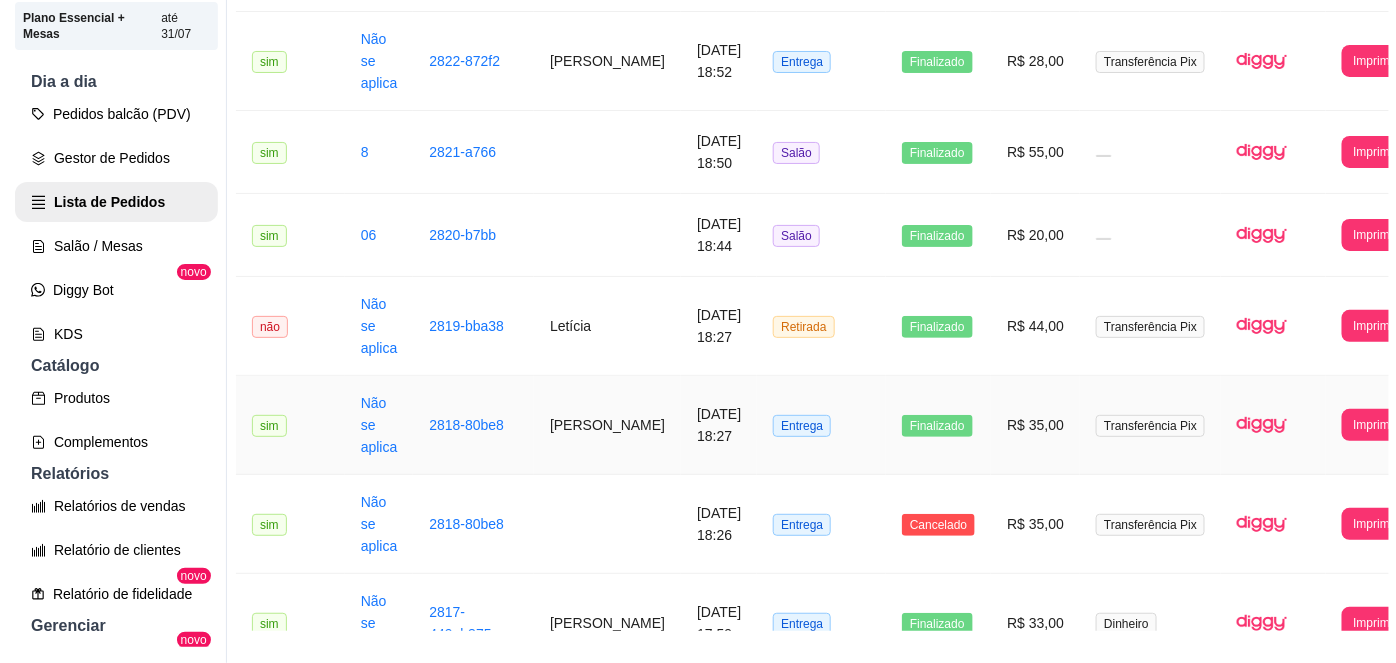 scroll, scrollTop: 544, scrollLeft: 23, axis: both 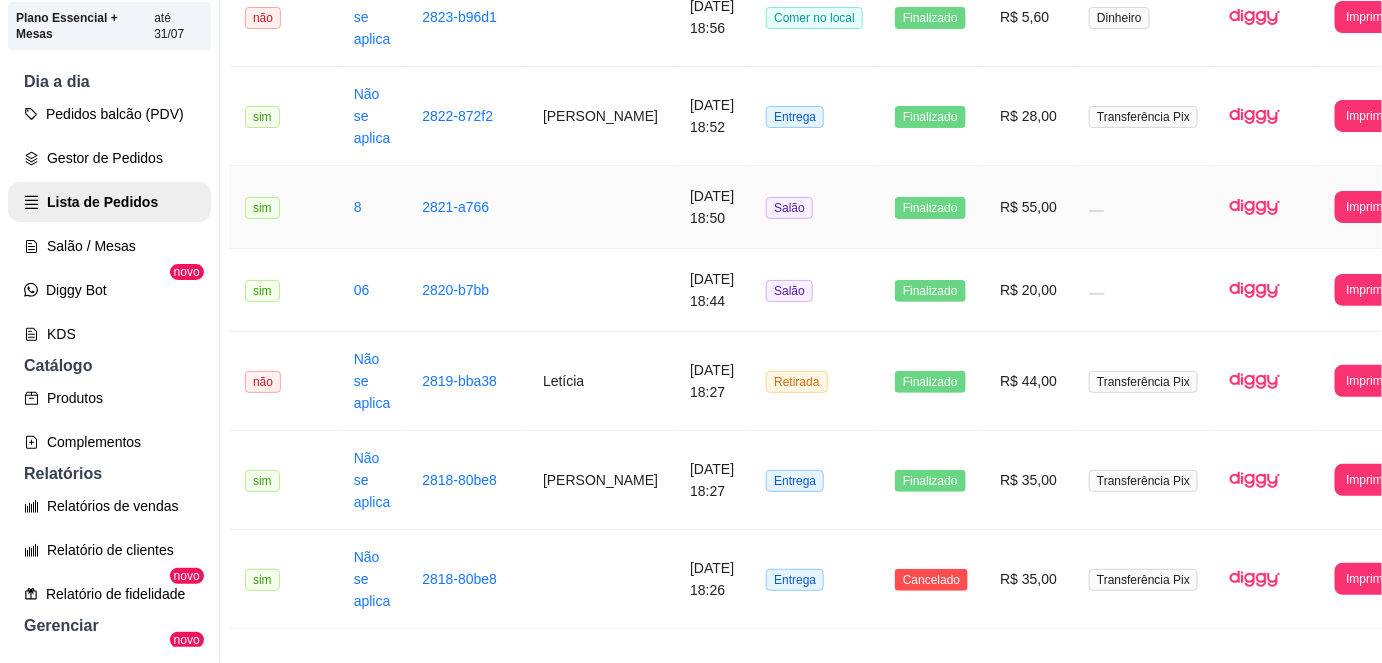click on "[DATE] 18:50" at bounding box center [712, 207] 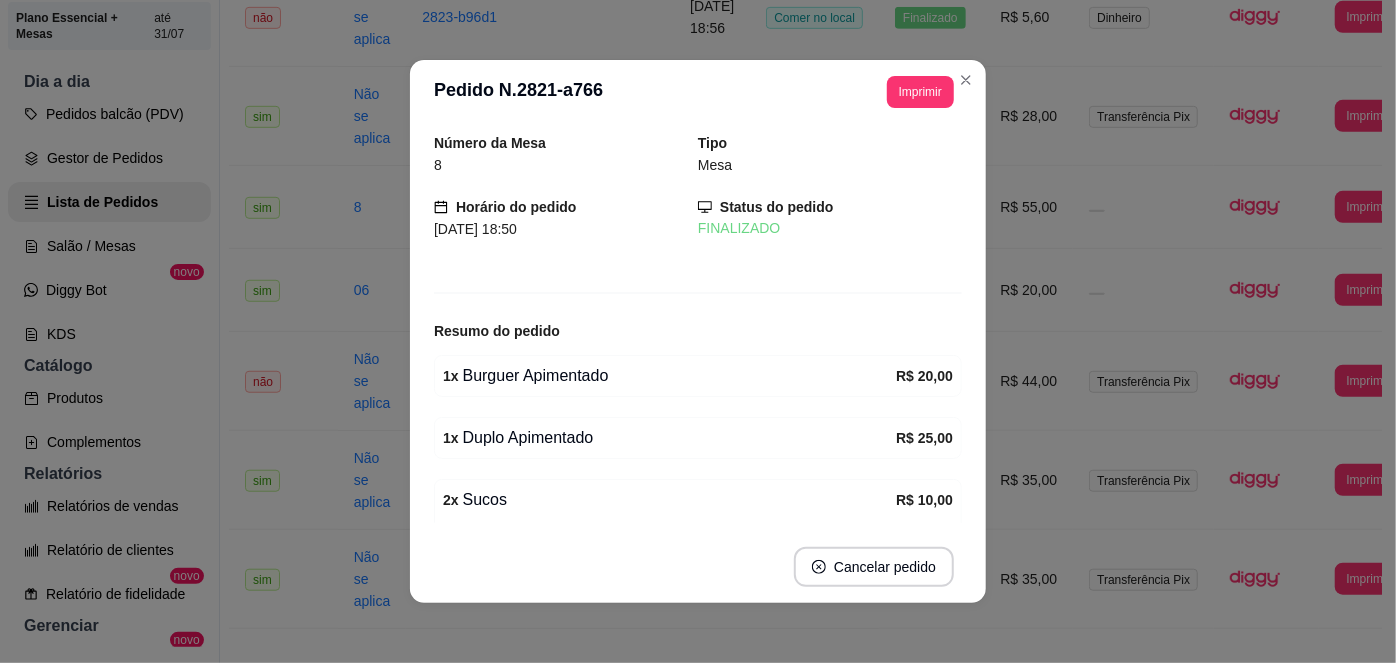scroll, scrollTop: 124, scrollLeft: 0, axis: vertical 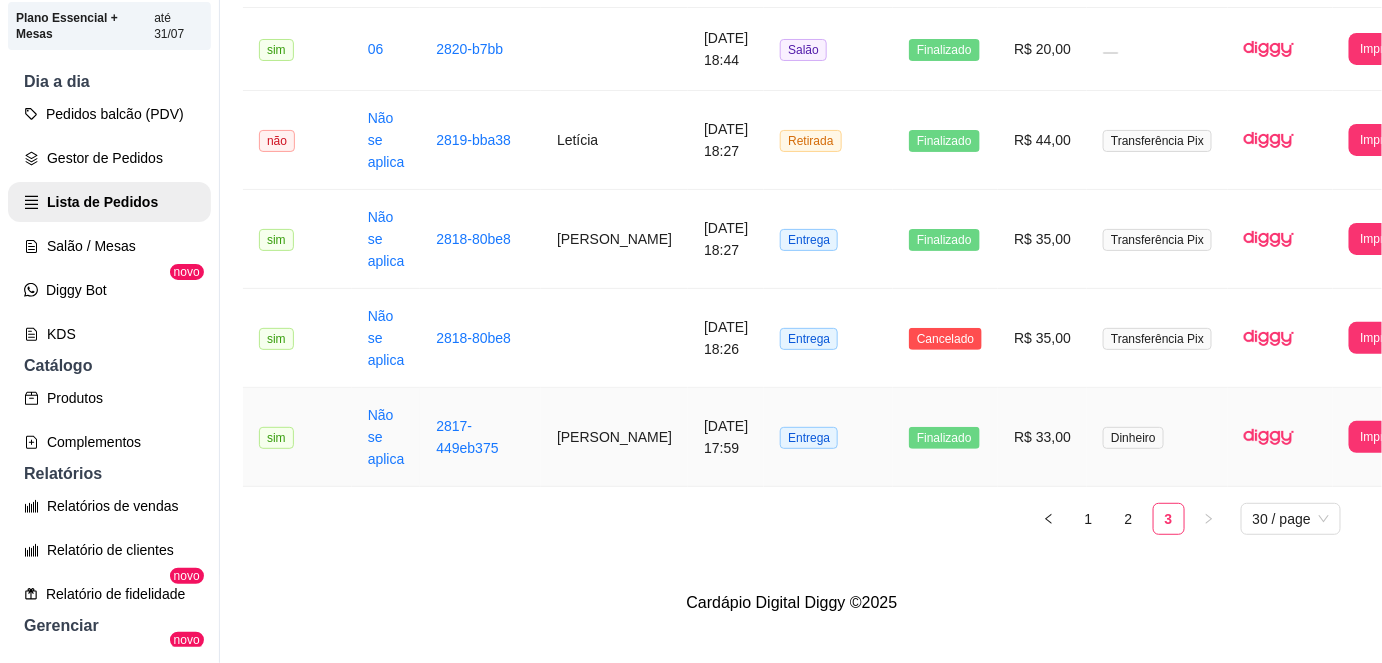 click on "[PERSON_NAME]" at bounding box center (614, 437) 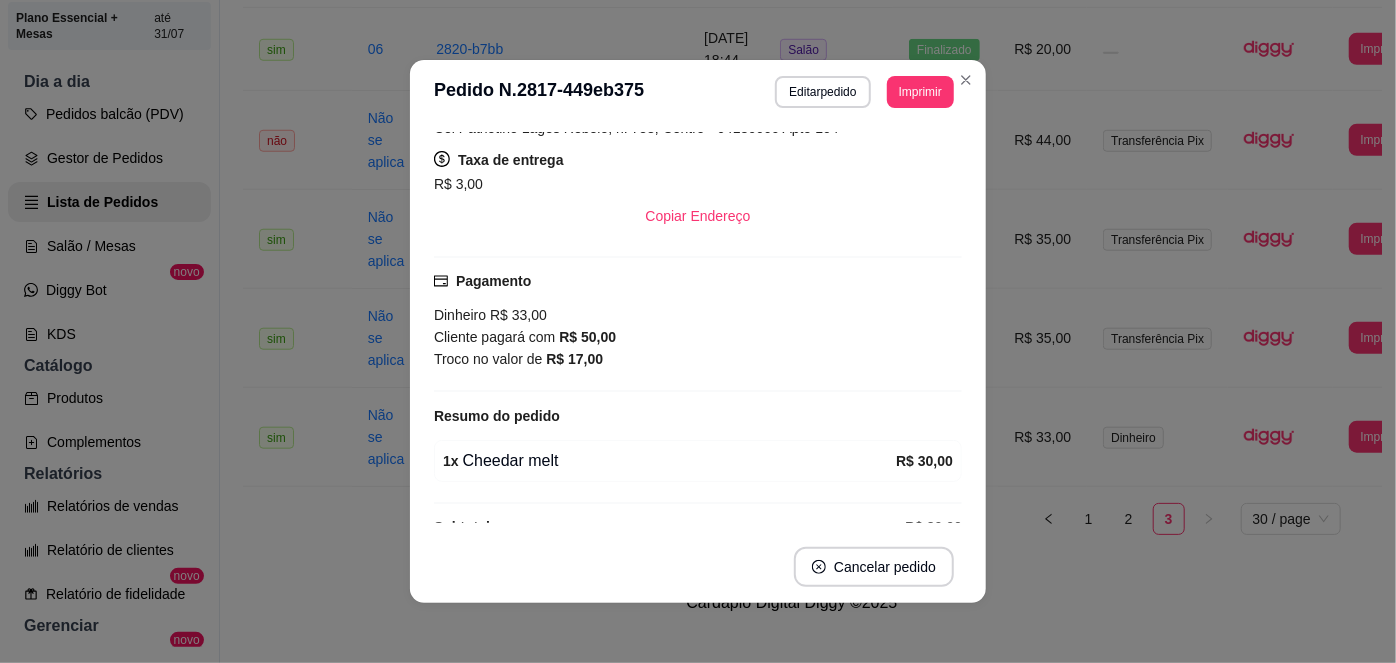 scroll, scrollTop: 428, scrollLeft: 0, axis: vertical 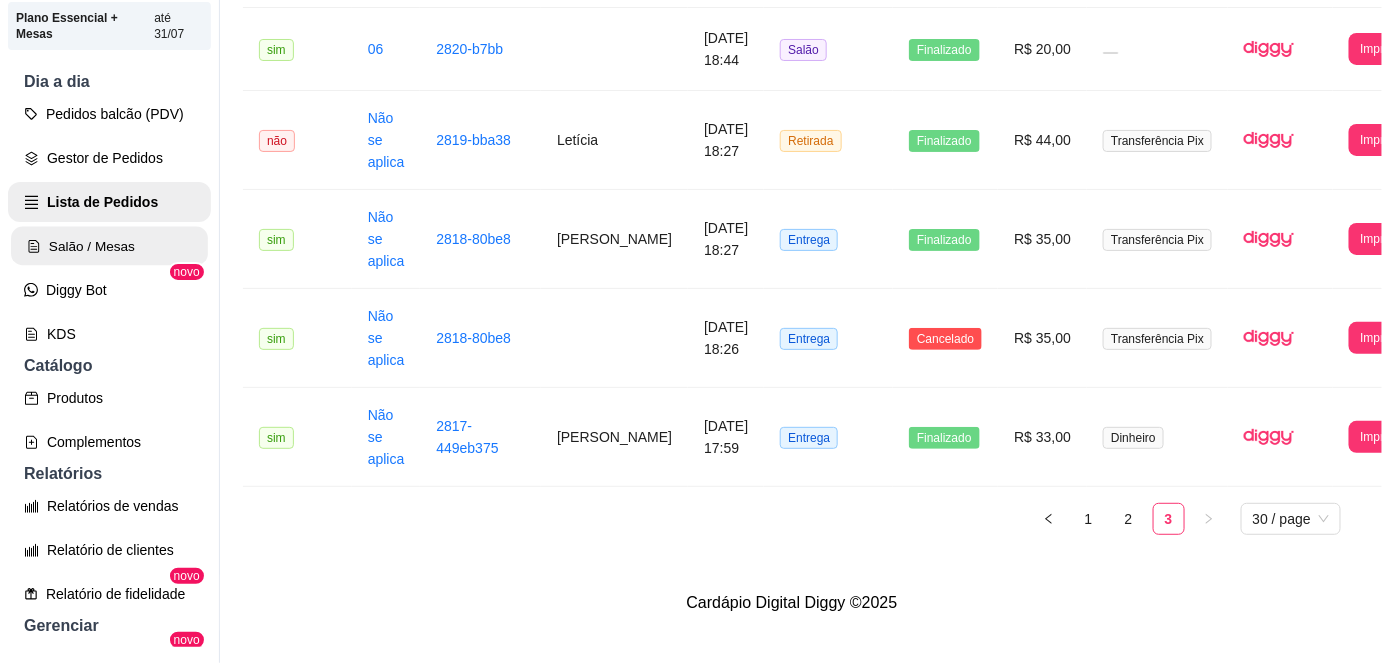 click on "Salão / Mesas" at bounding box center [109, 246] 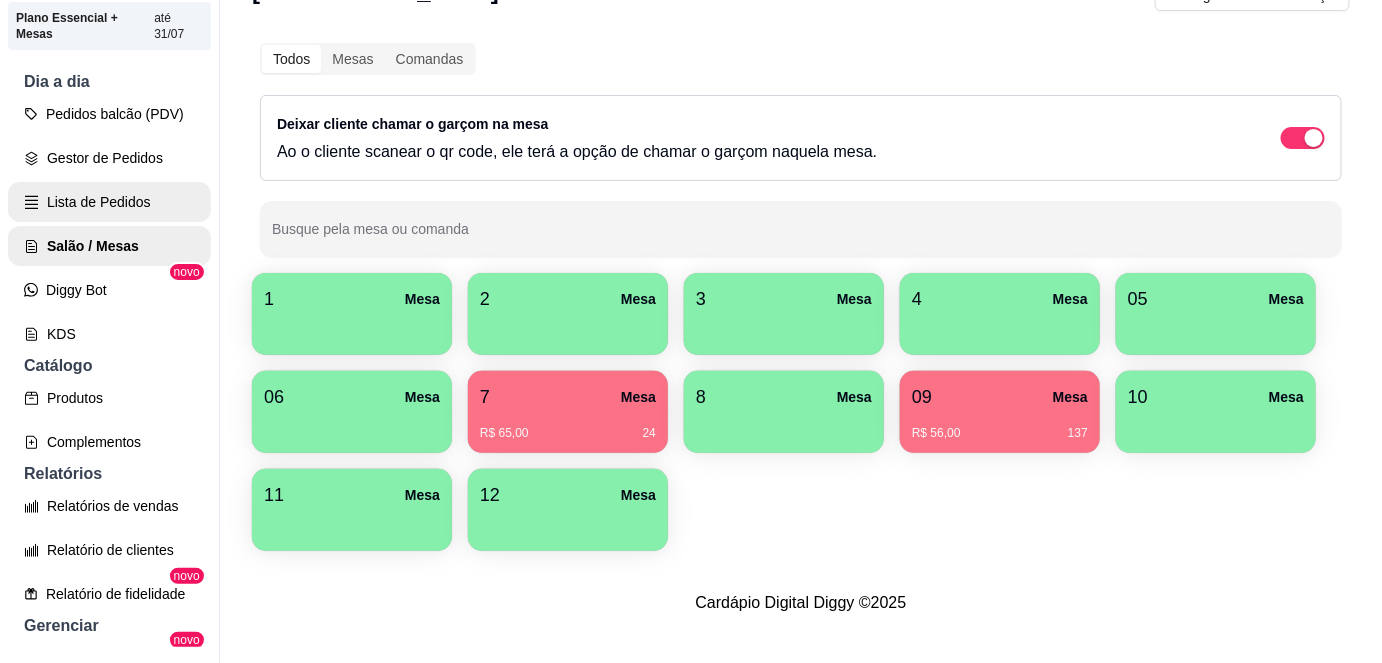 scroll, scrollTop: 0, scrollLeft: 0, axis: both 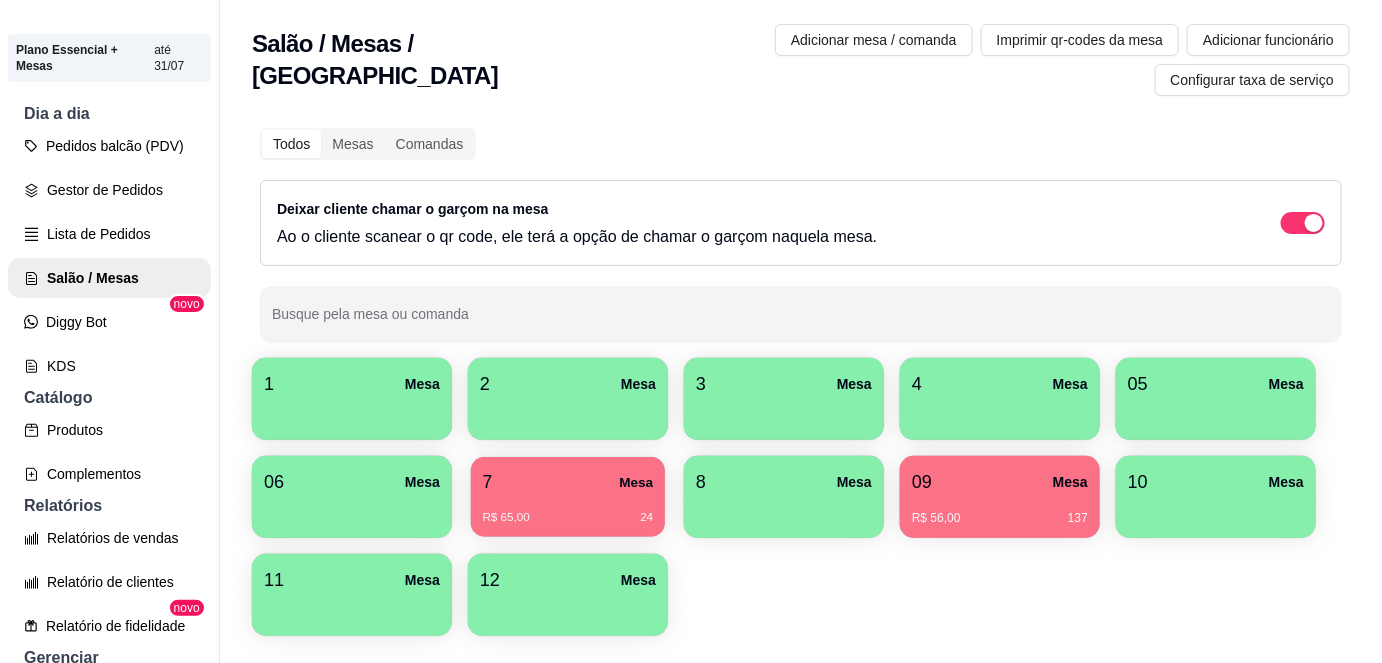 click on "7 Mesa" at bounding box center (568, 482) 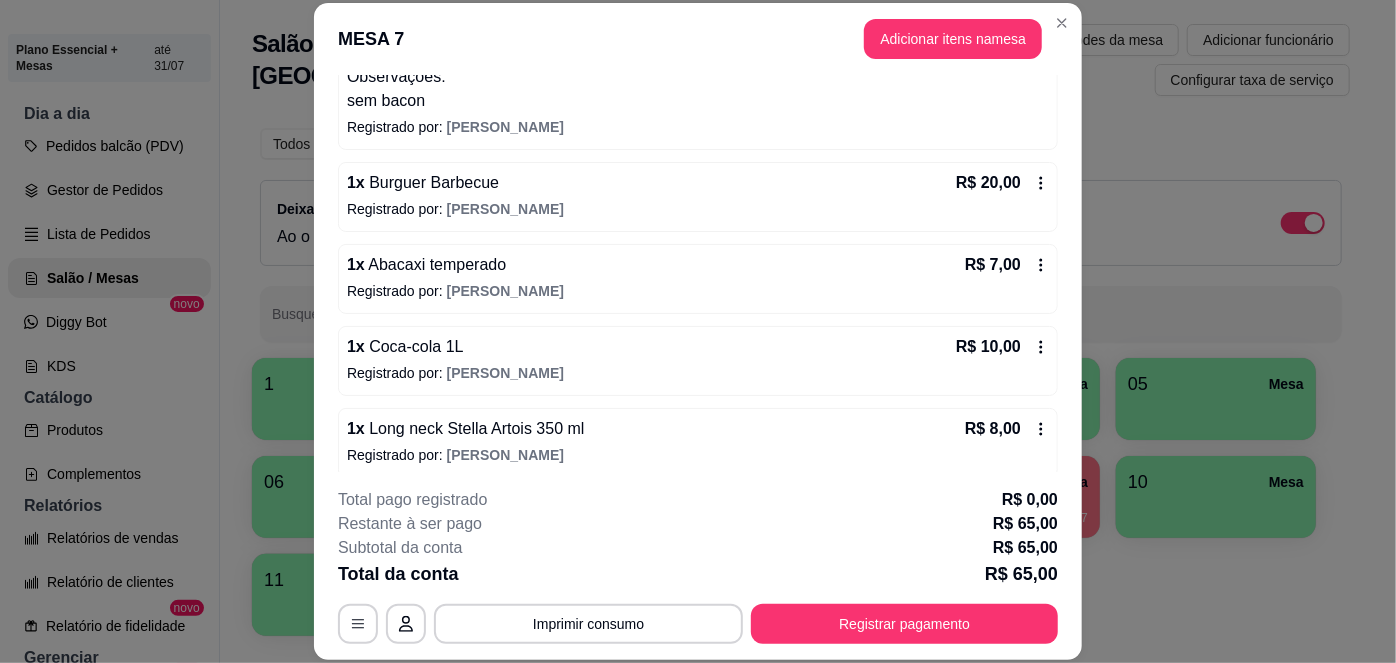 scroll, scrollTop: 250, scrollLeft: 0, axis: vertical 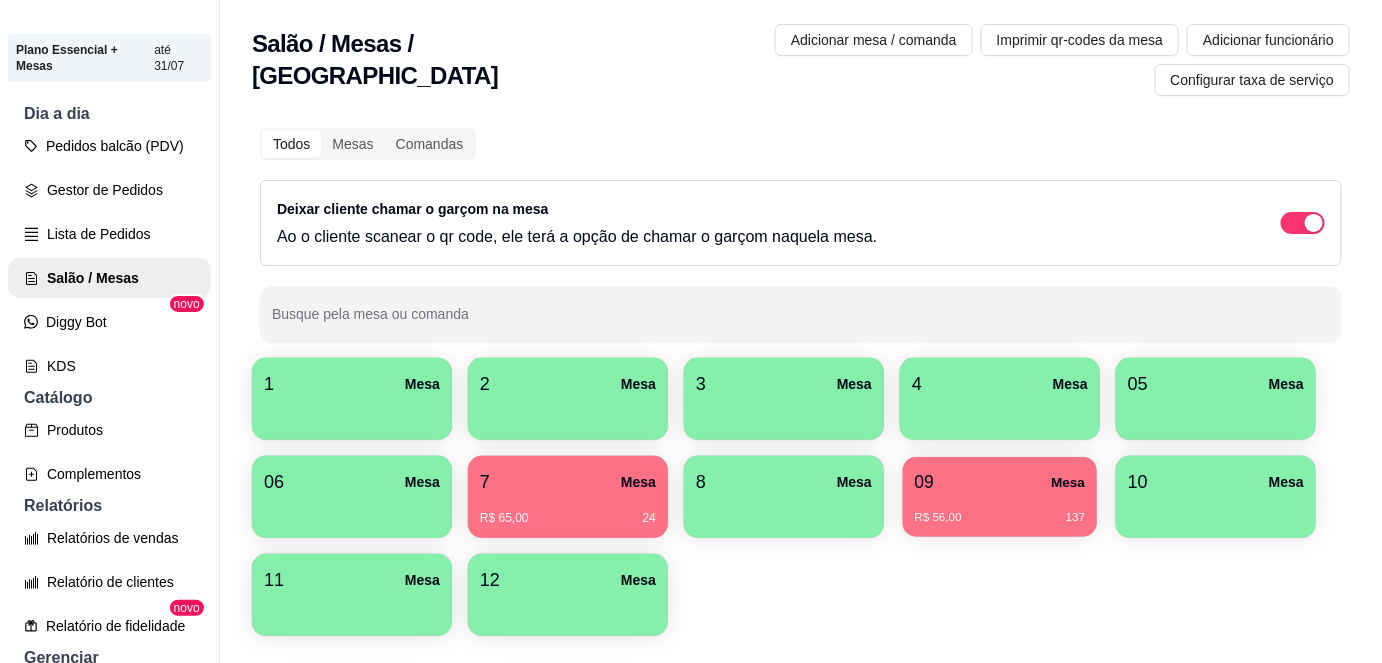 click on "09 Mesa R$ 56,00 137" at bounding box center [1000, 497] 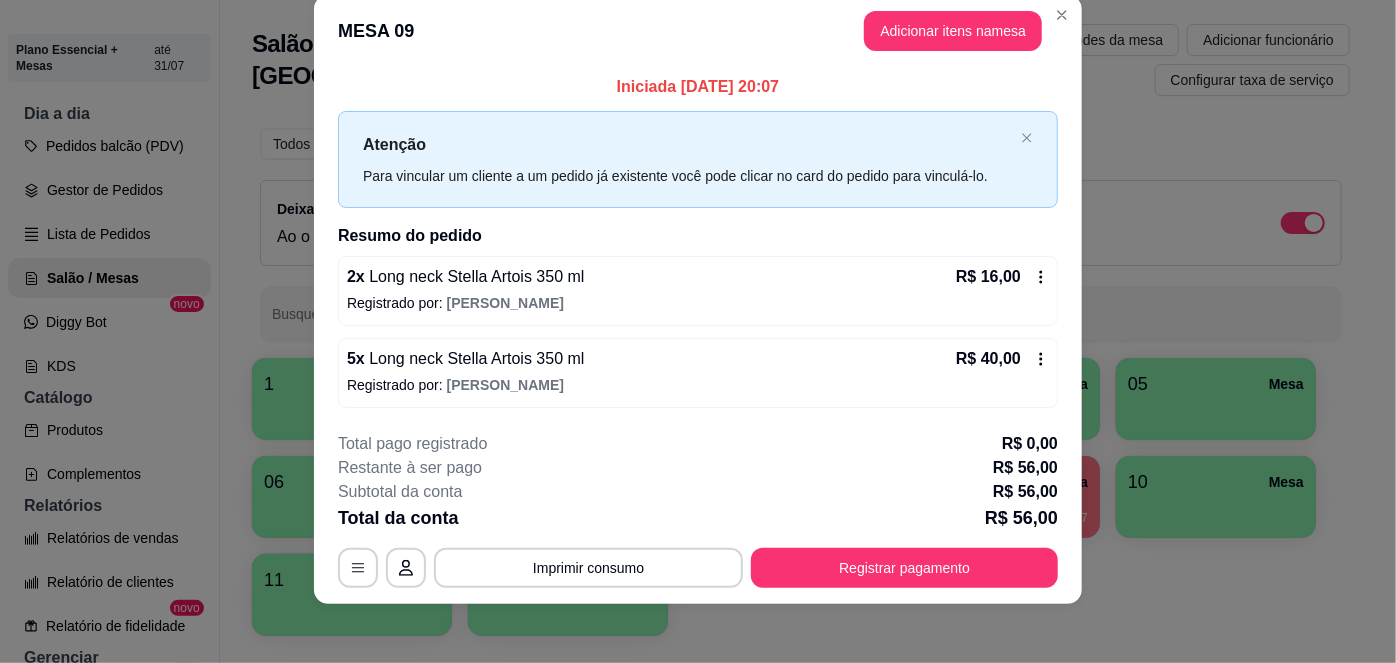 scroll, scrollTop: 35, scrollLeft: 0, axis: vertical 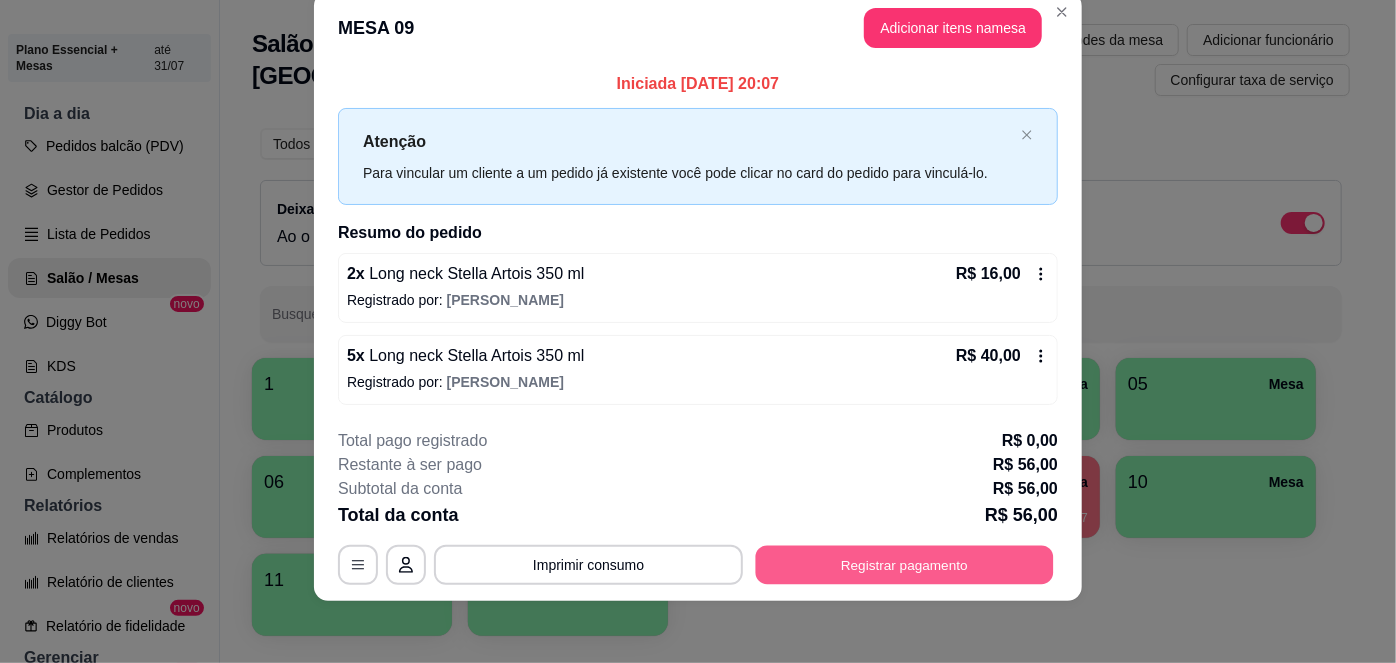 click on "Registrar pagamento" at bounding box center [905, 565] 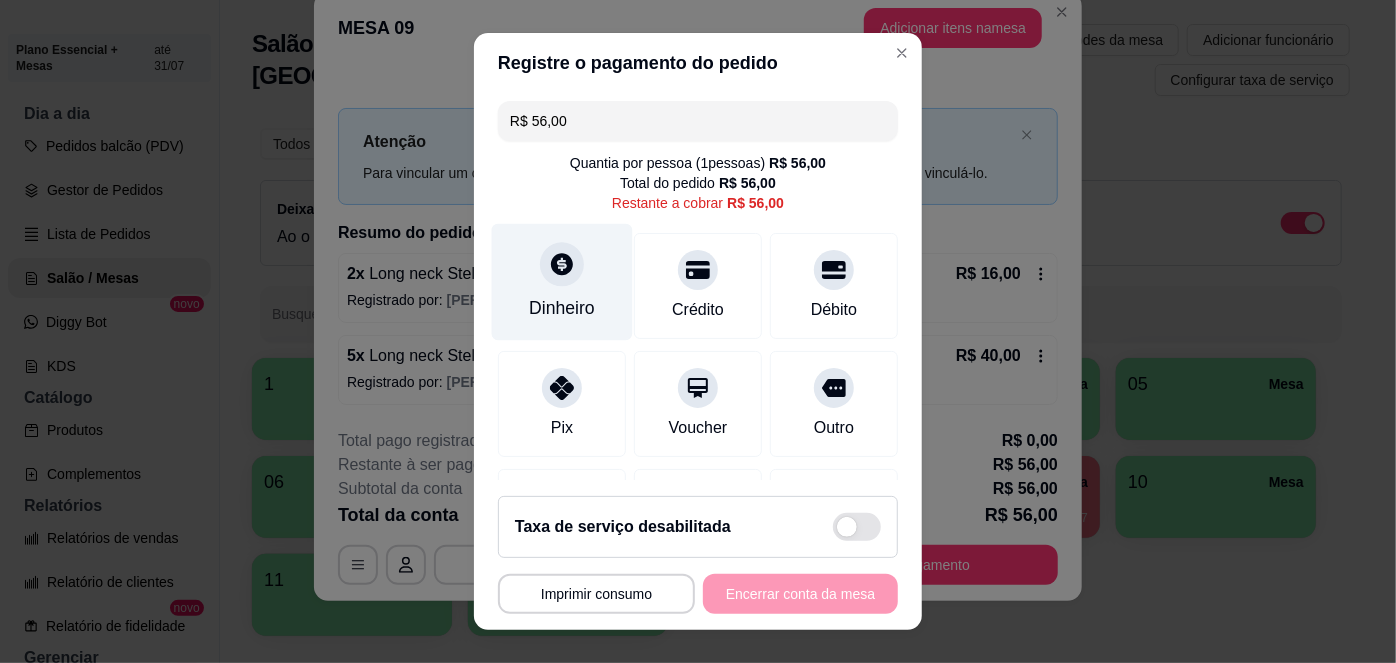 click on "Dinheiro" at bounding box center [562, 282] 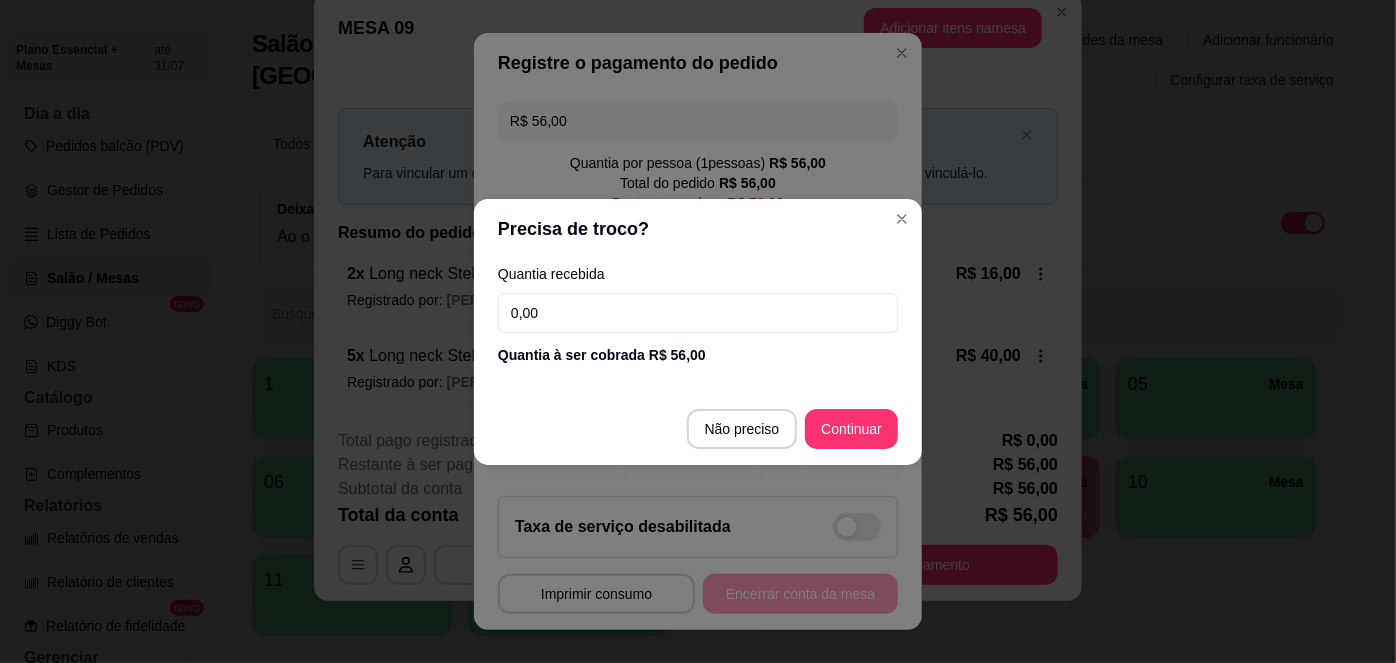 click on "0,00" at bounding box center [698, 313] 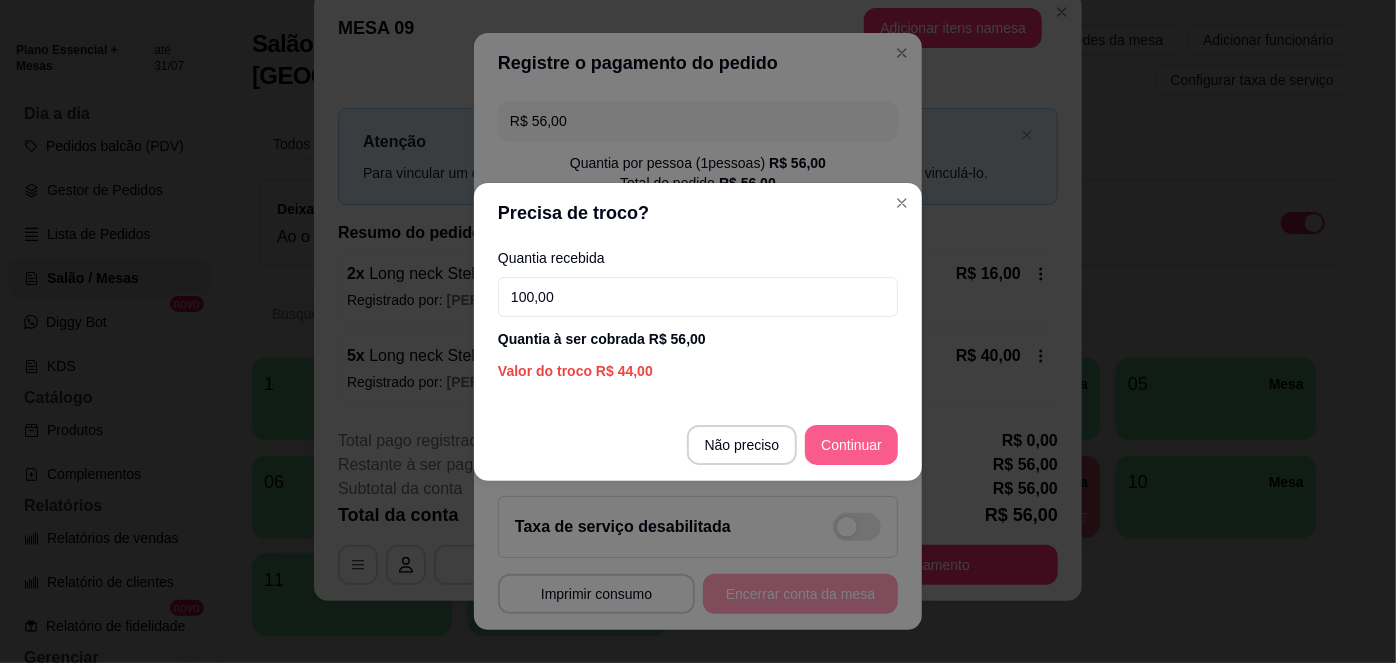 type on "100,00" 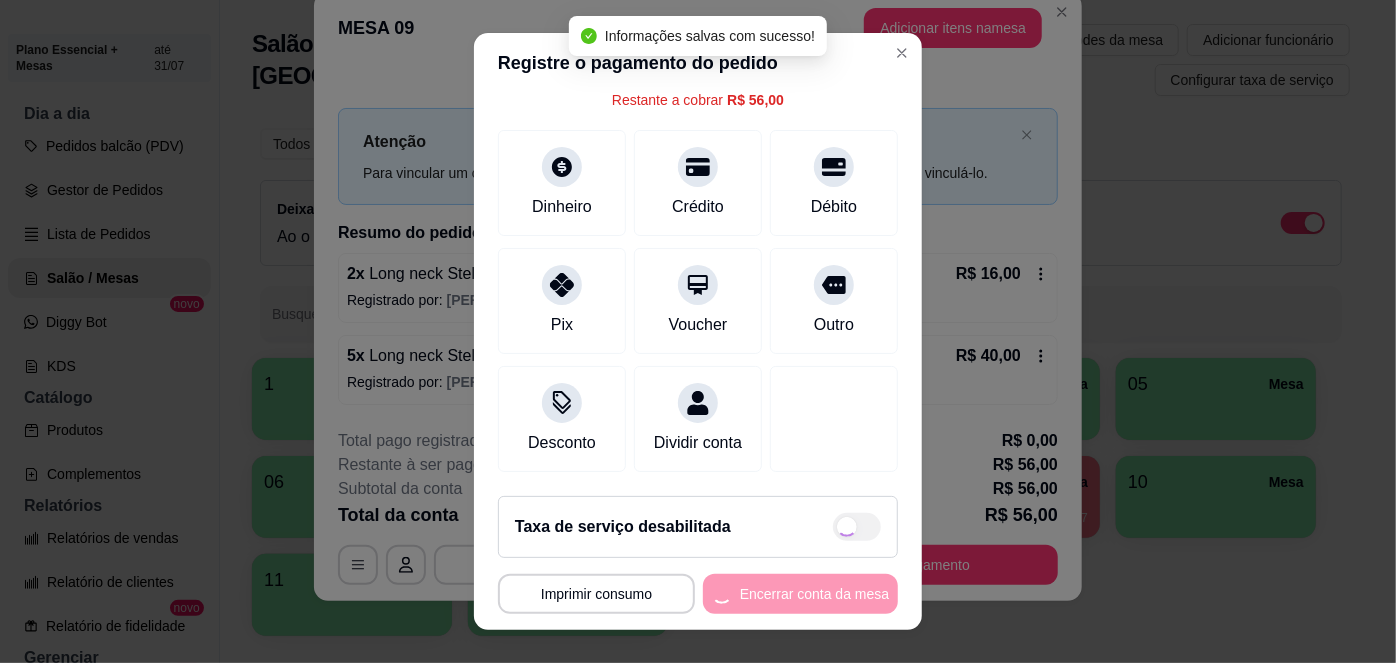 type on "R$ 0,00" 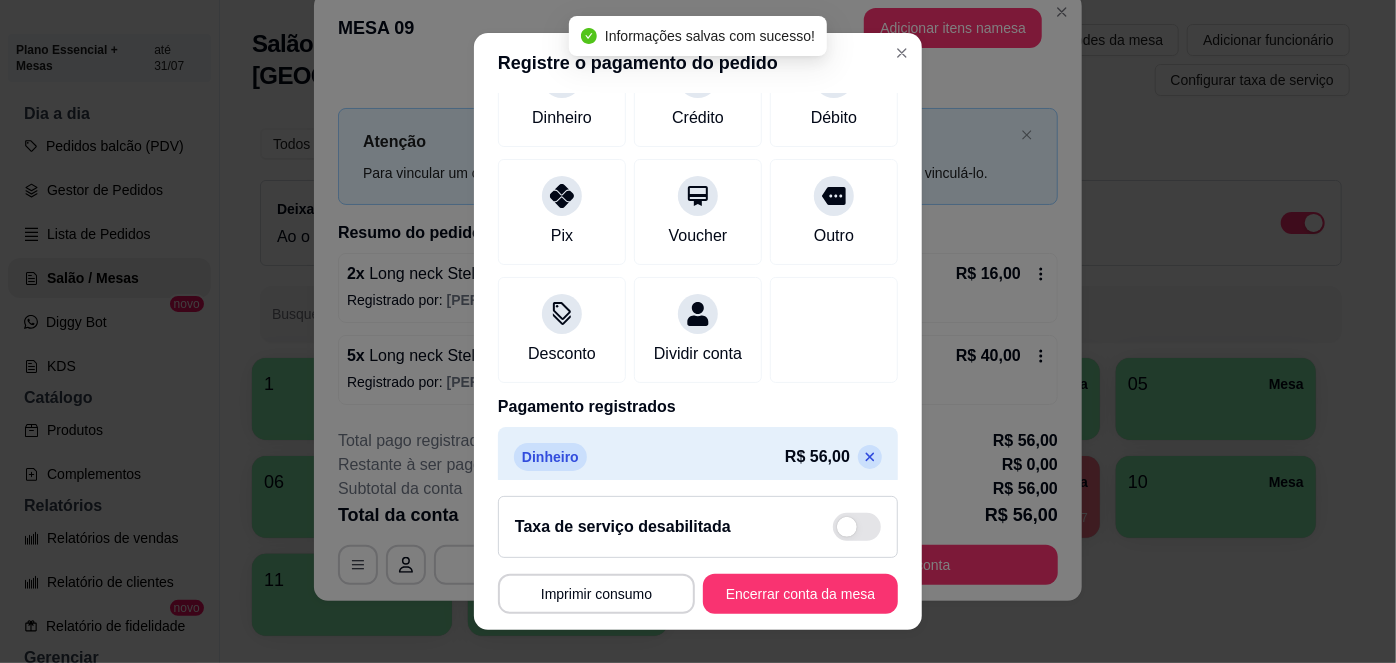 scroll, scrollTop: 208, scrollLeft: 0, axis: vertical 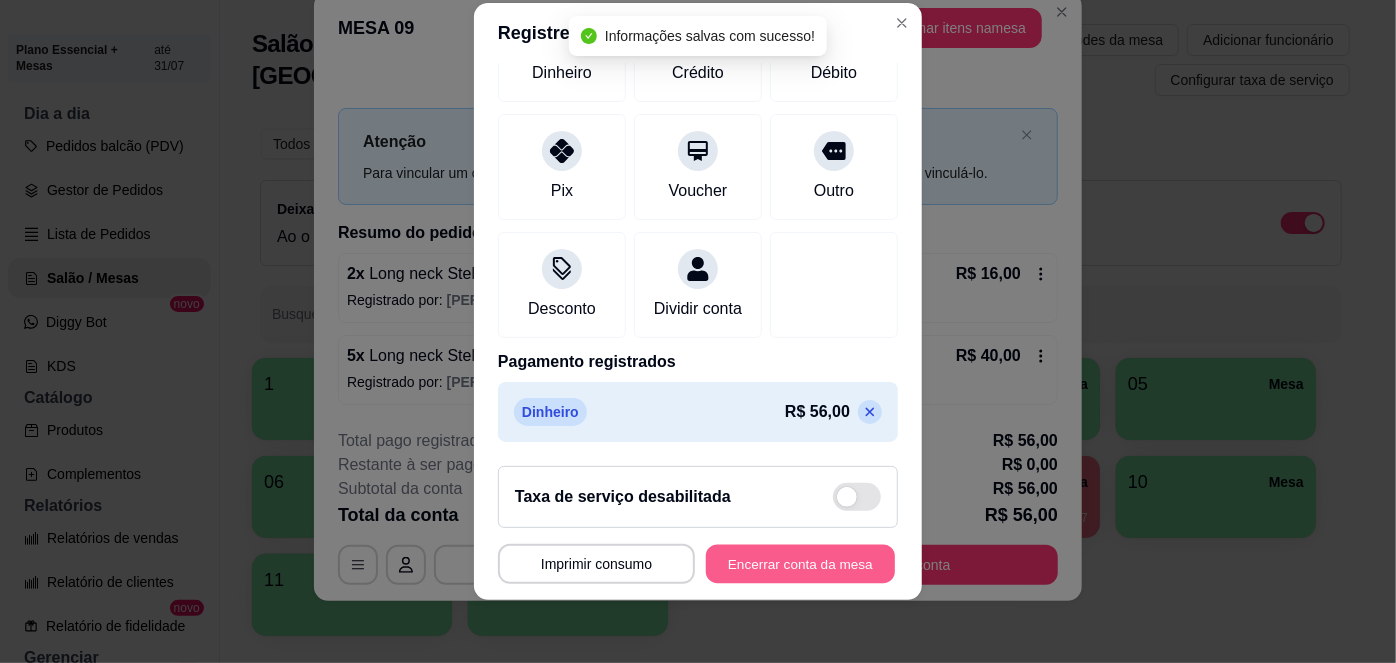 click on "Encerrar conta da mesa" at bounding box center [800, 563] 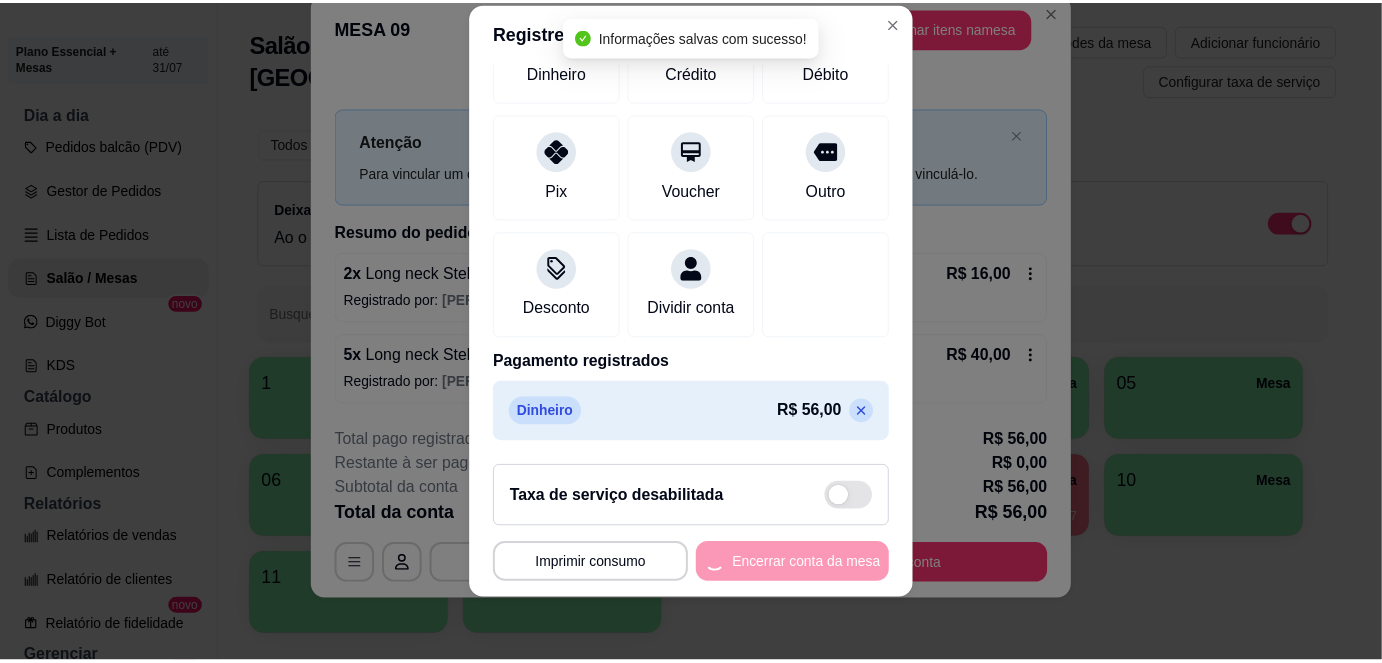 scroll, scrollTop: 0, scrollLeft: 0, axis: both 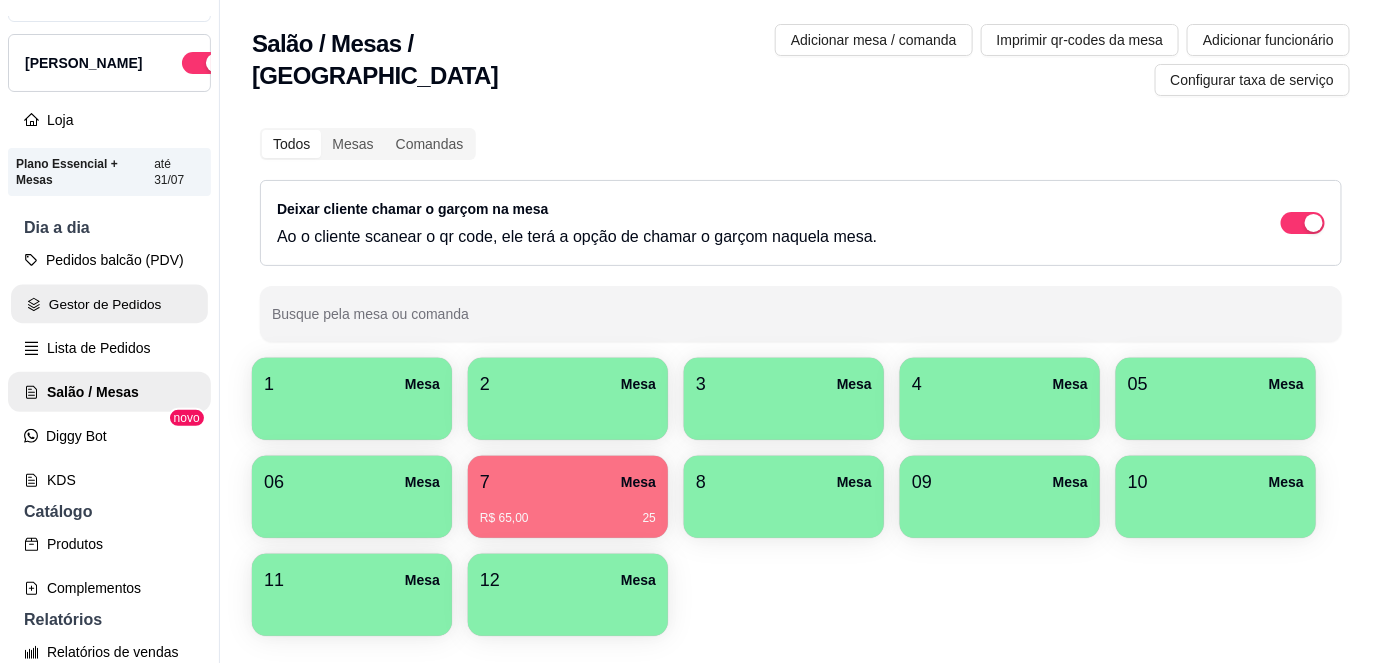 click on "Gestor de Pedidos" at bounding box center [109, 304] 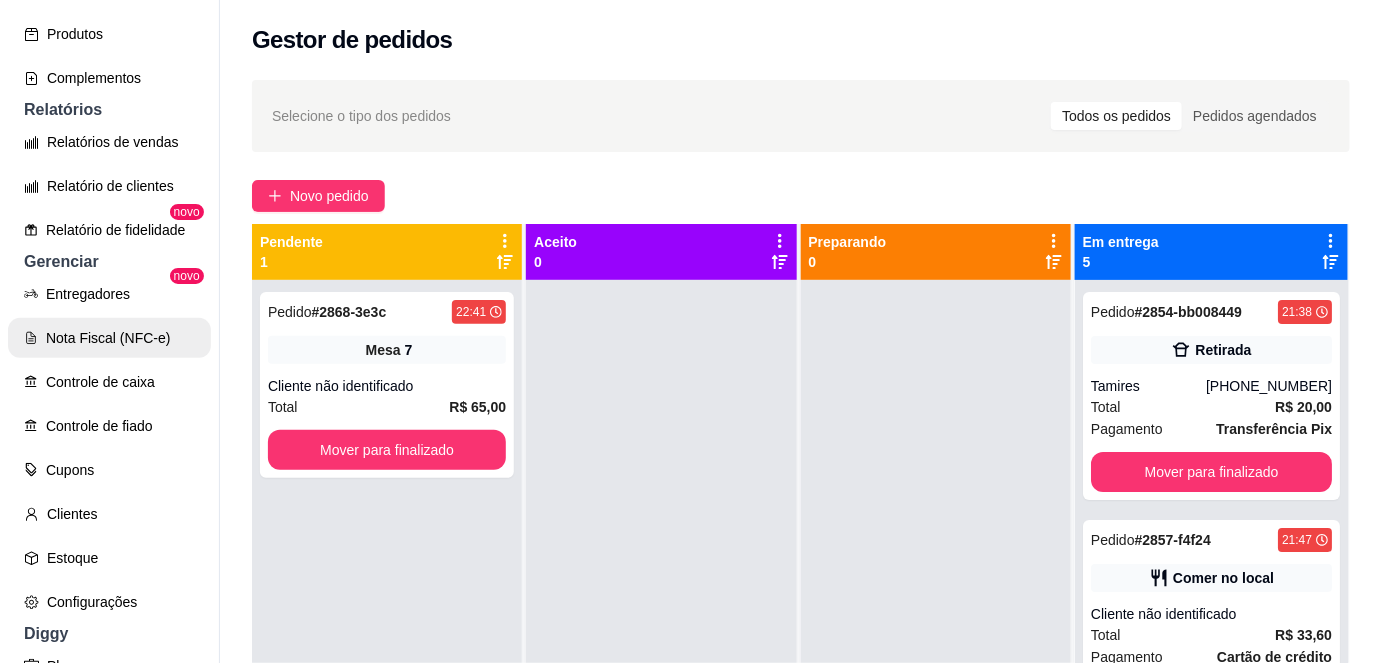 scroll, scrollTop: 557, scrollLeft: 0, axis: vertical 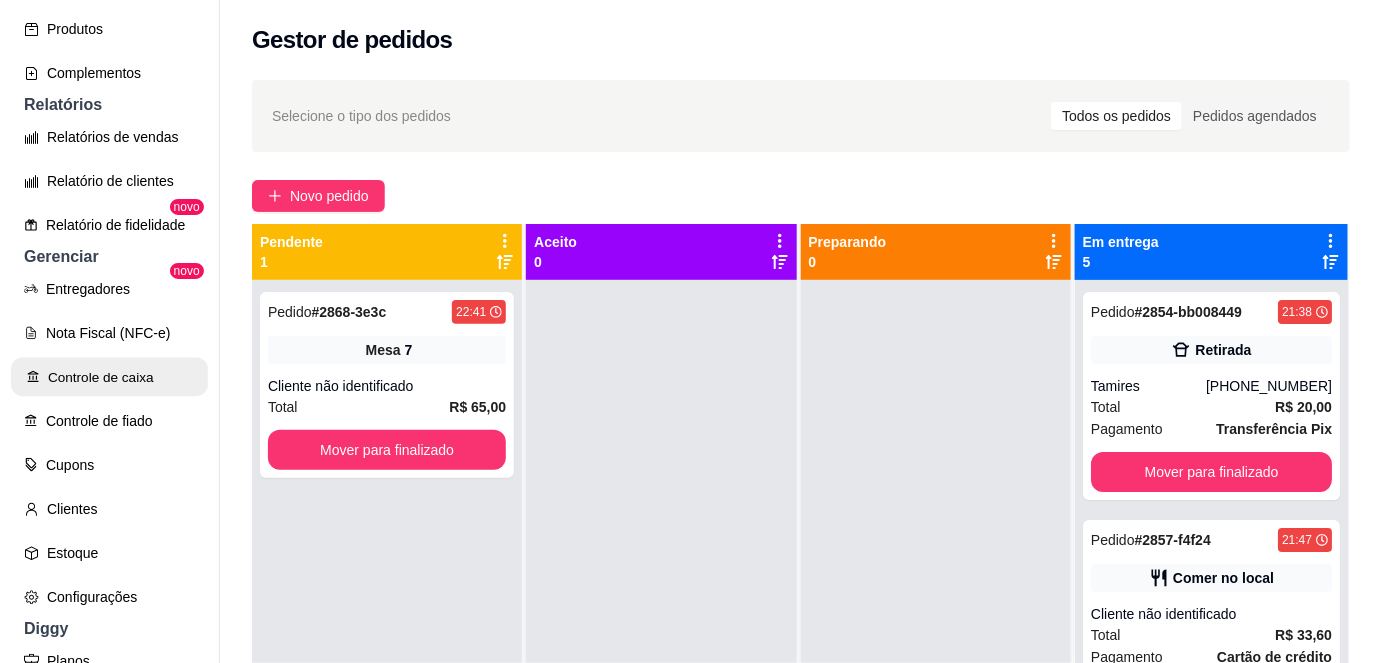 click on "Controle de caixa" at bounding box center (109, 377) 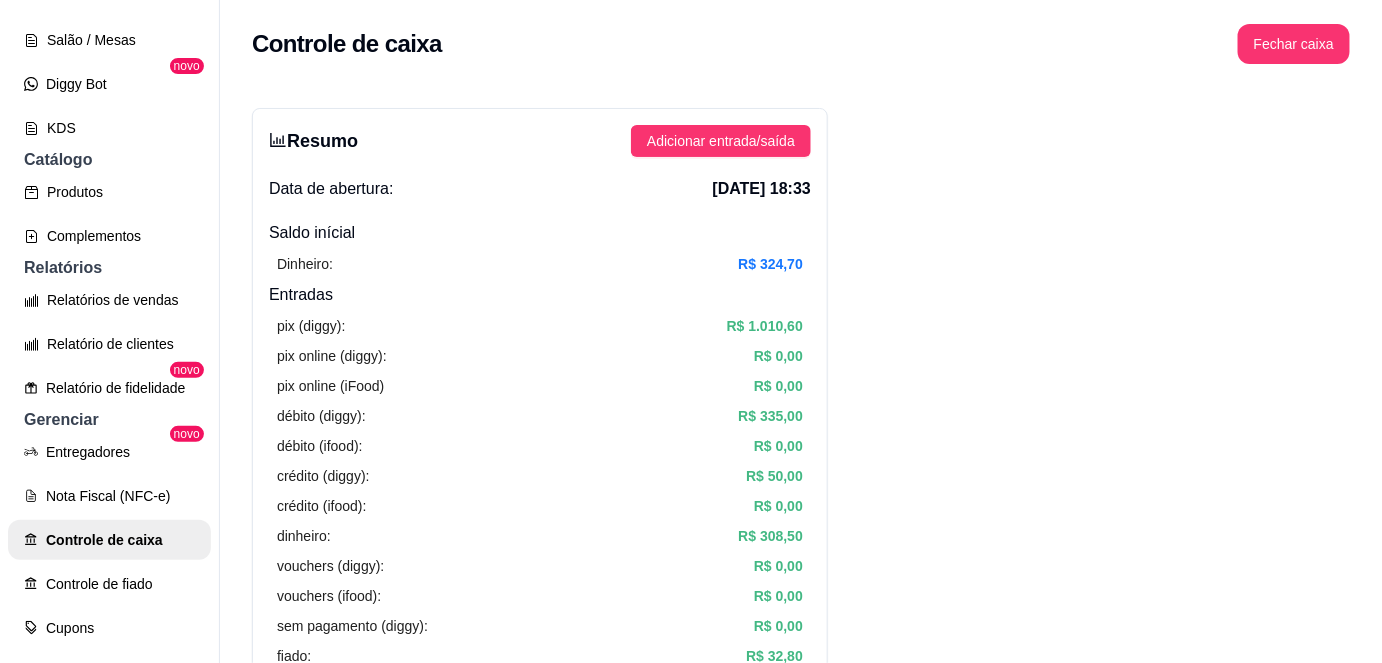 scroll, scrollTop: 391, scrollLeft: 0, axis: vertical 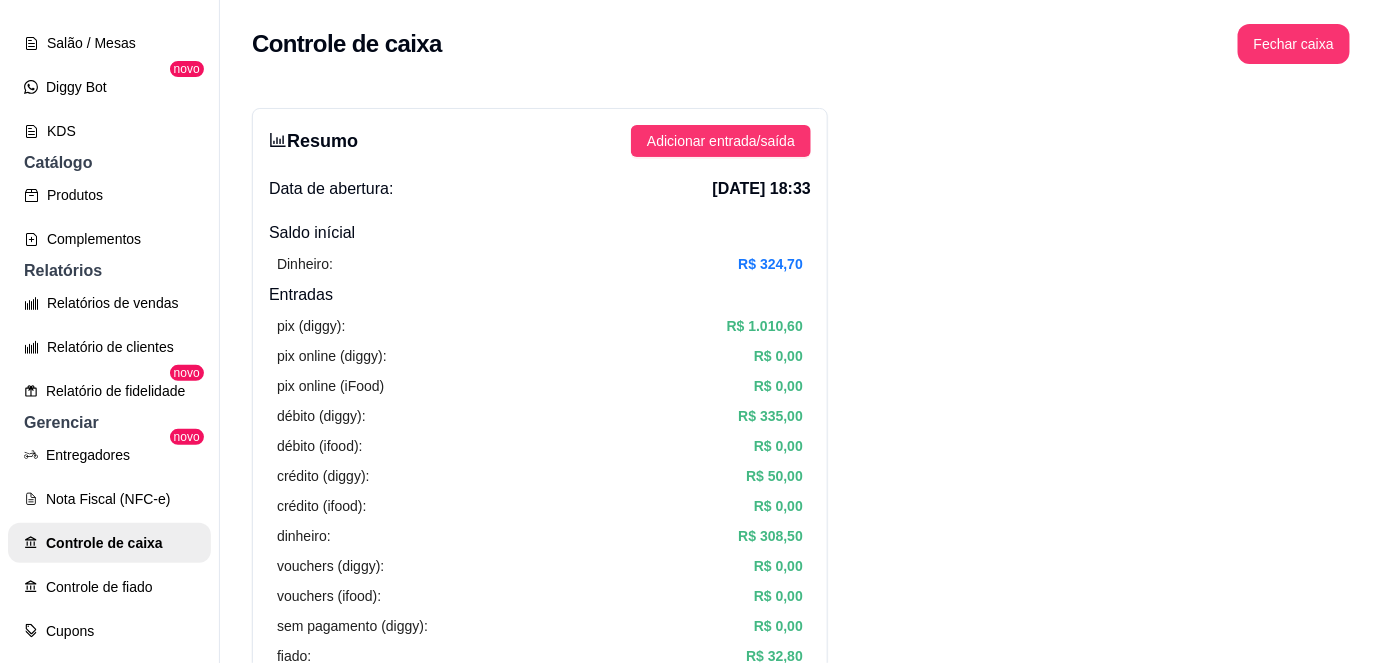 click on "D Dos Sertões b ... Loja Aberta Loja Plano Essencial + Mesas até 31/07   Dia a dia Pedidos balcão (PDV) Gestor de Pedidos Lista de Pedidos Salão / Mesas Diggy Bot novo KDS Catálogo Produtos Complementos Relatórios Relatórios de vendas Relatório de clientes Relatório de fidelidade novo Gerenciar Entregadores novo Nota Fiscal (NFC-e) Controle de caixa Controle de fiado Cupons Clientes Estoque Configurações Diggy Planos Precisa de ajuda? Sair" at bounding box center (110, 347) 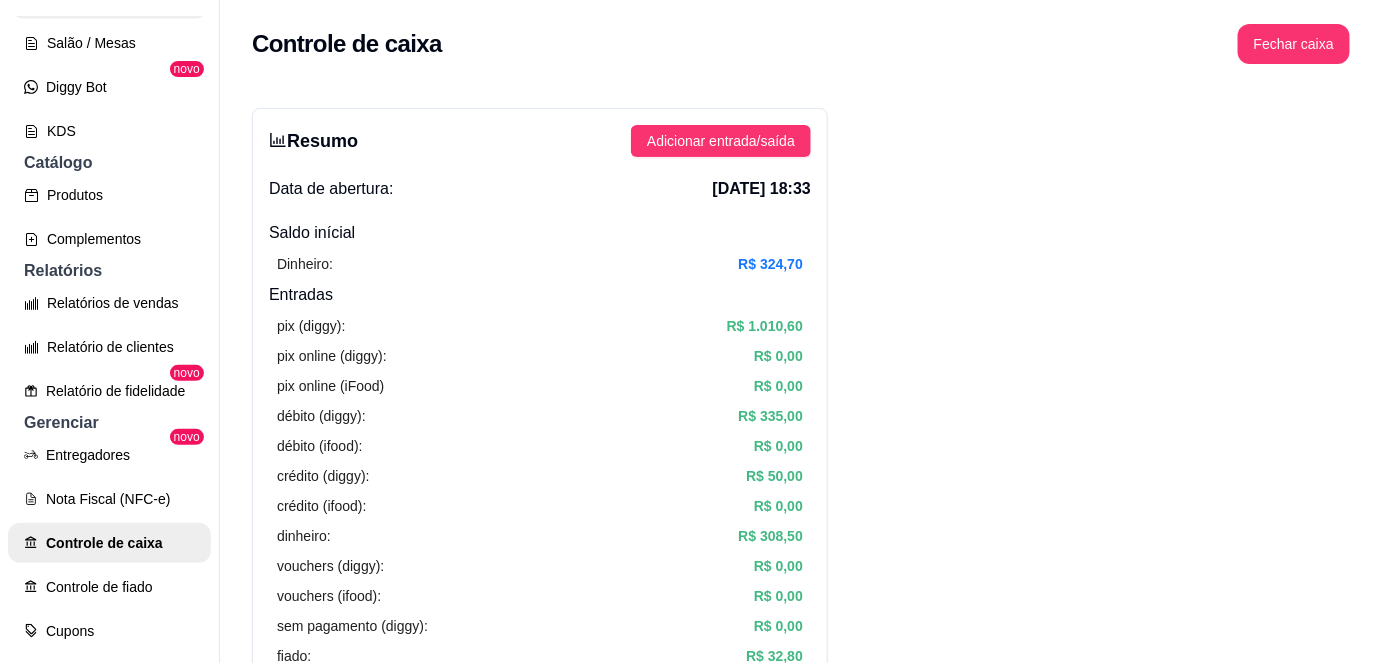 click on "Lista de Pedidos" at bounding box center [109, -1] 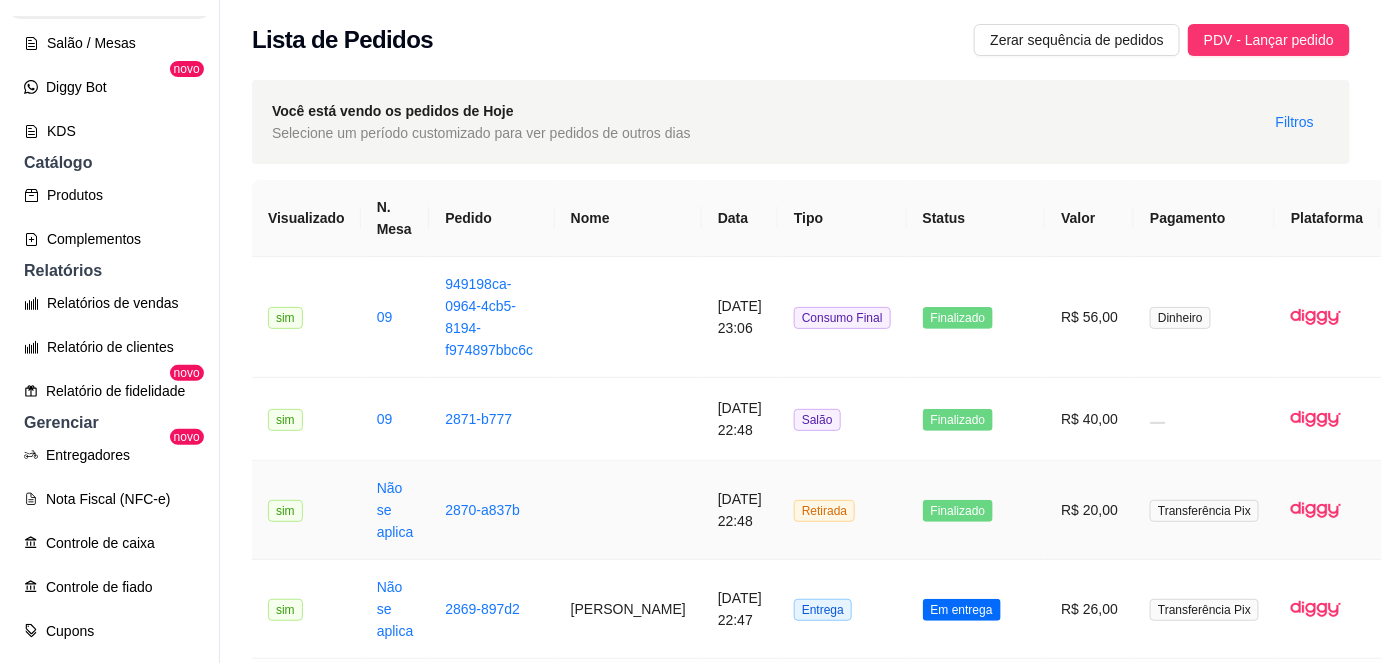 click on "23/07/2025 às 22:48" at bounding box center (740, 510) 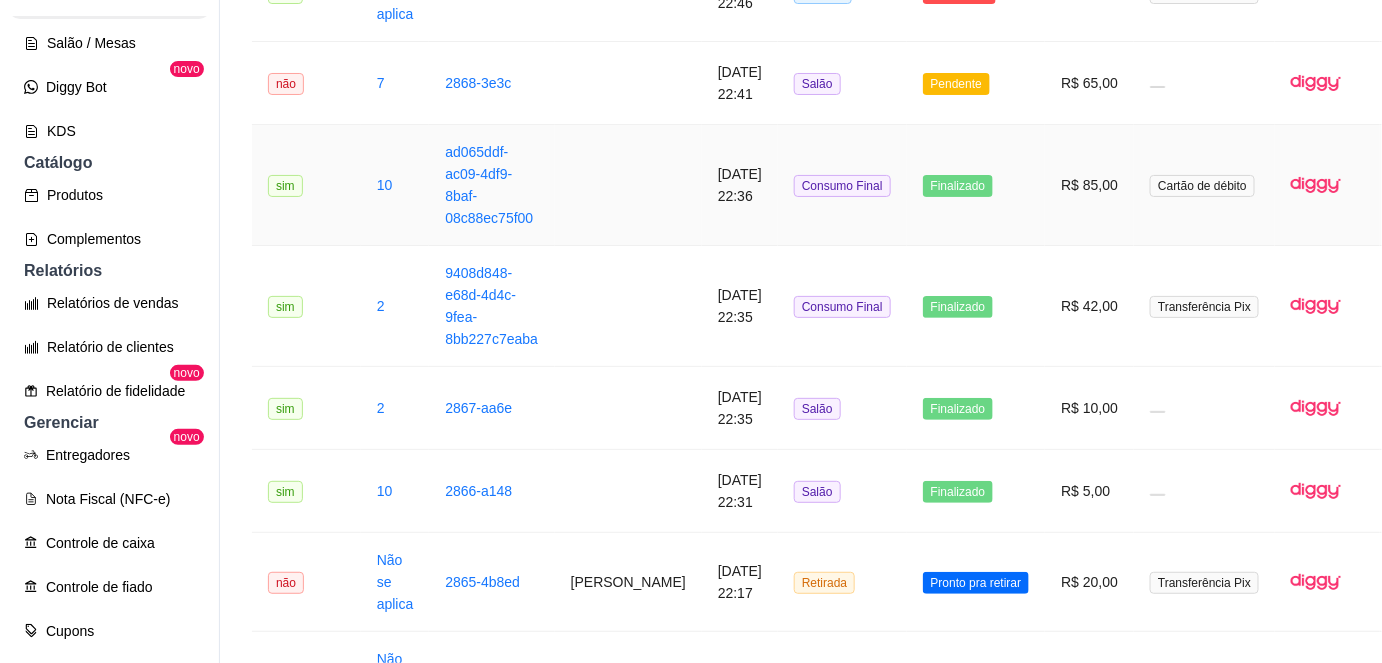 scroll, scrollTop: 722, scrollLeft: 0, axis: vertical 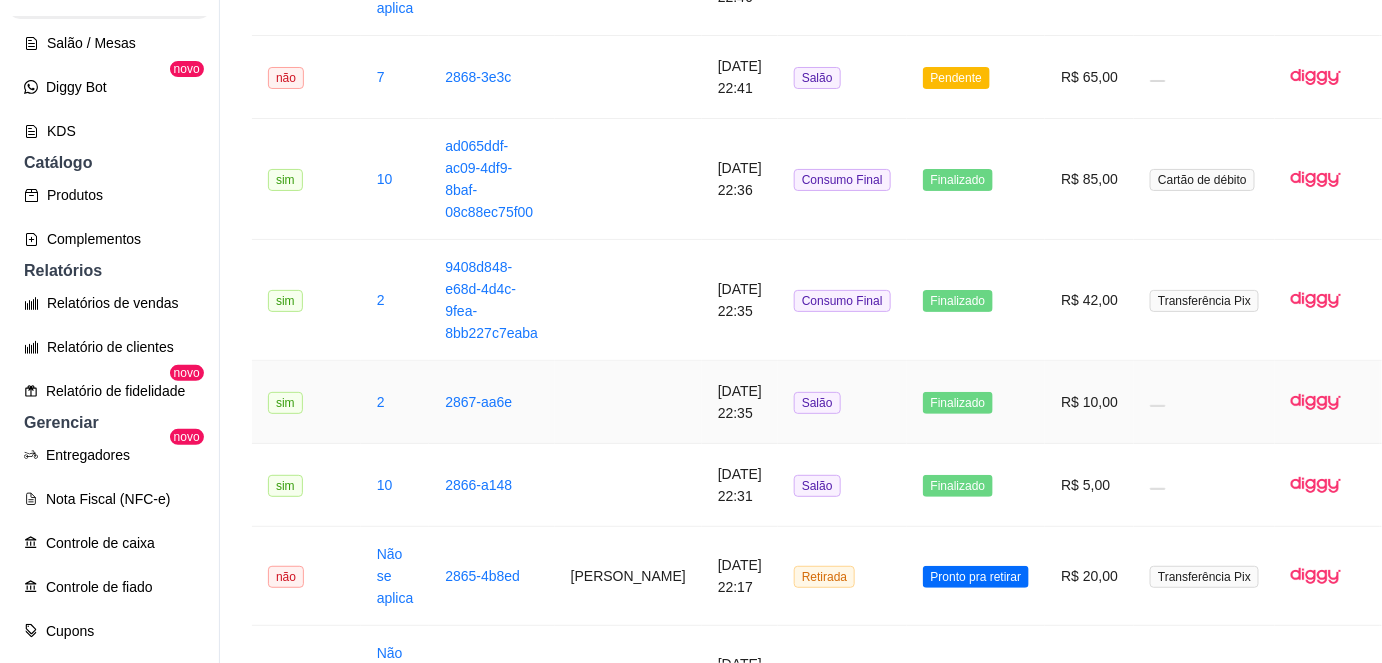 click at bounding box center [628, 402] 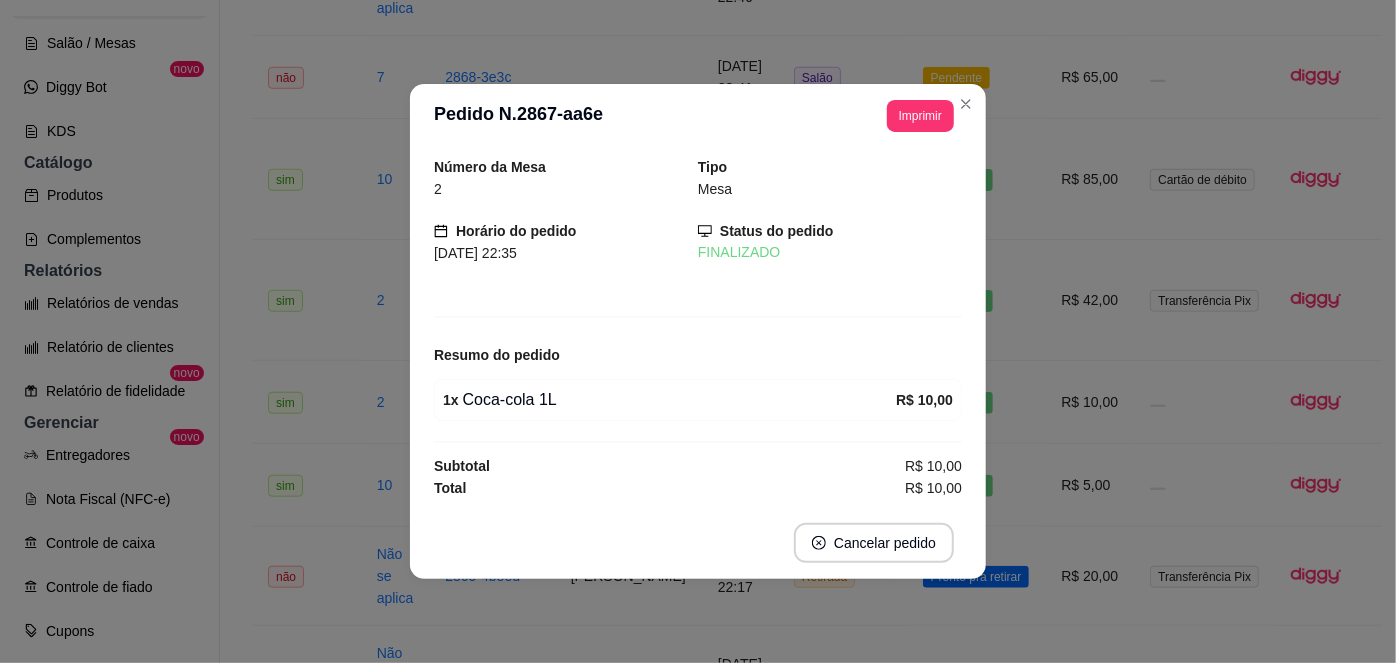 click on "**********" at bounding box center [698, 116] 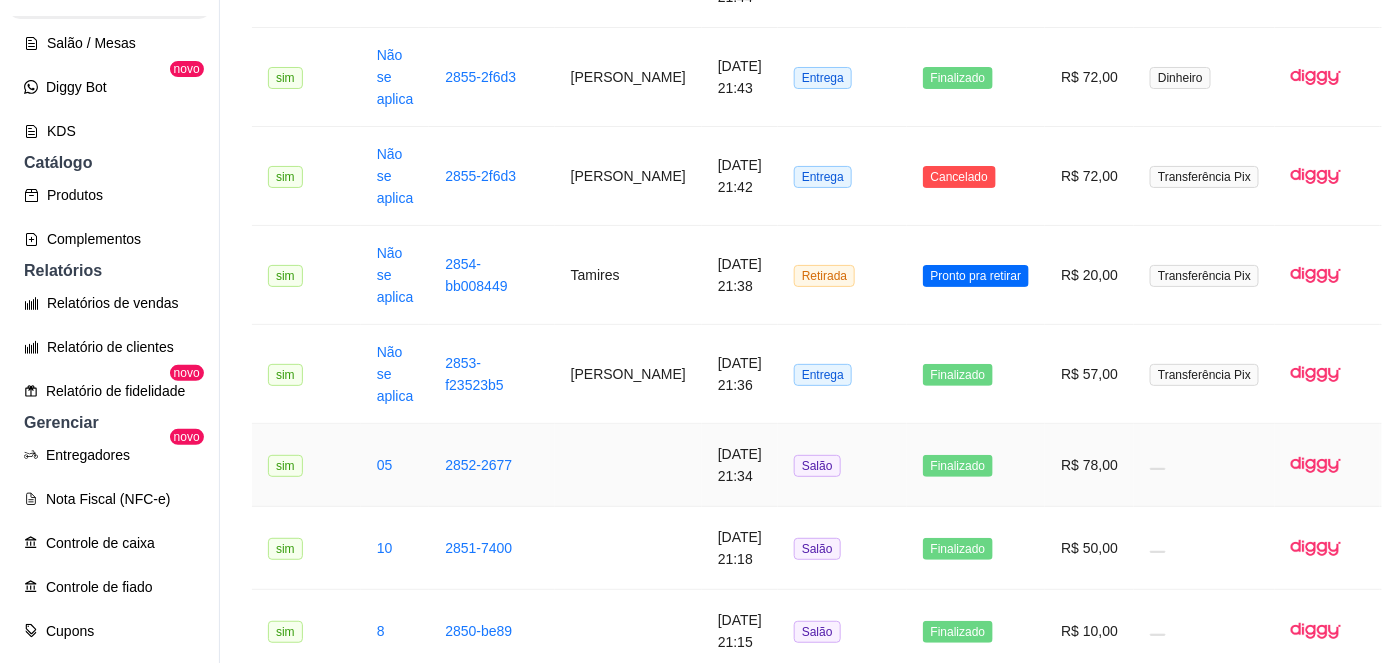 scroll, scrollTop: 2685, scrollLeft: 0, axis: vertical 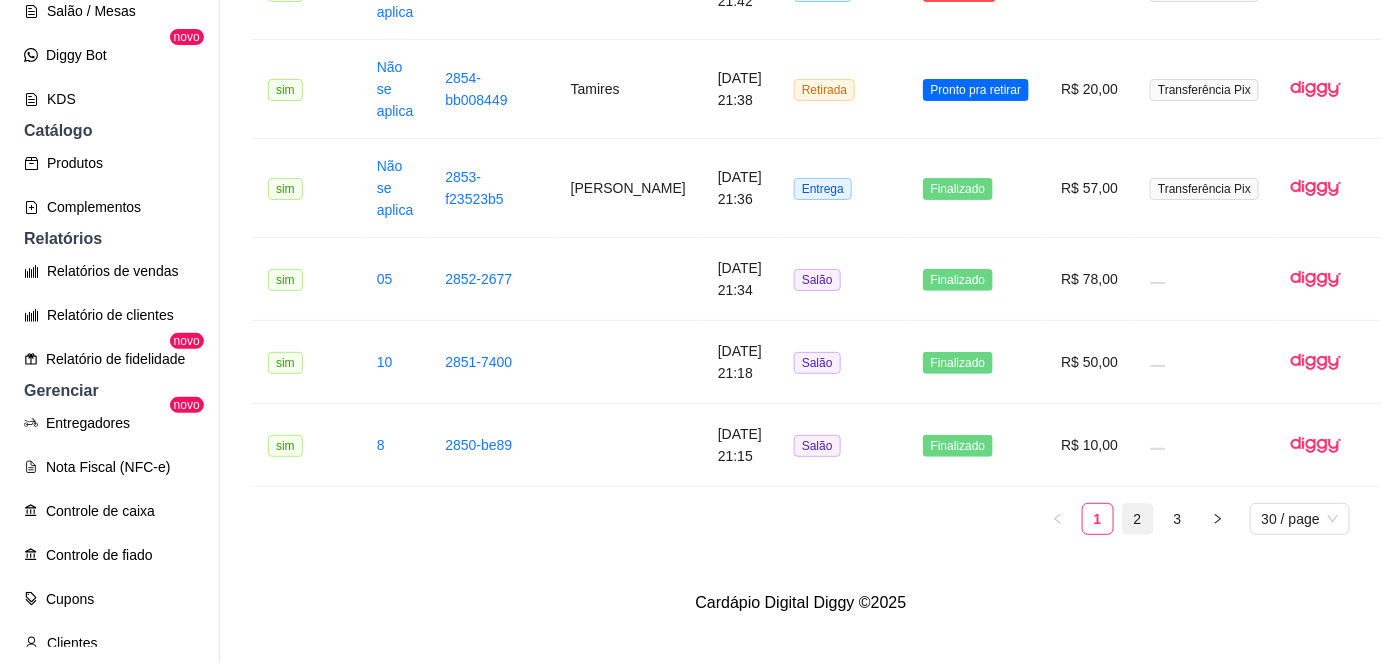 click on "2" at bounding box center [1138, 519] 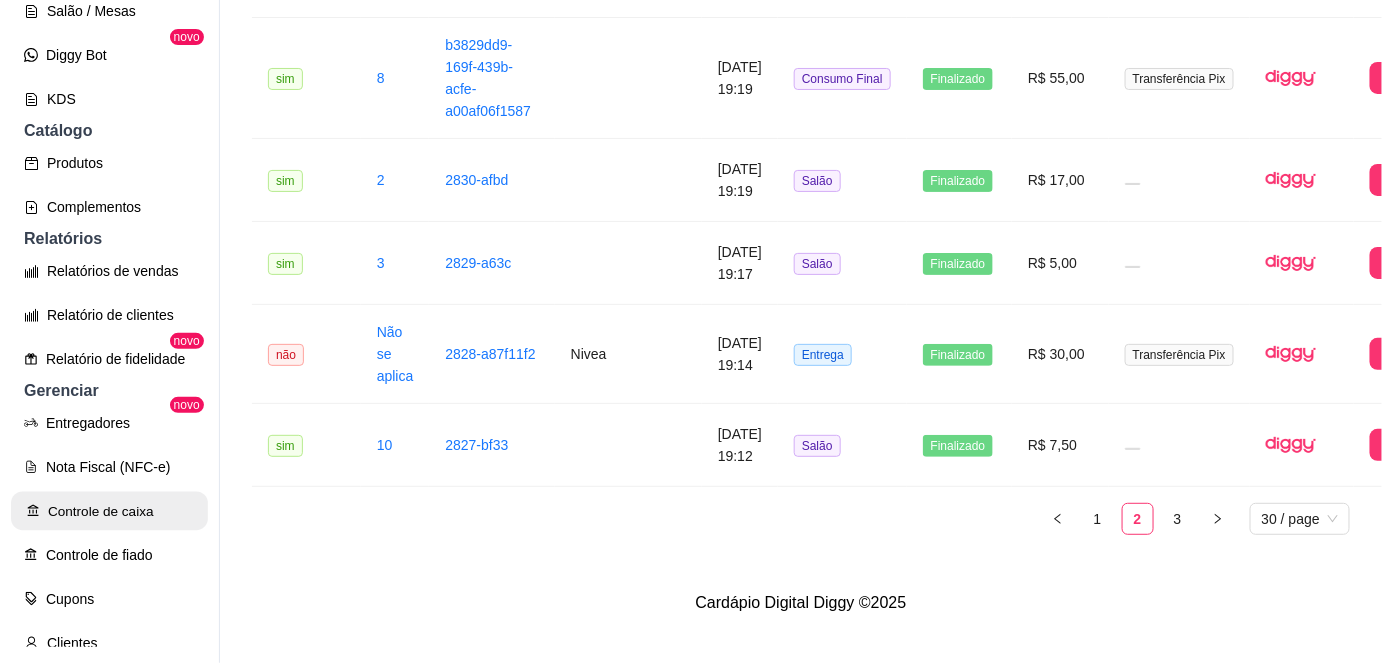 click on "Controle de caixa" at bounding box center [109, 511] 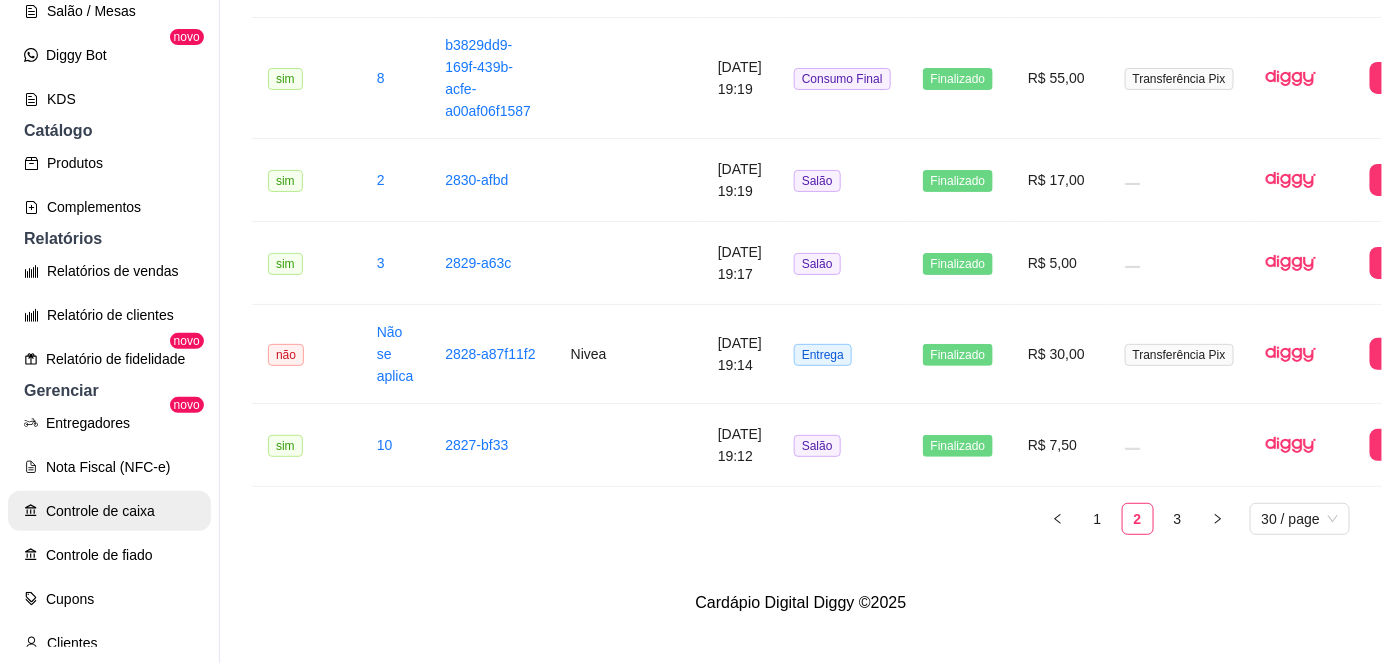scroll, scrollTop: 0, scrollLeft: 0, axis: both 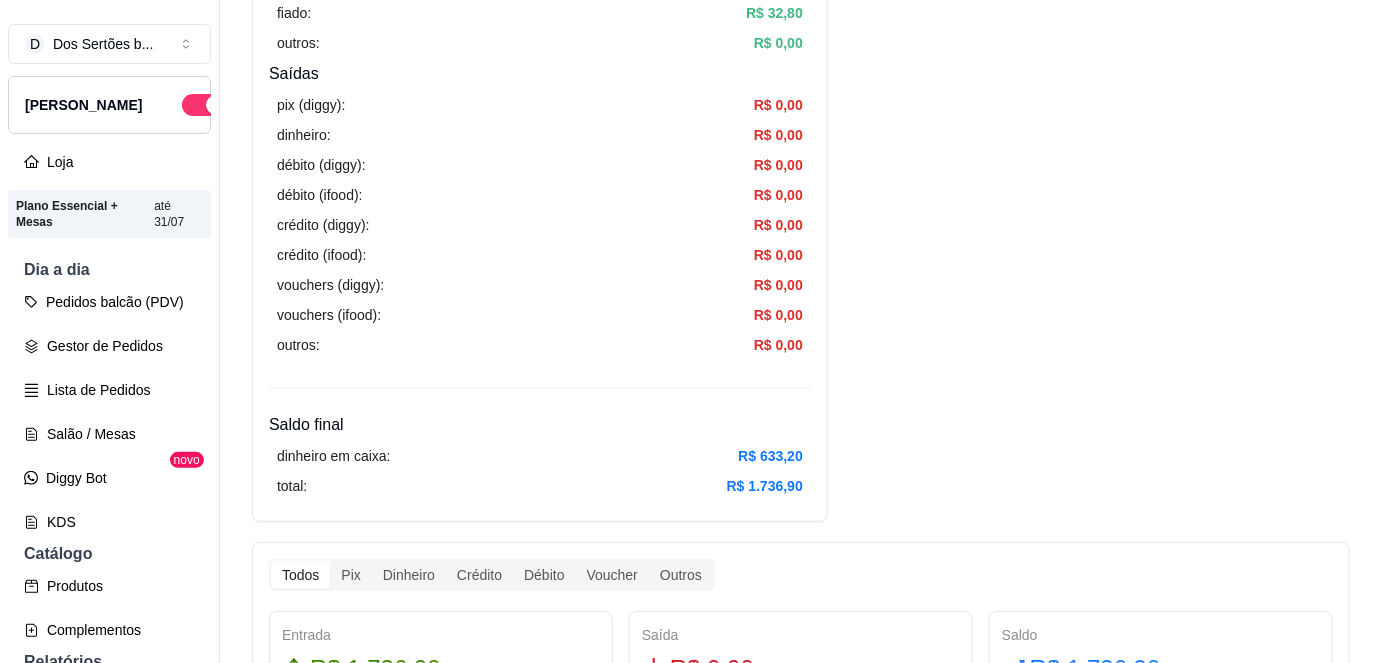 click on "Pedidos balcão (PDV) Gestor de Pedidos Lista de Pedidos Salão / Mesas Diggy Bot novo KDS" at bounding box center [109, 412] 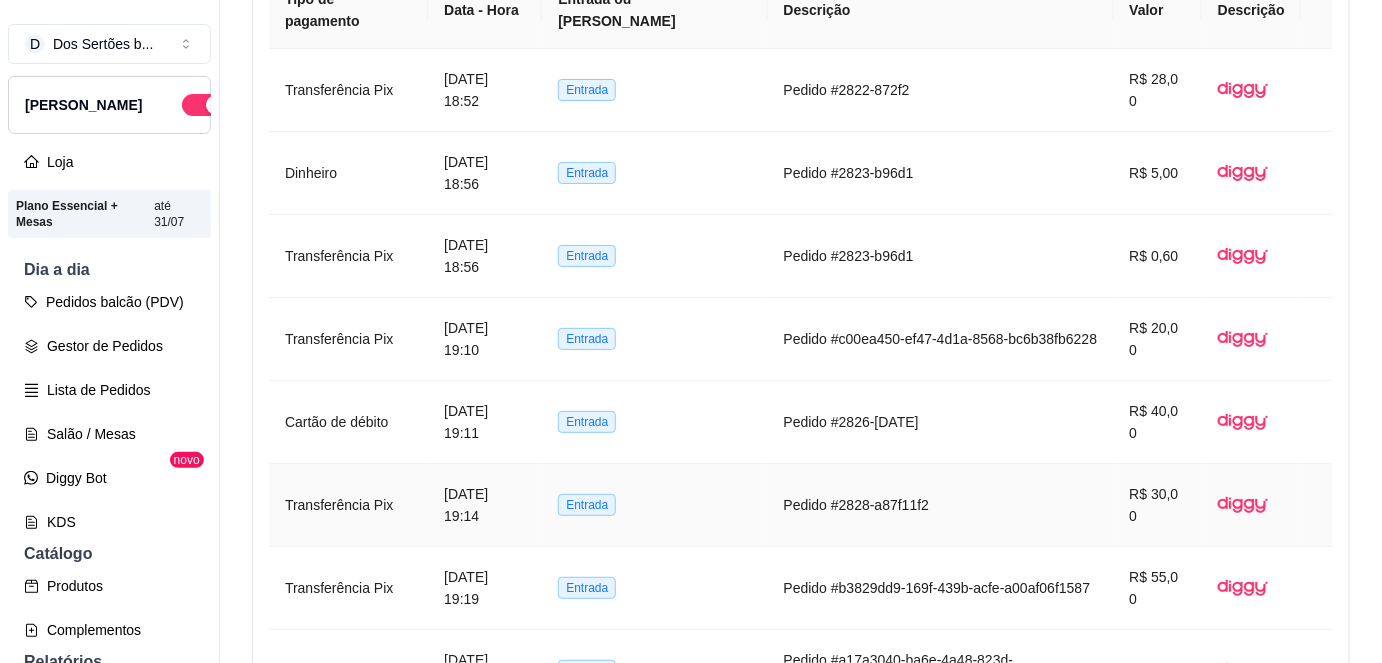 scroll, scrollTop: 1393, scrollLeft: 0, axis: vertical 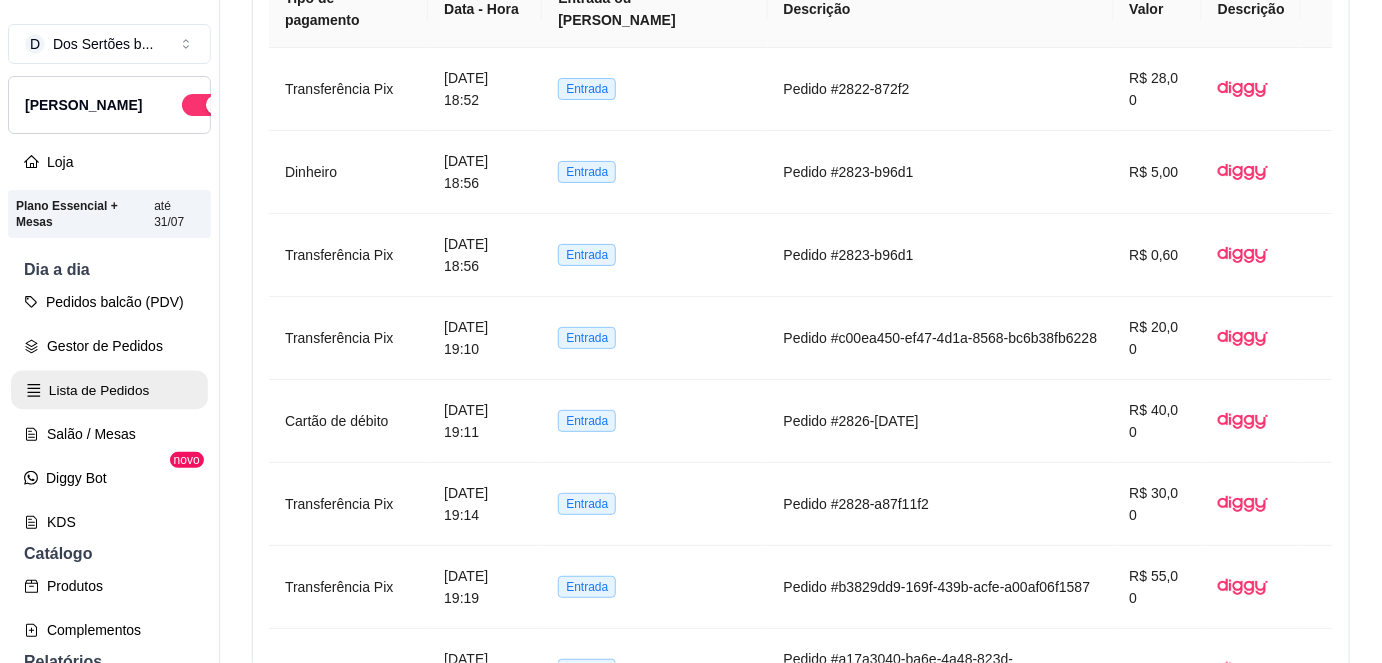 click on "Lista de Pedidos" at bounding box center [109, 390] 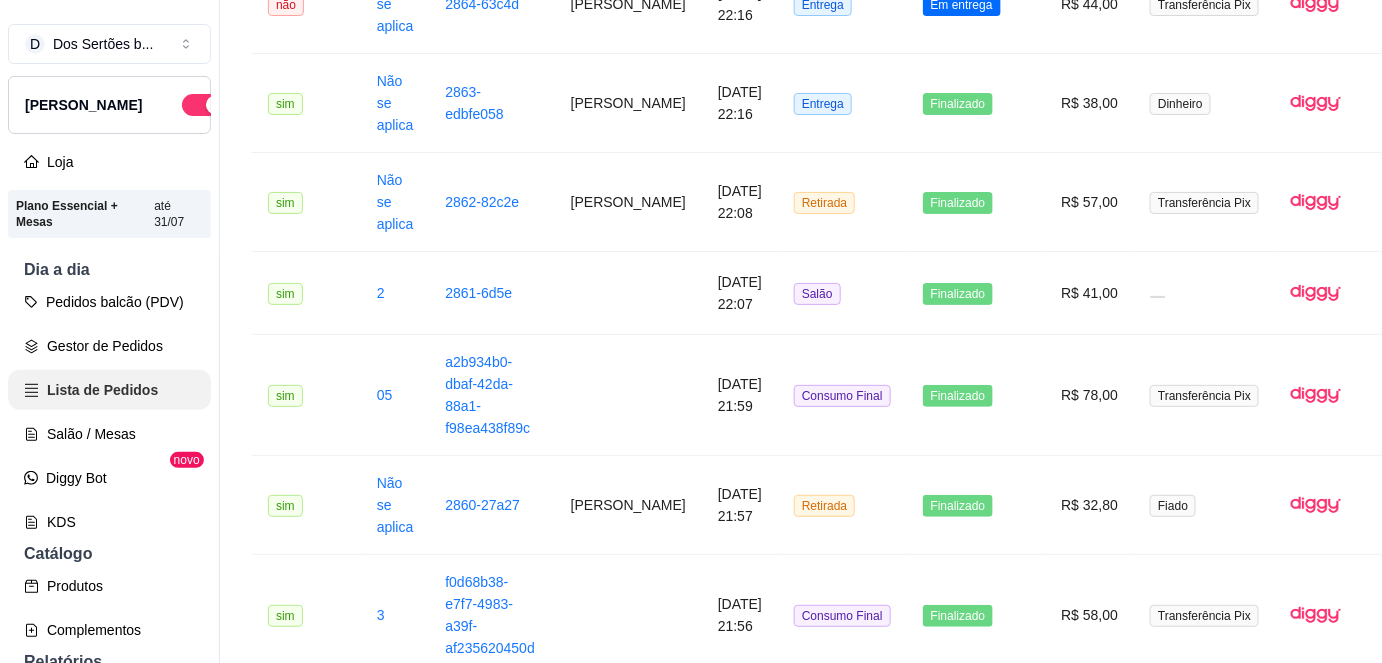 scroll, scrollTop: 0, scrollLeft: 0, axis: both 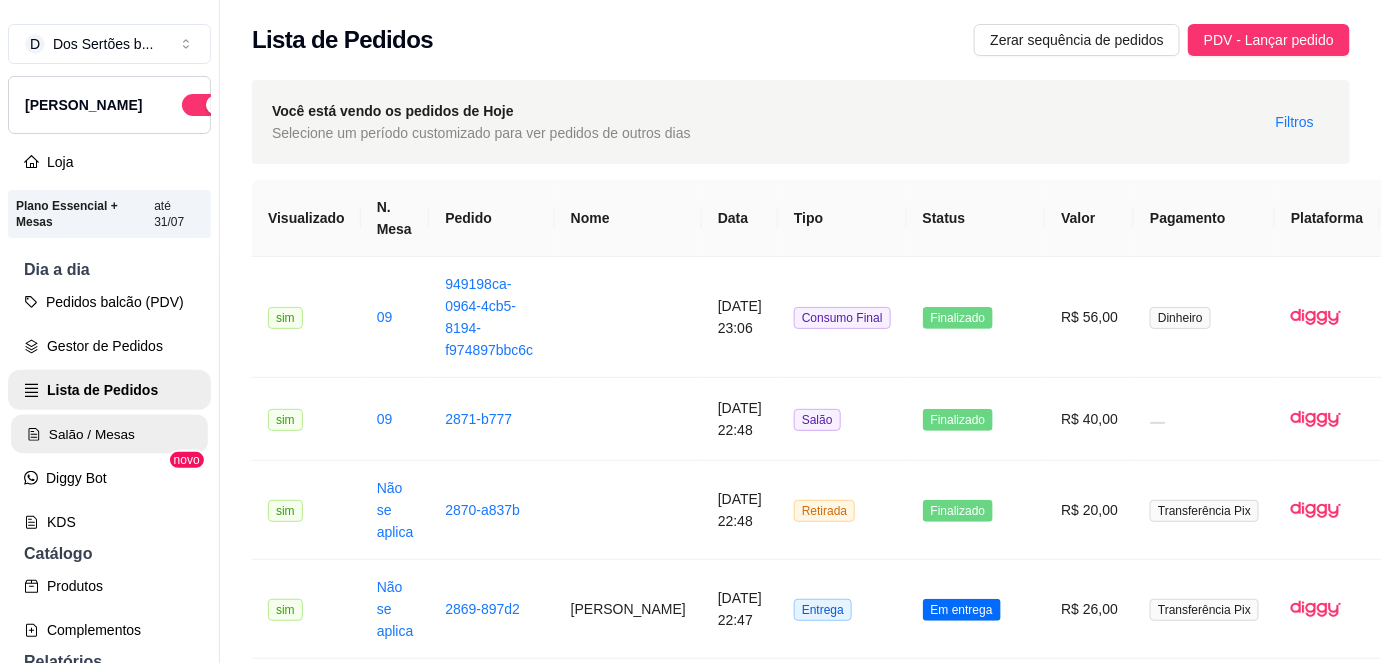 click on "Salão / Mesas" at bounding box center [109, 434] 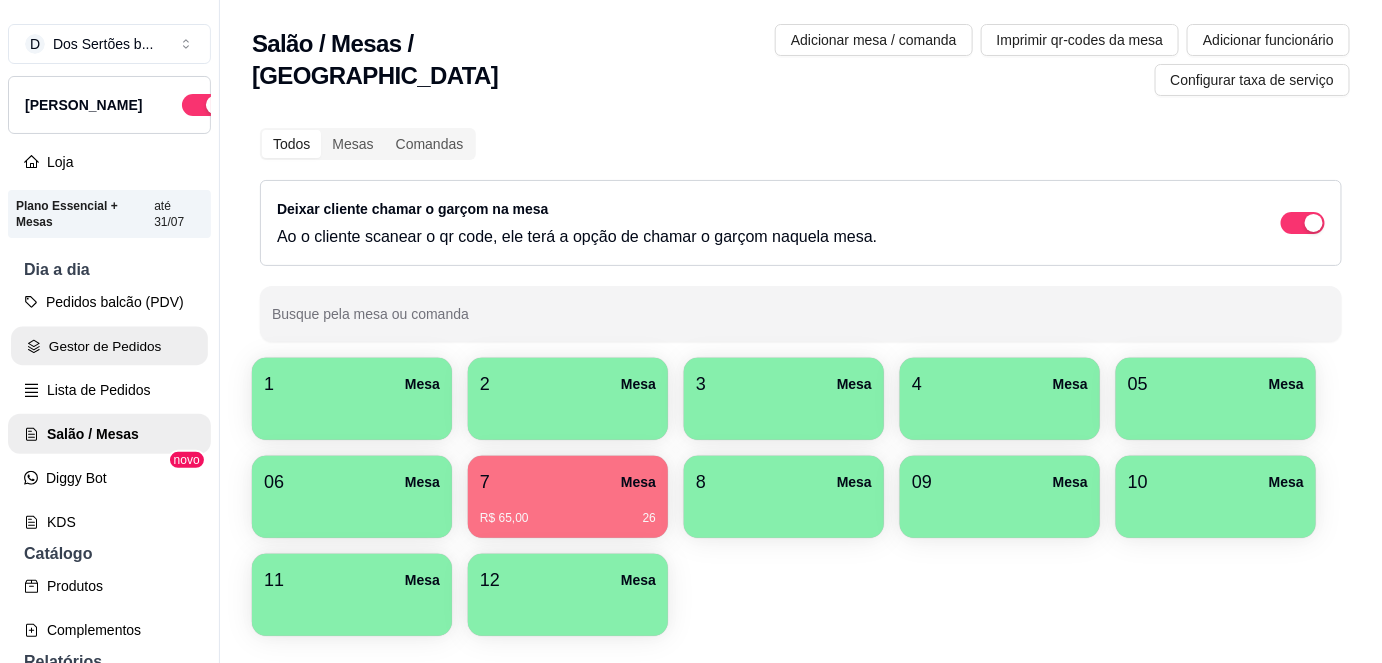click on "Gestor de Pedidos" at bounding box center (109, 346) 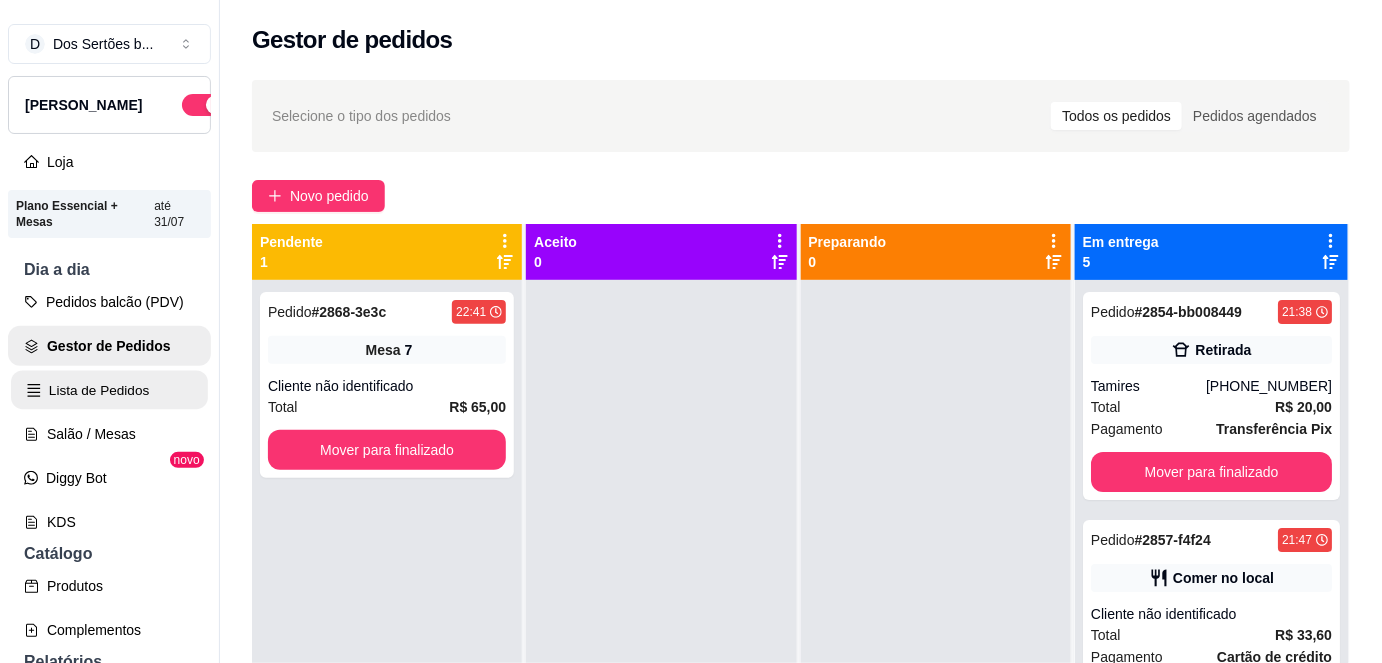 click on "Lista de Pedidos" at bounding box center (109, 390) 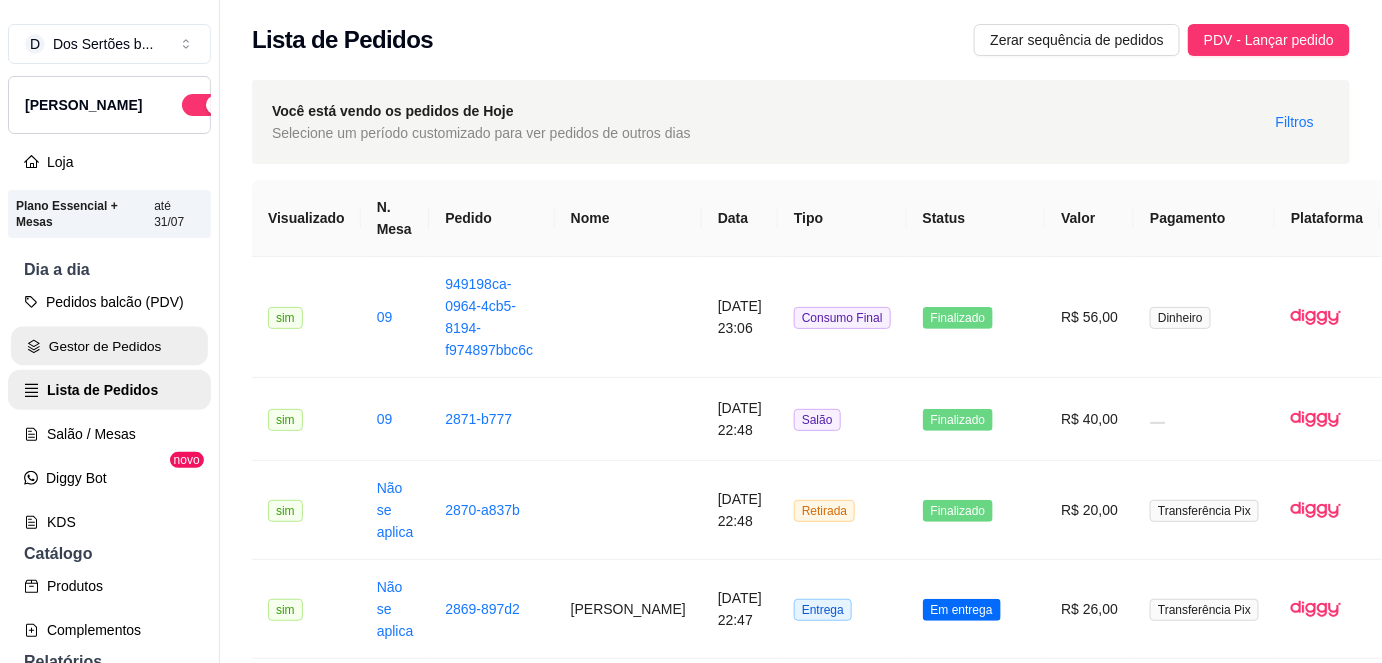 click on "Gestor de Pedidos" at bounding box center [109, 346] 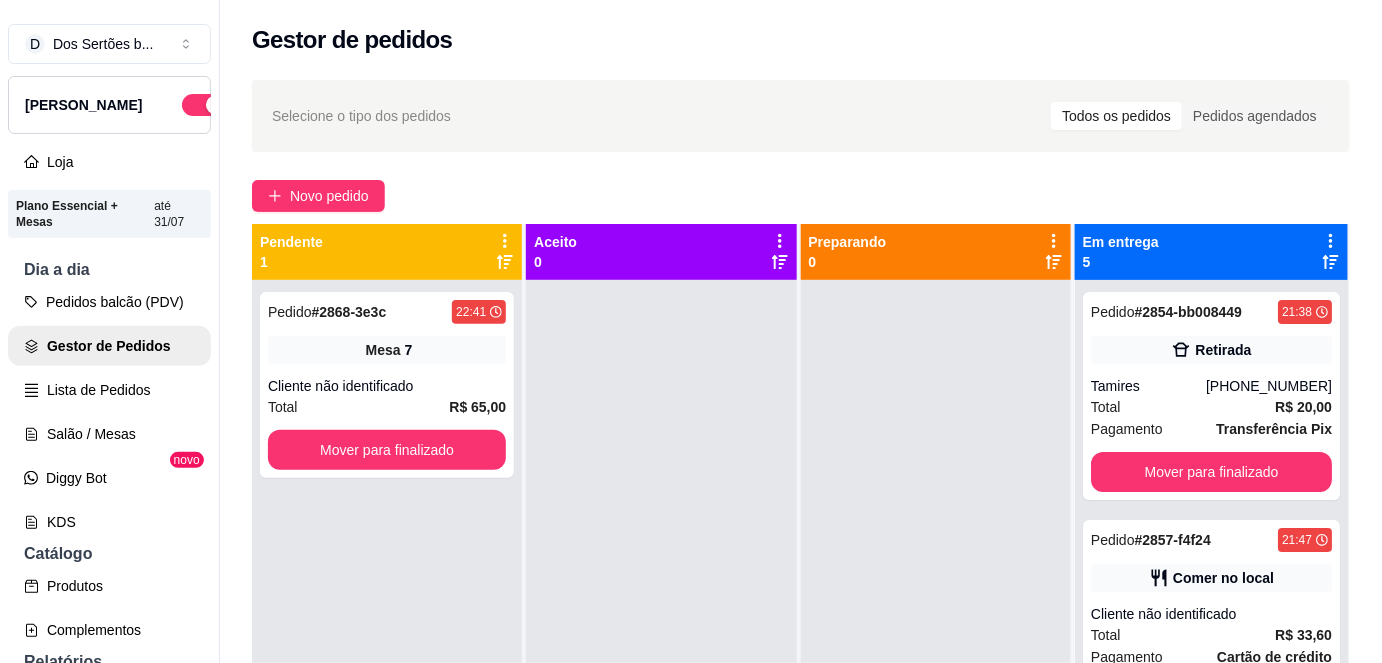 scroll, scrollTop: 56, scrollLeft: 0, axis: vertical 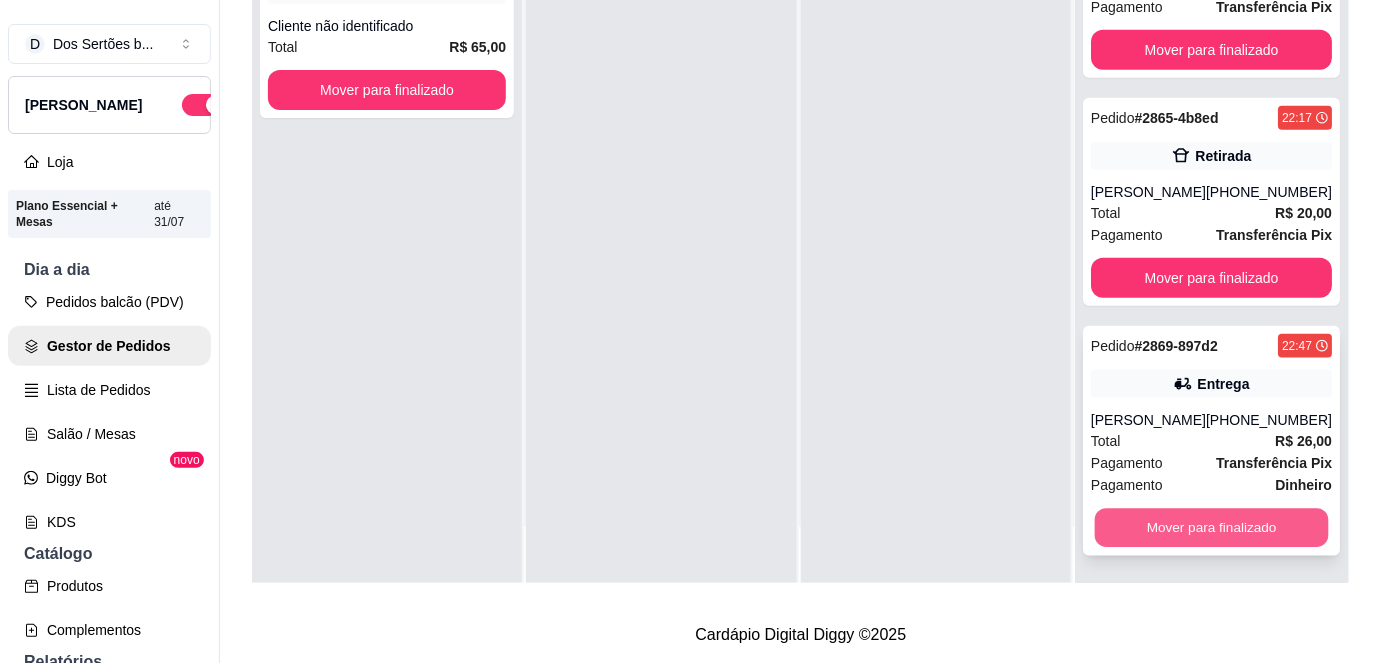 click on "Mover para finalizado" at bounding box center [1211, 528] 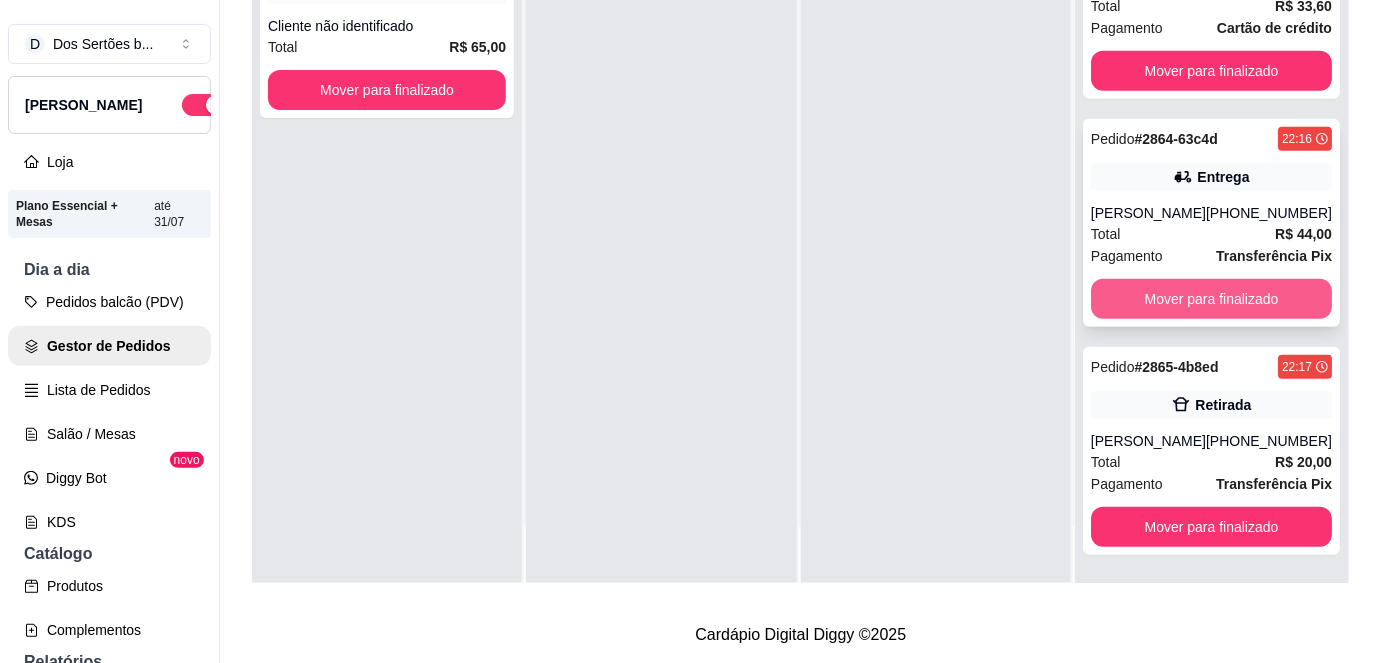 scroll, scrollTop: 269, scrollLeft: 0, axis: vertical 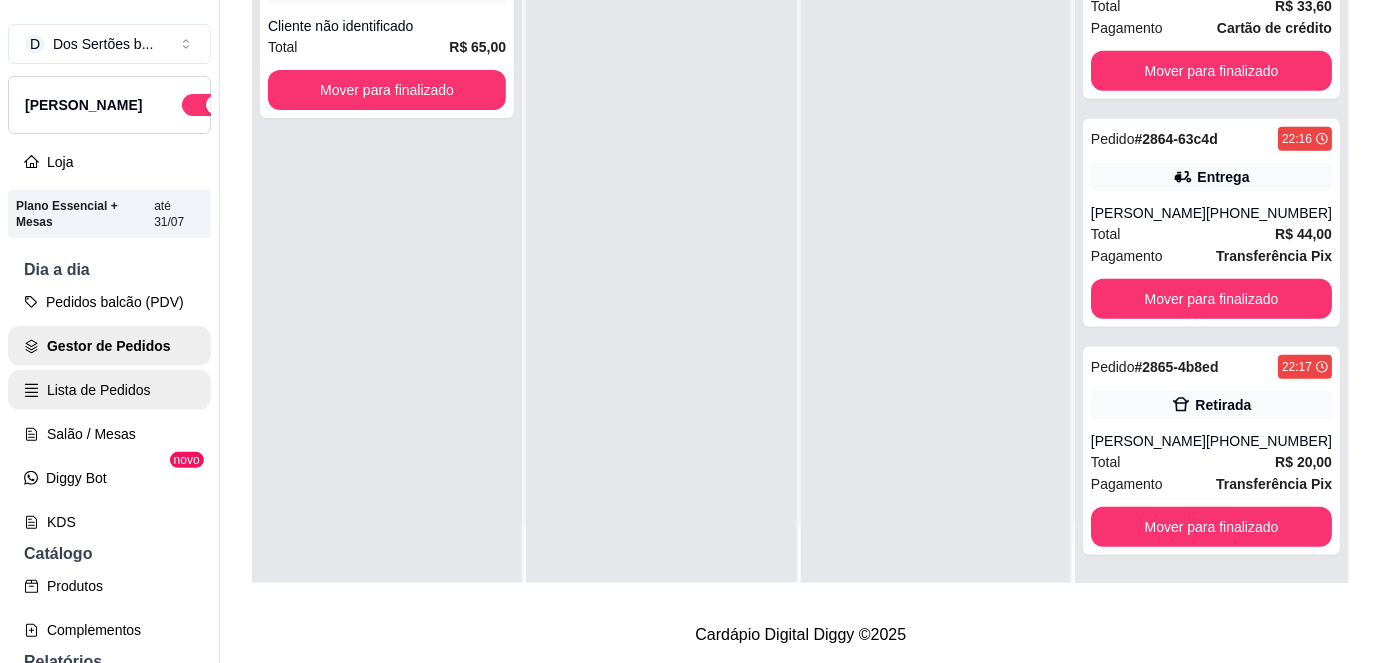 click on "Lista de Pedidos" at bounding box center (109, 390) 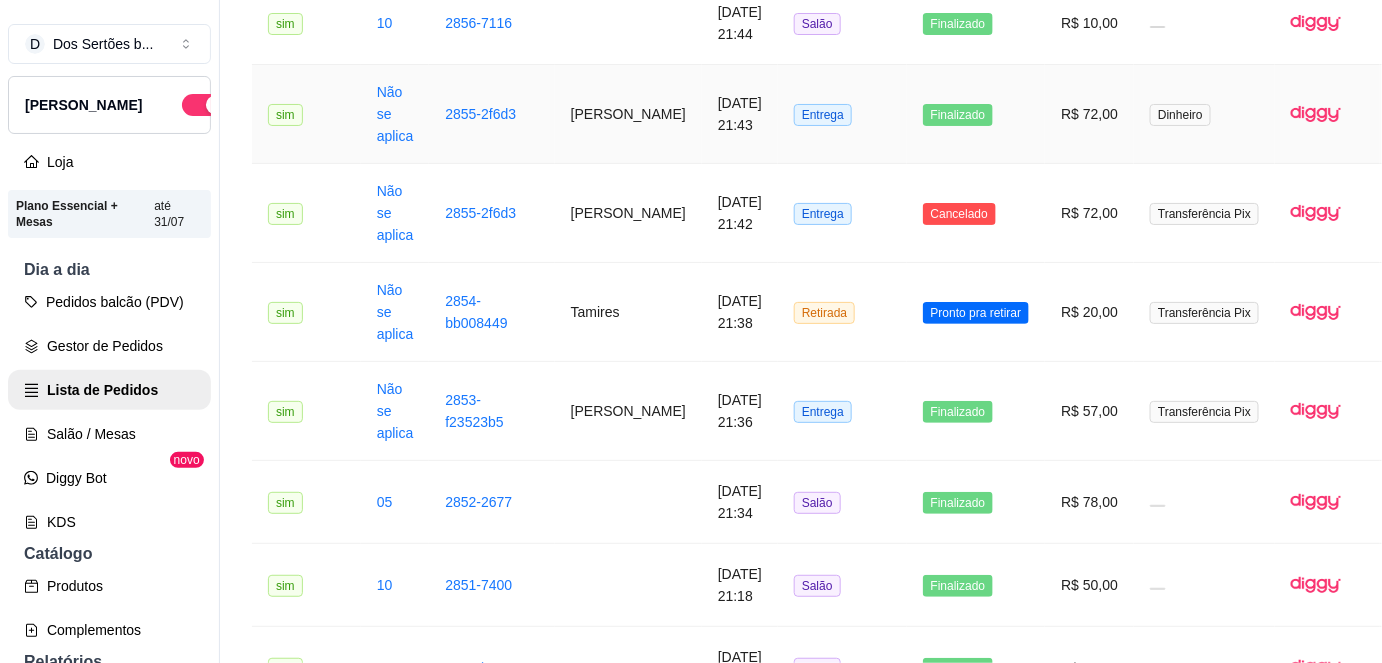 scroll, scrollTop: 2685, scrollLeft: 0, axis: vertical 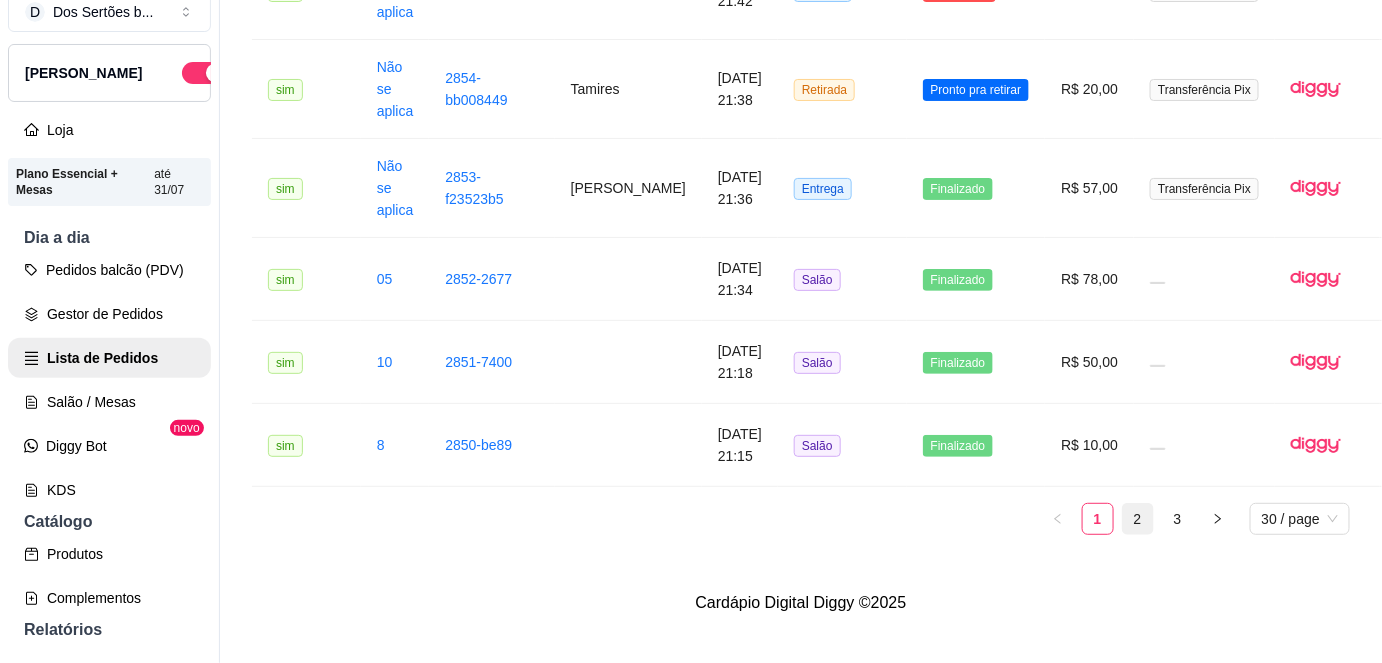 click on "2" at bounding box center (1138, 519) 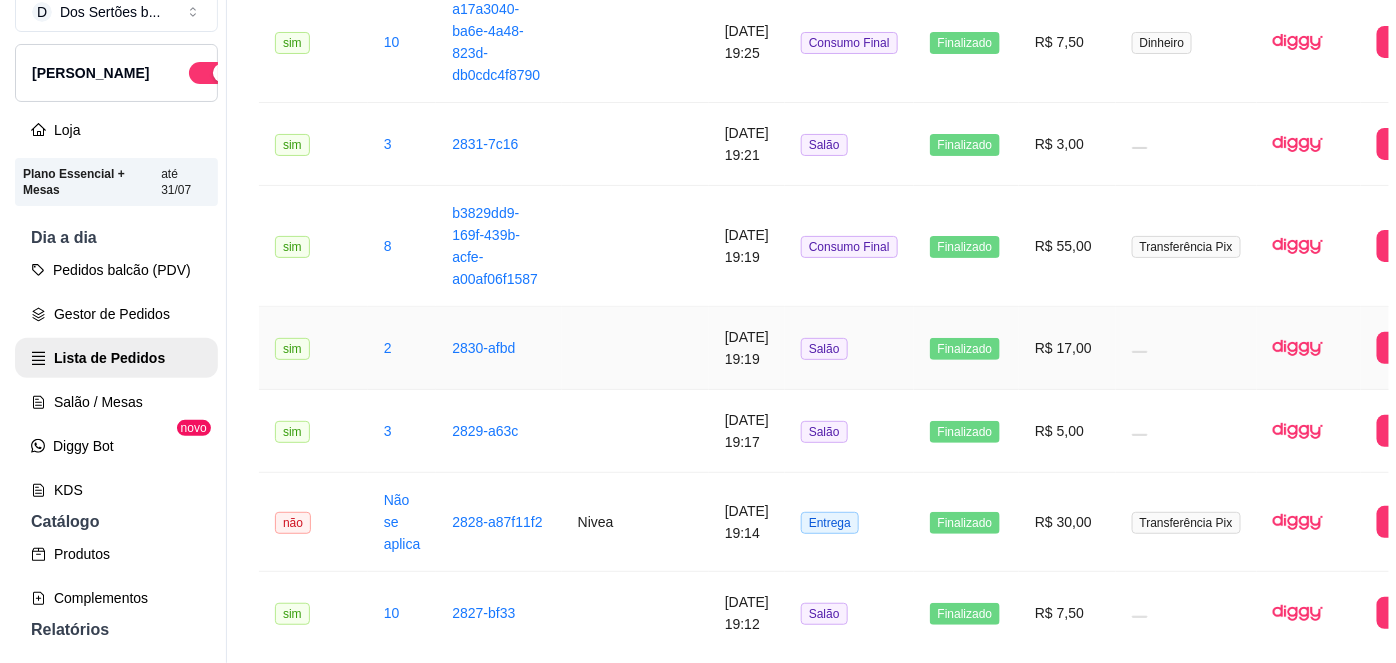 scroll, scrollTop: 2498, scrollLeft: 0, axis: vertical 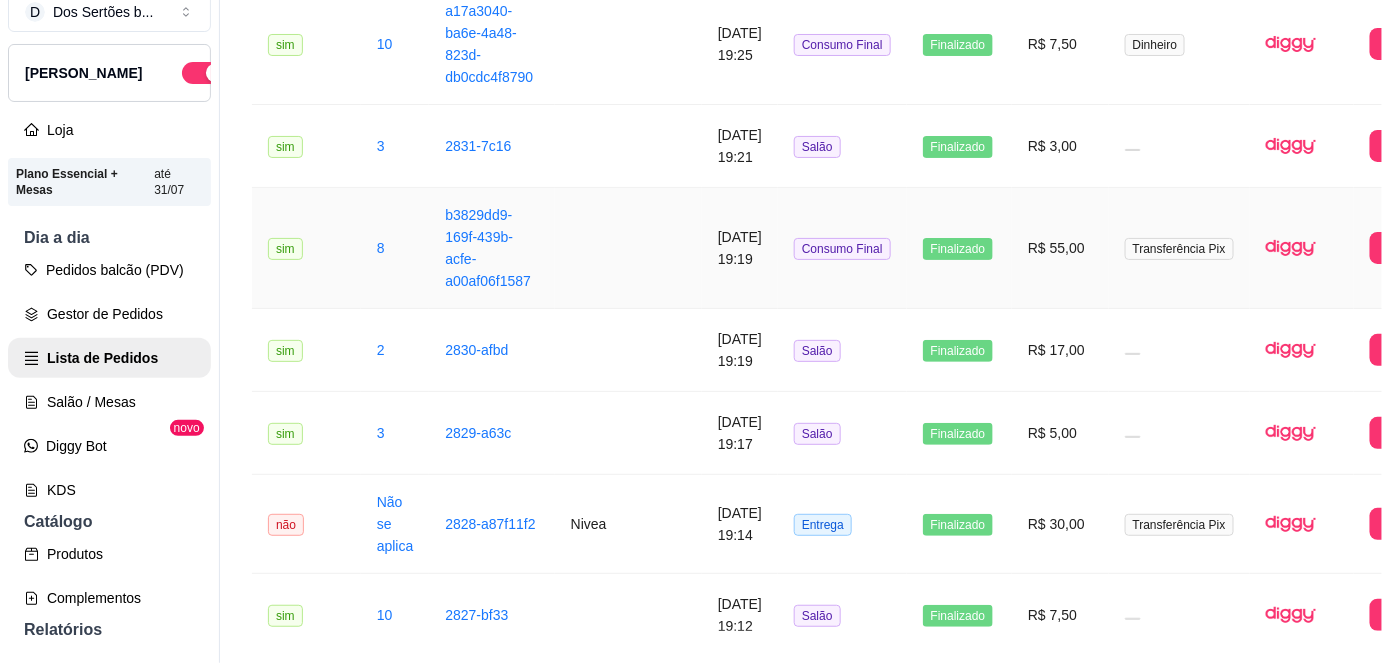 click at bounding box center (628, 248) 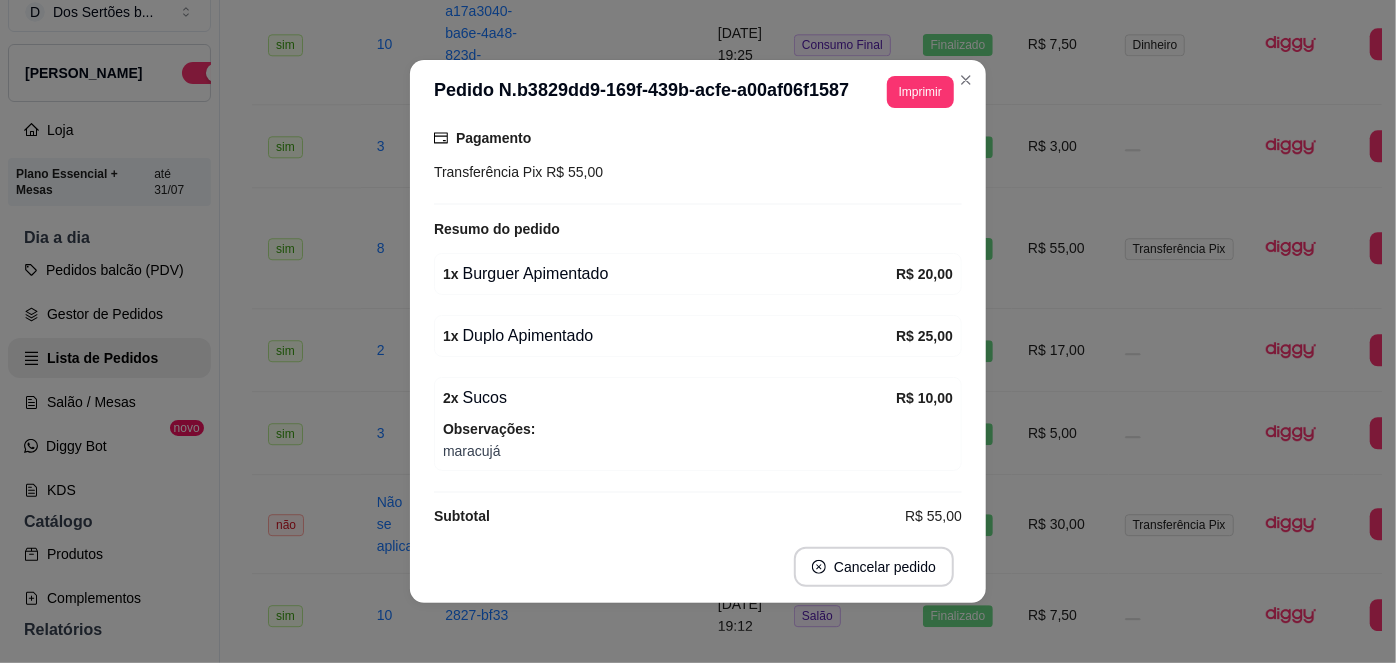 scroll, scrollTop: 235, scrollLeft: 0, axis: vertical 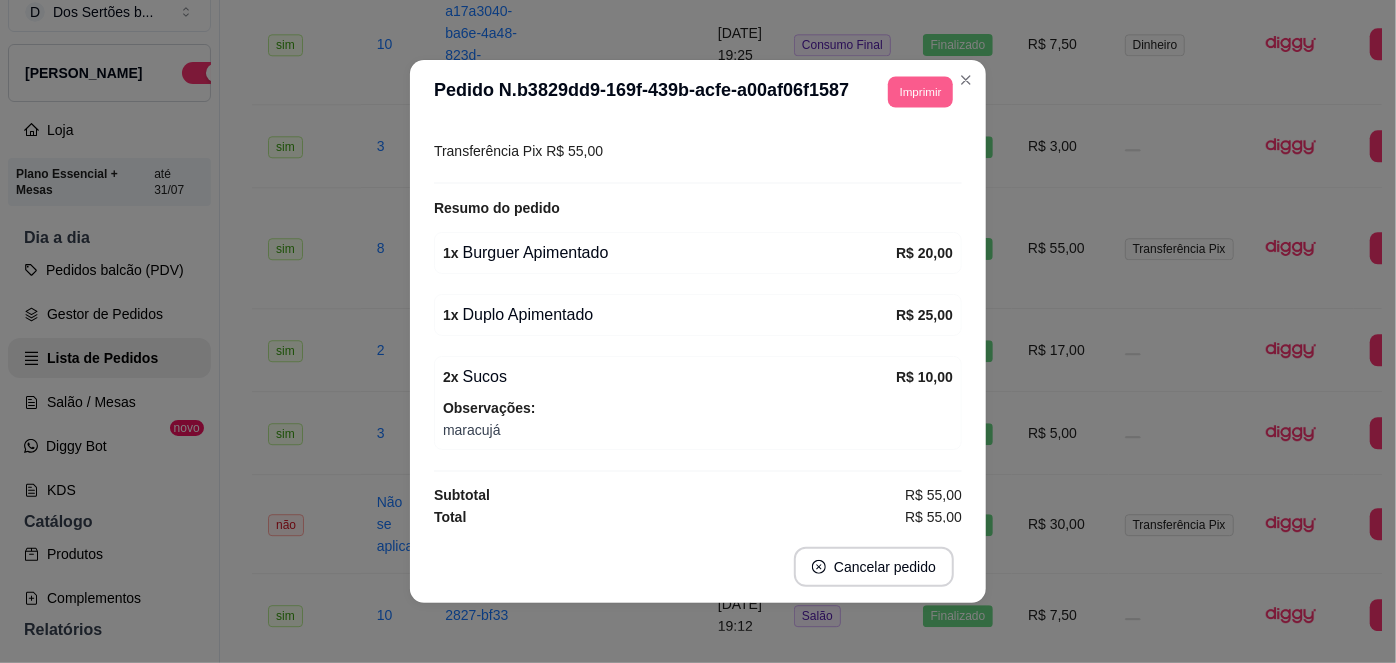 click on "Imprimir" at bounding box center (920, 91) 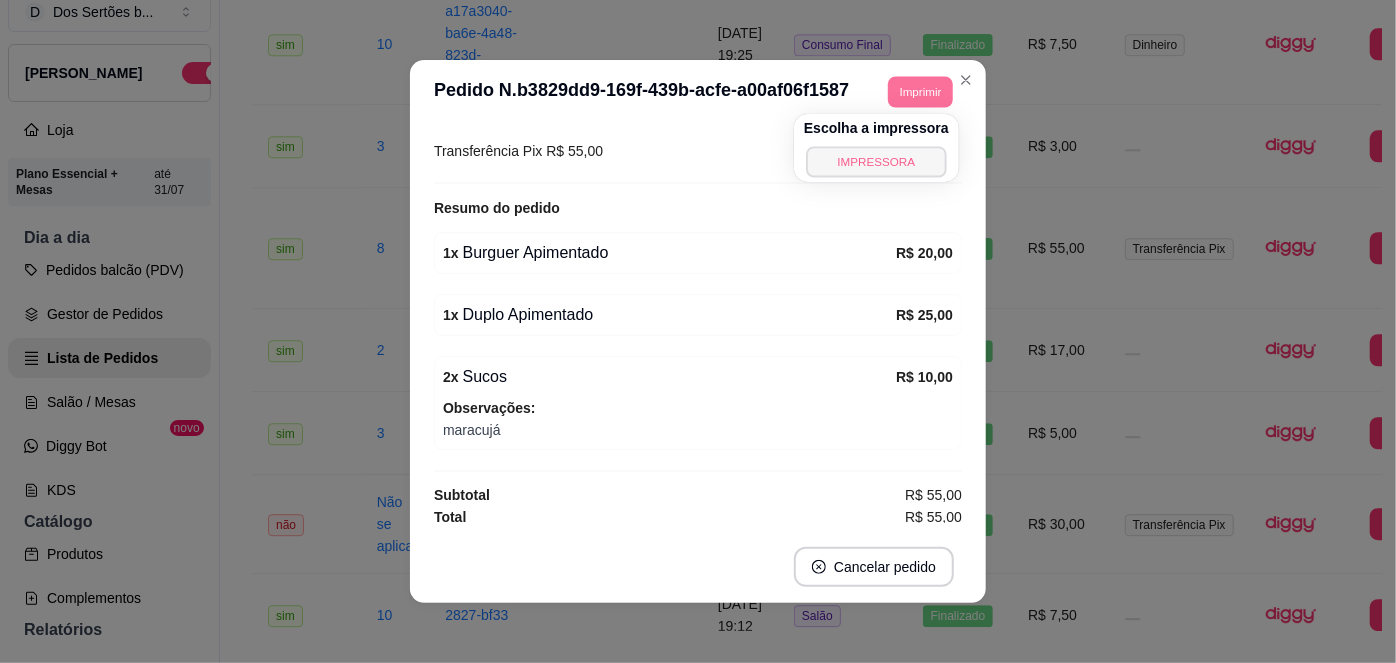 click on "IMPRESSORA" at bounding box center (876, 161) 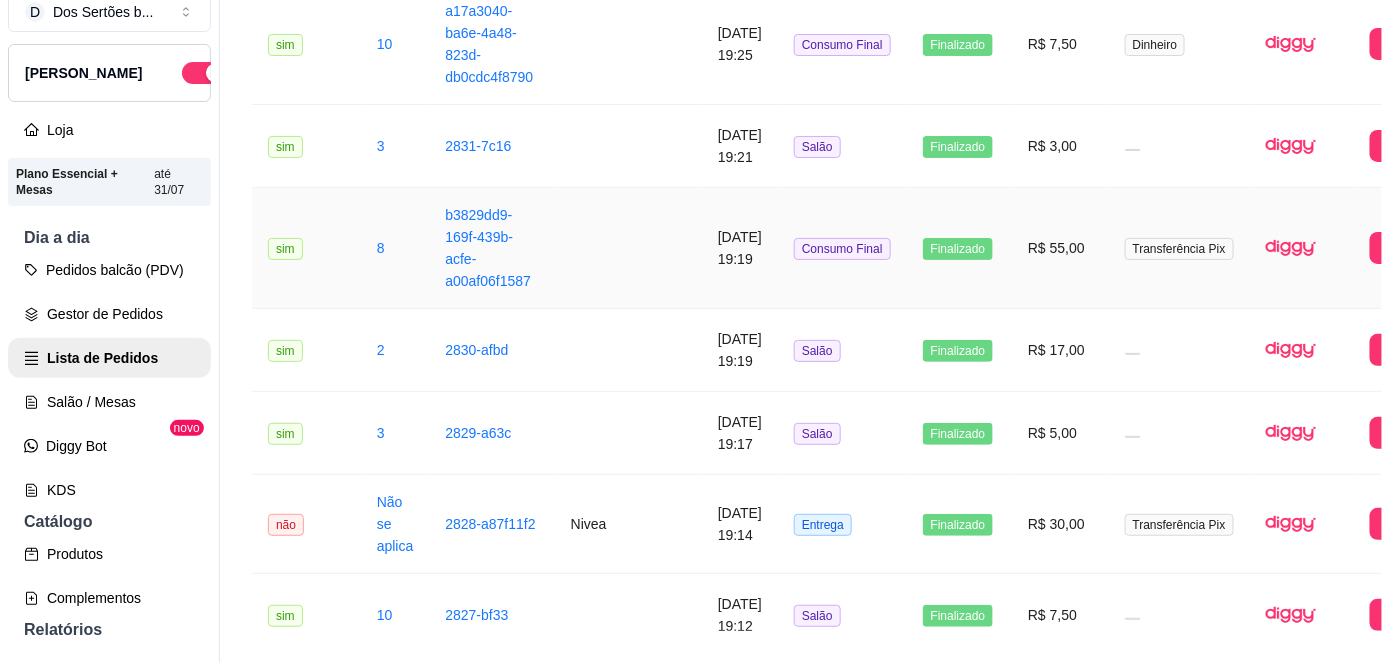 click on "[DATE] 19:19" at bounding box center [740, 248] 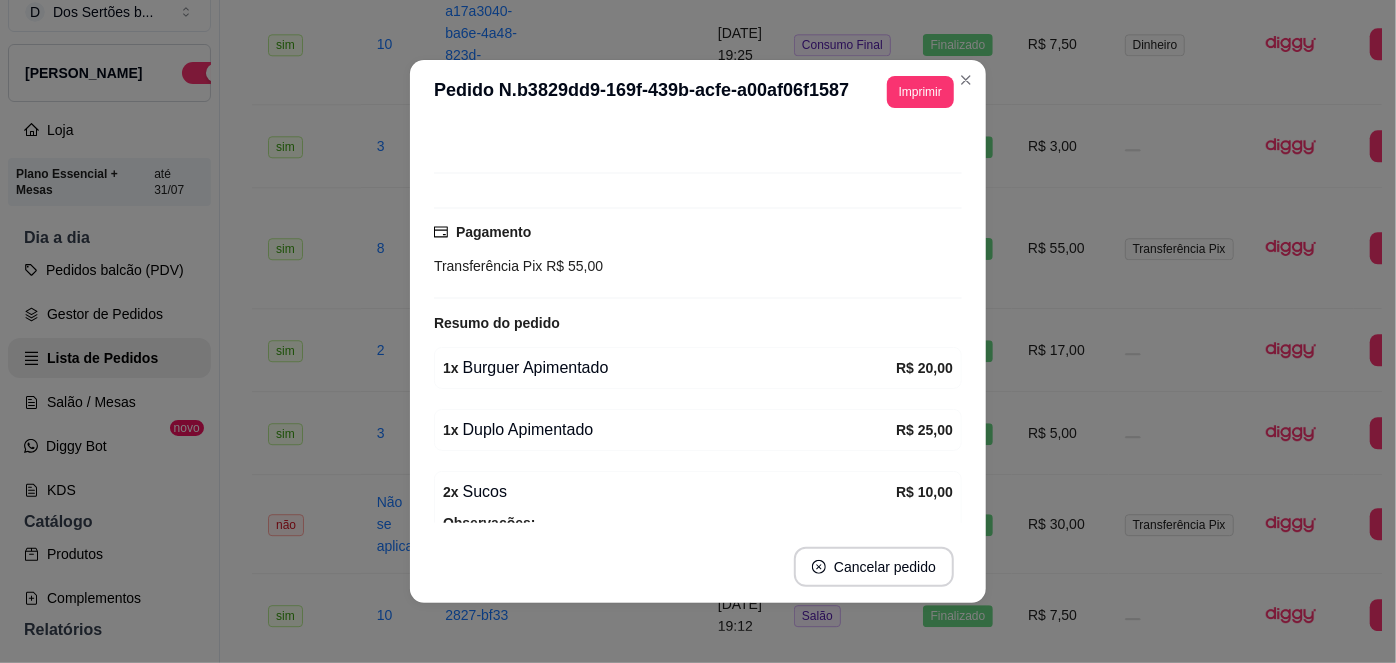 scroll, scrollTop: 234, scrollLeft: 0, axis: vertical 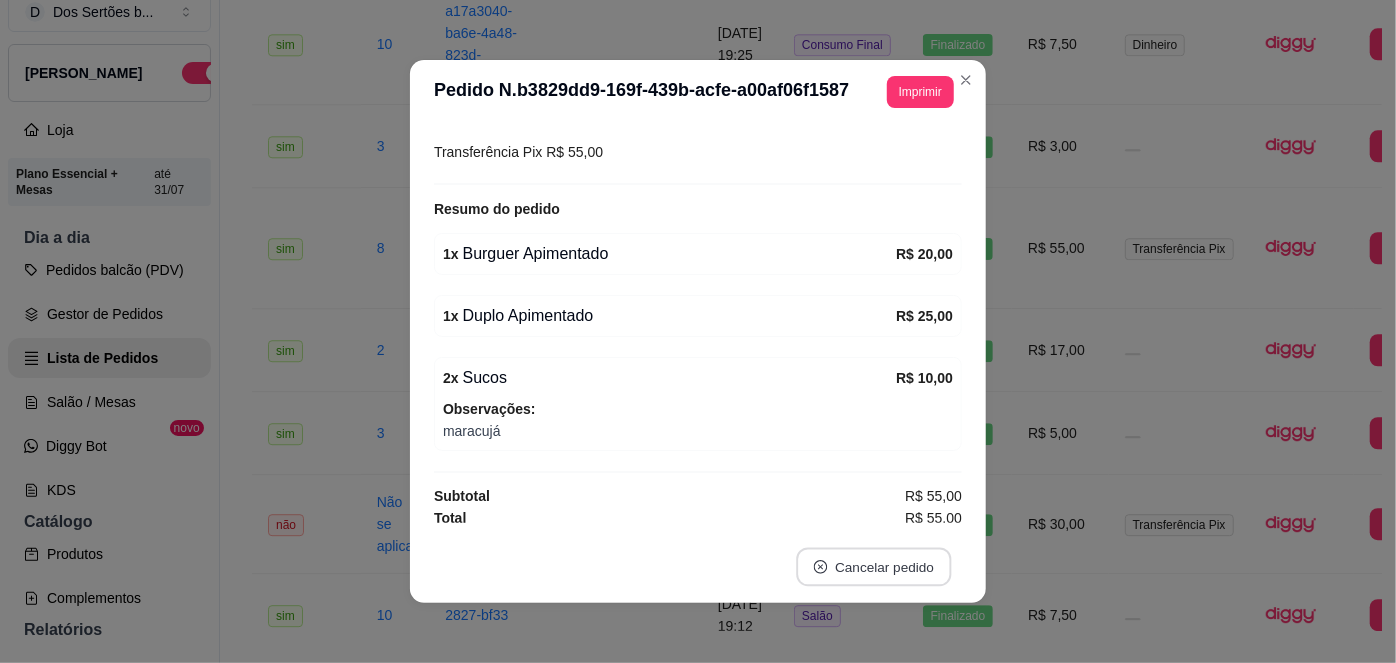 click on "Cancelar pedido" at bounding box center (873, 567) 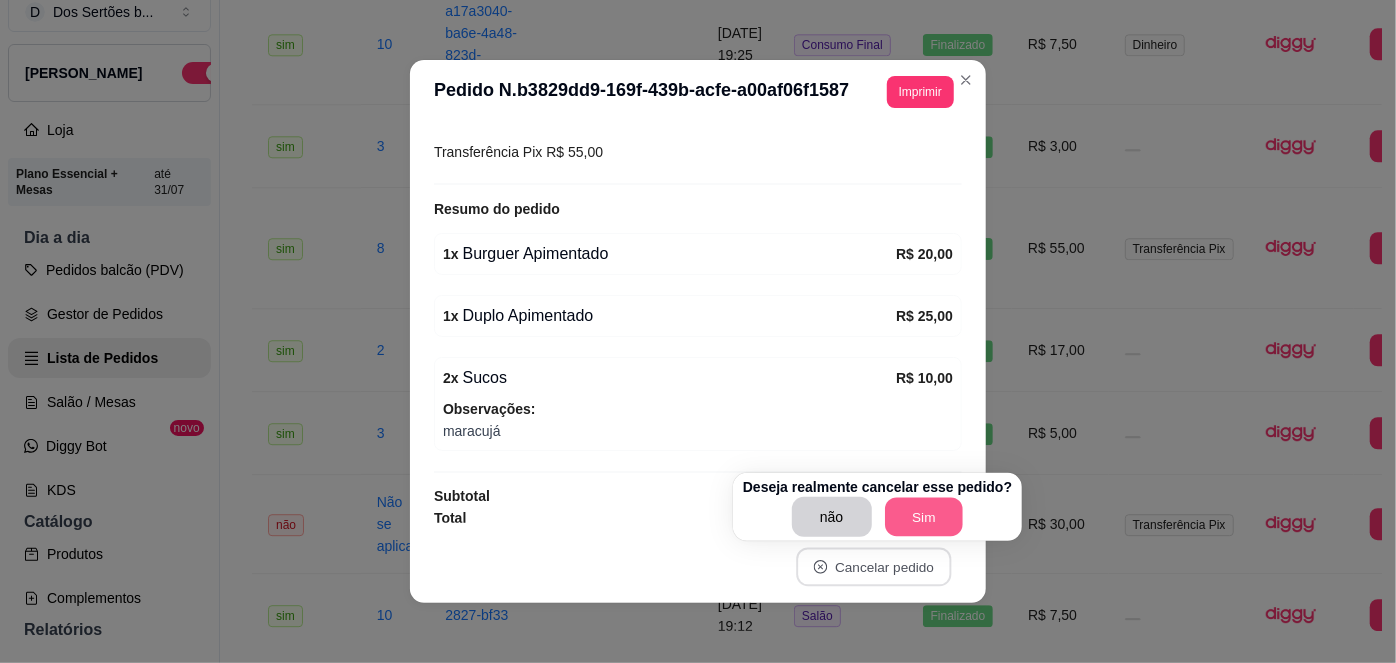 click on "Sim" at bounding box center (924, 517) 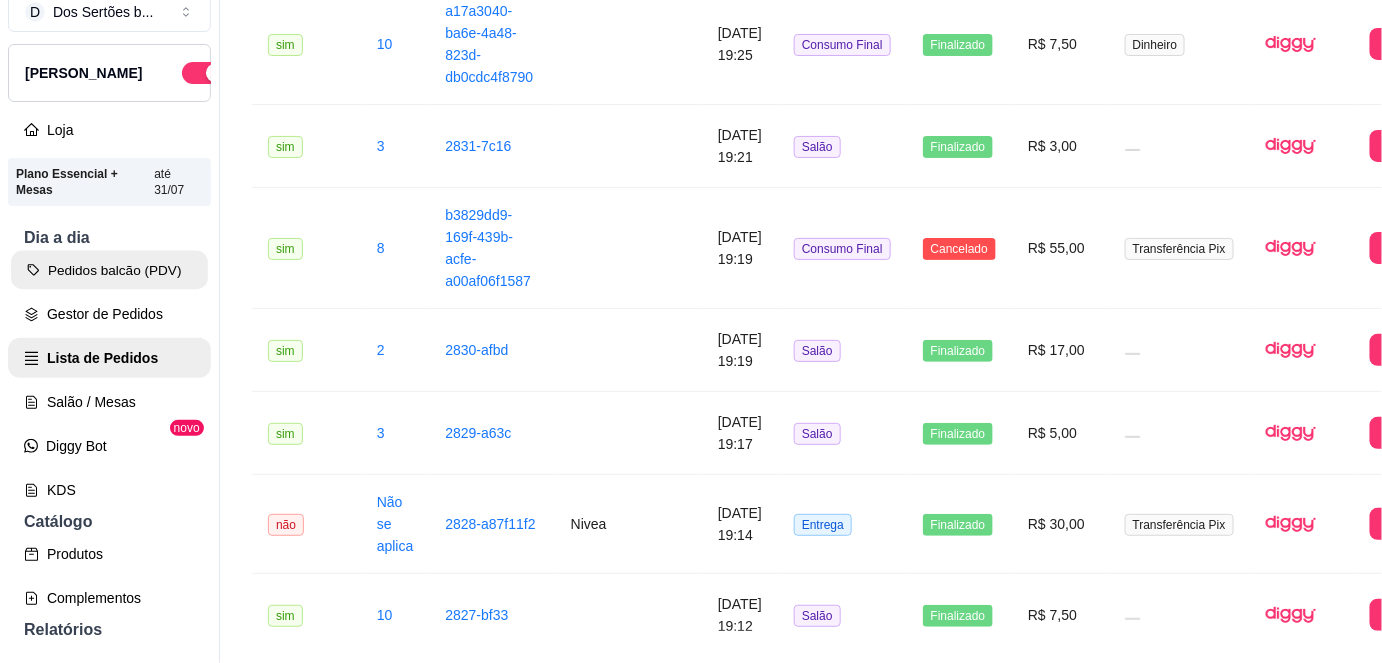 click on "Pedidos balcão (PDV)" at bounding box center [109, 270] 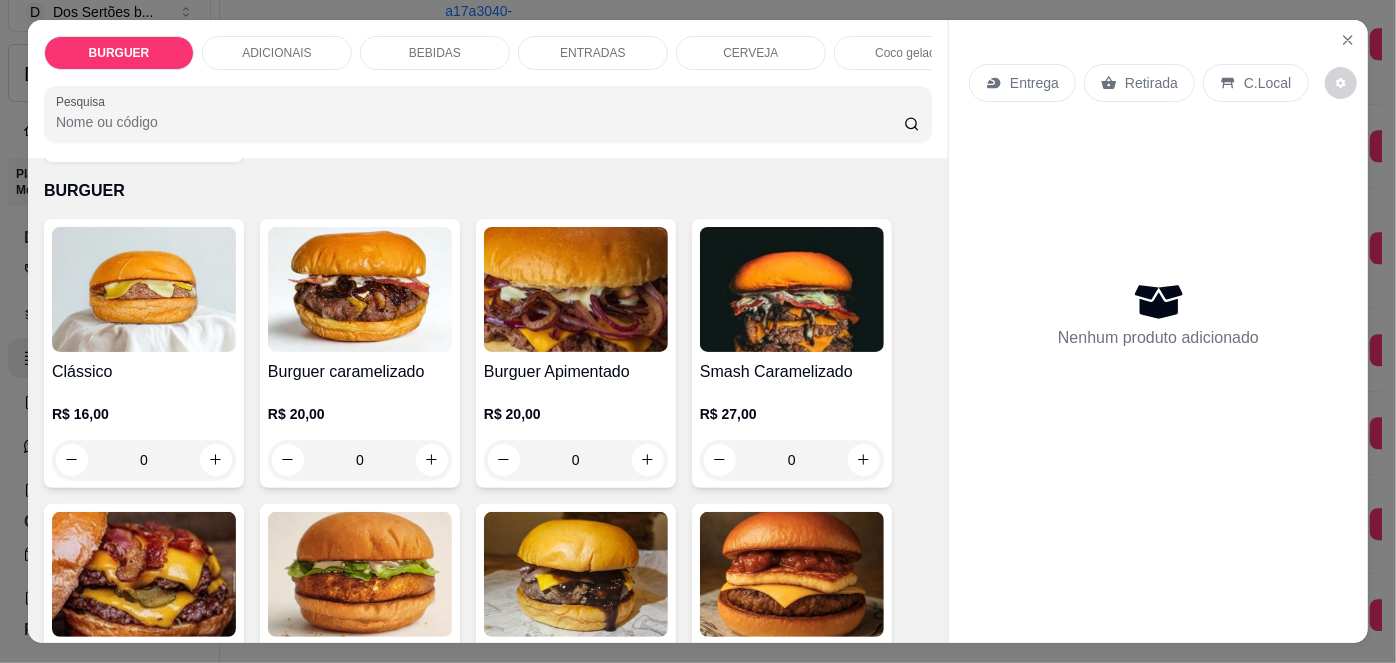 scroll, scrollTop: 76, scrollLeft: 0, axis: vertical 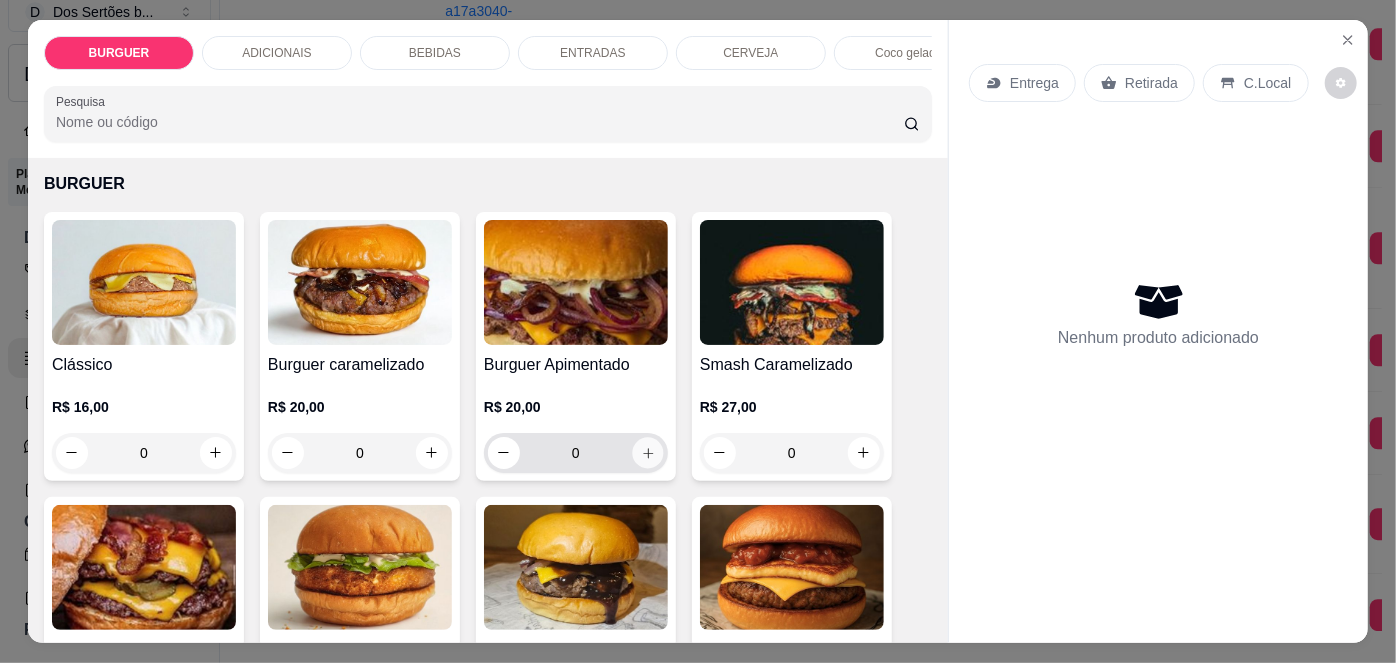 click 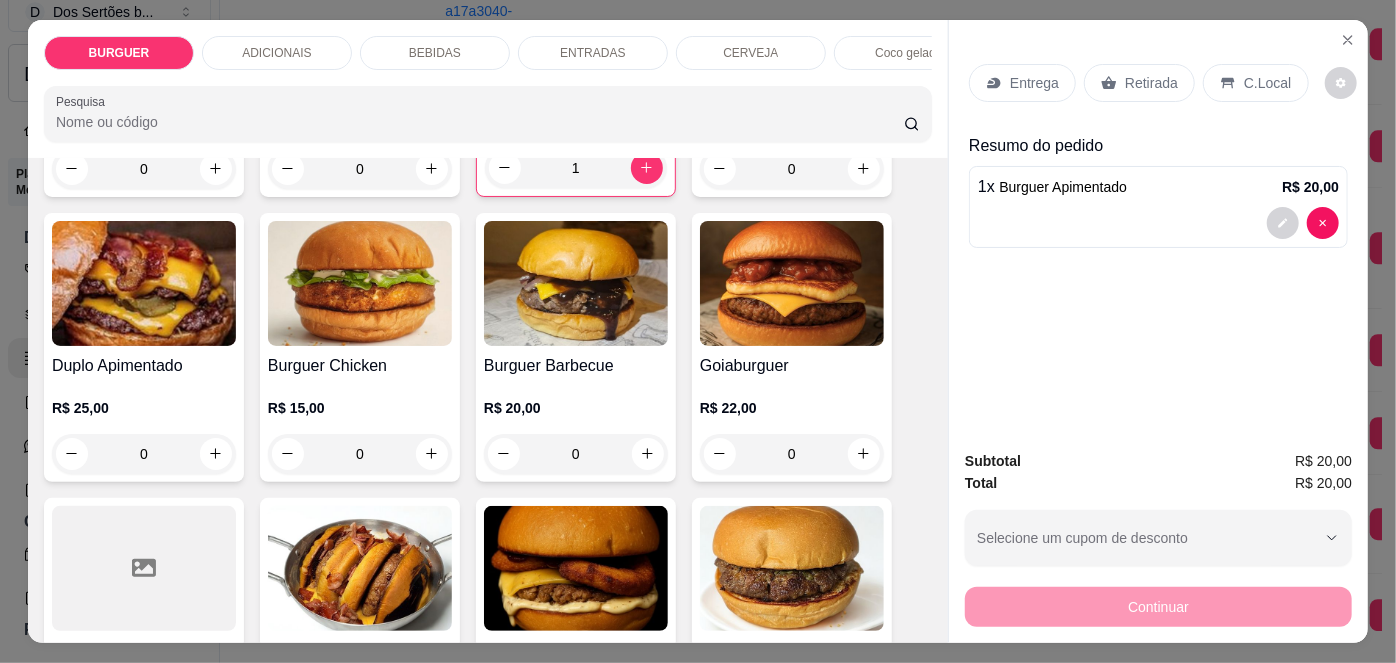 scroll, scrollTop: 363, scrollLeft: 0, axis: vertical 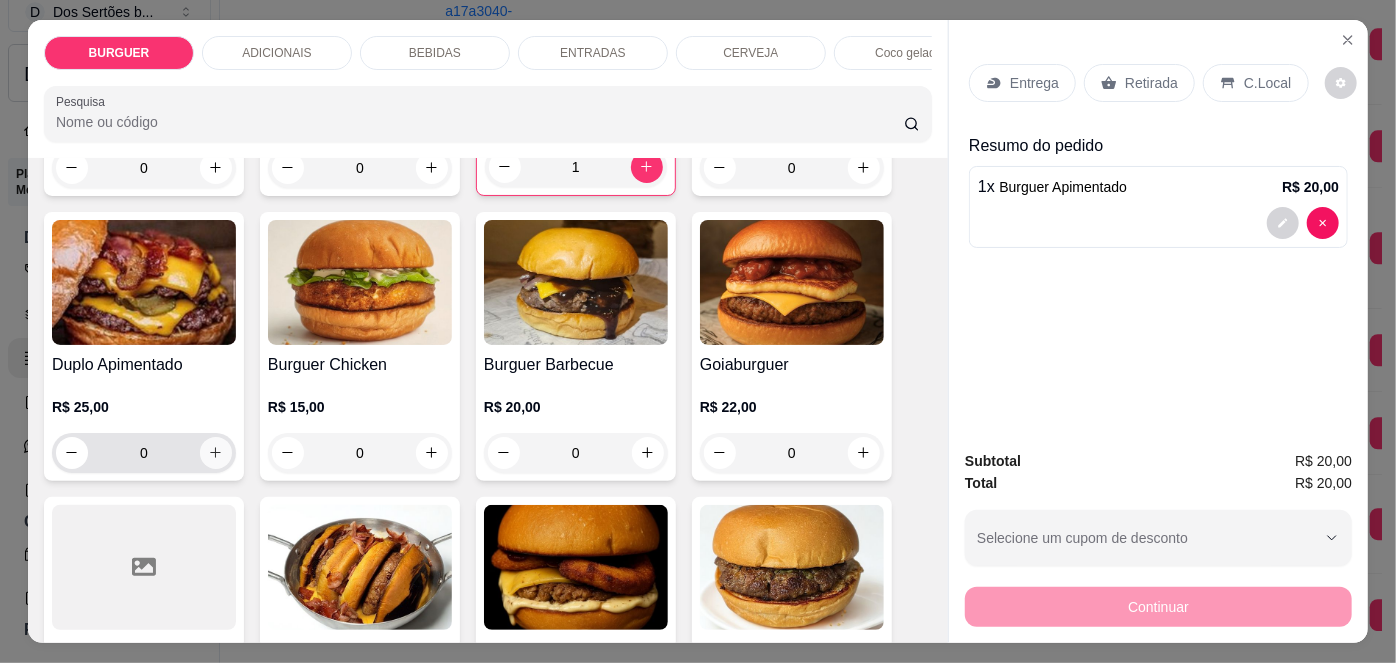 click 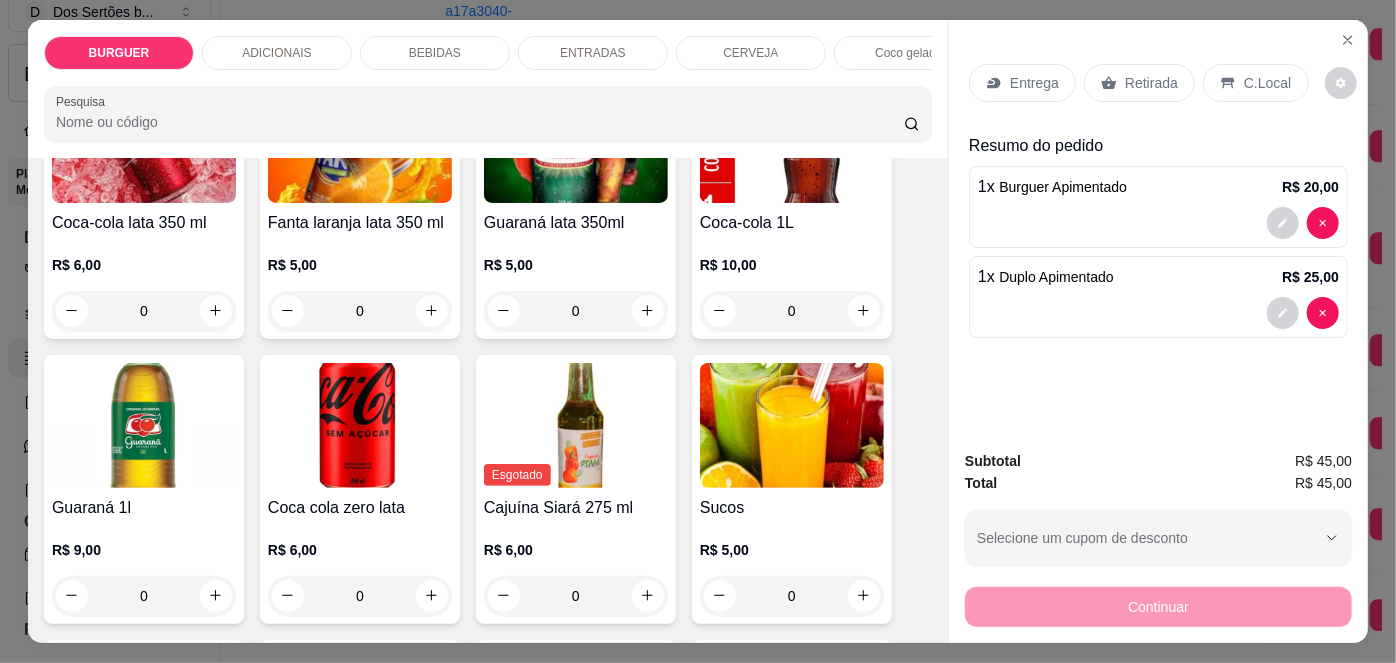 scroll, scrollTop: 1738, scrollLeft: 0, axis: vertical 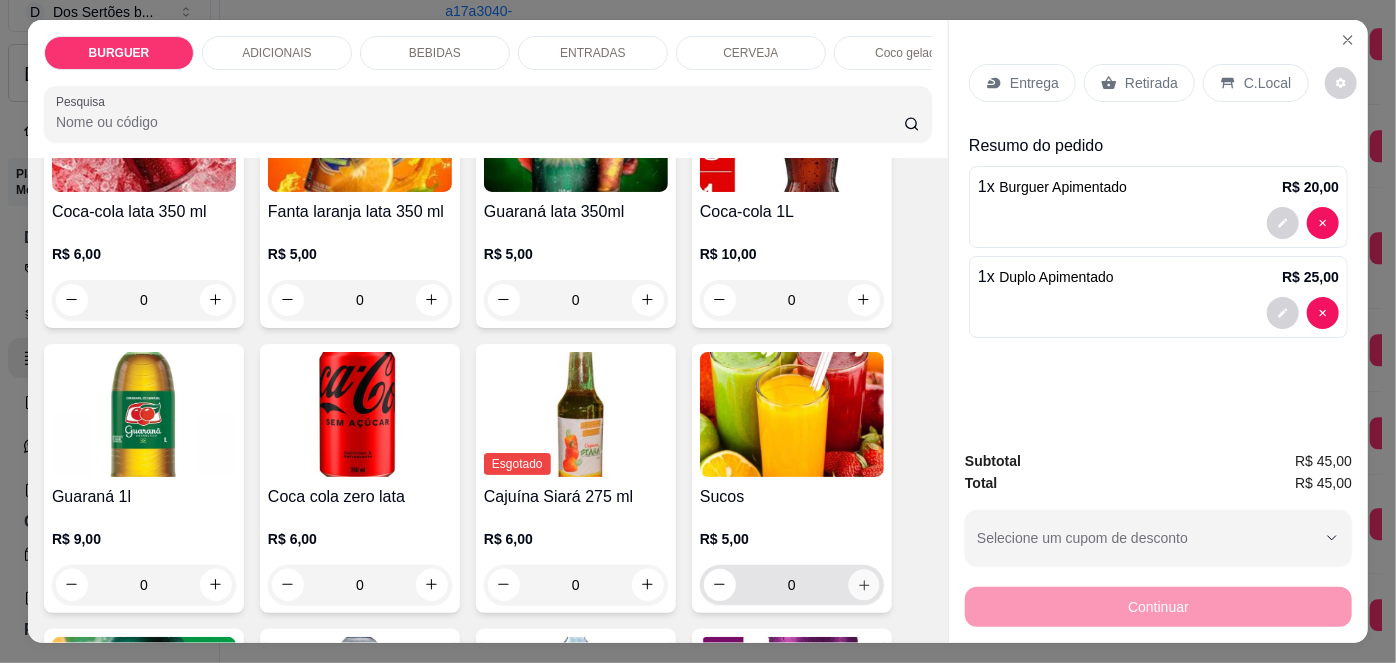 click 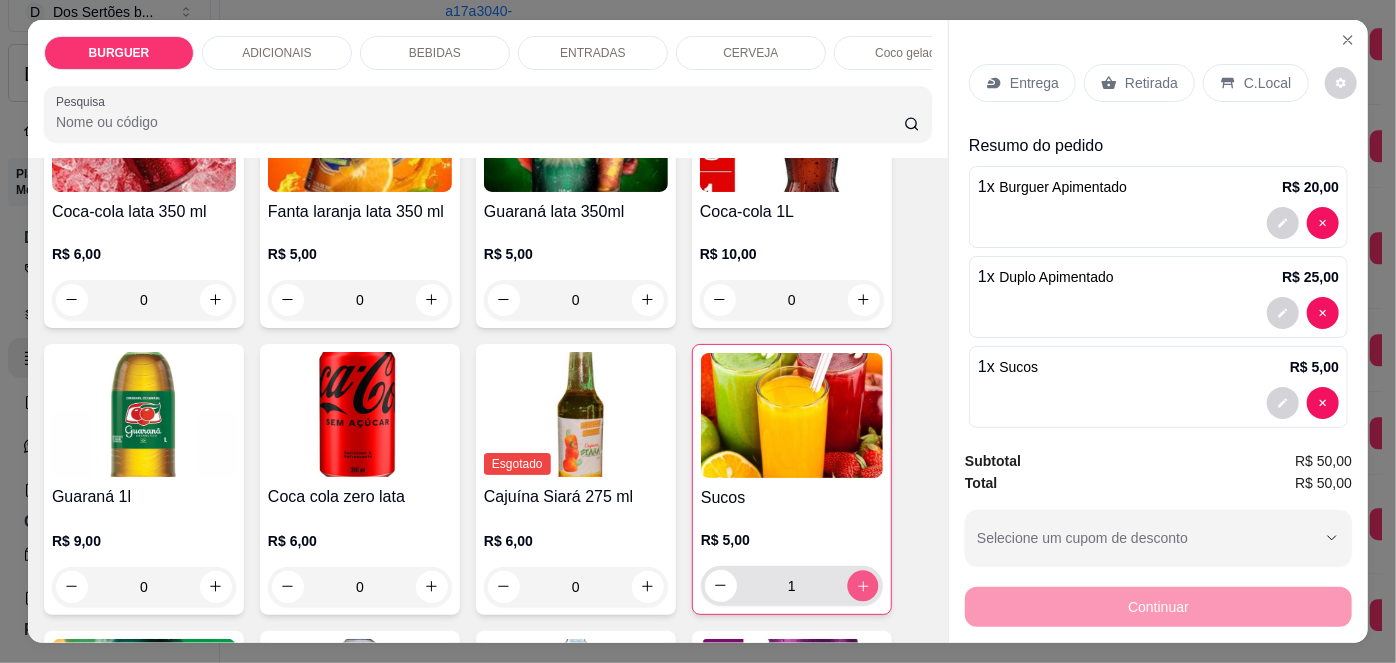 click 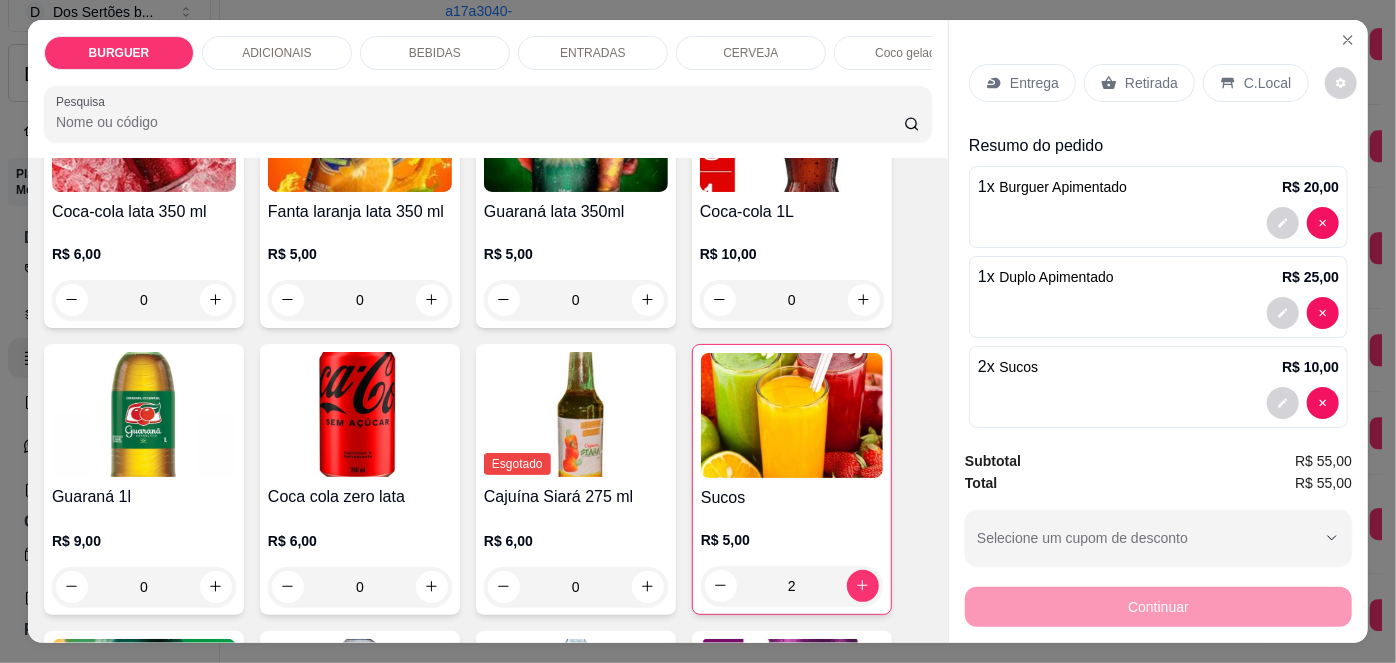 click on "C.Local" at bounding box center (1267, 83) 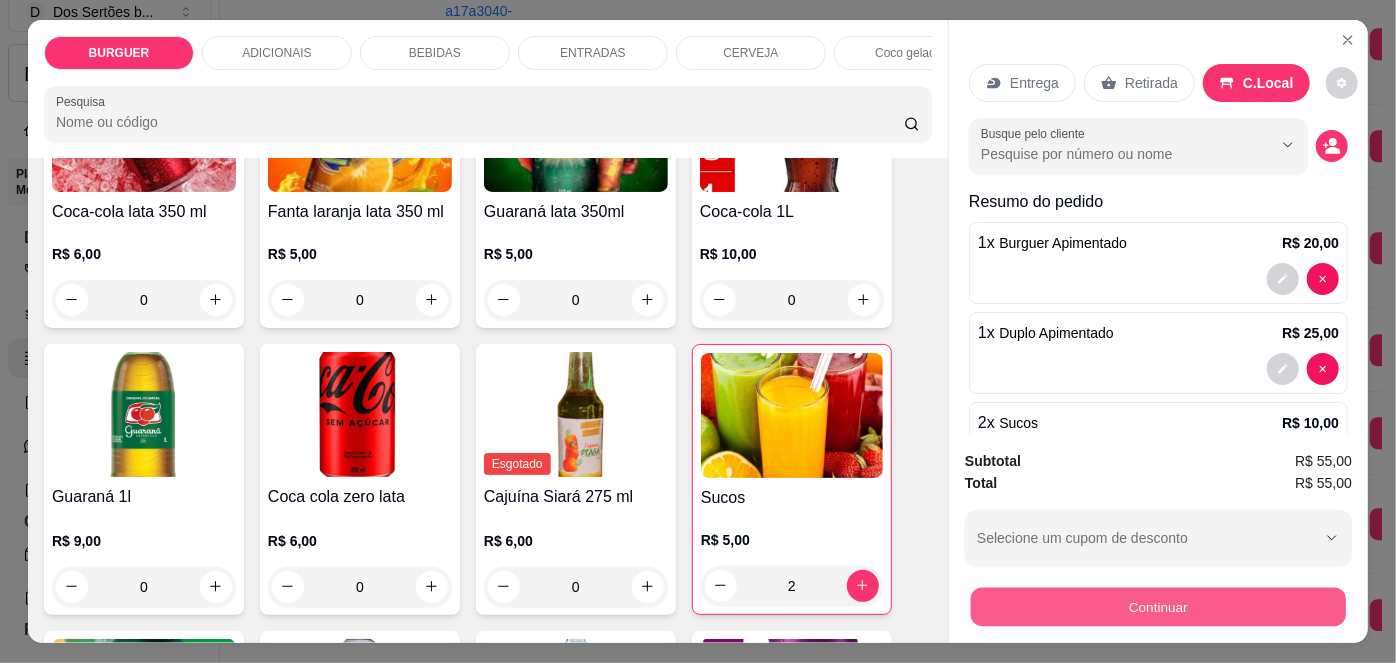 click on "Continuar" at bounding box center [1158, 607] 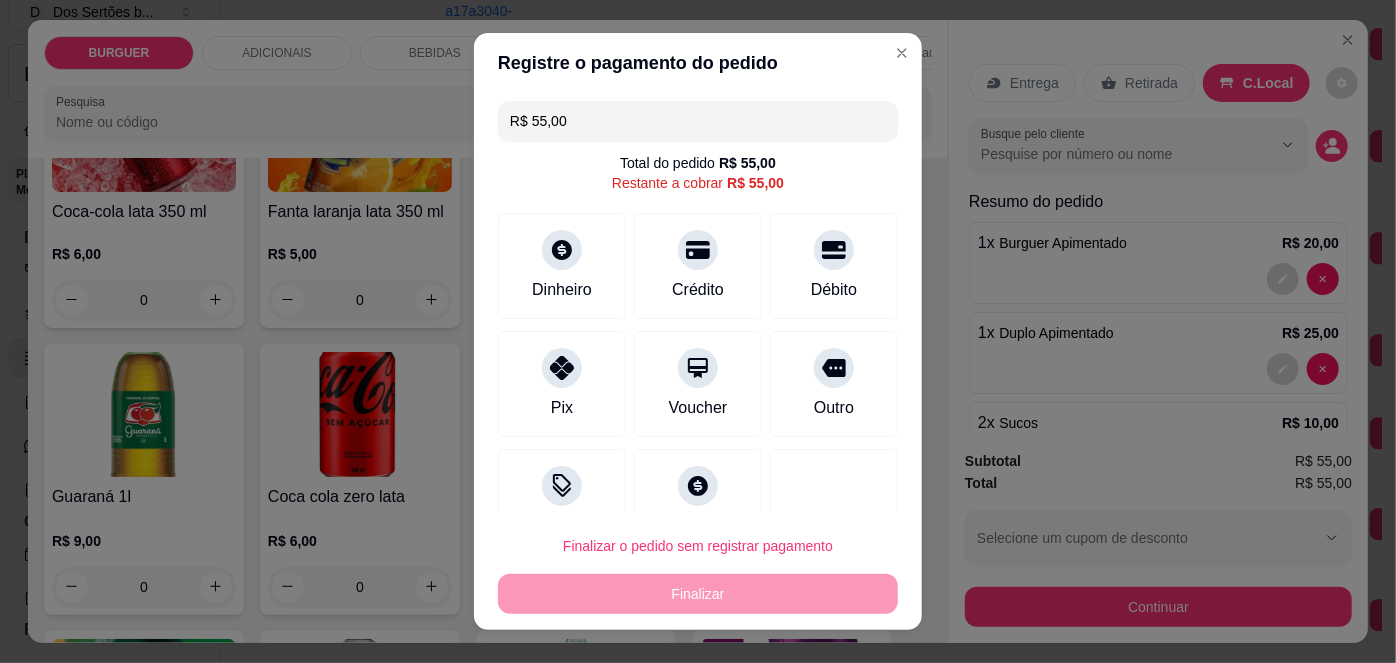 click on "R$ 55,00" at bounding box center [698, 121] 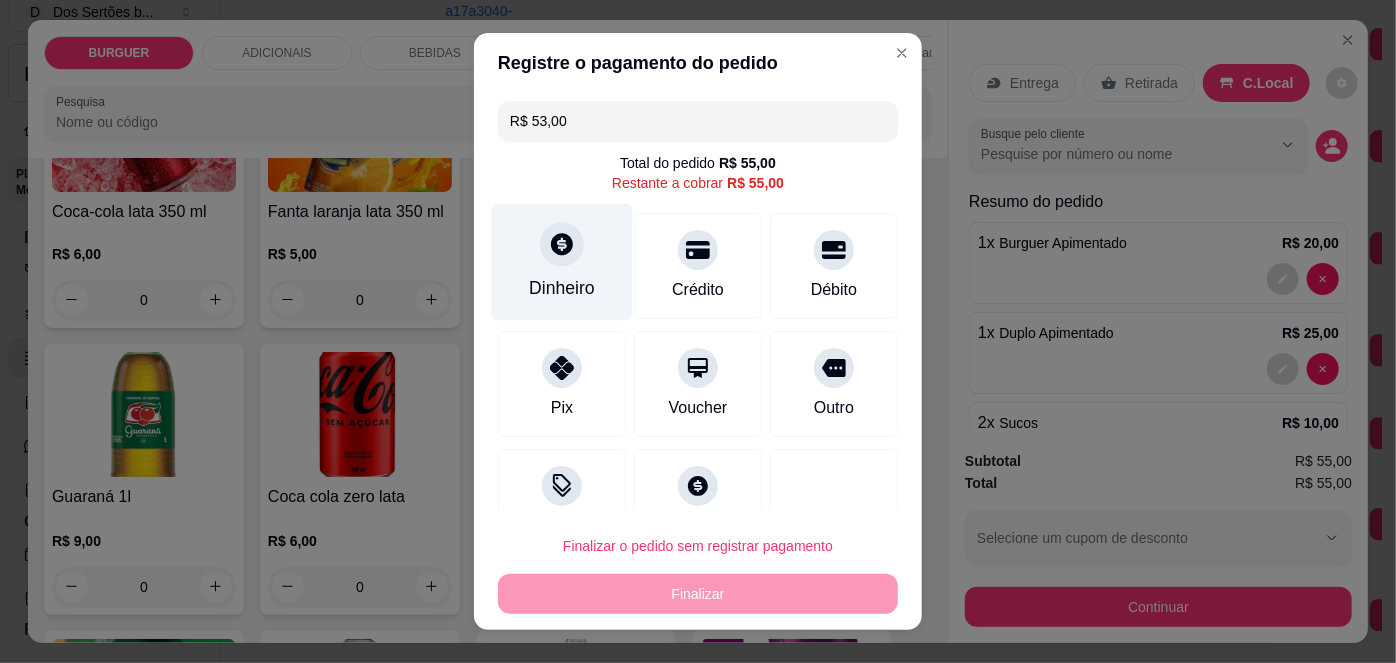 click on "Dinheiro" at bounding box center (562, 288) 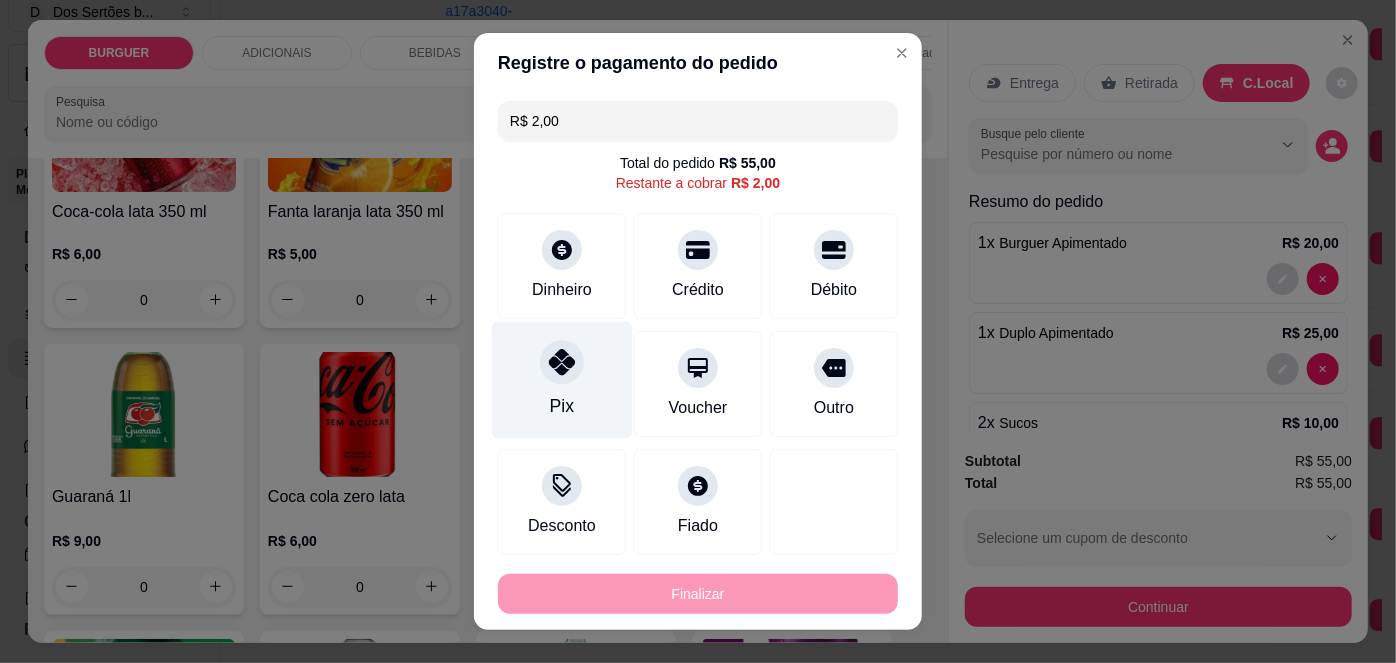 click on "Pix" at bounding box center (562, 380) 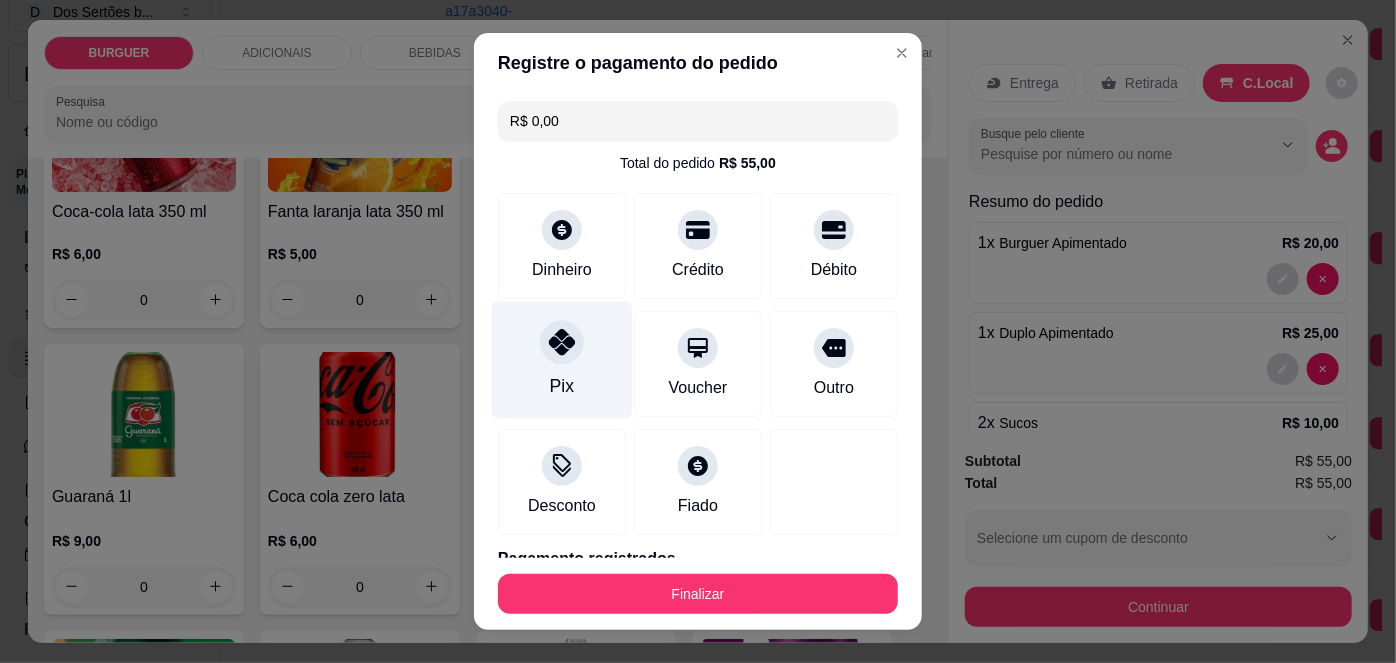 scroll, scrollTop: 163, scrollLeft: 0, axis: vertical 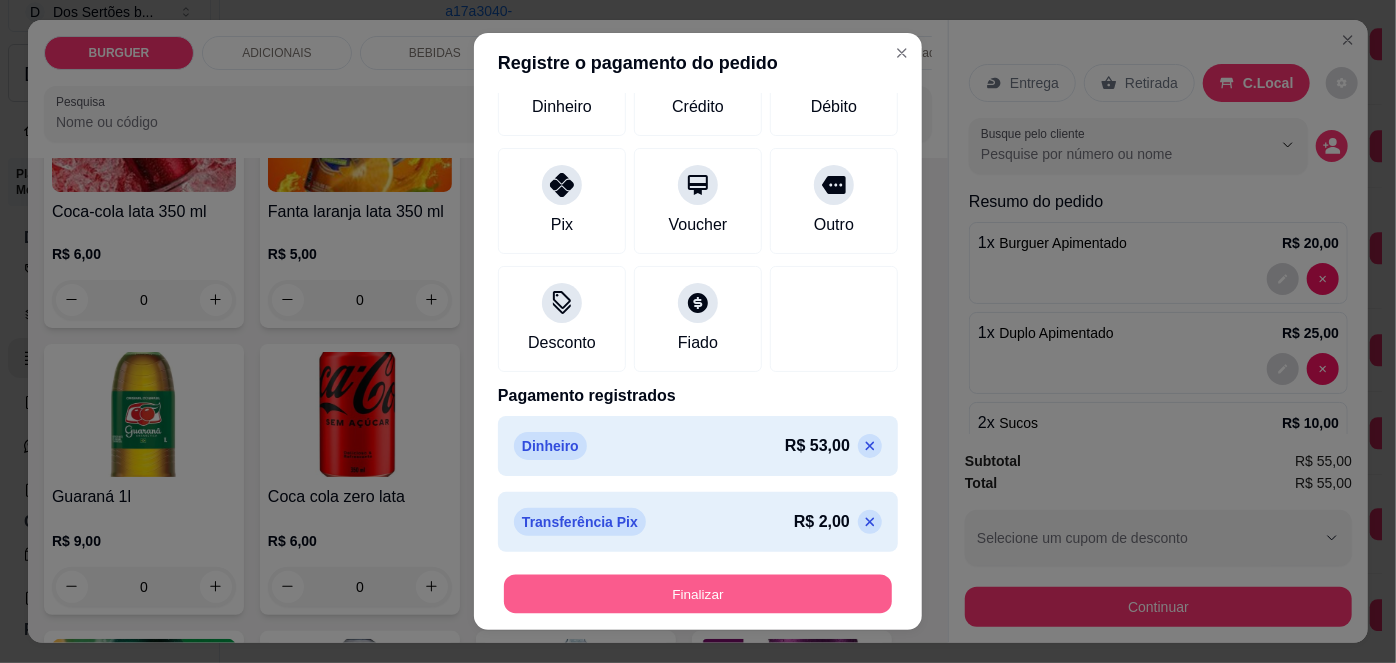 click on "Finalizar" at bounding box center (698, 593) 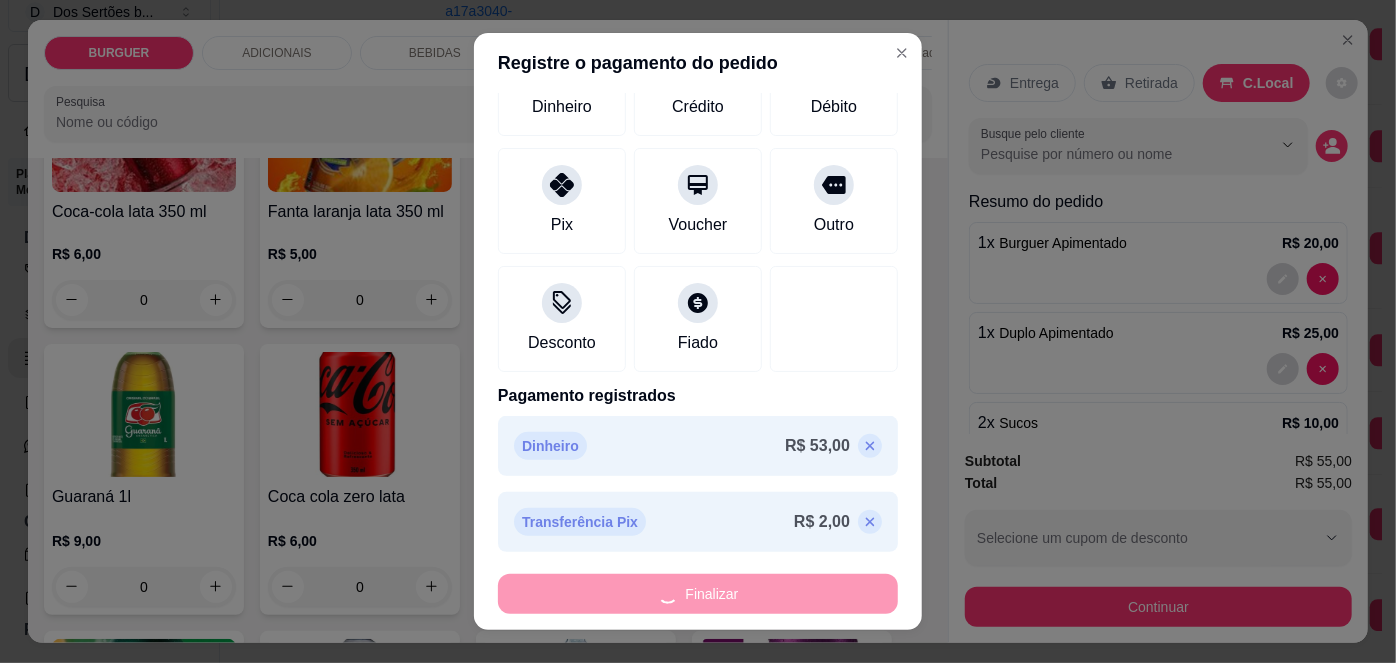 type on "0" 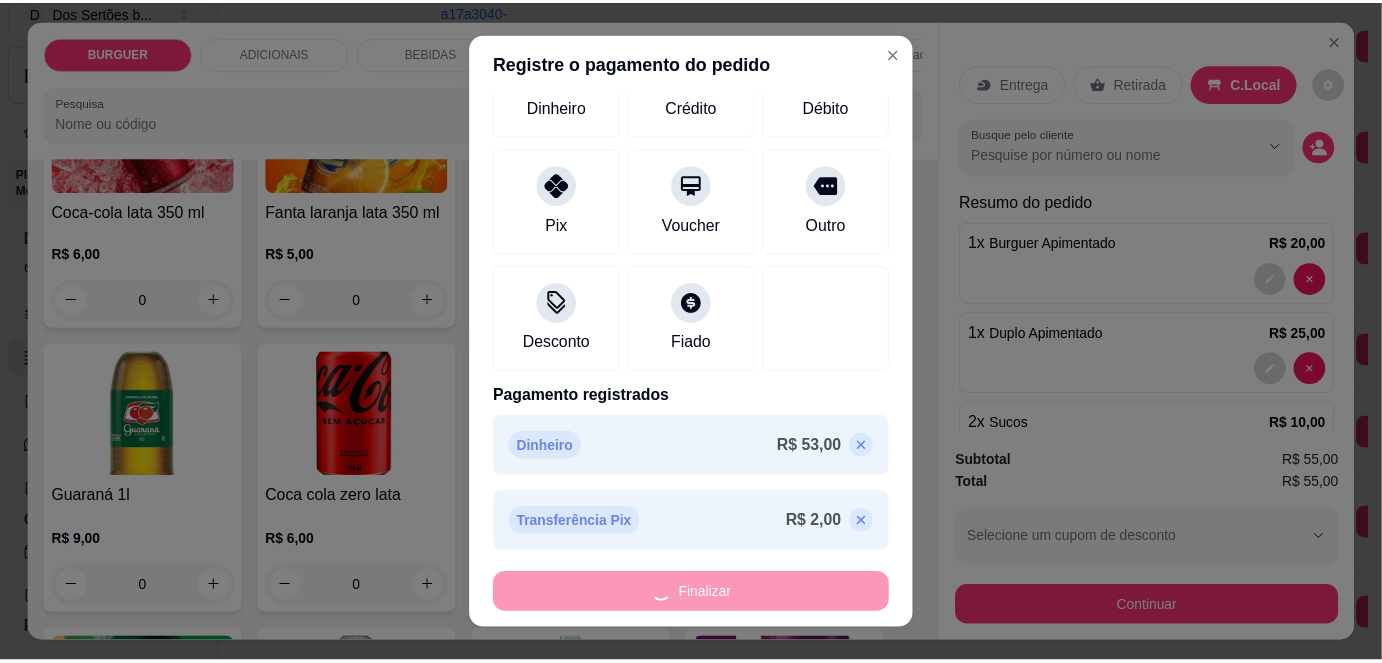 scroll, scrollTop: 1735, scrollLeft: 0, axis: vertical 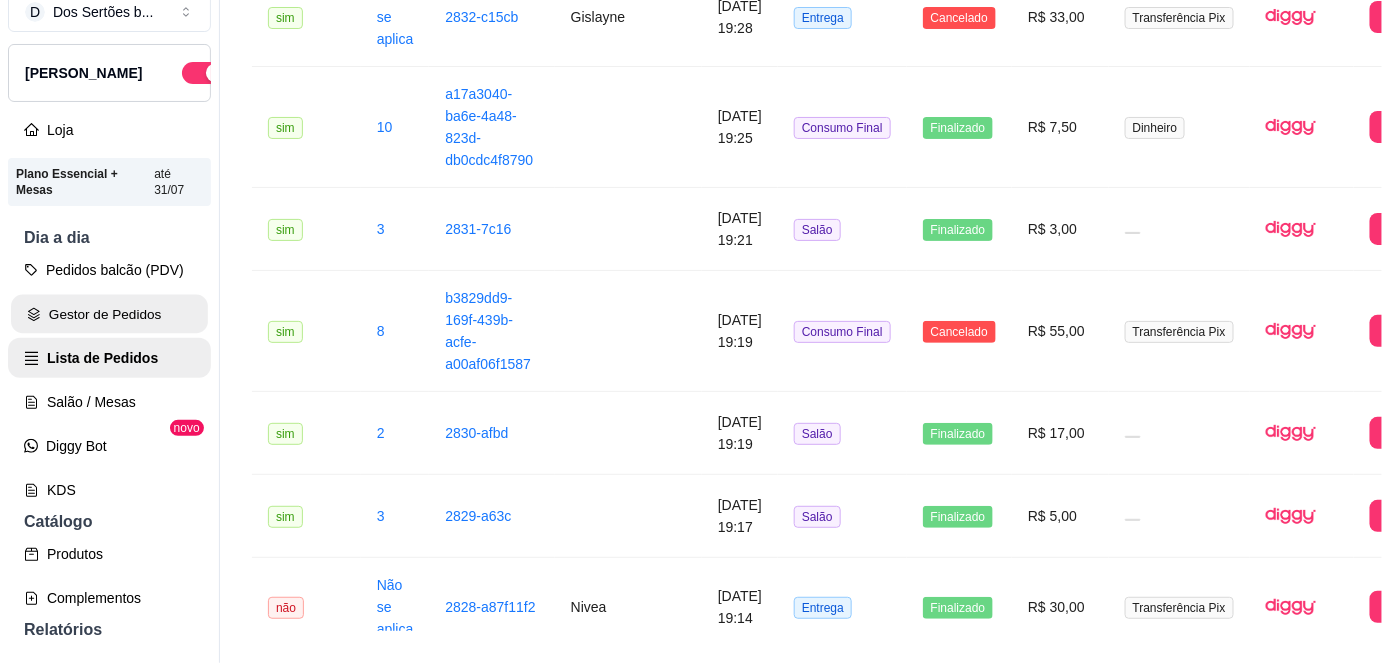 click on "Gestor de Pedidos" at bounding box center (109, 314) 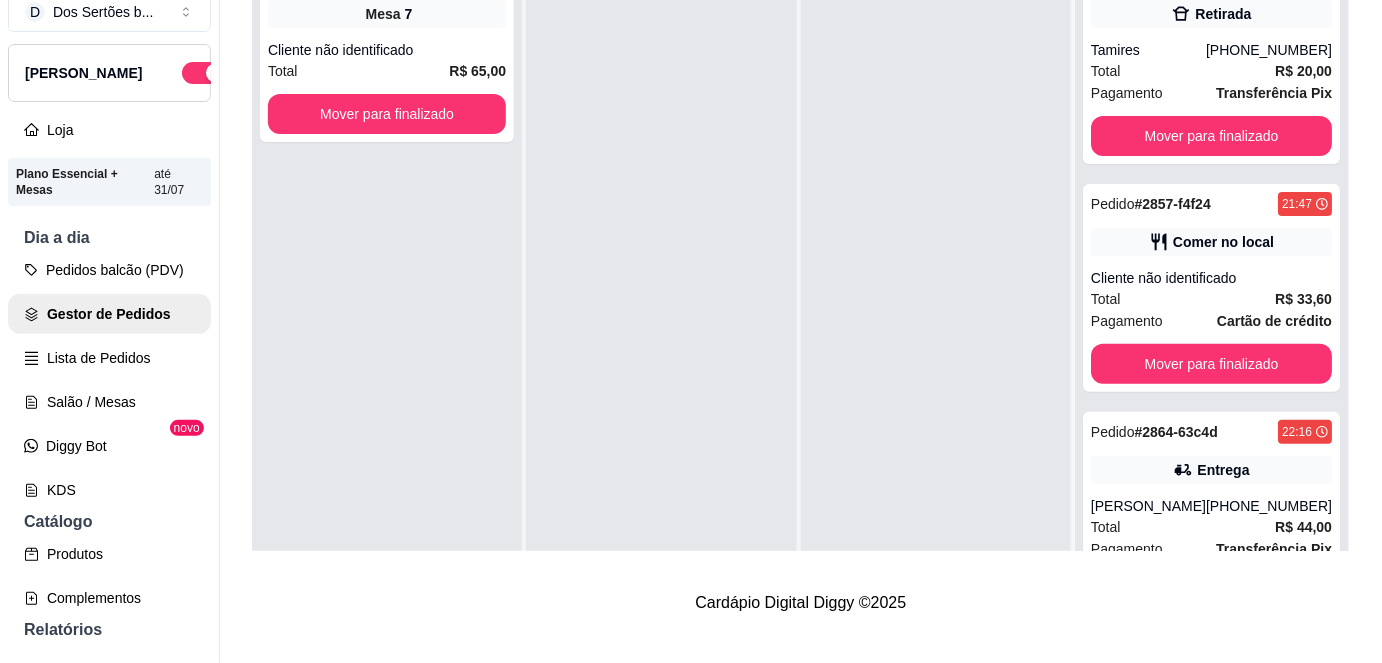scroll, scrollTop: 0, scrollLeft: 0, axis: both 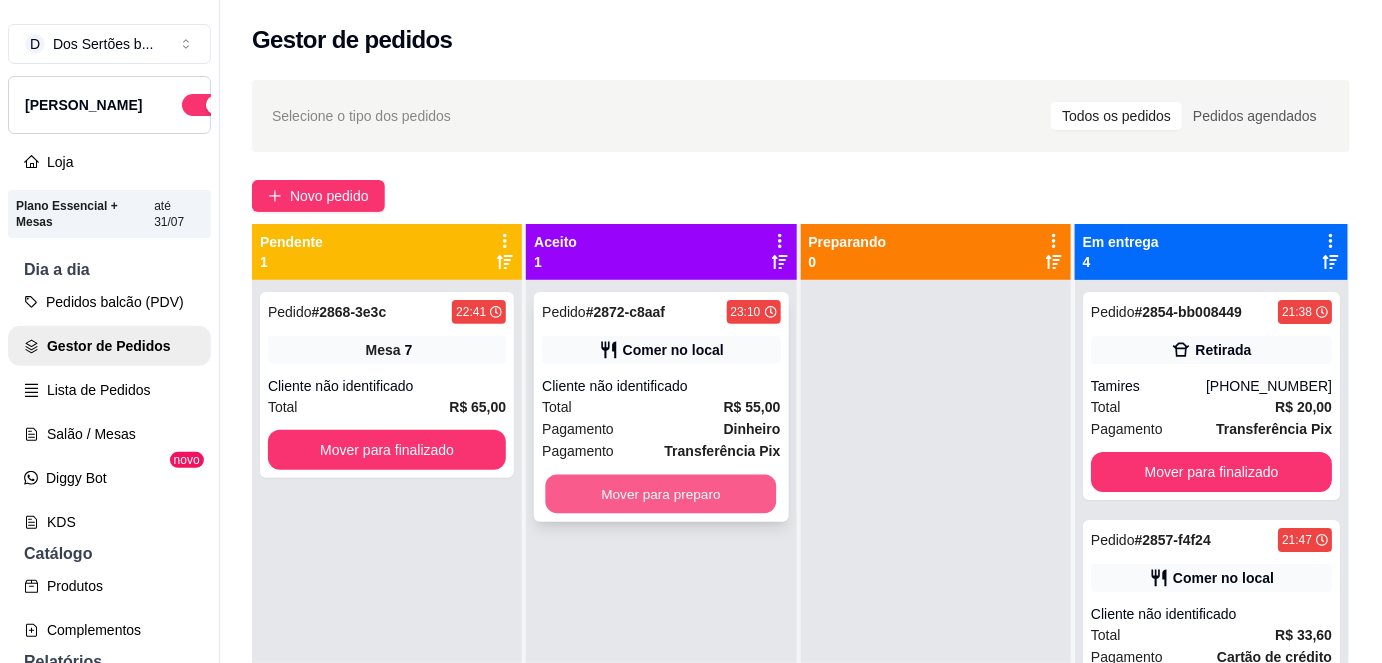 click on "Mover para preparo" at bounding box center [661, 494] 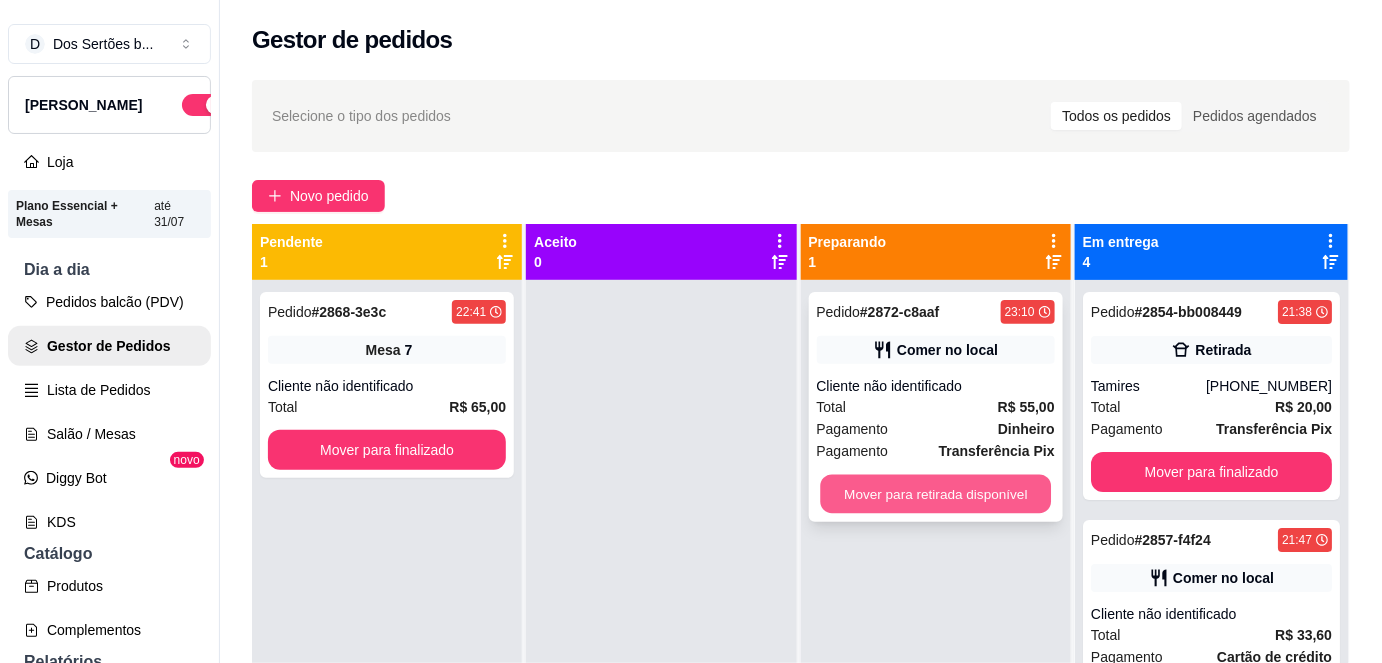 click on "Mover para retirada disponível" at bounding box center [935, 494] 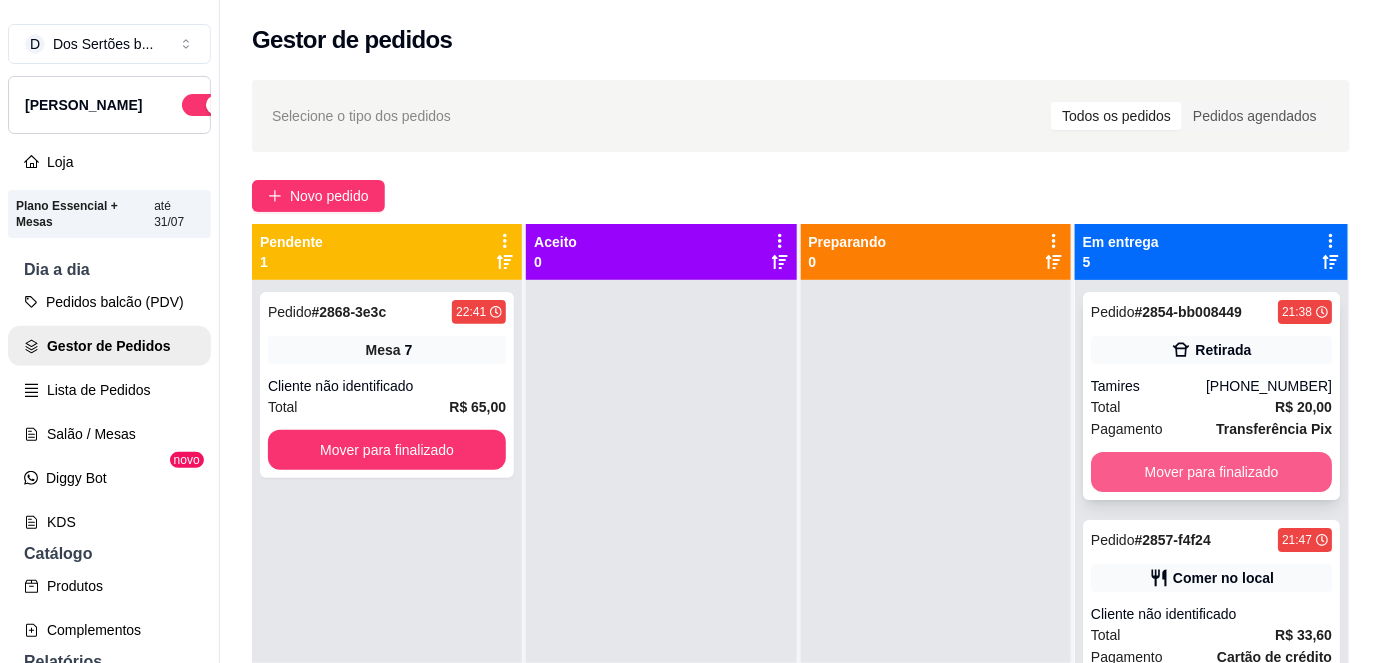 scroll, scrollTop: 518, scrollLeft: 0, axis: vertical 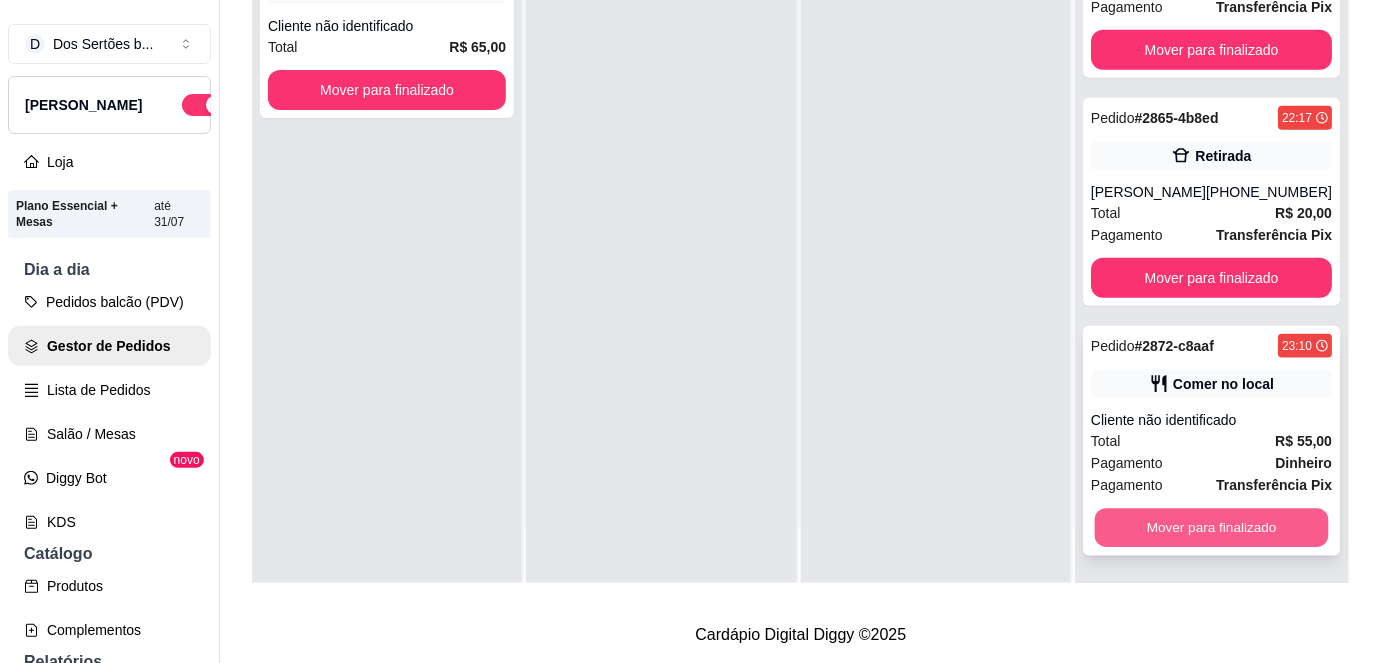 click on "Mover para finalizado" at bounding box center [1211, 528] 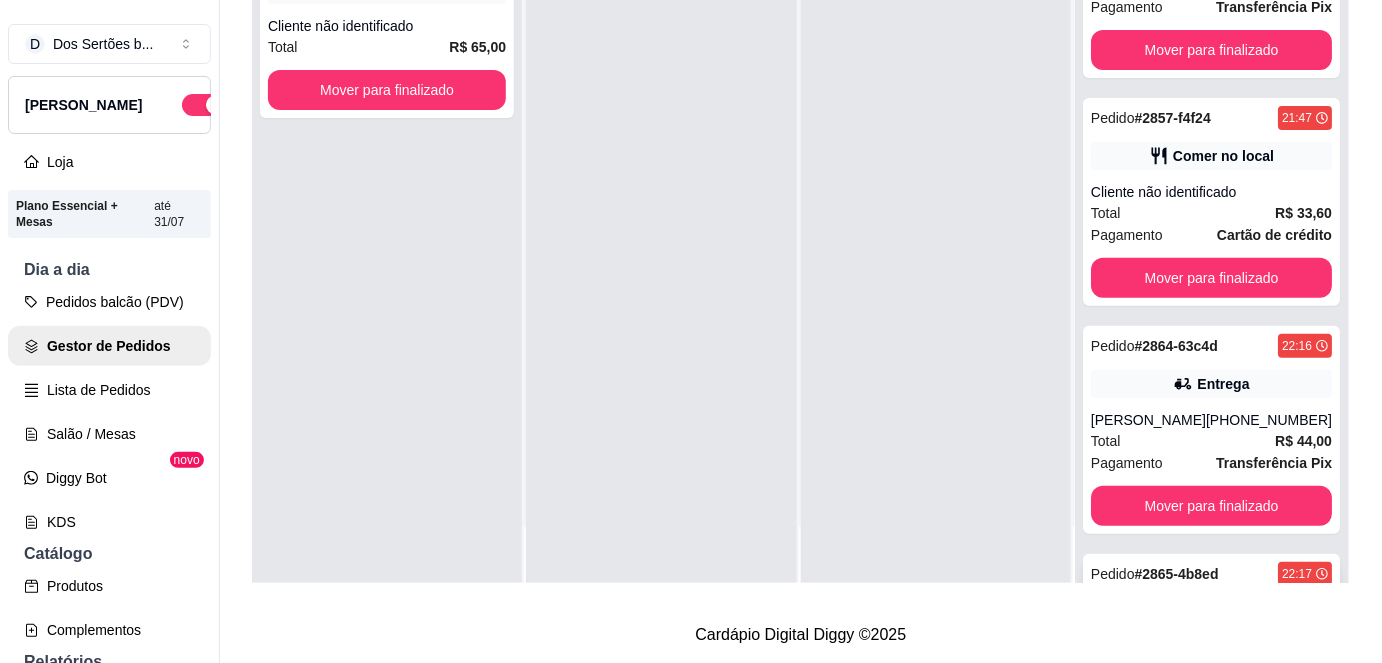 scroll, scrollTop: 0, scrollLeft: 0, axis: both 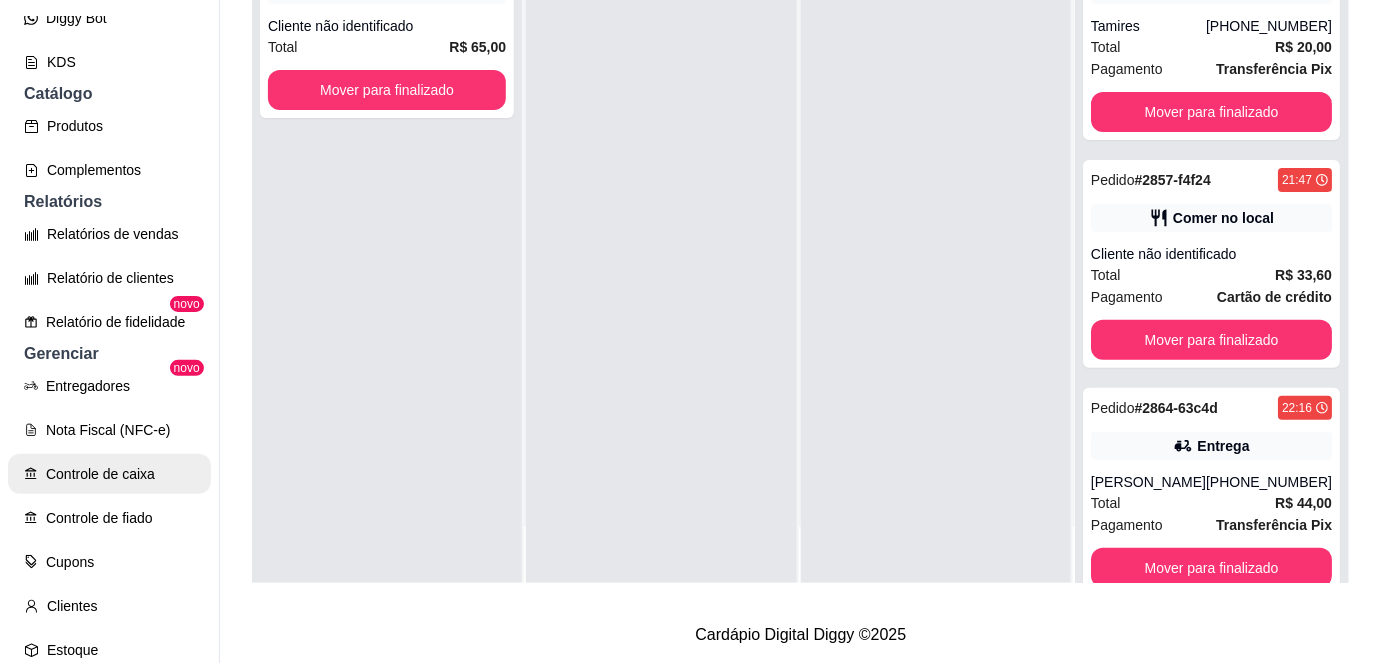 click on "Controle de caixa" at bounding box center (109, 474) 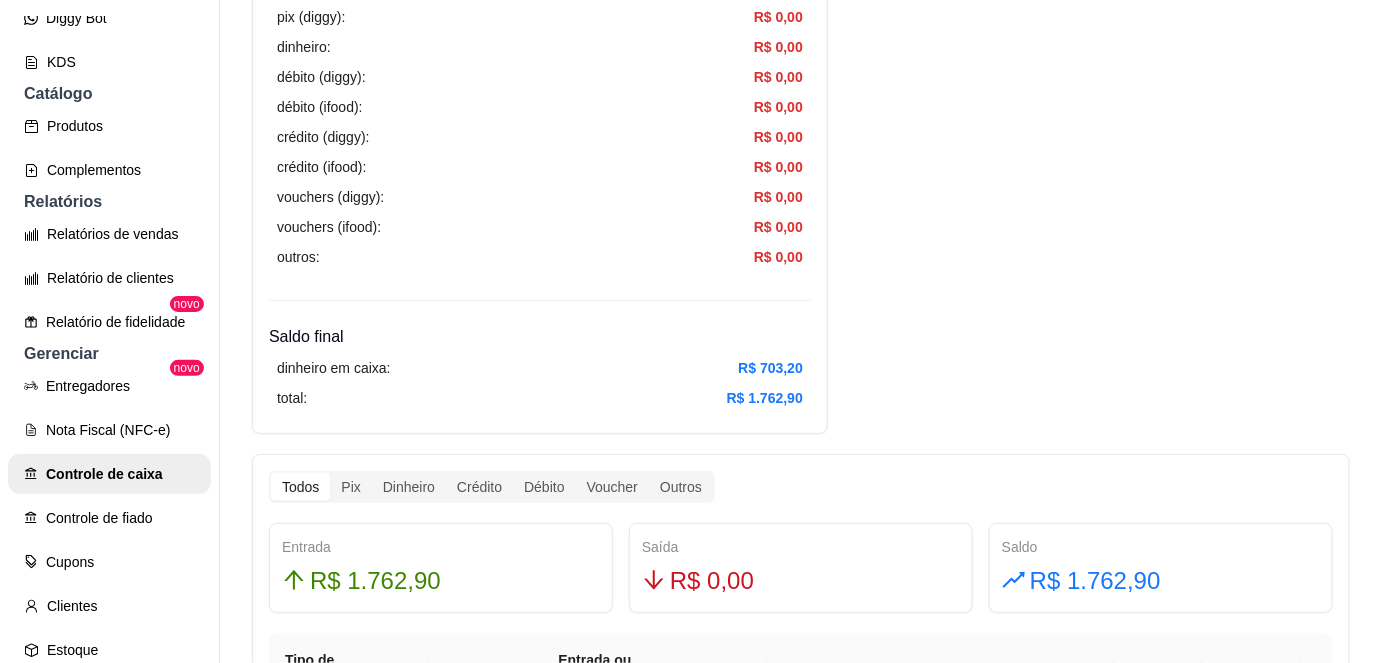 scroll, scrollTop: 682, scrollLeft: 0, axis: vertical 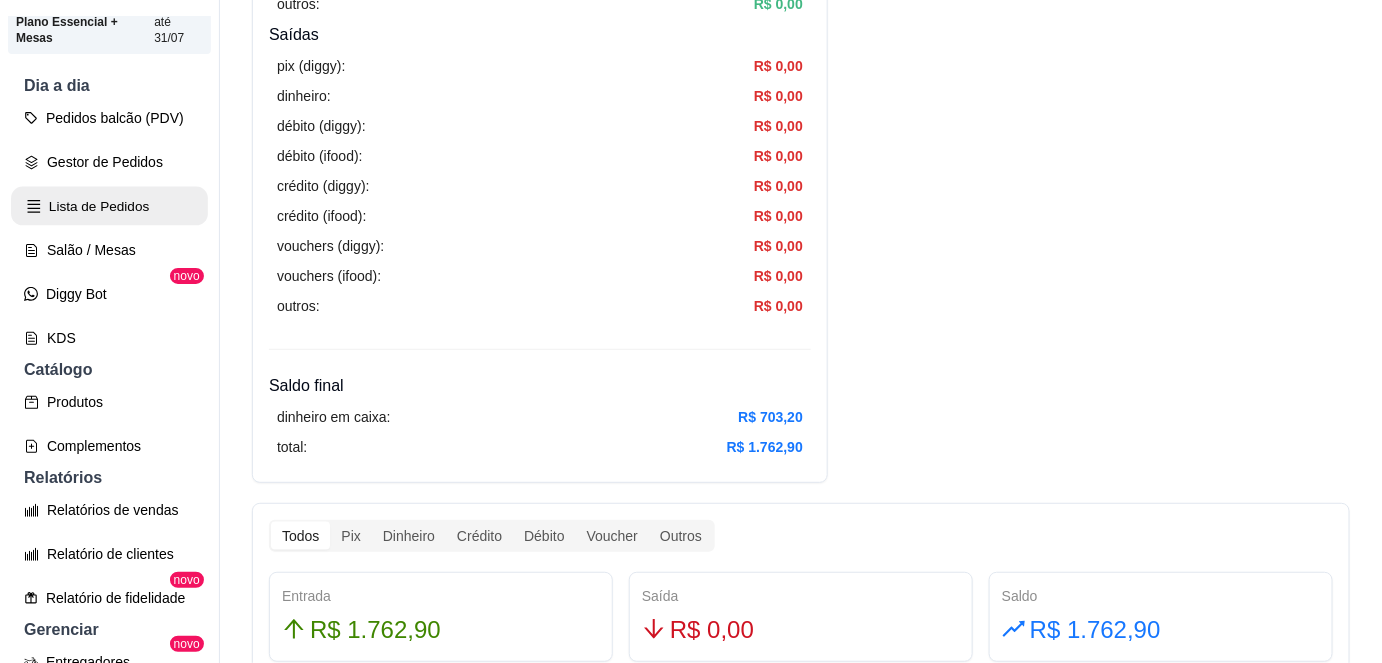 click on "Lista de Pedidos" at bounding box center (109, 206) 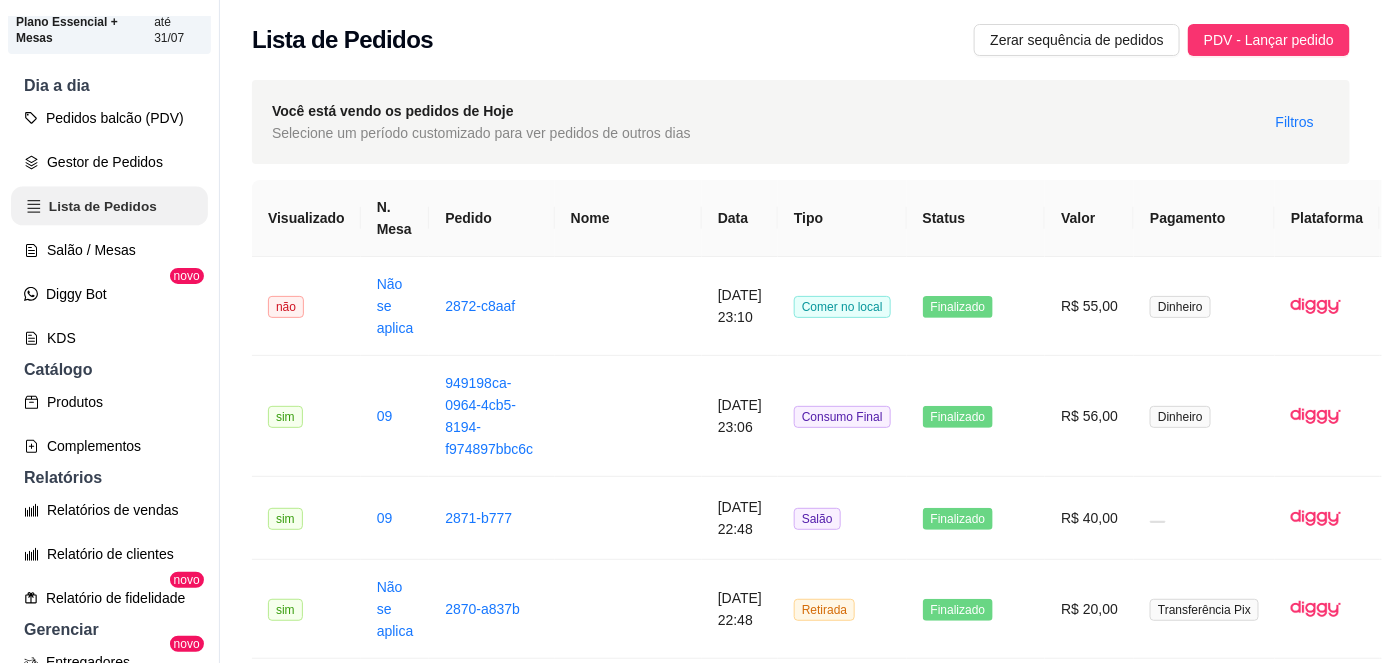 click on "Lista de Pedidos" at bounding box center [109, 206] 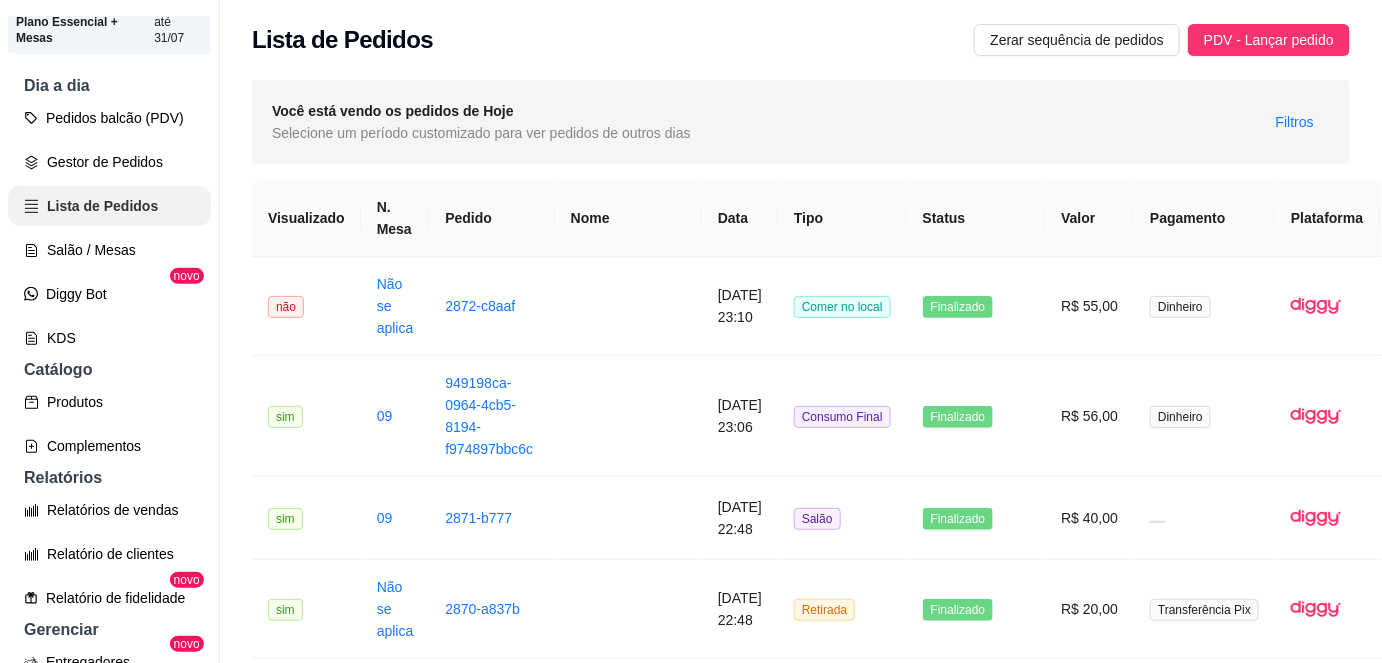 scroll, scrollTop: 0, scrollLeft: 0, axis: both 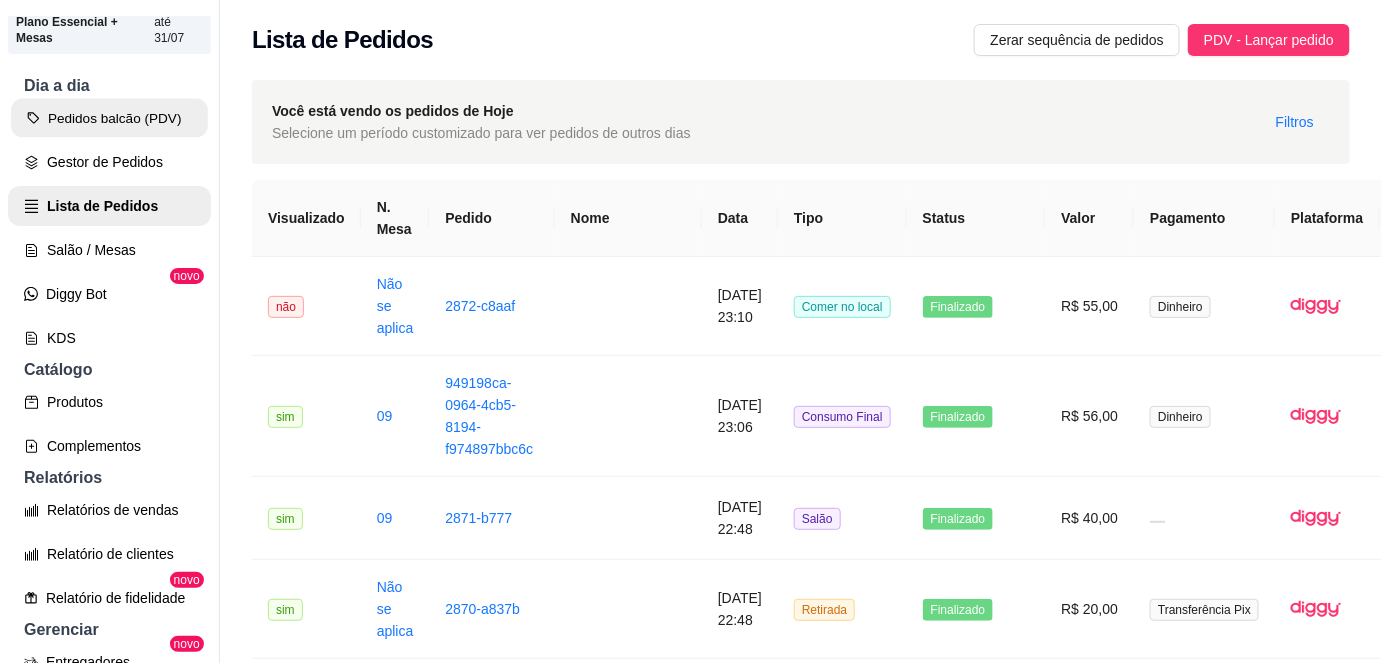 click on "Pedidos balcão (PDV)" at bounding box center (109, 118) 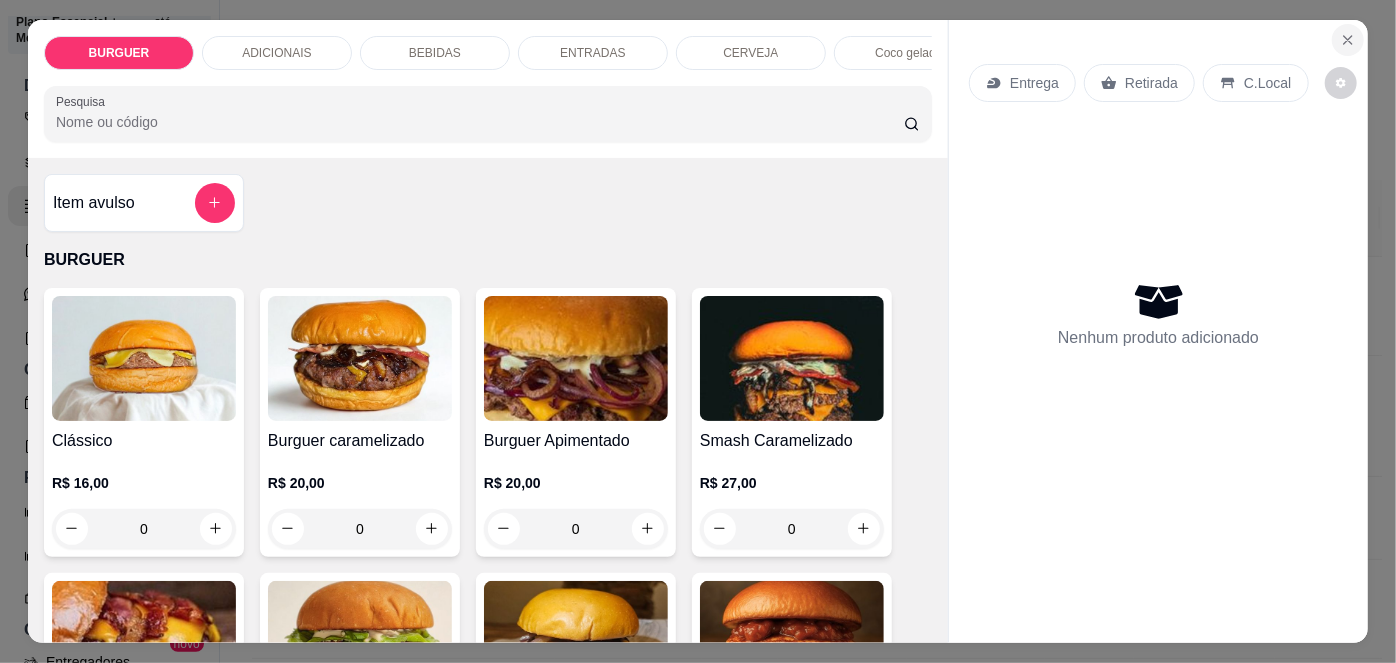 click 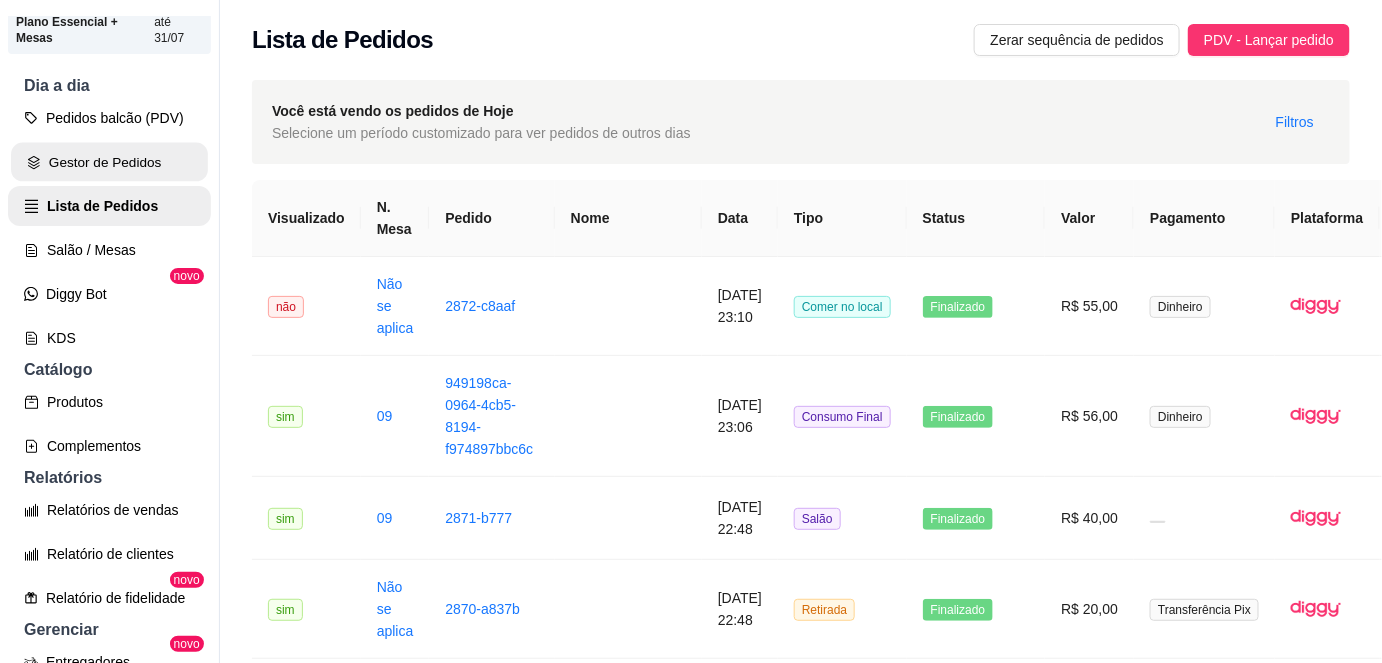 click on "Gestor de Pedidos" at bounding box center [109, 162] 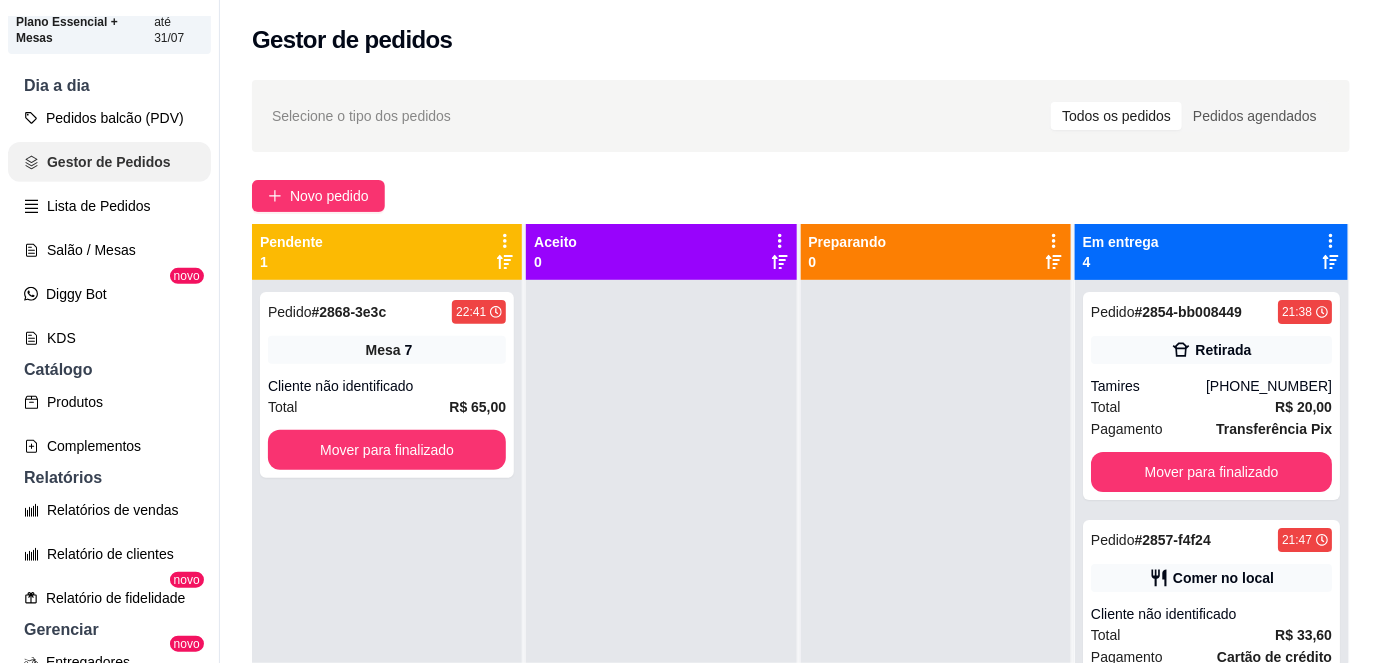 scroll, scrollTop: 0, scrollLeft: 0, axis: both 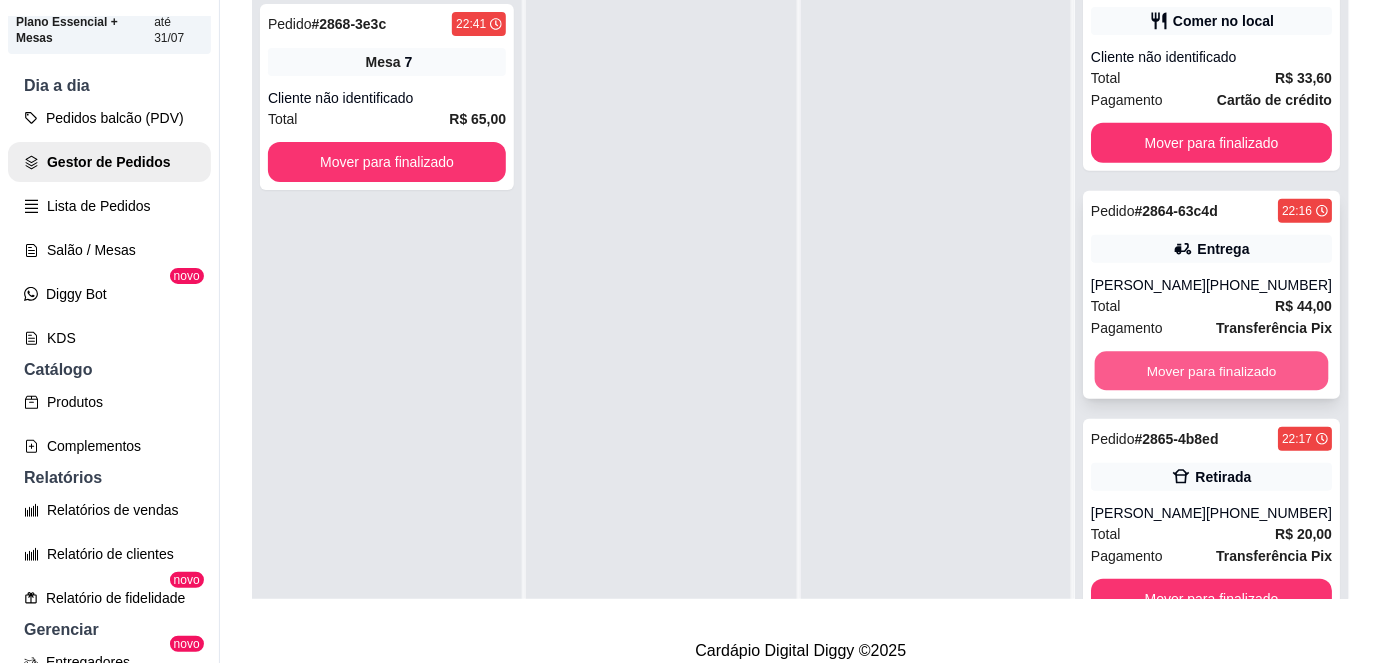click on "Mover para finalizado" at bounding box center [1211, 371] 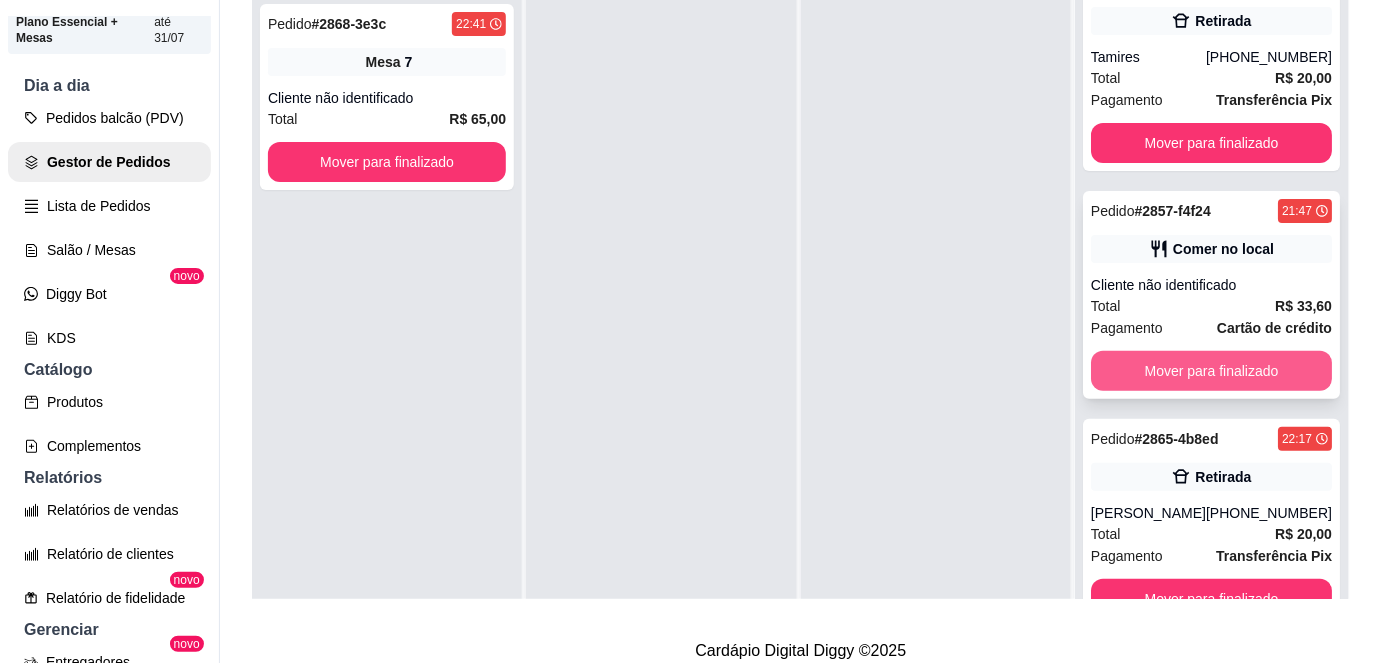 scroll, scrollTop: 40, scrollLeft: 0, axis: vertical 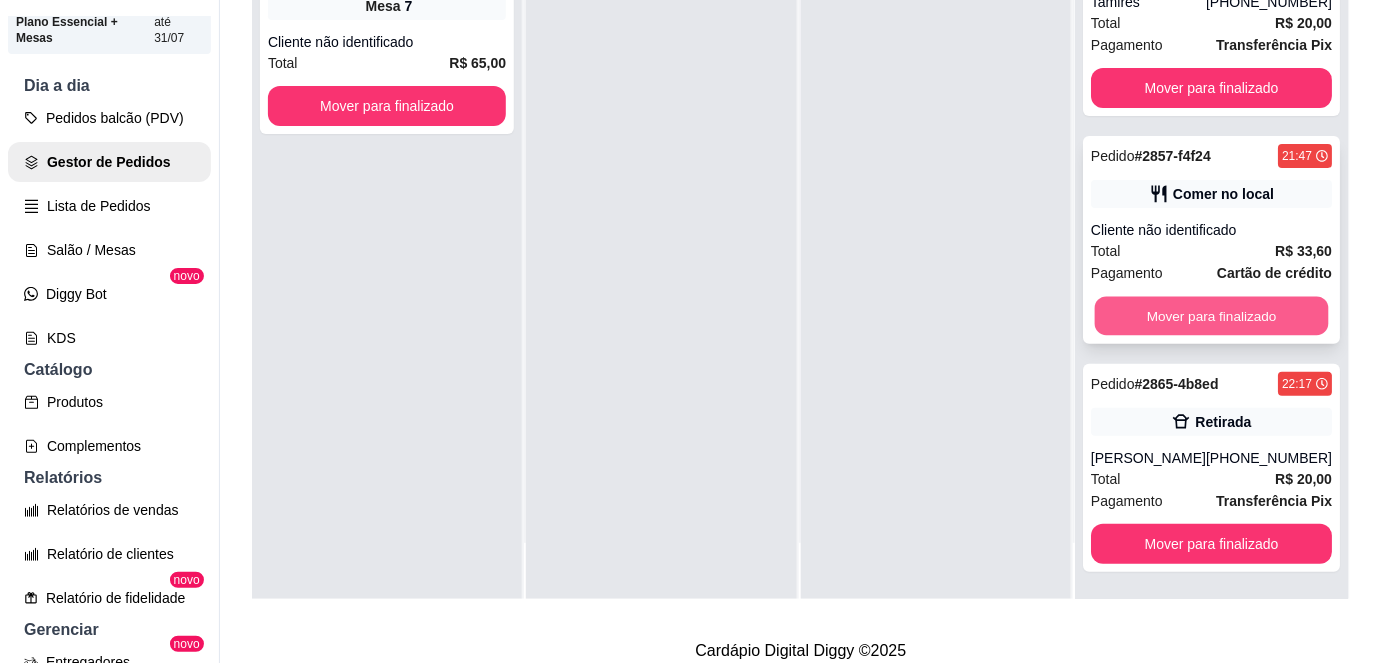 click on "Mover para finalizado" at bounding box center [1211, 316] 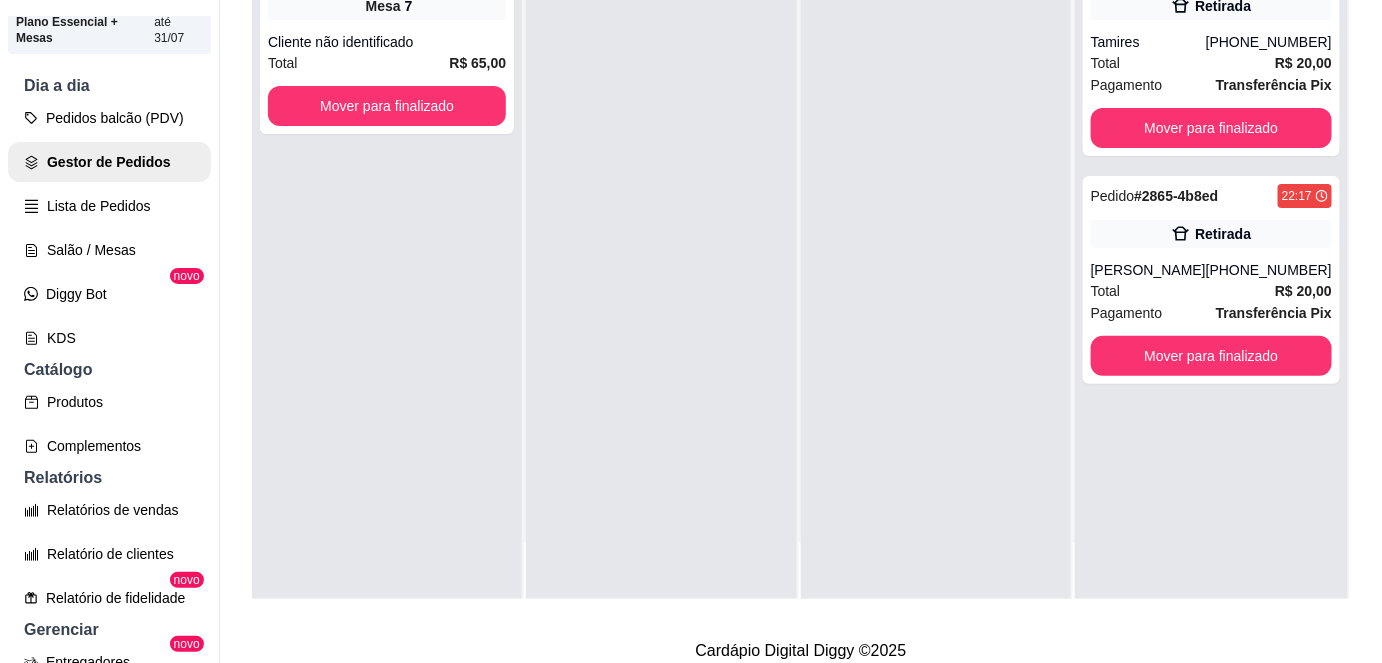 scroll, scrollTop: 0, scrollLeft: 0, axis: both 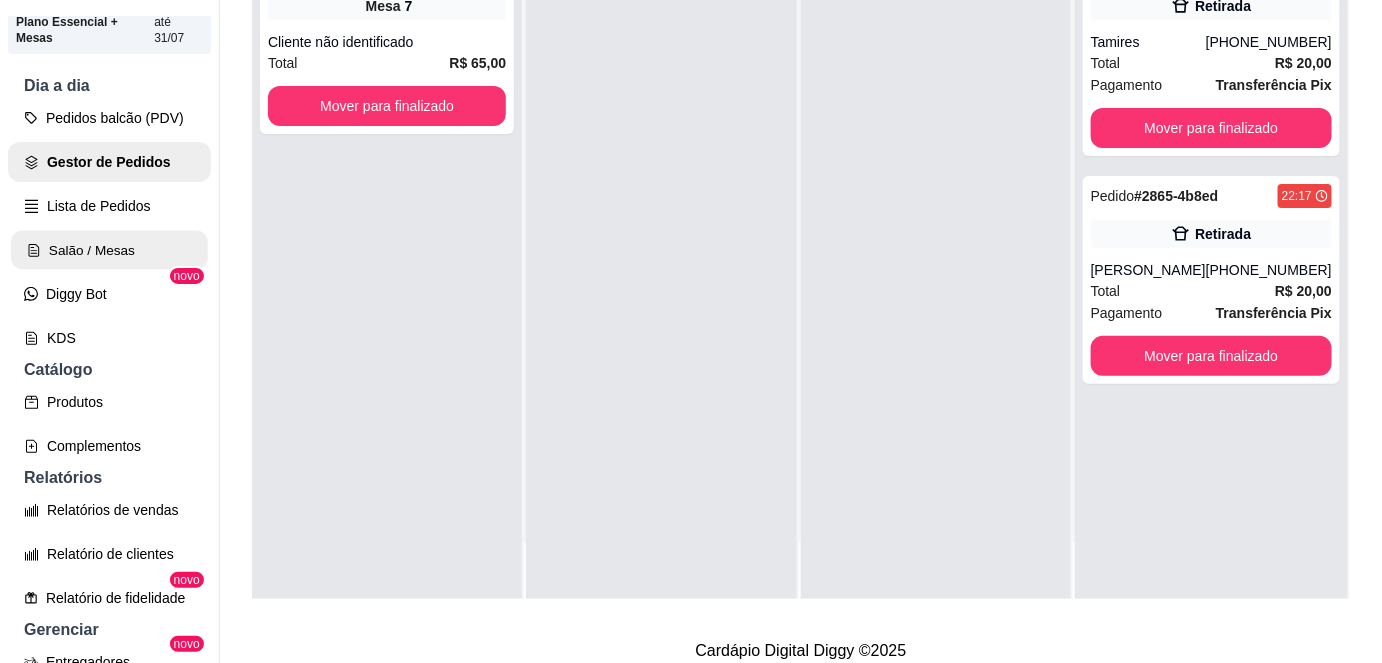 click on "Salão / Mesas" at bounding box center (109, 250) 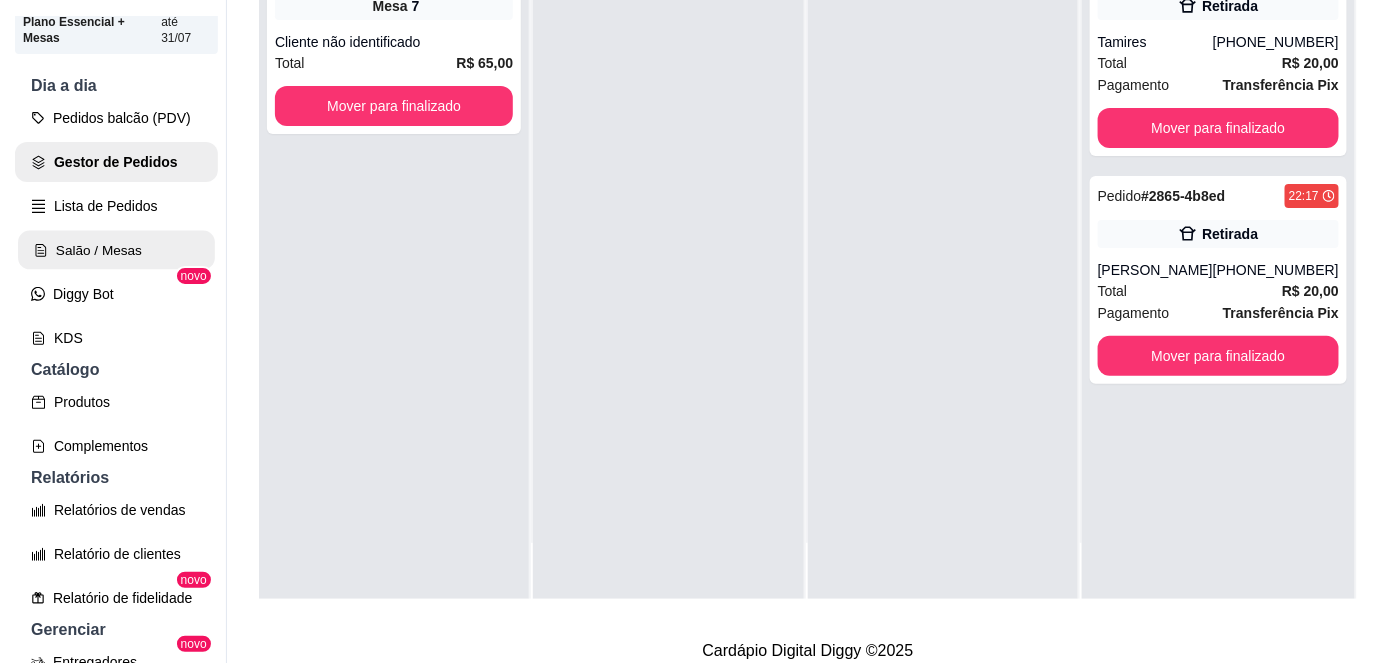 scroll, scrollTop: 0, scrollLeft: 0, axis: both 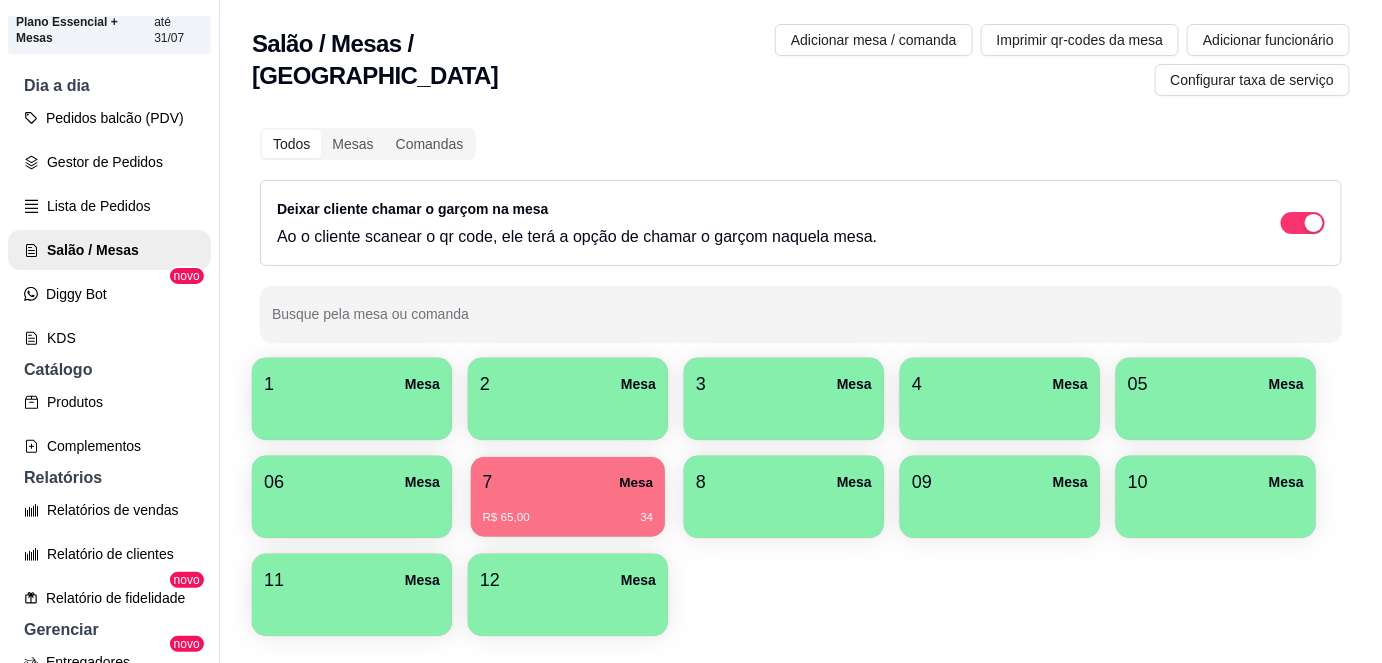 click on "R$ 65,00 34" at bounding box center [568, 510] 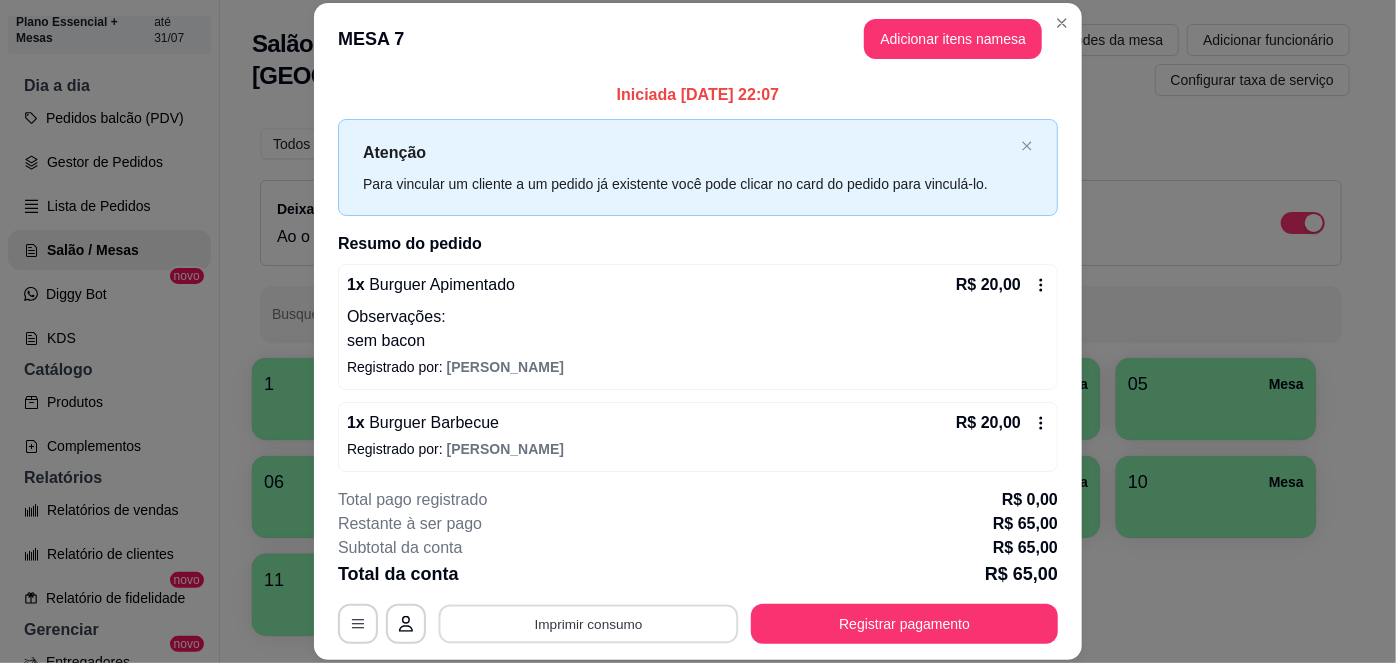 click on "Imprimir consumo" at bounding box center (589, 623) 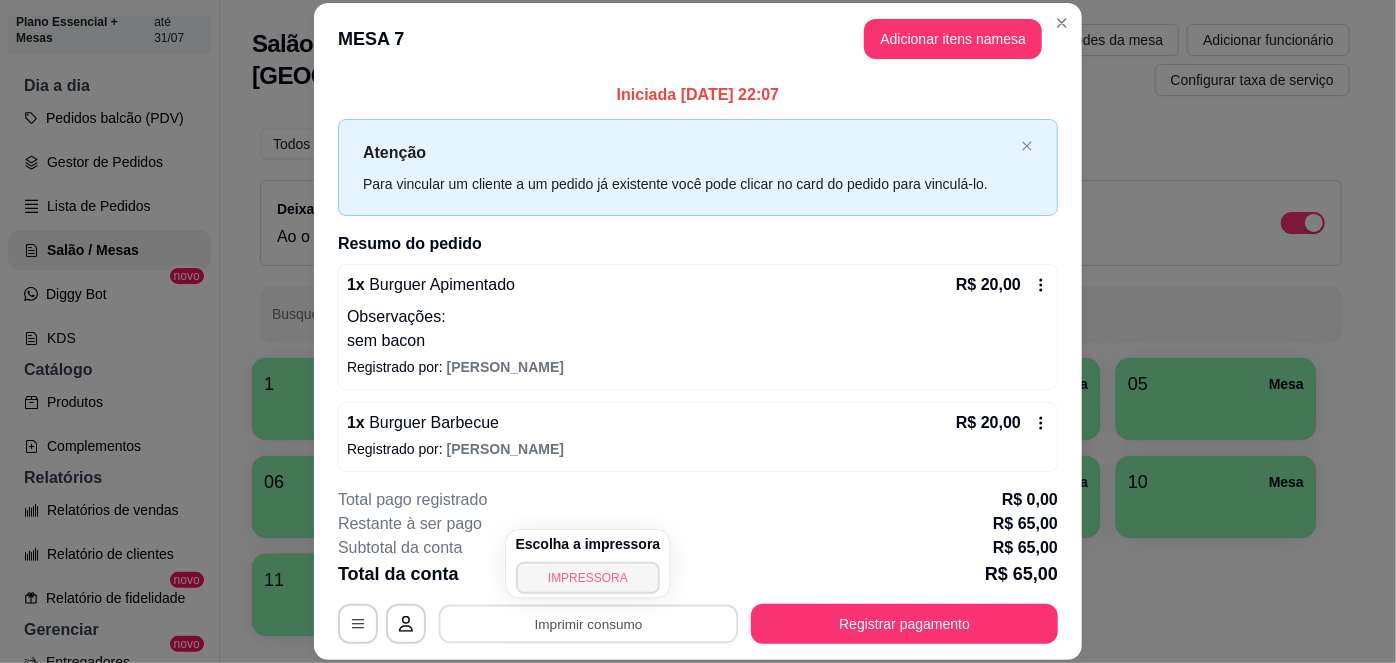 click on "IMPRESSORA" at bounding box center (588, 578) 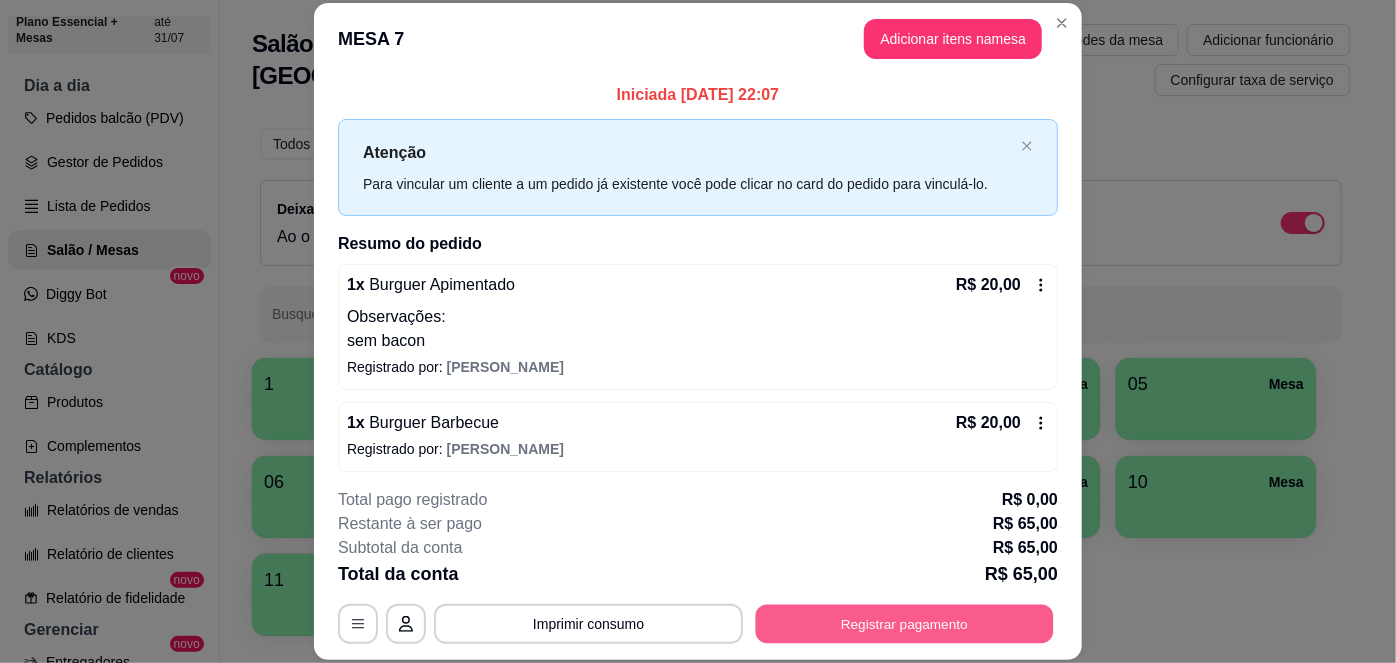 click on "Registrar pagamento" at bounding box center [905, 623] 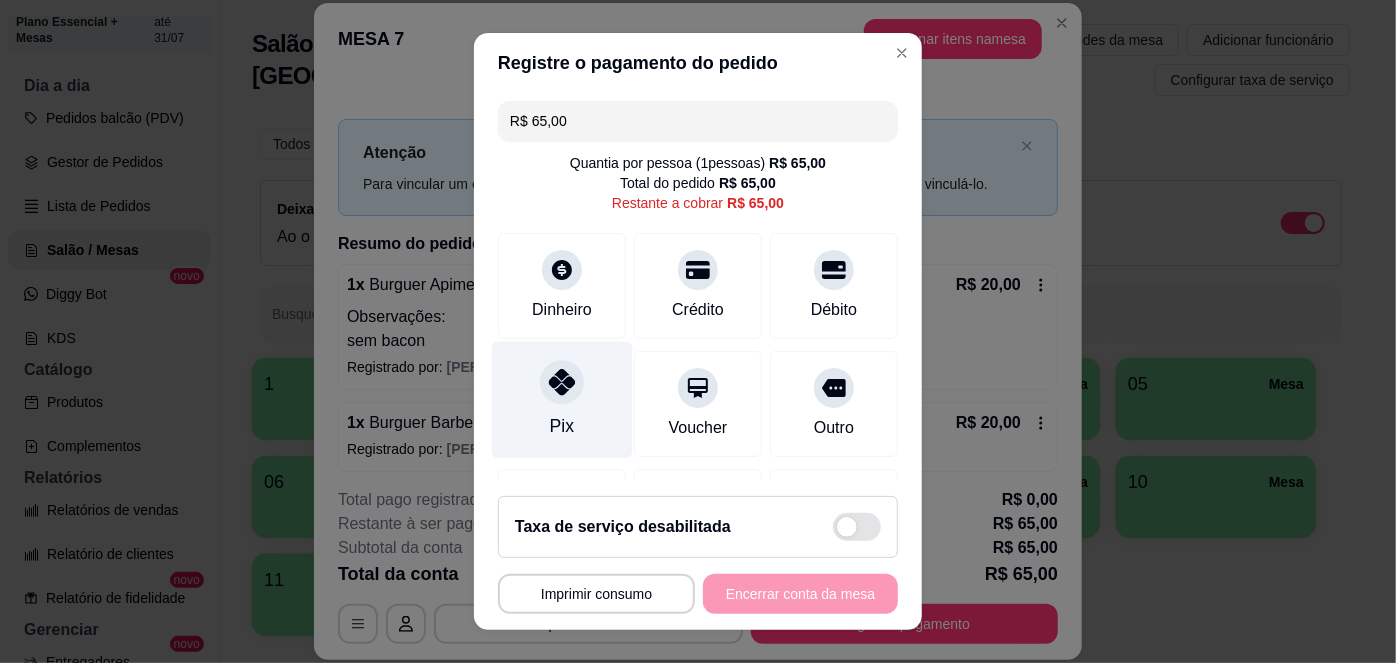 click on "Pix" at bounding box center [562, 400] 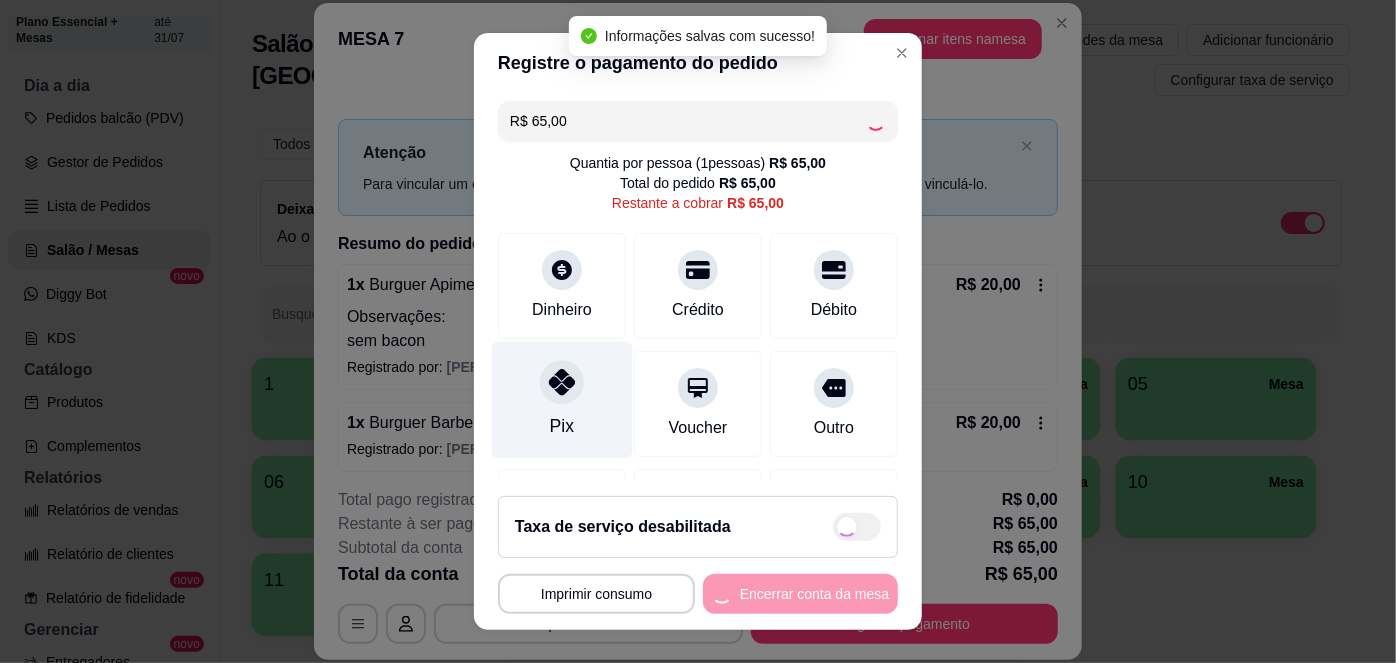 type on "R$ 0,00" 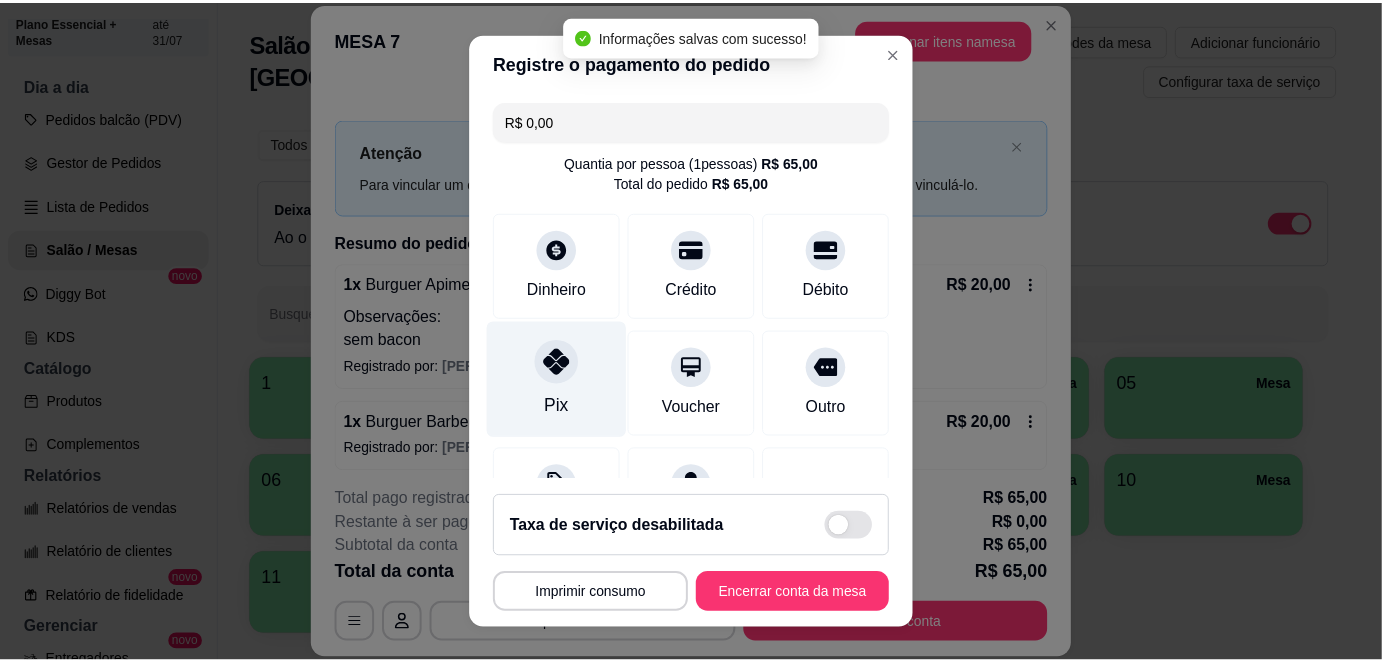 scroll, scrollTop: 208, scrollLeft: 0, axis: vertical 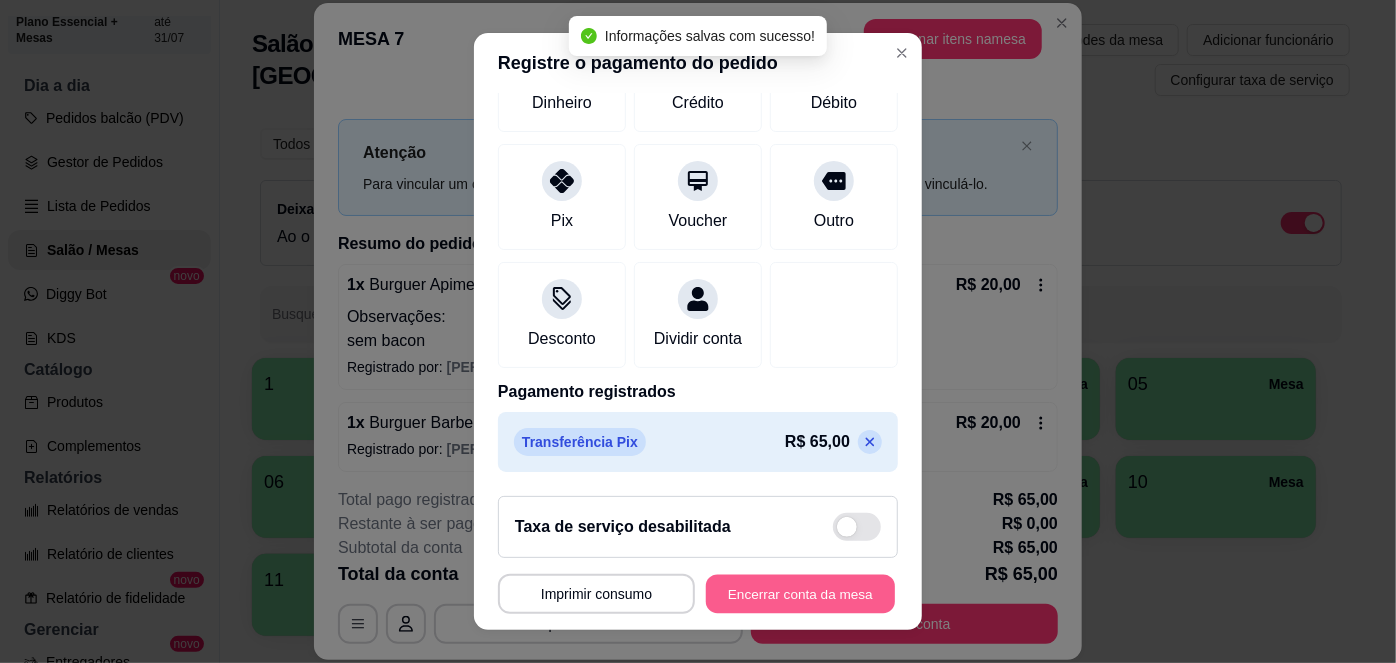 click on "Encerrar conta da mesa" at bounding box center (800, 593) 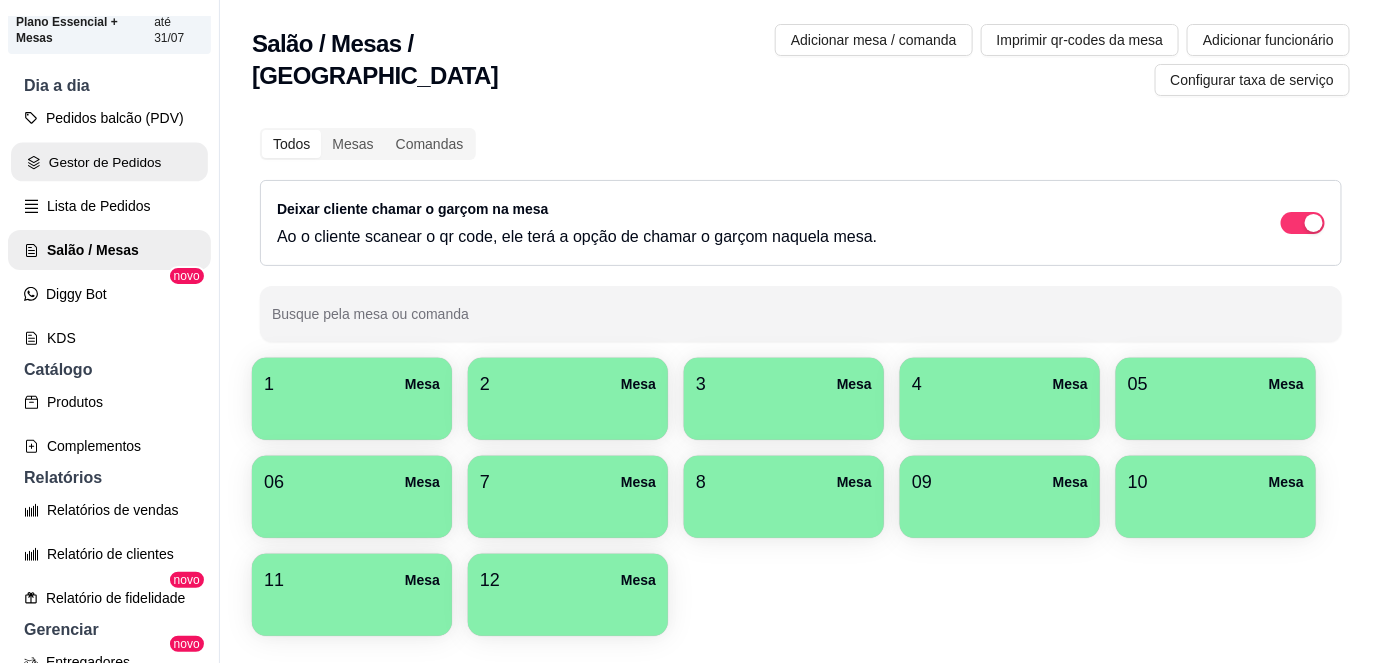 click on "Gestor de Pedidos" at bounding box center (109, 162) 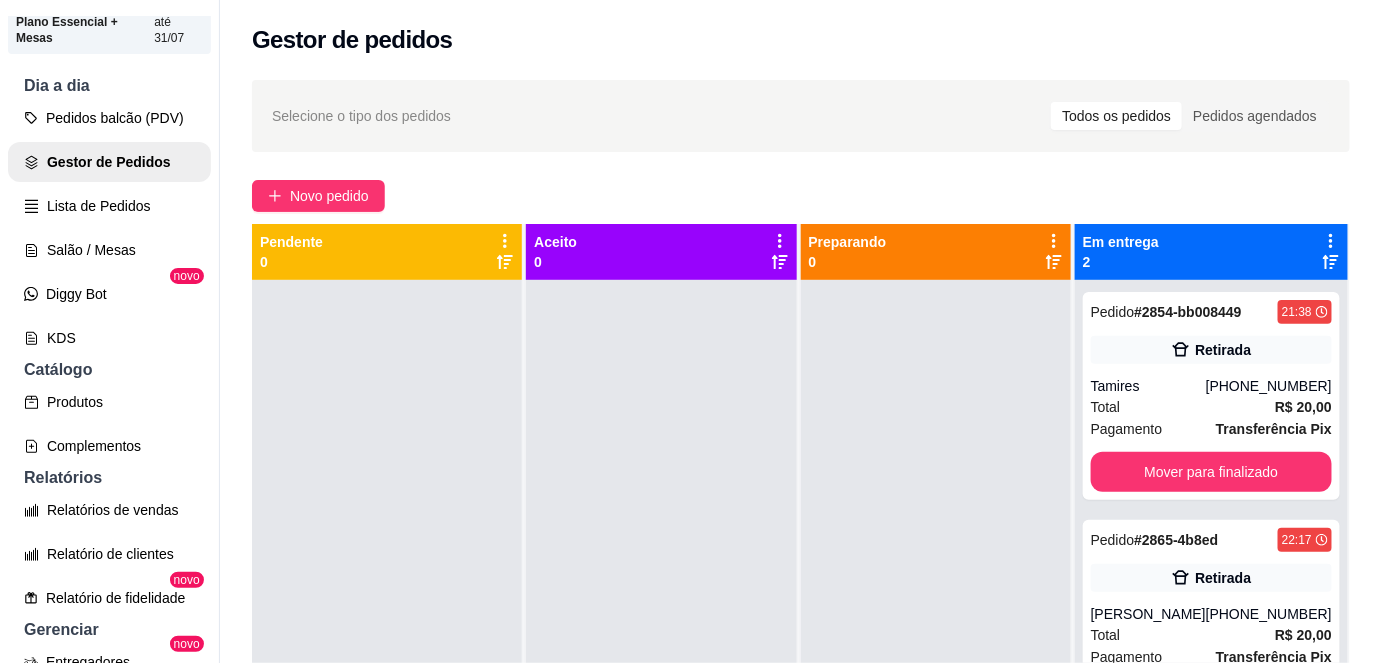 scroll, scrollTop: 56, scrollLeft: 0, axis: vertical 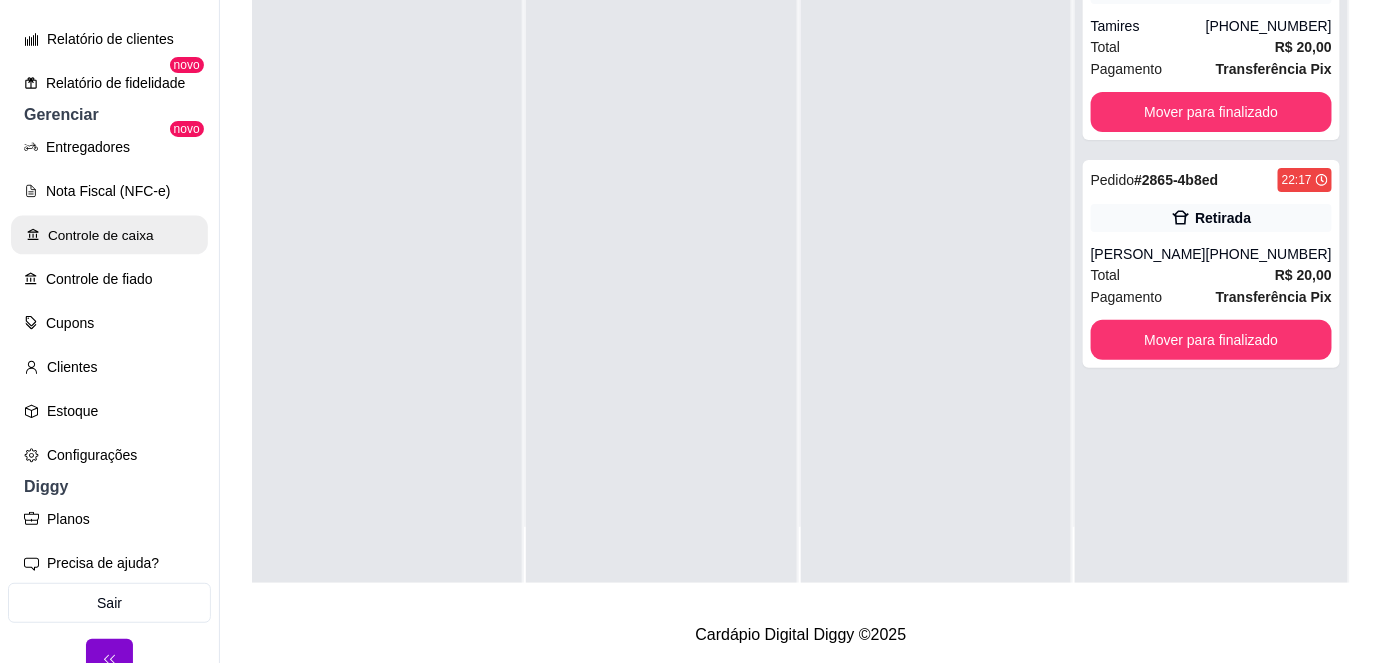 click on "Controle de caixa" at bounding box center (109, 235) 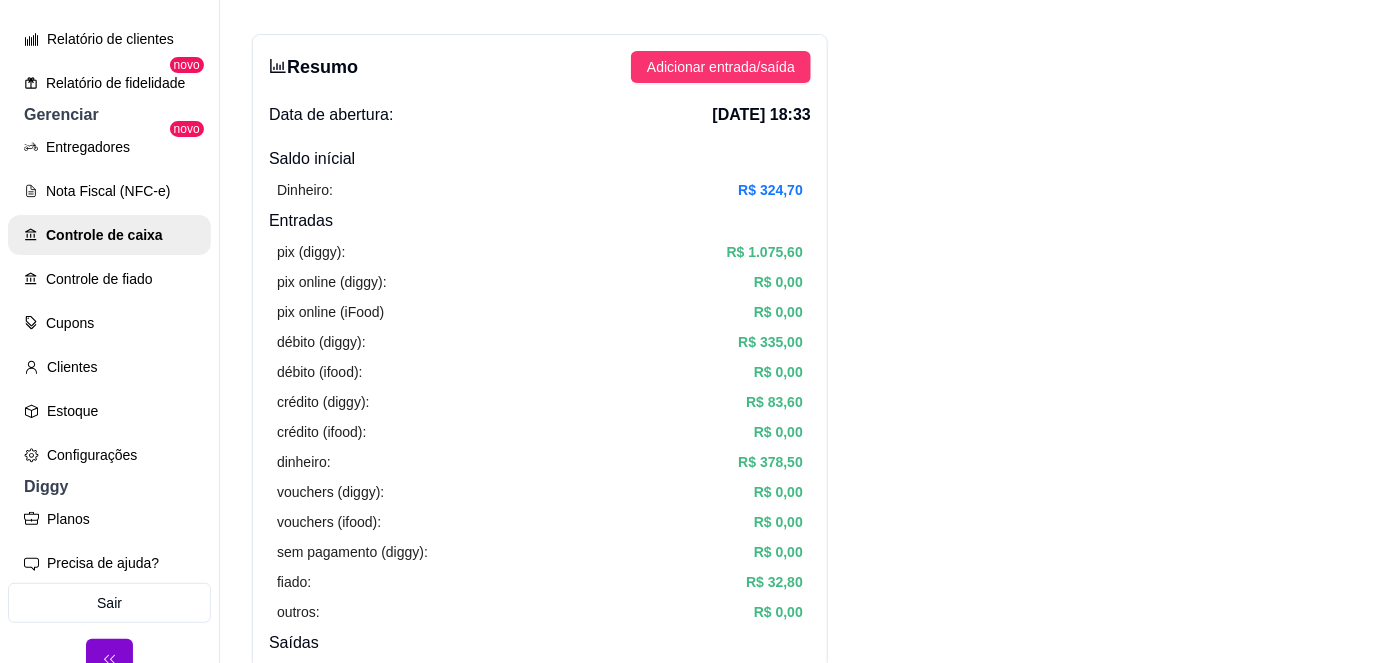 scroll, scrollTop: 0, scrollLeft: 0, axis: both 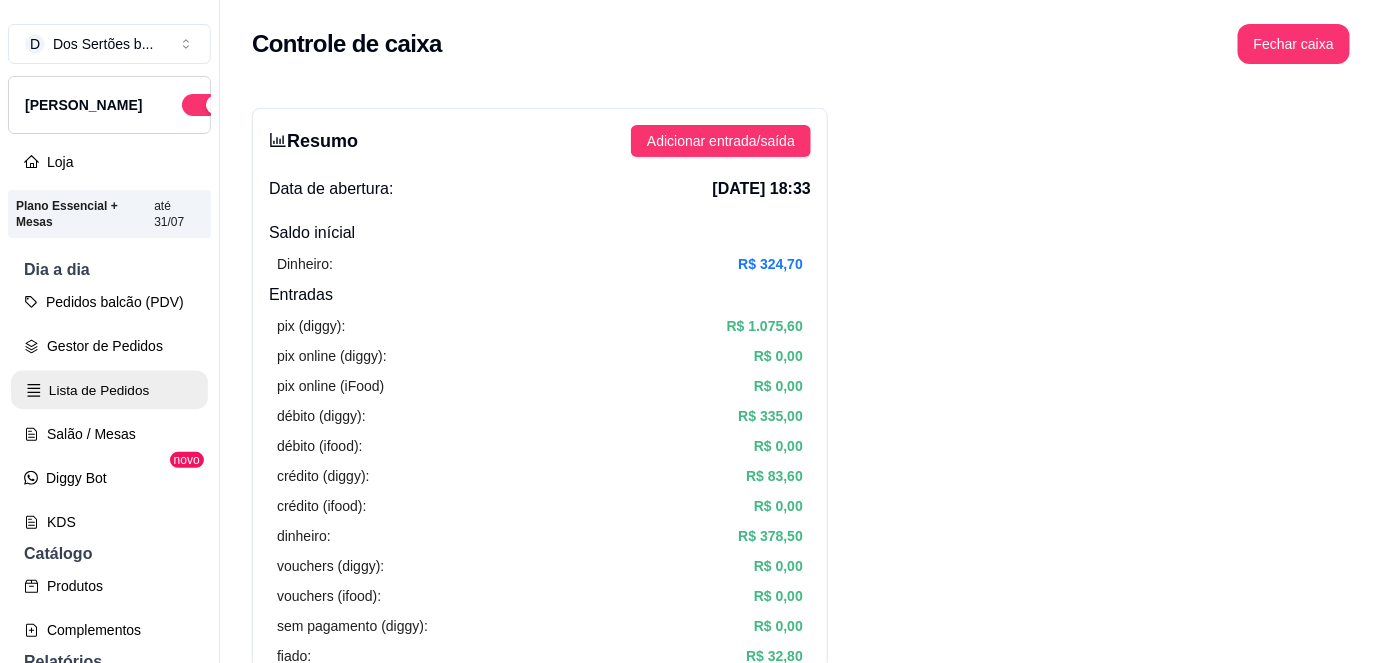 click on "Lista de Pedidos" at bounding box center (109, 390) 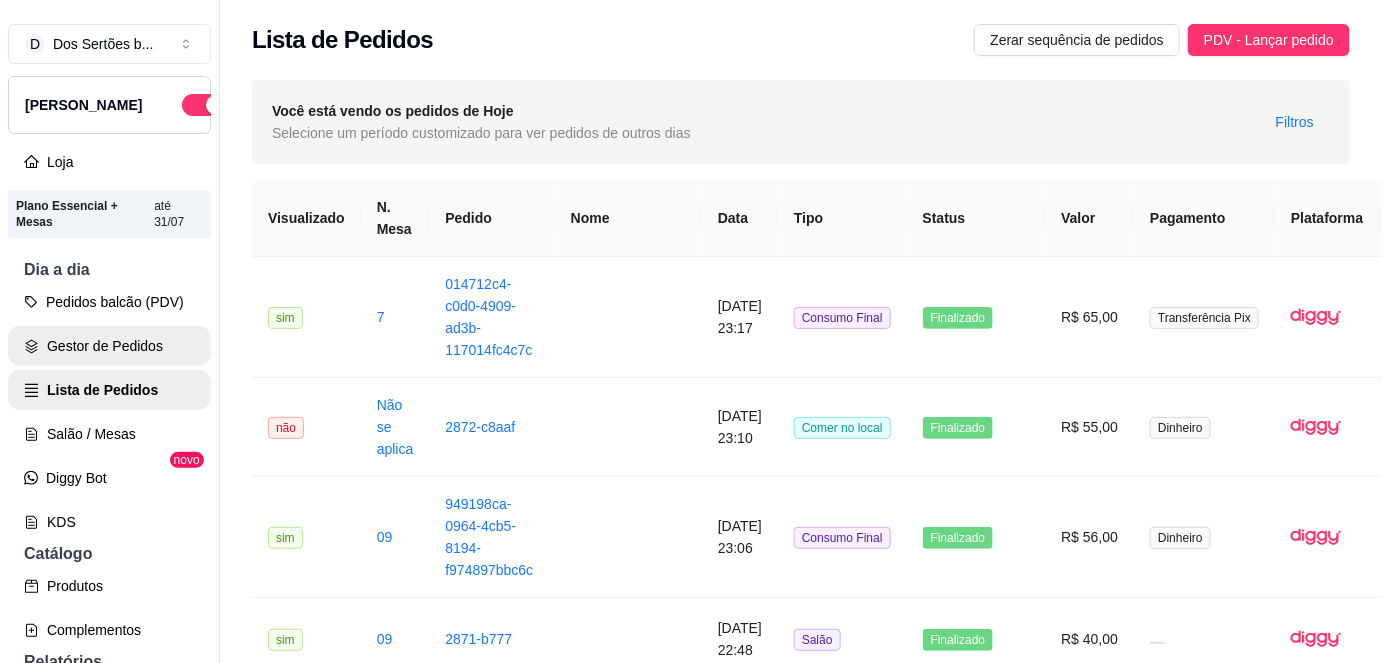 click on "Gestor de Pedidos" at bounding box center (109, 346) 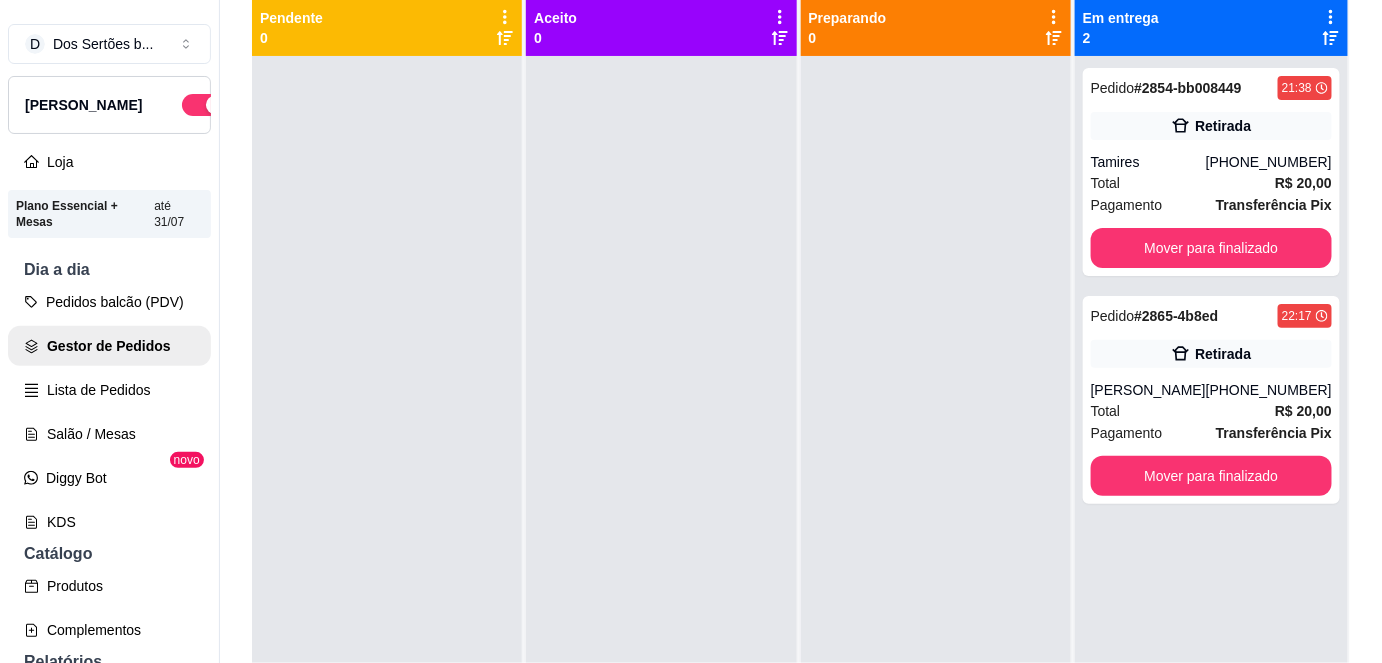 scroll, scrollTop: 227, scrollLeft: 0, axis: vertical 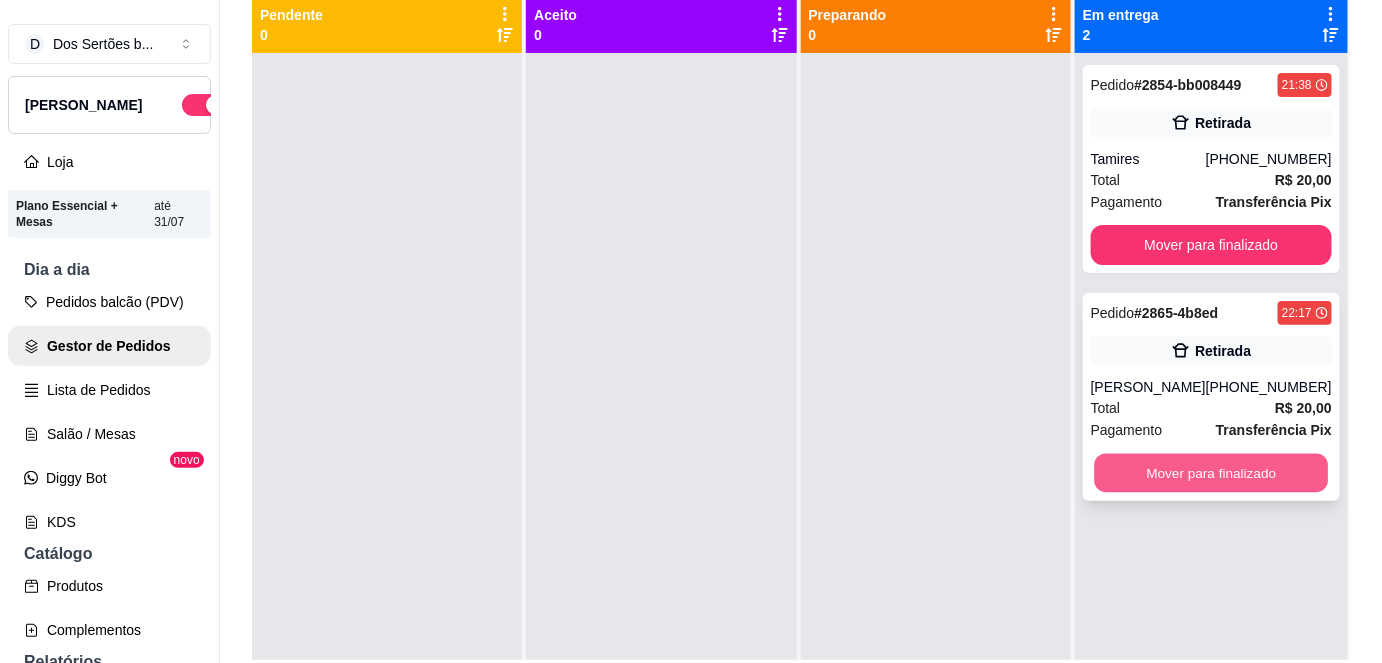 click on "Mover para finalizado" at bounding box center (1211, 473) 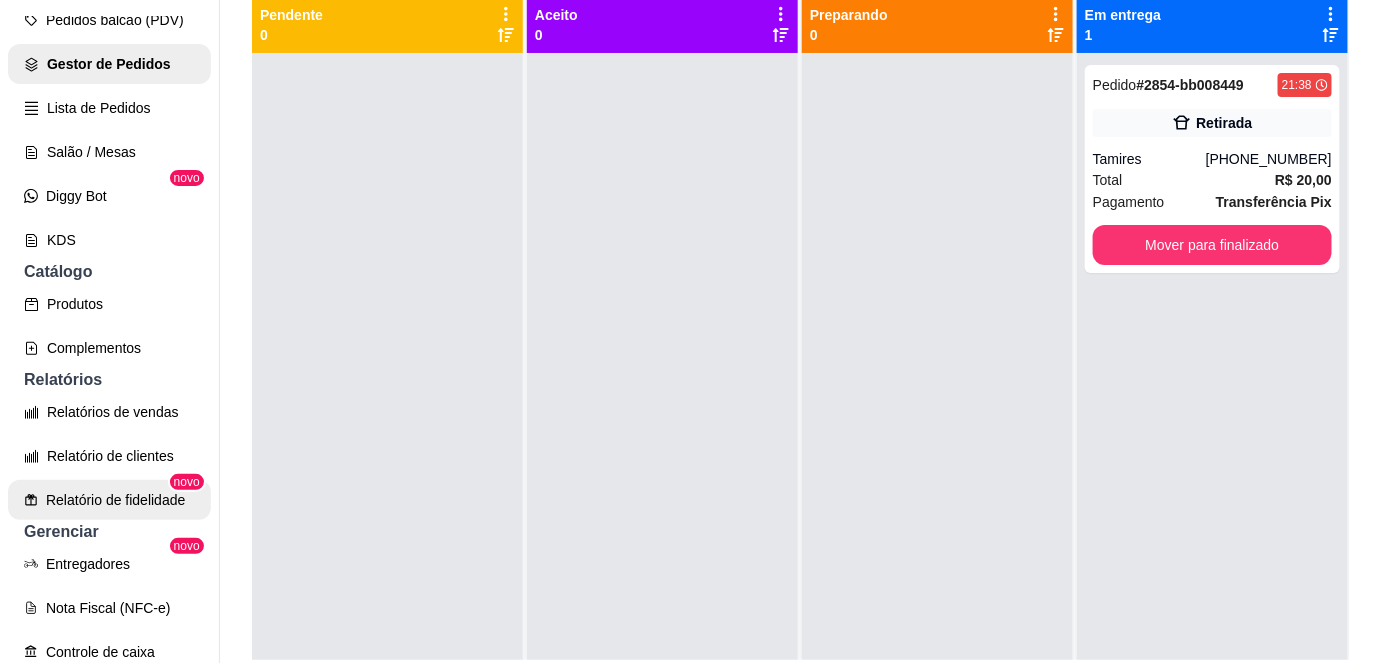 scroll, scrollTop: 398, scrollLeft: 0, axis: vertical 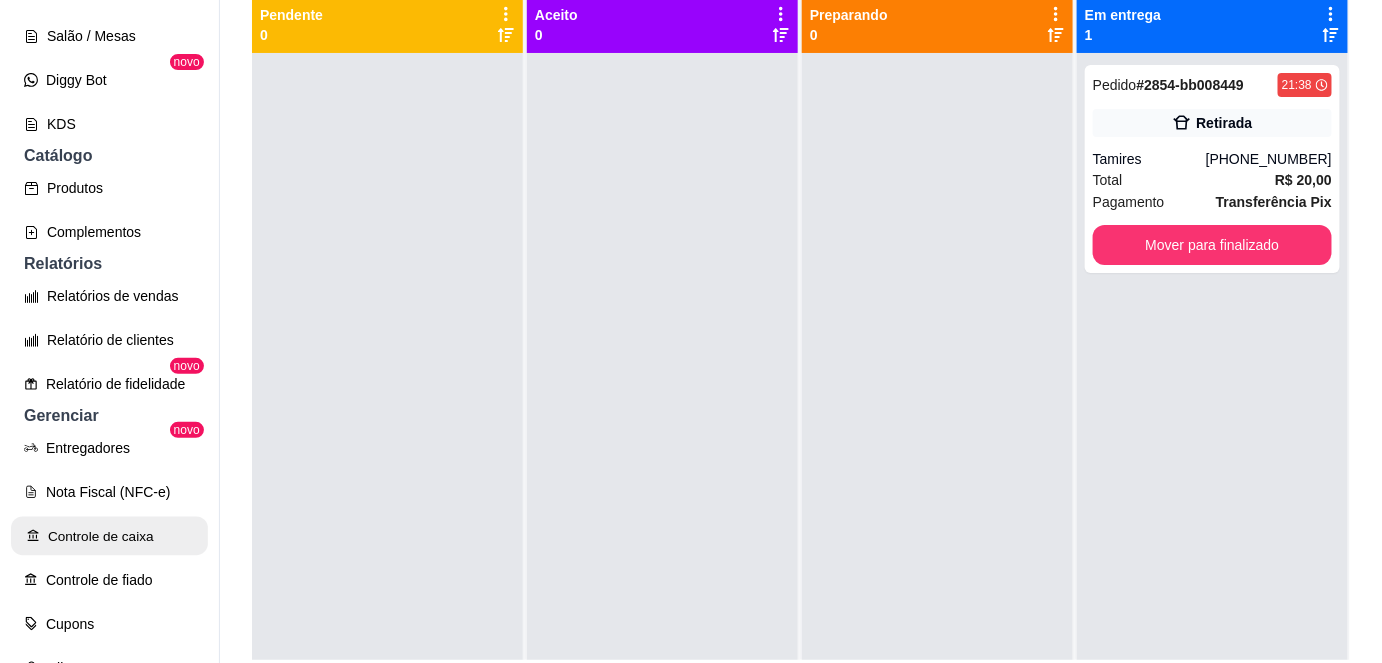 click on "Controle de caixa" at bounding box center (109, 536) 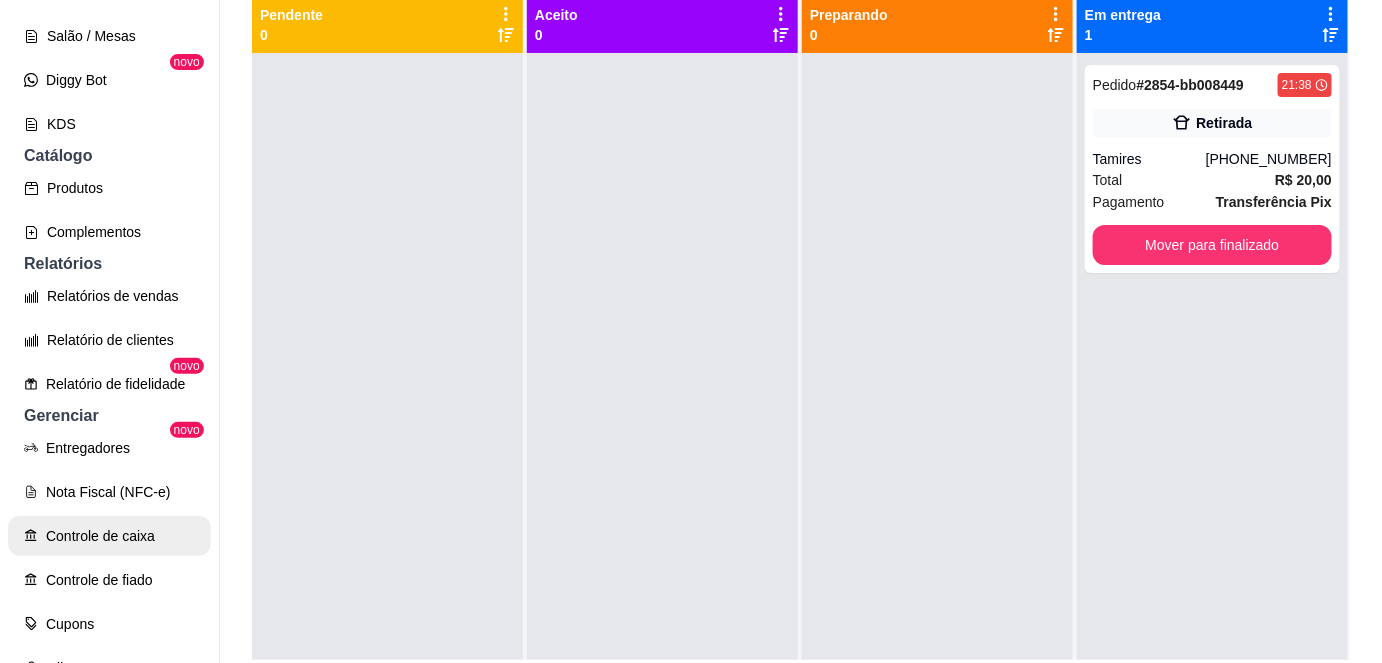 scroll, scrollTop: 0, scrollLeft: 0, axis: both 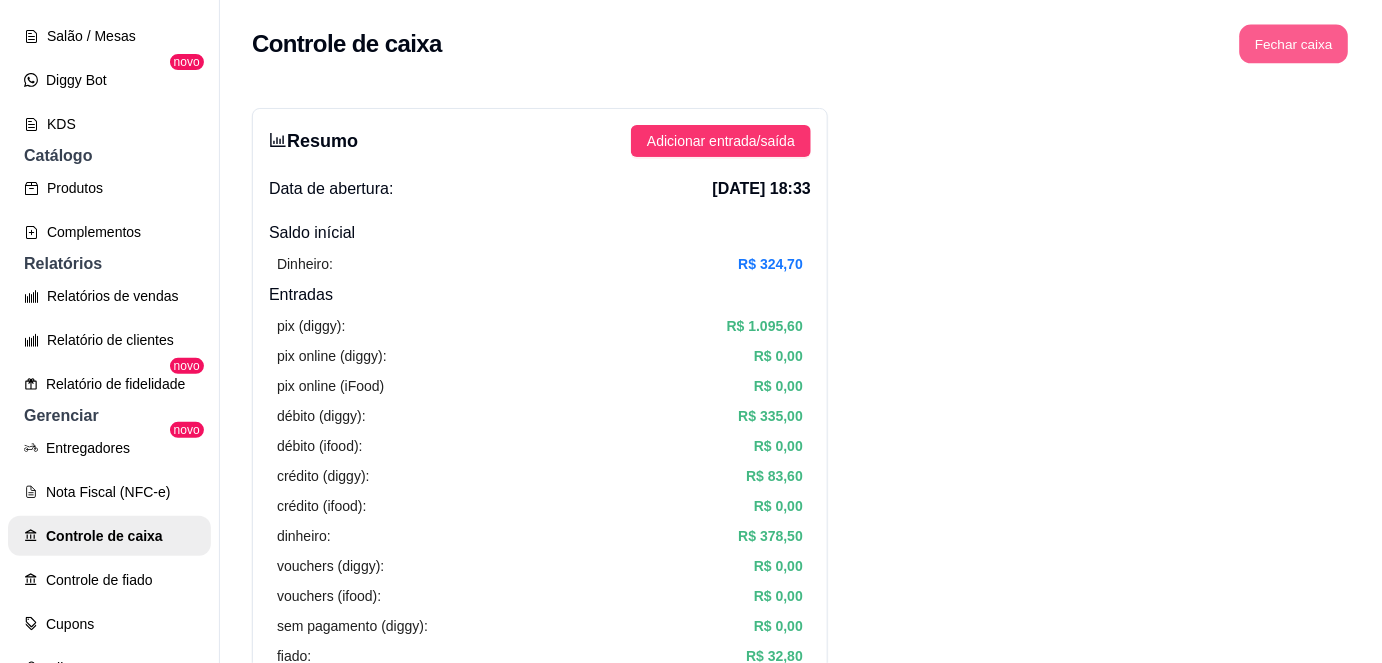 click on "Fechar caixa" at bounding box center (1294, 44) 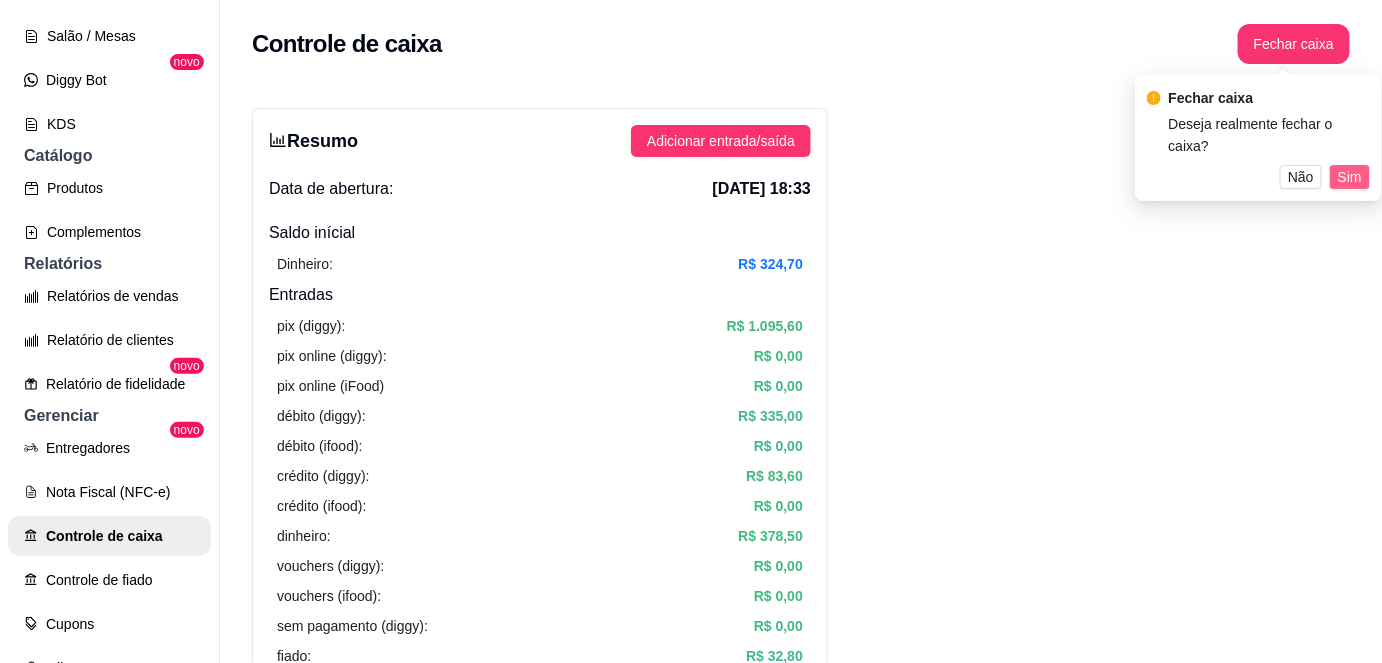 click on "Sim" at bounding box center (1350, 177) 